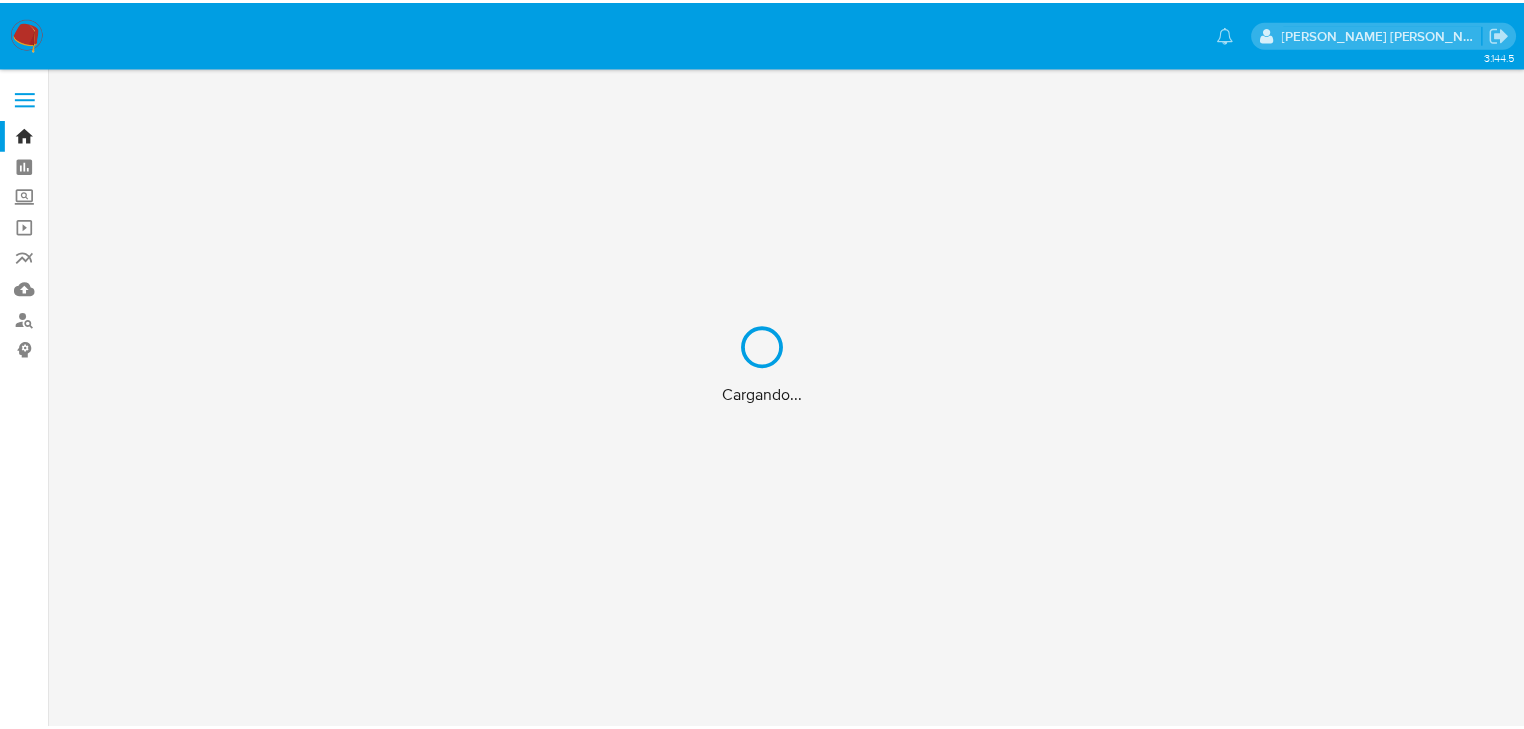 scroll, scrollTop: 0, scrollLeft: 0, axis: both 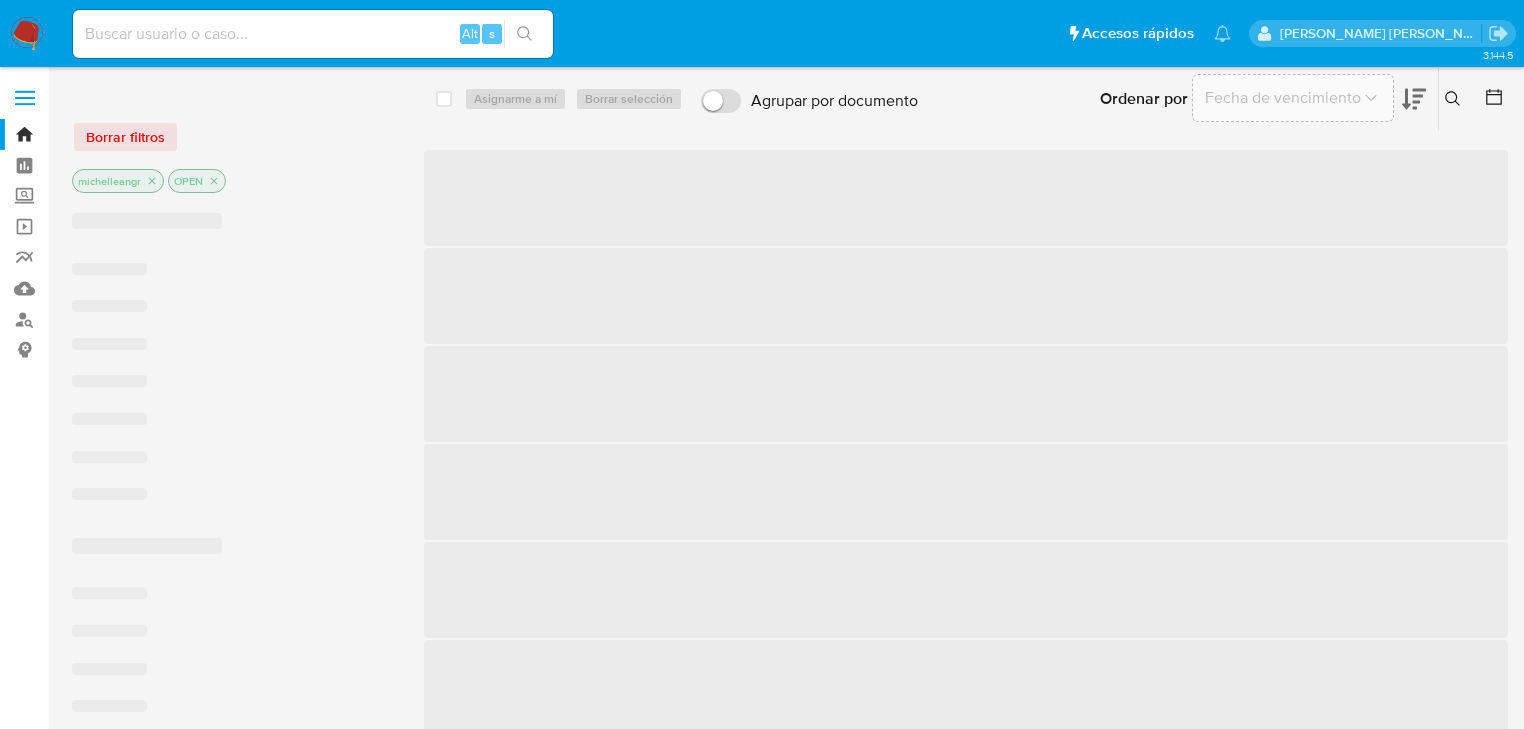 click on "Alt s" at bounding box center [313, 34] 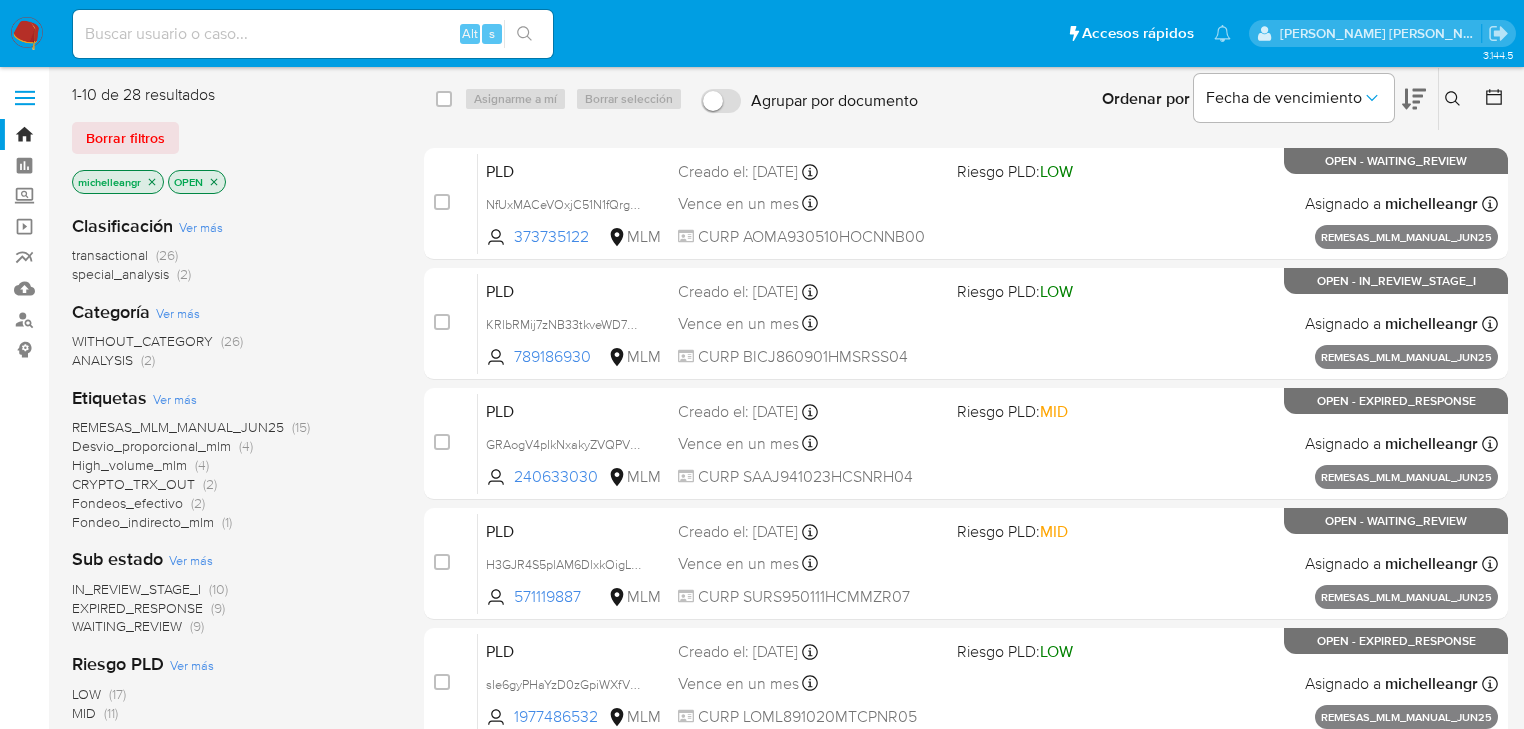 click at bounding box center [313, 34] 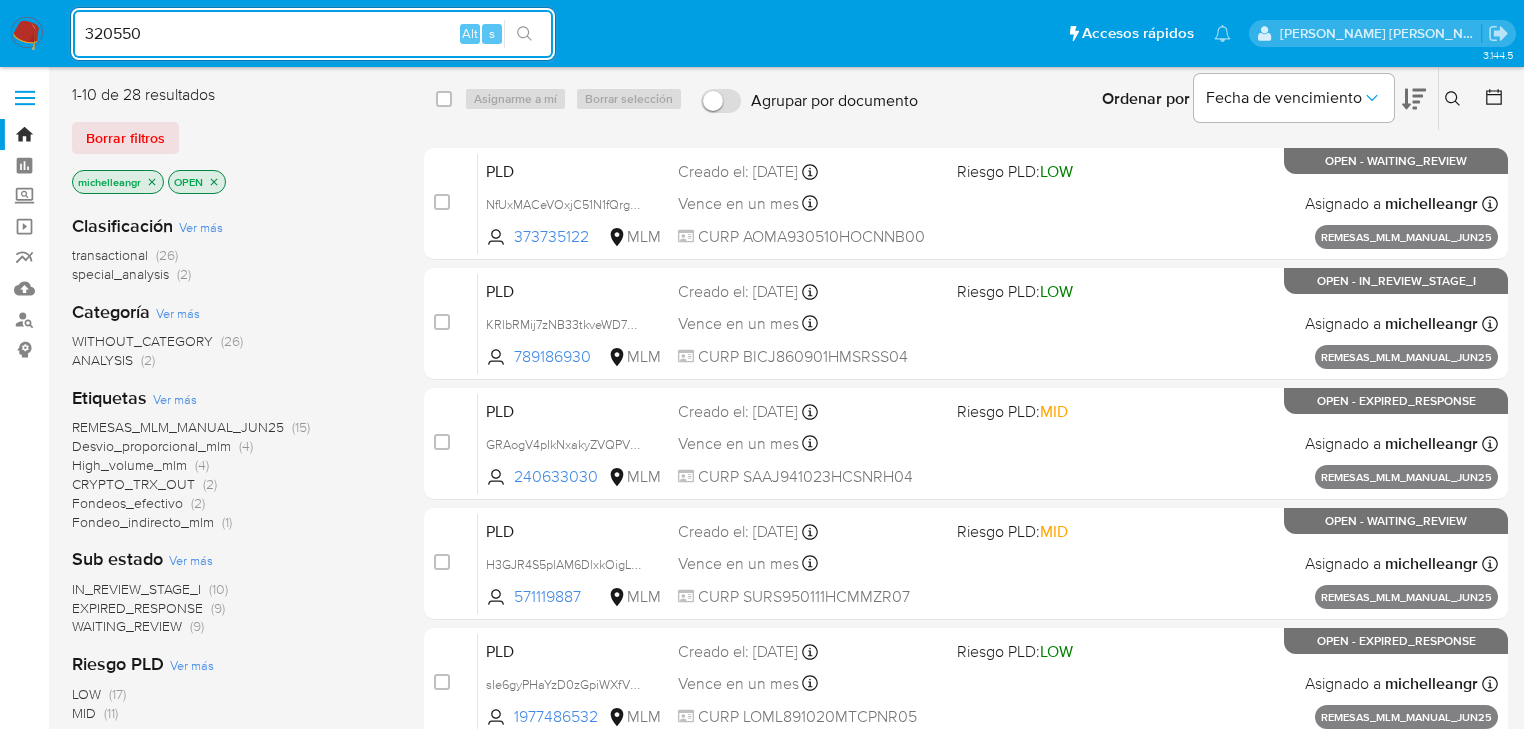 click on "320550" at bounding box center [313, 34] 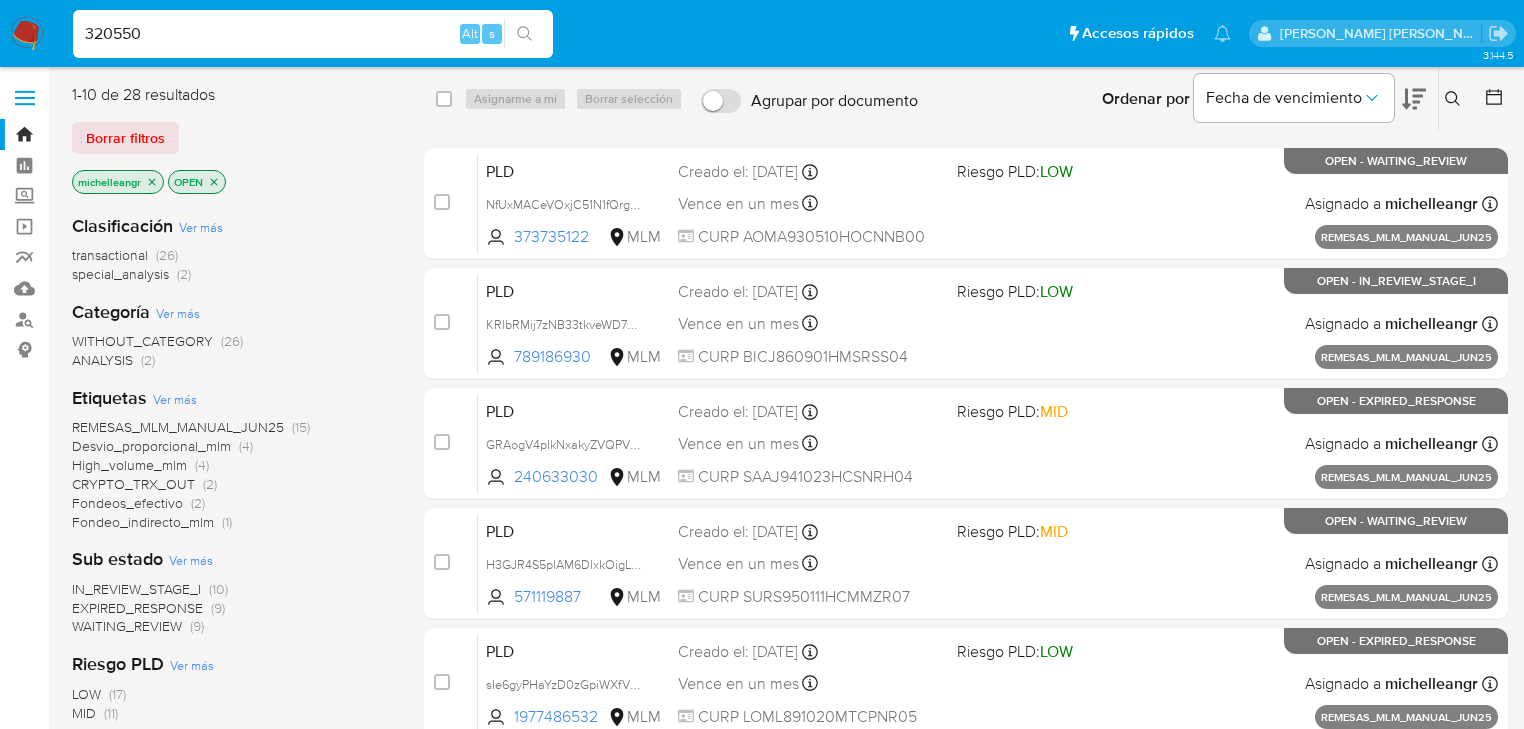 paste on "2430544649" 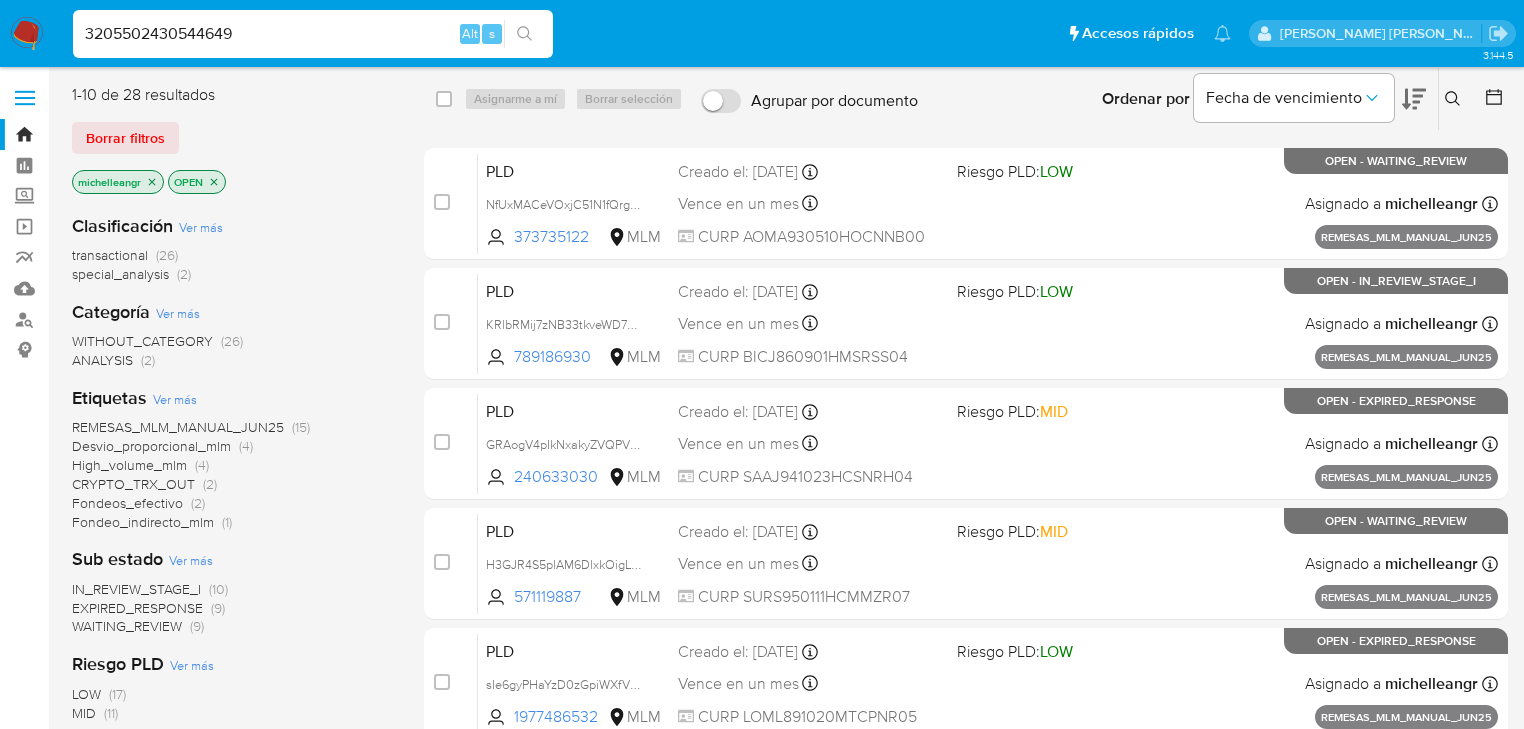 drag, startPoint x: 287, startPoint y: 30, endPoint x: 0, endPoint y: -61, distance: 301.0814 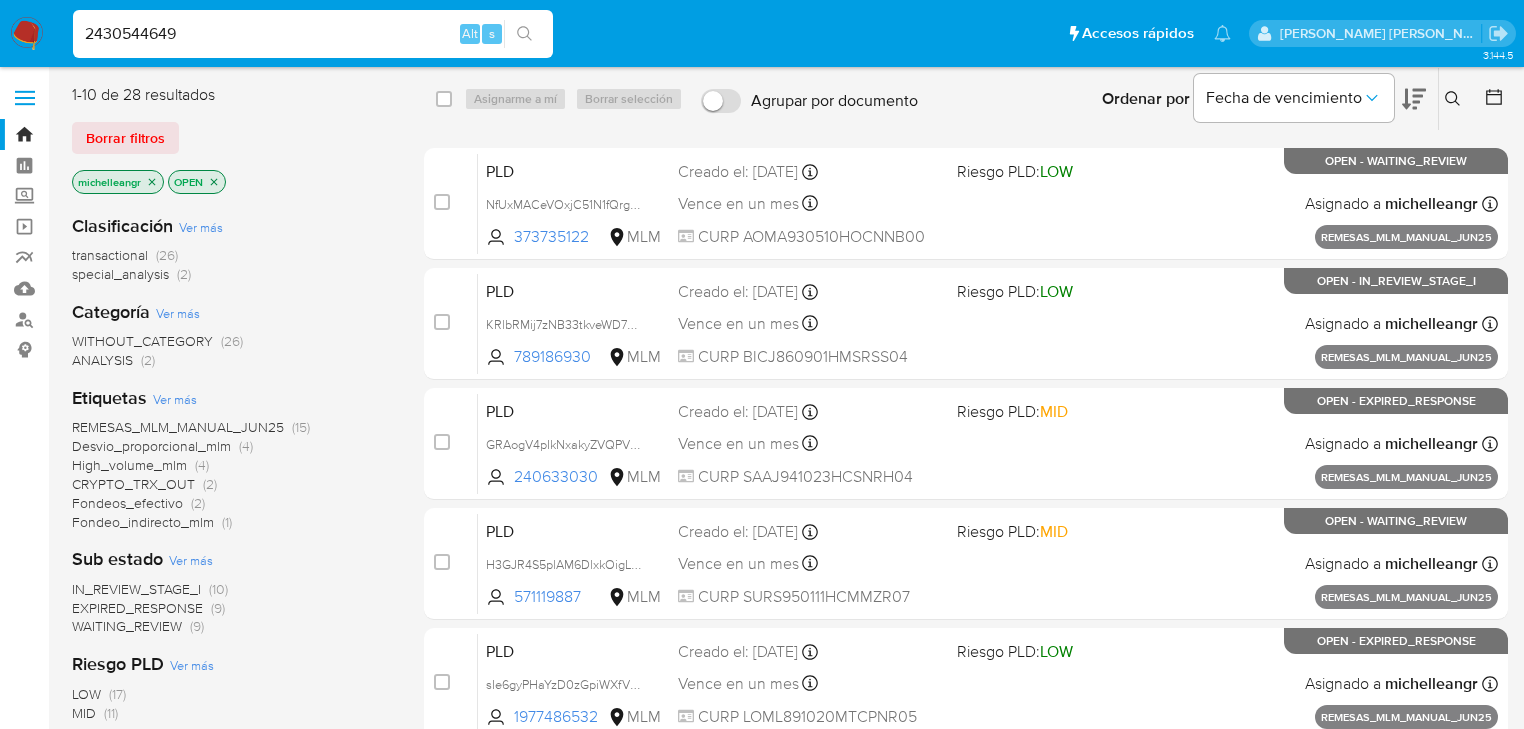 type on "2430544649" 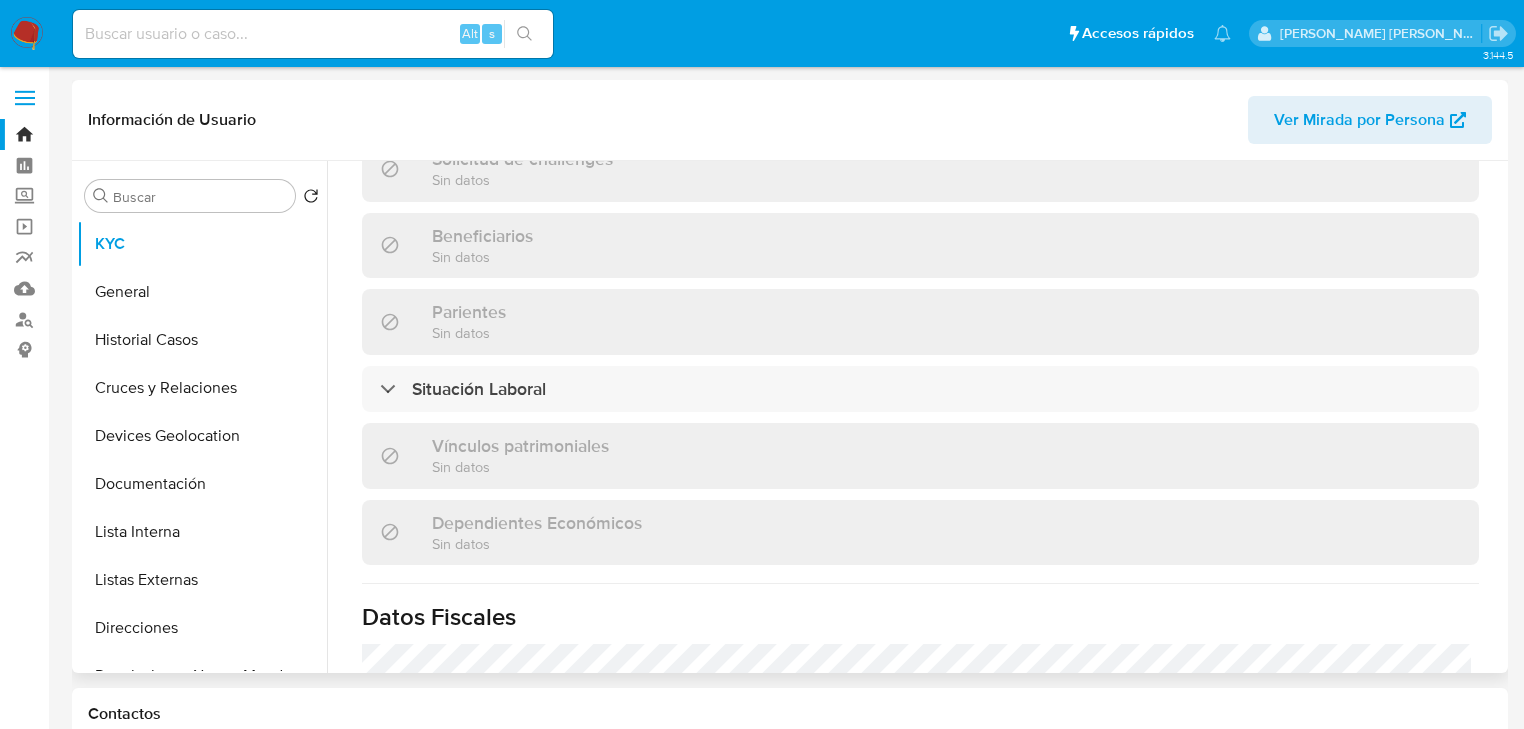 scroll, scrollTop: 640, scrollLeft: 0, axis: vertical 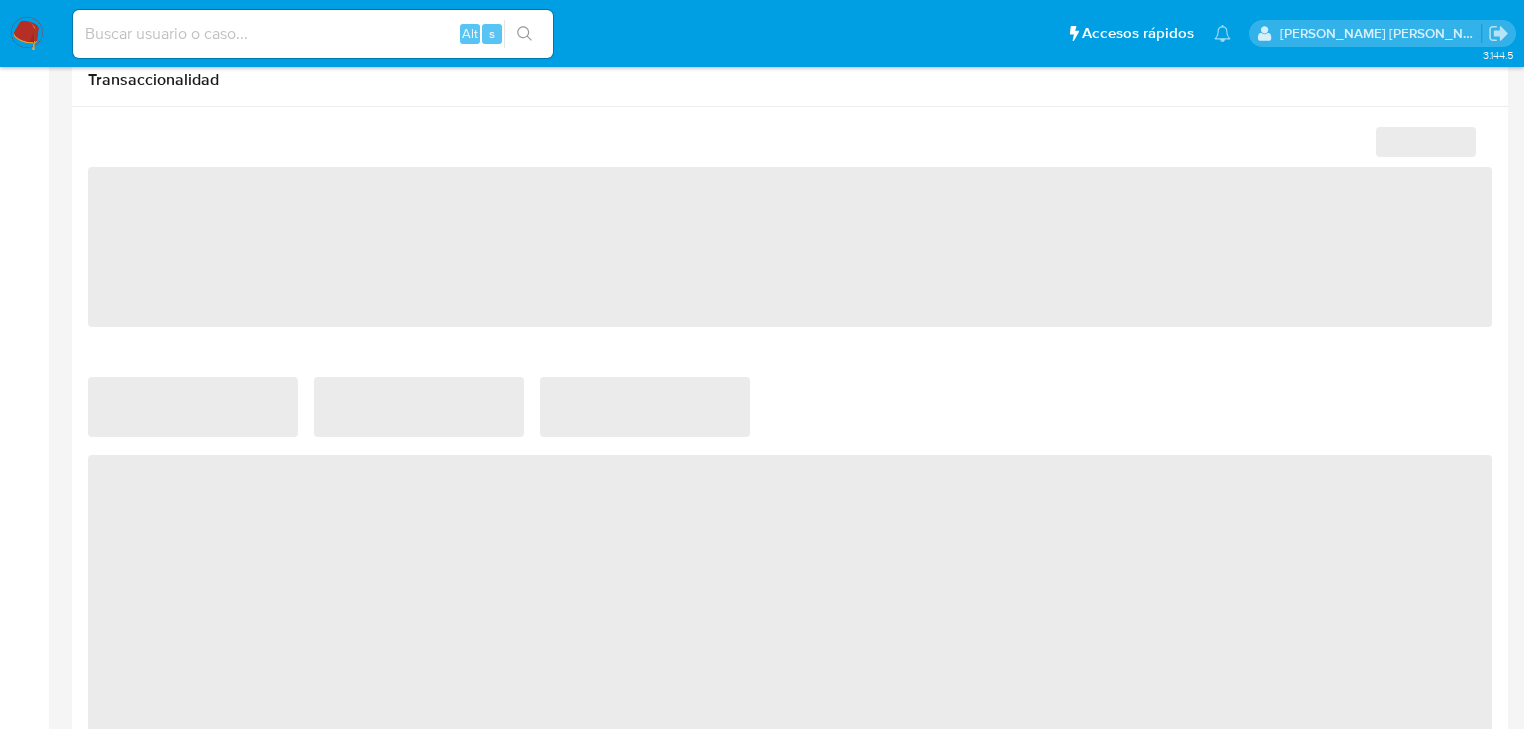 select on "10" 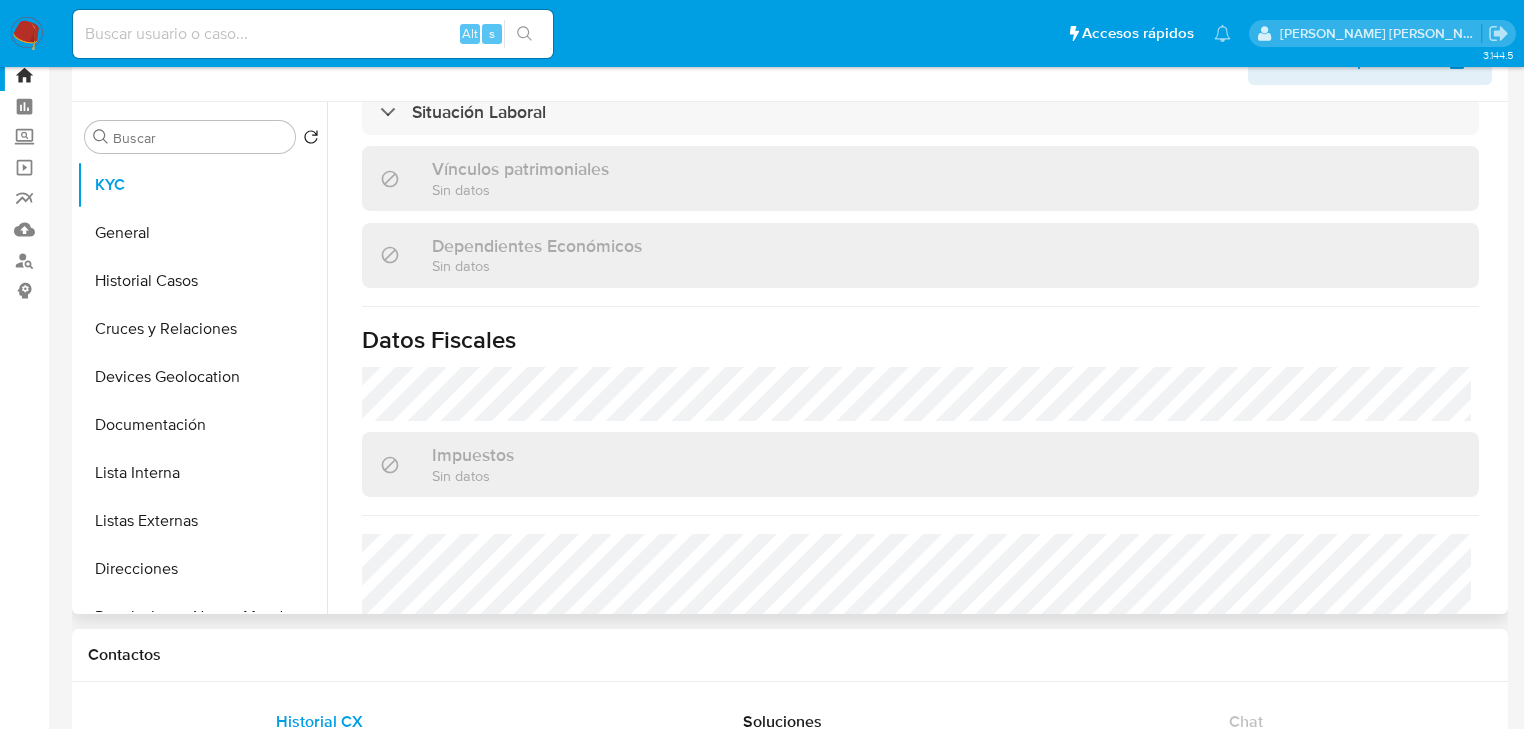 scroll, scrollTop: 0, scrollLeft: 0, axis: both 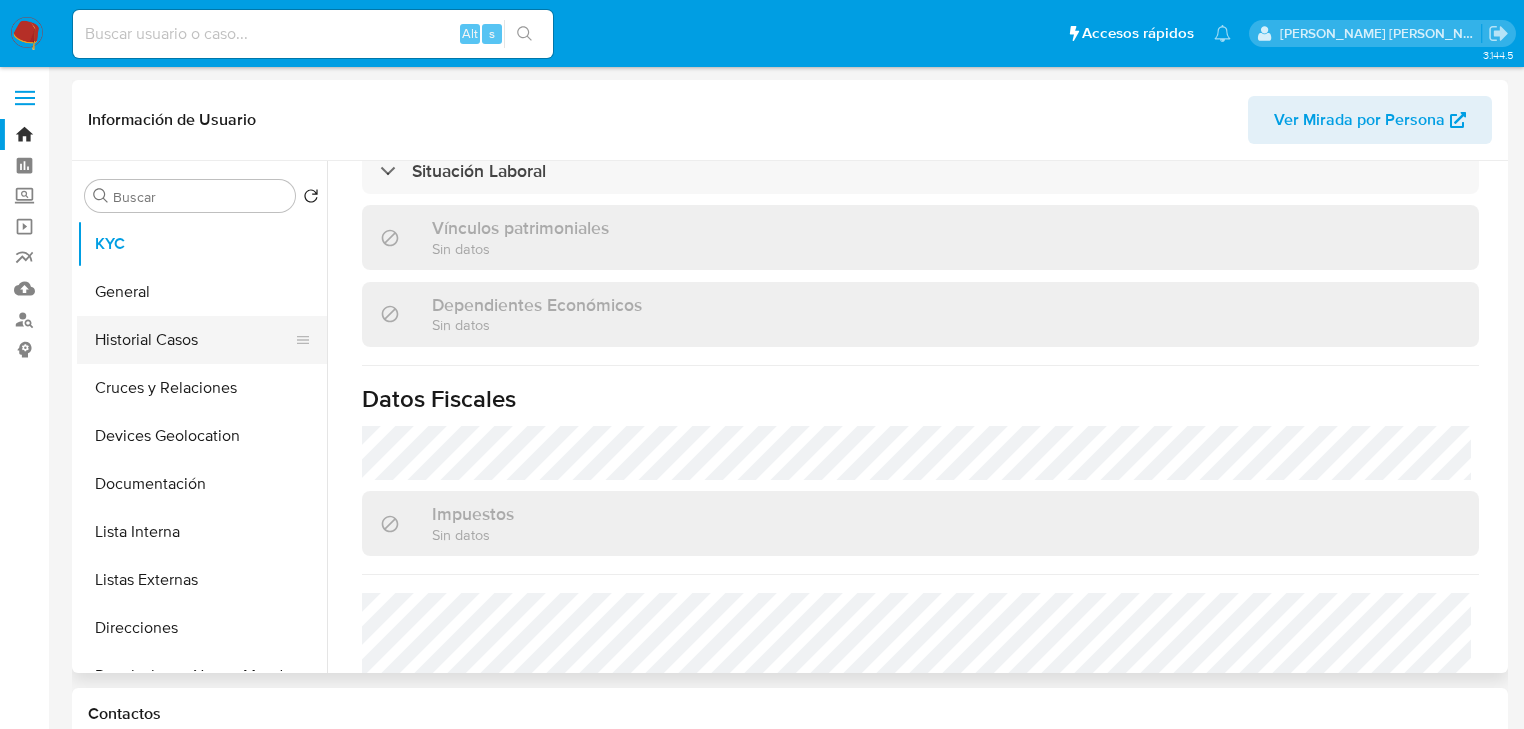 click on "Historial Casos" at bounding box center [194, 340] 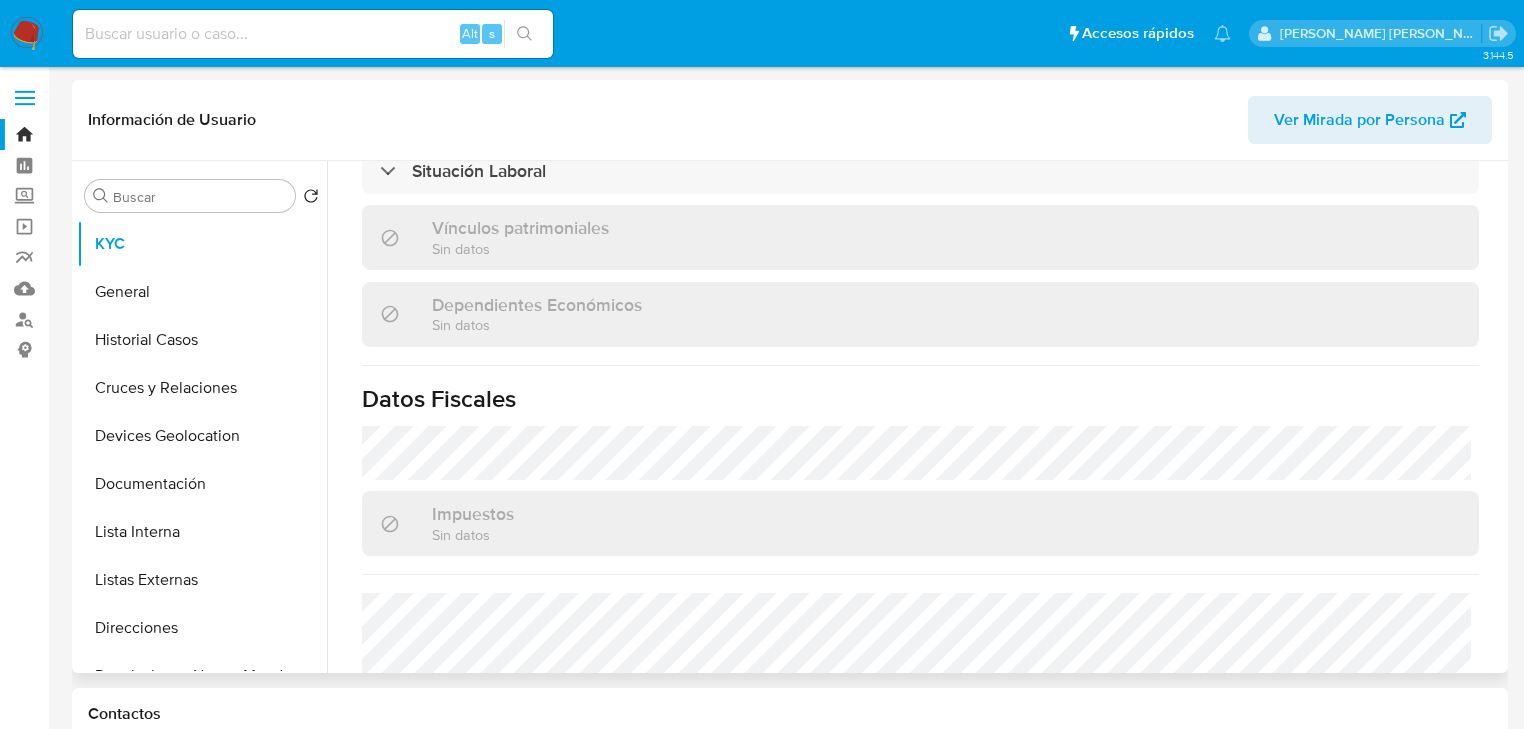 scroll, scrollTop: 0, scrollLeft: 0, axis: both 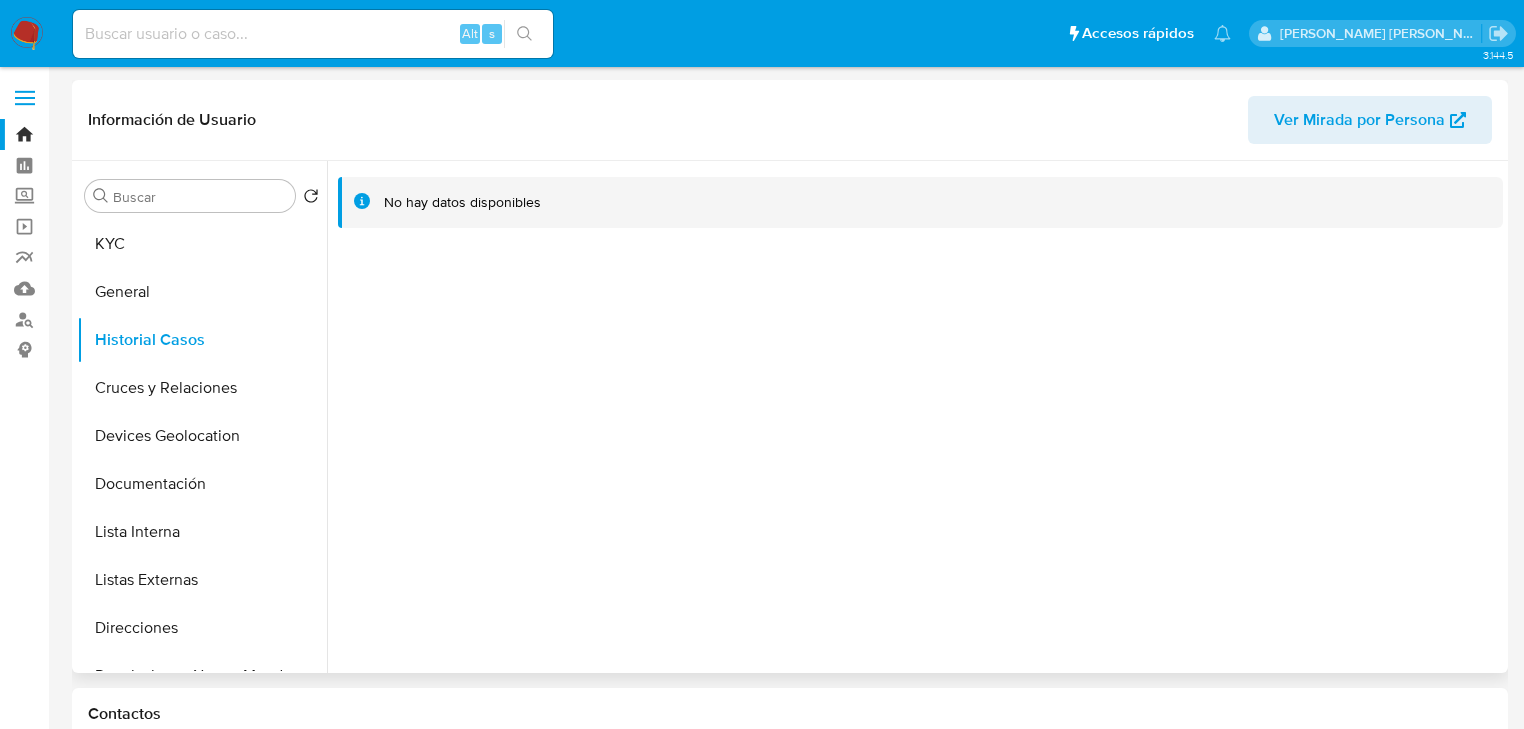 type 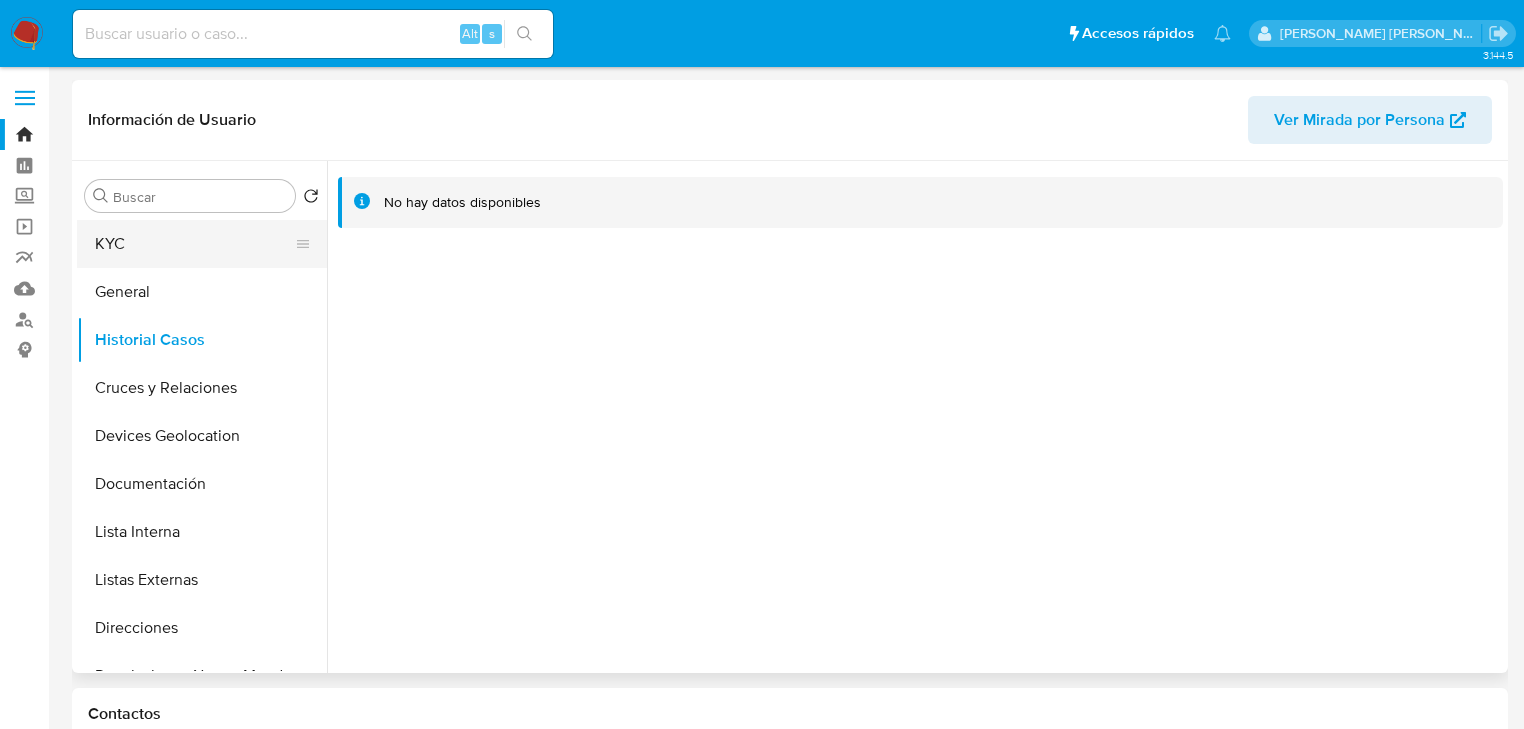 click on "KYC" at bounding box center (194, 244) 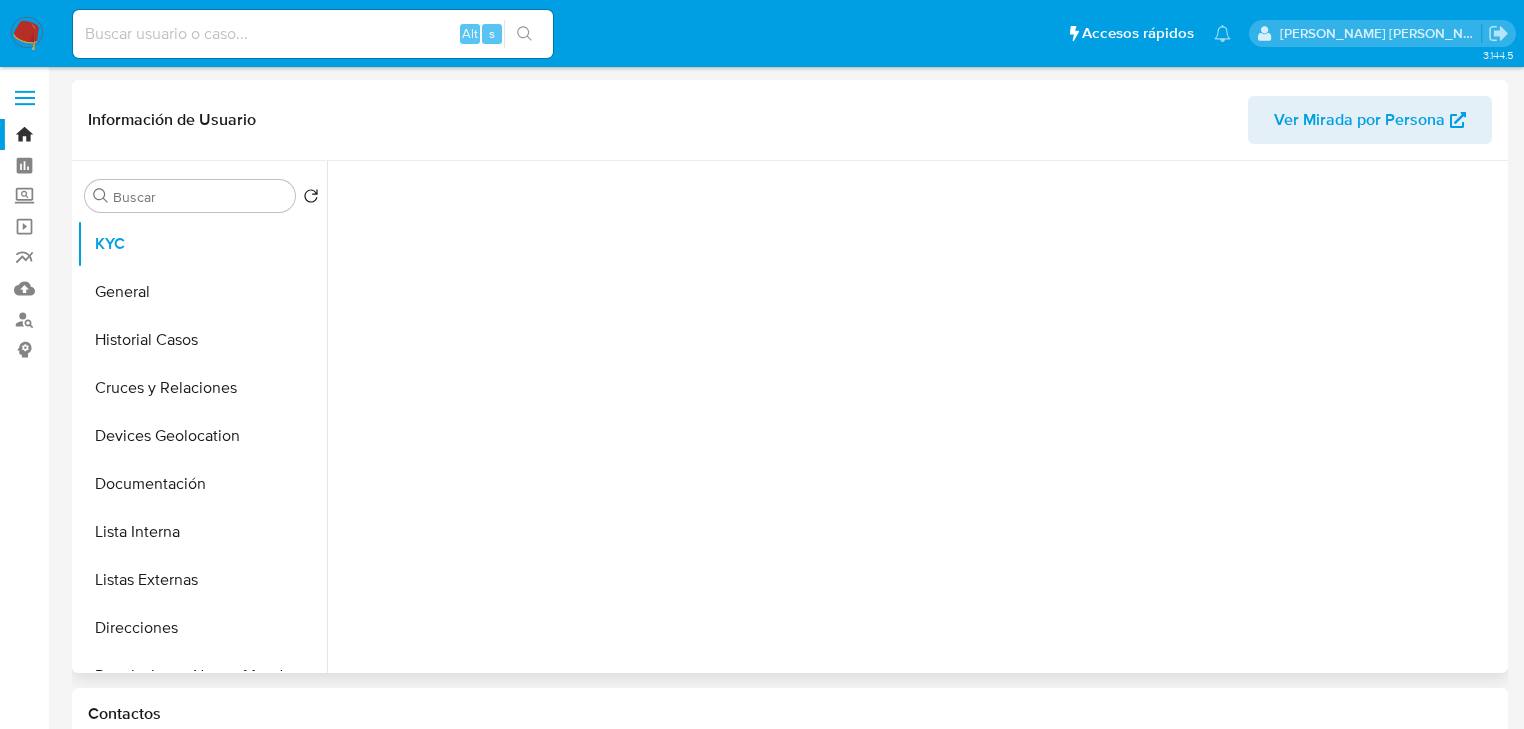 click at bounding box center (920, 412) 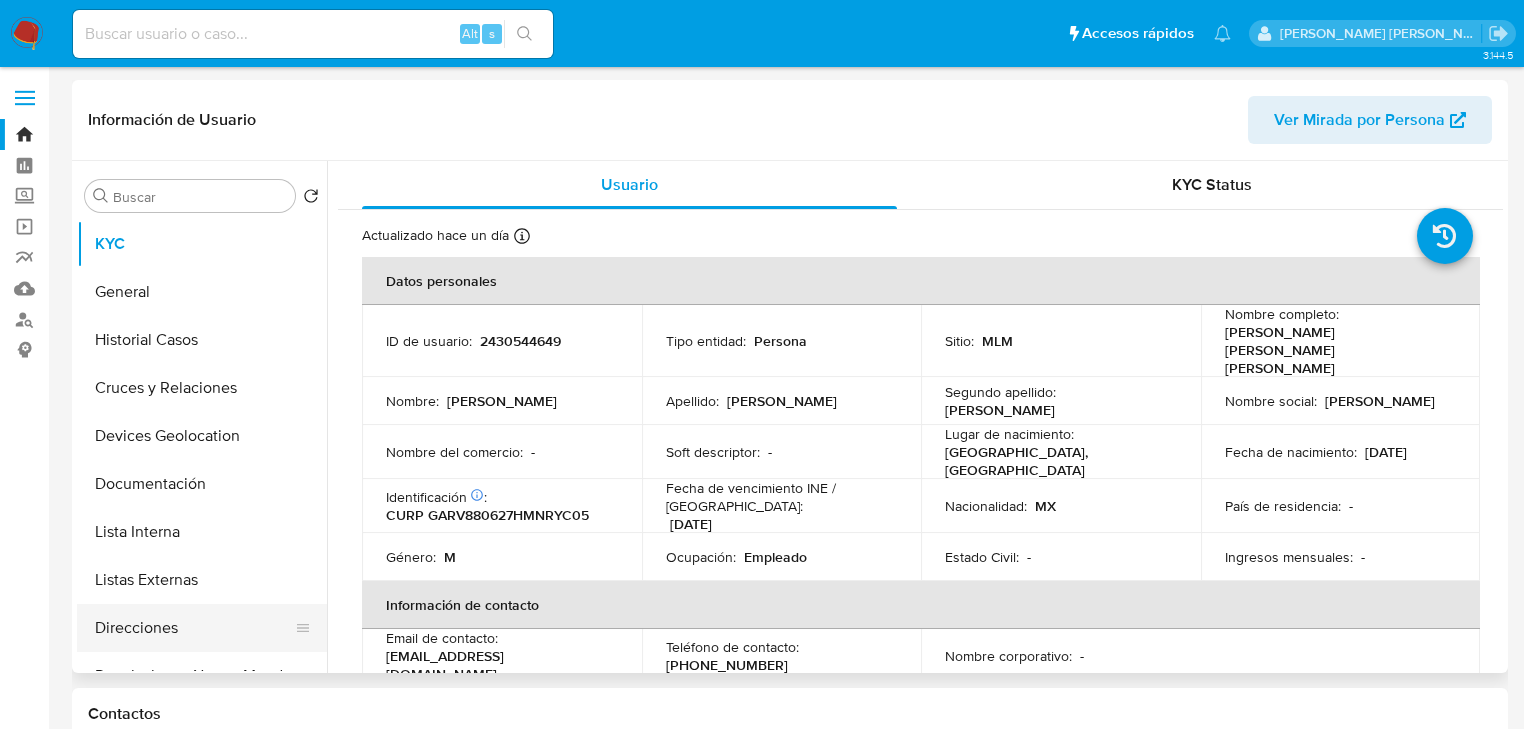 click on "Direcciones" at bounding box center (194, 628) 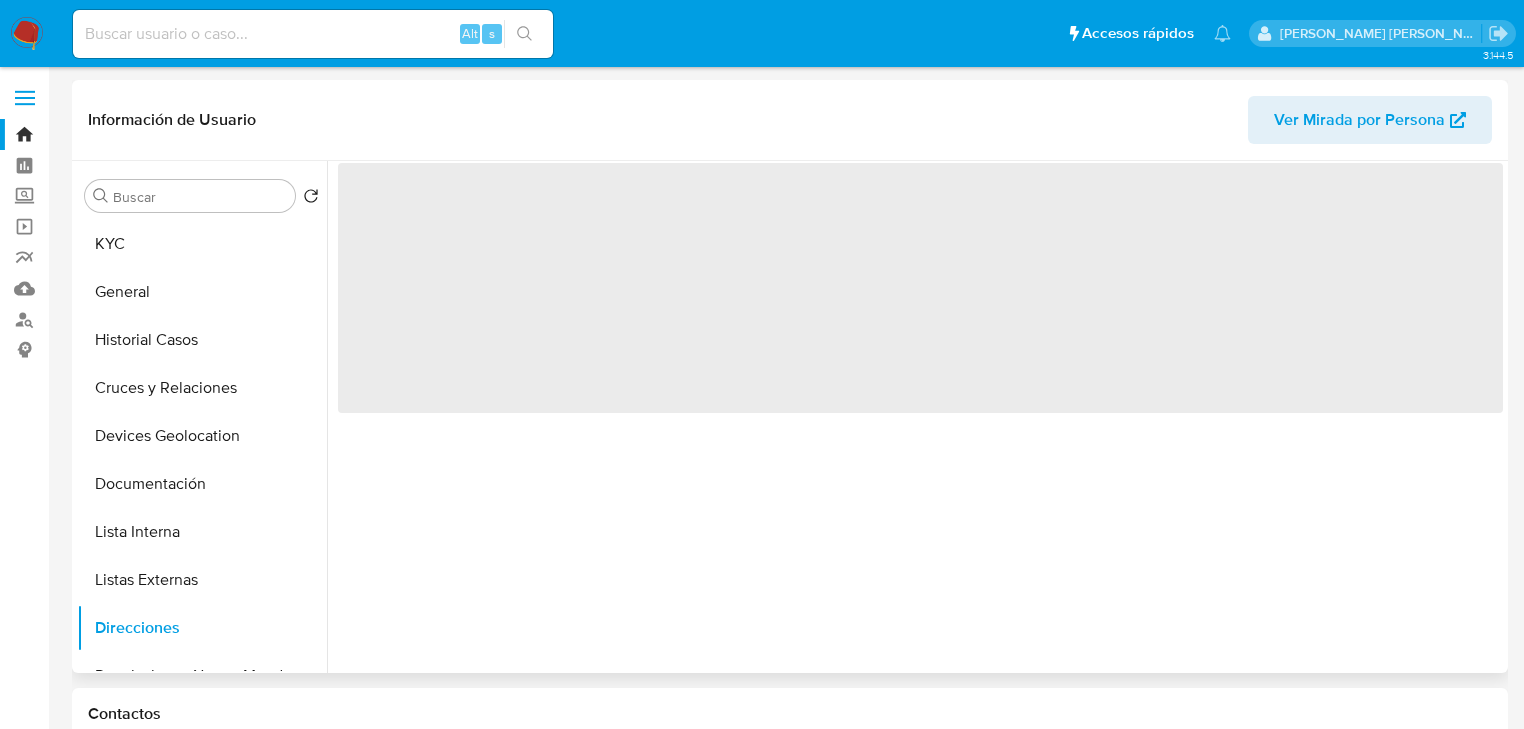 drag, startPoint x: 209, startPoint y: 573, endPoint x: 687, endPoint y: 453, distance: 492.83264 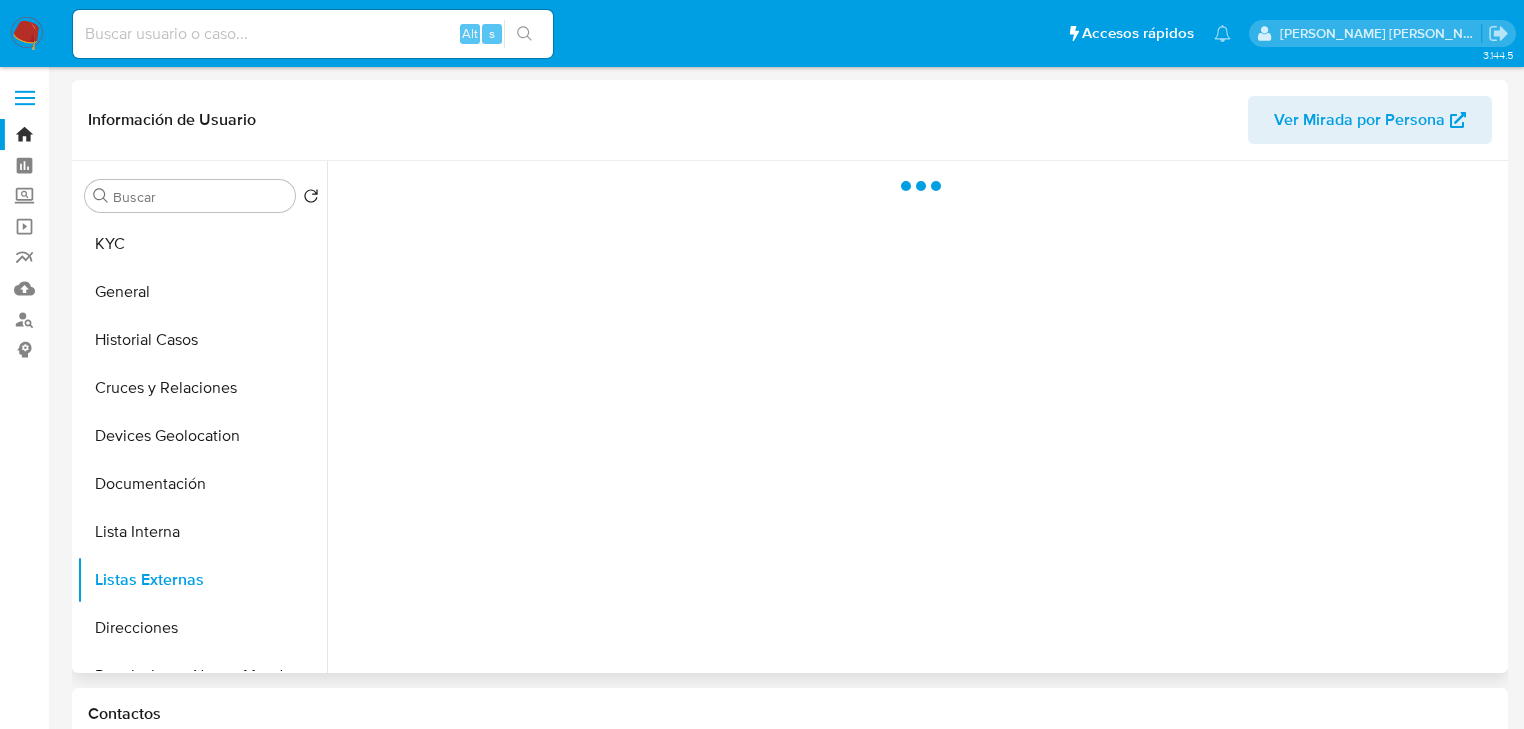 click at bounding box center [915, 417] 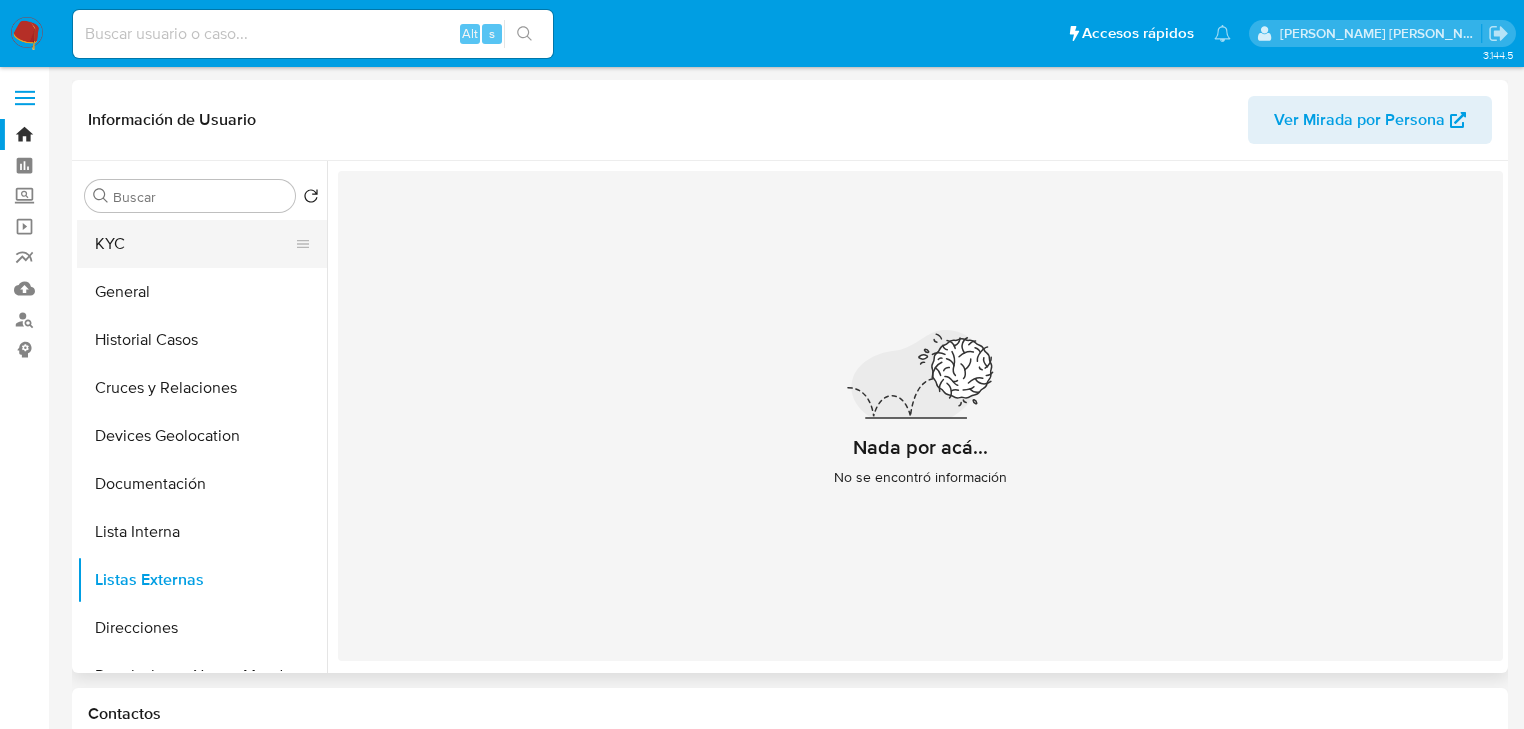 click on "General" at bounding box center [202, 292] 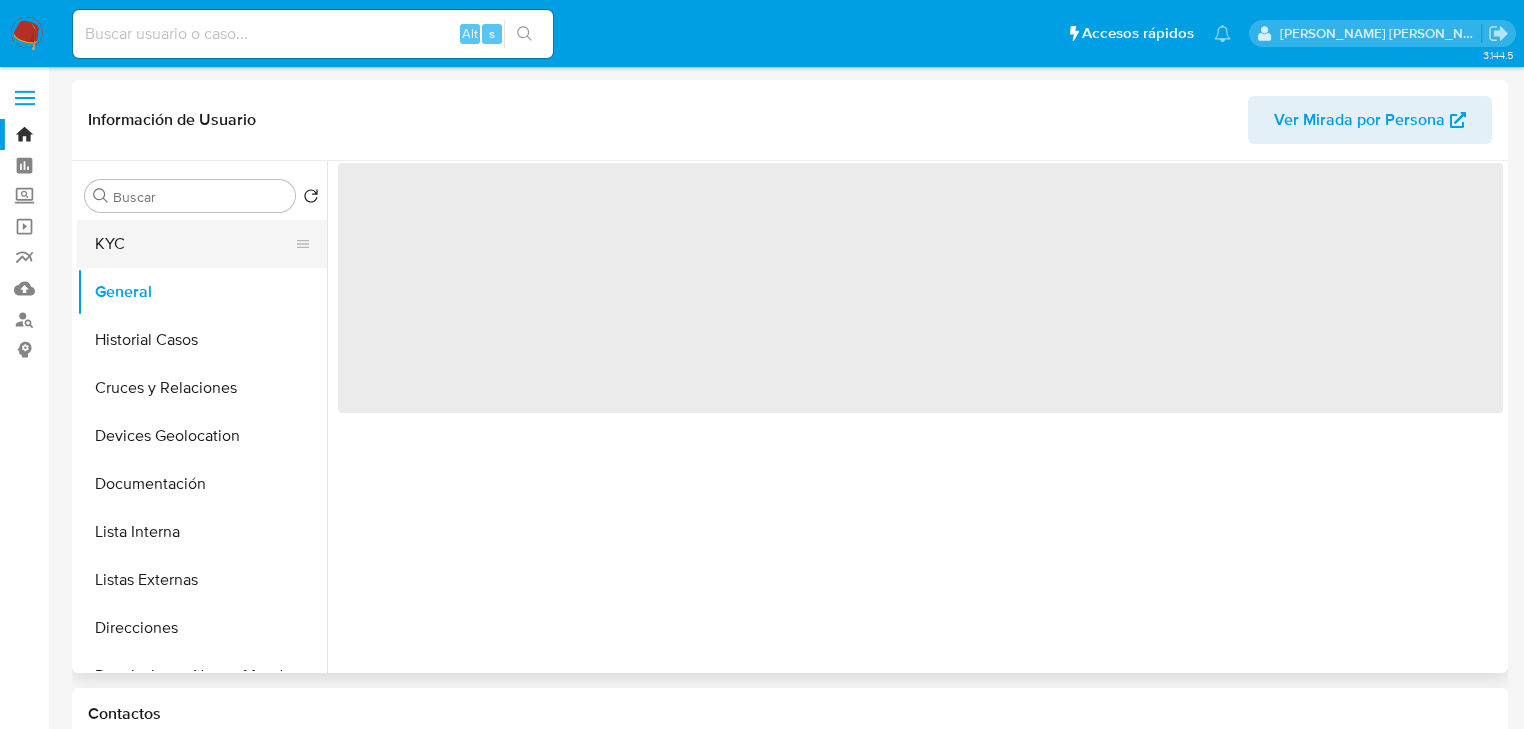 click on "KYC" at bounding box center [194, 244] 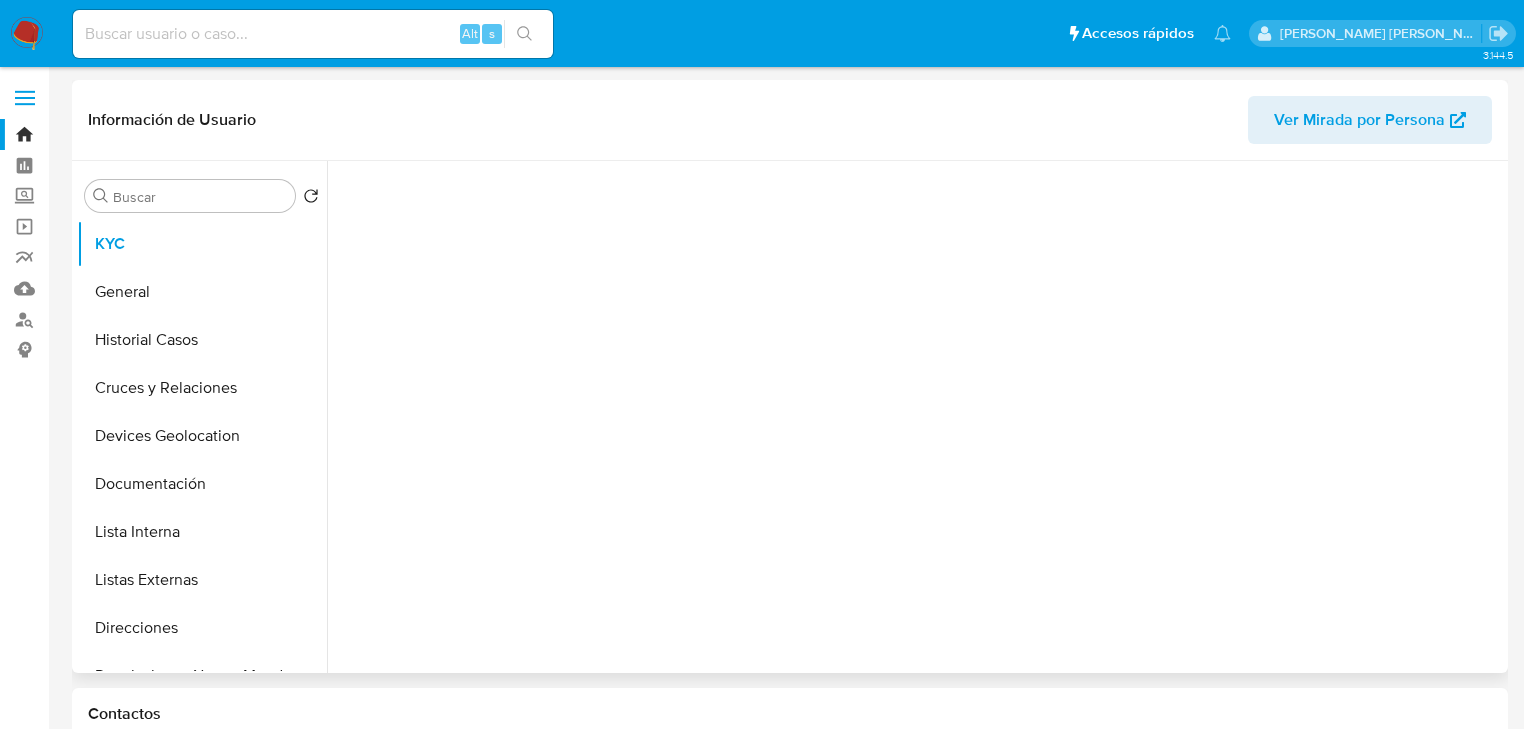 type 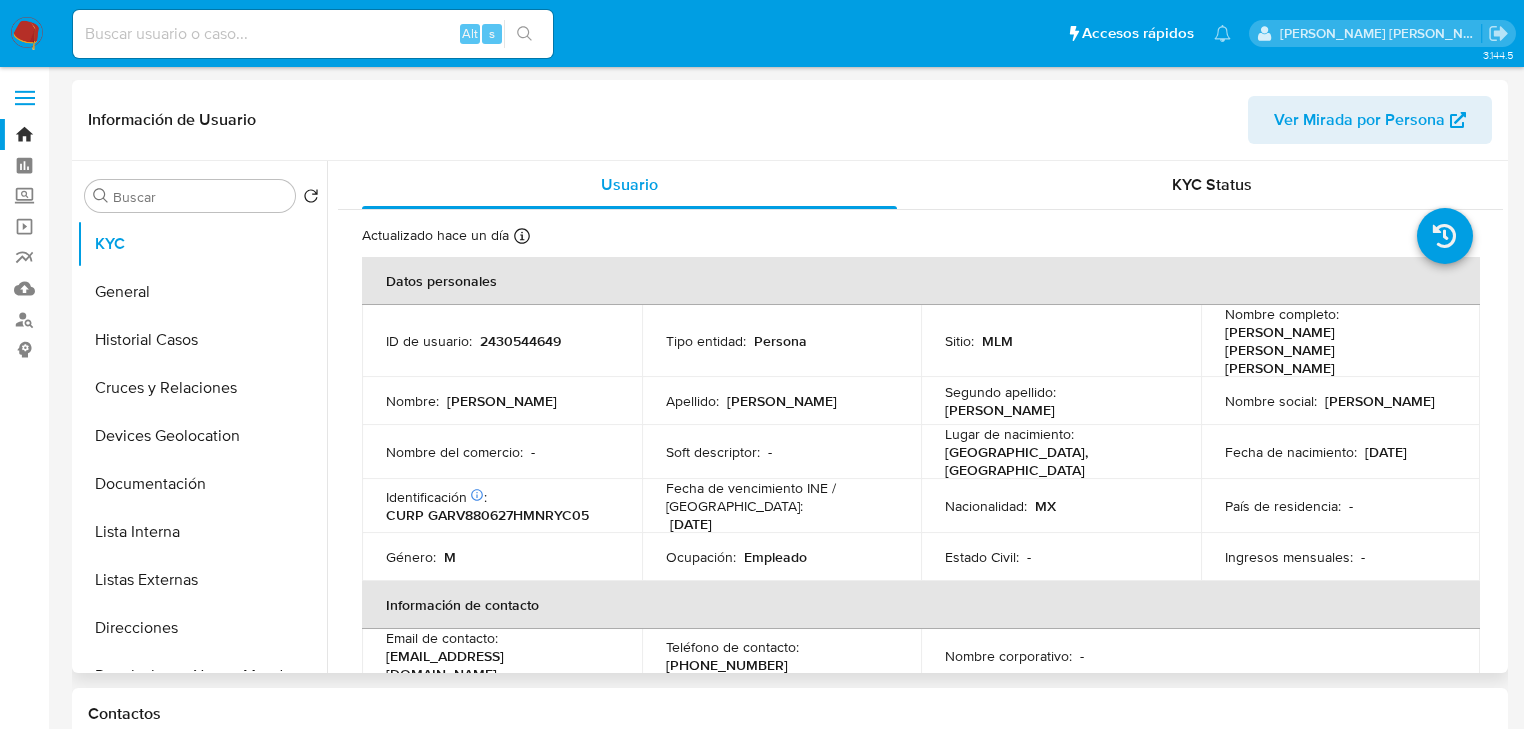 click on "CURP GARV880627HMNRYC05" at bounding box center (487, 515) 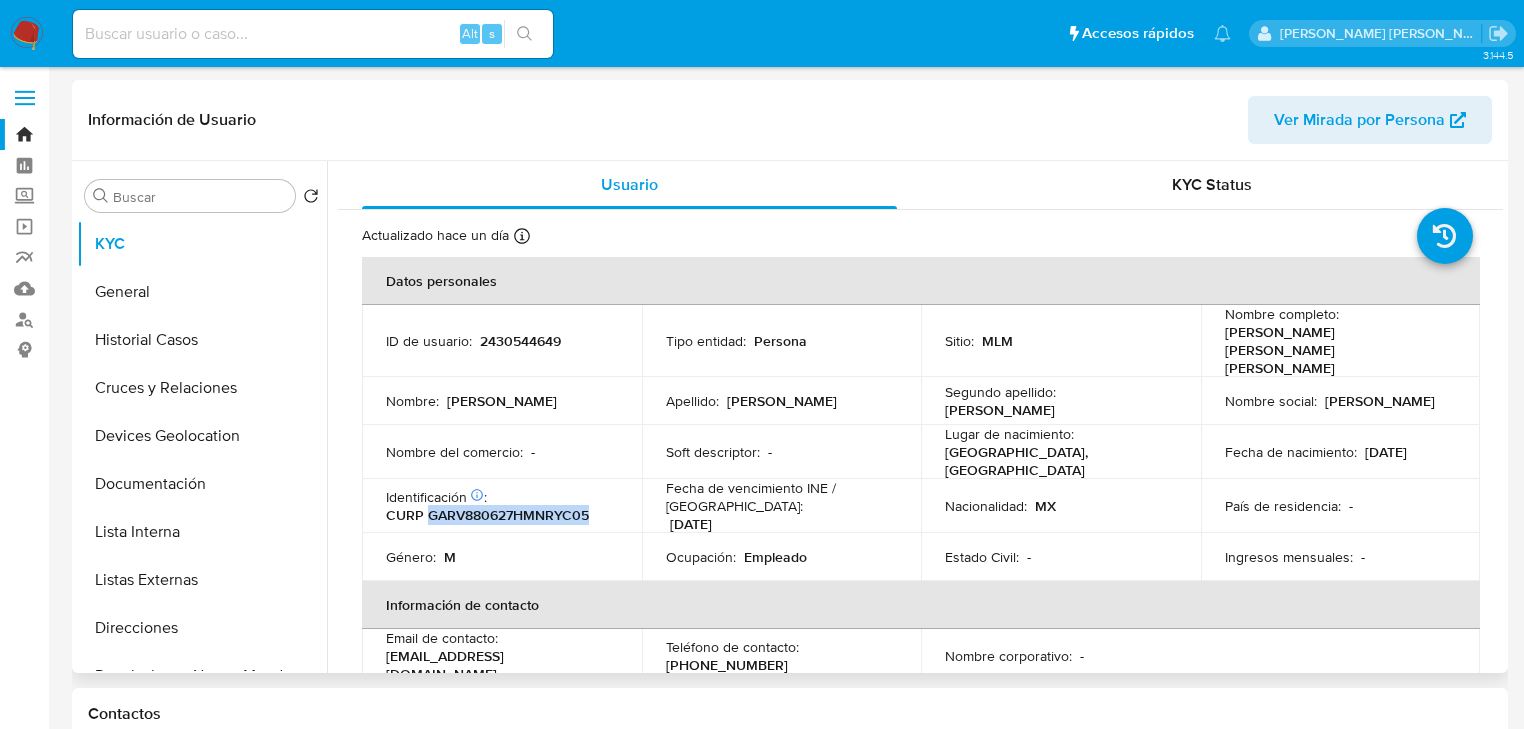 click on "CURP GARV880627HMNRYC05" at bounding box center [487, 515] 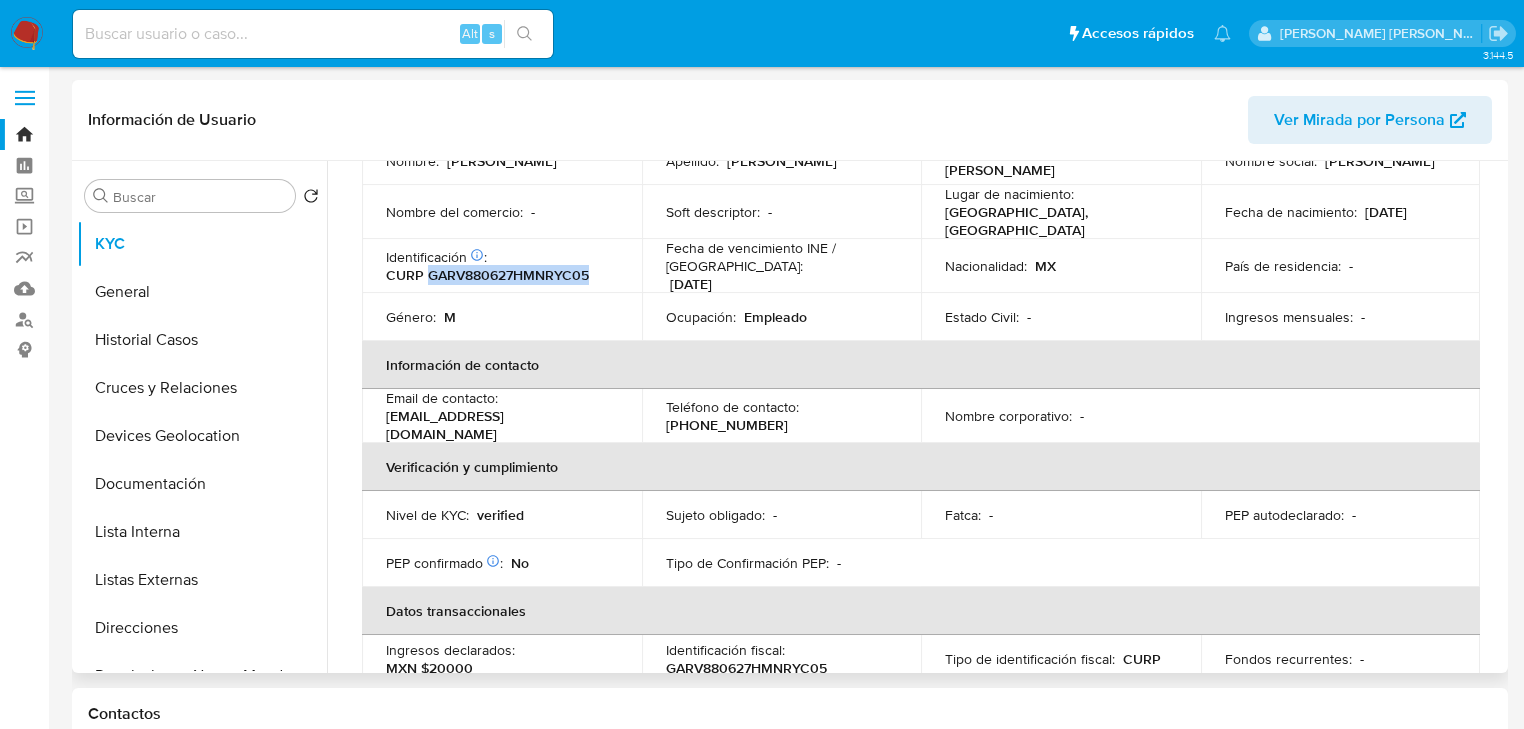 scroll, scrollTop: 400, scrollLeft: 0, axis: vertical 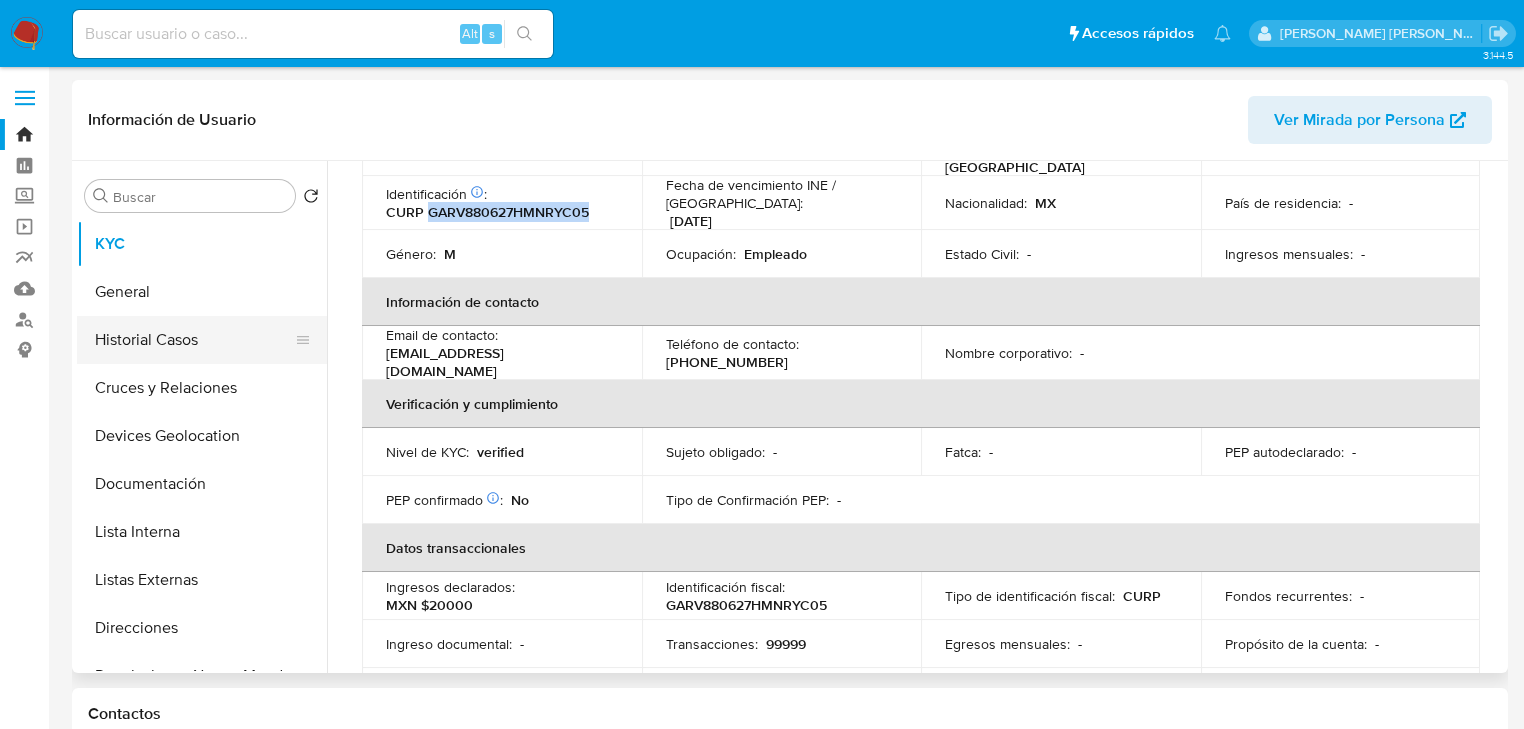 click on "Historial Casos" at bounding box center [194, 340] 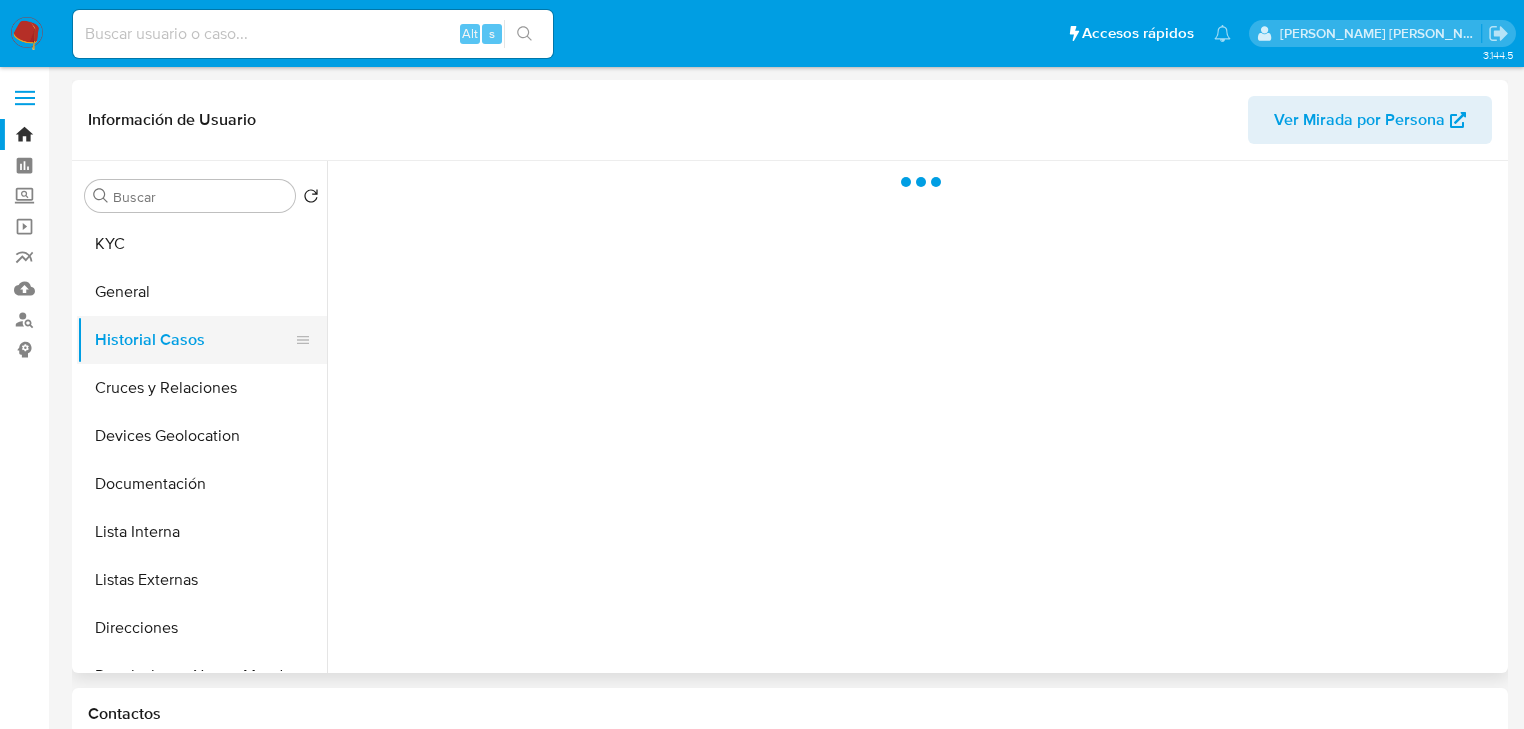 scroll, scrollTop: 0, scrollLeft: 0, axis: both 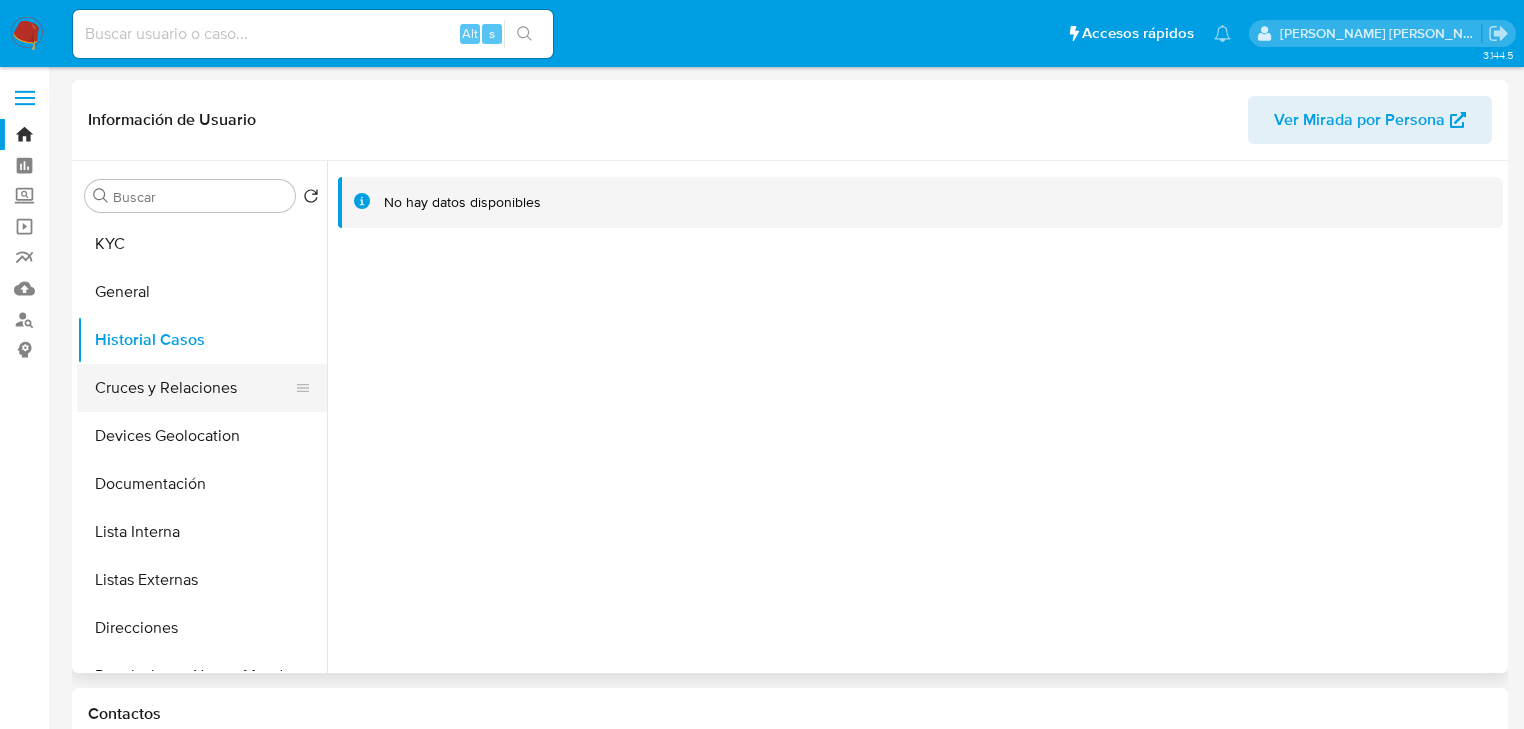 click on "Cruces y Relaciones" at bounding box center (194, 388) 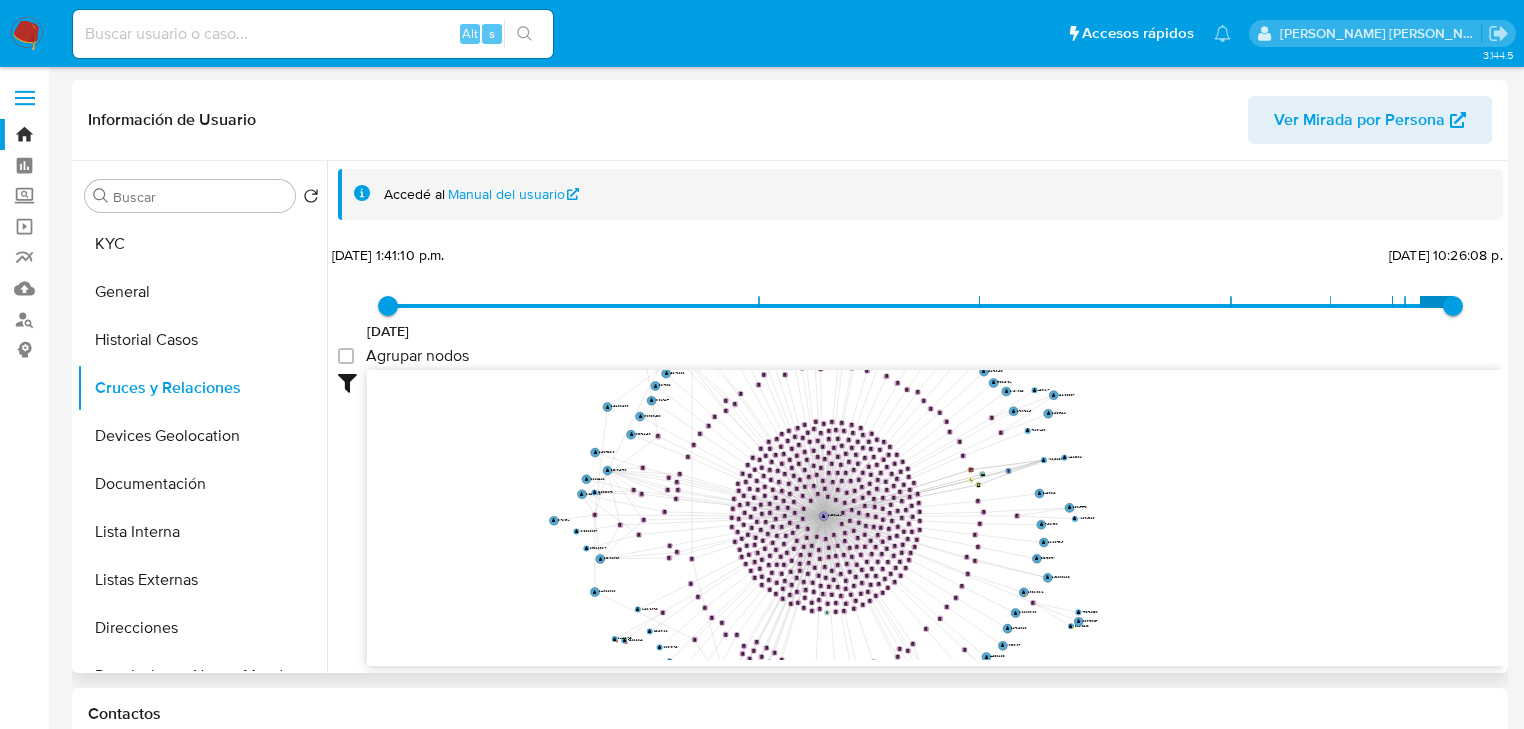 type 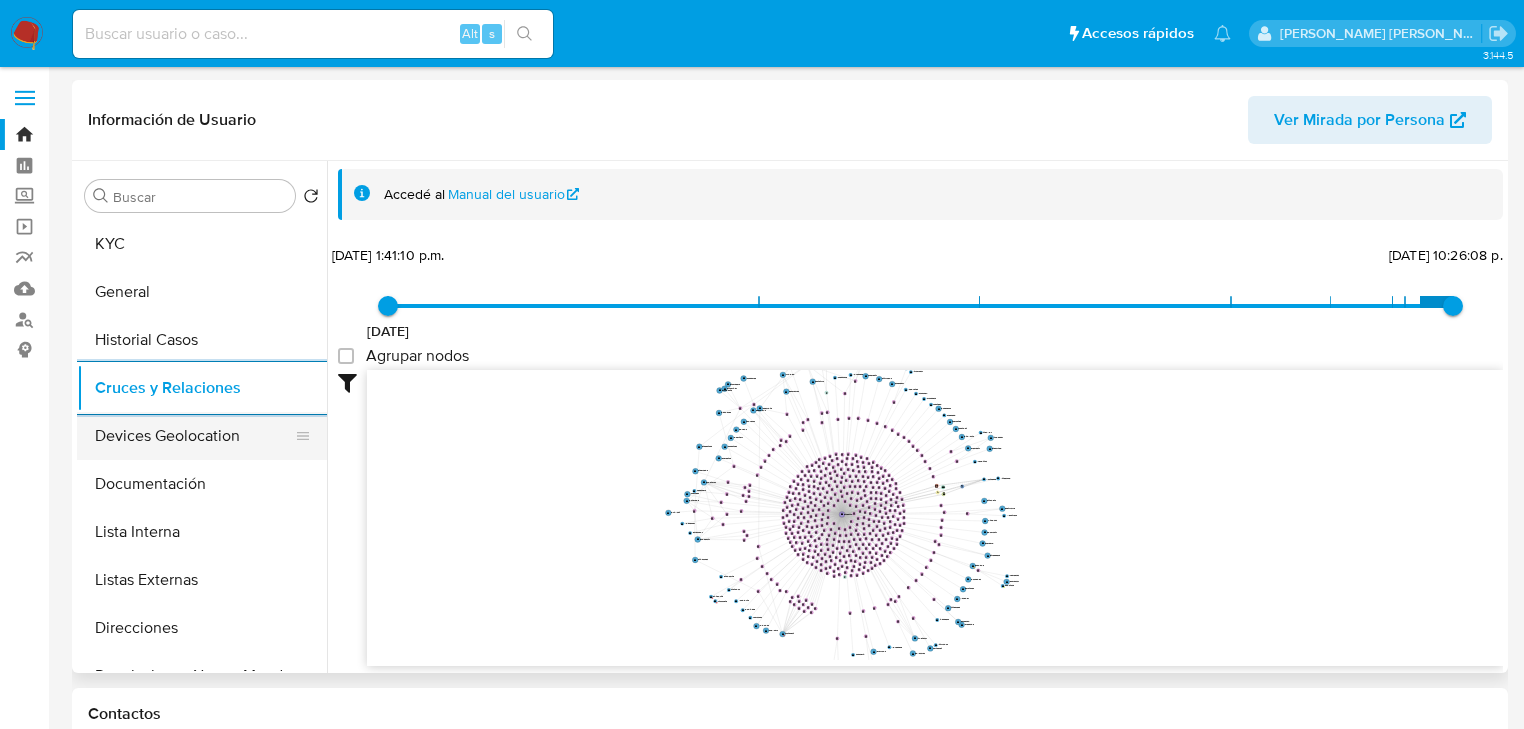 click on "Devices Geolocation" at bounding box center (194, 436) 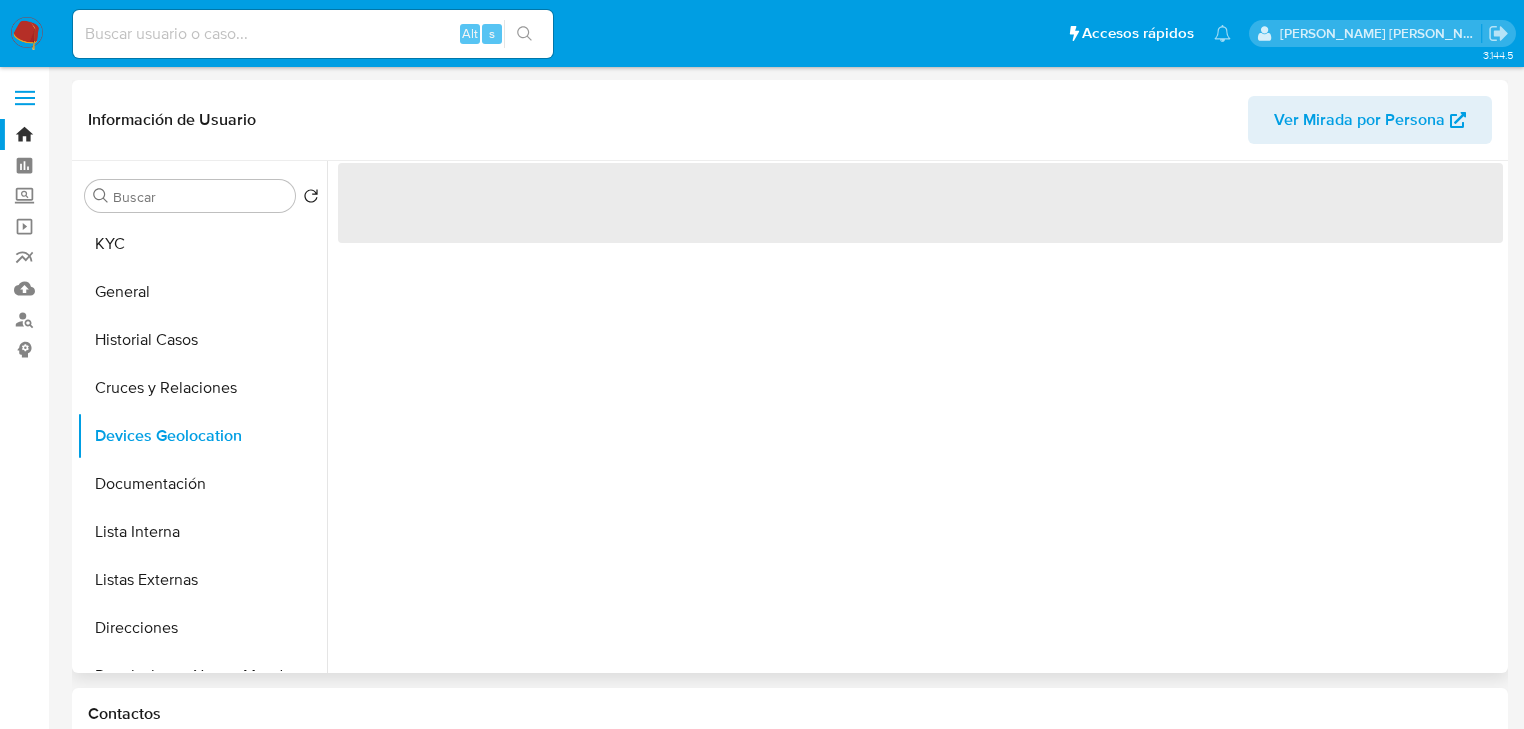 drag, startPoint x: 212, startPoint y: 499, endPoint x: 448, endPoint y: 372, distance: 268.00186 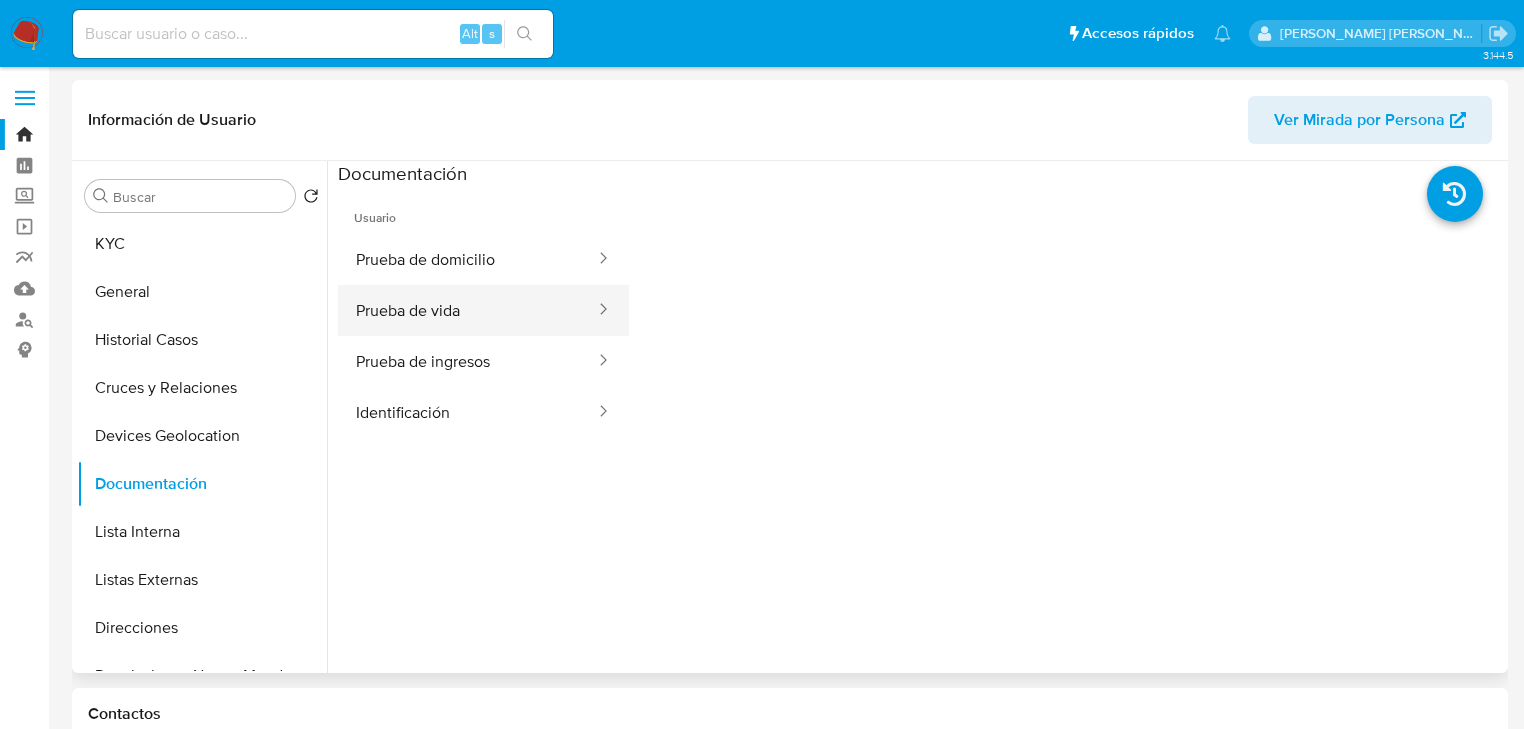 drag, startPoint x: 485, startPoint y: 316, endPoint x: 578, endPoint y: 318, distance: 93.0215 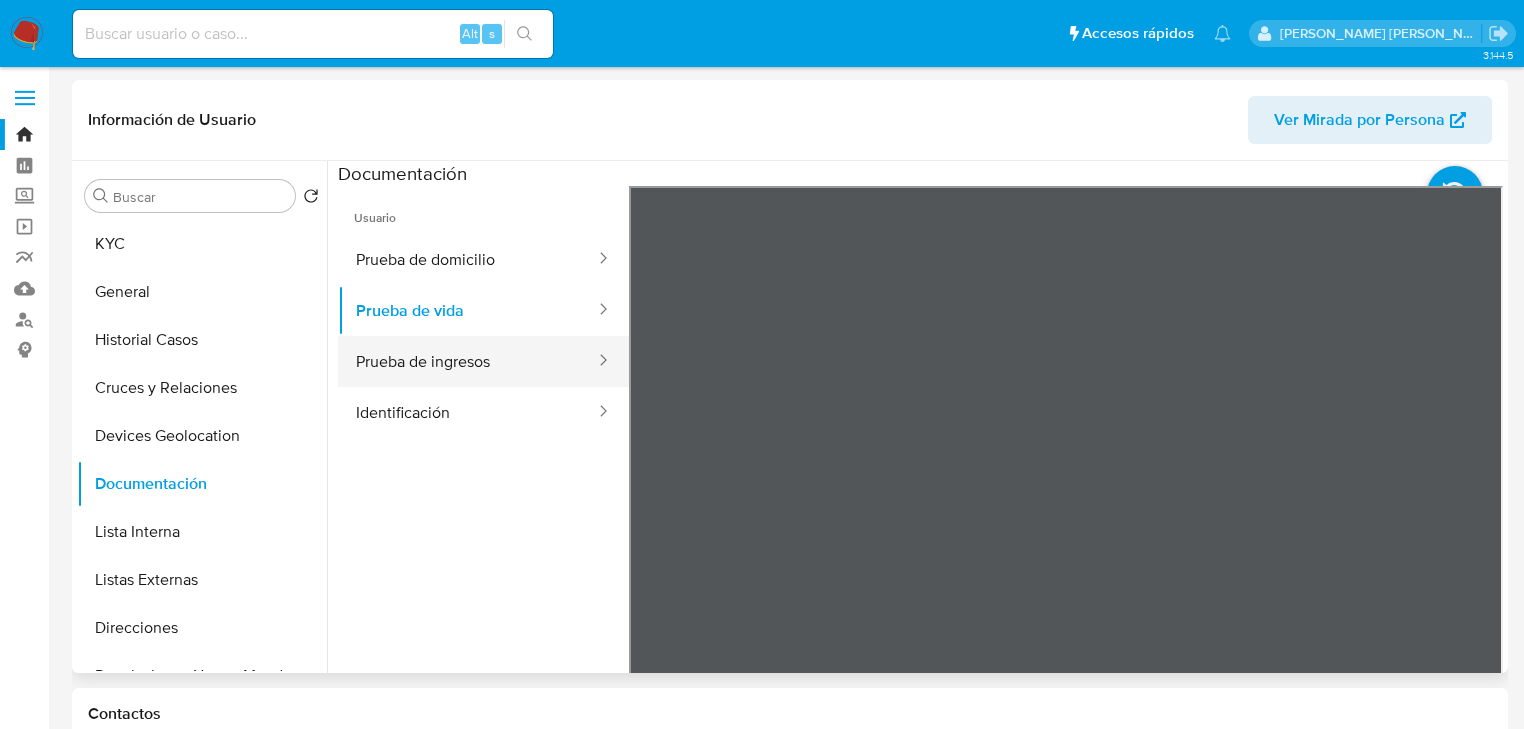 click on "Prueba de ingresos" at bounding box center (467, 361) 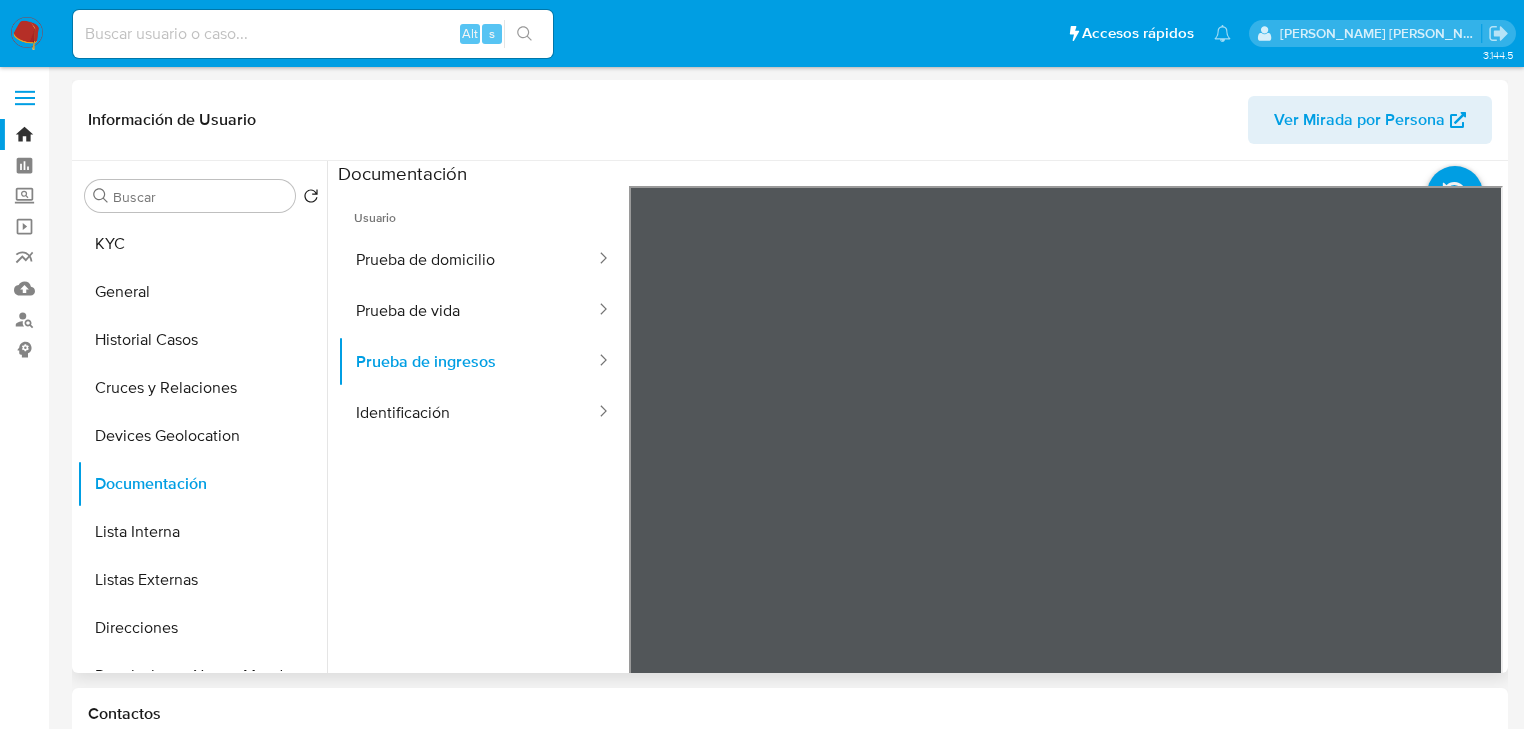 drag, startPoint x: 452, startPoint y: 412, endPoint x: 617, endPoint y: 416, distance: 165.04848 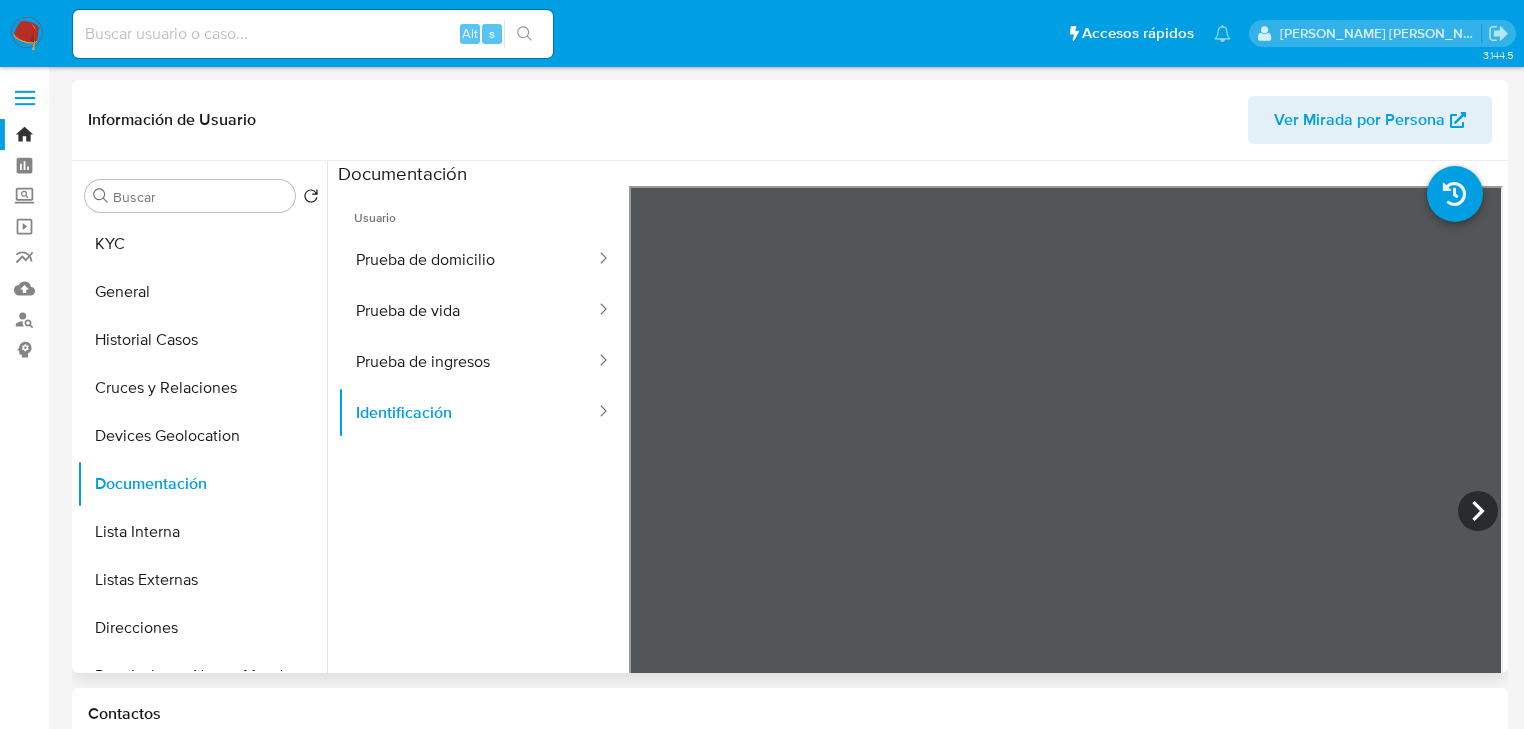 scroll, scrollTop: 0, scrollLeft: 0, axis: both 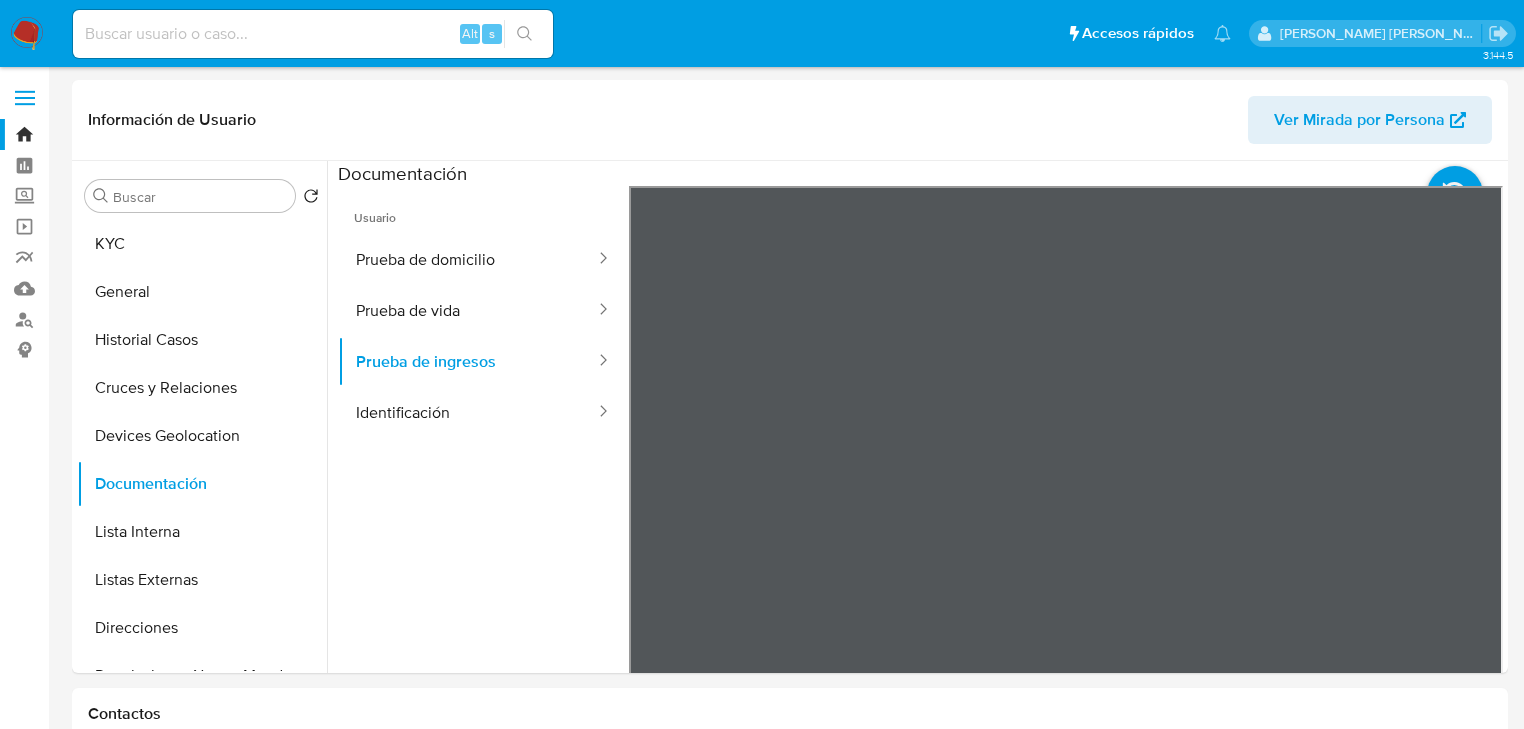 click on "Pausado Ver notificaciones Alt s Accesos rápidos   Presiona las siguientes teclas para acceder a algunas de las funciones Buscar caso o usuario Alt s Volver al home Alt h Agregar un archivo adjunto Alt a Michelle Angelica Rodriguez Bandeja Tablero Screening Búsqueda en Listas Watchlist Herramientas Operaciones masivas Reportes Mulan Buscador de personas Consolidado 3.144.5 Información de Usuario Ver Mirada por Persona Buscar   Volver al orden por defecto KYC General Historial Casos Cruces y Relaciones Devices Geolocation Documentación Lista Interna Listas Externas Direcciones Restricciones Nuevo Mundo Historial de conversaciones Archivos adjuntos Dispositivos Point Historial Riesgo PLD Información de accesos Datos Modificados Fecha Compliant IV Challenges Marcas AML Créditos Anticipos de dinero Cuentas Bancarias Insurtech Items Perfiles Tarjetas Contactos Historial CX Soluciones Chat Id Estado Fecha de creación Origen Proceso" at bounding box center [762, 1587] 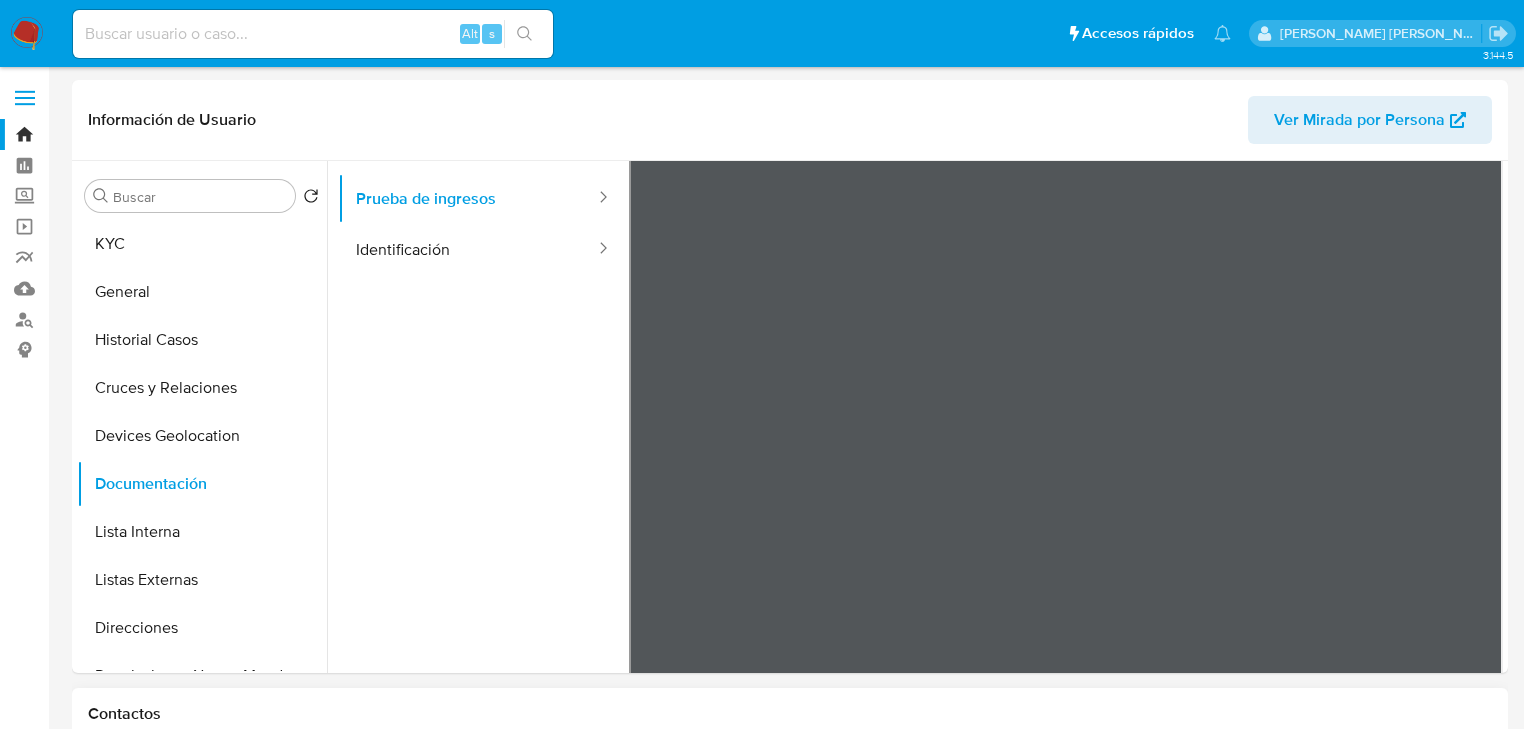 scroll, scrollTop: 168, scrollLeft: 0, axis: vertical 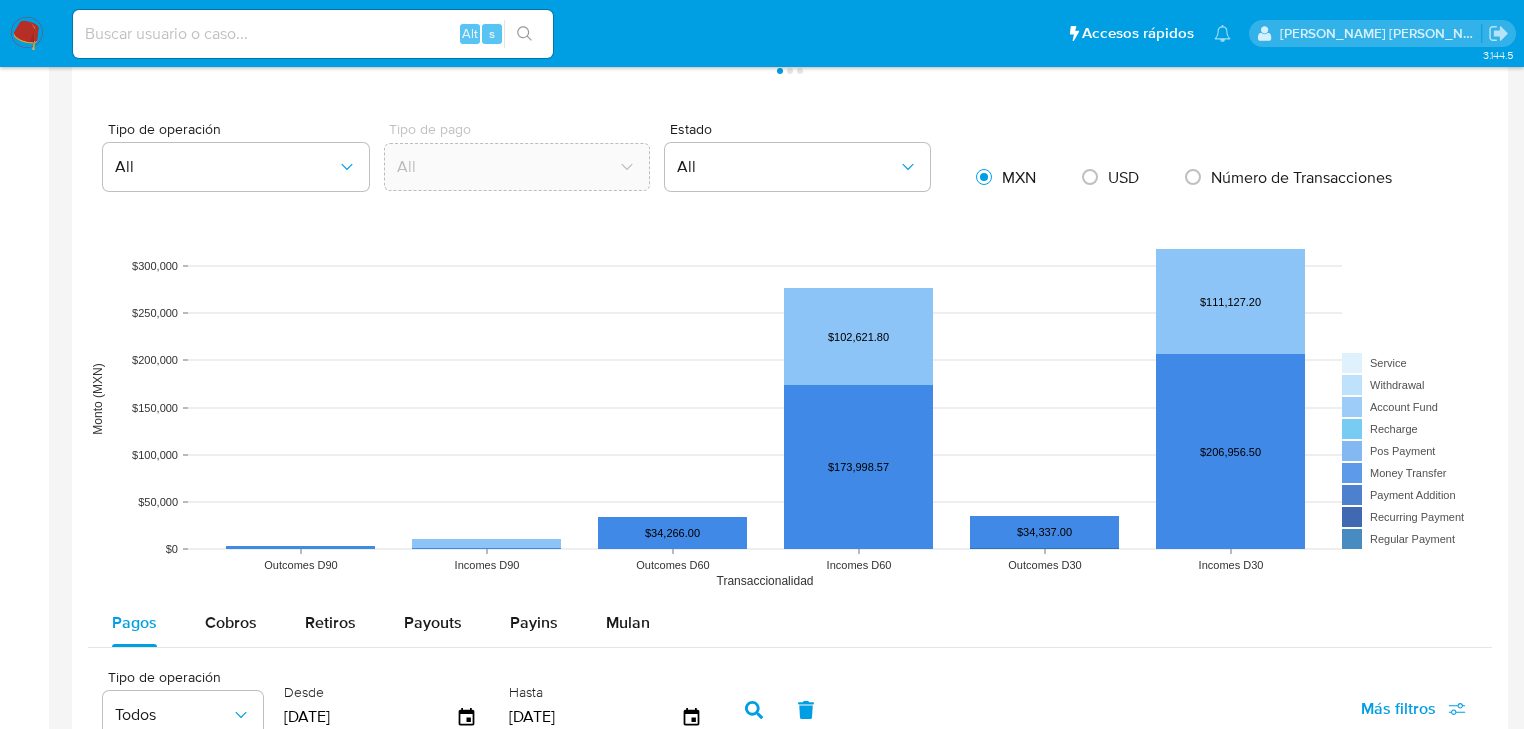 drag, startPoint x: 238, startPoint y: 618, endPoint x: 422, endPoint y: 517, distance: 209.8976 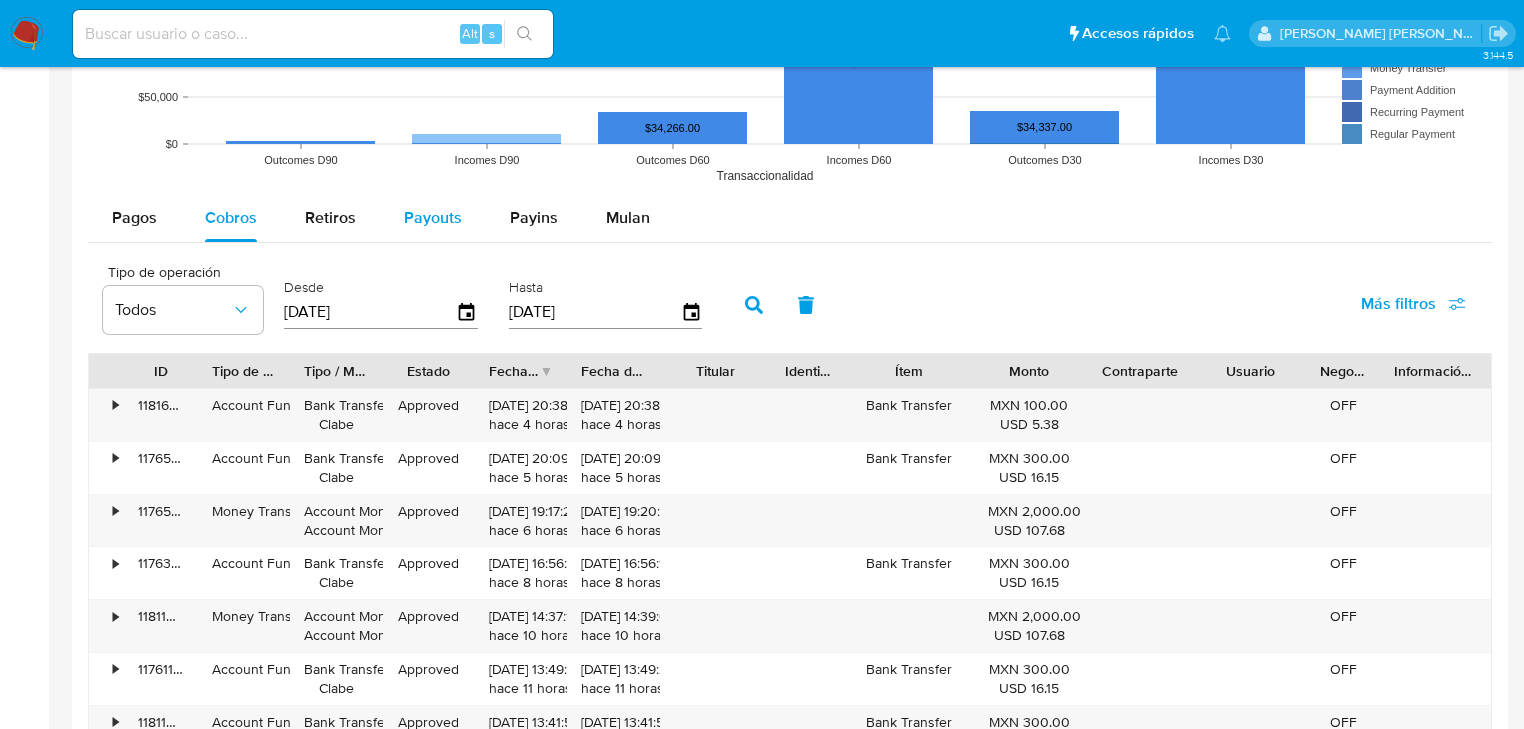 scroll, scrollTop: 1760, scrollLeft: 0, axis: vertical 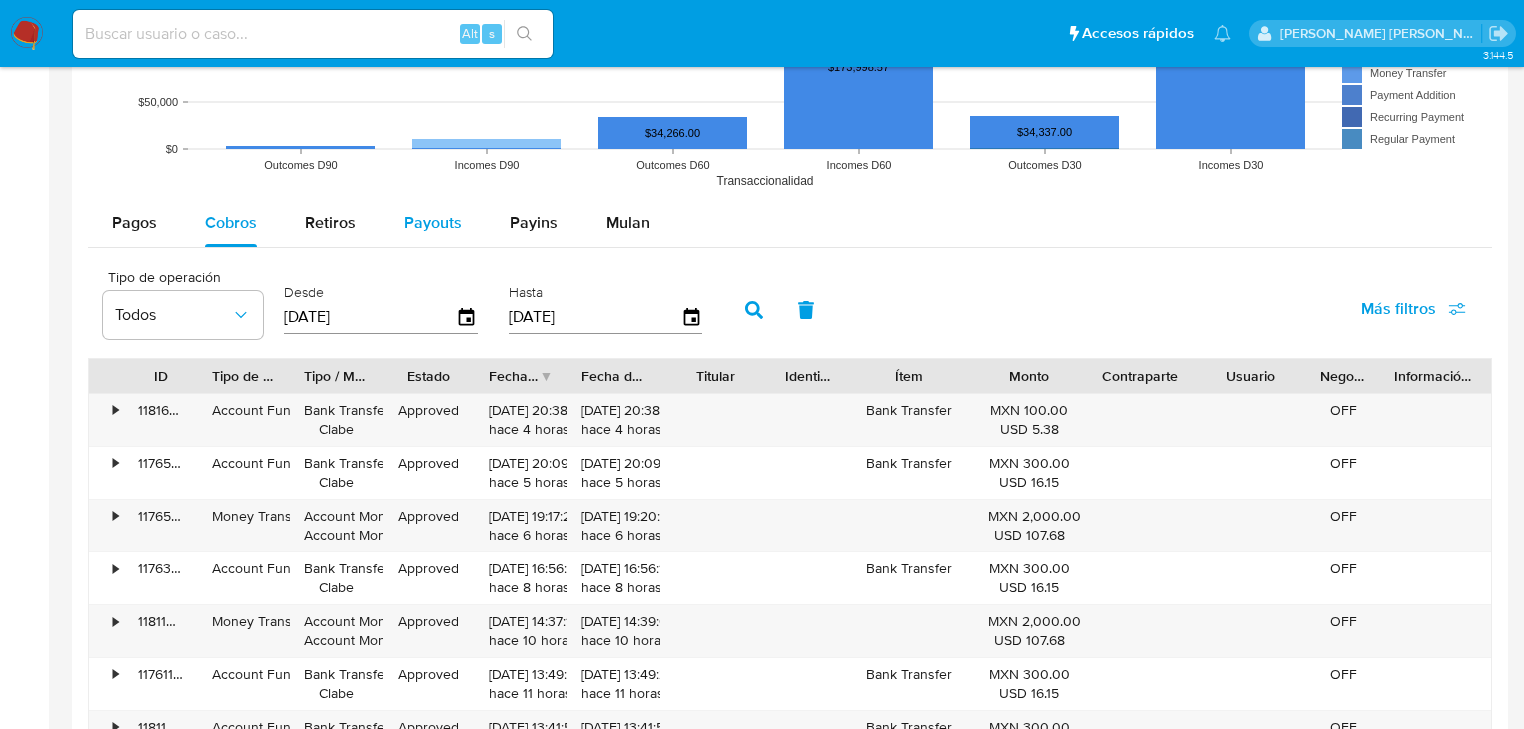 click on "Payouts" at bounding box center [433, 223] 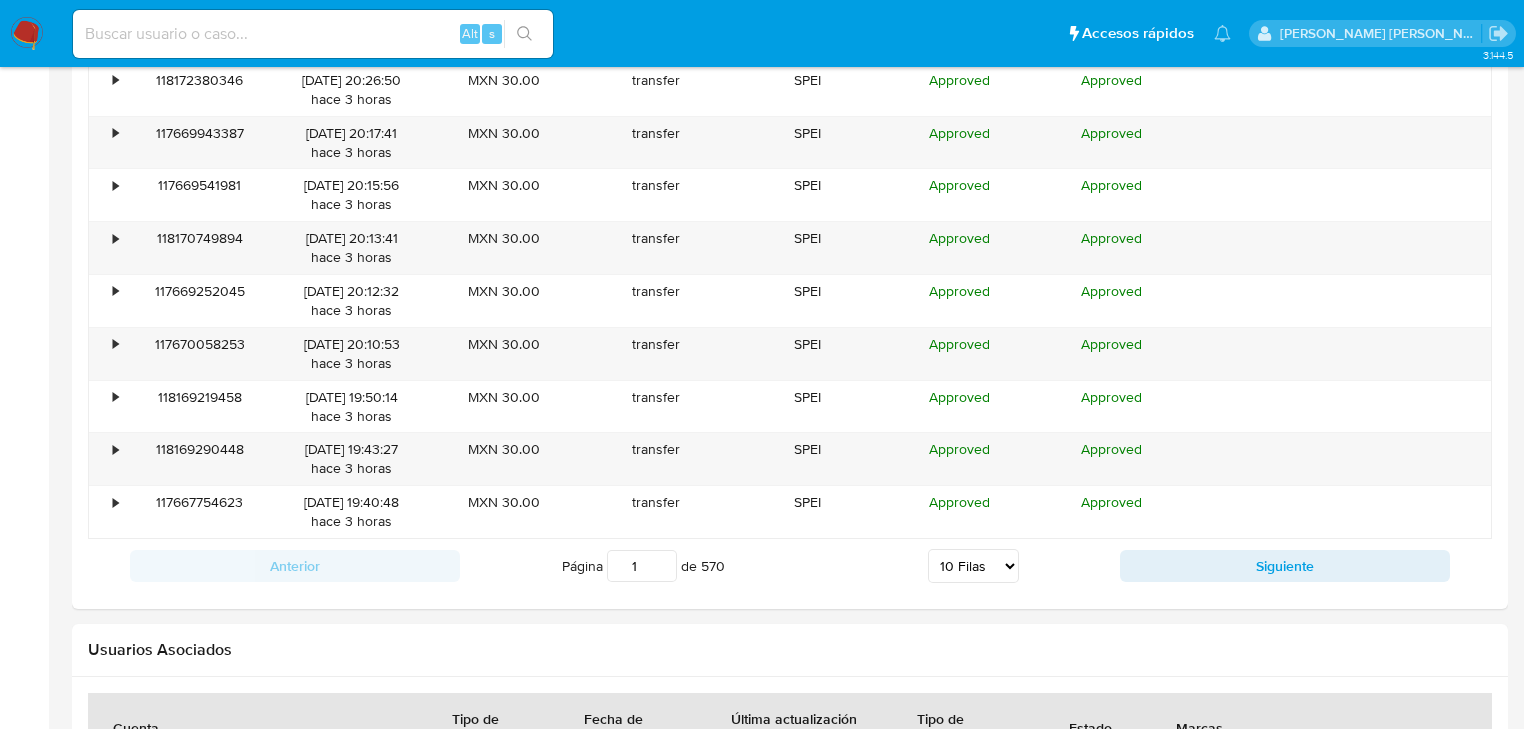 scroll, scrollTop: 2240, scrollLeft: 0, axis: vertical 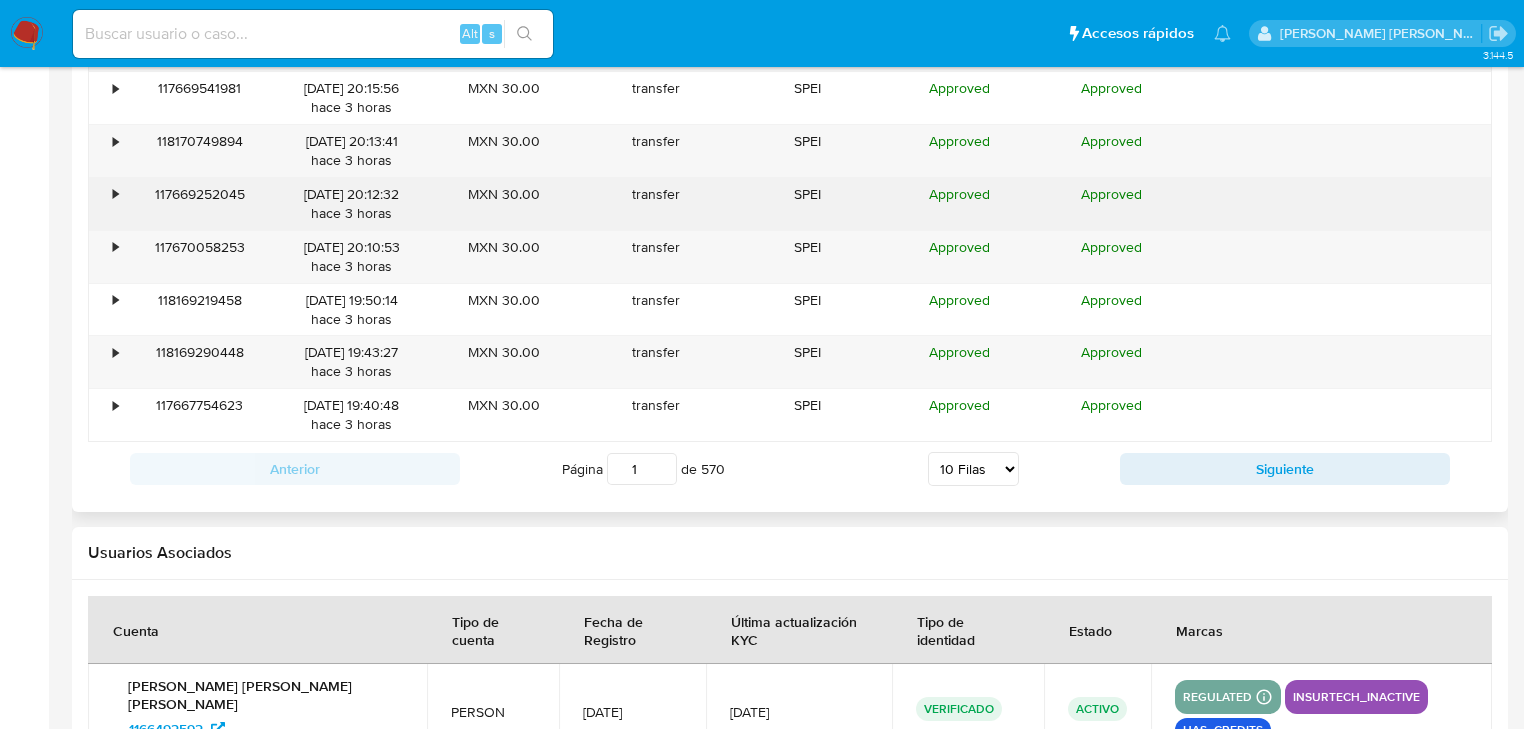 click on "•" at bounding box center [106, 204] 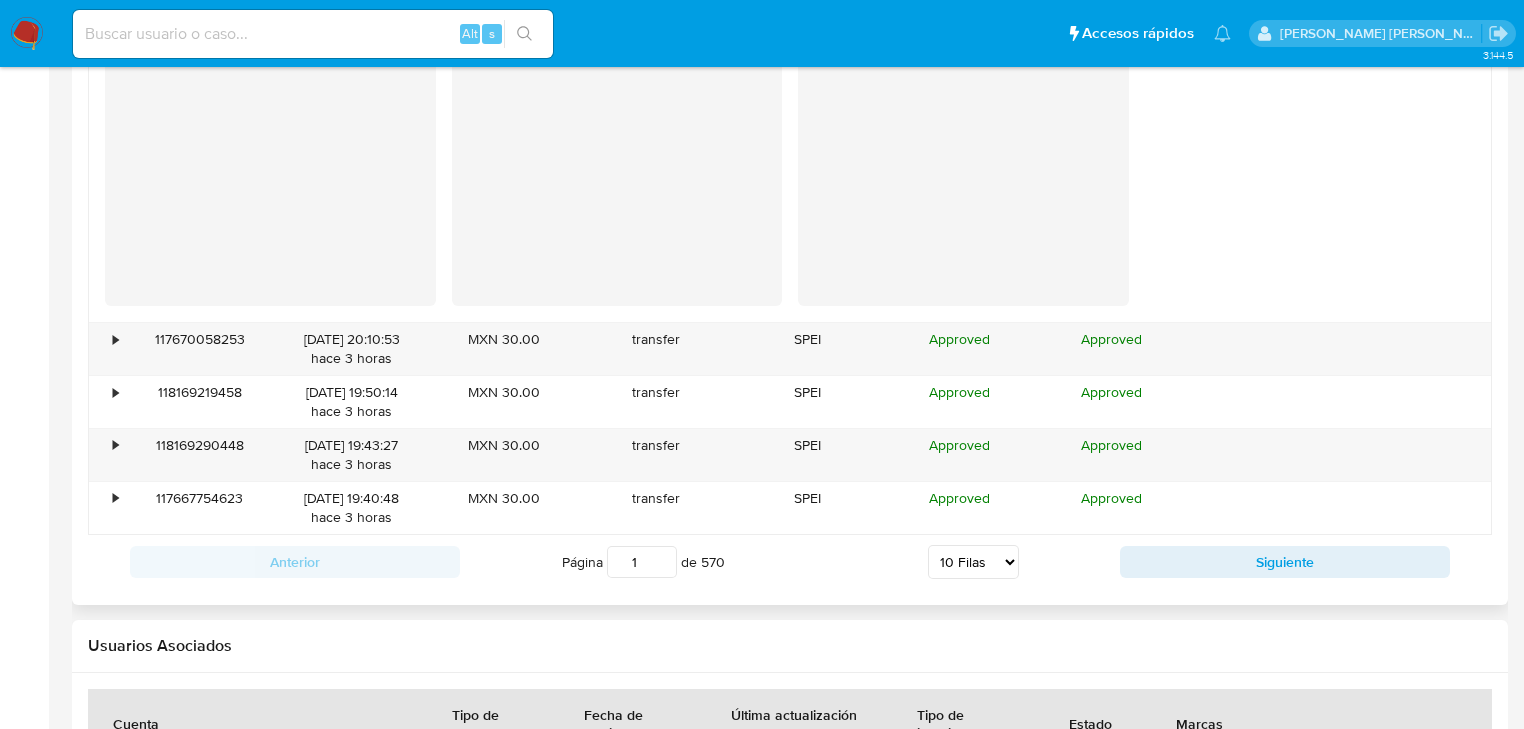 scroll, scrollTop: 2560, scrollLeft: 0, axis: vertical 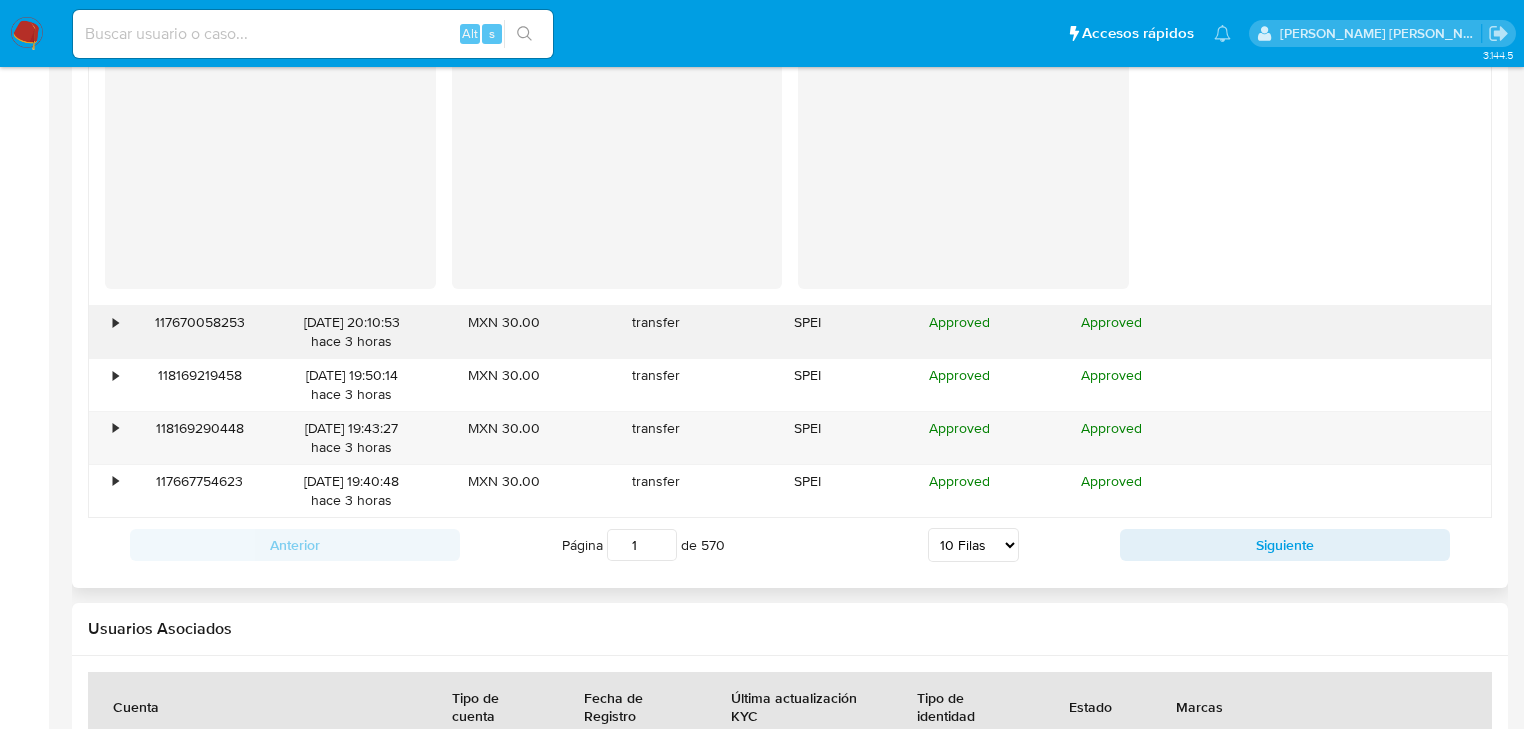 click on "•" at bounding box center (106, 332) 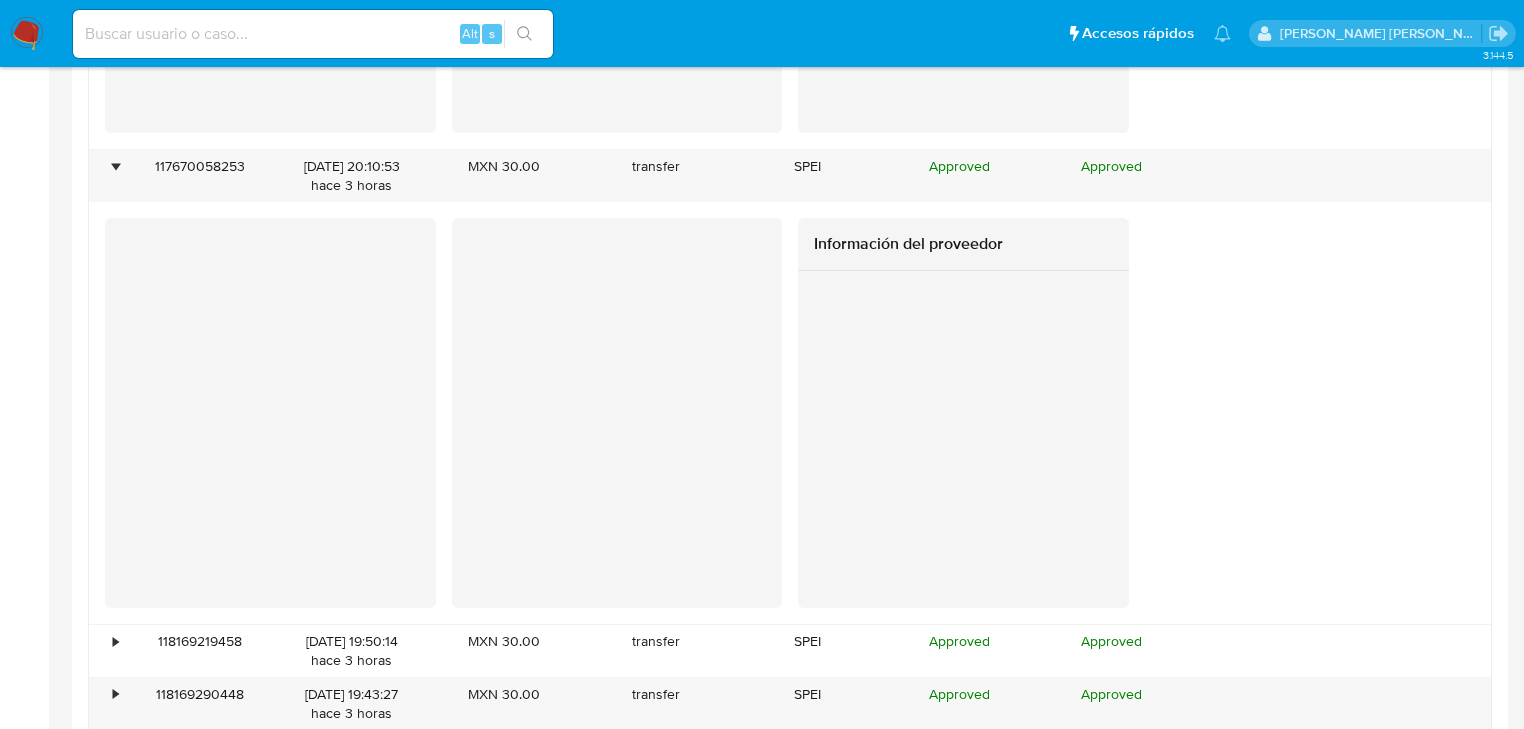 scroll, scrollTop: 2880, scrollLeft: 0, axis: vertical 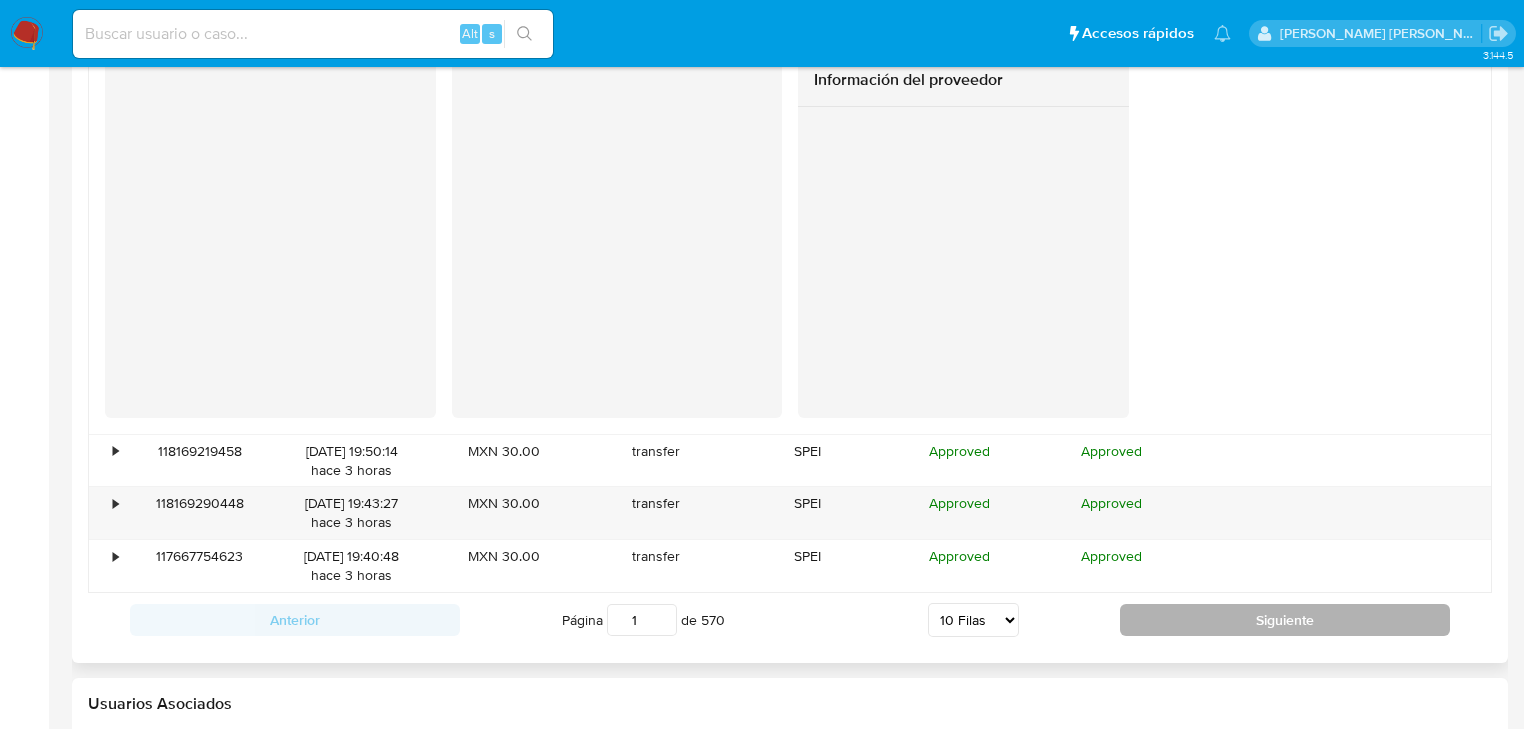 click on "Siguiente" at bounding box center (1285, 620) 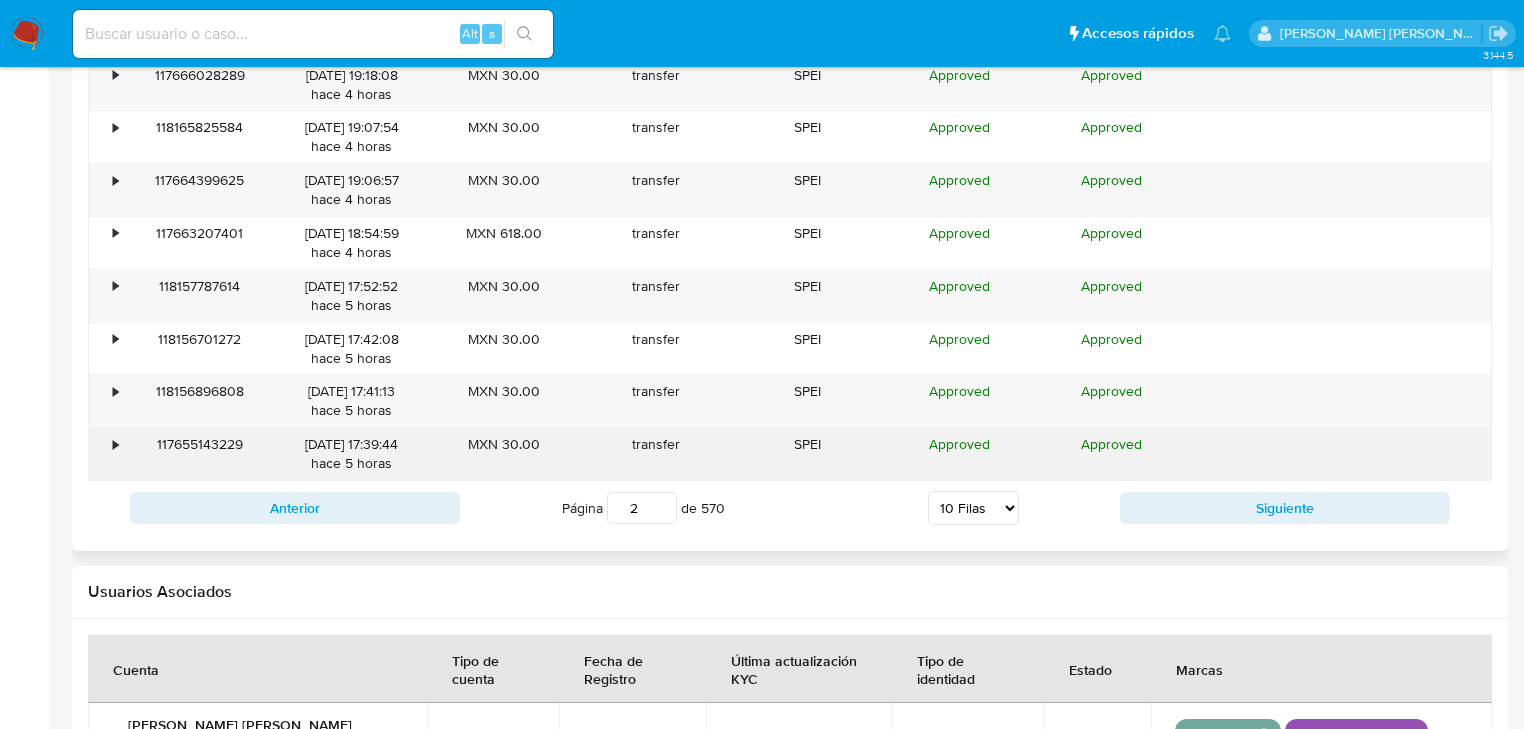scroll, scrollTop: 2200, scrollLeft: 0, axis: vertical 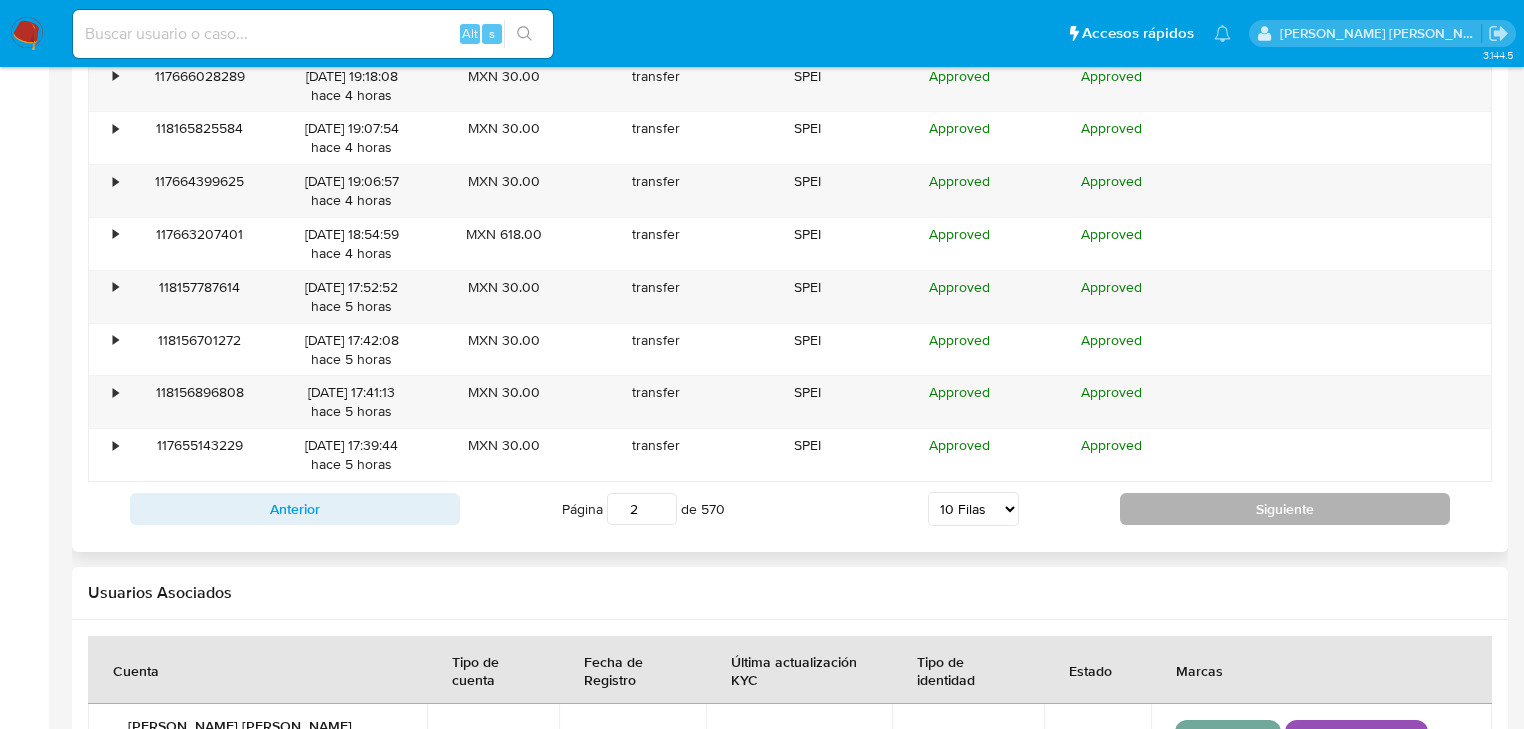 click on "Siguiente" at bounding box center [1285, 509] 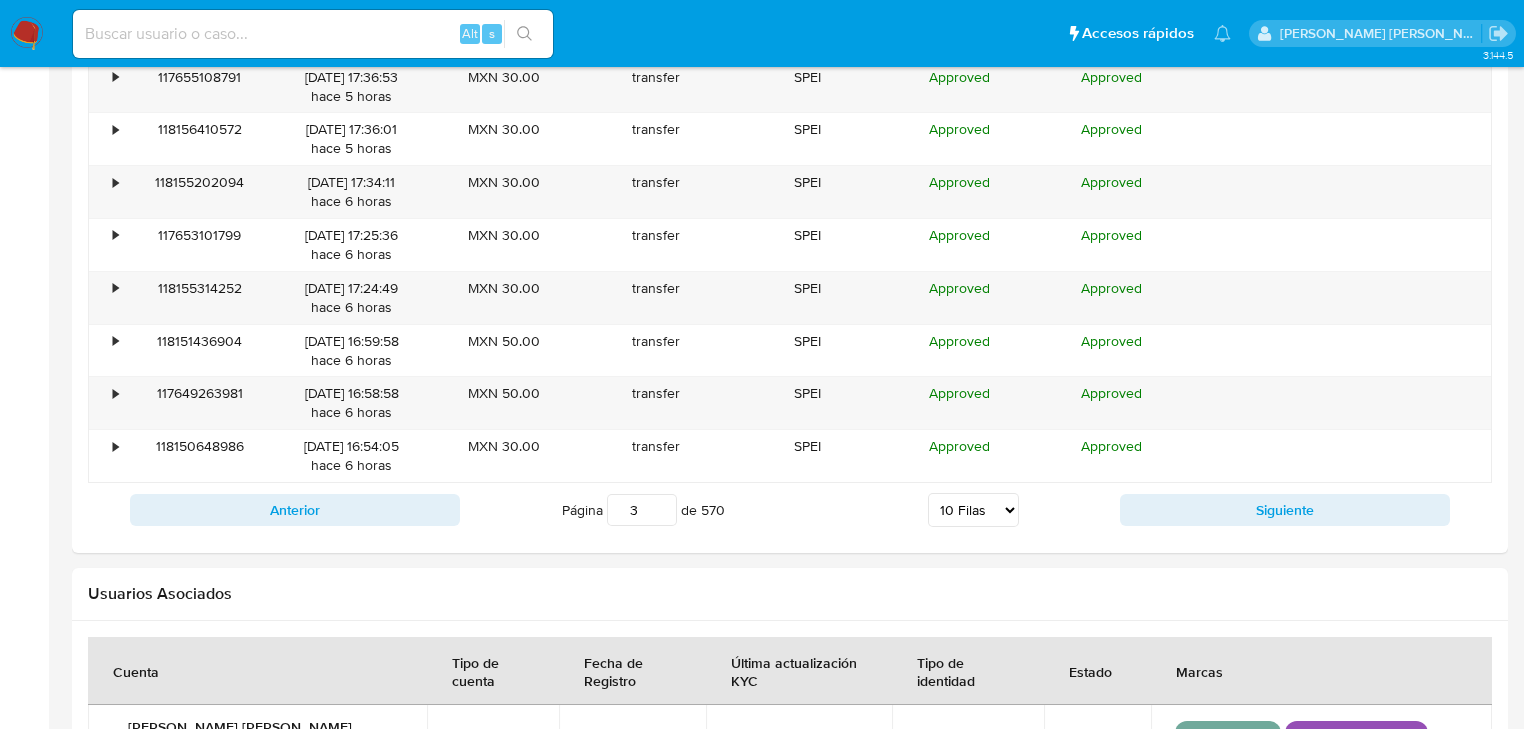 scroll, scrollTop: 2200, scrollLeft: 0, axis: vertical 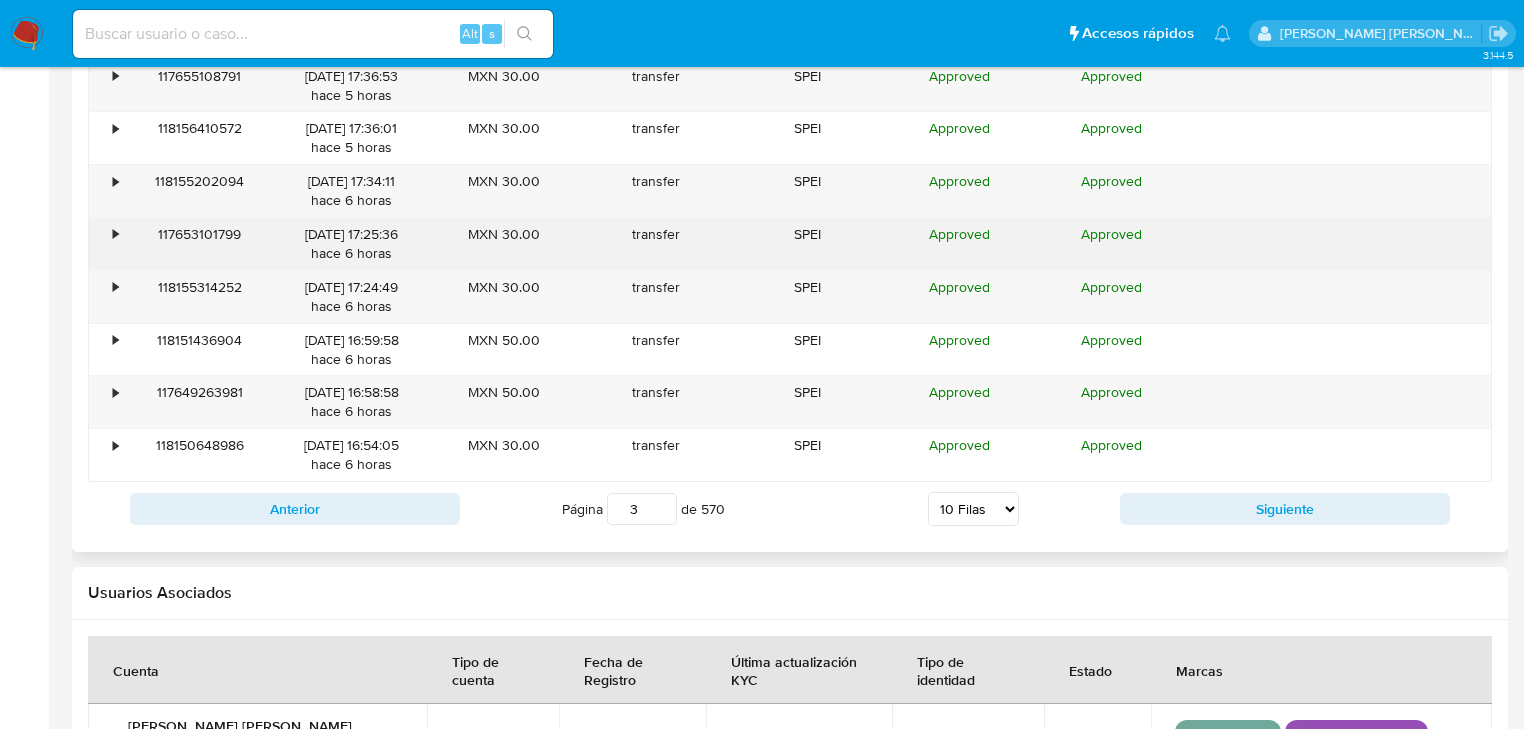 click on "•" at bounding box center (115, 234) 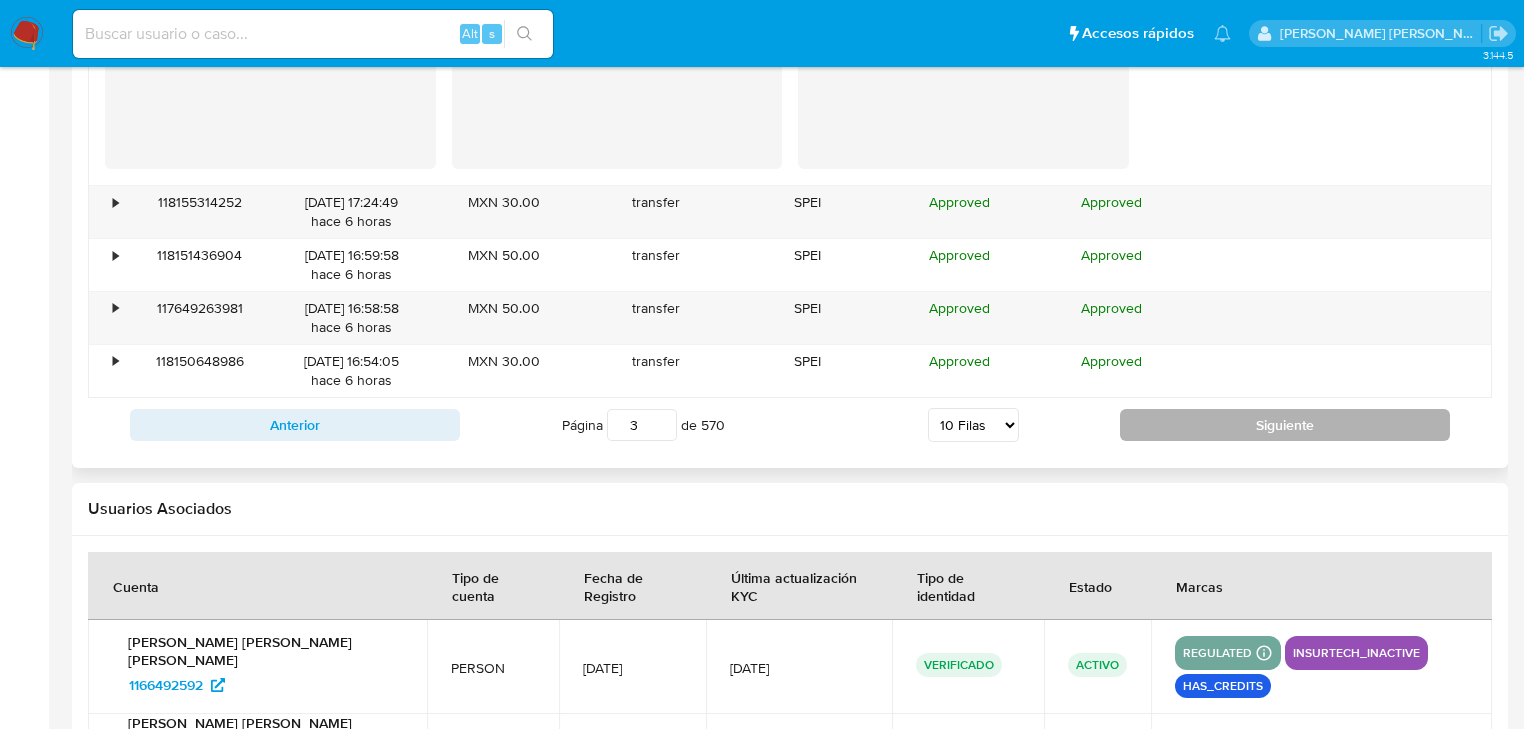 click on "Siguiente" at bounding box center [1285, 425] 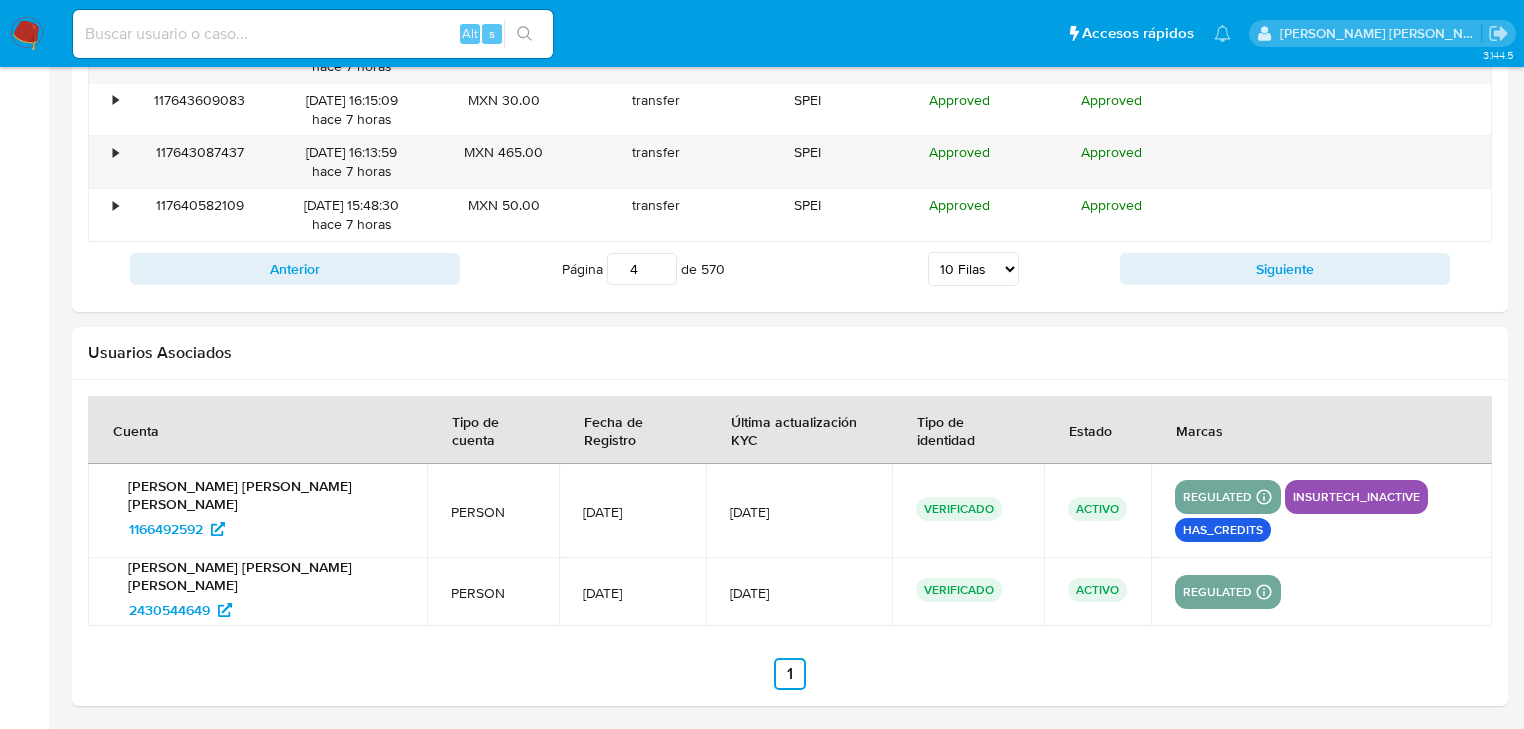scroll, scrollTop: 2360, scrollLeft: 0, axis: vertical 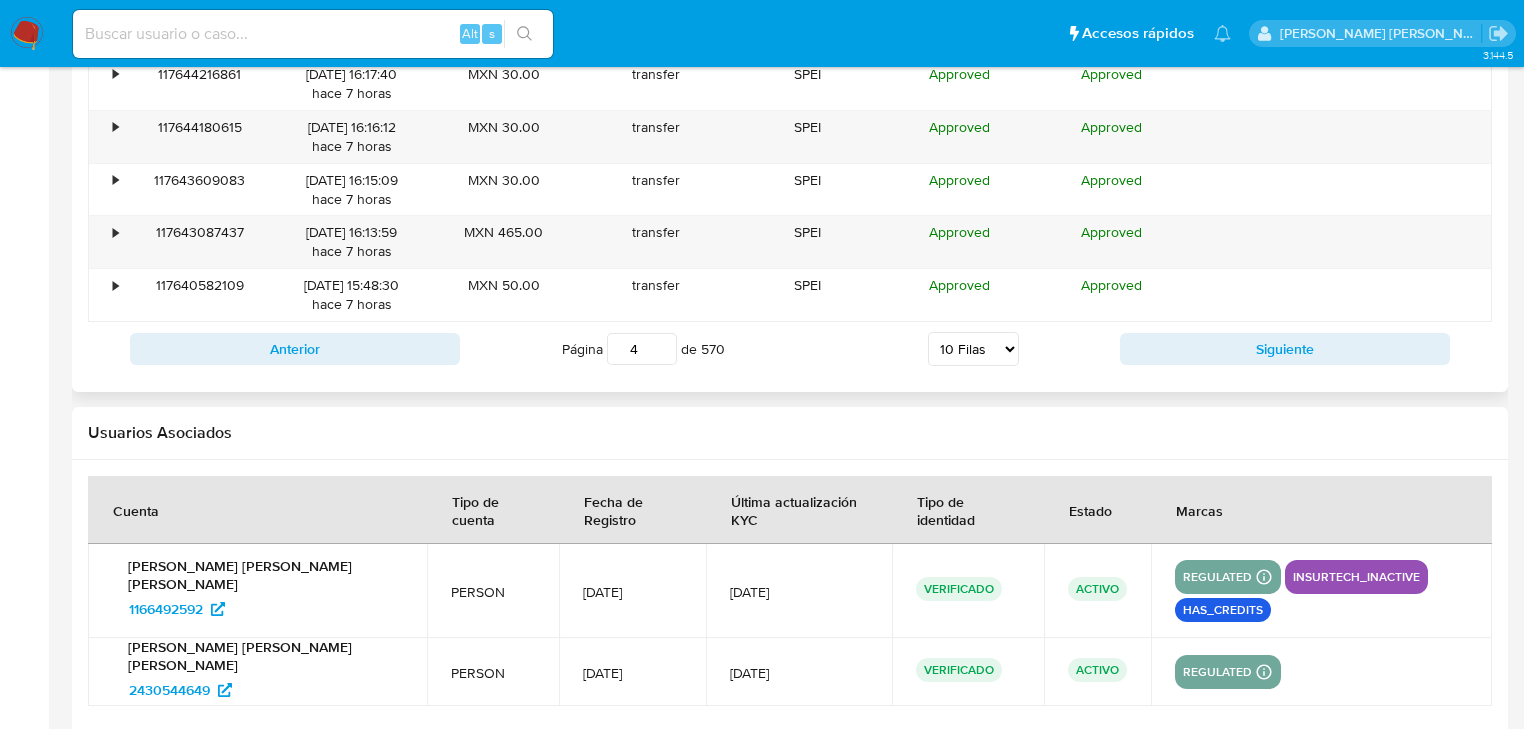 click on "Anterior Página   4   de   570 5   Filas 10   Filas 20   Filas 25   Filas 50   Filas 100   Filas Siguiente" at bounding box center (790, 349) 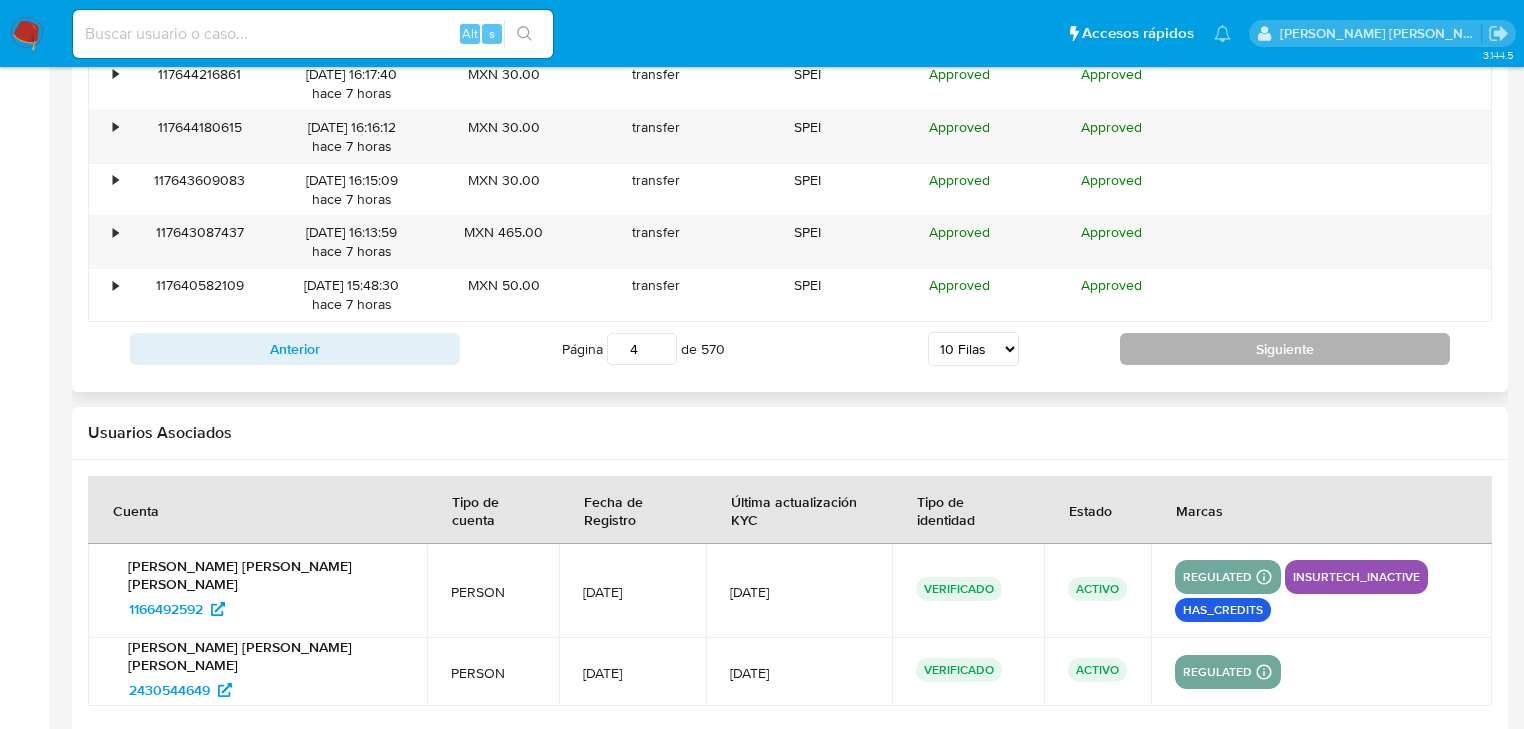 click on "Siguiente" at bounding box center (1285, 349) 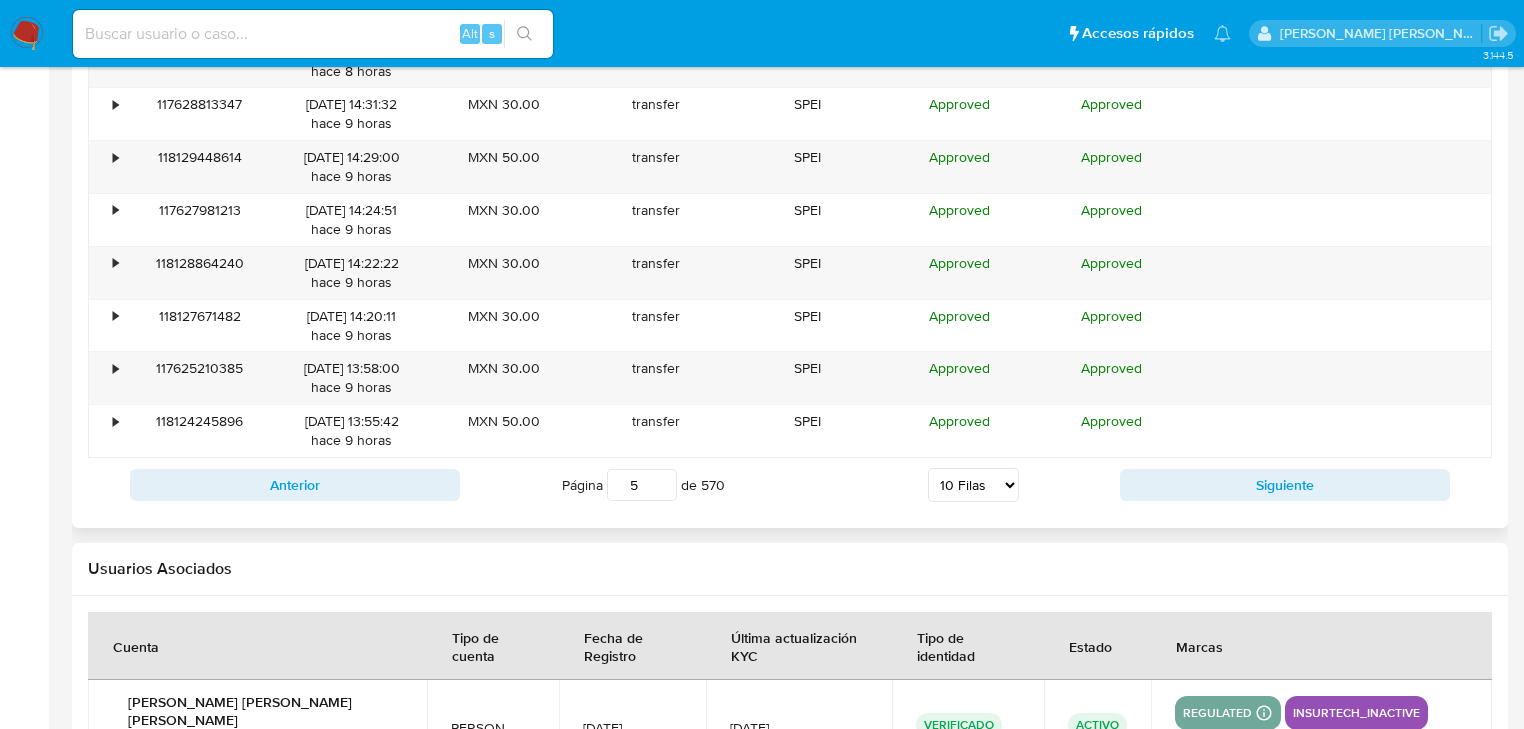 scroll, scrollTop: 2200, scrollLeft: 0, axis: vertical 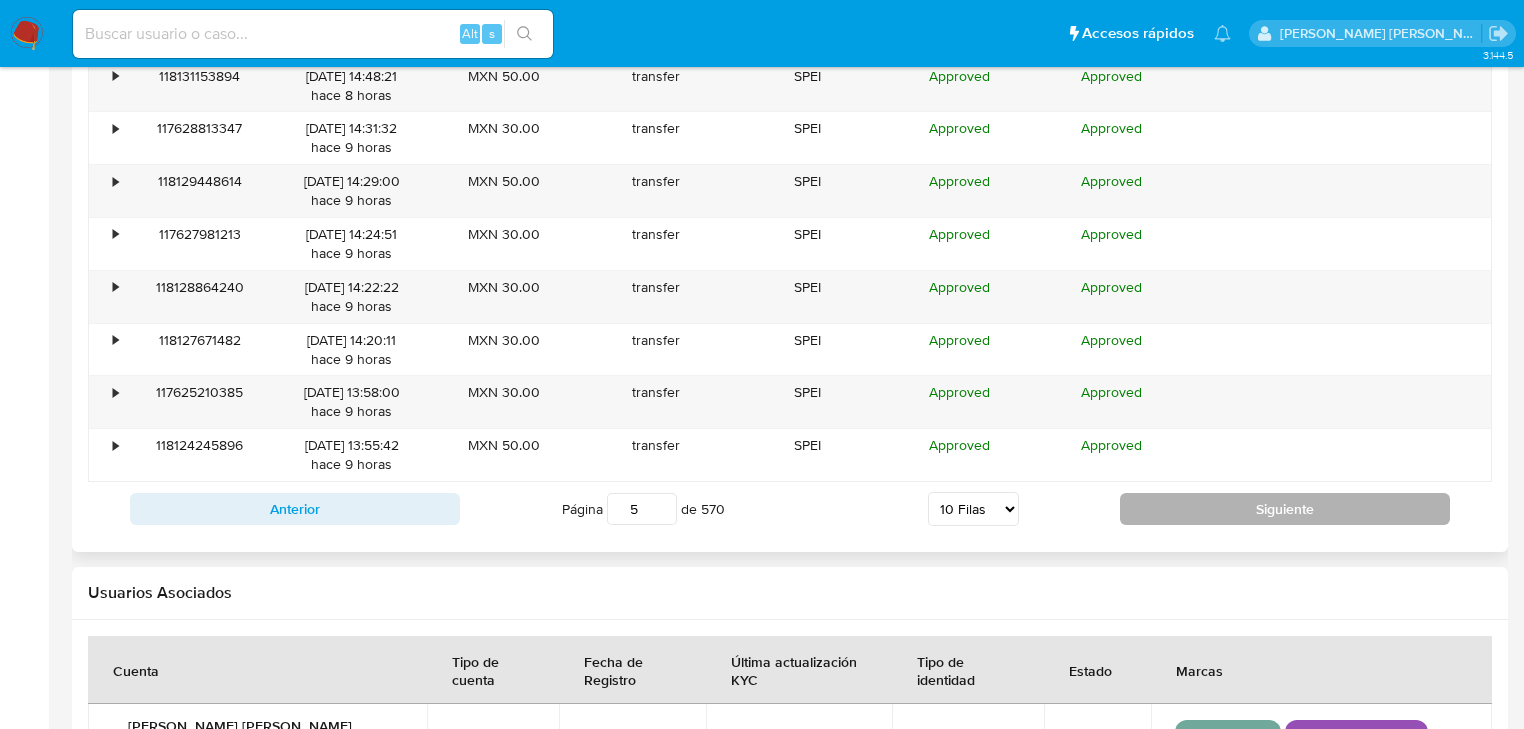 click on "Siguiente" at bounding box center [1285, 509] 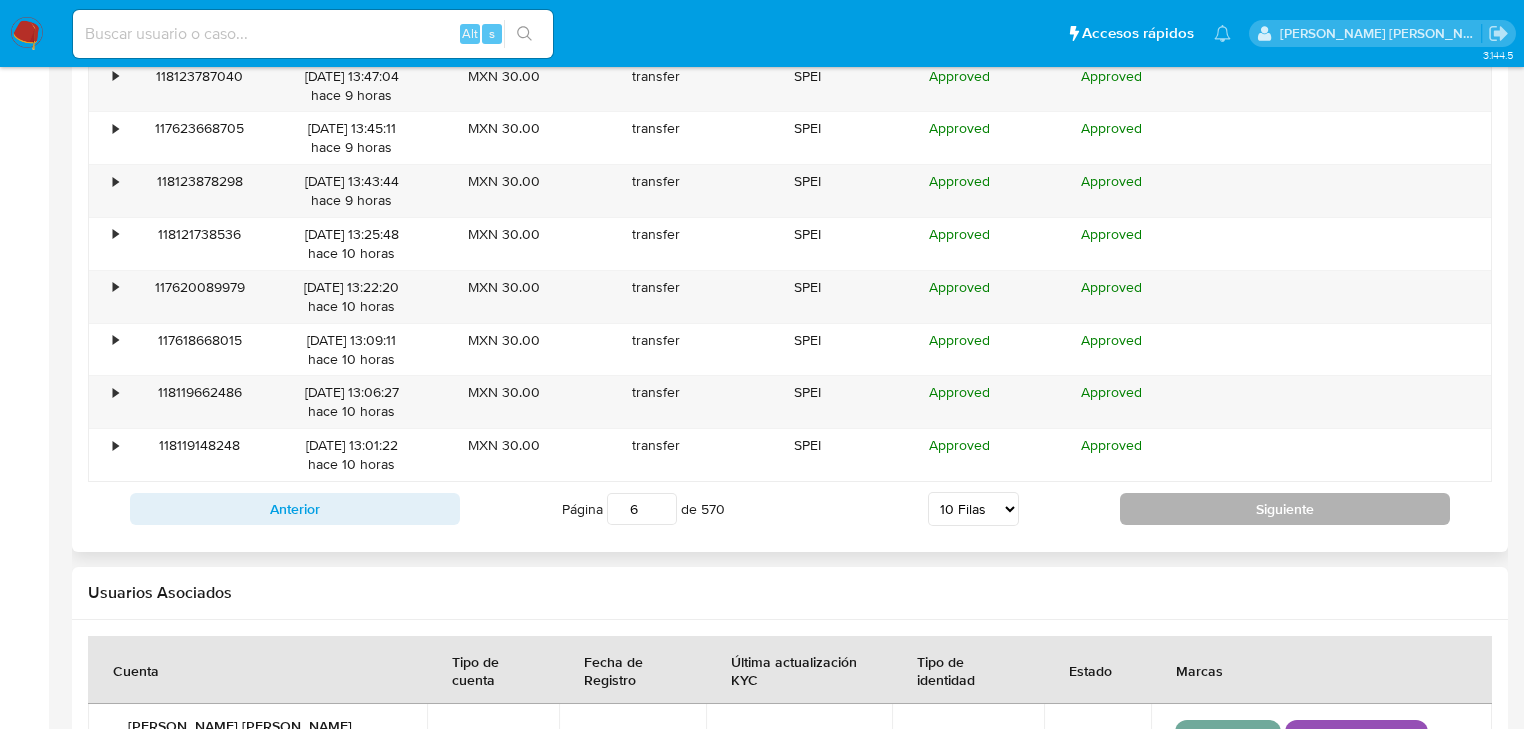 click on "Siguiente" at bounding box center (1285, 509) 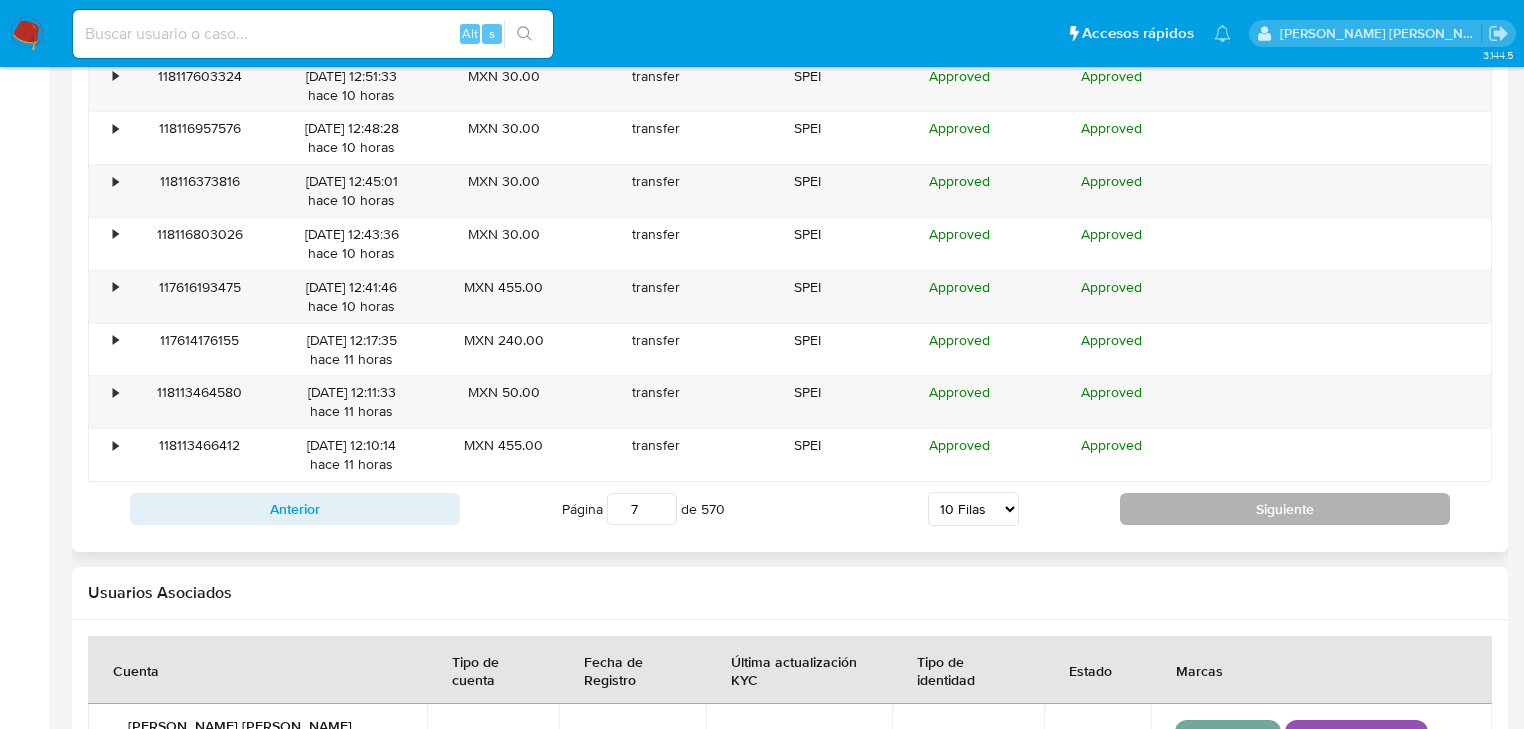 click on "Siguiente" at bounding box center (1285, 509) 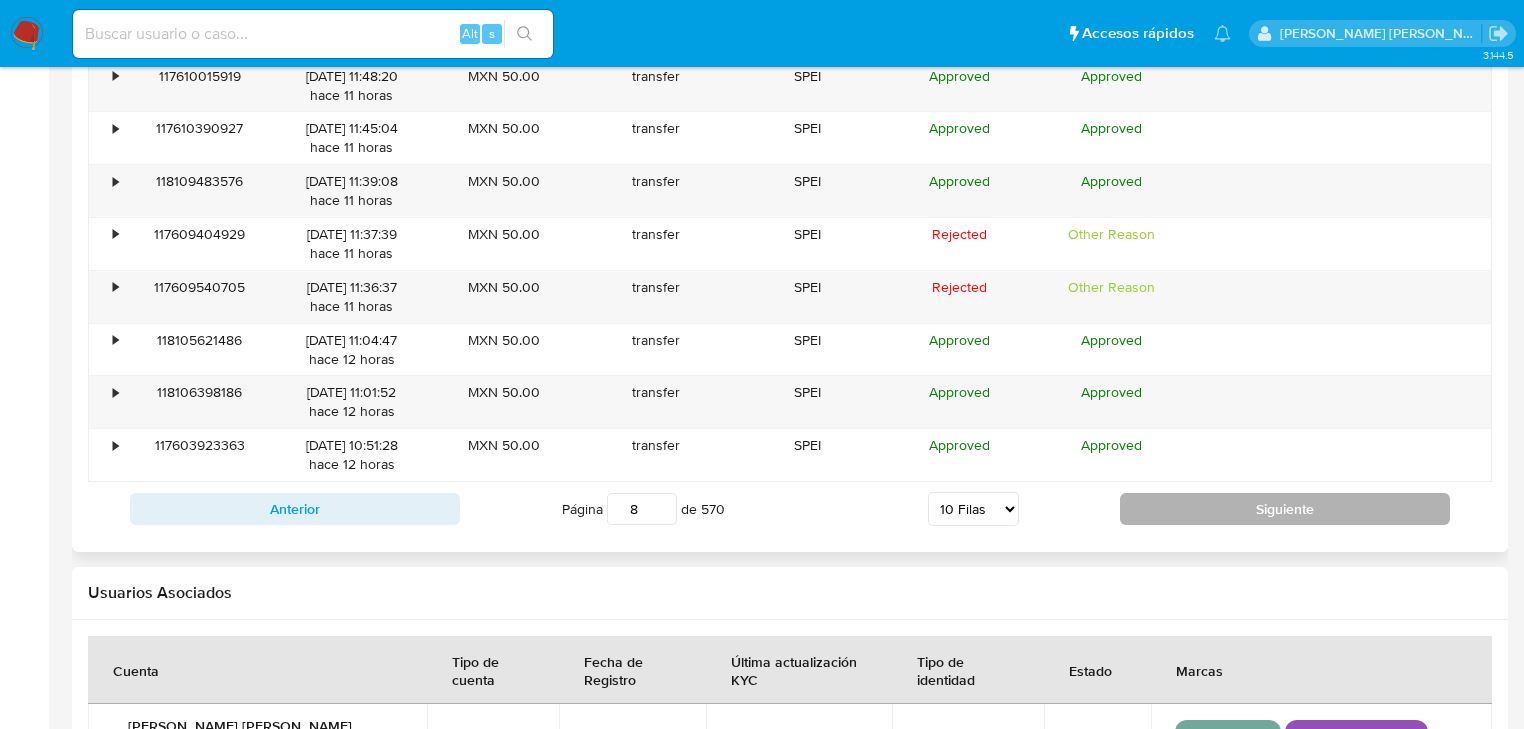 click on "Siguiente" at bounding box center (1285, 509) 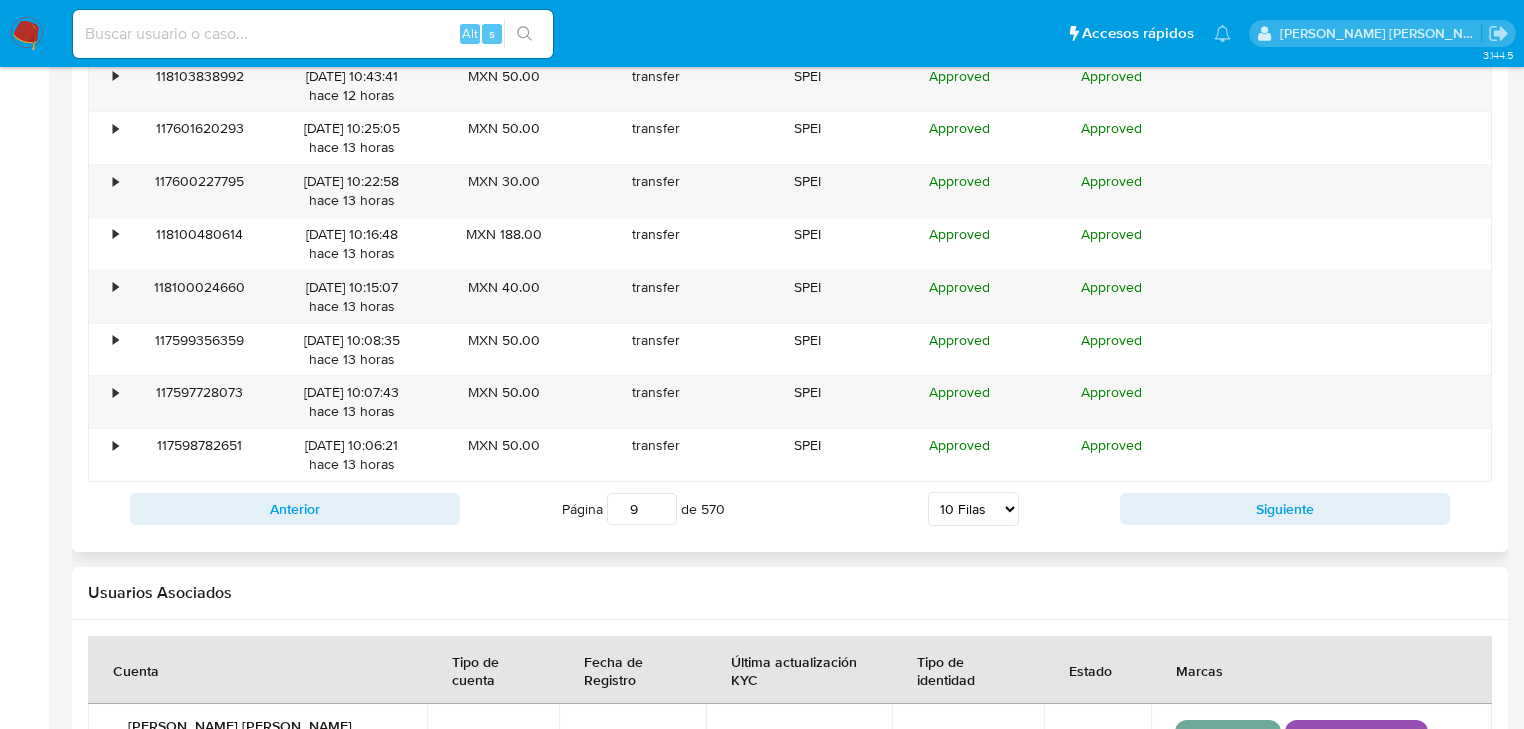 click on "Anterior Página   9   de   570 5   Filas 10   Filas 20   Filas 25   Filas 50   Filas 100   Filas Siguiente" at bounding box center (790, 509) 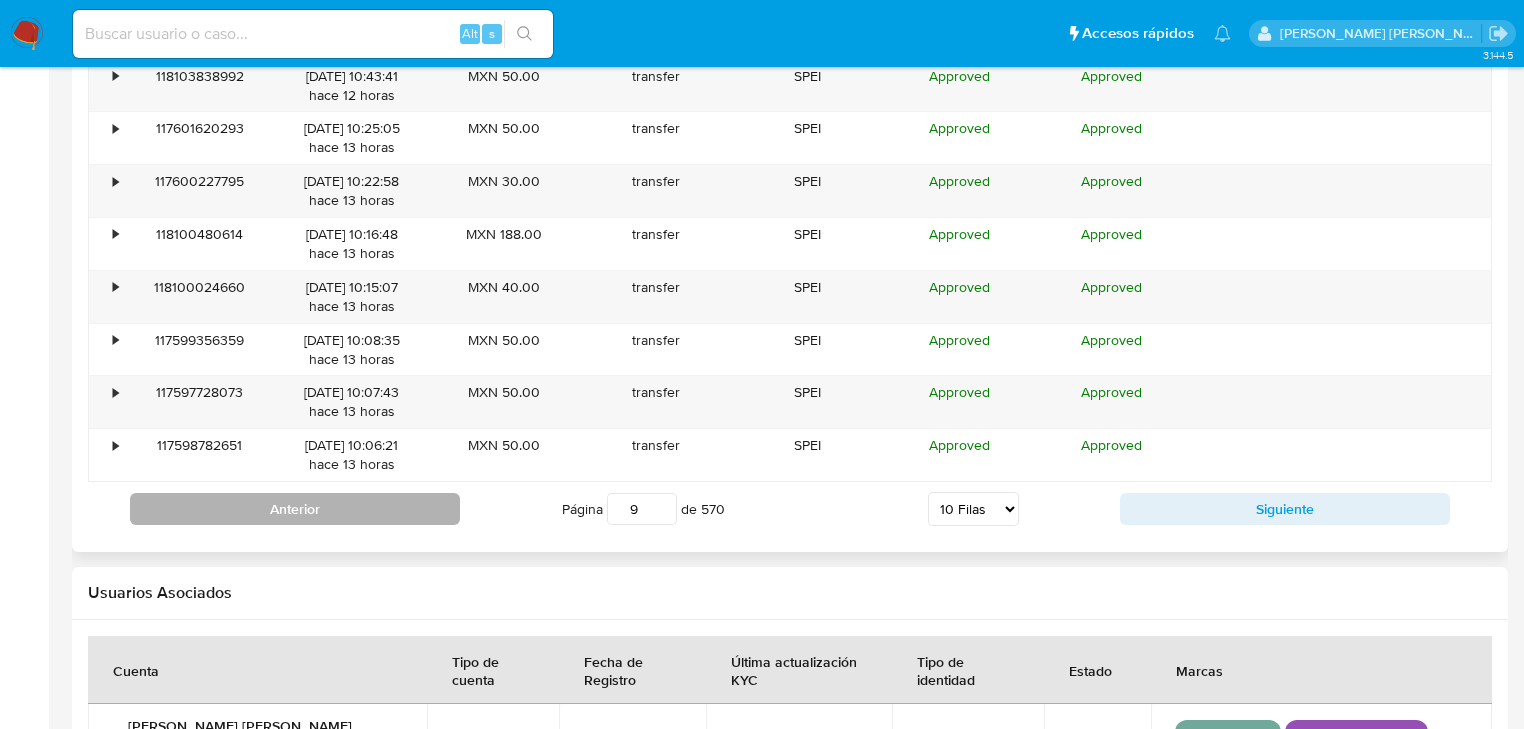 click on "Anterior" at bounding box center (295, 509) 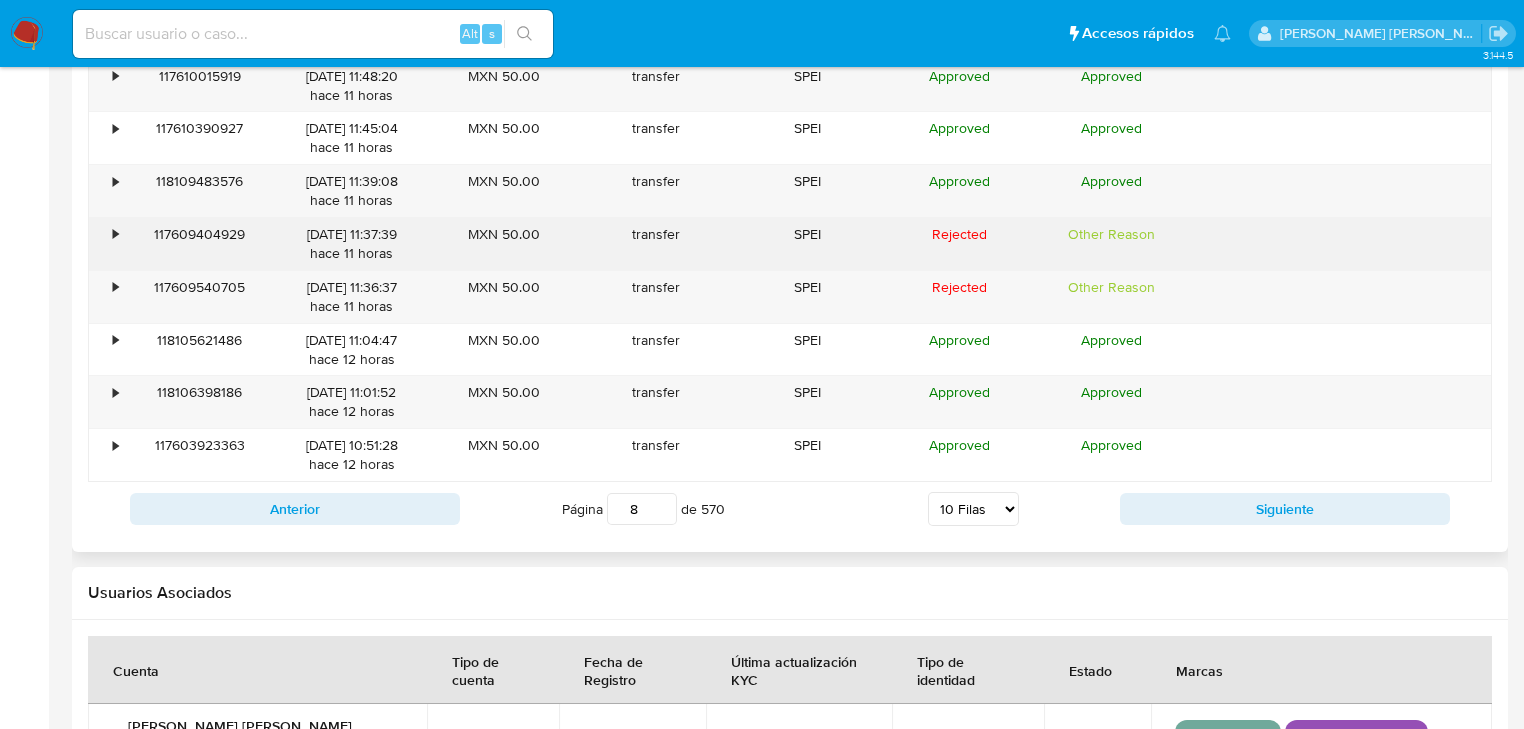 click on "•" at bounding box center [115, 234] 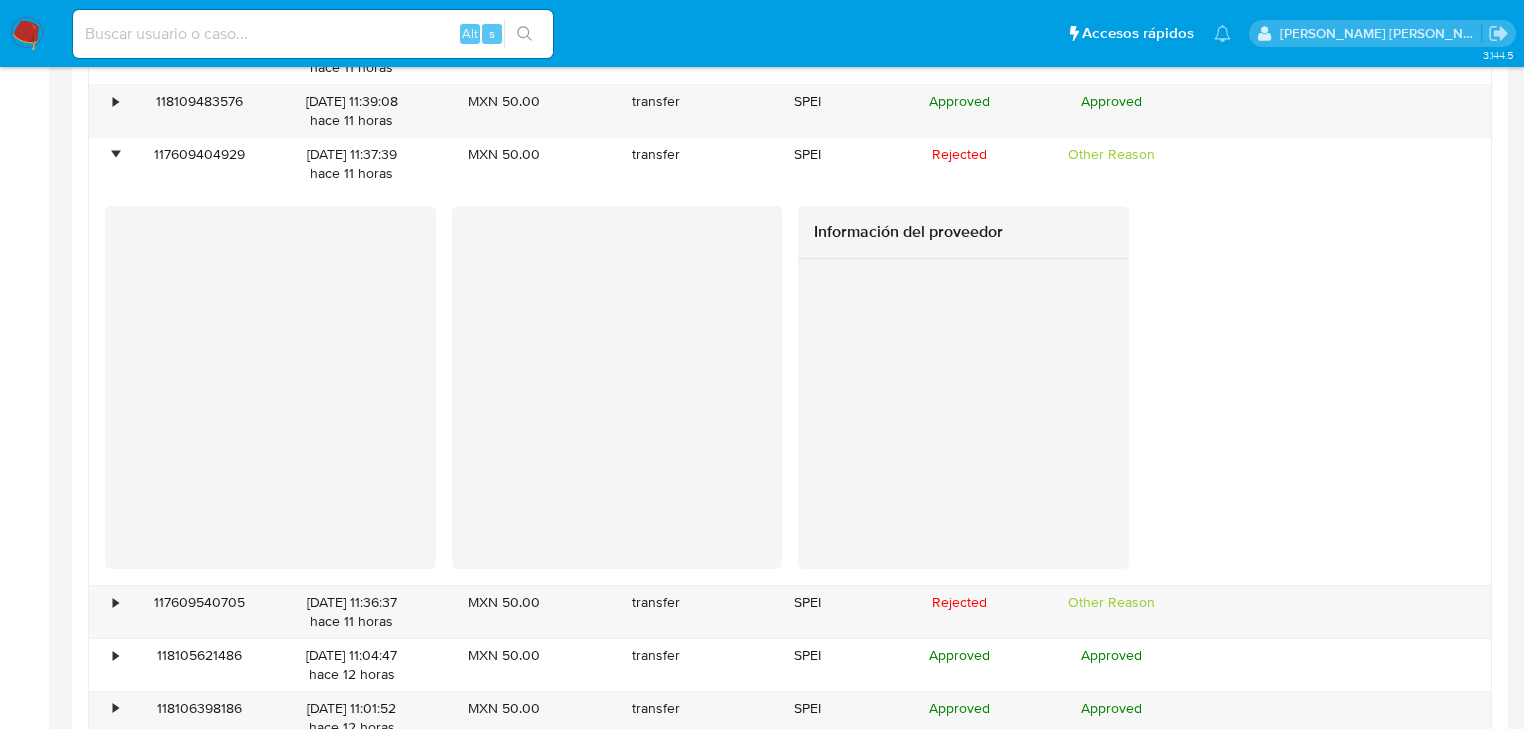 scroll, scrollTop: 2440, scrollLeft: 0, axis: vertical 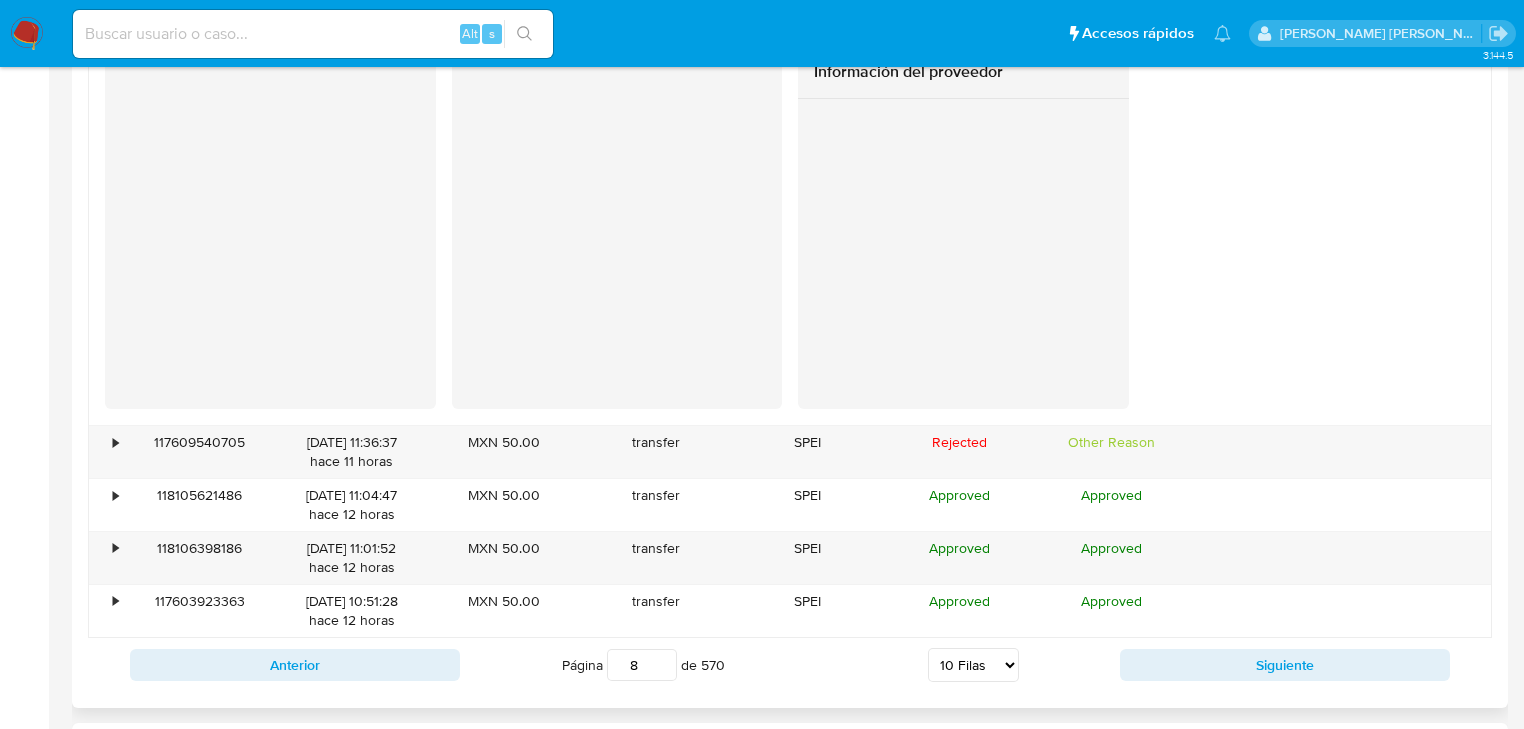 drag, startPoint x: 120, startPoint y: 442, endPoint x: 216, endPoint y: 408, distance: 101.84302 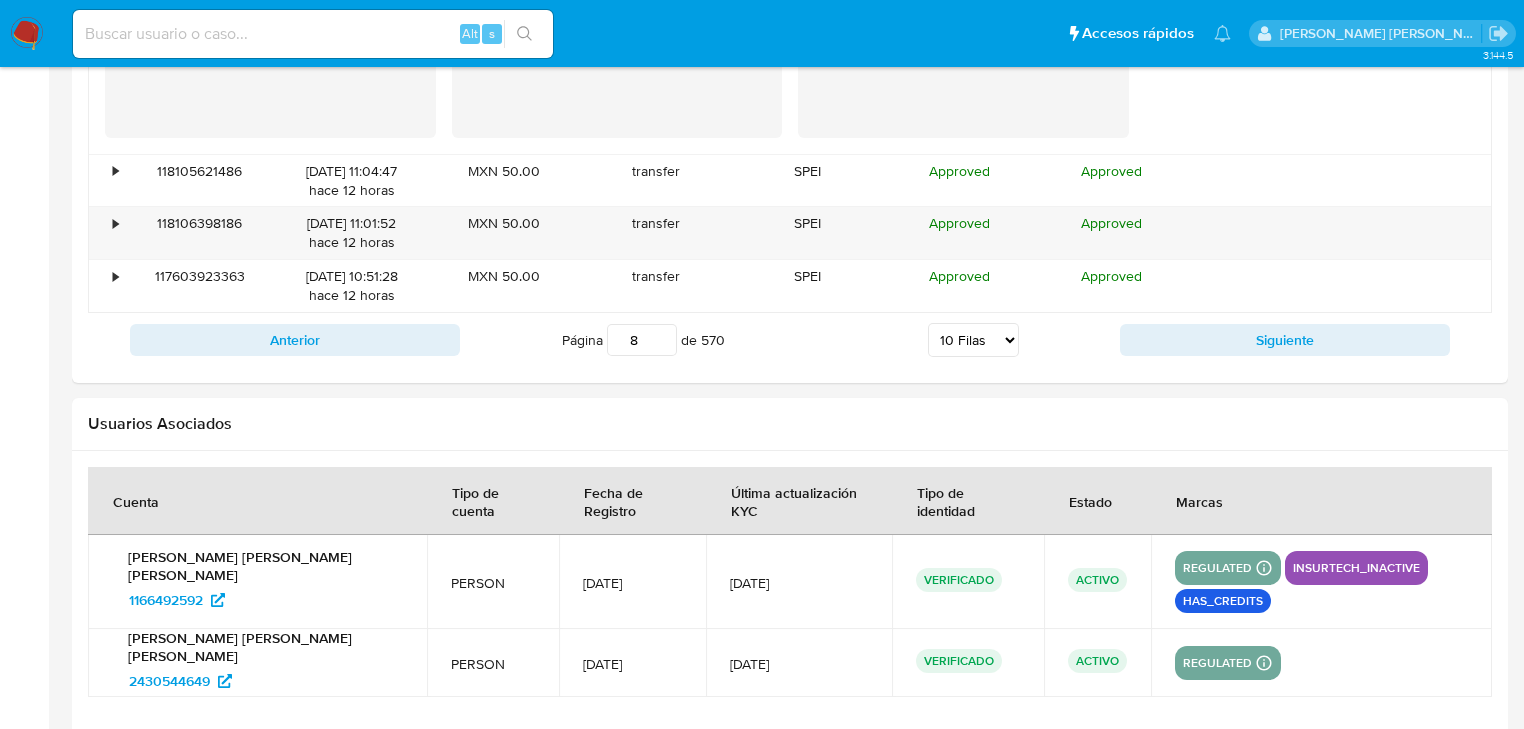 click on "Siguiente" at bounding box center [1285, 340] 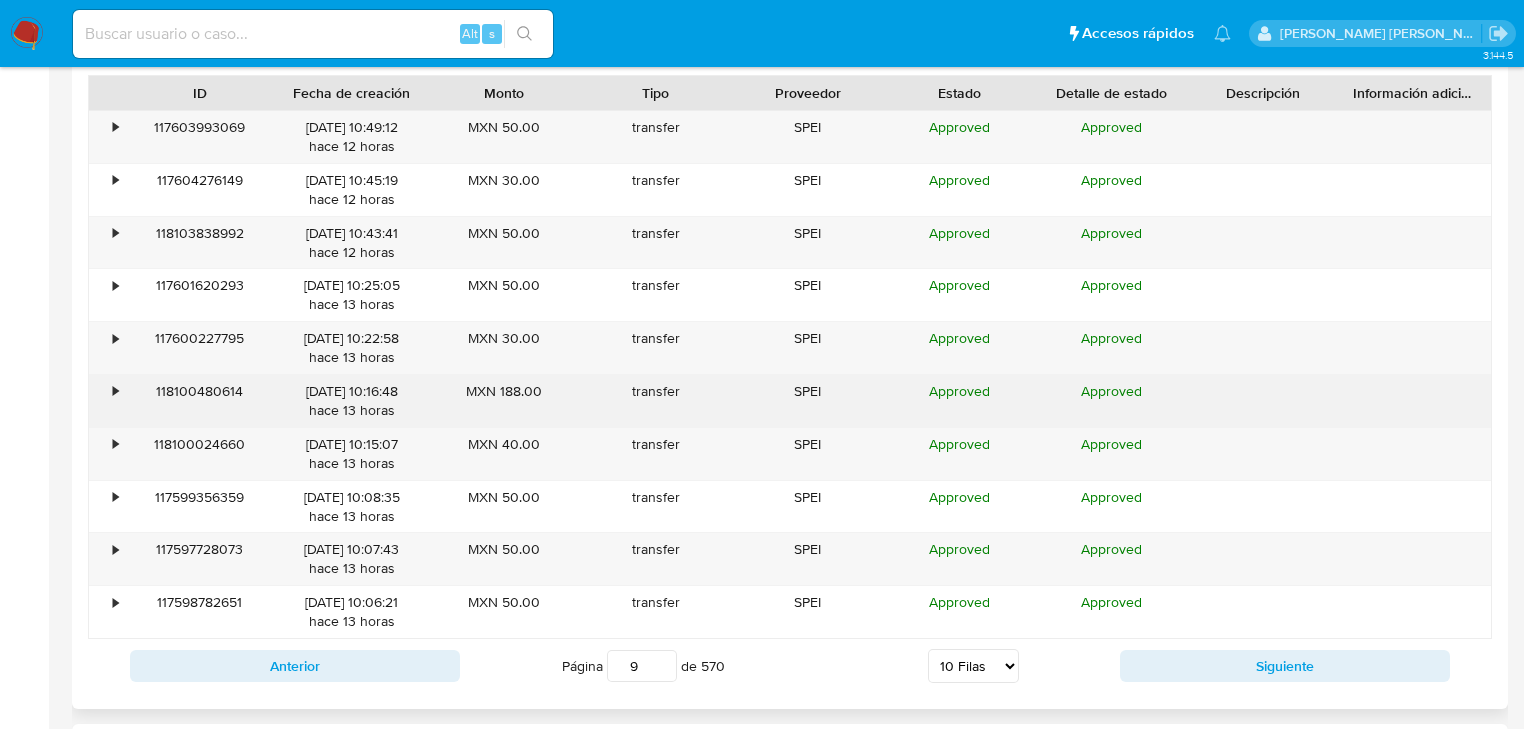 scroll, scrollTop: 2040, scrollLeft: 0, axis: vertical 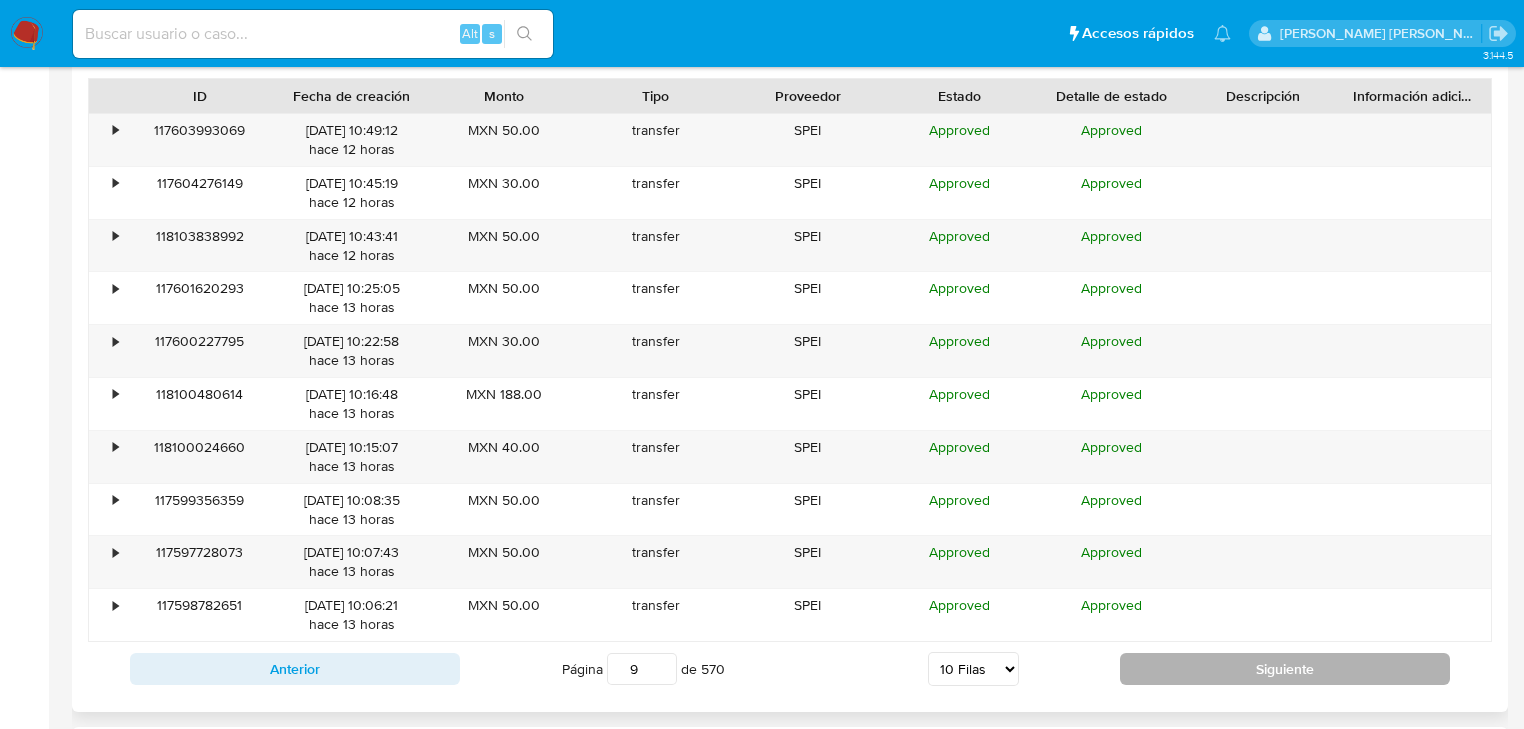 click on "Siguiente" at bounding box center (1285, 669) 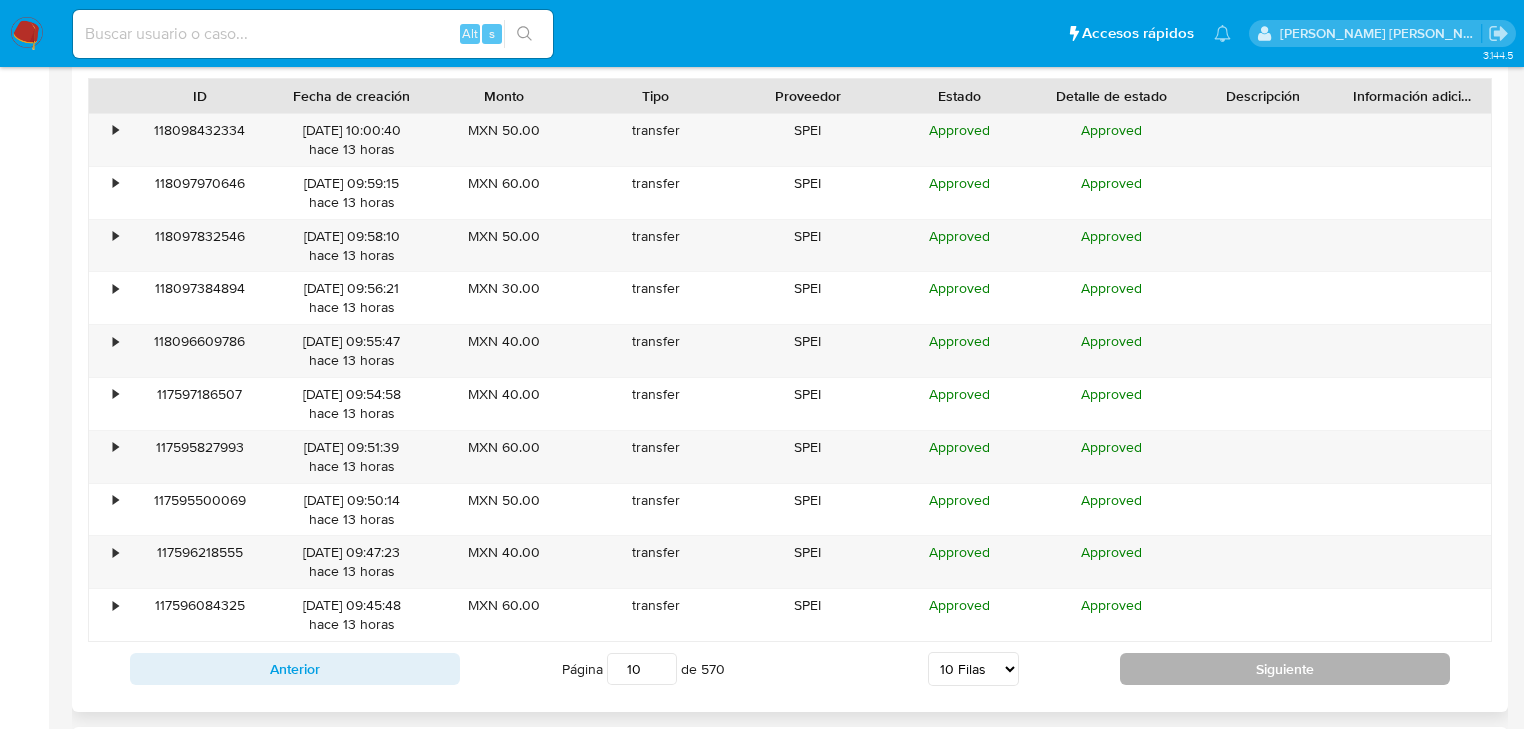 click on "Siguiente" at bounding box center (1285, 669) 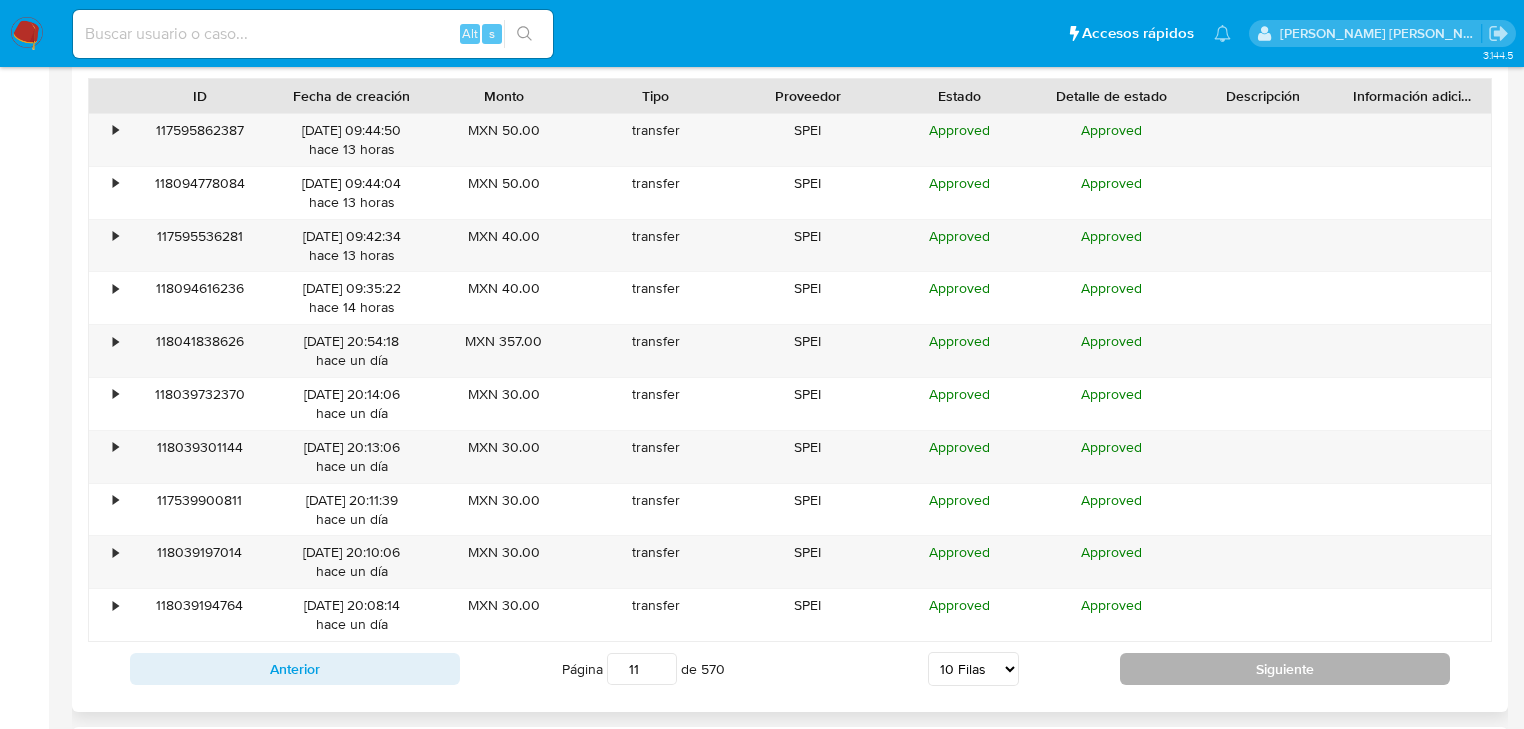click on "Siguiente" at bounding box center (1285, 669) 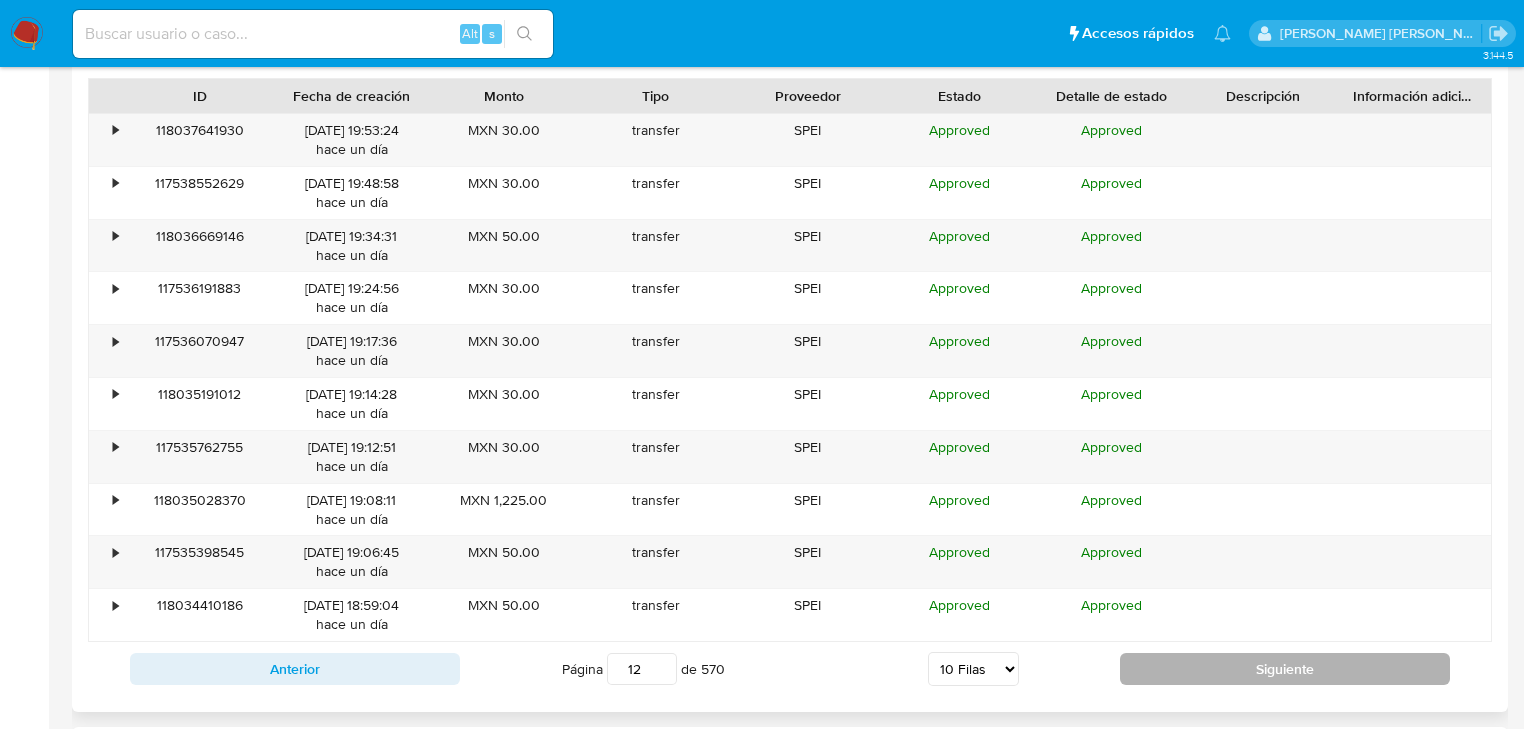 click on "Siguiente" at bounding box center [1285, 669] 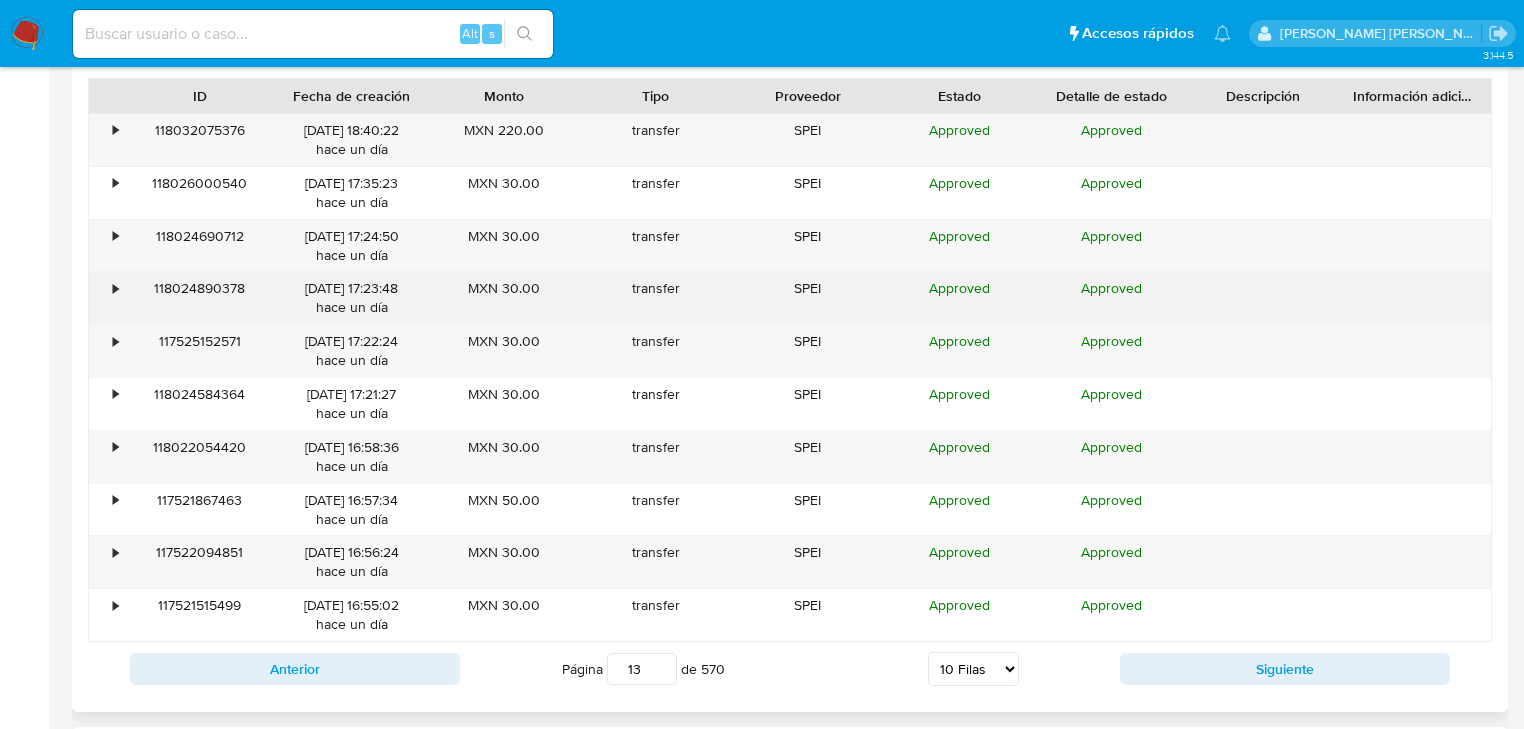 click on "•" at bounding box center (106, 298) 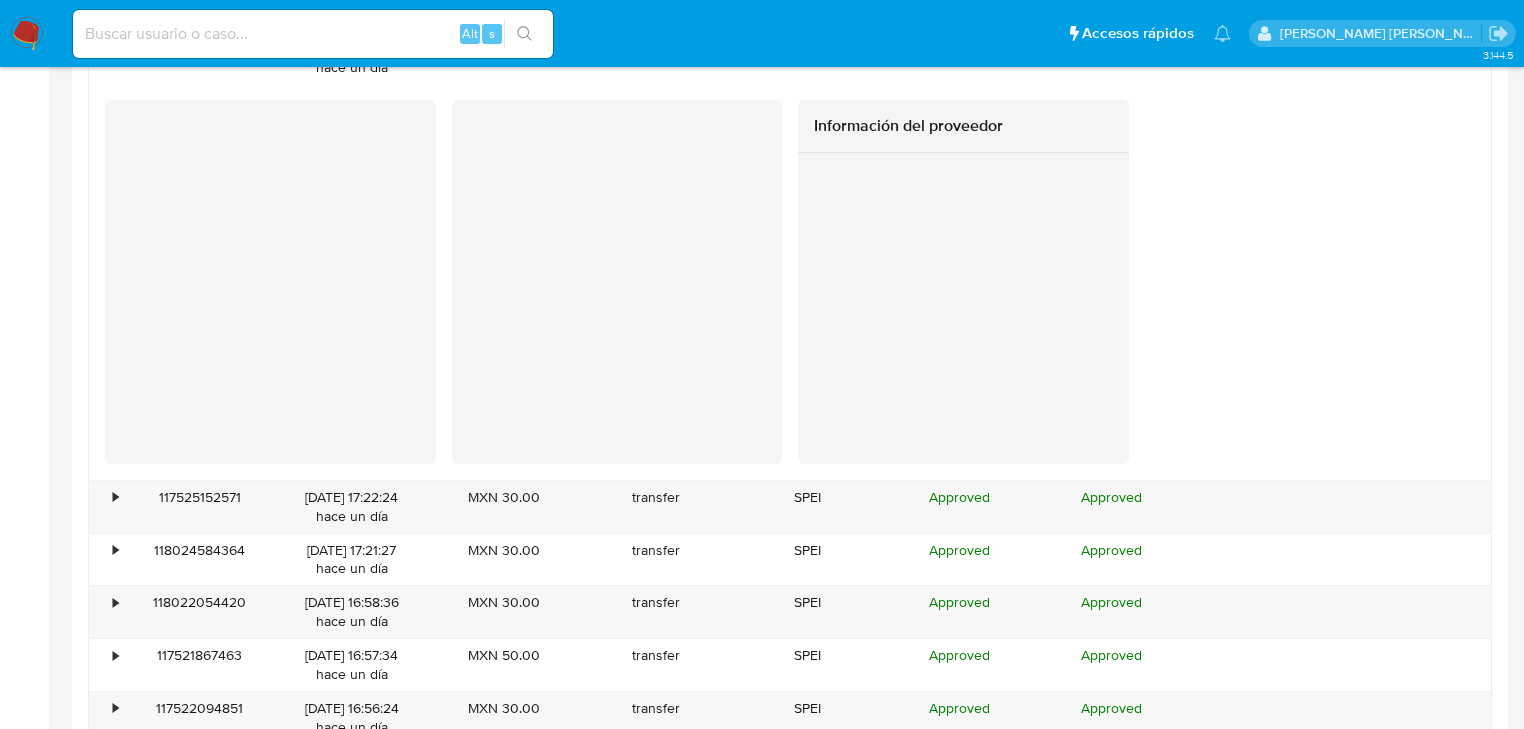 scroll, scrollTop: 2360, scrollLeft: 0, axis: vertical 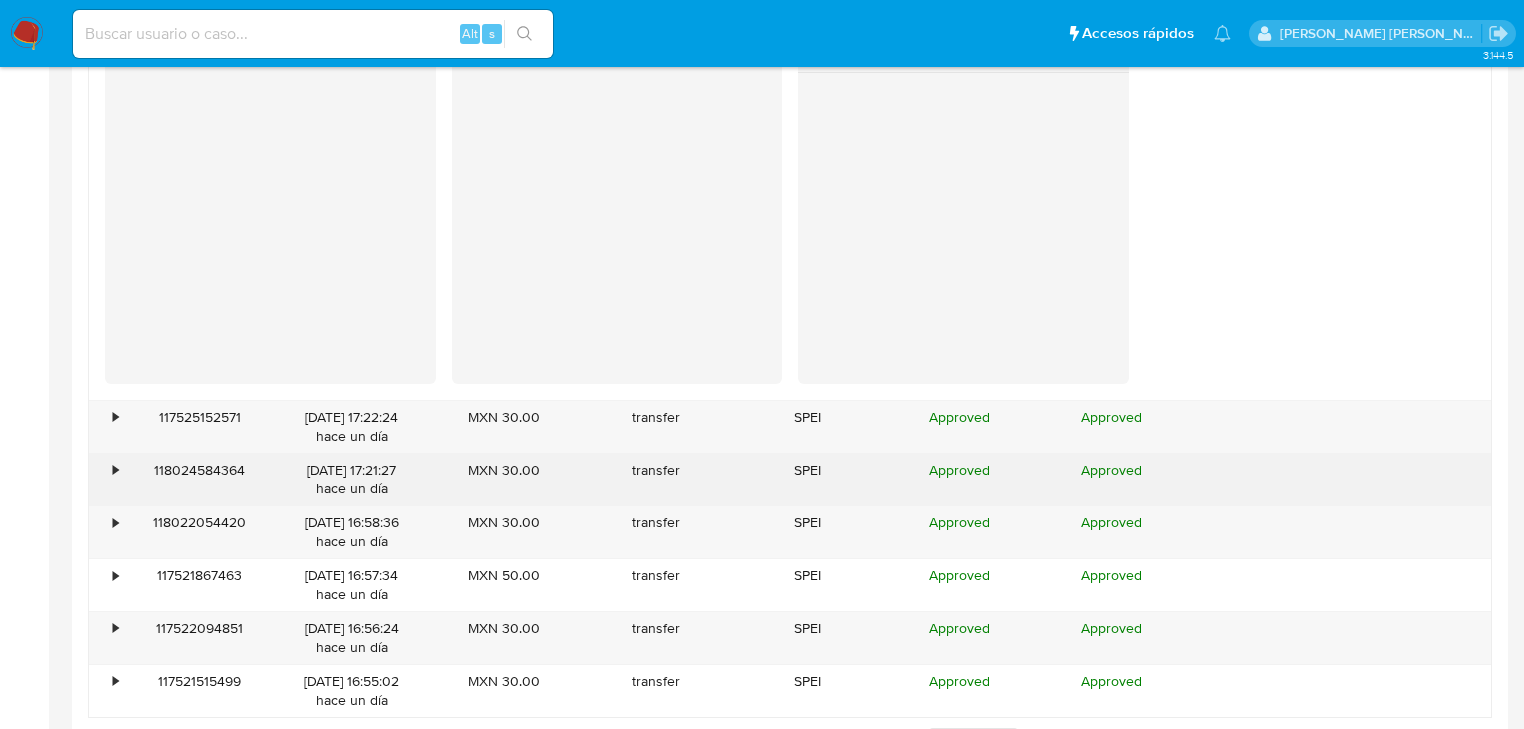 click on "•" at bounding box center [106, 480] 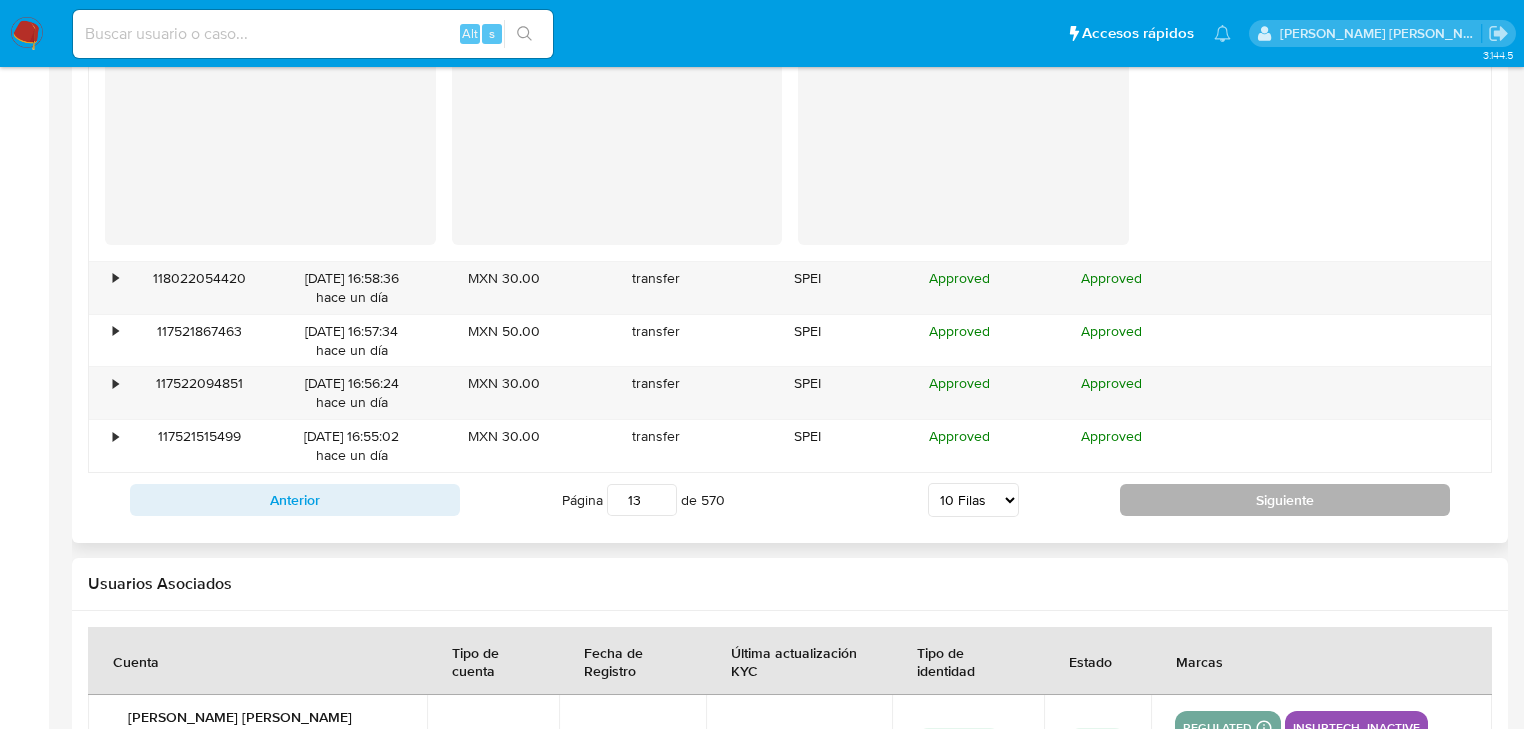 click on "Siguiente" at bounding box center (1285, 500) 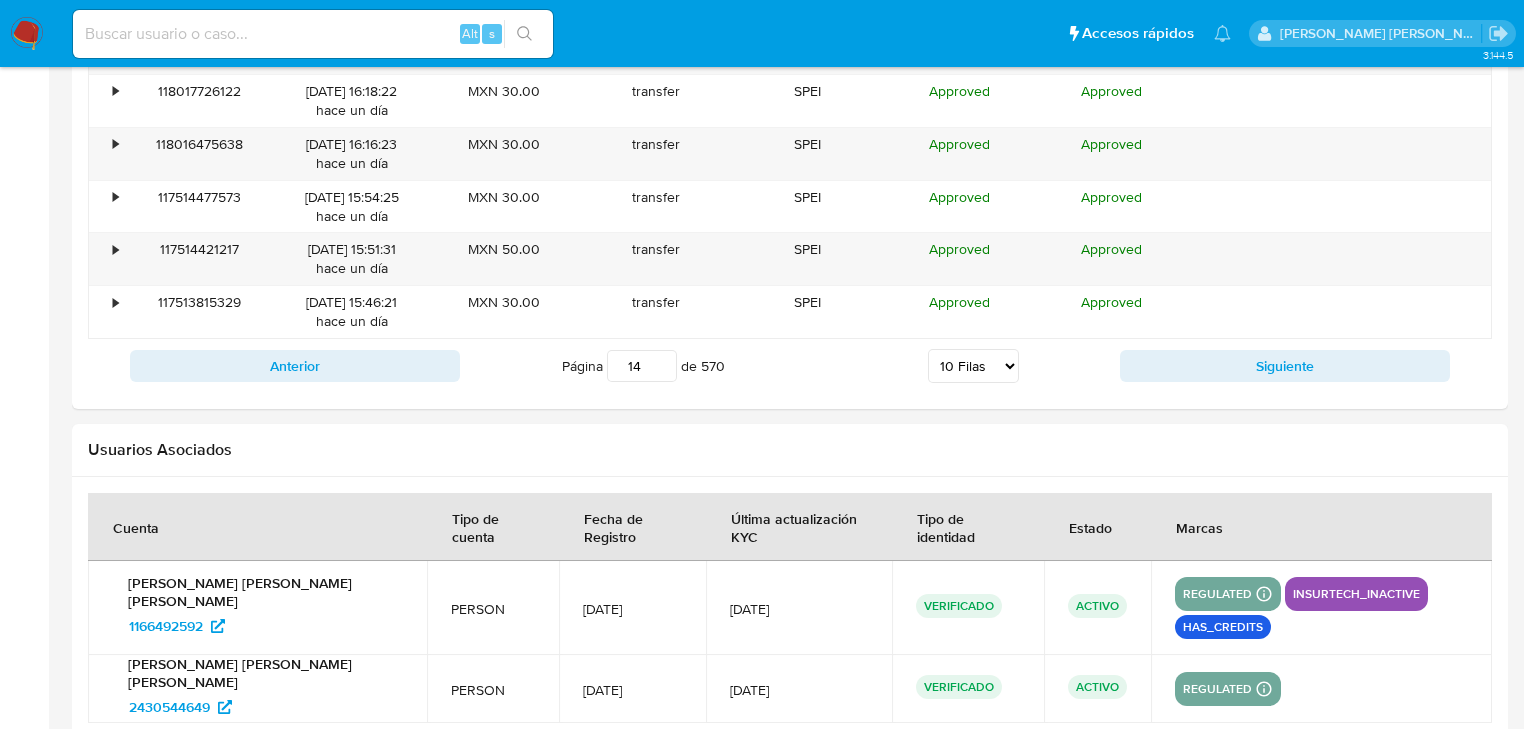 scroll, scrollTop: 2200, scrollLeft: 0, axis: vertical 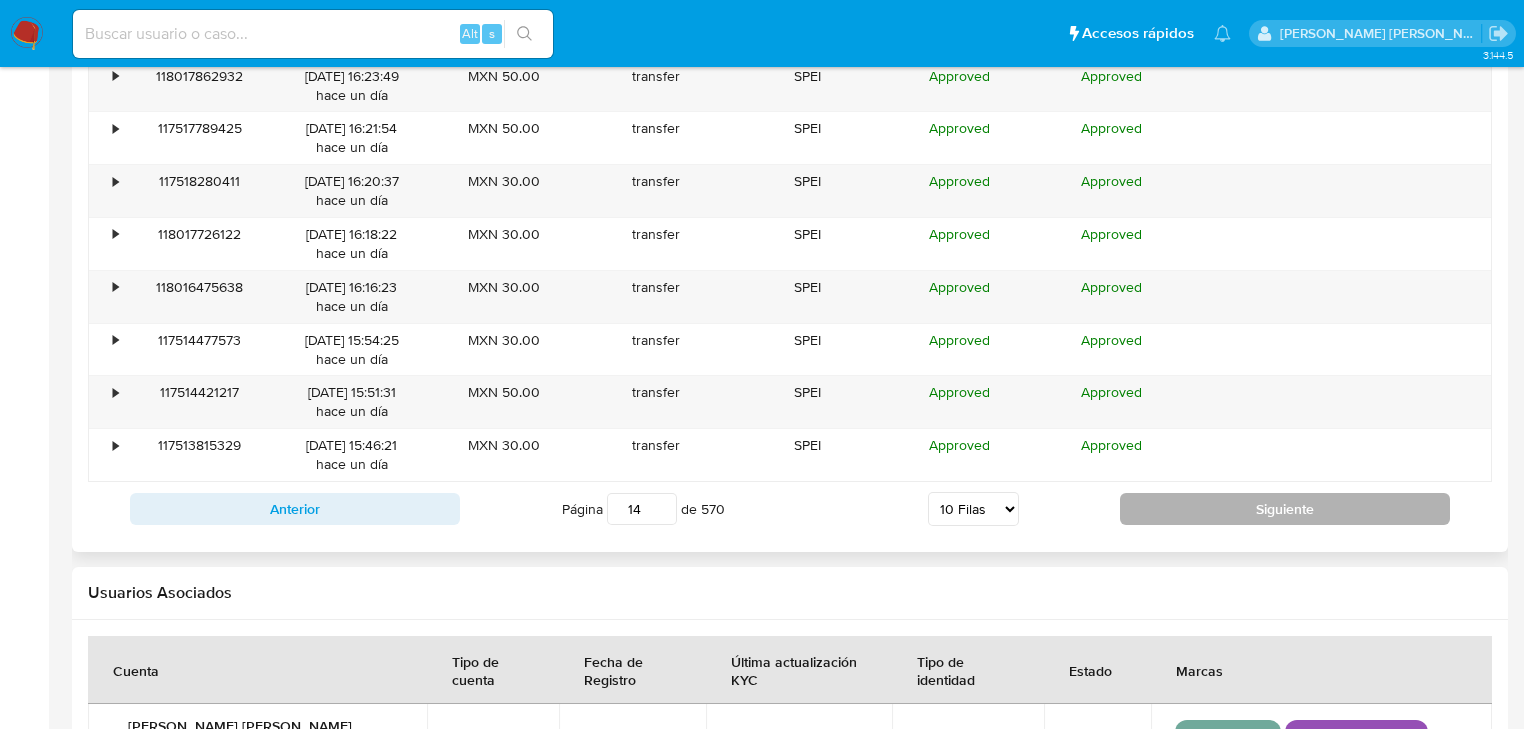 click on "Siguiente" at bounding box center (1285, 509) 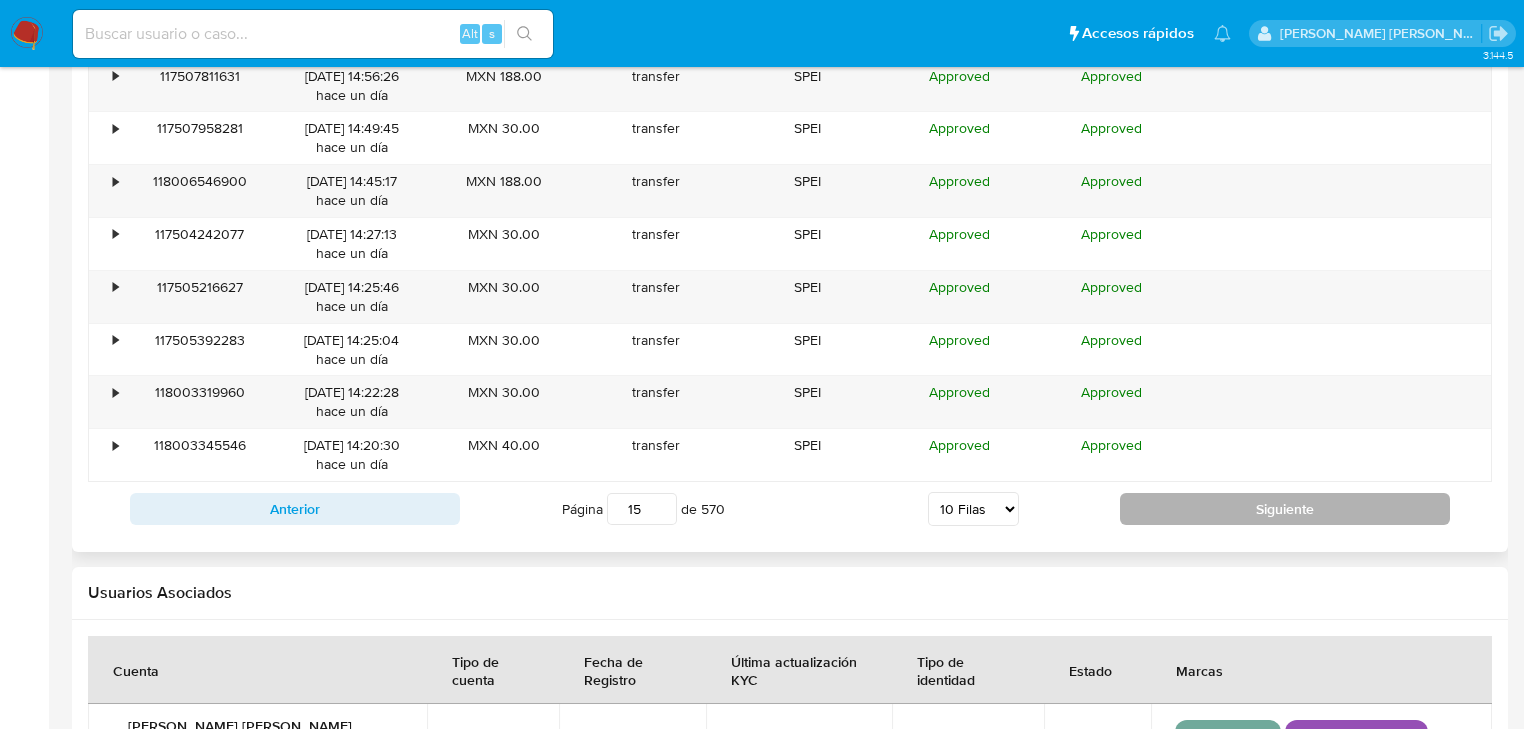 click on "Siguiente" at bounding box center [1285, 509] 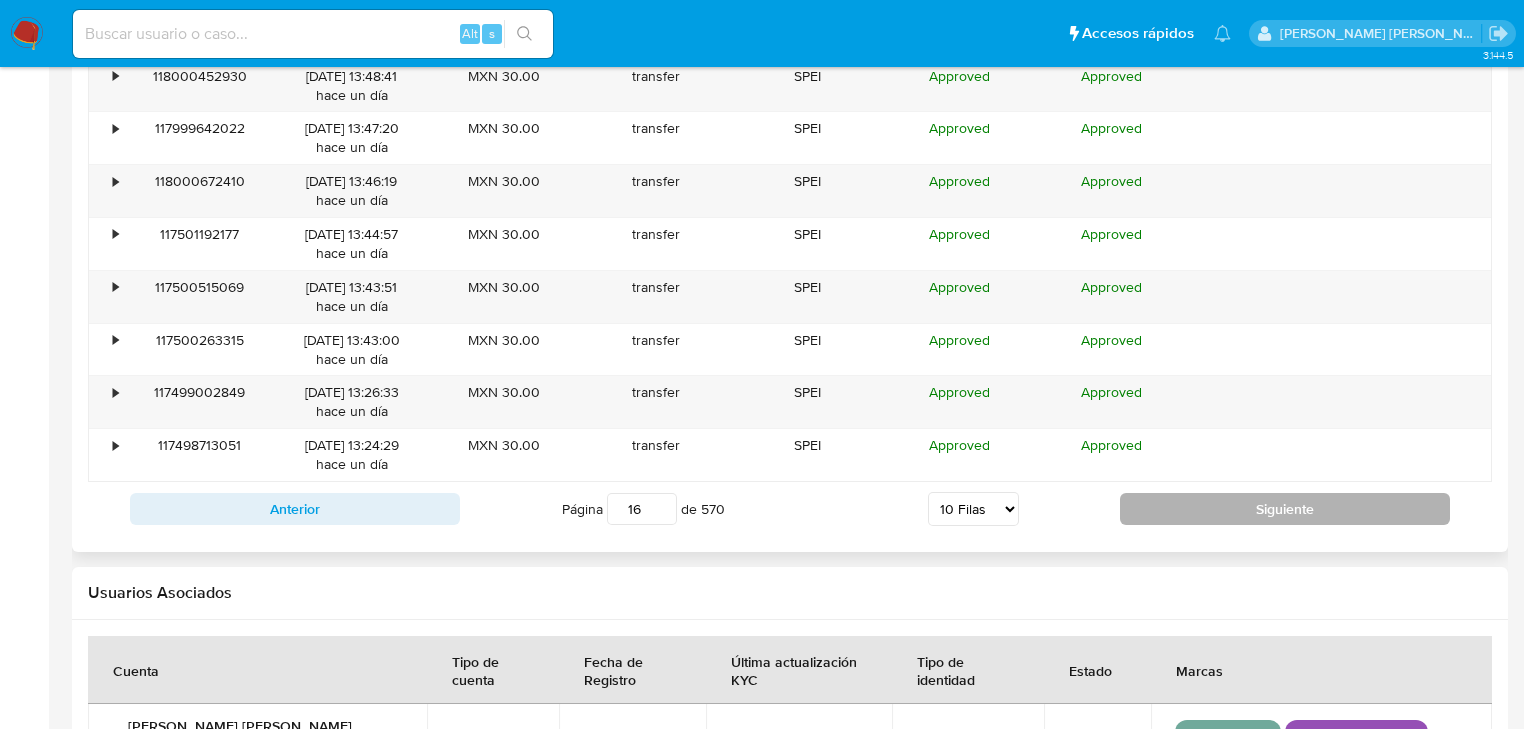 click on "ID Fecha de creación Monto Tipo Proveedor Estado Detalle de estado Descripción Información adicional • 117502053073 09/07/2025 13:59:12 hace un día MXN 30.00 transfer SPEI Approved Approved • 118000105642 09/07/2025 13:49:36 hace un día MXN 30.00 transfer SPEI Approved Approved • 118000452930 09/07/2025 13:48:41 hace un día MXN 30.00 transfer SPEI Approved Approved • 117999642022 09/07/2025 13:47:20 hace un día MXN 30.00 transfer SPEI Approved Approved • 118000672410 09/07/2025 13:46:19 hace un día MXN 30.00 transfer SPEI Approved Approved • 117501192177 09/07/2025 13:44:57 hace un día MXN 30.00 transfer SPEI Approved Approved • 117500515069 09/07/2025 13:43:51 hace un día MXN 30.00 transfer SPEI Approved Approved • 117500263315 09/07/2025 13:43:00 hace un día MXN 30.00 transfer SPEI Approved Approved • 117499002849 09/07/2025 13:26:33 hace un día MXN 30.00 transfer SPEI Approved Approved • 117498713051 09/07/2025 13:24:29 hace un día MXN 30.00 transfer SPEI Approved" at bounding box center [790, 227] 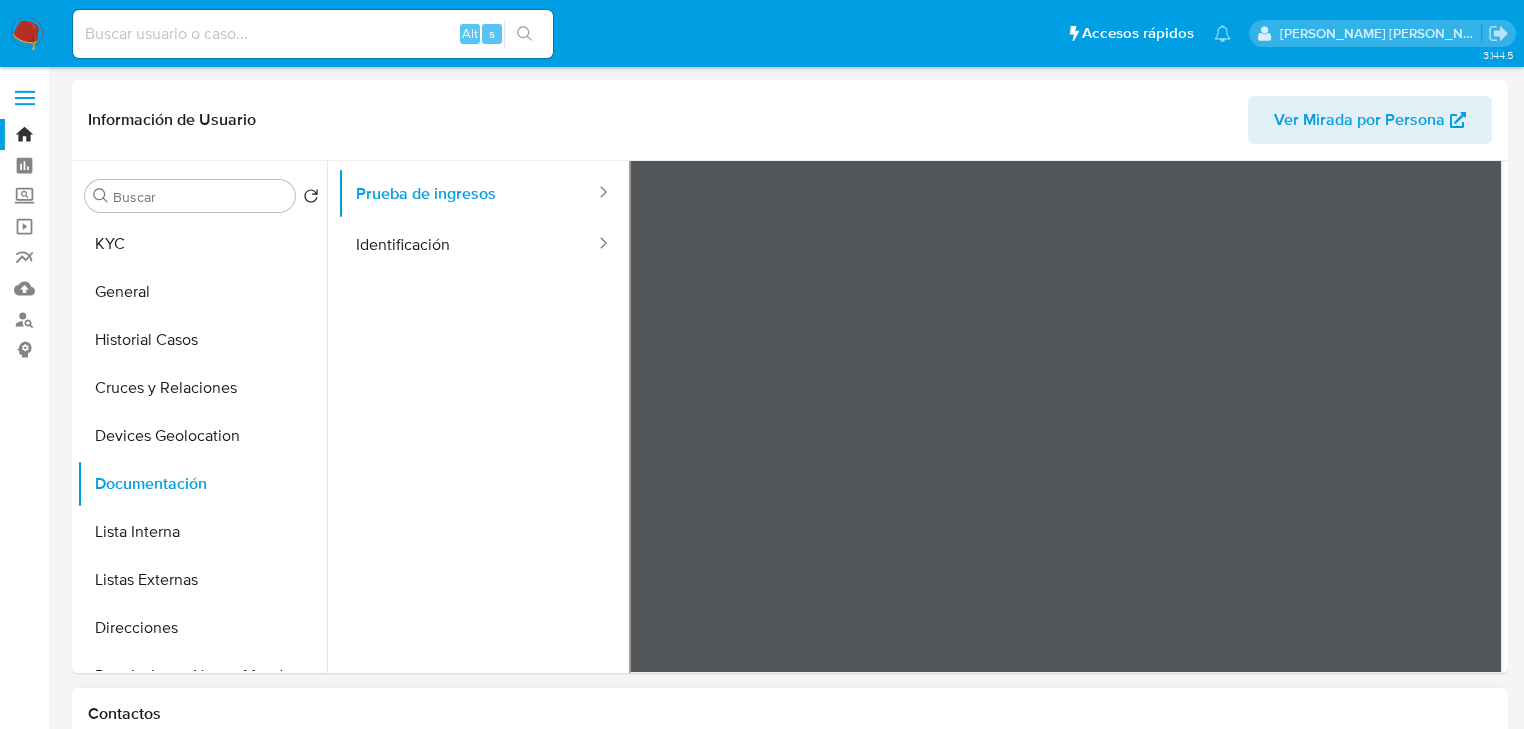 scroll, scrollTop: 0, scrollLeft: 0, axis: both 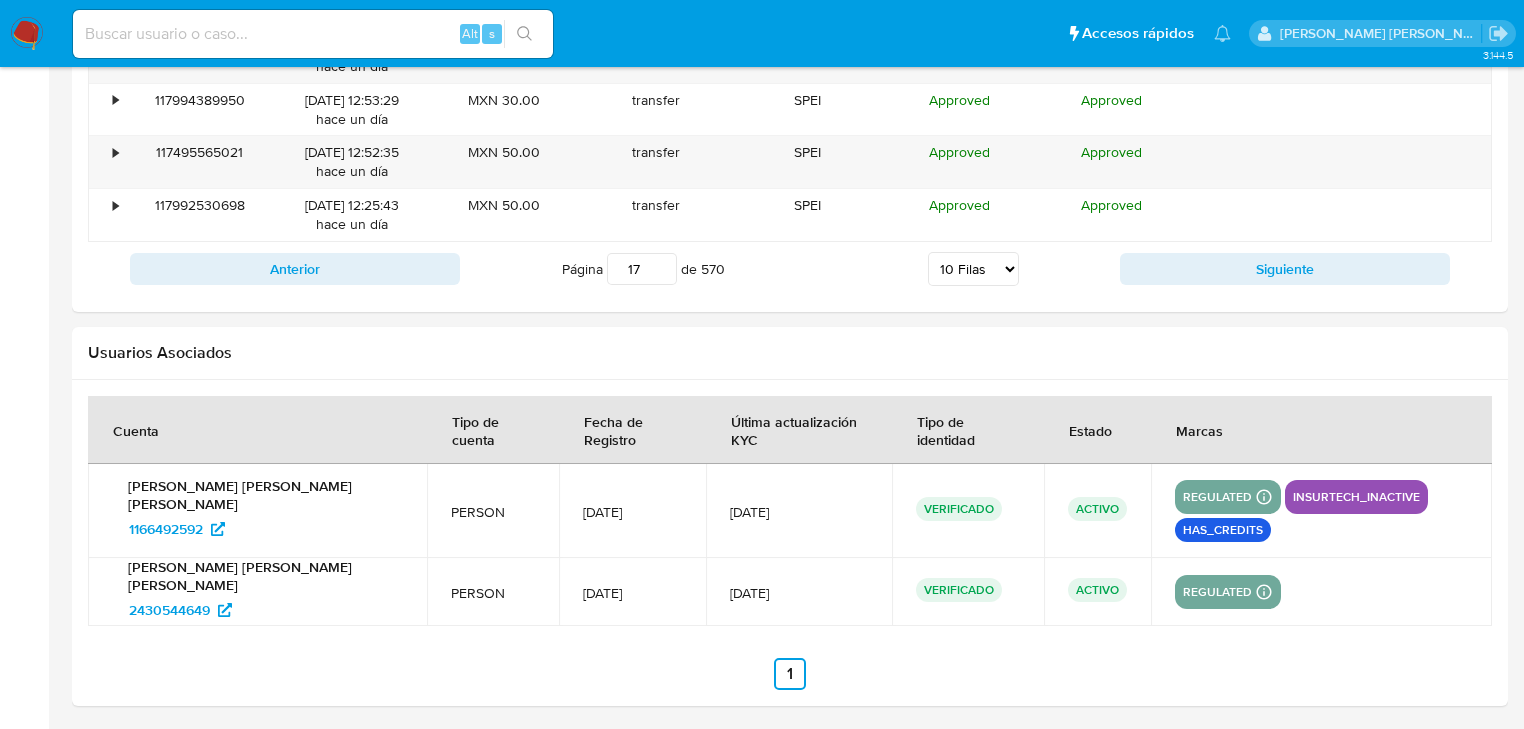 click at bounding box center (313, 34) 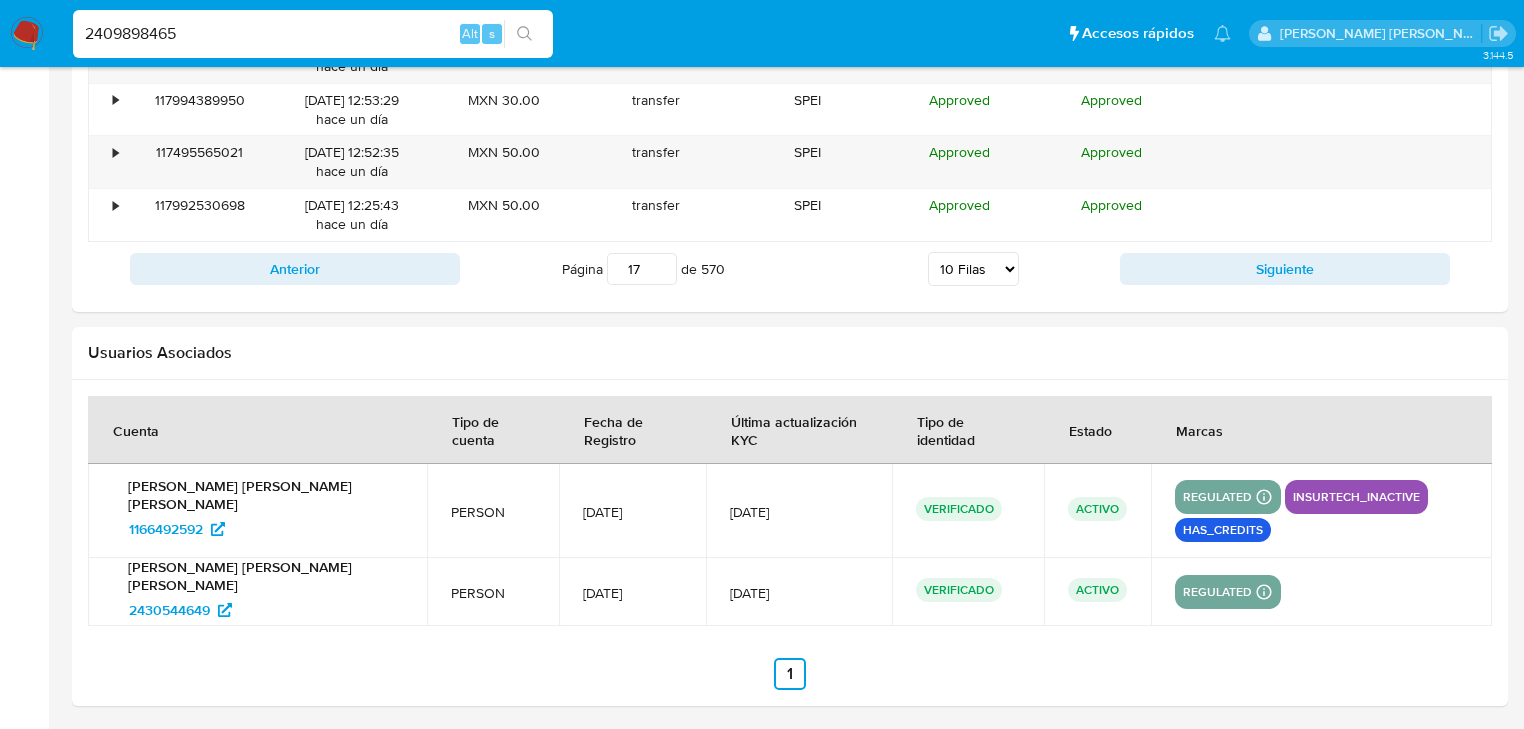 type on "2409898465" 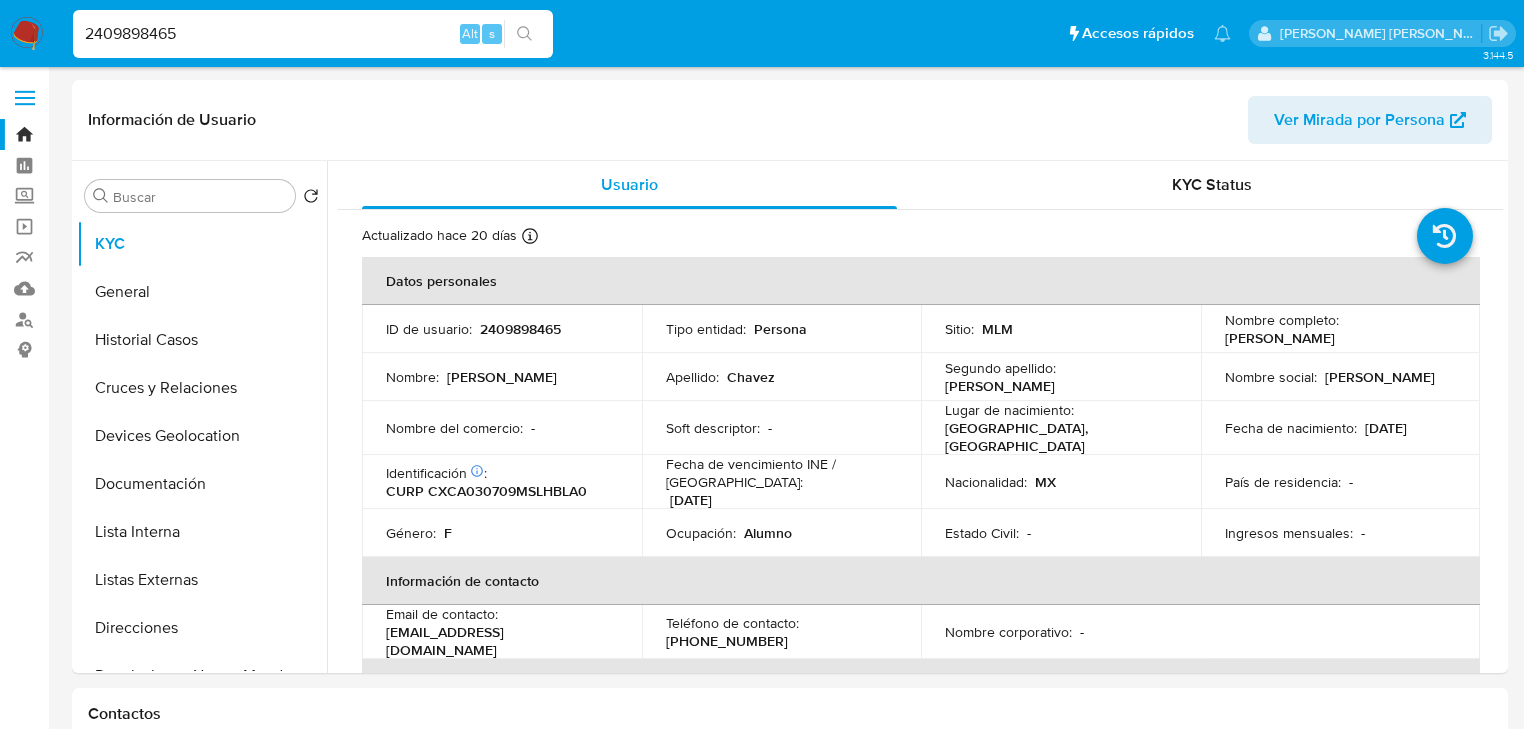 select on "10" 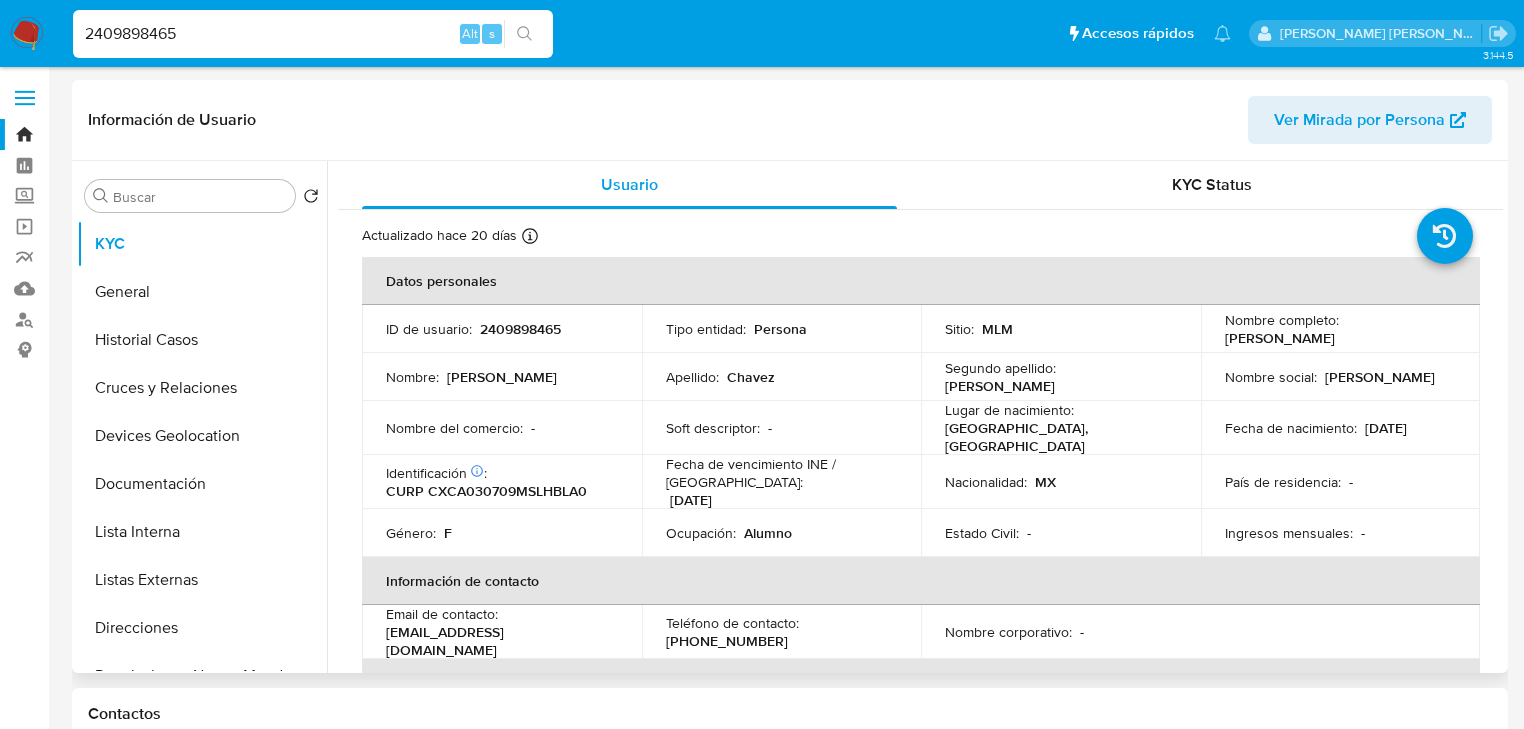 click on "Soft descriptor :    -" at bounding box center [782, 428] 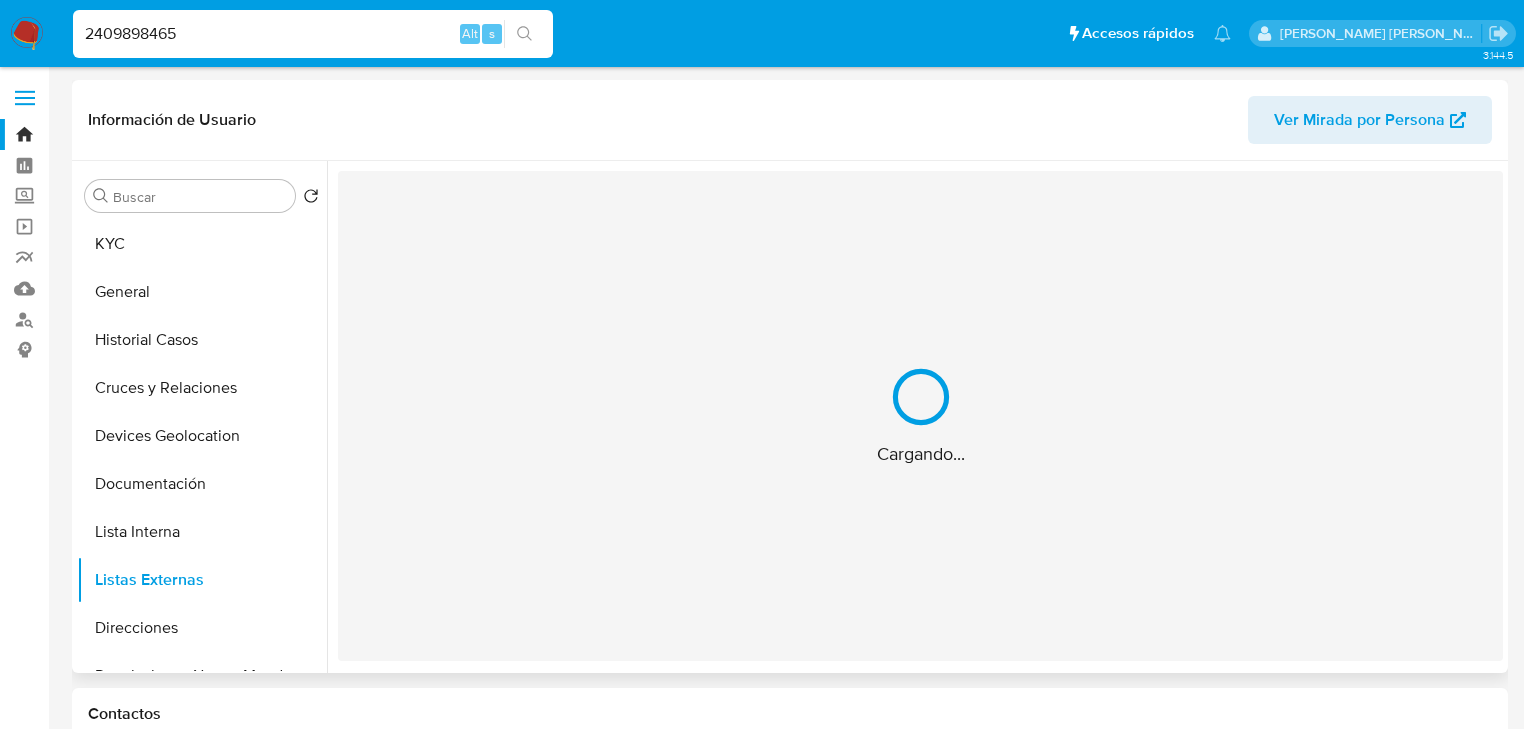 click on "Cargando..." at bounding box center (920, 416) 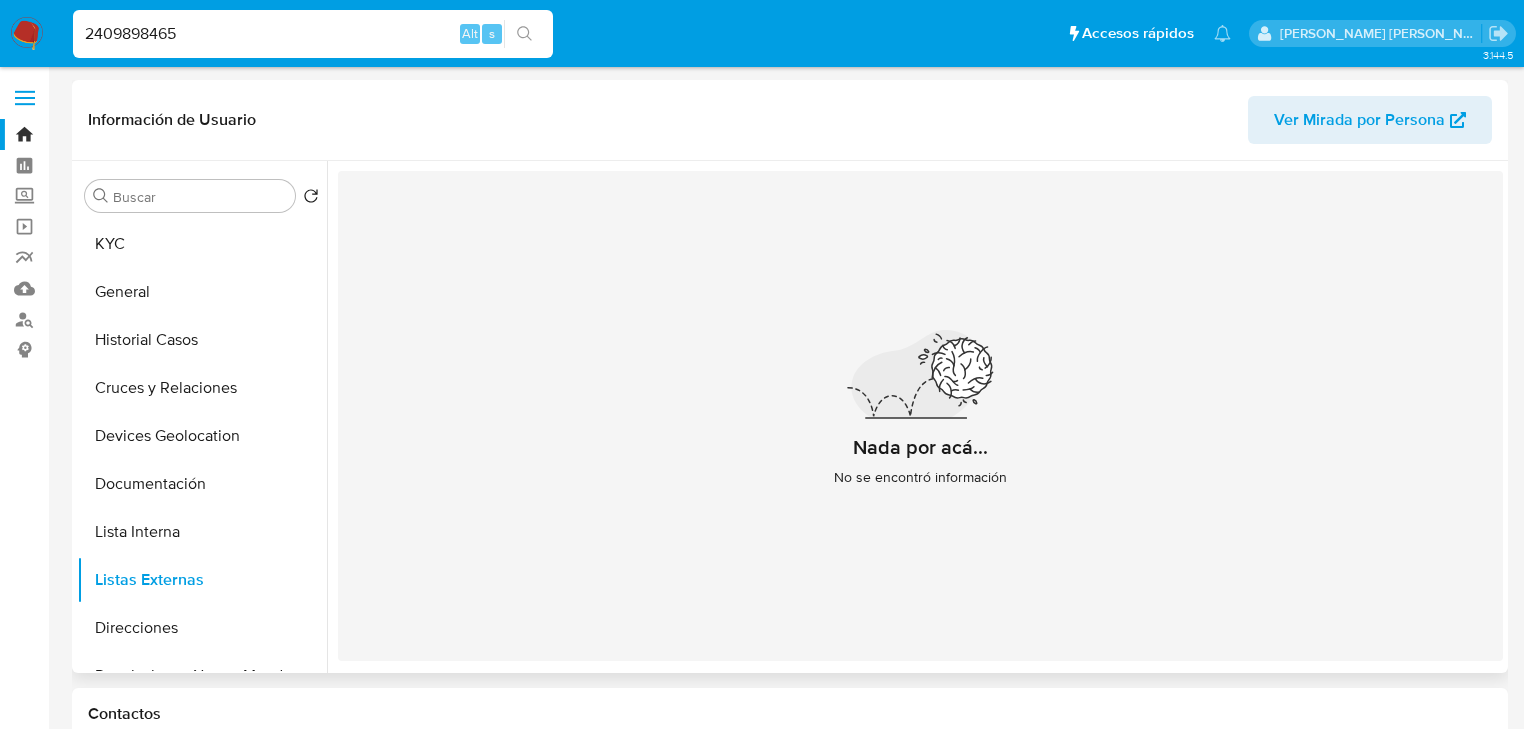 drag, startPoint x: 115, startPoint y: 246, endPoint x: 322, endPoint y: 285, distance: 210.64188 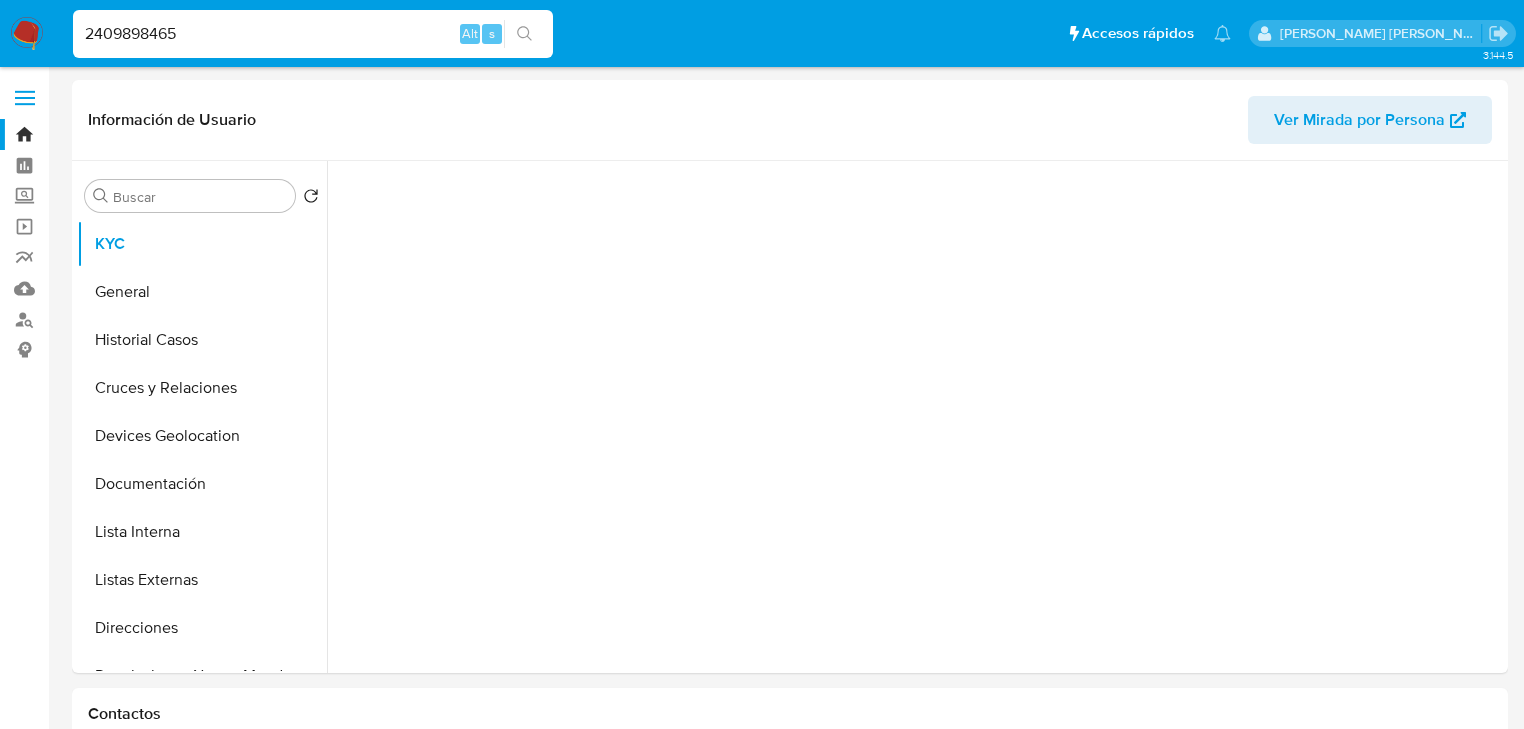 click at bounding box center [920, 412] 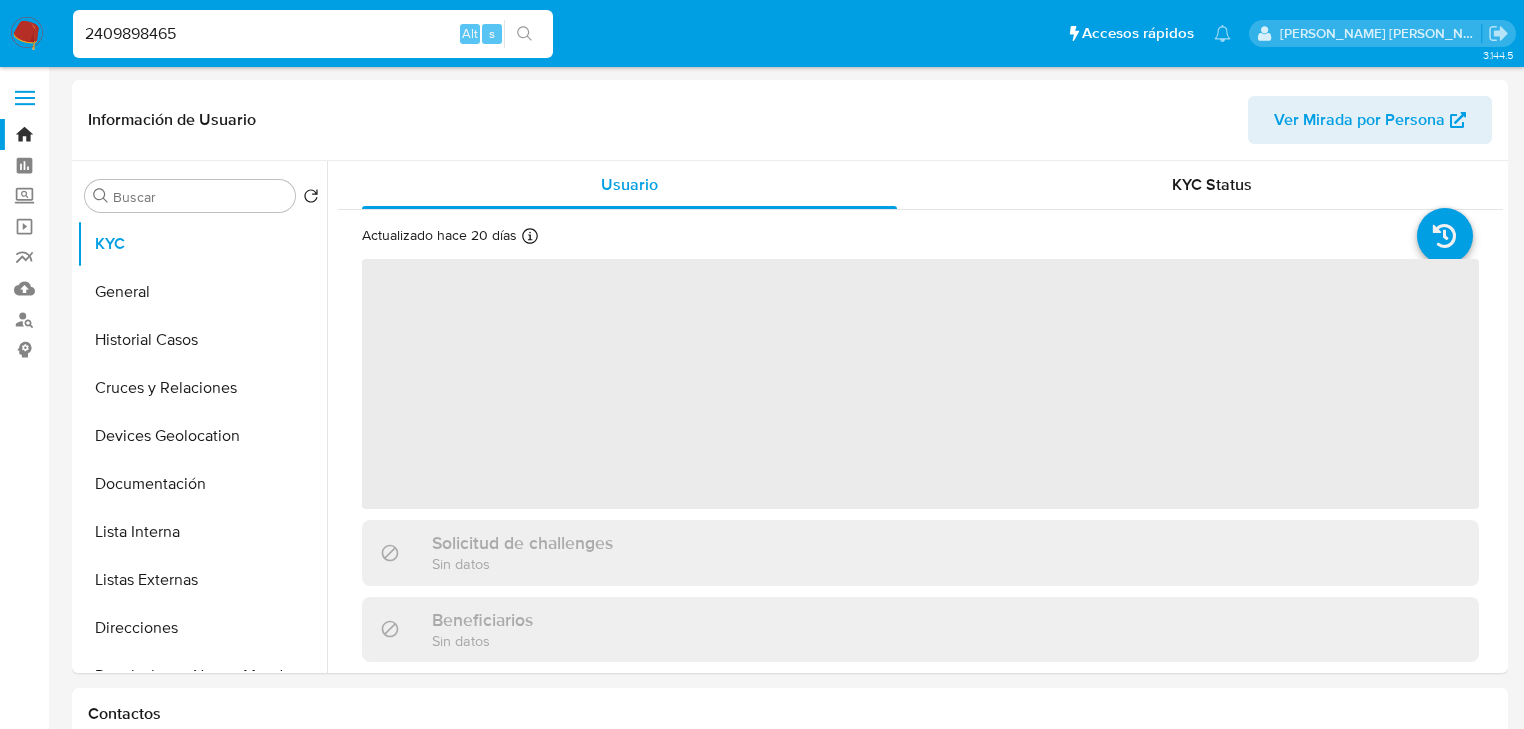 click on "‌" at bounding box center [920, 384] 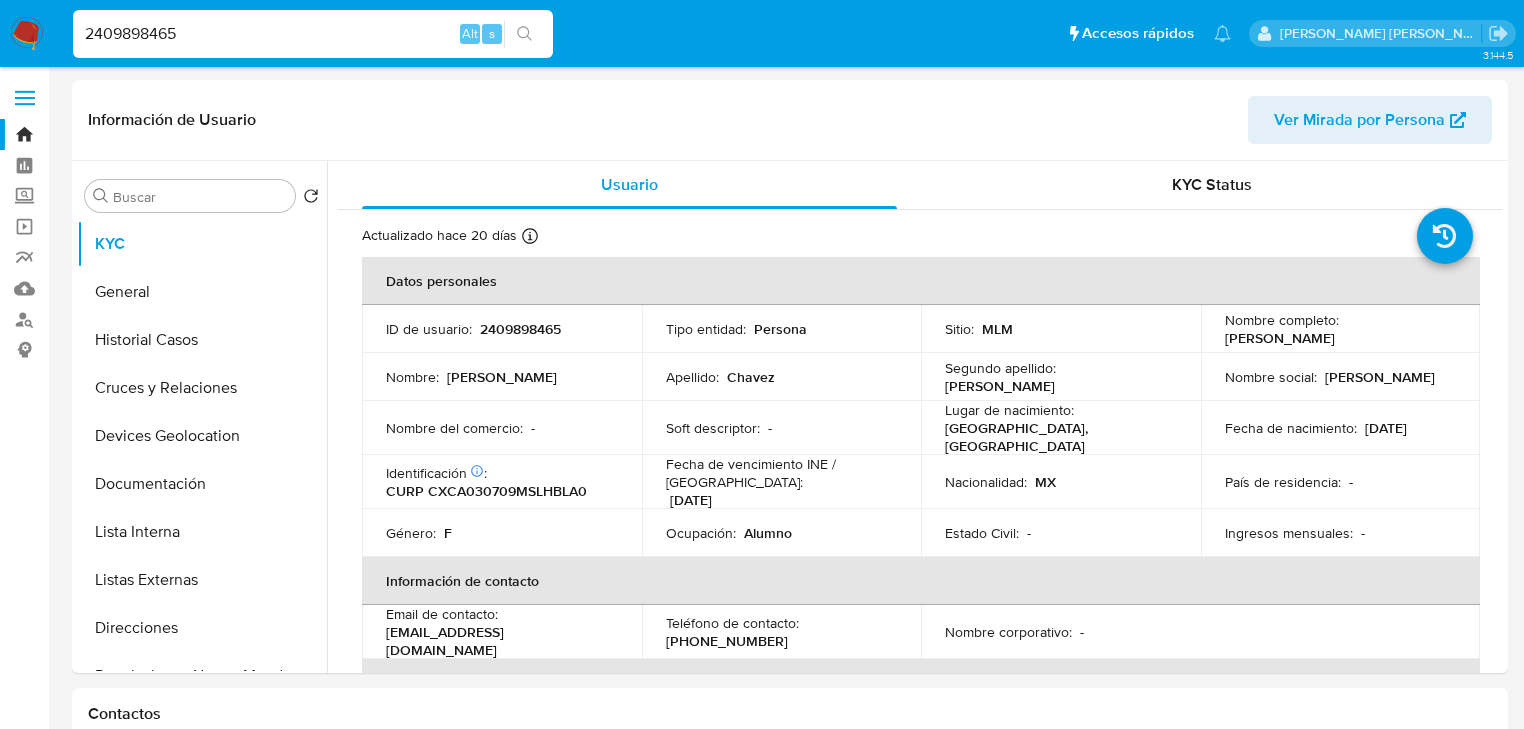 click on "CURP CXCA030709MSLHBLA0" at bounding box center [486, 491] 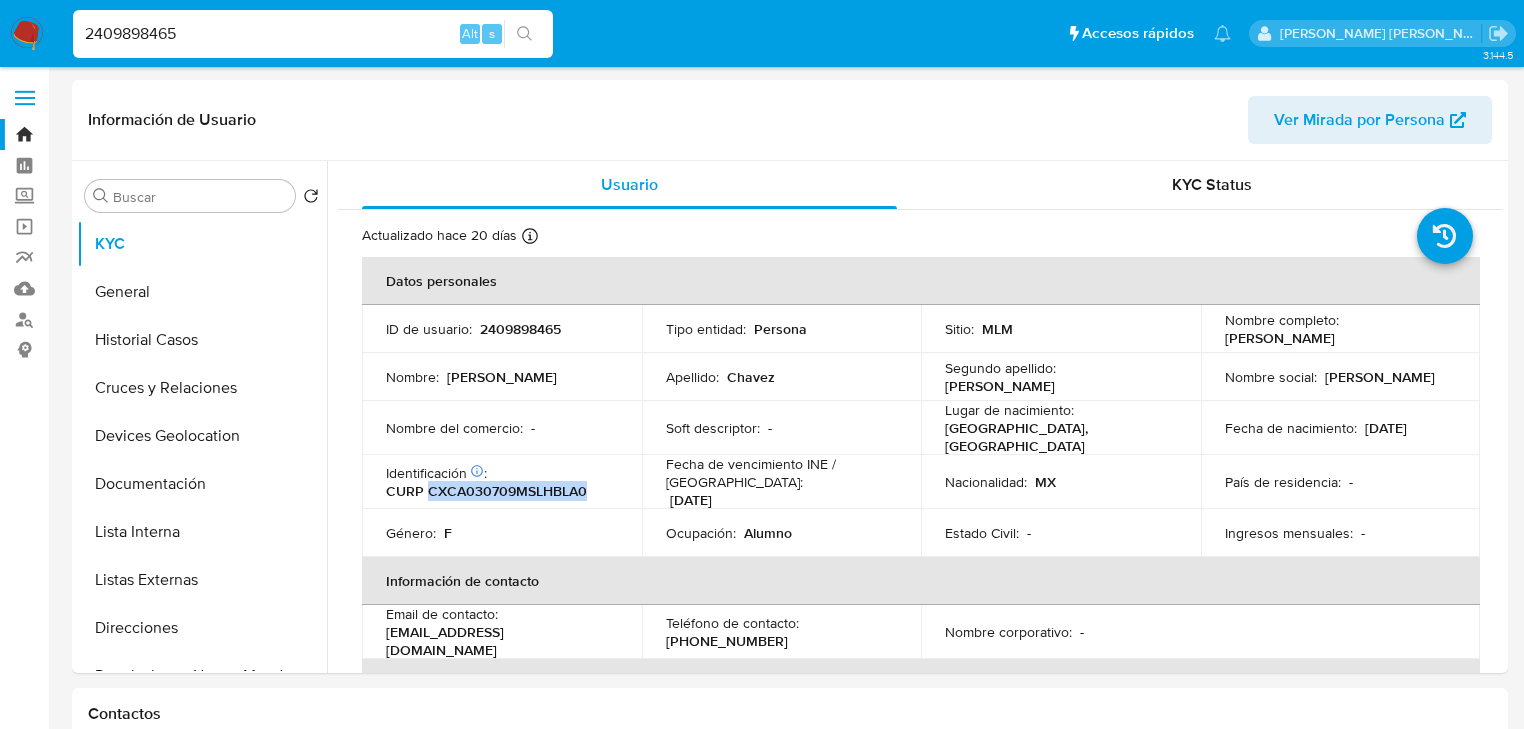 click on "CURP CXCA030709MSLHBLA0" at bounding box center [486, 491] 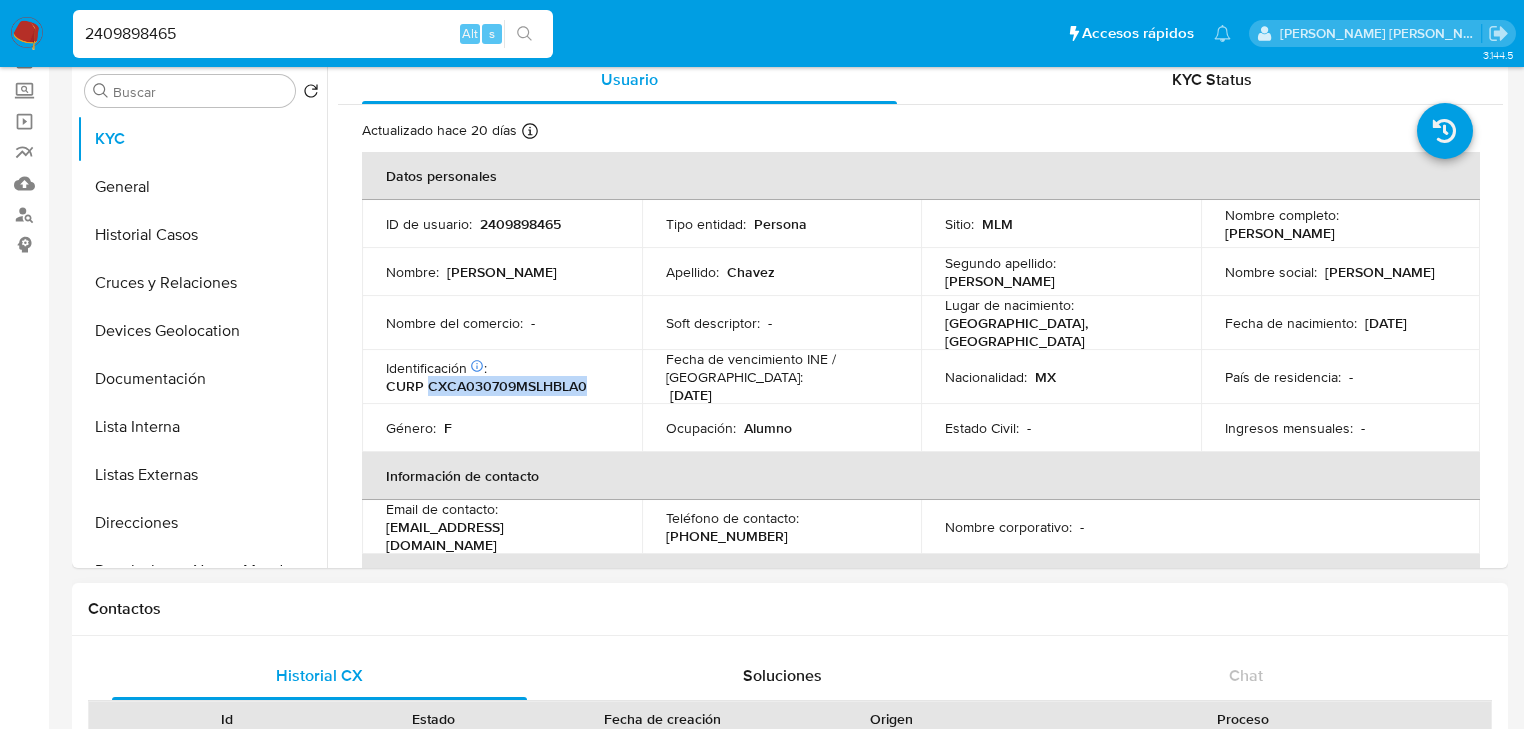 scroll, scrollTop: 0, scrollLeft: 0, axis: both 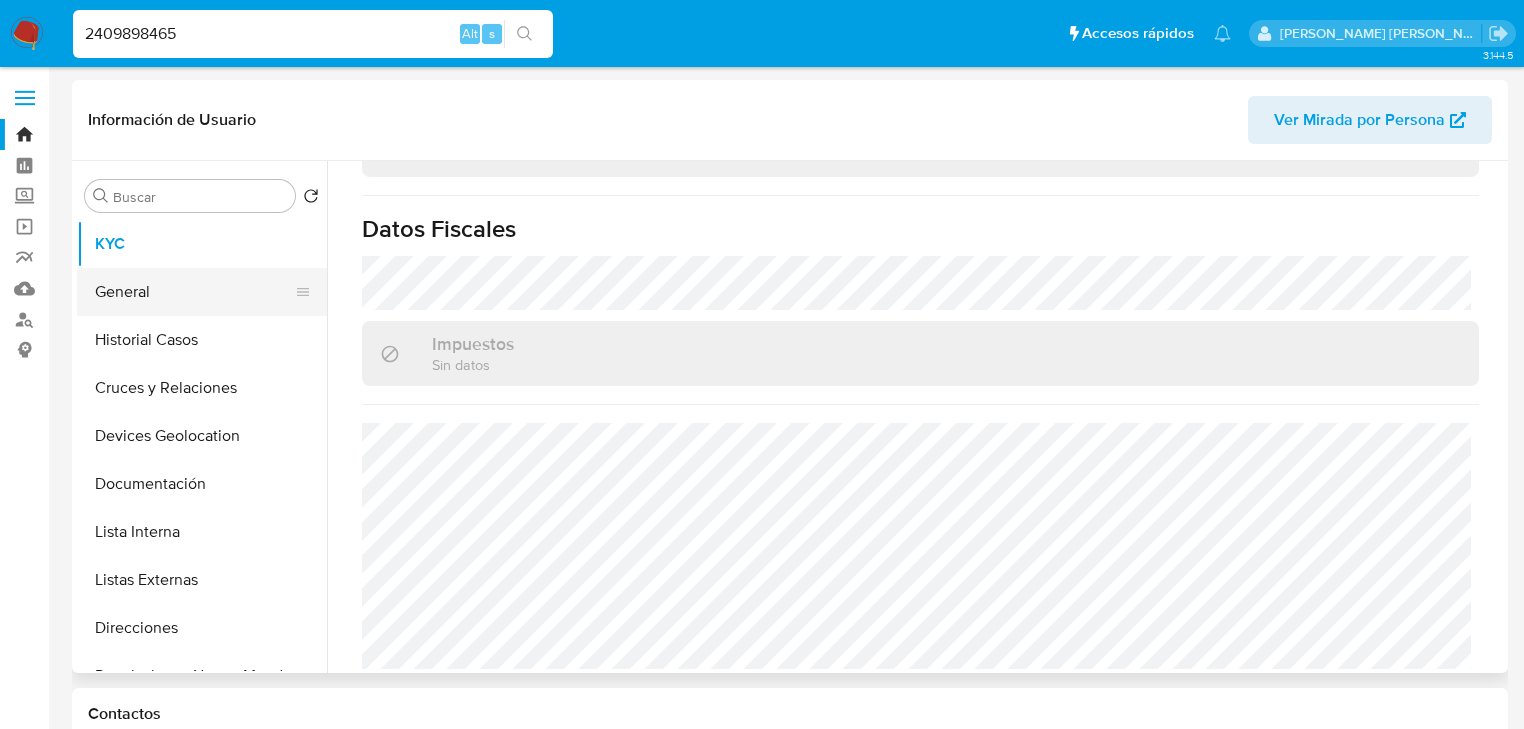 click on "General" at bounding box center [194, 292] 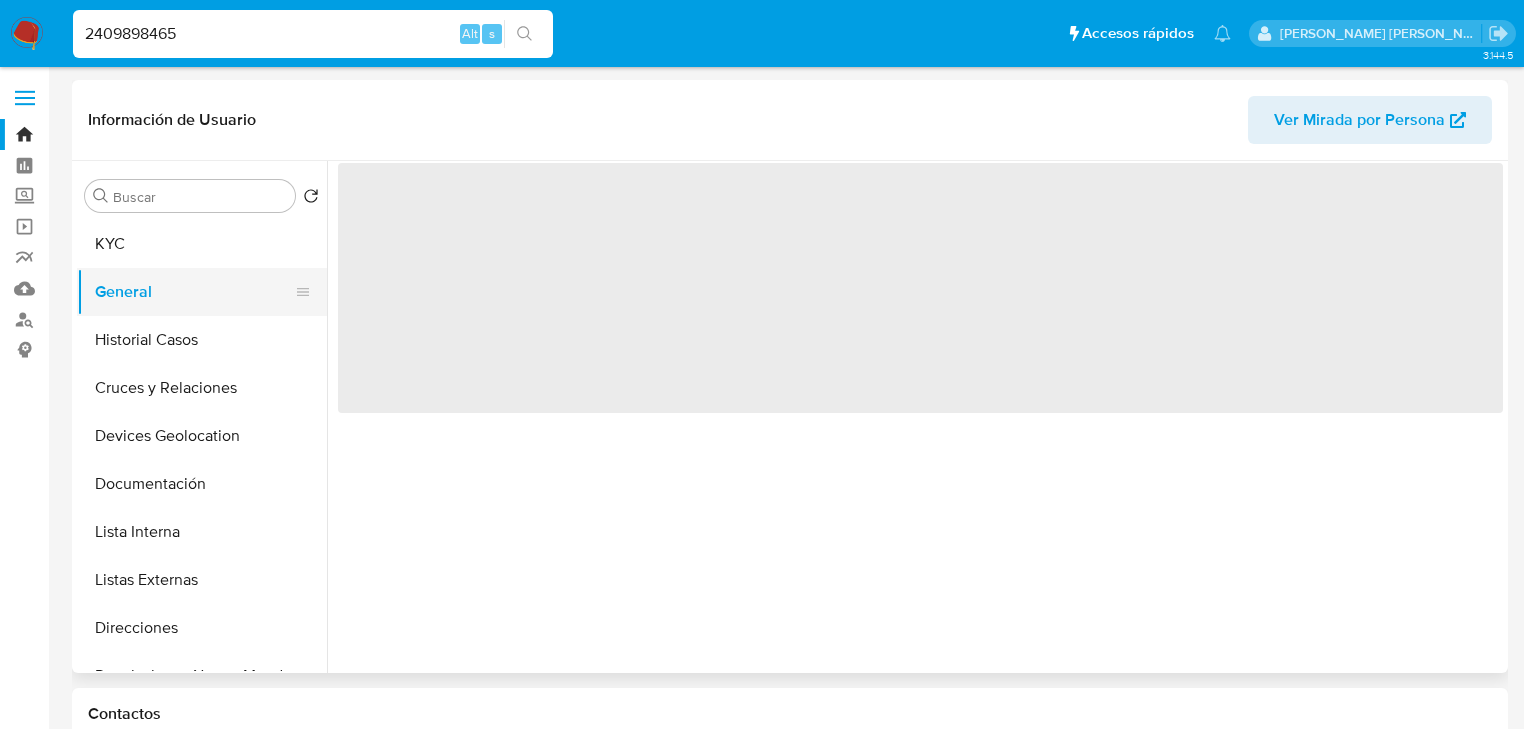 scroll, scrollTop: 0, scrollLeft: 0, axis: both 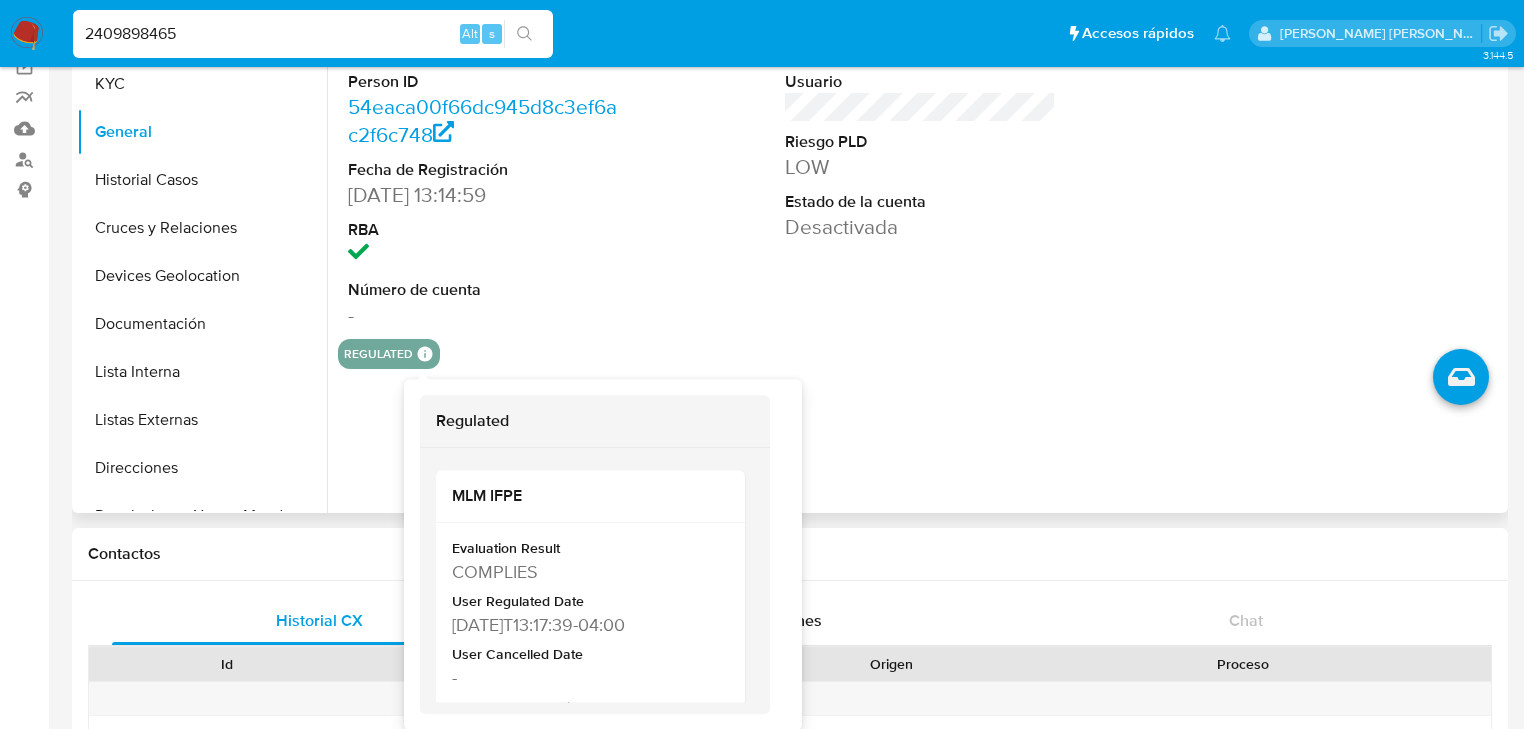 type 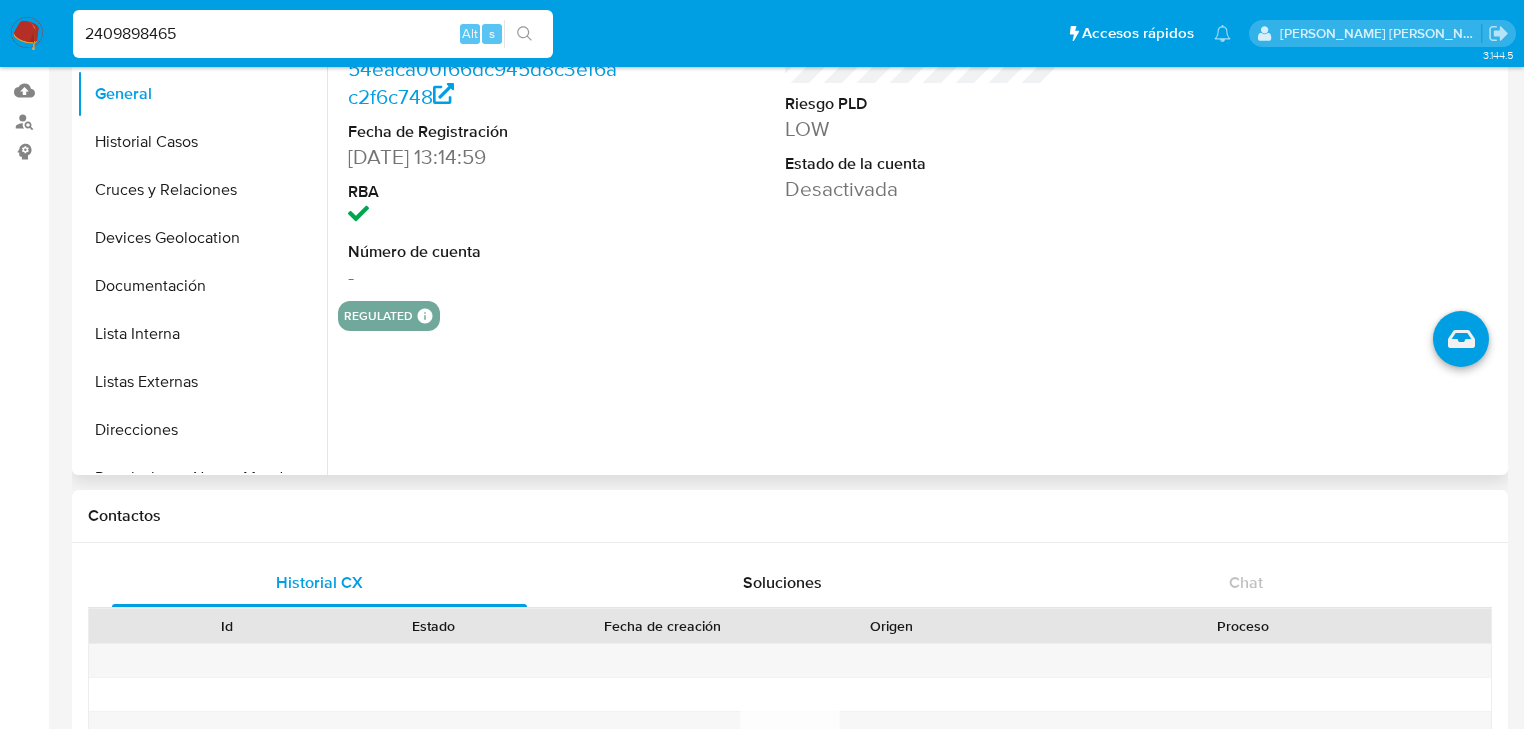 scroll, scrollTop: 0, scrollLeft: 0, axis: both 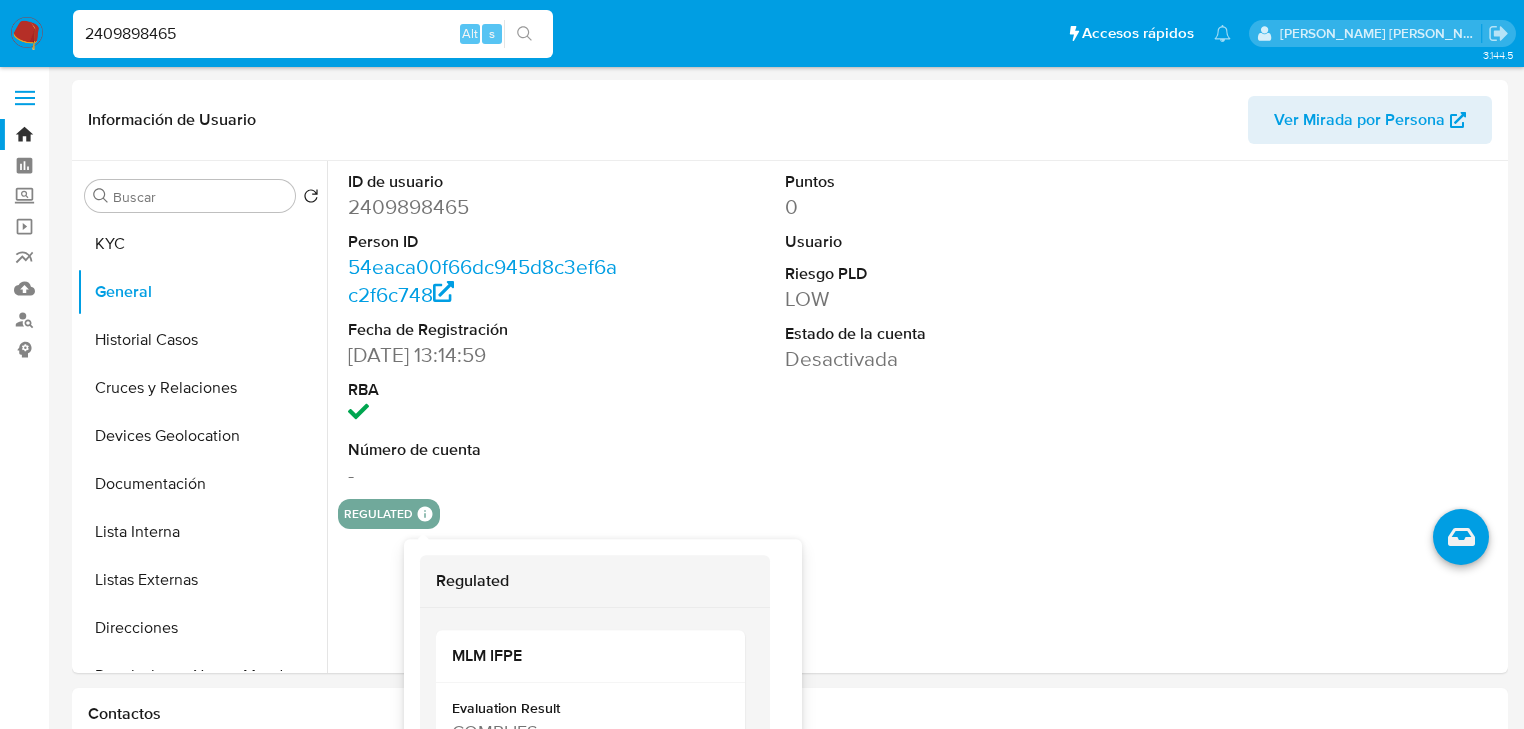 select on "10" 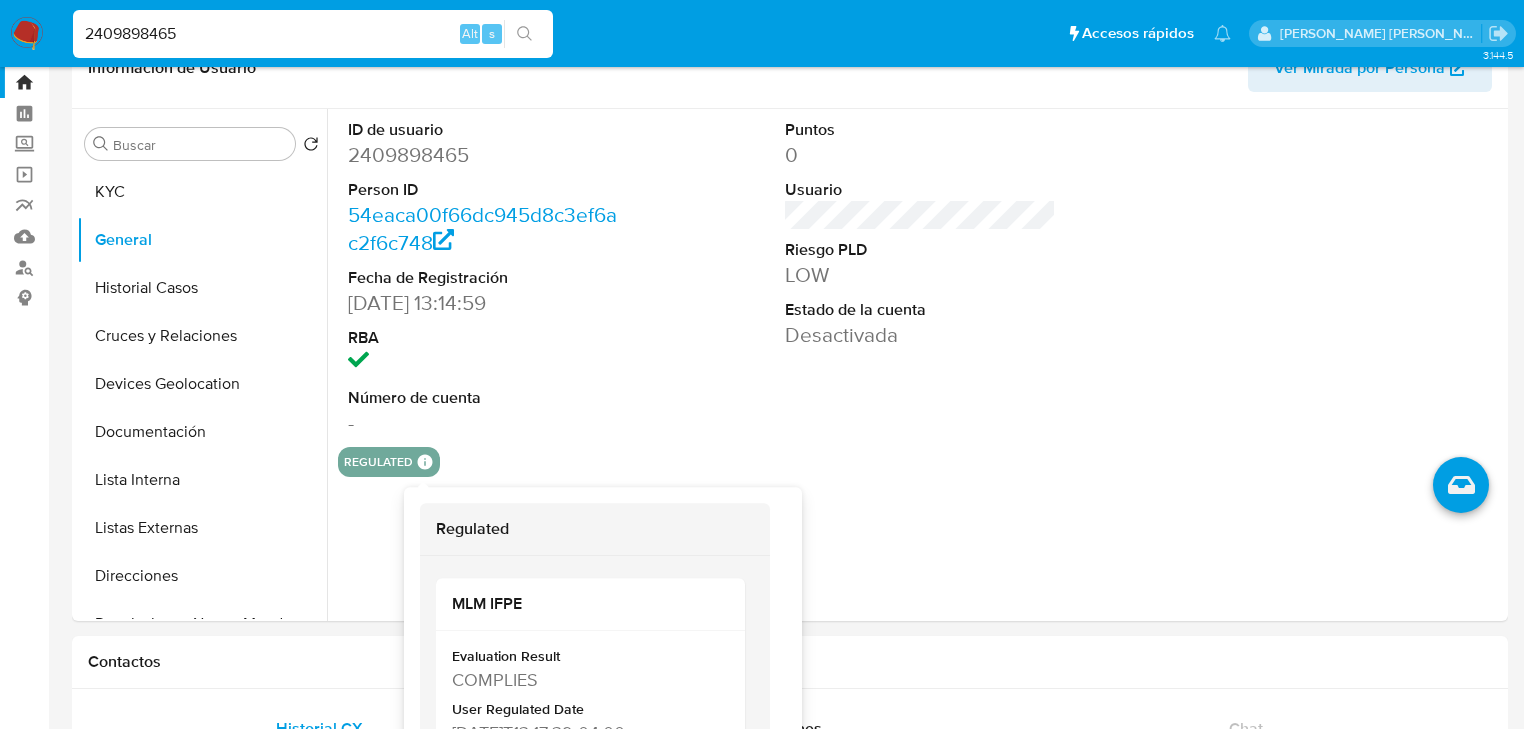 scroll, scrollTop: 80, scrollLeft: 0, axis: vertical 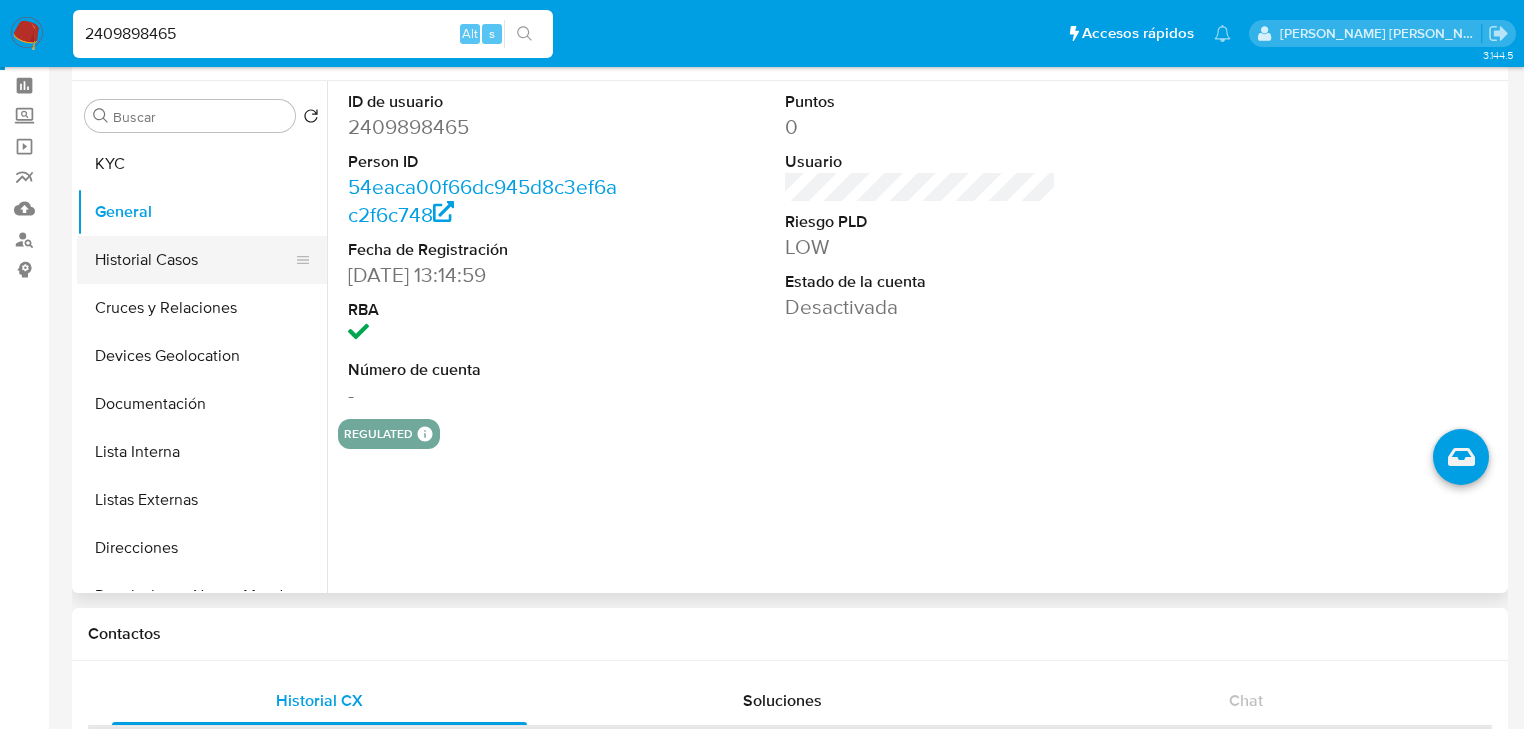 click on "Historial Casos" at bounding box center [194, 260] 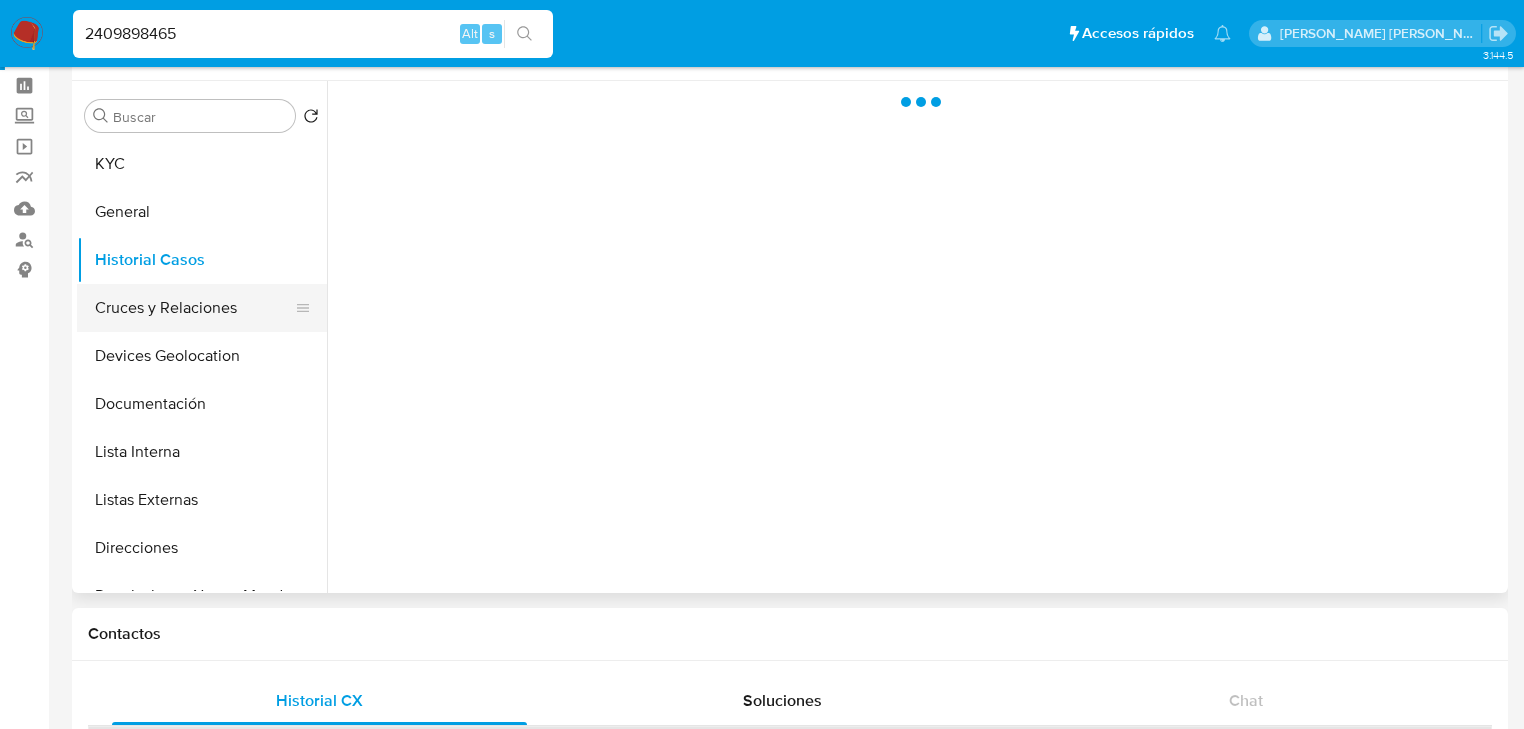 click on "Cruces y Relaciones" at bounding box center (194, 308) 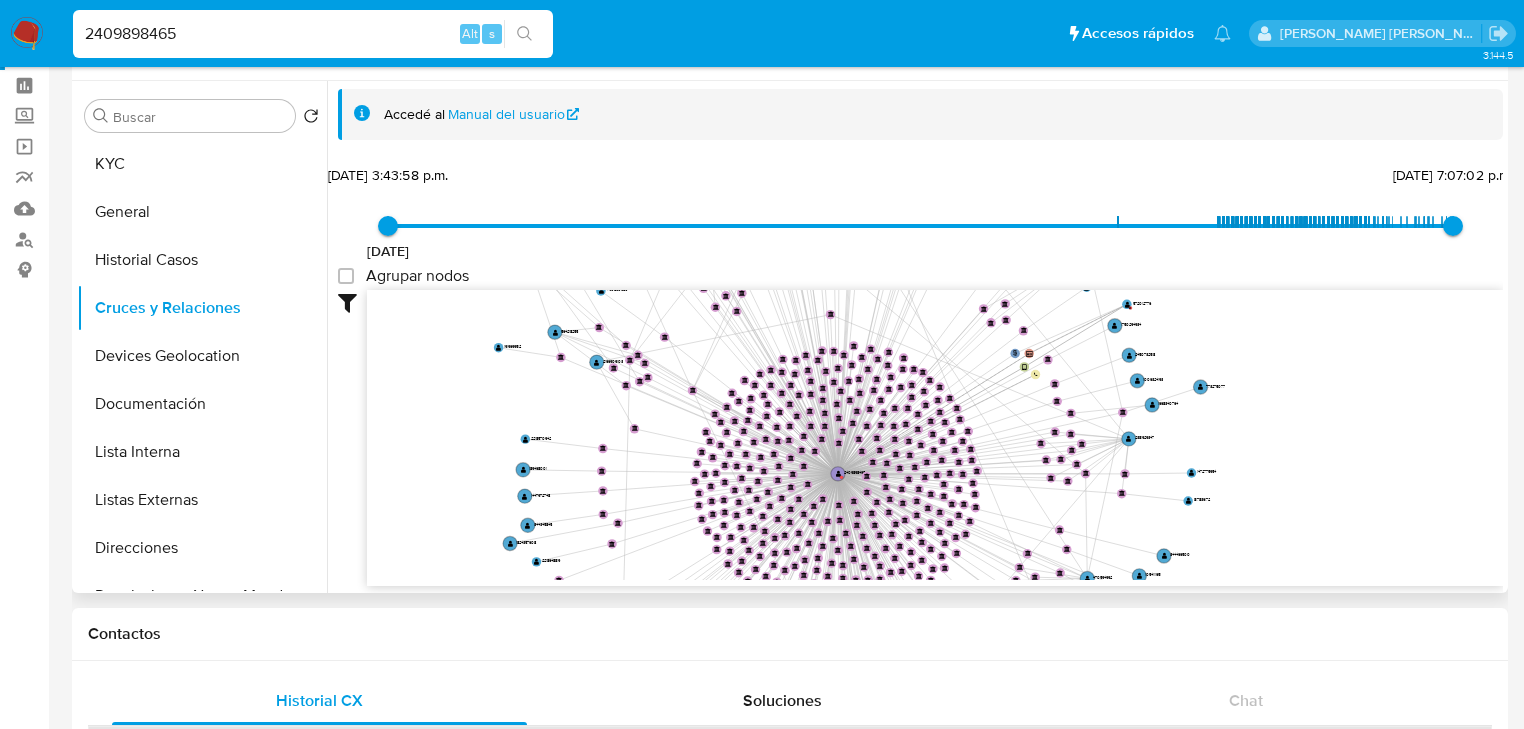 drag, startPoint x: 772, startPoint y: 468, endPoint x: 807, endPoint y: 492, distance: 42.43819 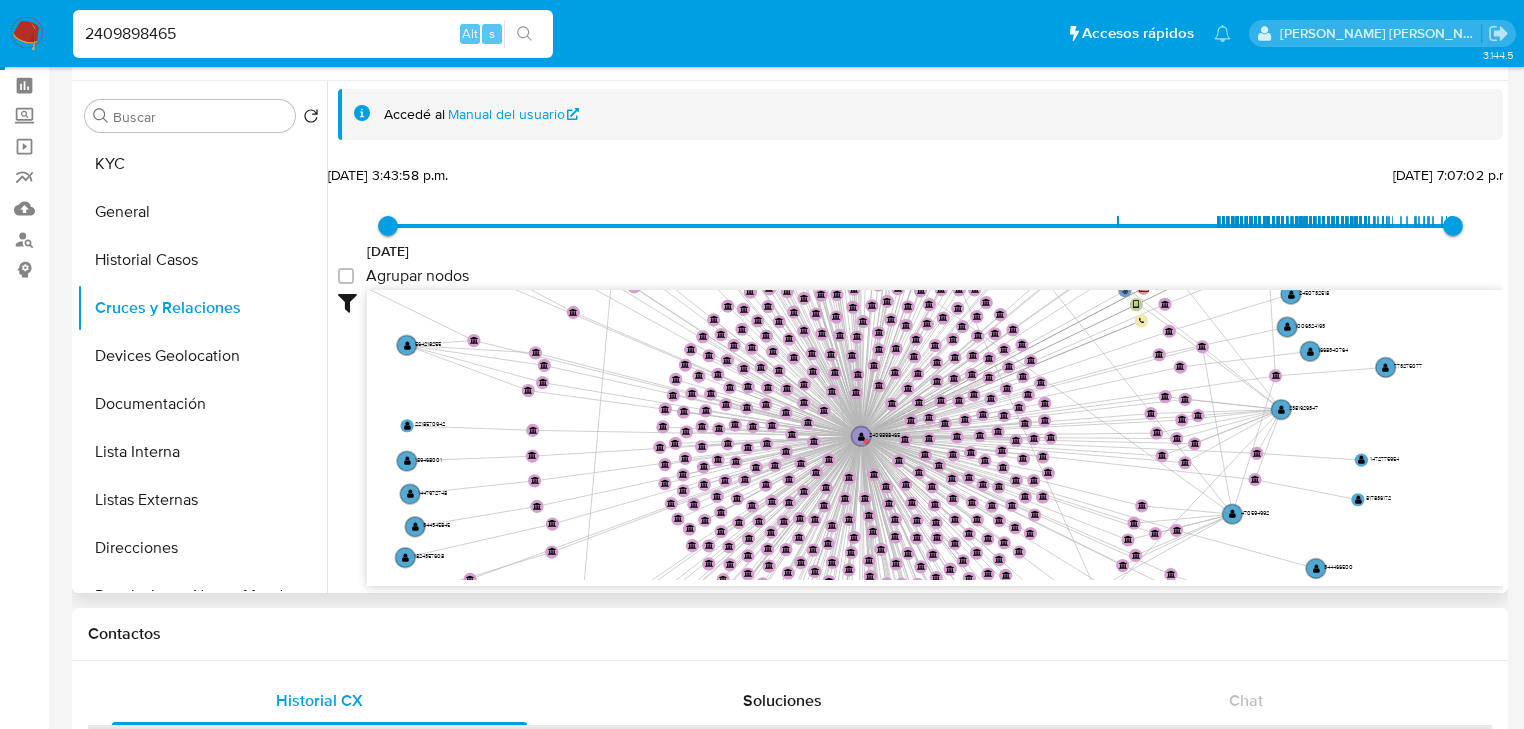 drag, startPoint x: 811, startPoint y: 486, endPoint x: 809, endPoint y: 457, distance: 29.068884 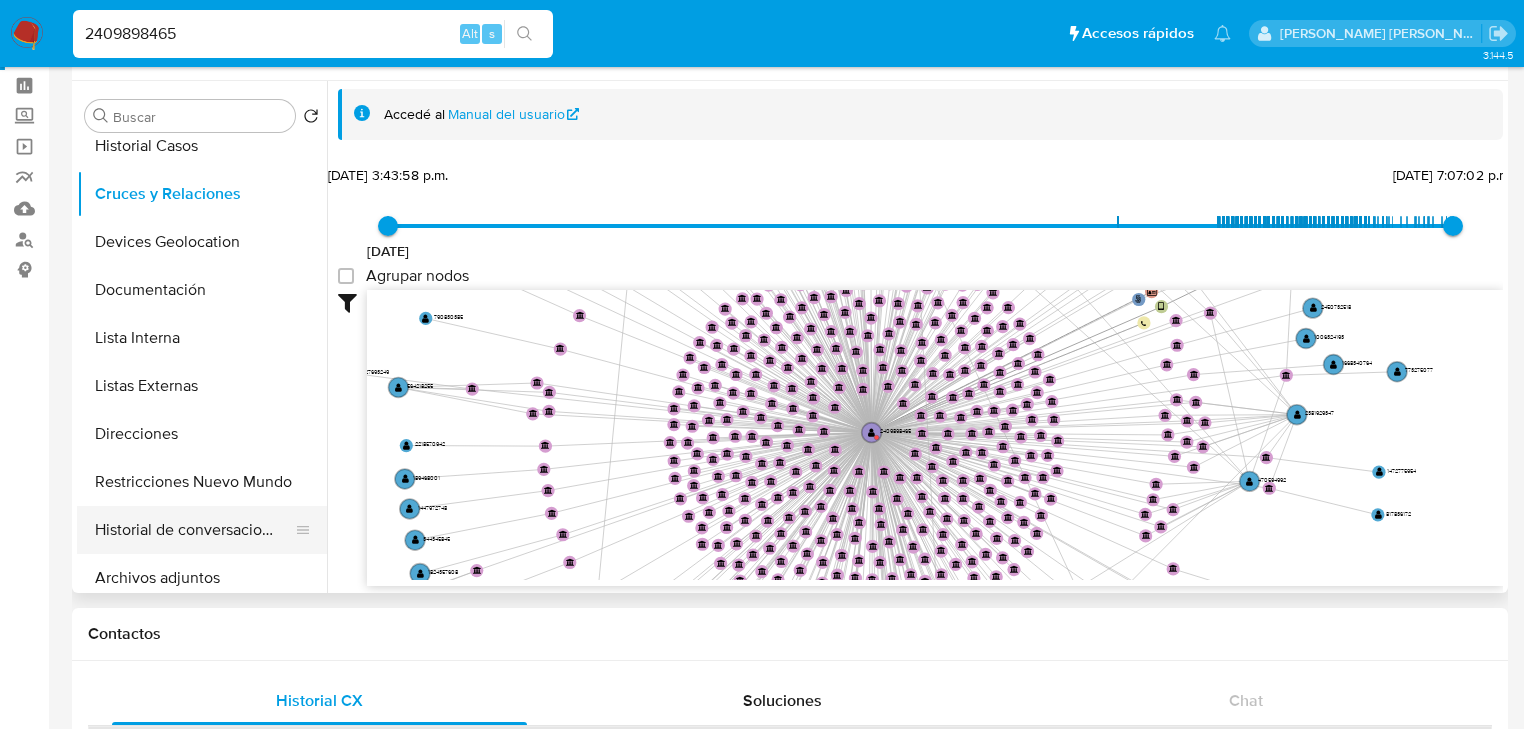 scroll, scrollTop: 160, scrollLeft: 0, axis: vertical 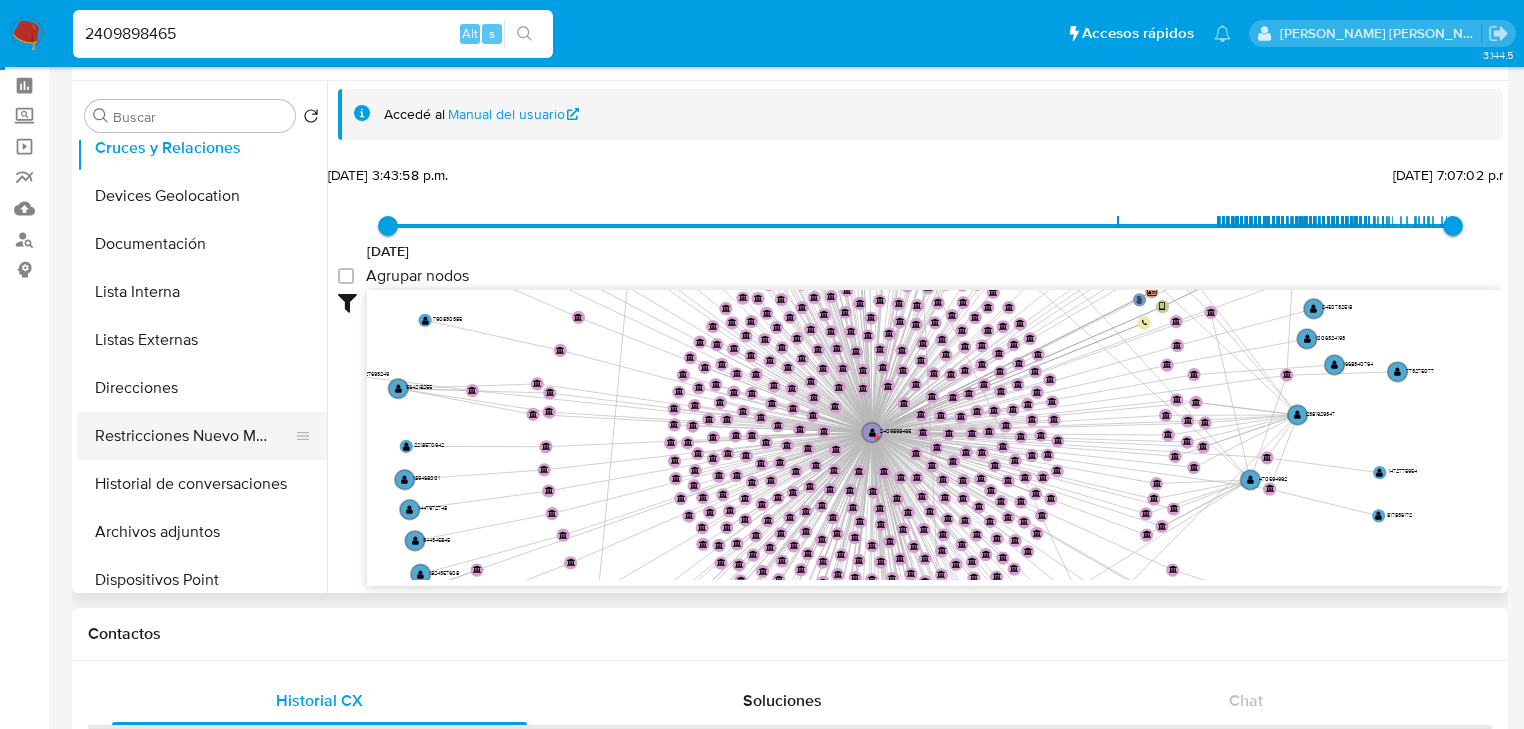 click on "Restricciones Nuevo Mundo" at bounding box center (194, 436) 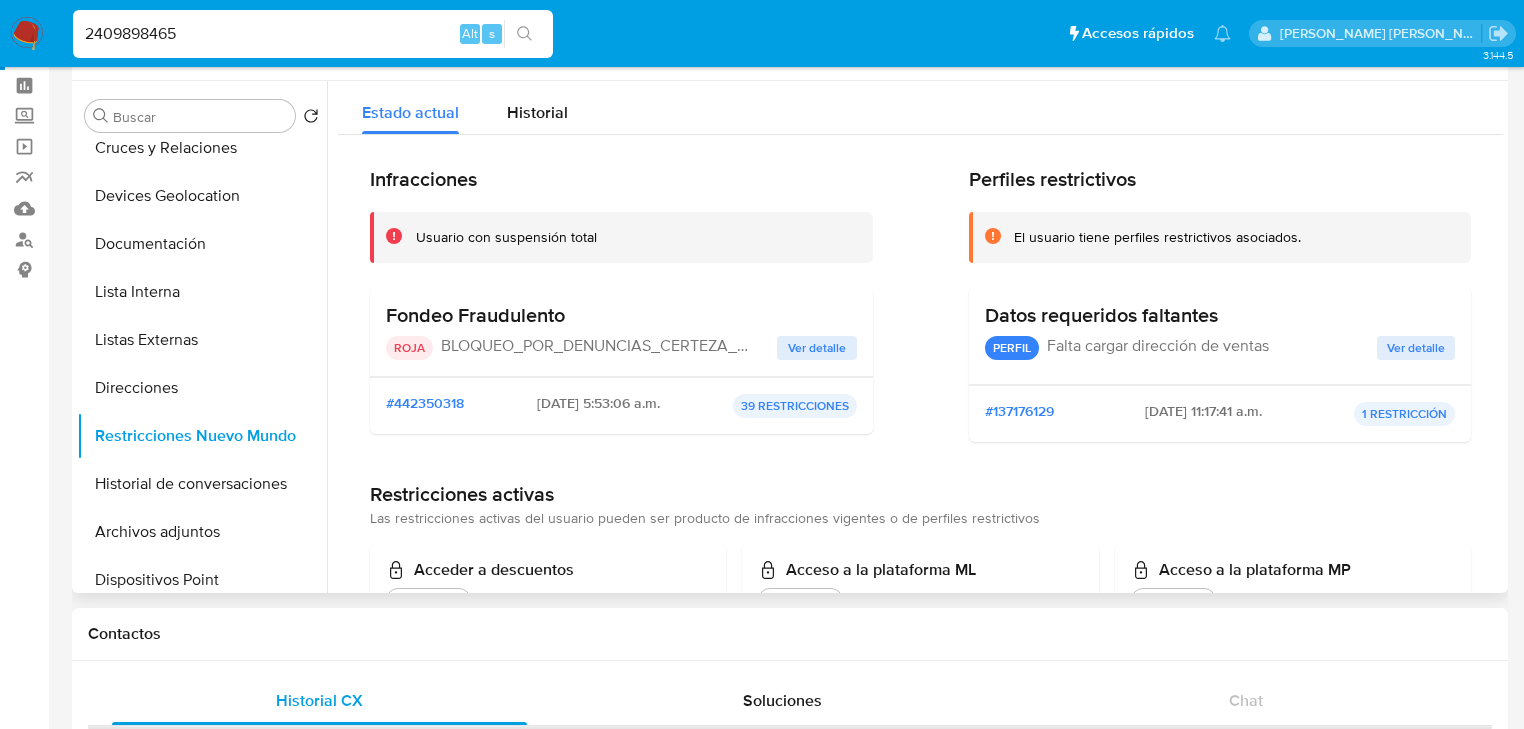 click on "Ver detalle" at bounding box center (817, 348) 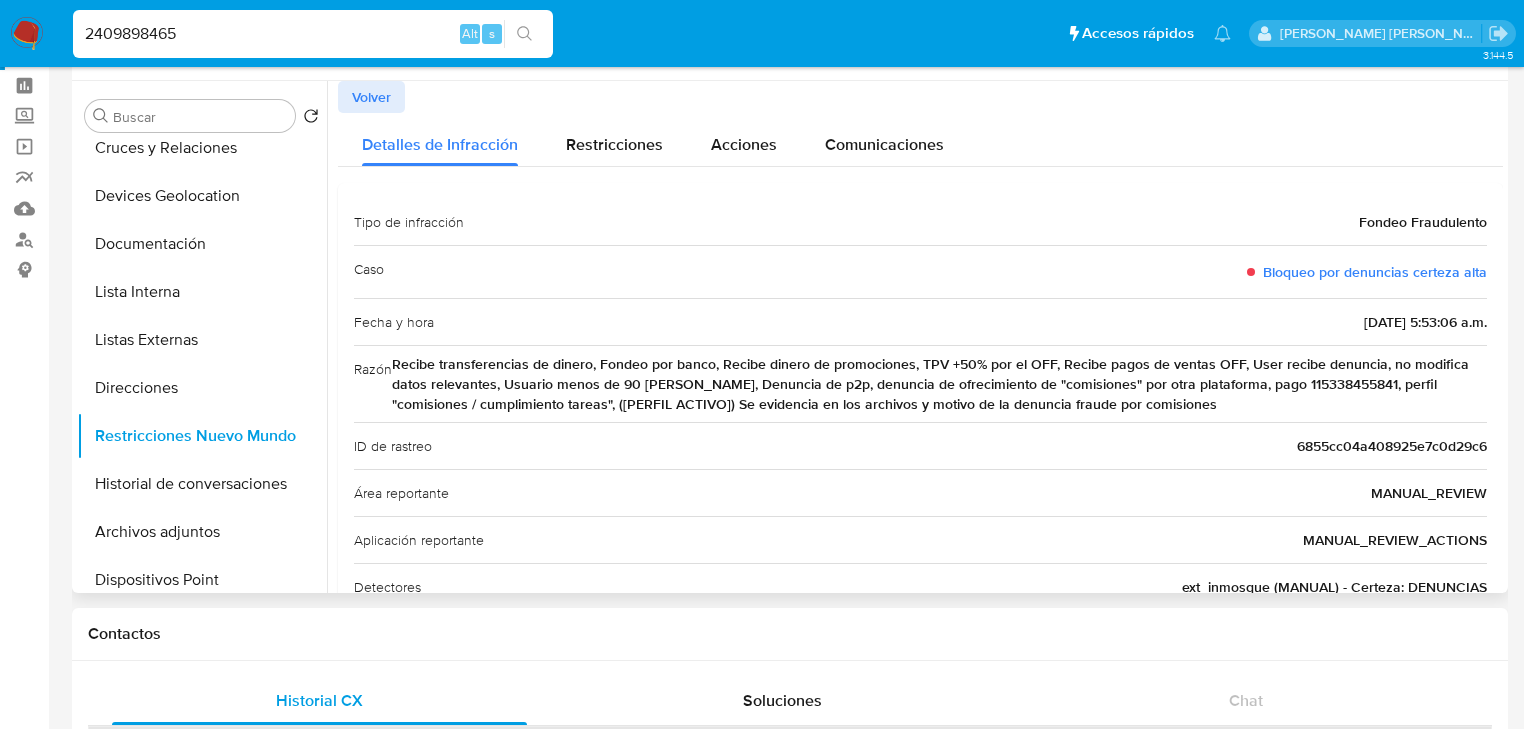 drag, startPoint x: 670, startPoint y: 385, endPoint x: 1327, endPoint y: 387, distance: 657.00305 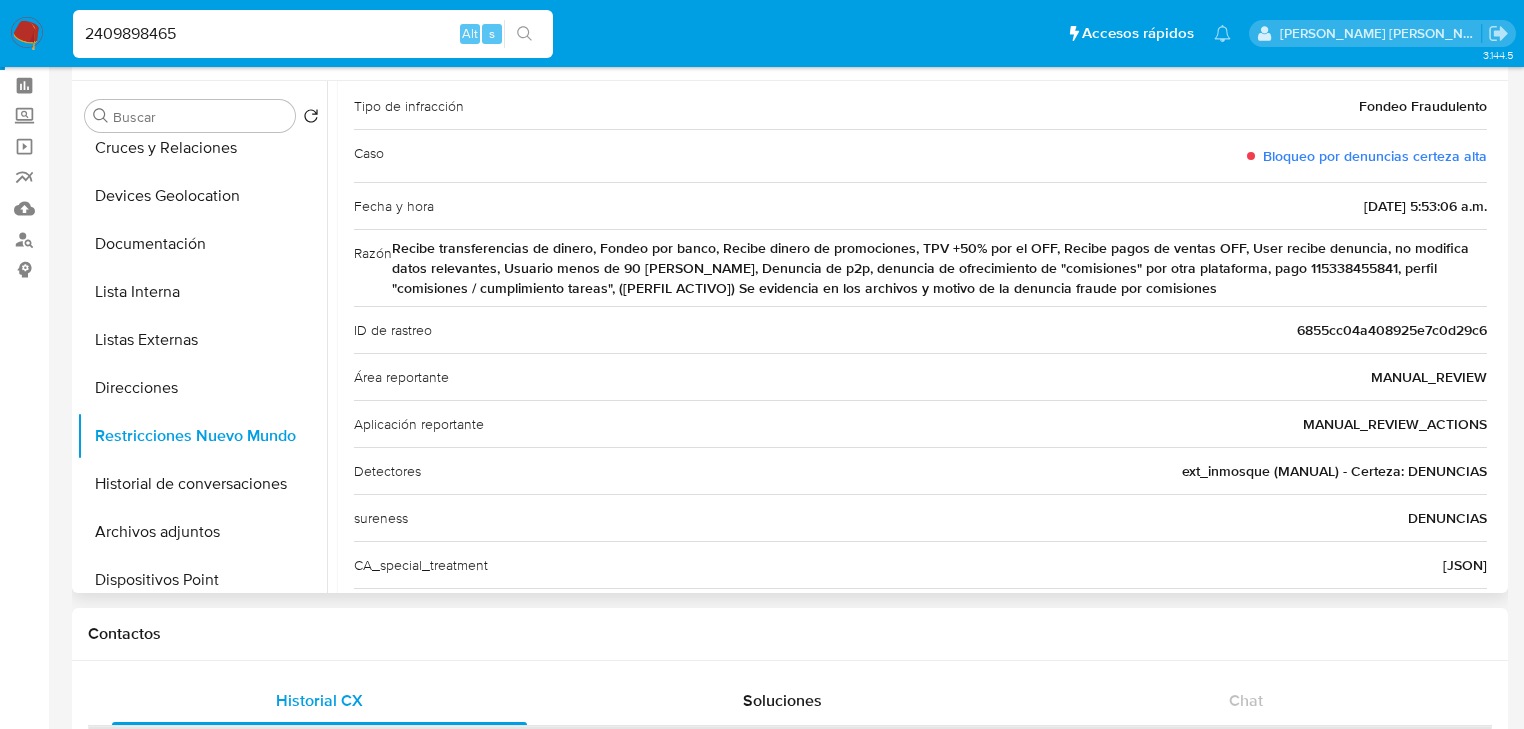 scroll, scrollTop: 197, scrollLeft: 0, axis: vertical 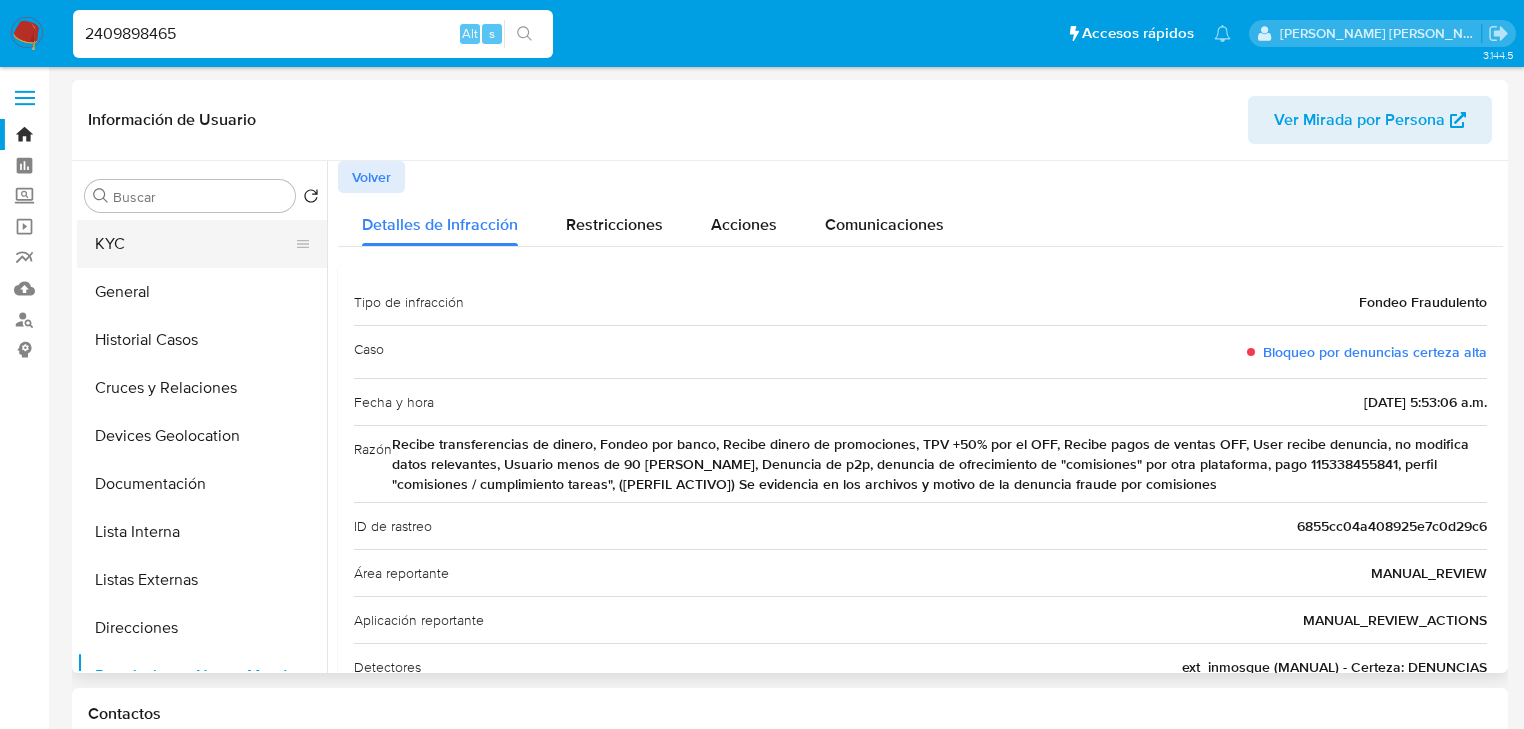 click on "KYC" at bounding box center [194, 244] 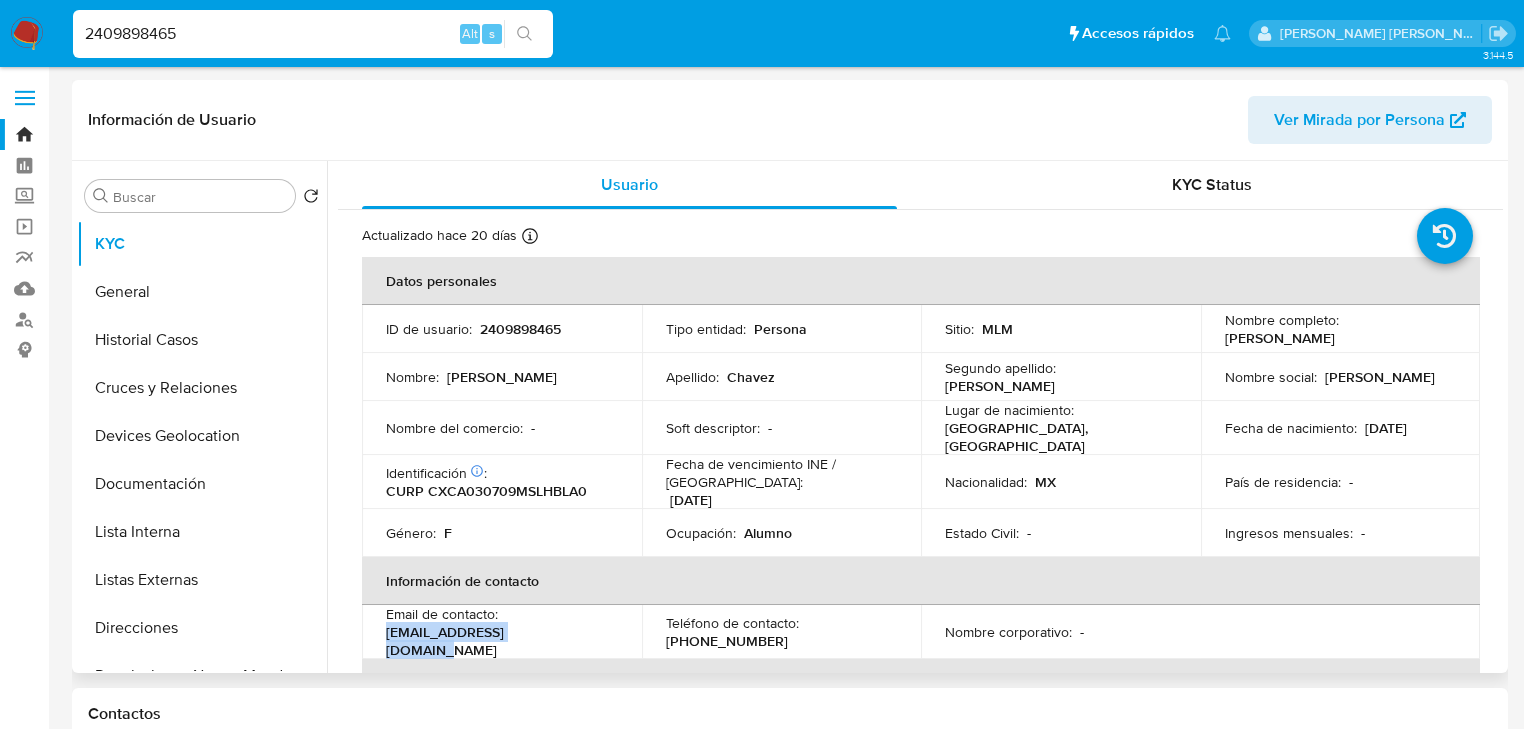 drag, startPoint x: 580, startPoint y: 634, endPoint x: 384, endPoint y: 634, distance: 196 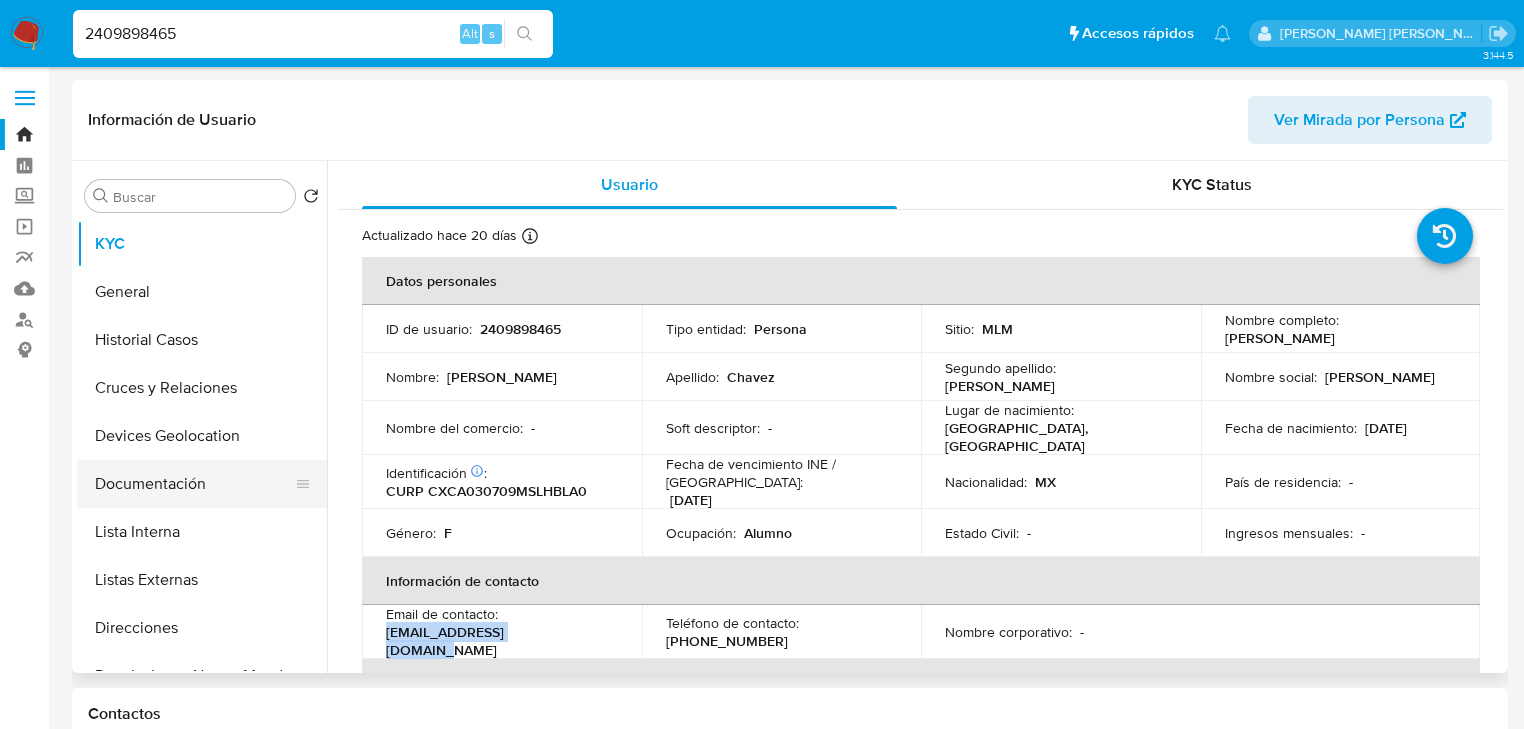 drag, startPoint x: 180, startPoint y: 480, endPoint x: 195, endPoint y: 465, distance: 21.213203 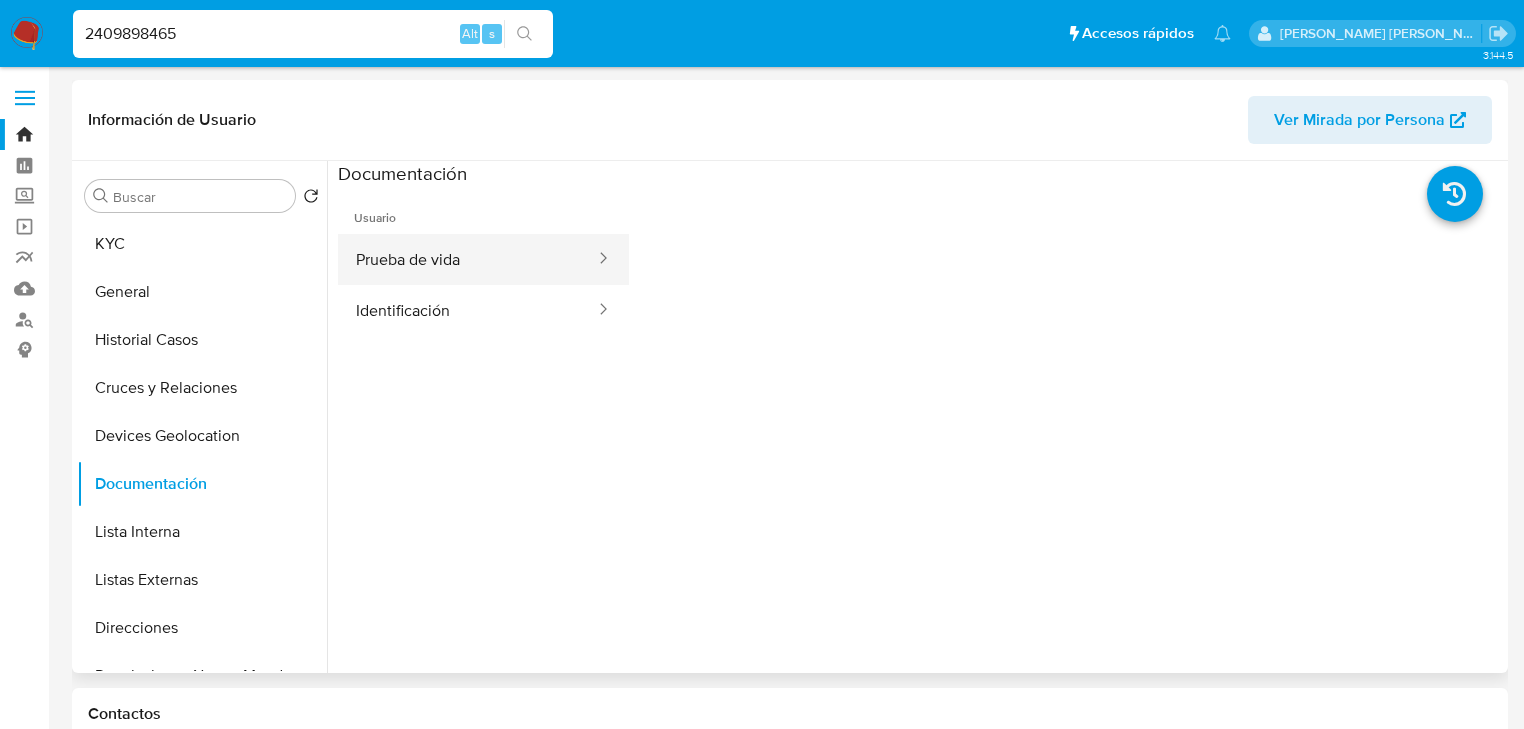 click on "Prueba de vida" at bounding box center [467, 259] 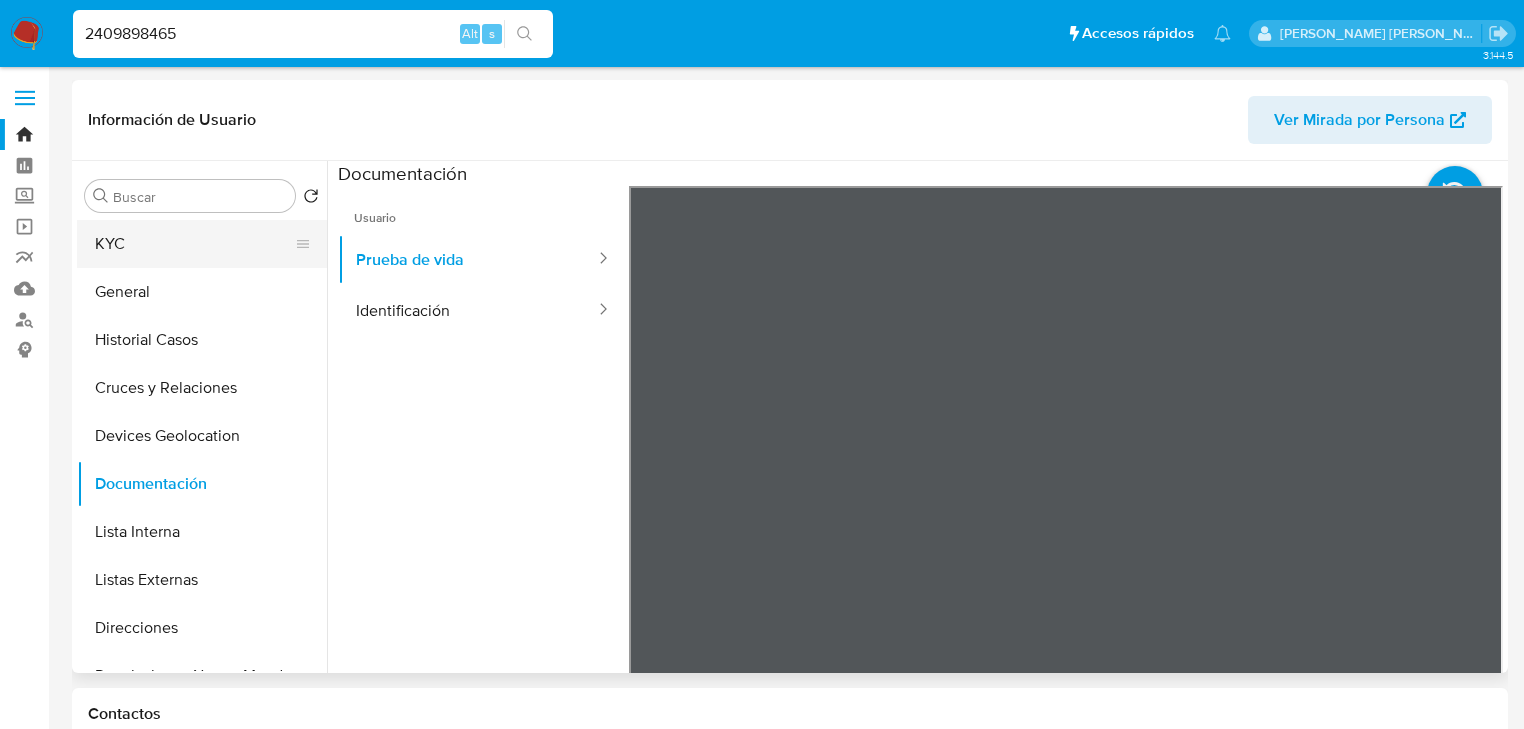 click on "KYC" at bounding box center [194, 244] 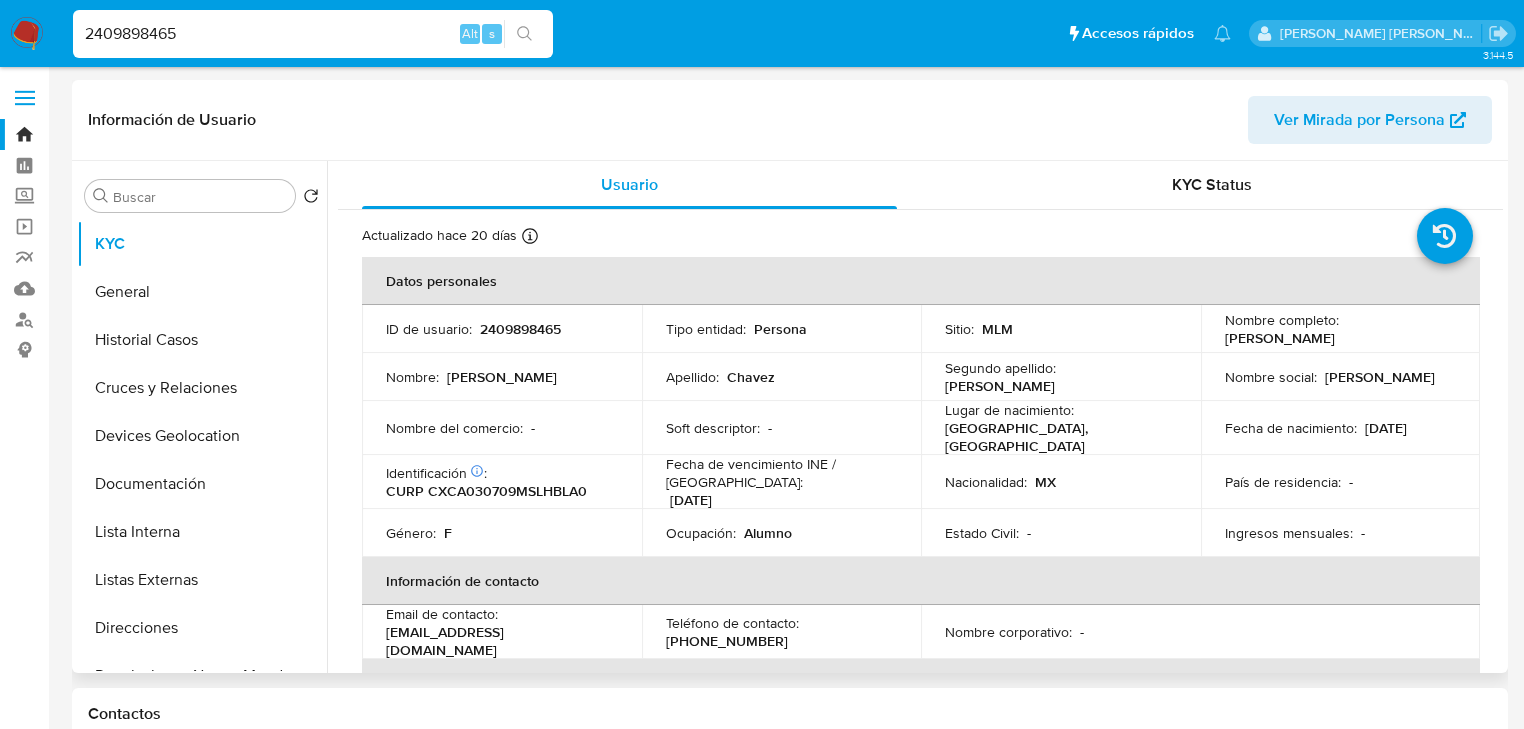 scroll, scrollTop: 160, scrollLeft: 0, axis: vertical 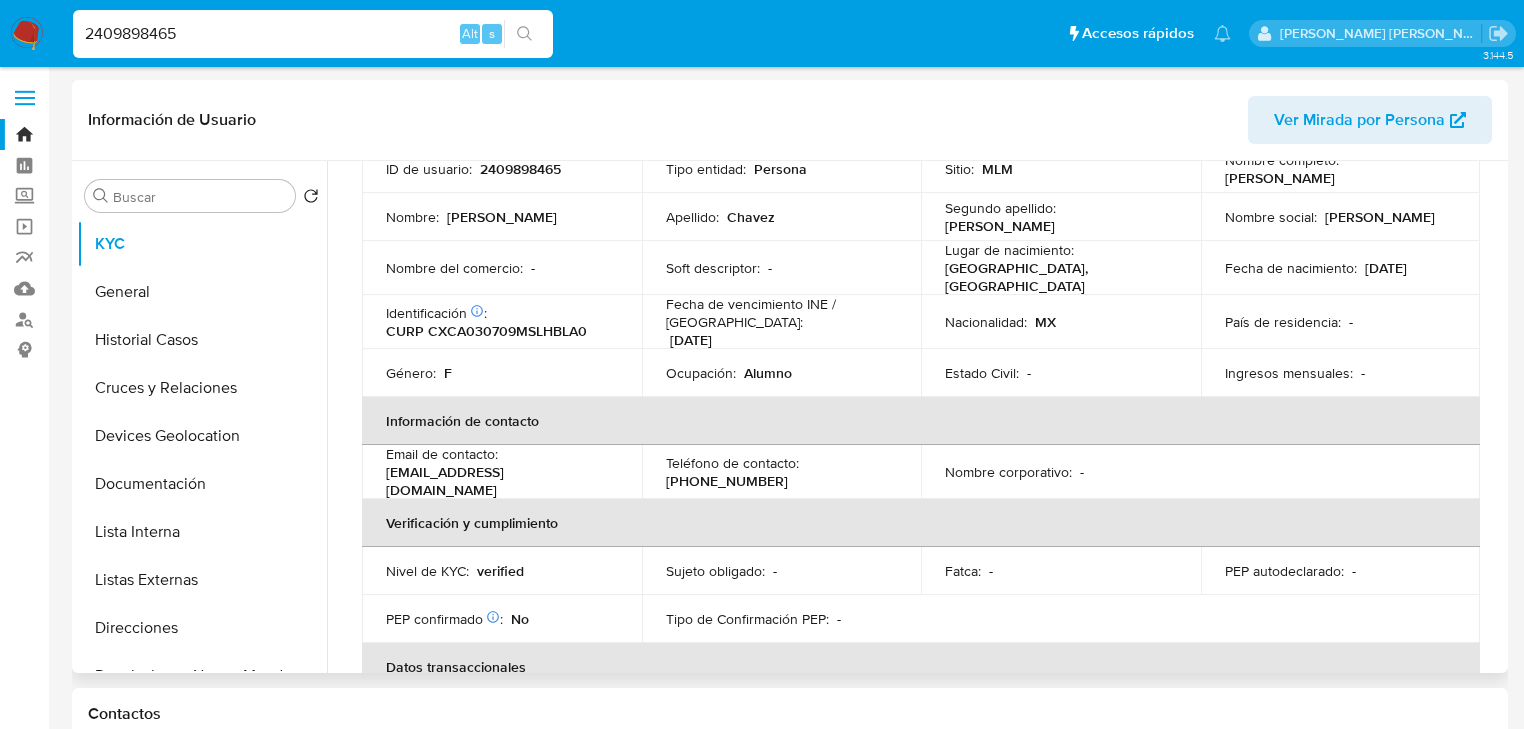 click on "(669) 3301422" at bounding box center [727, 481] 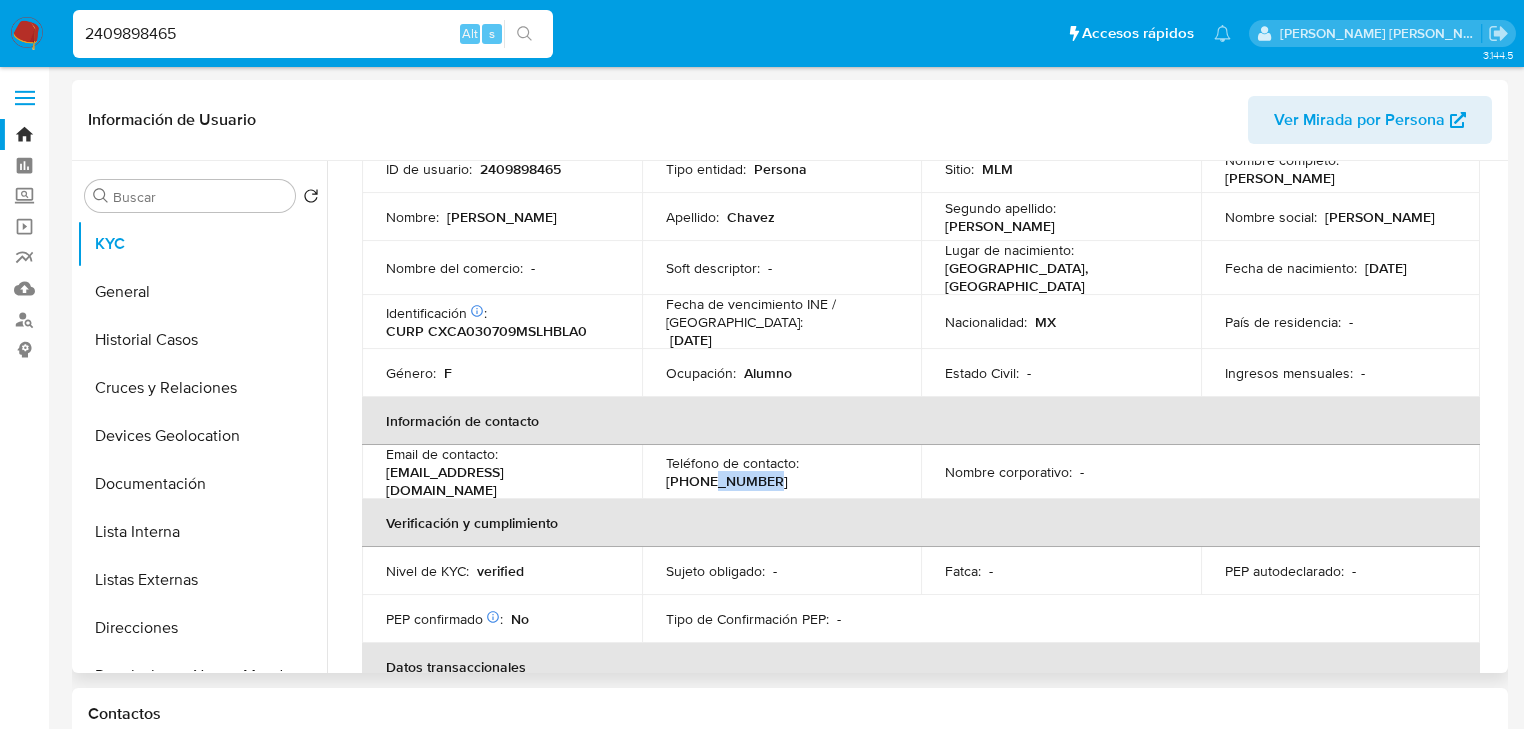 click on "(669) 3301422" at bounding box center (727, 481) 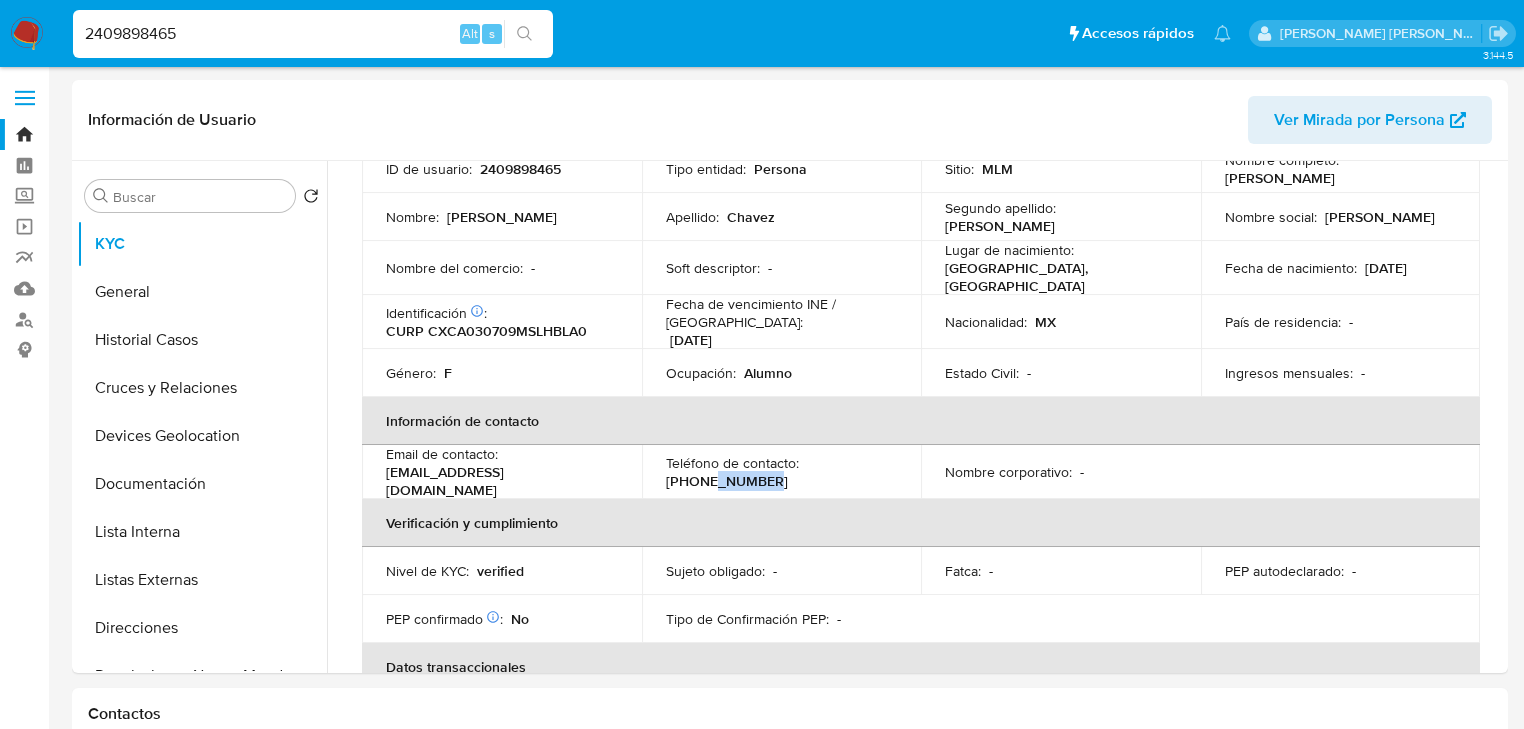 copy on "3301422" 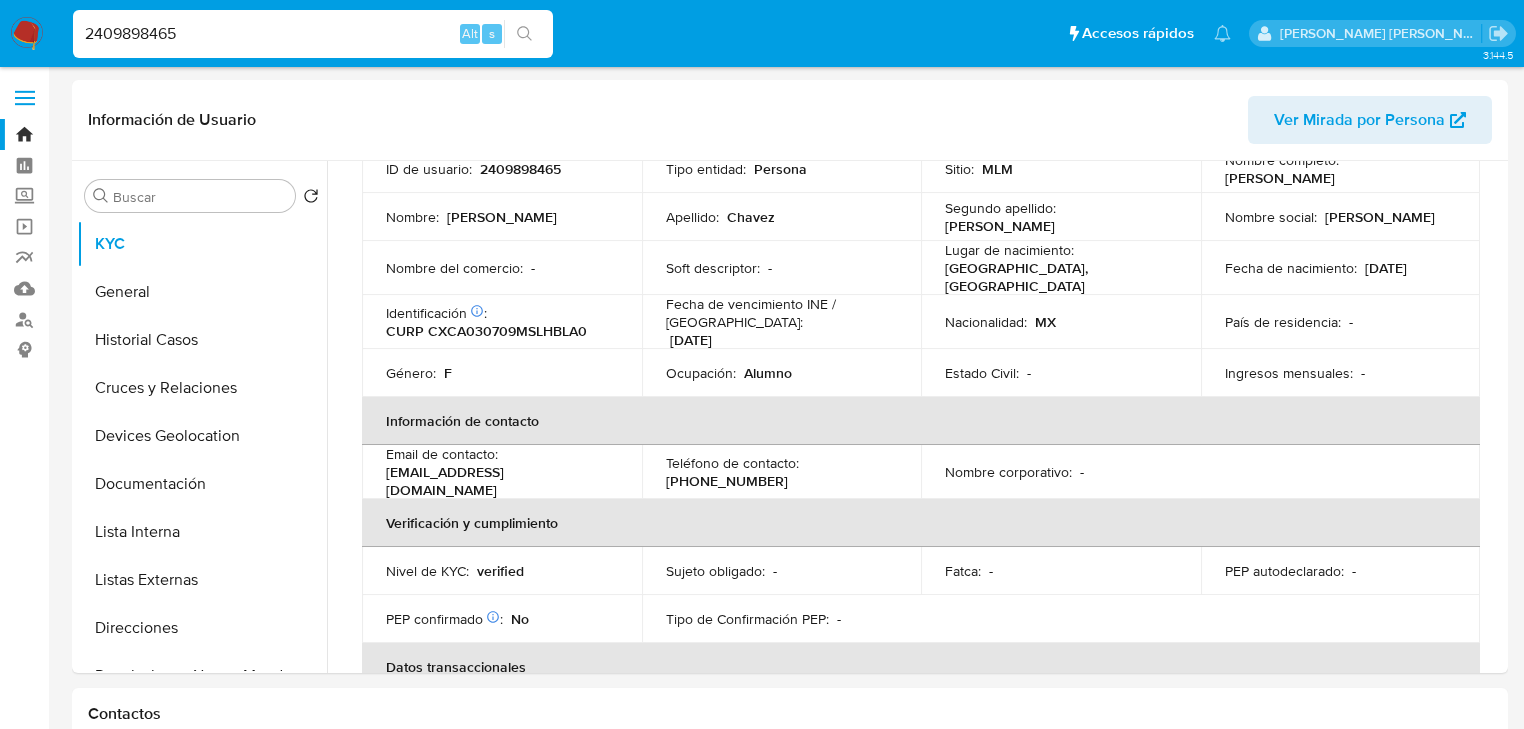 drag, startPoint x: 225, startPoint y: 29, endPoint x: 0, endPoint y: 11, distance: 225.71886 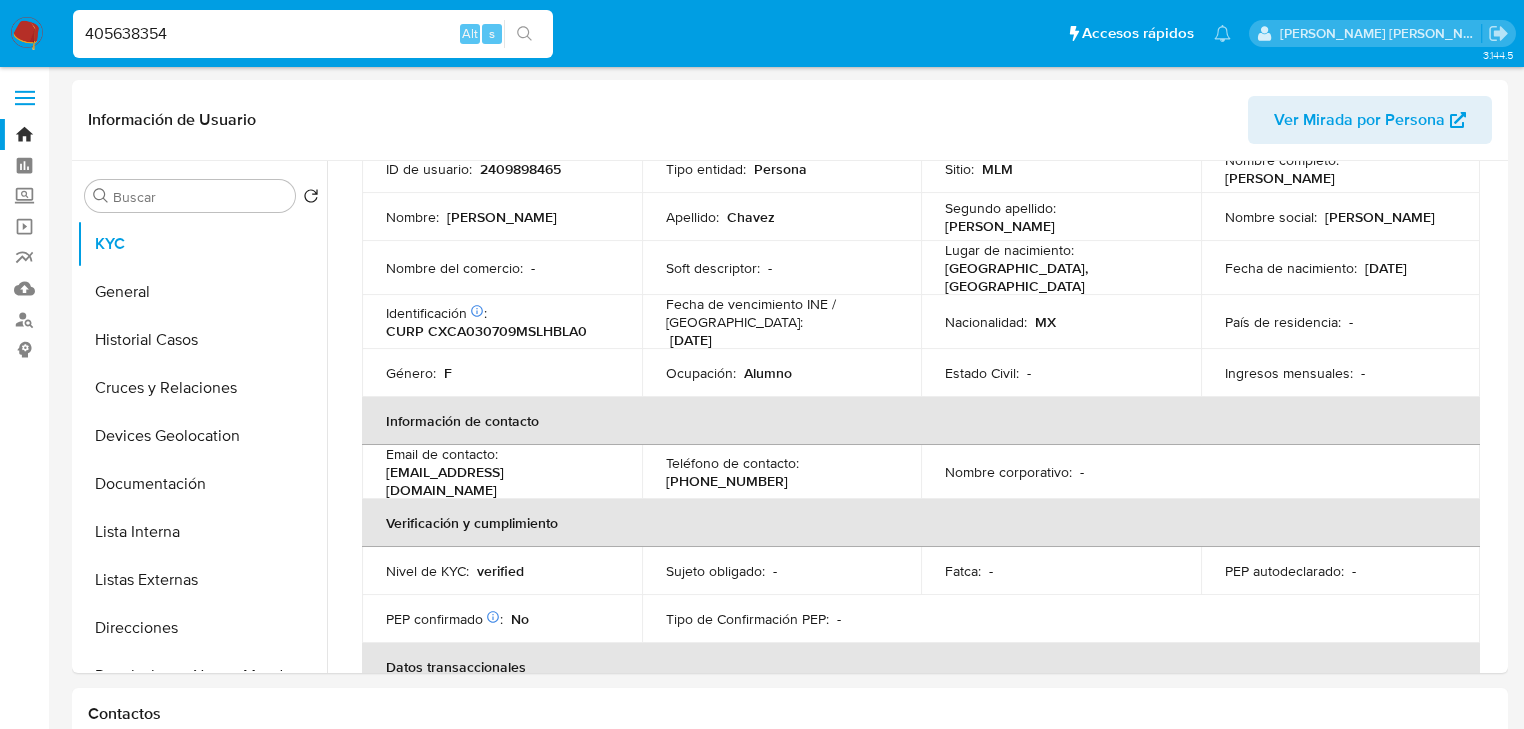 type on "405638354" 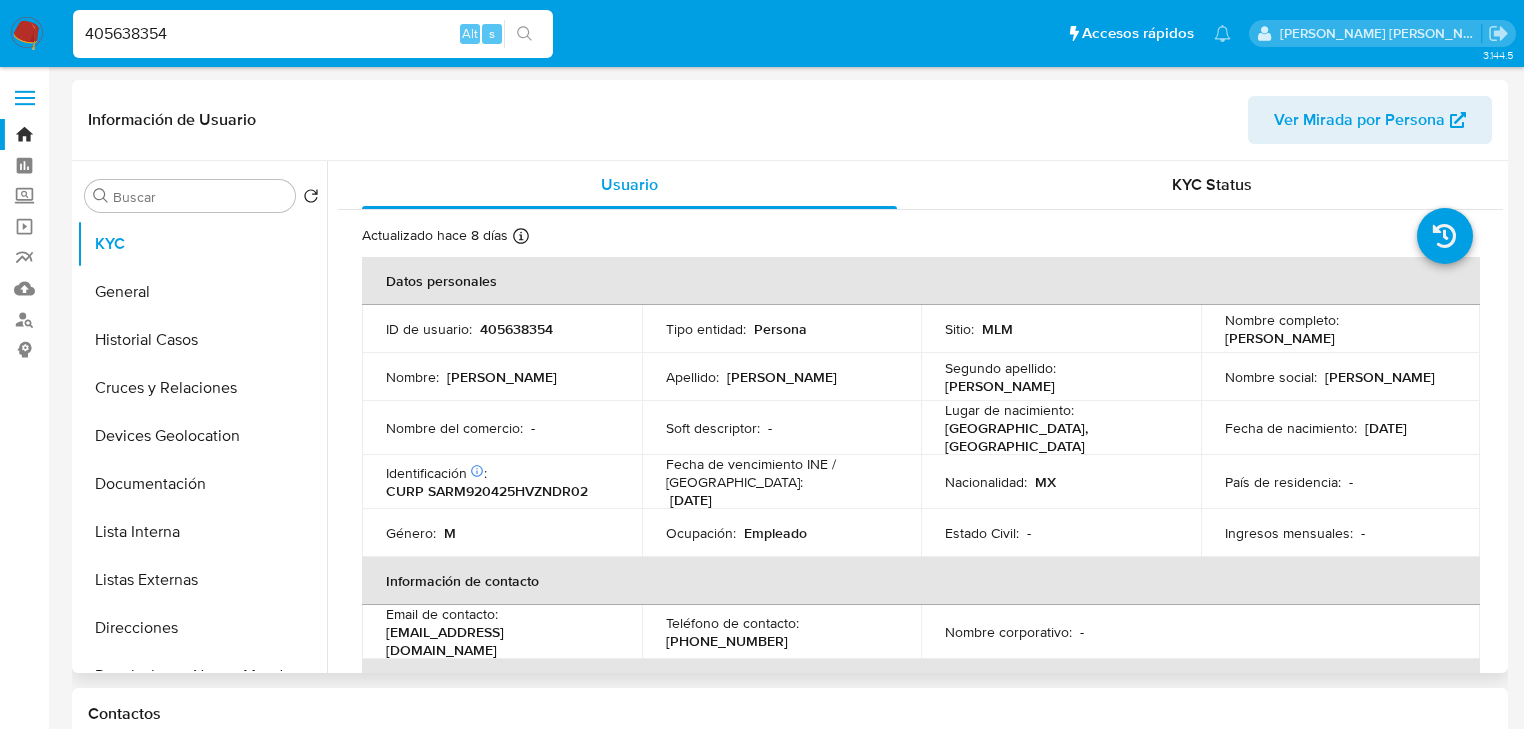 select on "10" 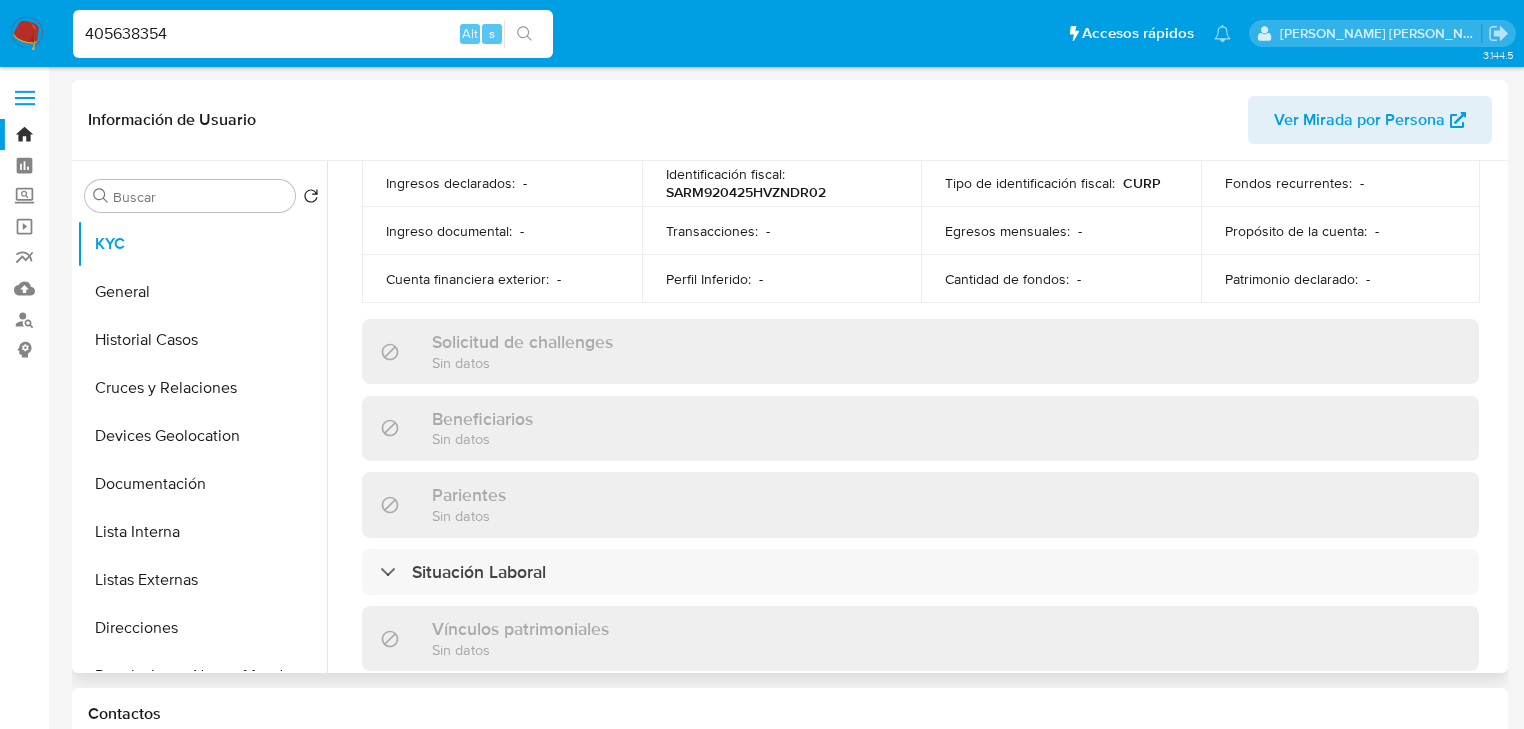 scroll, scrollTop: 800, scrollLeft: 0, axis: vertical 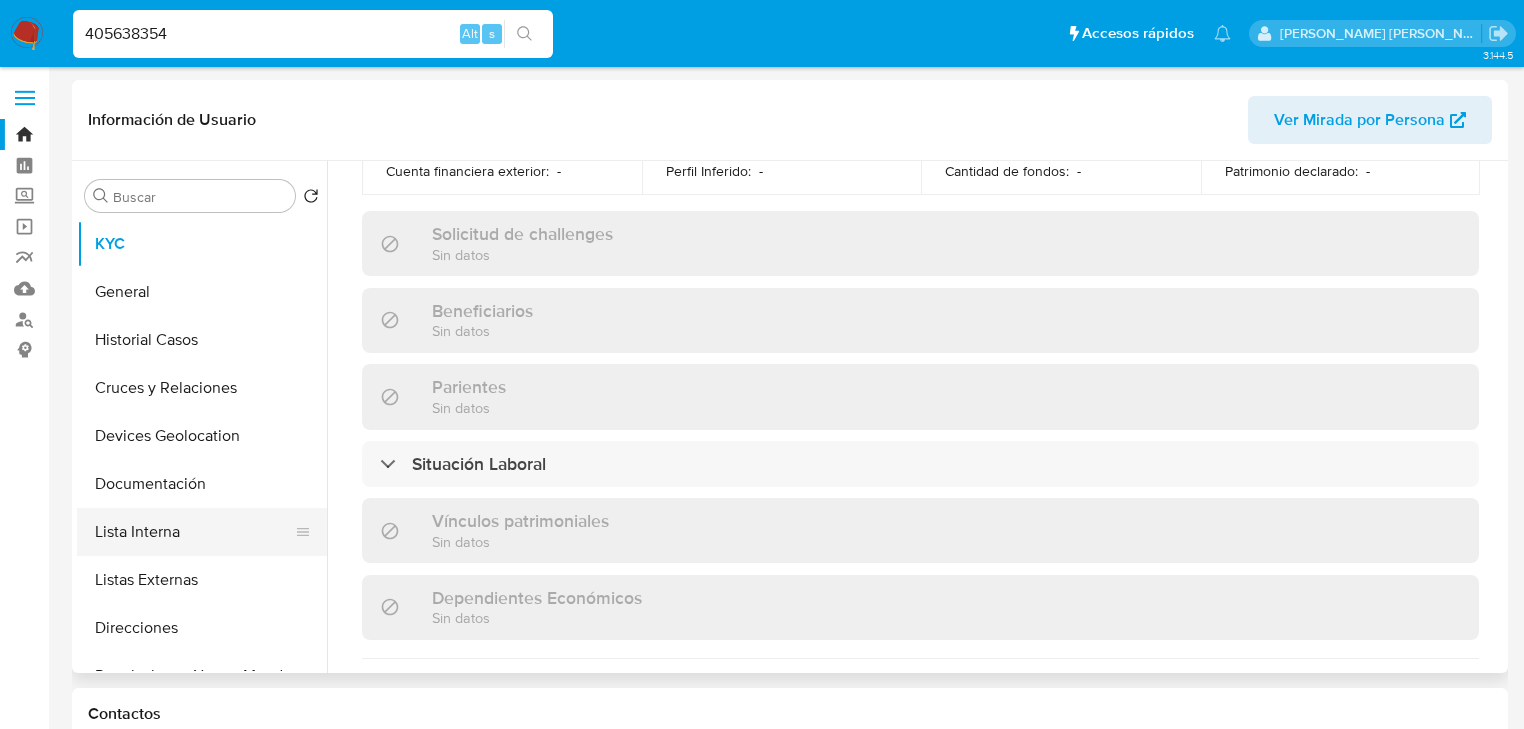 click on "Lista Interna" at bounding box center (194, 532) 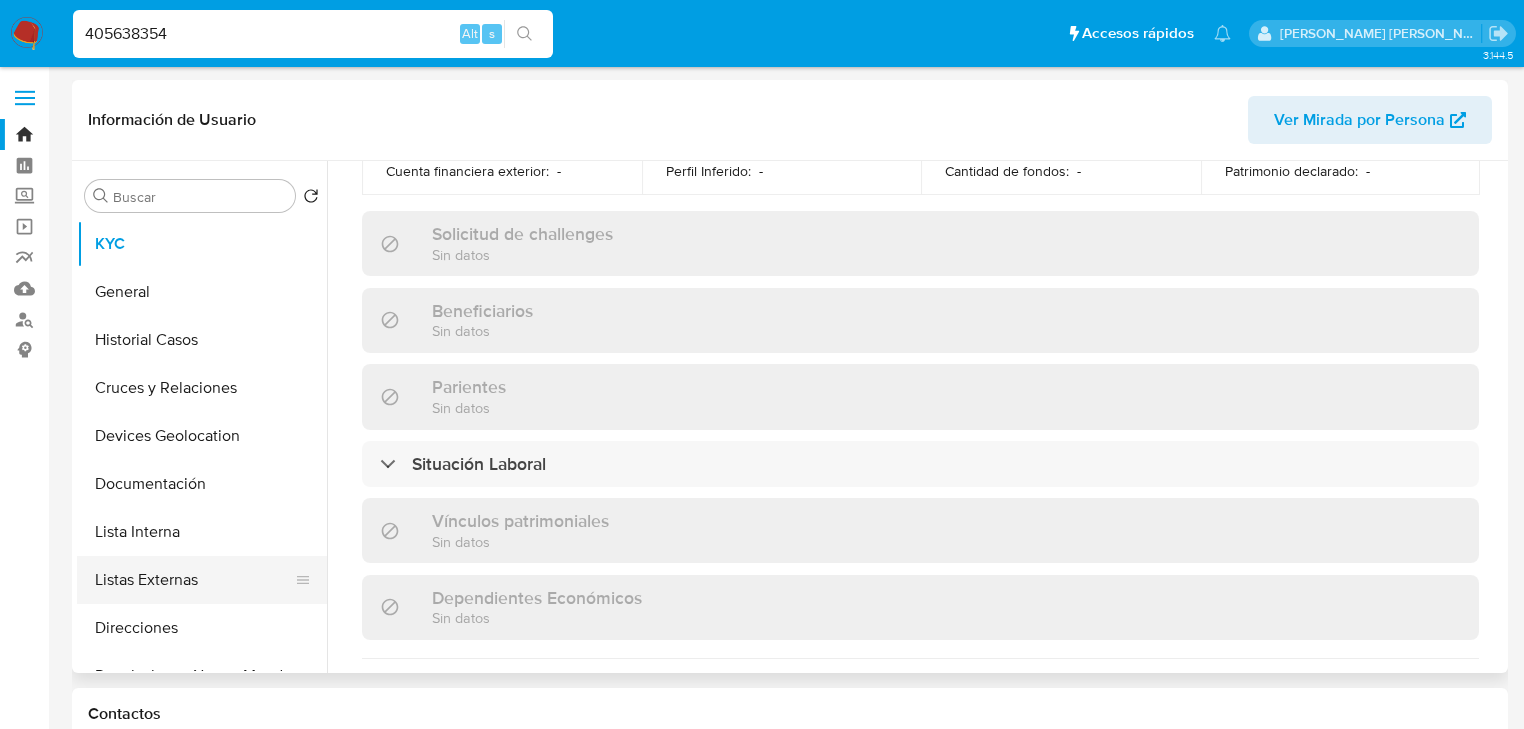 scroll, scrollTop: 0, scrollLeft: 0, axis: both 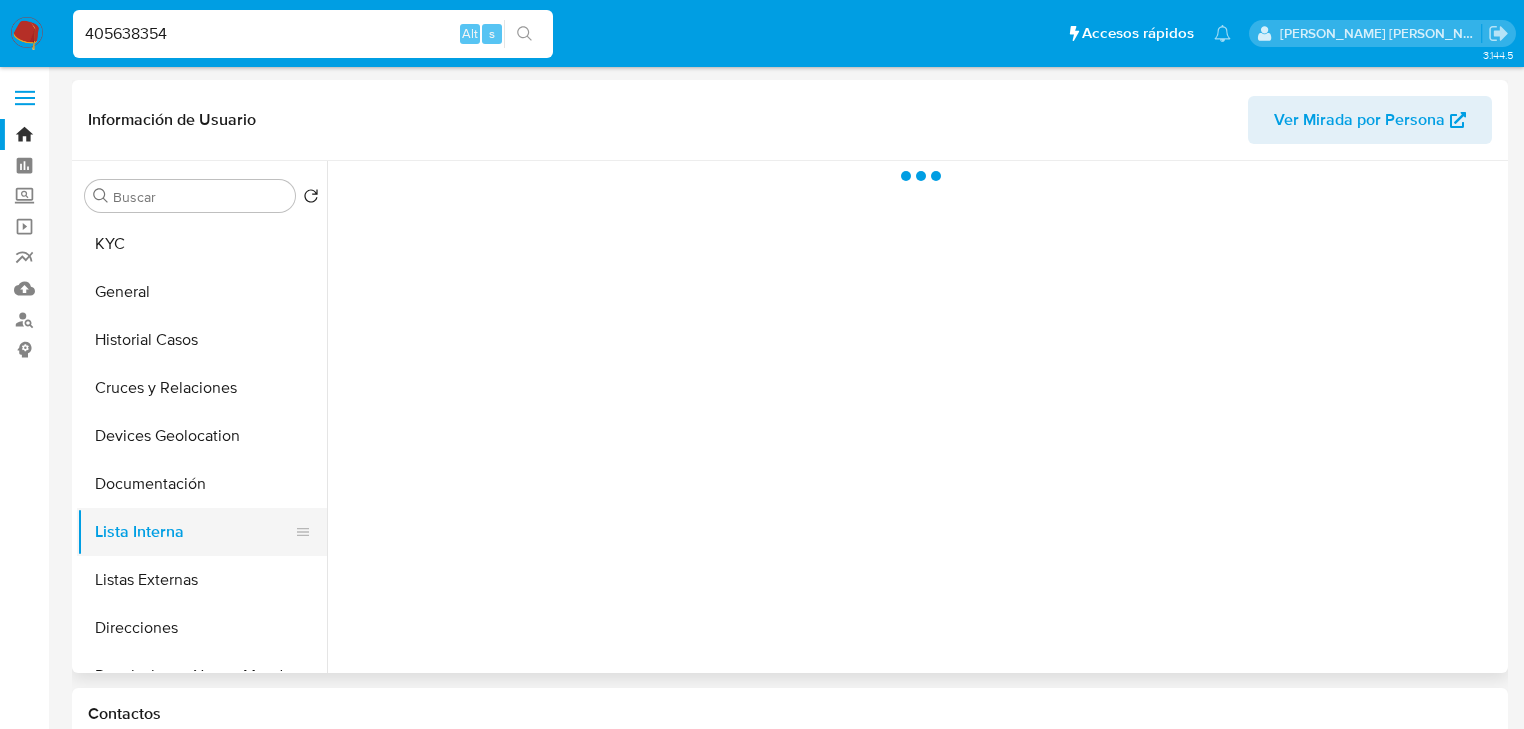 drag, startPoint x: 212, startPoint y: 568, endPoint x: 309, endPoint y: 554, distance: 98.005104 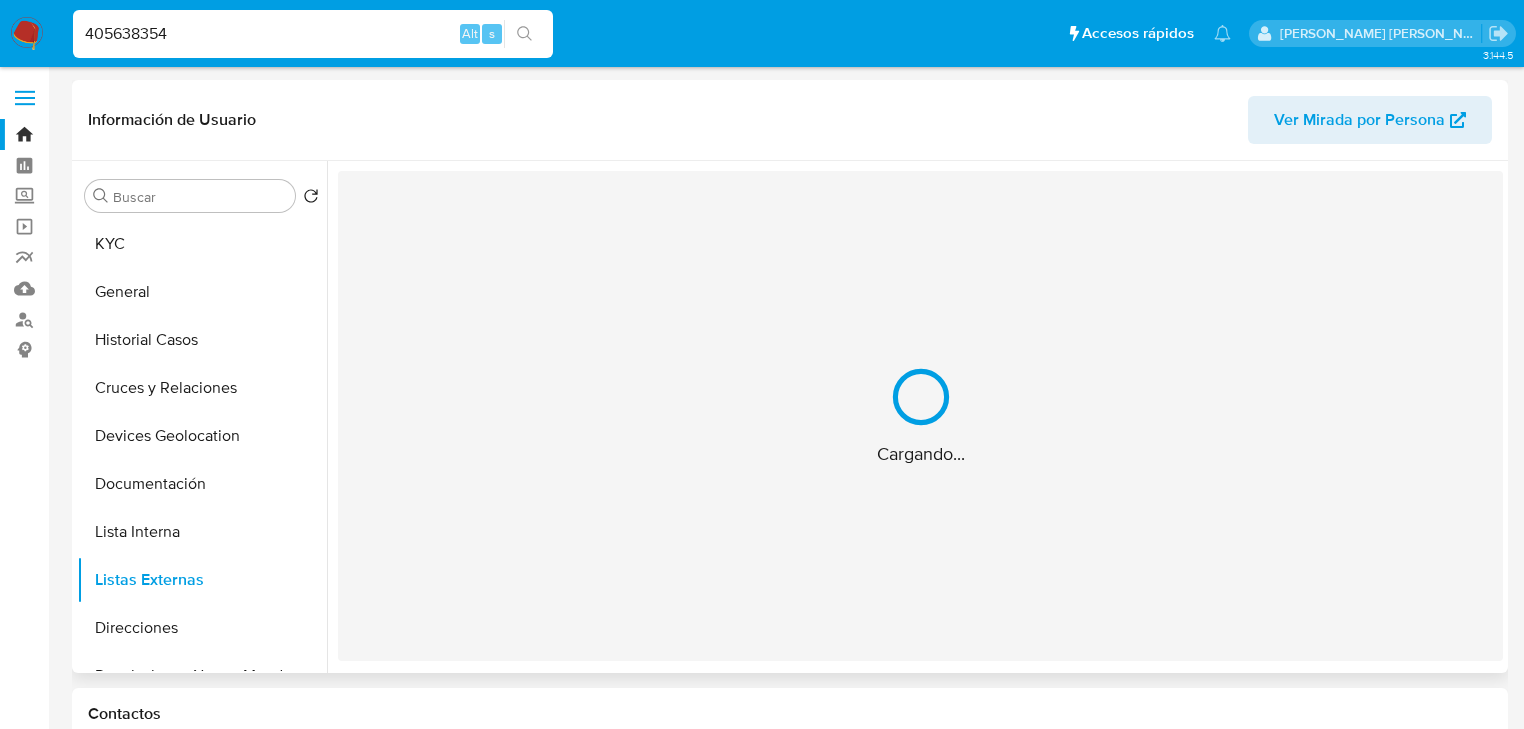 click on "Cargando..." at bounding box center [920, 416] 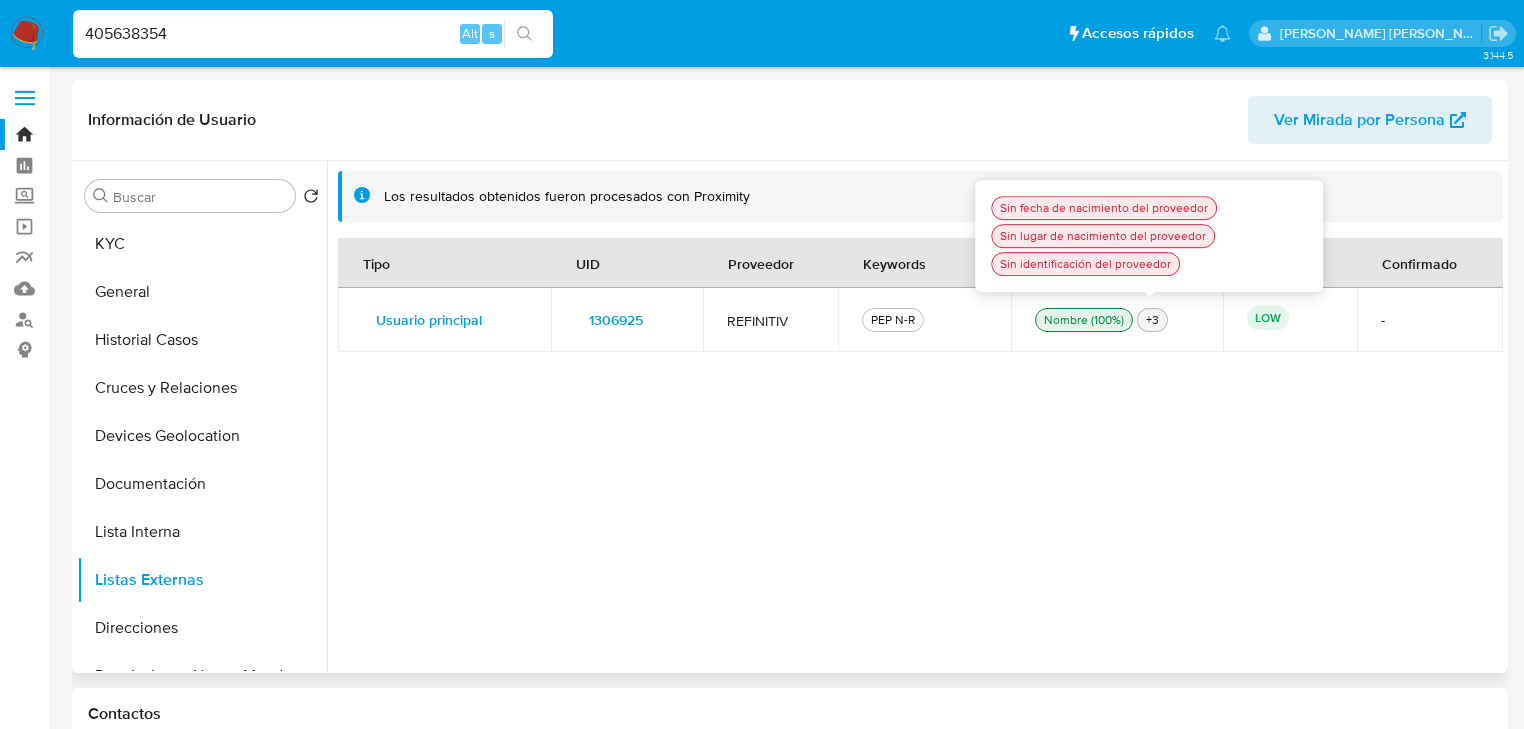 click on "+3" at bounding box center [1152, 320] 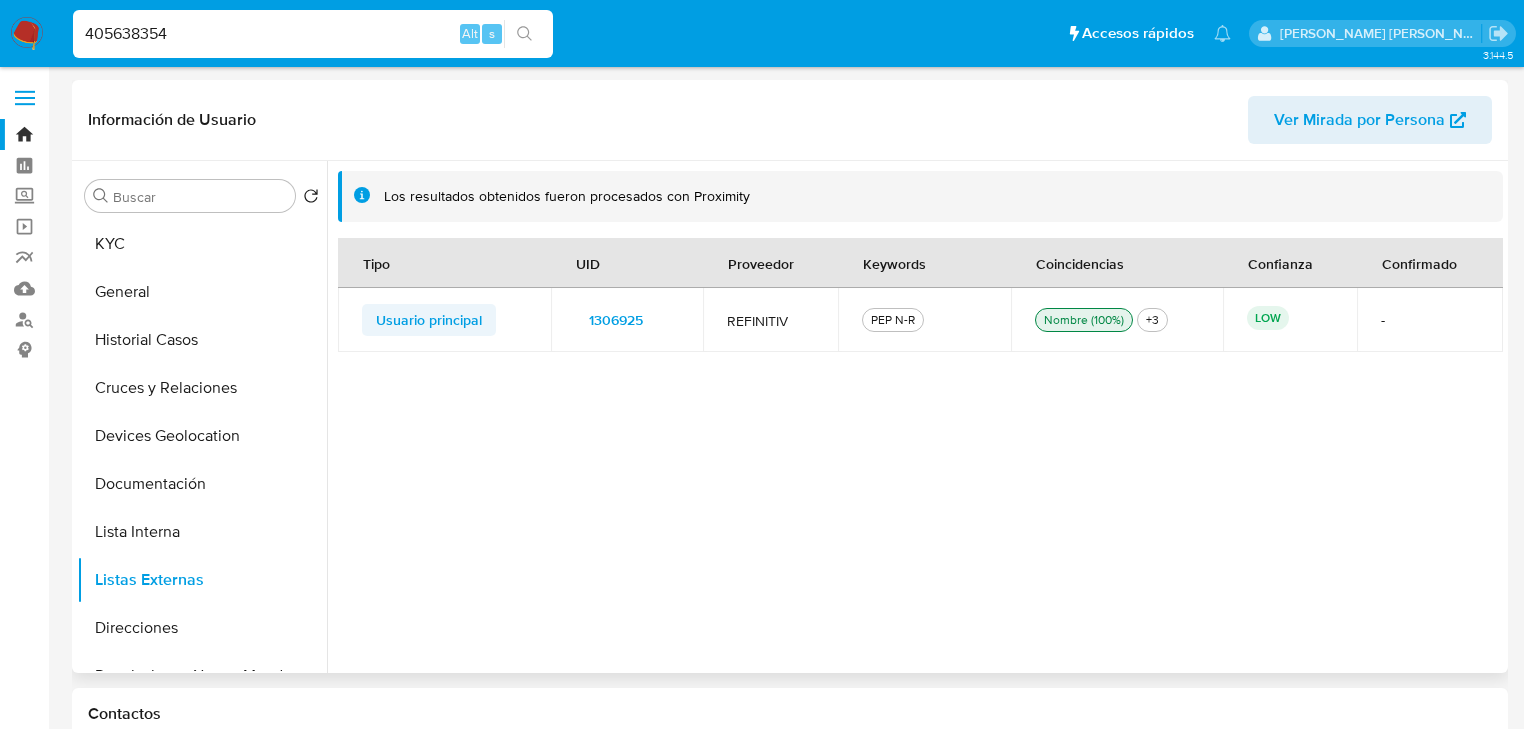 drag, startPoint x: 623, startPoint y: 405, endPoint x: 469, endPoint y: 313, distance: 179.38785 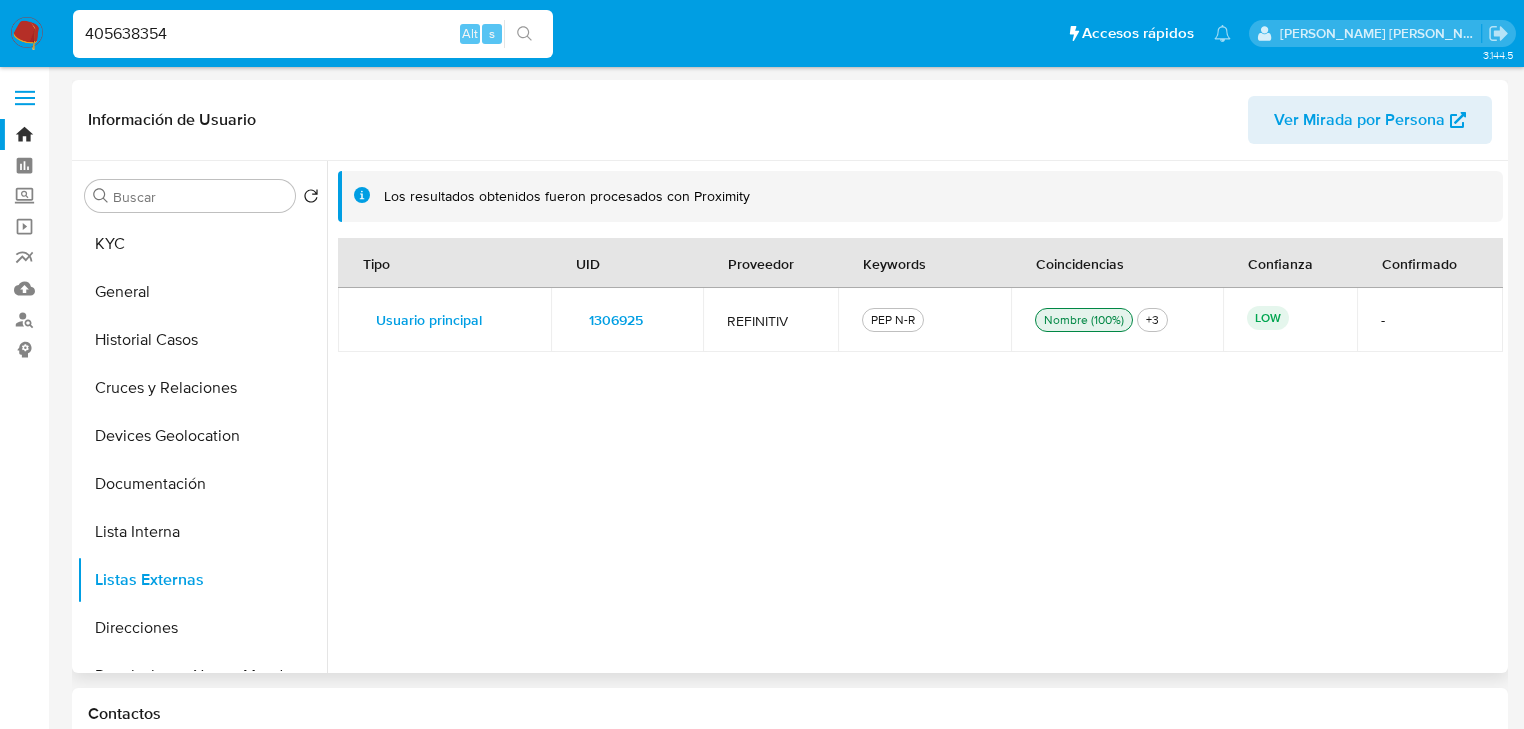 click on "1306925" at bounding box center [616, 320] 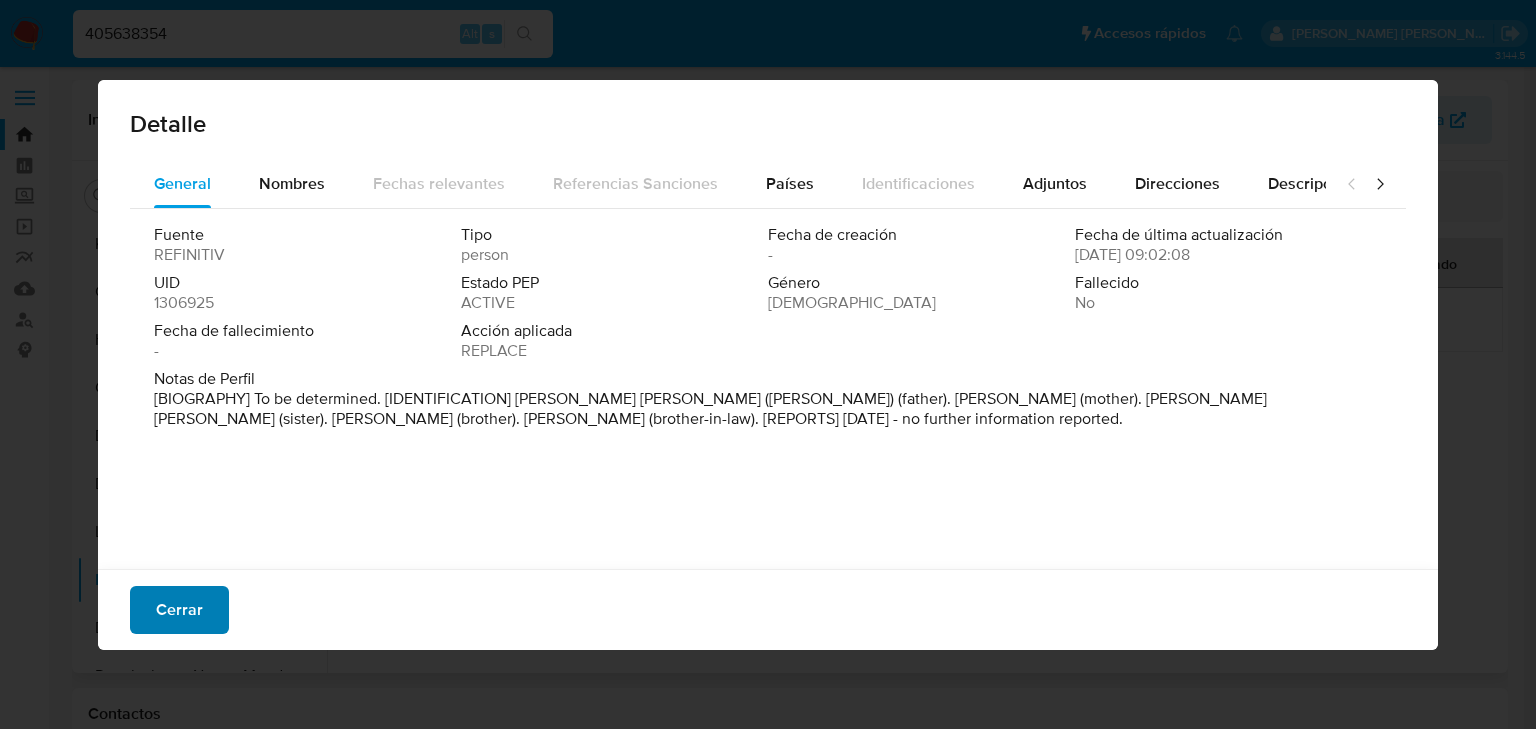 click on "Cerrar" at bounding box center [179, 610] 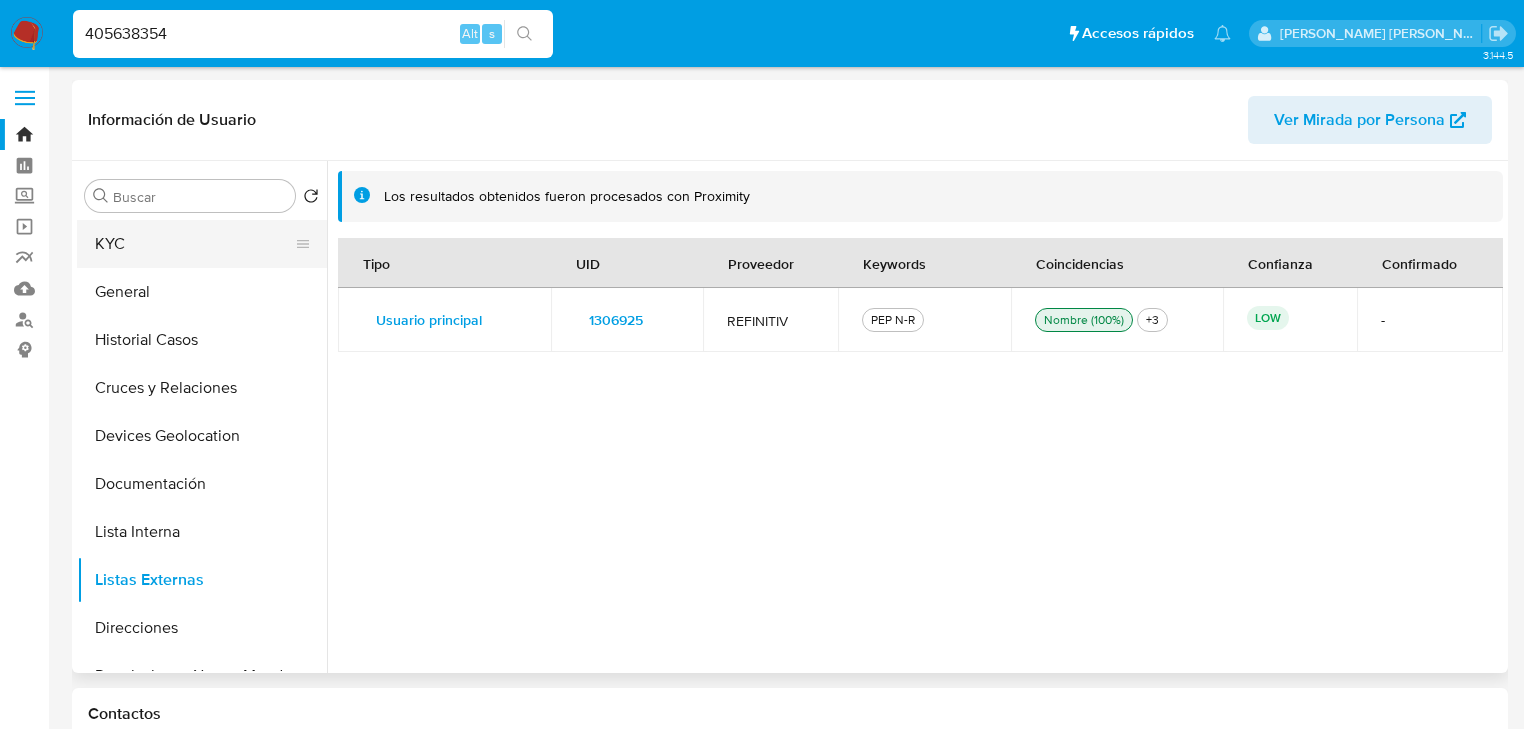 click on "KYC" at bounding box center (194, 244) 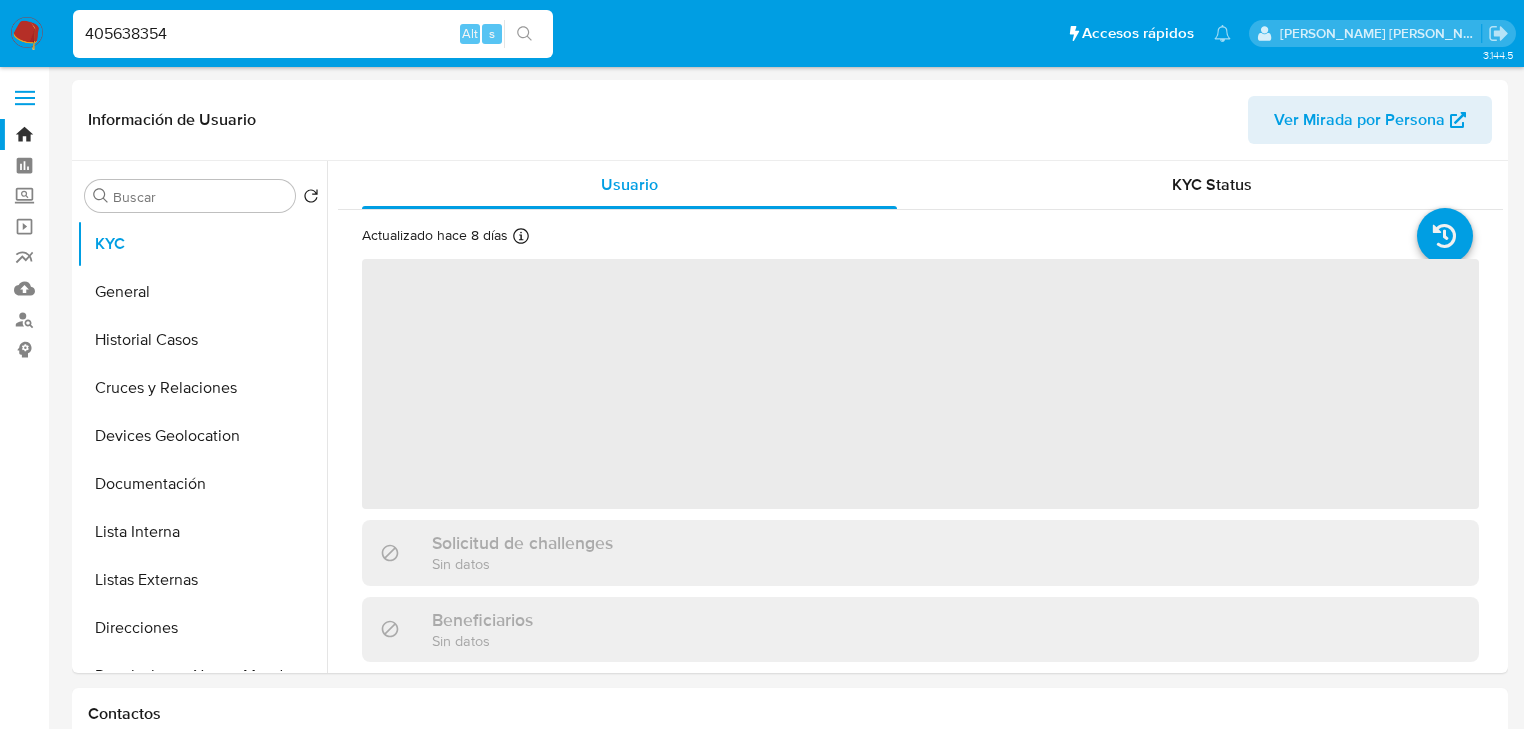 type 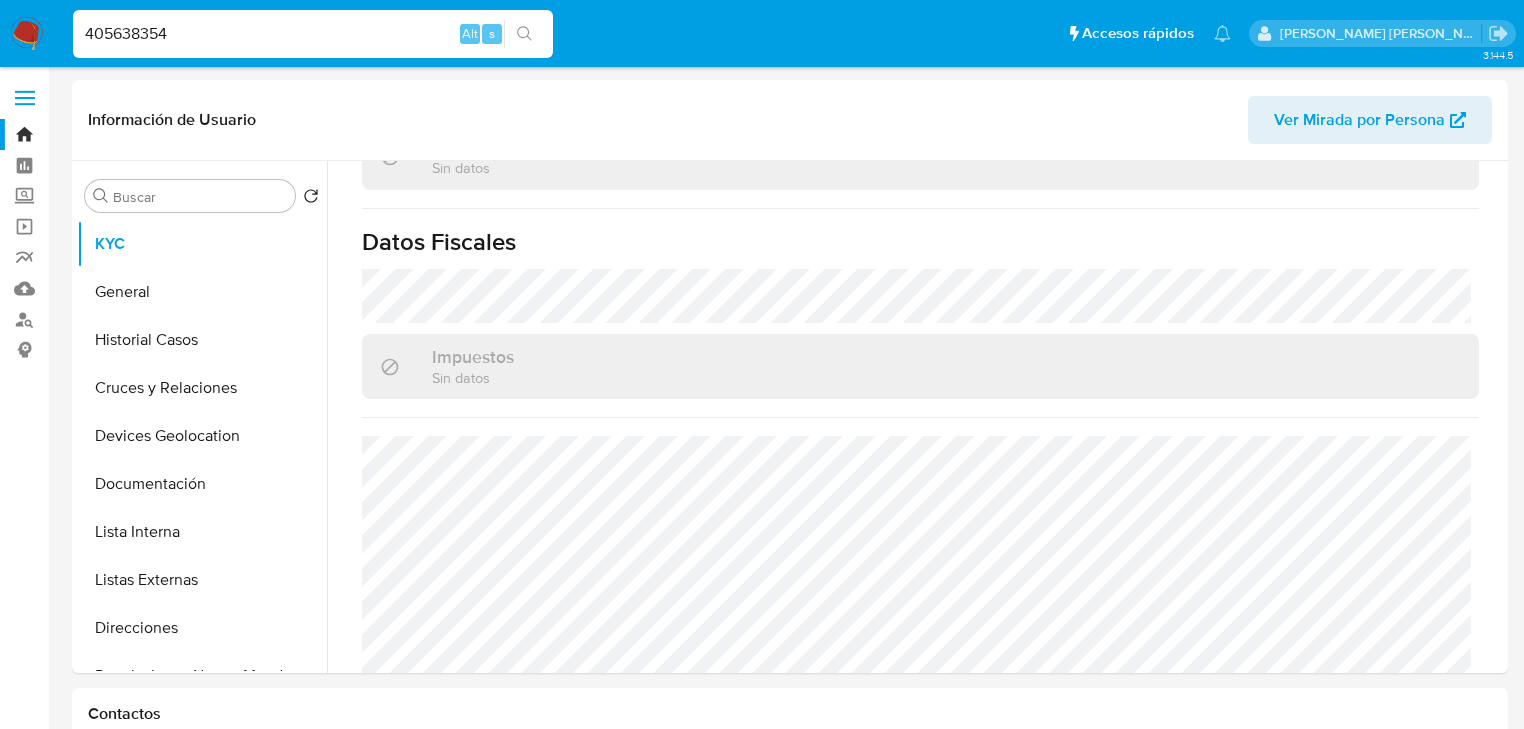 scroll, scrollTop: 1263, scrollLeft: 0, axis: vertical 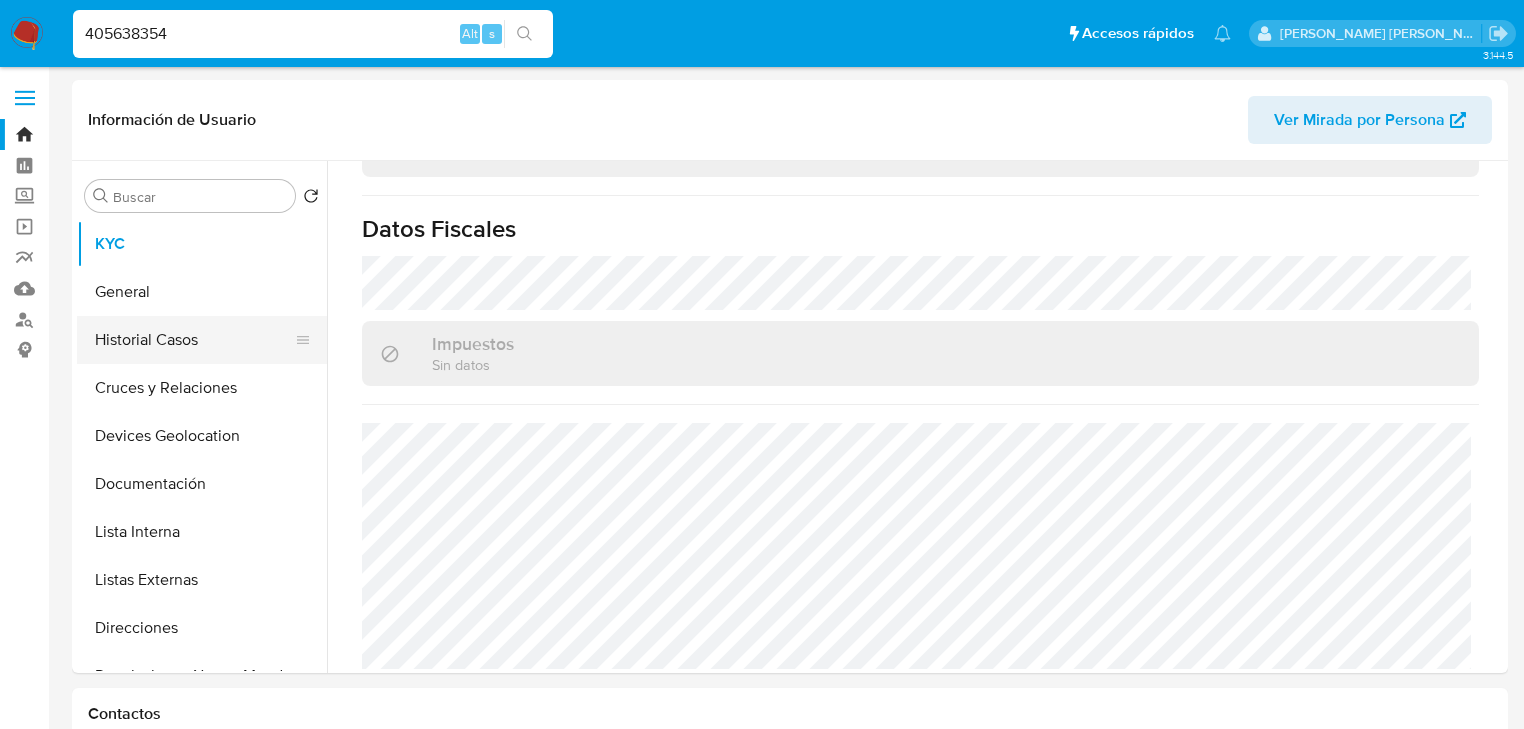 click on "Historial Casos" at bounding box center [194, 340] 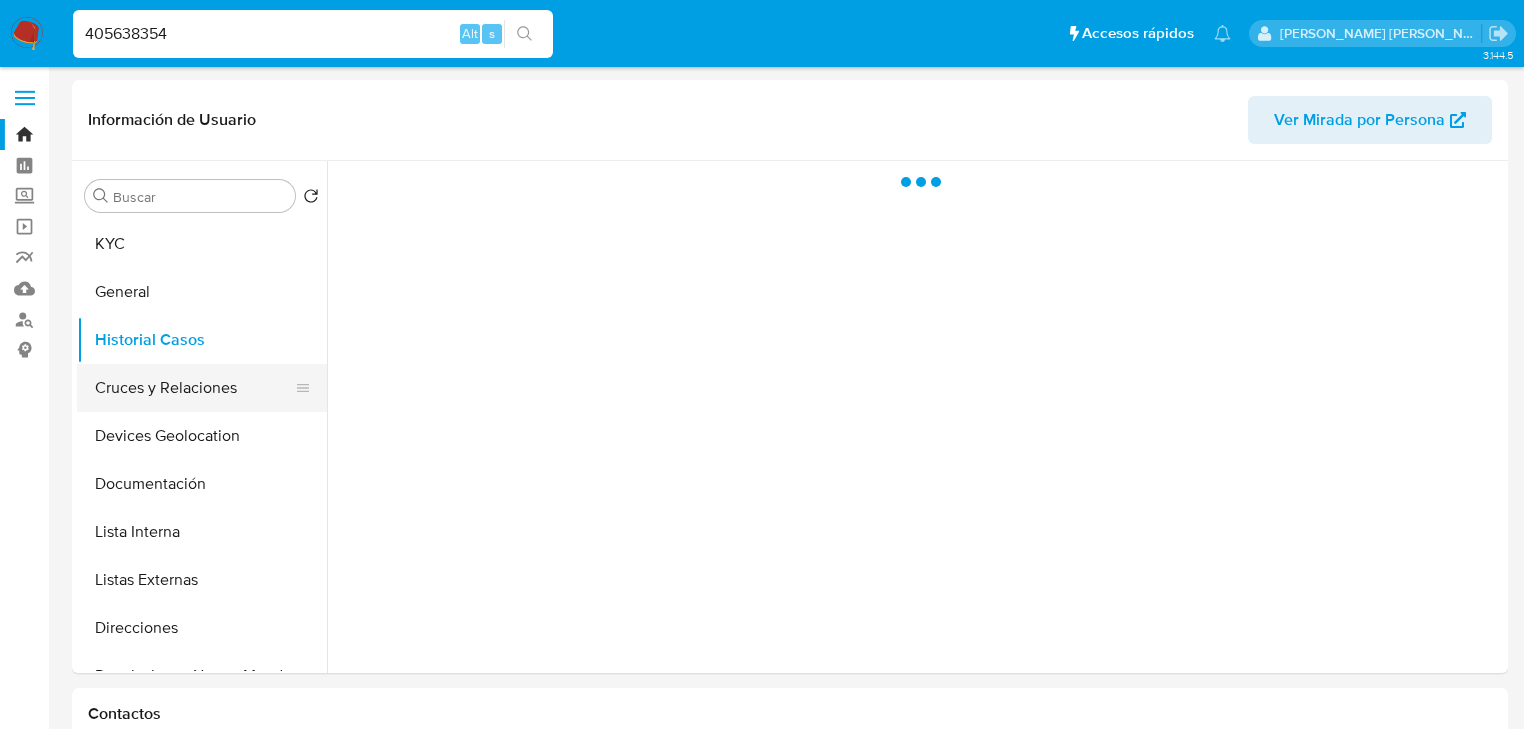 scroll, scrollTop: 0, scrollLeft: 0, axis: both 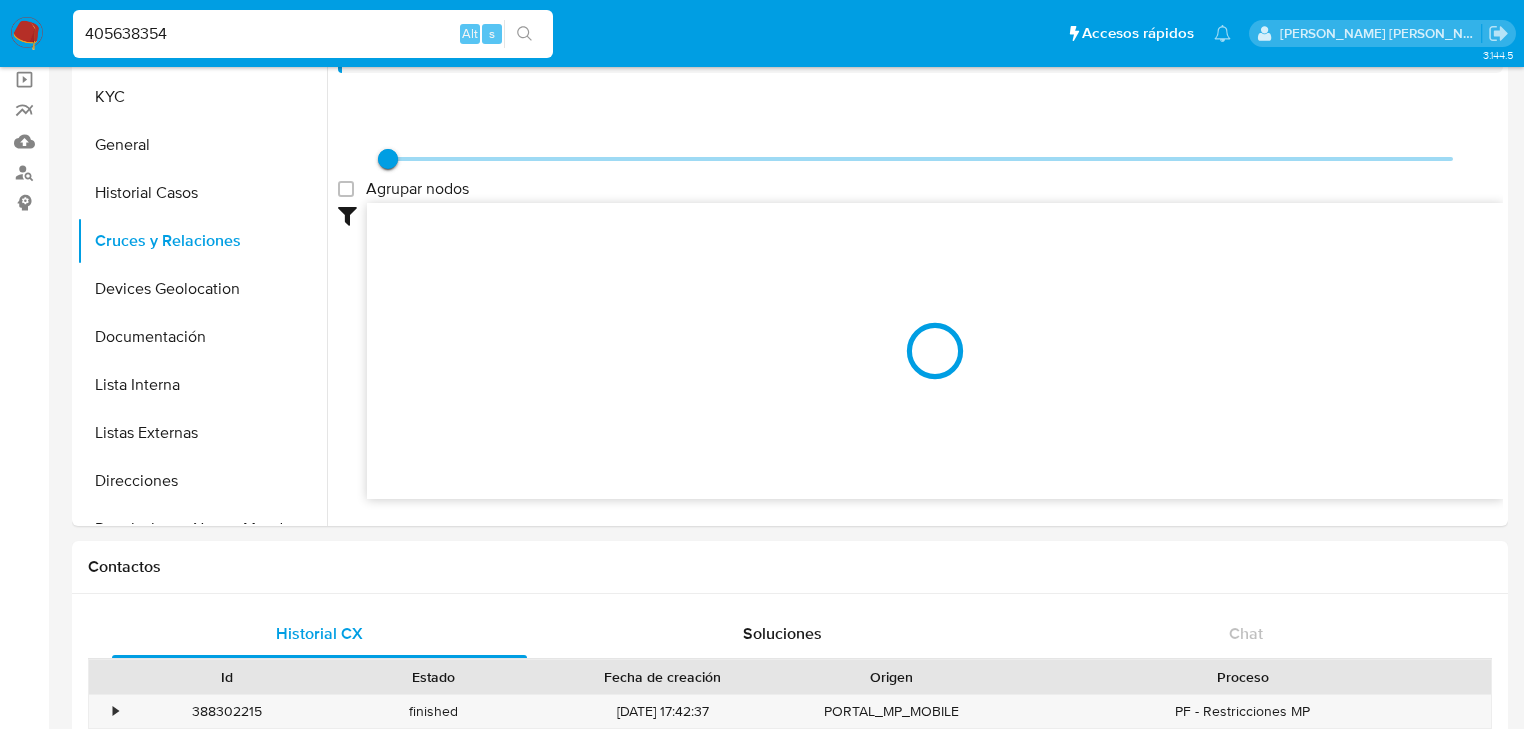 type 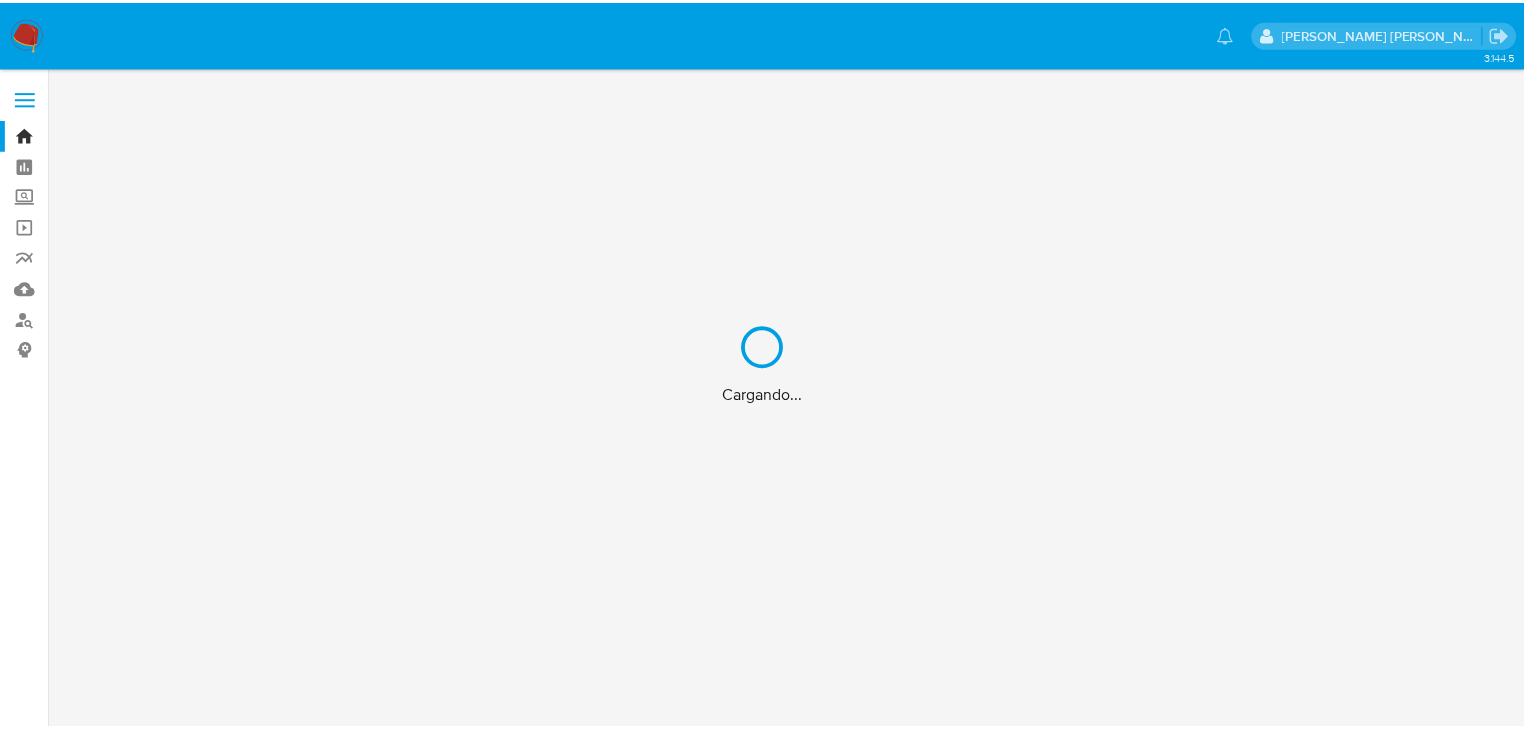 scroll, scrollTop: 0, scrollLeft: 0, axis: both 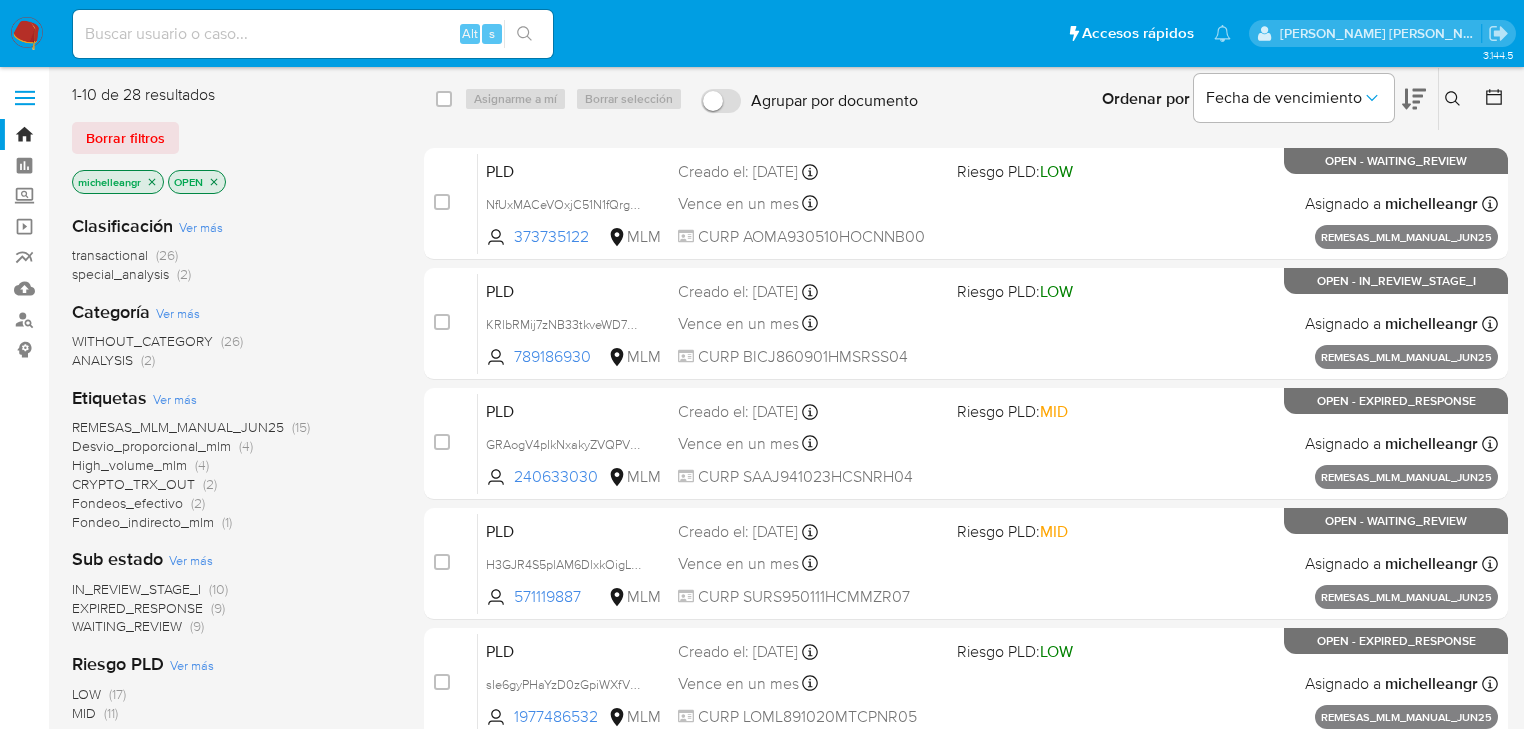 click at bounding box center [313, 34] 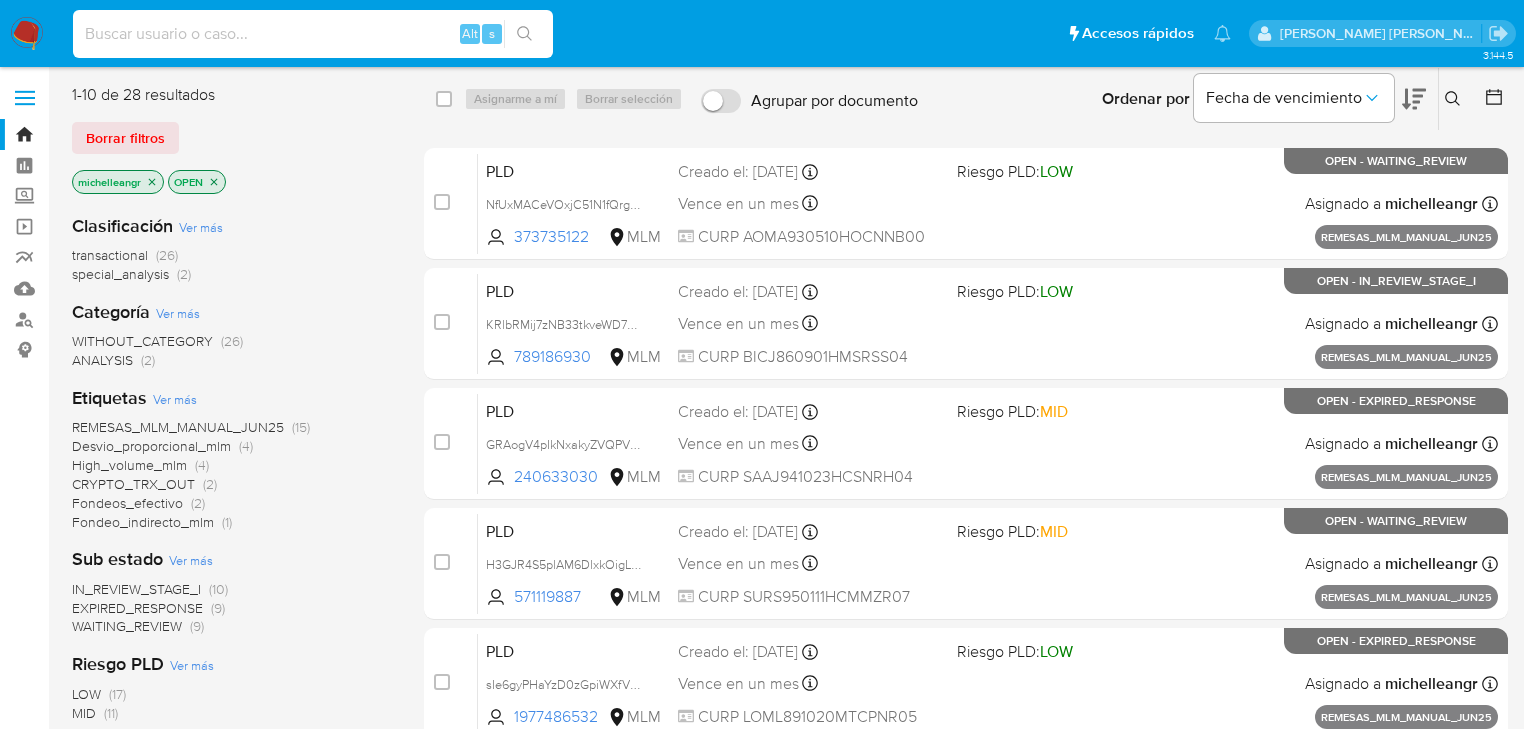 paste on "2430544649" 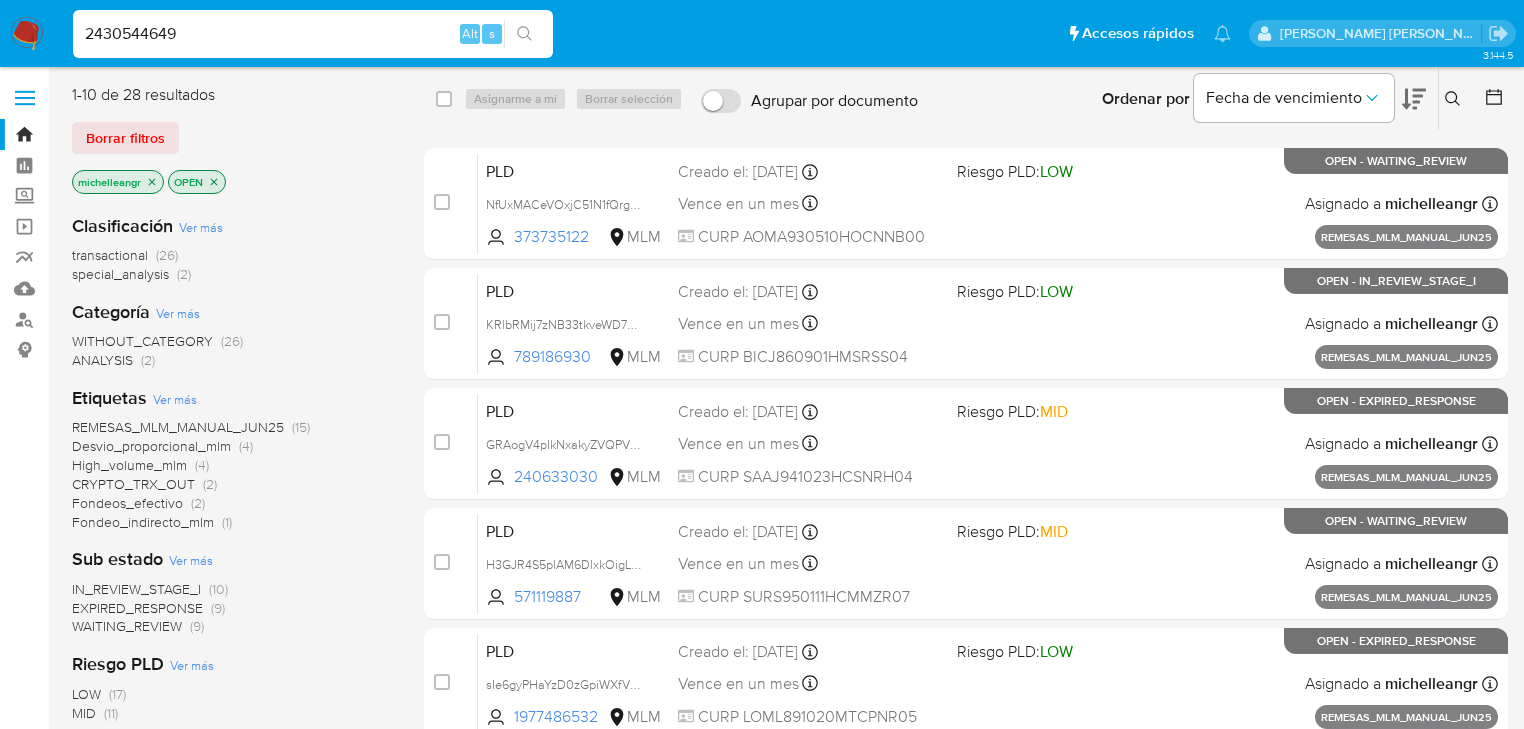 type on "2430544649" 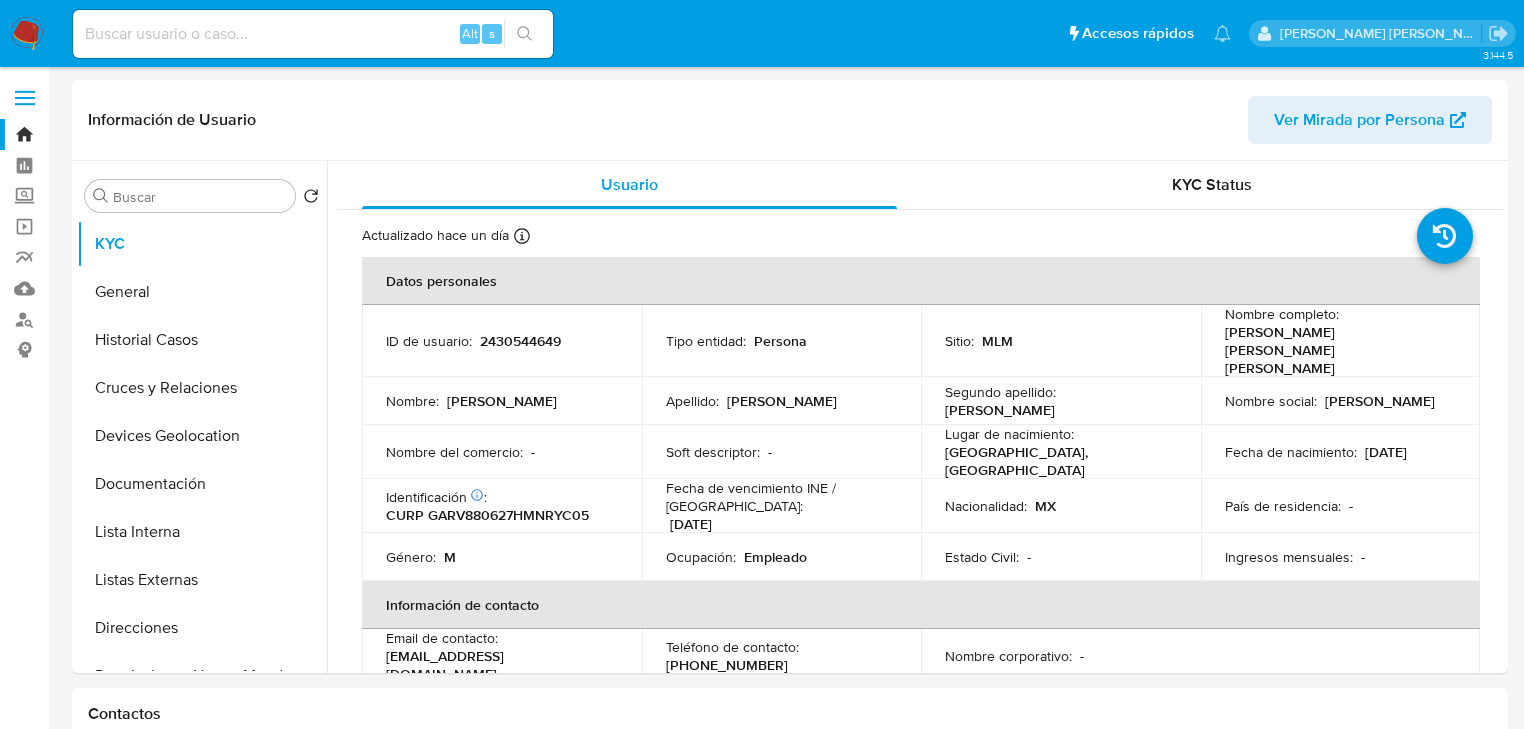 select on "10" 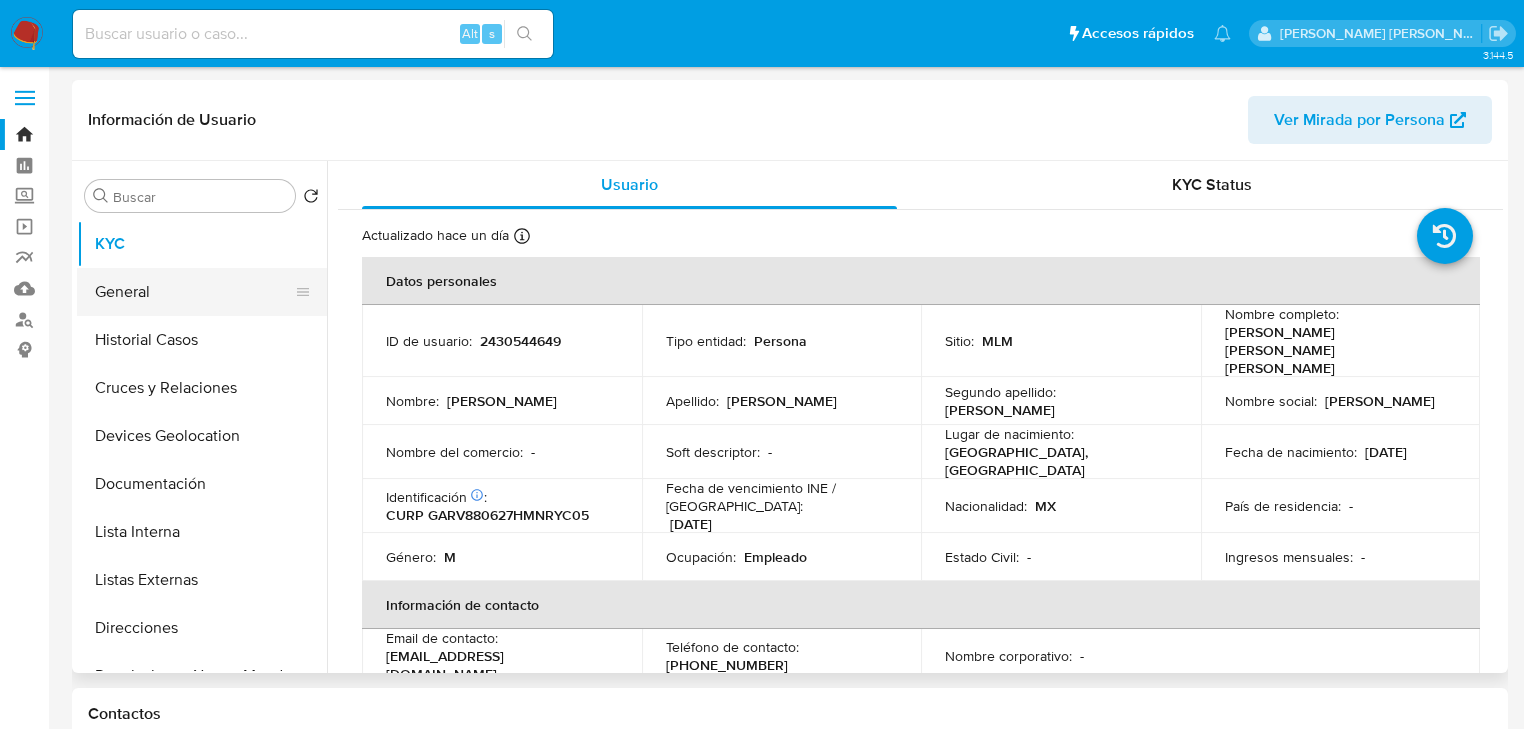 click on "General" at bounding box center (194, 292) 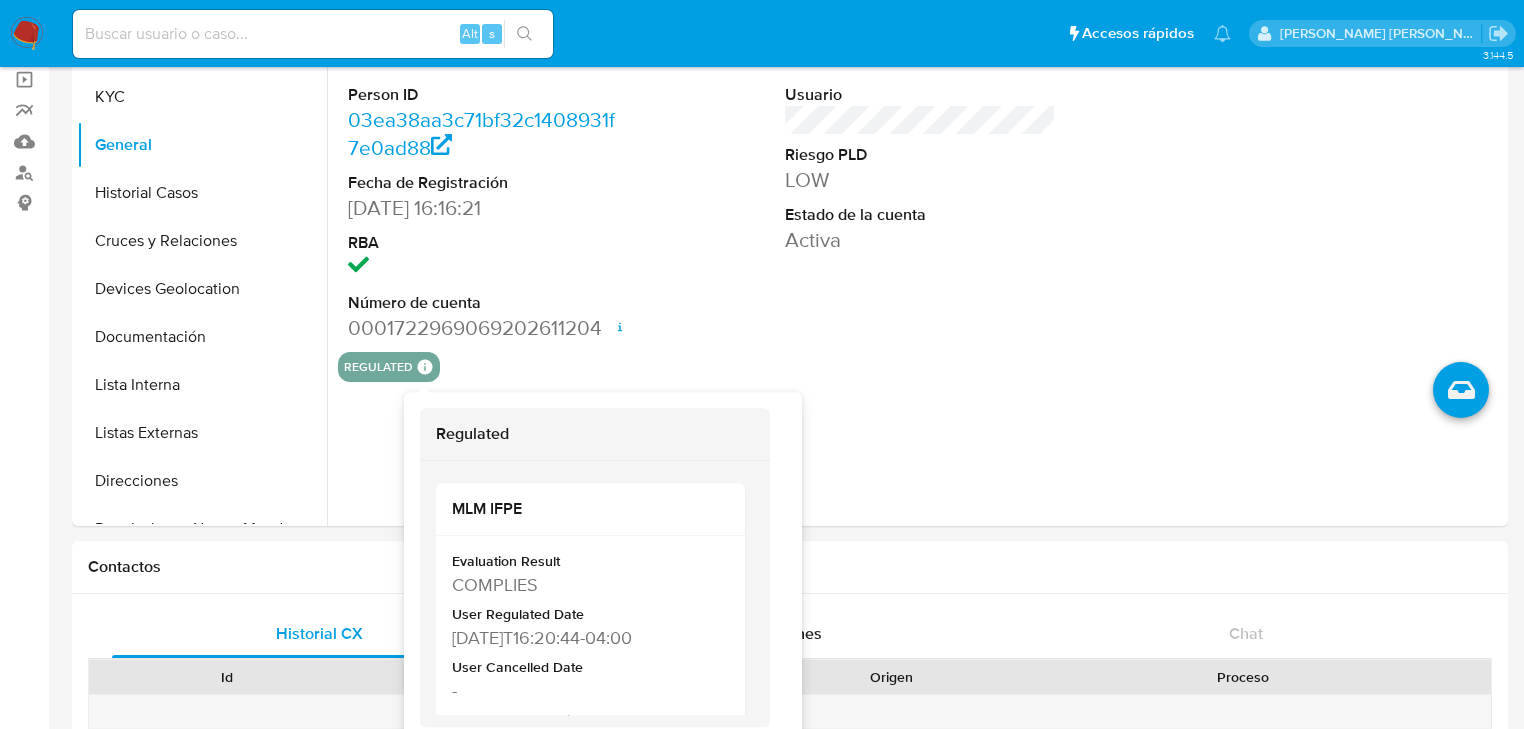 scroll, scrollTop: 160, scrollLeft: 0, axis: vertical 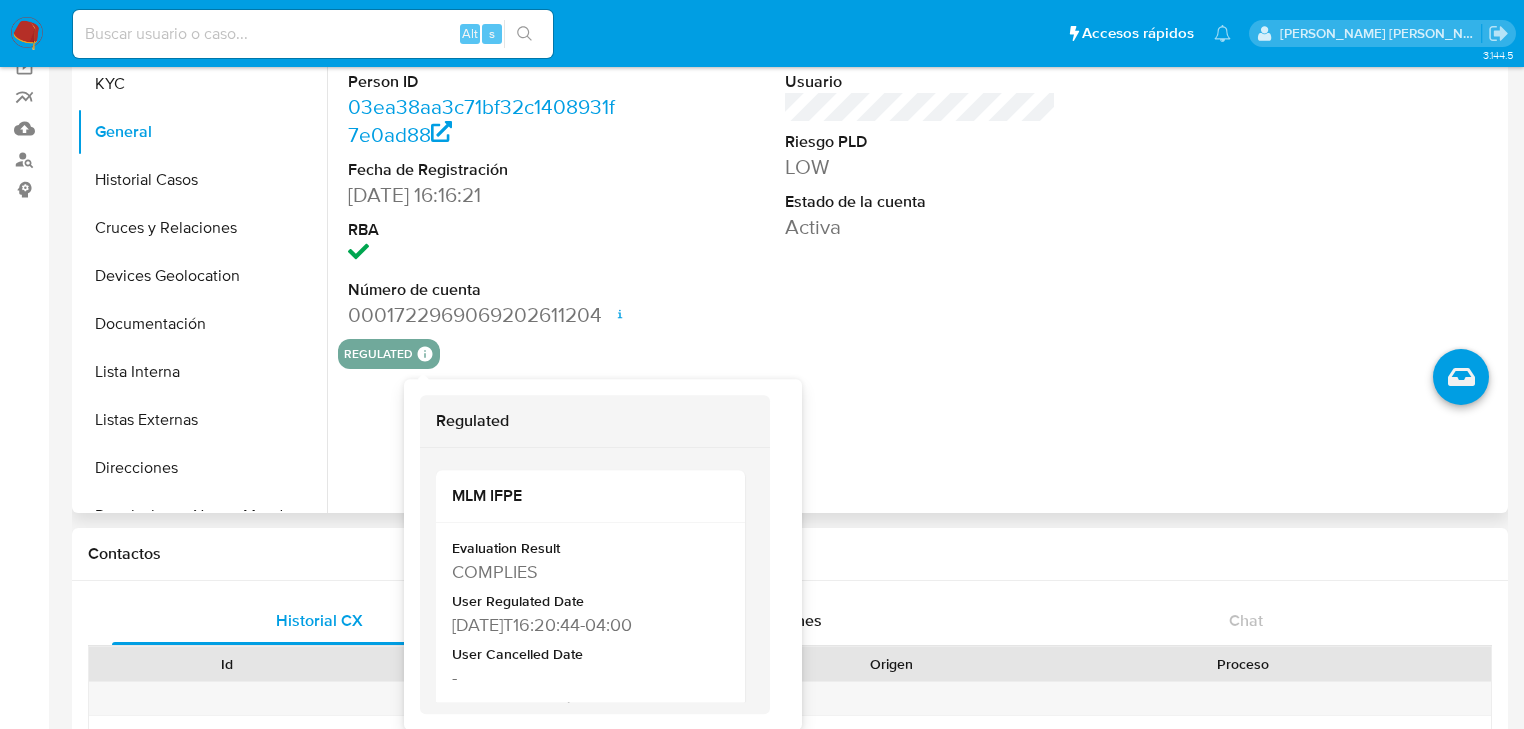 type 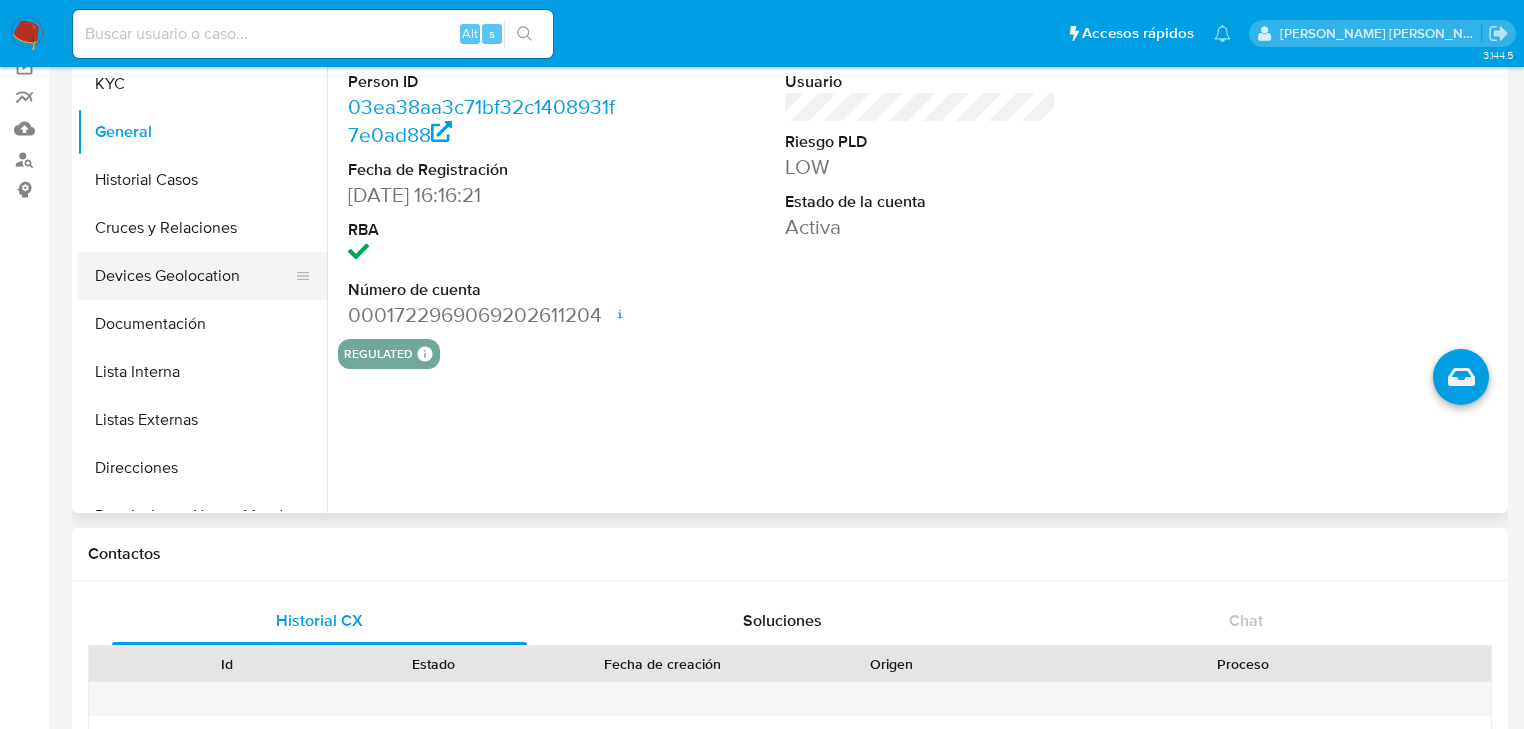 drag, startPoint x: 198, startPoint y: 233, endPoint x: 240, endPoint y: 269, distance: 55.31727 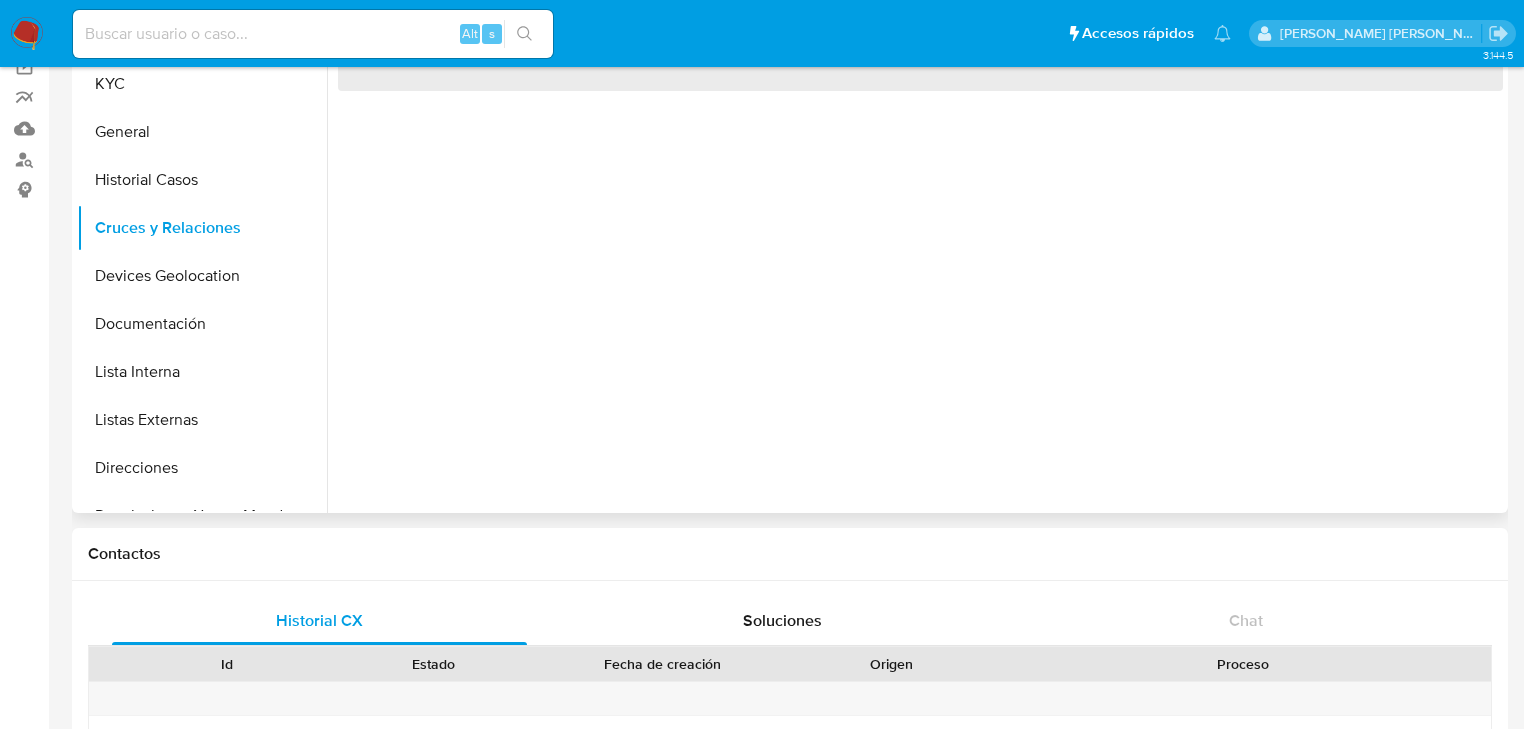 type 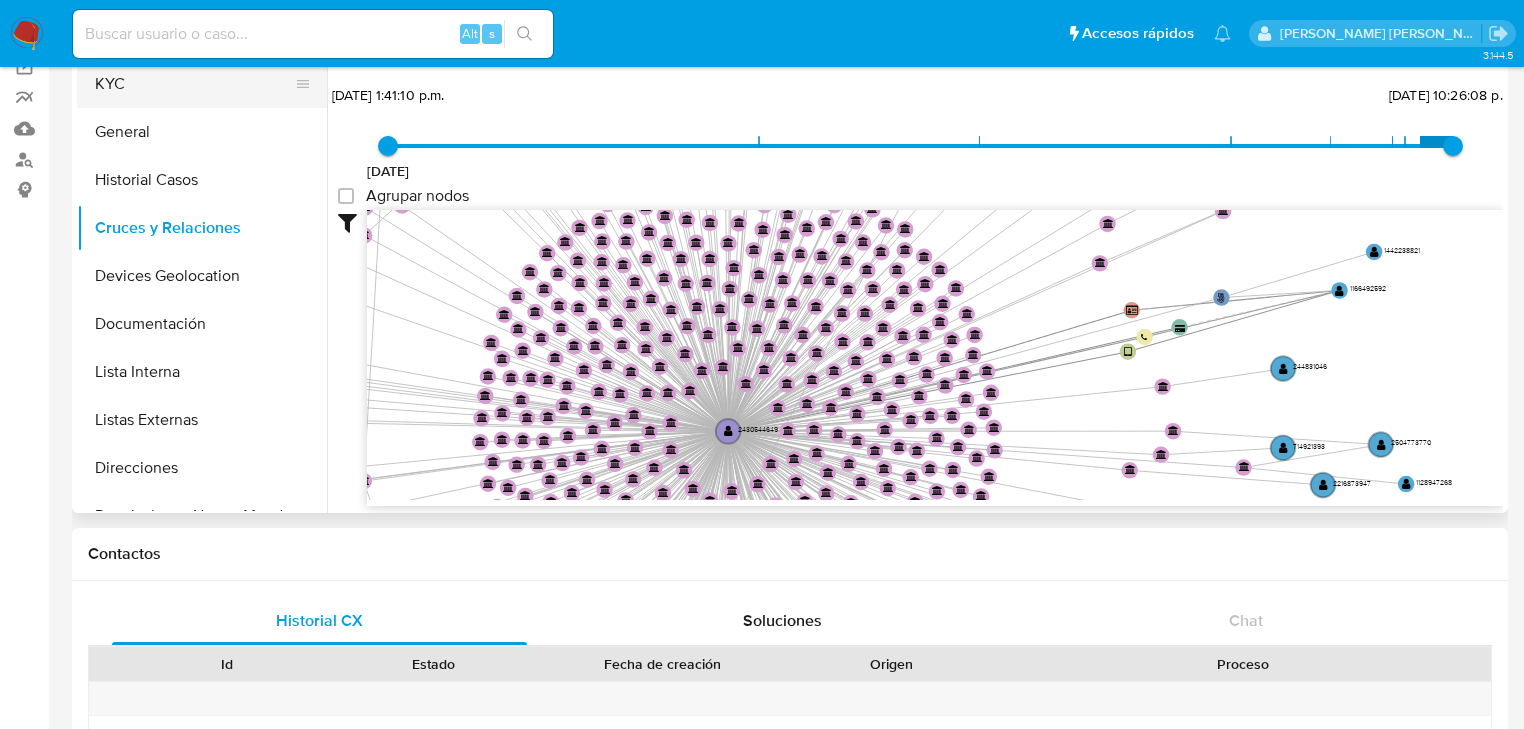 click on "KYC" at bounding box center (194, 84) 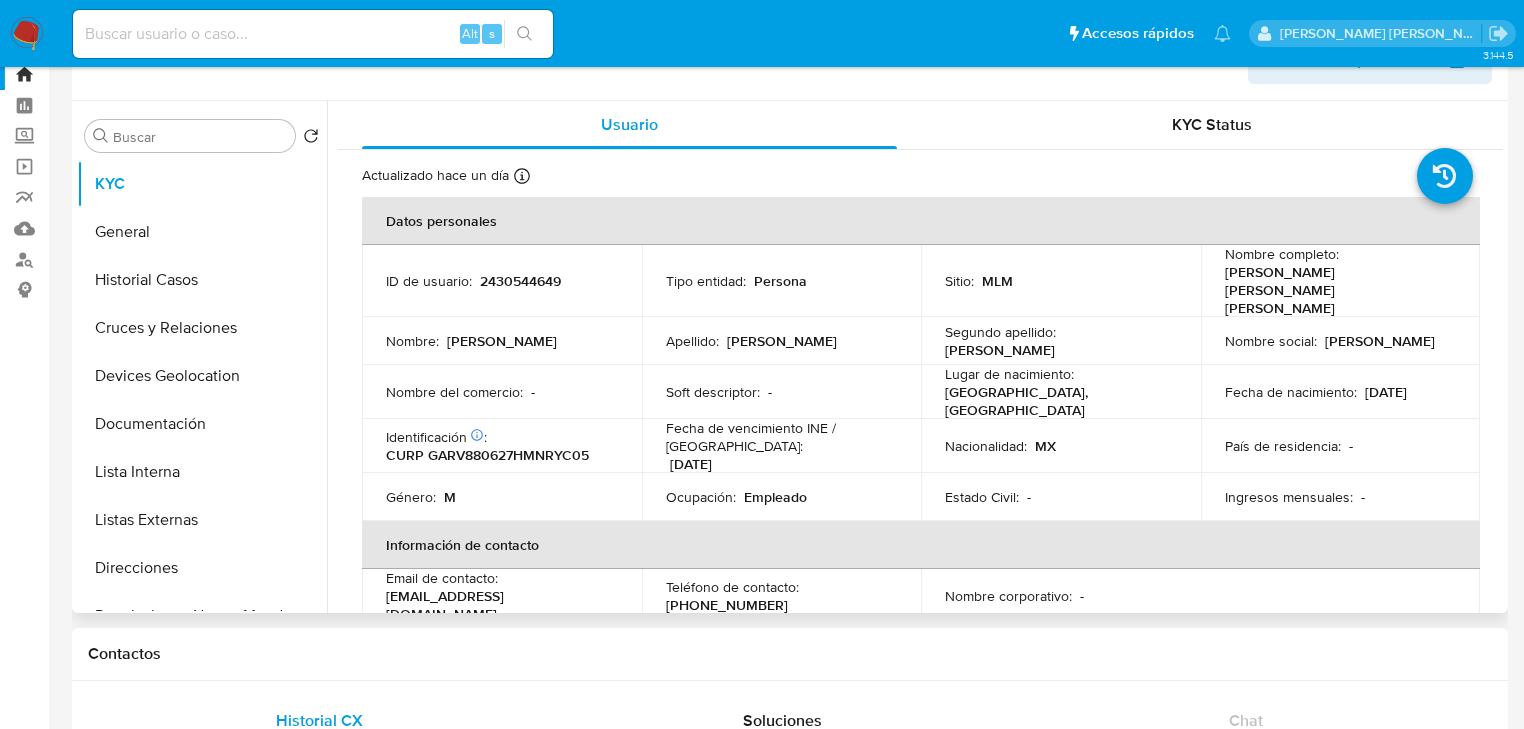 scroll, scrollTop: 0, scrollLeft: 0, axis: both 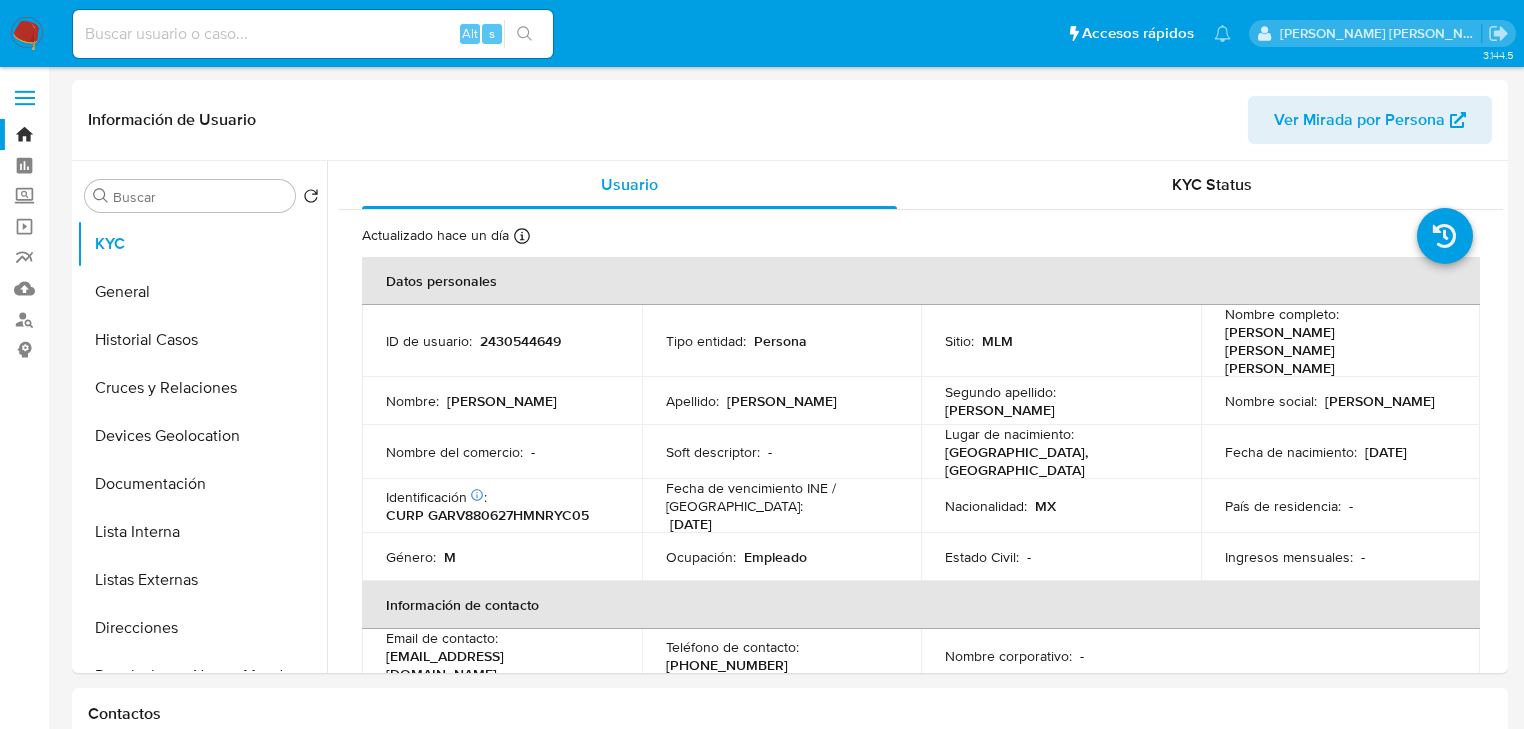 click at bounding box center (27, 34) 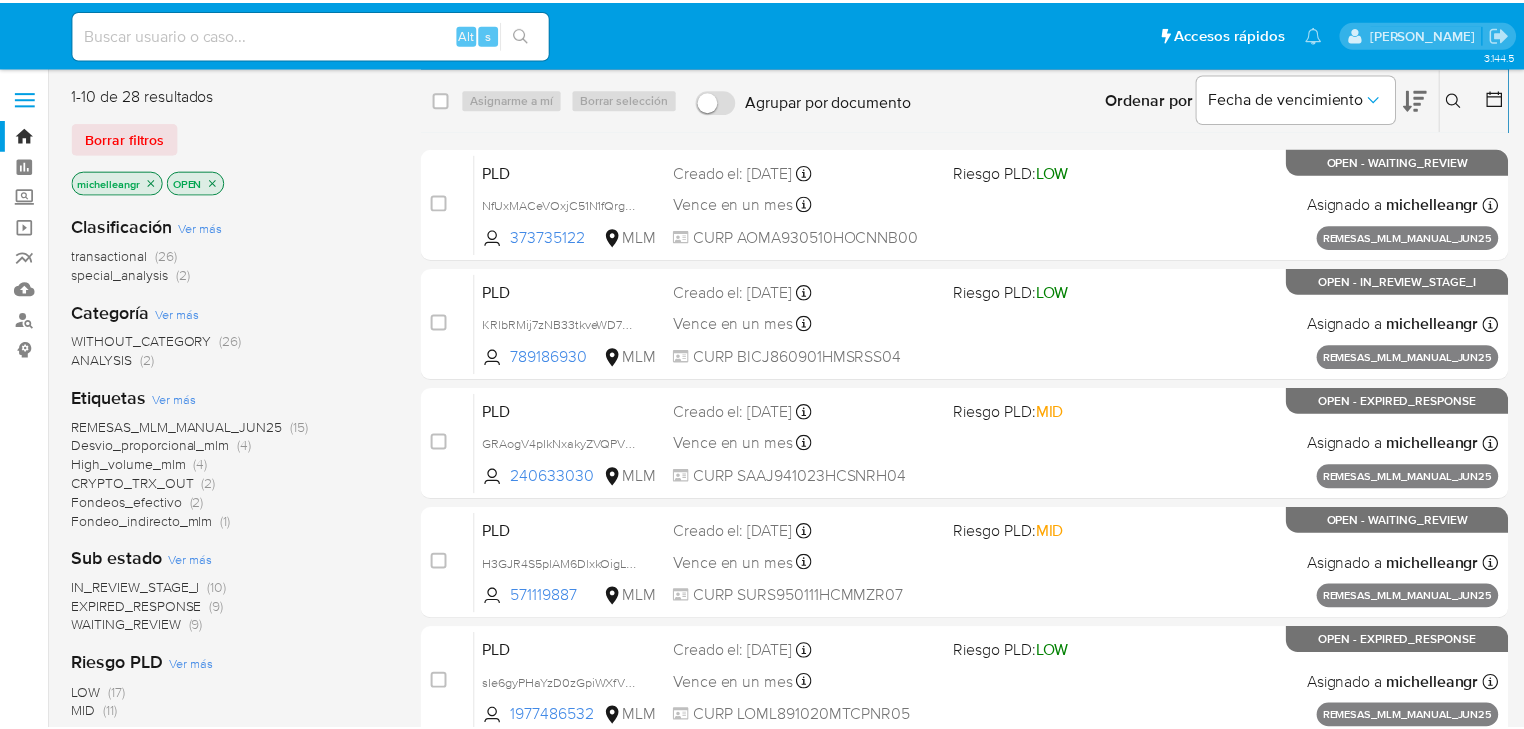 scroll, scrollTop: 0, scrollLeft: 0, axis: both 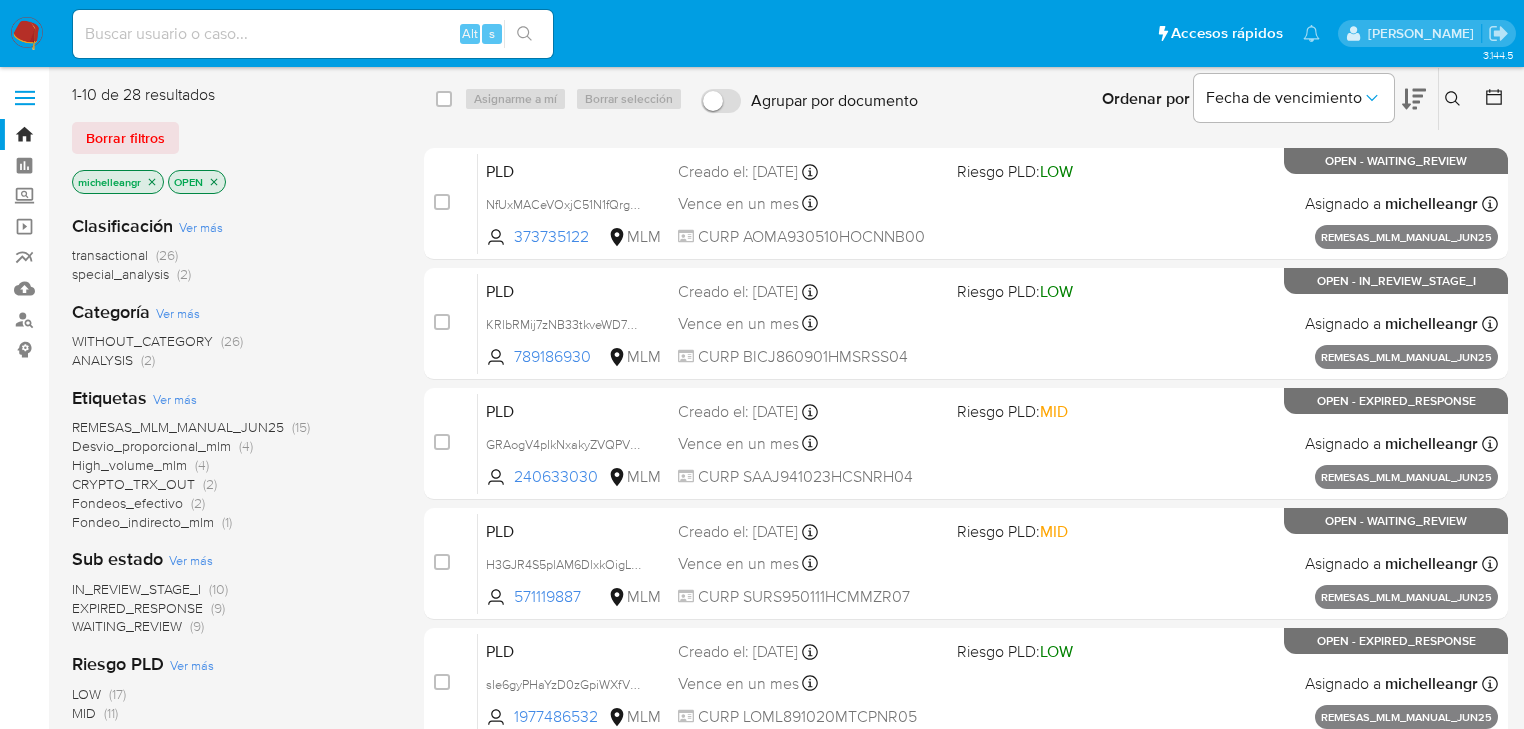 click at bounding box center [313, 34] 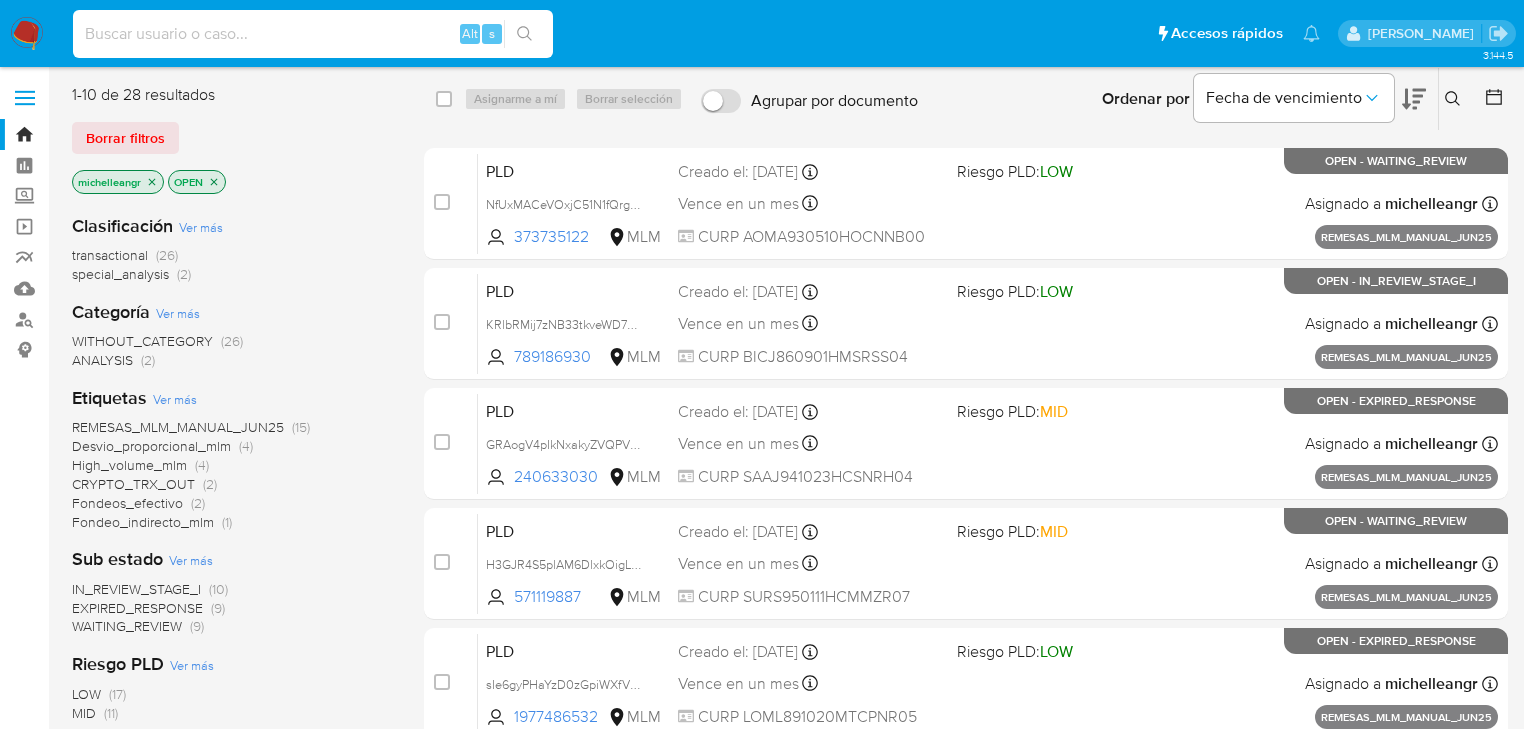 paste on "2135076256" 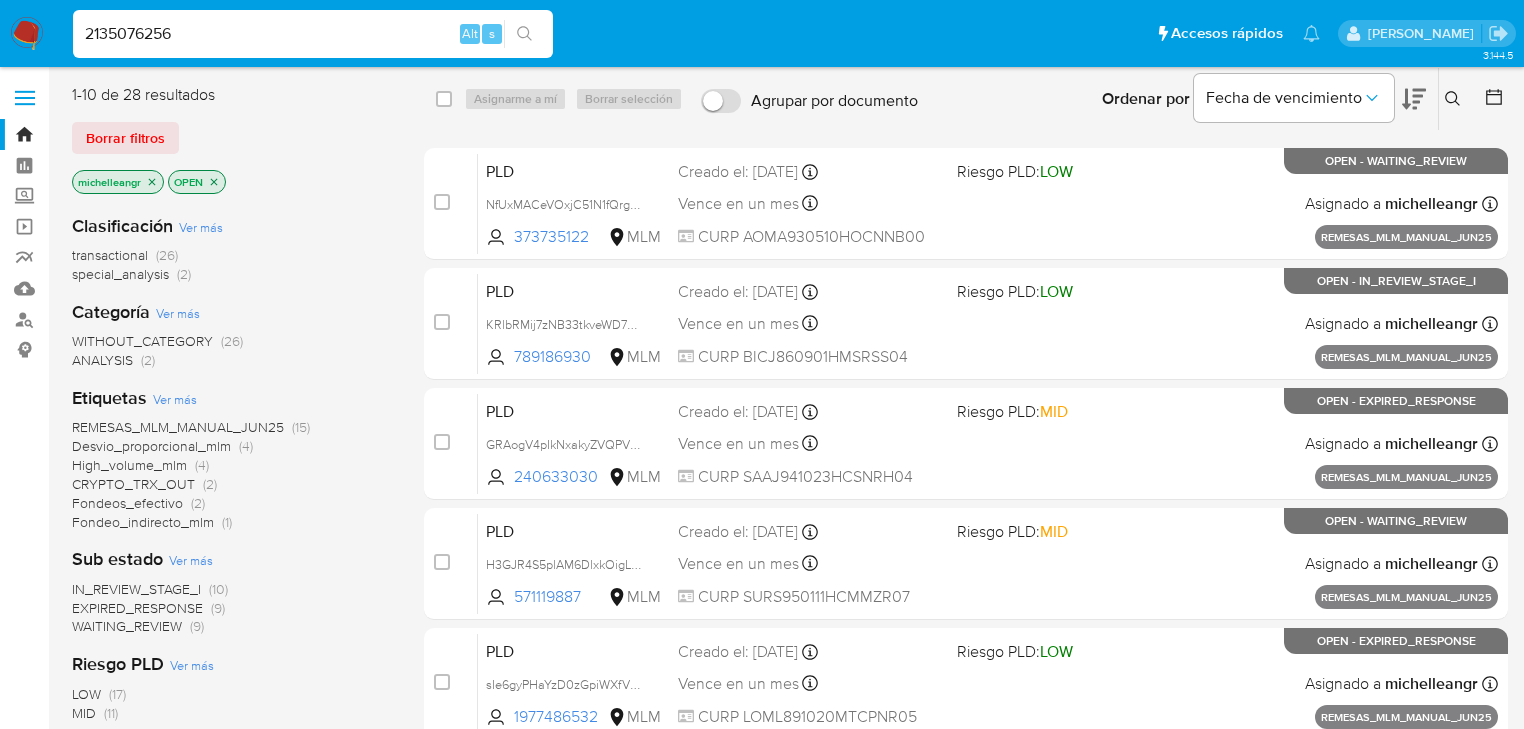 type on "2135076256" 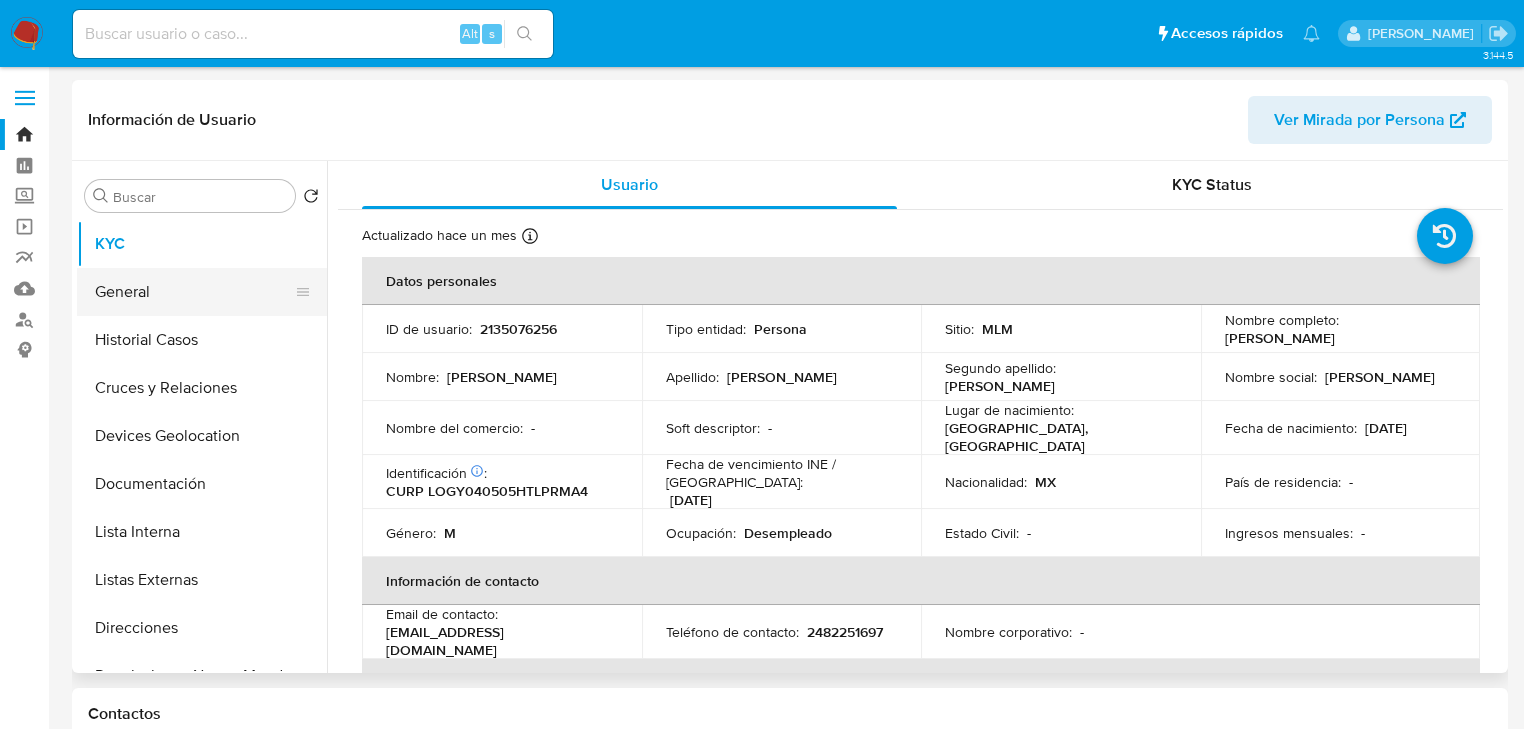 click on "General" at bounding box center (194, 292) 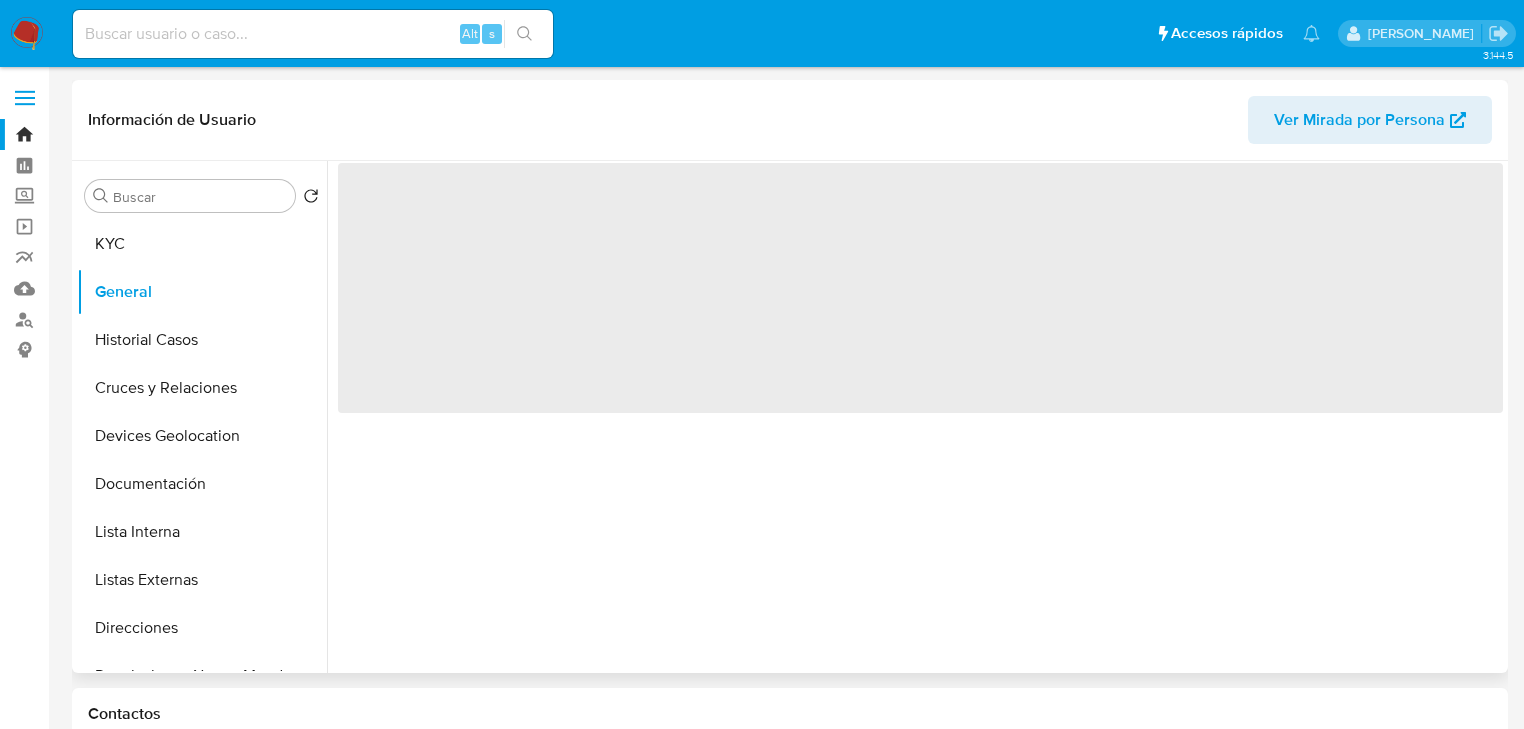select on "10" 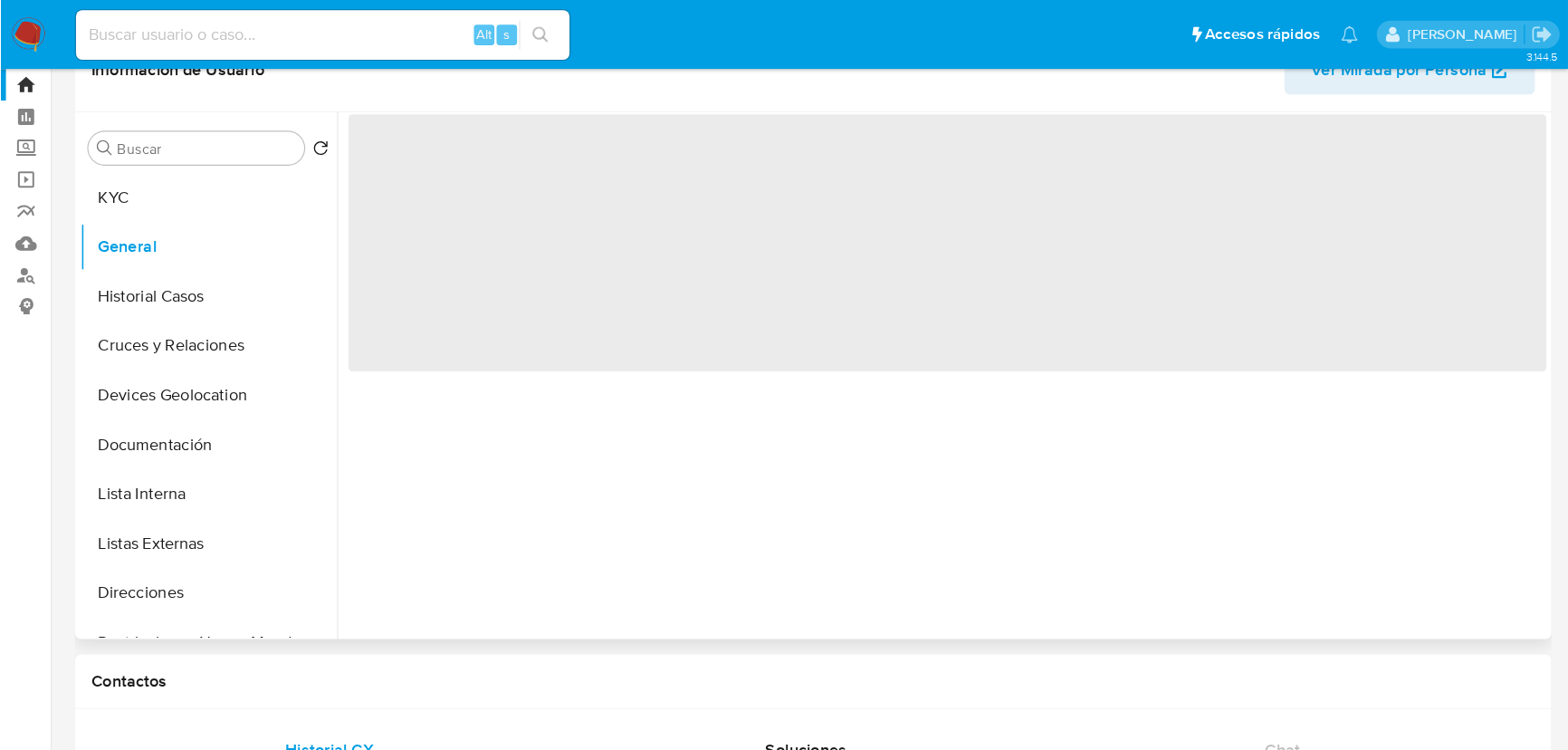 scroll, scrollTop: 72, scrollLeft: 0, axis: vertical 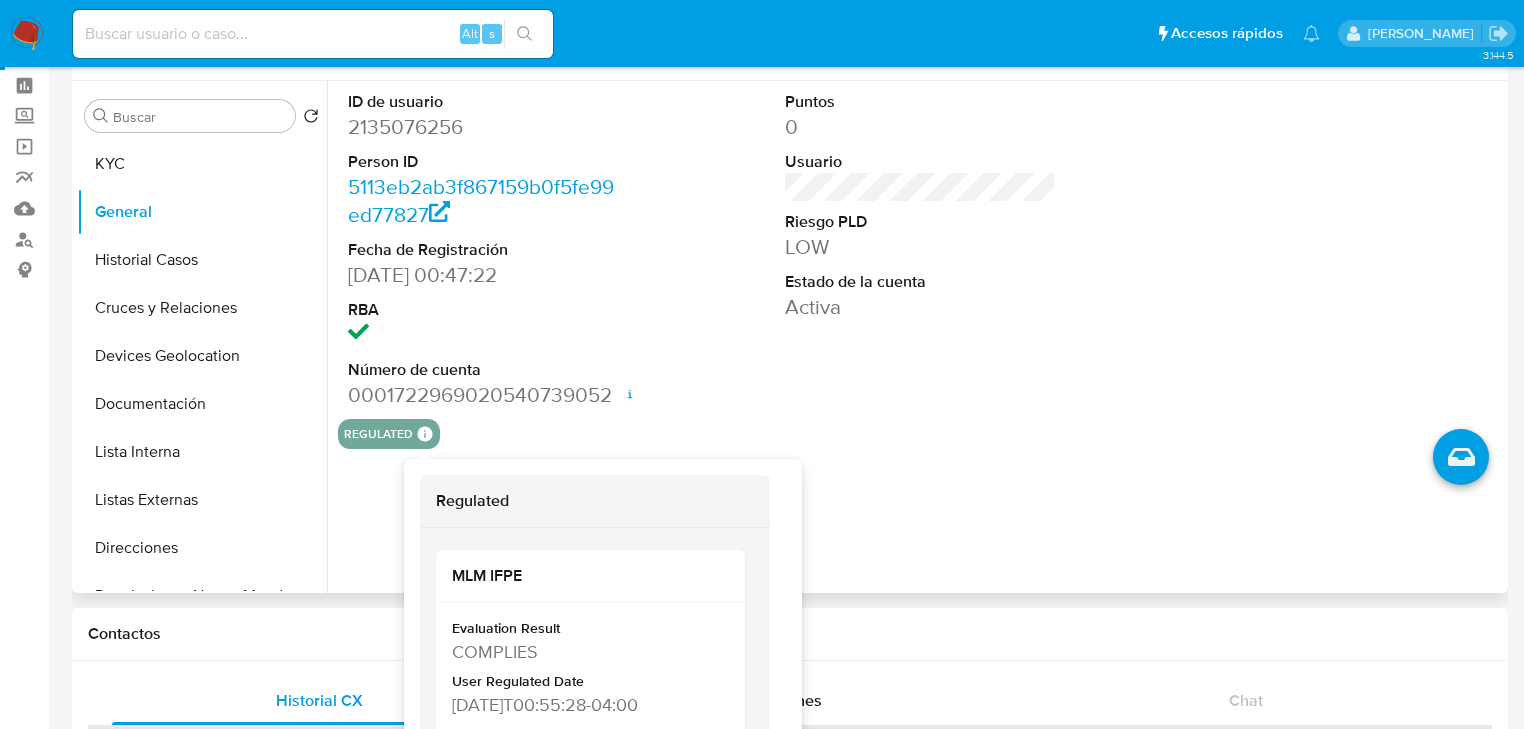 type 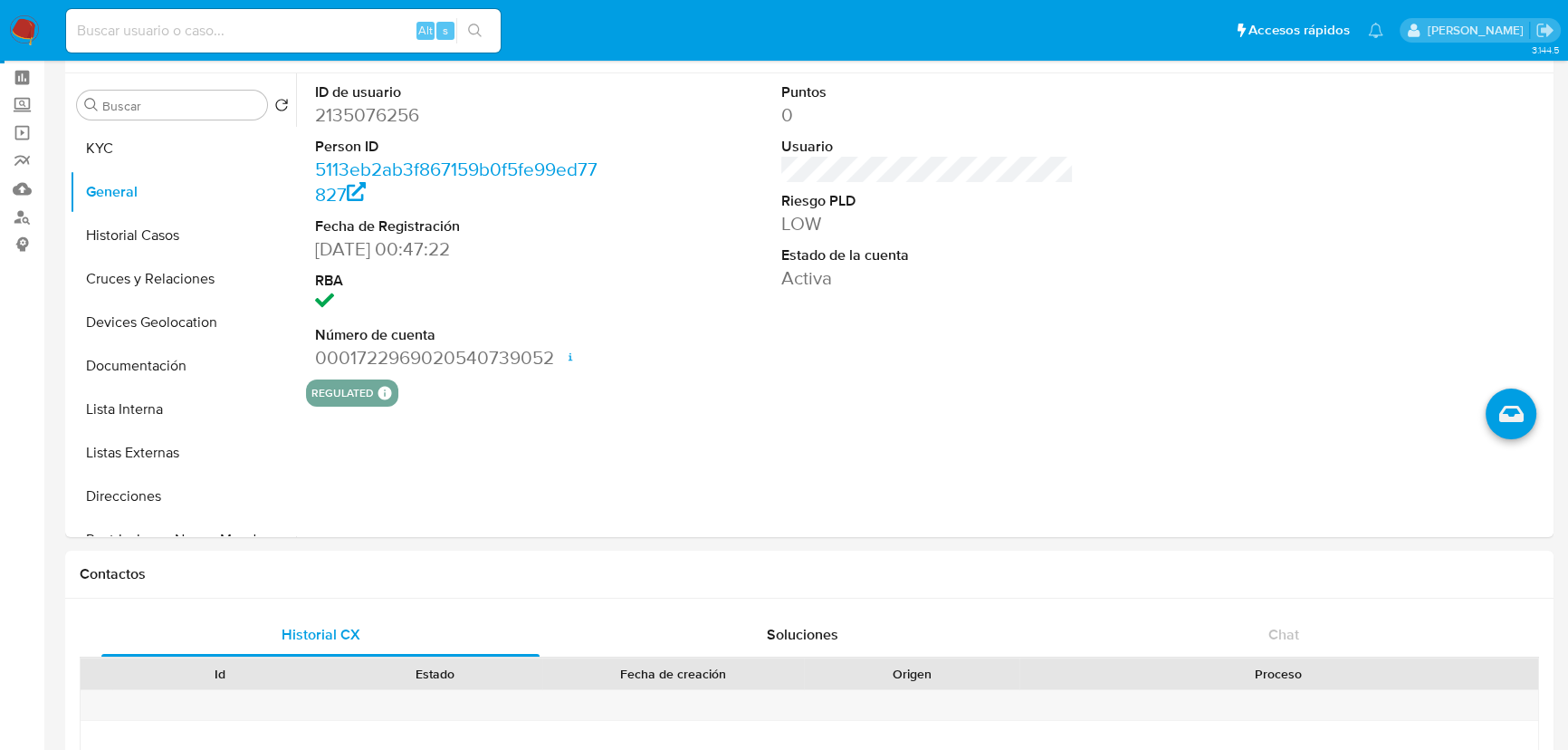 click on "Alt s" at bounding box center [283, 31] 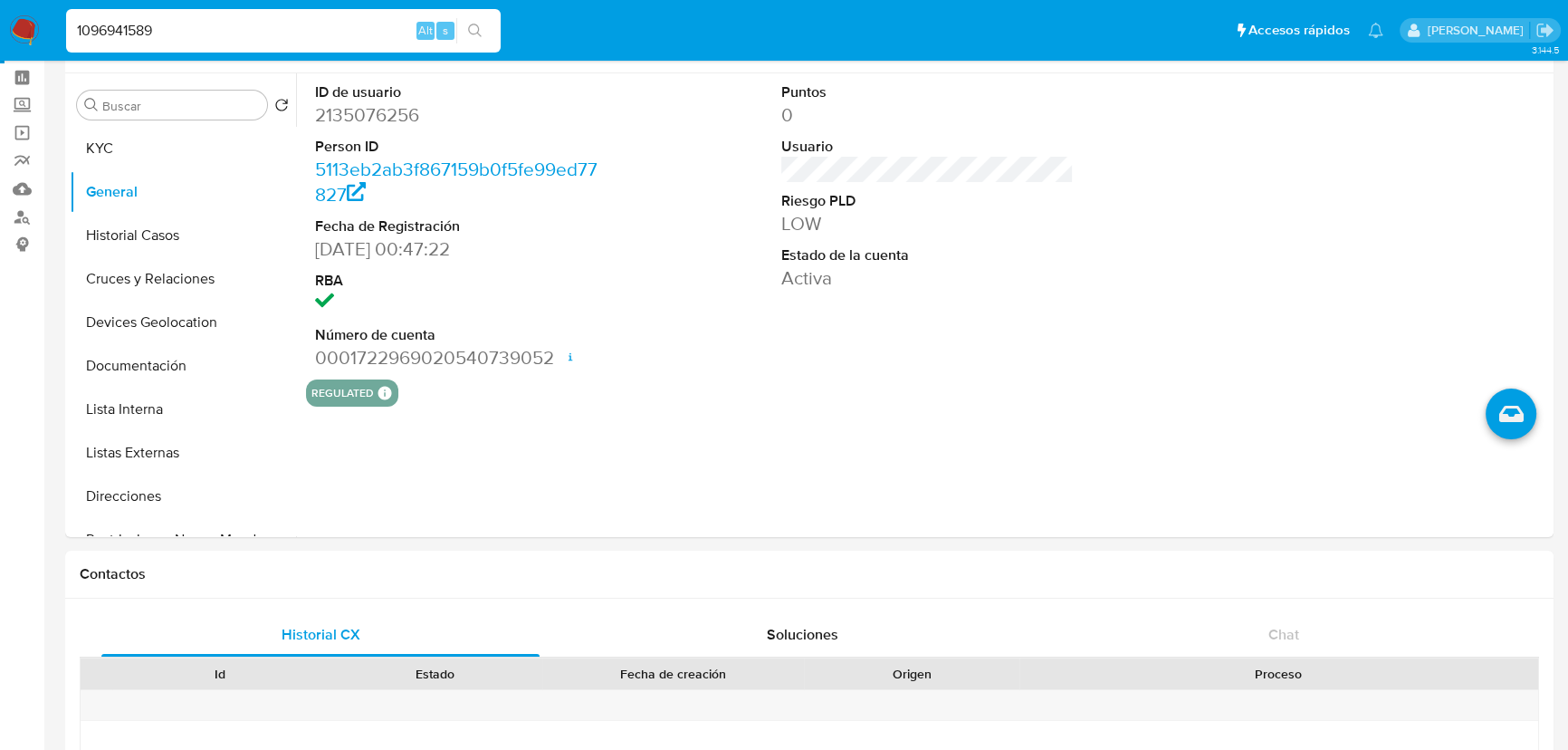 type on "1096941589" 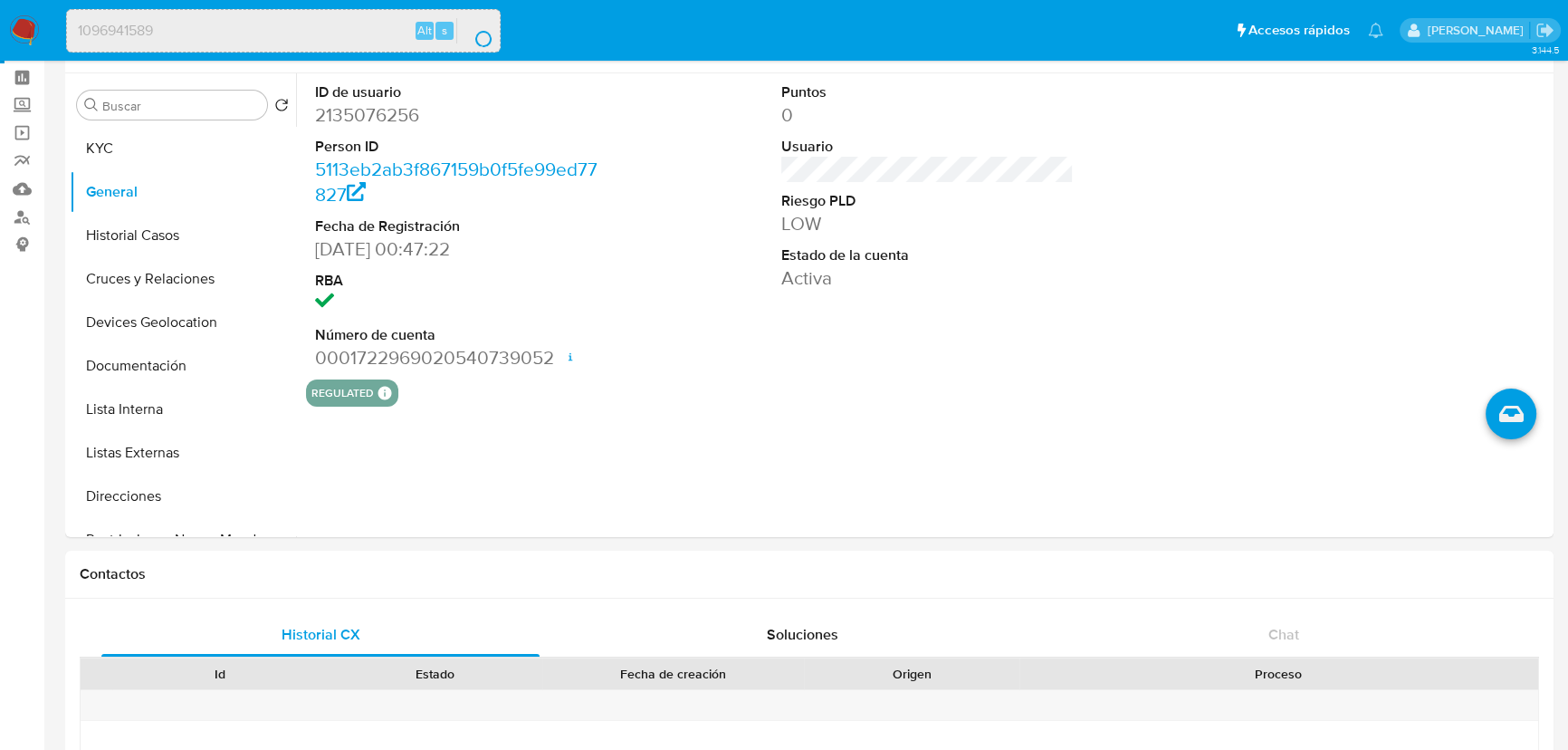 scroll, scrollTop: 0, scrollLeft: 0, axis: both 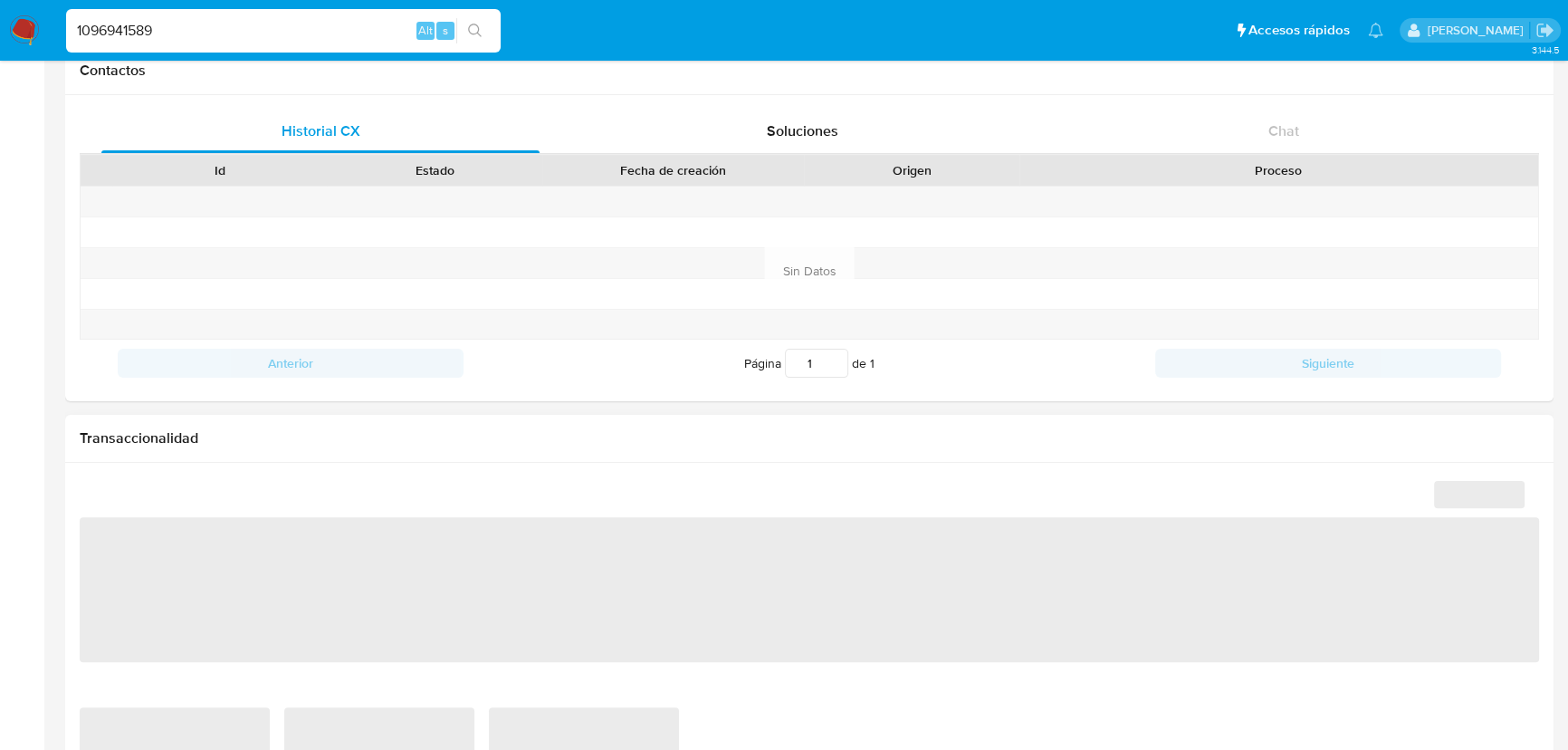 select on "10" 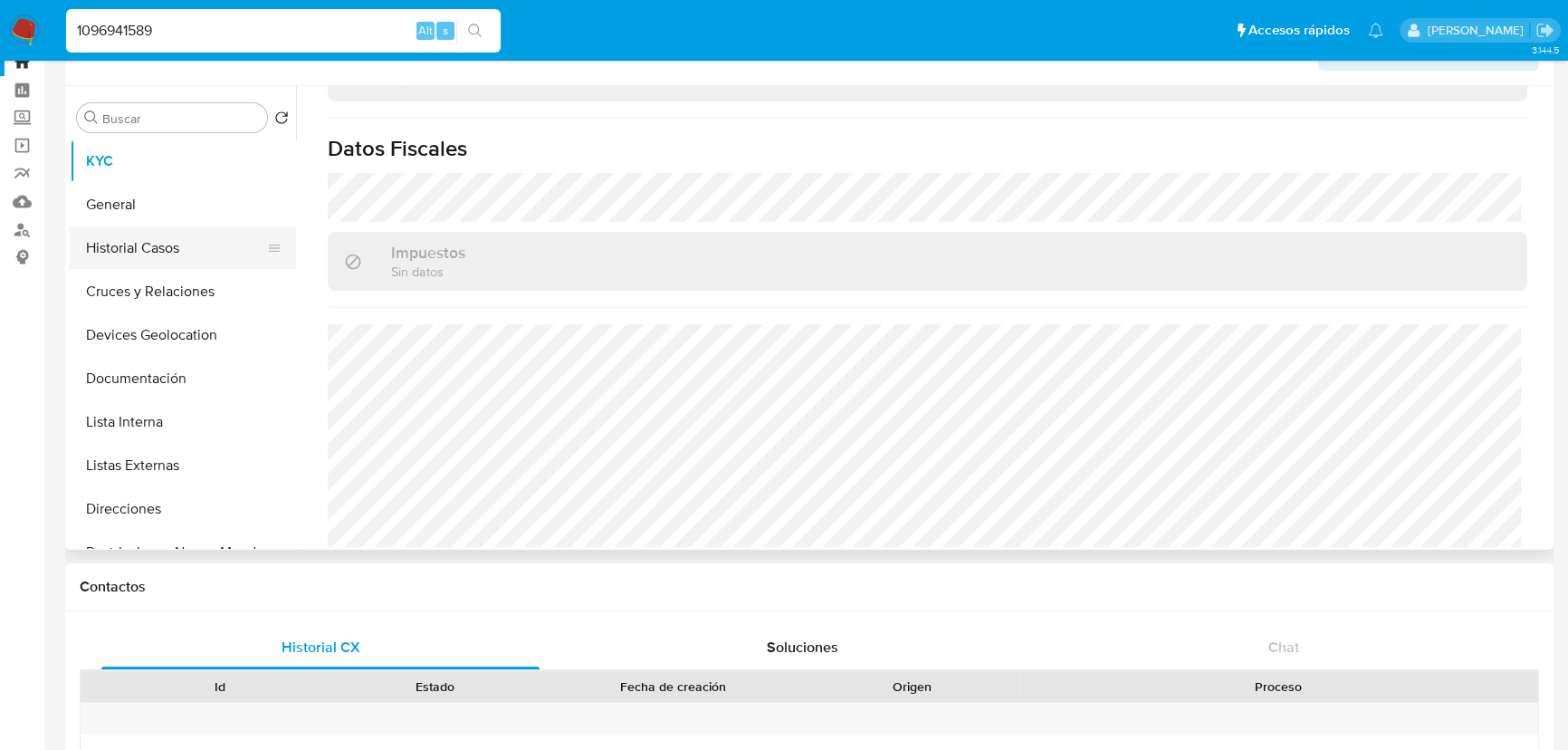 scroll, scrollTop: 0, scrollLeft: 0, axis: both 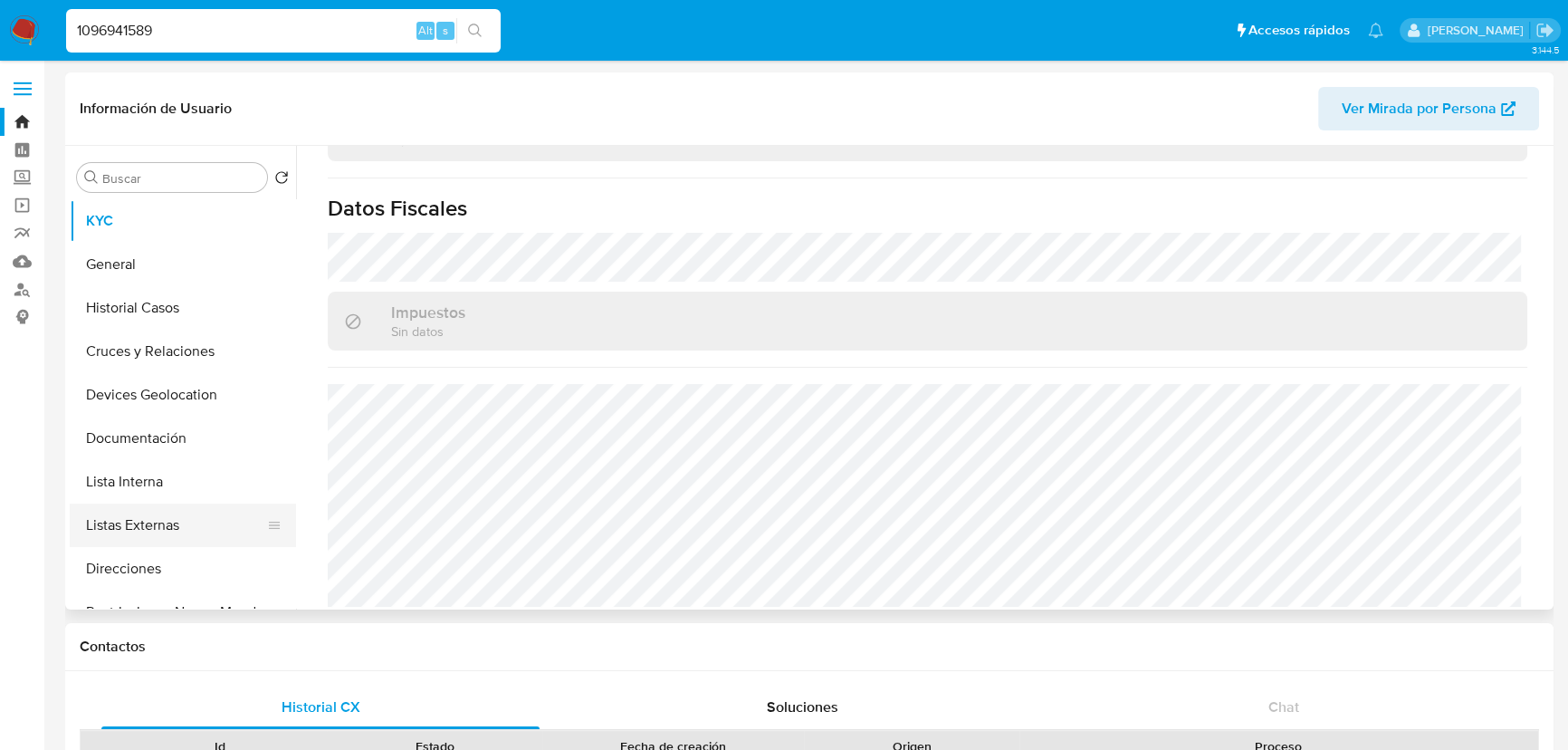 click on "Listas Externas" at bounding box center (176, 525) 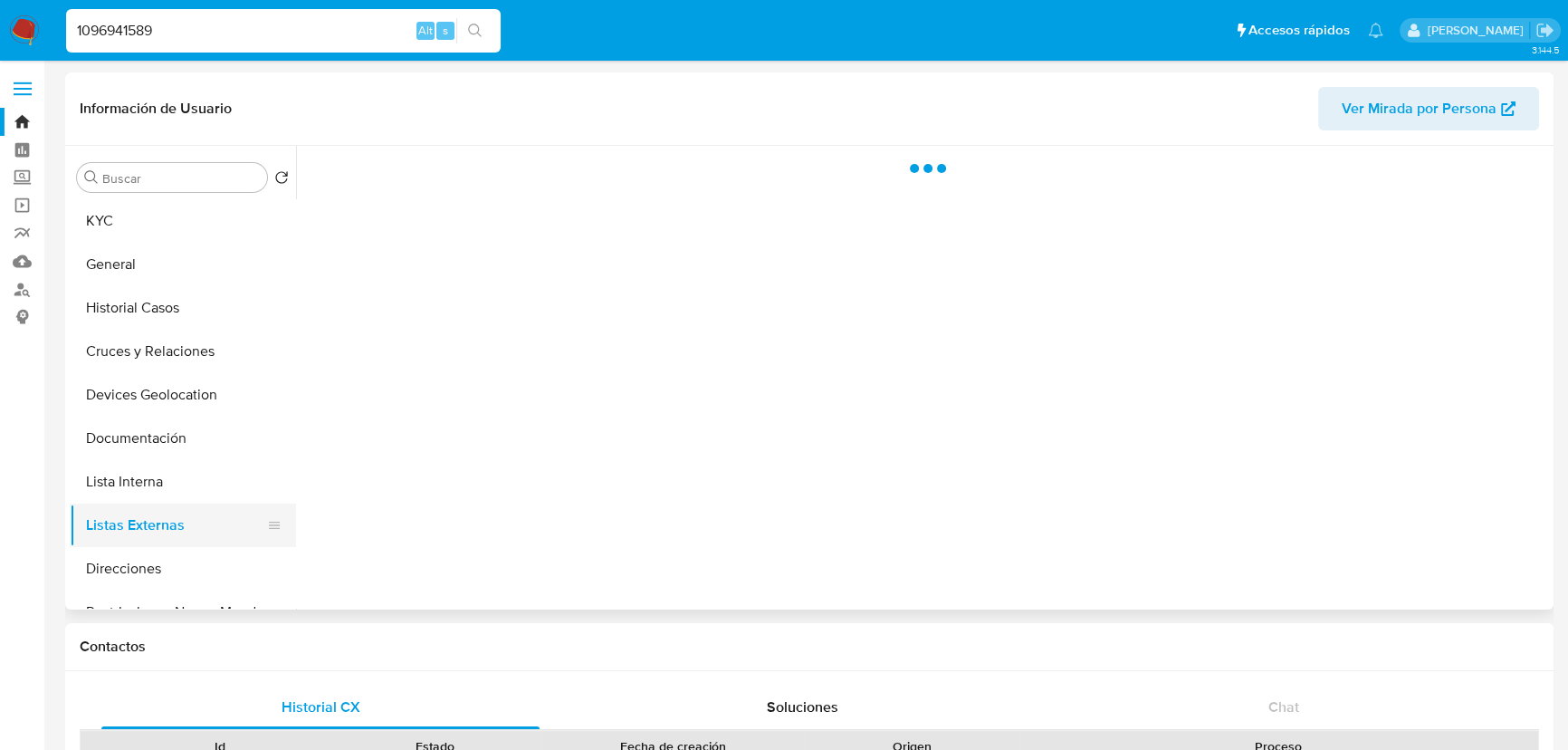 scroll, scrollTop: 0, scrollLeft: 0, axis: both 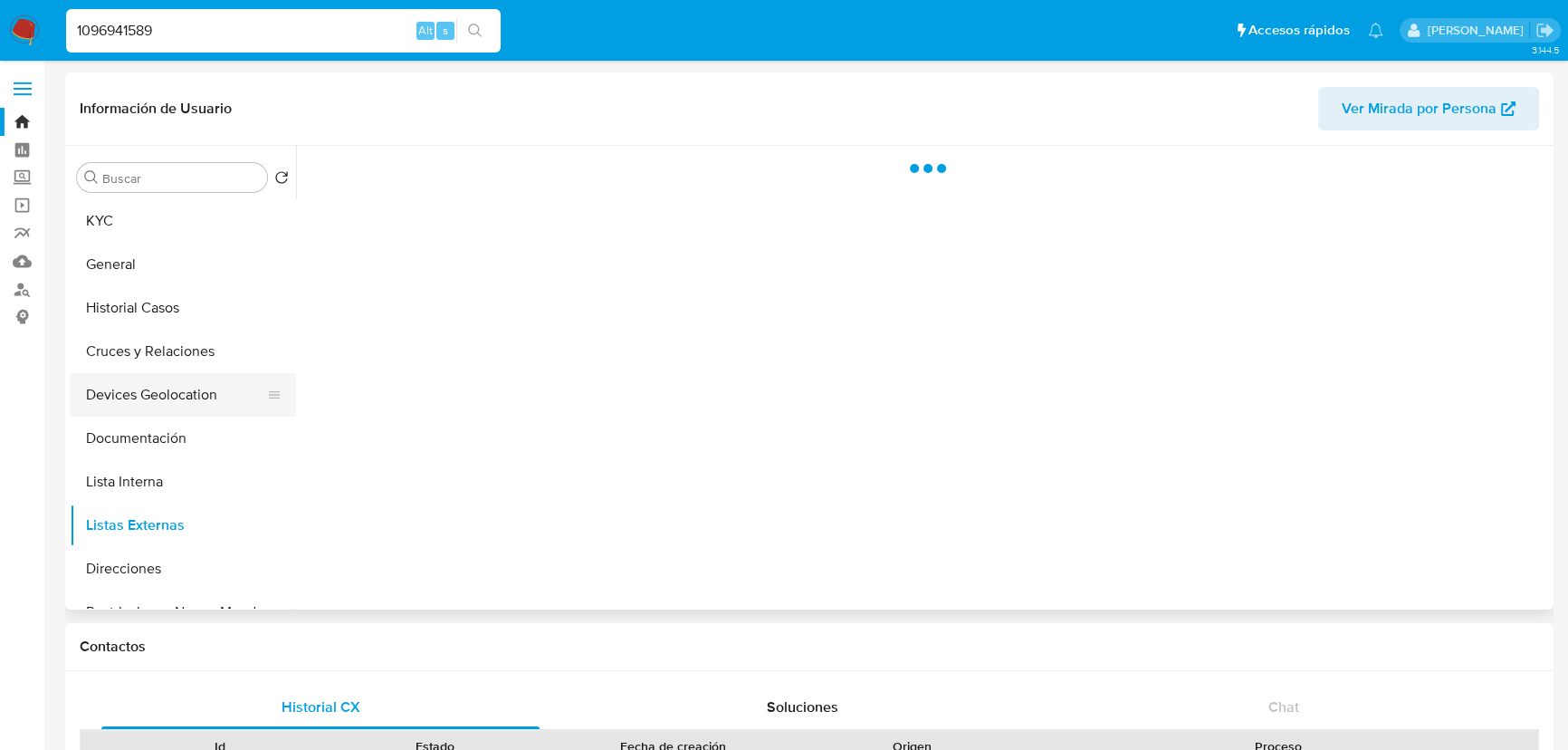 click on "Devices Geolocation" at bounding box center [176, 395] 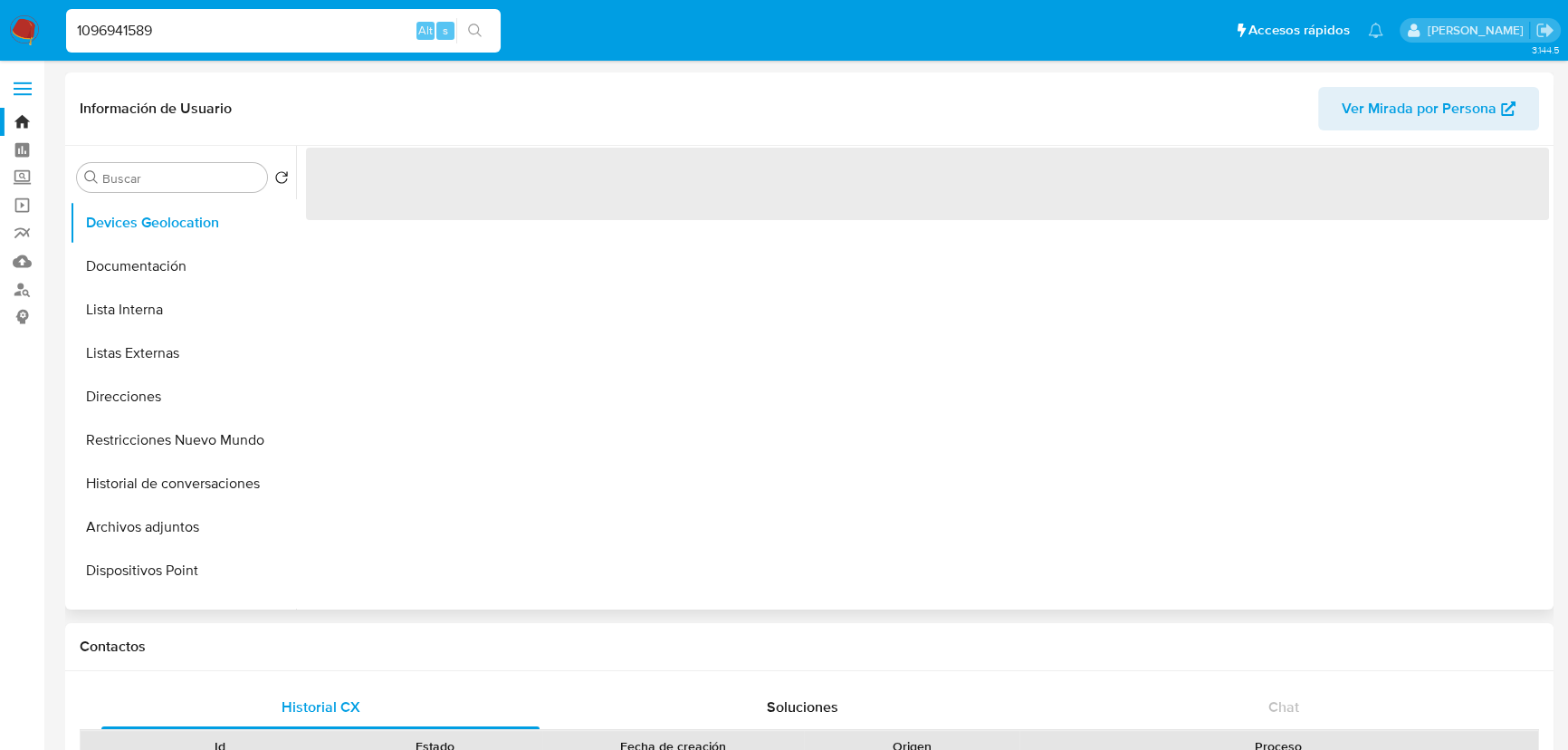 scroll, scrollTop: 329, scrollLeft: 0, axis: vertical 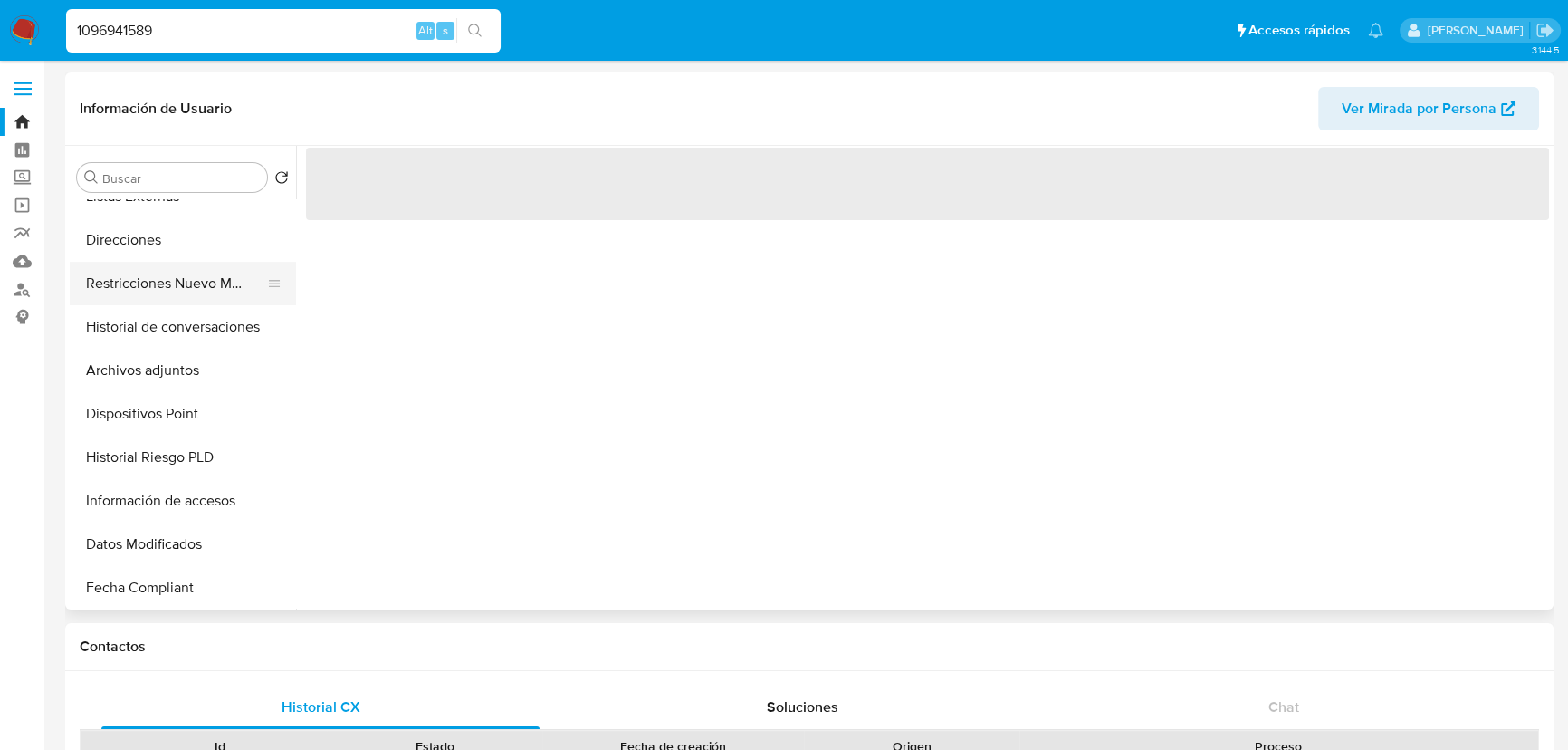 click on "Restricciones Nuevo Mundo" at bounding box center [176, 284] 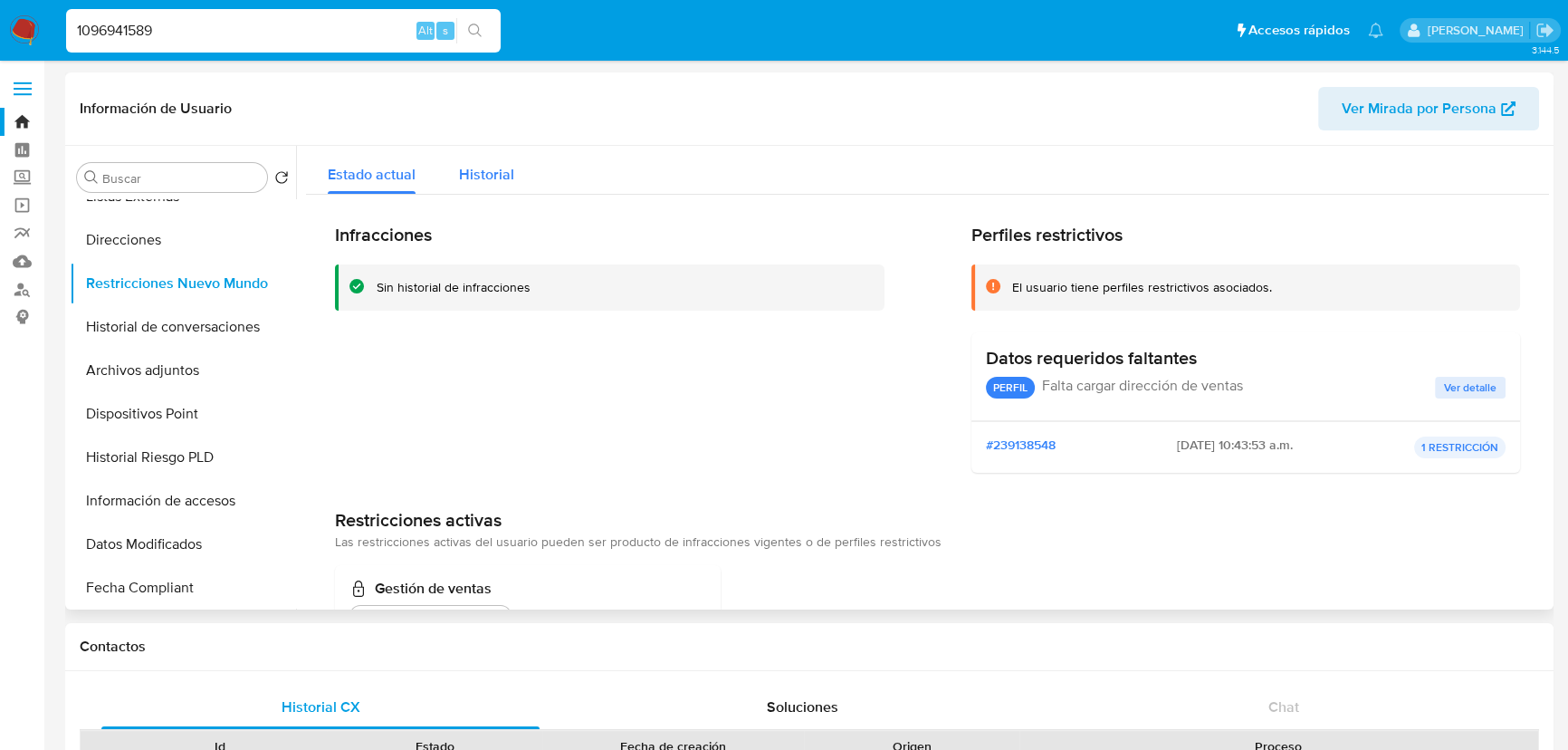 click on "Historial" at bounding box center [486, 174] 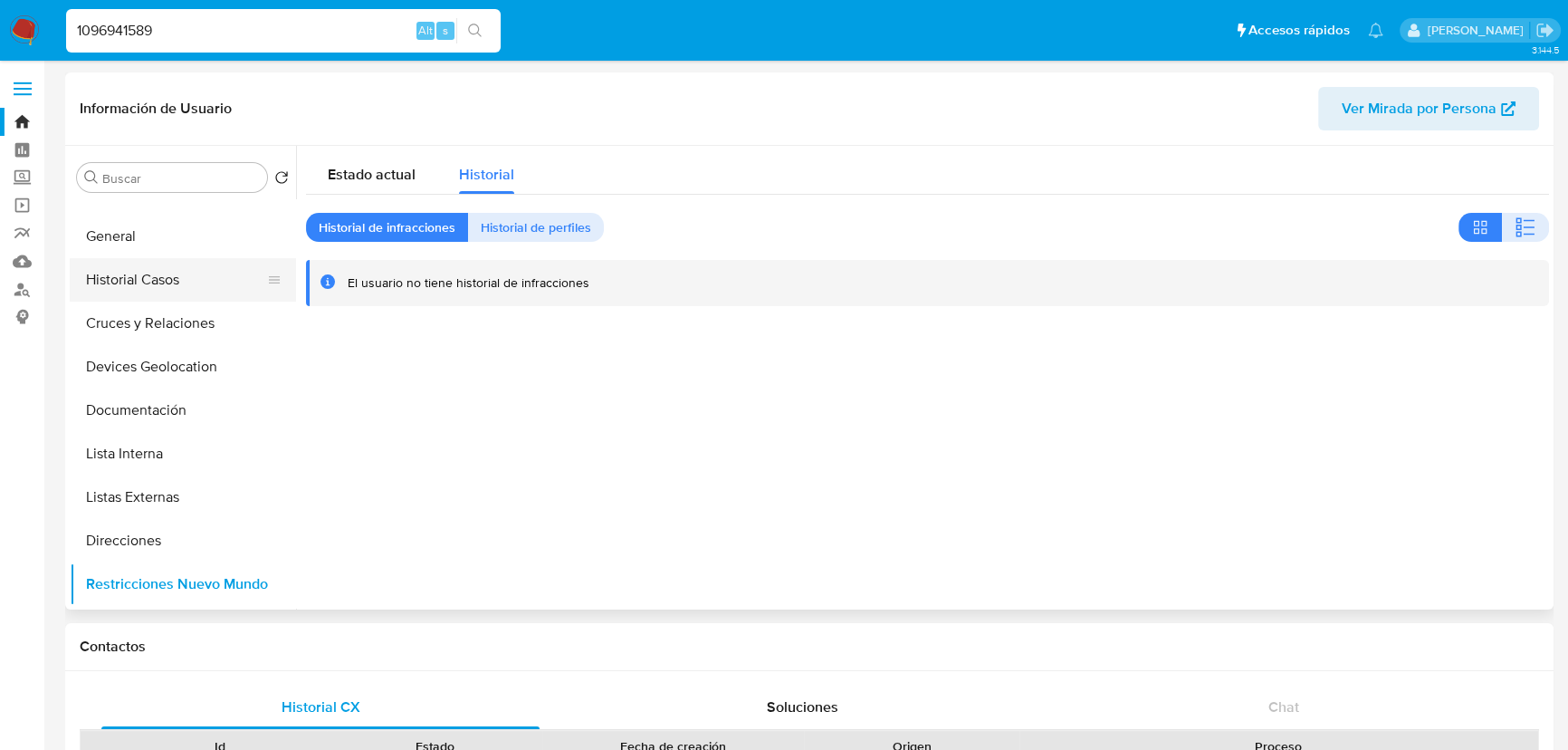 scroll, scrollTop: 0, scrollLeft: 0, axis: both 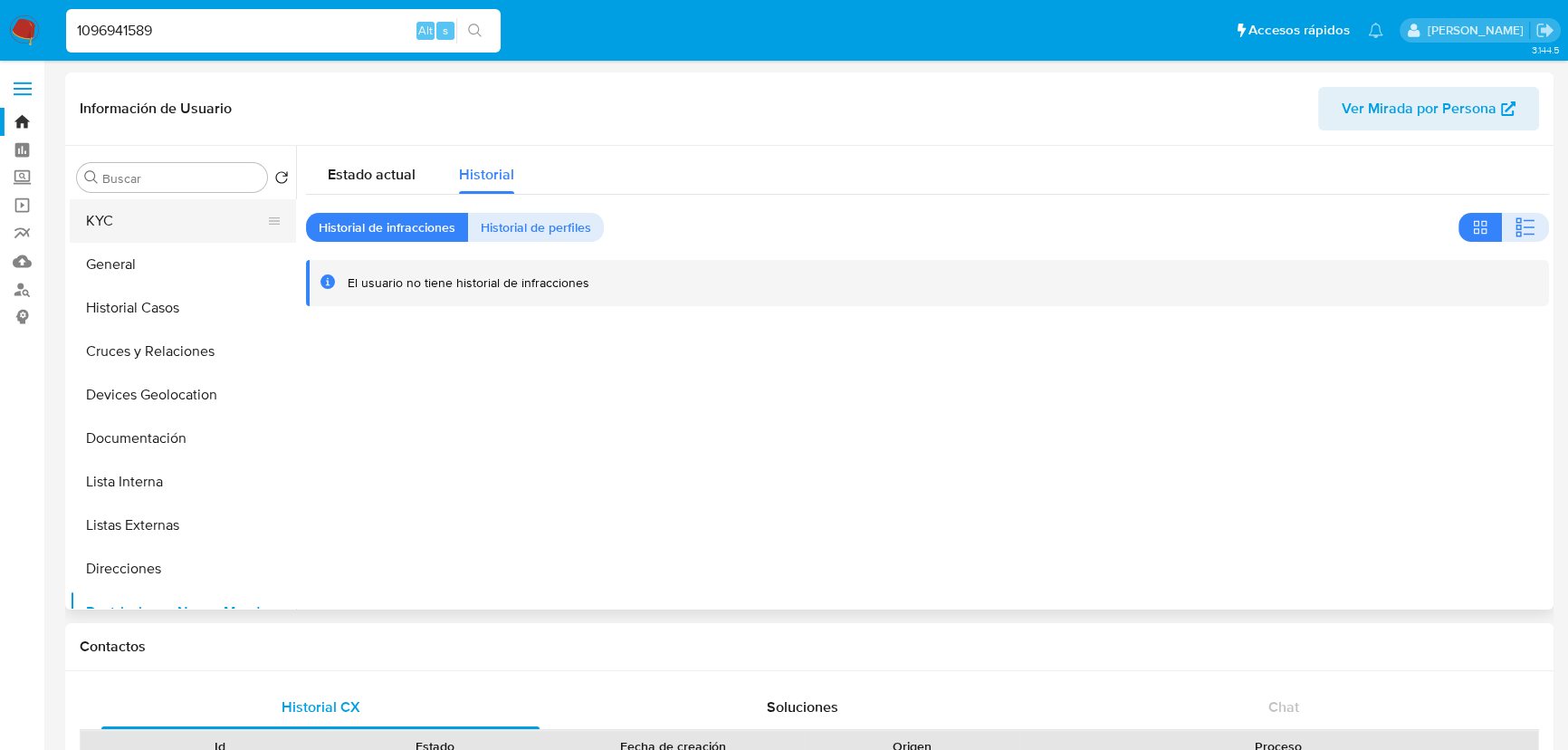 drag, startPoint x: 134, startPoint y: 221, endPoint x: 214, endPoint y: 219, distance: 80.025 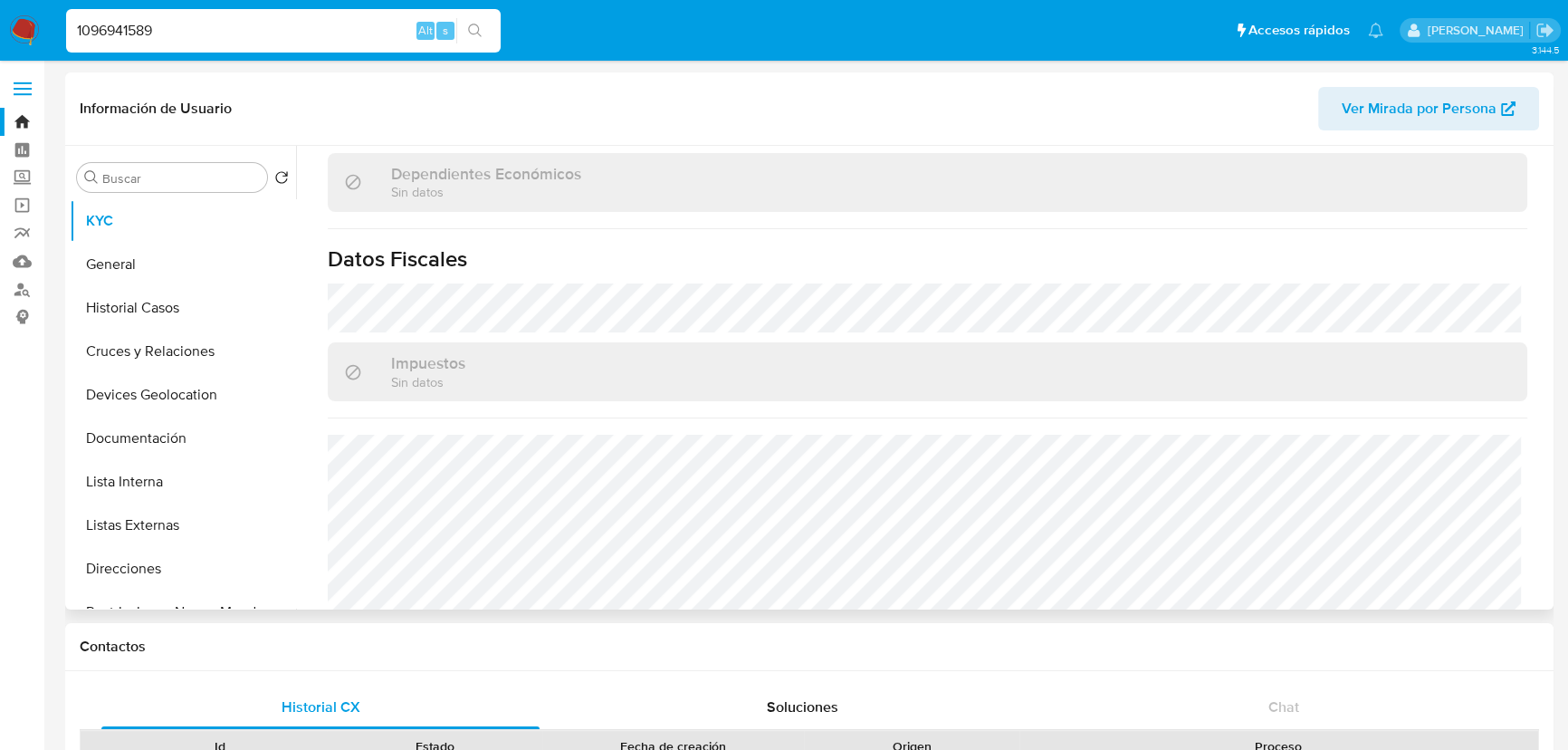 scroll, scrollTop: 1138, scrollLeft: 0, axis: vertical 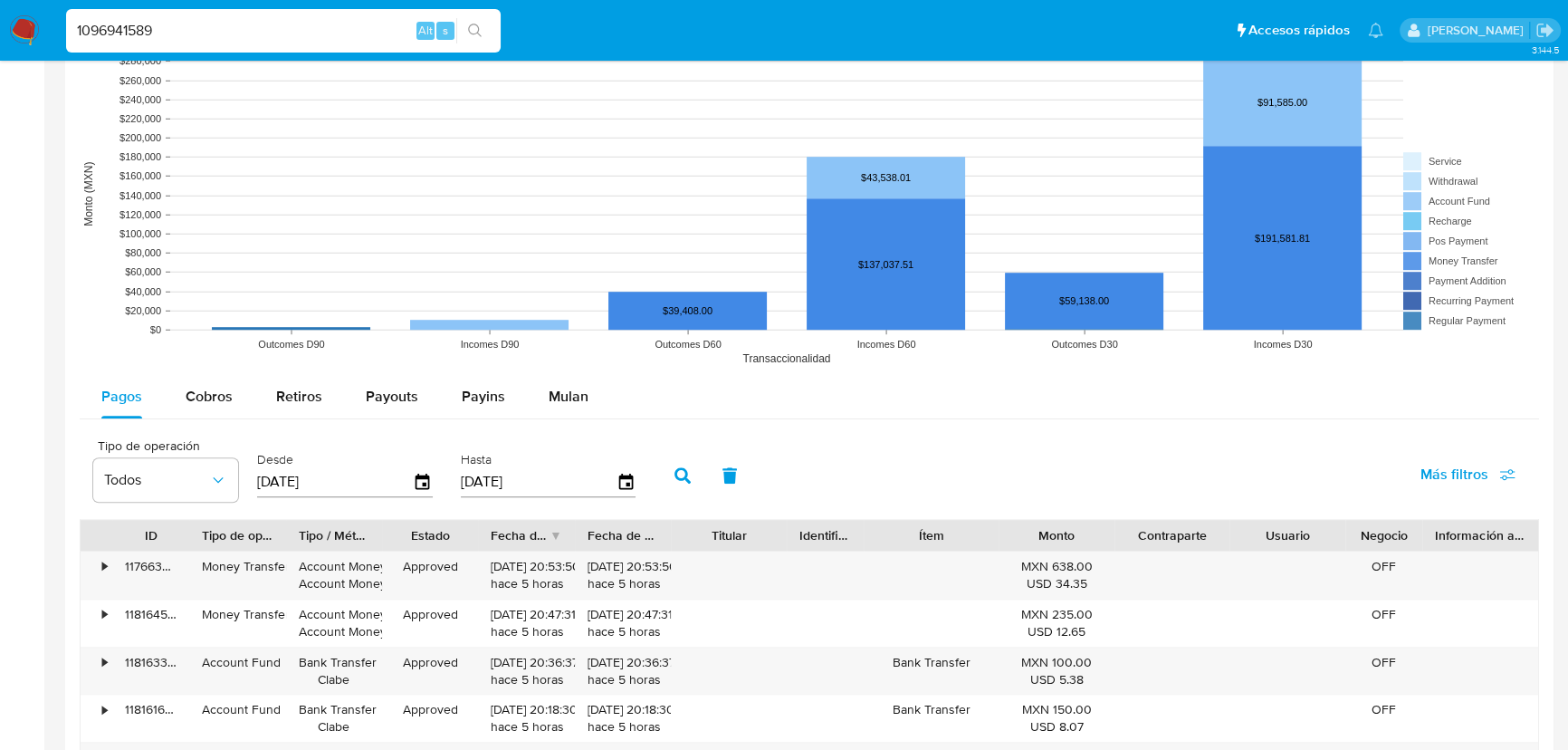 click 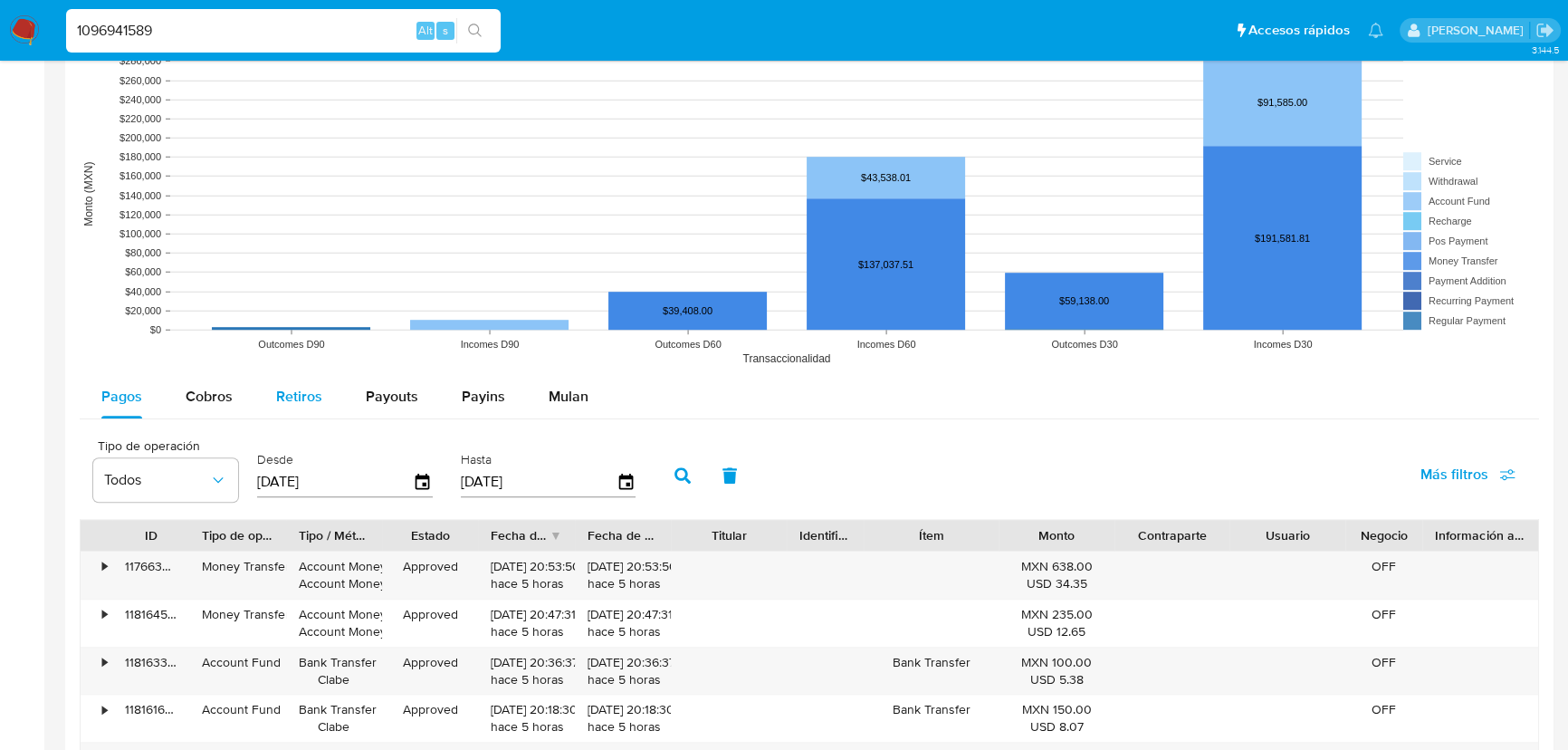click on "Cobros" at bounding box center (209, 396) 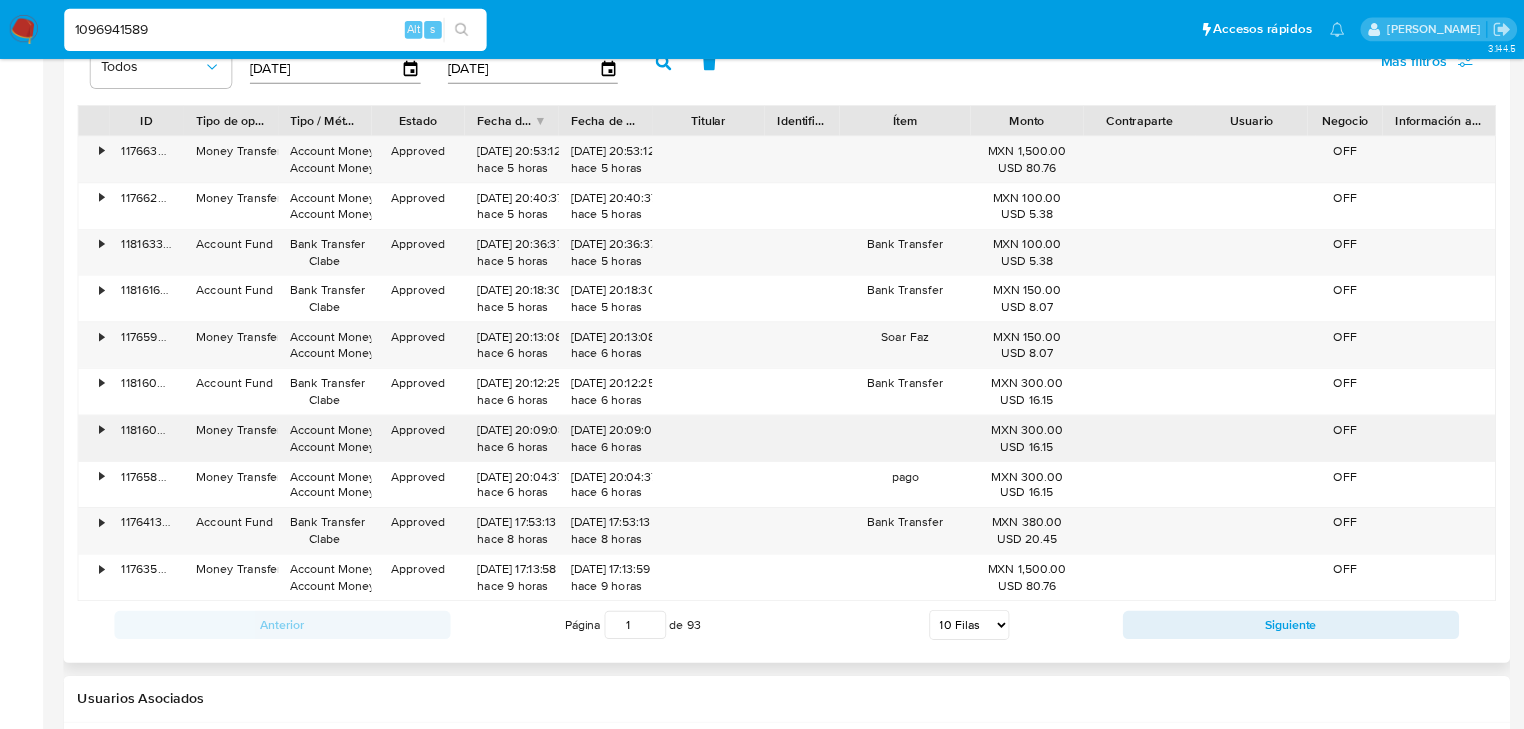 scroll, scrollTop: 2000, scrollLeft: 0, axis: vertical 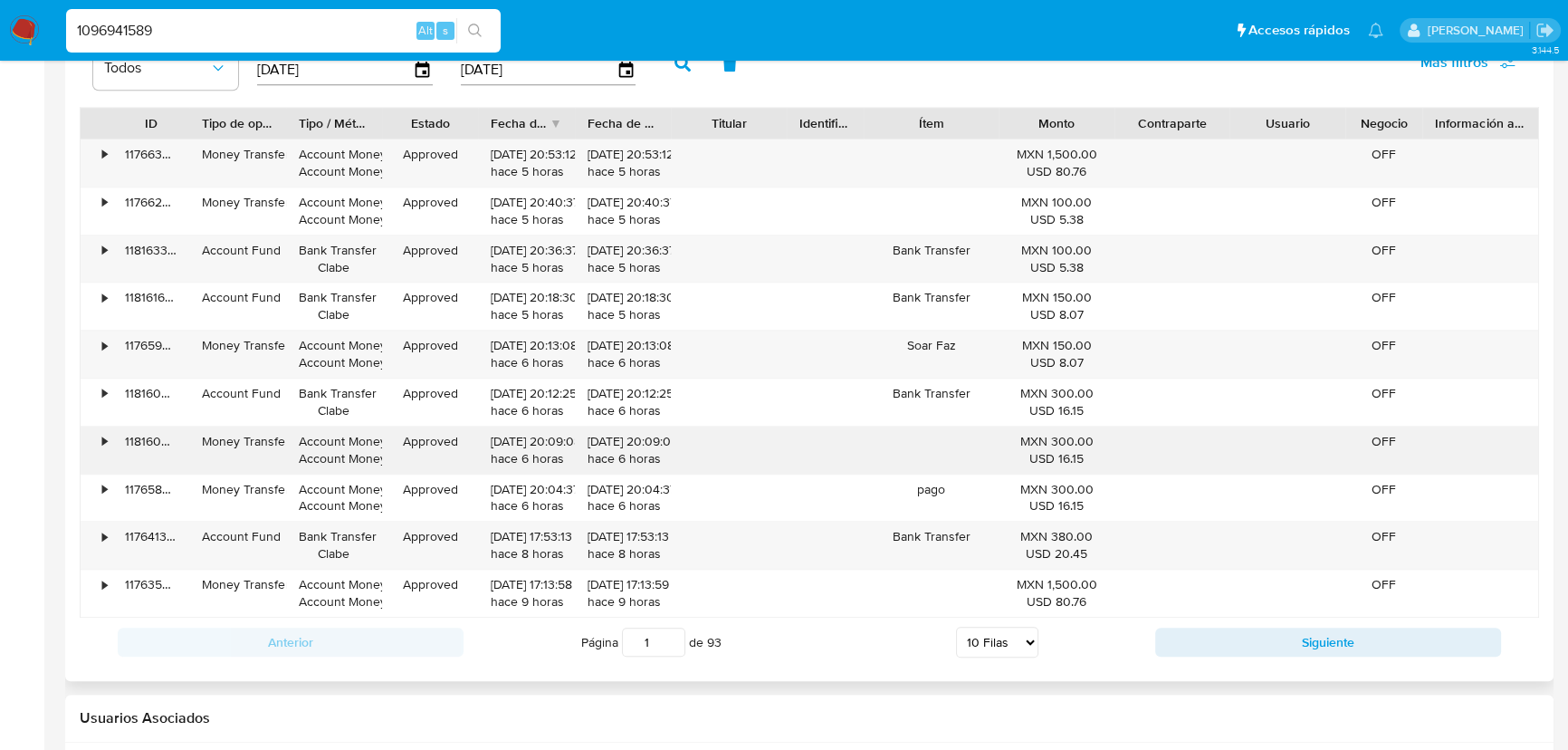 type 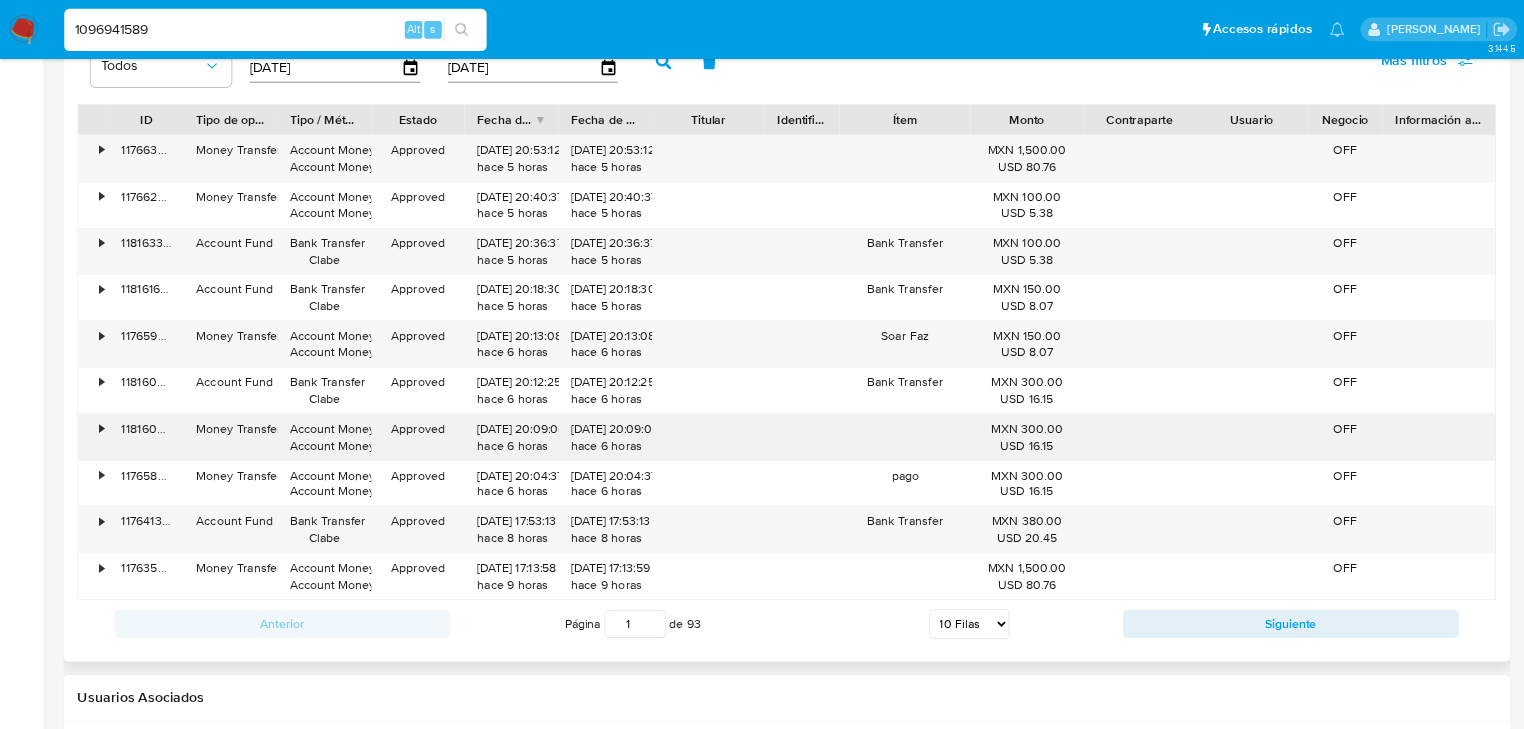 scroll, scrollTop: 1256, scrollLeft: 0, axis: vertical 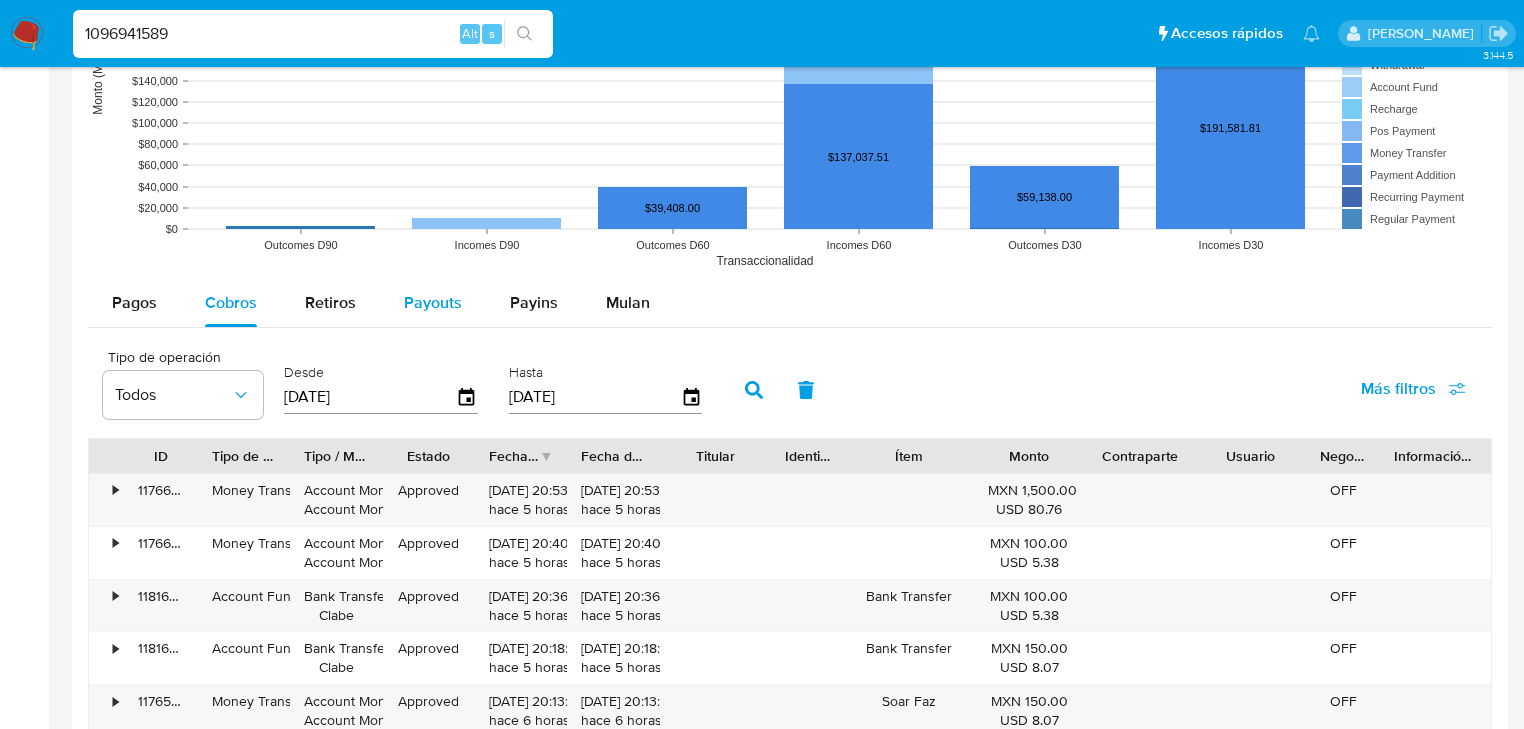click on "Payouts" at bounding box center (433, 302) 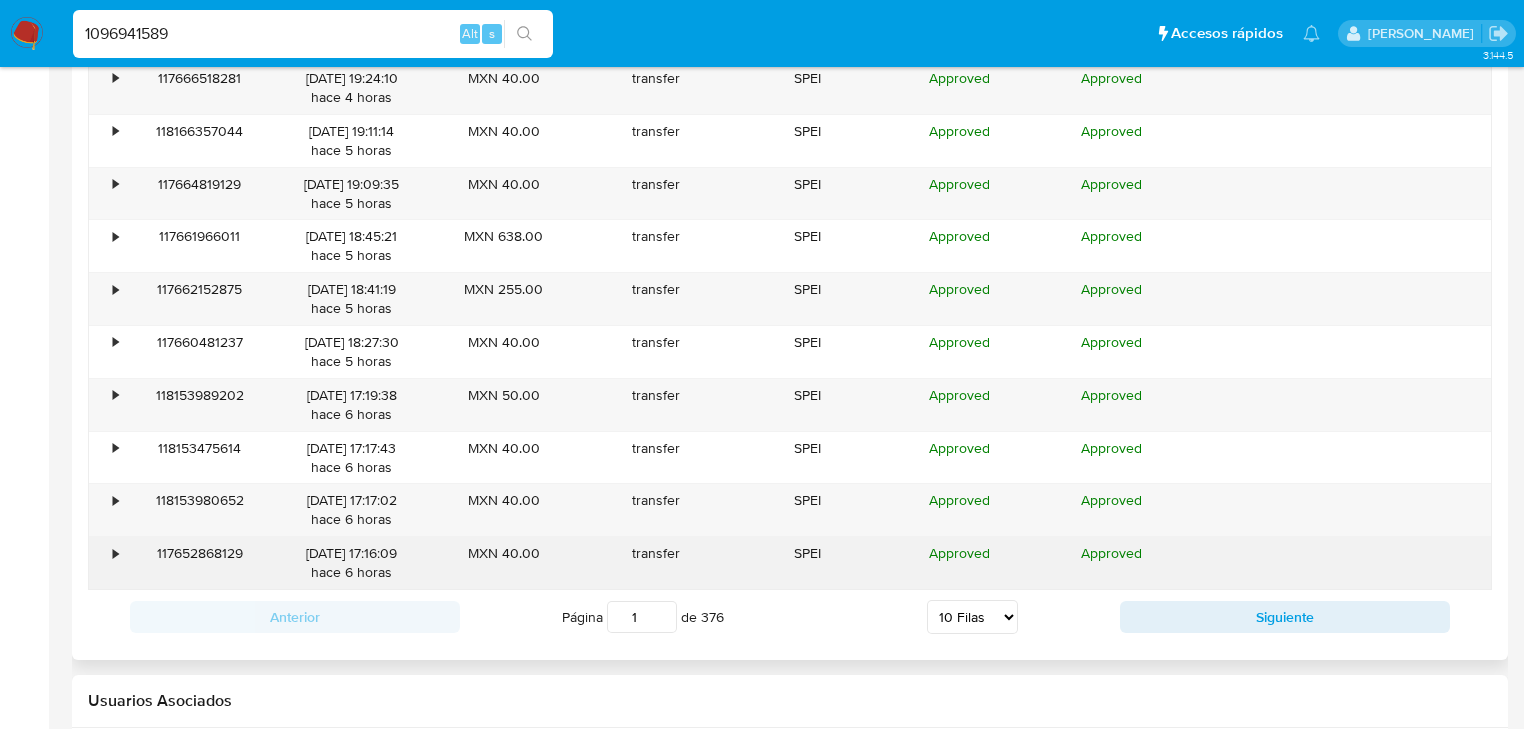 scroll, scrollTop: 2240, scrollLeft: 0, axis: vertical 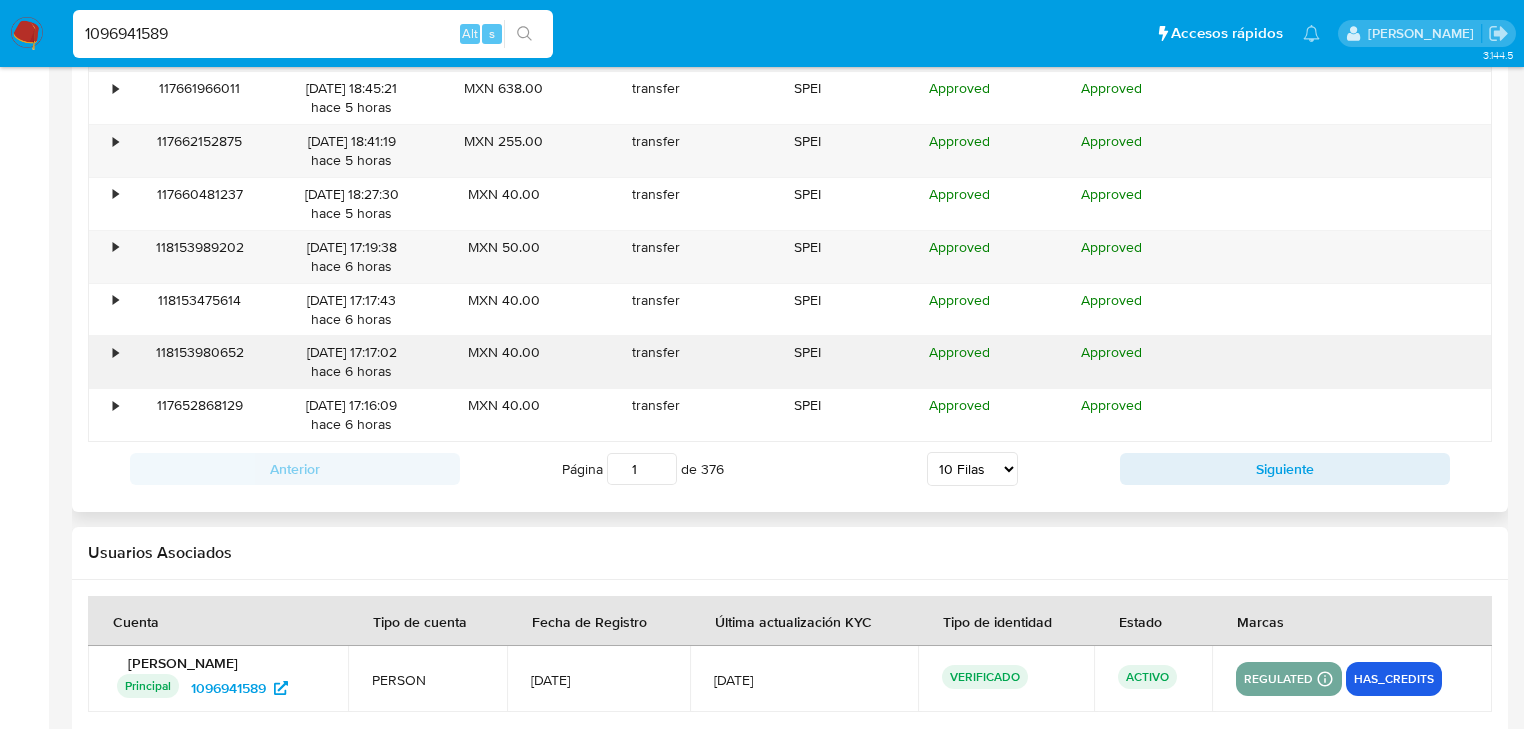 drag, startPoint x: 552, startPoint y: 342, endPoint x: 701, endPoint y: 362, distance: 150.33629 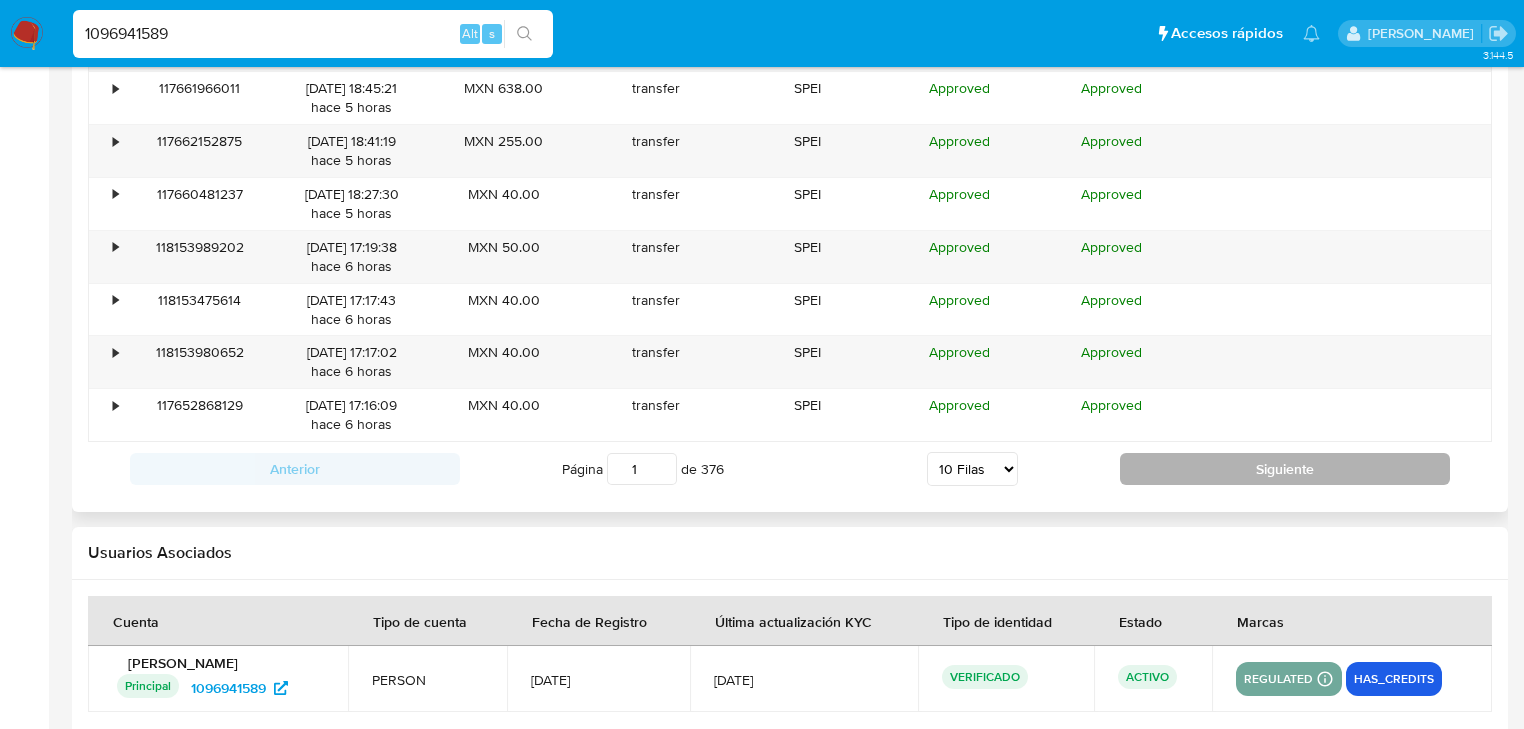 click on "Siguiente" at bounding box center [1285, 469] 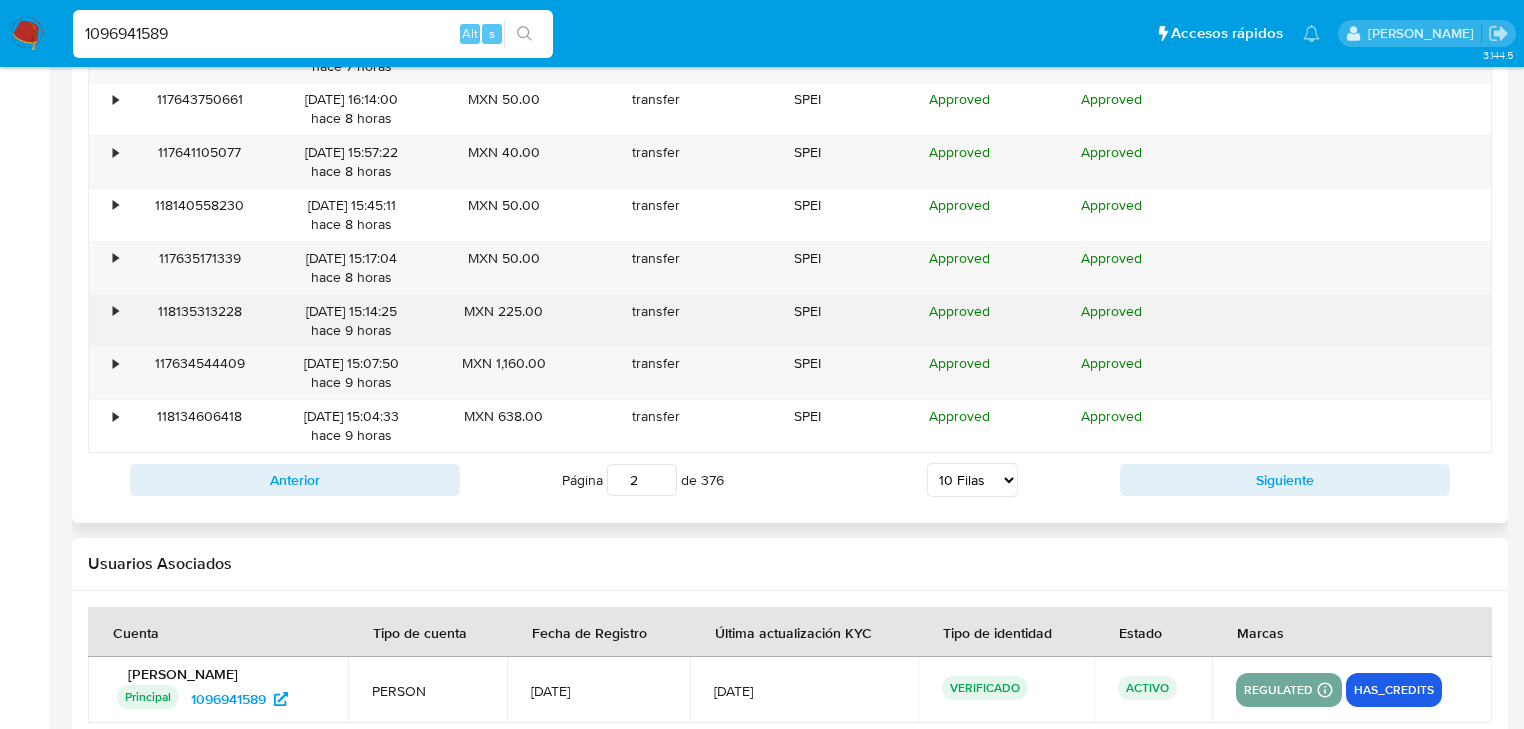 scroll, scrollTop: 2160, scrollLeft: 0, axis: vertical 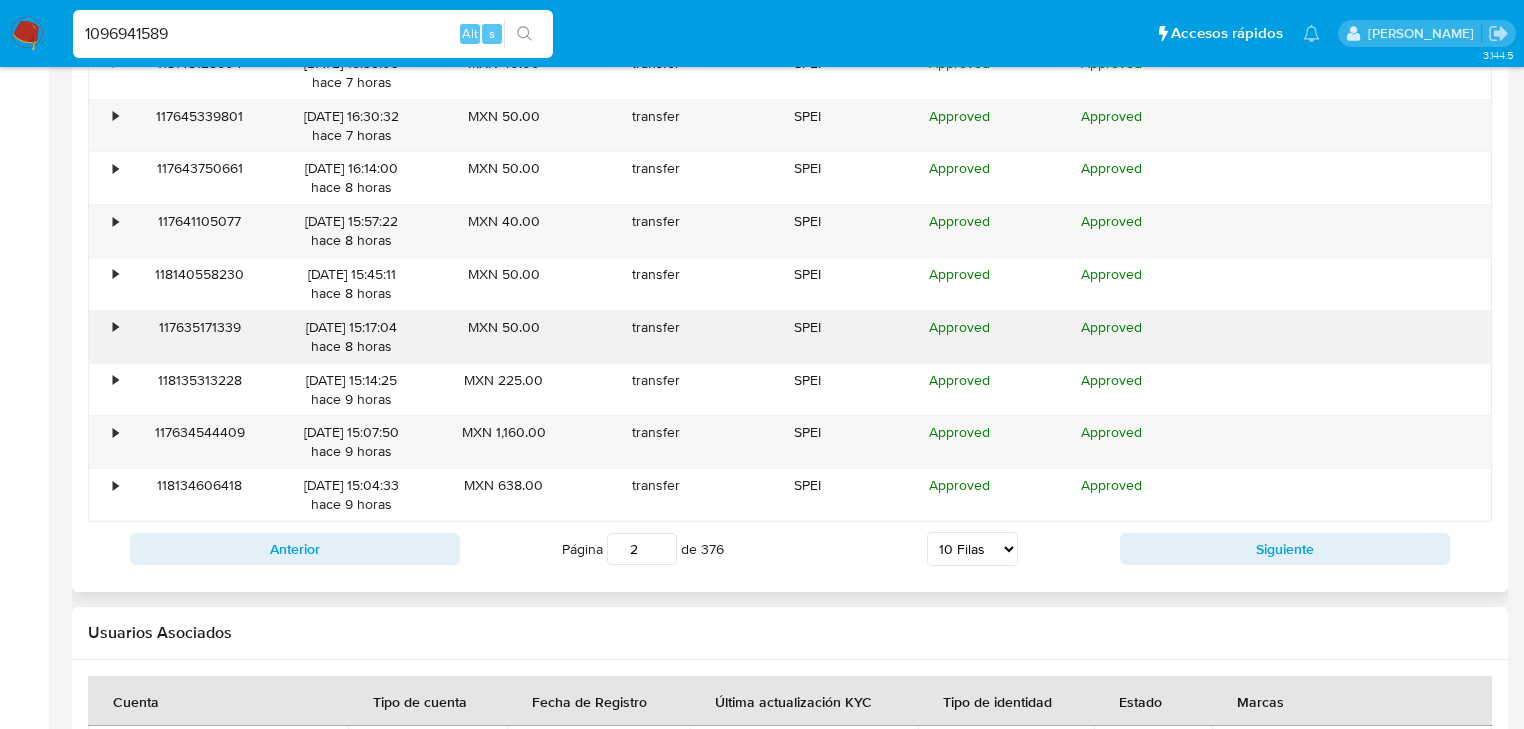 click on "•" at bounding box center (106, 337) 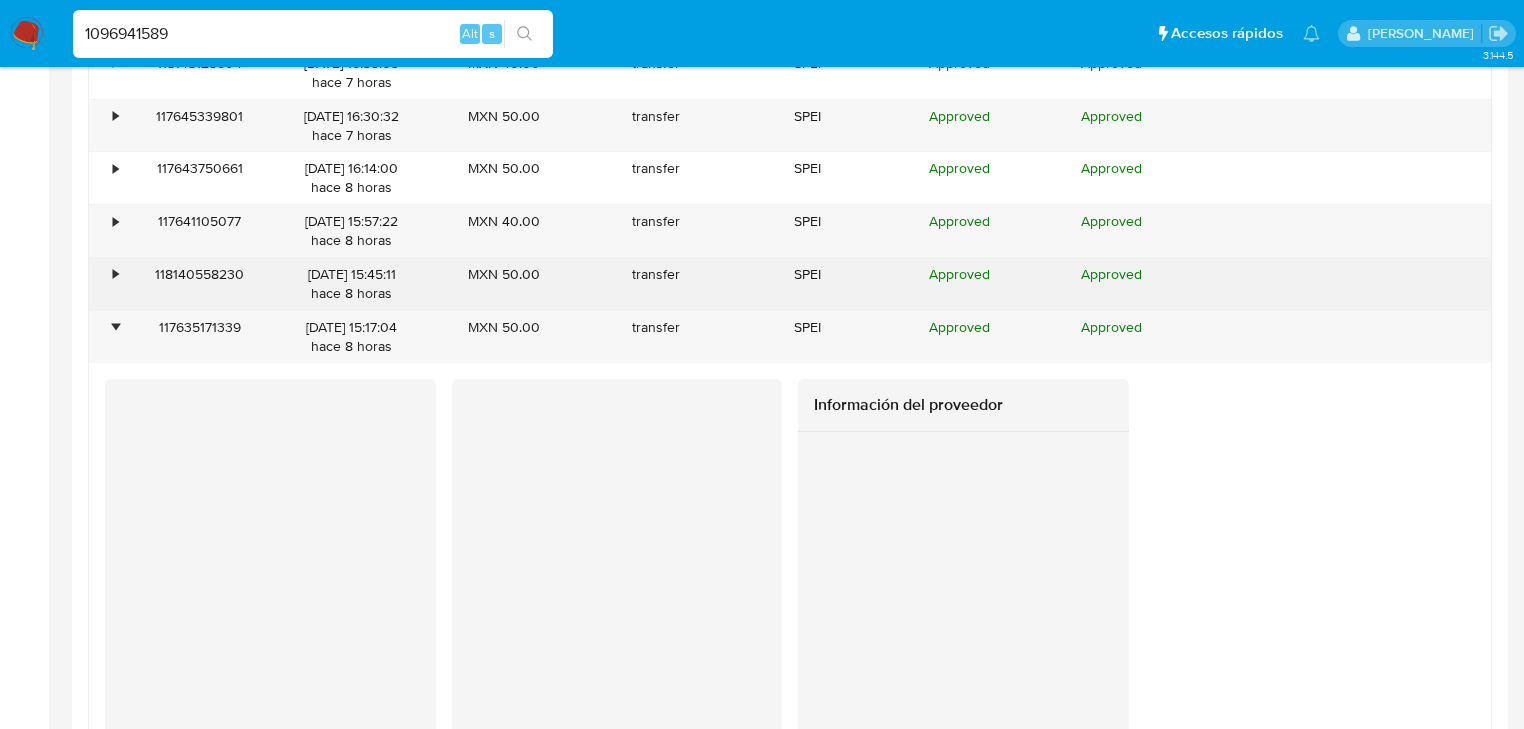 click on "•" at bounding box center (115, 274) 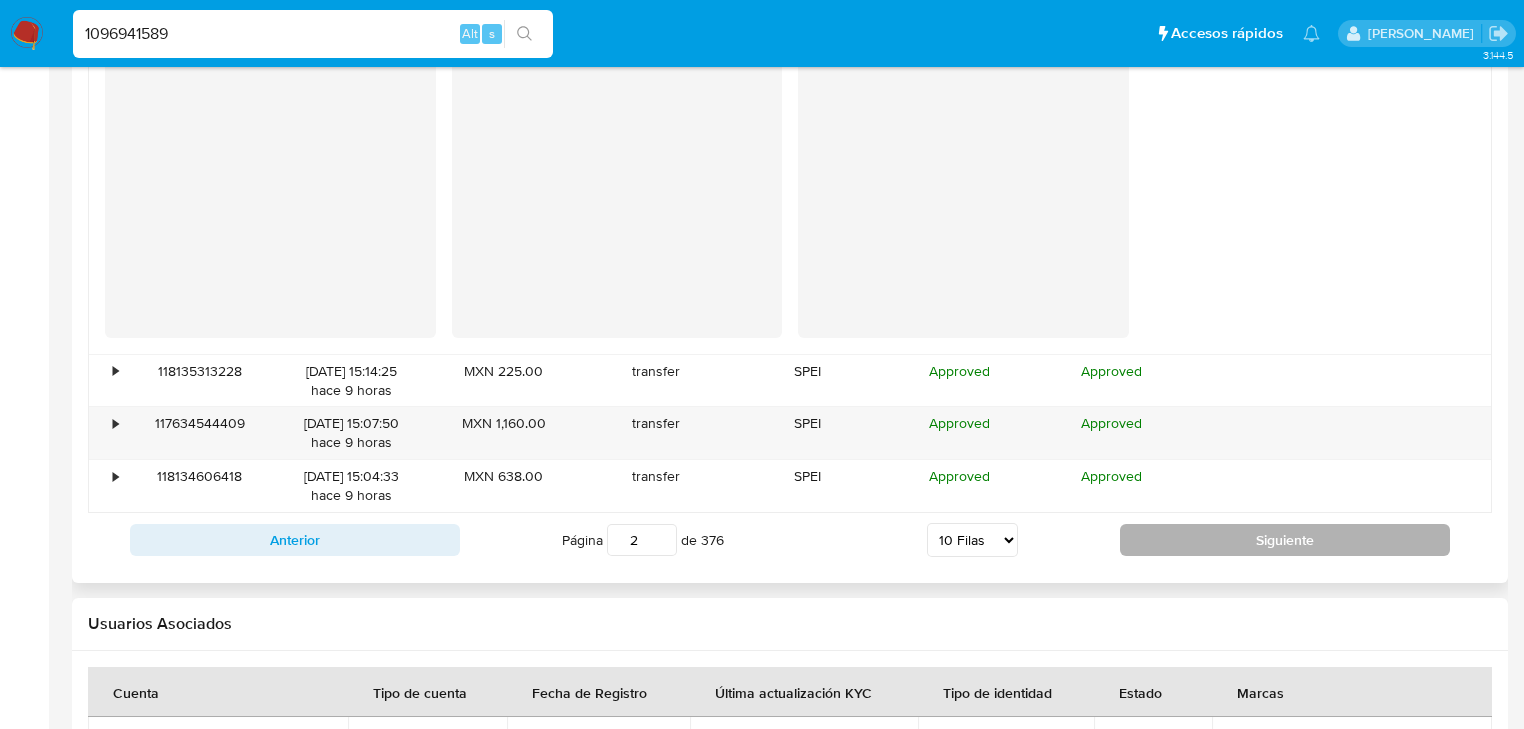 click on "Siguiente" at bounding box center [1285, 540] 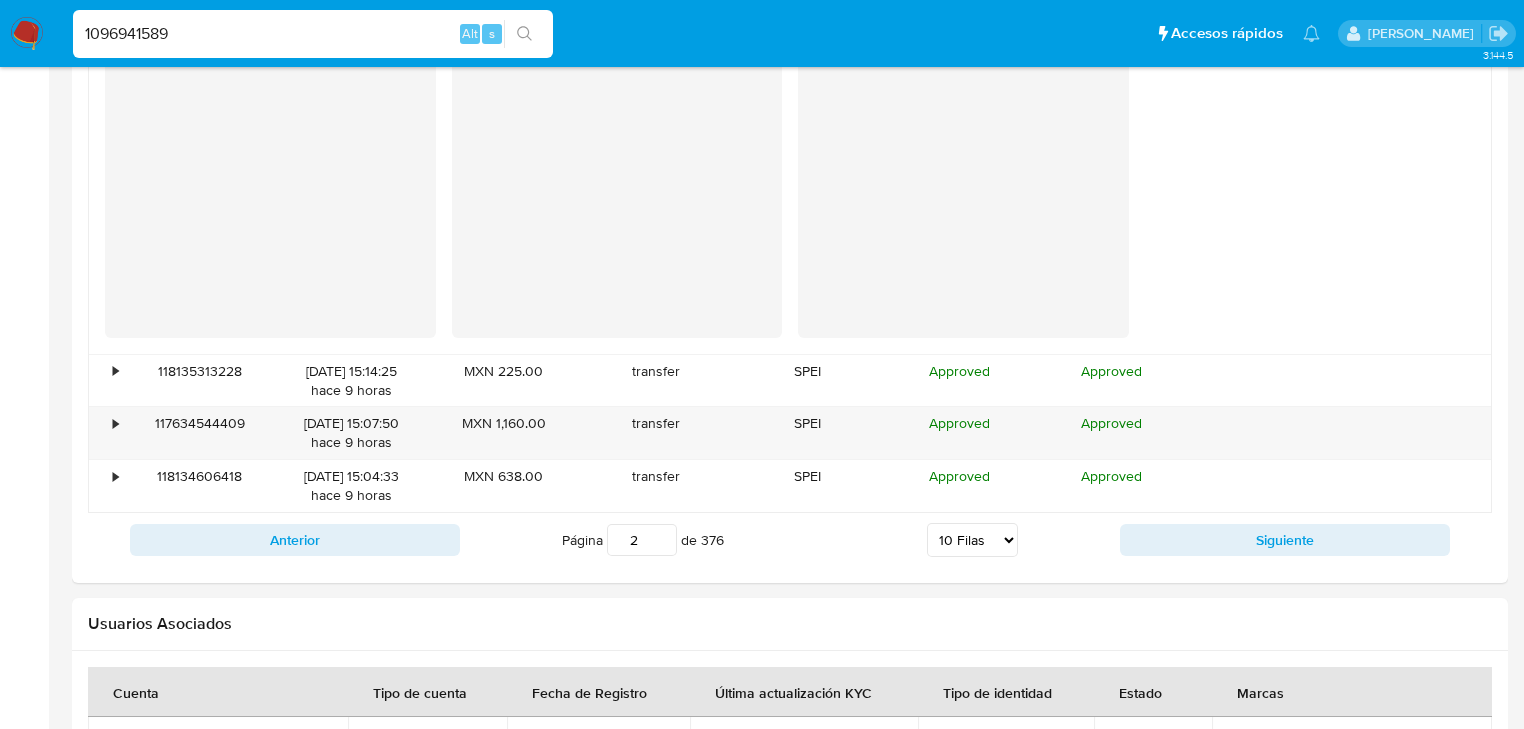 type on "3" 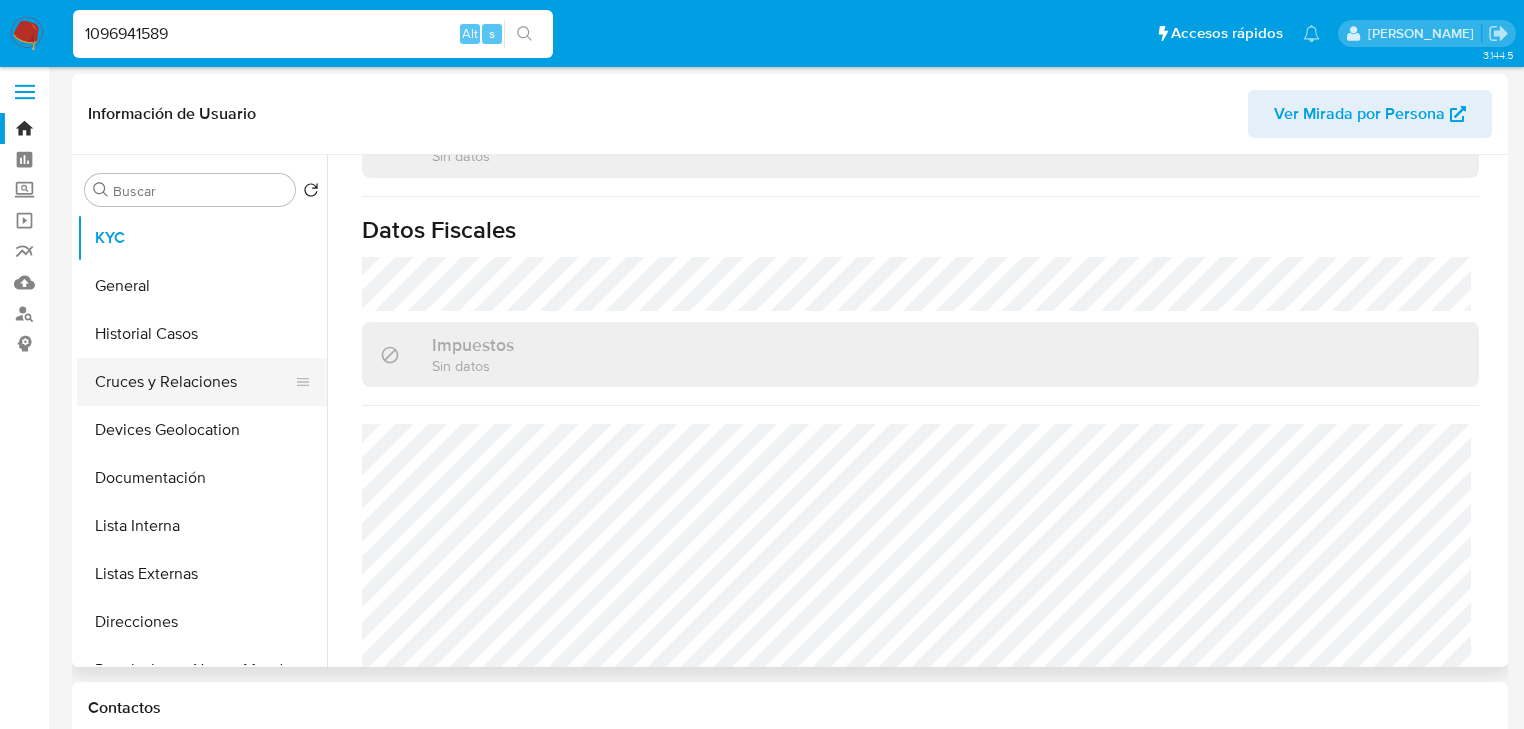 scroll, scrollTop: 0, scrollLeft: 0, axis: both 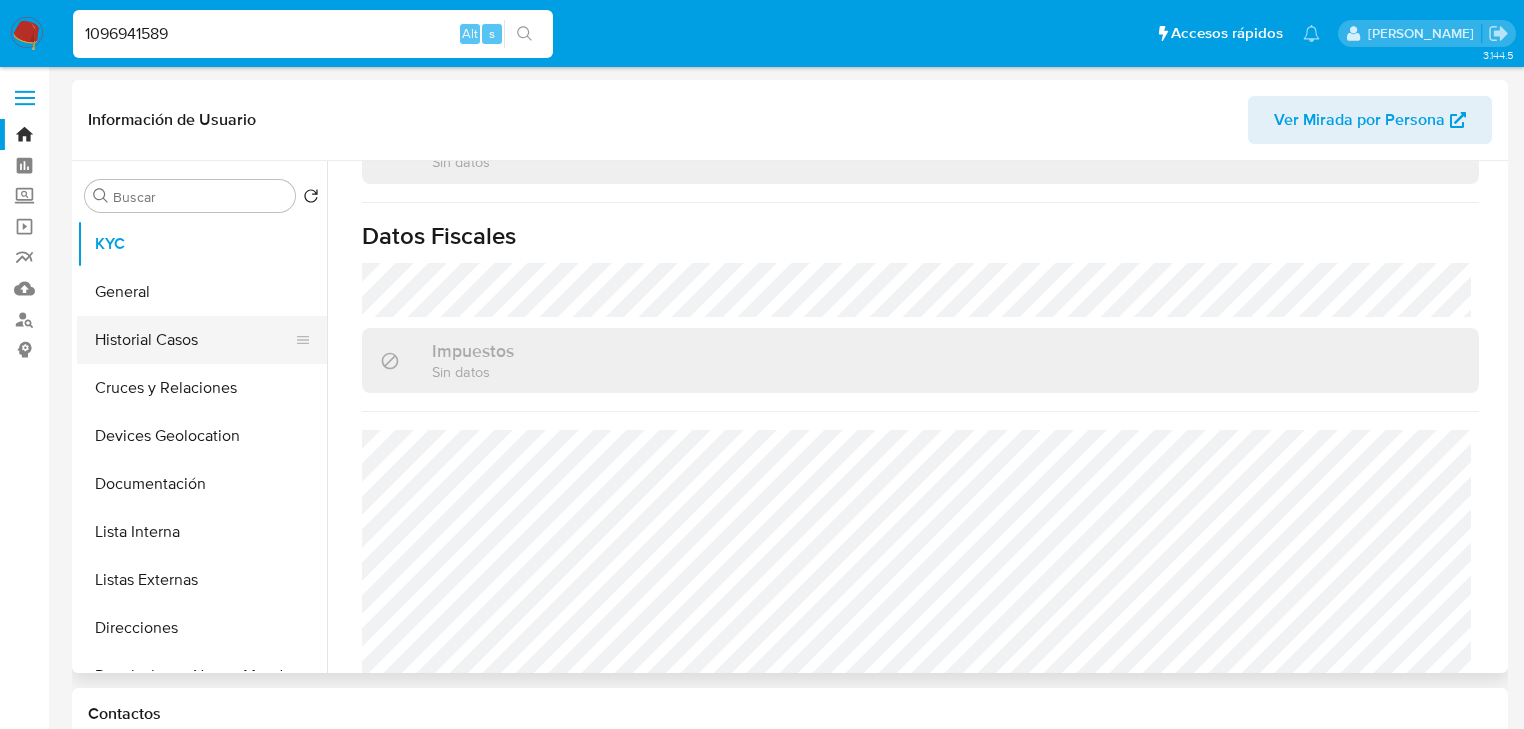 drag, startPoint x: 222, startPoint y: 368, endPoint x: 207, endPoint y: 360, distance: 17 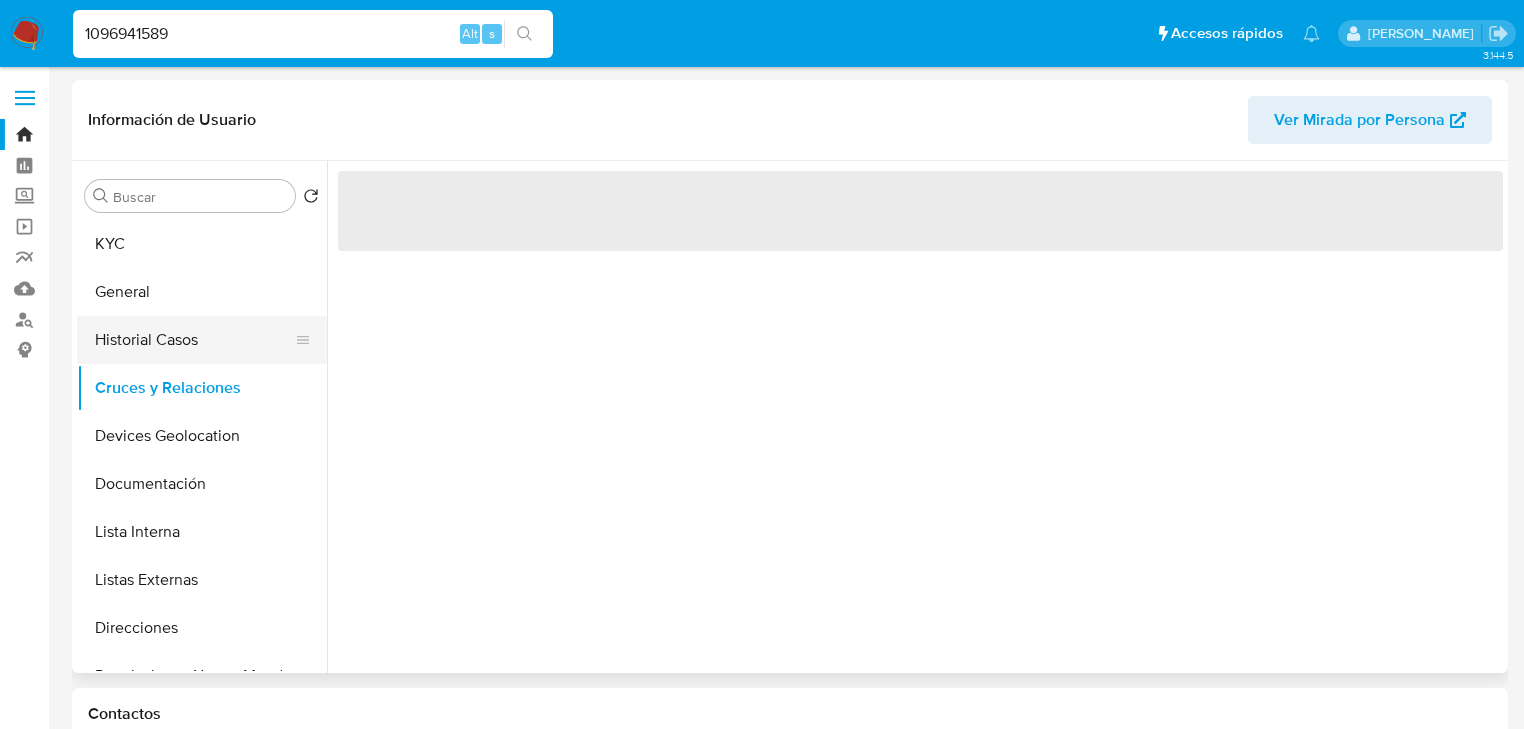scroll, scrollTop: 0, scrollLeft: 0, axis: both 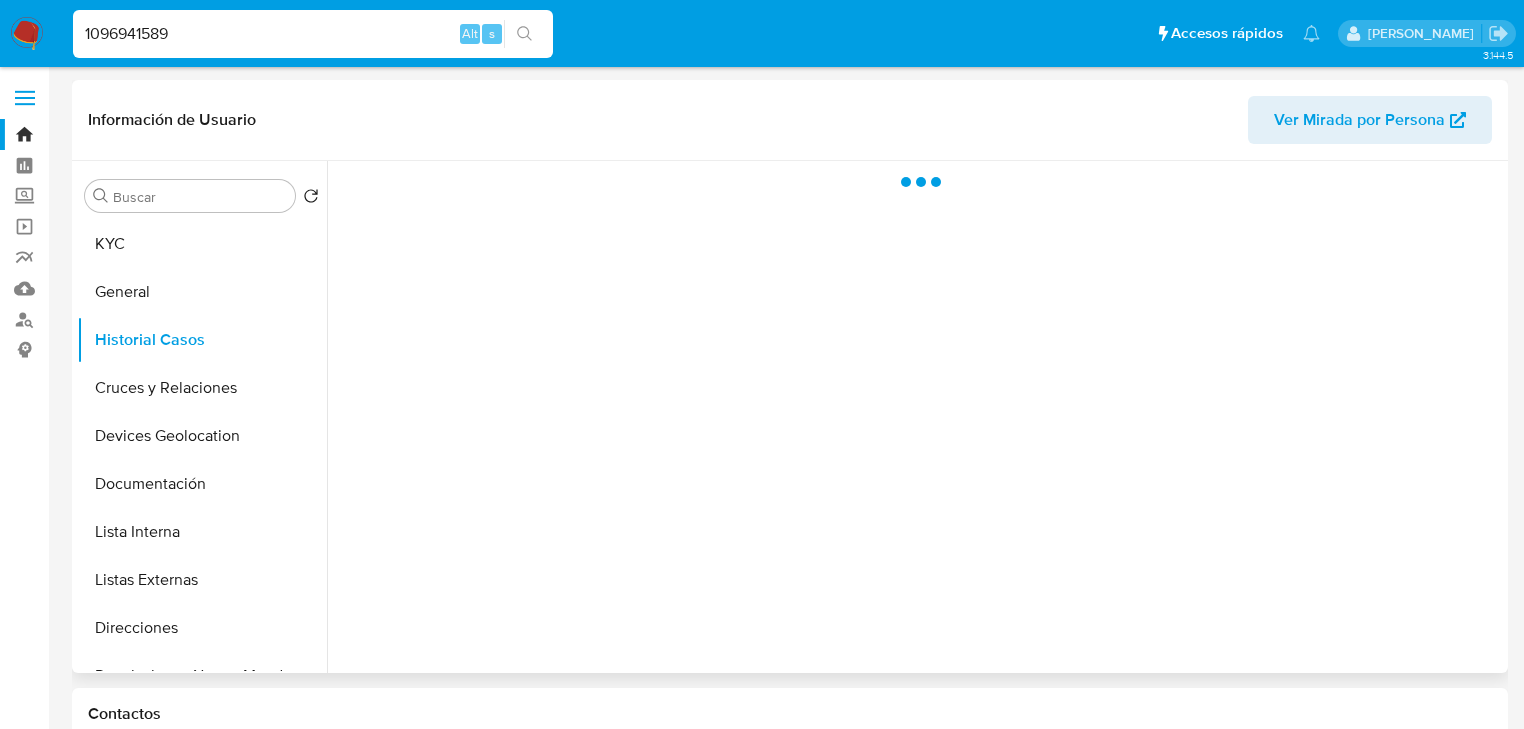 type 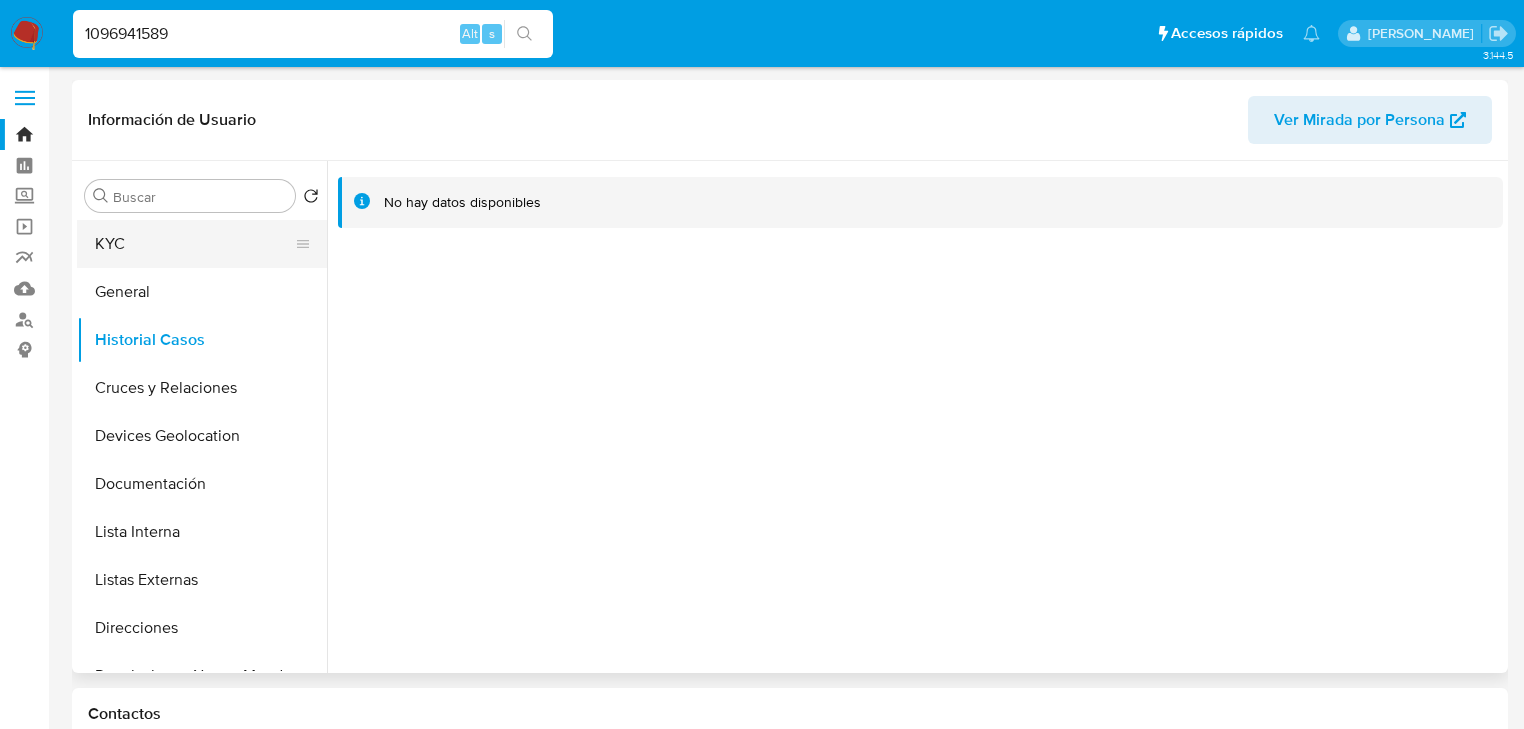 click on "KYC" at bounding box center [194, 244] 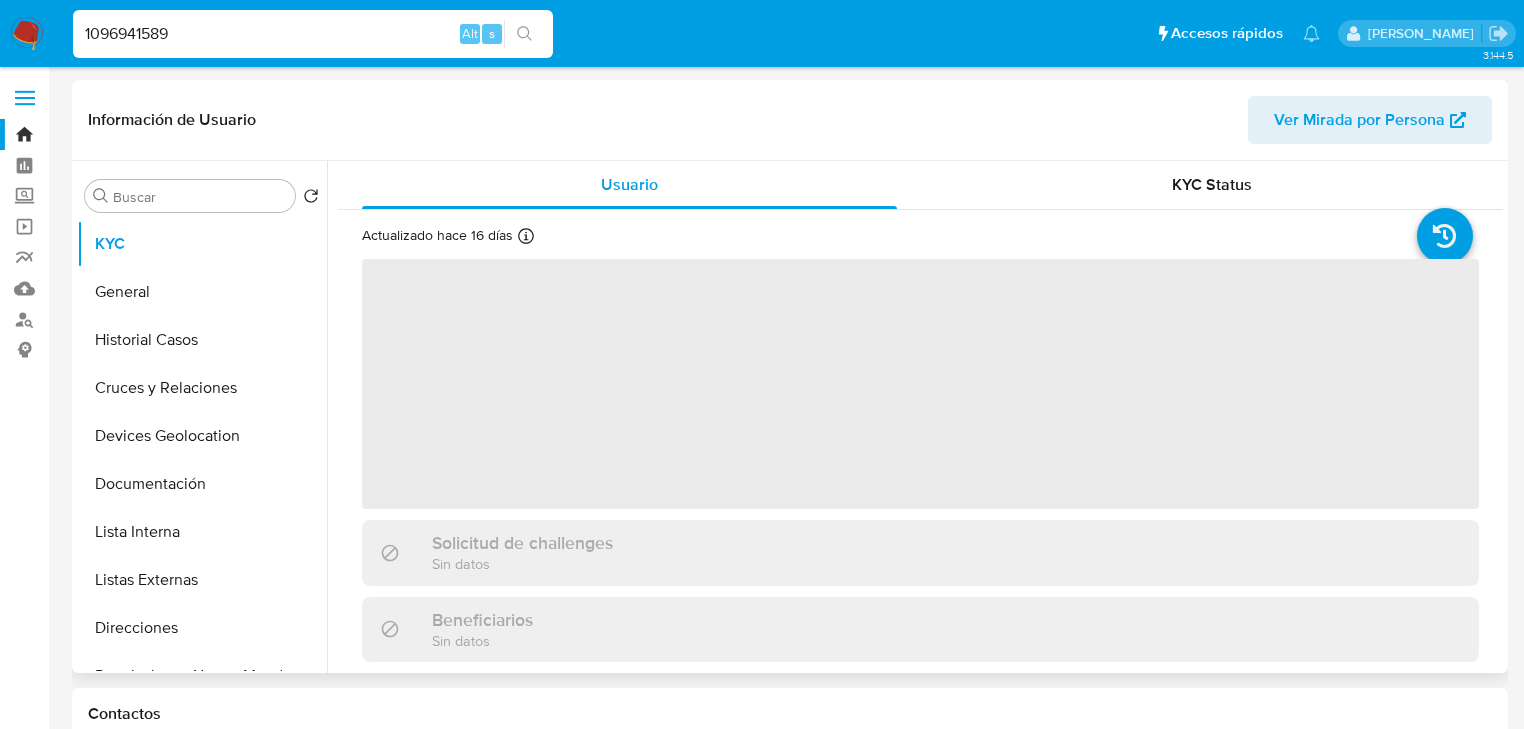 click on "‌" at bounding box center (920, 384) 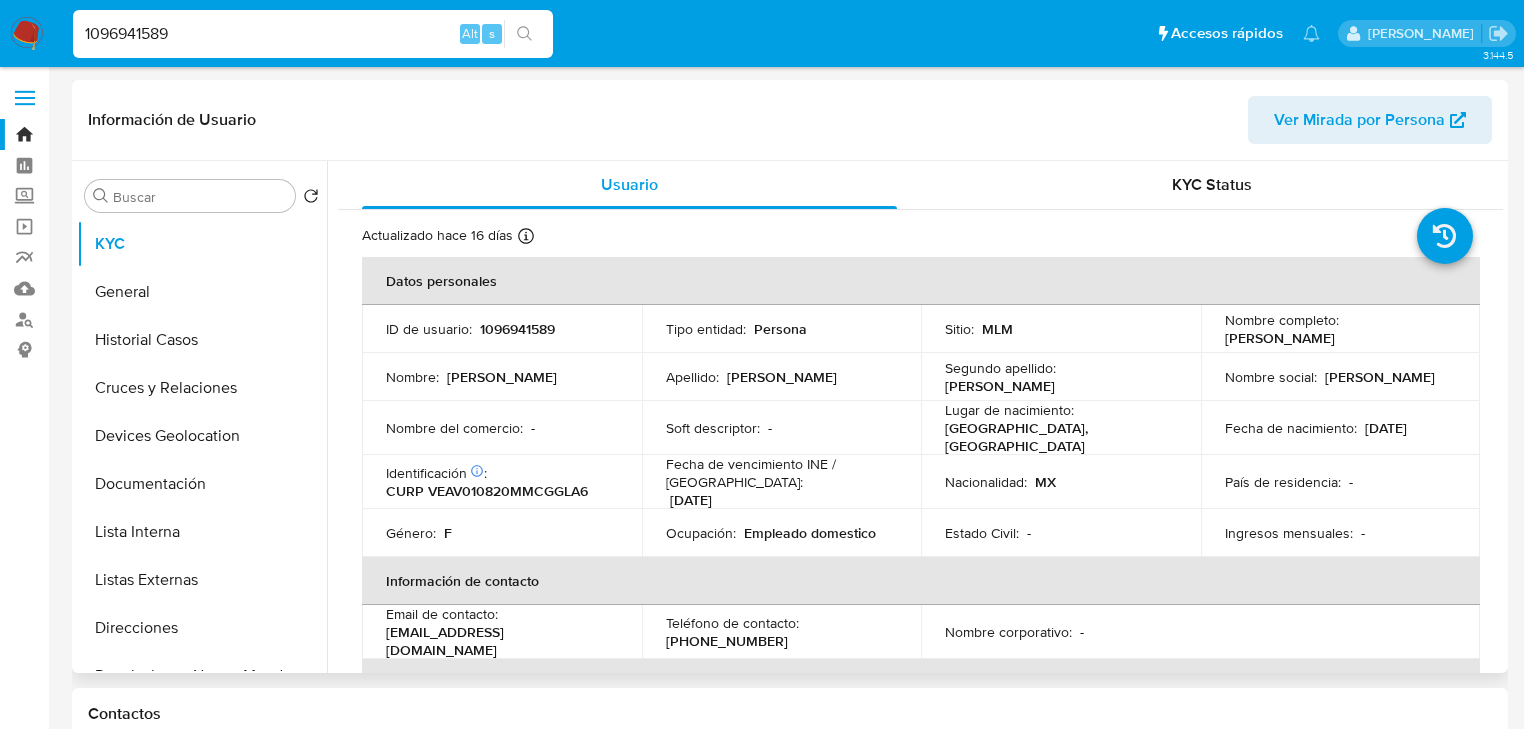 click on "1096941589" at bounding box center [517, 329] 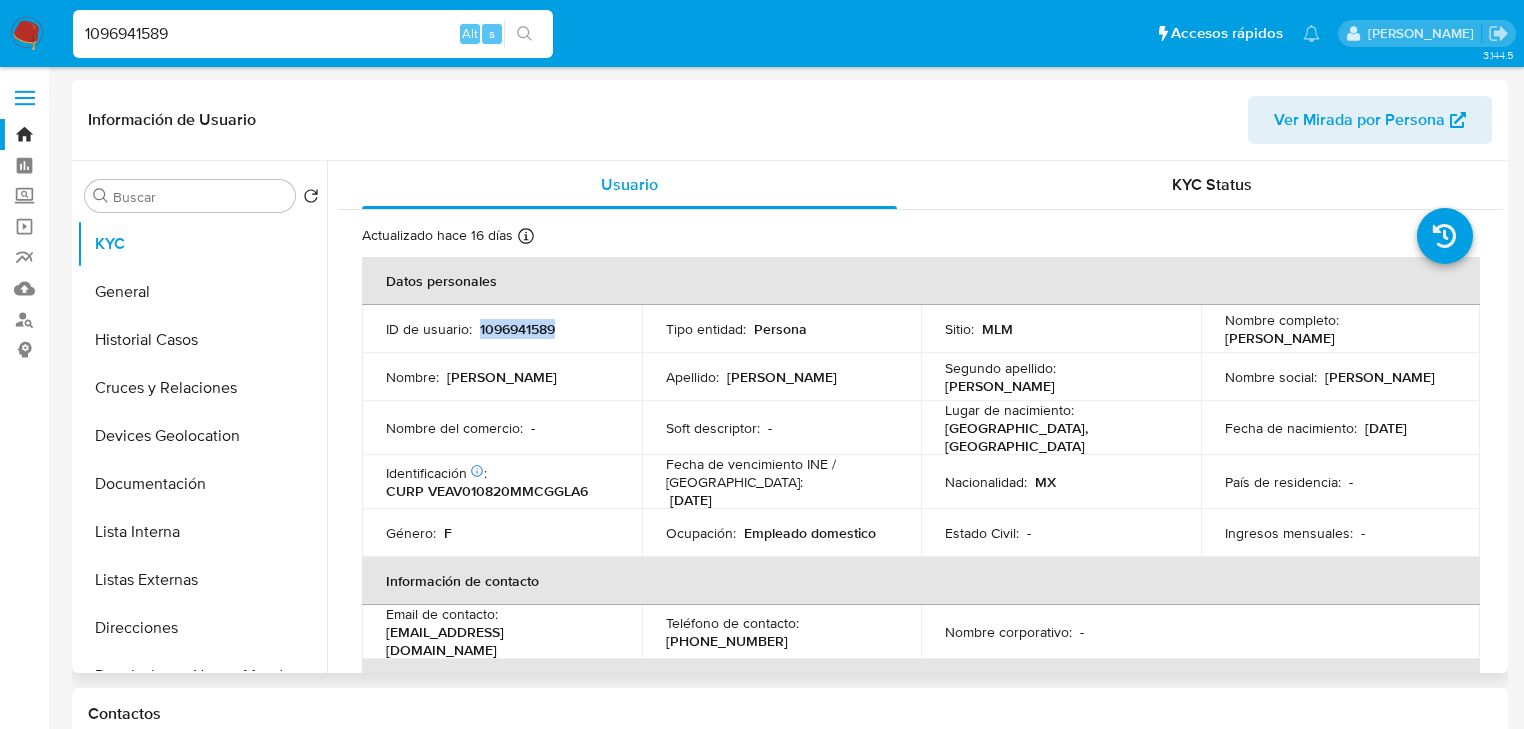 click on "1096941589" at bounding box center (517, 329) 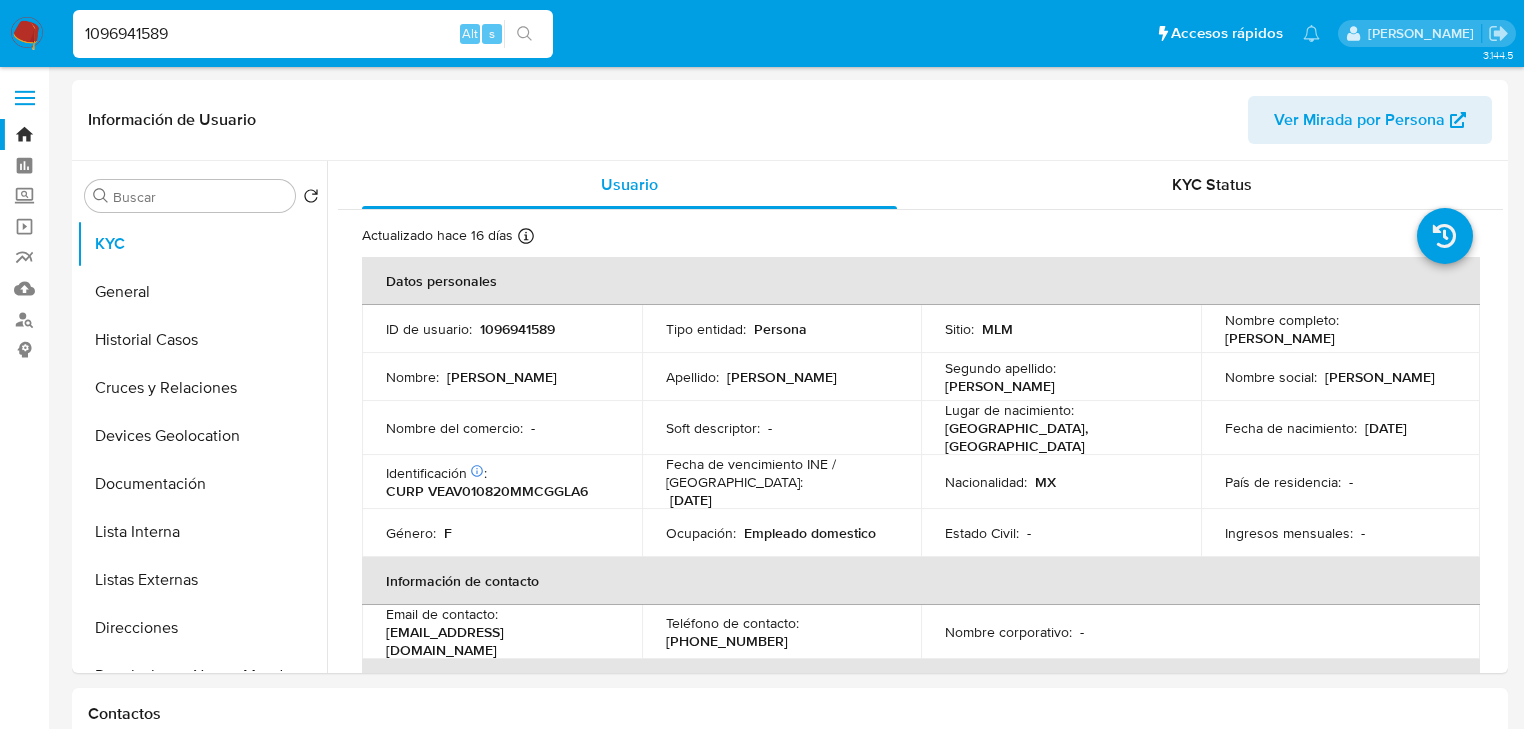 drag, startPoint x: 170, startPoint y: 36, endPoint x: 4, endPoint y: 9, distance: 168.18144 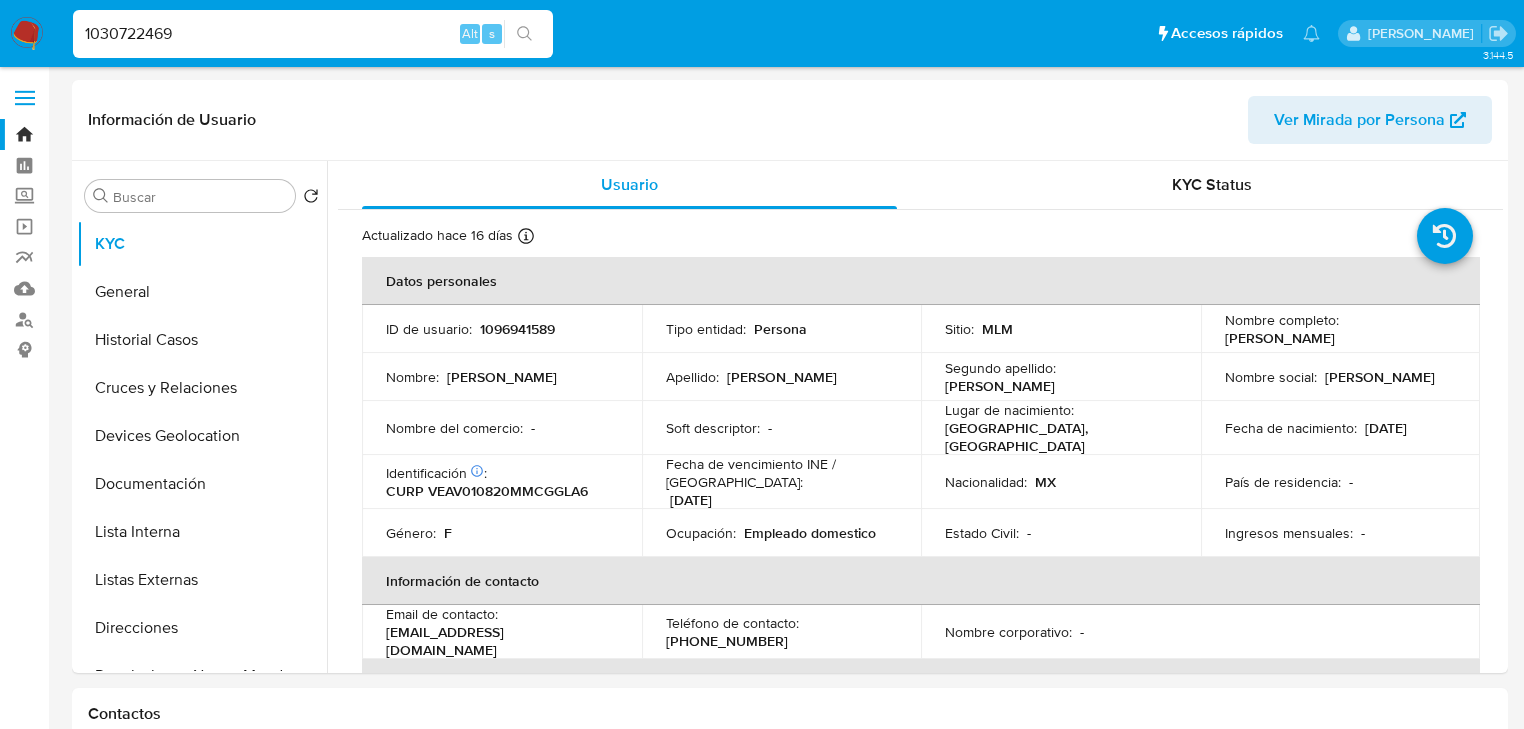 type on "1030722469" 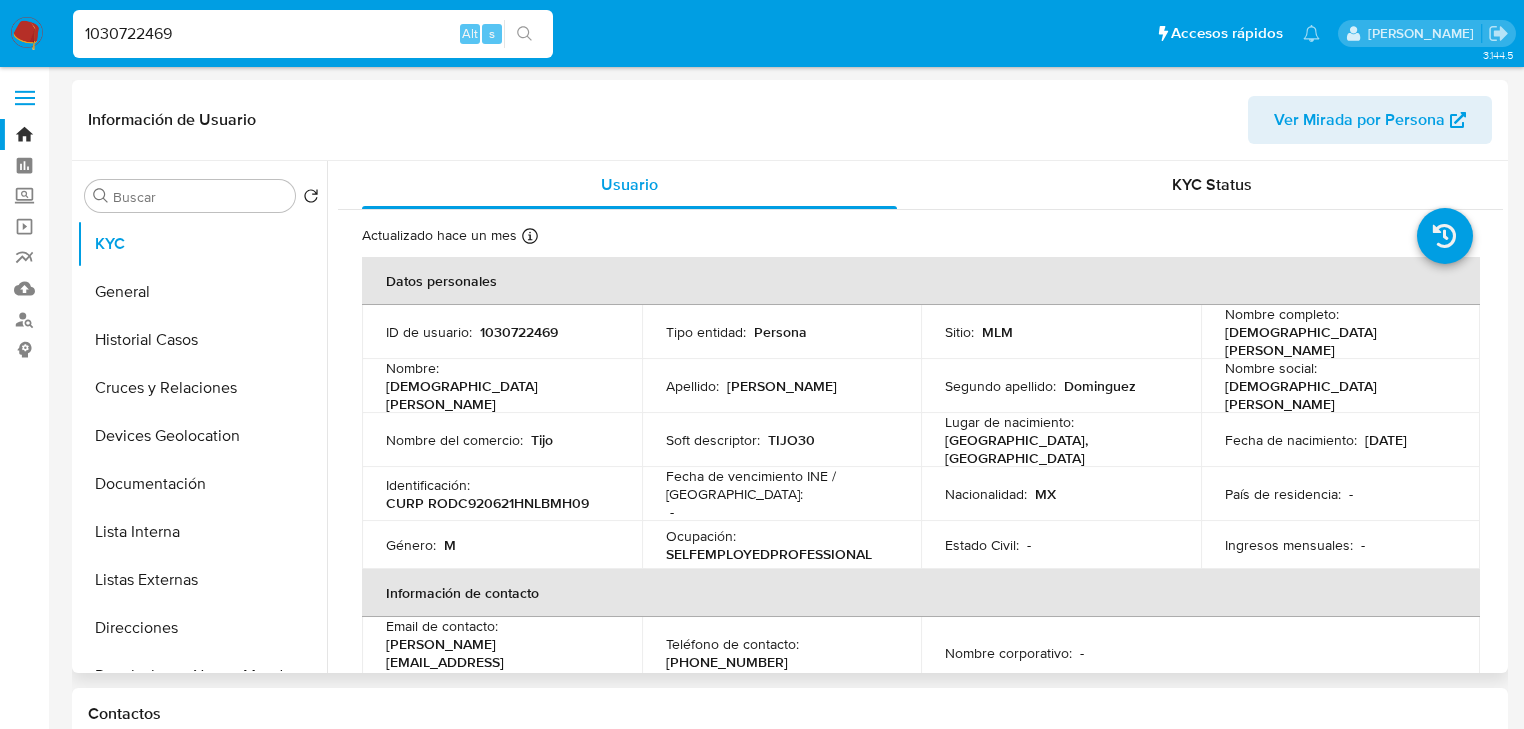 select on "10" 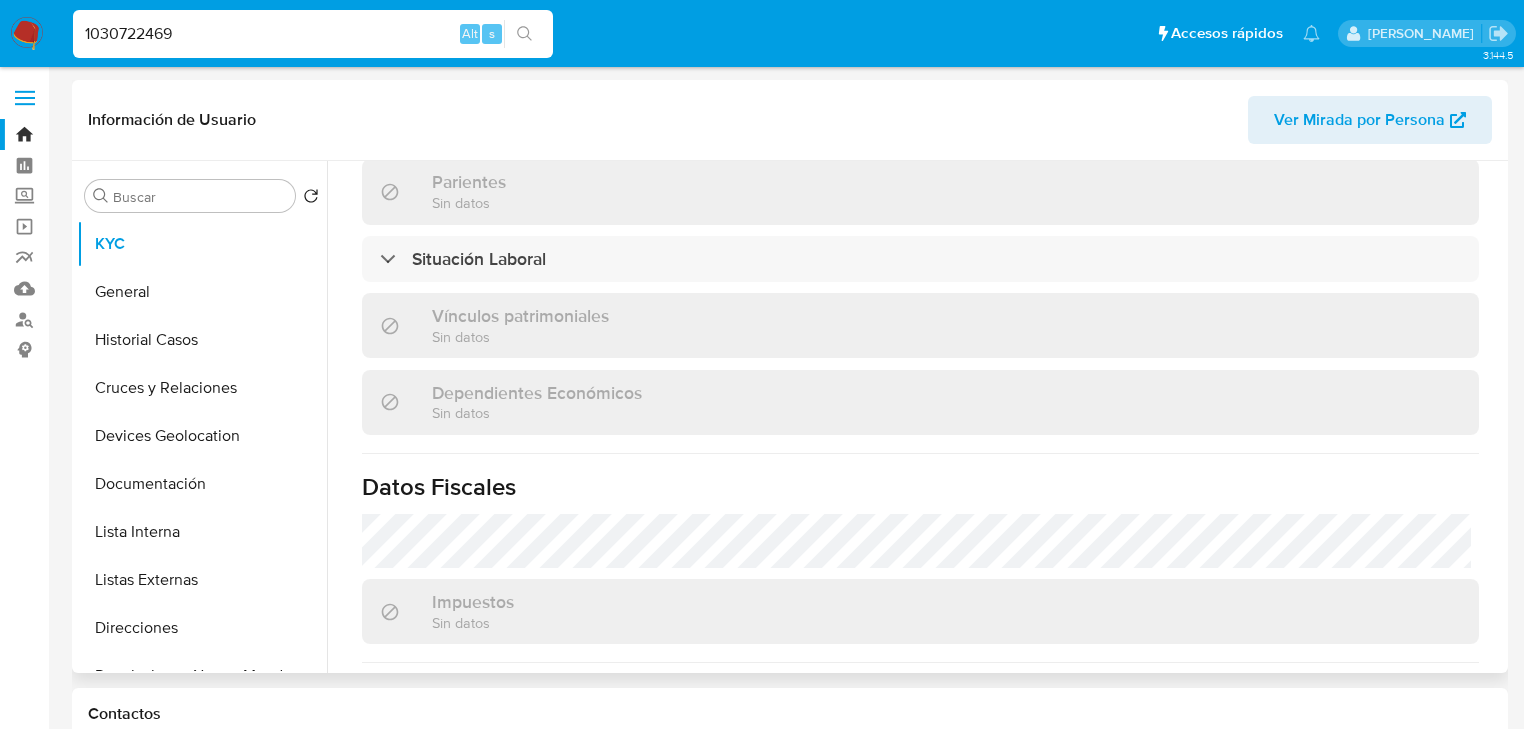 scroll, scrollTop: 1263, scrollLeft: 0, axis: vertical 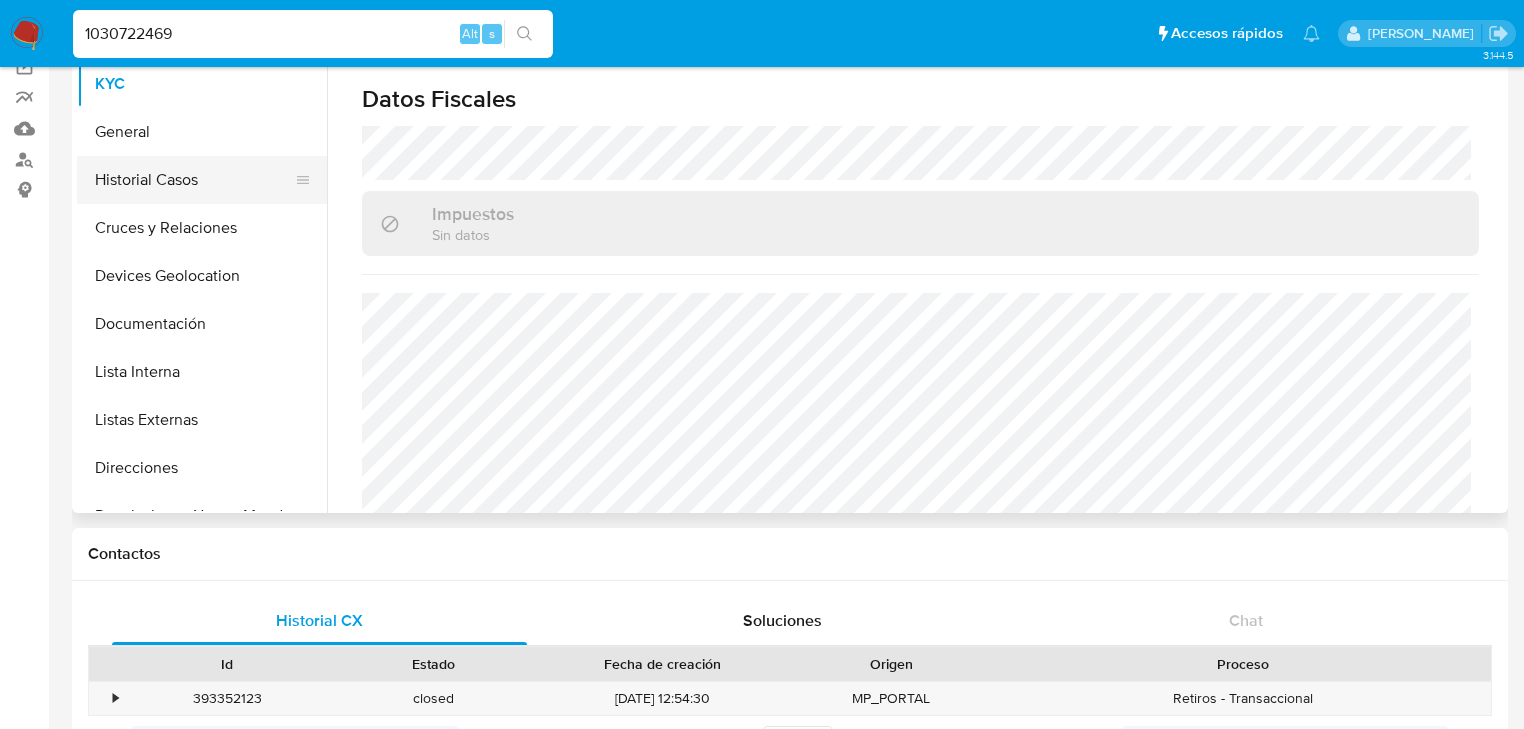 click on "Historial Casos" at bounding box center [194, 180] 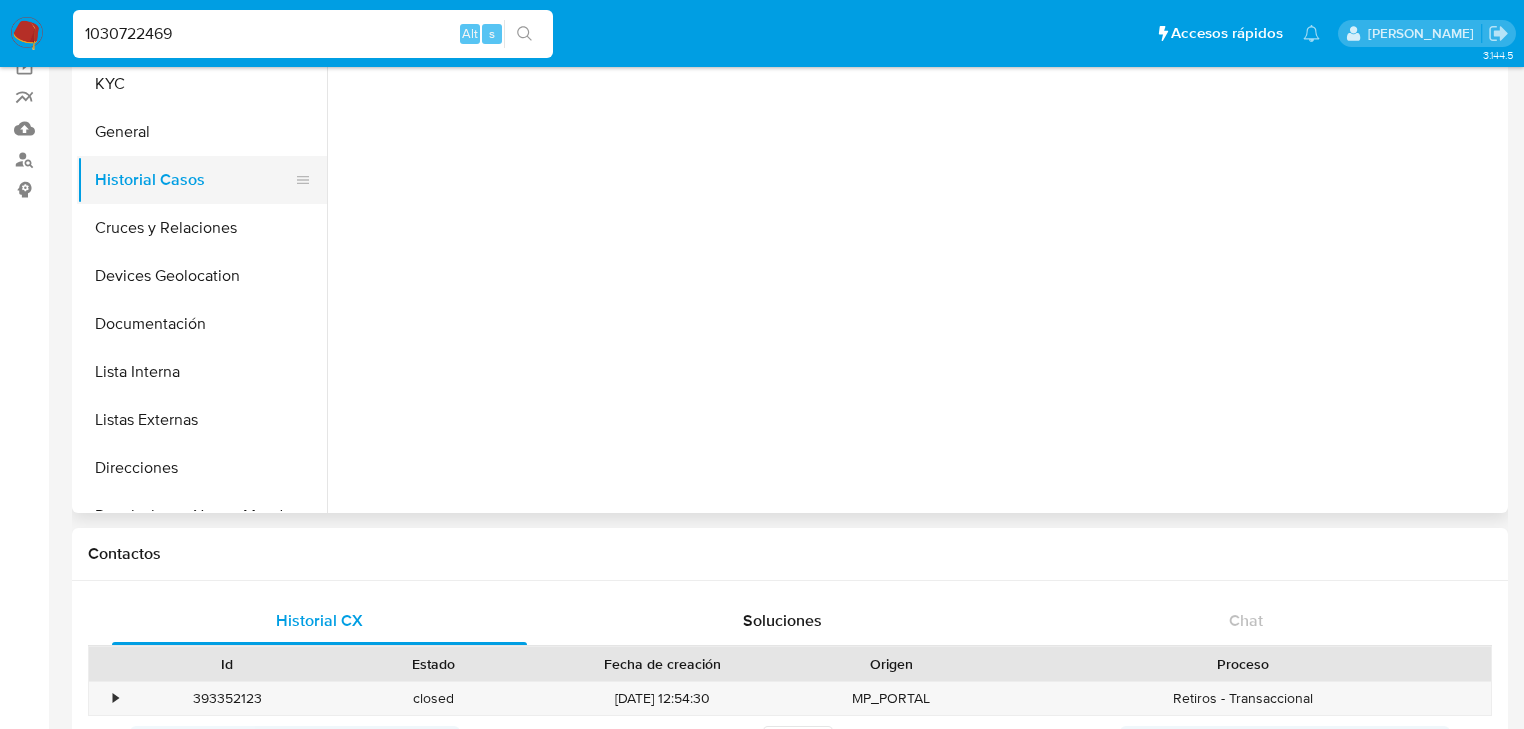 scroll, scrollTop: 0, scrollLeft: 0, axis: both 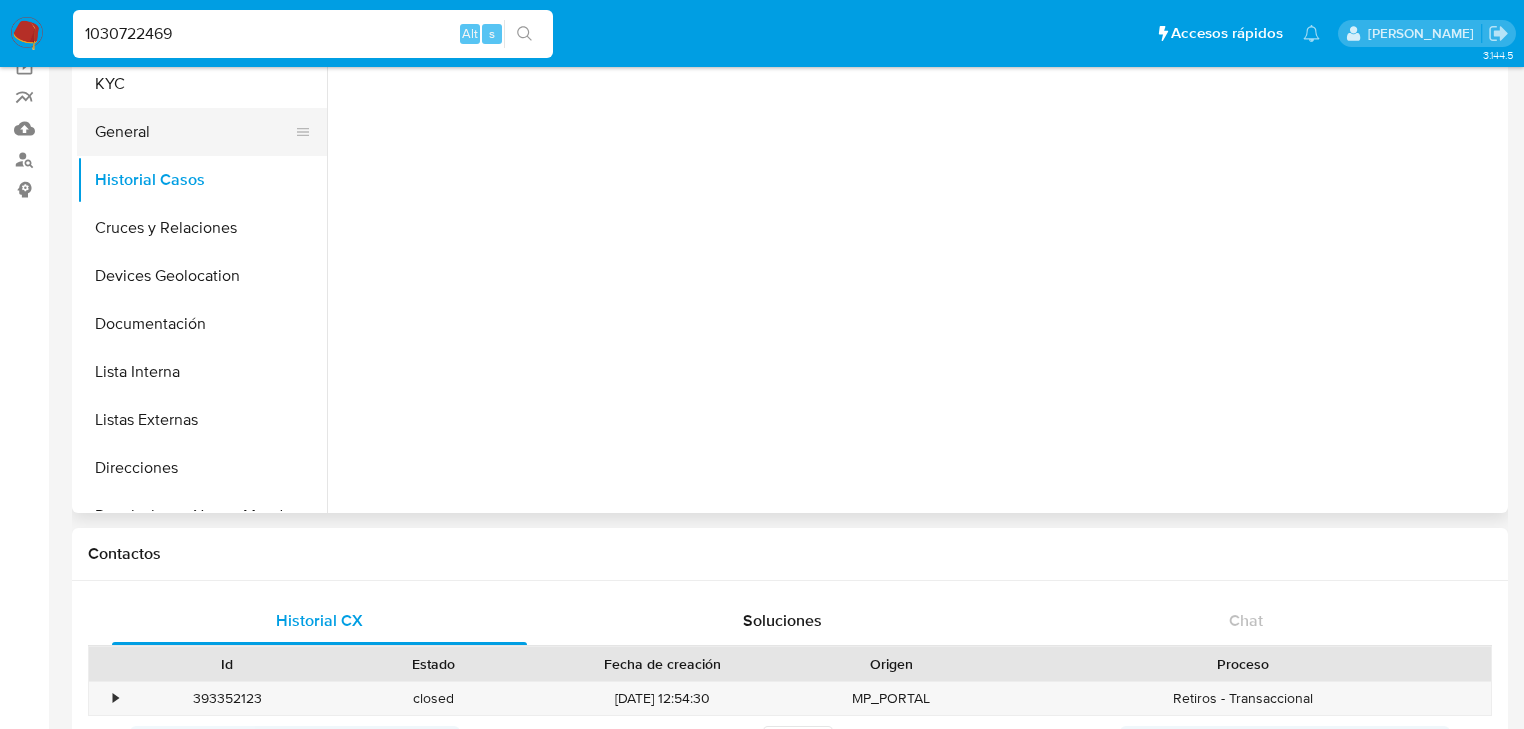 drag, startPoint x: 172, startPoint y: 135, endPoint x: 194, endPoint y: 136, distance: 22.022715 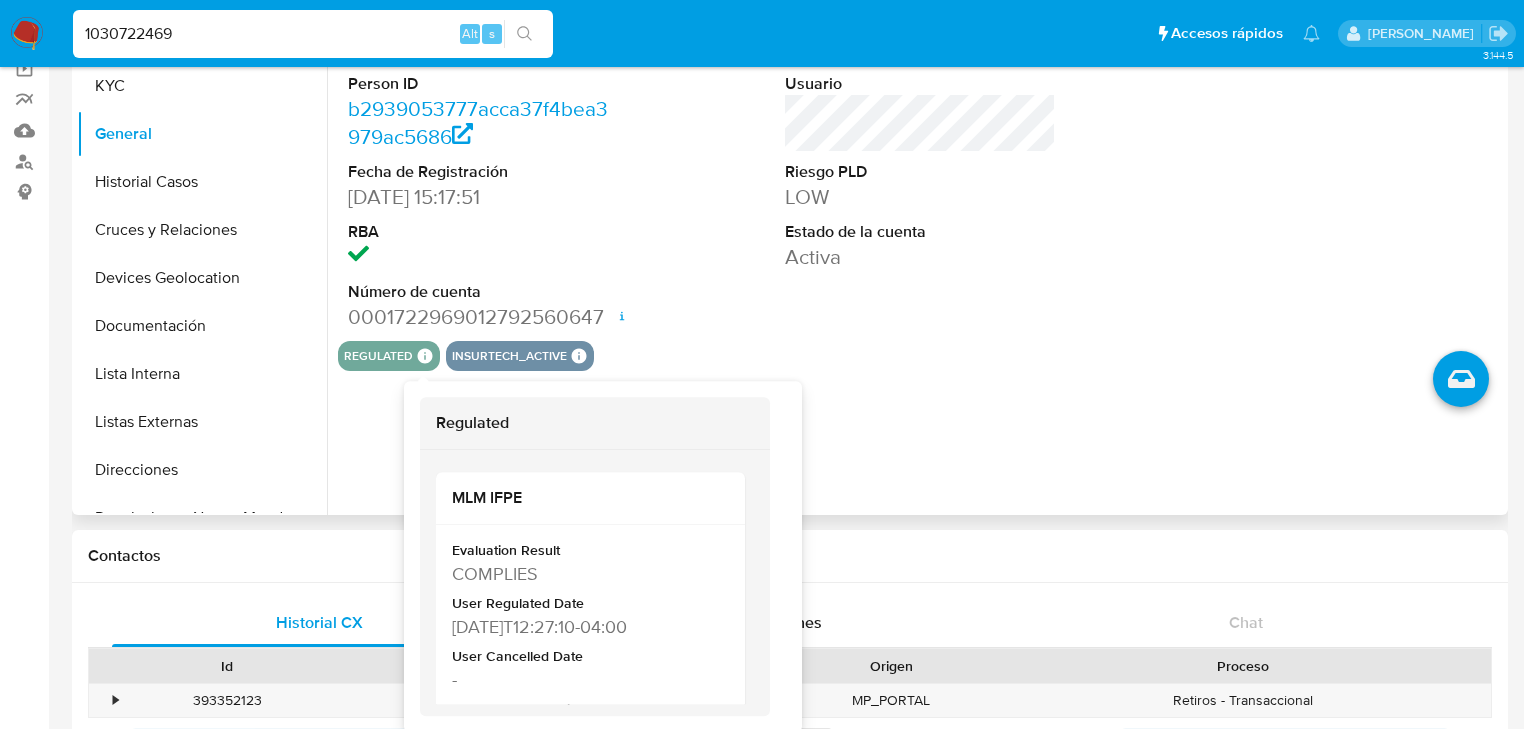 scroll, scrollTop: 160, scrollLeft: 0, axis: vertical 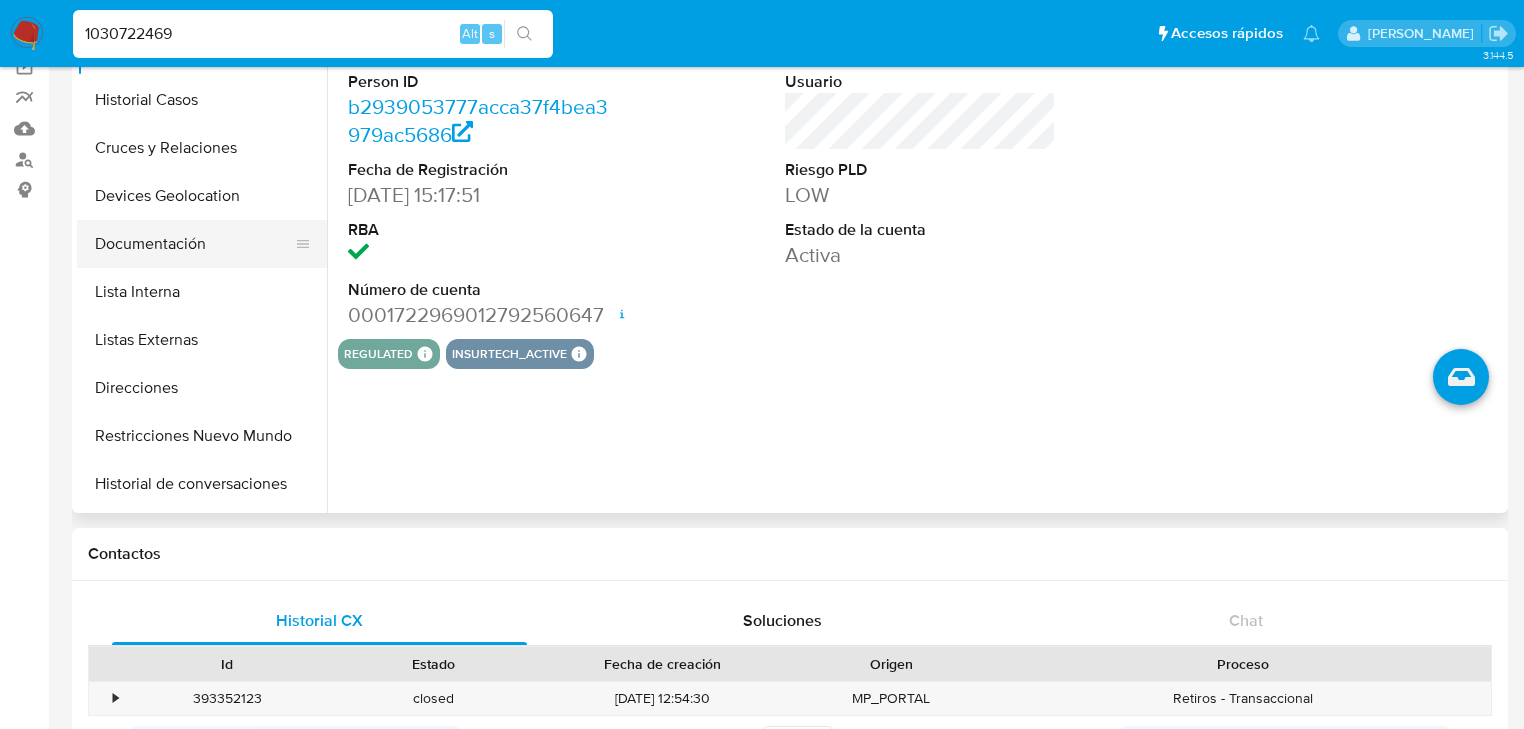 click on "Documentación" at bounding box center (194, 244) 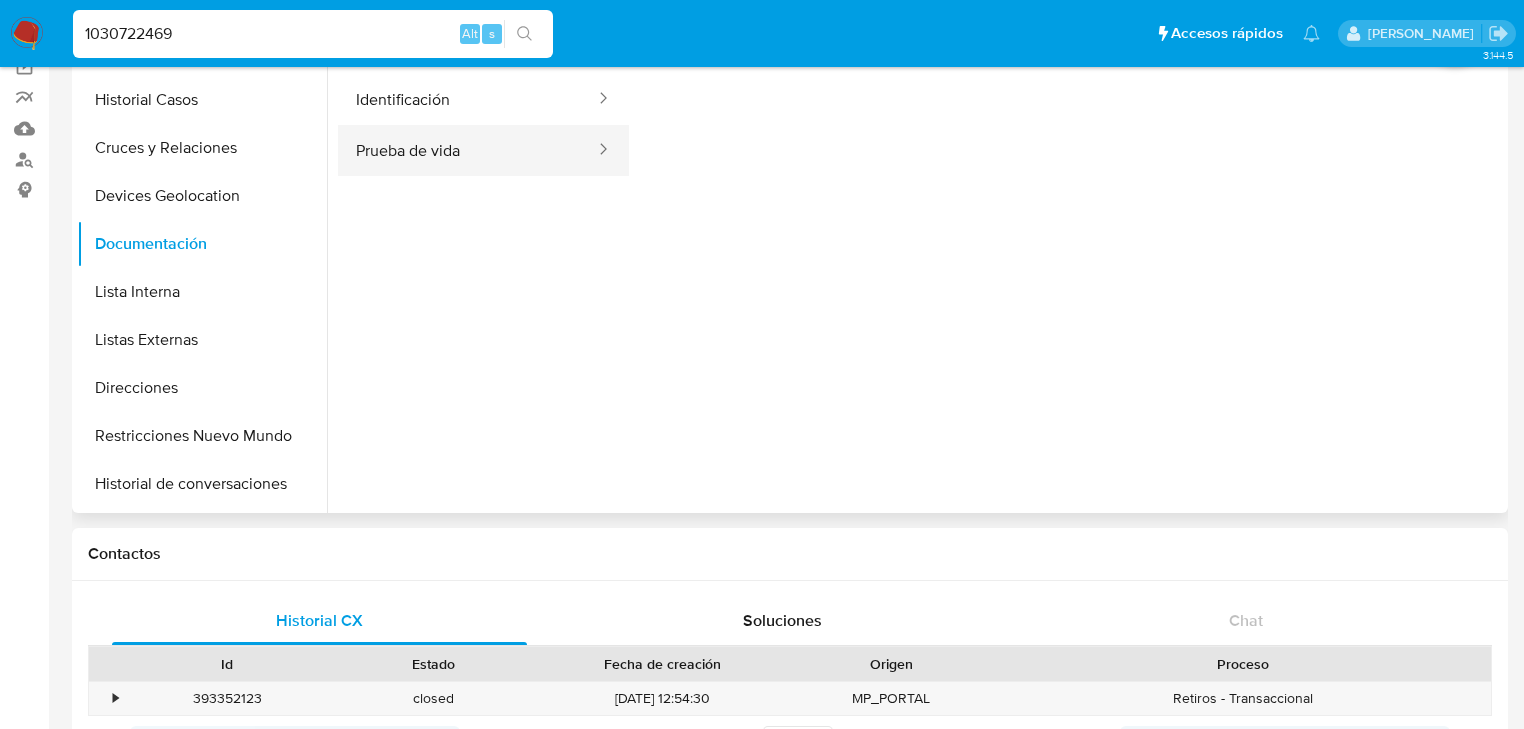 drag, startPoint x: 516, startPoint y: 151, endPoint x: 604, endPoint y: 165, distance: 89.106674 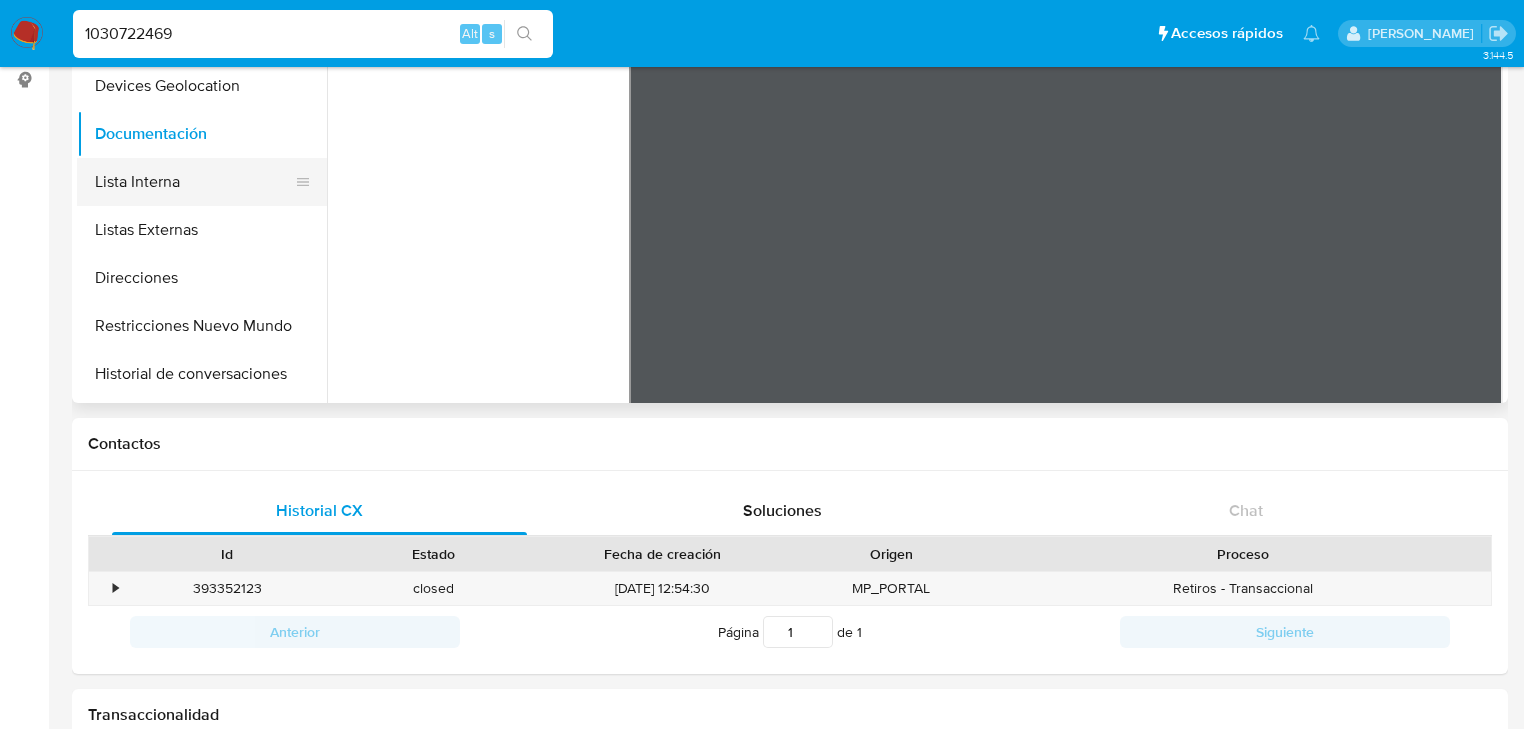 scroll, scrollTop: 160, scrollLeft: 0, axis: vertical 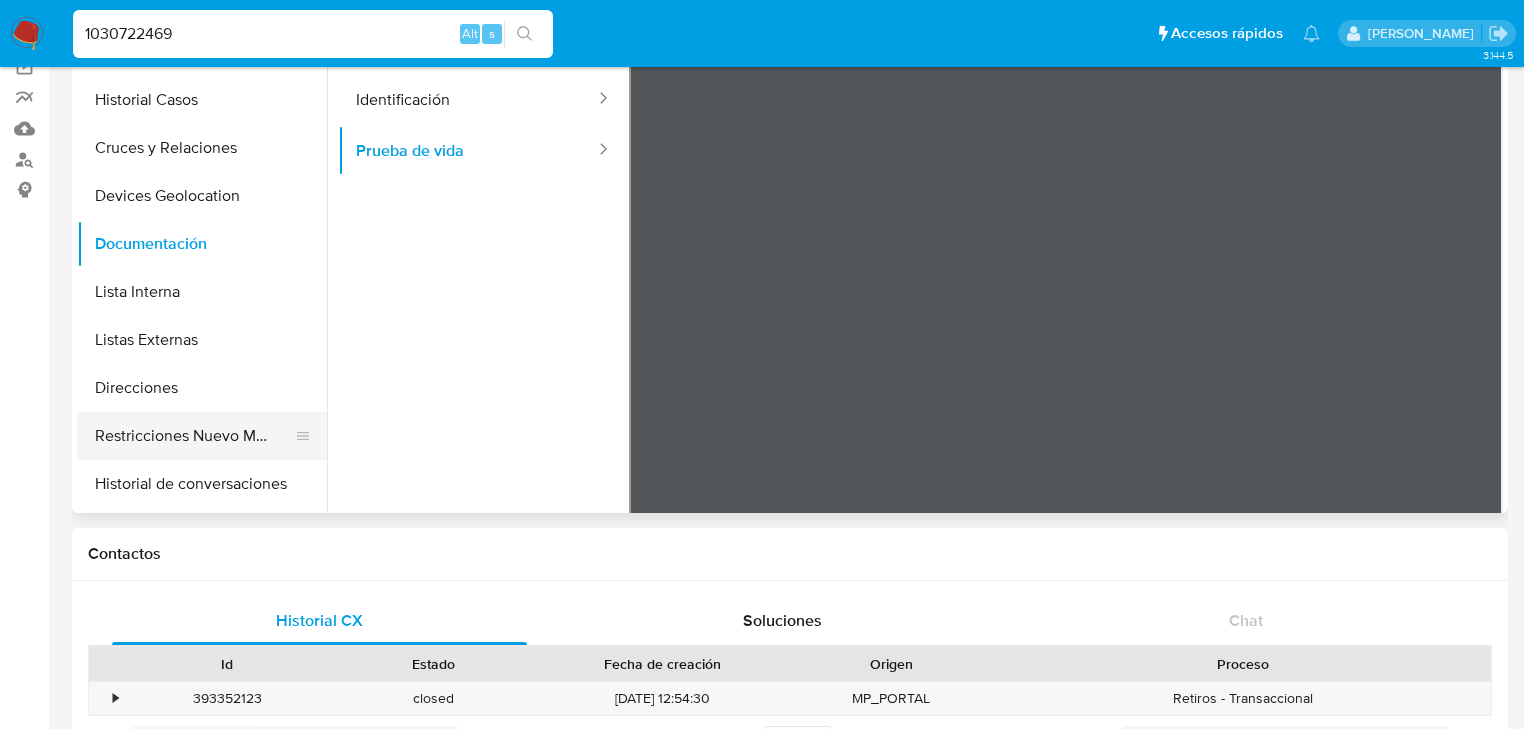 drag, startPoint x: 229, startPoint y: 436, endPoint x: 240, endPoint y: 425, distance: 15.556349 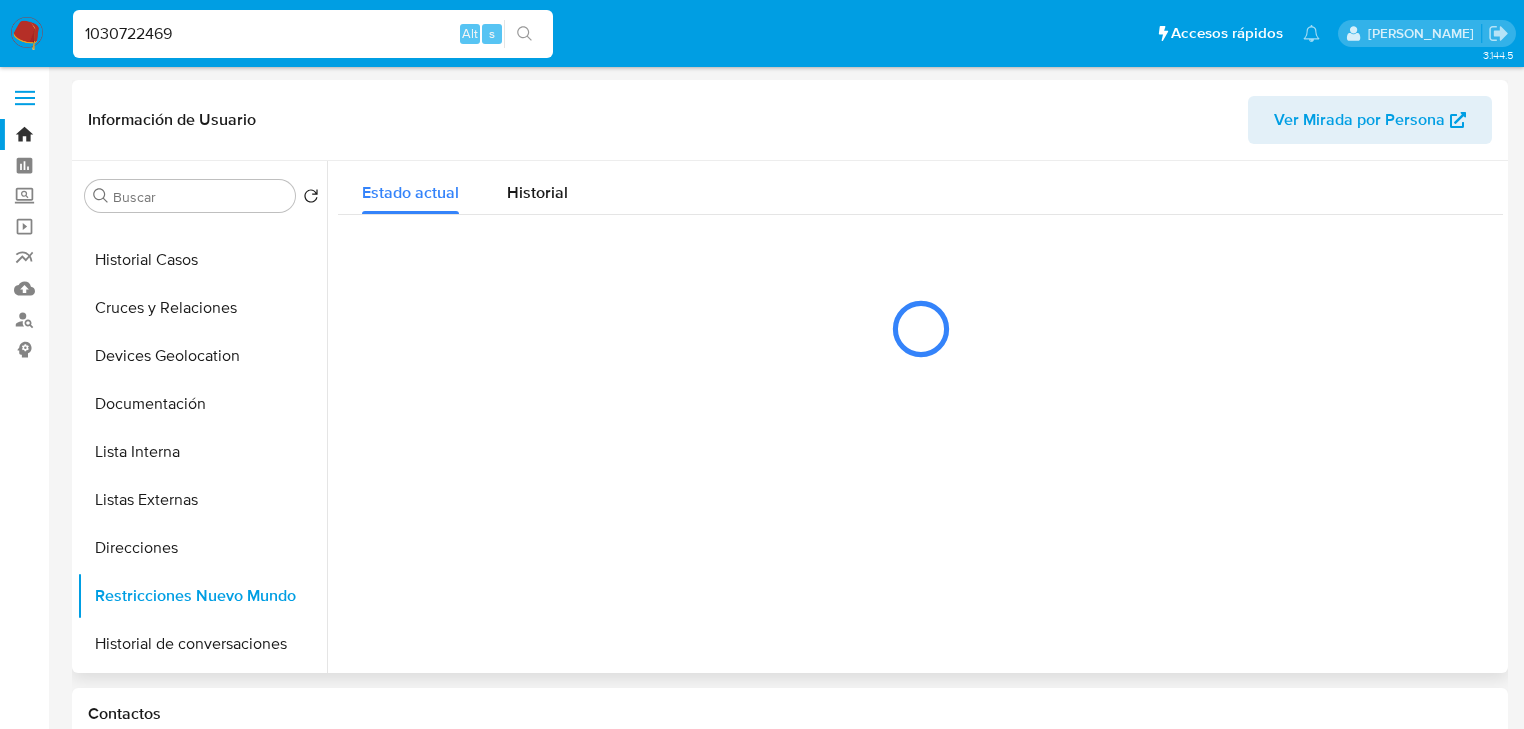 scroll, scrollTop: 0, scrollLeft: 0, axis: both 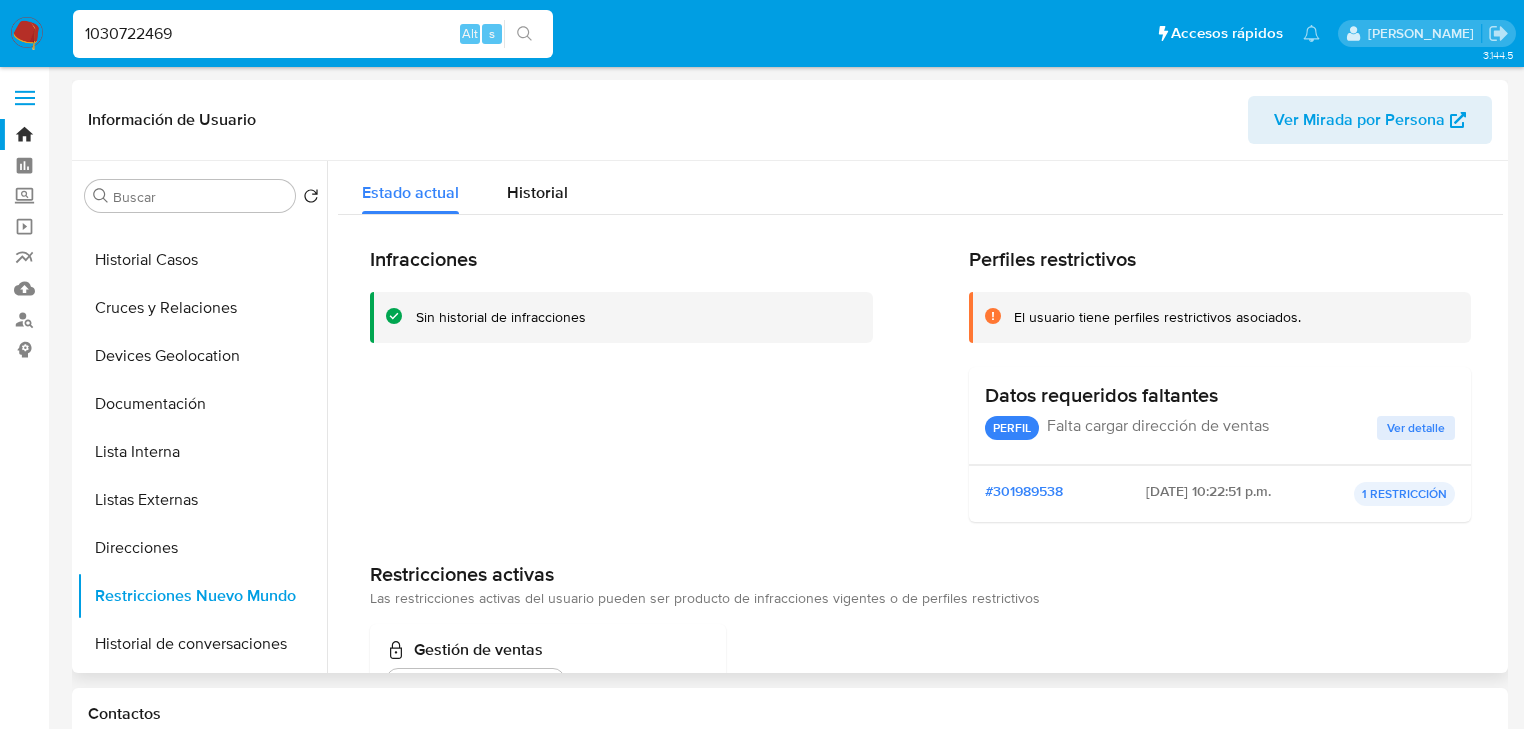 type 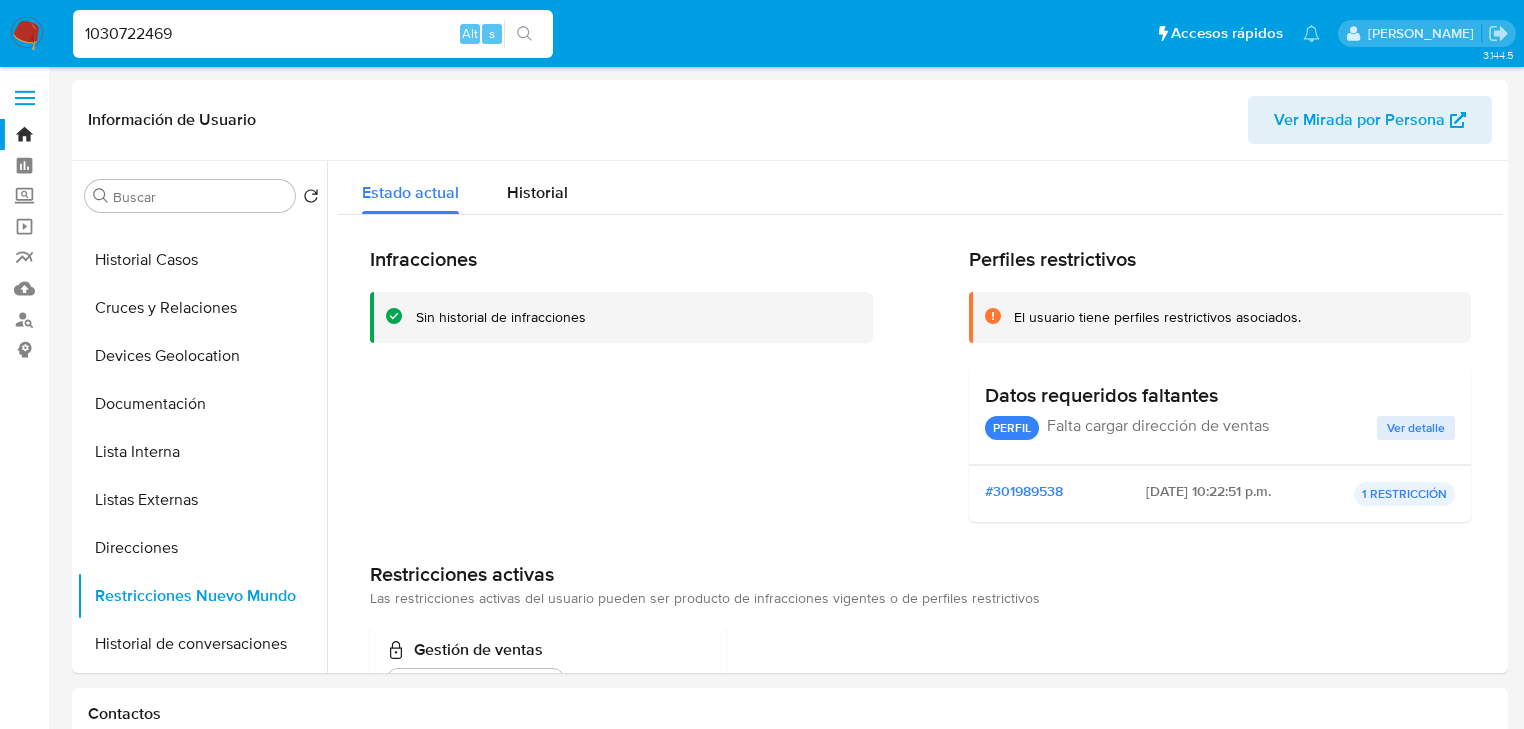 drag, startPoint x: 129, startPoint y: 36, endPoint x: 84, endPoint y: 36, distance: 45 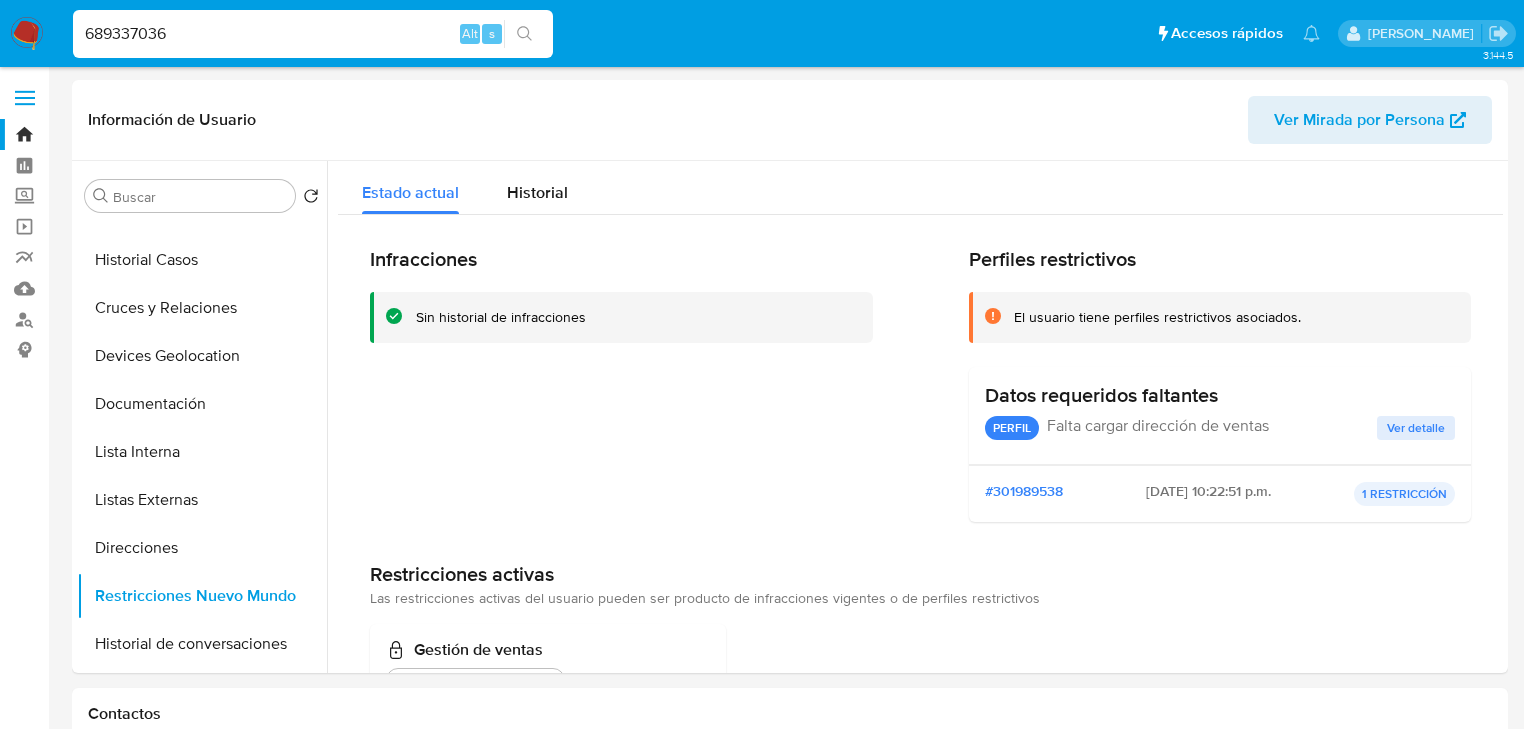 type on "689337036" 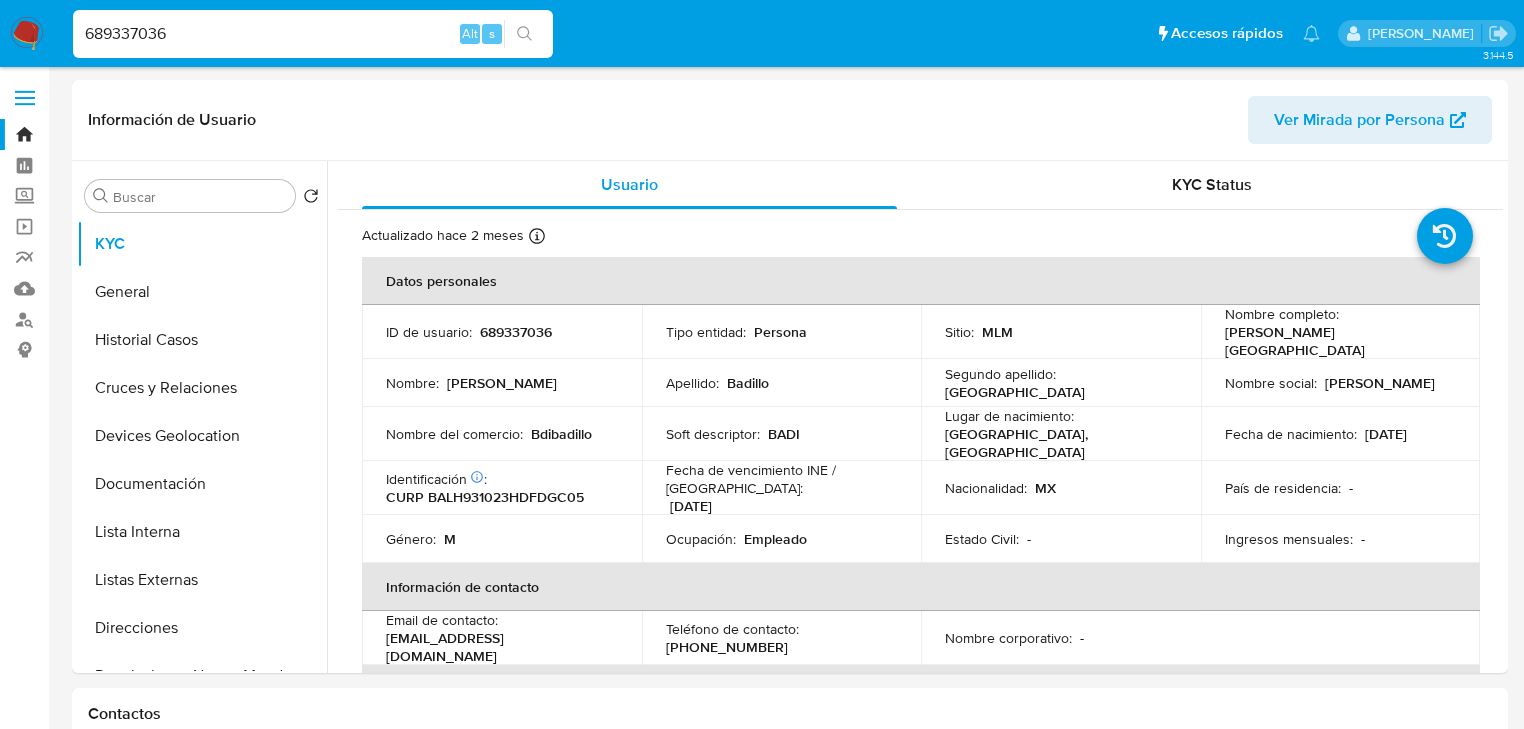 select on "10" 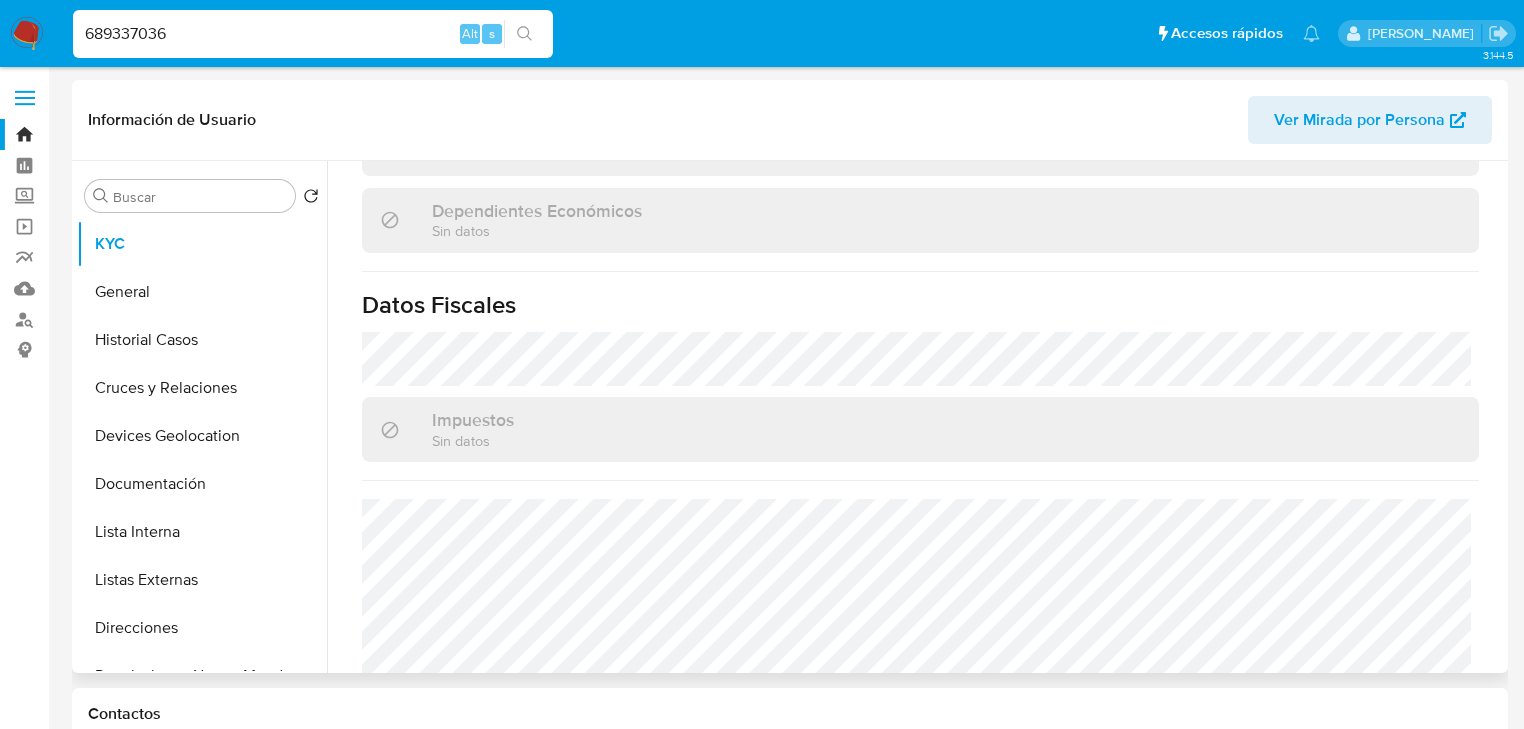 scroll, scrollTop: 1263, scrollLeft: 0, axis: vertical 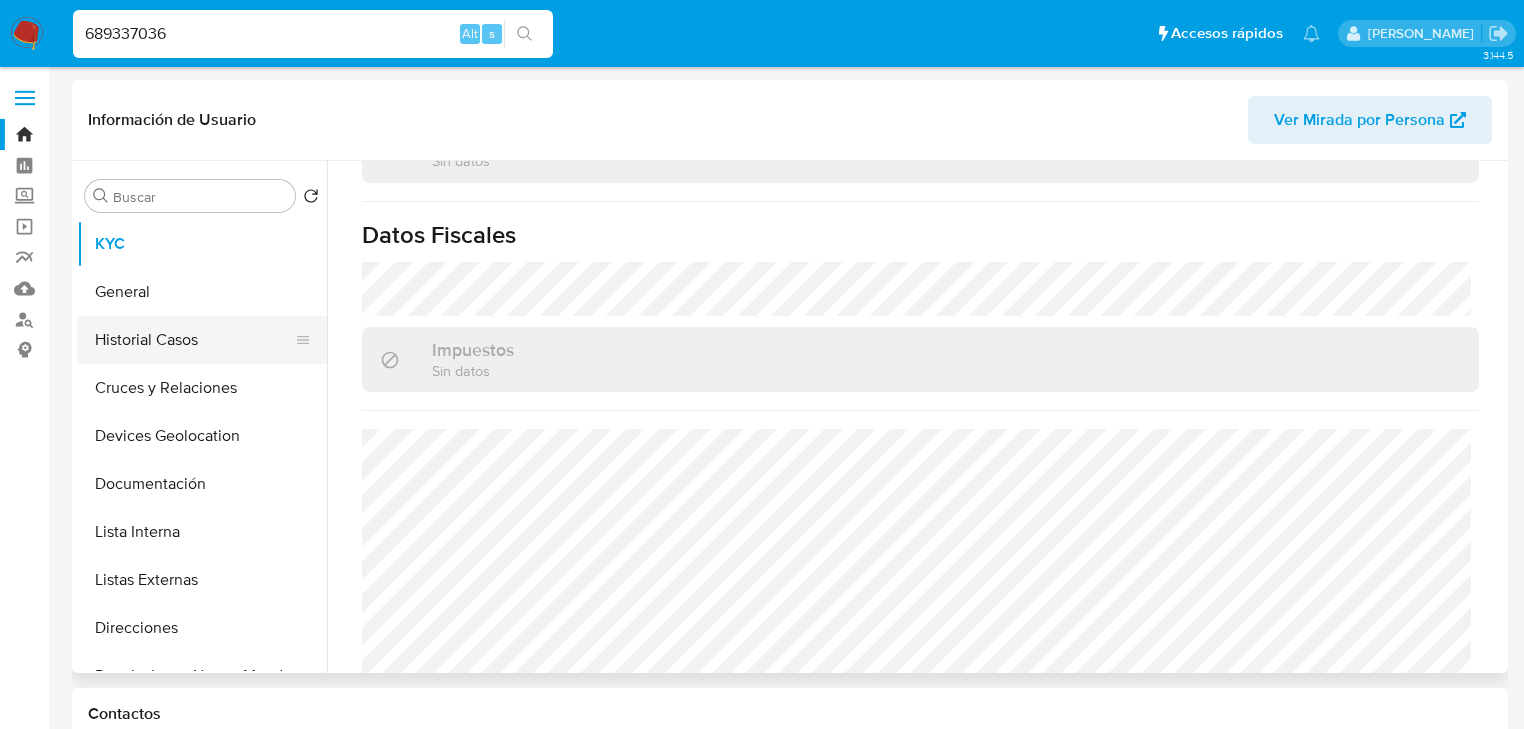 drag, startPoint x: 199, startPoint y: 306, endPoint x: 208, endPoint y: 316, distance: 13.453624 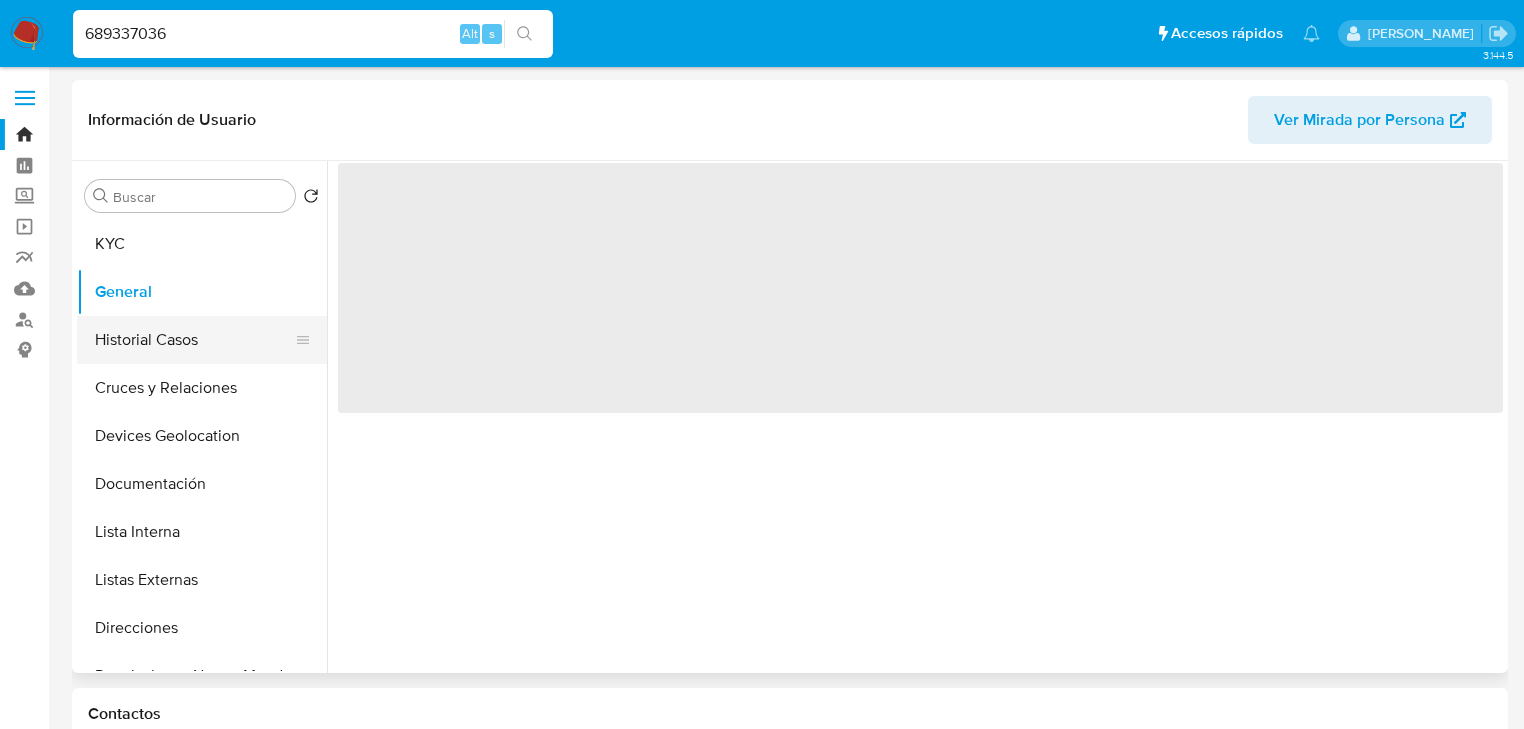 scroll, scrollTop: 0, scrollLeft: 0, axis: both 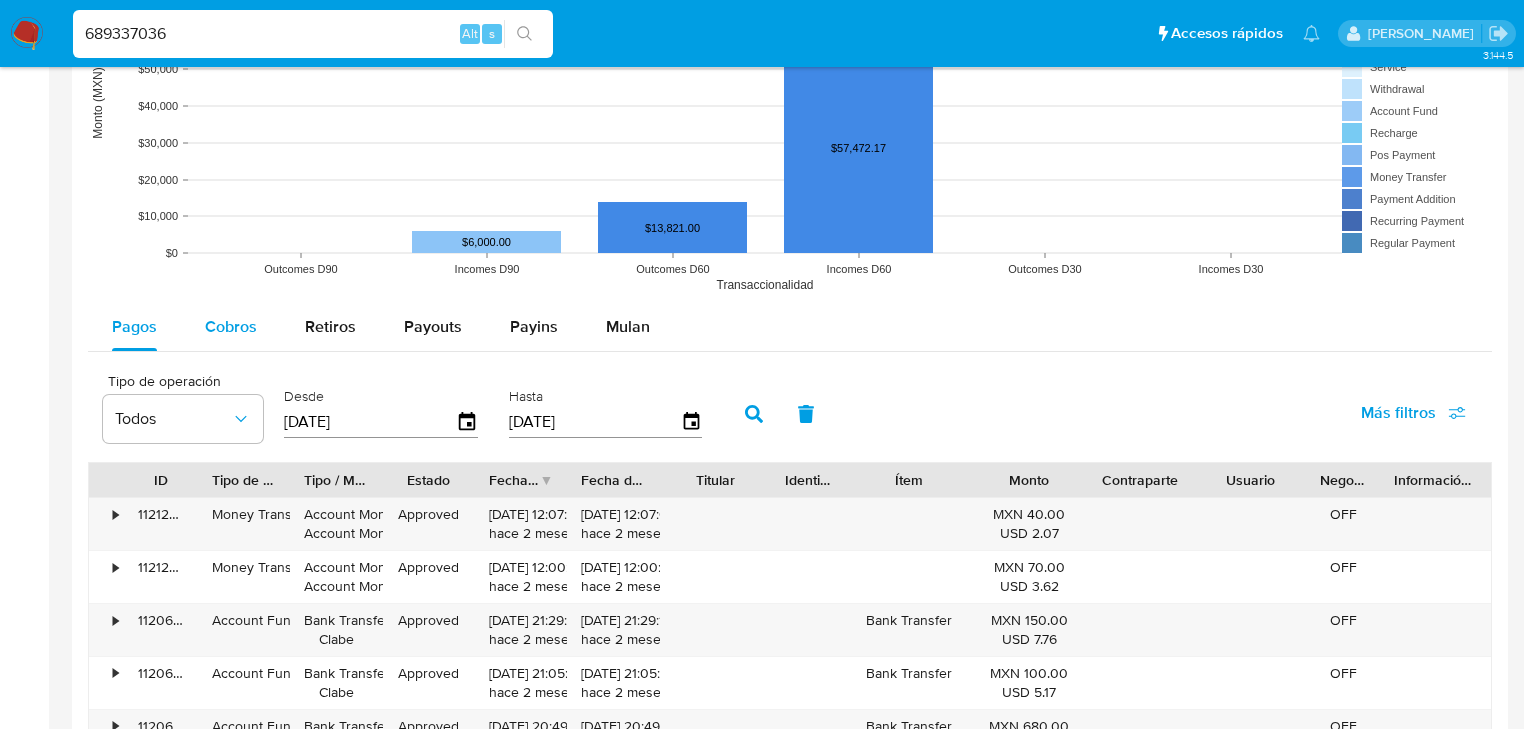 drag, startPoint x: 229, startPoint y: 330, endPoint x: 263, endPoint y: 330, distance: 34 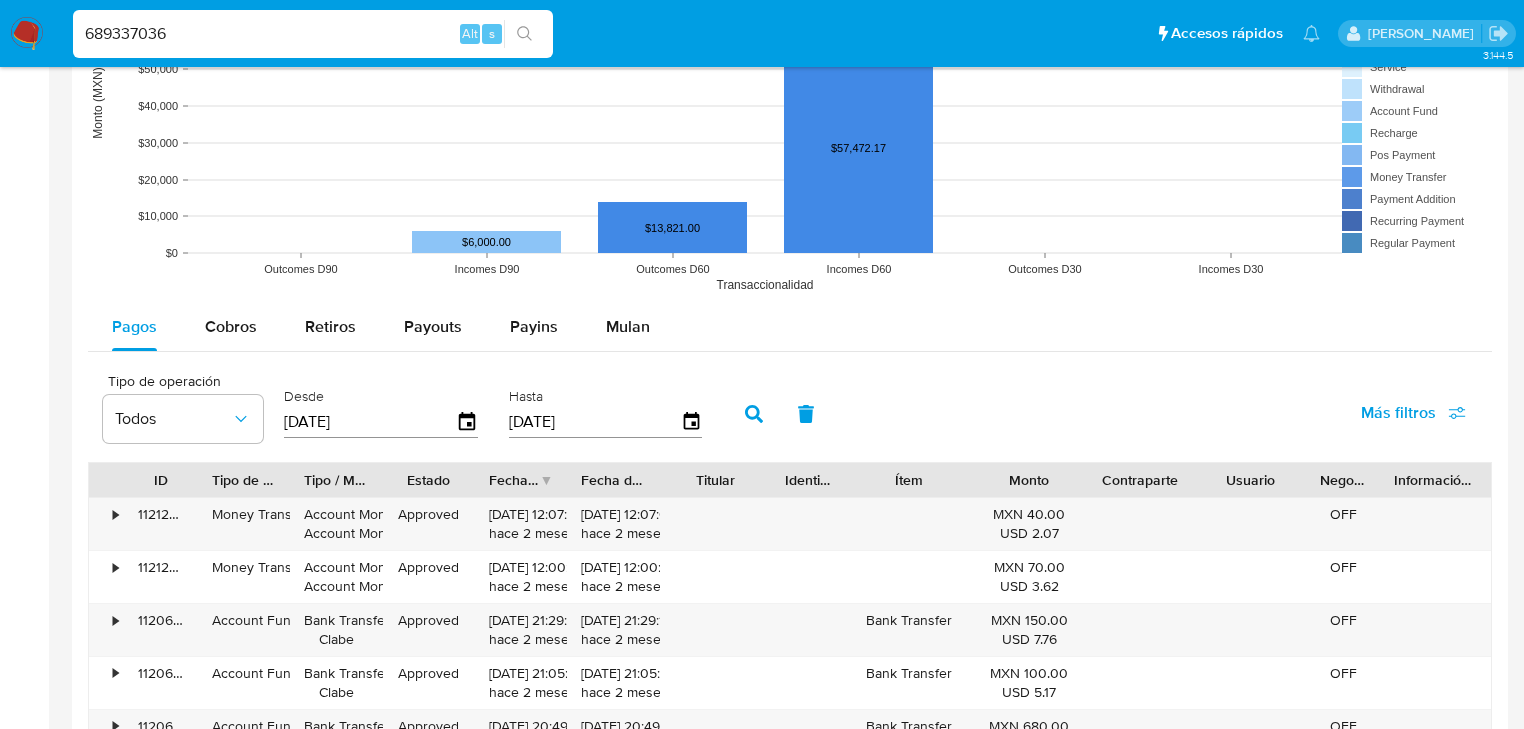 select on "10" 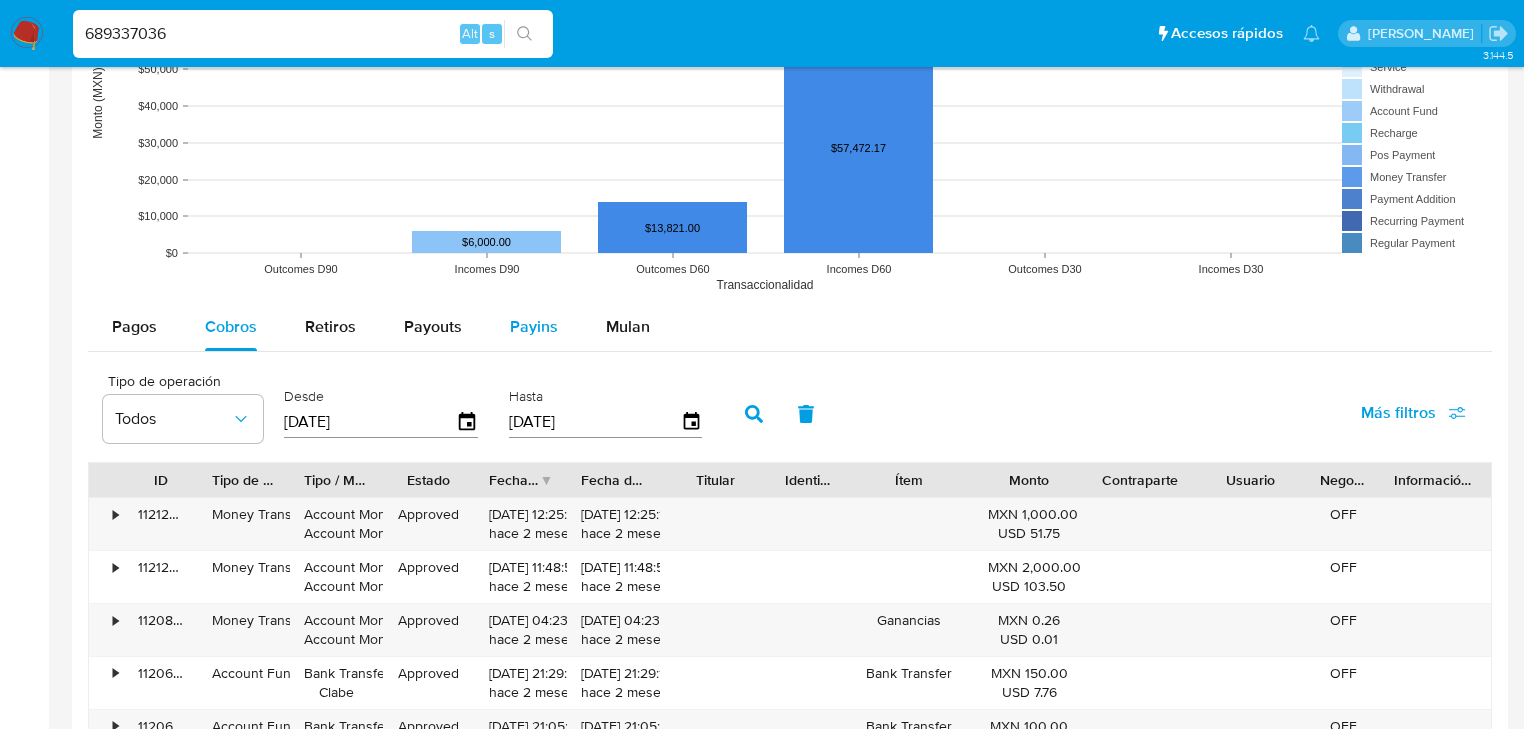 click on "Payins" at bounding box center [534, 326] 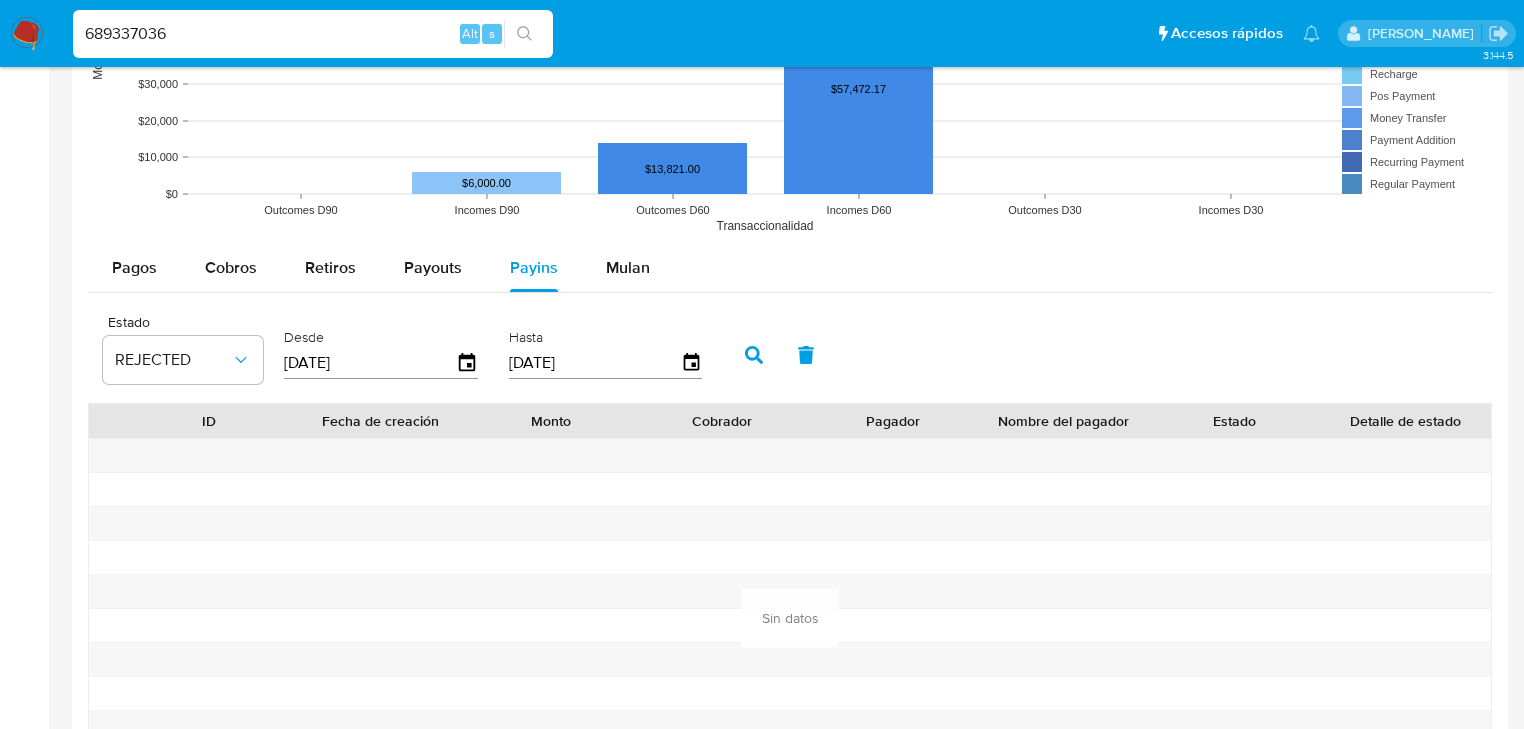scroll, scrollTop: 1680, scrollLeft: 0, axis: vertical 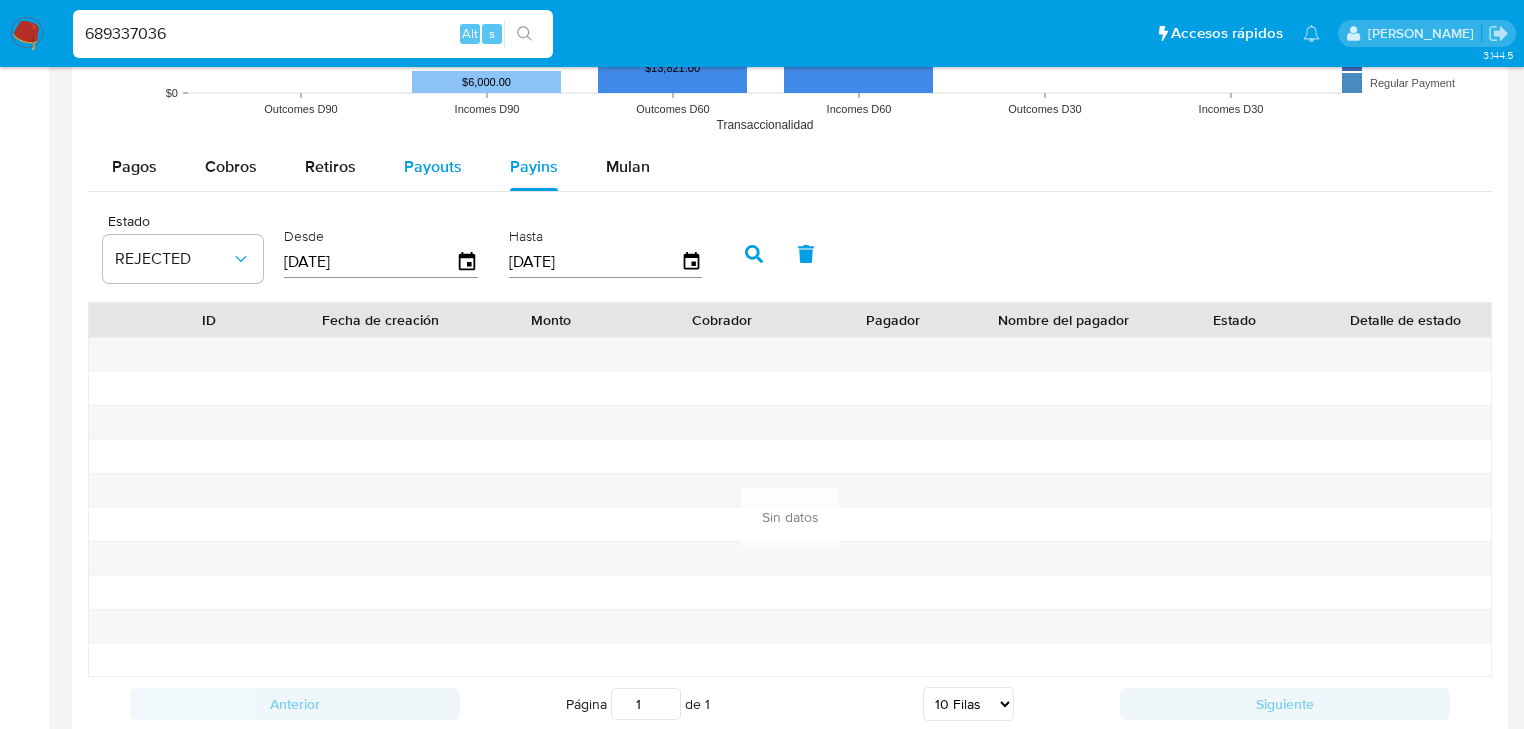 click on "Payouts" at bounding box center (433, 166) 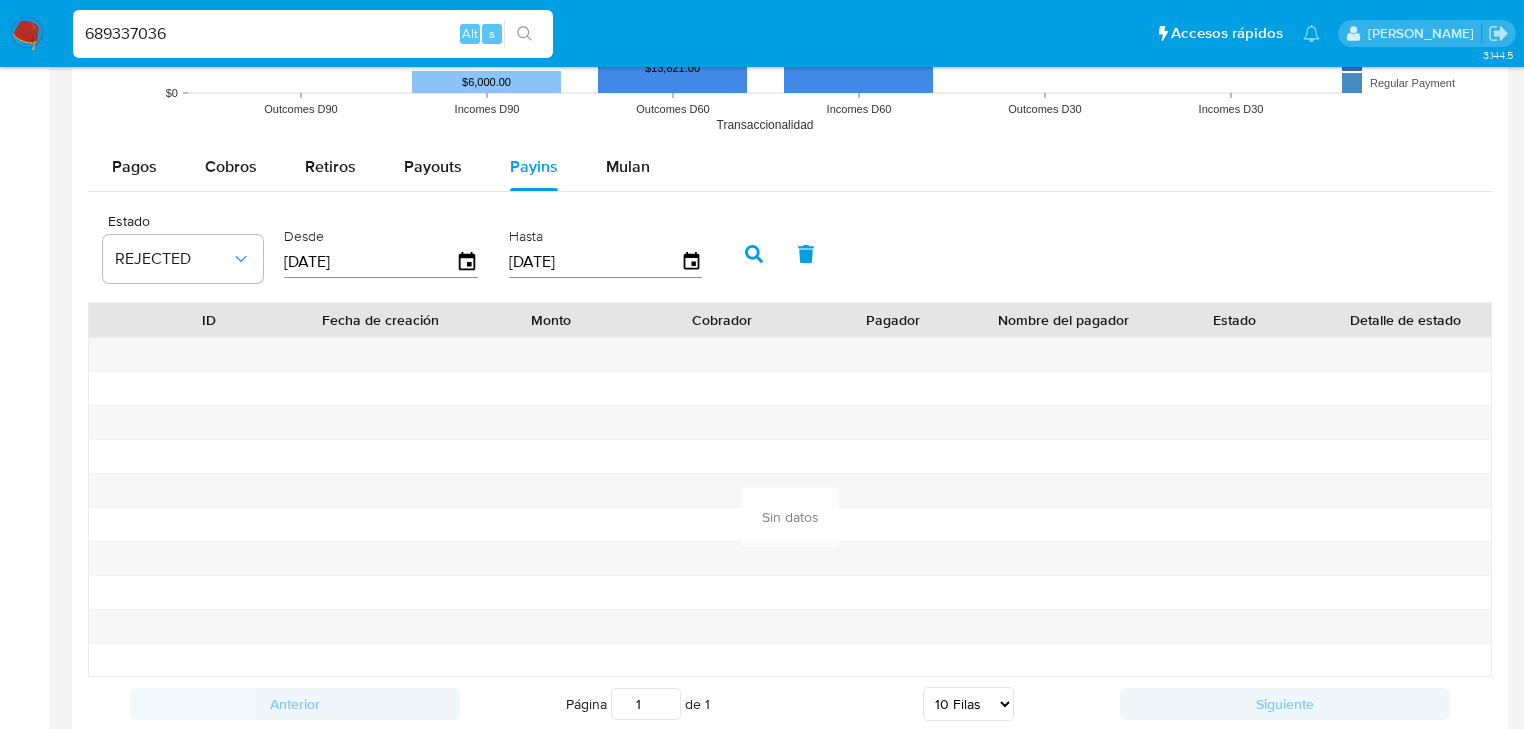 select on "10" 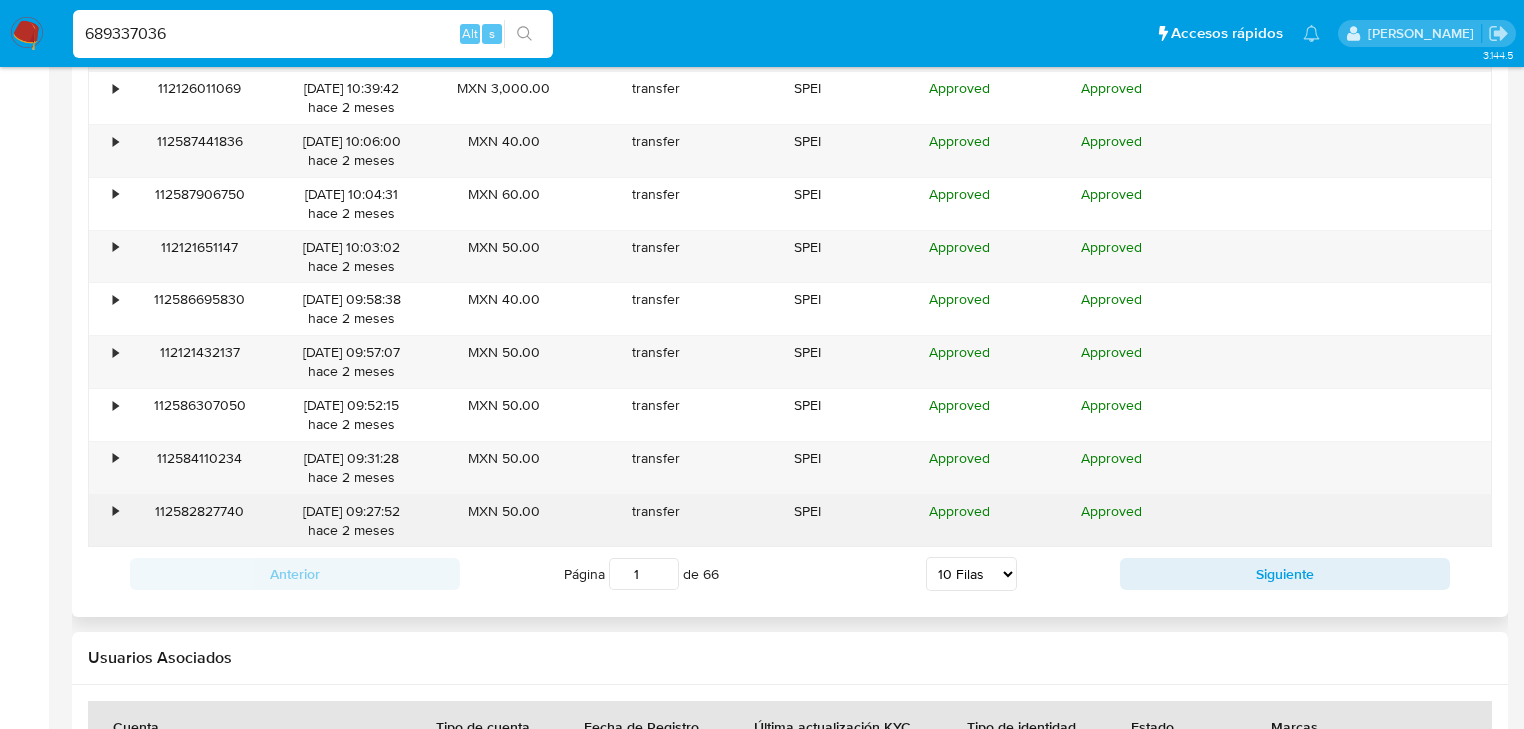 scroll, scrollTop: 2000, scrollLeft: 0, axis: vertical 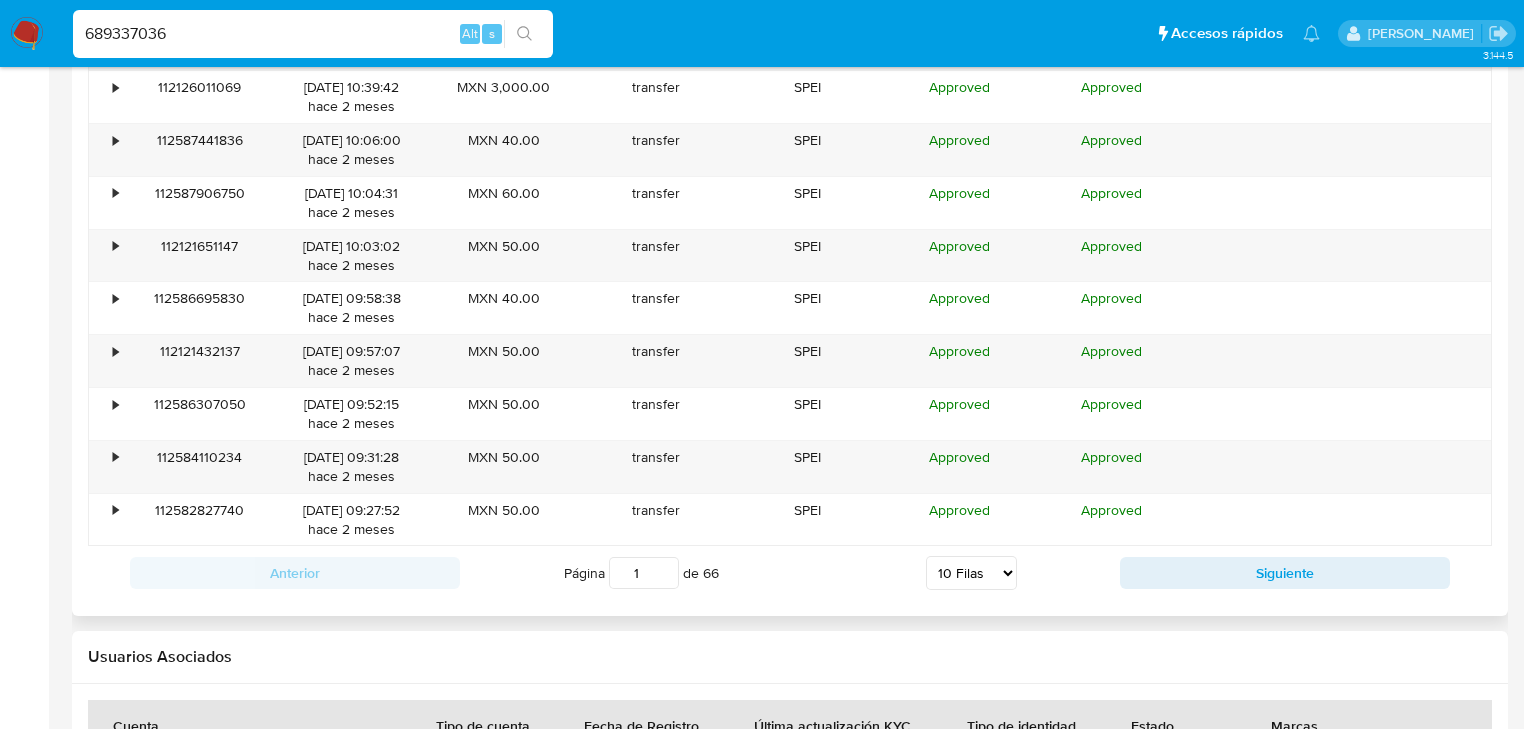 click on "Anterior Página   1   de   66 5   Filas 10   Filas 20   Filas 25   Filas 50   Filas 100   Filas Siguiente" at bounding box center [790, 573] 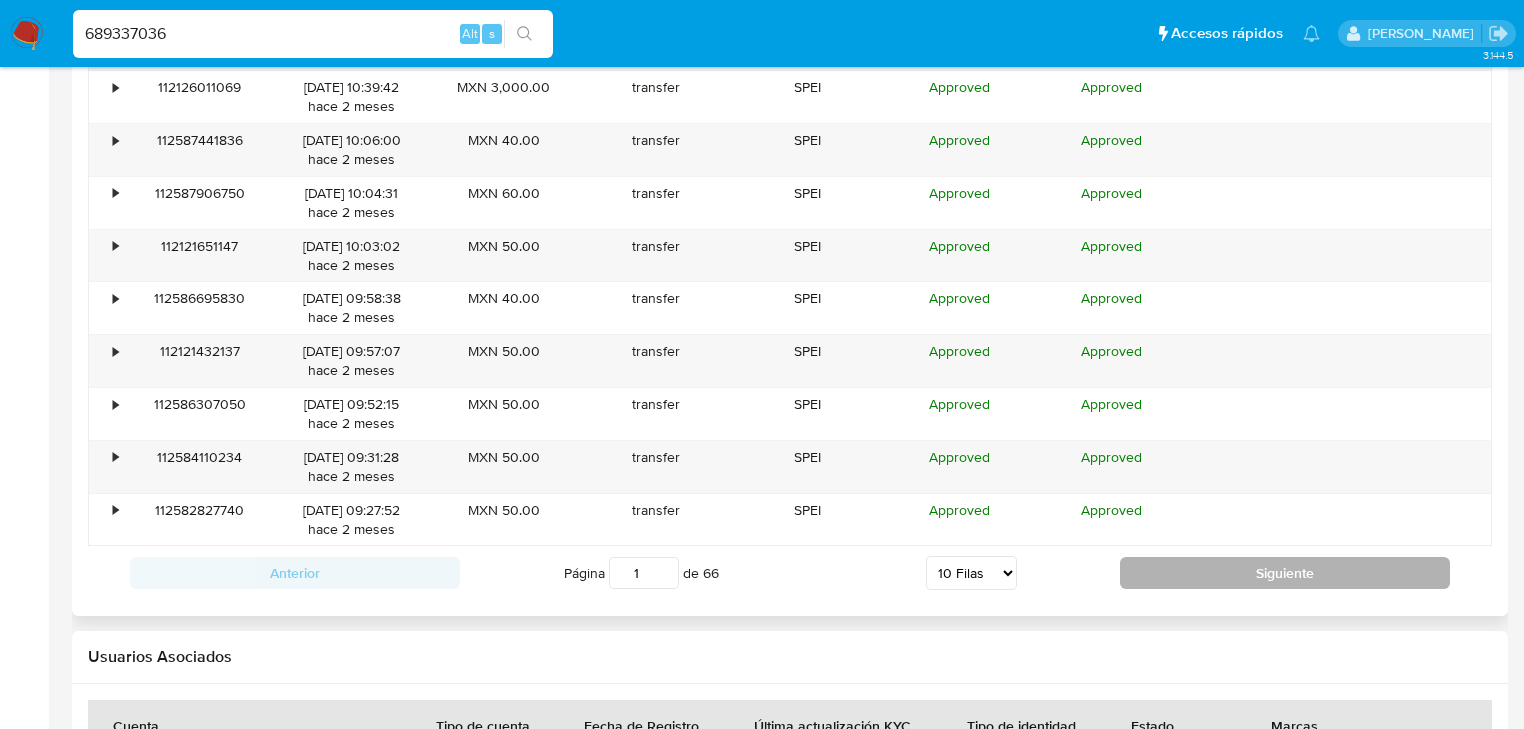 click on "Siguiente" at bounding box center [1285, 573] 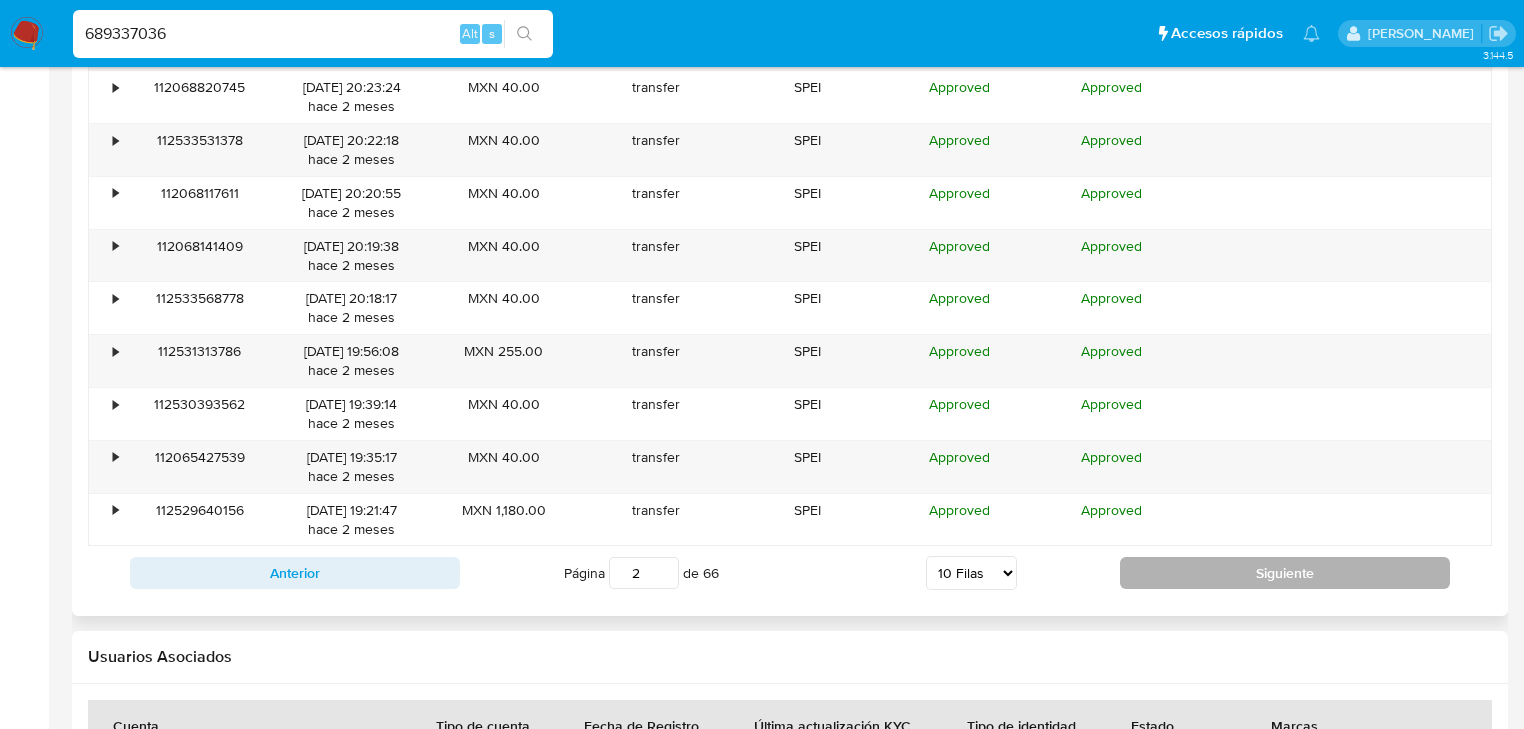 click on "Siguiente" at bounding box center [1285, 573] 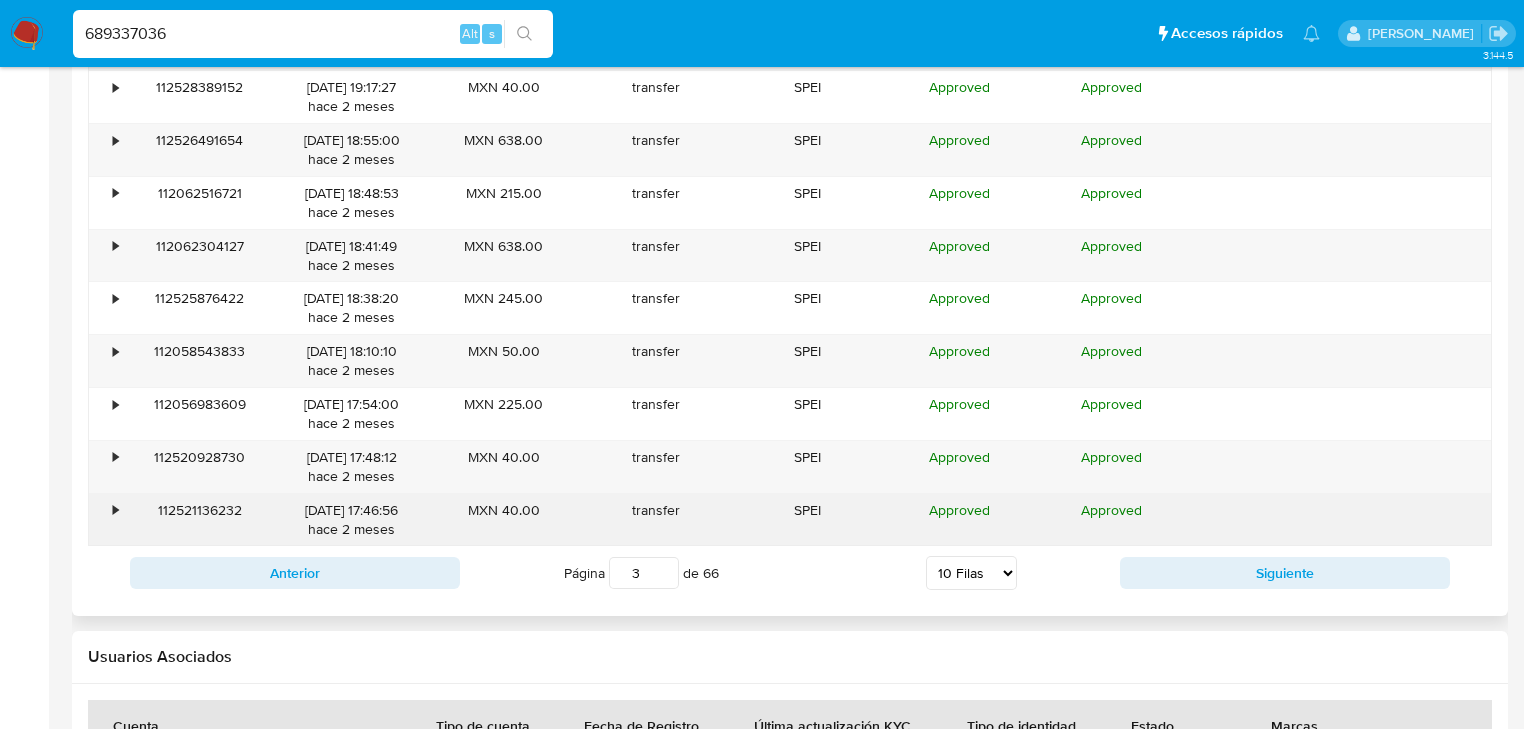 type 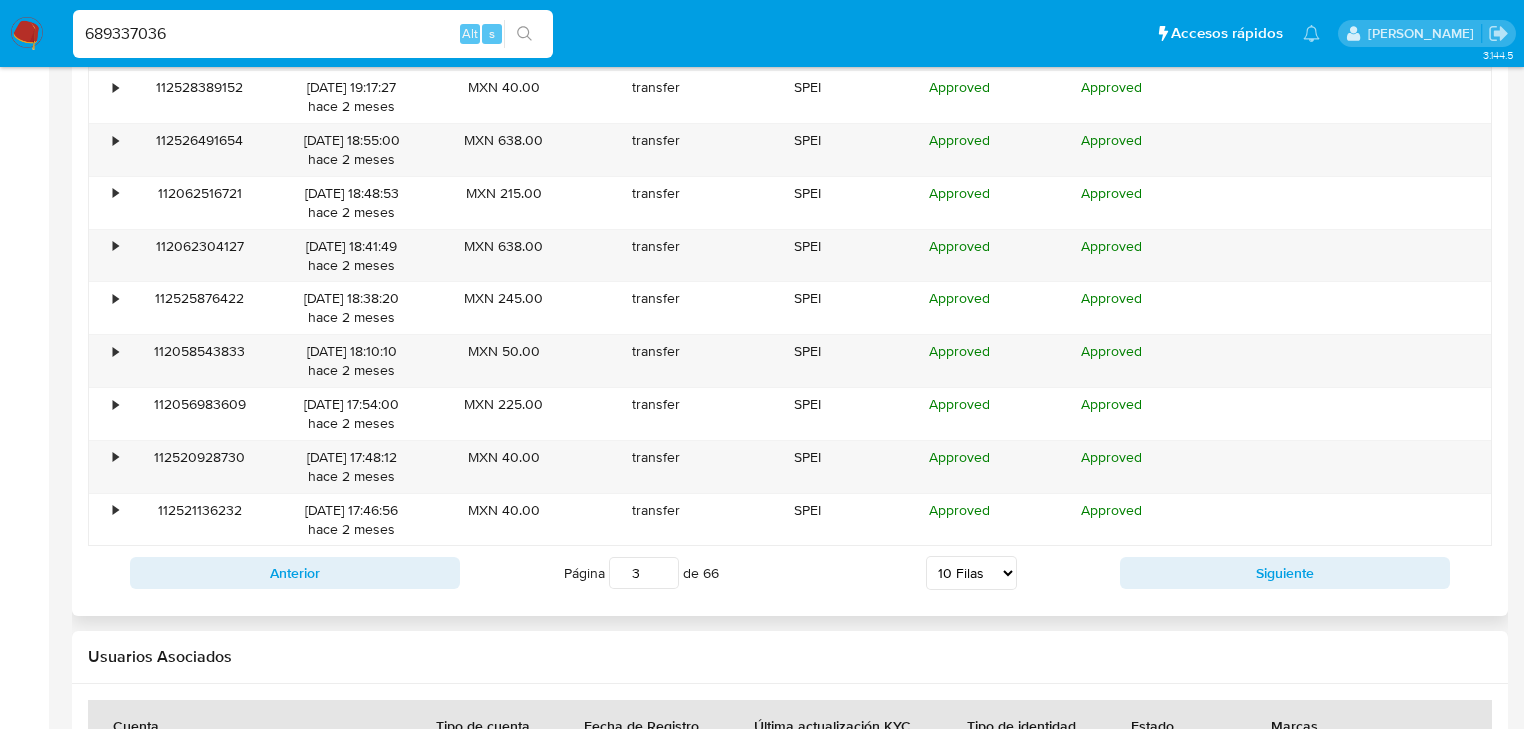 scroll, scrollTop: 1520, scrollLeft: 0, axis: vertical 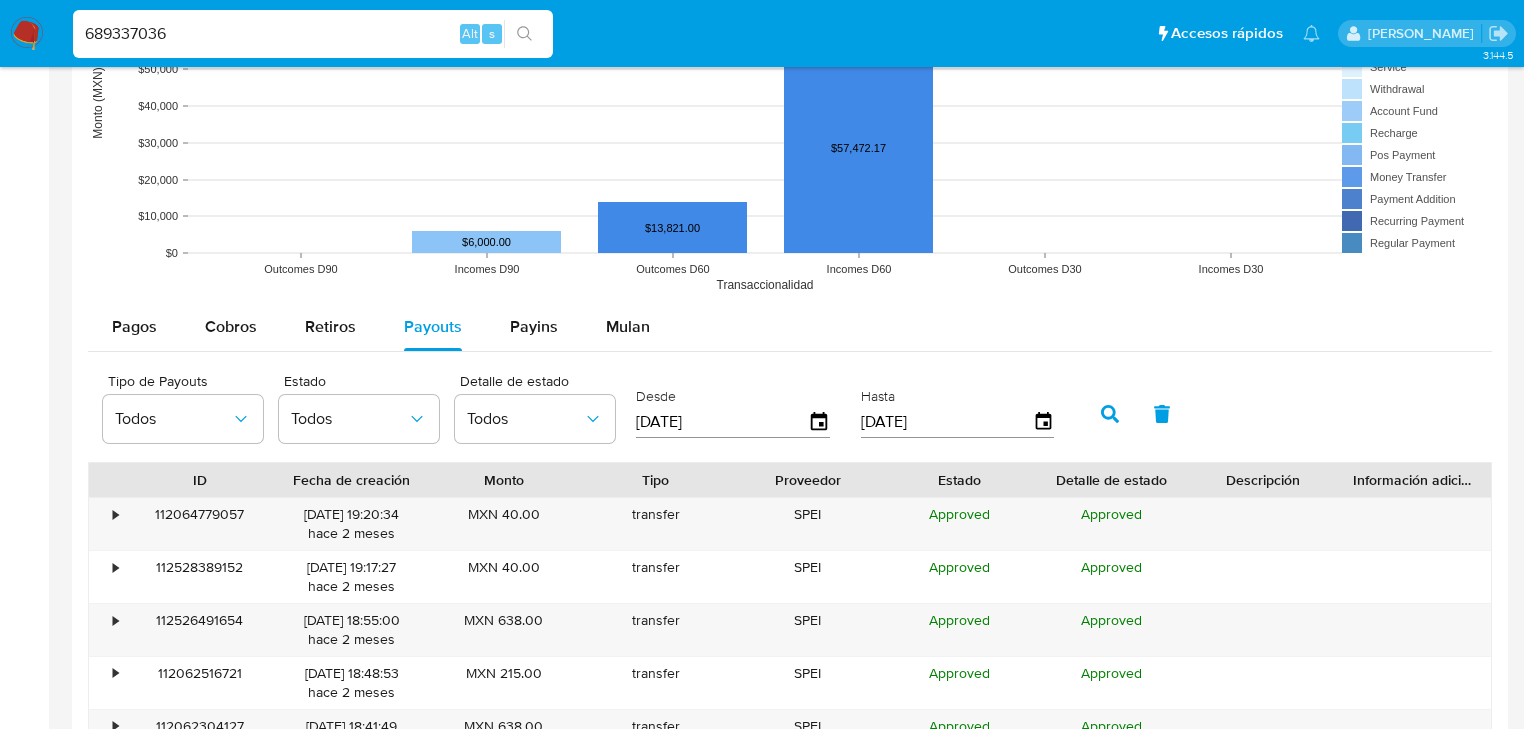 drag, startPoint x: 195, startPoint y: 32, endPoint x: 592, endPoint y: 180, distance: 423.68976 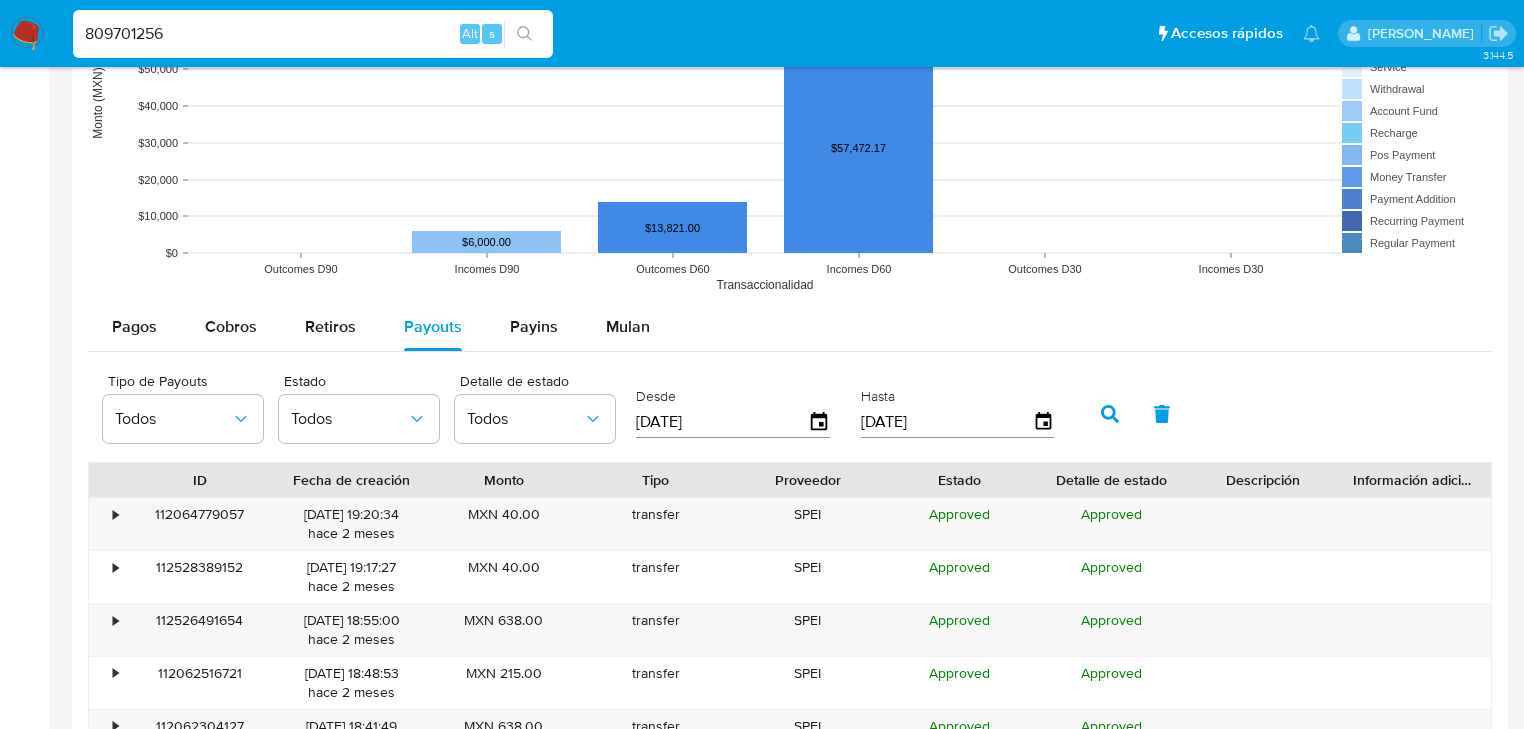 type on "809701256" 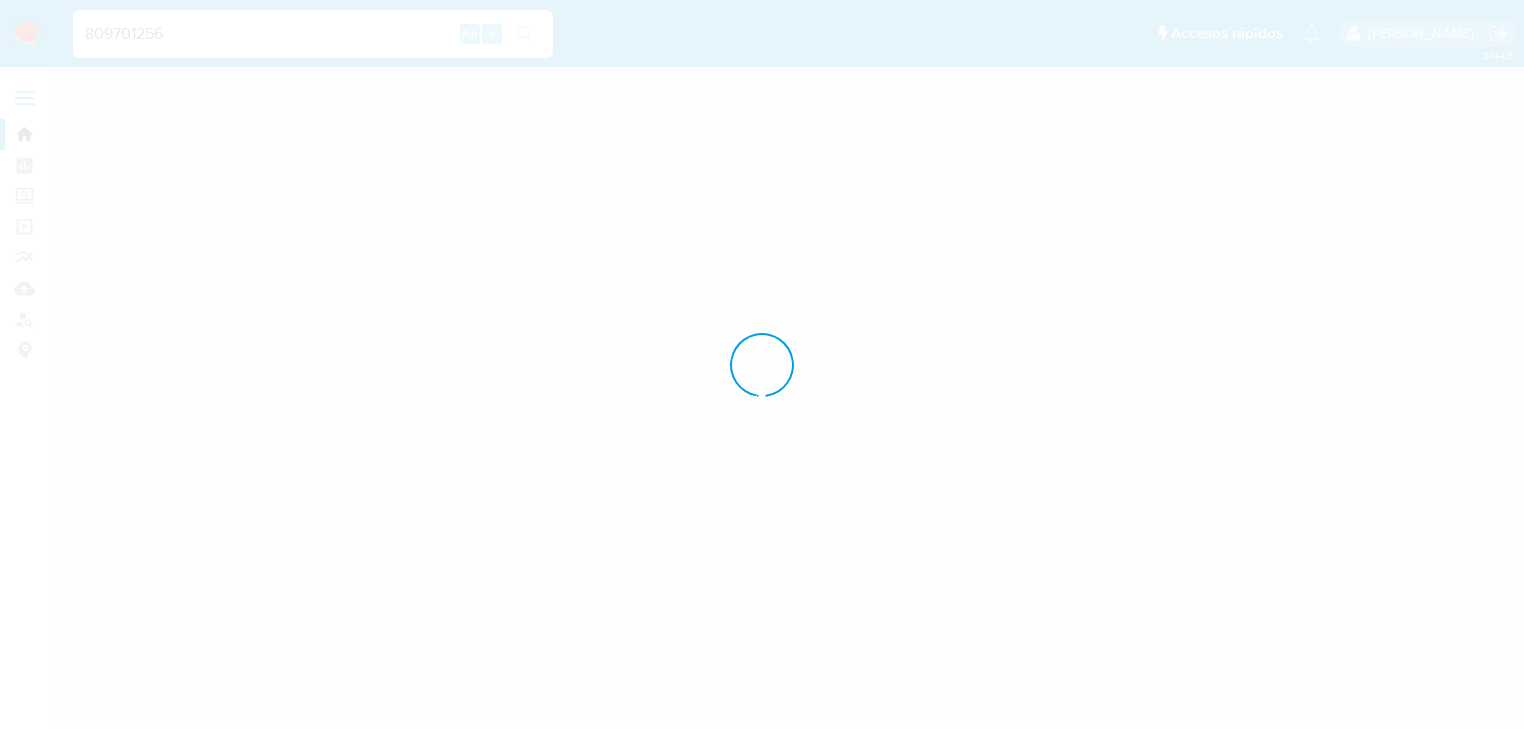 scroll, scrollTop: 0, scrollLeft: 0, axis: both 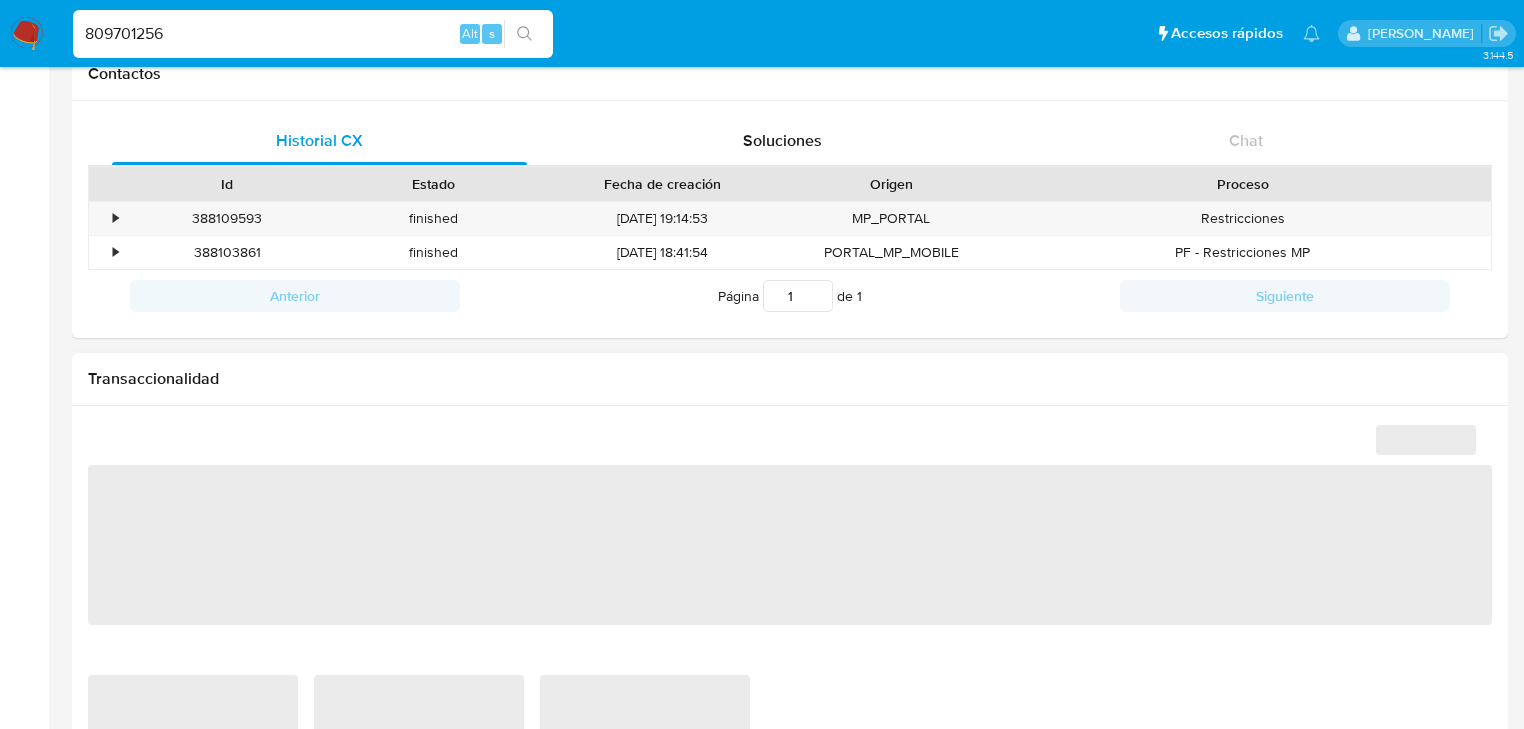 select on "10" 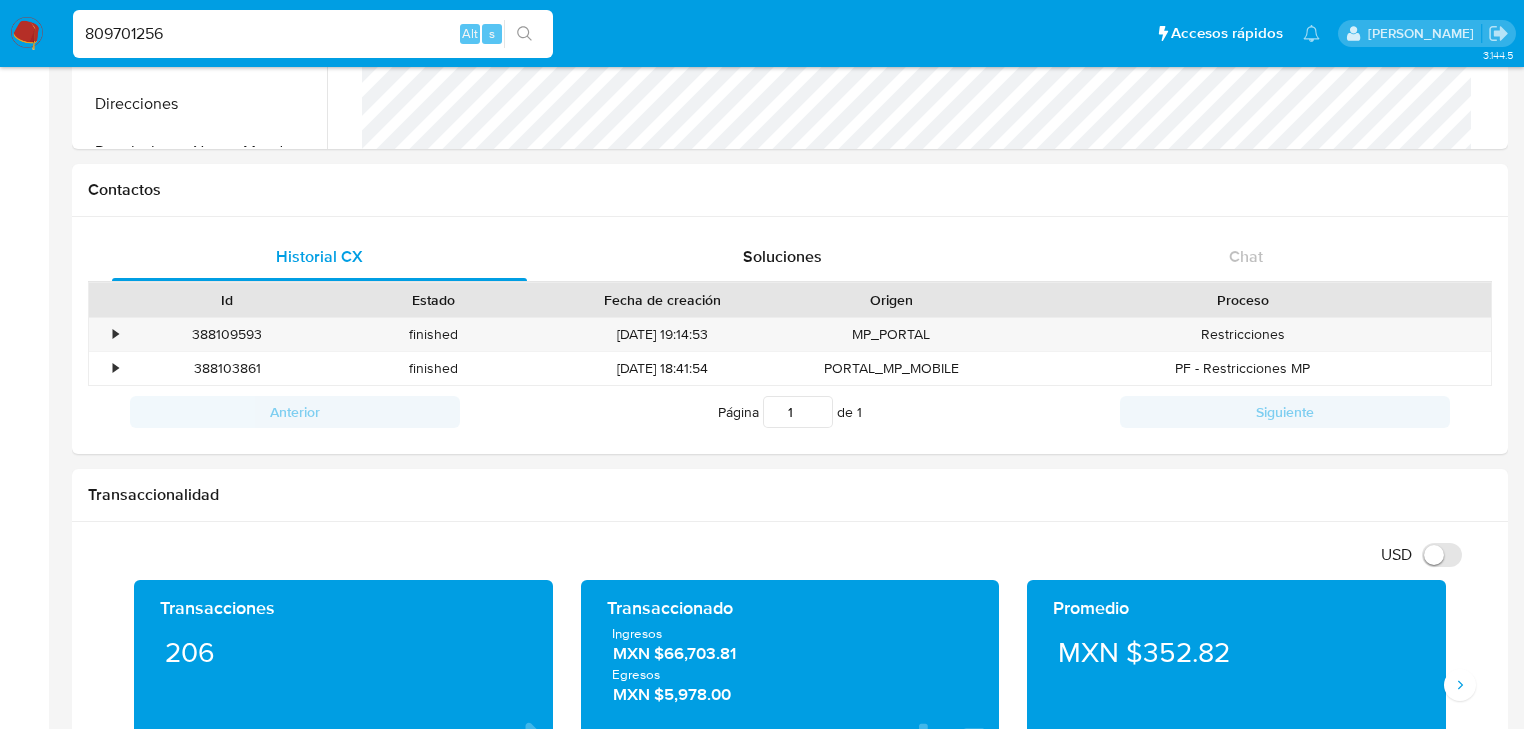 scroll, scrollTop: 480, scrollLeft: 0, axis: vertical 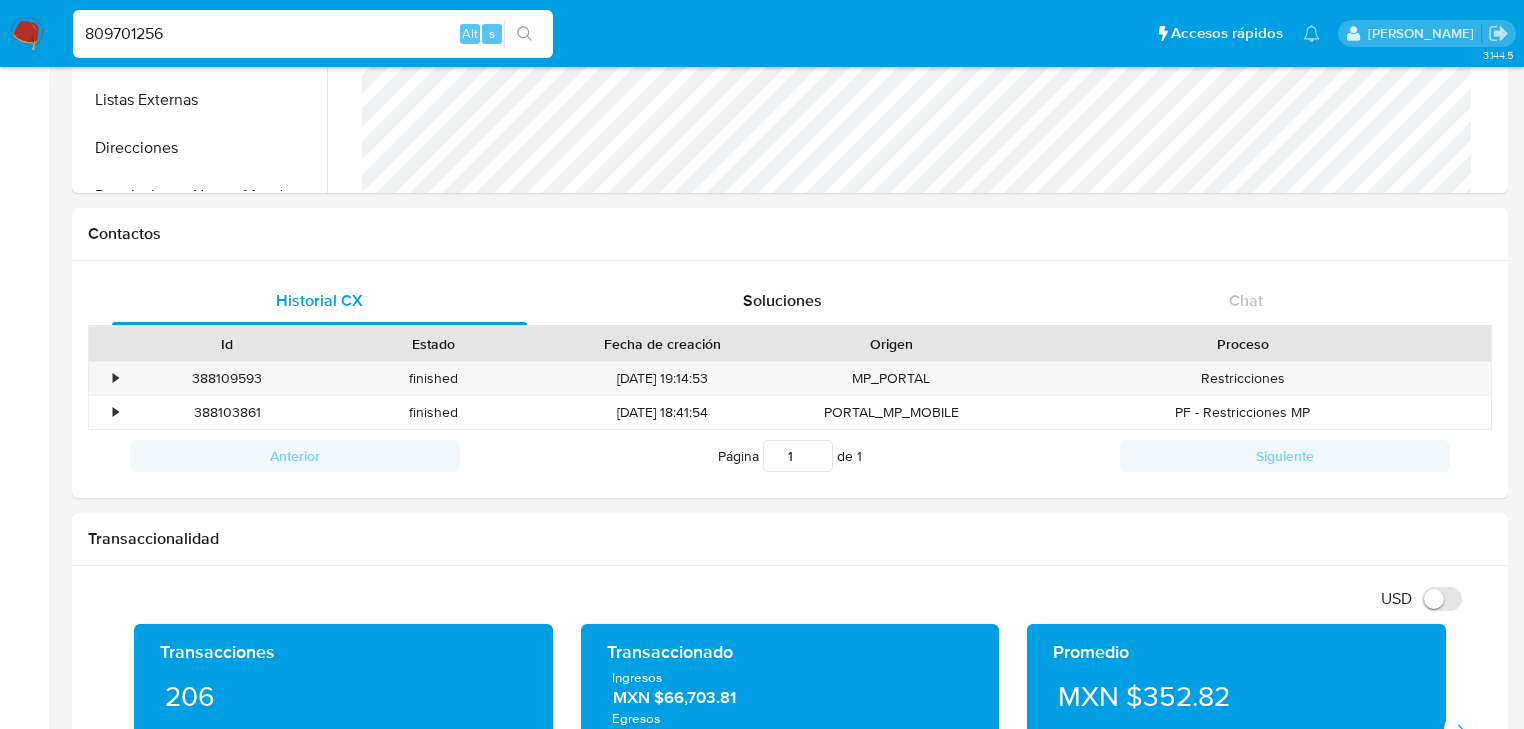 drag, startPoint x: 245, startPoint y: 36, endPoint x: 0, endPoint y: 3, distance: 247.21246 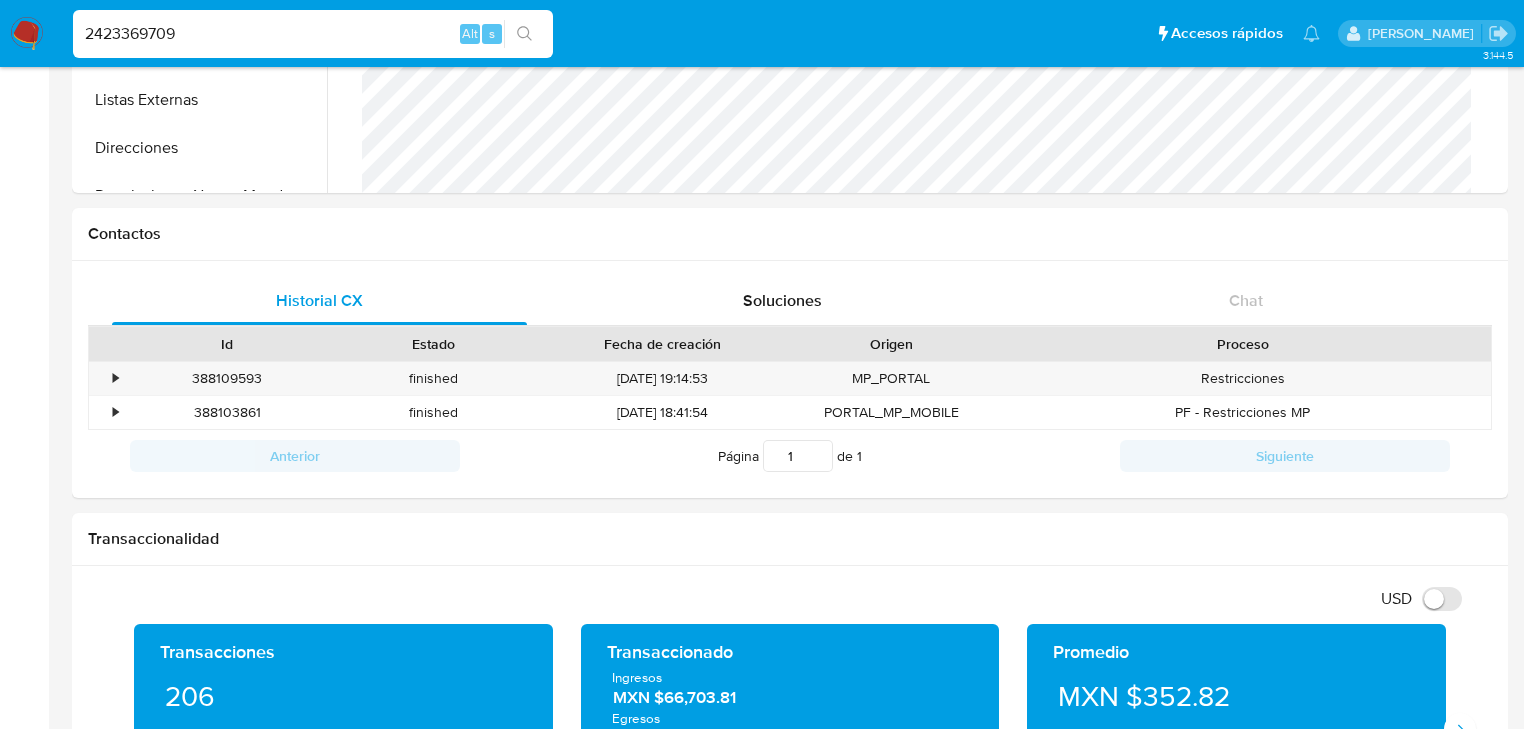 type on "2423369709" 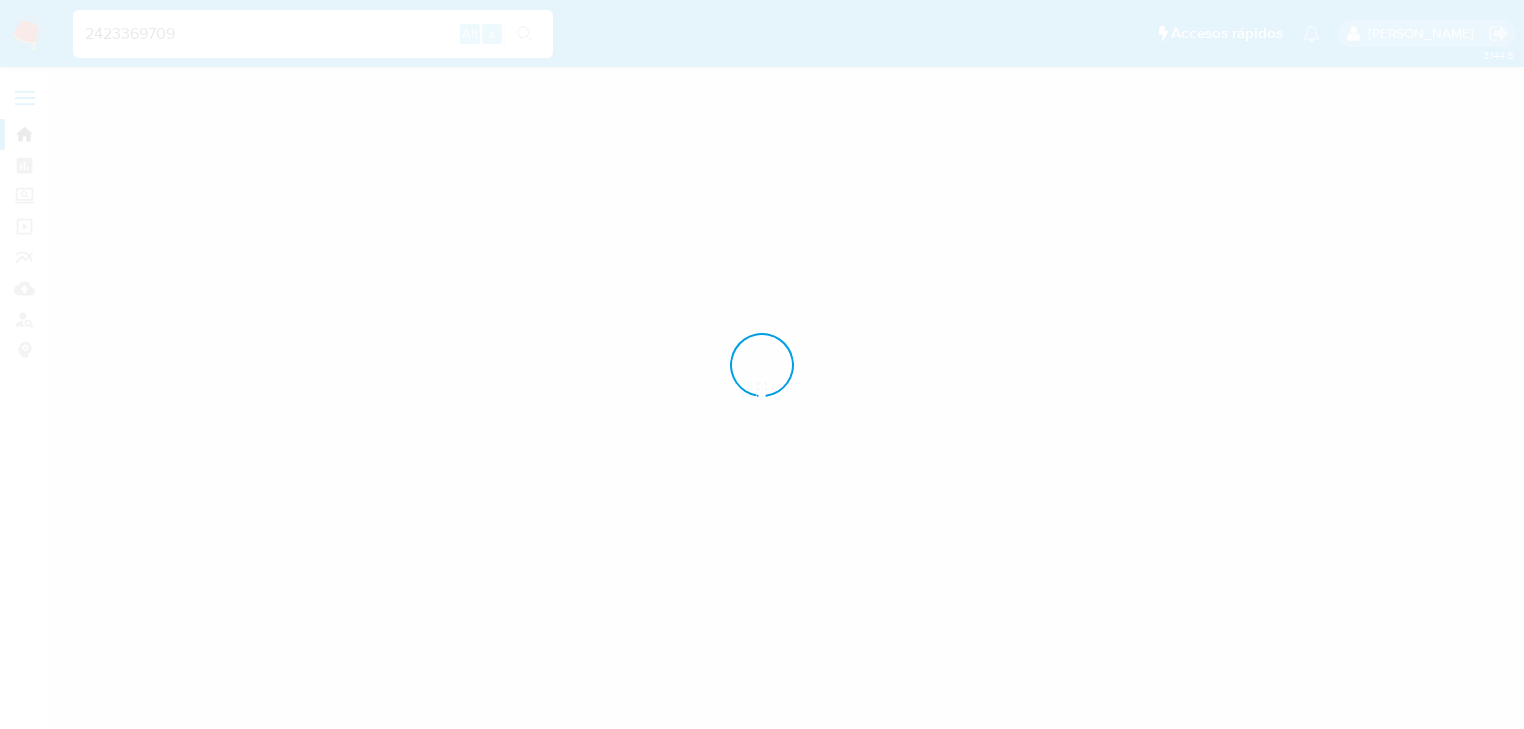 scroll, scrollTop: 0, scrollLeft: 0, axis: both 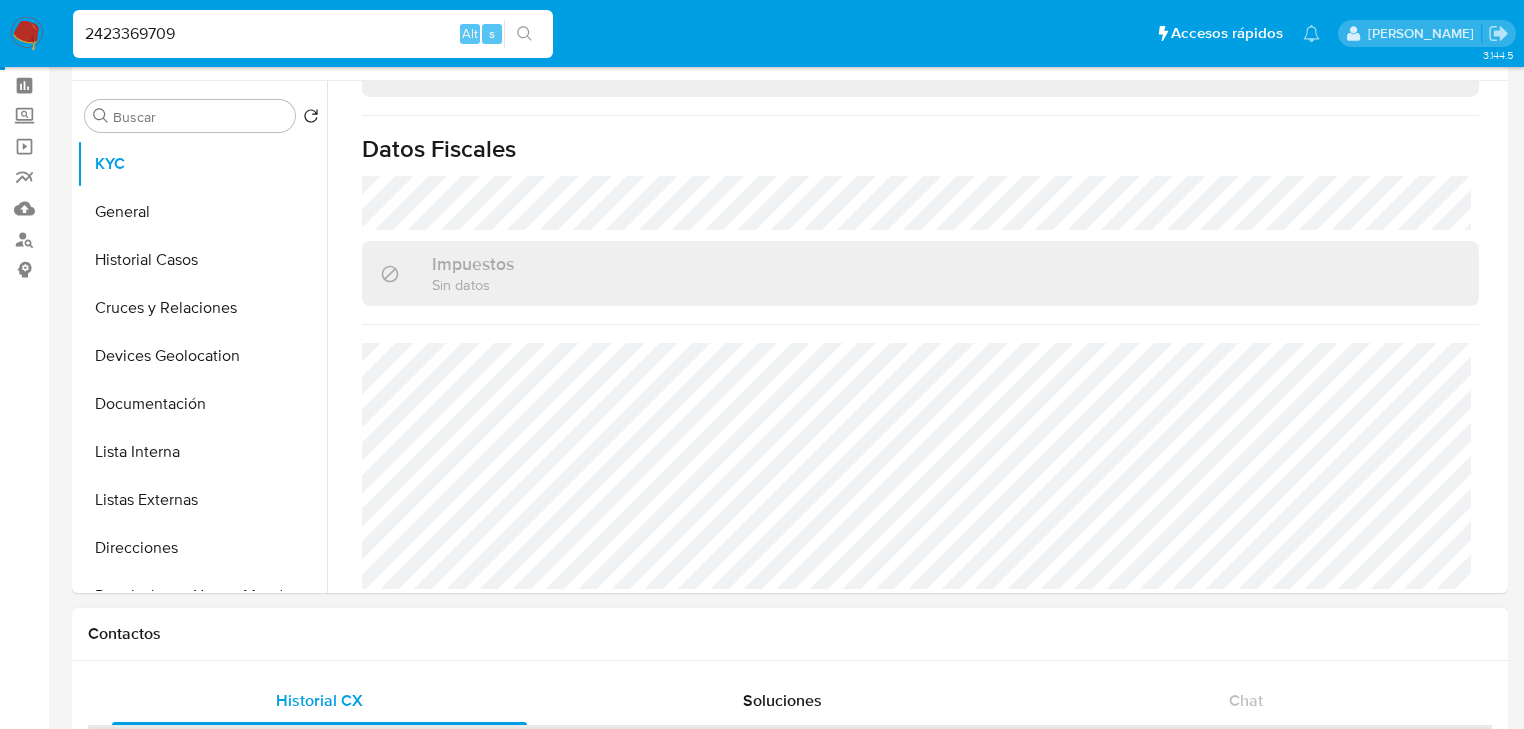 select on "10" 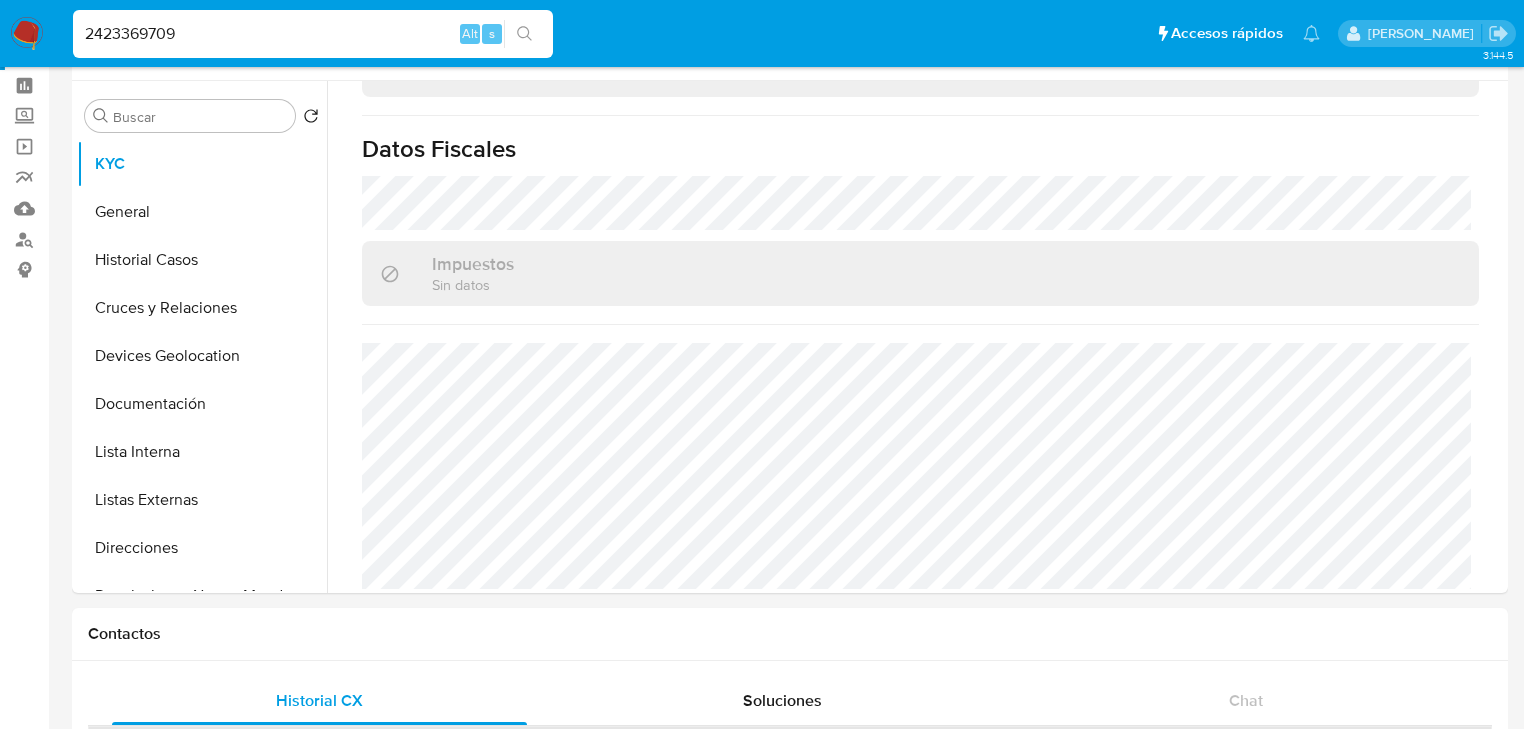 drag, startPoint x: 220, startPoint y: 32, endPoint x: 0, endPoint y: 13, distance: 220.81892 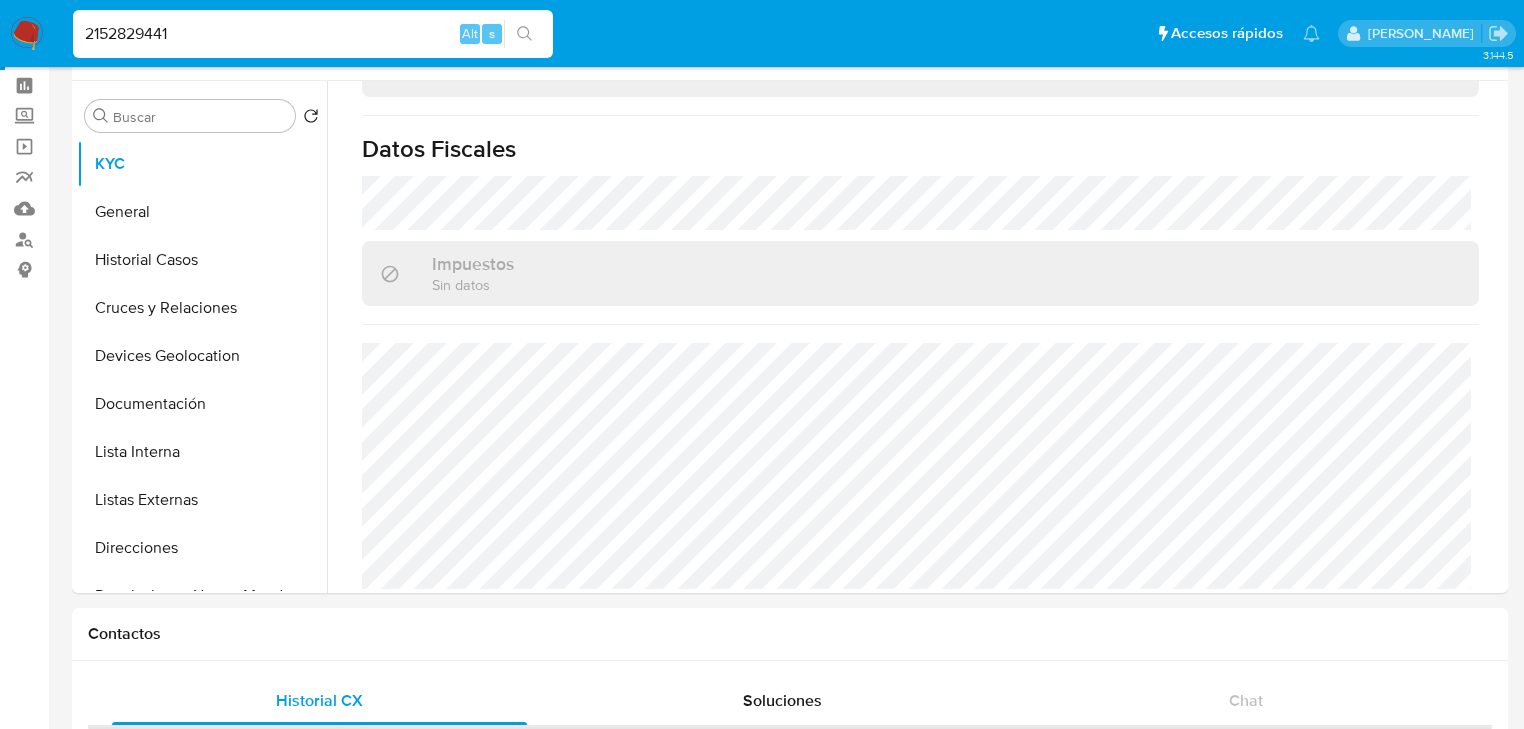 type on "2152829441" 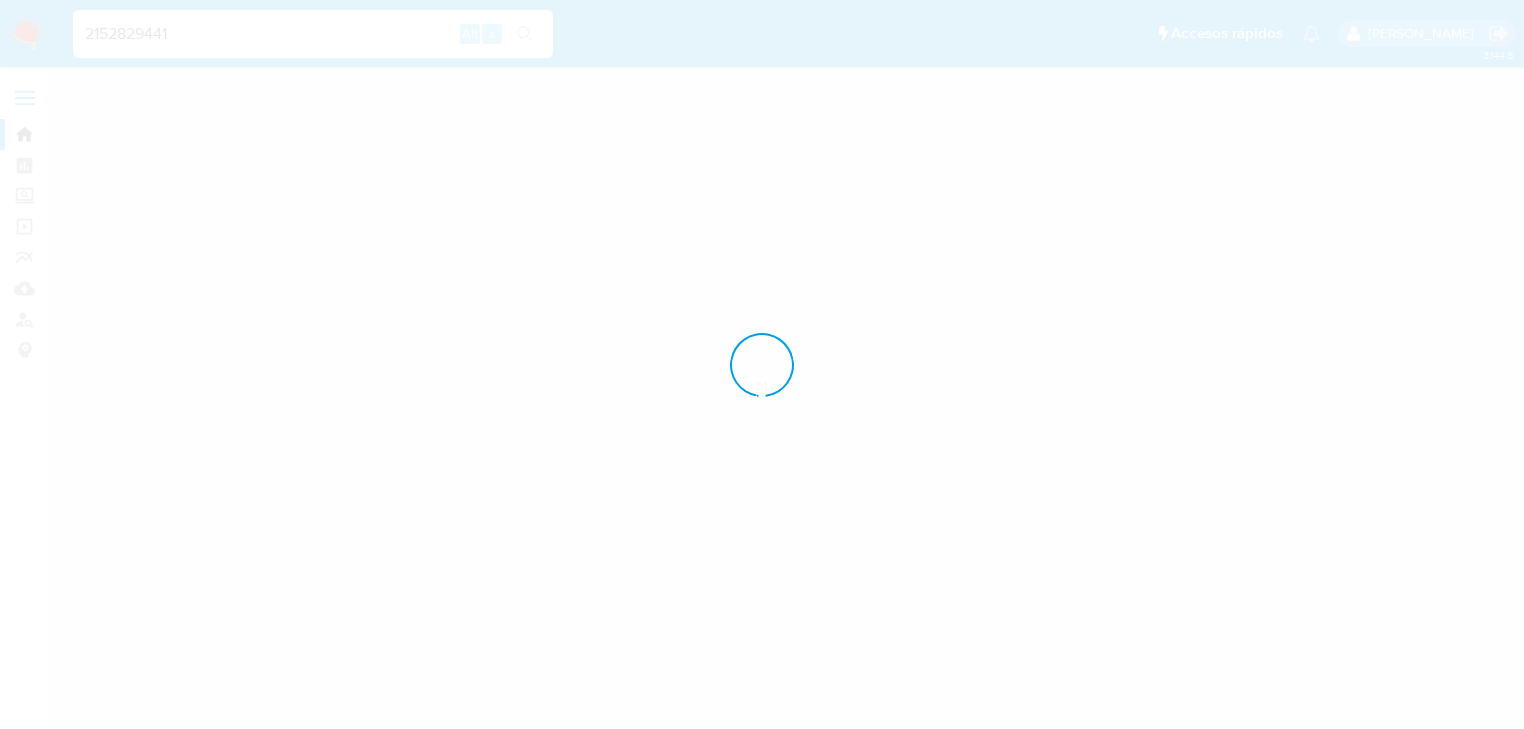 scroll, scrollTop: 0, scrollLeft: 0, axis: both 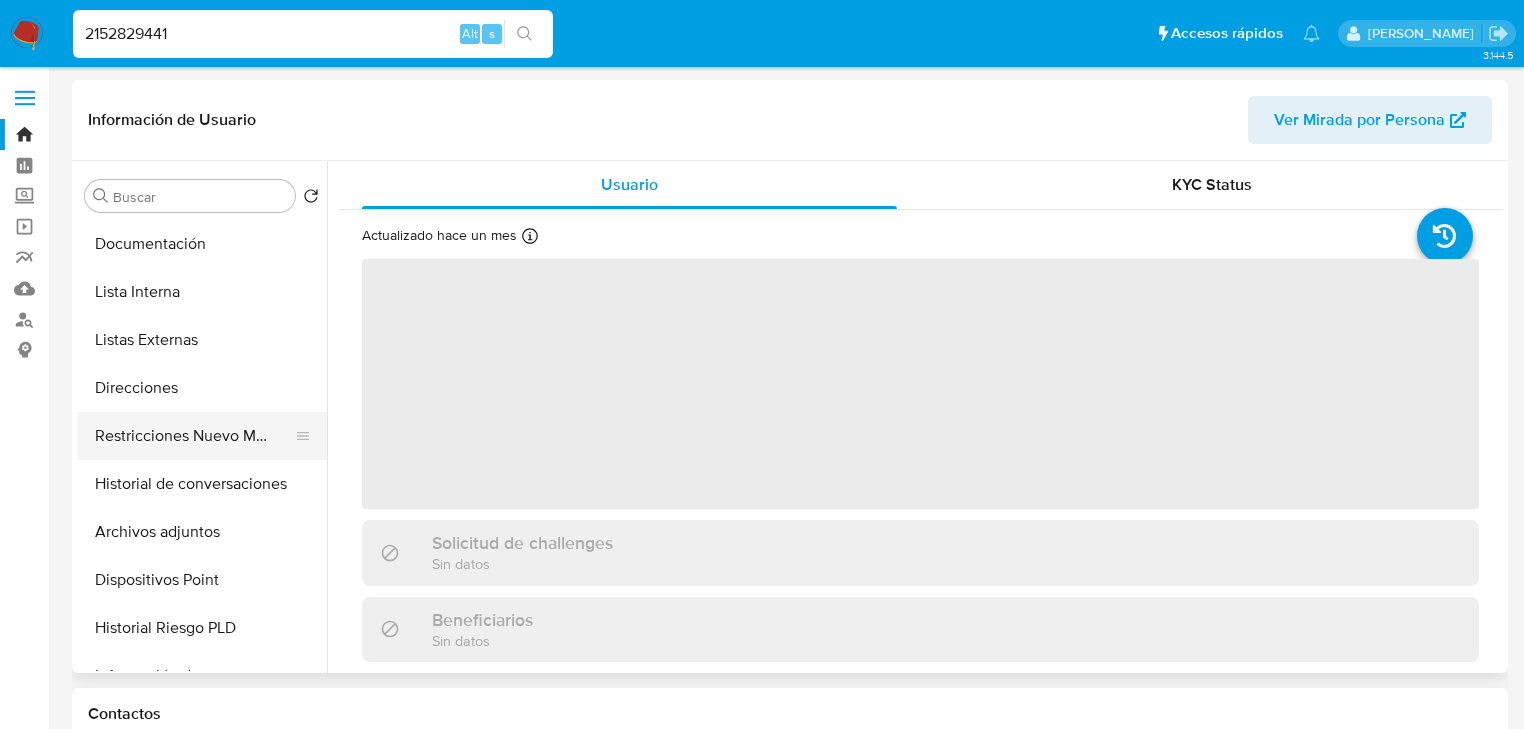 drag, startPoint x: 217, startPoint y: 440, endPoint x: 468, endPoint y: 447, distance: 251.0976 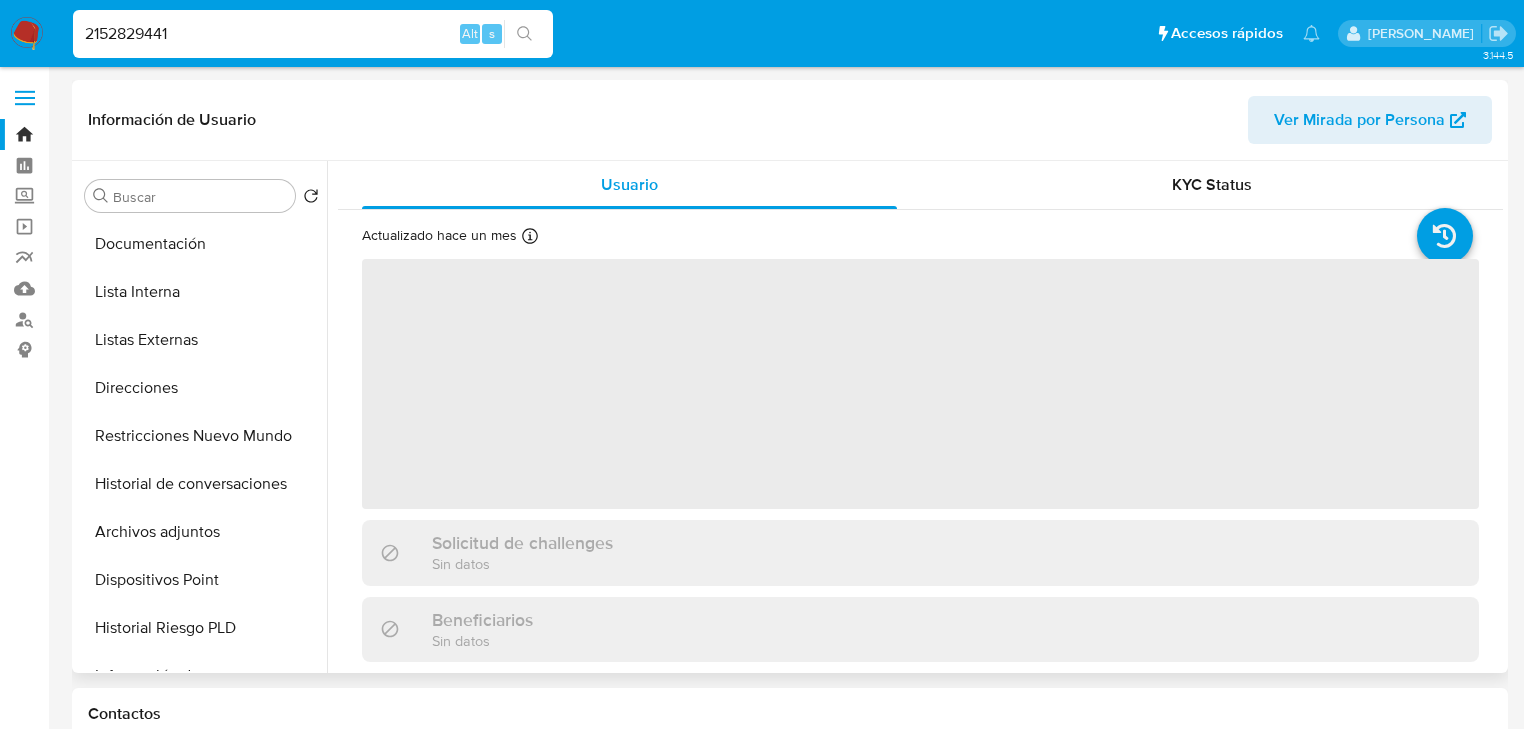 click on "Restricciones Nuevo Mundo" at bounding box center [202, 436] 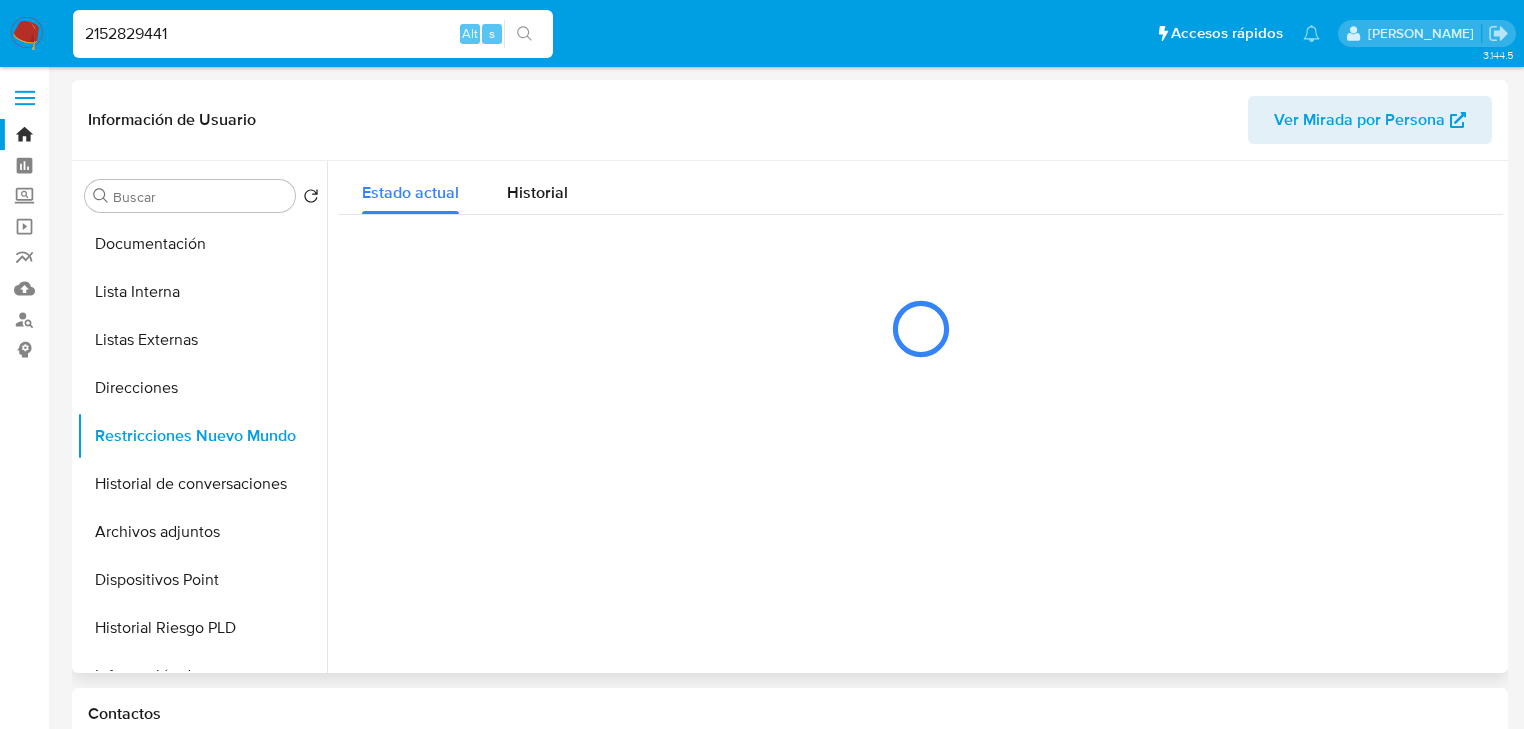 scroll, scrollTop: 0, scrollLeft: 0, axis: both 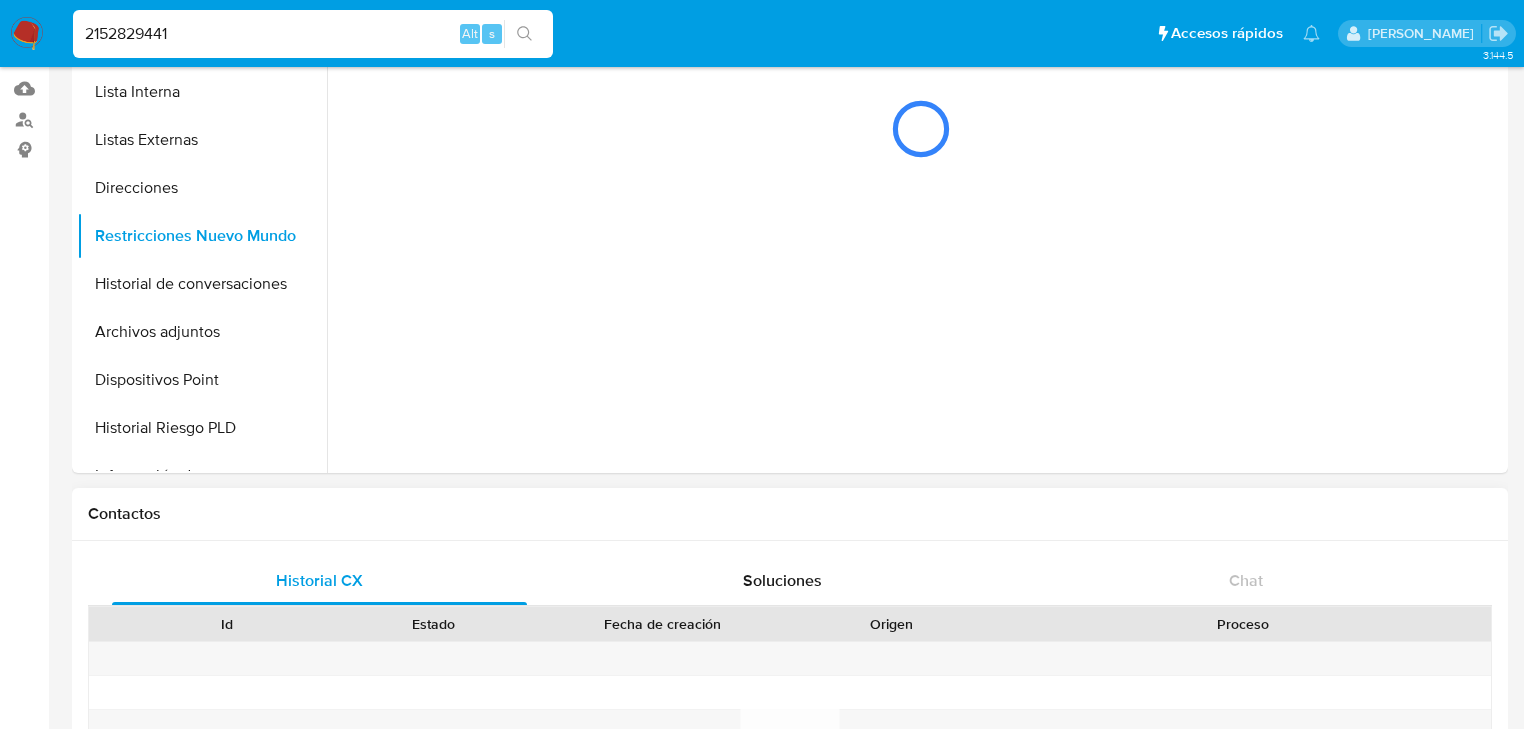 select on "10" 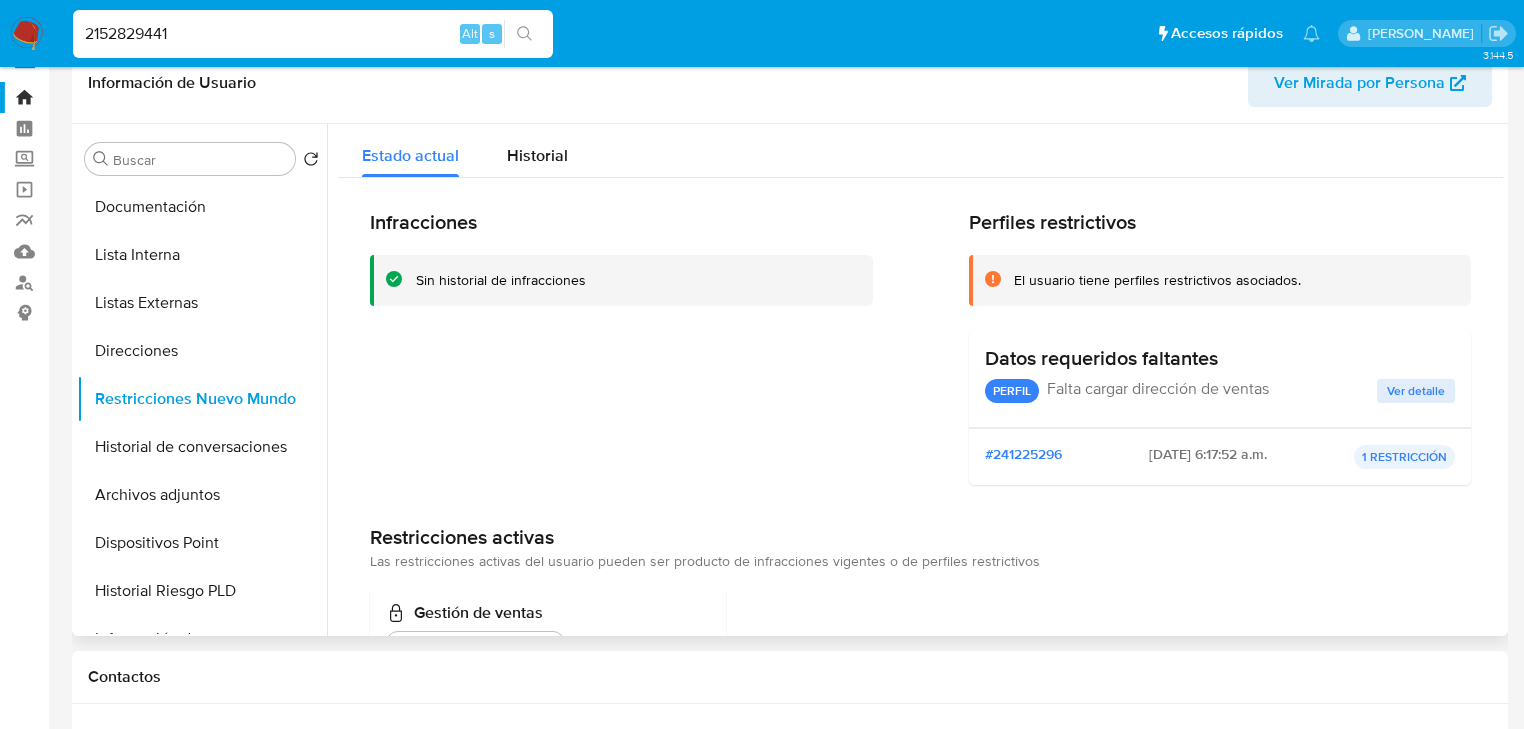 scroll, scrollTop: 0, scrollLeft: 0, axis: both 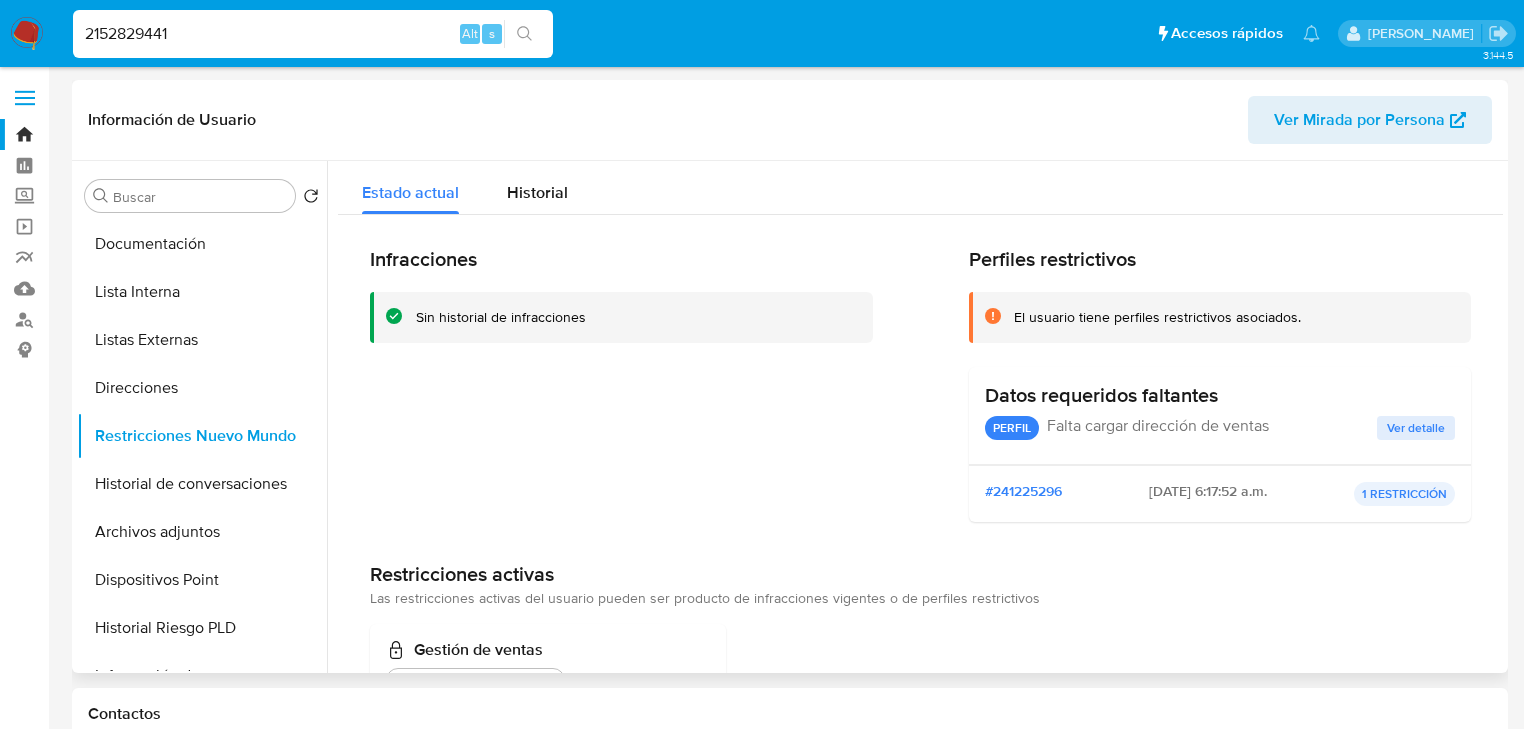 type 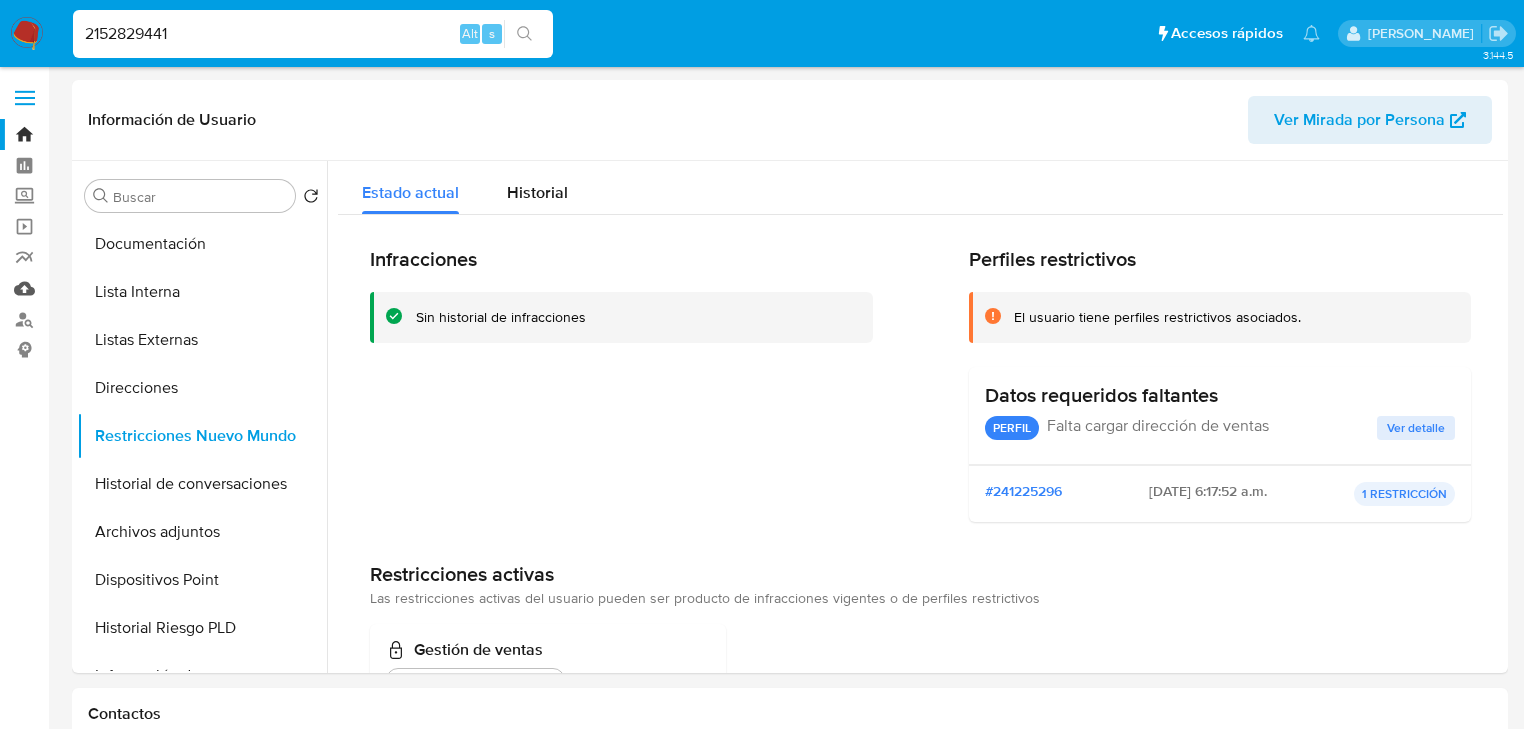 click on "Mulan" at bounding box center (119, 288) 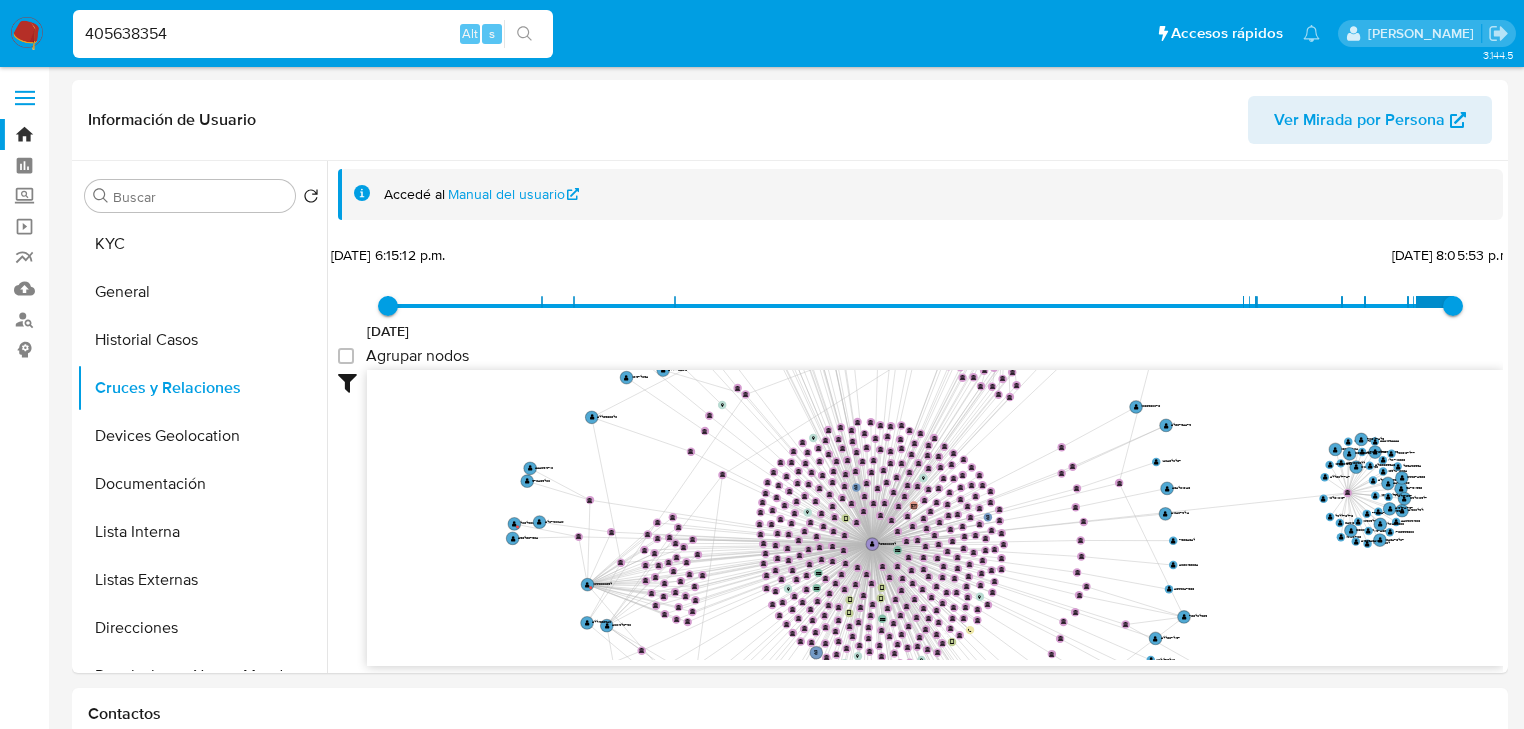 select on "10" 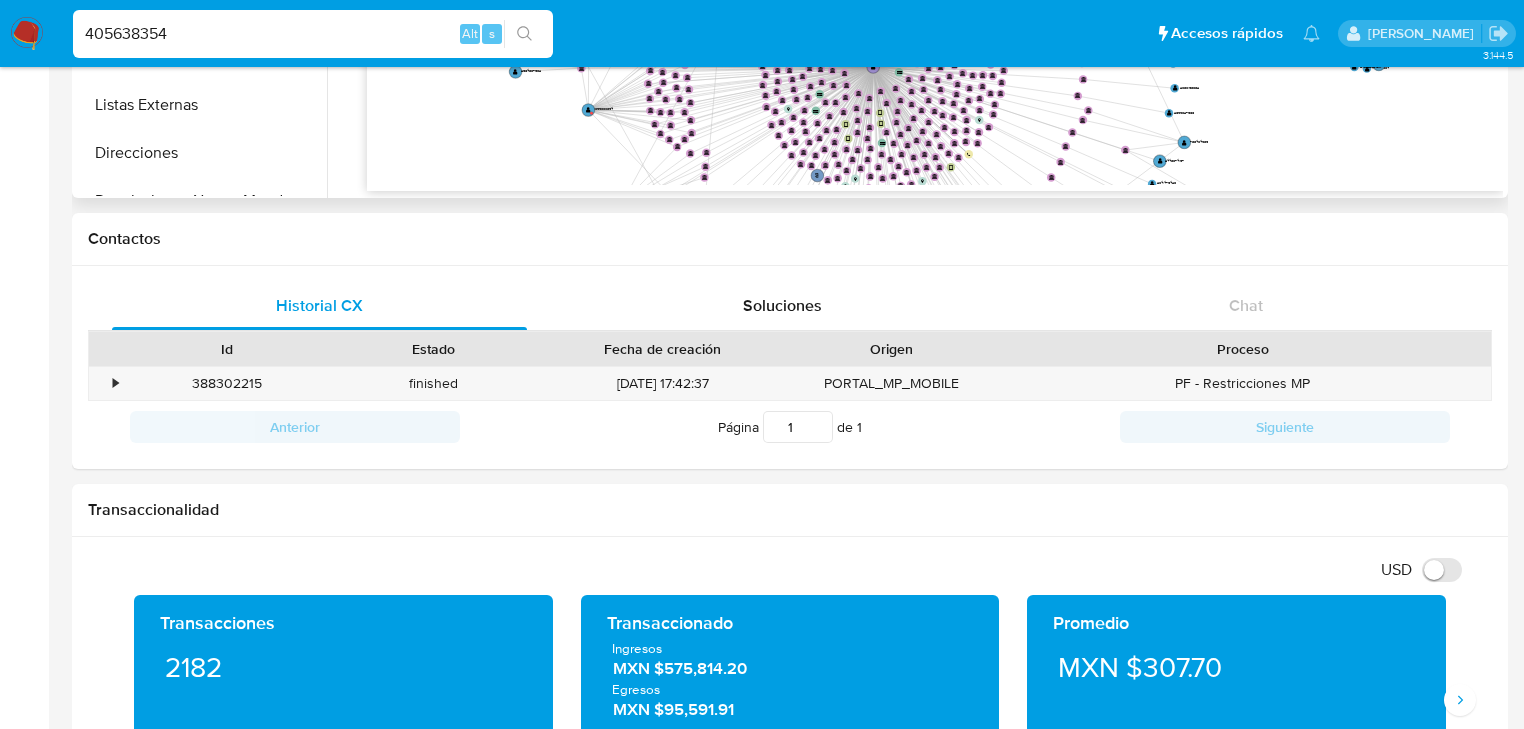scroll, scrollTop: 80, scrollLeft: 0, axis: vertical 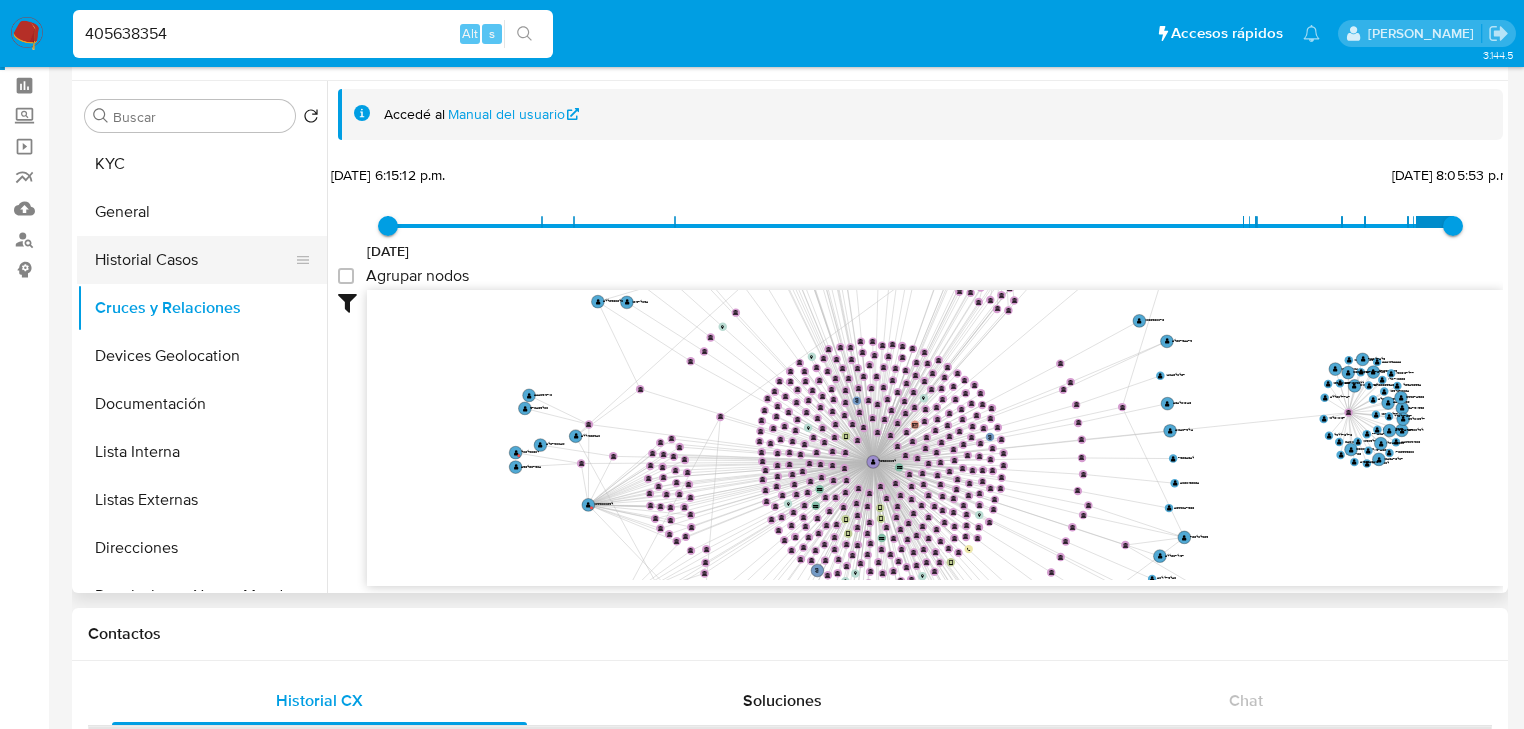 click on "Historial Casos" at bounding box center (194, 260) 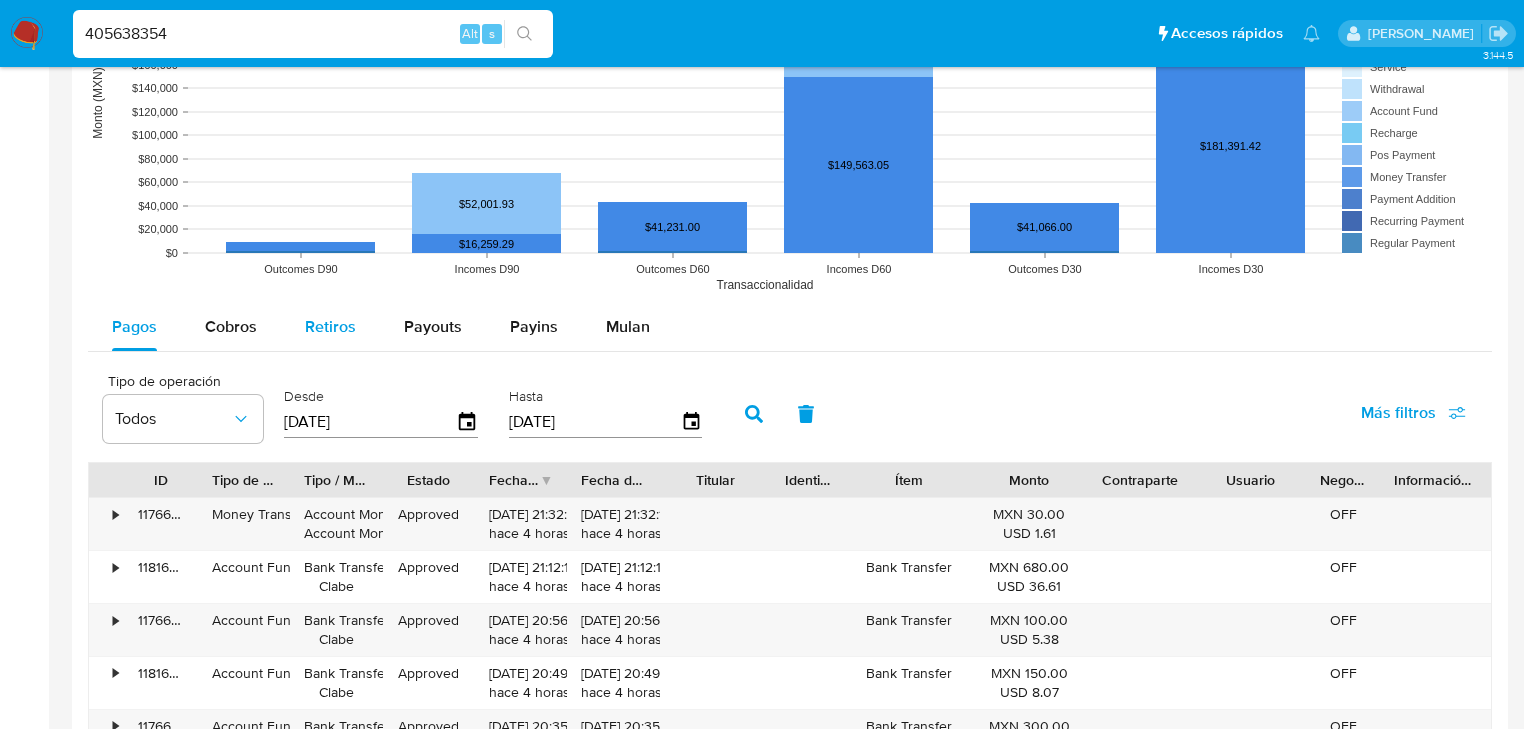 drag, startPoint x: 253, startPoint y: 344, endPoint x: 279, endPoint y: 337, distance: 26.925823 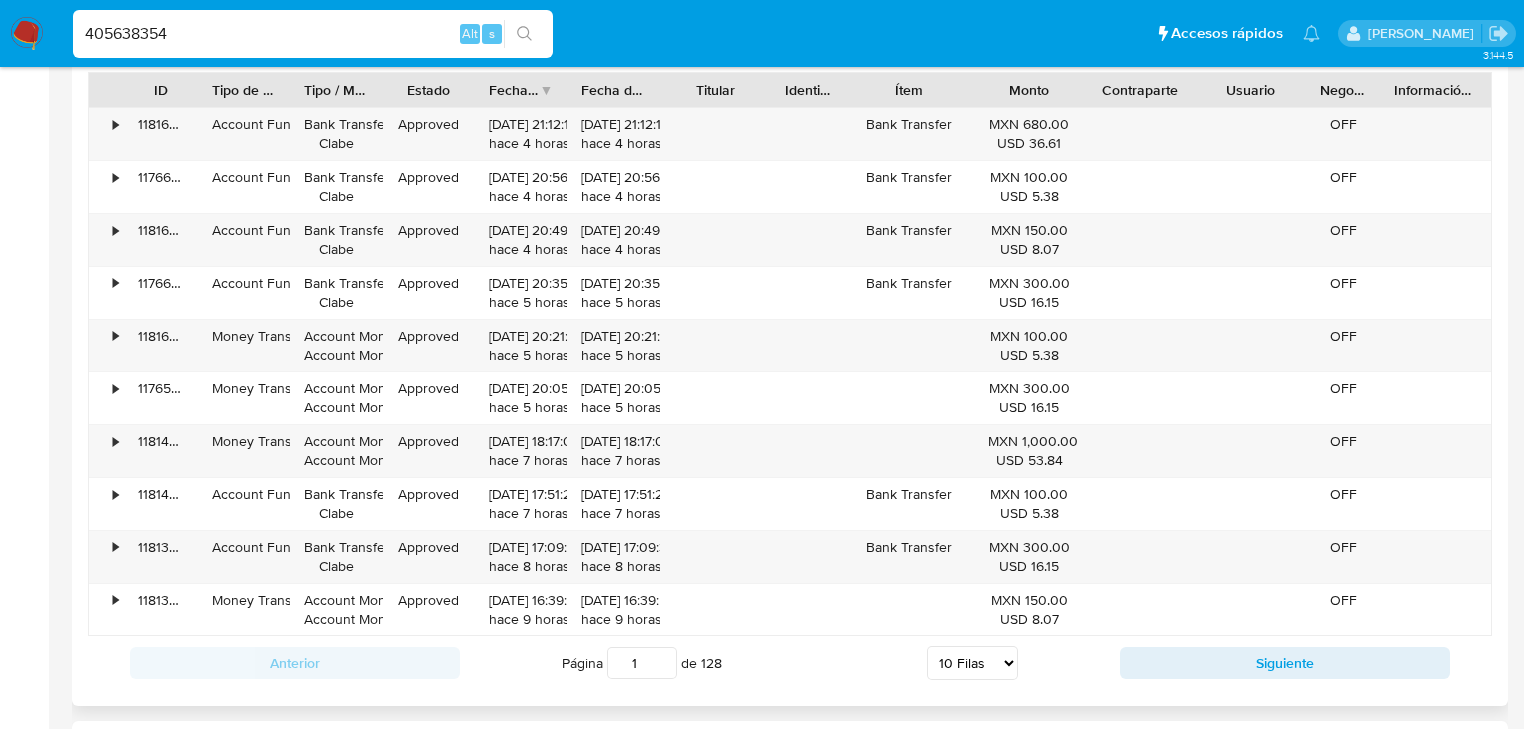 scroll, scrollTop: 2000, scrollLeft: 0, axis: vertical 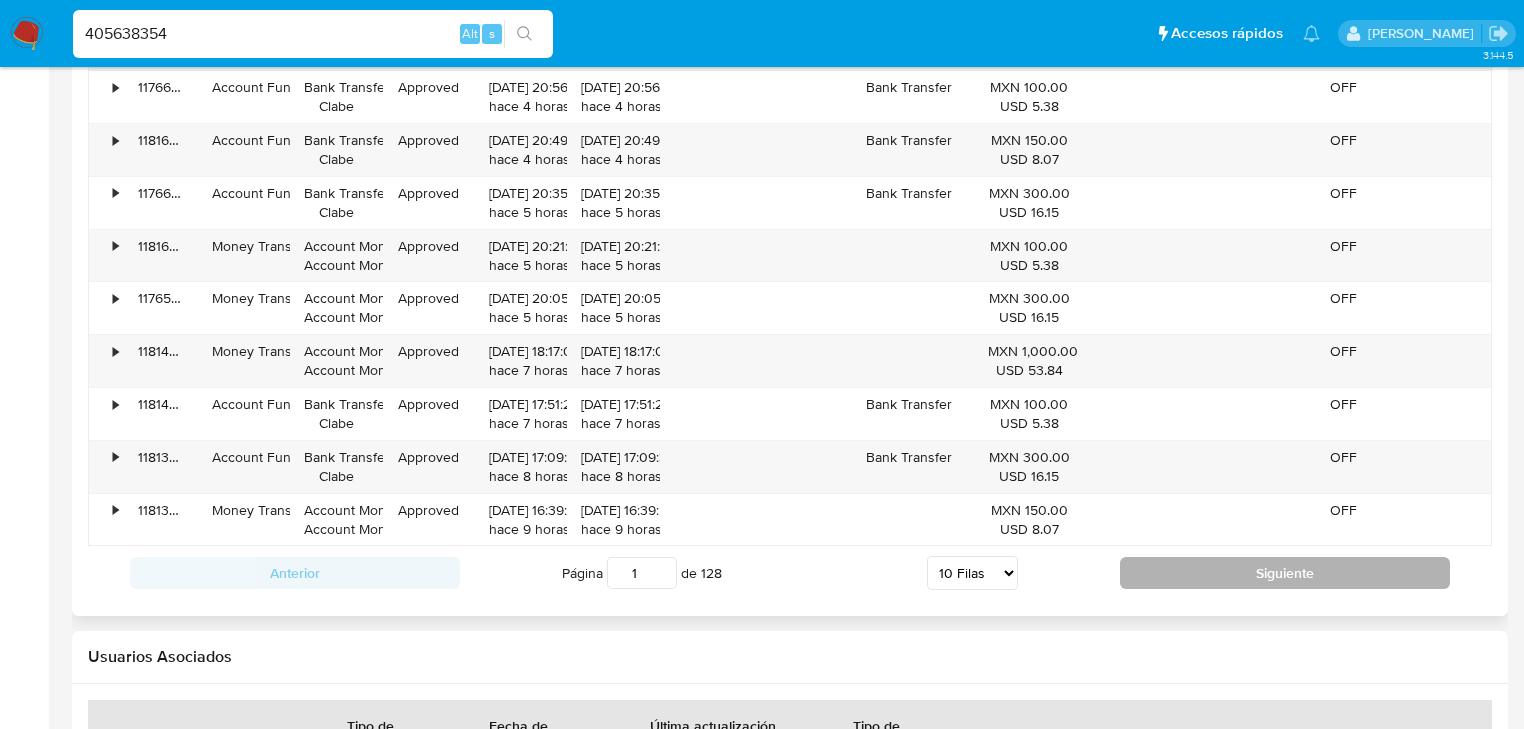 click on "Siguiente" at bounding box center (1285, 573) 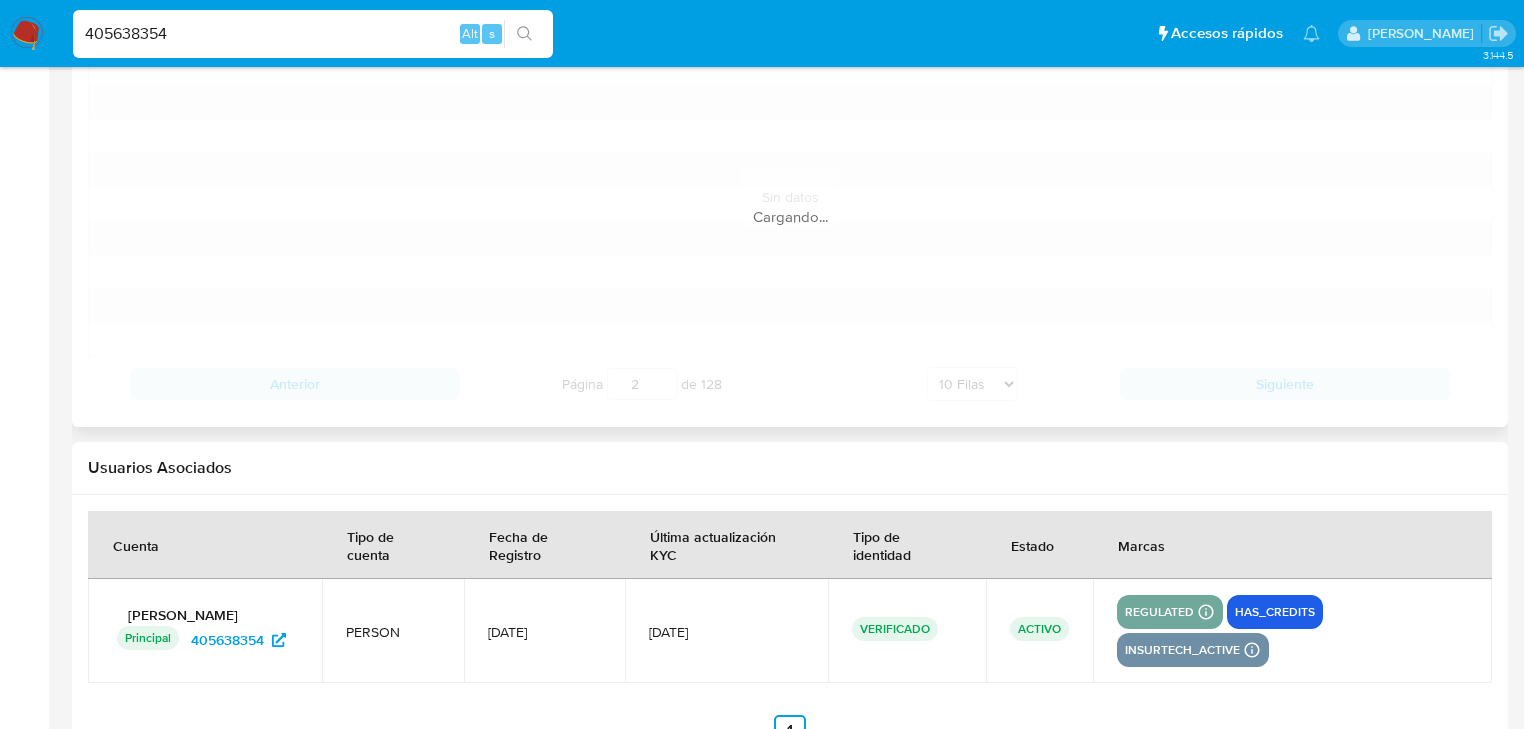 scroll, scrollTop: 1600, scrollLeft: 0, axis: vertical 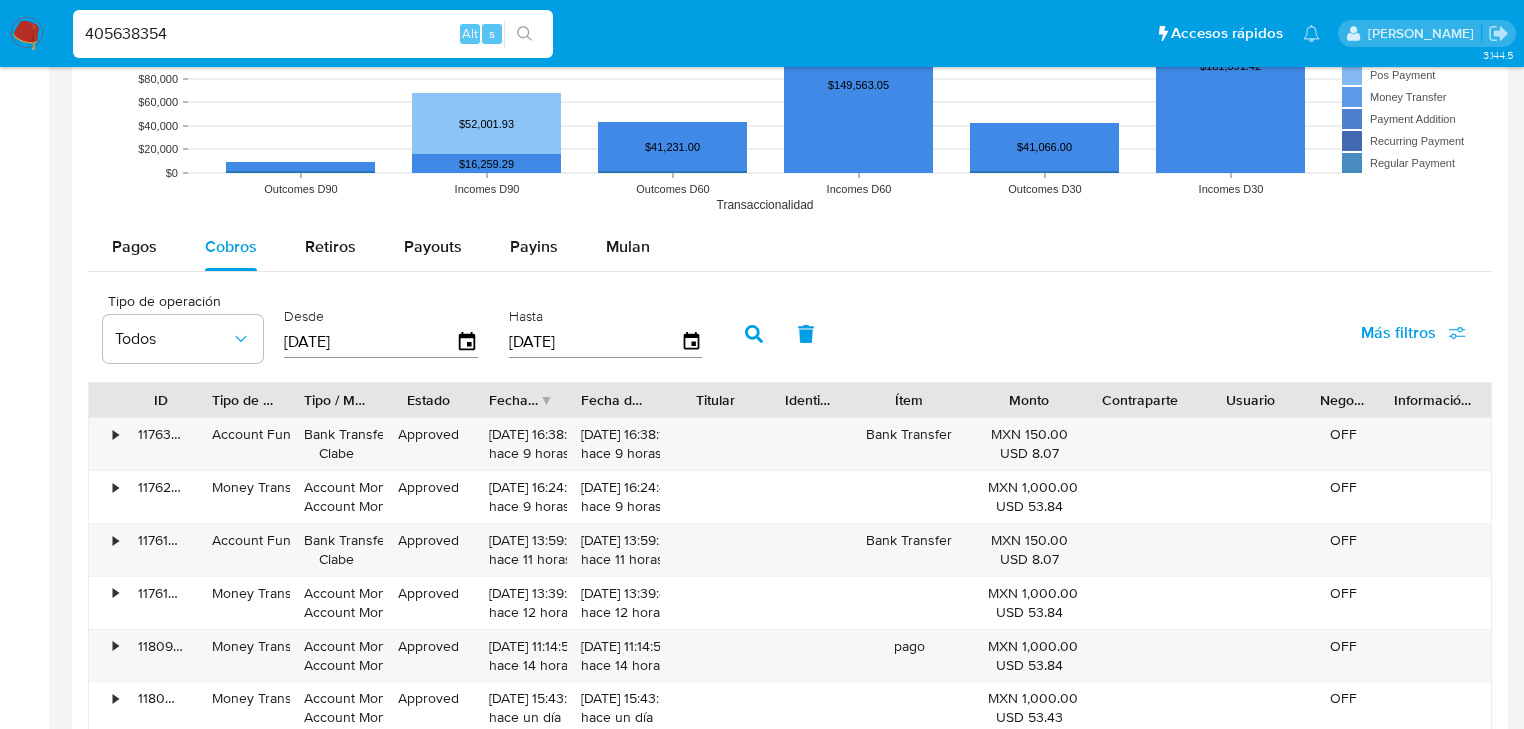 click on "Pagos Cobros Retiros Payouts Payins Mulan Tipo de operación Todos Desde 12/04/2025 Hasta 10/07/2025 Más filtros ID Tipo de operación Tipo / Método Estado Fecha de creación Fecha de aprobación Titular Identificación Ítem Monto Contraparte Usuario Negocio Información adicional • 117667149231 Money Transfer Account Money Account Money Approved 10/07/2025 21:32:12 hace 4 horas 10/07/2025 21:32:12 hace 4 horas MXN 30.00 USD 1.61 OFF • 118166878594 Account Fund Bank Transfer Clabe Approved 10/07/2025 21:12:17 hace 4 horas 10/07/2025 21:12:17 hace 4 horas Bank Transfer MXN 680.00 USD 36.61 OFF • 117663981627 Account Fund Bank Transfer Clabe Approved 10/07/2025 20:56:11 hace 4 horas 10/07/2025 20:56:11 hace 4 horas Bank Transfer MXN 100.00 USD 5.38 OFF • 118164790434 Account Fund Bank Transfer Clabe Approved 10/07/2025 20:49:57 hace 4 horas 10/07/2025 20:49:57 hace 4 horas Bank Transfer MXN 150.00 USD 8.07 OFF • 117662076579 Account Fund Bank Transfer Clabe Approved 10/07/2025 20:35:56 OFF •" at bounding box center [790, 611] 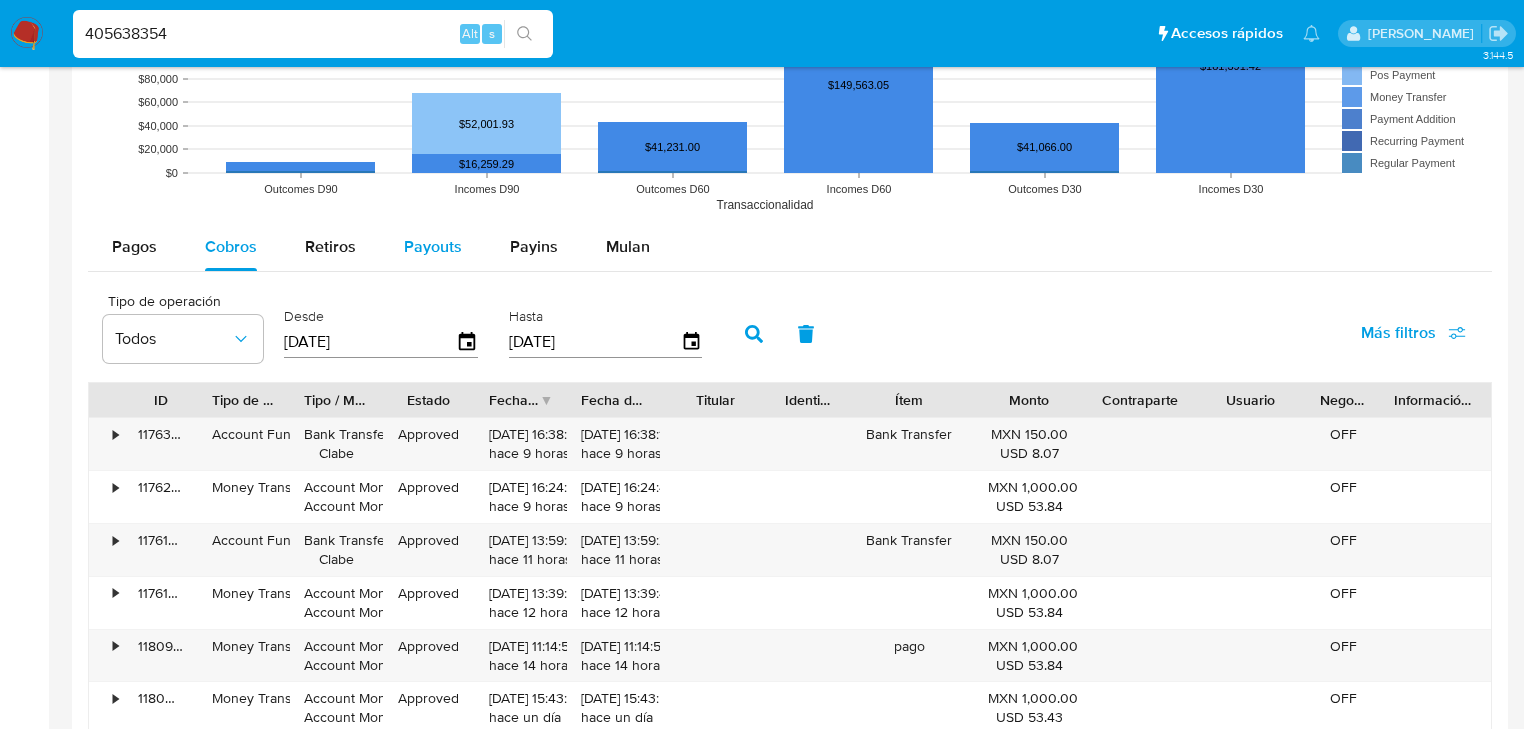 click on "Payouts" at bounding box center (433, 246) 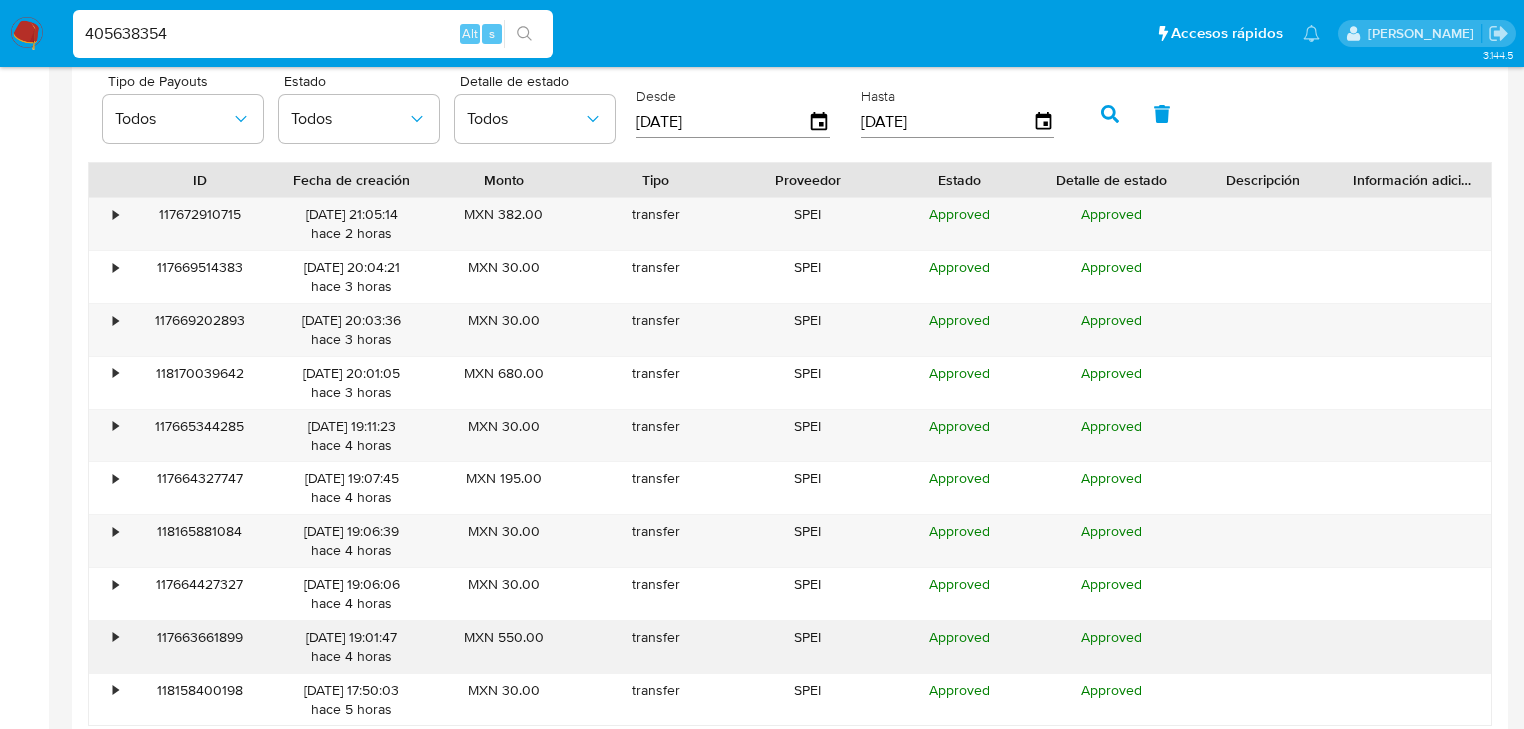 scroll, scrollTop: 1920, scrollLeft: 0, axis: vertical 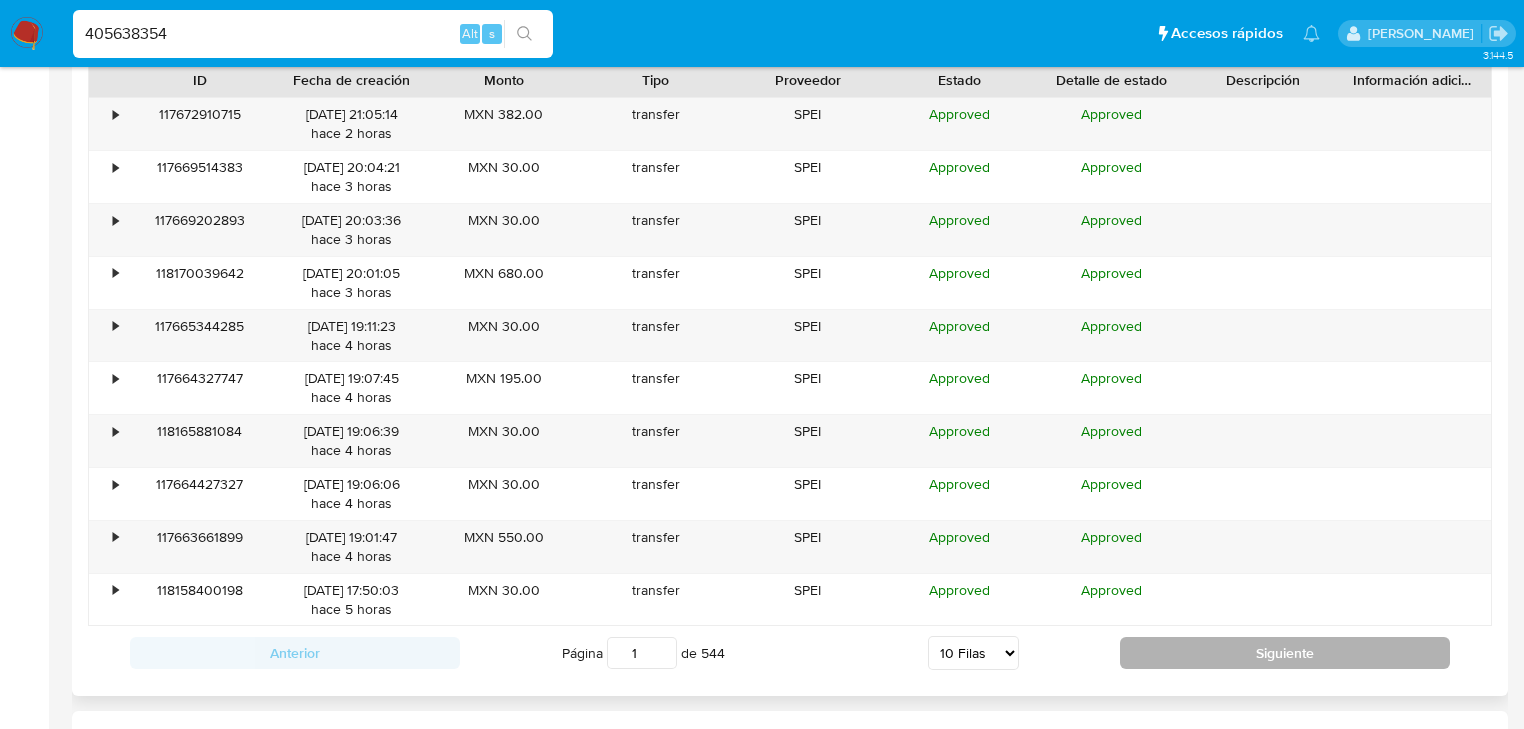 click on "Anterior Página   1   de   544 5   Filas 10   Filas 20   Filas 25   Filas 50   Filas 100   Filas Siguiente" at bounding box center [790, 653] 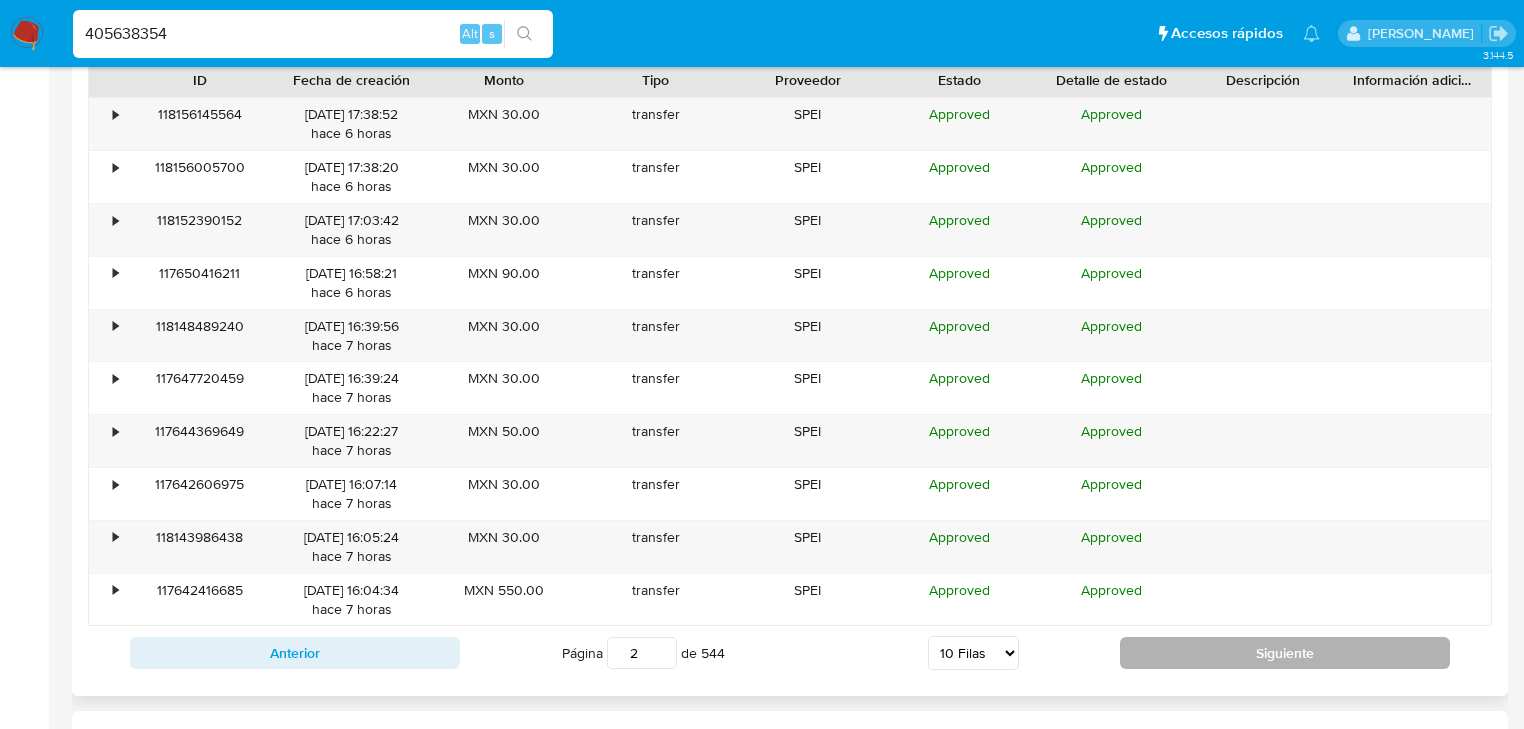 click on "Siguiente" at bounding box center [1285, 653] 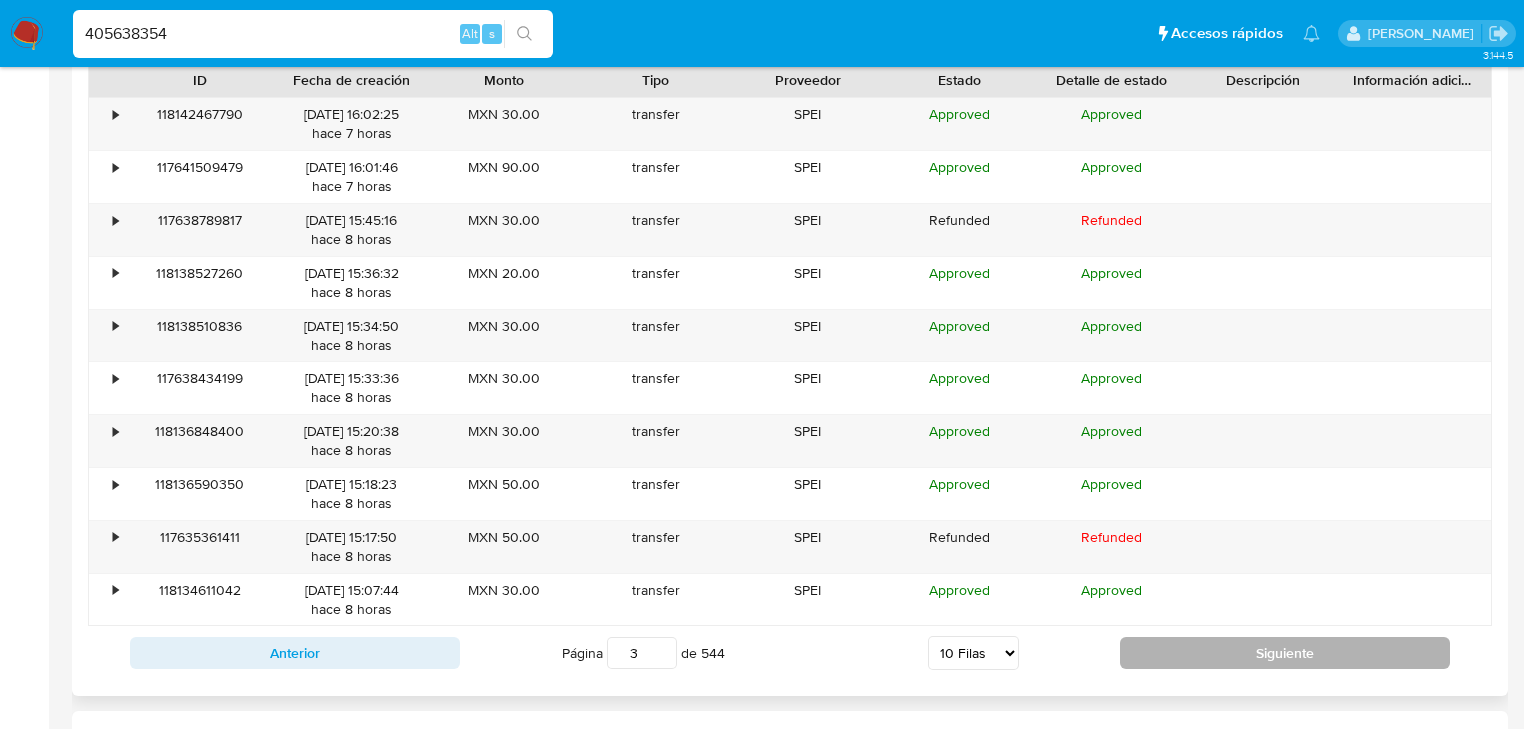click on "Siguiente" at bounding box center [1285, 653] 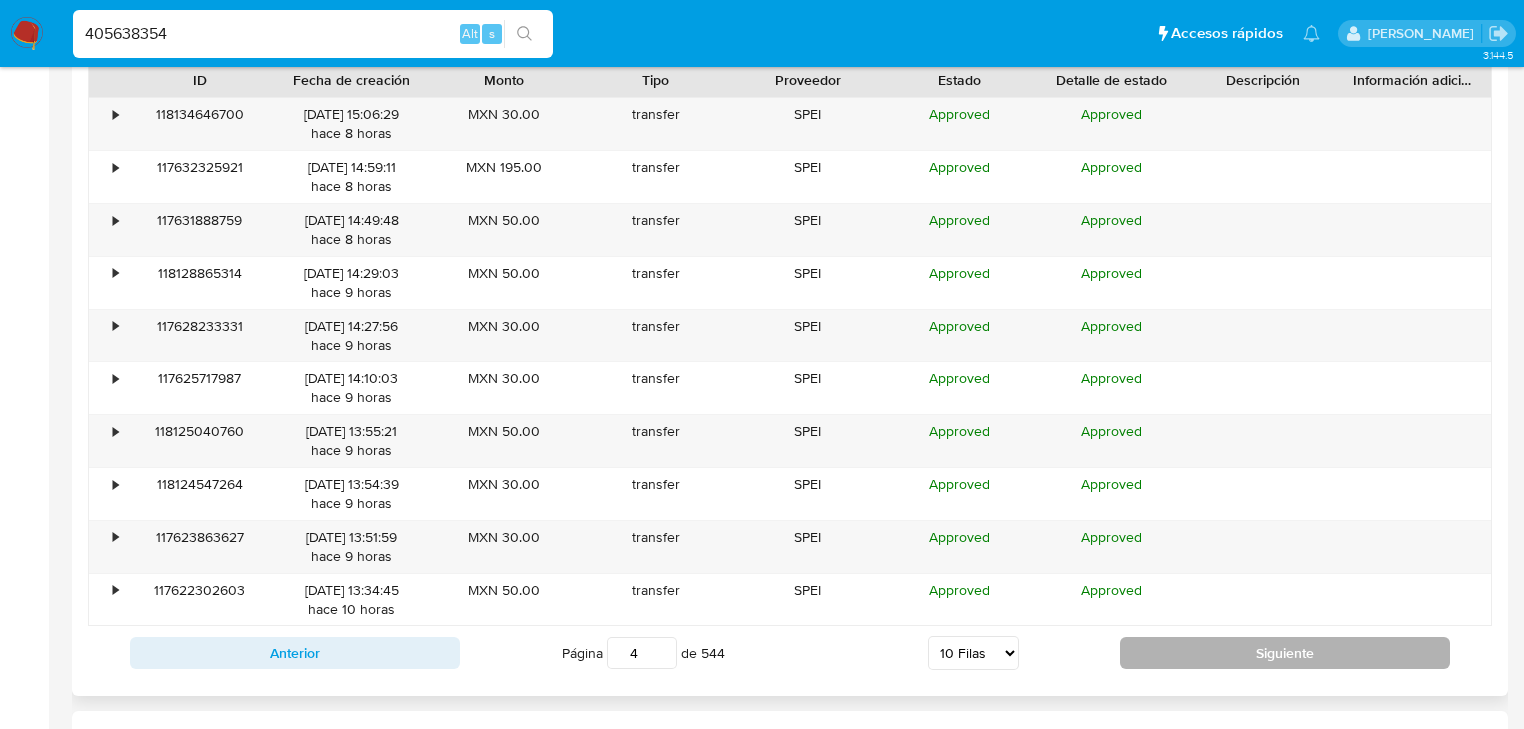 click on "Siguiente" at bounding box center (1285, 653) 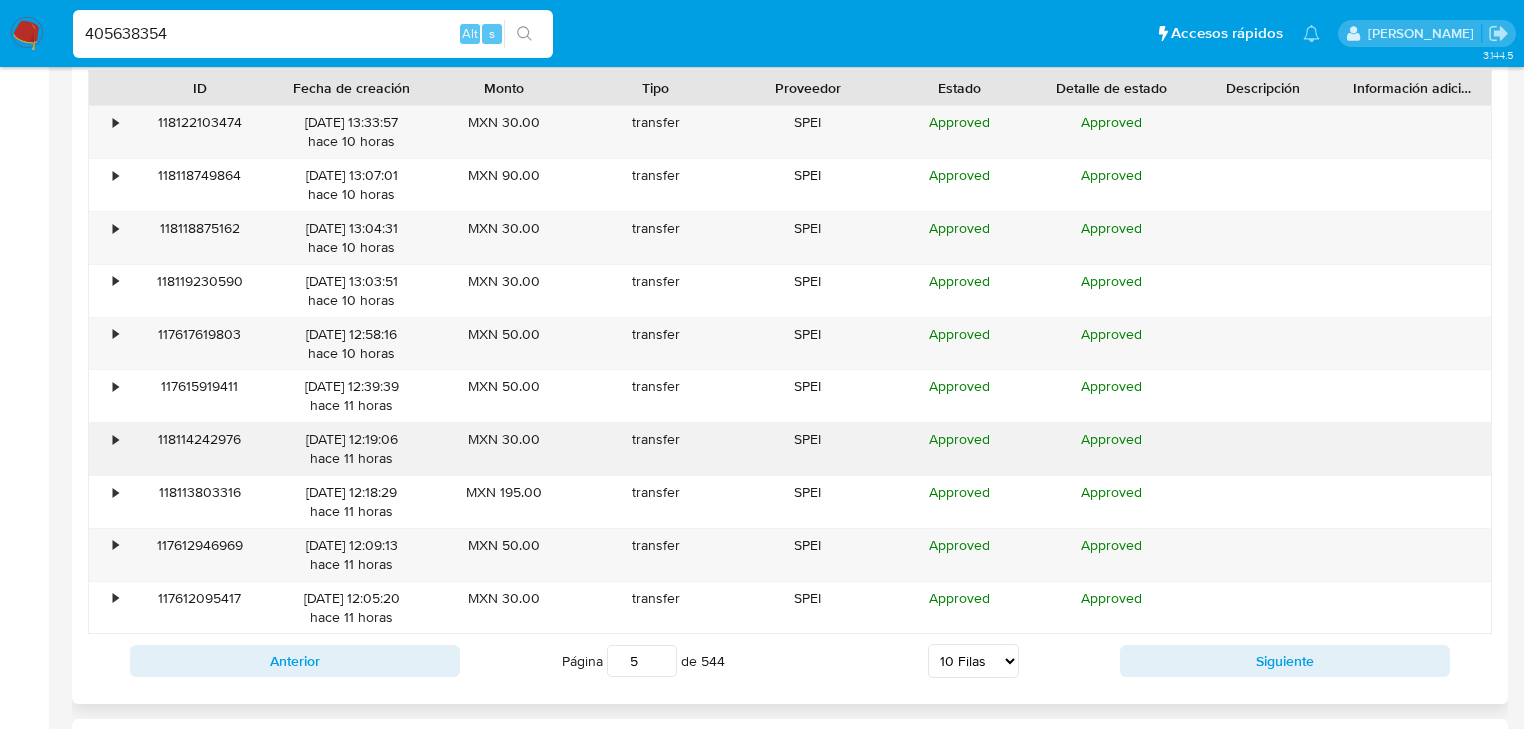 type 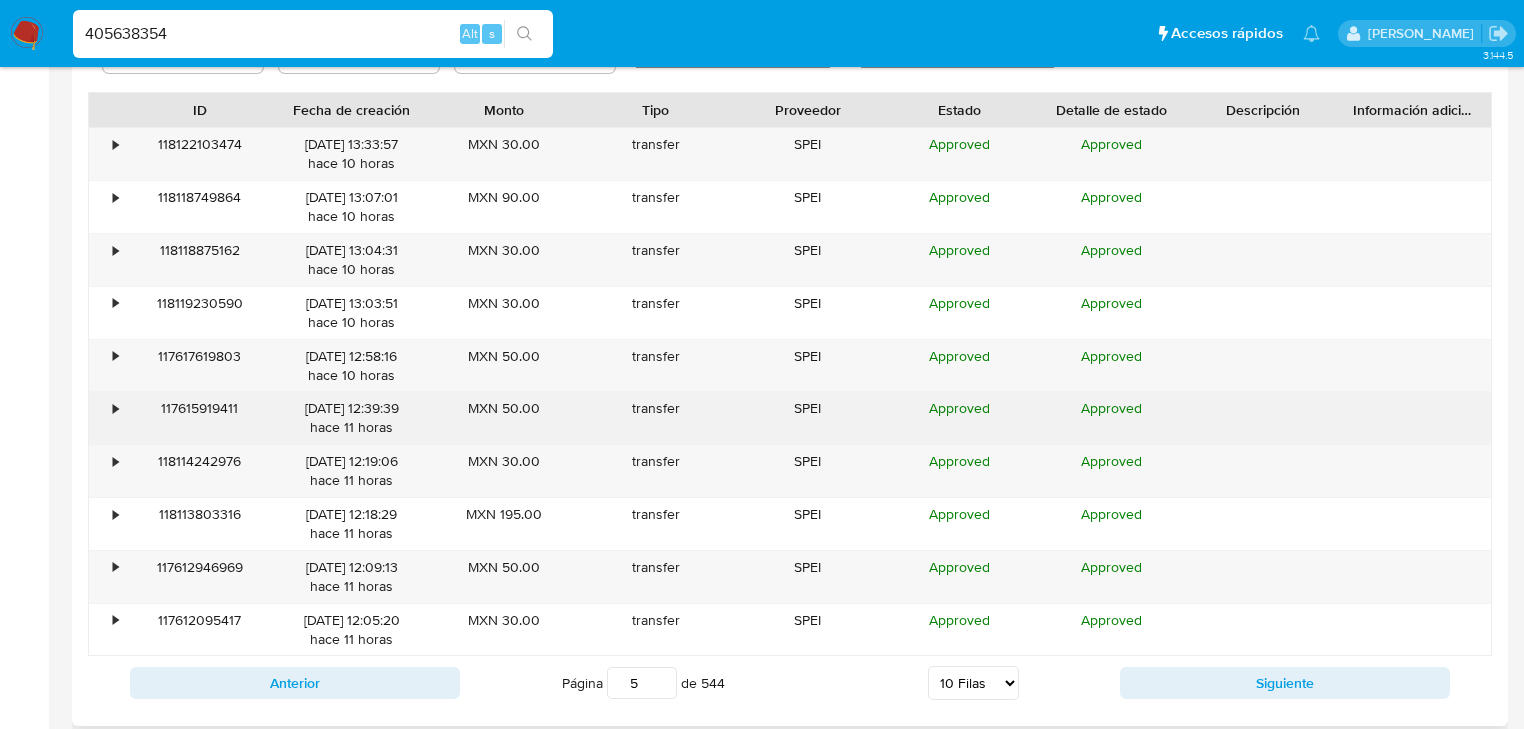 scroll, scrollTop: 1840, scrollLeft: 0, axis: vertical 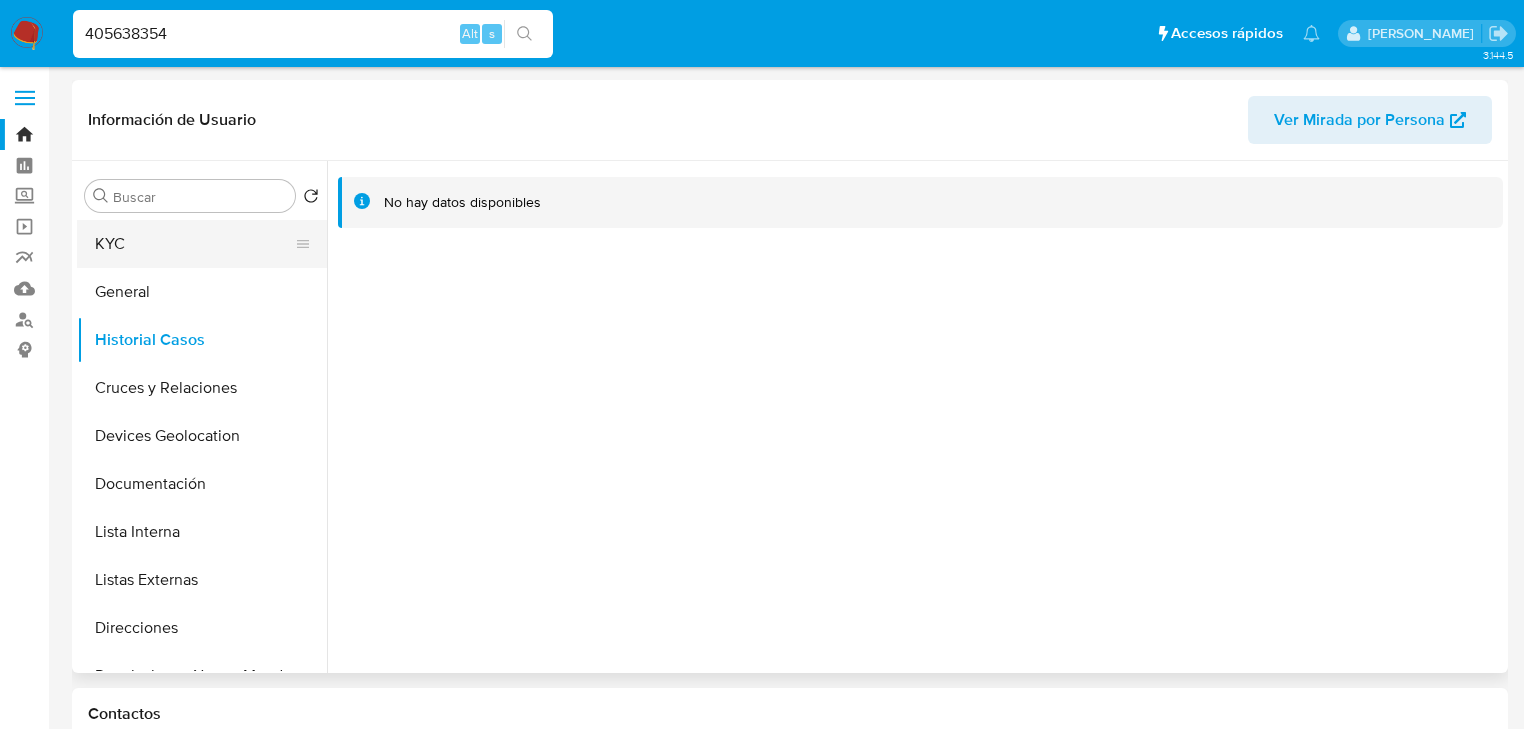 drag, startPoint x: 128, startPoint y: 233, endPoint x: 193, endPoint y: 234, distance: 65.00769 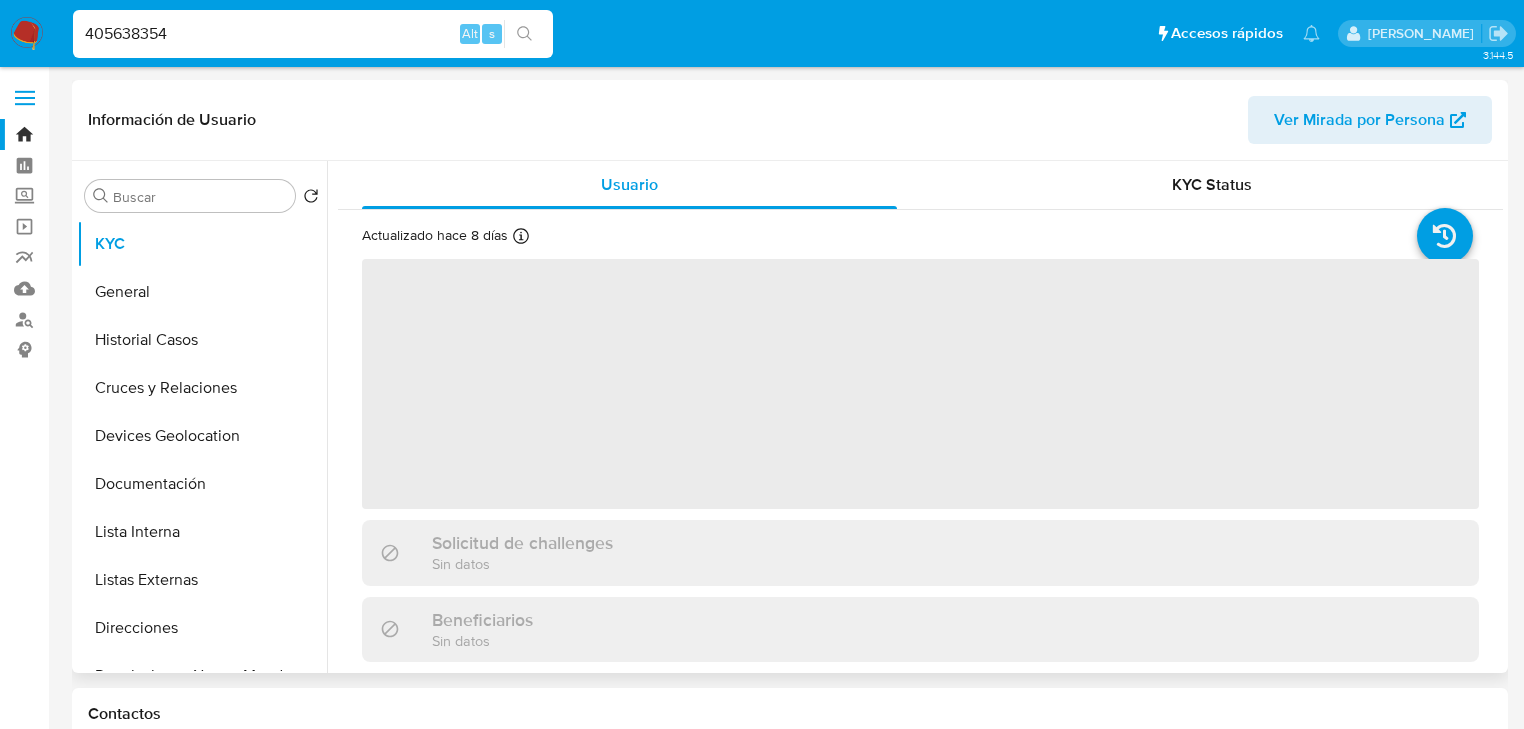 click on "‌" at bounding box center (920, 384) 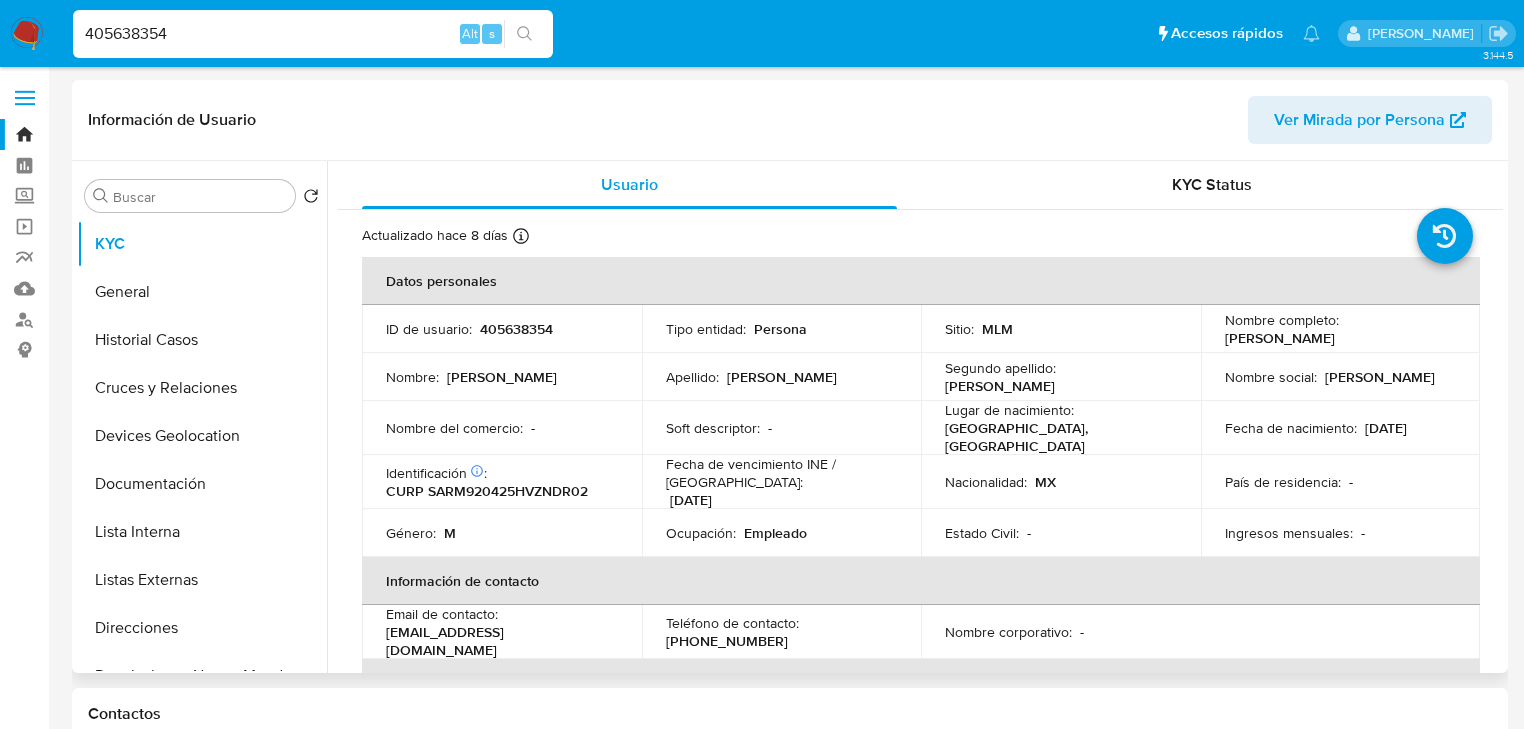 click on "Apellido :    Santos" at bounding box center (782, 377) 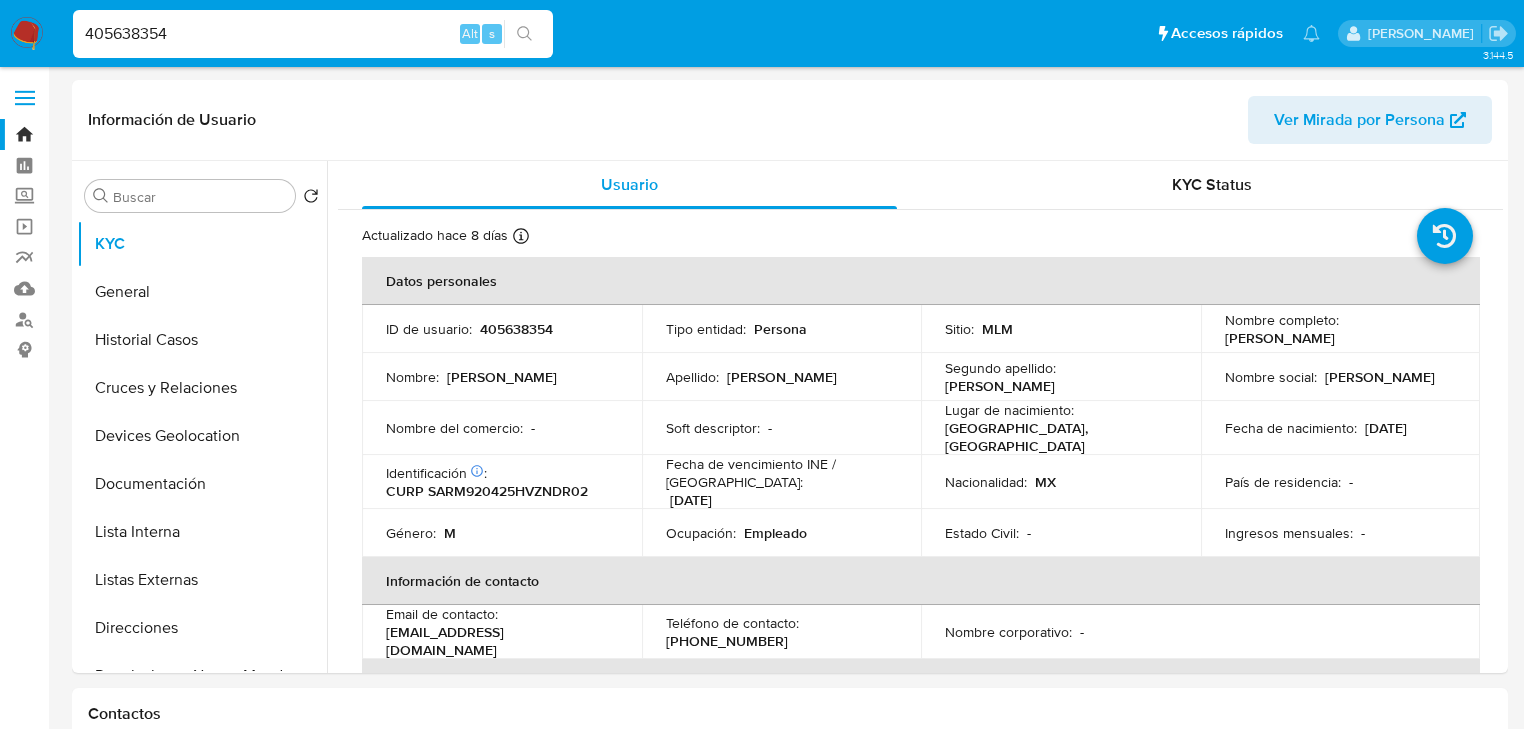 click on "405638354" at bounding box center [516, 329] 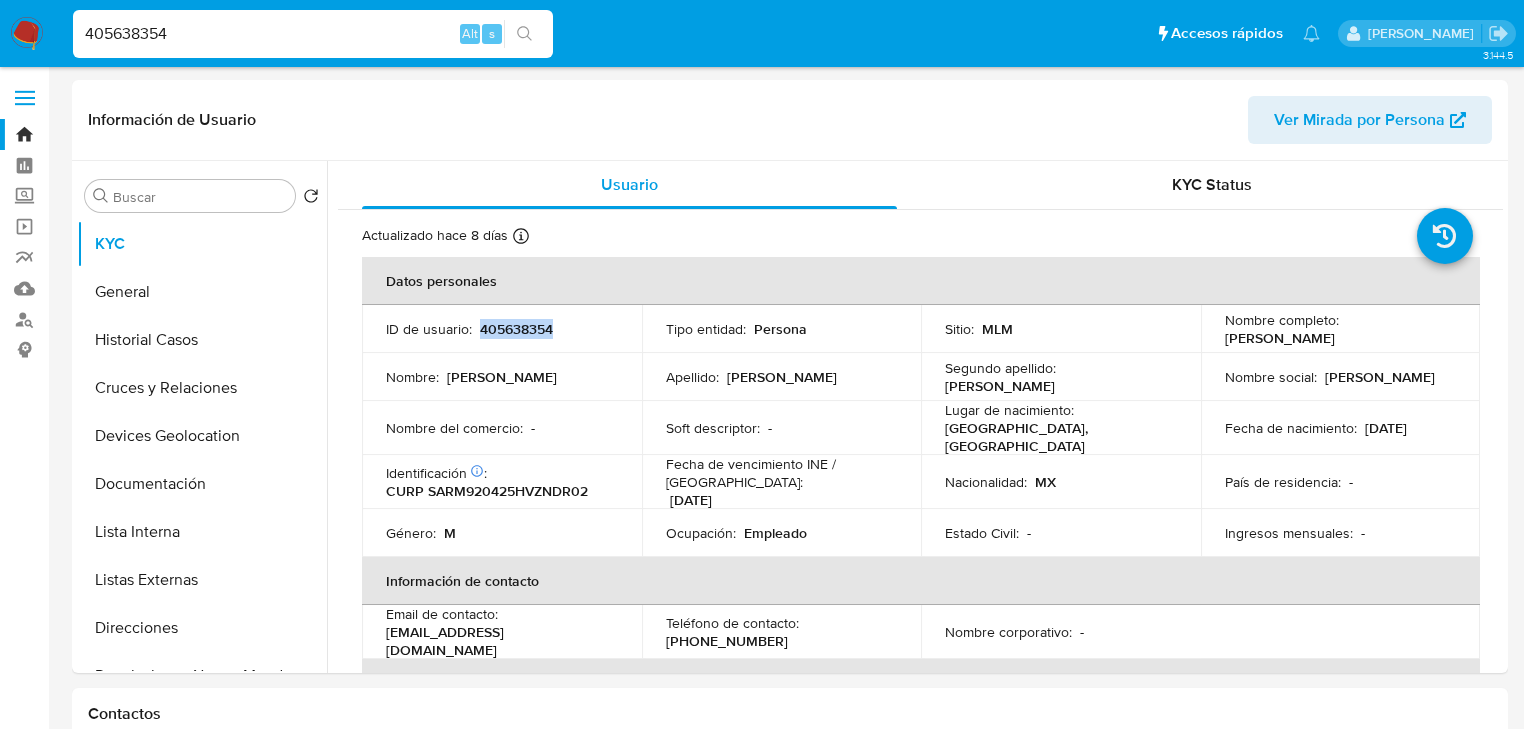 drag, startPoint x: 512, startPoint y: 328, endPoint x: 524, endPoint y: 332, distance: 12.649111 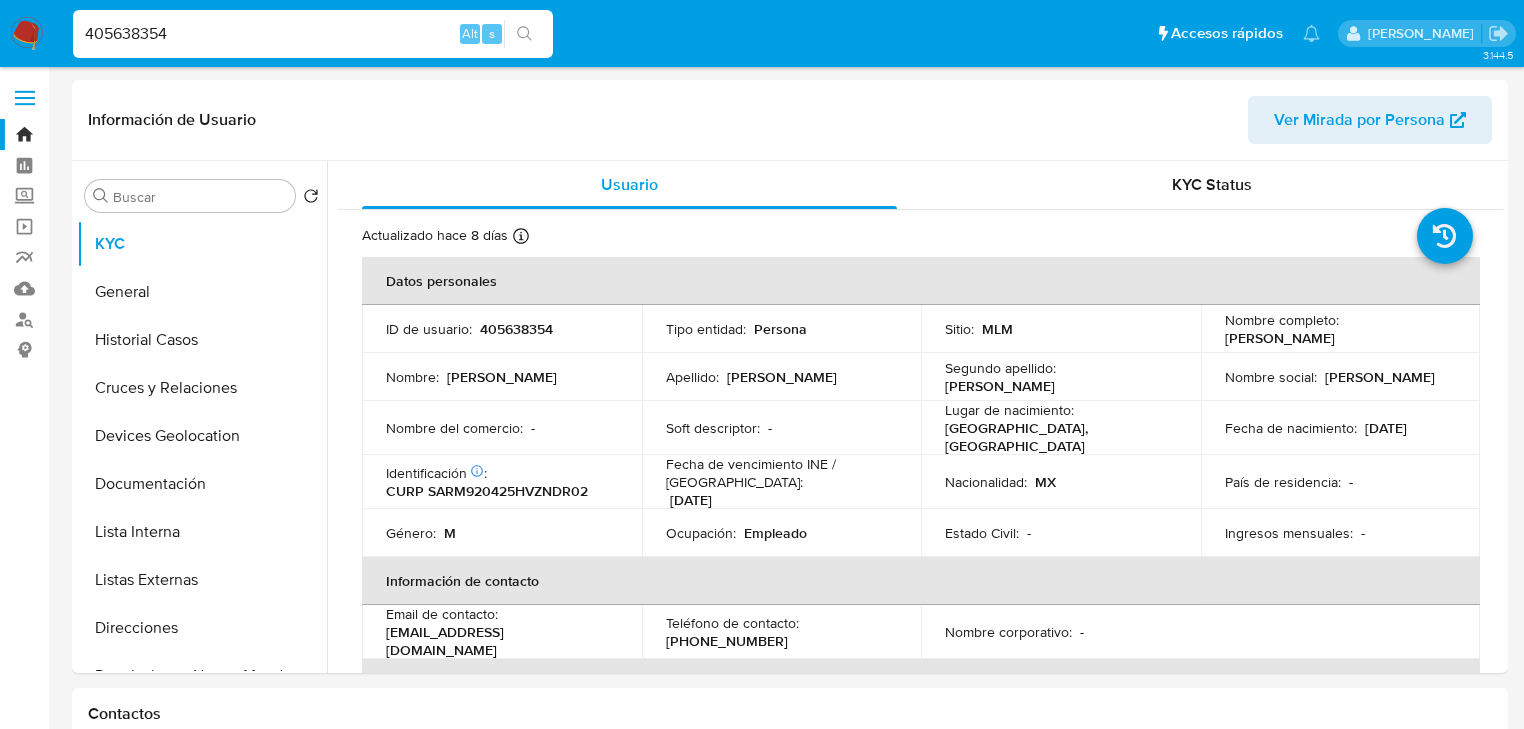 click on "CURP SARM920425HVZNDR02" at bounding box center [487, 491] 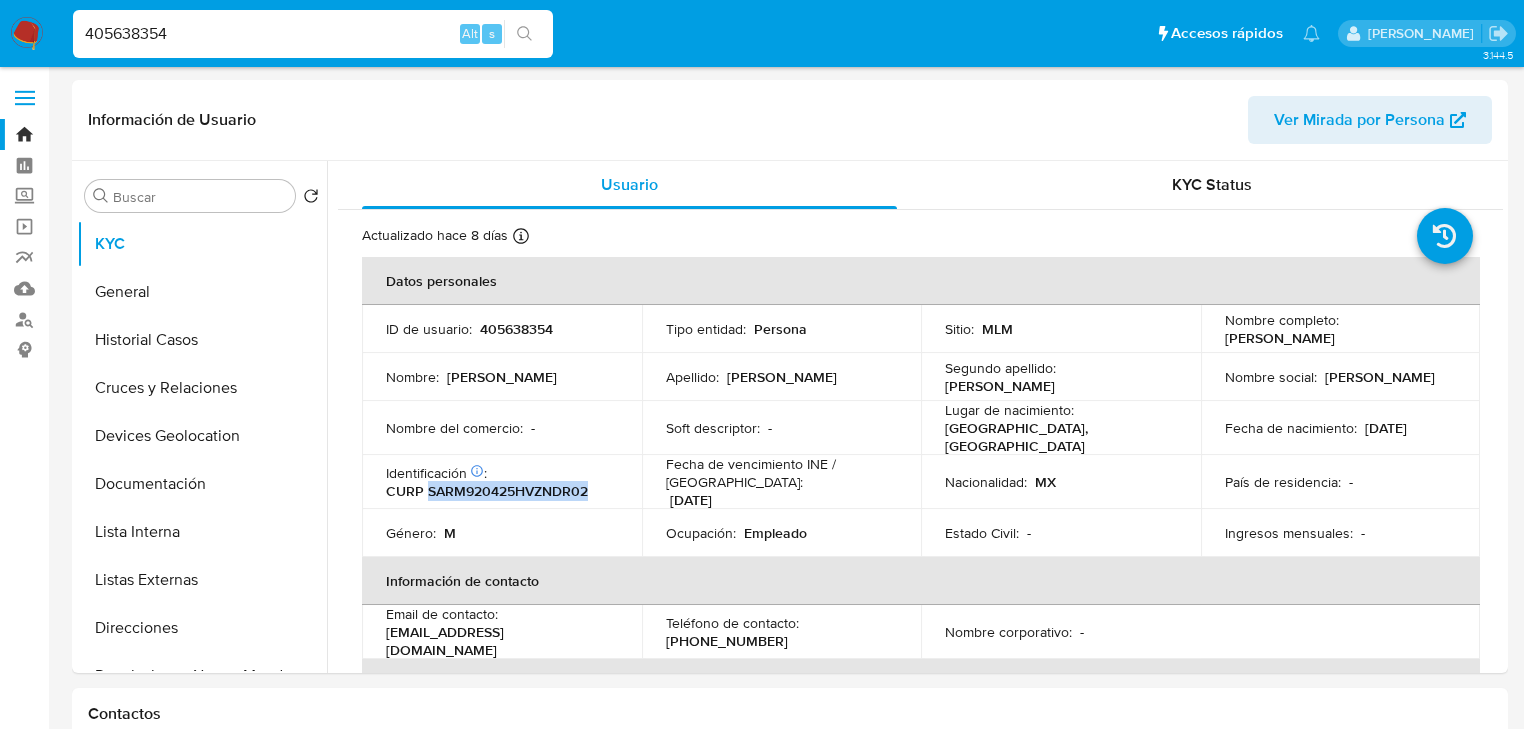 click on "CURP SARM920425HVZNDR02" at bounding box center [487, 491] 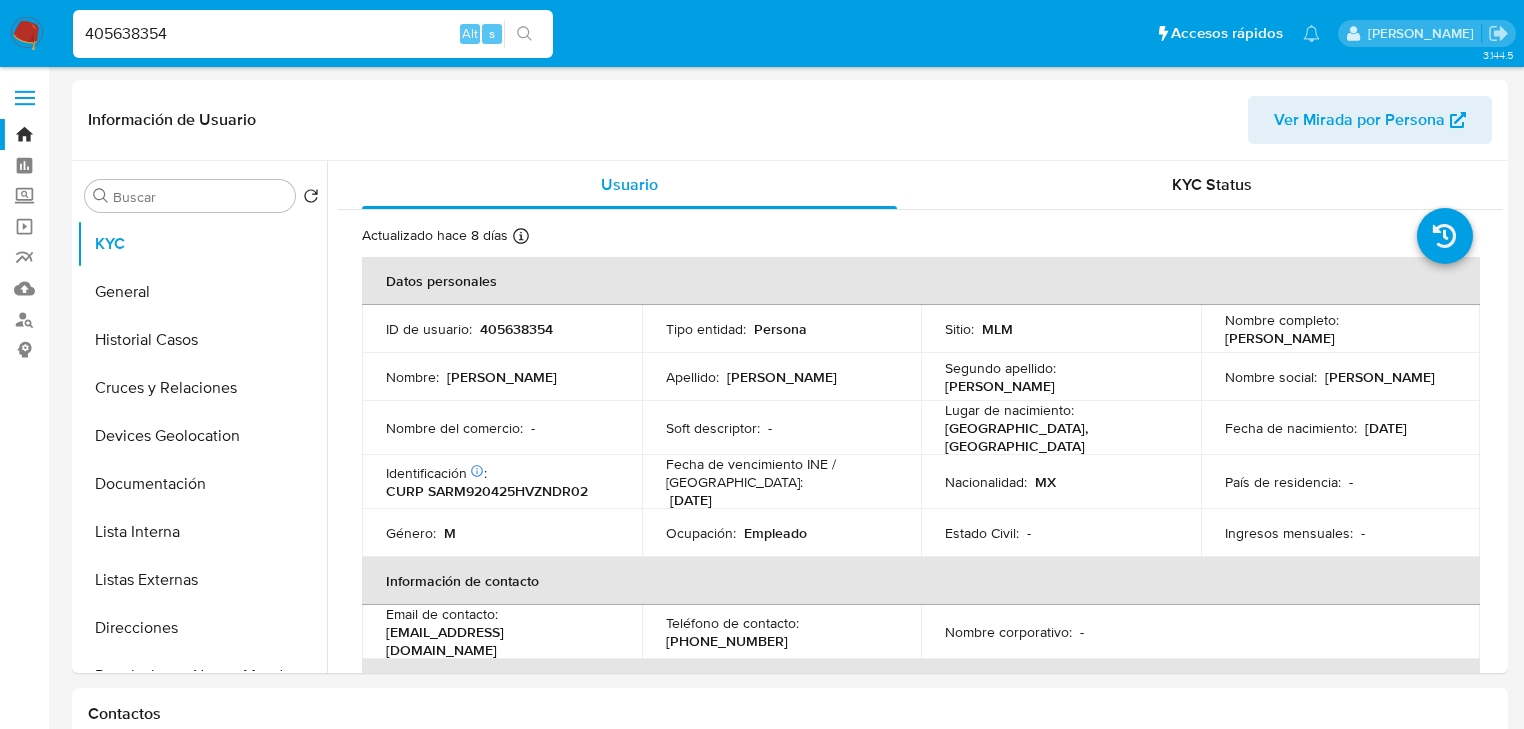 click on "25/04/1992" at bounding box center [1386, 428] 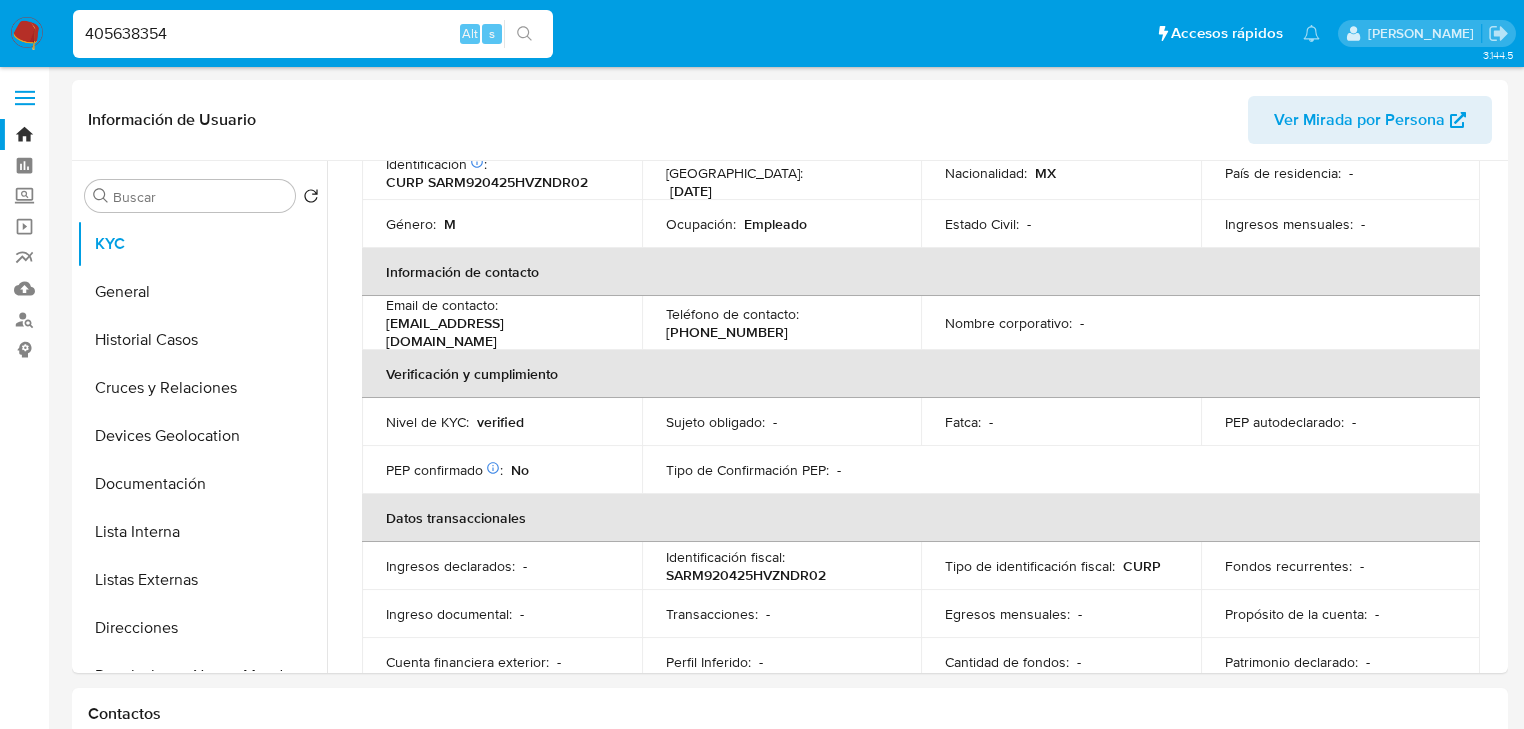 scroll, scrollTop: 320, scrollLeft: 0, axis: vertical 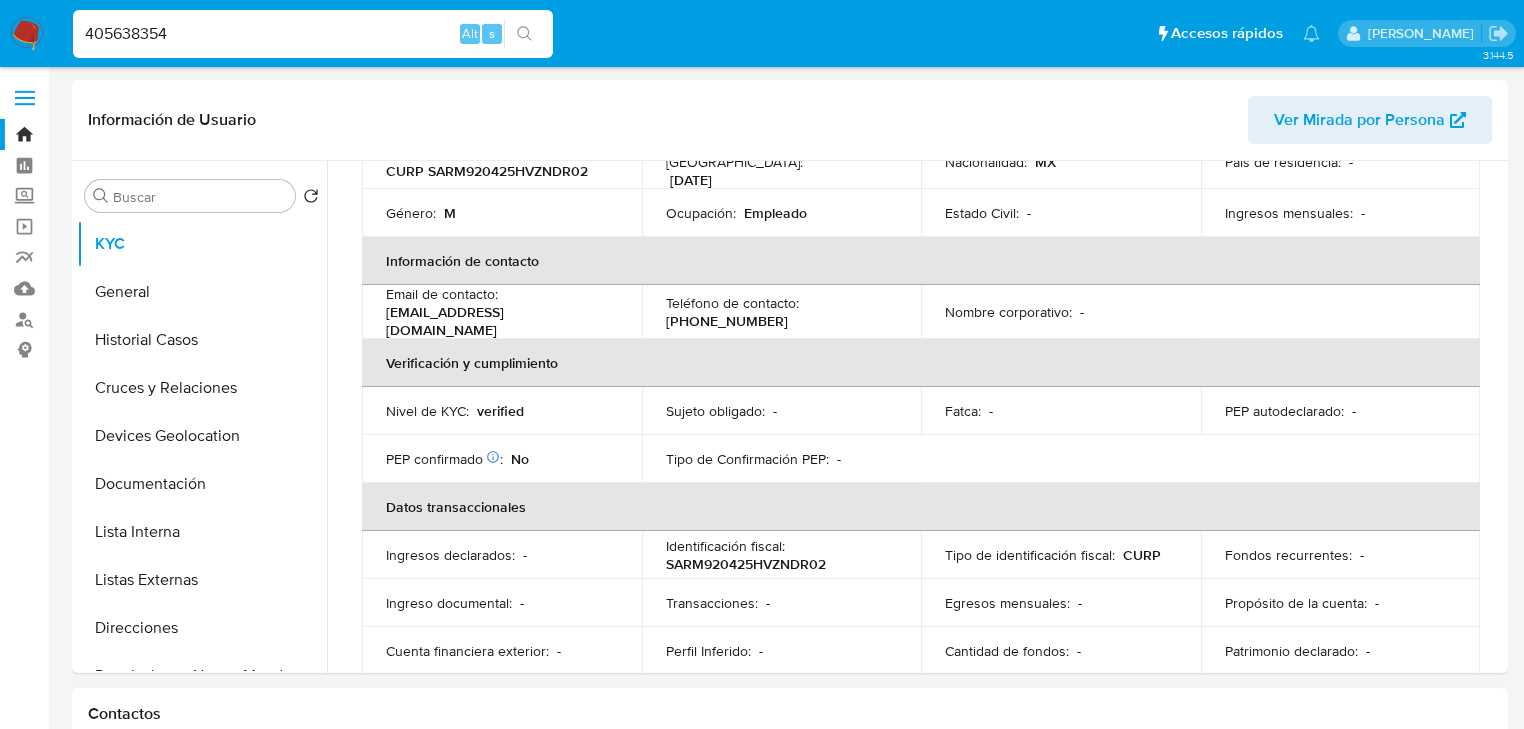 drag, startPoint x: 1446, startPoint y: 325, endPoint x: 1032, endPoint y: 327, distance: 414.00482 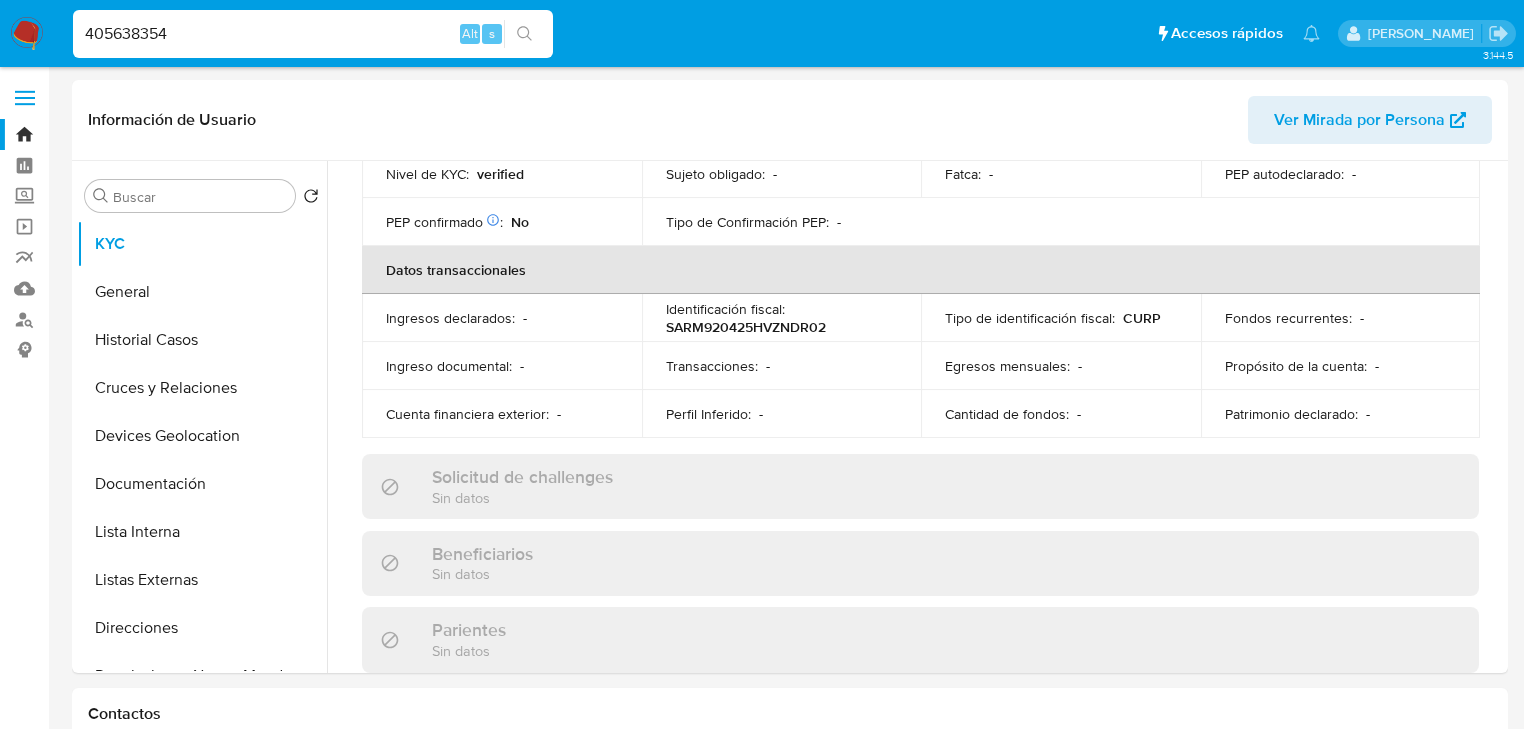 scroll, scrollTop: 400, scrollLeft: 0, axis: vertical 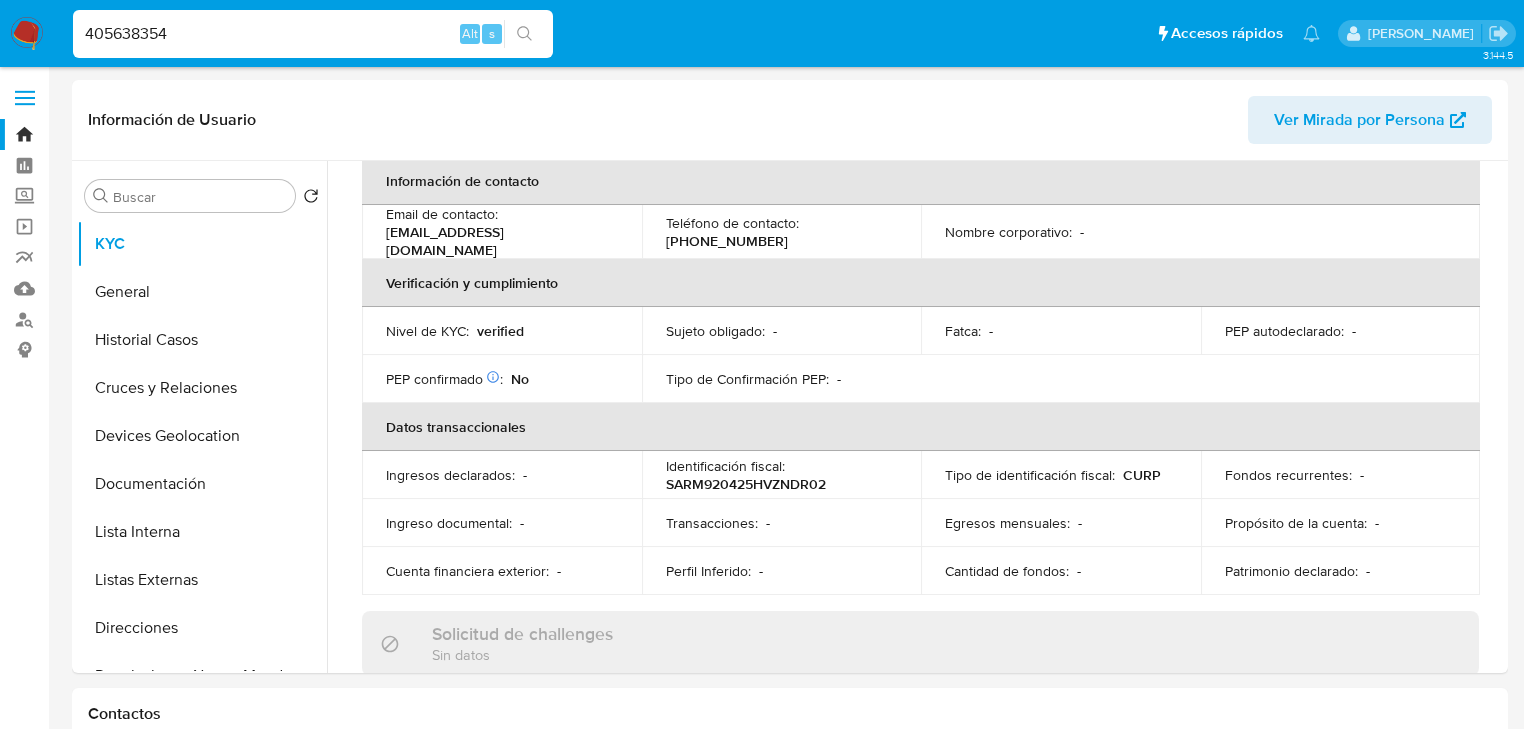 drag, startPoint x: 602, startPoint y: 232, endPoint x: 384, endPoint y: 236, distance: 218.0367 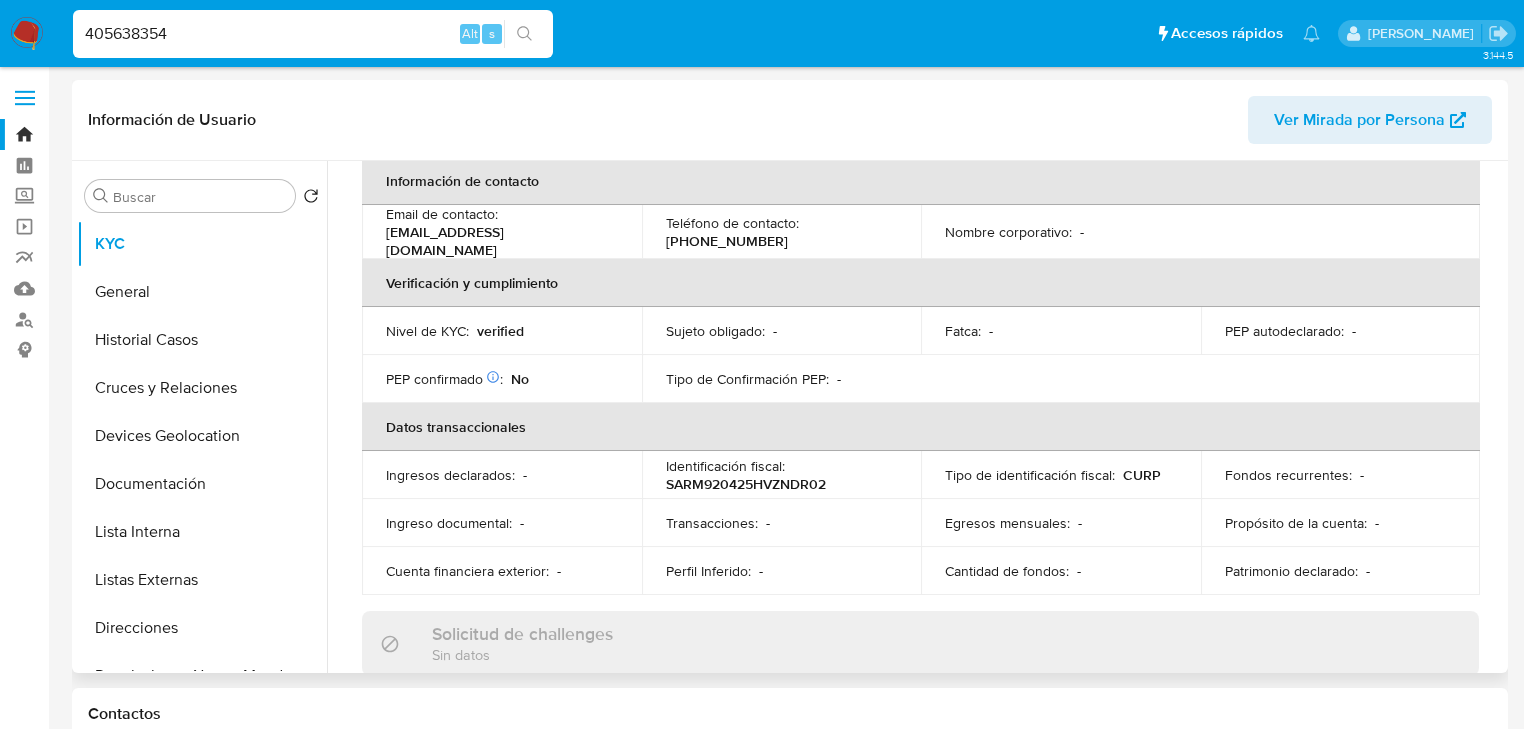 drag, startPoint x: 676, startPoint y: 227, endPoint x: 733, endPoint y: 224, distance: 57.07889 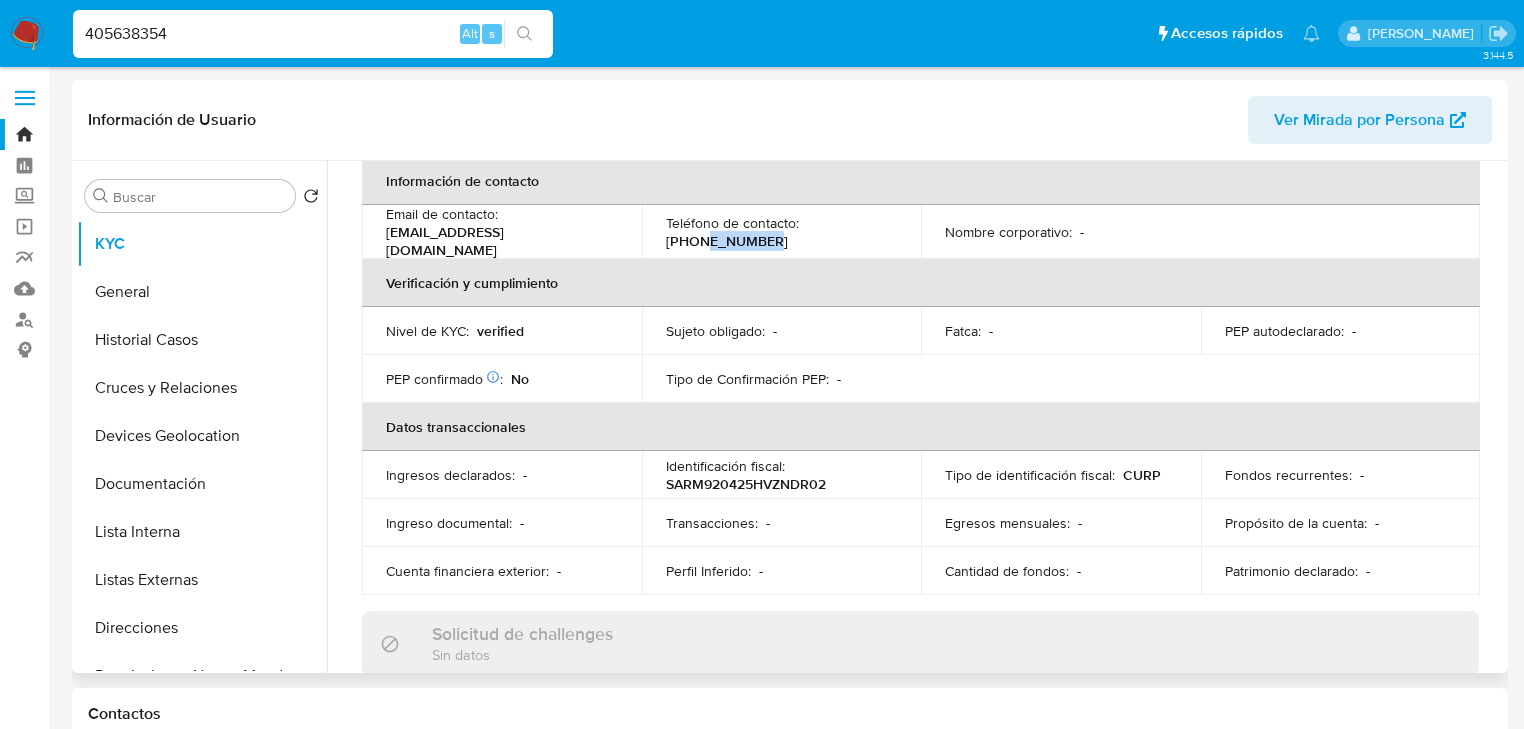 click on "(81) 24431430" at bounding box center [727, 241] 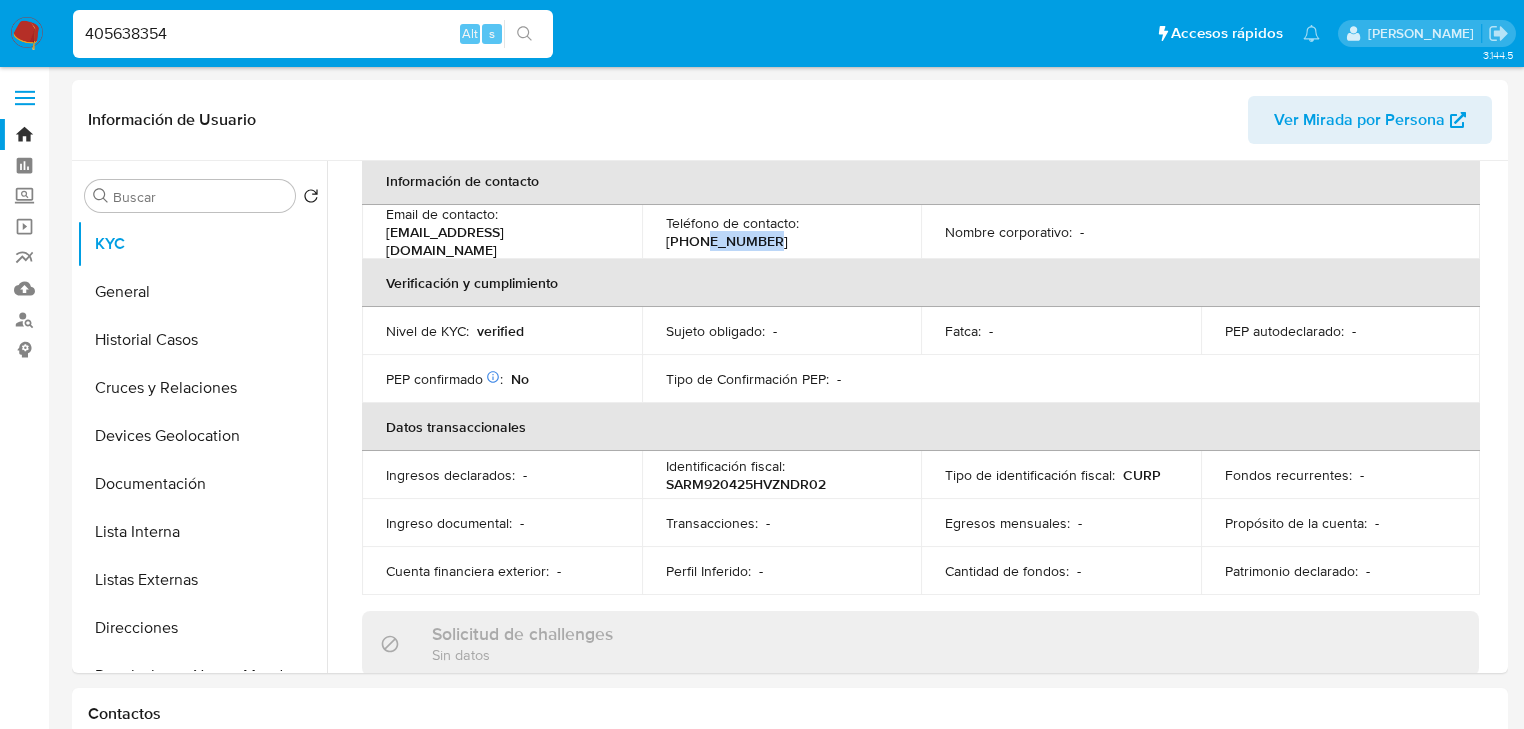copy on "24431430" 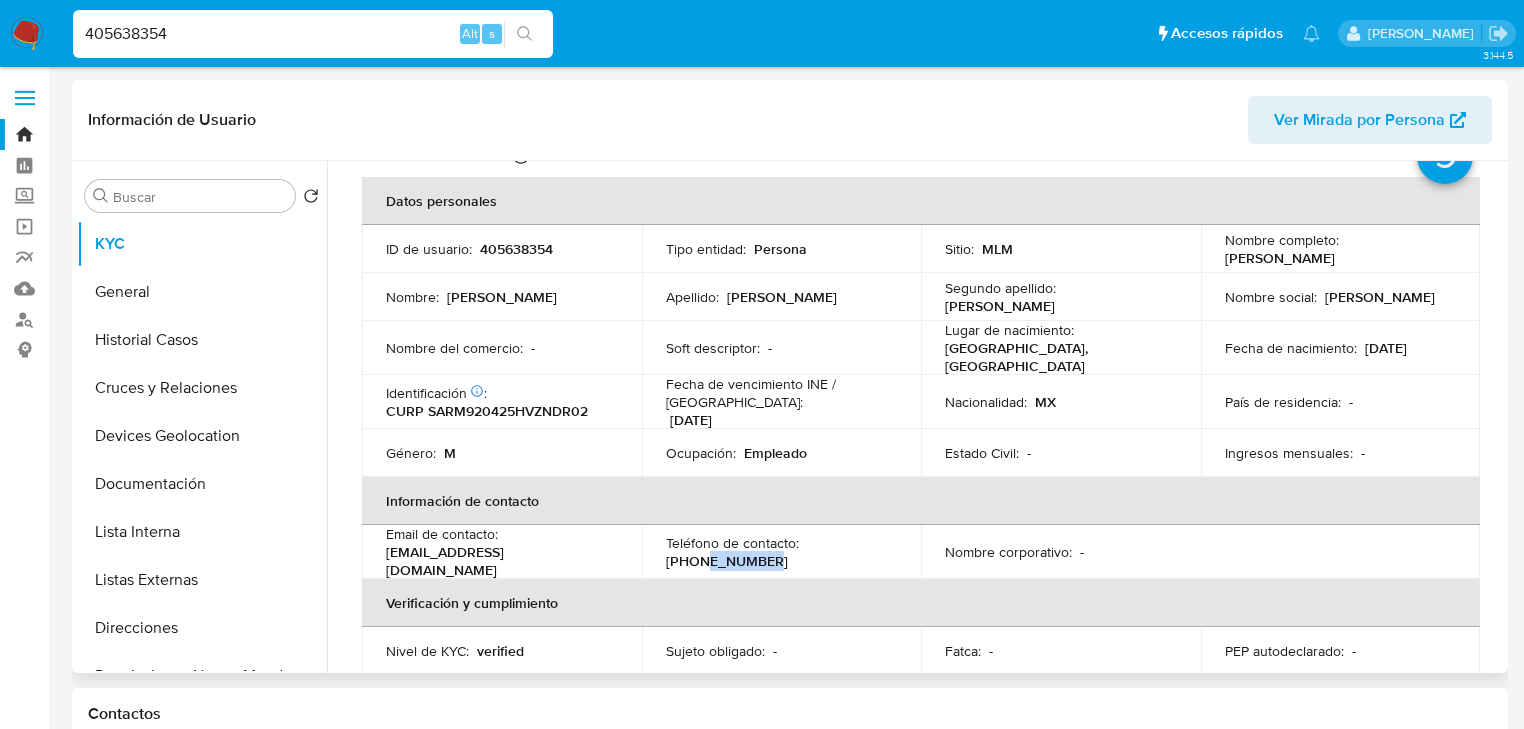 scroll, scrollTop: 0, scrollLeft: 0, axis: both 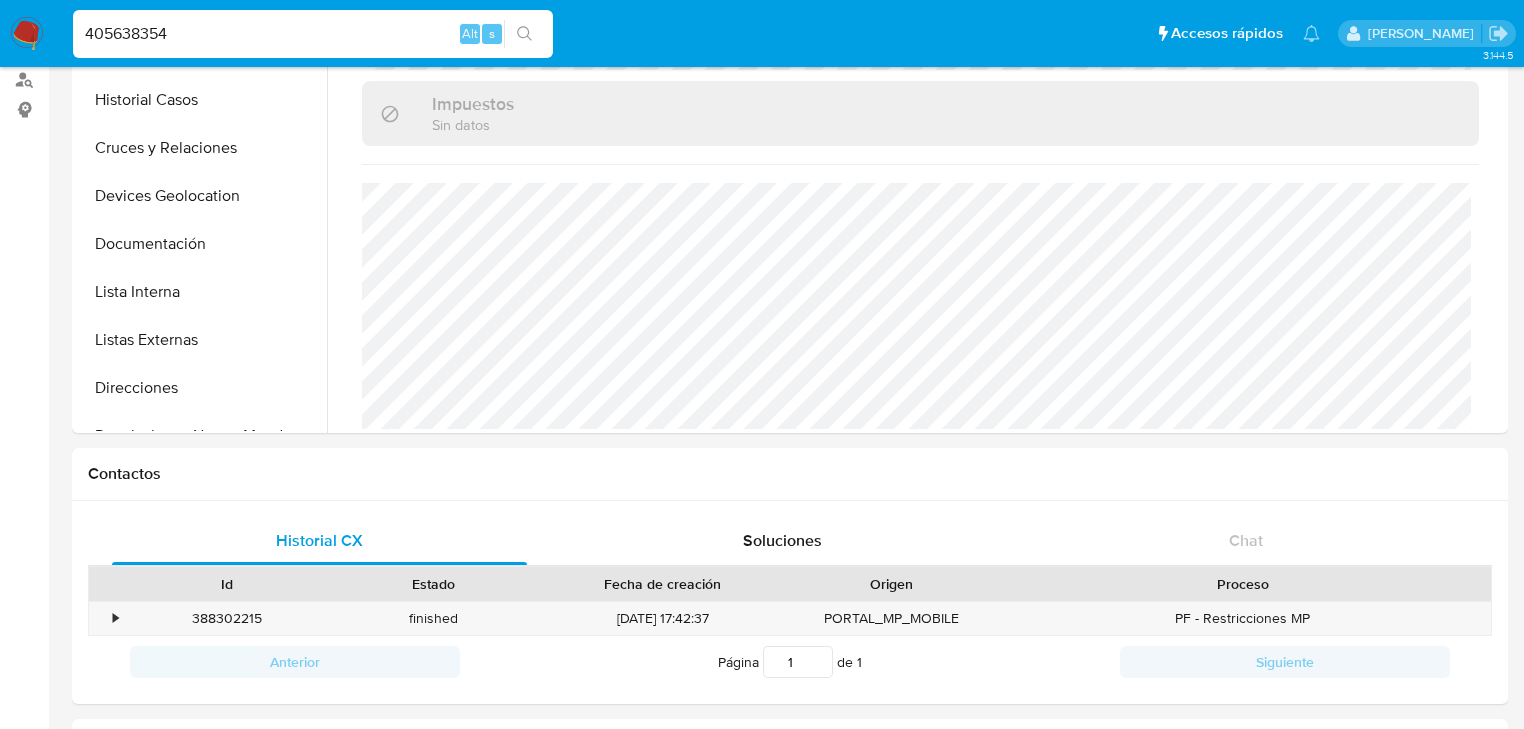 drag, startPoint x: 227, startPoint y: 32, endPoint x: 0, endPoint y: -53, distance: 242.39224 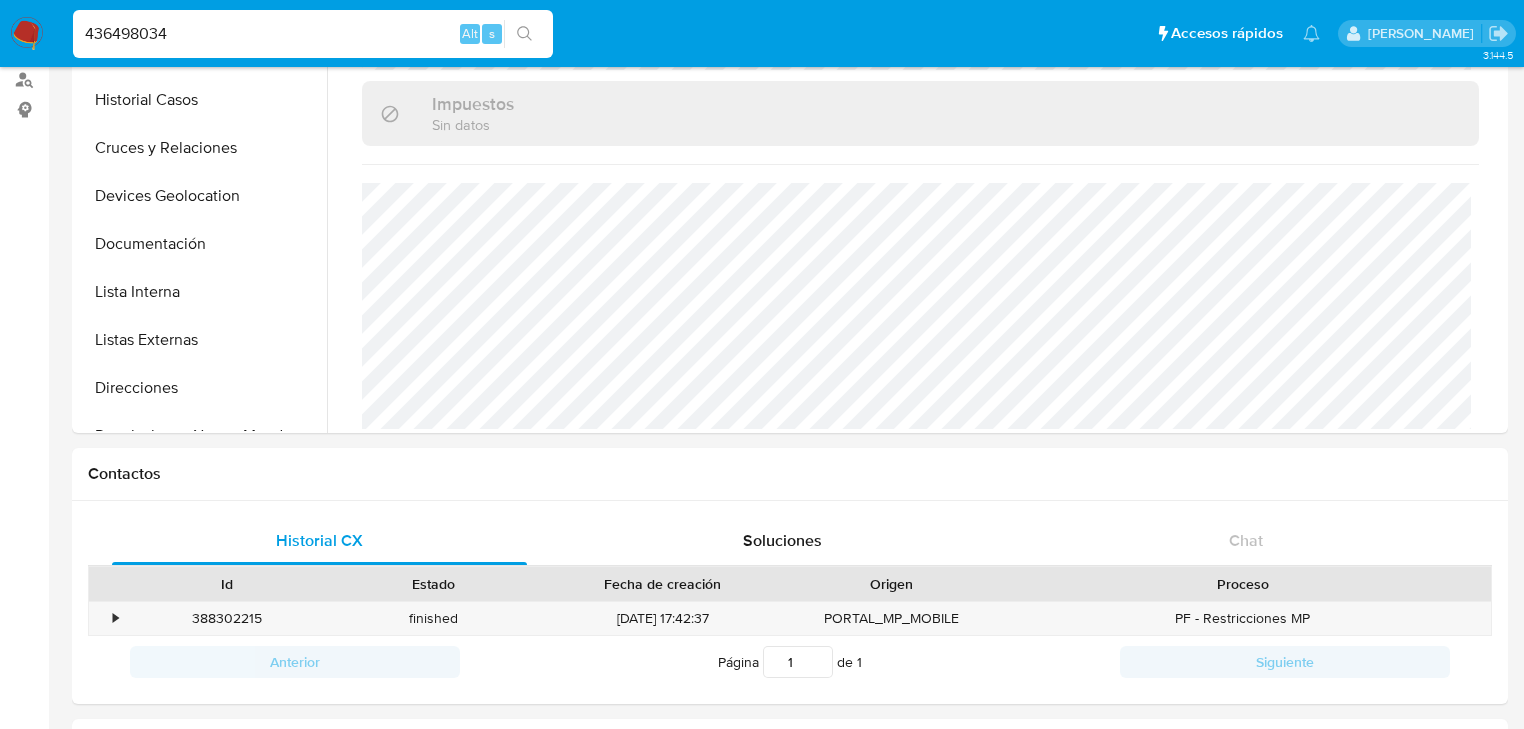 type on "436498034" 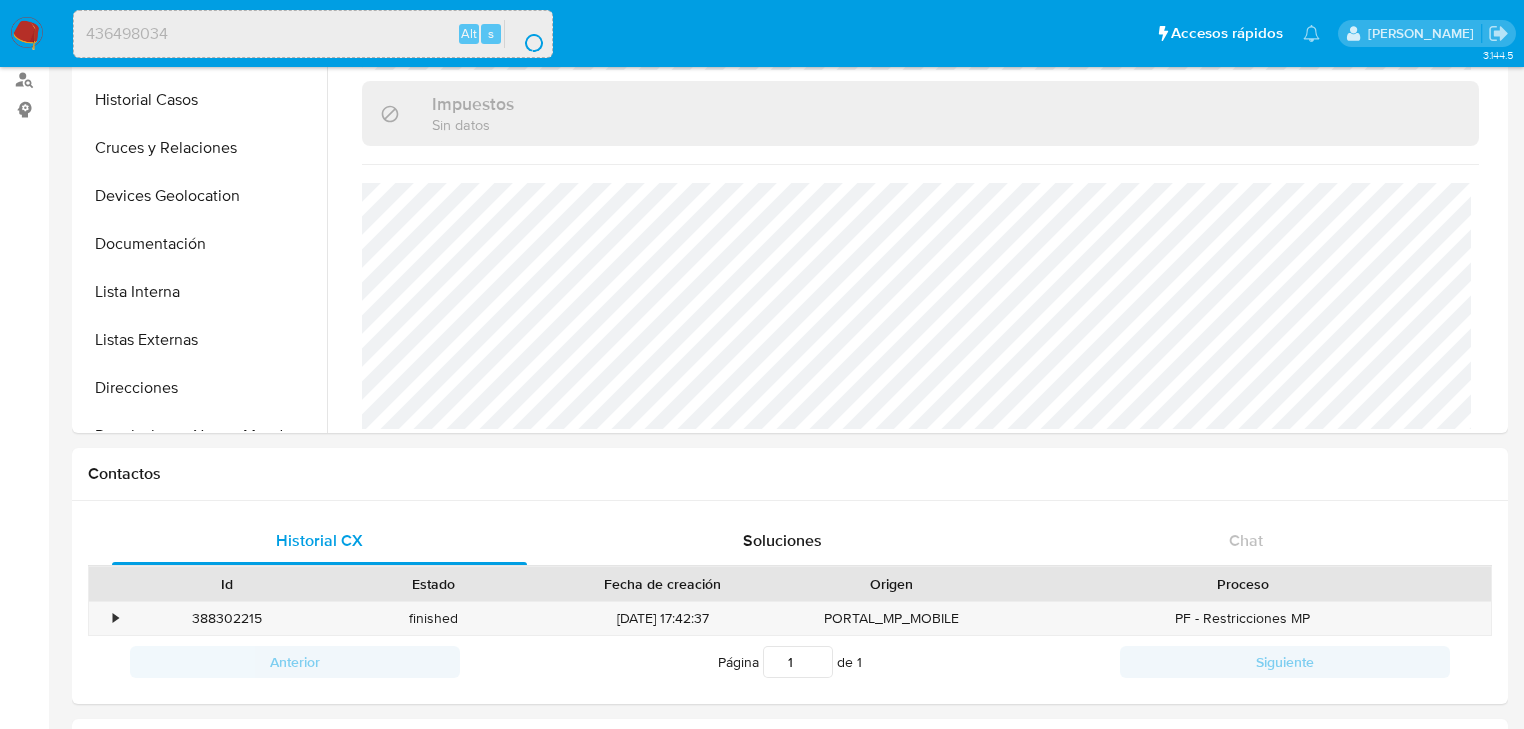 scroll, scrollTop: 0, scrollLeft: 0, axis: both 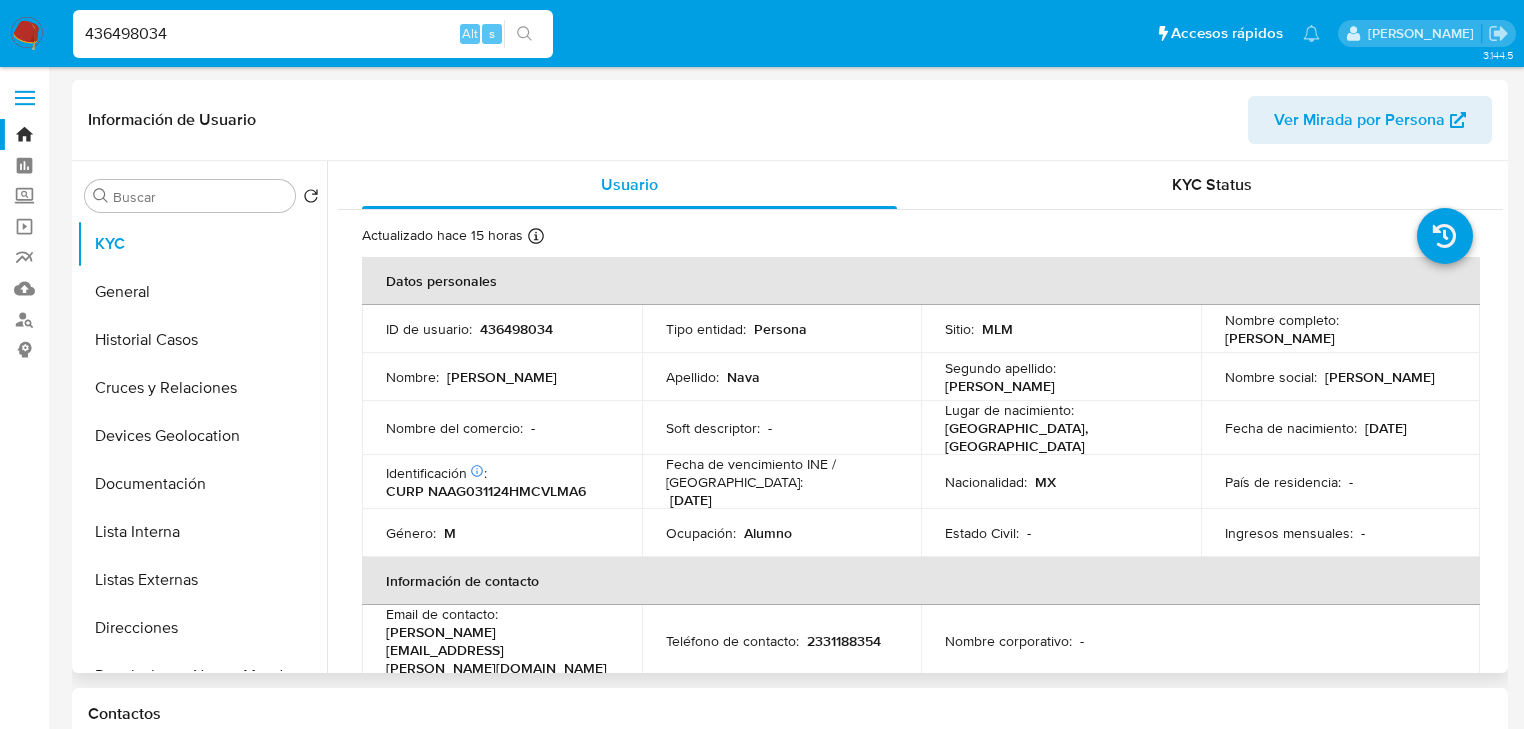 select on "10" 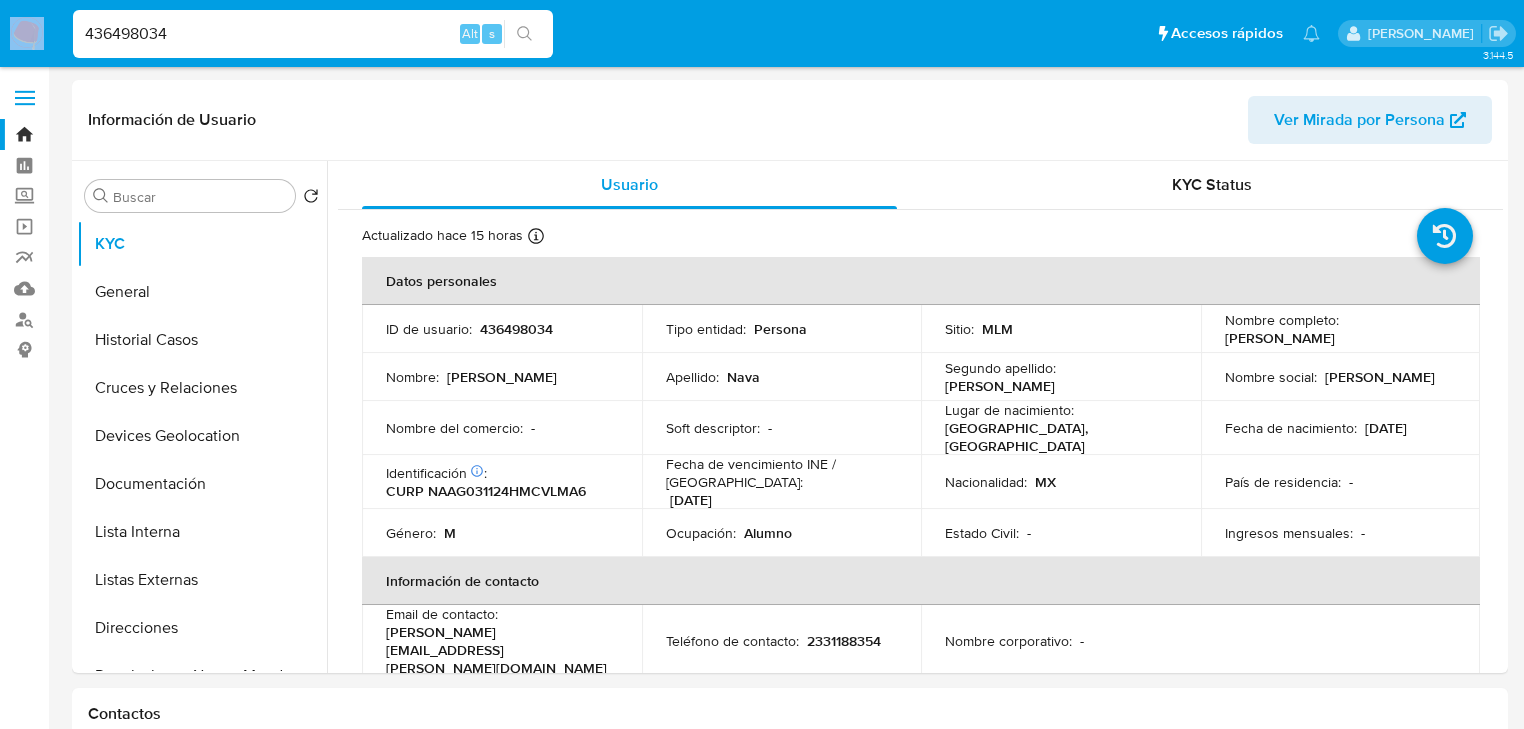 drag, startPoint x: 199, startPoint y: 42, endPoint x: 0, endPoint y: 9, distance: 201.71762 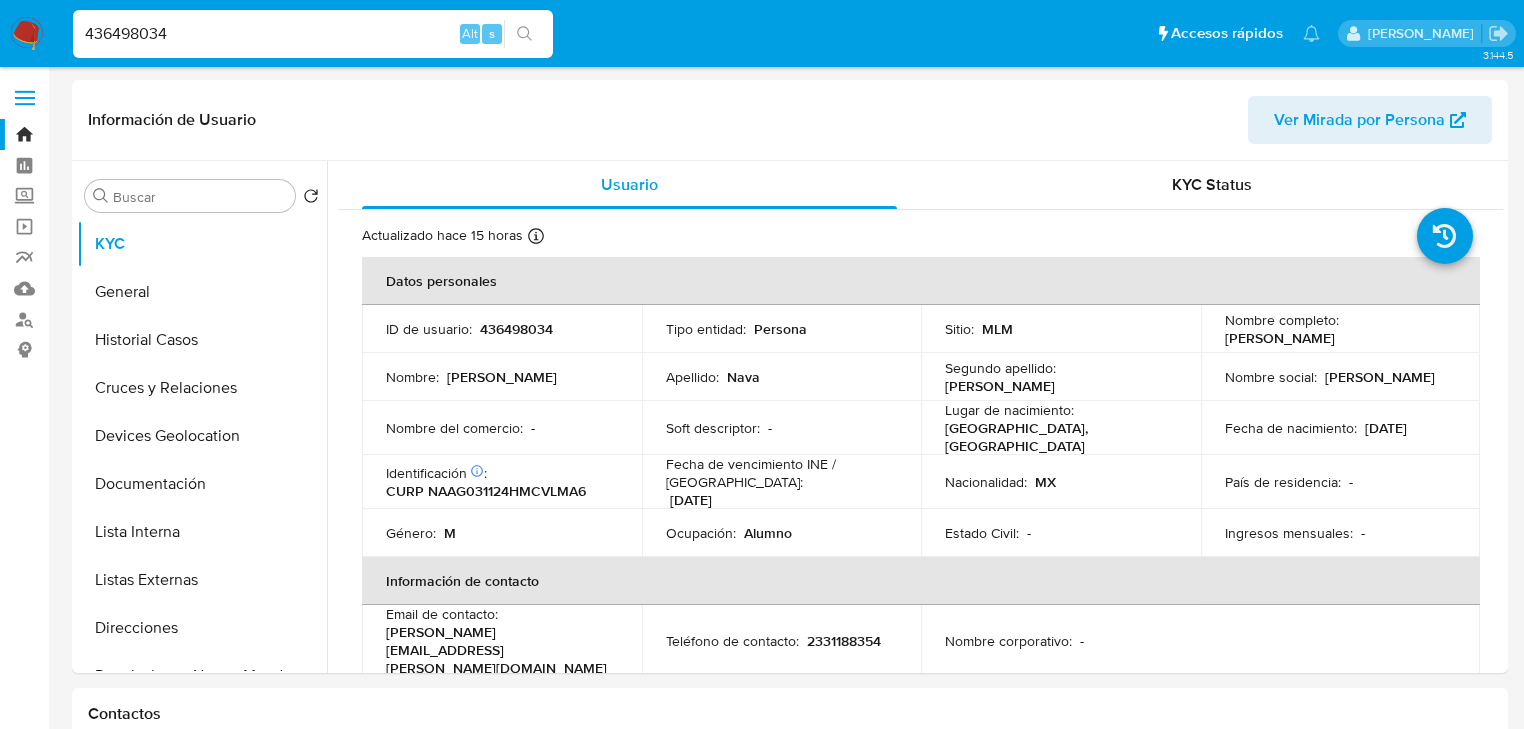 drag, startPoint x: 186, startPoint y: 17, endPoint x: 152, endPoint y: 29, distance: 36.05551 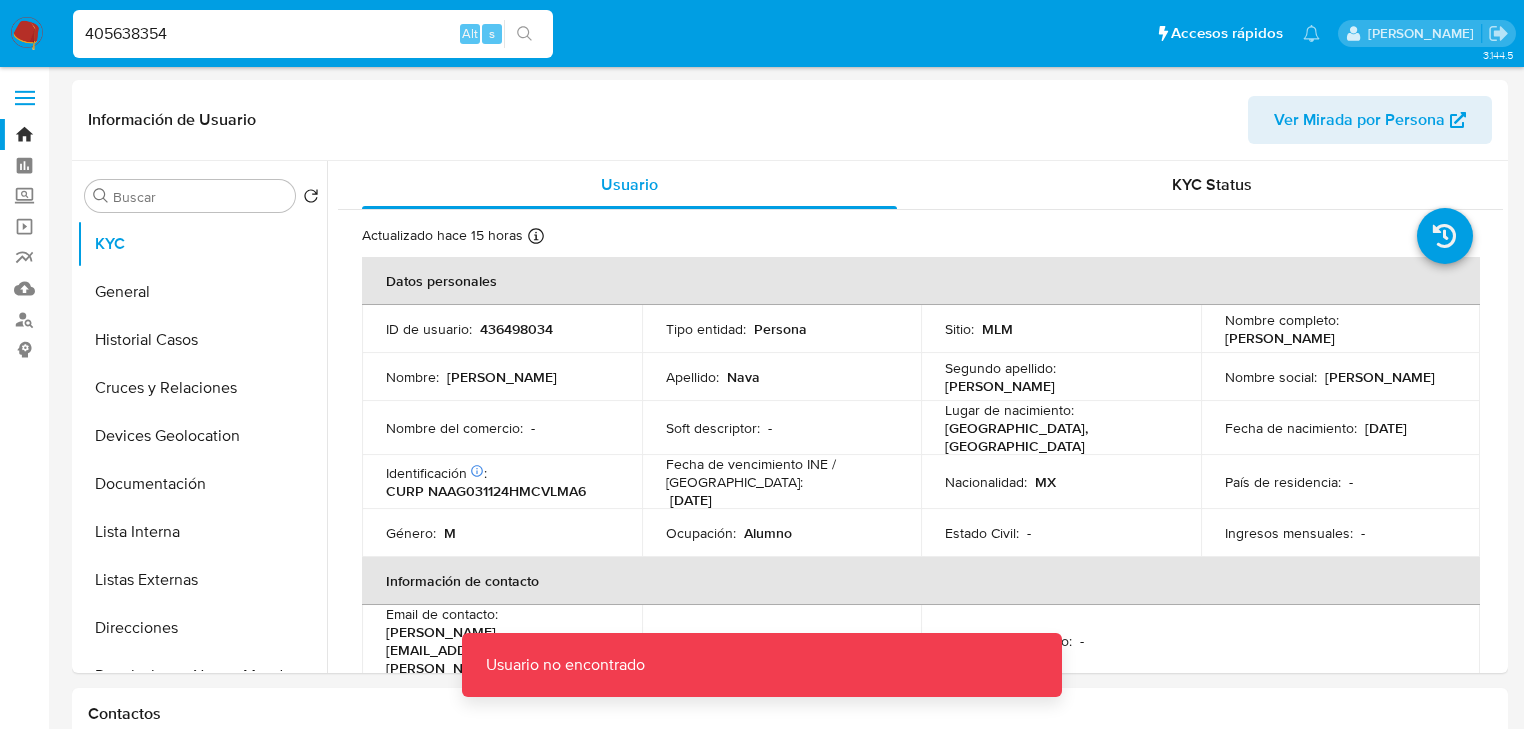 click on "405638354" at bounding box center [313, 34] 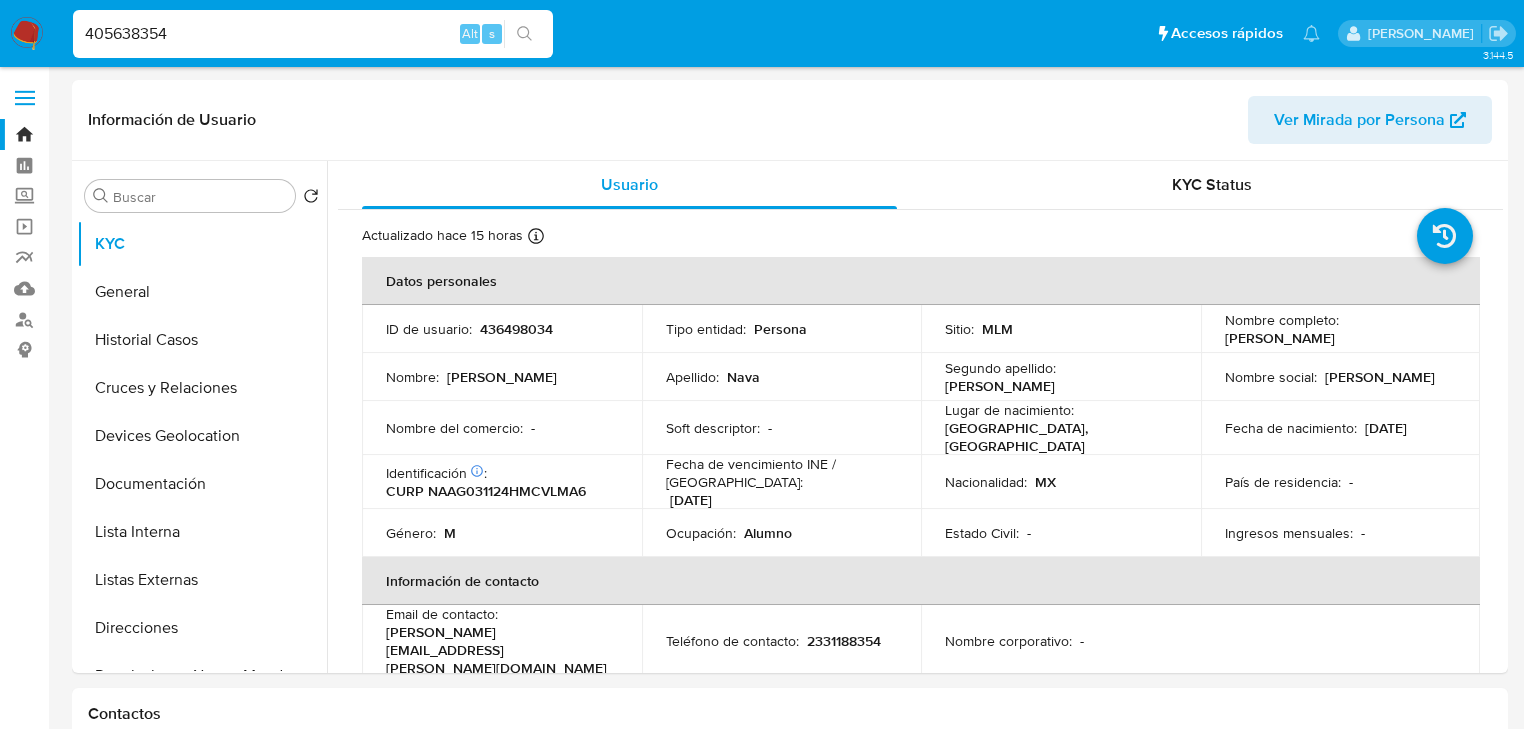 type on "405638354" 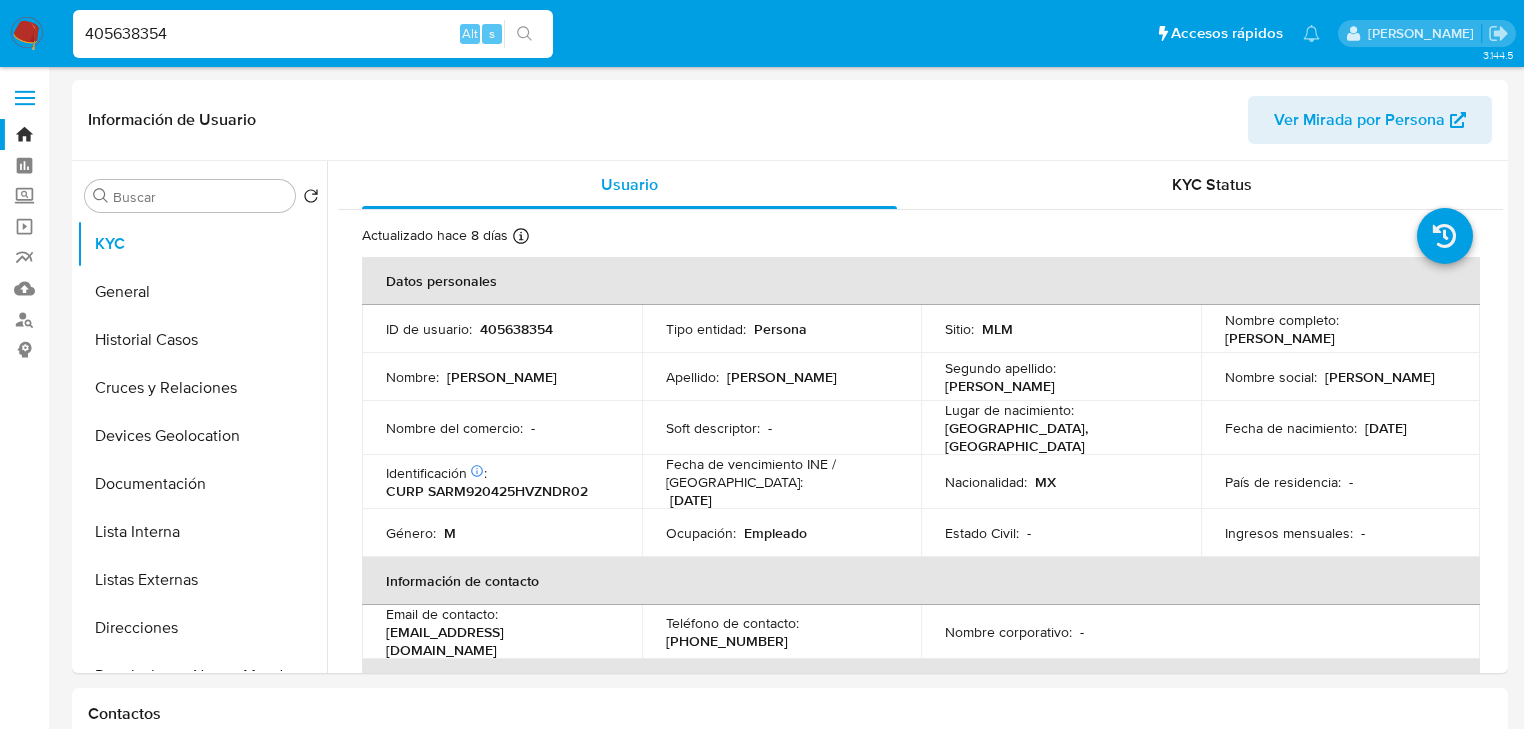 select on "10" 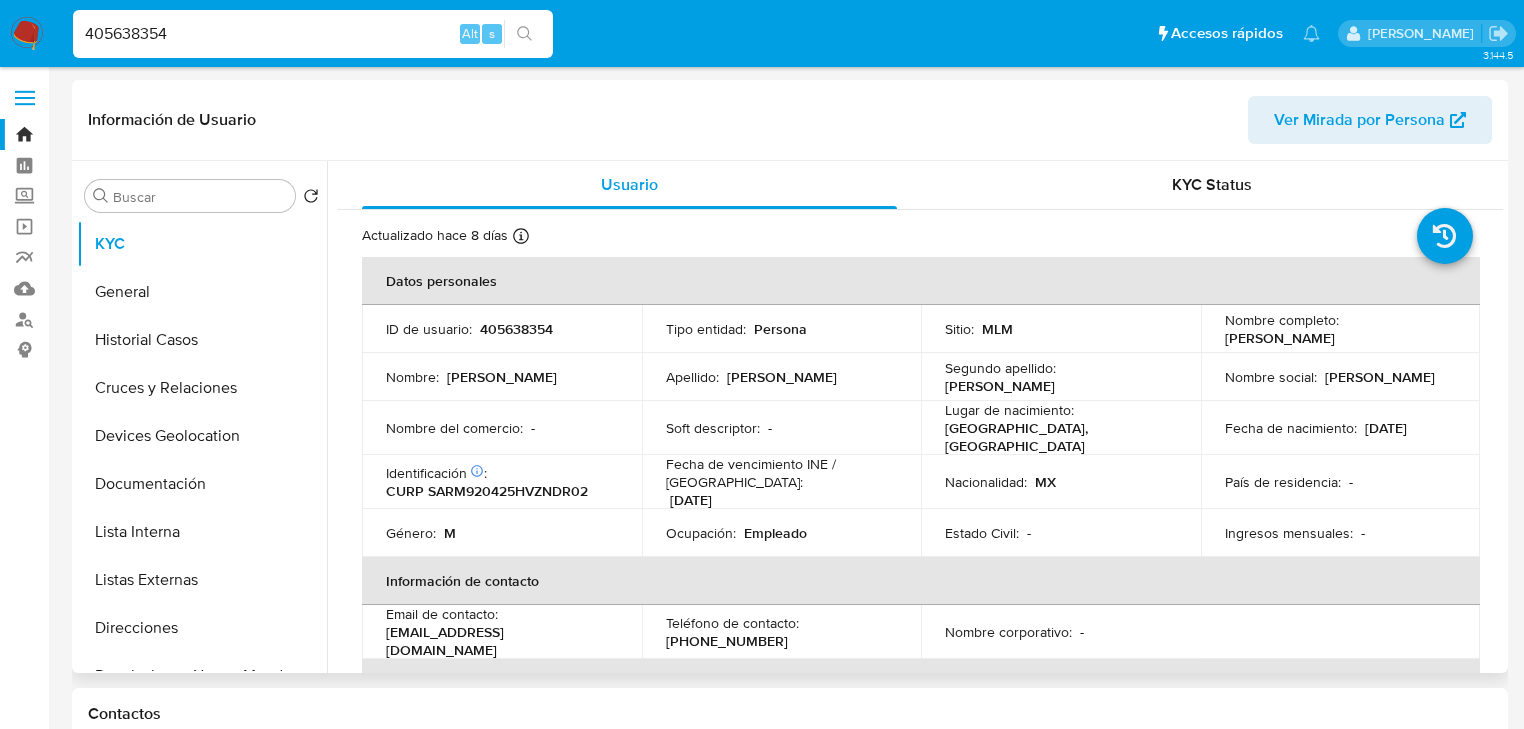 drag, startPoint x: 214, startPoint y: 268, endPoint x: 331, endPoint y: 308, distance: 123.6487 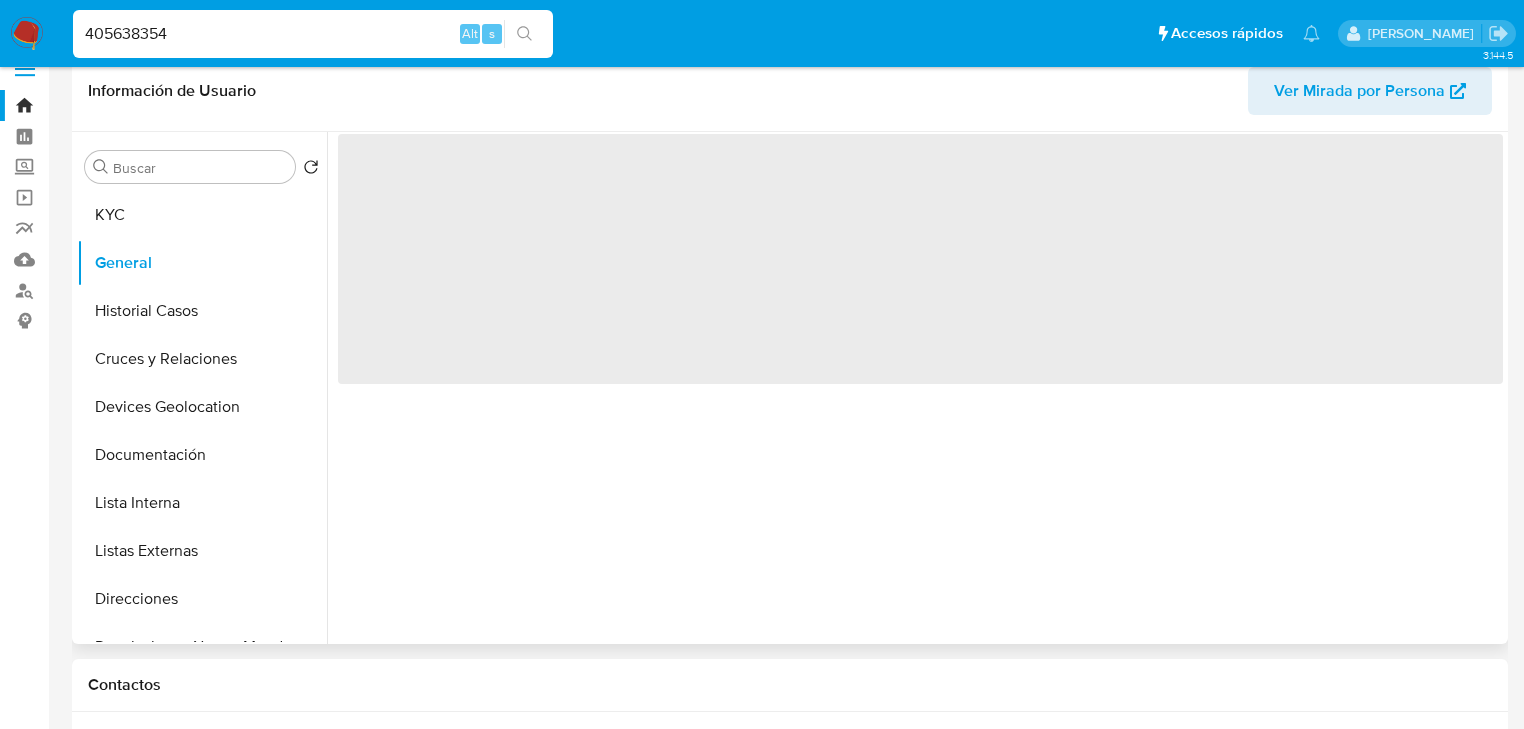 scroll, scrollTop: 80, scrollLeft: 0, axis: vertical 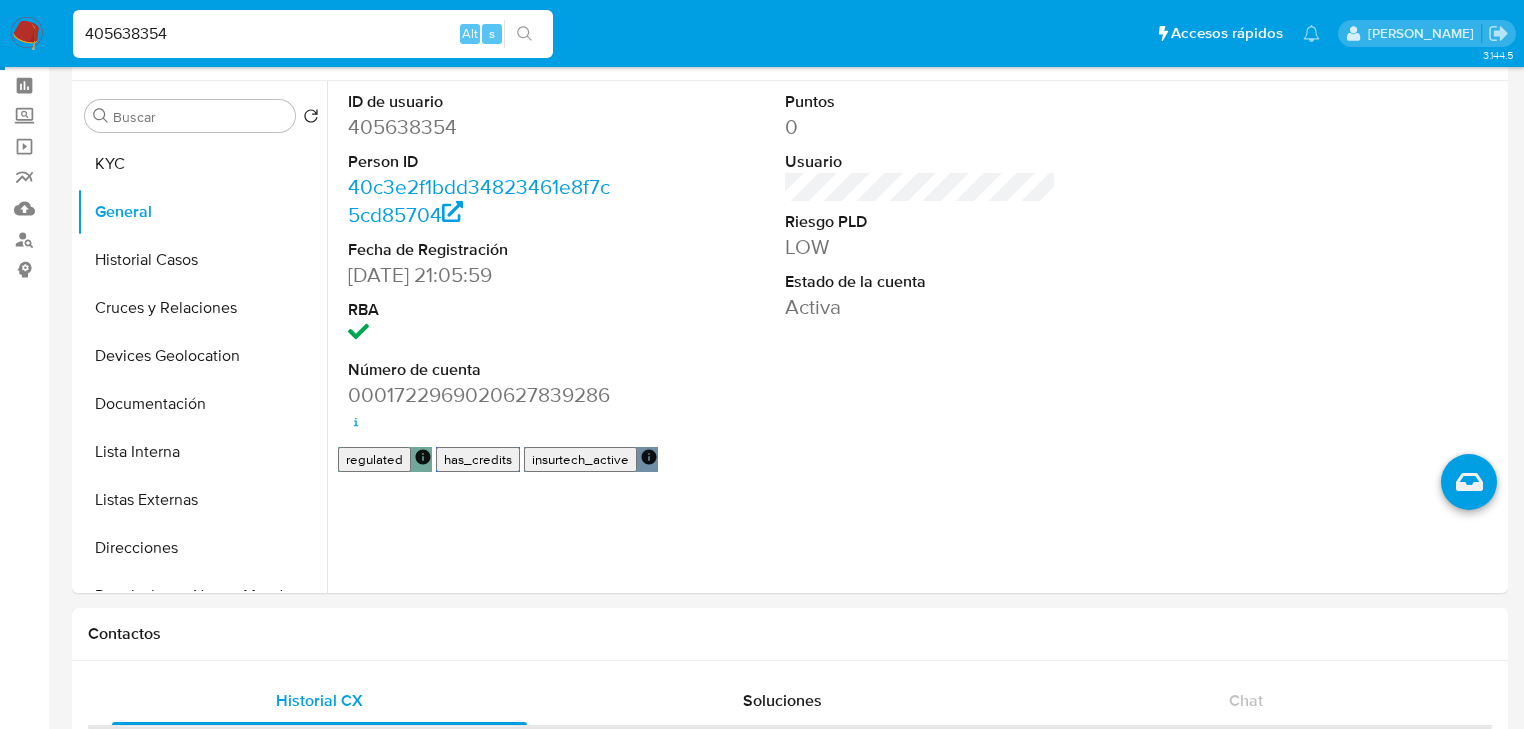 type 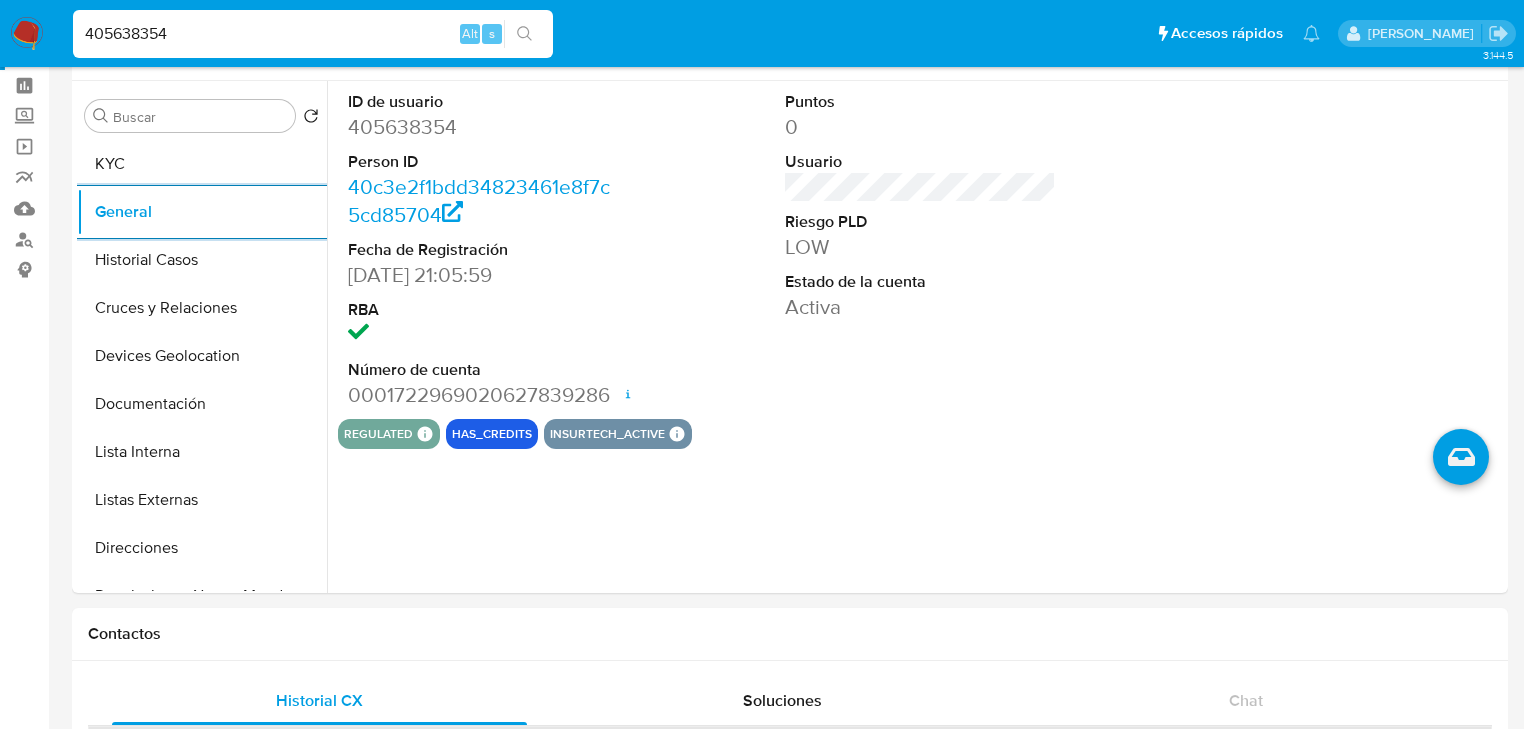 click on "Pausado Ver notificaciones 405638354 Alt s Accesos rápidos   Presiona las siguientes teclas para acceder a algunas de las funciones Buscar caso o usuario Alt s Volver al home Alt h Agregar un archivo adjunto Alt a Michelle Angelica Rodriguez Bandeja Tablero Screening Búsqueda en Listas Watchlist Herramientas Operaciones masivas Reportes Mulan Buscador de personas Consolidado 3.144.5 Información de Usuario Ver Mirada por Persona Buscar   Volver al orden por defecto KYC General Historial Casos Cruces y Relaciones Devices Geolocation Documentación Lista Interna Listas Externas Direcciones Restricciones Nuevo Mundo Historial de conversaciones Archivos adjuntos Dispositivos Point Historial Riesgo PLD Información de accesos Datos Modificados Fecha Compliant IV Challenges Marcas AML Créditos Anticipos de dinero Cuentas Bancarias Insurtech Items Perfiles Tarjetas ID de usuario 405638354 Person ID 40c3e2f1bdd34823461e8f7c5cd85704 Fecha de Registración 18/02/2019 21:05:59 RBA Número de cuenta   19/12/2024 18:36" at bounding box center [762, 1405] 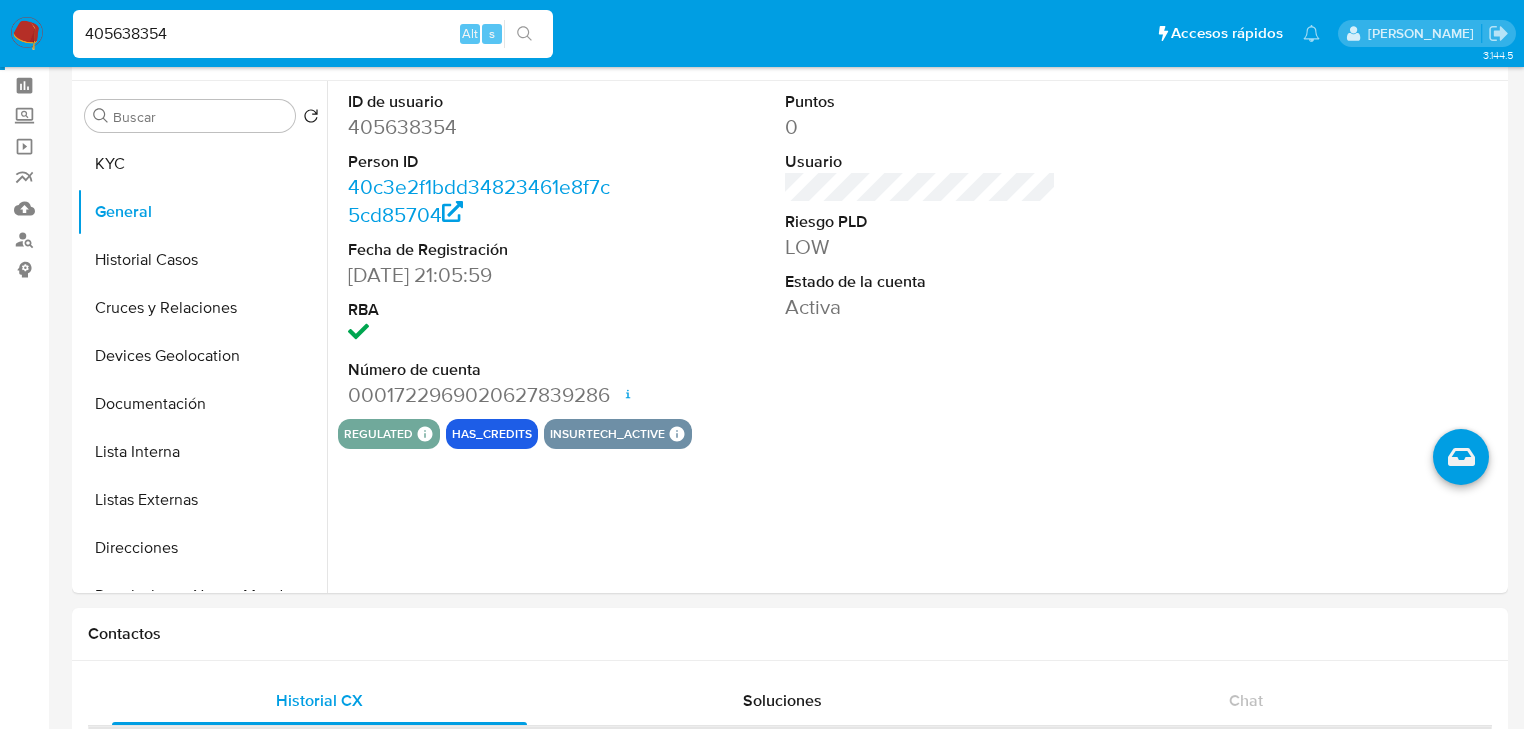 paste on "3649803" 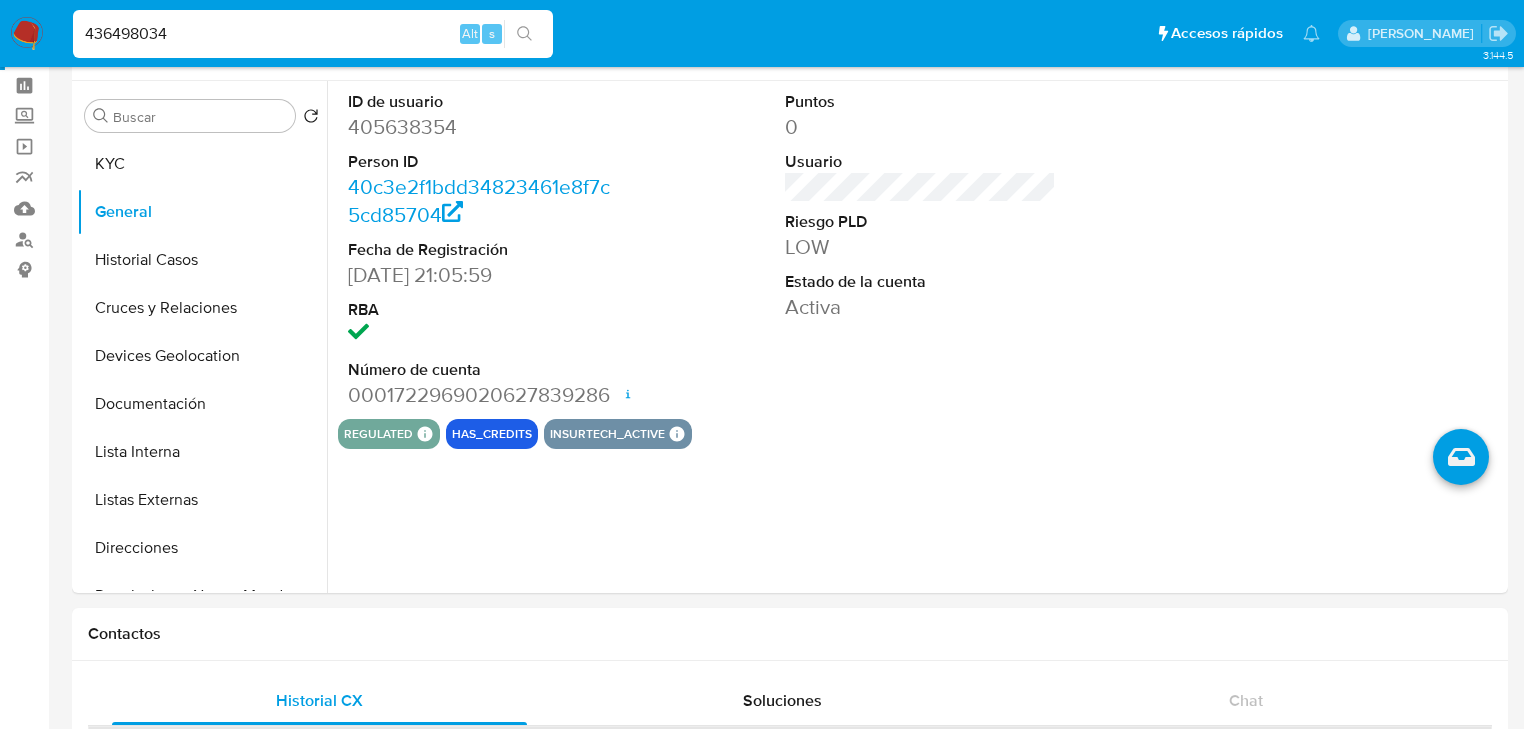 type on "436498034" 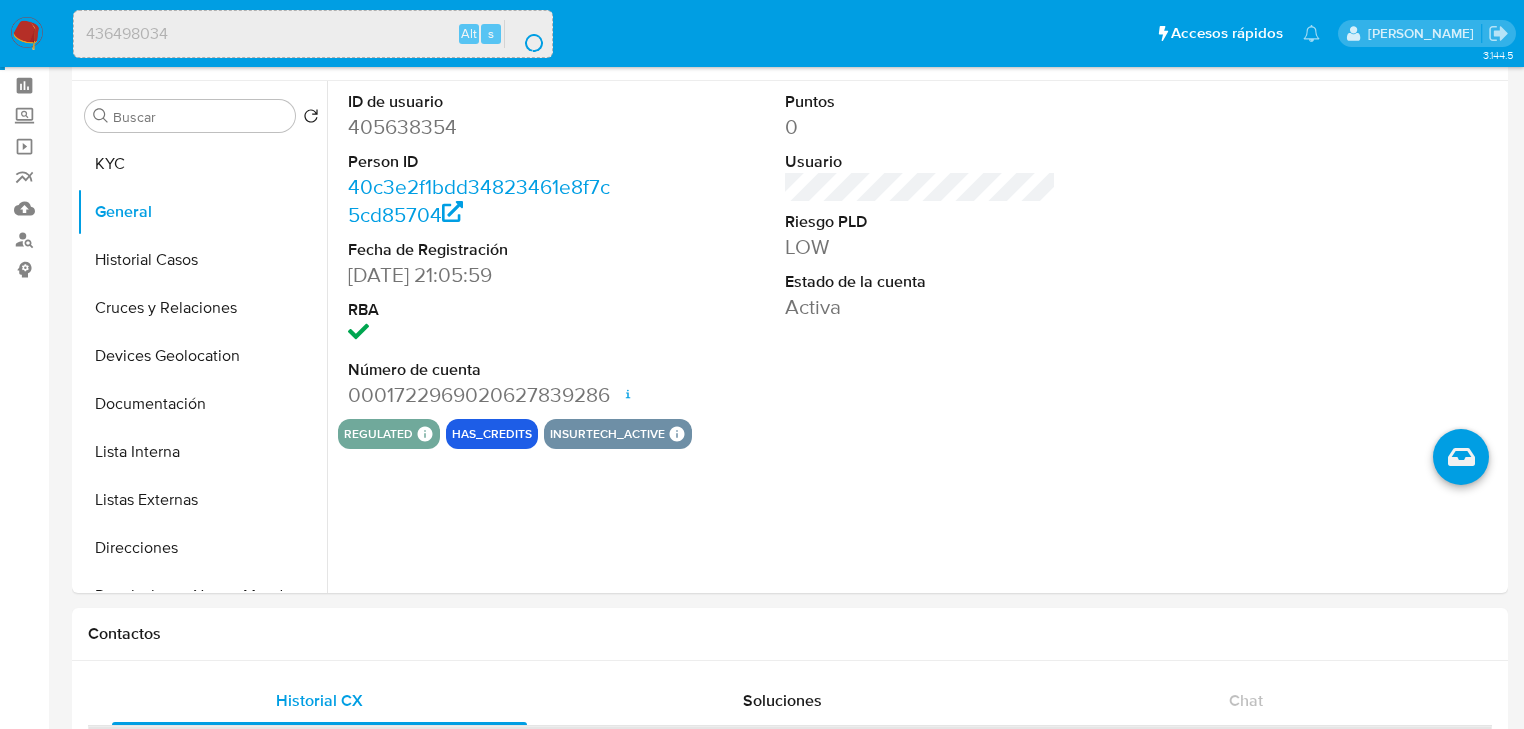 scroll, scrollTop: 0, scrollLeft: 0, axis: both 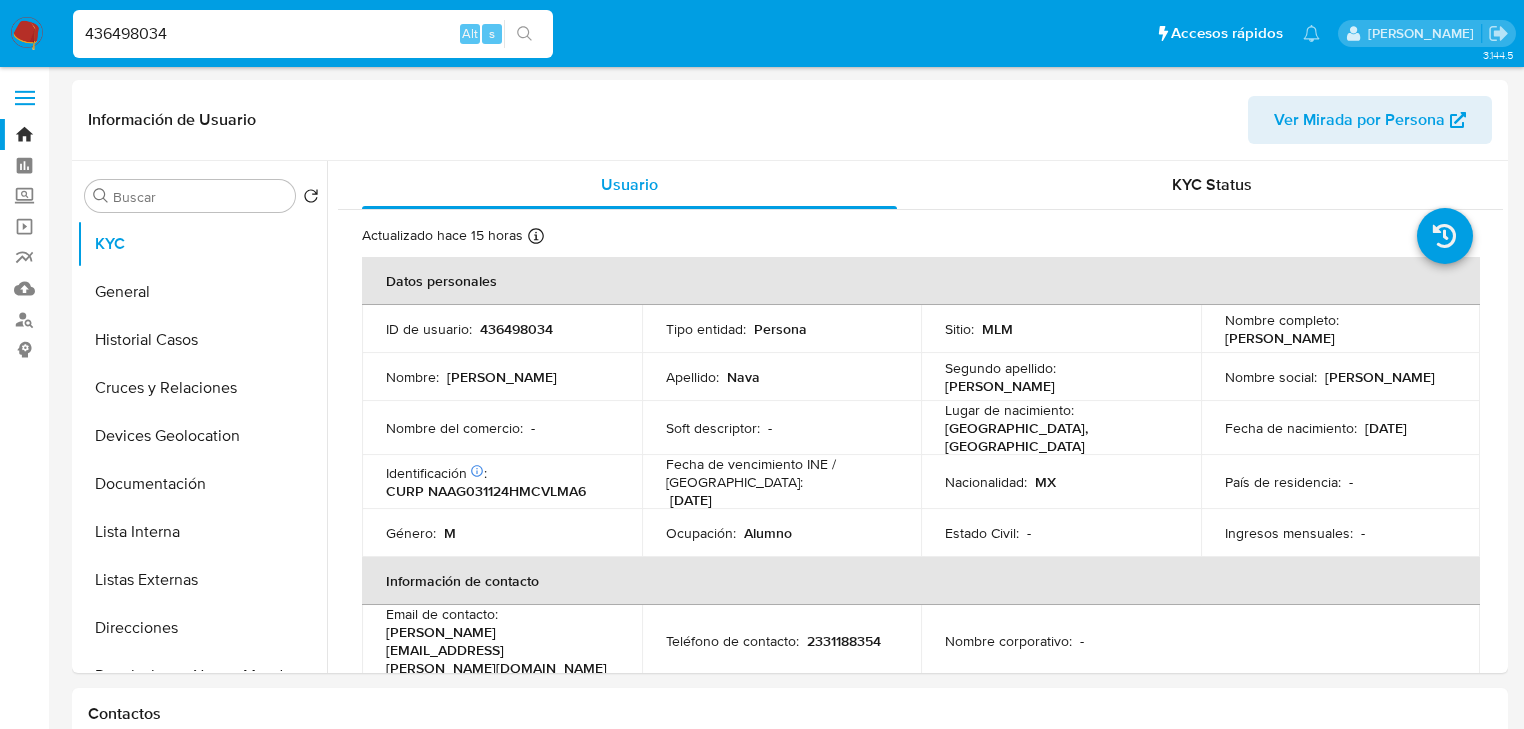select on "10" 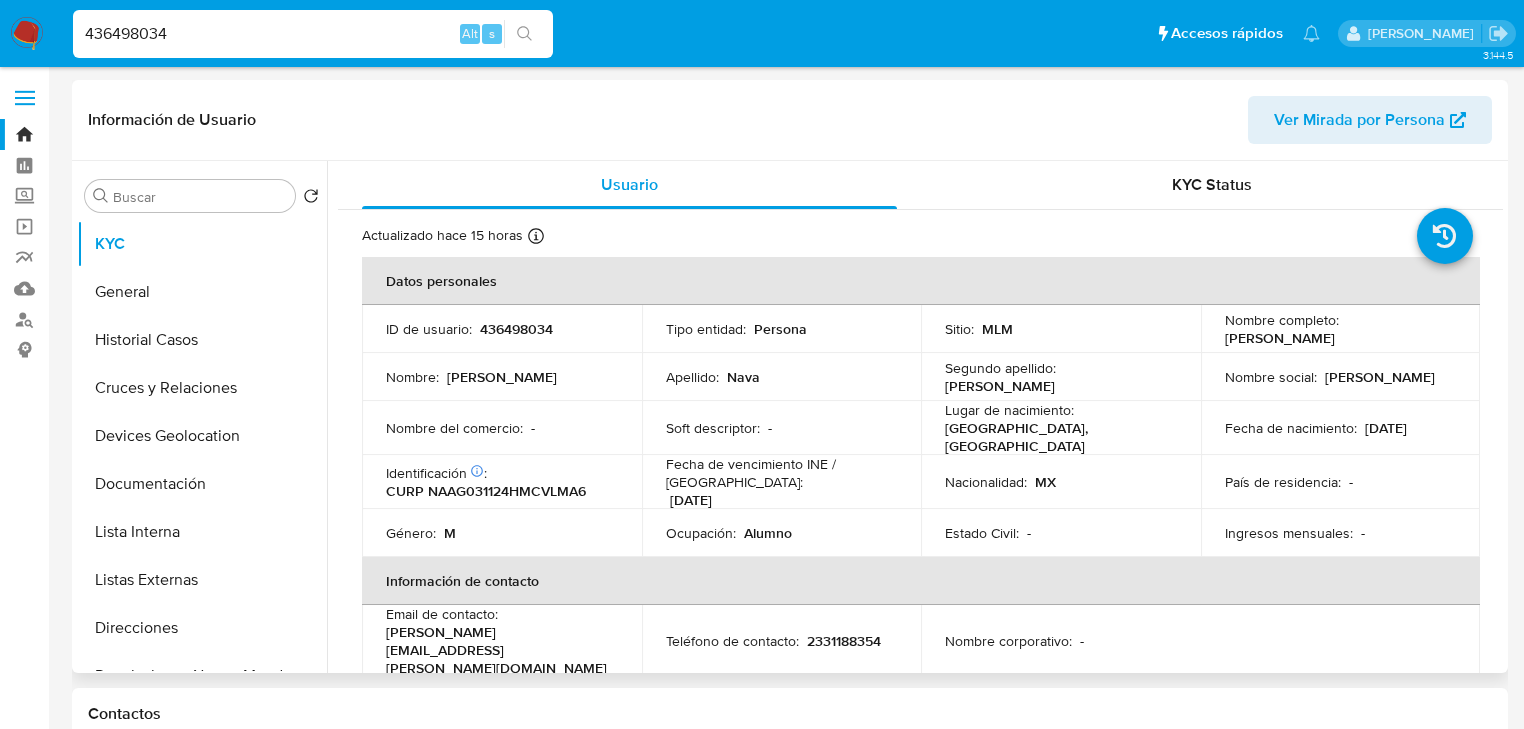 click on "Datos personales" at bounding box center (921, 281) 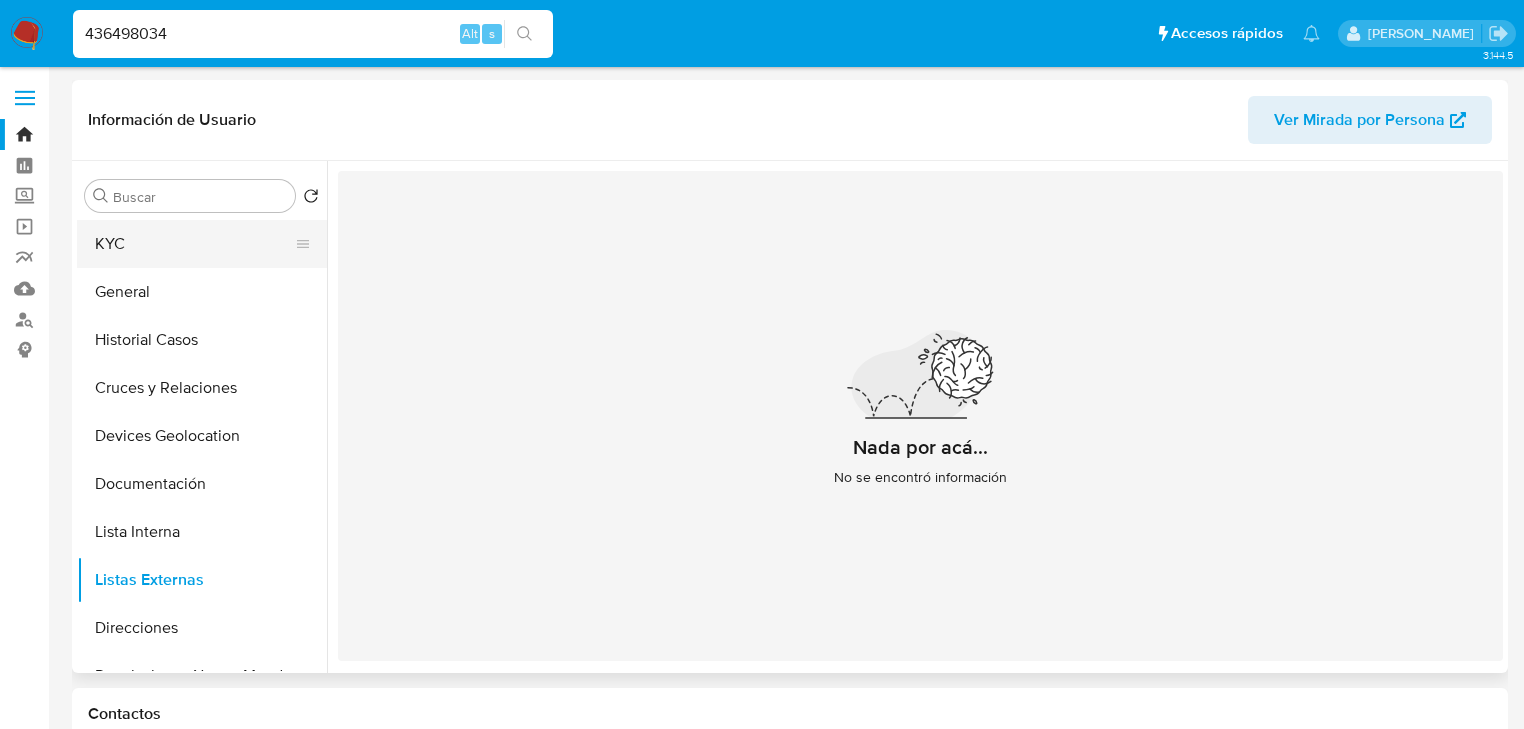 click on "KYC" at bounding box center (194, 244) 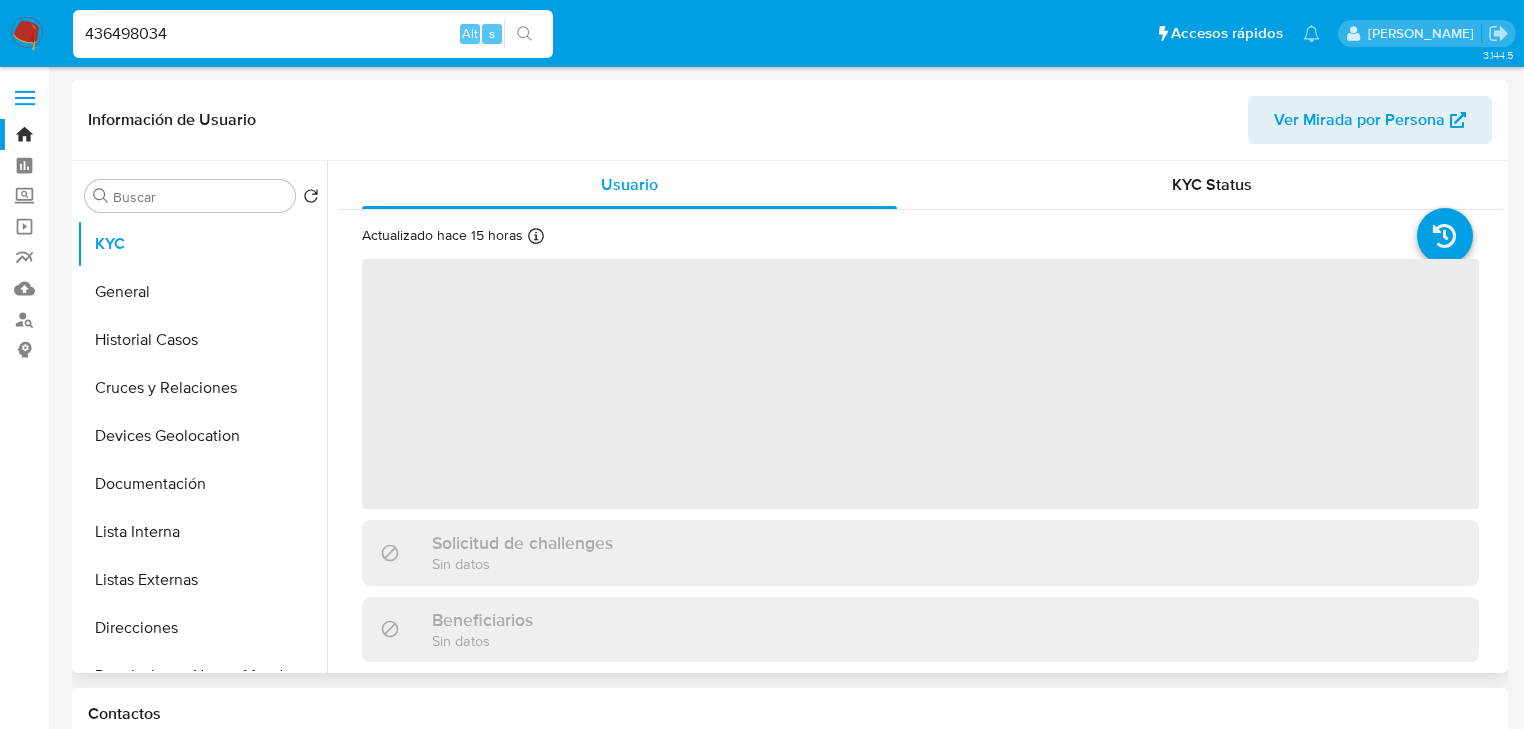 click on "‌" at bounding box center (920, 384) 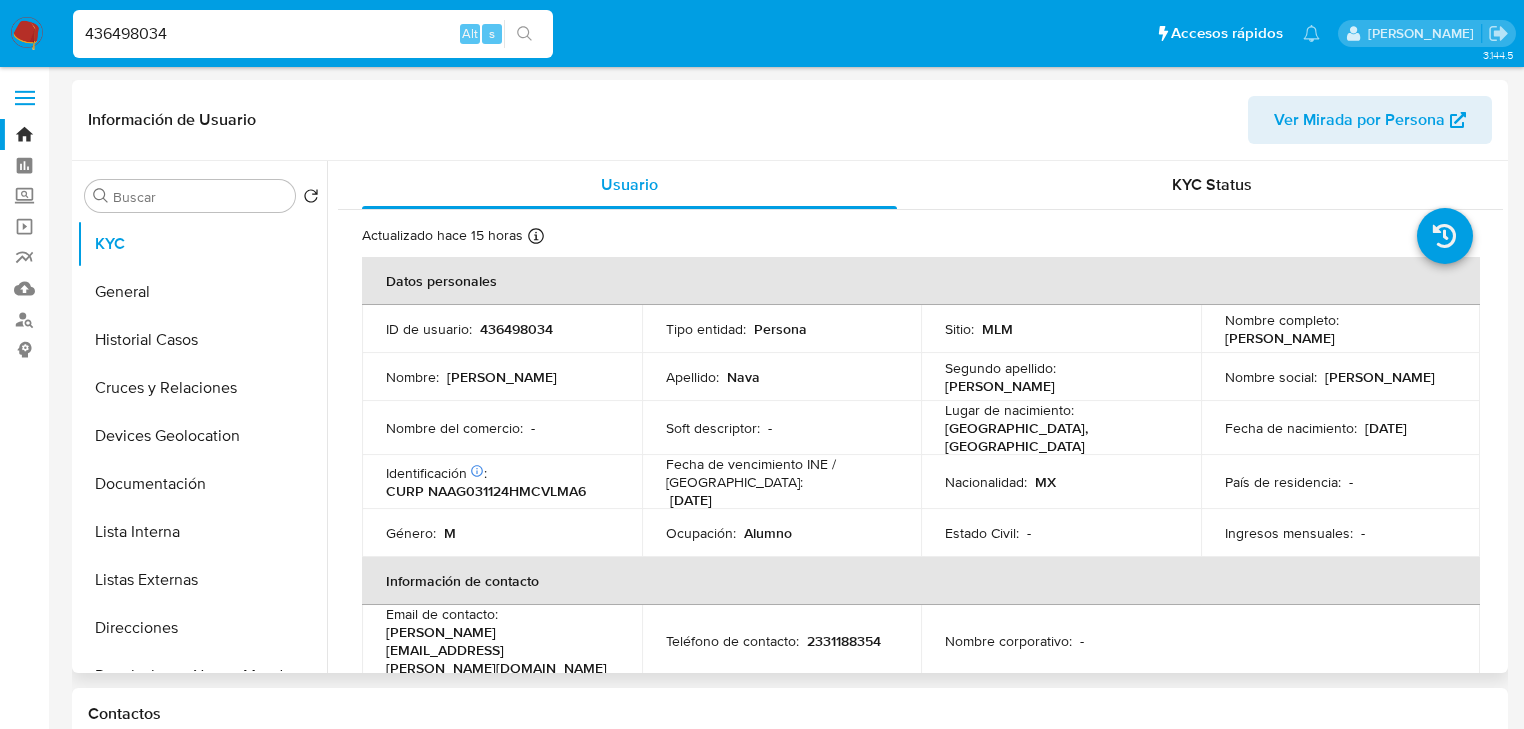 click on "Nombre del comercio :    -" at bounding box center (502, 428) 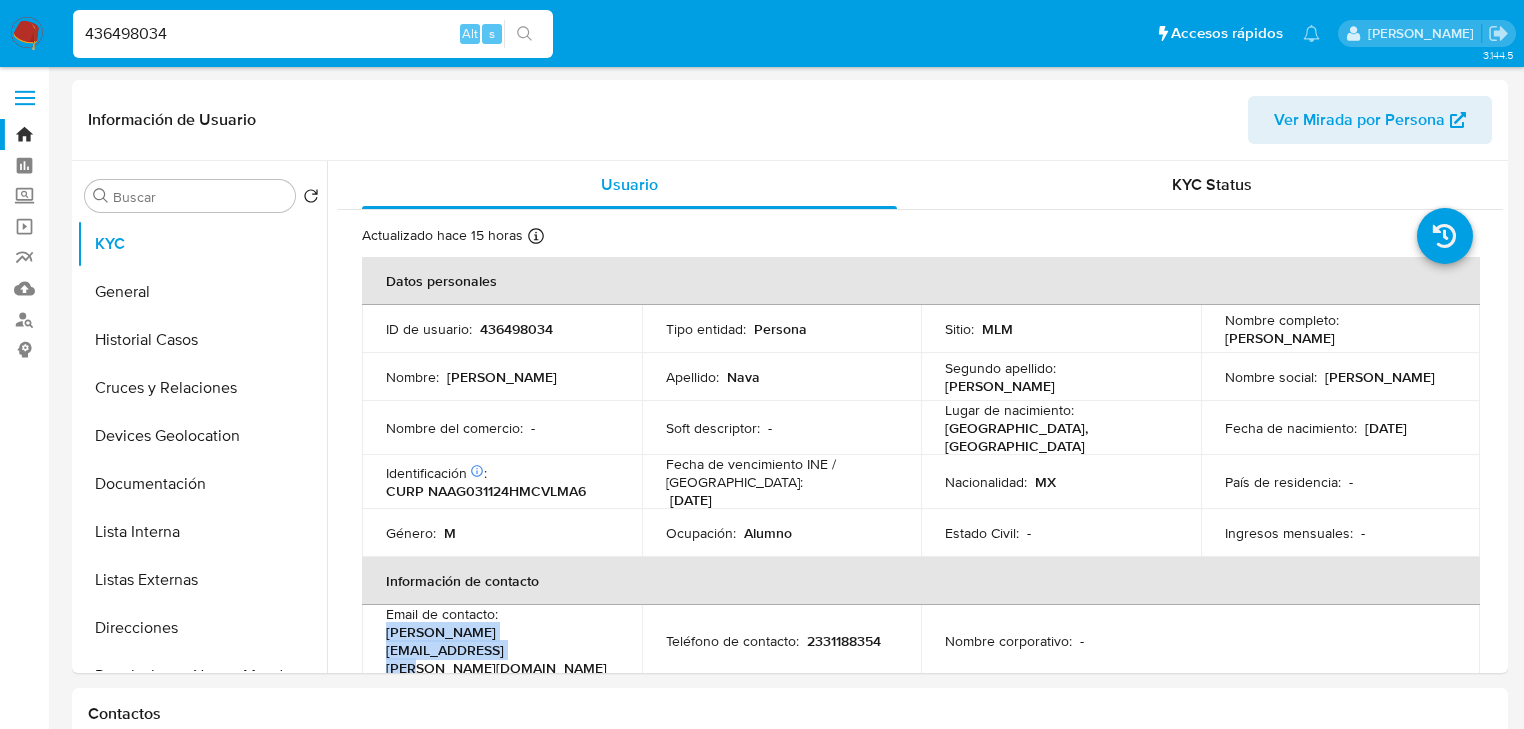drag, startPoint x: 594, startPoint y: 632, endPoint x: 622, endPoint y: 50, distance: 582.67316 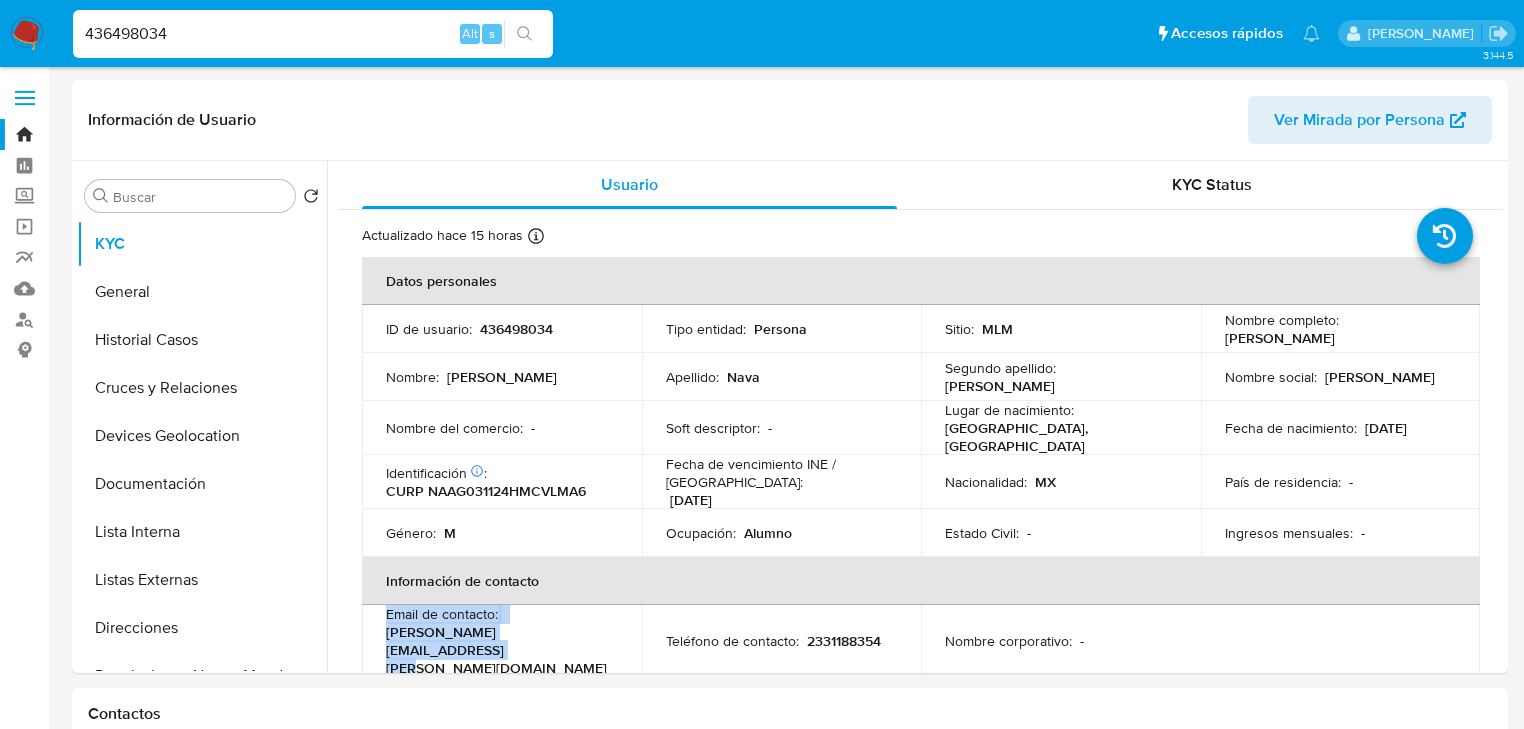 copy on "Email de contacto :    gamaliel.nava.almazan8@gmail.com" 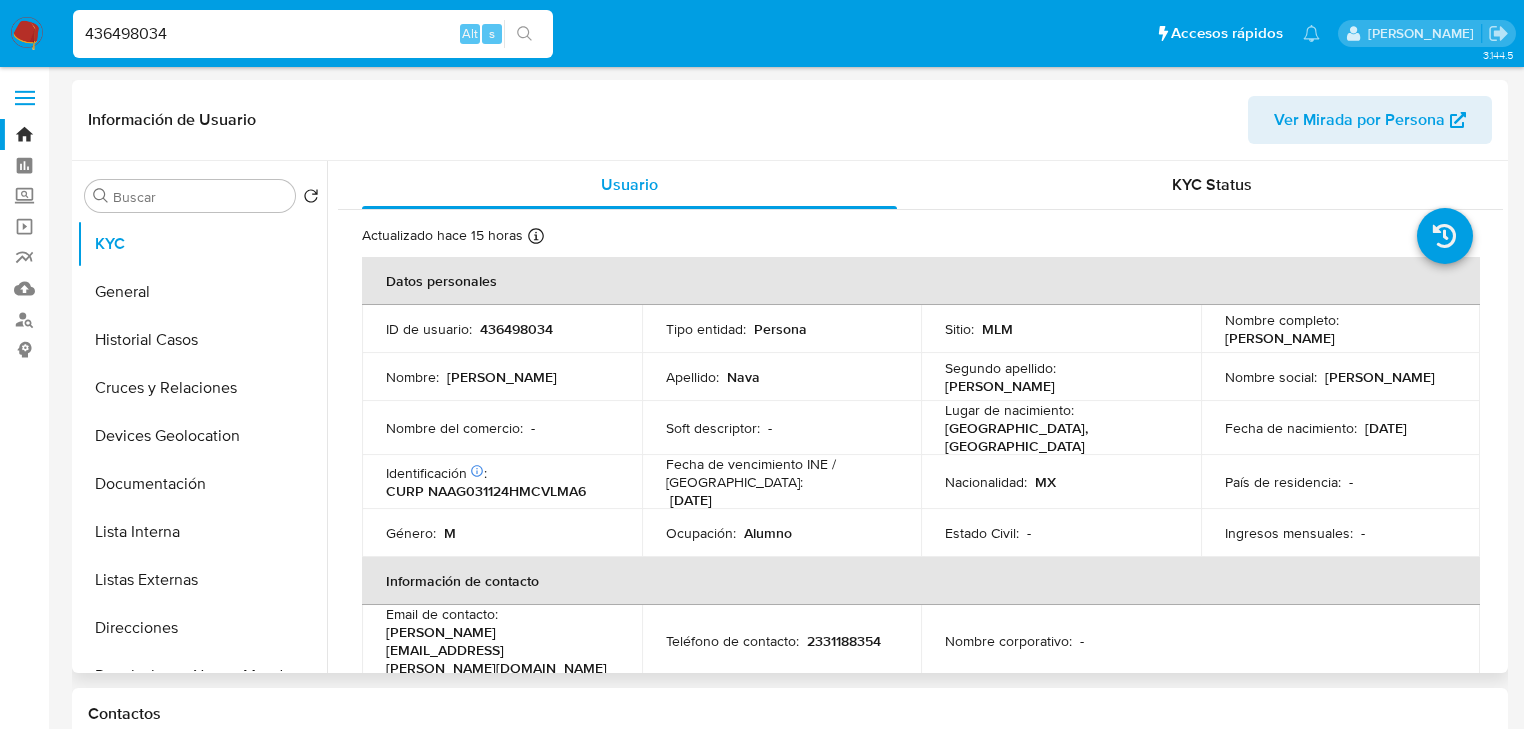 click on "Información de contacto" at bounding box center (921, 581) 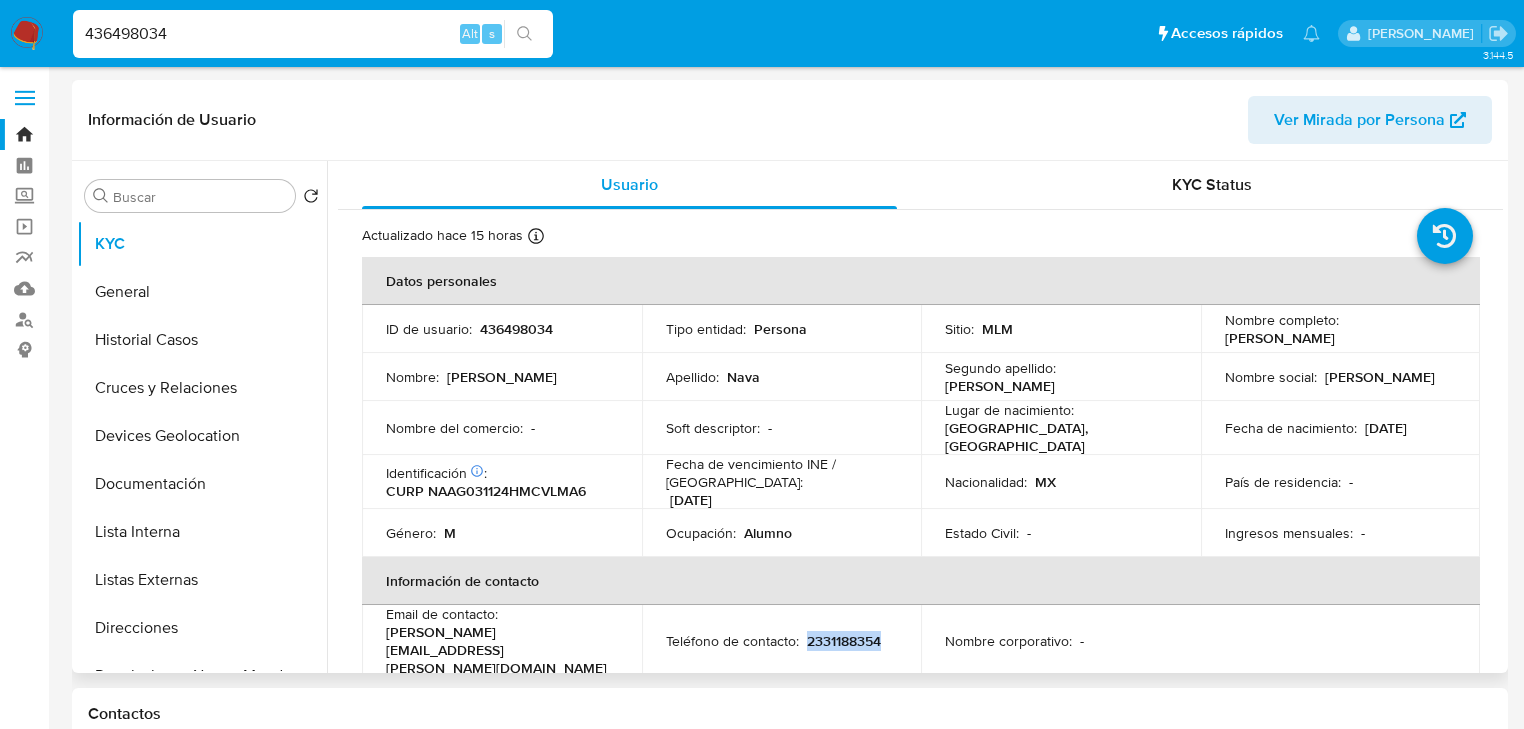 click on "2331188354" at bounding box center (844, 641) 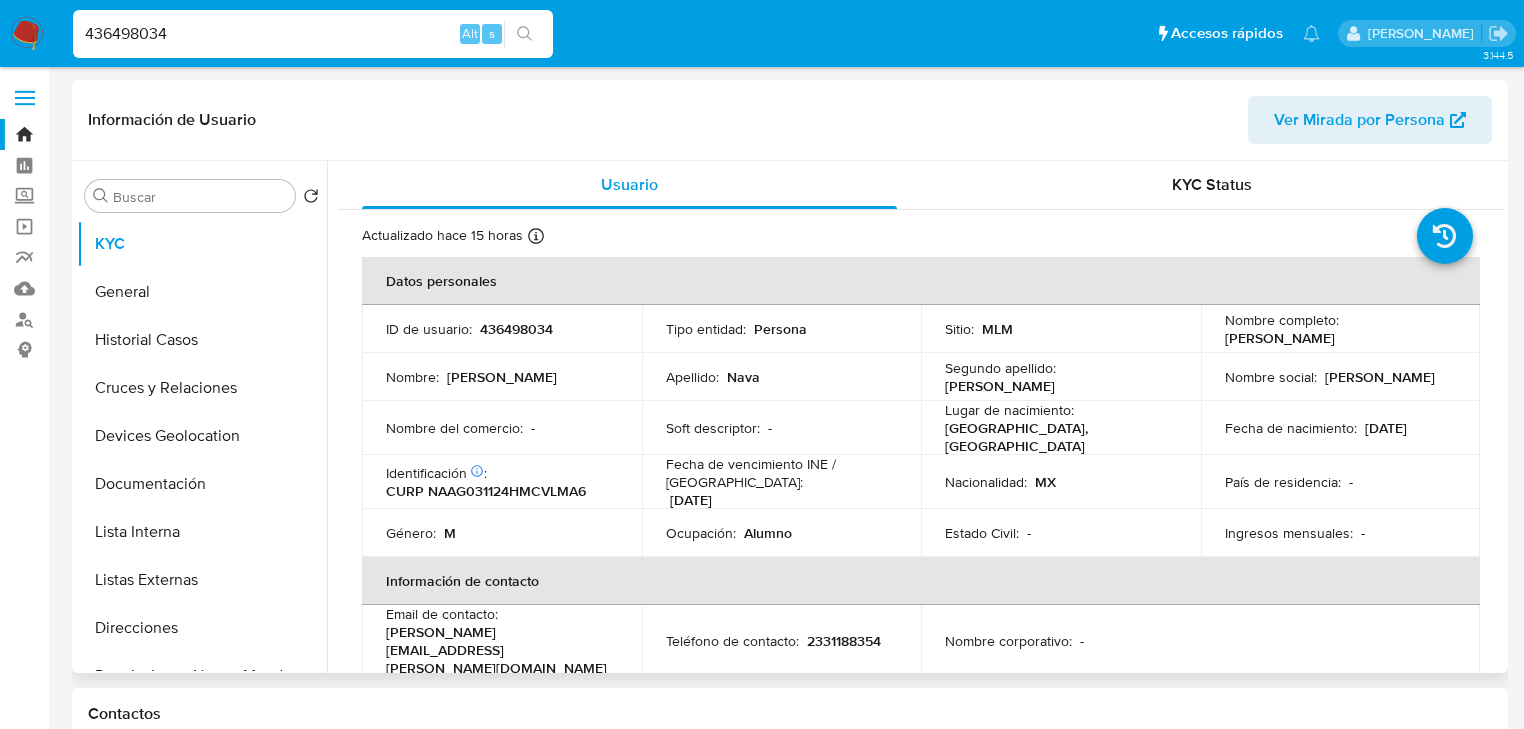 click on "CURP NAAG031124HMCVLMA6" at bounding box center (486, 491) 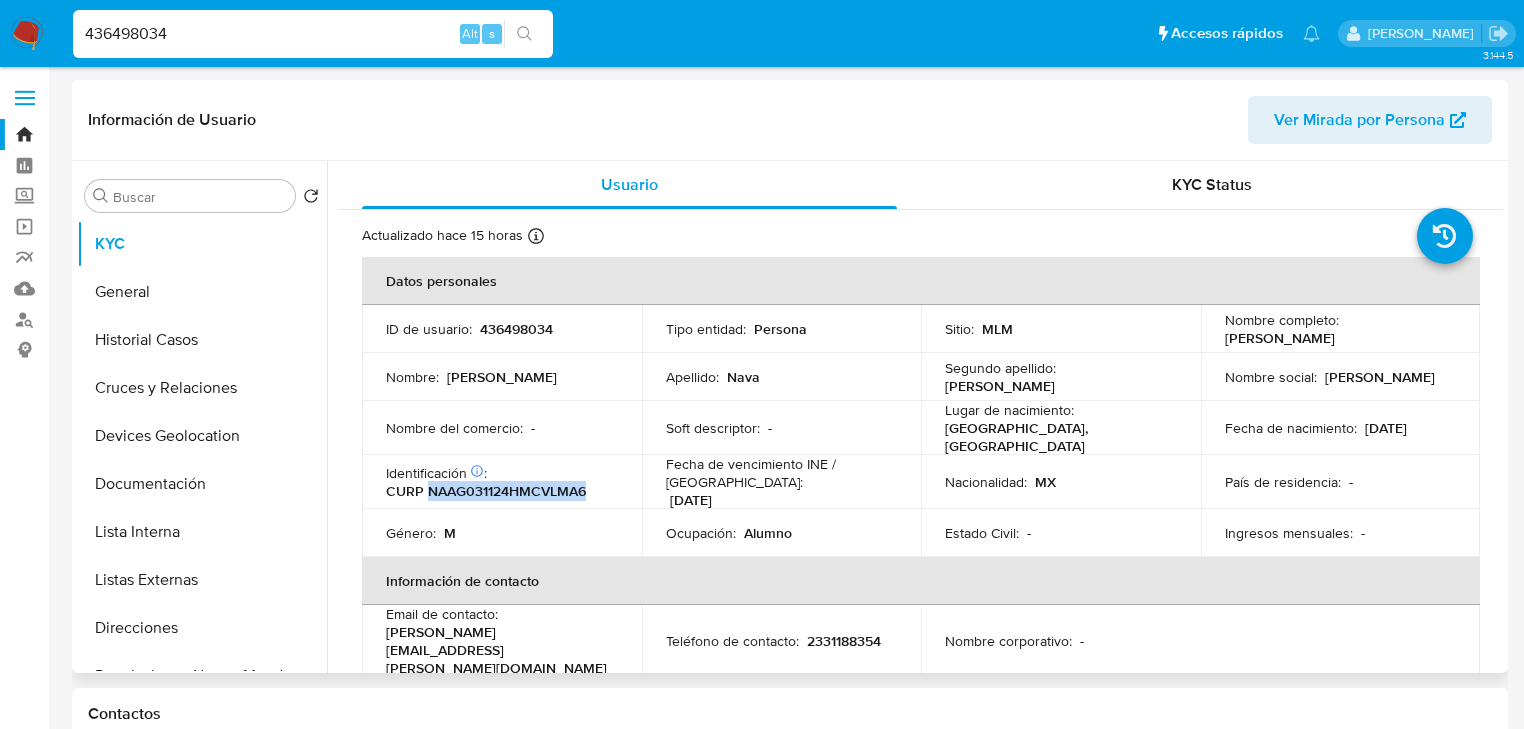 click on "CURP NAAG031124HMCVLMA6" at bounding box center [486, 491] 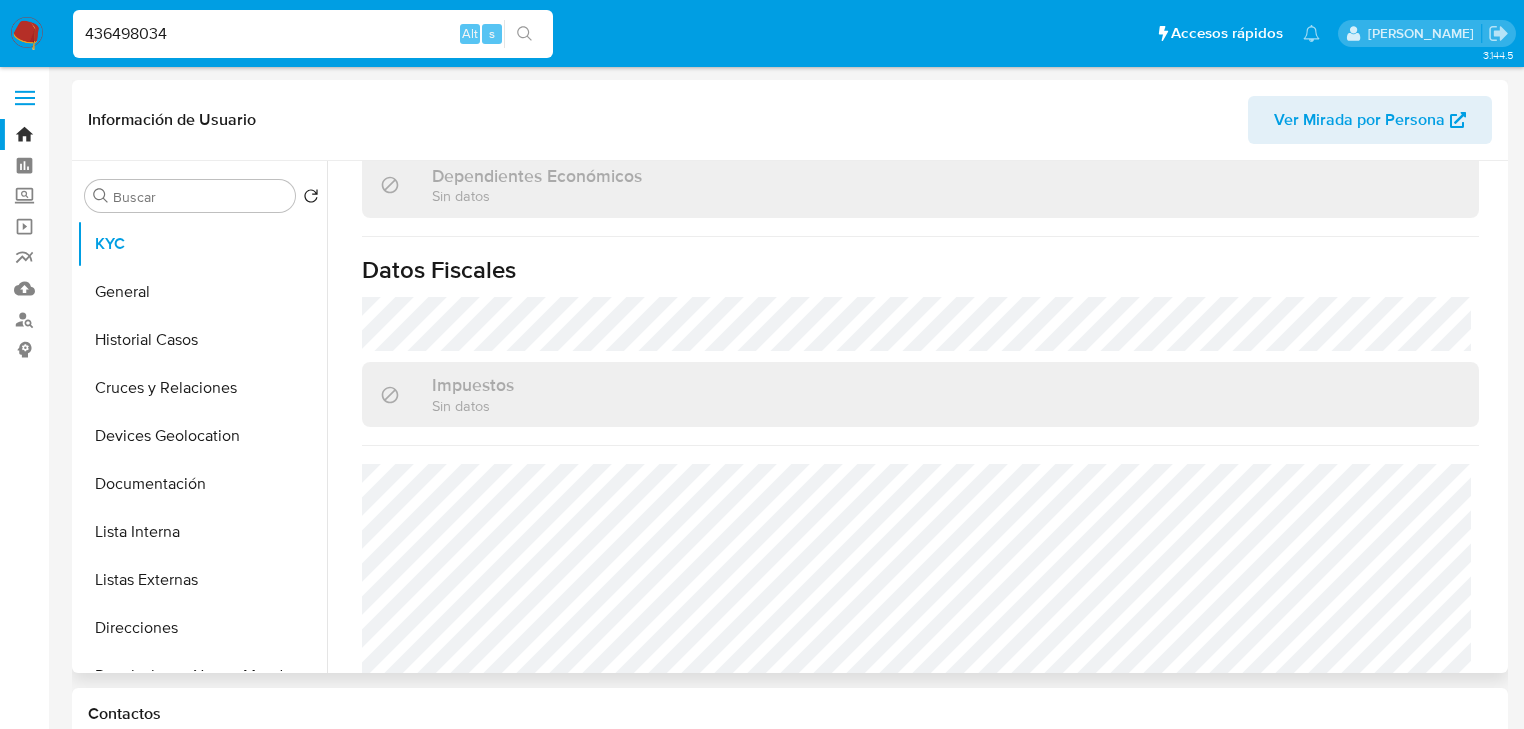 scroll, scrollTop: 1263, scrollLeft: 0, axis: vertical 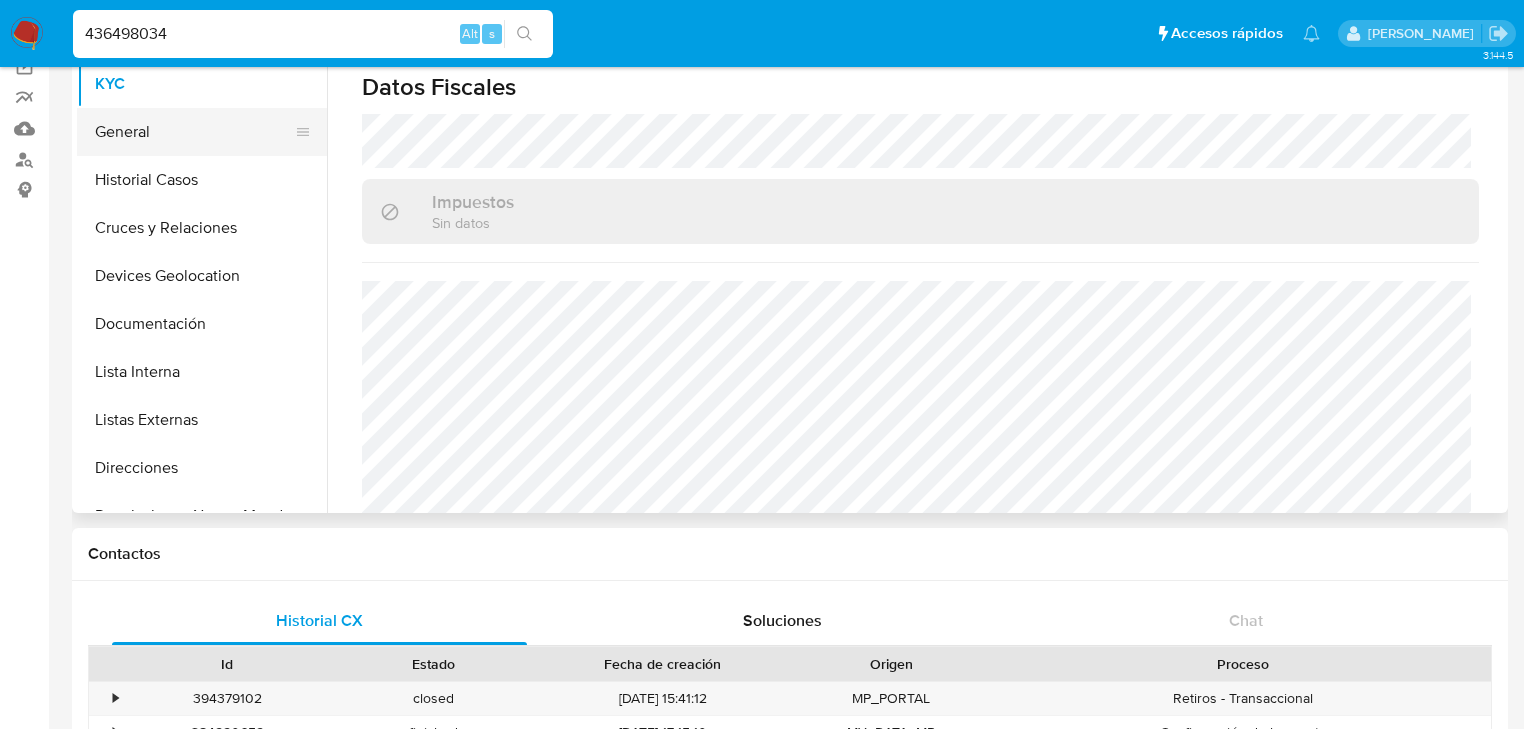 click on "General" at bounding box center [194, 132] 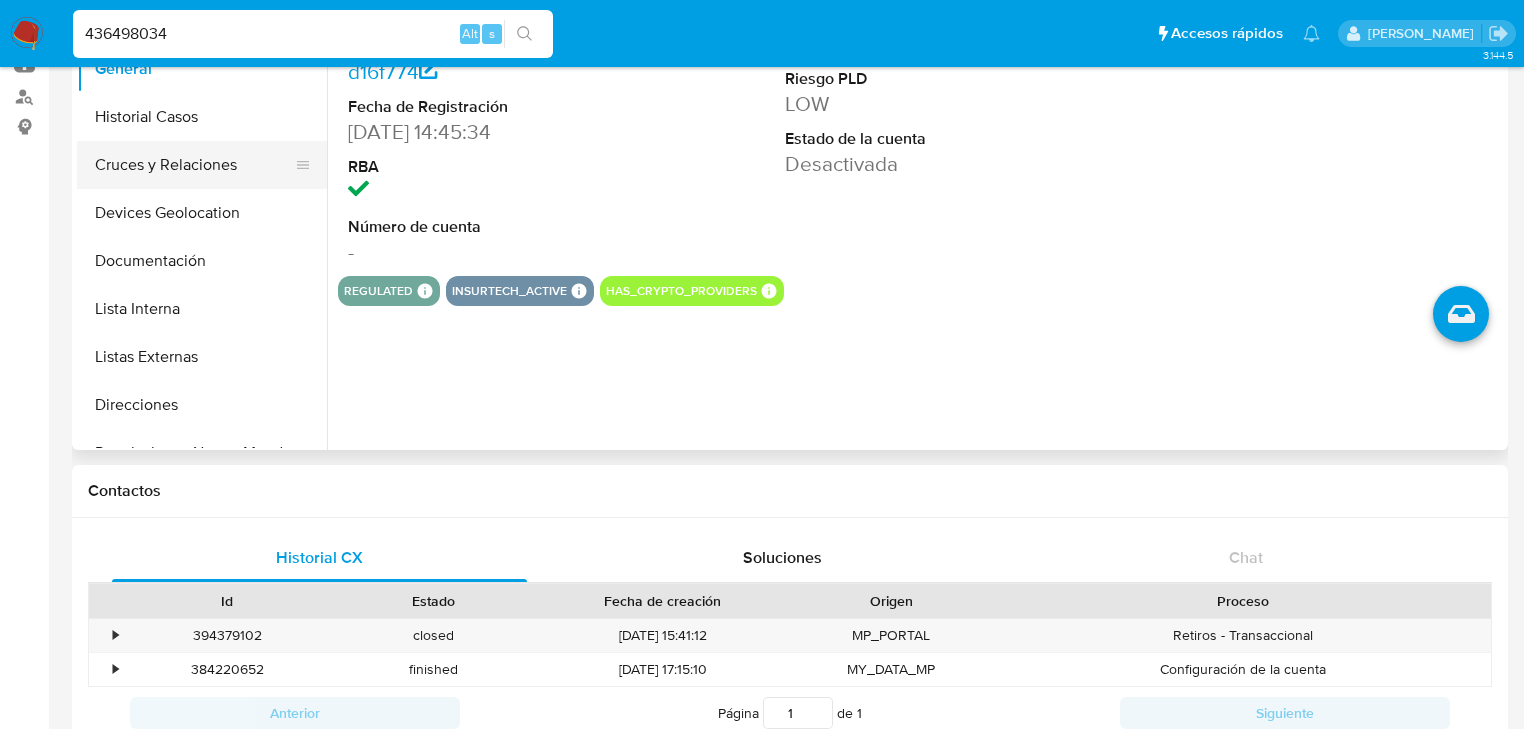 scroll, scrollTop: 160, scrollLeft: 0, axis: vertical 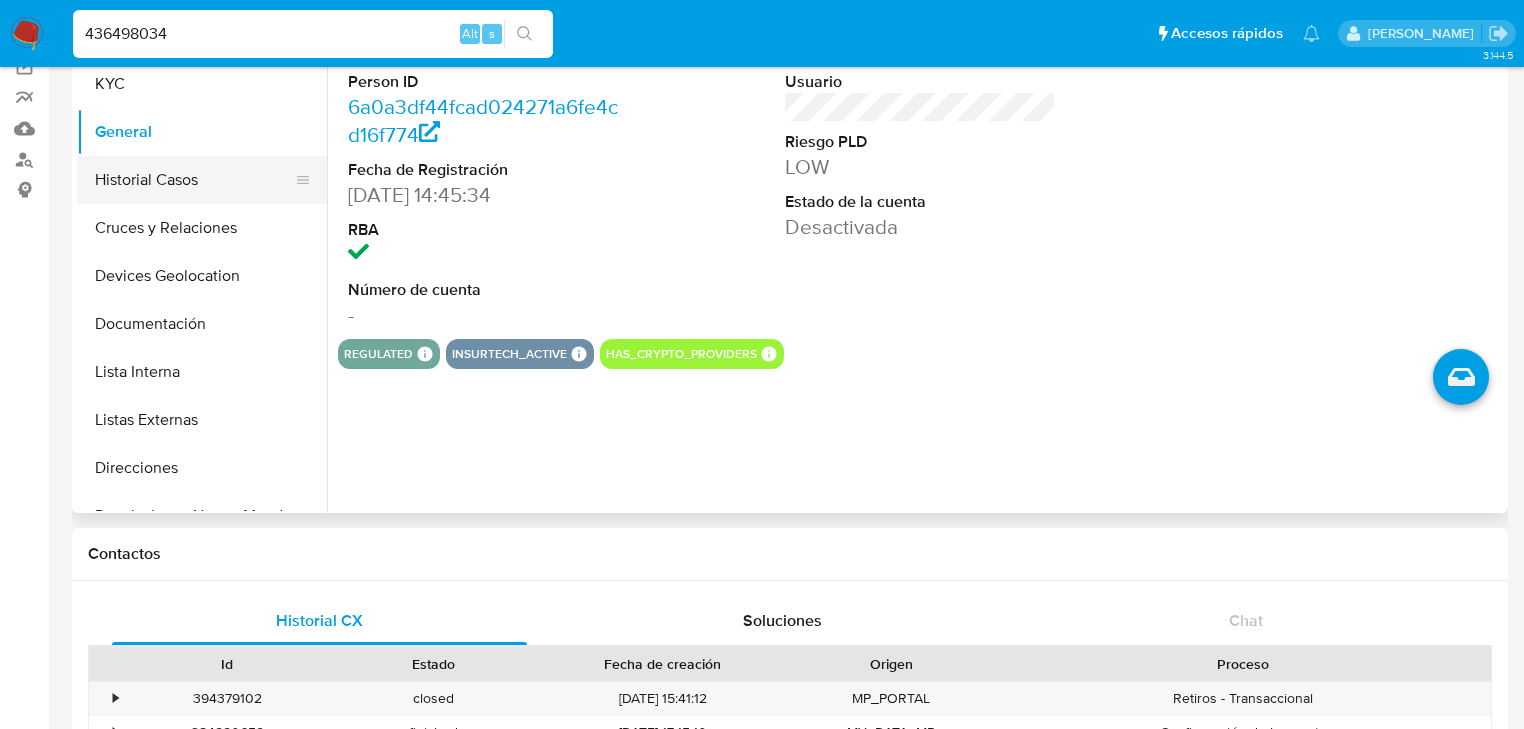 click on "Historial Casos" at bounding box center (194, 180) 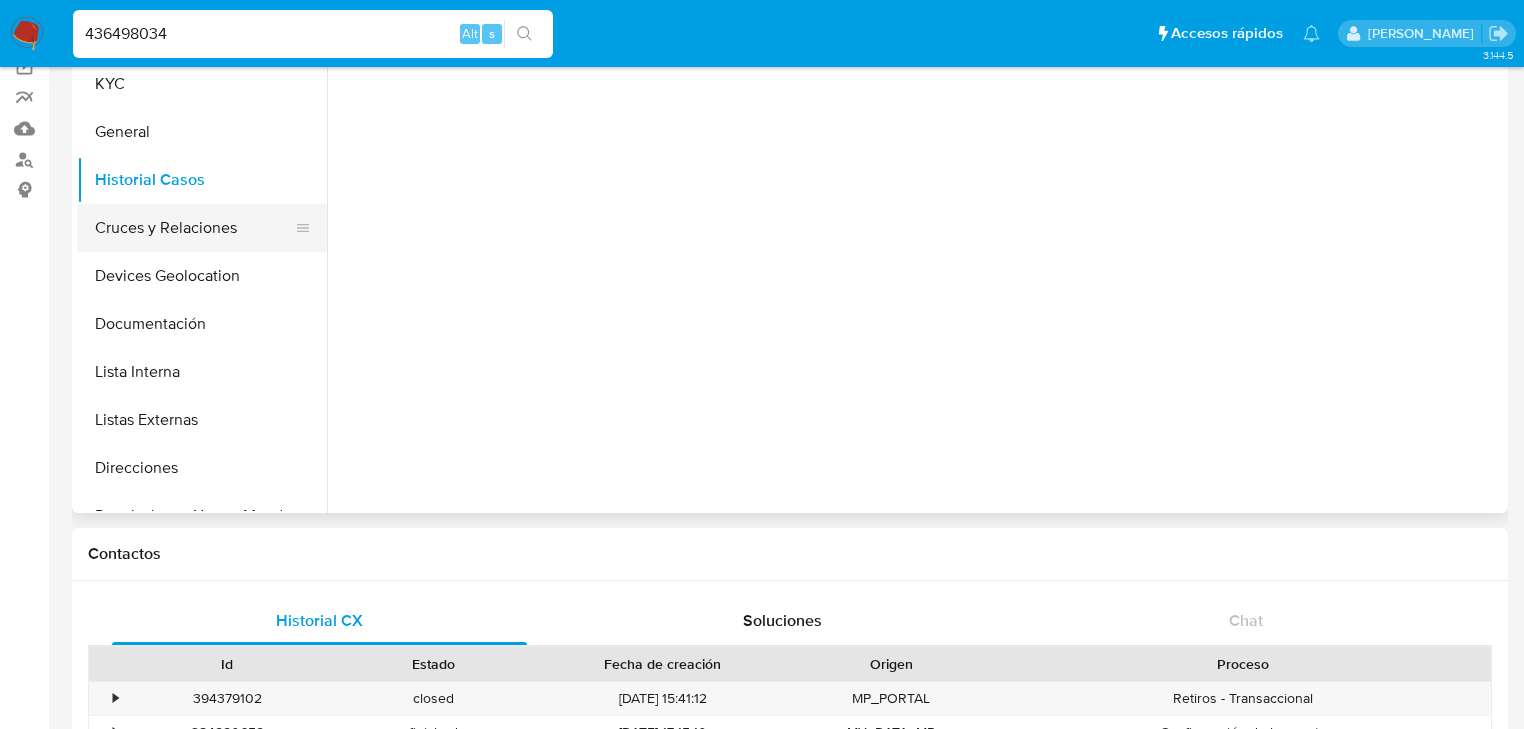 click on "Cruces y Relaciones" at bounding box center (194, 228) 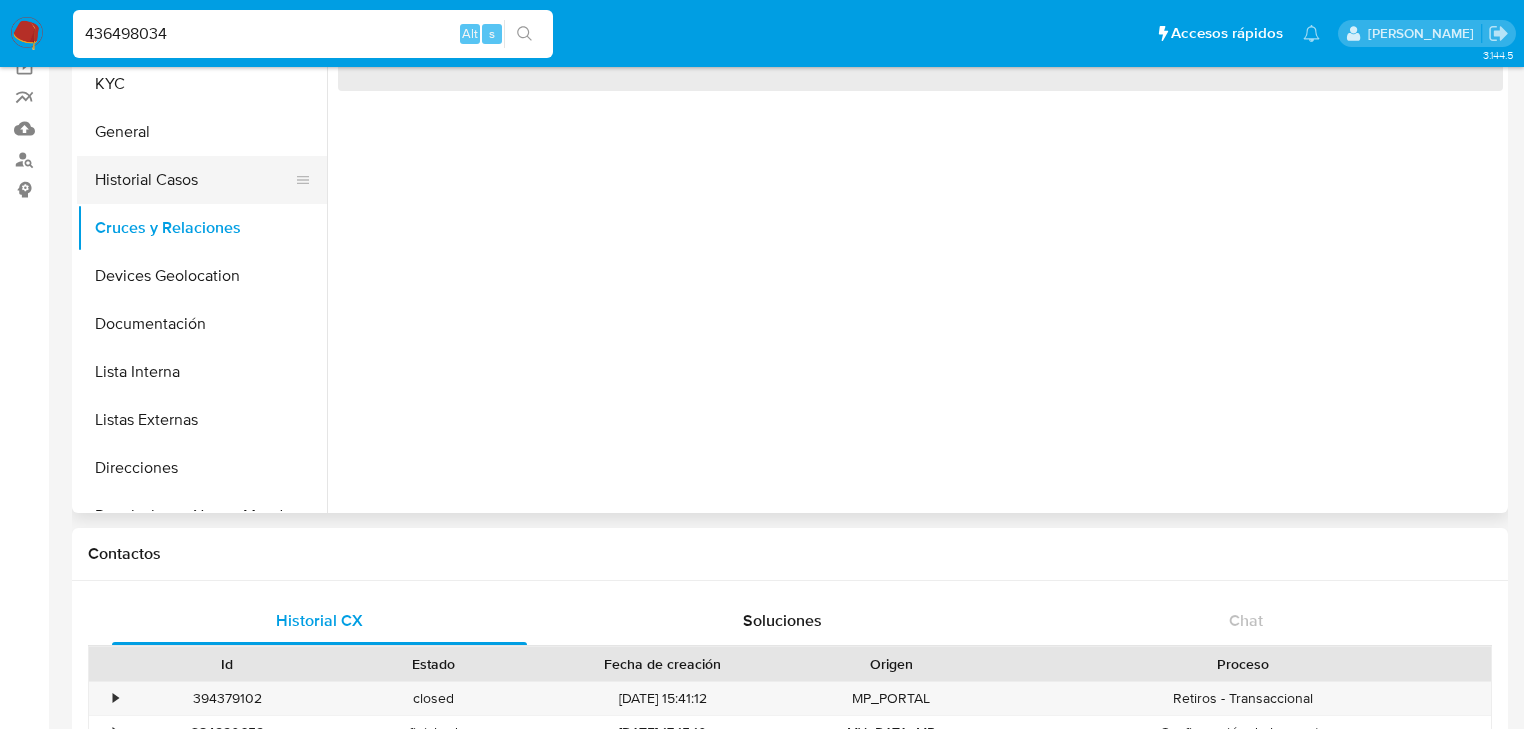 click on "Historial Casos" at bounding box center (194, 180) 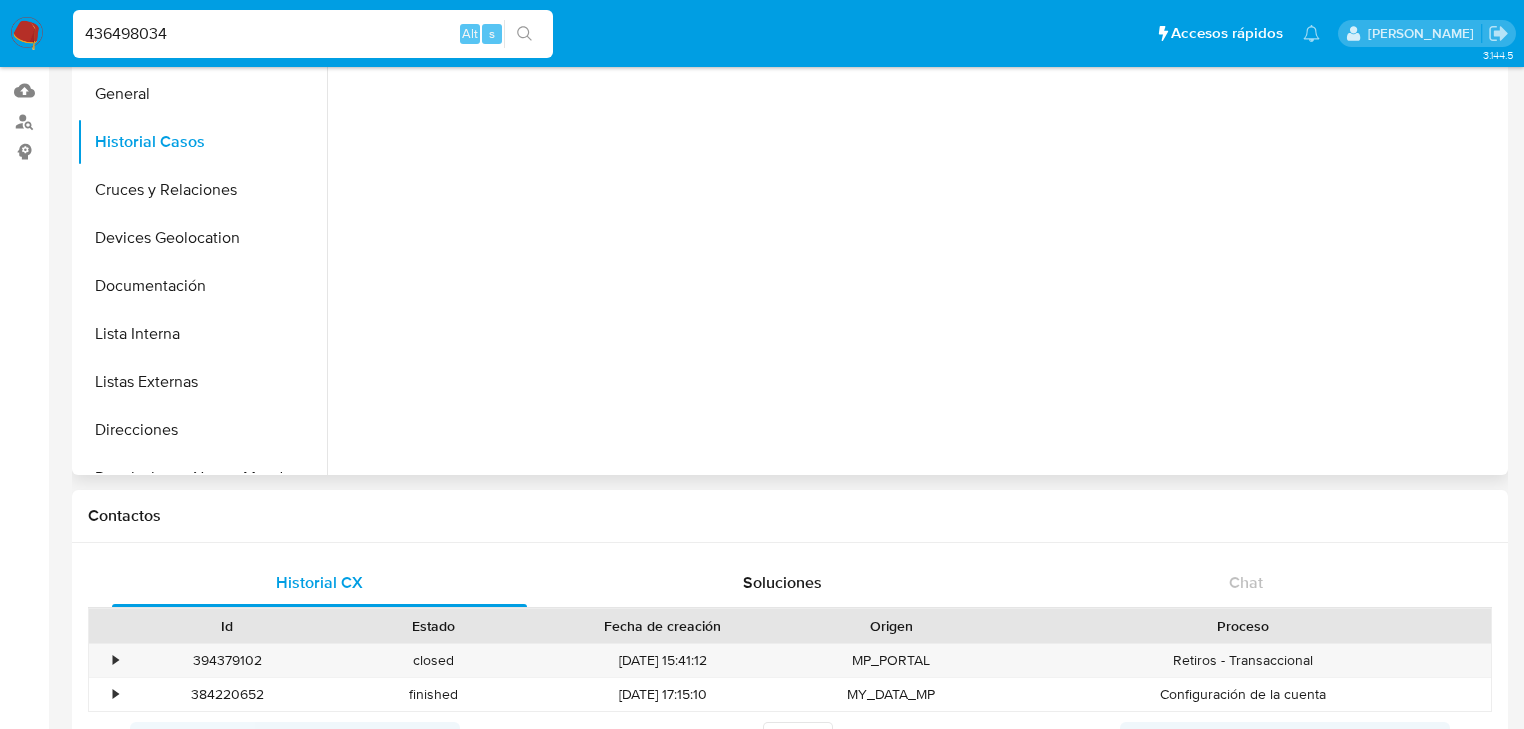 scroll, scrollTop: 0, scrollLeft: 0, axis: both 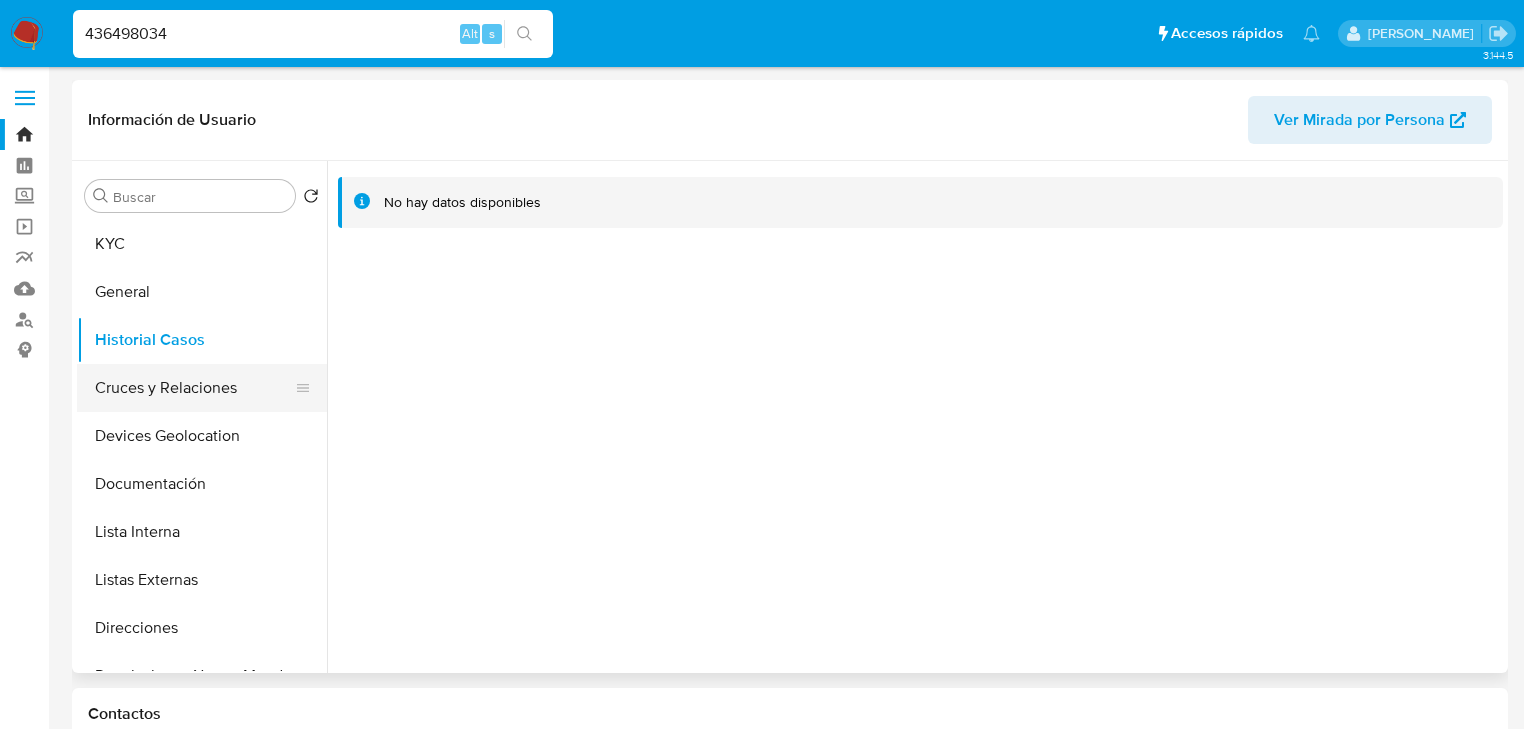 click on "Cruces y Relaciones" at bounding box center (194, 388) 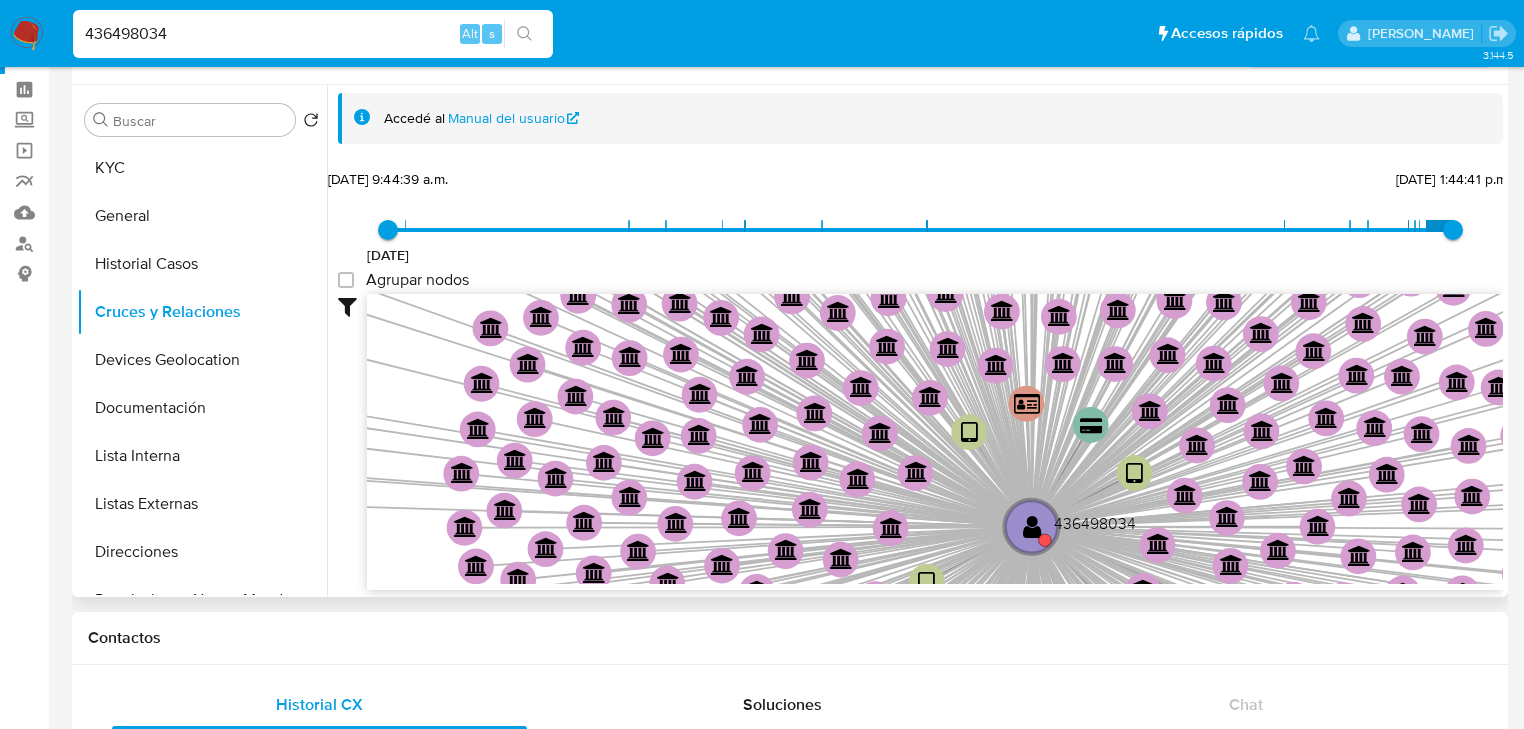 scroll, scrollTop: 80, scrollLeft: 0, axis: vertical 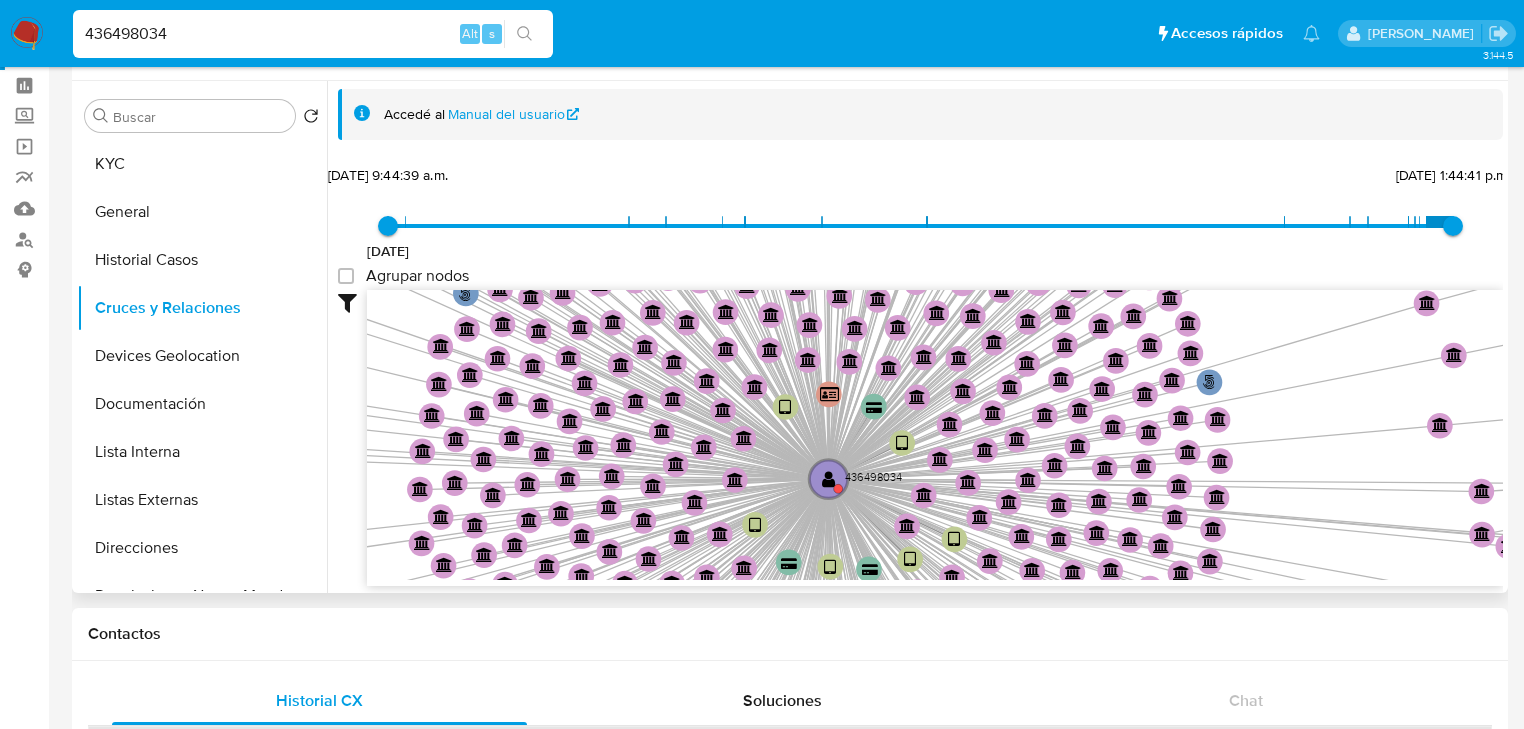drag, startPoint x: 972, startPoint y: 495, endPoint x: 750, endPoint y: 451, distance: 226.31836 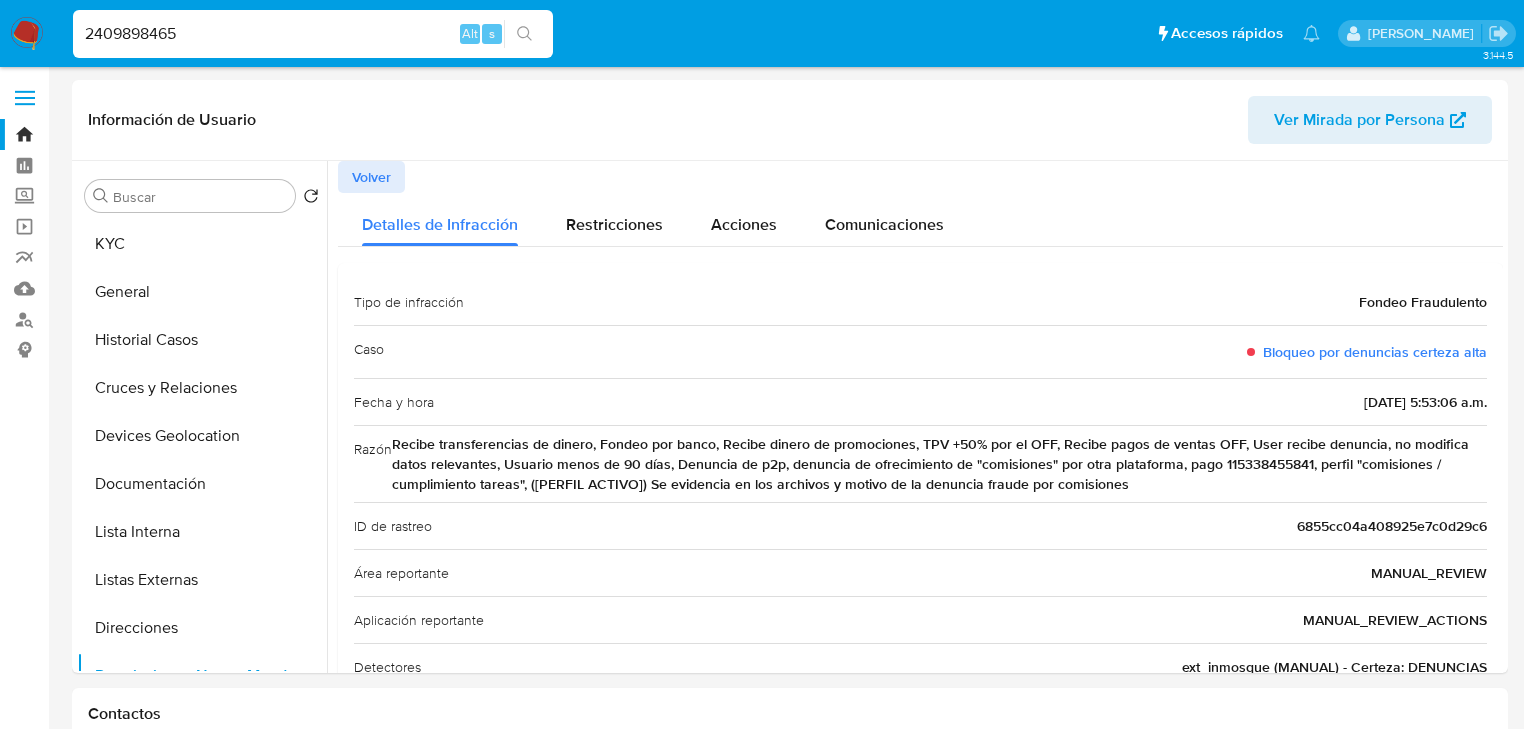 select on "10" 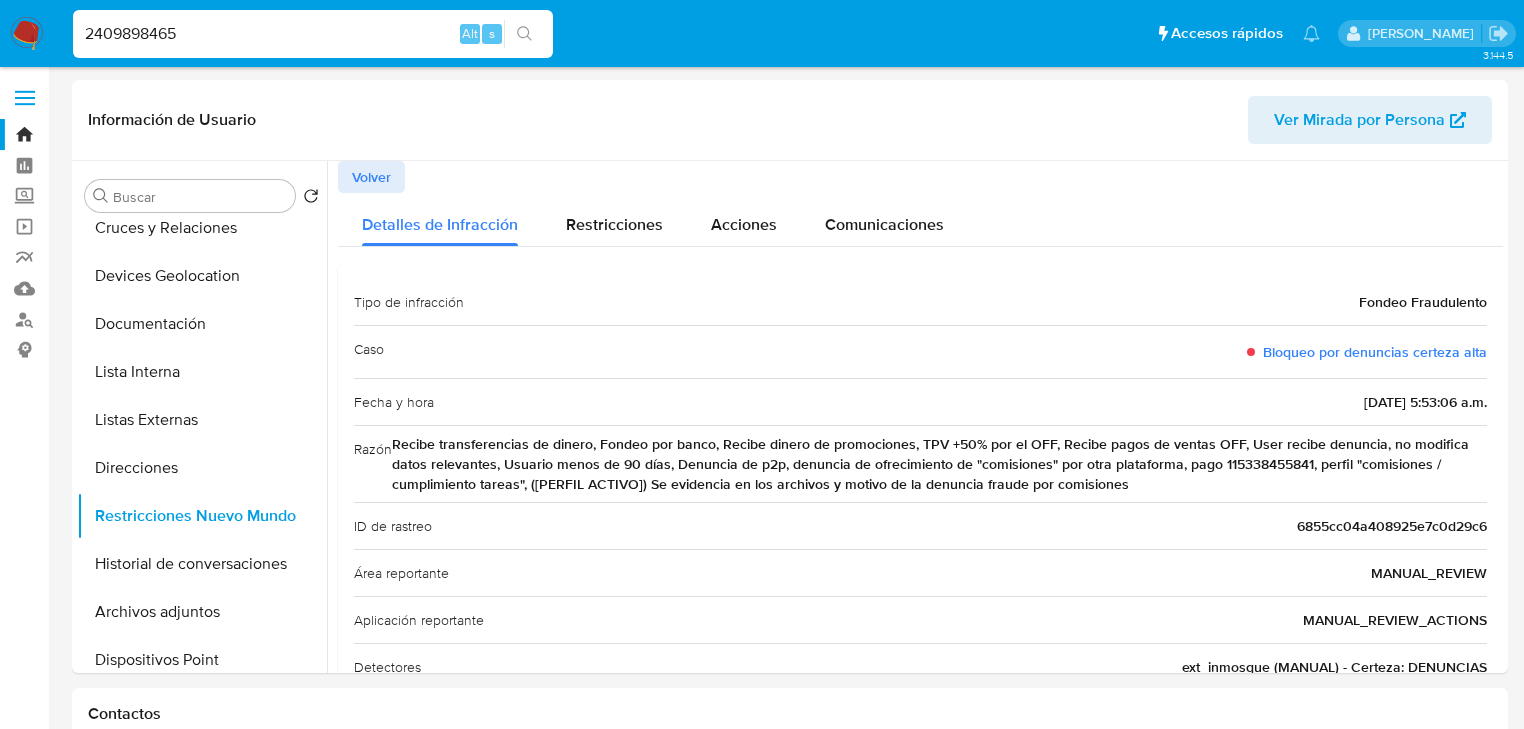 click on "Pausado Ver notificaciones 2409898465 Alt s Accesos rápidos   Presiona las siguientes teclas para acceder a algunas de las funciones Buscar caso o usuario Alt s Volver al home Alt h Agregar un archivo adjunto Alt a Michelle Angelica Rodriguez Bandeja Tablero Screening Búsqueda en Listas Watchlist Herramientas Operaciones masivas Reportes Mulan Buscador de personas Consolidado 3.144.5 Información de Usuario Ver Mirada por Persona Buscar   Volver al orden por defecto KYC General Historial Casos Cruces y Relaciones Devices Geolocation Documentación Lista Interna Listas Externas Direcciones Restricciones Nuevo Mundo Historial de conversaciones Archivos adjuntos Dispositivos Point Historial Riesgo PLD Información de accesos Datos Modificados Fecha Compliant IV Challenges Marcas AML Créditos Anticipos de dinero Cuentas Bancarias Insurtech Items Perfiles Tarjetas Contactos Historial CX Soluciones Chat Id Estado Fecha de creación Origen Proceso" at bounding box center [762, 1563] 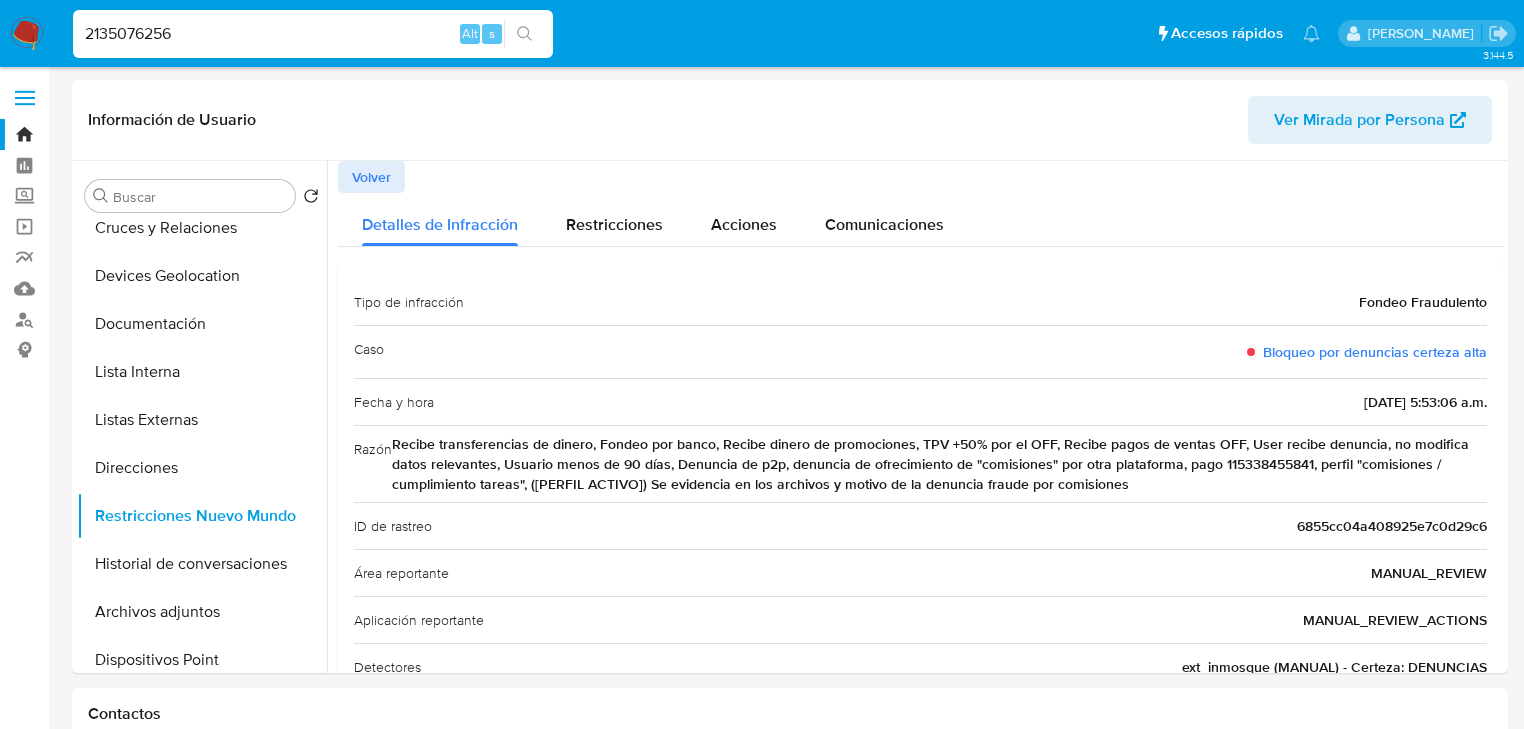 type on "2135076256" 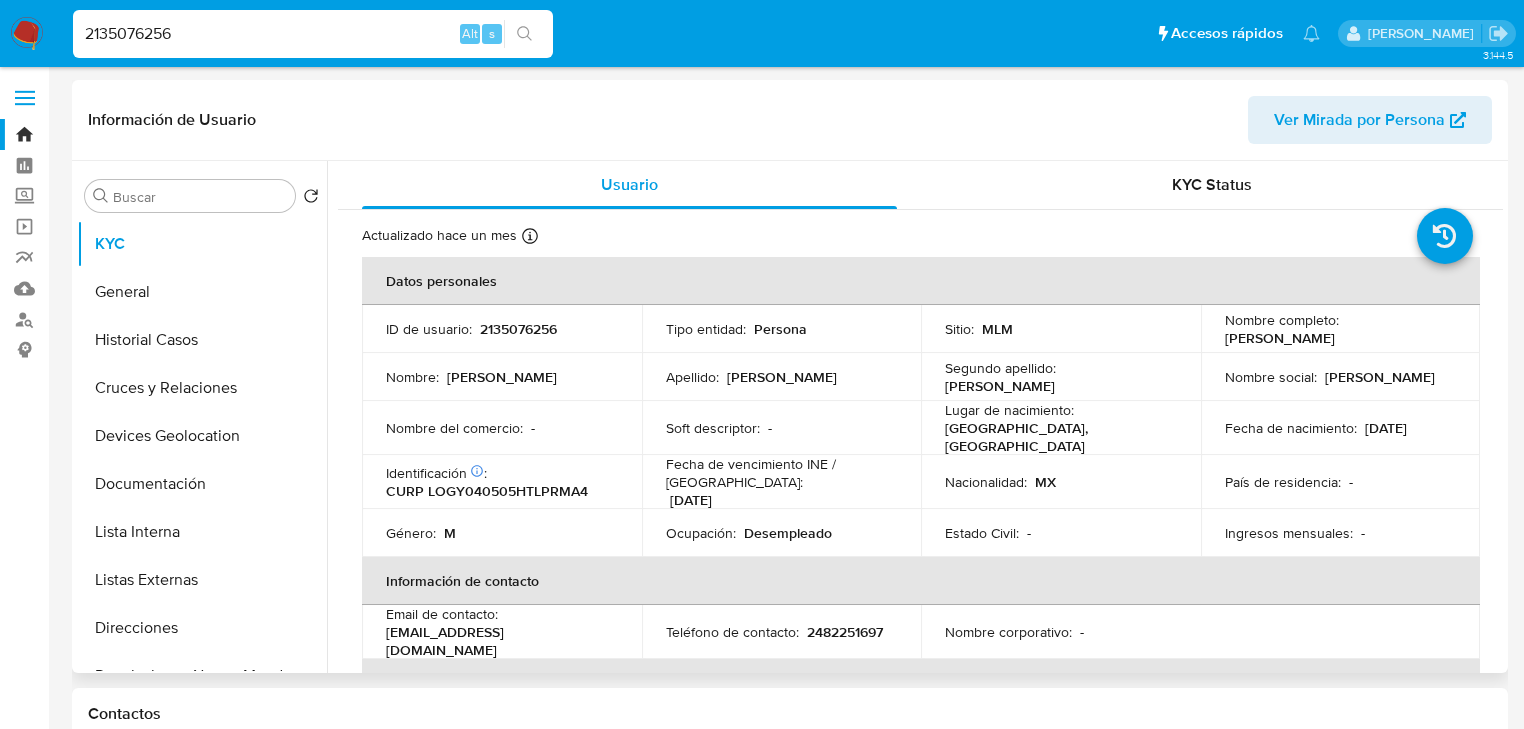 select on "10" 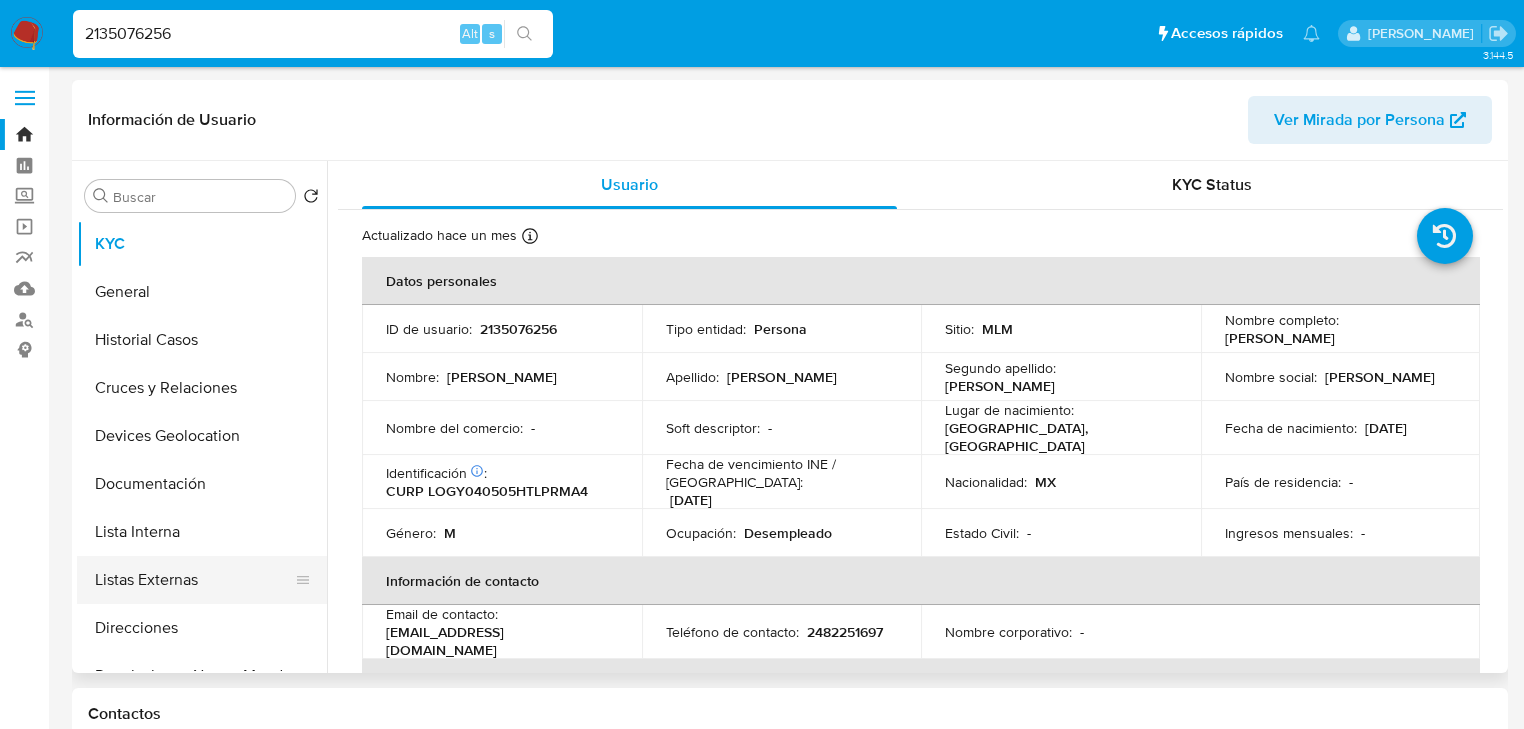 click on "Listas Externas" at bounding box center (194, 580) 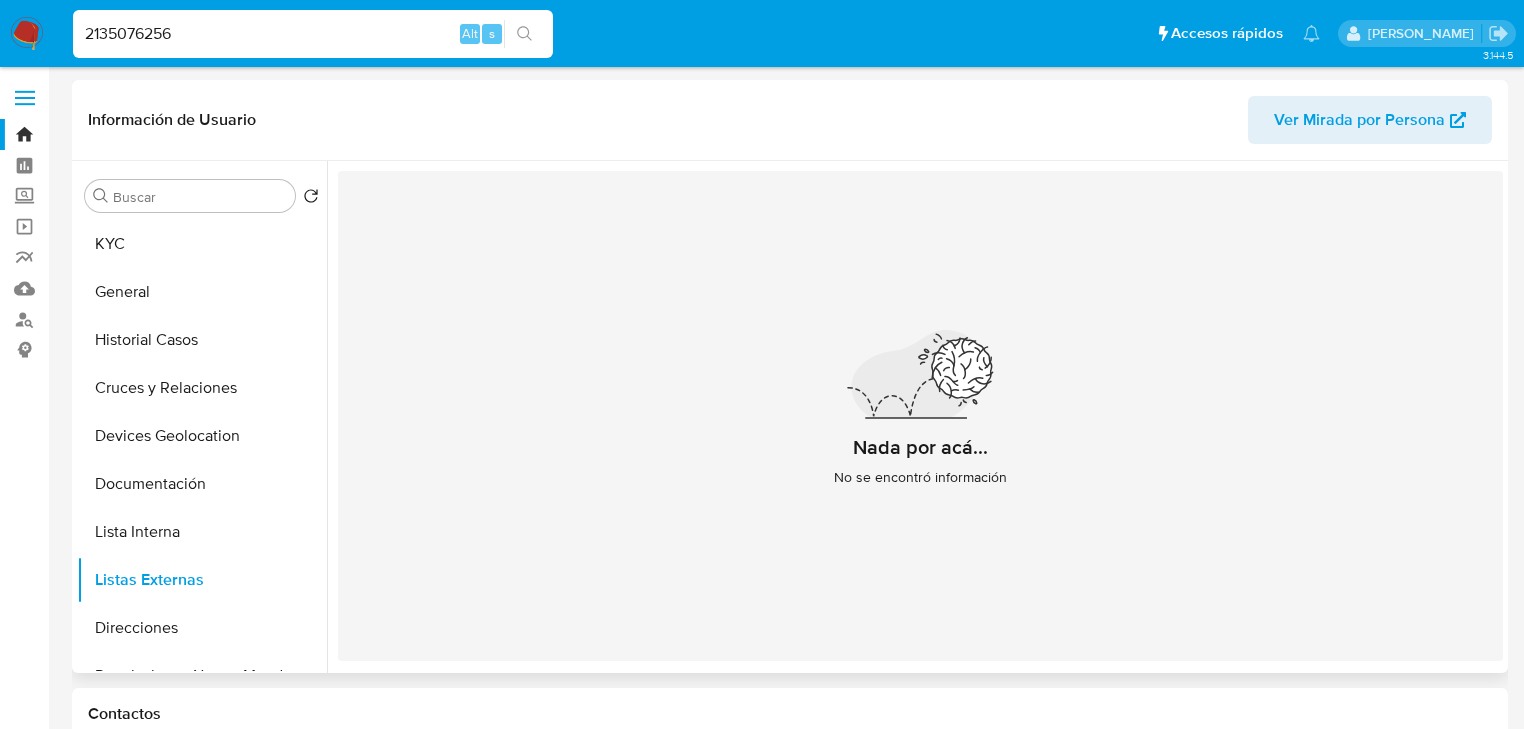 click on "Nada por acá... No se encontró información" at bounding box center [920, 416] 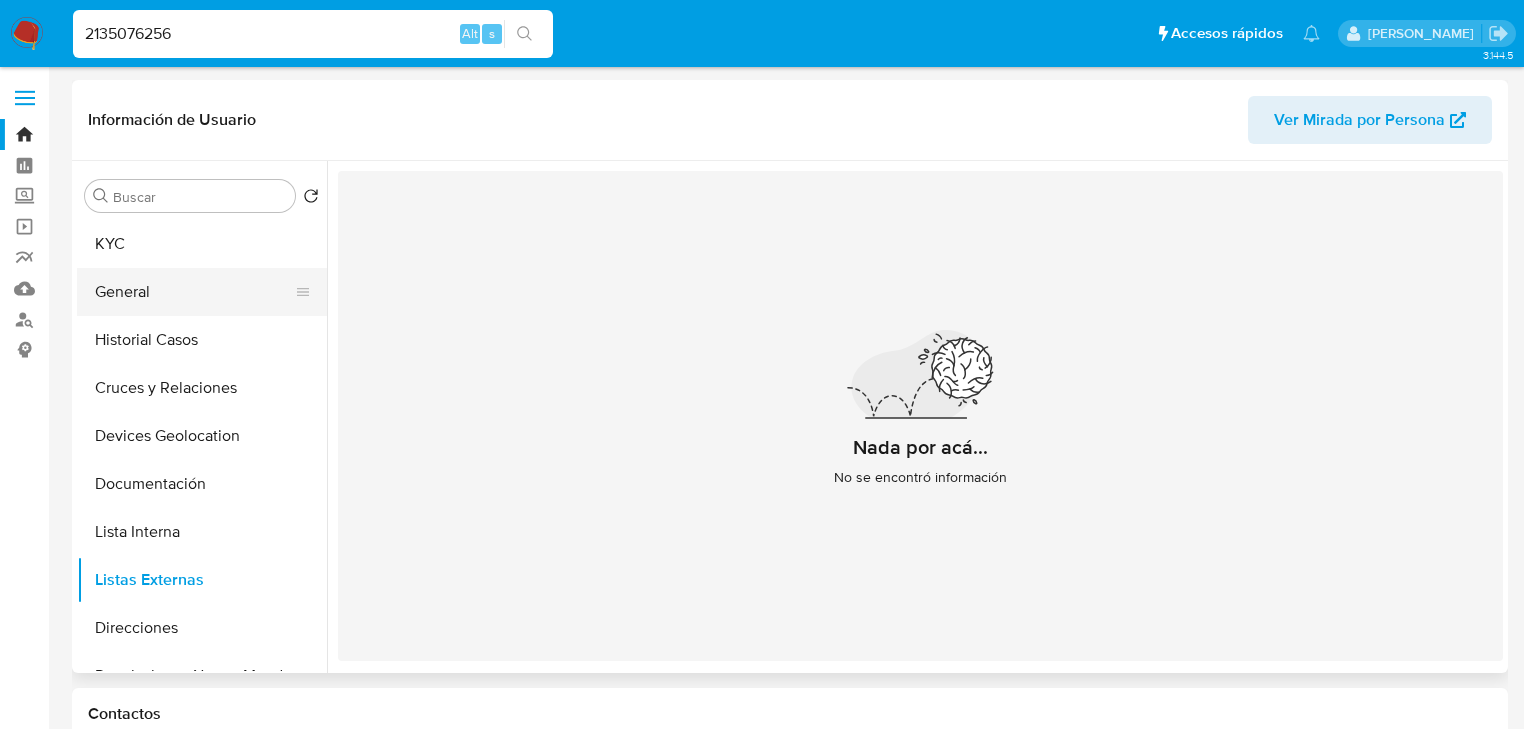 click on "General" at bounding box center (194, 292) 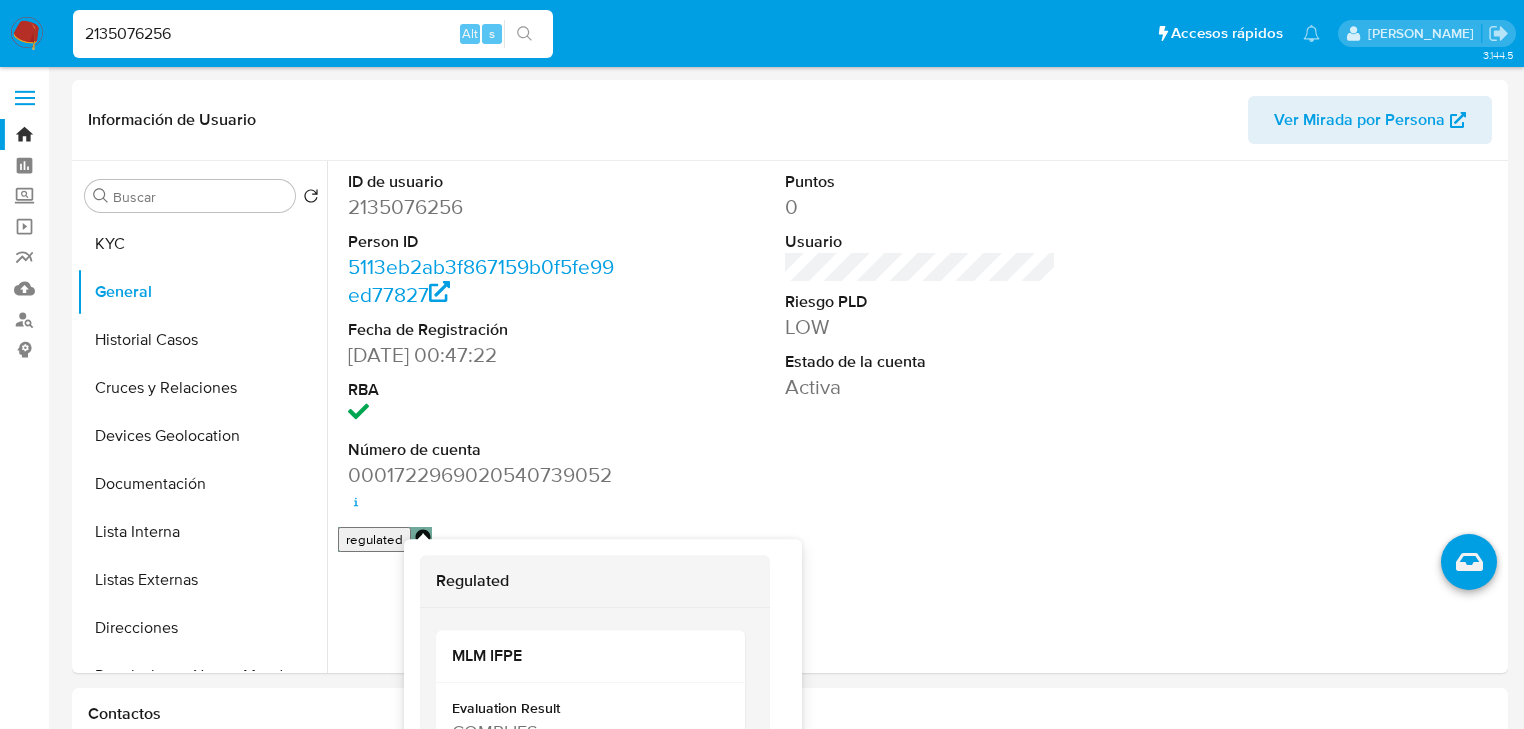 scroll, scrollTop: 80, scrollLeft: 0, axis: vertical 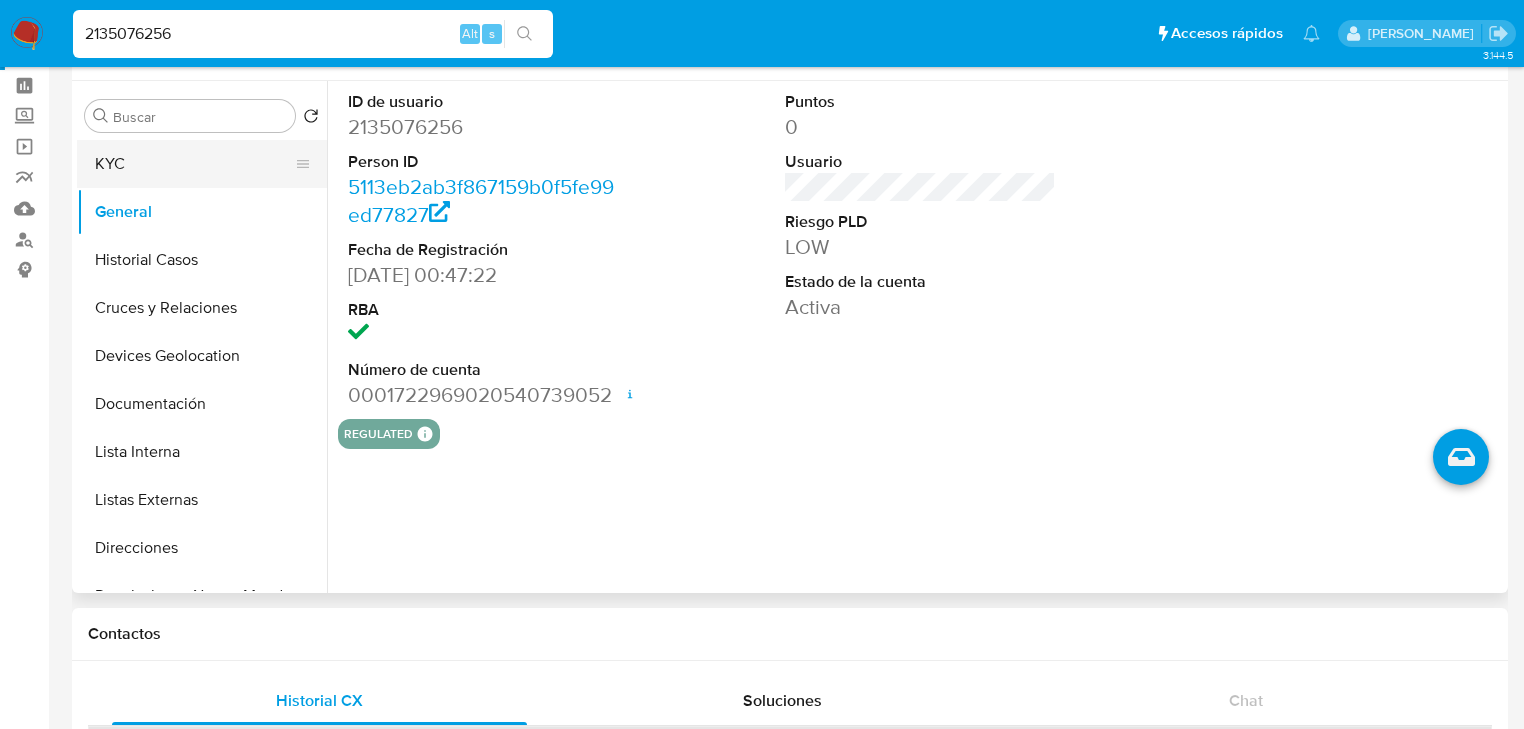 click on "KYC" at bounding box center (194, 164) 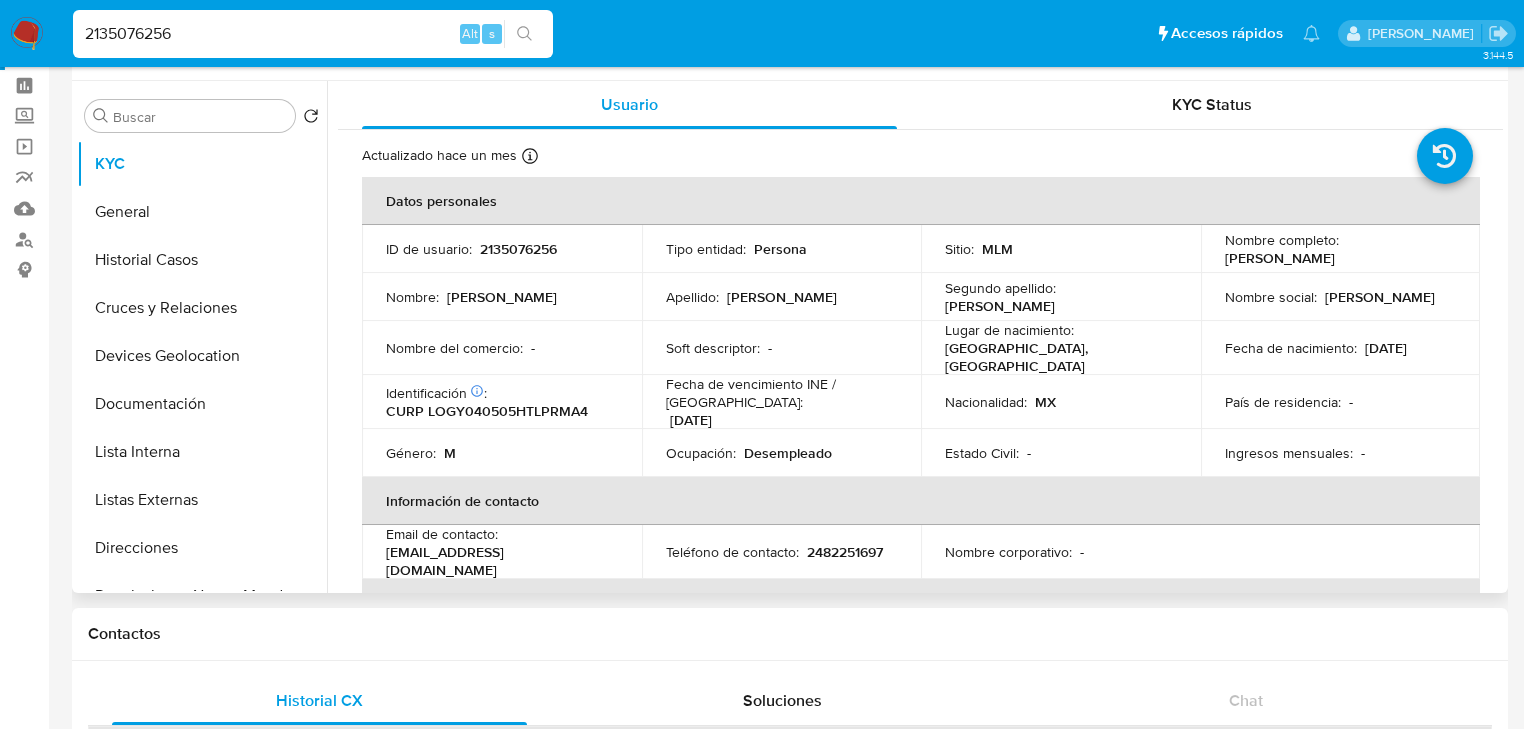 click on "CURP LOGY040505HTLPRMA4" at bounding box center [487, 411] 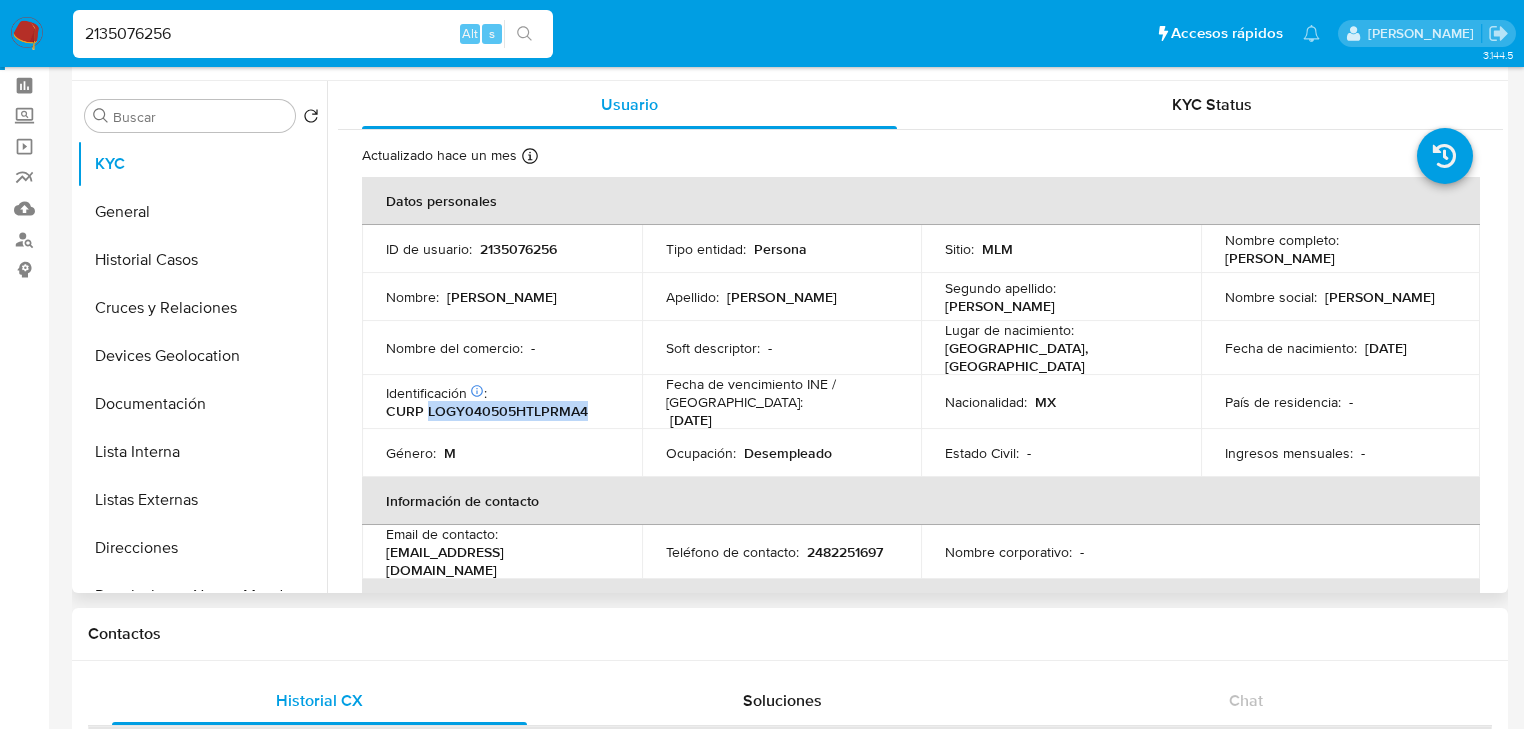 click on "CURP LOGY040505HTLPRMA4" at bounding box center [487, 411] 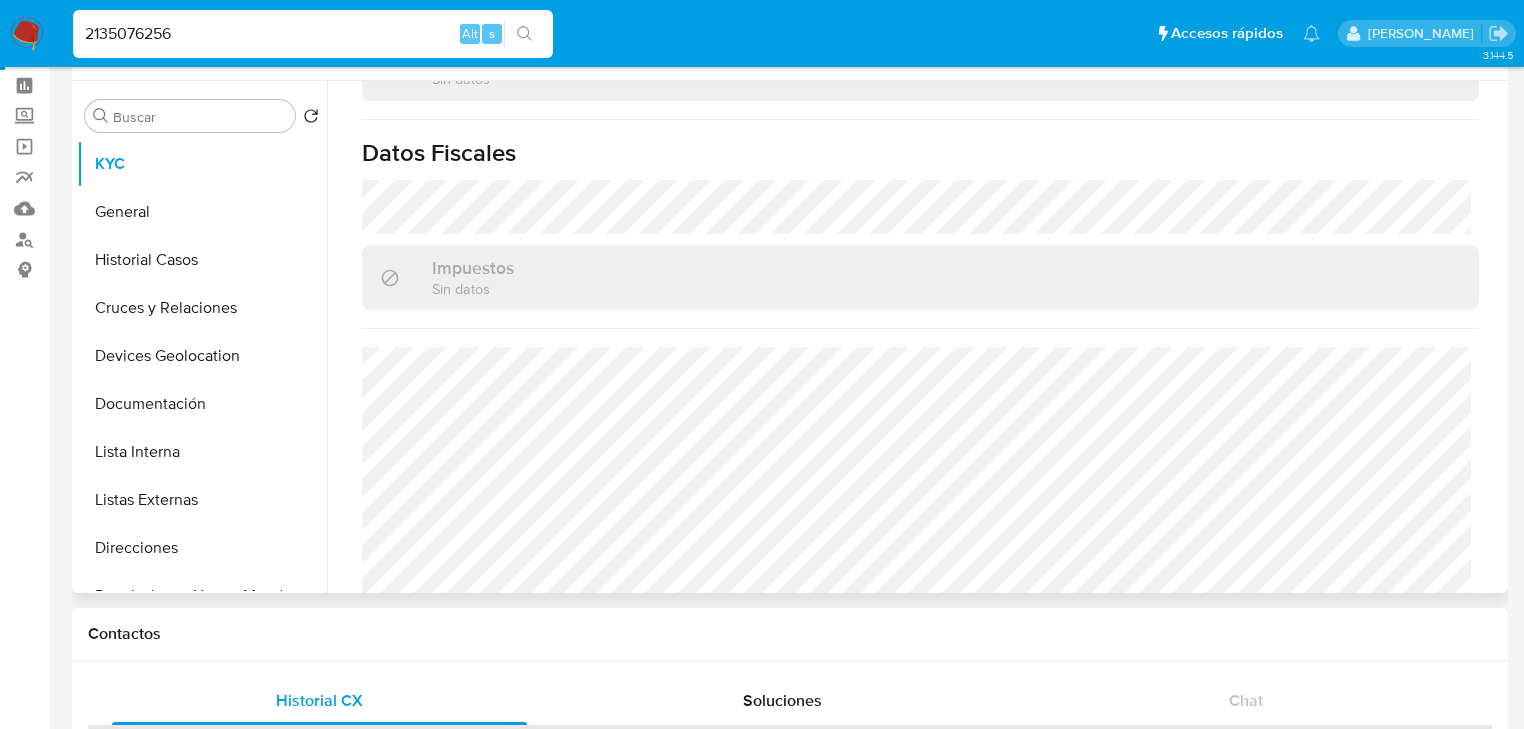 scroll, scrollTop: 1263, scrollLeft: 0, axis: vertical 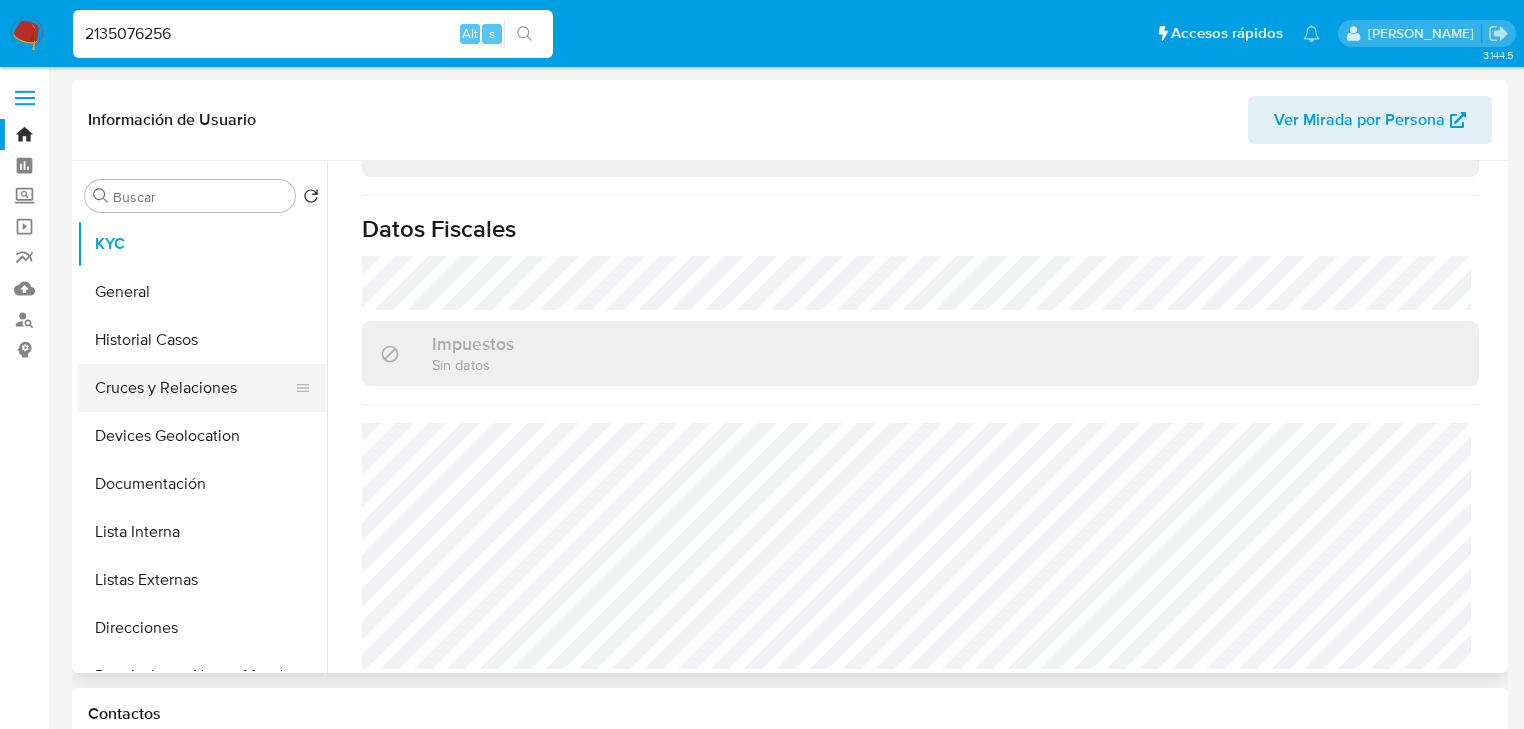 click on "Cruces y Relaciones" at bounding box center [194, 388] 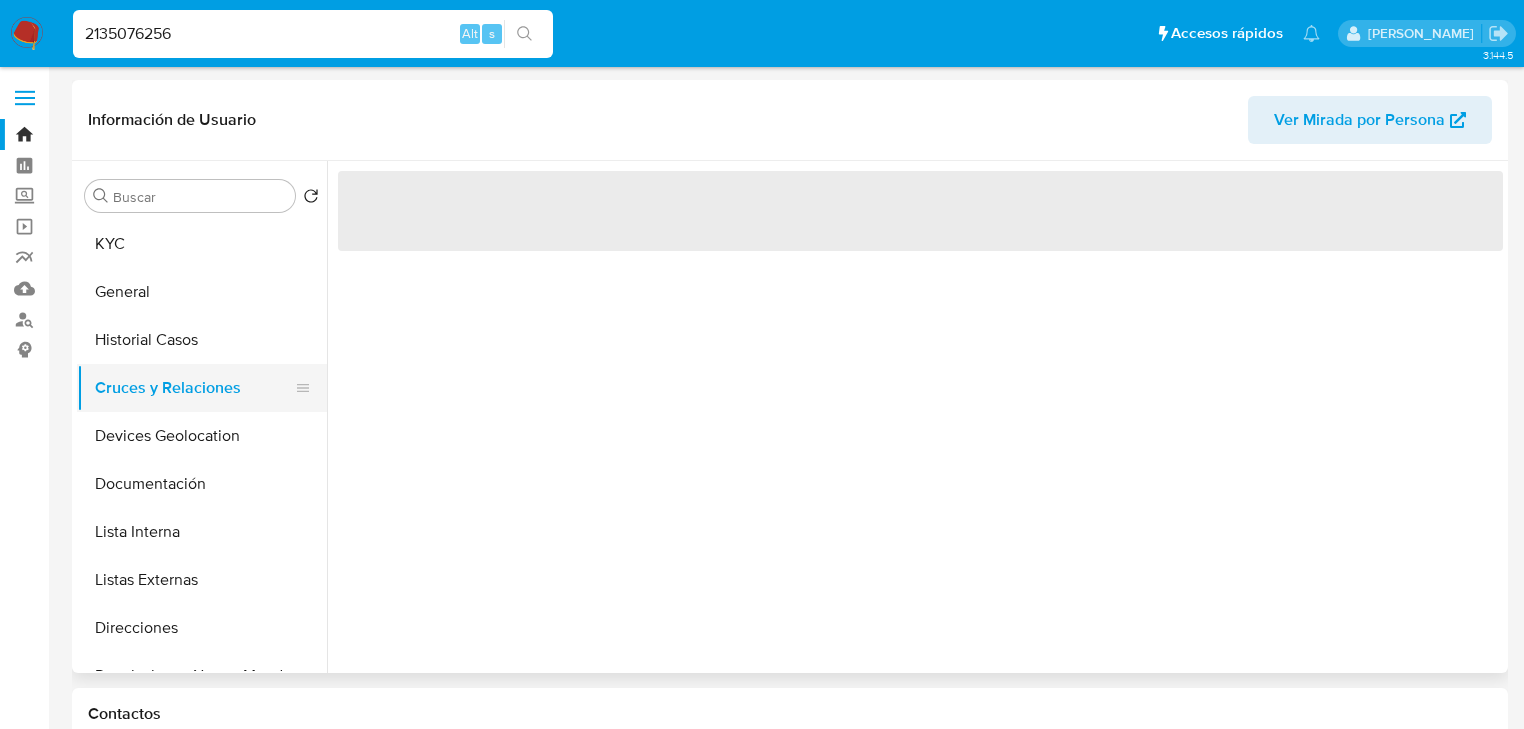 scroll, scrollTop: 0, scrollLeft: 0, axis: both 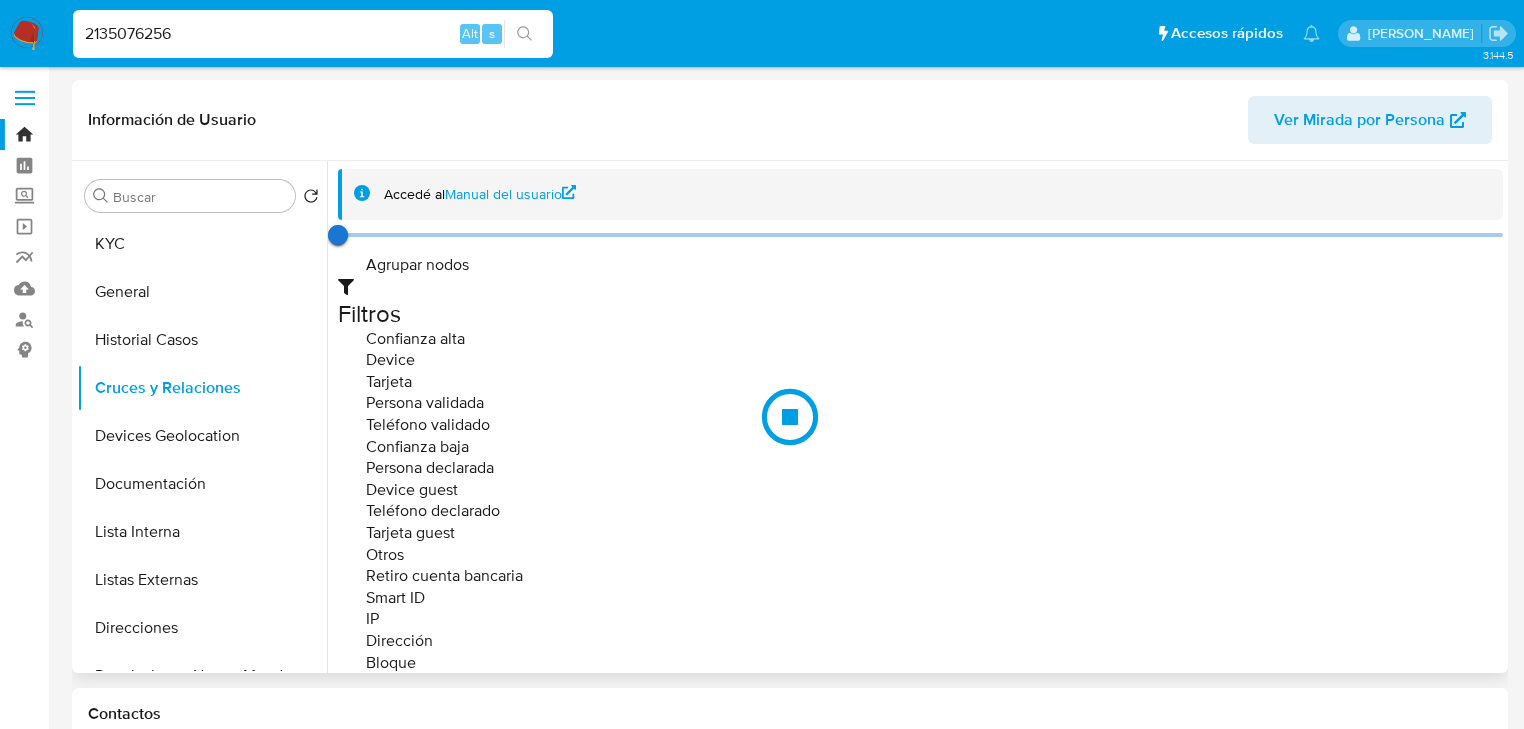 type 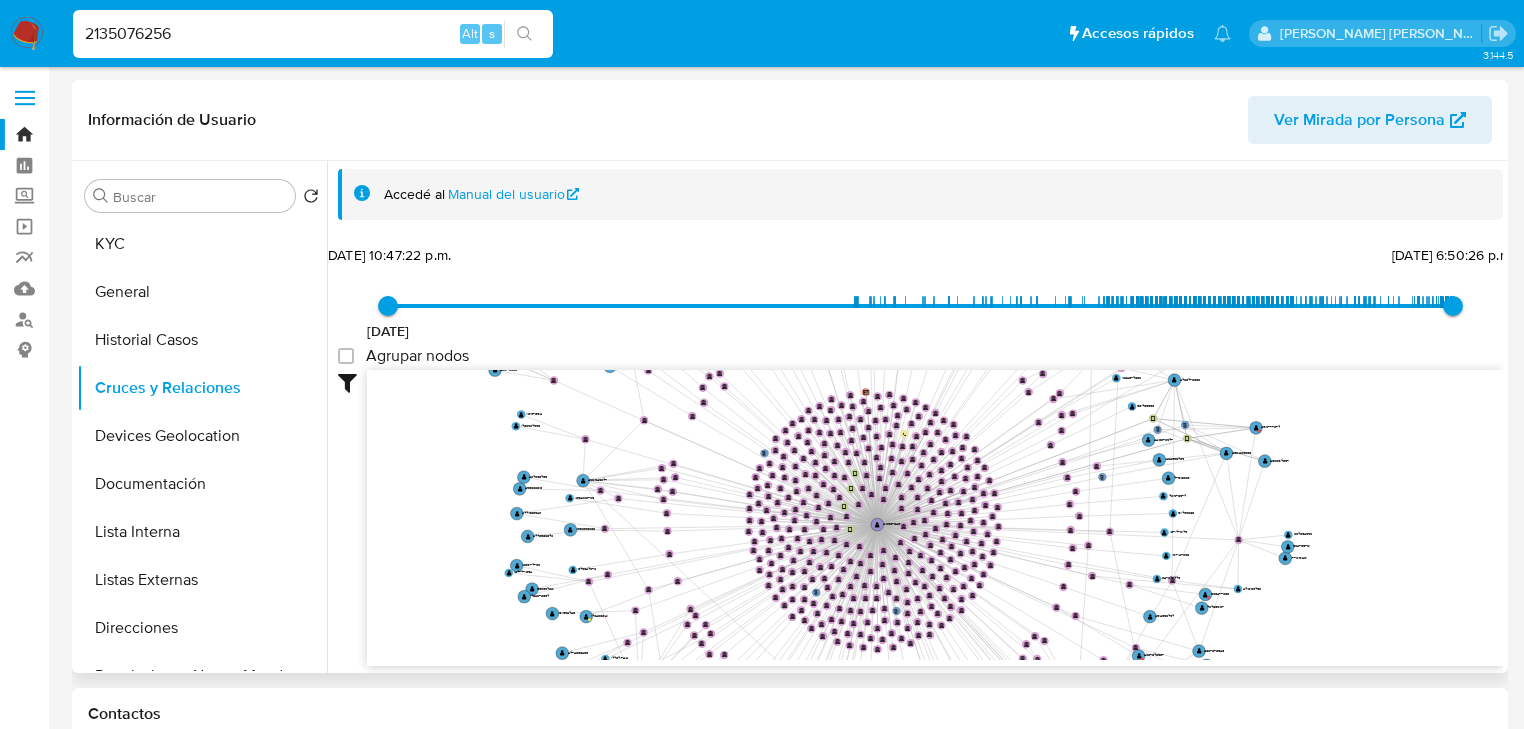 drag, startPoint x: 951, startPoint y: 518, endPoint x: 865, endPoint y: 508, distance: 86.579445 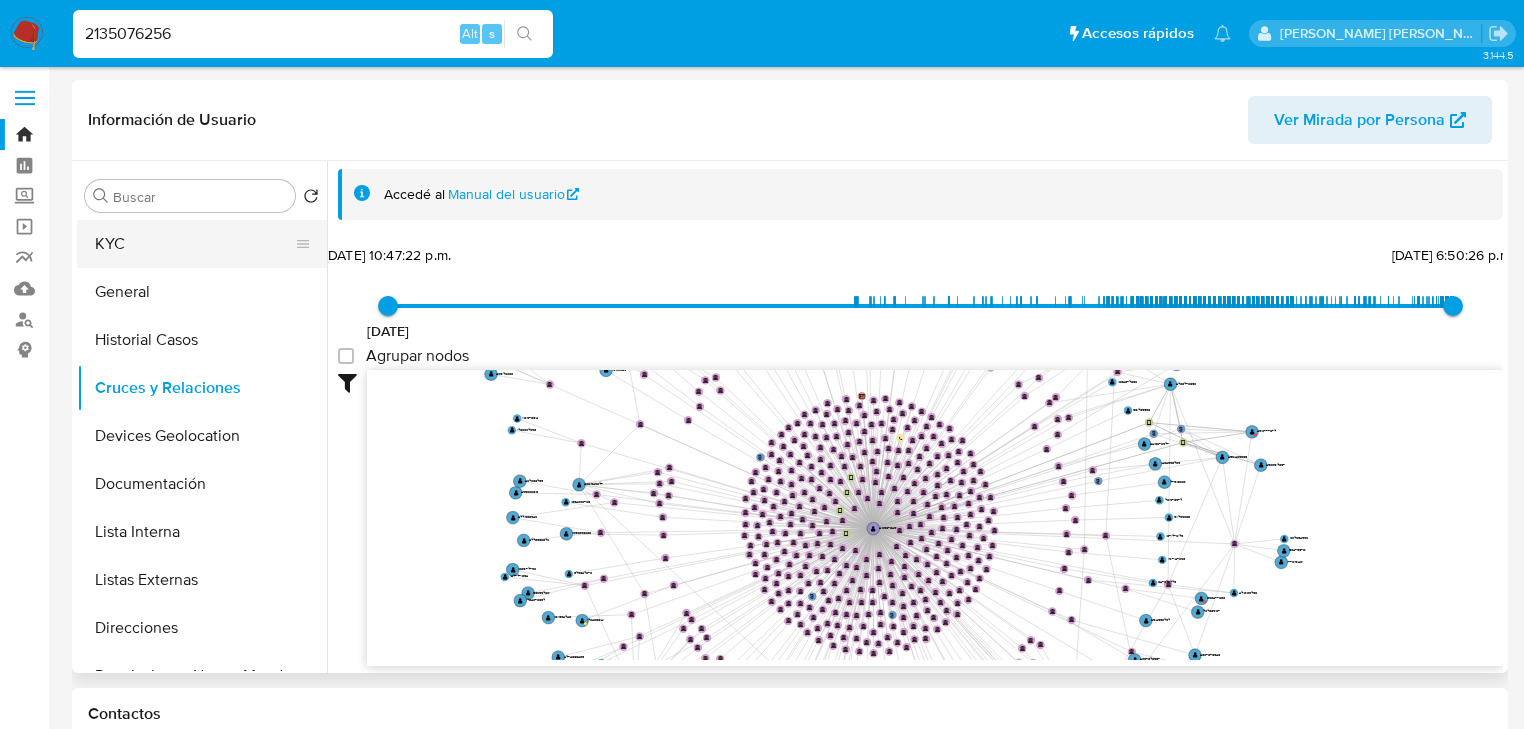 click on "KYC" 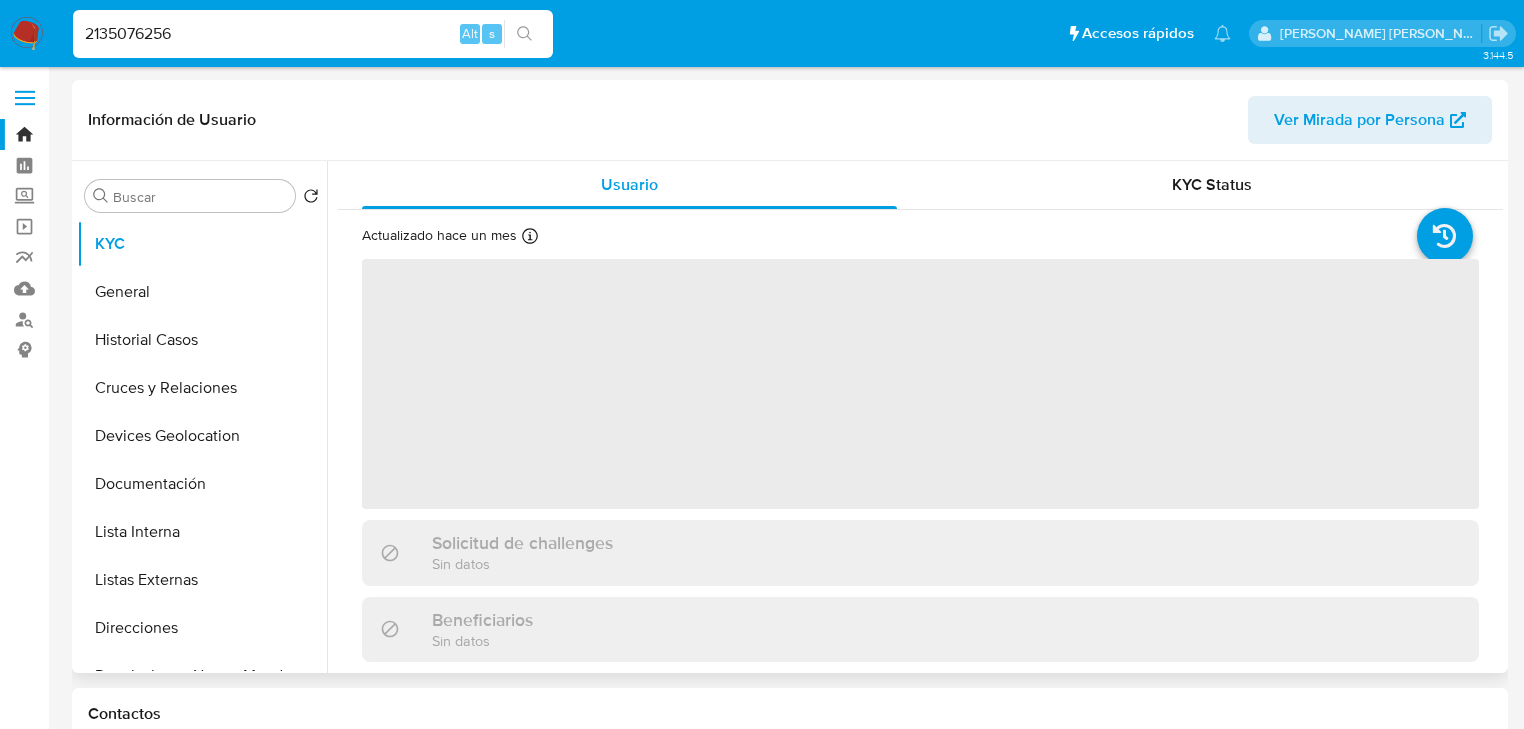 click on "‌" 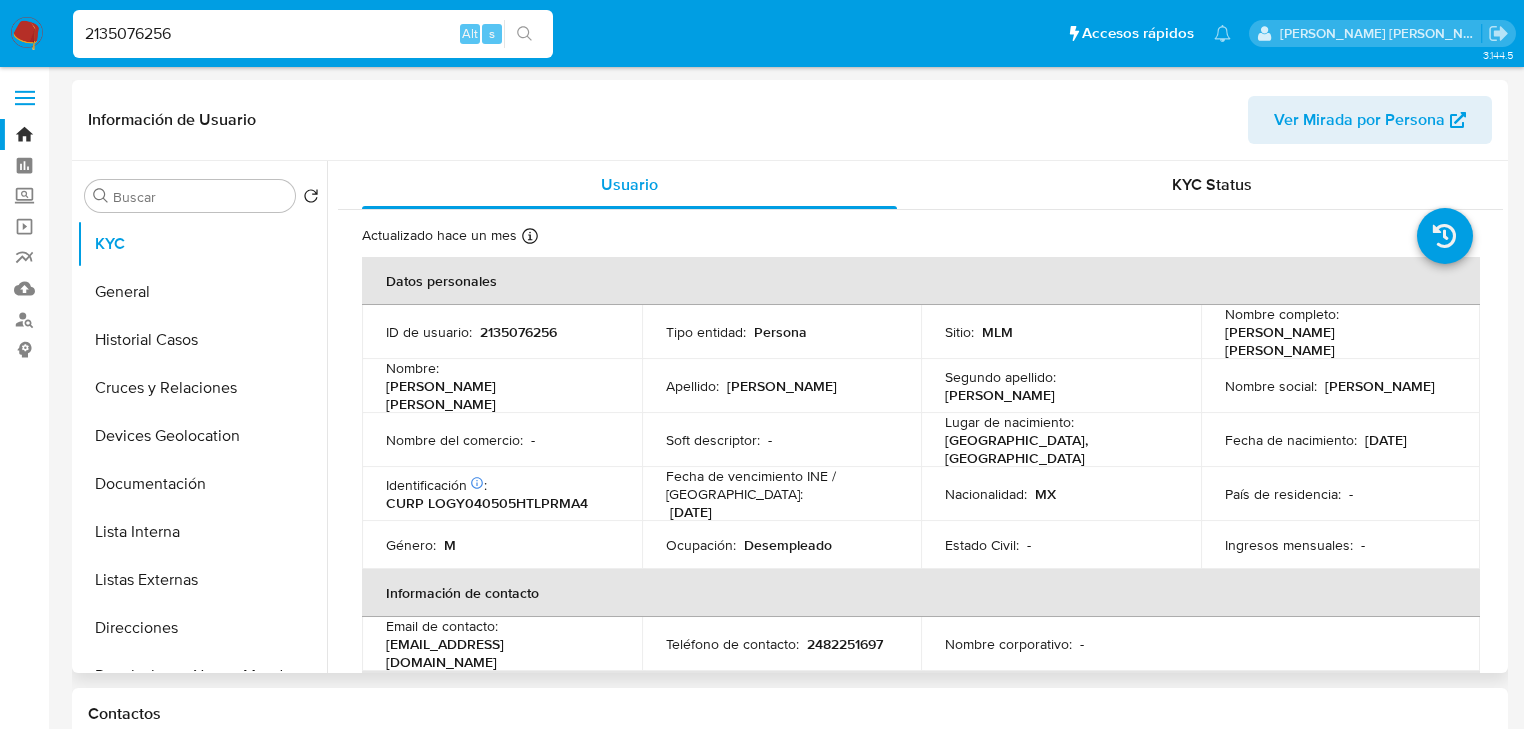 drag, startPoint x: 570, startPoint y: 445, endPoint x: 542, endPoint y: 415, distance: 41.036568 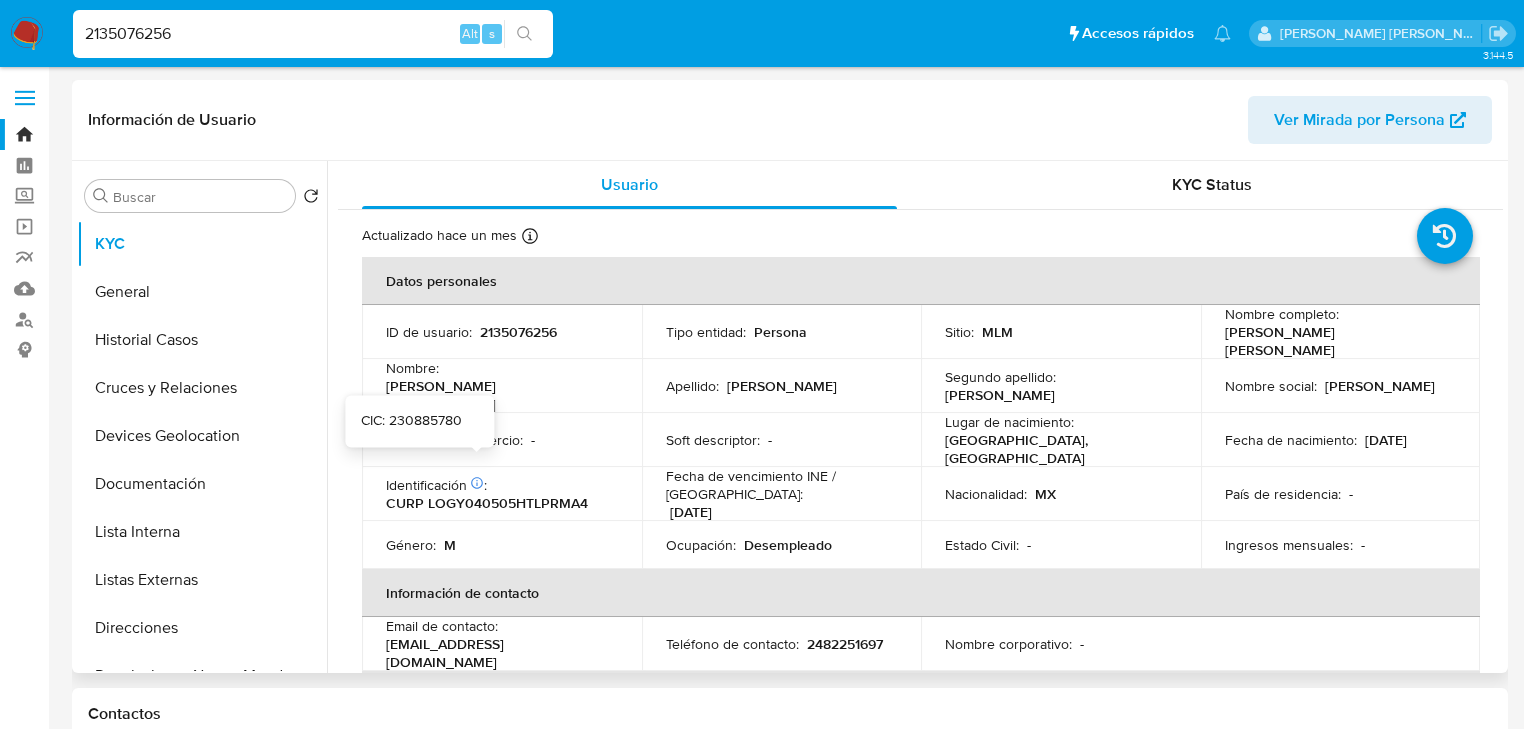click on "CURP LOGY040505HTLPRMA4" 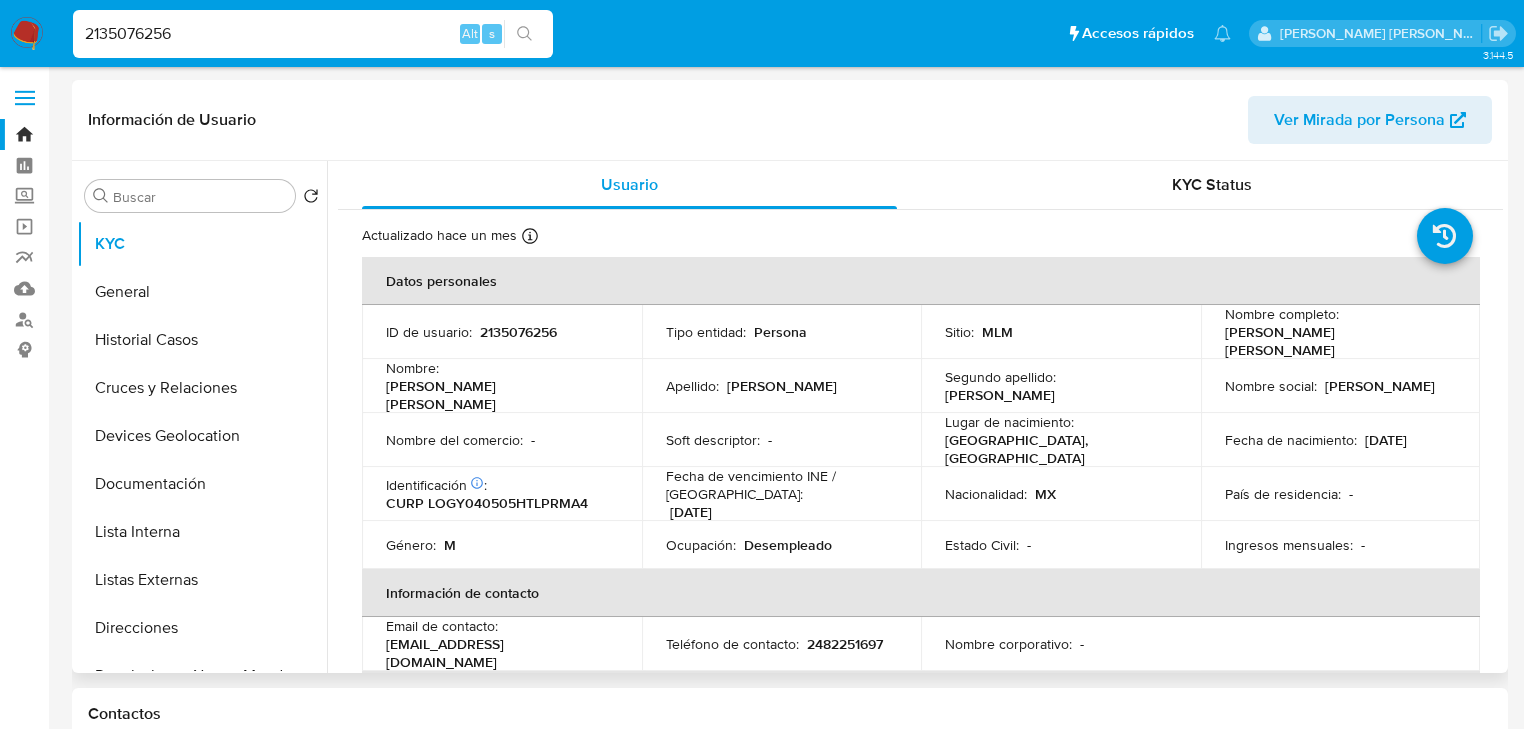 click on "CURP LOGY040505HTLPRMA4" 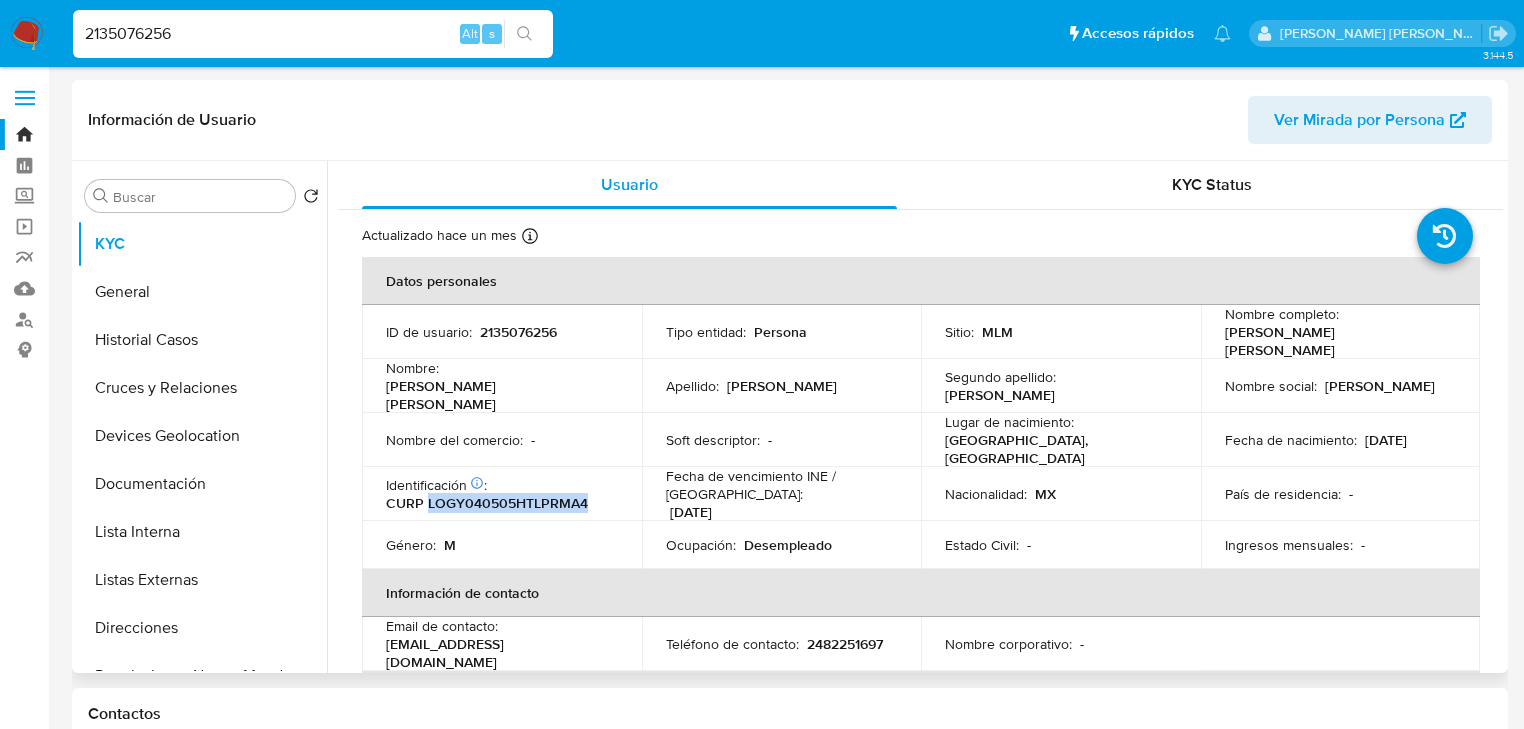 click on "CURP LOGY040505HTLPRMA4" 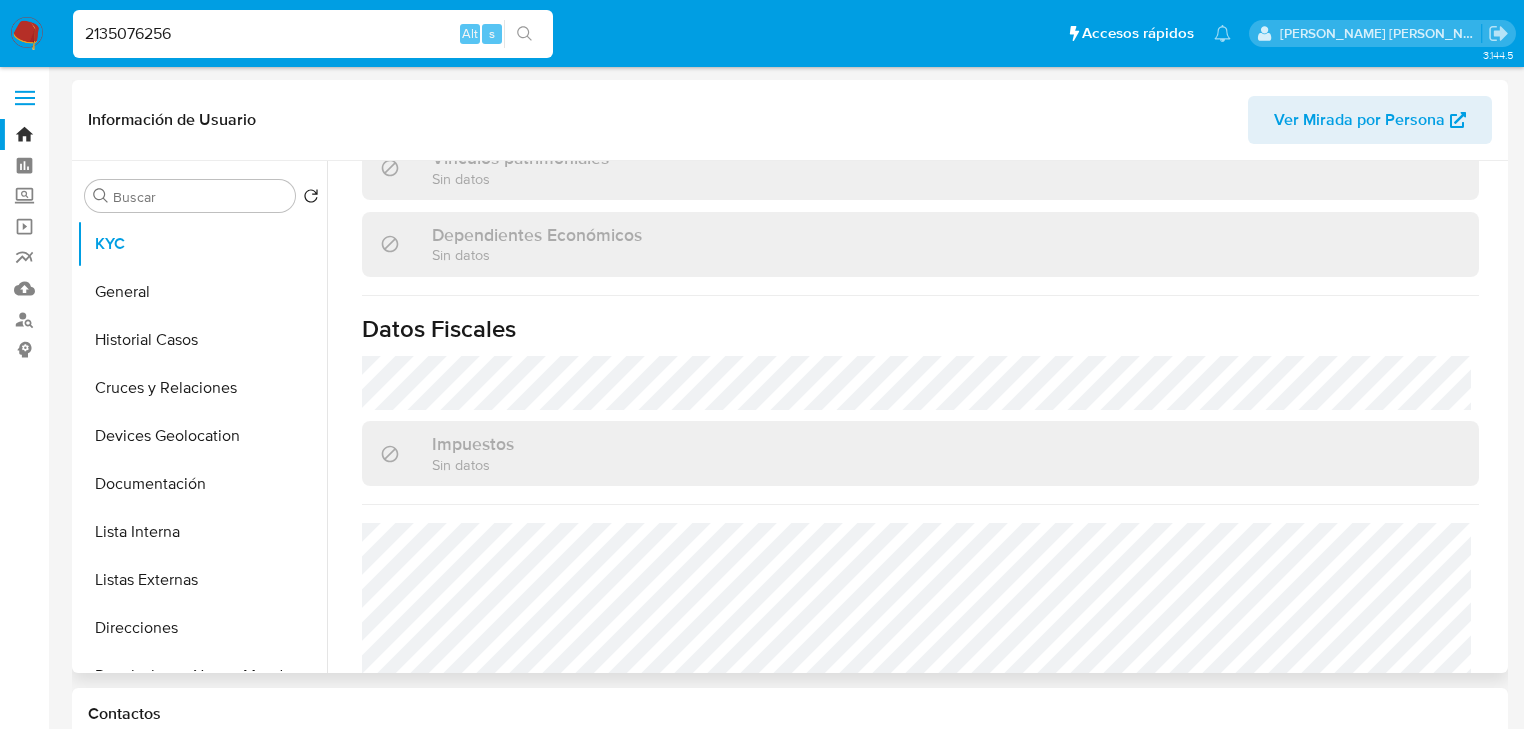scroll, scrollTop: 1263, scrollLeft: 0, axis: vertical 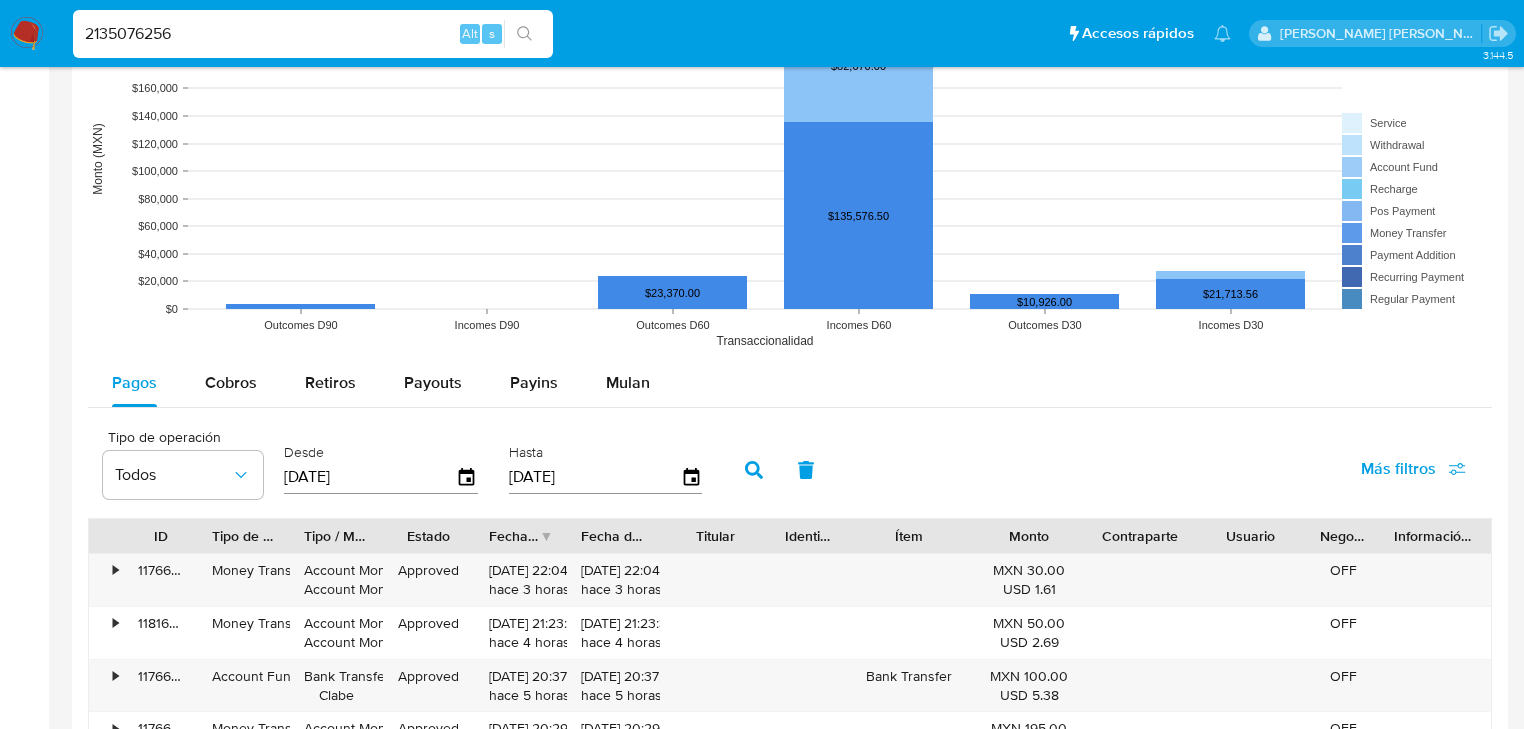 drag, startPoint x: 232, startPoint y: 396, endPoint x: 317, endPoint y: 406, distance: 85.58621 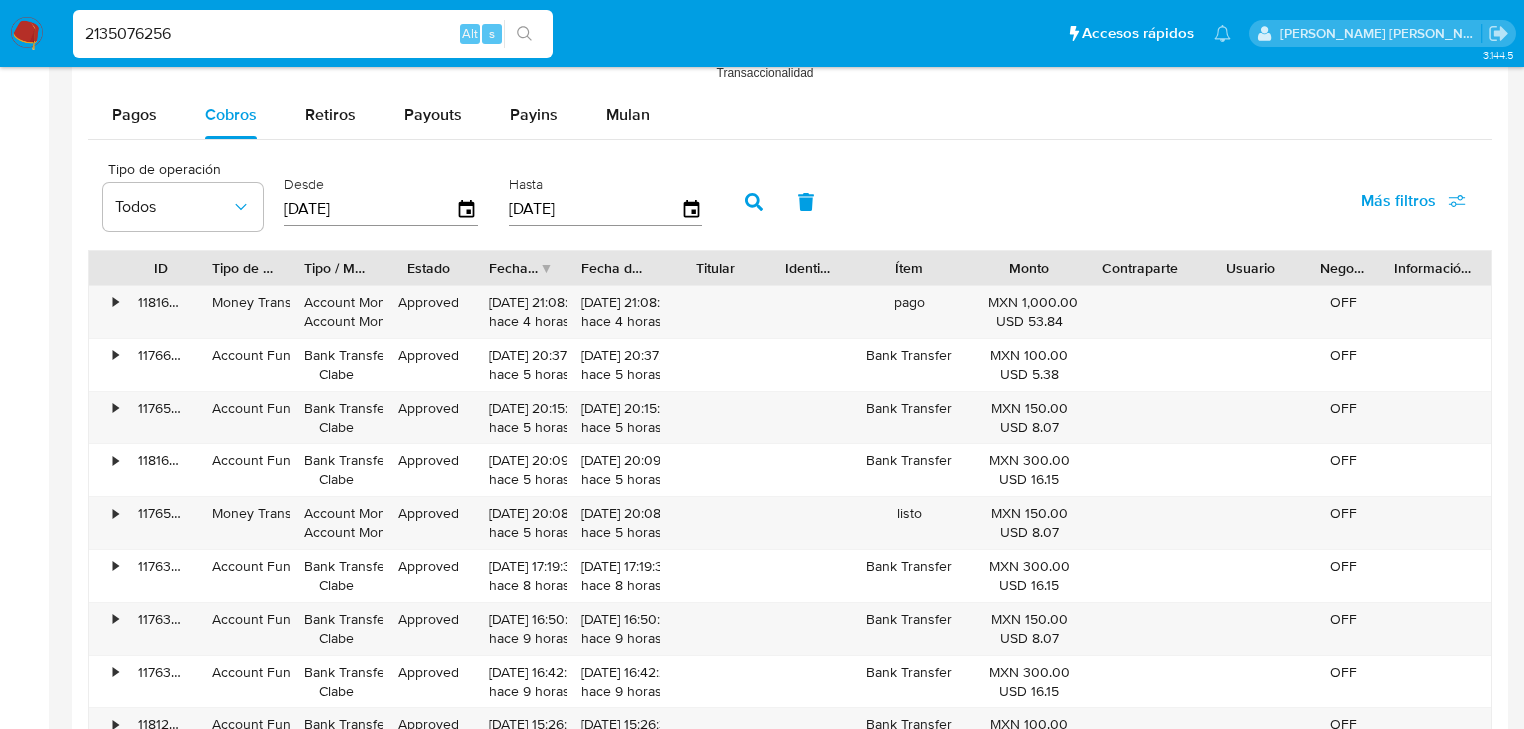 scroll, scrollTop: 1840, scrollLeft: 0, axis: vertical 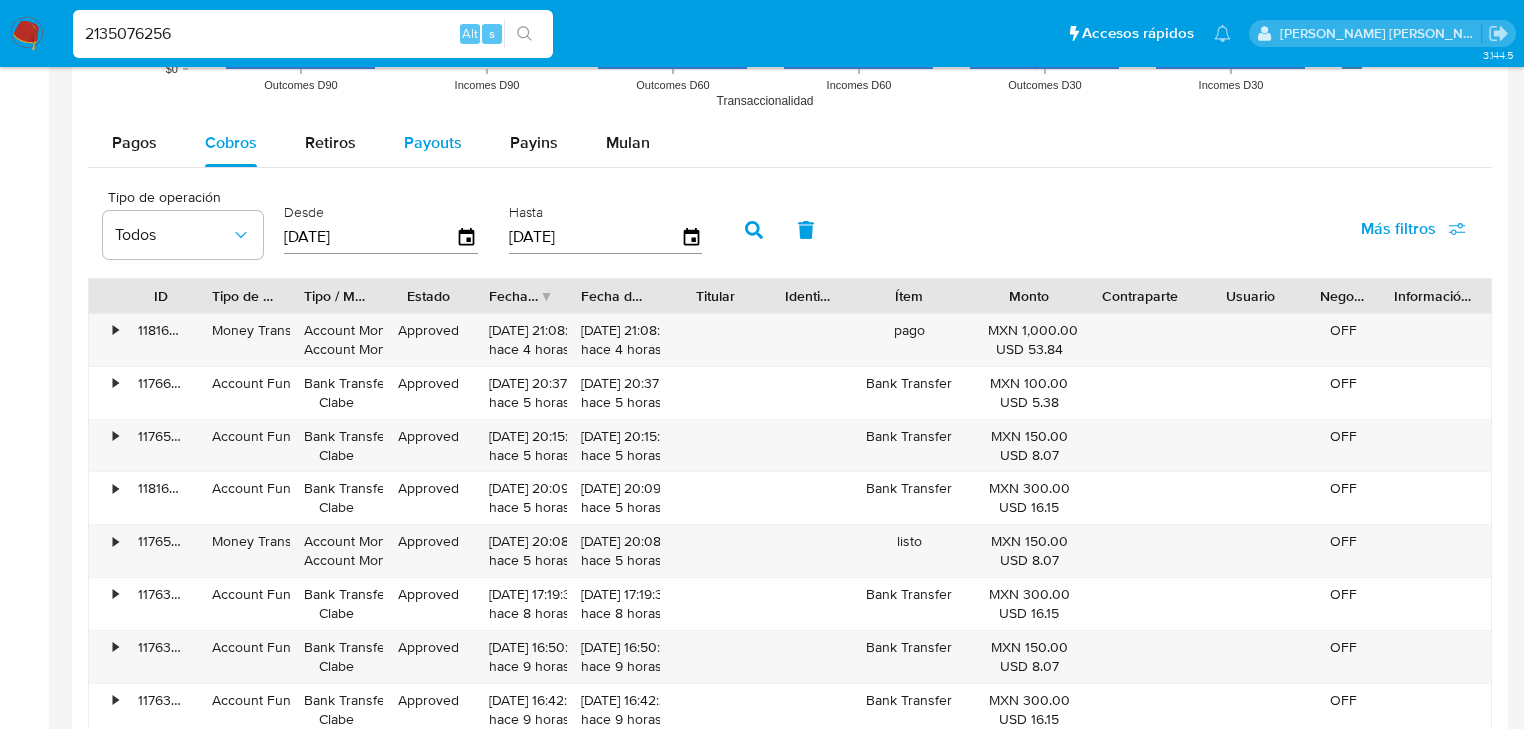 click on "Payouts" 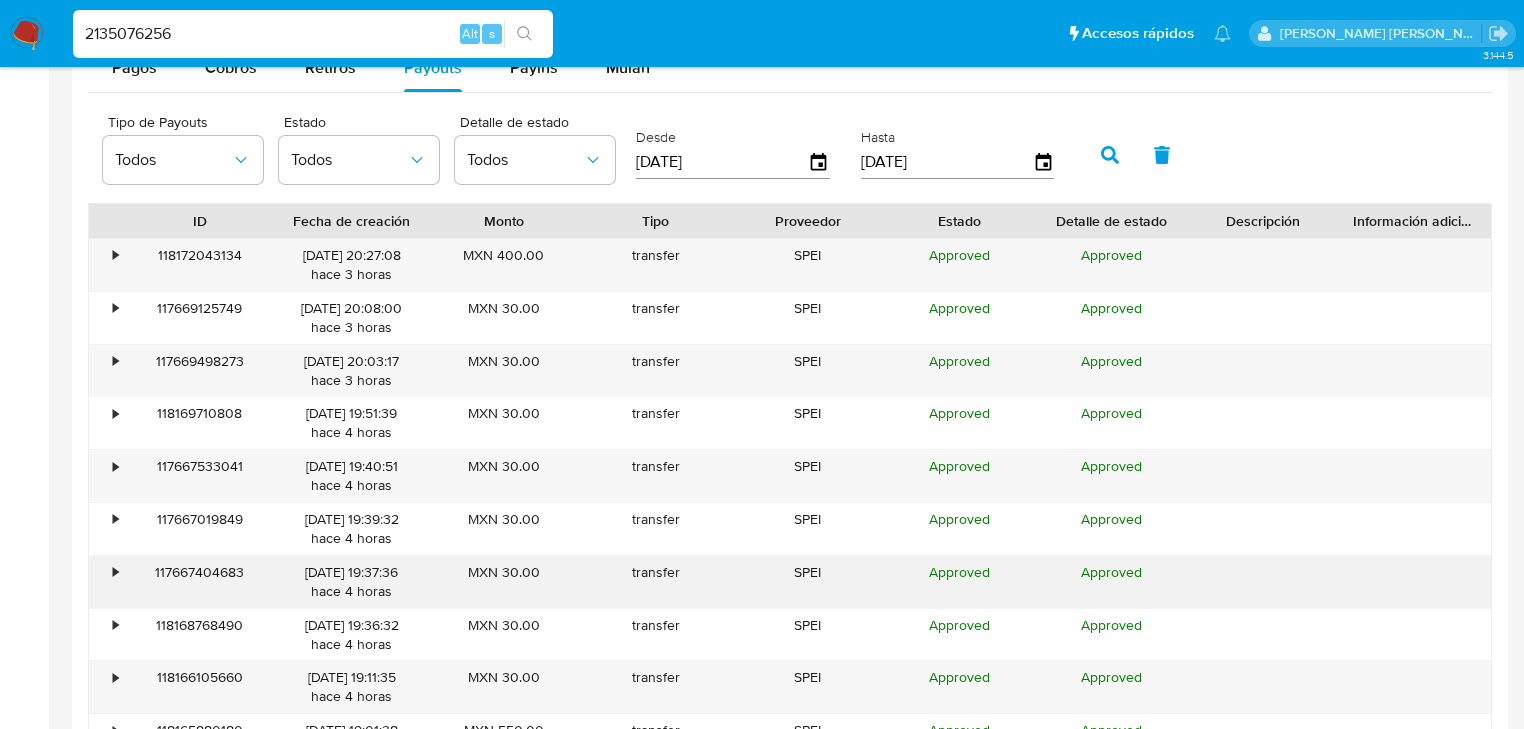 scroll, scrollTop: 2000, scrollLeft: 0, axis: vertical 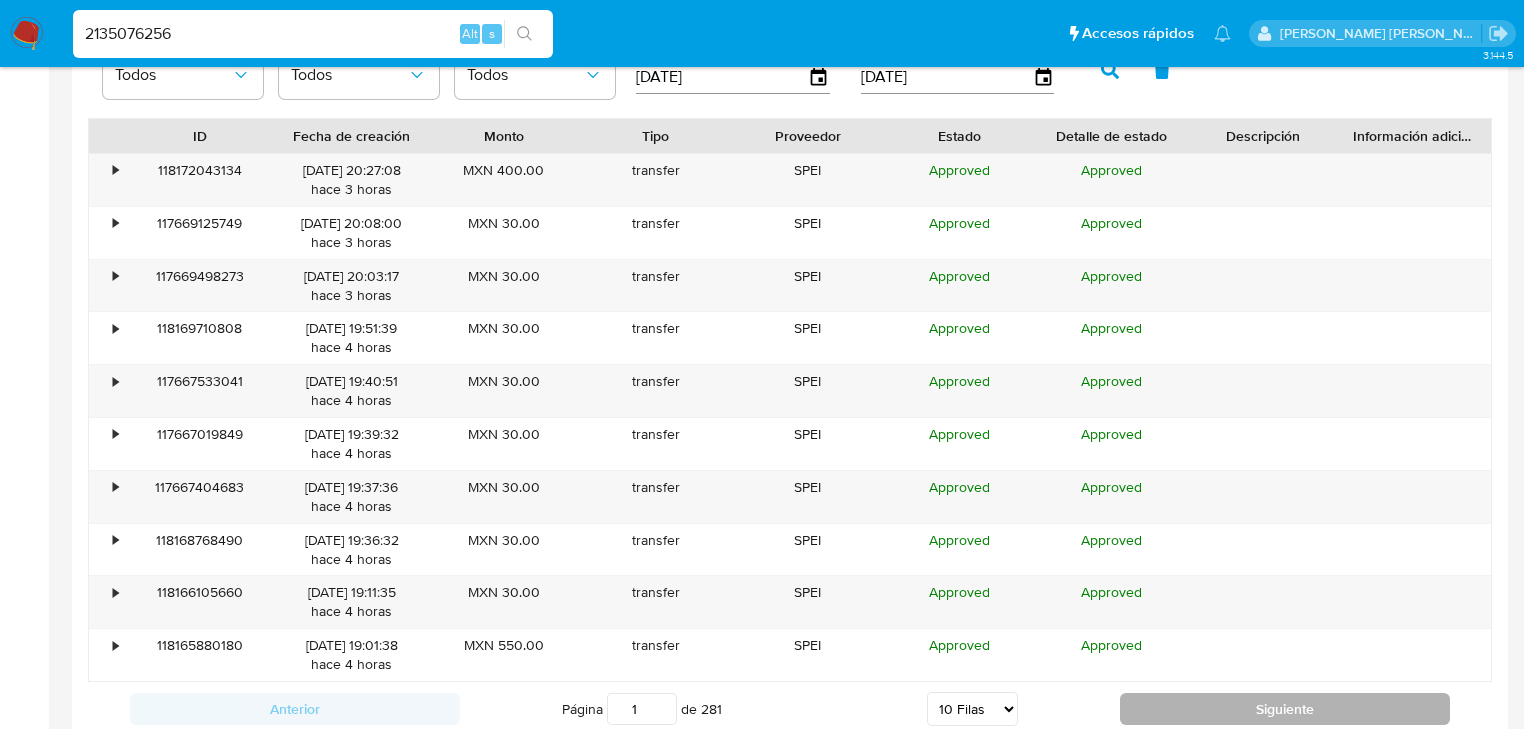 click on "Siguiente" 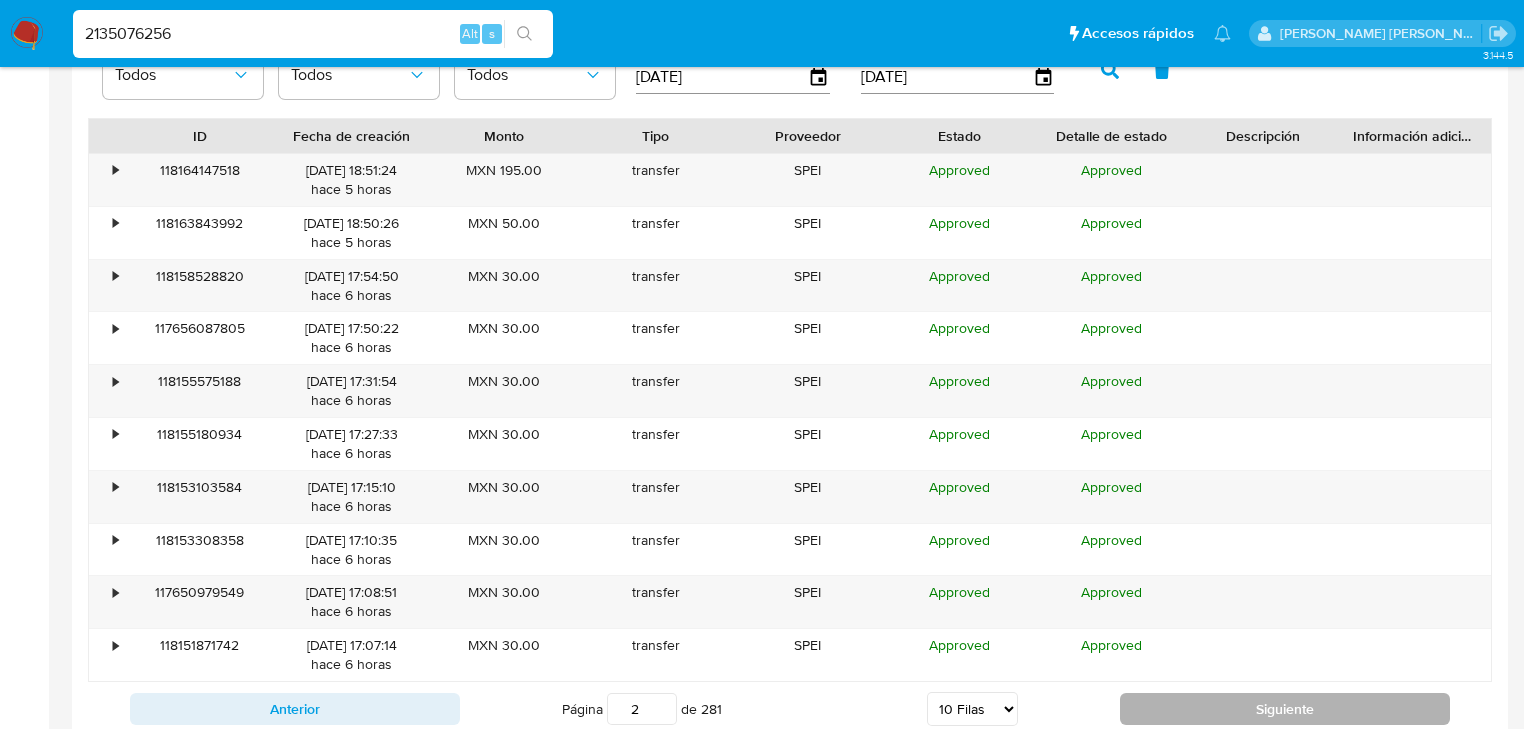 click on "Siguiente" 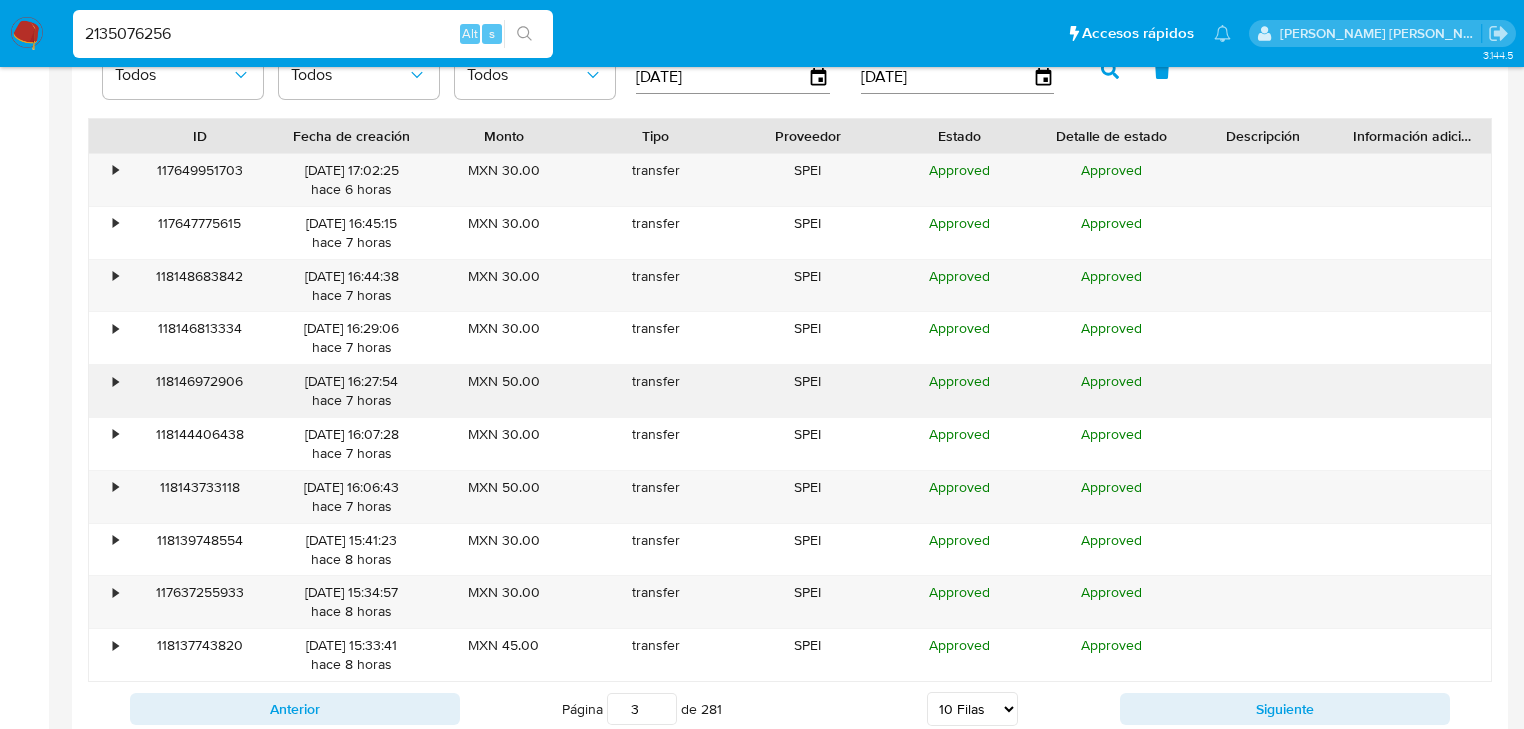 click on "•" 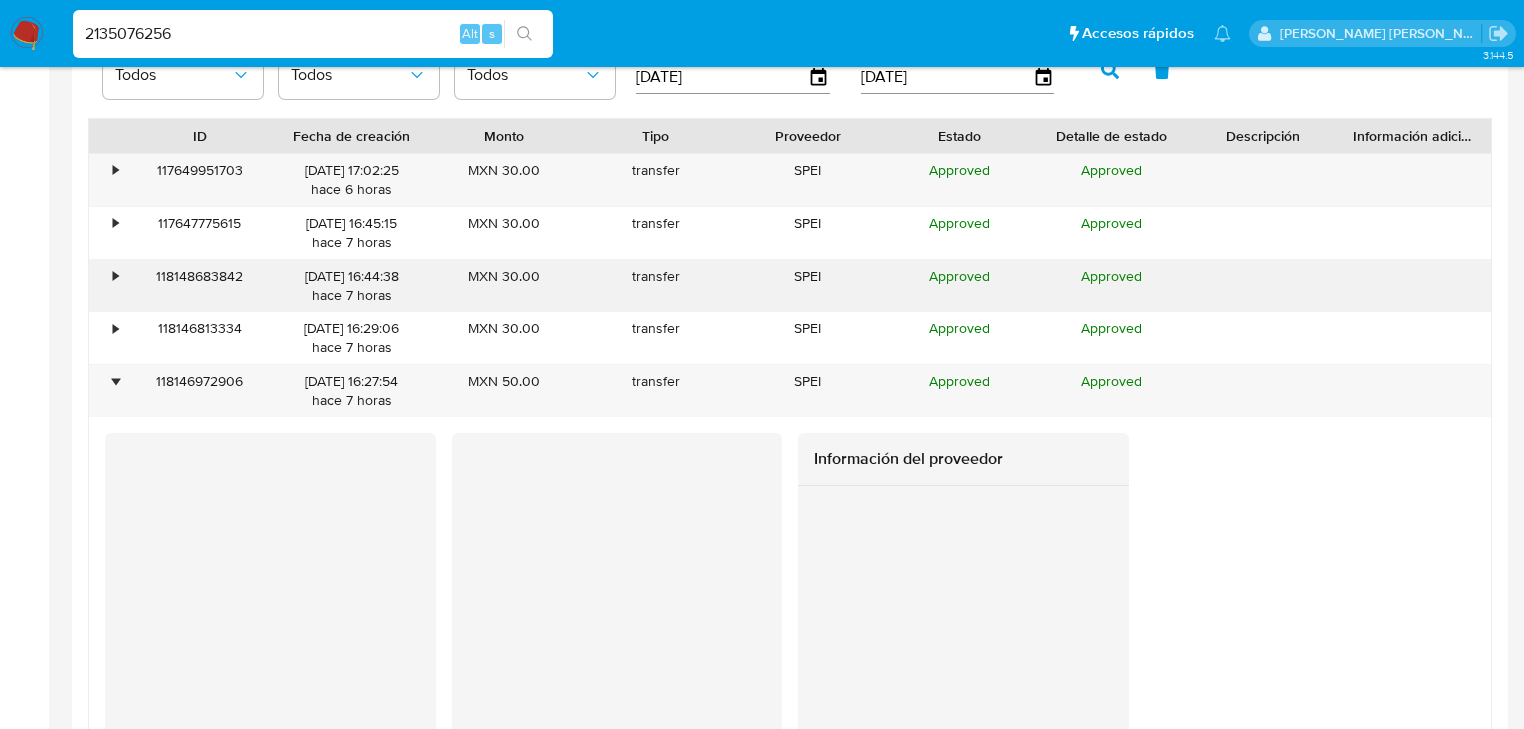 click on "•" 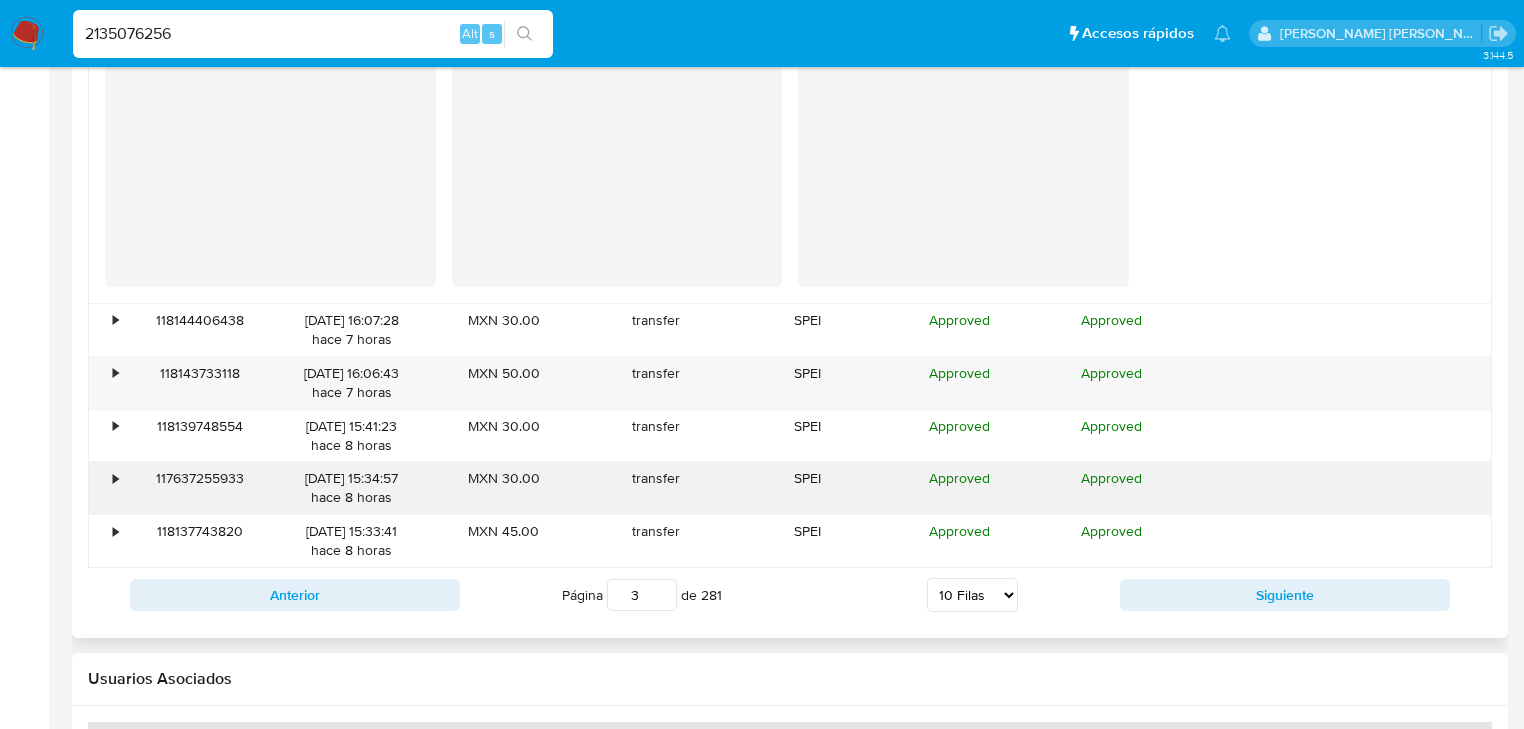 scroll, scrollTop: 3118, scrollLeft: 0, axis: vertical 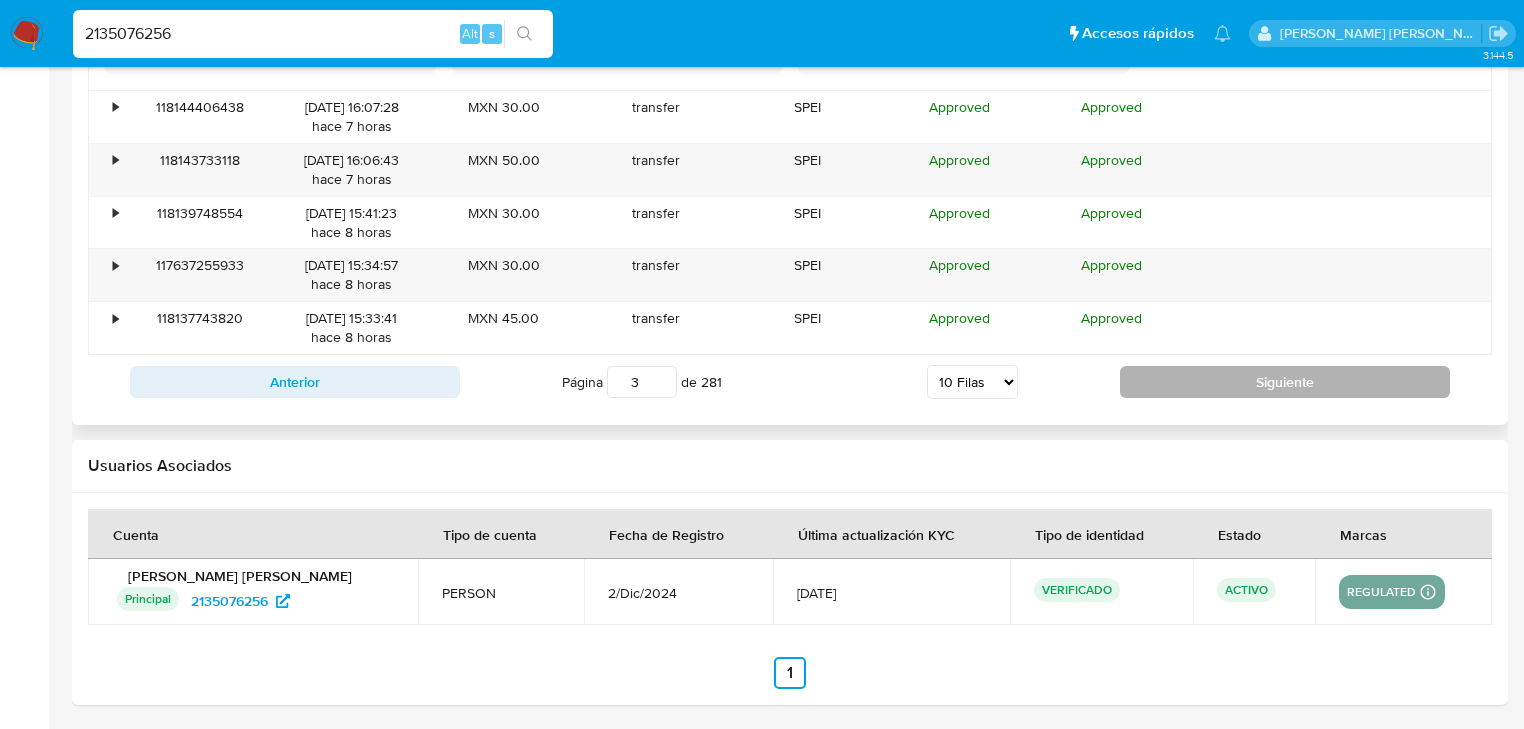 click on "Siguiente" 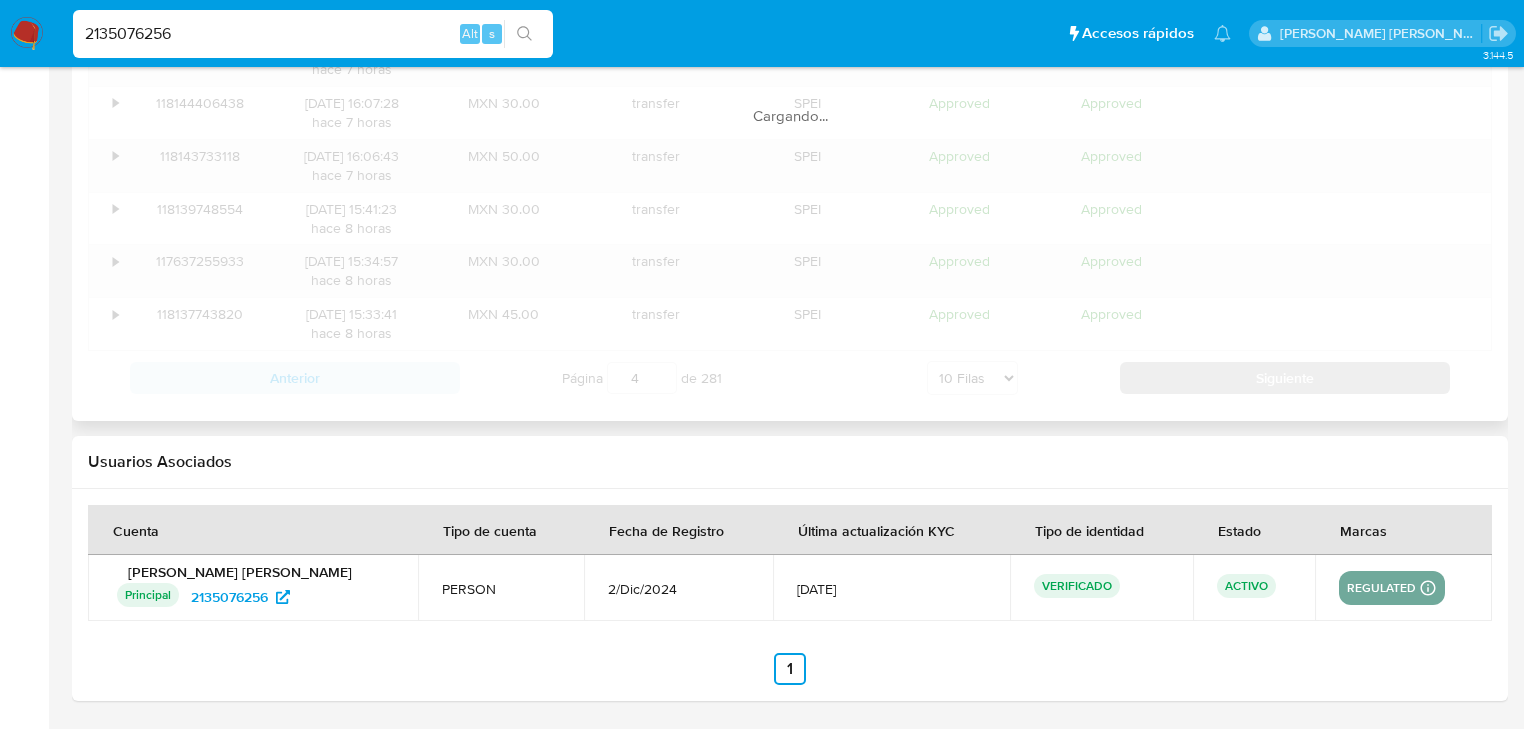 scroll, scrollTop: 2327, scrollLeft: 0, axis: vertical 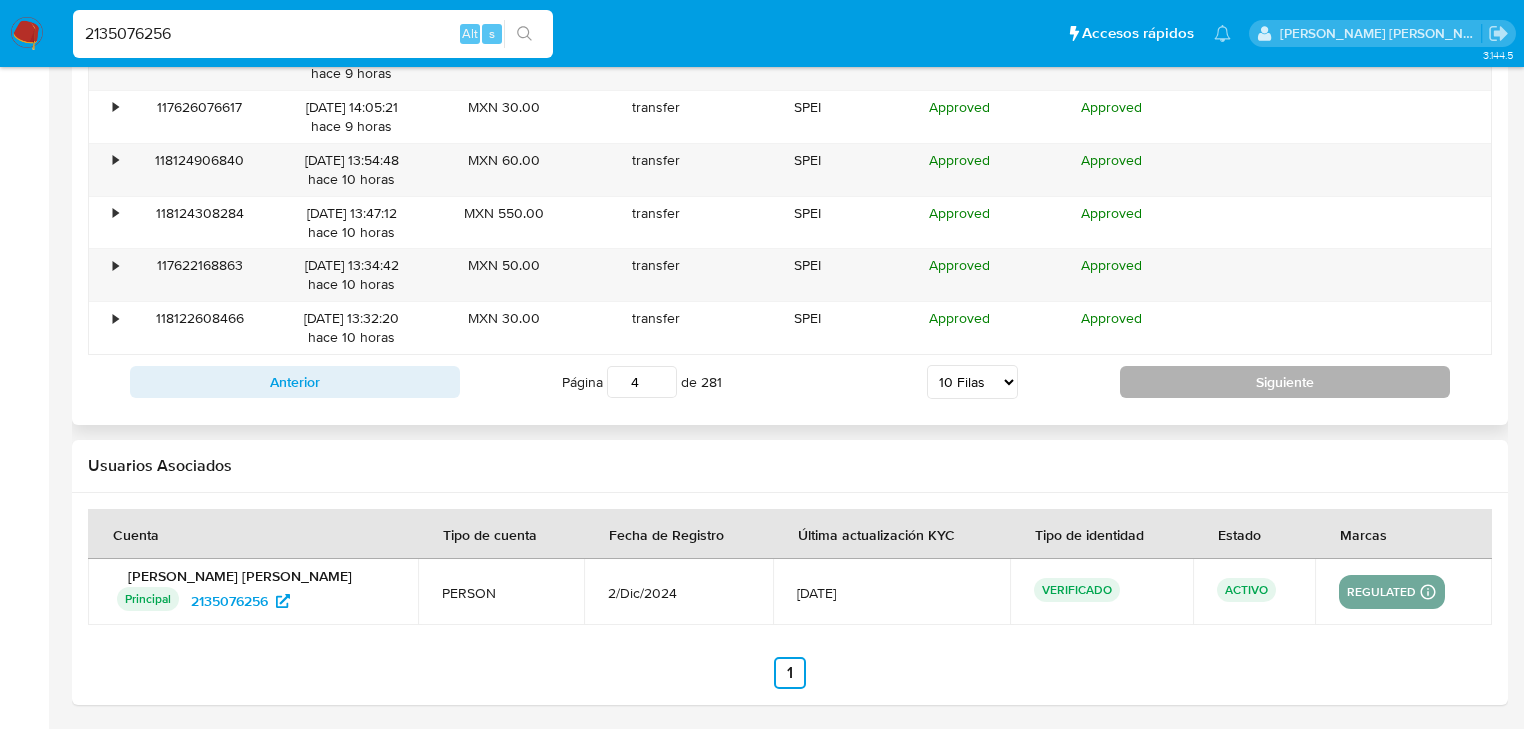 click on "Siguiente" 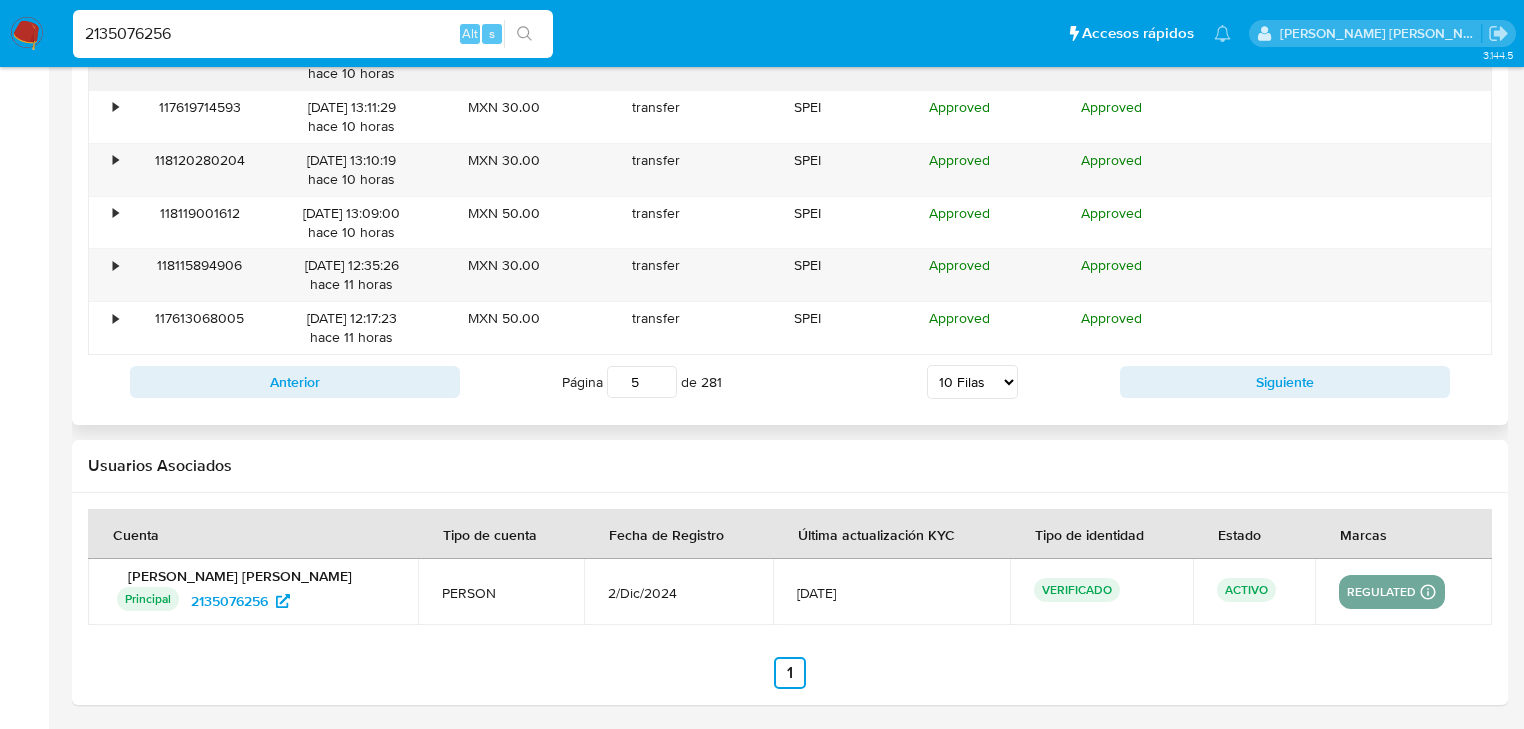 type 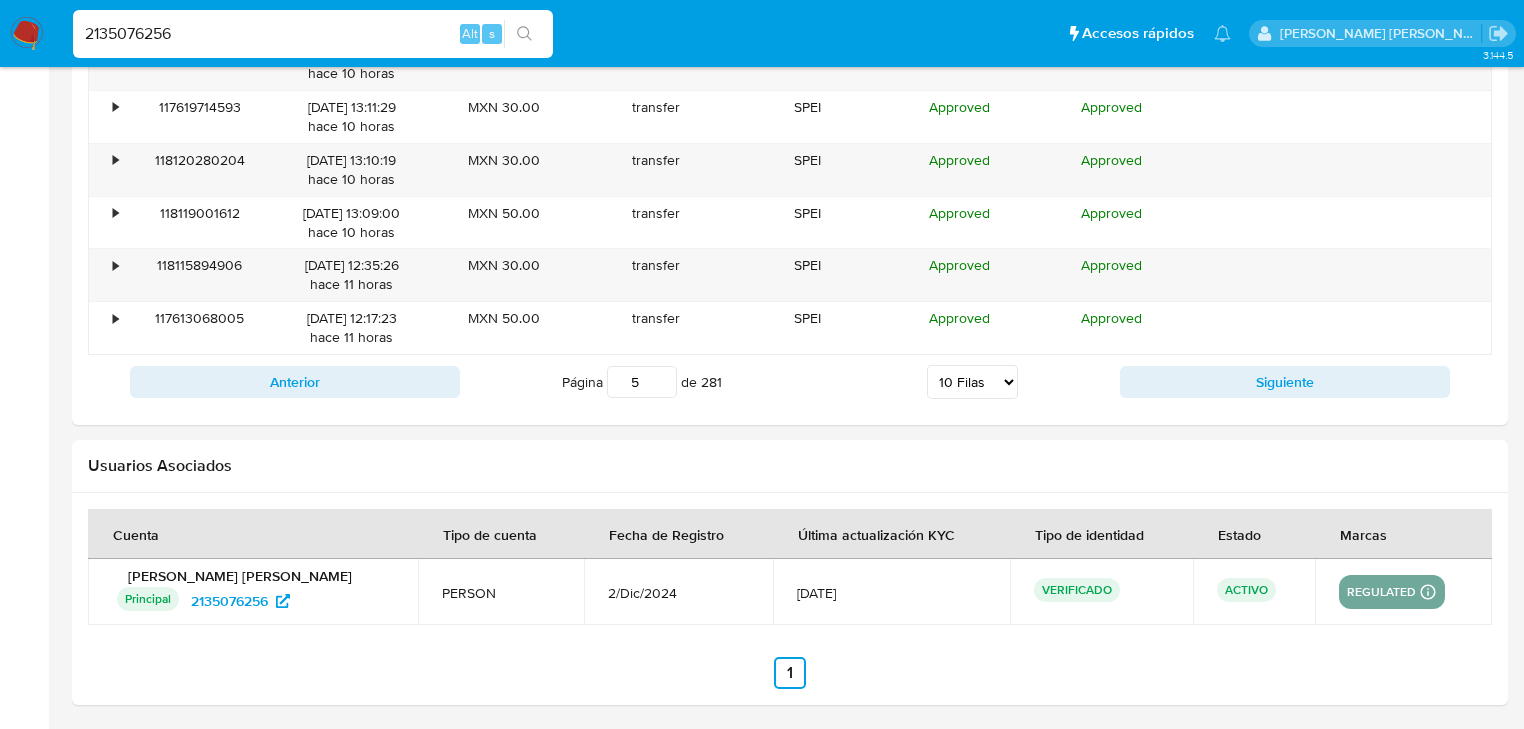 click on "Pausado Ver notificaciones 2135076256 Alt s Accesos rápidos   Presiona las siguientes teclas para acceder a algunas de las funciones Buscar caso o usuario Alt s Volver al home Alt h Agregar un archivo adjunto Alt a Michelle Angelica Rodriguez Bandeja Tablero Screening Búsqueda en Listas Watchlist Herramientas Operaciones masivas Reportes Mulan Buscador de personas Consolidado 3.144.5 Información de Usuario Ver Mirada por Persona Buscar   Volver al orden por defecto KYC General Historial Casos Cruces y Relaciones Devices Geolocation Documentación Lista Interna Listas Externas Direcciones Restricciones Nuevo Mundo Historial de conversaciones Archivos adjuntos Dispositivos Point Historial Riesgo PLD Información de accesos Datos Modificados Fecha Compliant IV Challenges Marcas AML Créditos Anticipos de dinero Cuentas Bancarias Insurtech Items Perfiles Tarjetas Usuario KYC Status Actualizado hace un mes   Creado: 02/12/2024 22:47:30 Actualizado: 09/06/2025 08:16:50 Datos personales   ID de usuario :      :" 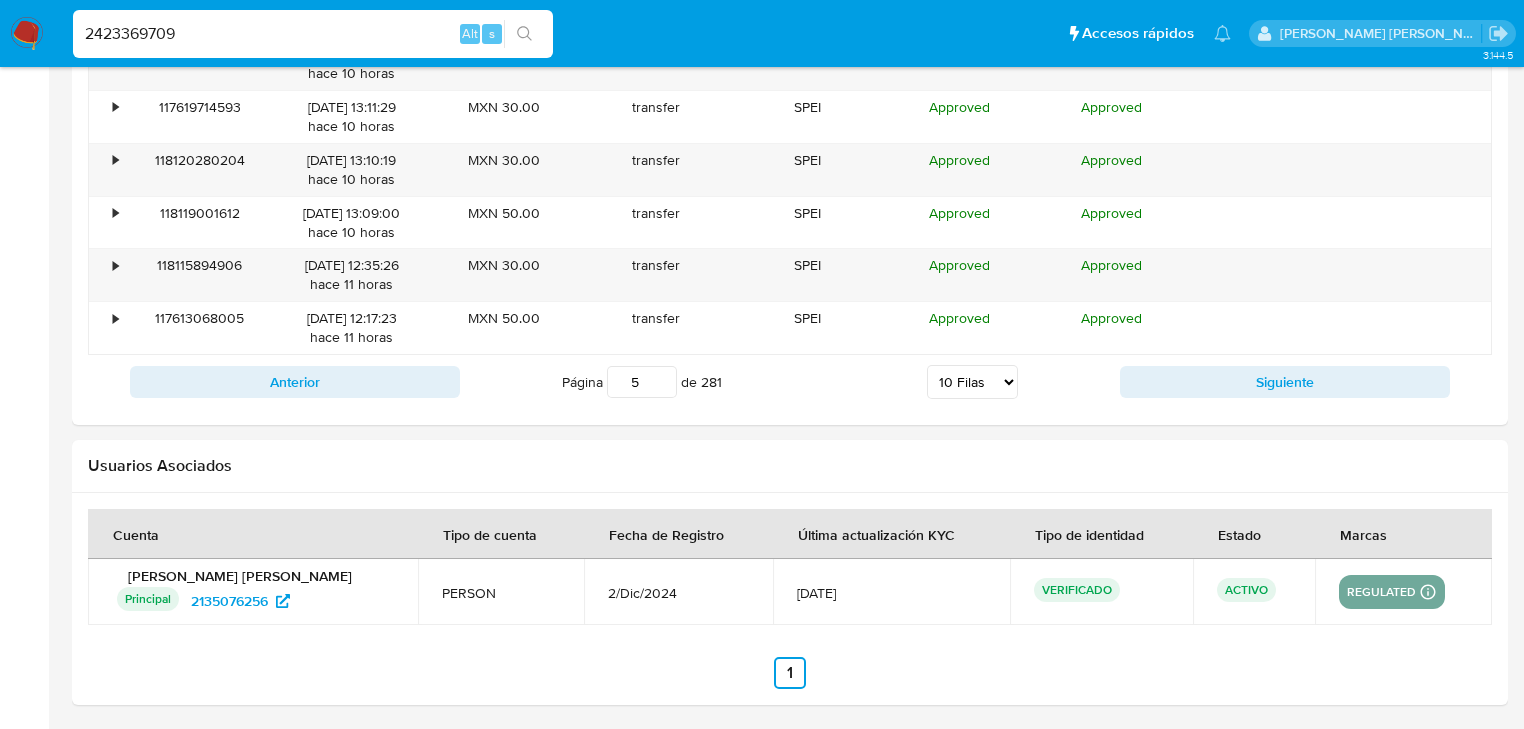 type on "2423369709" 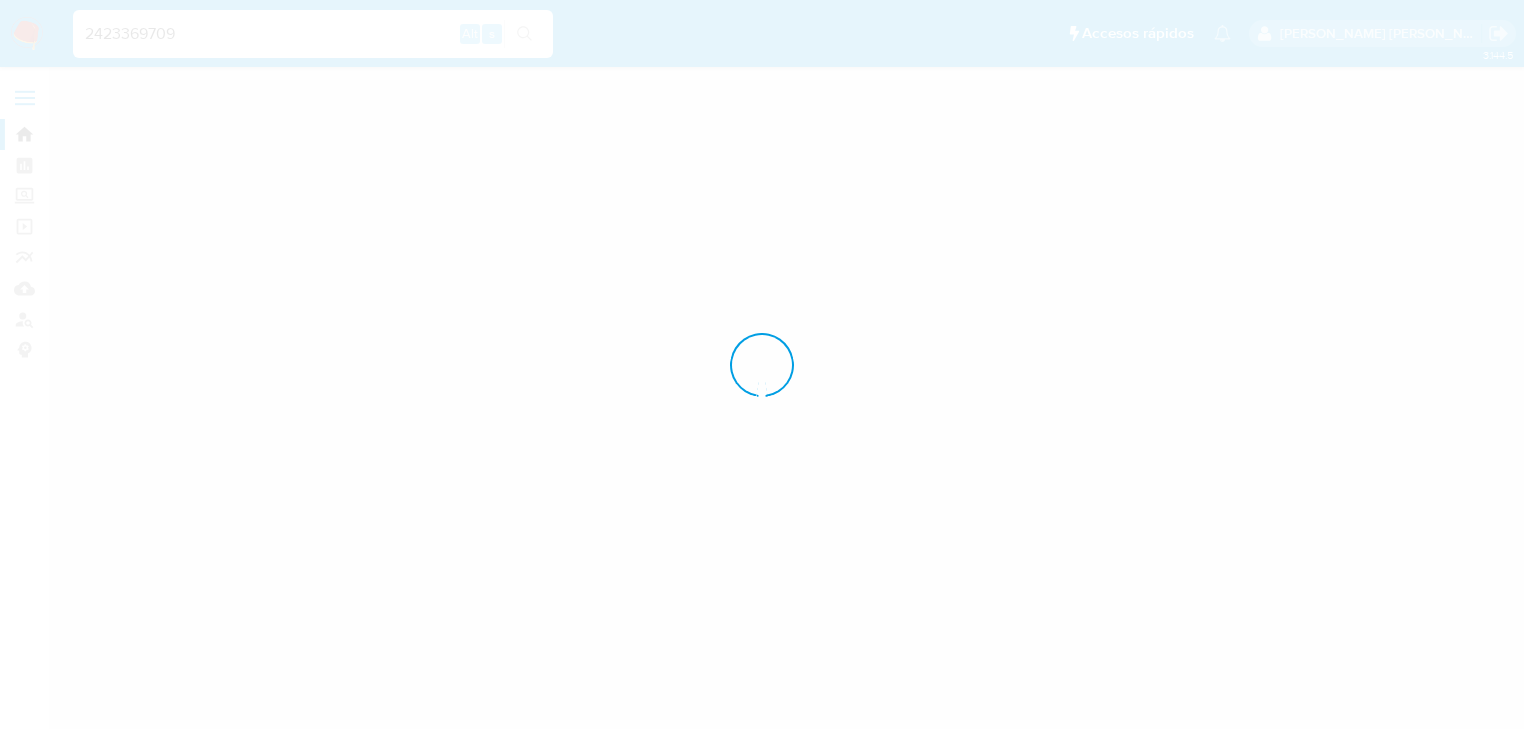 scroll, scrollTop: 0, scrollLeft: 0, axis: both 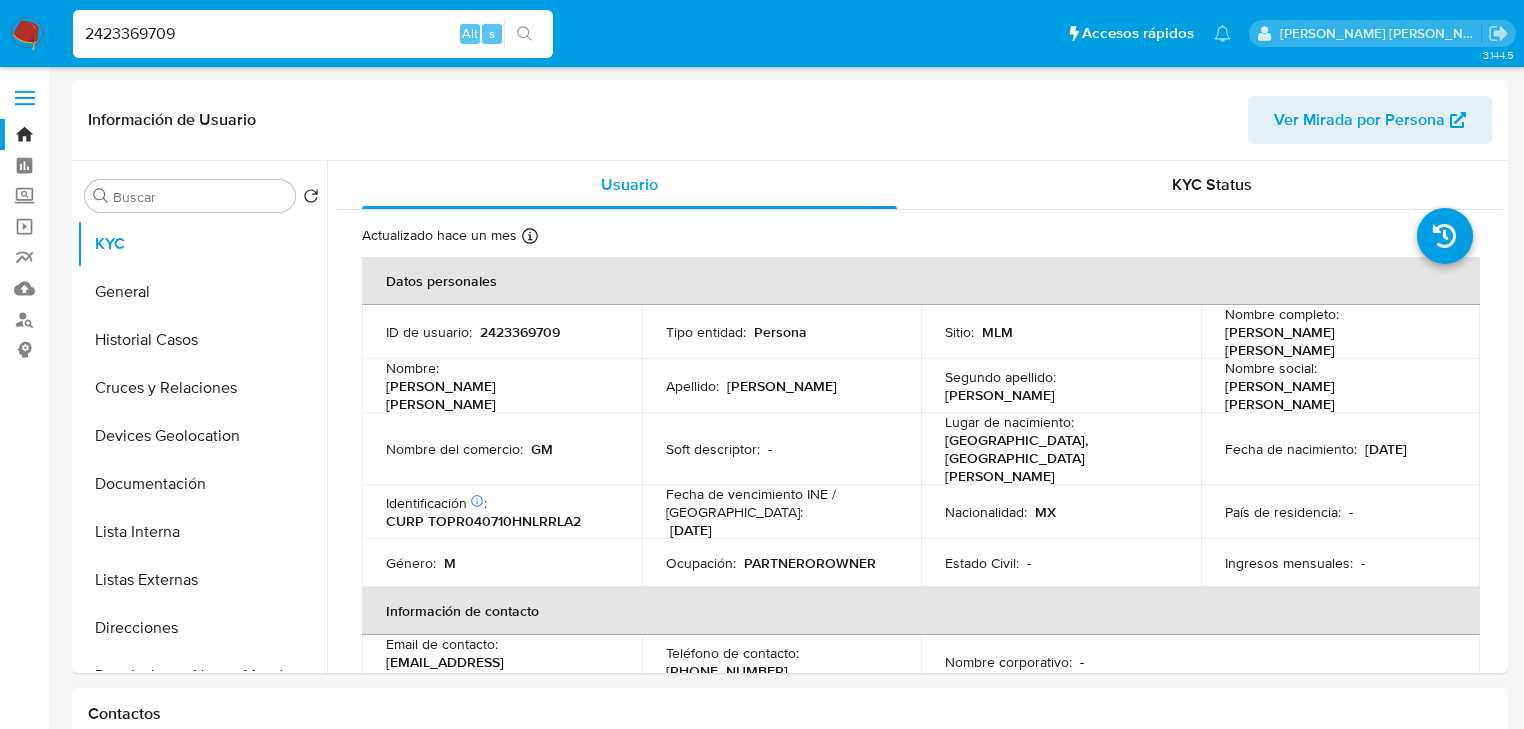 select on "10" 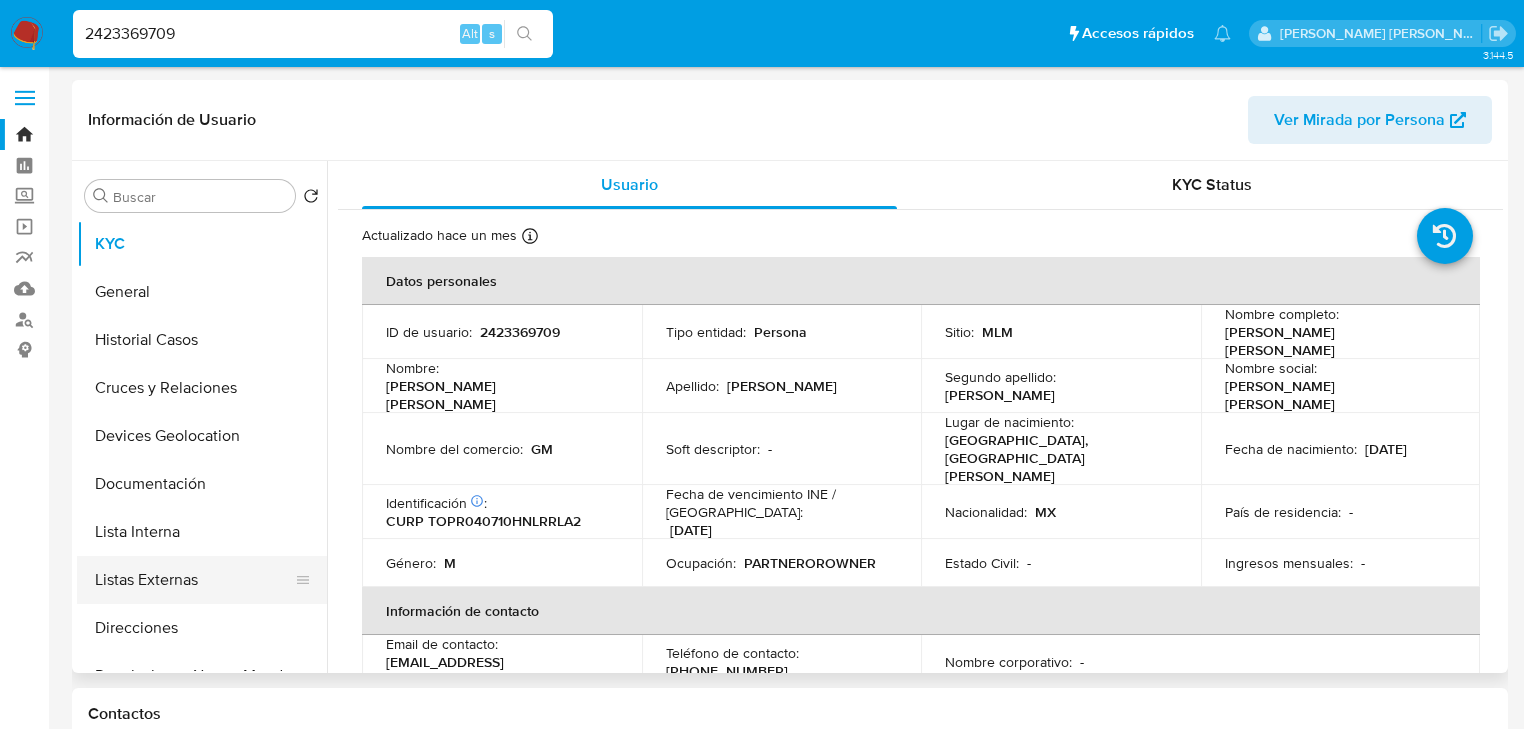 click on "Listas Externas" 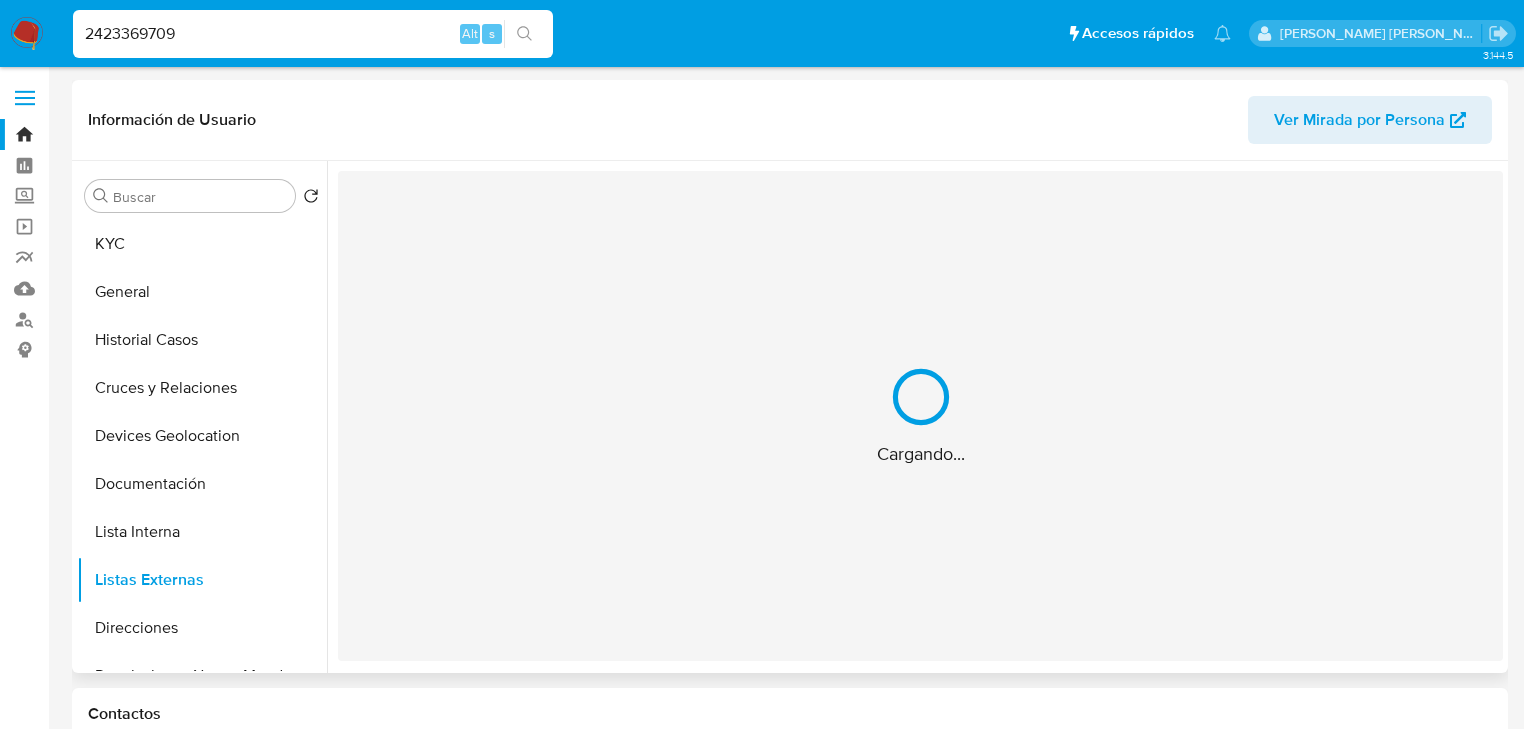 click on "Cargando..." 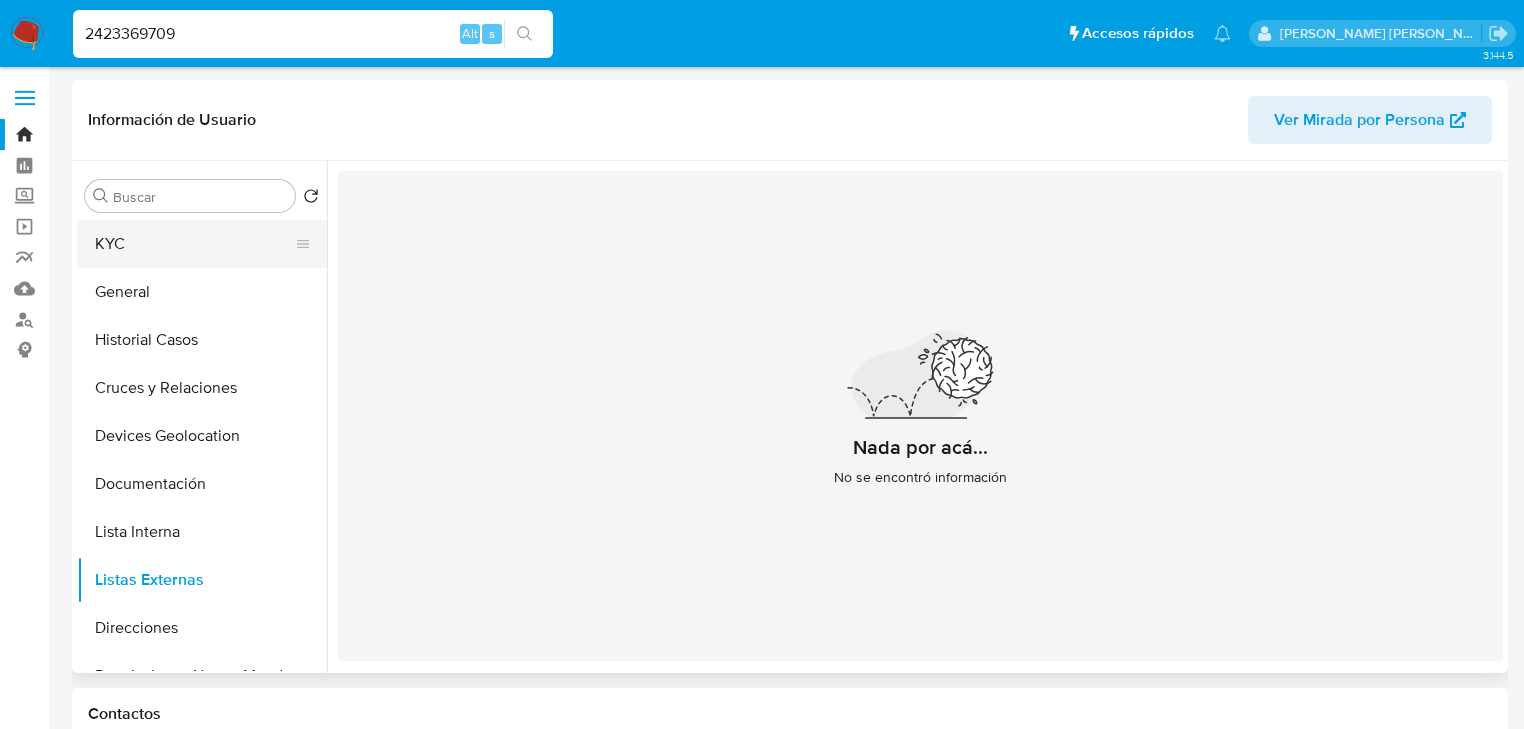 click on "KYC" 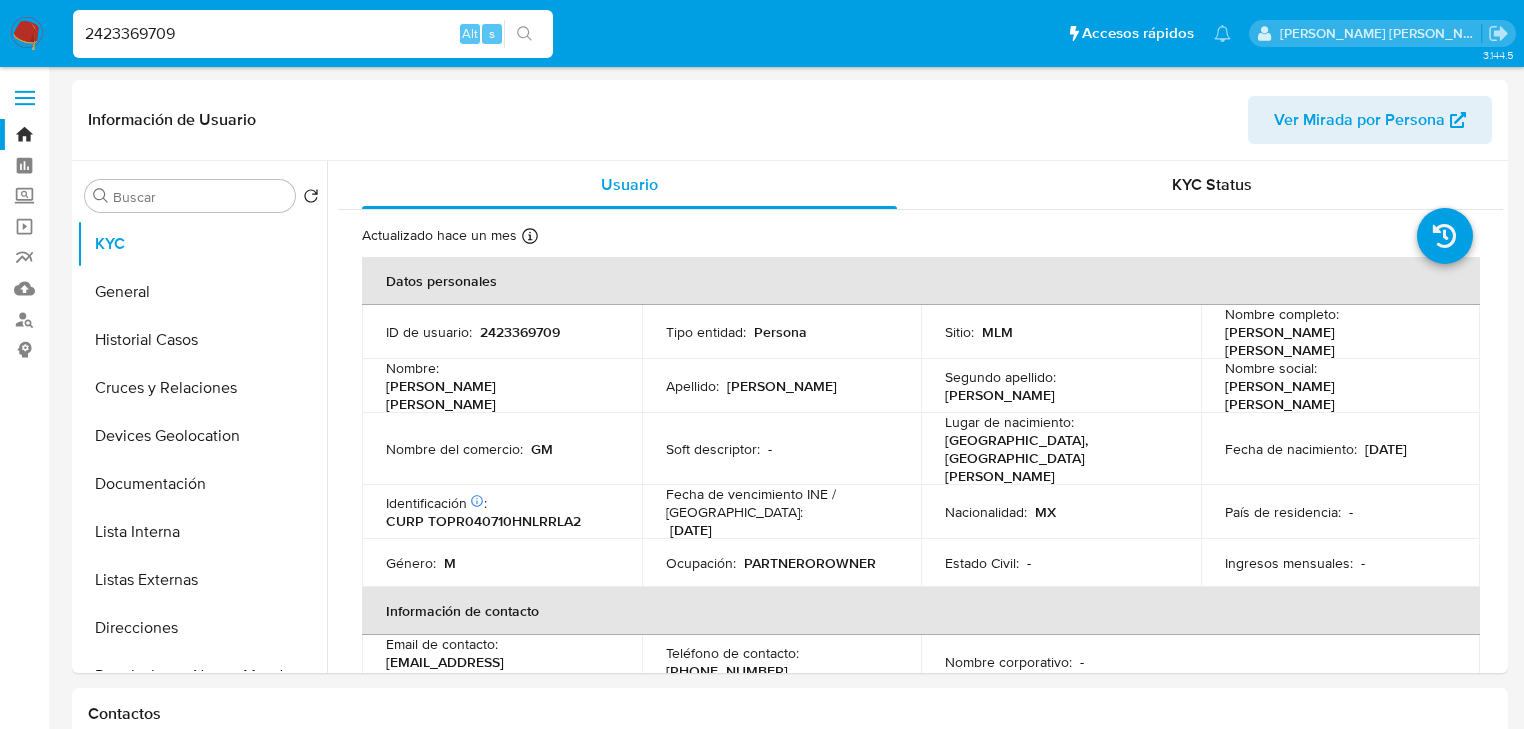 click on "CURP TOPR040710HNLRRLA2" 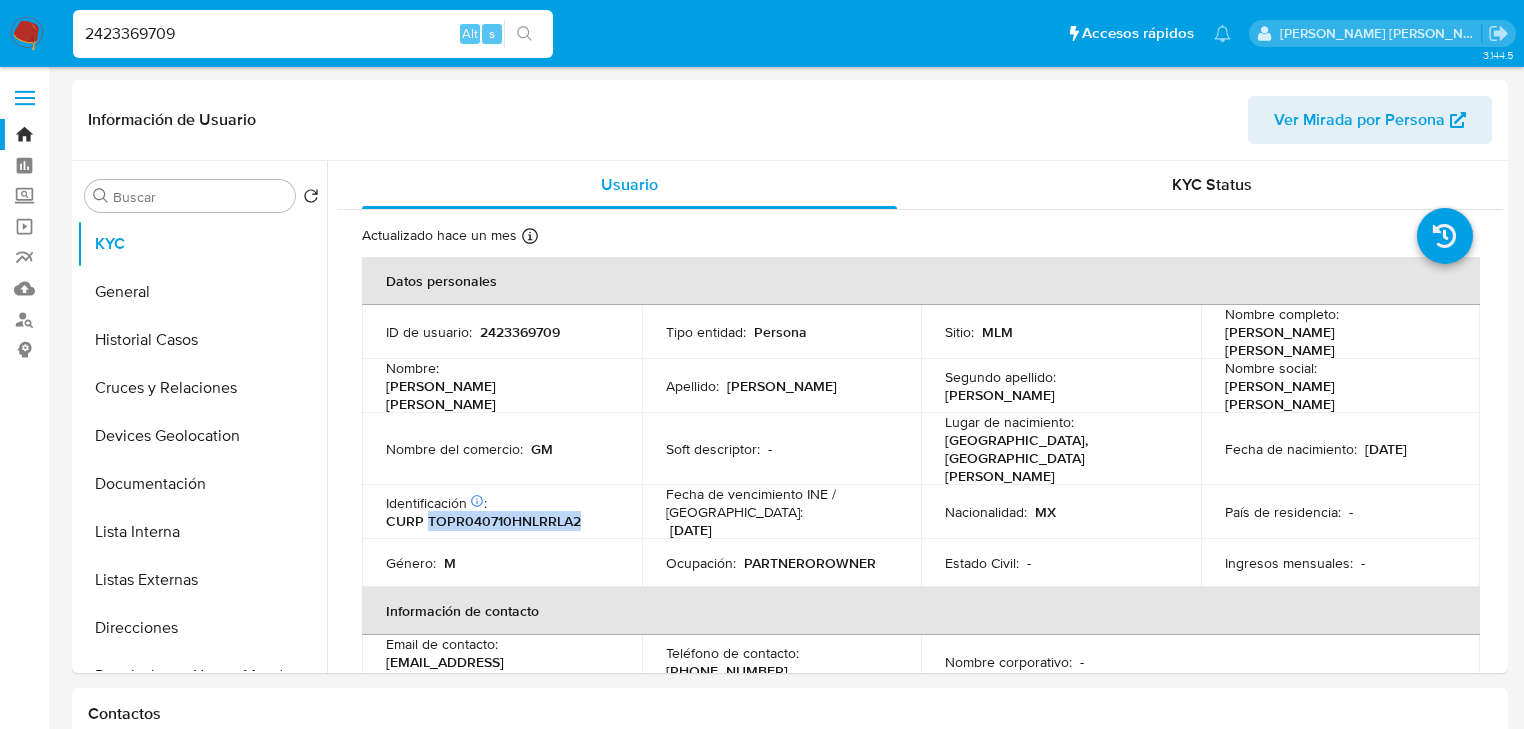 click on "CURP TOPR040710HNLRRLA2" 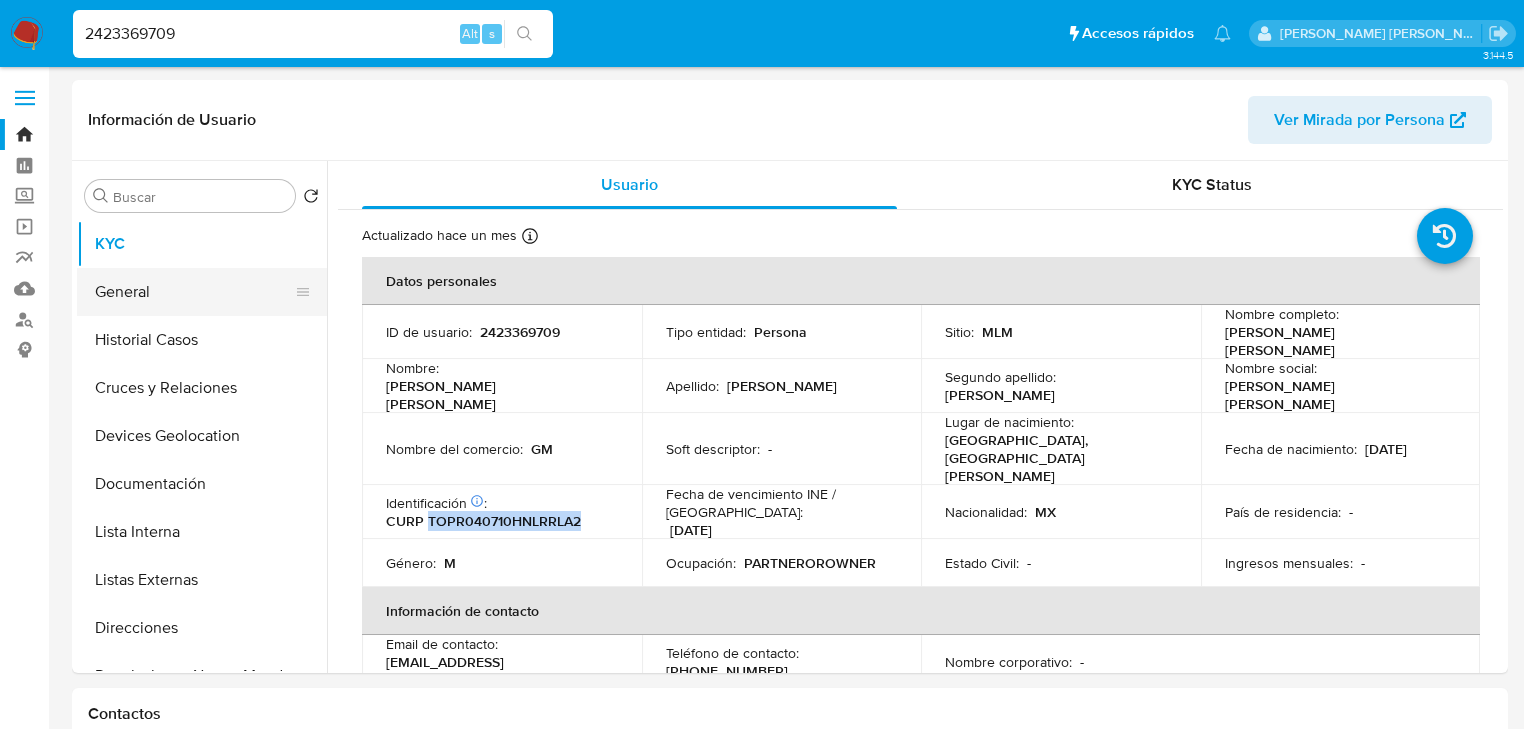click on "General" 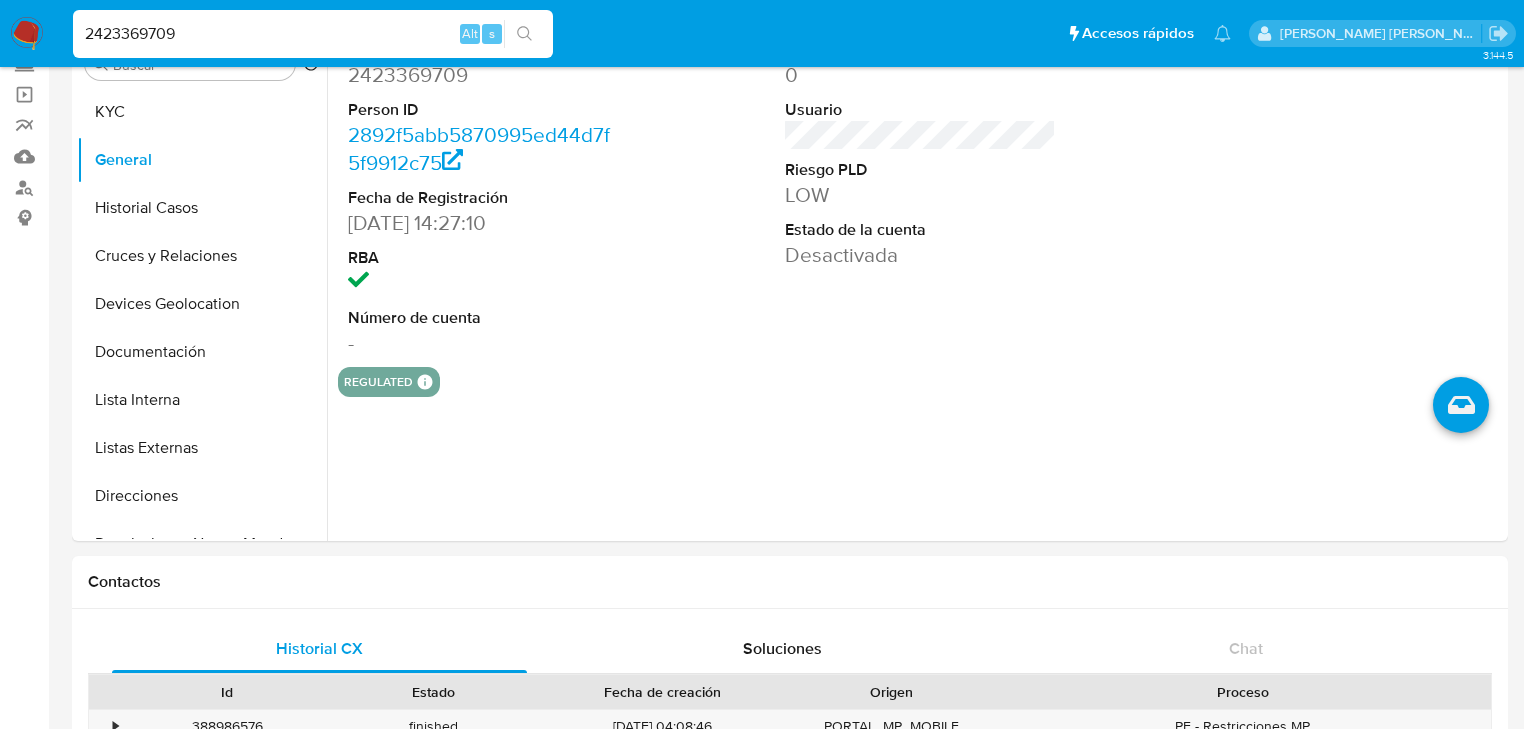 scroll, scrollTop: 160, scrollLeft: 0, axis: vertical 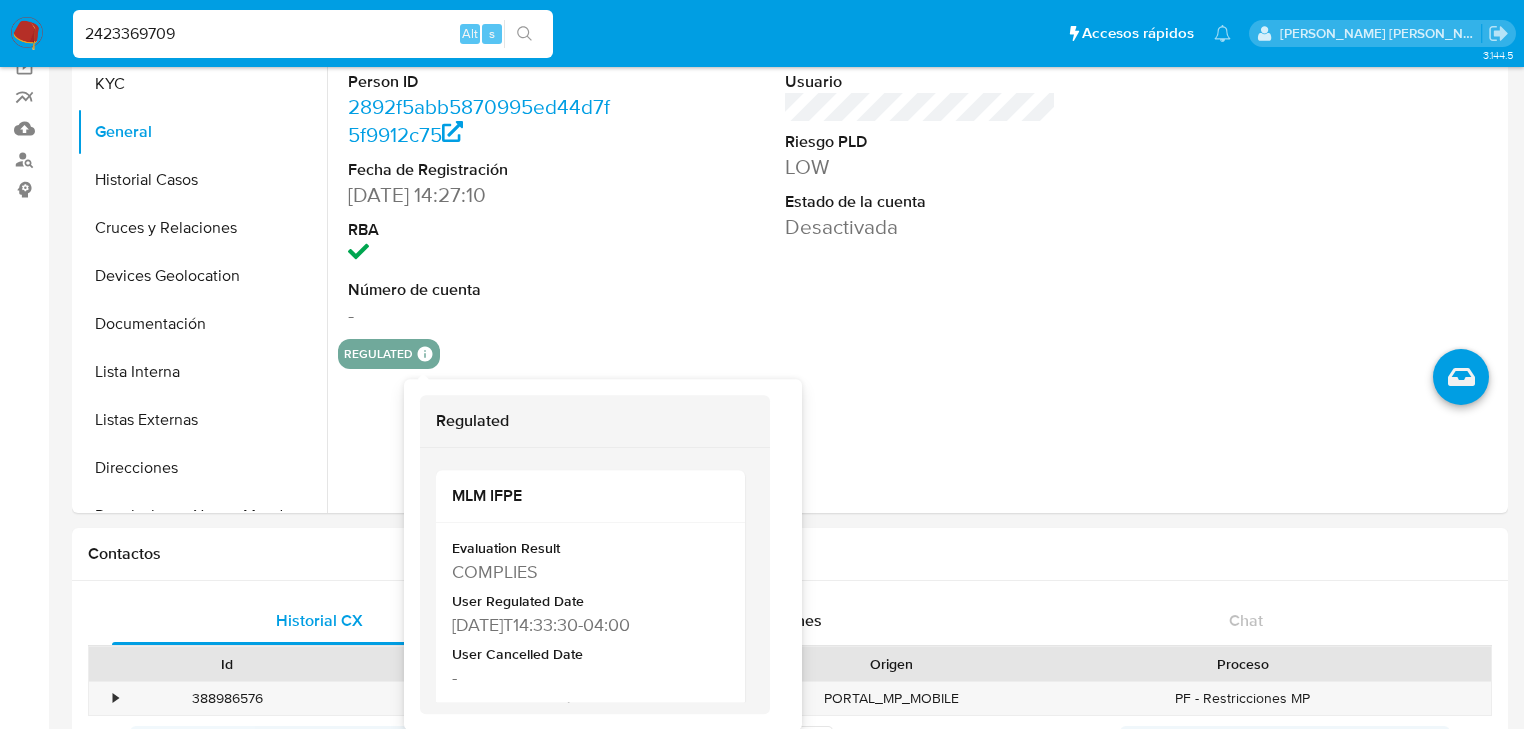 type 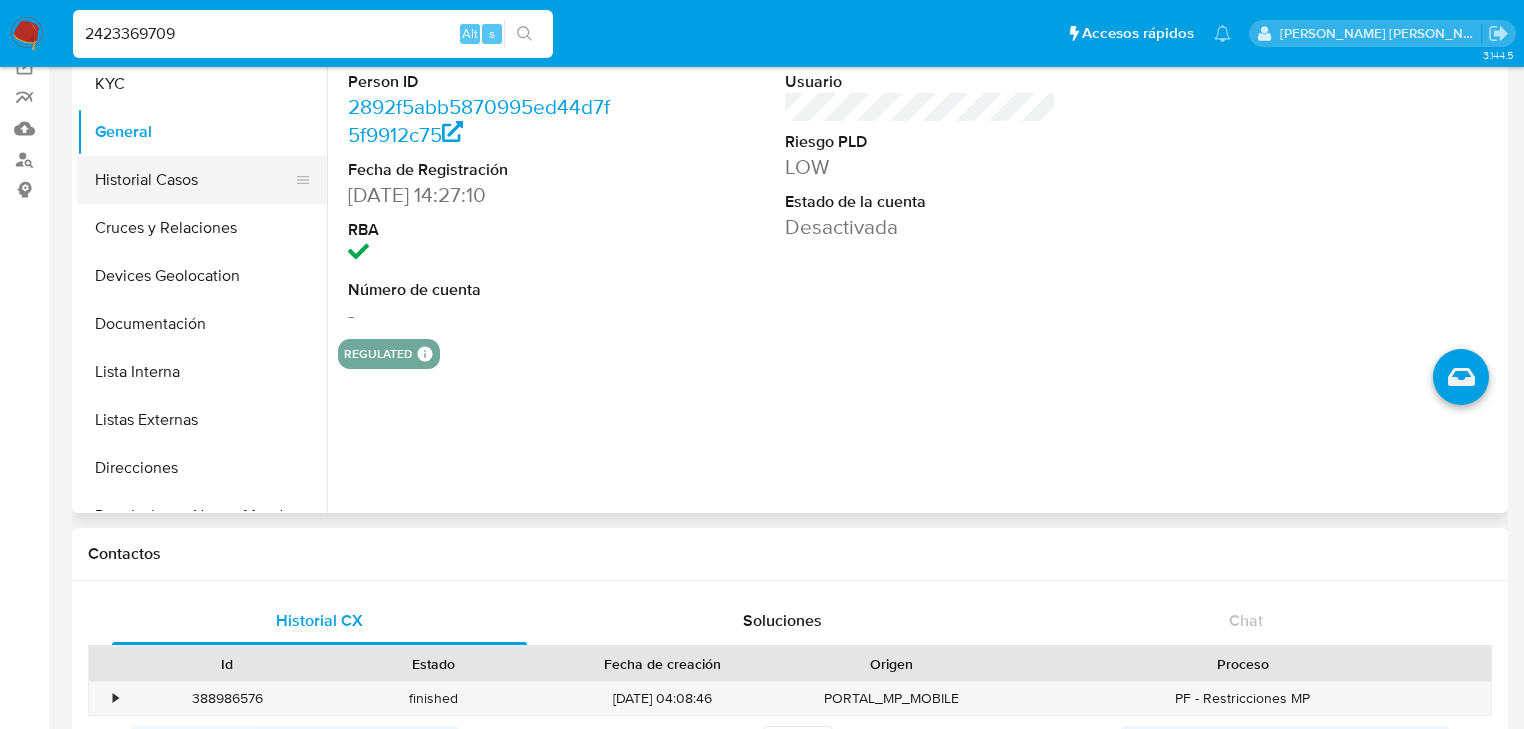 click on "Historial Casos" 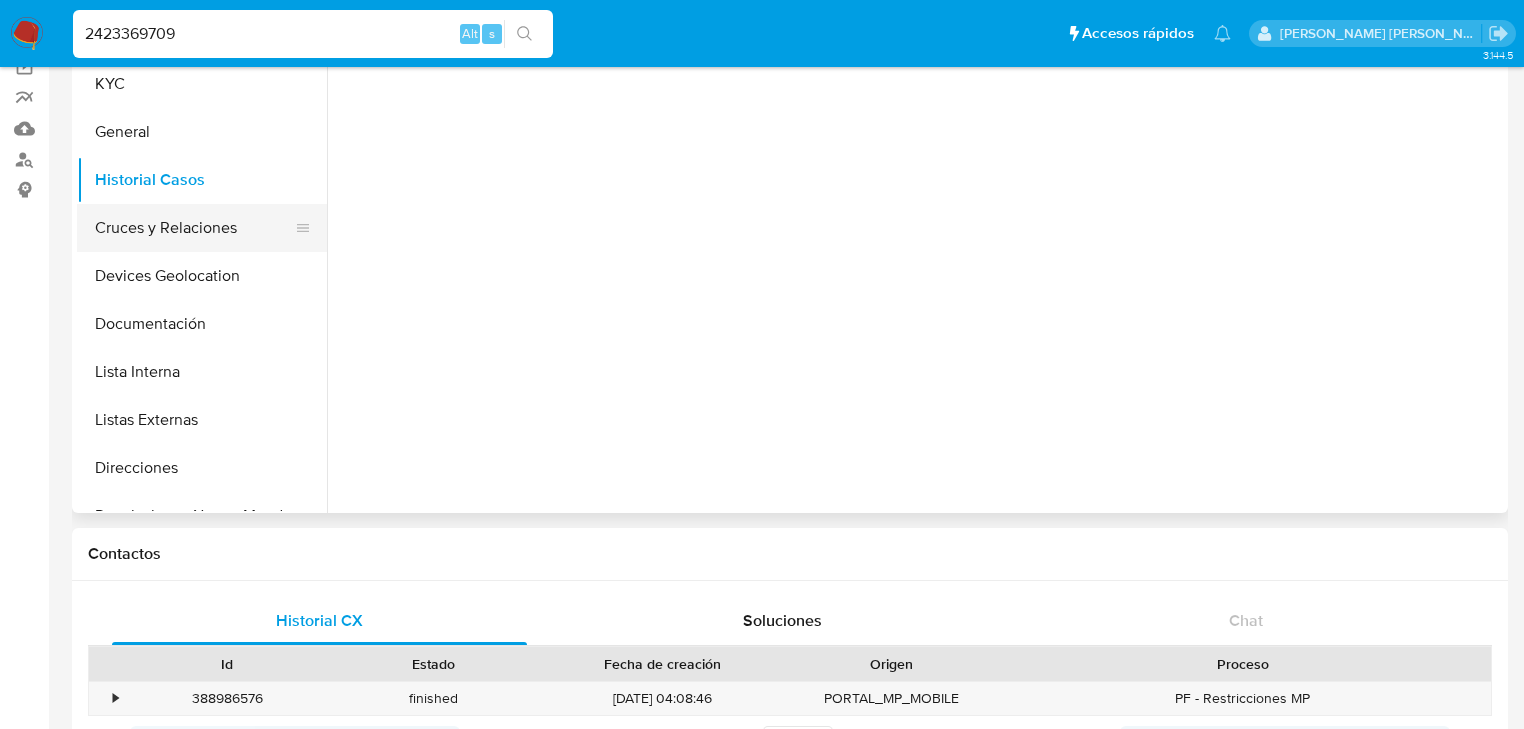 click on "Cruces y Relaciones" 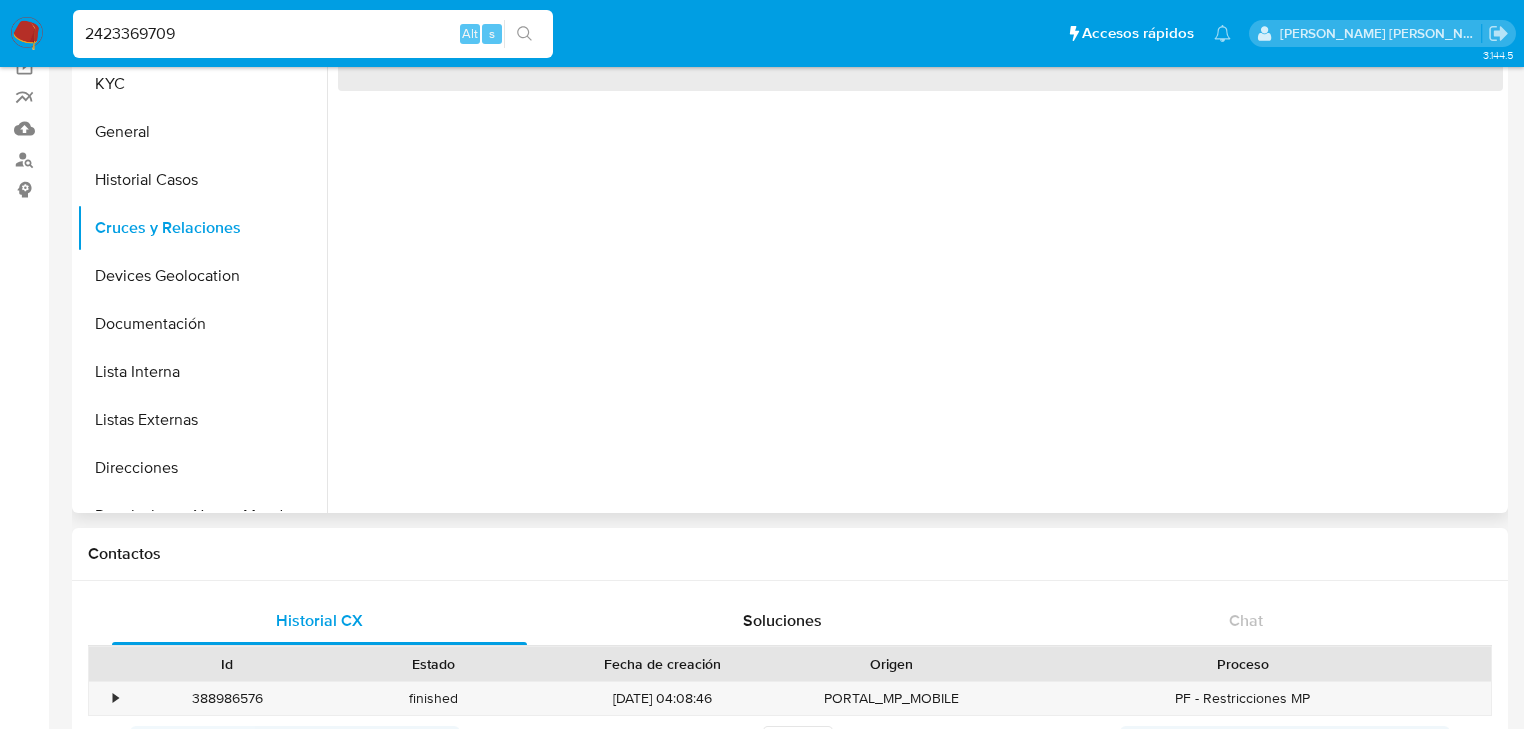 type 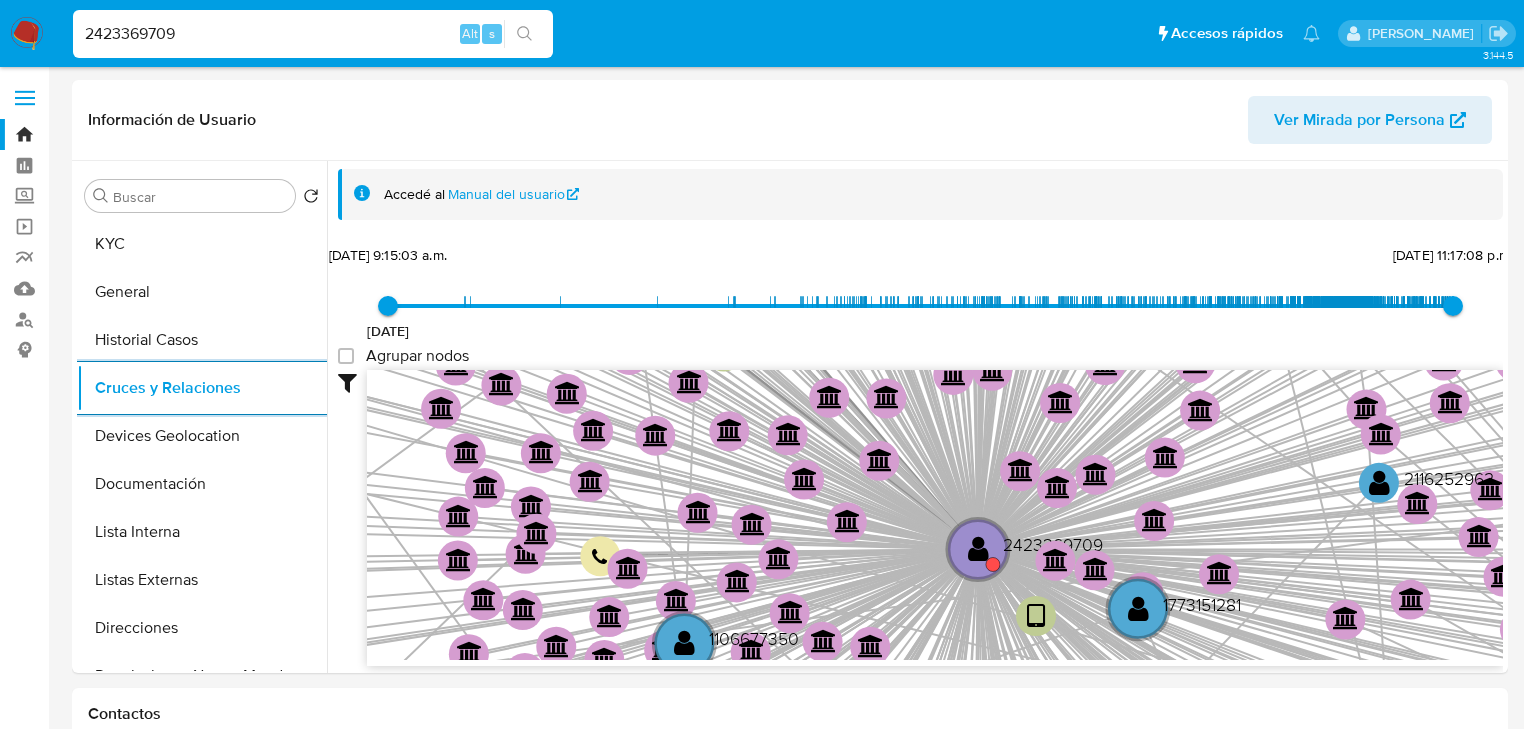 select on "10" 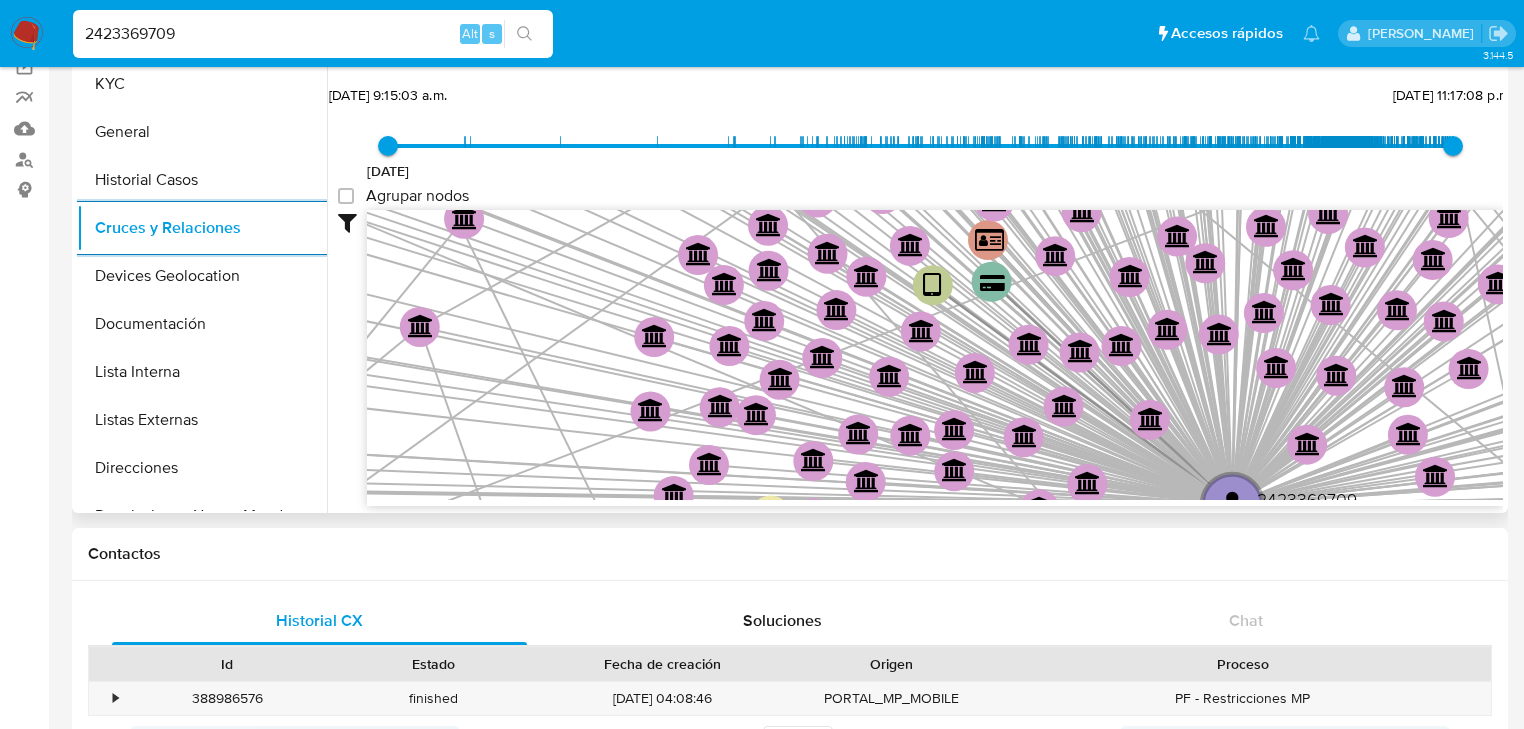 scroll, scrollTop: 160, scrollLeft: 0, axis: vertical 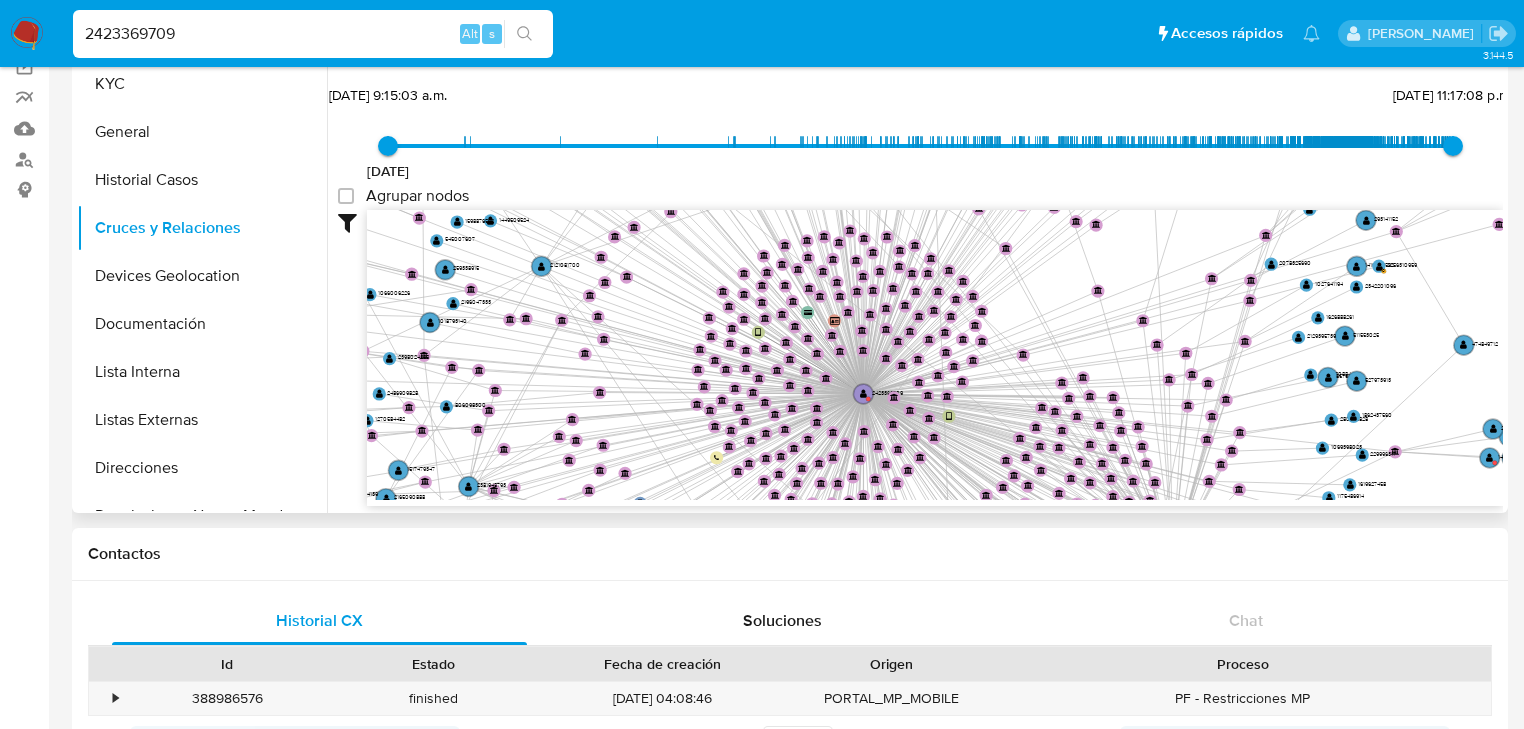 drag, startPoint x: 1123, startPoint y: 358, endPoint x: 827, endPoint y: 280, distance: 306.10455 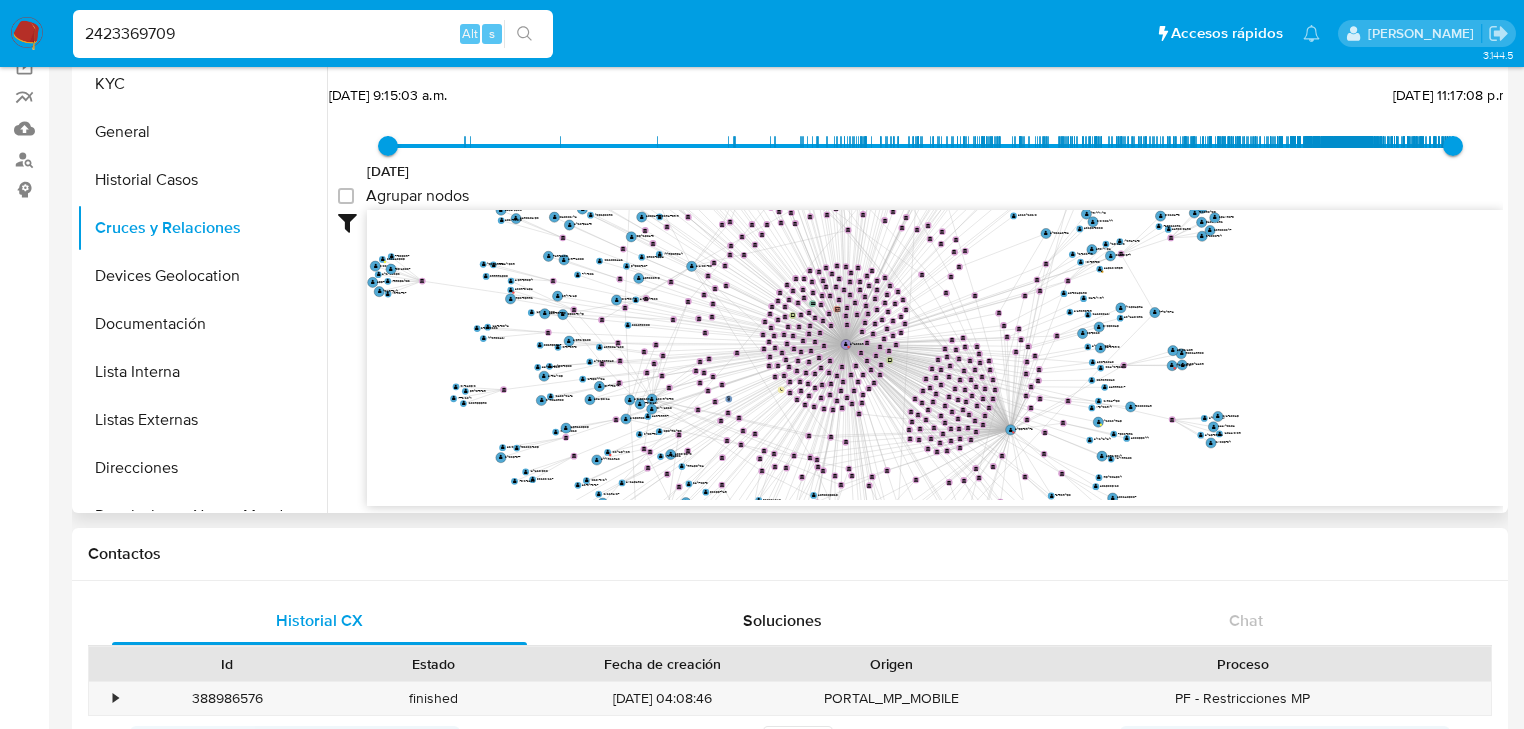 drag, startPoint x: 947, startPoint y: 368, endPoint x: 931, endPoint y: 362, distance: 17.088007 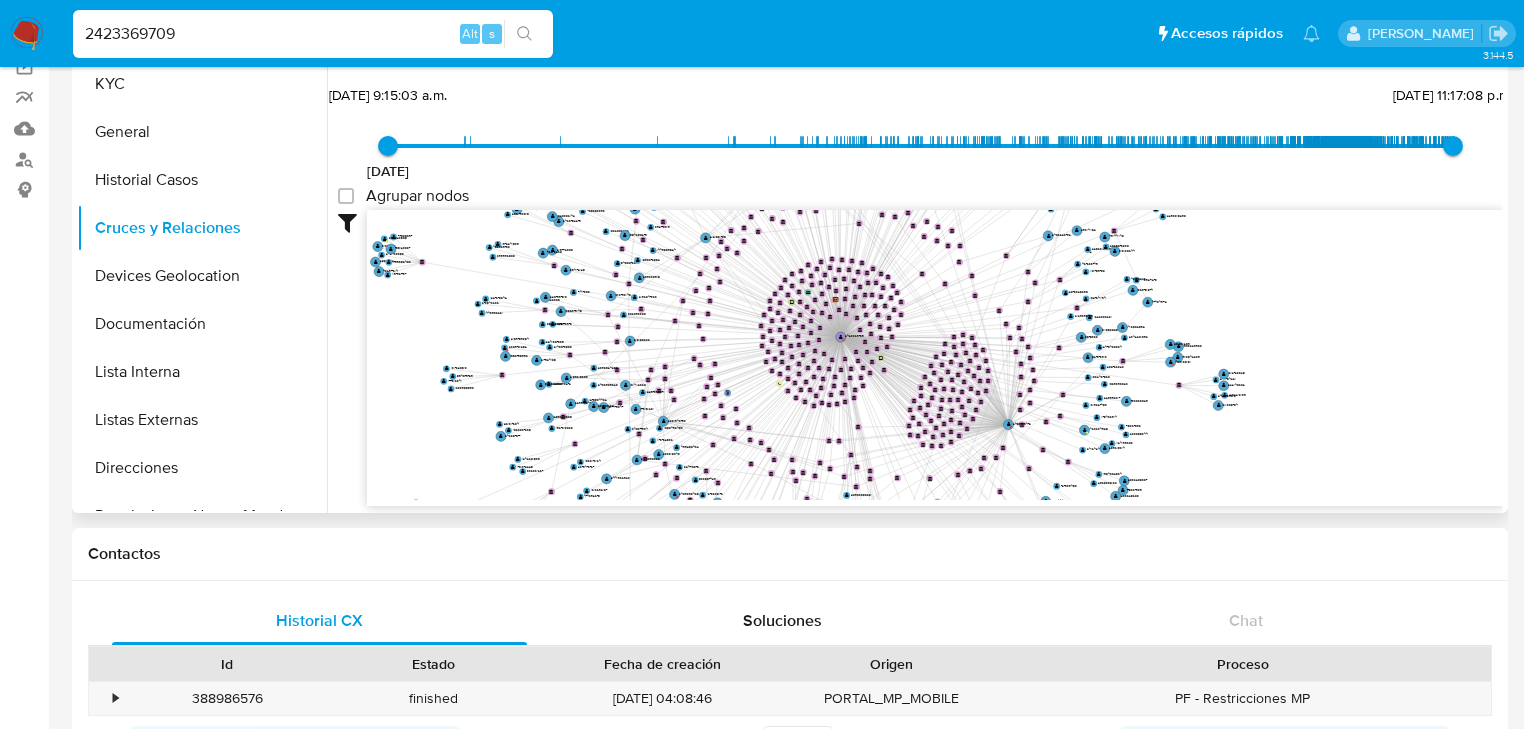 scroll, scrollTop: 160, scrollLeft: 0, axis: vertical 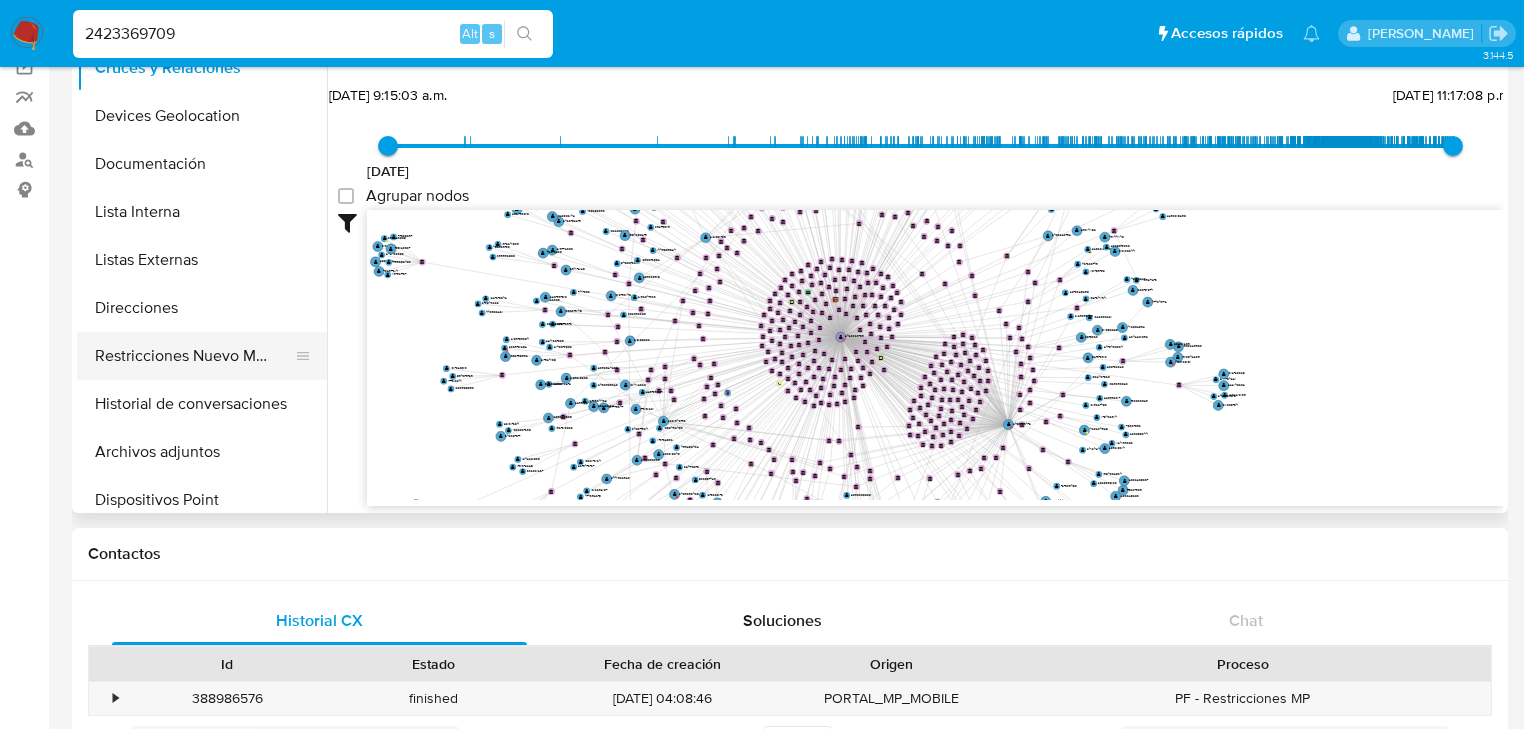 click on "Restricciones Nuevo Mundo" at bounding box center (194, 356) 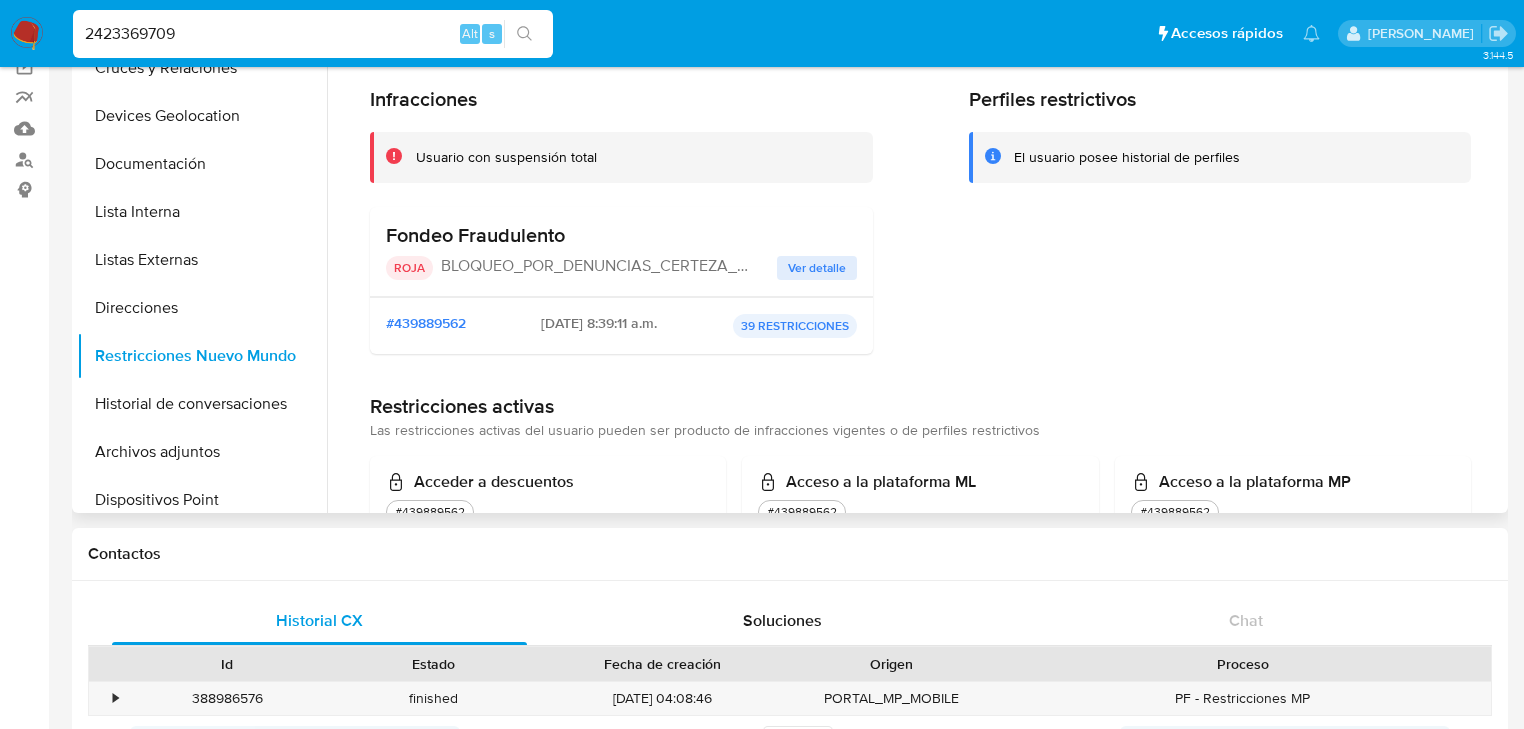 click on "Ver detalle" at bounding box center (817, 268) 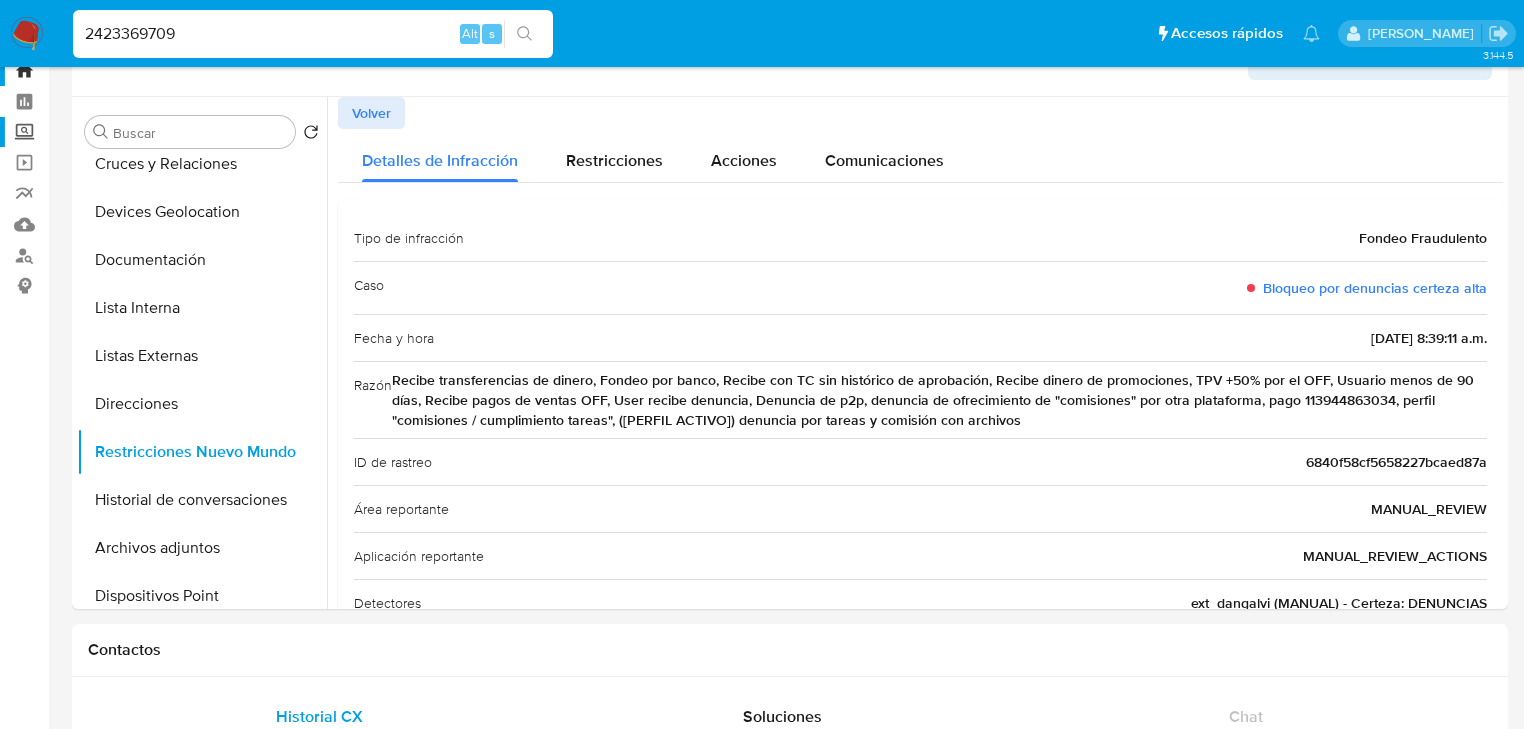 scroll, scrollTop: 0, scrollLeft: 0, axis: both 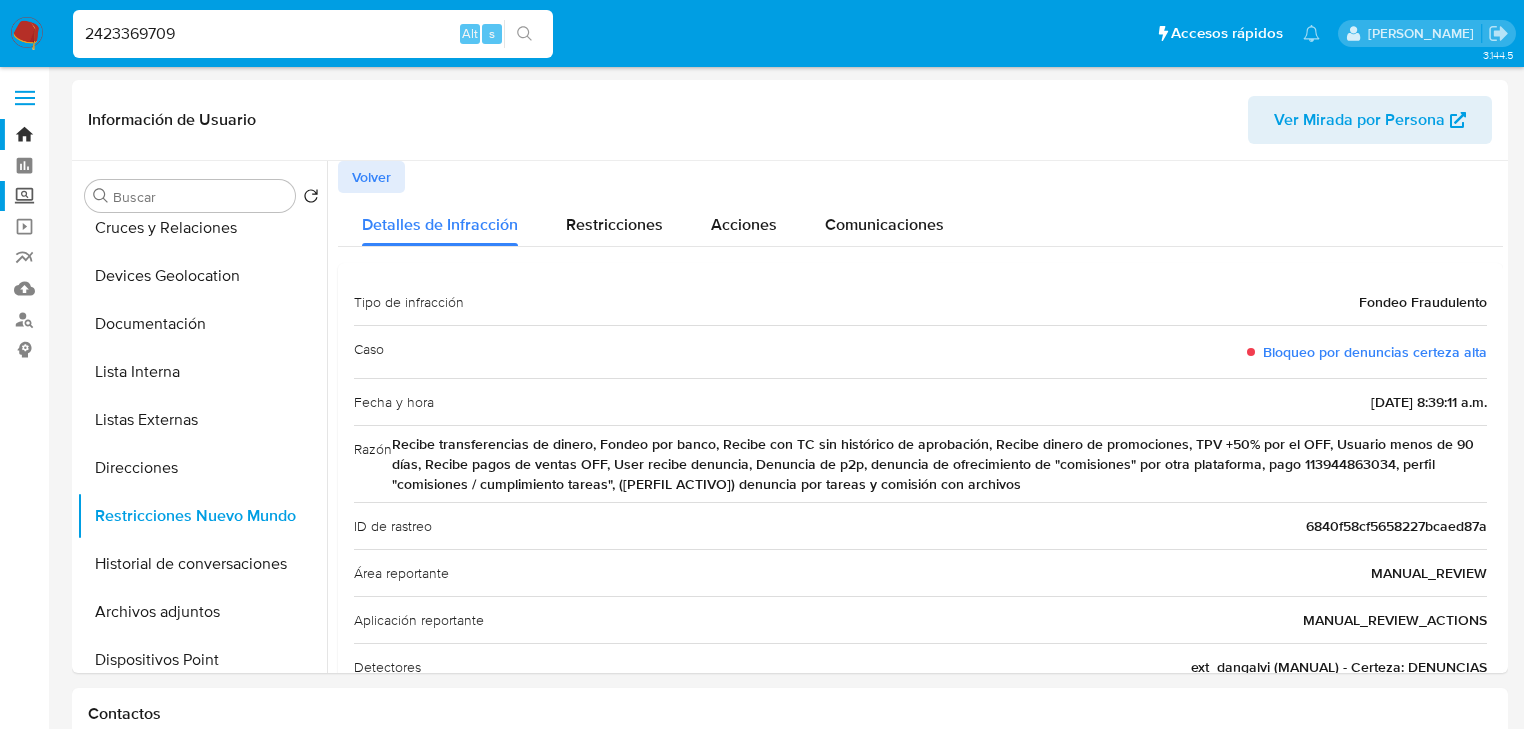 click on "Screening" at bounding box center (119, 196) 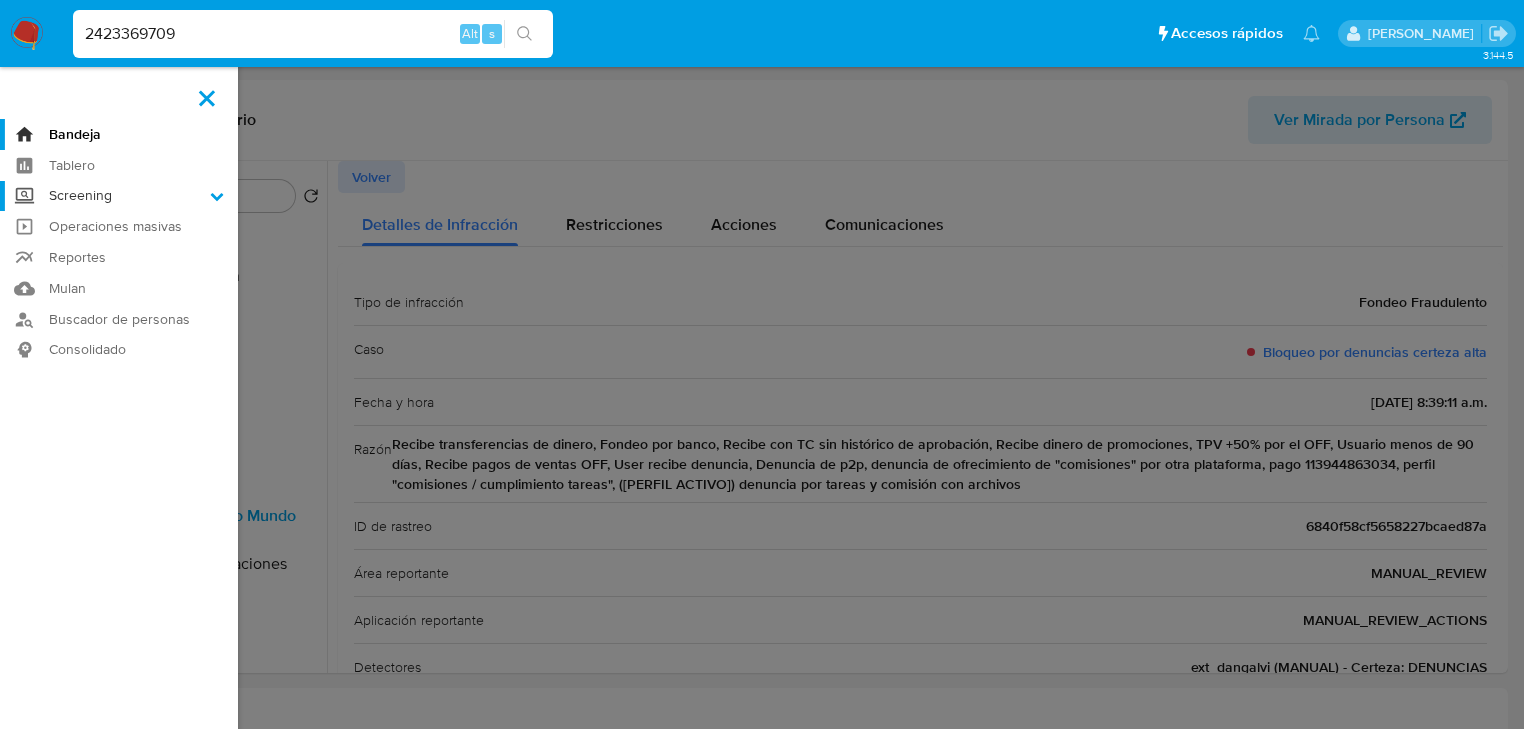 click on "Screening" at bounding box center [0, 0] 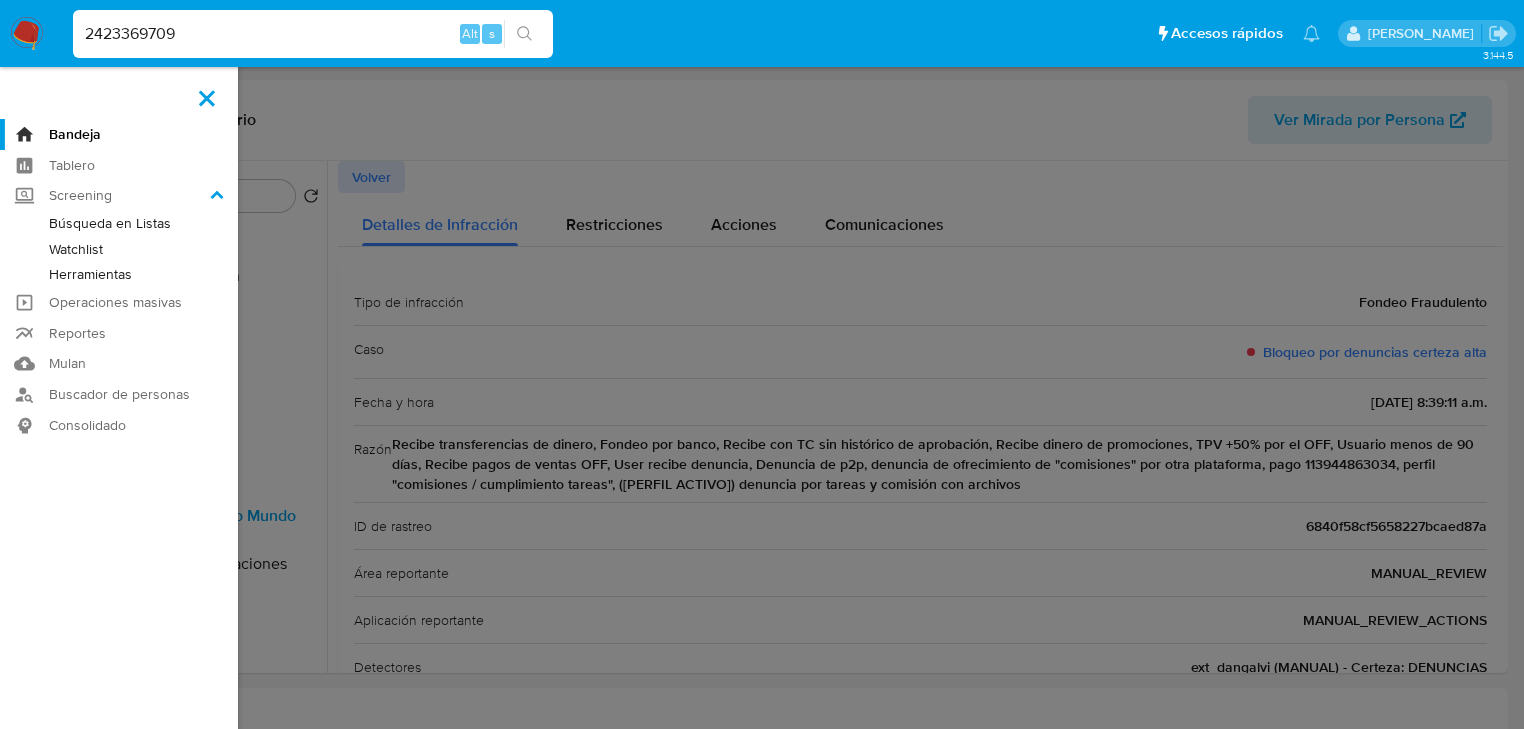 click on "Herramientas" at bounding box center (119, 274) 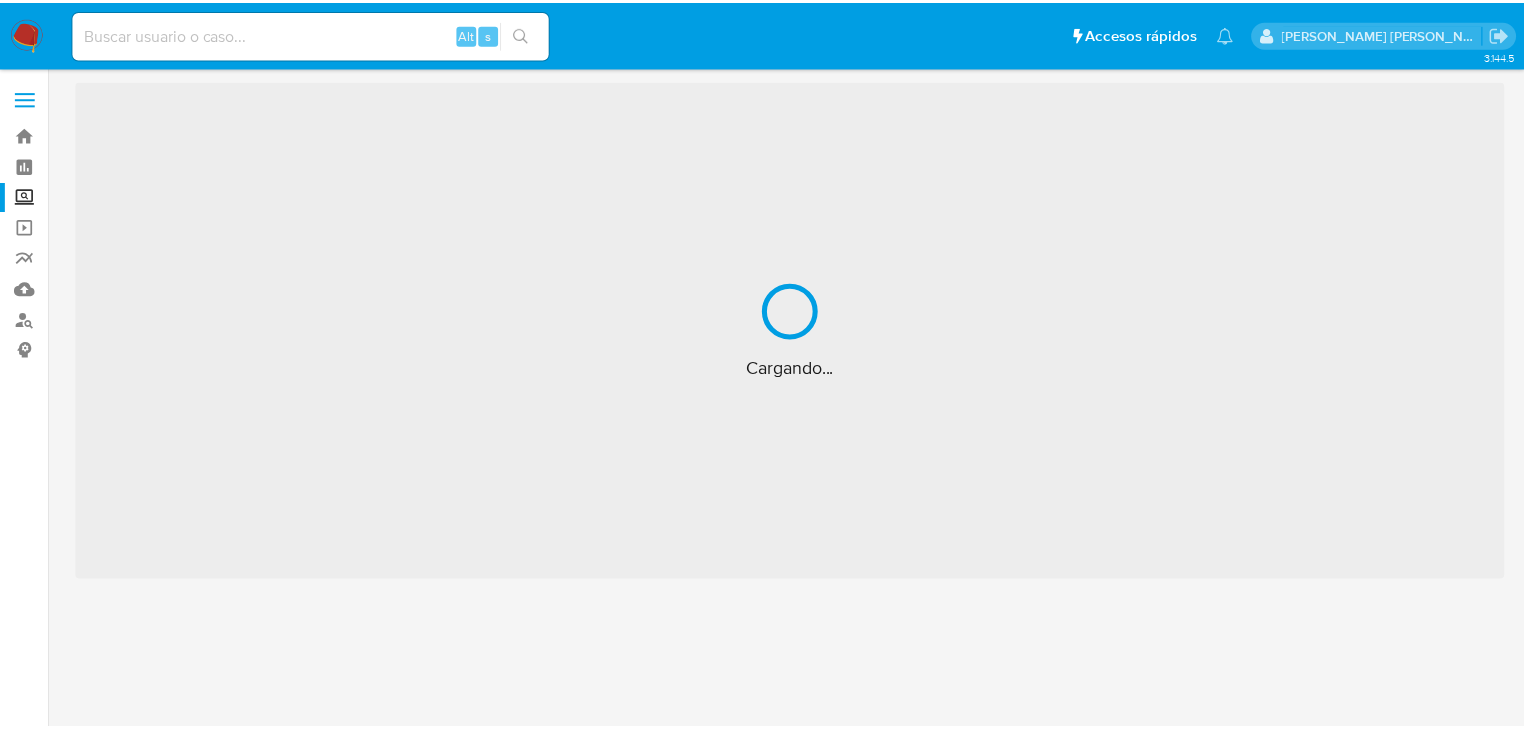 scroll, scrollTop: 0, scrollLeft: 0, axis: both 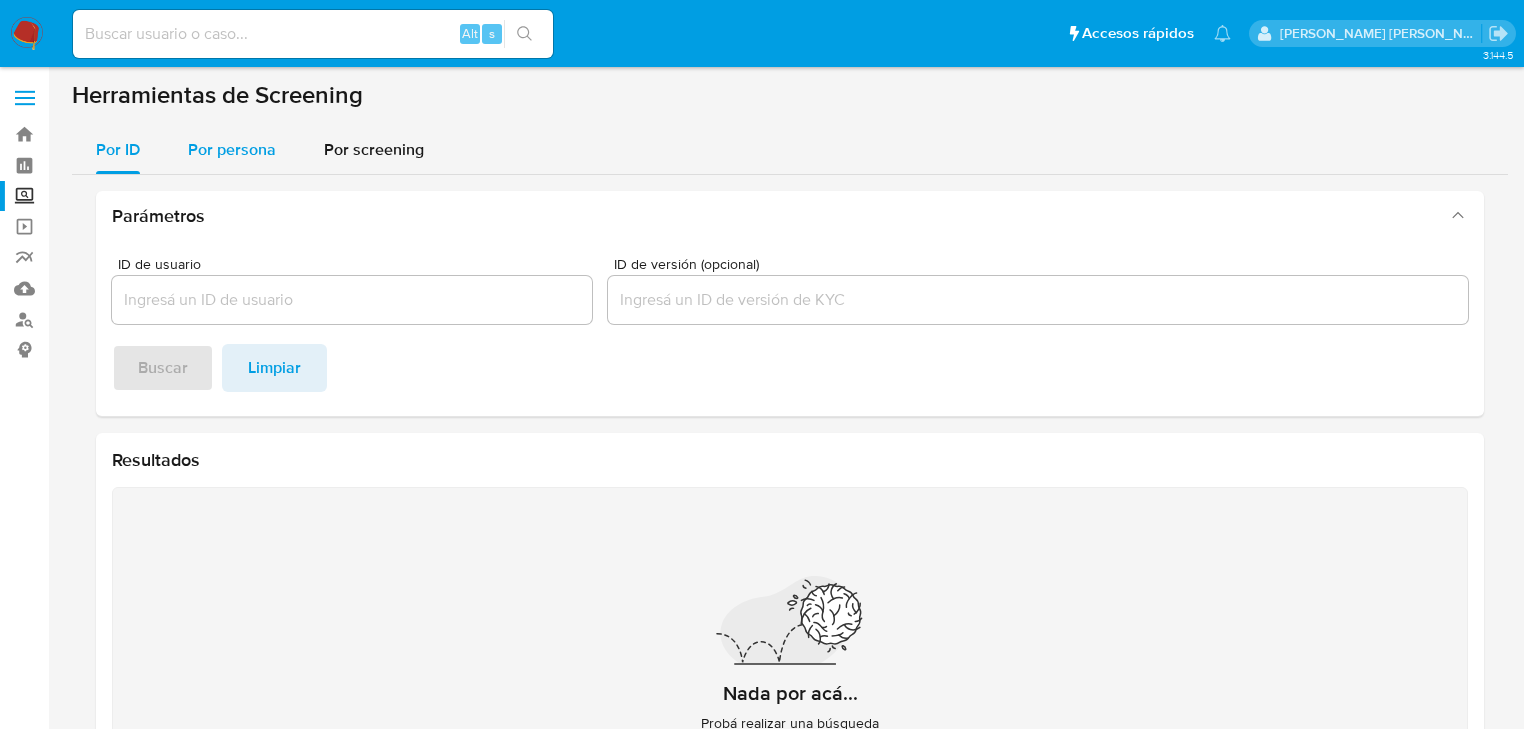 click on "Por persona" at bounding box center [232, 149] 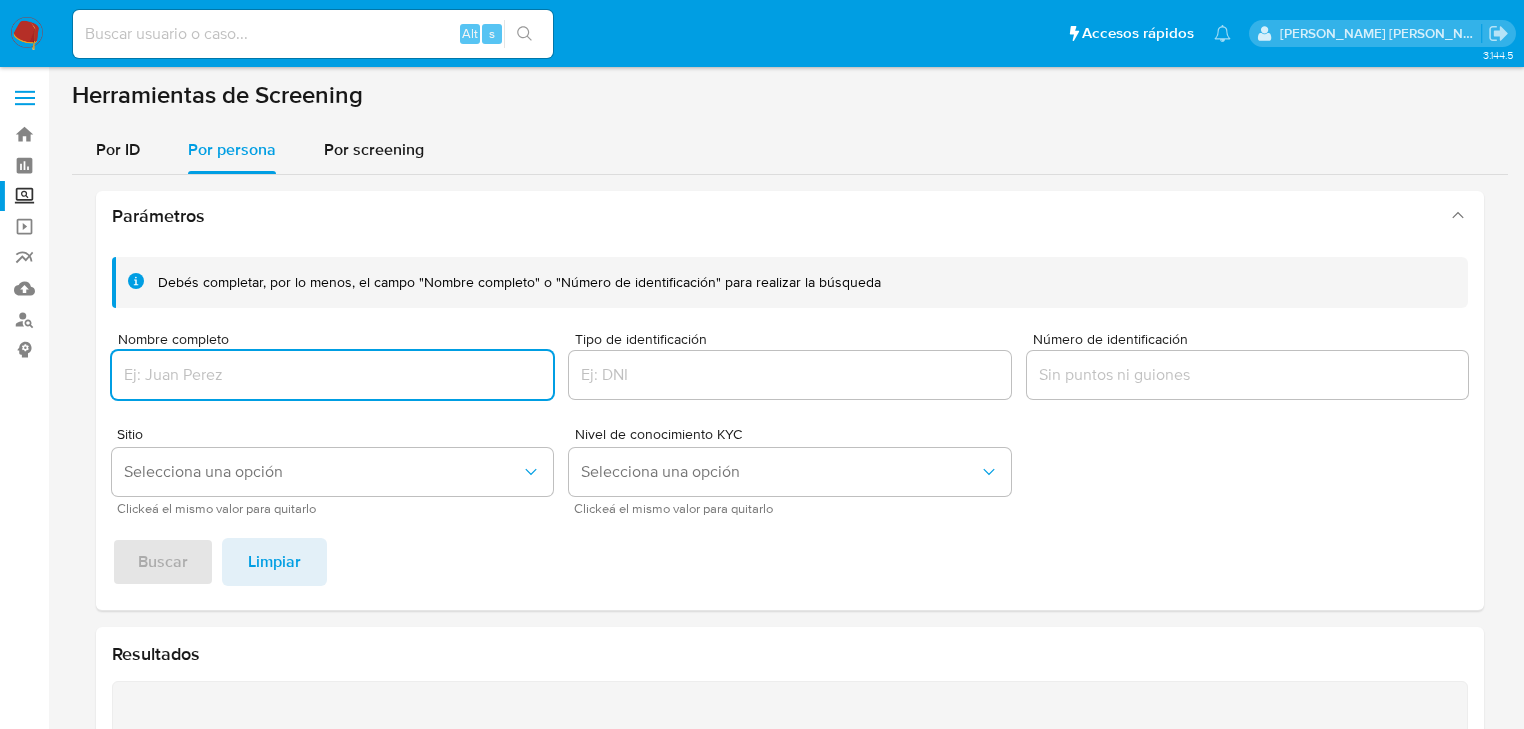 click at bounding box center [332, 375] 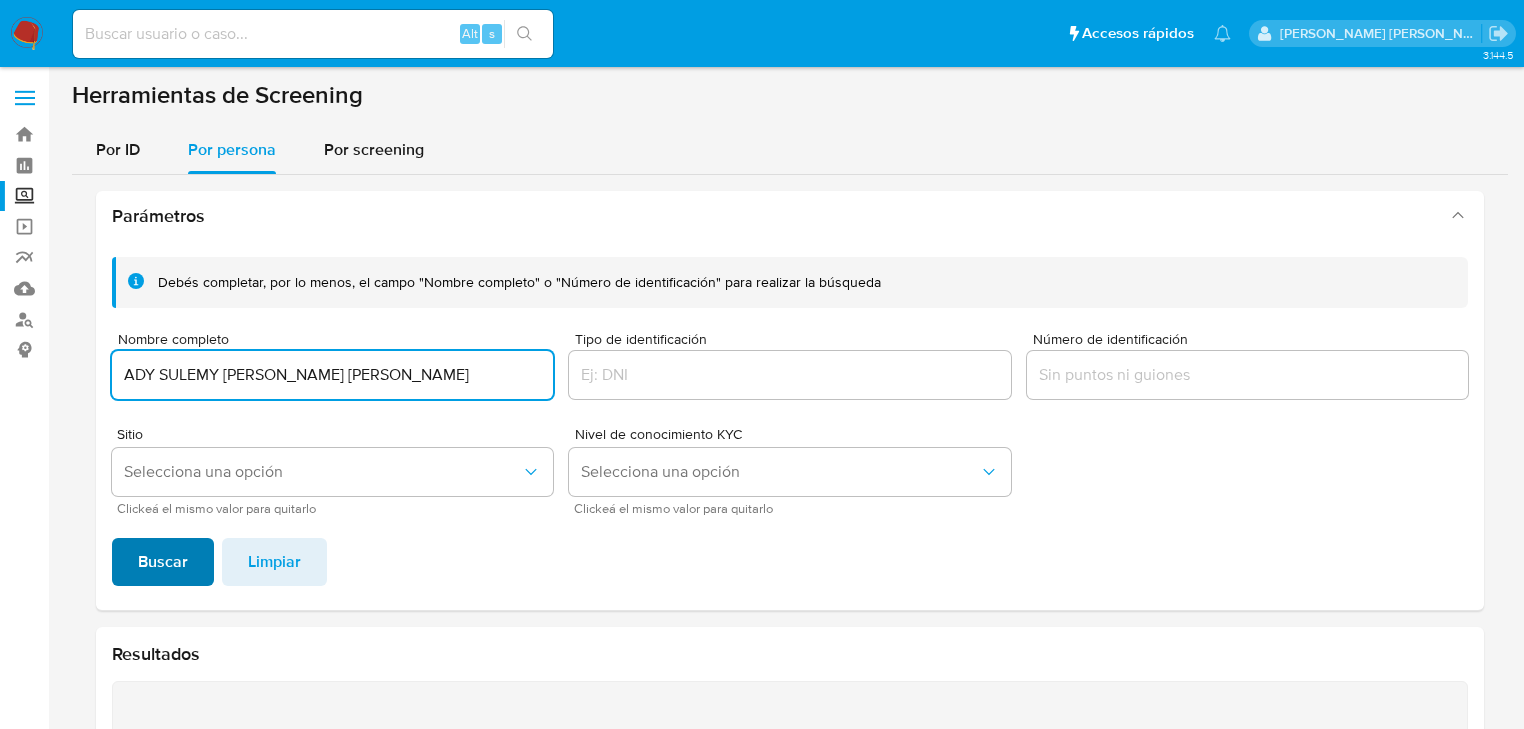 type on "ADY SULEMY [PERSON_NAME] [PERSON_NAME]" 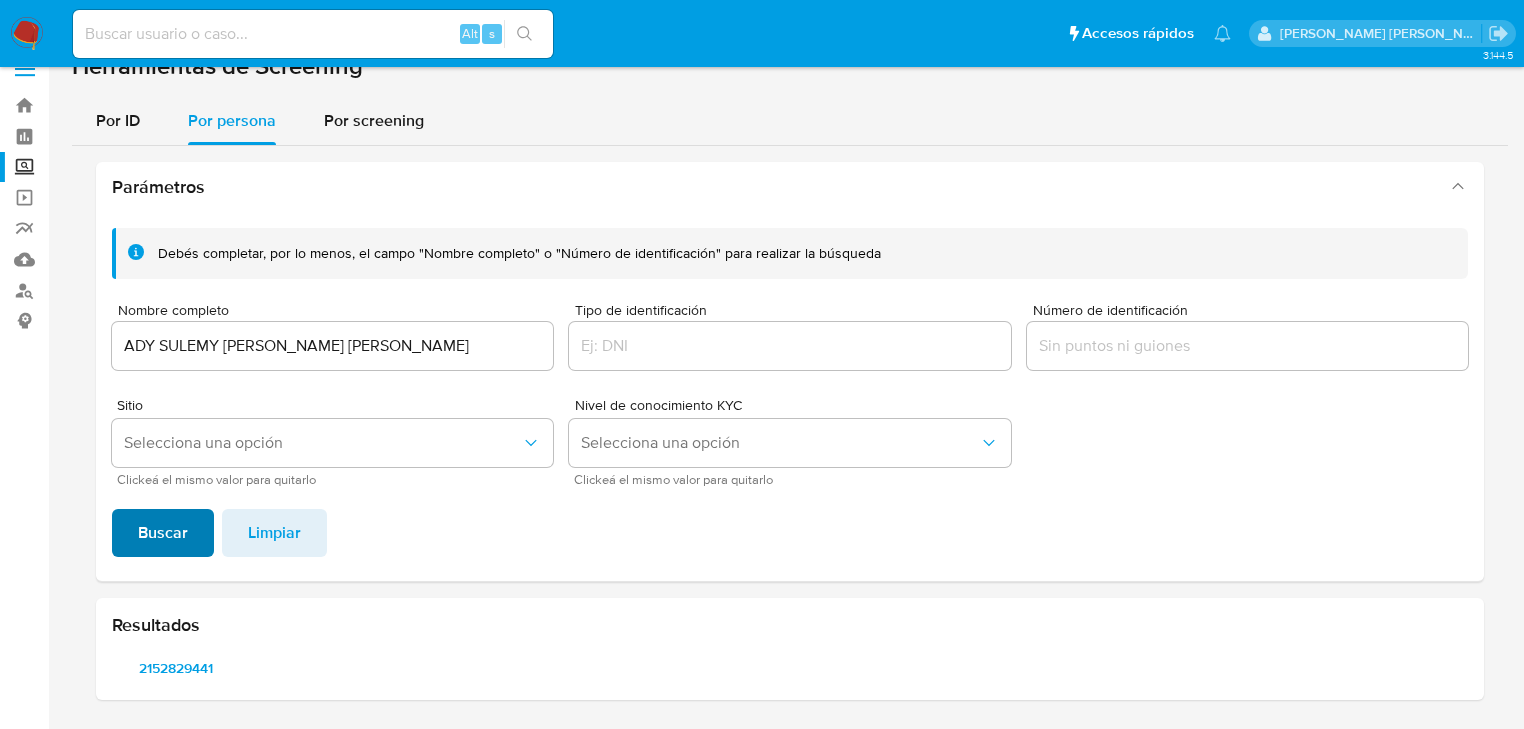 scroll, scrollTop: 28, scrollLeft: 0, axis: vertical 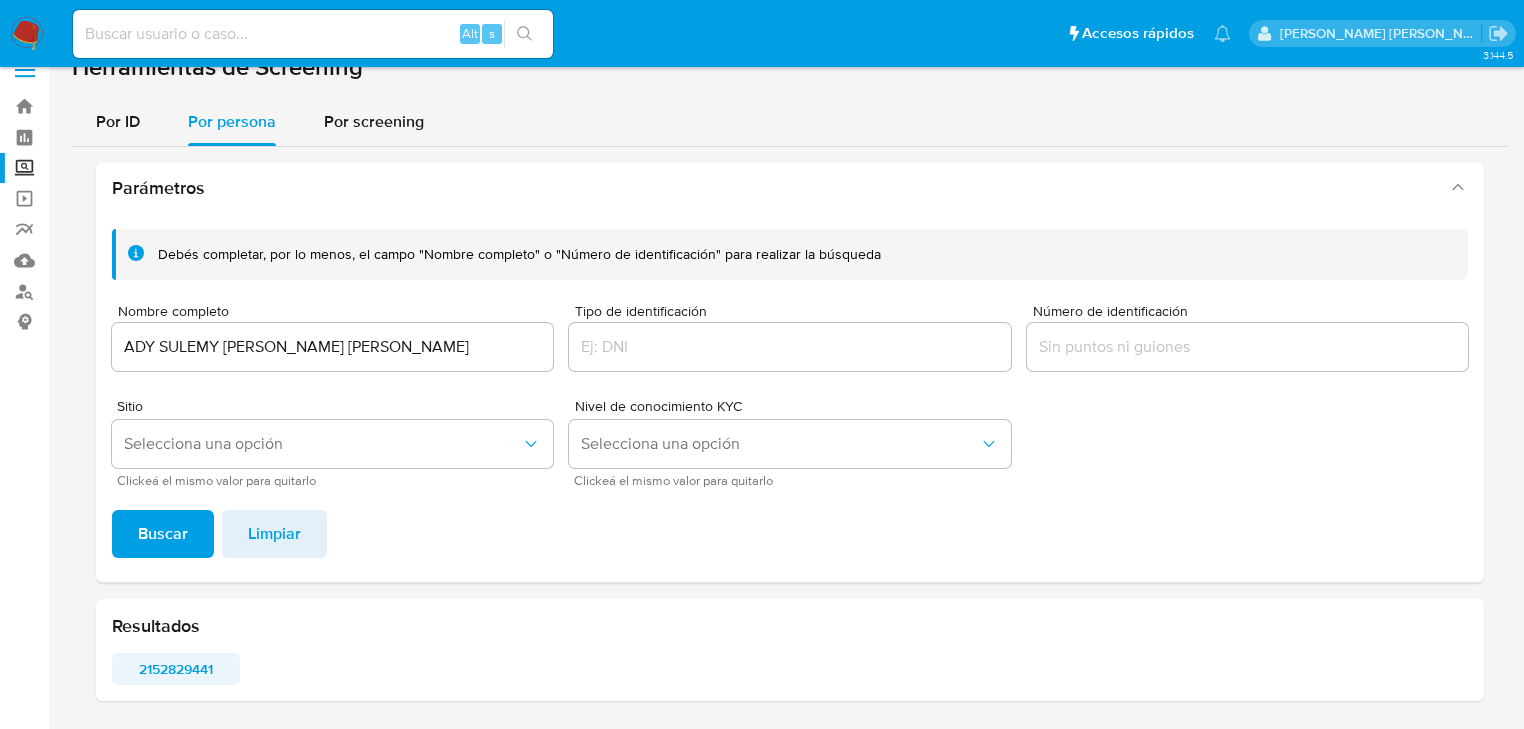 click on "2152829441" at bounding box center (176, 669) 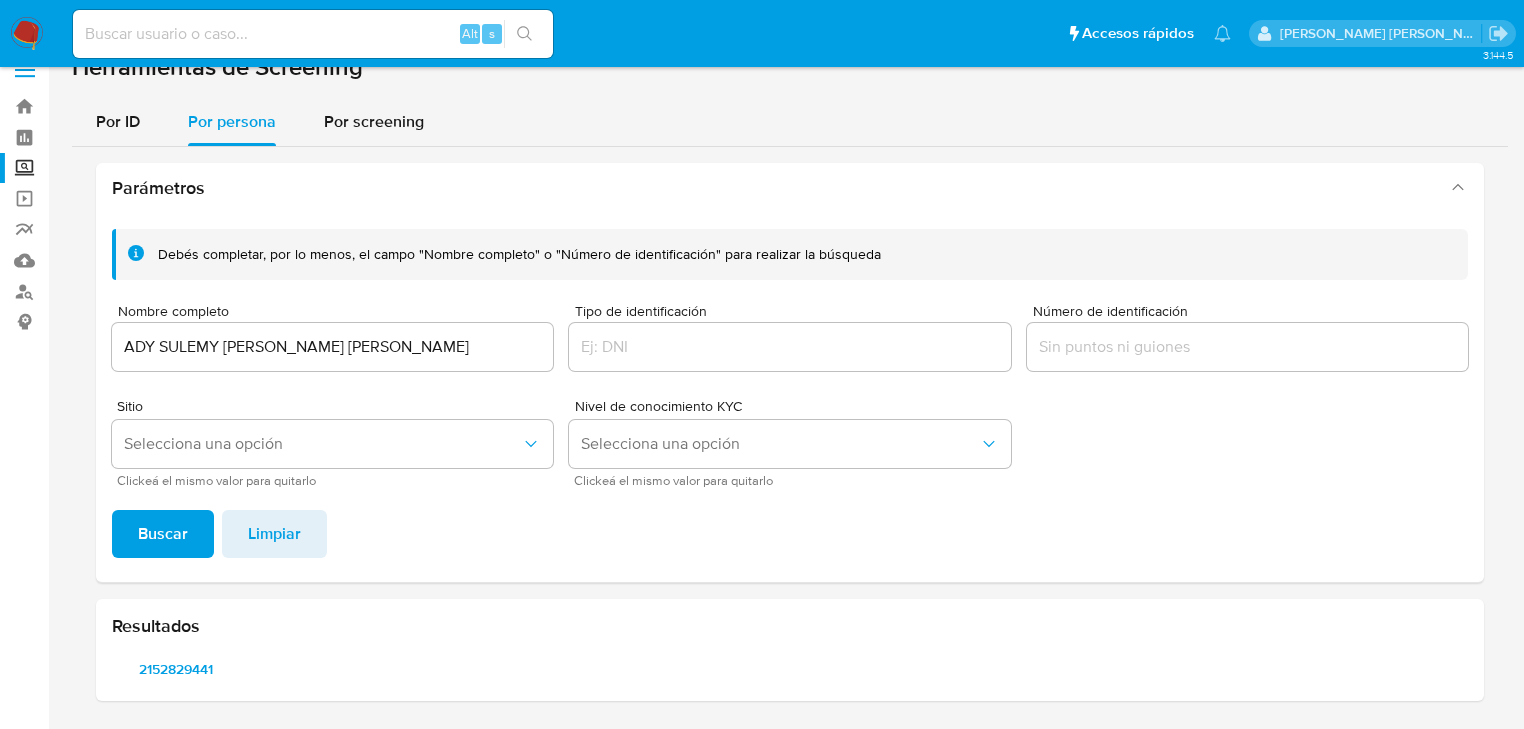 scroll, scrollTop: 0, scrollLeft: 0, axis: both 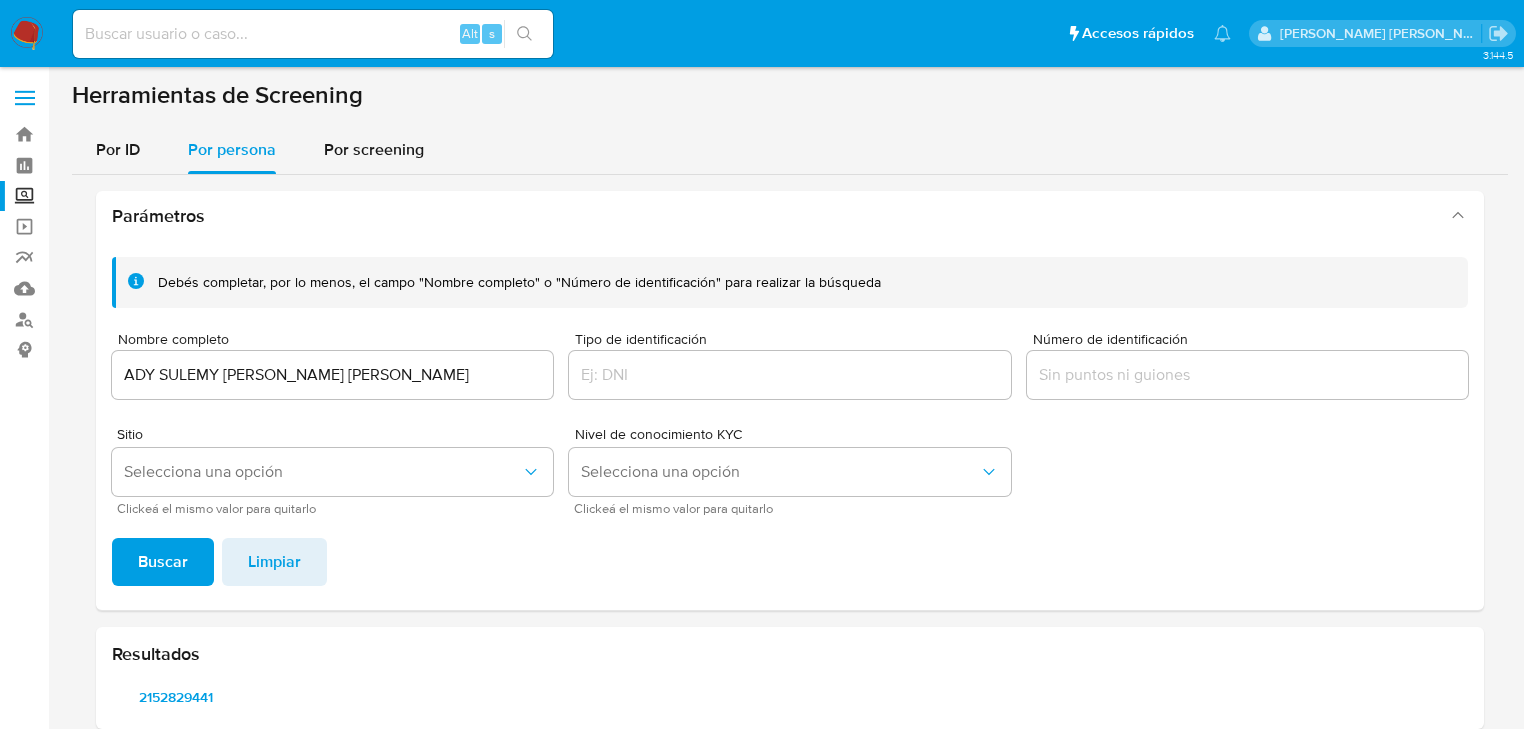click at bounding box center [313, 34] 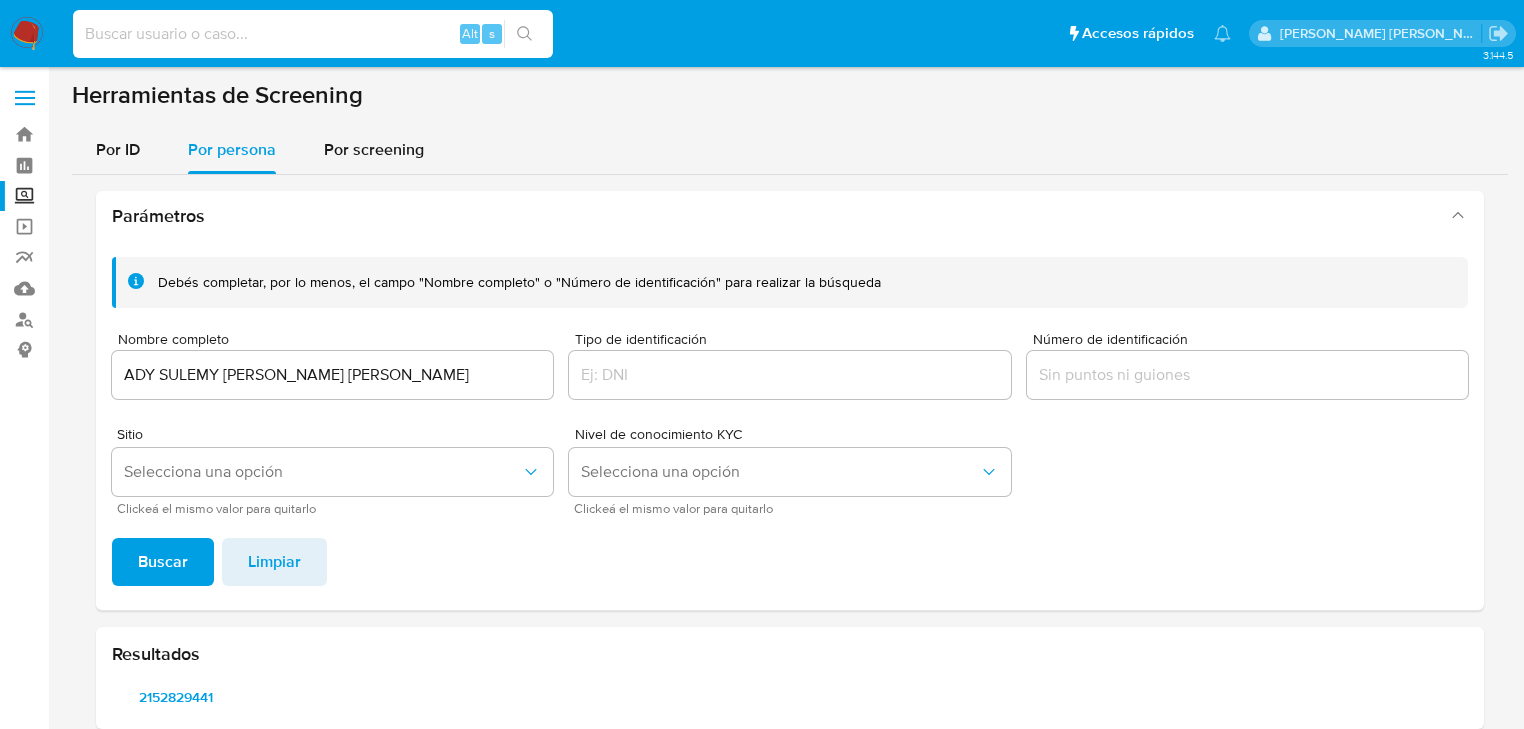 paste on "[PERSON_NAME] [PERSON_NAME]" 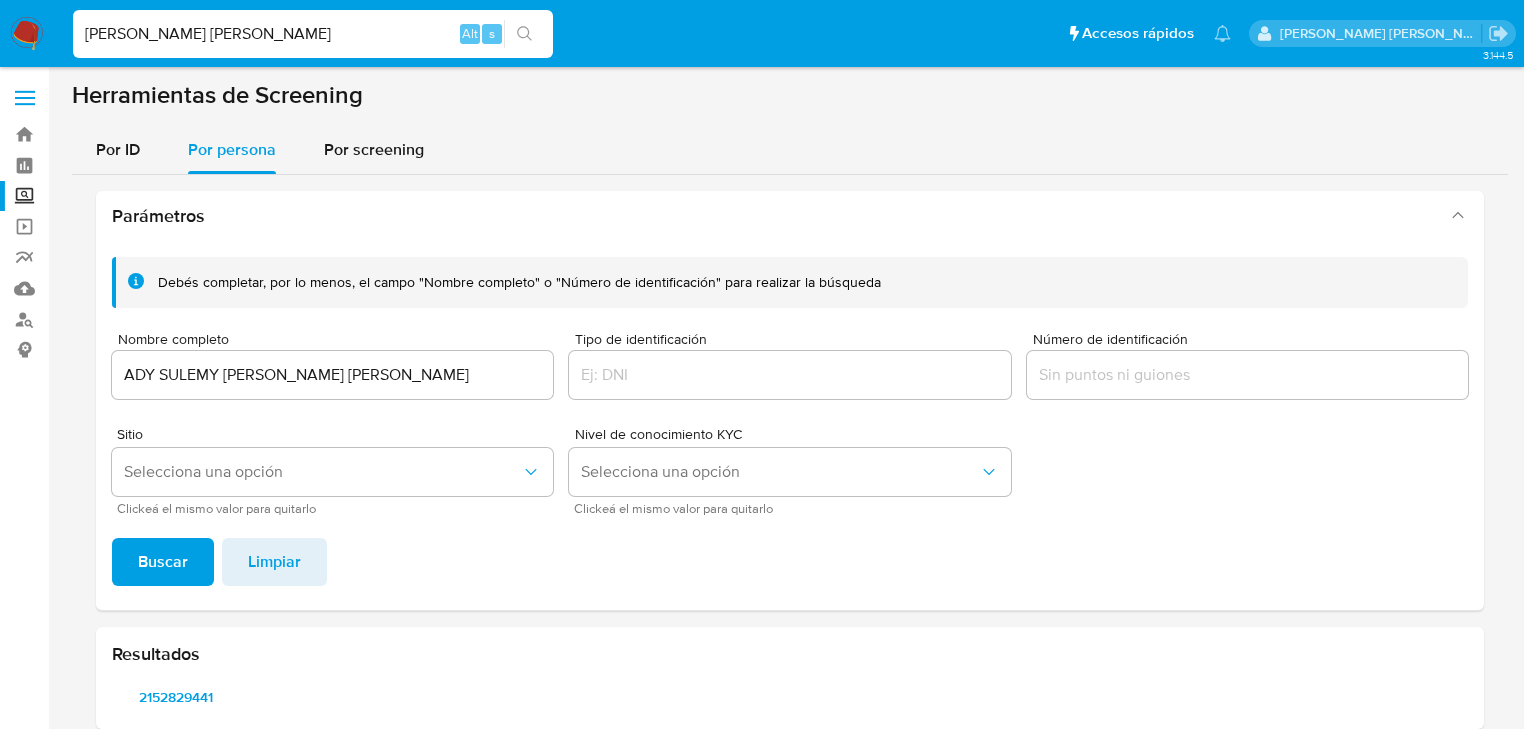 type 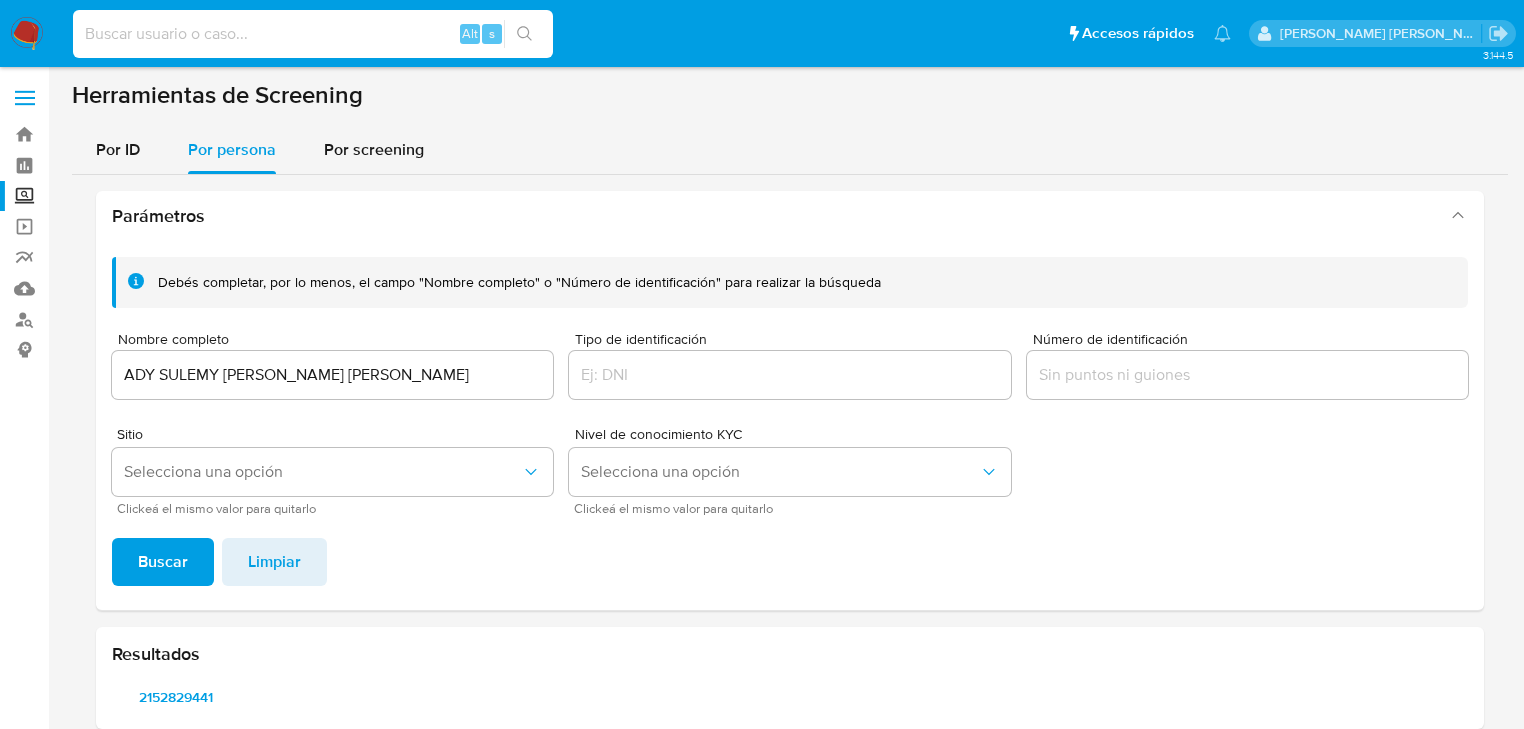 drag, startPoint x: 342, startPoint y: 383, endPoint x: 57, endPoint y: 365, distance: 285.56784 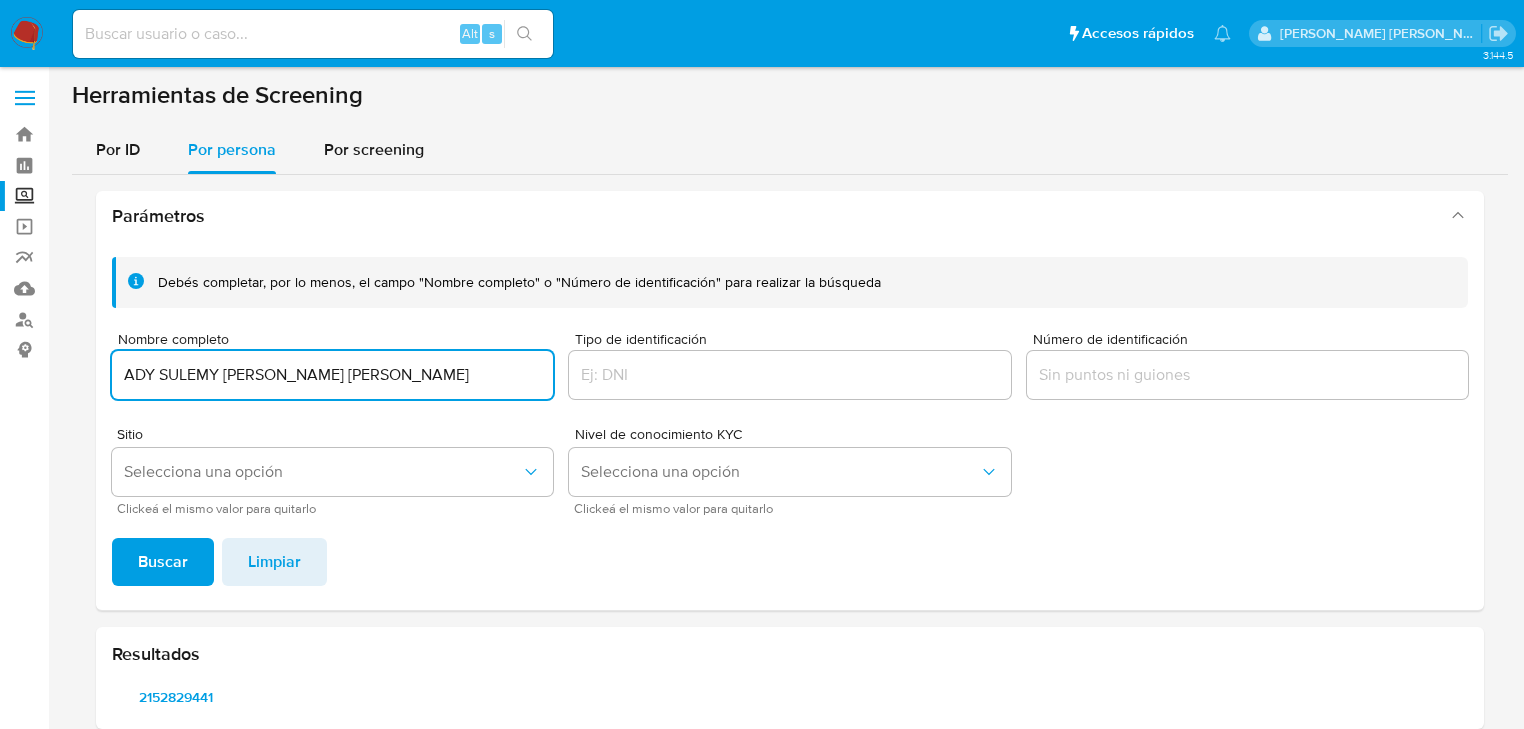paste on "NA [PERSON_NAME]" 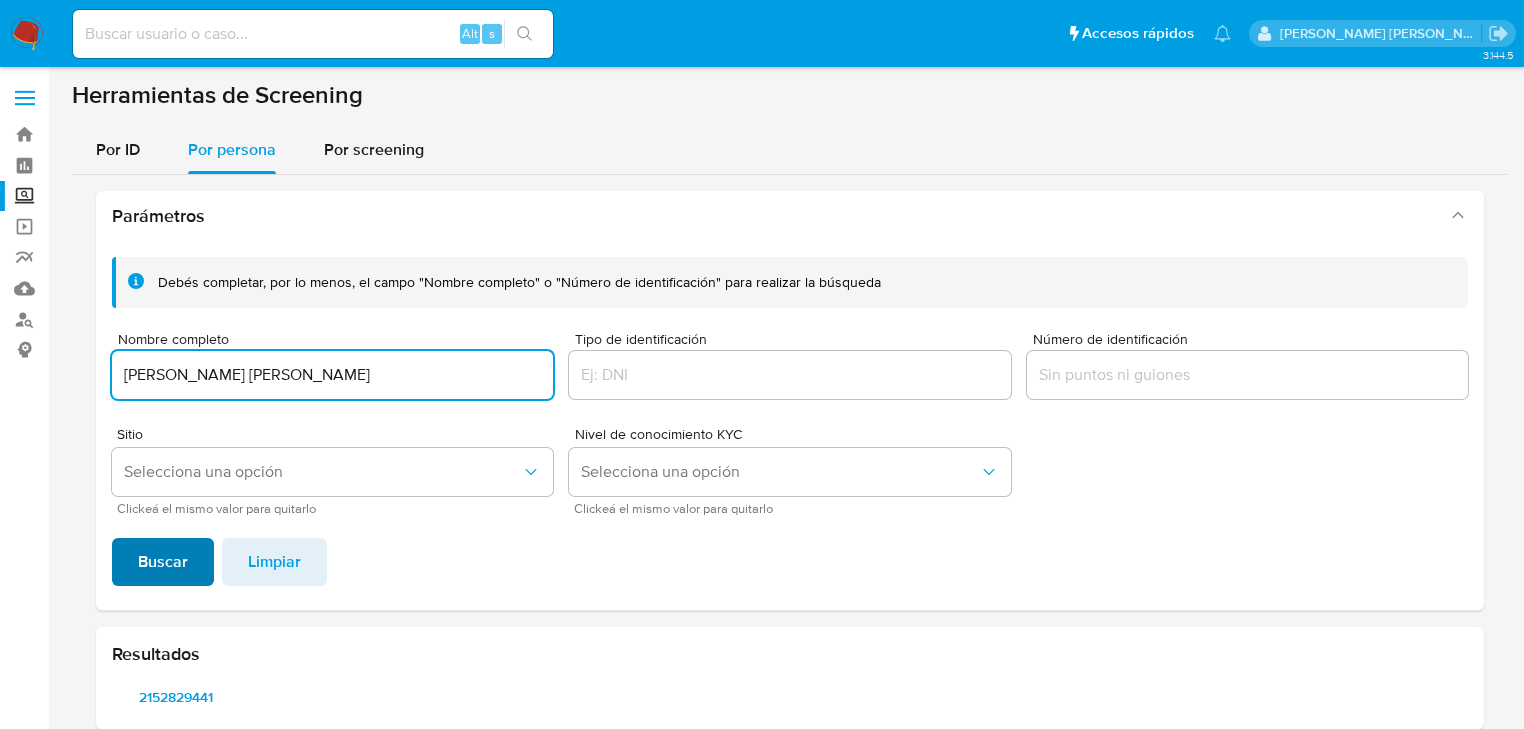click on "Buscar" at bounding box center (163, 562) 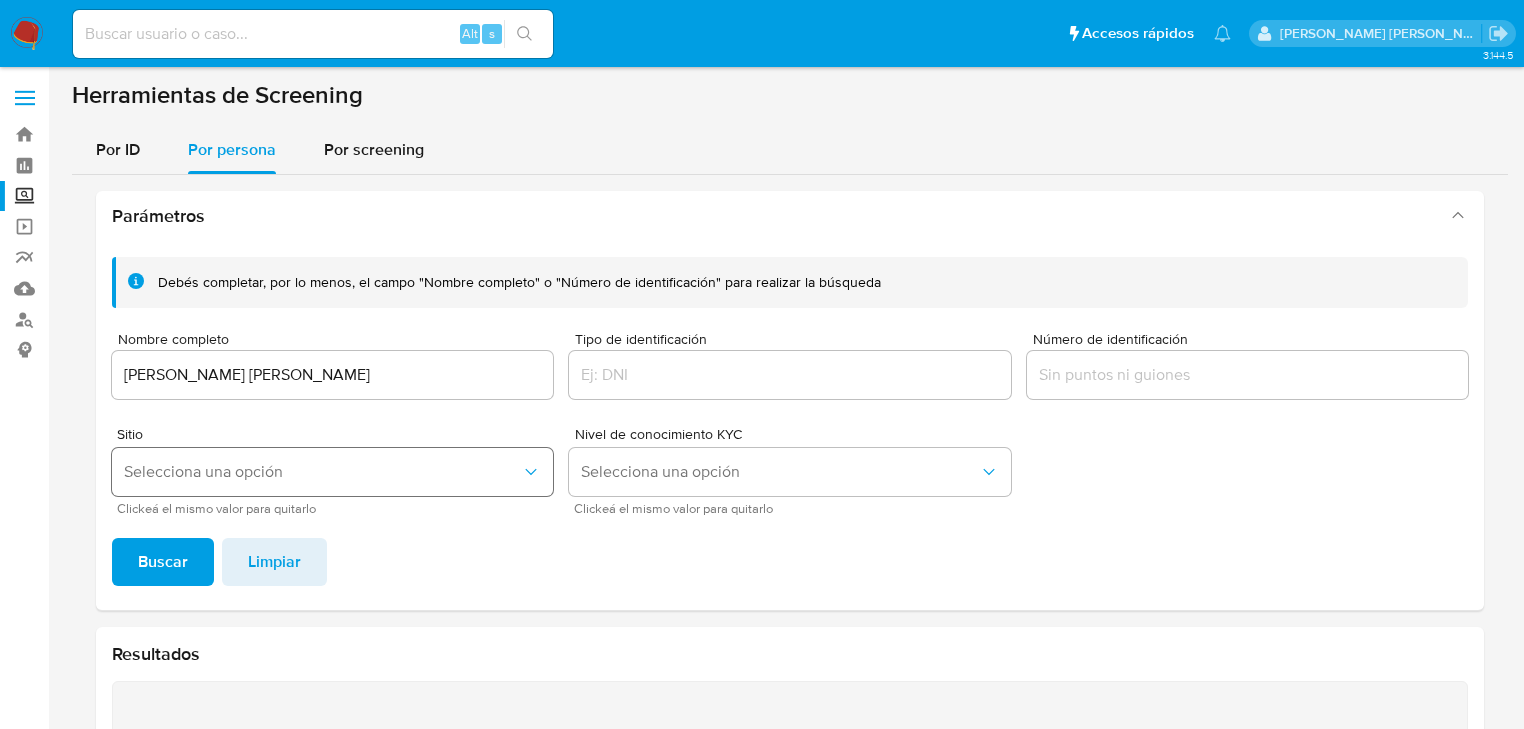 scroll, scrollTop: 28, scrollLeft: 0, axis: vertical 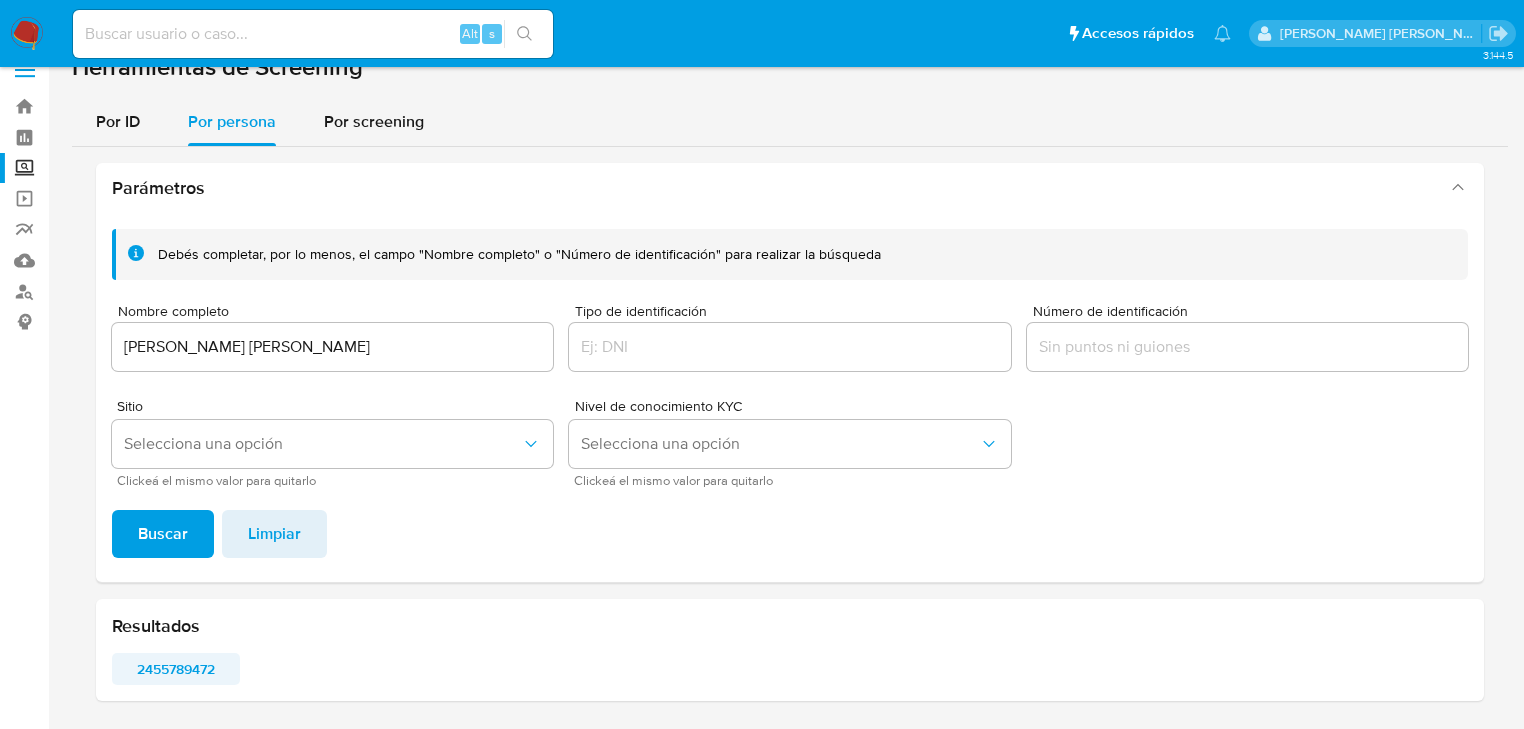 click on "2455789472" at bounding box center (176, 669) 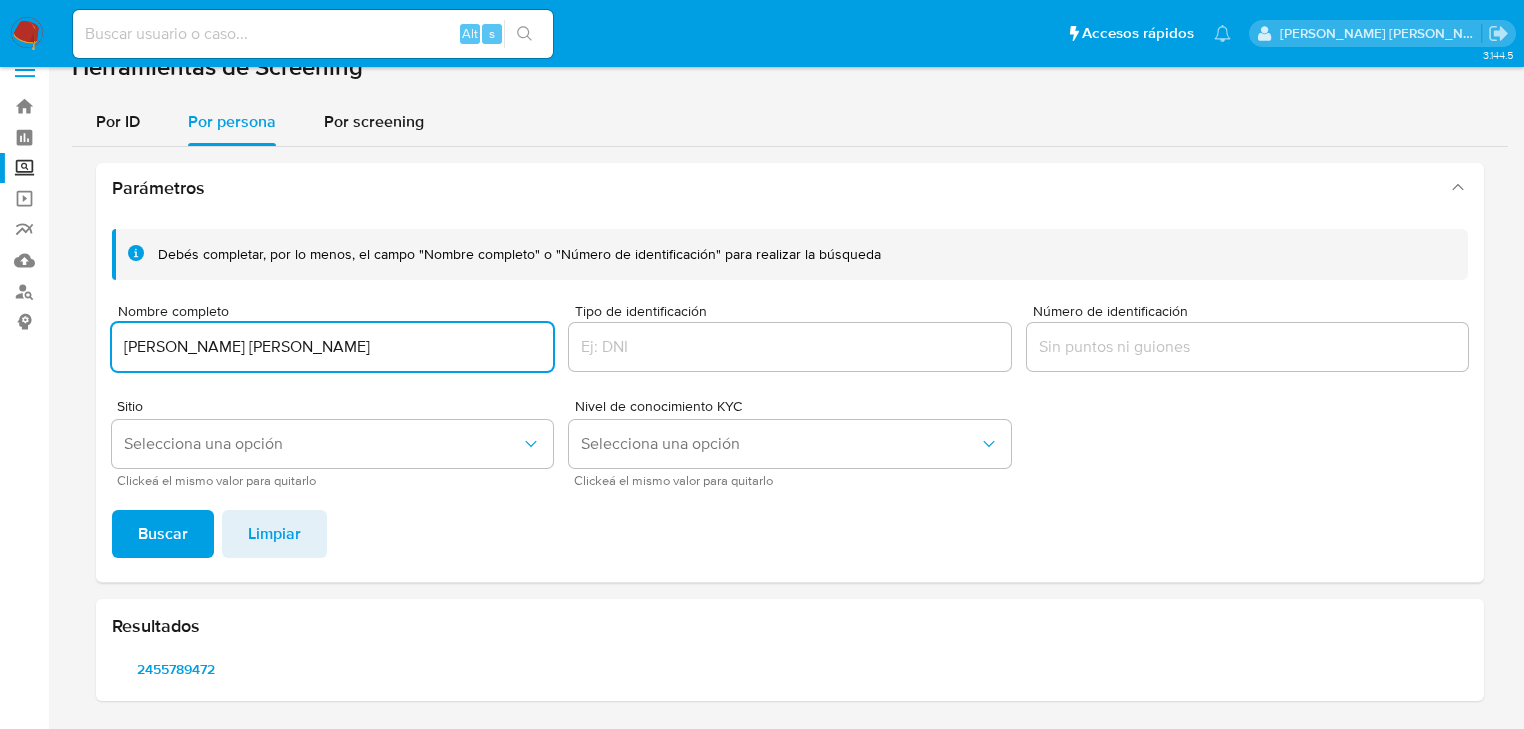 drag, startPoint x: 378, startPoint y: 352, endPoint x: 68, endPoint y: 346, distance: 310.05804 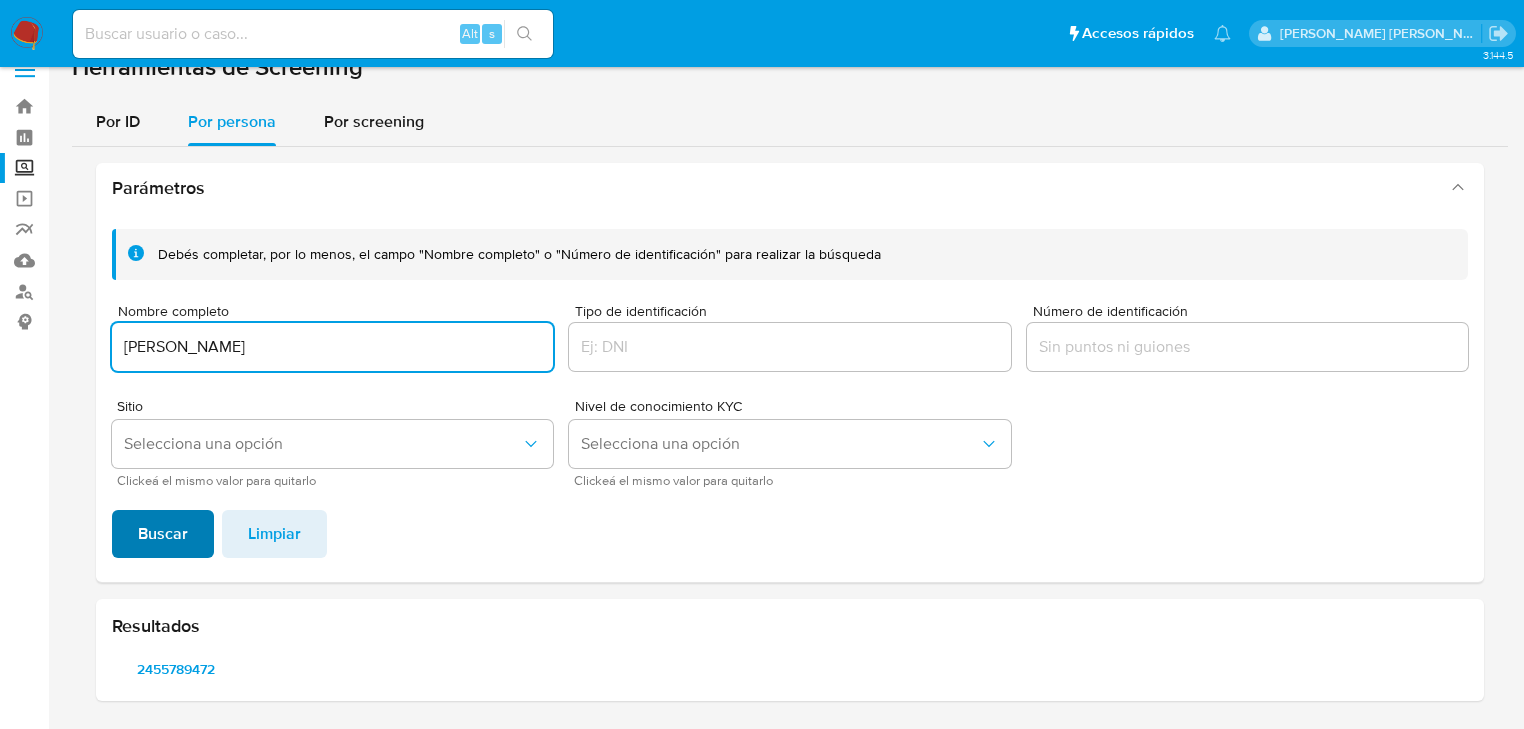 type on "[PERSON_NAME]" 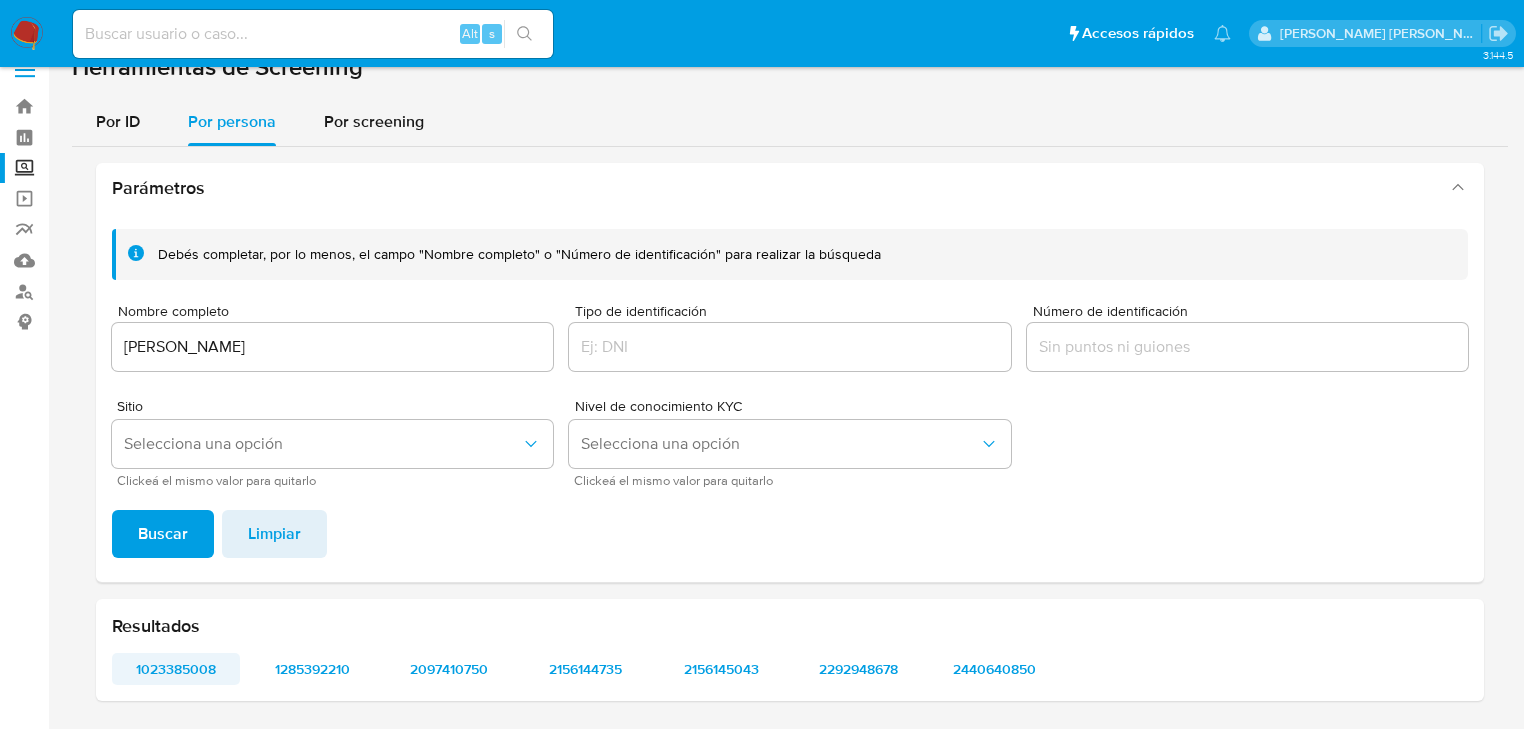 click on "1023385008" at bounding box center (176, 669) 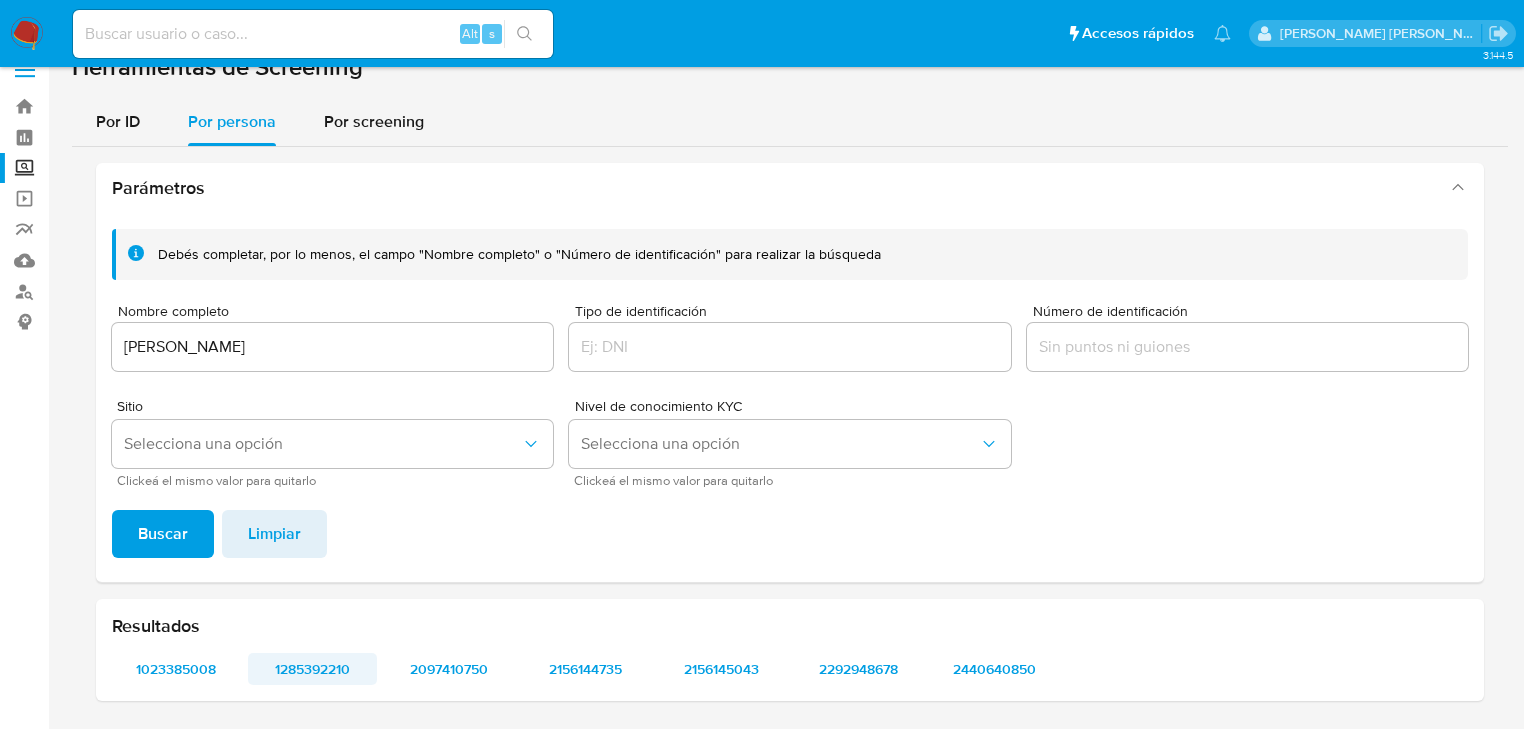 click on "1285392210" at bounding box center (312, 669) 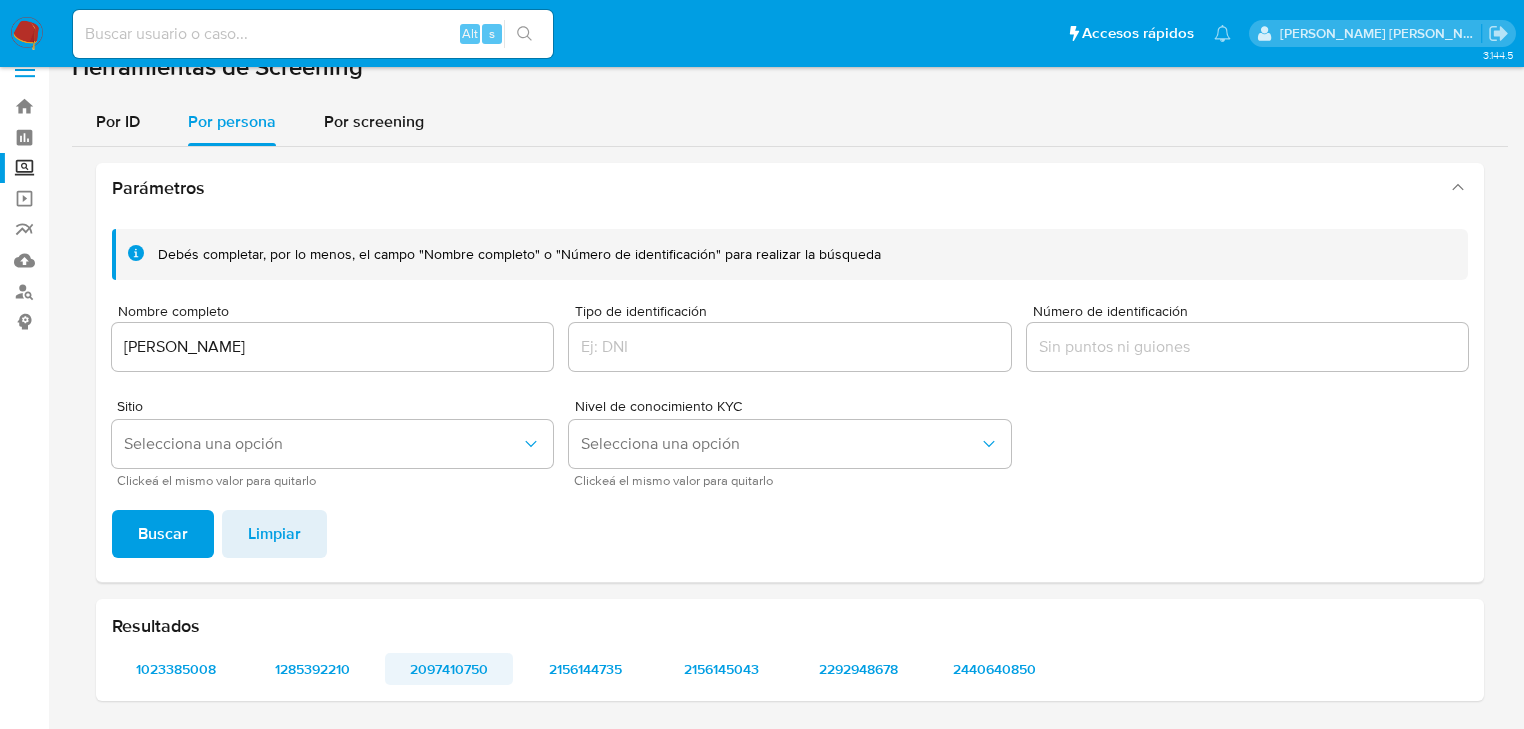 click on "2097410750" at bounding box center [449, 669] 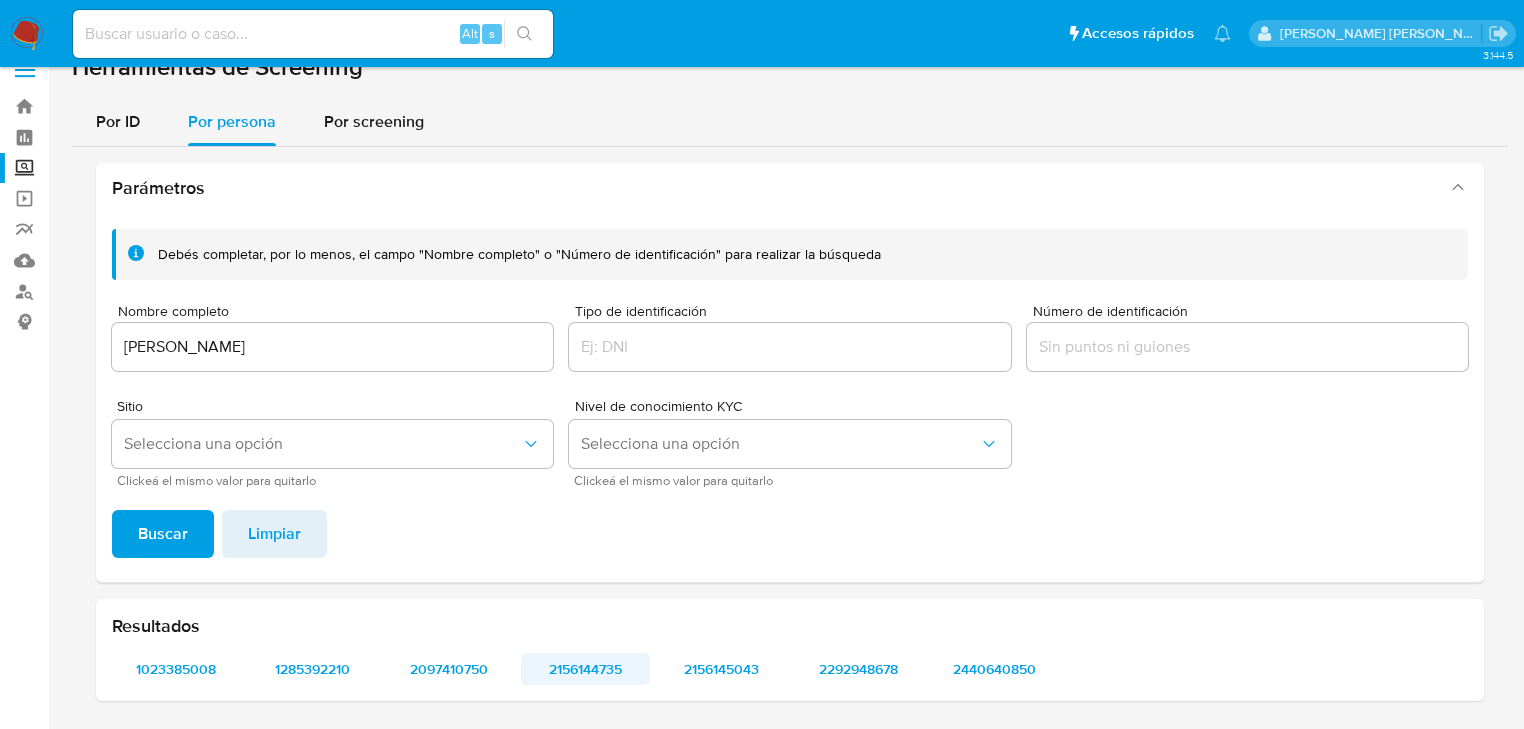 drag, startPoint x: 578, startPoint y: 670, endPoint x: 579, endPoint y: 656, distance: 14.035668 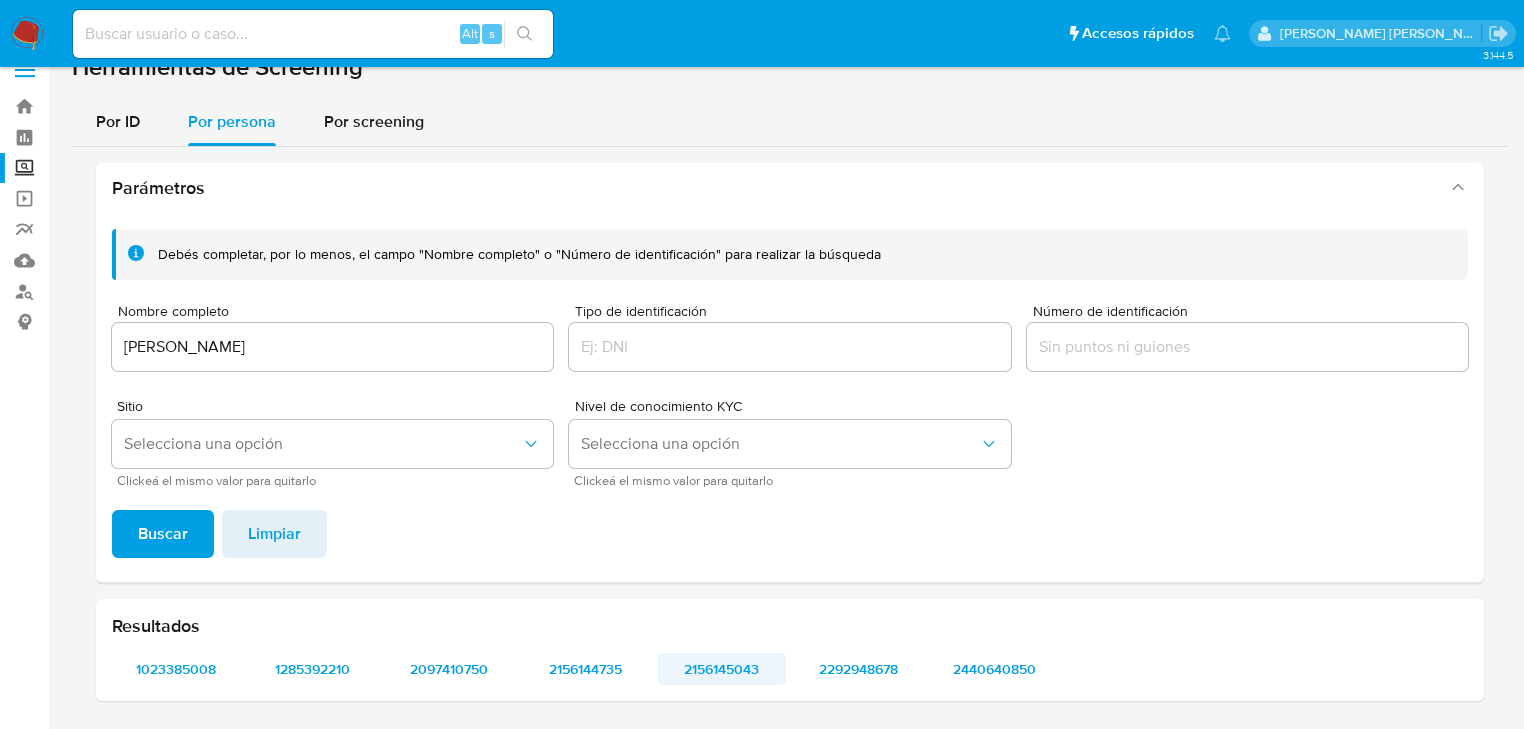 click on "2156145043" at bounding box center (722, 669) 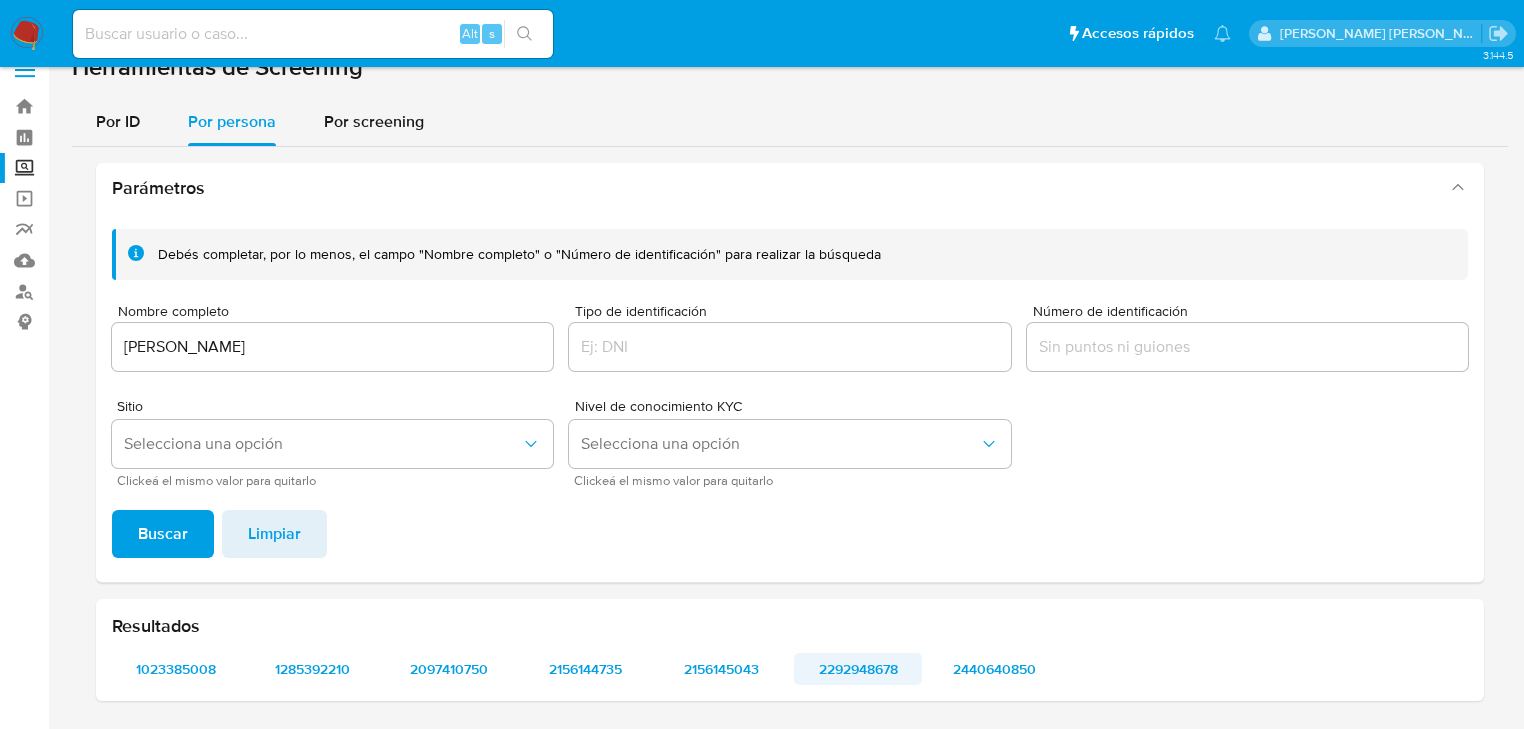 click on "2292948678" at bounding box center [858, 669] 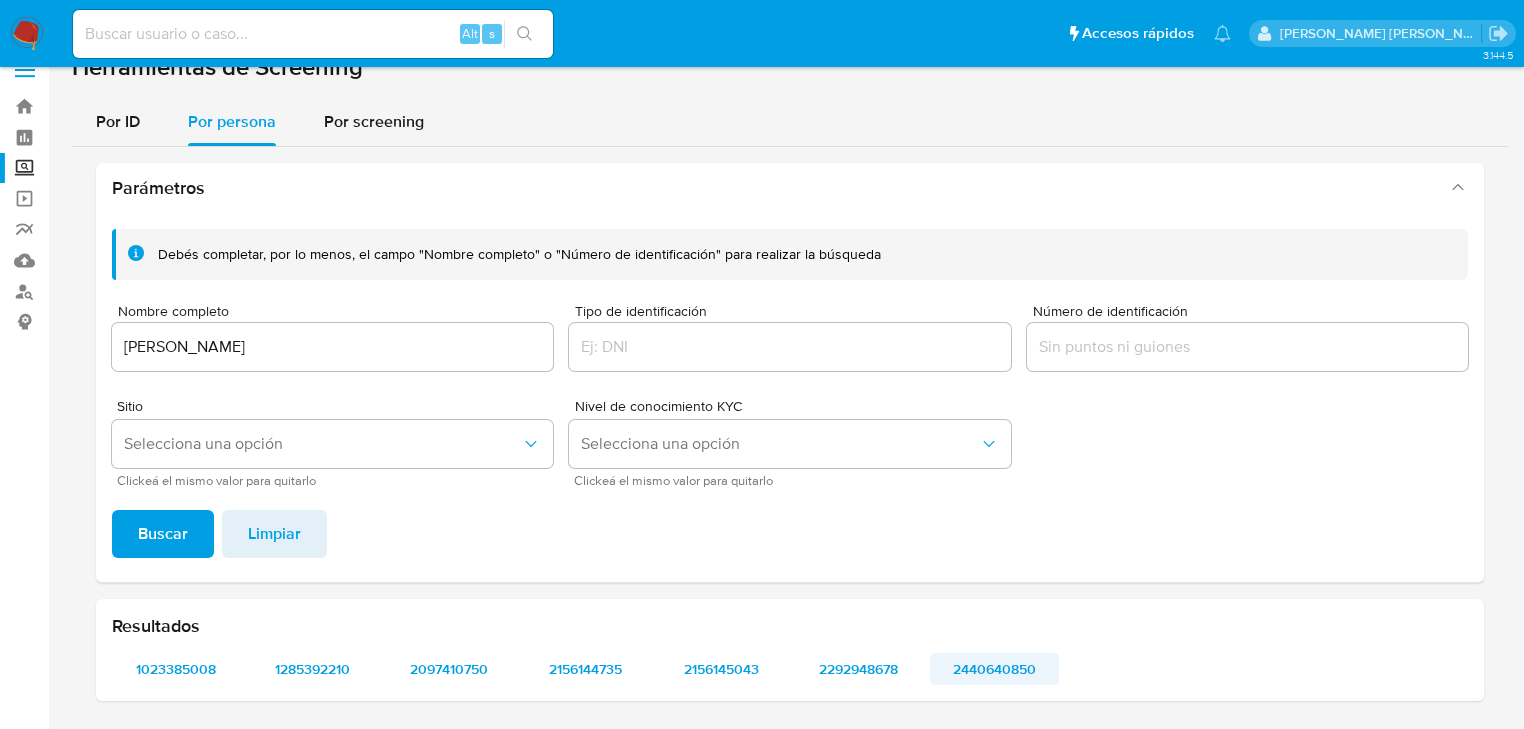click on "2440640850" at bounding box center (994, 669) 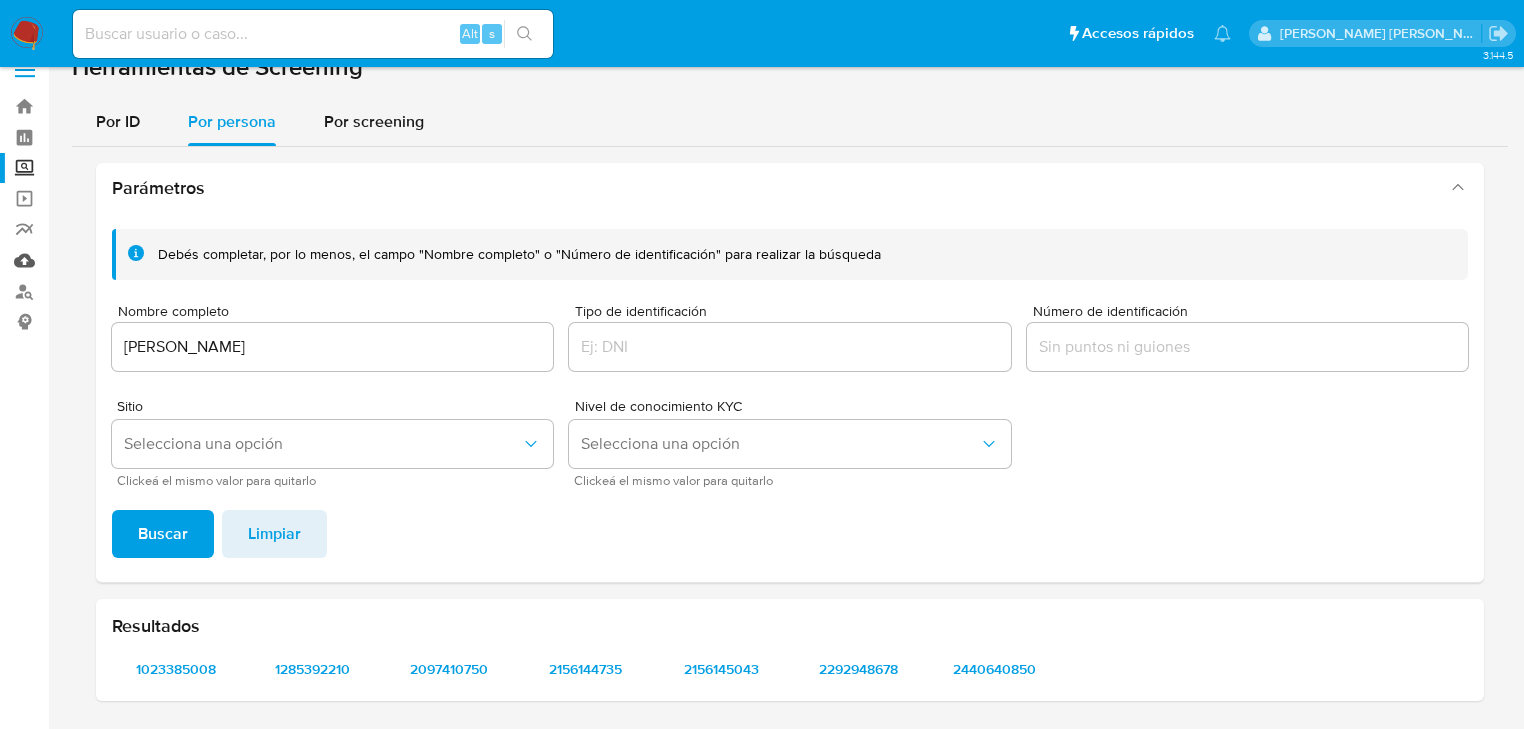 click on "Mulan" at bounding box center (119, 260) 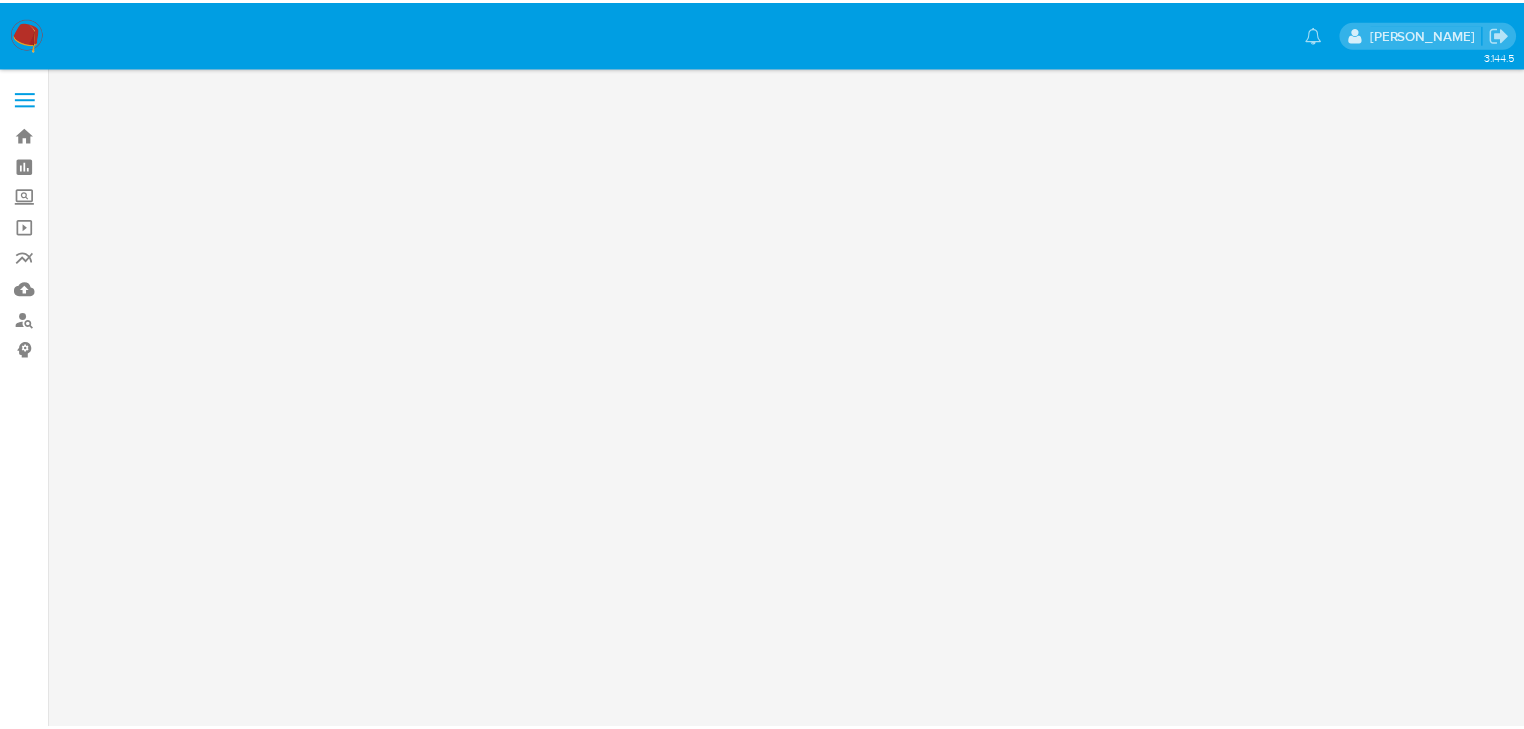 scroll, scrollTop: 0, scrollLeft: 0, axis: both 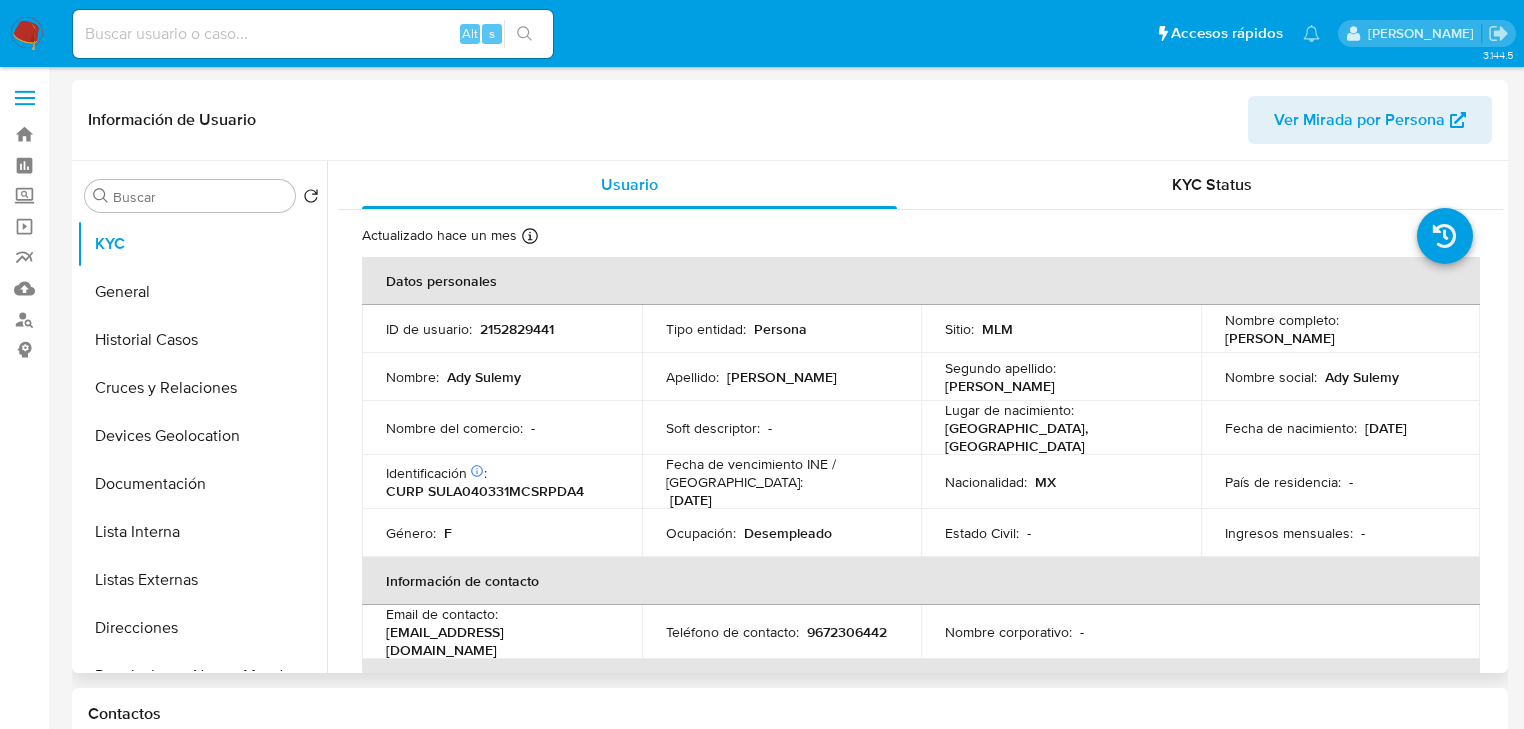 select on "10" 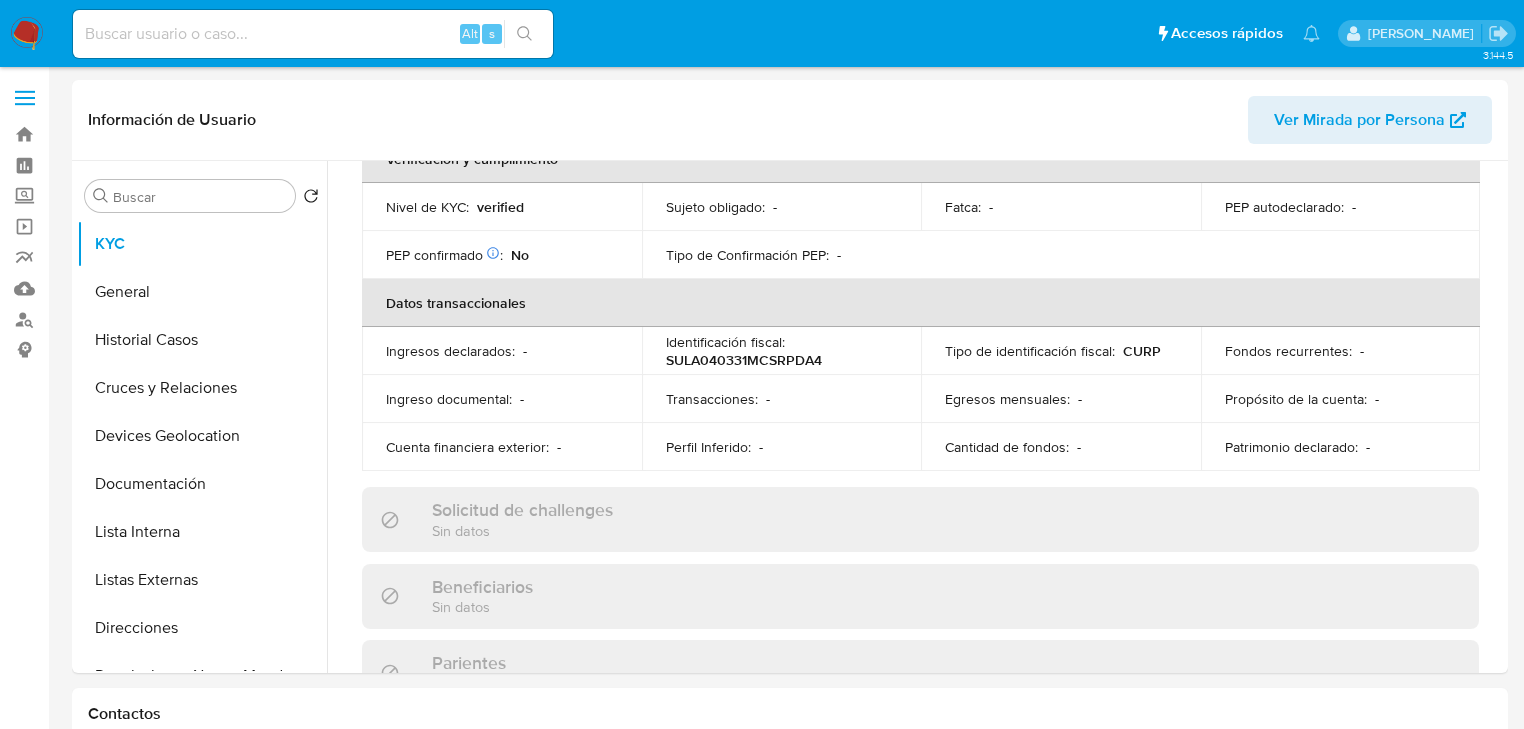 scroll, scrollTop: 543, scrollLeft: 0, axis: vertical 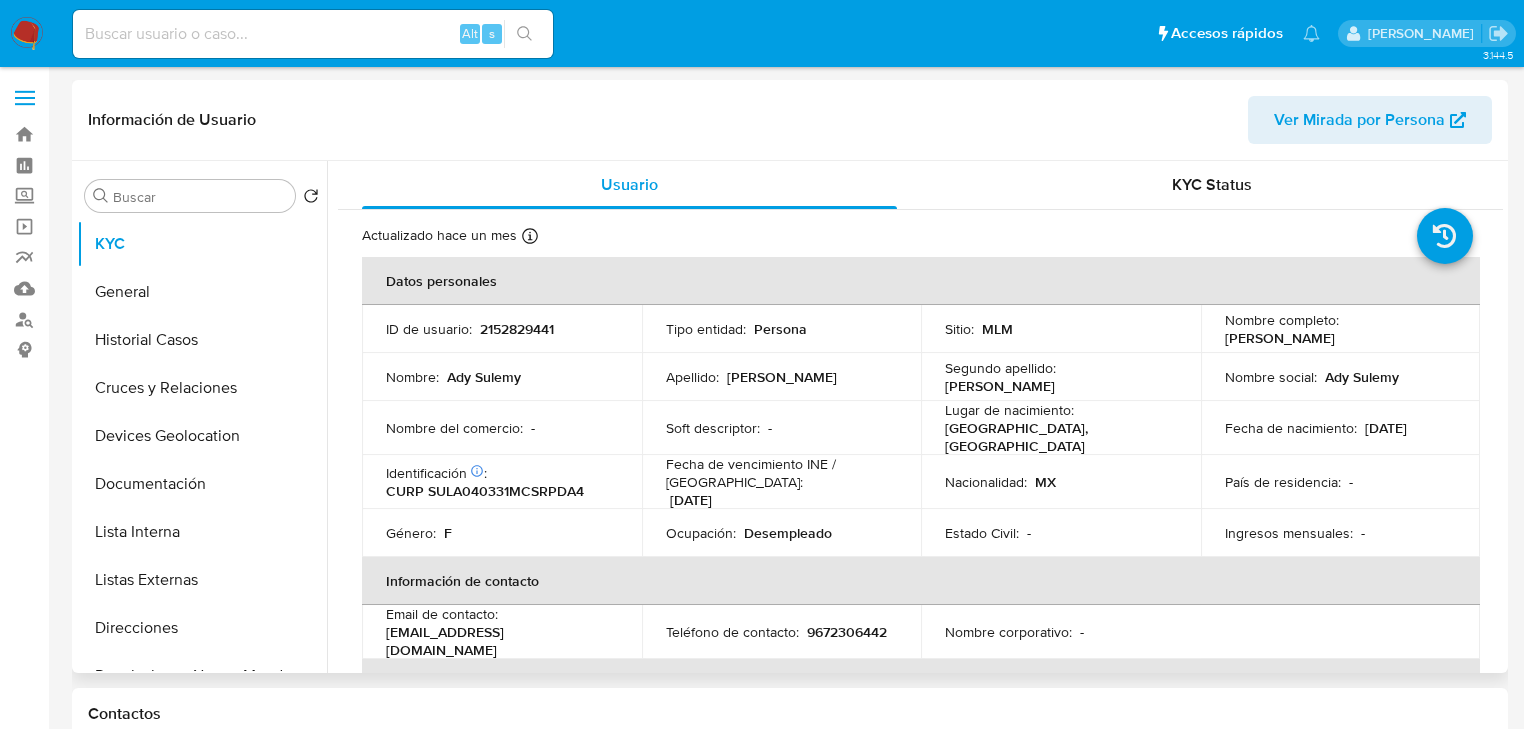 click on "2152829441" at bounding box center [517, 329] 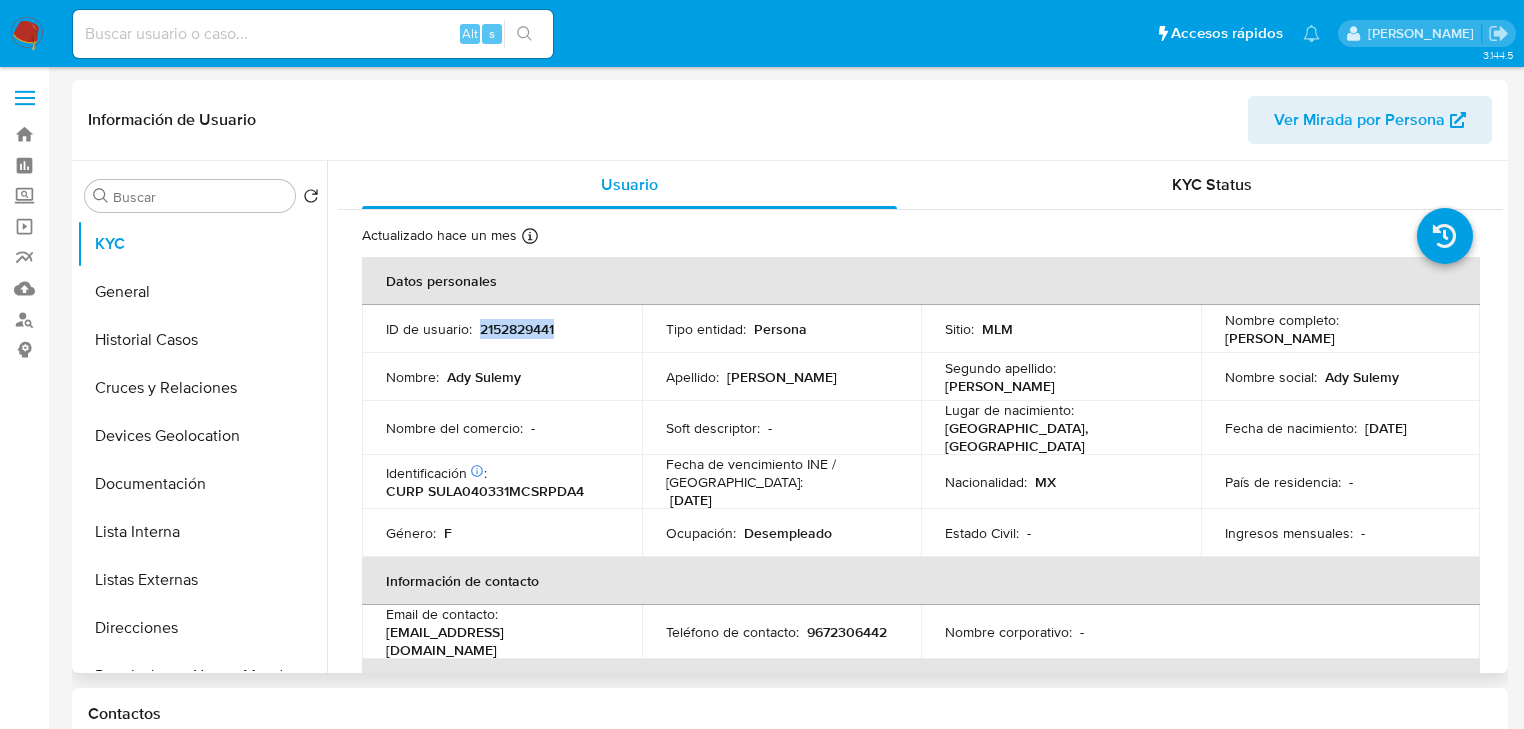 click on "2152829441" at bounding box center [517, 329] 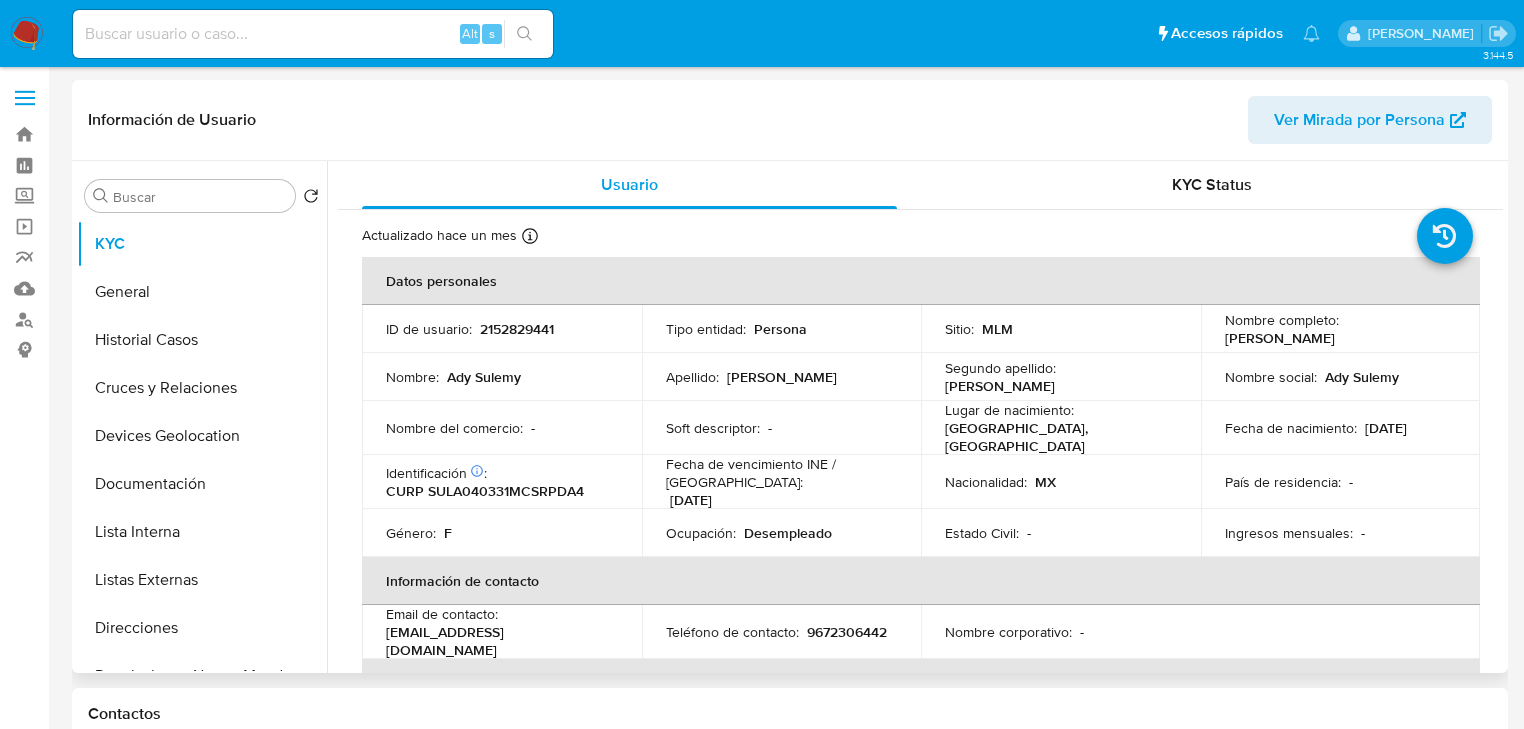 click on "Estado Civil :" at bounding box center (982, 533) 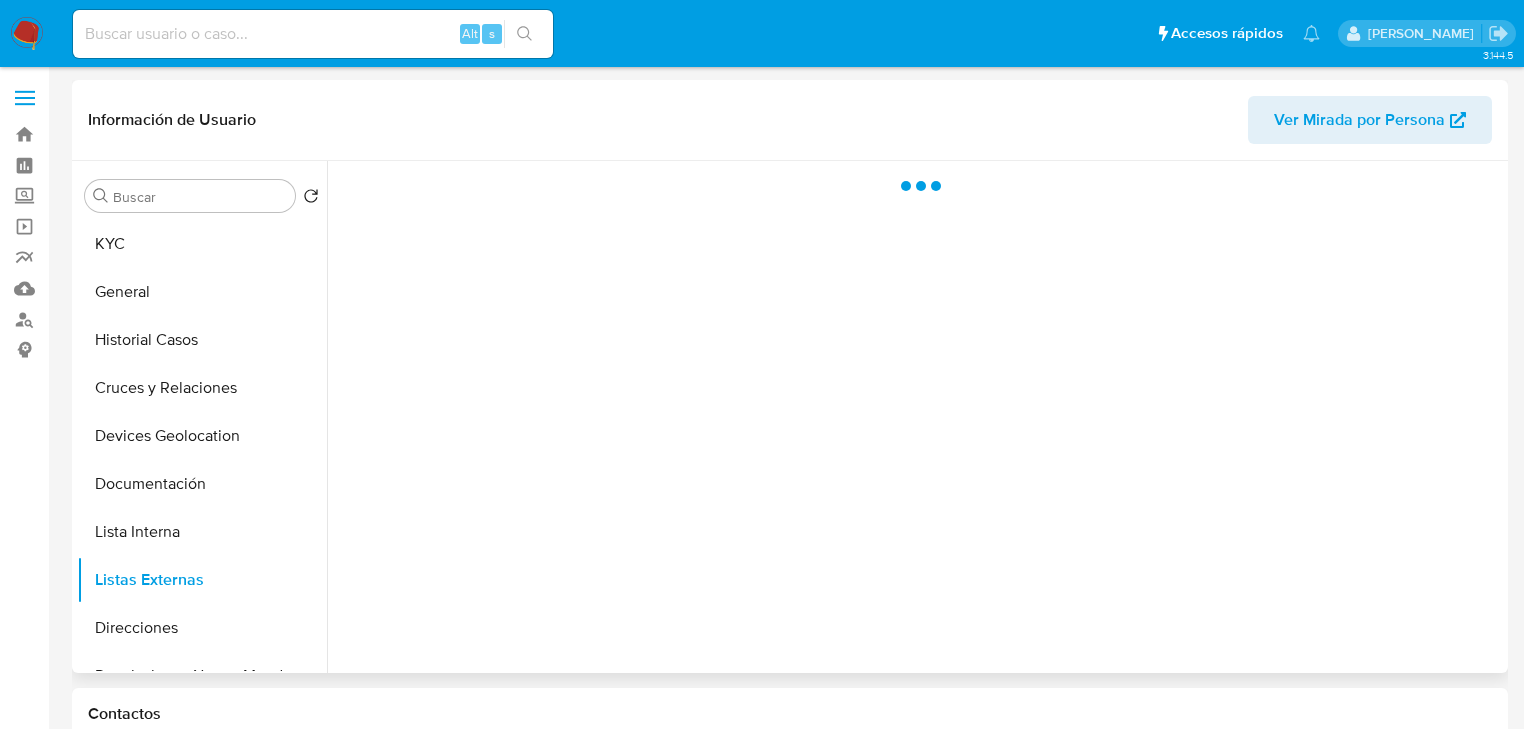 click at bounding box center [915, 417] 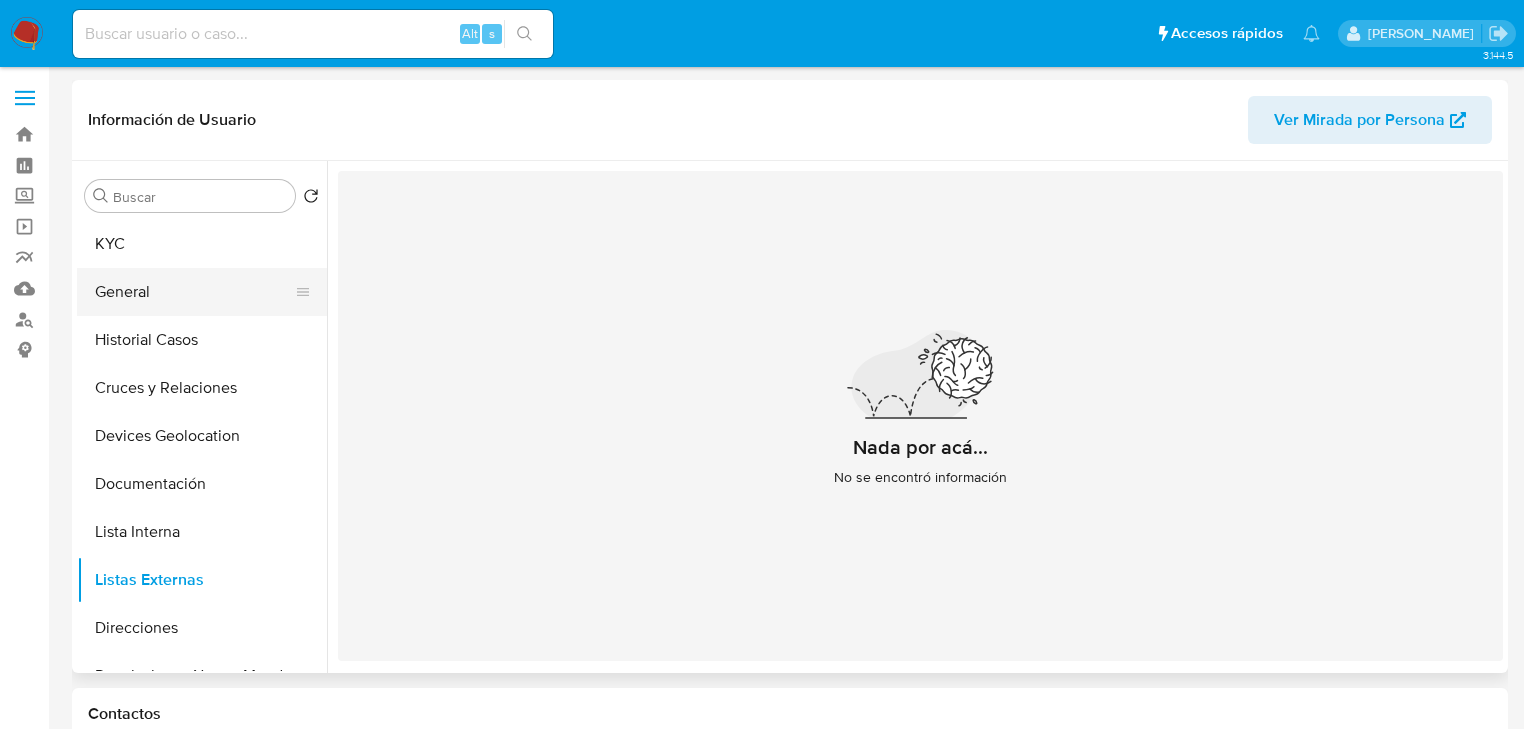 drag, startPoint x: 156, startPoint y: 298, endPoint x: 167, endPoint y: 294, distance: 11.7046995 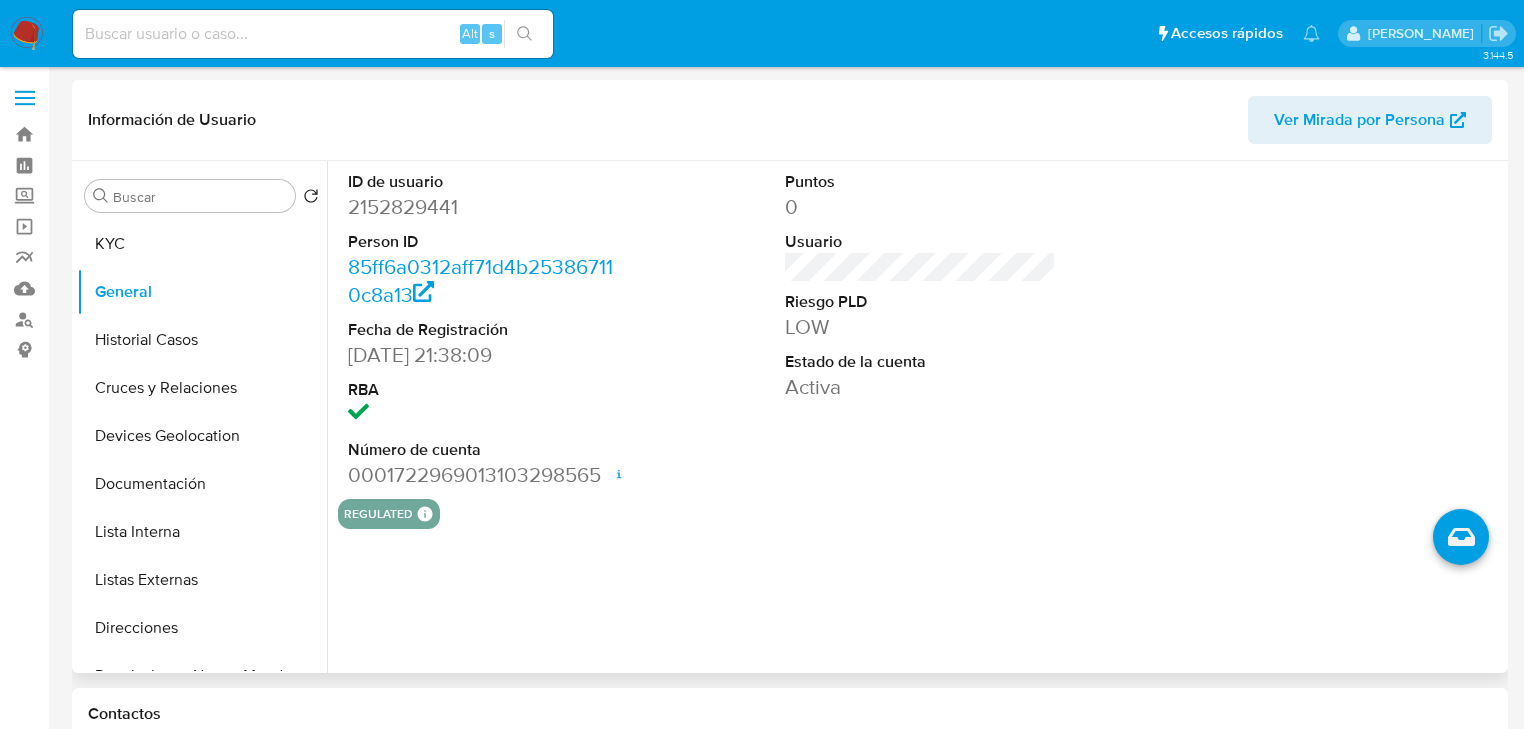 type 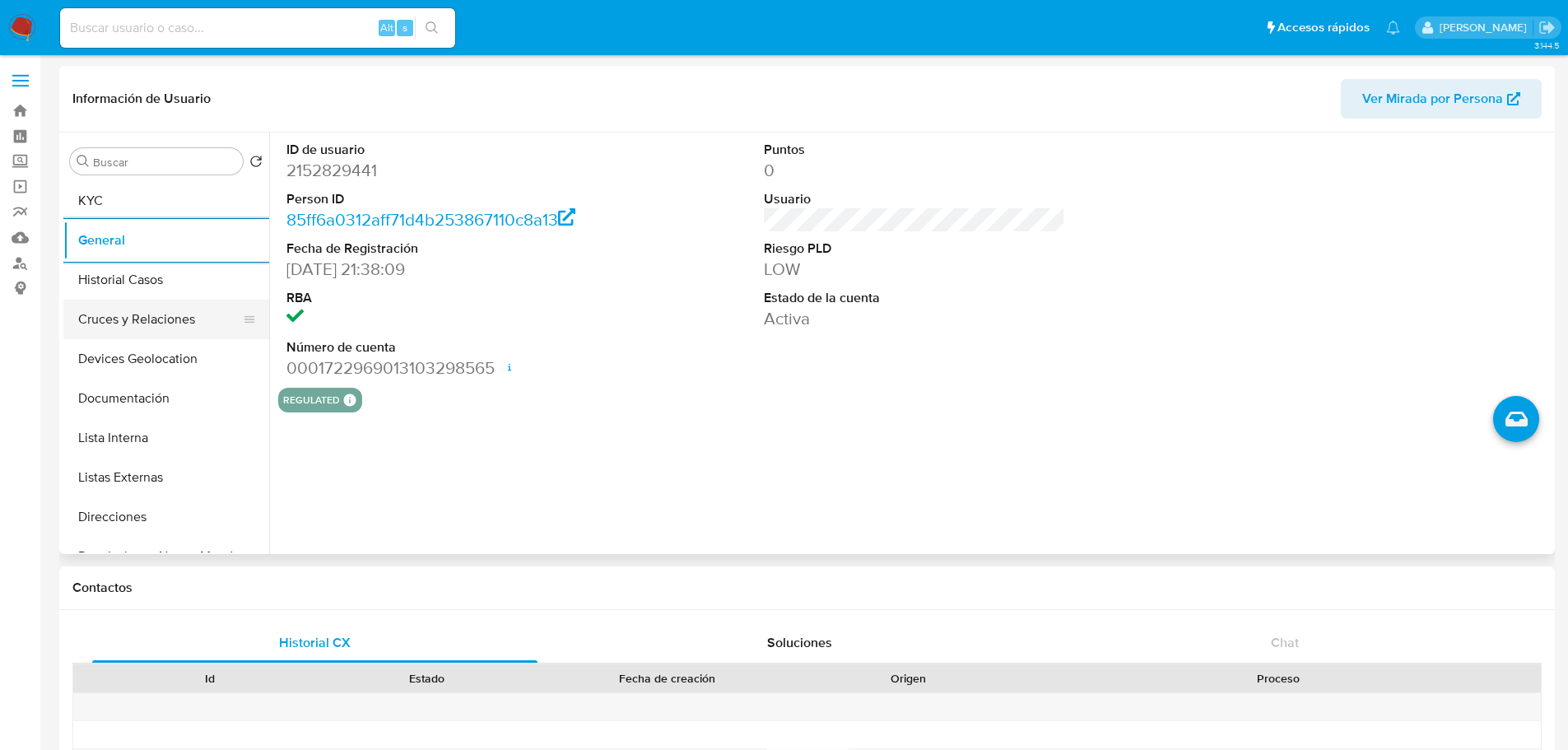 click on "Cruces y Relaciones" at bounding box center (160, 319) 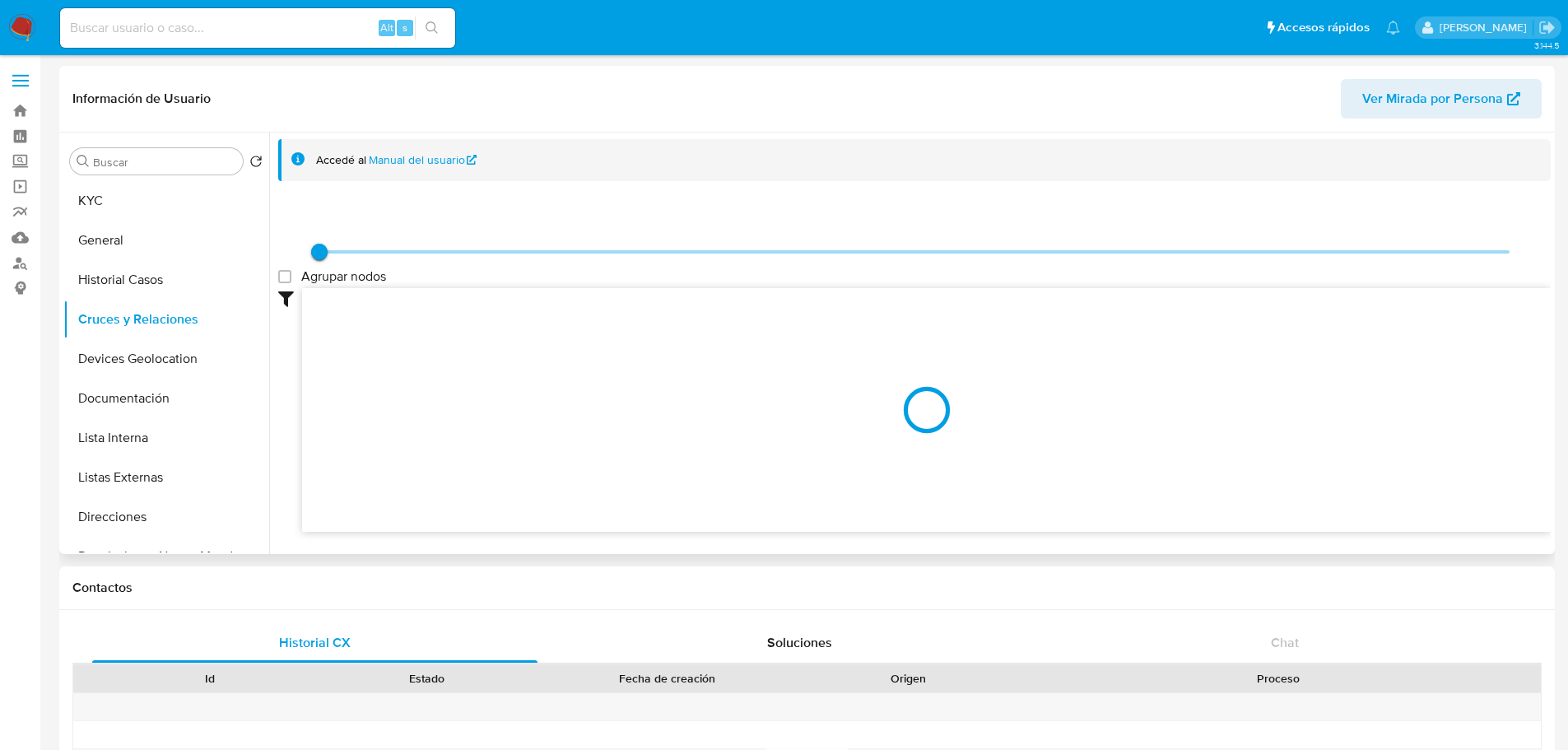 type 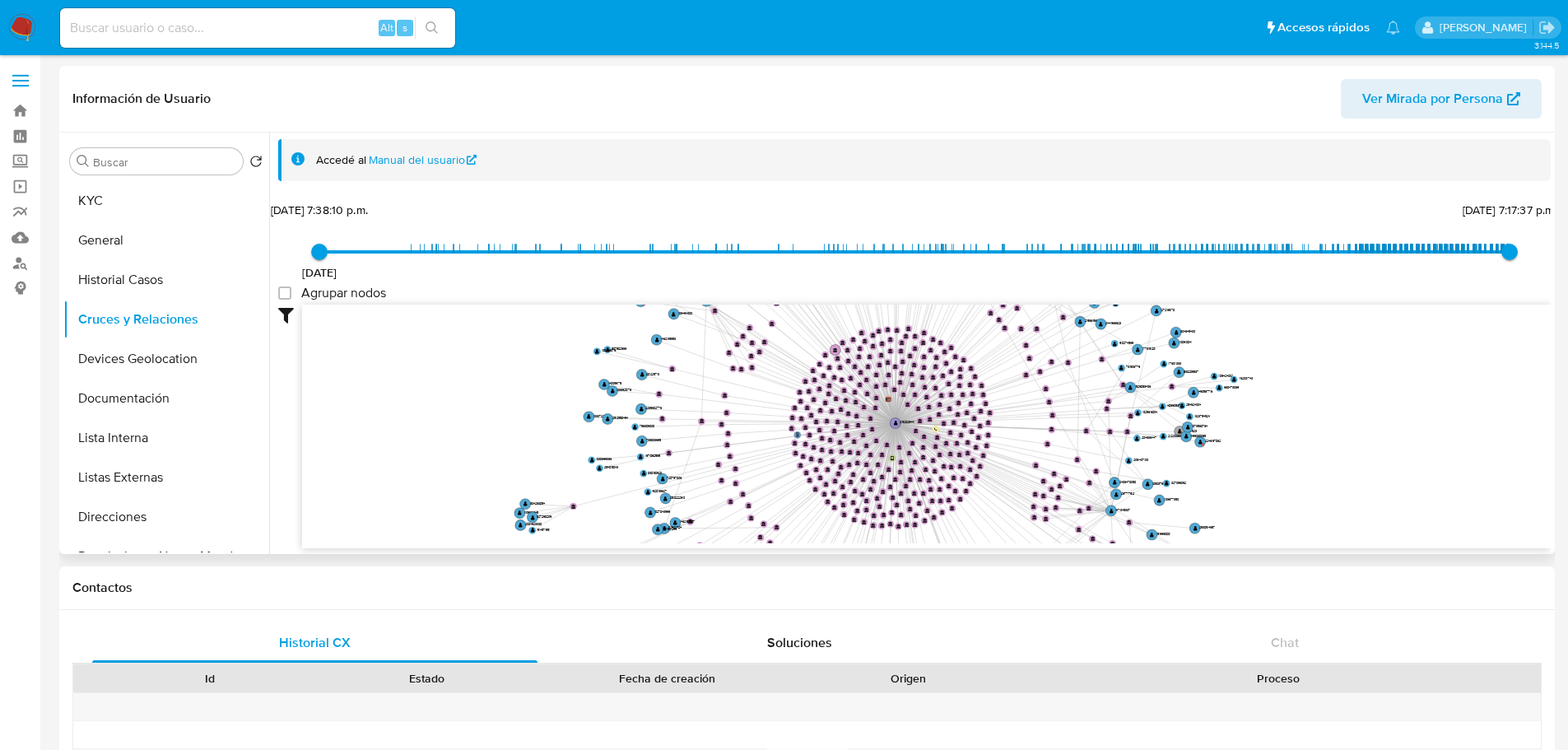 drag, startPoint x: 942, startPoint y: 427, endPoint x: 860, endPoint y: 449, distance: 84.89994 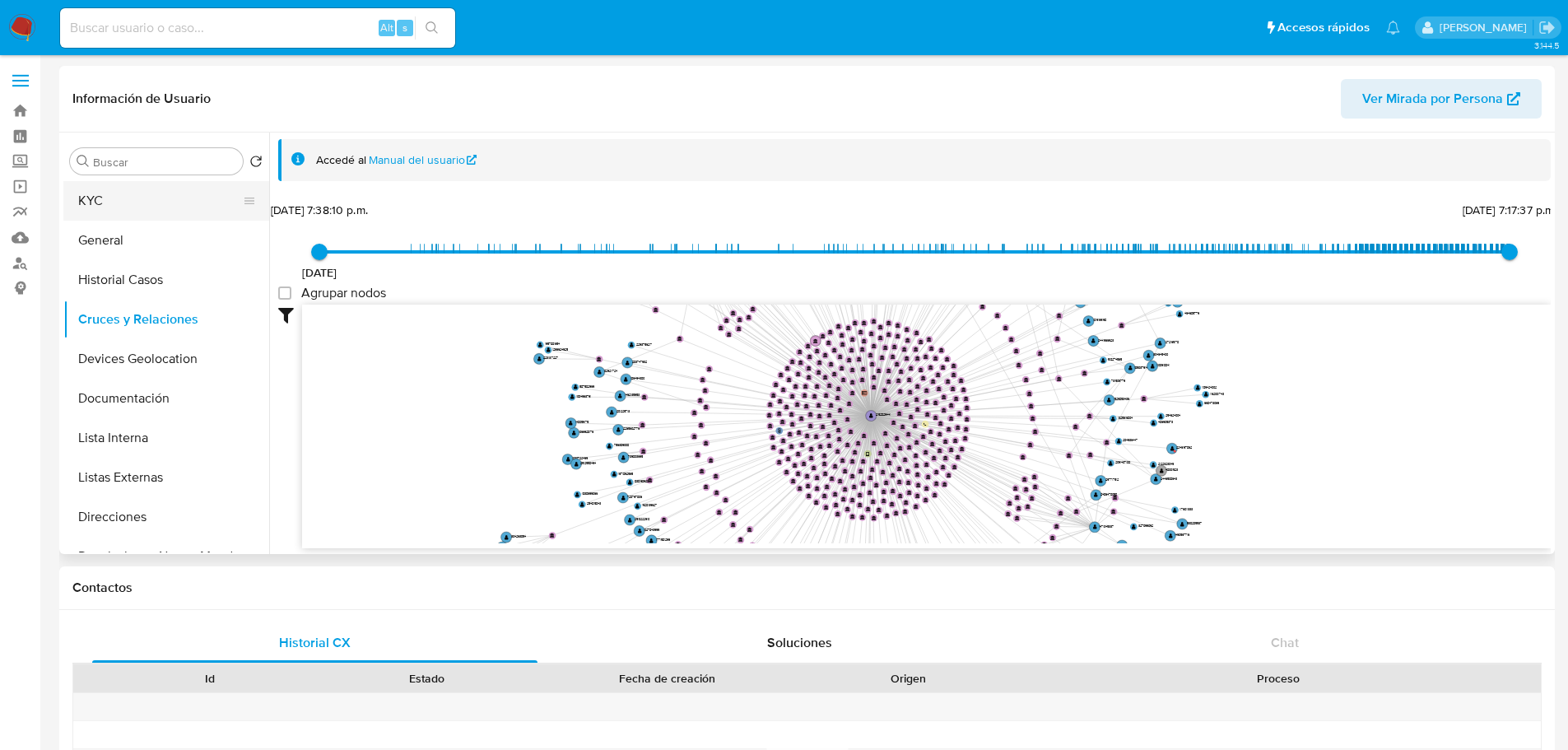 click on "KYC" at bounding box center [160, 201] 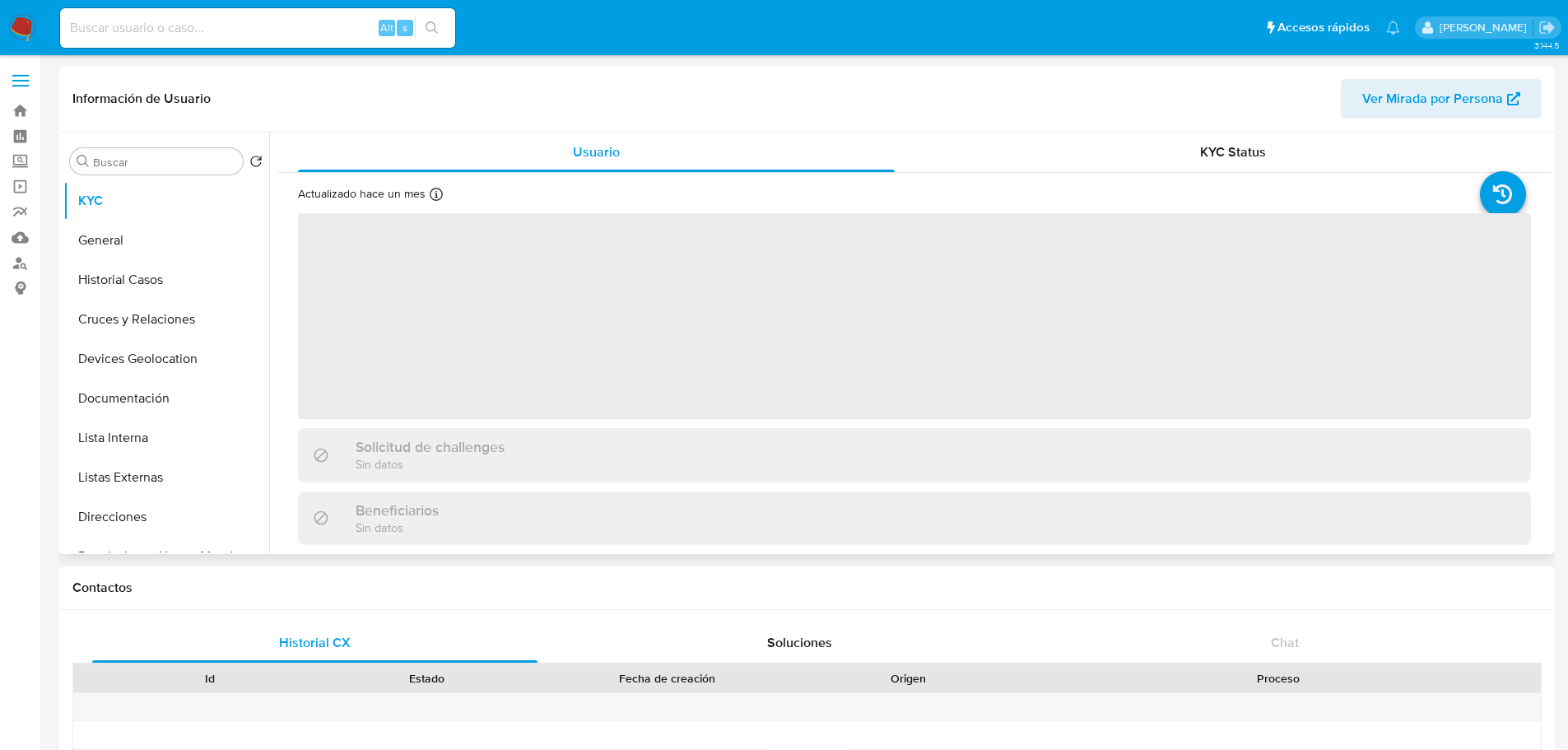type 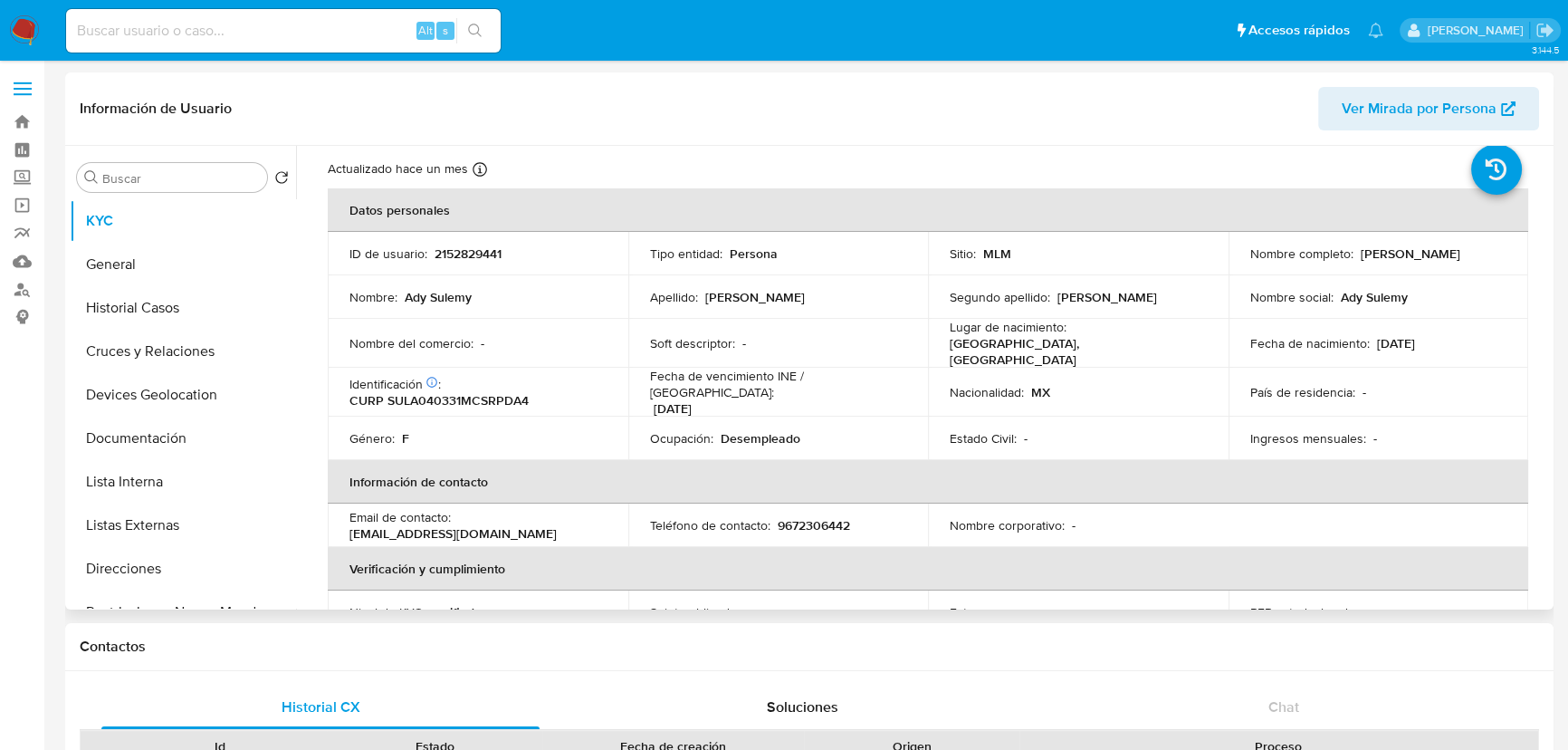 scroll, scrollTop: 82, scrollLeft: 0, axis: vertical 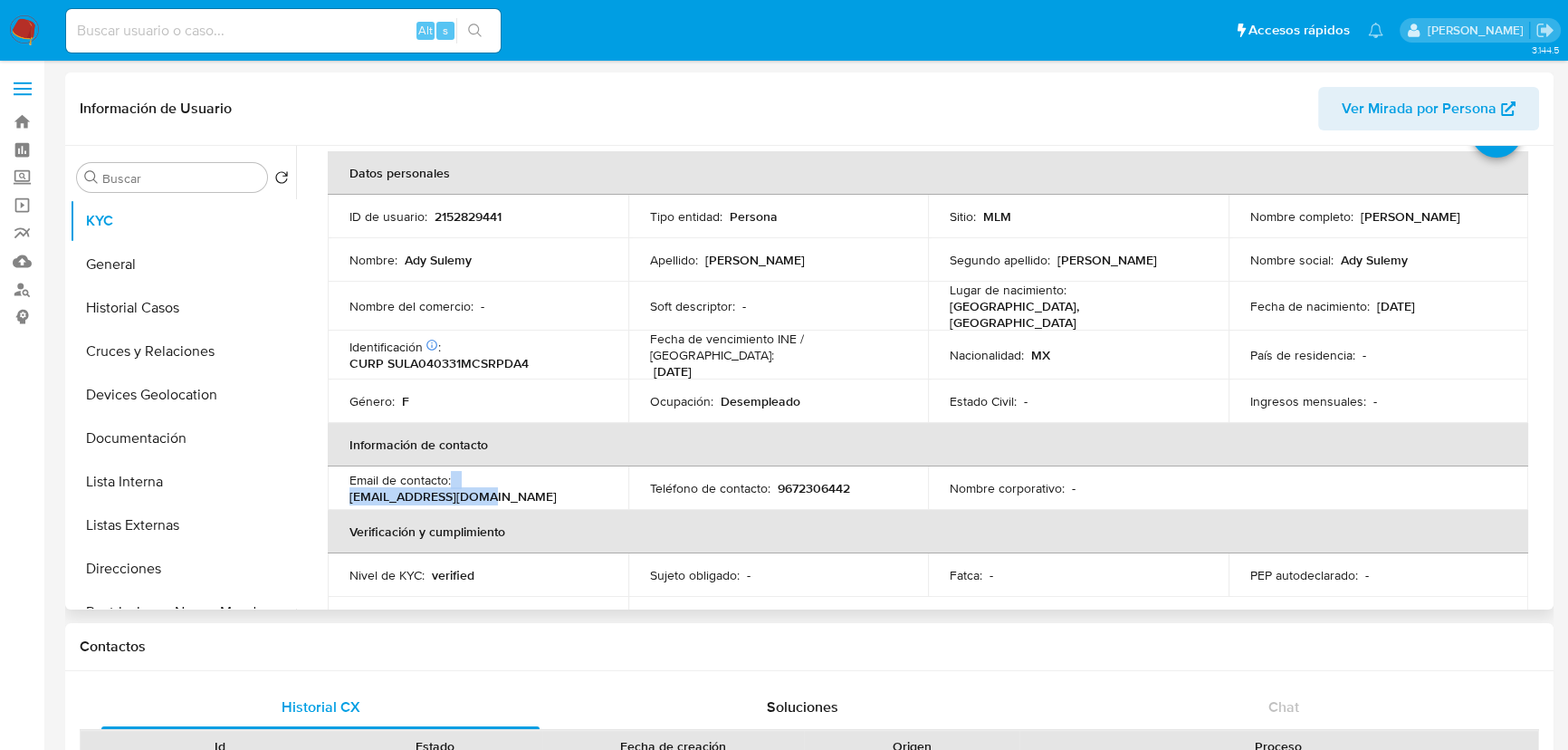 drag, startPoint x: 469, startPoint y: 478, endPoint x: 452, endPoint y: 478, distance: 17 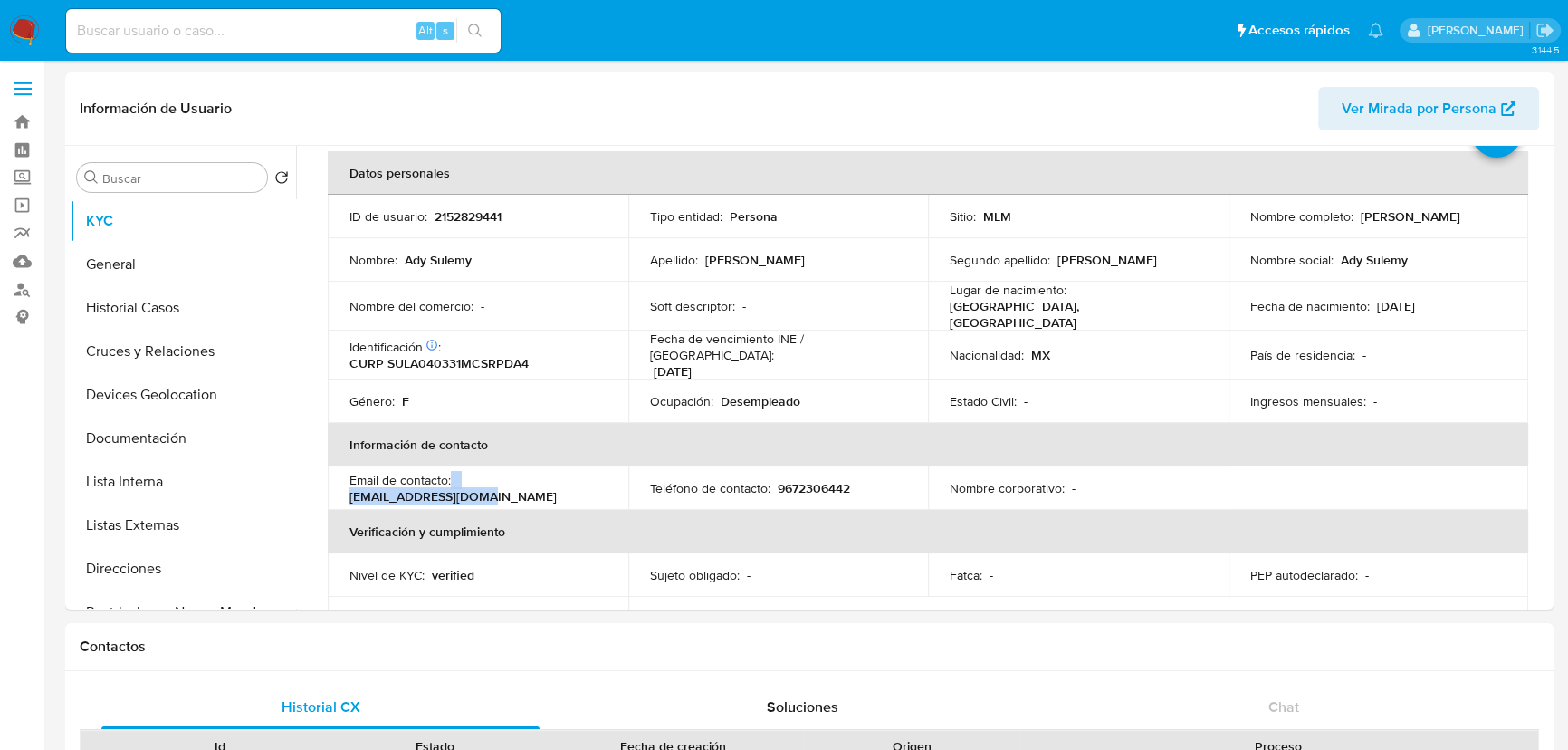 copy on "adysulemys@gmail.com" 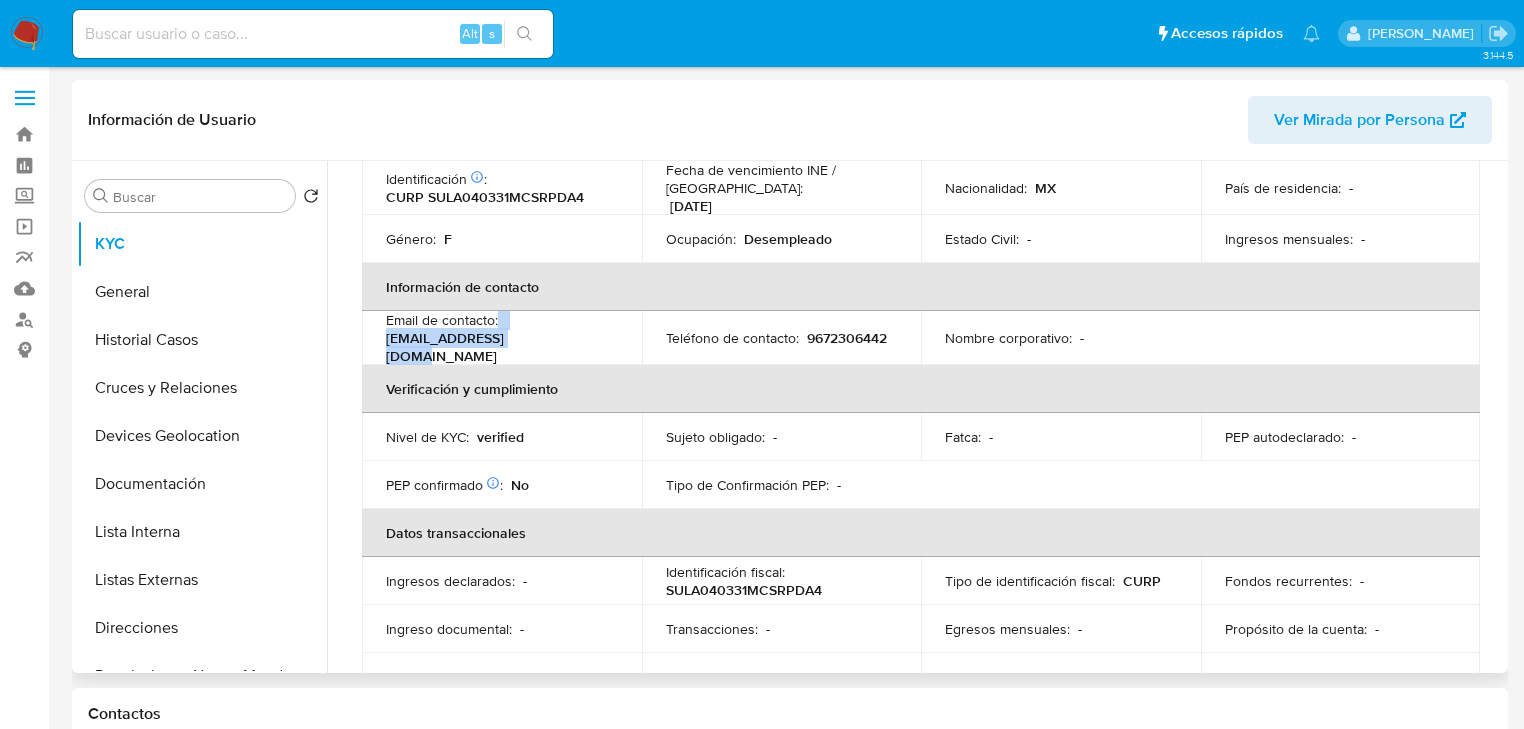 scroll, scrollTop: 214, scrollLeft: 0, axis: vertical 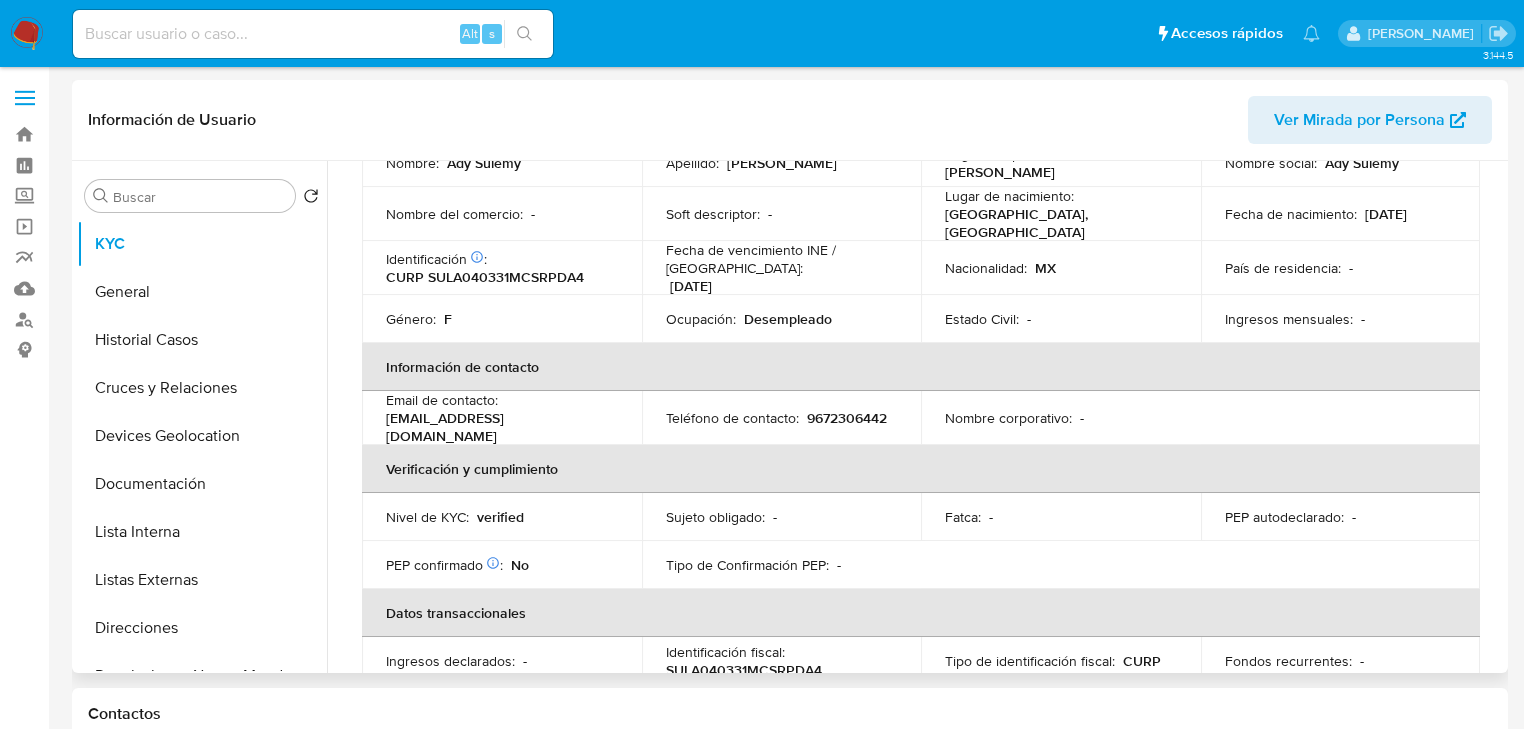 click on "9672306442" at bounding box center (847, 418) 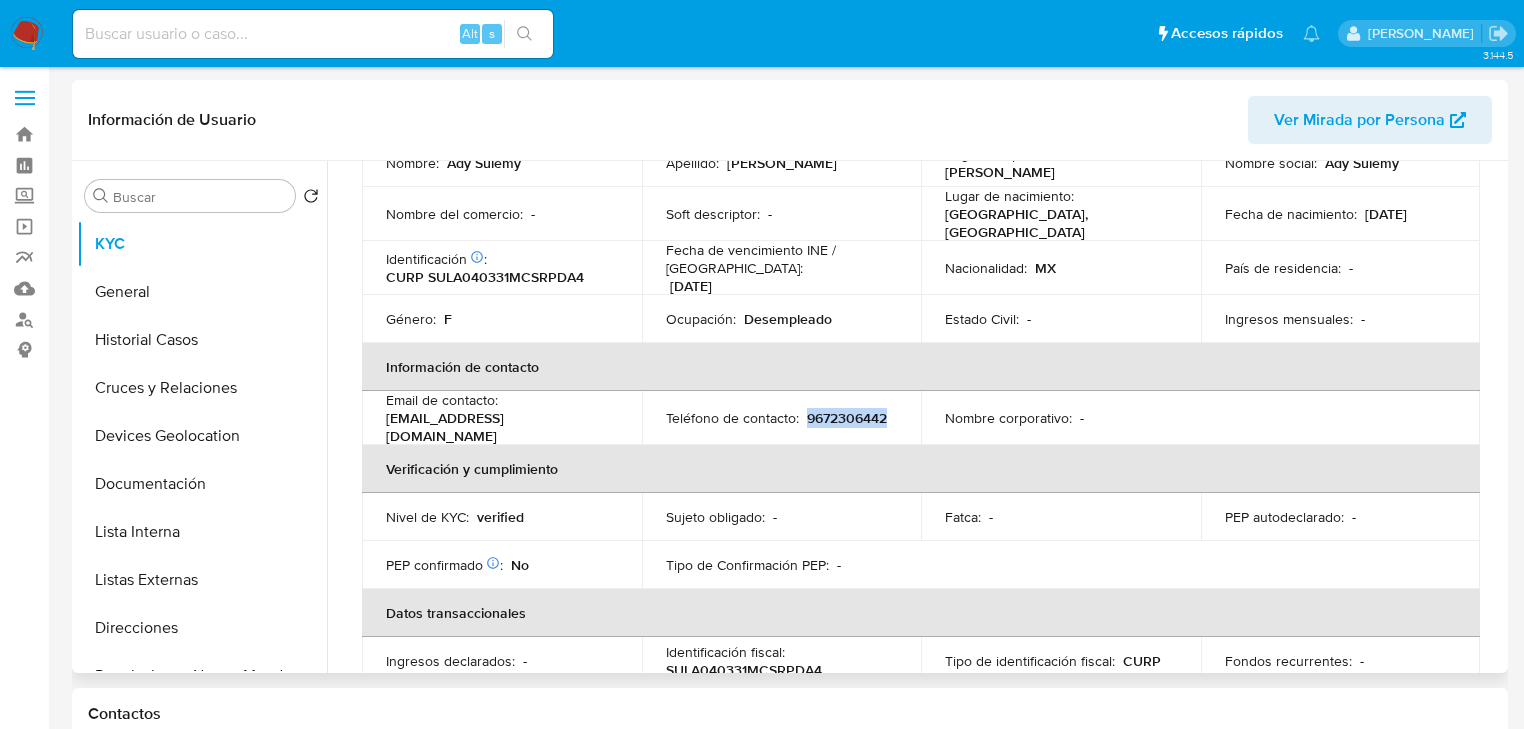 click on "9672306442" at bounding box center [847, 418] 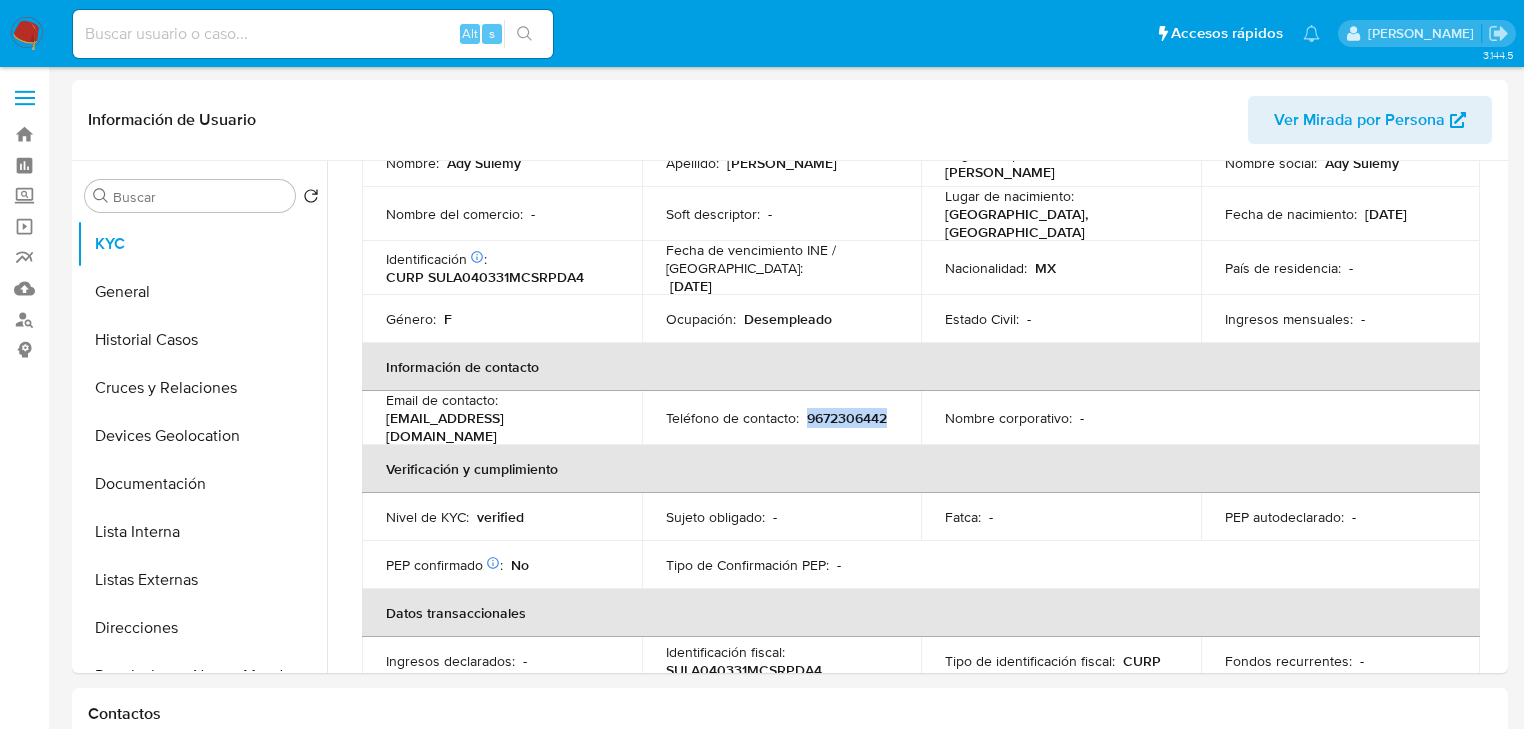 copy on "9672306442" 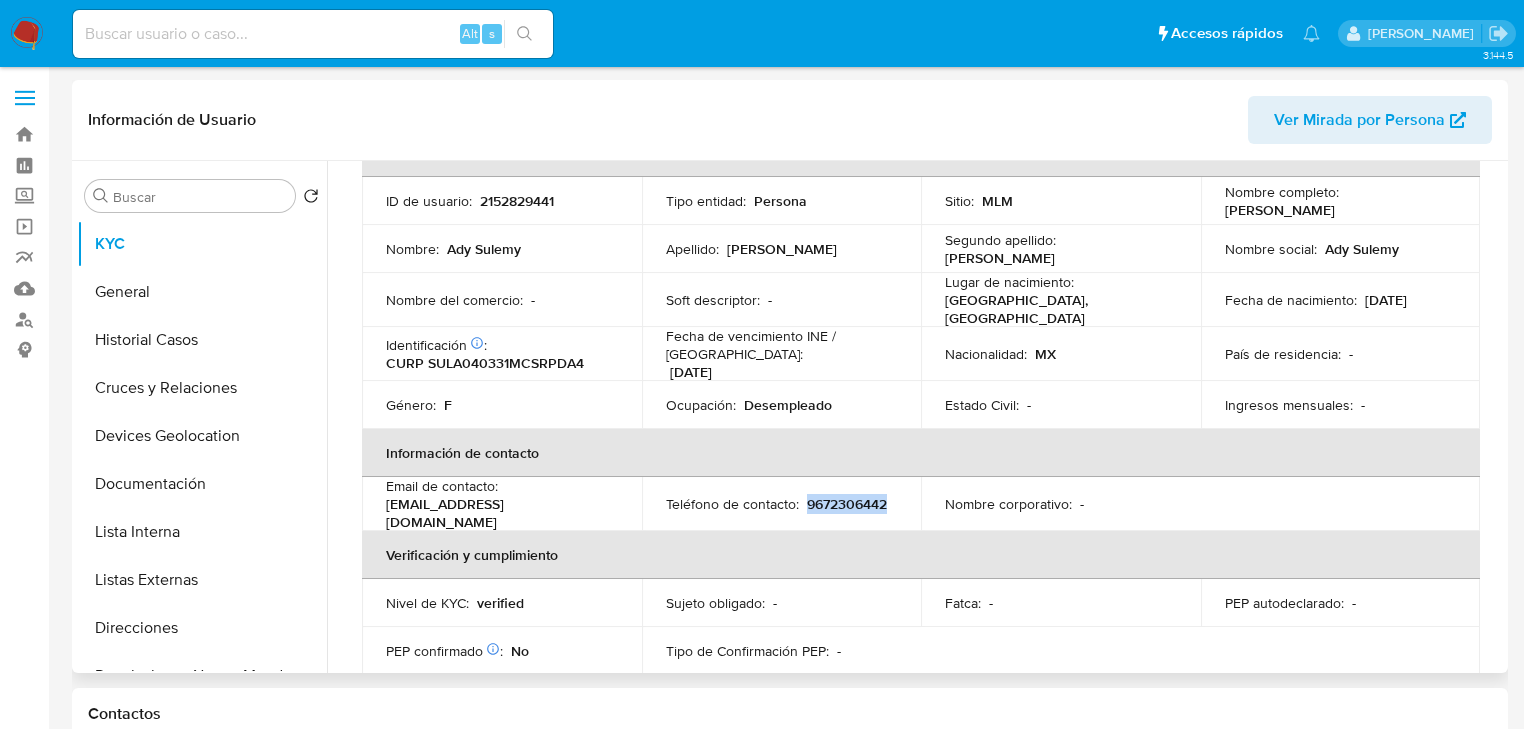 scroll, scrollTop: 54, scrollLeft: 0, axis: vertical 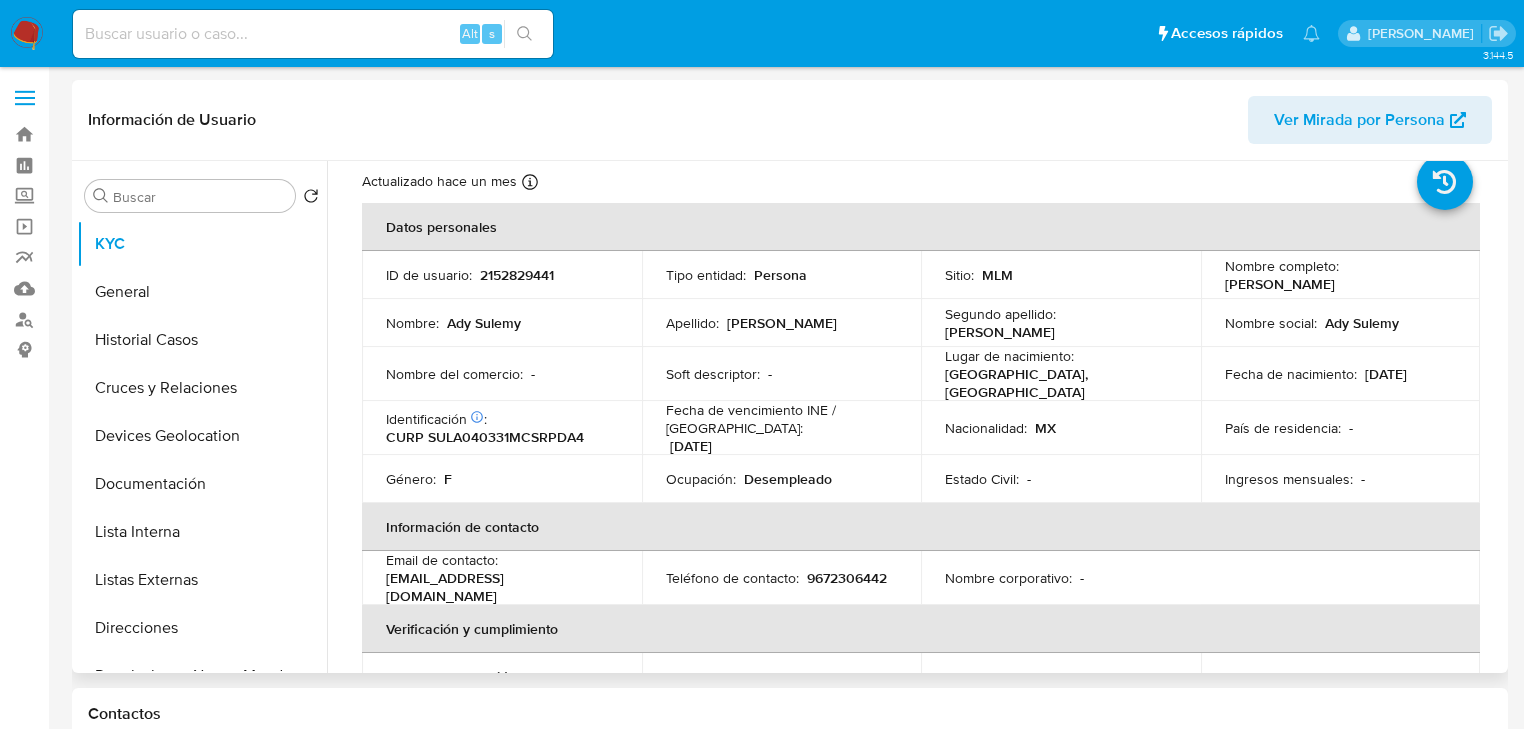 click on "CURP SULA040331MCSRPDA4" at bounding box center [485, 437] 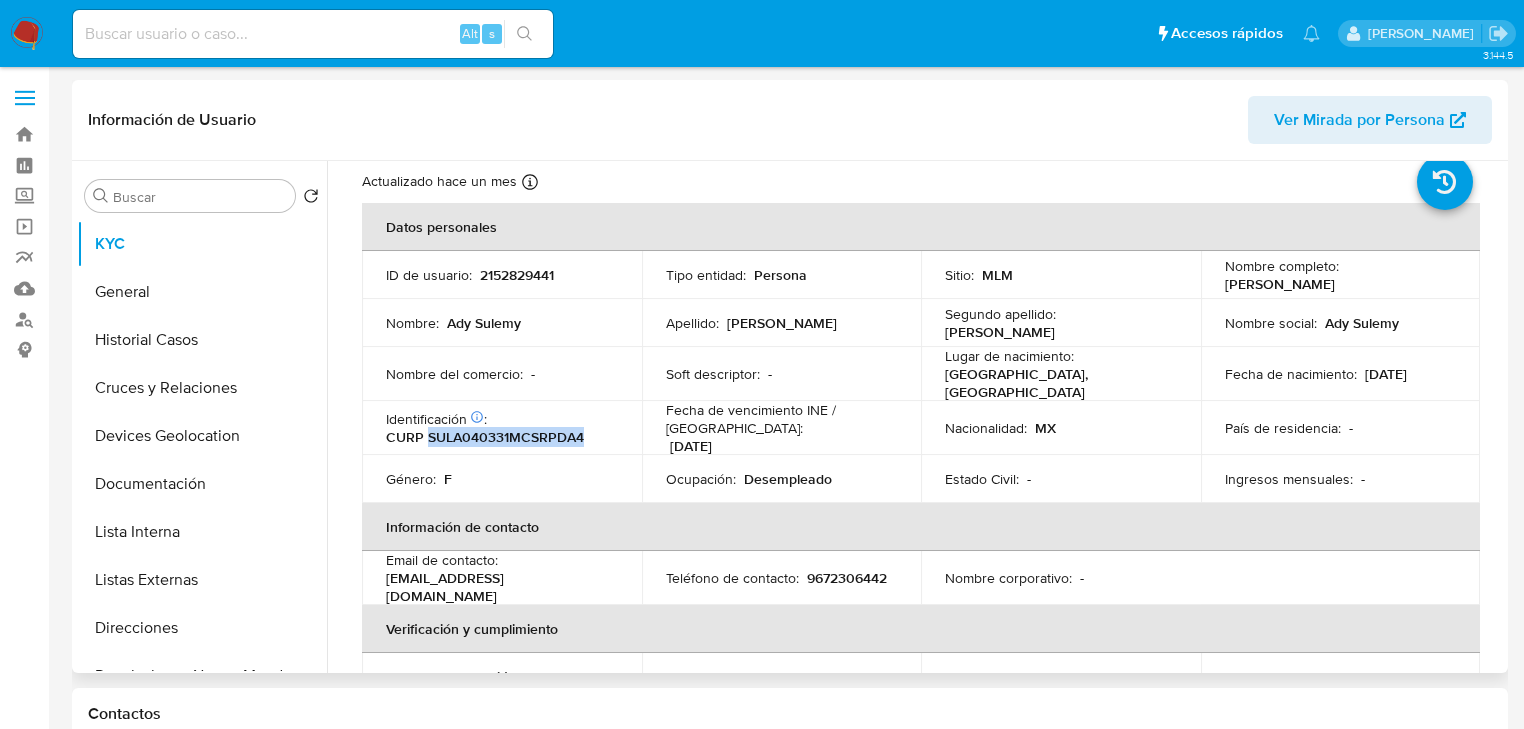 click on "CURP SULA040331MCSRPDA4" at bounding box center (485, 437) 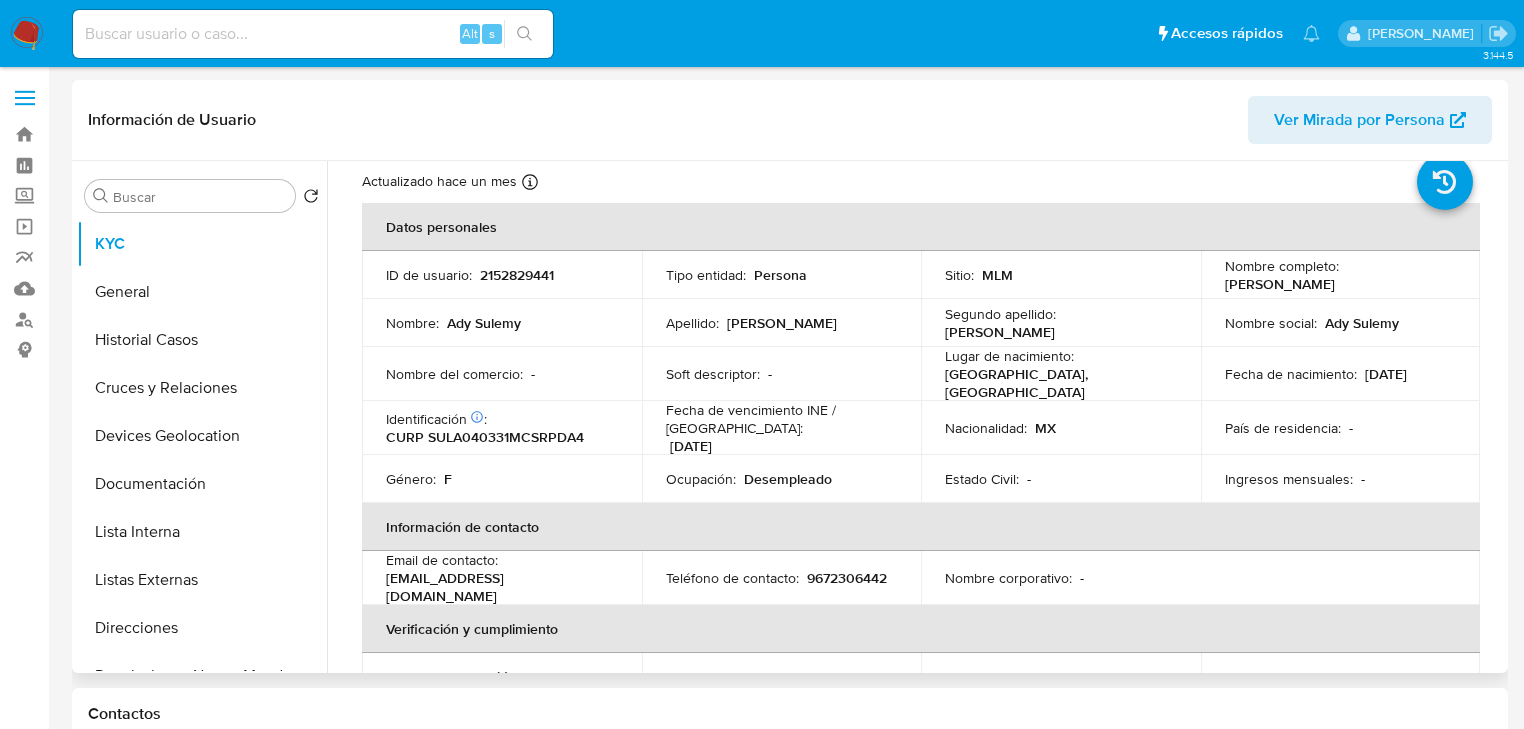click on "Fecha de nacimiento :    31/03/2004" at bounding box center (1341, 374) 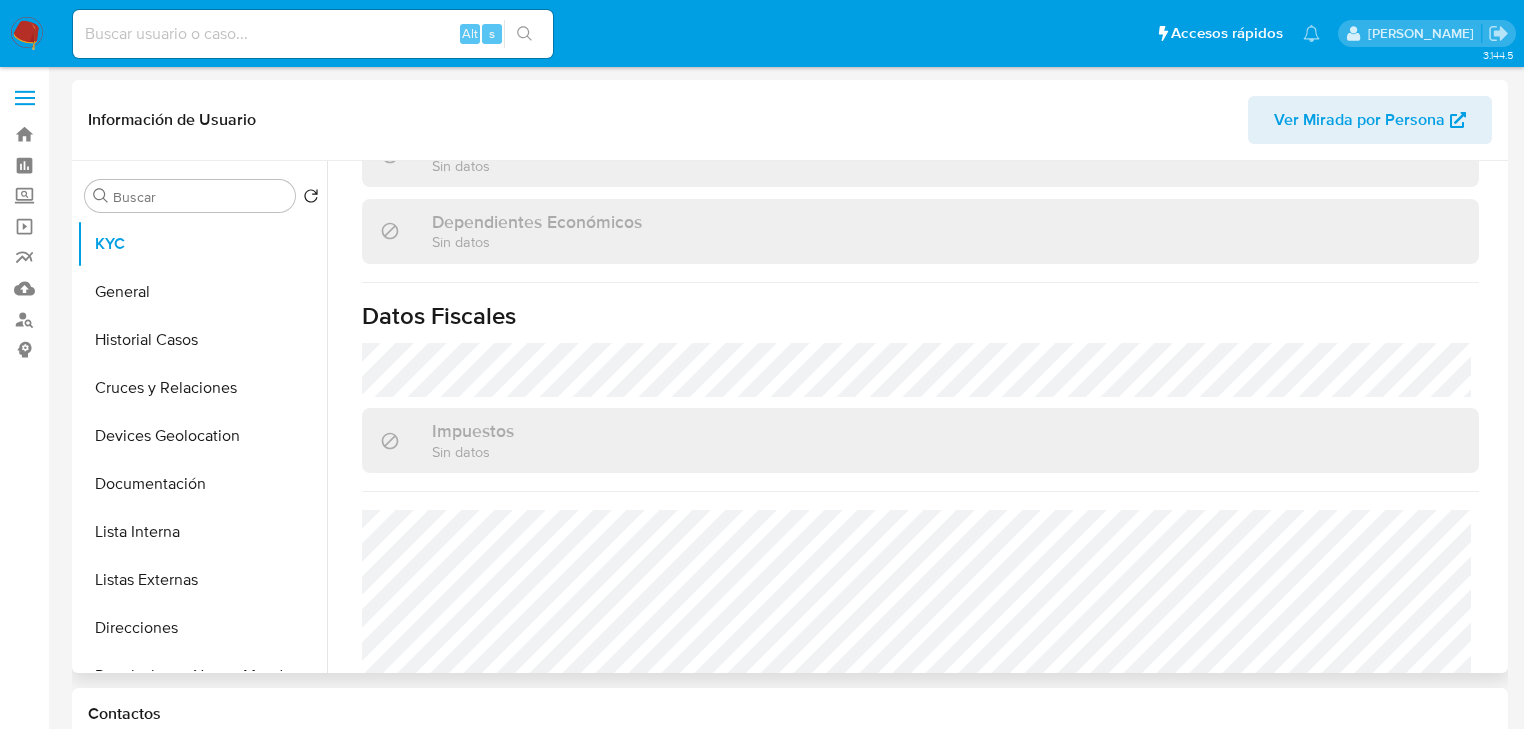 scroll, scrollTop: 1263, scrollLeft: 0, axis: vertical 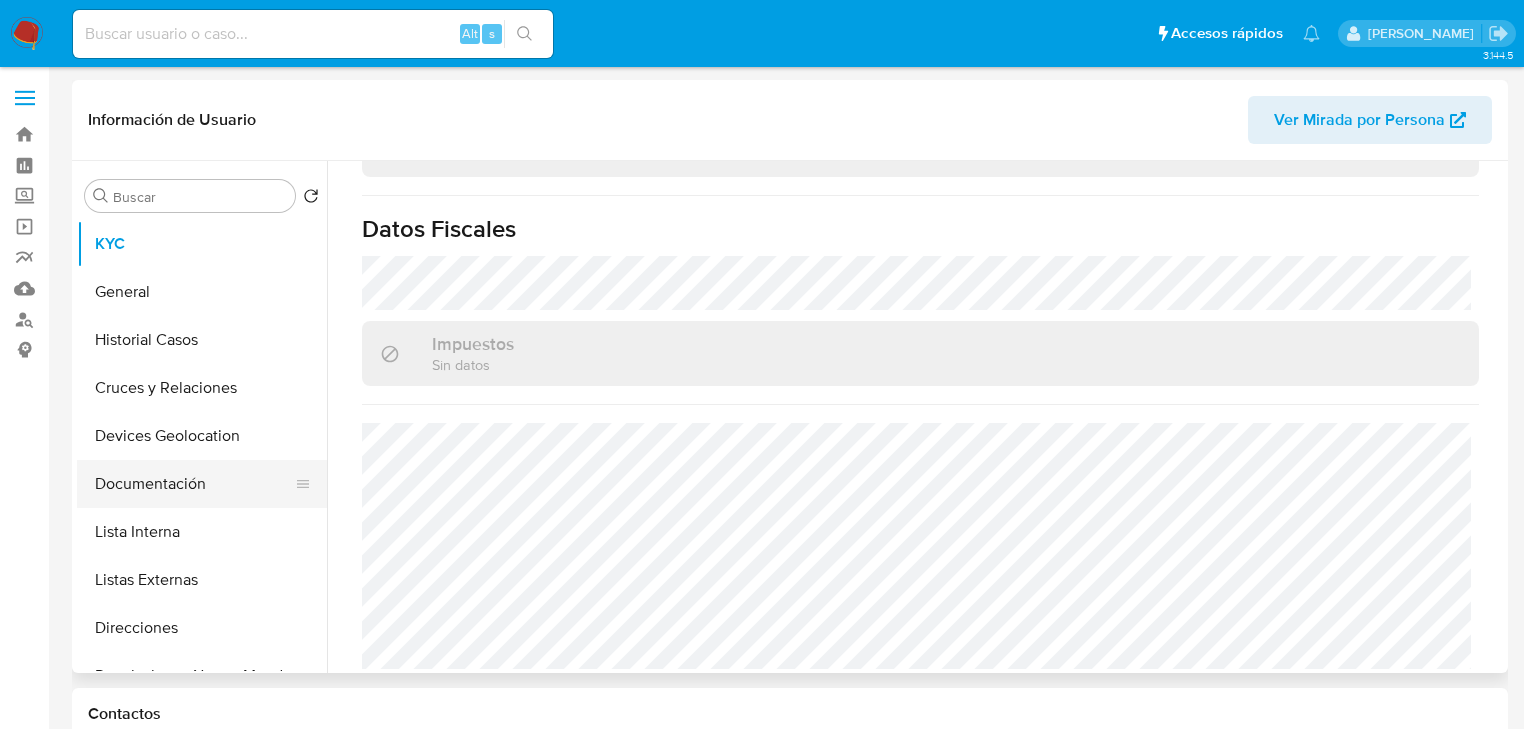 drag, startPoint x: 168, startPoint y: 482, endPoint x: 198, endPoint y: 475, distance: 30.805843 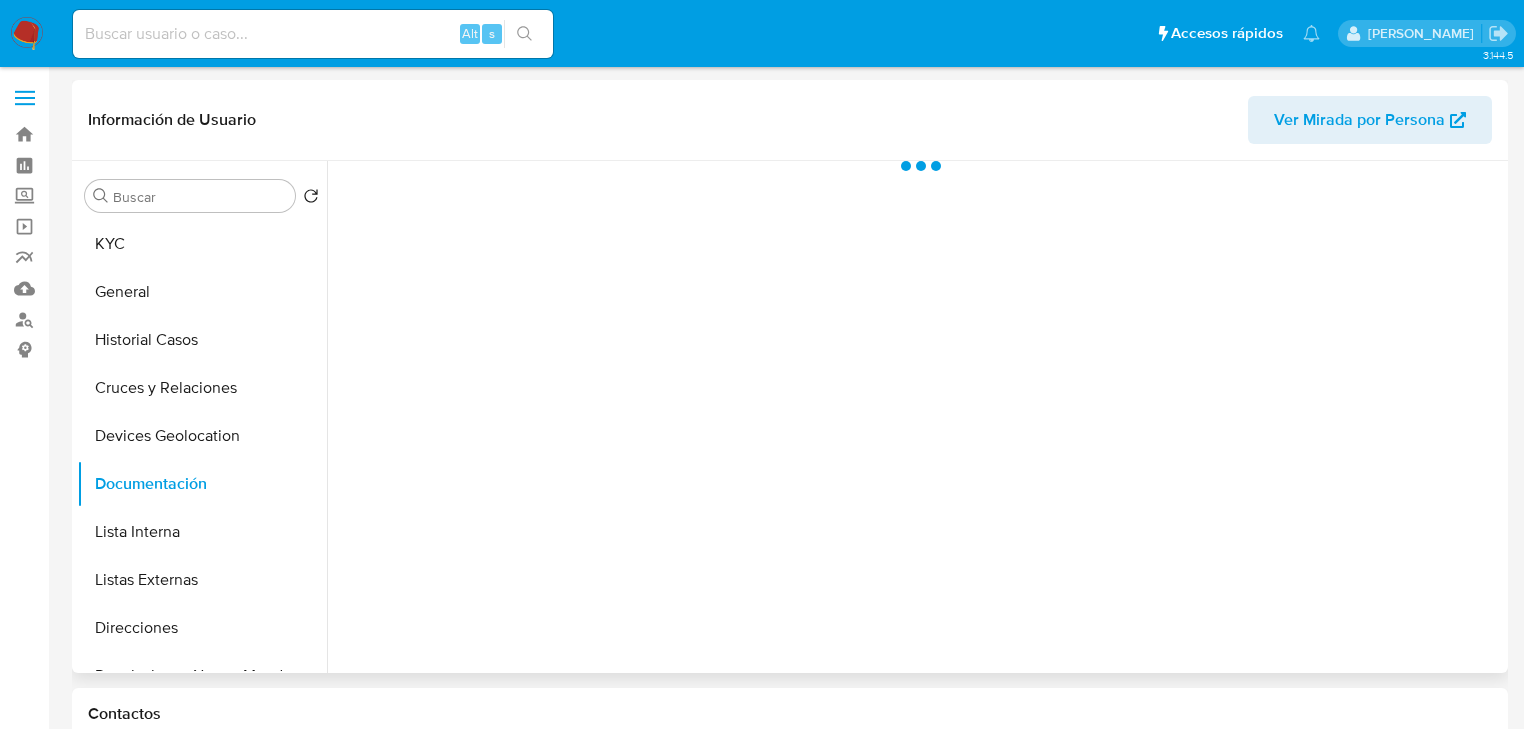 scroll, scrollTop: 0, scrollLeft: 0, axis: both 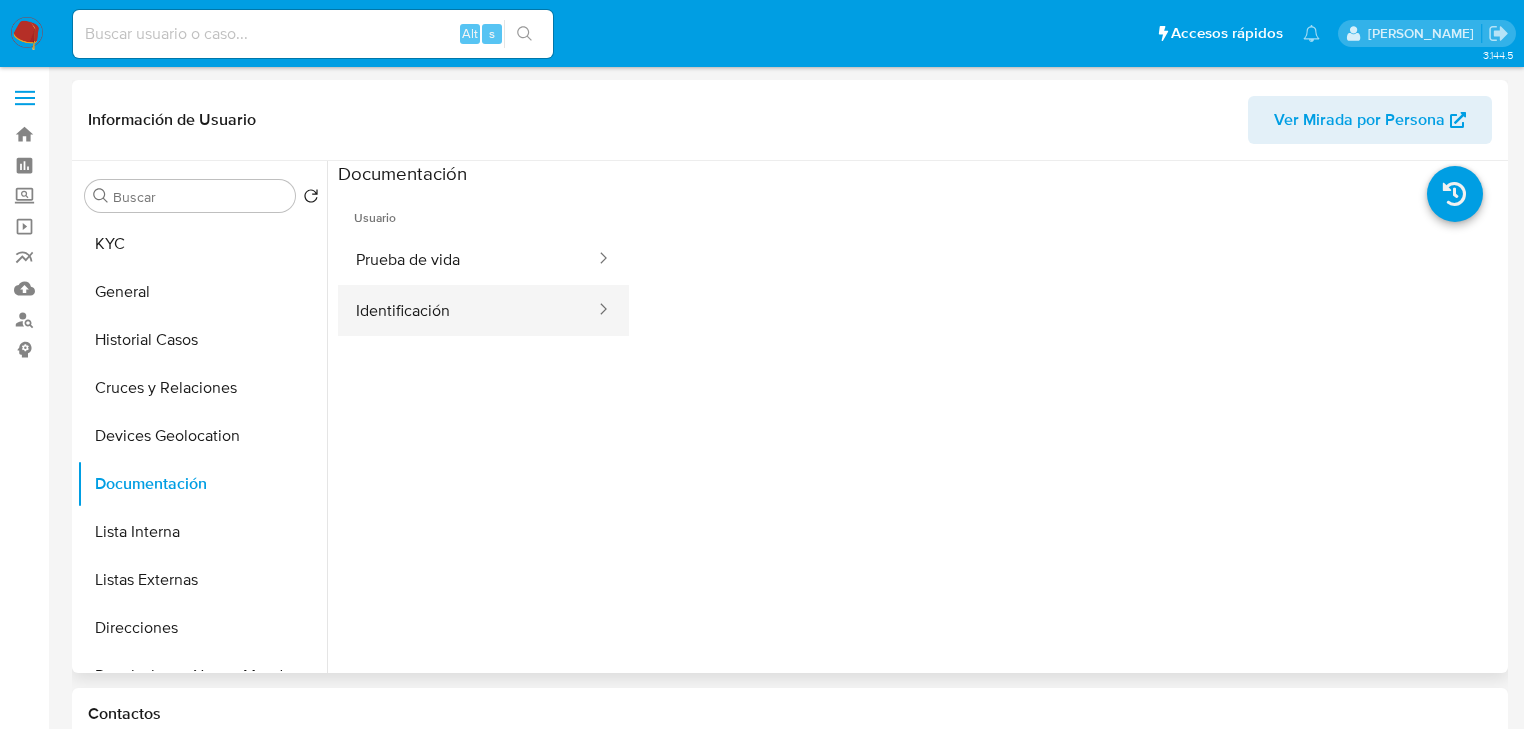 drag, startPoint x: 434, startPoint y: 310, endPoint x: 501, endPoint y: 297, distance: 68.24954 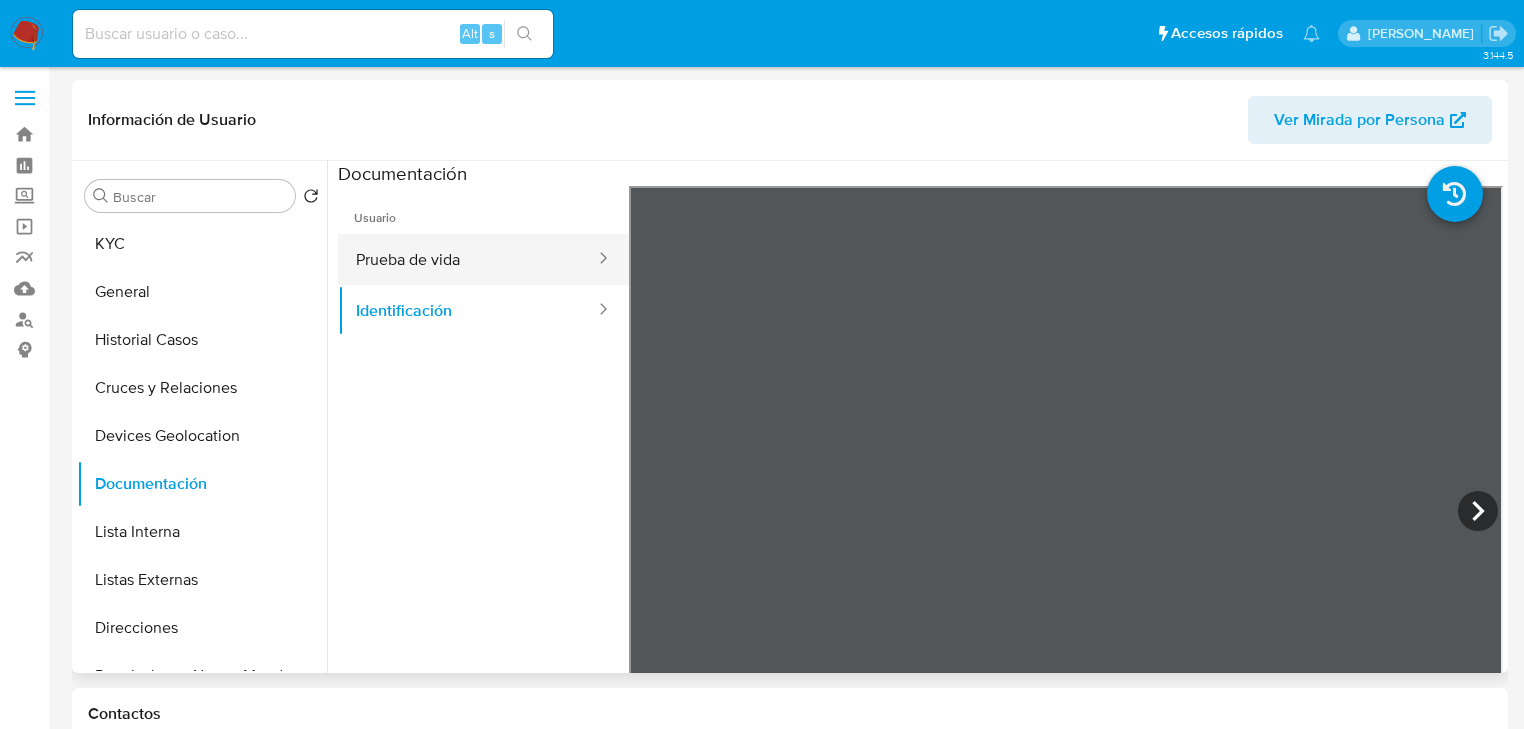 drag, startPoint x: 484, startPoint y: 259, endPoint x: 569, endPoint y: 258, distance: 85.00588 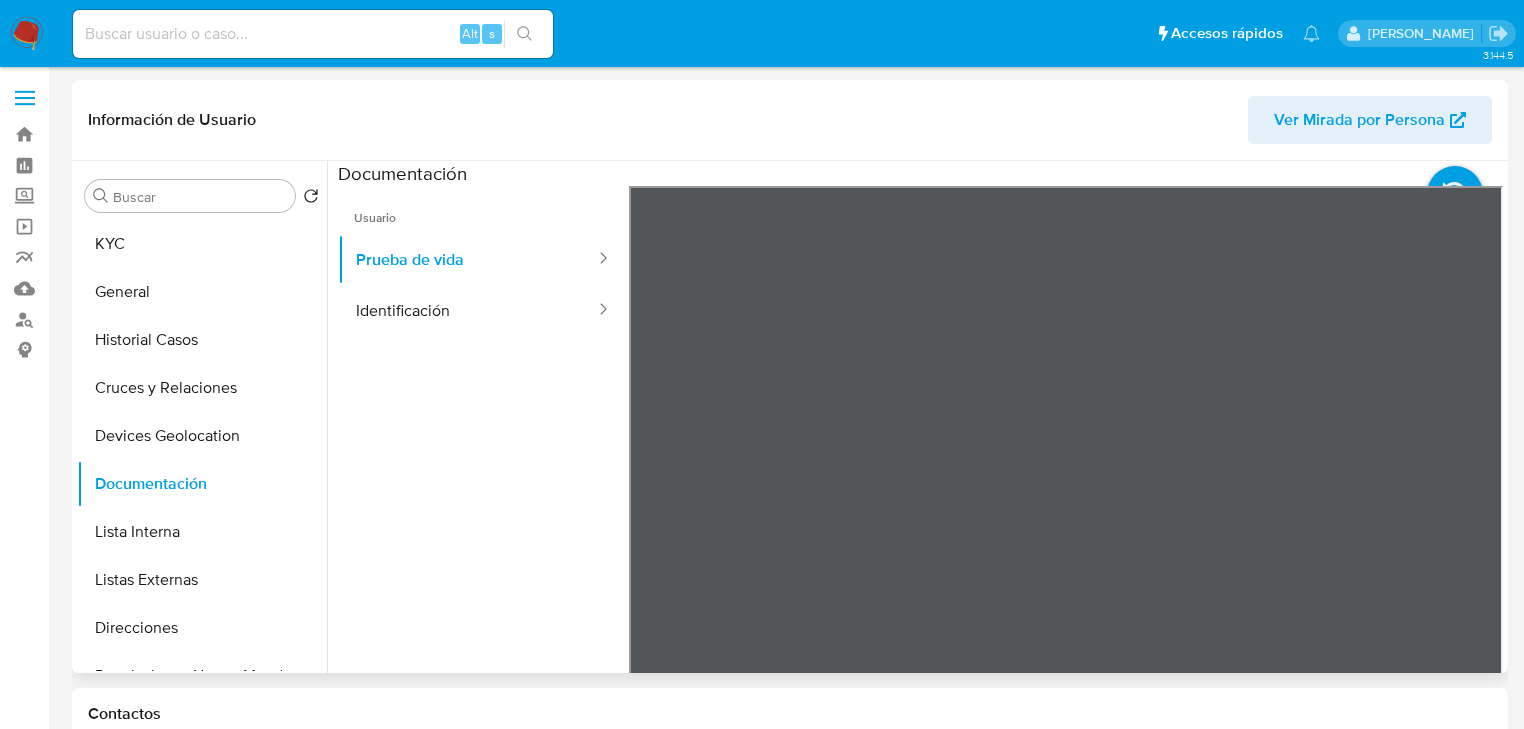scroll, scrollTop: 60, scrollLeft: 0, axis: vertical 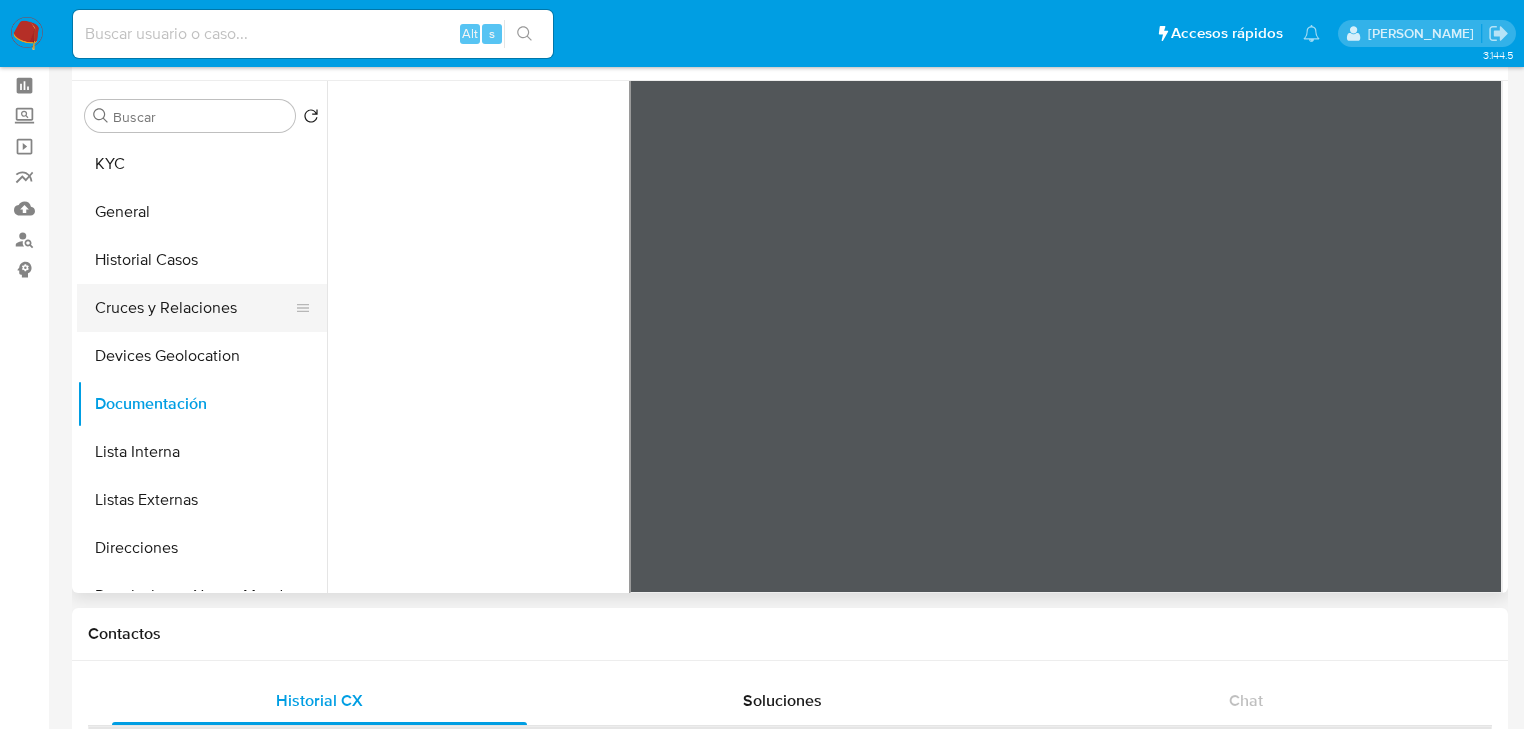 click on "Cruces y Relaciones" at bounding box center [194, 308] 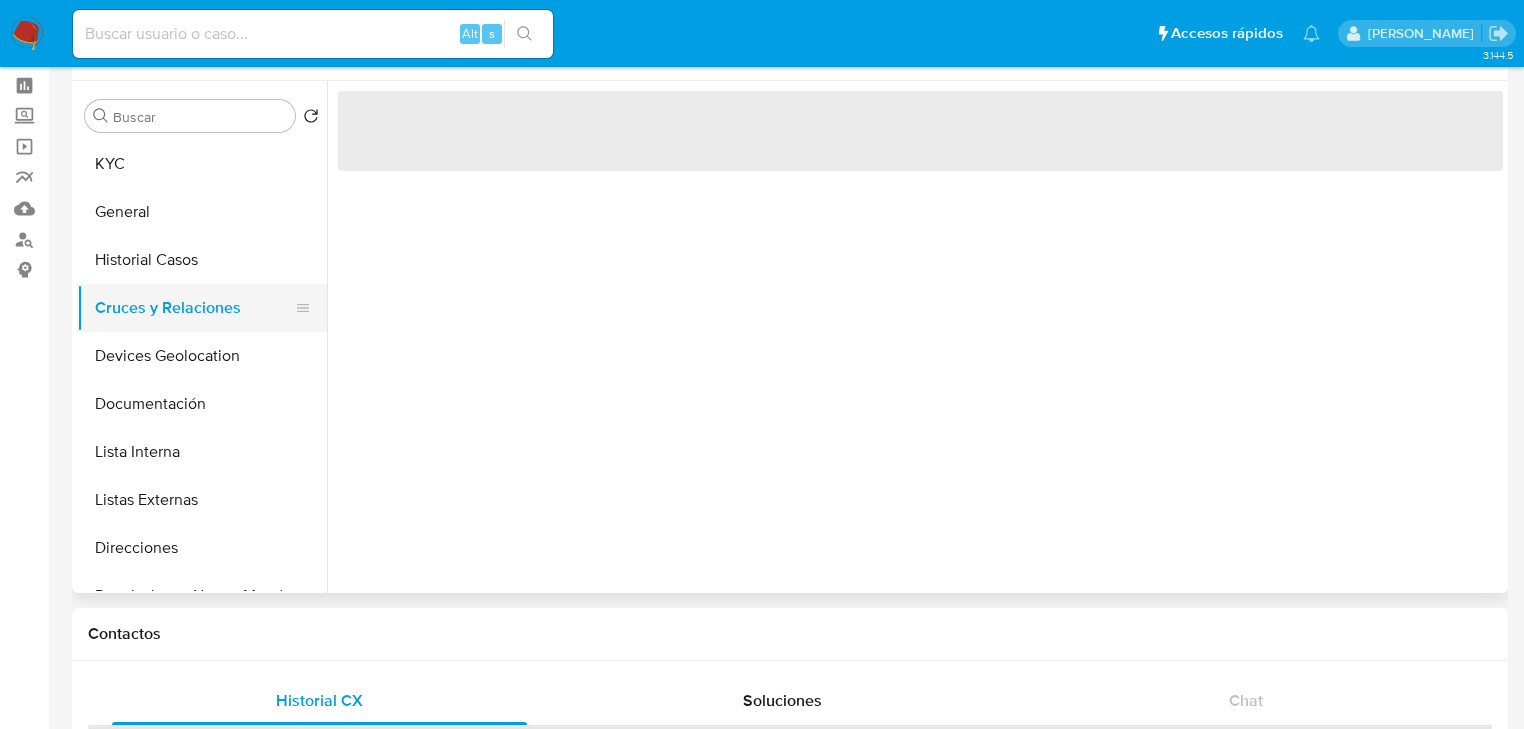 scroll, scrollTop: 0, scrollLeft: 0, axis: both 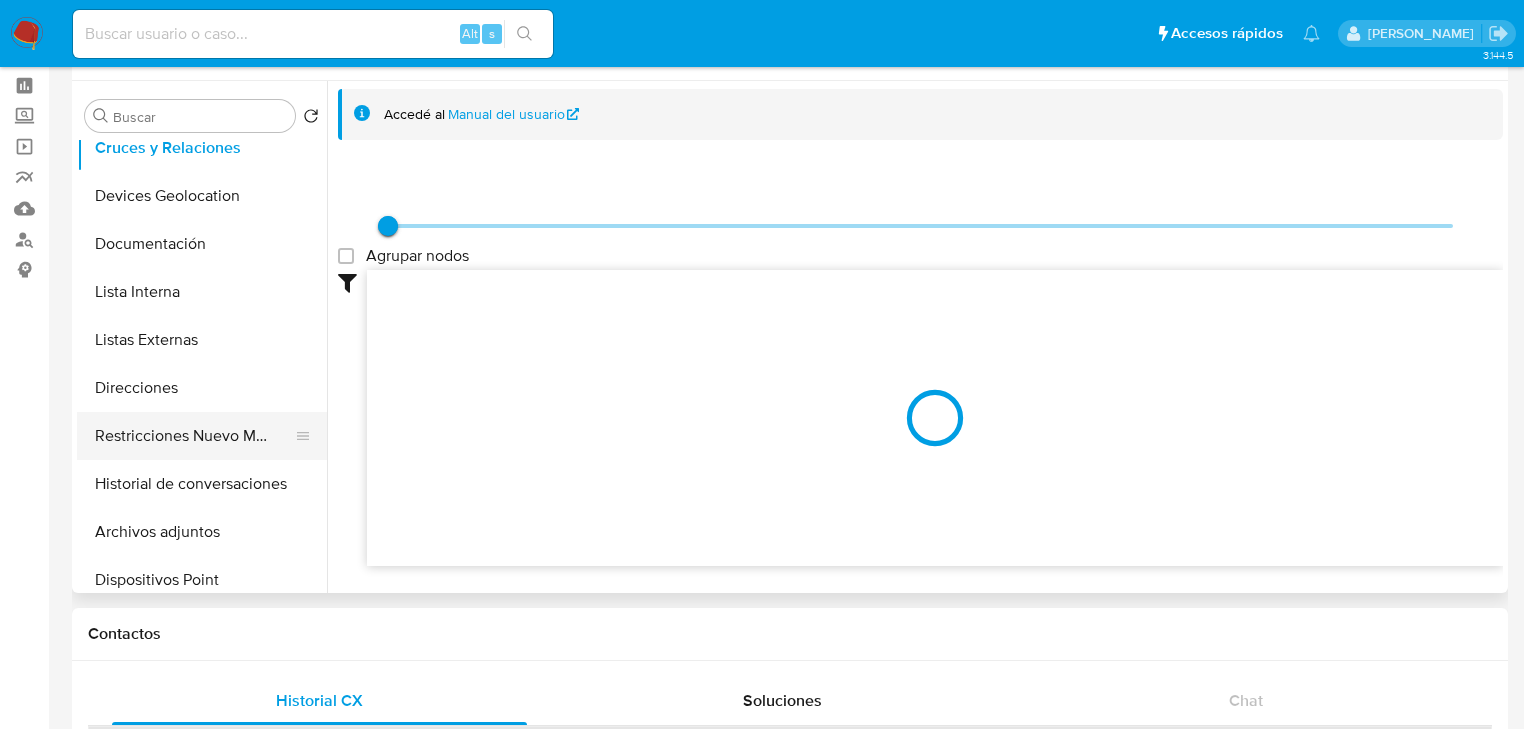 drag, startPoint x: 236, startPoint y: 435, endPoint x: 248, endPoint y: 434, distance: 12.0415945 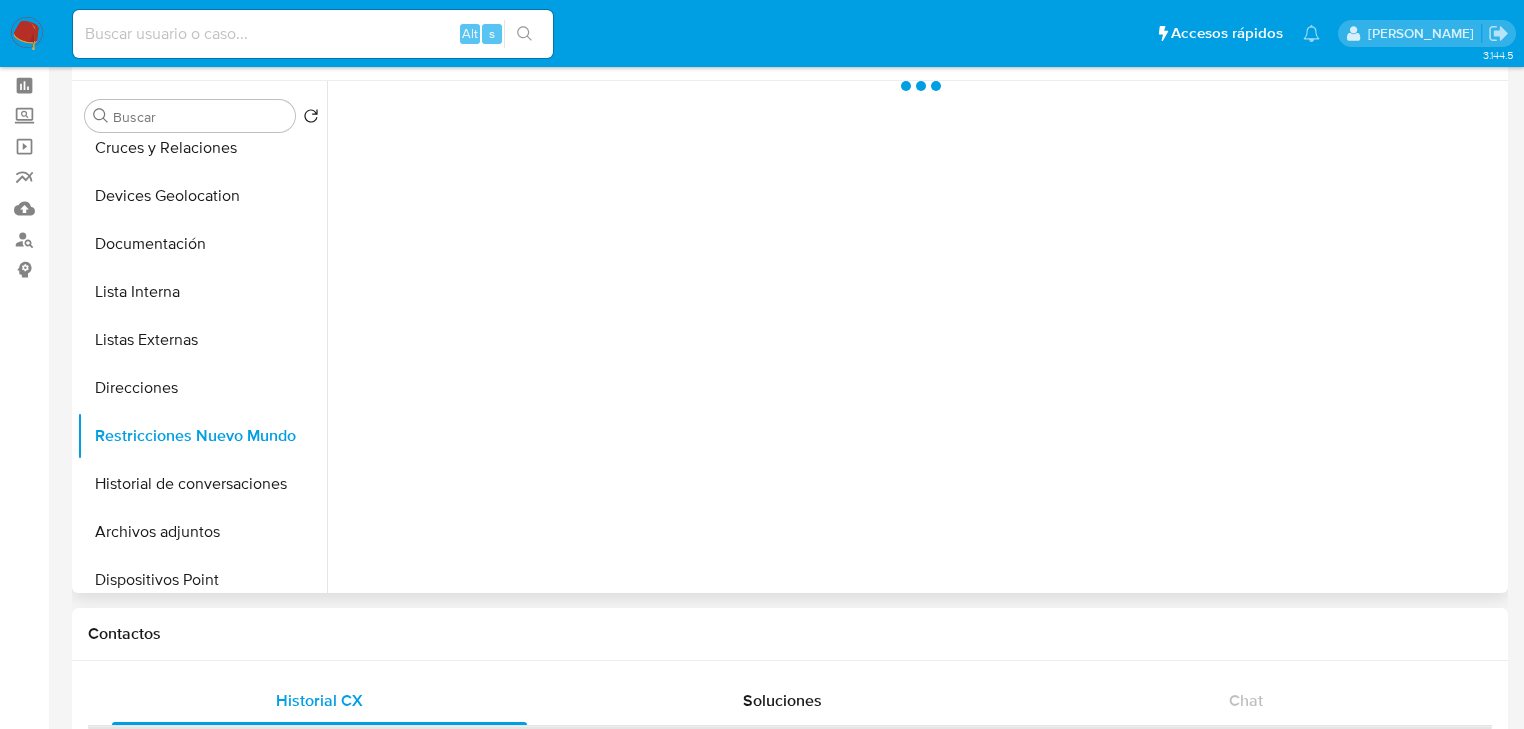 type 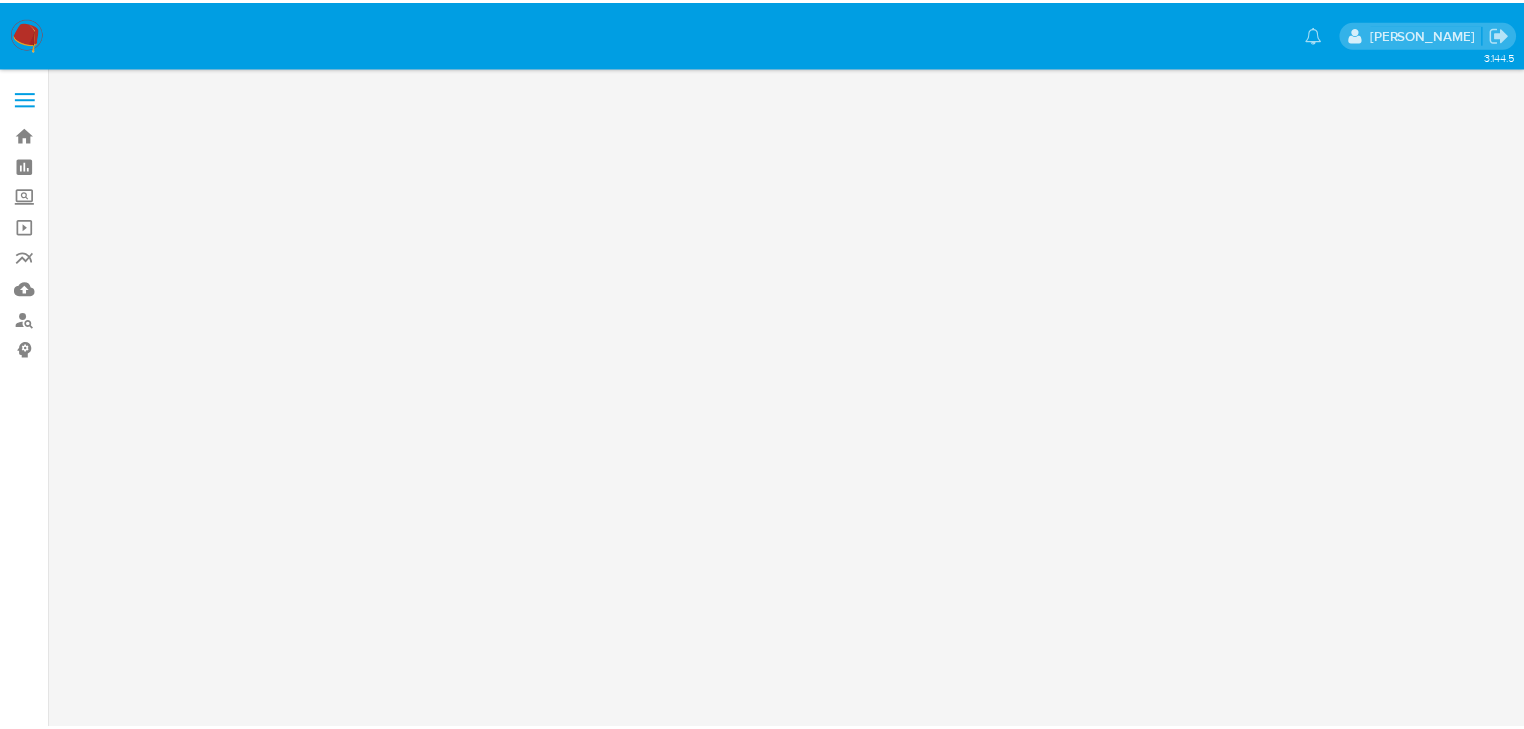 scroll, scrollTop: 0, scrollLeft: 0, axis: both 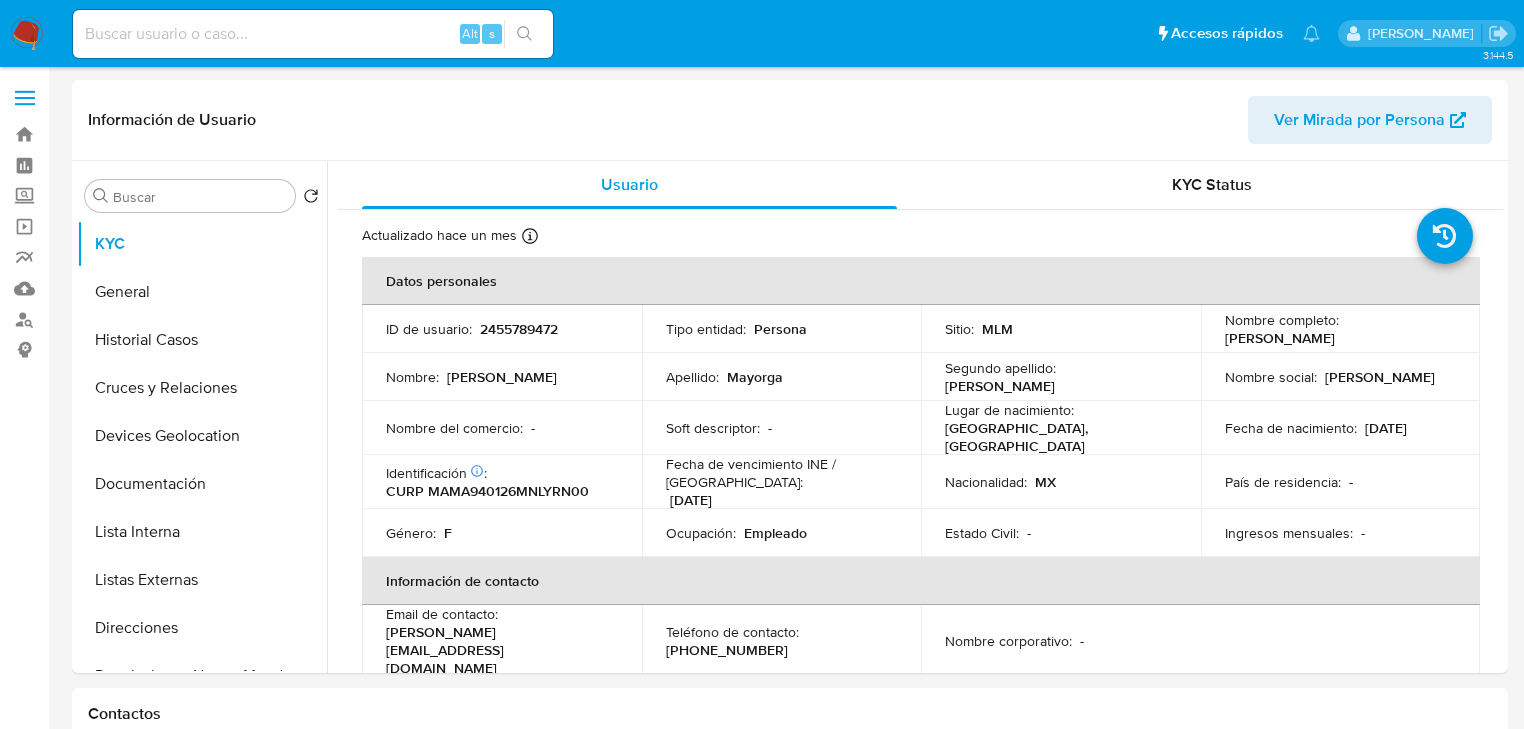 select on "10" 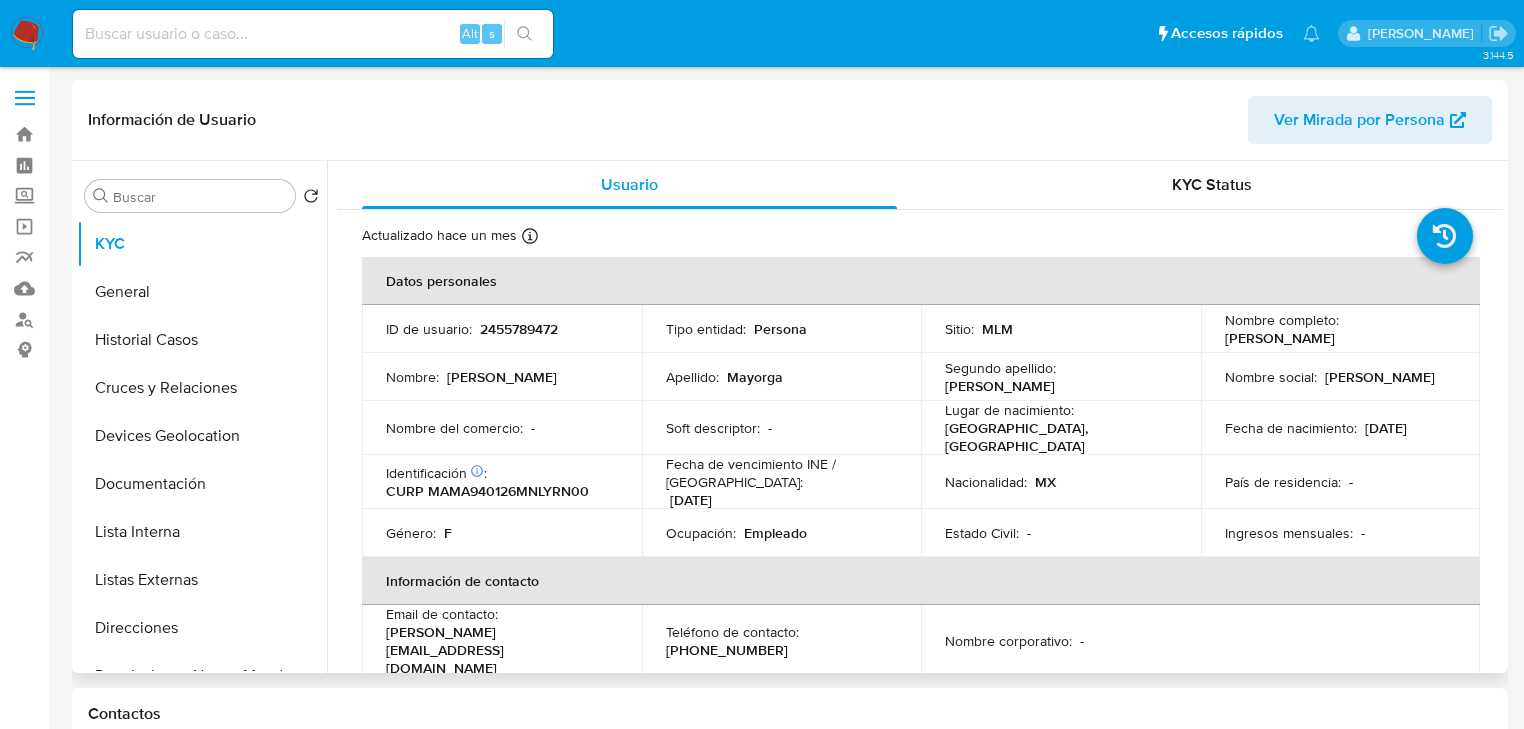 click on "2455789472" at bounding box center [519, 329] 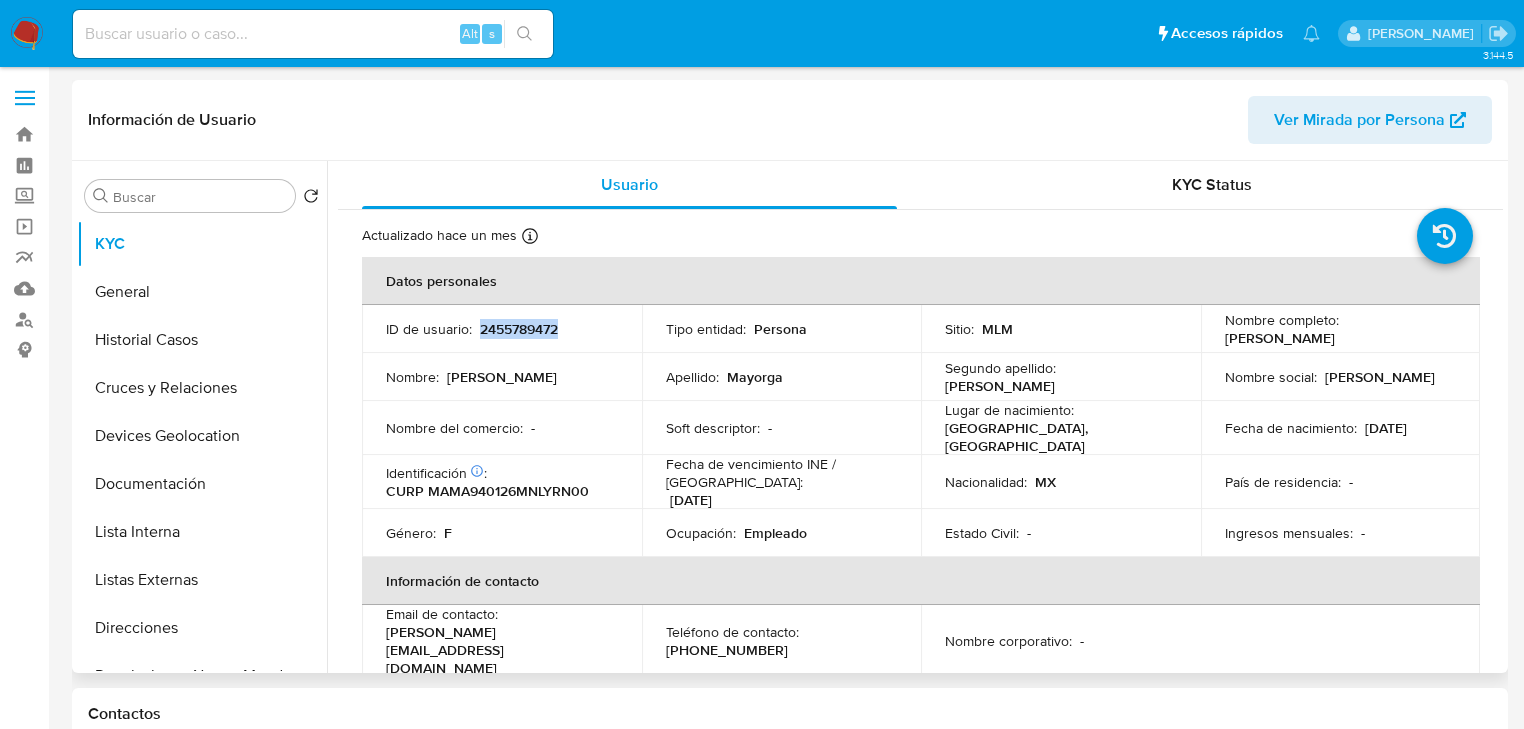 click on "2455789472" at bounding box center [519, 329] 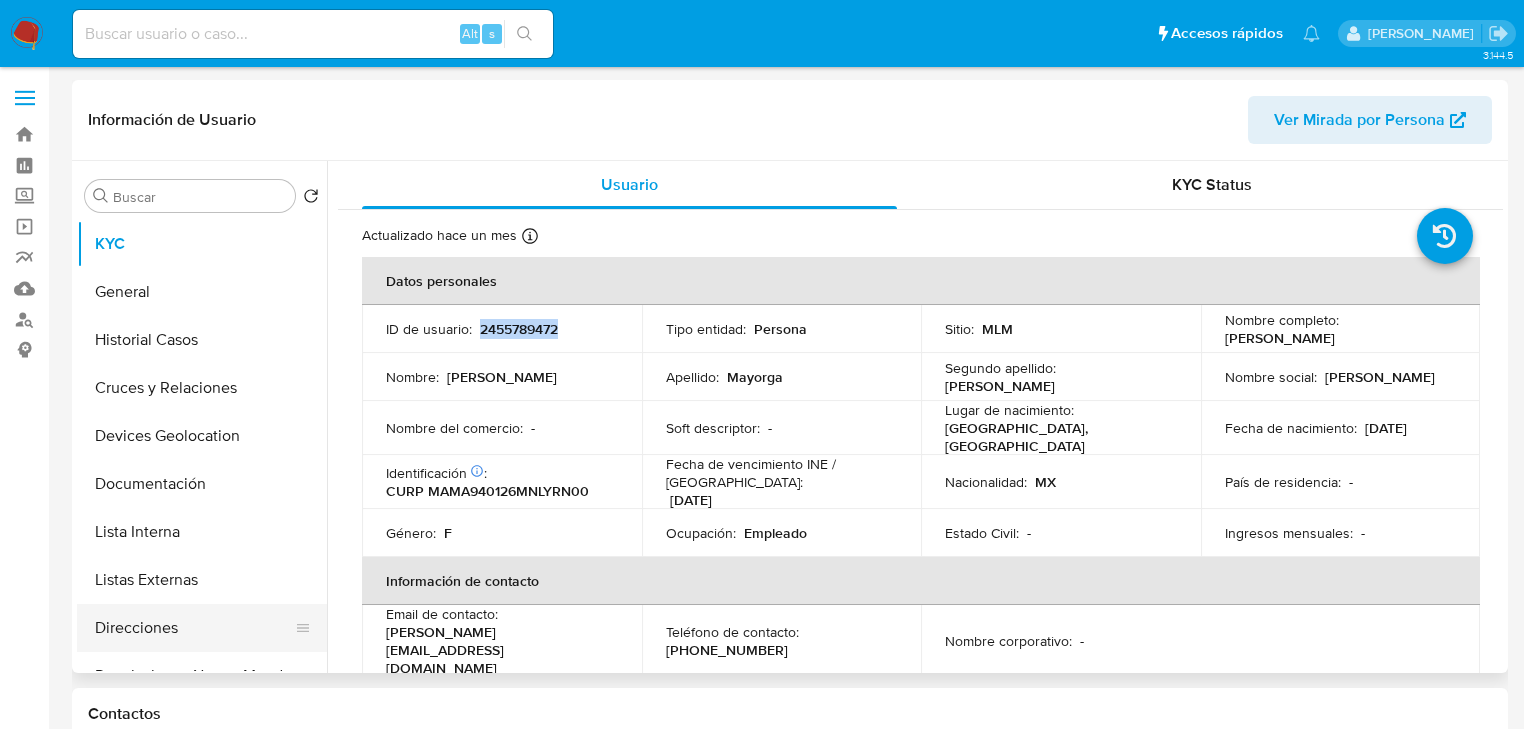 click on "Direcciones" at bounding box center (194, 628) 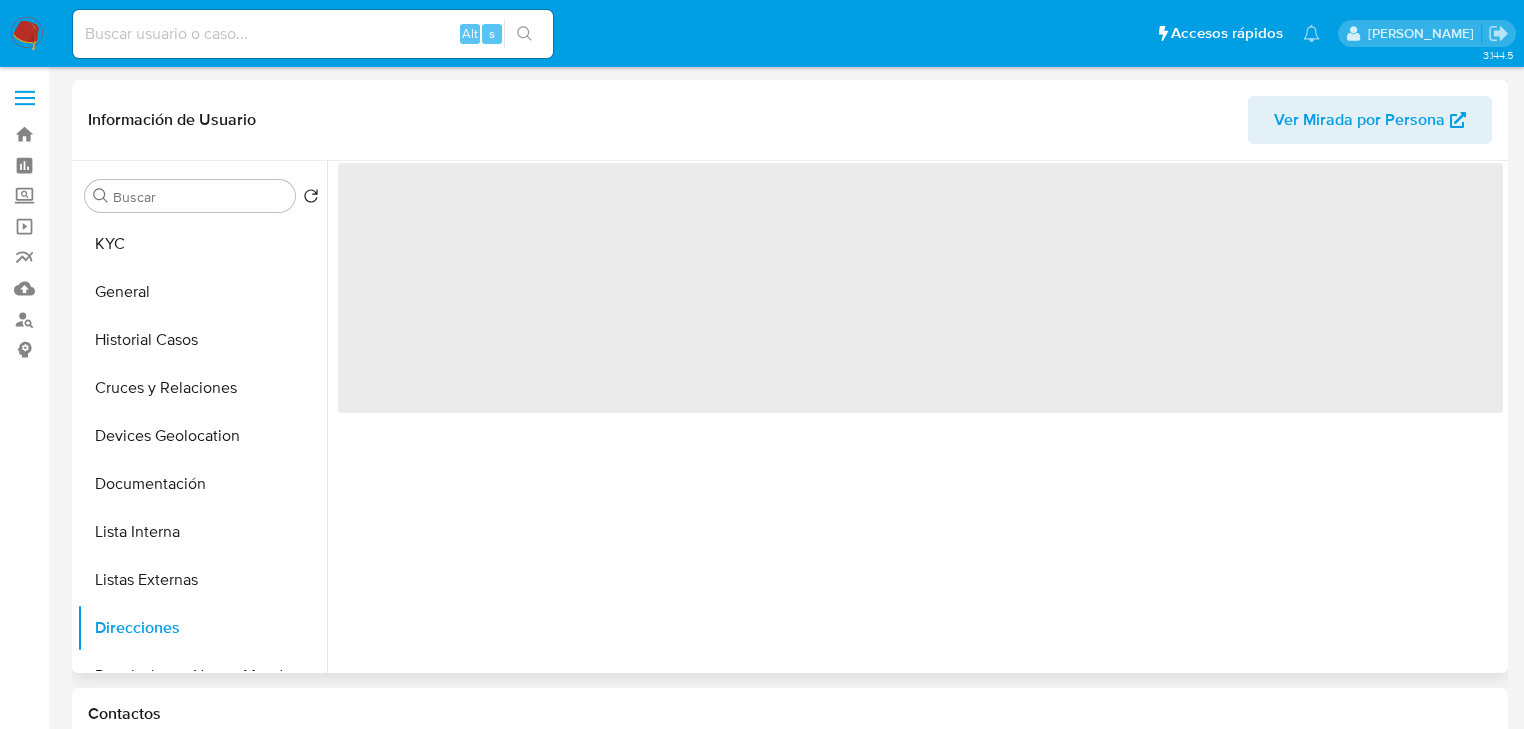 drag, startPoint x: 204, startPoint y: 592, endPoint x: 636, endPoint y: 539, distance: 435.239 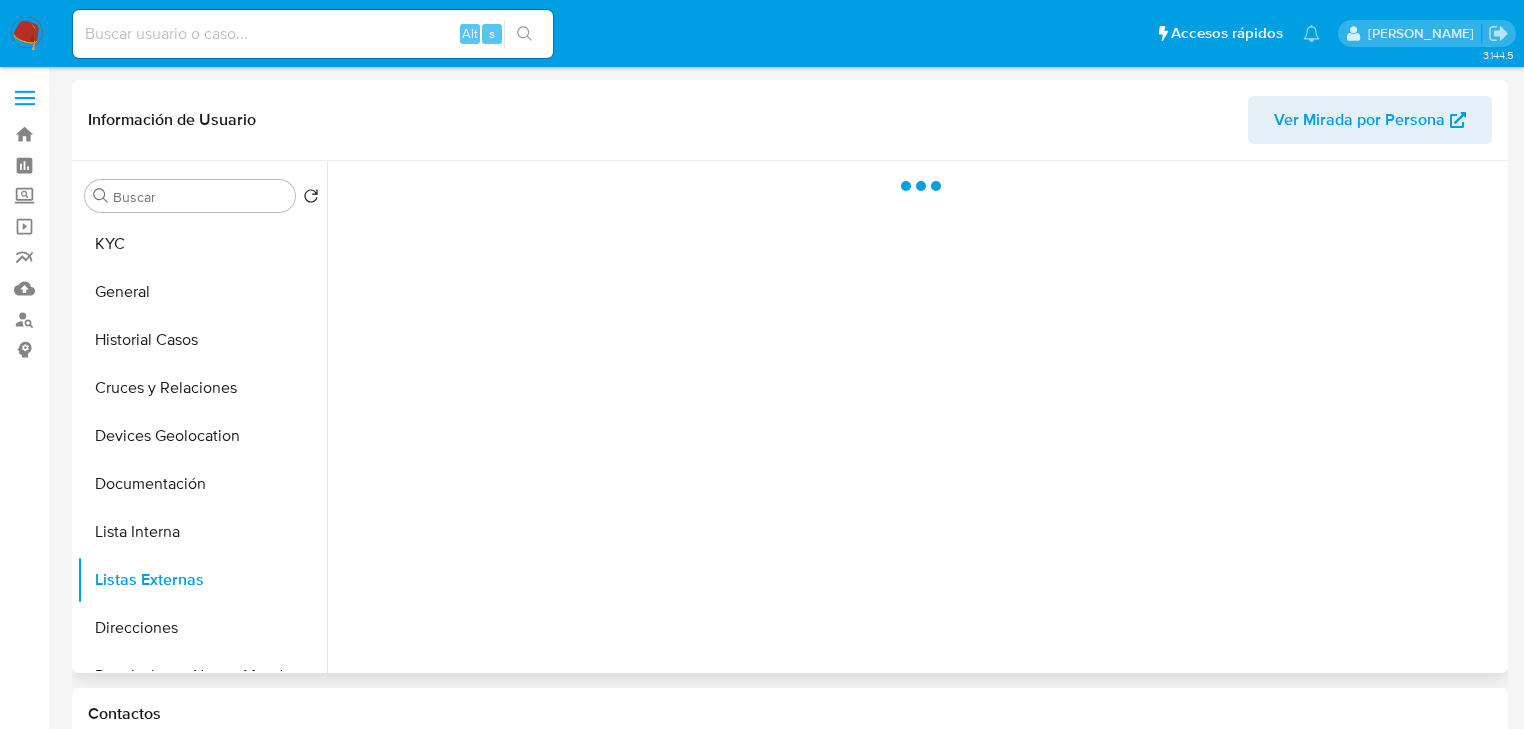 click at bounding box center [915, 417] 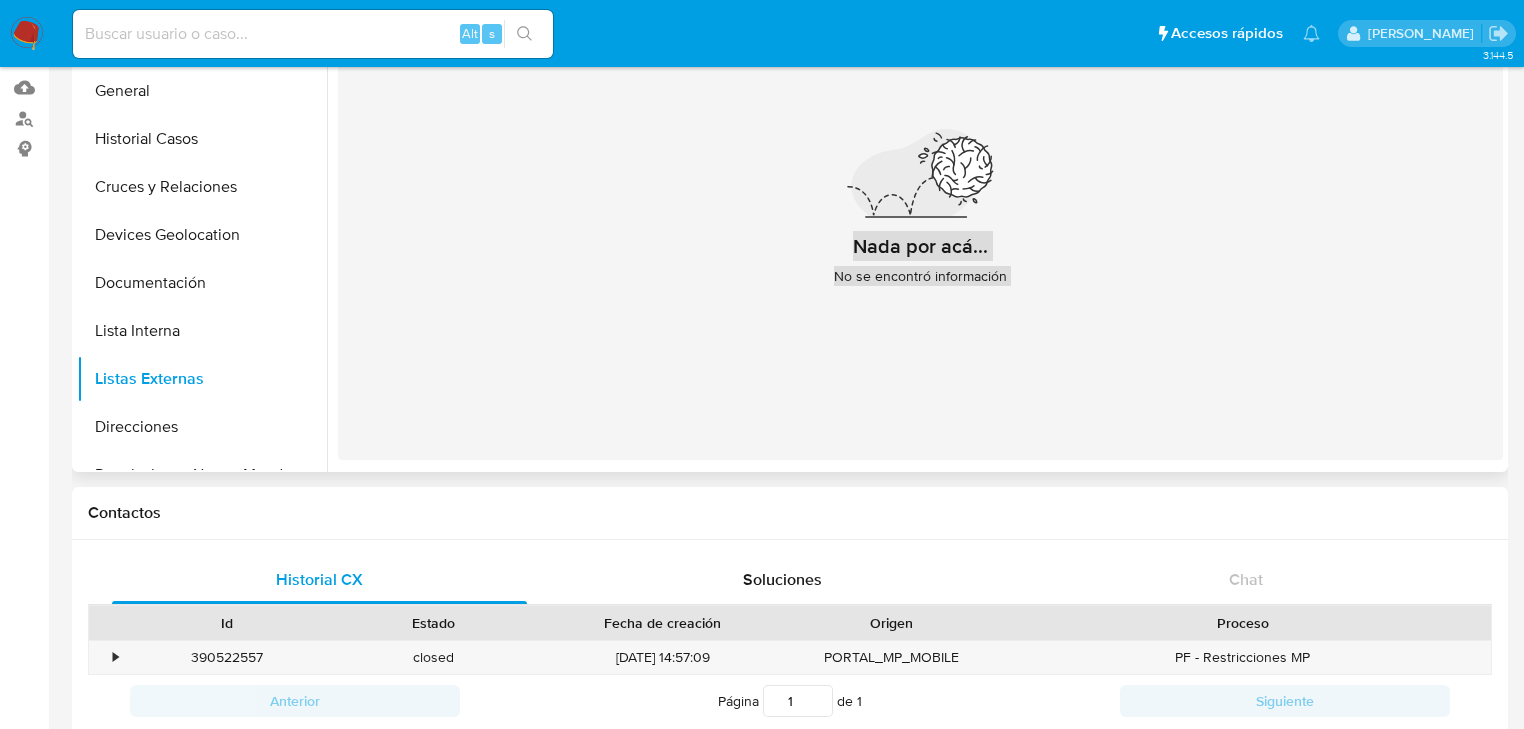 scroll, scrollTop: 0, scrollLeft: 0, axis: both 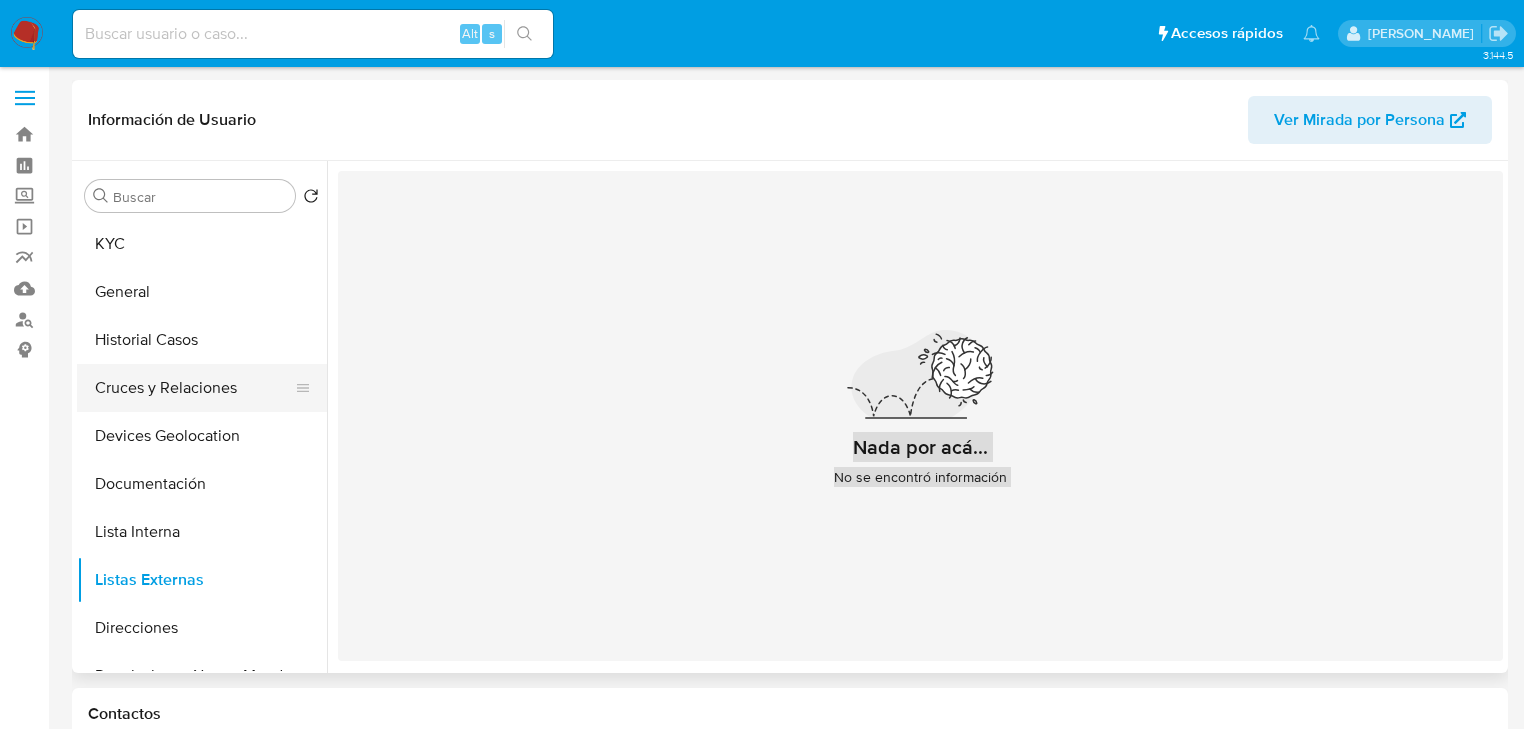 click on "Cruces y Relaciones" at bounding box center (194, 388) 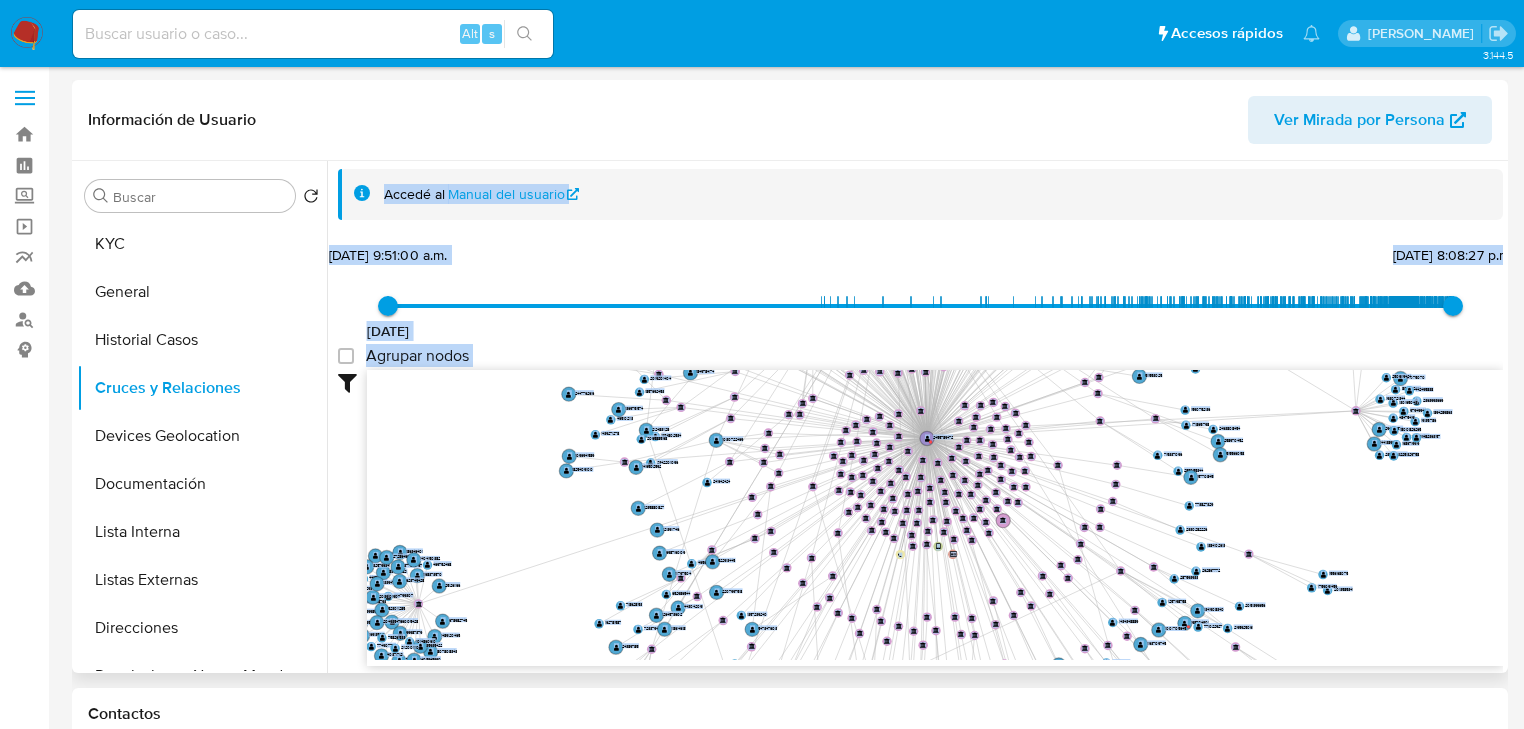 drag, startPoint x: 959, startPoint y: 592, endPoint x: 943, endPoint y: 584, distance: 17.888544 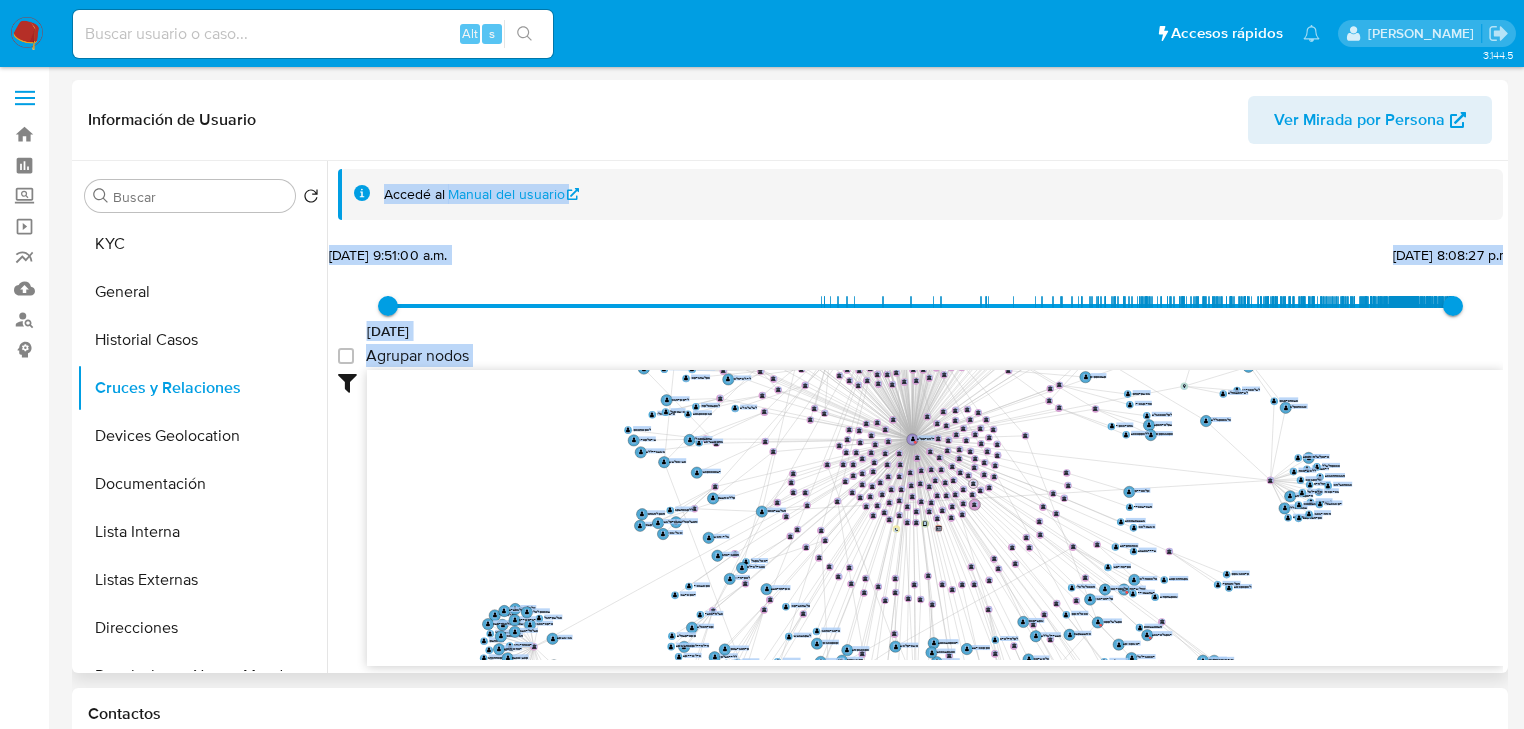 drag, startPoint x: 970, startPoint y: 478, endPoint x: 968, endPoint y: 519, distance: 41.04875 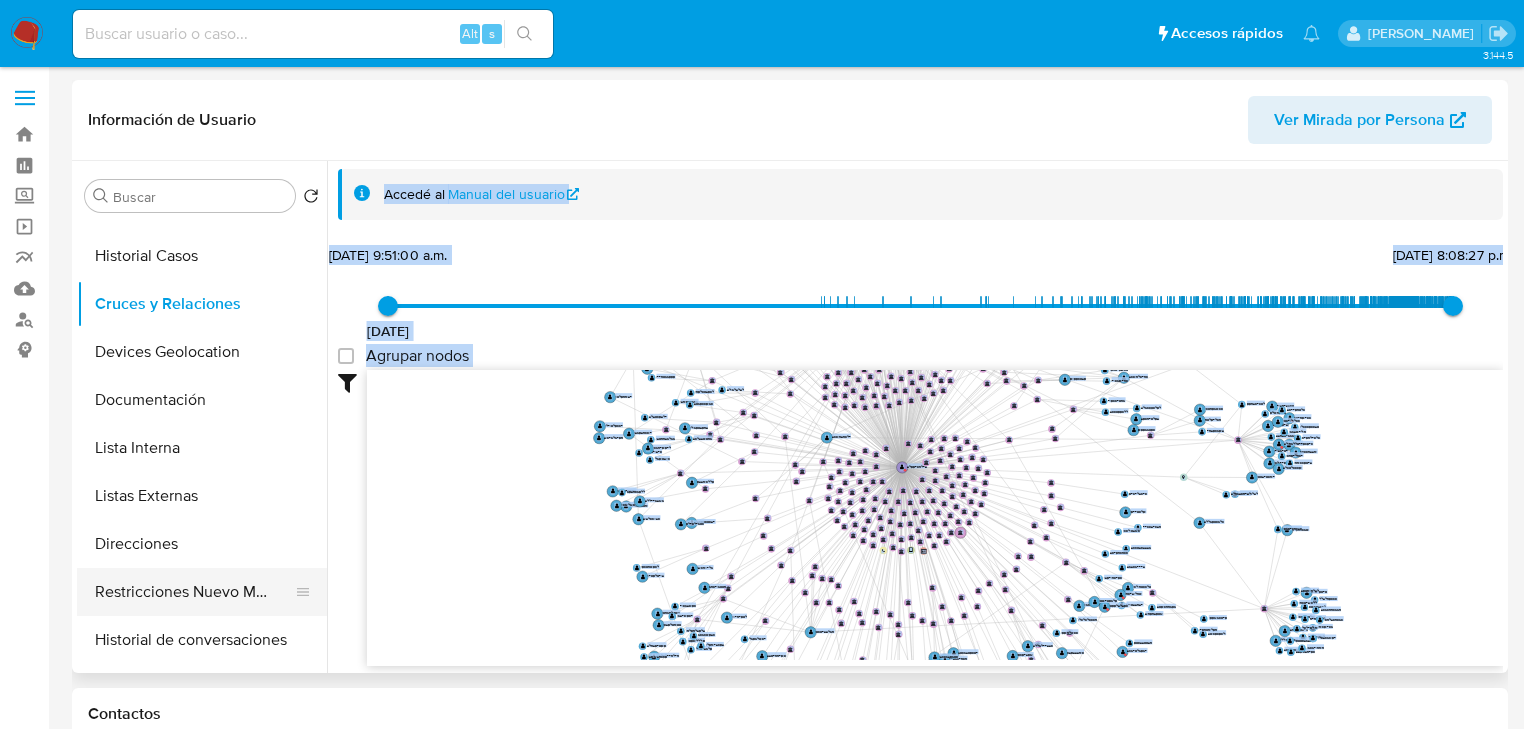scroll, scrollTop: 160, scrollLeft: 0, axis: vertical 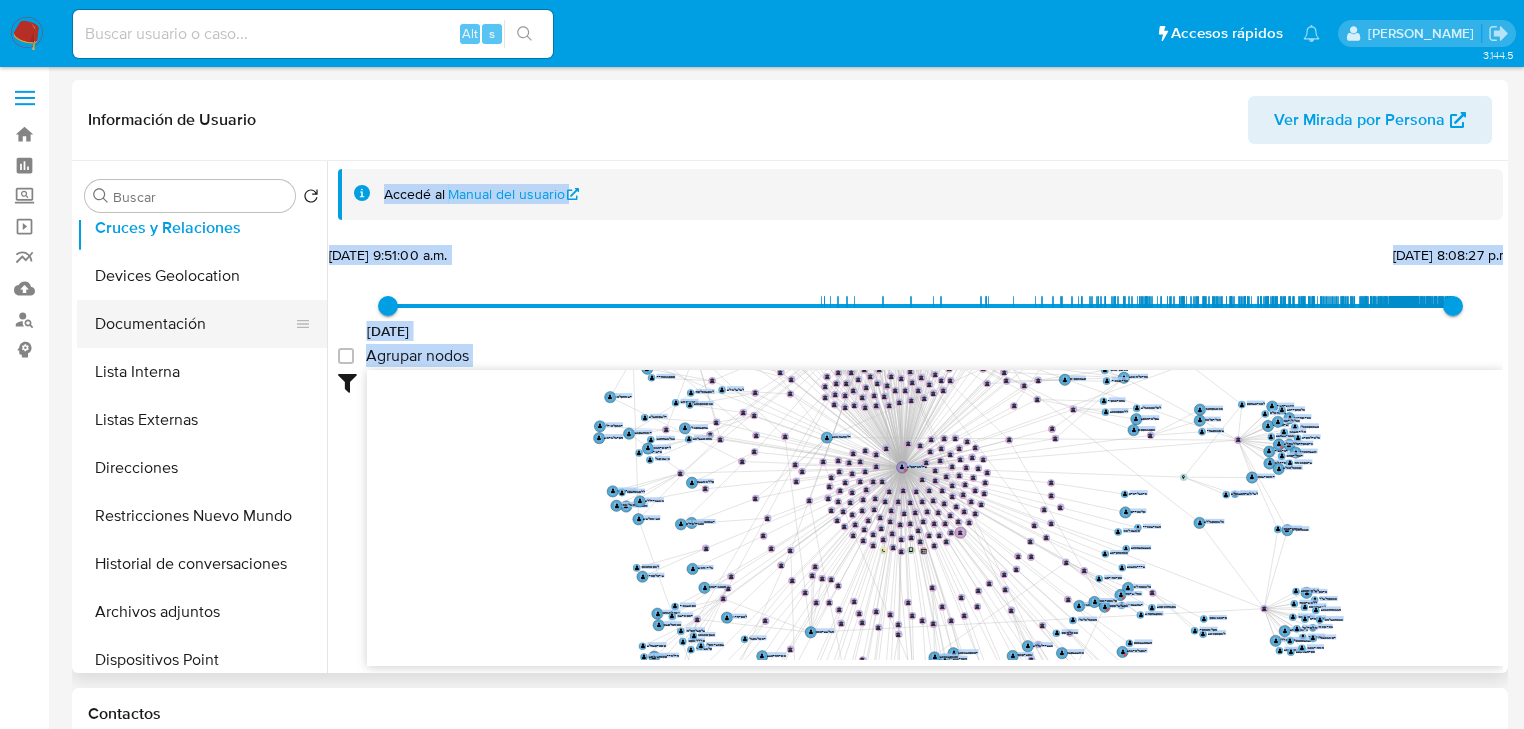 click on "Documentación" at bounding box center (194, 324) 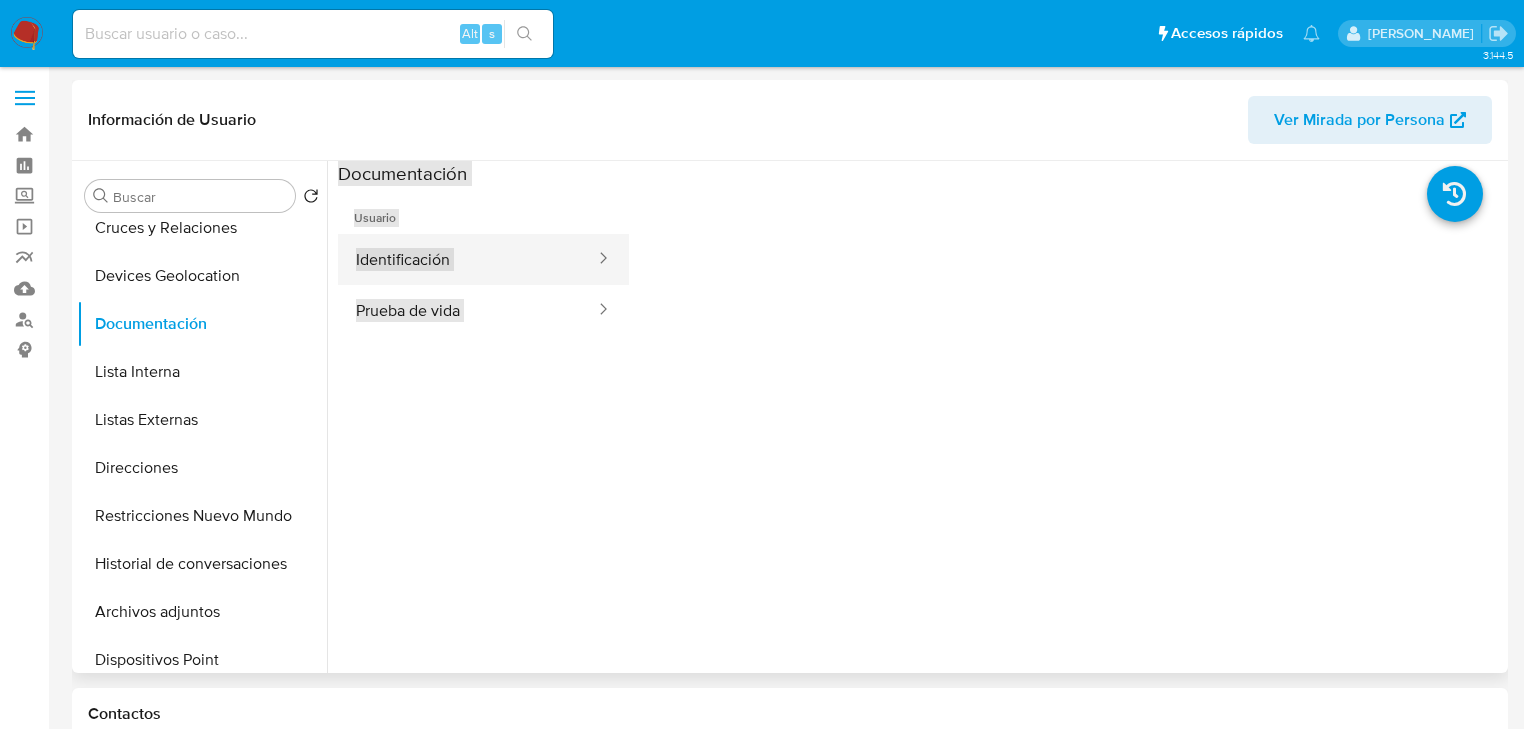 drag, startPoint x: 489, startPoint y: 264, endPoint x: 508, endPoint y: 272, distance: 20.615528 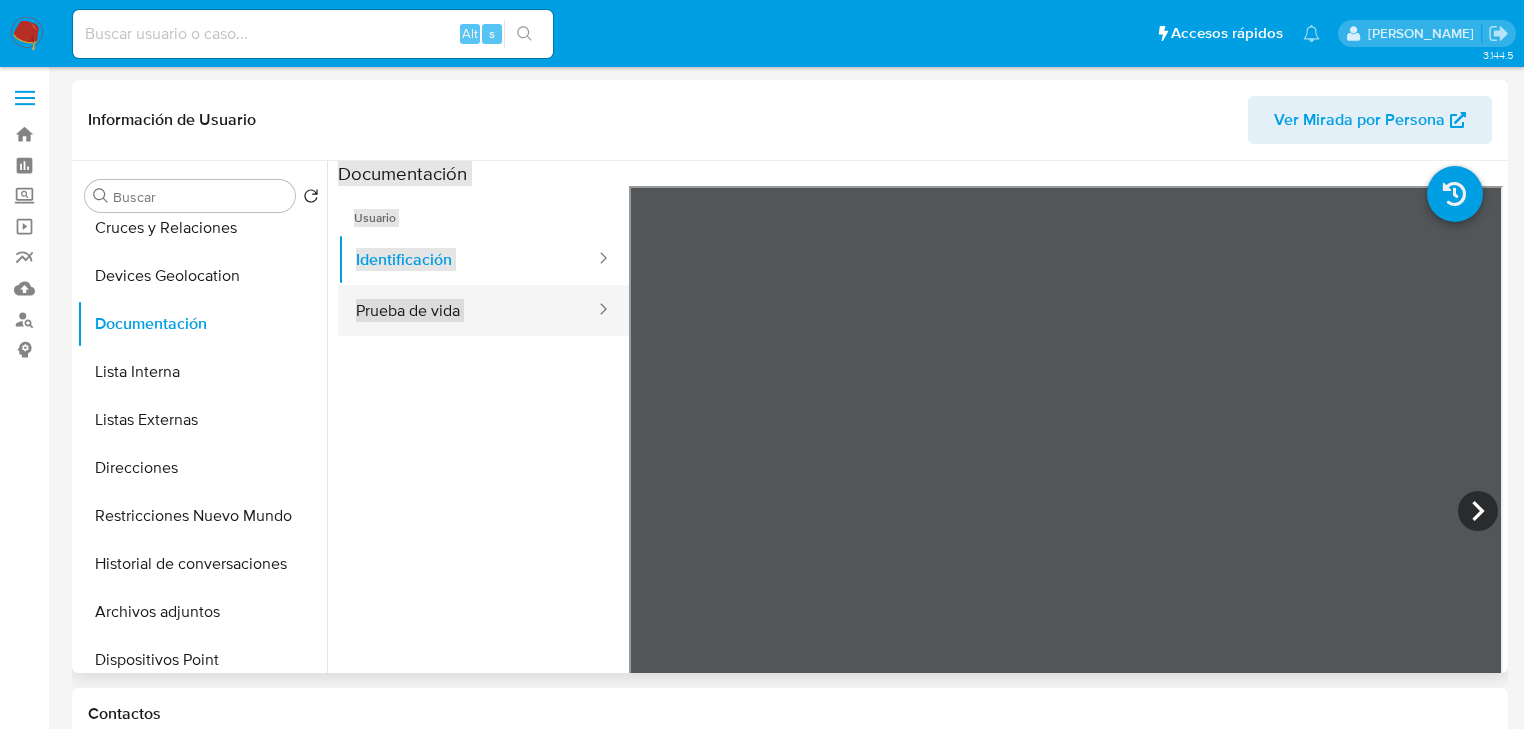 drag, startPoint x: 511, startPoint y: 308, endPoint x: 568, endPoint y: 316, distance: 57.558666 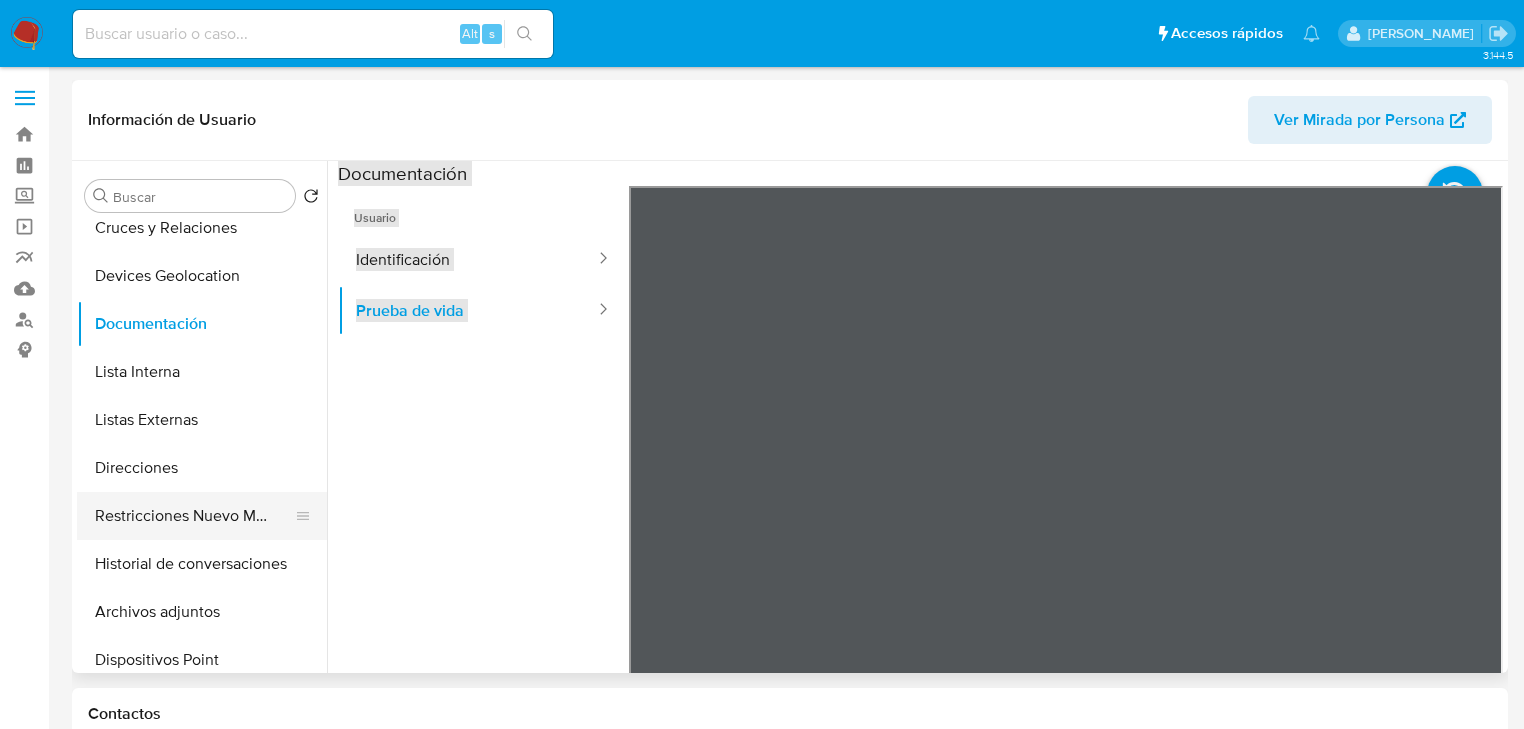 click on "Restricciones Nuevo Mundo" at bounding box center [194, 516] 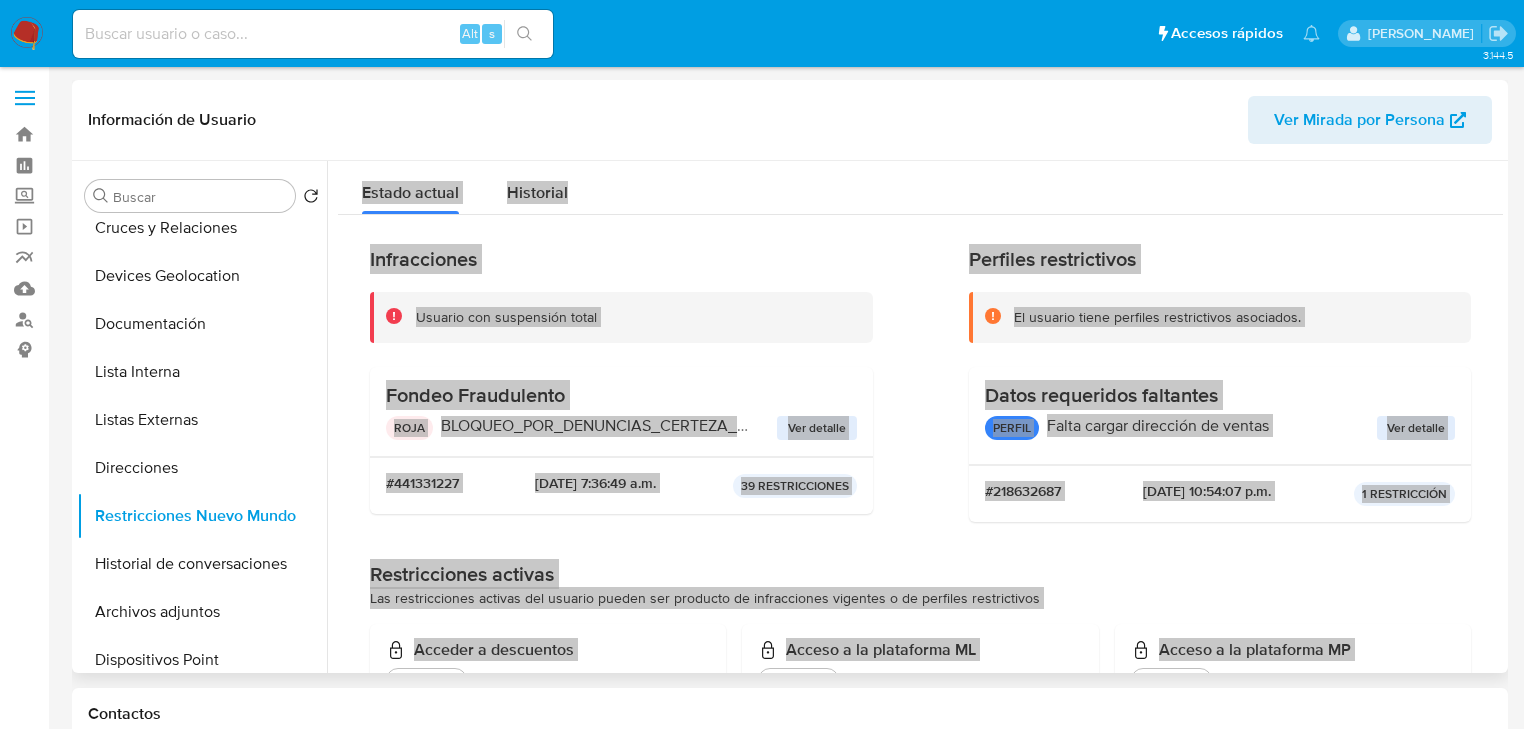 click on "Ver detalle" at bounding box center (817, 428) 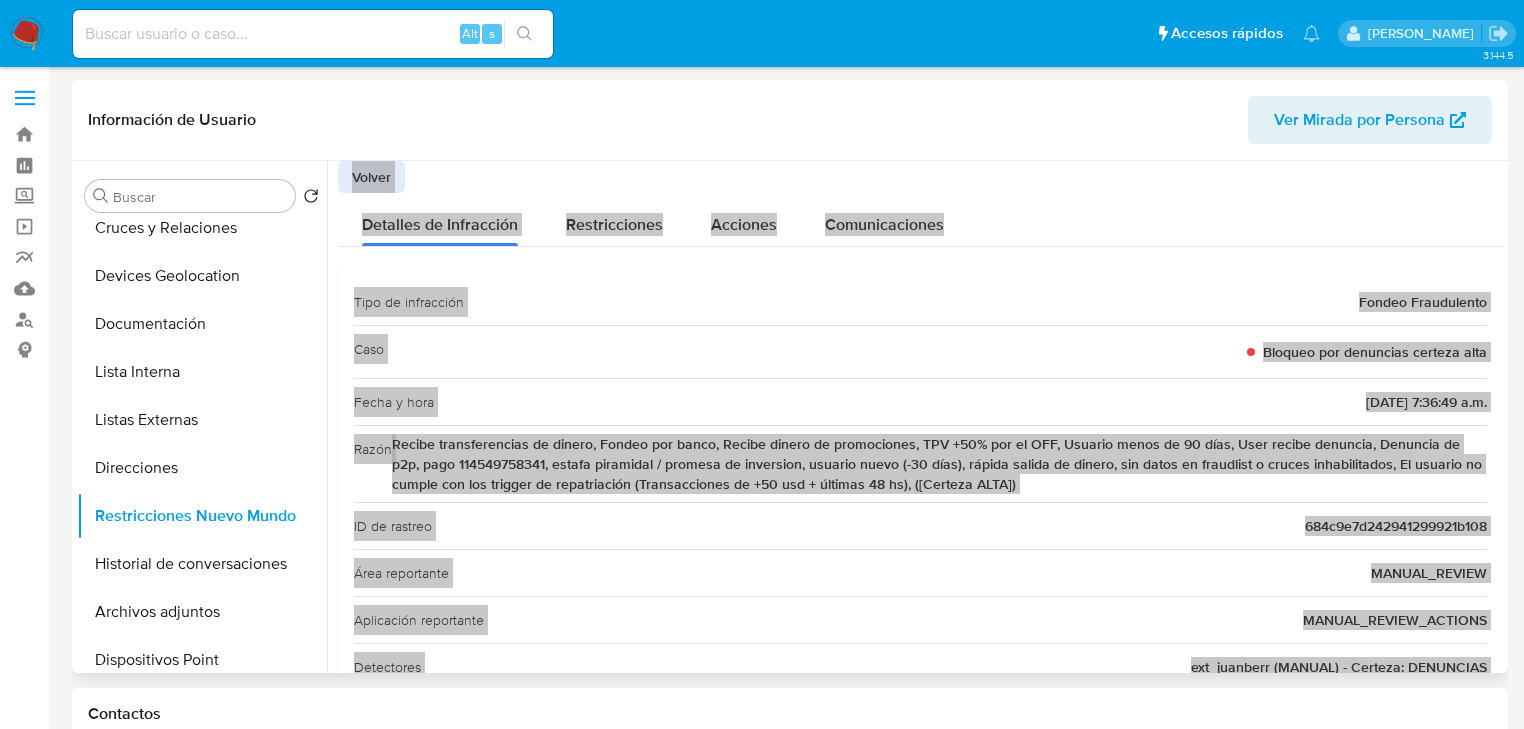 click on "Caso Bloqueo por denuncias certeza alta" at bounding box center [920, 351] 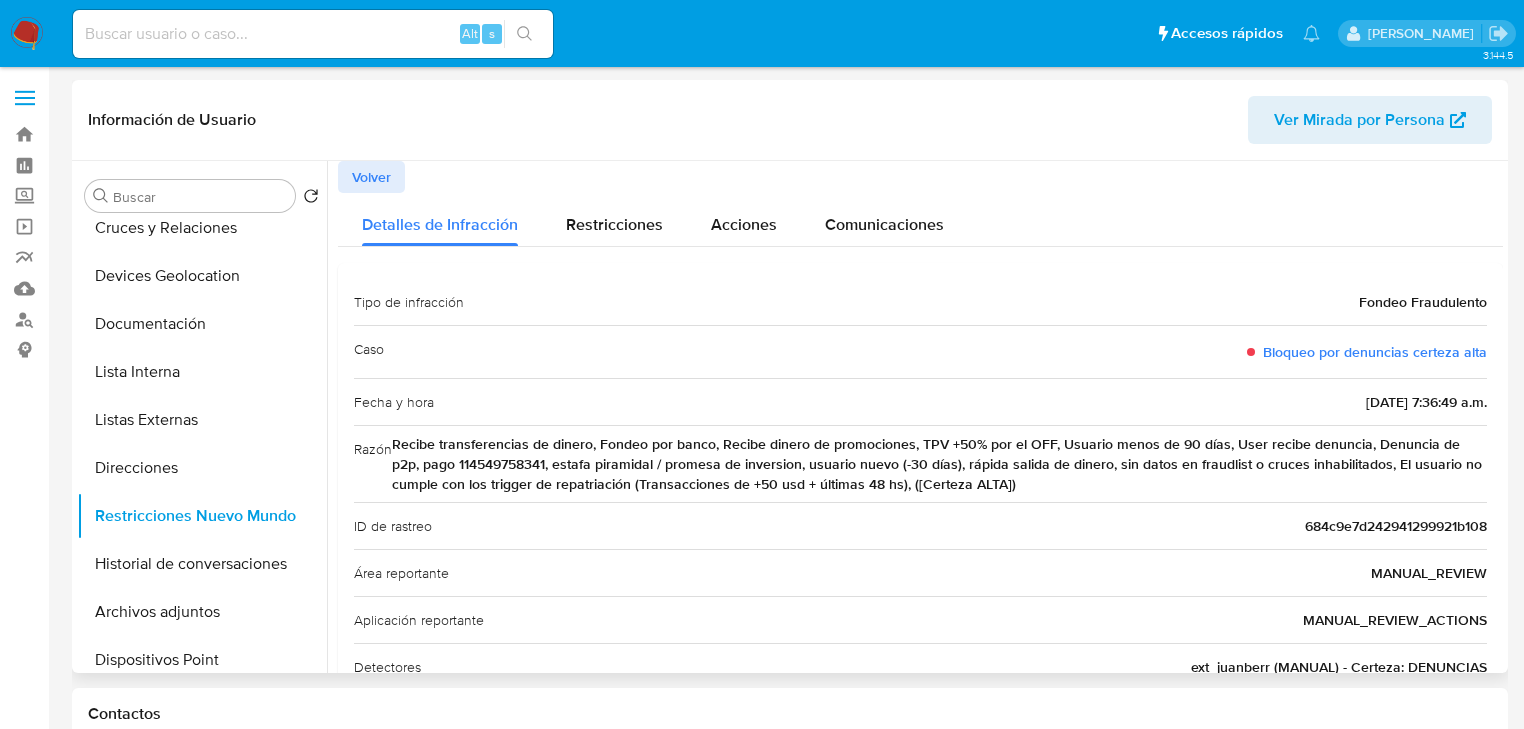 click on "Aplicación reportante MANUAL_REVIEW_ACTIONS" at bounding box center (920, 619) 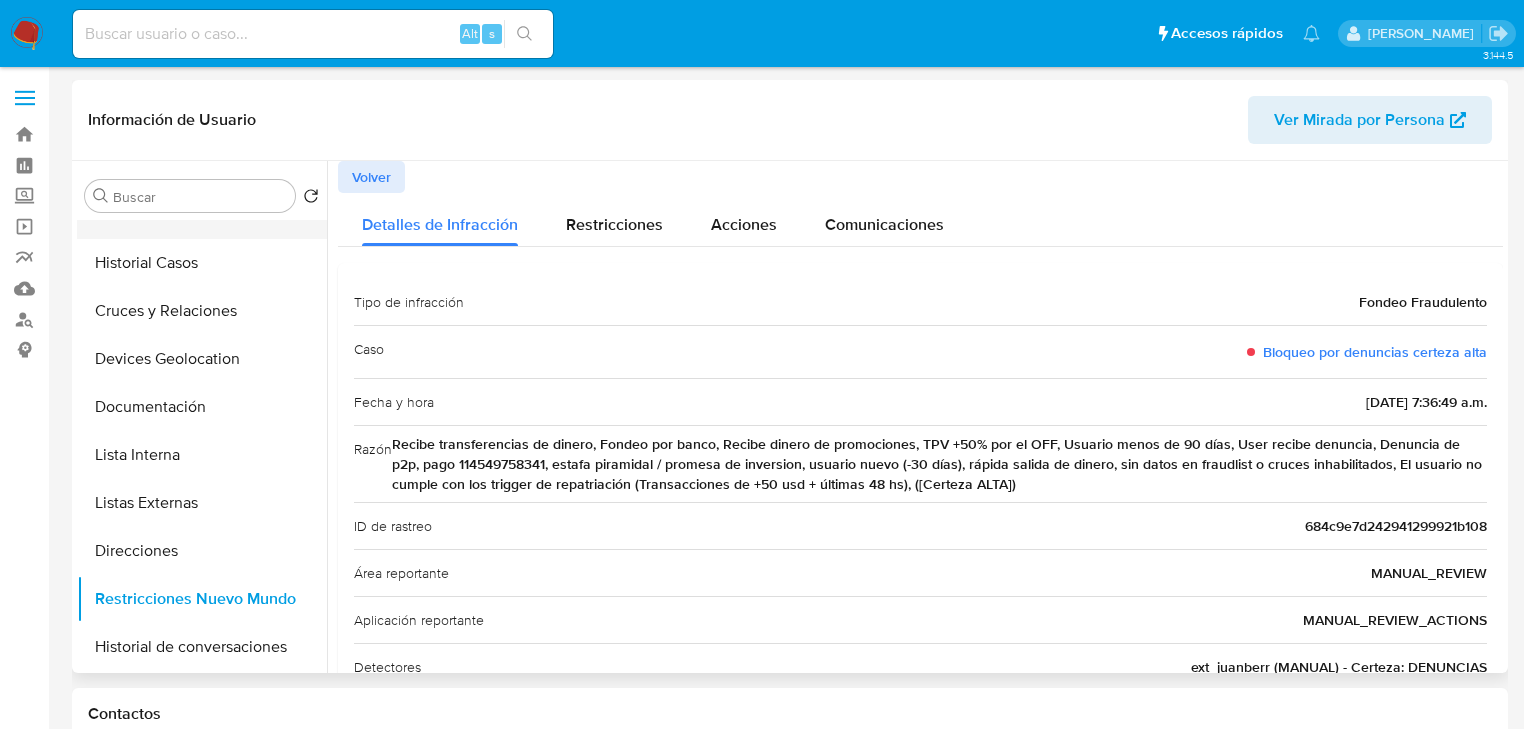 scroll, scrollTop: 0, scrollLeft: 0, axis: both 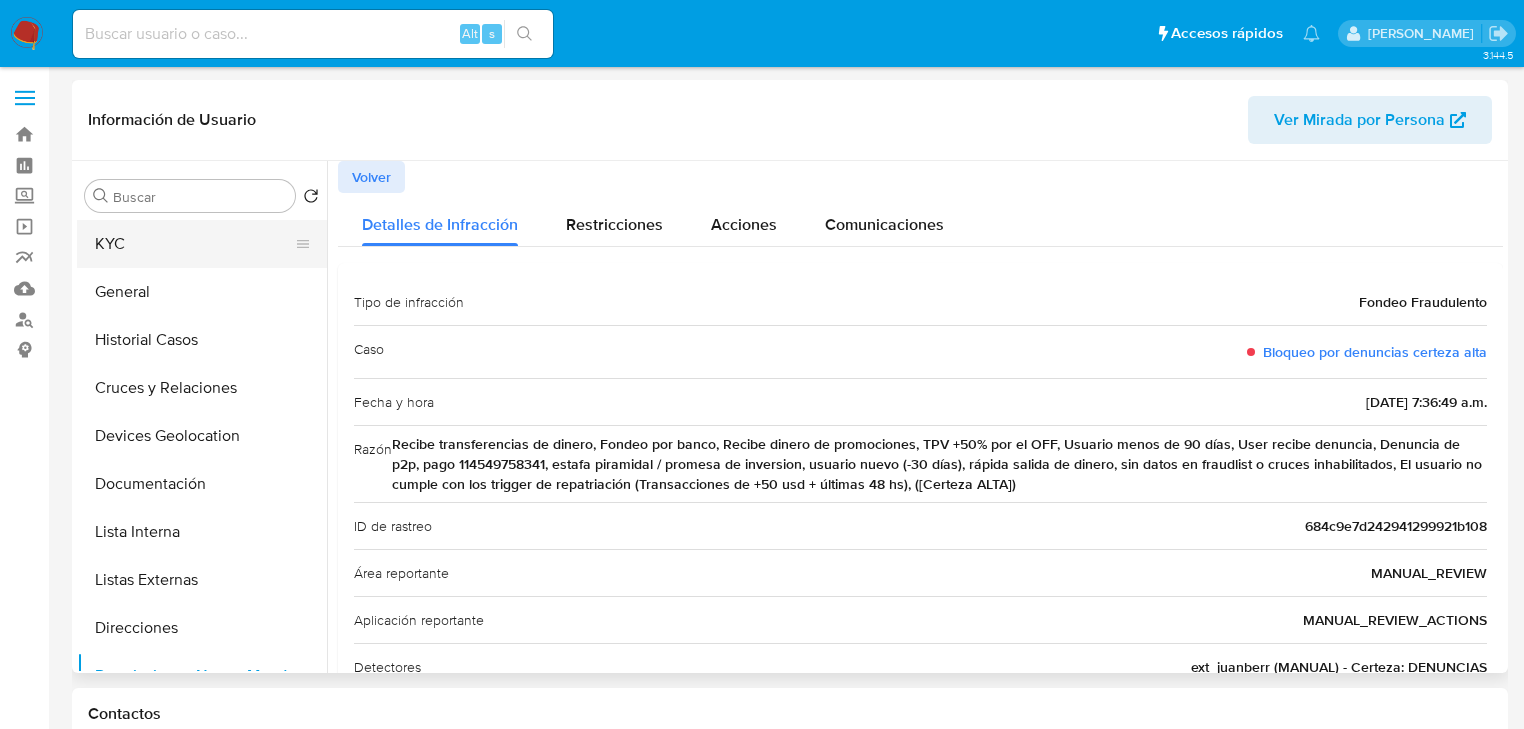click on "KYC" at bounding box center (194, 244) 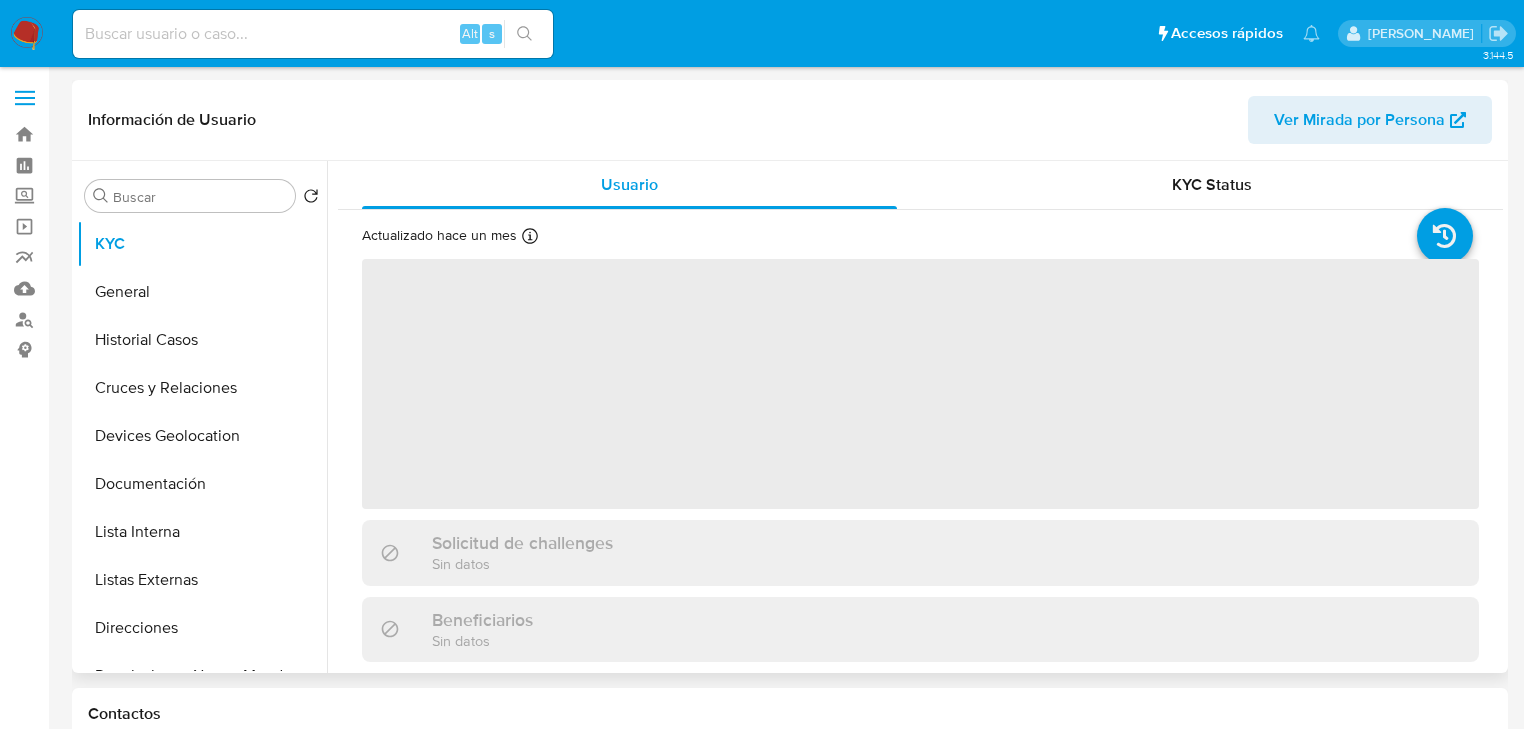 click on "‌" at bounding box center [920, 384] 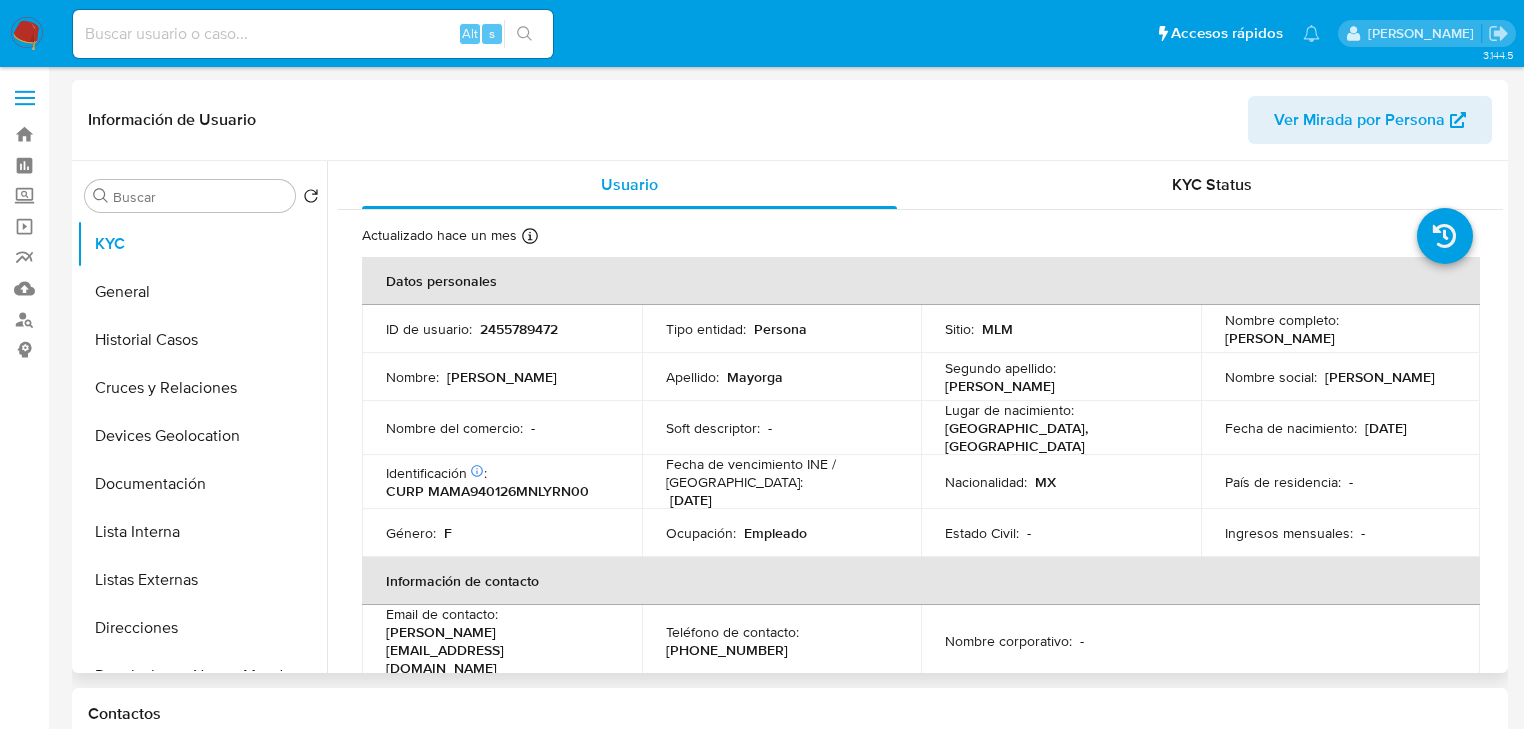 click on "Identificación   CIC: 190641841 :    CURP MAMA940126MNLYRN00" at bounding box center (502, 482) 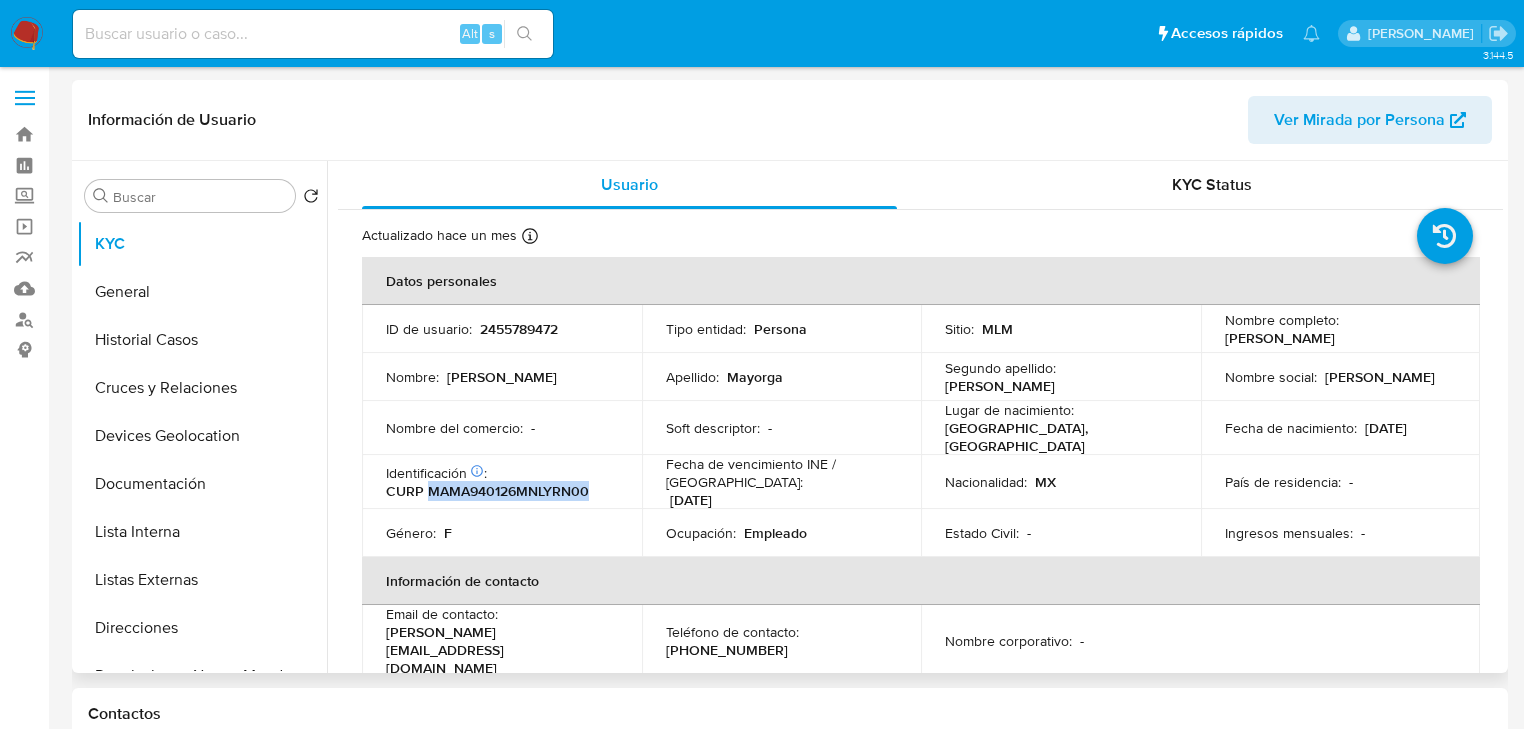 click on "CURP MAMA940126MNLYRN00" at bounding box center (487, 491) 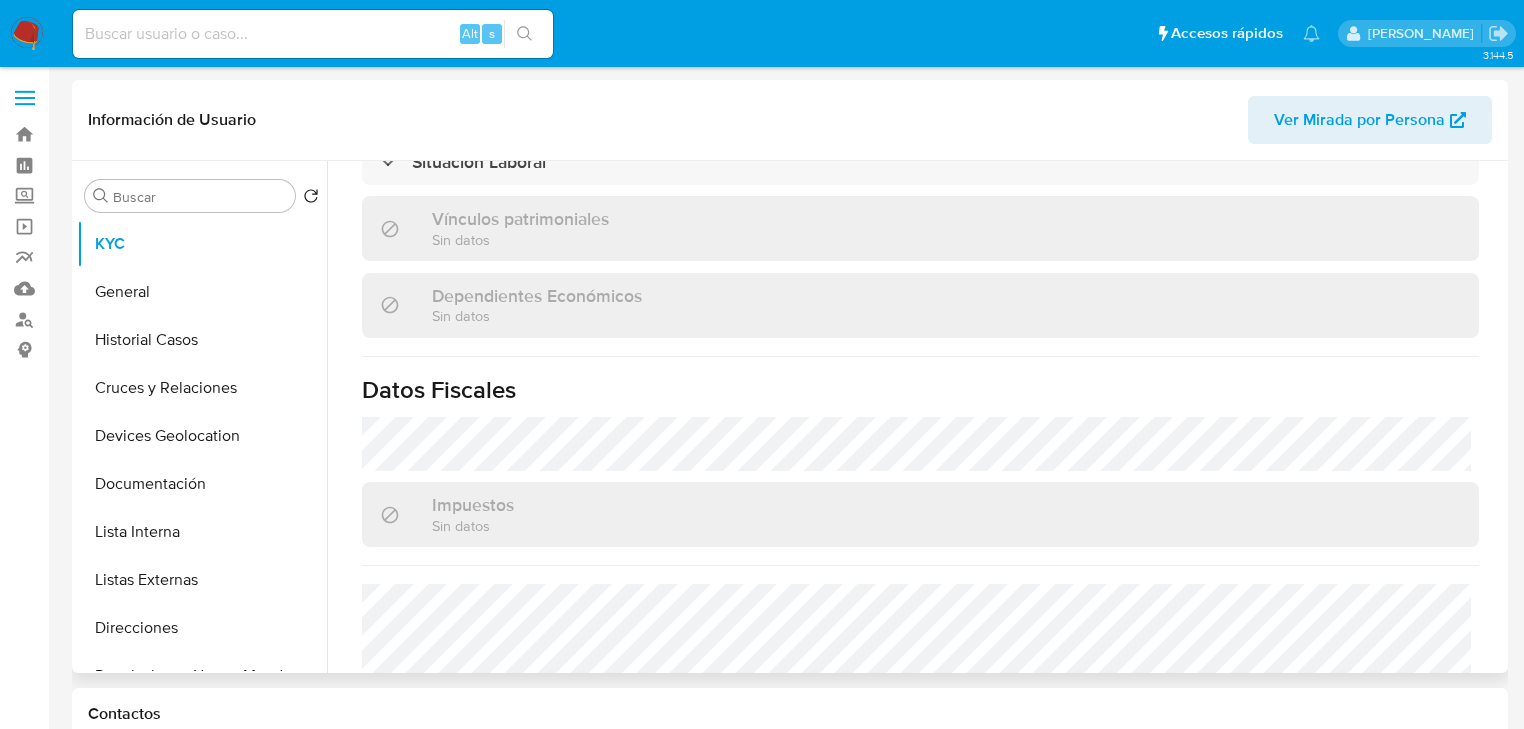 scroll, scrollTop: 1263, scrollLeft: 0, axis: vertical 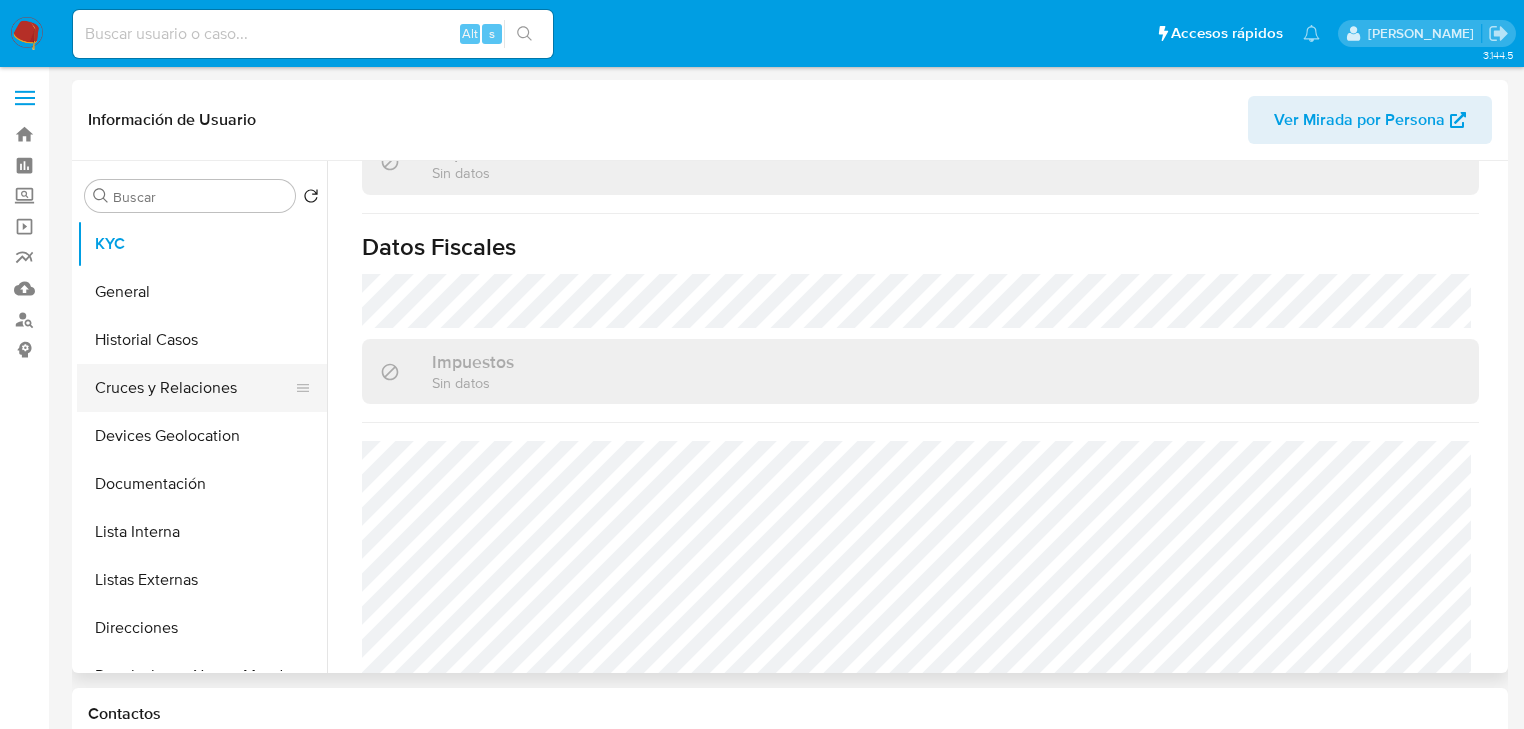 click on "Cruces y Relaciones" at bounding box center [194, 388] 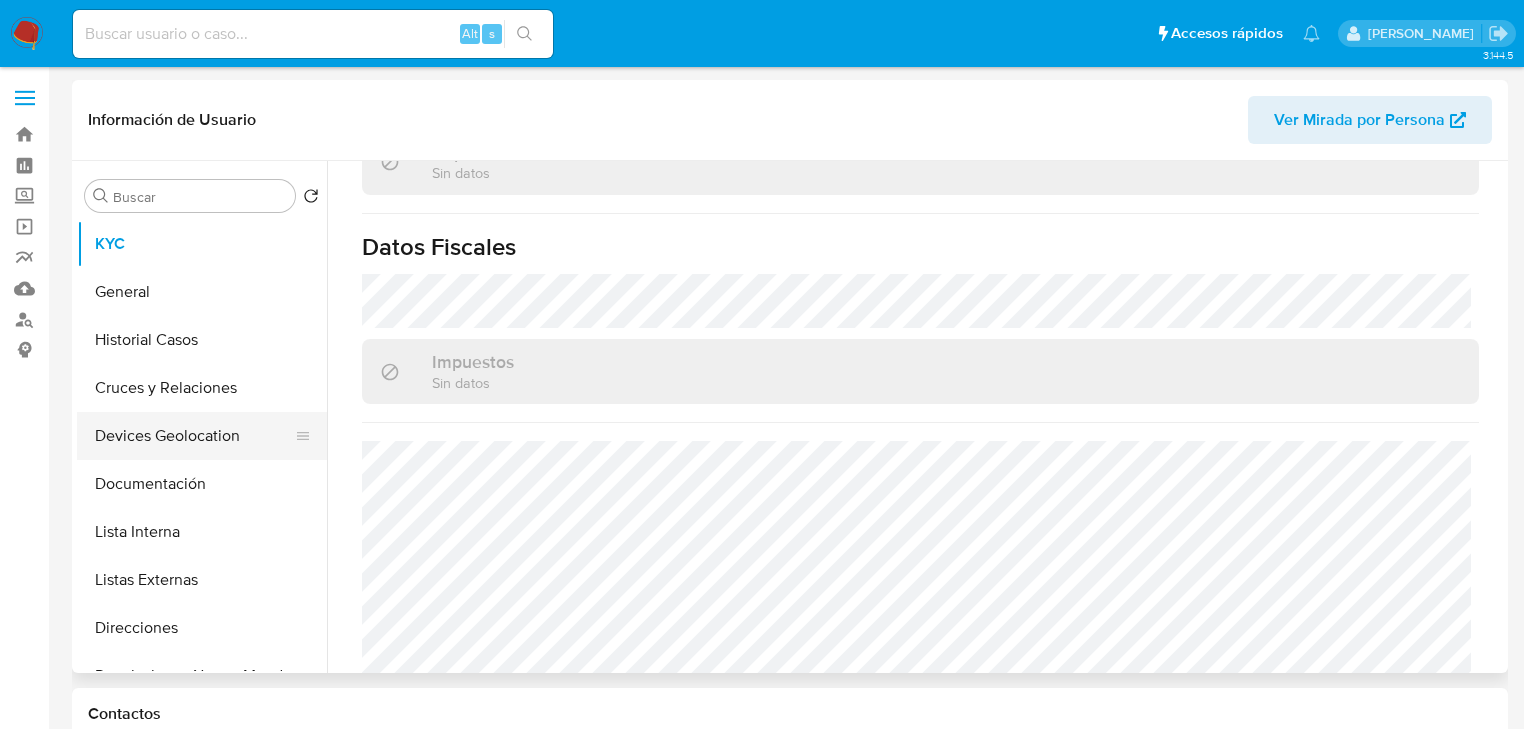 scroll, scrollTop: 0, scrollLeft: 0, axis: both 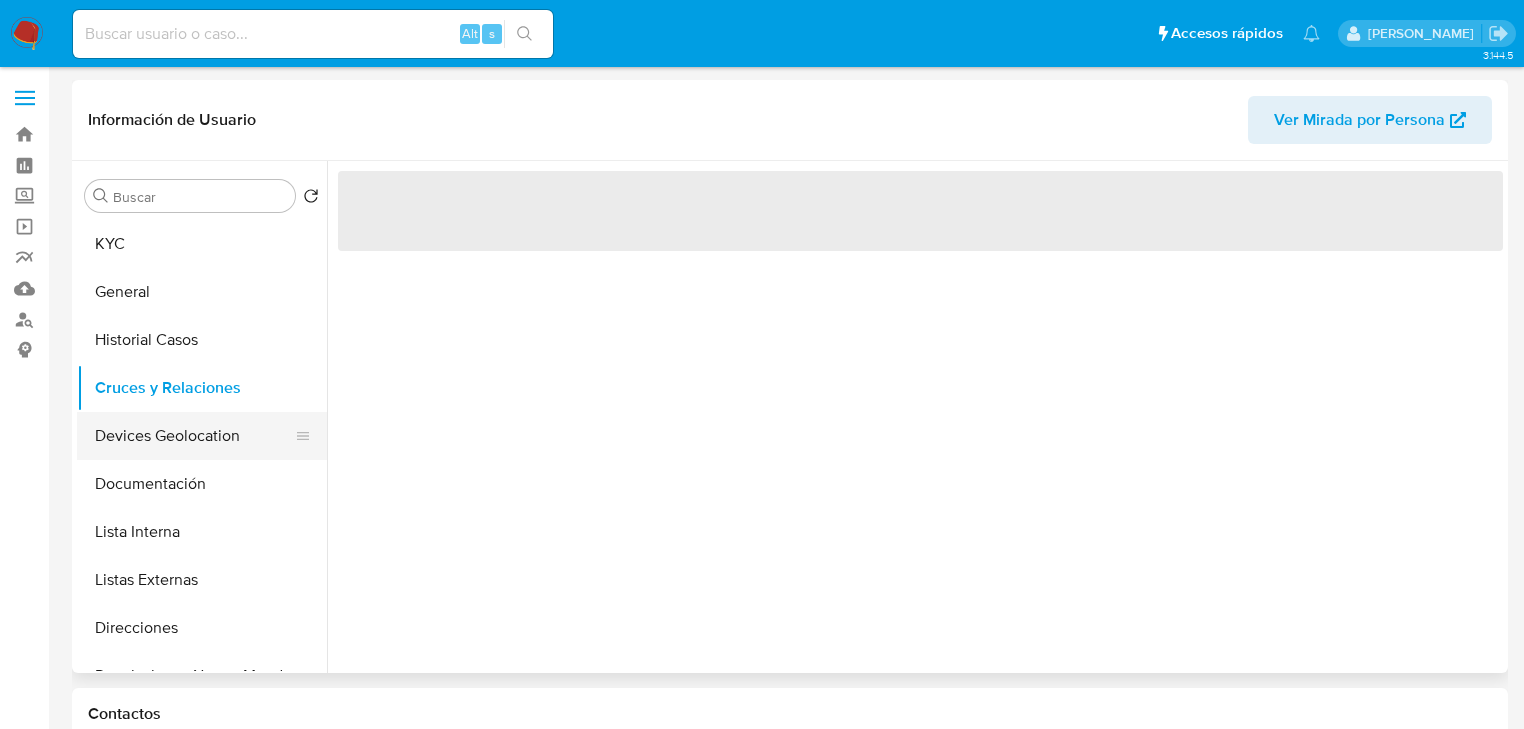 click on "Devices Geolocation" at bounding box center (194, 436) 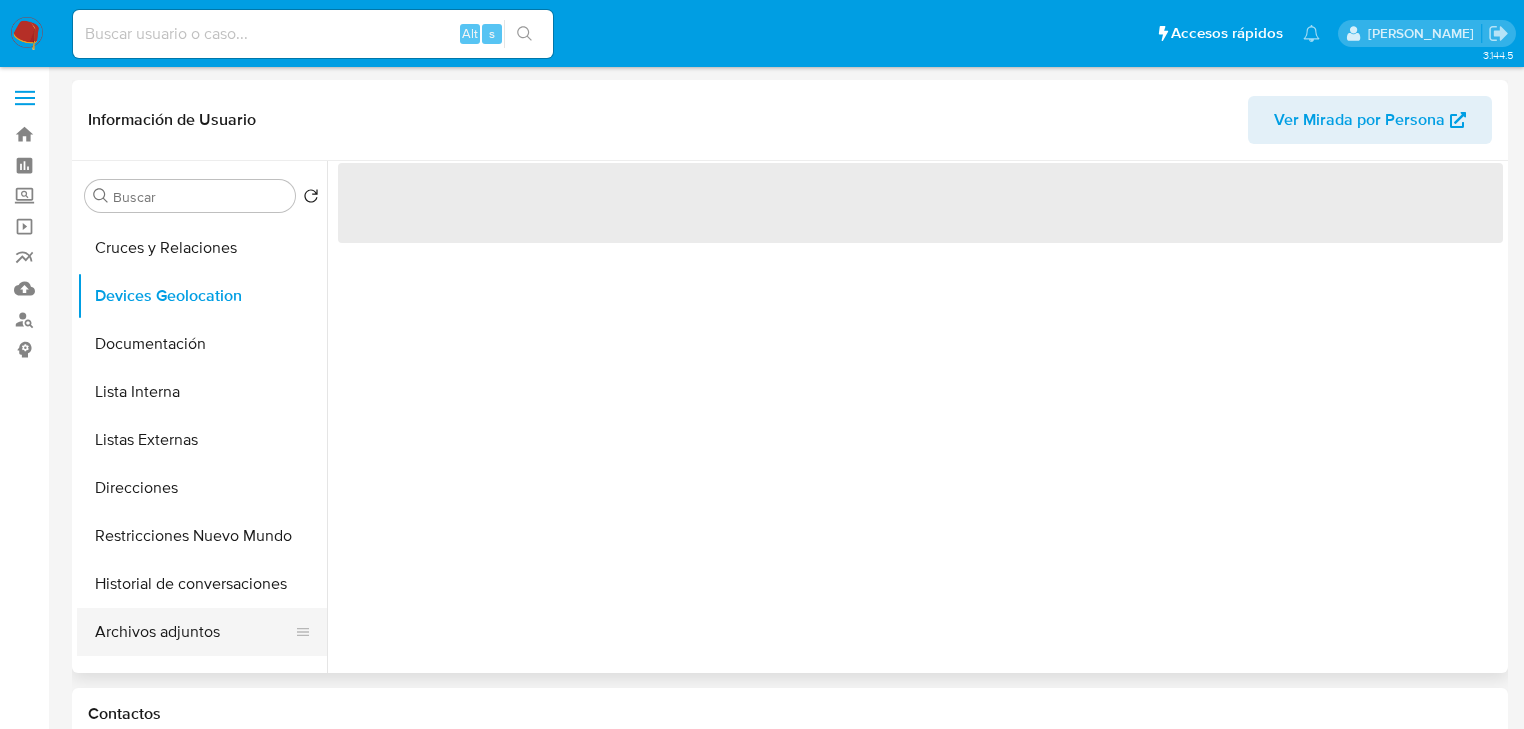 scroll, scrollTop: 240, scrollLeft: 0, axis: vertical 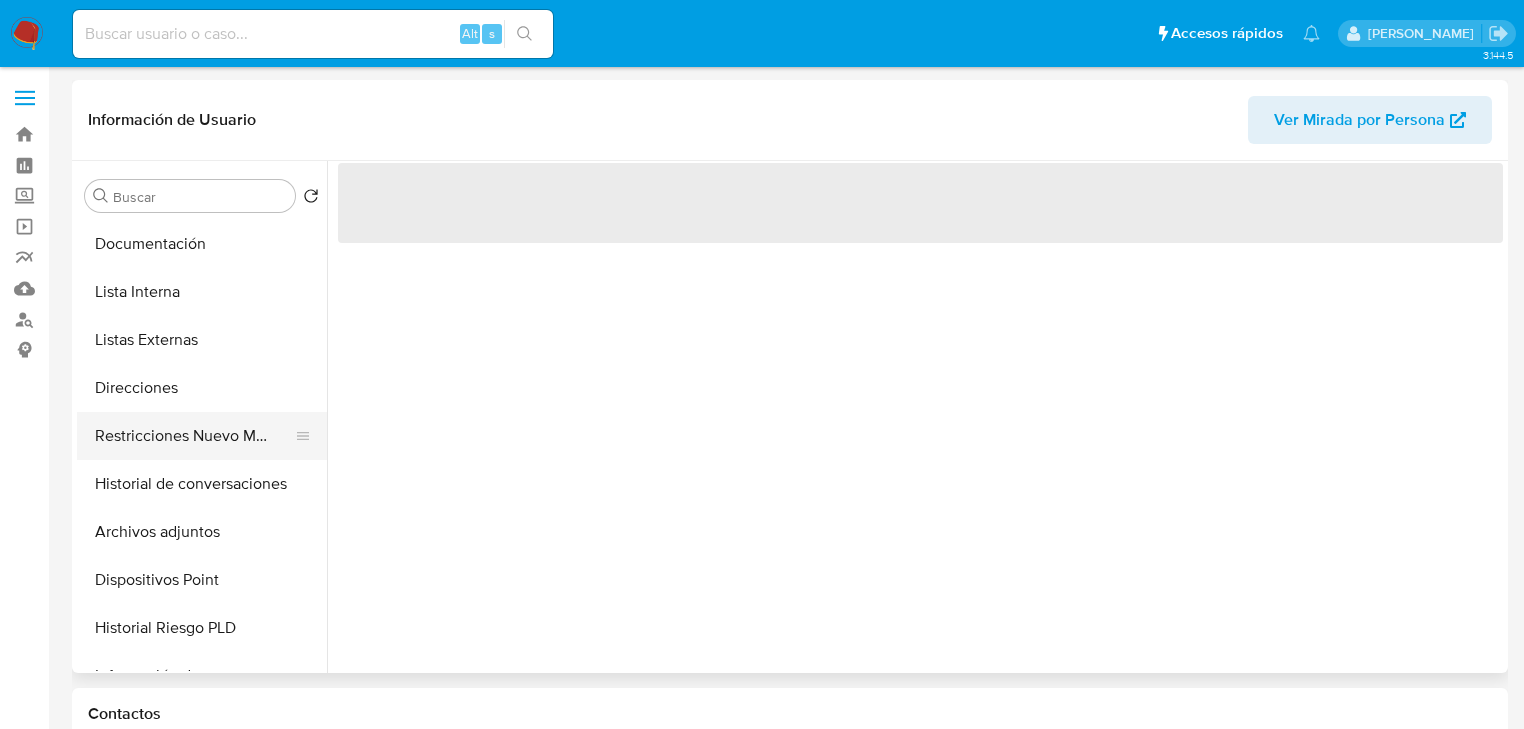click on "Restricciones Nuevo Mundo" at bounding box center [194, 436] 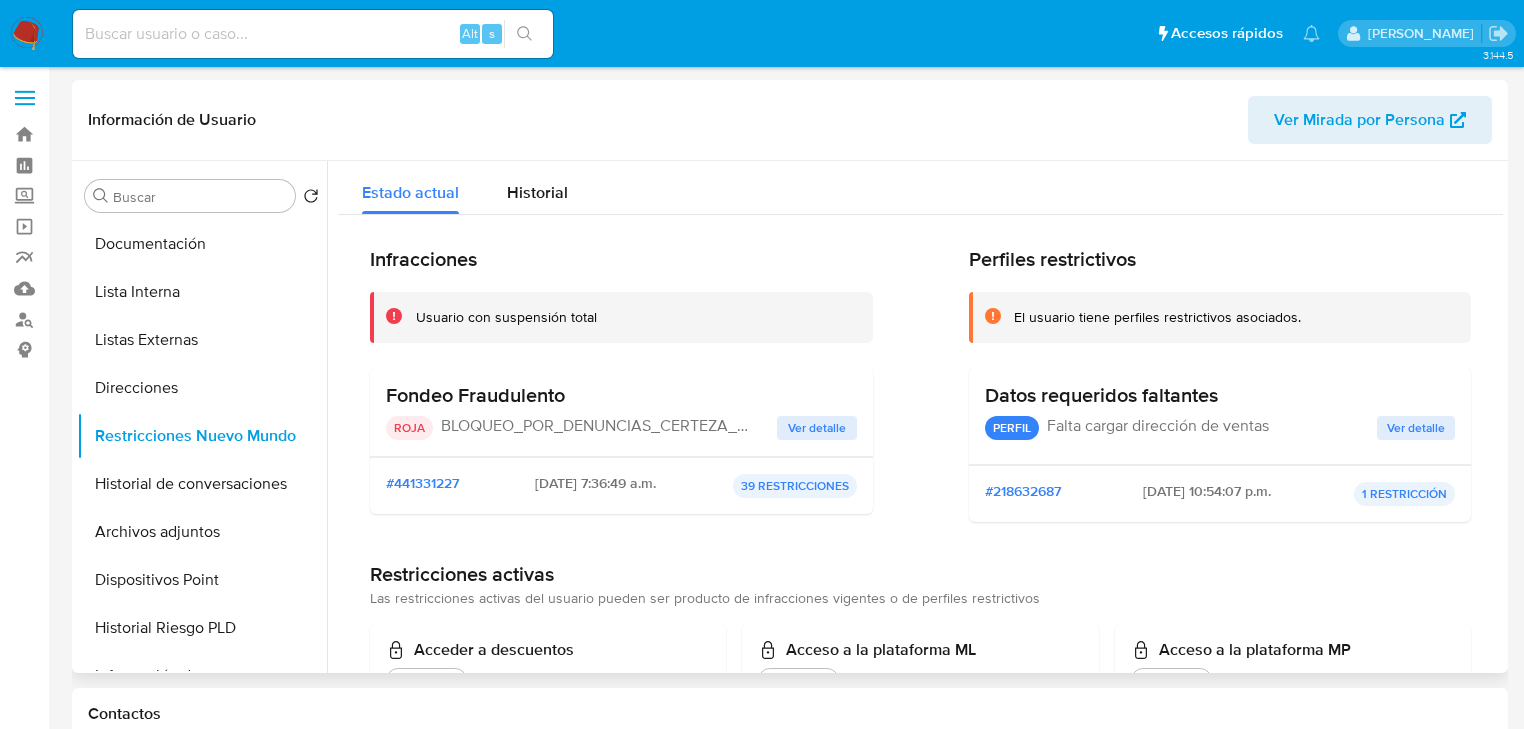 click on "Ver detalle" at bounding box center (817, 428) 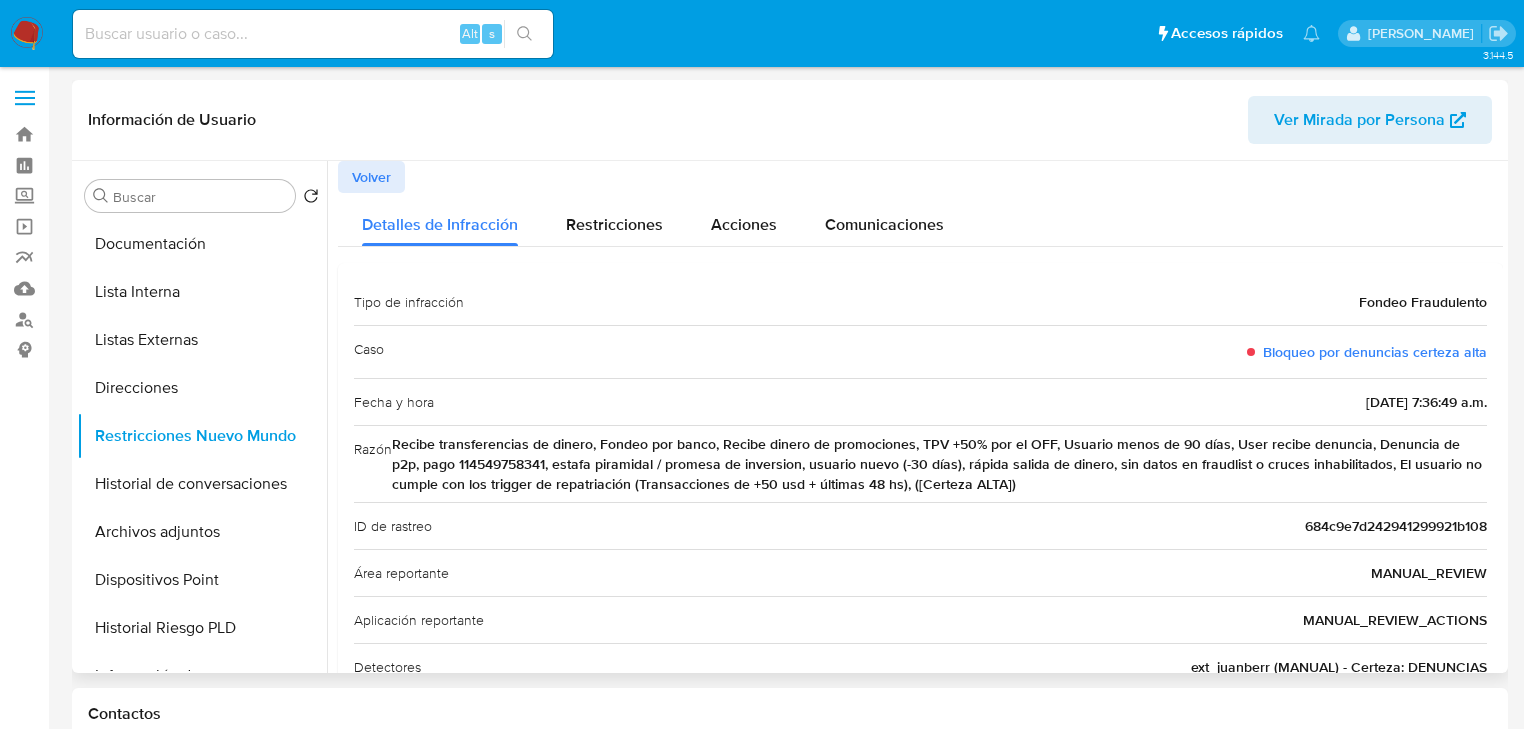 drag, startPoint x: 710, startPoint y: 456, endPoint x: 780, endPoint y: 467, distance: 70.85902 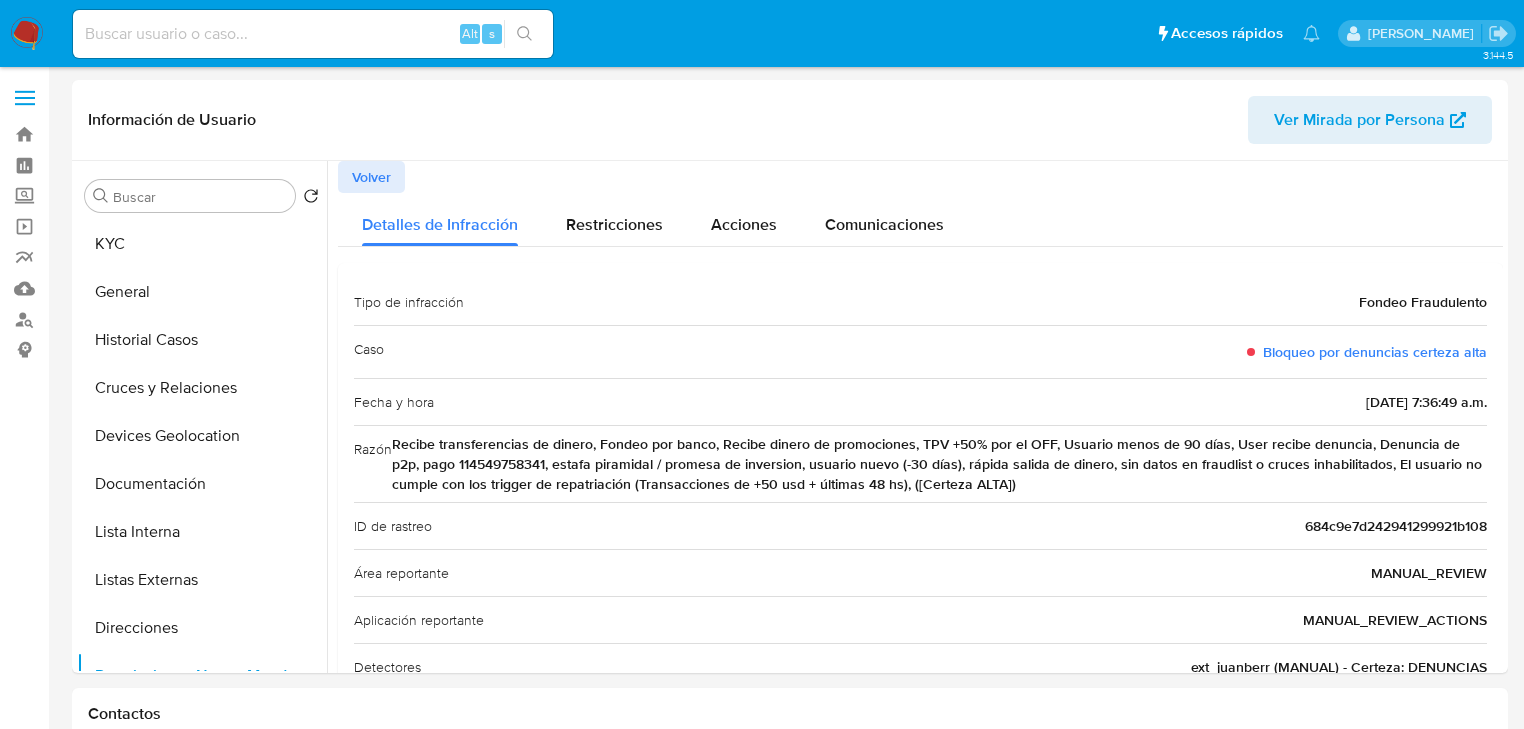 select on "10" 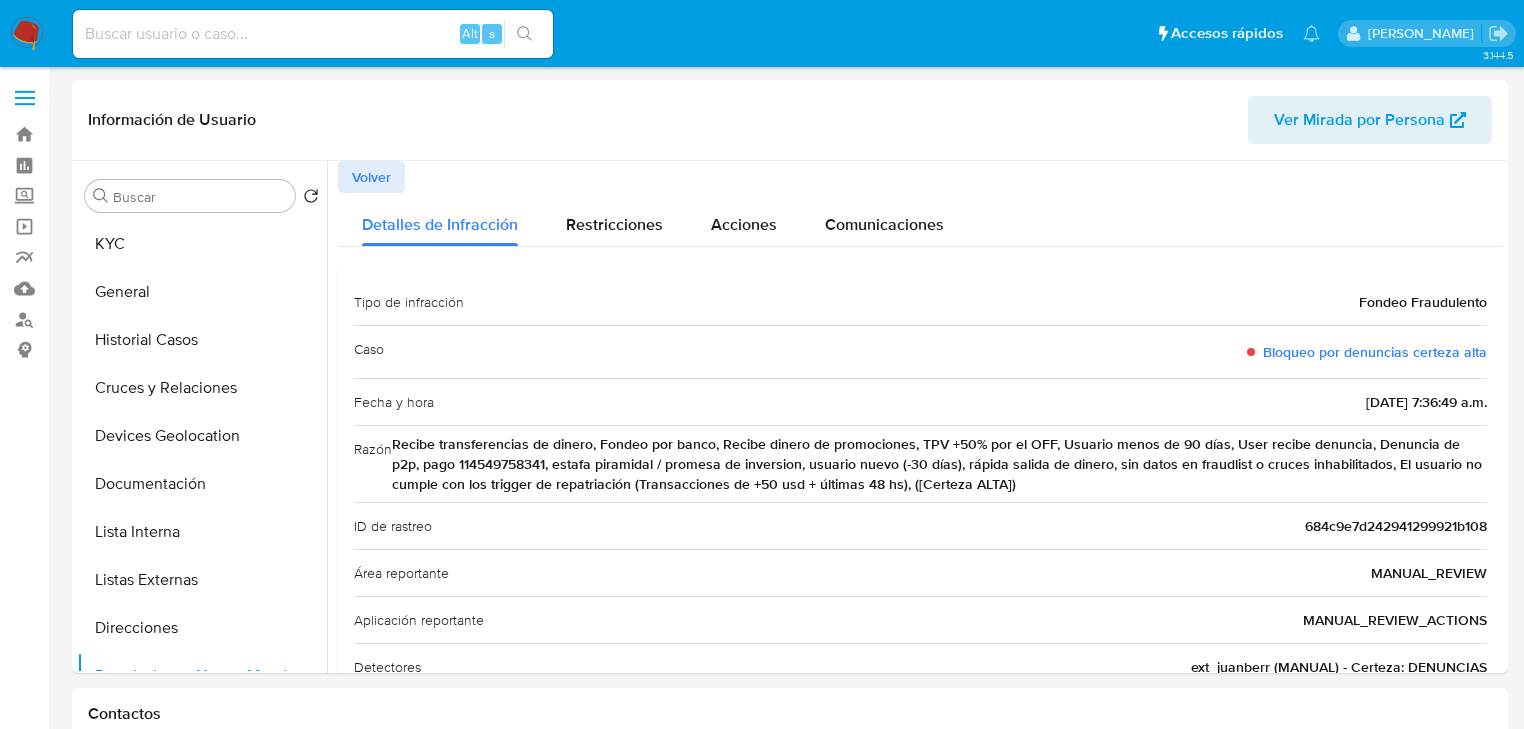 scroll, scrollTop: 0, scrollLeft: 0, axis: both 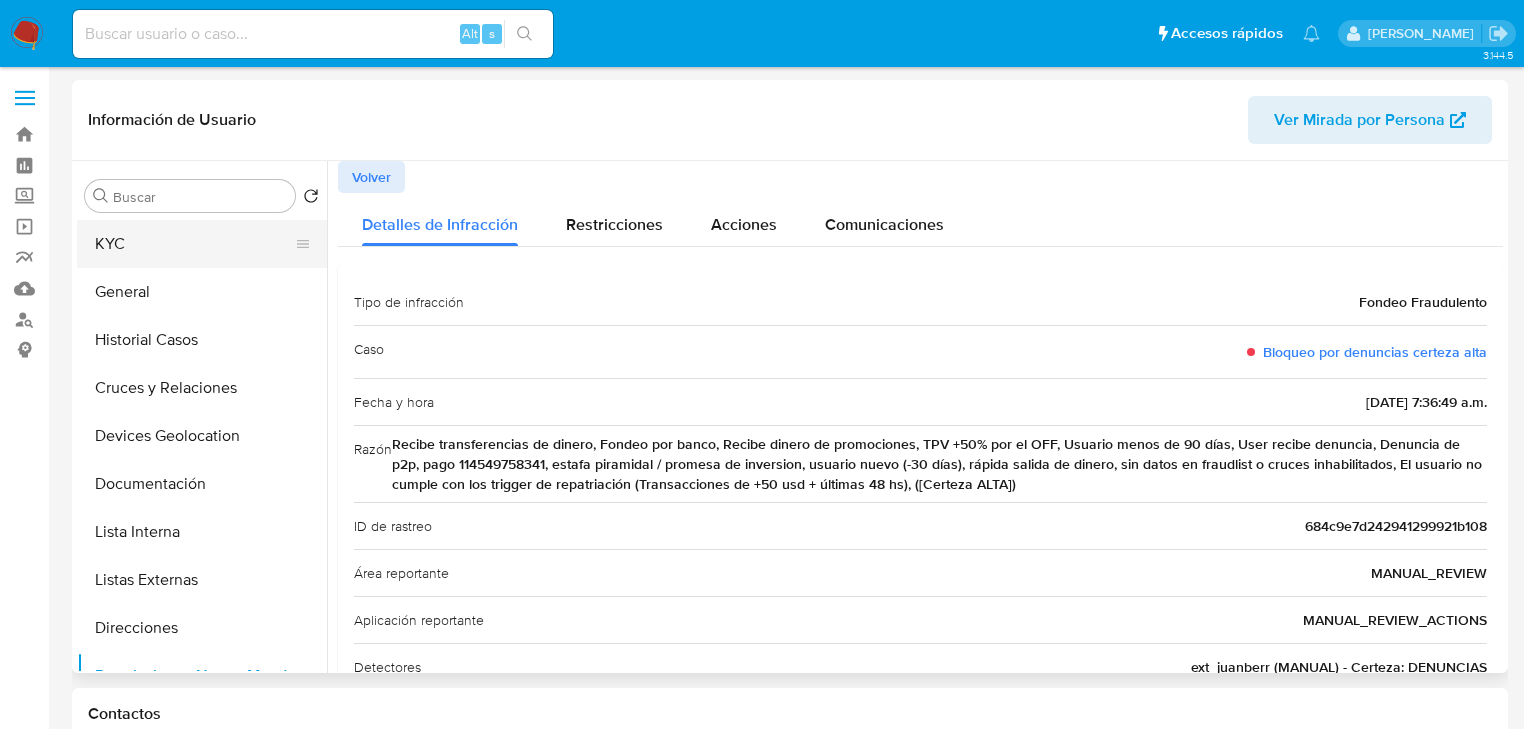 drag, startPoint x: 157, startPoint y: 260, endPoint x: 203, endPoint y: 262, distance: 46.043457 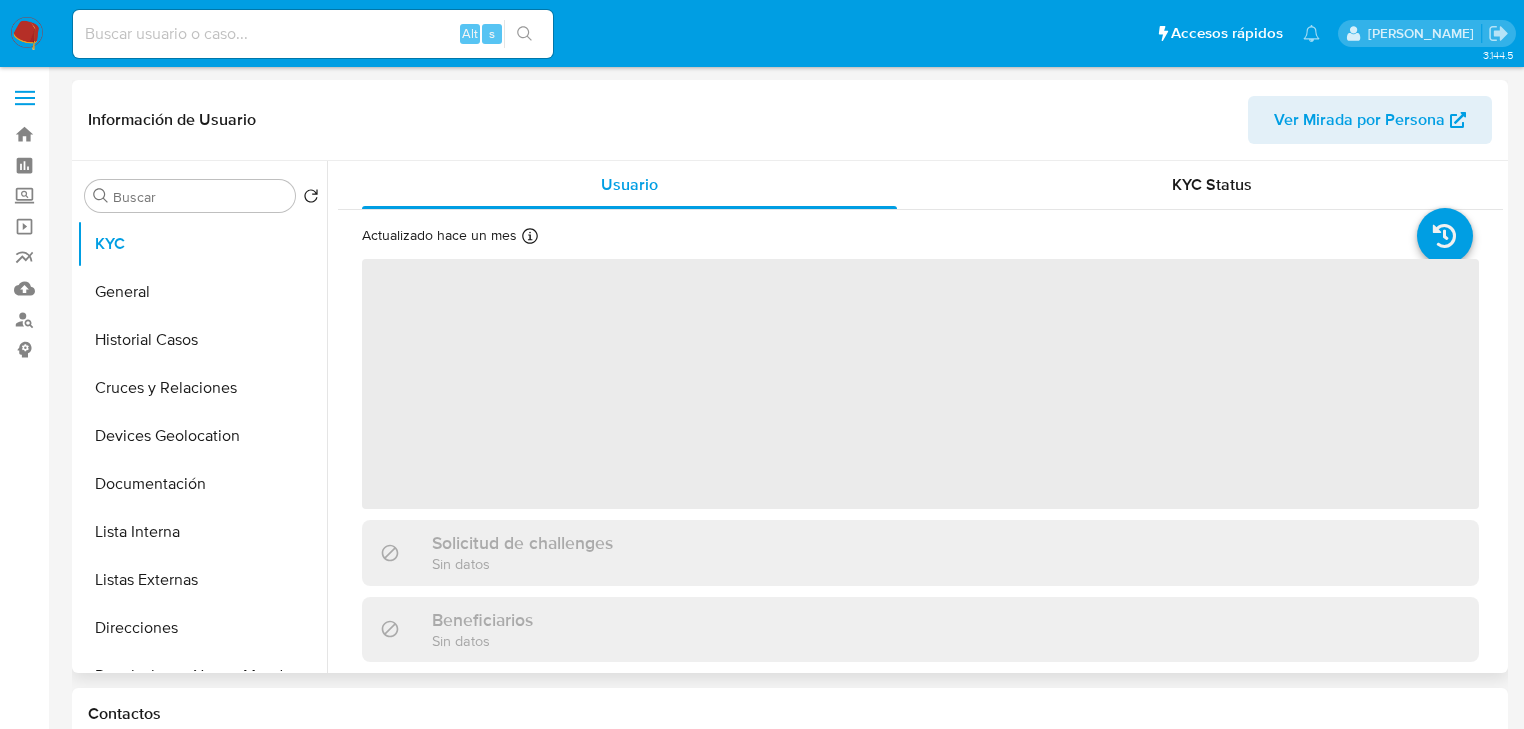 drag, startPoint x: 600, startPoint y: 370, endPoint x: 642, endPoint y: 349, distance: 46.957428 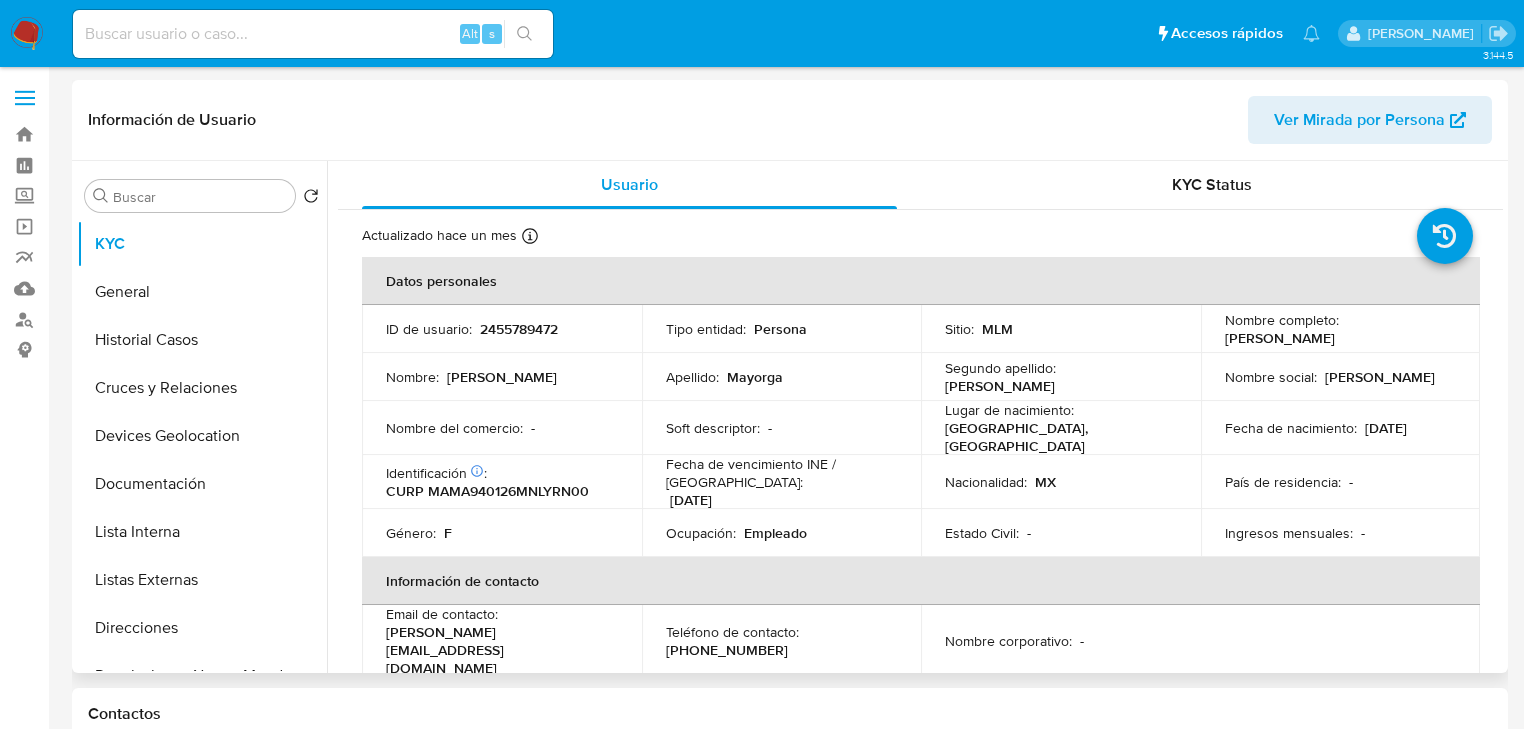 click on "Identificación   CIC: 190641841 :    CURP MAMA940126MNLYRN00" at bounding box center [502, 482] 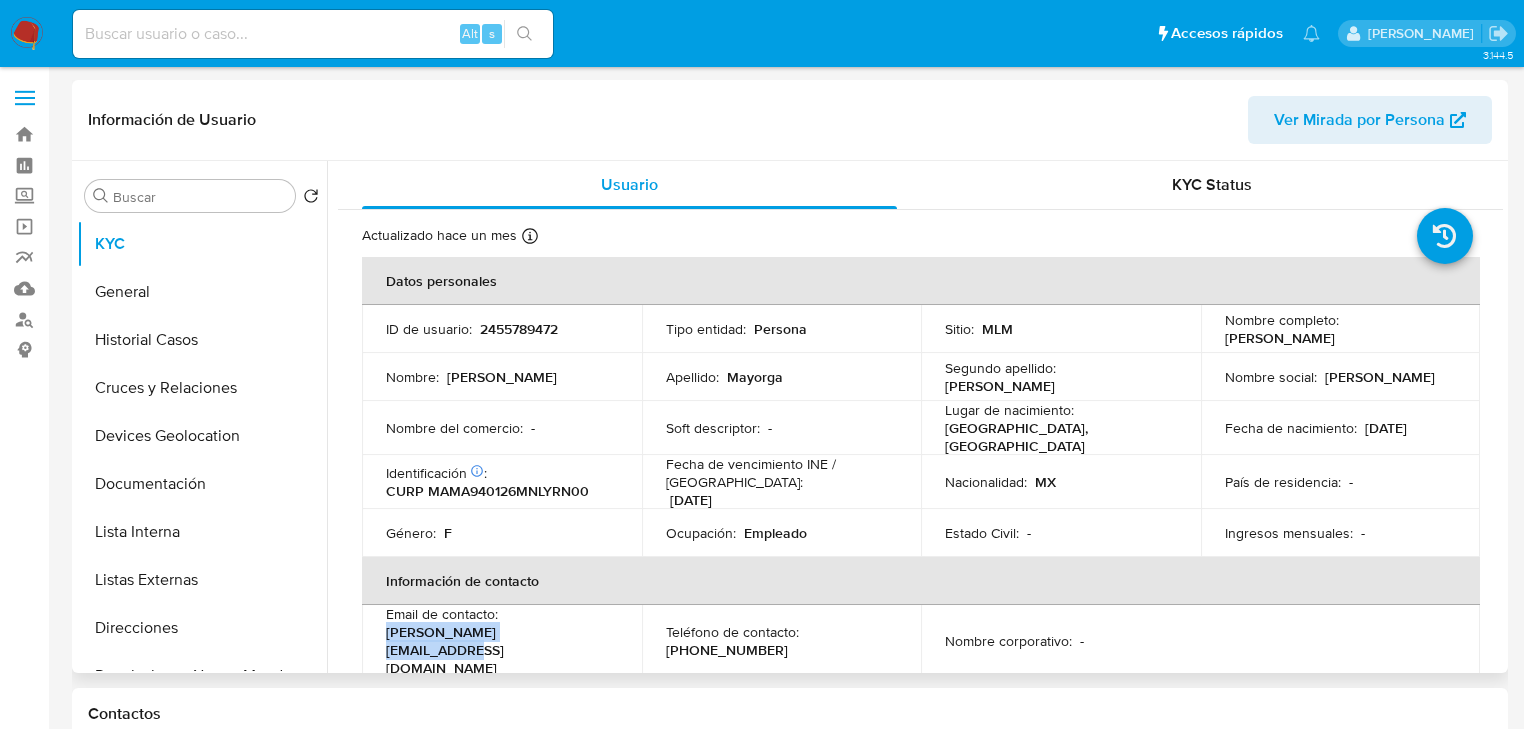 drag, startPoint x: 579, startPoint y: 628, endPoint x: 759, endPoint y: 122, distance: 537.0624 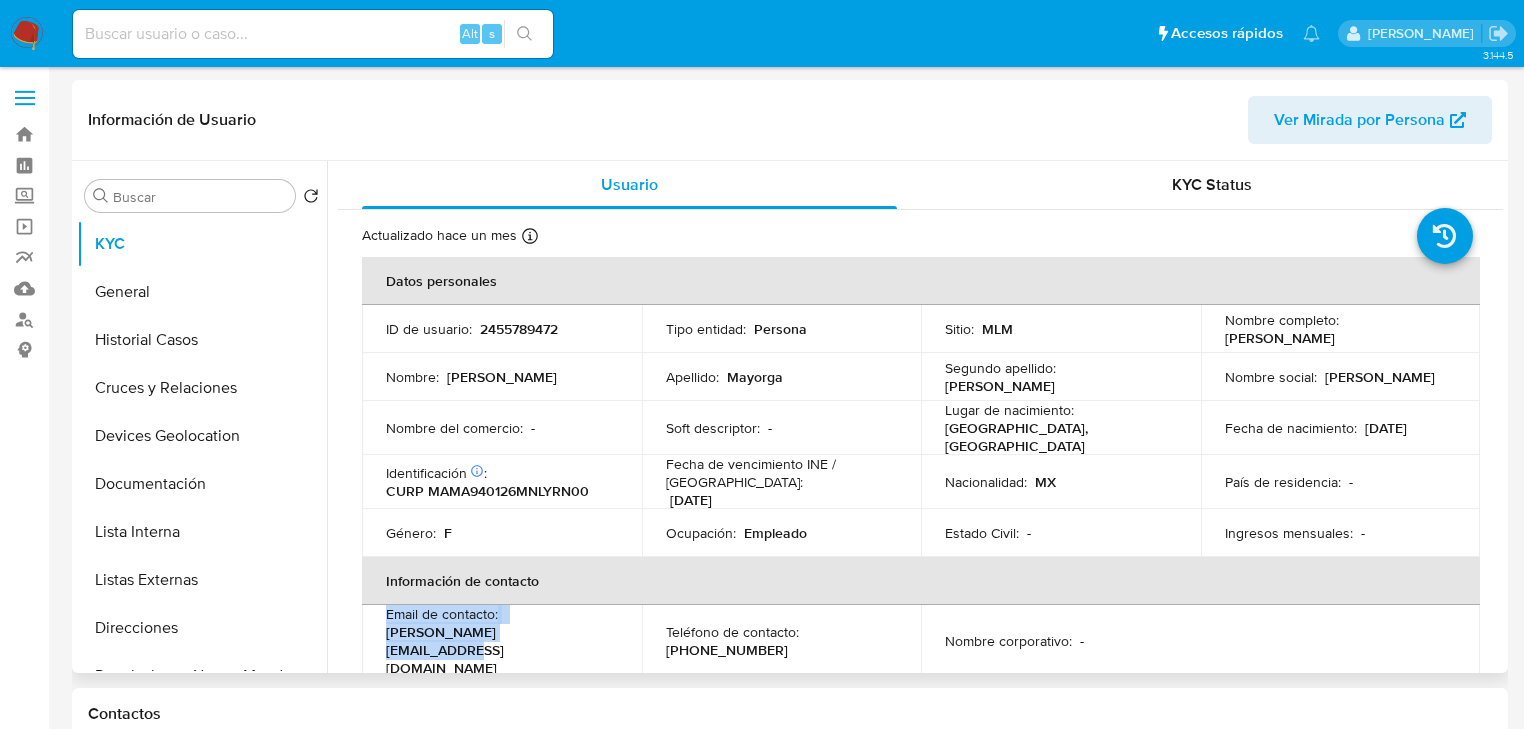 copy on "Email de contacto :    [PERSON_NAME][EMAIL_ADDRESS][DOMAIN_NAME]" 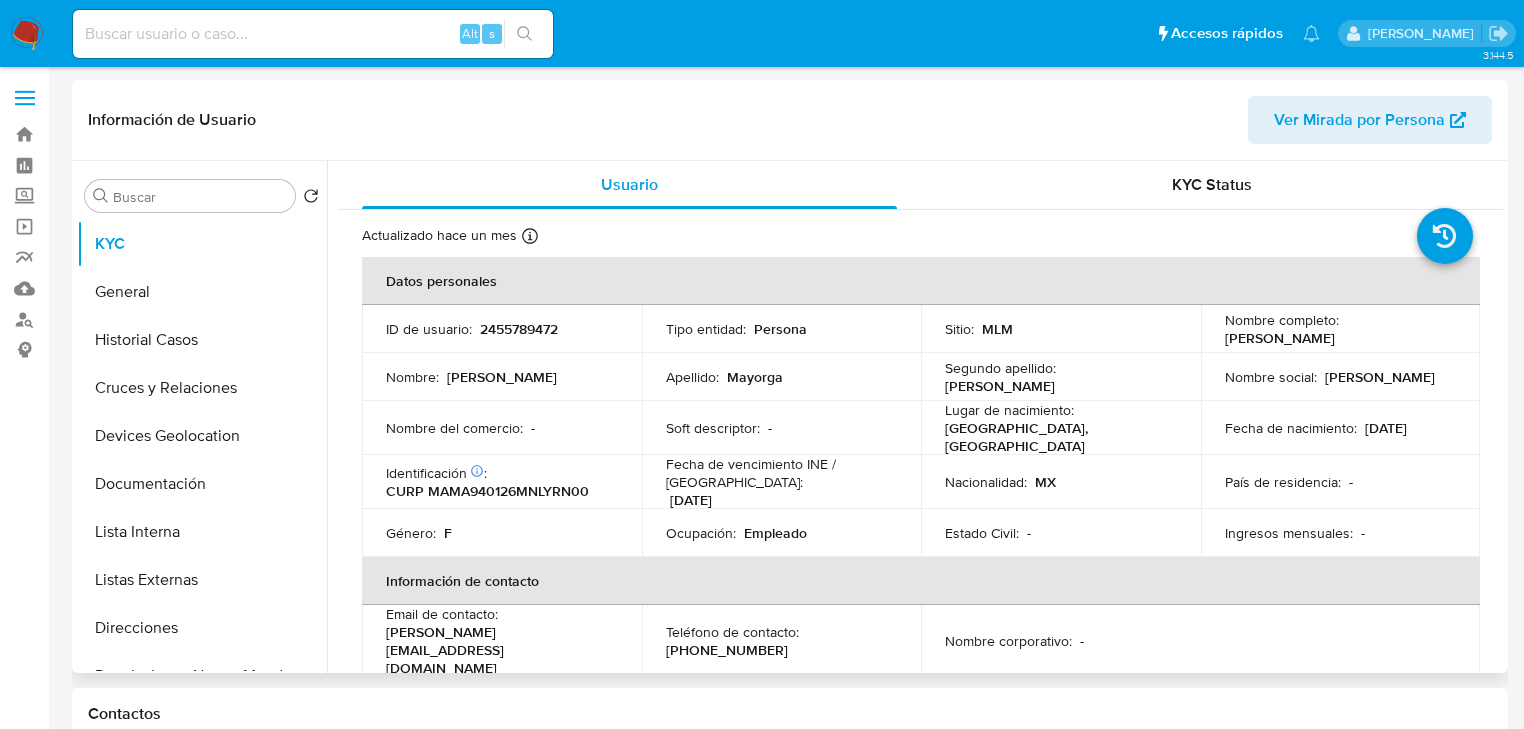 drag, startPoint x: 728, startPoint y: 520, endPoint x: 735, endPoint y: 560, distance: 40.60788 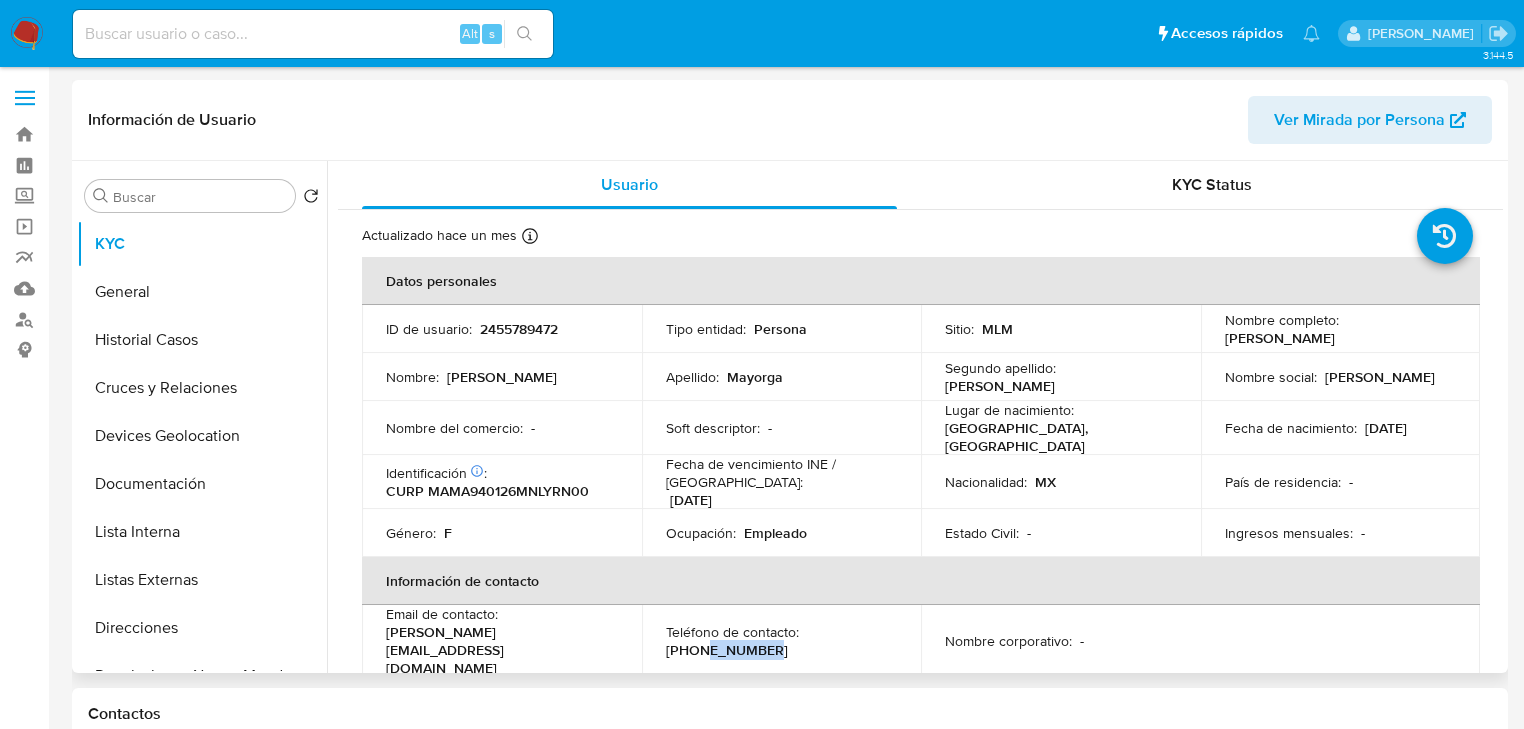 click on "[PHONE_NUMBER]" at bounding box center (727, 650) 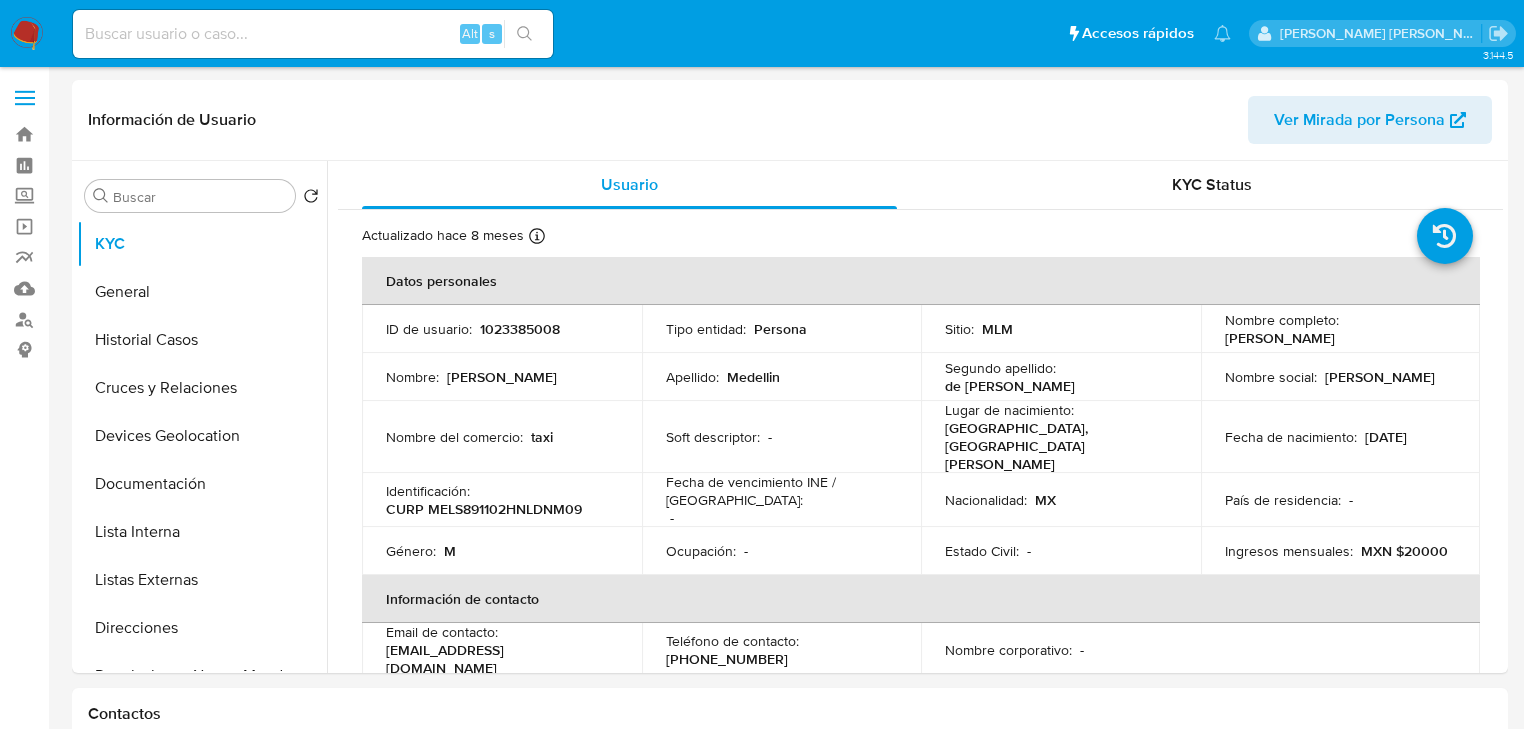 select on "10" 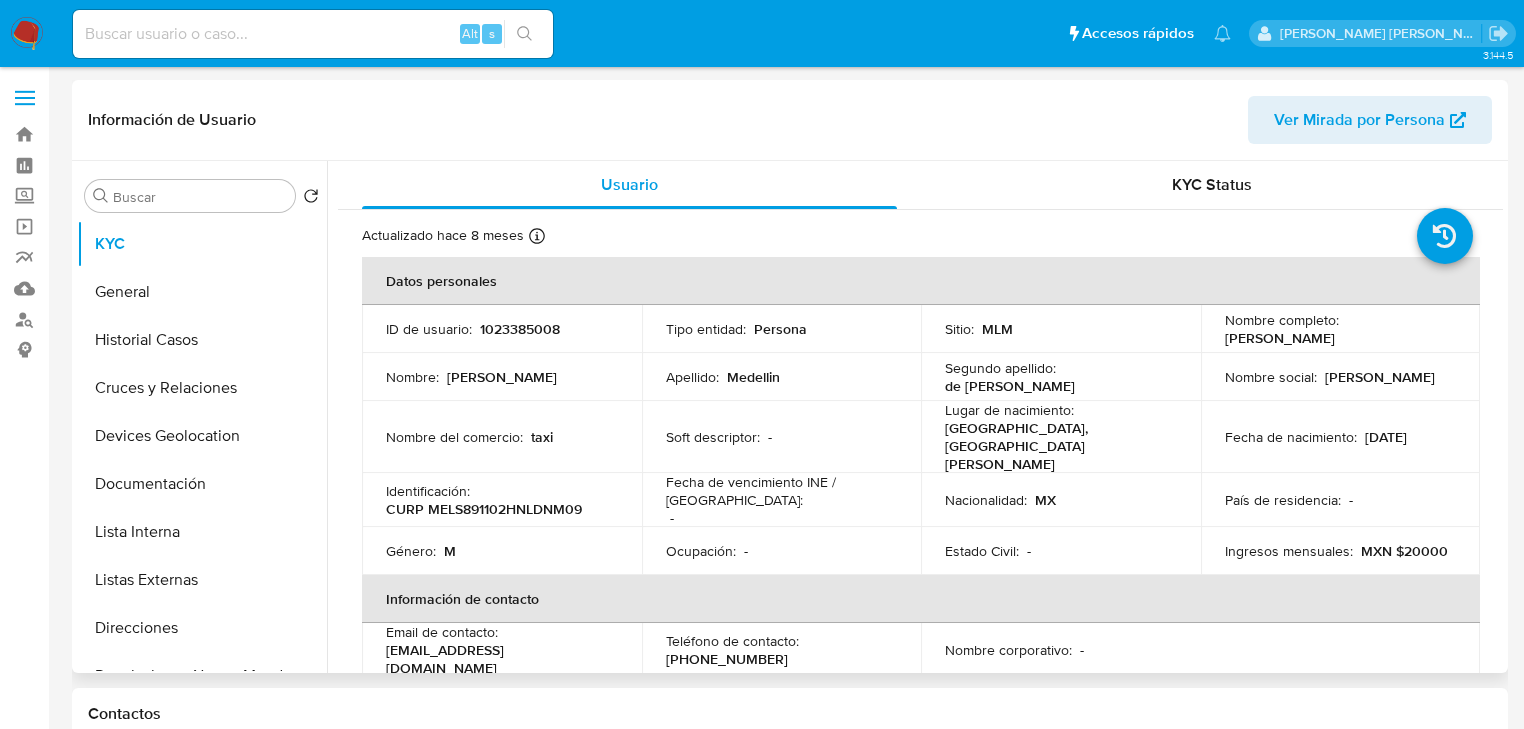 click on "1023385008" at bounding box center (520, 329) 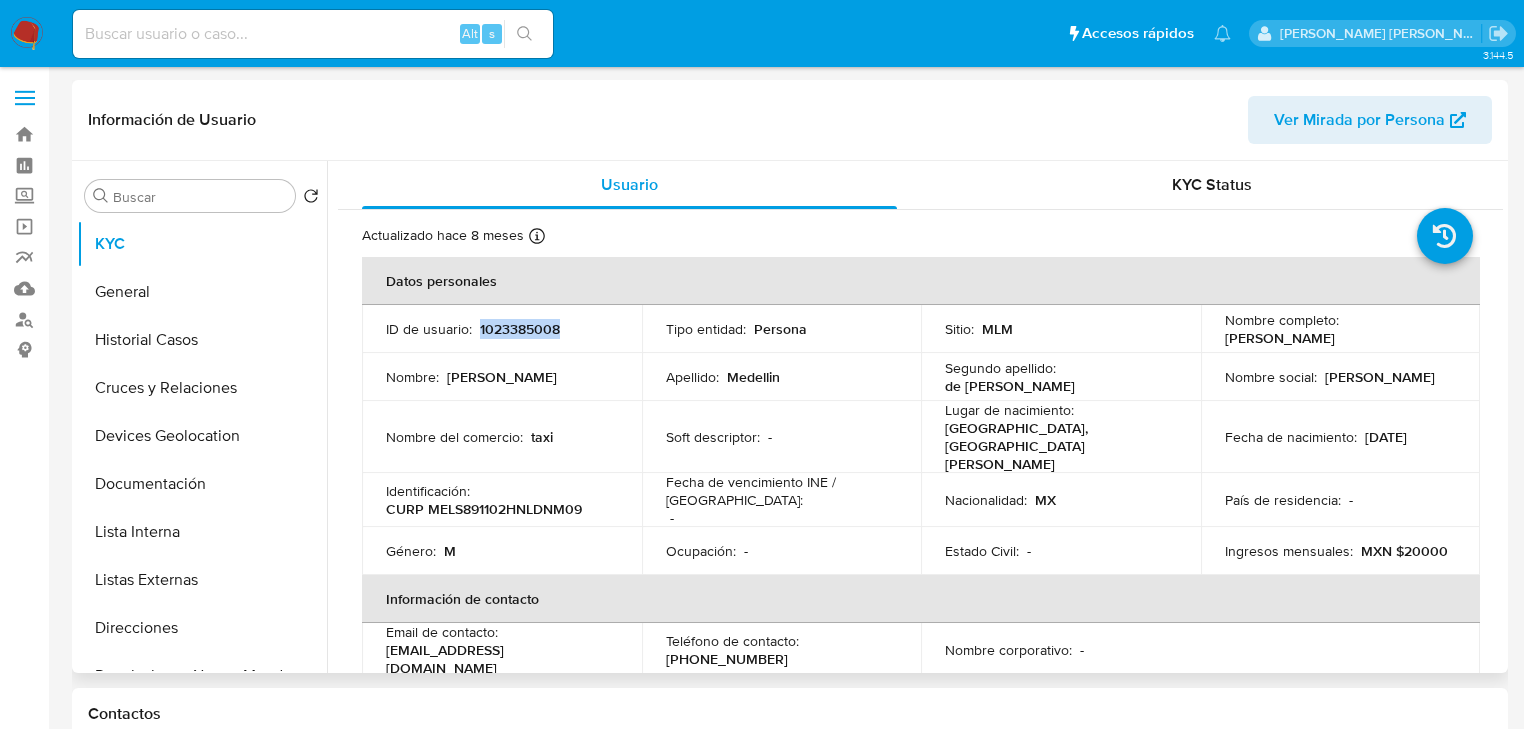 click on "1023385008" at bounding box center (520, 329) 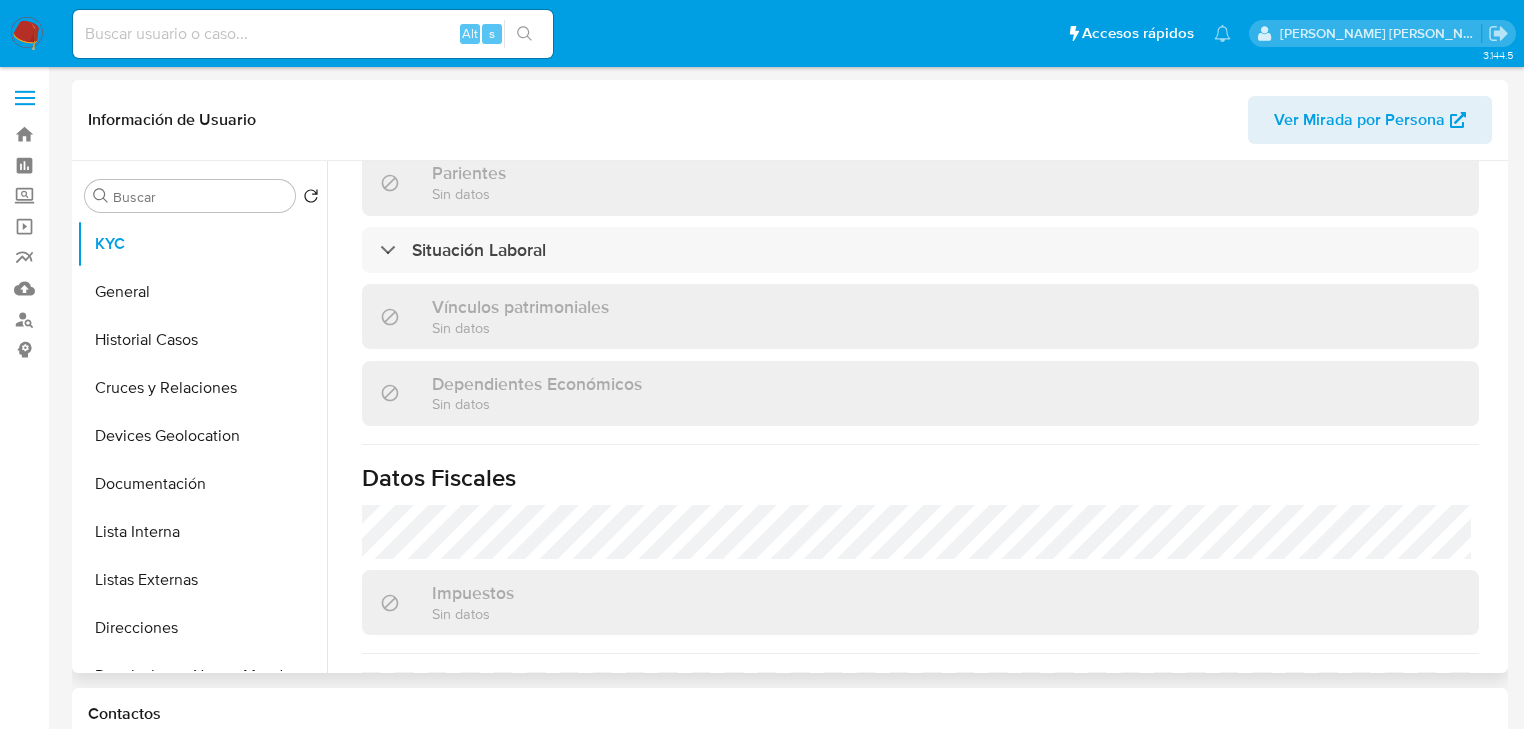 scroll, scrollTop: 1263, scrollLeft: 0, axis: vertical 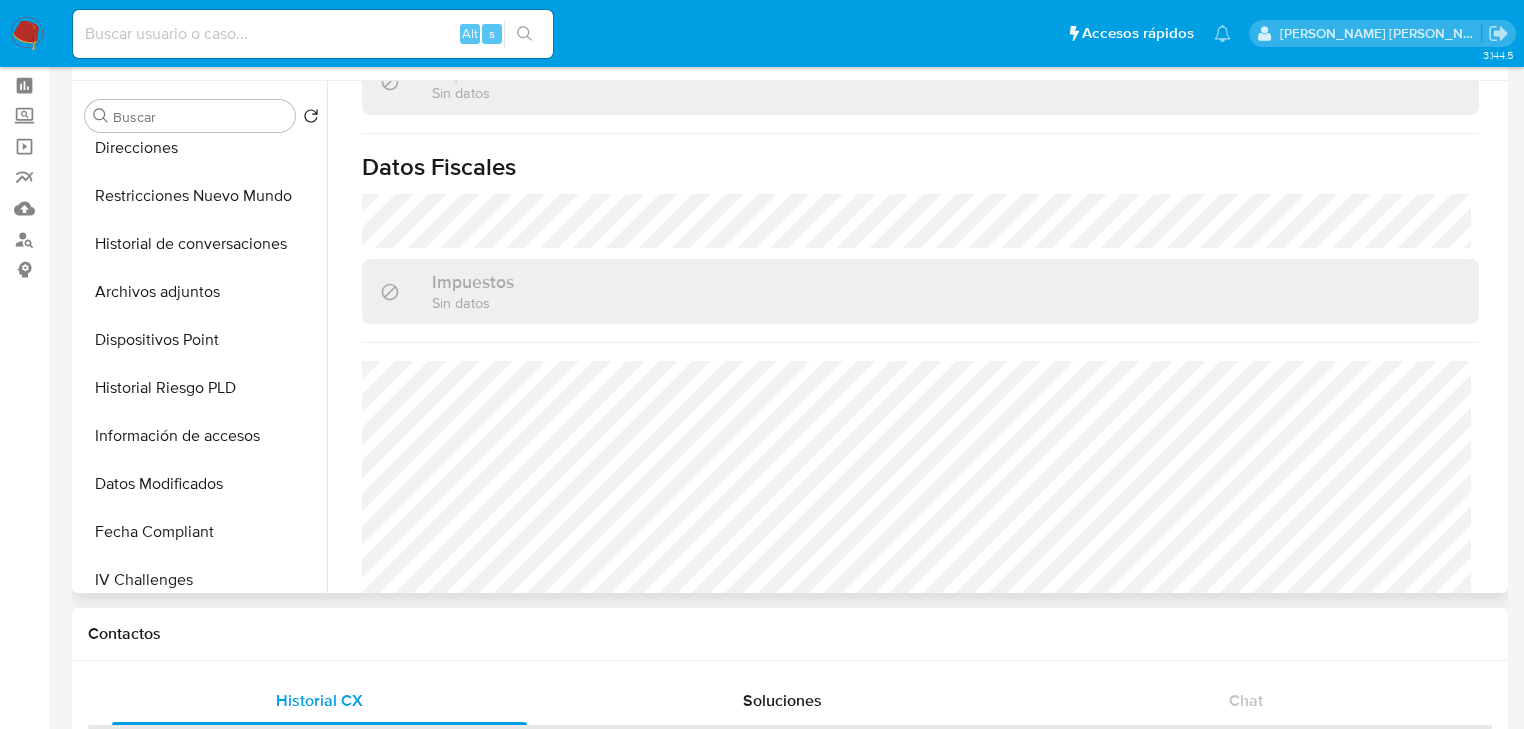 click on "Restricciones Nuevo Mundo" at bounding box center [202, 196] 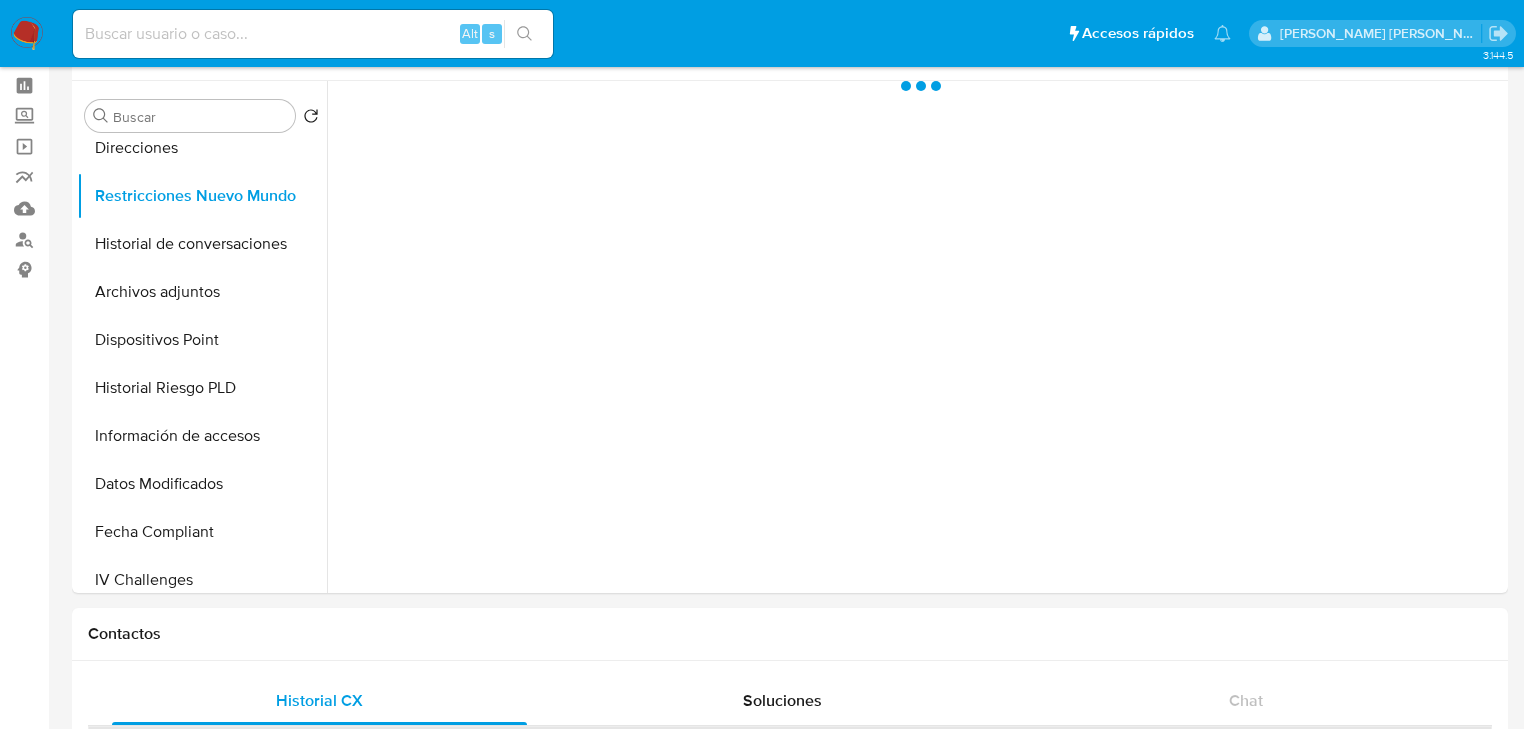 scroll, scrollTop: 0, scrollLeft: 0, axis: both 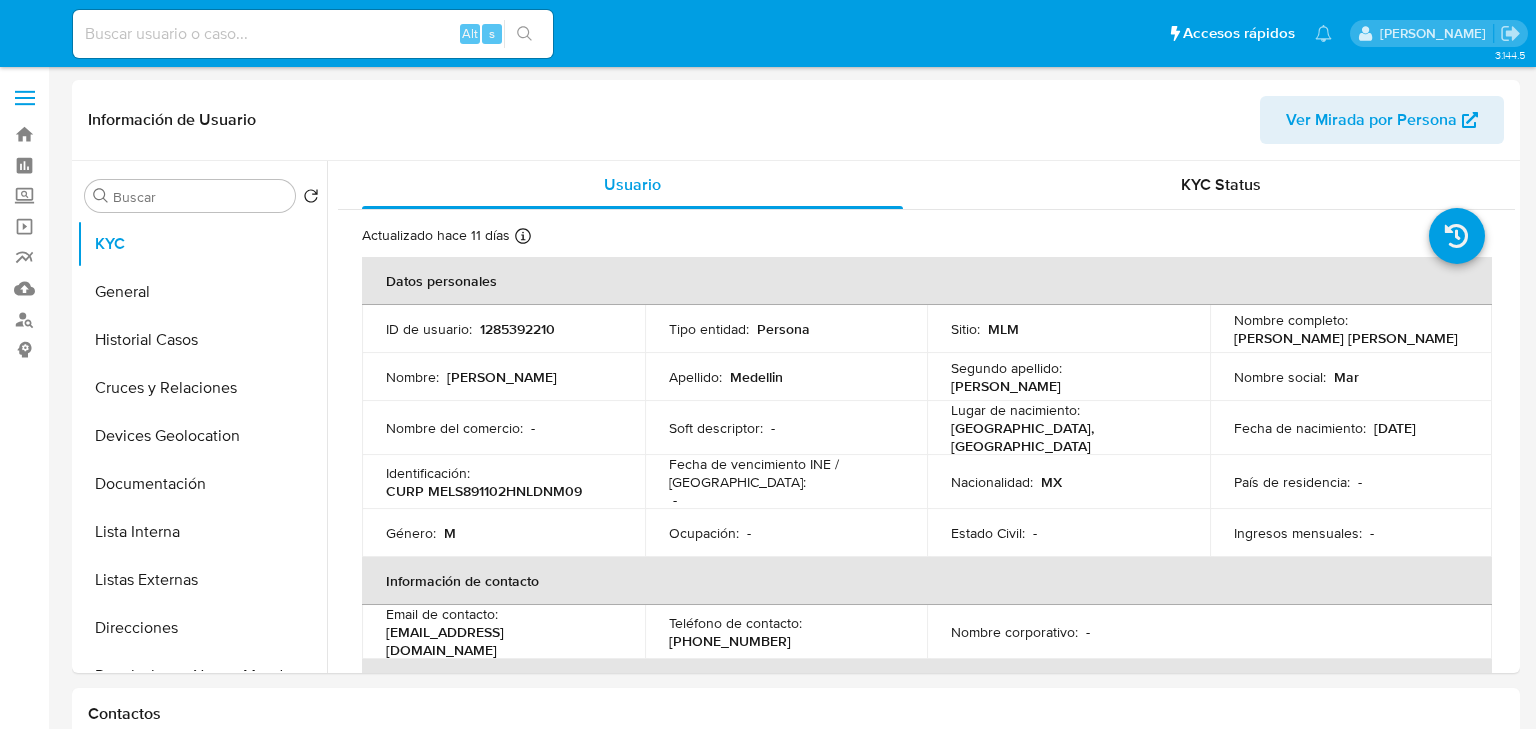 select on "10" 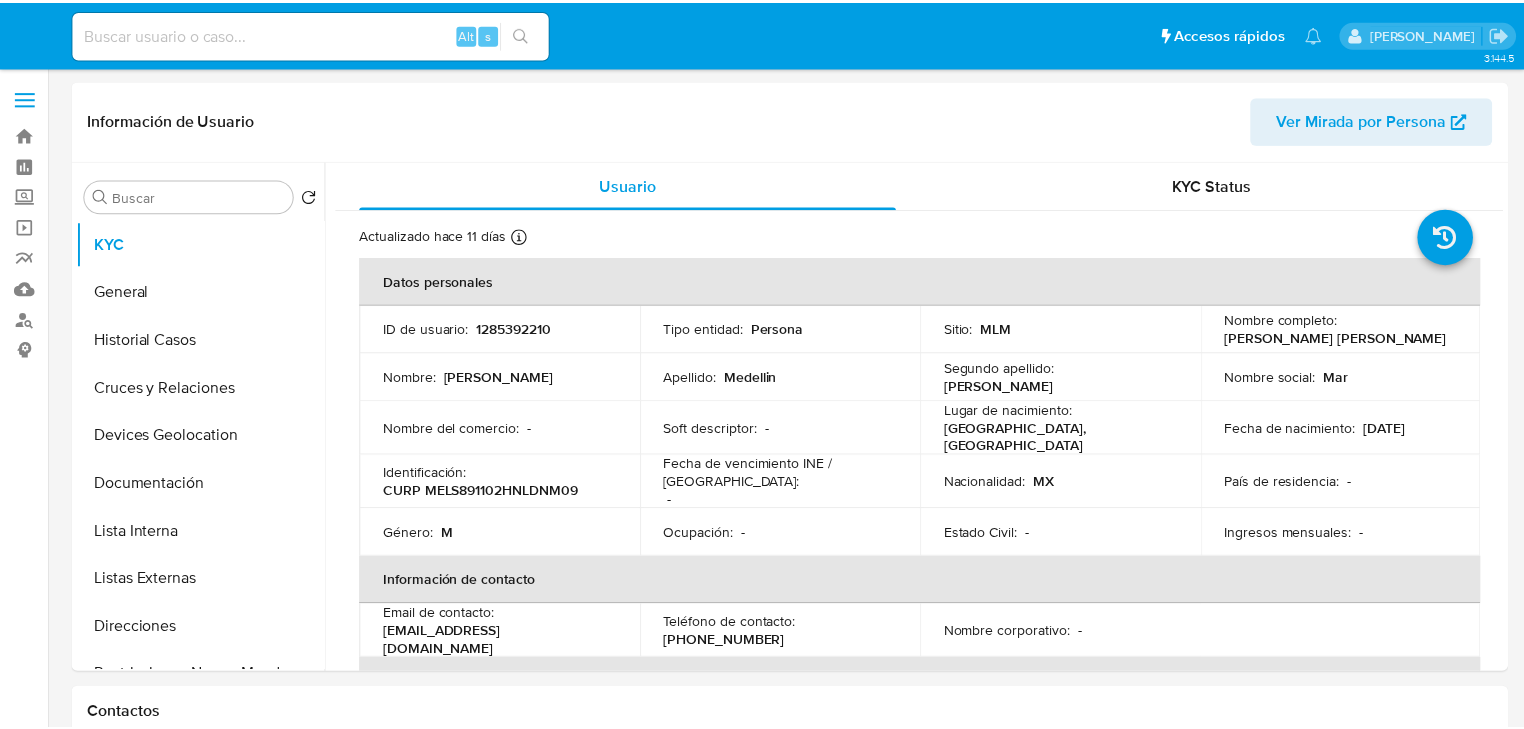 scroll, scrollTop: 0, scrollLeft: 0, axis: both 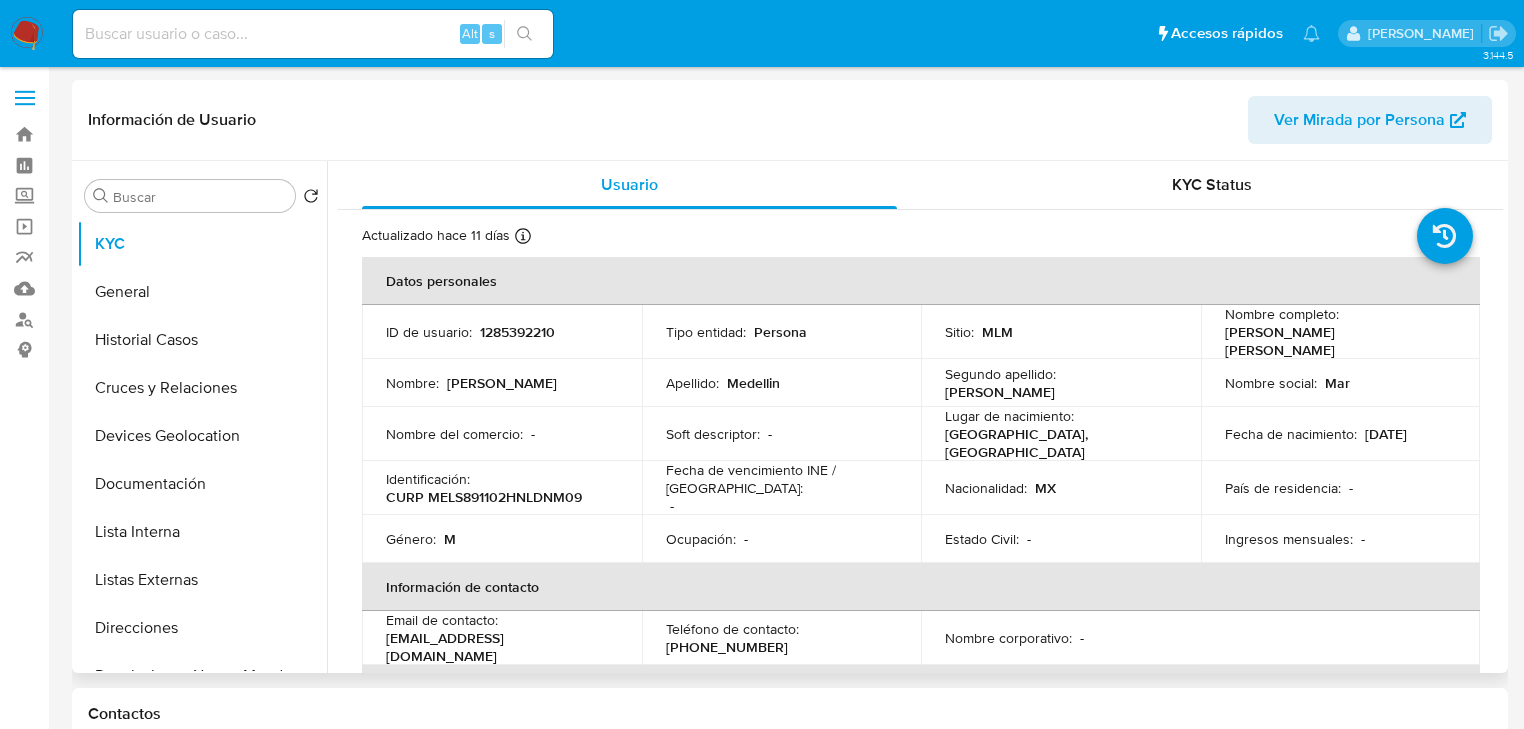 click on "1285392210" at bounding box center (517, 332) 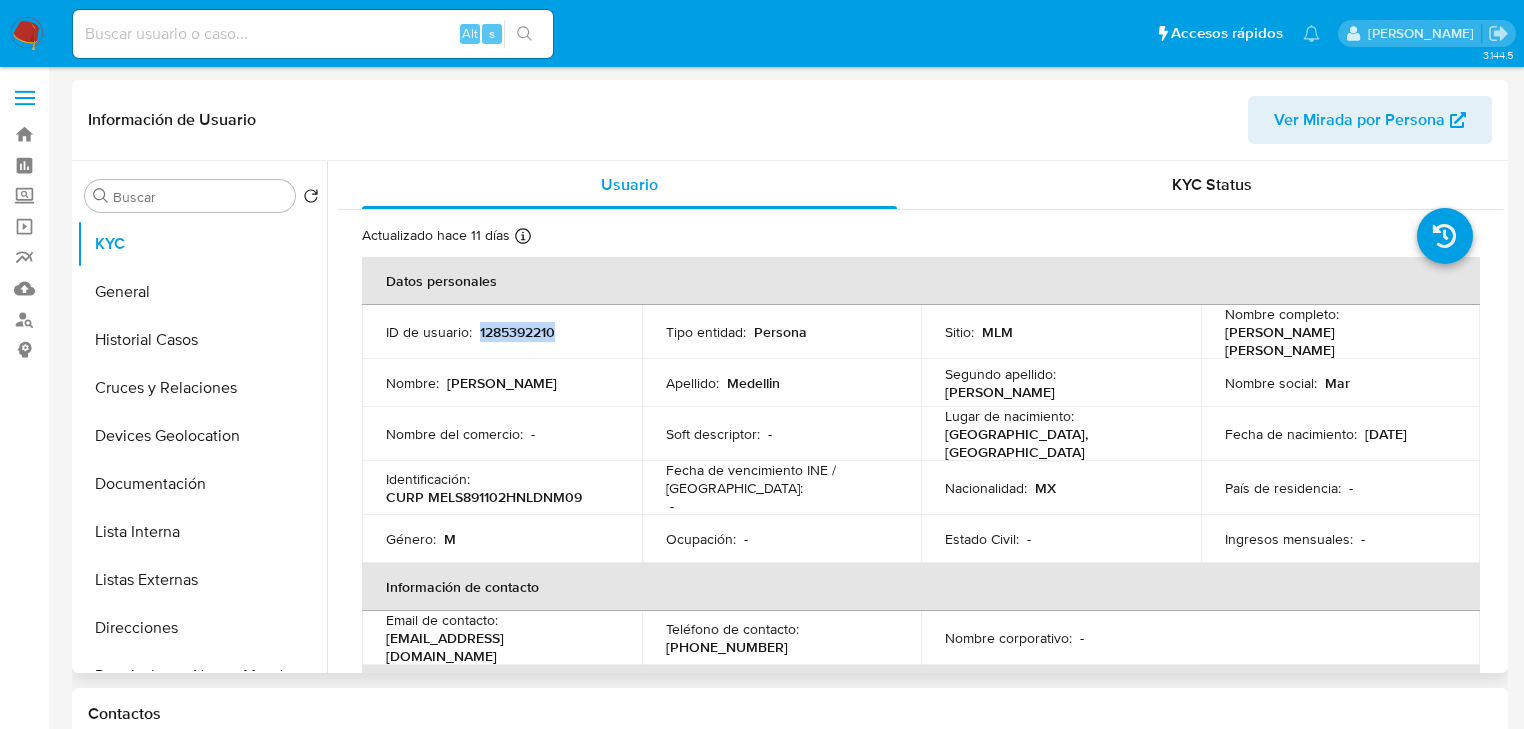 click on "1285392210" at bounding box center (517, 332) 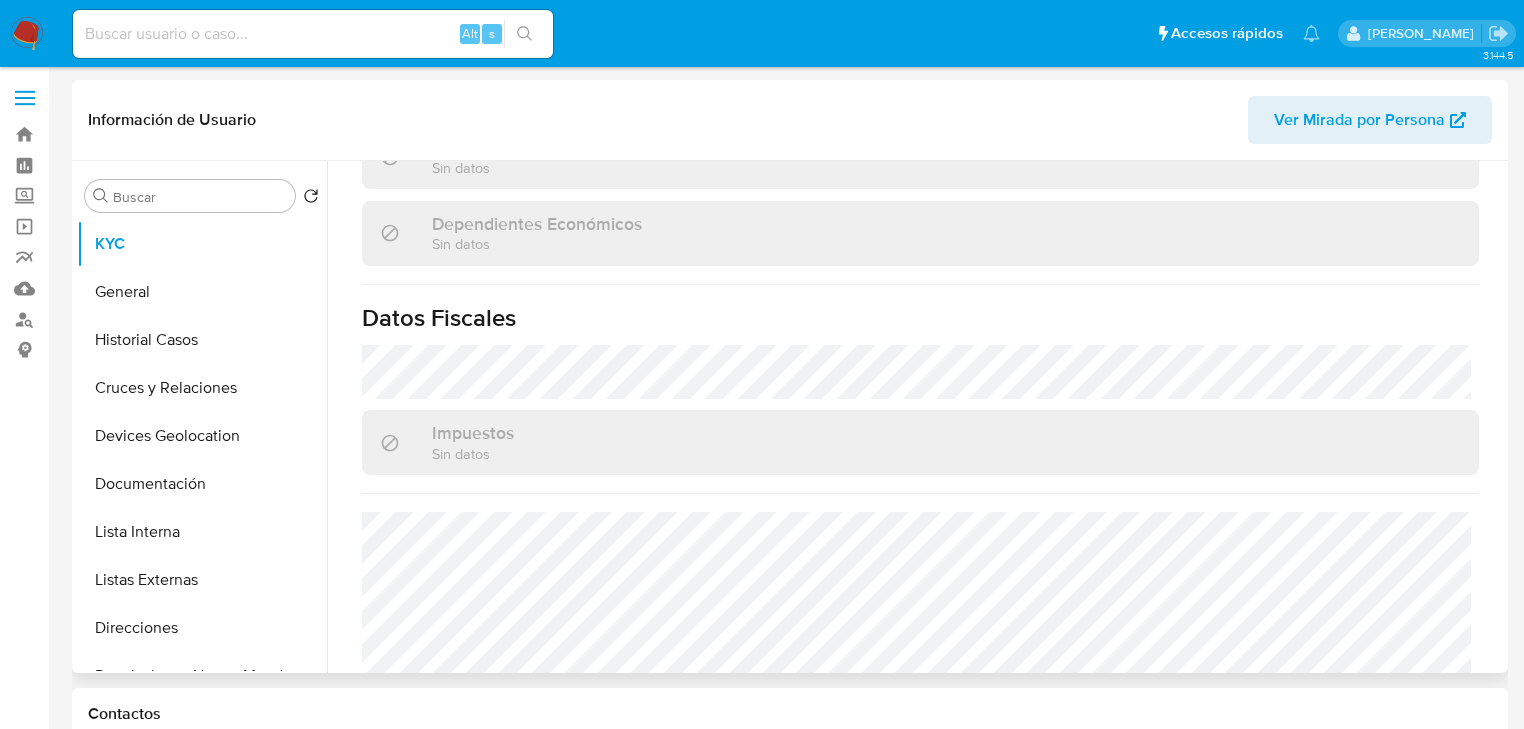 scroll, scrollTop: 1263, scrollLeft: 0, axis: vertical 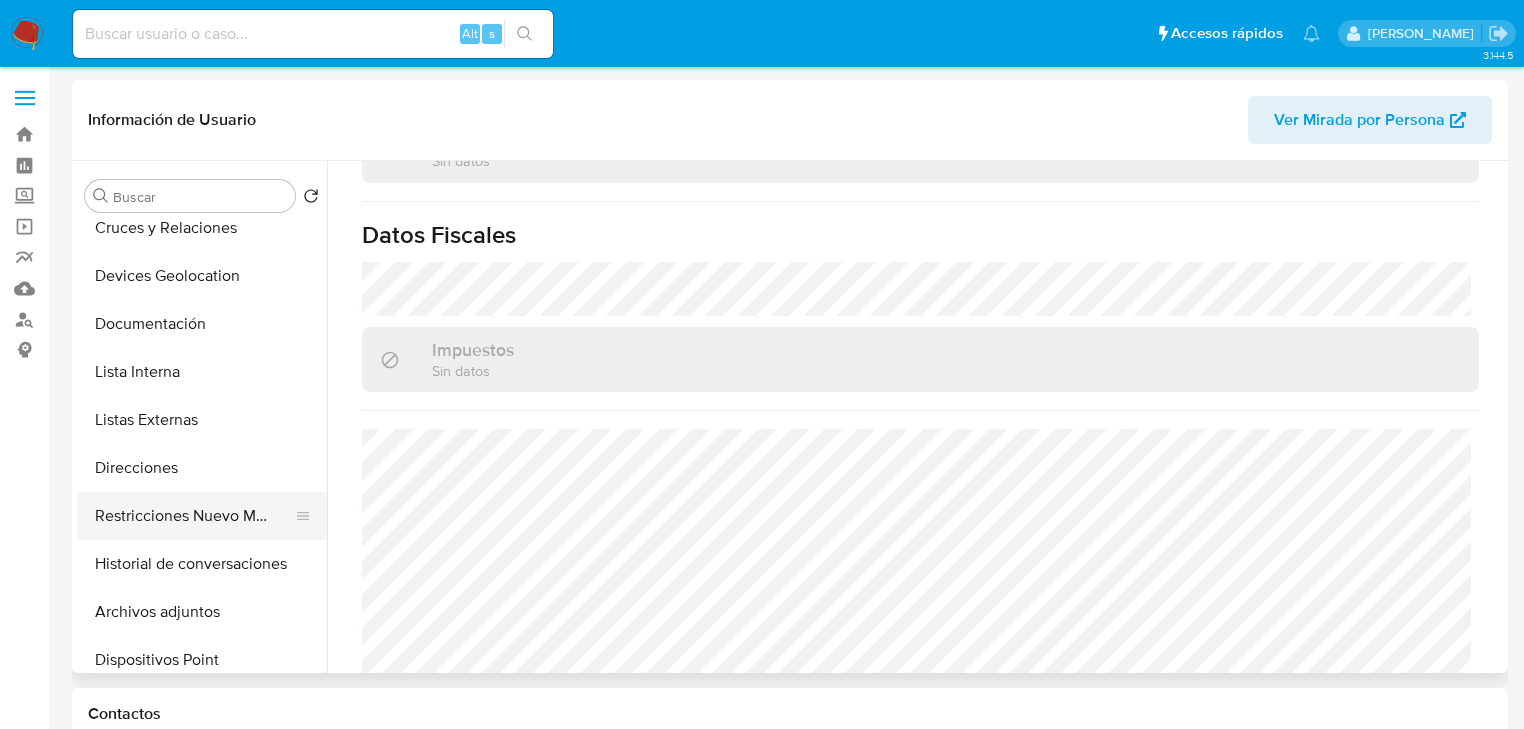 click on "Restricciones Nuevo Mundo" at bounding box center (194, 516) 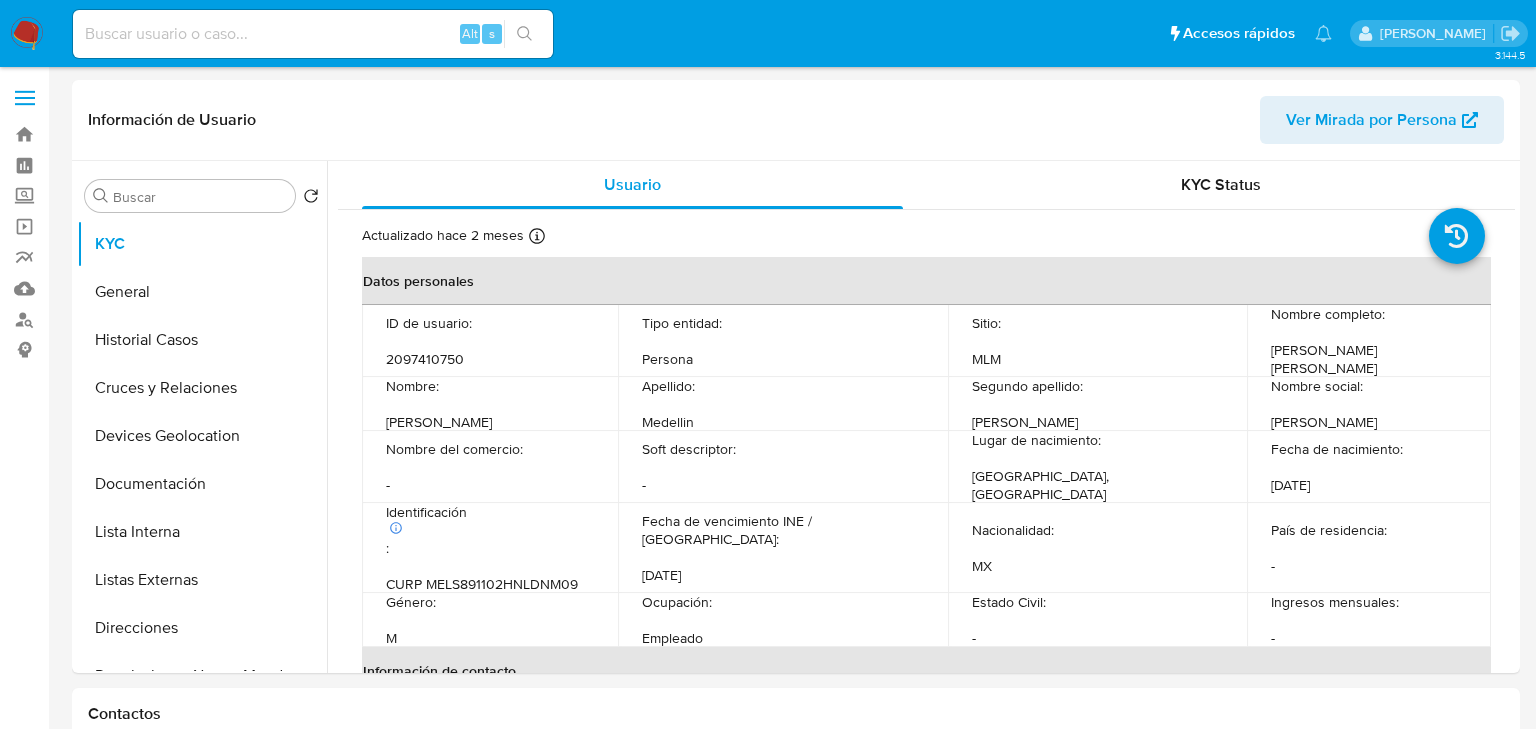 select on "10" 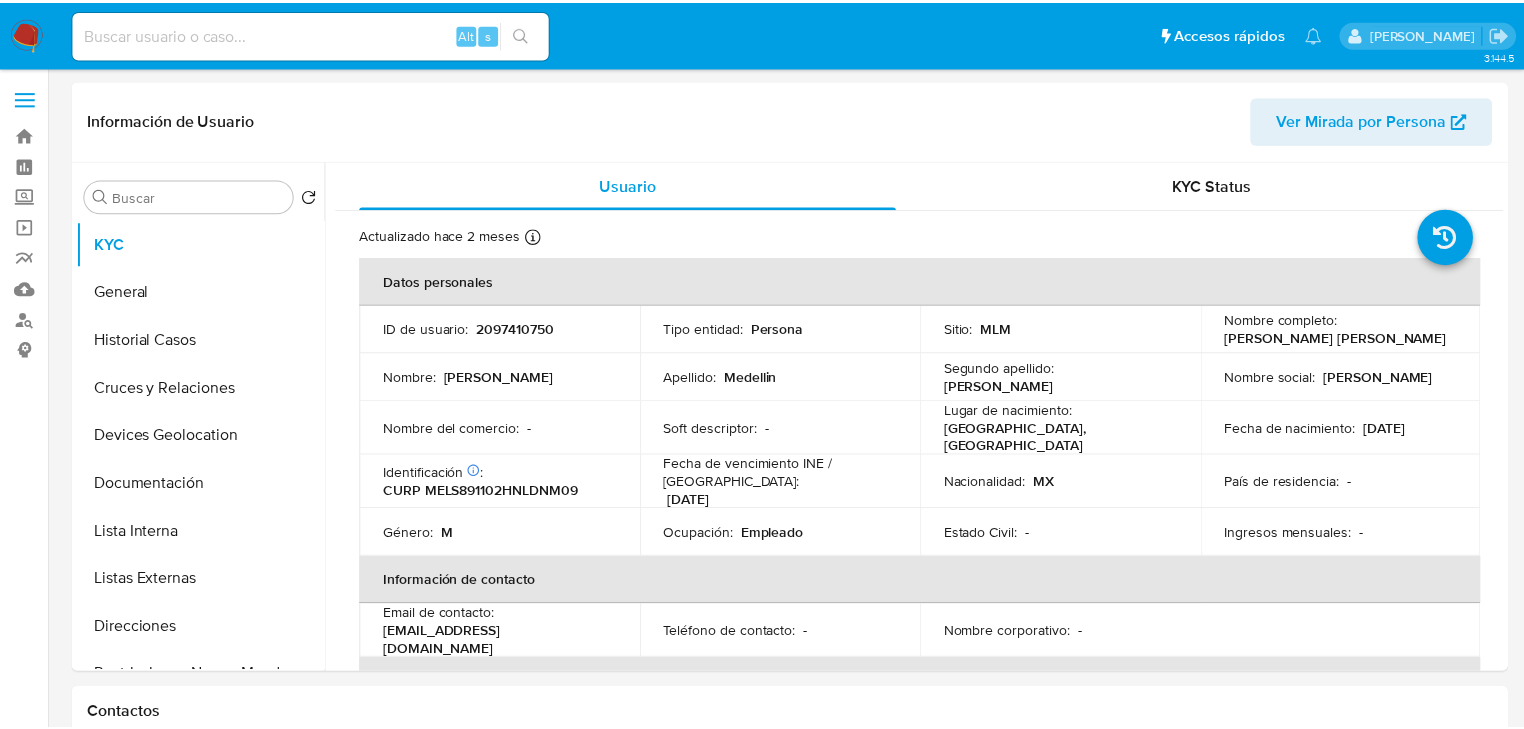 scroll, scrollTop: 0, scrollLeft: 0, axis: both 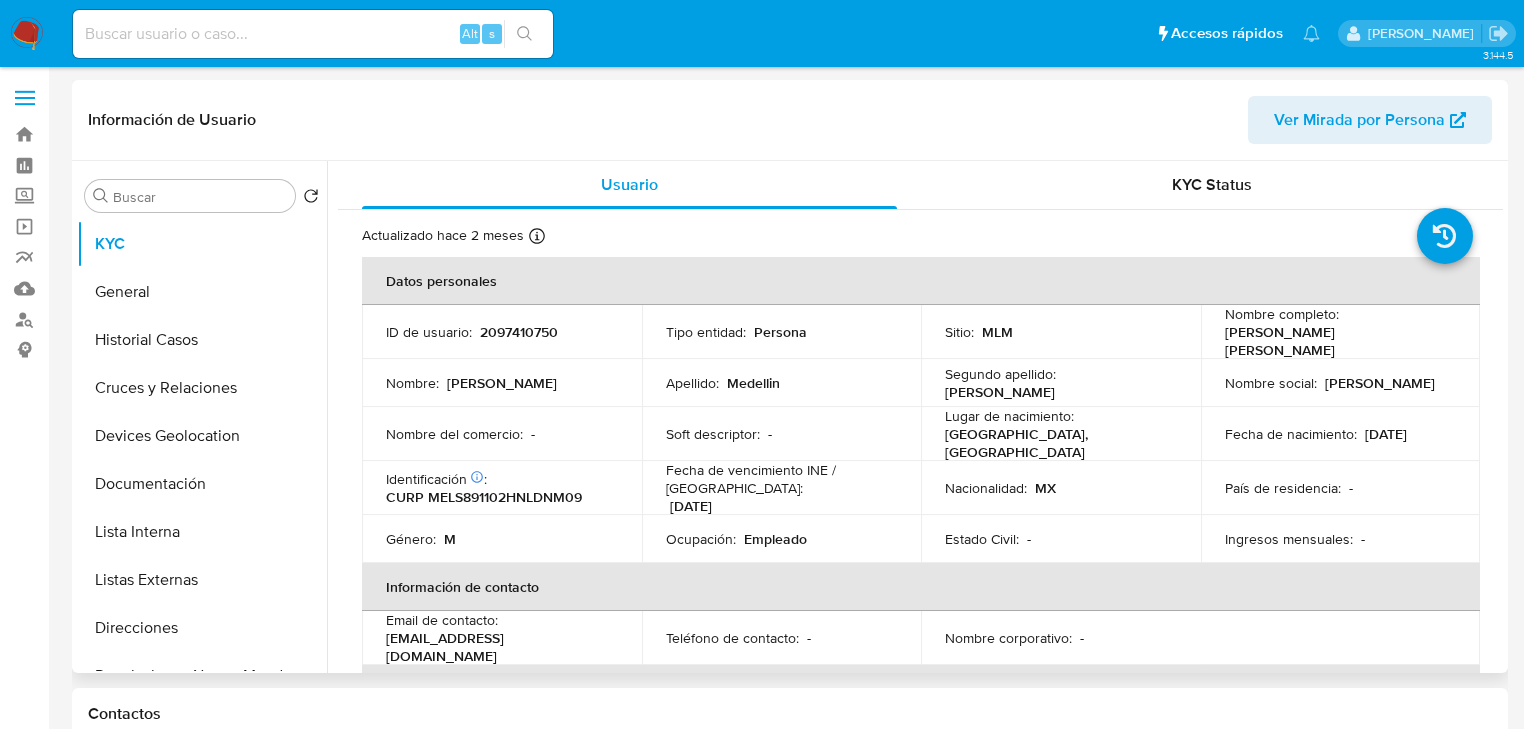 click on "2097410750" at bounding box center (519, 332) 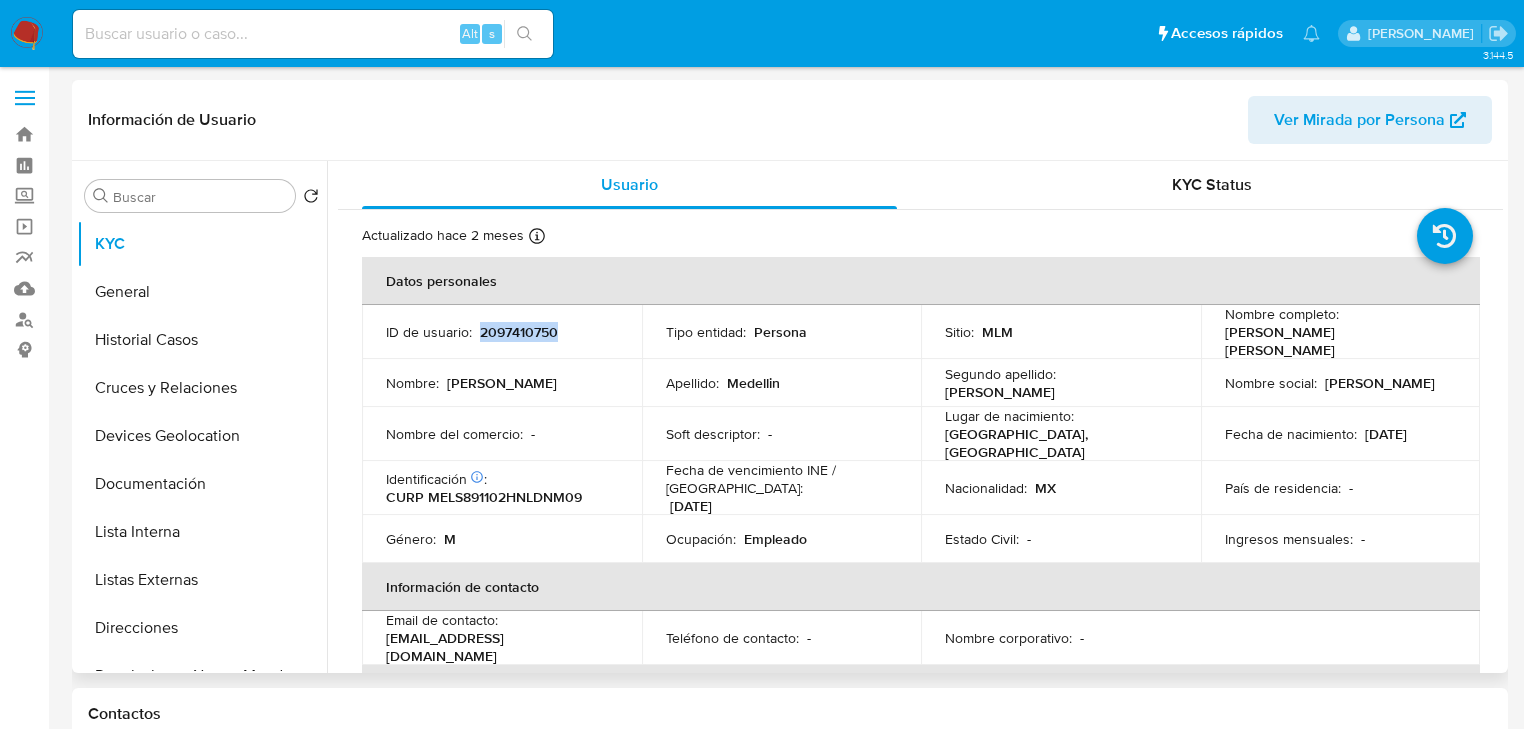 click on "2097410750" at bounding box center [519, 332] 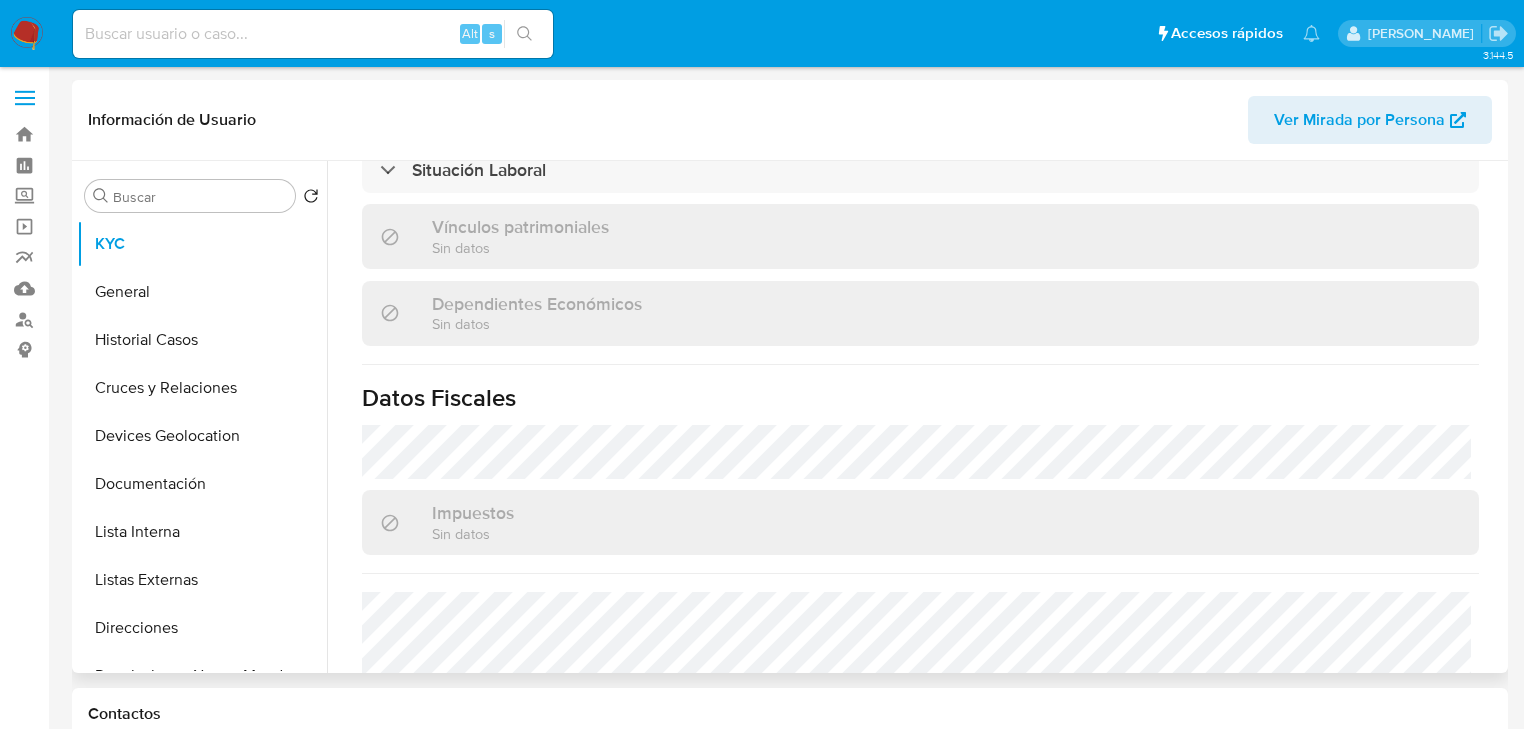 scroll, scrollTop: 1263, scrollLeft: 0, axis: vertical 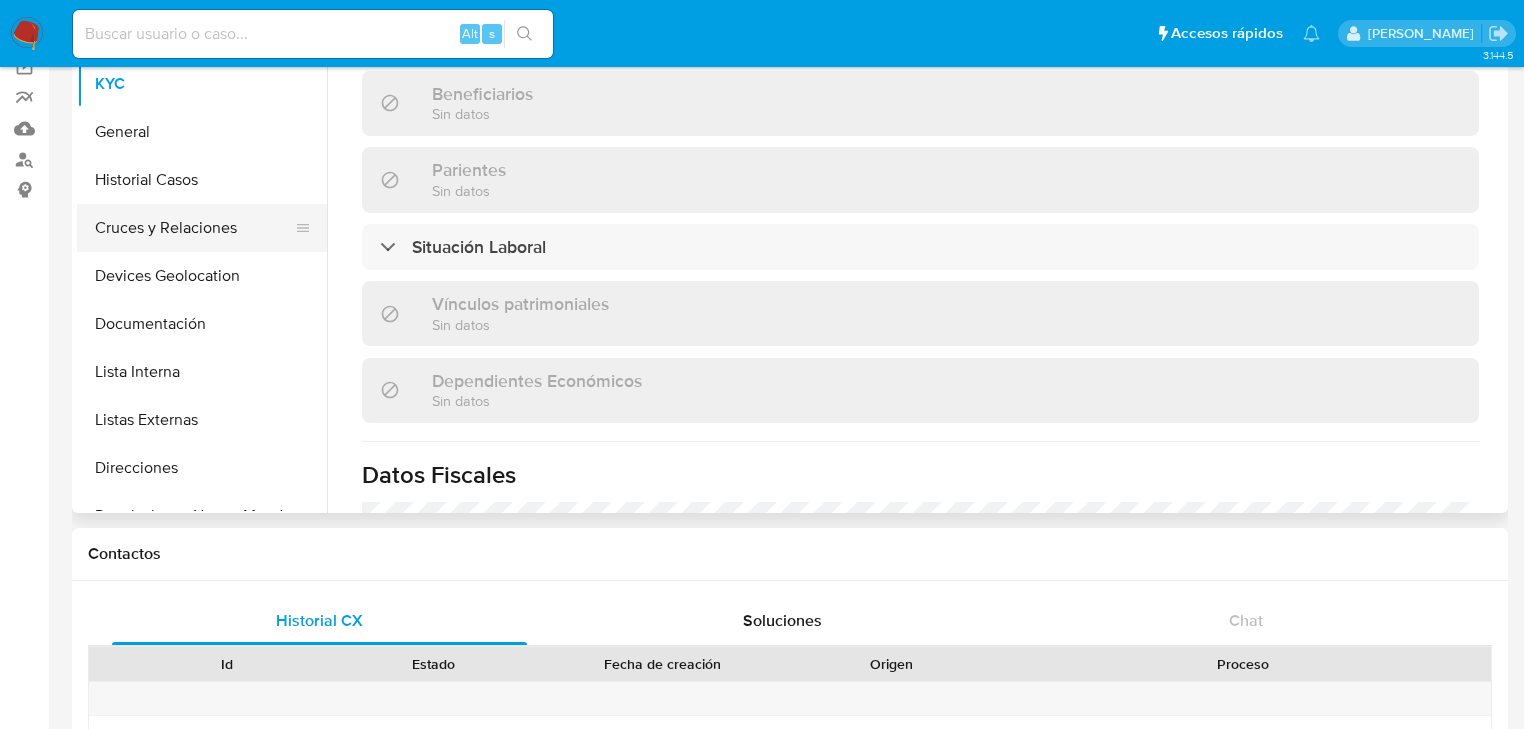drag, startPoint x: 206, startPoint y: 164, endPoint x: 212, endPoint y: 240, distance: 76.23647 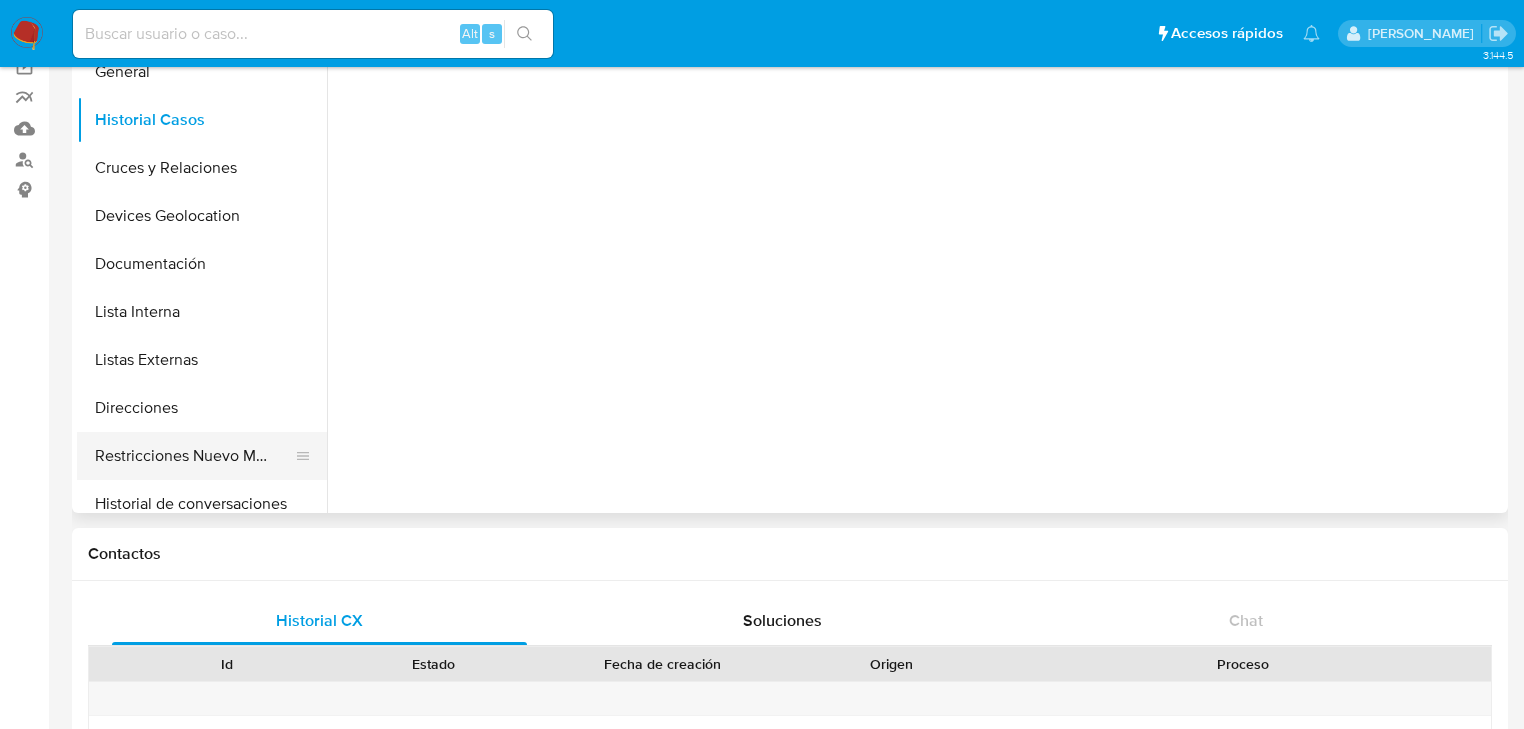 scroll, scrollTop: 160, scrollLeft: 0, axis: vertical 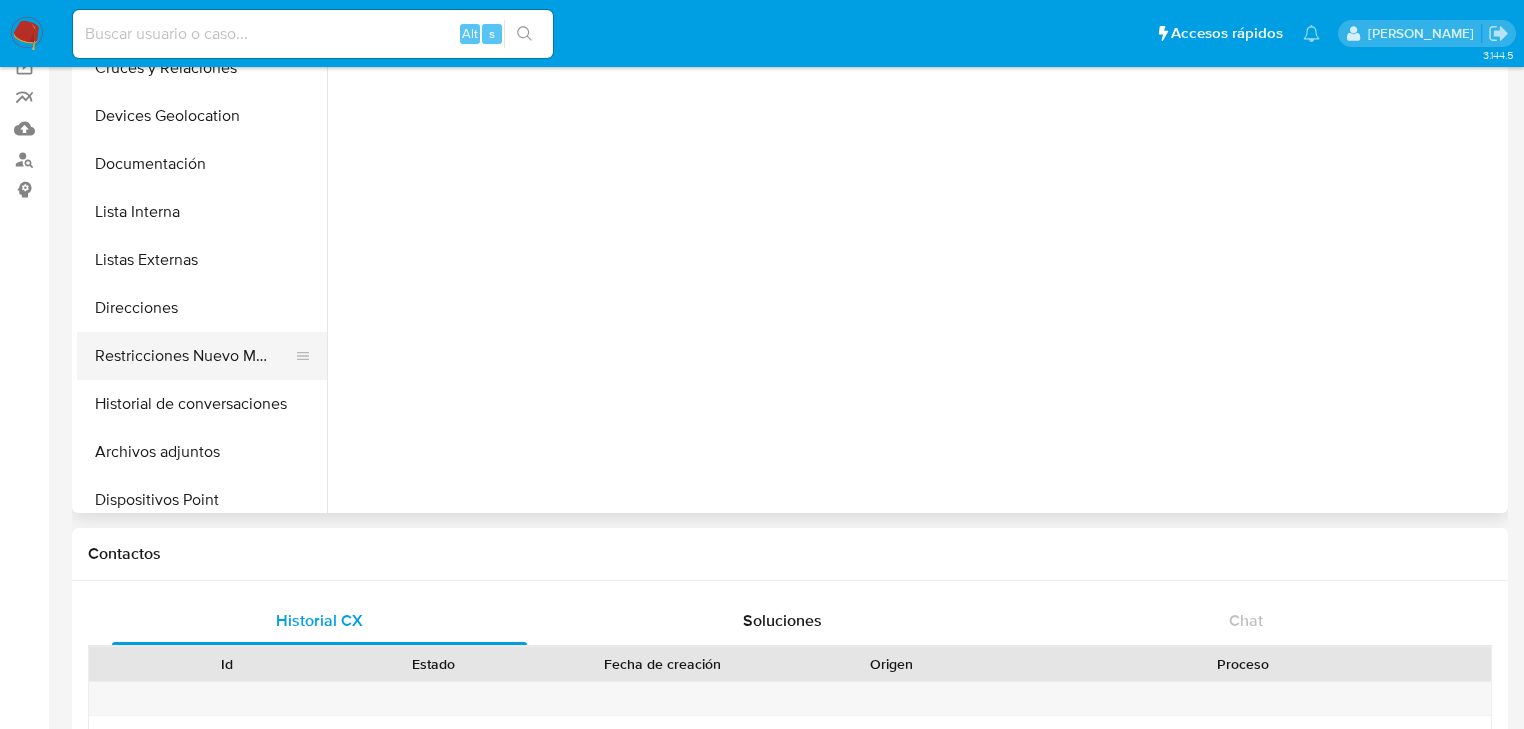 click on "Restricciones Nuevo Mundo" at bounding box center (194, 356) 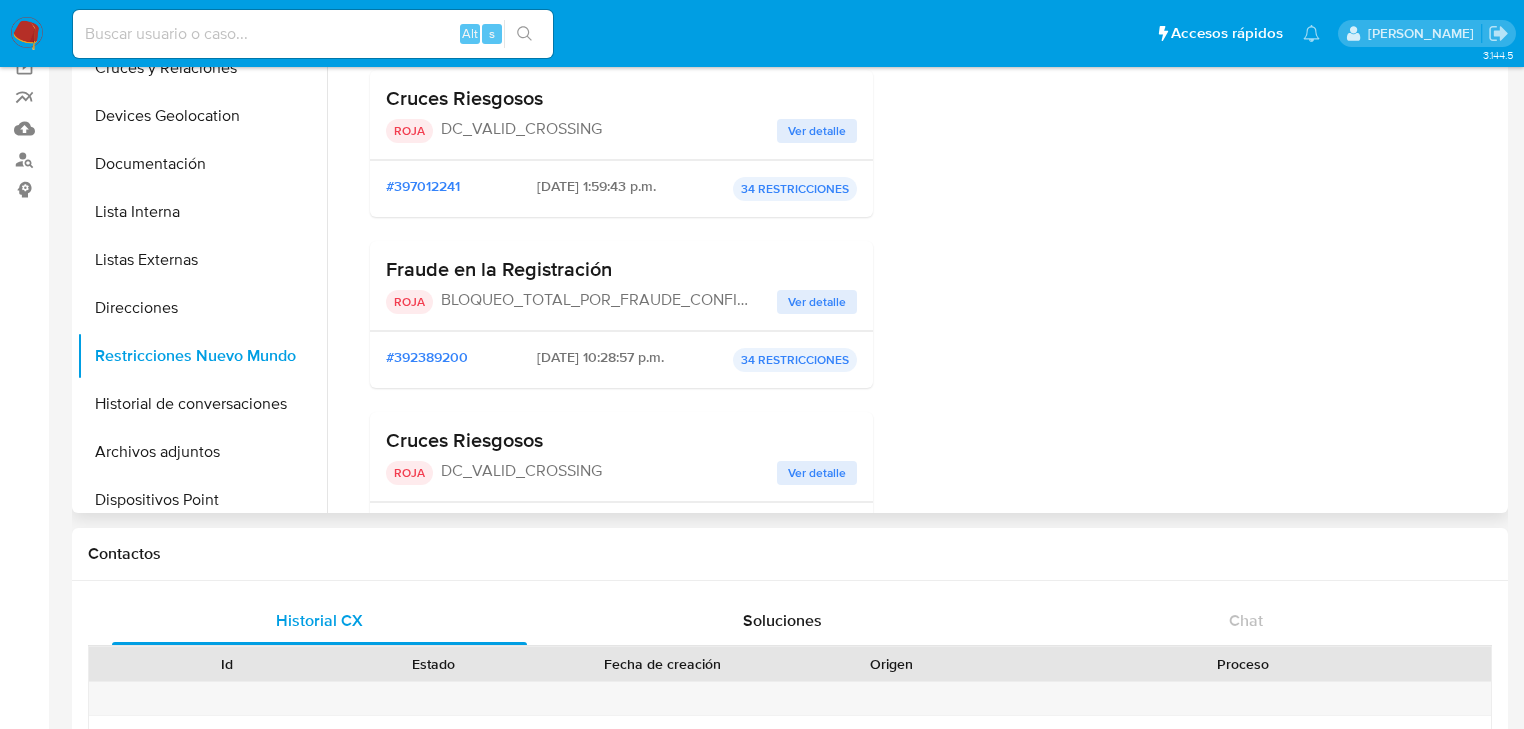 scroll, scrollTop: 400, scrollLeft: 0, axis: vertical 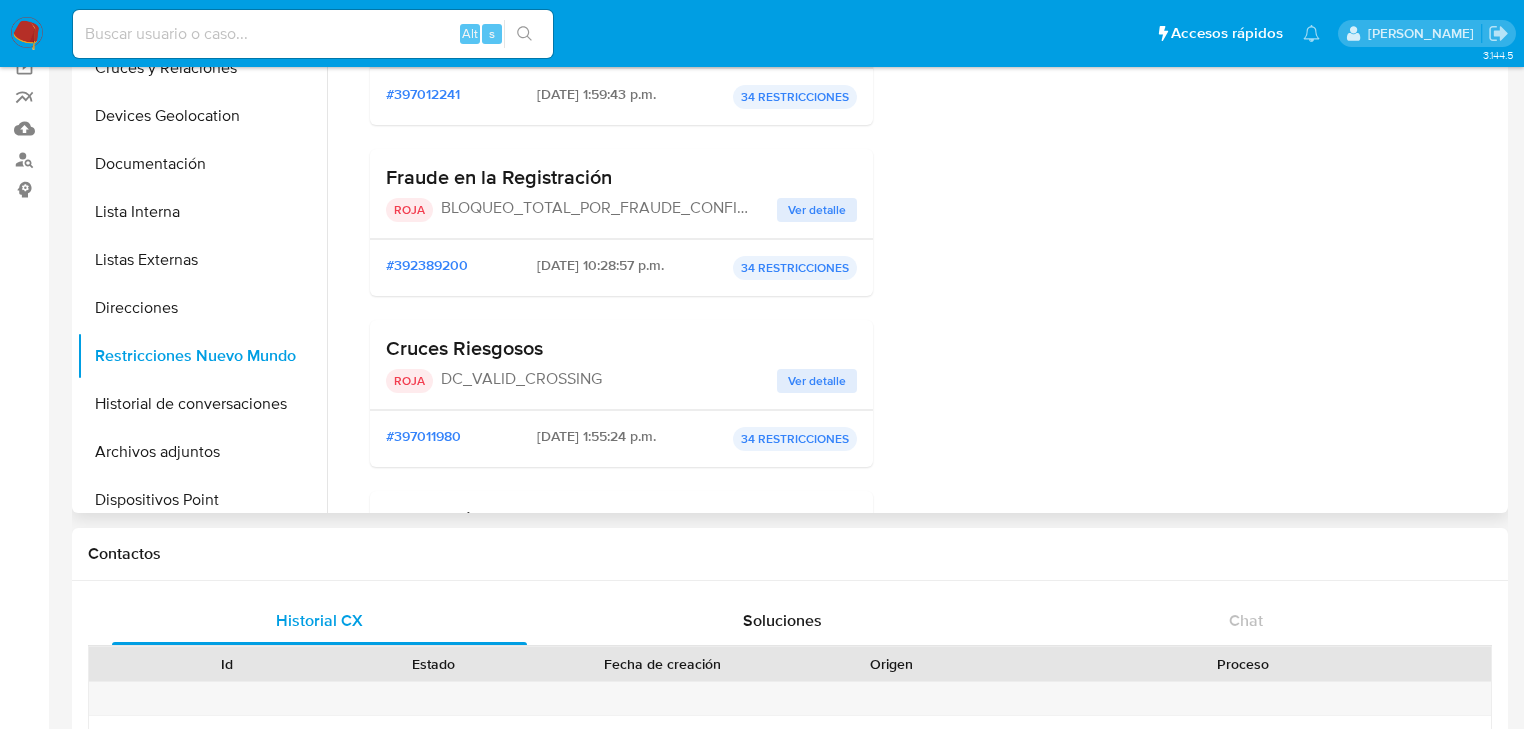 click on "Ver detalle" at bounding box center (817, 210) 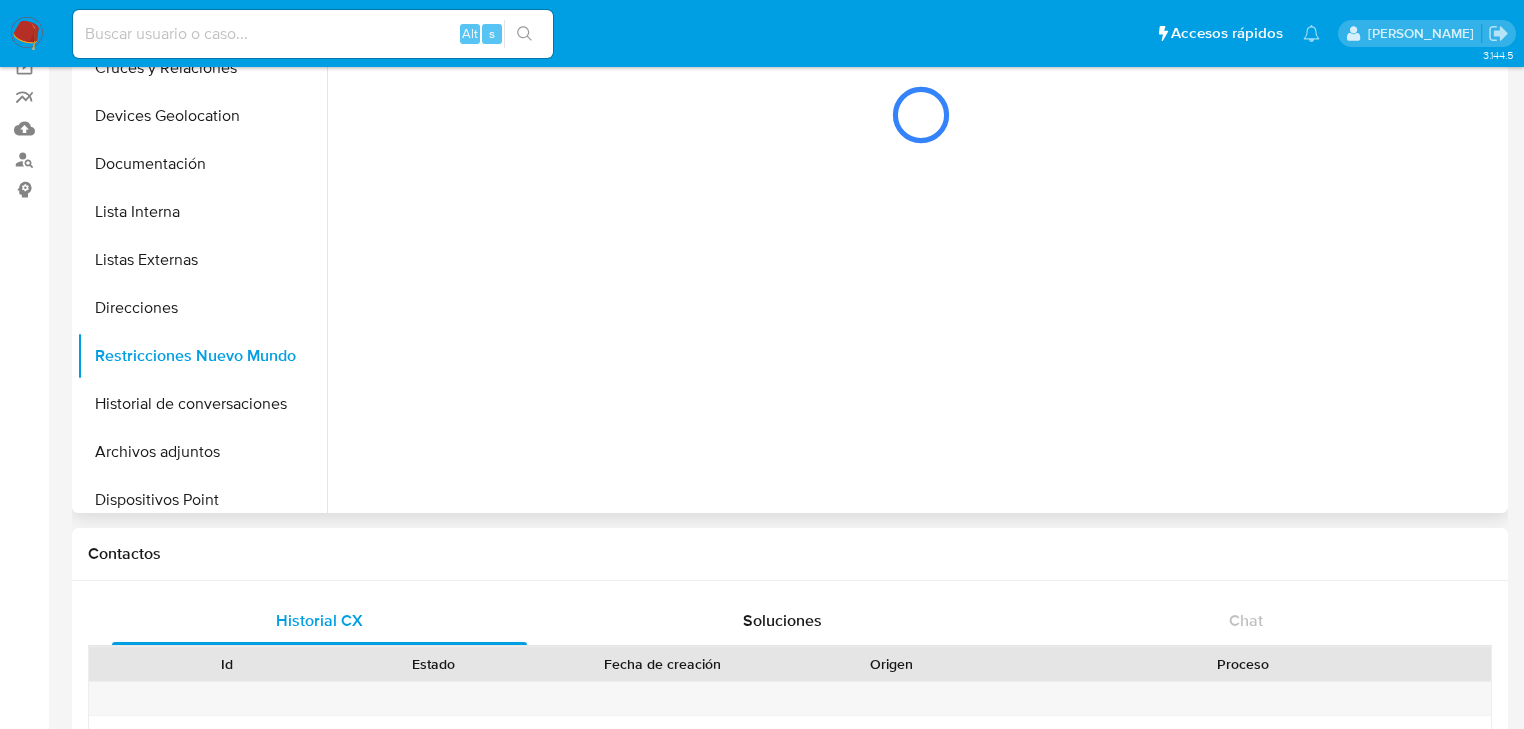 scroll, scrollTop: 0, scrollLeft: 0, axis: both 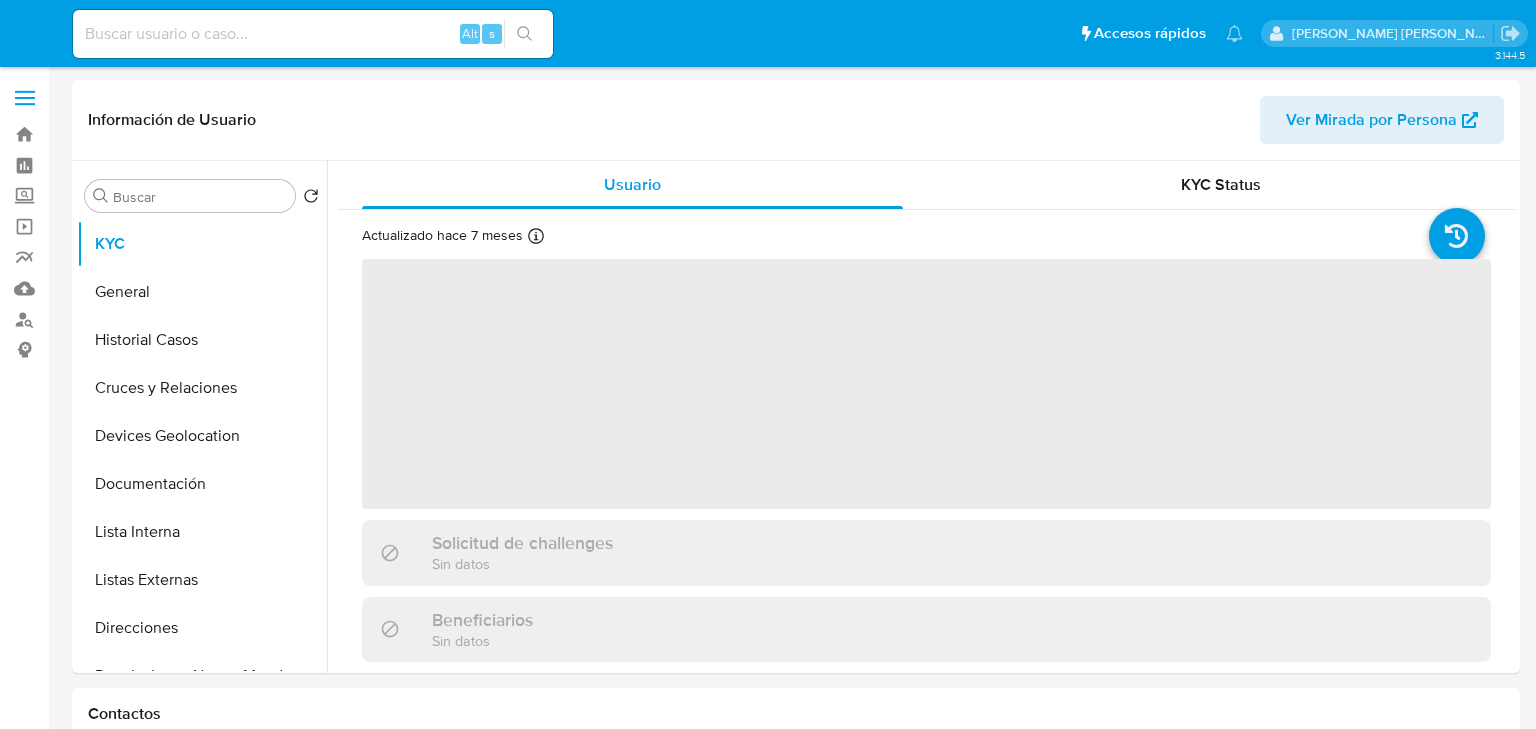 select on "10" 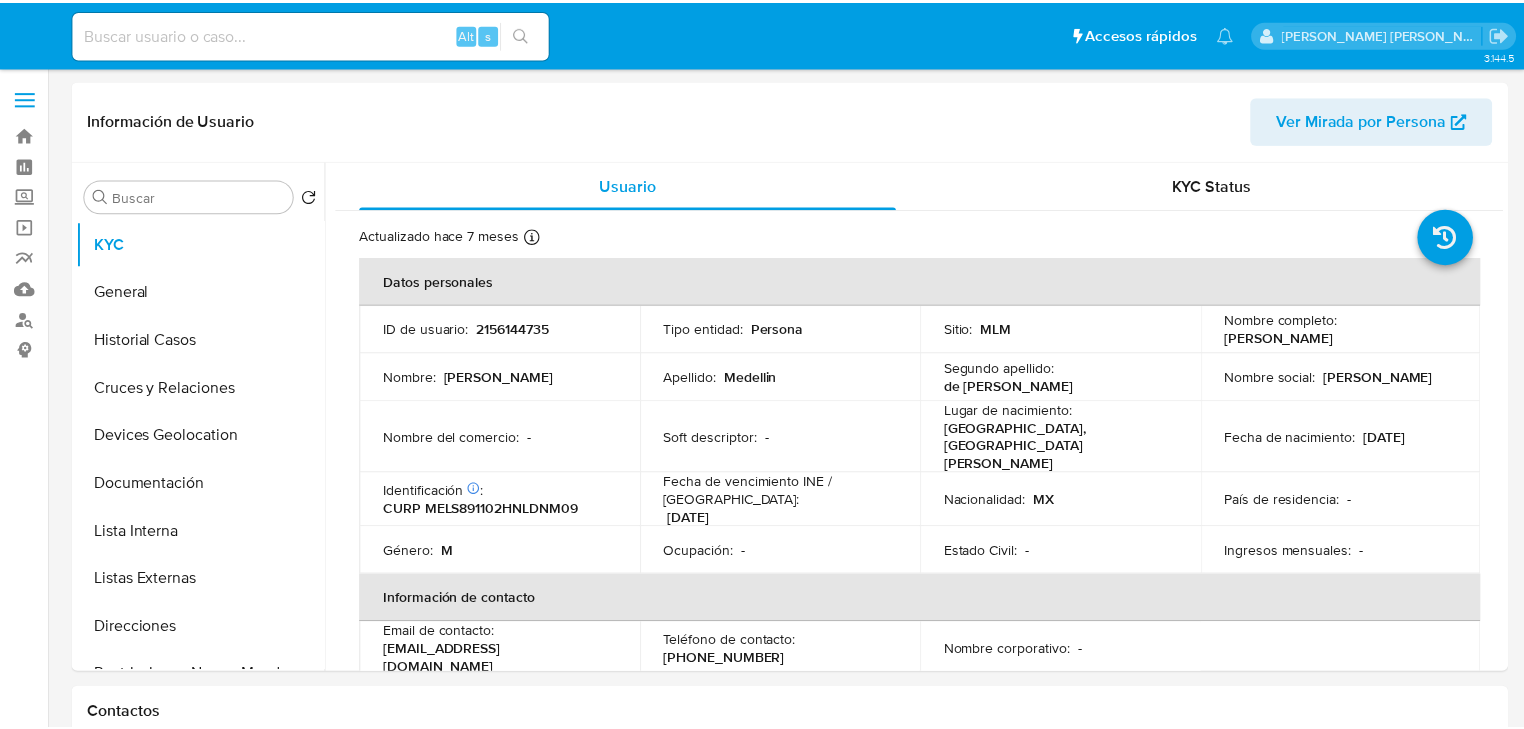 scroll, scrollTop: 0, scrollLeft: 0, axis: both 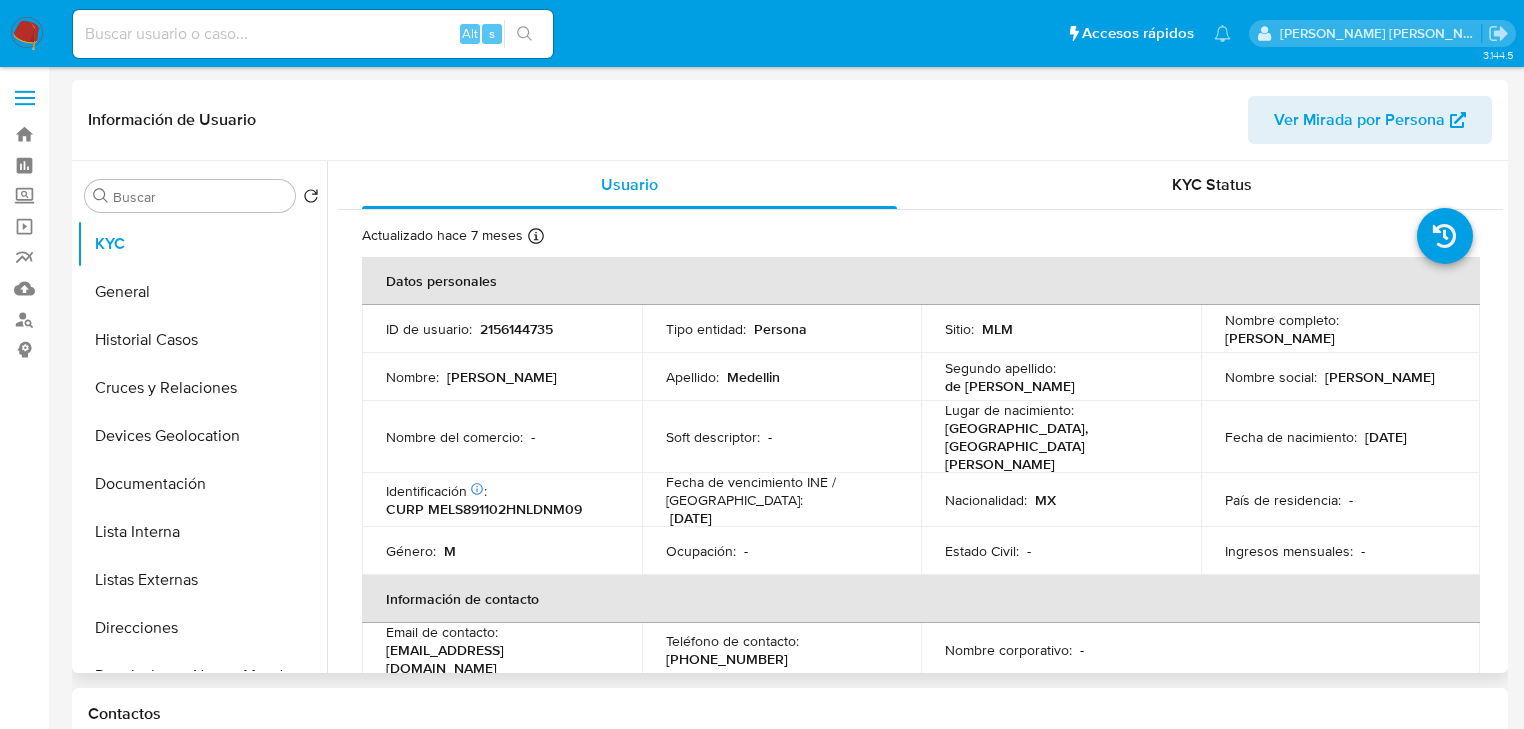 click on "2156144735" at bounding box center [516, 329] 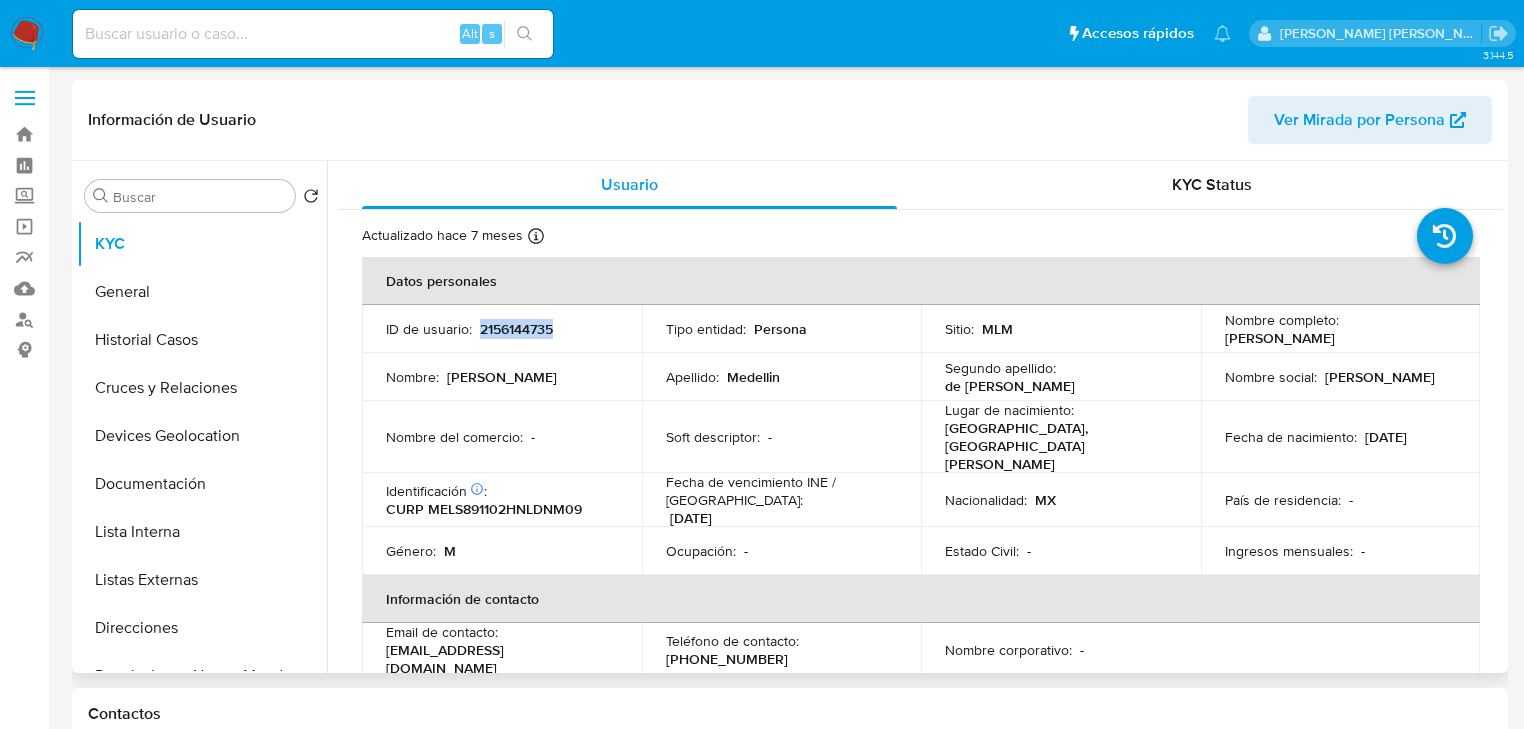 click on "2156144735" at bounding box center (516, 329) 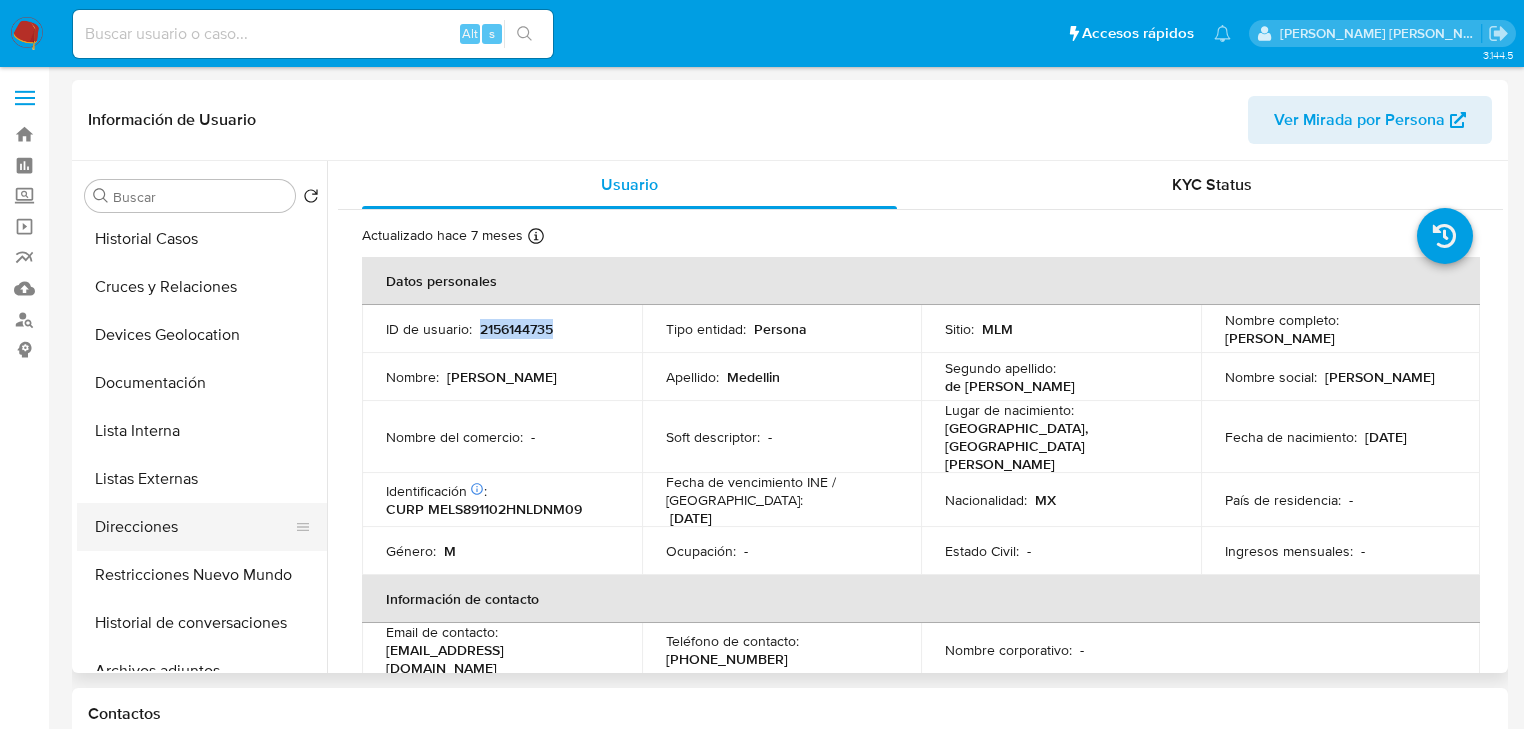 scroll, scrollTop: 160, scrollLeft: 0, axis: vertical 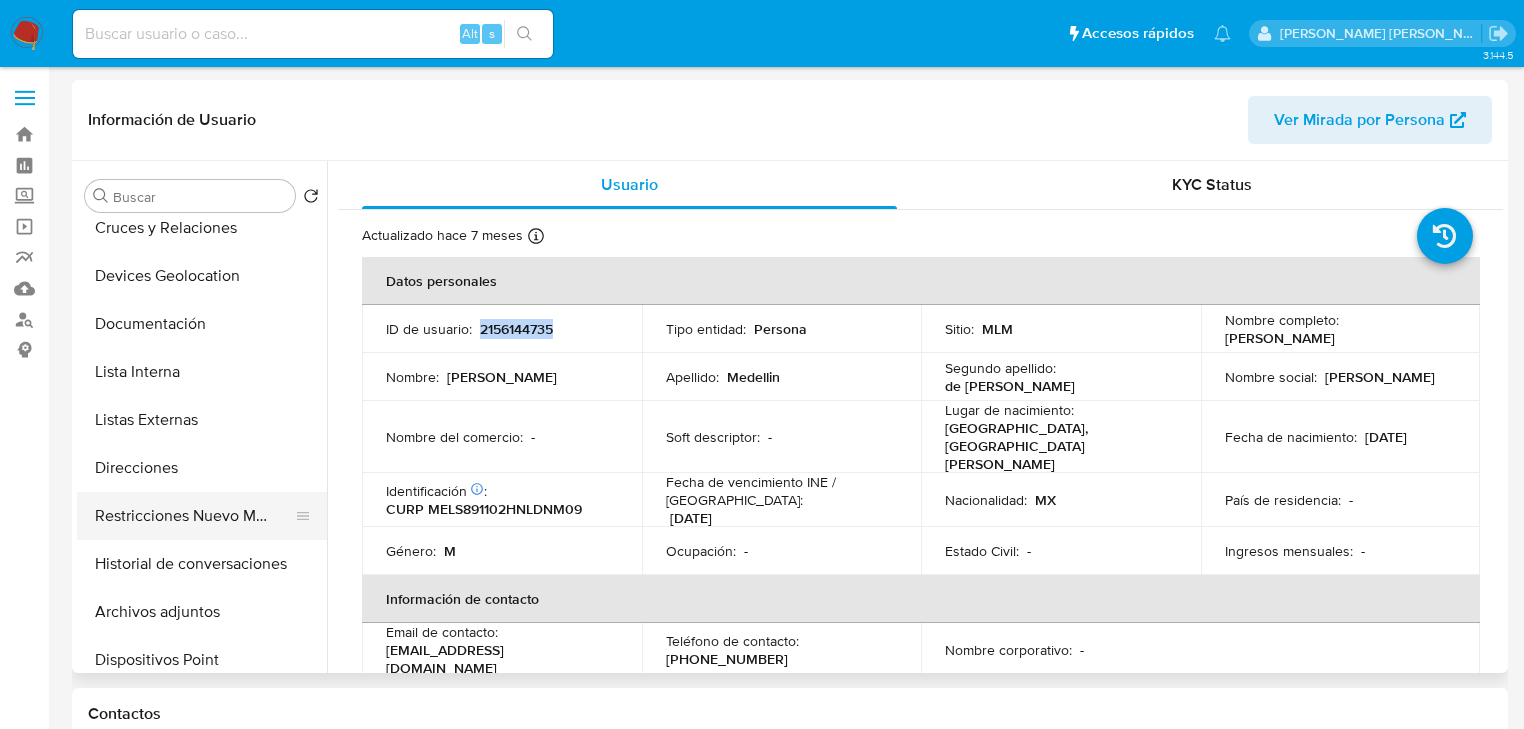 click on "Restricciones Nuevo Mundo" at bounding box center (194, 516) 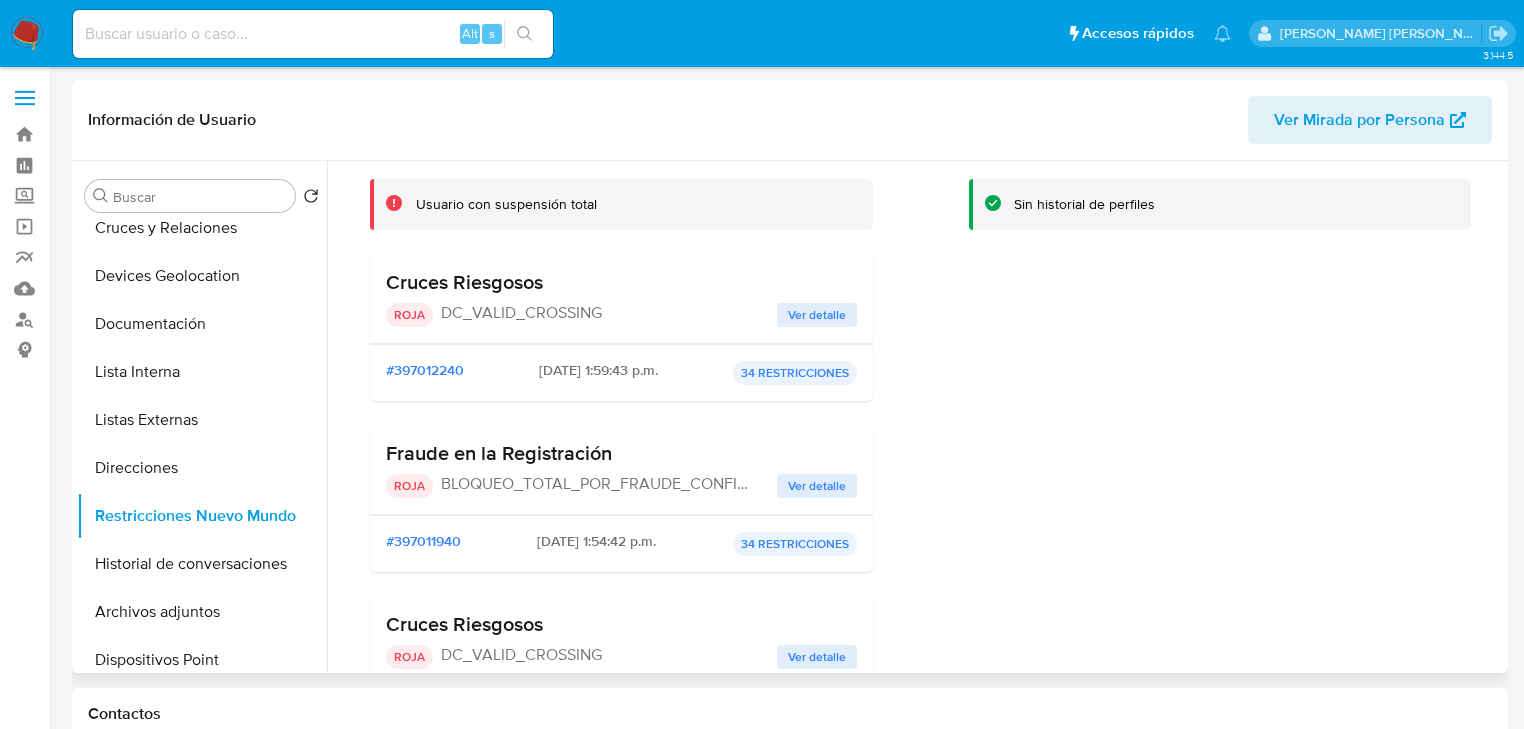 scroll, scrollTop: 160, scrollLeft: 0, axis: vertical 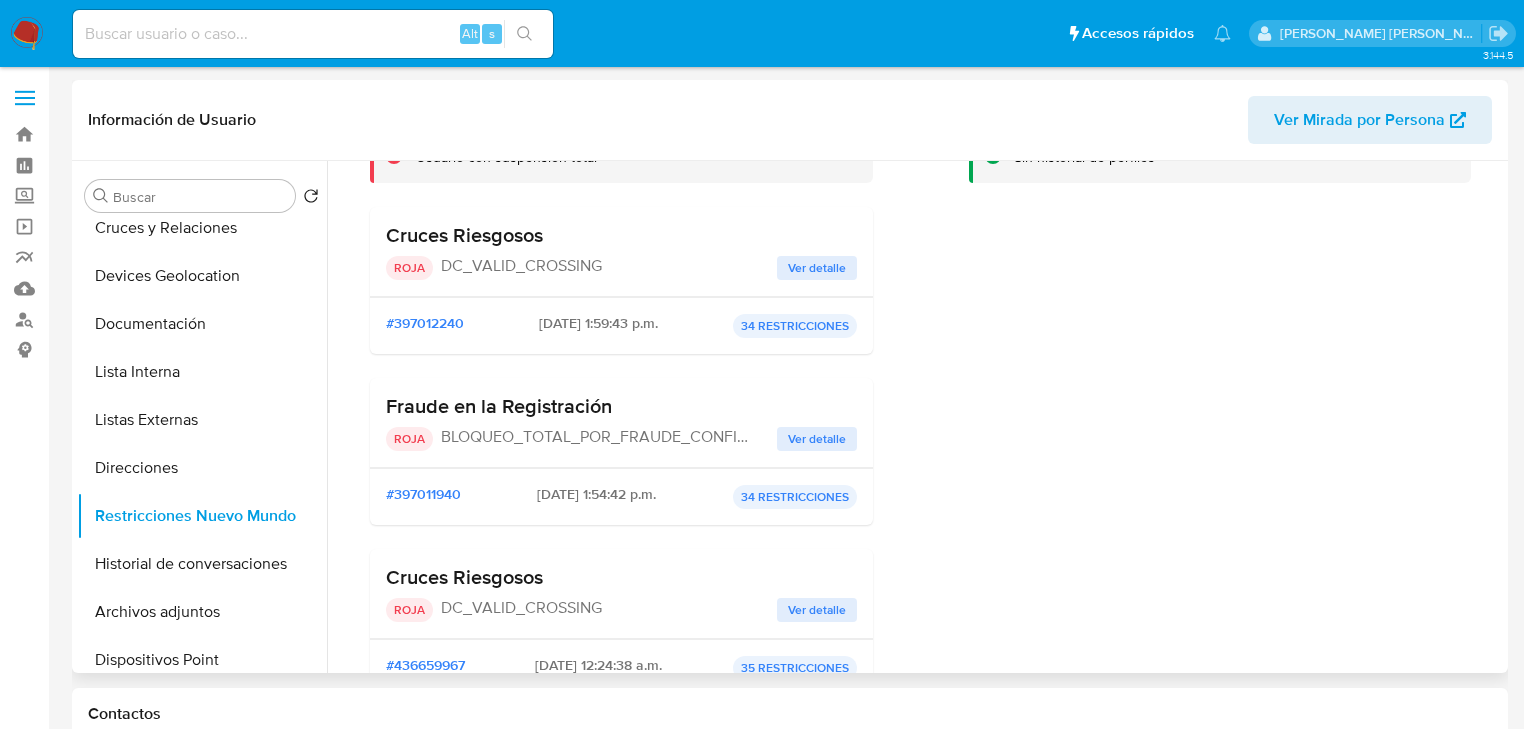 click on "Fraude en la Registración ROJA BLOQUEO_TOTAL_POR_FRAUDE_CONFIRMADO Ver detalle" at bounding box center (621, 422) 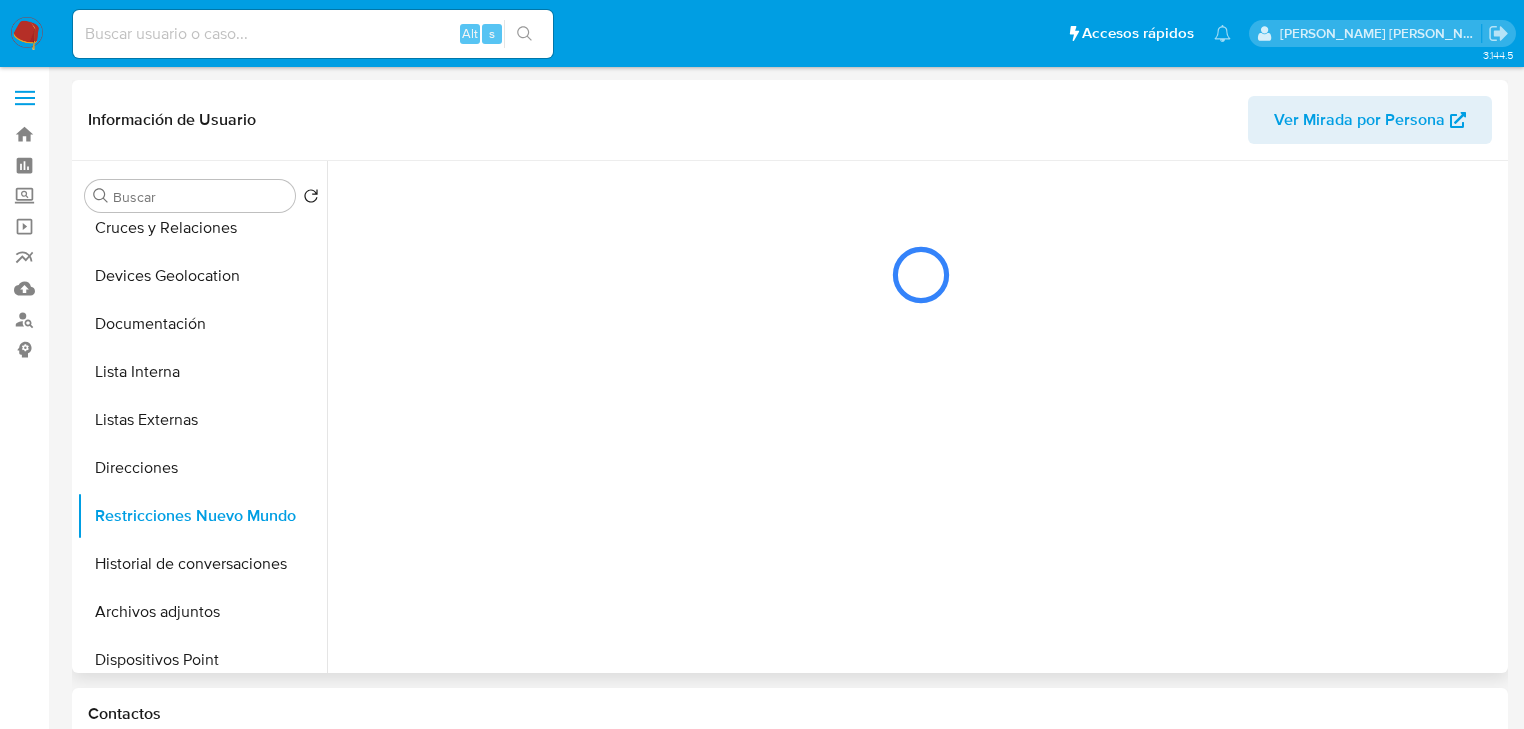 scroll, scrollTop: 0, scrollLeft: 0, axis: both 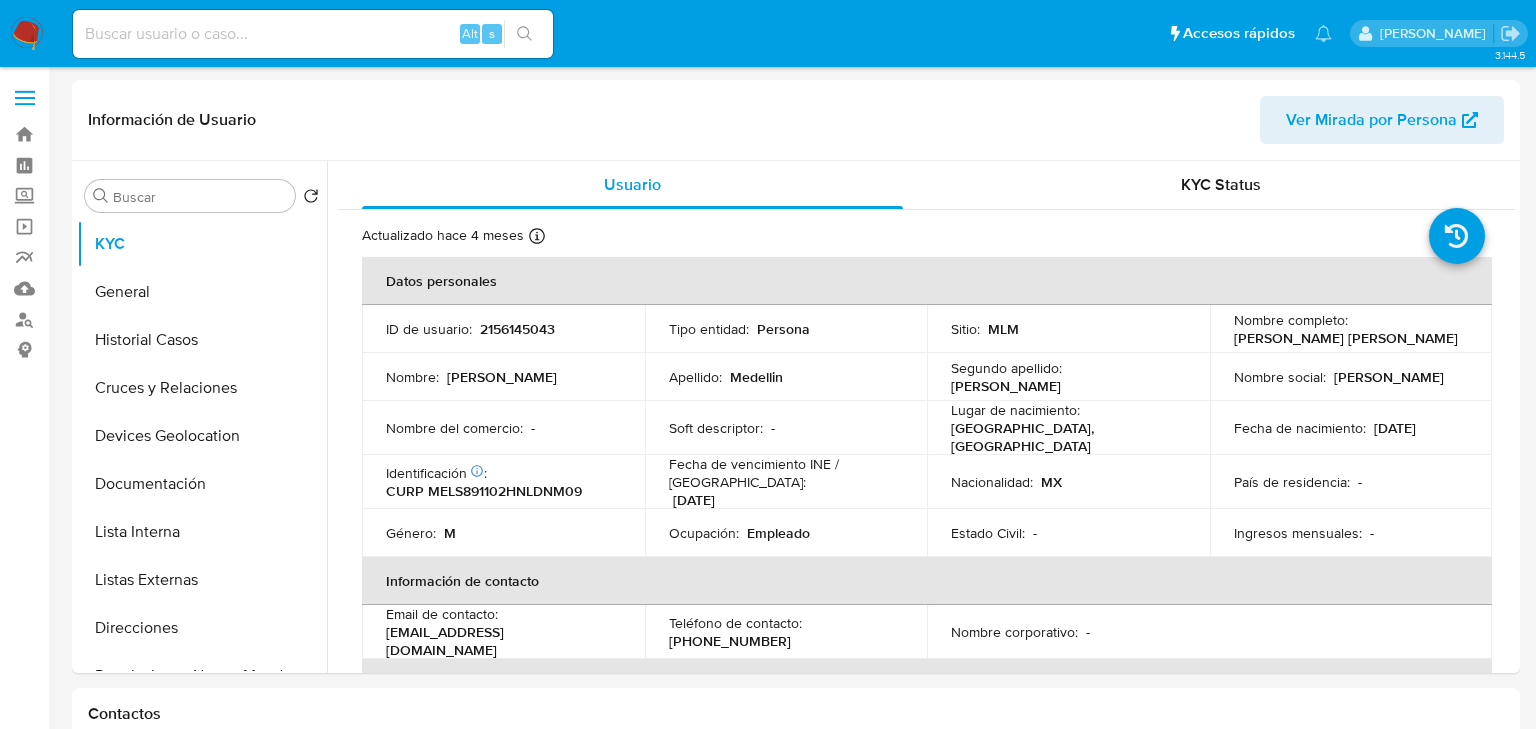select on "10" 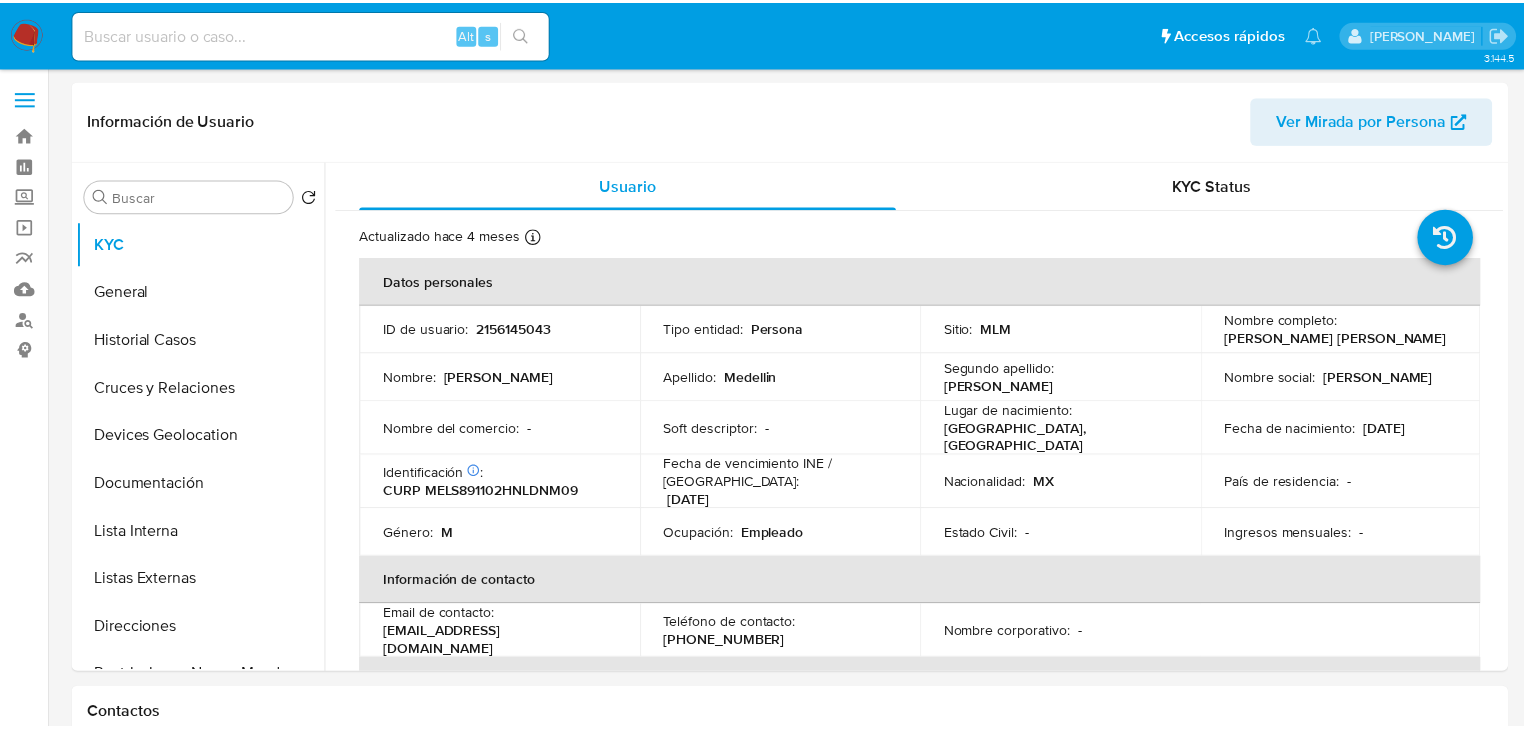 scroll, scrollTop: 0, scrollLeft: 0, axis: both 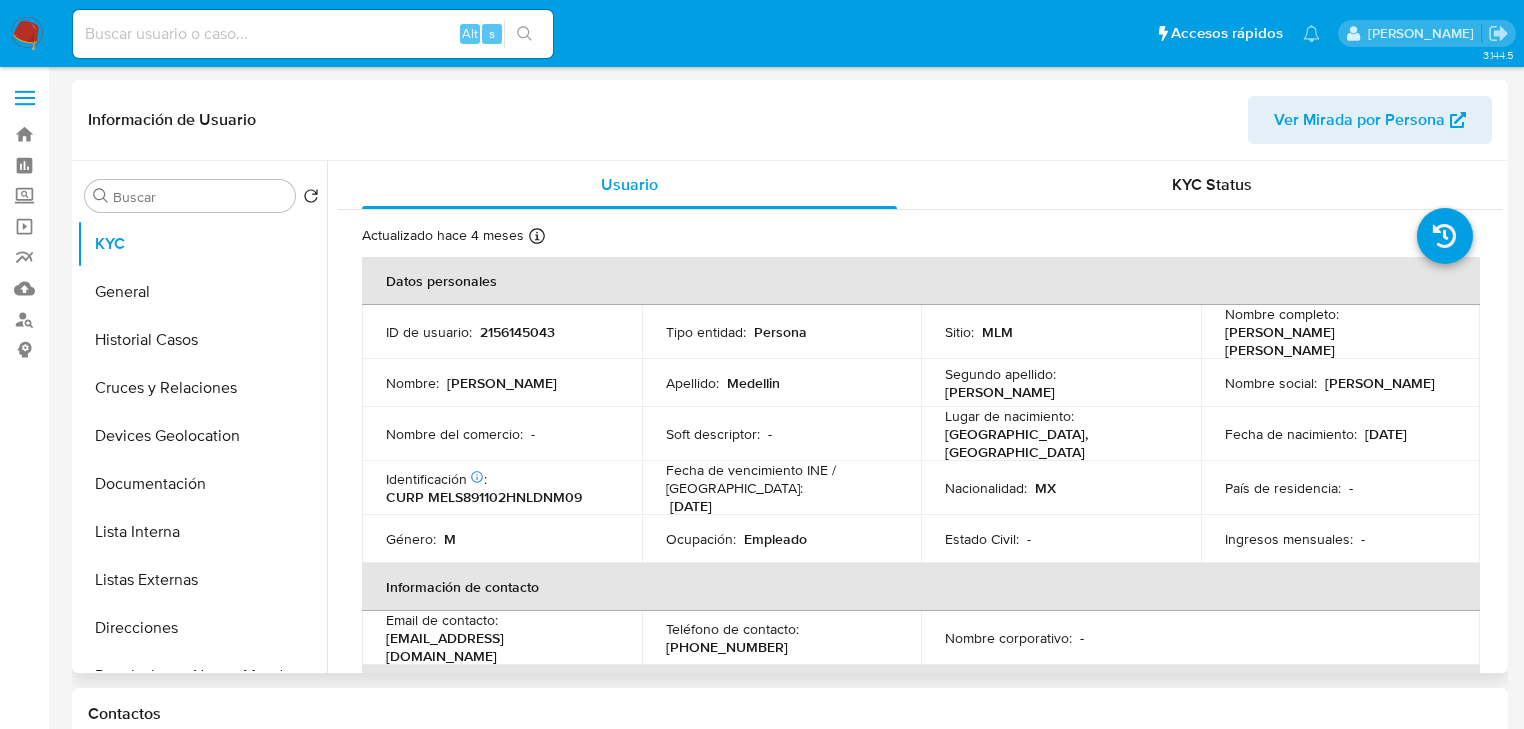 click on "2156145043" at bounding box center (517, 332) 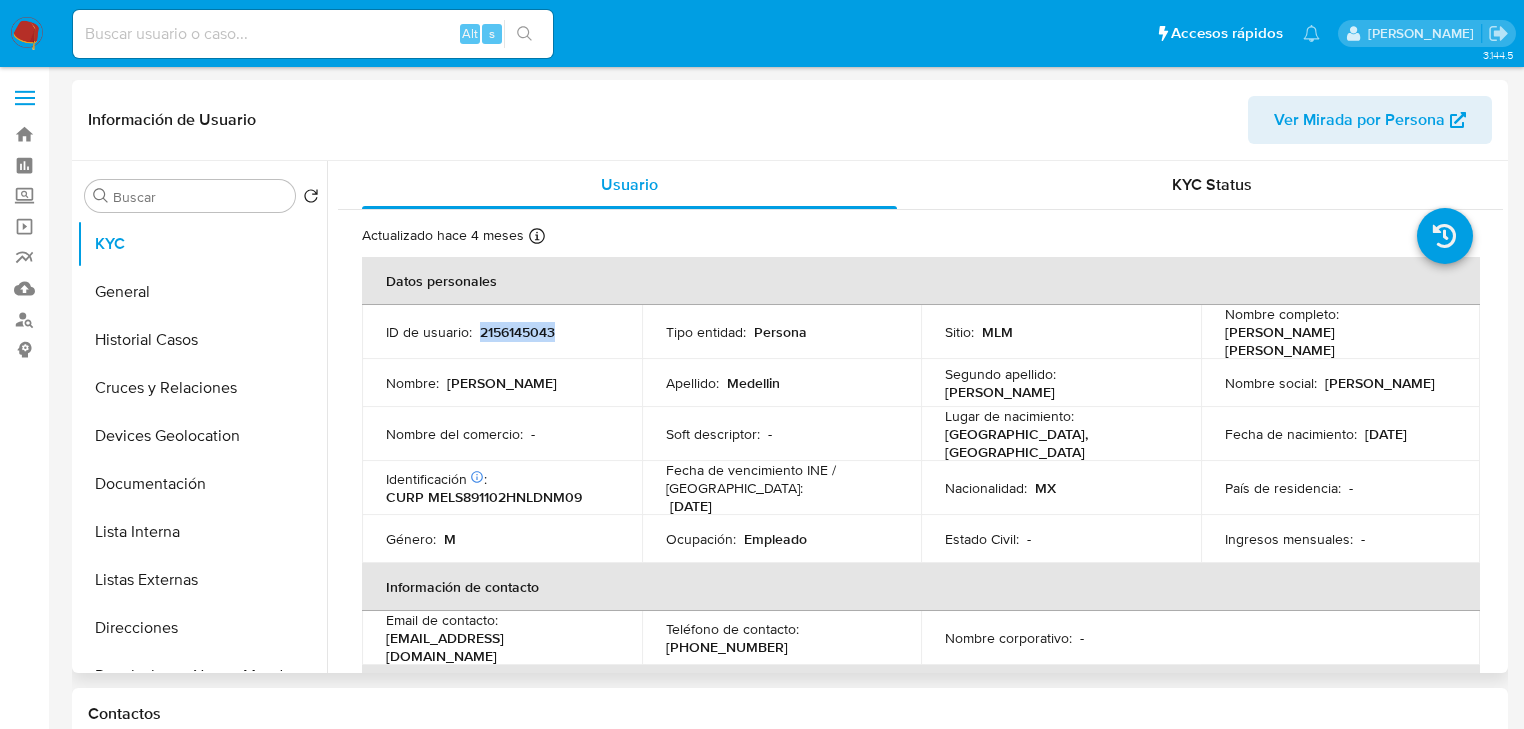 click on "2156145043" at bounding box center [517, 332] 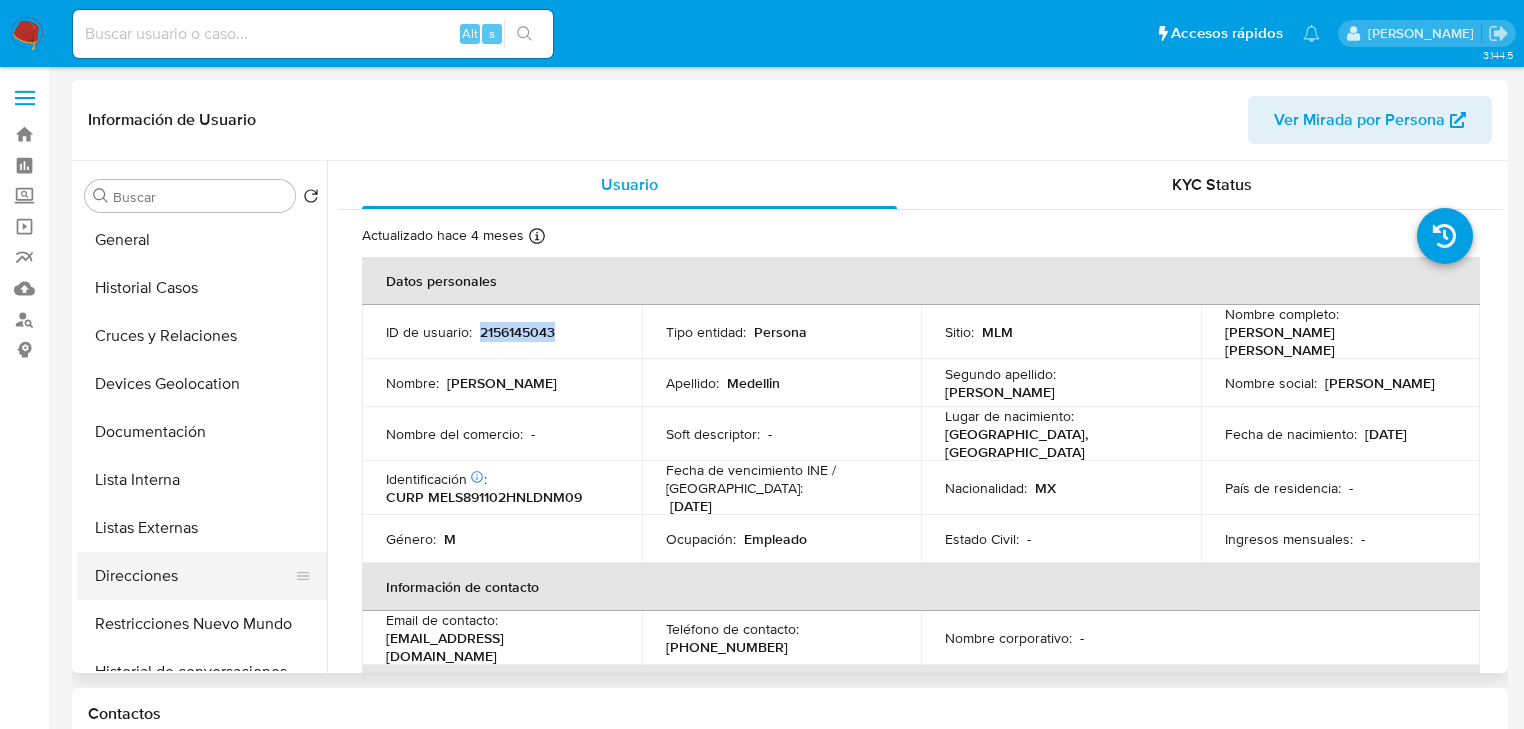 scroll, scrollTop: 80, scrollLeft: 0, axis: vertical 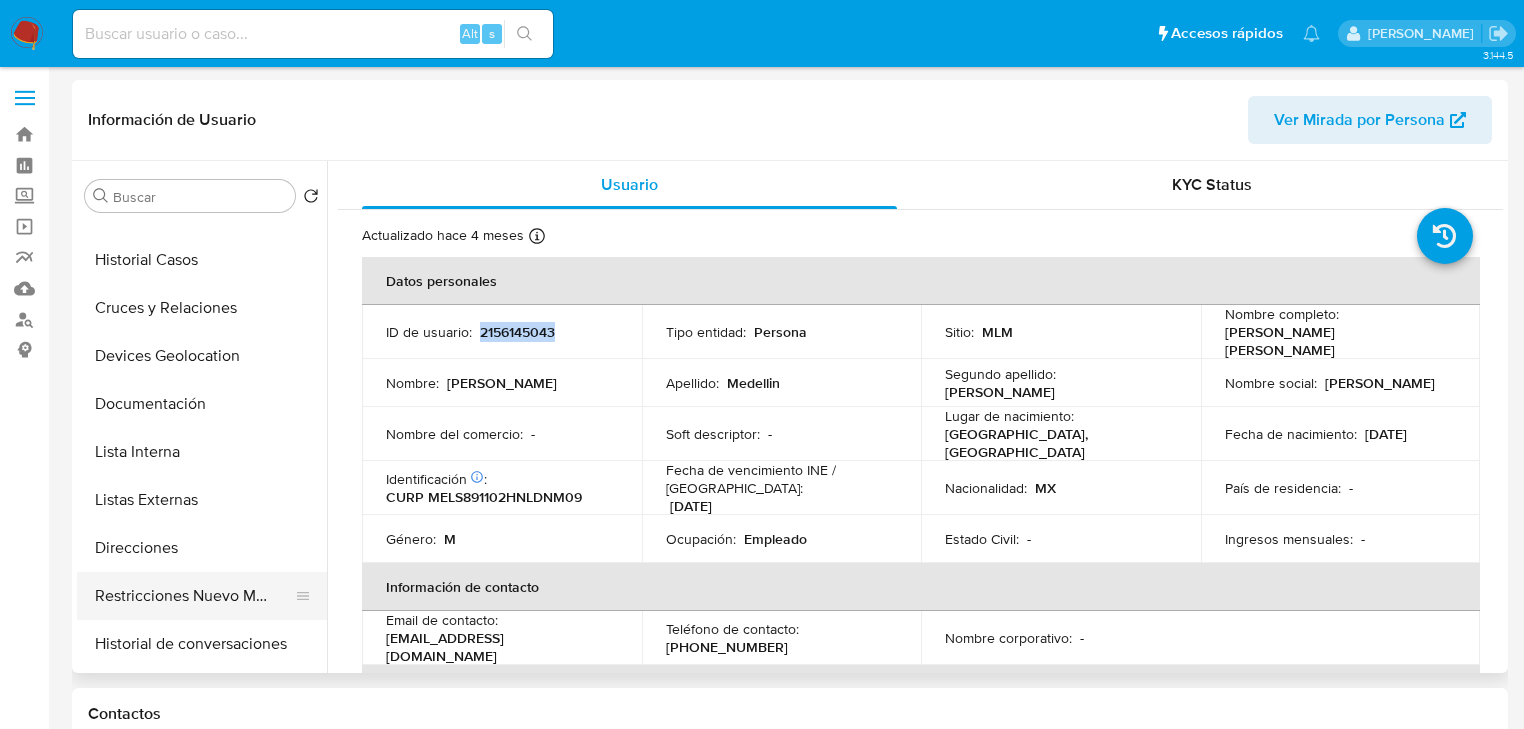 click on "Restricciones Nuevo Mundo" at bounding box center (194, 596) 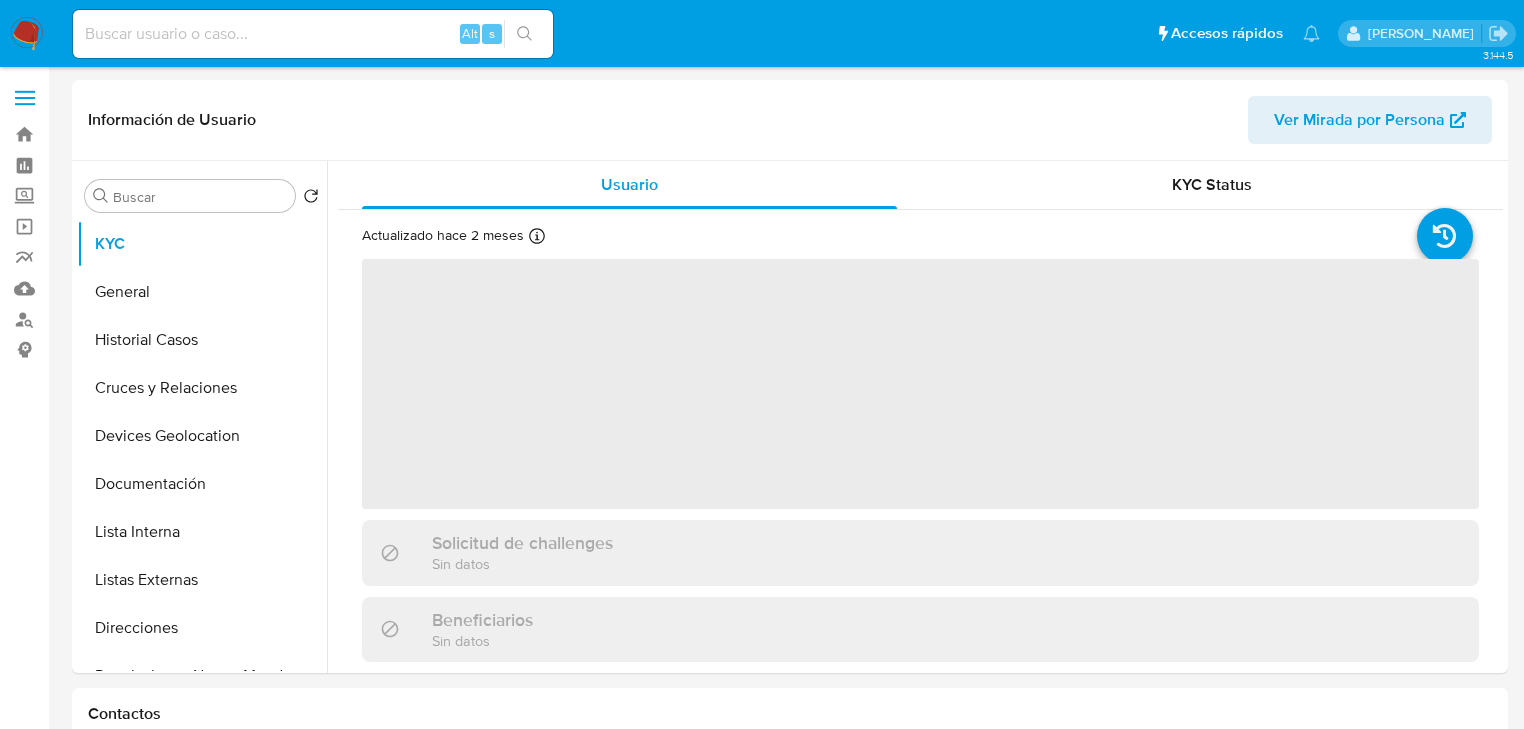 select on "10" 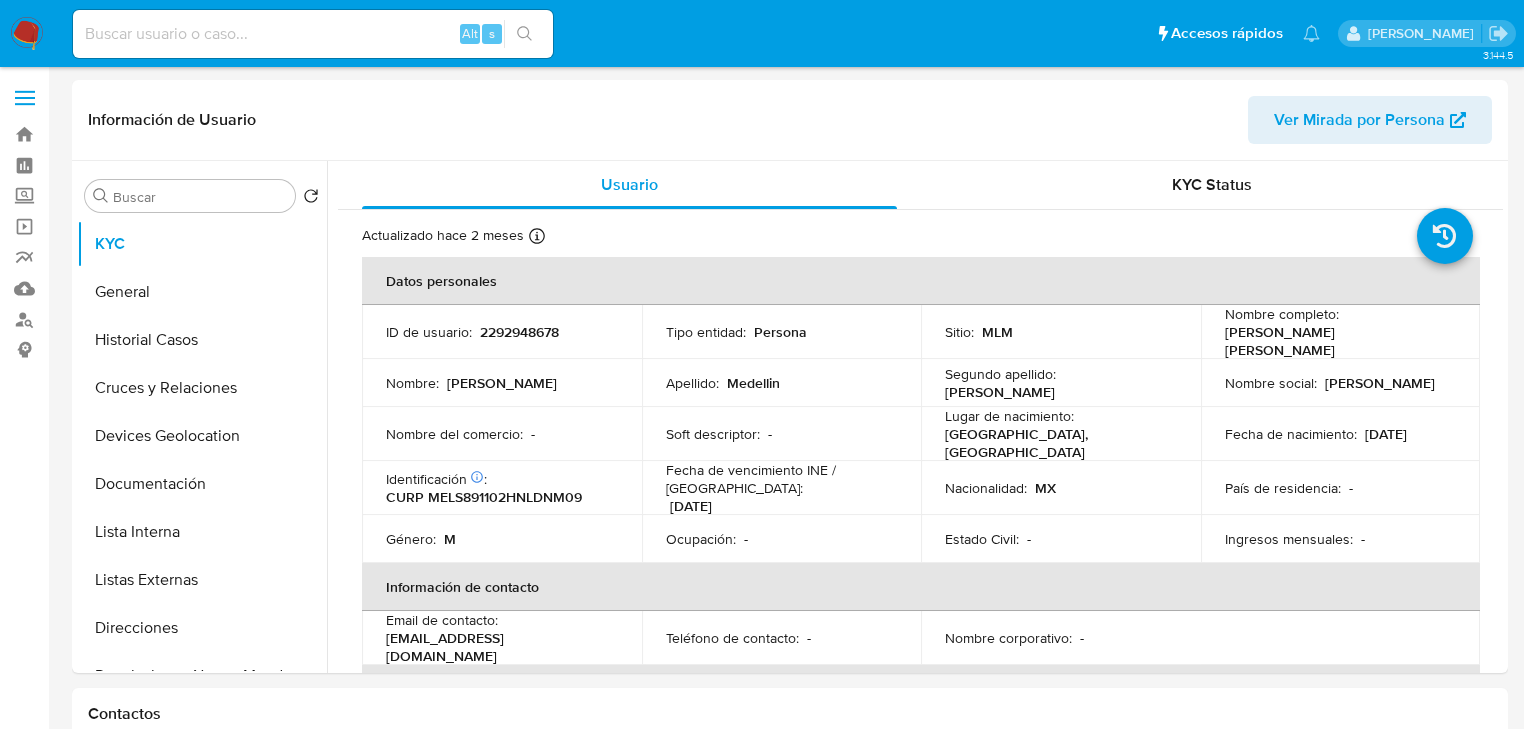 scroll, scrollTop: 0, scrollLeft: 0, axis: both 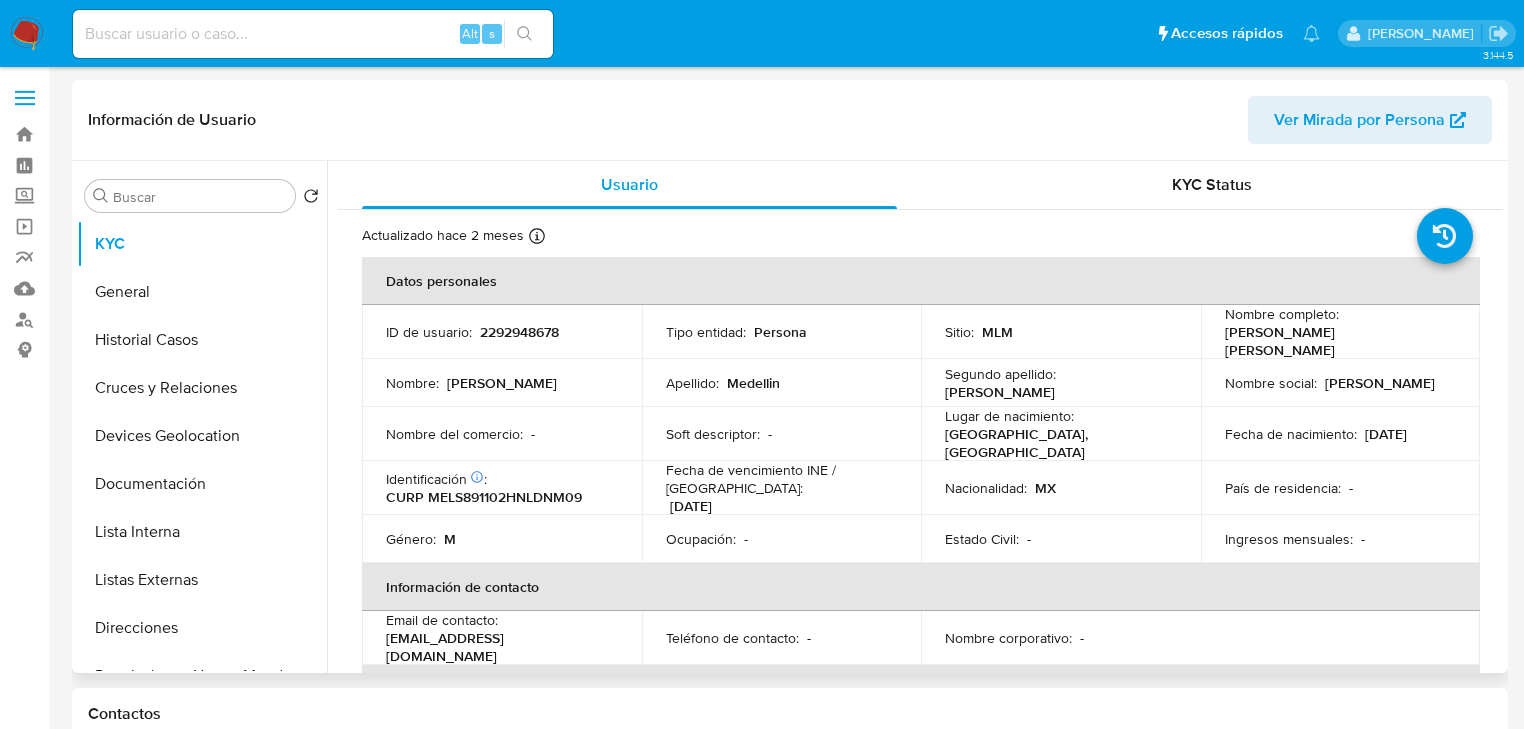 click on "2292948678" at bounding box center (519, 332) 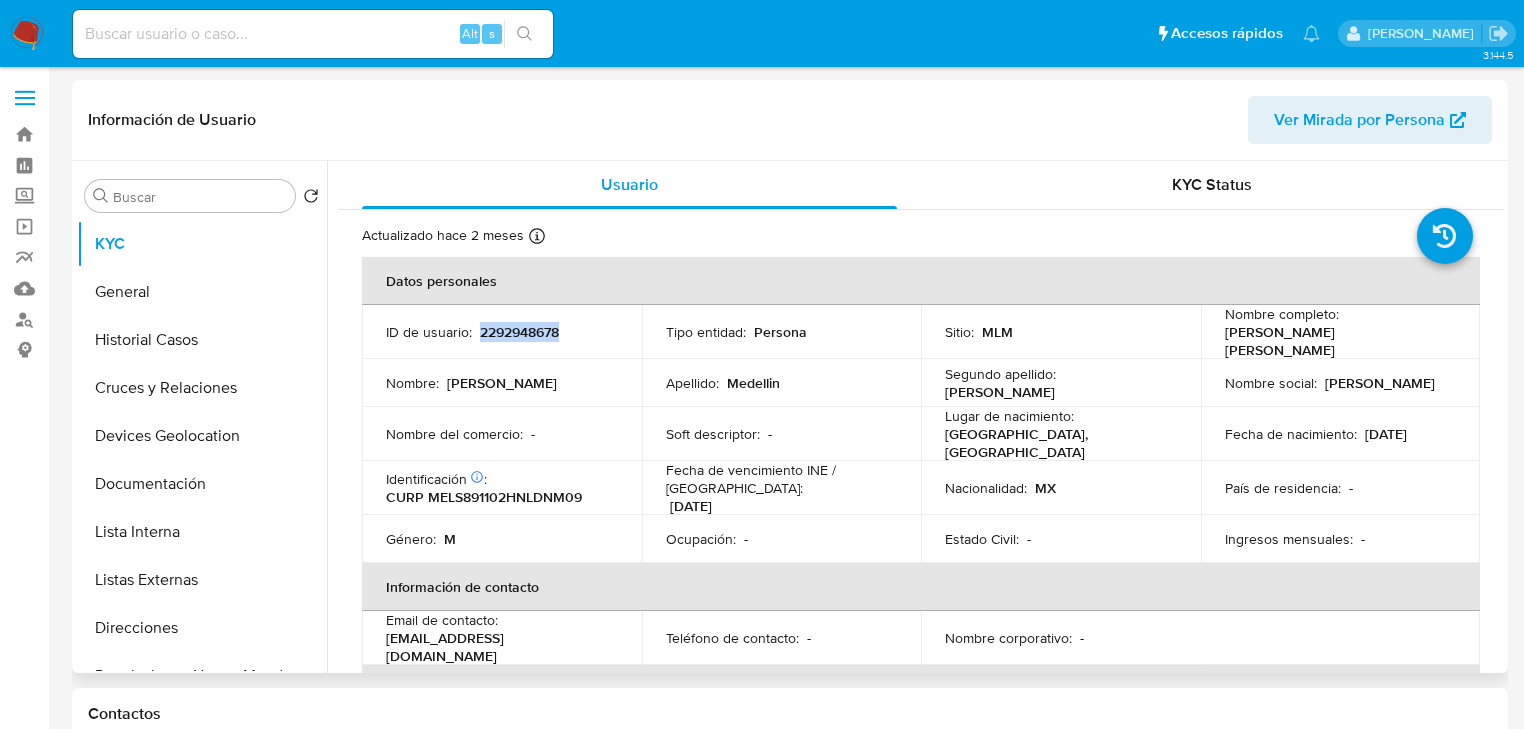 click on "2292948678" at bounding box center (519, 332) 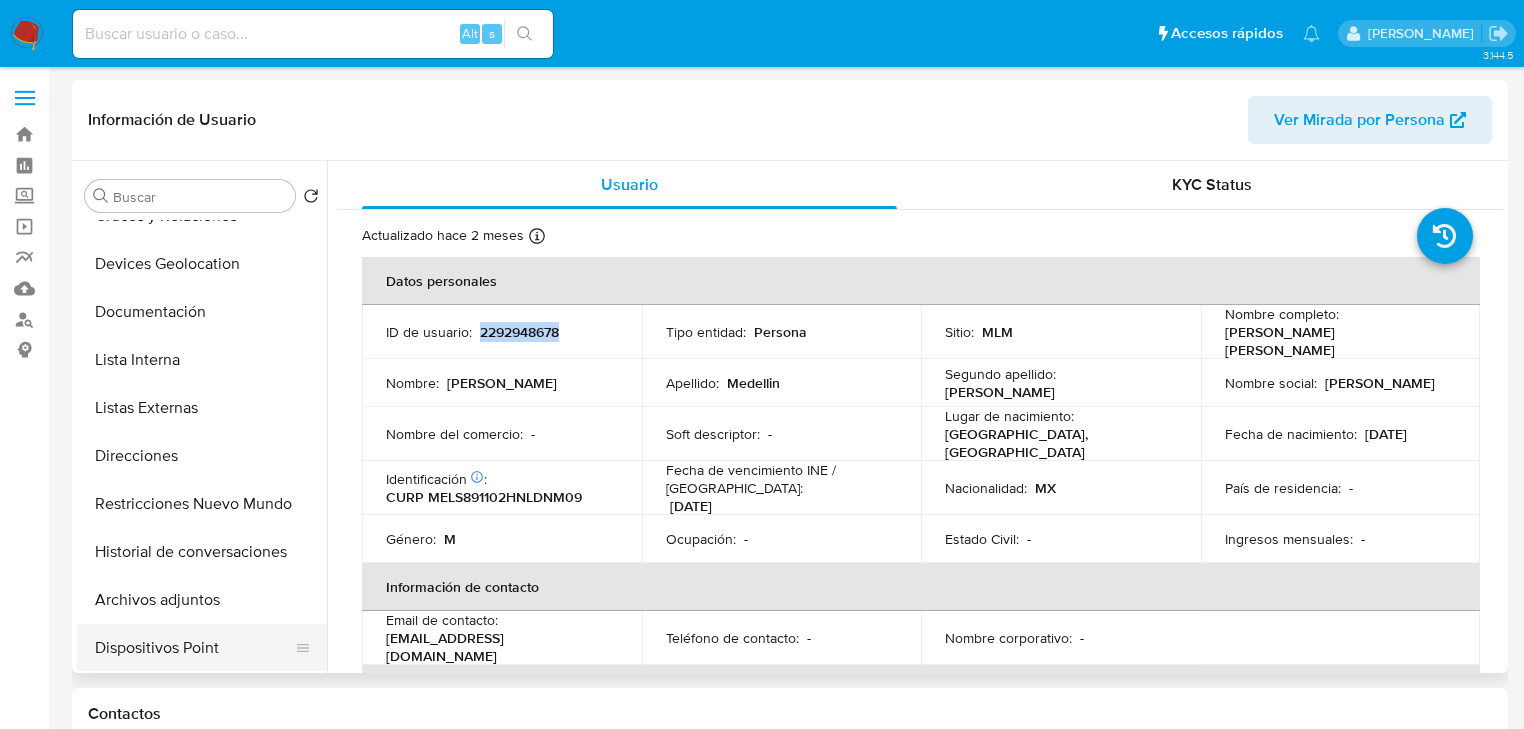 scroll, scrollTop: 320, scrollLeft: 0, axis: vertical 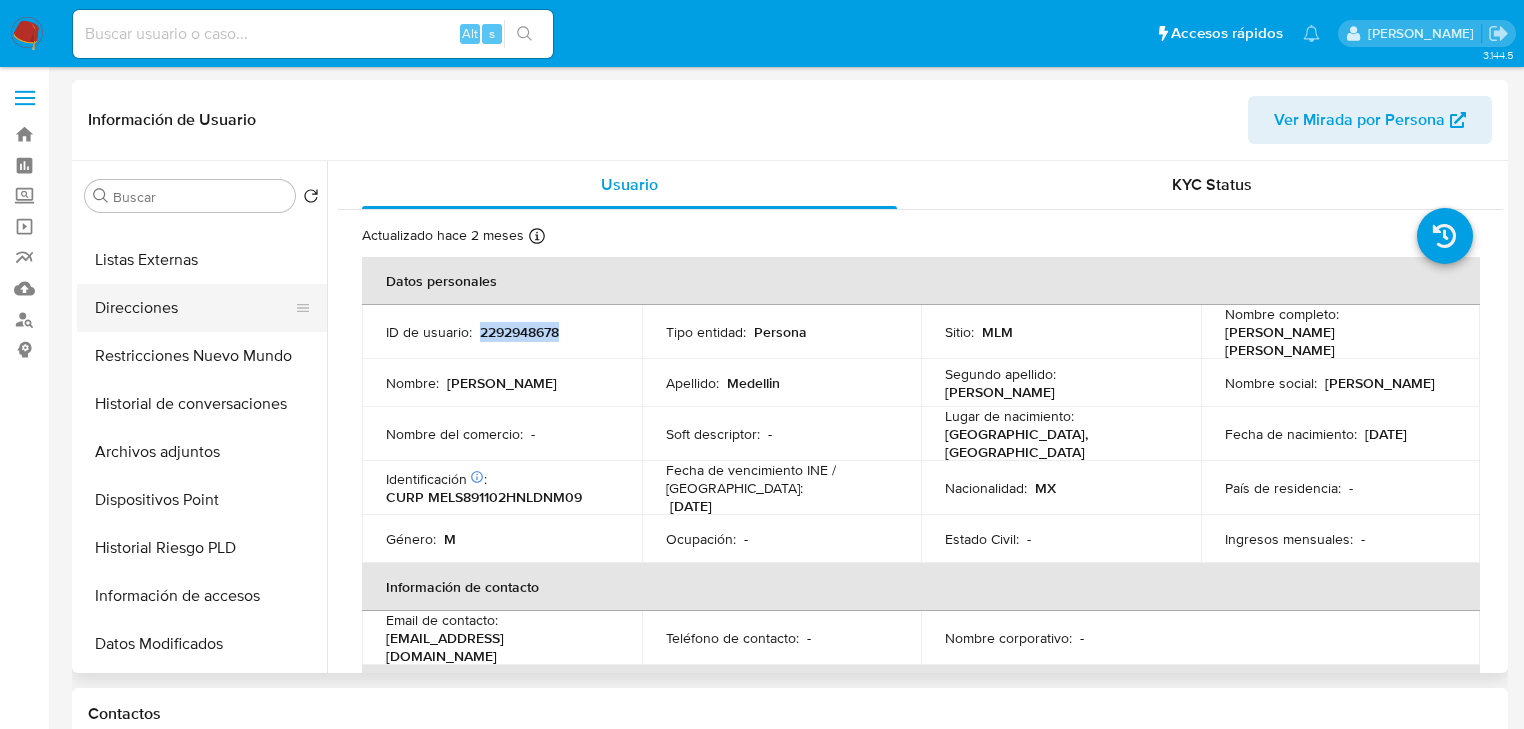 click on "Direcciones" at bounding box center [194, 308] 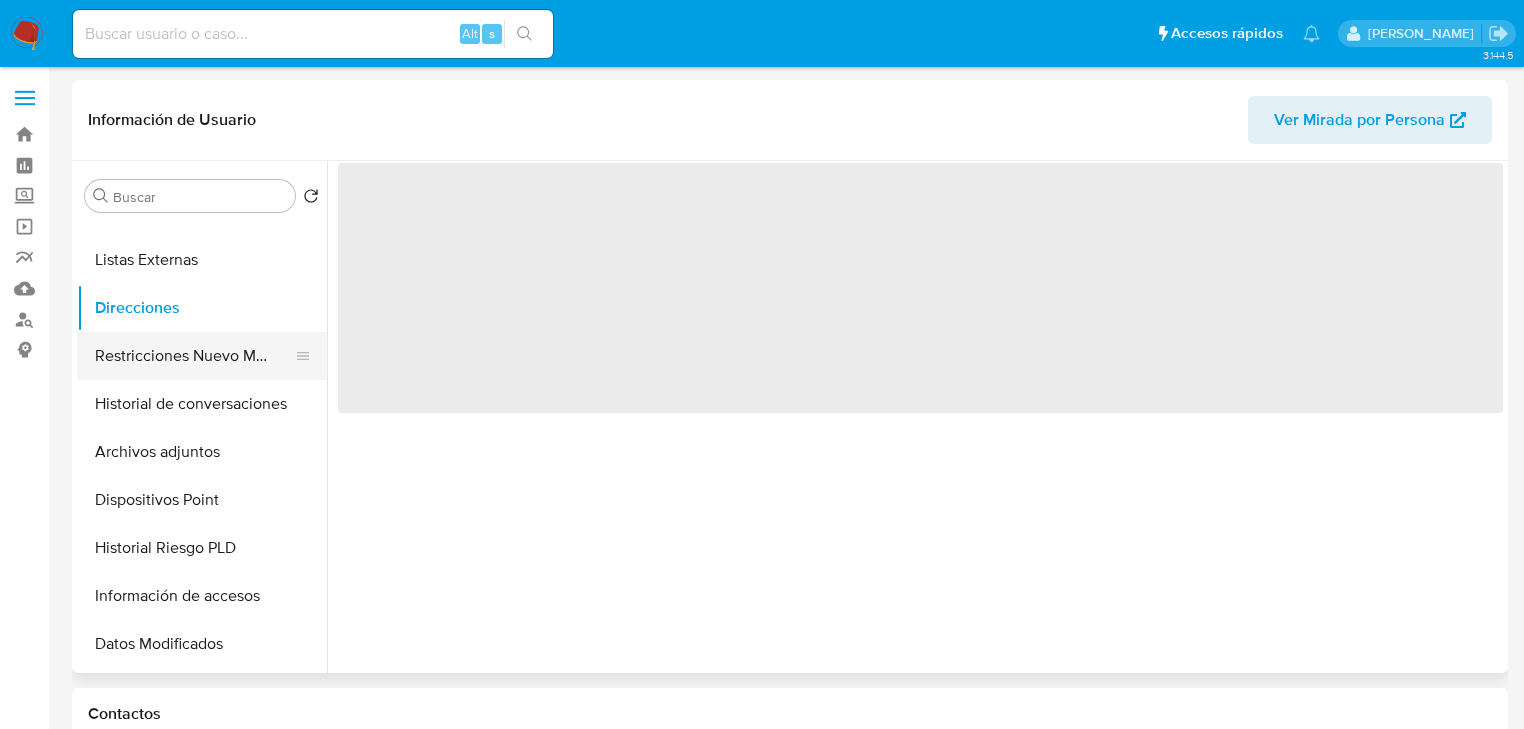 click on "Restricciones Nuevo Mundo" at bounding box center [194, 356] 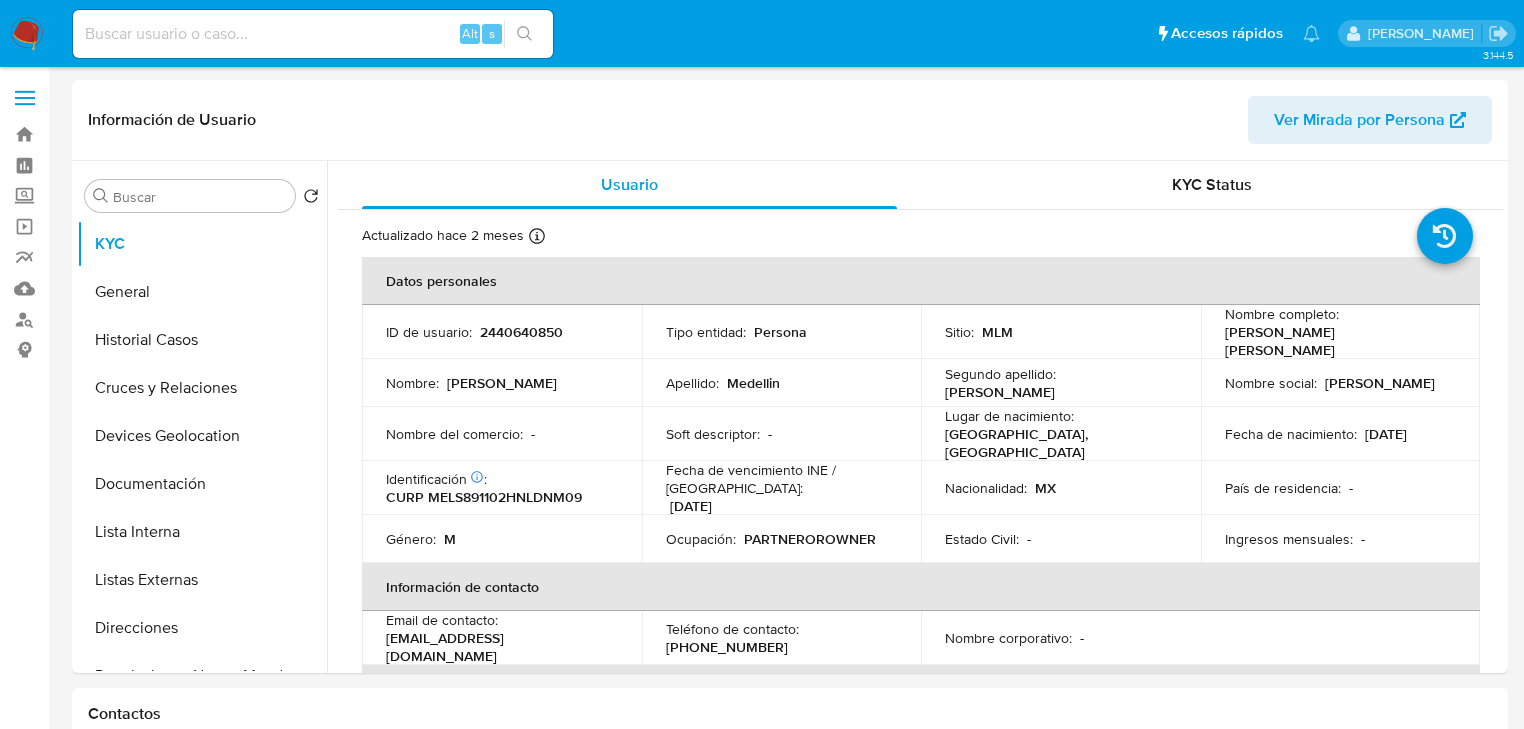 select on "10" 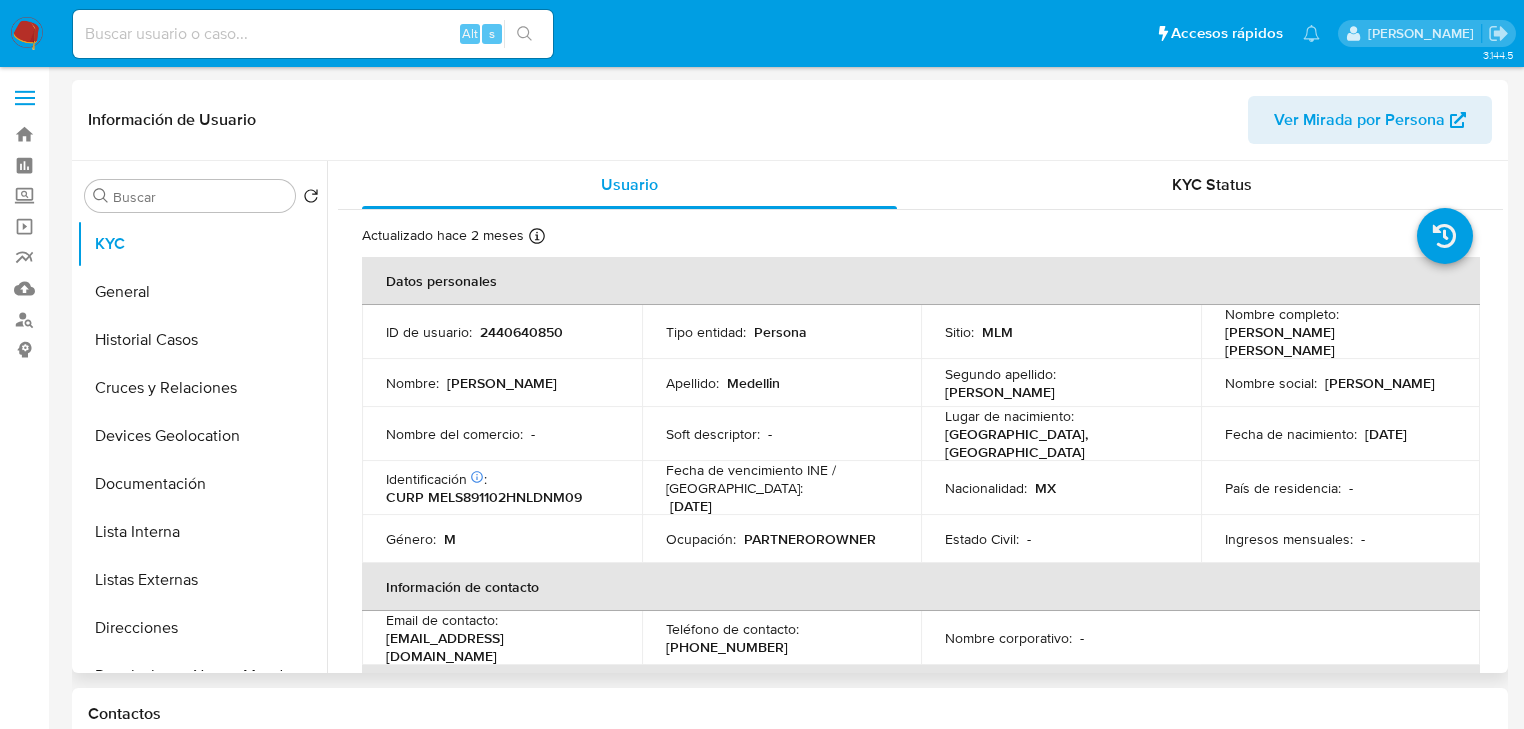 click on "2440640850" at bounding box center [521, 332] 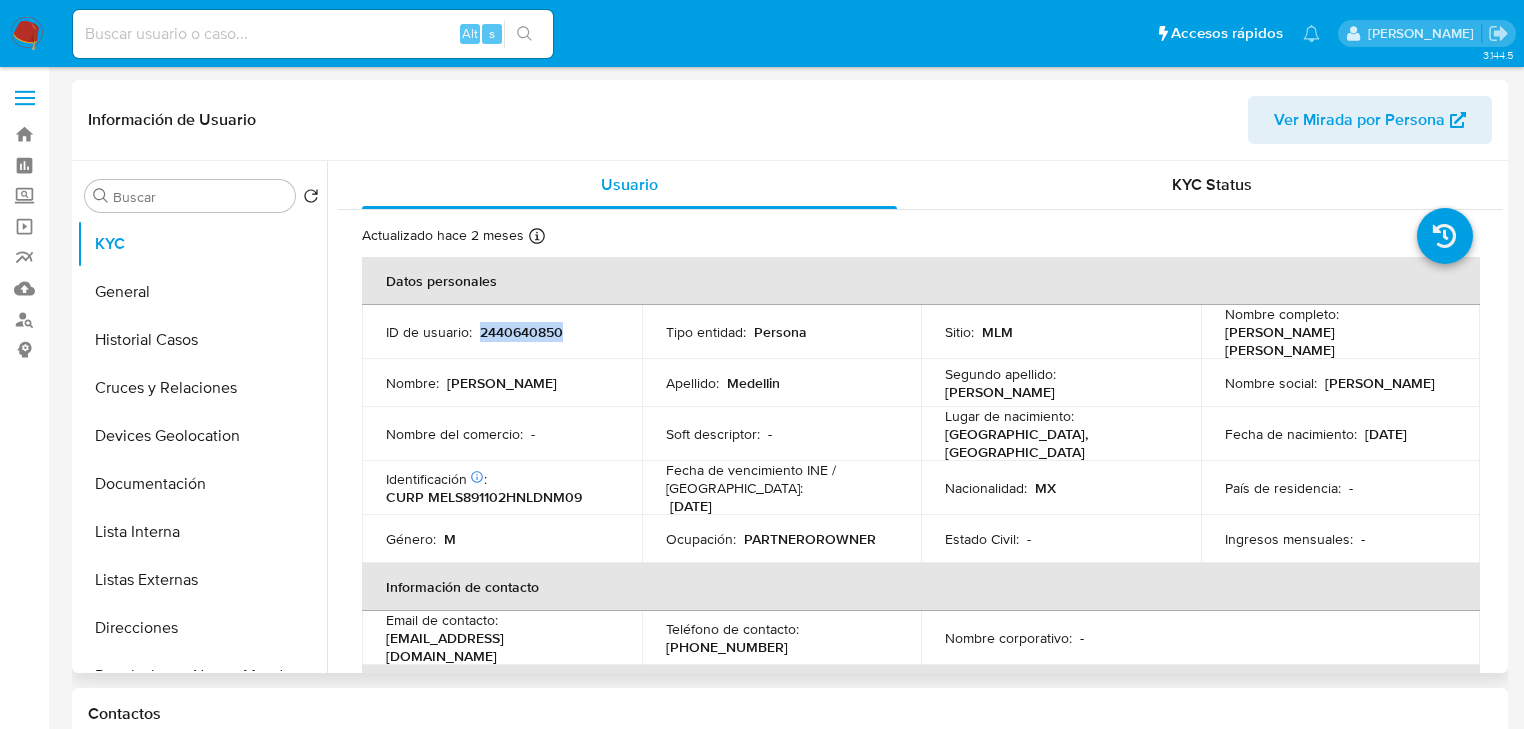 click on "2440640850" at bounding box center (521, 332) 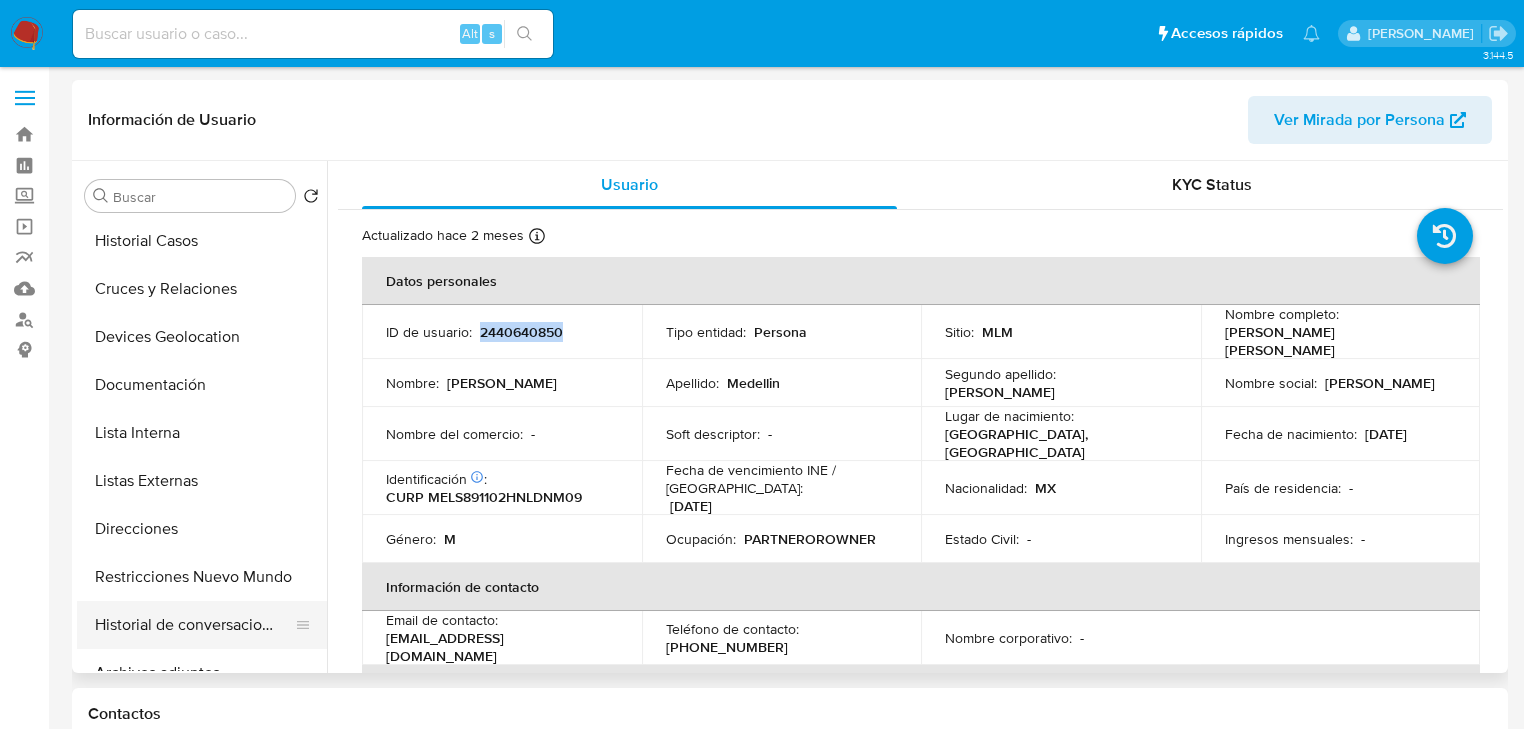 scroll, scrollTop: 240, scrollLeft: 0, axis: vertical 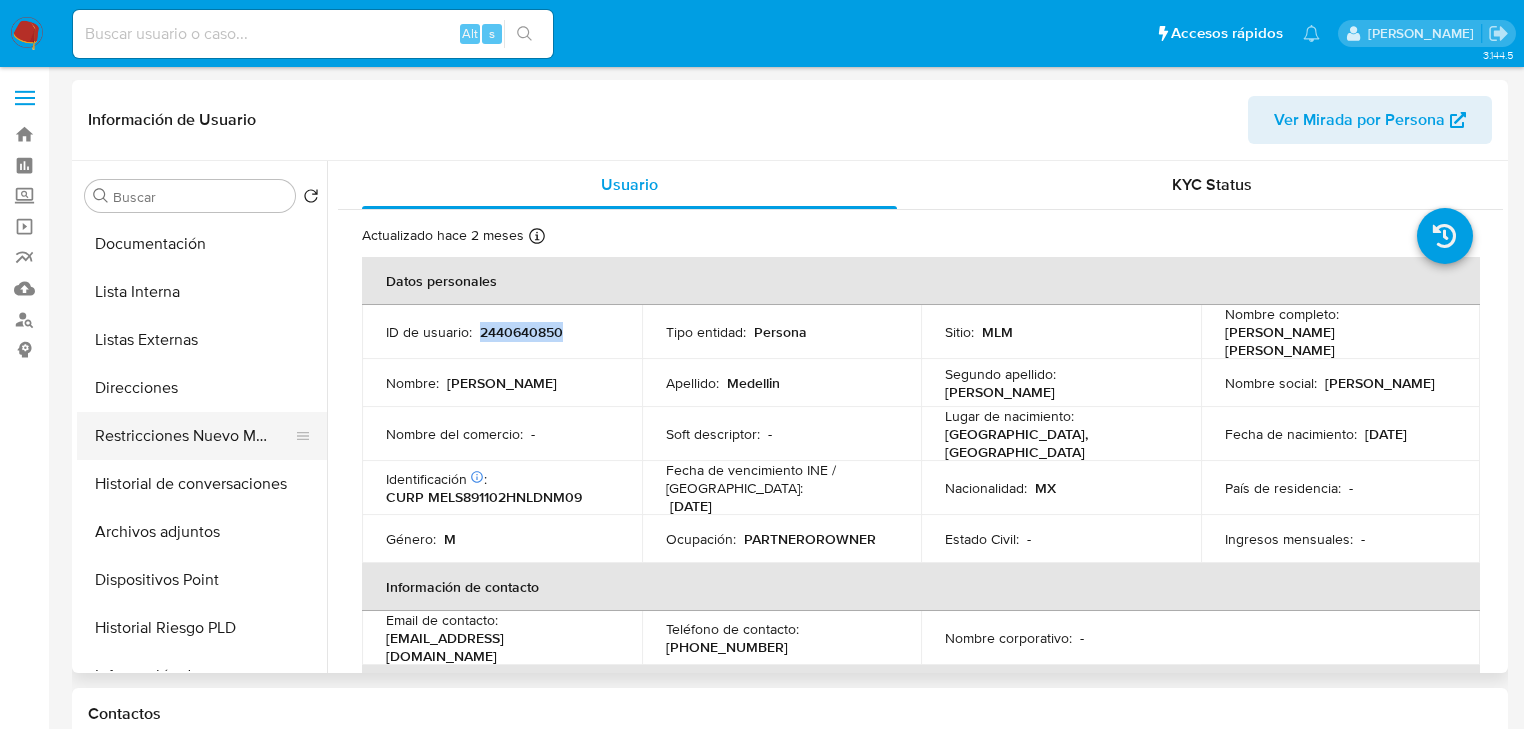 click on "Restricciones Nuevo Mundo" at bounding box center (194, 436) 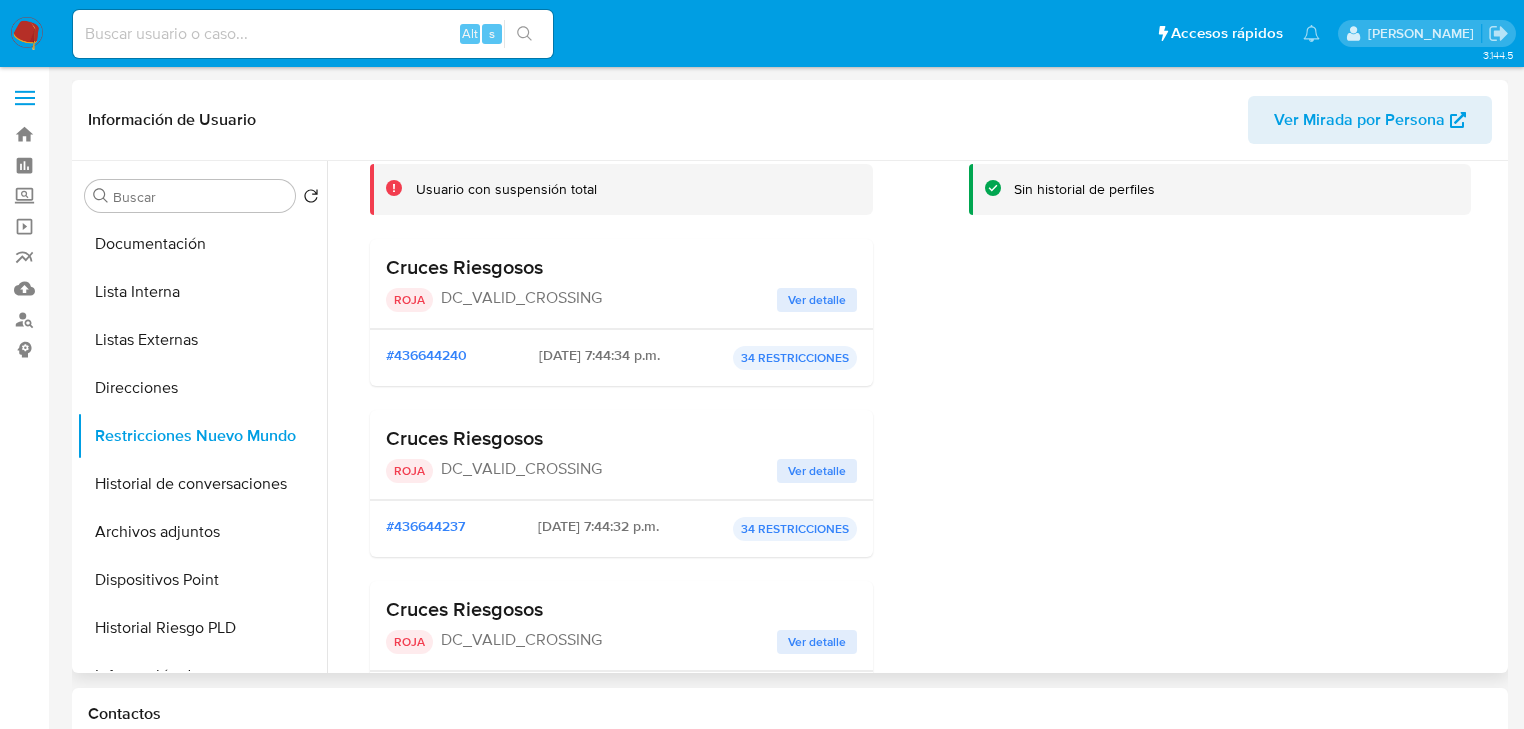scroll, scrollTop: 0, scrollLeft: 0, axis: both 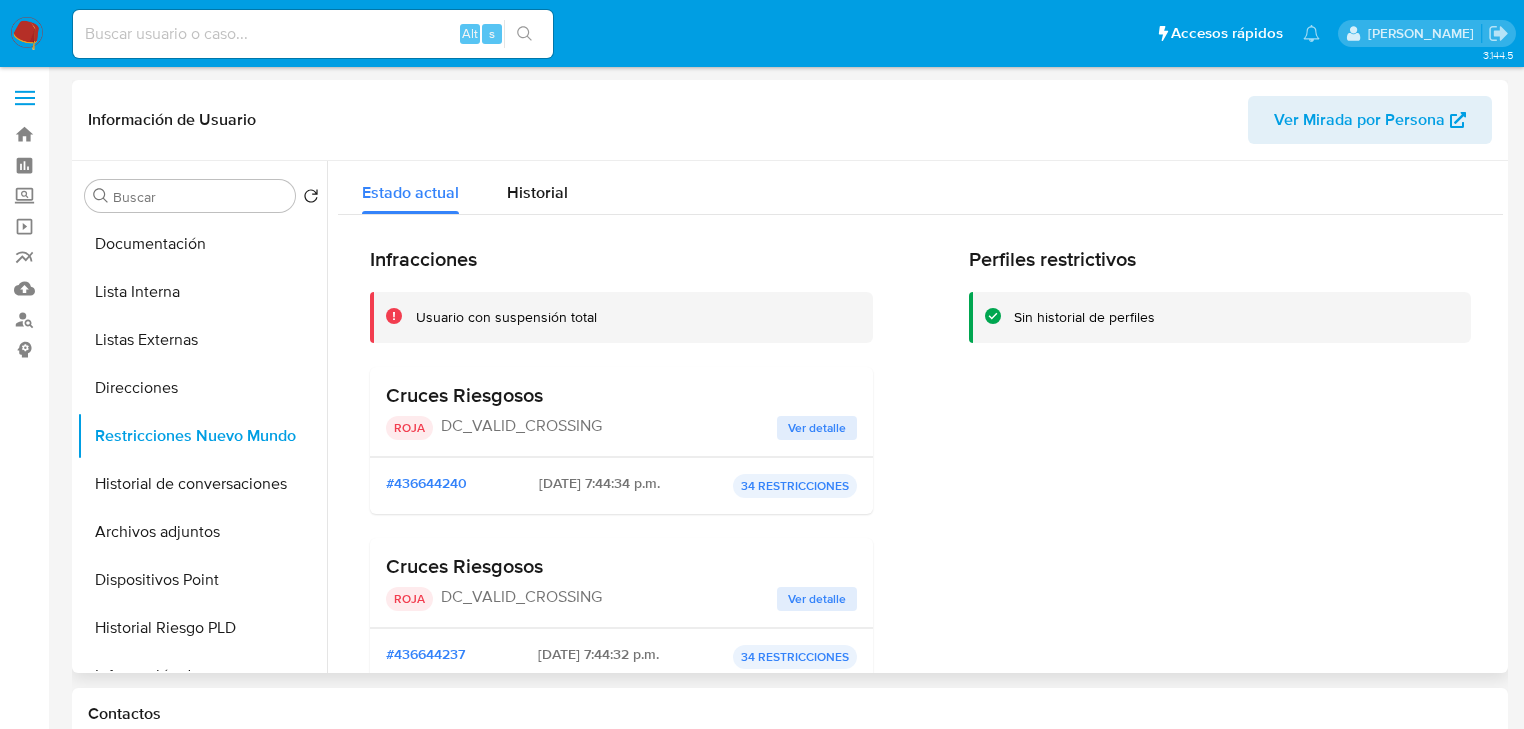click on "Ver detalle" at bounding box center [817, 428] 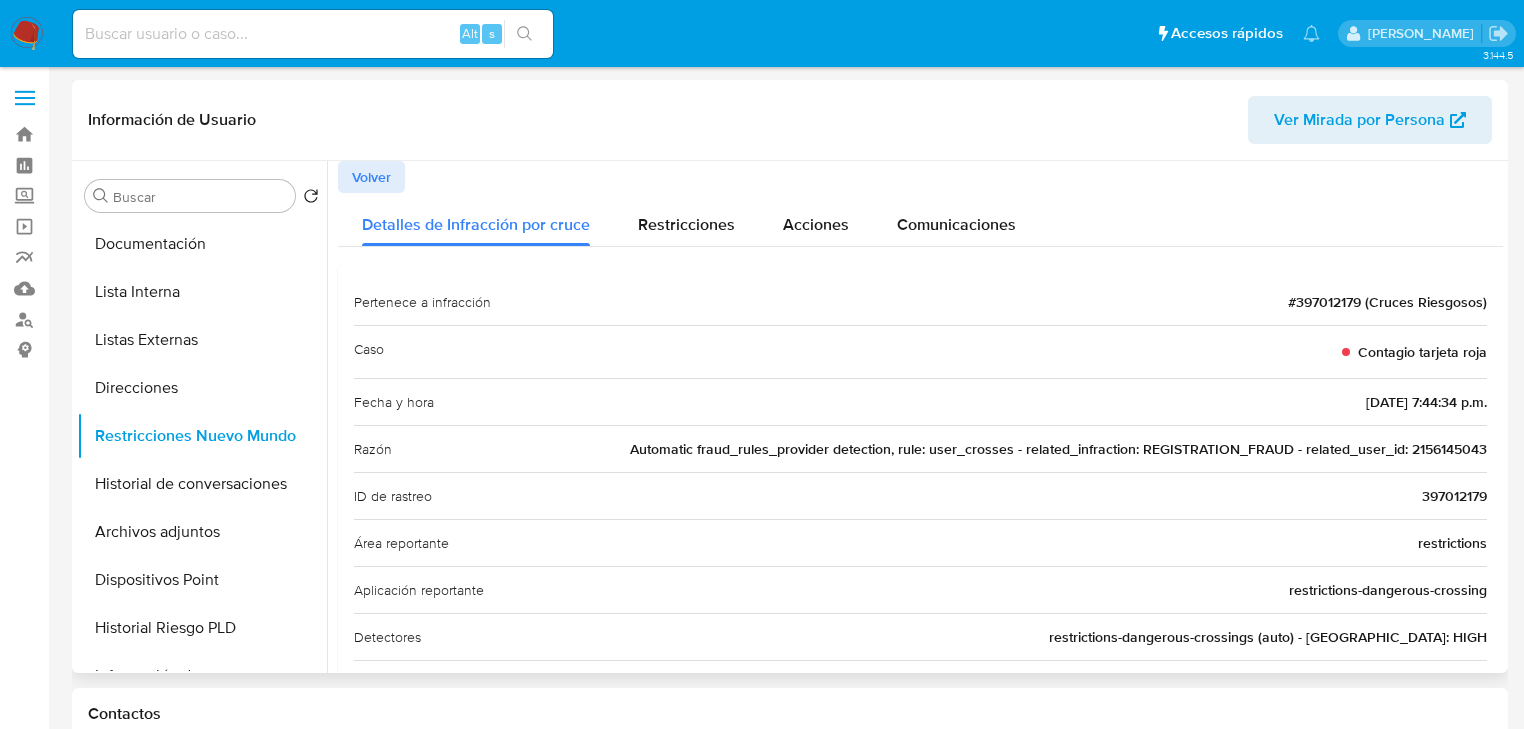 click on "Automatic fraud_rules_provider detection, rule: user_crosses - related_infraction: REGISTRATION_FRAUD - related_user_id: 2156145043" at bounding box center [1058, 449] 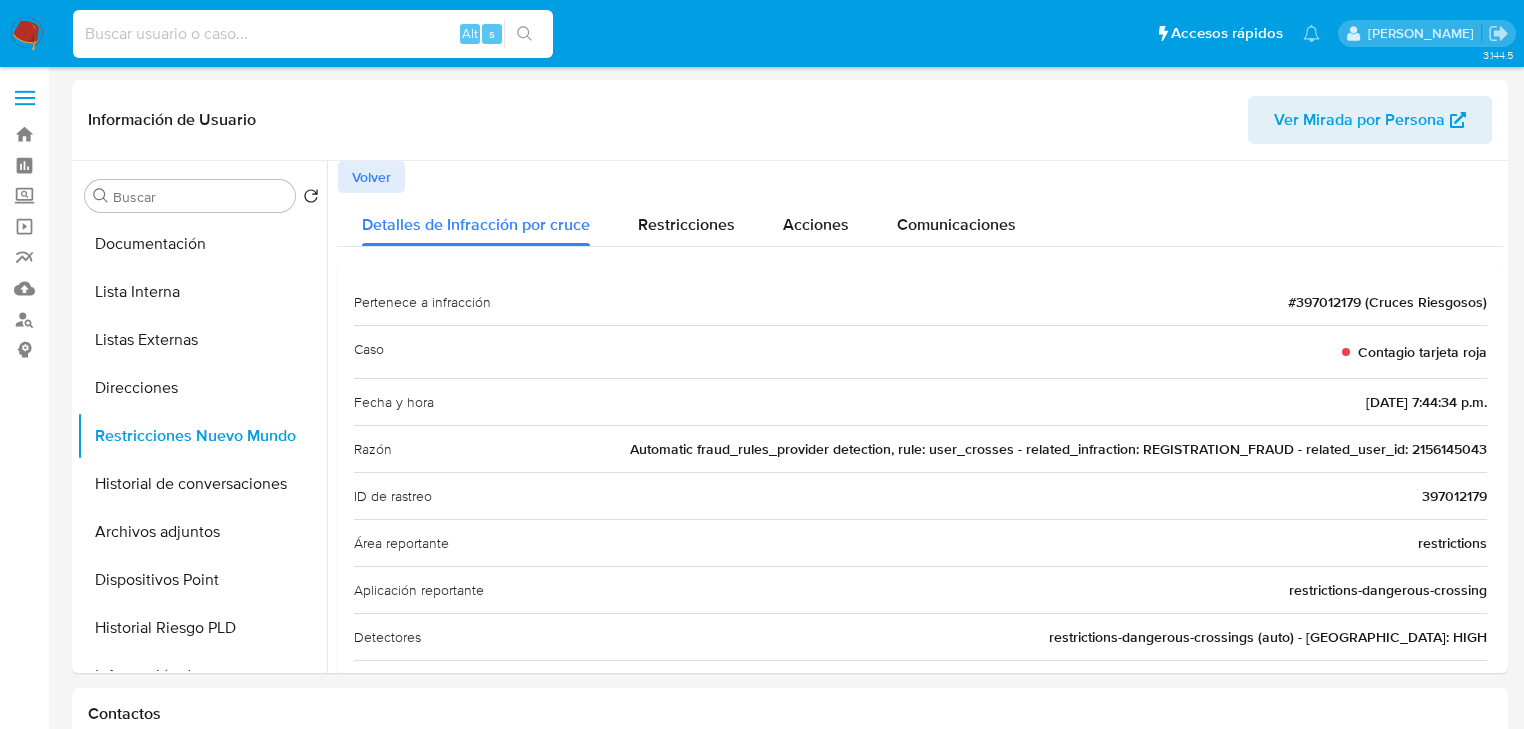 click at bounding box center (313, 34) 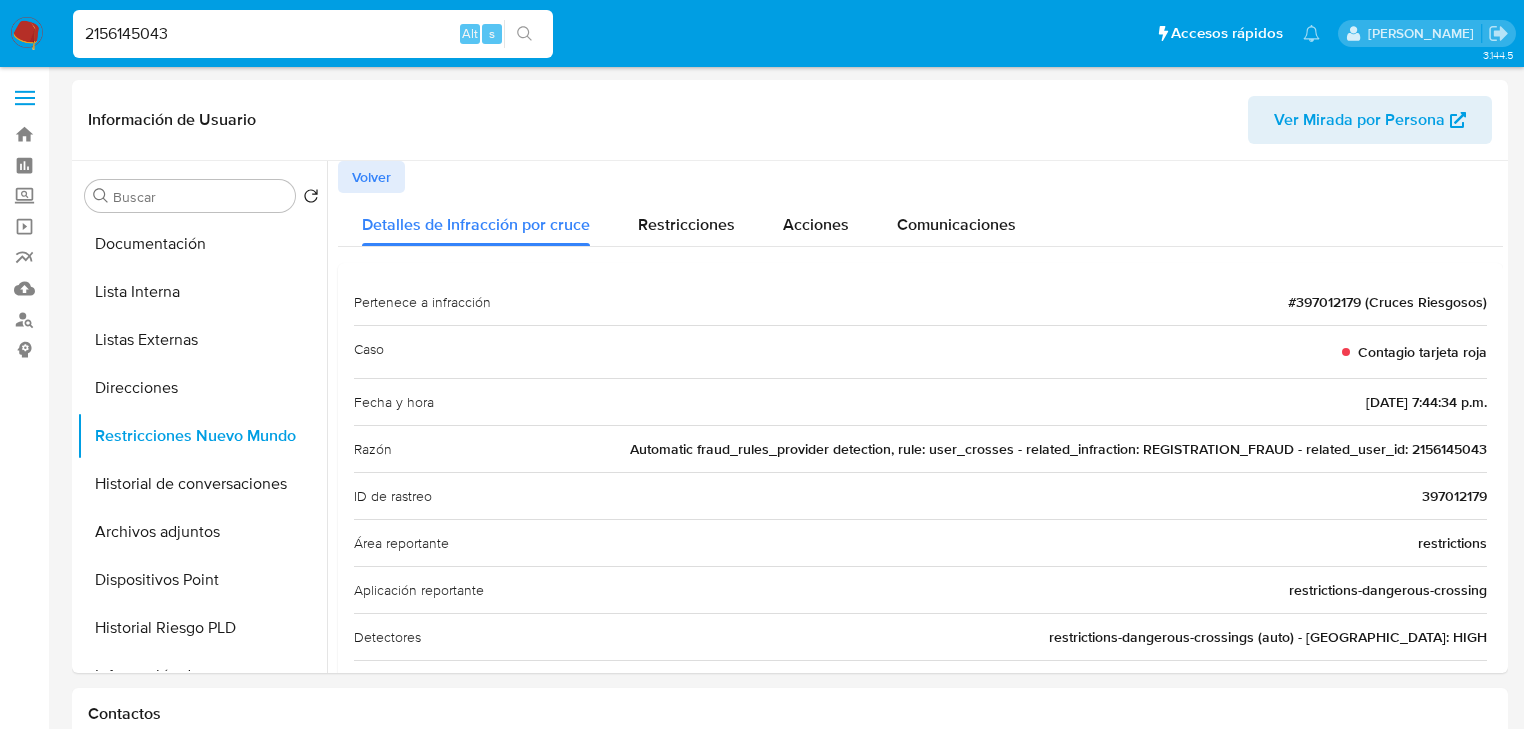 type on "2156145043" 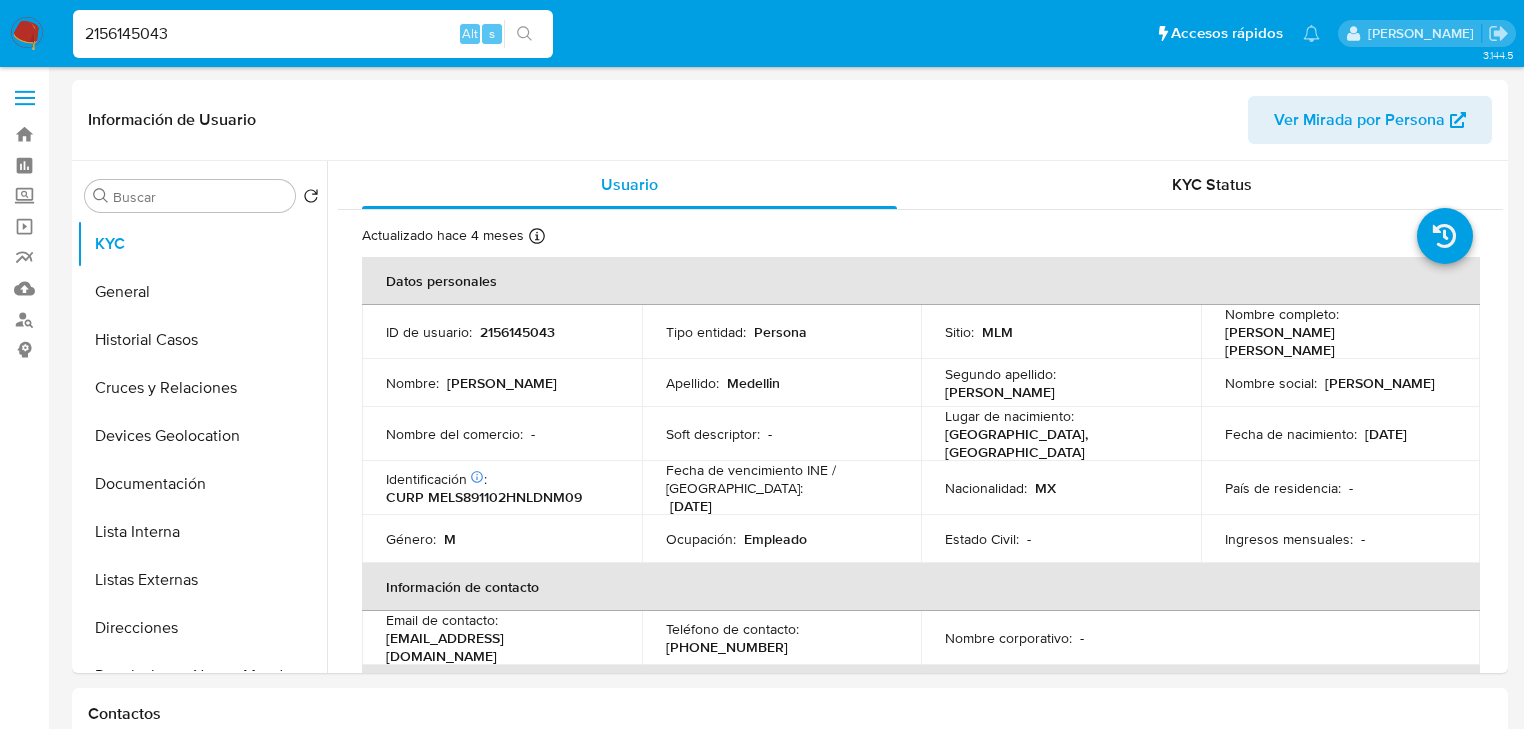 select on "10" 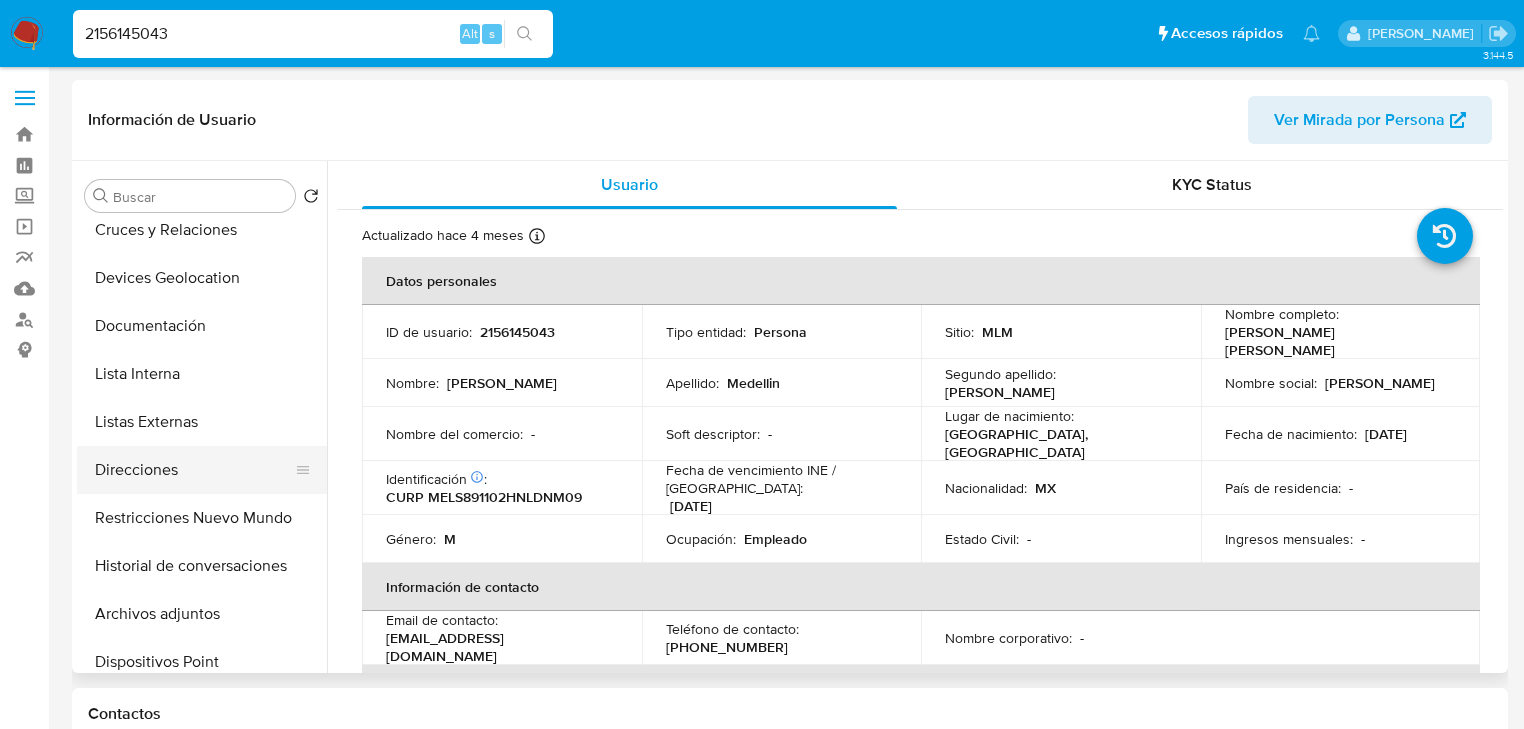 scroll, scrollTop: 160, scrollLeft: 0, axis: vertical 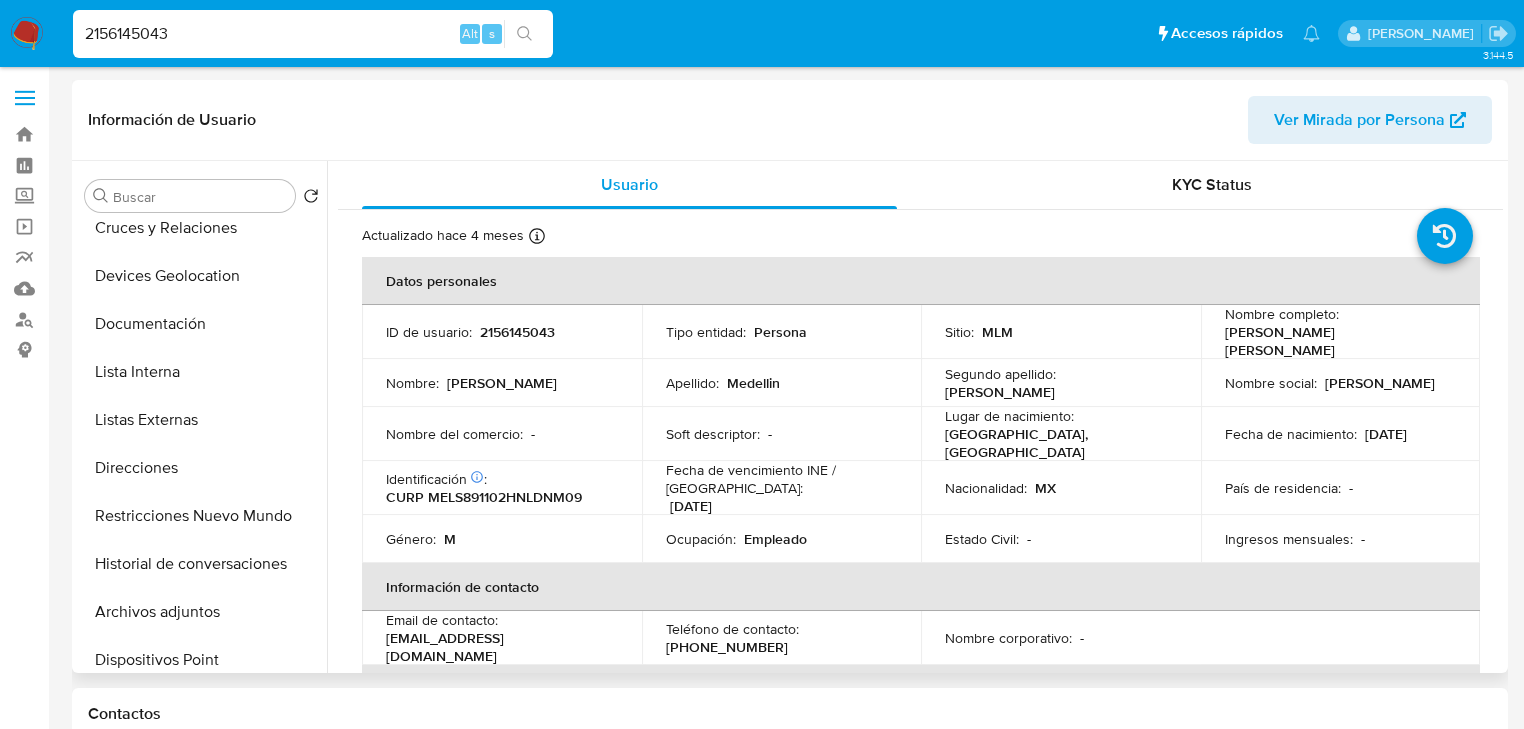drag, startPoint x: 224, startPoint y: 508, endPoint x: 406, endPoint y: 496, distance: 182.39517 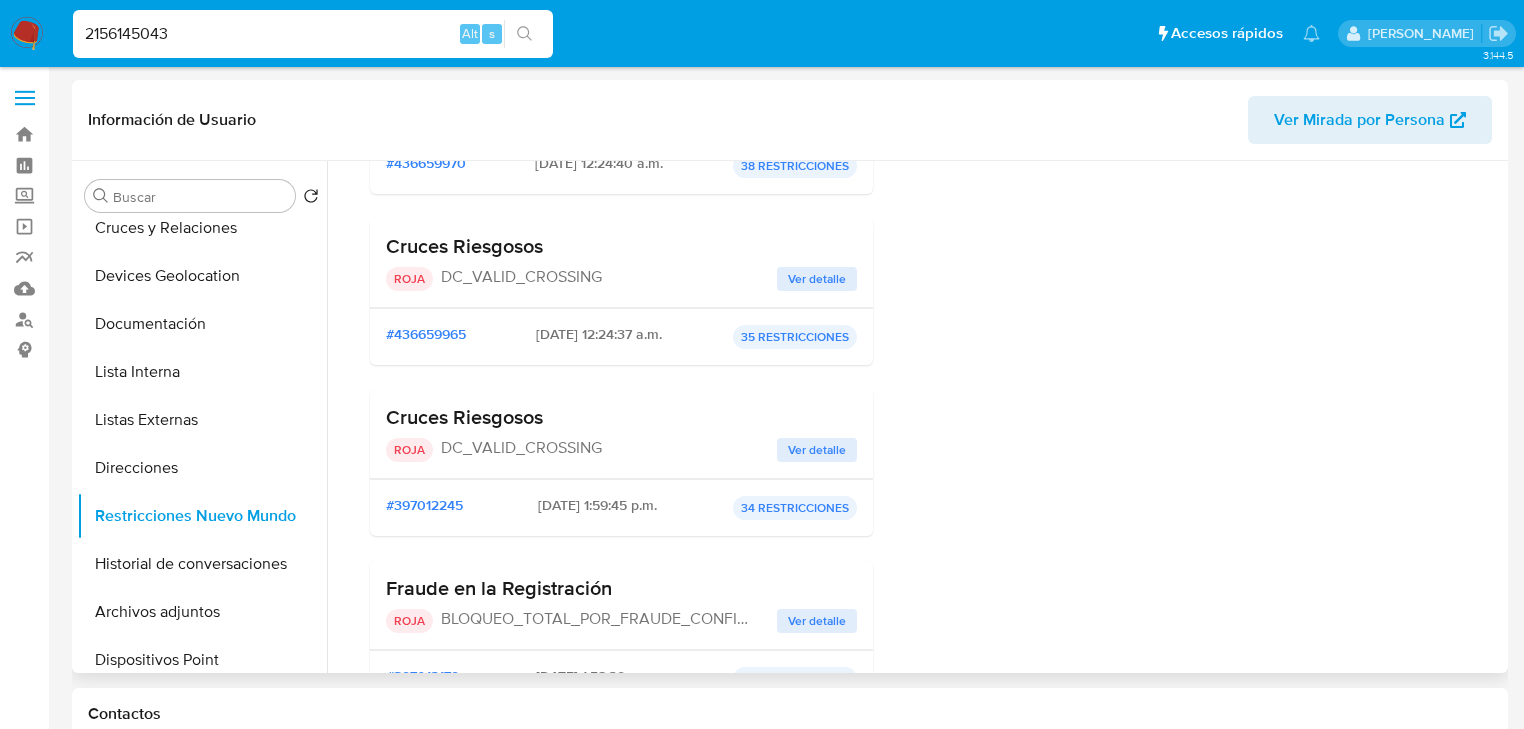 scroll, scrollTop: 640, scrollLeft: 0, axis: vertical 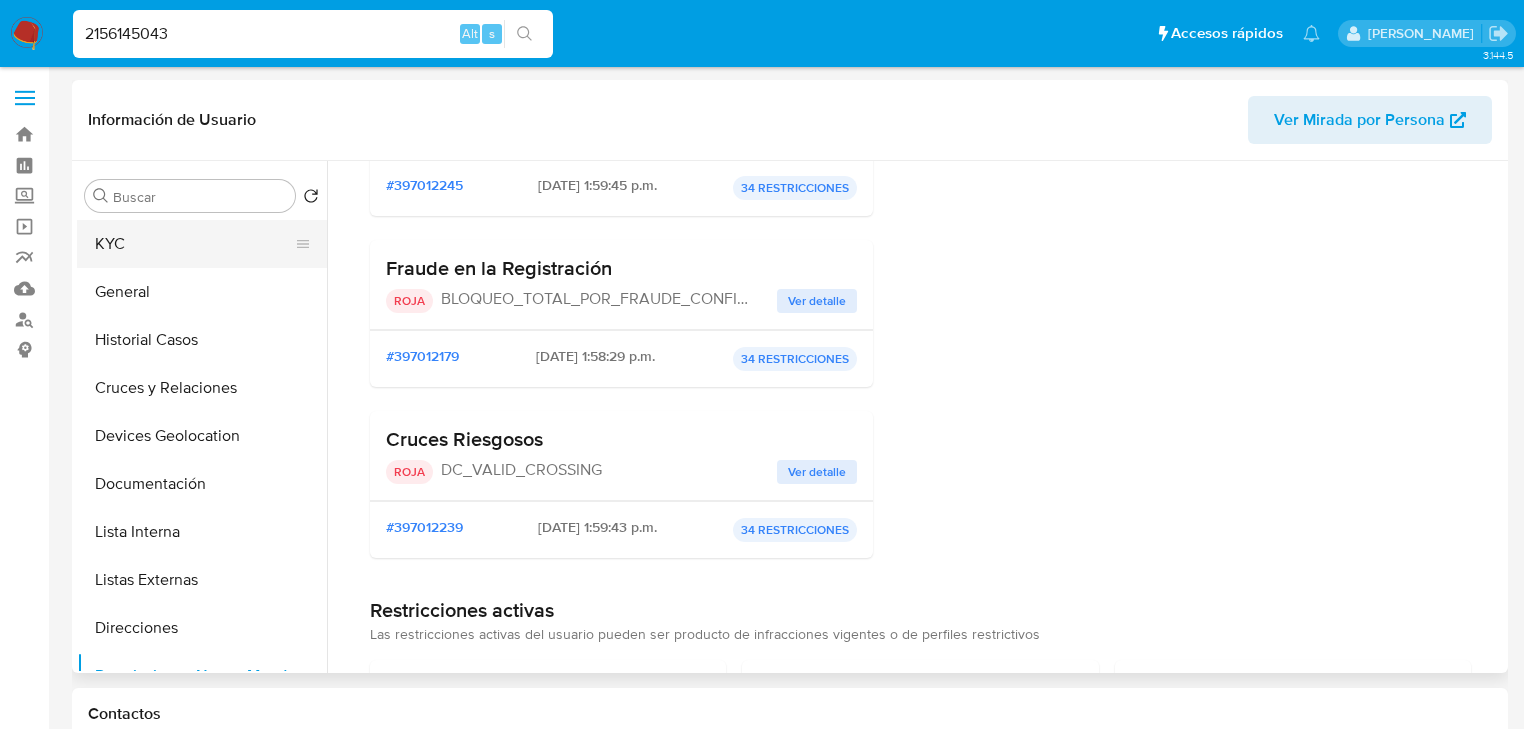 click on "KYC" at bounding box center (194, 244) 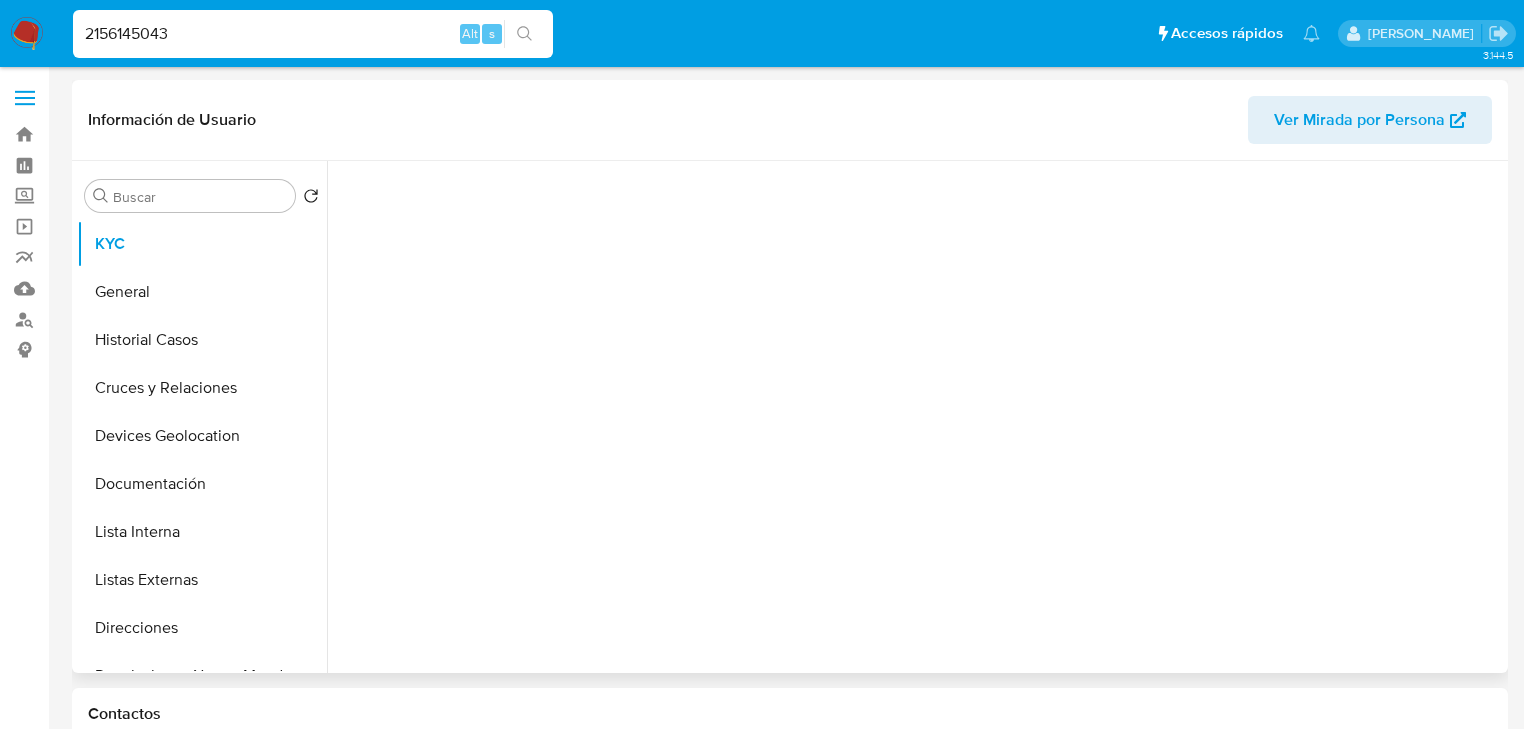 click at bounding box center (920, 412) 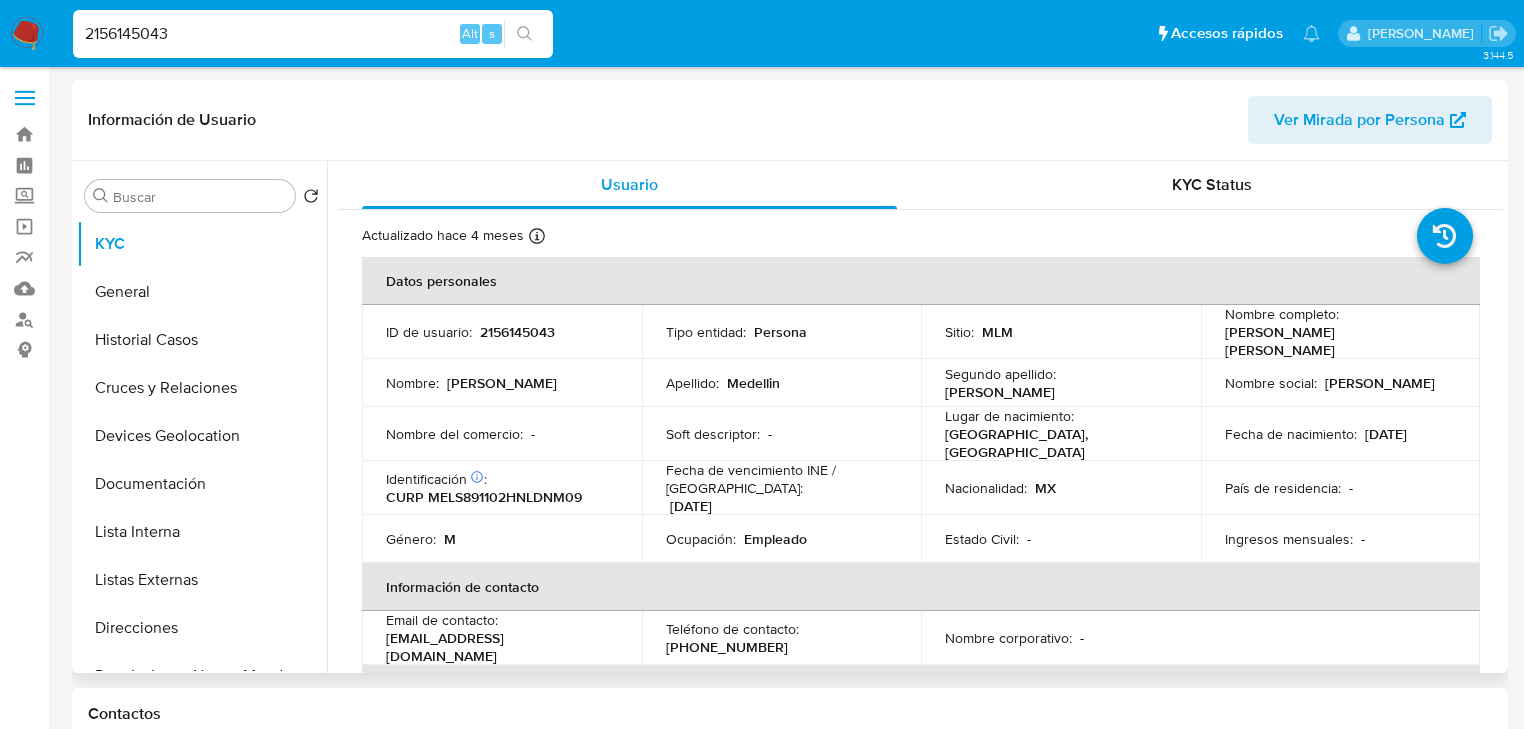 click on "2156145043" at bounding box center [517, 332] 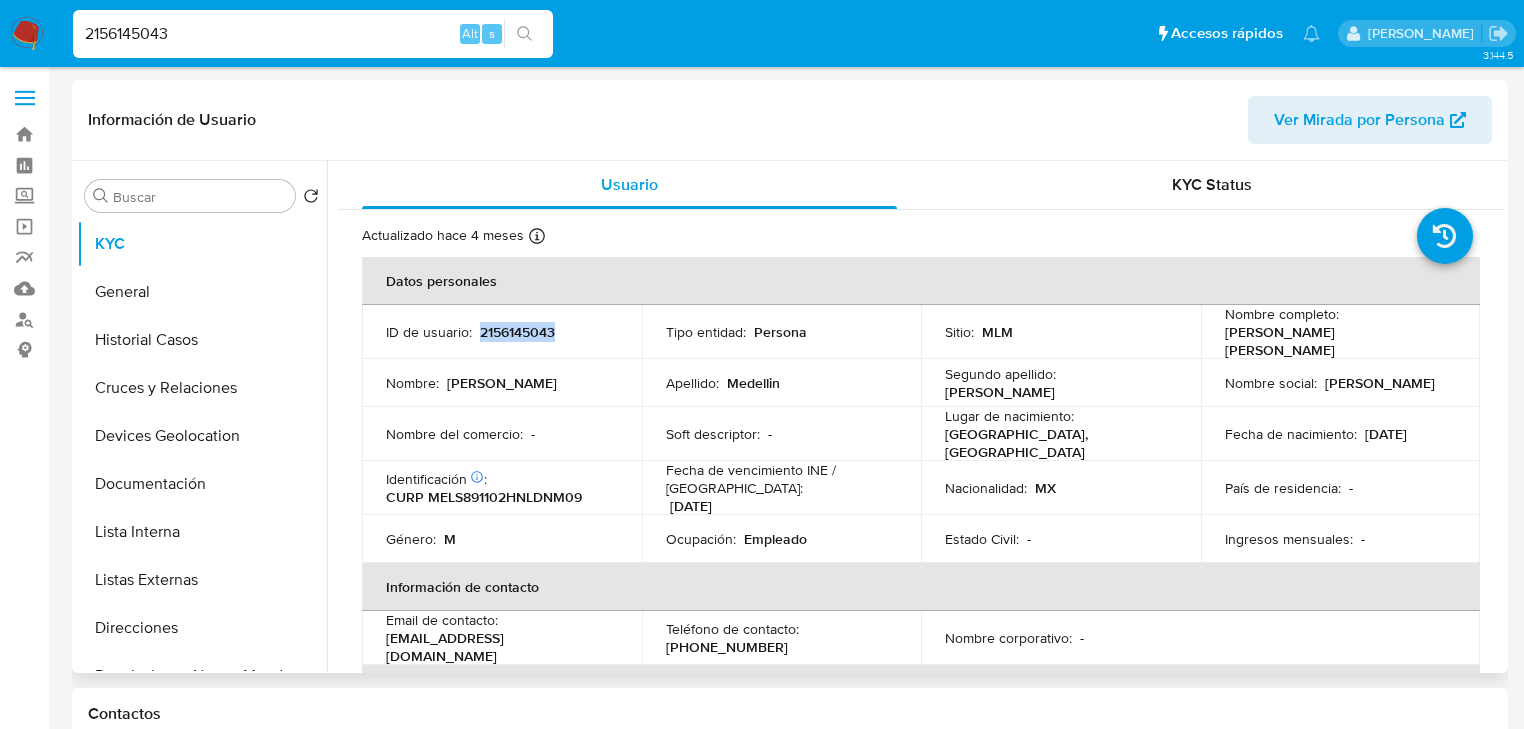 click on "2156145043" at bounding box center [517, 332] 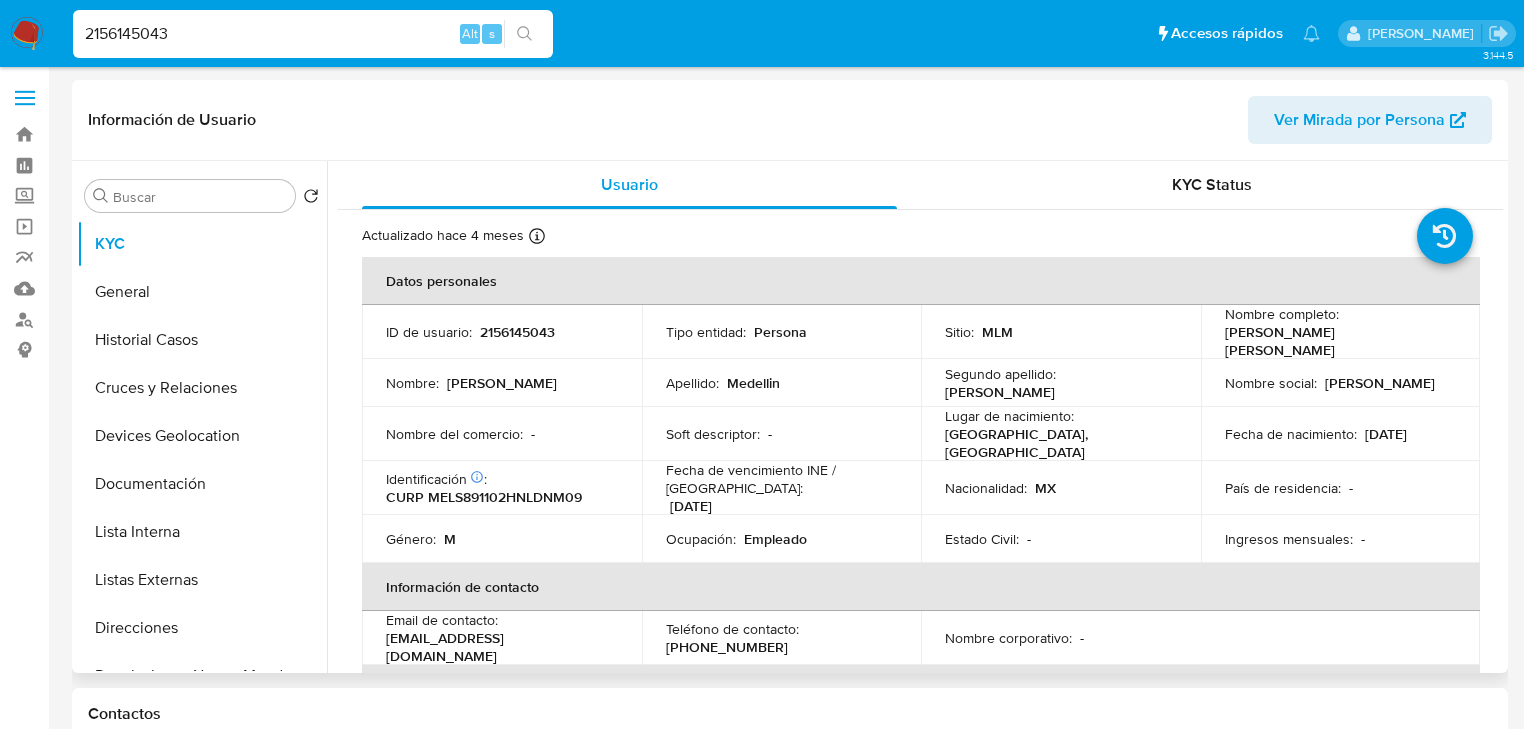 click on "CURP MELS891102HNLDNM09" at bounding box center [484, 497] 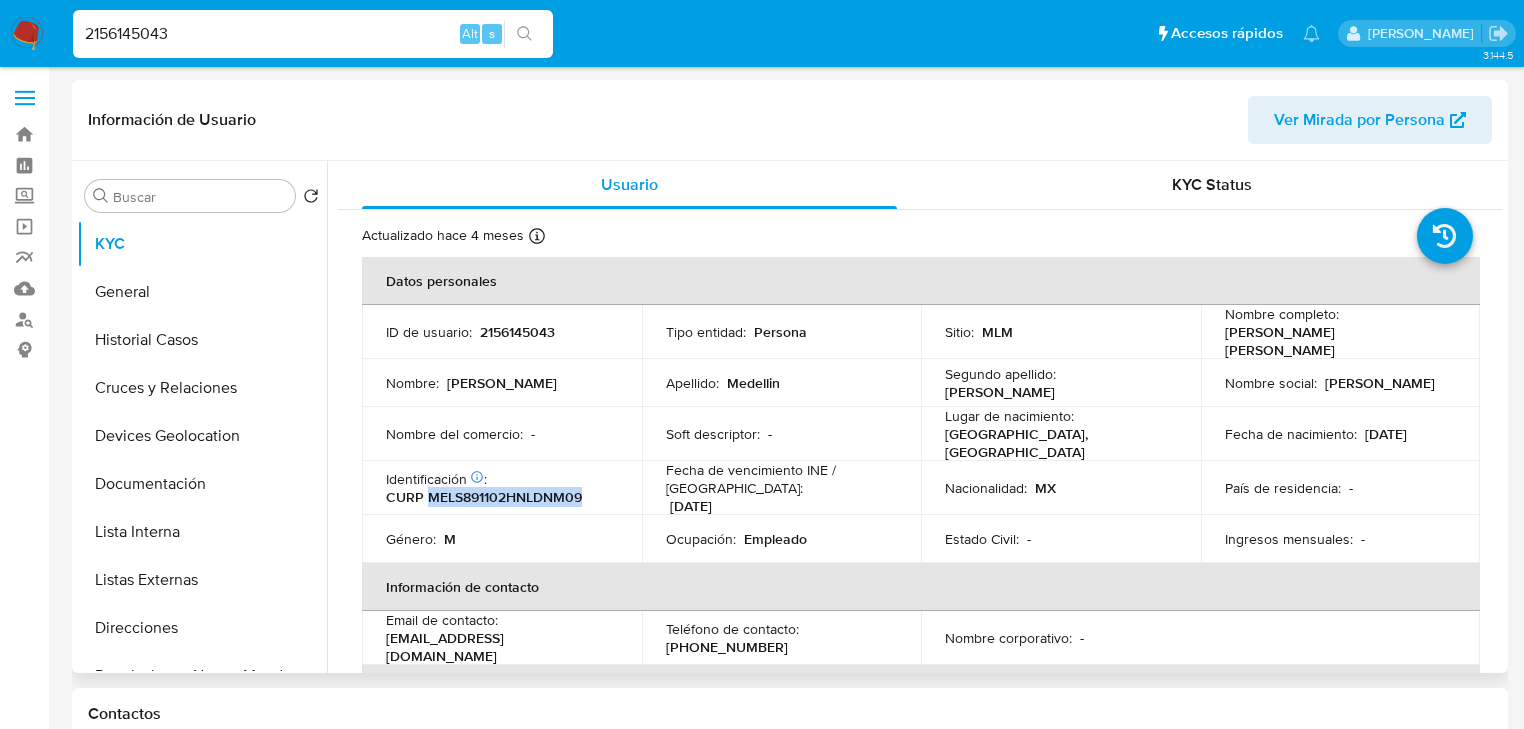 click on "CURP MELS891102HNLDNM09" at bounding box center [484, 497] 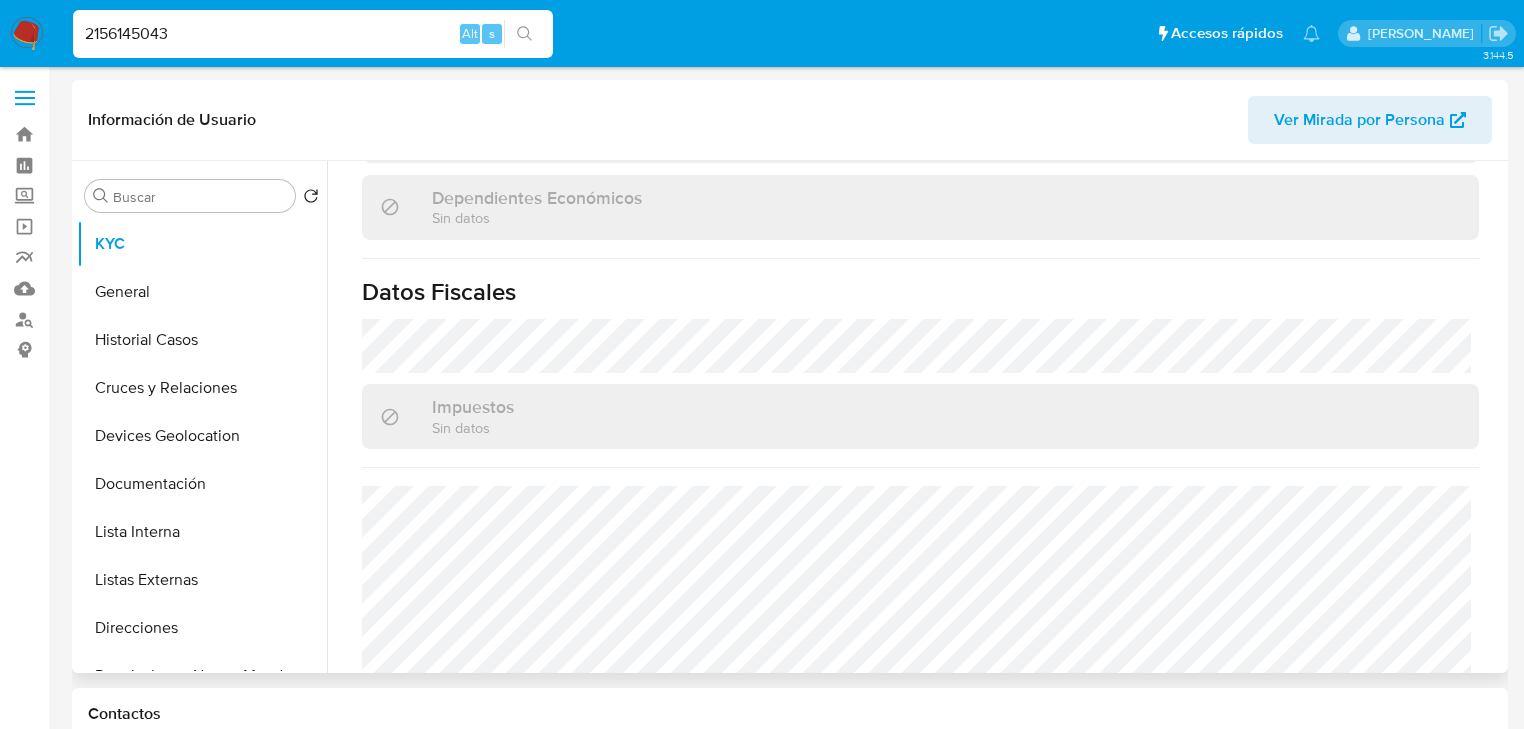 scroll, scrollTop: 1263, scrollLeft: 0, axis: vertical 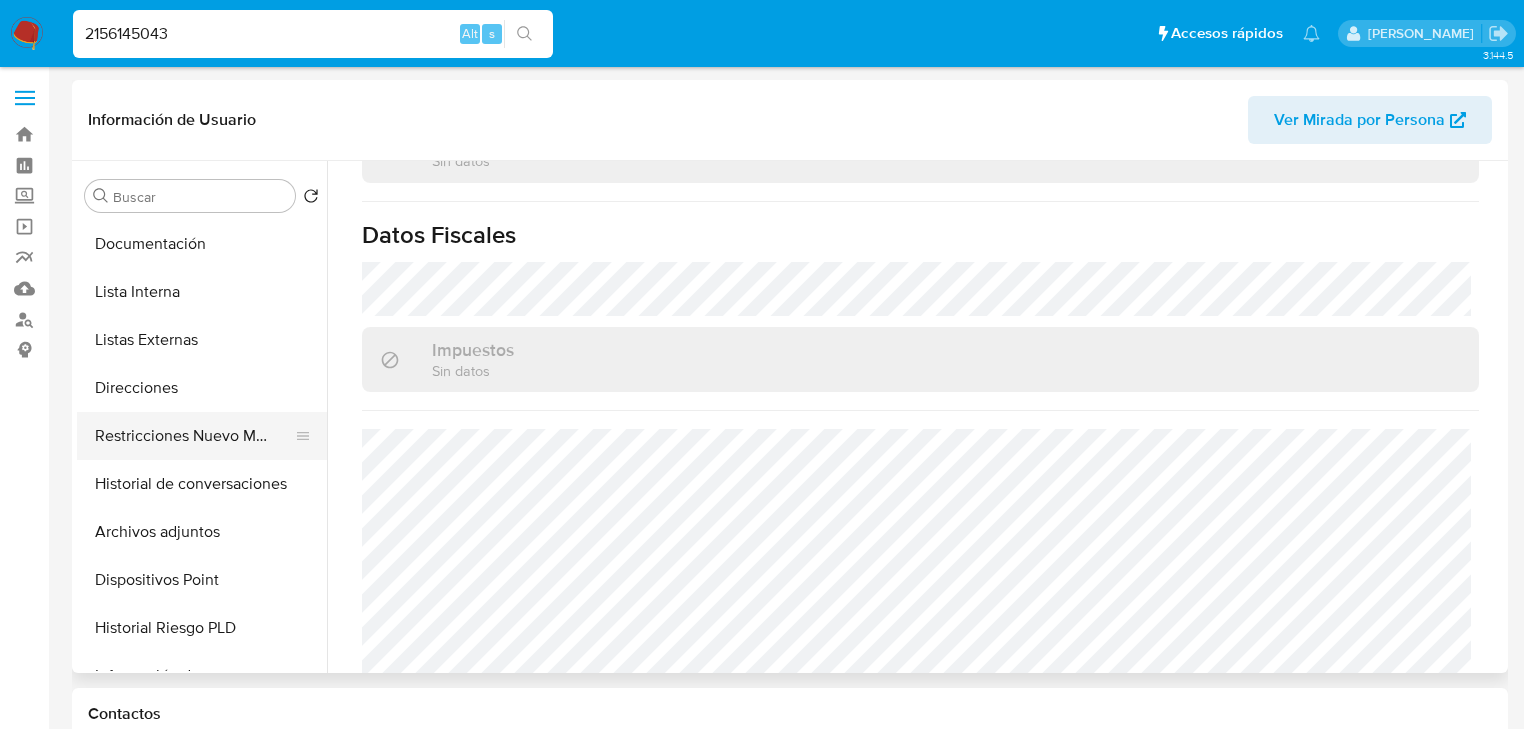 drag, startPoint x: 258, startPoint y: 442, endPoint x: 300, endPoint y: 440, distance: 42.047592 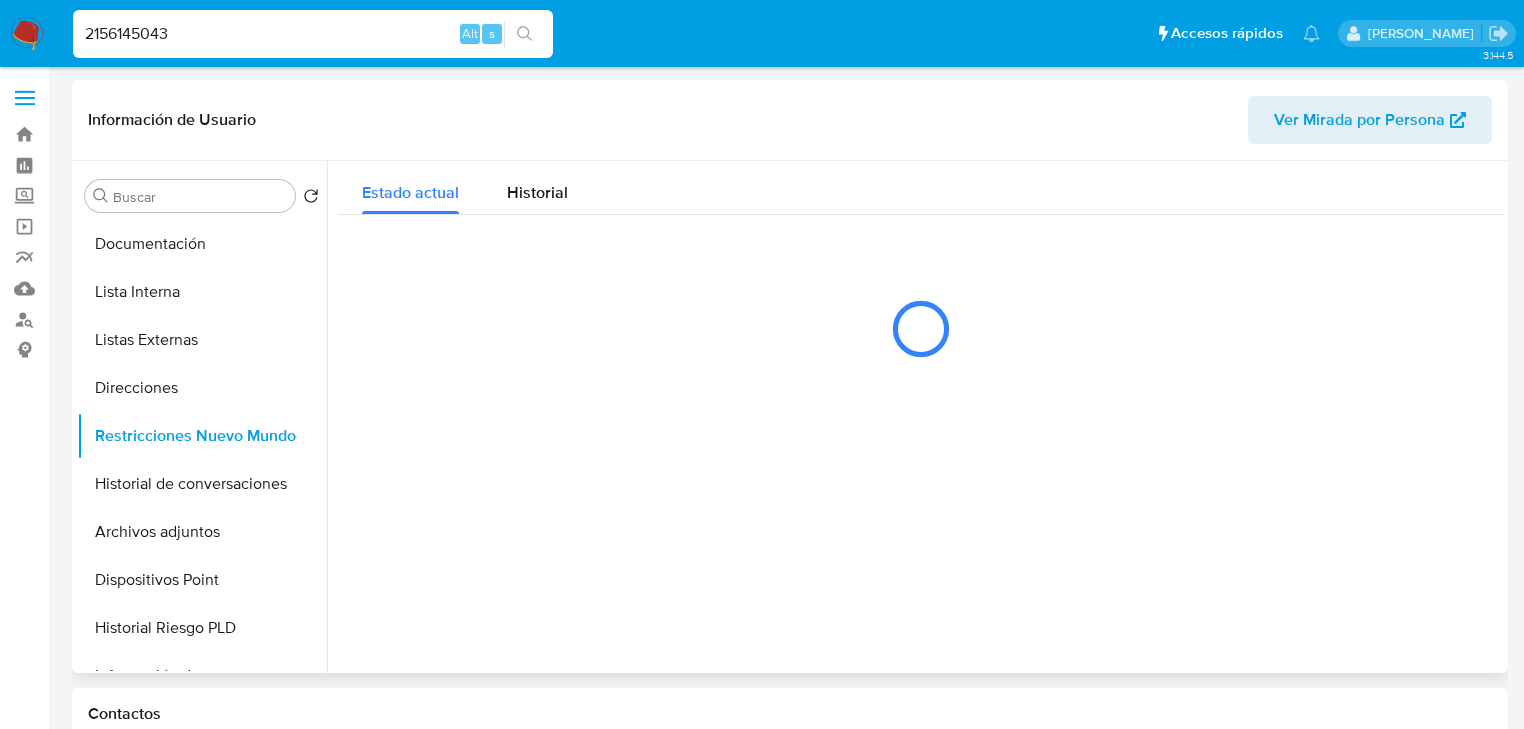 type 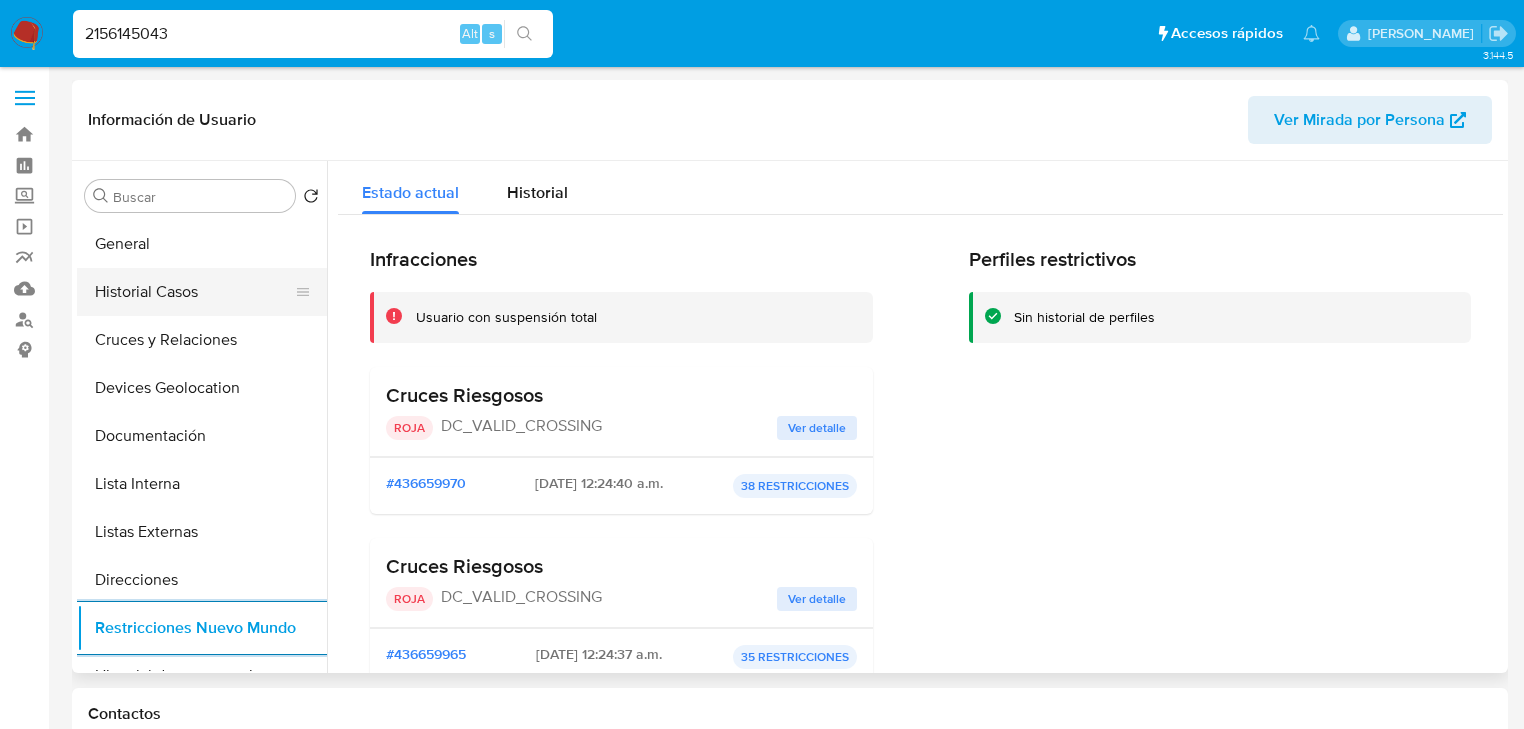 scroll, scrollTop: 0, scrollLeft: 0, axis: both 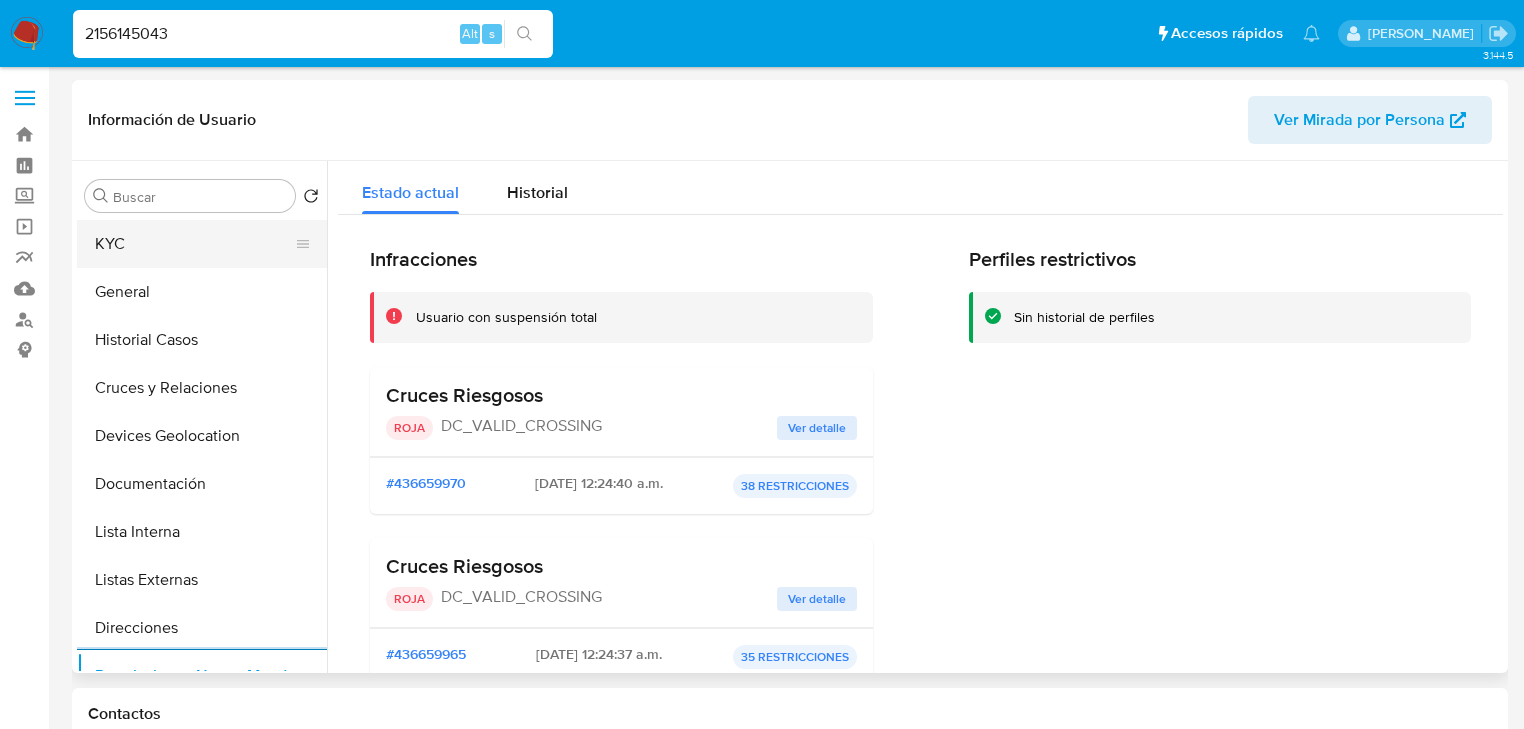 click on "KYC" at bounding box center (194, 244) 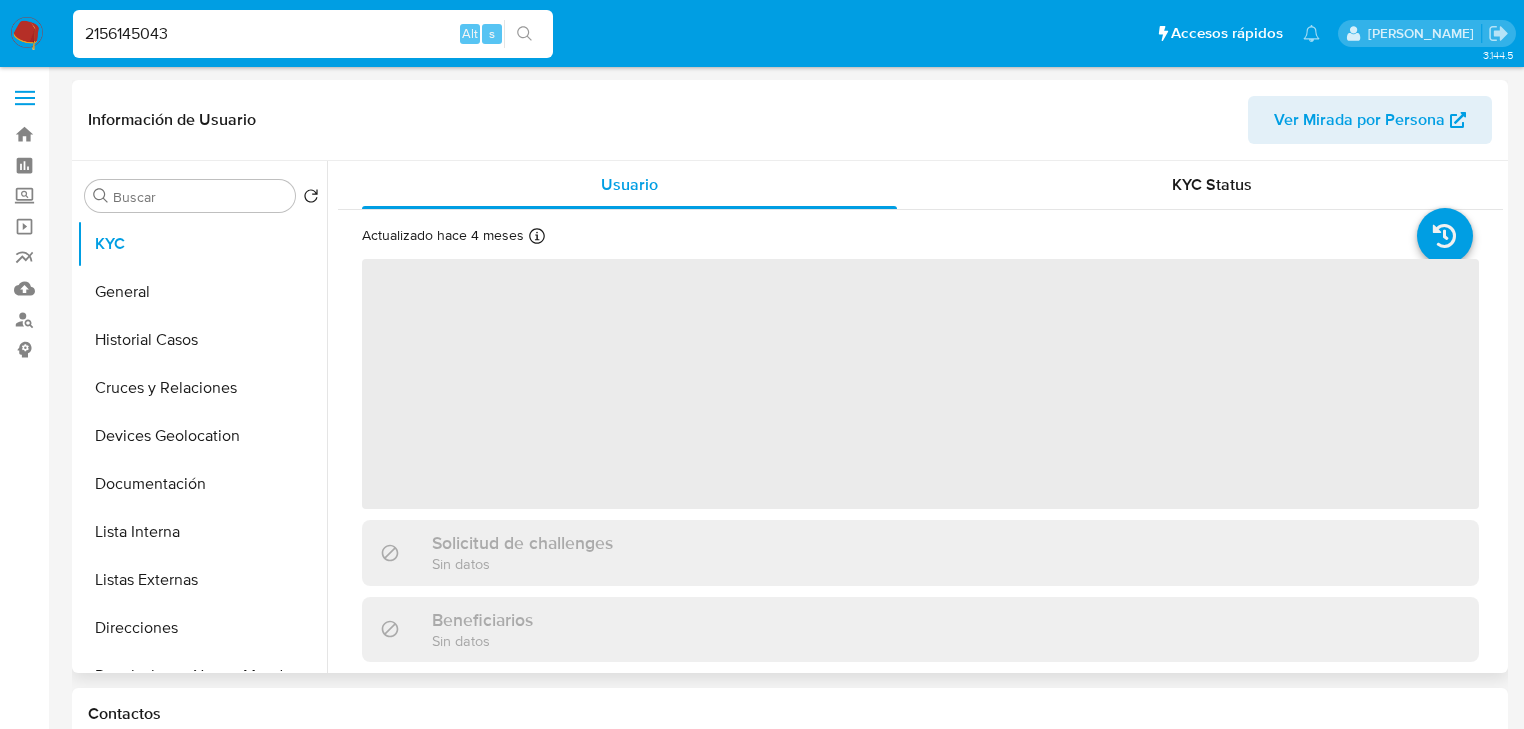 drag, startPoint x: 1058, startPoint y: 428, endPoint x: 1057, endPoint y: 417, distance: 11.045361 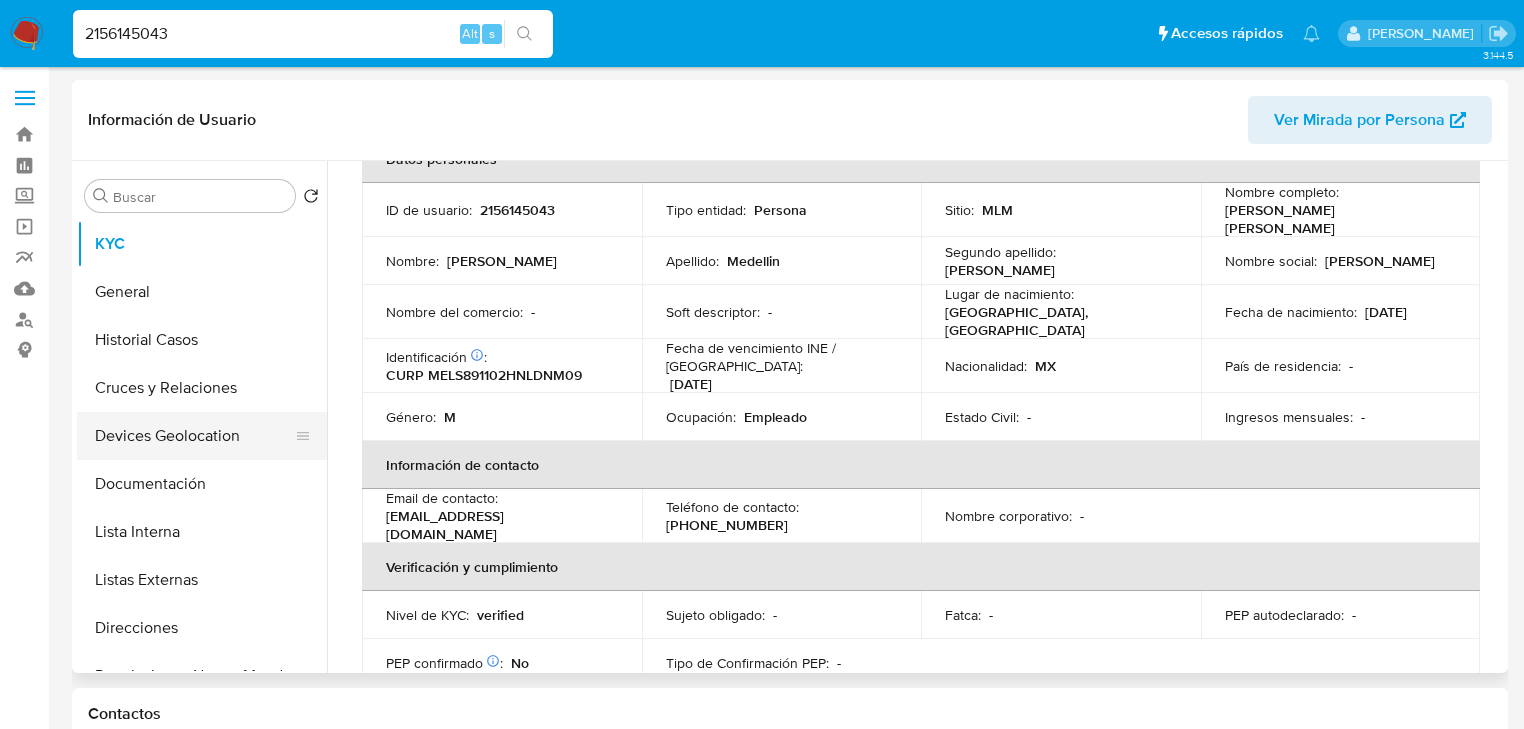 scroll, scrollTop: 240, scrollLeft: 0, axis: vertical 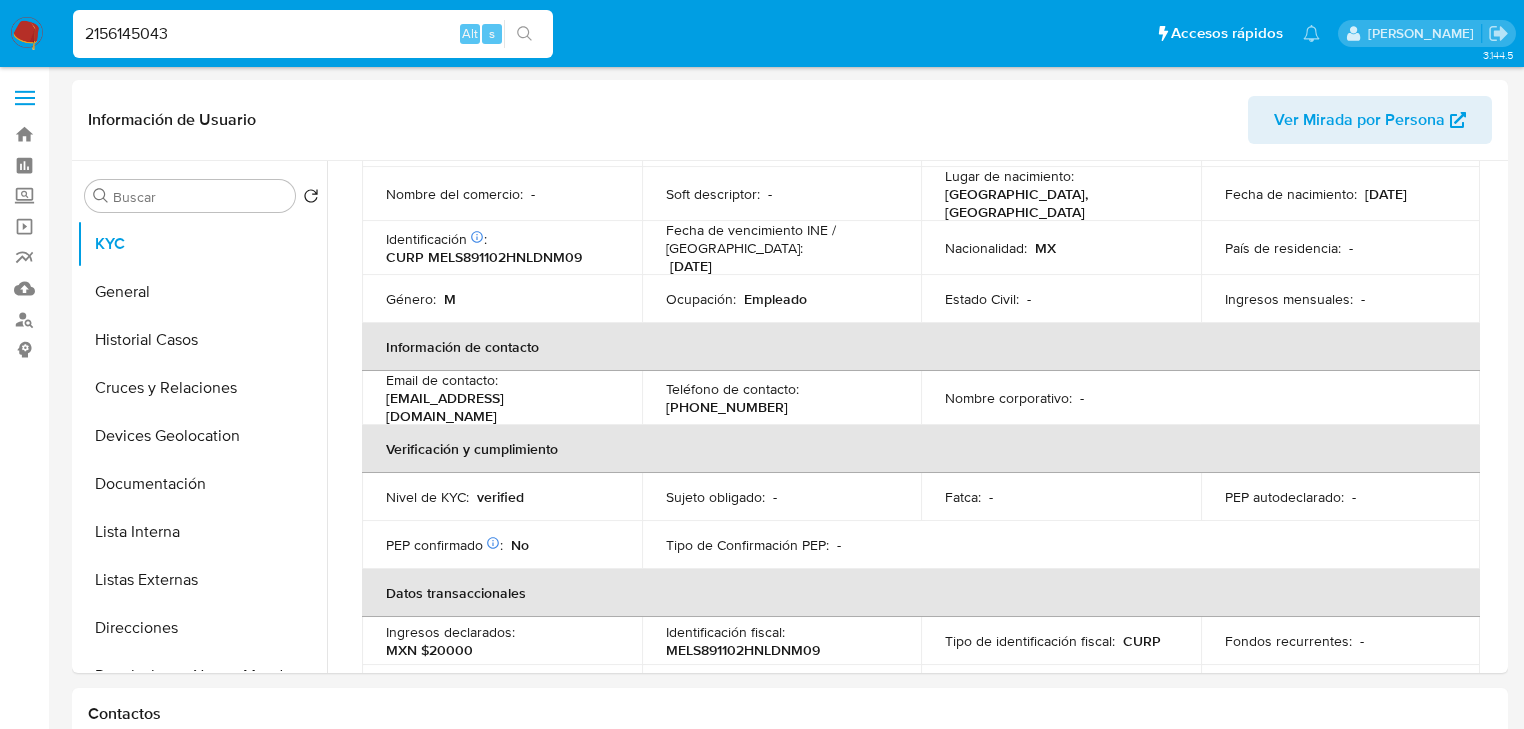 drag, startPoint x: 189, startPoint y: 580, endPoint x: 493, endPoint y: 561, distance: 304.59317 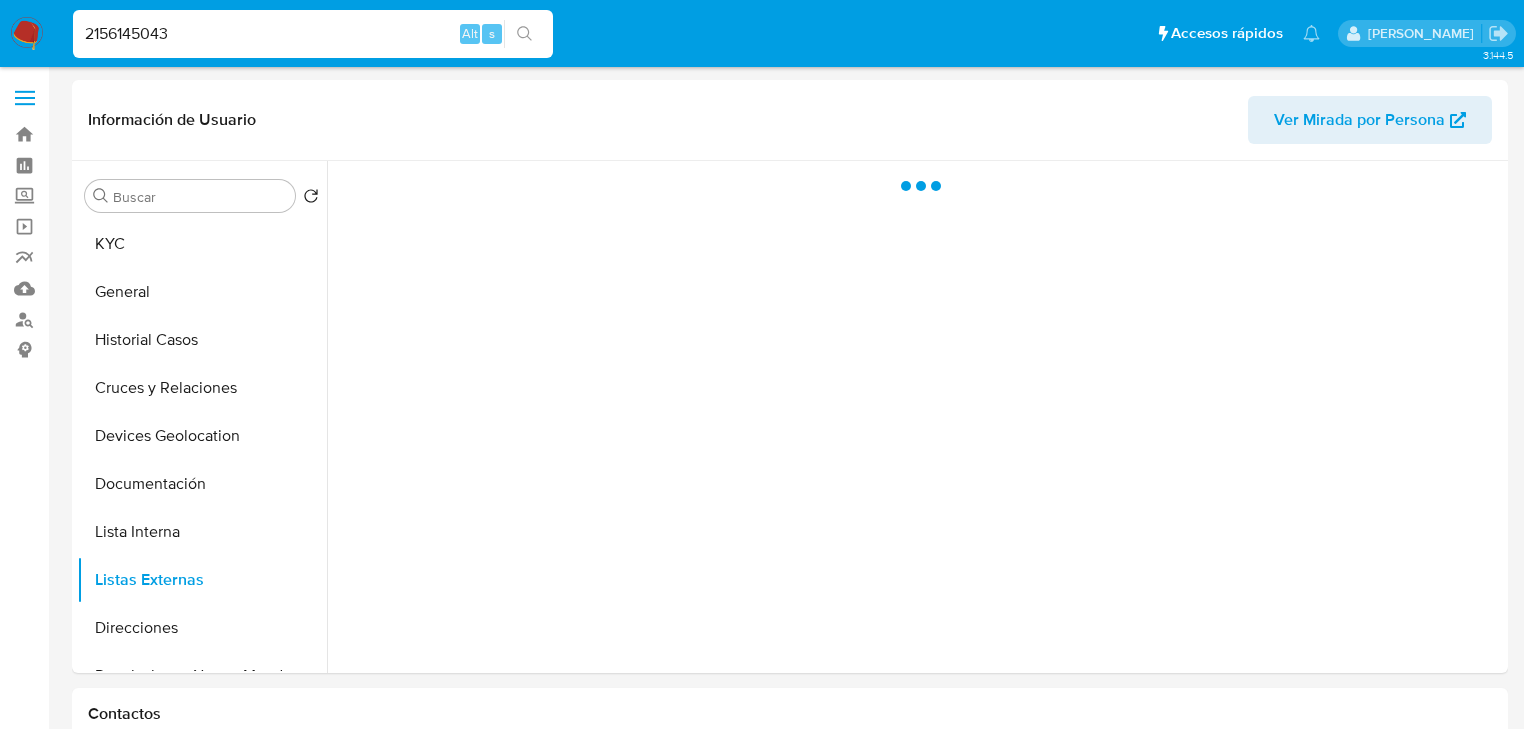 scroll, scrollTop: 0, scrollLeft: 0, axis: both 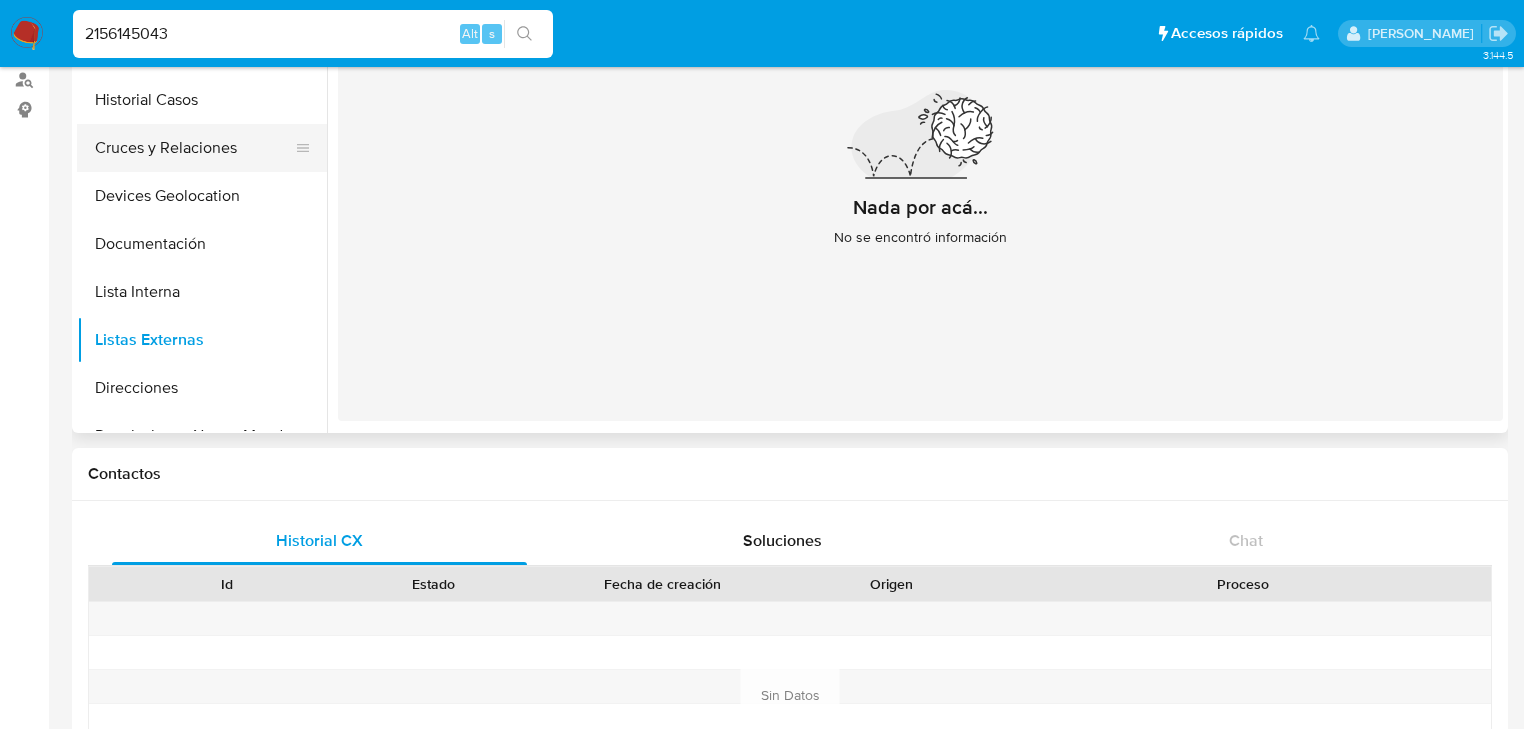 drag, startPoint x: 211, startPoint y: 240, endPoint x: 224, endPoint y: 169, distance: 72.18033 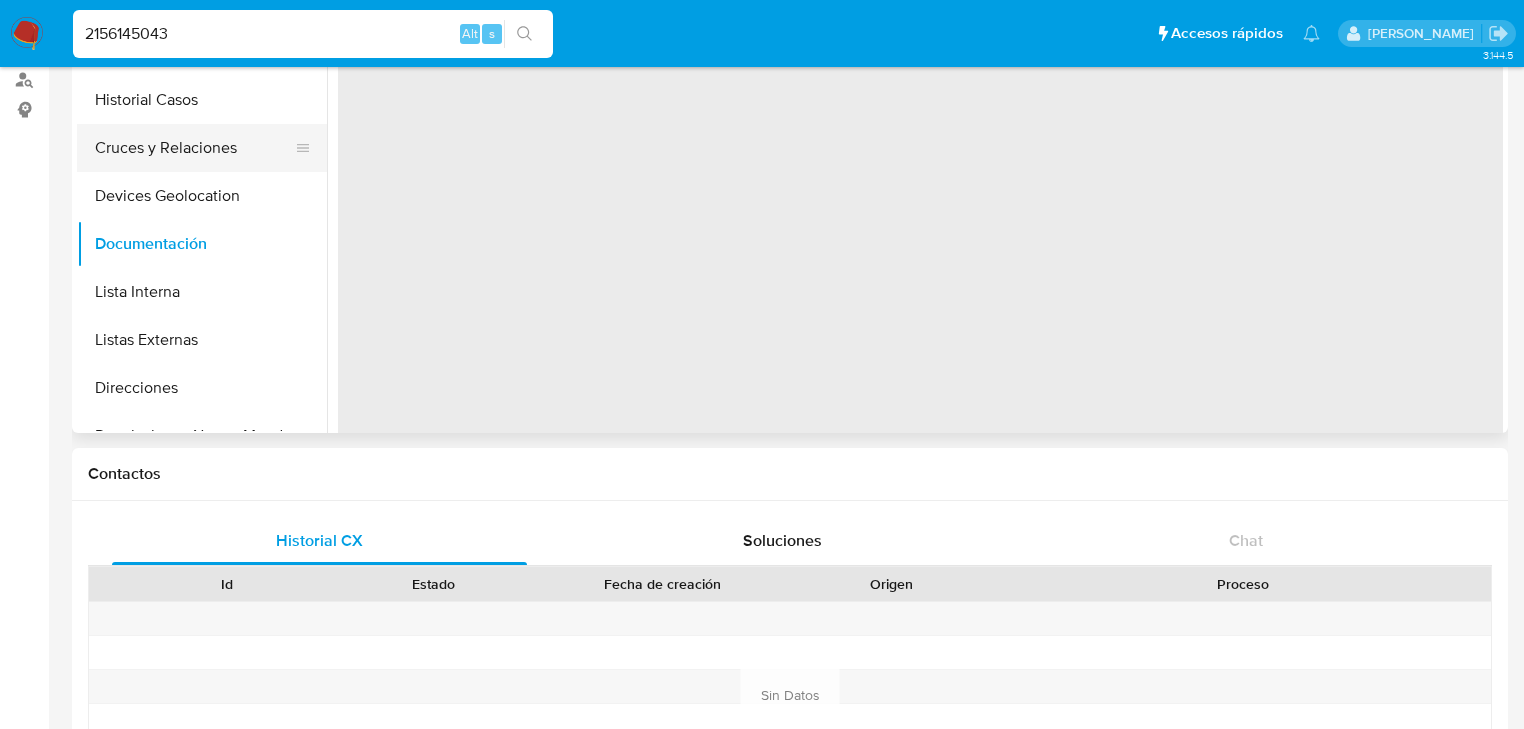click on "Cruces y Relaciones" at bounding box center (194, 148) 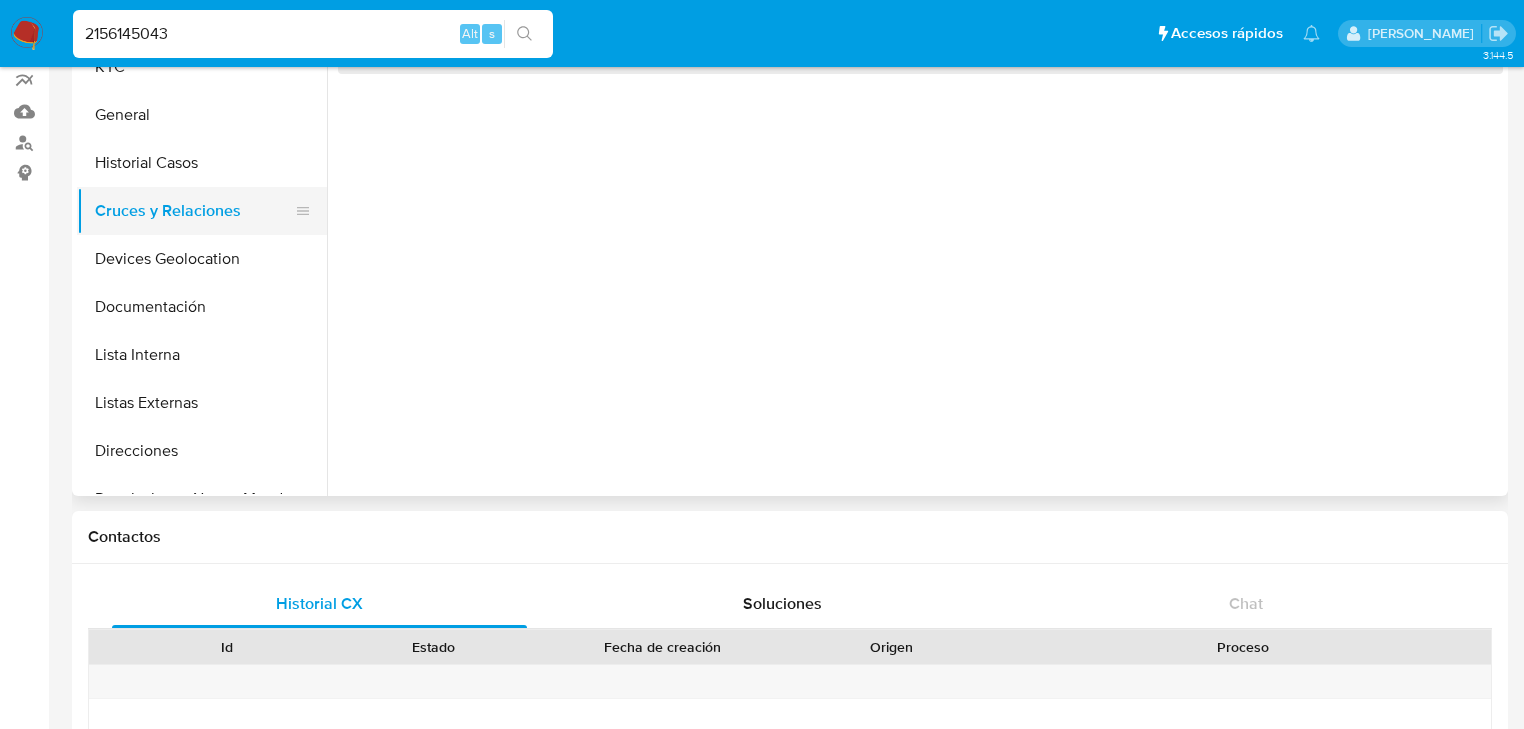 scroll, scrollTop: 80, scrollLeft: 0, axis: vertical 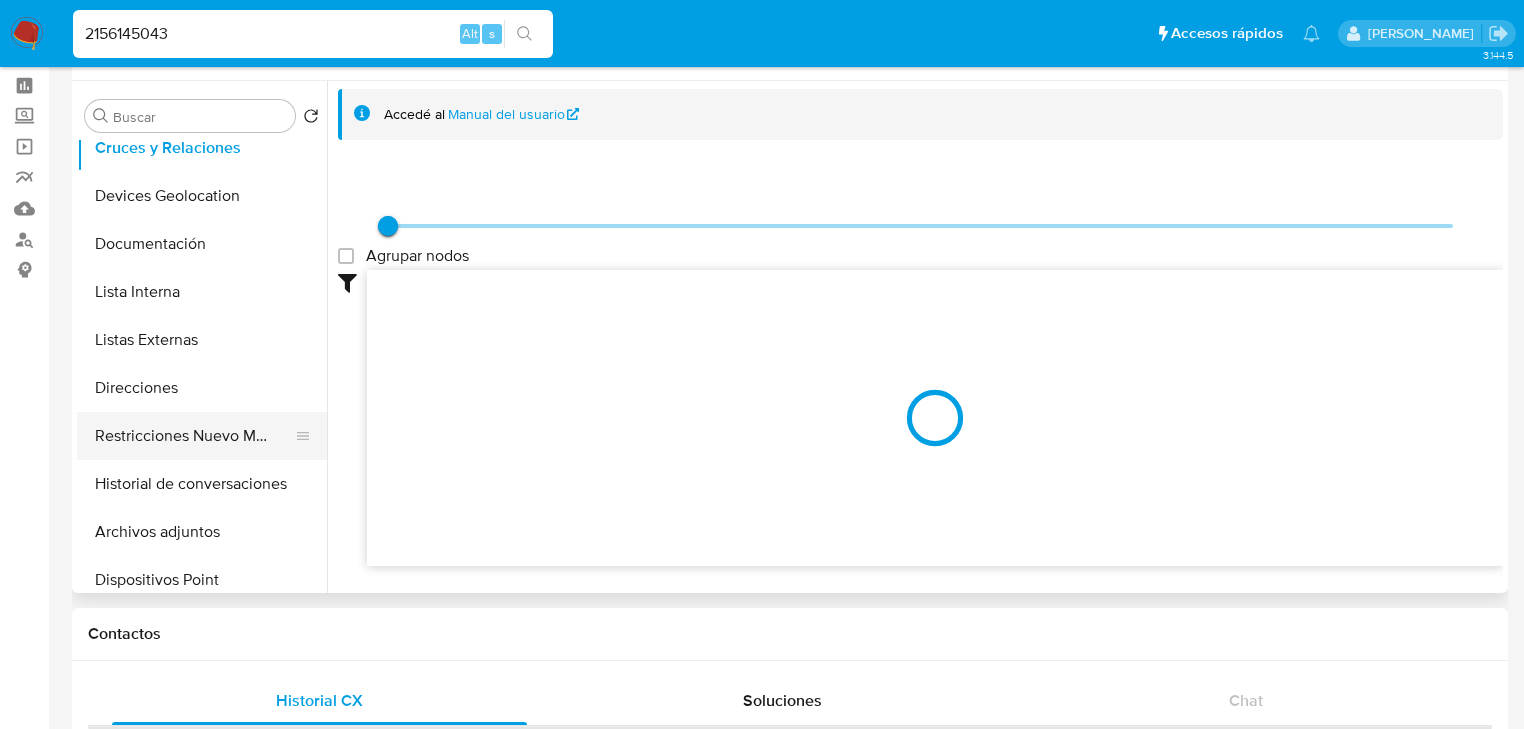 click on "Restricciones Nuevo Mundo" at bounding box center (194, 436) 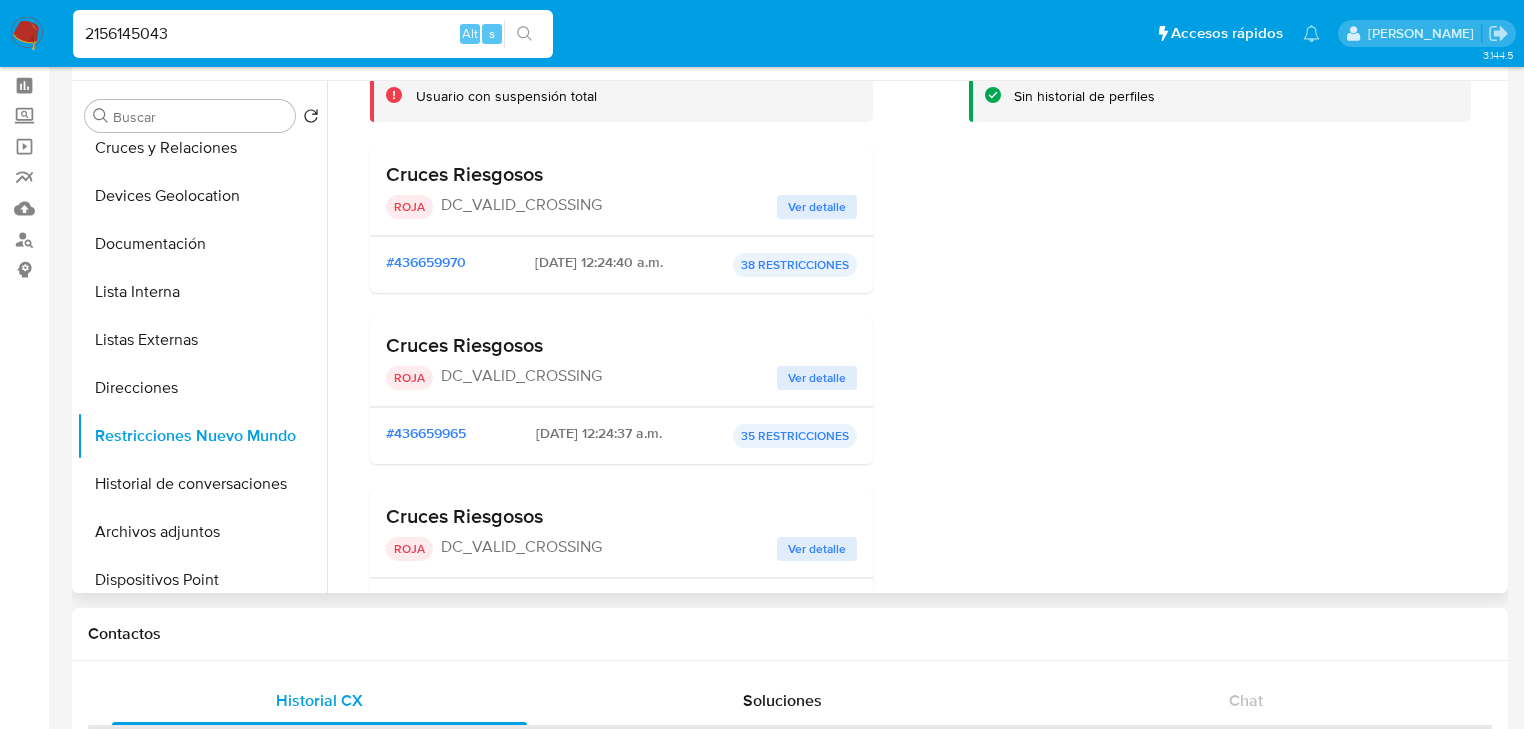 scroll, scrollTop: 320, scrollLeft: 0, axis: vertical 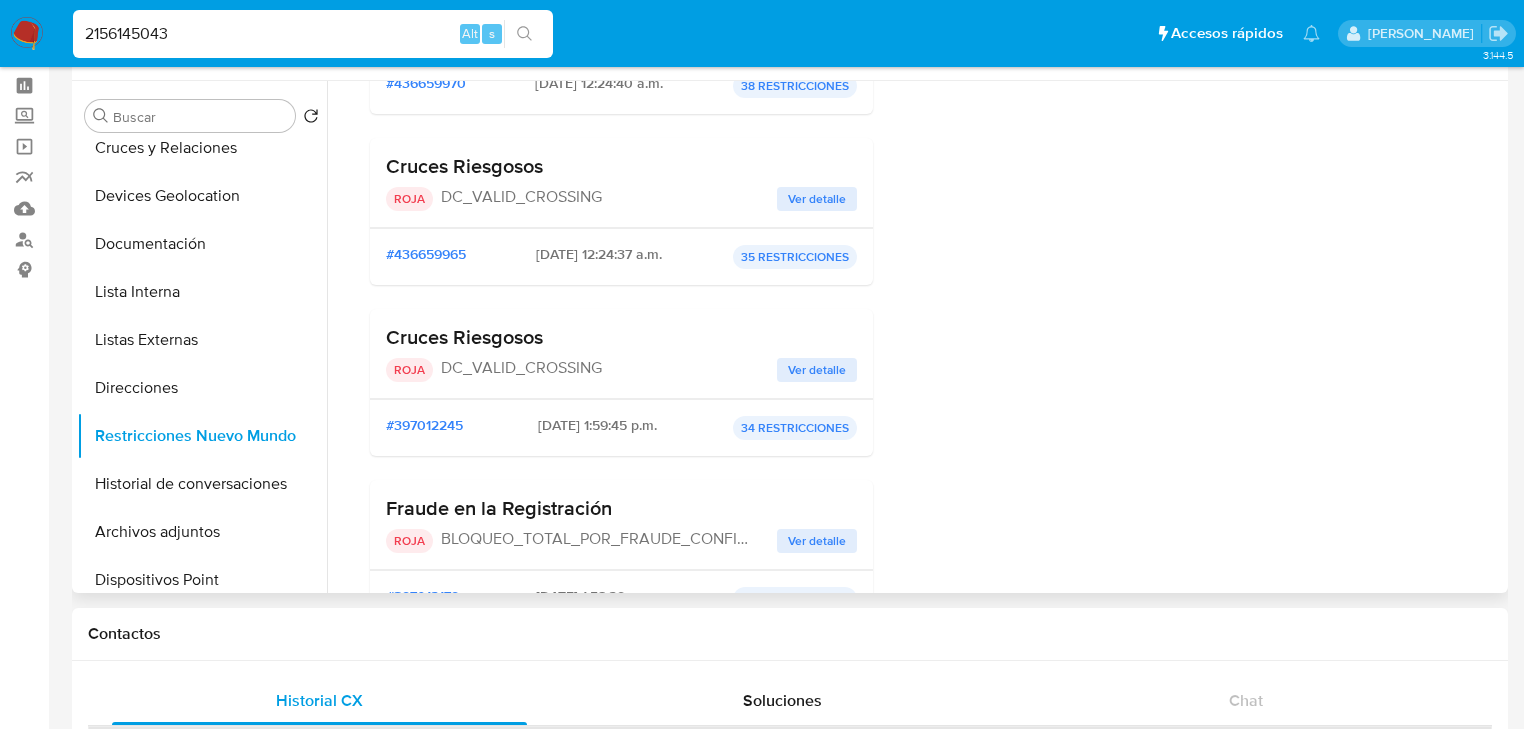 click on "Ver detalle" at bounding box center (817, 541) 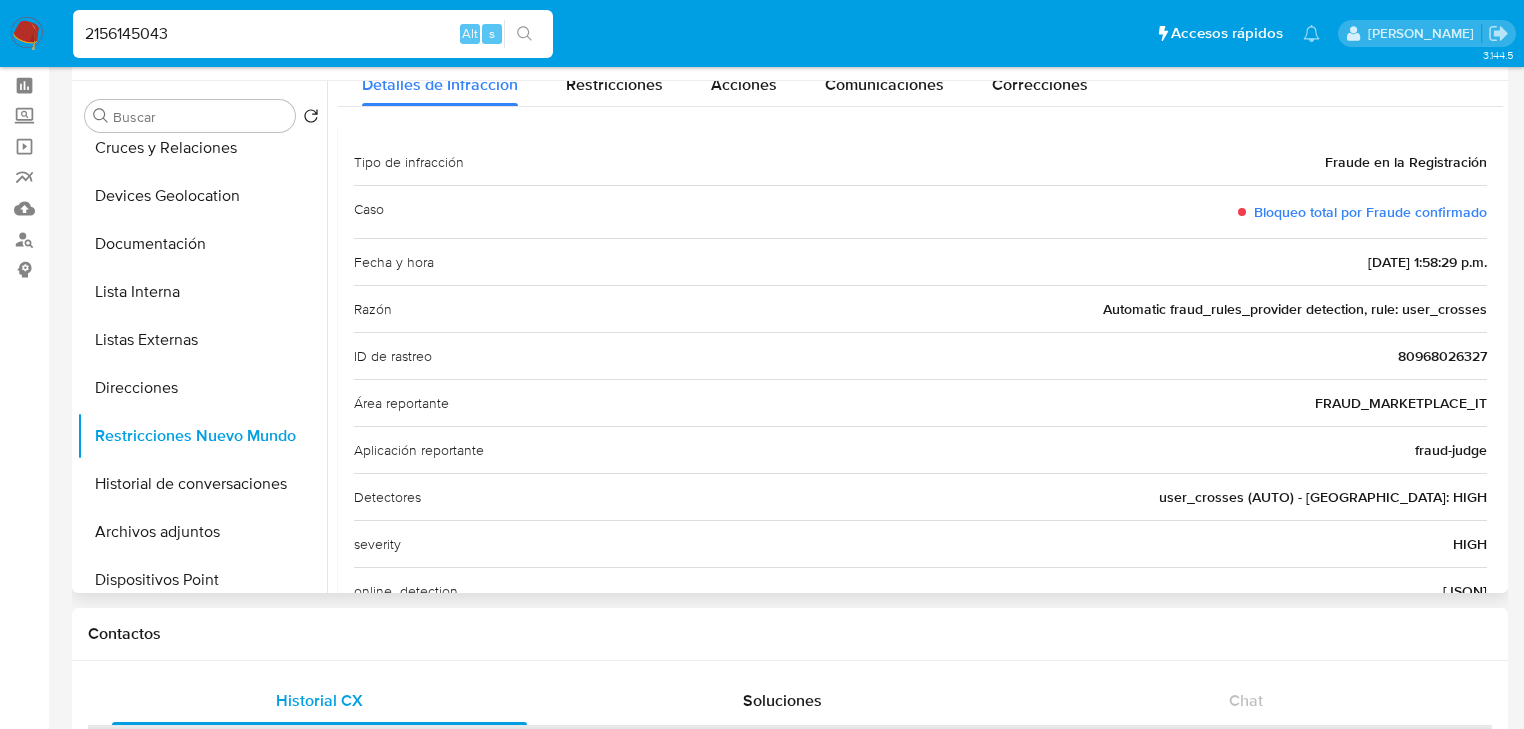 scroll, scrollTop: 0, scrollLeft: 0, axis: both 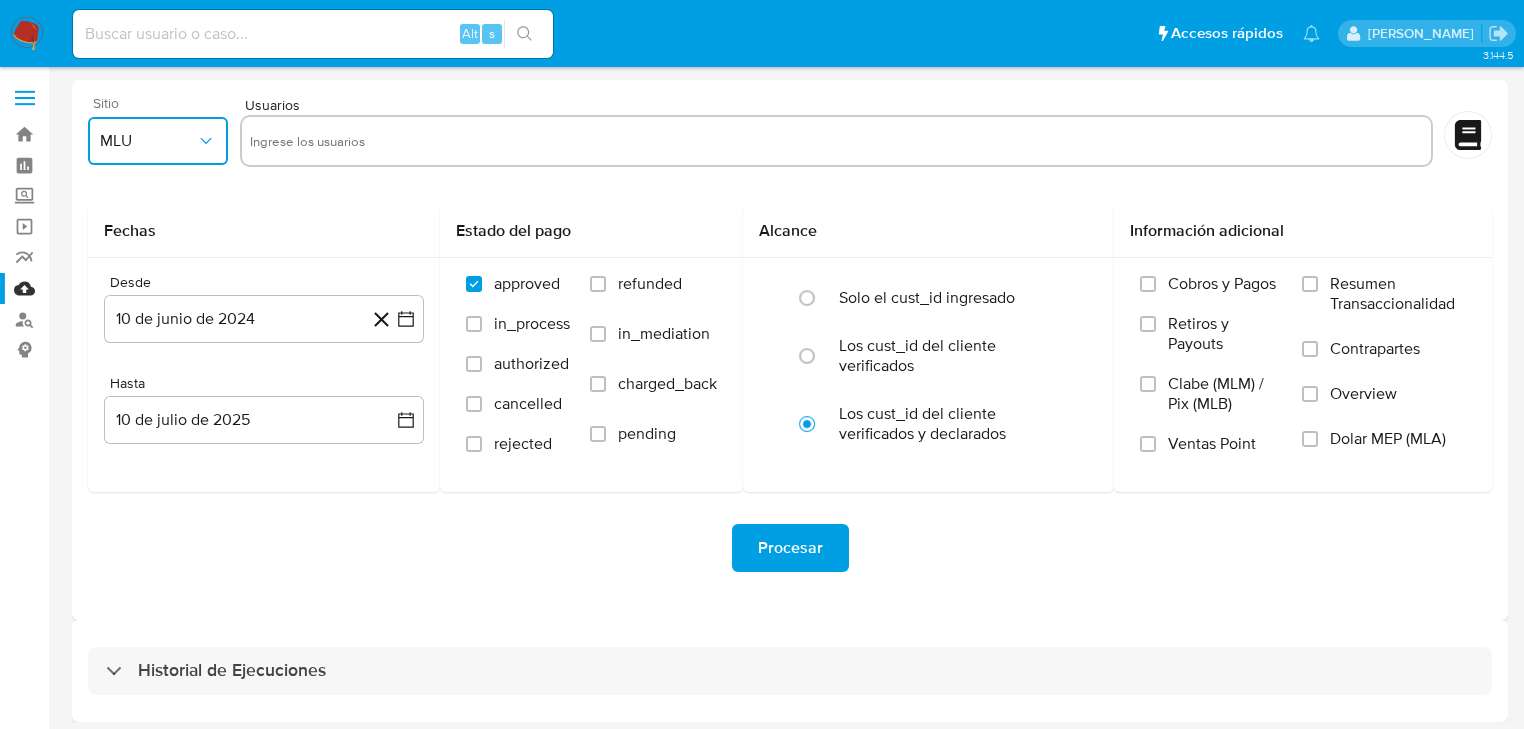 click 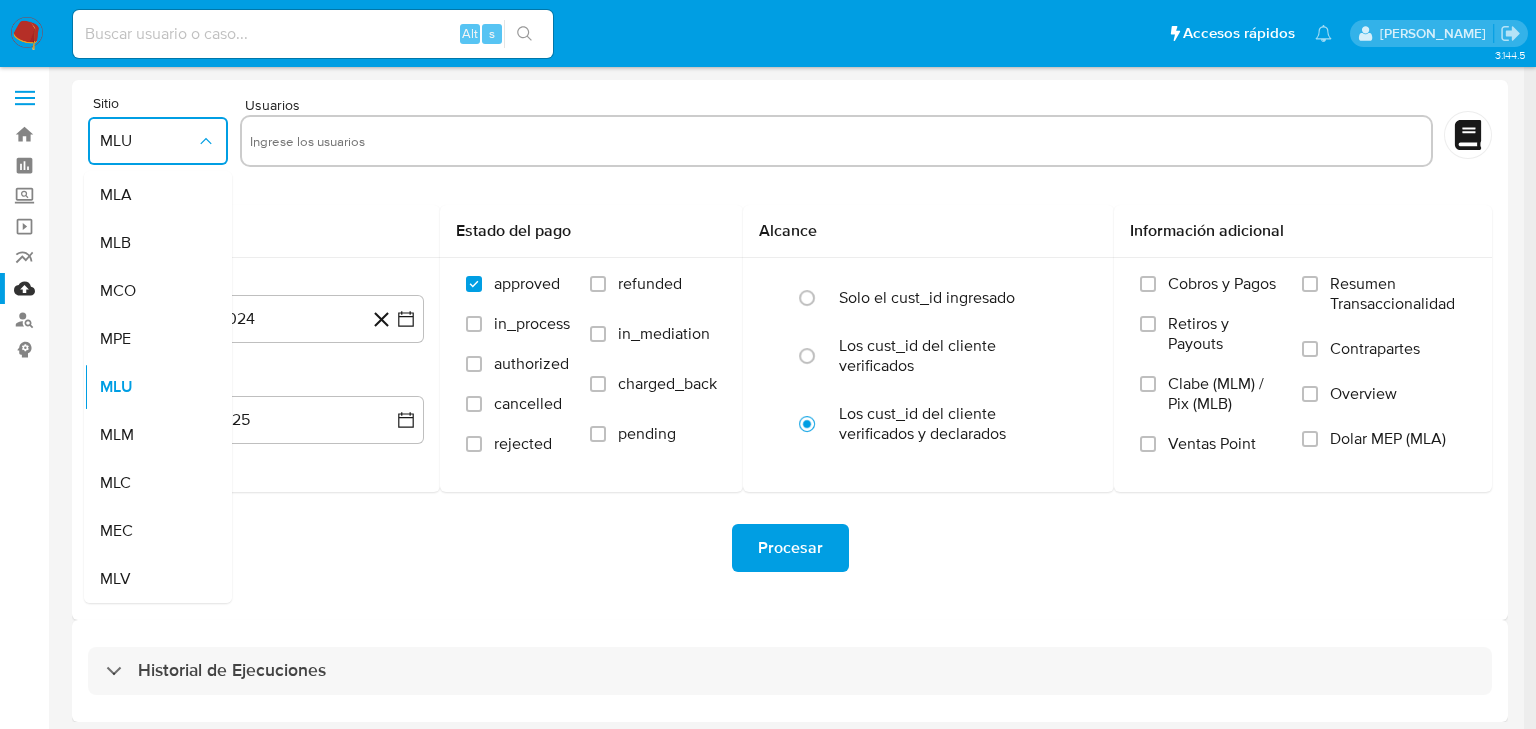 drag, startPoint x: 140, startPoint y: 432, endPoint x: 324, endPoint y: 168, distance: 321.79495 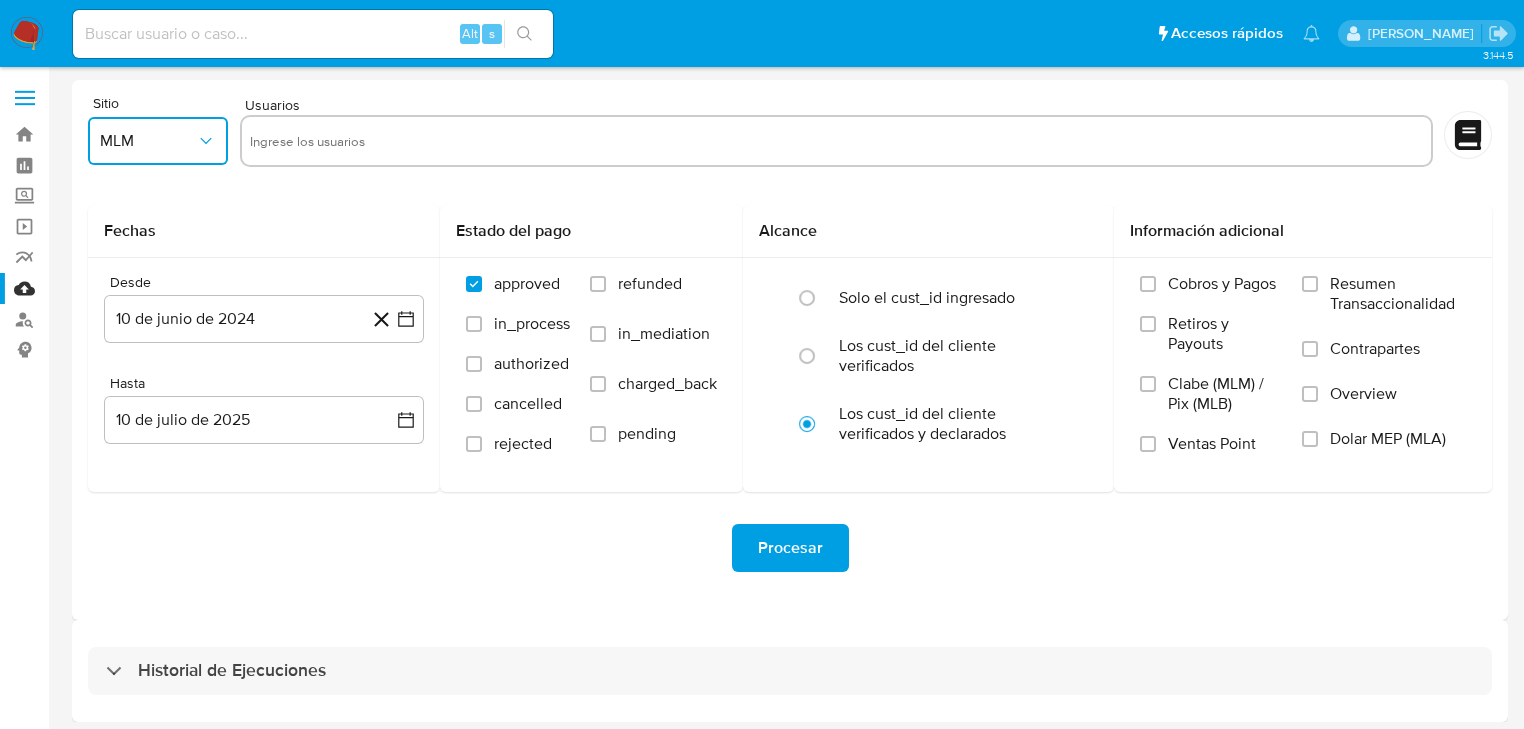 click at bounding box center (836, 141) 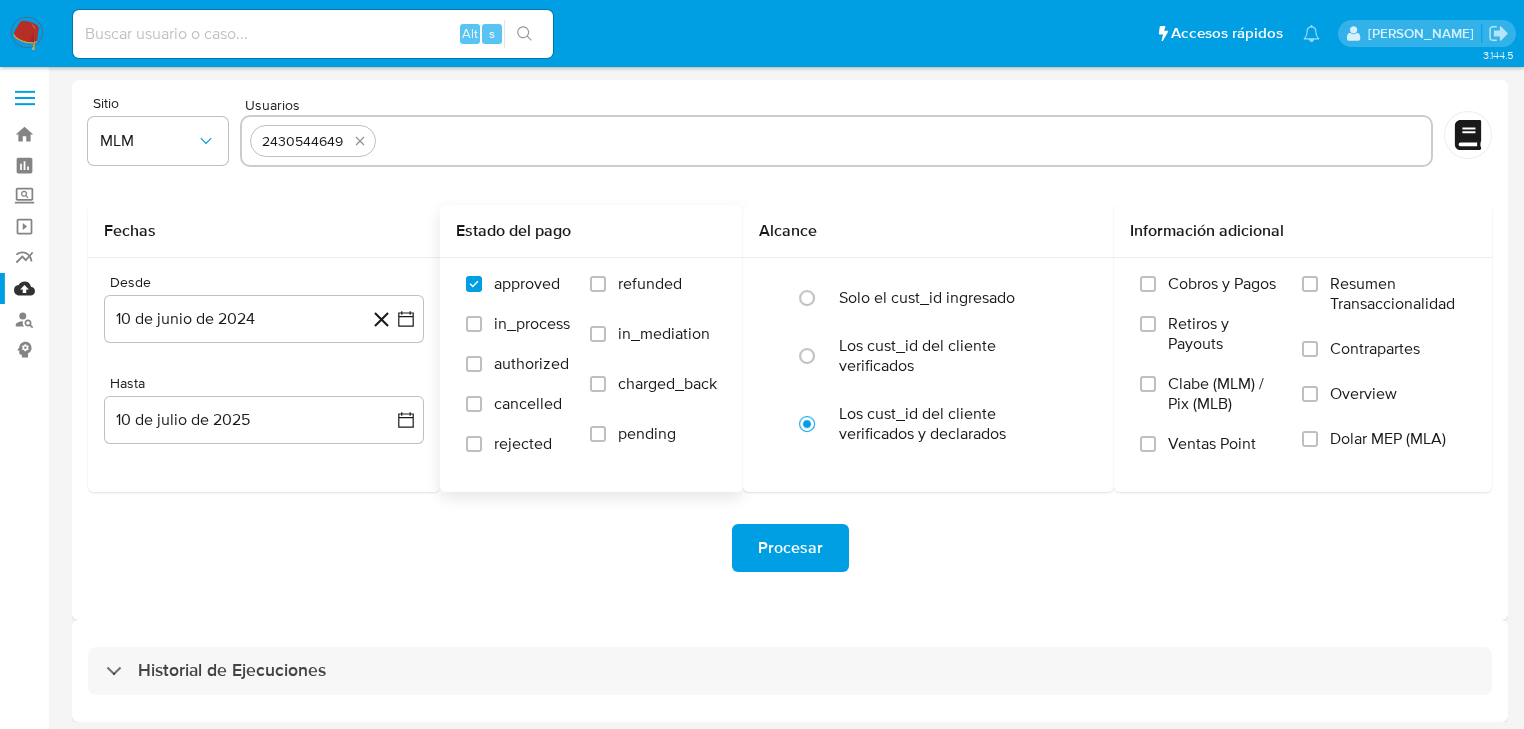 paste on "2409898465" 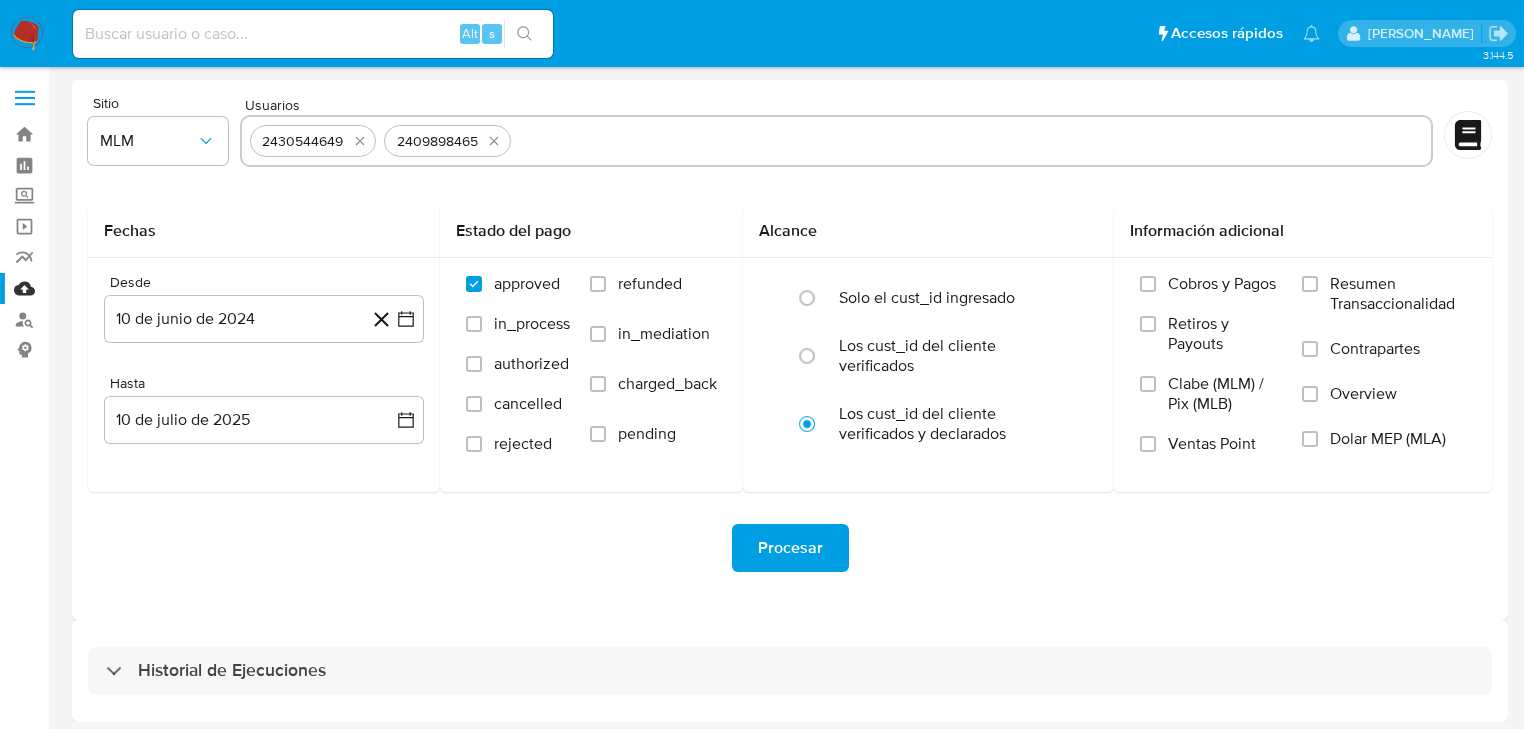 paste on "405638354" 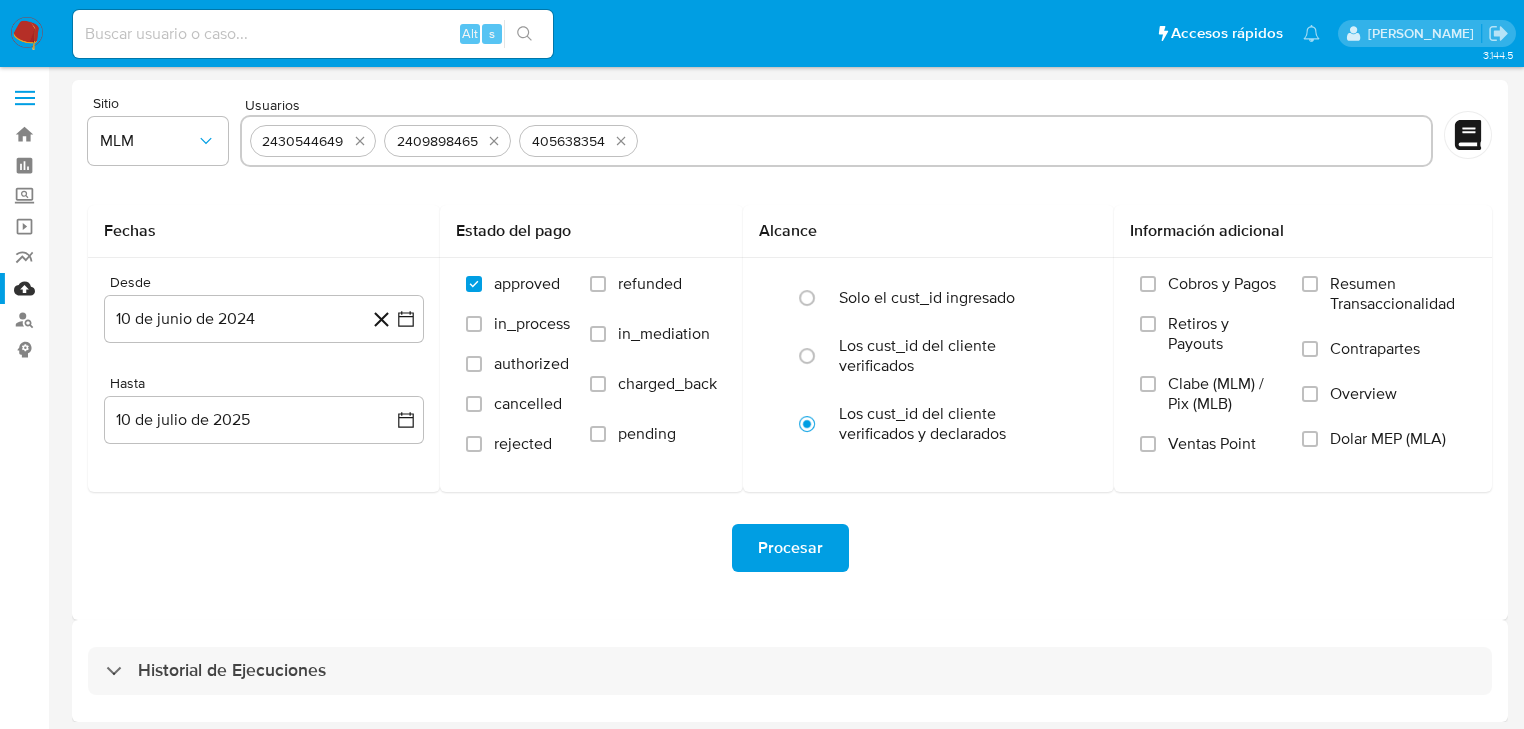 paste on "436498034" 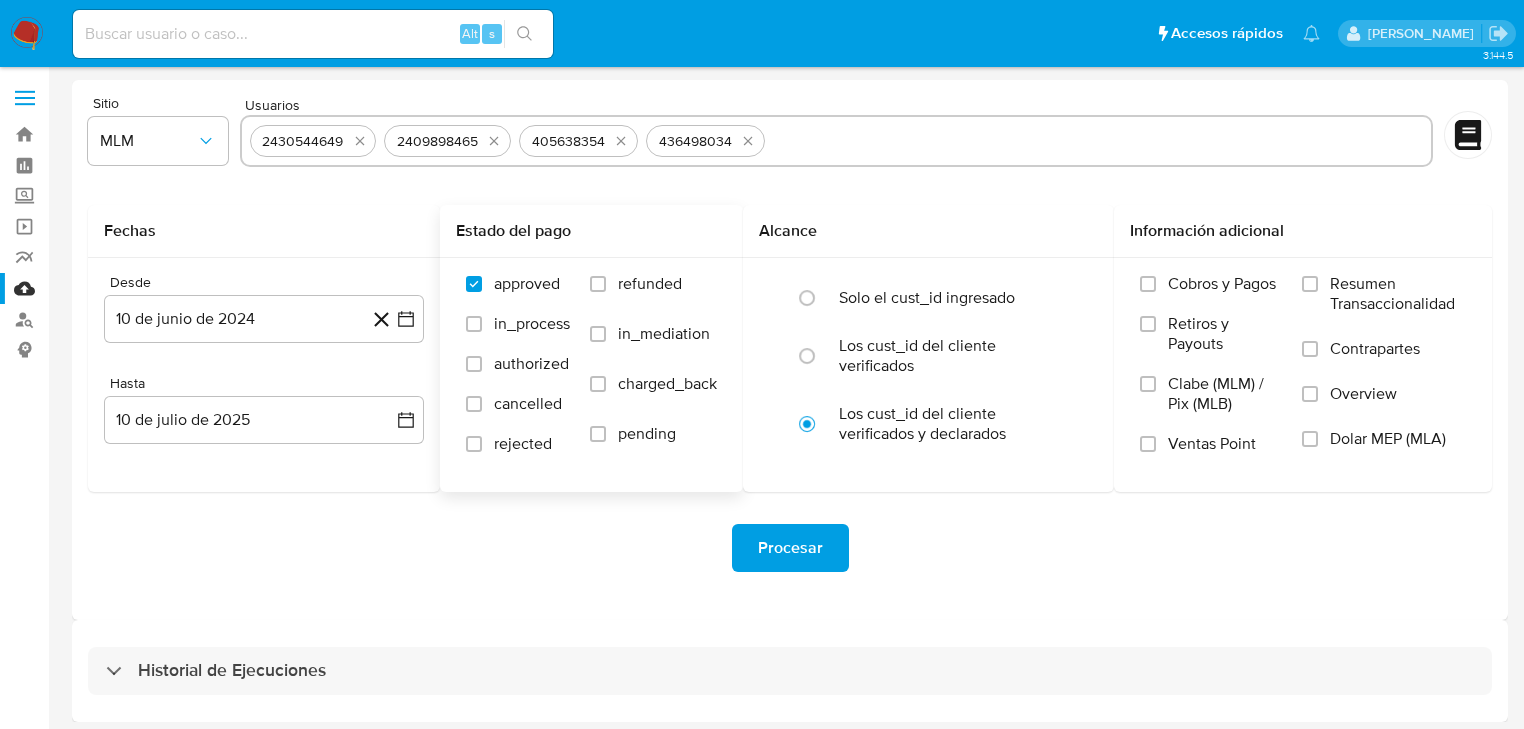 paste on "2135076256" 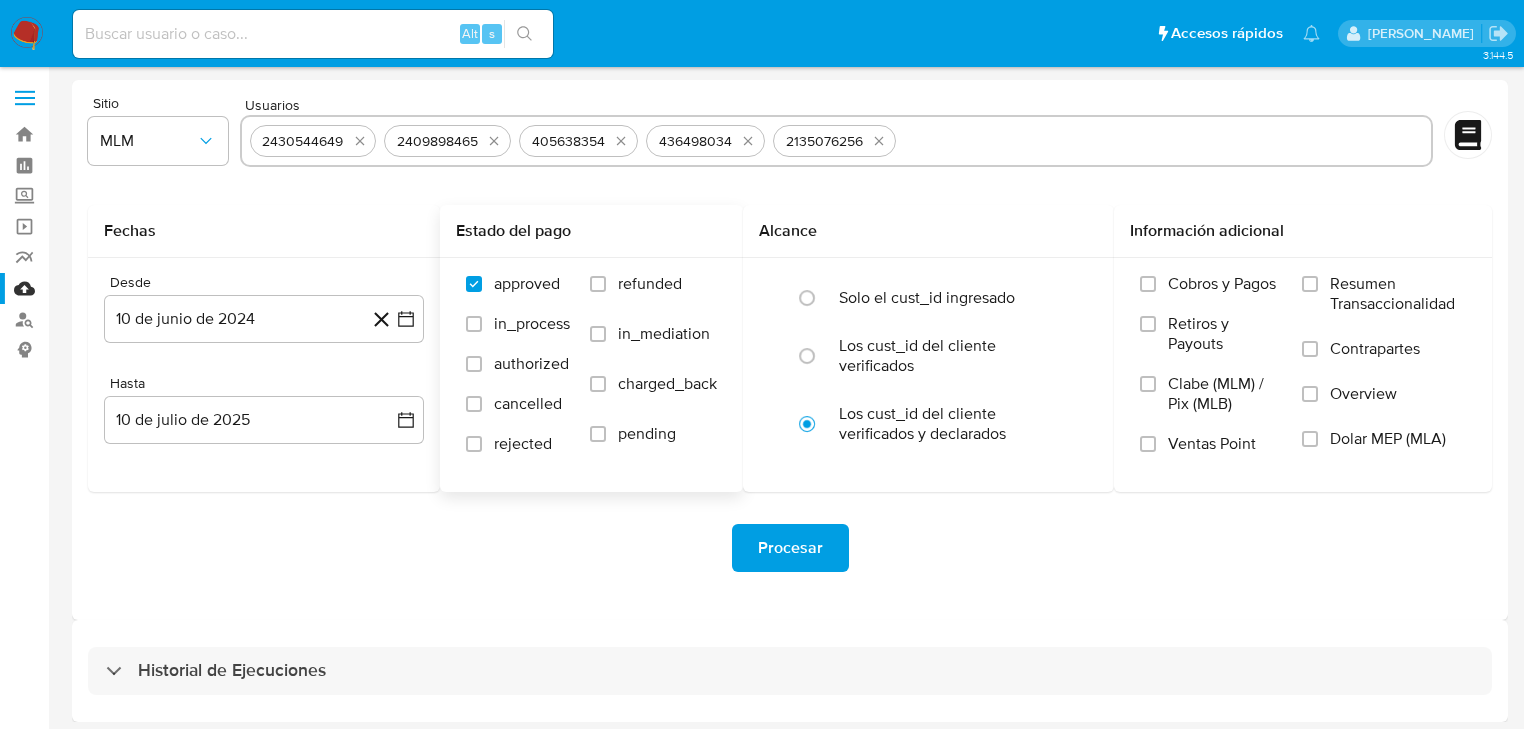 paste on "2423369709" 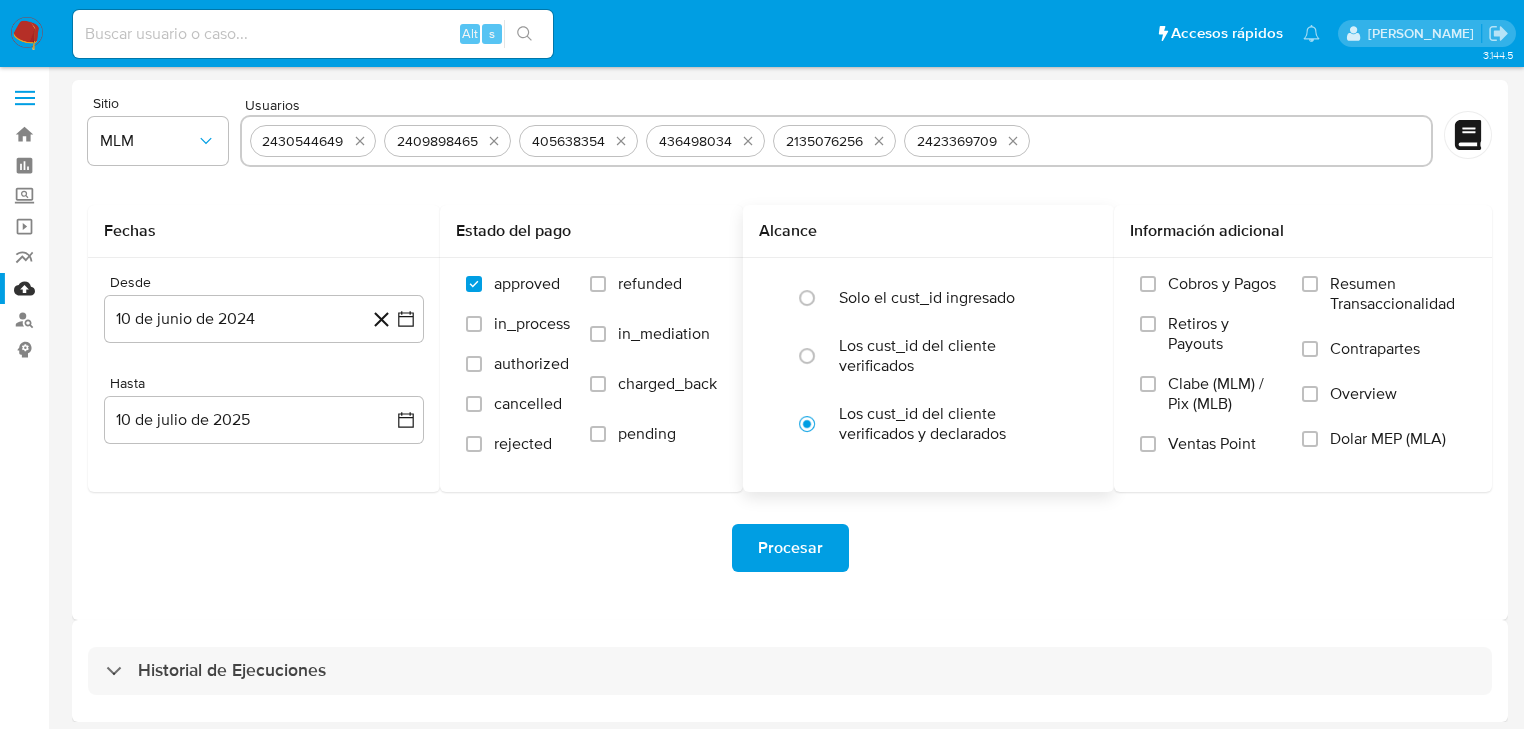 paste on "2152829441" 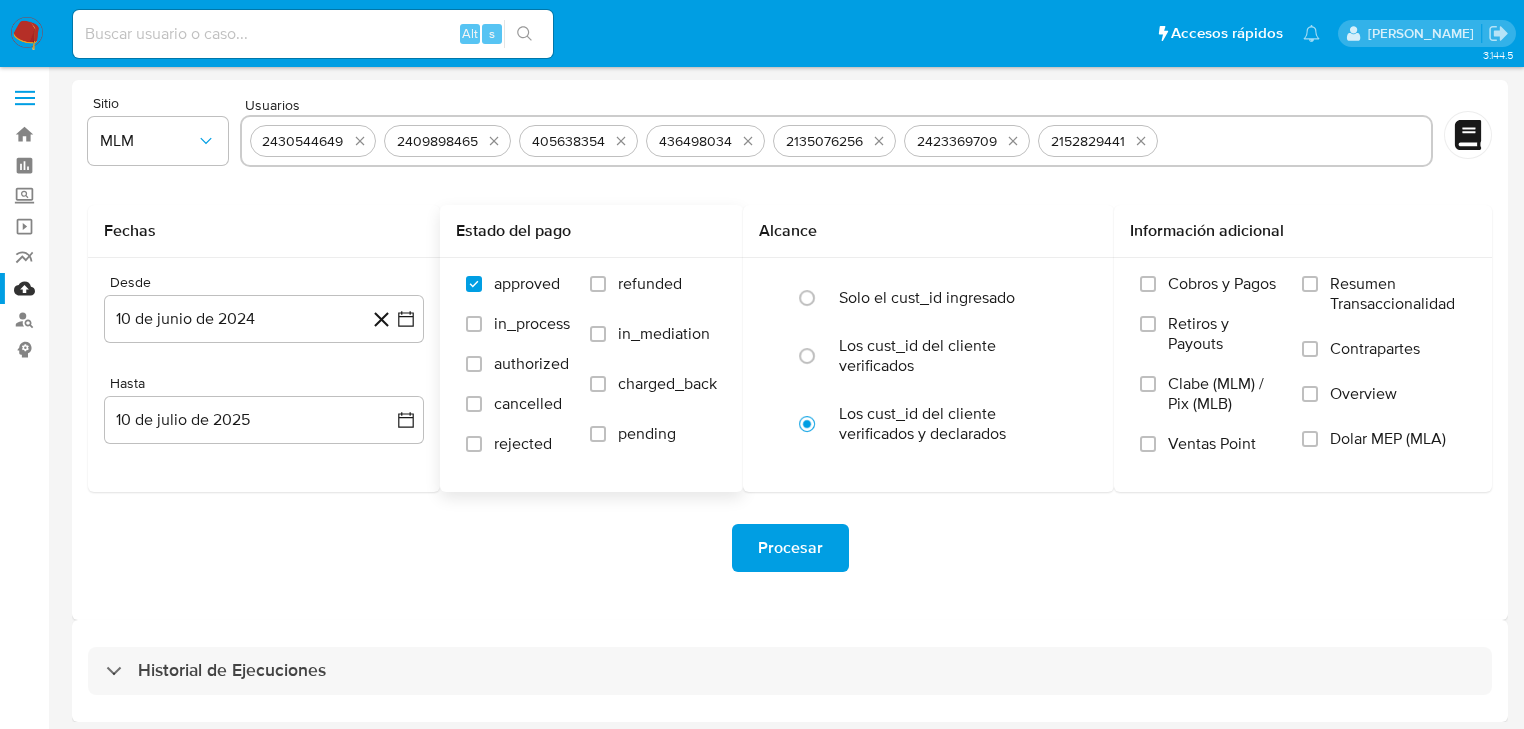 paste on "2455789472" 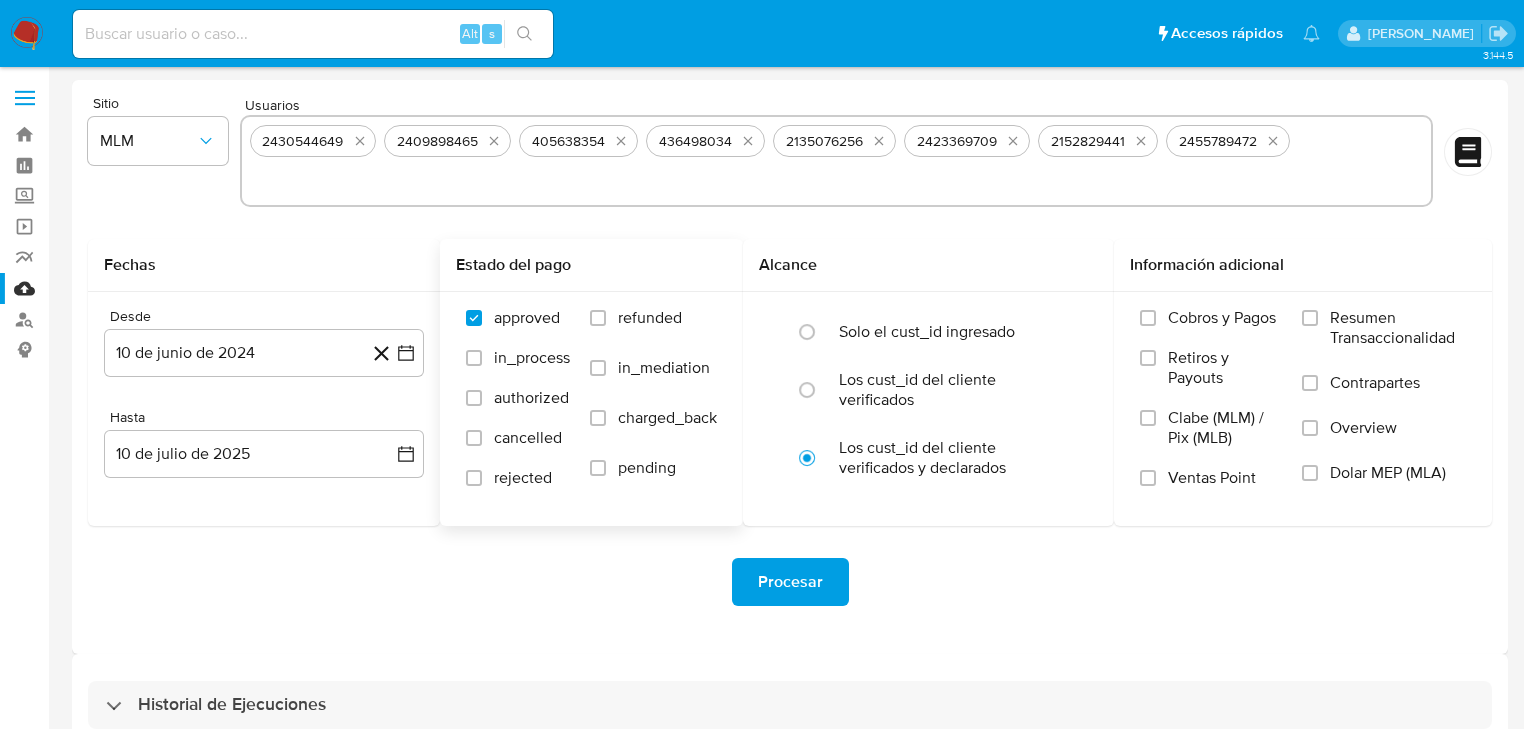 paste on "2156145043" 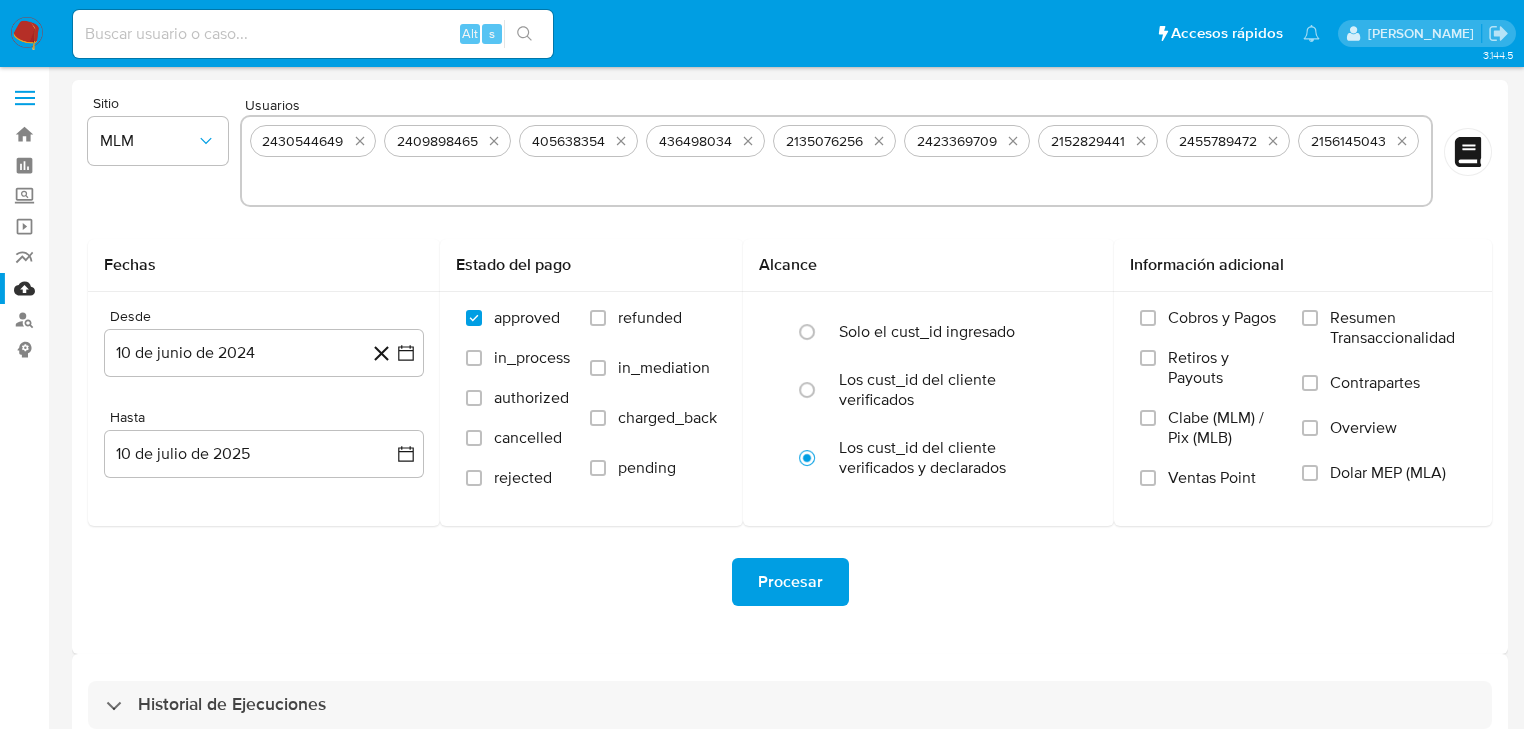 paste on "2156145043" 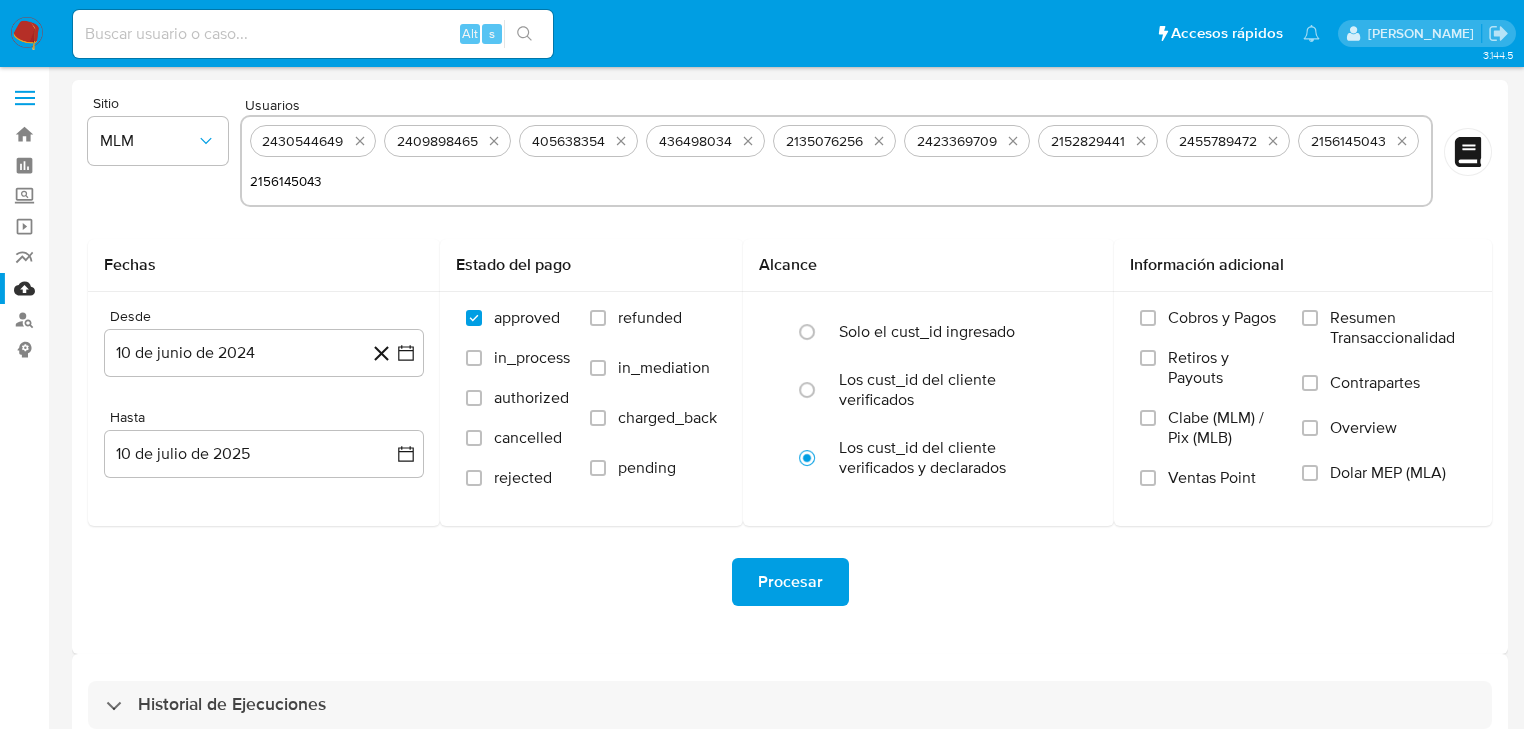 type 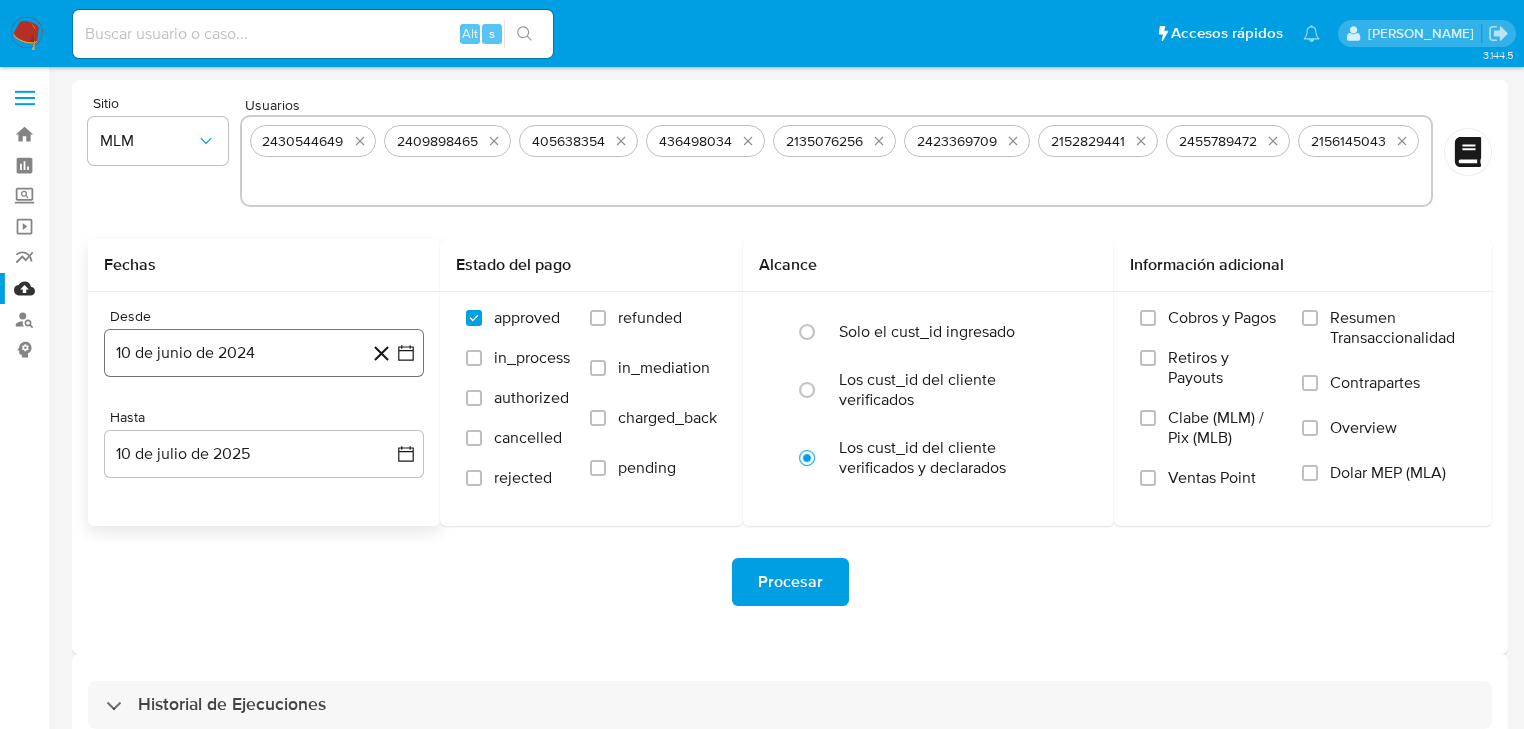 click on "10 de junio de 2024" at bounding box center [264, 353] 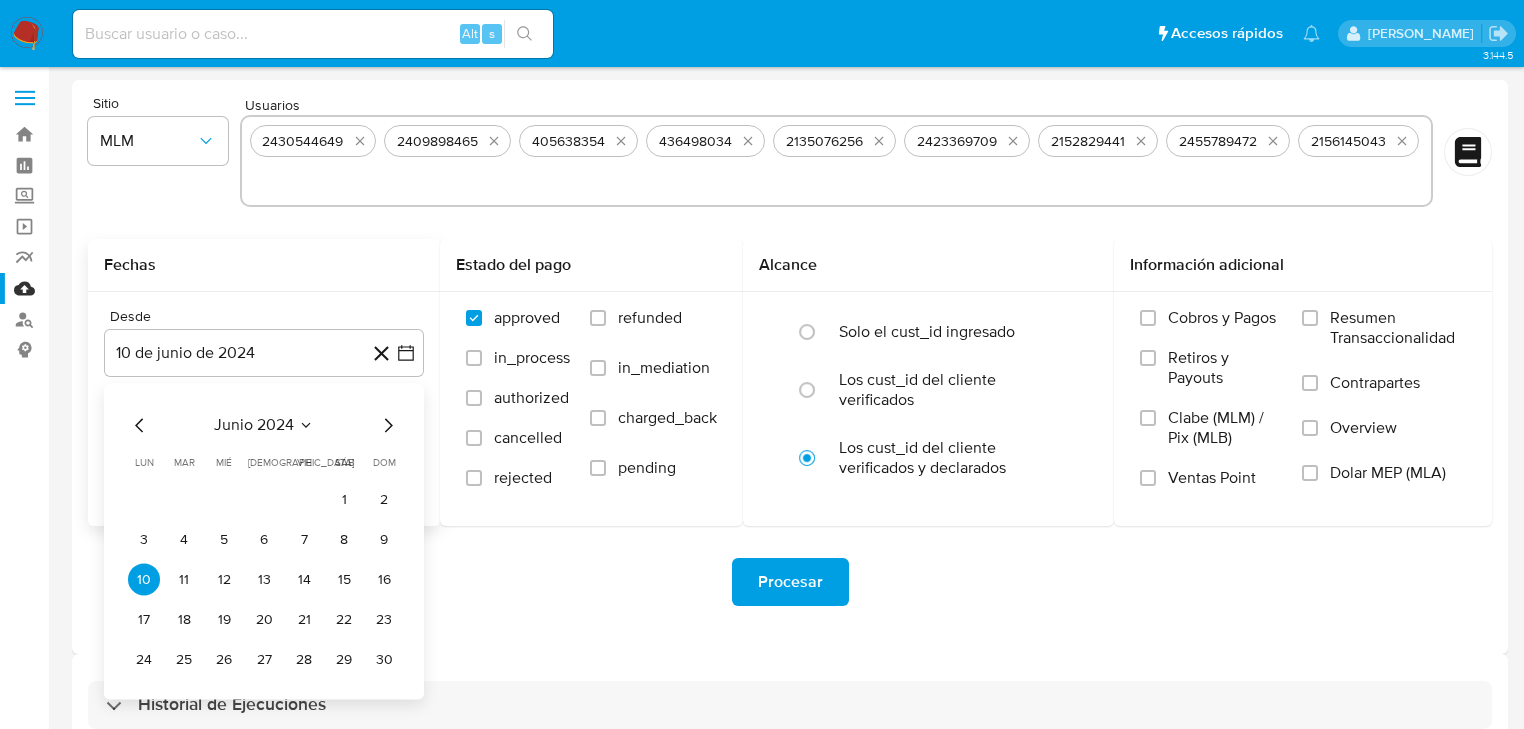 drag, startPoint x: 259, startPoint y: 436, endPoint x: 257, endPoint y: 423, distance: 13.152946 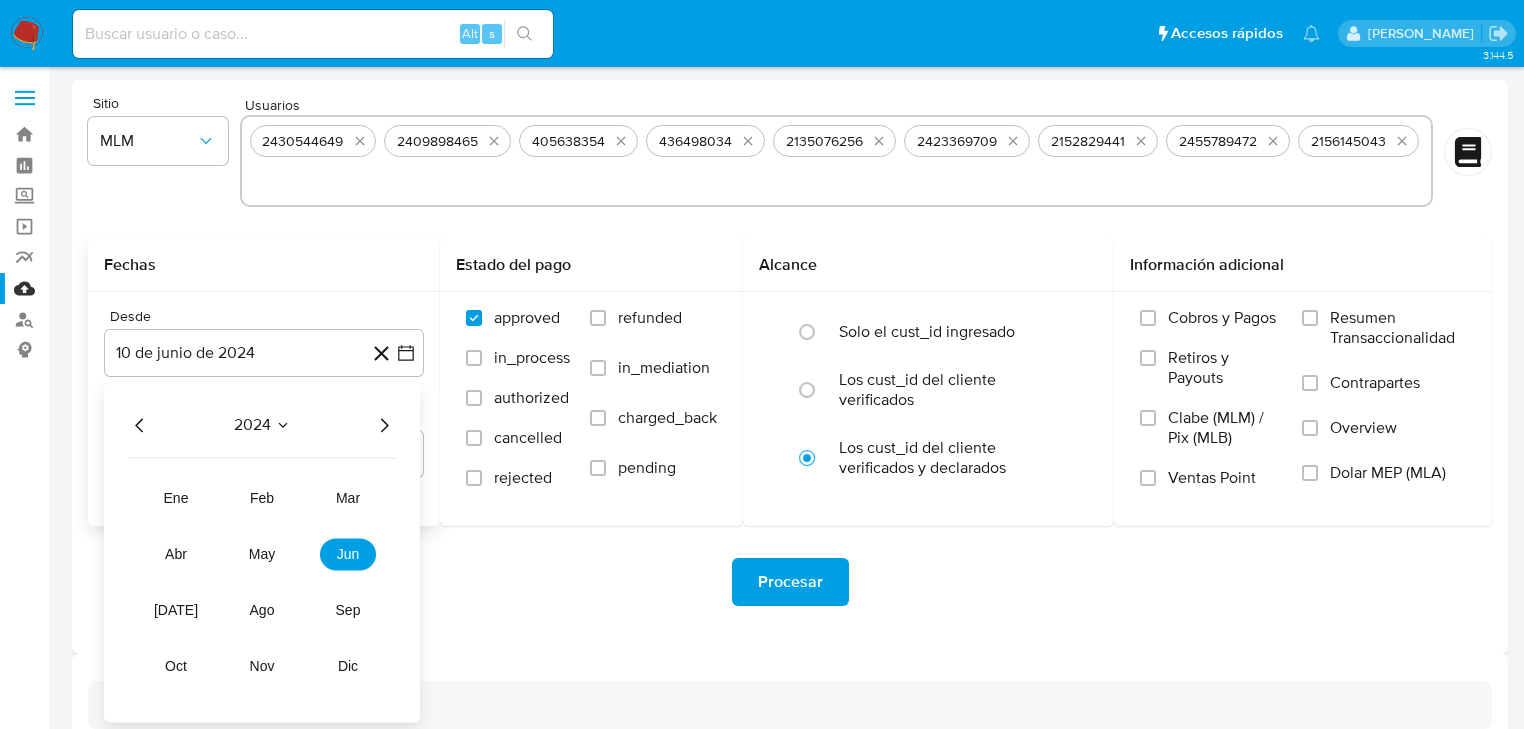 click 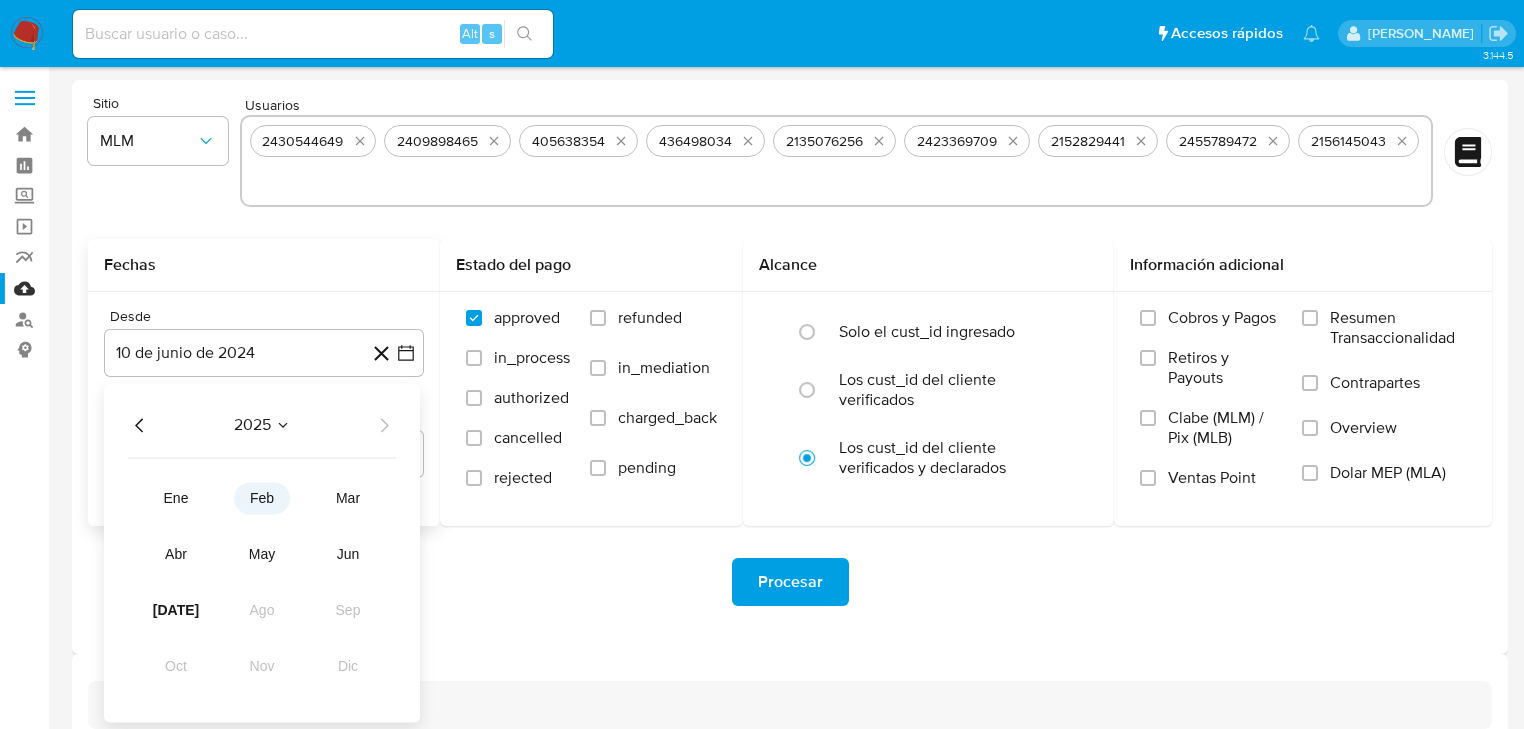 click on "feb" at bounding box center [262, 499] 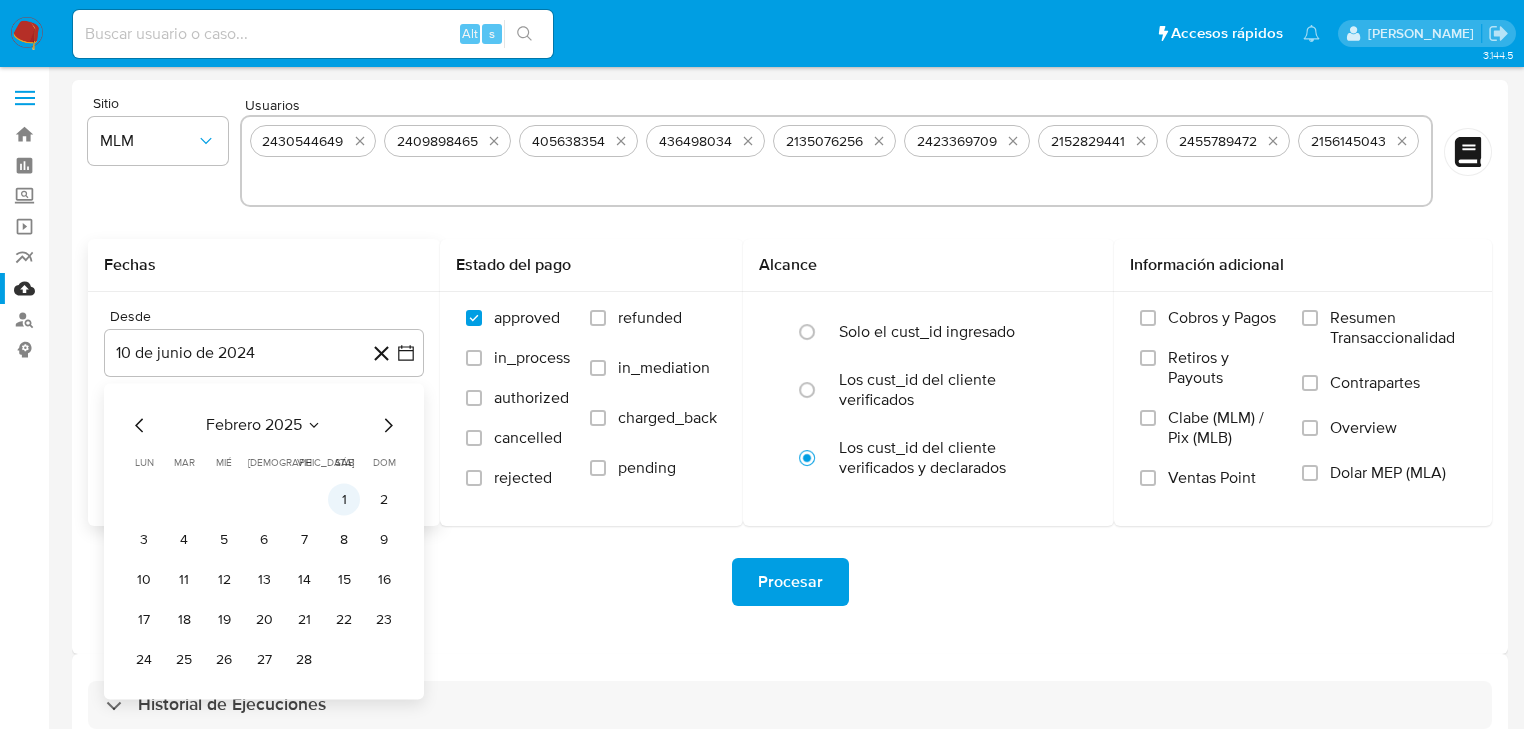 click on "1" at bounding box center (344, 500) 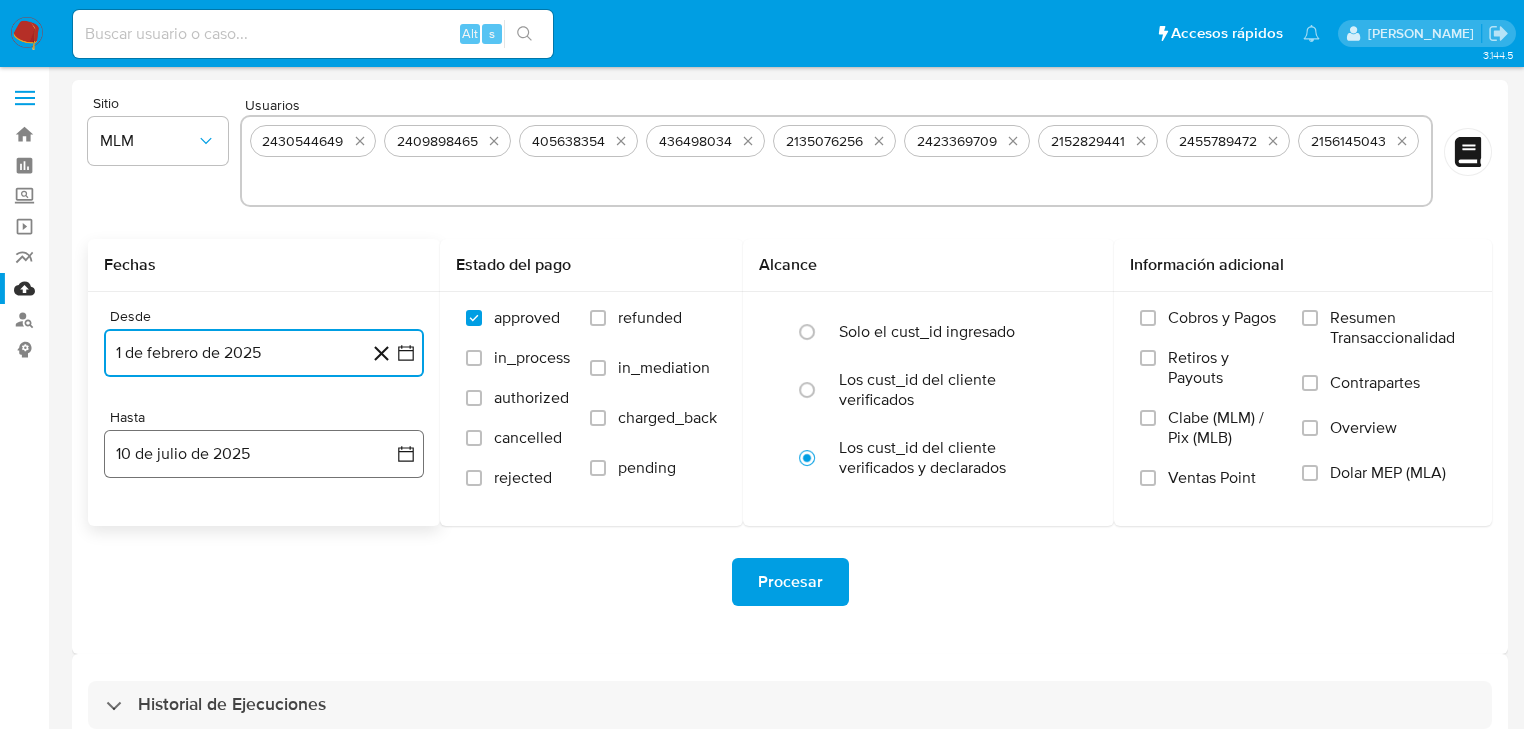 click on "10 de julio de 2025" at bounding box center (264, 454) 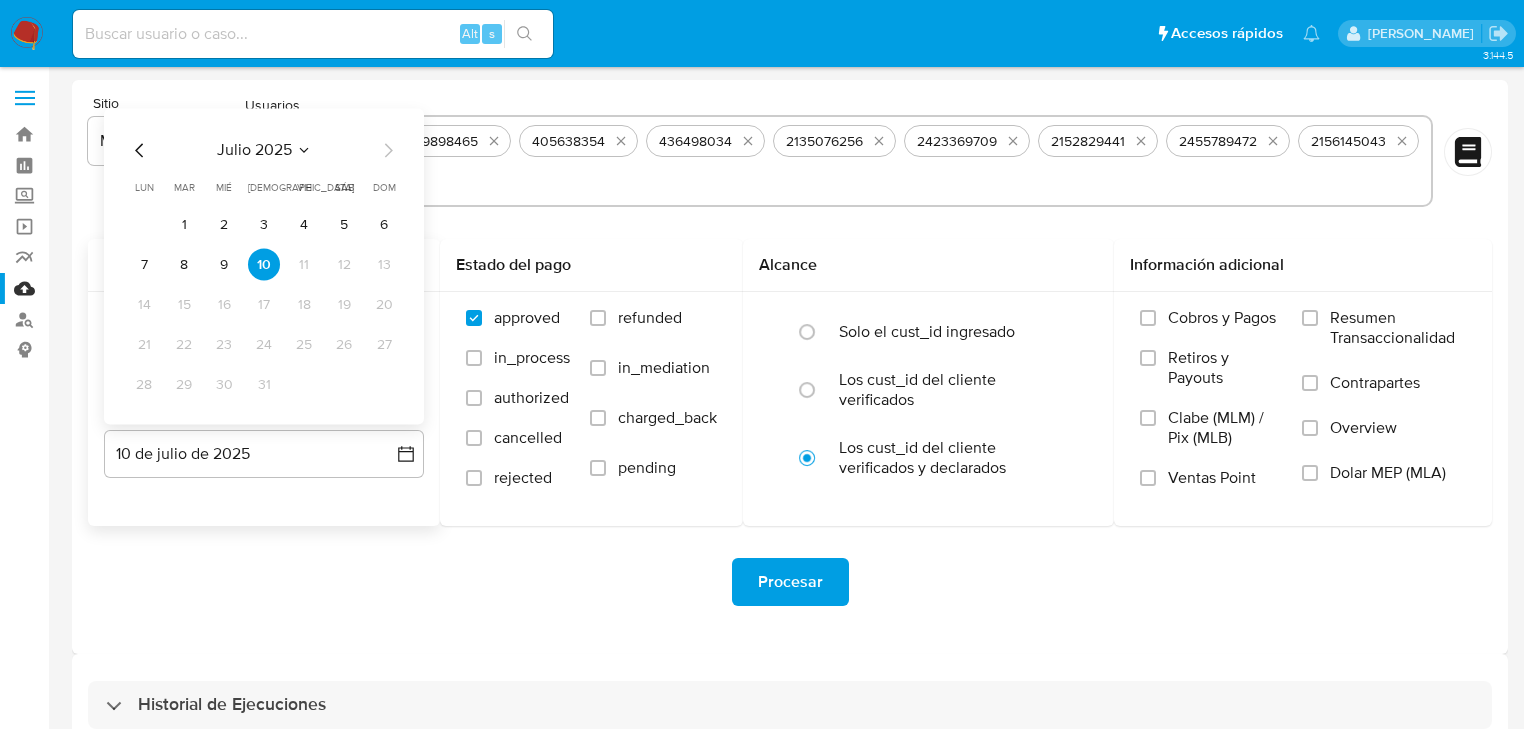 click 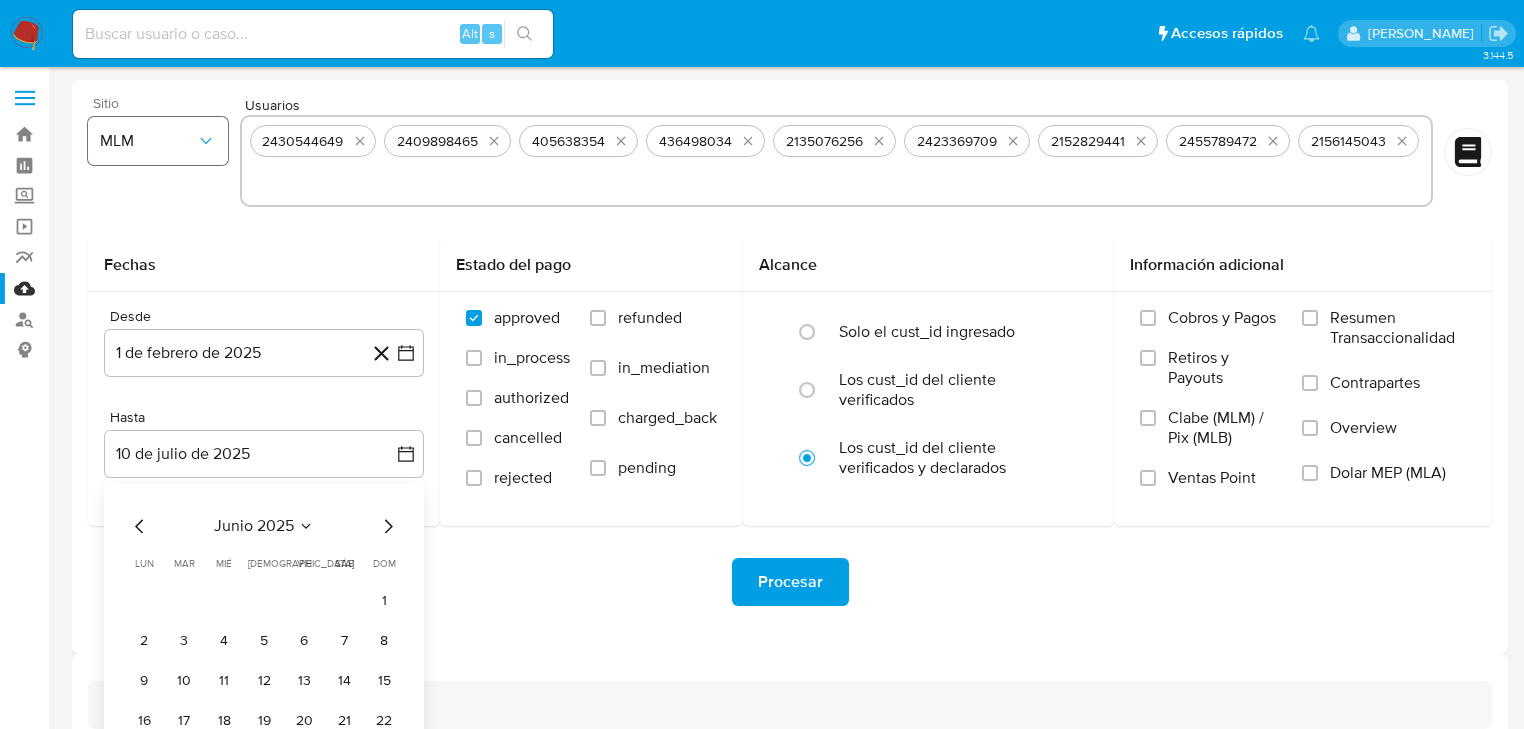 click on "MLM" at bounding box center [158, 141] 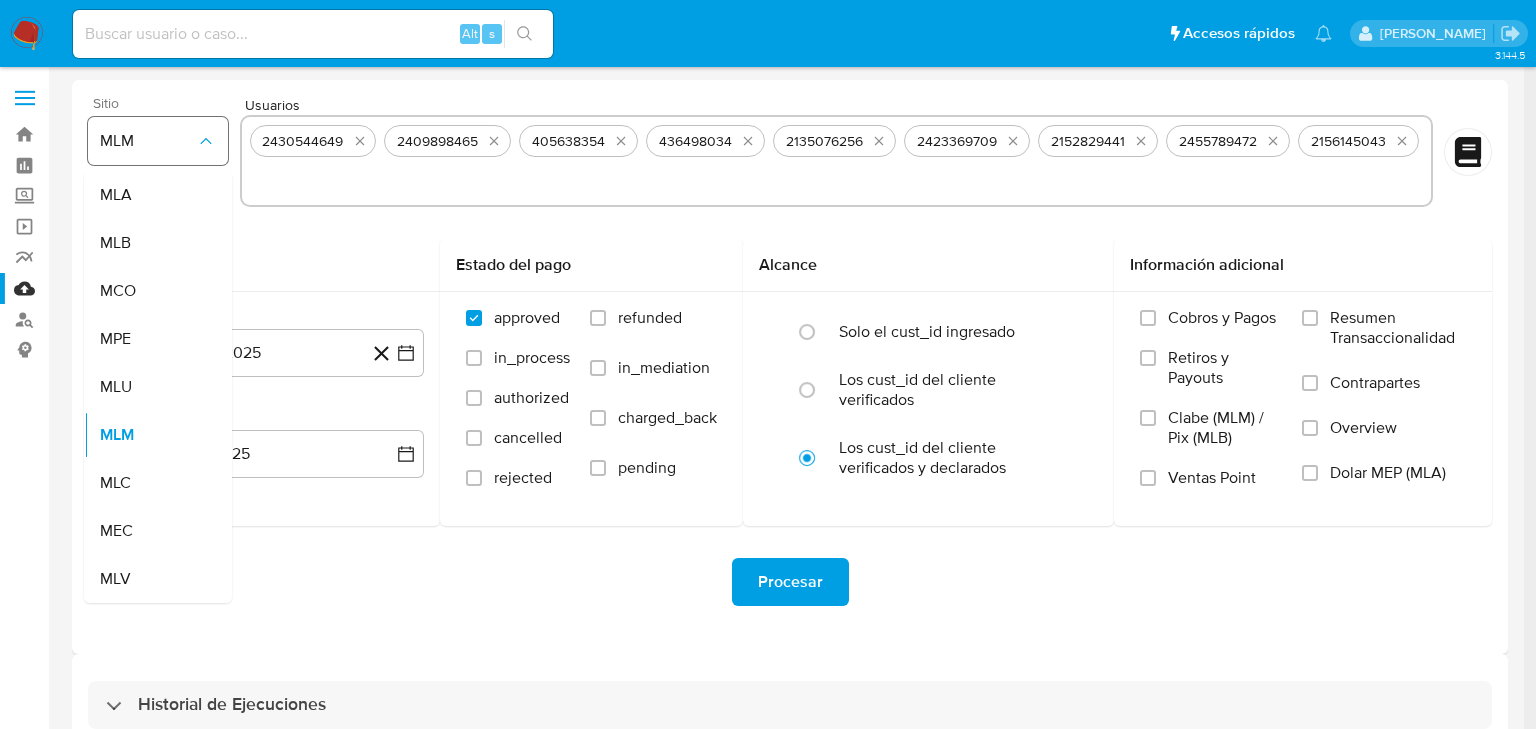 click on "MLM" at bounding box center [148, 141] 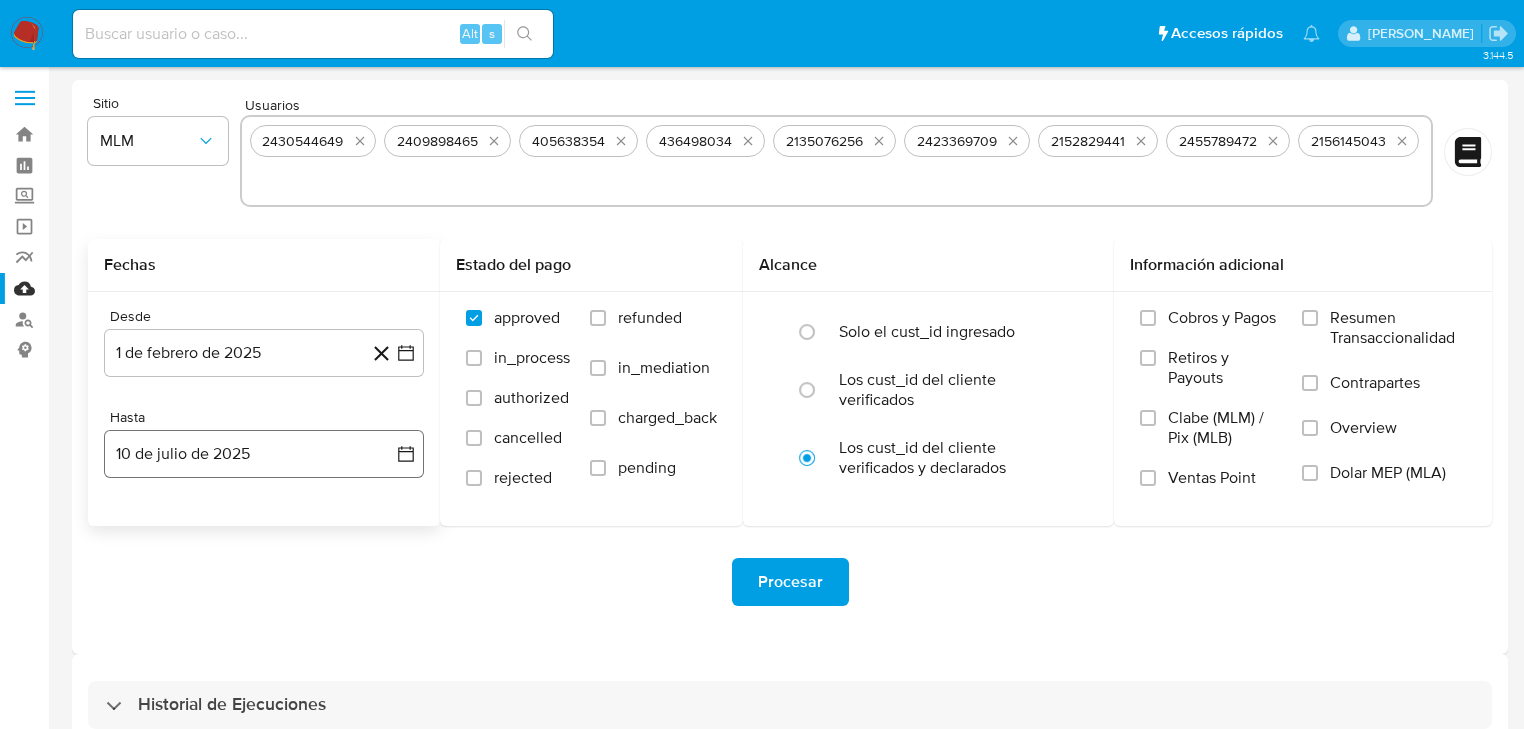 click on "Desde [DATE] [DATE] Hasta [DATE] [DATE]" at bounding box center [264, 409] 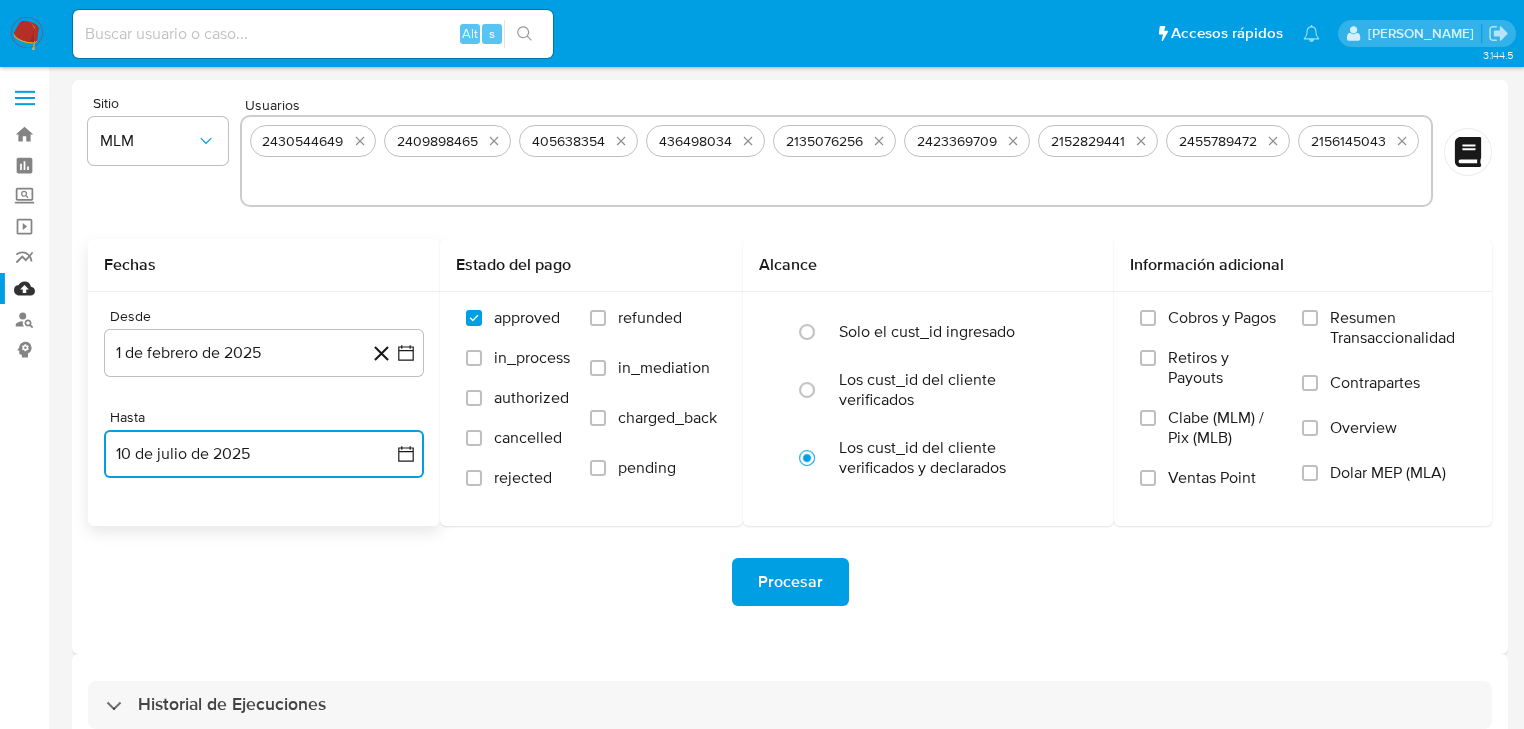 click on "10 de julio de 2025" at bounding box center [264, 454] 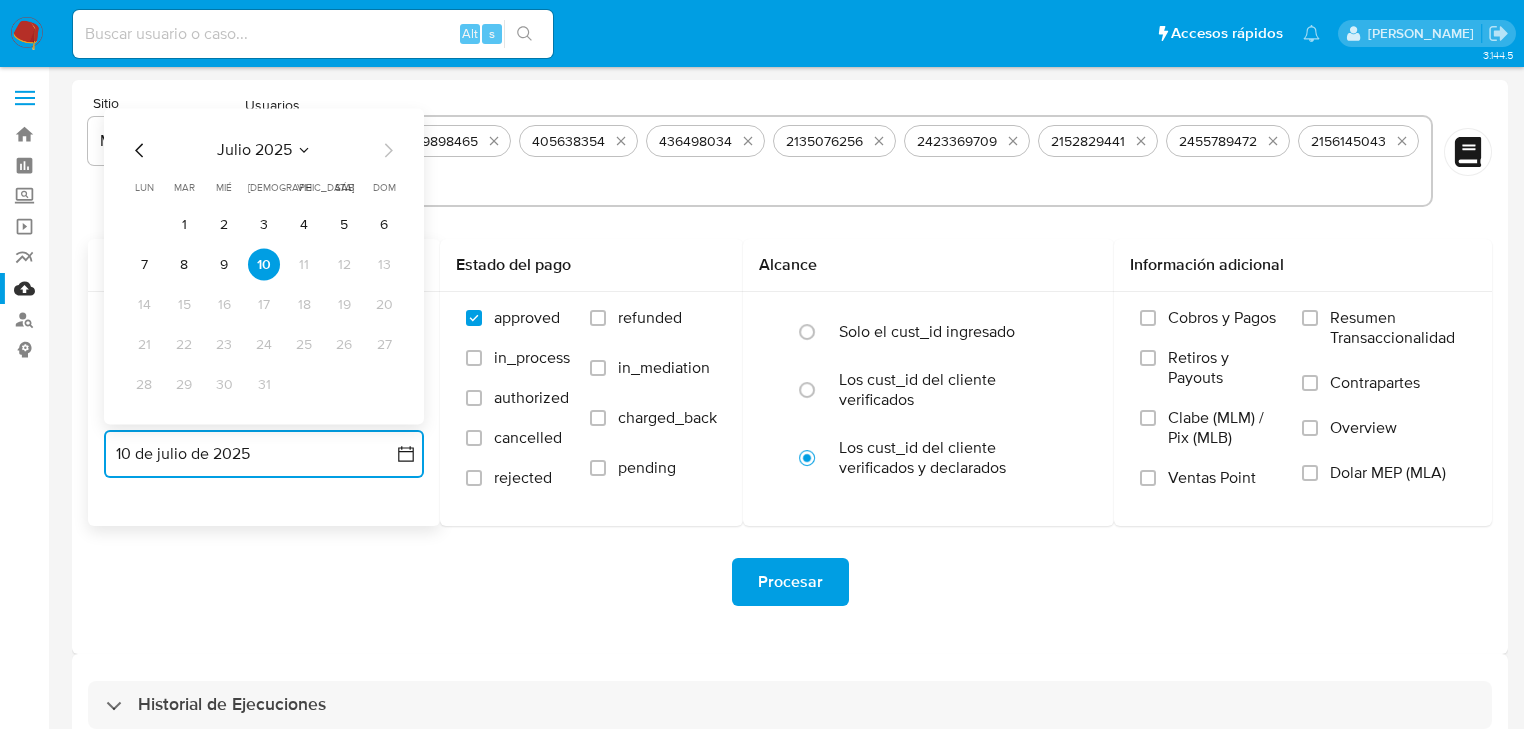 click 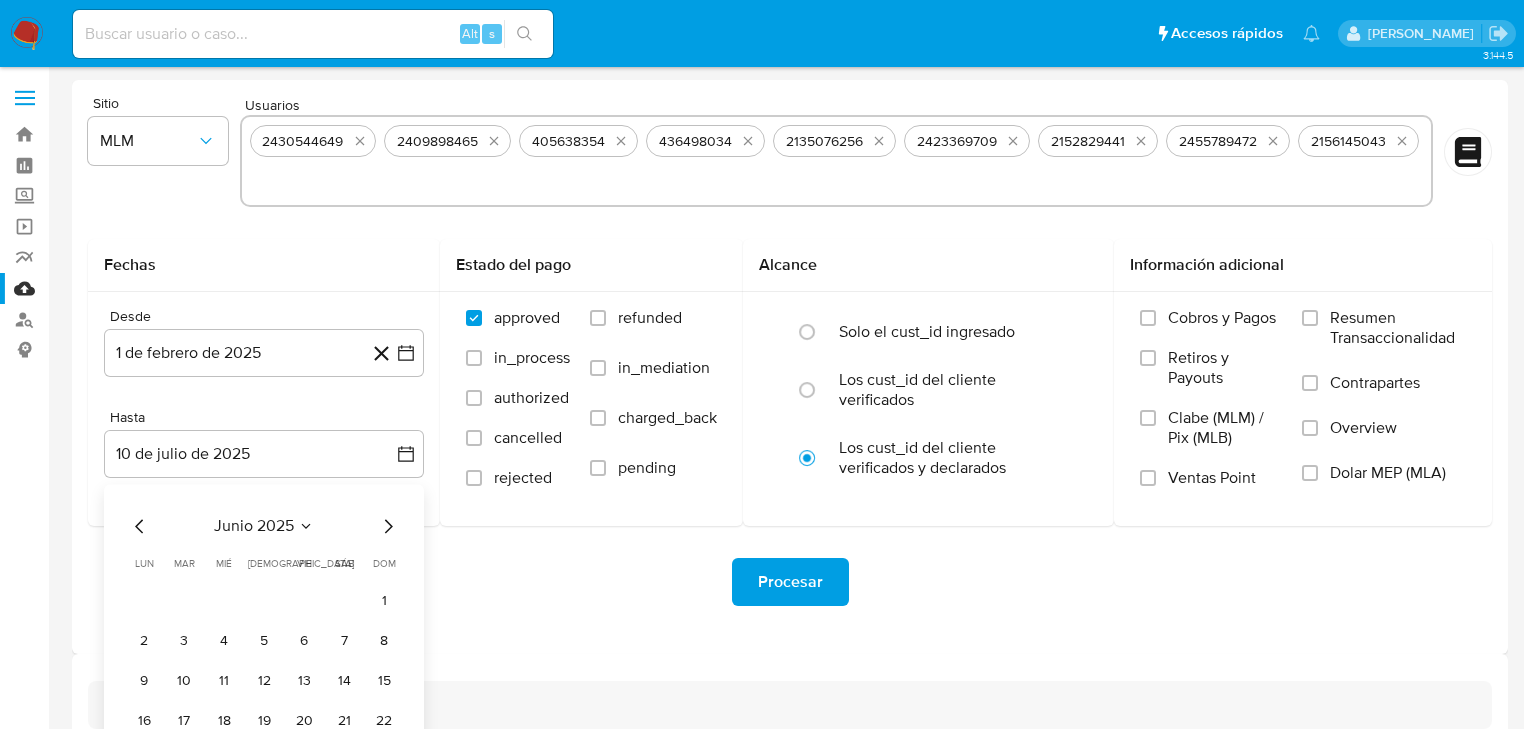 drag, startPoint x: 569, startPoint y: 629, endPoint x: 509, endPoint y: 592, distance: 70.491135 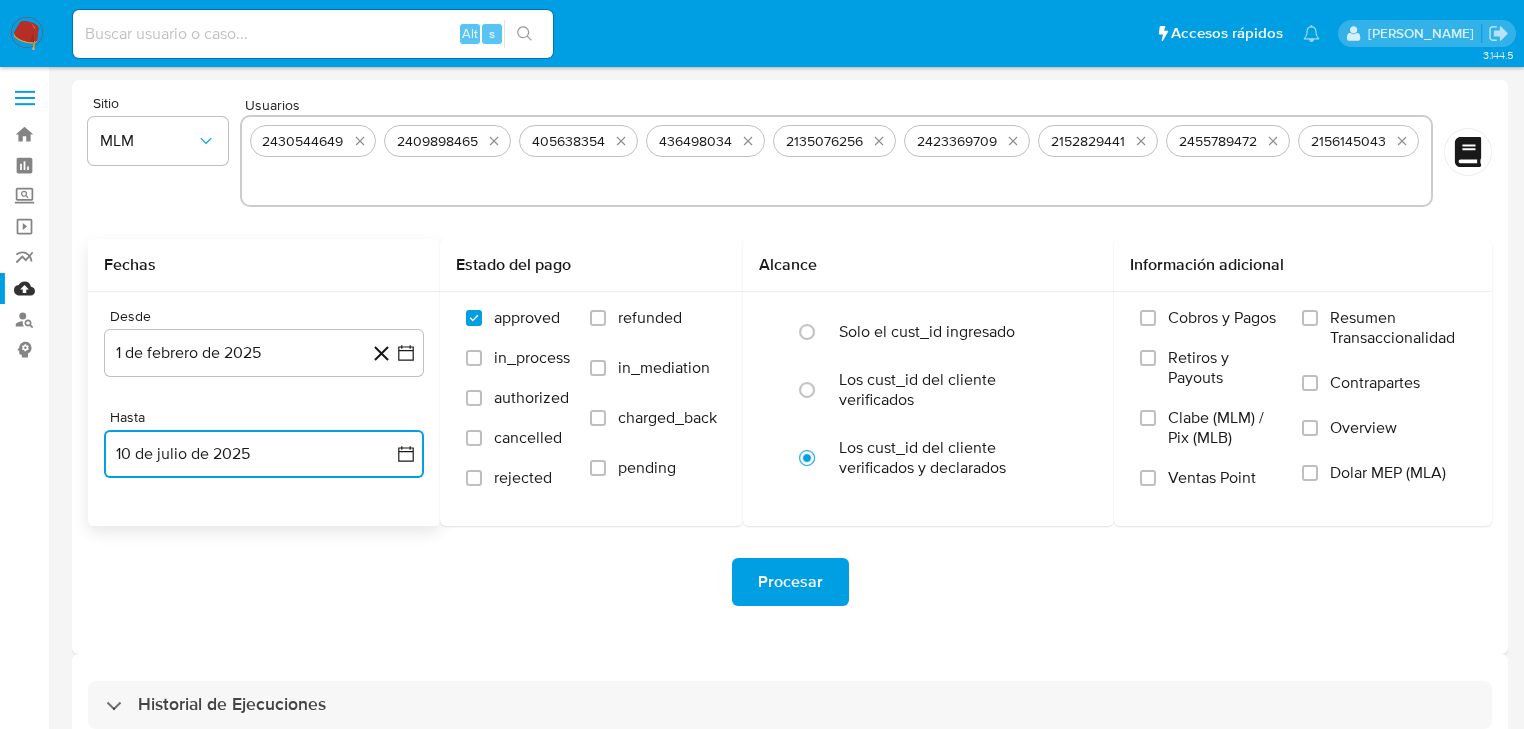 click on "10 de julio de 2025" at bounding box center (264, 454) 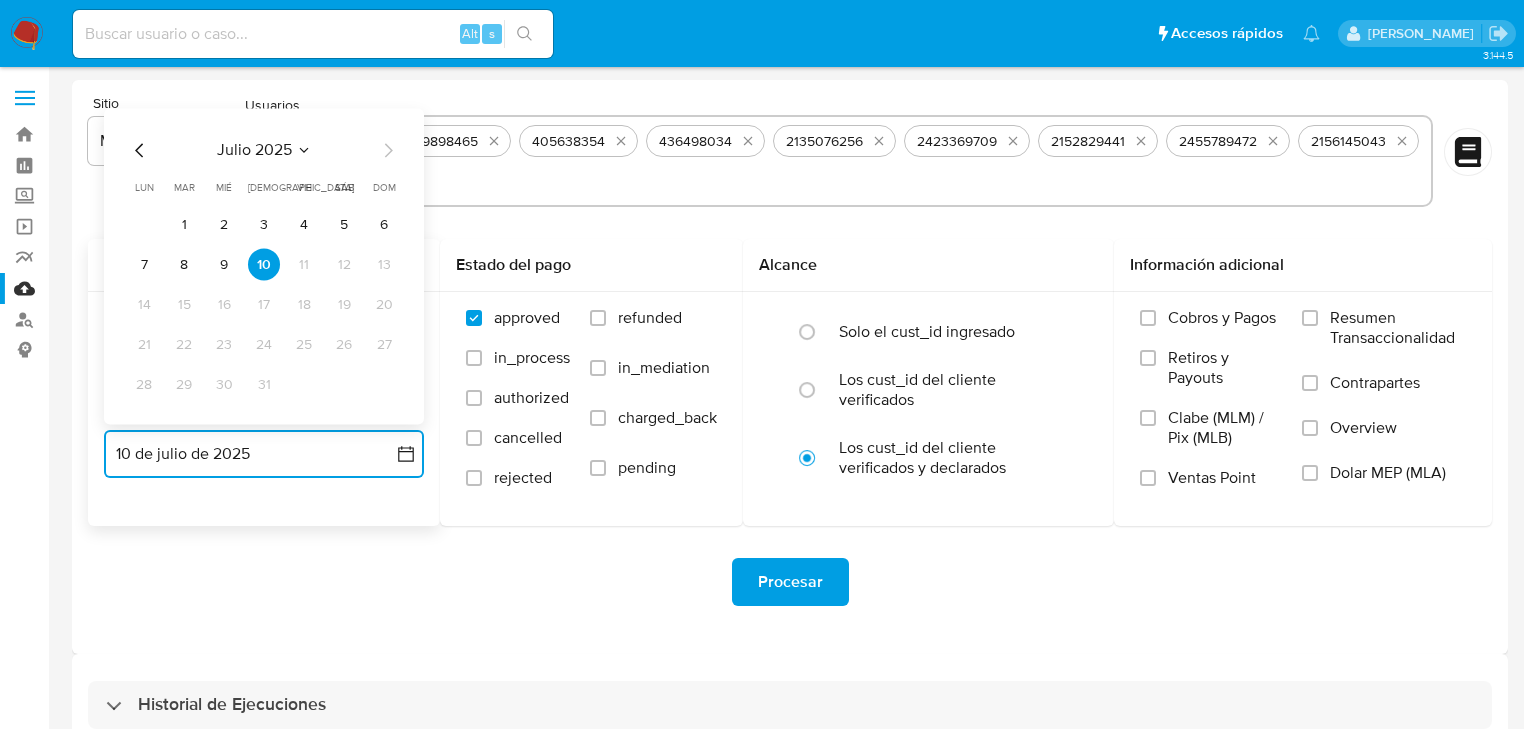 click 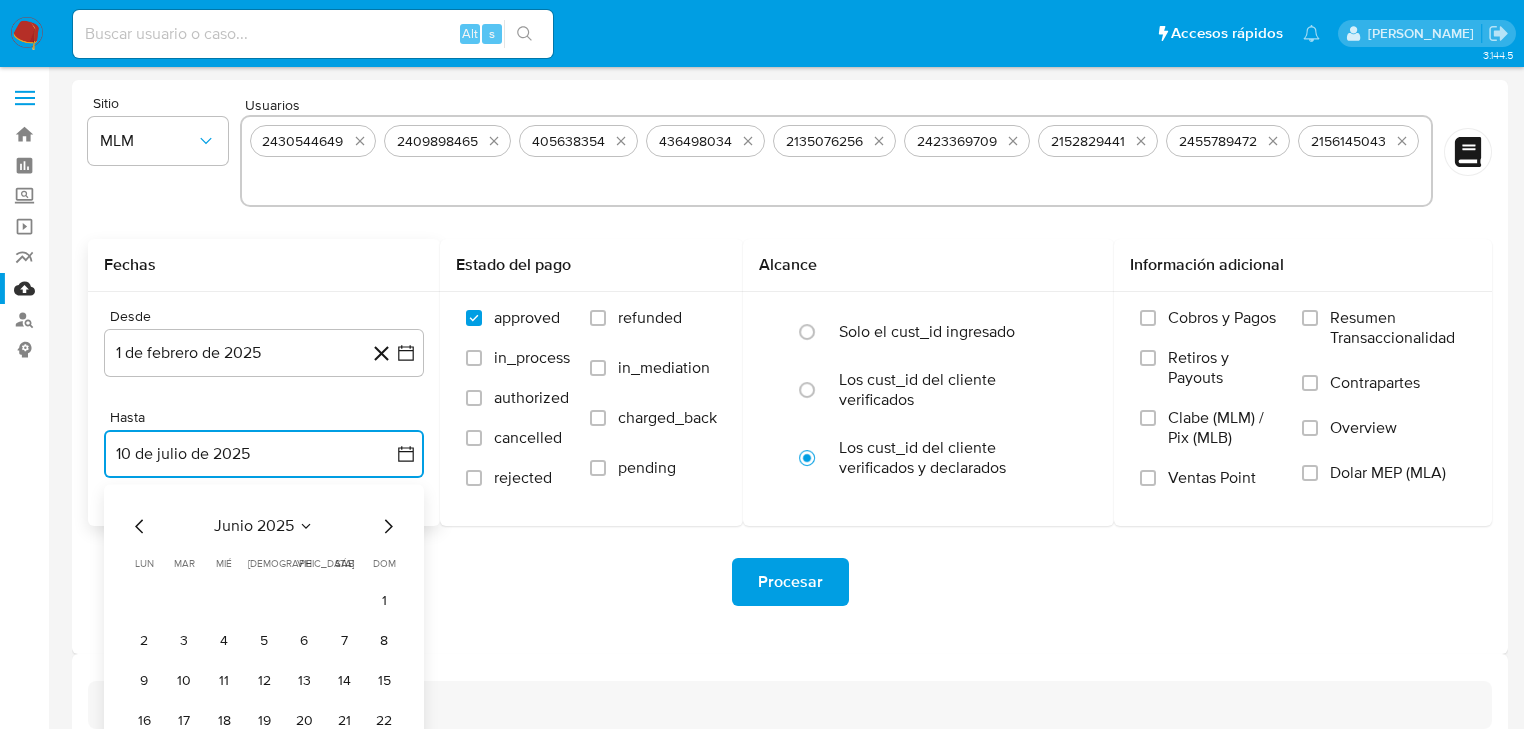 type 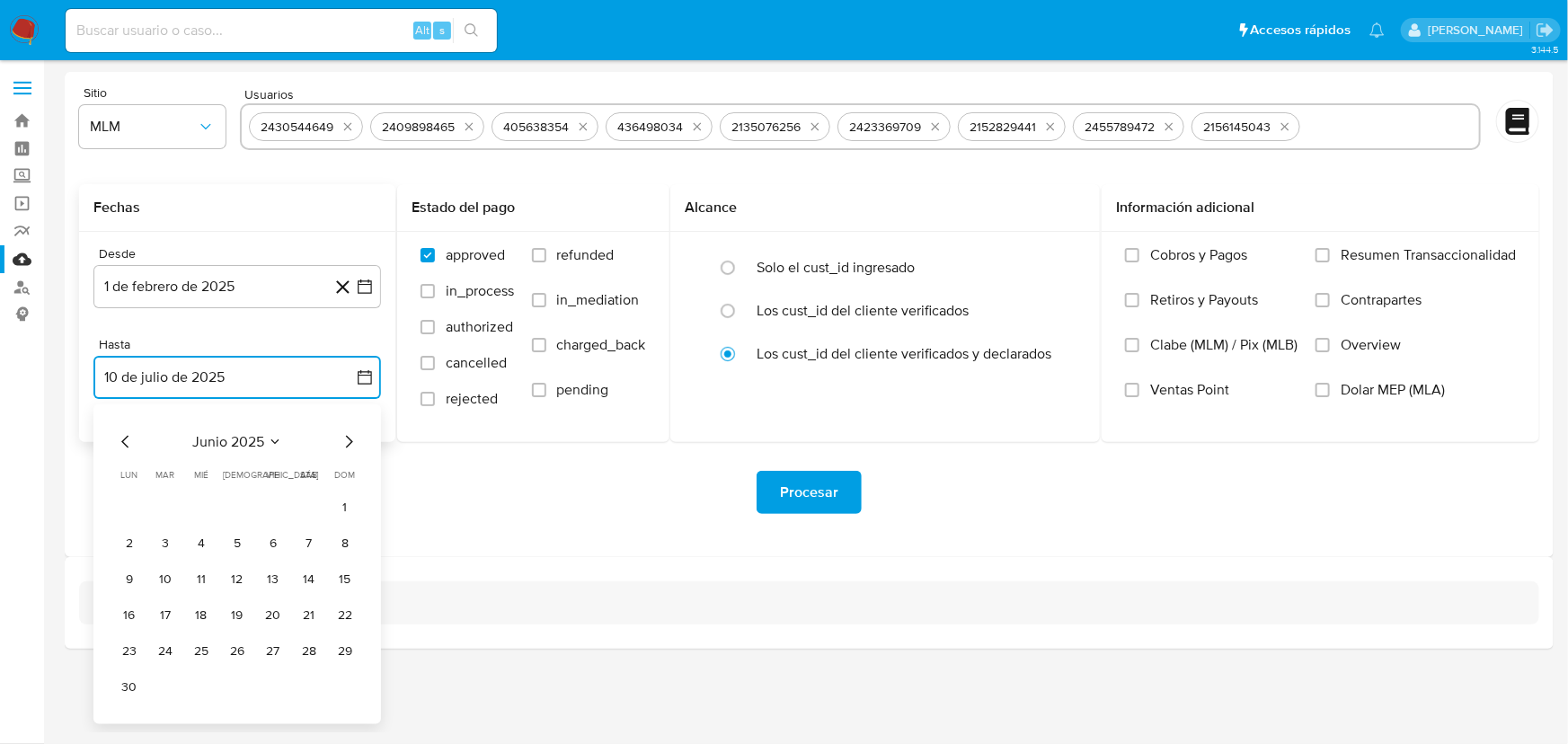 click 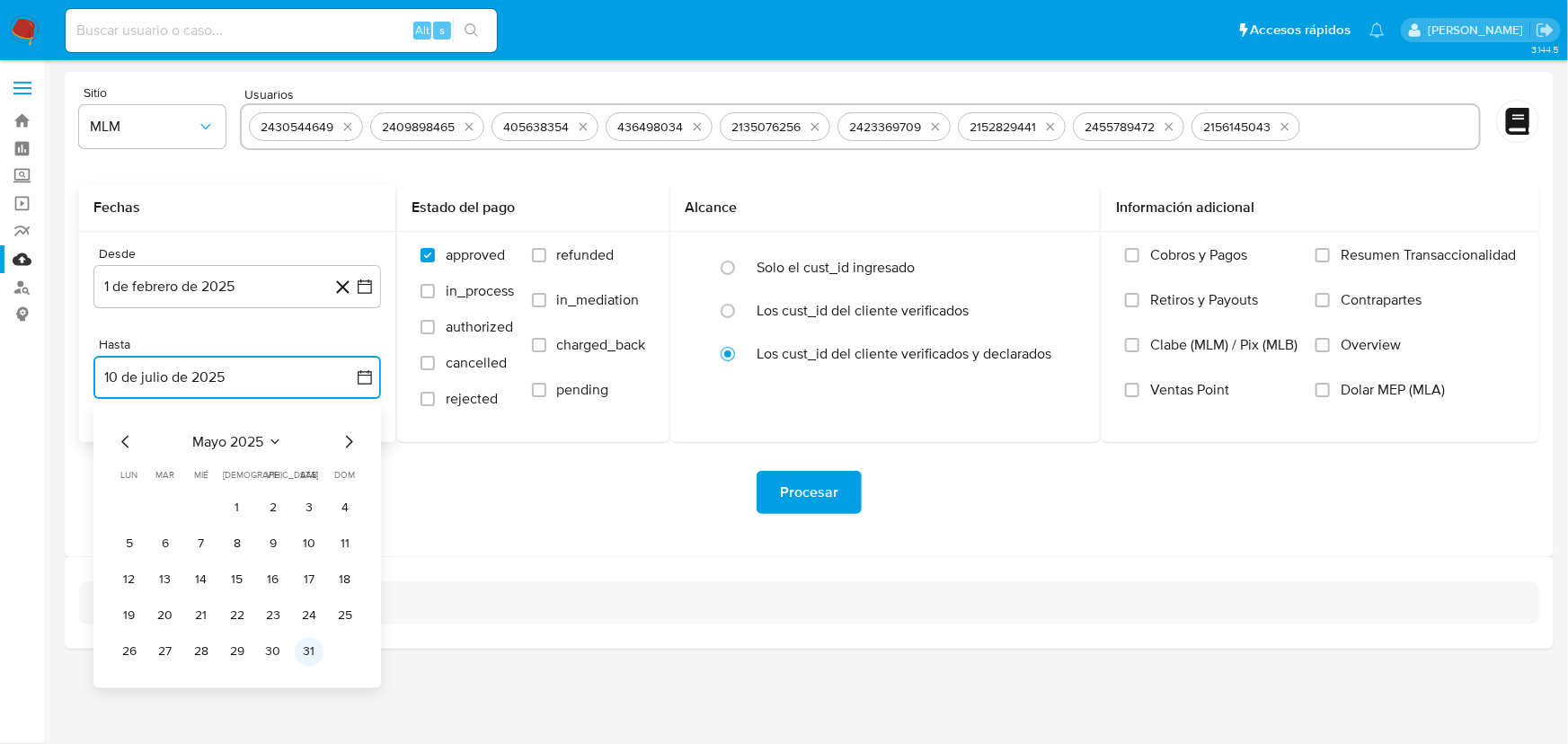 click on "31" at bounding box center (309, 652) 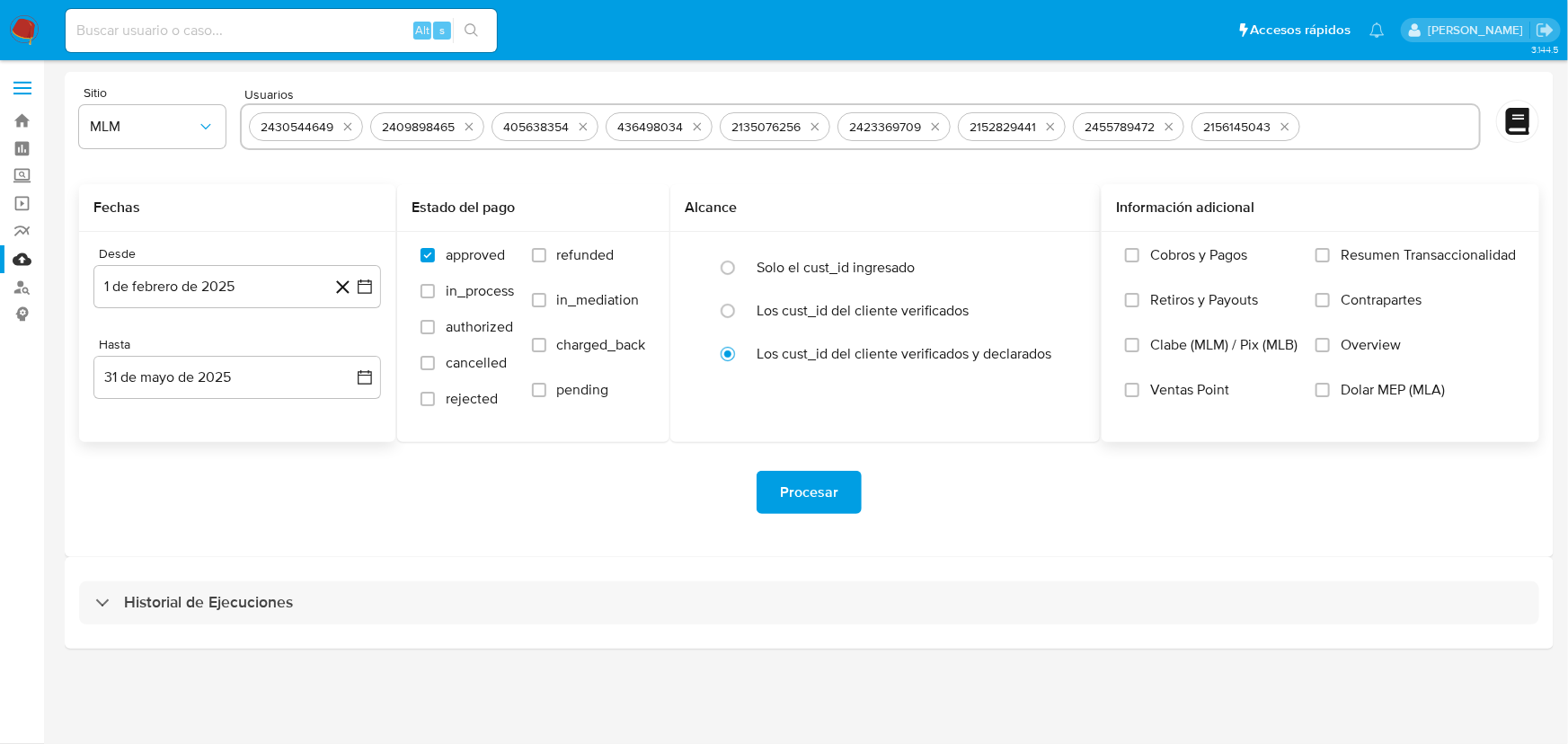 click on "Overview" at bounding box center (1370, 345) 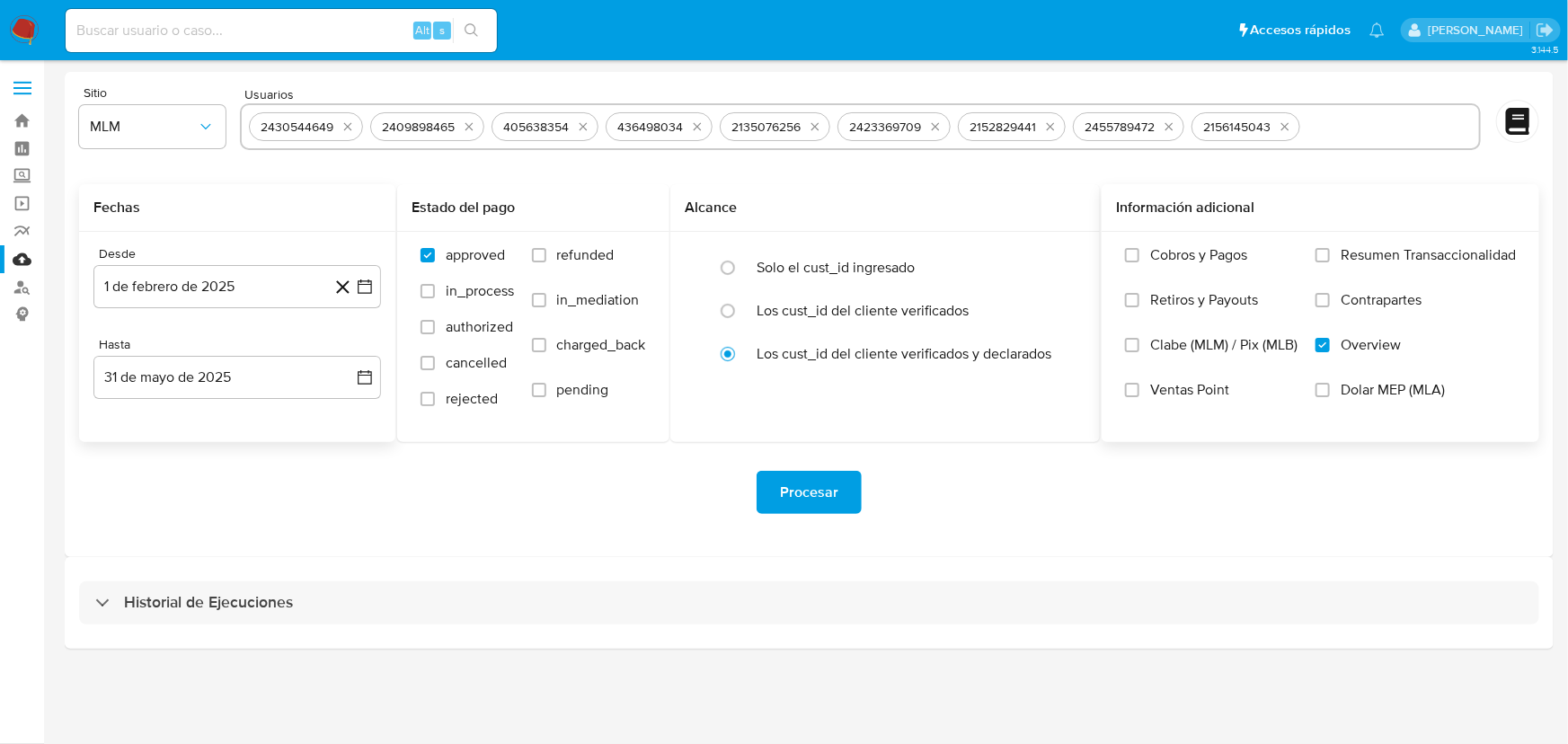 click on "Procesar" at bounding box center [809, 492] 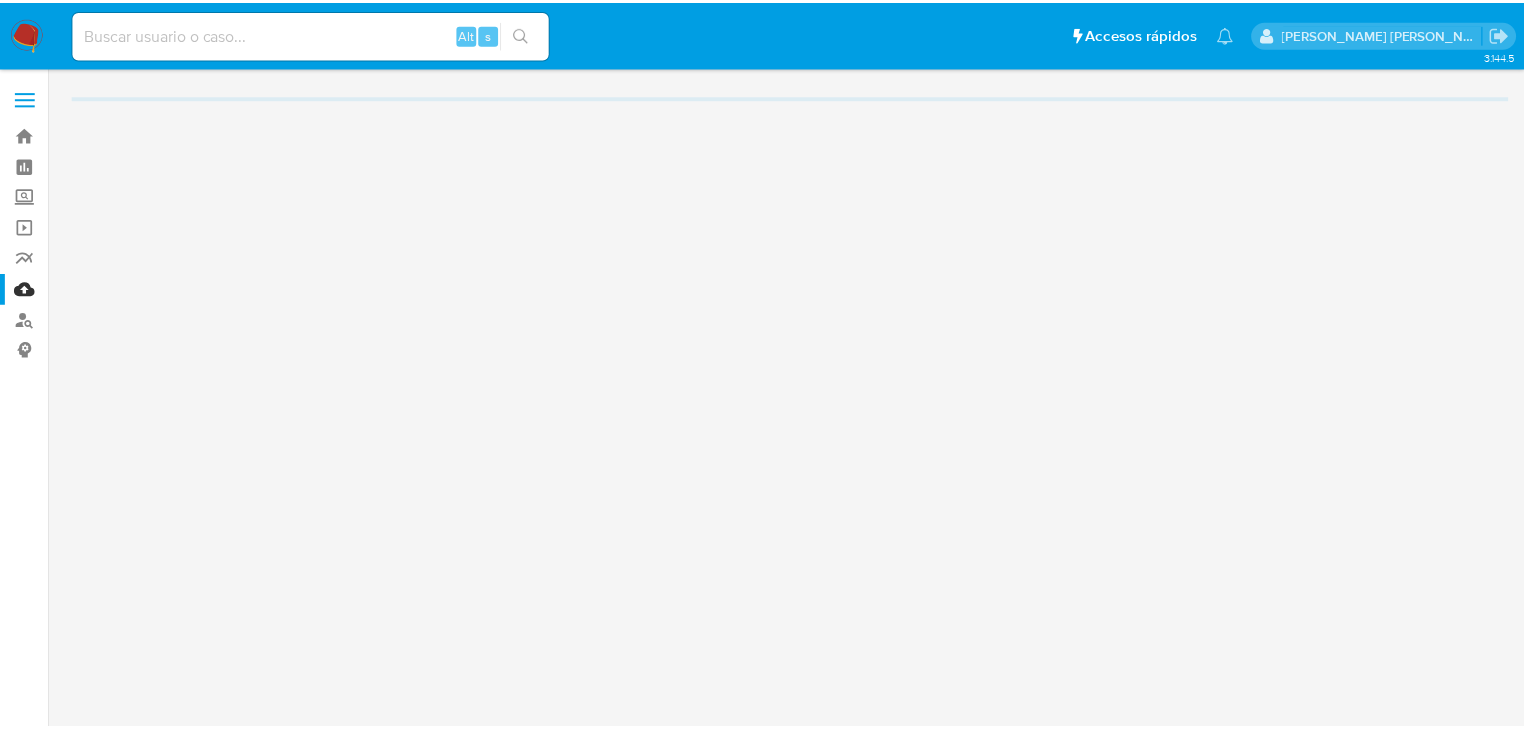 scroll, scrollTop: 0, scrollLeft: 0, axis: both 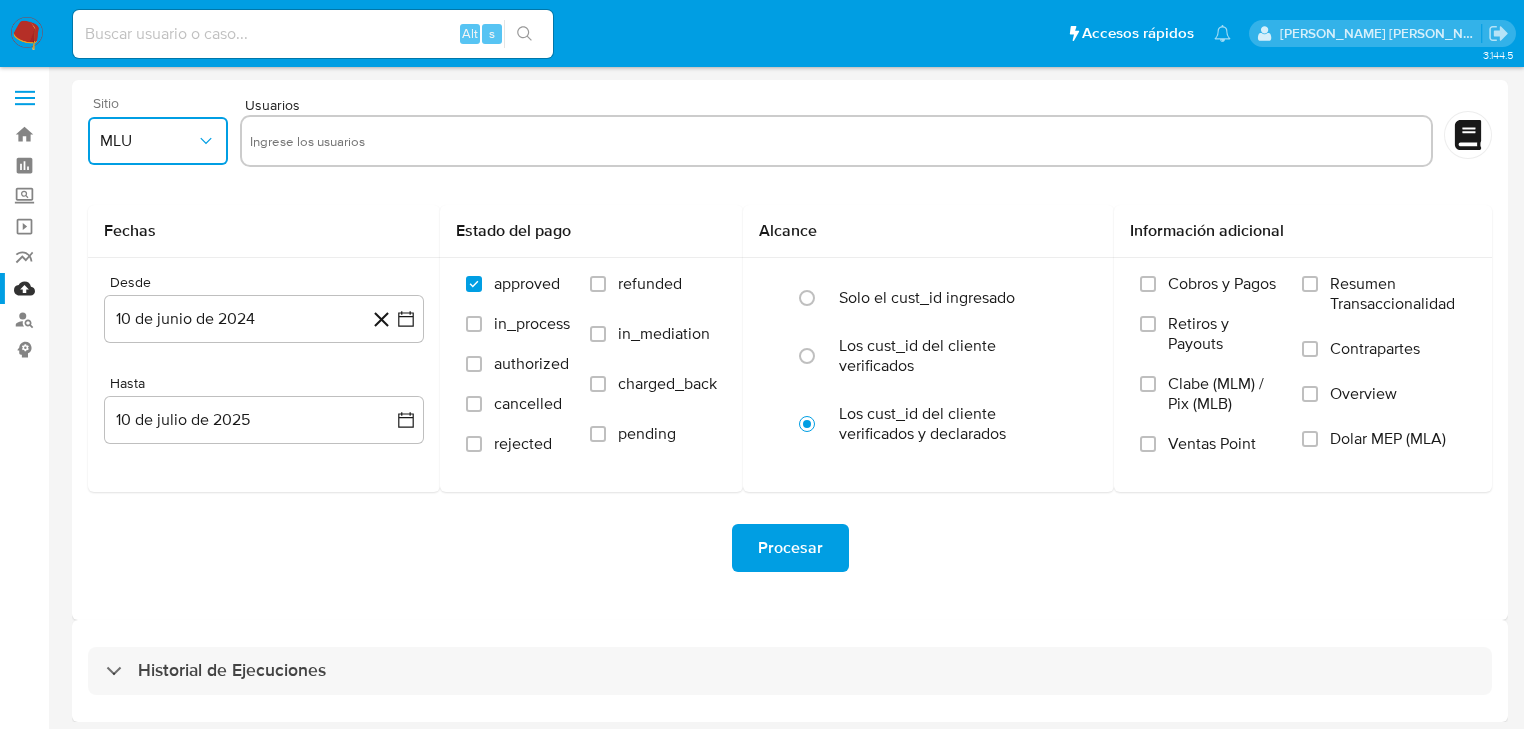 click on "MLU" at bounding box center [158, 141] 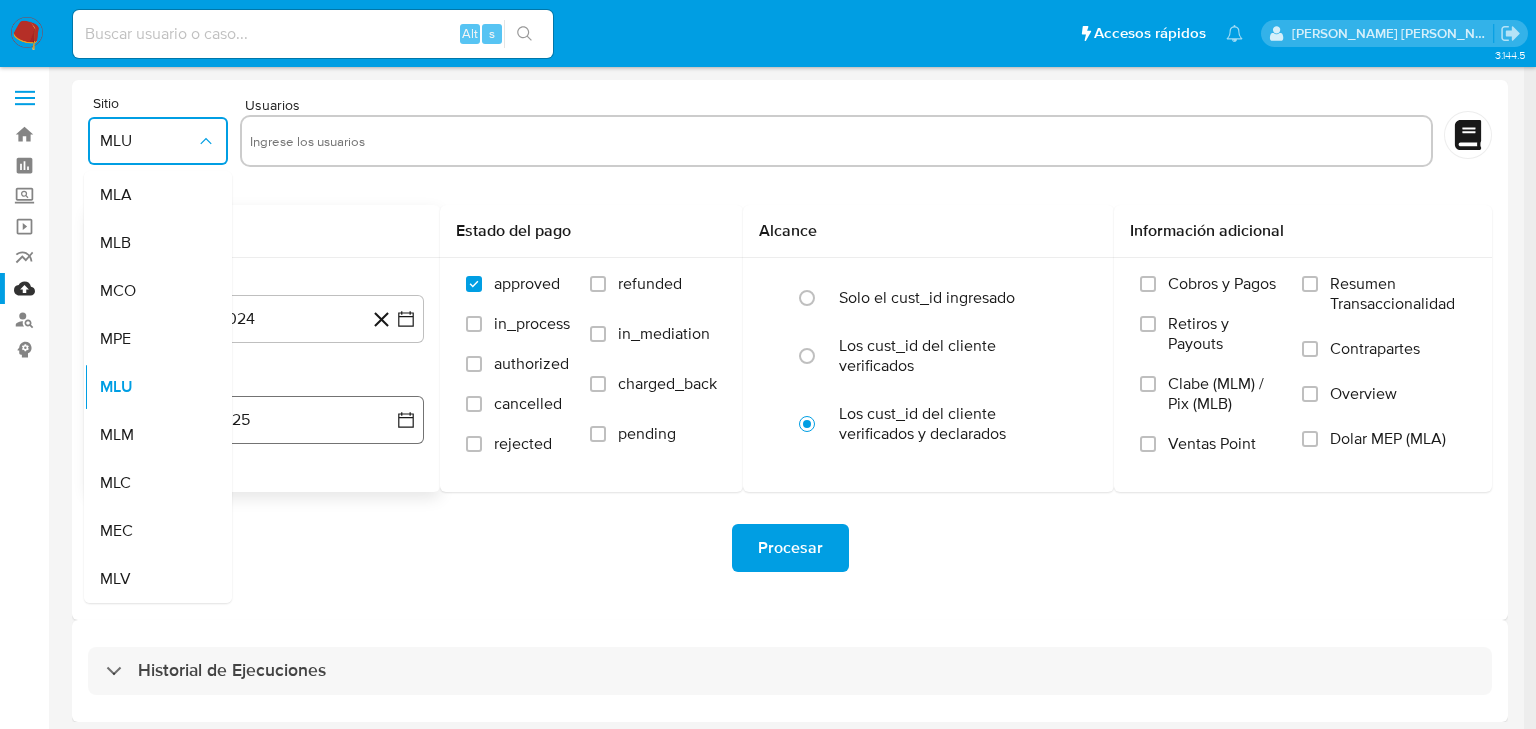 click on "MLM" at bounding box center (152, 435) 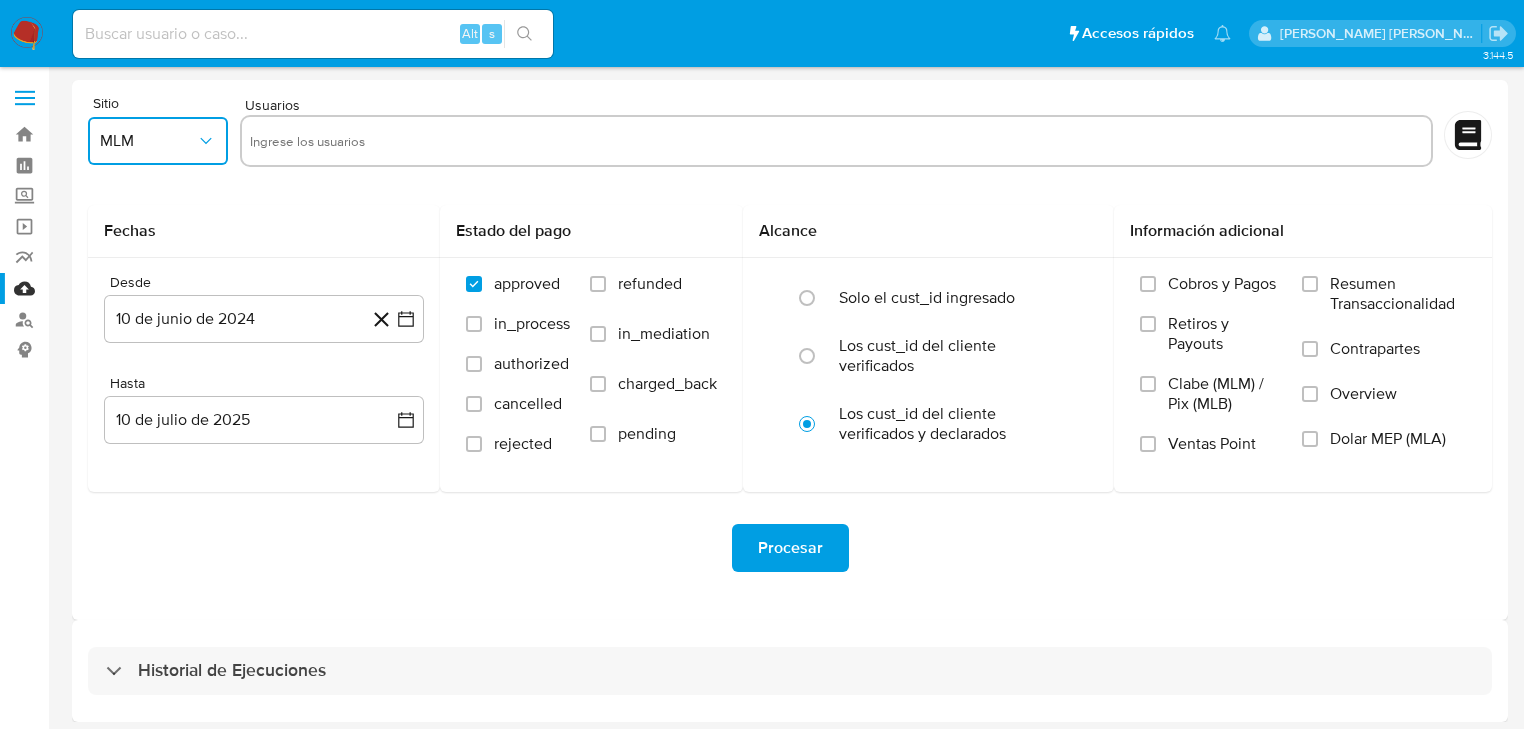 click at bounding box center [836, 141] 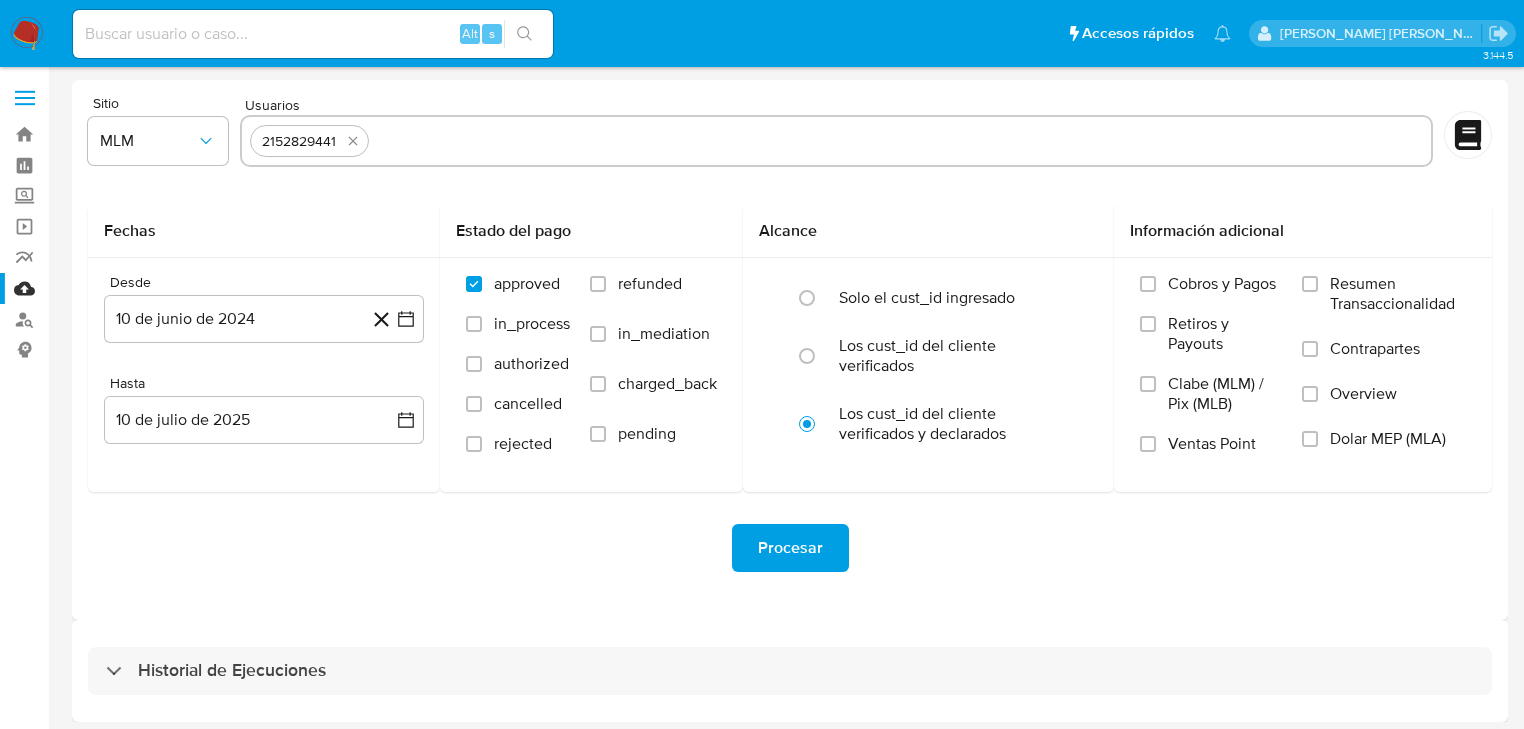 paste on "2156145043" 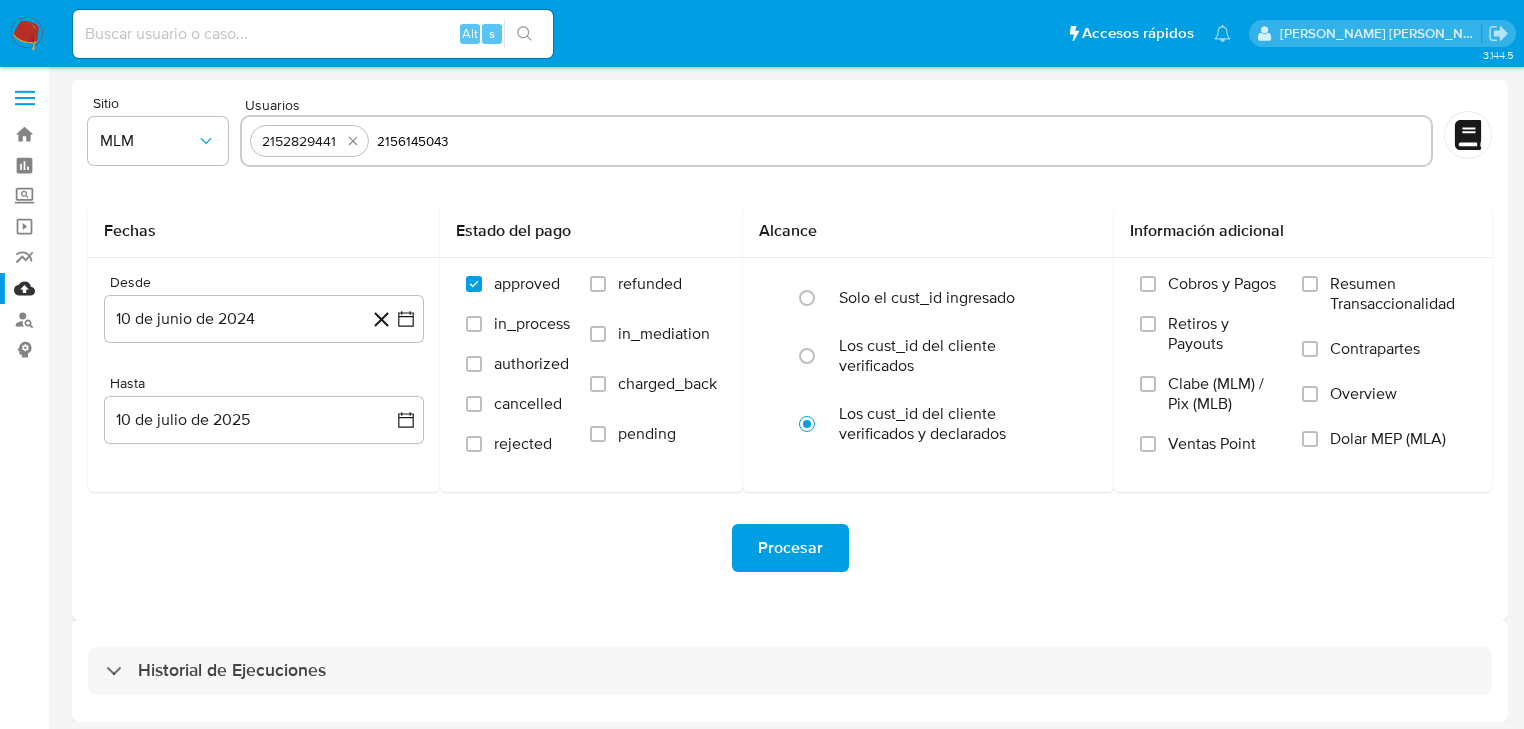 type 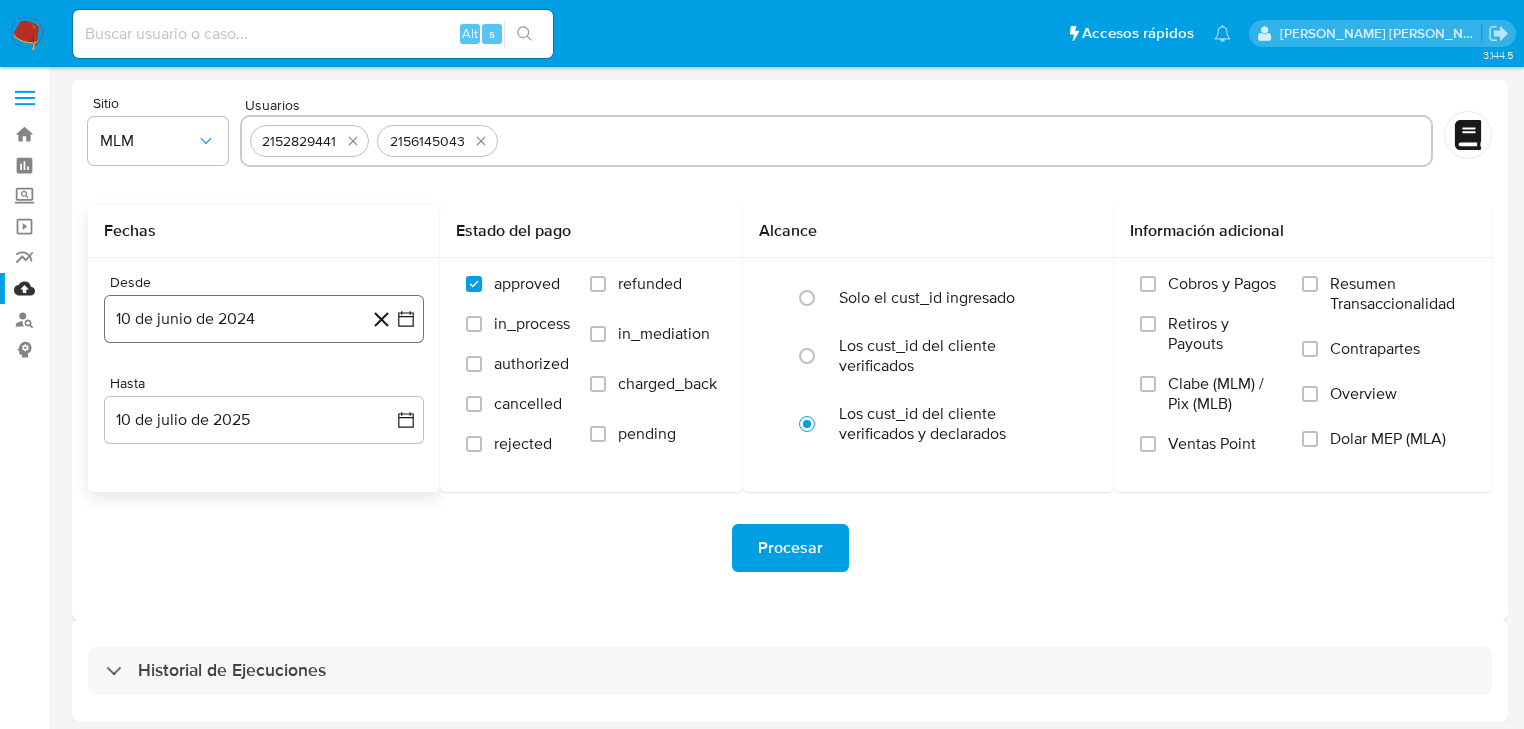 click on "10 de junio de 2024" at bounding box center (264, 319) 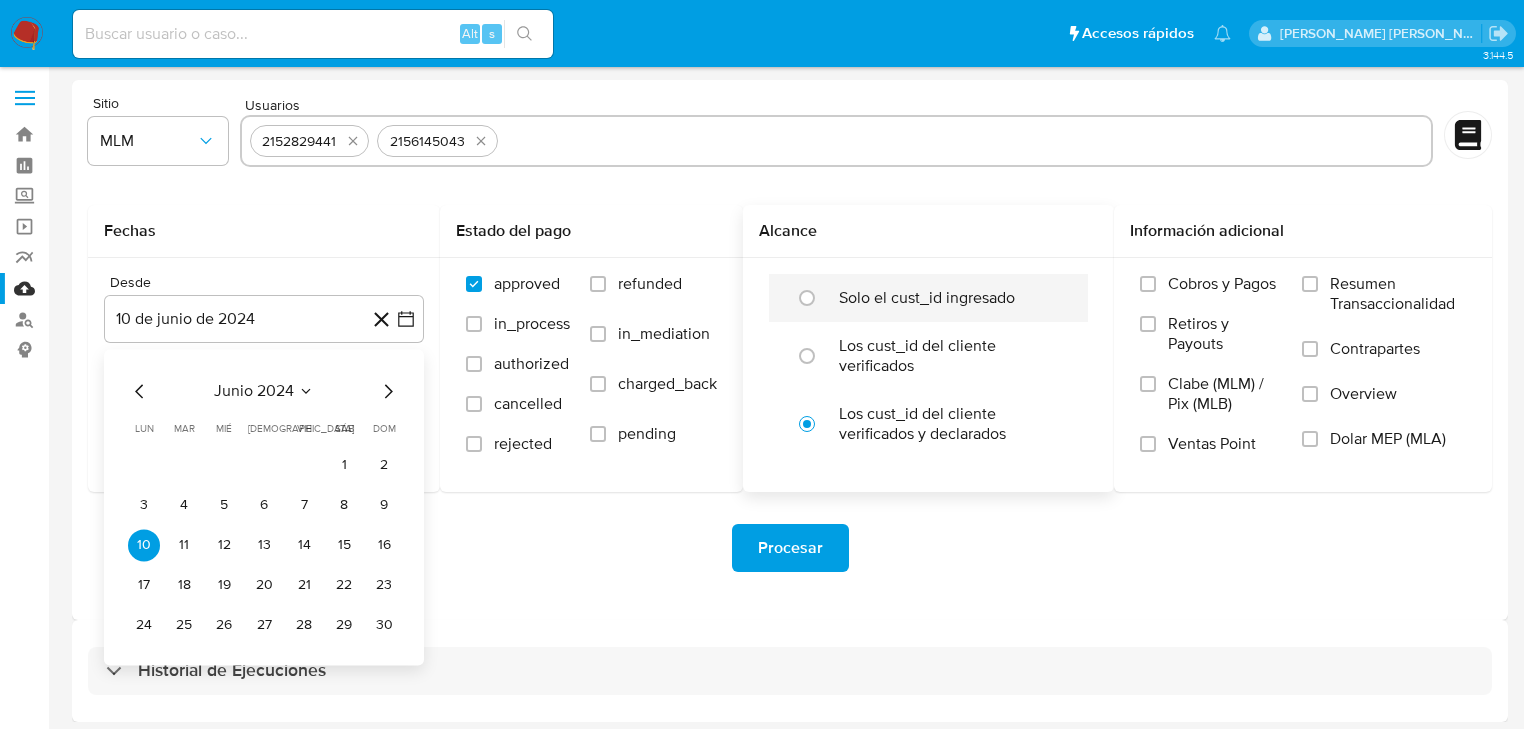 click at bounding box center [812, 298] 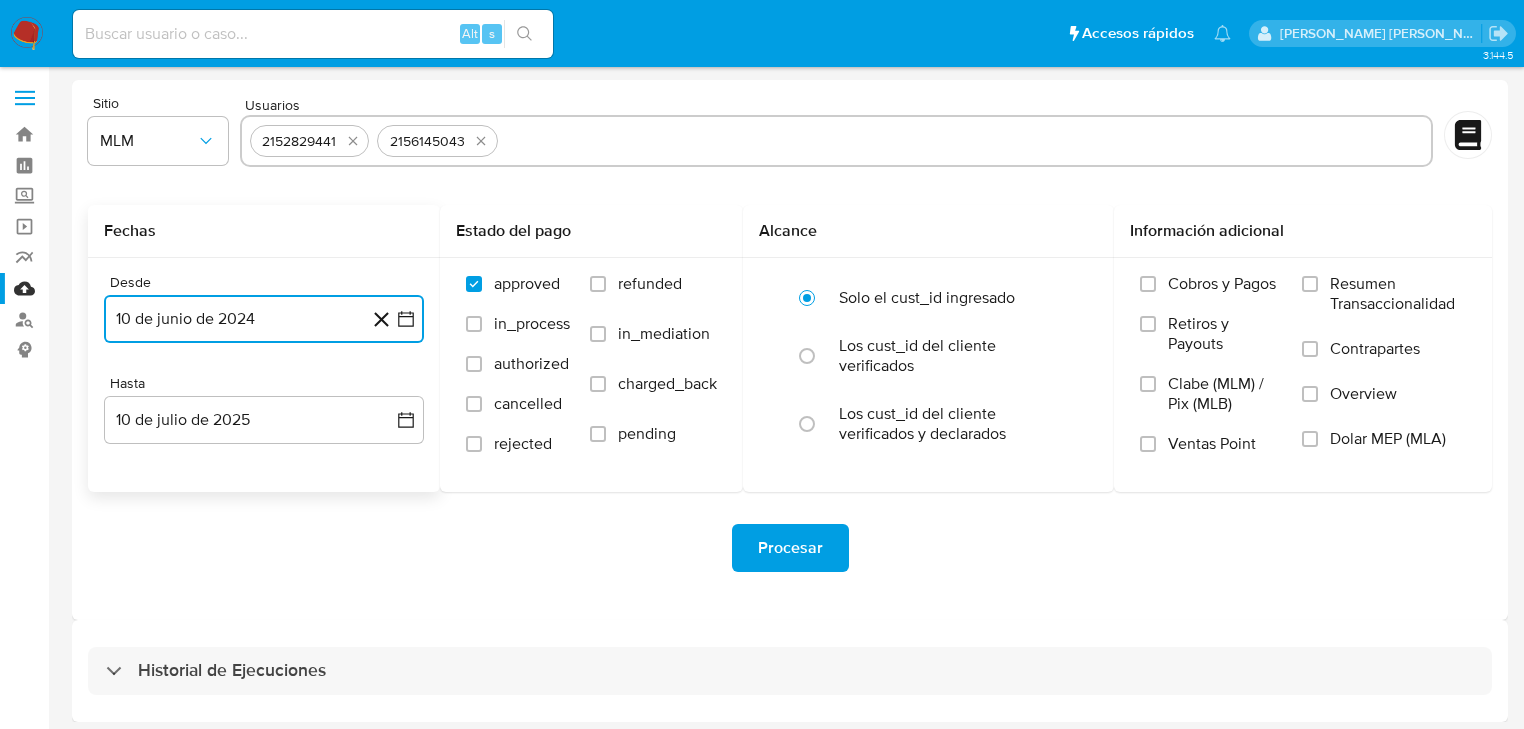 click on "10 de junio de 2024" at bounding box center (264, 319) 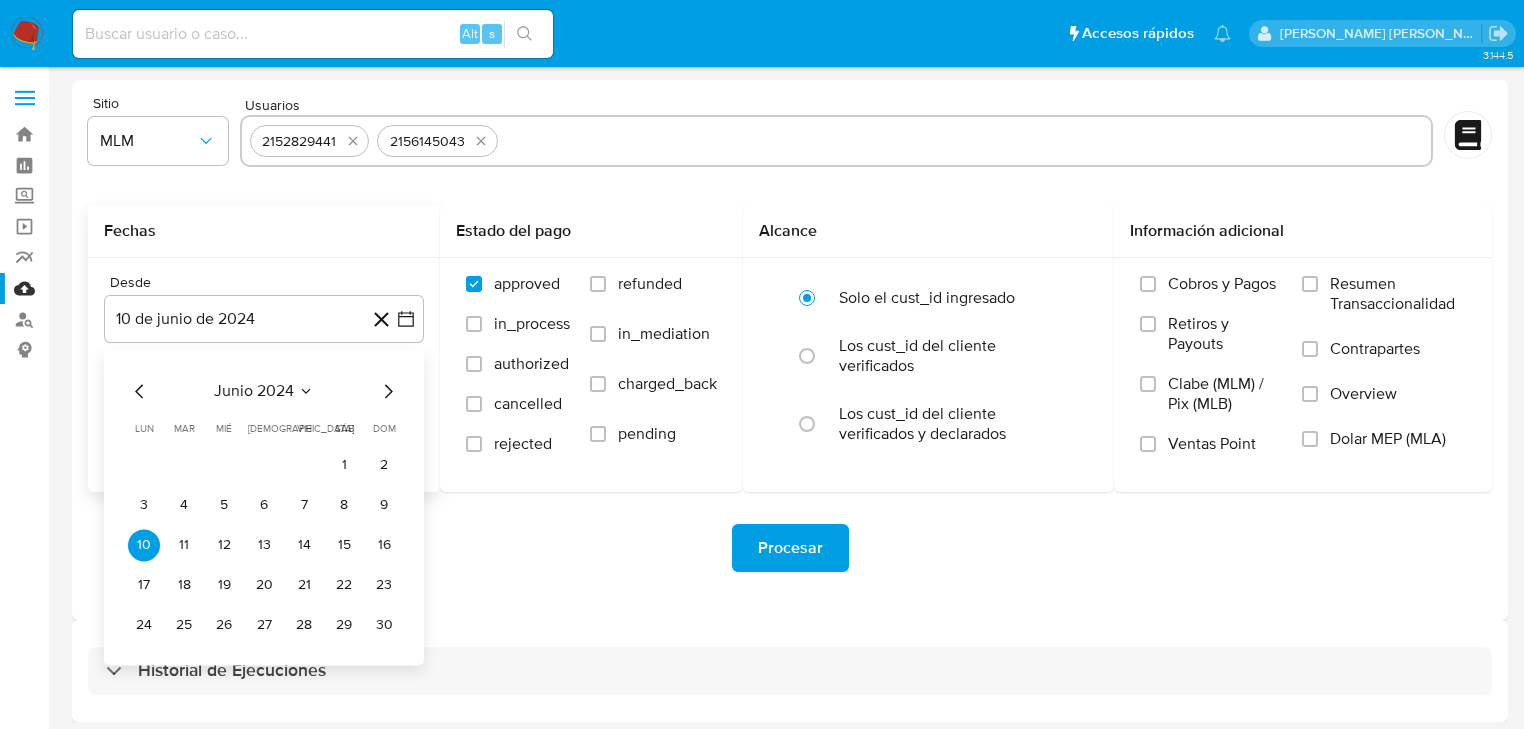 click on "junio 2024 junio 2024 lun lunes mar martes mié miércoles jue jueves vie viernes sáb sábado dom domingo 1 2 3 4 5 6 7 8 9 10 11 12 13 14 15 16 17 18 19 20 21 22 23 24 25 26 27 28 29 30" at bounding box center [264, 507] 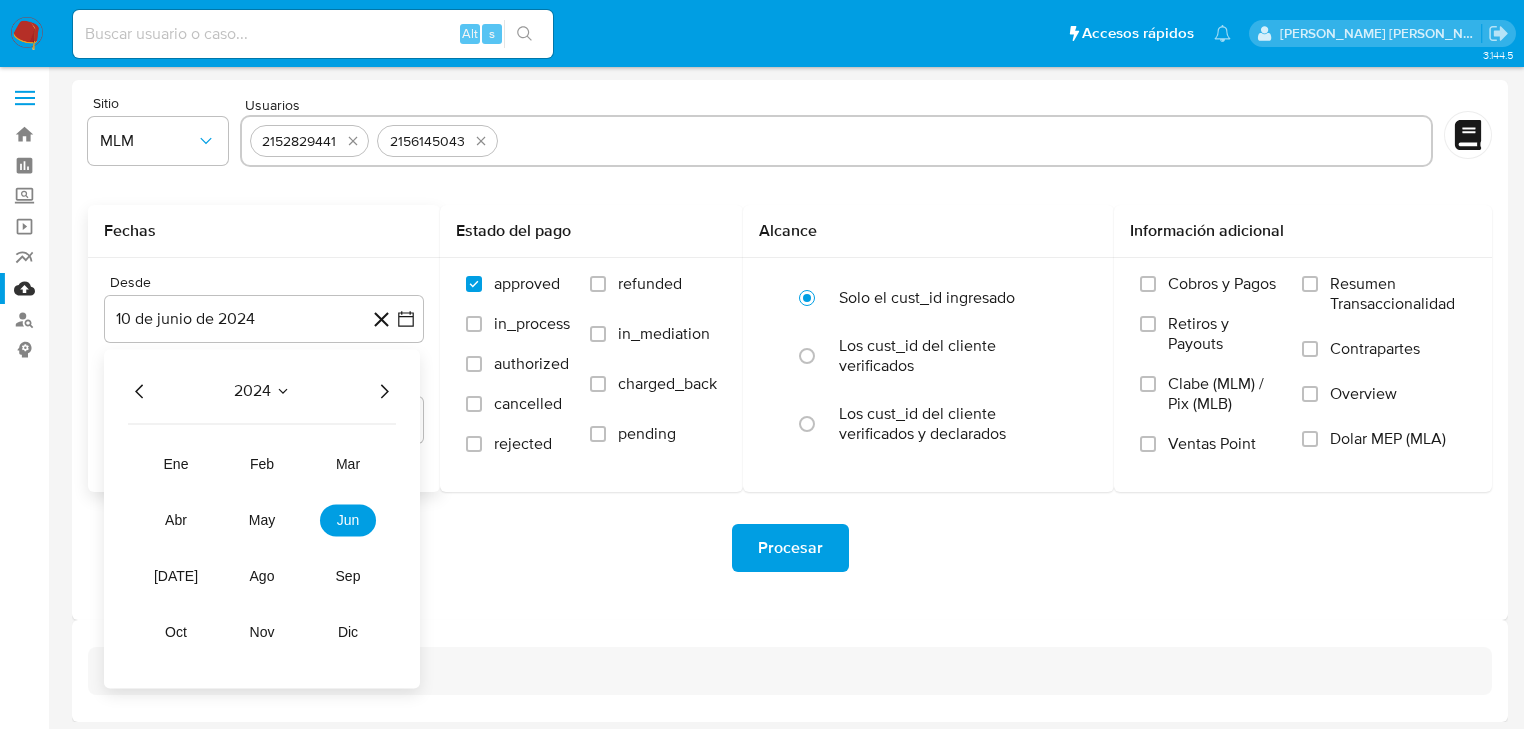 click 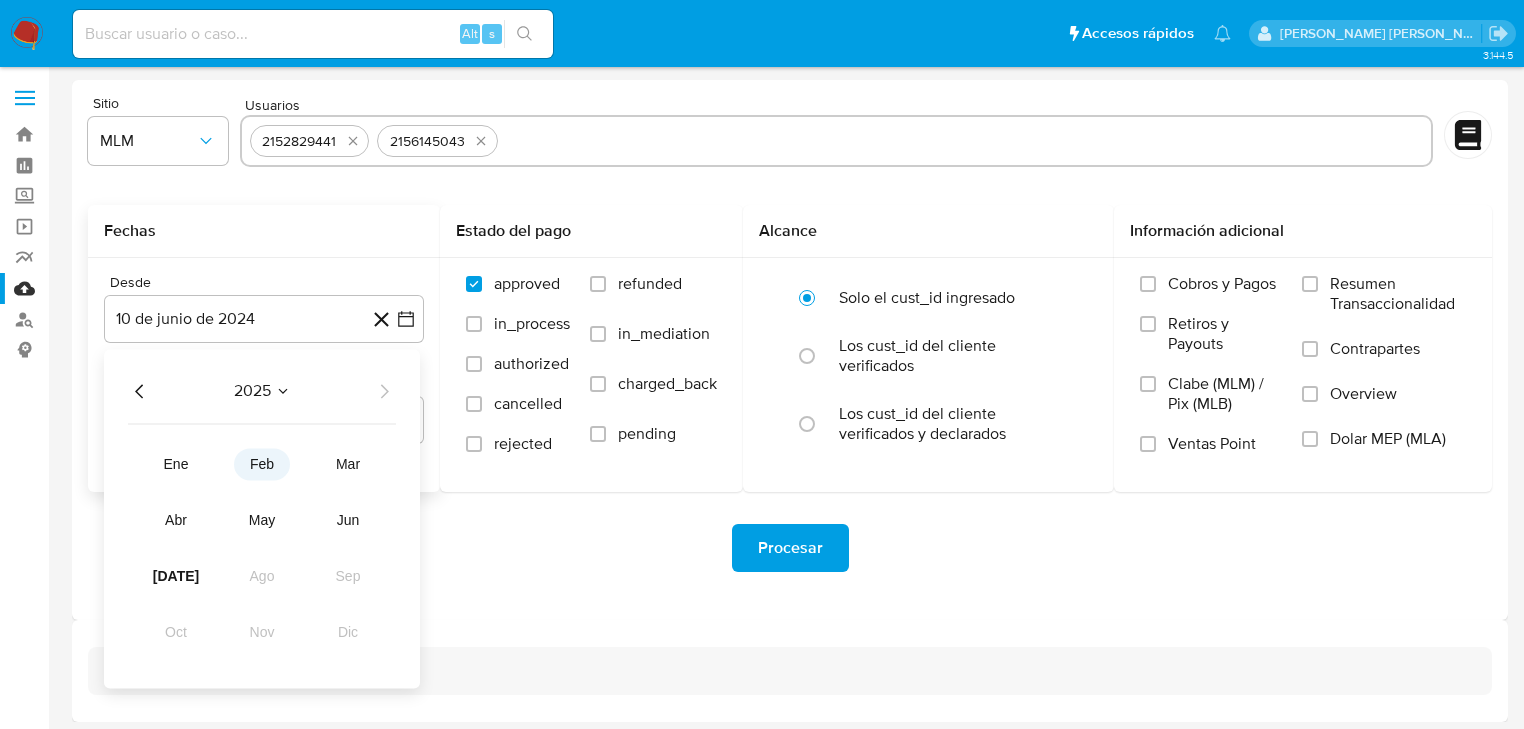 click on "feb" at bounding box center (262, 464) 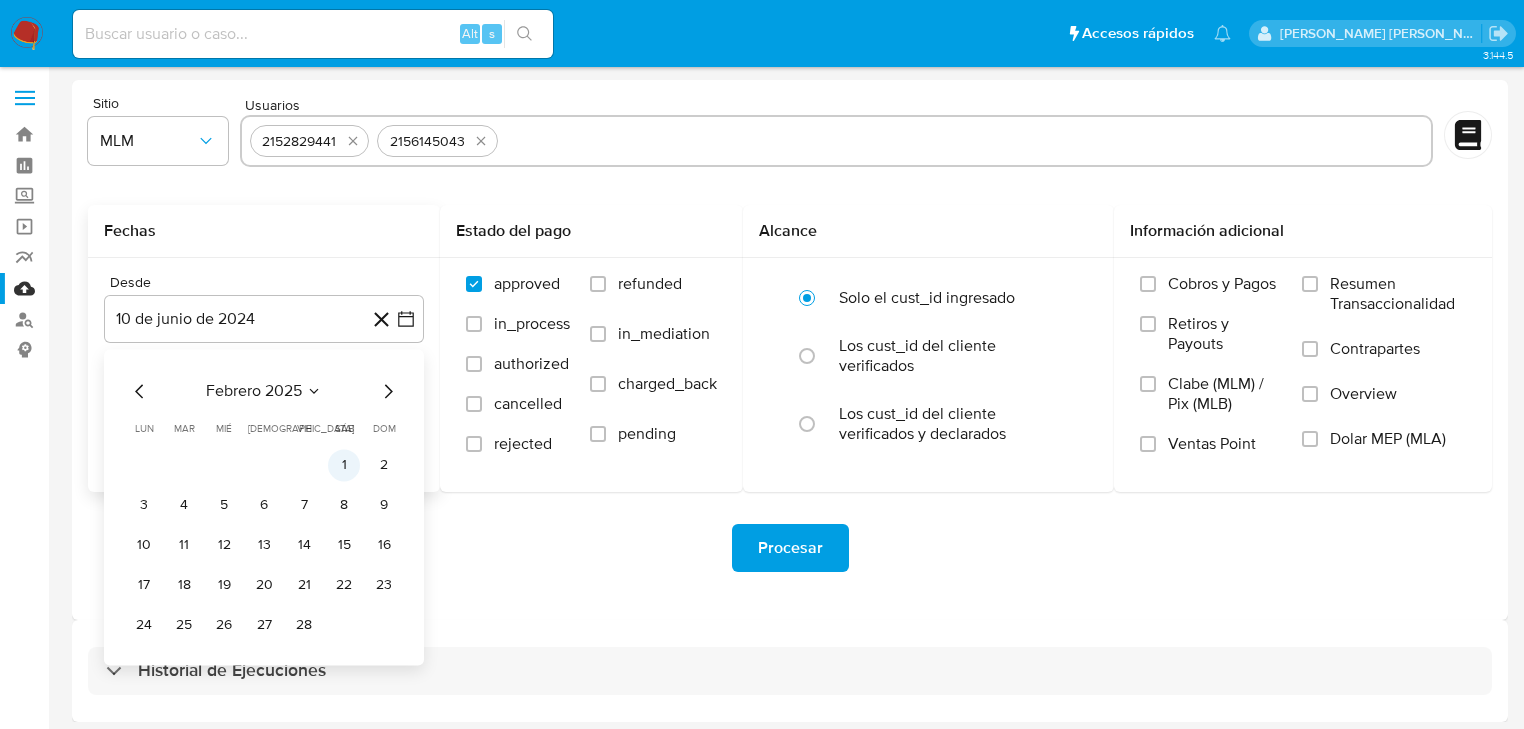 click on "1" at bounding box center (344, 465) 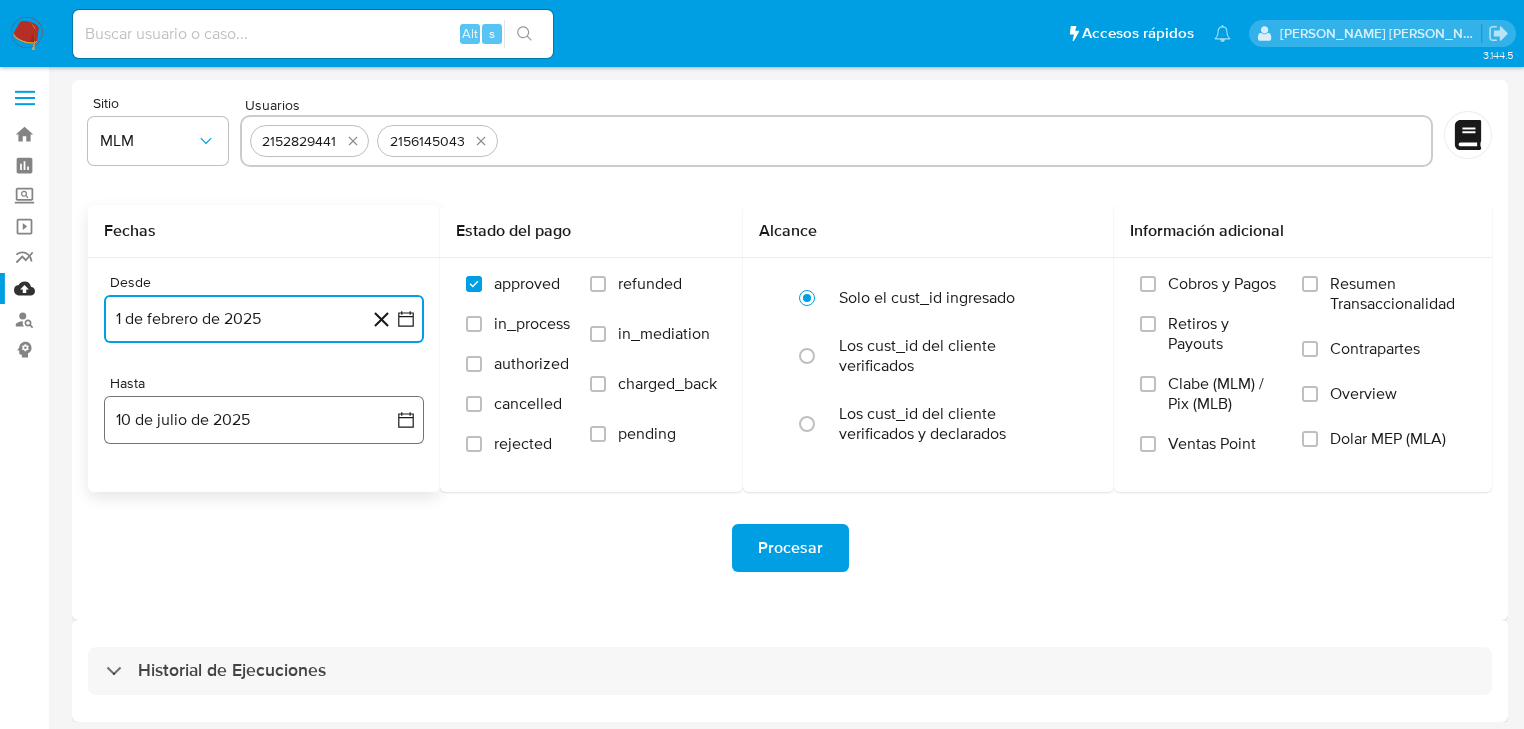 drag, startPoint x: 276, startPoint y: 428, endPoint x: 260, endPoint y: 420, distance: 17.888544 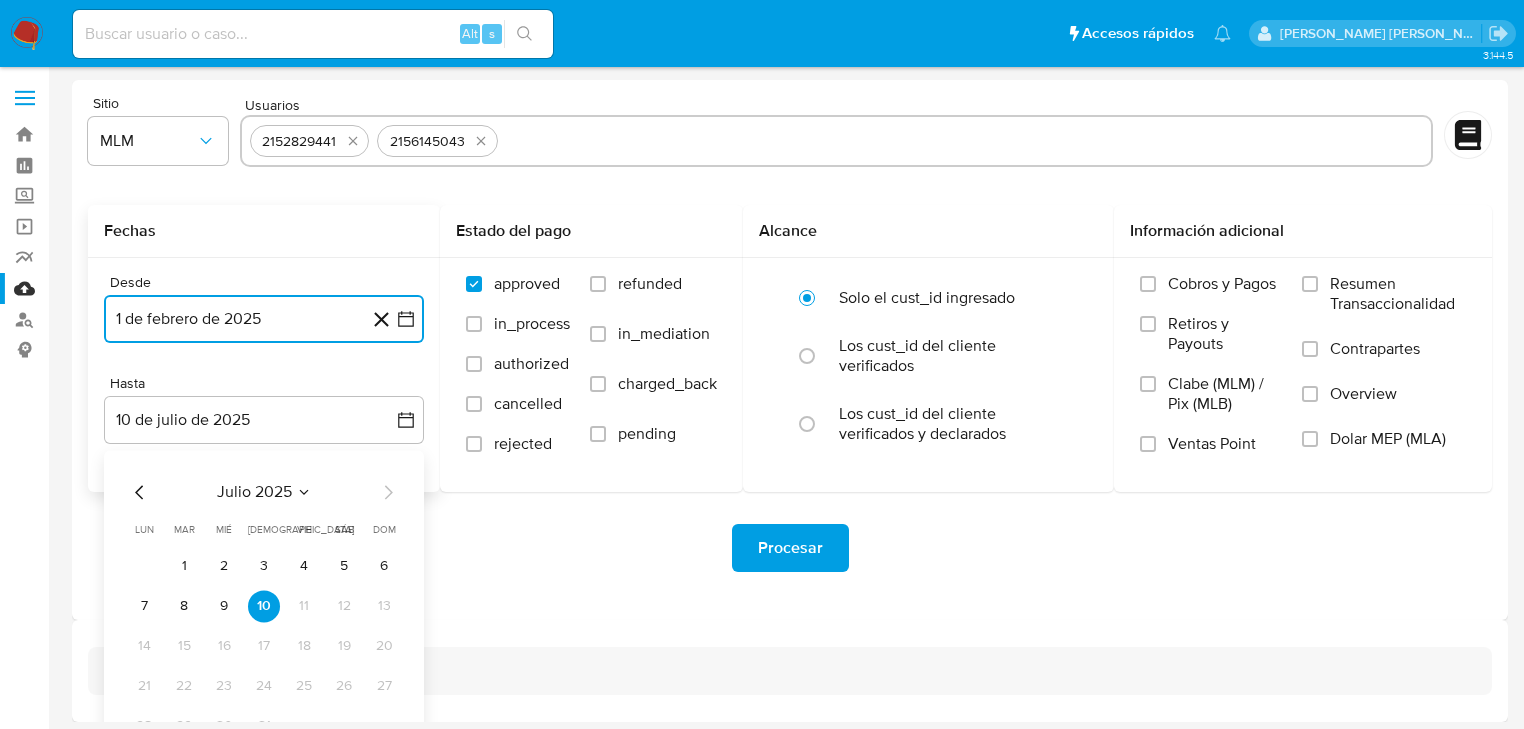 click 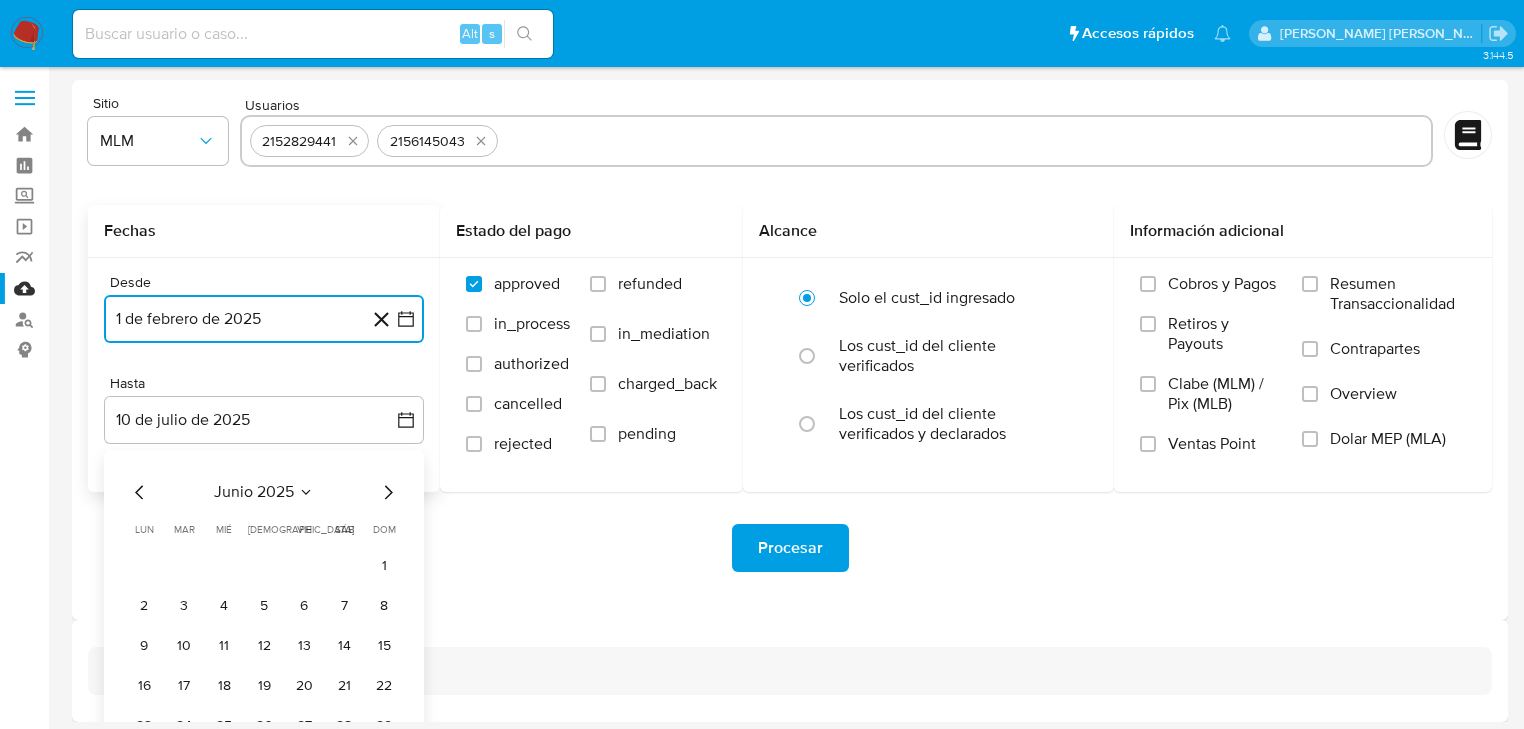 click 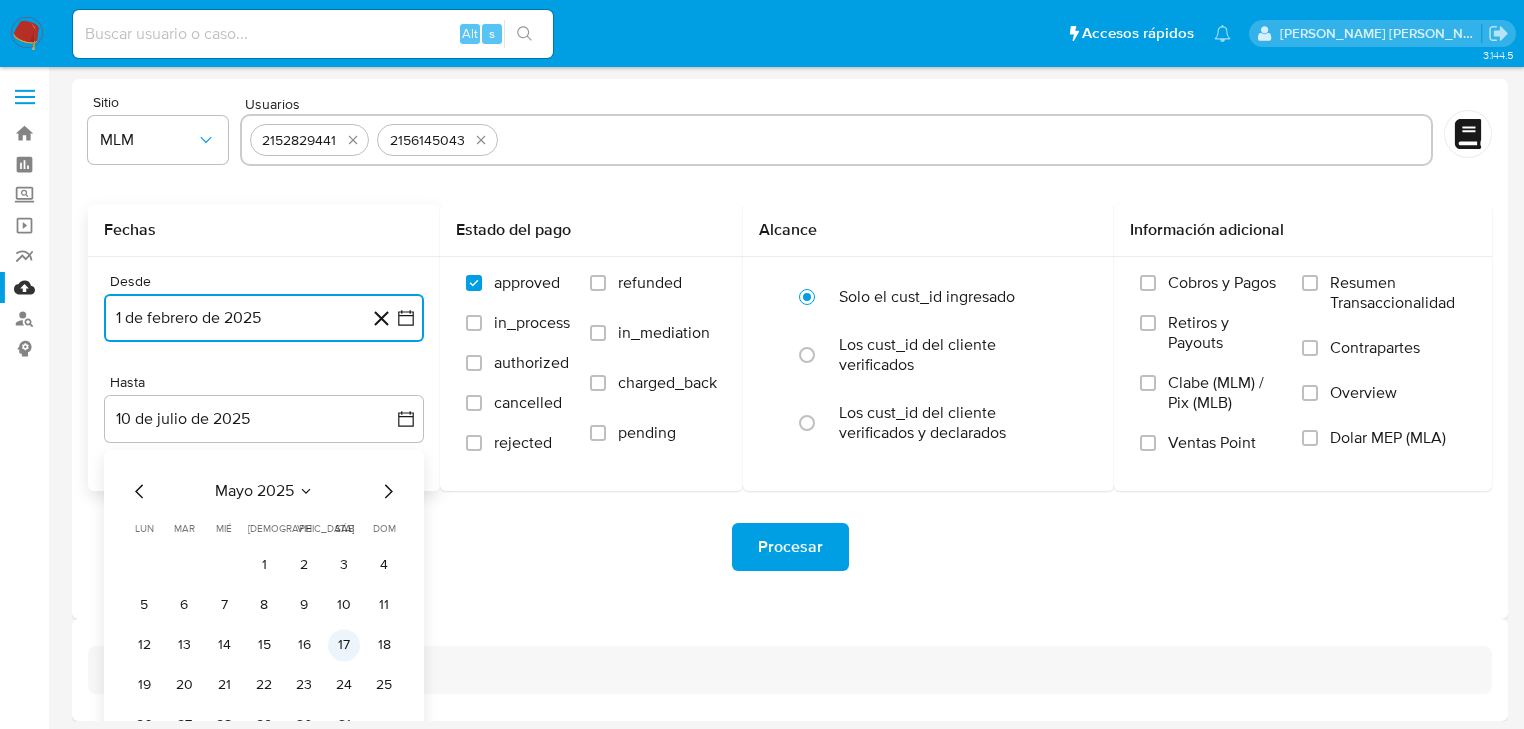 scroll, scrollTop: 5, scrollLeft: 0, axis: vertical 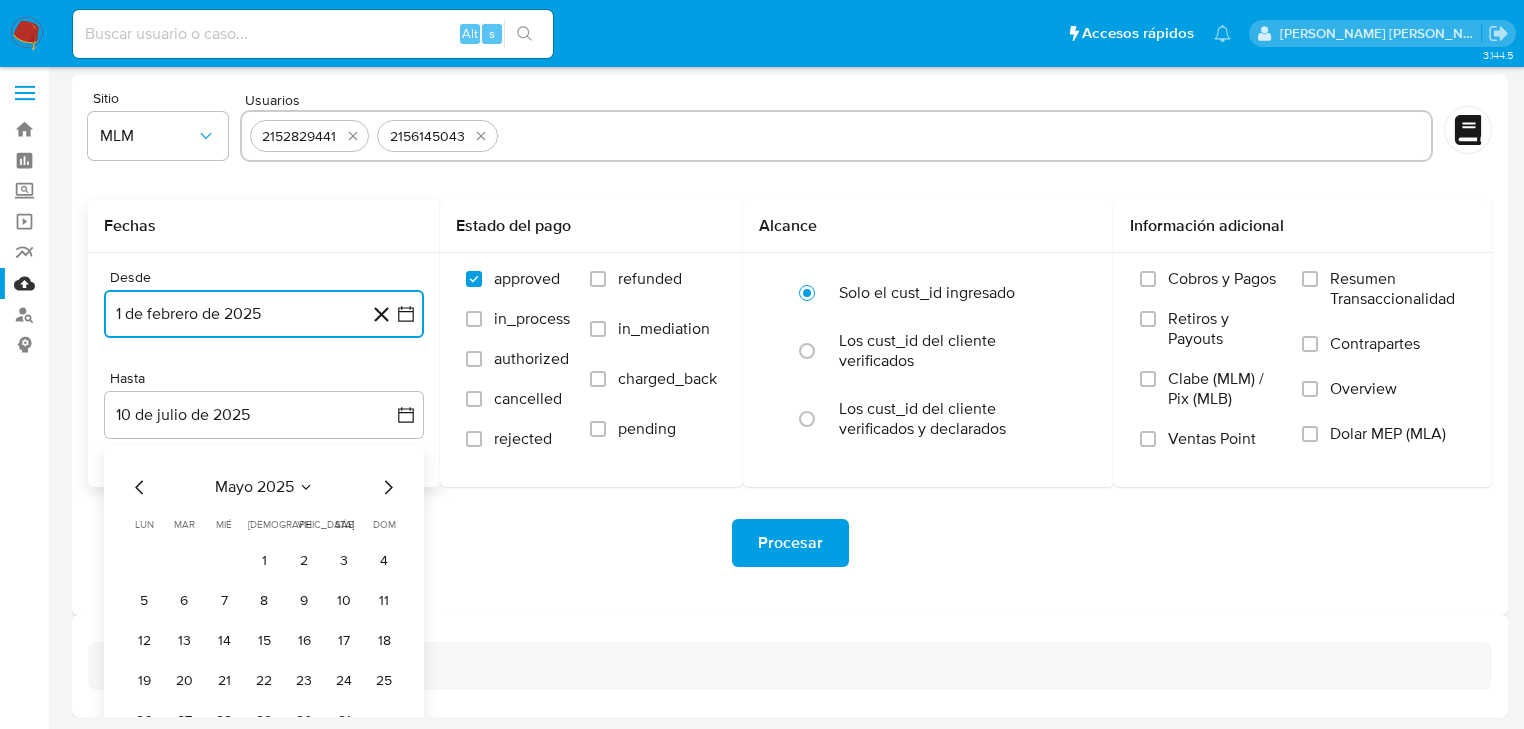 type 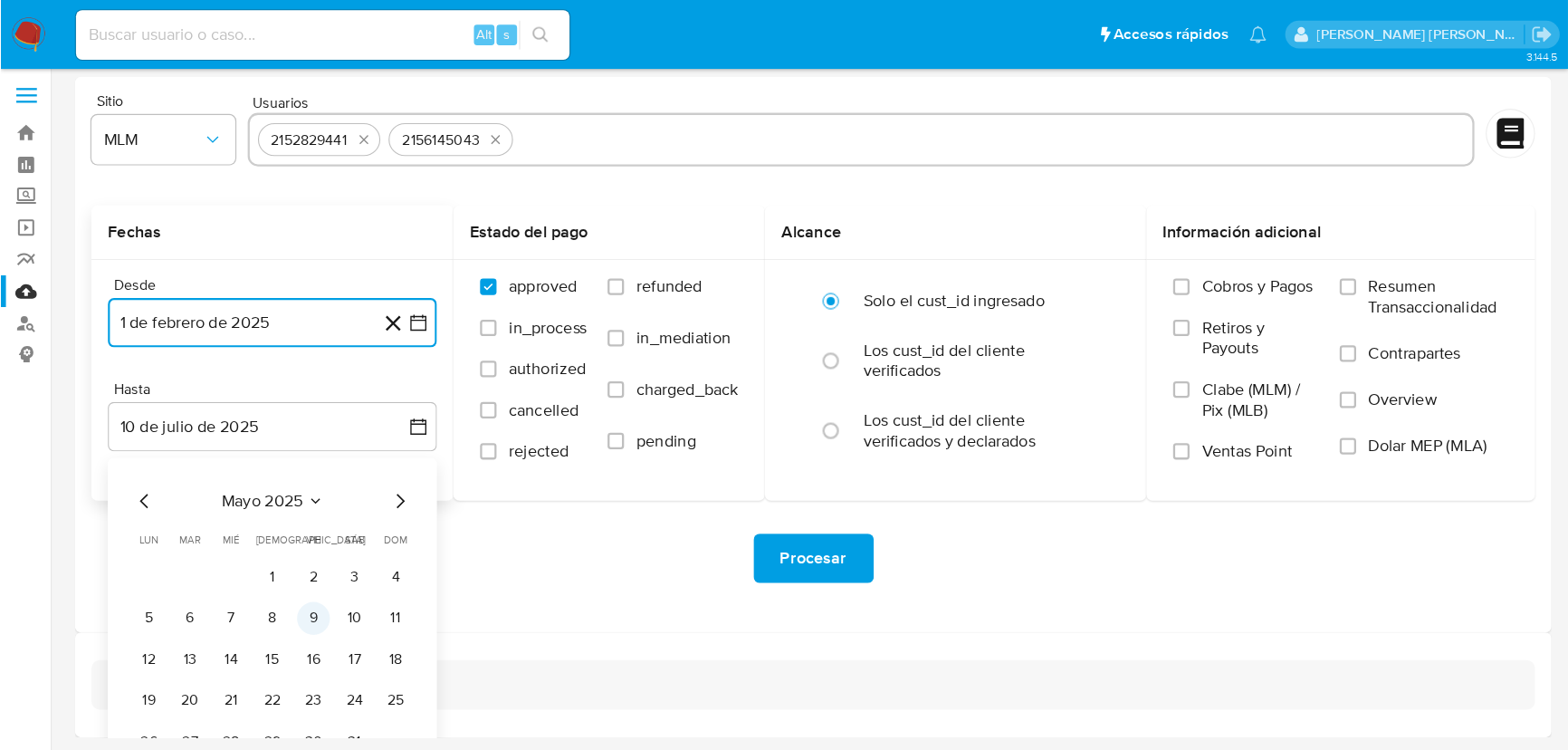 scroll, scrollTop: 0, scrollLeft: 0, axis: both 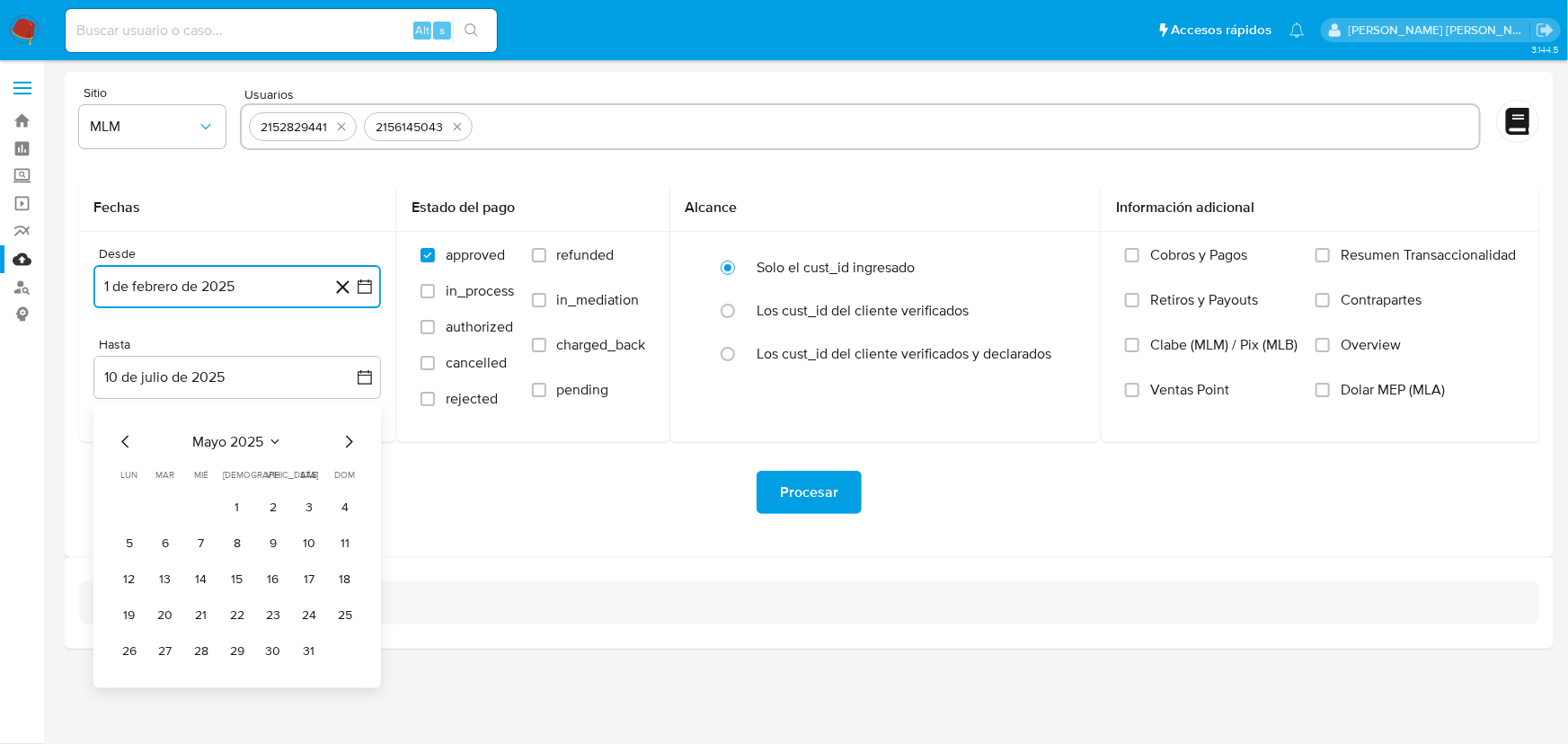 click on "31" at bounding box center [309, 652] 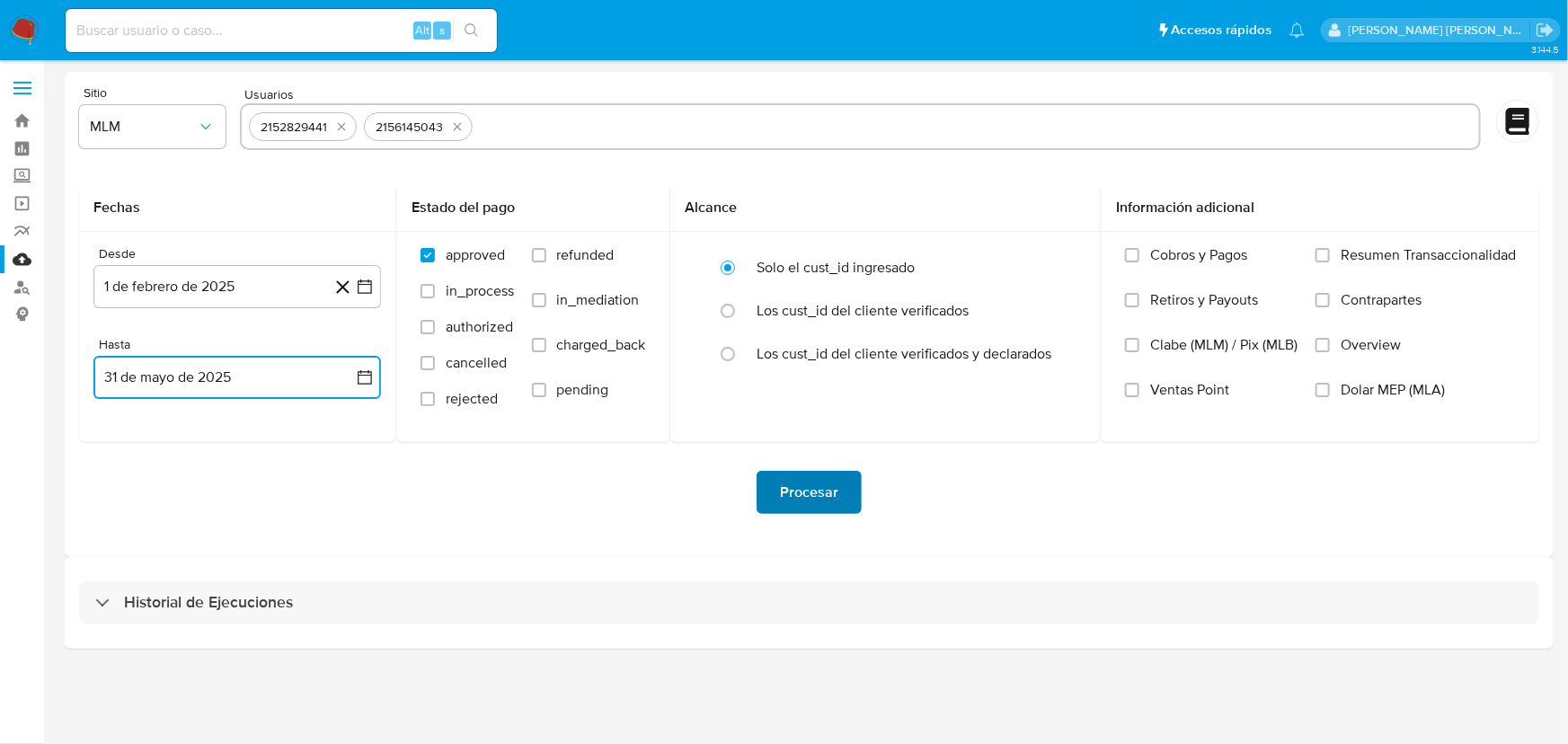 click on "Procesar" at bounding box center [809, 492] 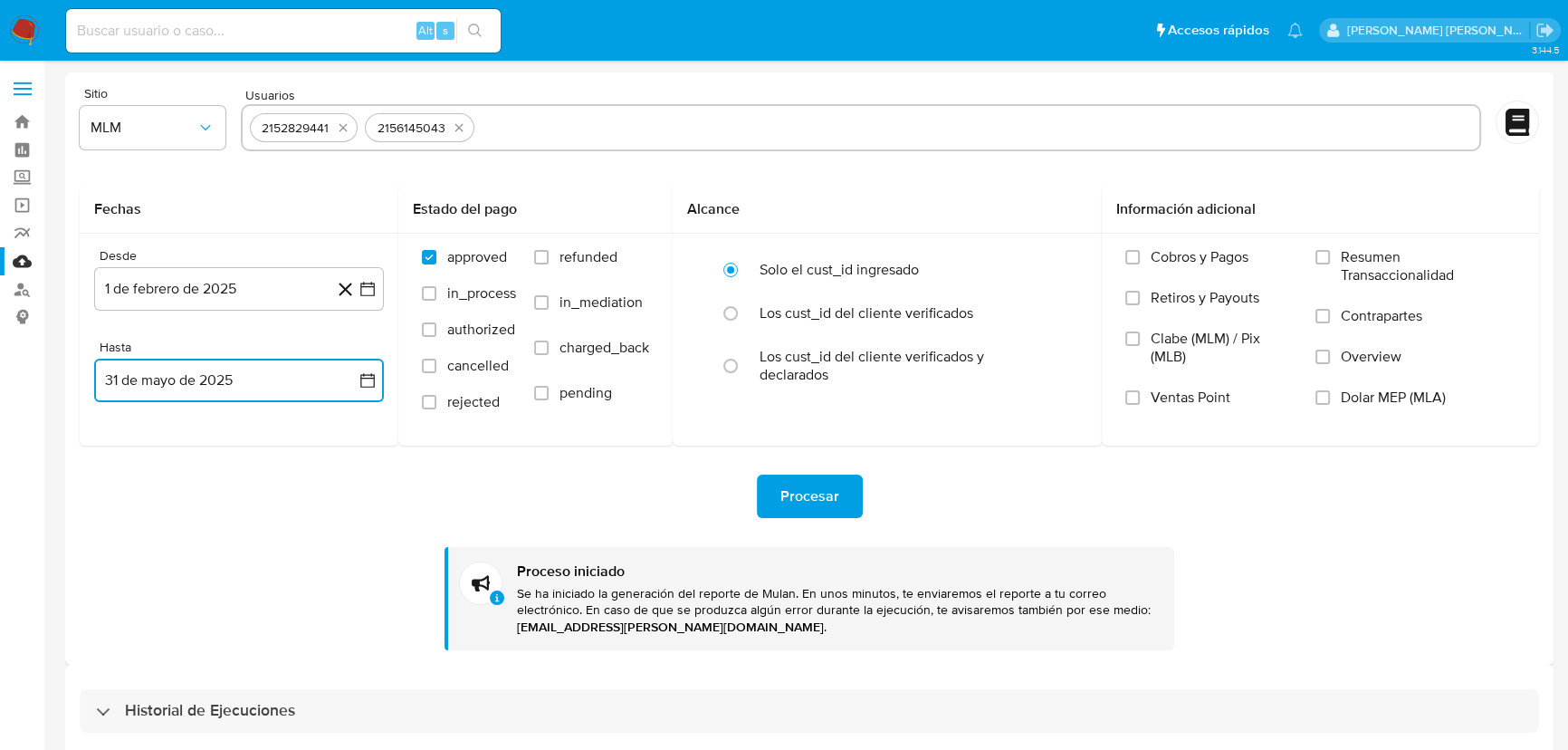 type 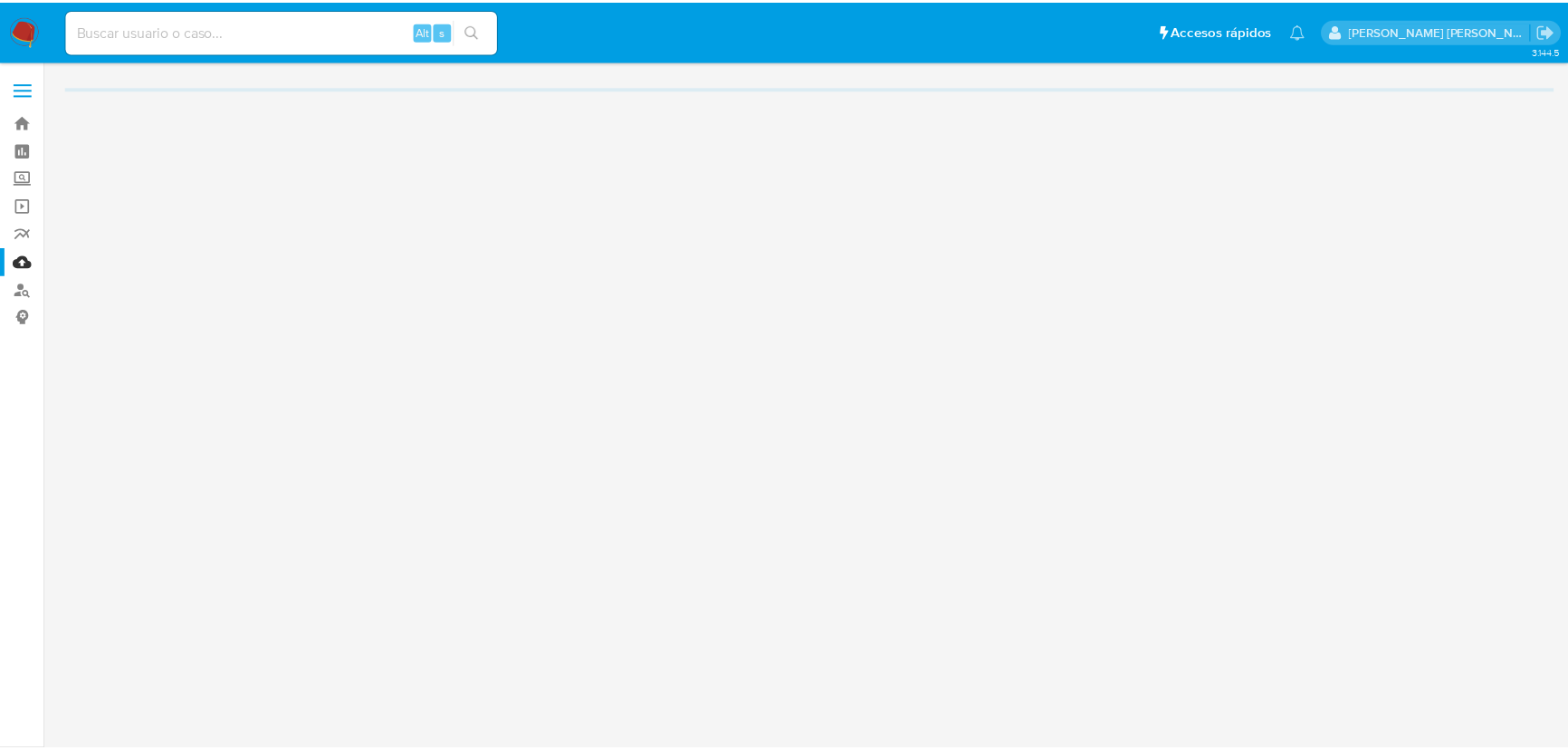 scroll, scrollTop: 0, scrollLeft: 0, axis: both 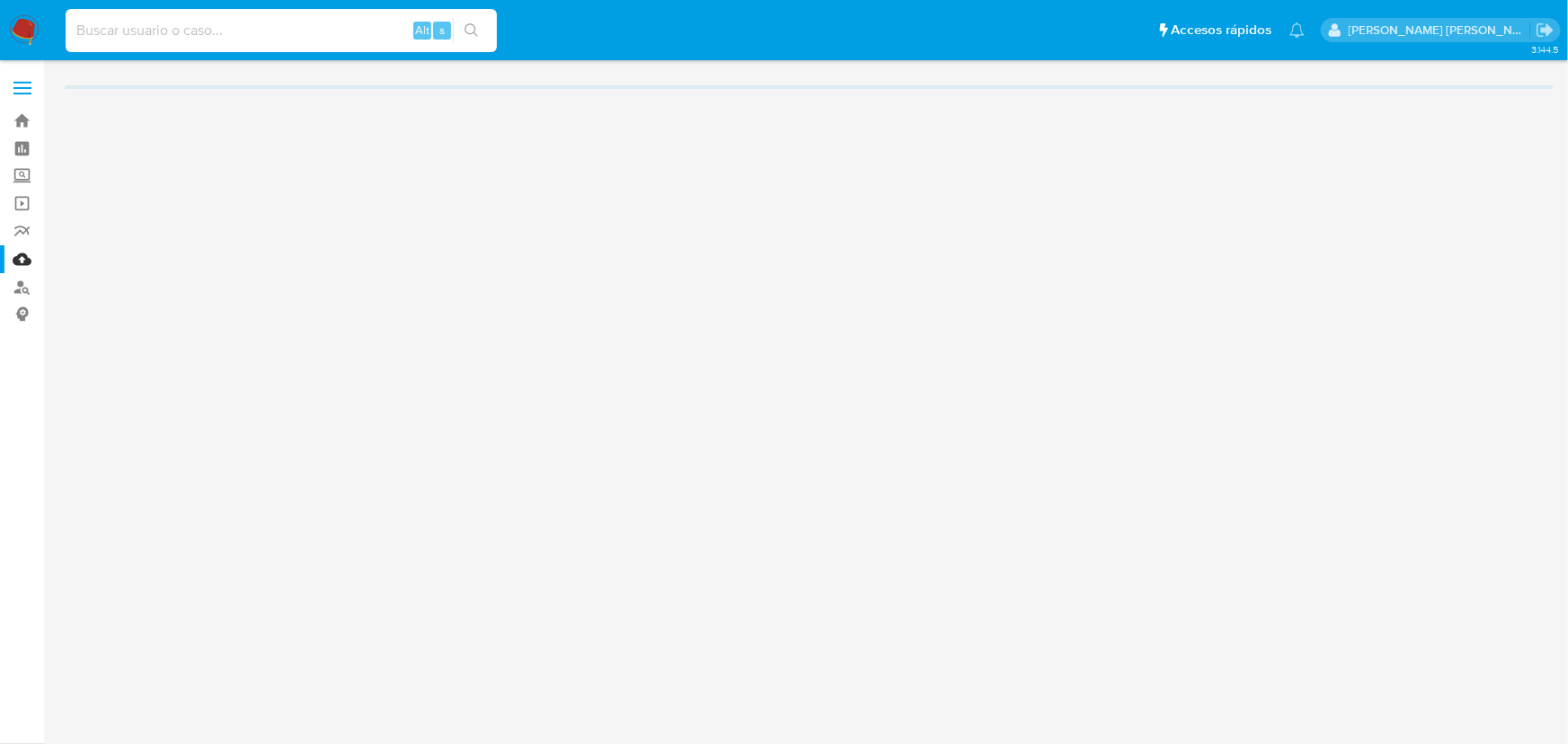 click at bounding box center (281, 31) 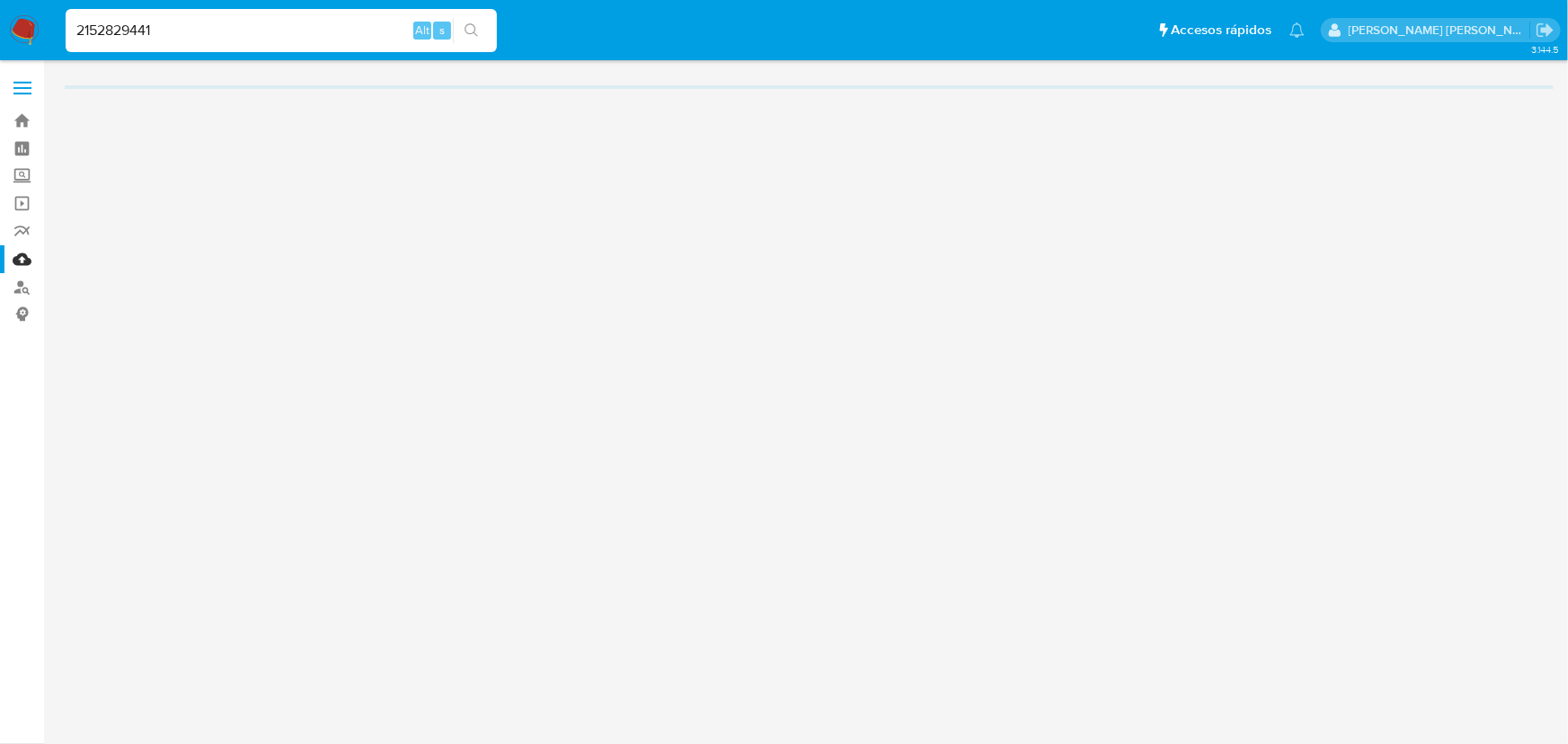 type on "2152829441" 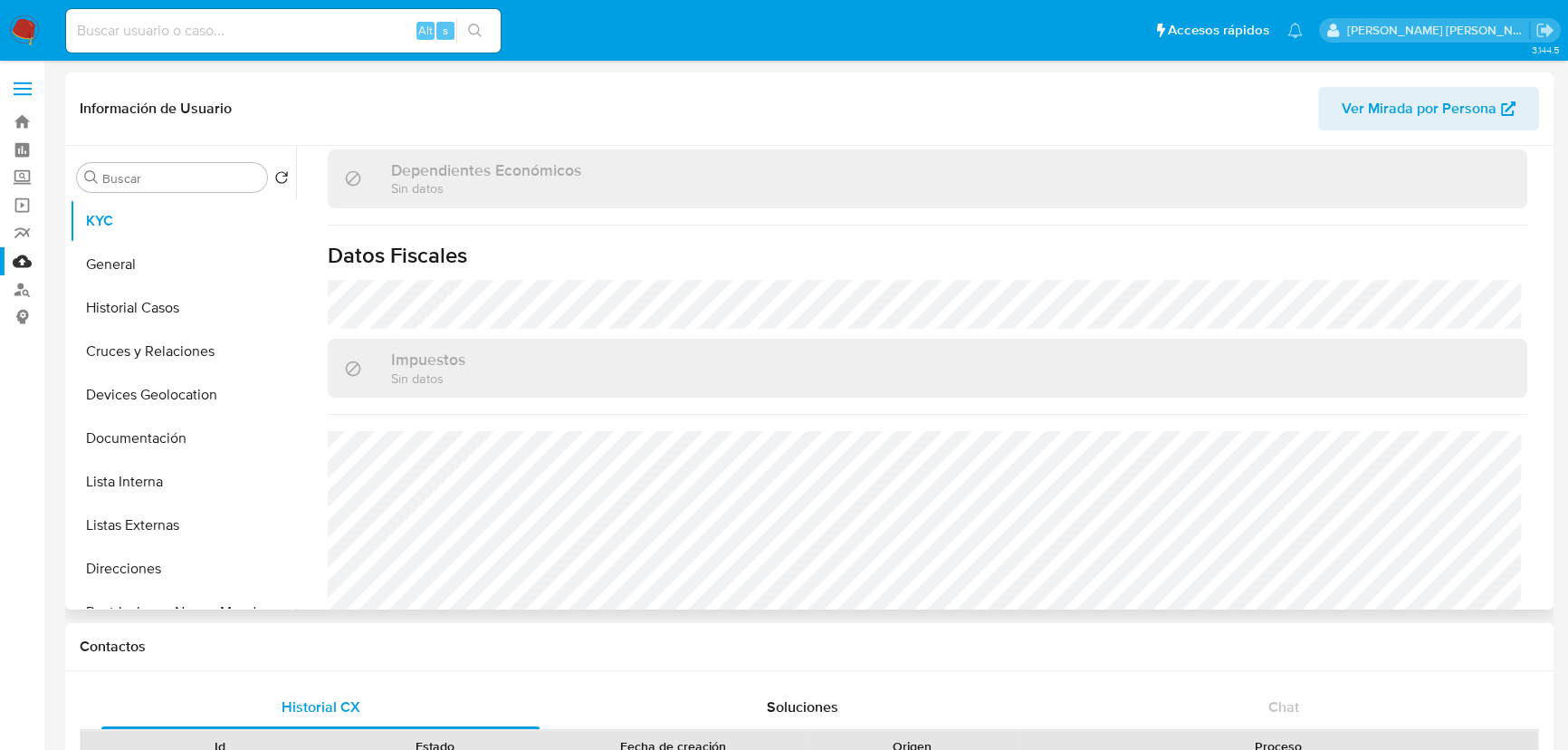 scroll, scrollTop: 1138, scrollLeft: 0, axis: vertical 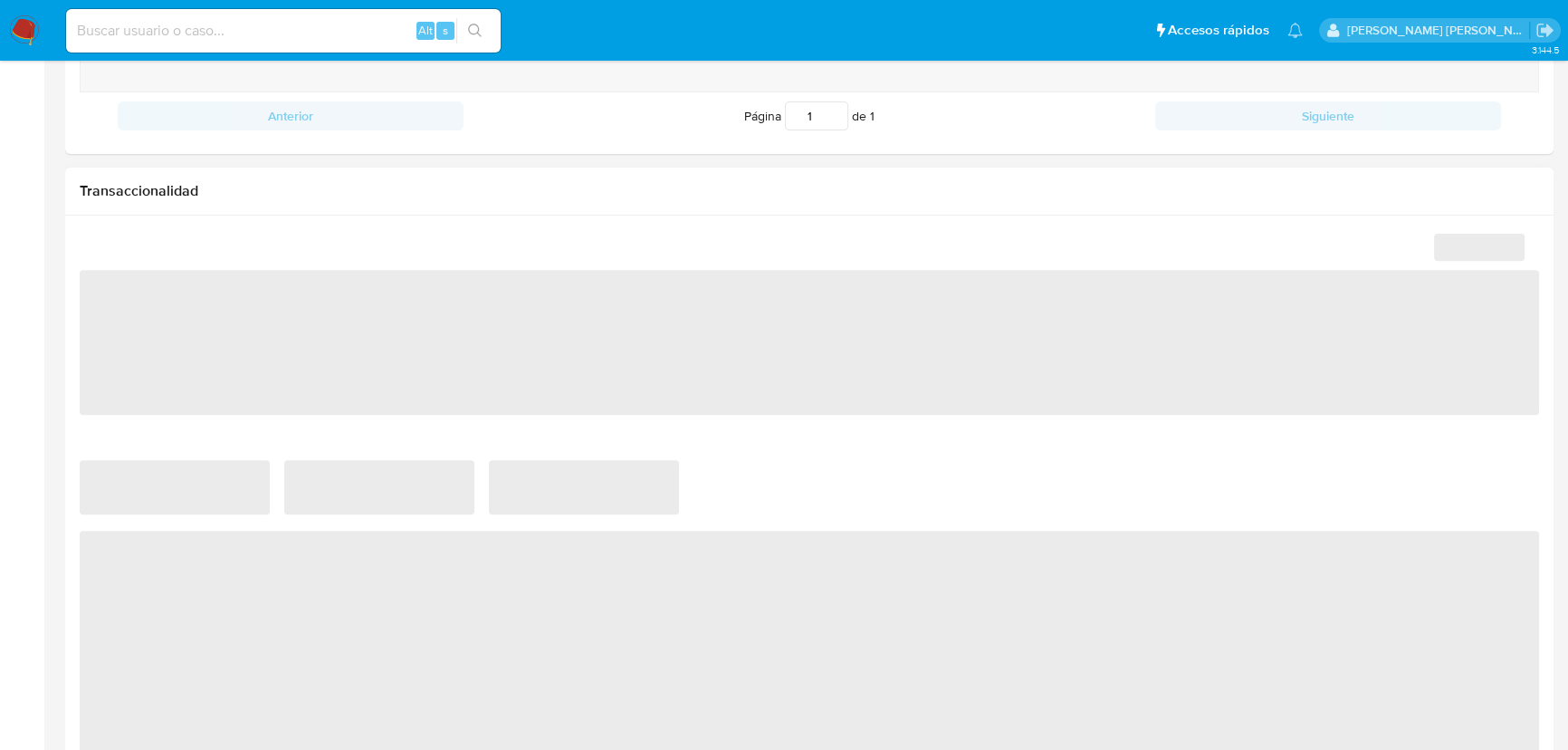 select on "10" 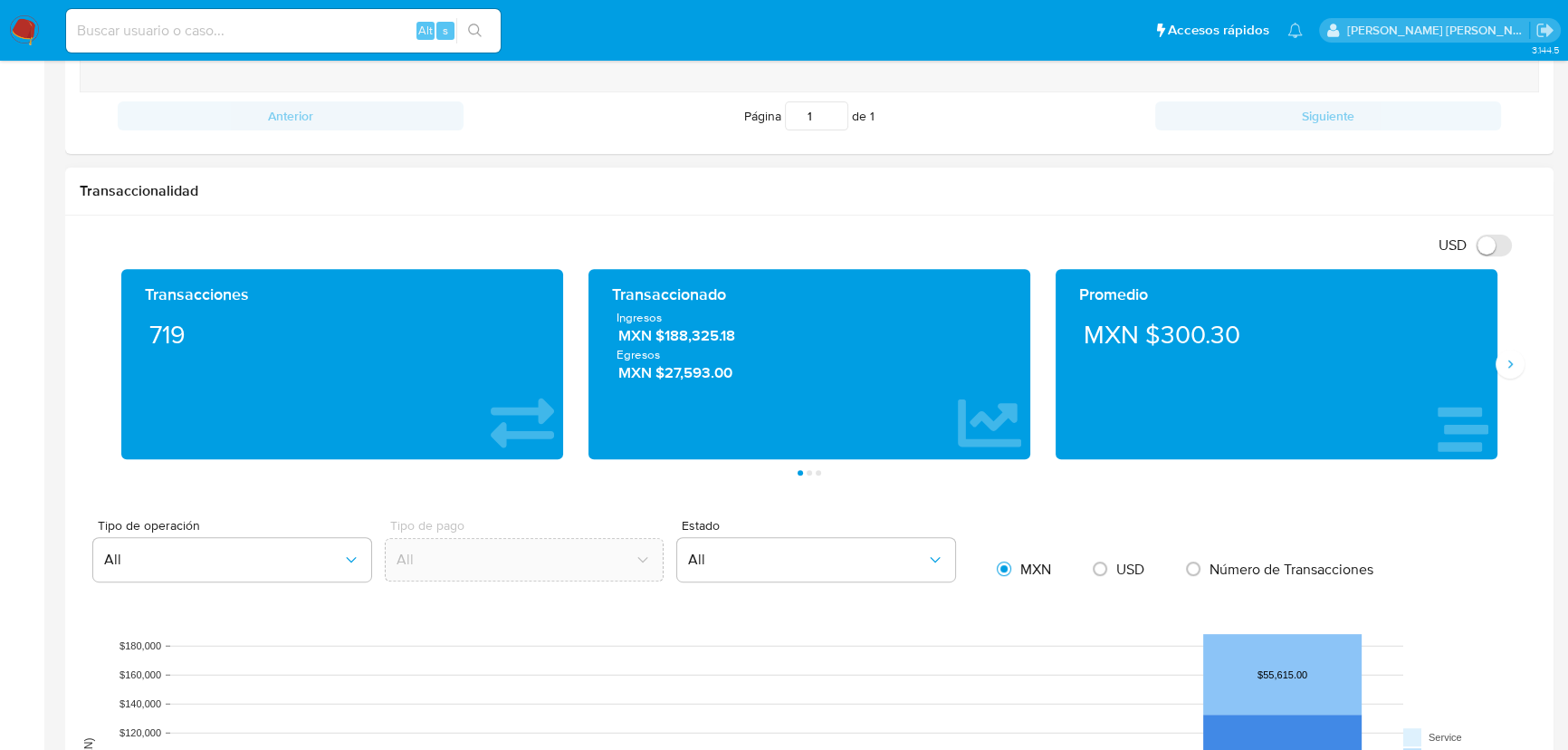 drag, startPoint x: 748, startPoint y: 341, endPoint x: 664, endPoint y: 339, distance: 84.0238 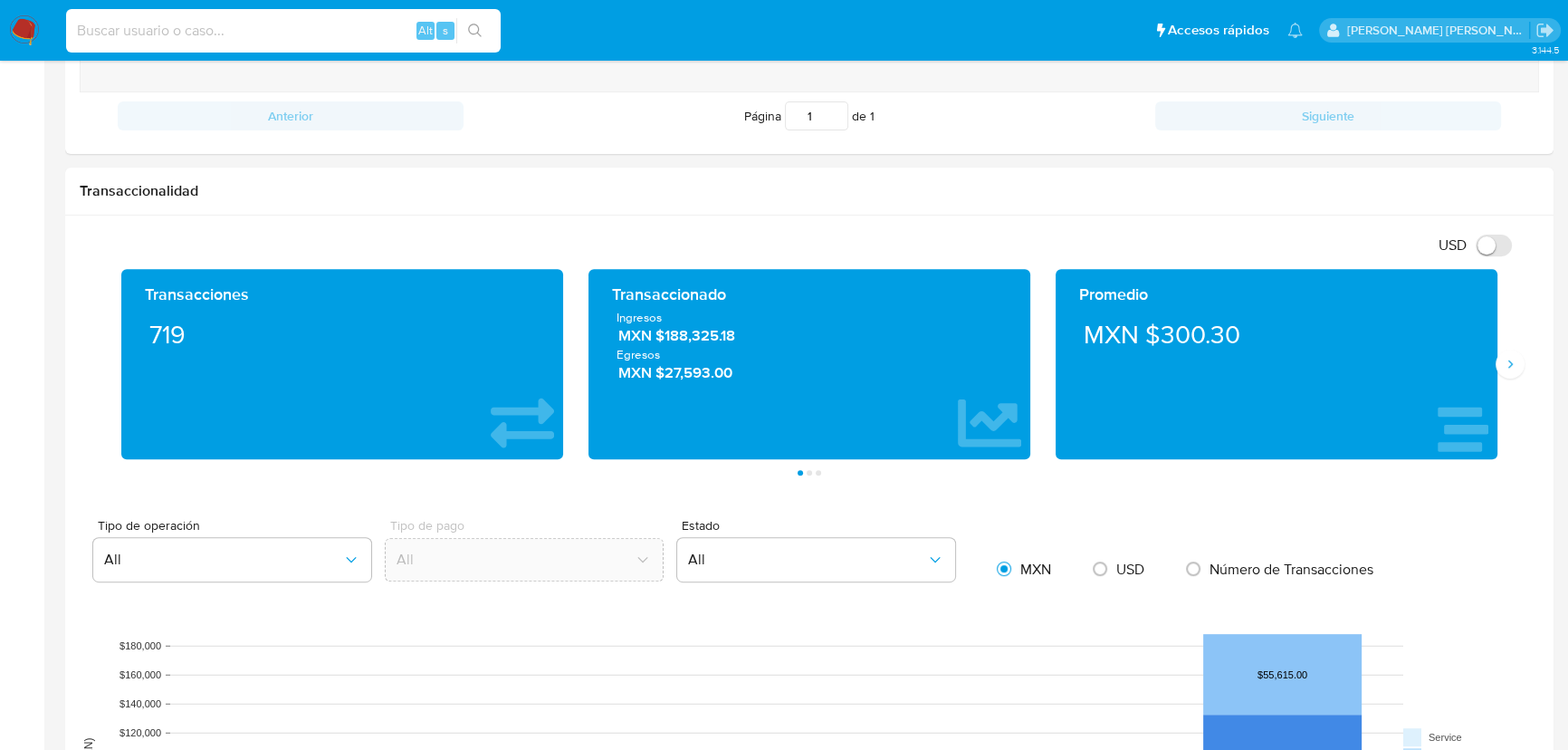 click at bounding box center (283, 31) 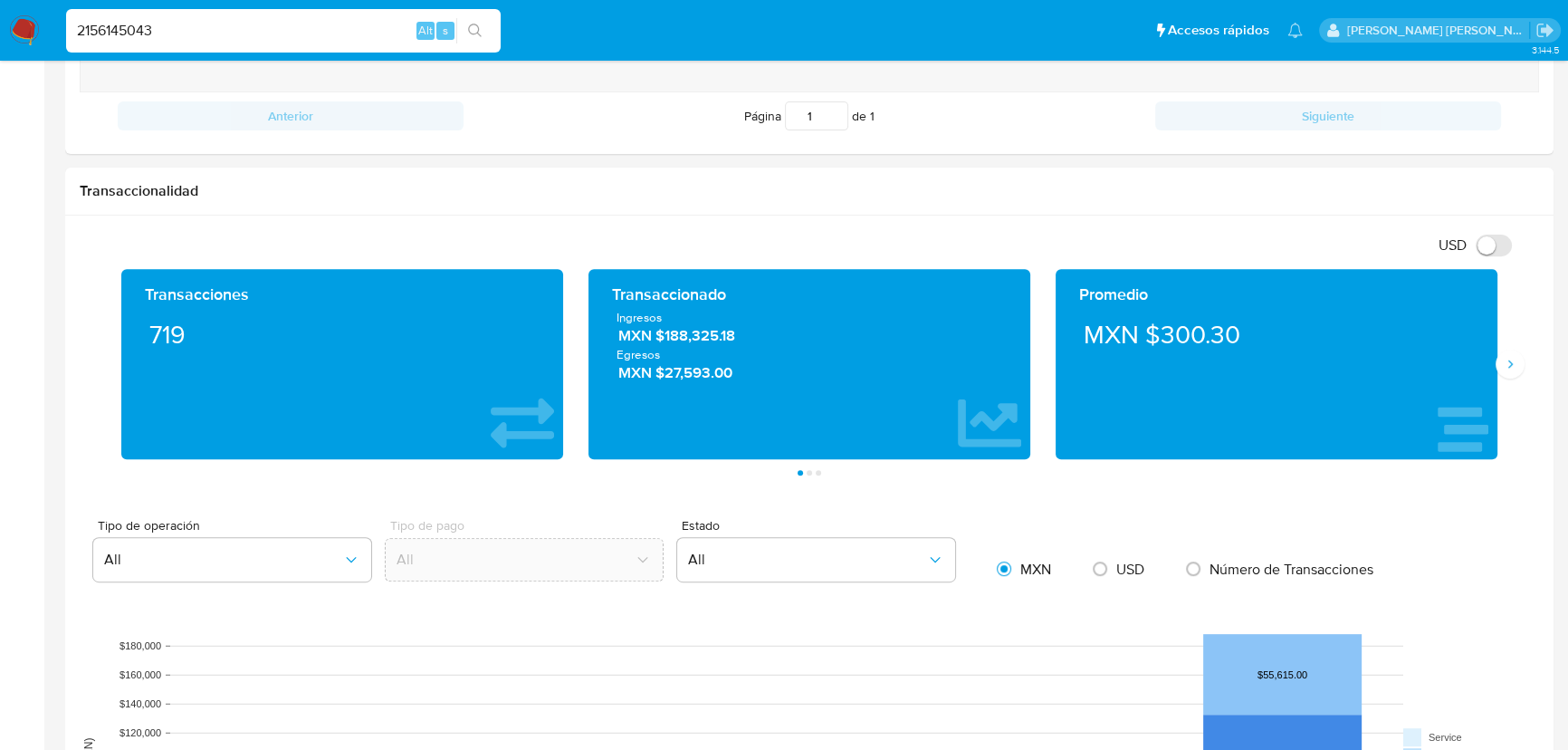type on "2156145043" 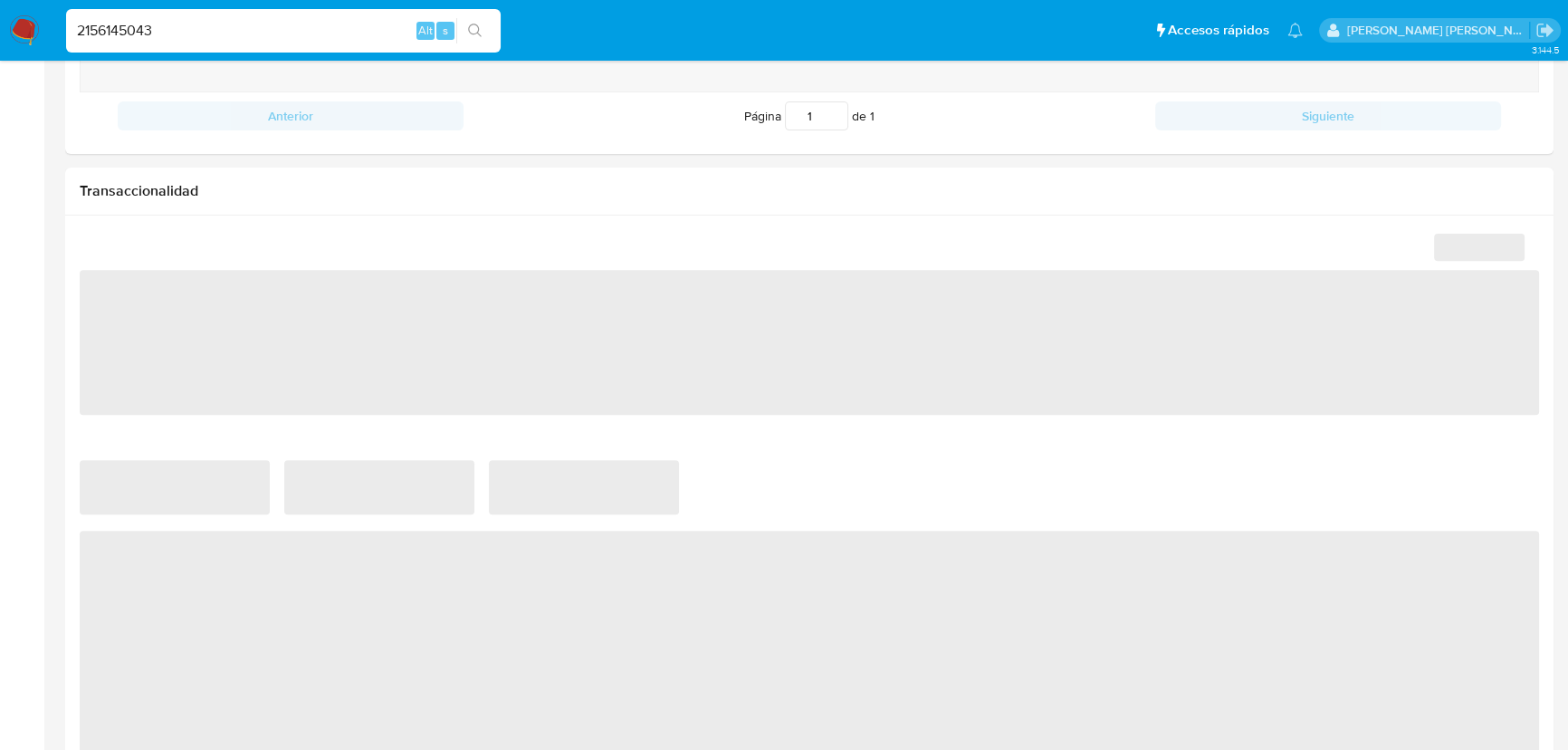 scroll, scrollTop: 0, scrollLeft: 0, axis: both 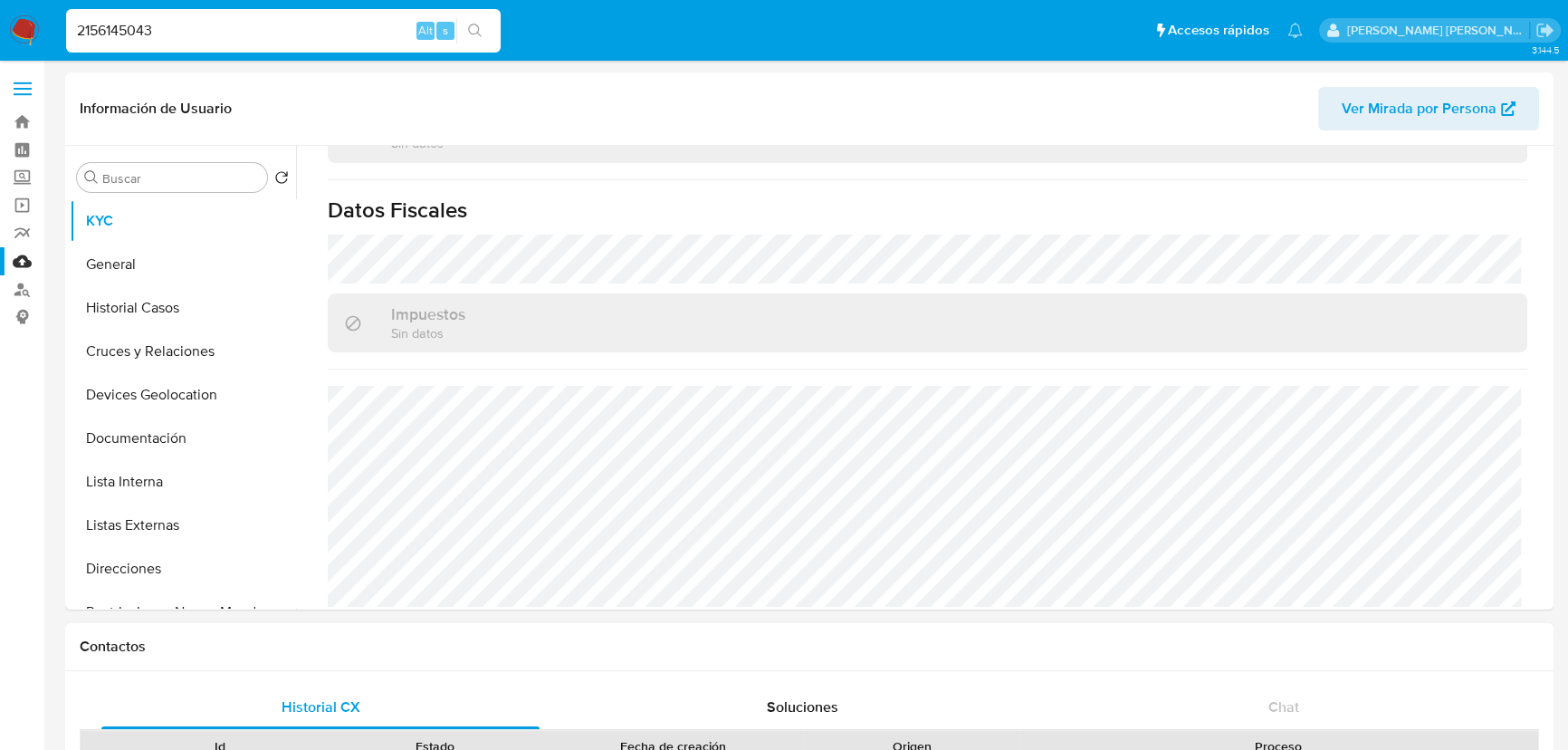 select on "10" 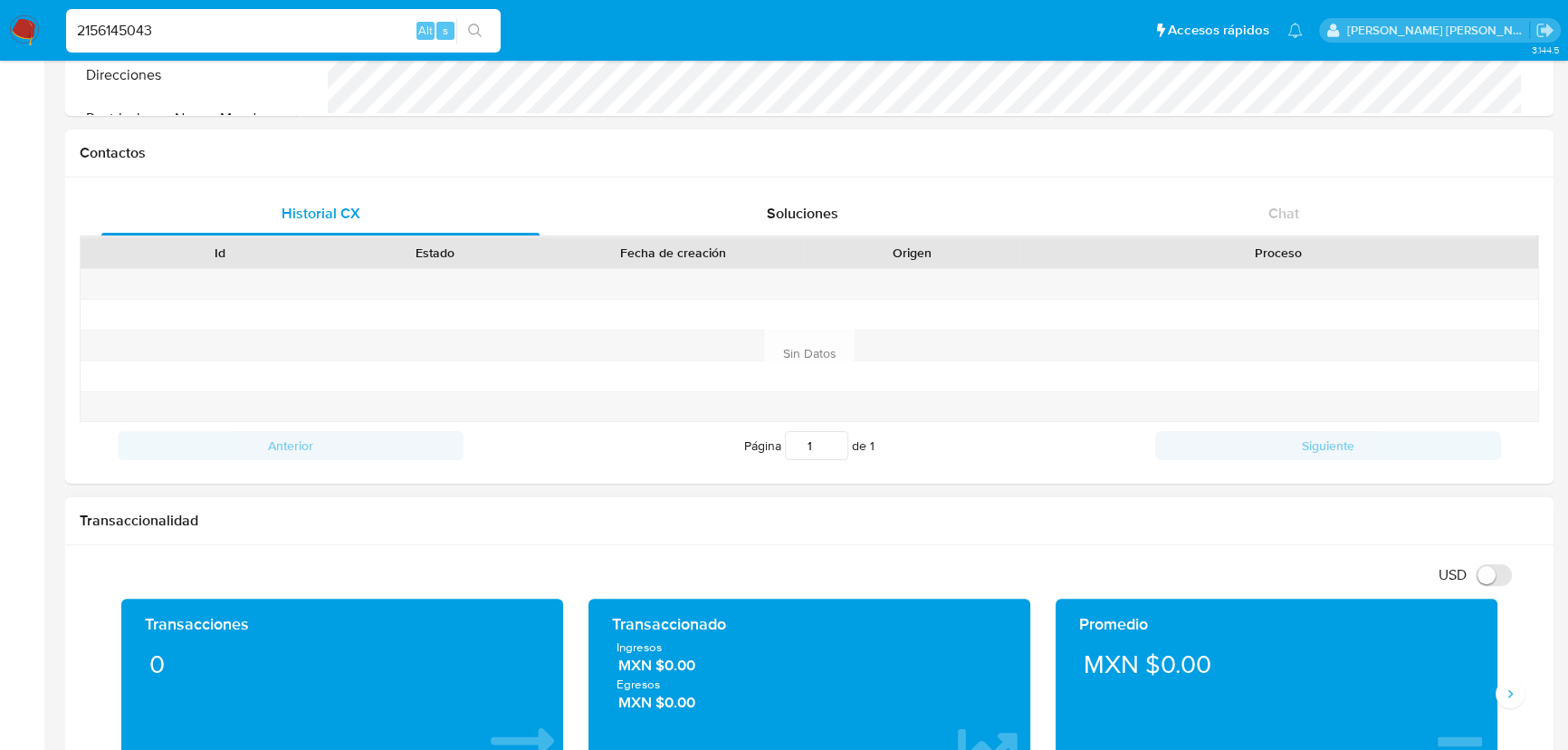 scroll, scrollTop: 741, scrollLeft: 0, axis: vertical 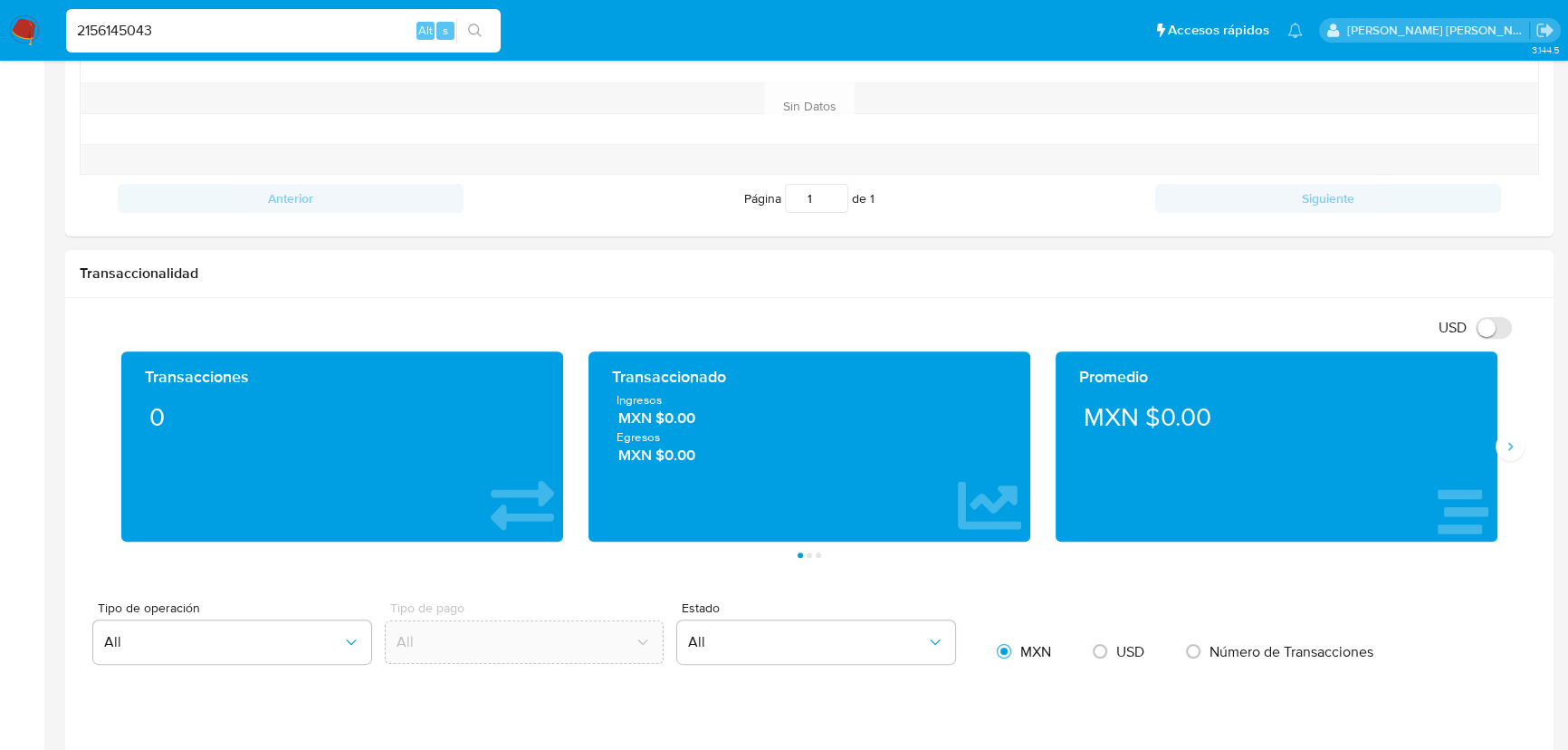 drag, startPoint x: 707, startPoint y: 421, endPoint x: 658, endPoint y: 419, distance: 49.040799 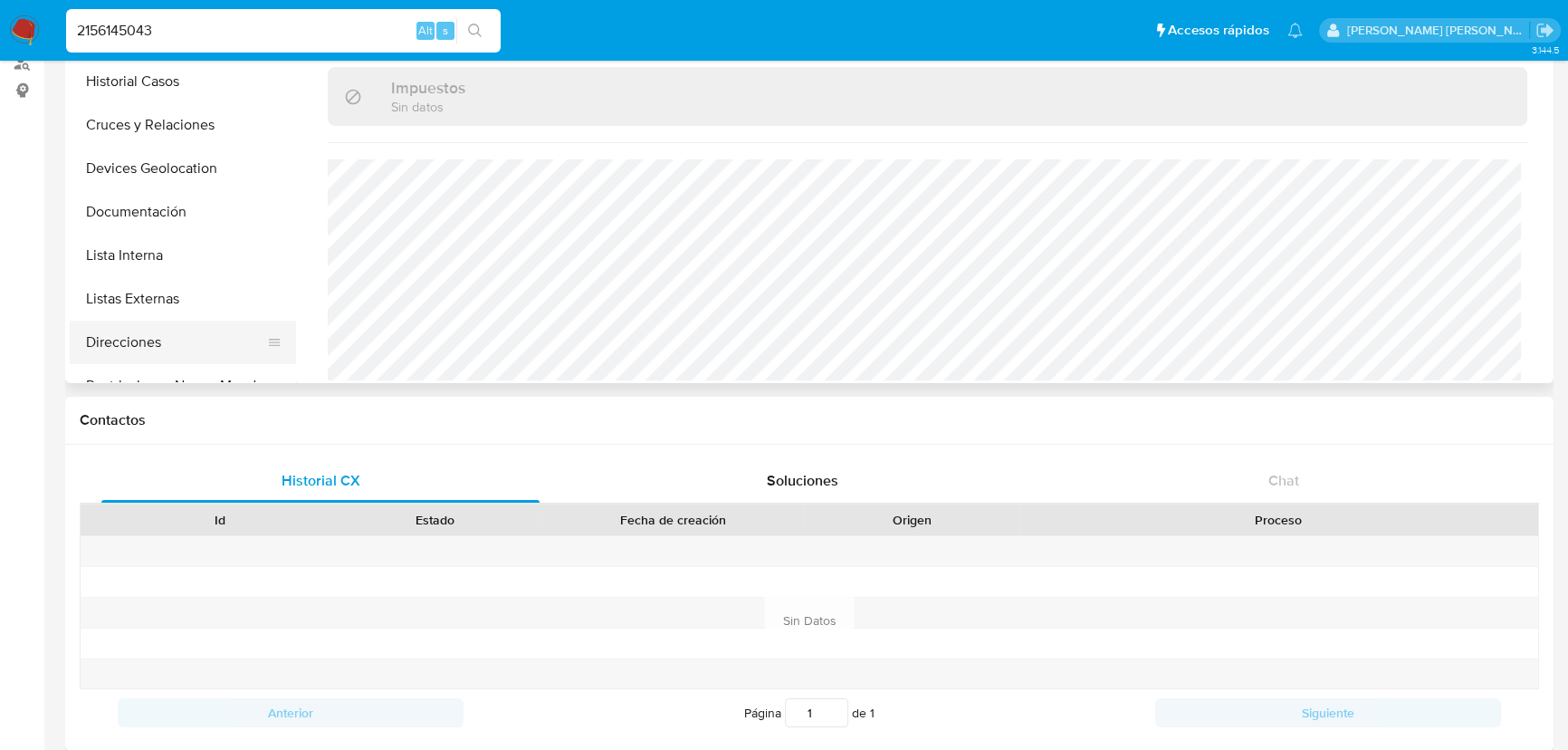 scroll, scrollTop: 164, scrollLeft: 0, axis: vertical 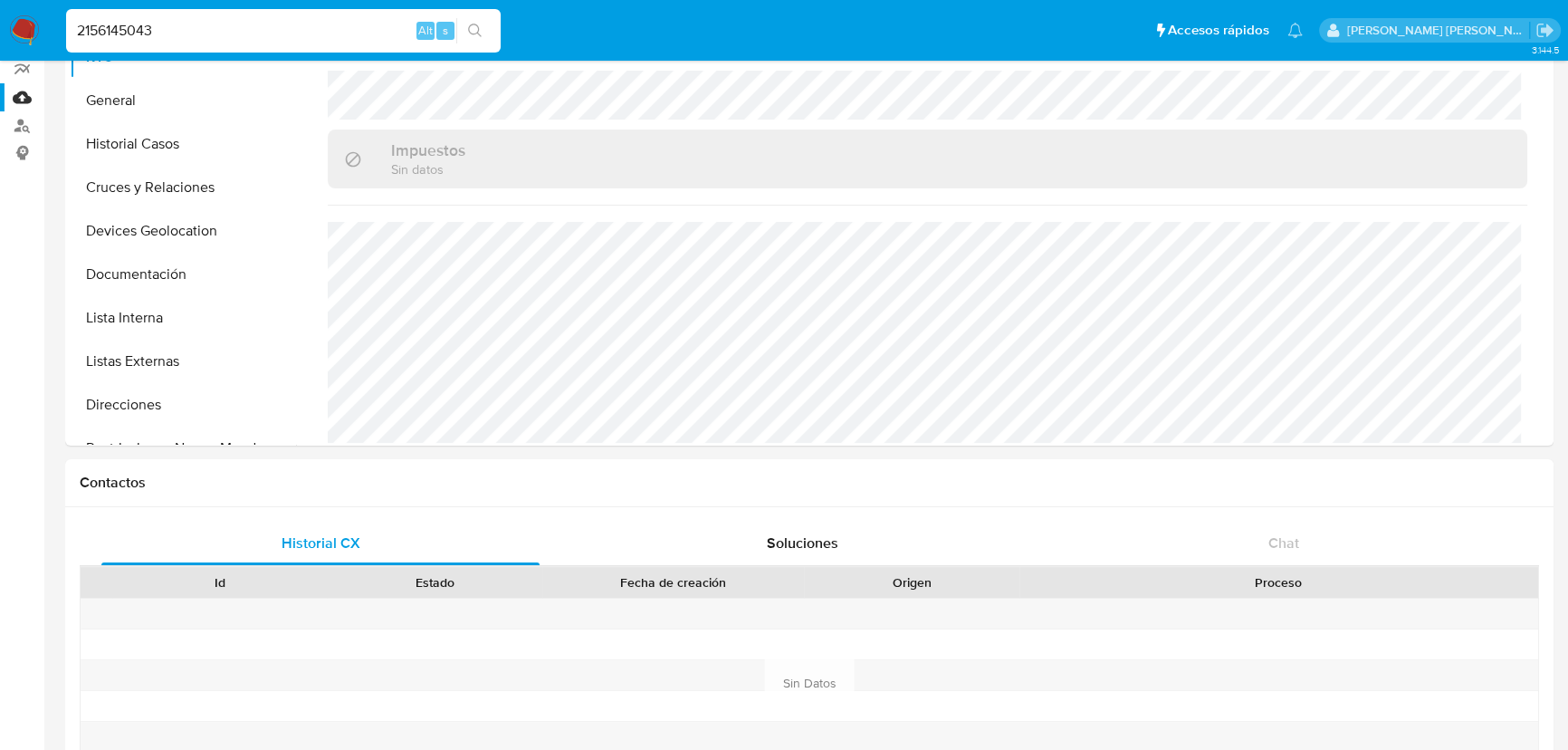 drag, startPoint x: 190, startPoint y: 26, endPoint x: 0, endPoint y: -14, distance: 194.16488 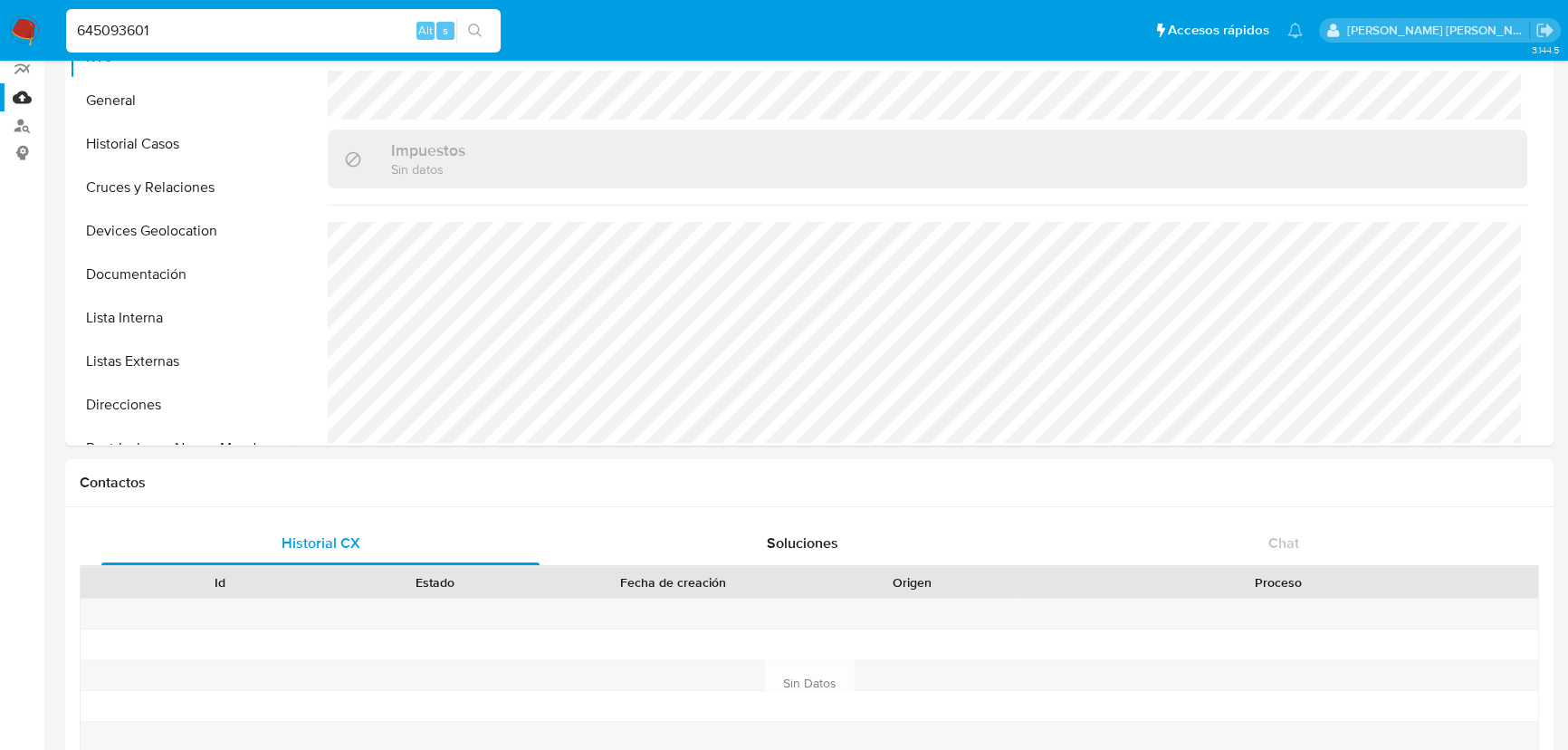 type on "645093601" 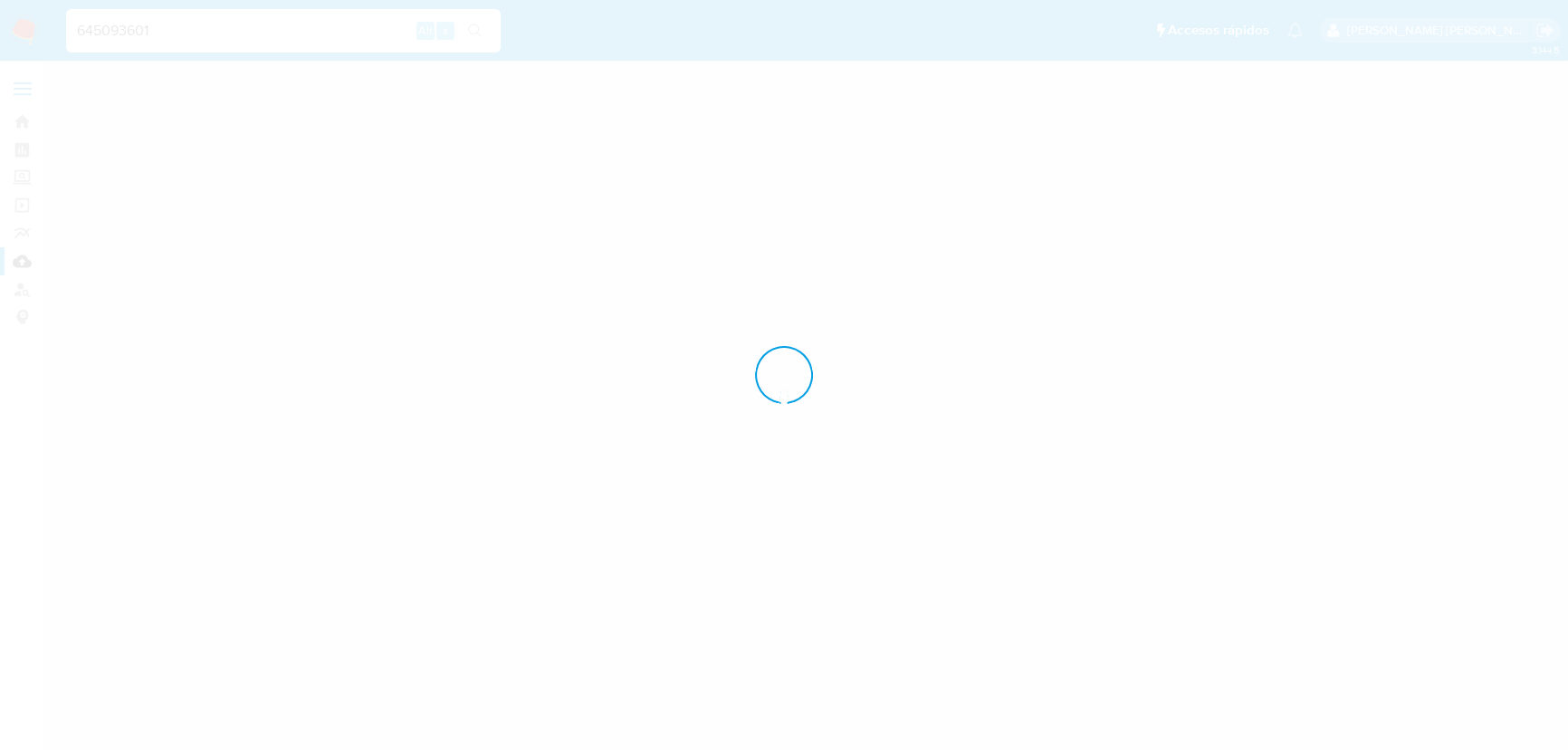 scroll, scrollTop: 0, scrollLeft: 0, axis: both 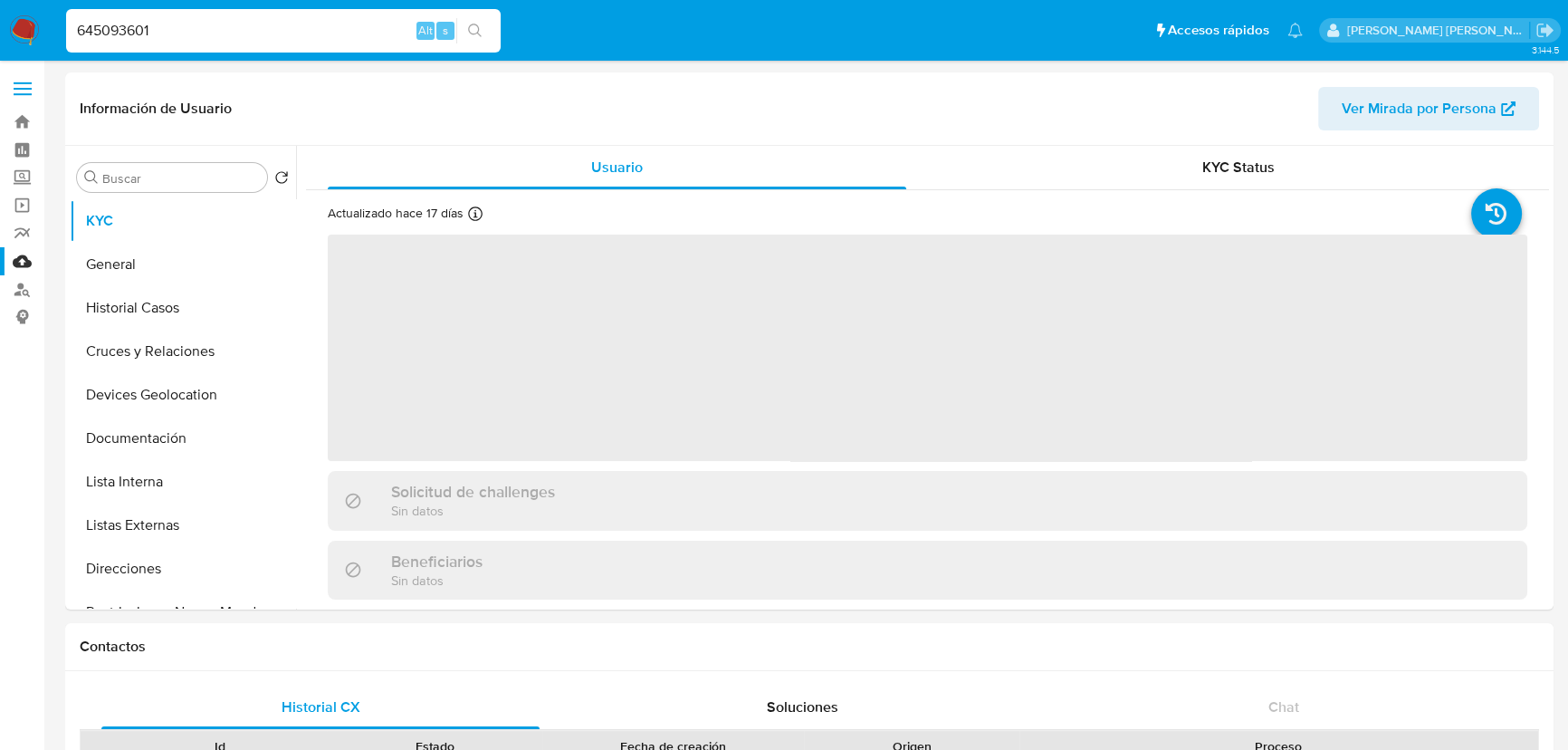 select on "10" 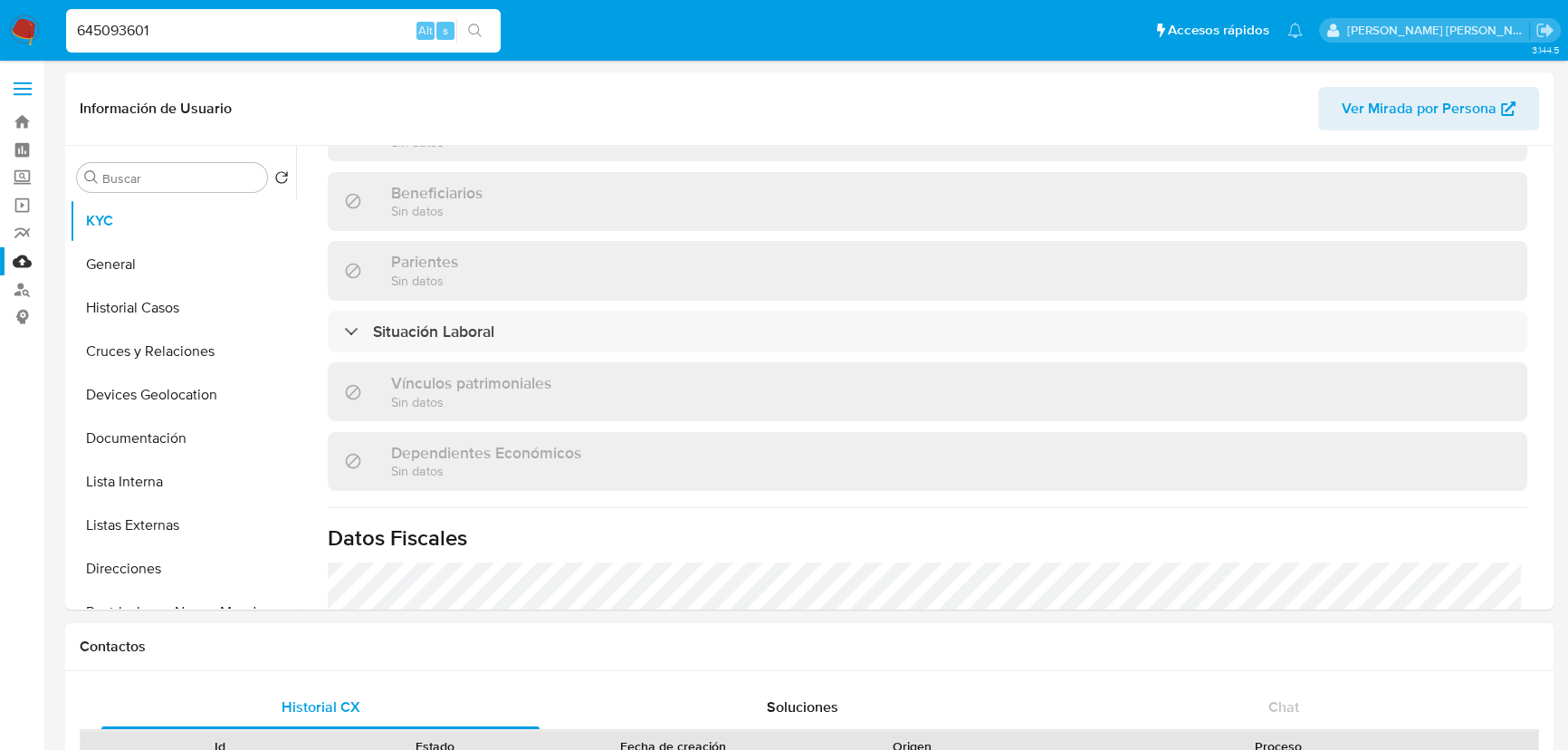 scroll, scrollTop: 1138, scrollLeft: 0, axis: vertical 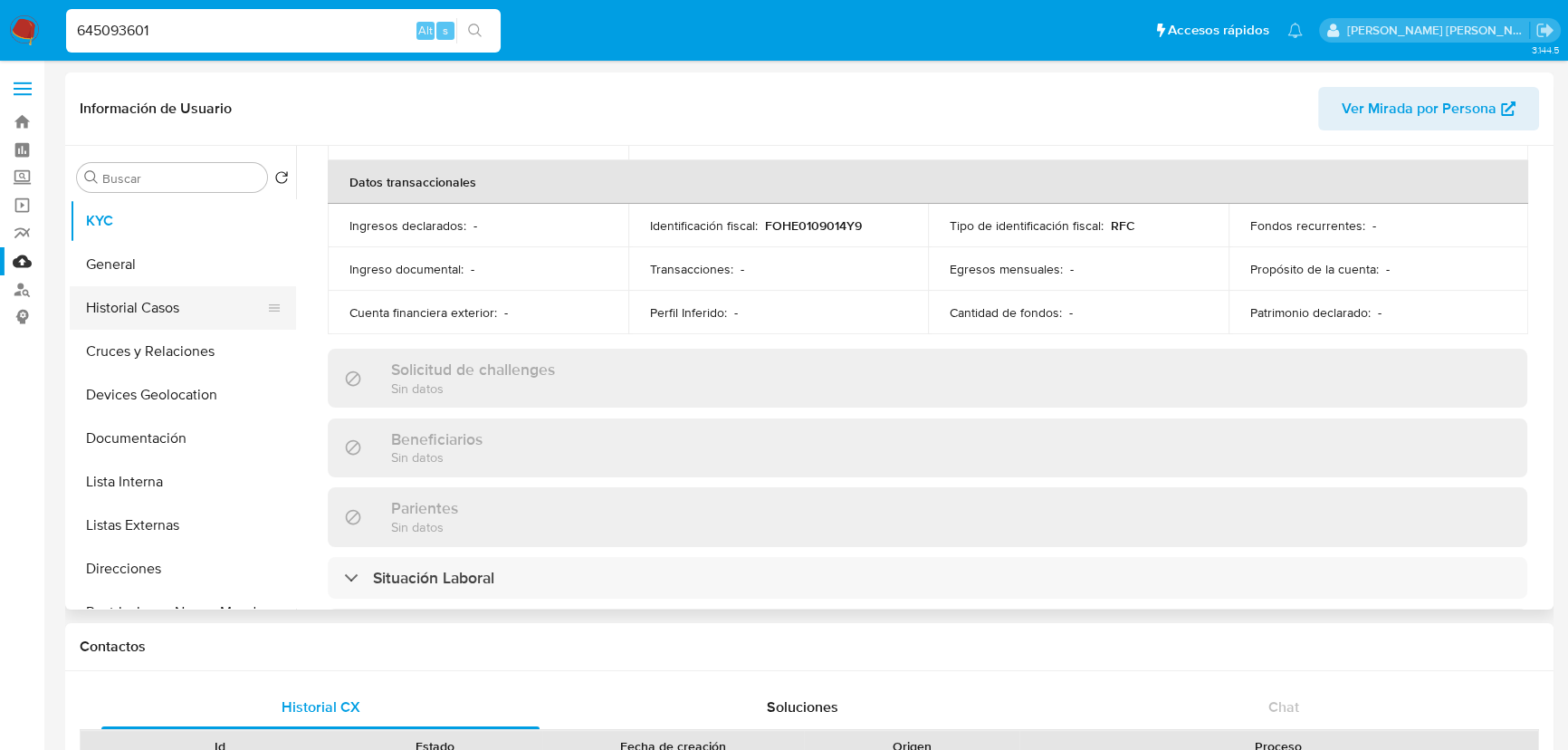 click on "Historial Casos" at bounding box center [176, 308] 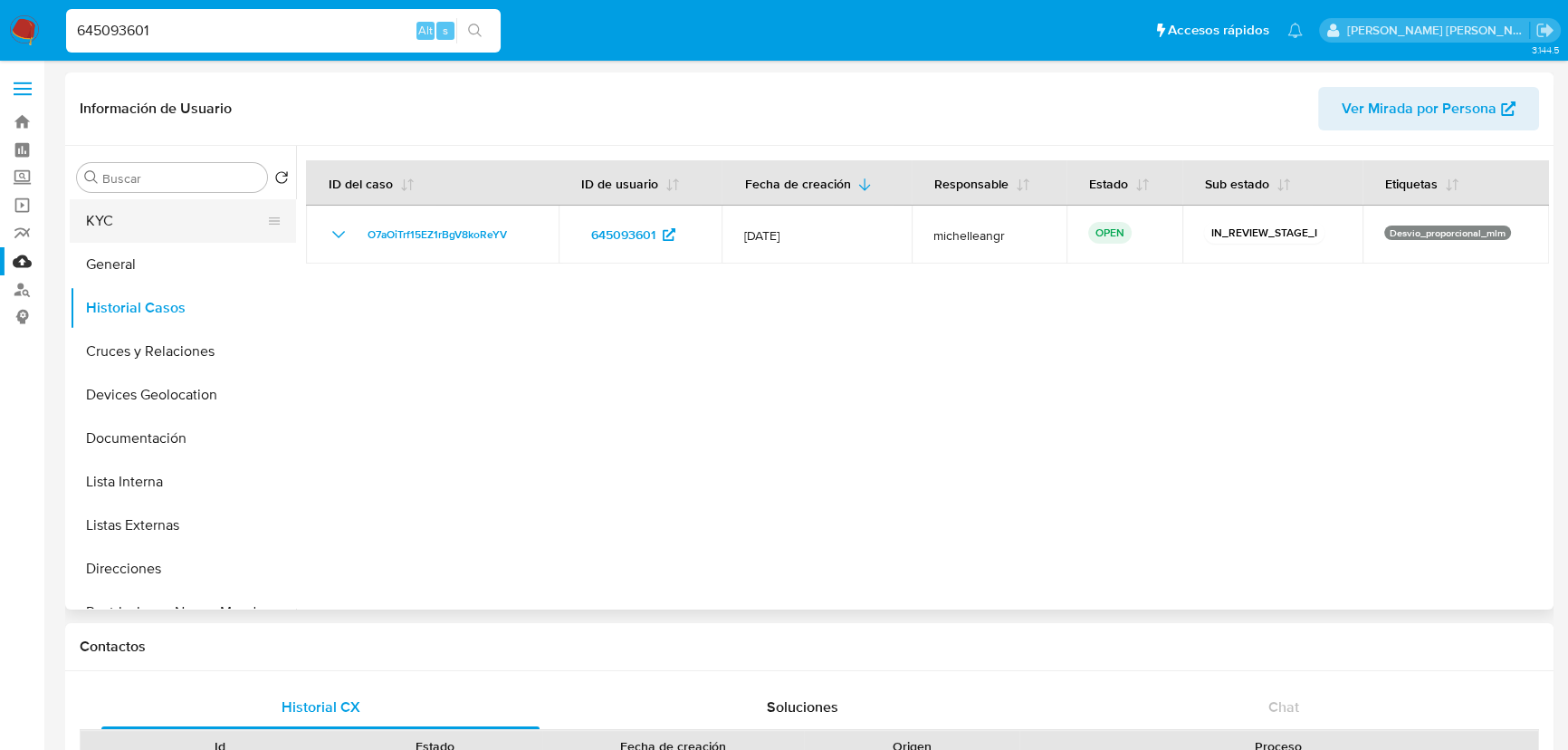 click on "KYC" at bounding box center (176, 221) 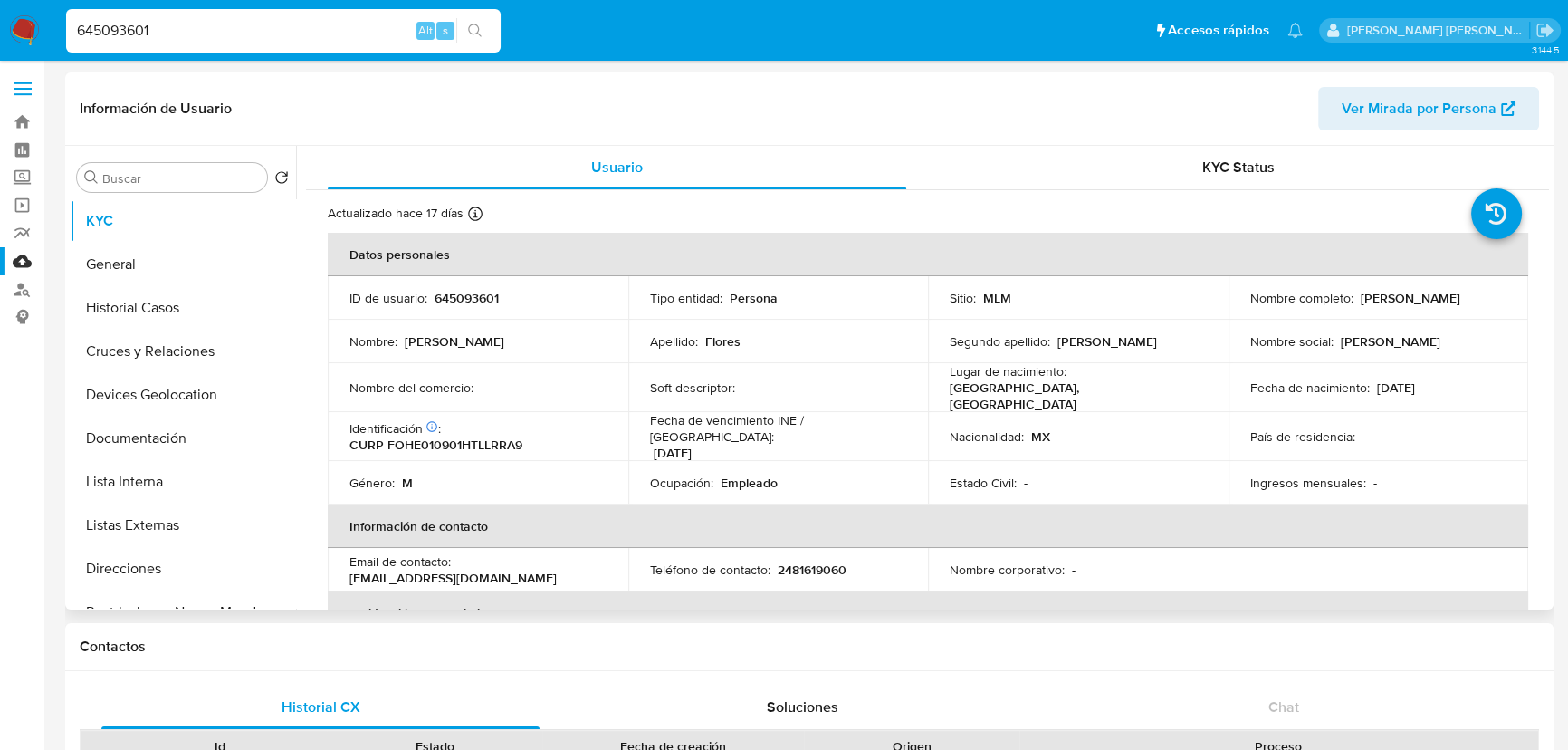 type 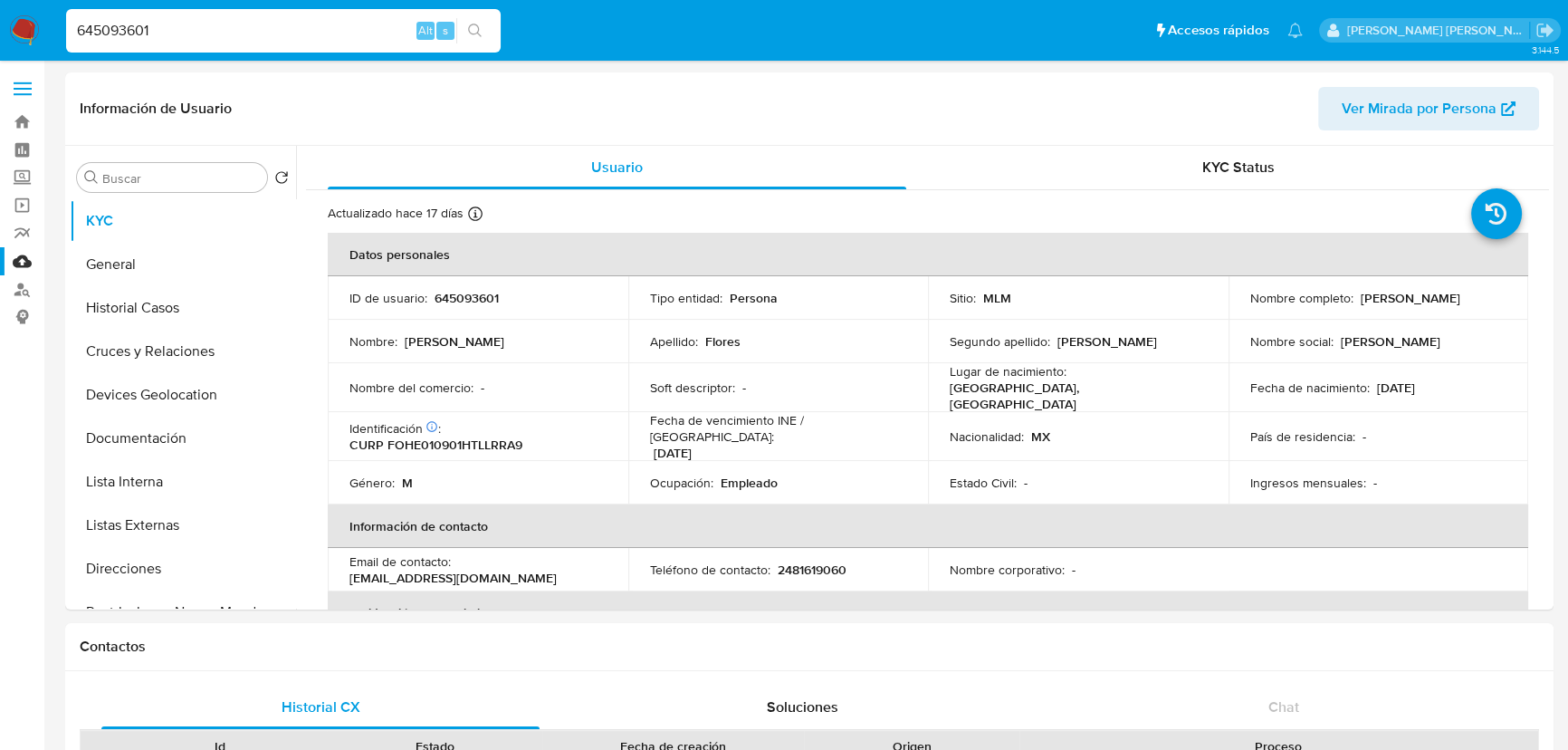 drag, startPoint x: 197, startPoint y: 40, endPoint x: 160, endPoint y: 33, distance: 37.656341 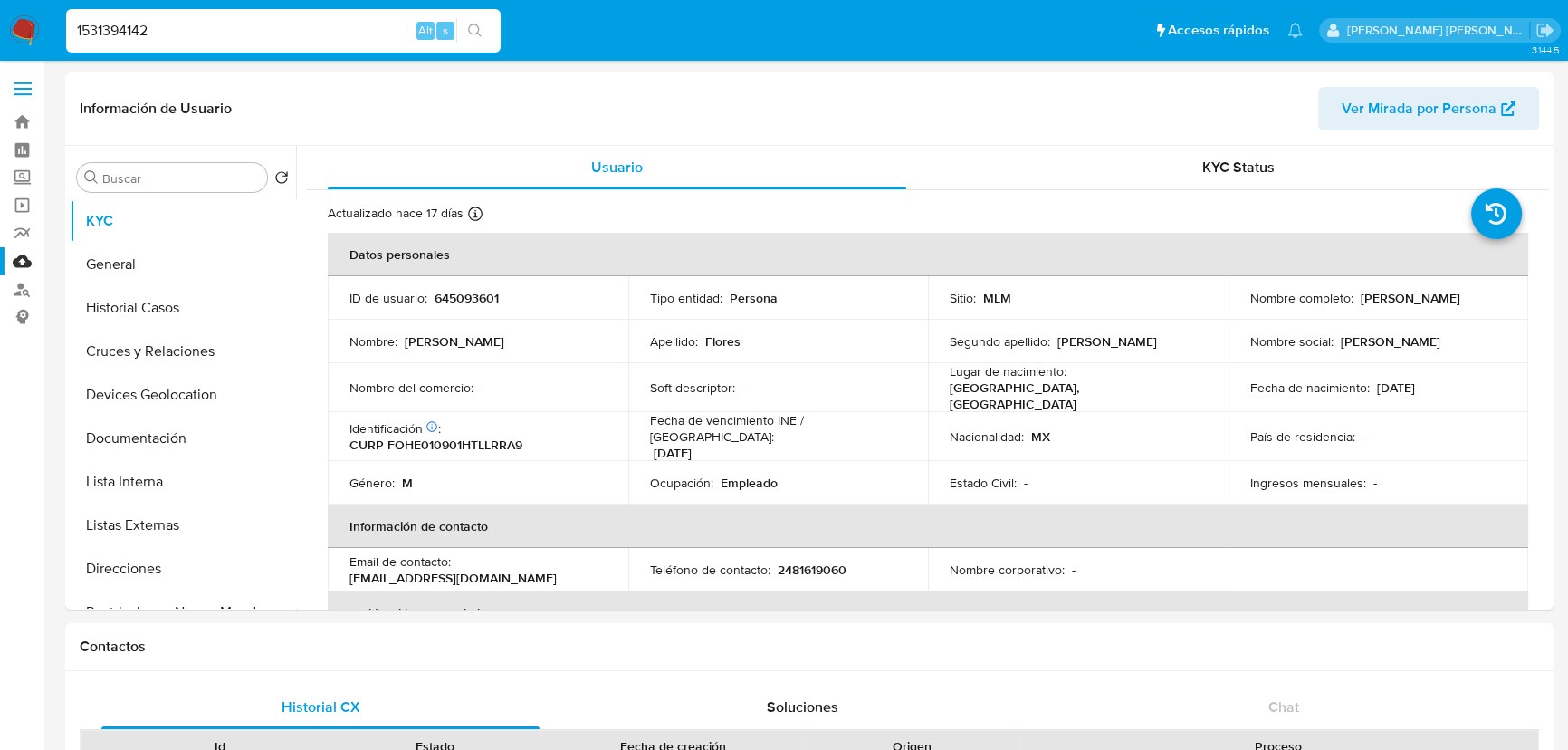 type on "1531394142" 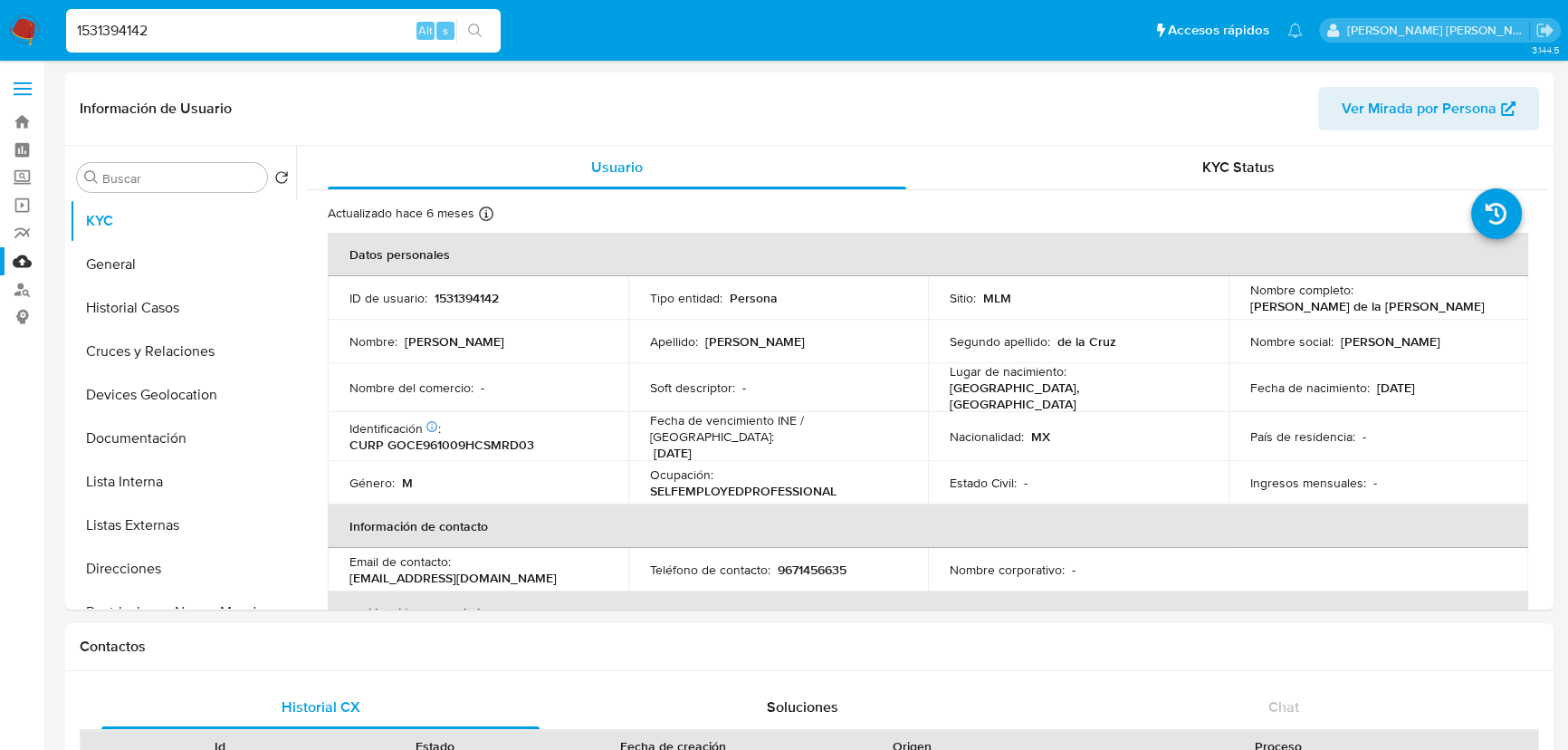 select on "10" 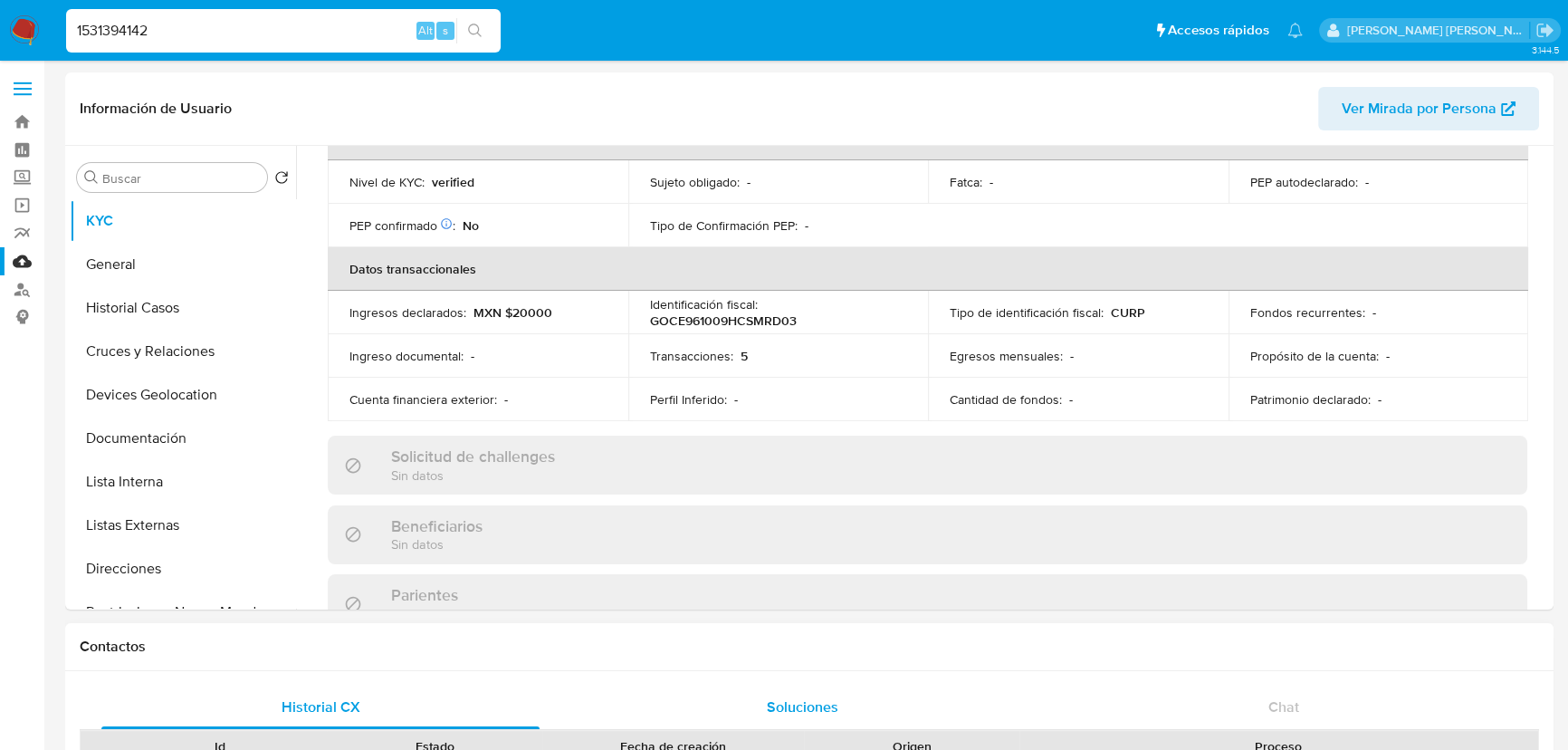 scroll, scrollTop: 494, scrollLeft: 0, axis: vertical 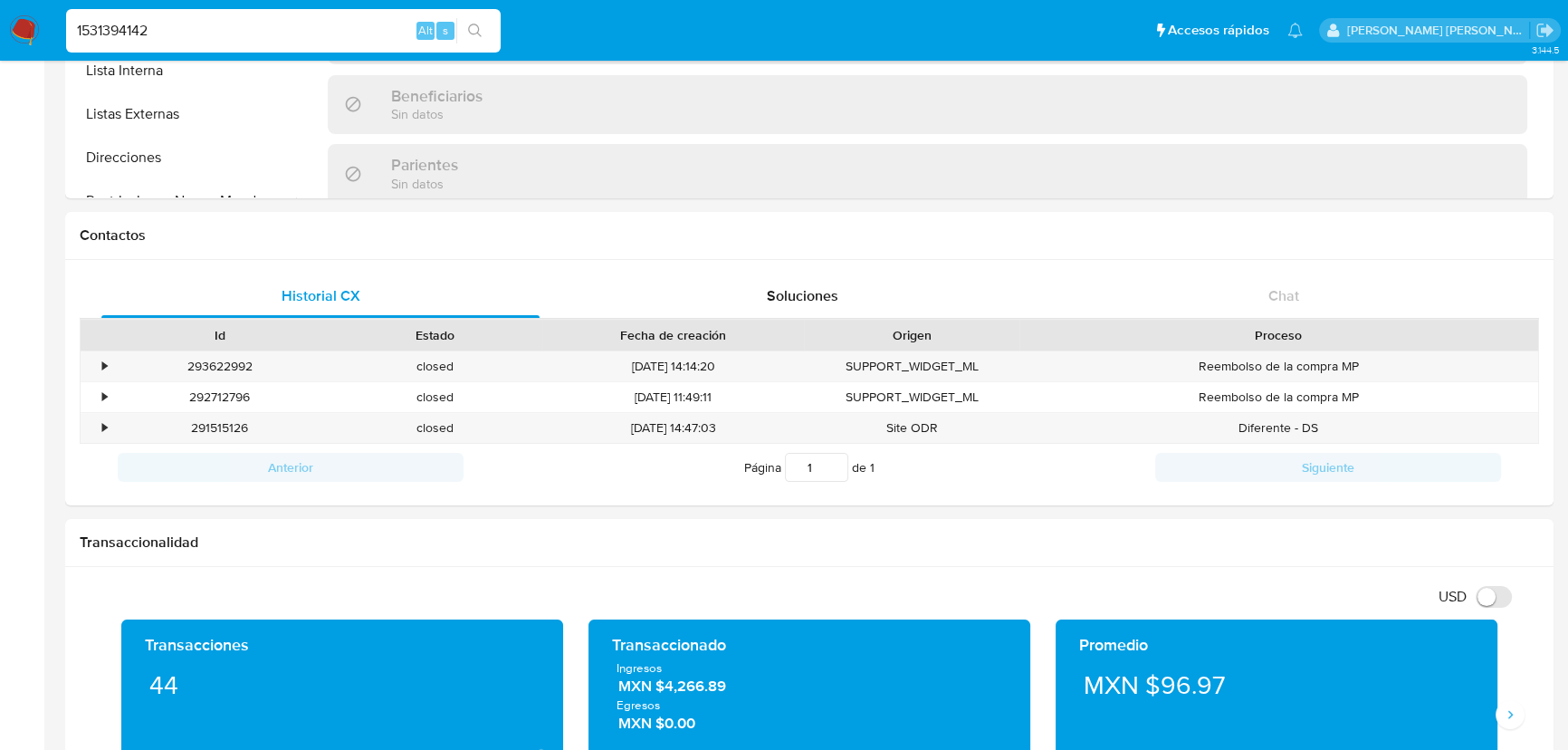 click on "Pausado Ver notificaciones 1531394142 Alt s Accesos rápidos   Presiona las siguientes teclas para acceder a algunas de las funciones Buscar caso o usuario Alt s Volver al home Alt h Agregar un archivo adjunto Alt a Michelle Angelica Rodriguez Bandeja Tablero Screening Búsqueda en Listas Watchlist Herramientas Operaciones masivas Reportes Mulan Buscador de personas Consolidado 3.144.5 Información de Usuario Ver Mirada por Persona Buscar   Volver al orden por defecto KYC General Historial Casos Cruces y Relaciones Devices Geolocation Documentación Lista Interna Listas Externas Direcciones Restricciones Nuevo Mundo Historial de conversaciones Archivos adjuntos Dispositivos Point Historial Riesgo PLD Información de accesos Datos Modificados Fecha Compliant IV Challenges Marcas AML Créditos Anticipos de dinero Cuentas Bancarias Insurtech Items Perfiles Tarjetas Usuario KYC Status Actualizado hace 6 meses   Creado: 31/10/2023 09:53:36 Actualizado: 25/12/2024 21:17:14 Datos personales   ID de usuario :      :" at bounding box center [784, 973] 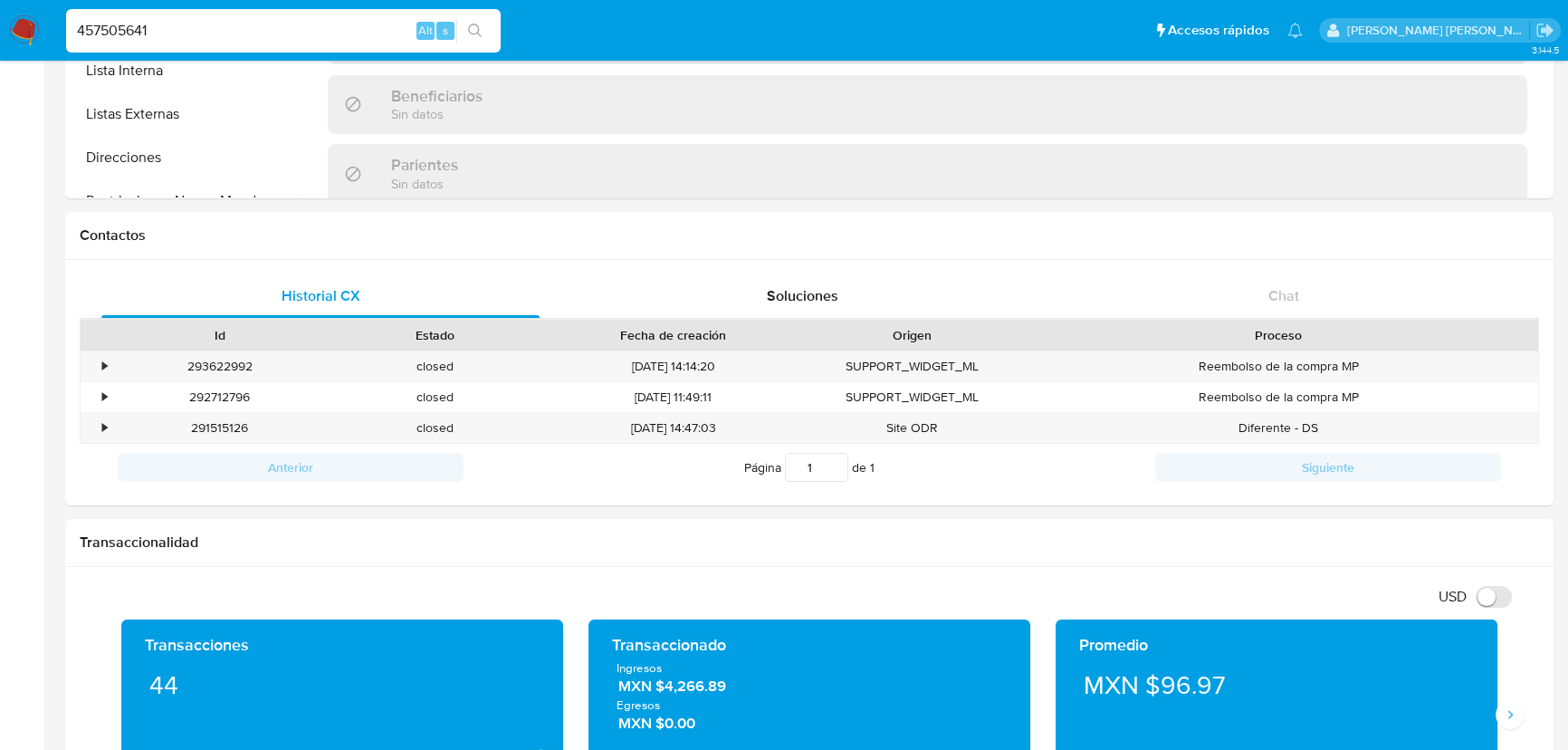 type on "457505641" 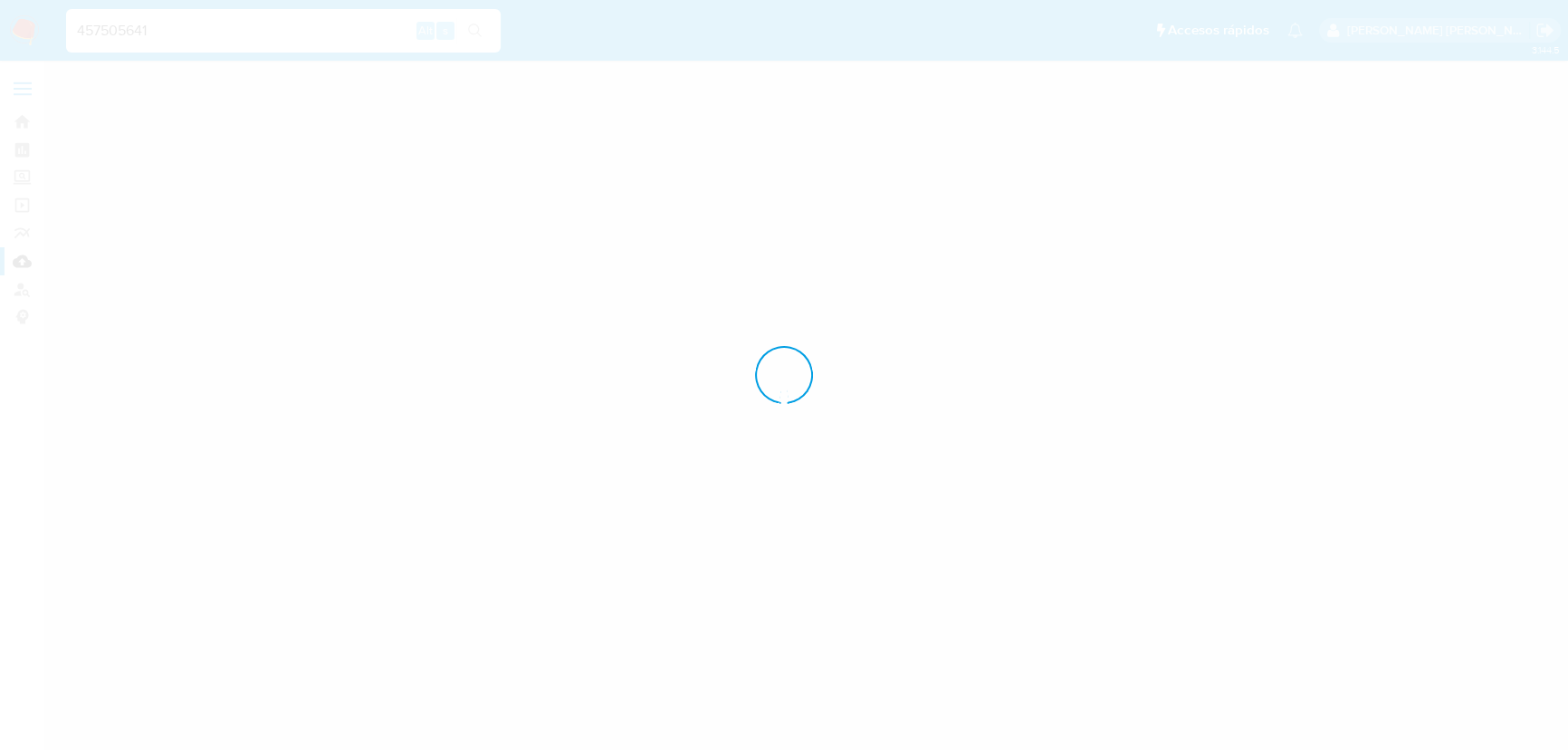 scroll, scrollTop: 0, scrollLeft: 0, axis: both 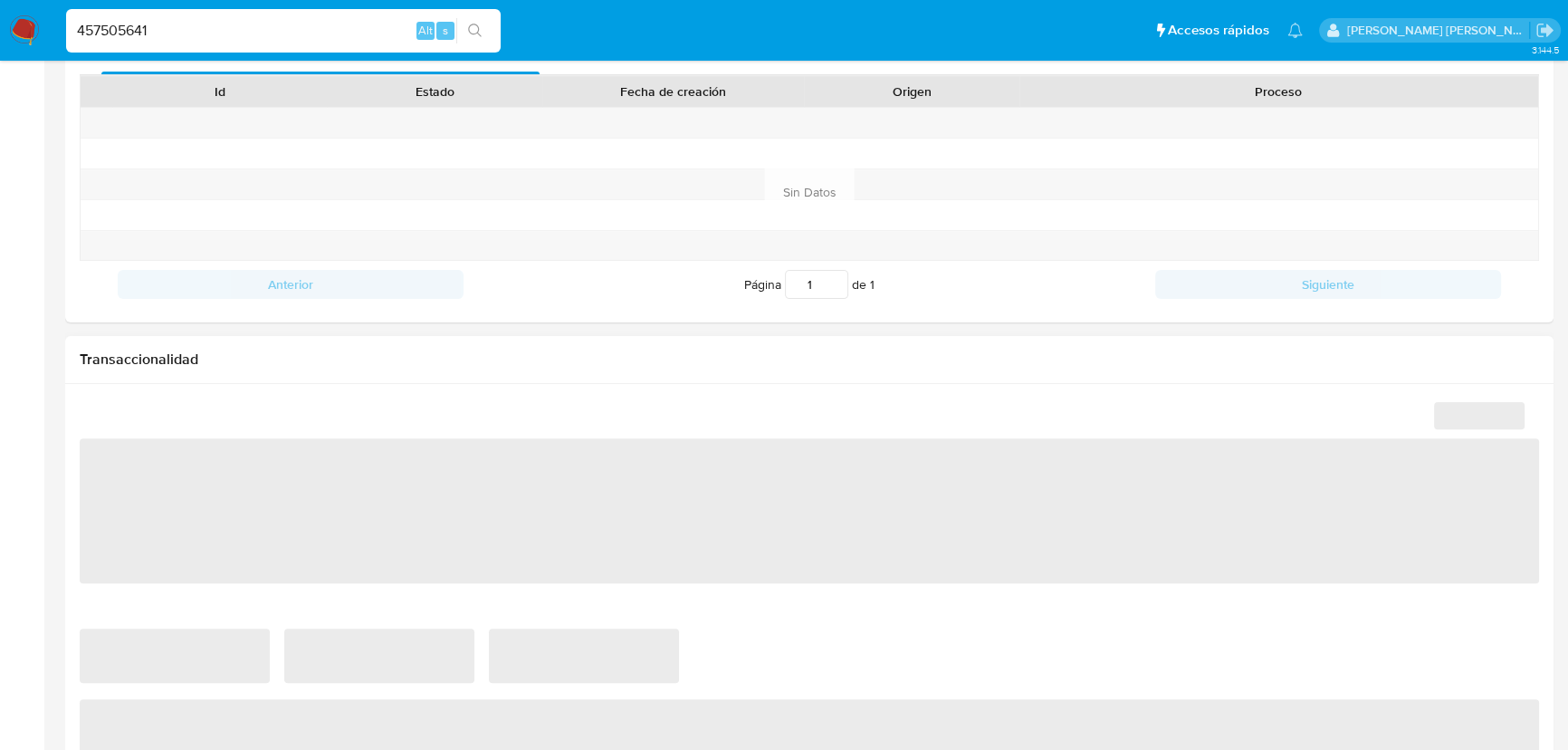 select on "10" 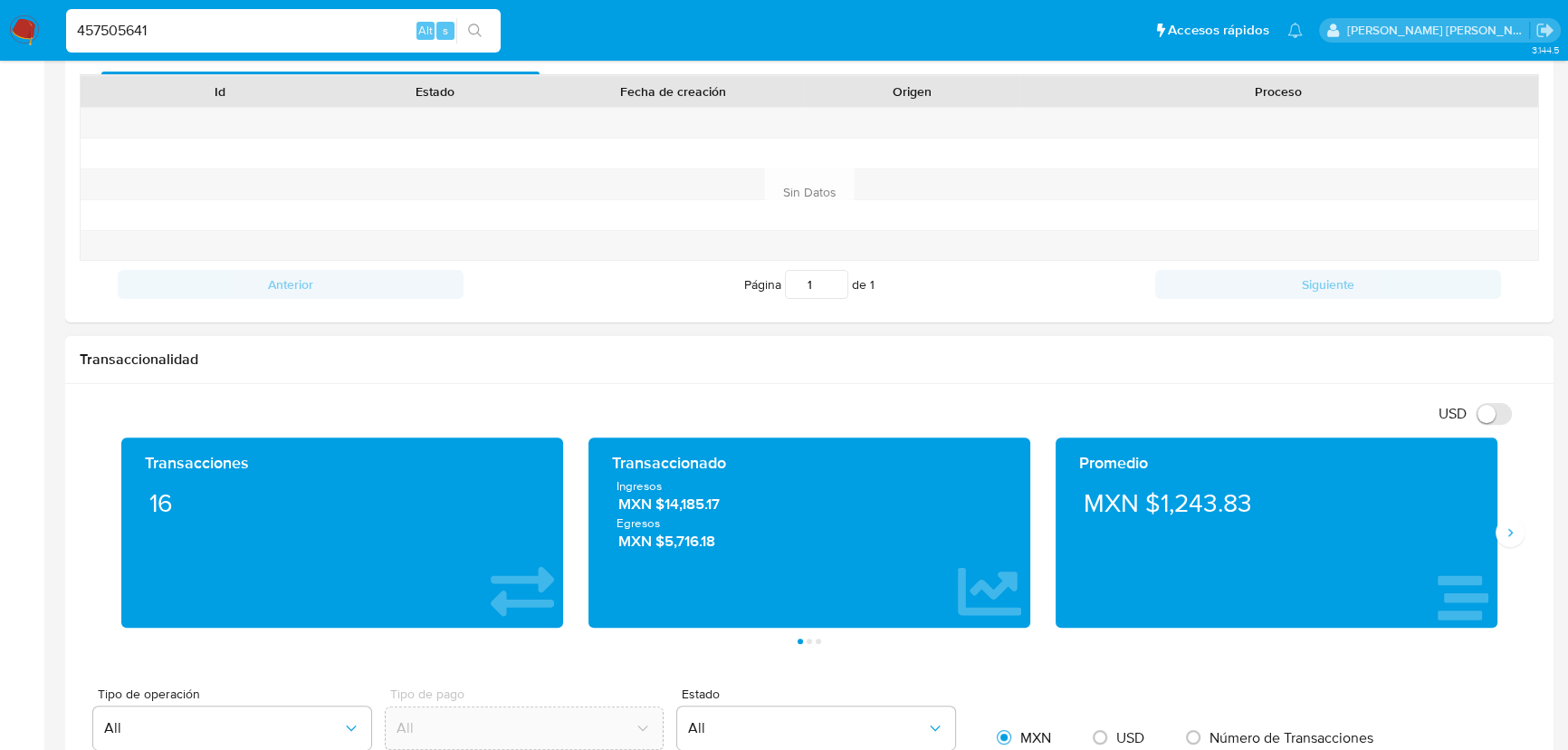 drag, startPoint x: 244, startPoint y: 34, endPoint x: 0, endPoint y: -18, distance: 249.47946 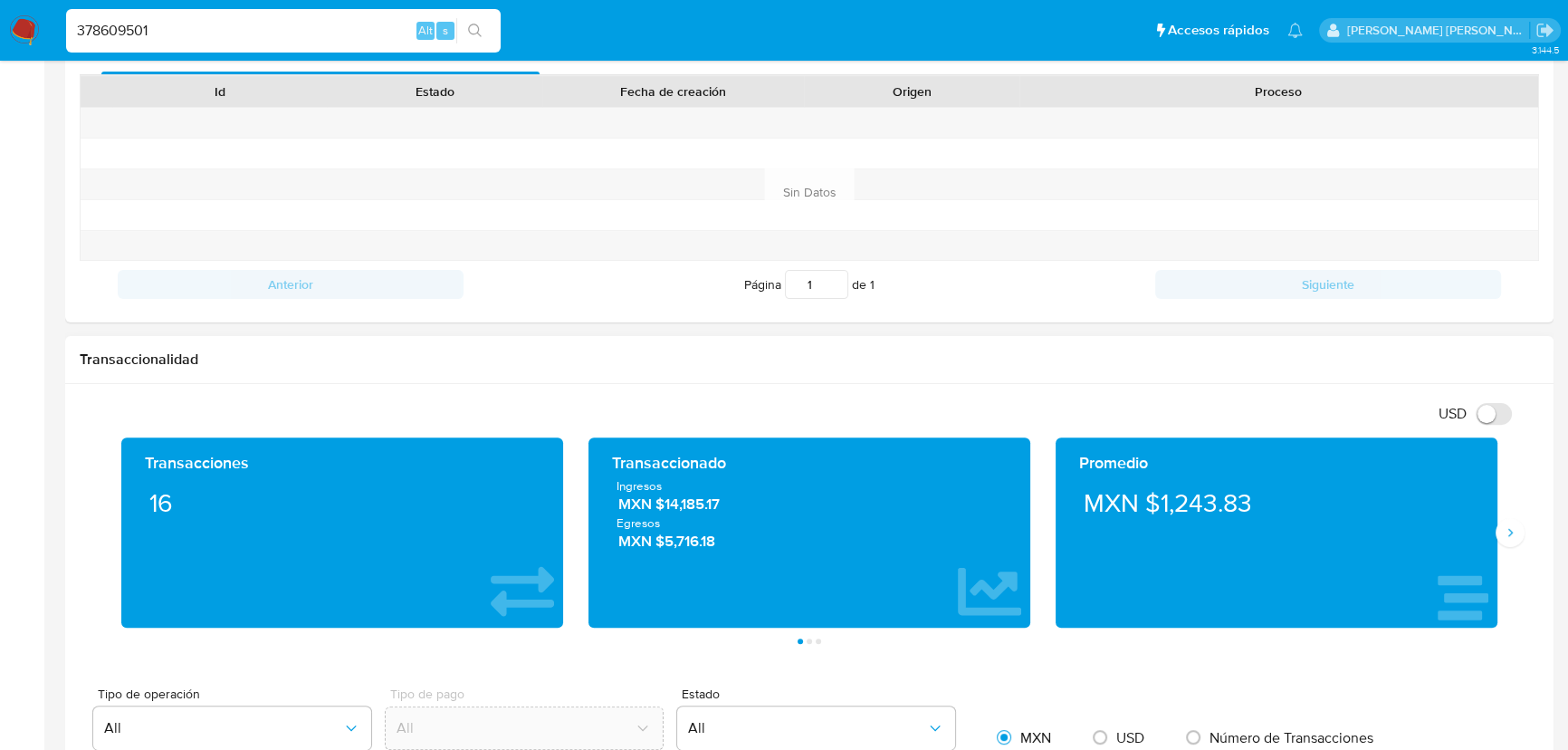 type on "378609501" 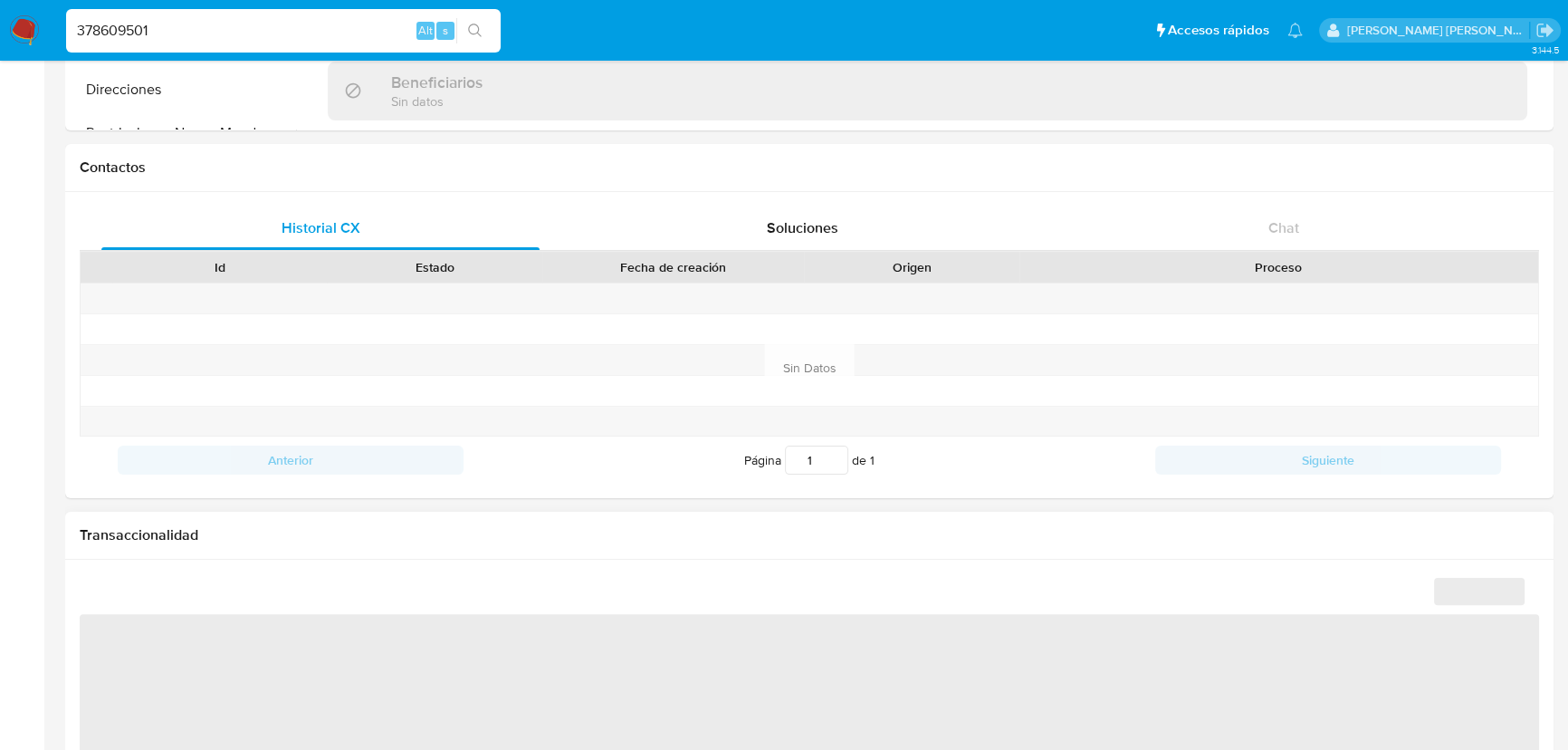 scroll, scrollTop: 741, scrollLeft: 0, axis: vertical 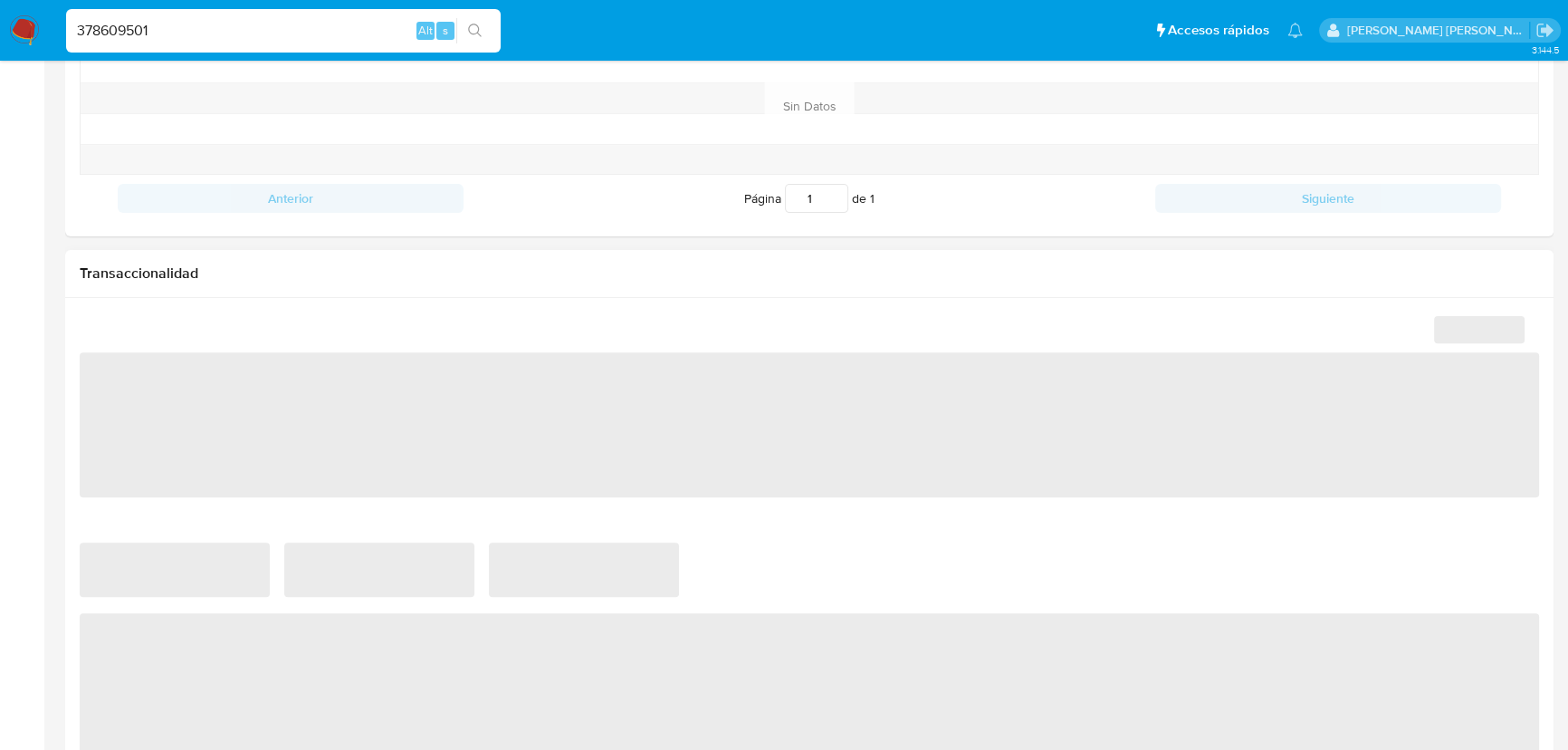 select on "10" 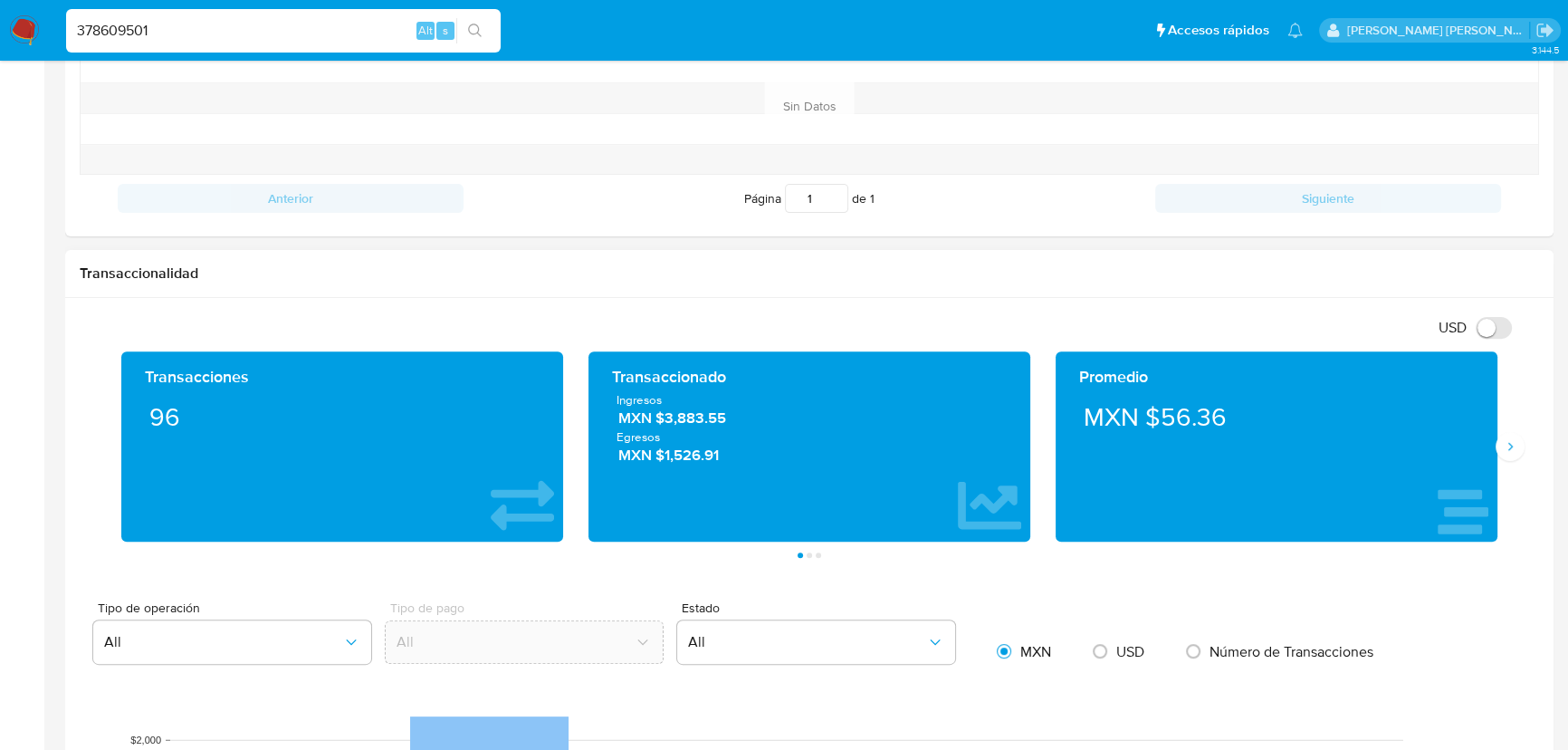 drag, startPoint x: 0, startPoint y: 2, endPoint x: 0, endPoint y: -29, distance: 31 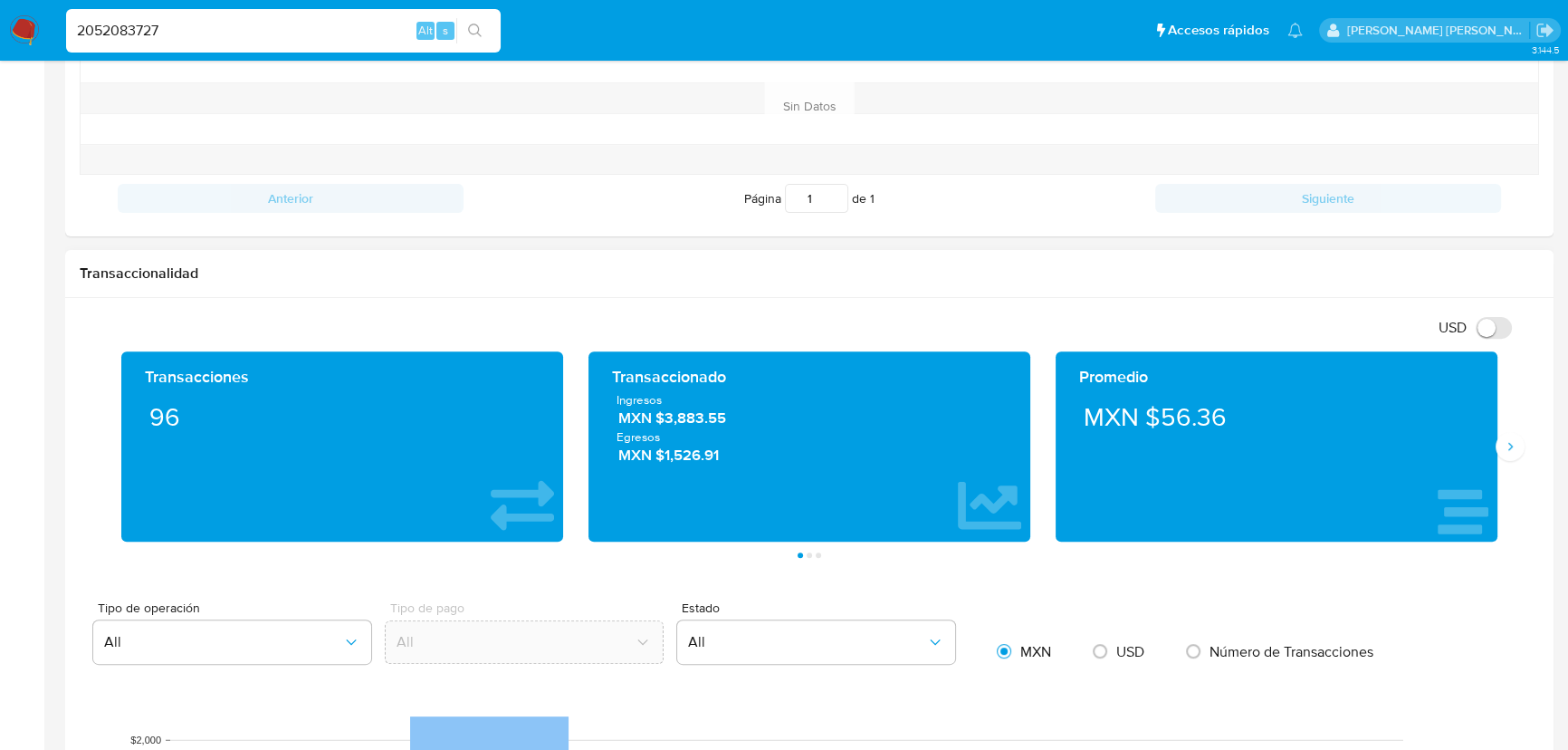 type on "2052083727" 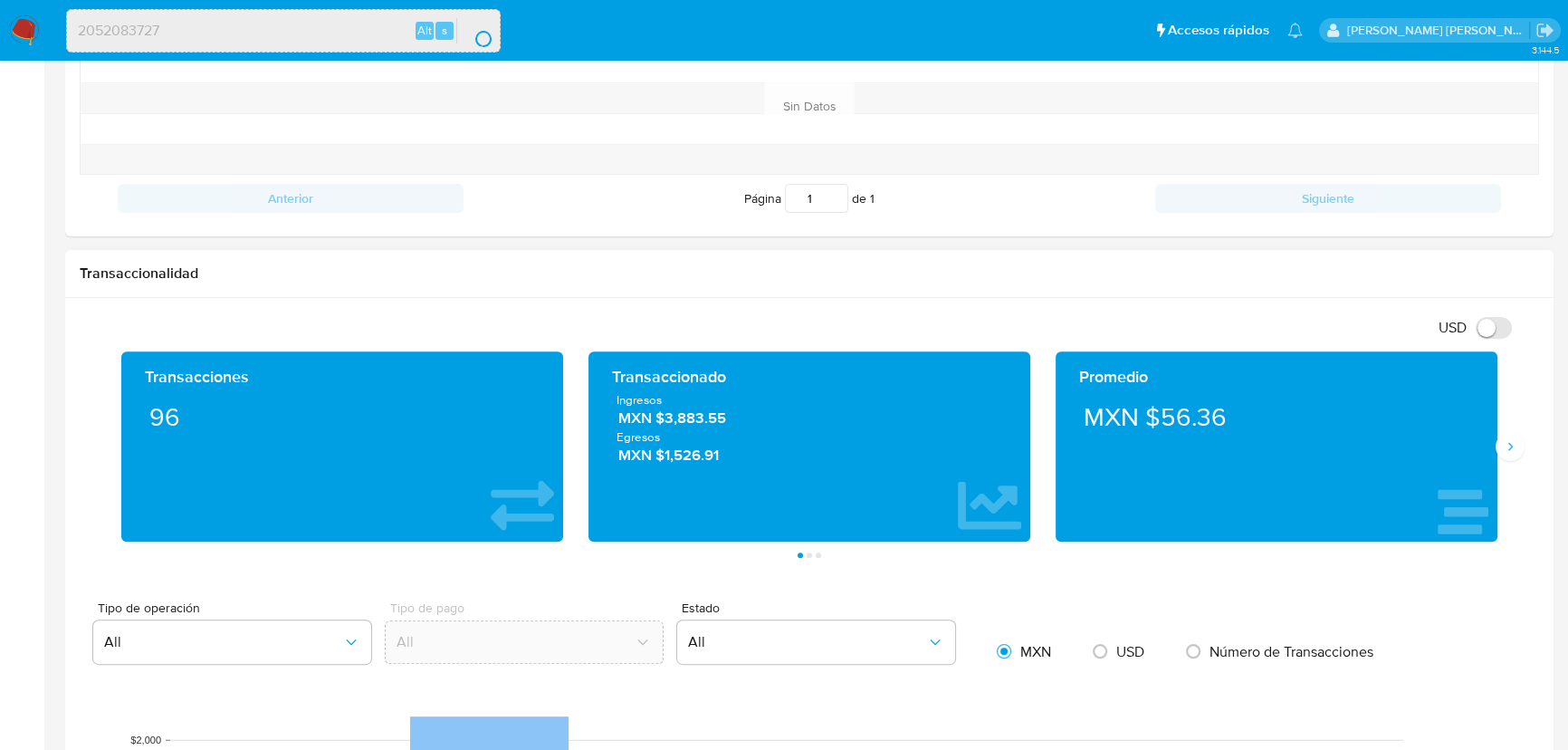 scroll, scrollTop: 0, scrollLeft: 0, axis: both 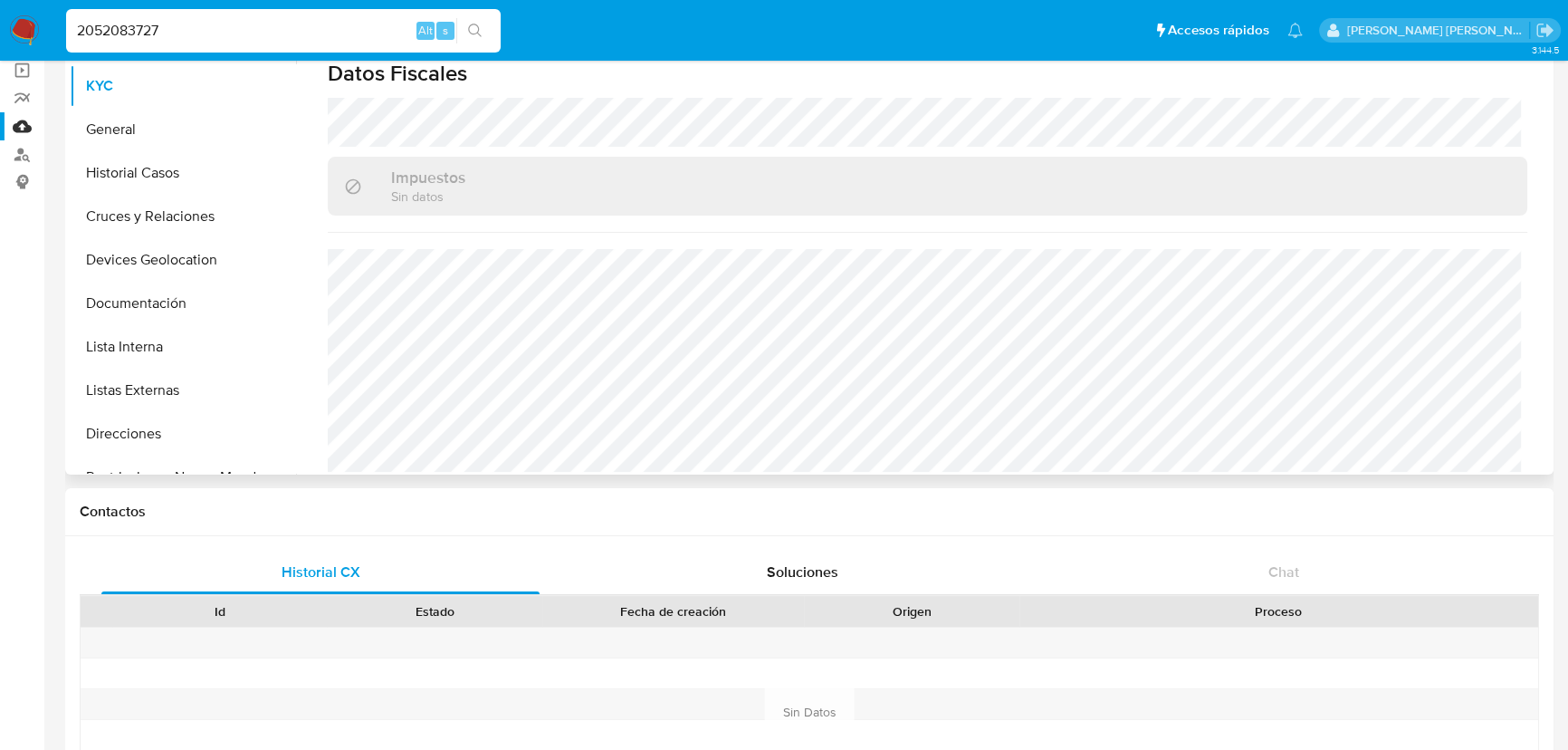 select on "10" 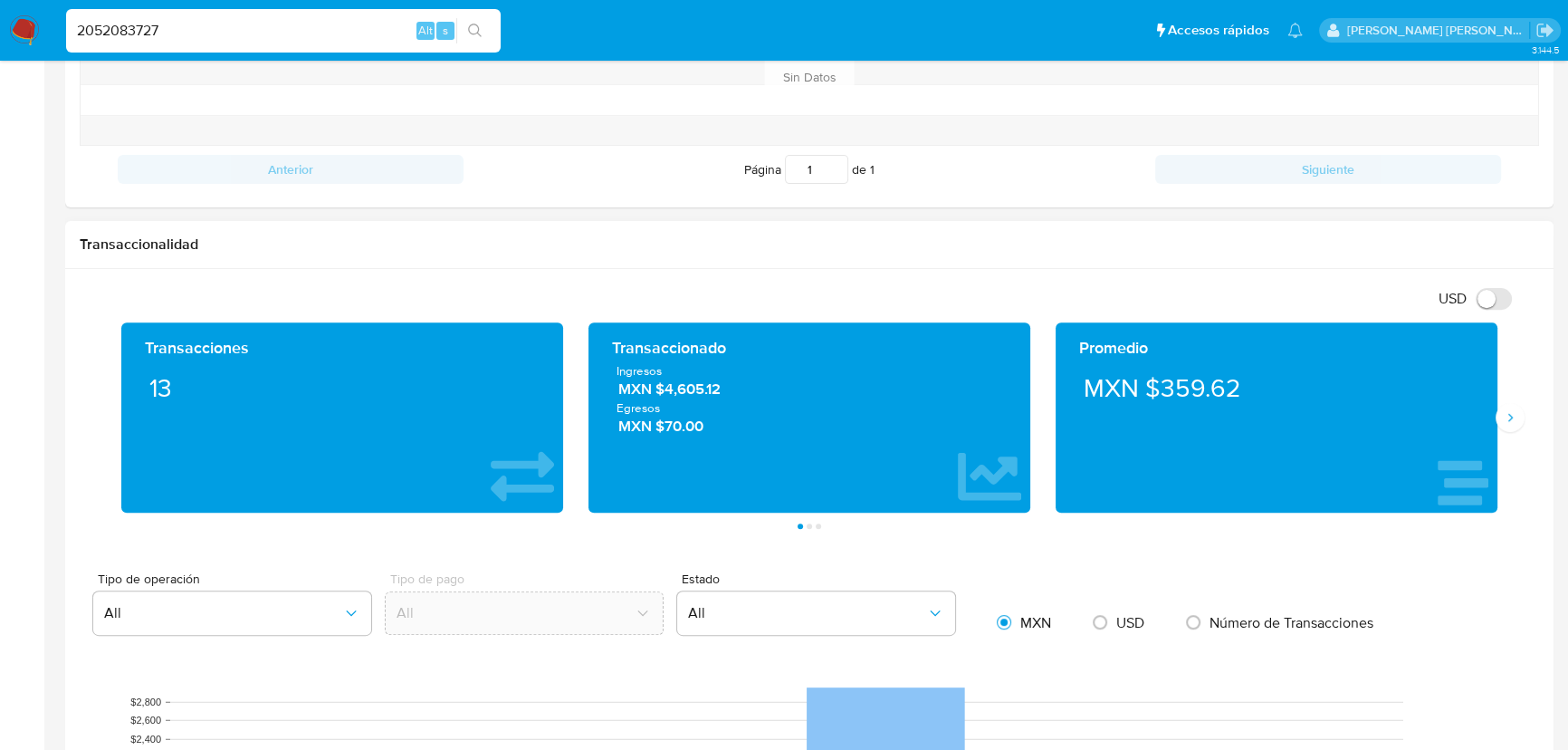 scroll, scrollTop: 823, scrollLeft: 0, axis: vertical 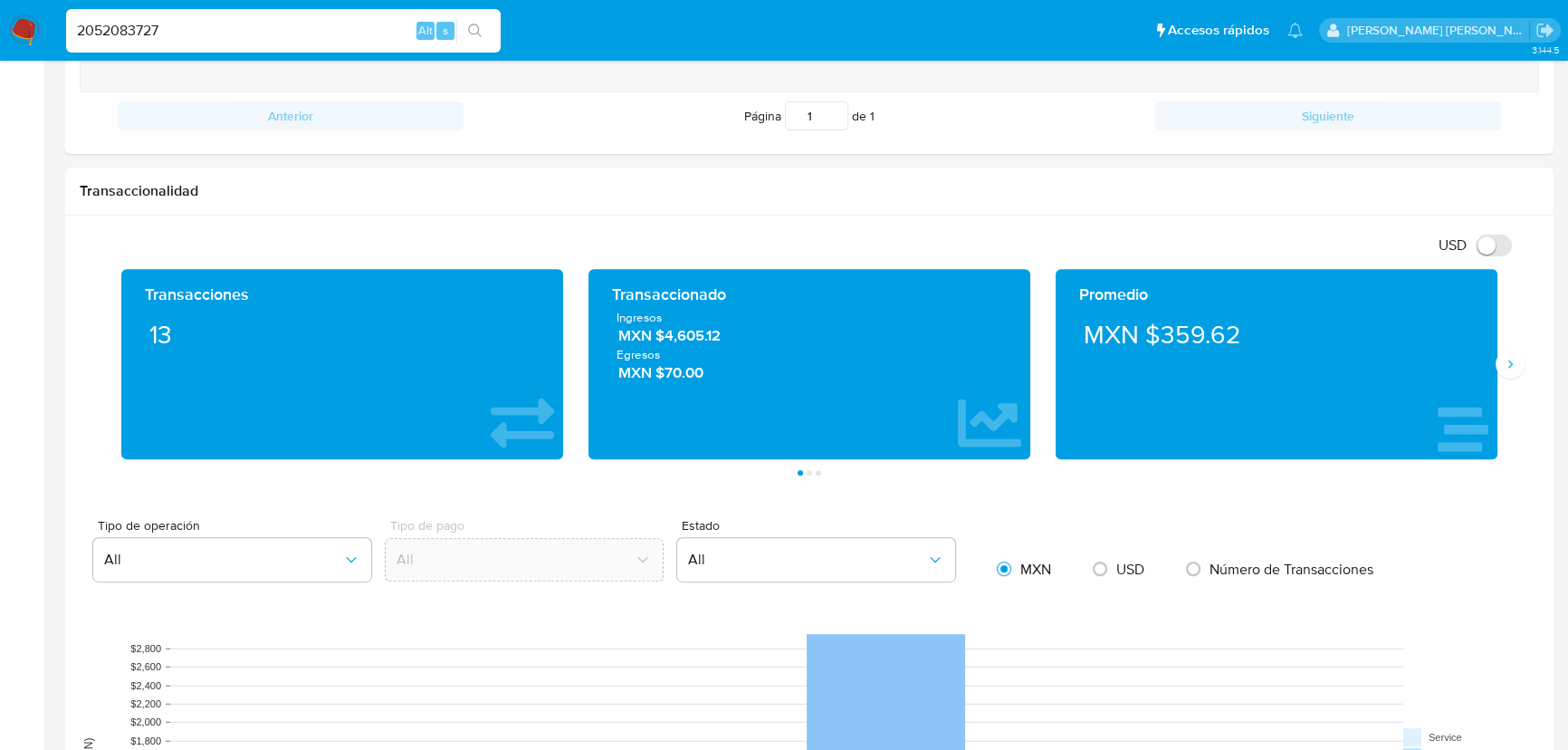 drag, startPoint x: 237, startPoint y: 29, endPoint x: 0, endPoint y: -36, distance: 245.75191 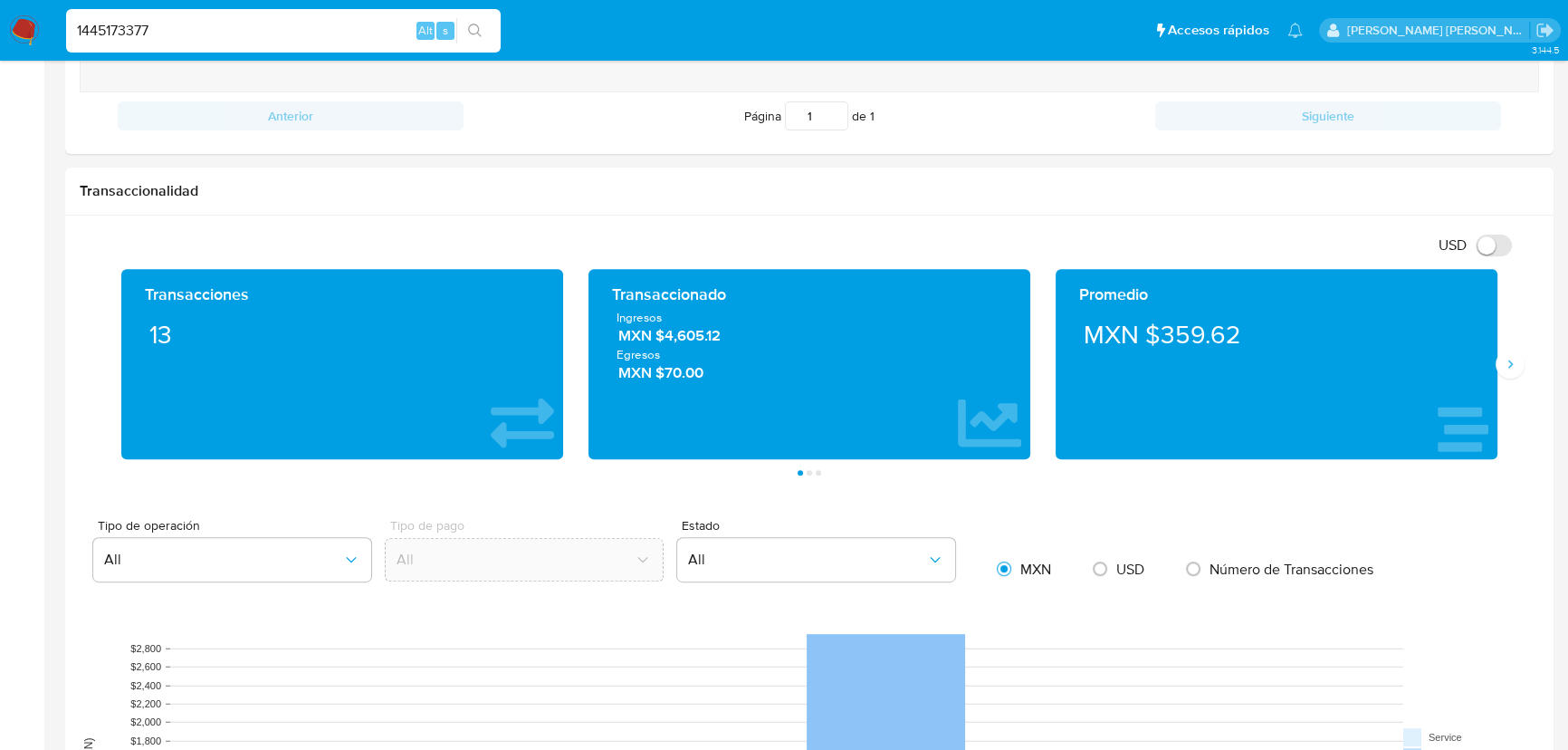 type on "1445173377" 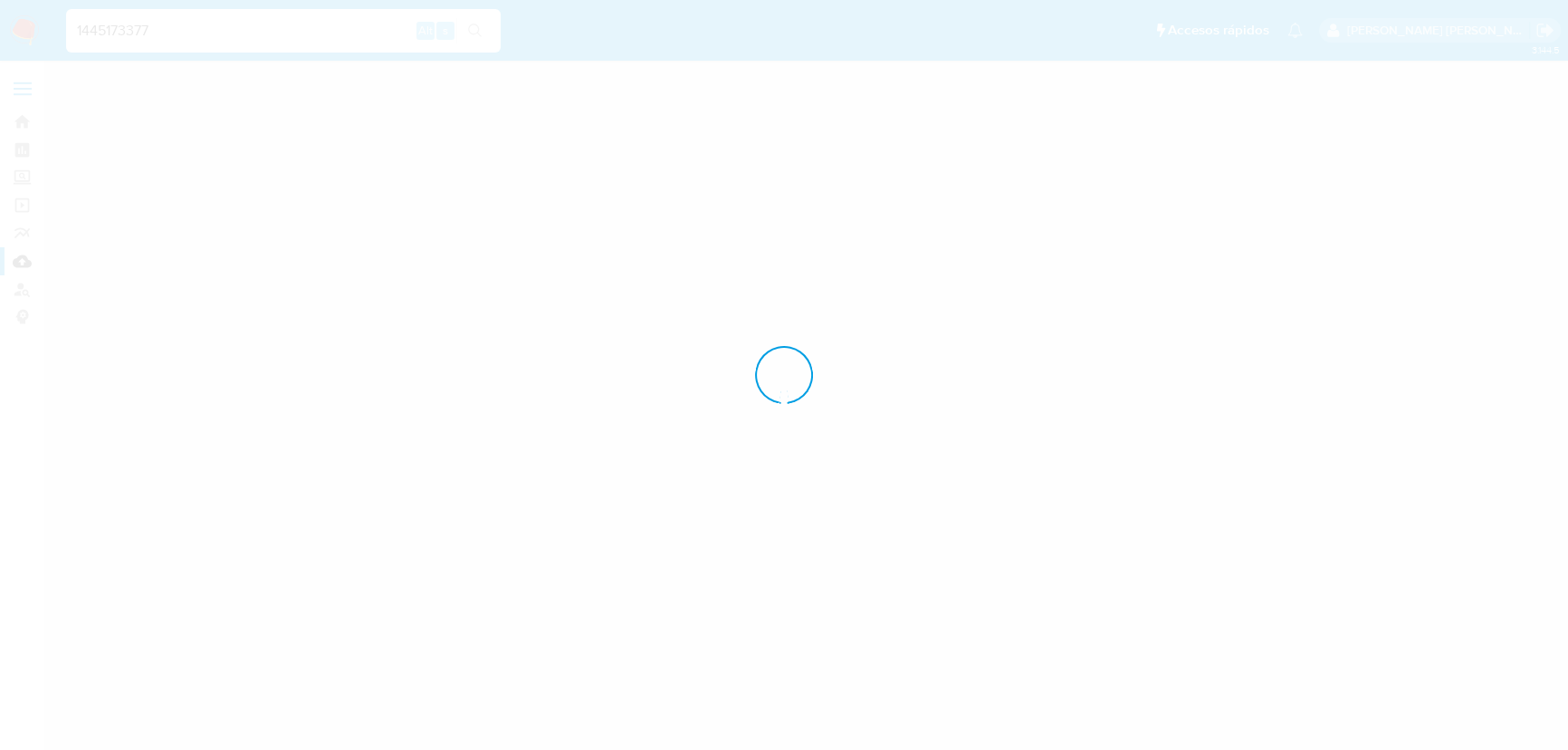 scroll, scrollTop: 0, scrollLeft: 0, axis: both 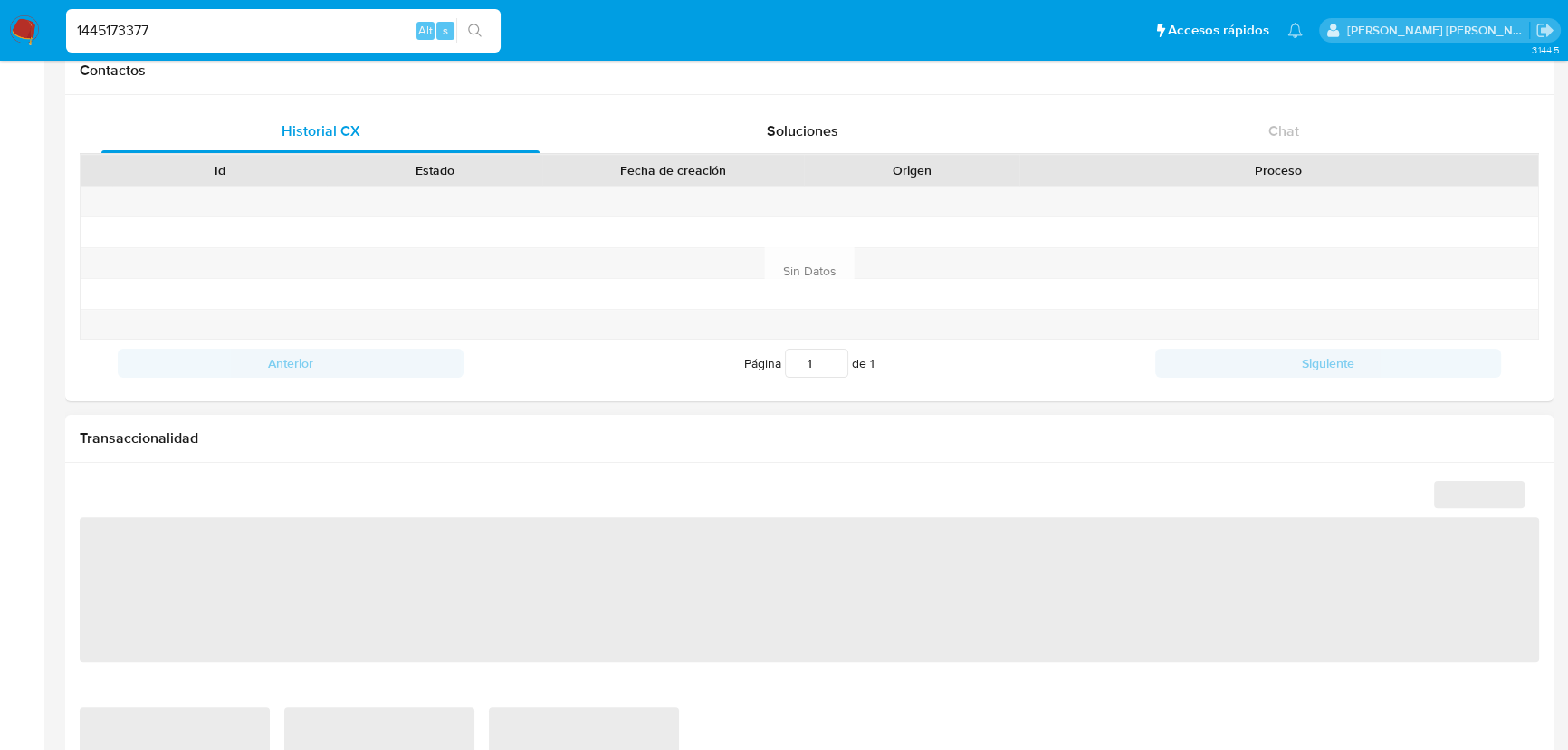 select on "10" 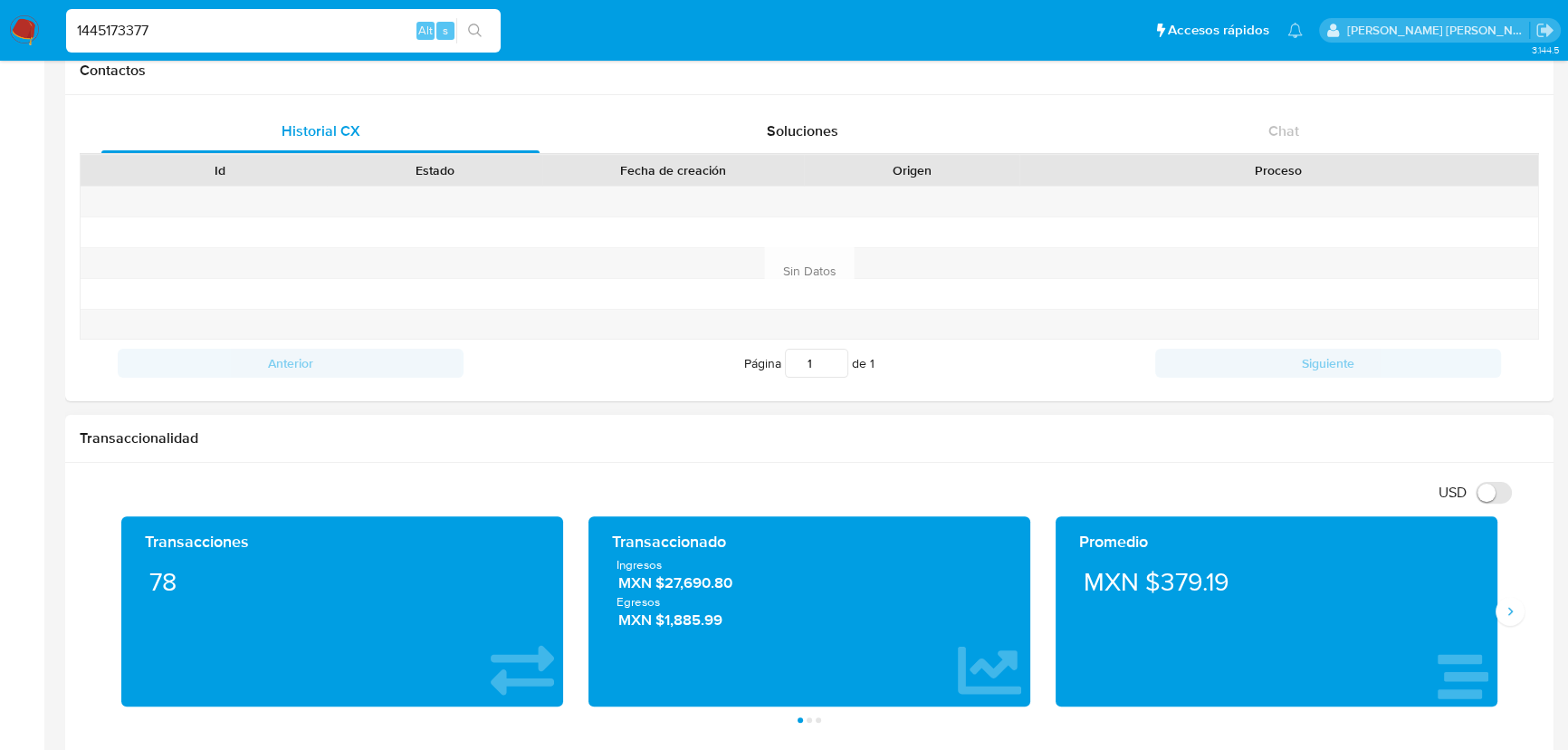 drag, startPoint x: 279, startPoint y: 22, endPoint x: 0, endPoint y: -8, distance: 280.60827 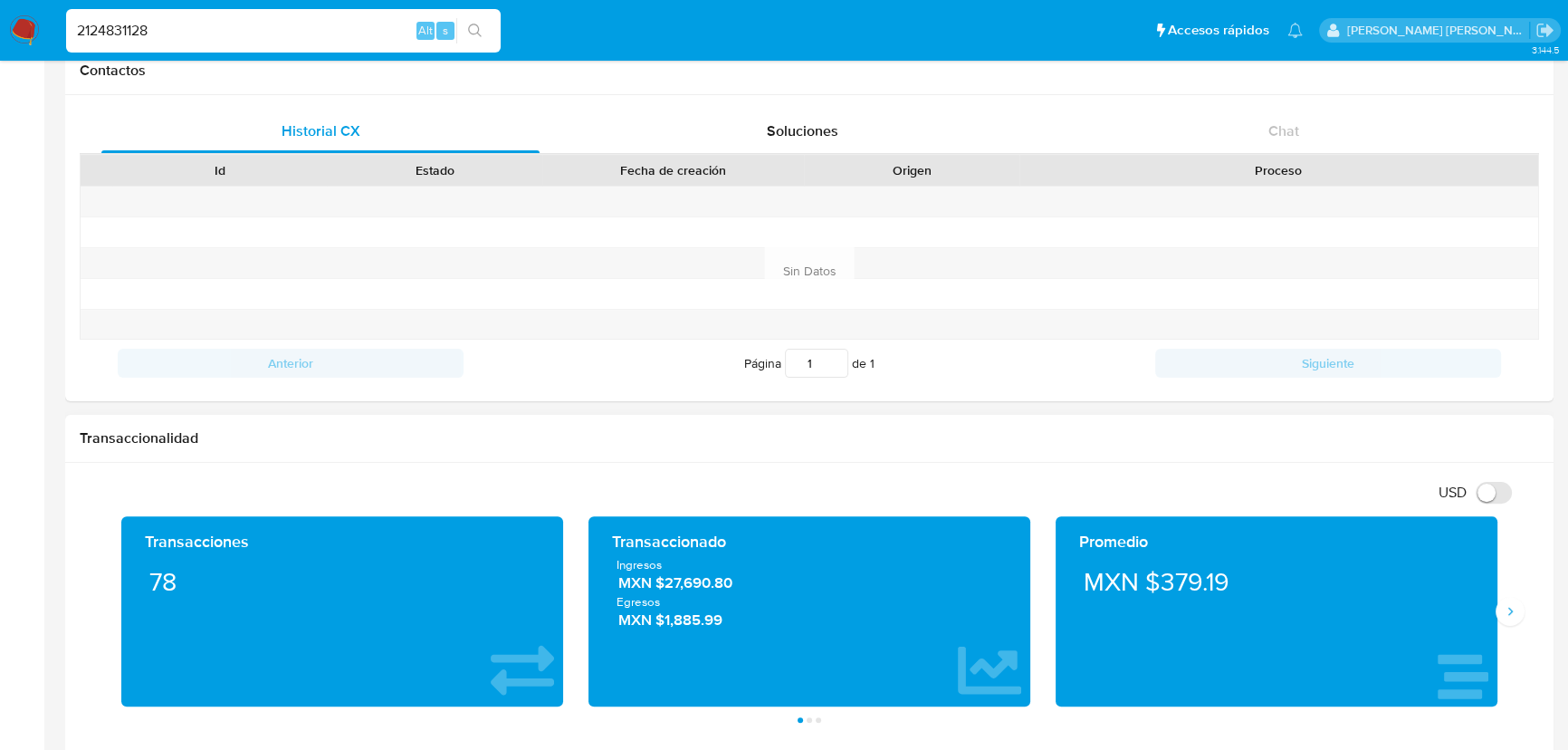 type on "2124831128" 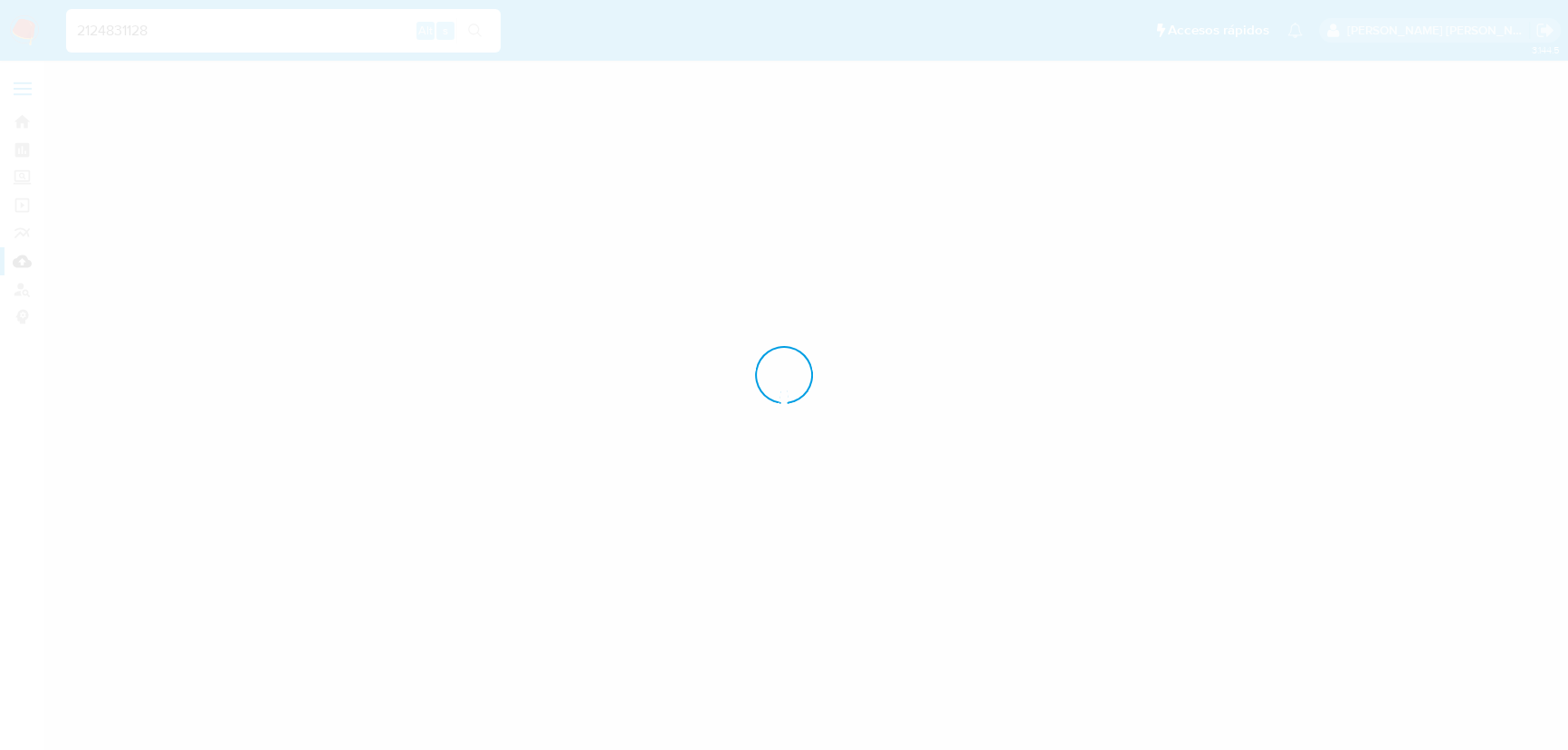 scroll, scrollTop: 0, scrollLeft: 0, axis: both 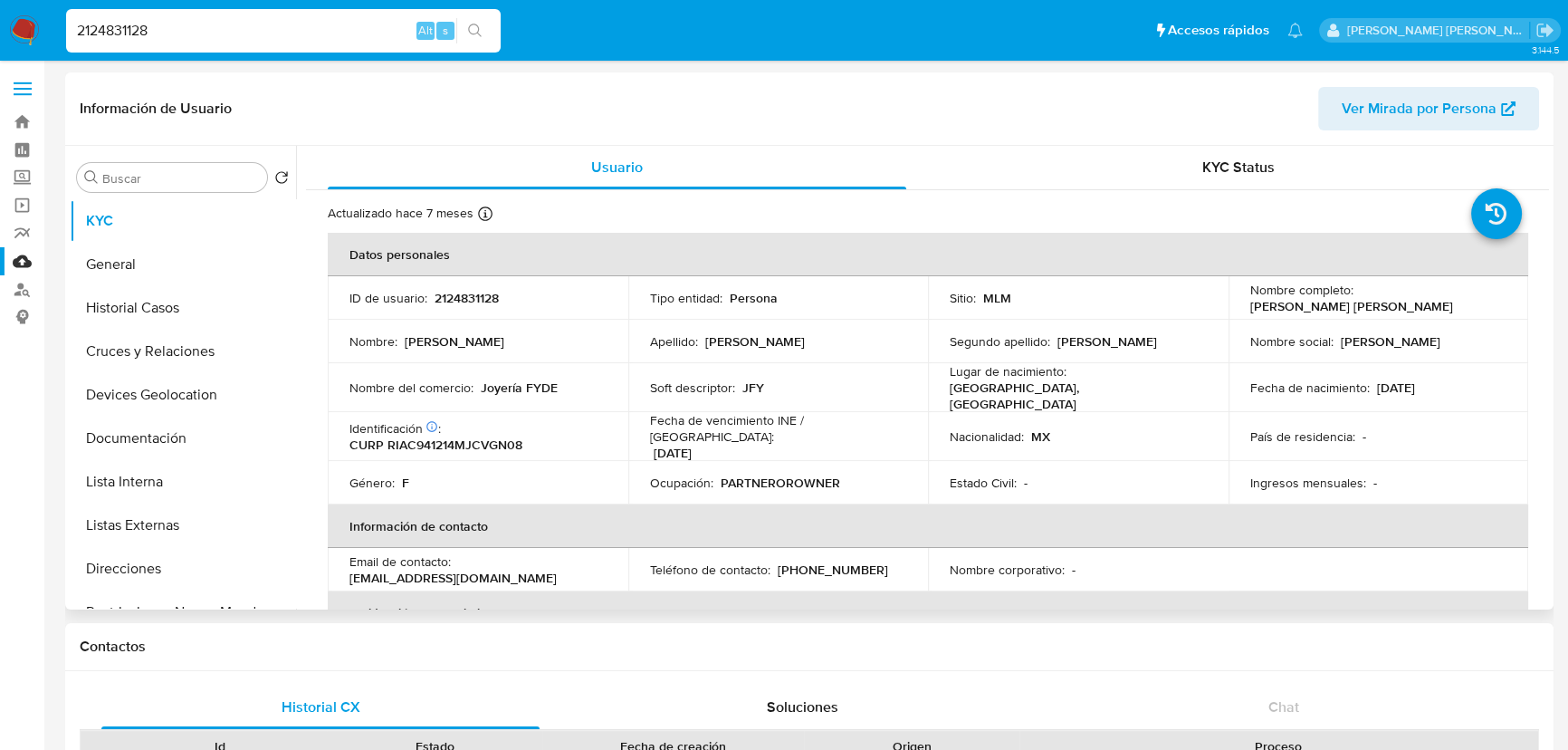 select on "10" 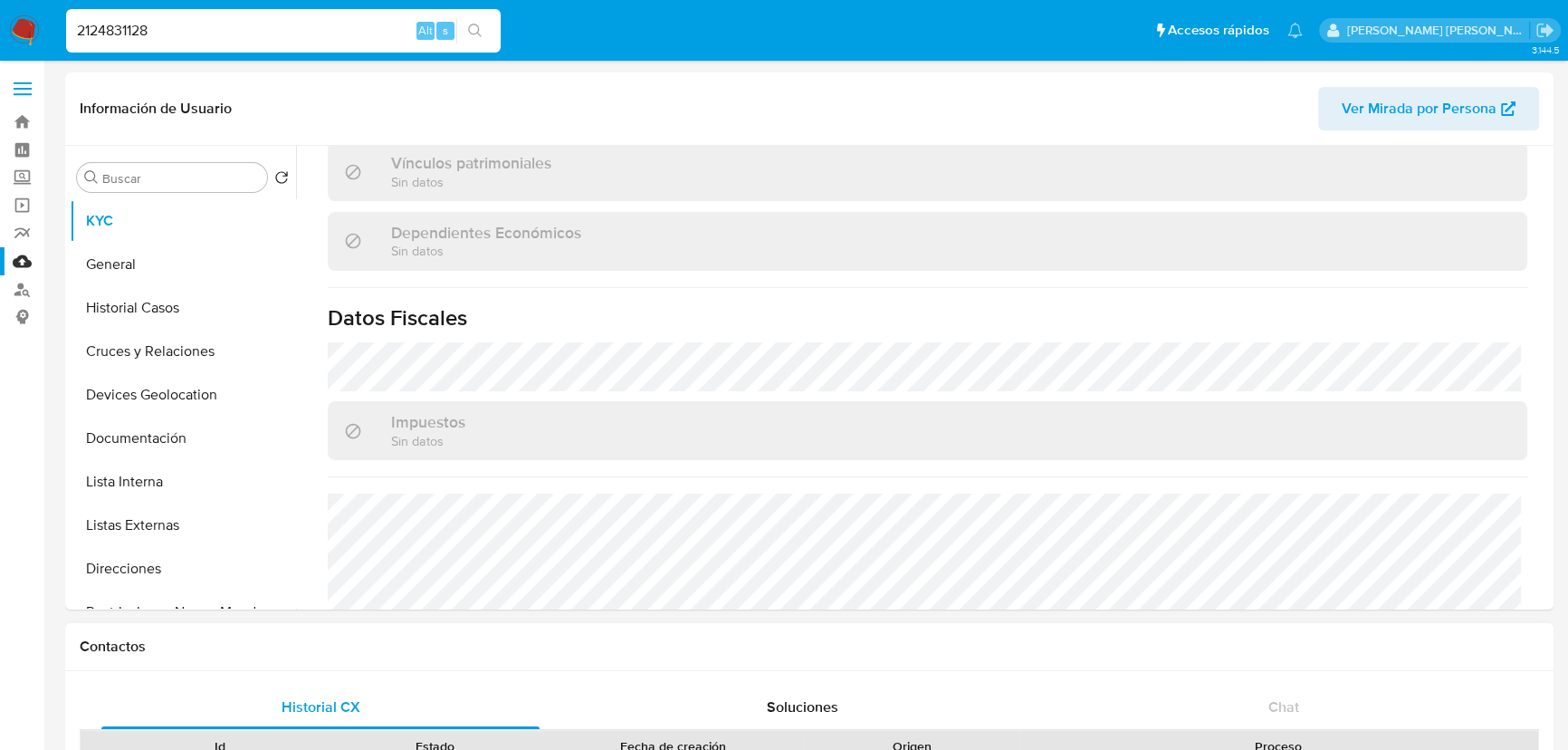 scroll, scrollTop: 1138, scrollLeft: 0, axis: vertical 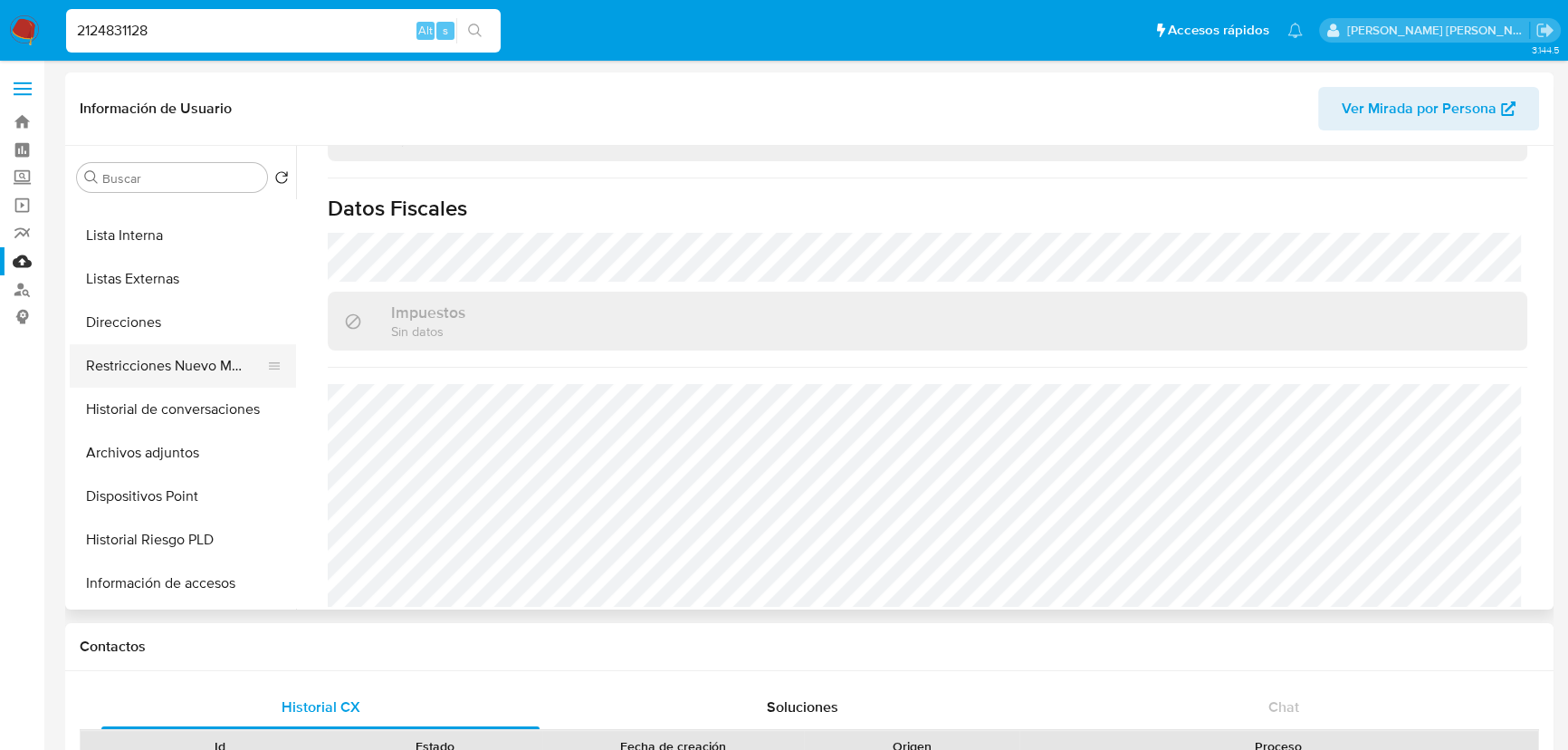 drag, startPoint x: 206, startPoint y: 357, endPoint x: 271, endPoint y: 378, distance: 68.30813 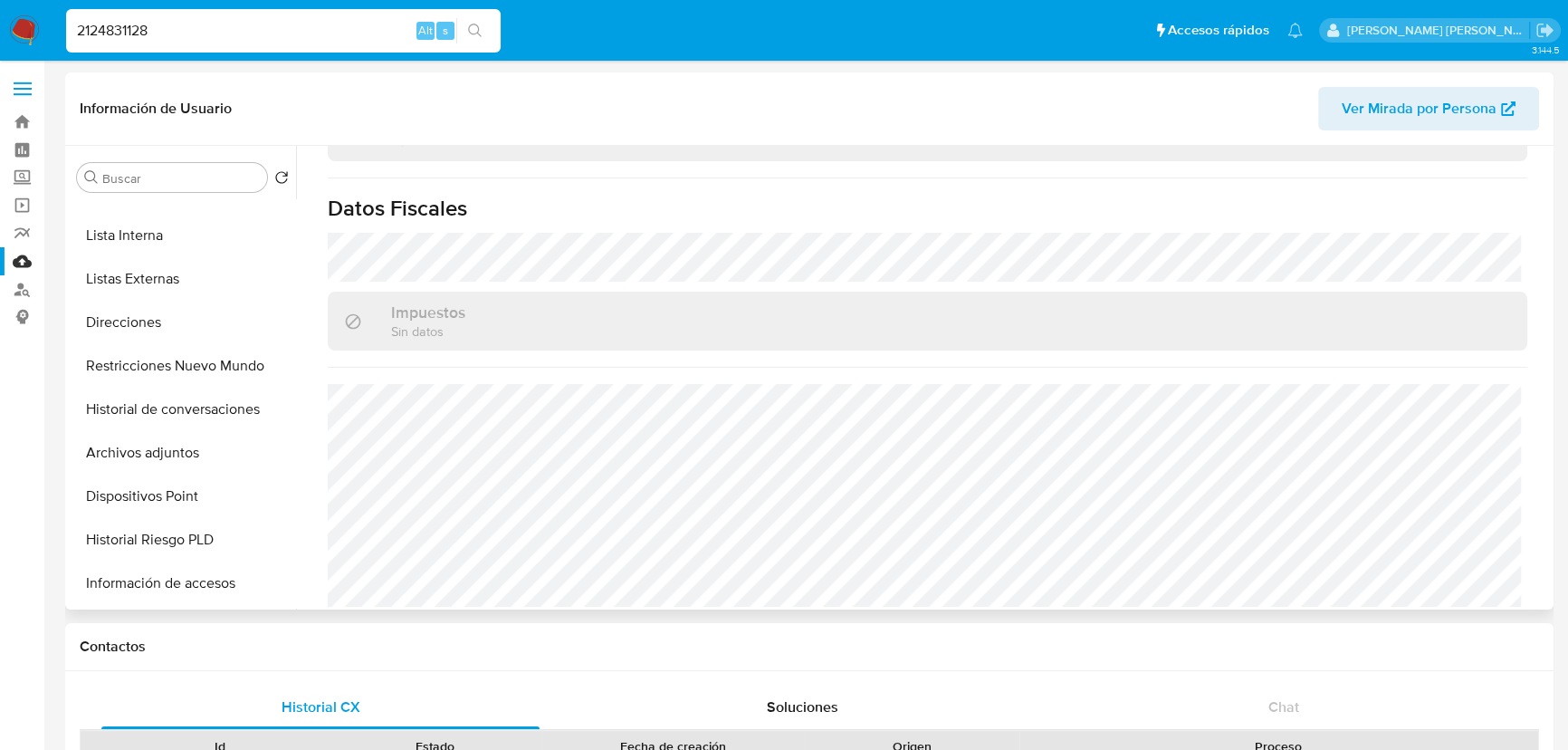 scroll, scrollTop: 0, scrollLeft: 0, axis: both 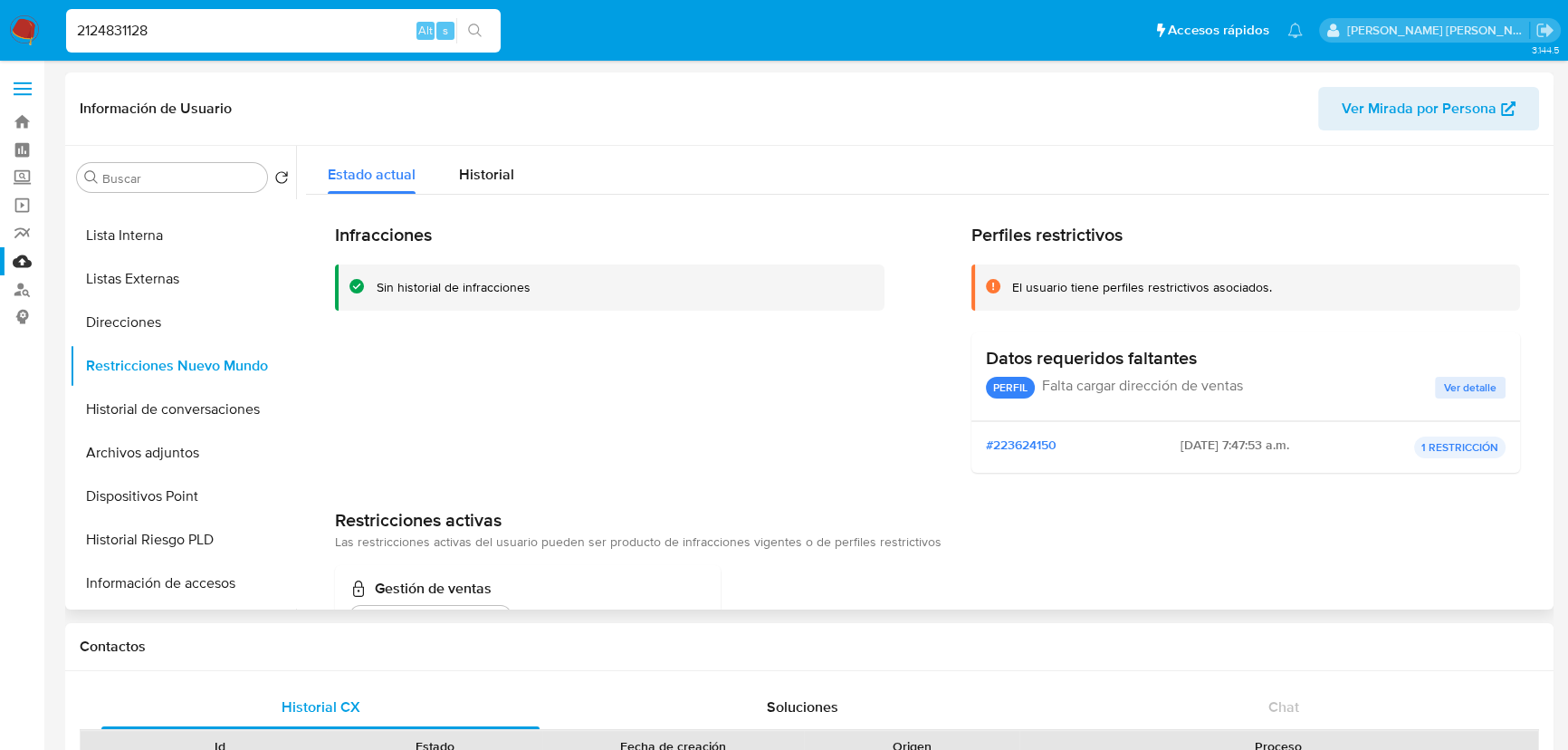 drag, startPoint x: 491, startPoint y: 167, endPoint x: 722, endPoint y: 293, distance: 263.12925 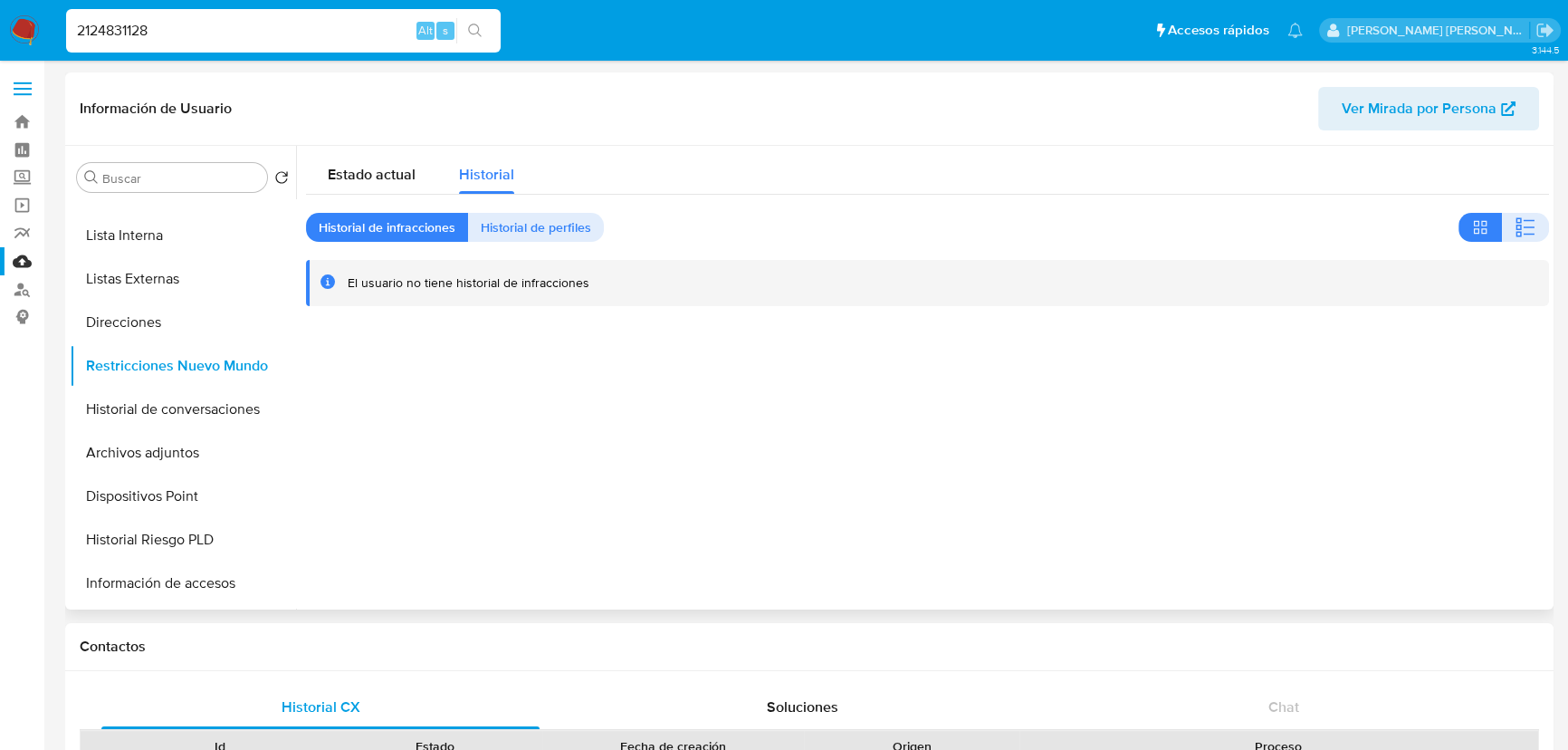 type 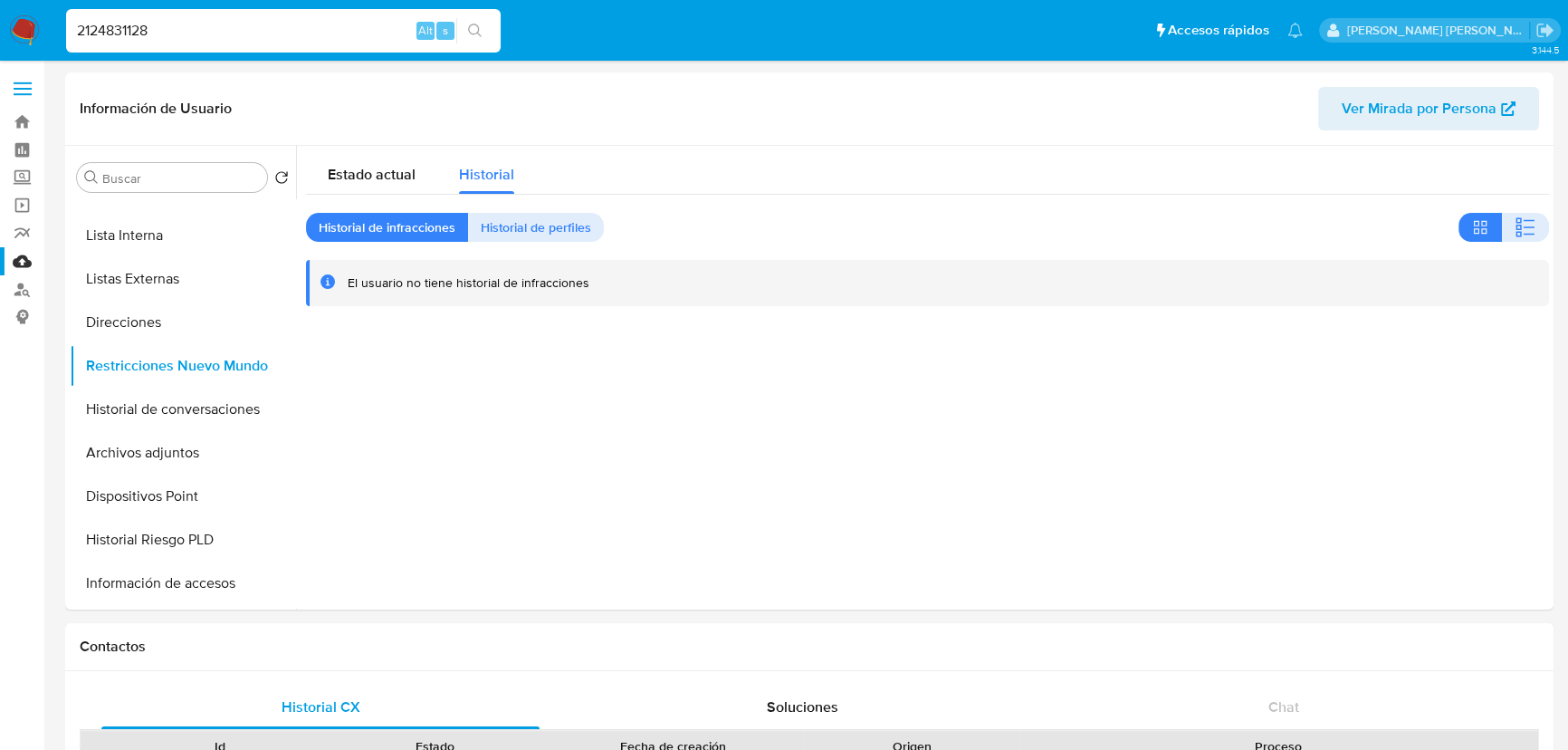 drag, startPoint x: 225, startPoint y: 30, endPoint x: 0, endPoint y: -32, distance: 233.3859 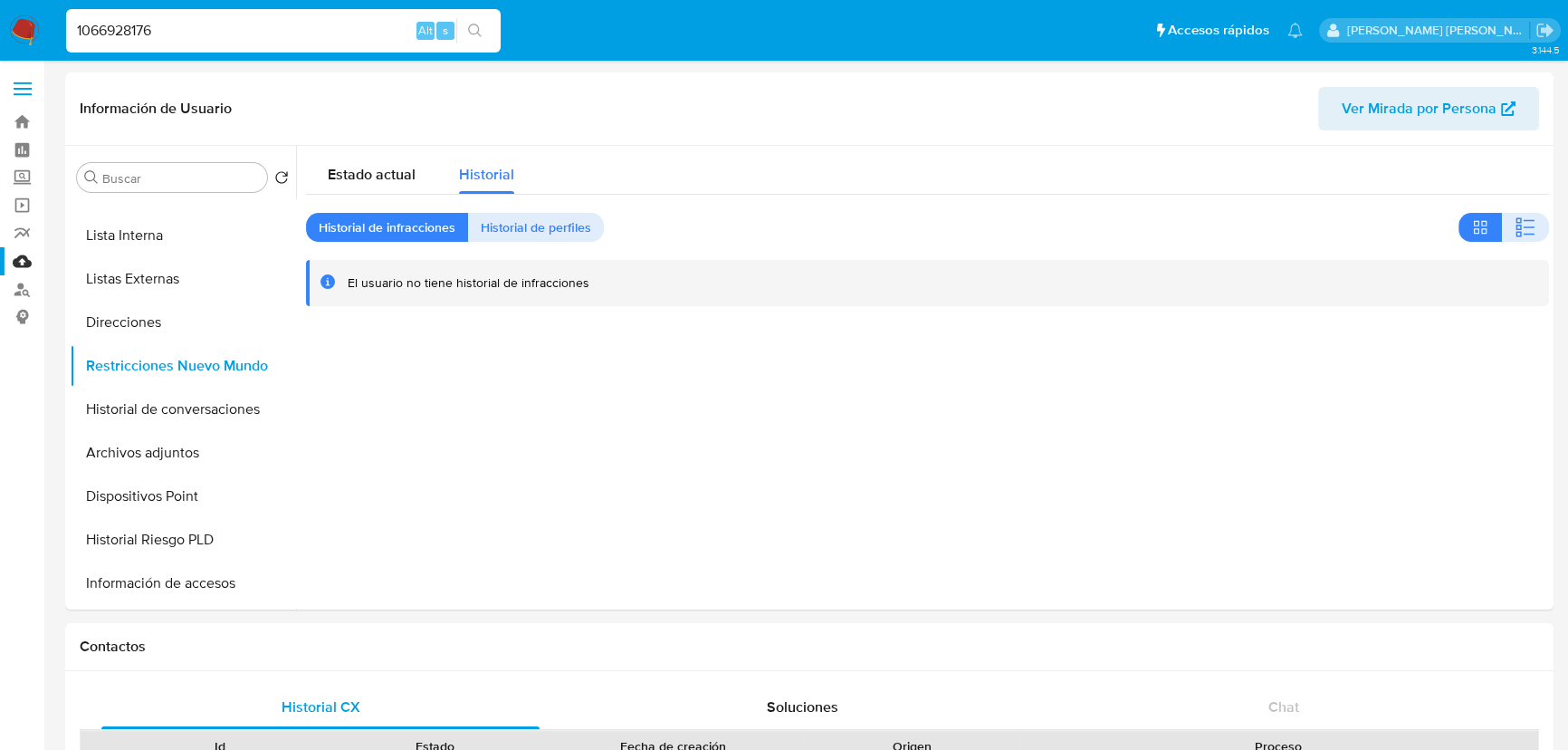 type on "1066928176" 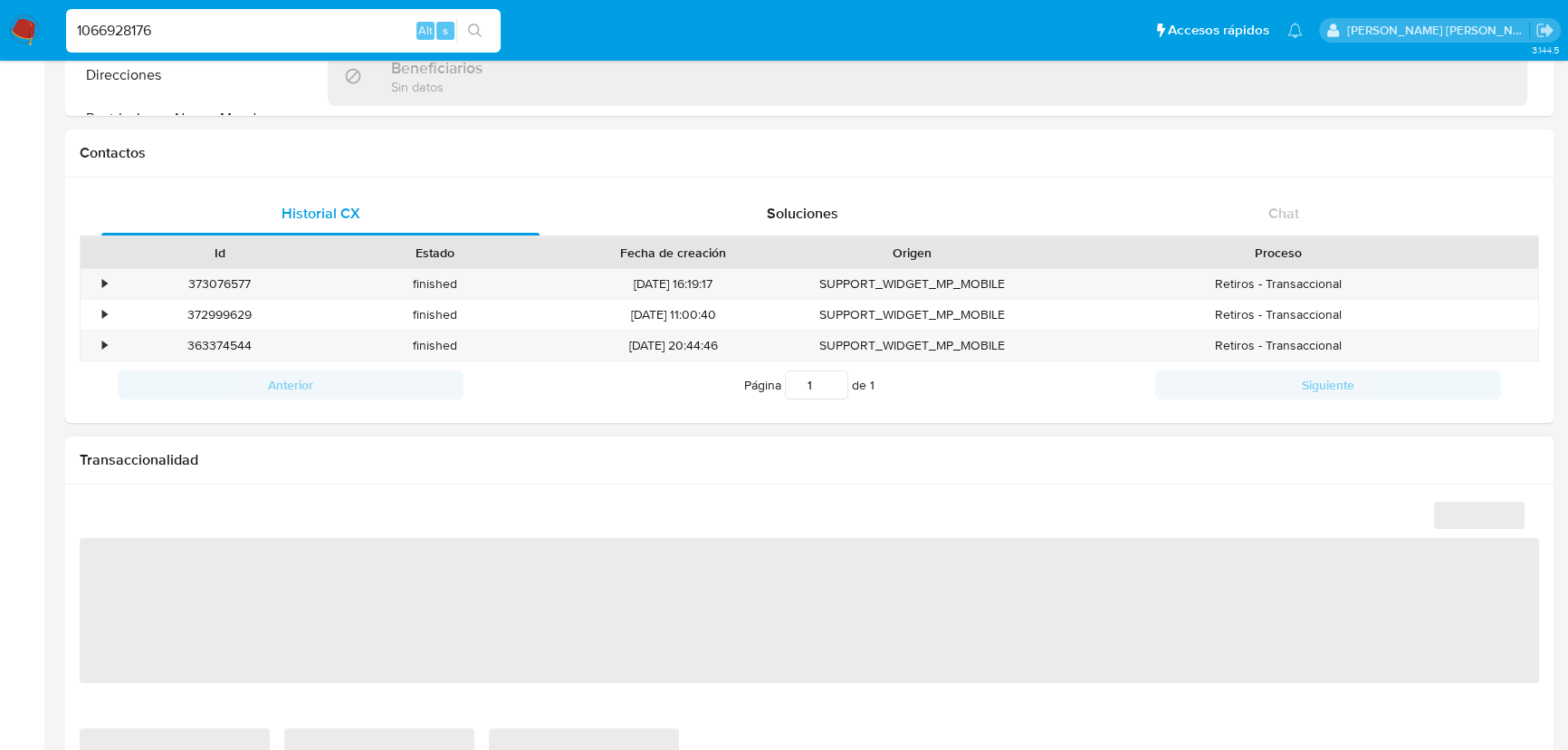 scroll, scrollTop: 741, scrollLeft: 0, axis: vertical 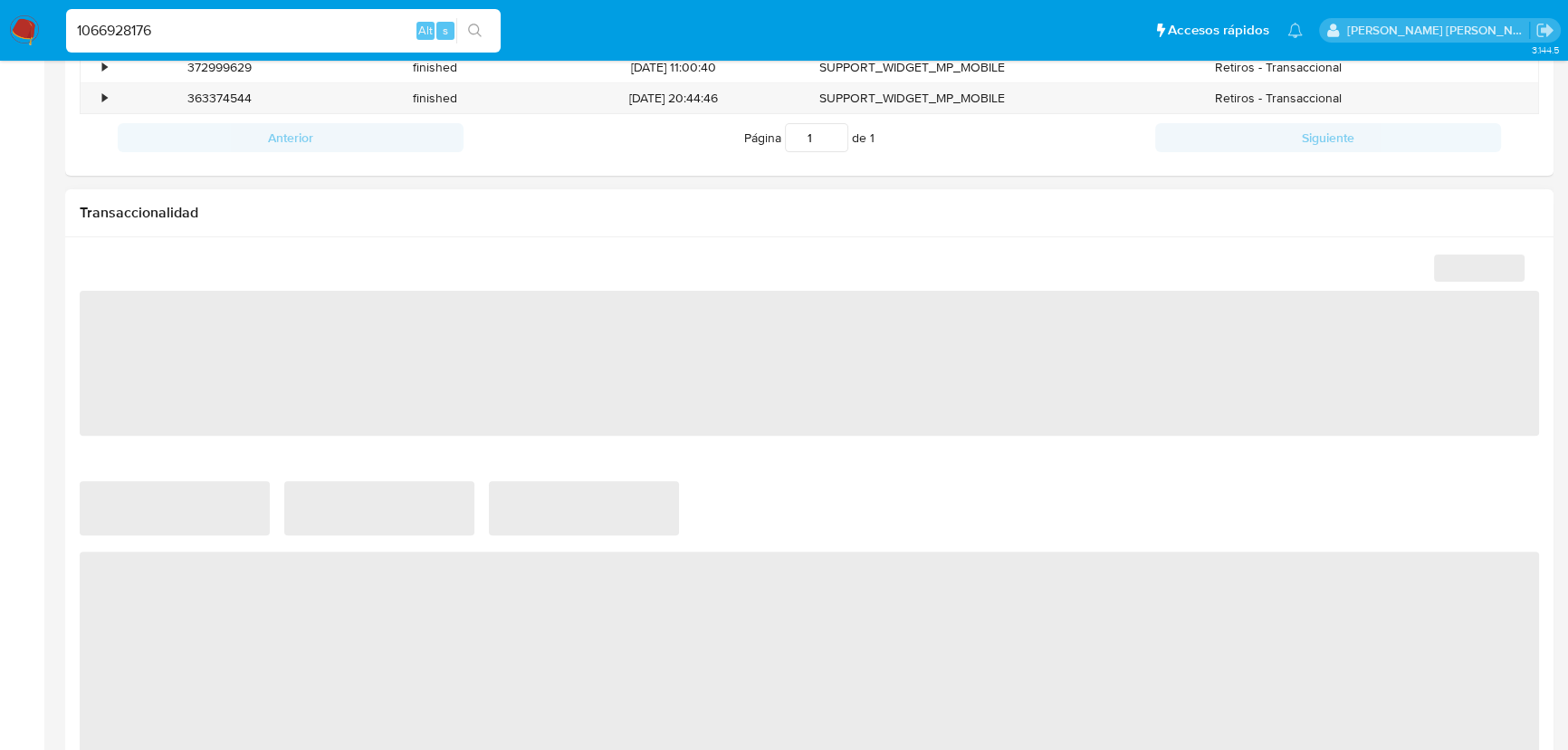 select on "10" 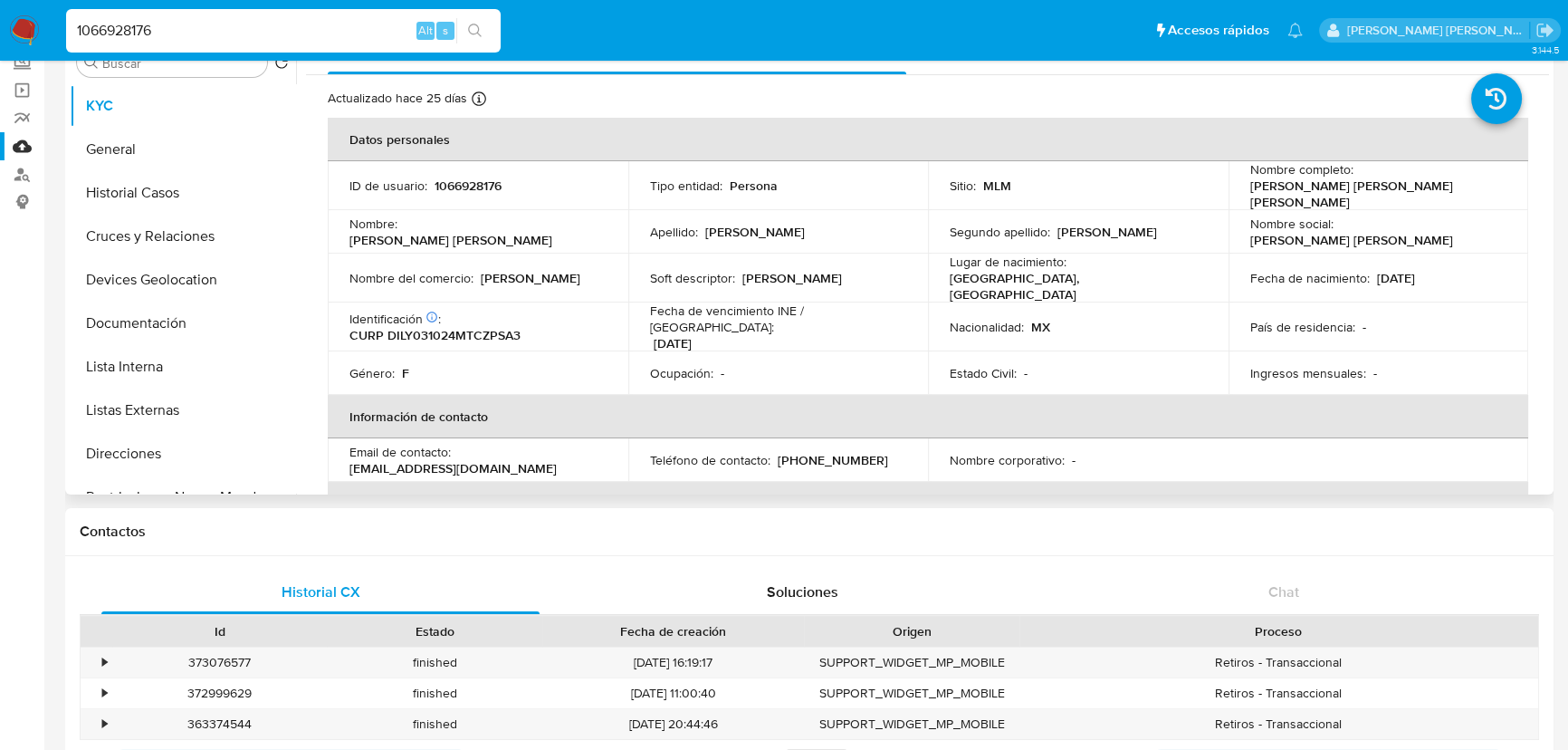 scroll, scrollTop: 0, scrollLeft: 0, axis: both 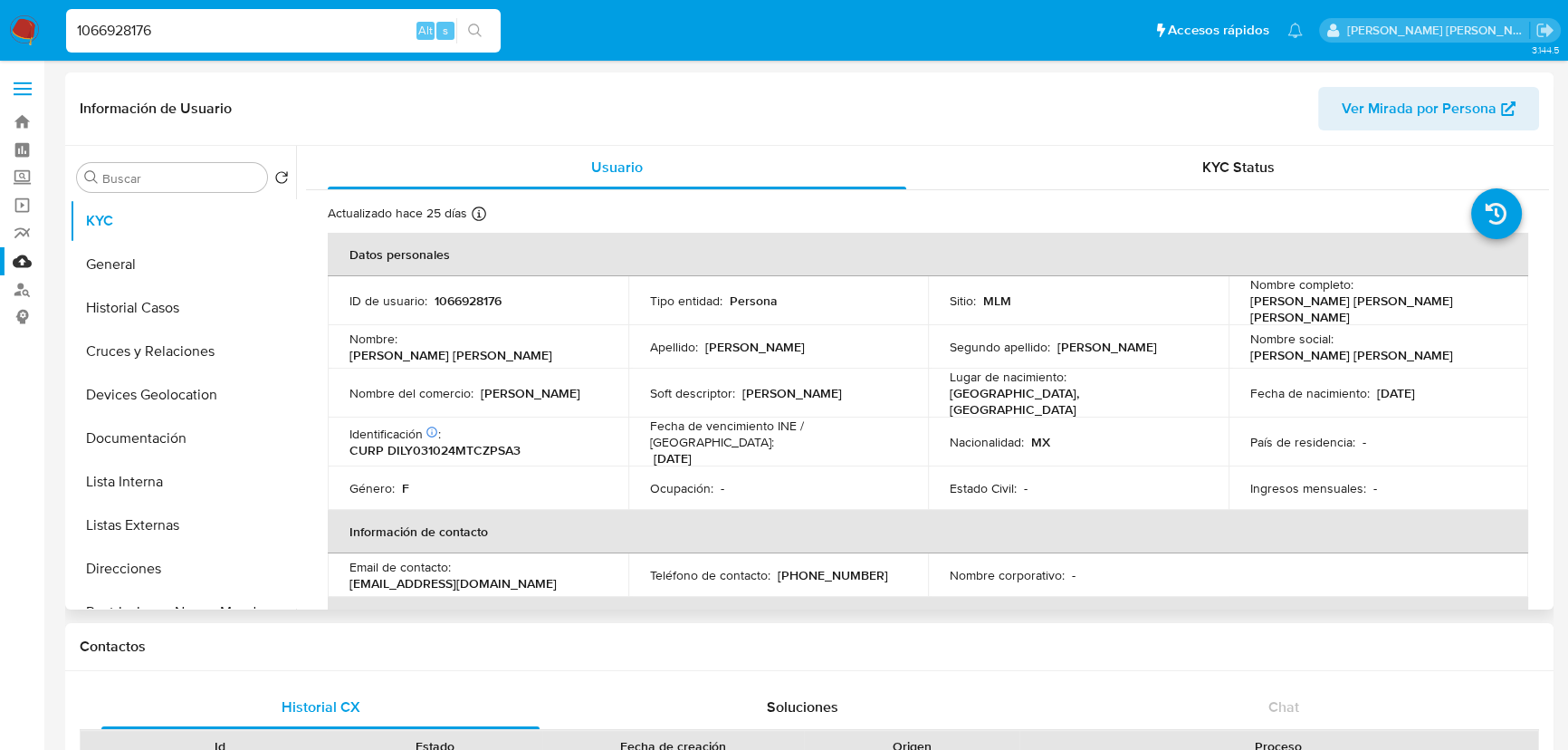 drag, startPoint x: 156, startPoint y: 312, endPoint x: 366, endPoint y: 366, distance: 216.83173 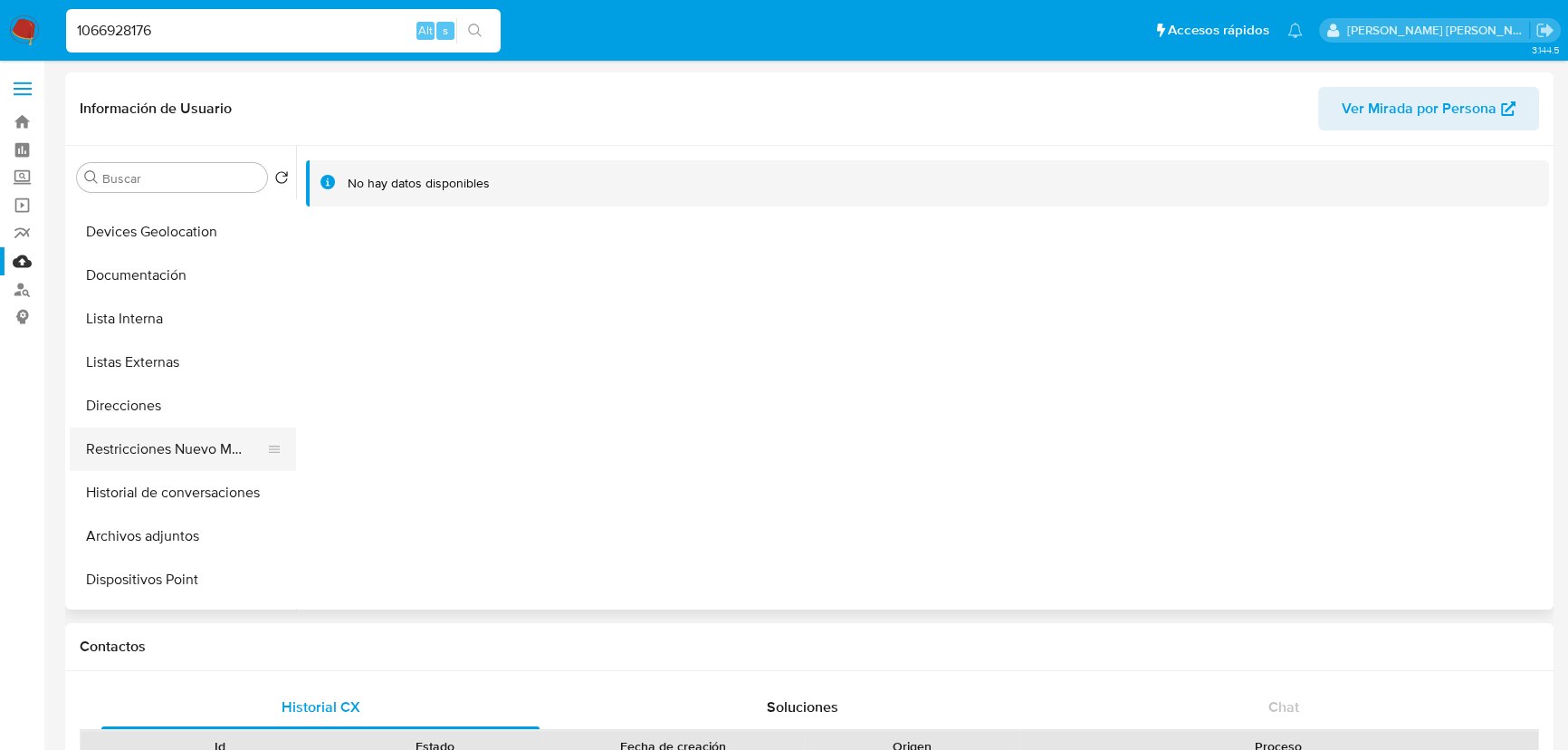 scroll, scrollTop: 164, scrollLeft: 0, axis: vertical 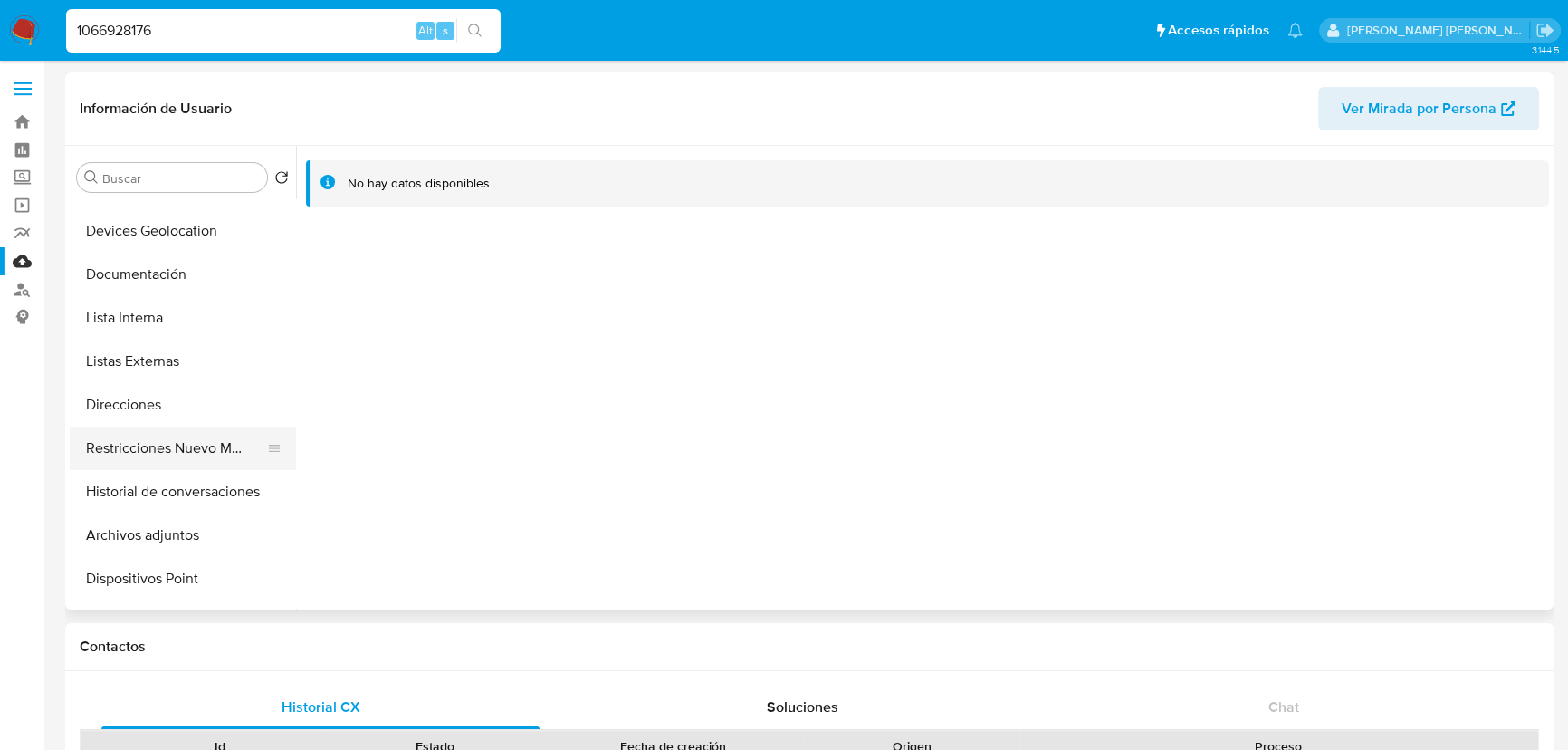 click on "Restricciones Nuevo Mundo" at bounding box center (176, 448) 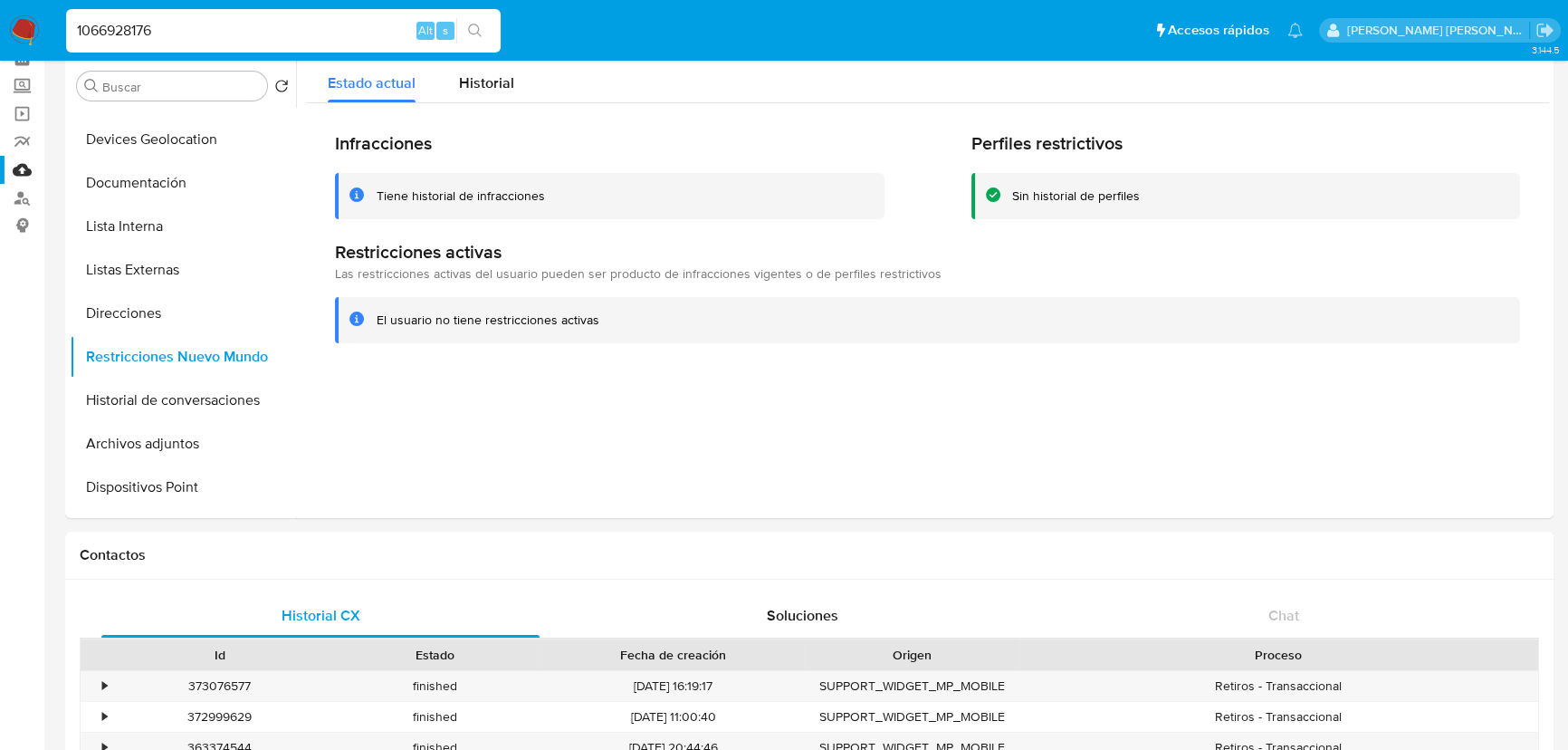 scroll, scrollTop: 0, scrollLeft: 0, axis: both 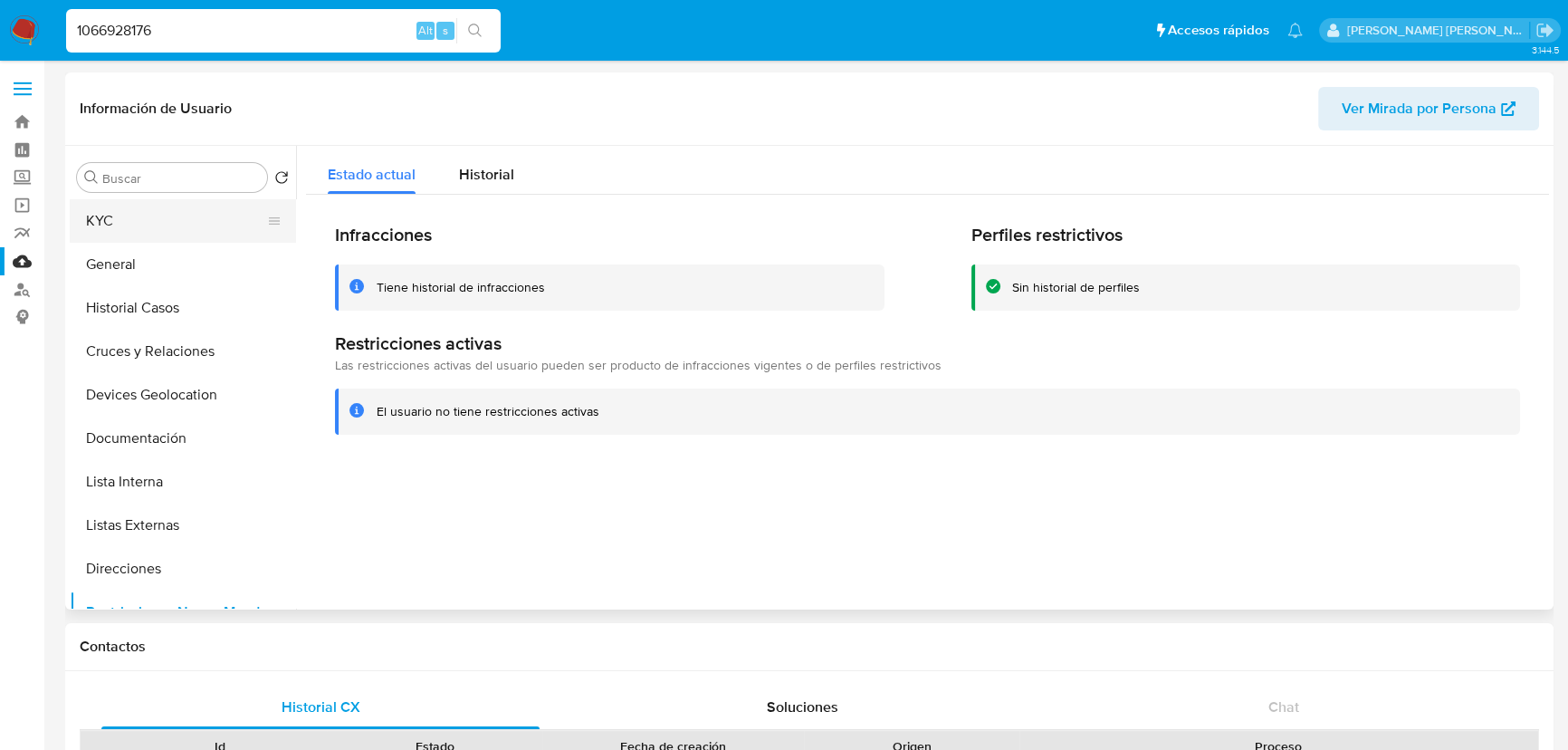 drag, startPoint x: 121, startPoint y: 212, endPoint x: 214, endPoint y: 226, distance: 94.04786 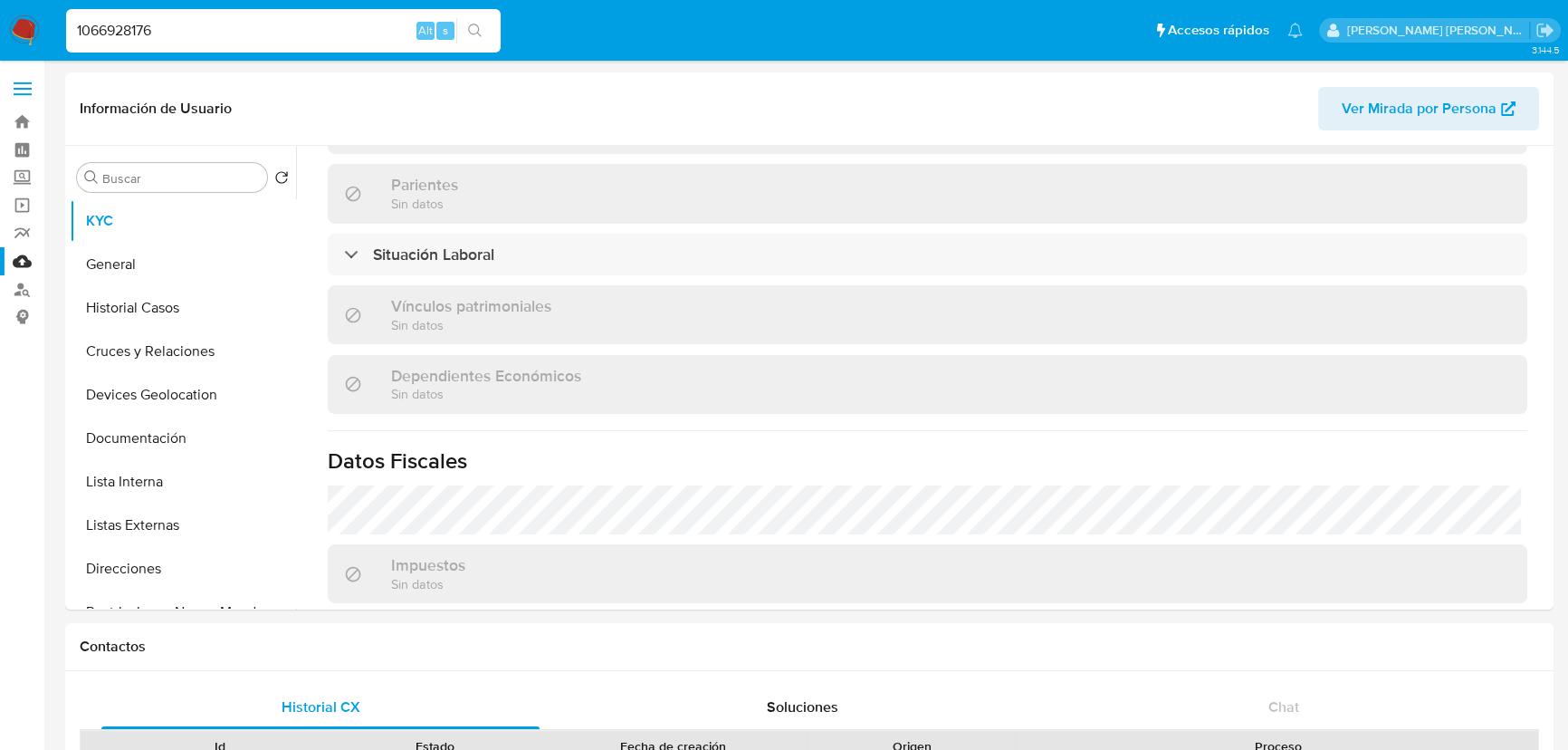 scroll, scrollTop: 987, scrollLeft: 0, axis: vertical 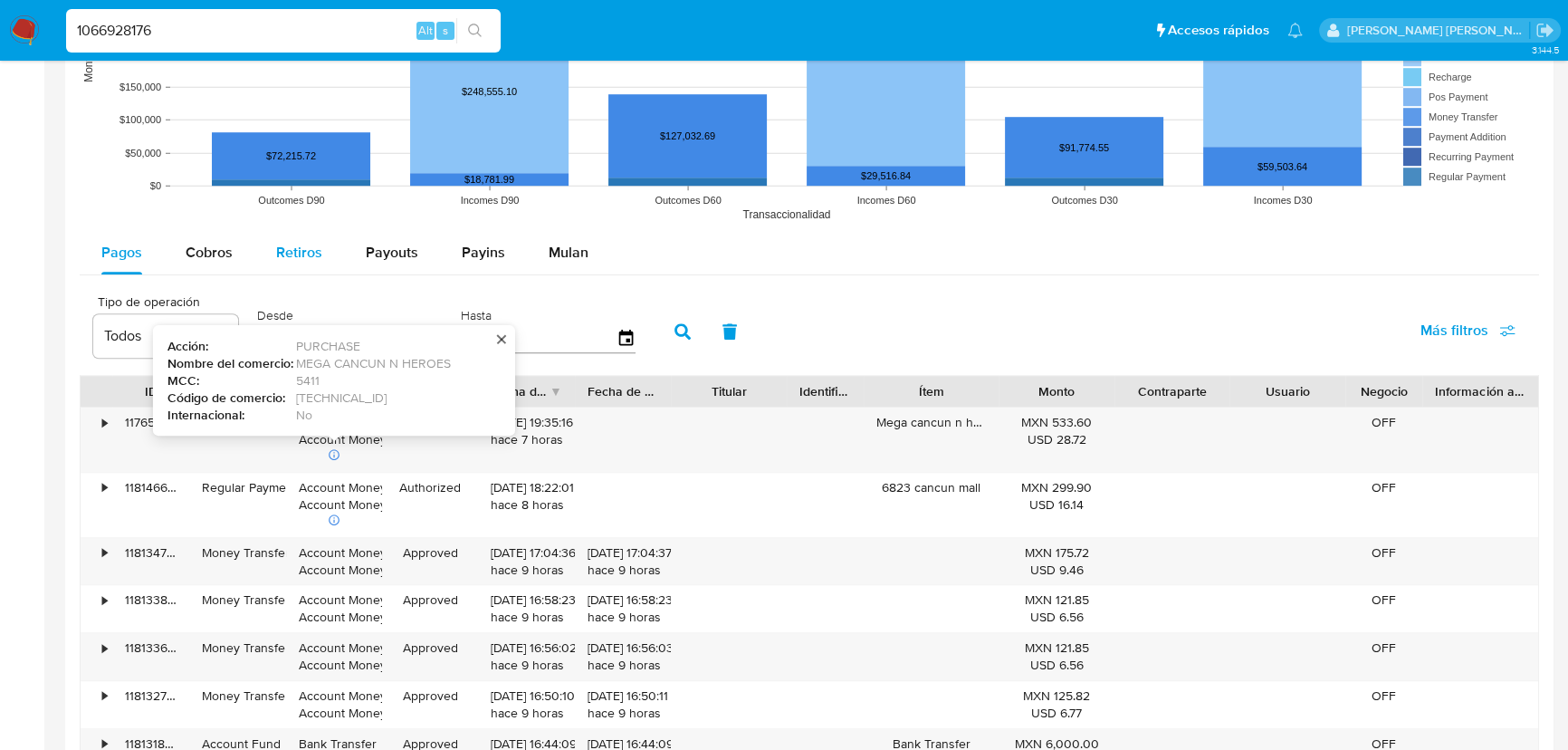 click on "Cobros" at bounding box center [209, 252] 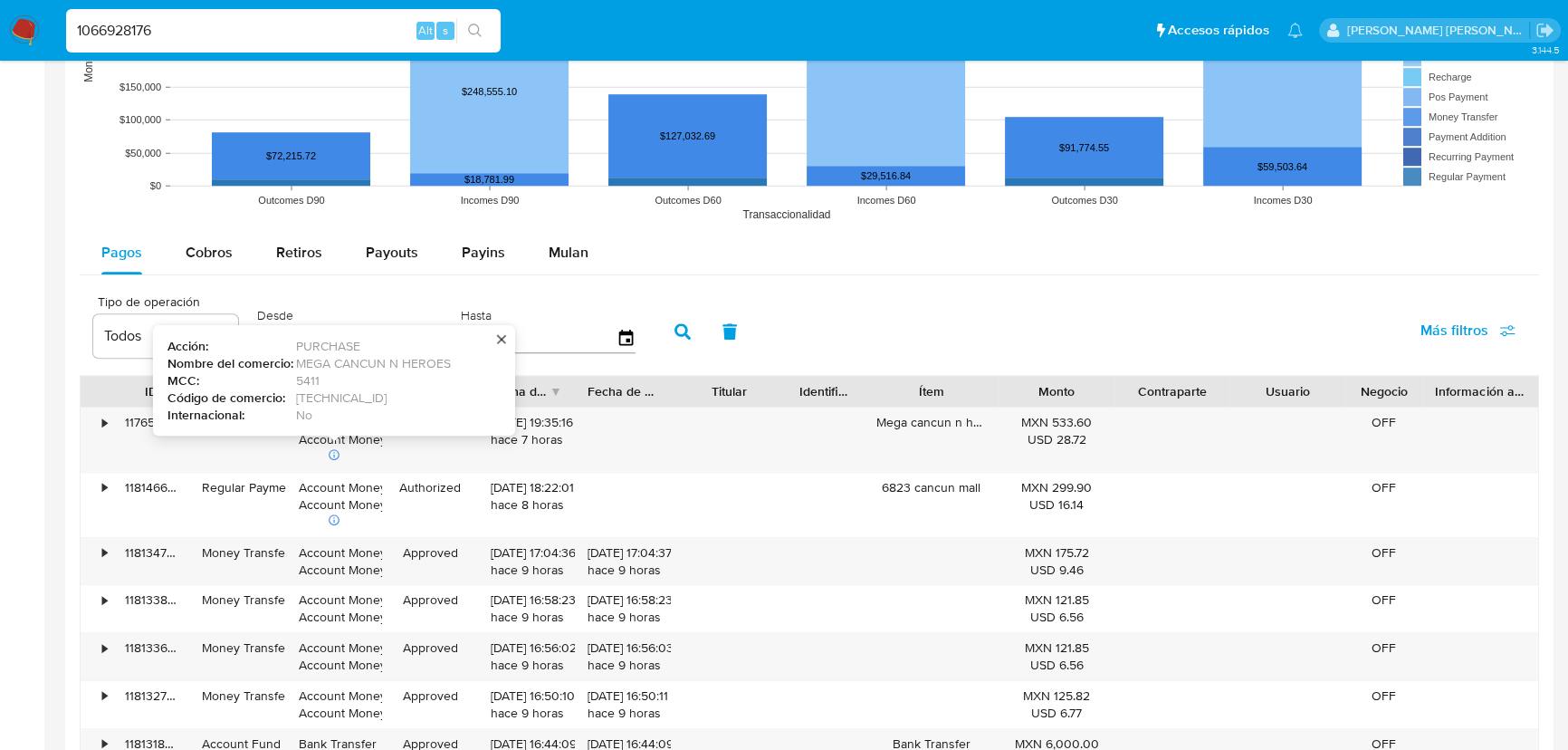 select on "10" 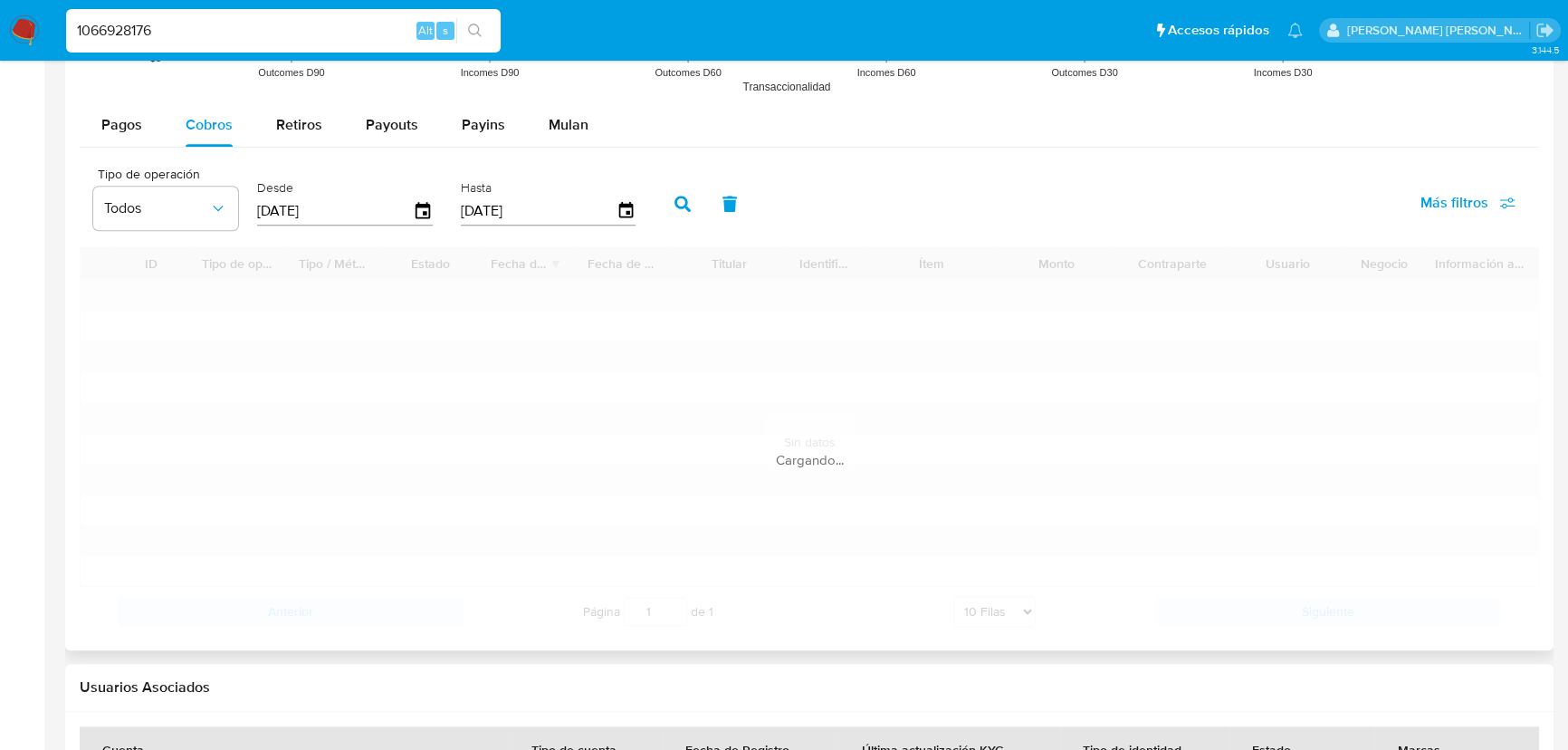 scroll, scrollTop: 1729, scrollLeft: 0, axis: vertical 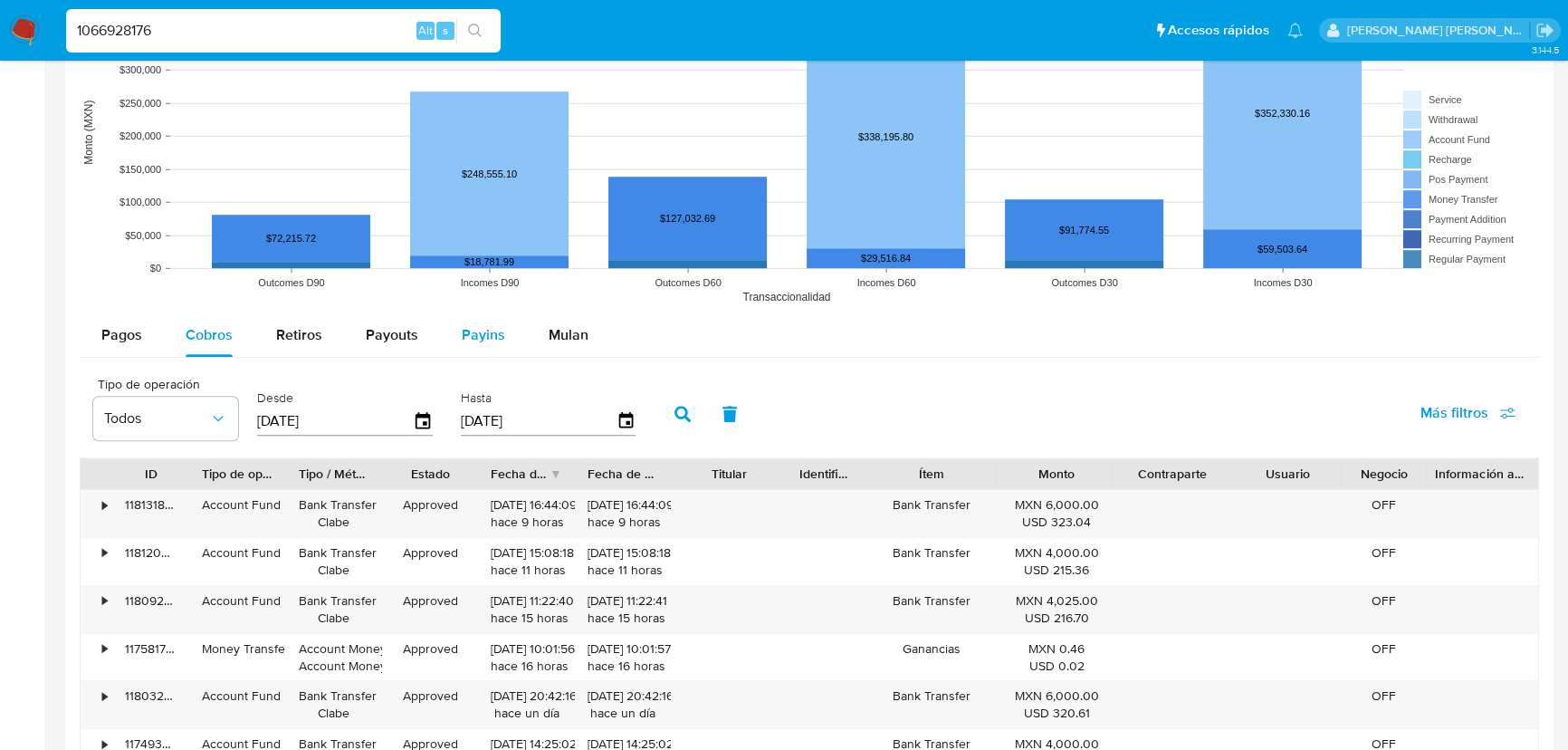 drag, startPoint x: 406, startPoint y: 334, endPoint x: 449, endPoint y: 349, distance: 45.54119 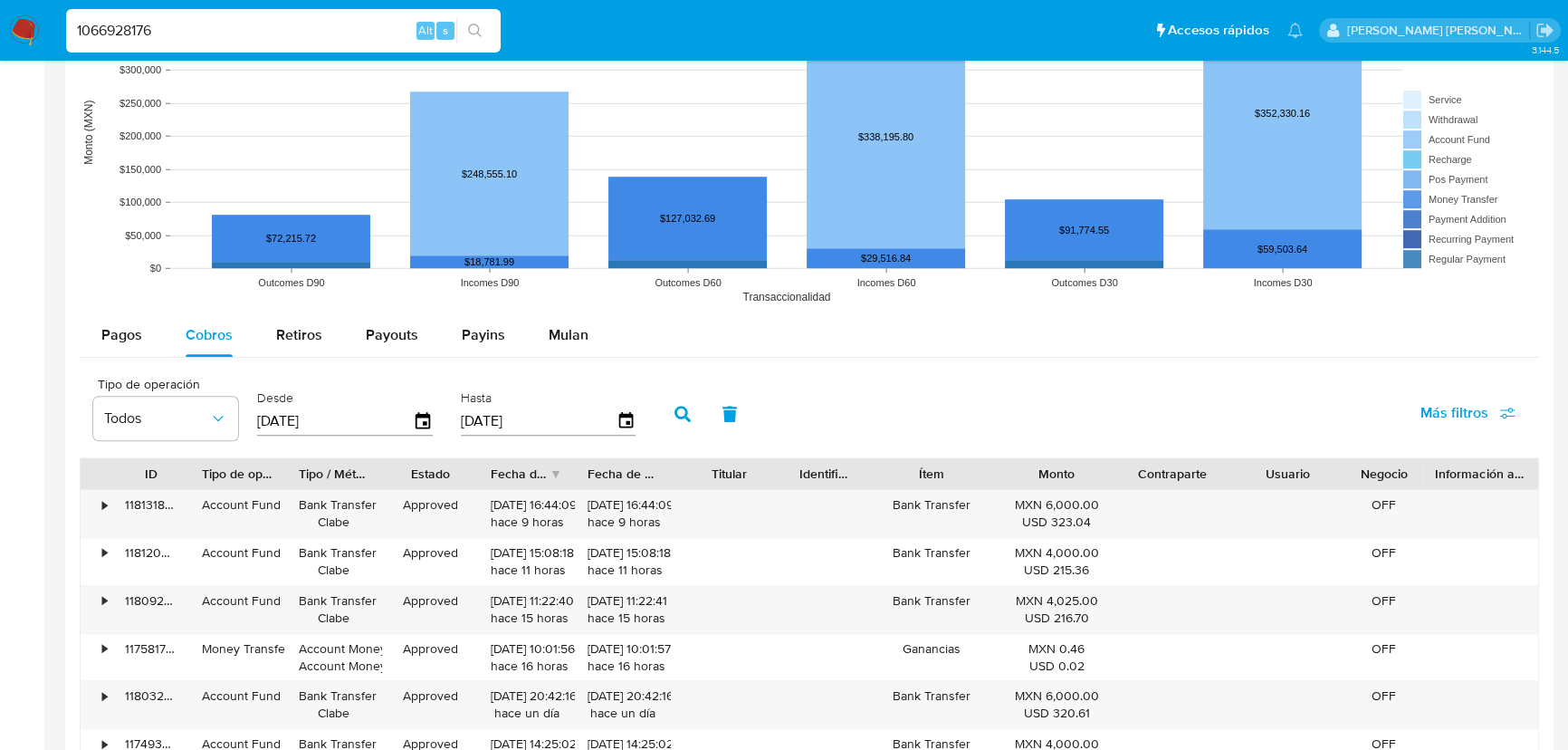 select on "10" 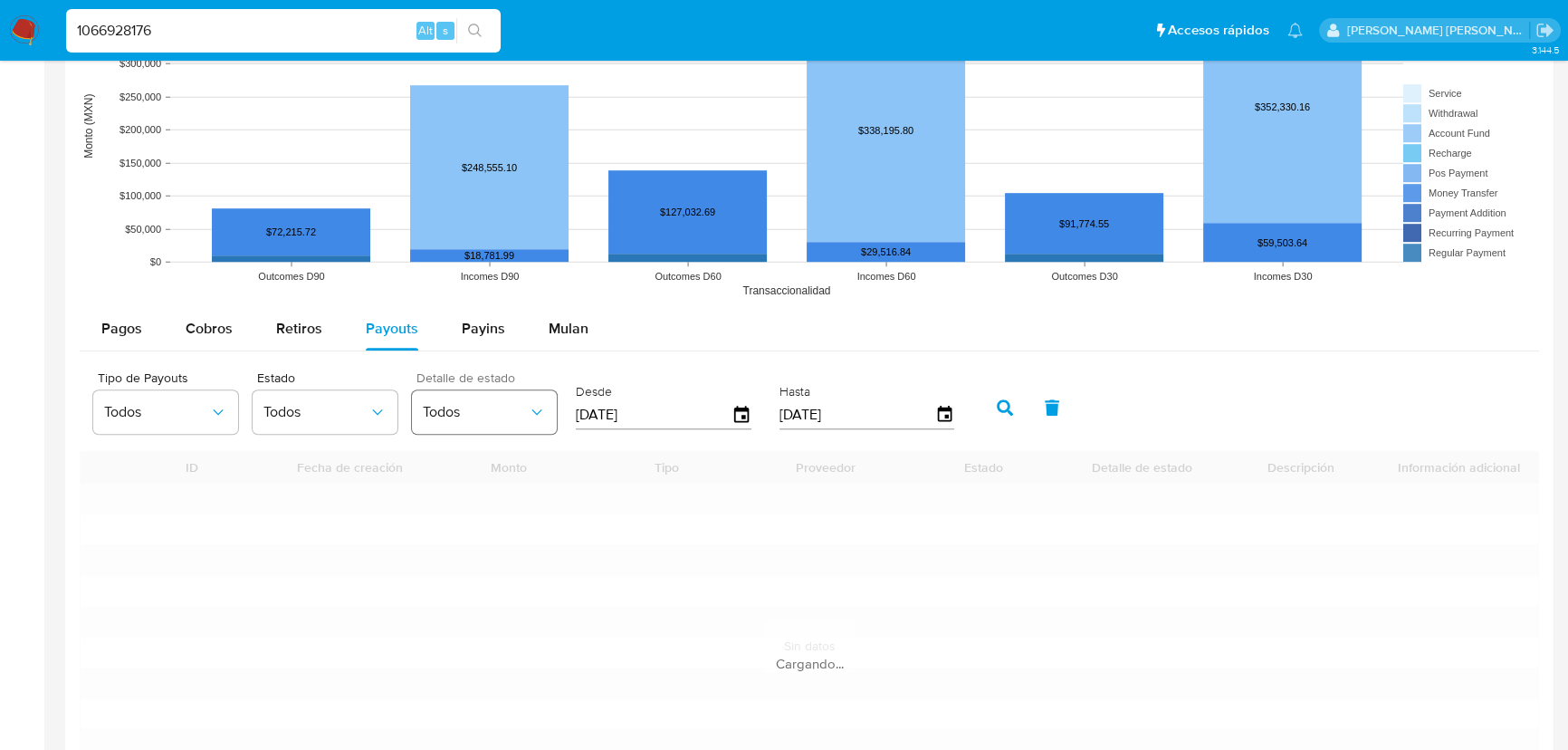 scroll, scrollTop: 1647, scrollLeft: 0, axis: vertical 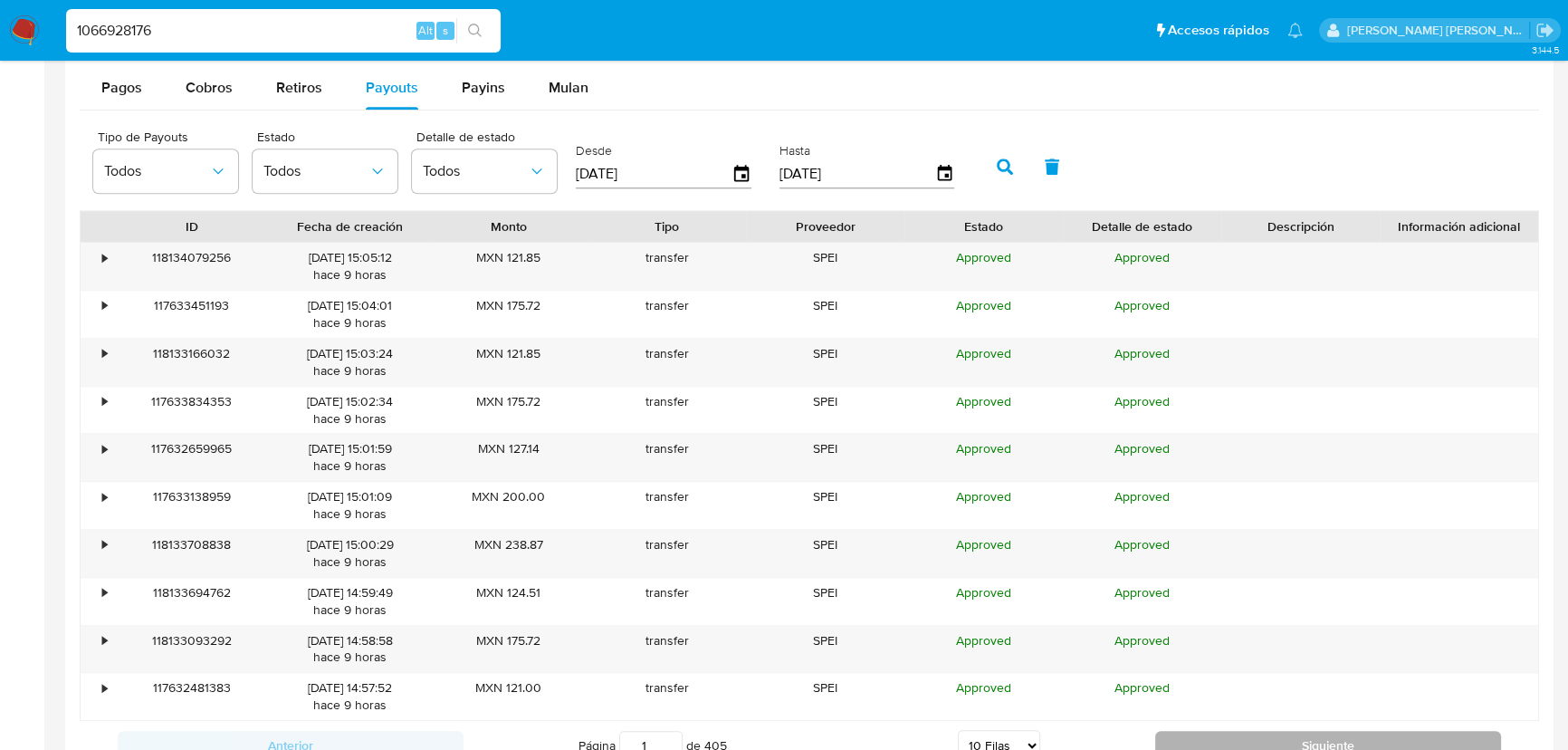 click on "Siguiente" at bounding box center [1328, 745] 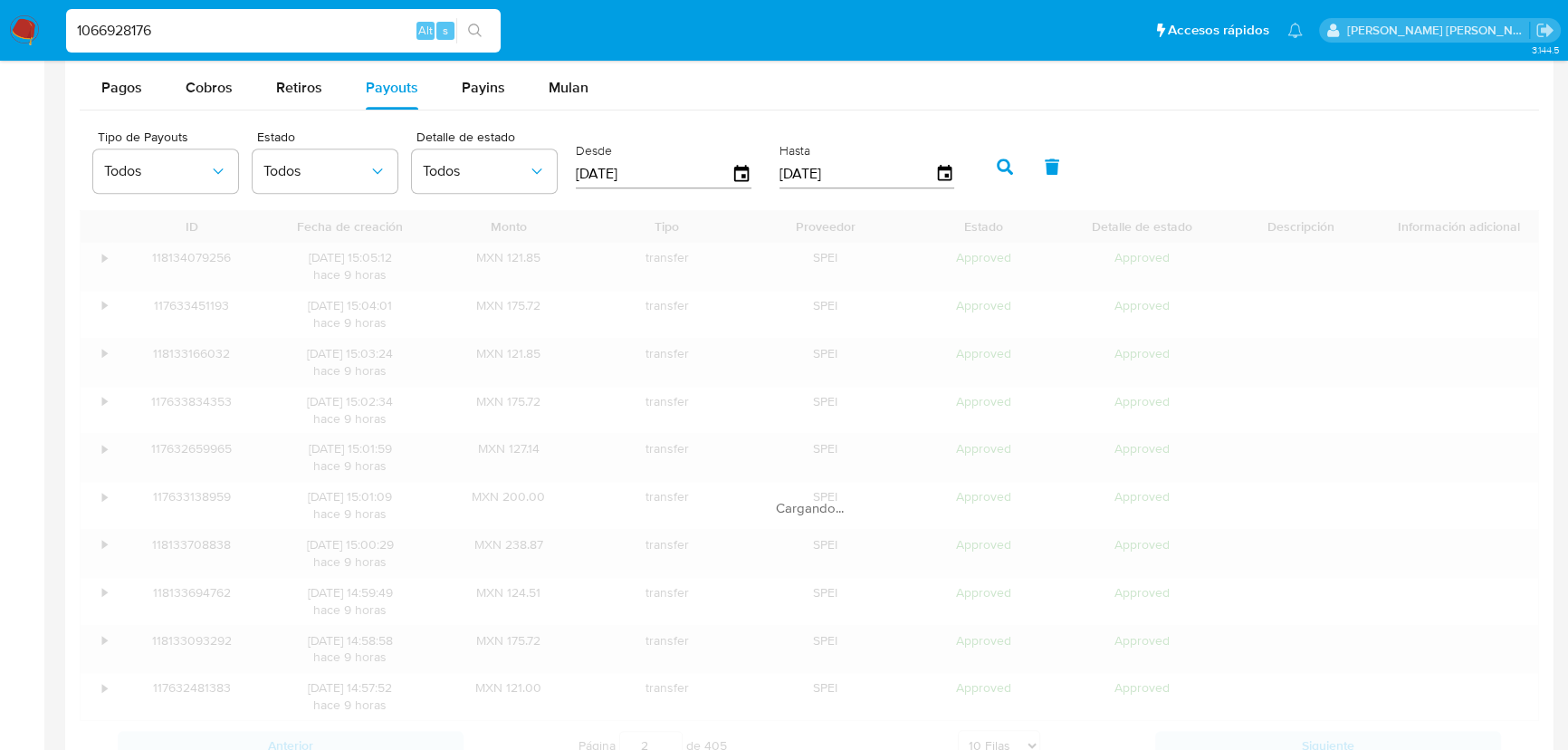 click on "Siguiente" at bounding box center (1328, 745) 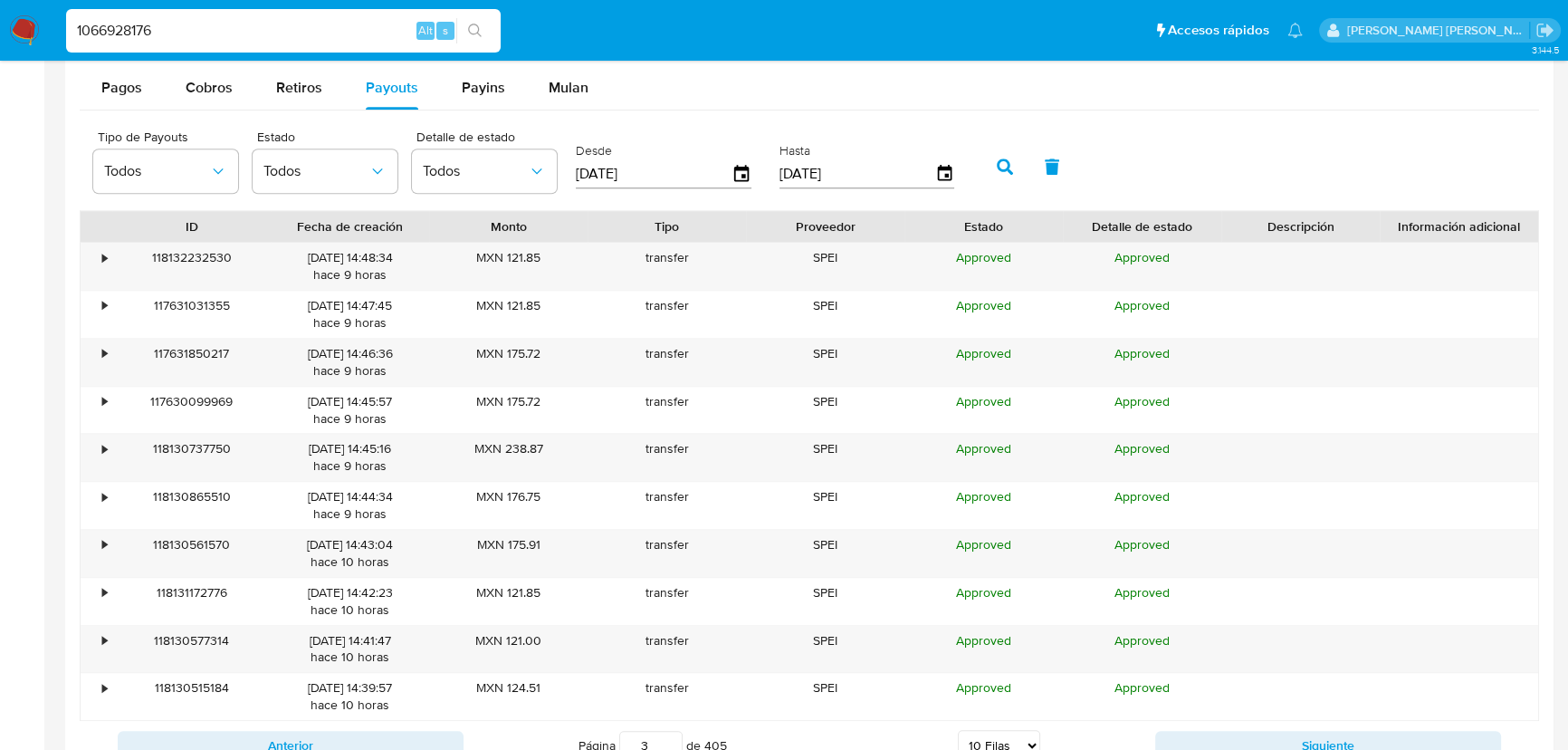 click on "Siguiente" at bounding box center [1328, 745] 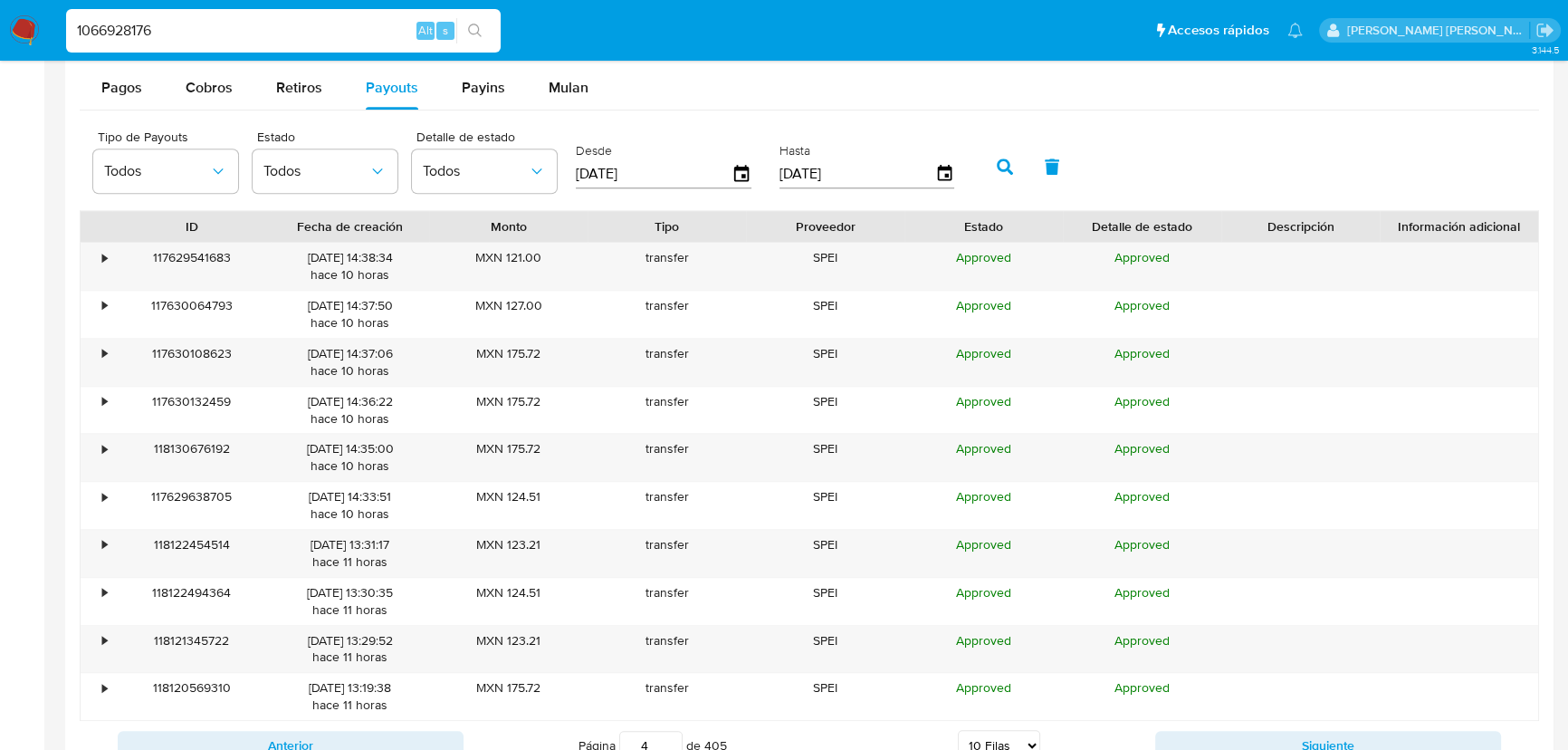 click on "Siguiente" at bounding box center [1328, 745] 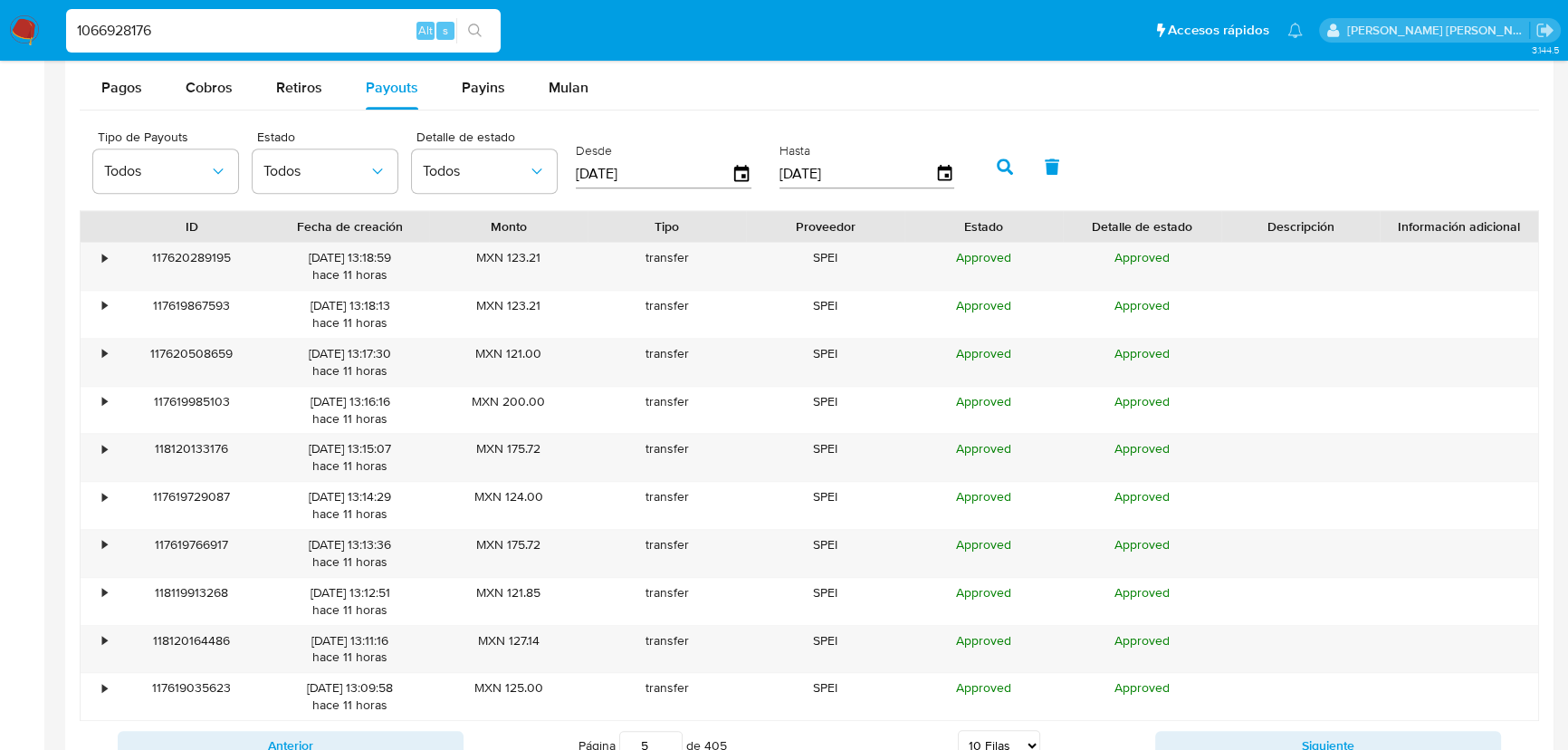 click on "Siguiente" at bounding box center (1328, 745) 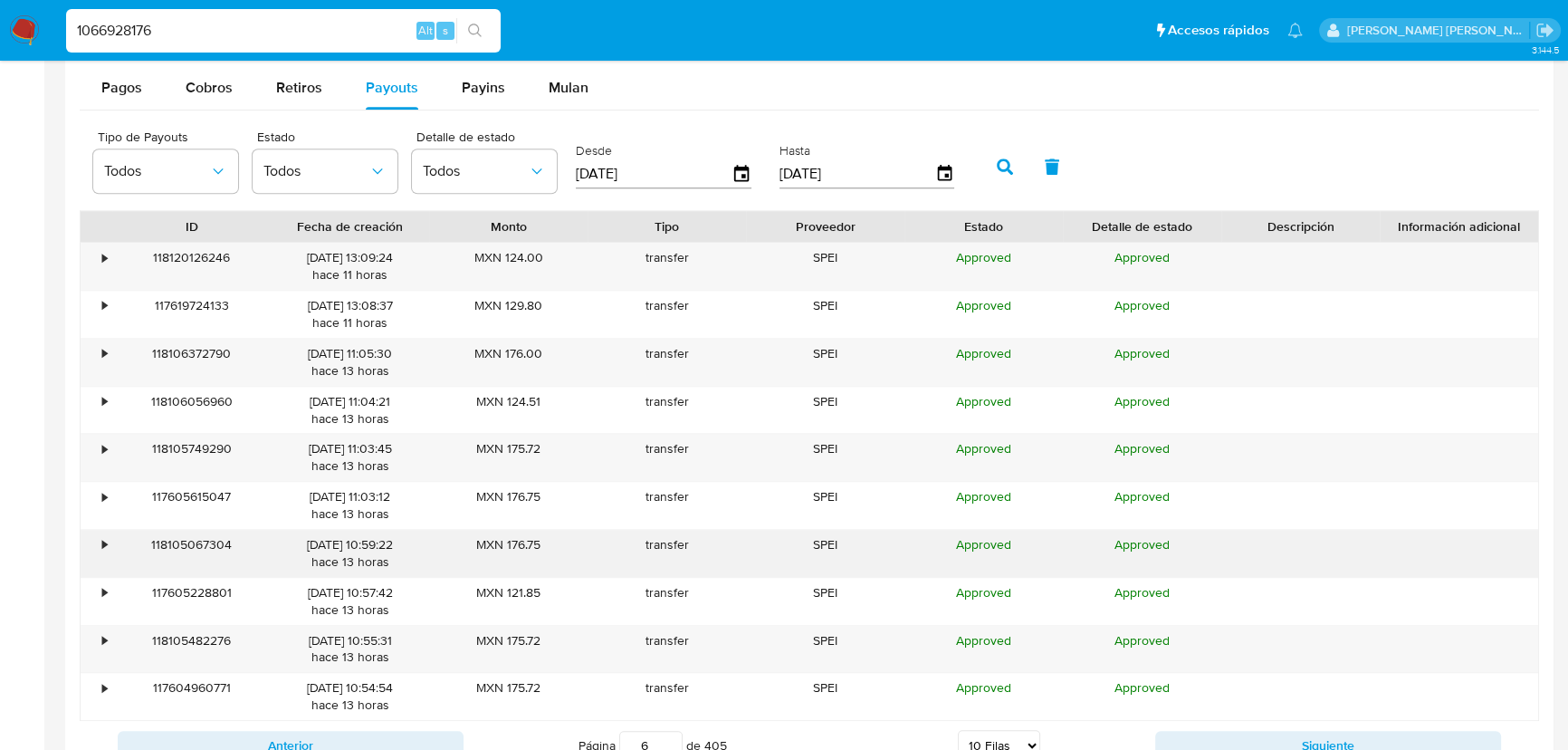 click on "•" at bounding box center [96, 553] 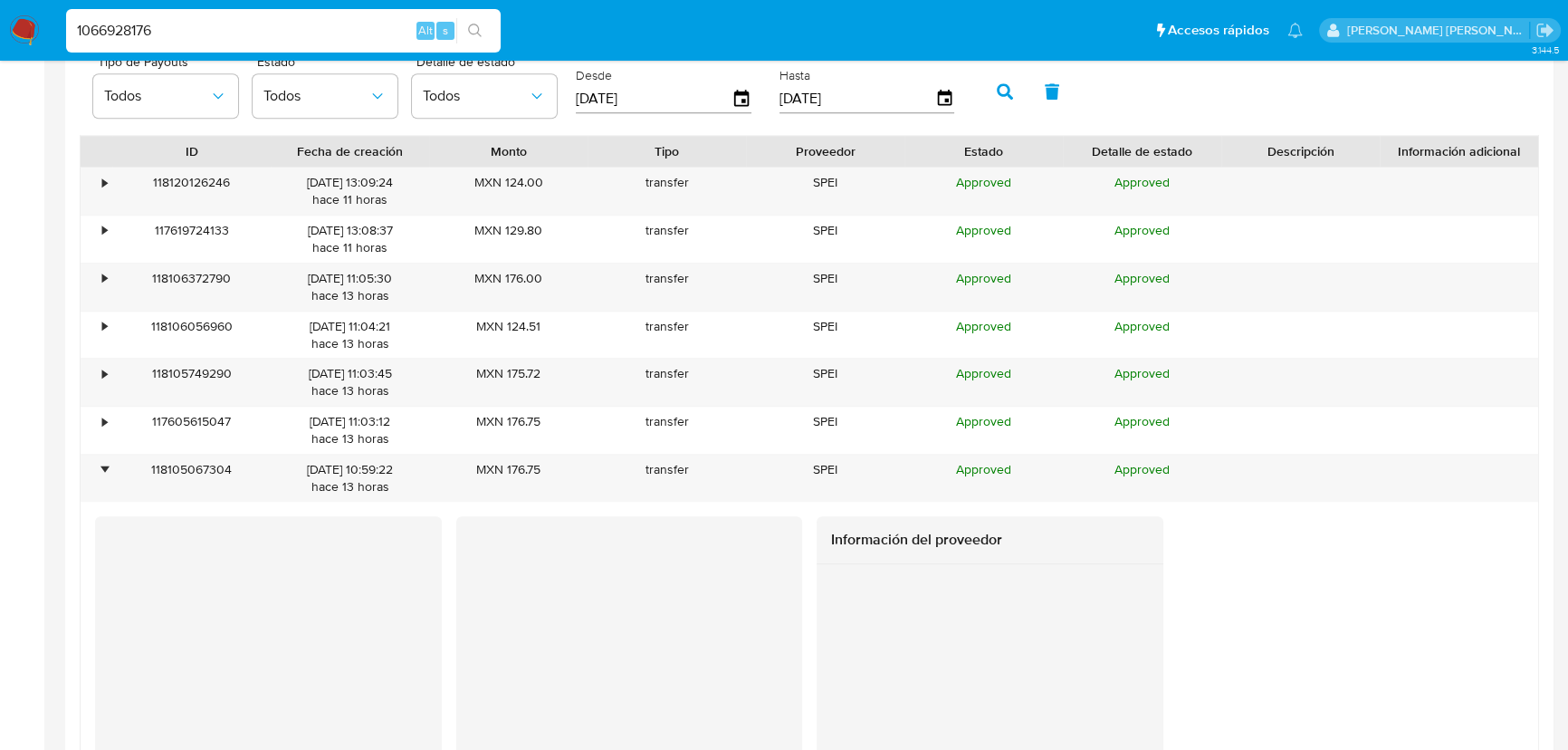 scroll, scrollTop: 1976, scrollLeft: 0, axis: vertical 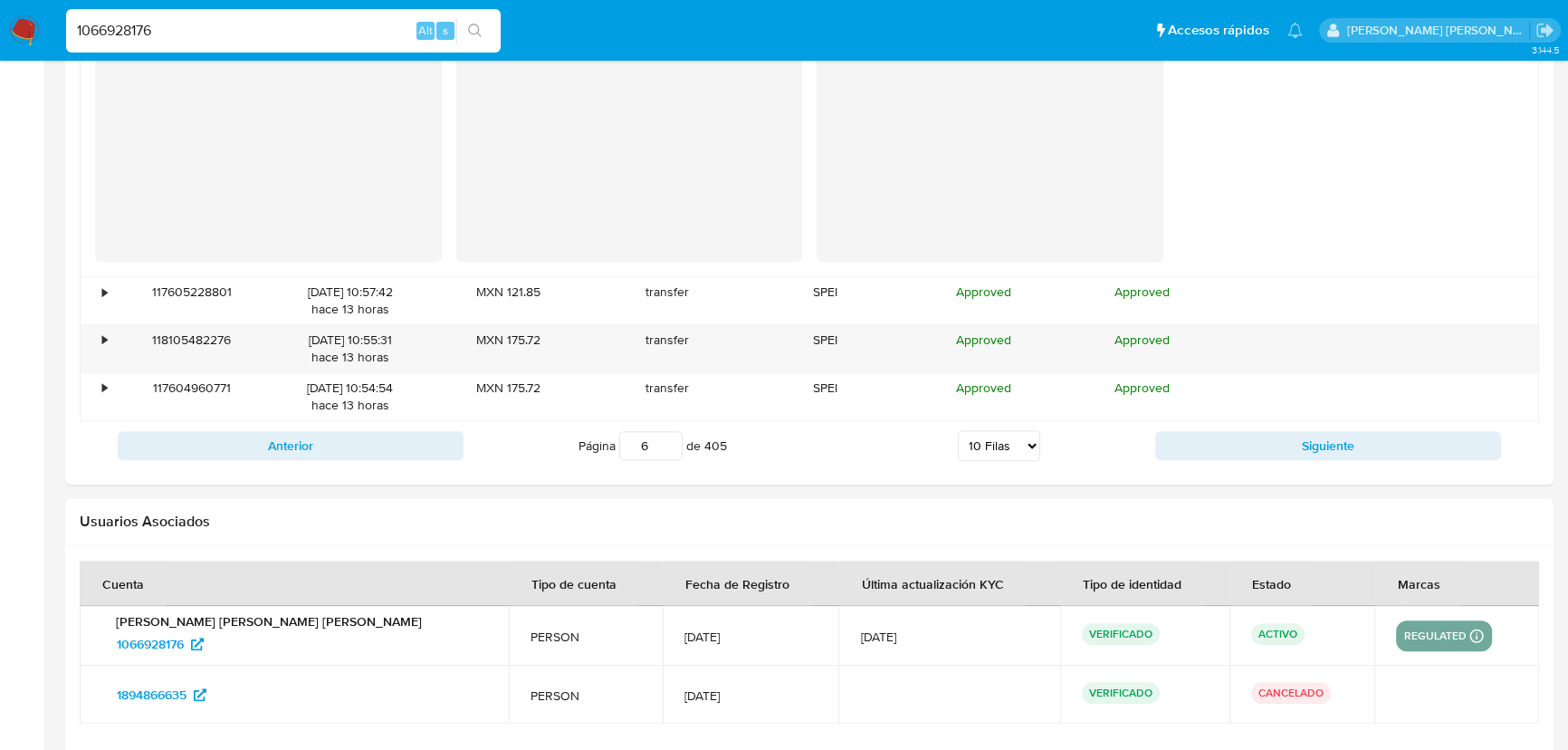 drag, startPoint x: 1267, startPoint y: 446, endPoint x: 1234, endPoint y: 446, distance: 33 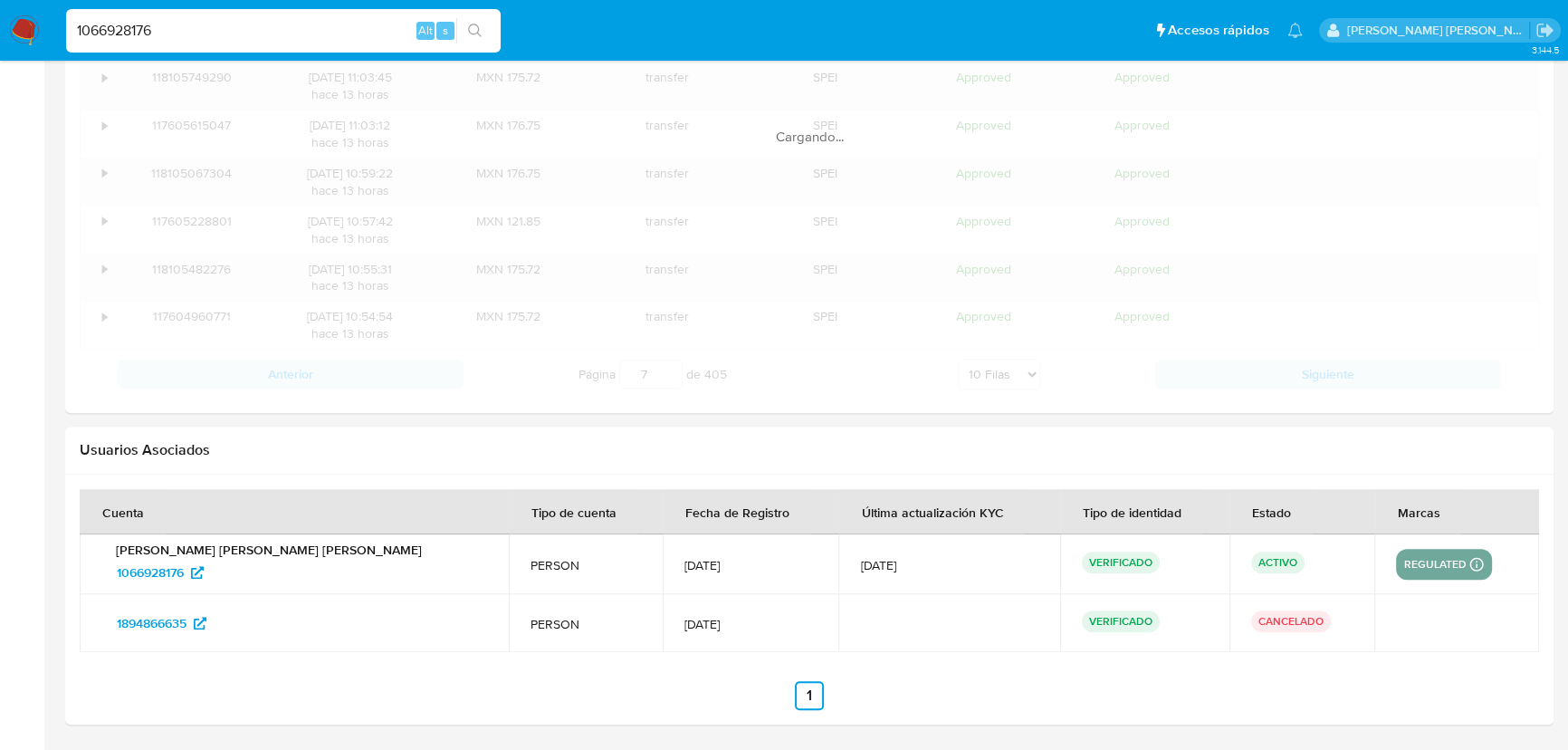 scroll, scrollTop: 2017, scrollLeft: 0, axis: vertical 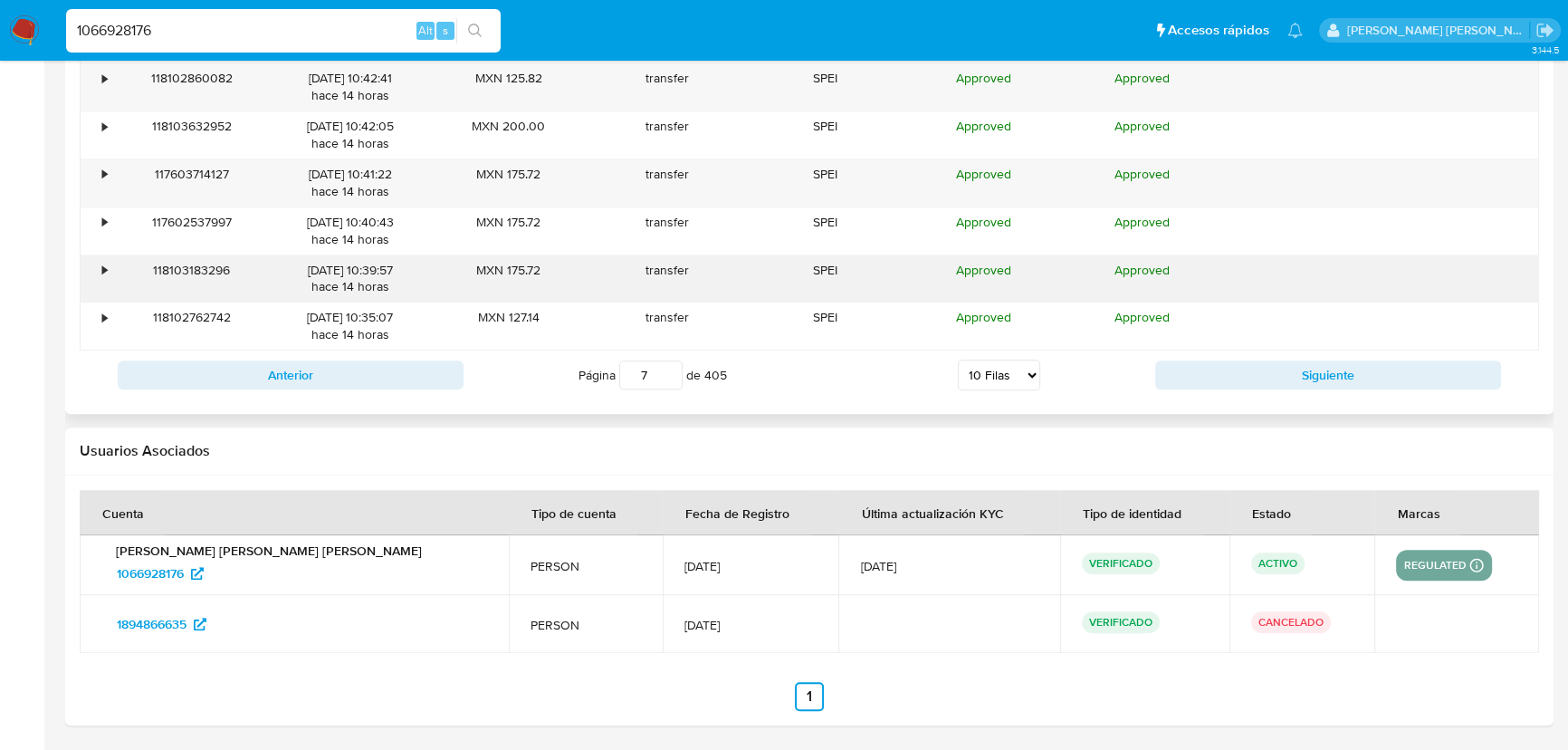 drag, startPoint x: 100, startPoint y: 323, endPoint x: 105, endPoint y: 288, distance: 35.355339 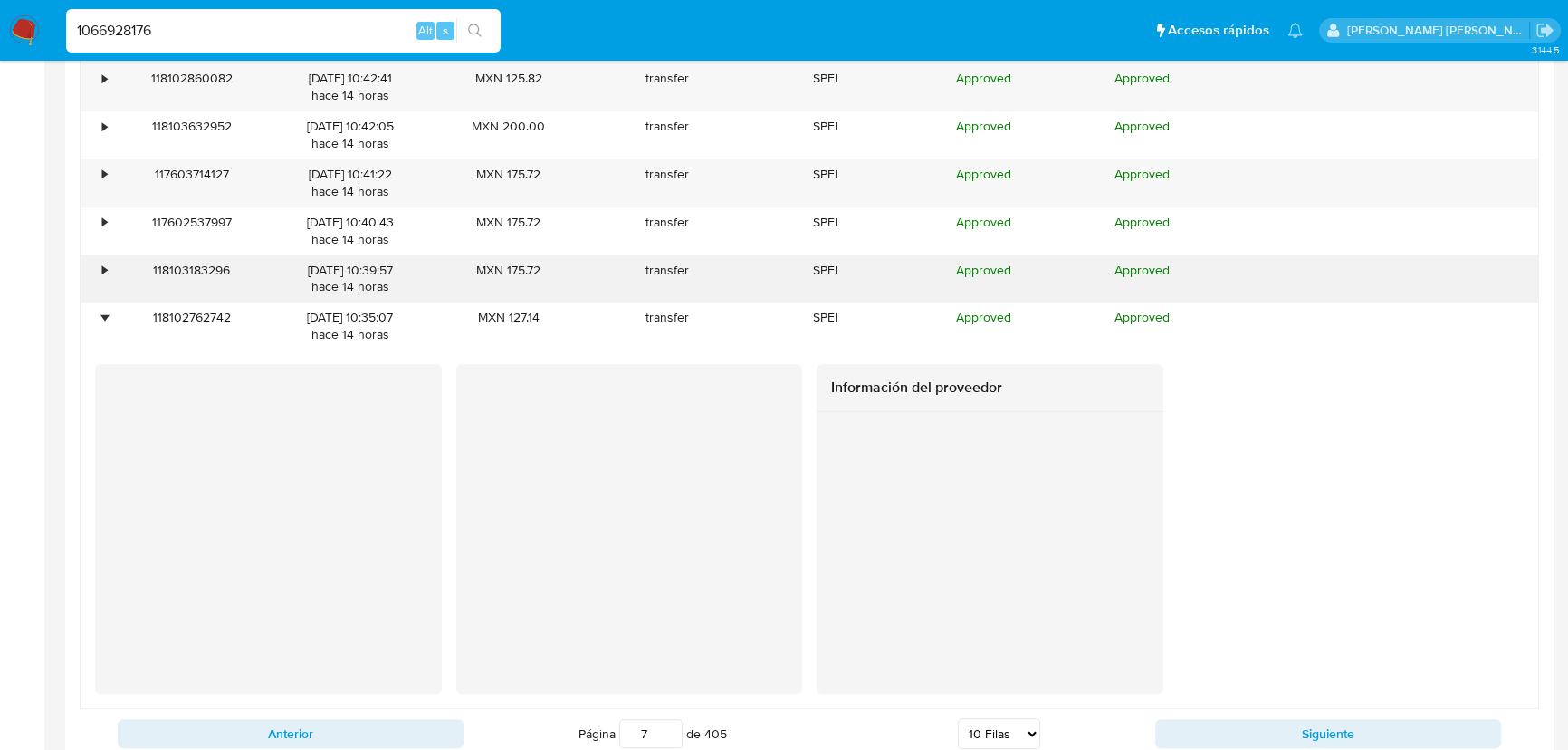 click on "•" at bounding box center (104, 270) 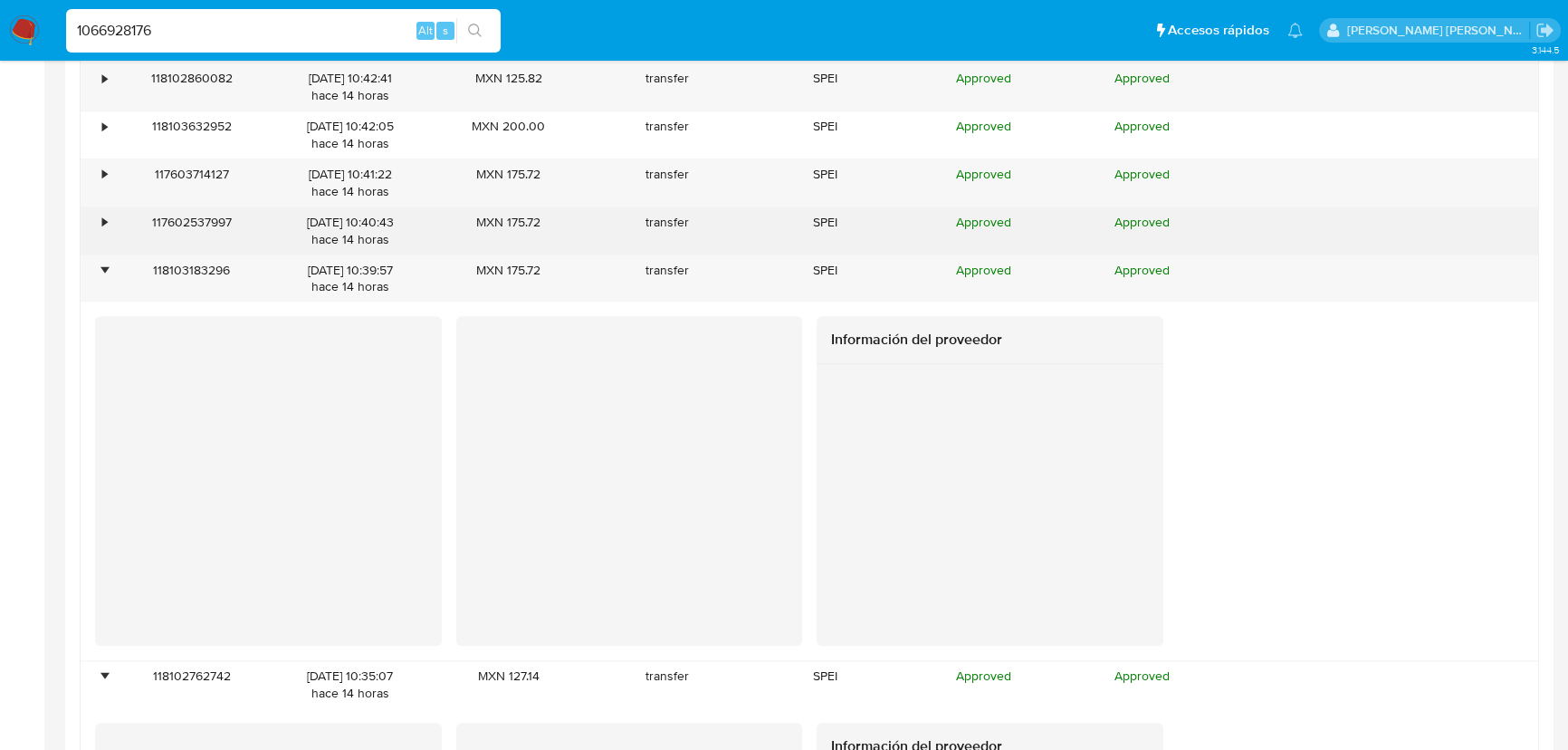 click on "•" at bounding box center [96, 231] 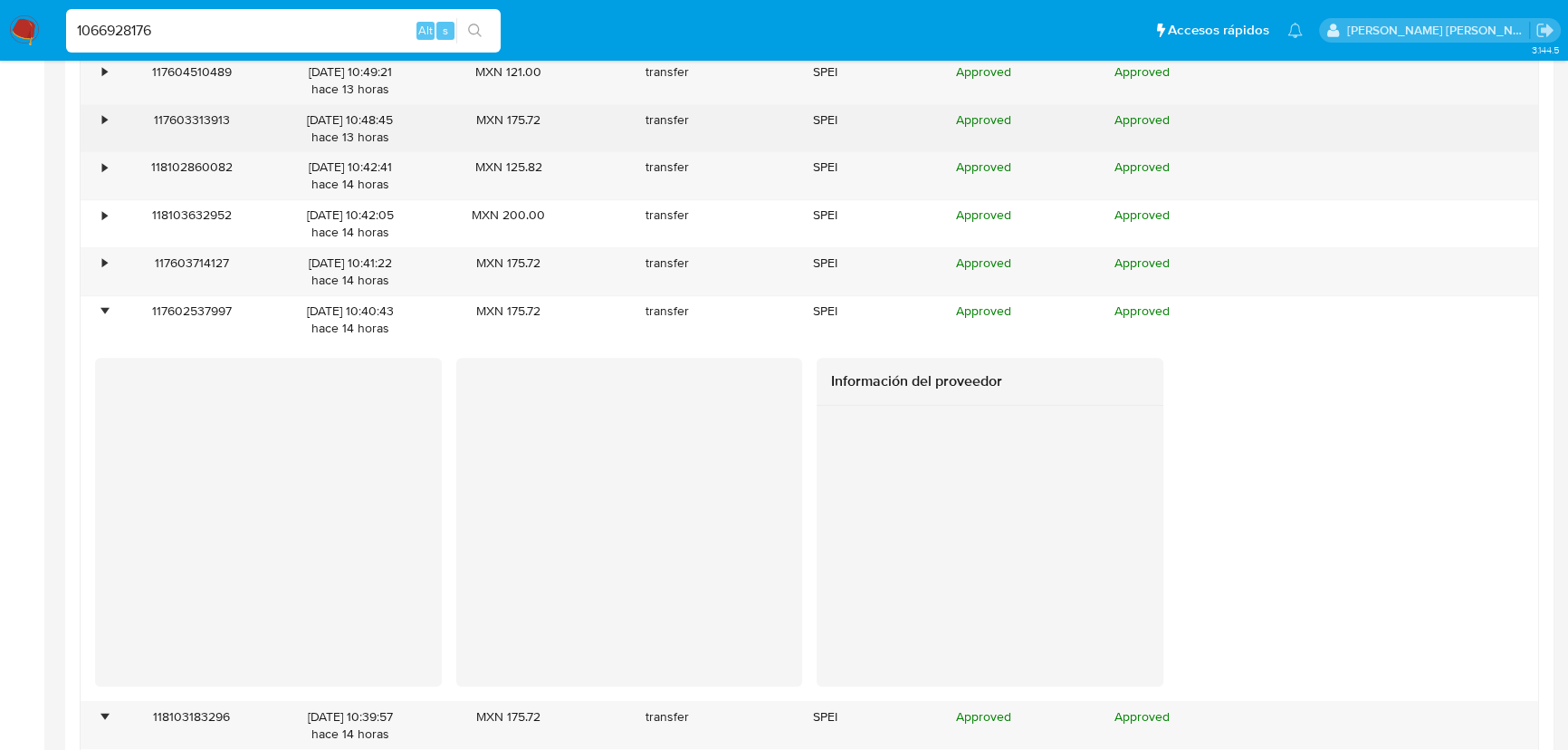 scroll, scrollTop: 1852, scrollLeft: 0, axis: vertical 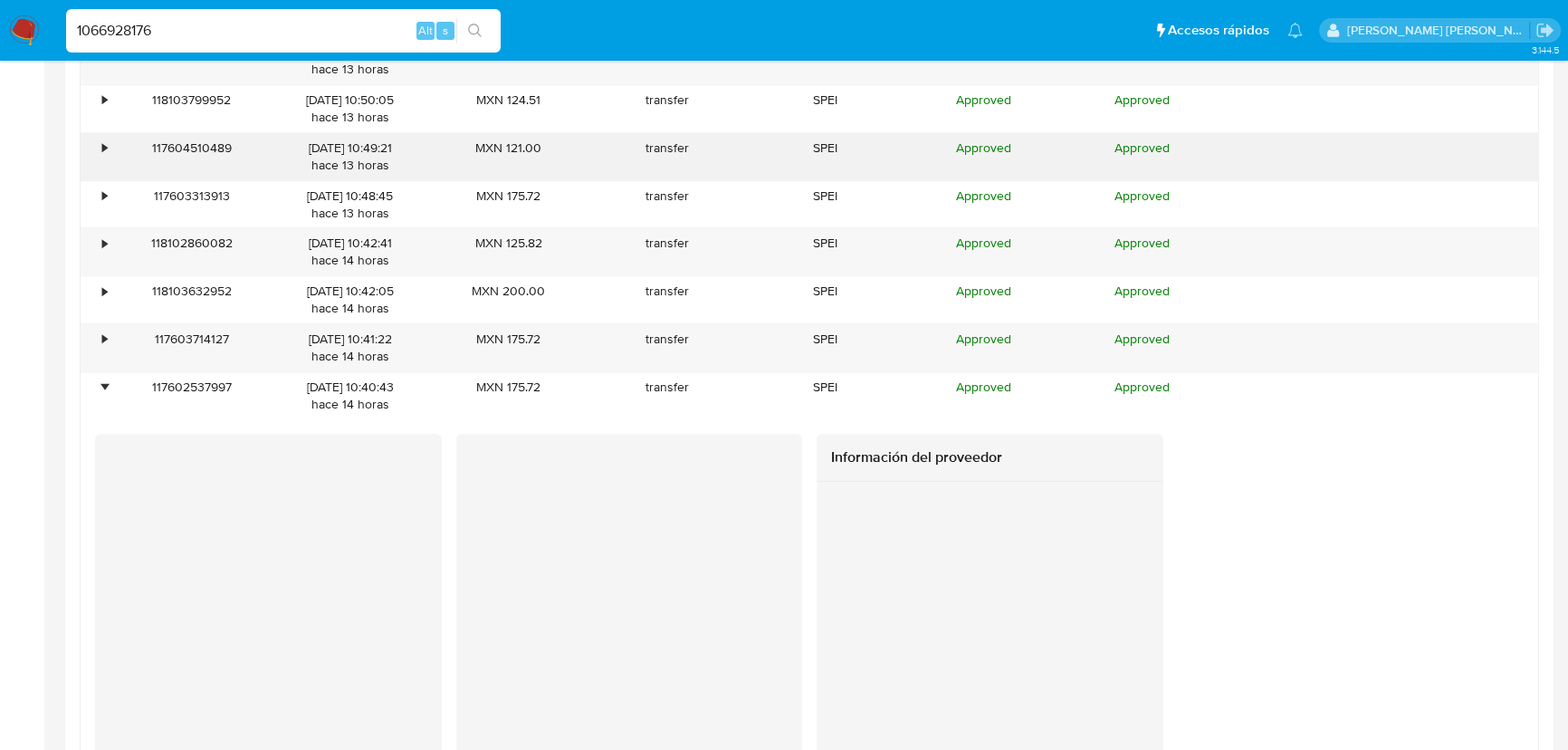 drag, startPoint x: 117, startPoint y: 198, endPoint x: 110, endPoint y: 162, distance: 36.67424 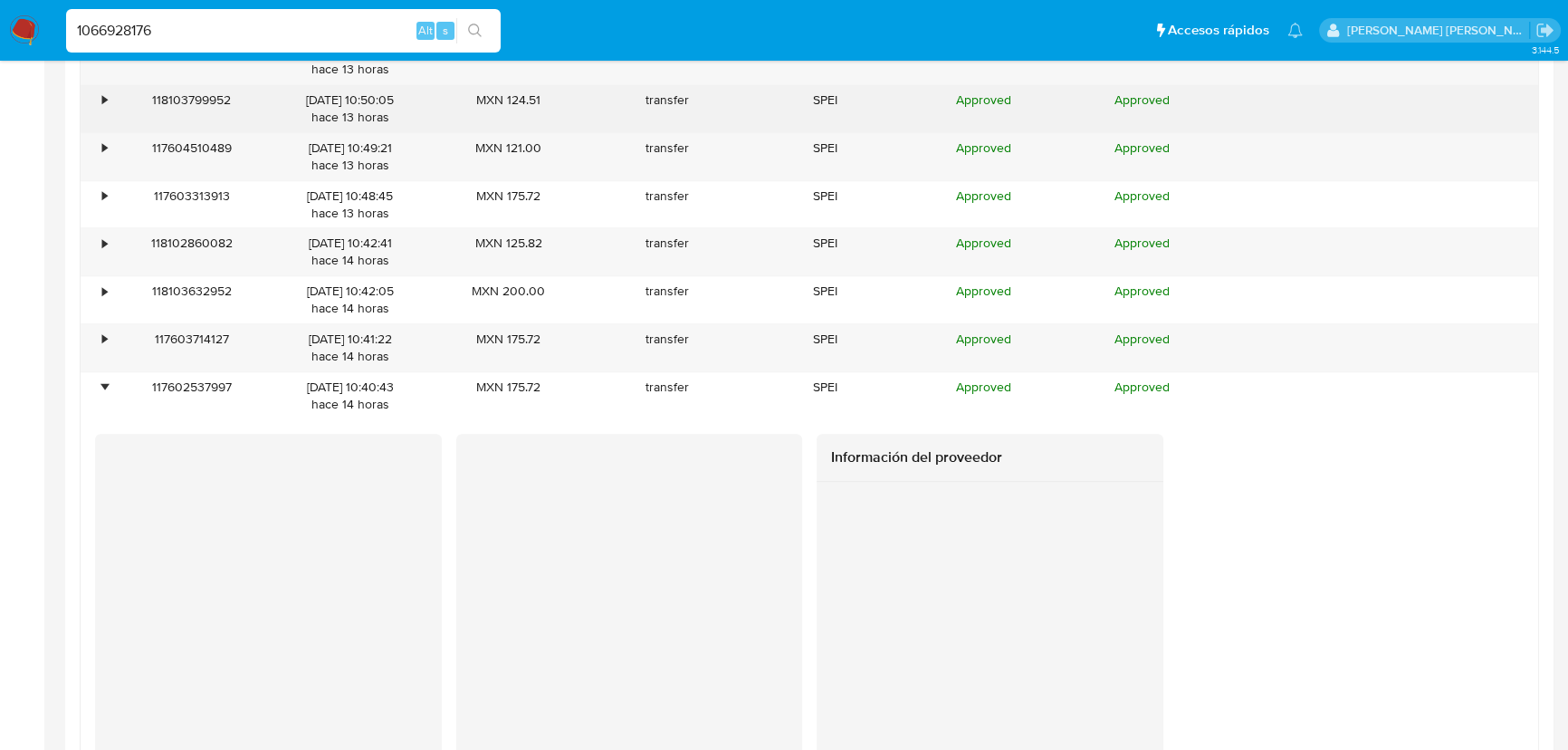 drag, startPoint x: 110, startPoint y: 145, endPoint x: 108, endPoint y: 105, distance: 40.049969 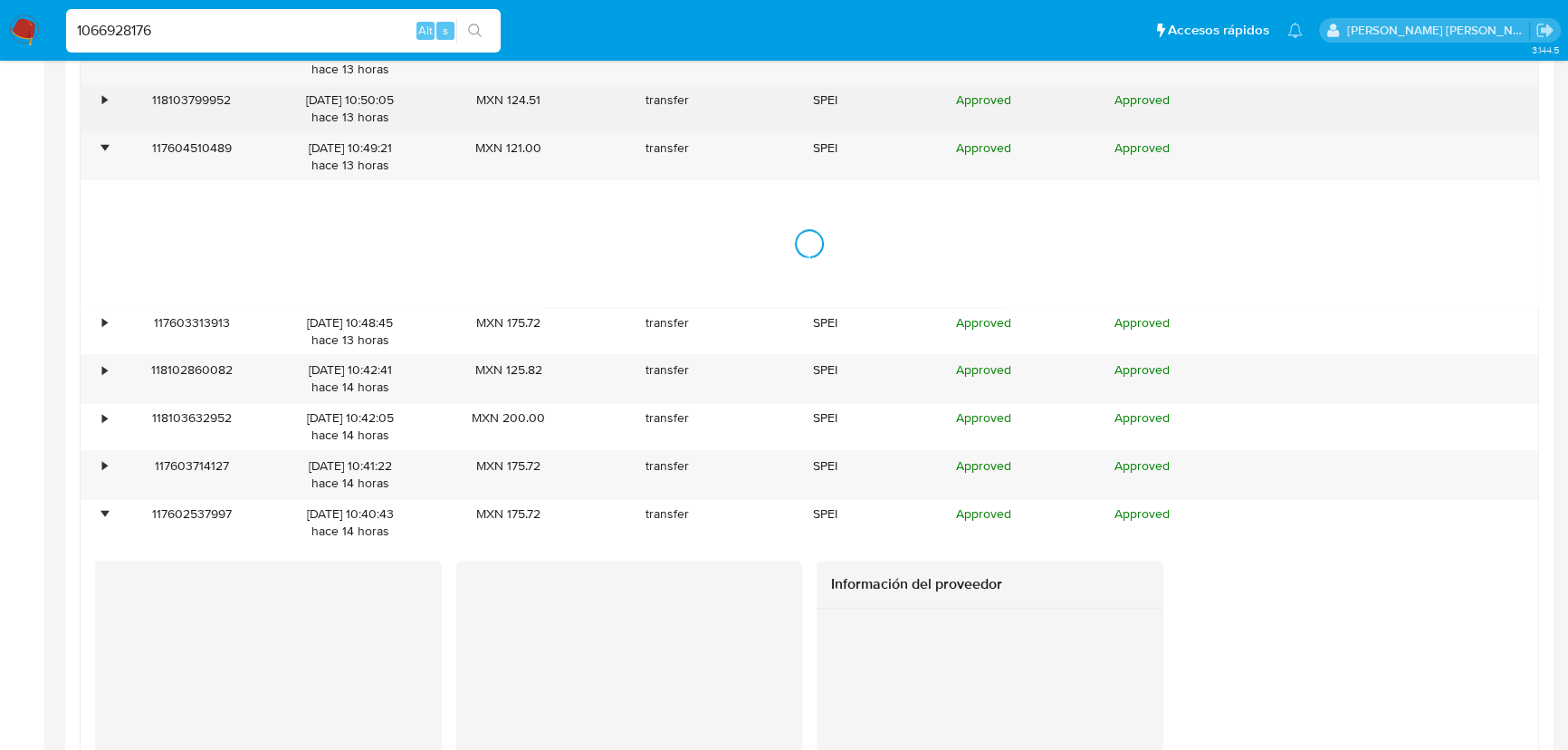 click on "•" at bounding box center (96, 109) 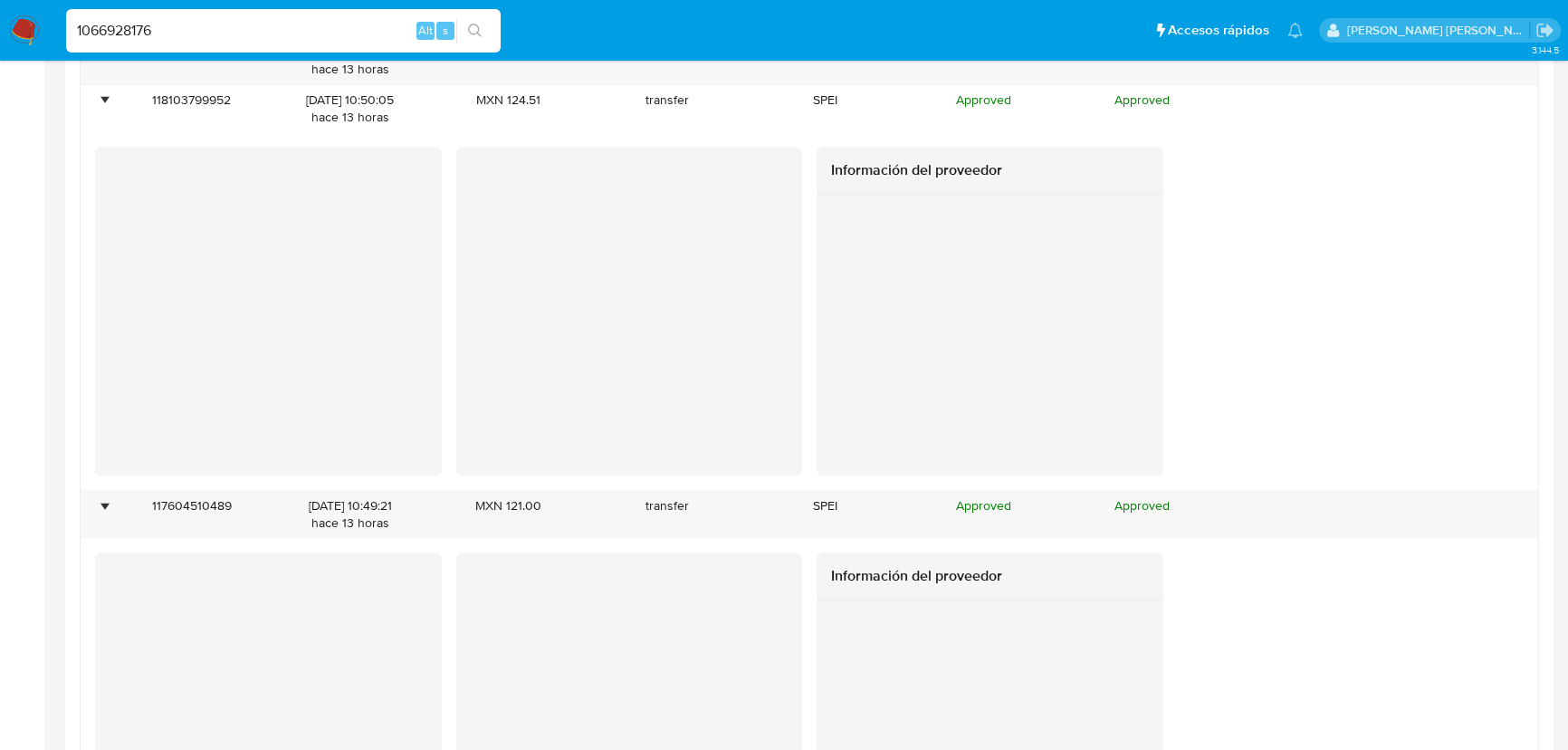 click on "1066928176" at bounding box center (283, 31) 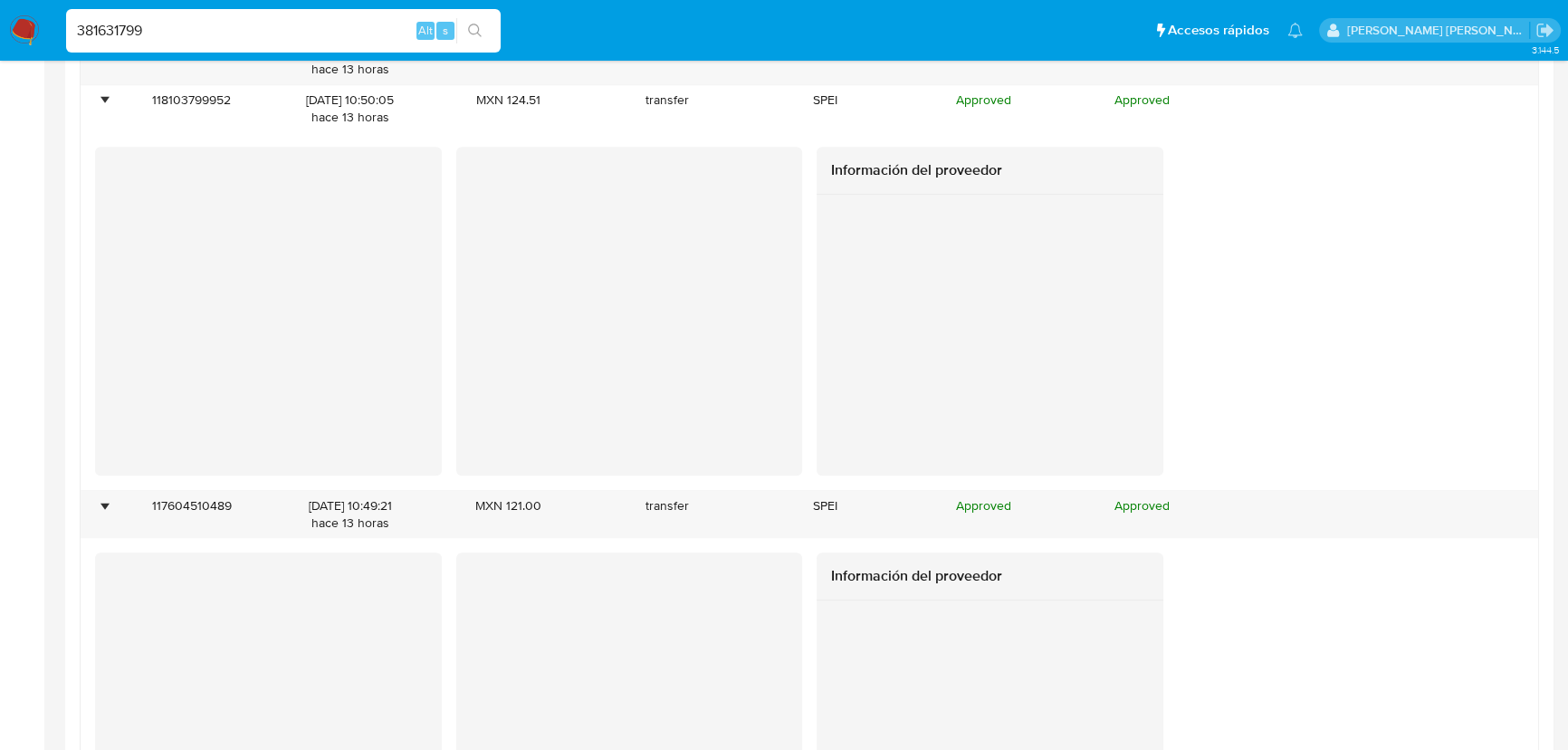 type on "381631799" 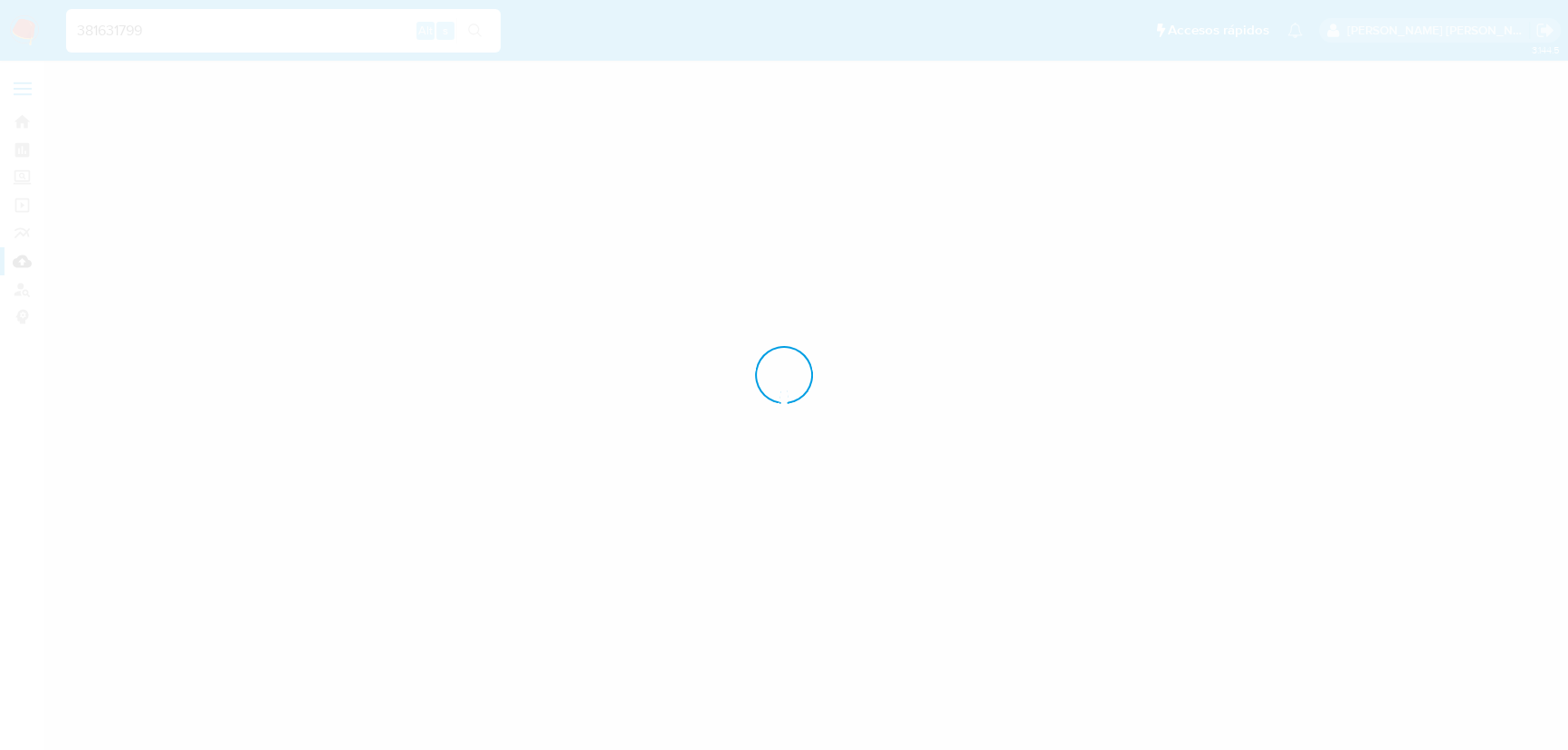 scroll, scrollTop: 0, scrollLeft: 0, axis: both 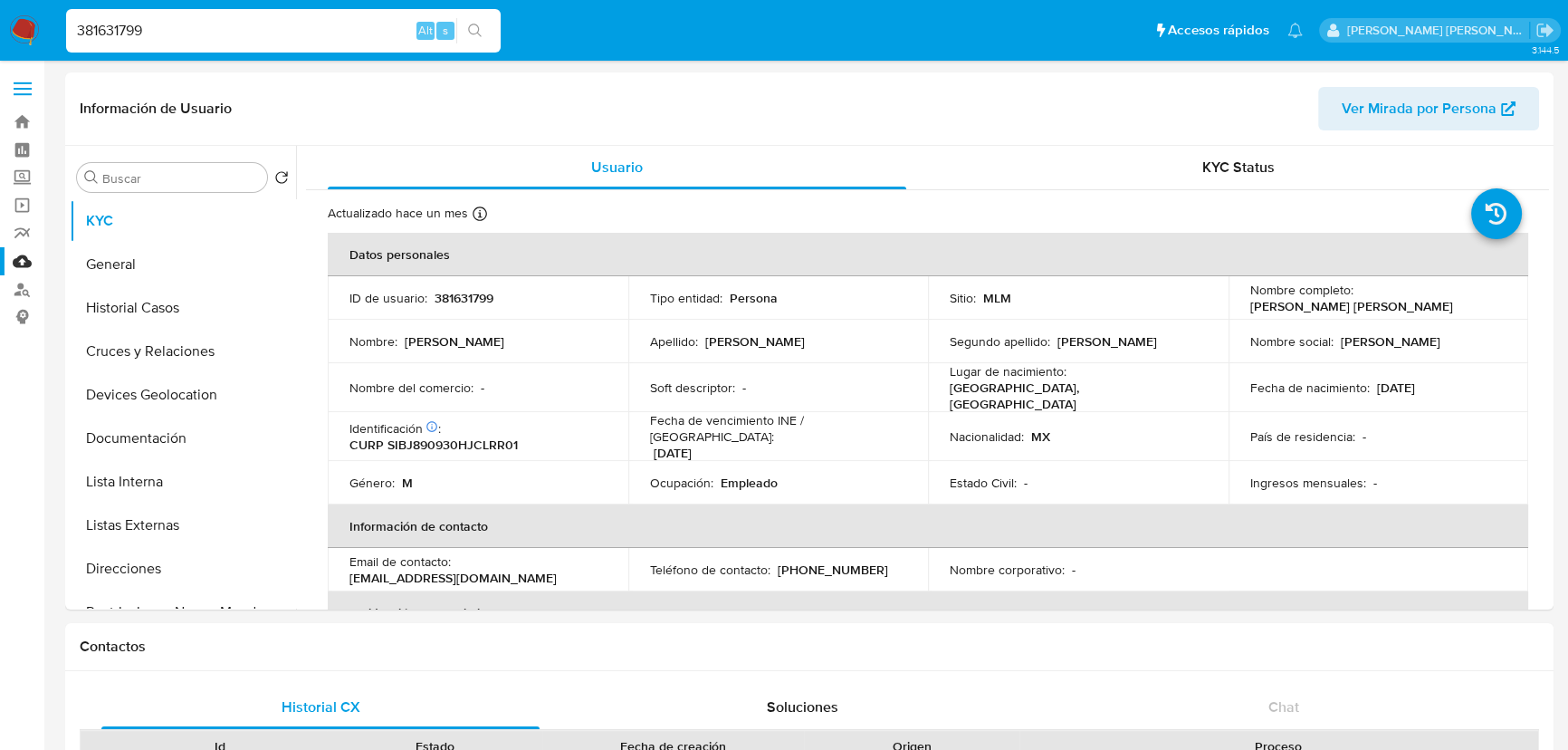 select on "10" 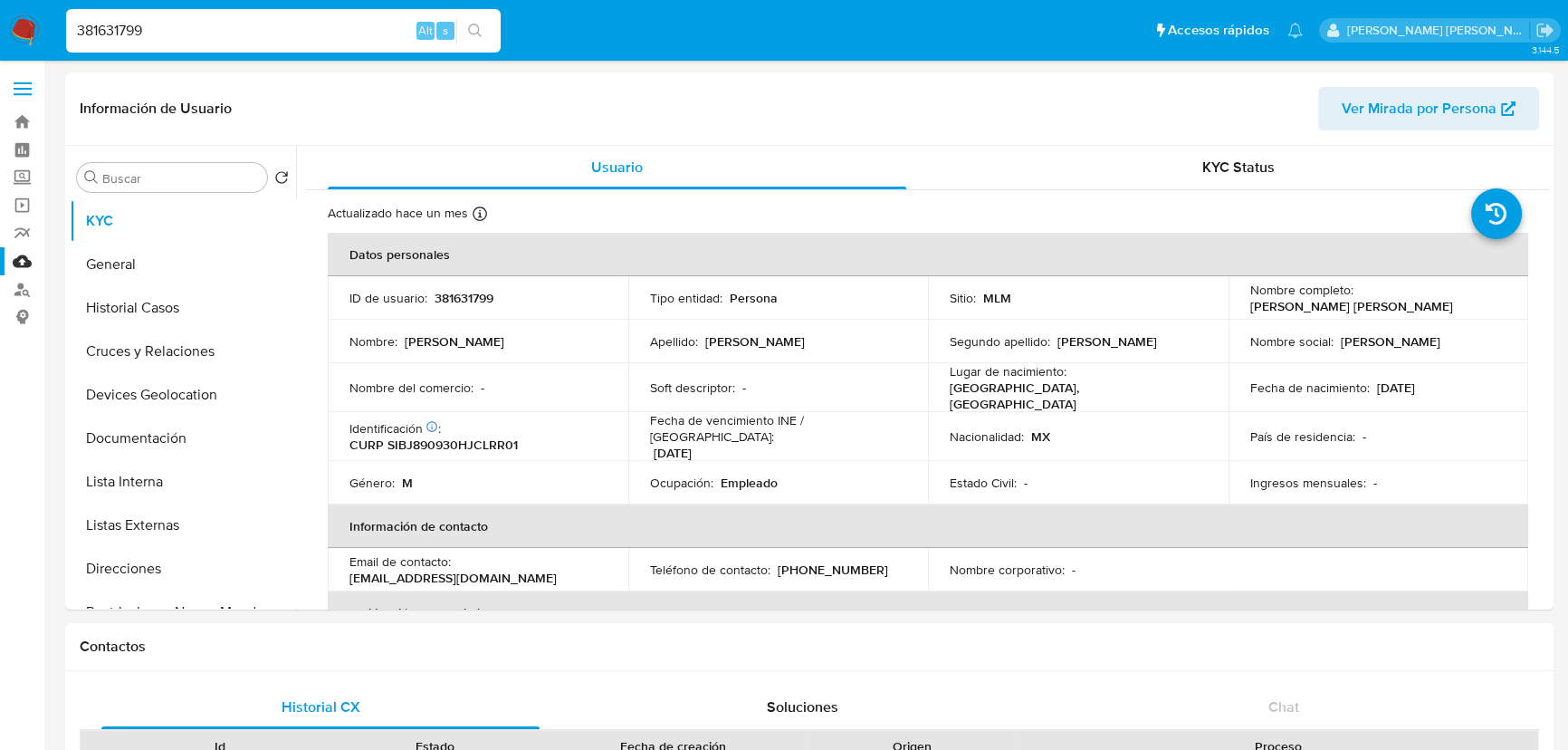 scroll, scrollTop: 494, scrollLeft: 0, axis: vertical 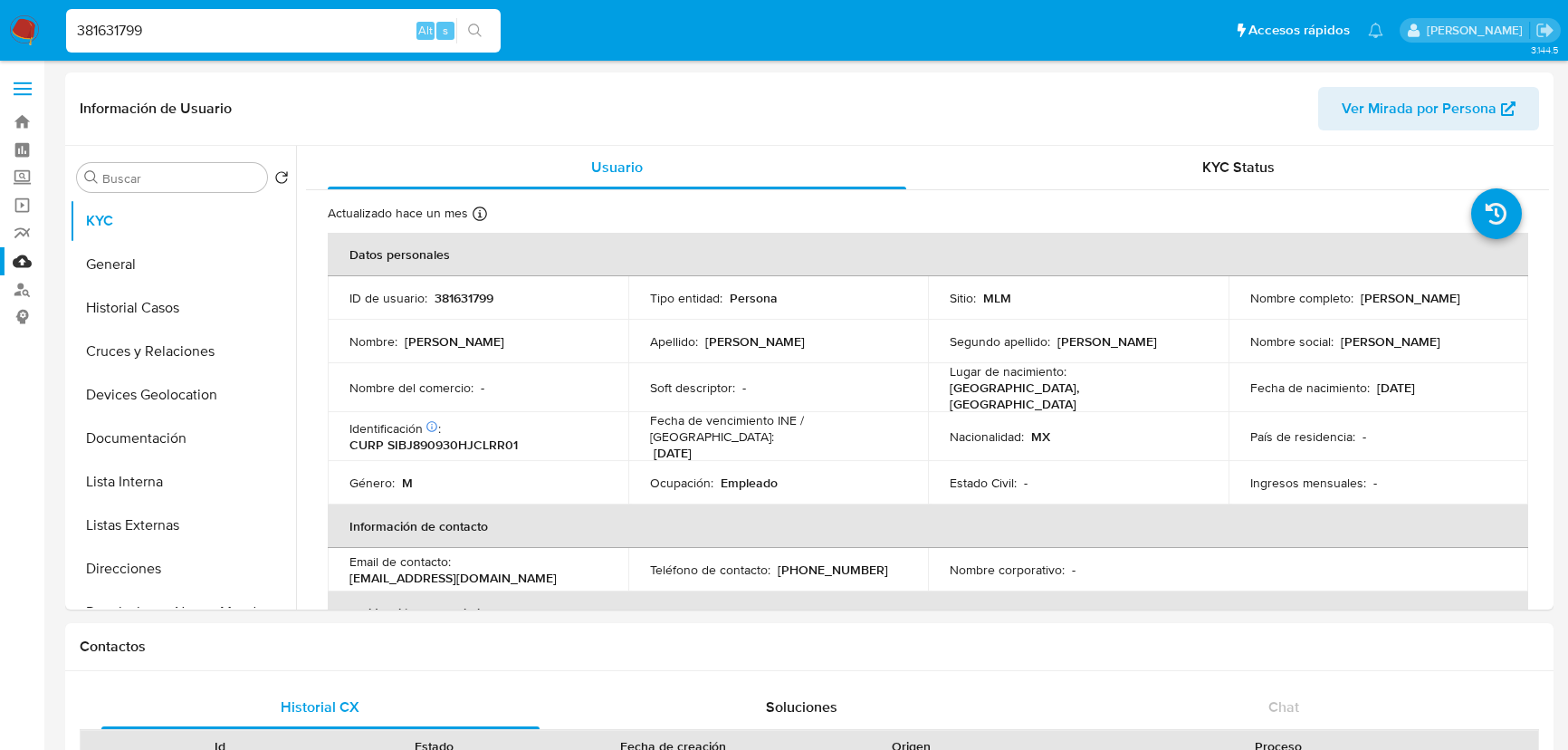 select on "10" 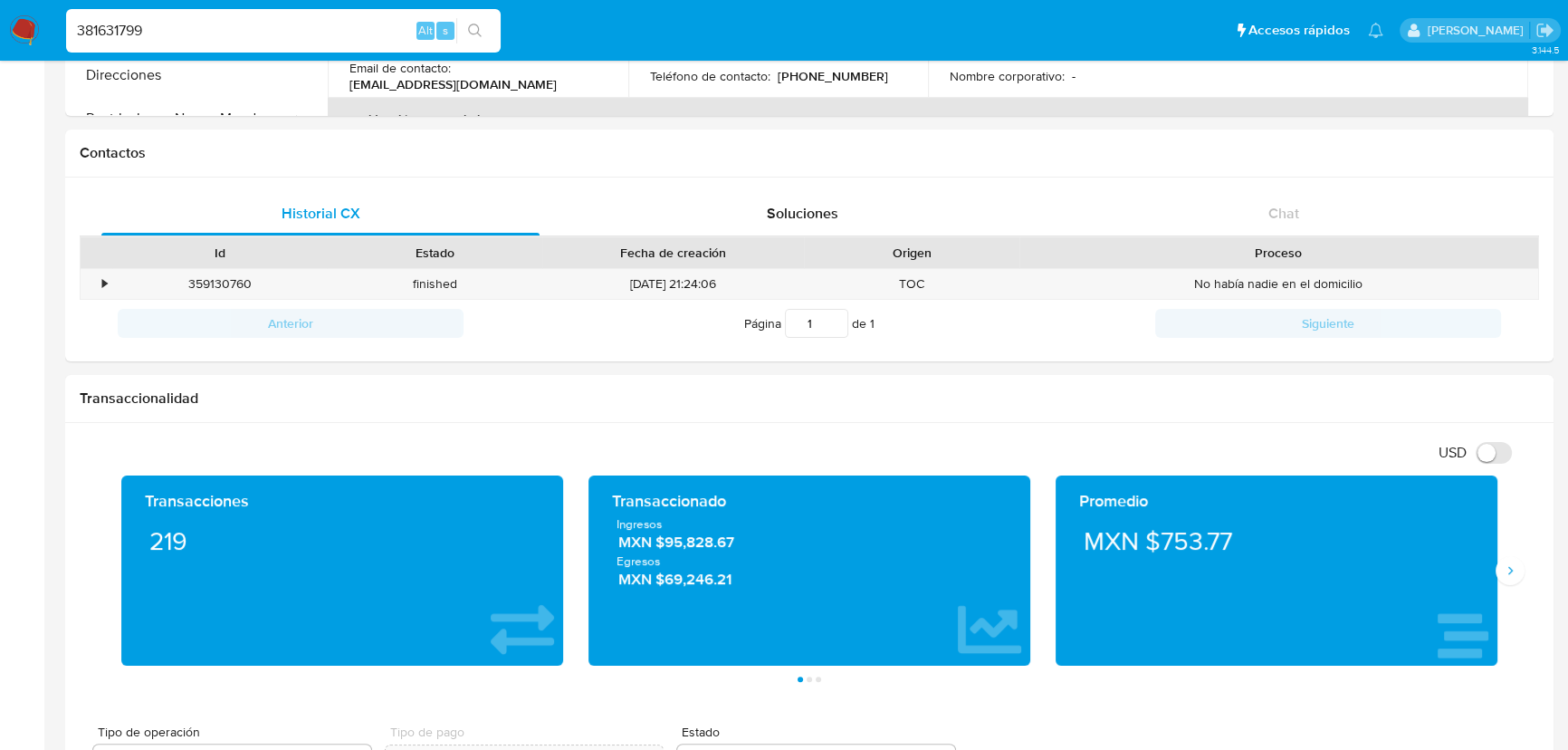 scroll, scrollTop: 494, scrollLeft: 0, axis: vertical 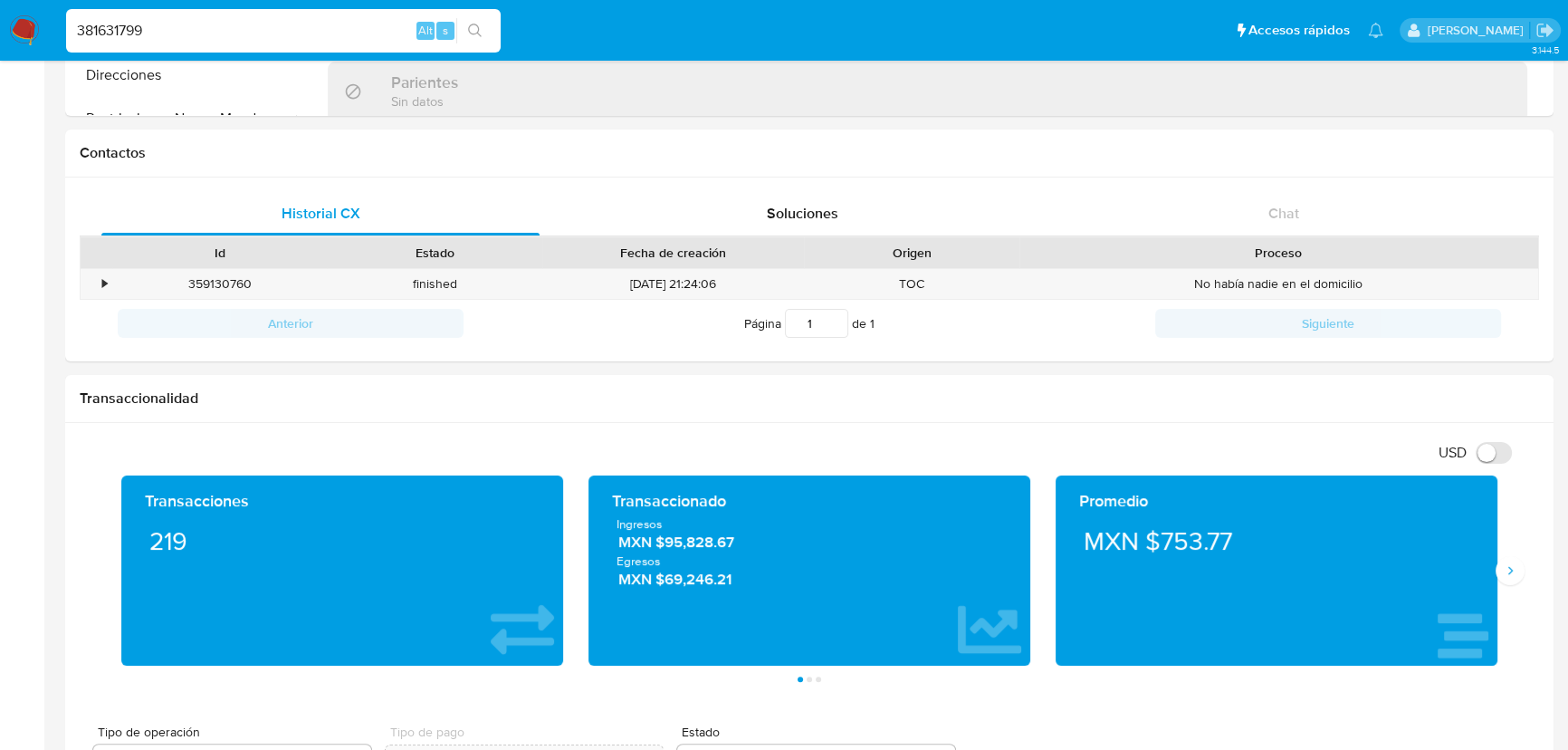 drag, startPoint x: 234, startPoint y: 31, endPoint x: 0, endPoint y: -46, distance: 246.34326 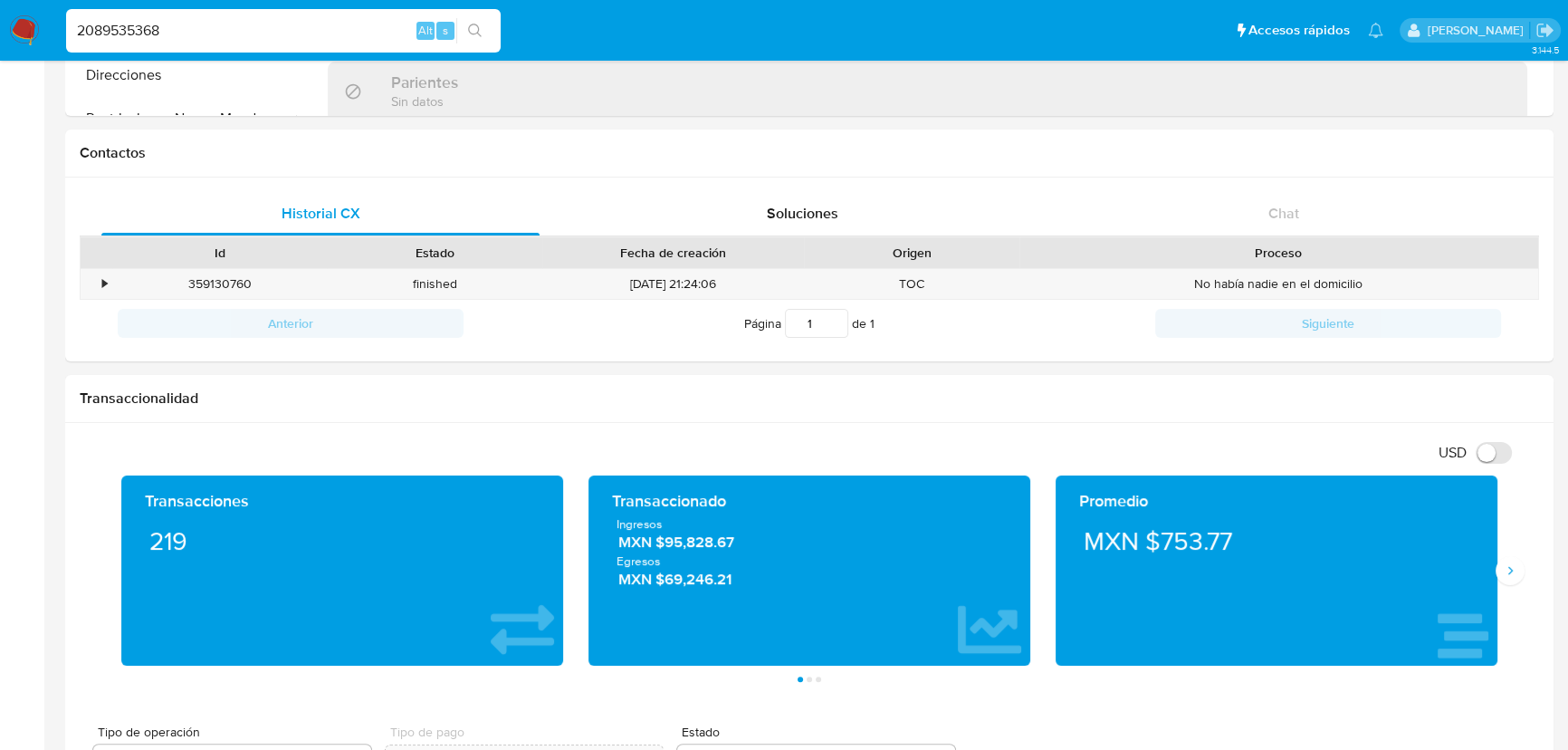 type on "2089535368" 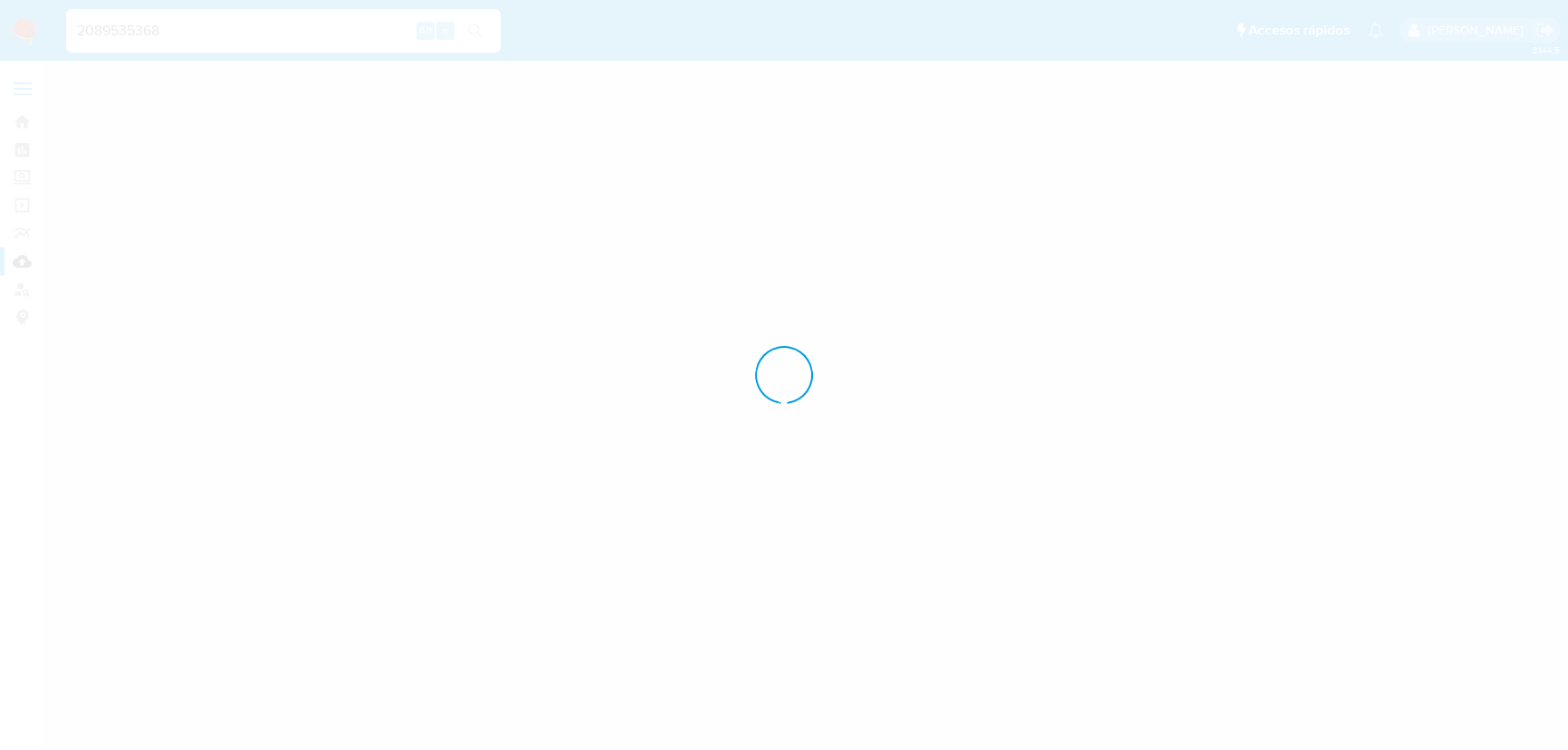 scroll, scrollTop: 0, scrollLeft: 0, axis: both 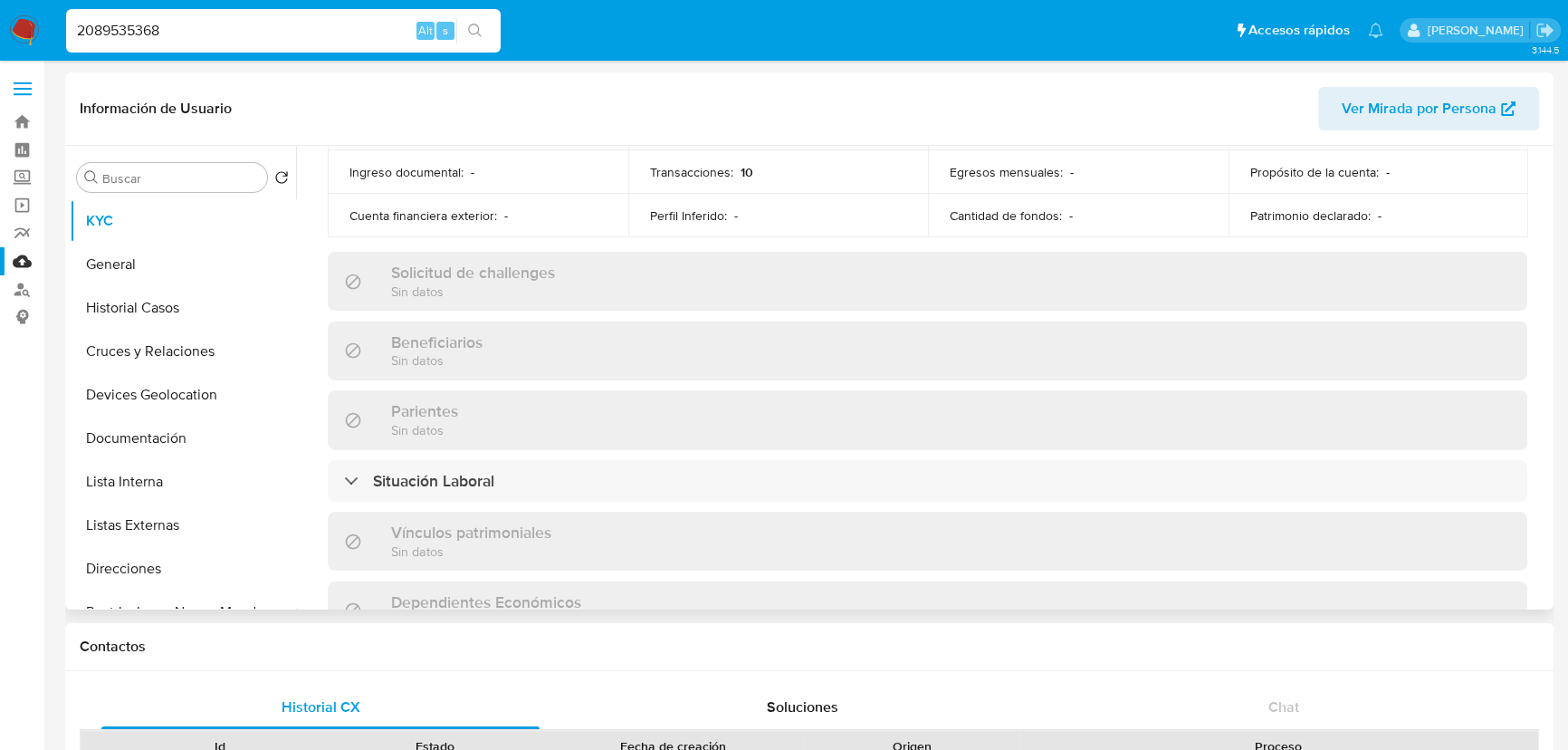 select on "10" 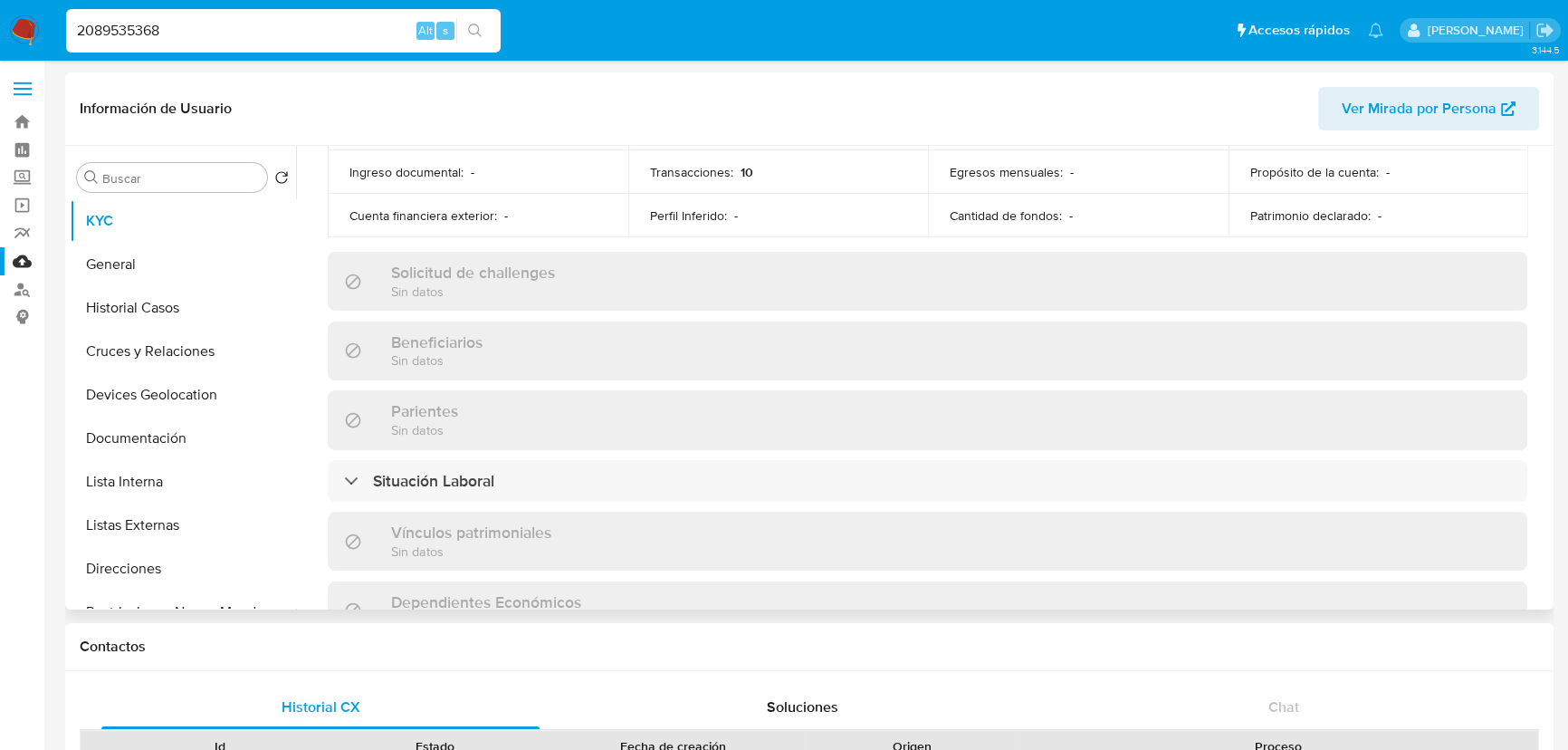 scroll, scrollTop: 1138, scrollLeft: 0, axis: vertical 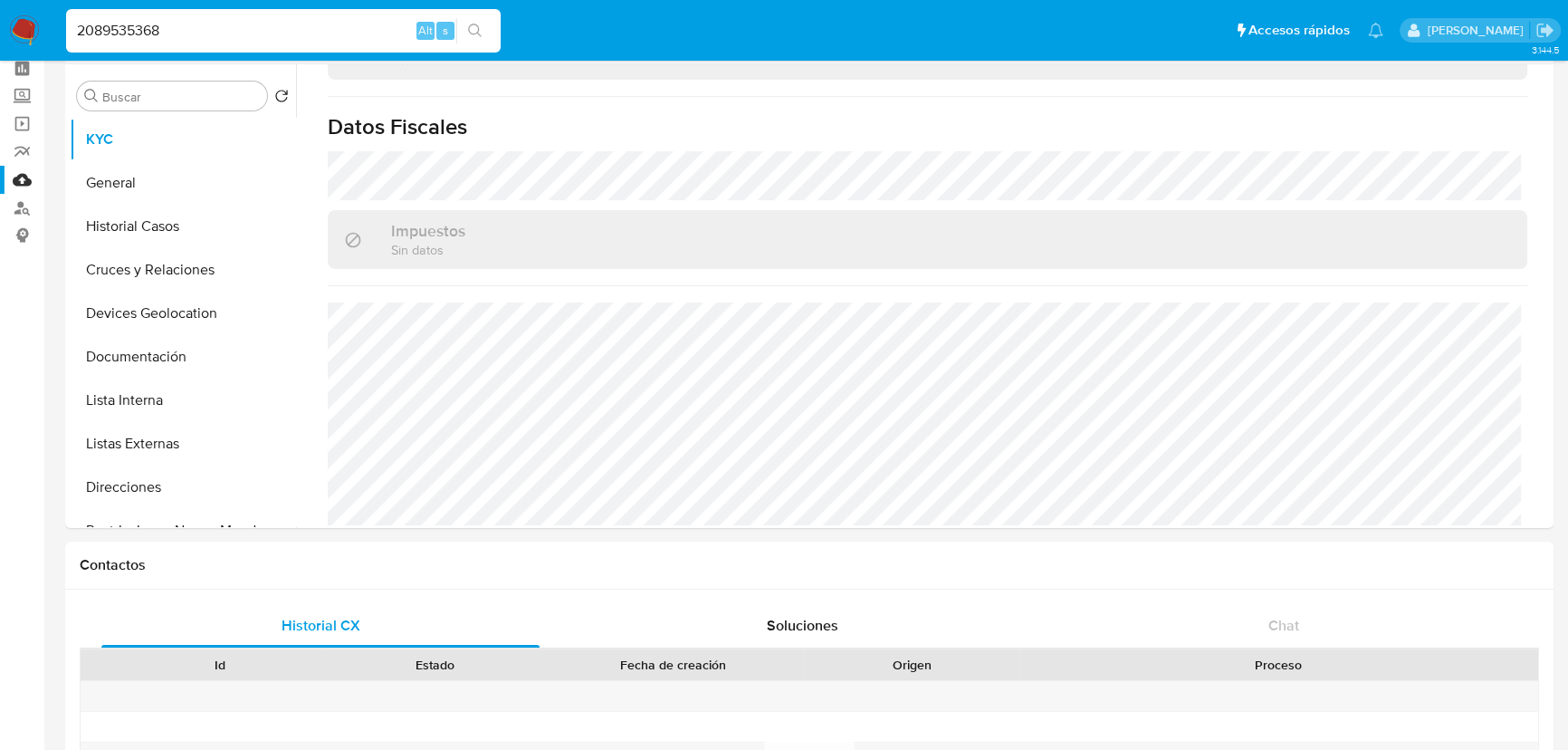drag, startPoint x: 281, startPoint y: 31, endPoint x: 0, endPoint y: -36, distance: 288.8771 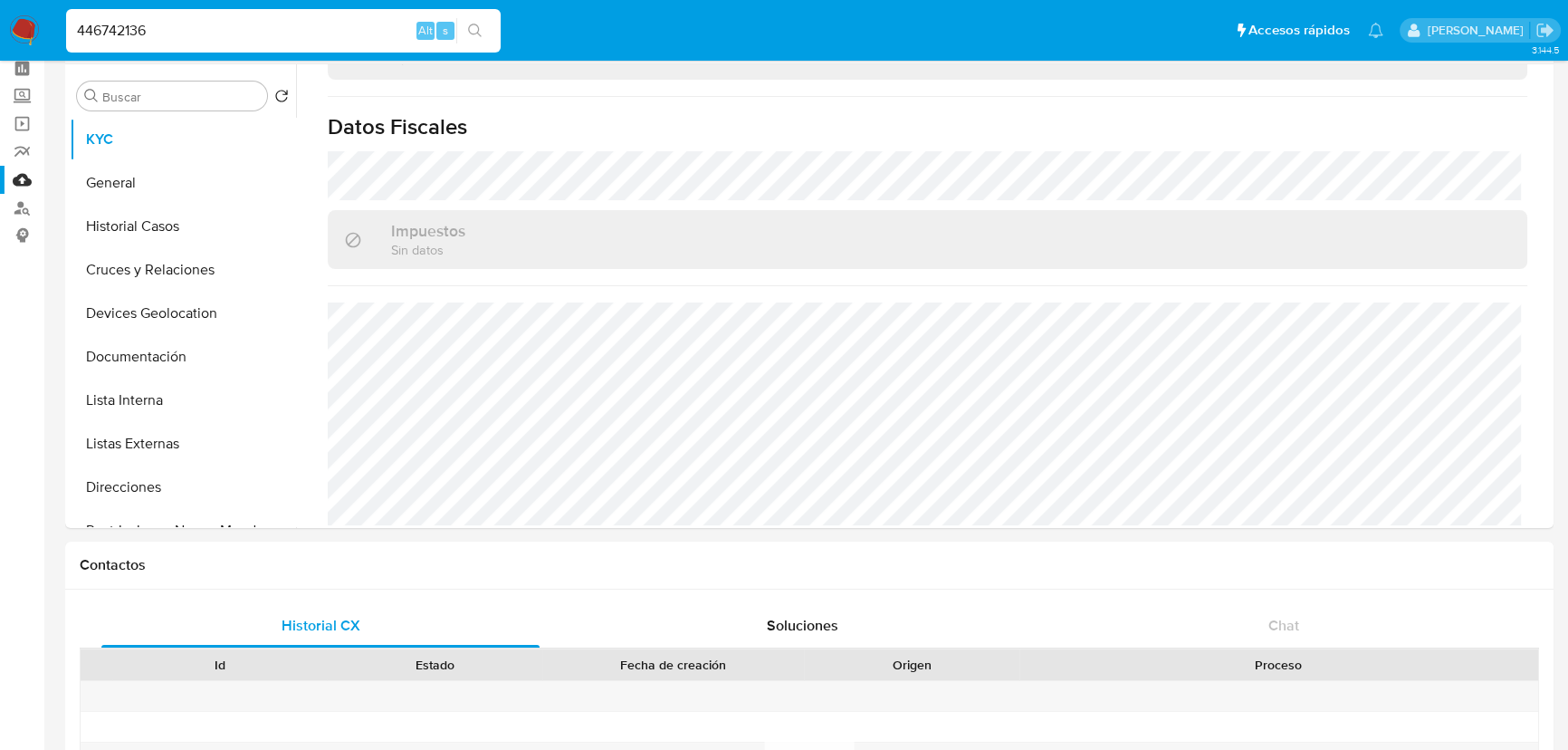 type on "446742136" 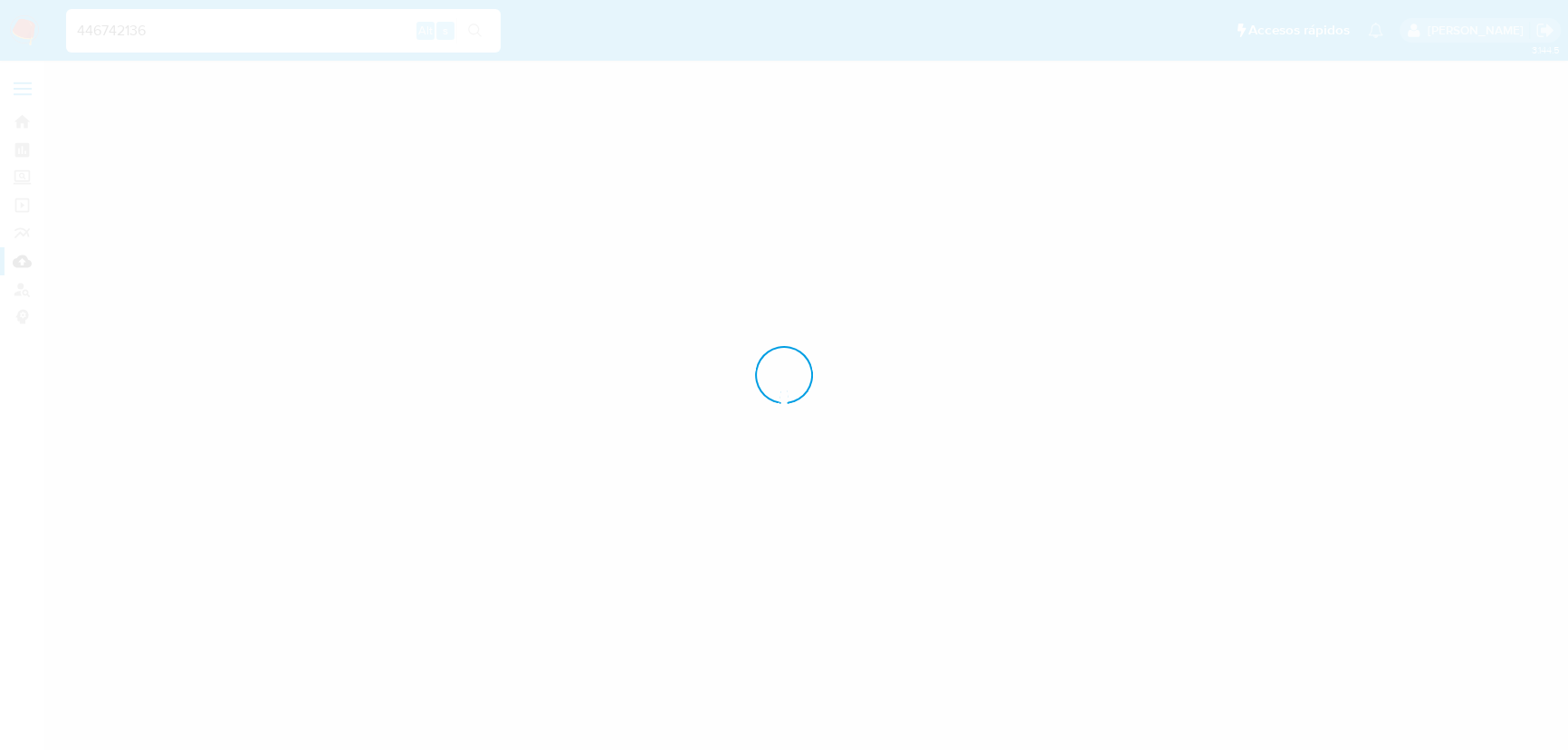 scroll, scrollTop: 0, scrollLeft: 0, axis: both 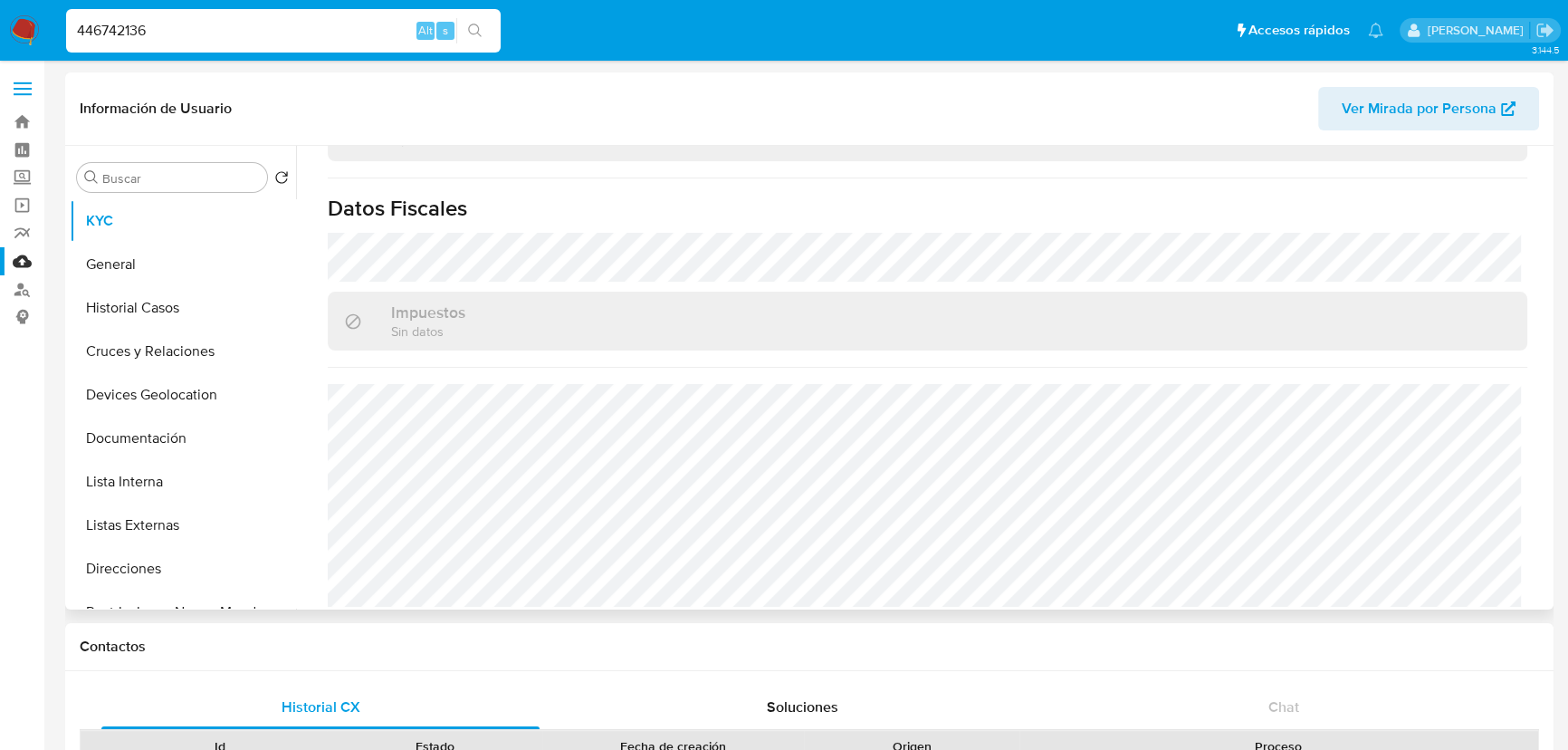 select on "10" 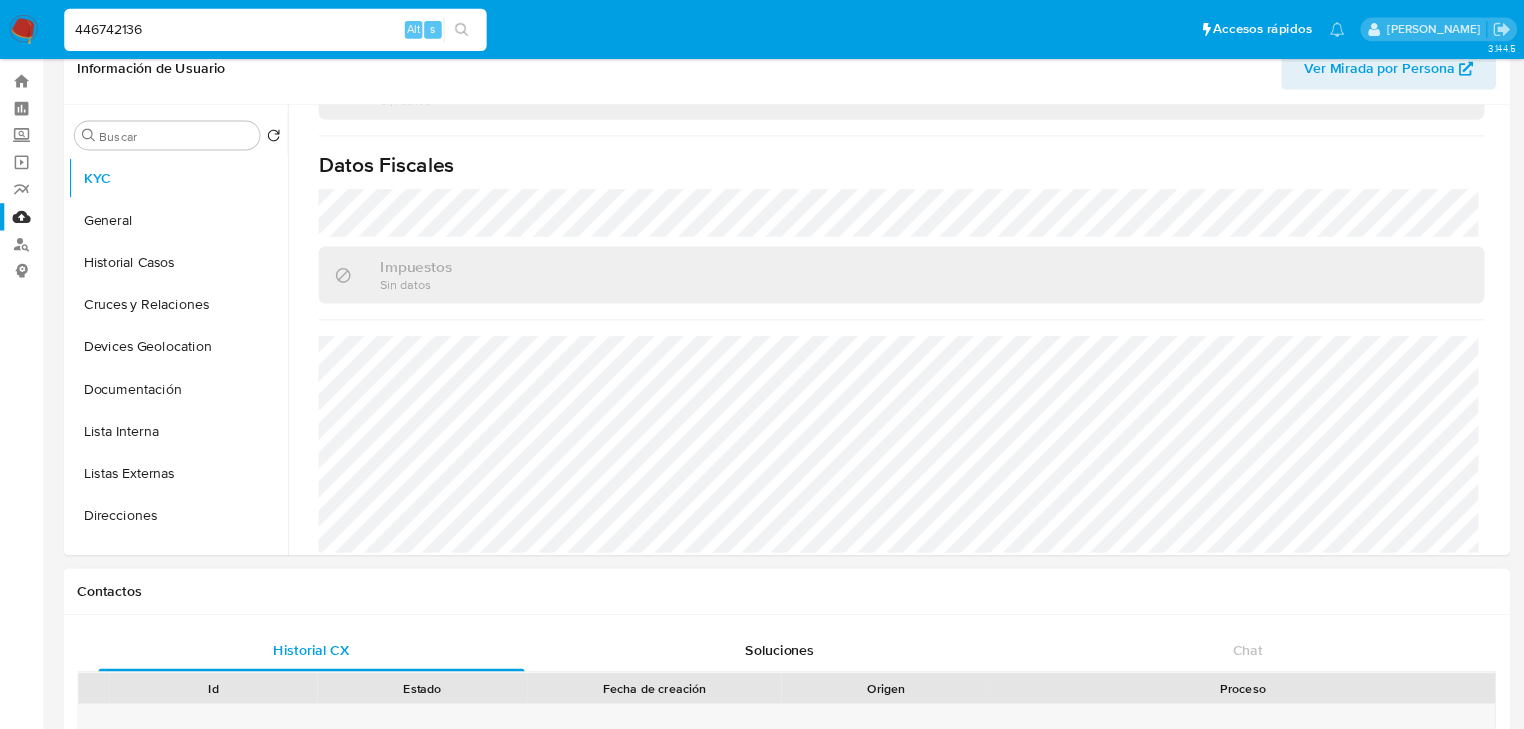 scroll, scrollTop: 0, scrollLeft: 0, axis: both 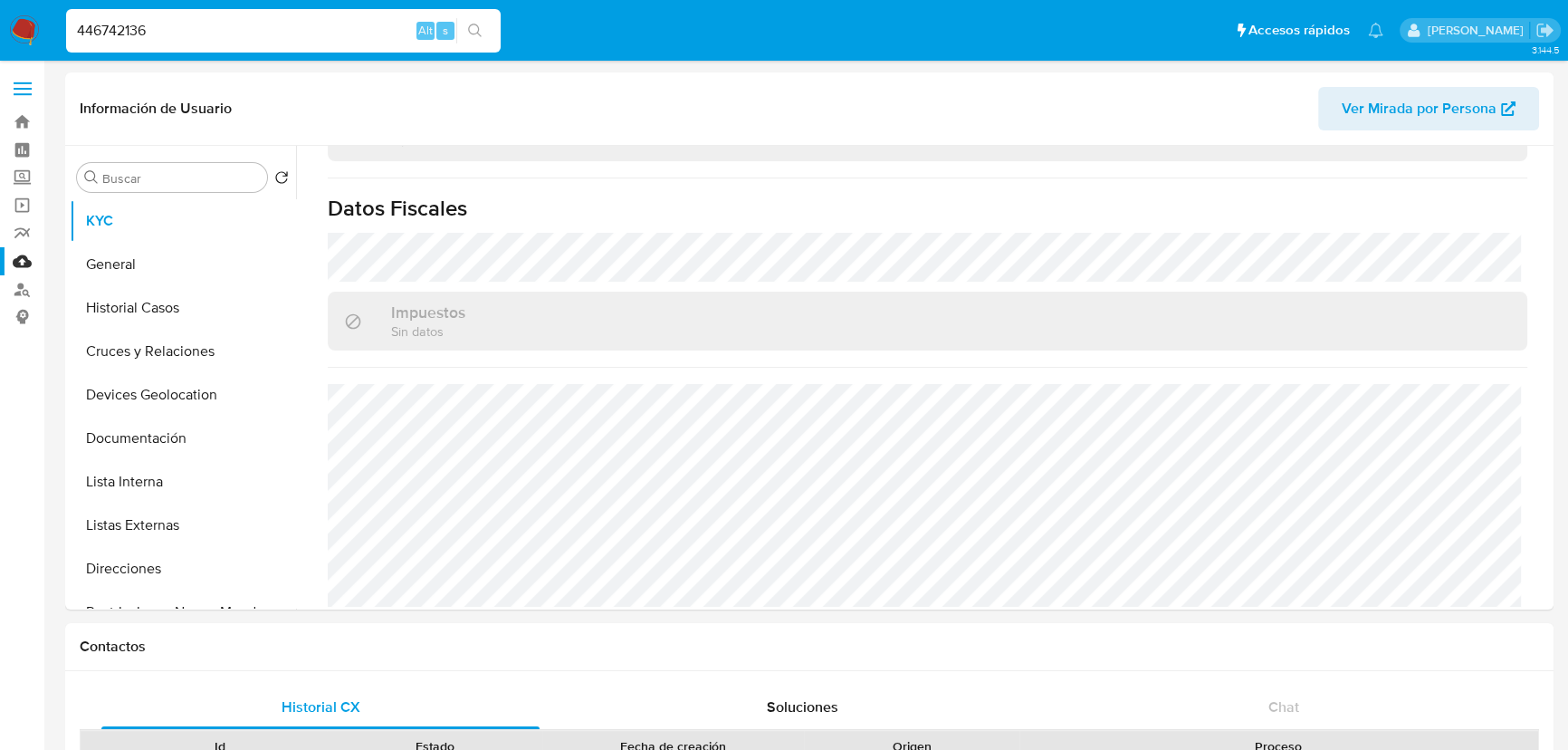 drag, startPoint x: 207, startPoint y: 26, endPoint x: 0, endPoint y: -14, distance: 210.82931 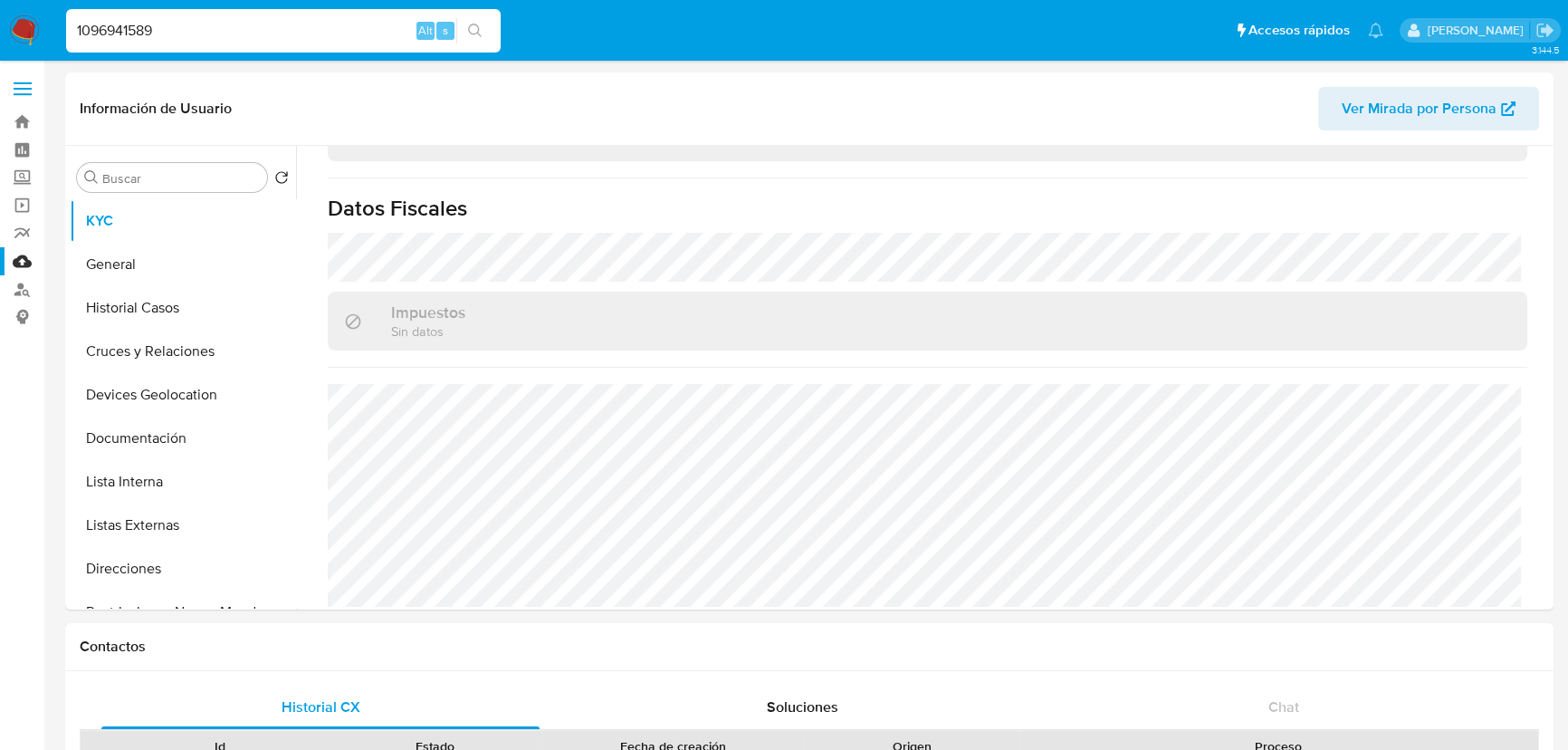 type on "1096941589" 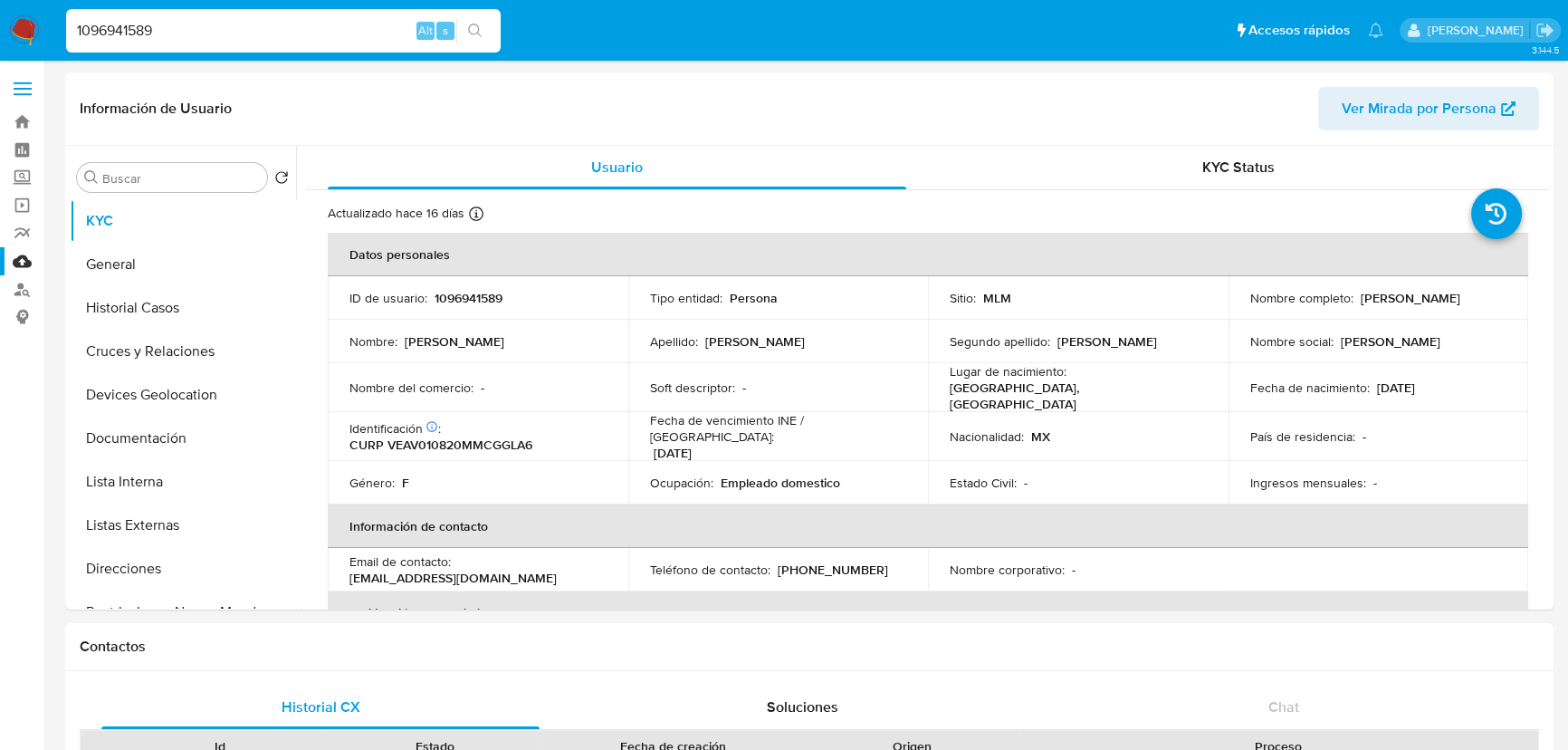 select on "10" 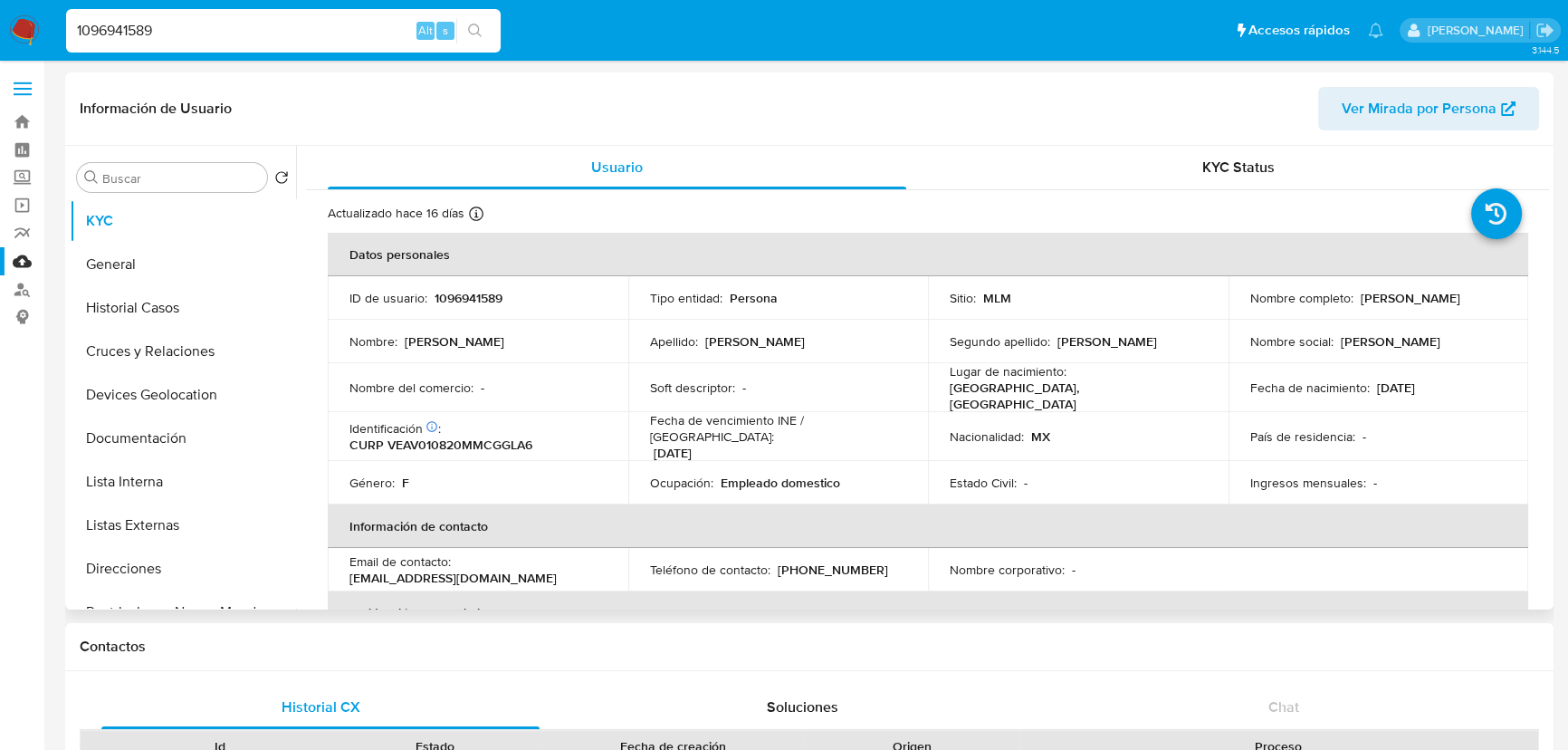 click on "Estado Civil :    -" at bounding box center [1078, 483] 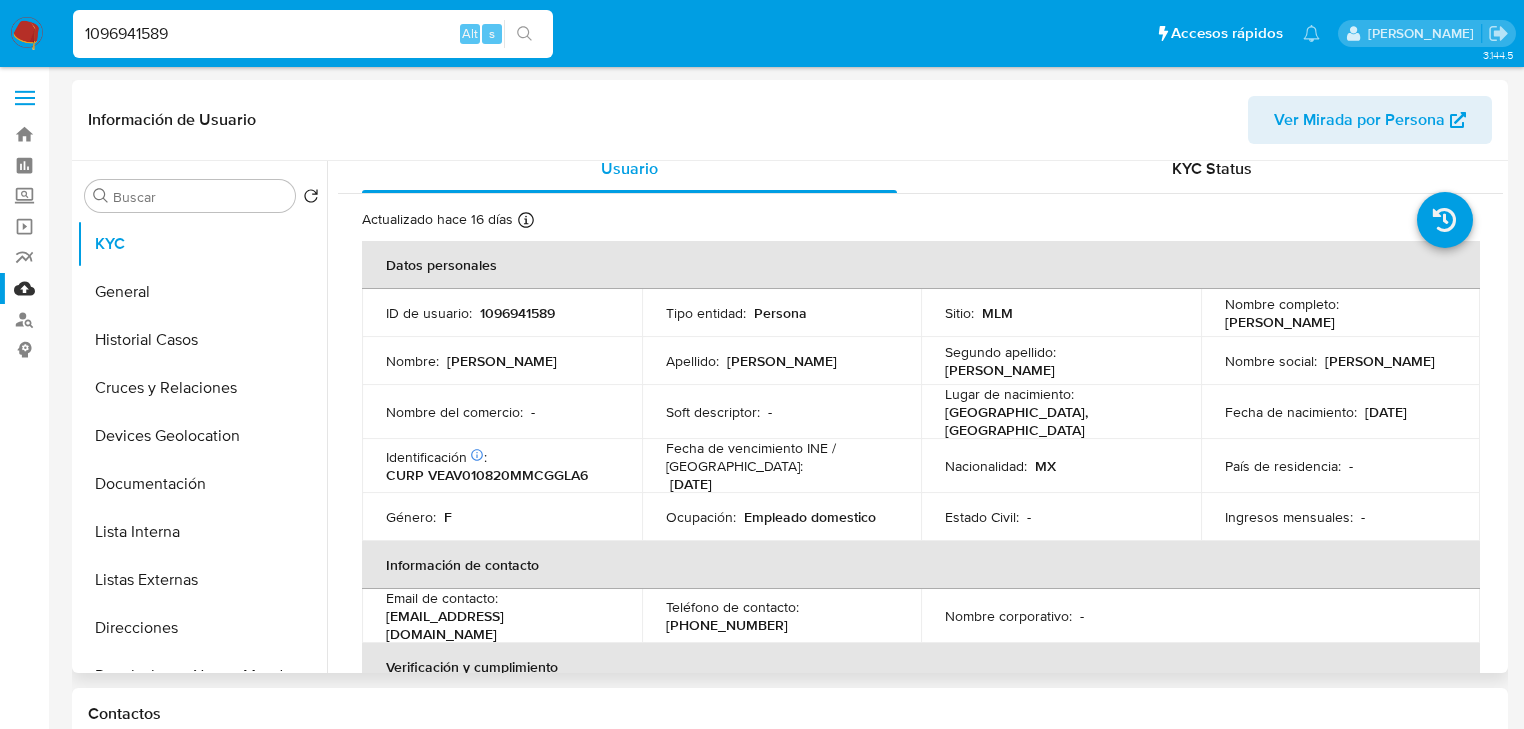 scroll, scrollTop: 0, scrollLeft: 0, axis: both 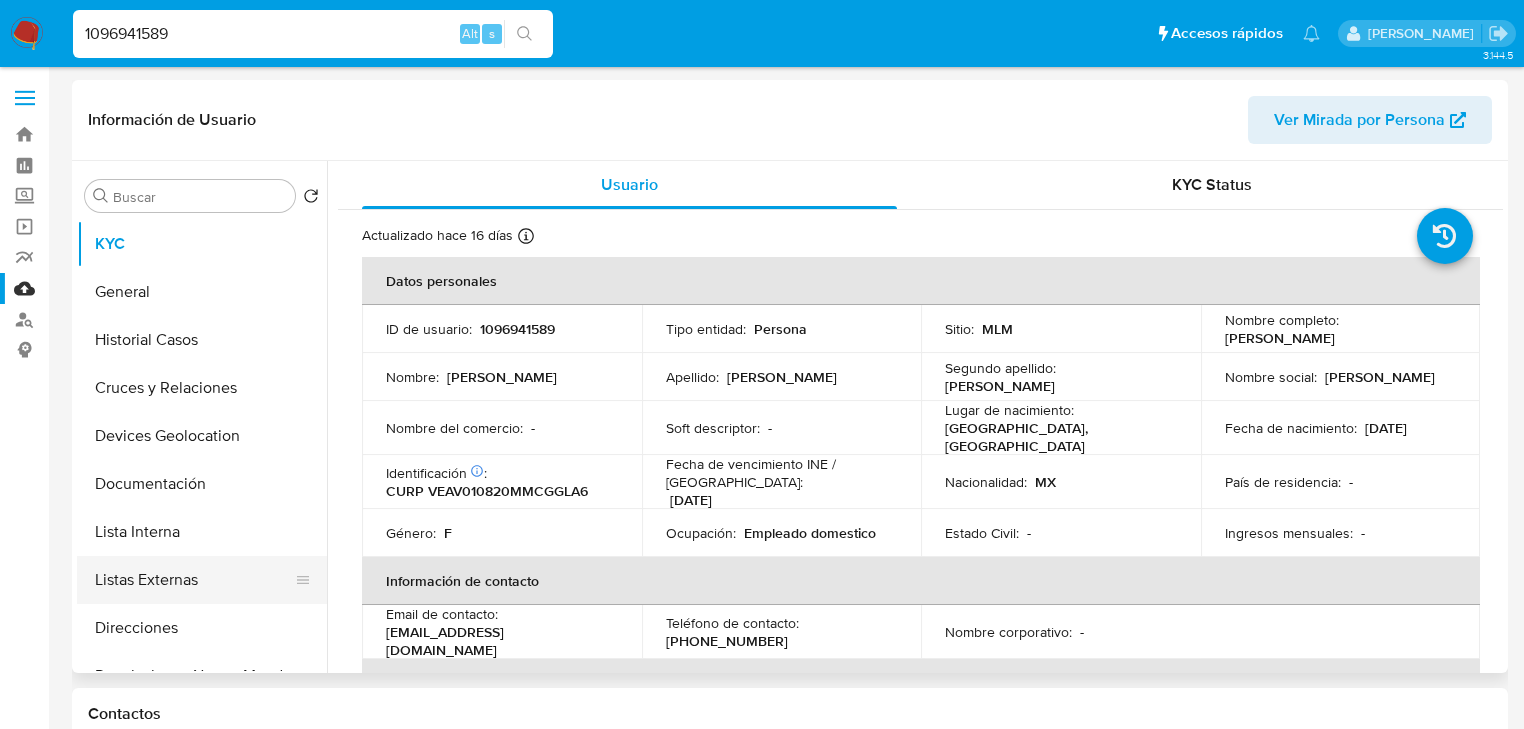drag, startPoint x: 212, startPoint y: 574, endPoint x: 652, endPoint y: 503, distance: 445.6916 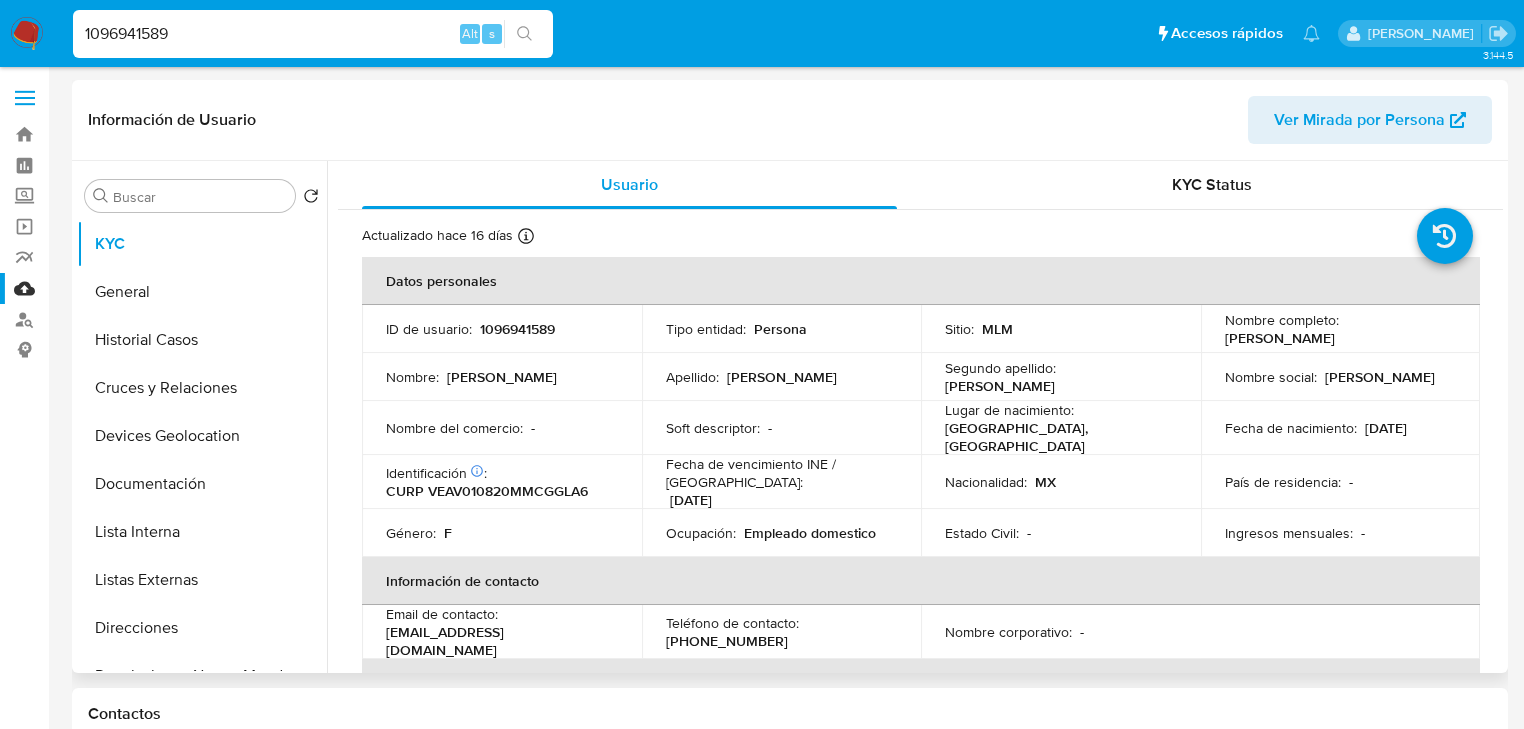 click on "Listas Externas" at bounding box center [202, 580] 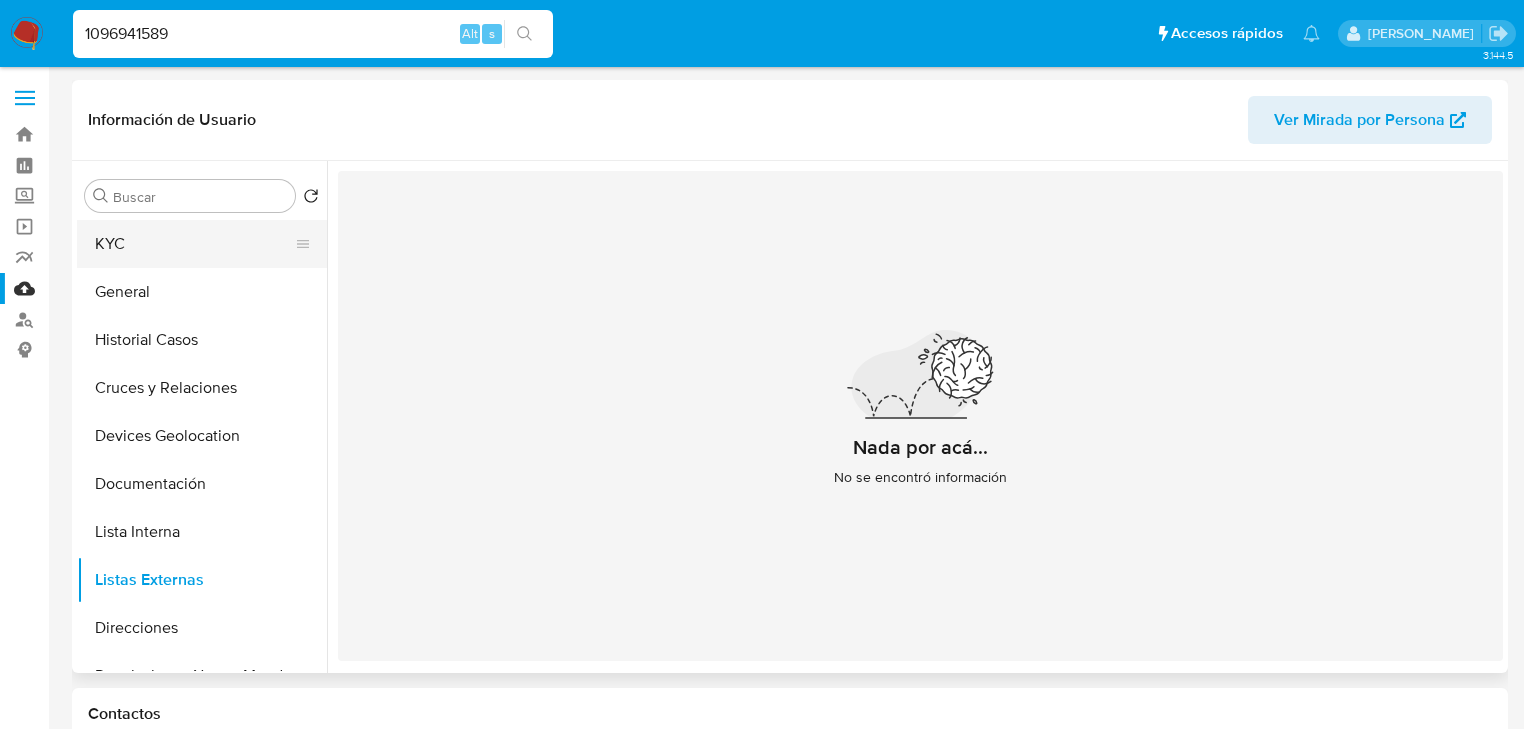 click on "KYC" at bounding box center [194, 244] 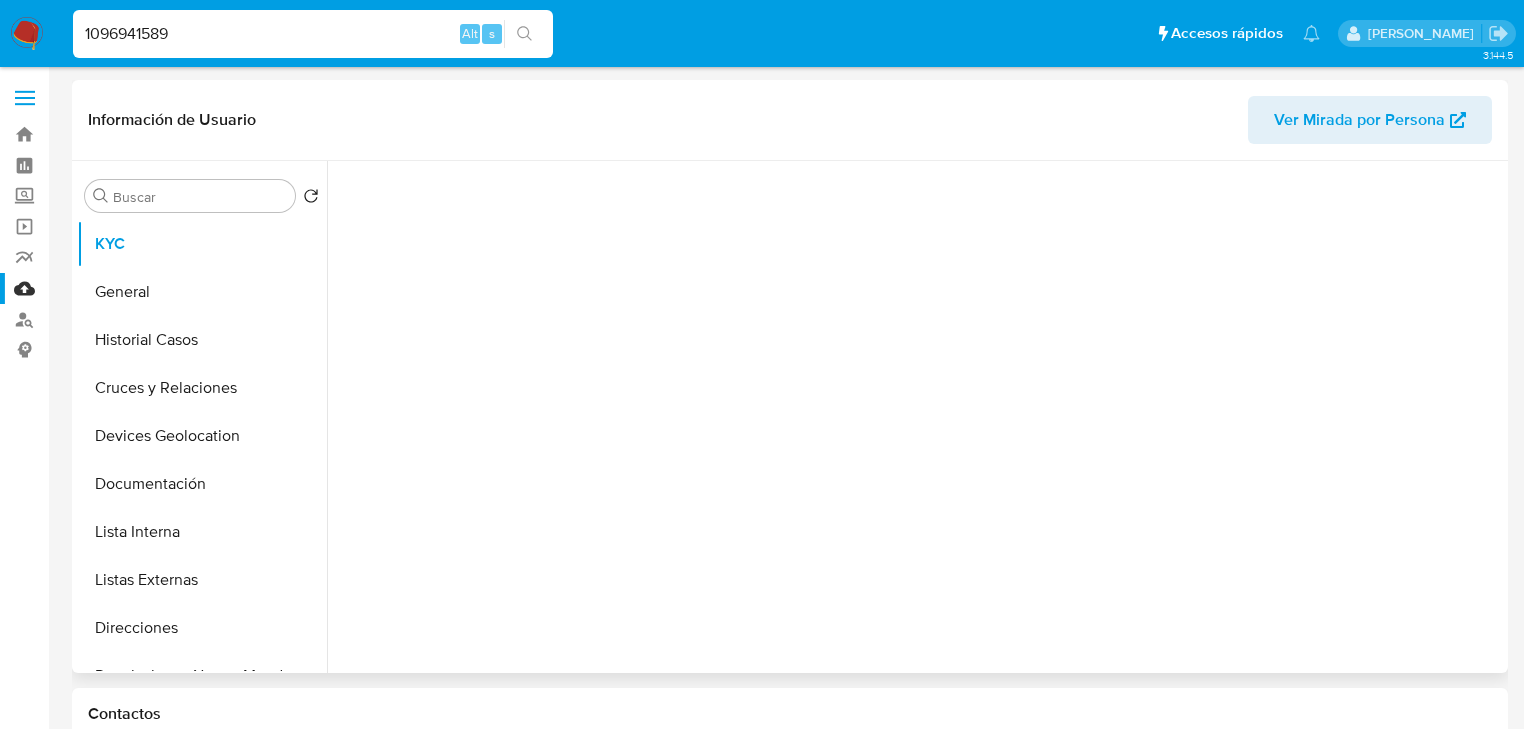 type 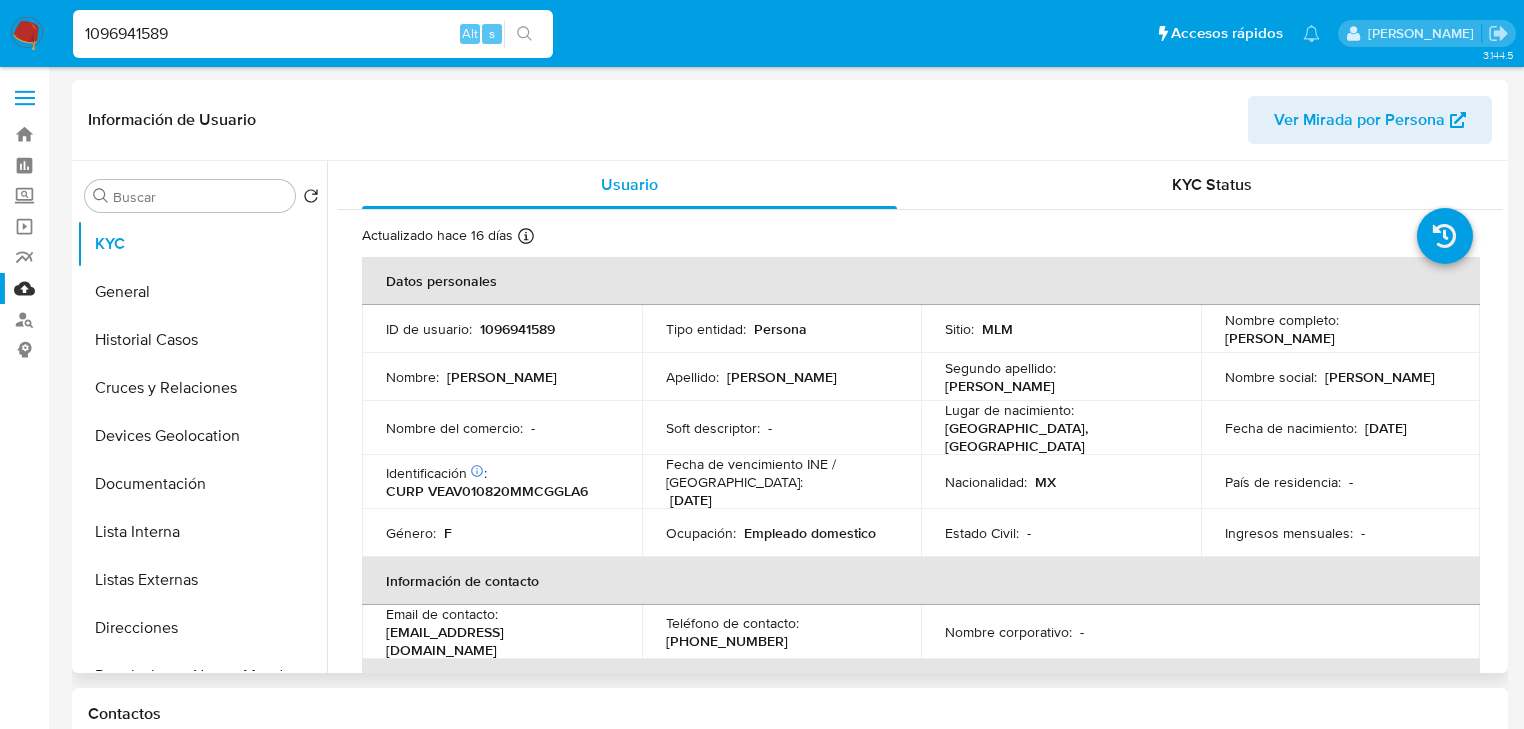 click on "CURP VEAV010820MMCGGLA6" at bounding box center (487, 491) 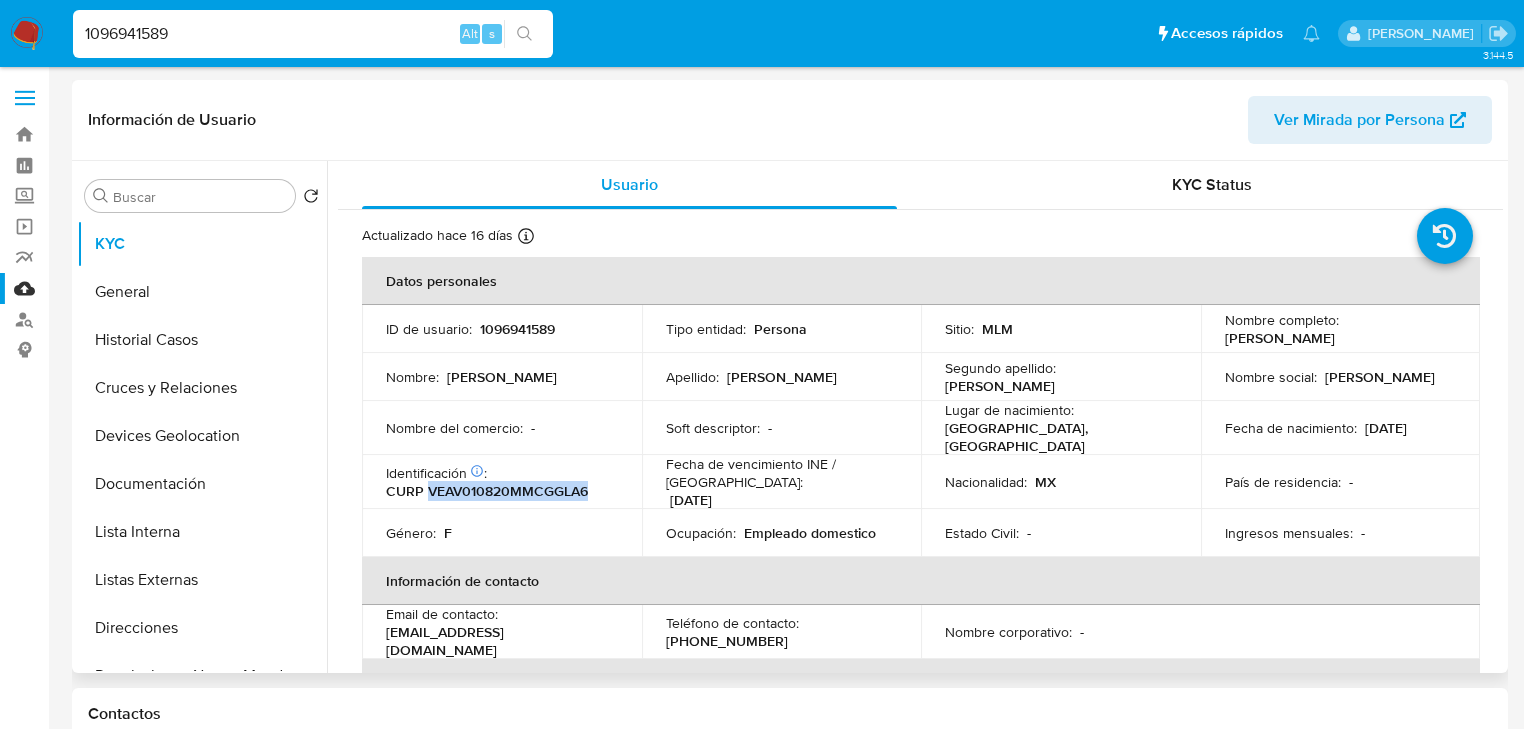 click on "CURP VEAV010820MMCGGLA6" at bounding box center [487, 491] 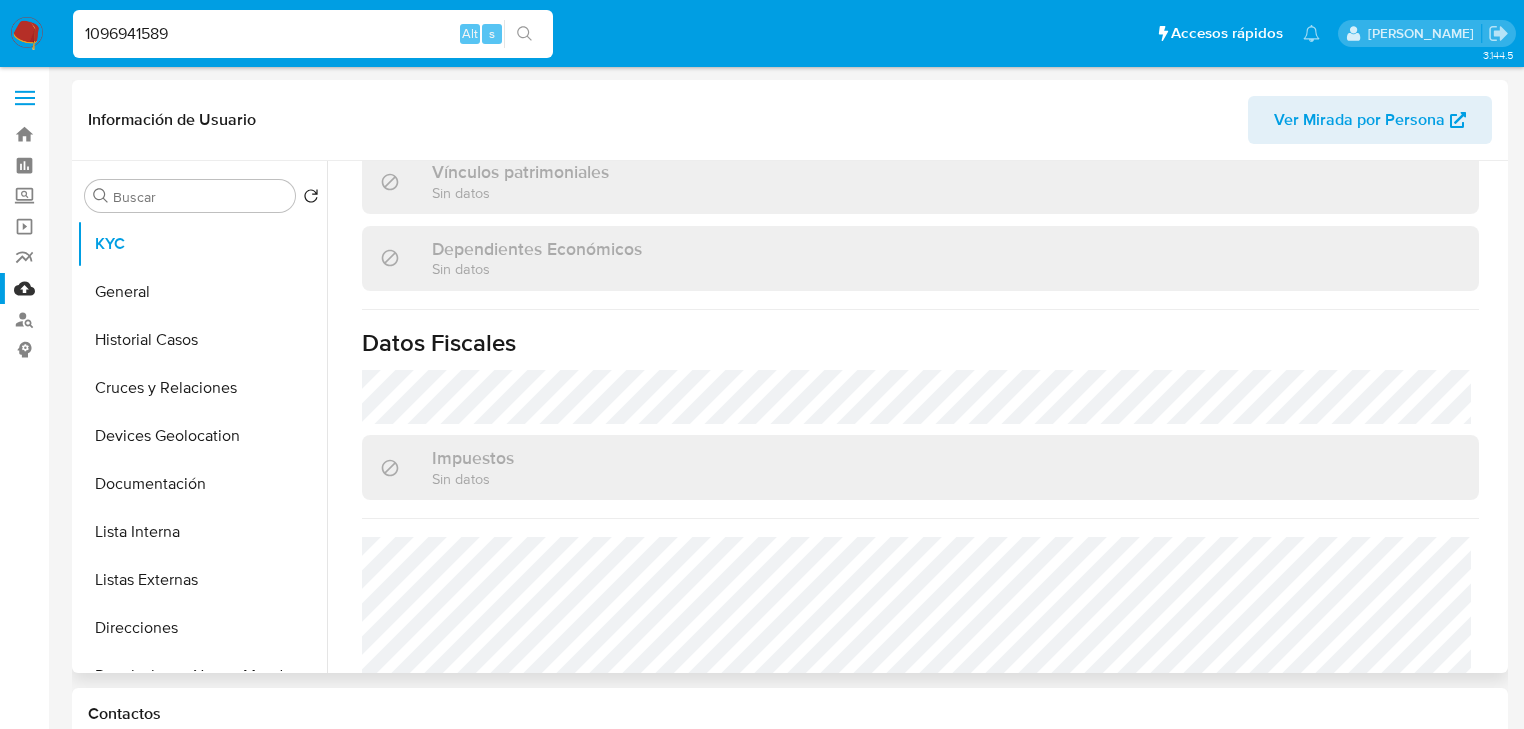 scroll, scrollTop: 1263, scrollLeft: 0, axis: vertical 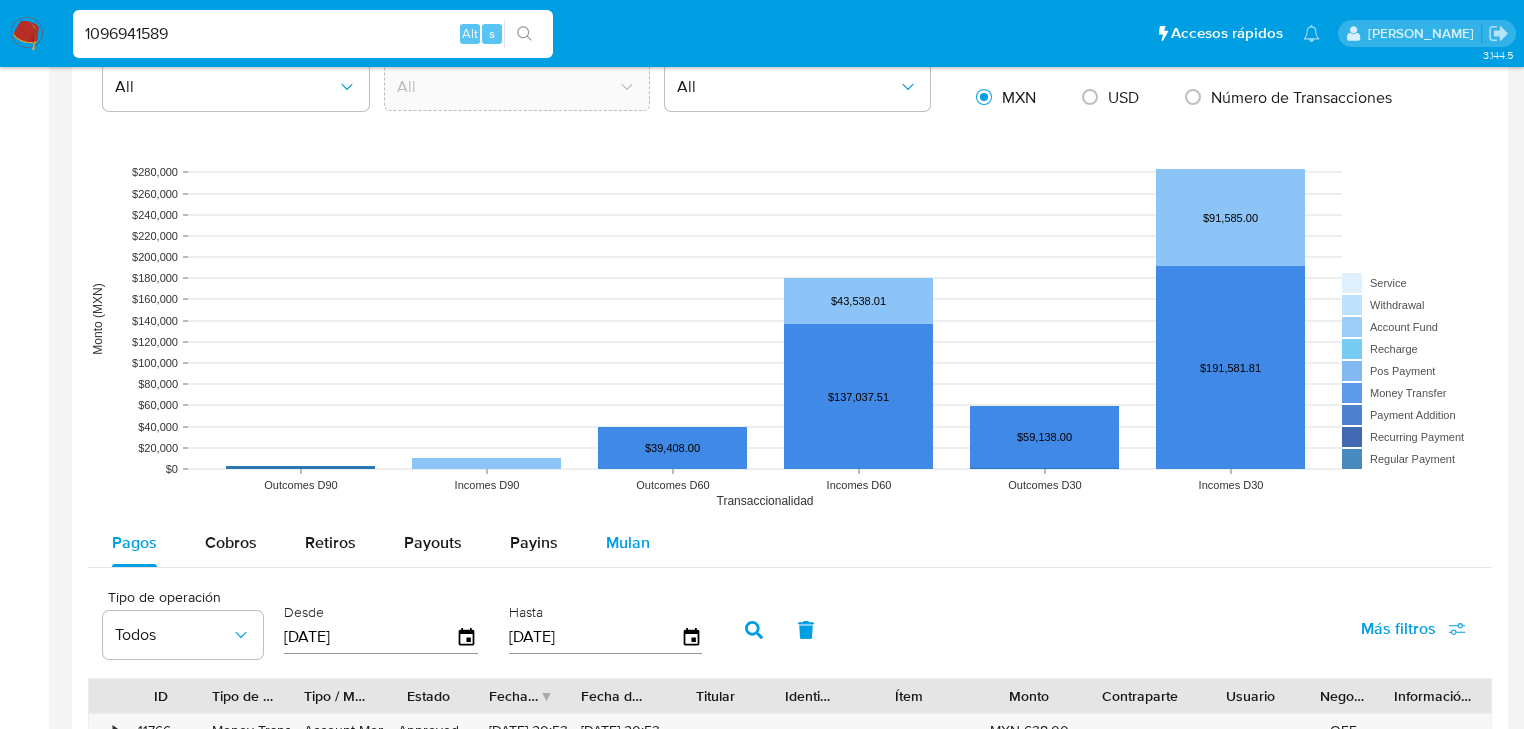 drag, startPoint x: 599, startPoint y: 544, endPoint x: 626, endPoint y: 522, distance: 34.828148 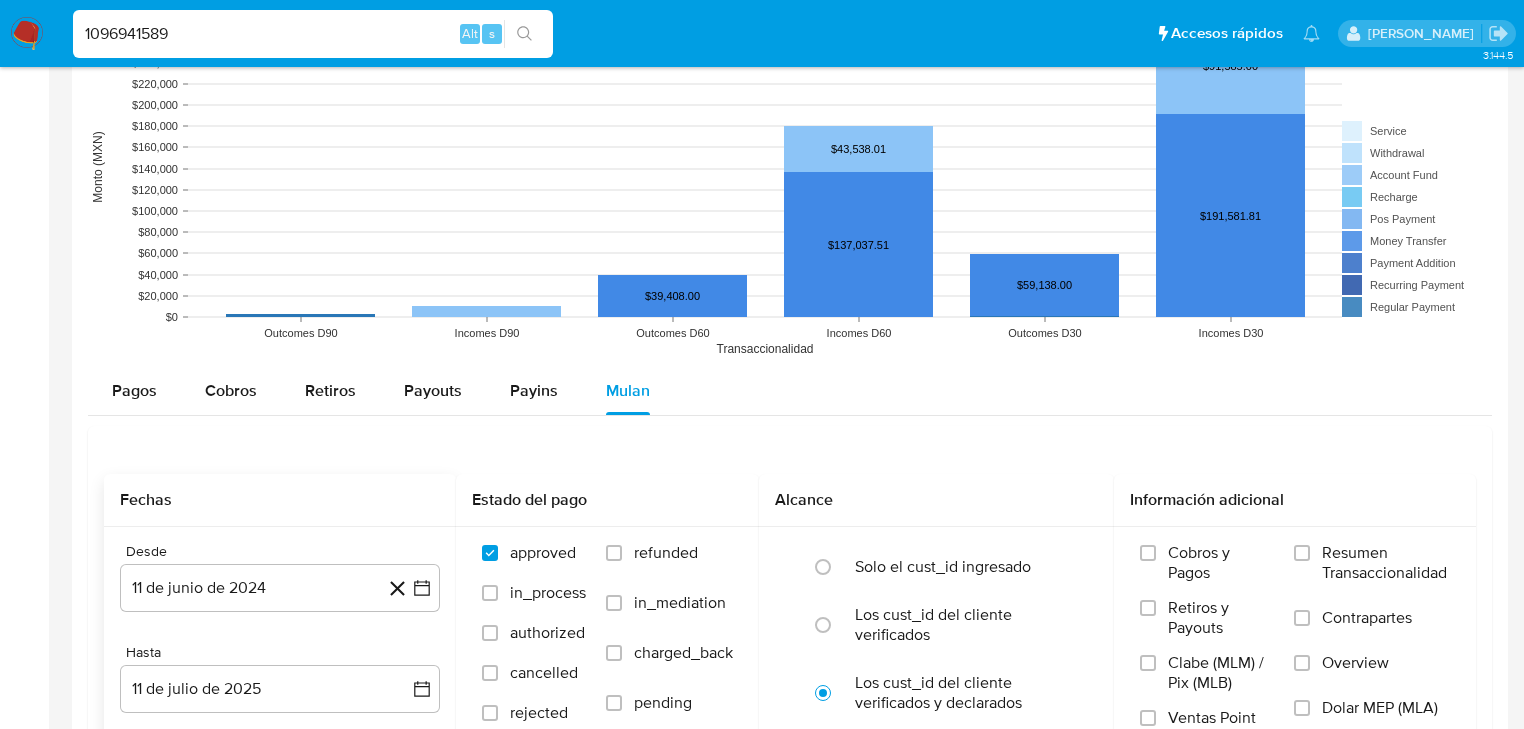 scroll, scrollTop: 1840, scrollLeft: 0, axis: vertical 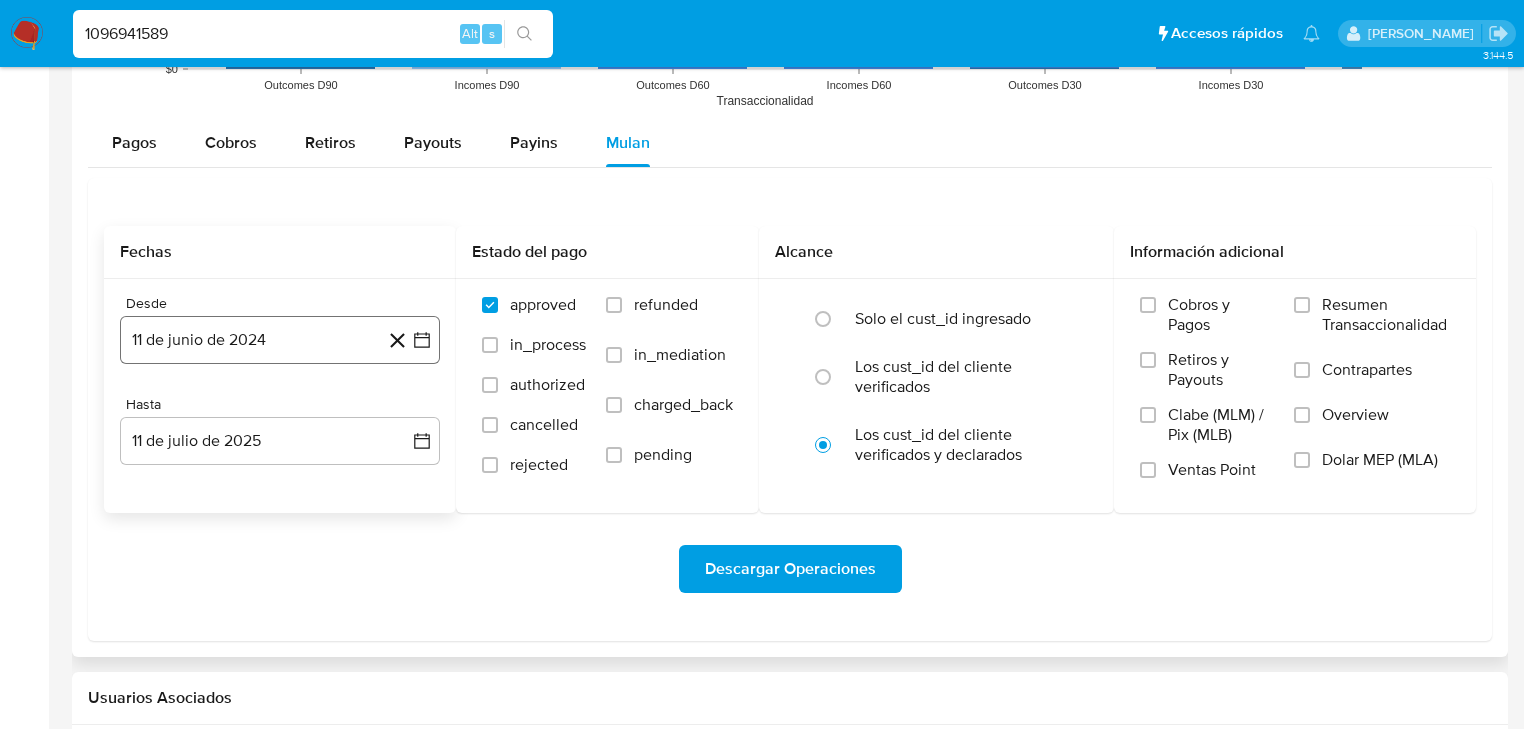 click on "11 de junio de 2024" at bounding box center (280, 340) 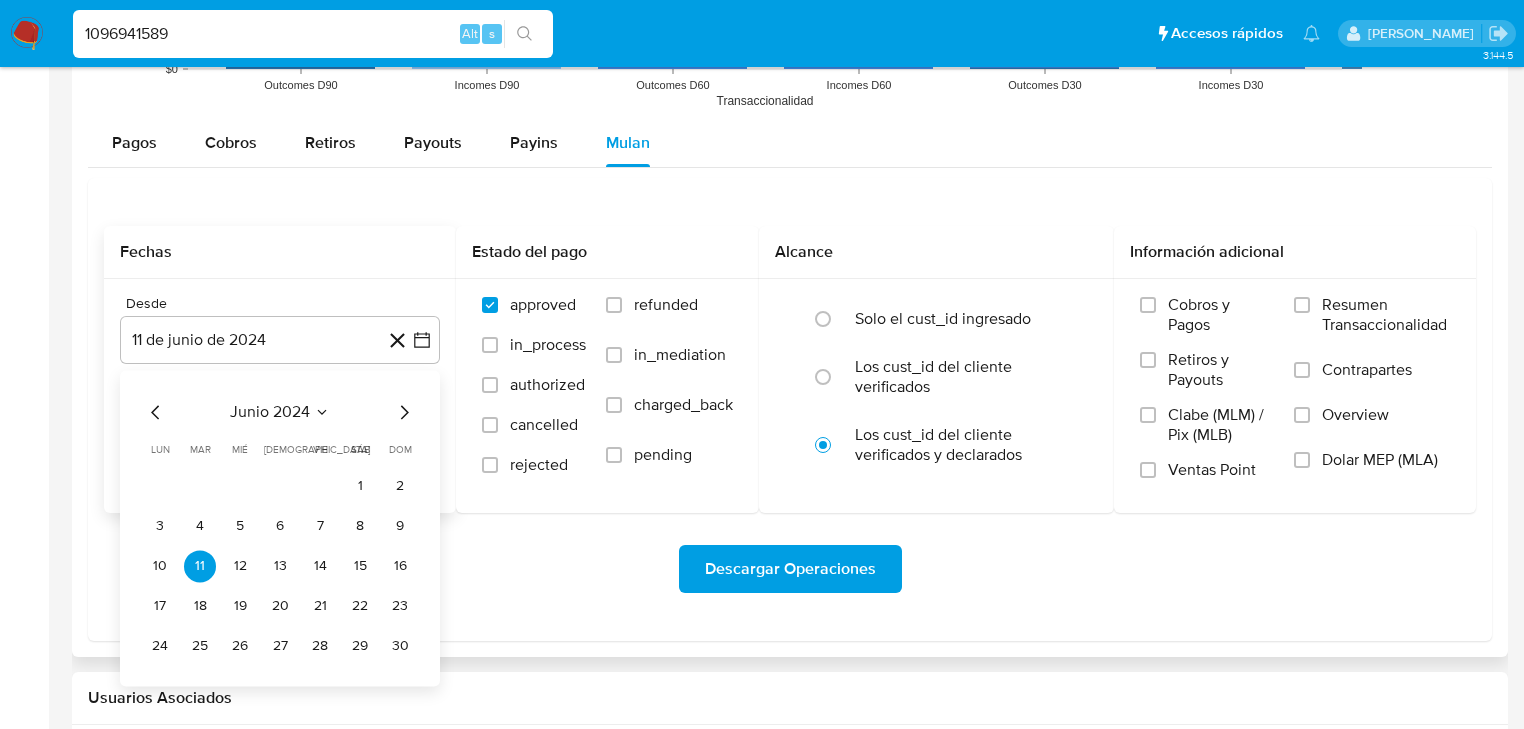 click on "junio 2024" at bounding box center [270, 412] 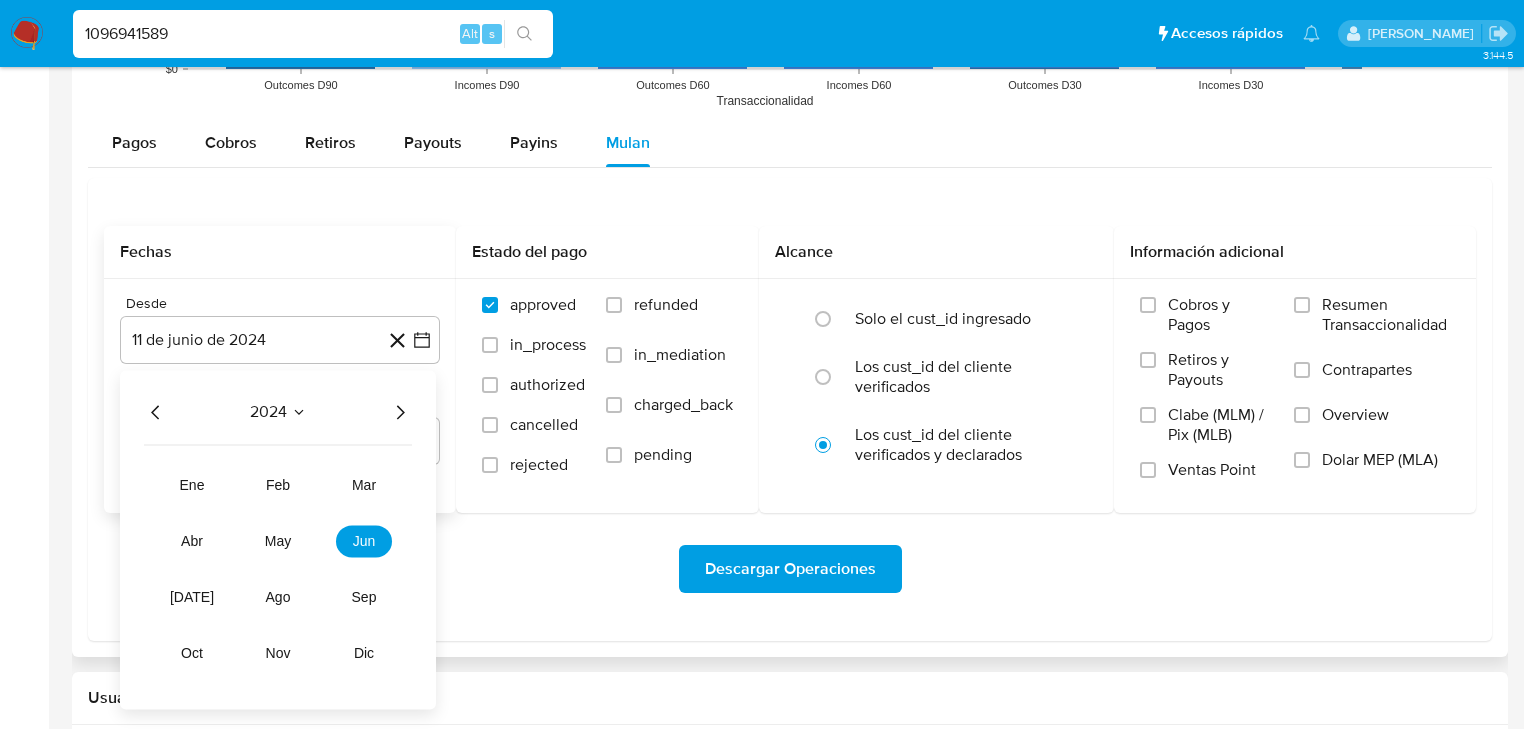 click 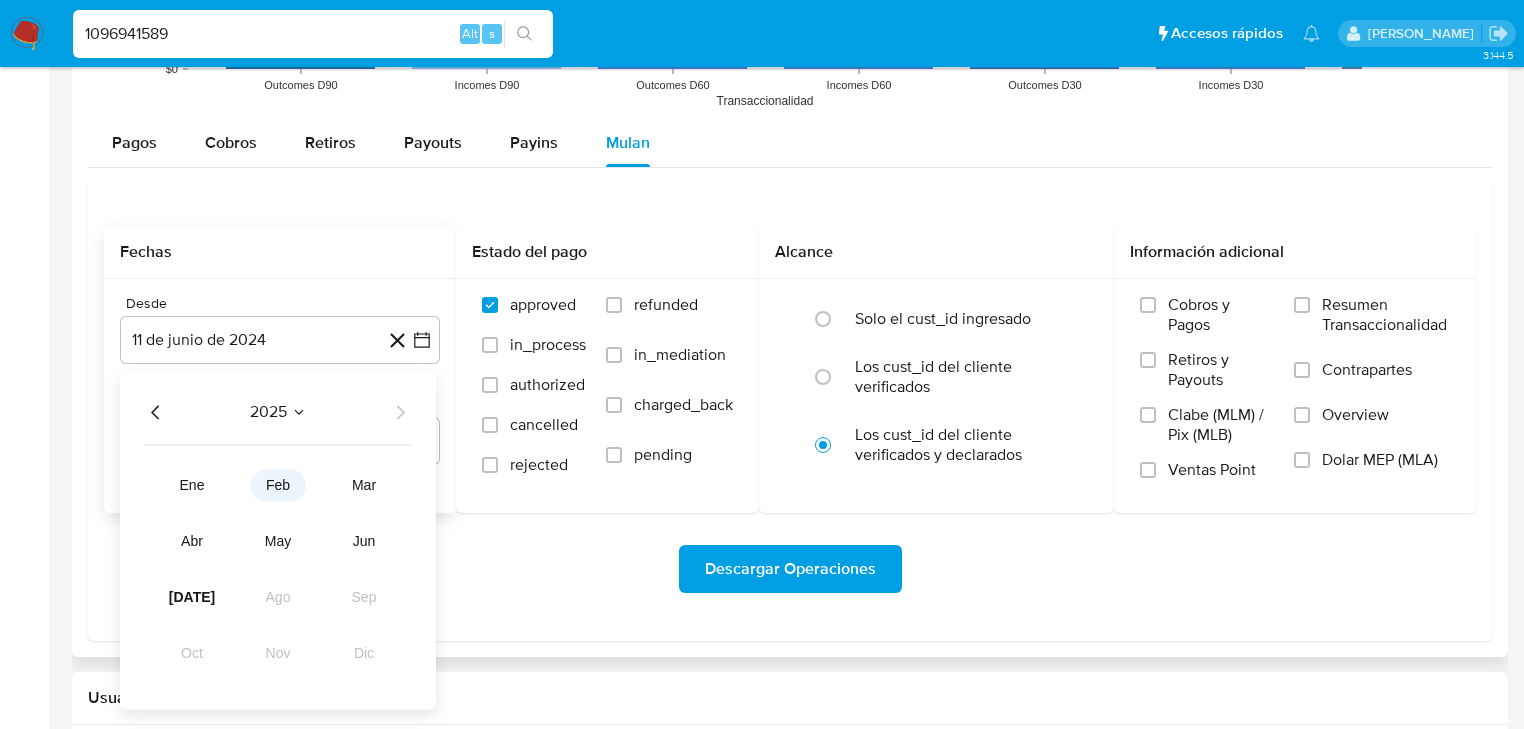 click on "feb" at bounding box center [278, 485] 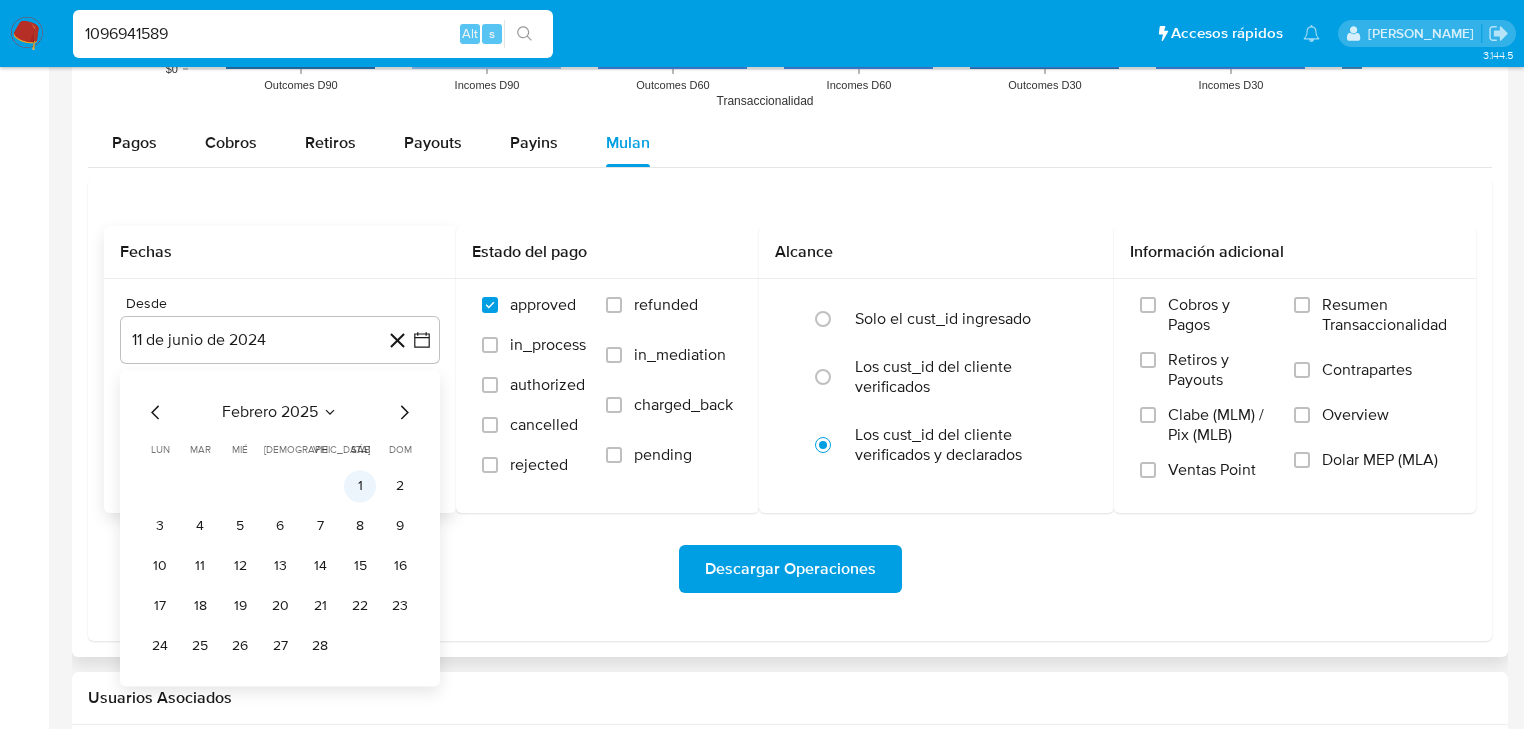 click on "1" at bounding box center [360, 486] 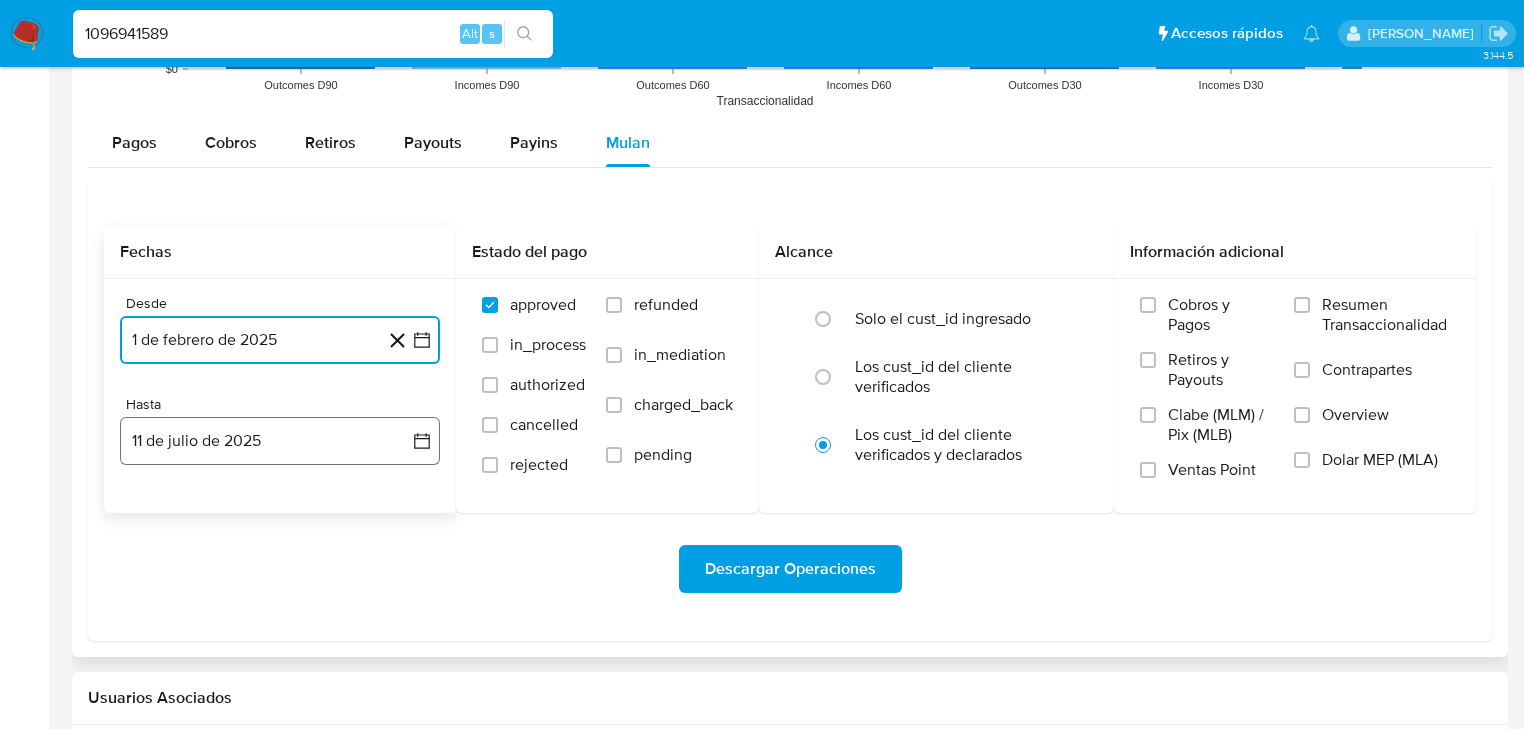 click on "11 de julio de 2025" at bounding box center (280, 441) 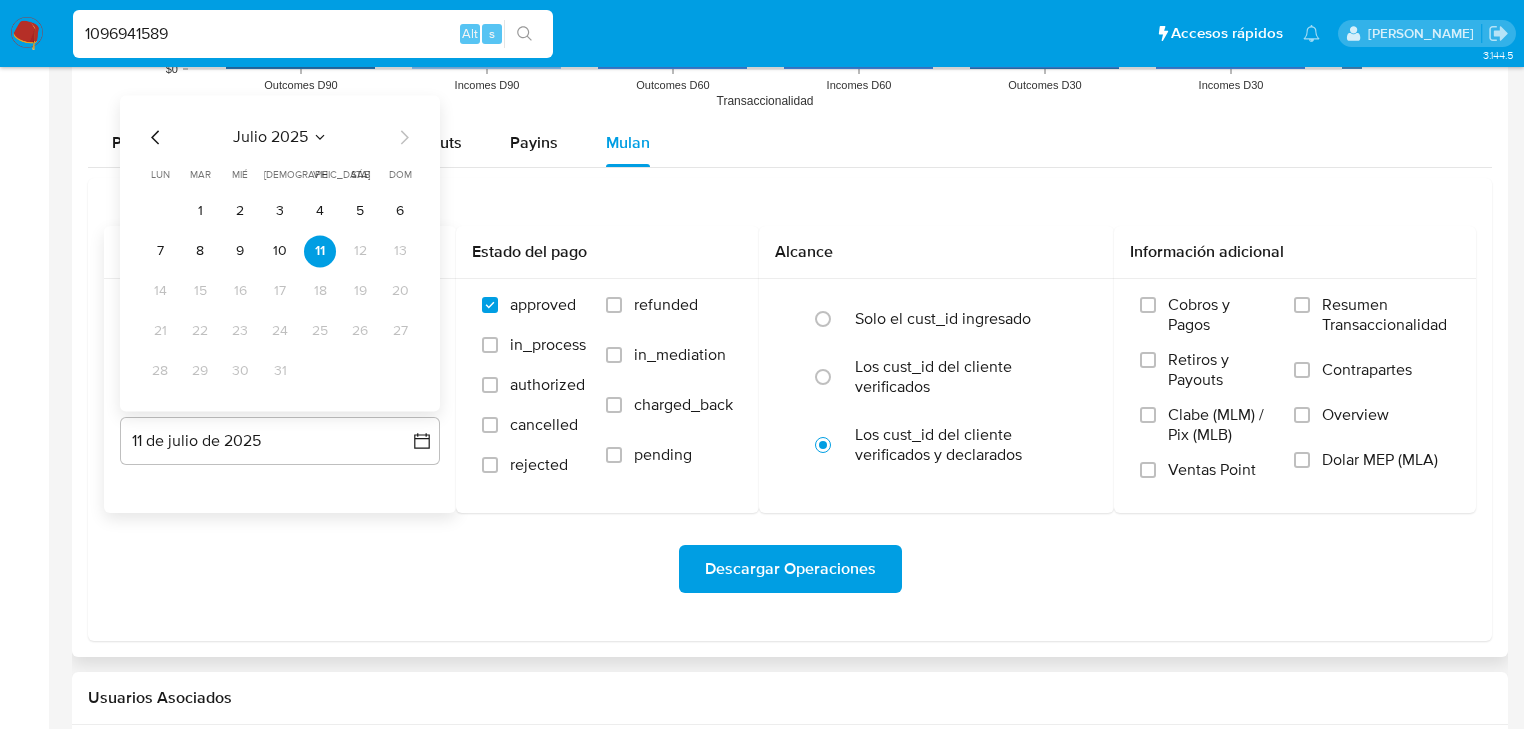 click 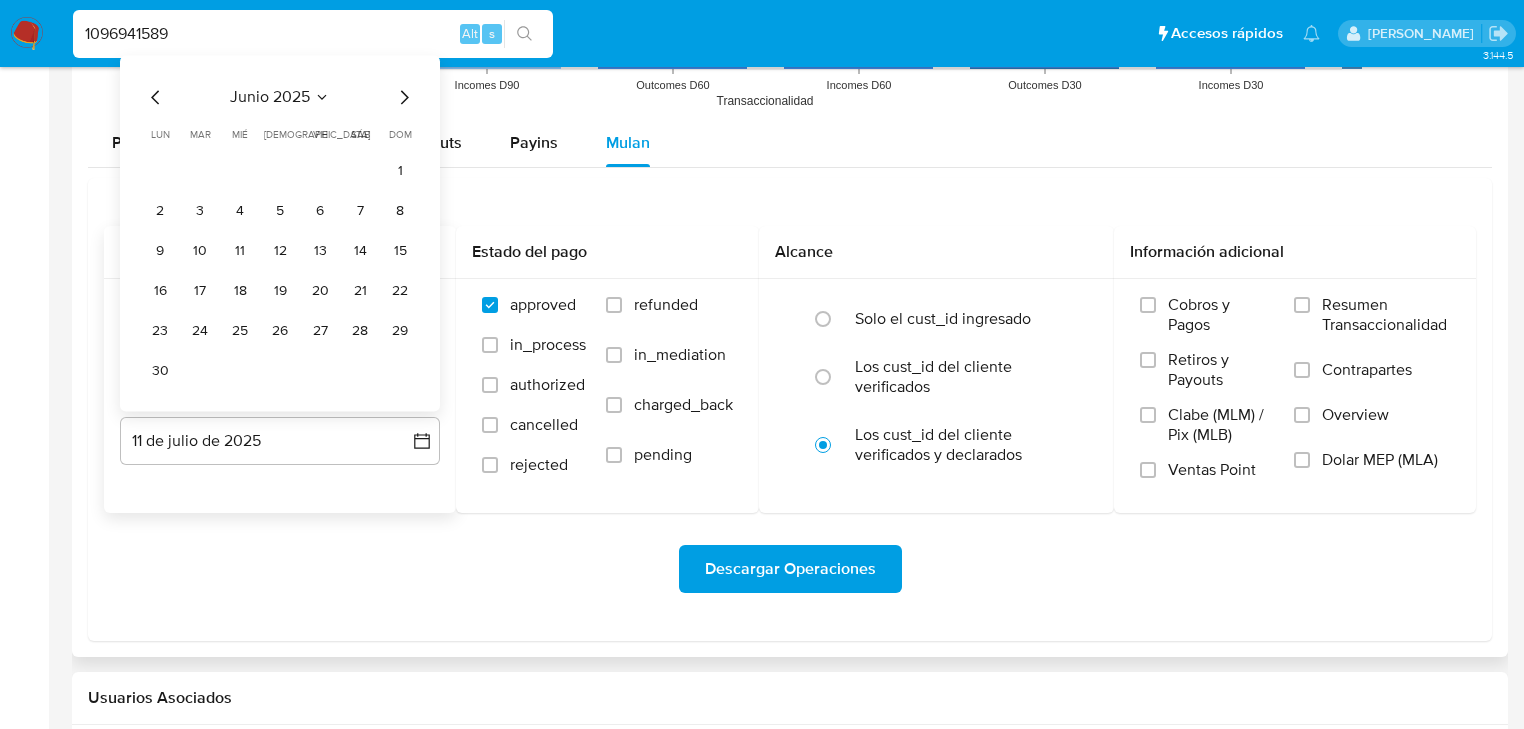click 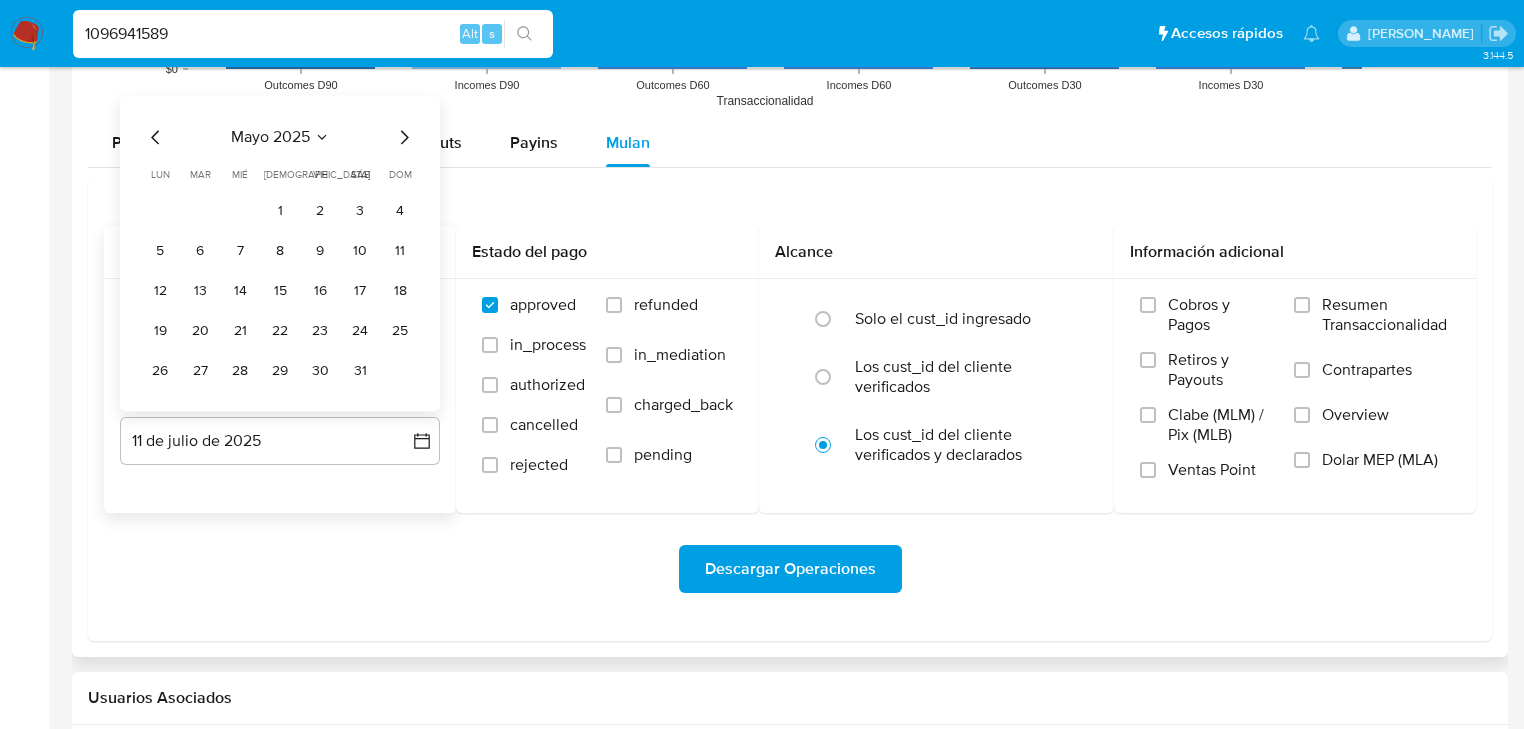 click on "31" at bounding box center [360, 371] 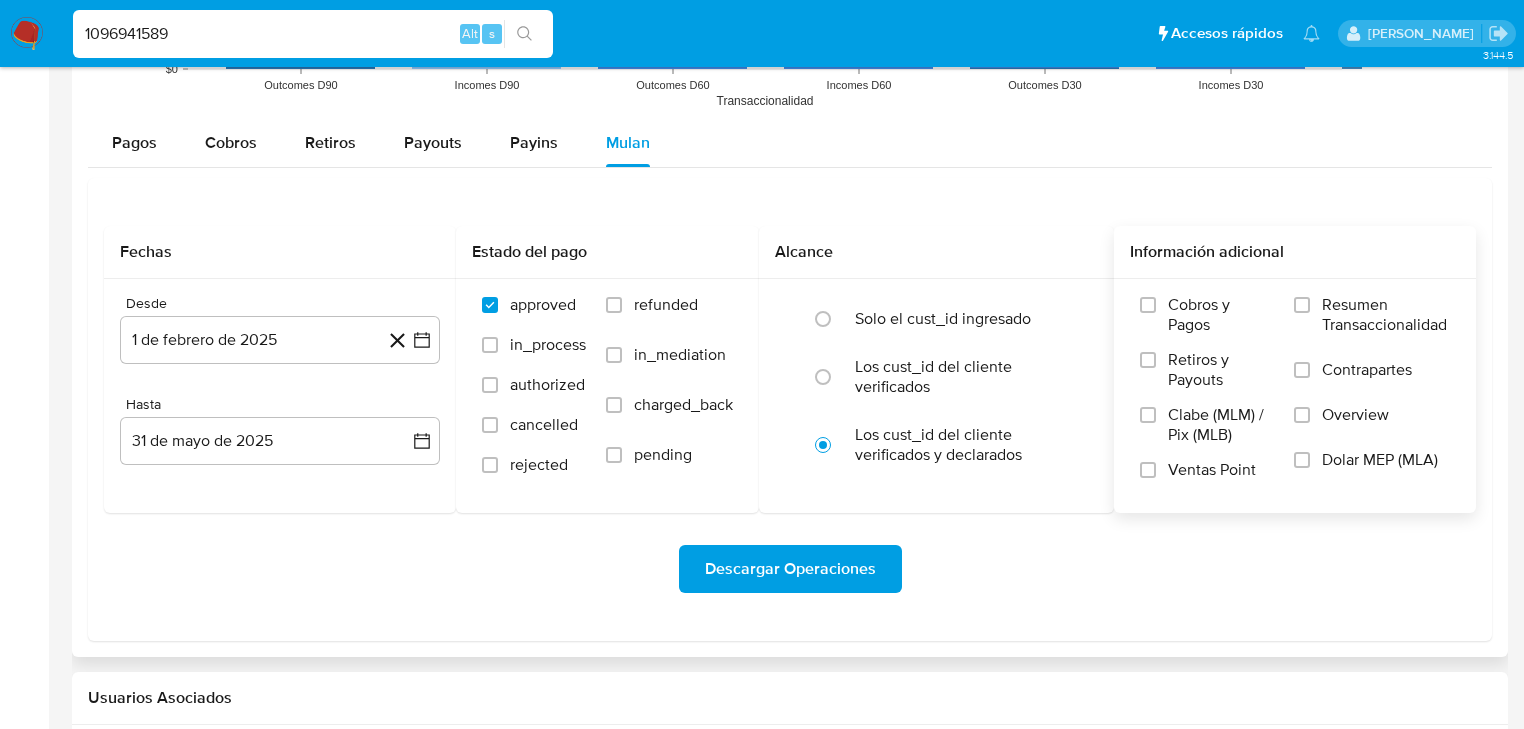 click on "Overview" at bounding box center (1355, 415) 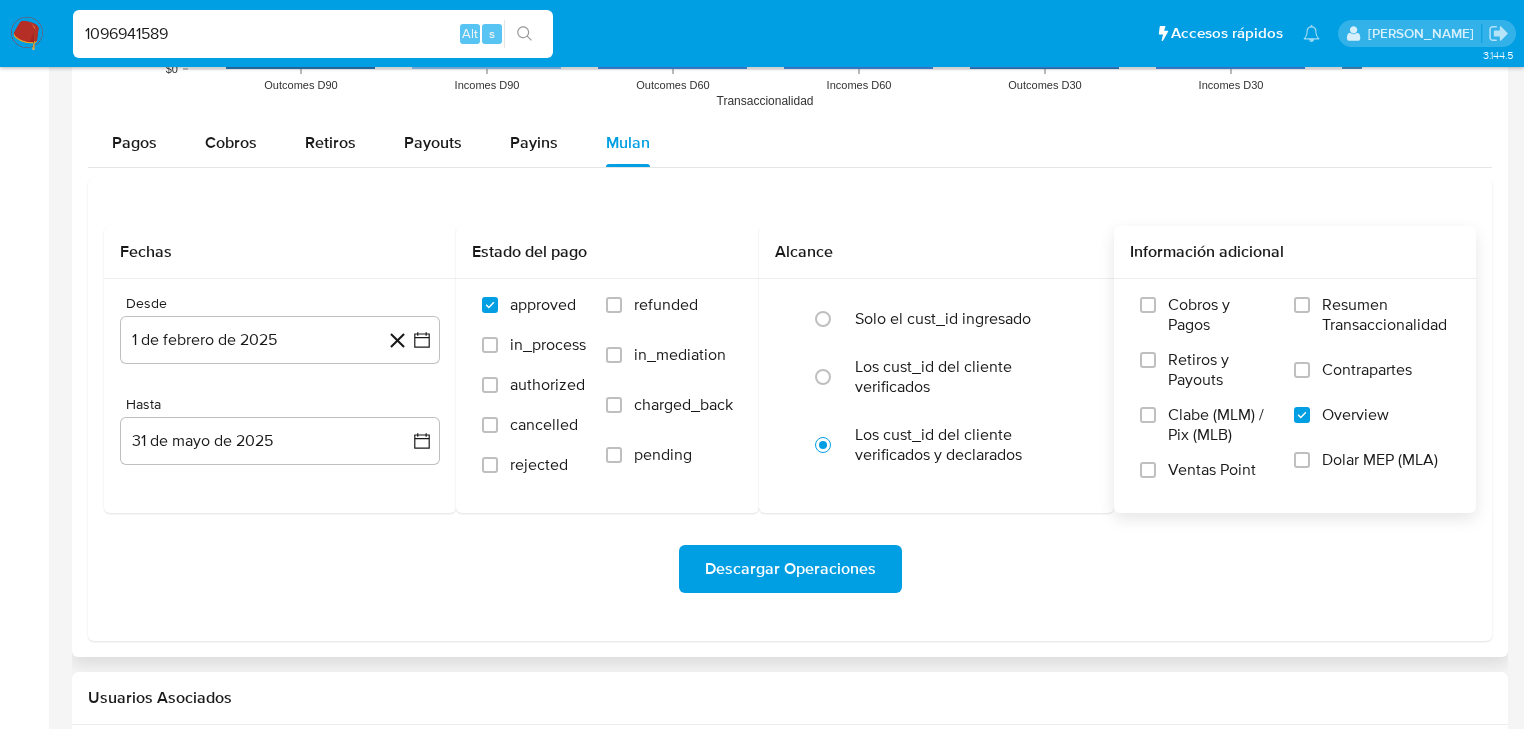click on "Descargar Operaciones" at bounding box center [790, 569] 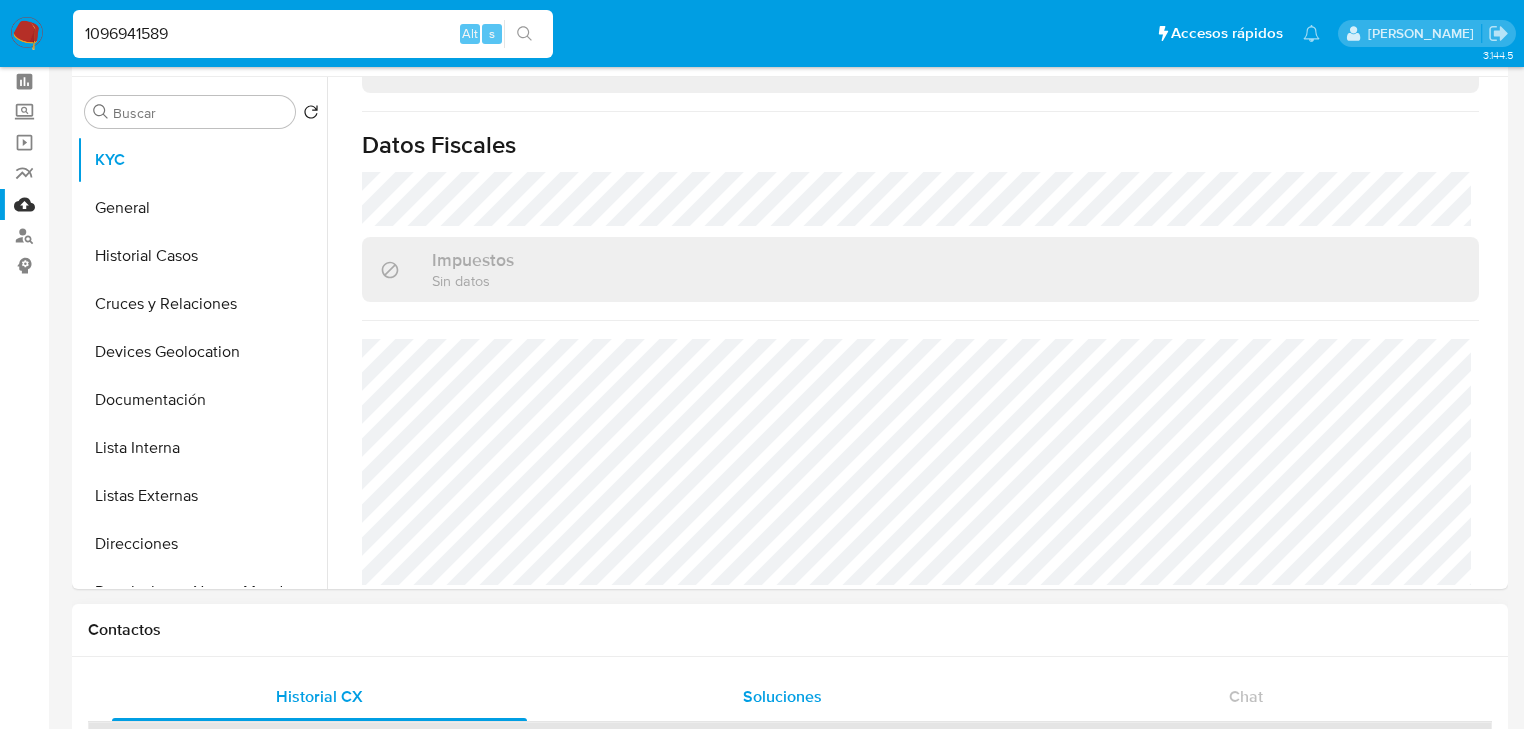 scroll, scrollTop: 0, scrollLeft: 0, axis: both 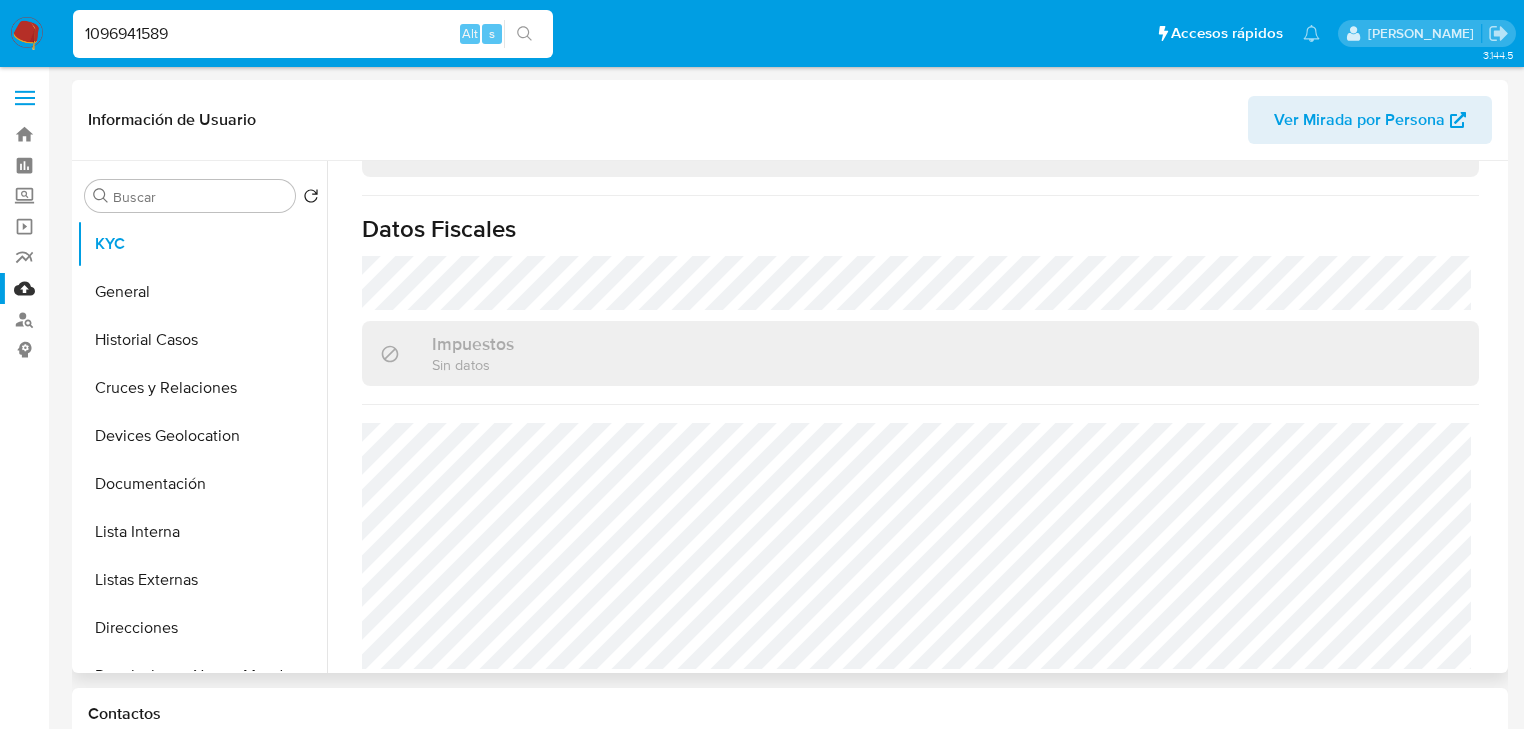 drag, startPoint x: 206, startPoint y: 384, endPoint x: 392, endPoint y: 404, distance: 187.07217 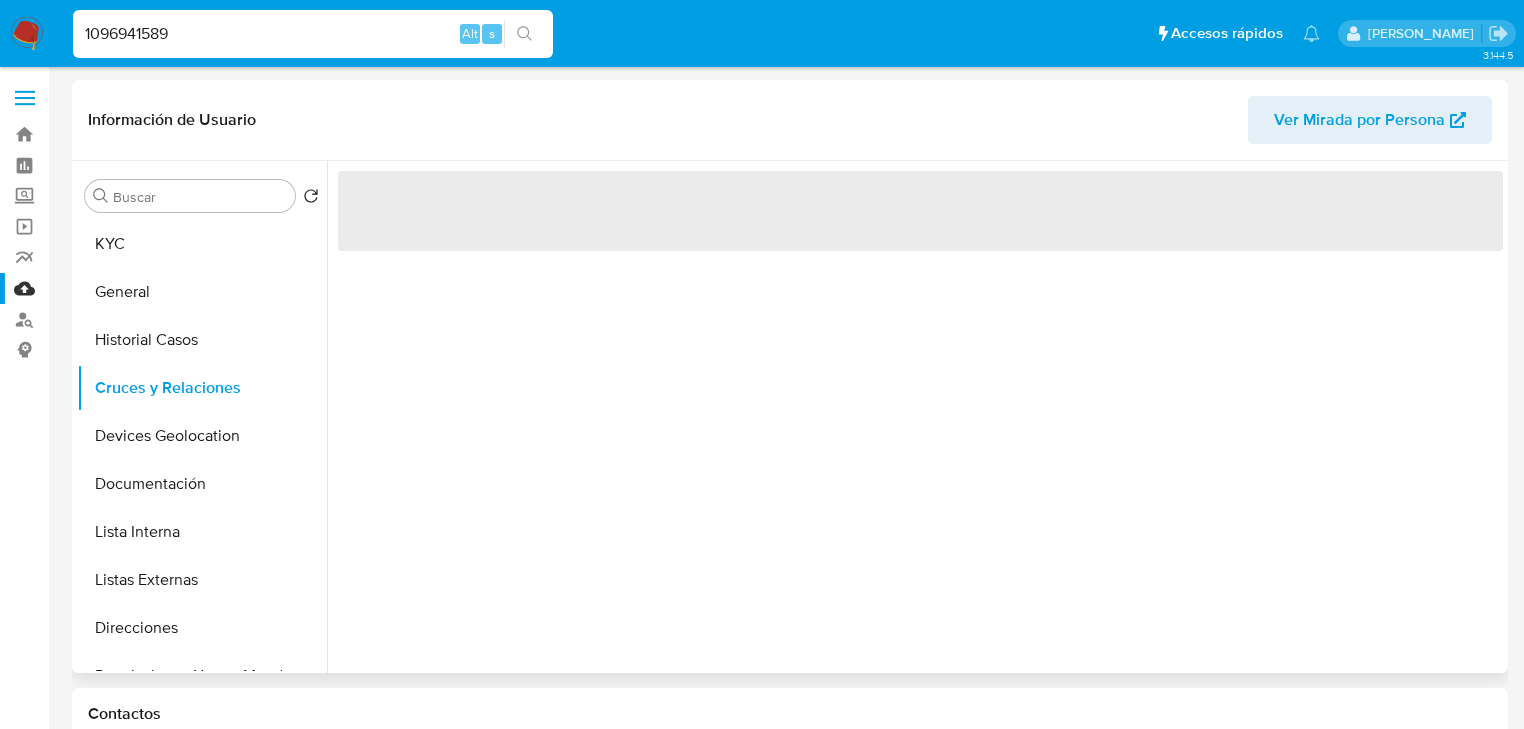 type 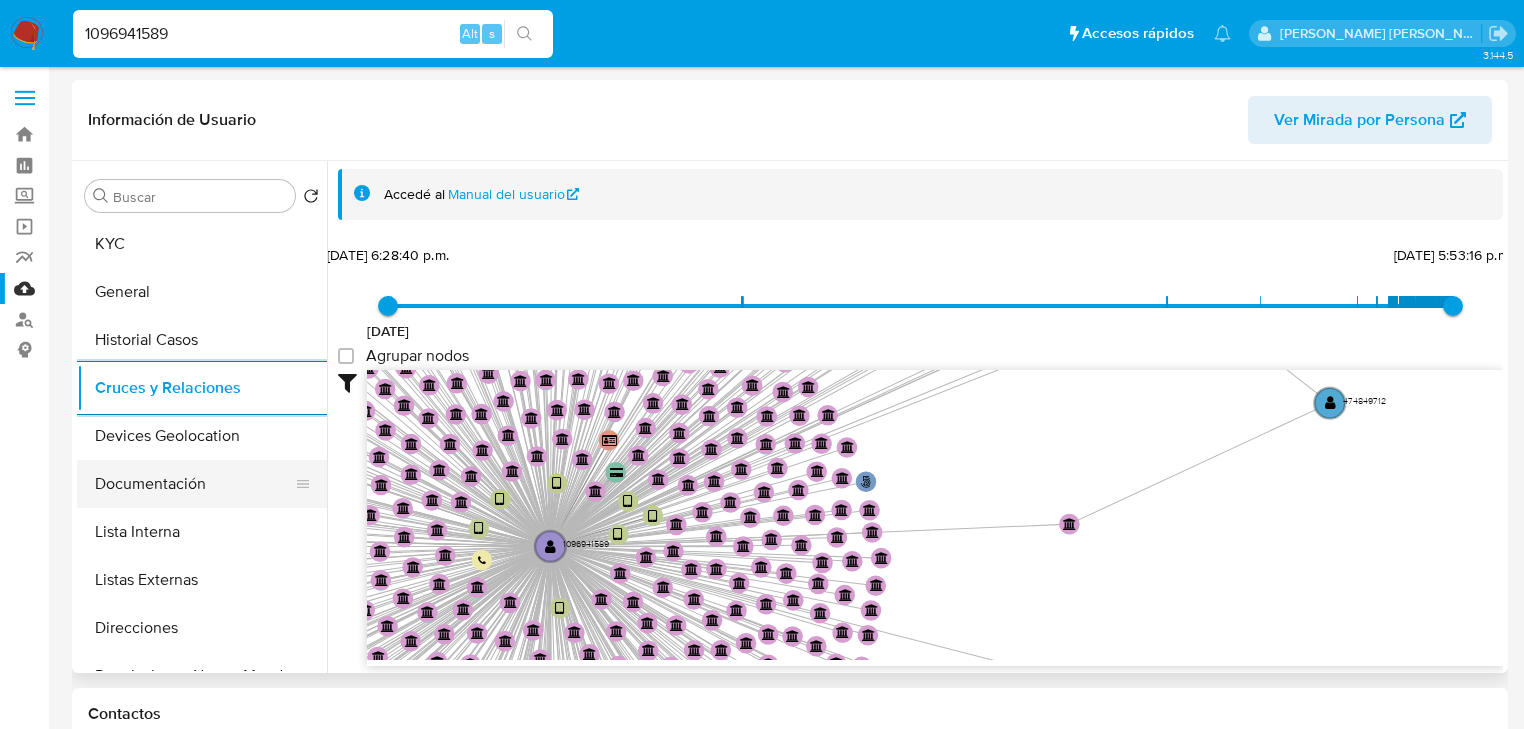click on "Documentación" 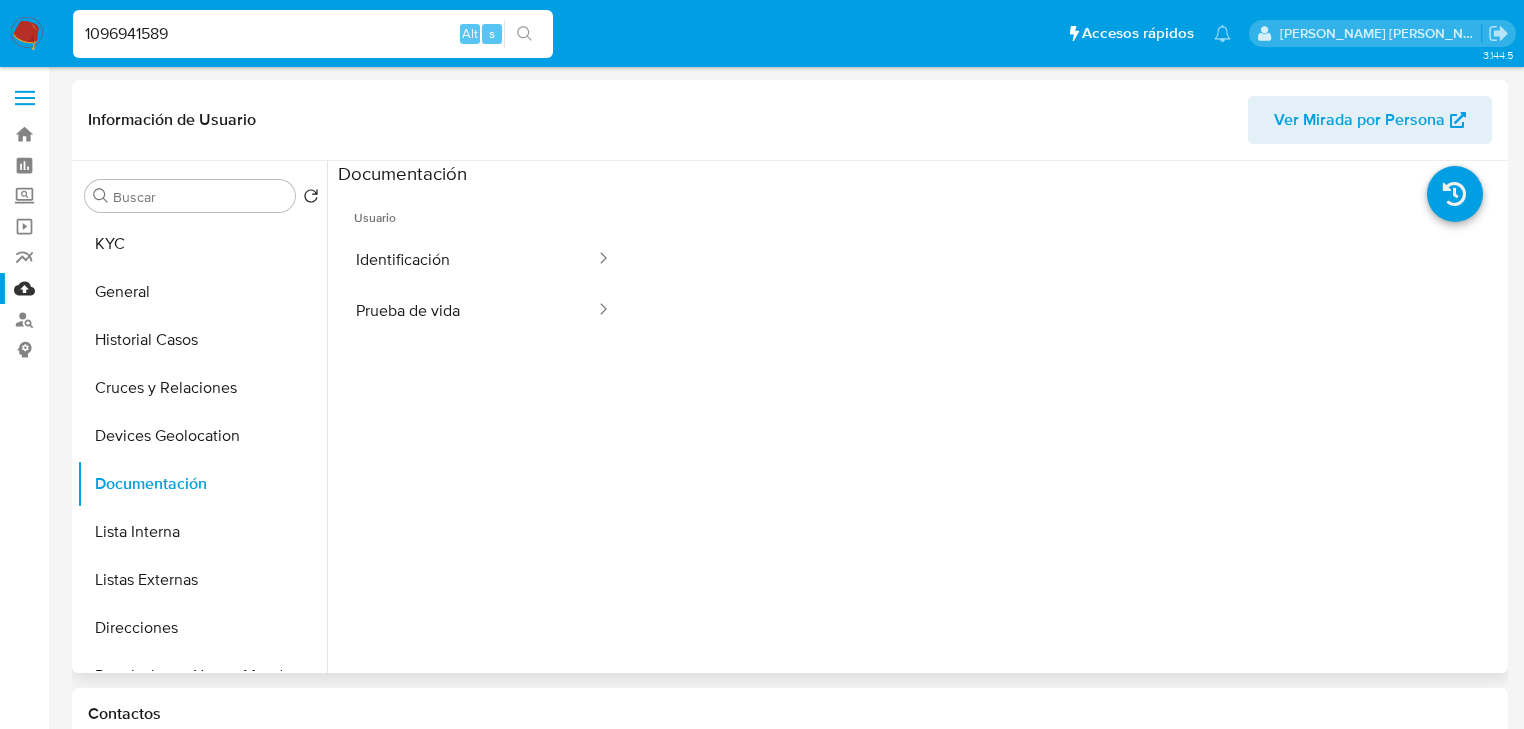click on "Usuario" 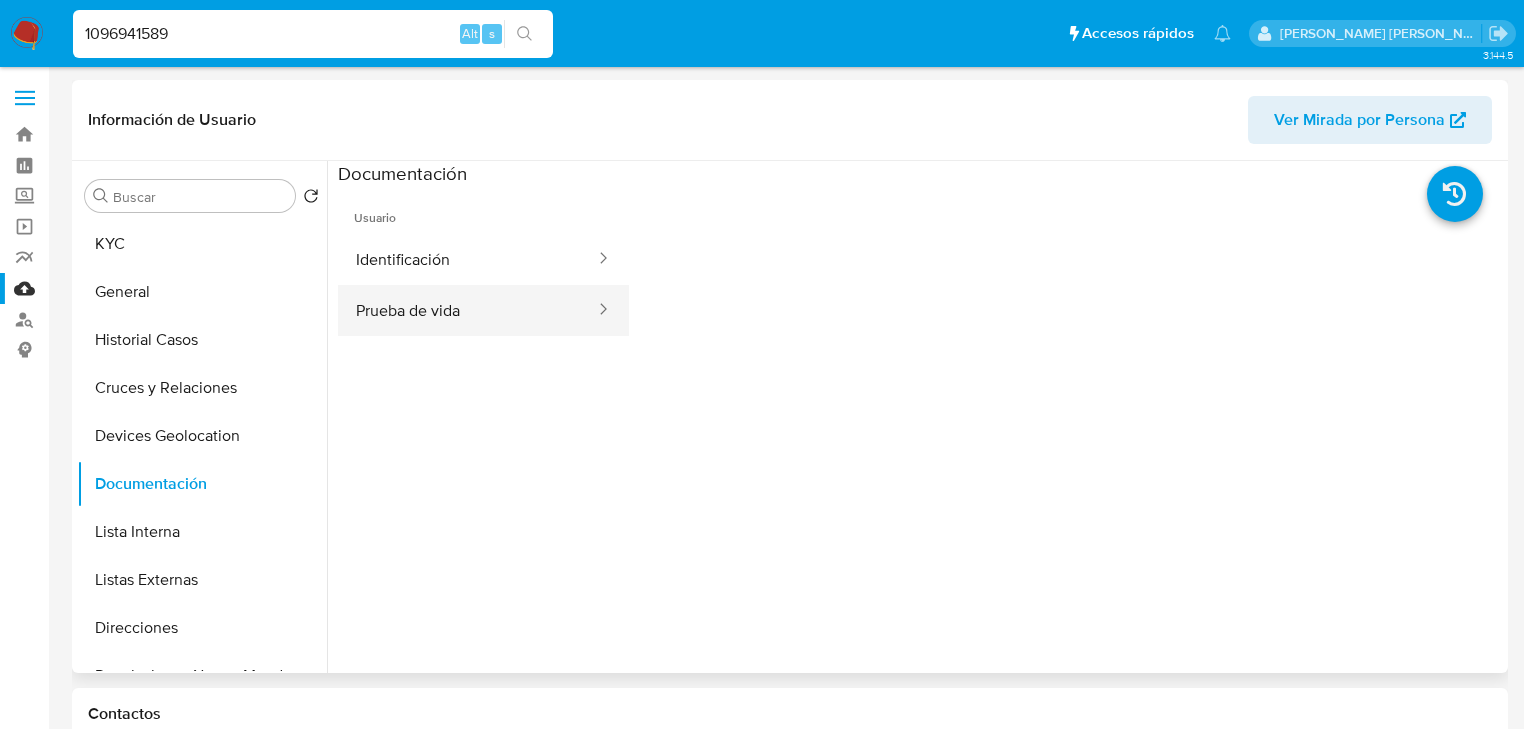 drag, startPoint x: 451, startPoint y: 356, endPoint x: 488, endPoint y: 334, distance: 43.046486 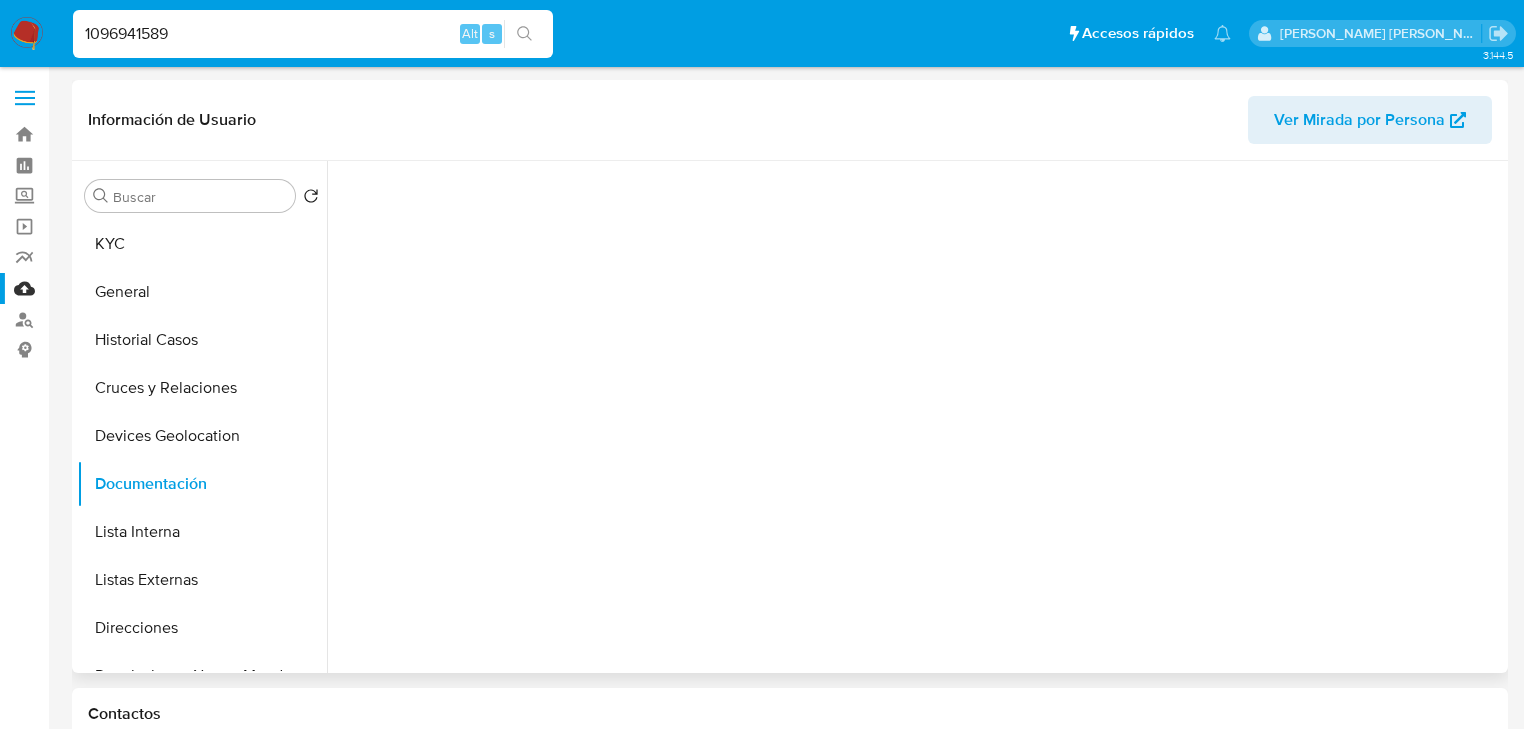 scroll, scrollTop: 80, scrollLeft: 0, axis: vertical 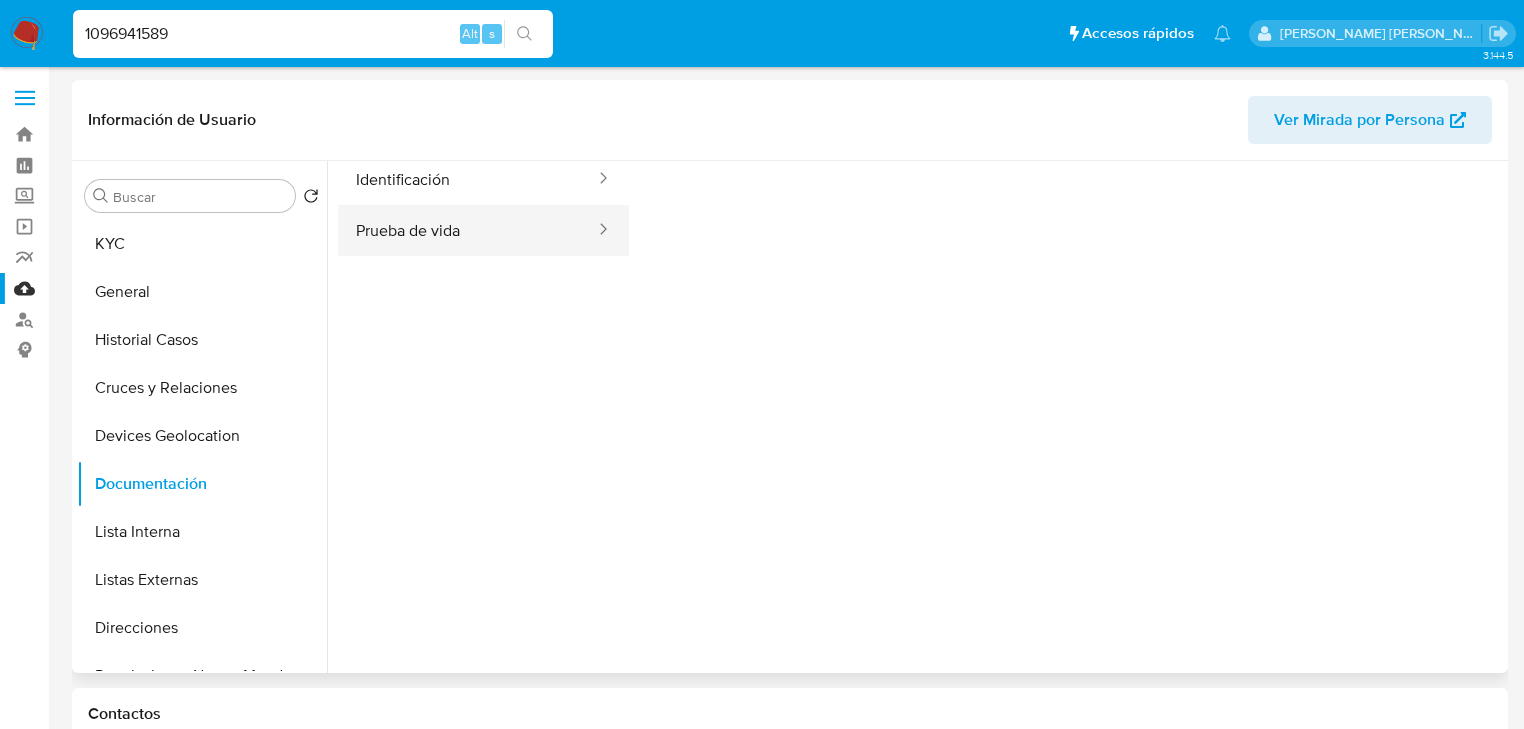 drag, startPoint x: 512, startPoint y: 215, endPoint x: 591, endPoint y: 216, distance: 79.00633 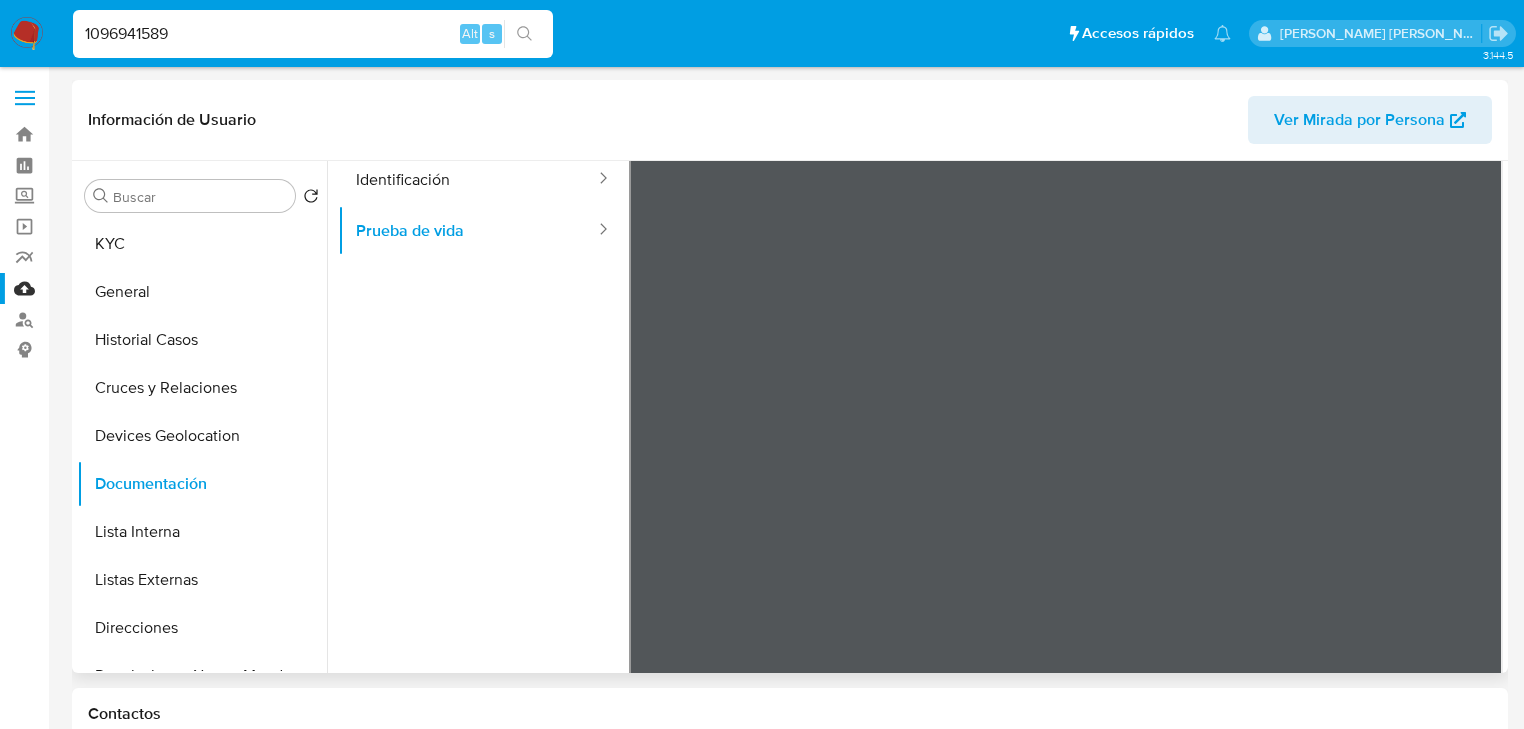 type 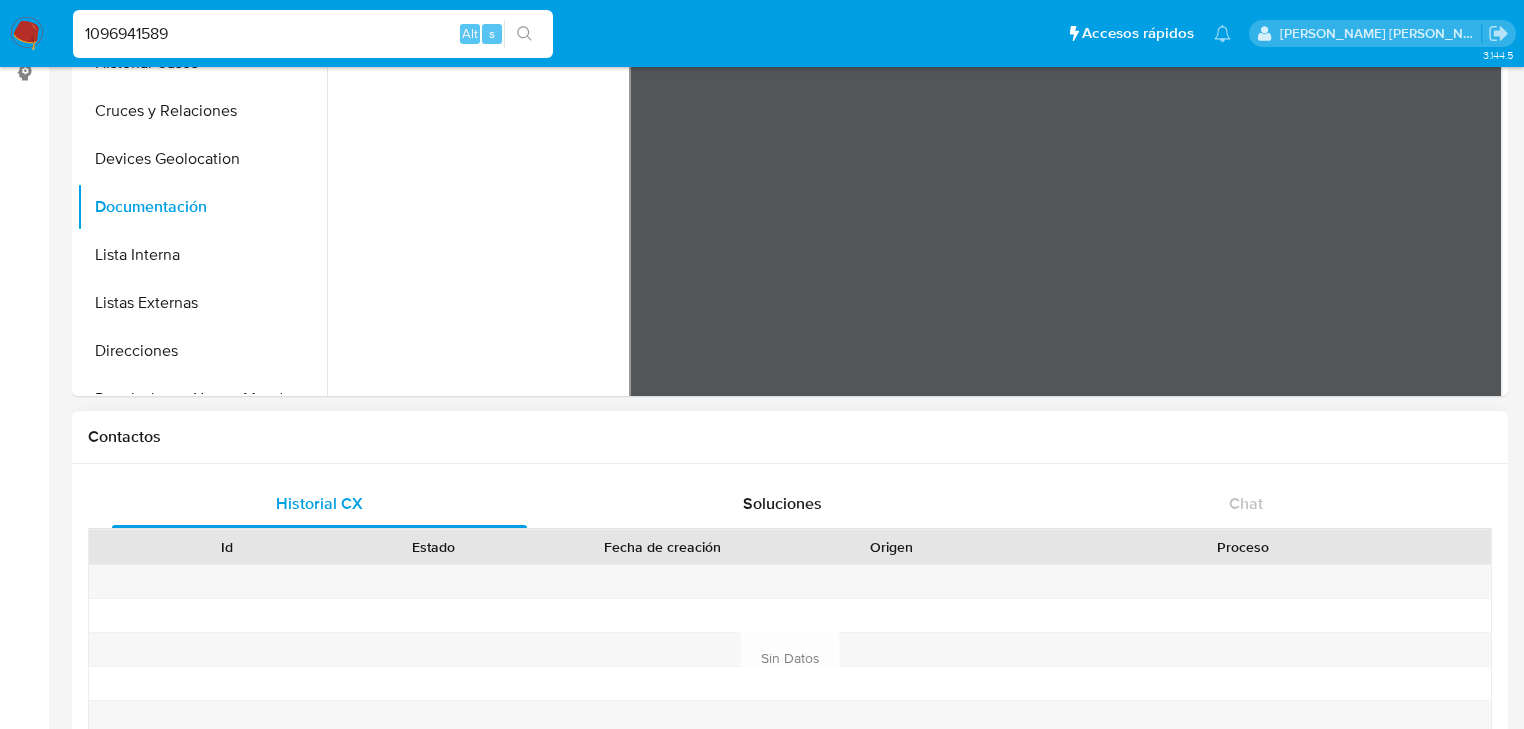 scroll, scrollTop: 160, scrollLeft: 0, axis: vertical 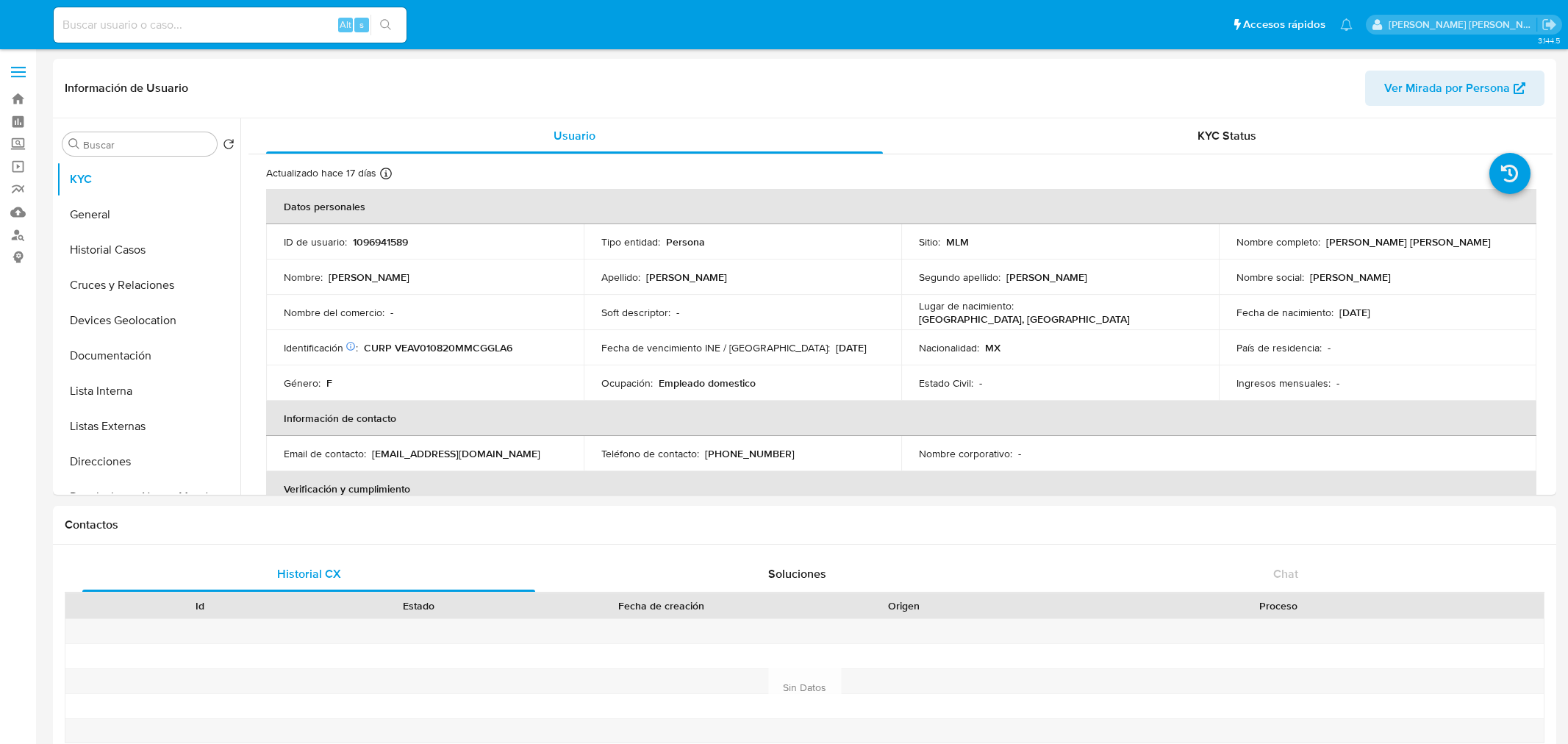 select on "10" 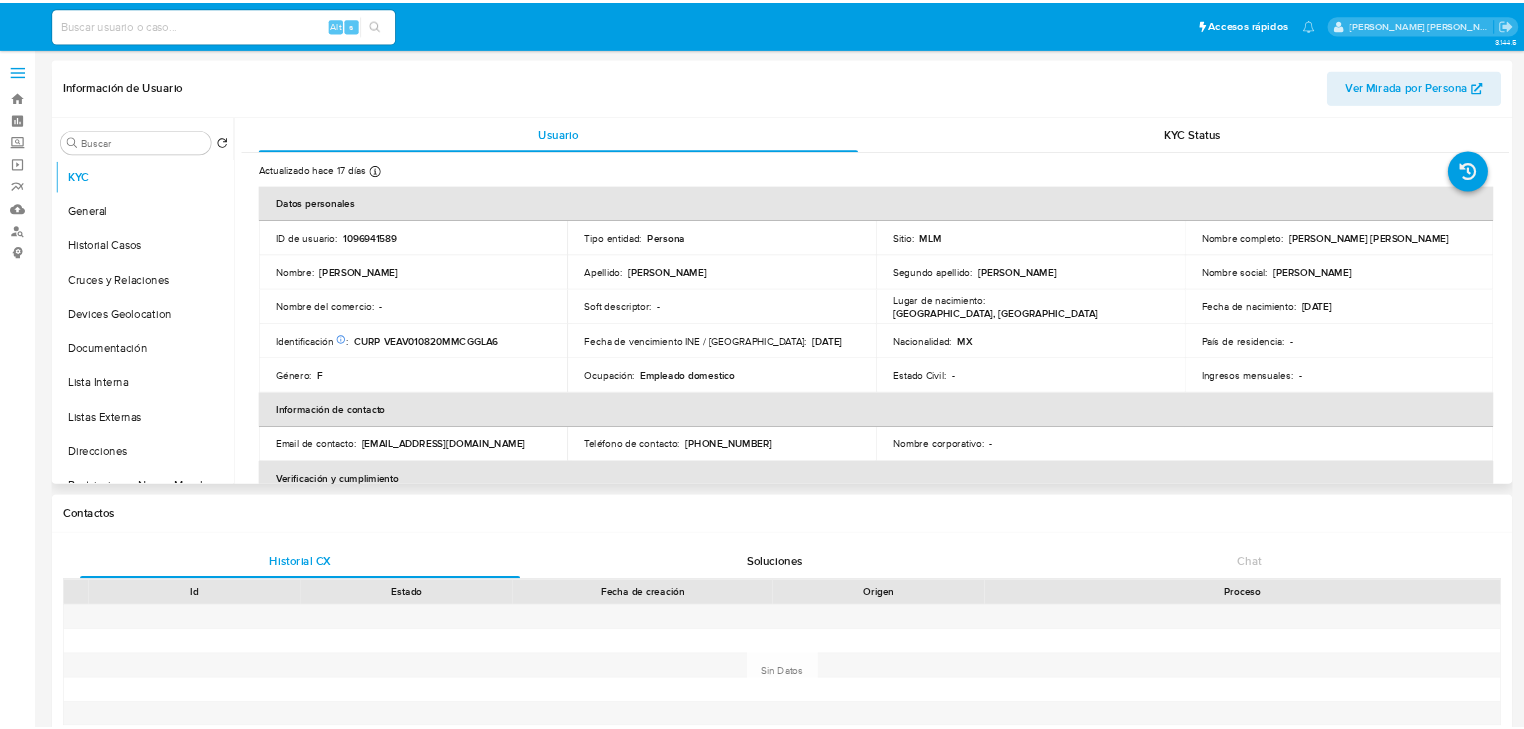 scroll, scrollTop: 0, scrollLeft: 0, axis: both 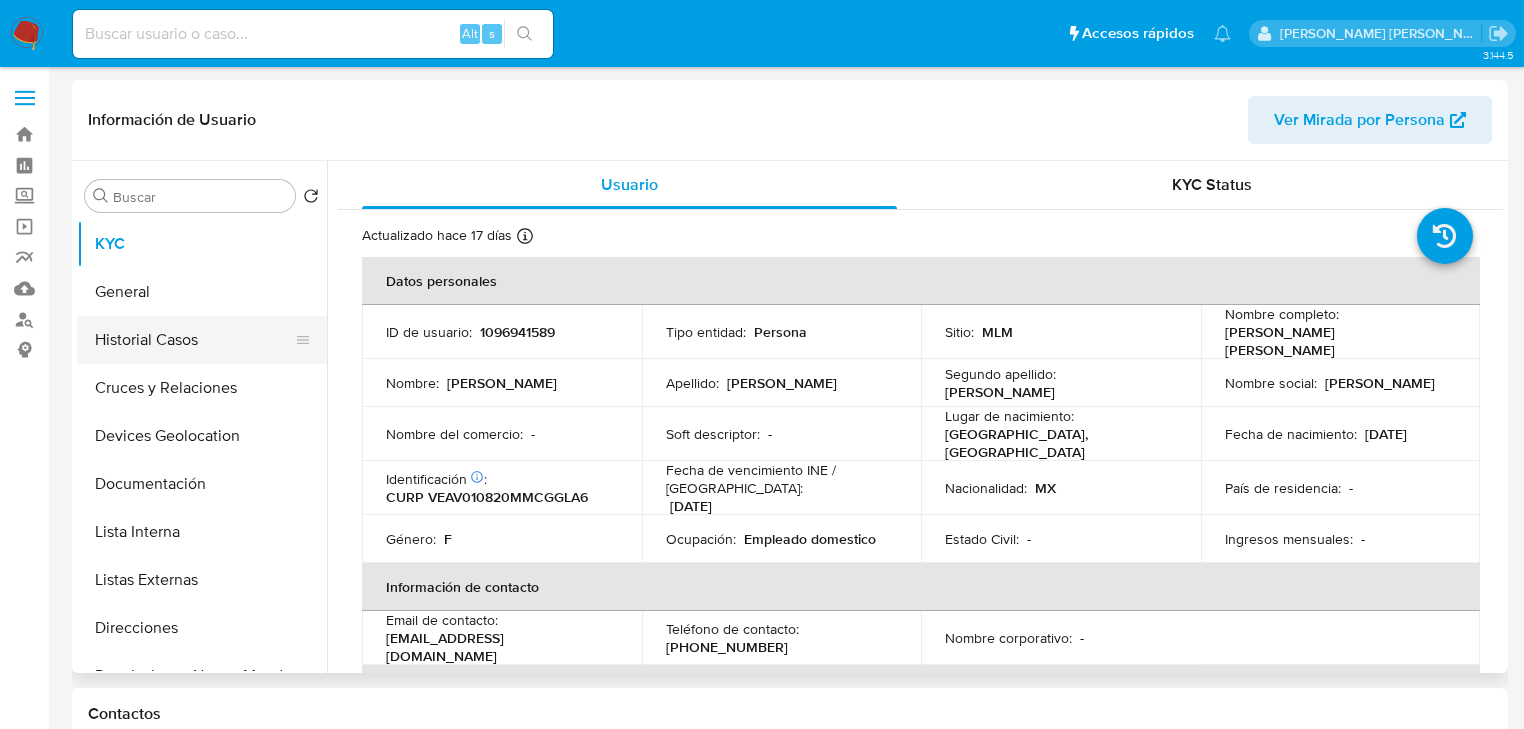 click on "Cruces y Relaciones" at bounding box center [202, 388] 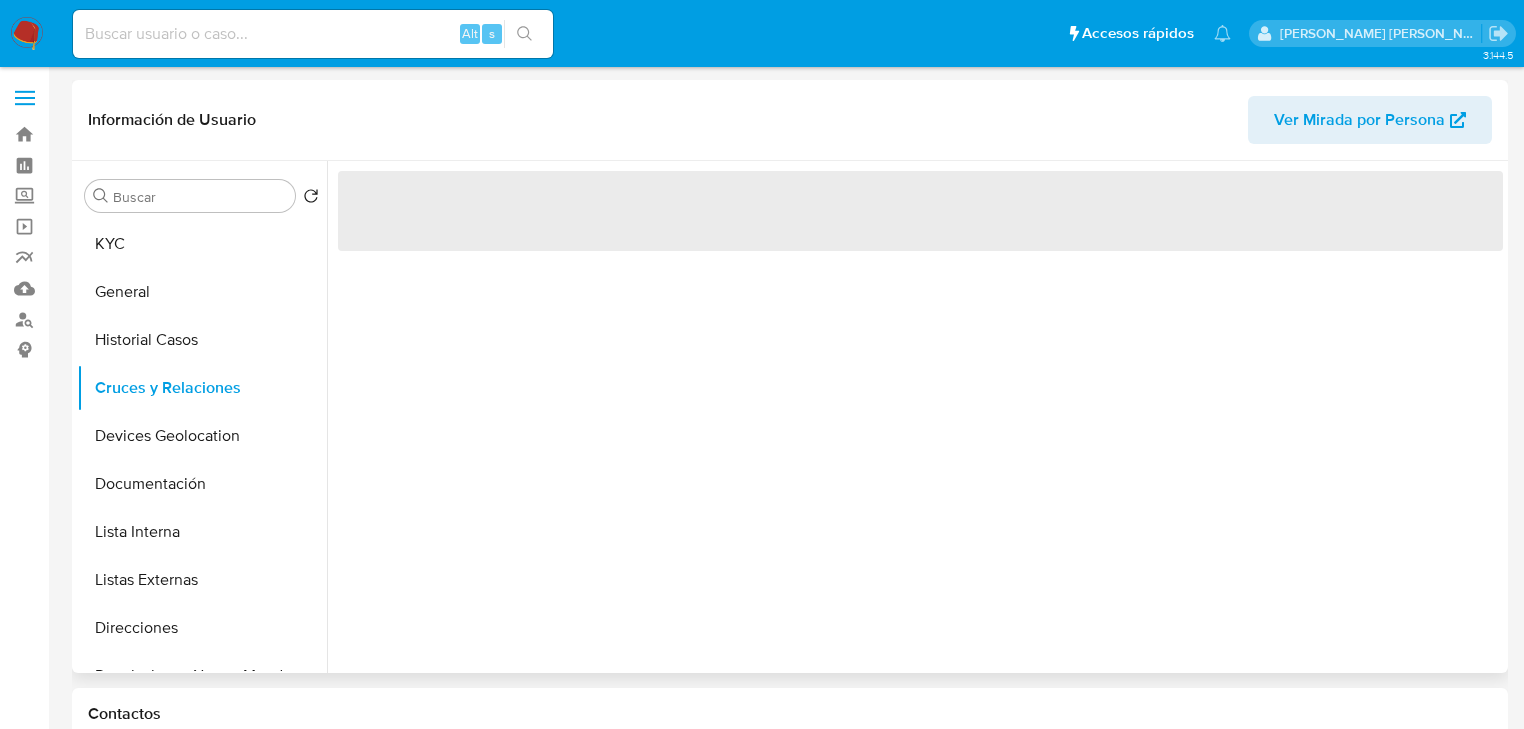 type 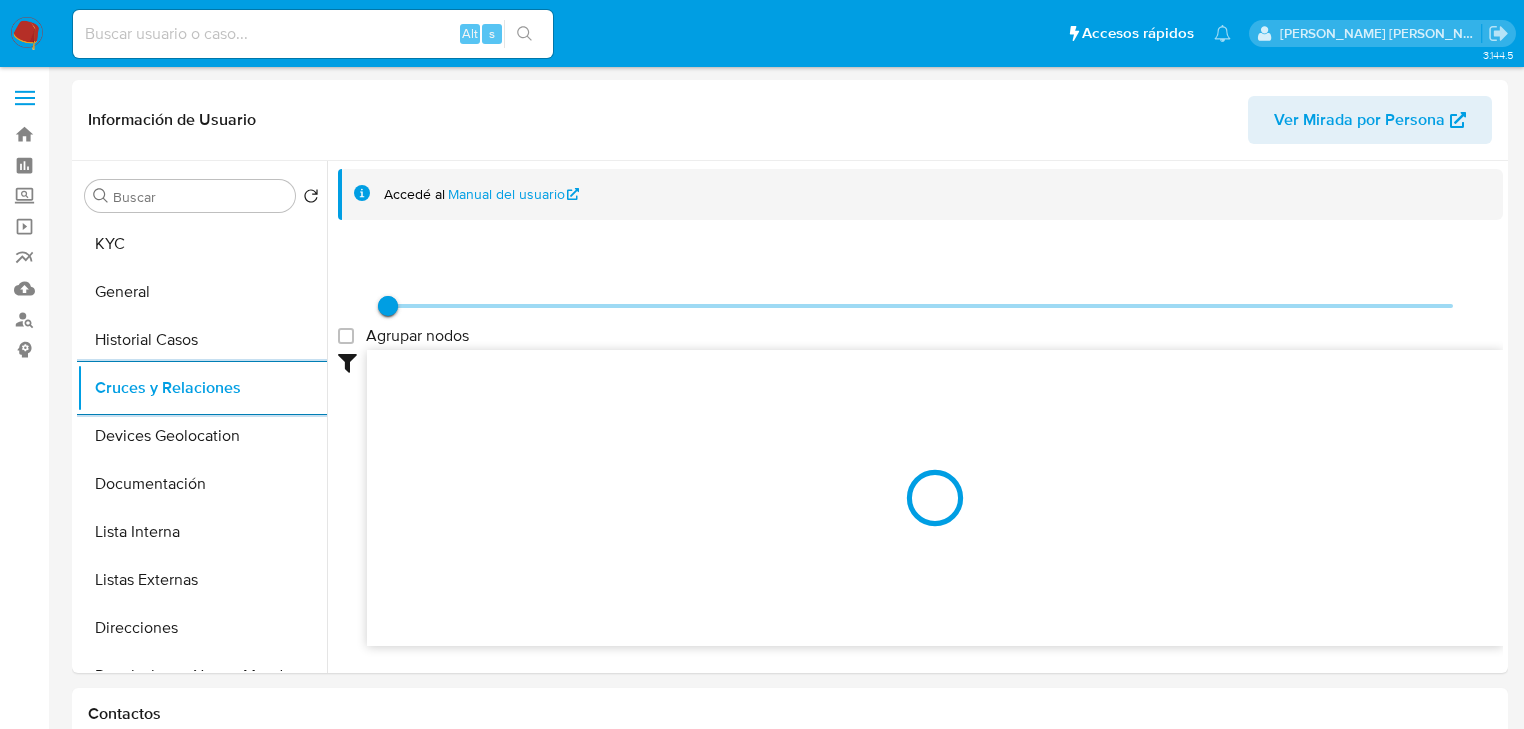 click at bounding box center (313, 34) 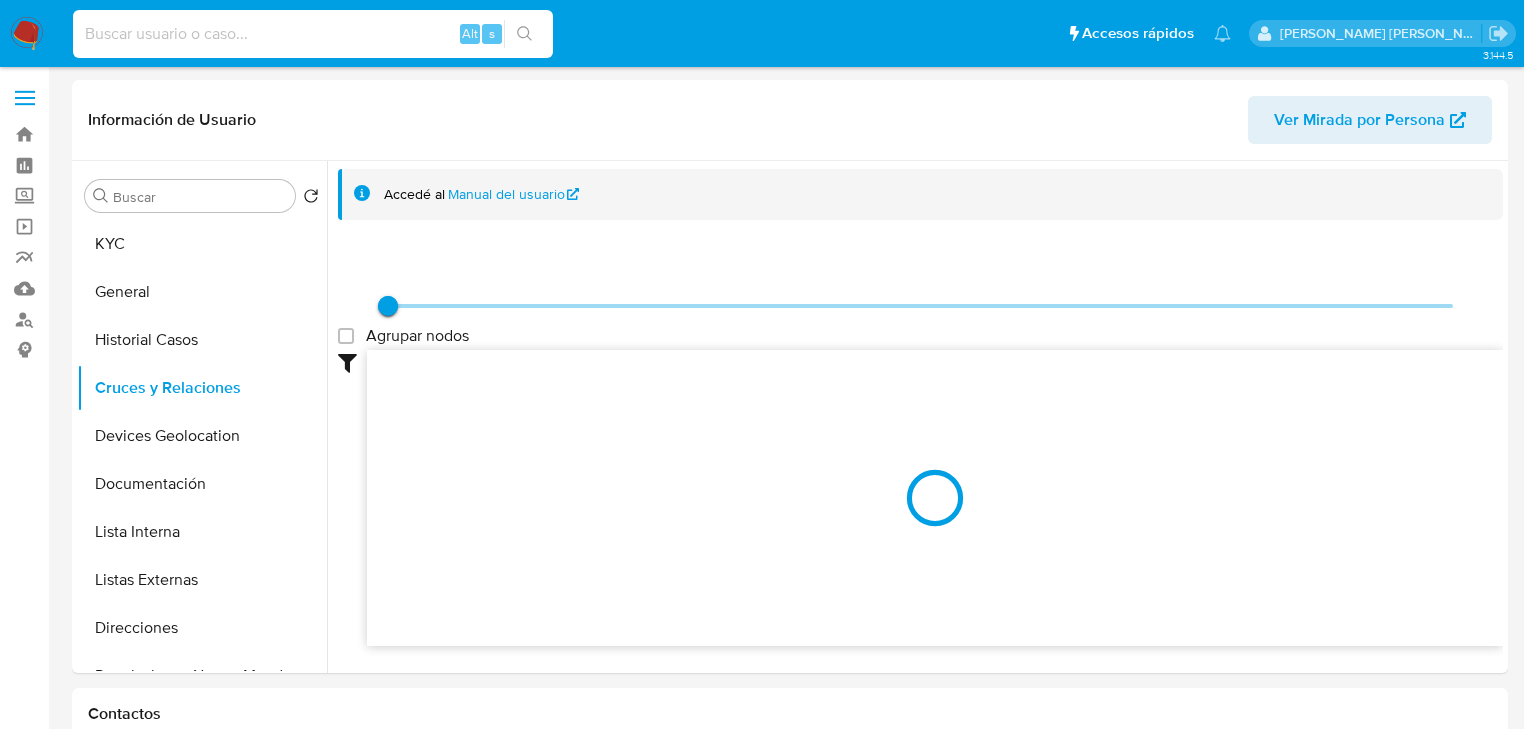 paste on "O7aOiTrf15EZ1rBgV8koReYV" 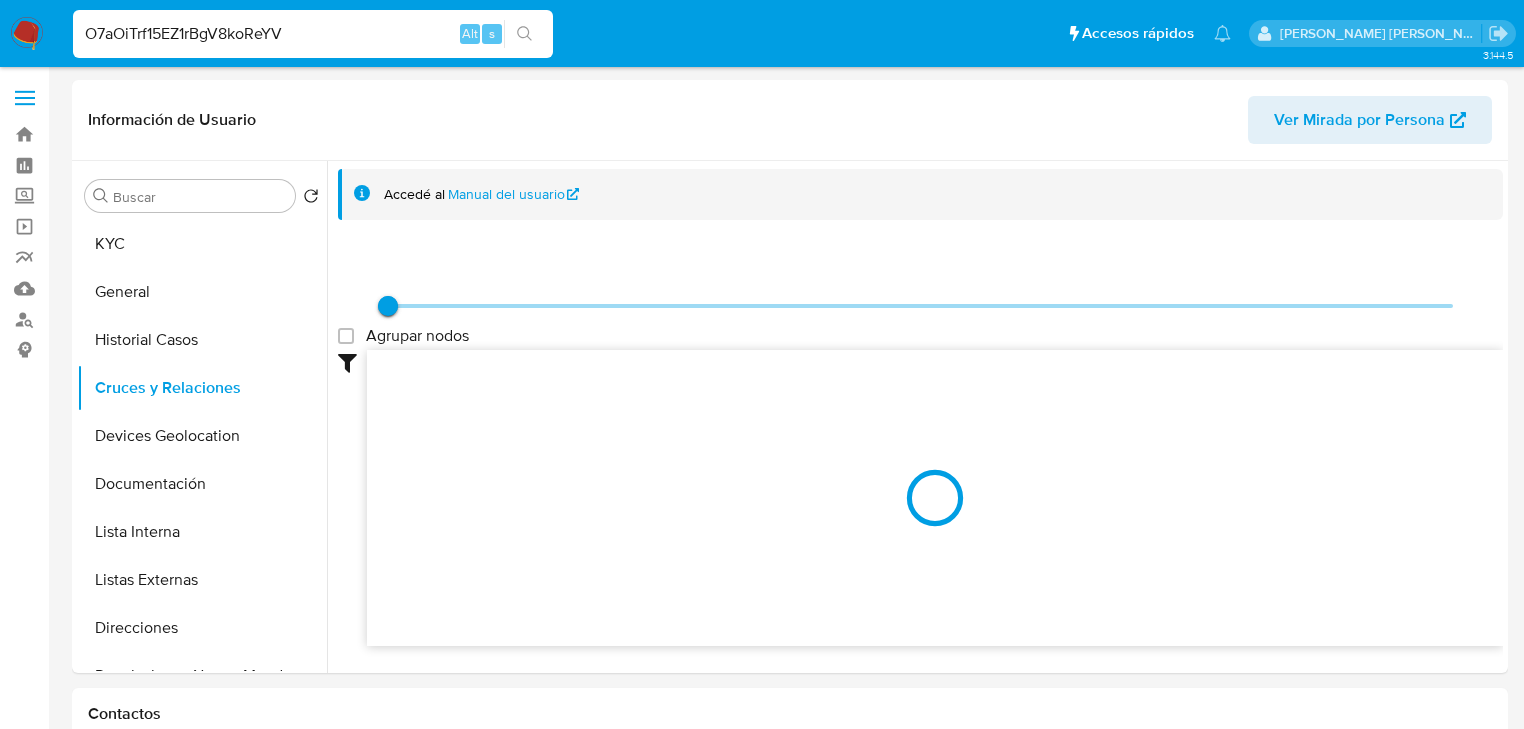 type on "O7aOiTrf15EZ1rBgV8koReYV" 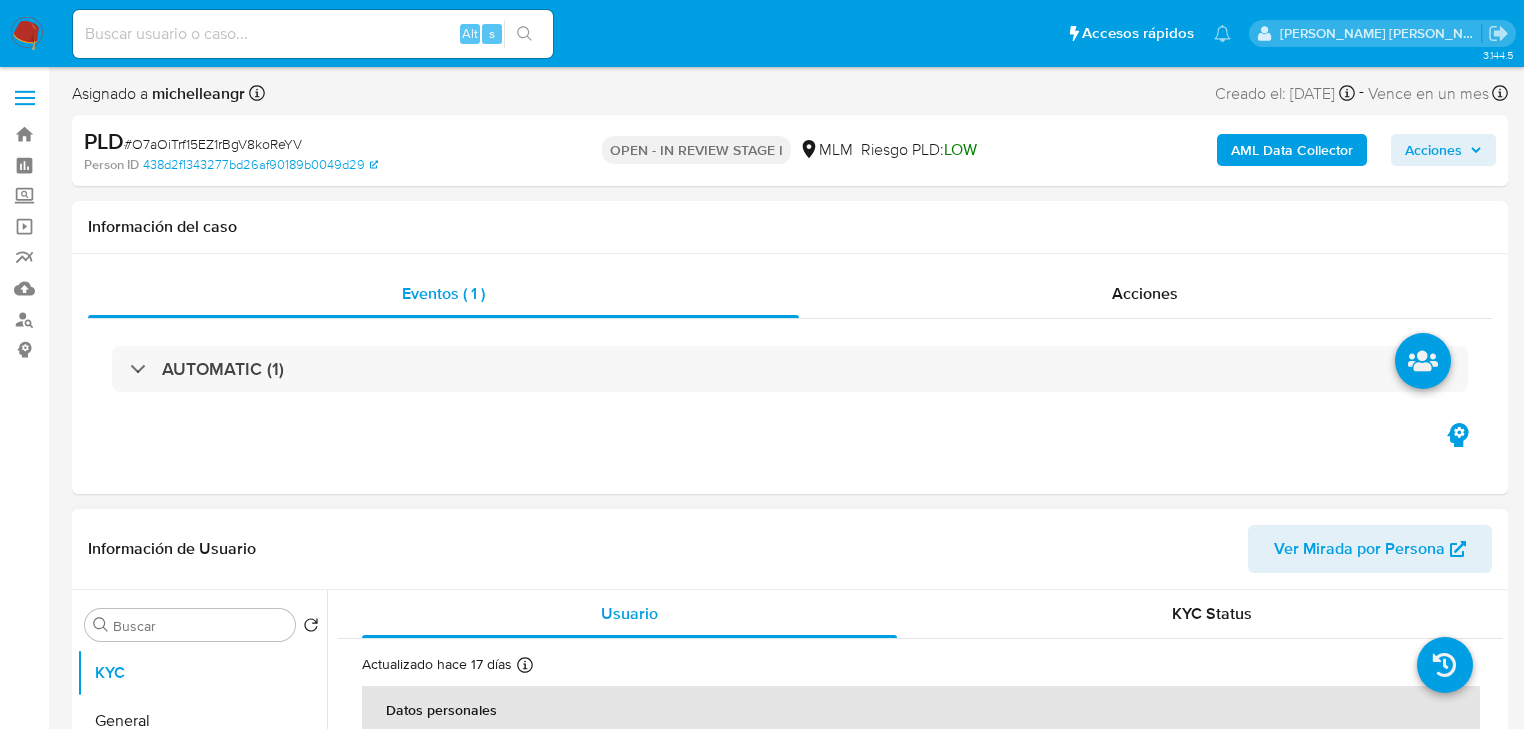 select on "10" 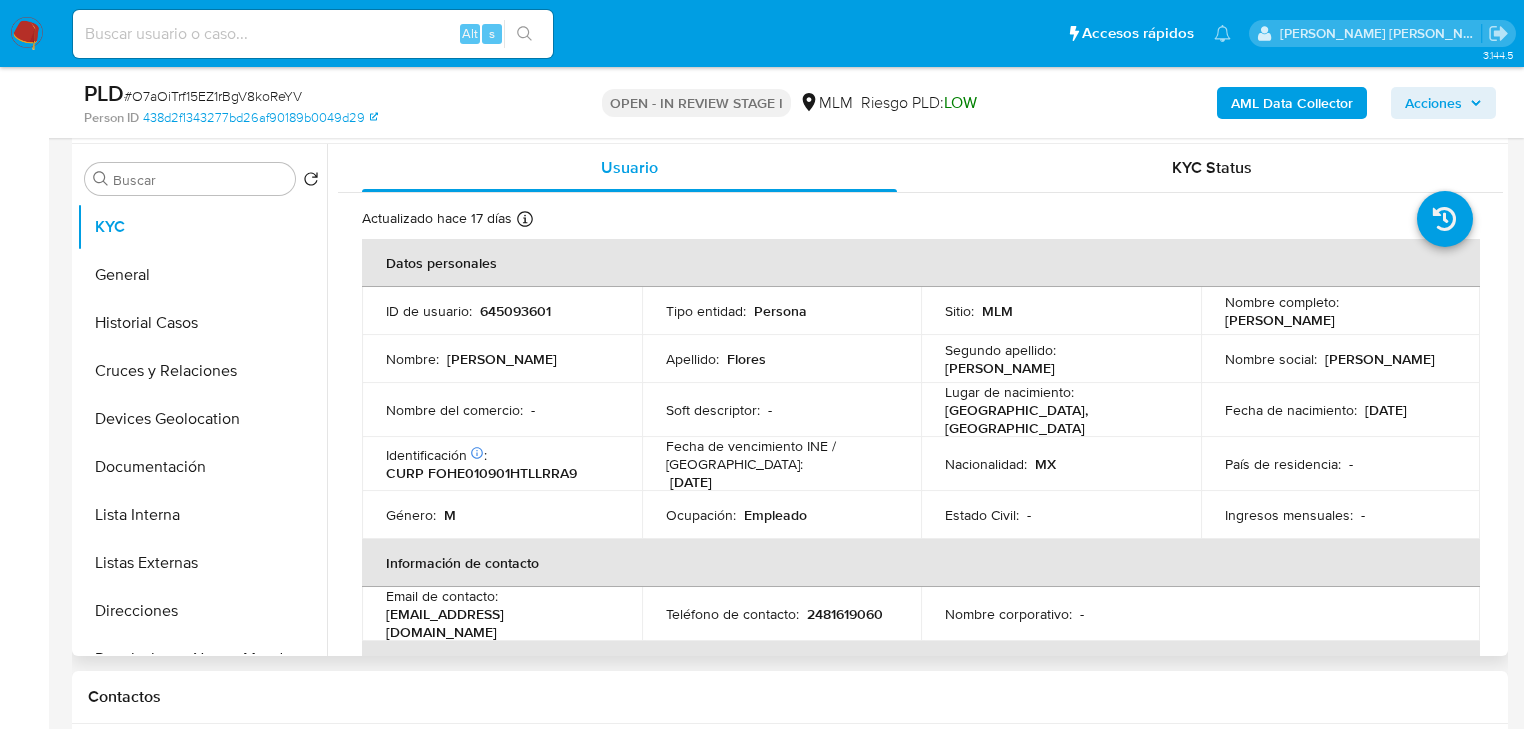 scroll, scrollTop: 400, scrollLeft: 0, axis: vertical 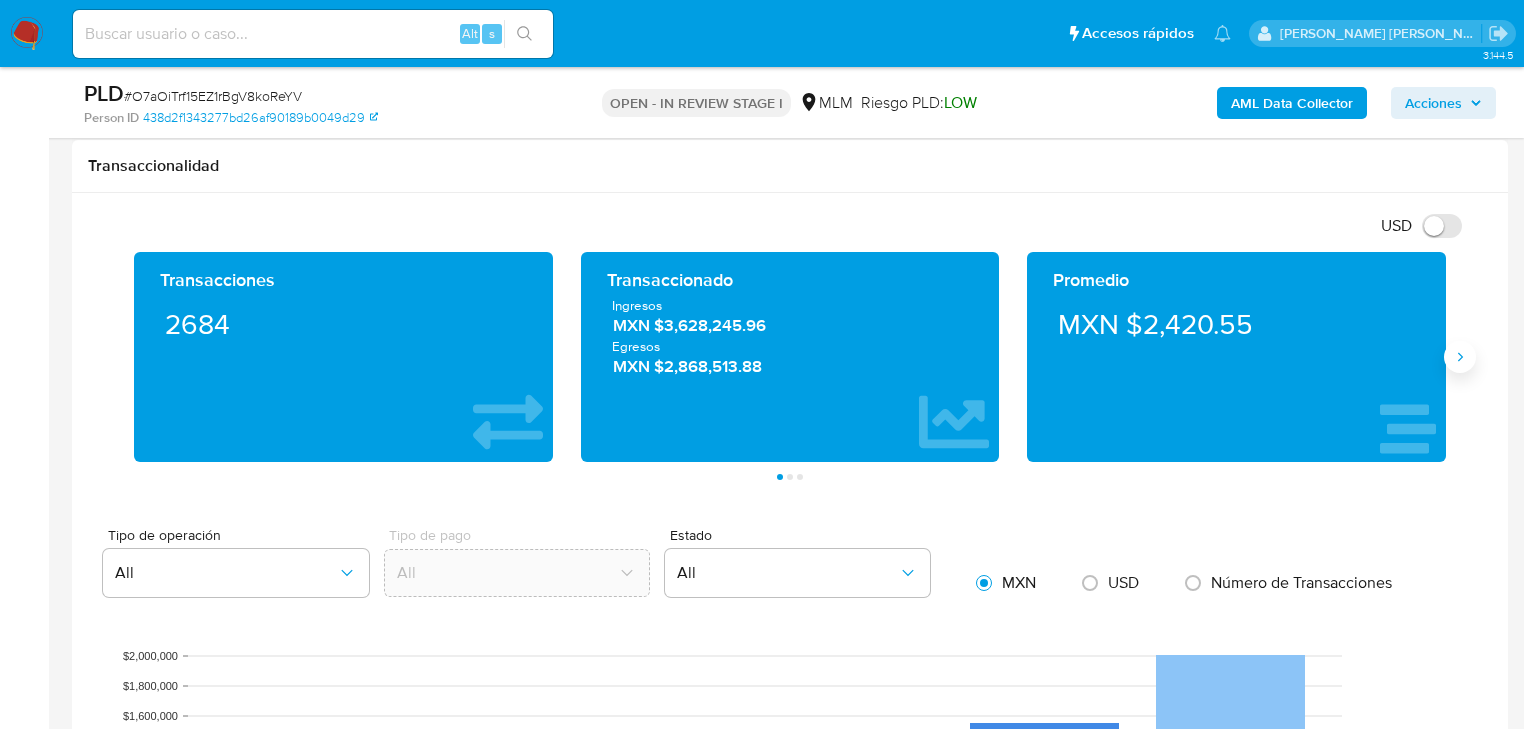 click 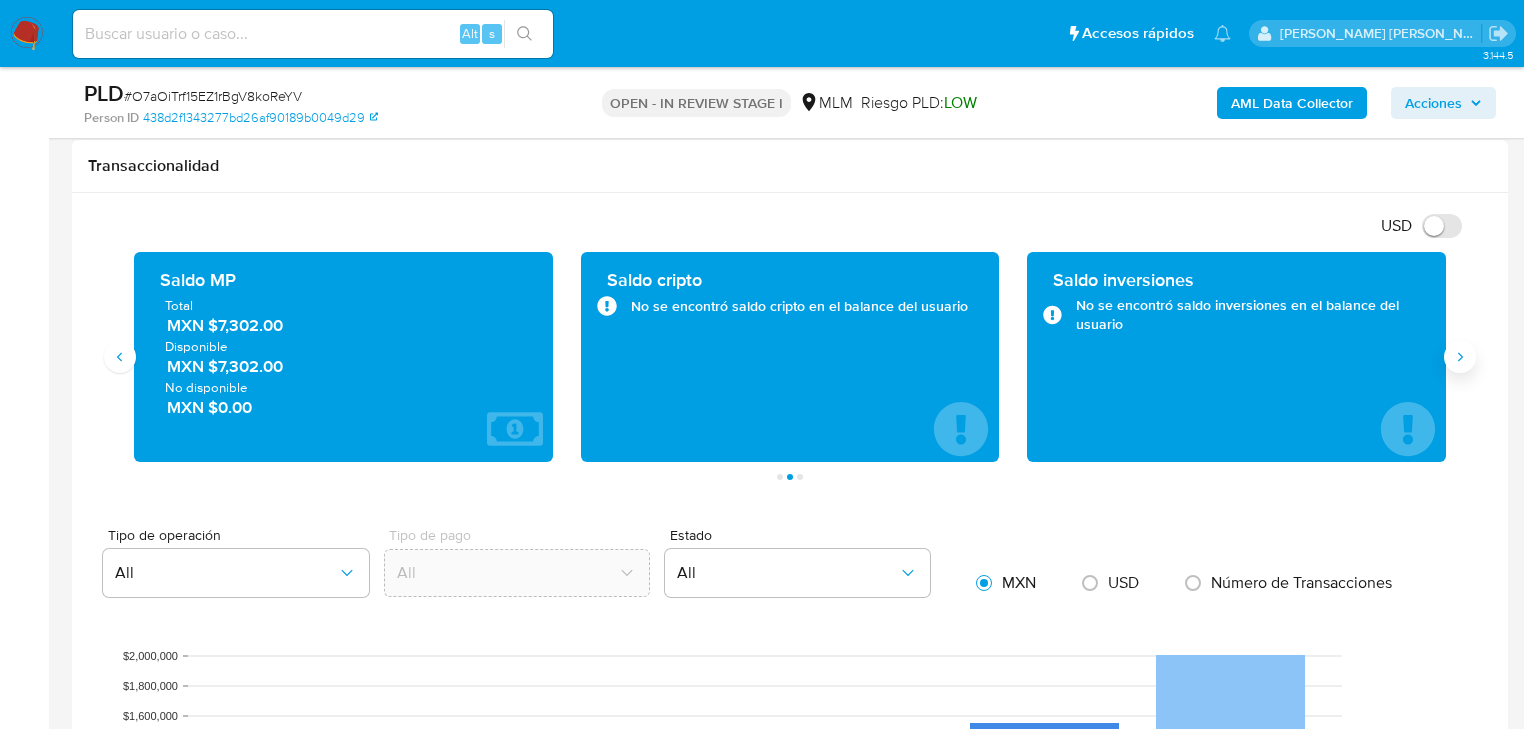 type 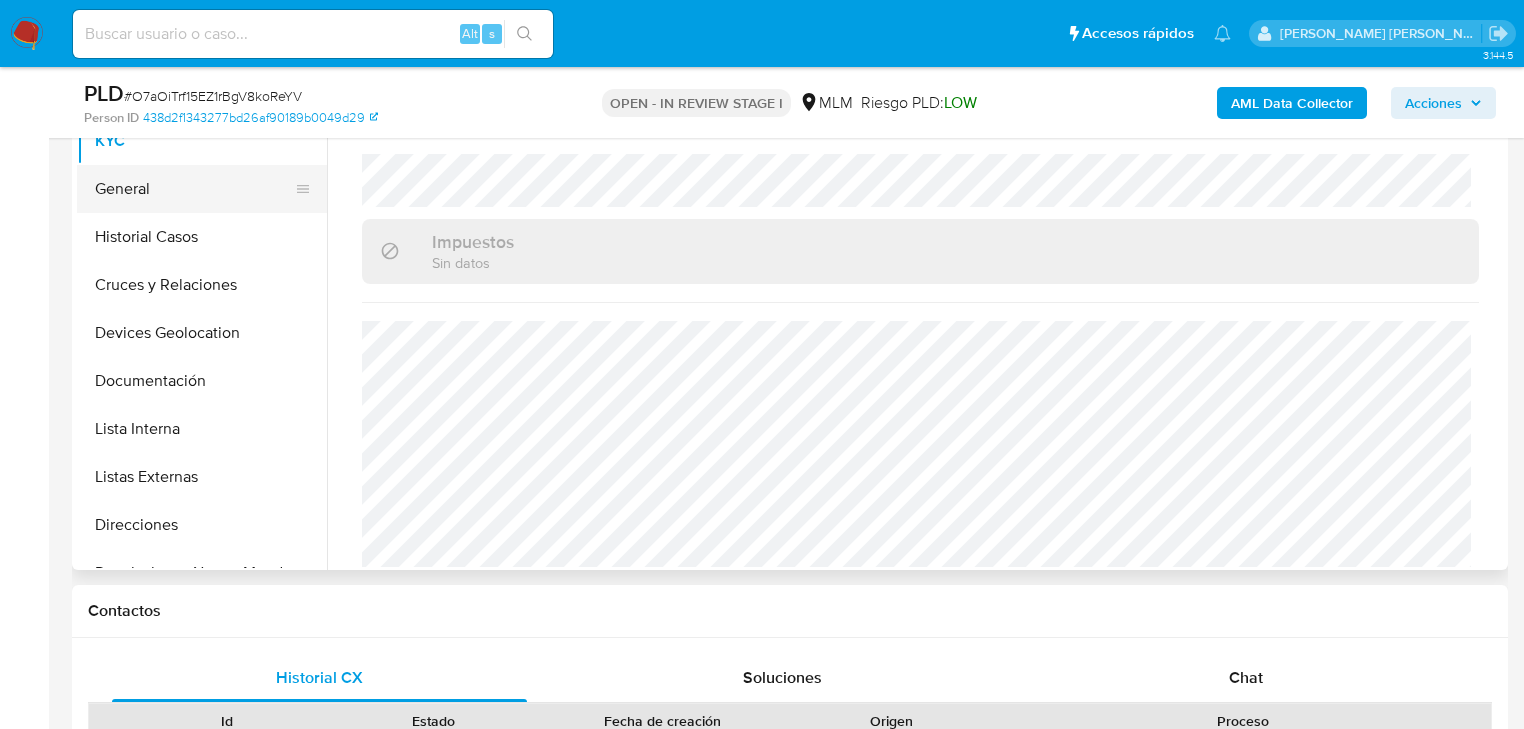 scroll, scrollTop: 320, scrollLeft: 0, axis: vertical 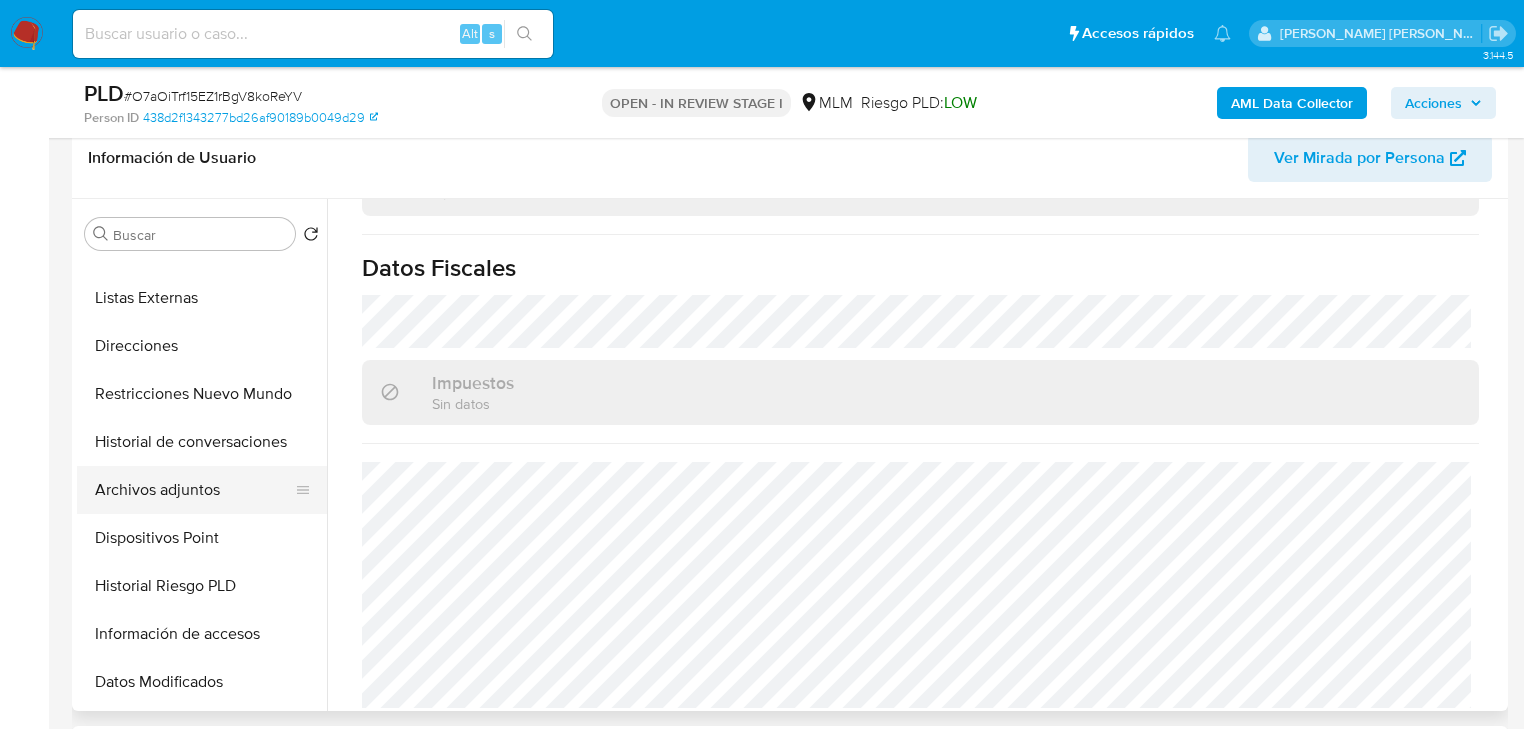 click on "Archivos adjuntos" at bounding box center (194, 490) 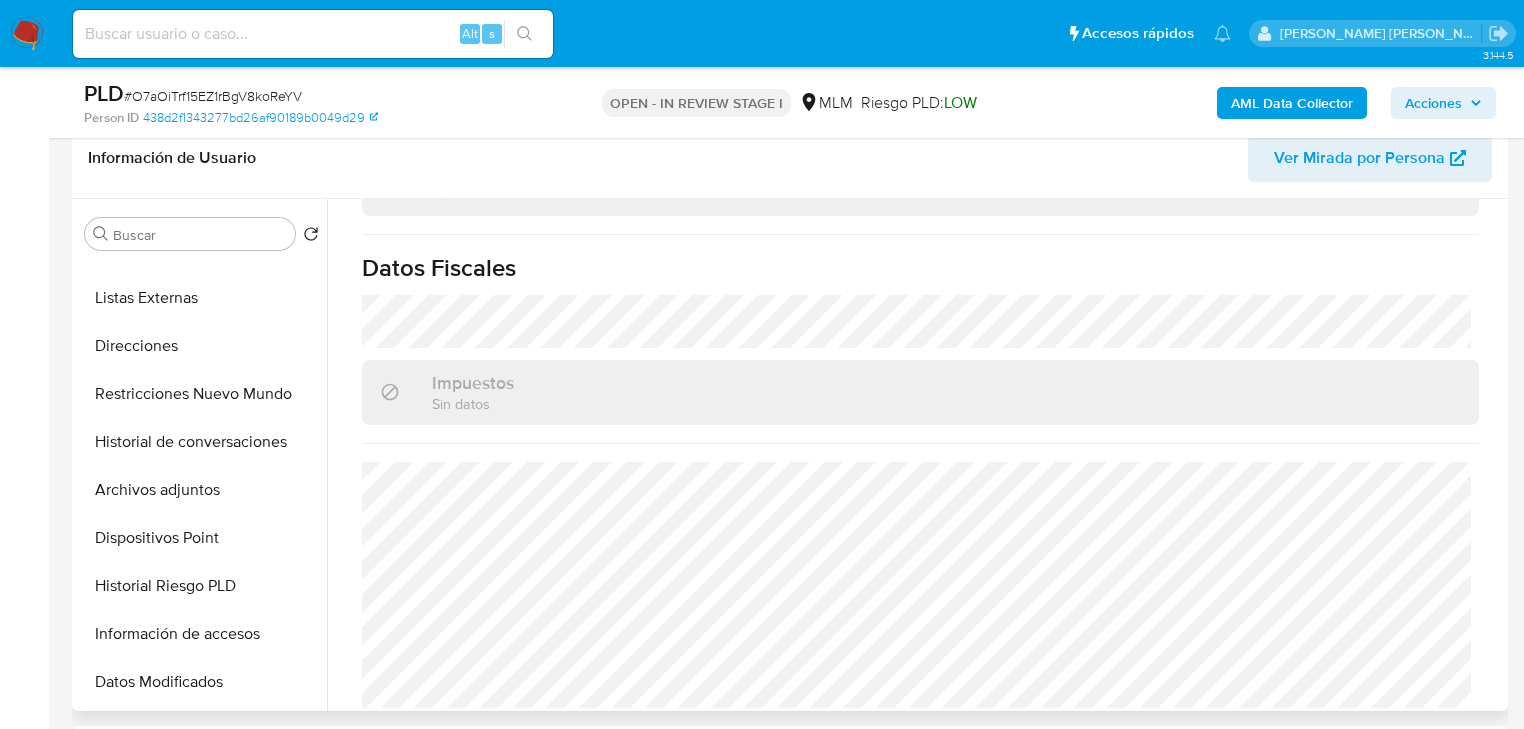 scroll, scrollTop: 0, scrollLeft: 0, axis: both 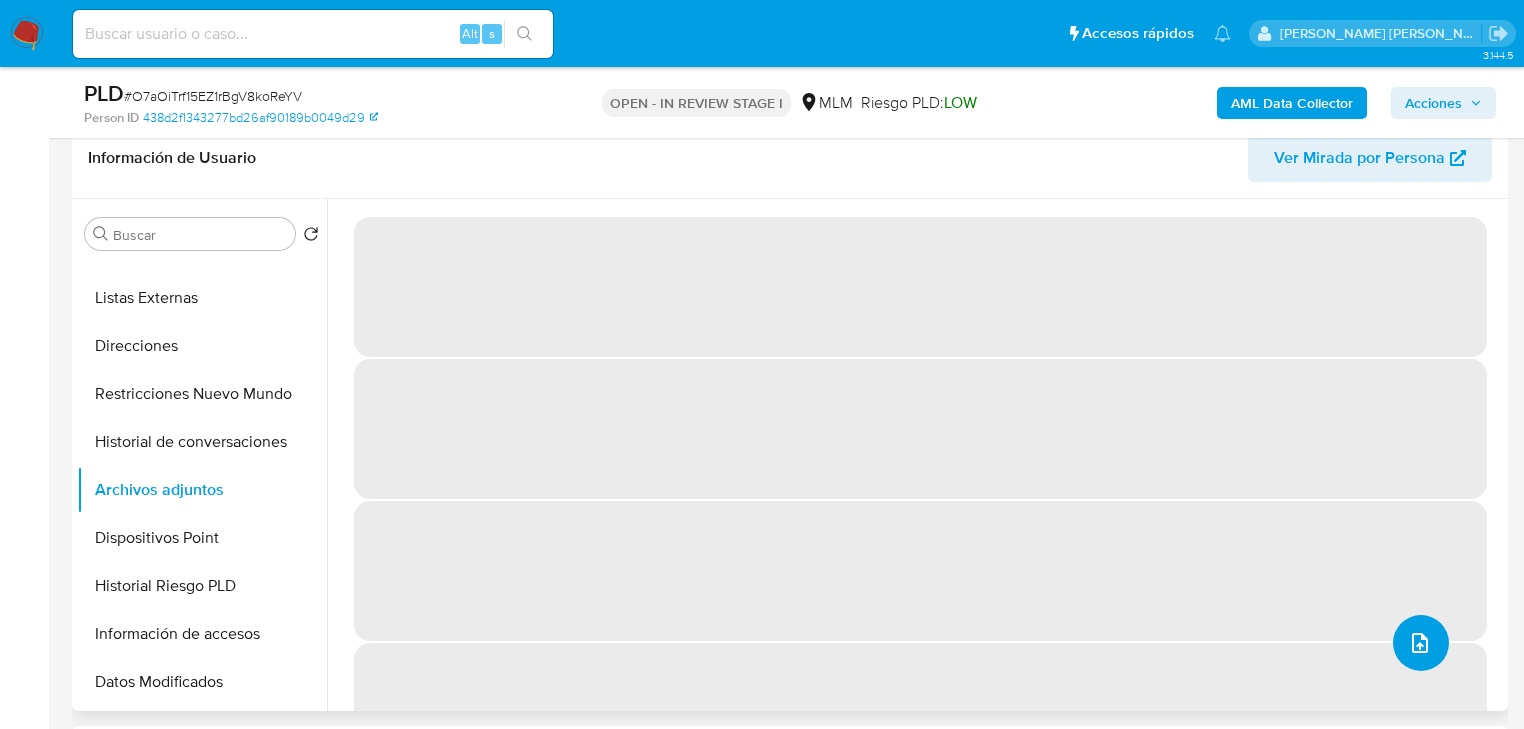 click 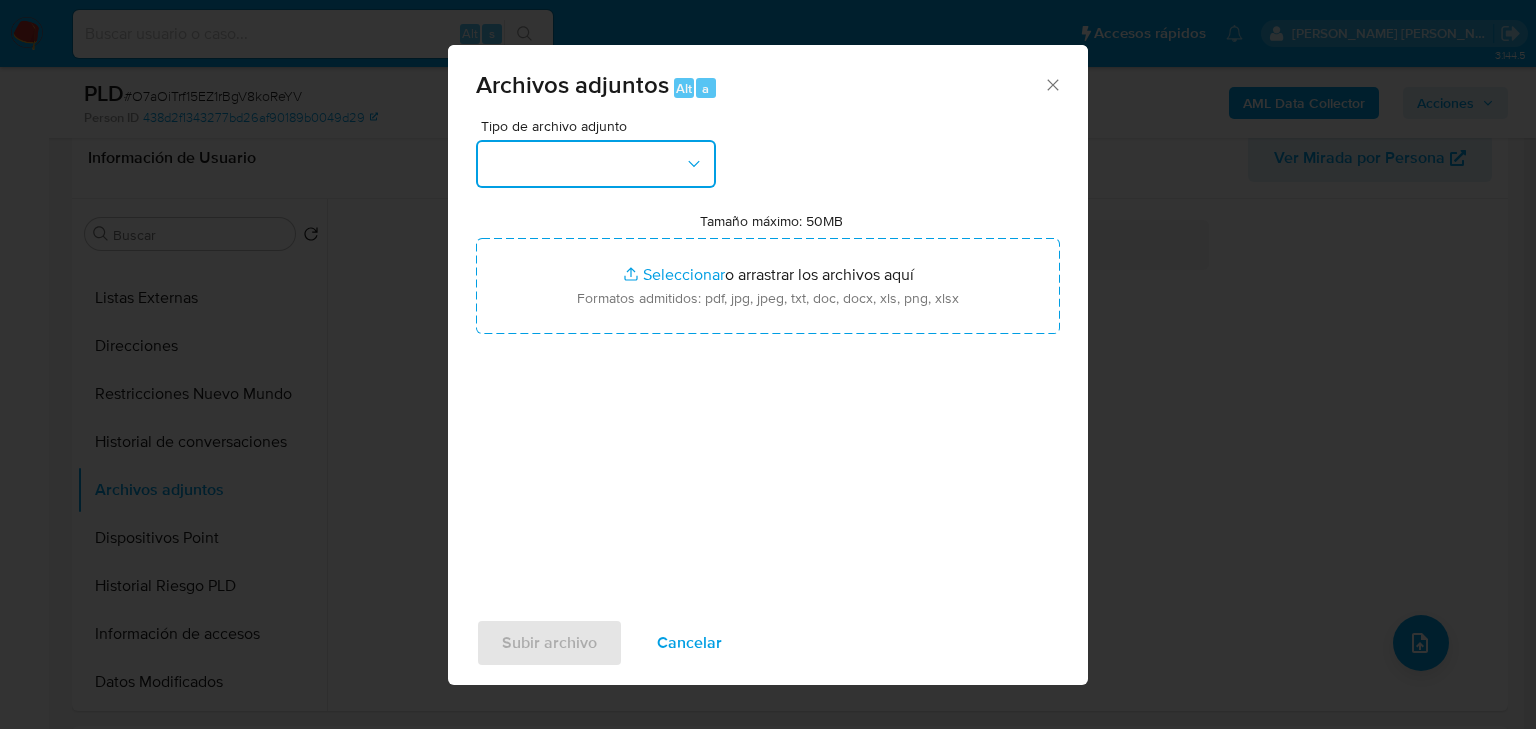 click at bounding box center [596, 164] 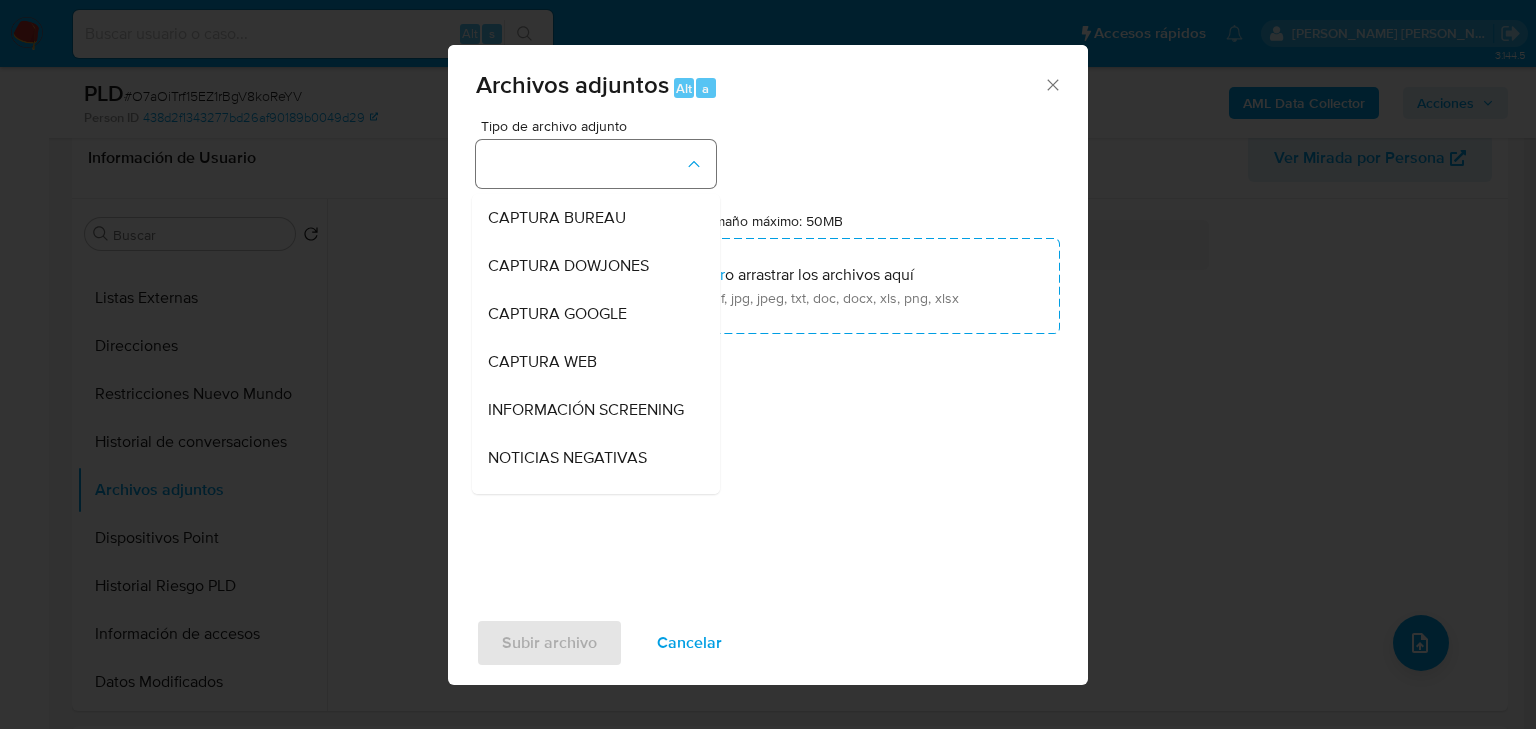type 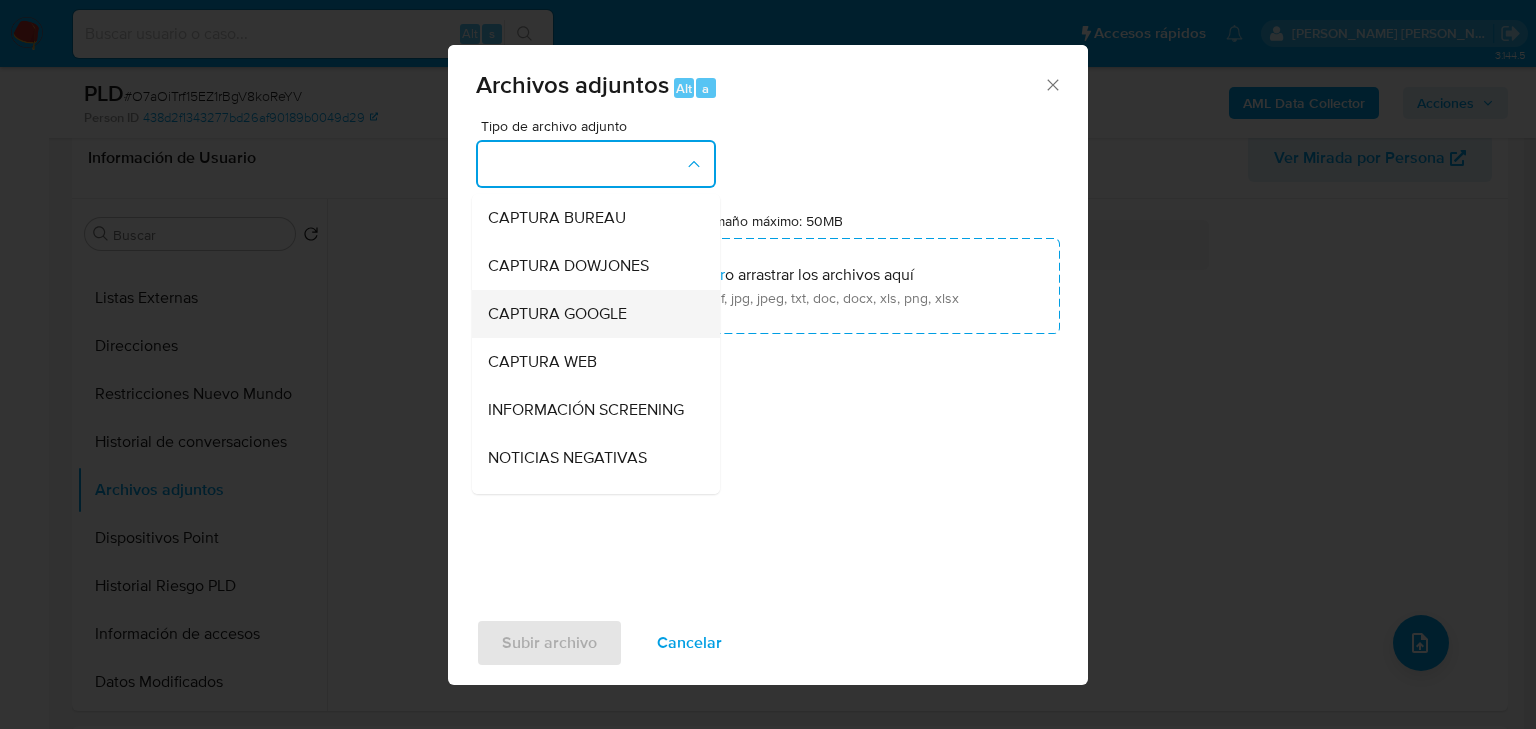 type 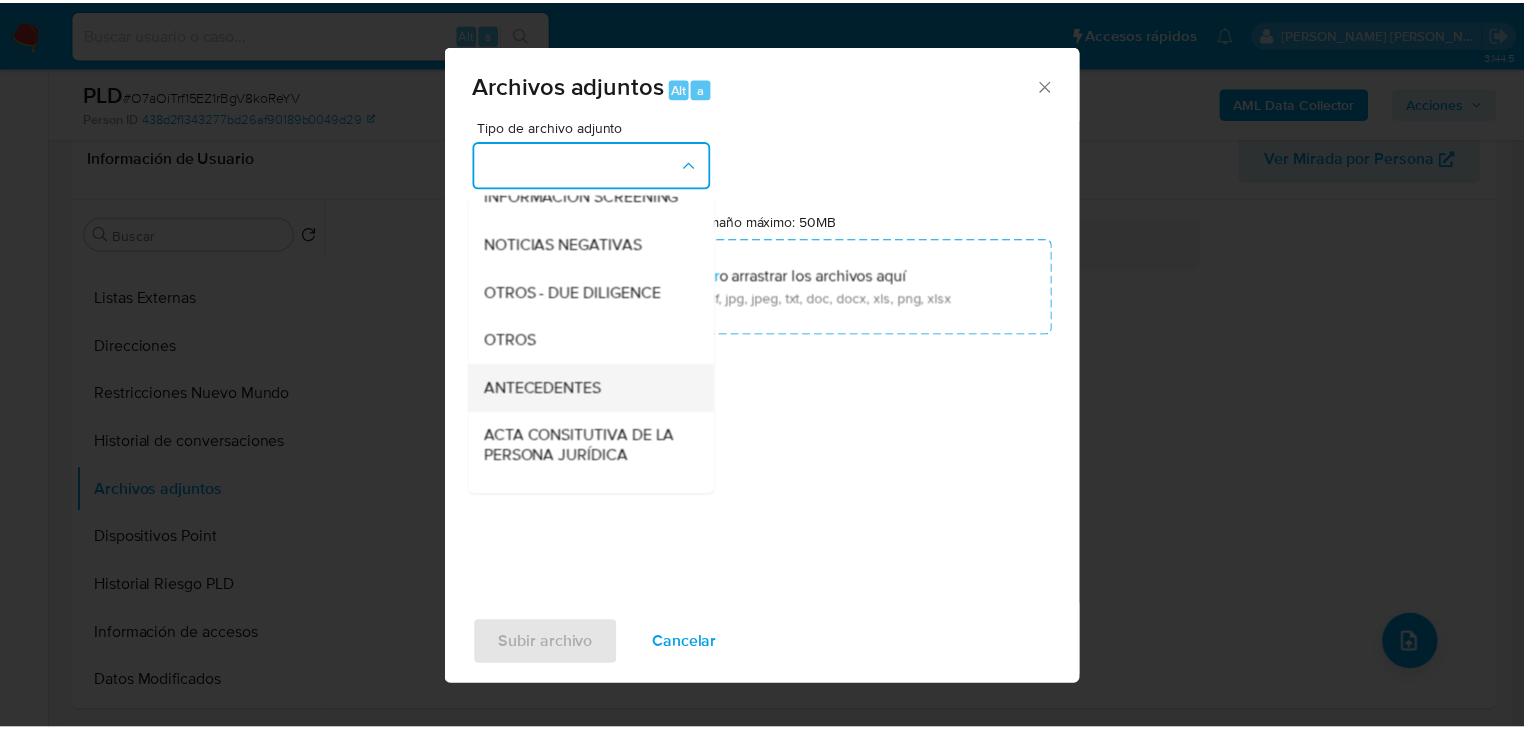 scroll, scrollTop: 216, scrollLeft: 0, axis: vertical 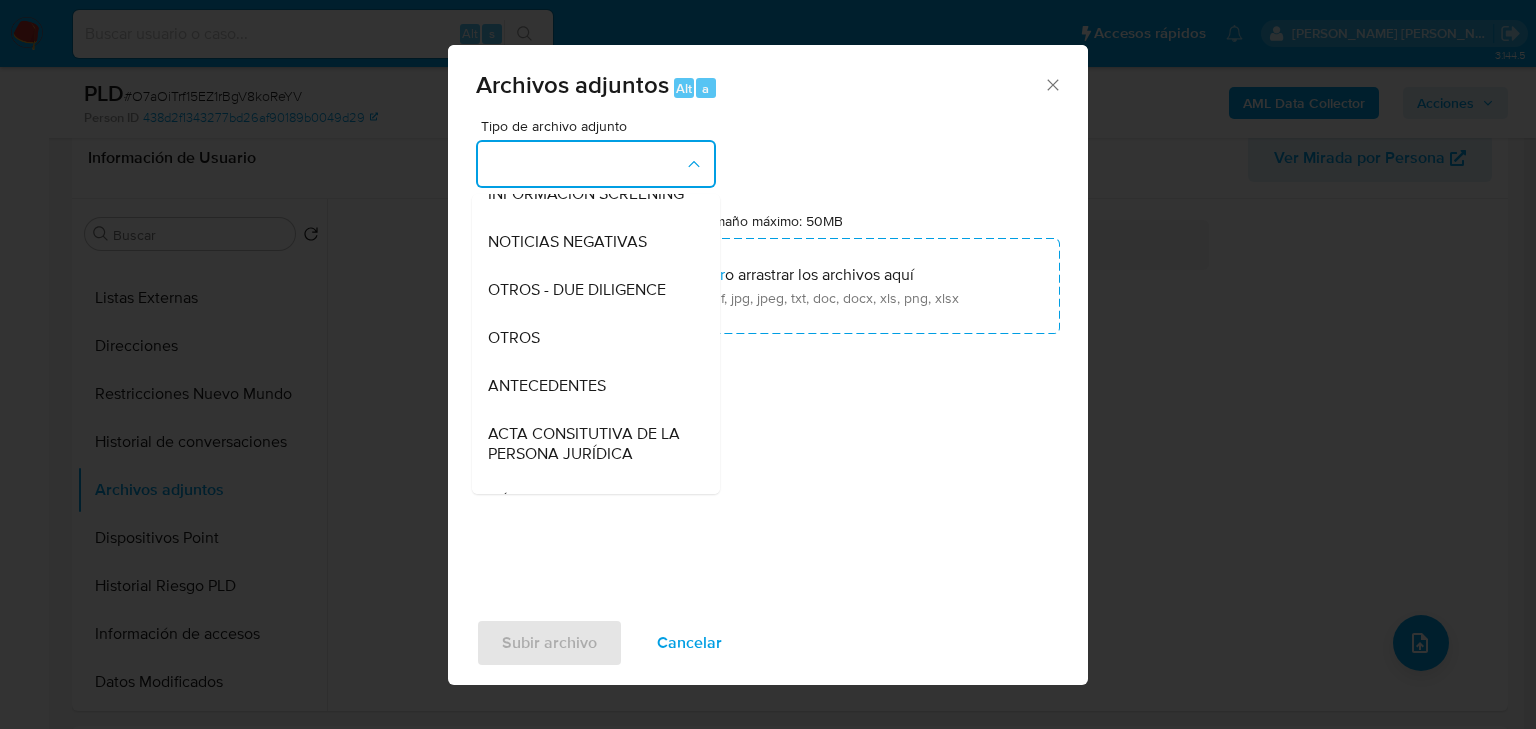 drag, startPoint x: 552, startPoint y: 361, endPoint x: 570, endPoint y: 376, distance: 23.43075 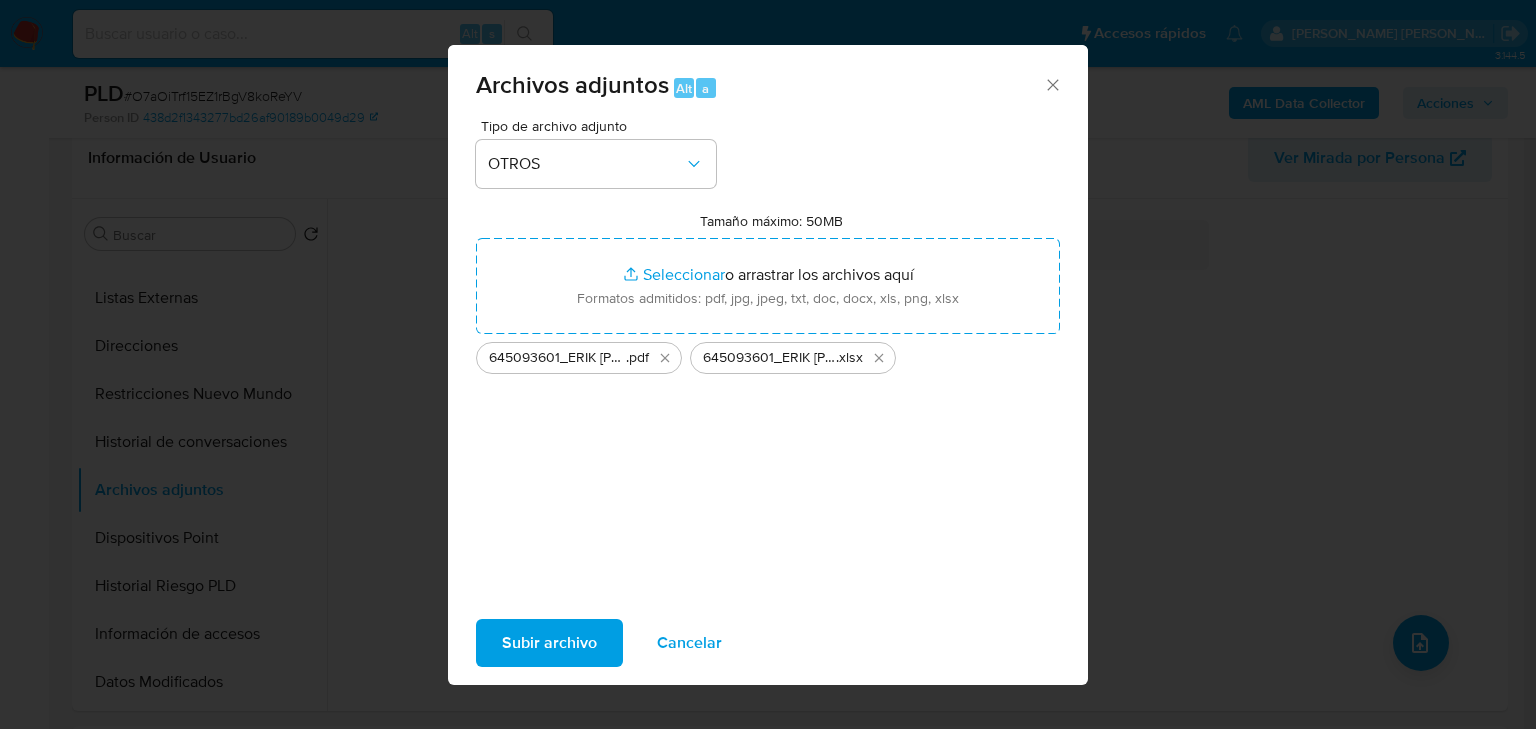click on "Subir archivo" at bounding box center (549, 643) 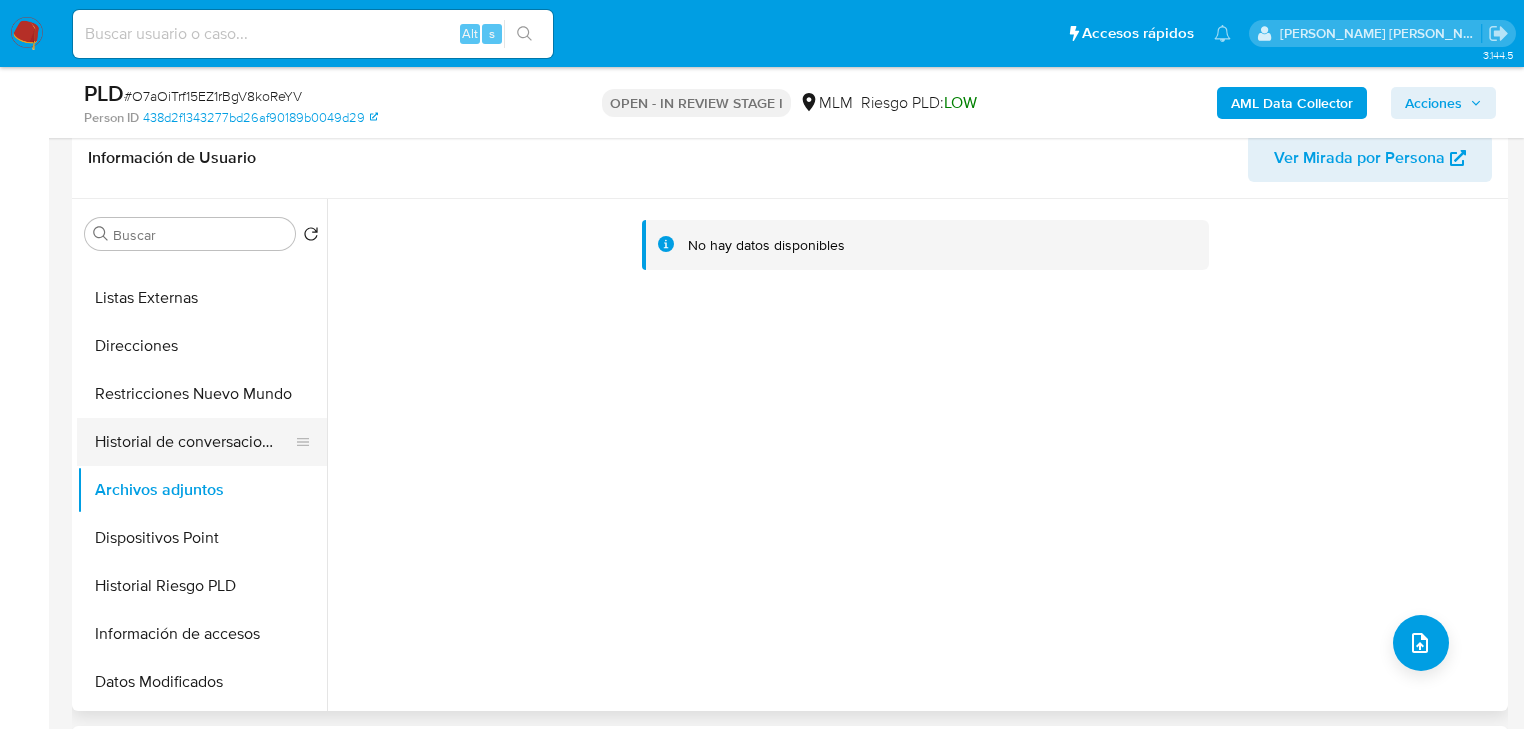 drag, startPoint x: 253, startPoint y: 408, endPoint x: 246, endPoint y: 416, distance: 10.630146 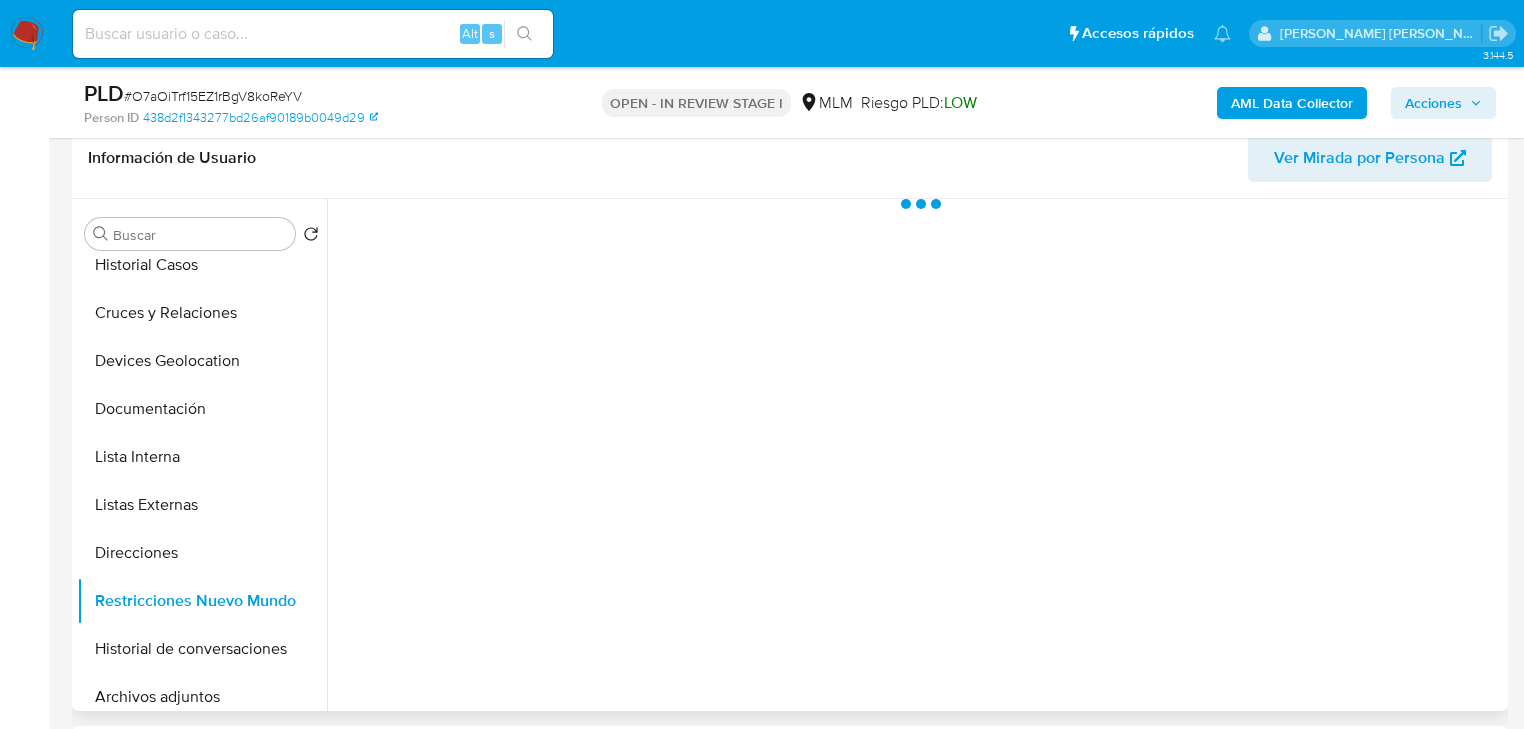 scroll, scrollTop: 0, scrollLeft: 0, axis: both 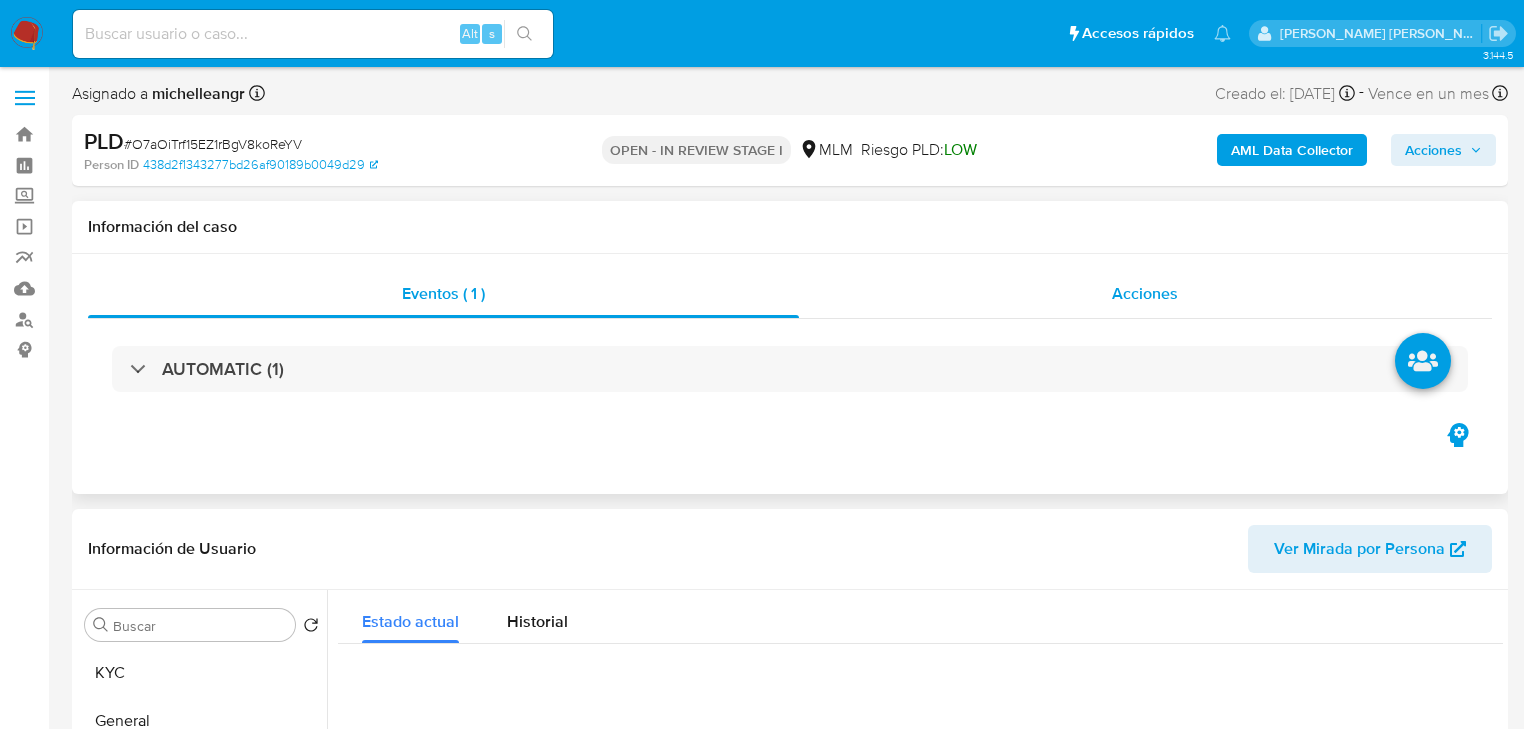 click on "Acciones" at bounding box center [1145, 293] 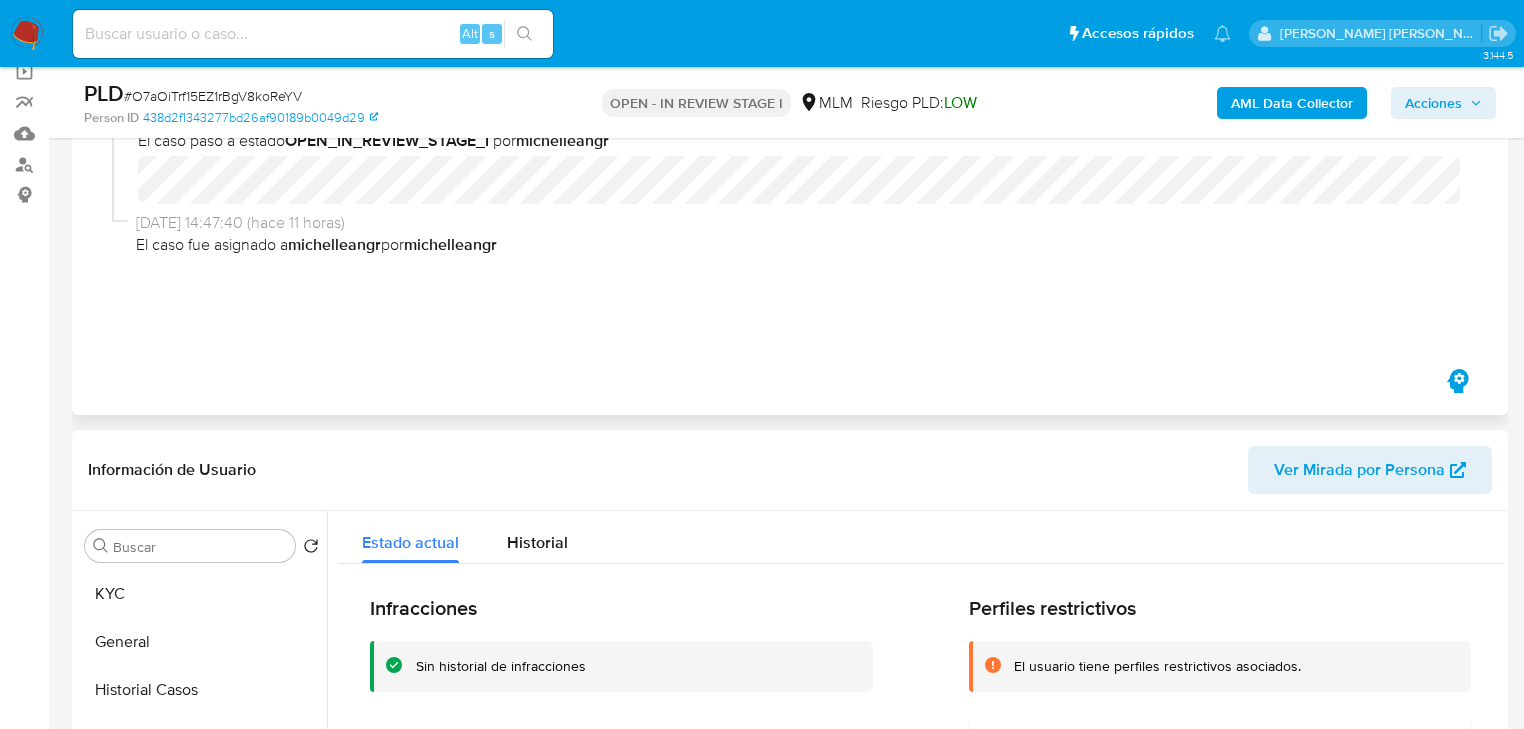 scroll, scrollTop: 240, scrollLeft: 0, axis: vertical 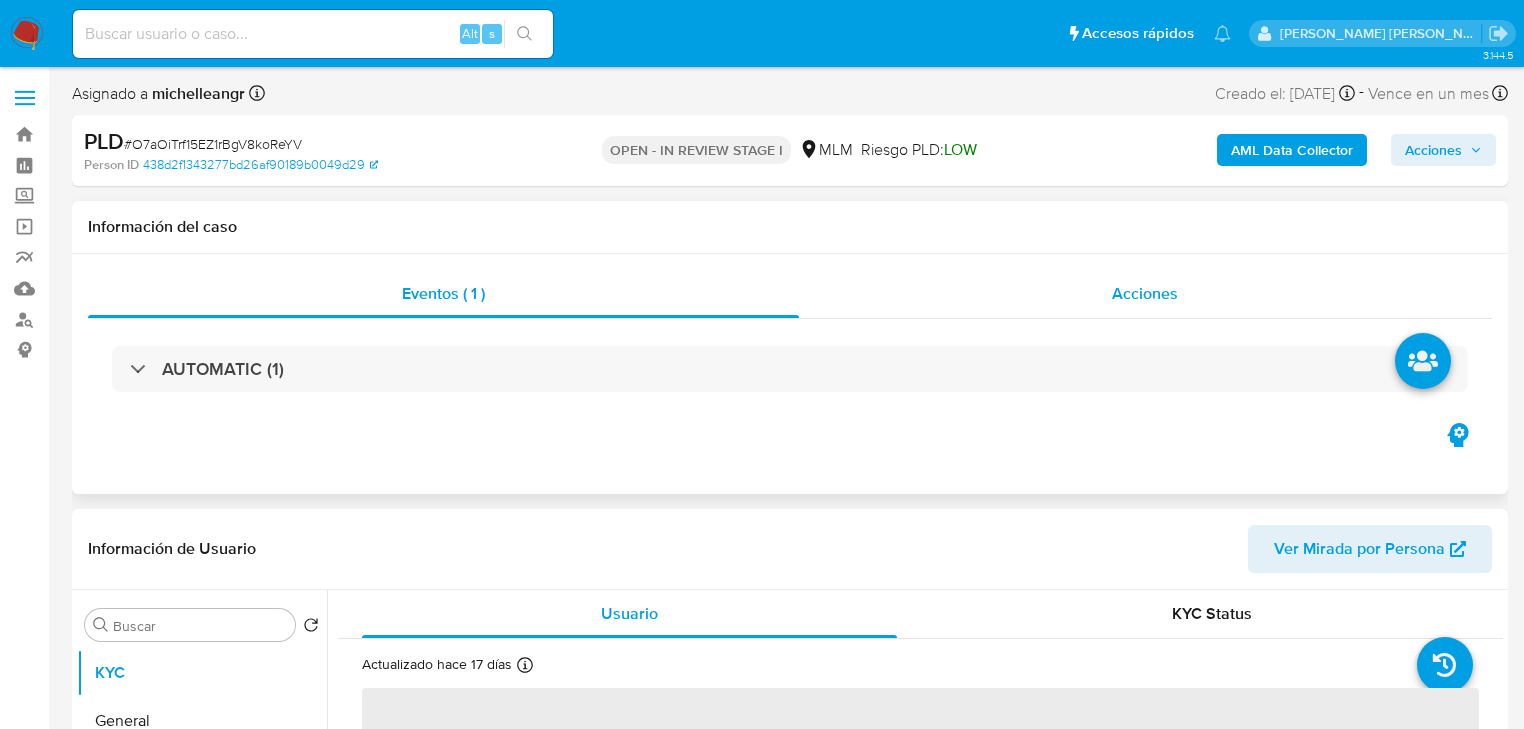 click on "Acciones" at bounding box center (1145, 293) 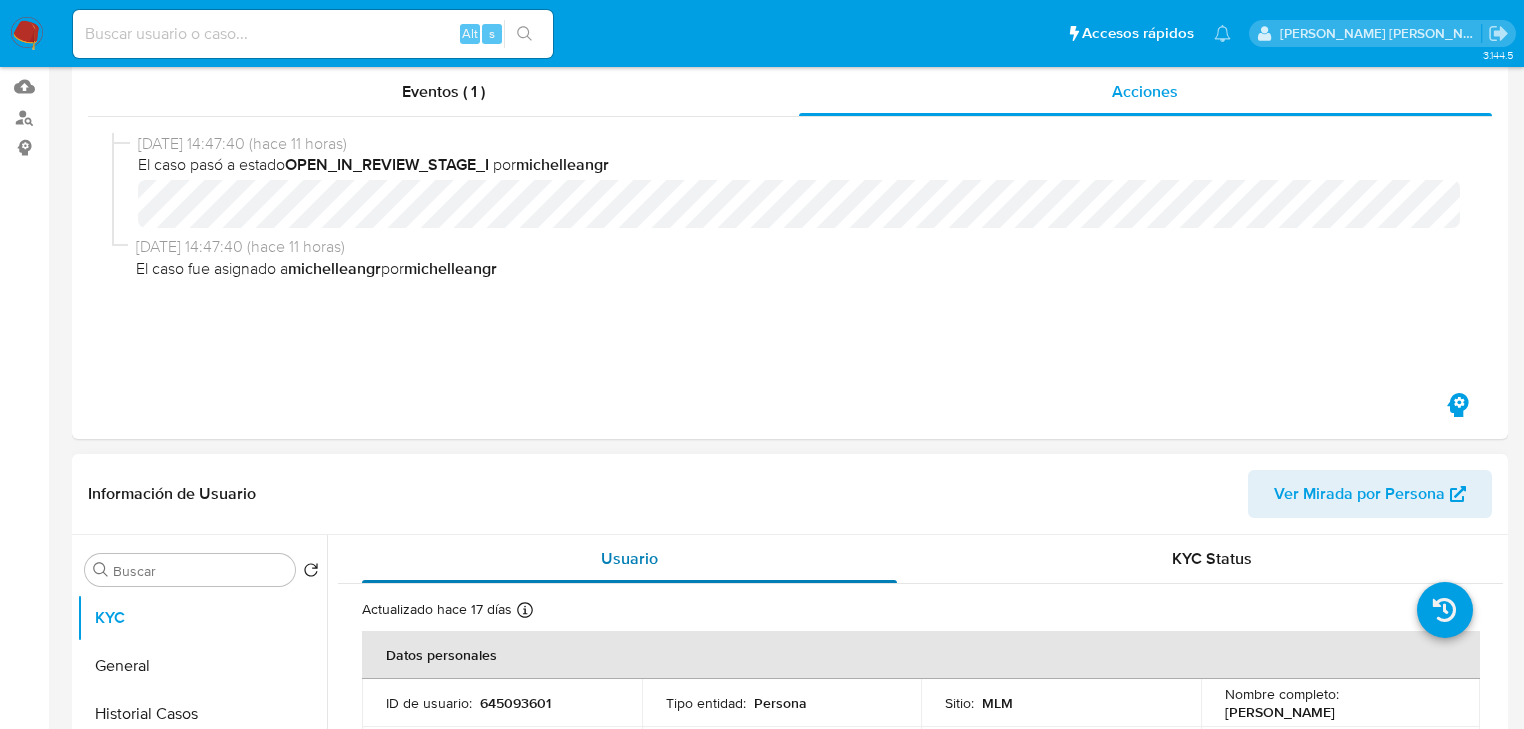 scroll, scrollTop: 320, scrollLeft: 0, axis: vertical 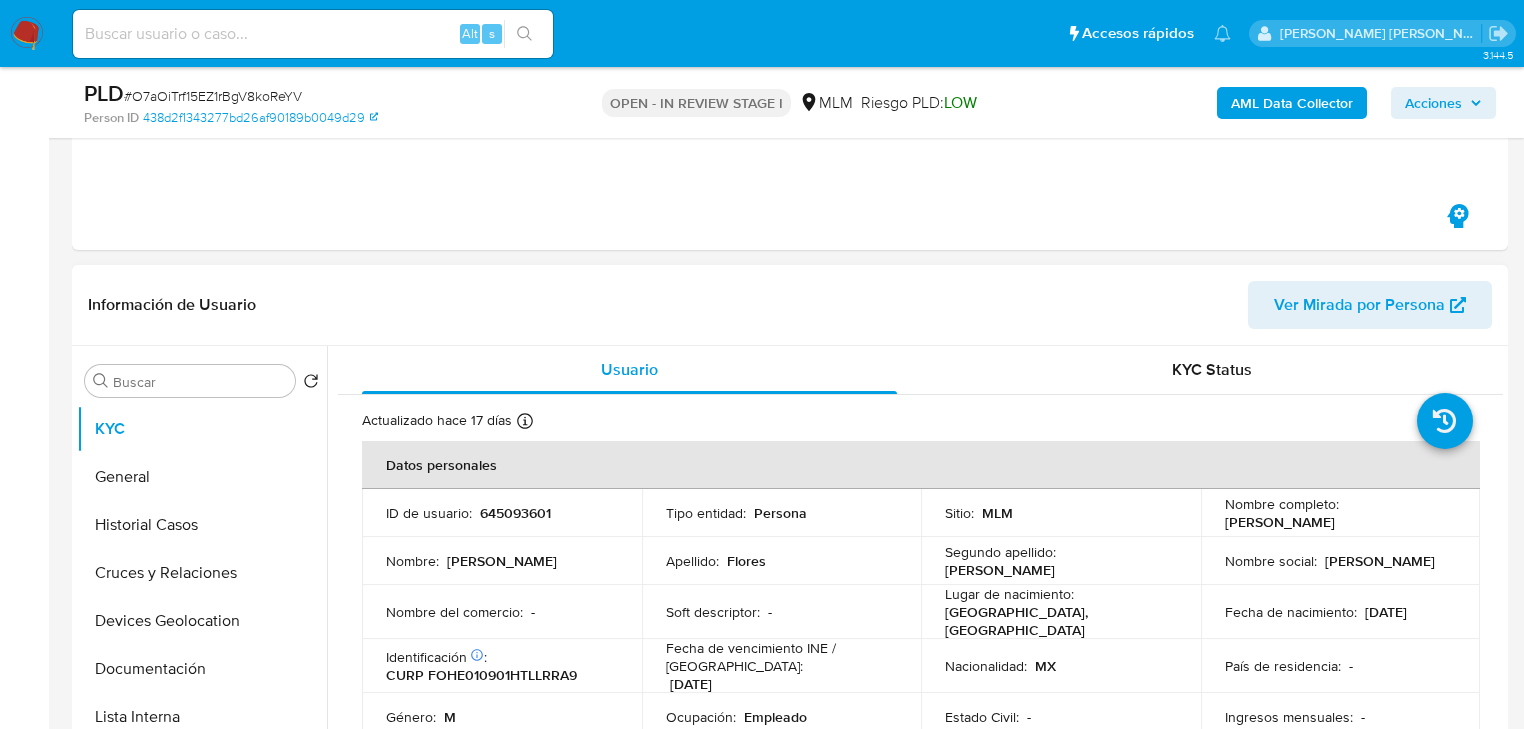 select on "10" 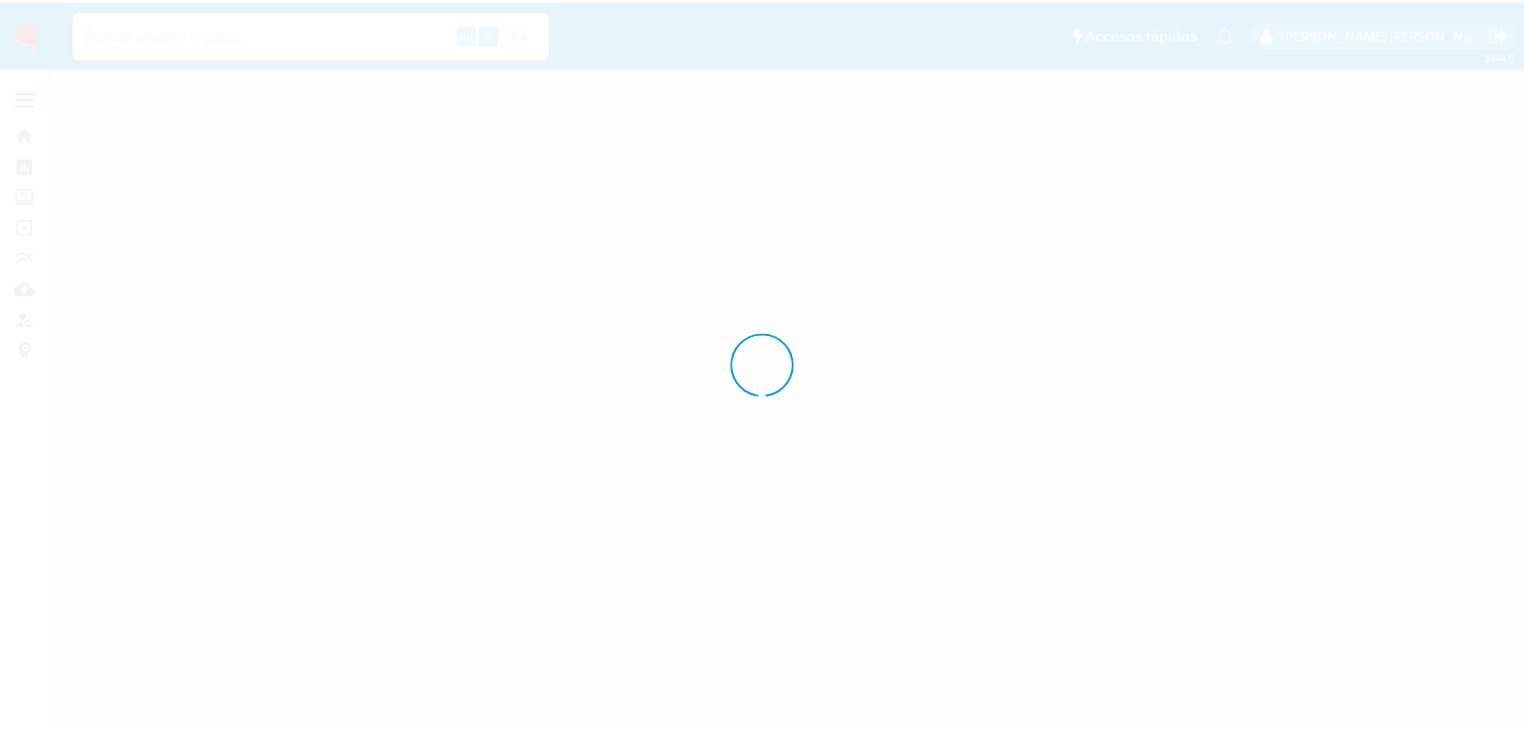 scroll, scrollTop: 0, scrollLeft: 0, axis: both 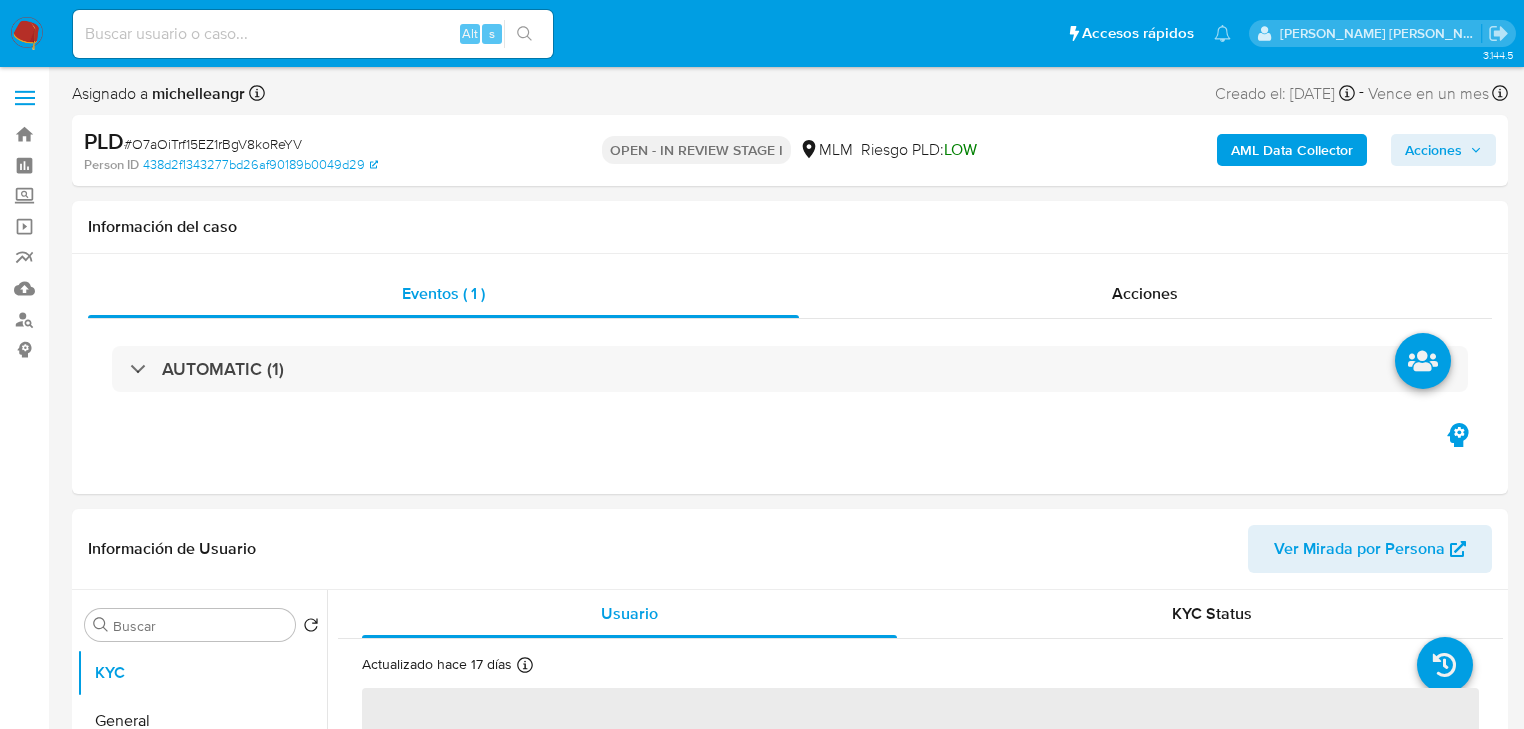select on "10" 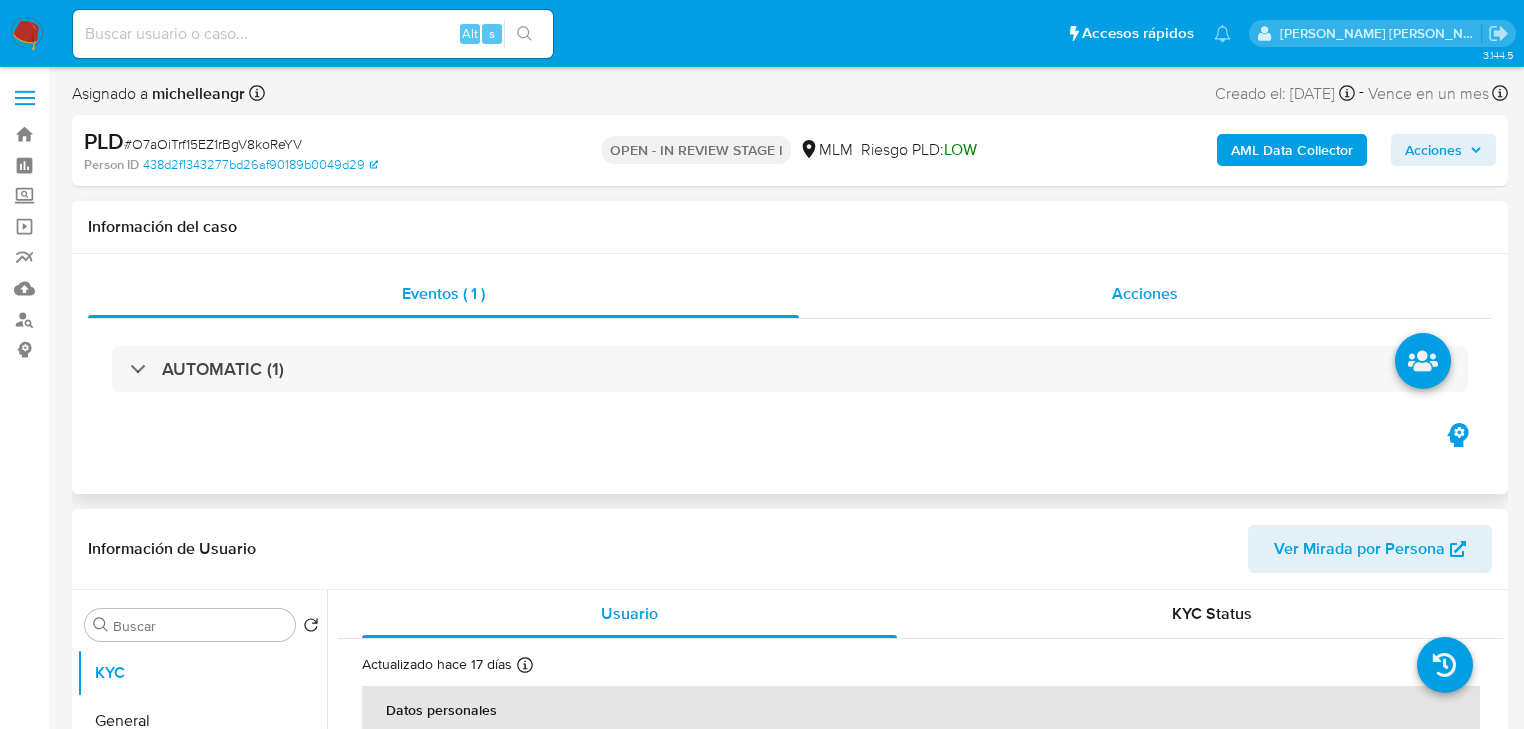 click on "Acciones" at bounding box center (1146, 294) 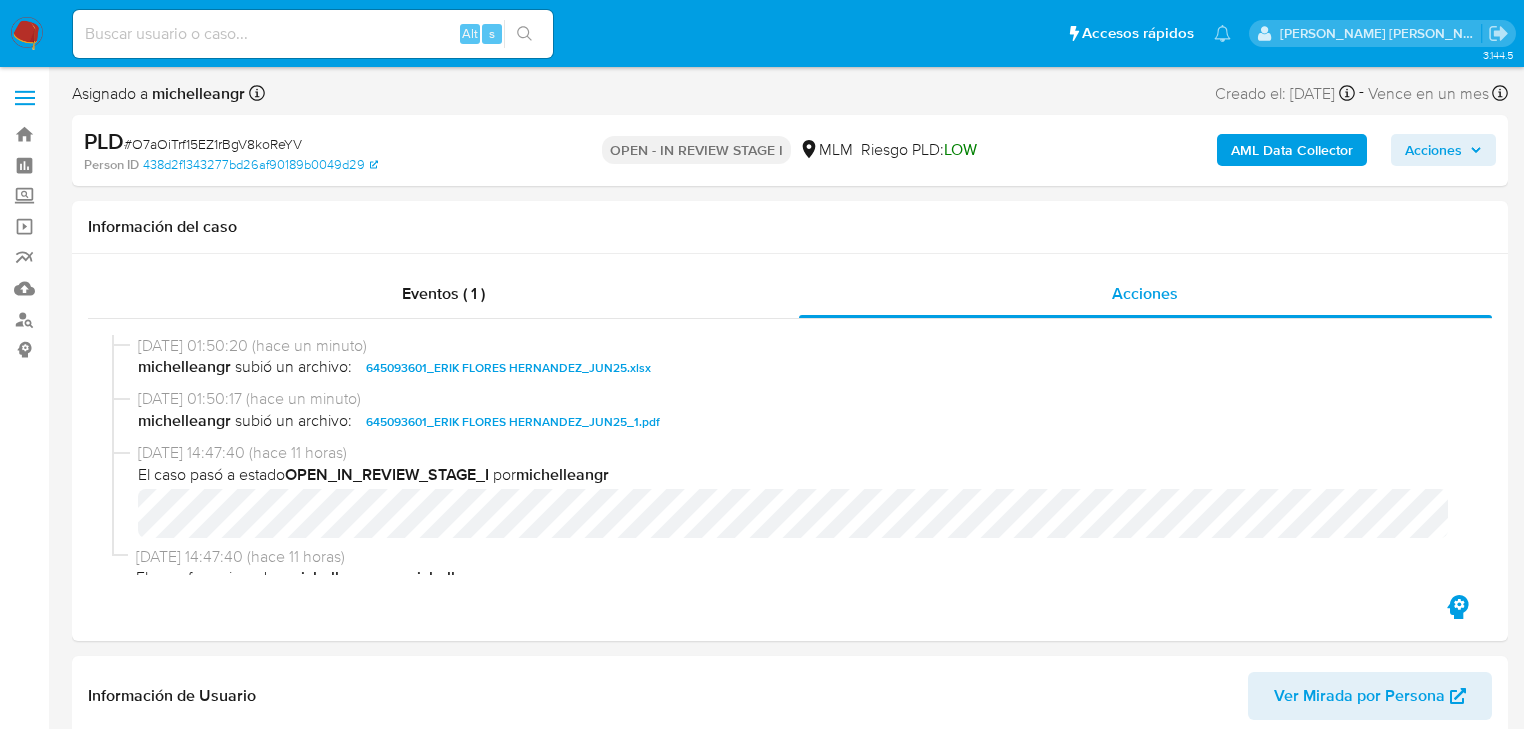 click on "Acciones" at bounding box center (1433, 150) 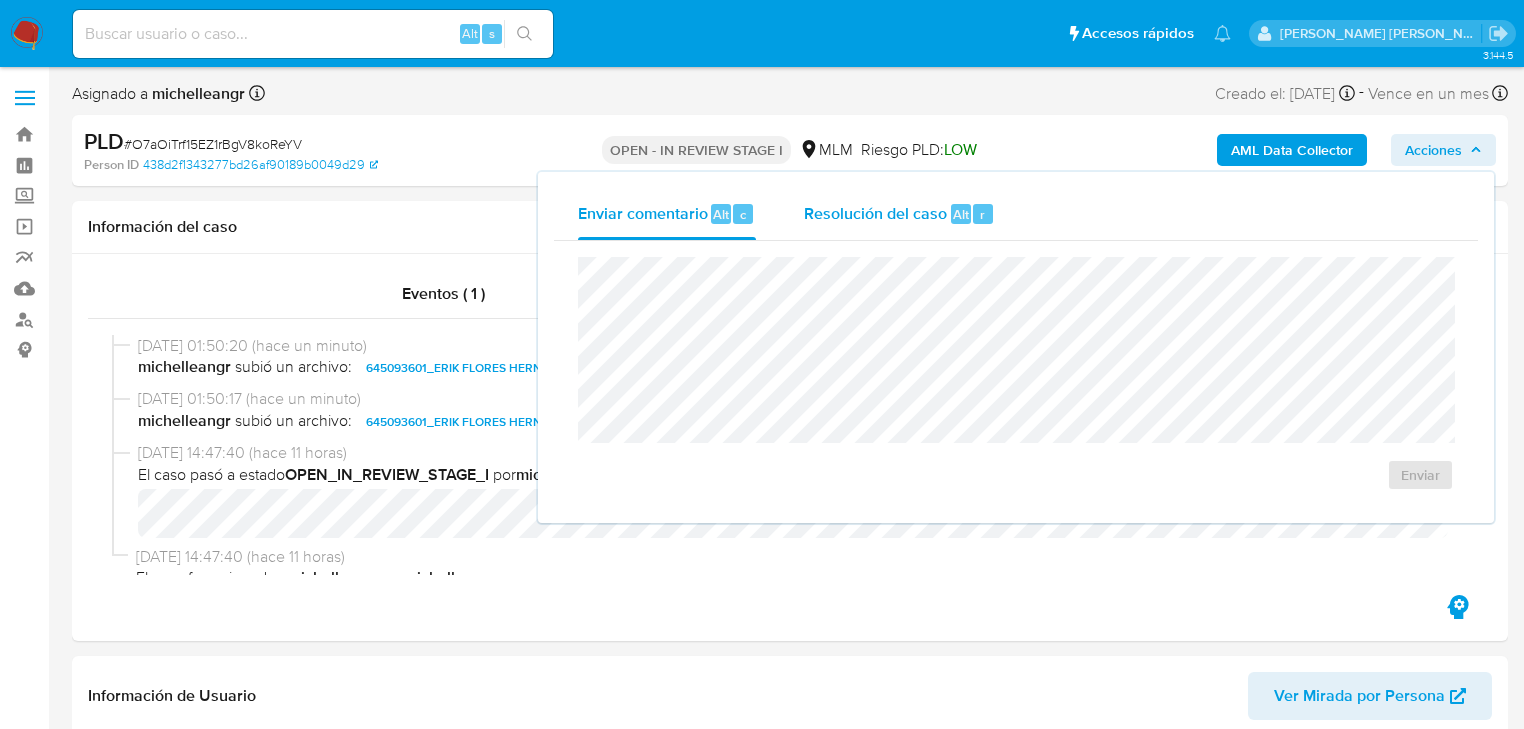 click on "Resolución del caso Alt r" at bounding box center [899, 214] 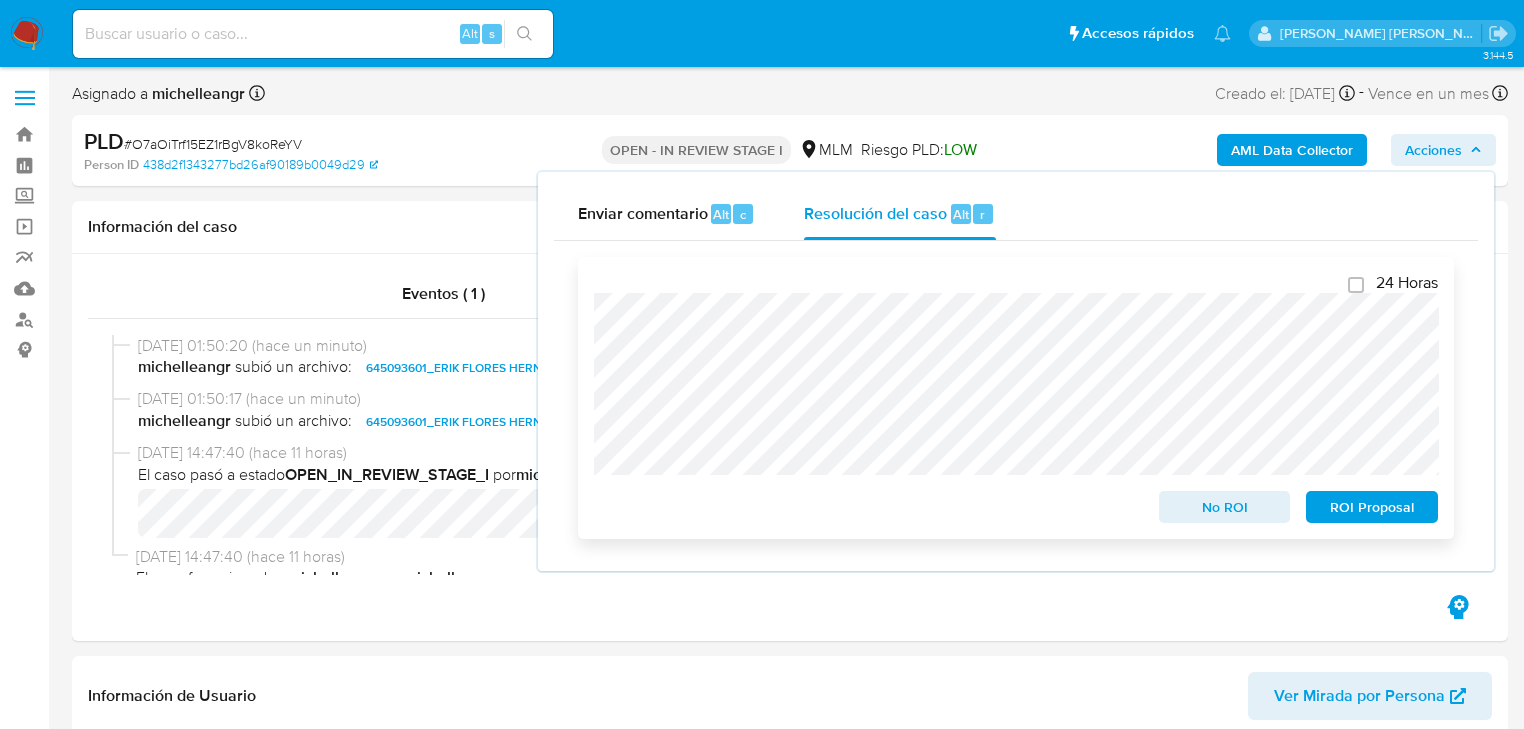 click on "ROI Proposal" at bounding box center (1372, 507) 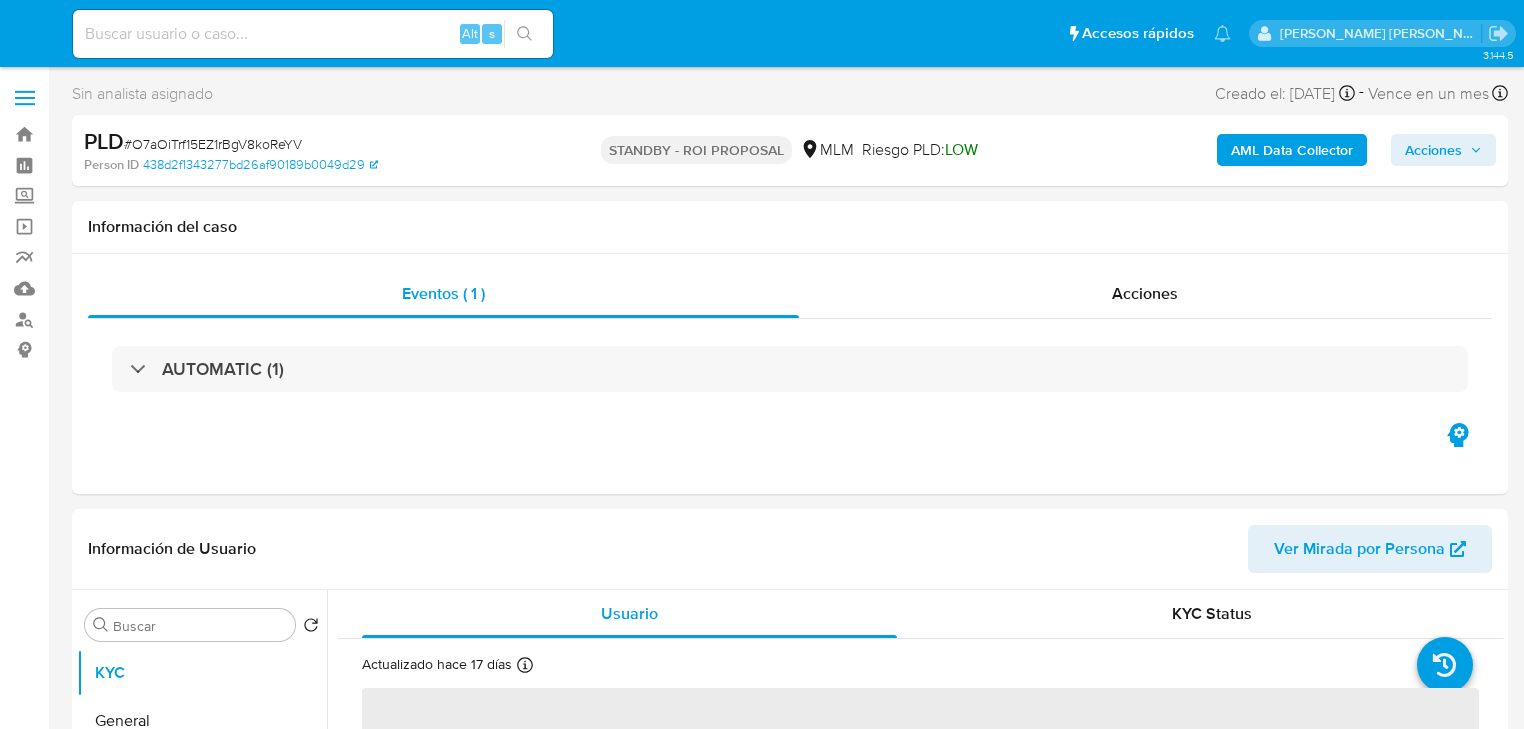 select on "10" 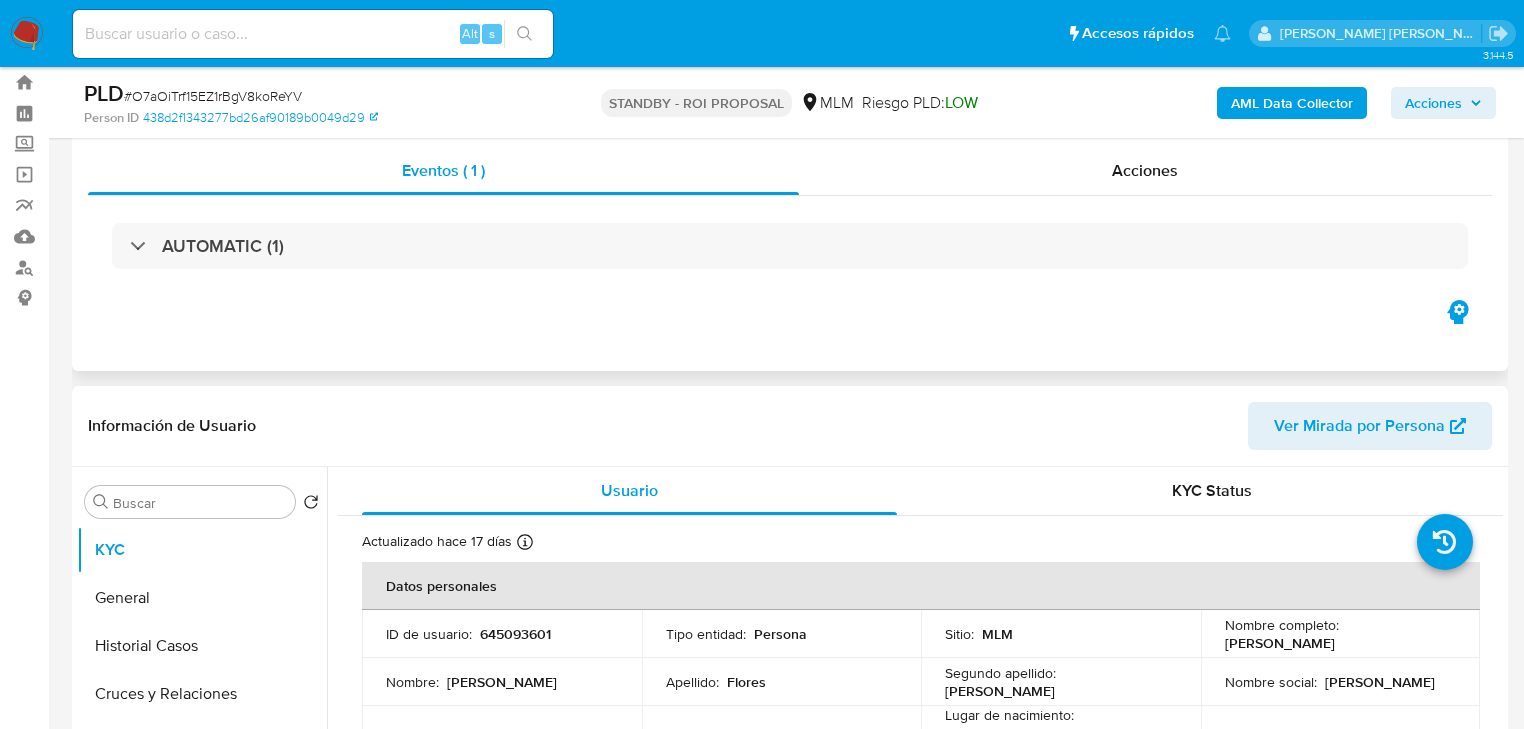 scroll, scrollTop: 80, scrollLeft: 0, axis: vertical 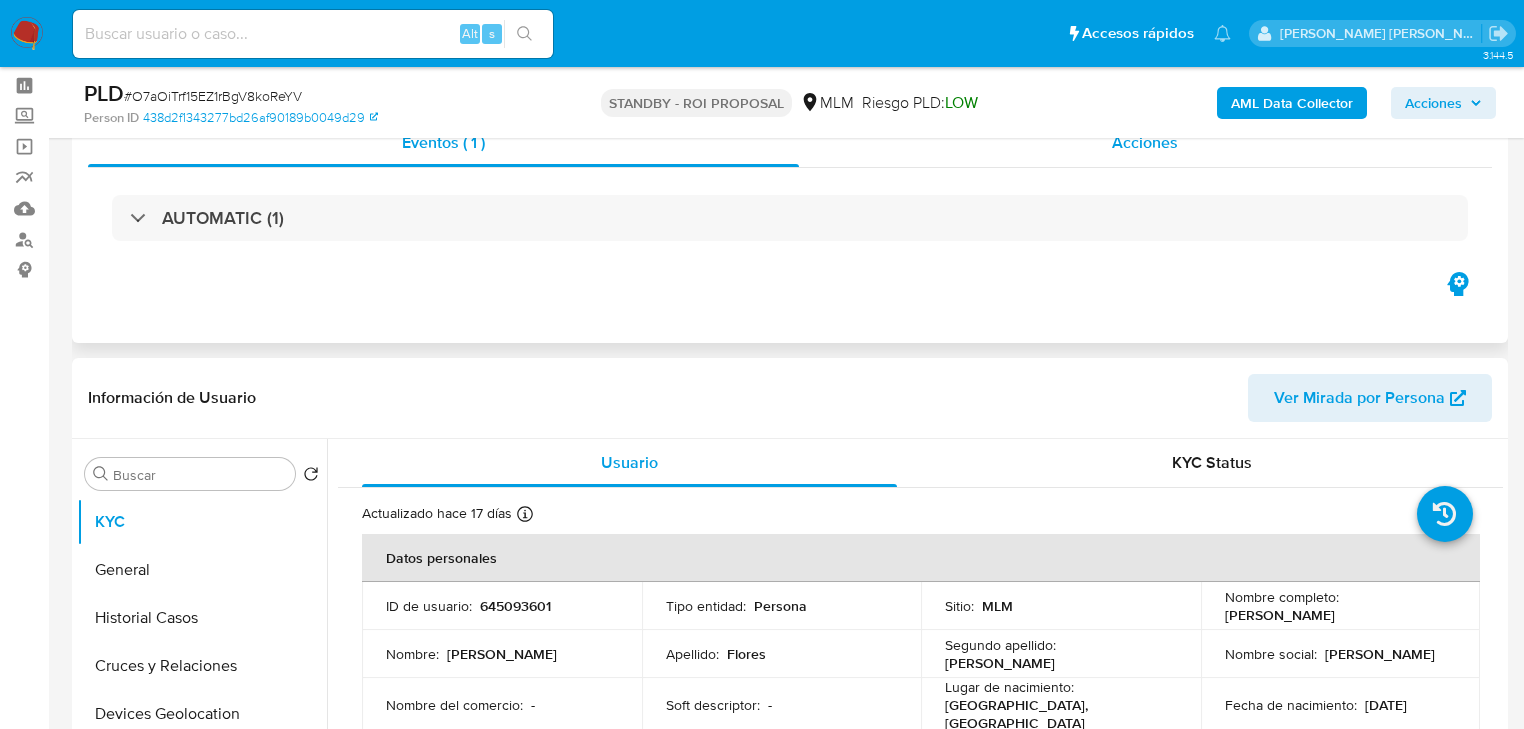 click on "PLD # O7aOiTrf15EZ1rBgV8koReYV Person ID 438d2f1343277bd26af90189b0049d29 STANDBY - ROI PROPOSAL  MLM Riesgo PLD:  LOW AML Data Collector Acciones" at bounding box center (790, 102) 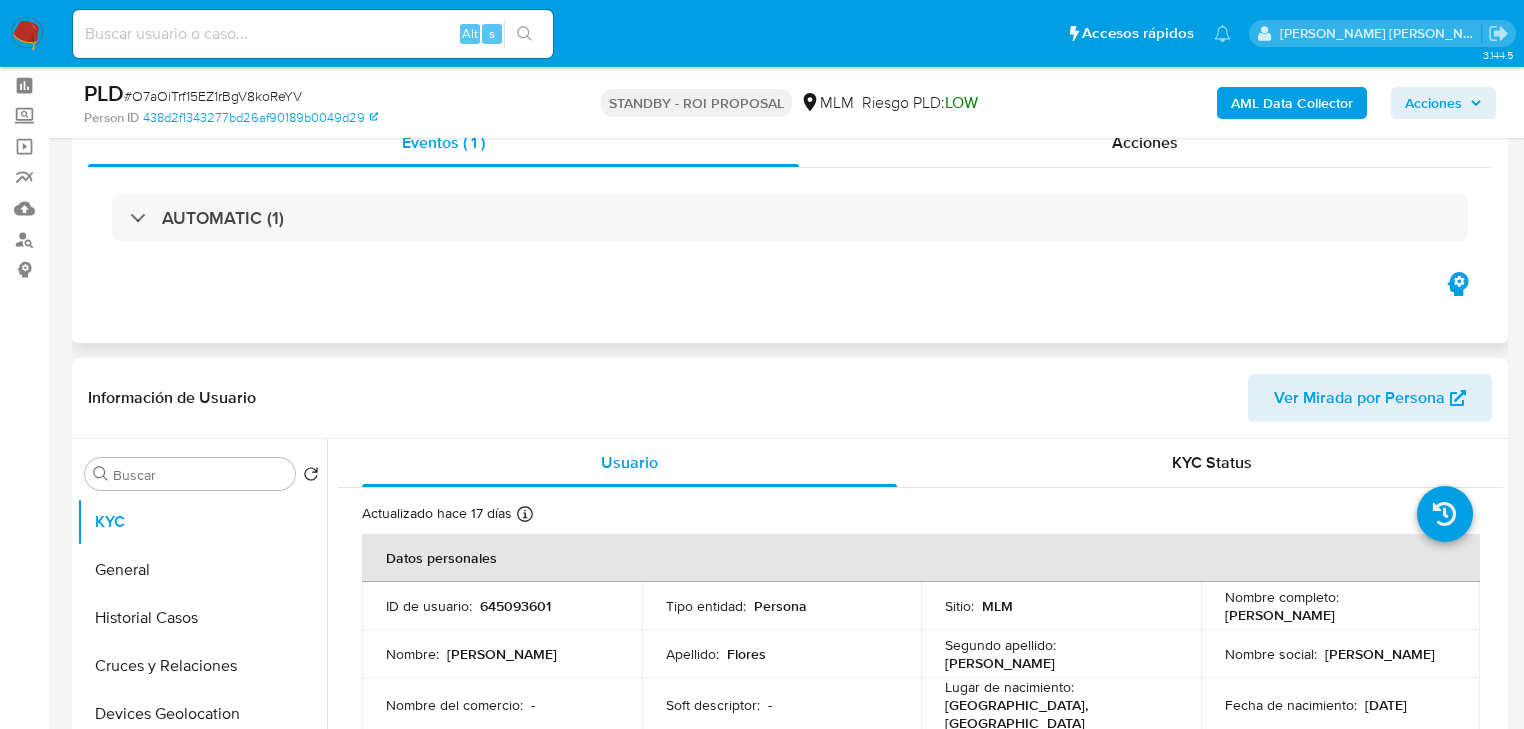 drag, startPoint x: 1136, startPoint y: 147, endPoint x: 1119, endPoint y: 179, distance: 36.23534 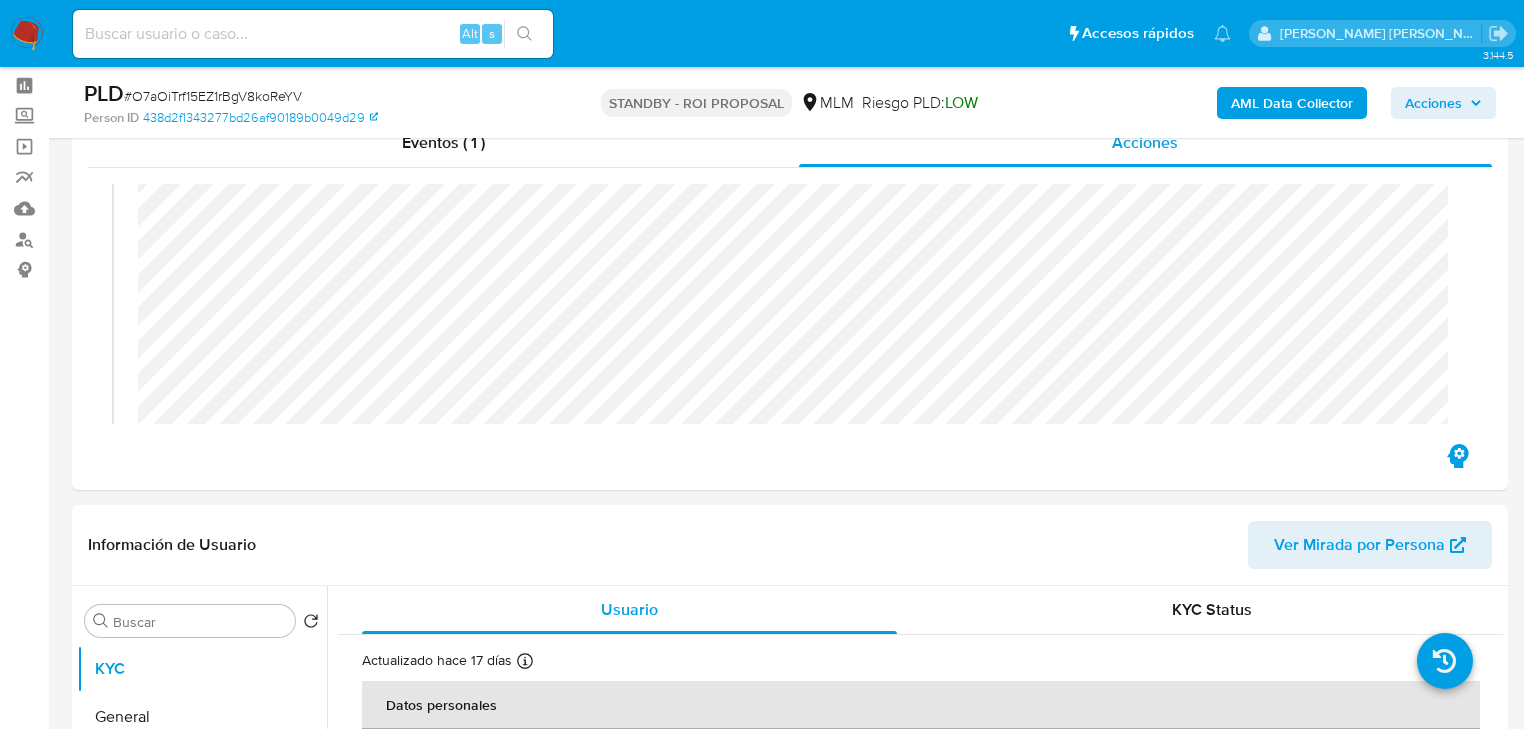 scroll, scrollTop: 0, scrollLeft: 0, axis: both 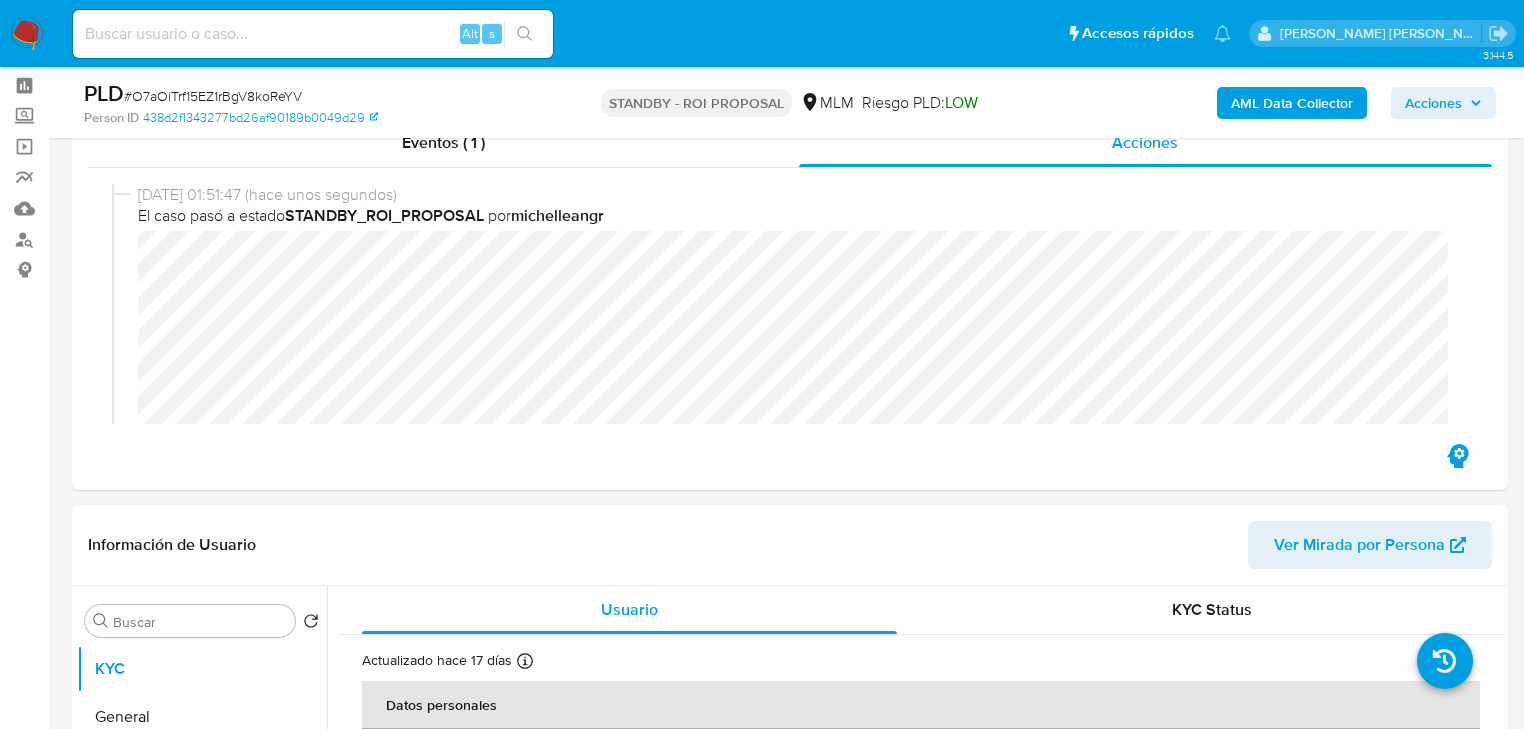 click at bounding box center [313, 34] 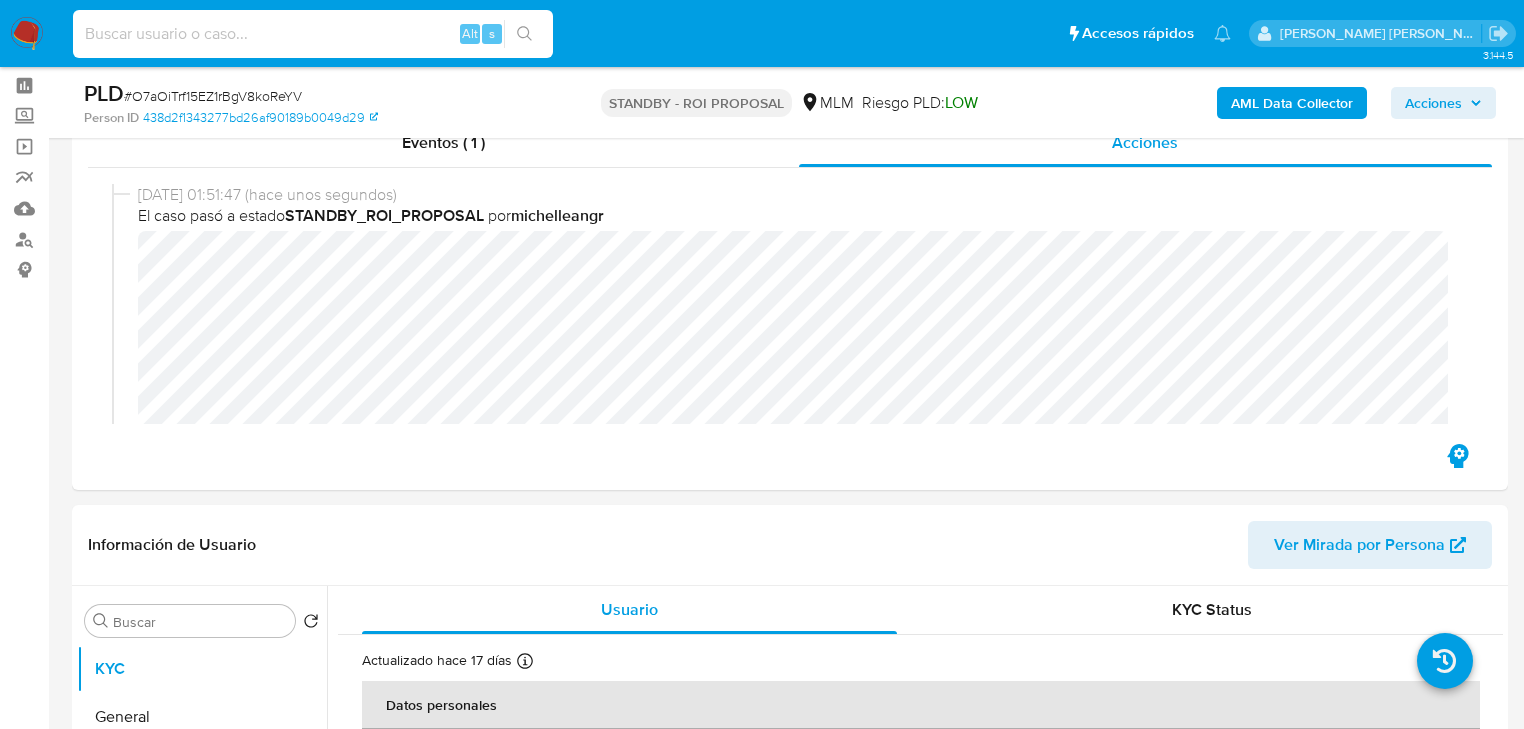 paste on "2356013961" 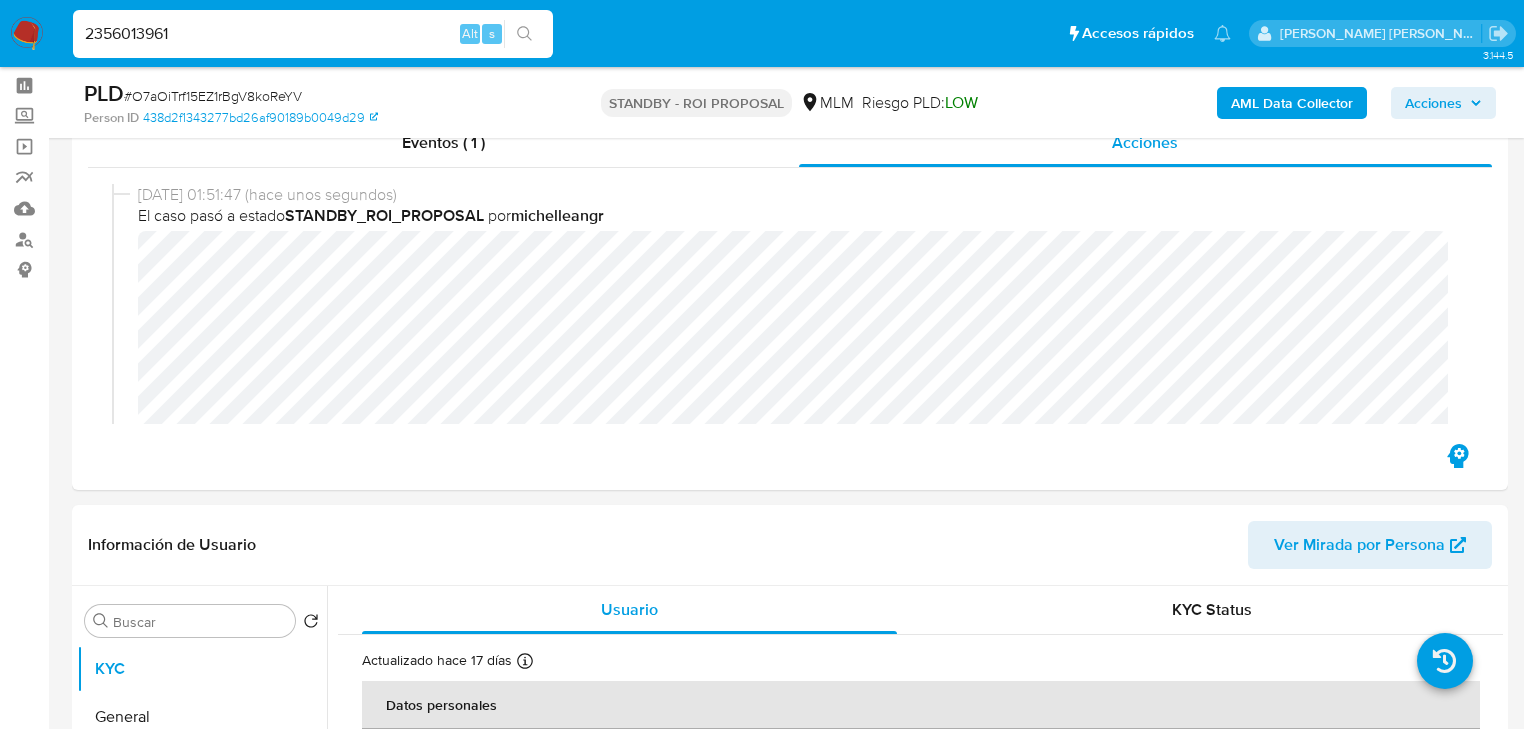 type on "2356013961" 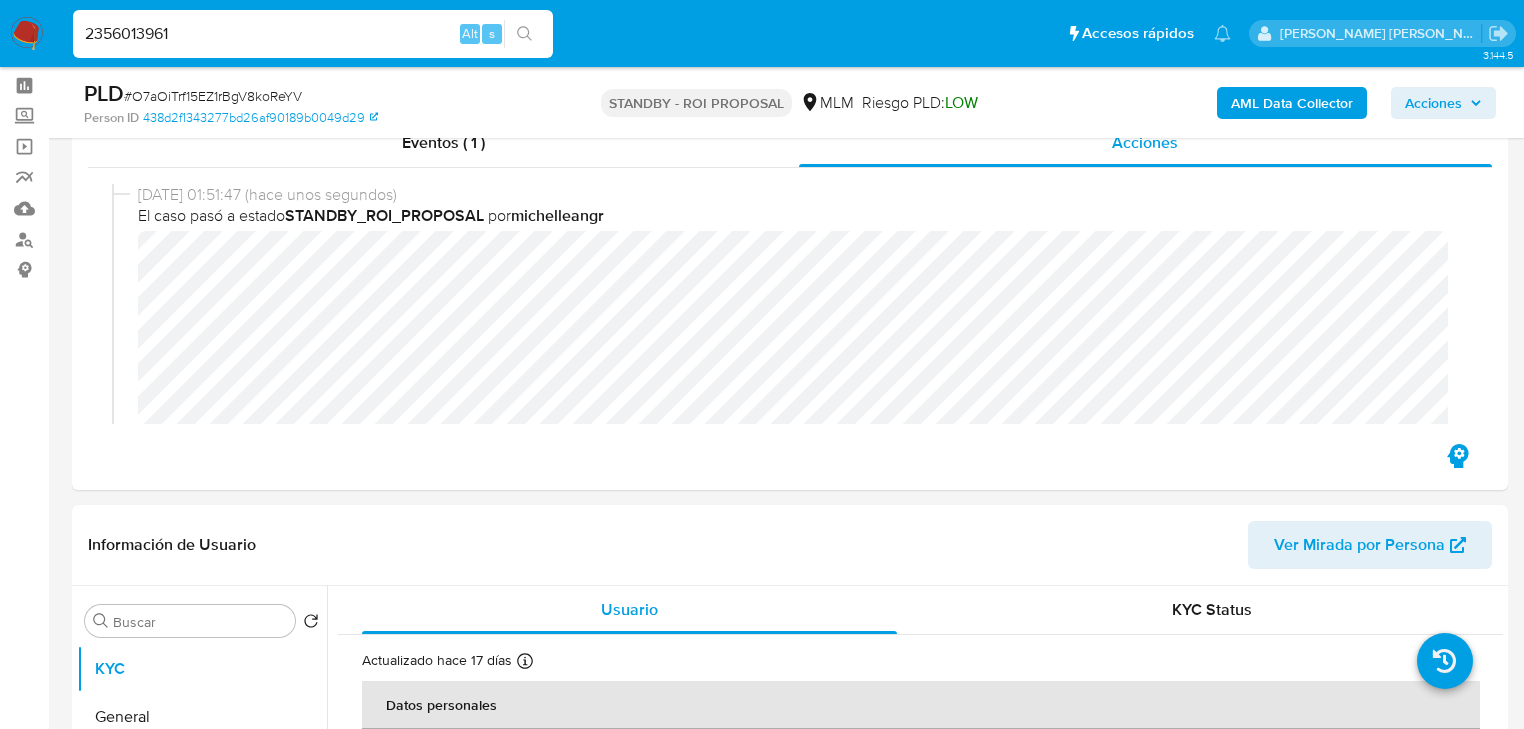 scroll, scrollTop: 0, scrollLeft: 0, axis: both 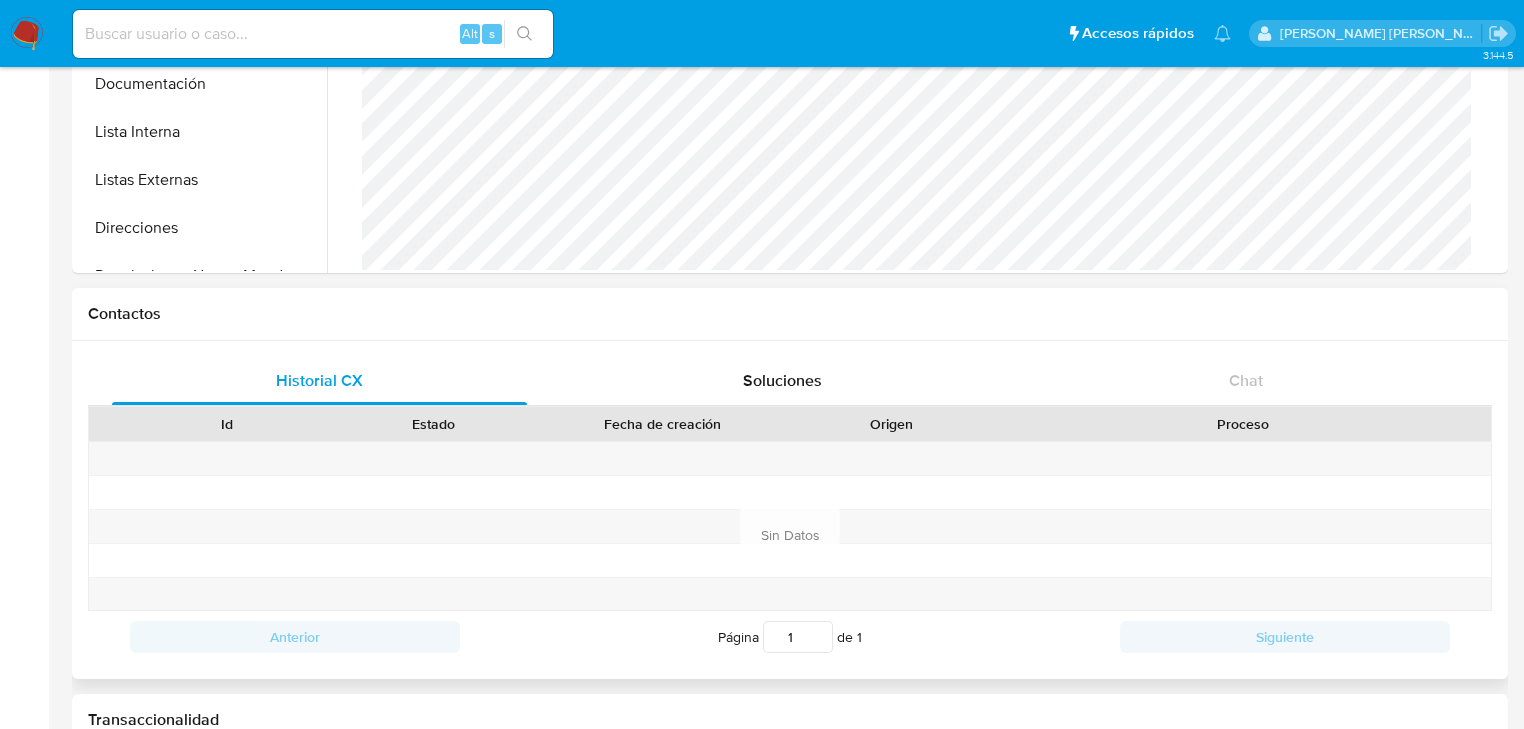 select on "10" 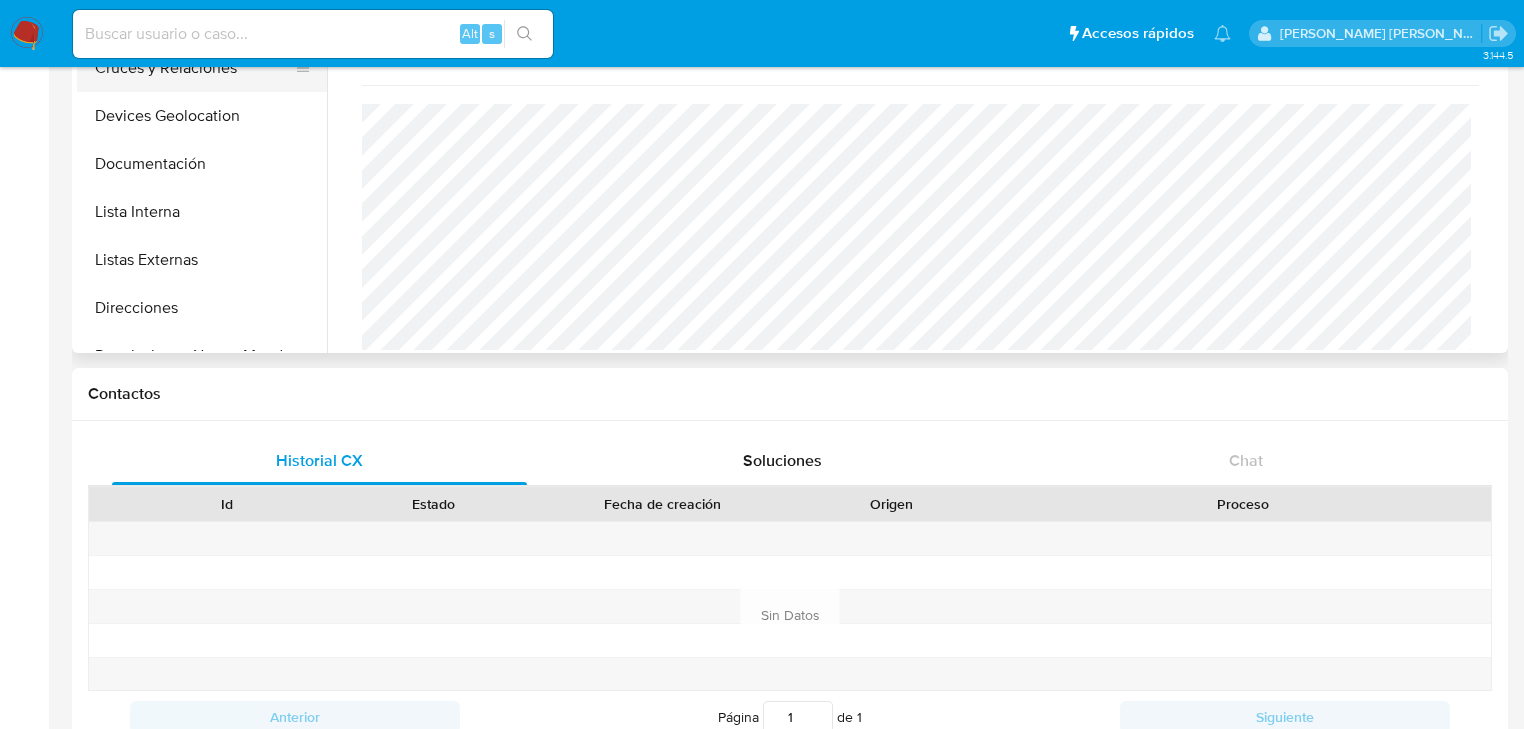 scroll, scrollTop: 0, scrollLeft: 0, axis: both 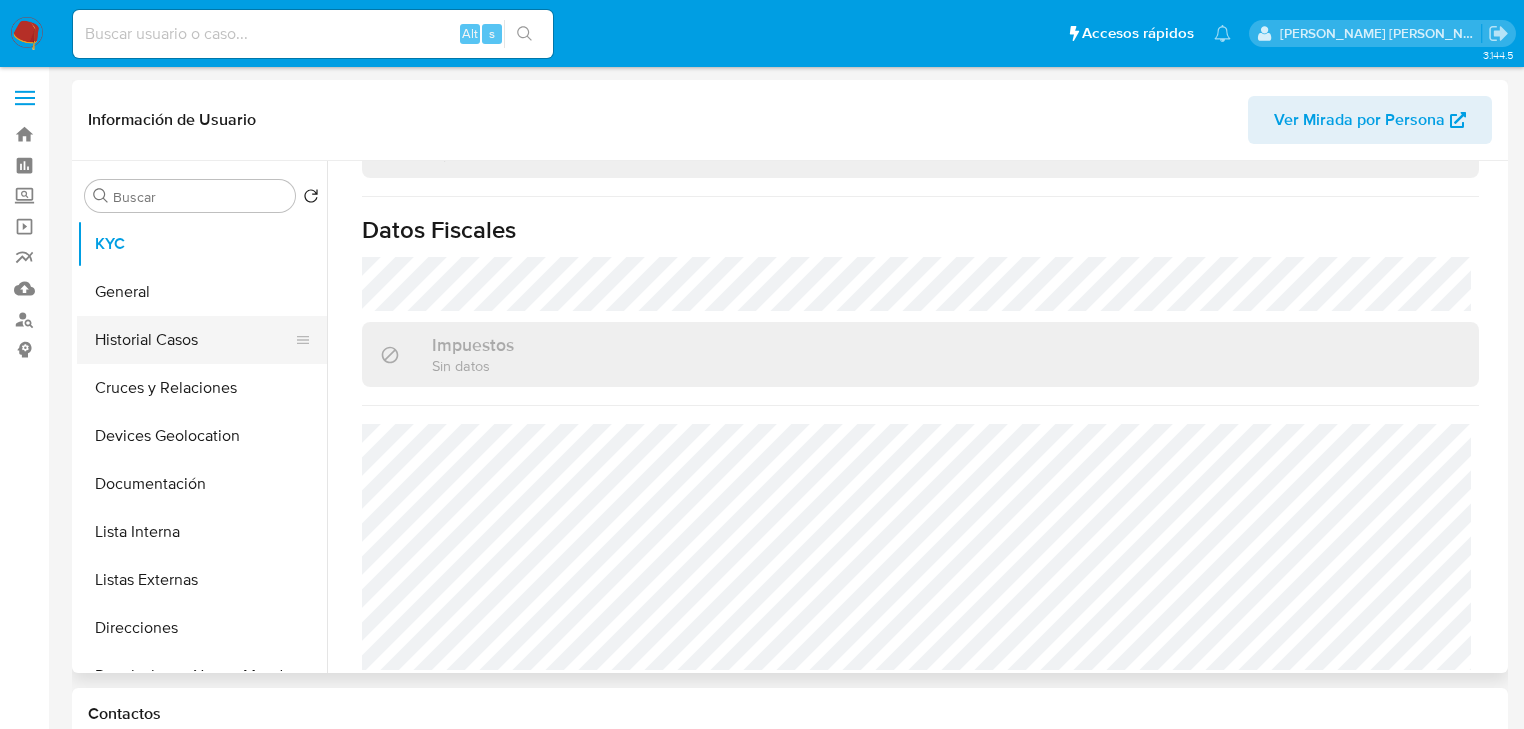 drag, startPoint x: 197, startPoint y: 337, endPoint x: 228, endPoint y: 341, distance: 31.257 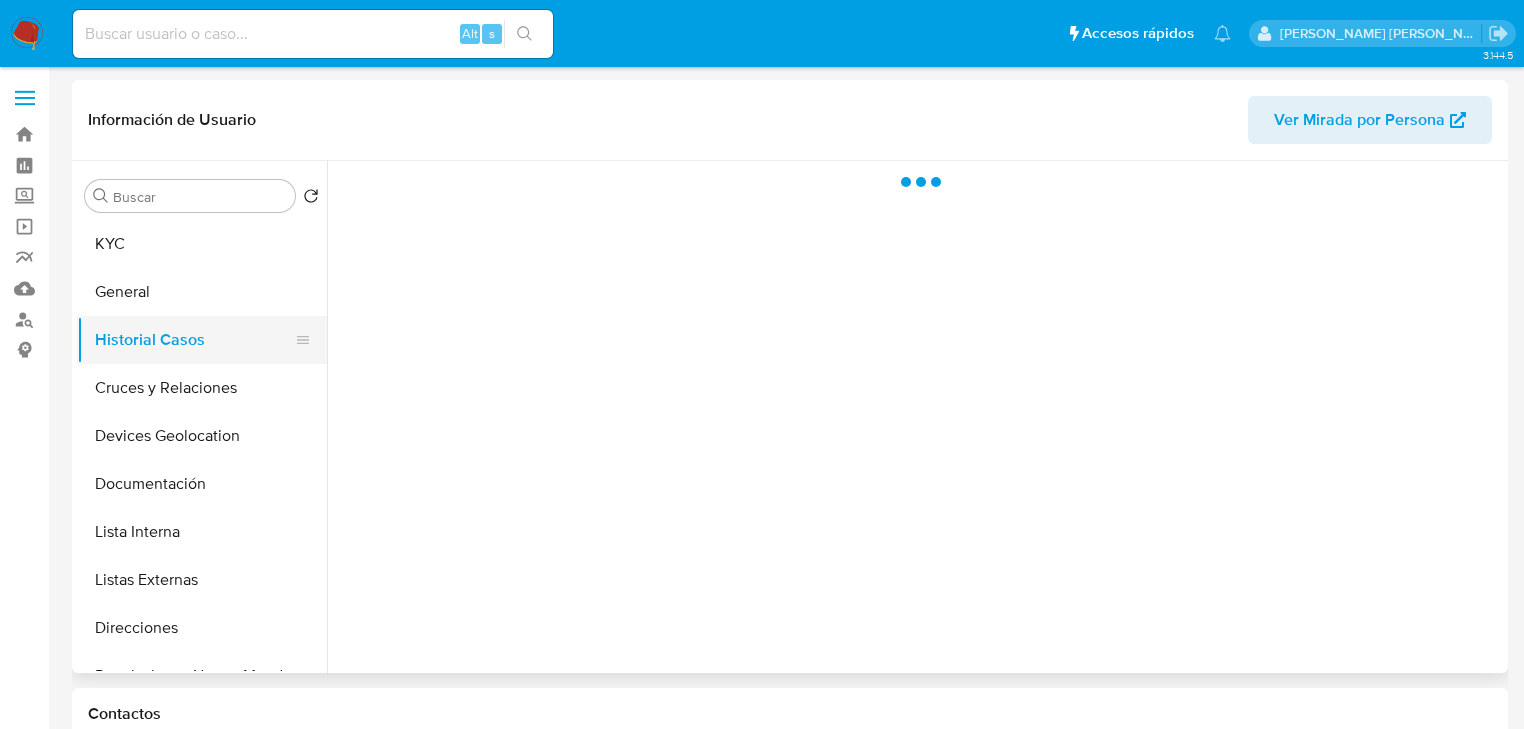 scroll, scrollTop: 0, scrollLeft: 0, axis: both 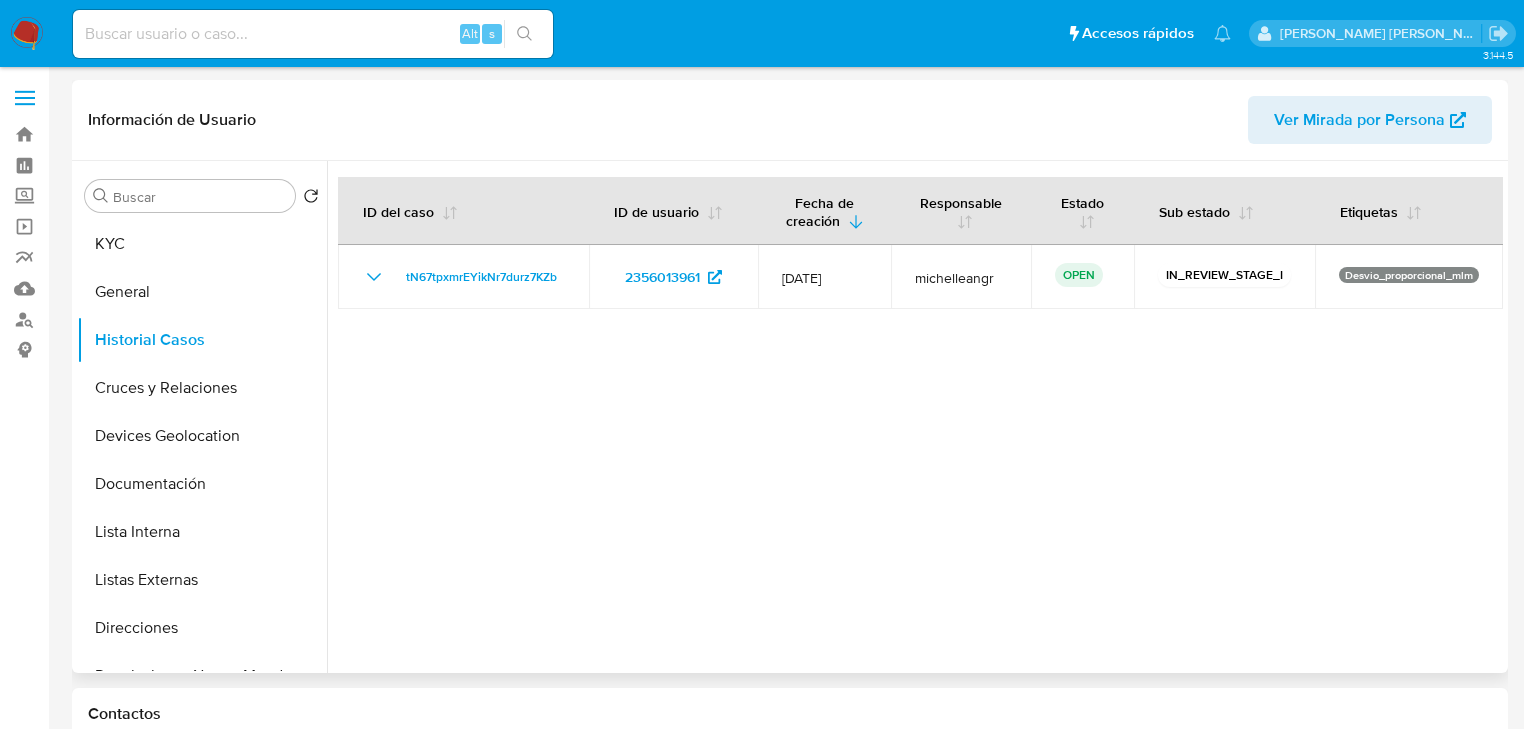 type 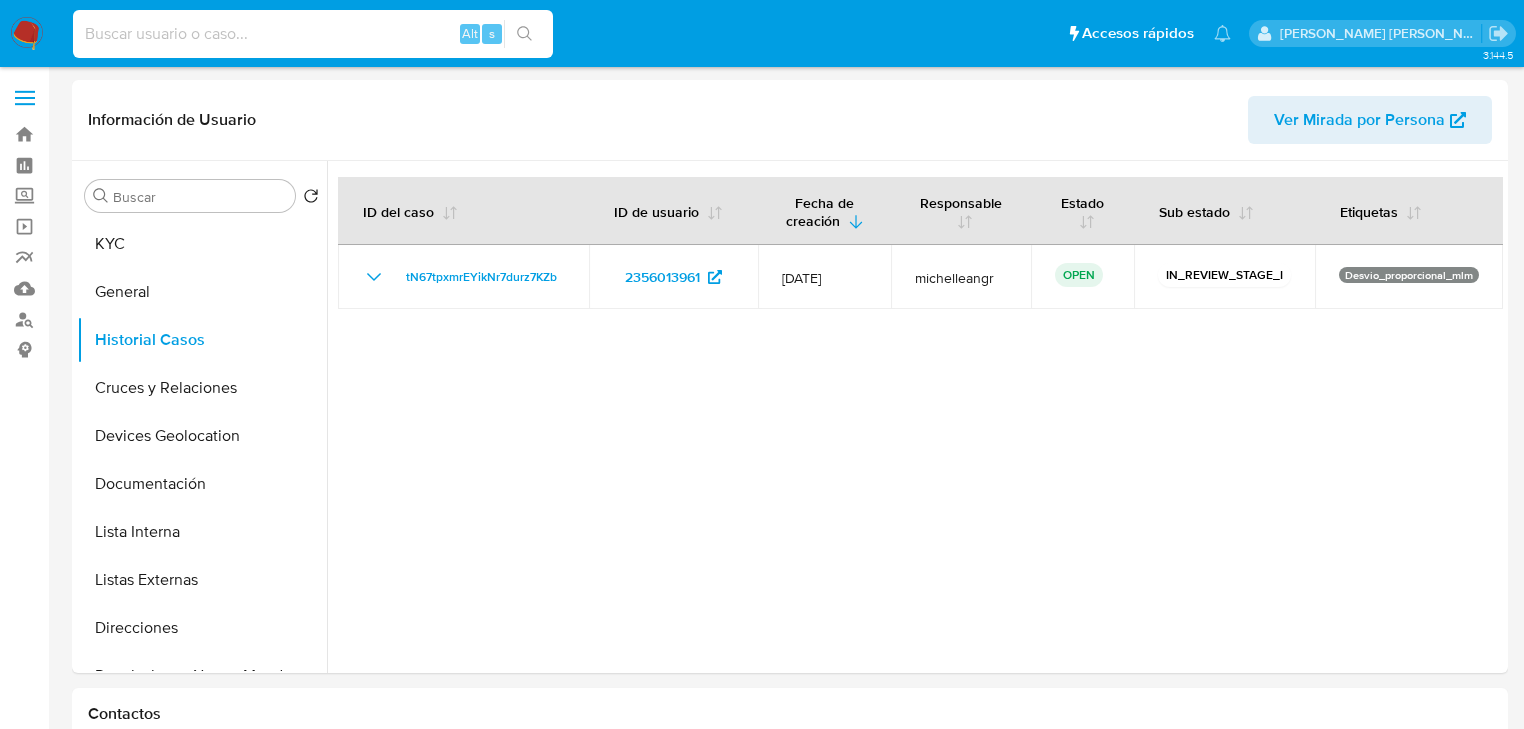 click at bounding box center [313, 34] 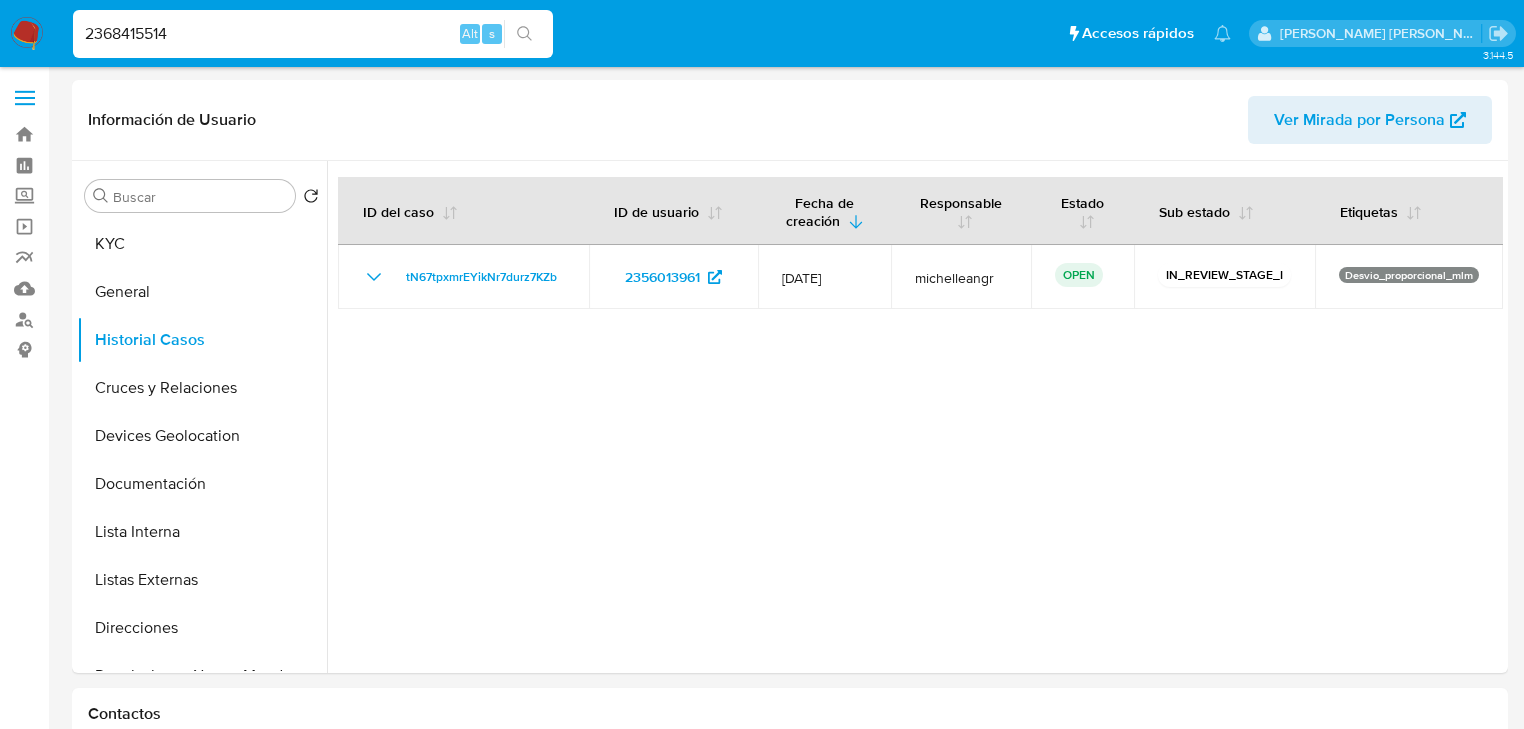type on "2368415514" 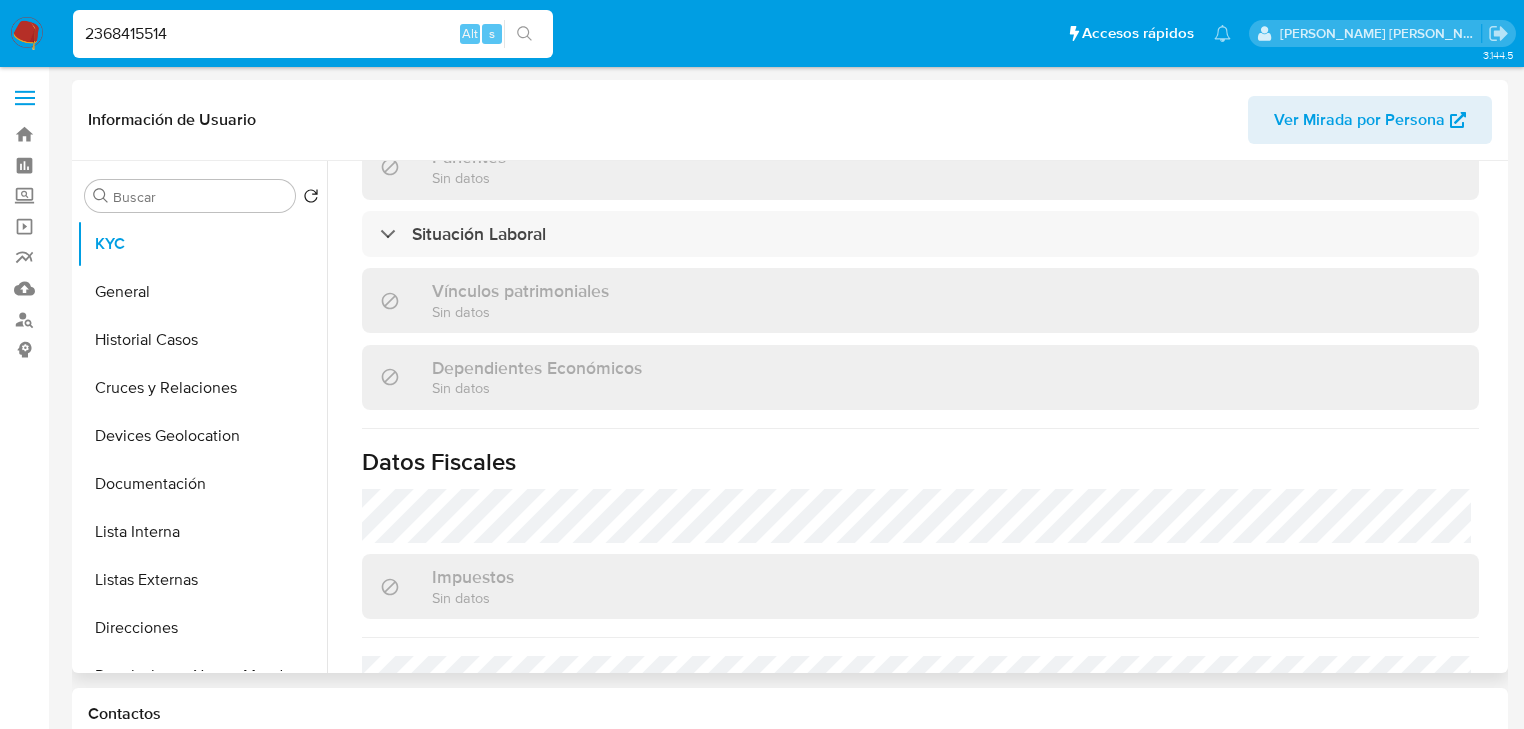 scroll, scrollTop: 1263, scrollLeft: 0, axis: vertical 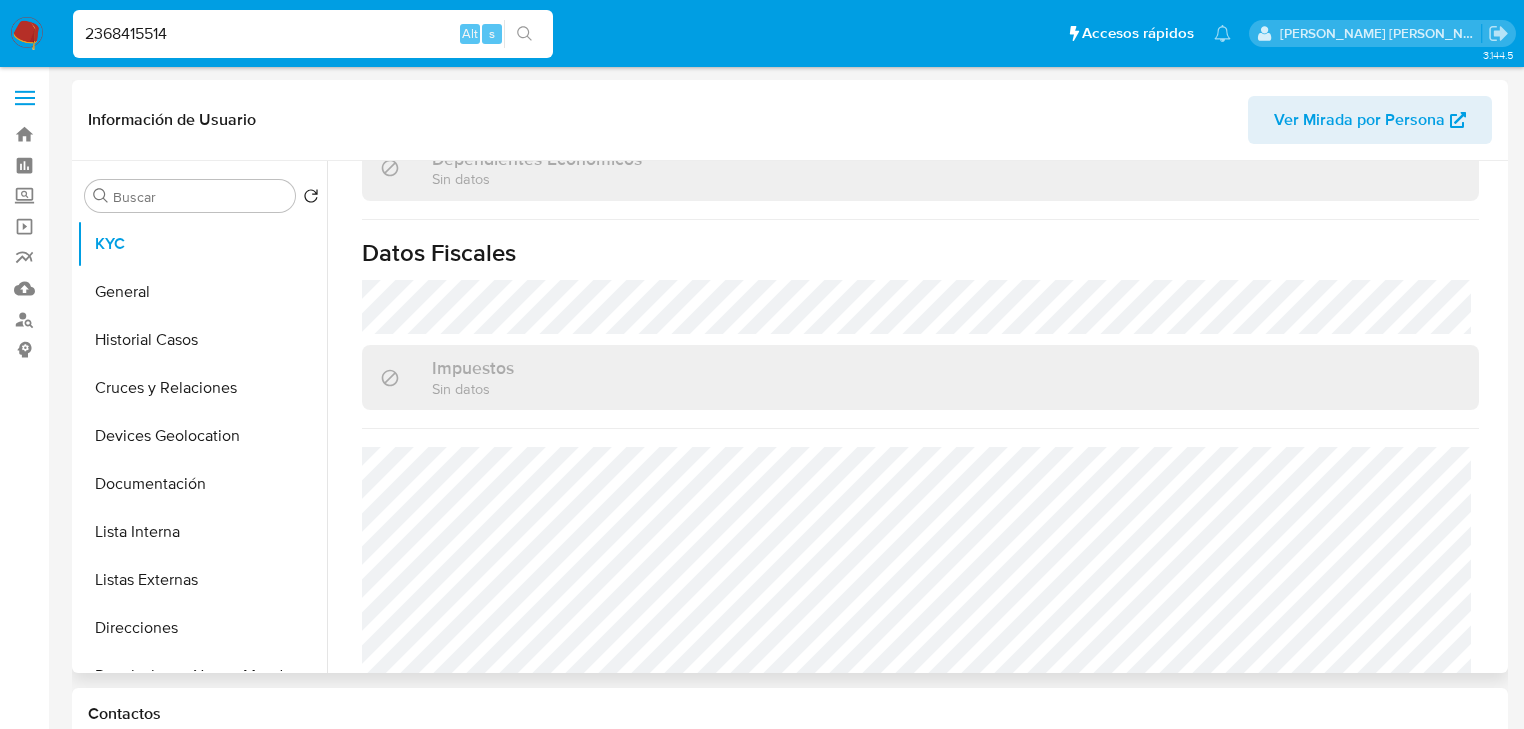 select on "10" 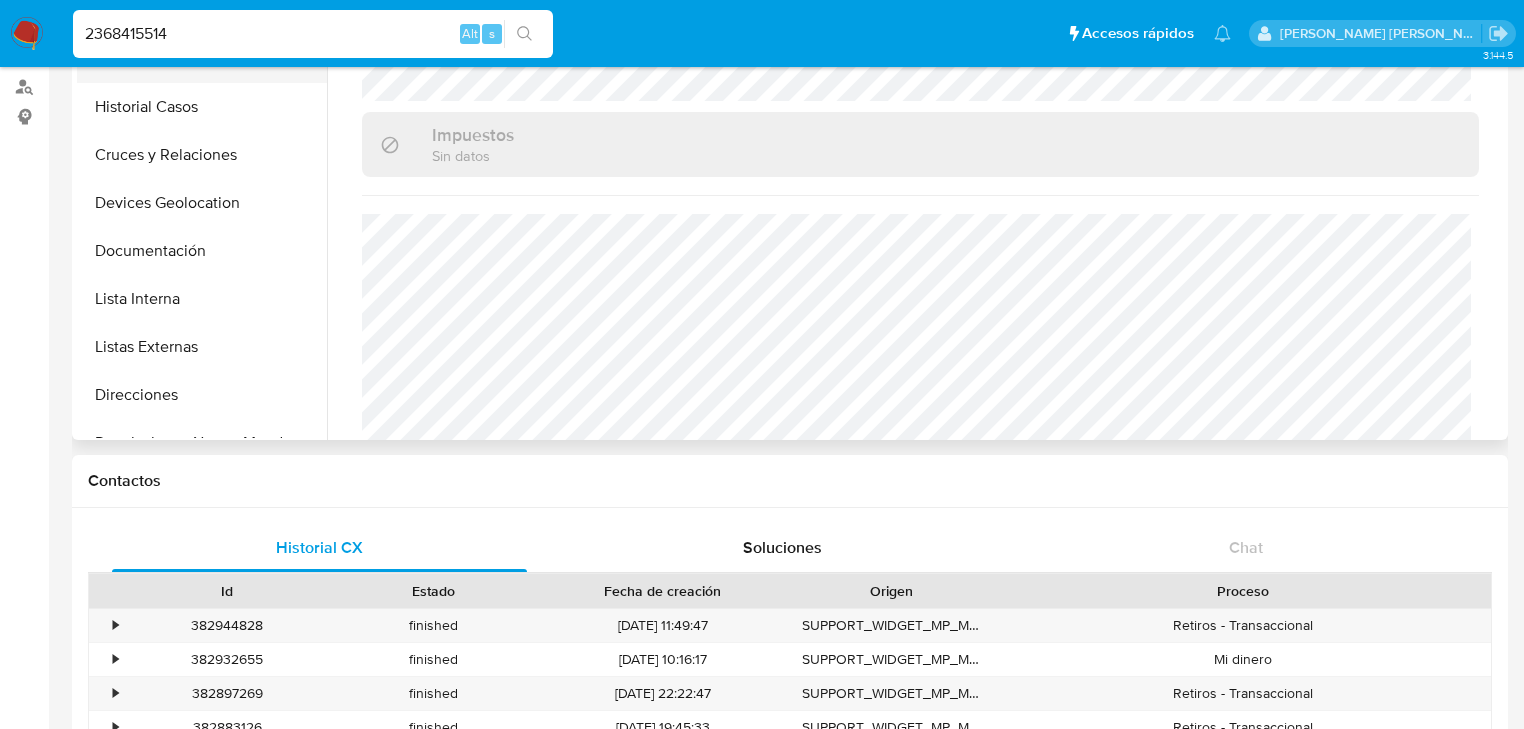 scroll, scrollTop: 0, scrollLeft: 0, axis: both 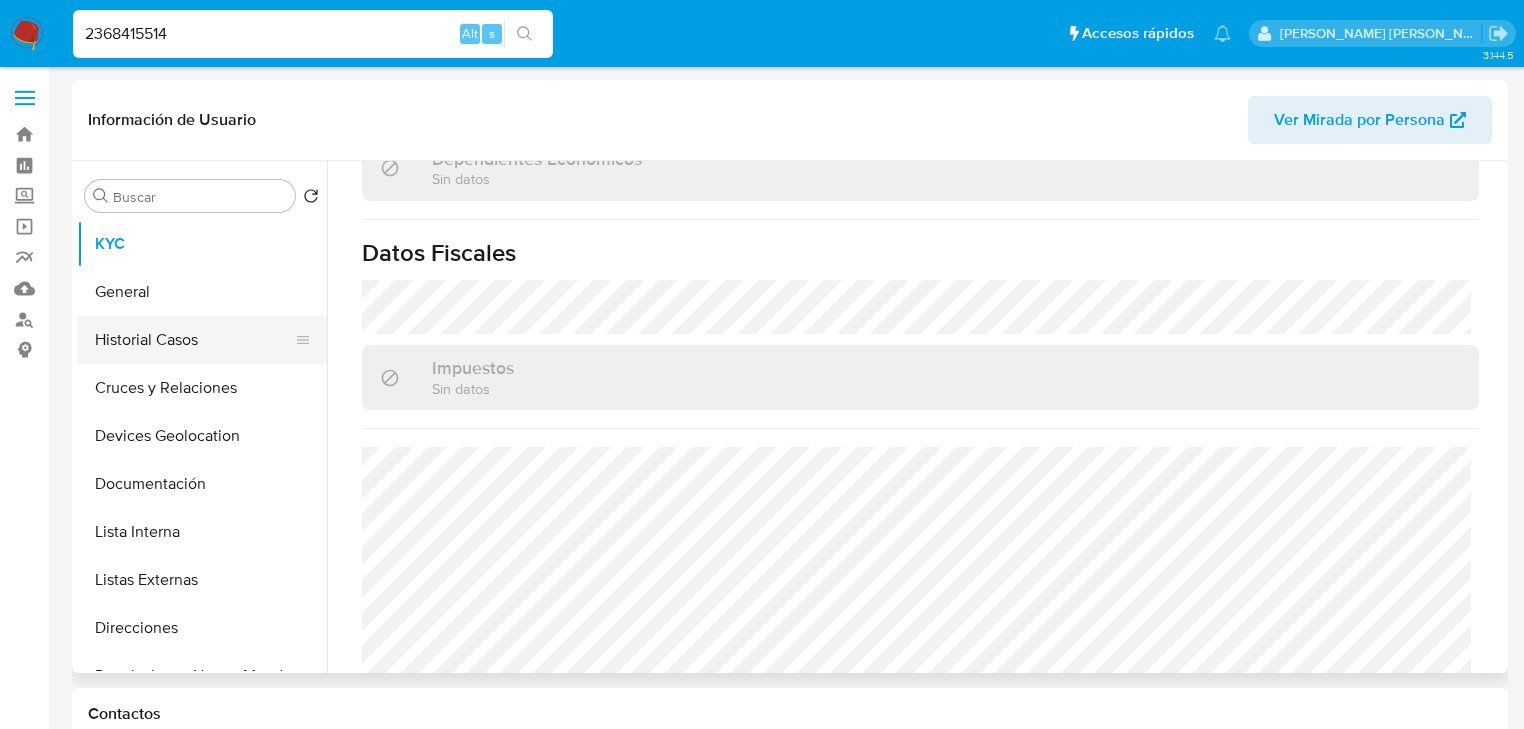 click on "Historial Casos" at bounding box center [194, 340] 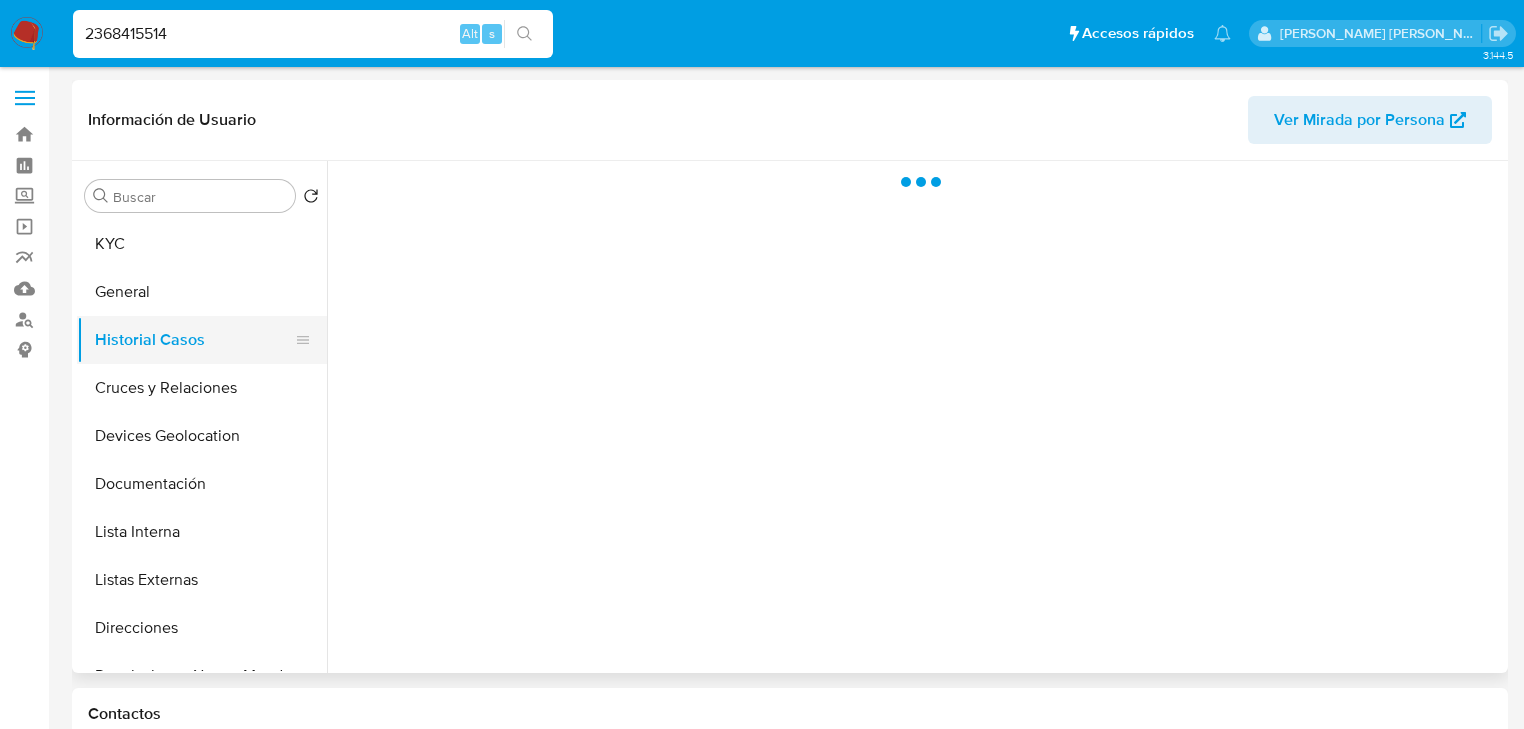 scroll, scrollTop: 0, scrollLeft: 0, axis: both 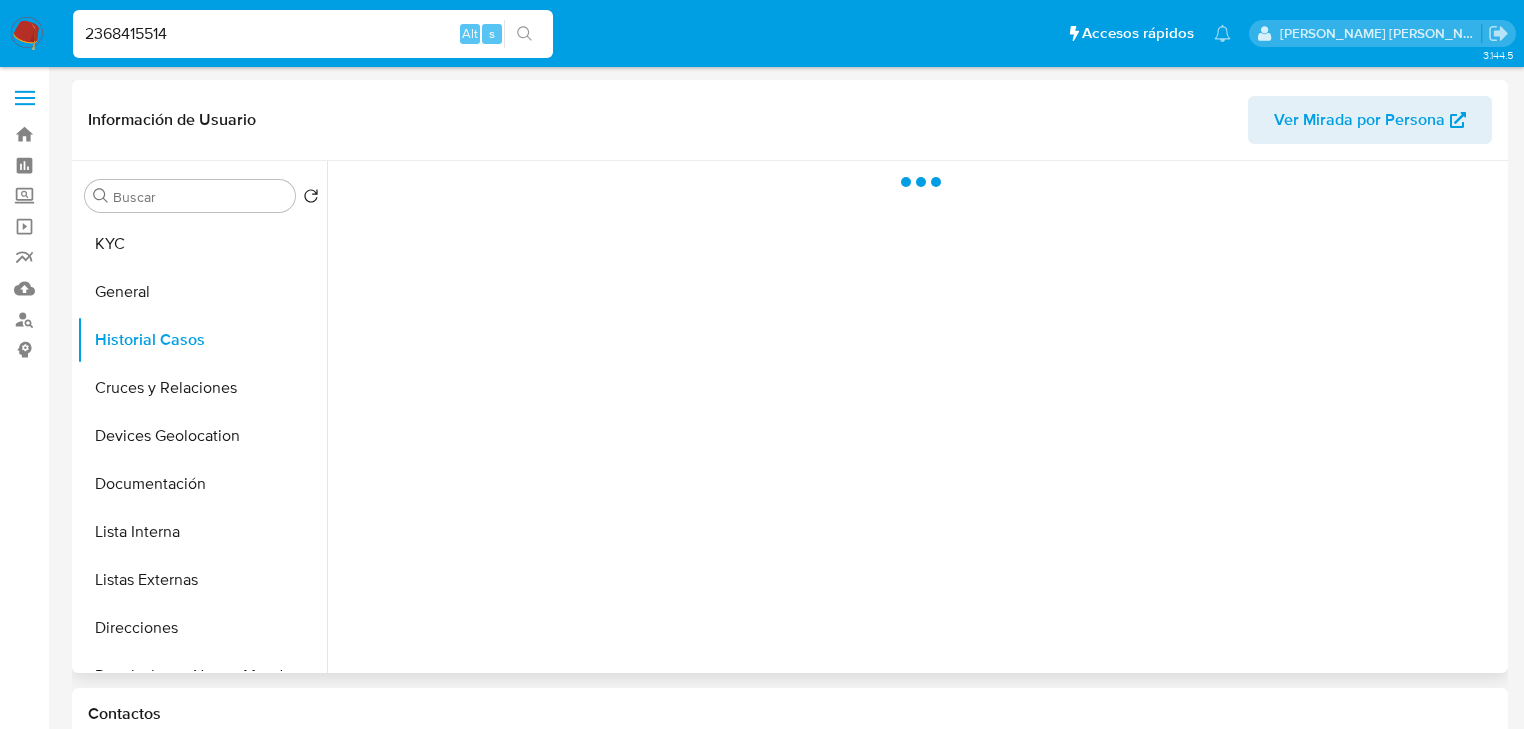 type 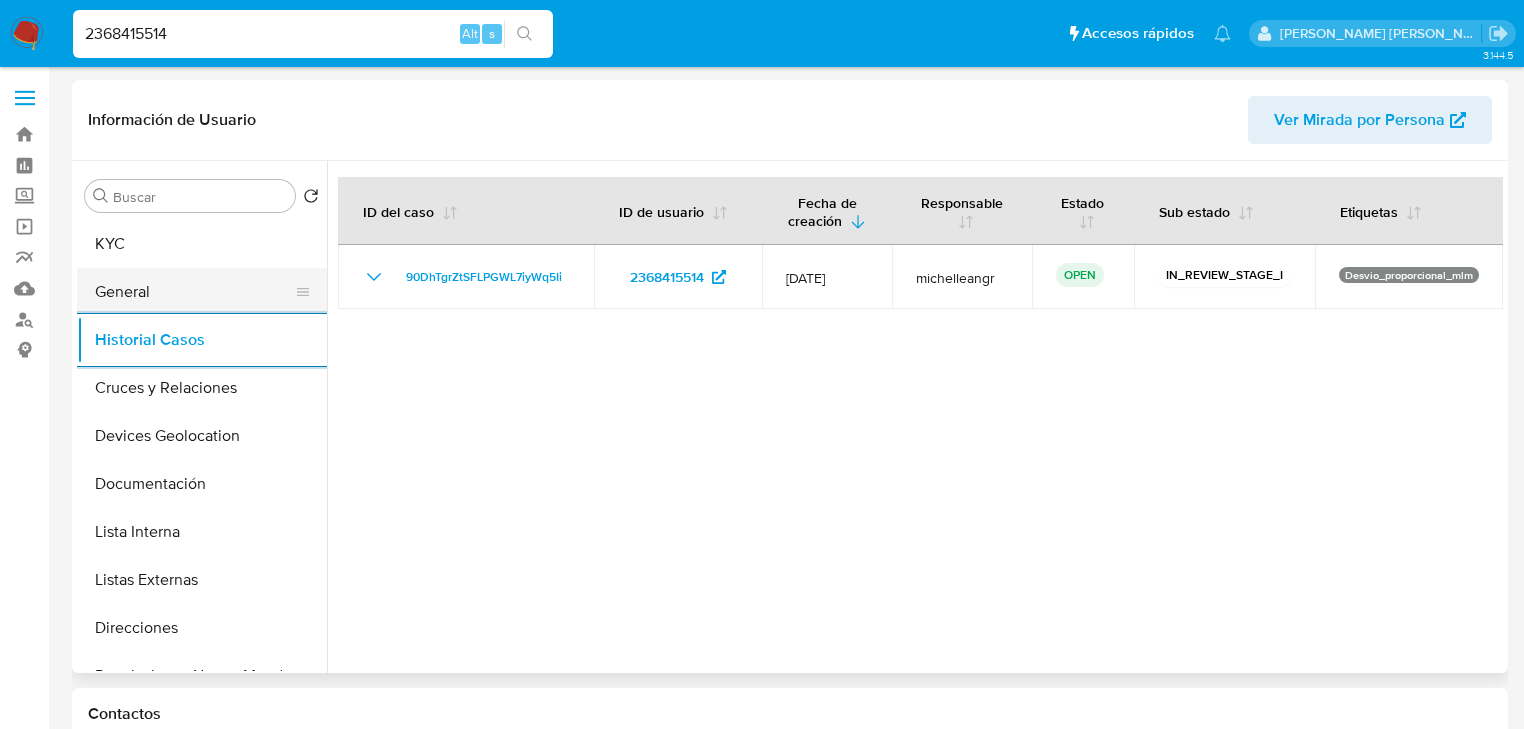 click on "General" at bounding box center [194, 292] 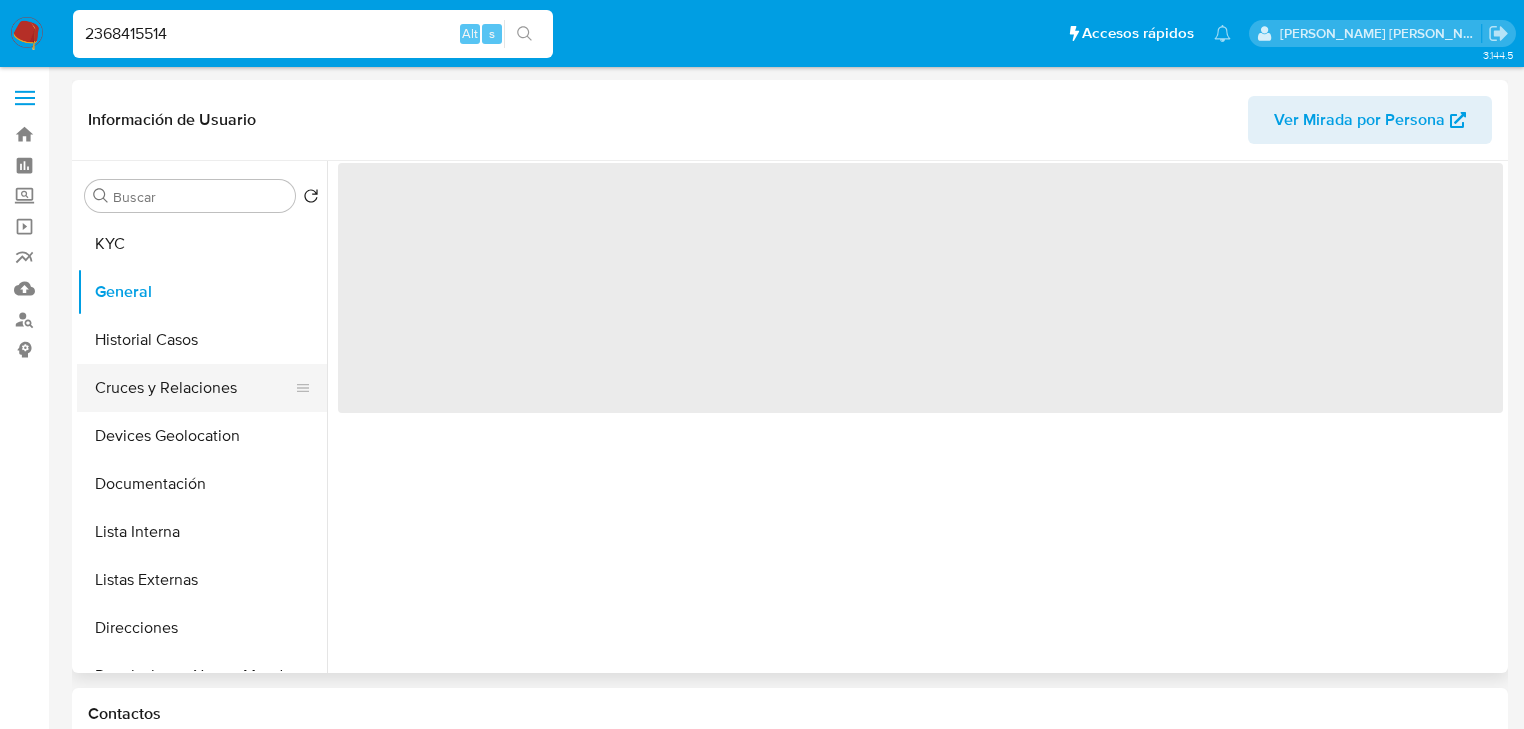 type 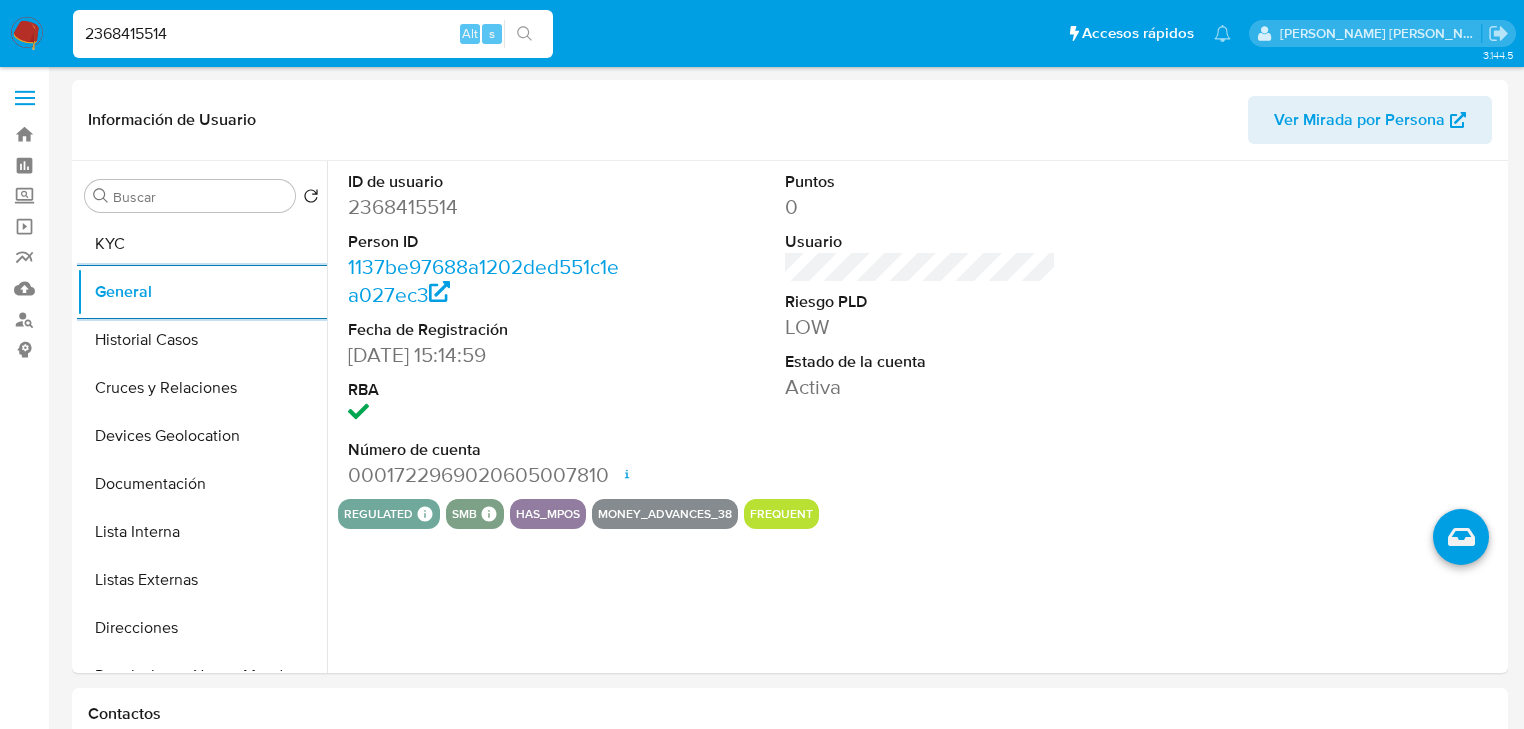 drag, startPoint x: 159, startPoint y: 25, endPoint x: 0, endPoint y: -4, distance: 161.62302 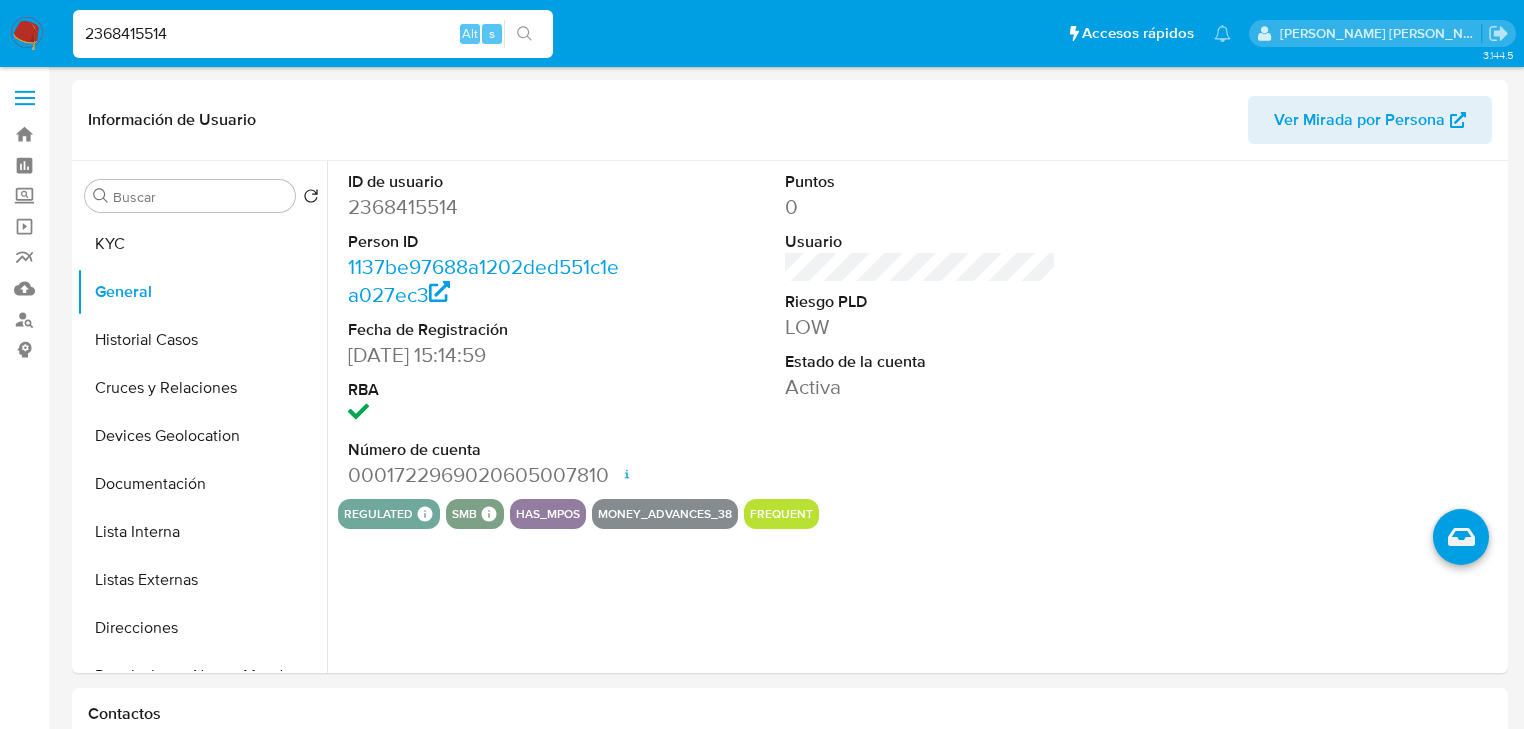 paste on "1129246495" 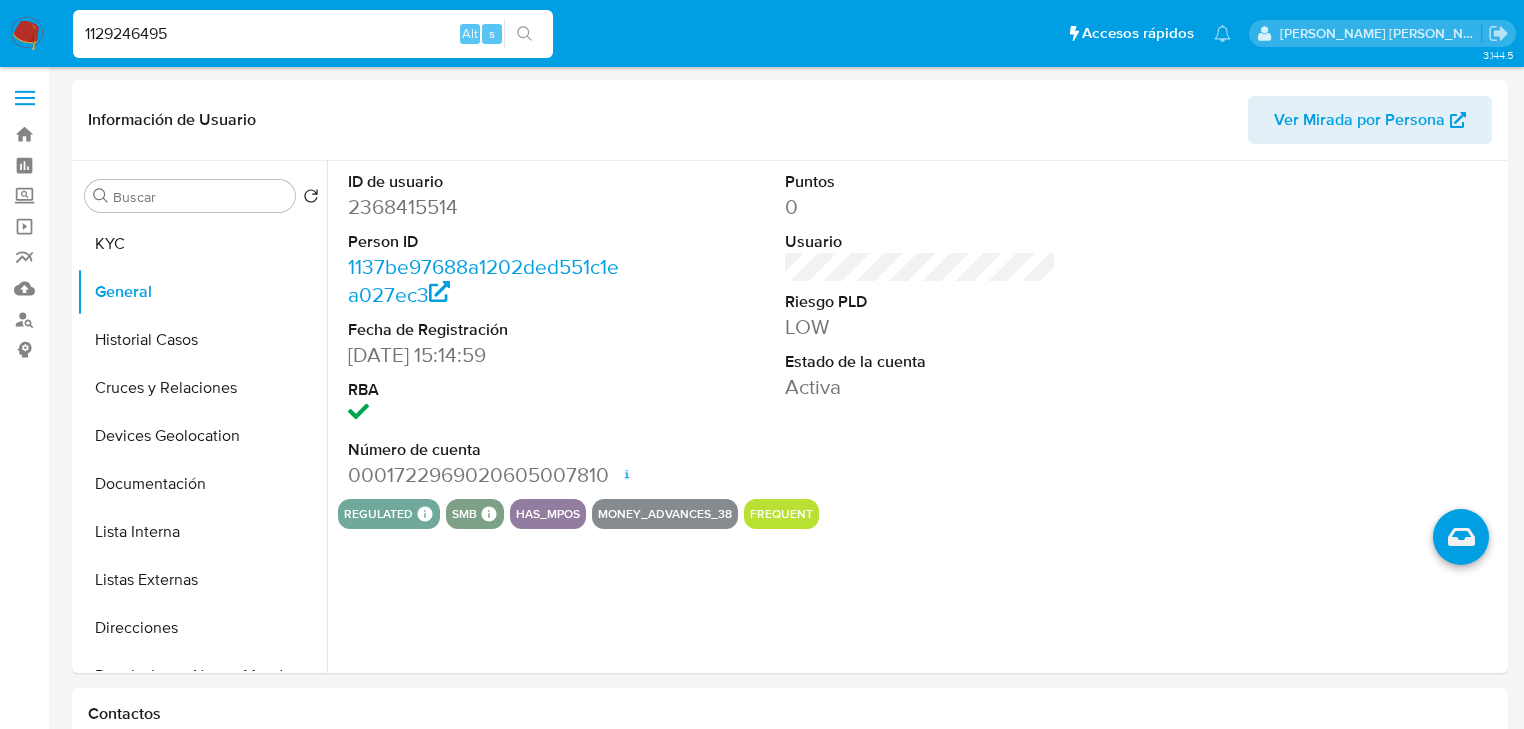 type on "1129246495" 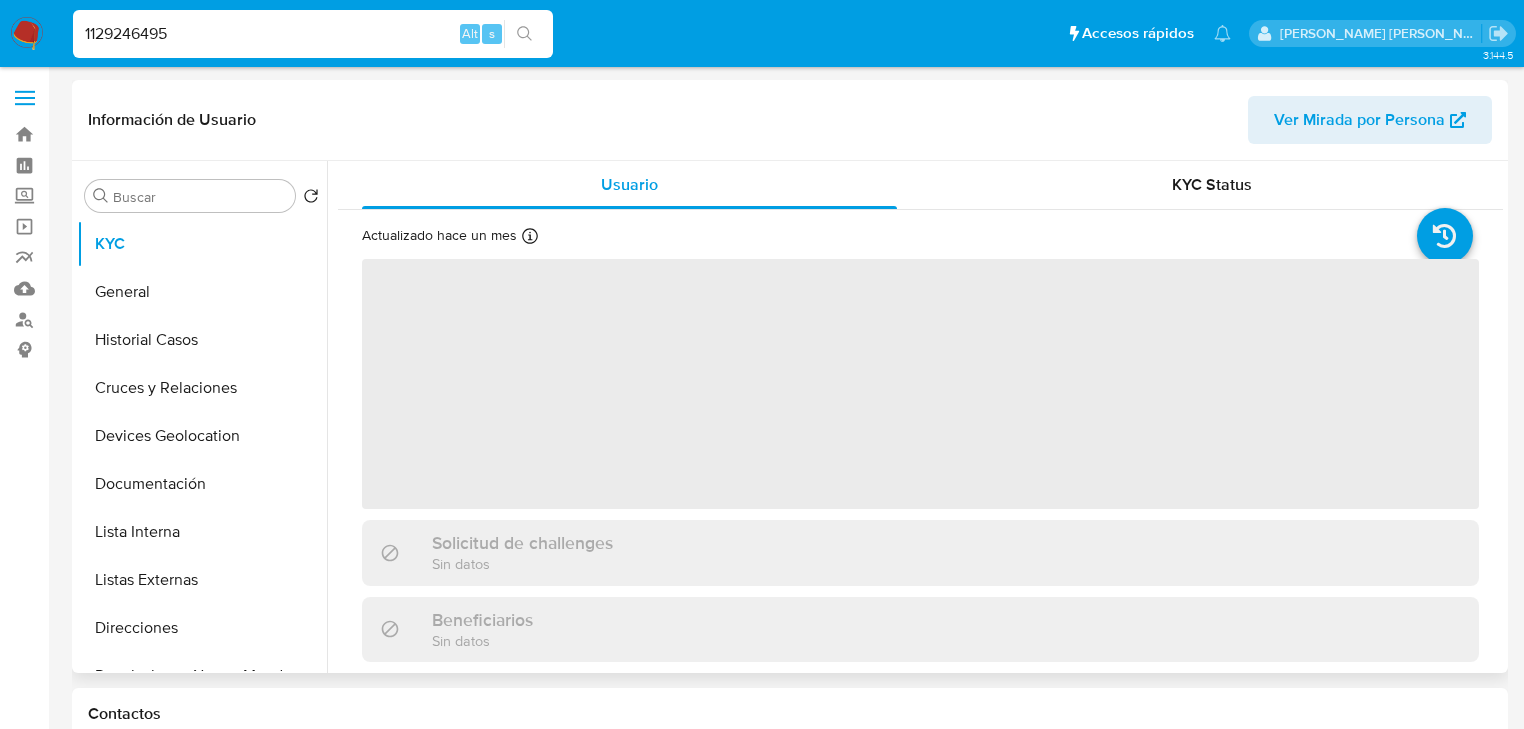 drag, startPoint x: 217, startPoint y: 344, endPoint x: 472, endPoint y: 424, distance: 267.25455 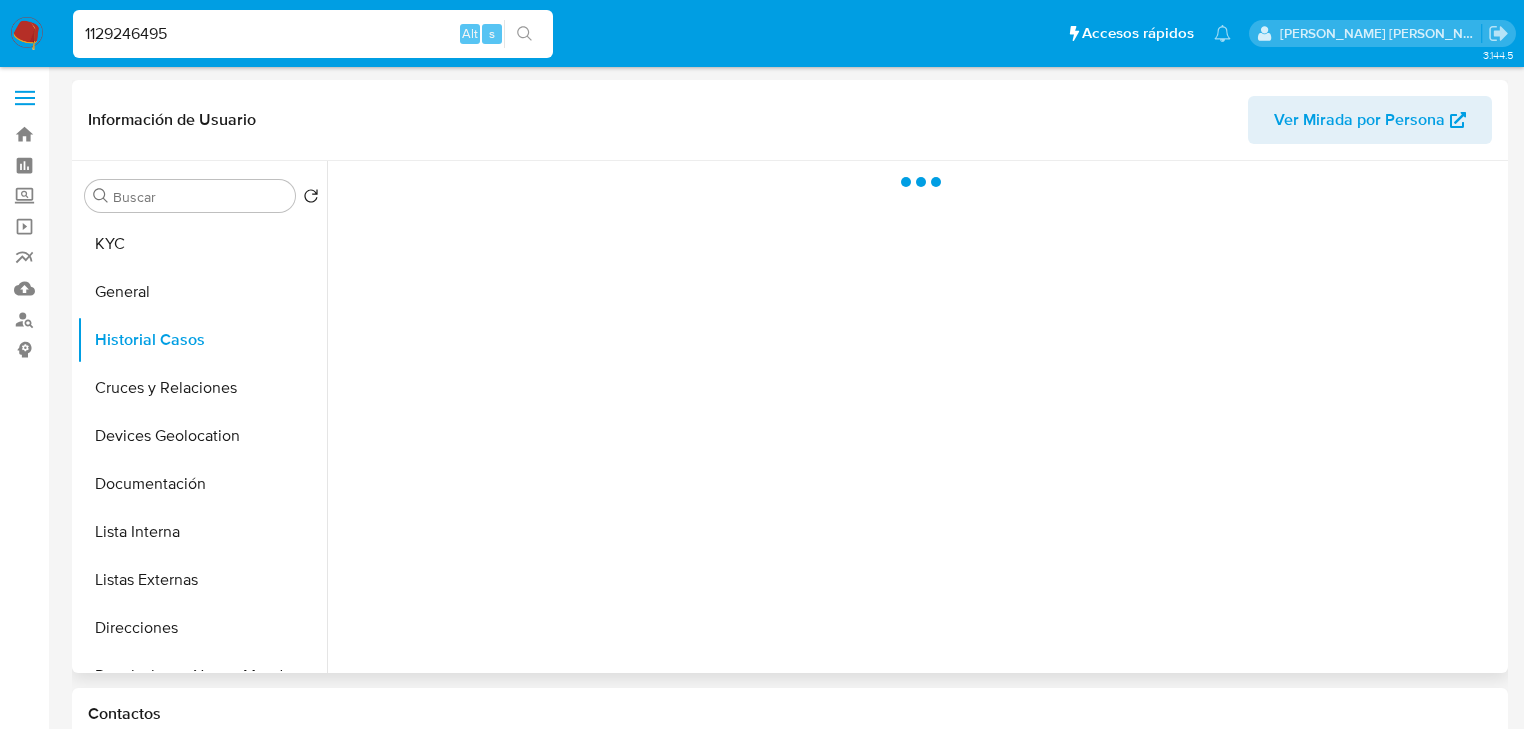 select on "10" 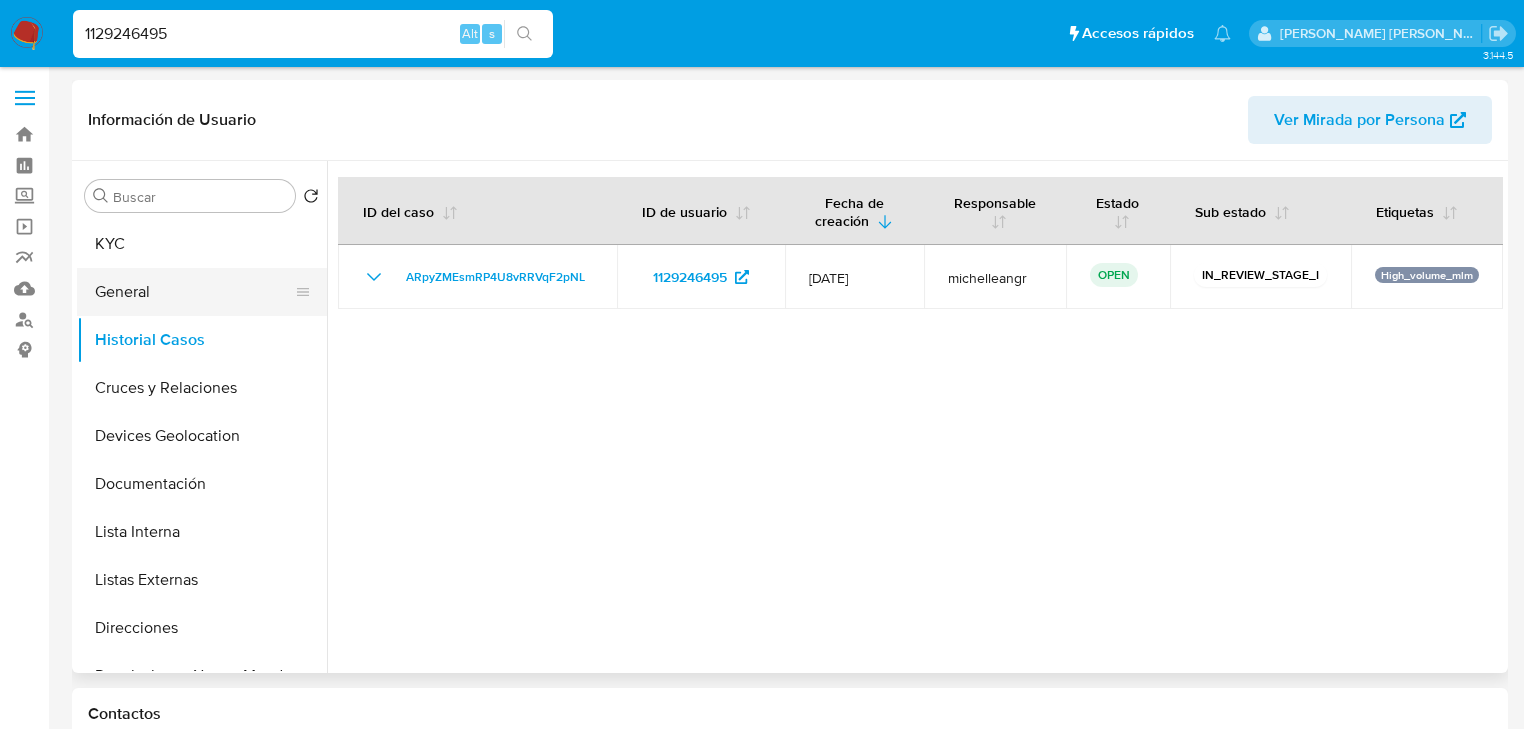 click on "General" at bounding box center [194, 292] 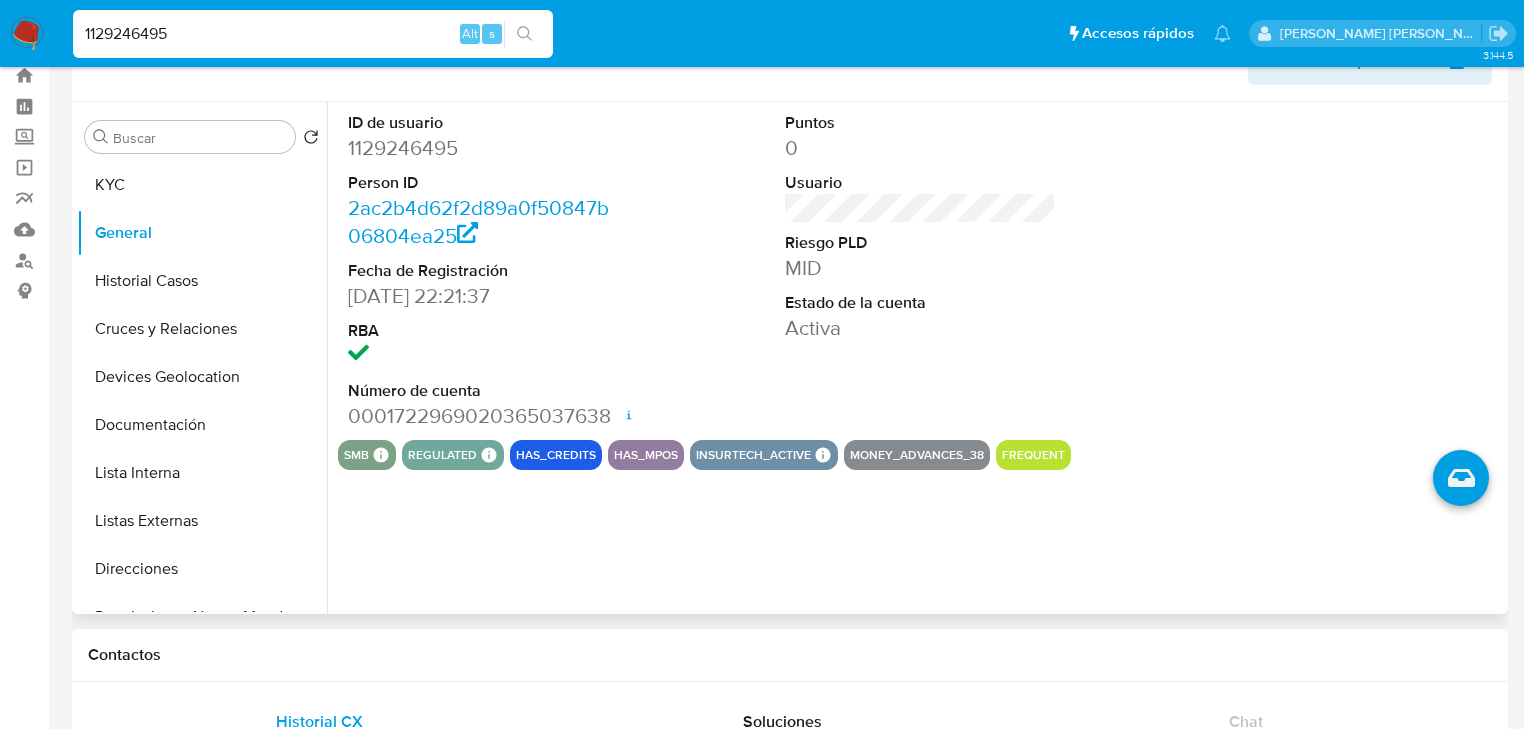 scroll, scrollTop: 0, scrollLeft: 0, axis: both 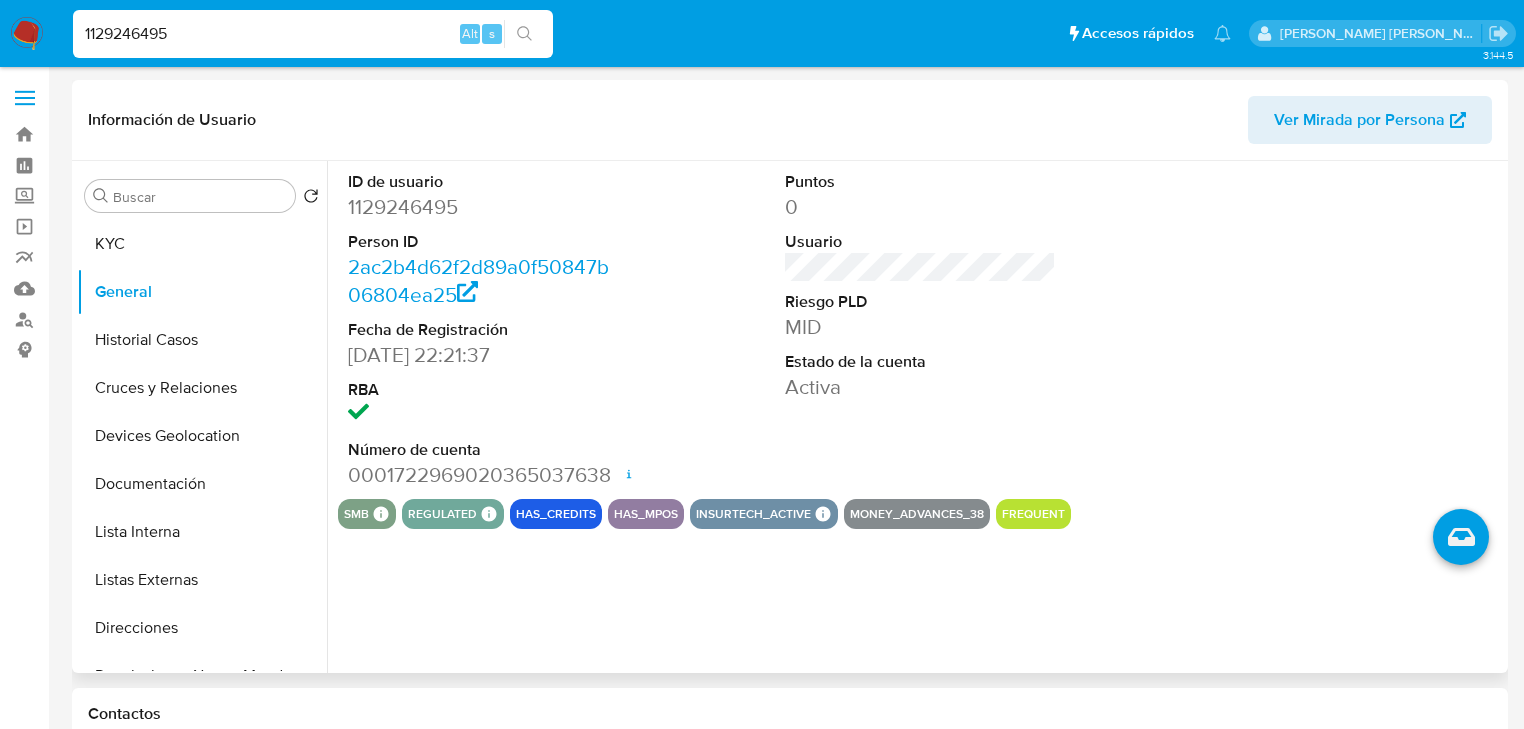 type 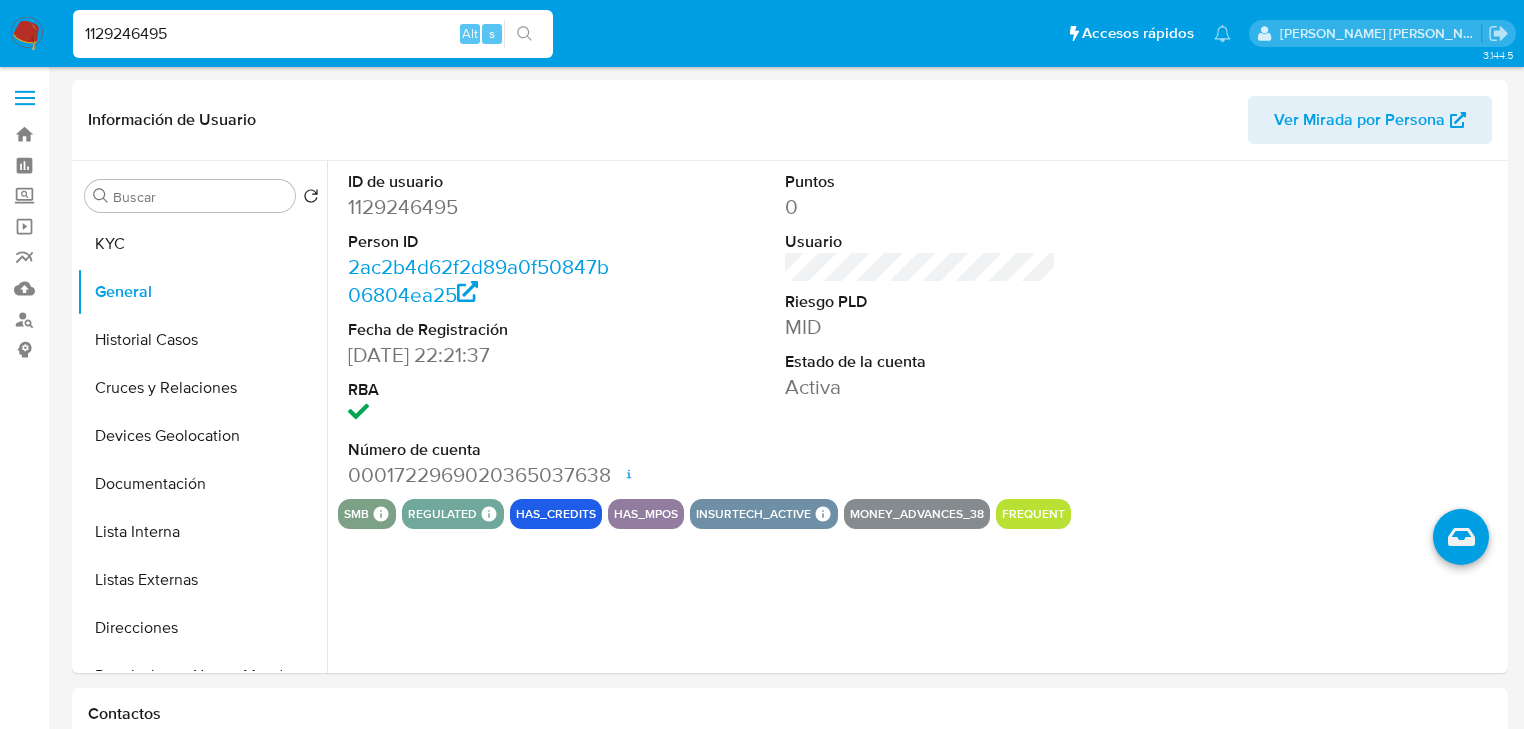 drag, startPoint x: 187, startPoint y: 24, endPoint x: 0, endPoint y: 1, distance: 188.40913 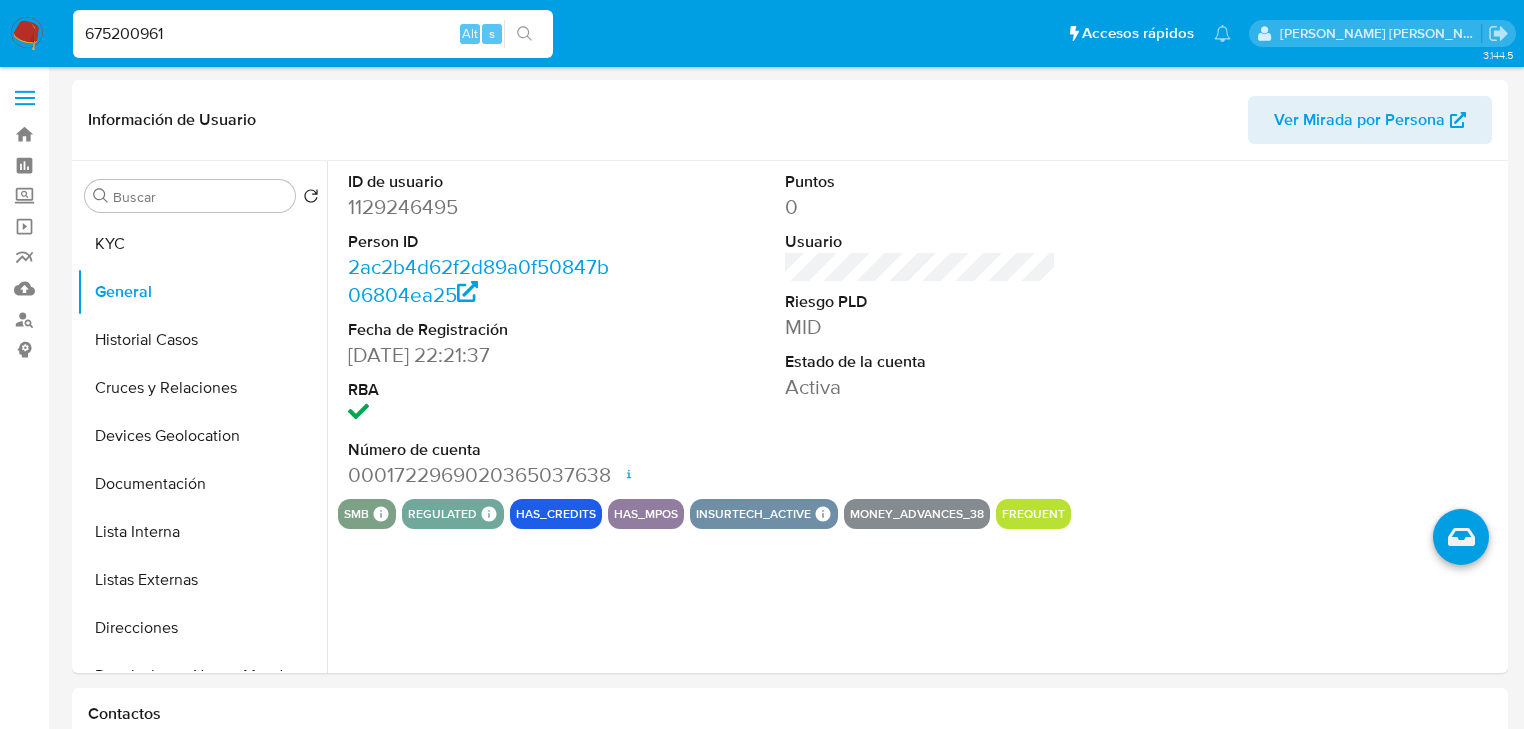 type on "675200961" 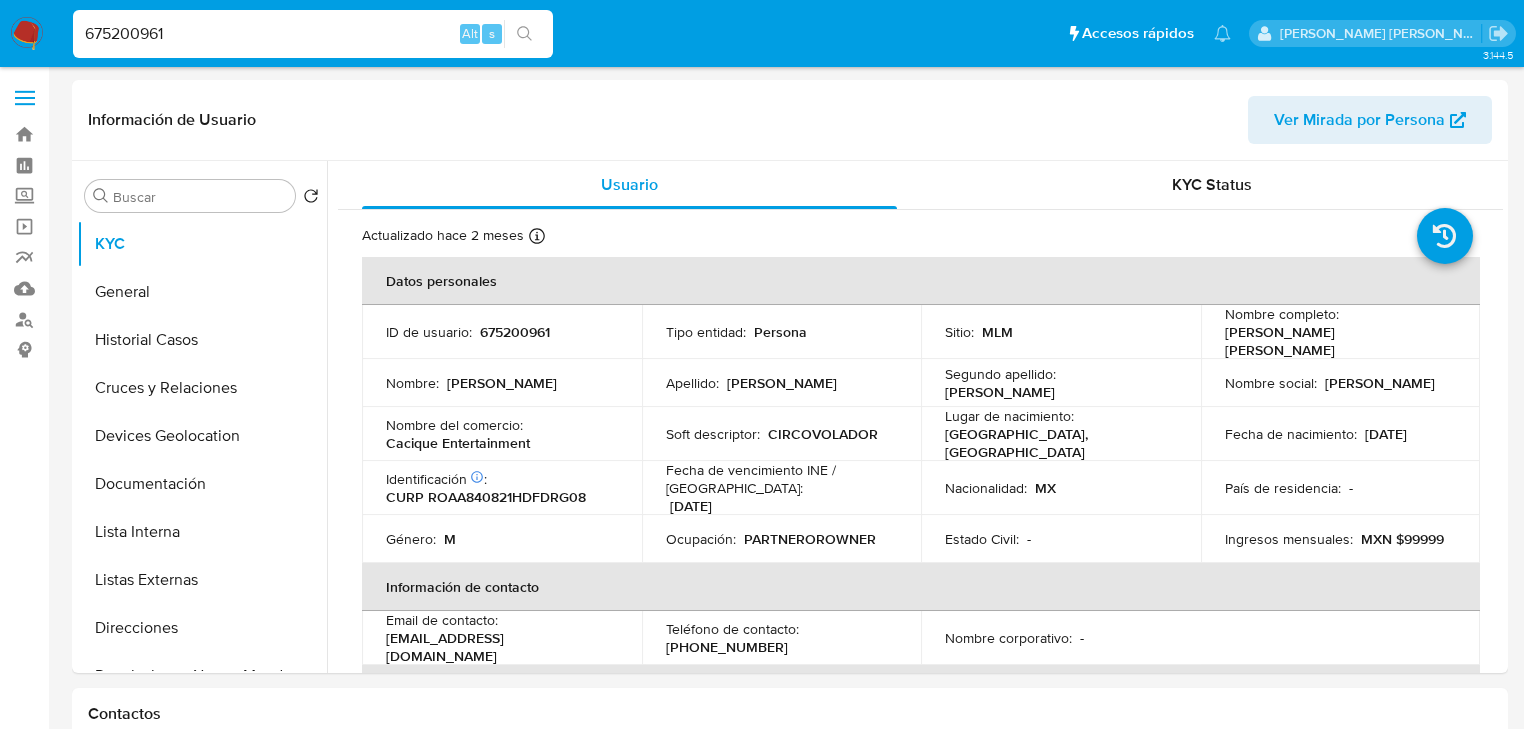 select on "10" 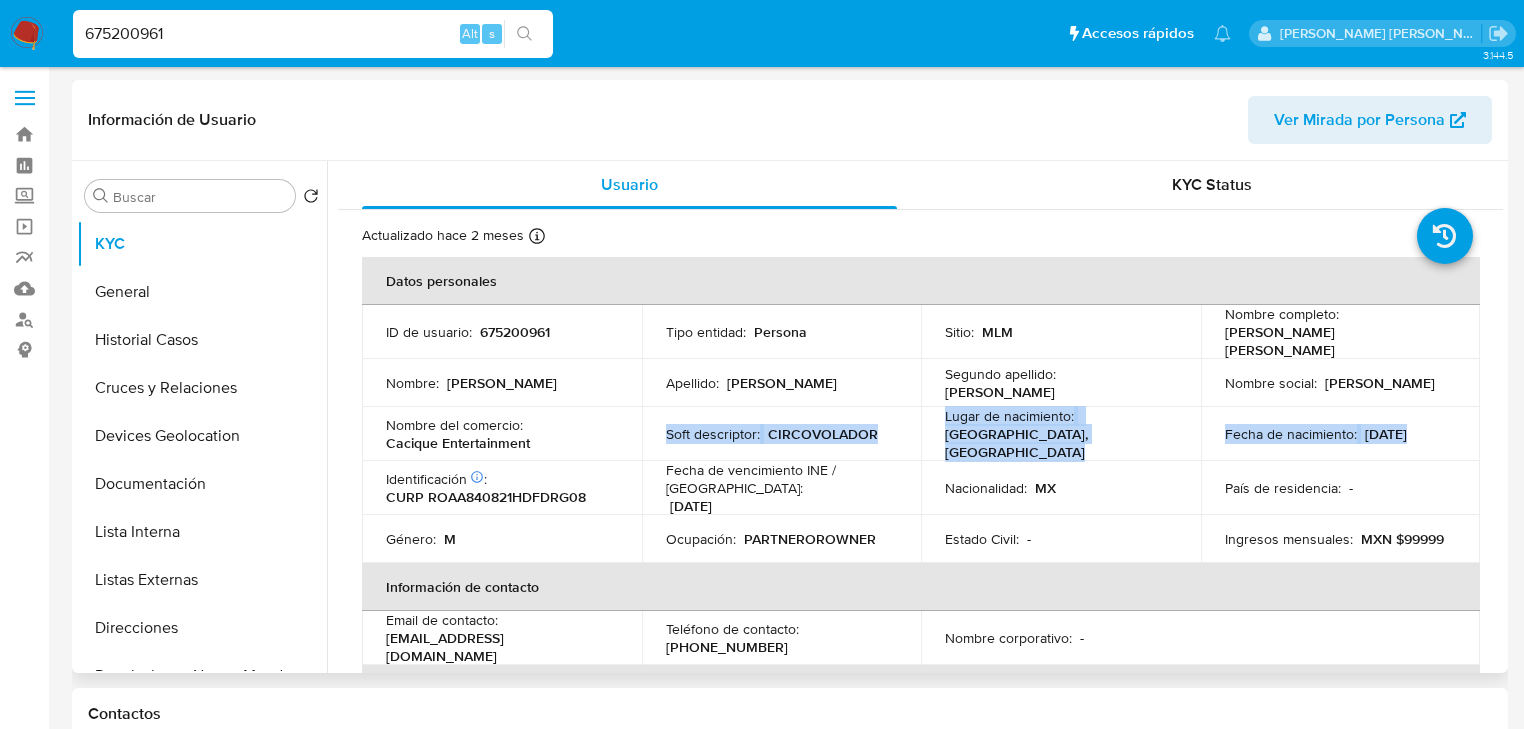 drag, startPoint x: 426, startPoint y: 456, endPoint x: 556, endPoint y: 452, distance: 130.06152 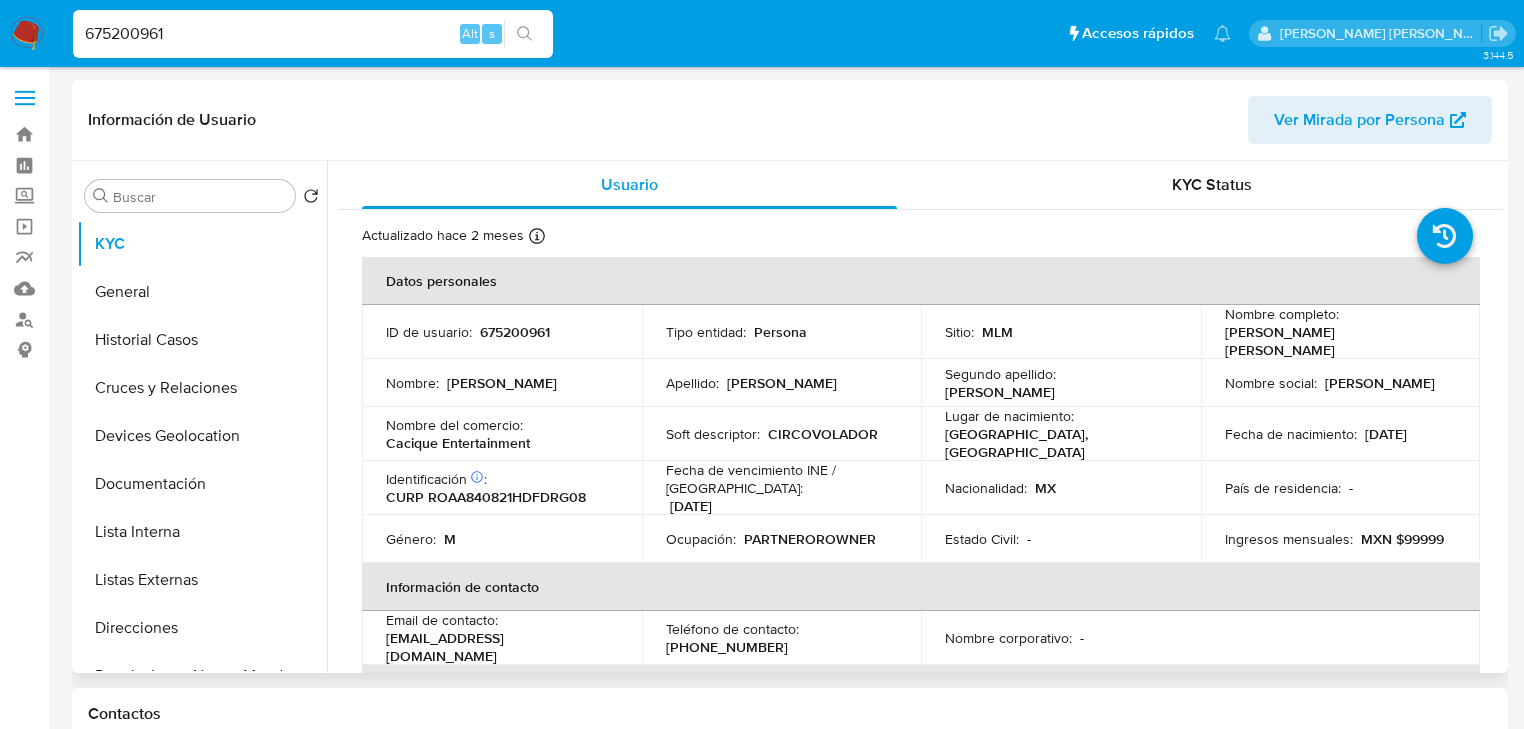 click on "Fecha de vencimiento INE / Pasaporte :" at bounding box center [782, 479] 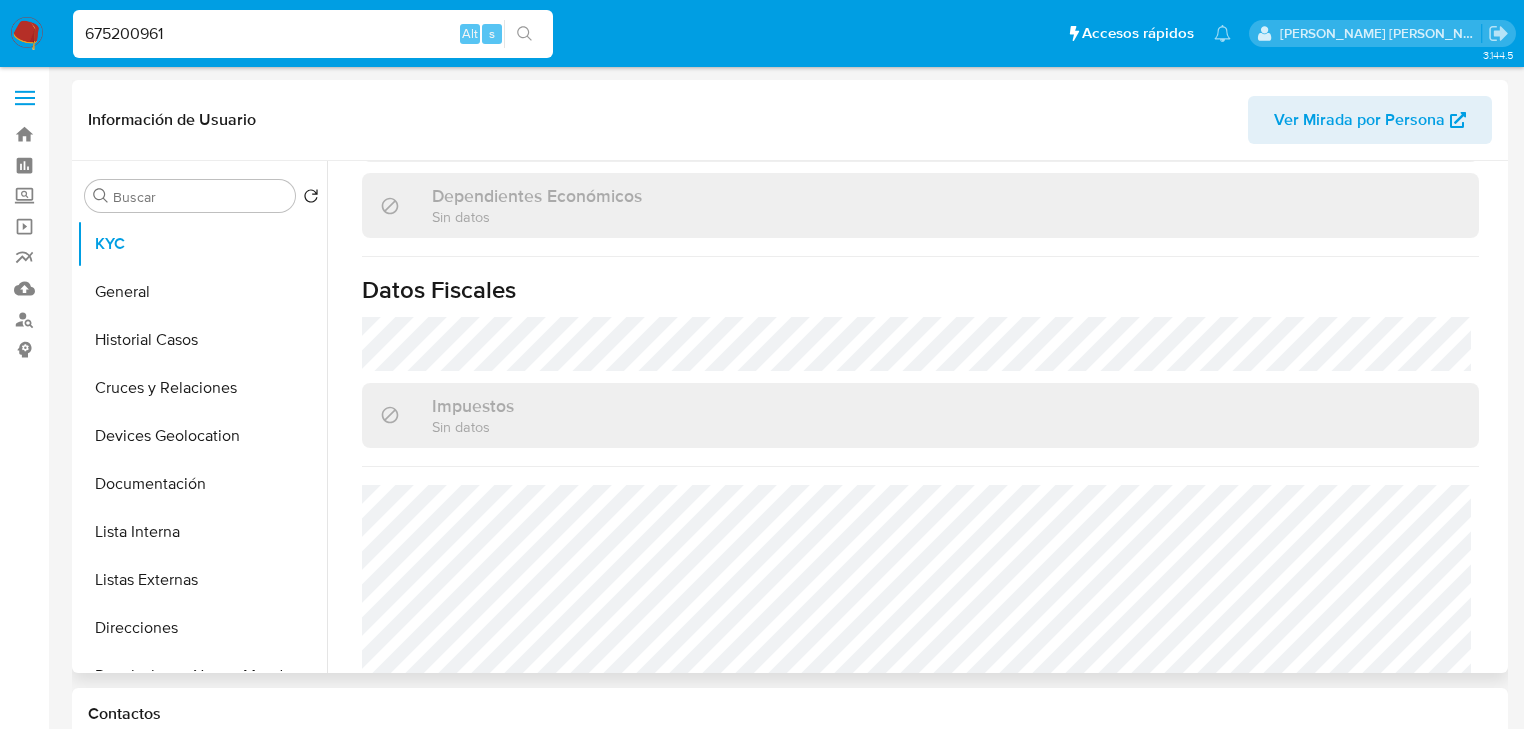 scroll, scrollTop: 1249, scrollLeft: 0, axis: vertical 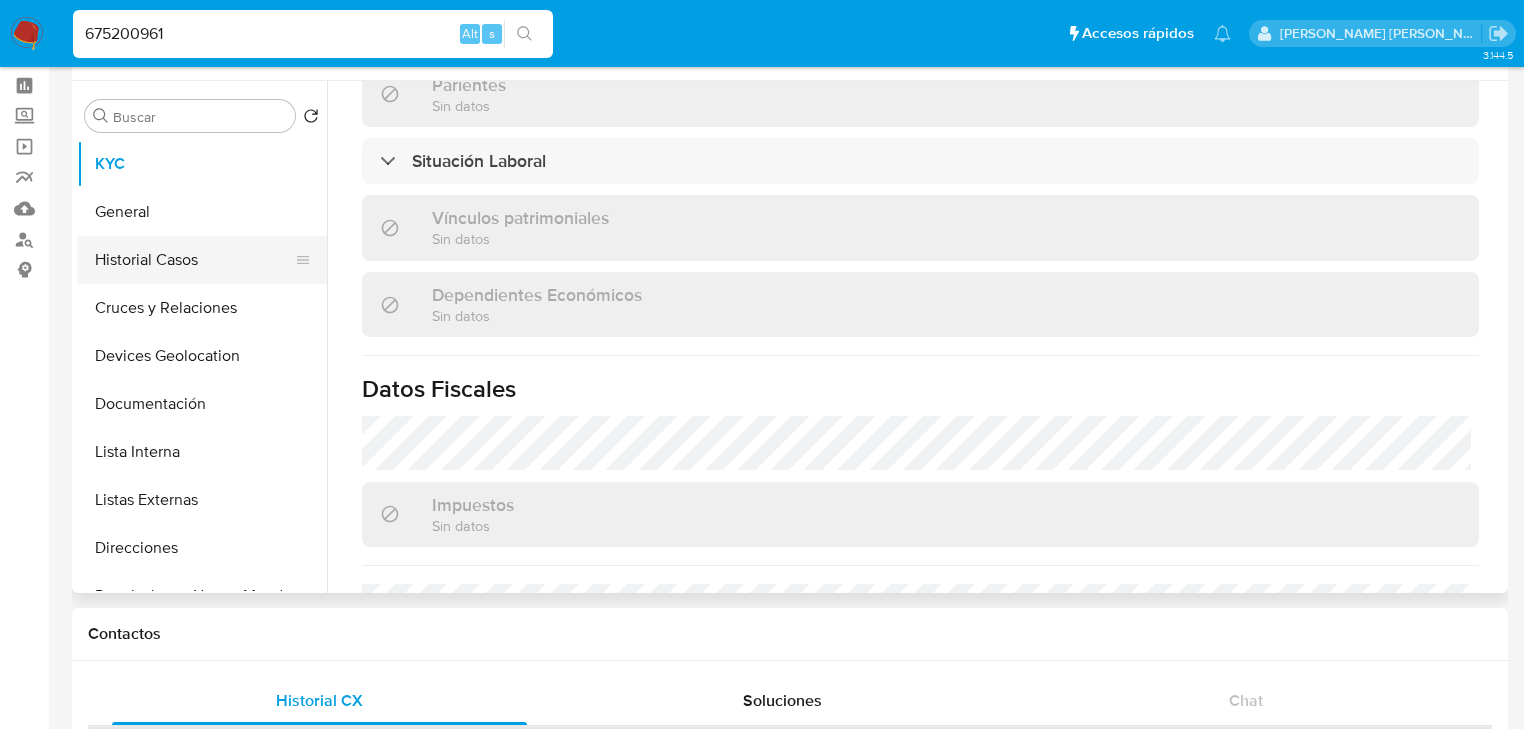 drag, startPoint x: 221, startPoint y: 260, endPoint x: 279, endPoint y: 272, distance: 59.22837 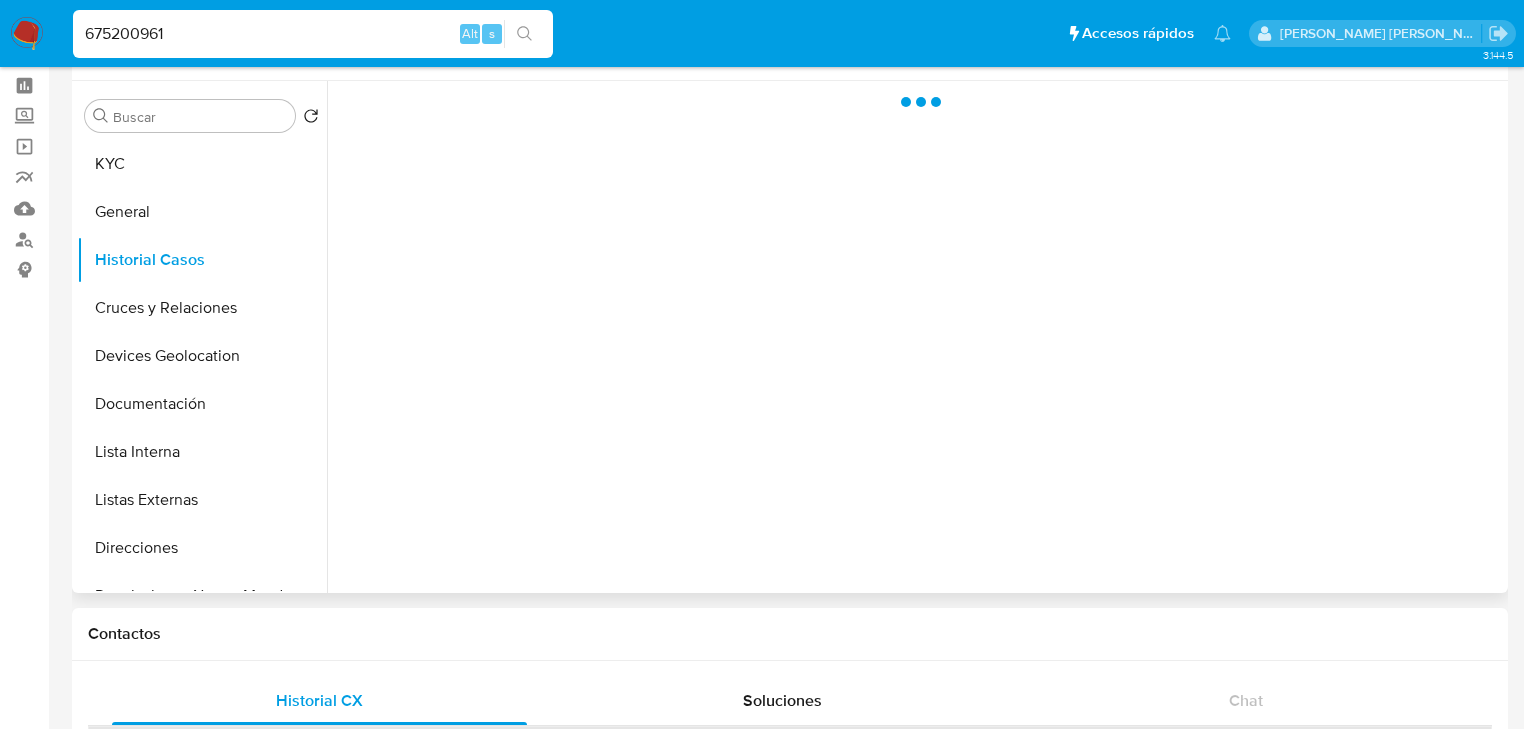 scroll, scrollTop: 0, scrollLeft: 0, axis: both 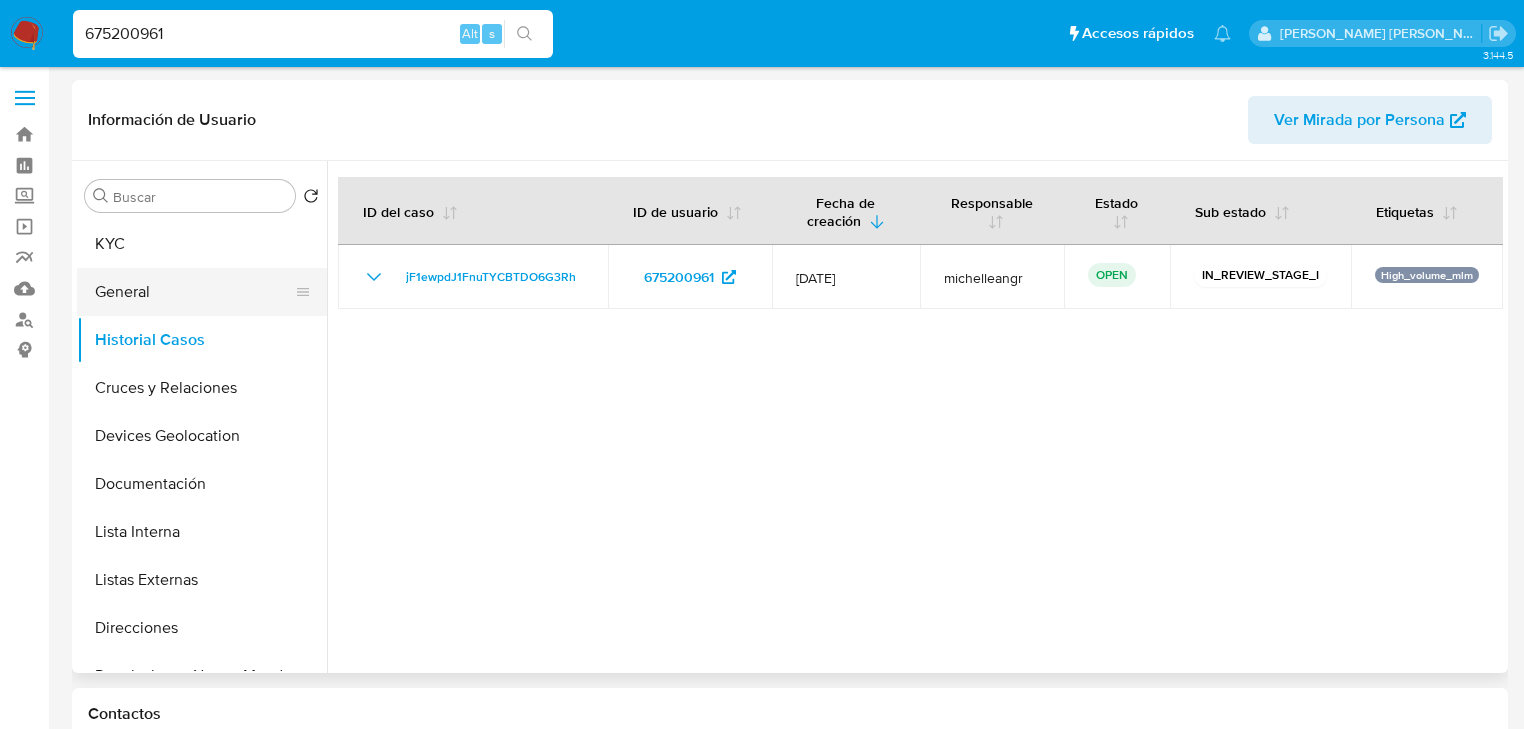 click on "General" at bounding box center (194, 292) 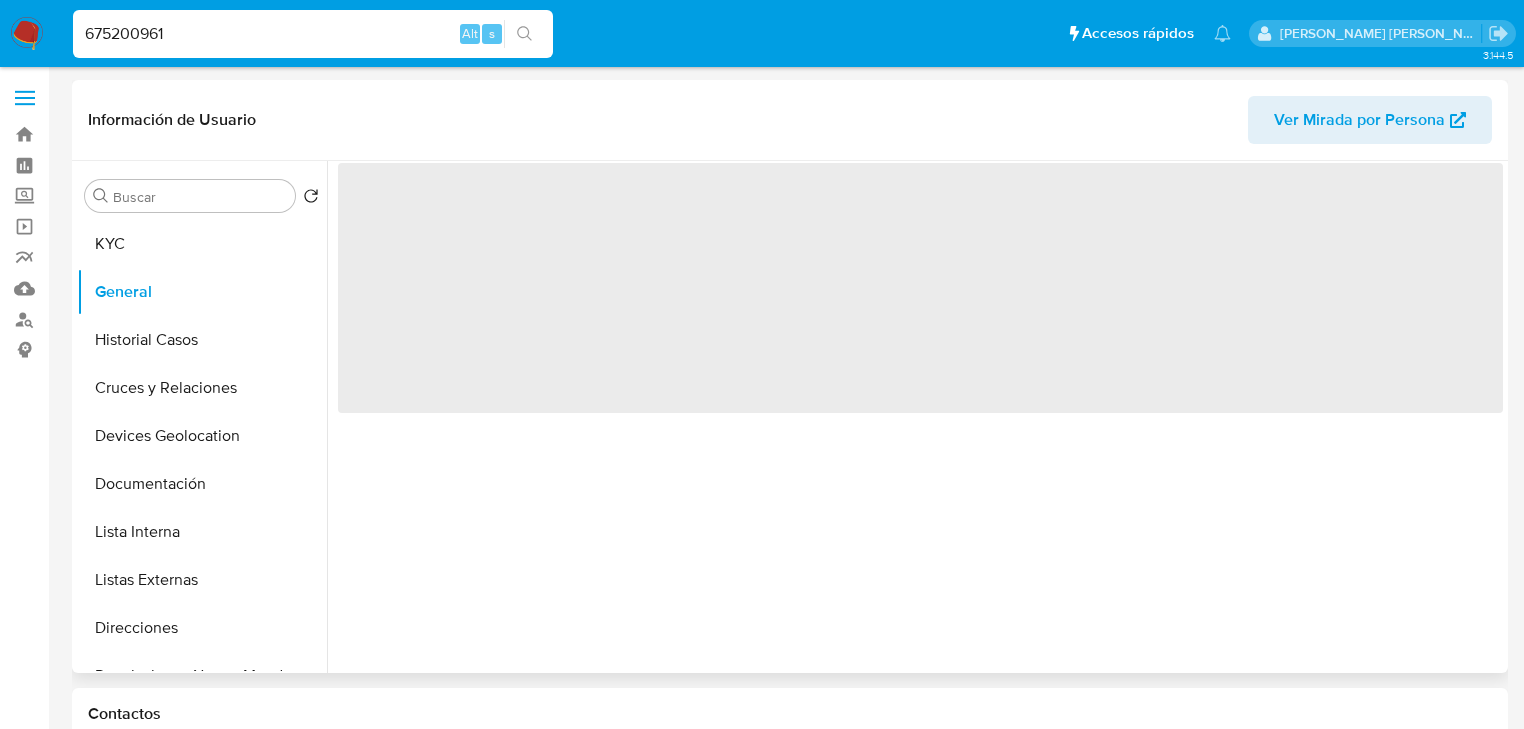 type 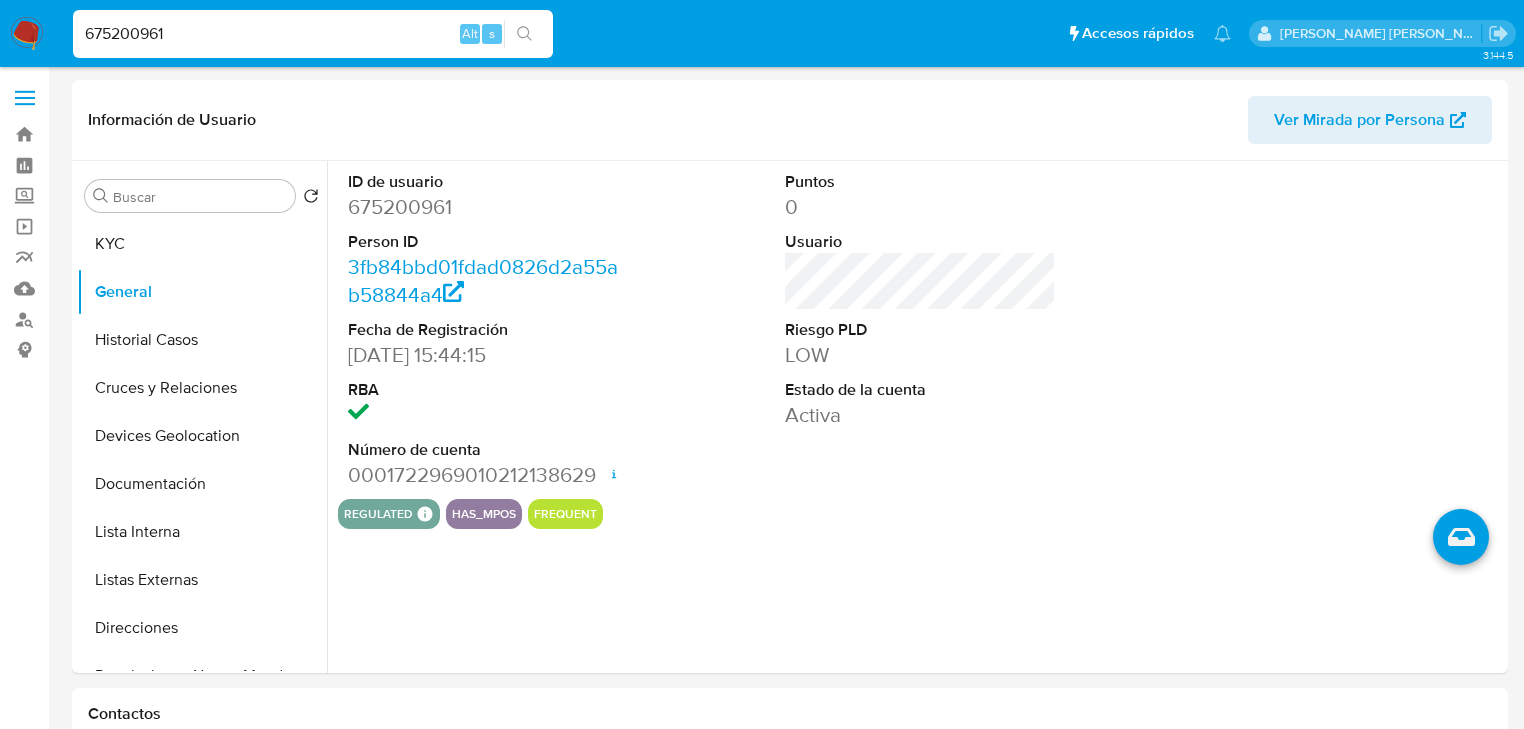 drag, startPoint x: 214, startPoint y: 36, endPoint x: 0, endPoint y: 14, distance: 215.12787 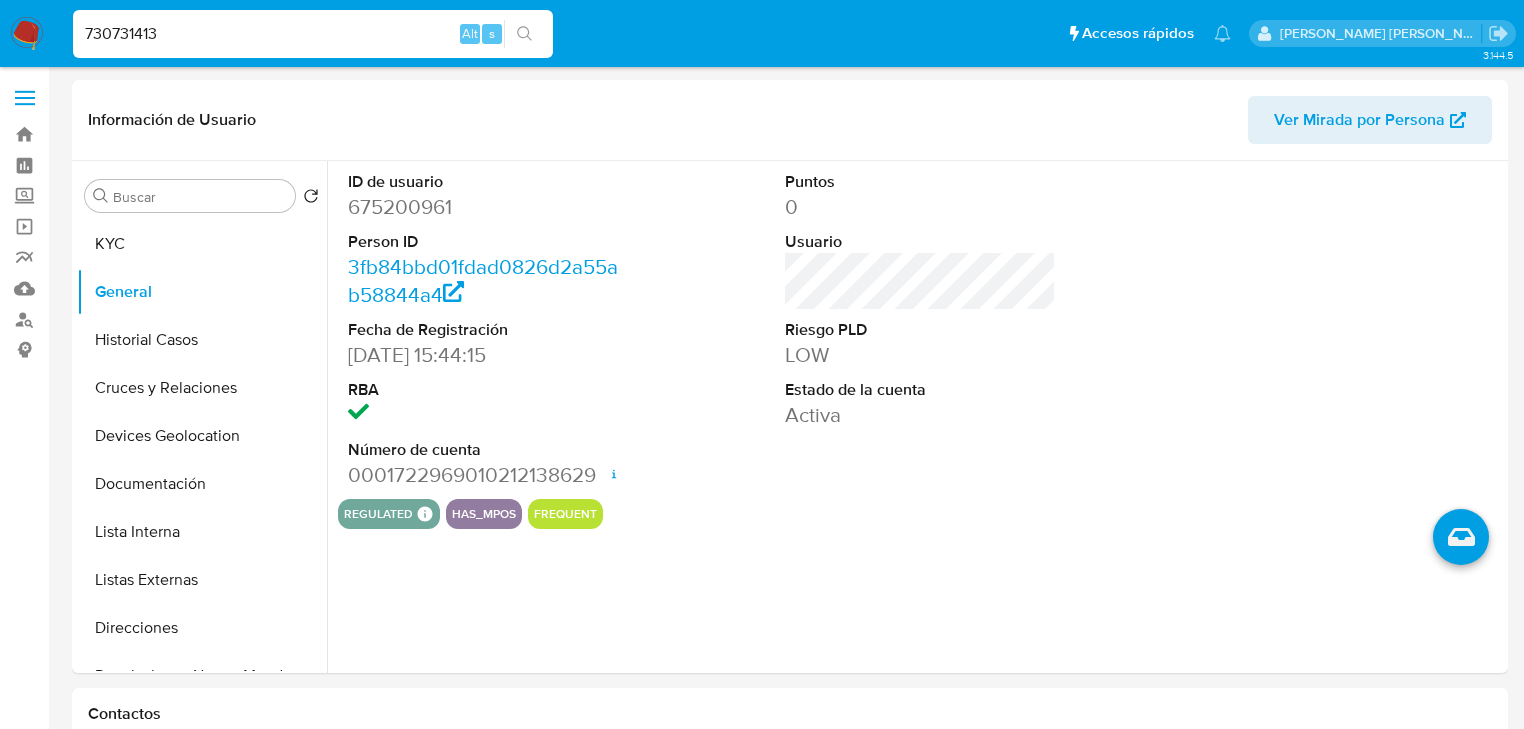 type on "730731413" 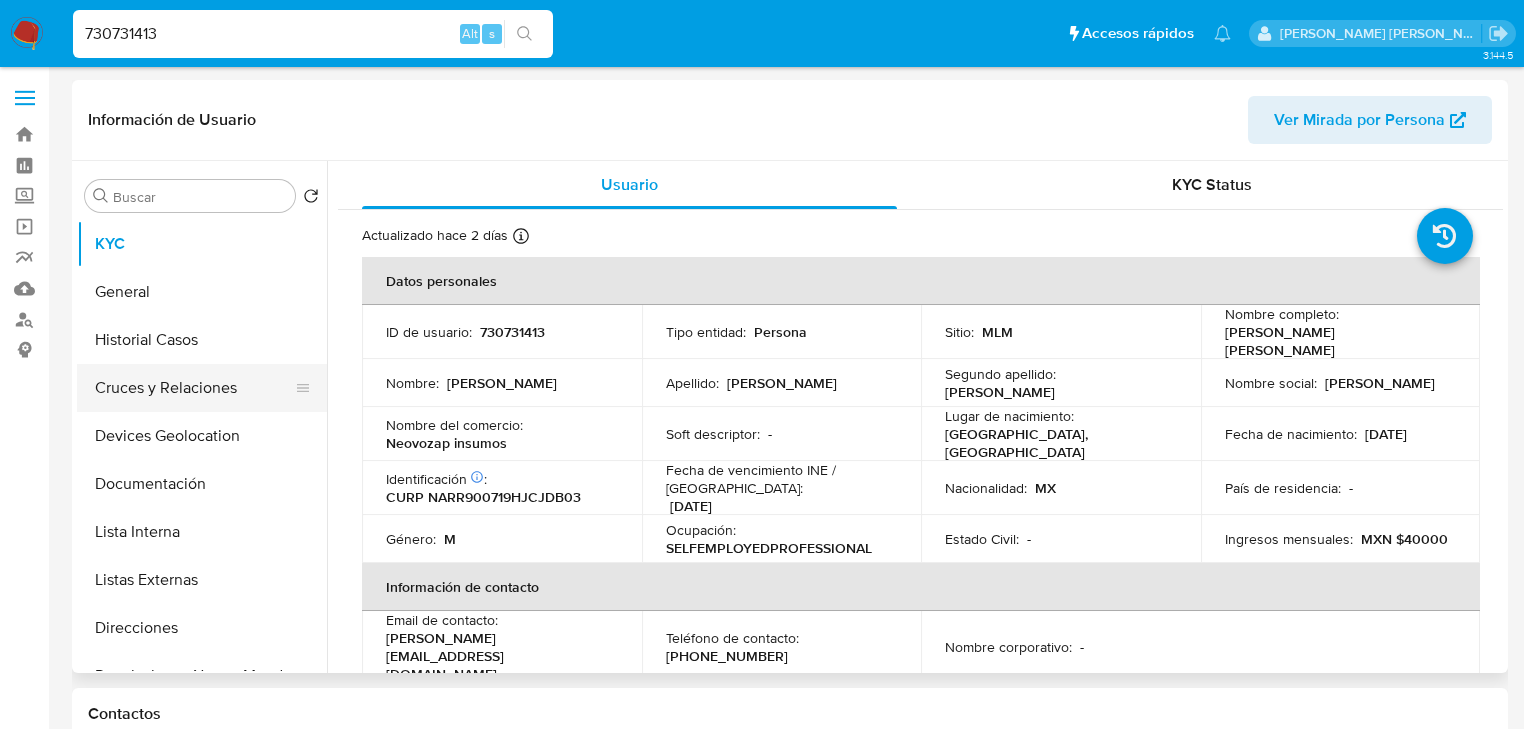 select on "10" 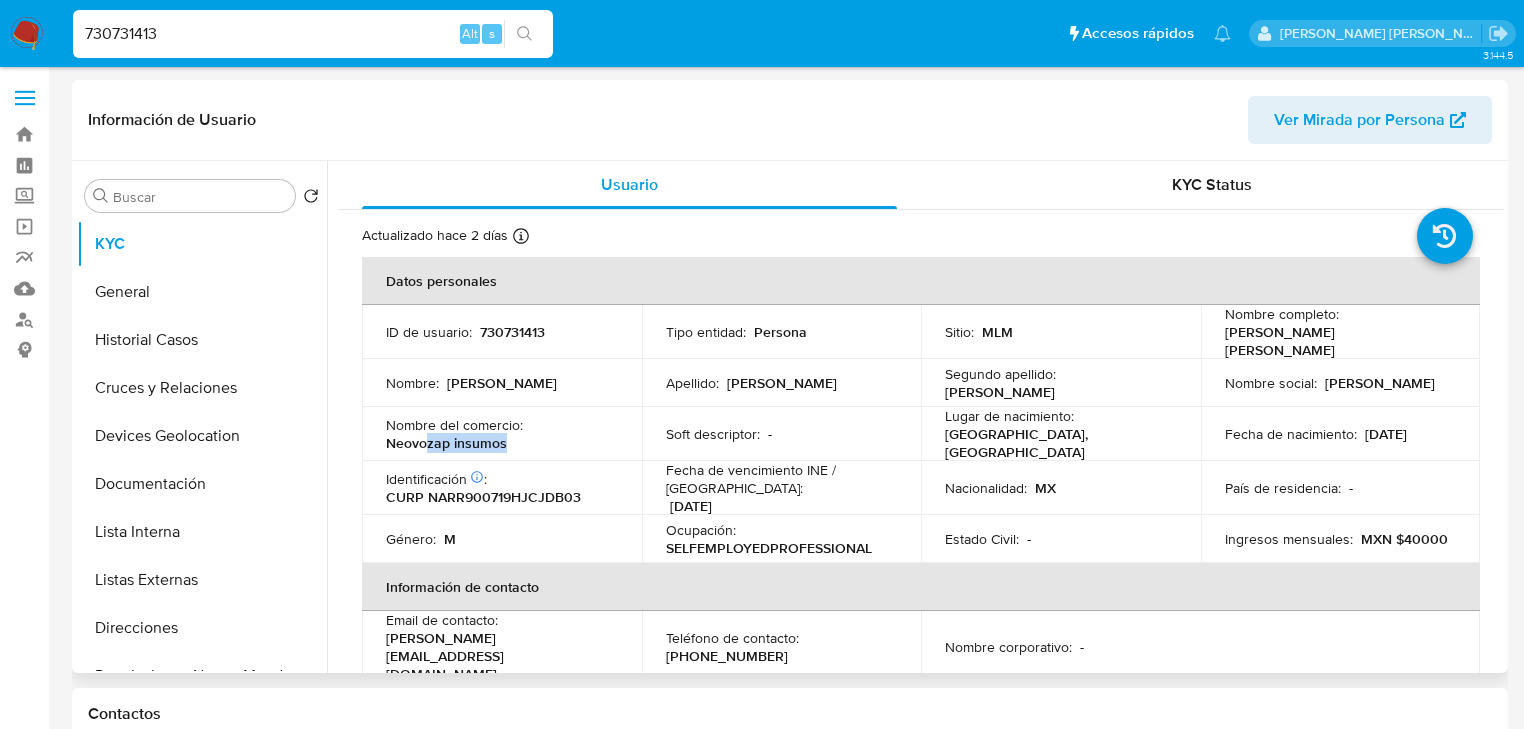 drag, startPoint x: 499, startPoint y: 436, endPoint x: 517, endPoint y: 436, distance: 18 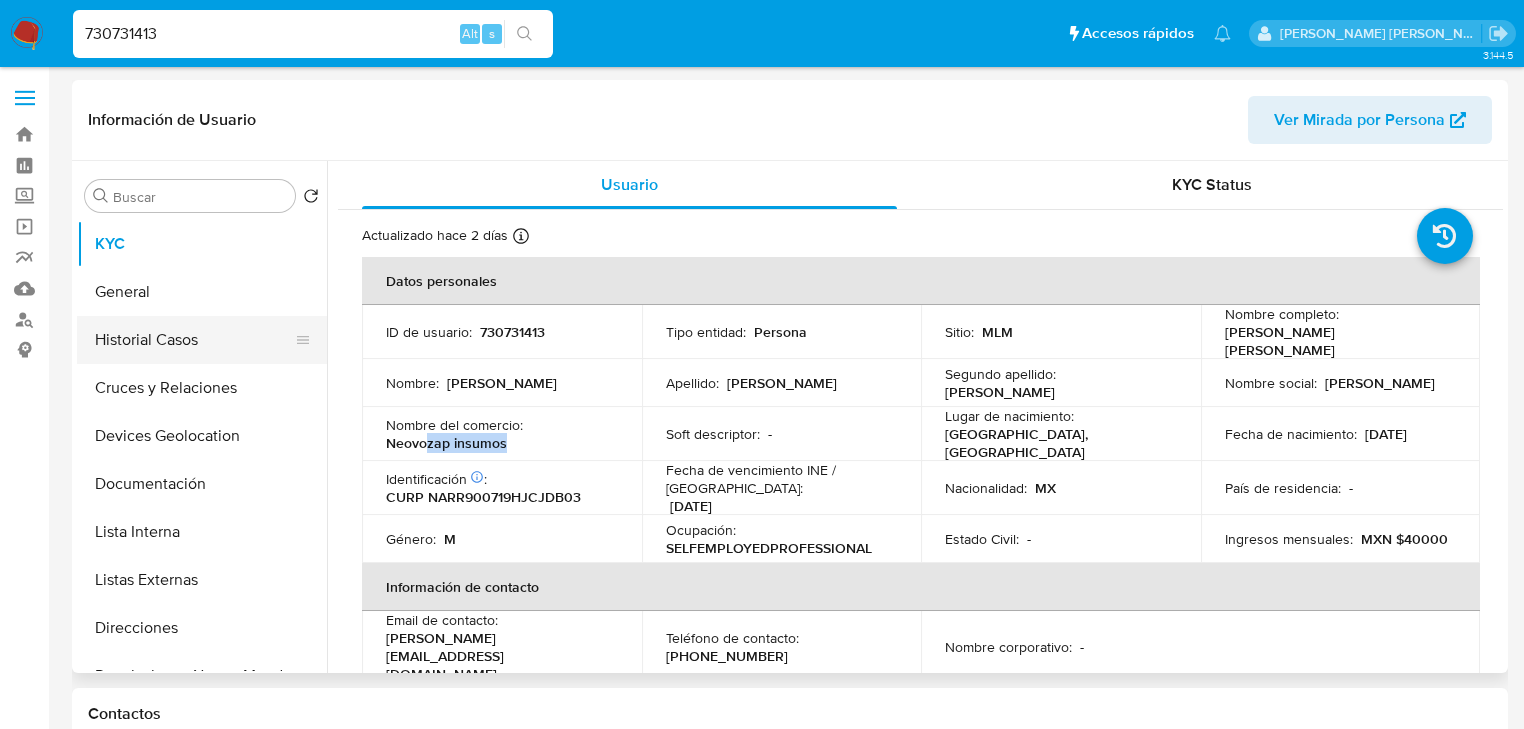 drag, startPoint x: 217, startPoint y: 344, endPoint x: 238, endPoint y: 333, distance: 23.70654 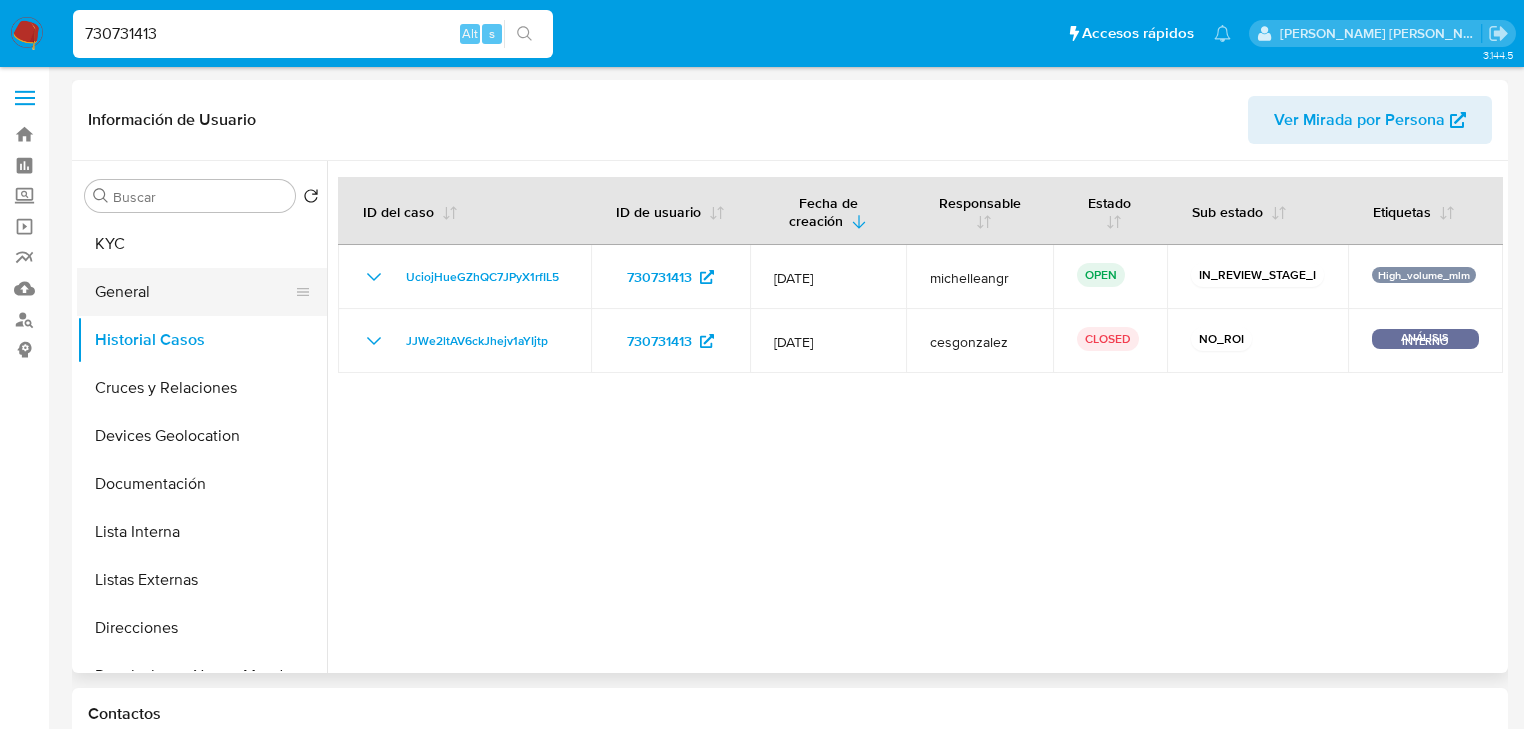 click on "General" at bounding box center [194, 292] 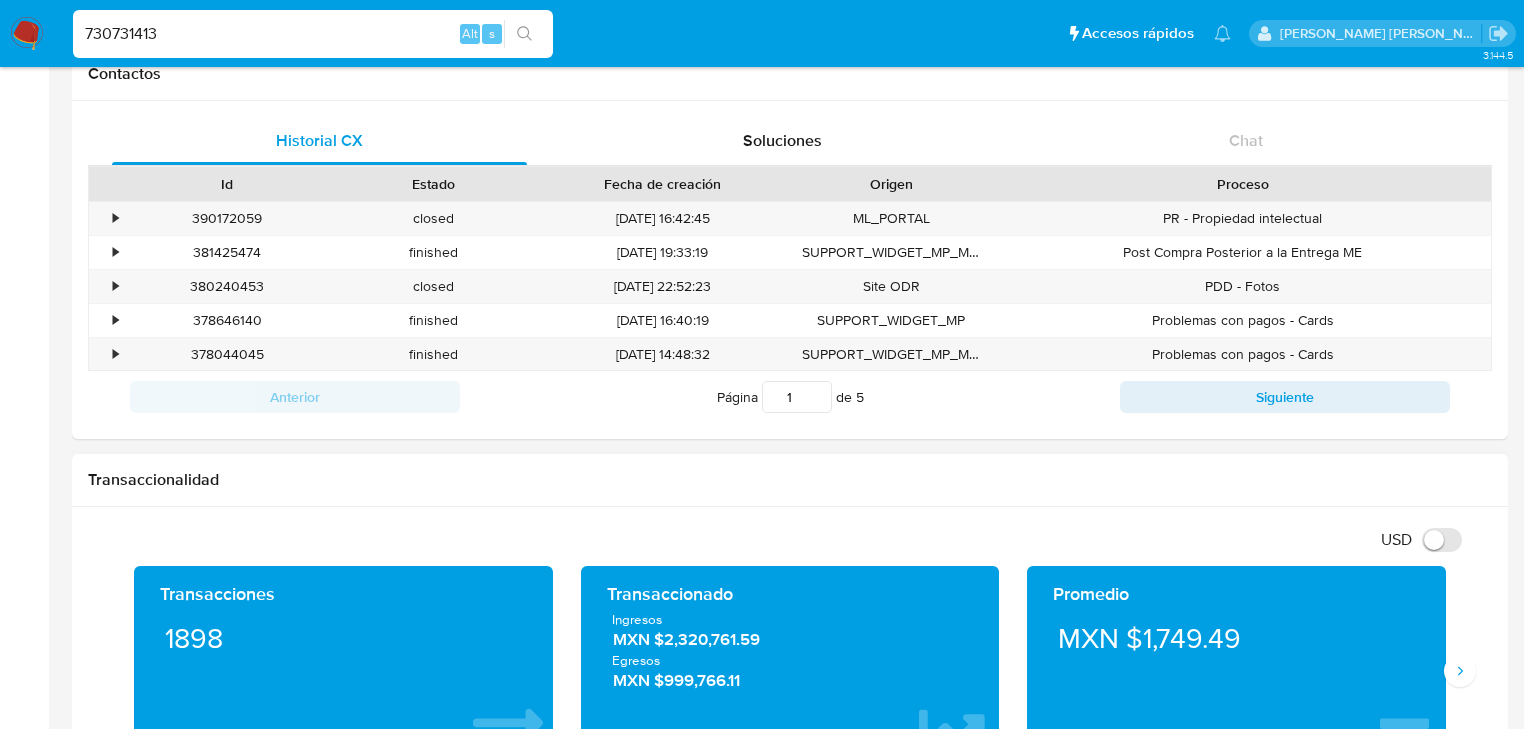 scroll, scrollTop: 1040, scrollLeft: 0, axis: vertical 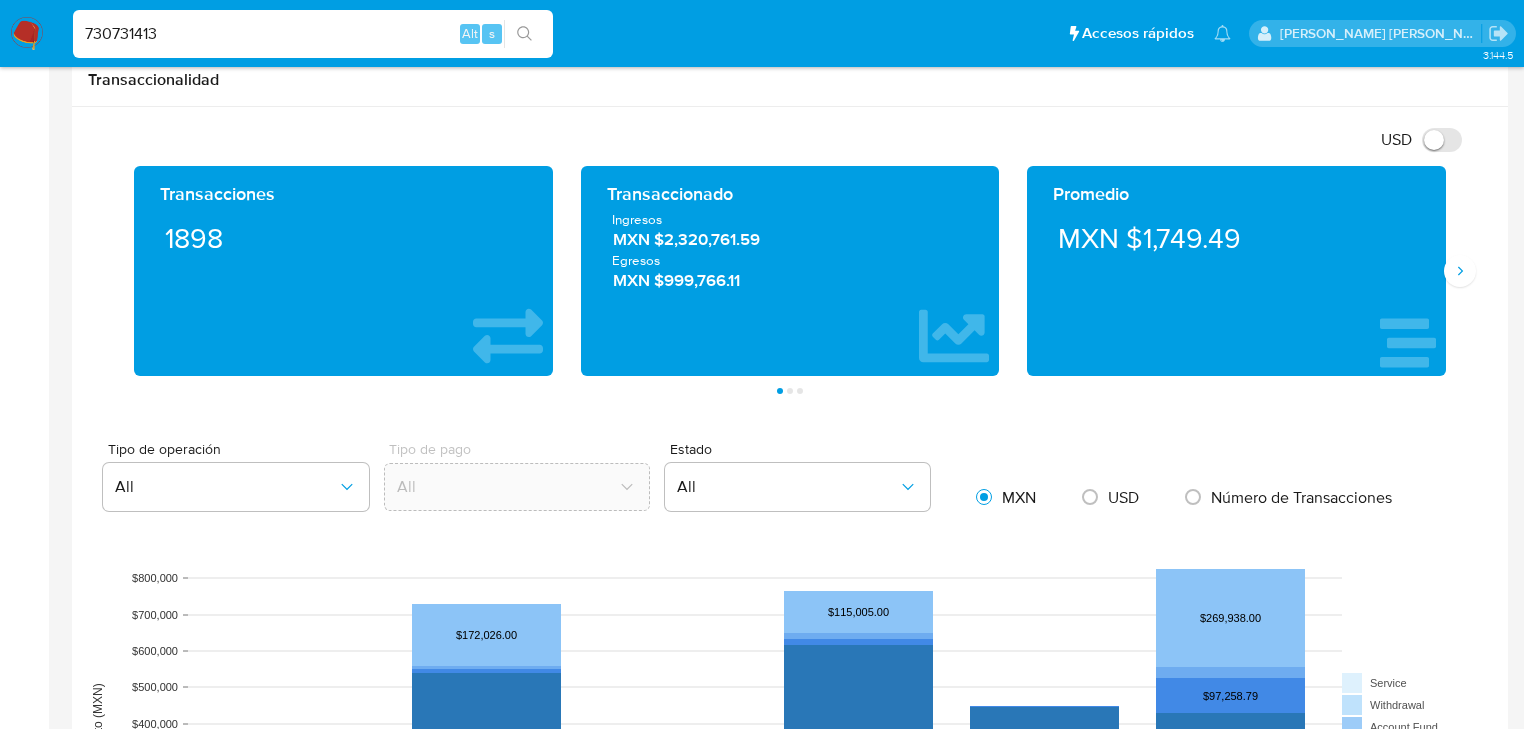 type 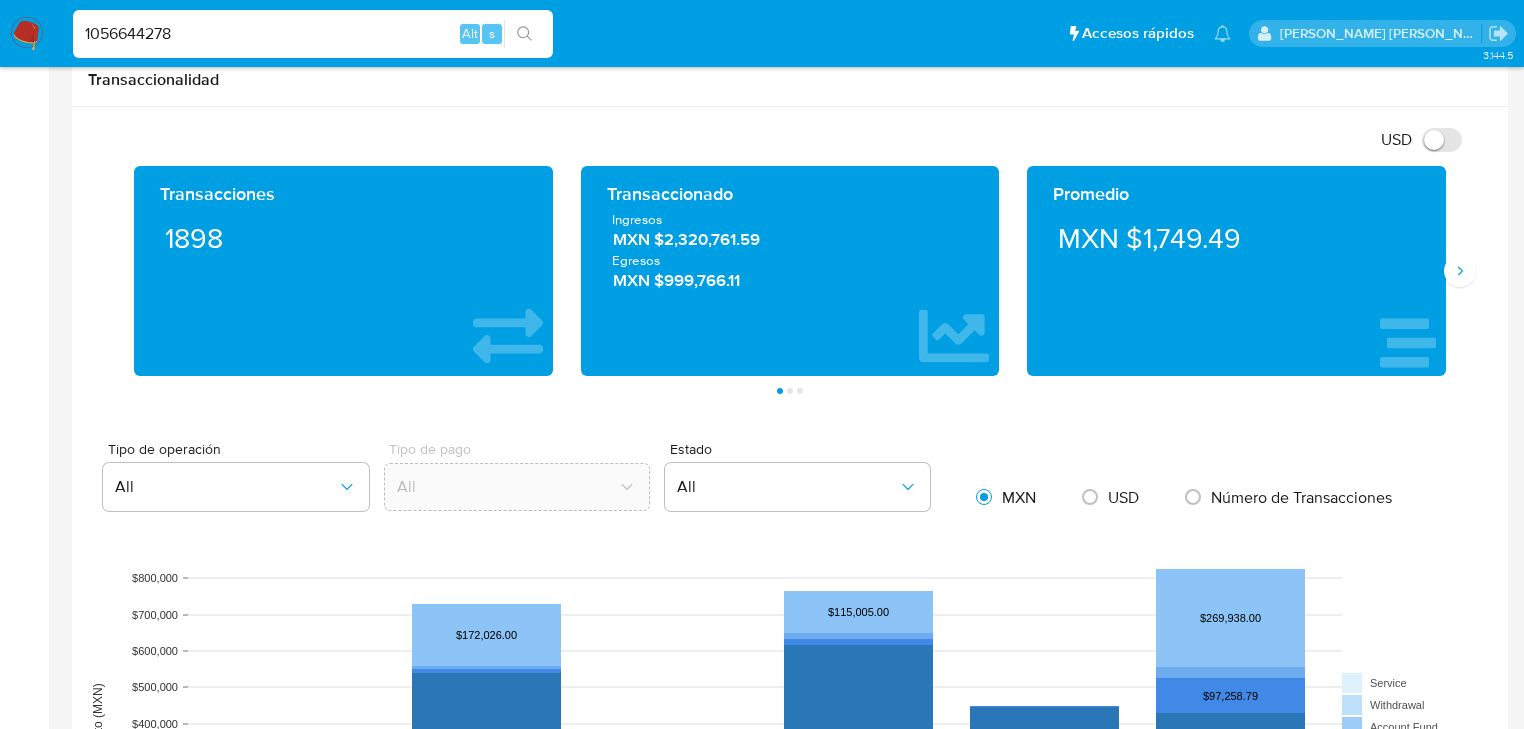 type on "1056644278" 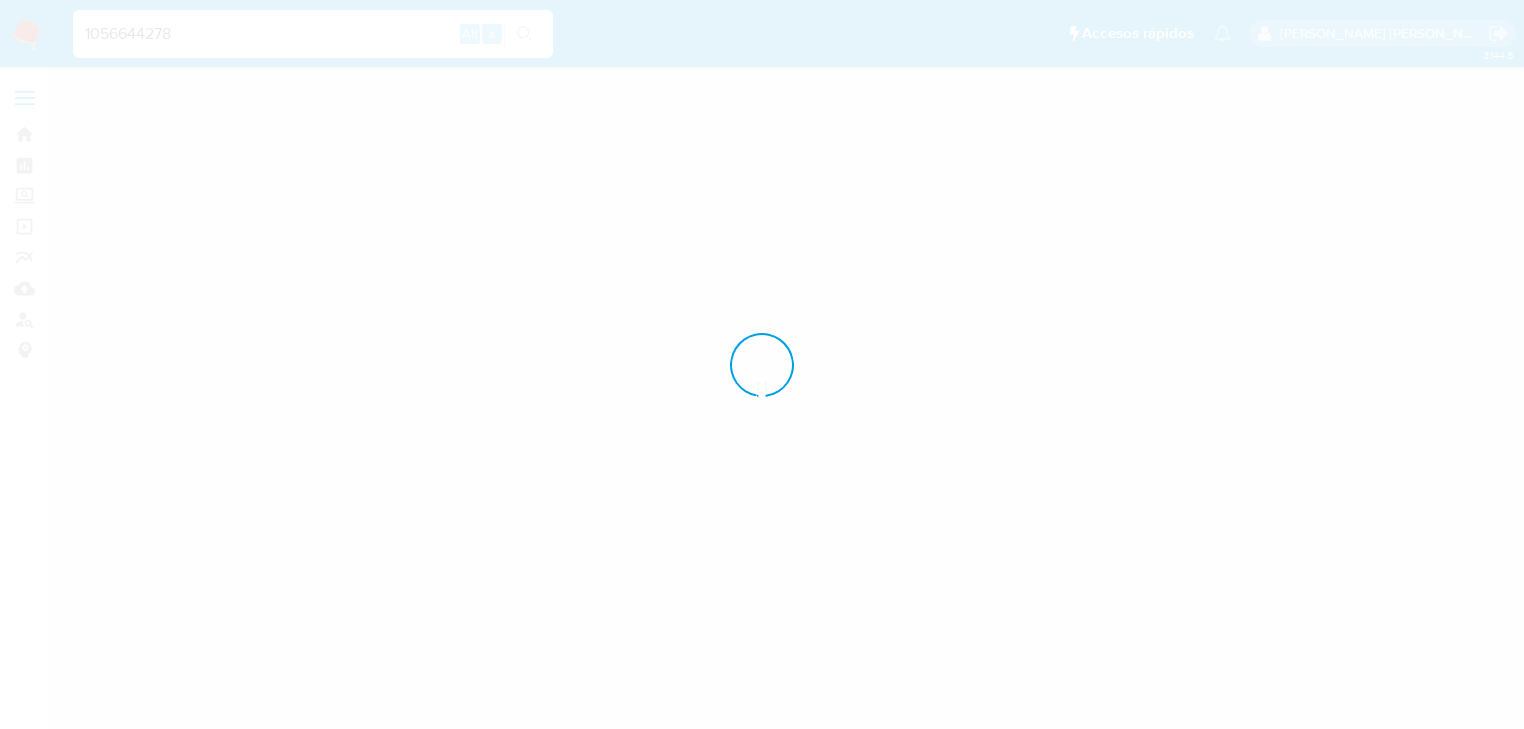 scroll, scrollTop: 0, scrollLeft: 0, axis: both 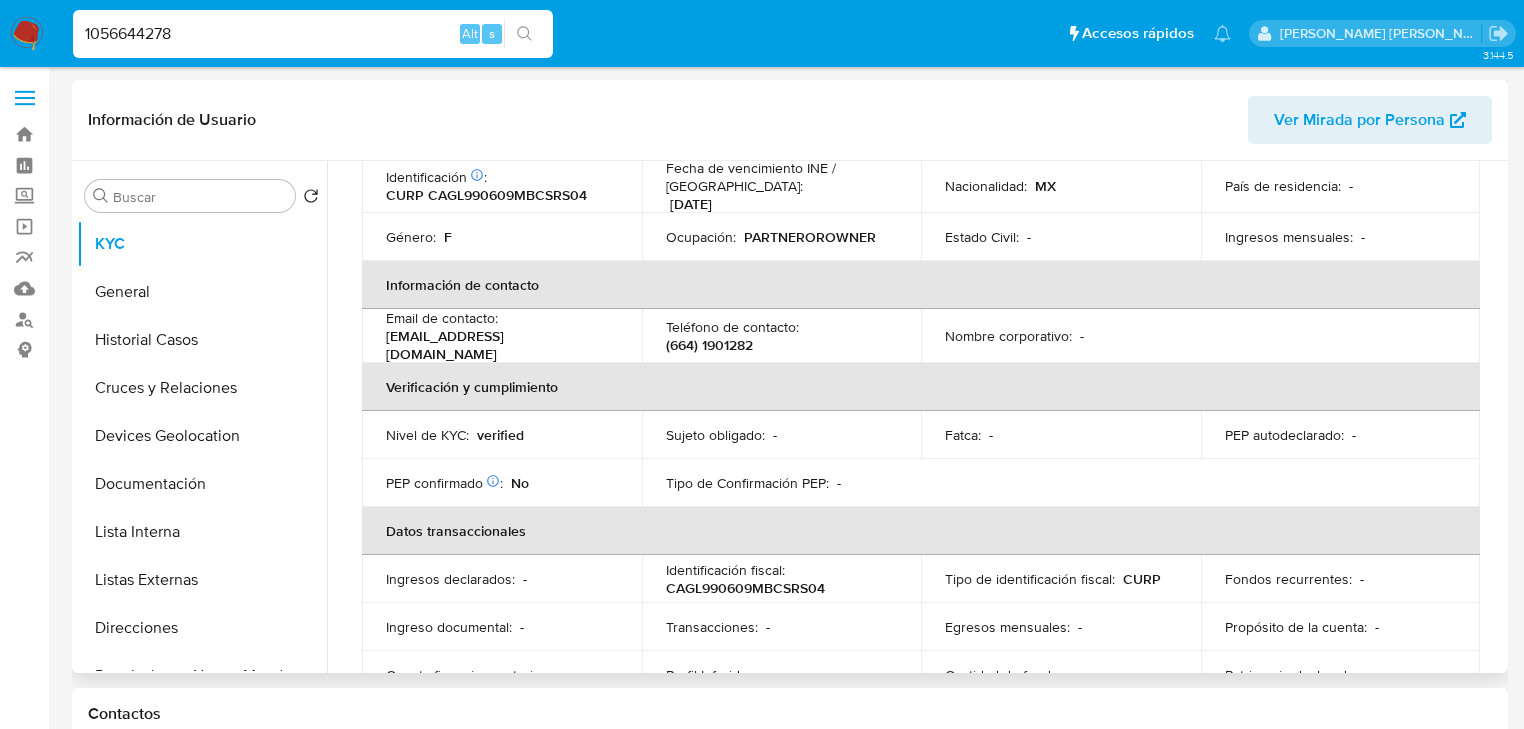 select on "10" 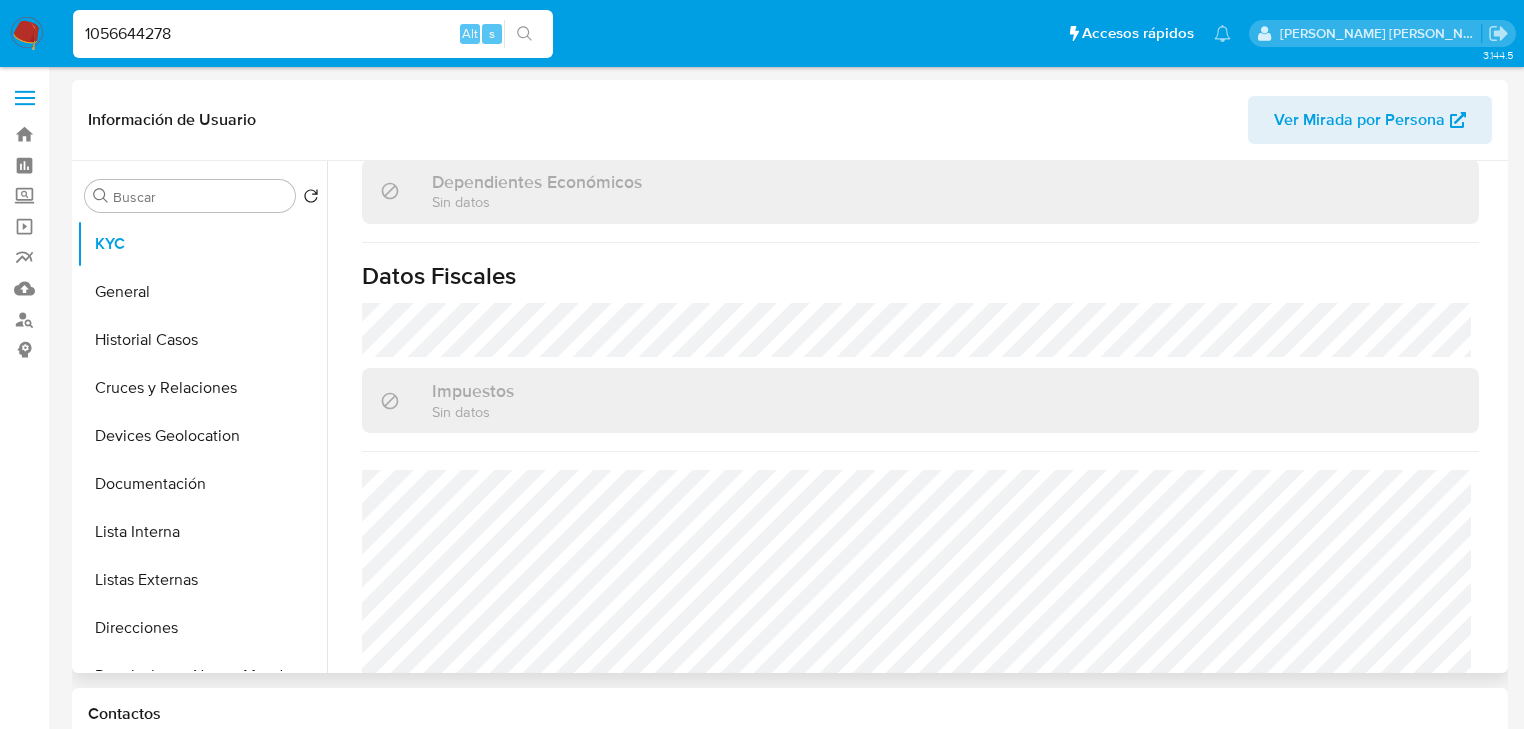 scroll, scrollTop: 1263, scrollLeft: 0, axis: vertical 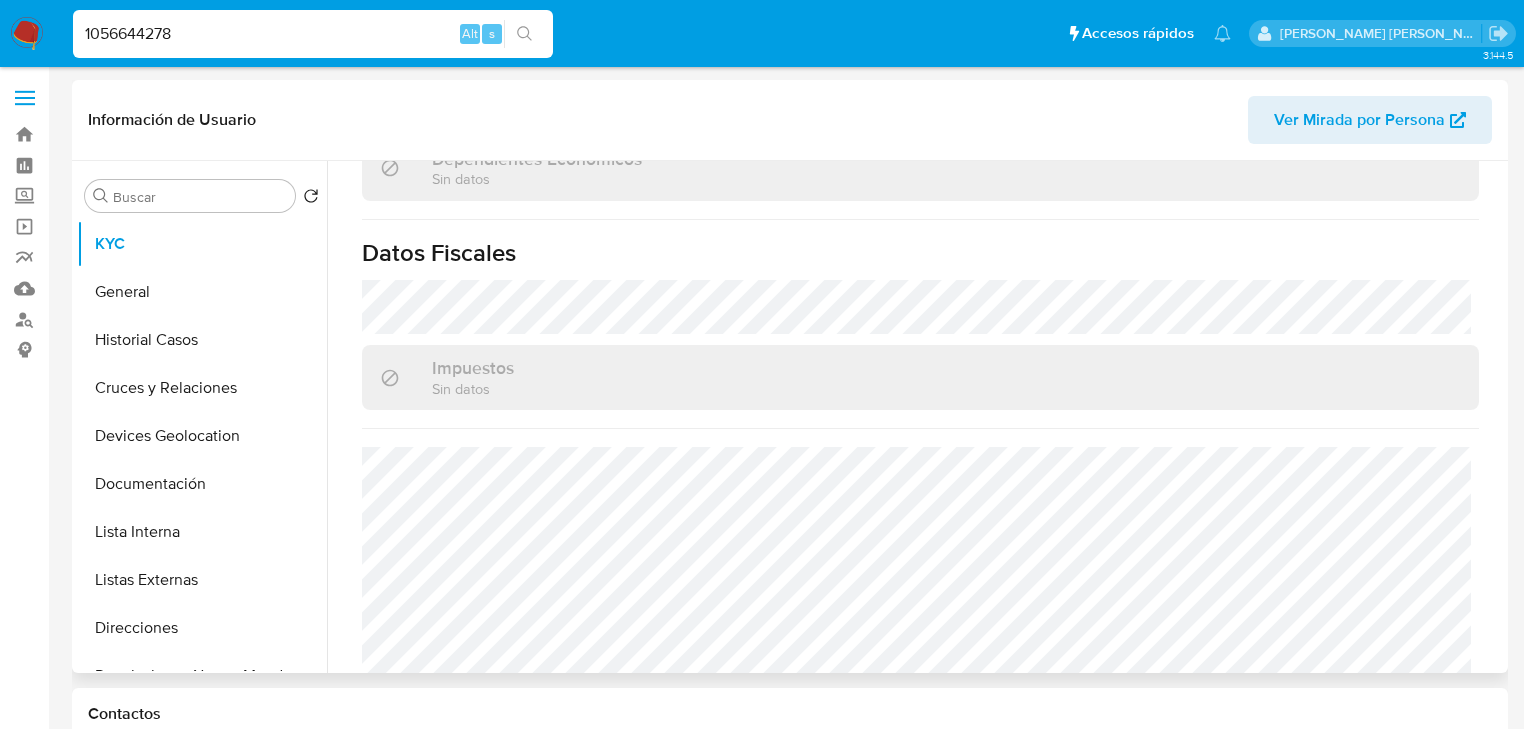 drag, startPoint x: 161, startPoint y: 280, endPoint x: 336, endPoint y: 286, distance: 175.10283 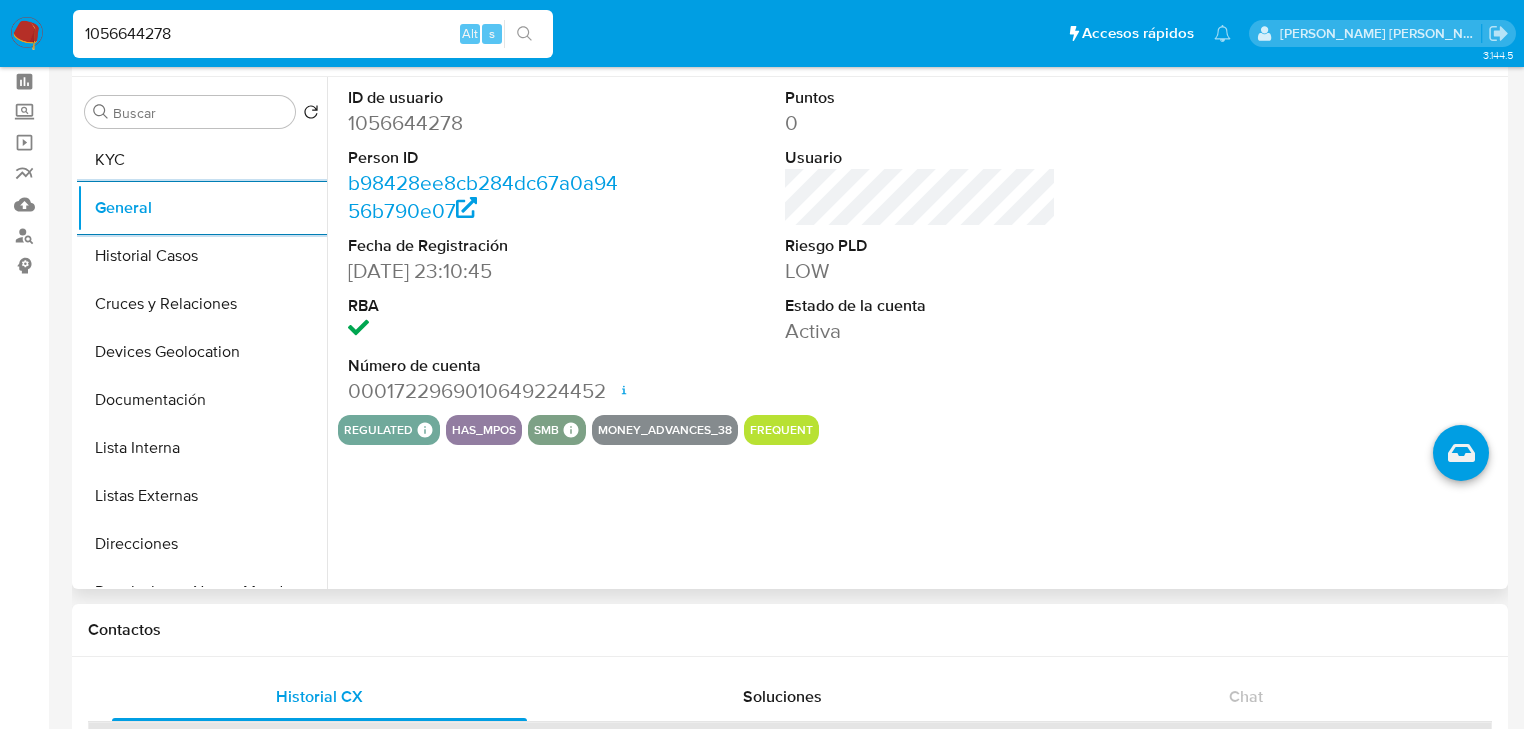 scroll, scrollTop: 80, scrollLeft: 0, axis: vertical 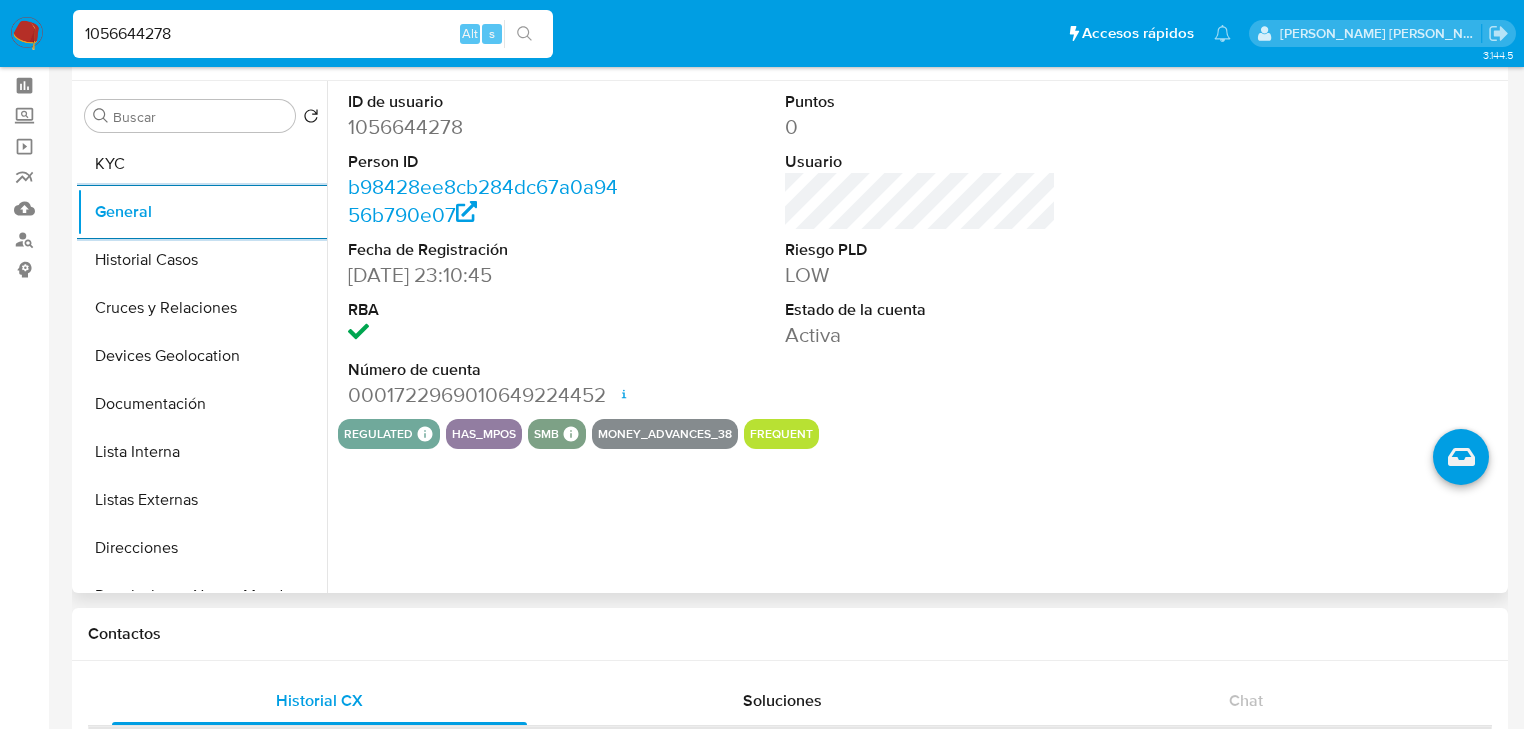click on "General" at bounding box center [202, 212] 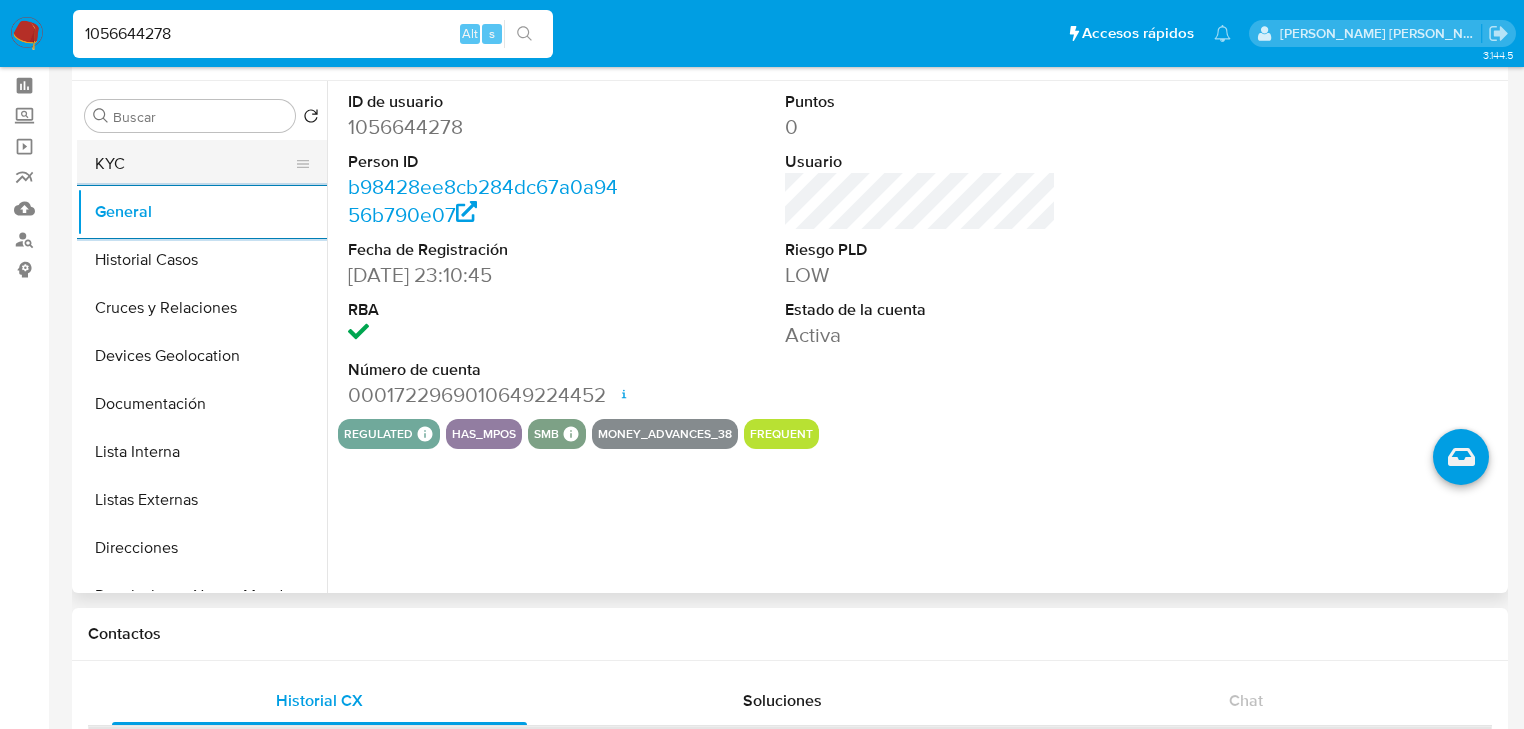 click on "KYC" at bounding box center (194, 164) 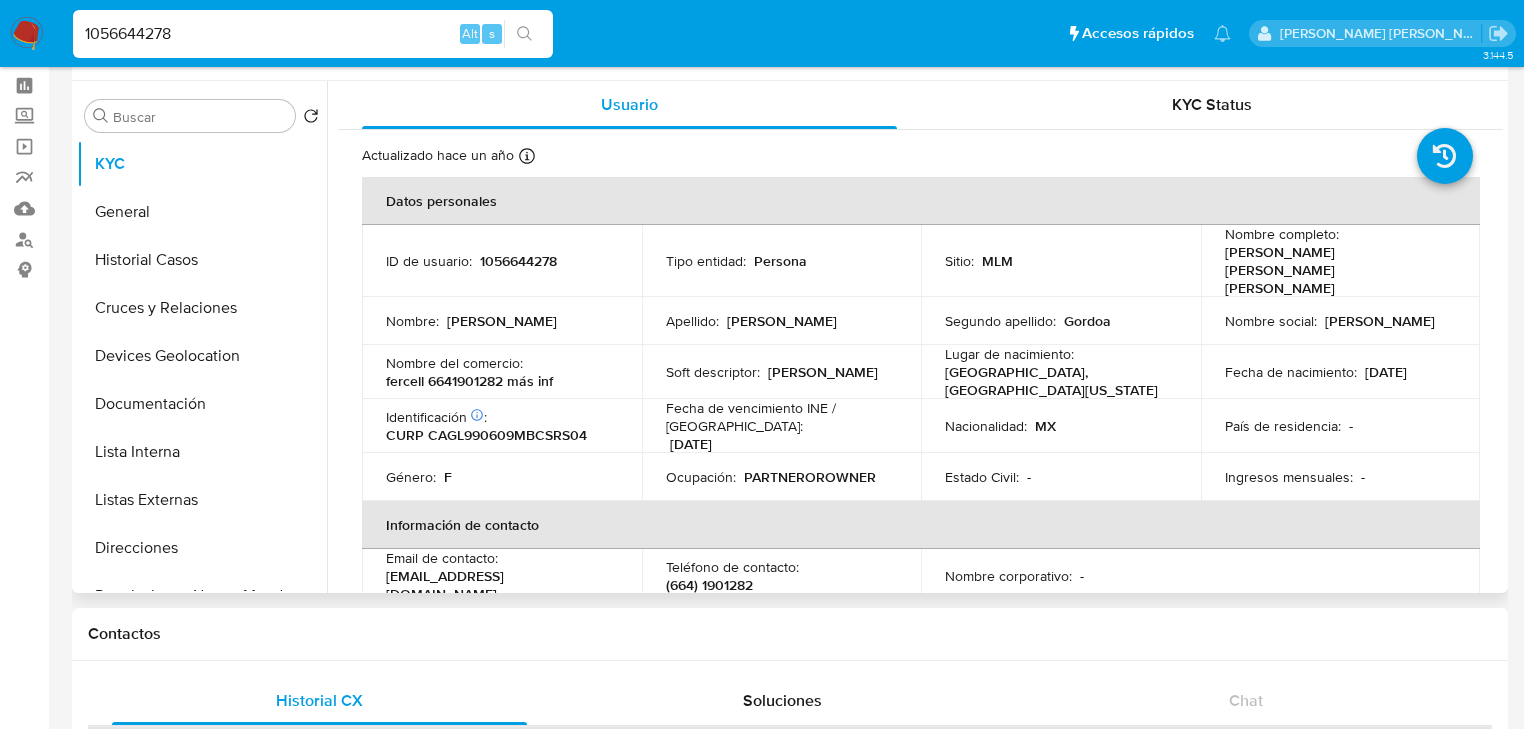 click on "fercell 6641901282 más inf" at bounding box center (469, 381) 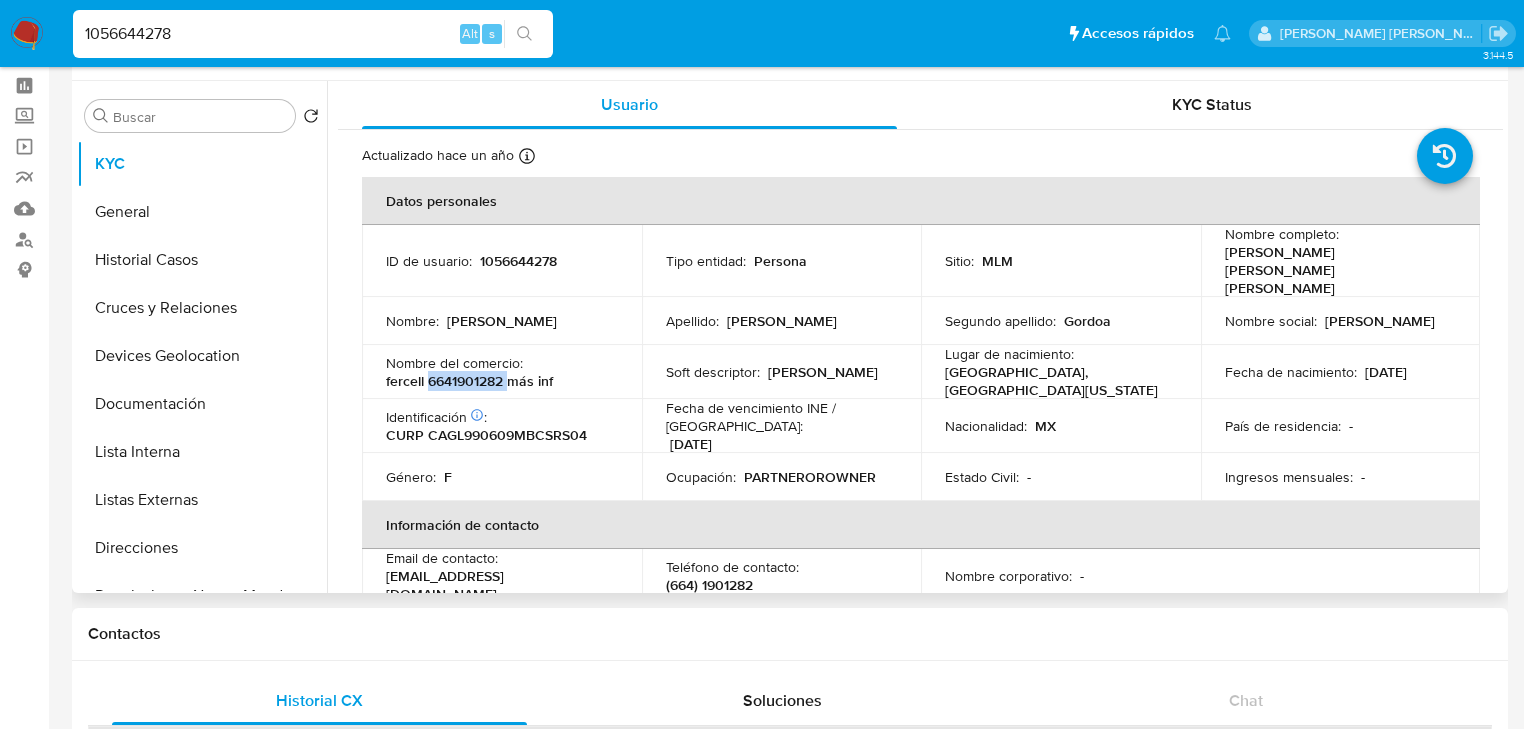 click on "fercell 6641901282 más inf" at bounding box center [469, 381] 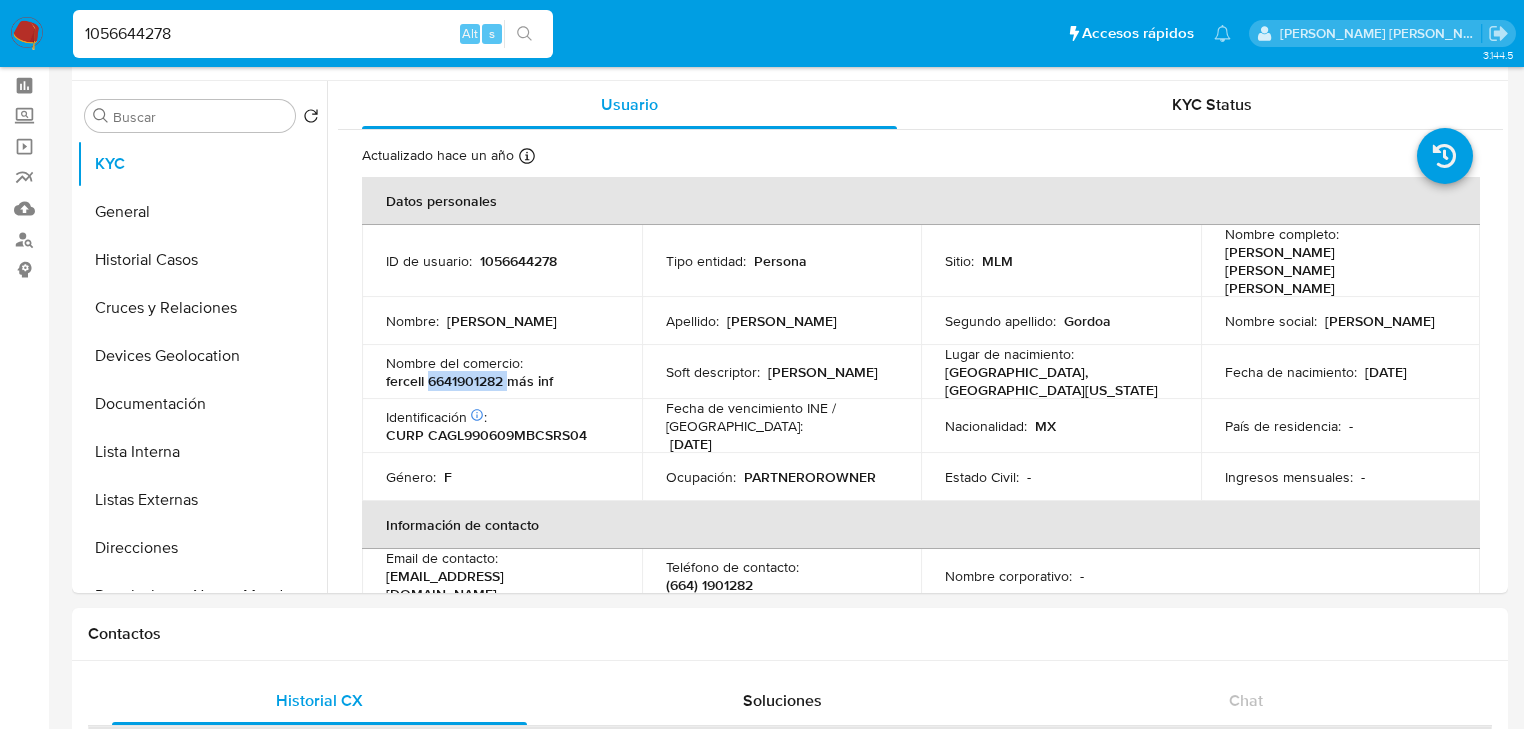 copy on "6641901282" 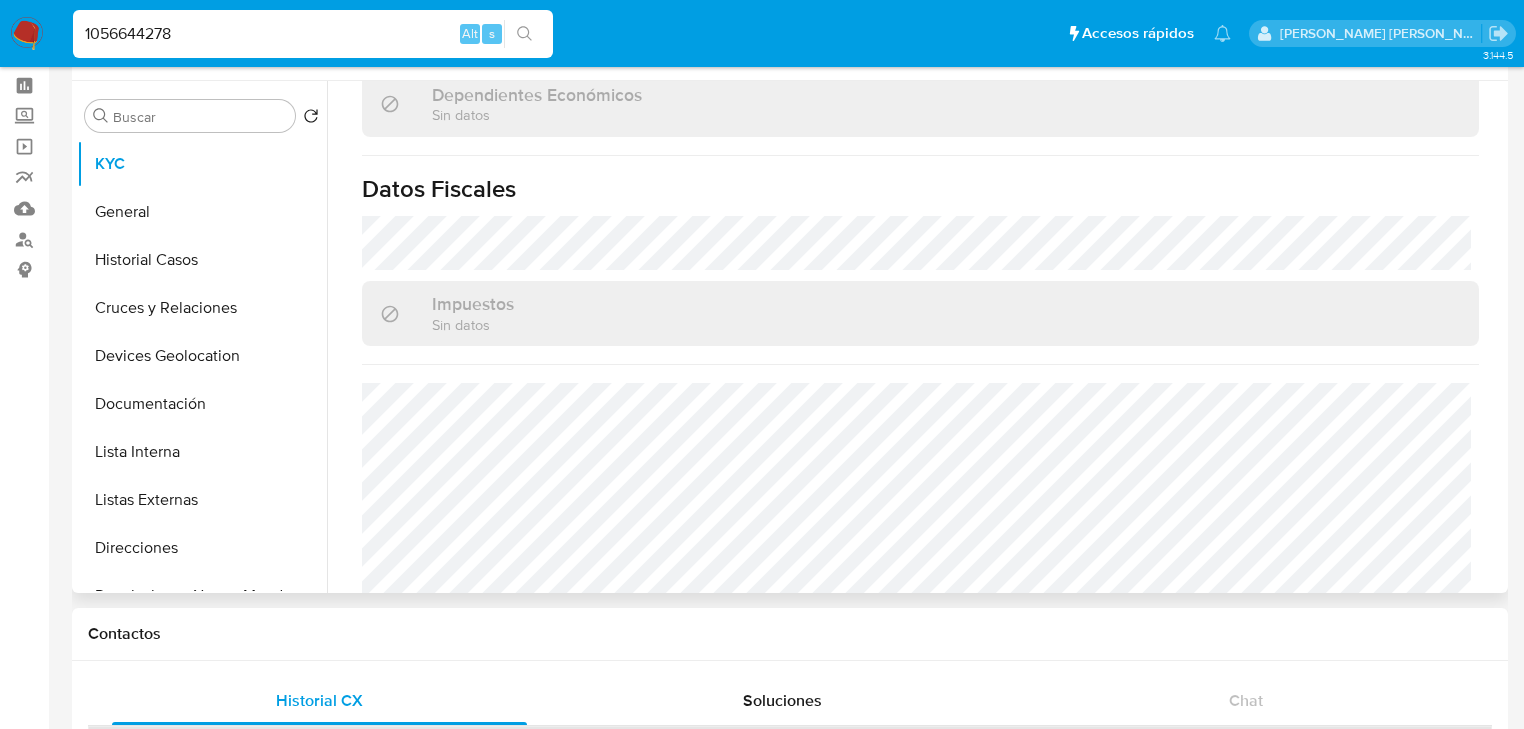 scroll, scrollTop: 1263, scrollLeft: 0, axis: vertical 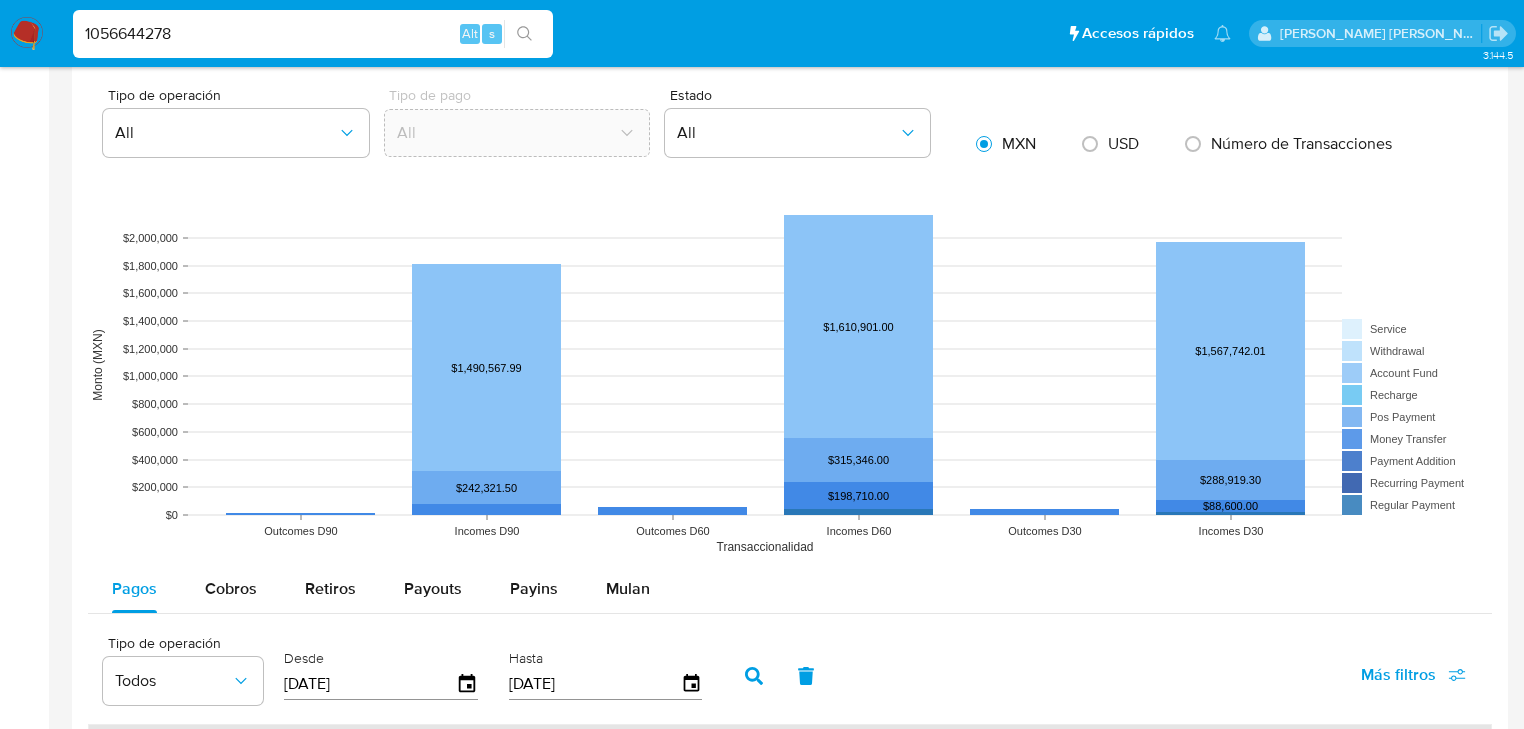 drag, startPoint x: 217, startPoint y: 572, endPoint x: 248, endPoint y: 554, distance: 35.846897 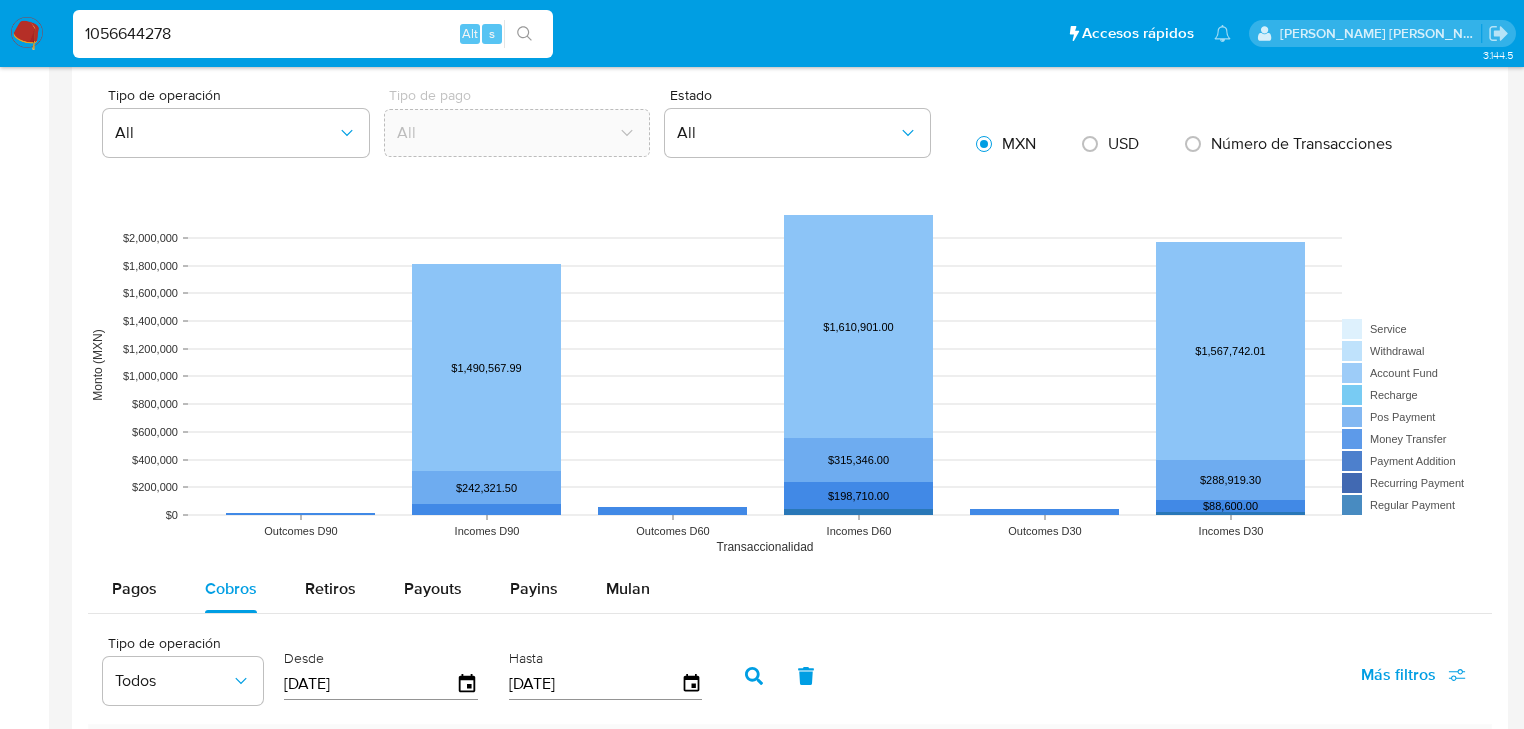 scroll, scrollTop: 1760, scrollLeft: 0, axis: vertical 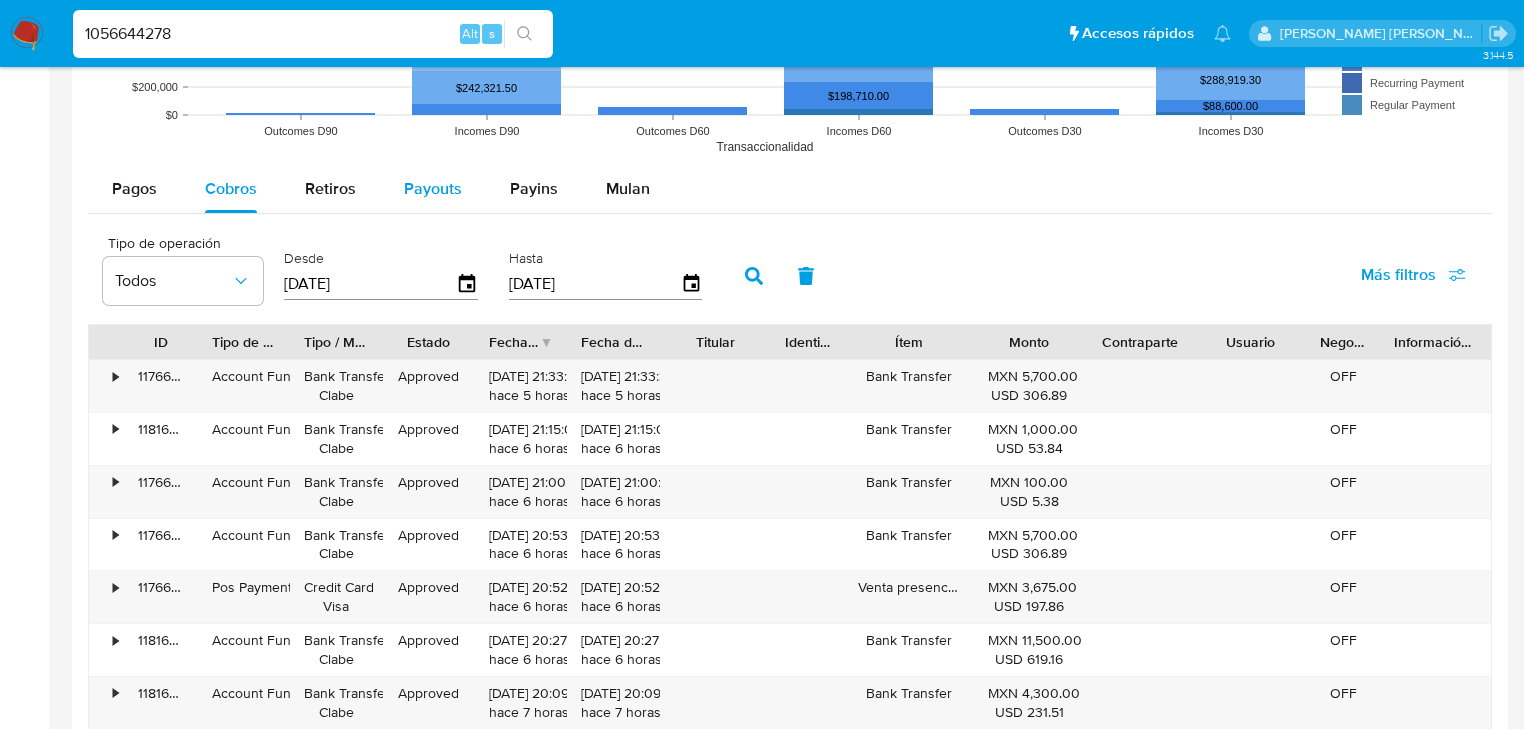 click on "Payouts" at bounding box center [433, 188] 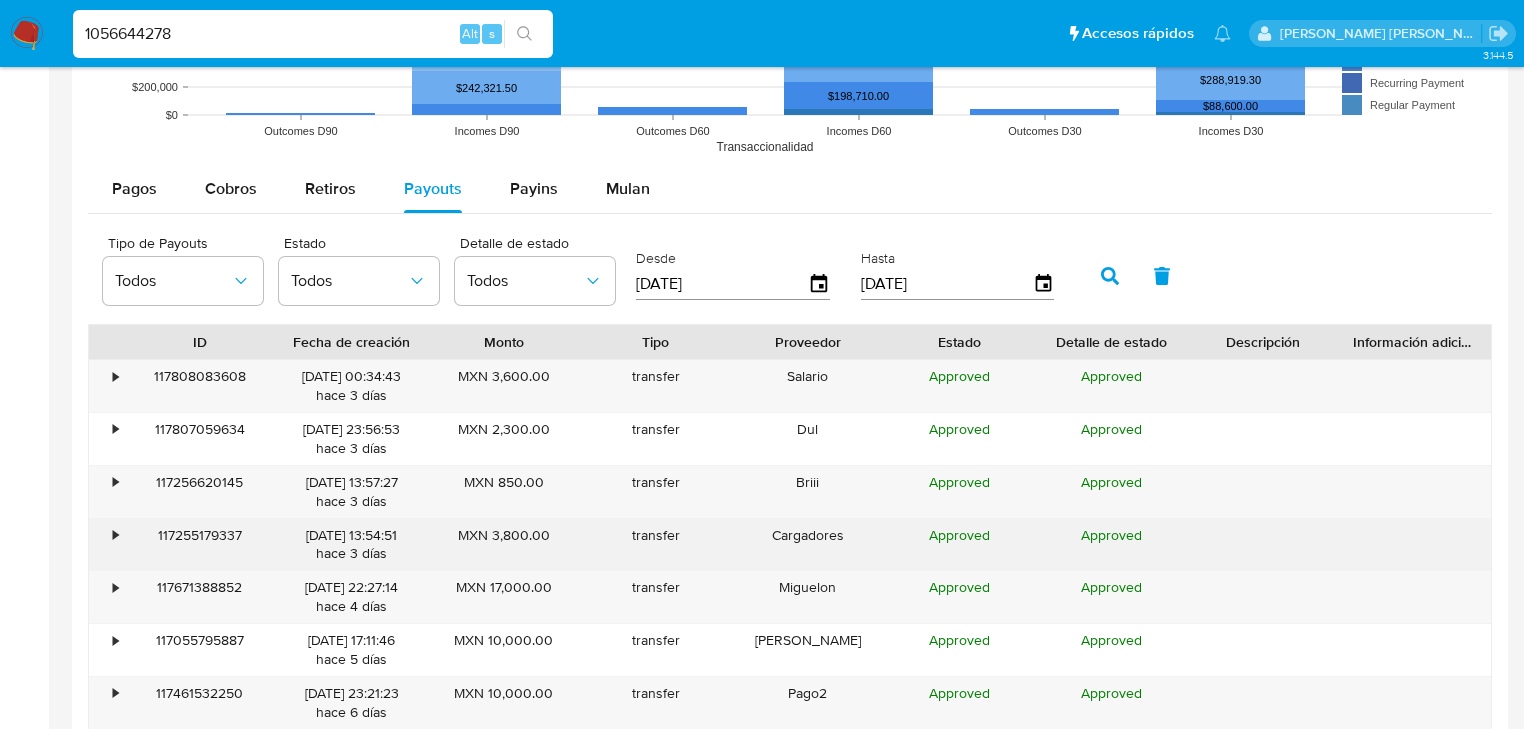 scroll, scrollTop: 2000, scrollLeft: 0, axis: vertical 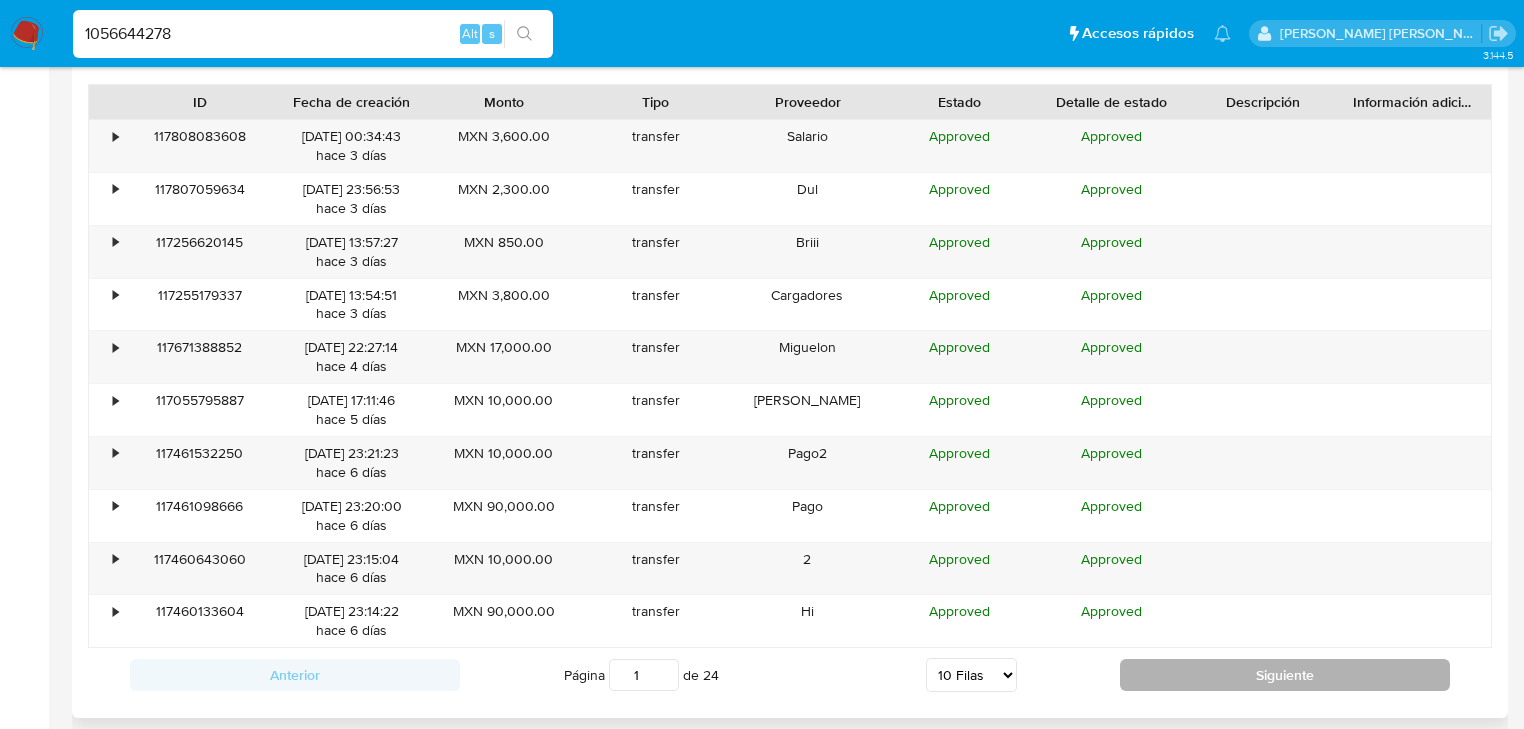 click on "Siguiente" at bounding box center (1285, 675) 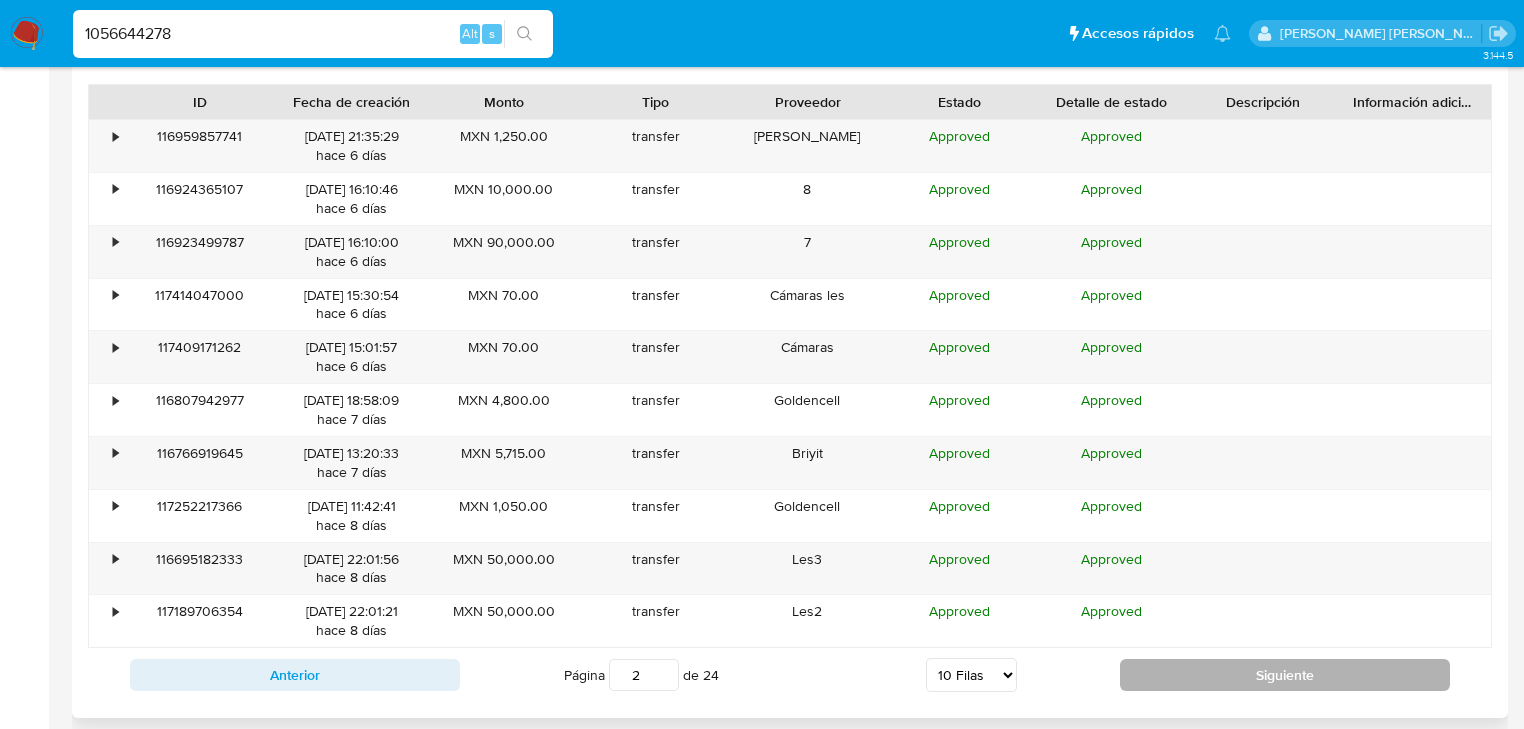 click on "Siguiente" at bounding box center [1285, 675] 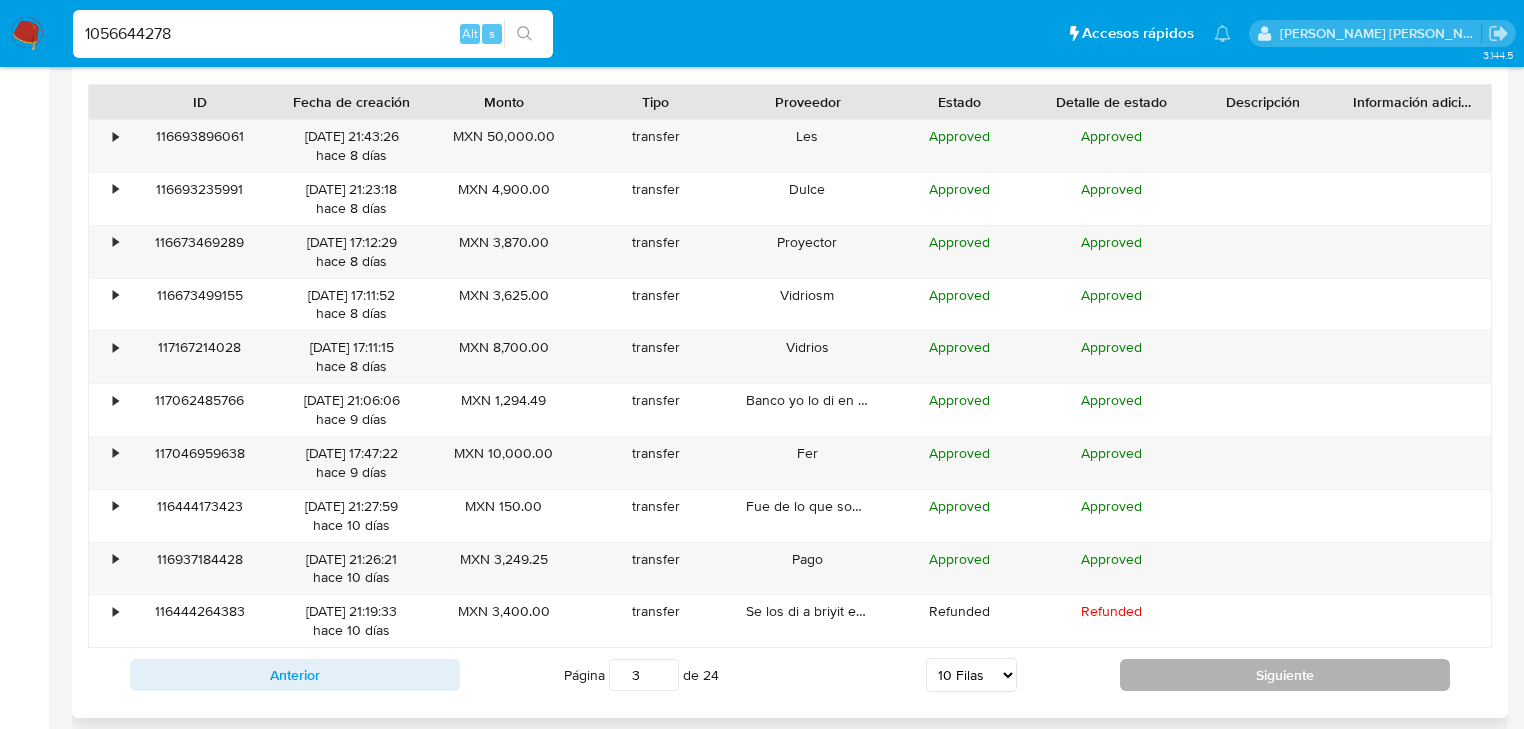 click on "Siguiente" at bounding box center [1285, 675] 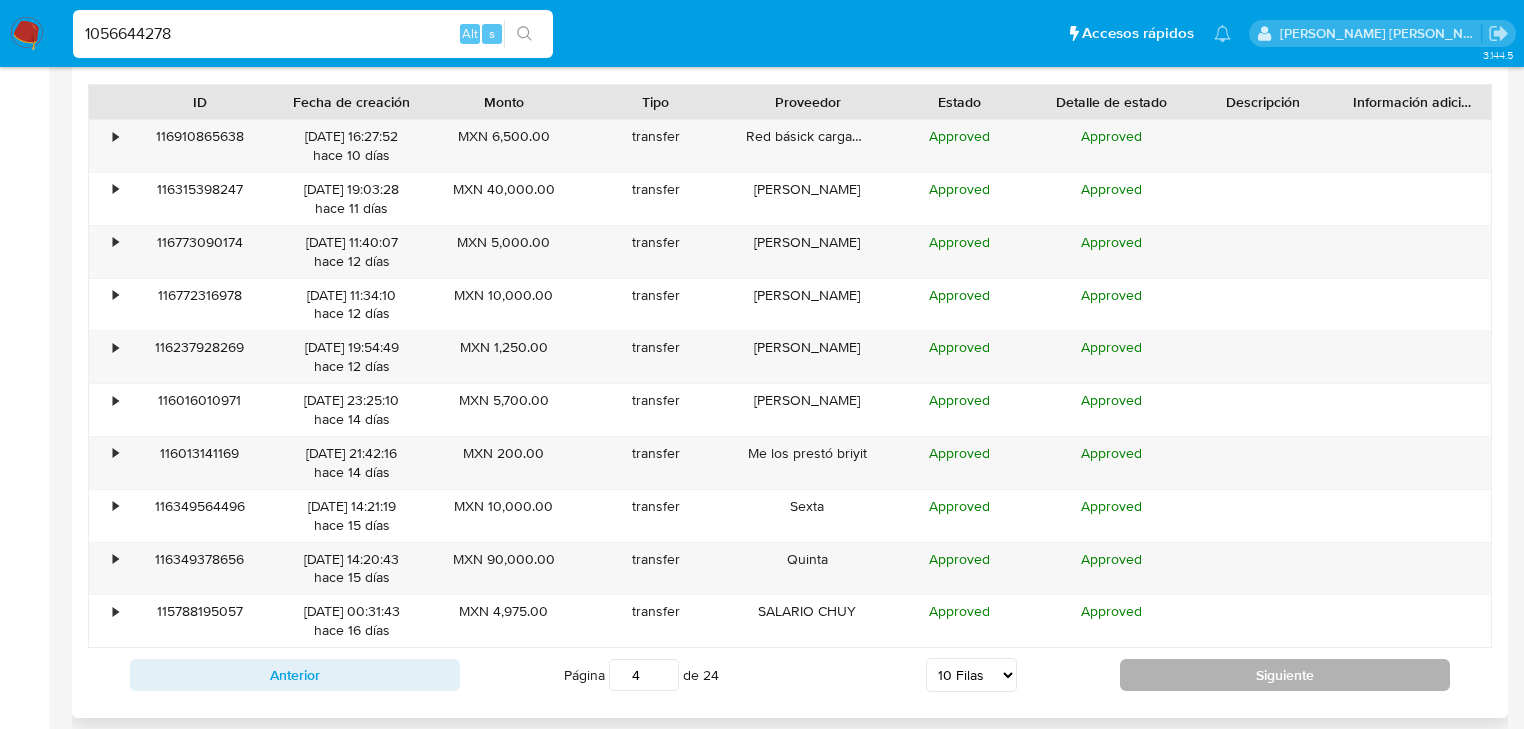 click on "Siguiente" at bounding box center [1285, 675] 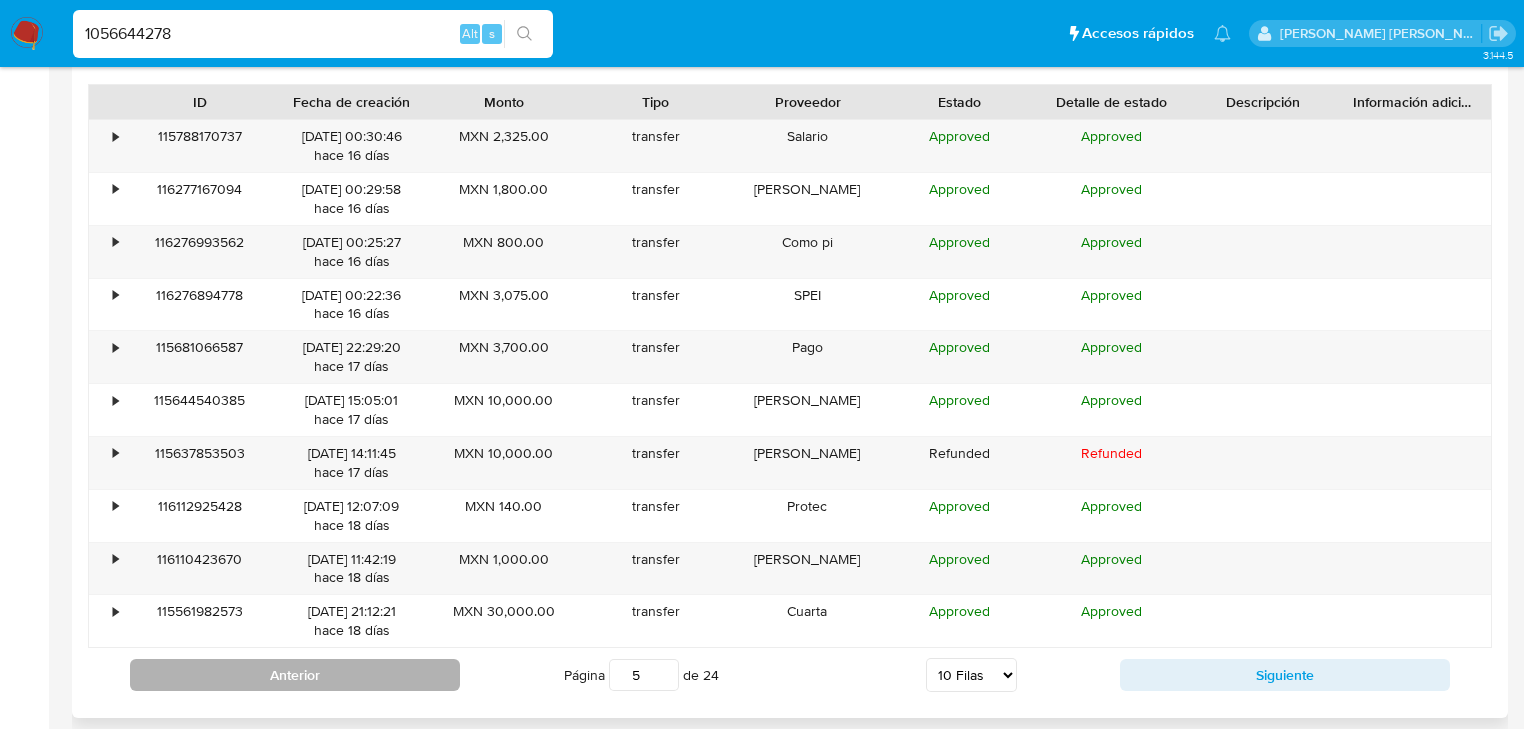 click on "Anterior" at bounding box center (295, 675) 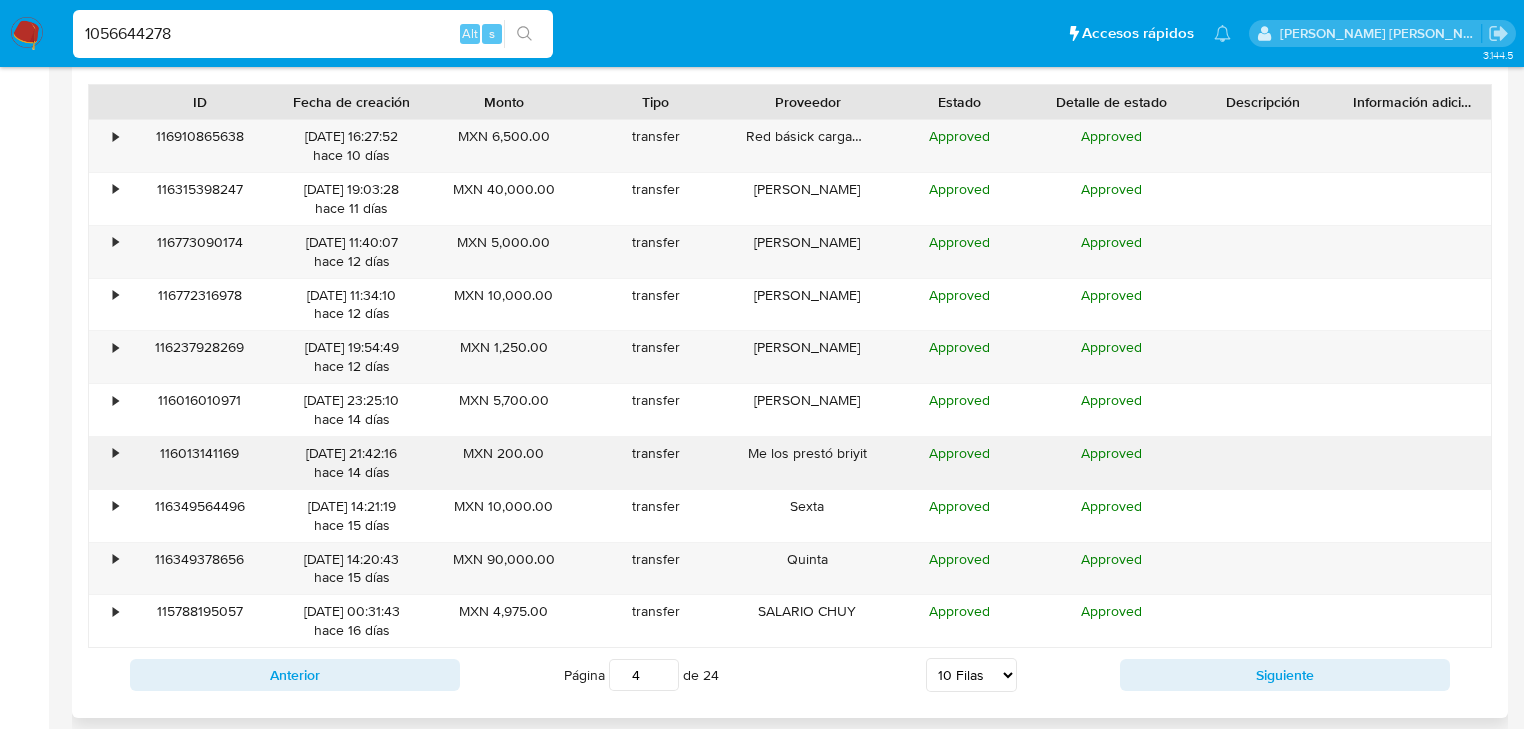 drag, startPoint x: 790, startPoint y: 456, endPoint x: 891, endPoint y: 463, distance: 101.24229 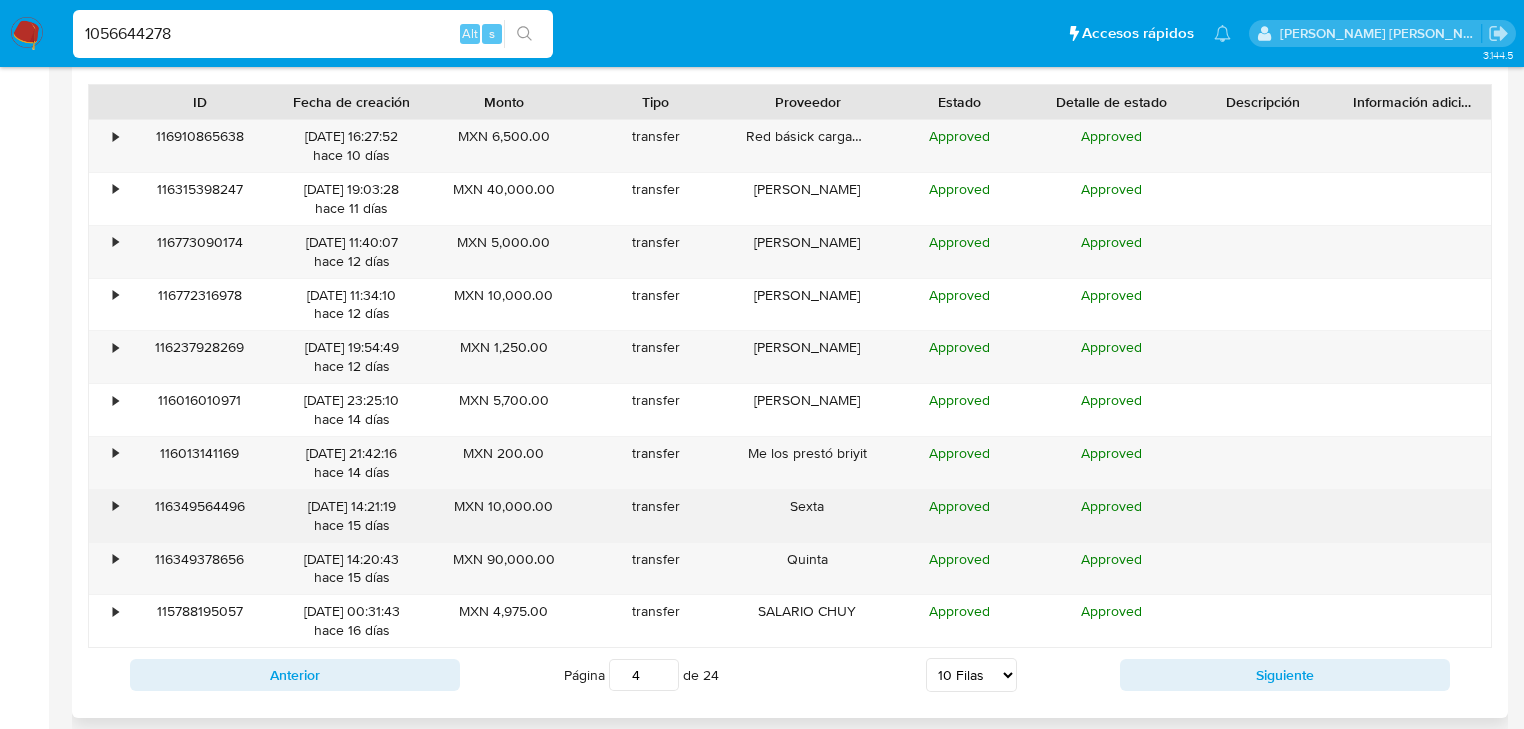click on "Sexta" at bounding box center (808, 516) 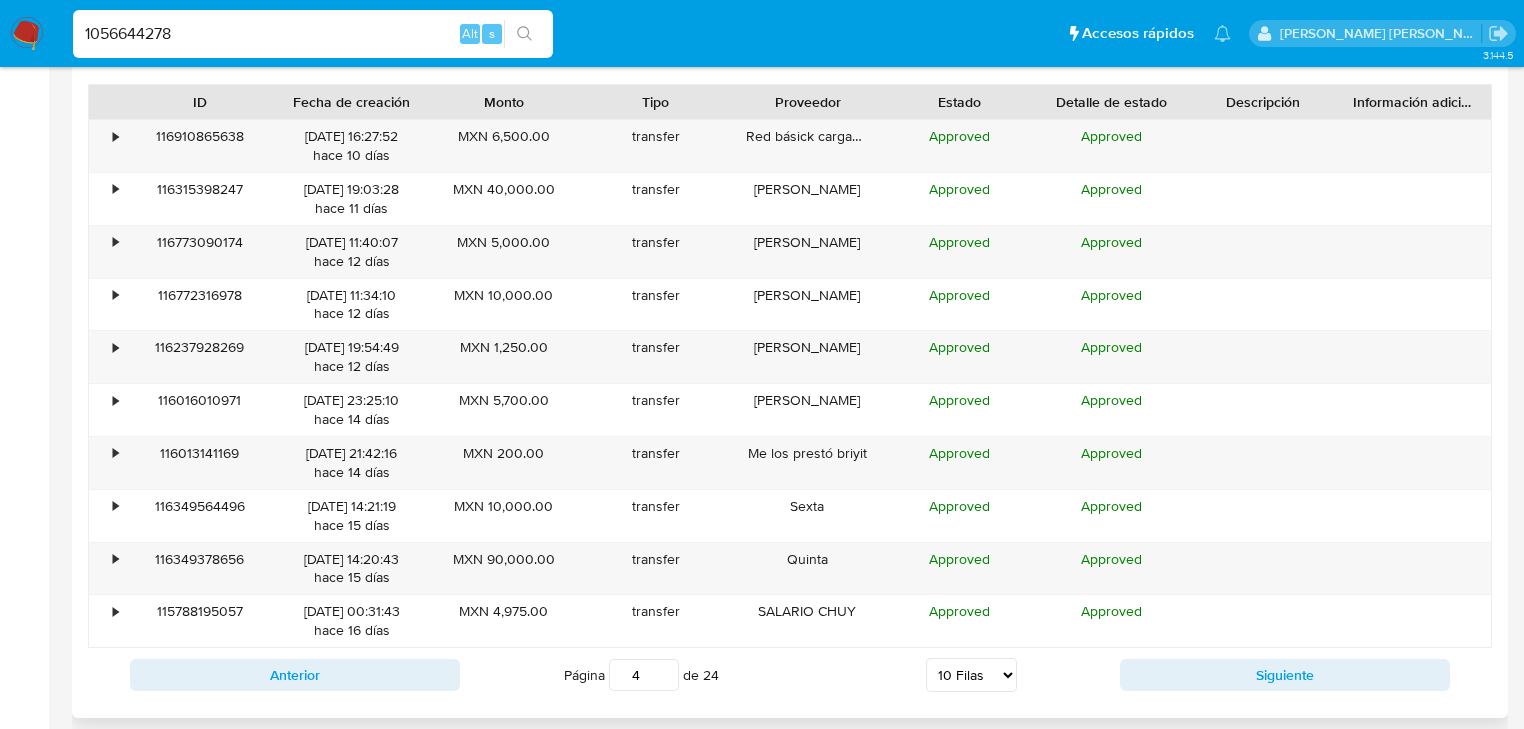drag, startPoint x: 1156, startPoint y: 657, endPoint x: 1159, endPoint y: 668, distance: 11.401754 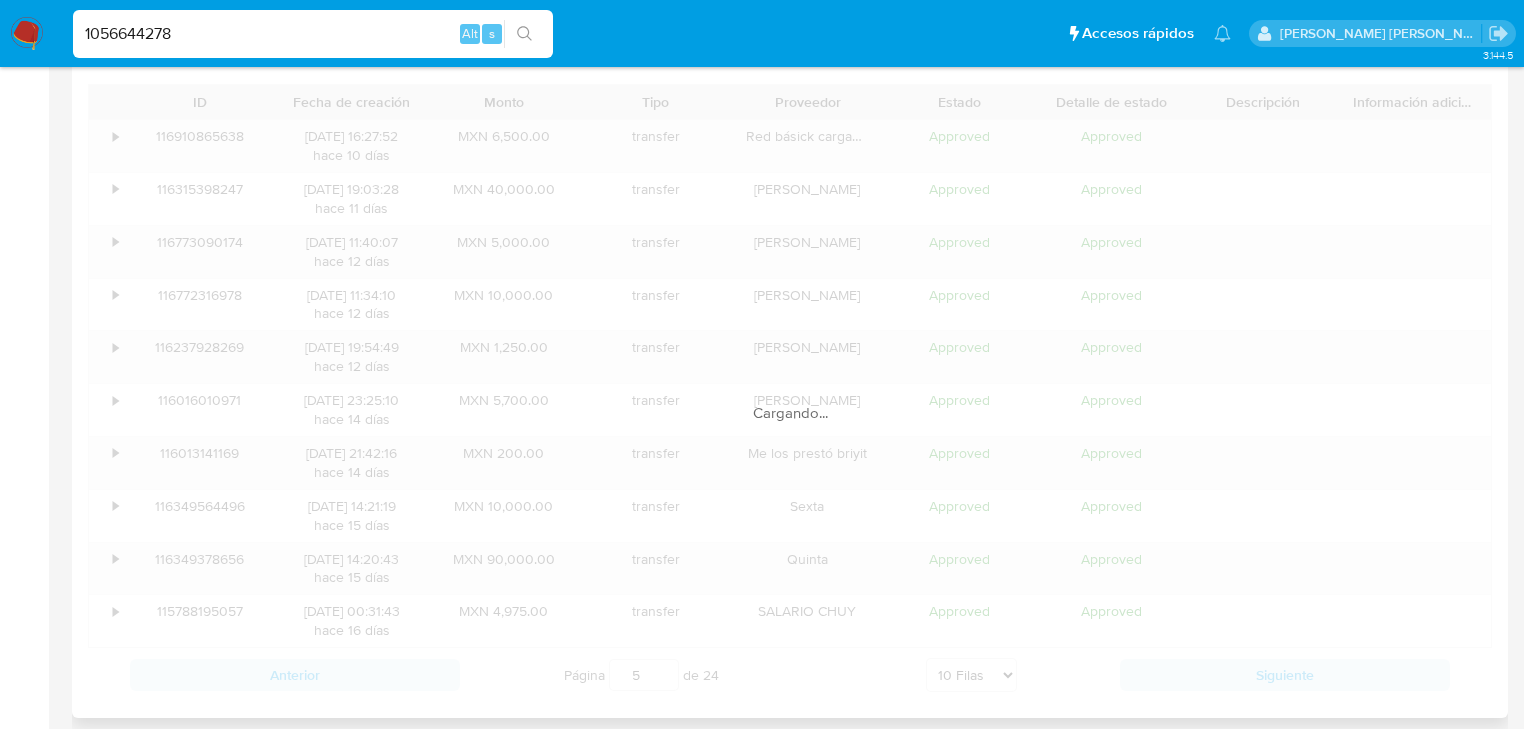 click on "ID Fecha de creación Monto Tipo Proveedor Estado Detalle de estado Descripción Información adicional • 116910865638 30/06/2025 16:27:52 hace 10 días MXN 6,500.00 transfer Red básick cargadores lo Approved Approved • 116315398247 29/06/2025 19:03:28 hace 11 días MXN 40,000.00 transfer Fernanda  Approved Approved • 116773090174 29/06/2025 11:40:07 hace 12 días MXN 5,000.00 transfer Marcos Approved Approved • 116772316978 29/06/2025 11:34:10 hace 12 días MXN 10,000.00 transfer Marcos Approved Approved • 116237928269 28/06/2025 19:54:49 hace 12 días MXN 1,250.00 transfer Armando Valdivia  Approved Approved • 116016010971 26/06/2025 23:25:10 hace 14 días MXN 5,700.00 transfer Ana guerrero  Approved Approved • 116013141169 26/06/2025 21:42:16 hace 14 días MXN 200.00 transfer Me los prestó briyit  Approved Approved • 116349564496 25/06/2025 14:21:19 hace 15 días MXN 10,000.00 transfer Sexta Approved Approved • 116349378656 25/06/2025 14:20:43 hace 15 días MXN 90,000.00 Quinta" at bounding box center (790, 393) 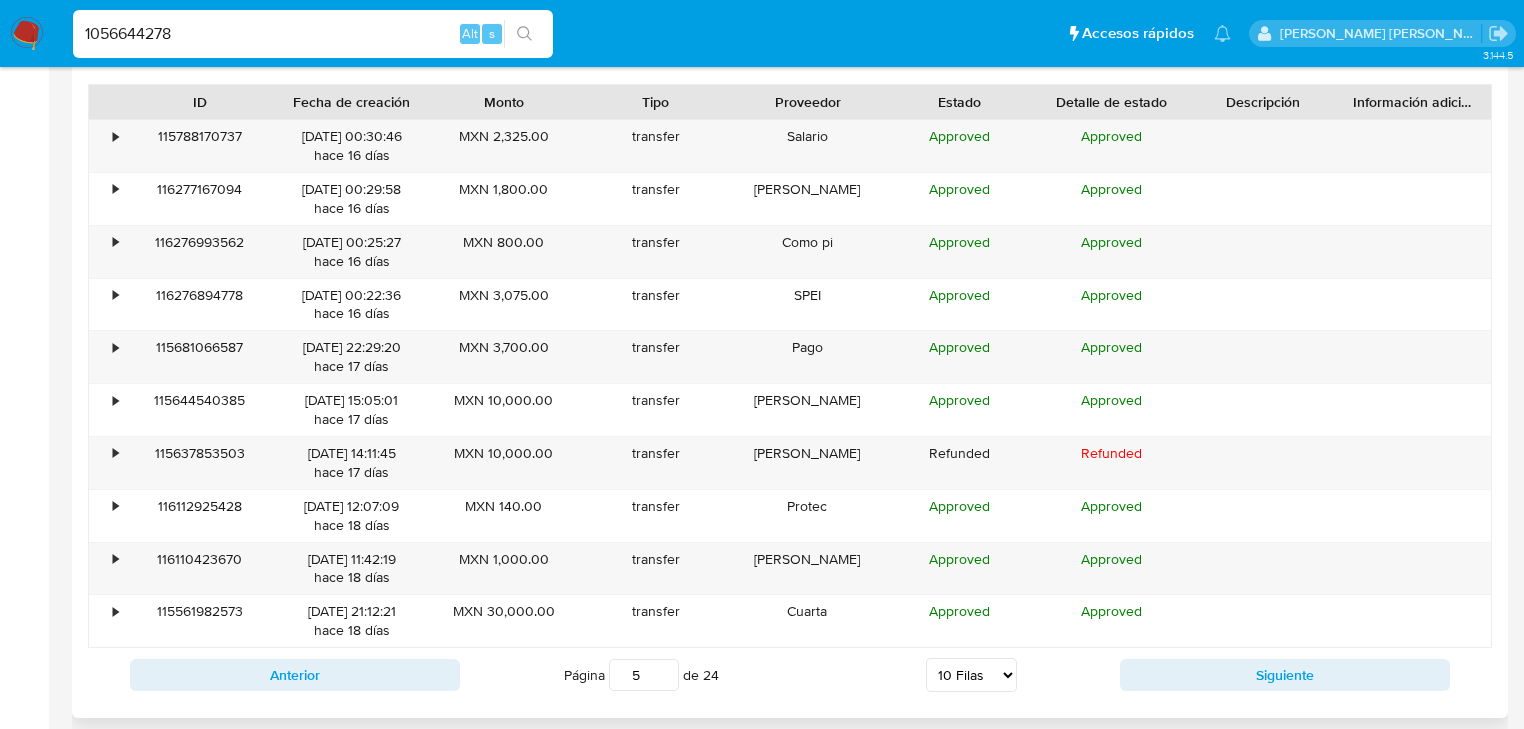 click on "Siguiente" at bounding box center (1285, 675) 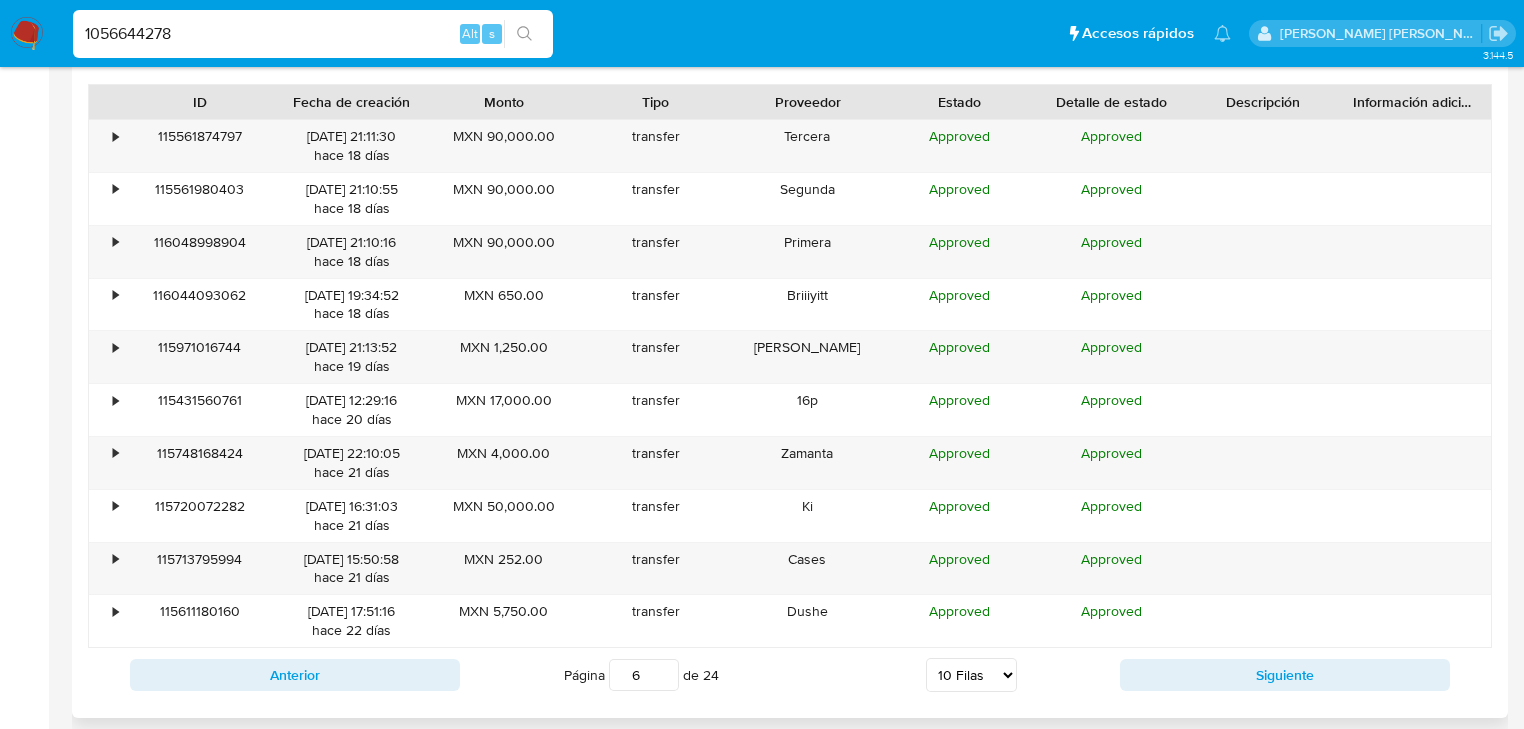 click on "Siguiente" at bounding box center (1285, 675) 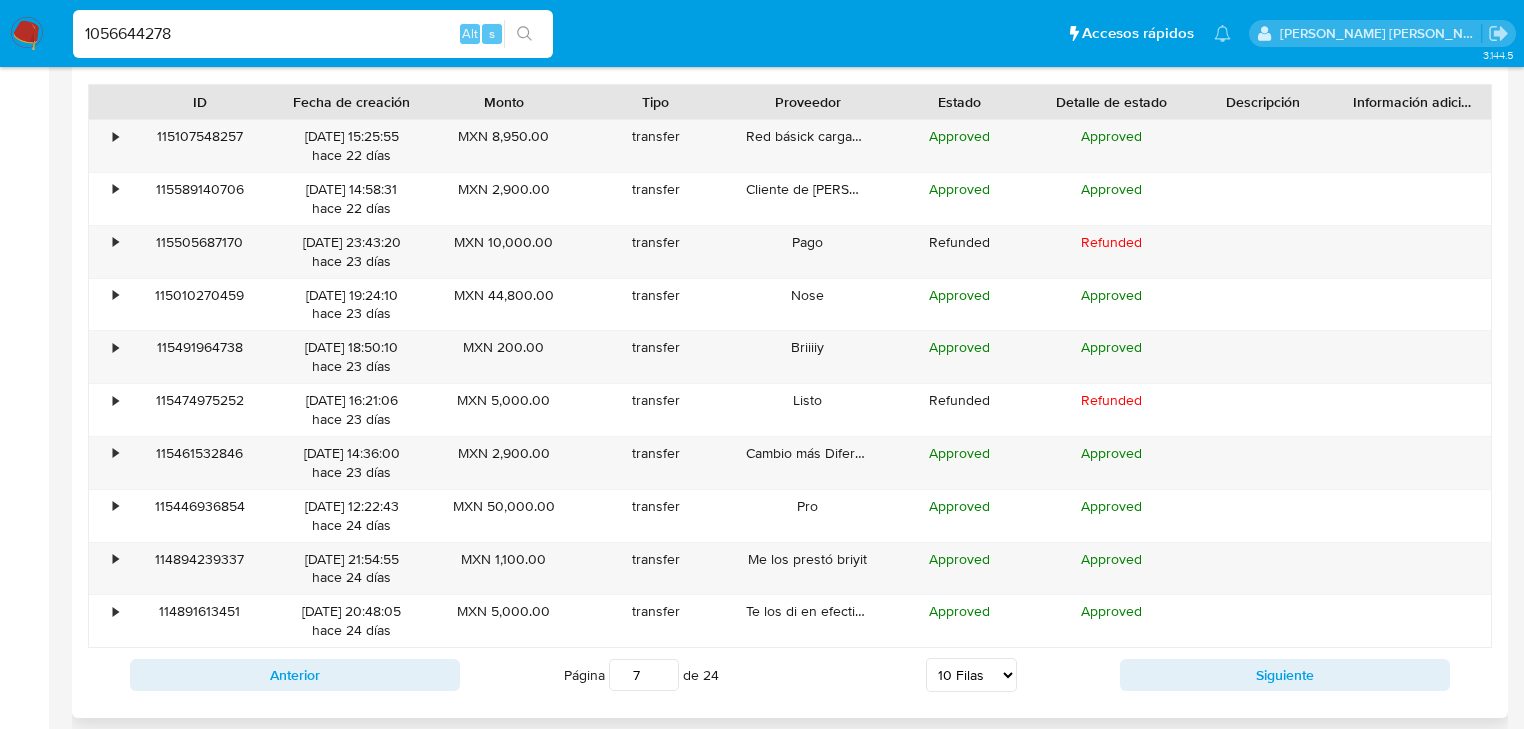 click on "Siguiente" at bounding box center (1285, 675) 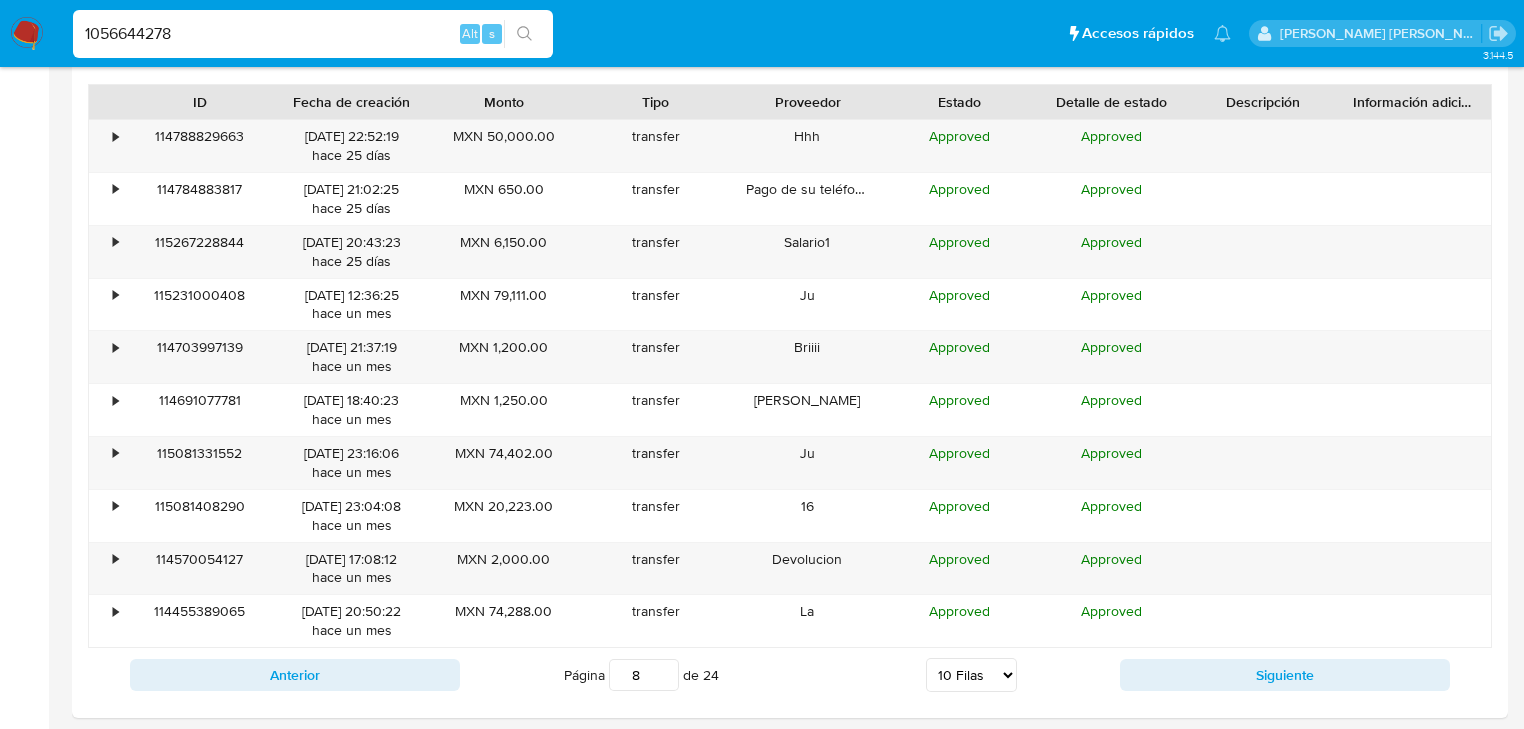 type 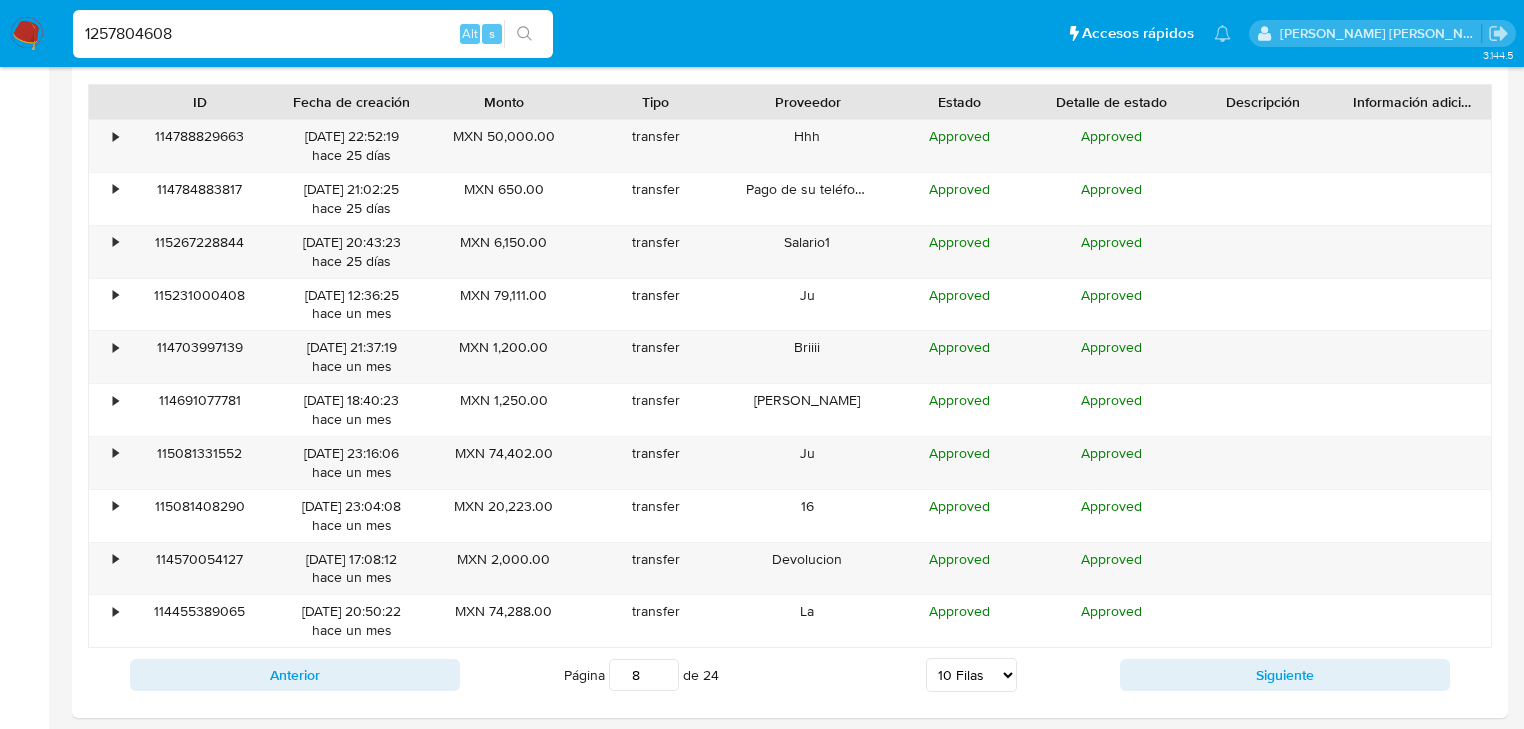 type on "1257804608" 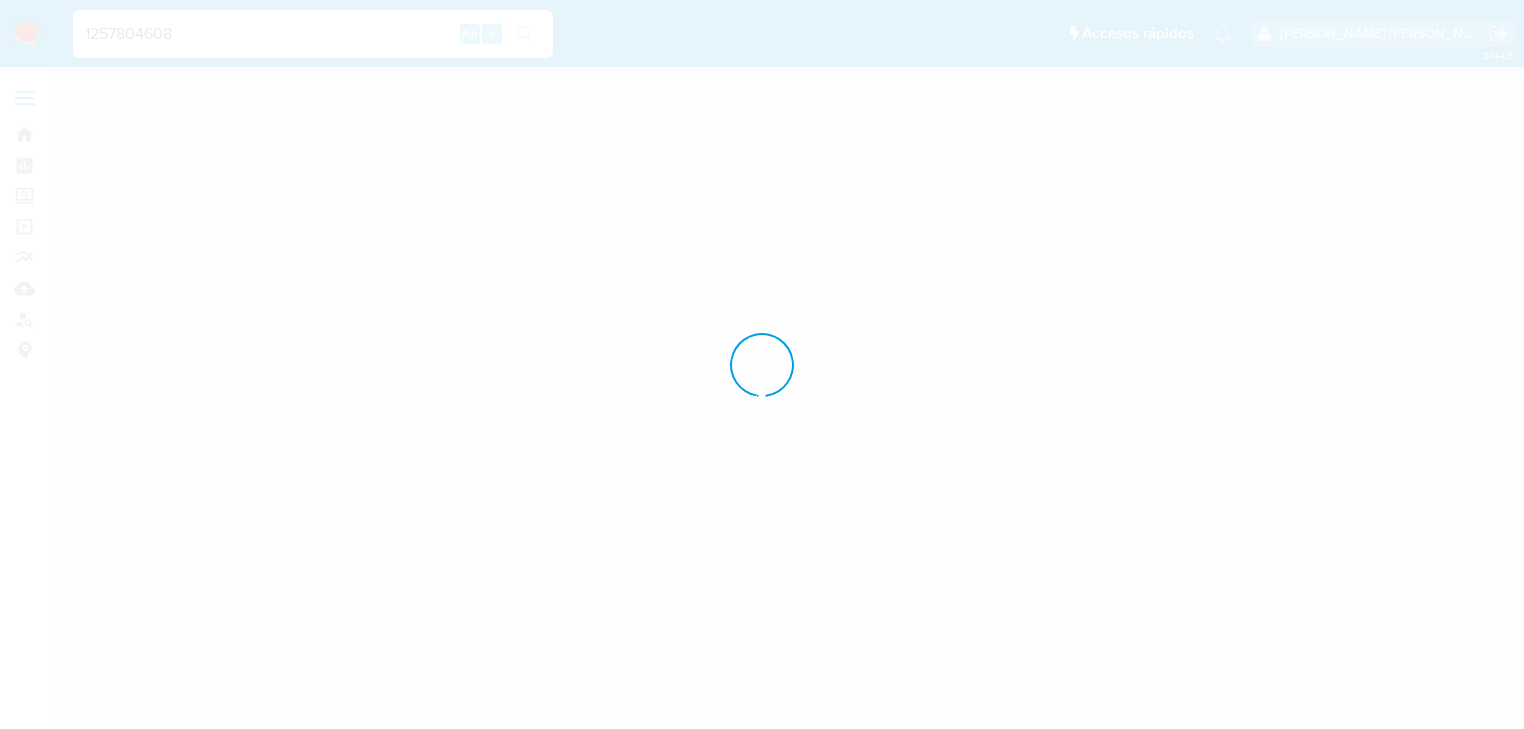 scroll, scrollTop: 0, scrollLeft: 0, axis: both 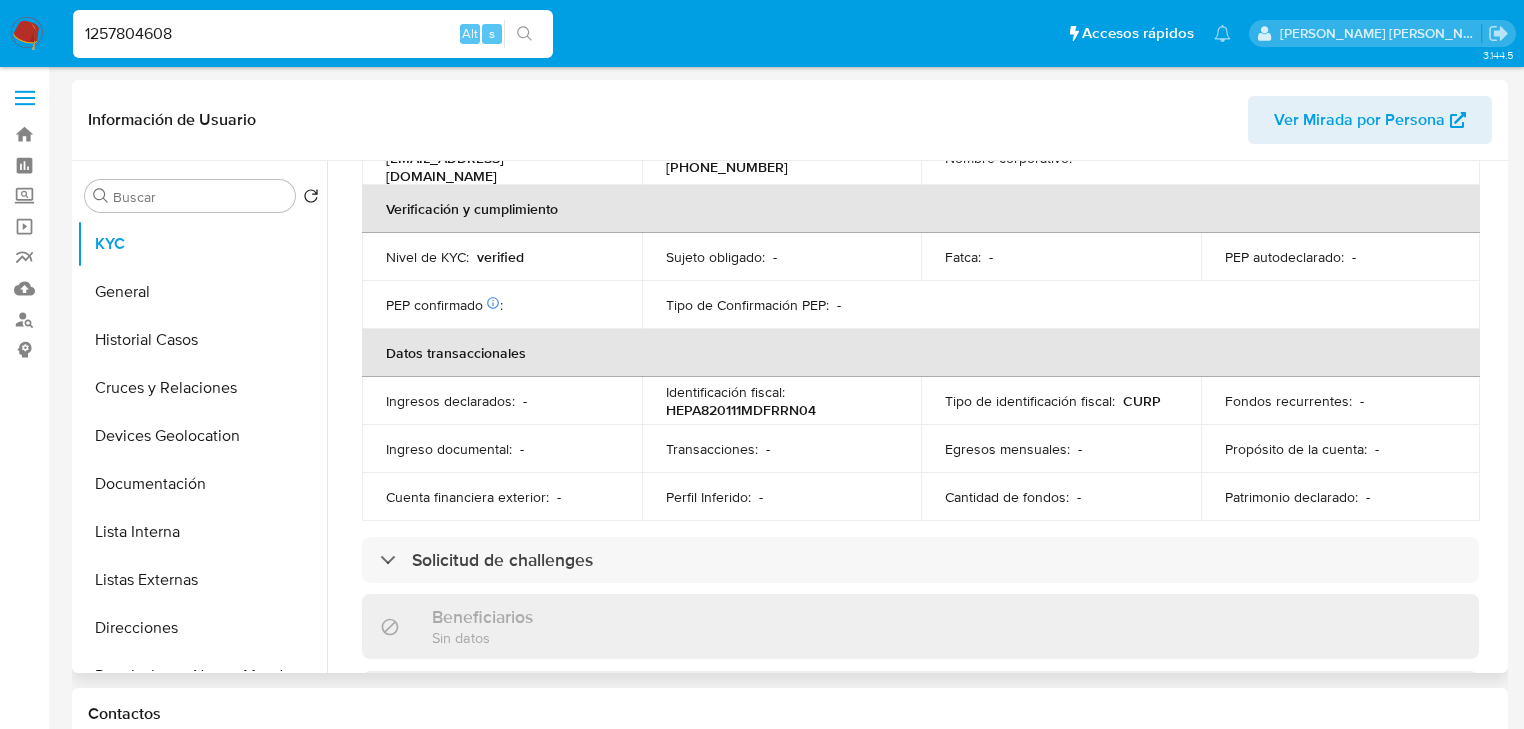 select on "10" 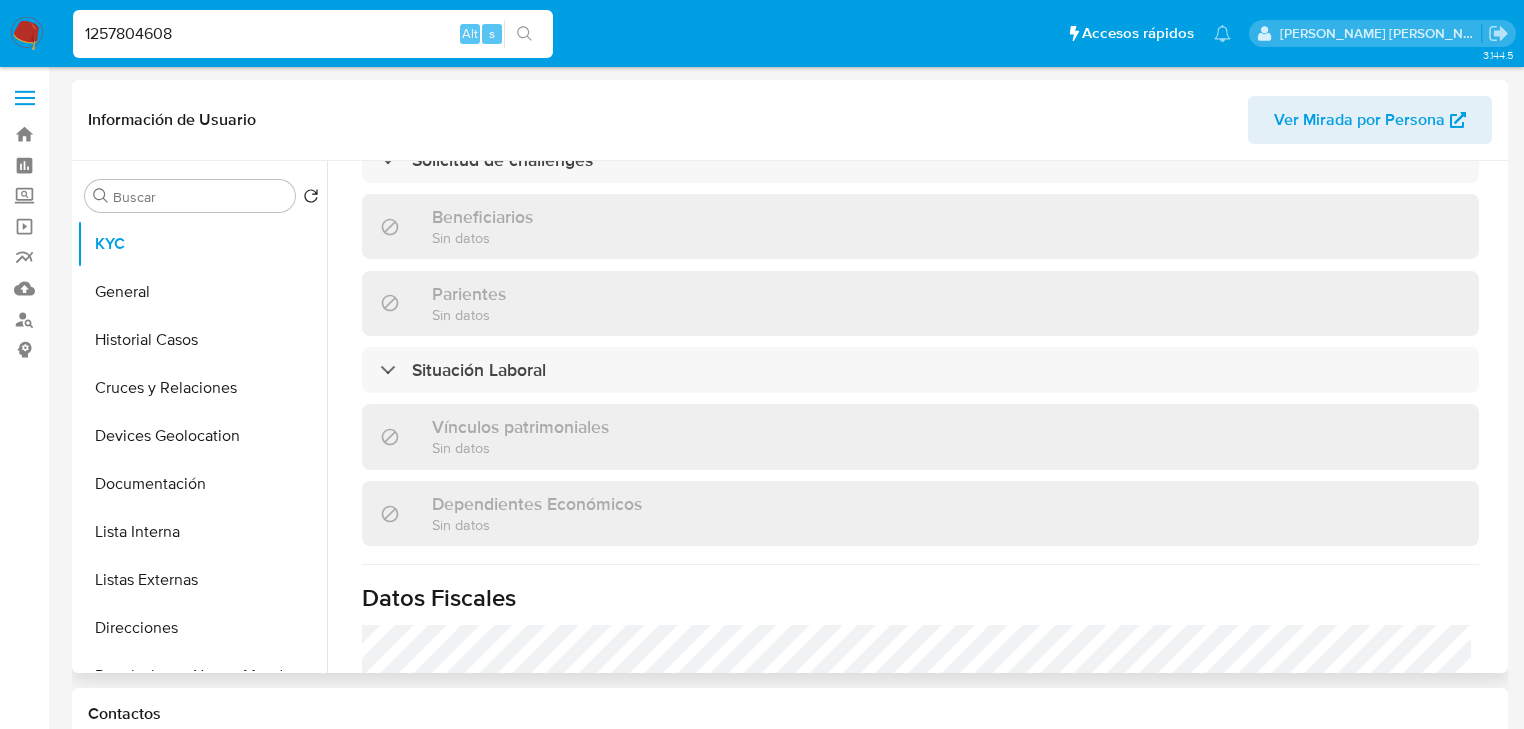 scroll, scrollTop: 1243, scrollLeft: 0, axis: vertical 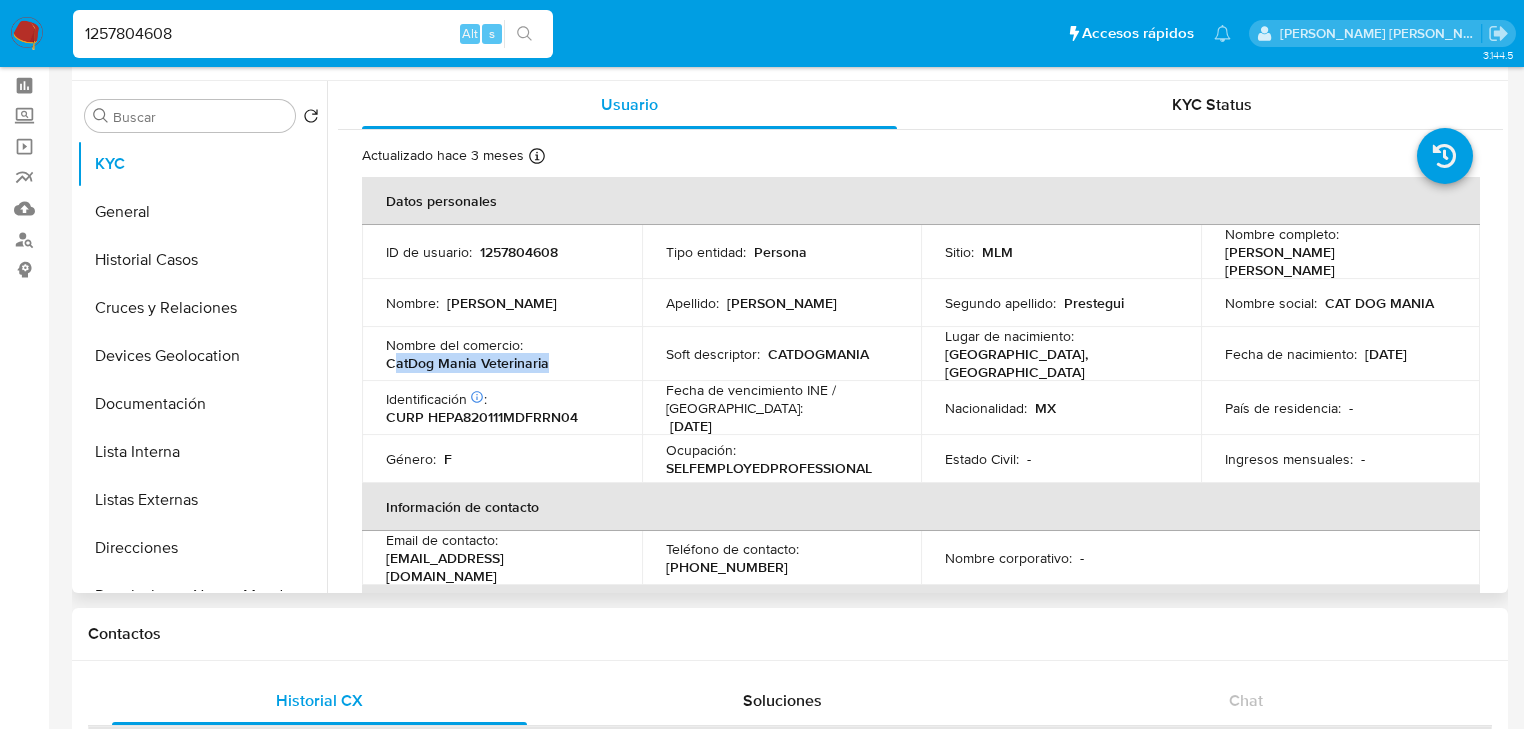 drag, startPoint x: 469, startPoint y: 359, endPoint x: 566, endPoint y: 359, distance: 97 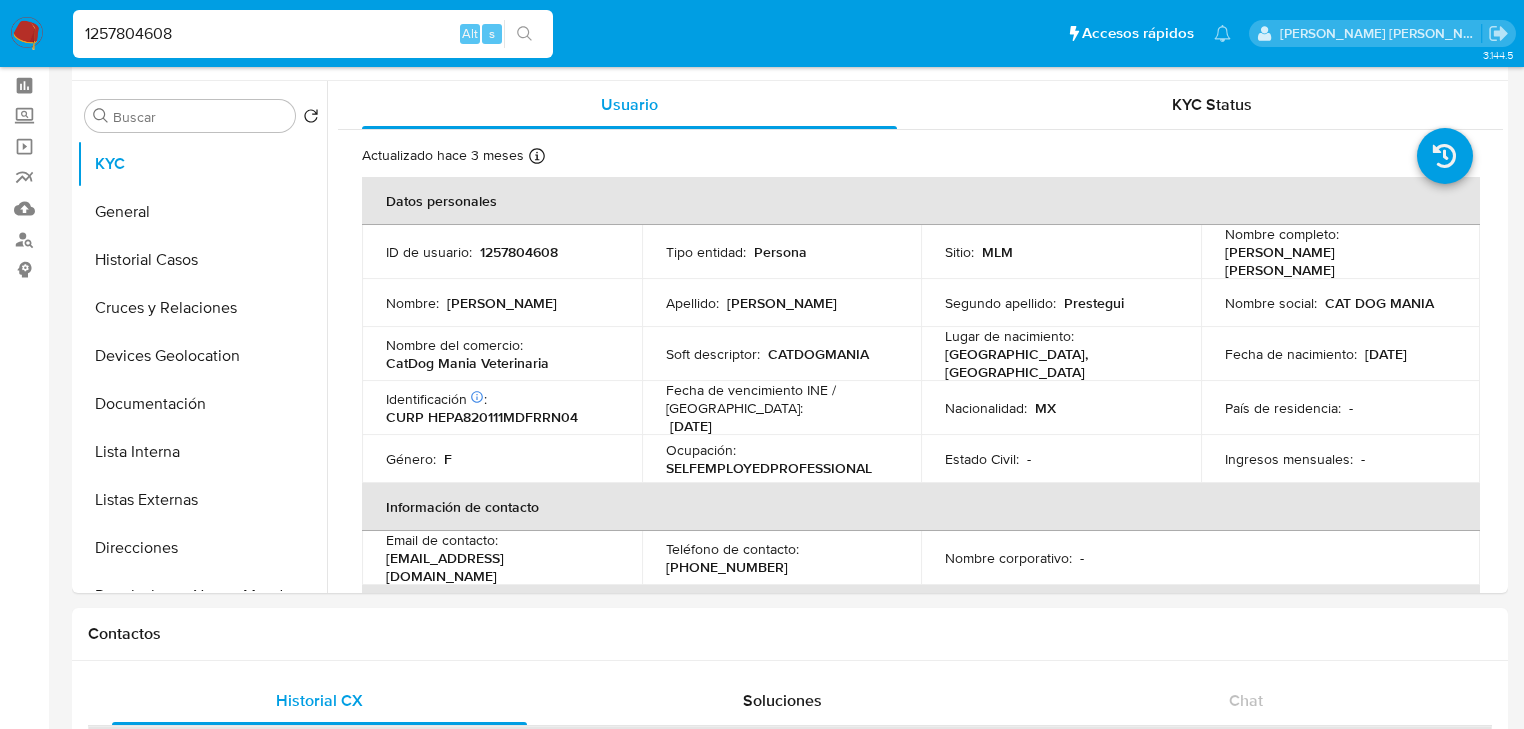drag, startPoint x: 223, startPoint y: 25, endPoint x: 0, endPoint y: -22, distance: 227.8991 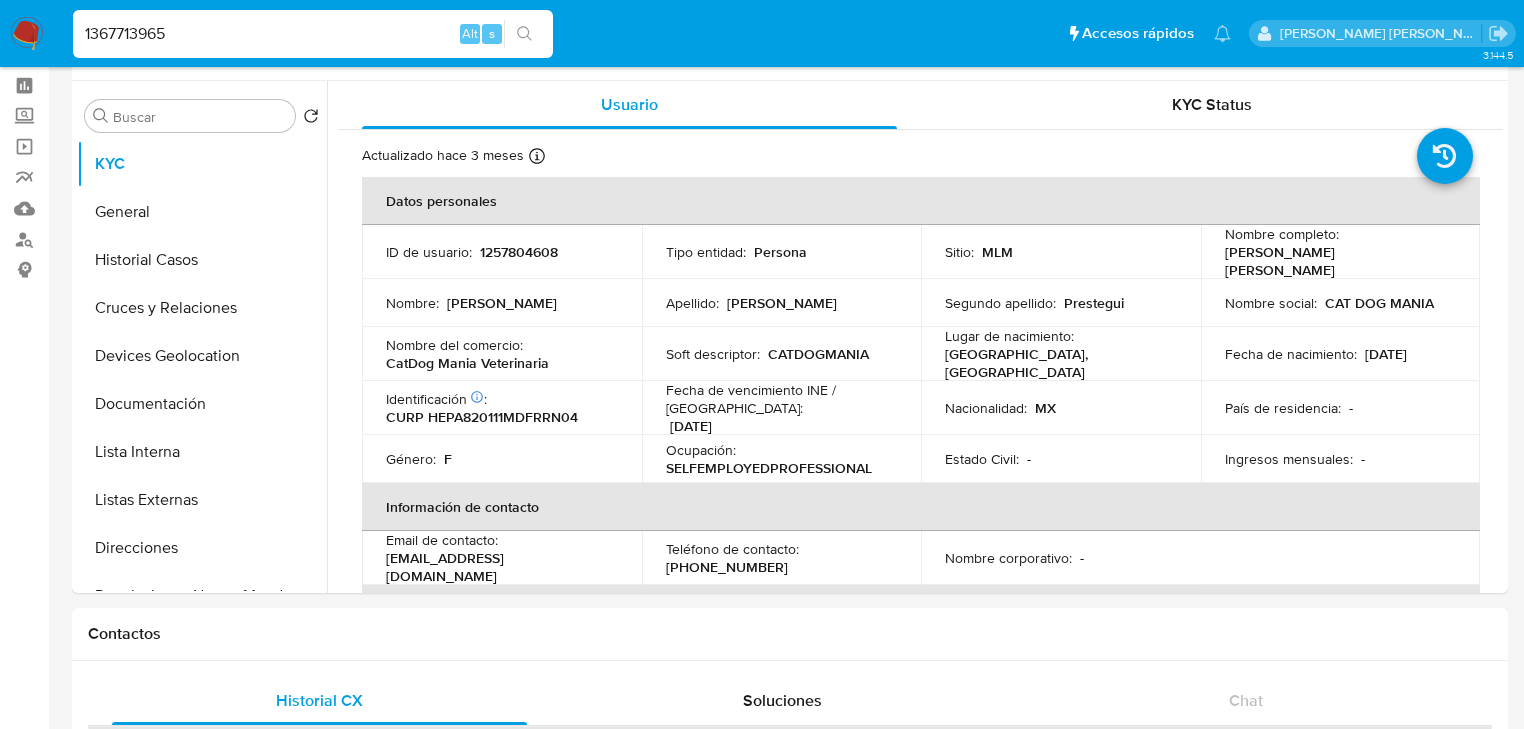 type on "1367713965" 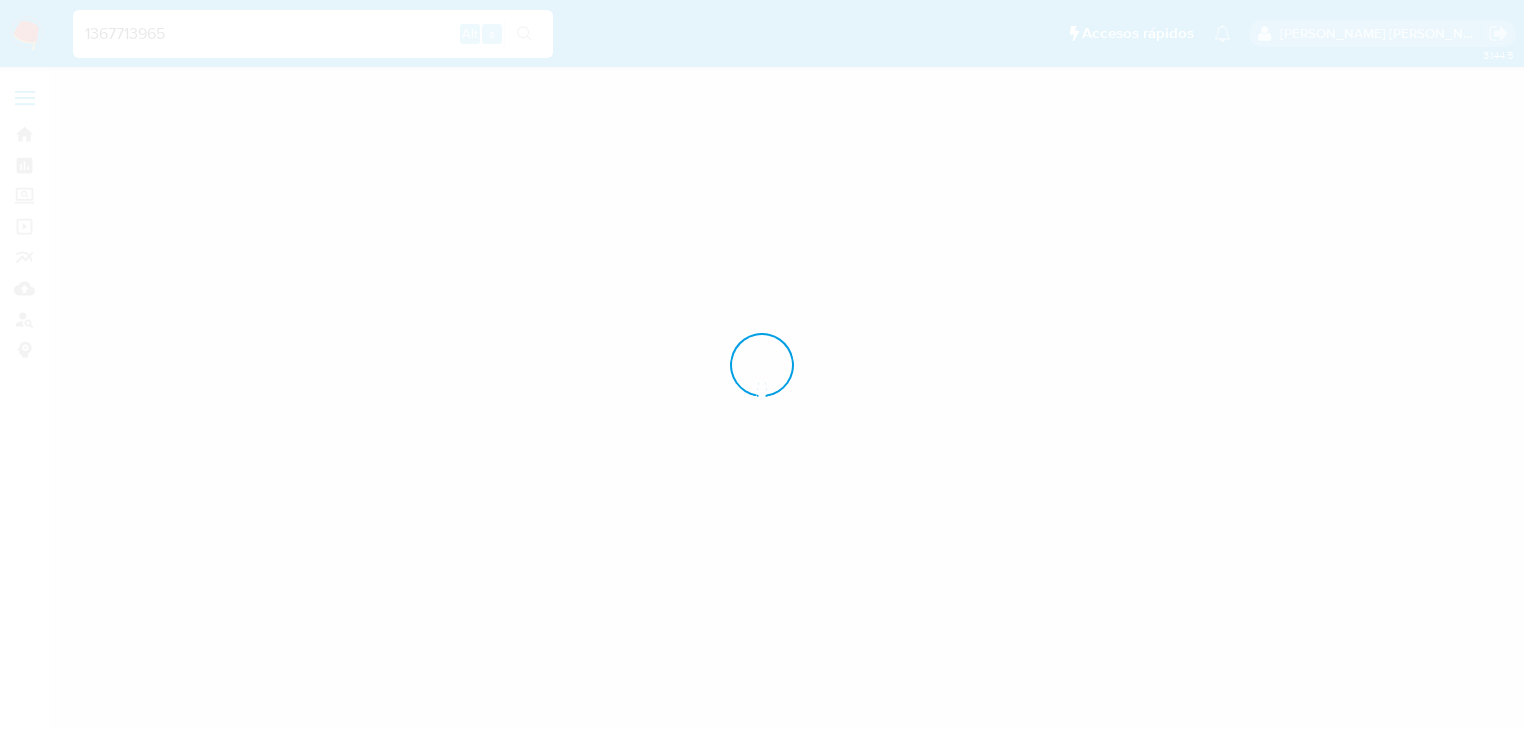scroll, scrollTop: 0, scrollLeft: 0, axis: both 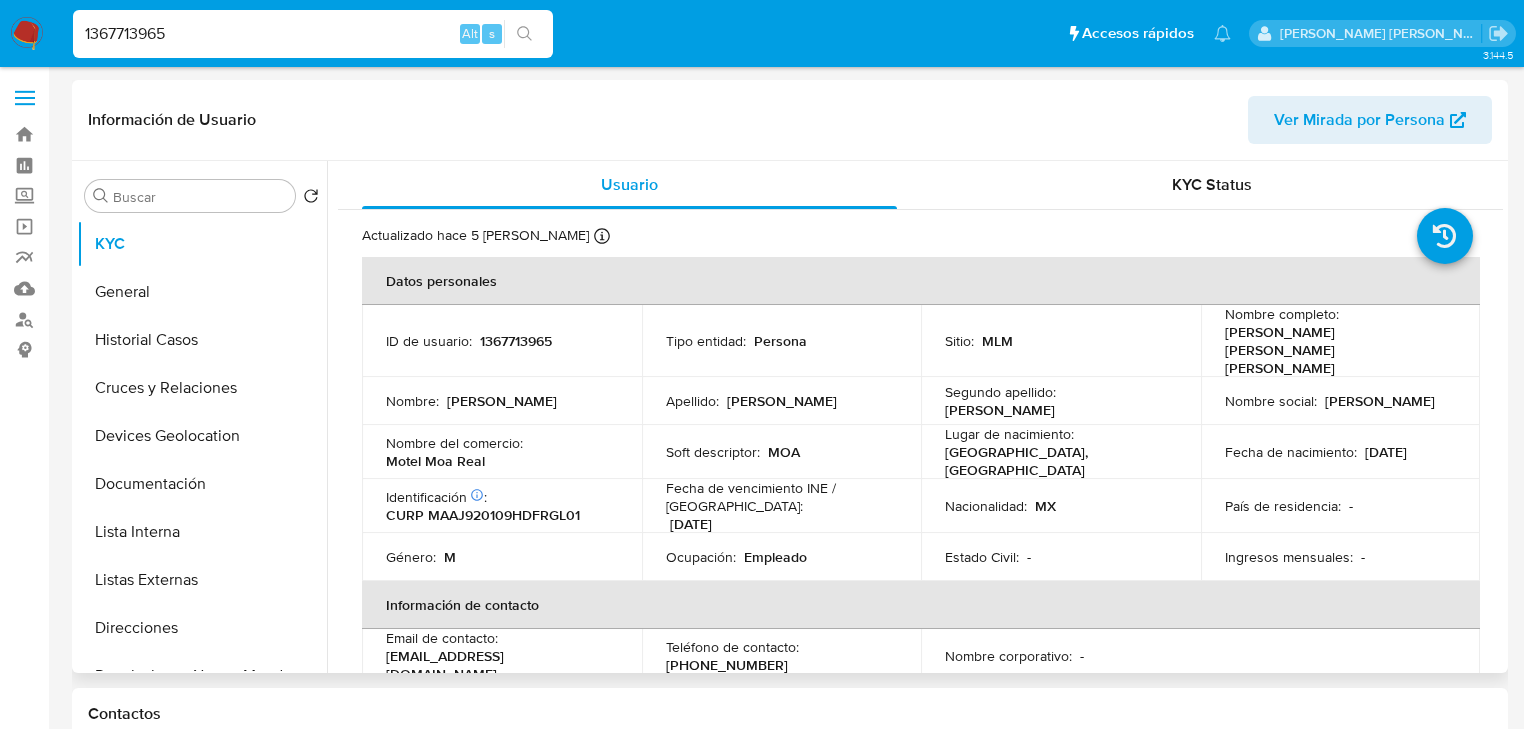 select on "10" 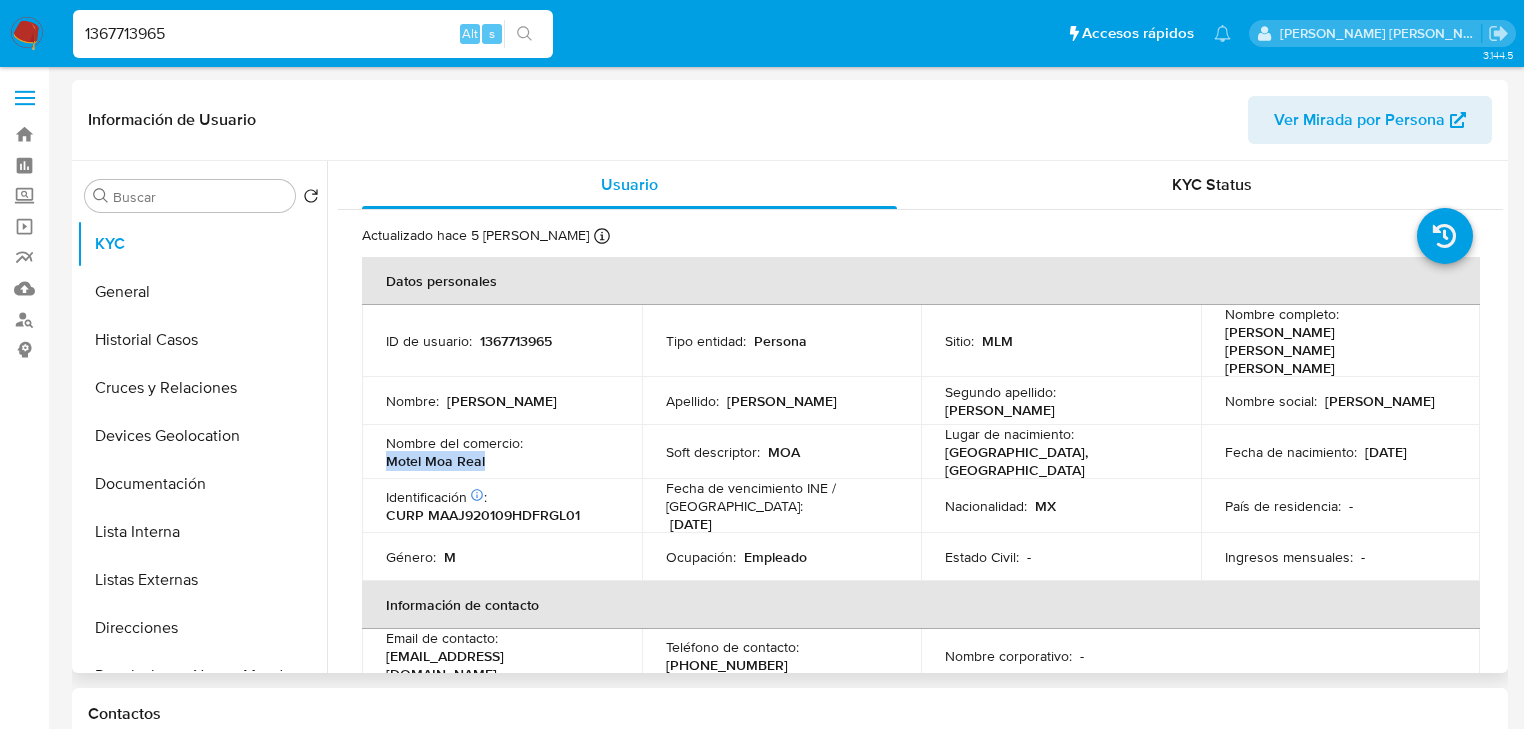 drag, startPoint x: 384, startPoint y: 431, endPoint x: 496, endPoint y: 432, distance: 112.00446 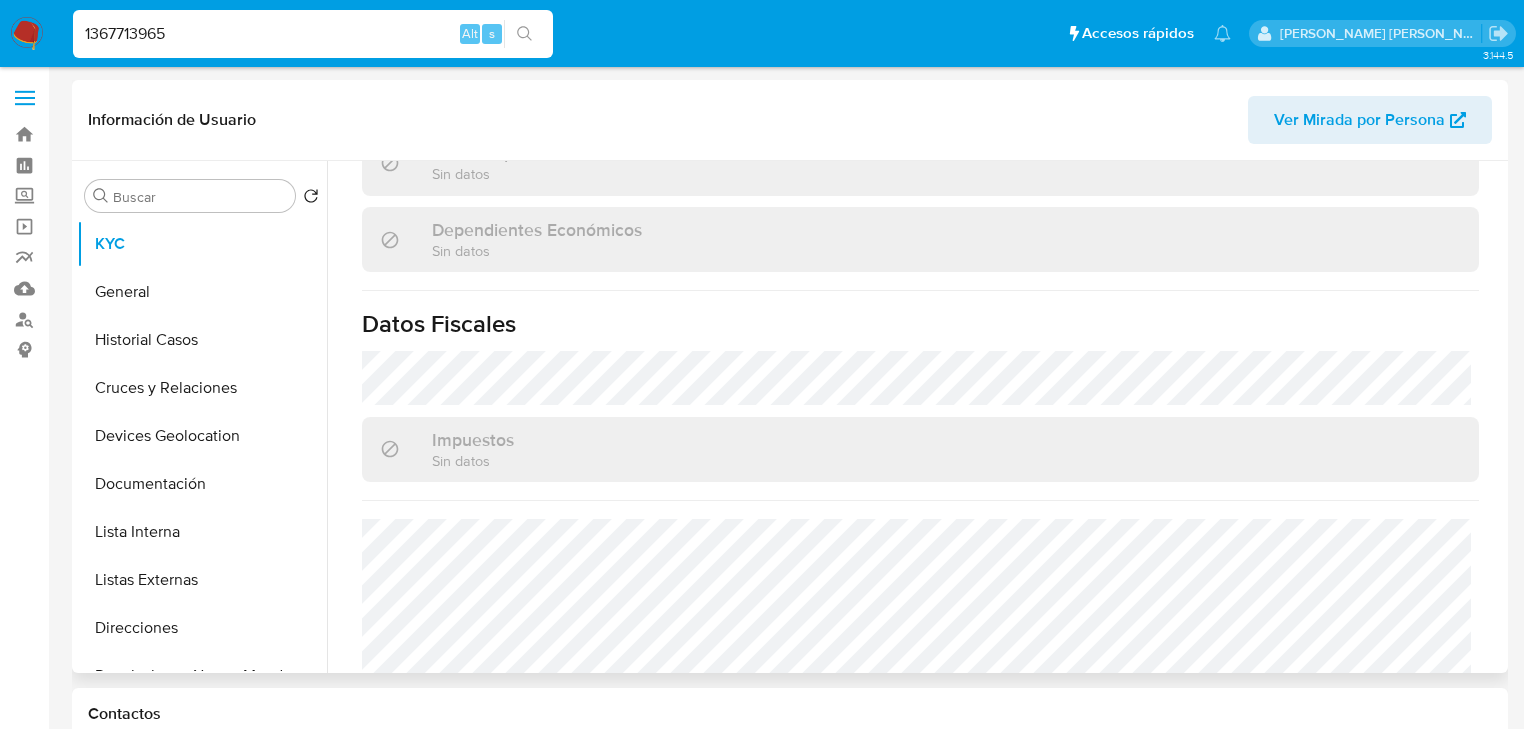 scroll, scrollTop: 1243, scrollLeft: 0, axis: vertical 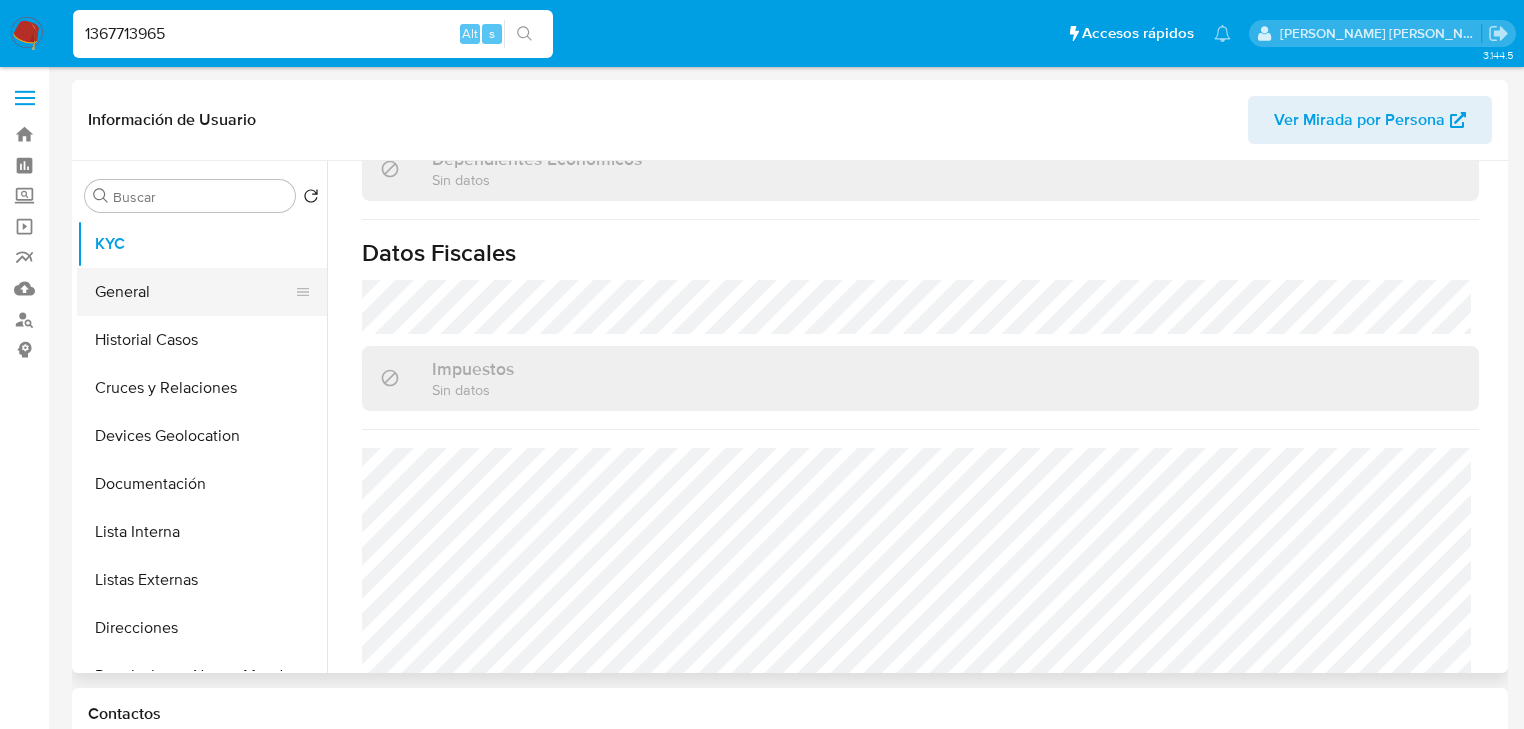 click on "General" at bounding box center [194, 292] 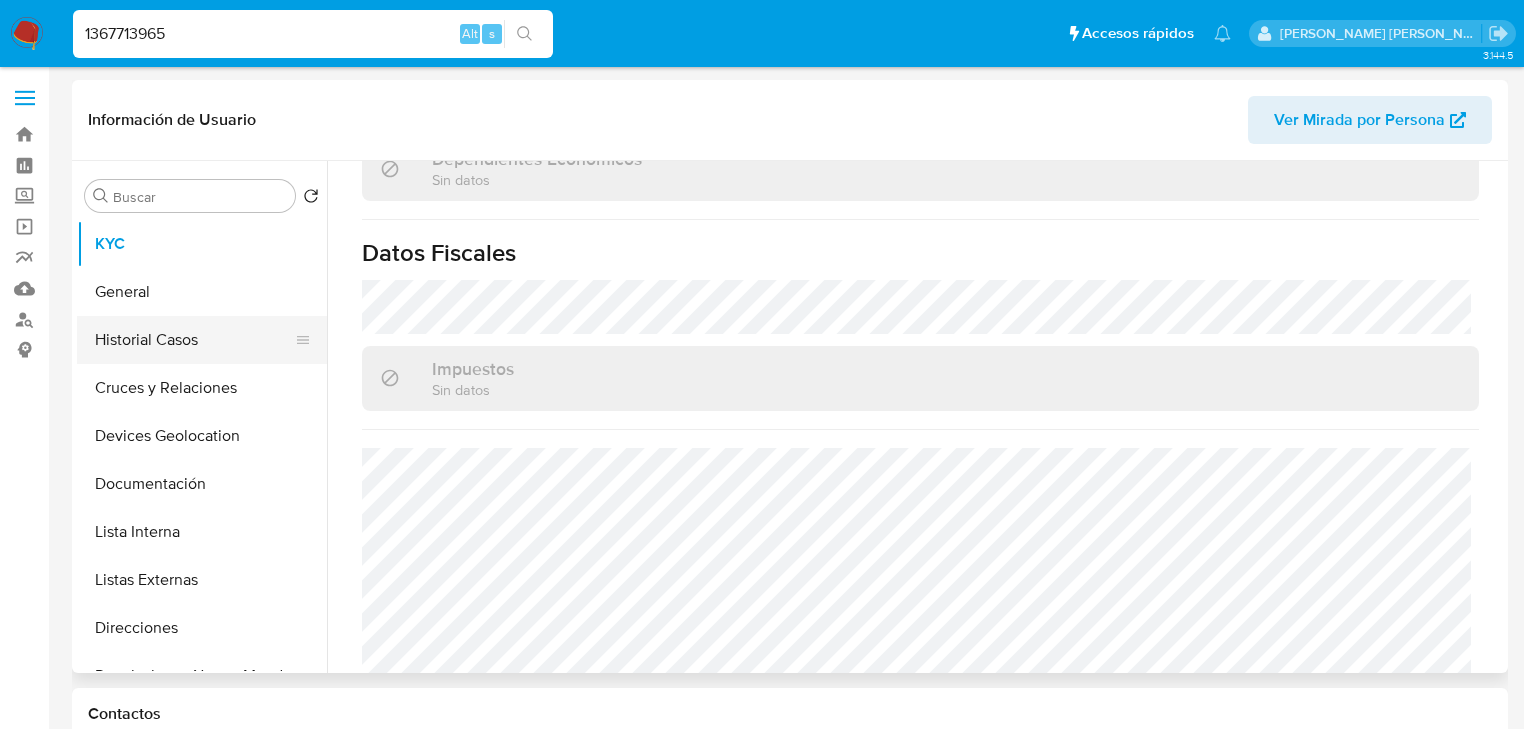 type 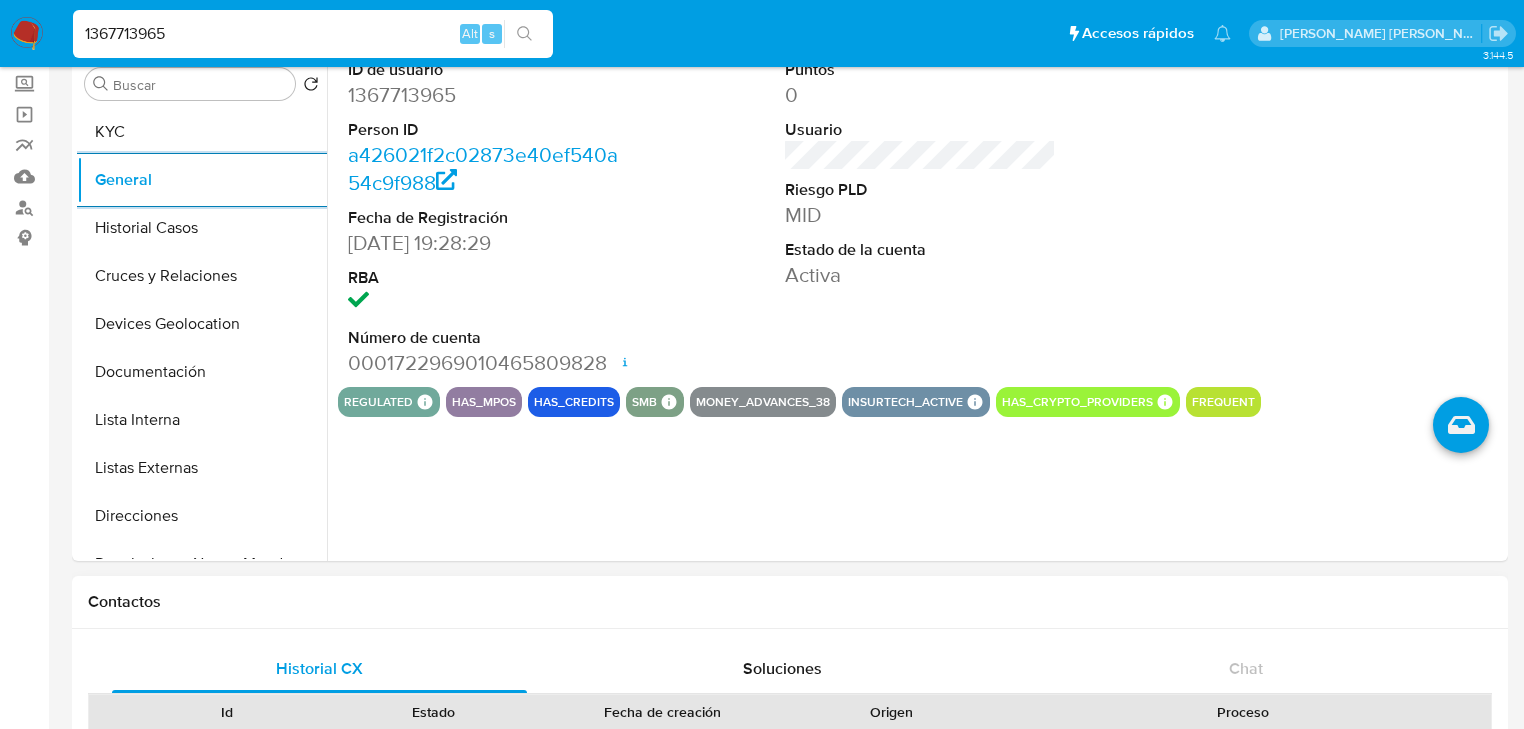 scroll, scrollTop: 0, scrollLeft: 0, axis: both 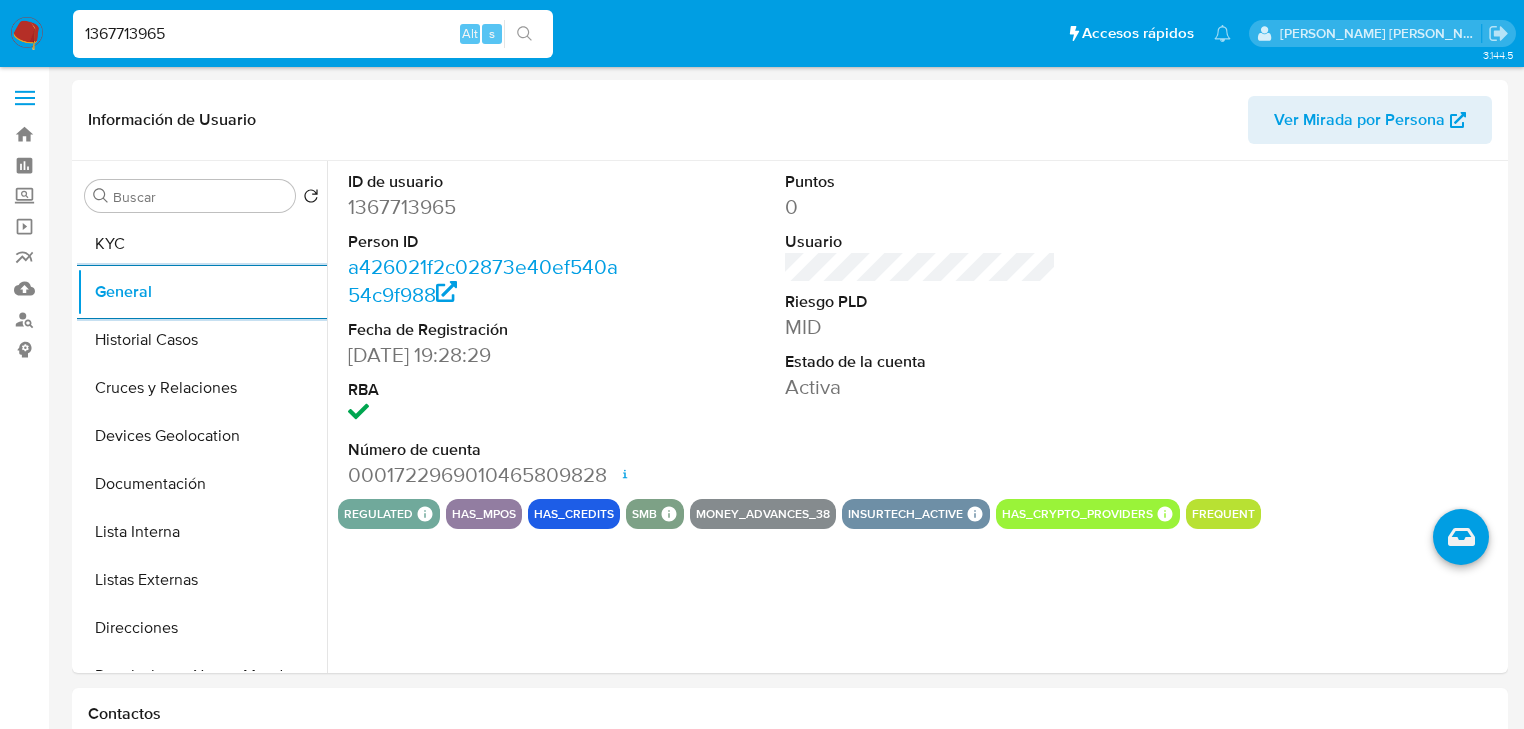drag, startPoint x: 22, startPoint y: 15, endPoint x: 0, endPoint y: -10, distance: 33.30165 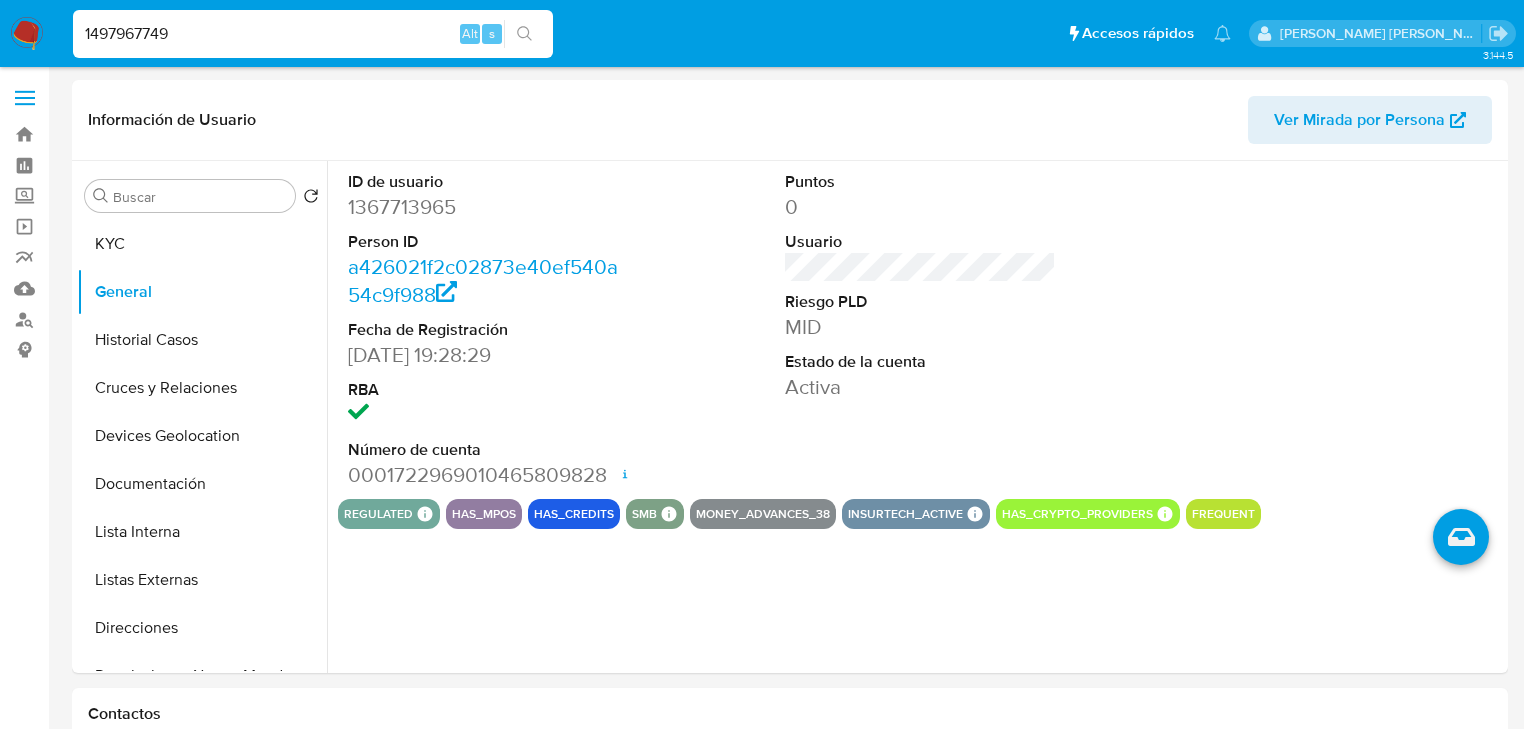 type on "1497967749" 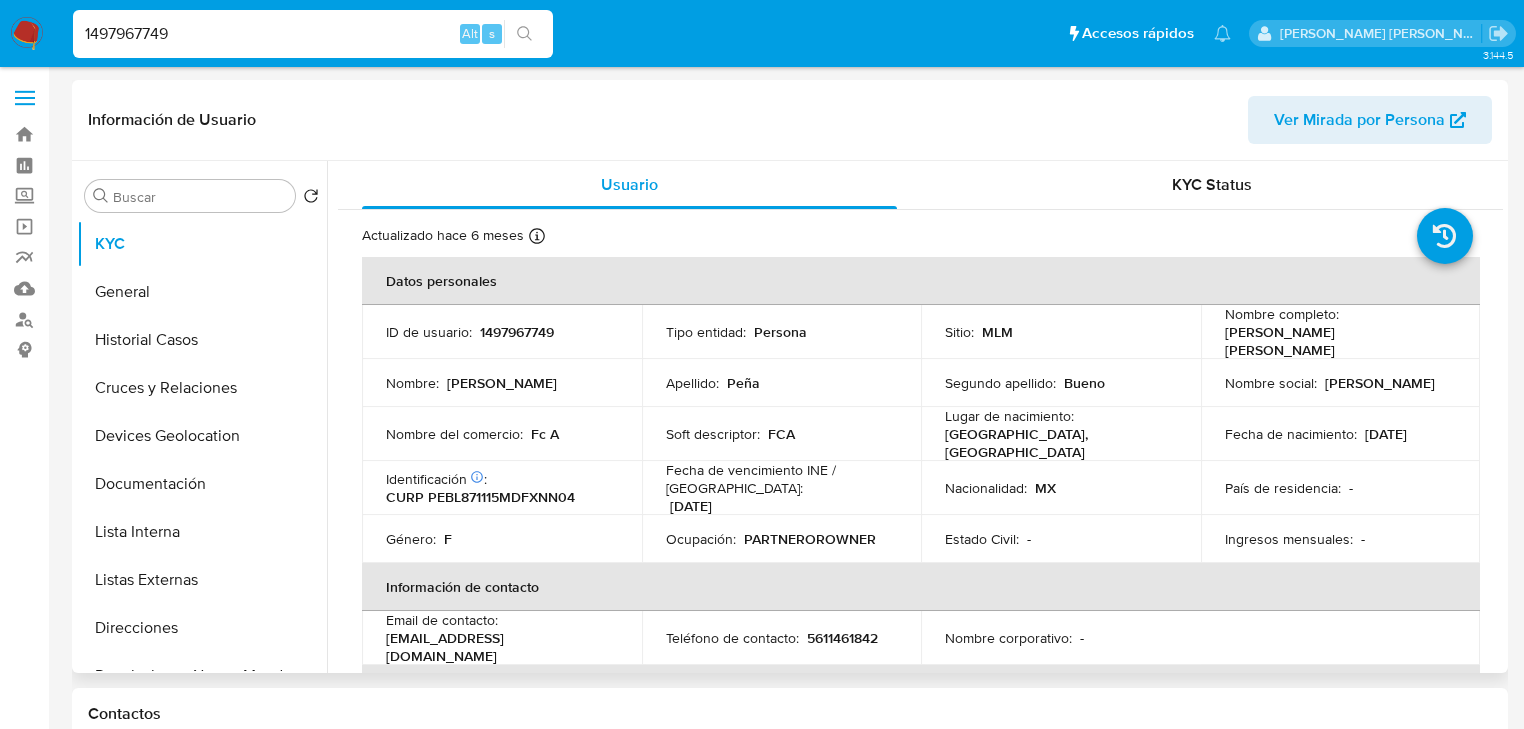 select on "10" 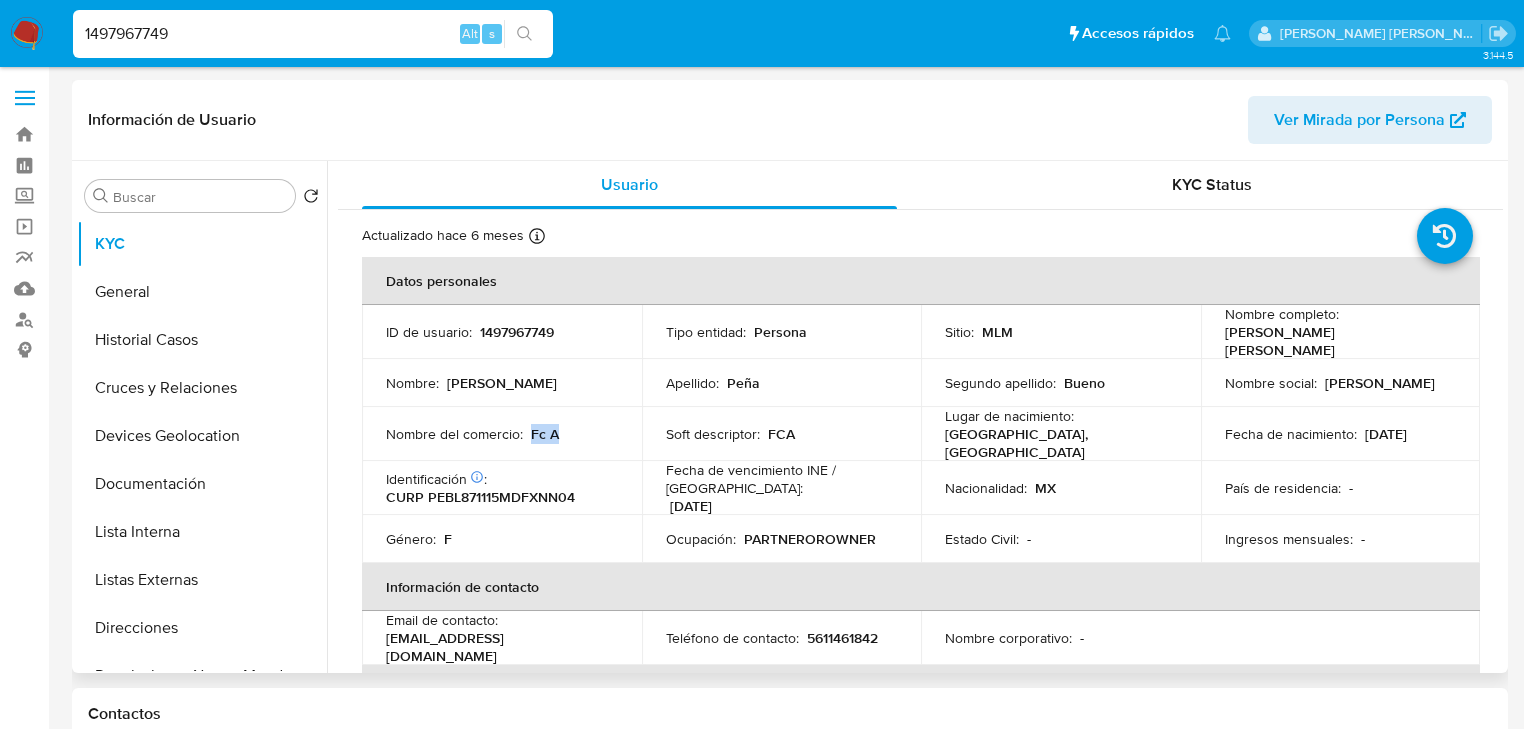 drag, startPoint x: 532, startPoint y: 428, endPoint x: 644, endPoint y: 429, distance: 112.00446 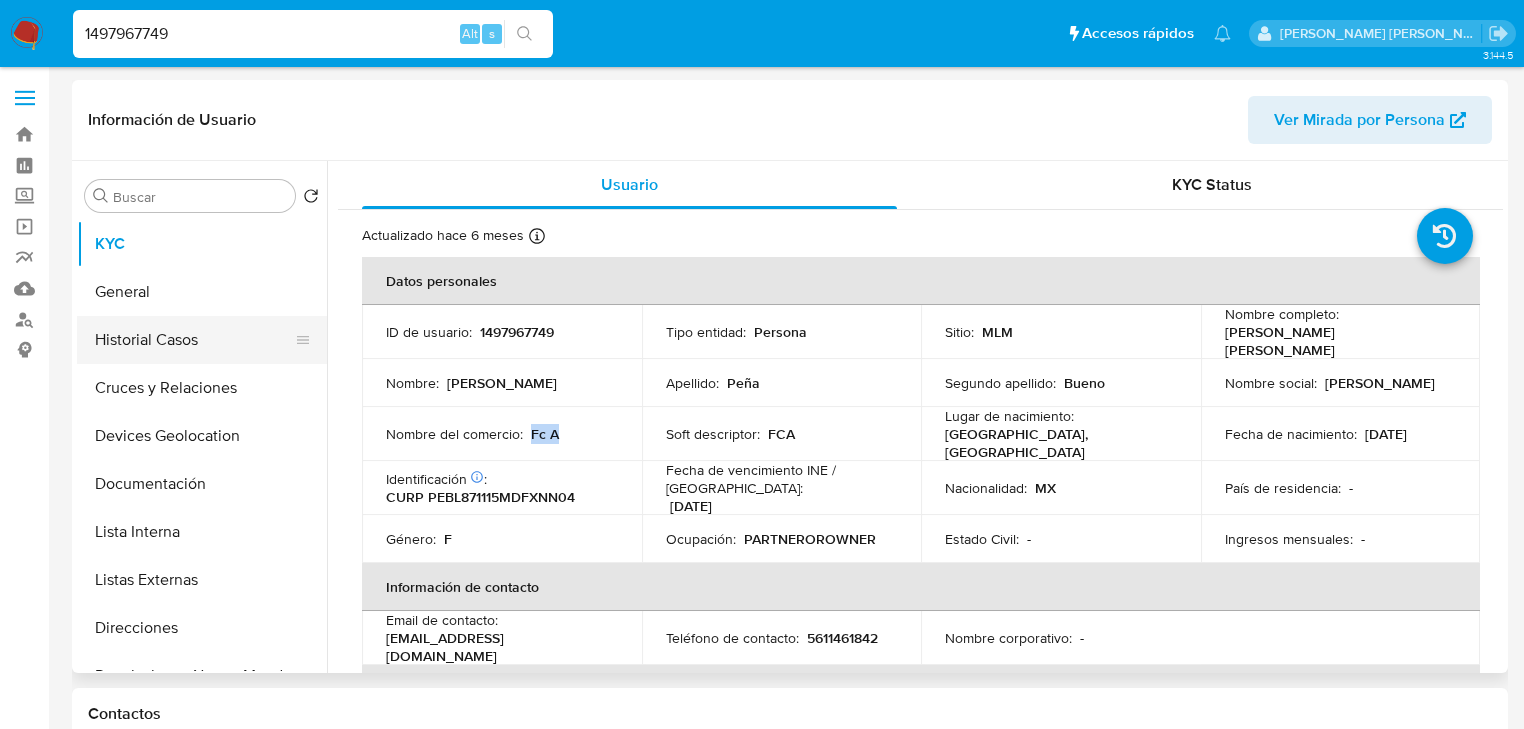 drag, startPoint x: 185, startPoint y: 313, endPoint x: 303, endPoint y: 340, distance: 121.049576 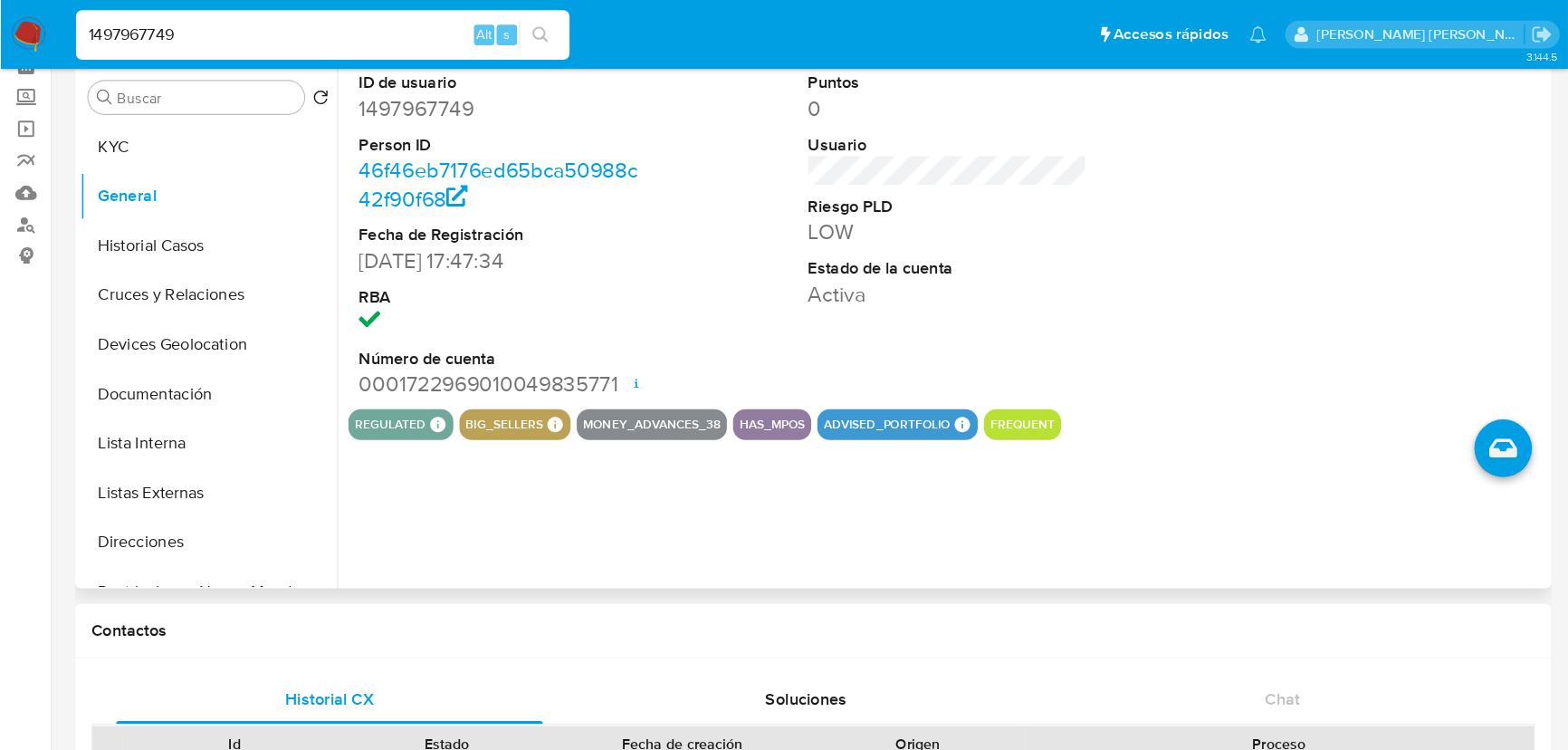 scroll, scrollTop: 145, scrollLeft: 0, axis: vertical 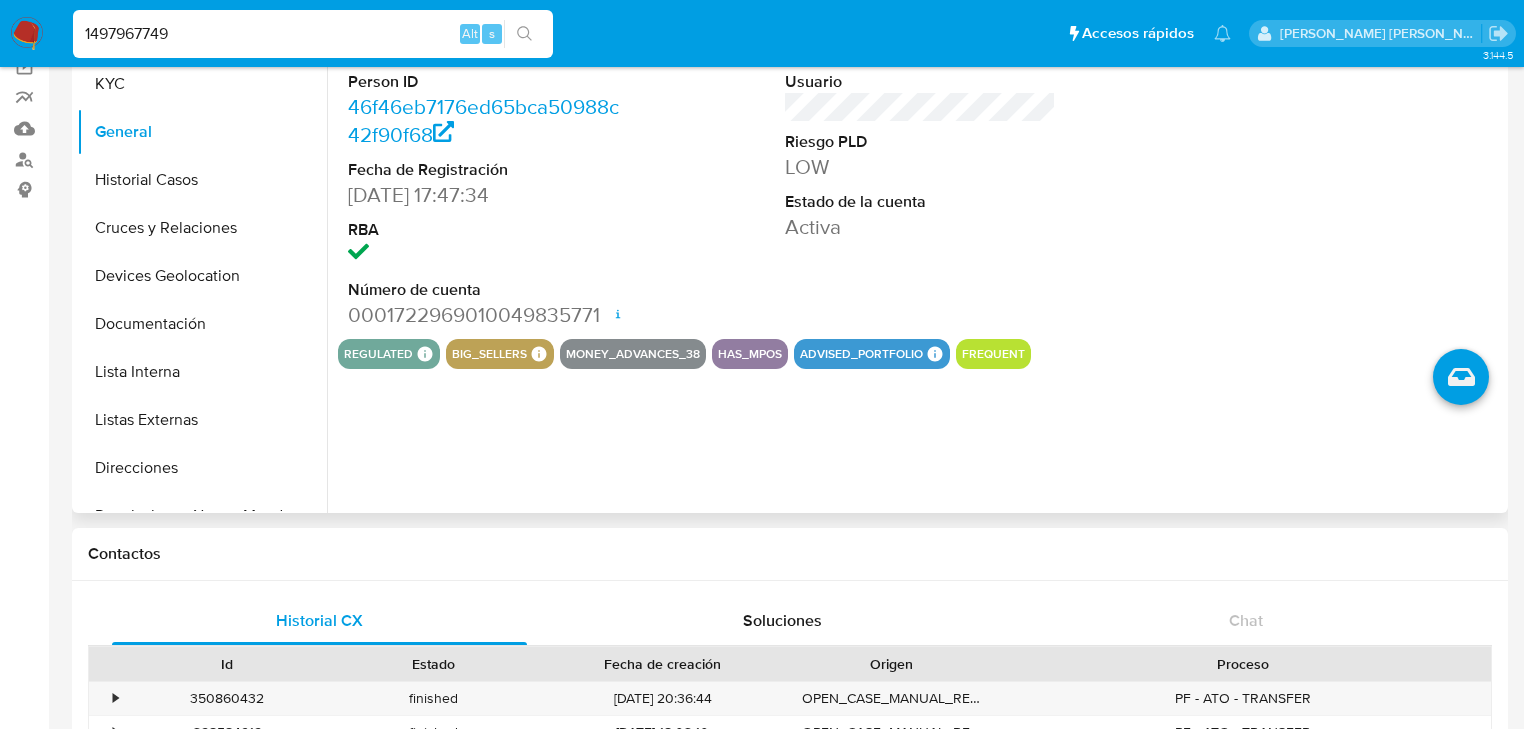 type 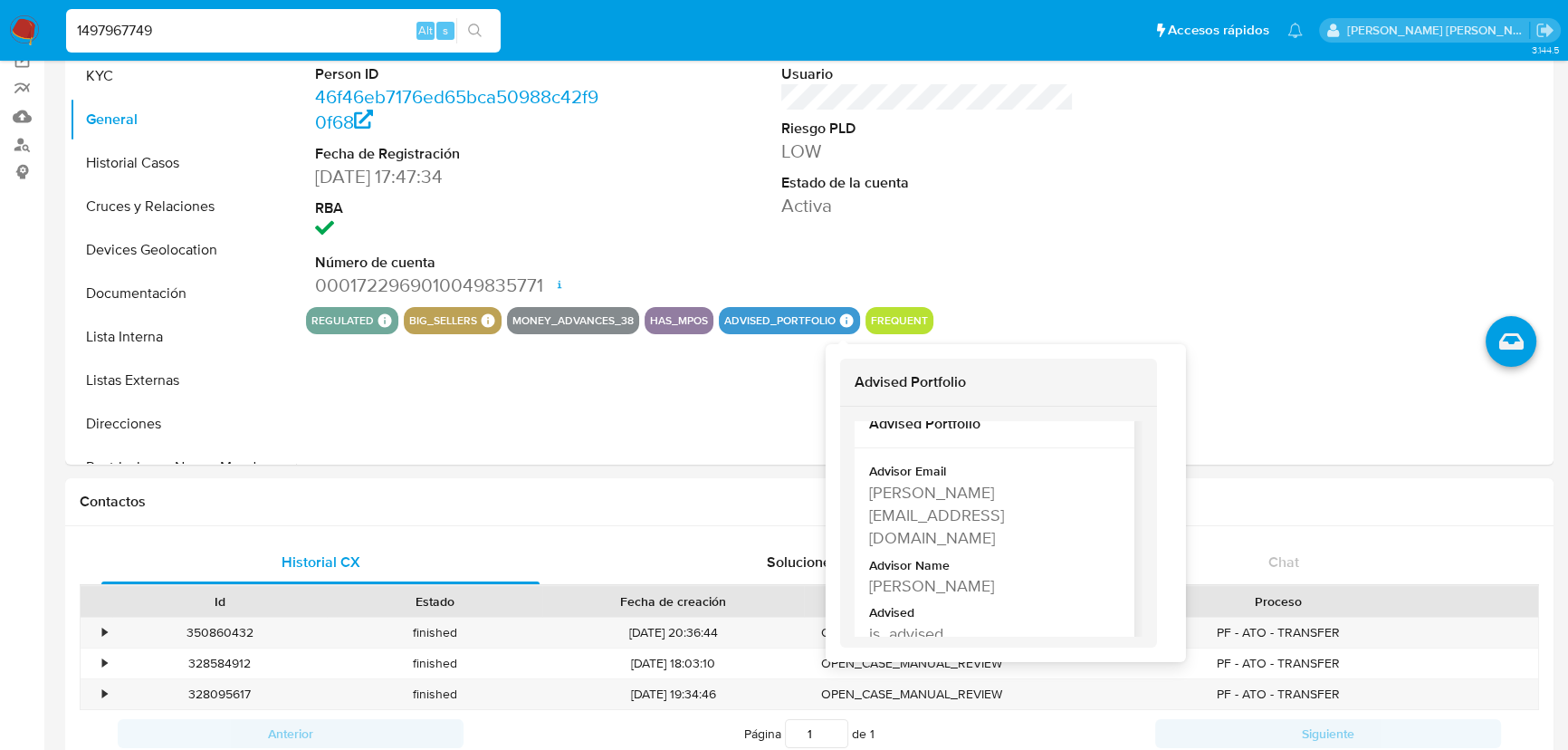 scroll, scrollTop: 38, scrollLeft: 0, axis: vertical 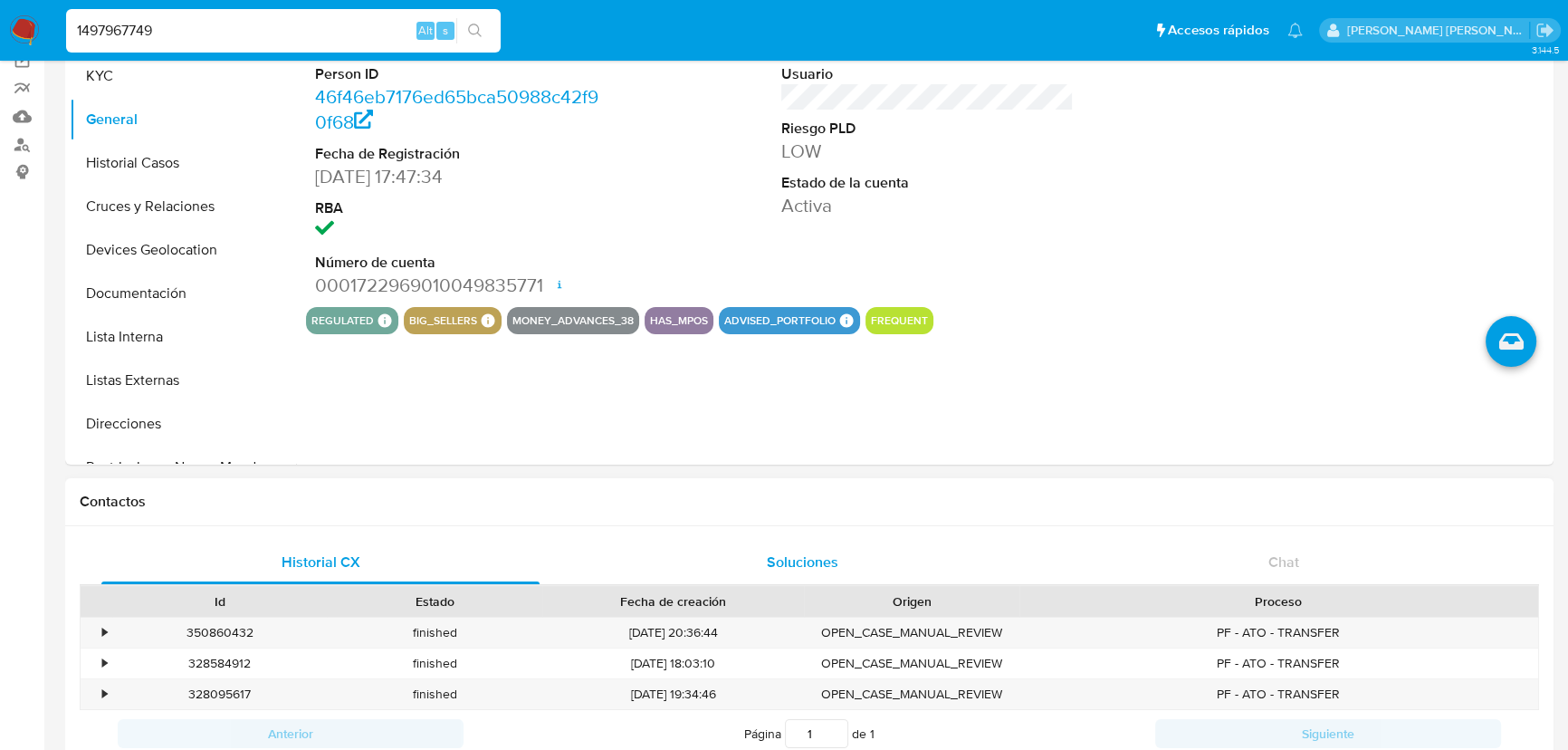 drag, startPoint x: 986, startPoint y: 558, endPoint x: 893, endPoint y: 553, distance: 93.134312 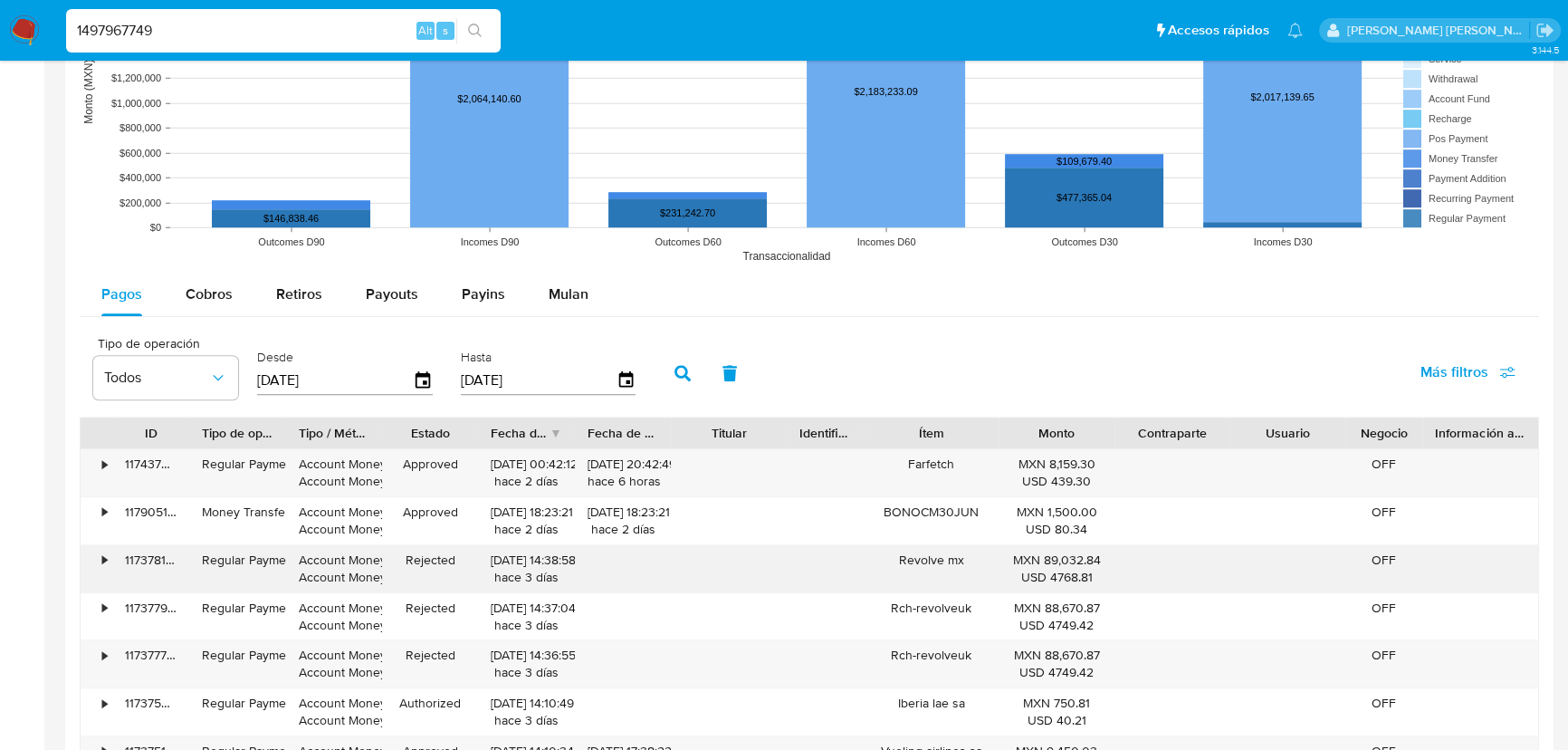 scroll, scrollTop: 1544, scrollLeft: 0, axis: vertical 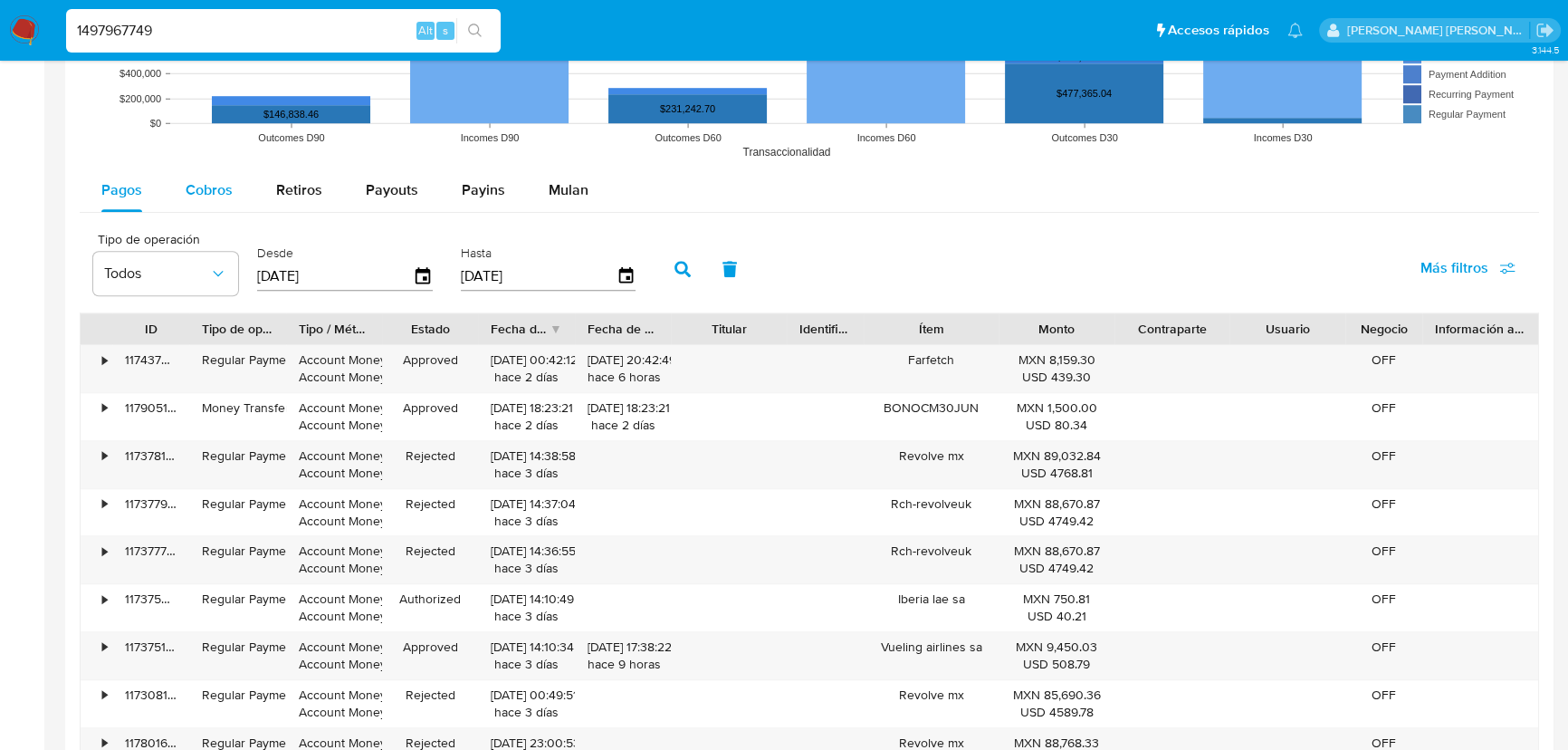 click on "Cobros" at bounding box center (209, 190) 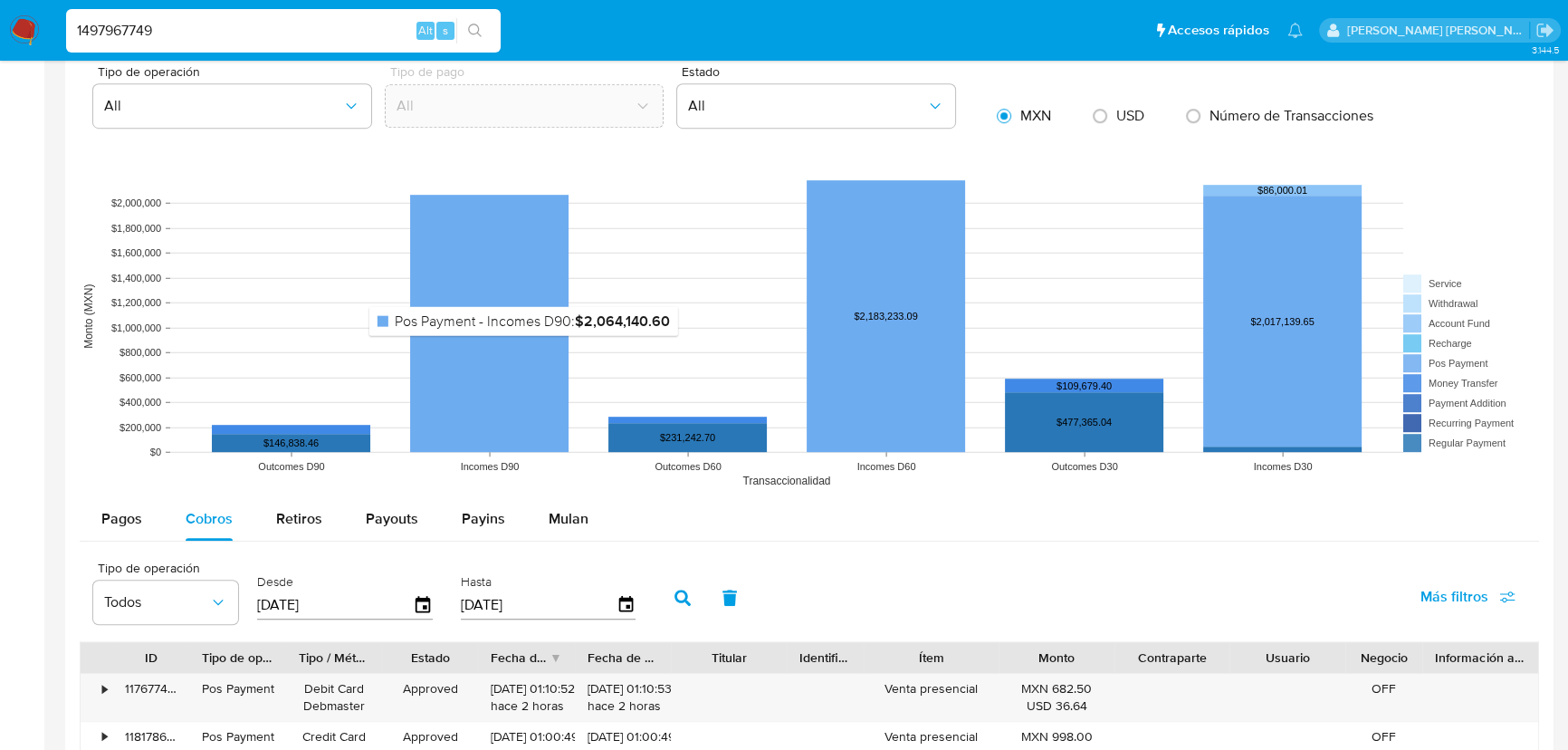scroll, scrollTop: 1215, scrollLeft: 0, axis: vertical 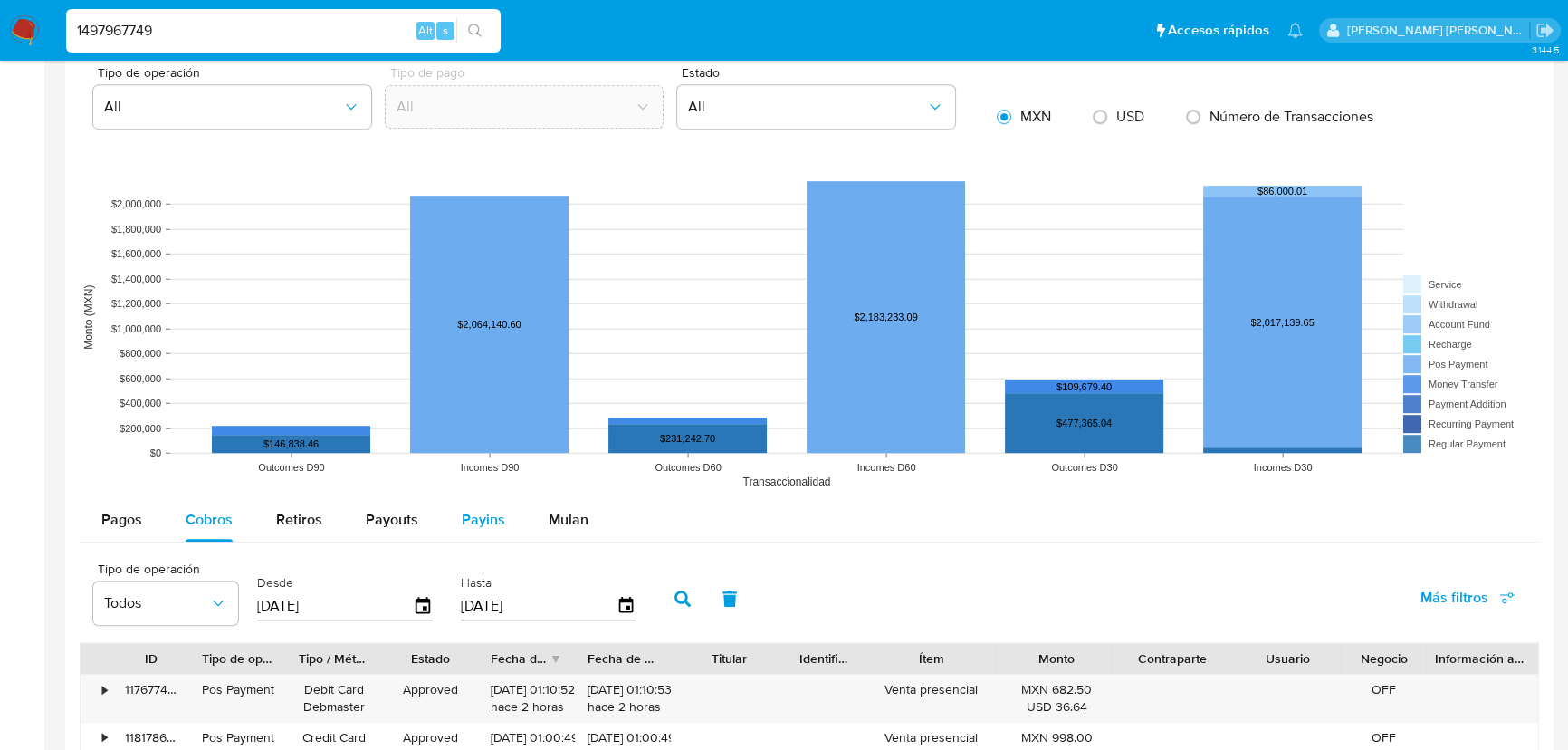 drag, startPoint x: 405, startPoint y: 512, endPoint x: 508, endPoint y: 515, distance: 103.04368 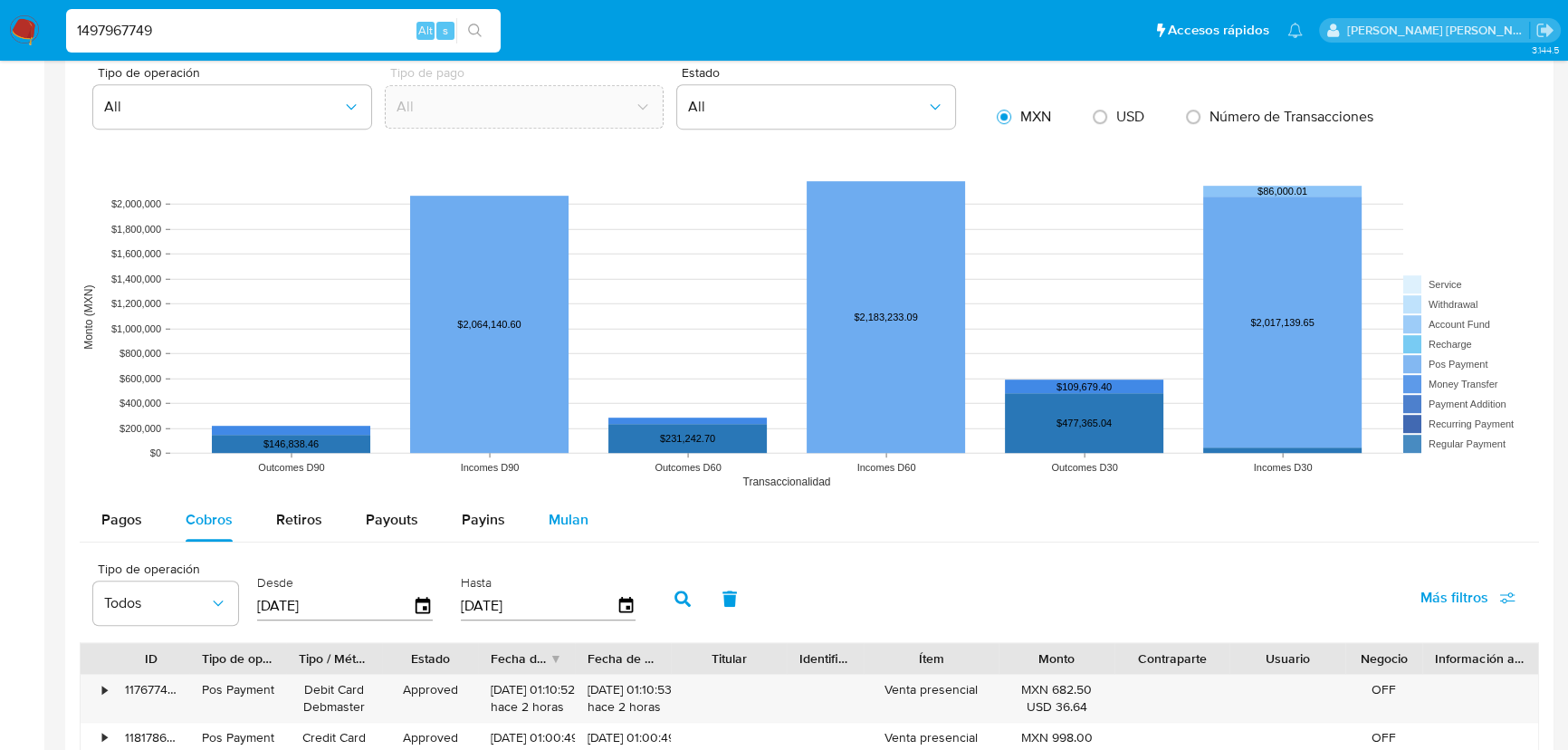 select on "10" 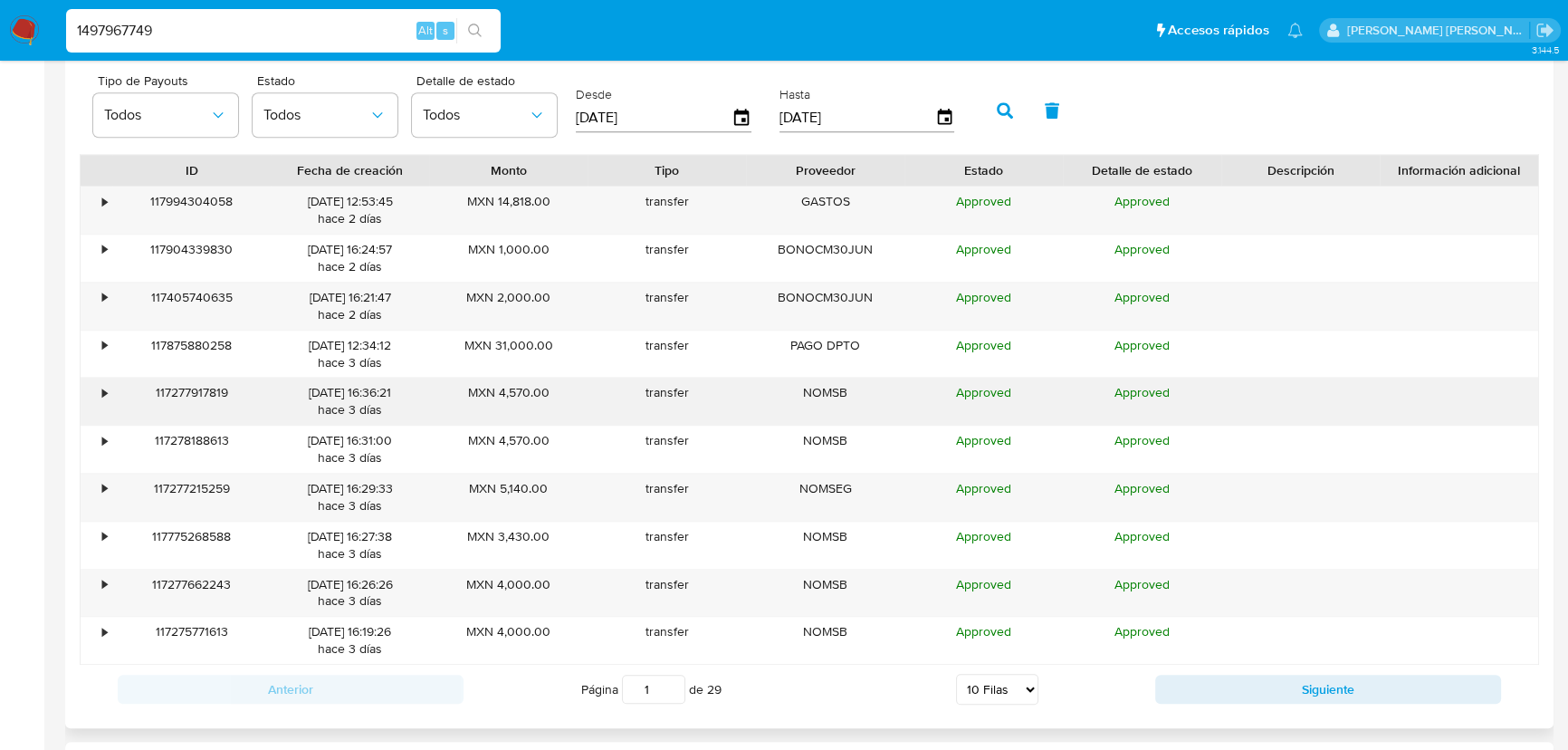 scroll, scrollTop: 1709, scrollLeft: 0, axis: vertical 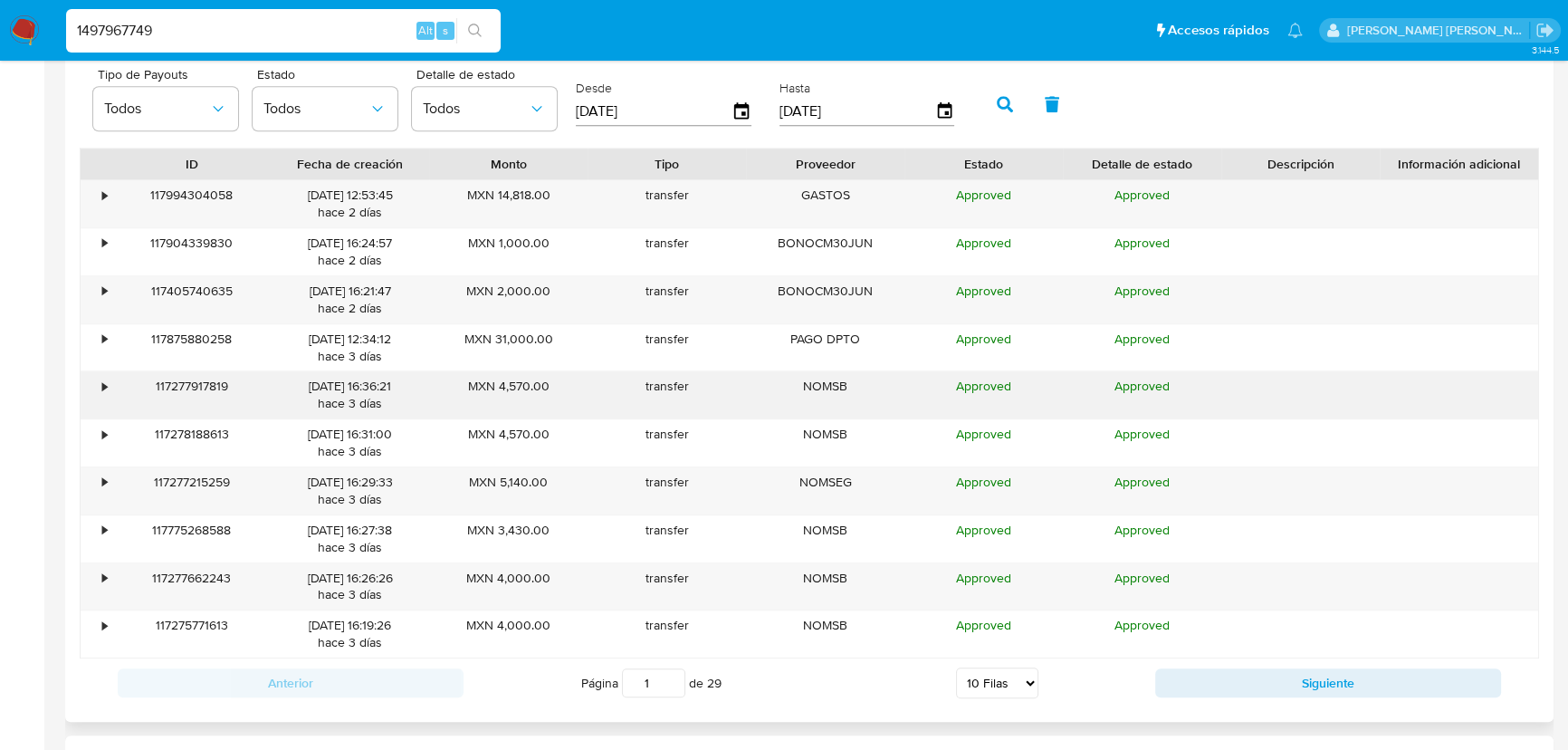 type 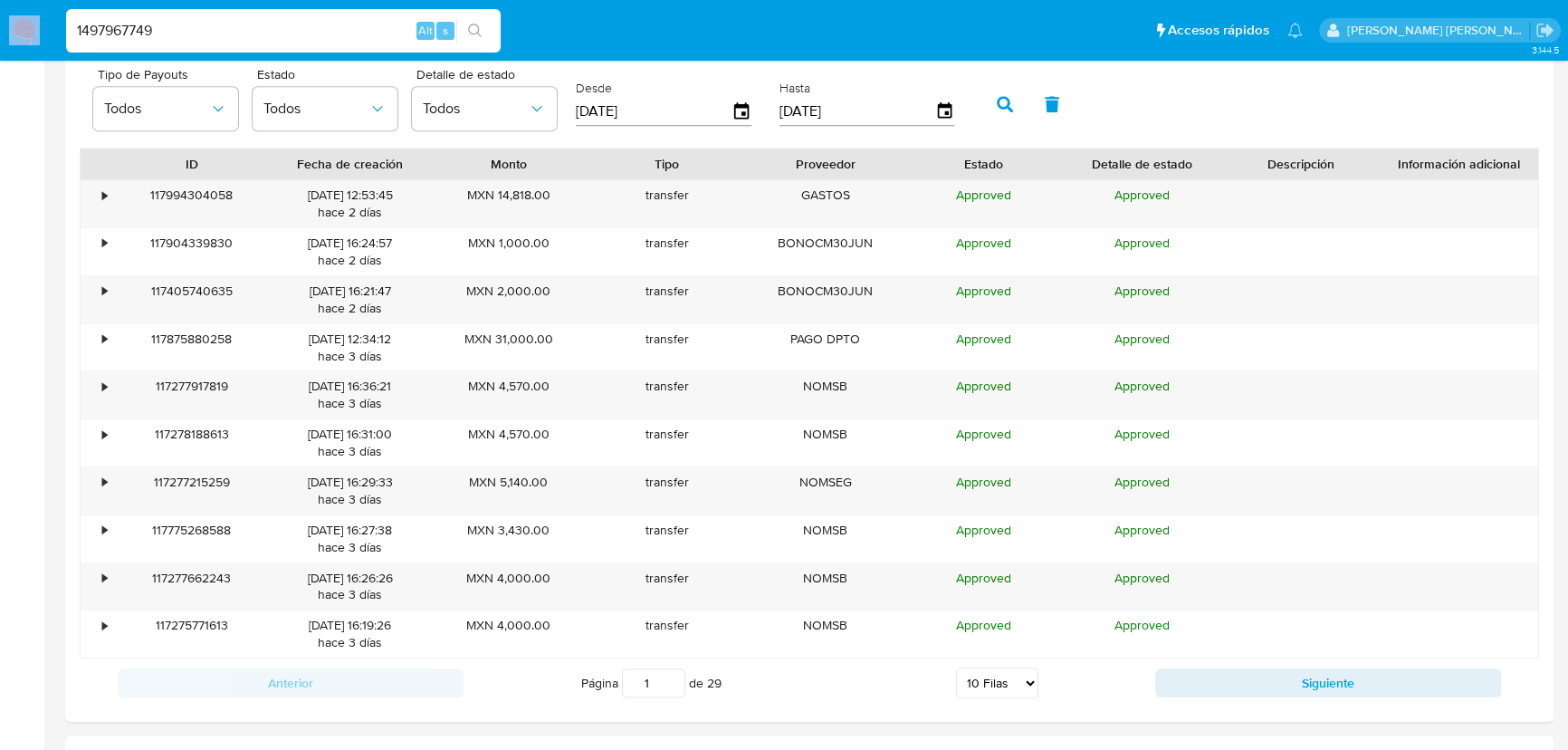 drag, startPoint x: 158, startPoint y: 14, endPoint x: 0, endPoint y: 9, distance: 158.07909 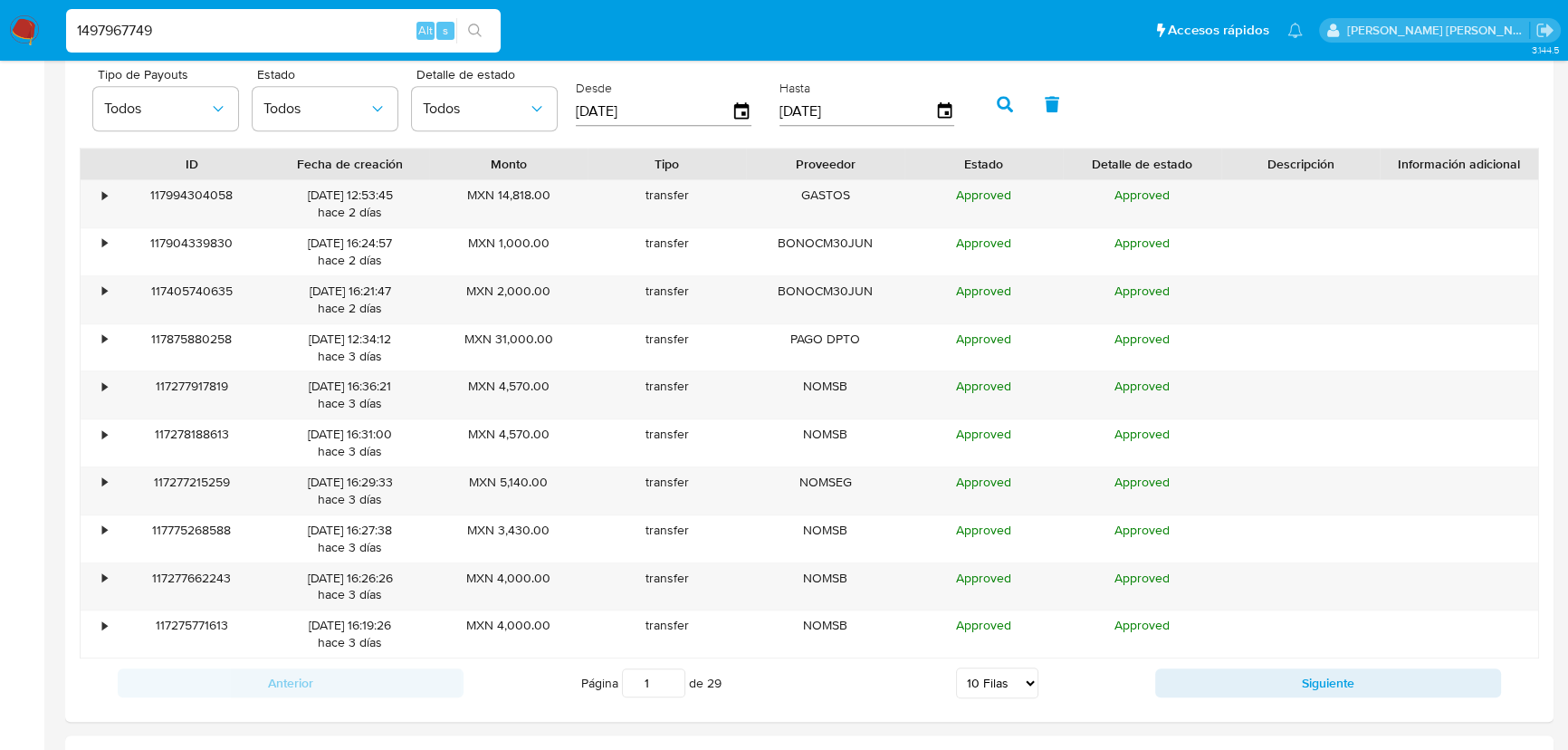 drag, startPoint x: 176, startPoint y: 33, endPoint x: 0, endPoint y: -38, distance: 189.78145 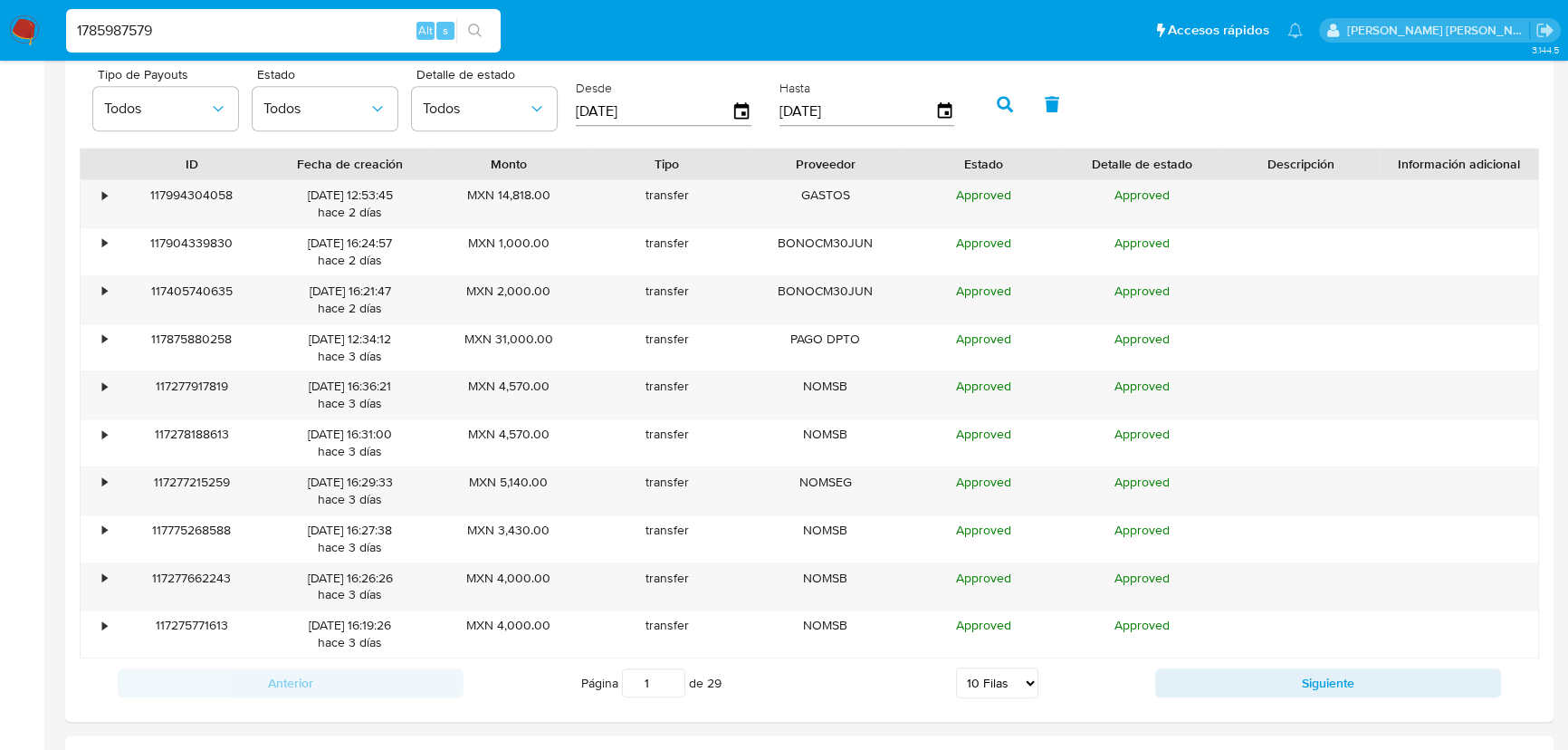 type on "1785987579" 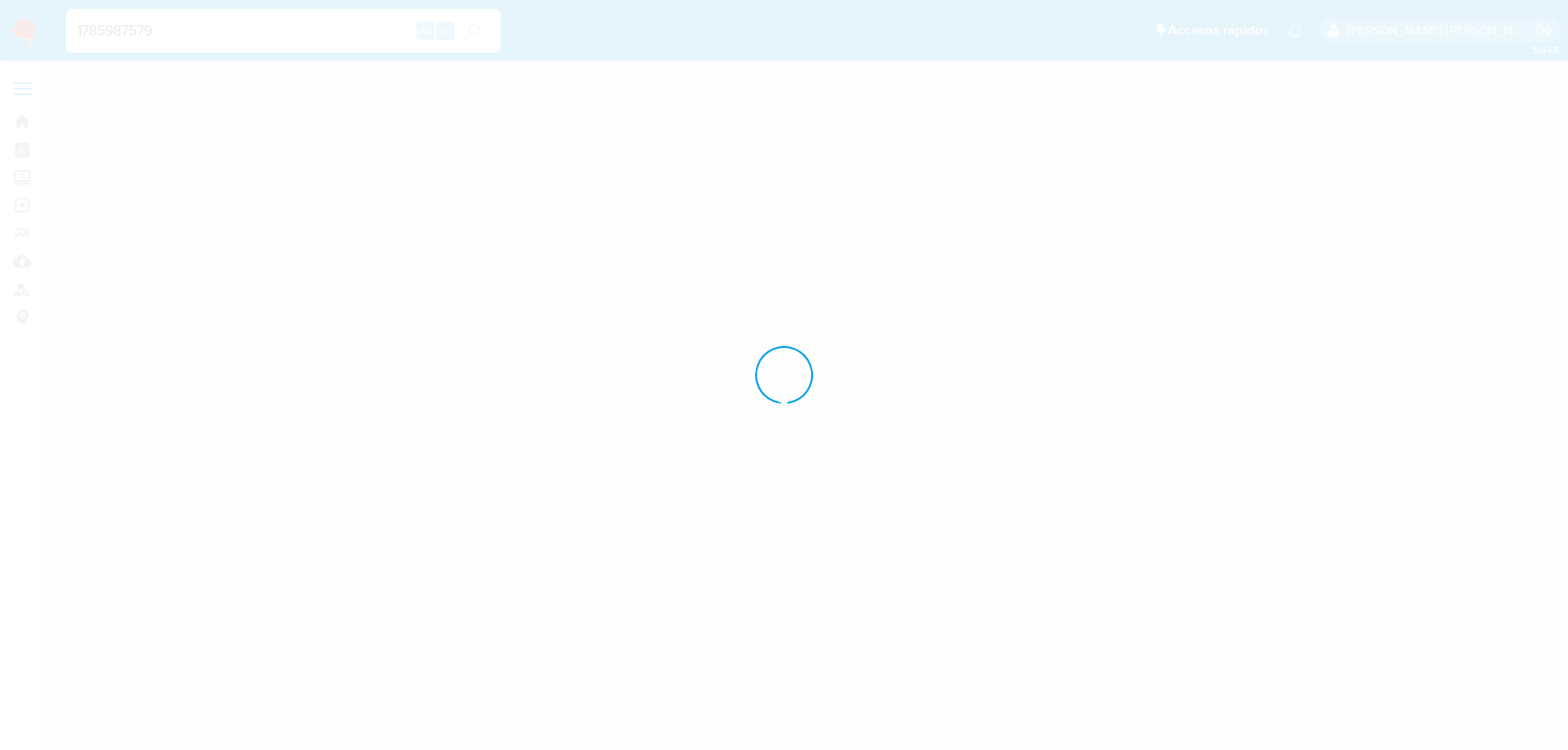 scroll, scrollTop: 0, scrollLeft: 0, axis: both 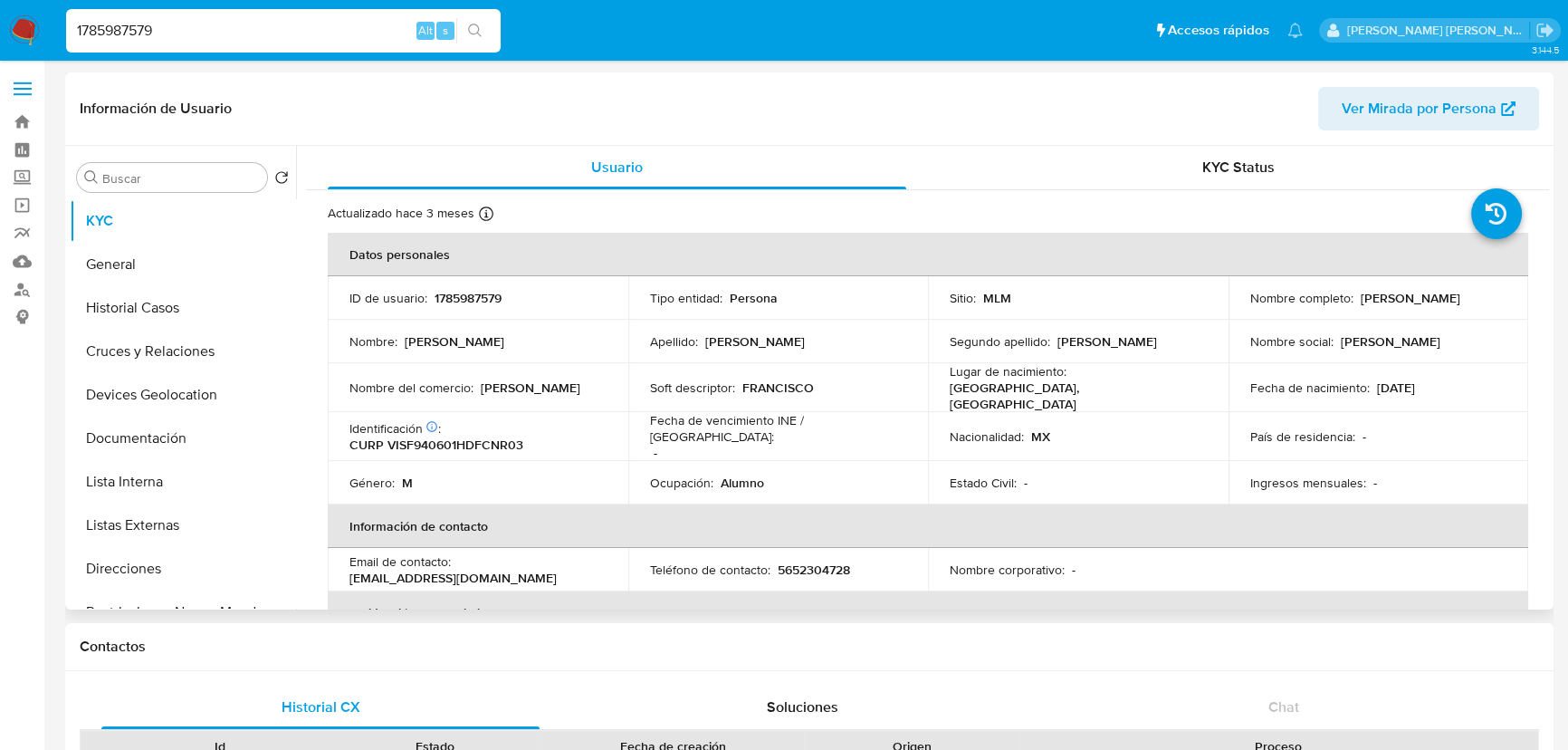 select on "10" 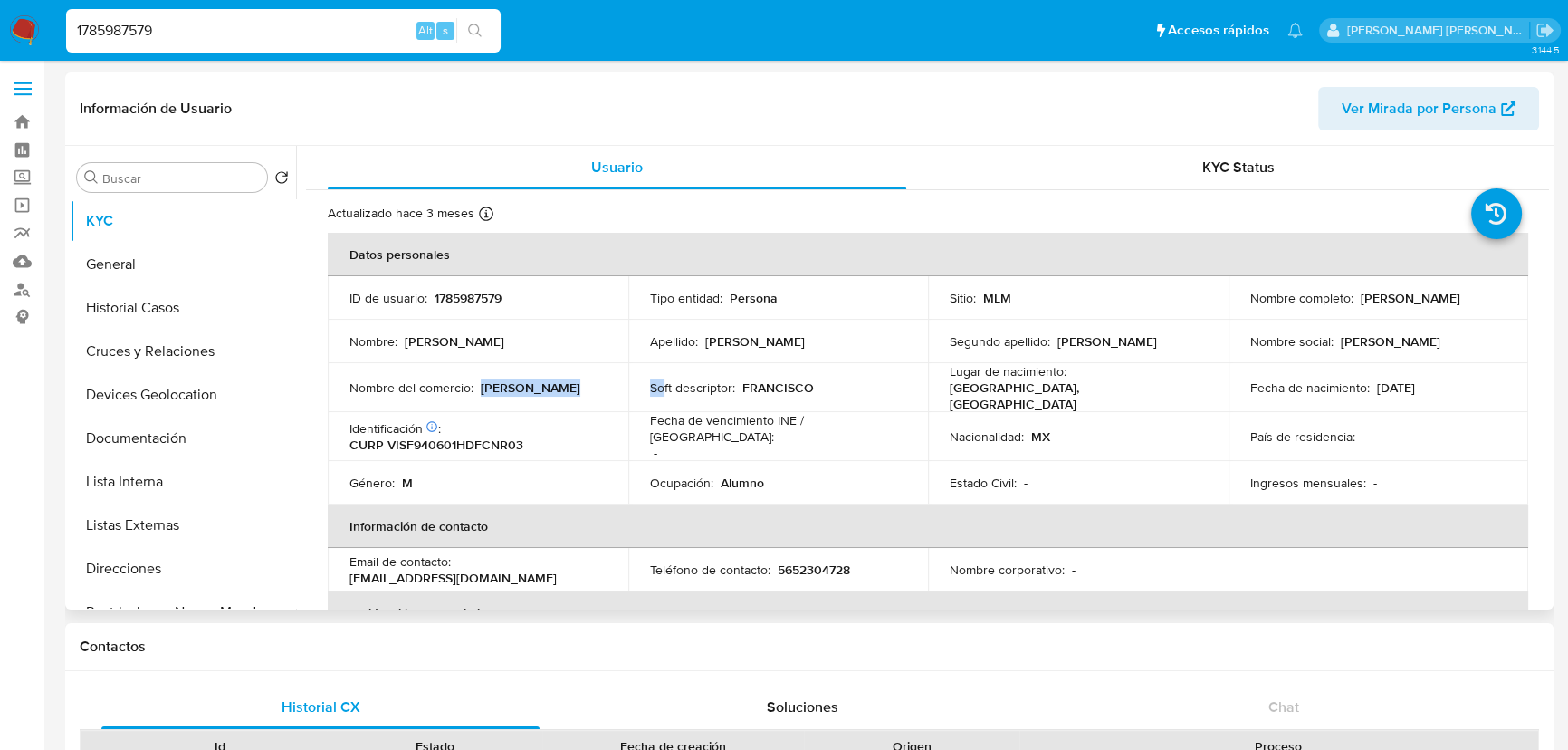 drag, startPoint x: 482, startPoint y: 381, endPoint x: 764, endPoint y: 405, distance: 283.01943 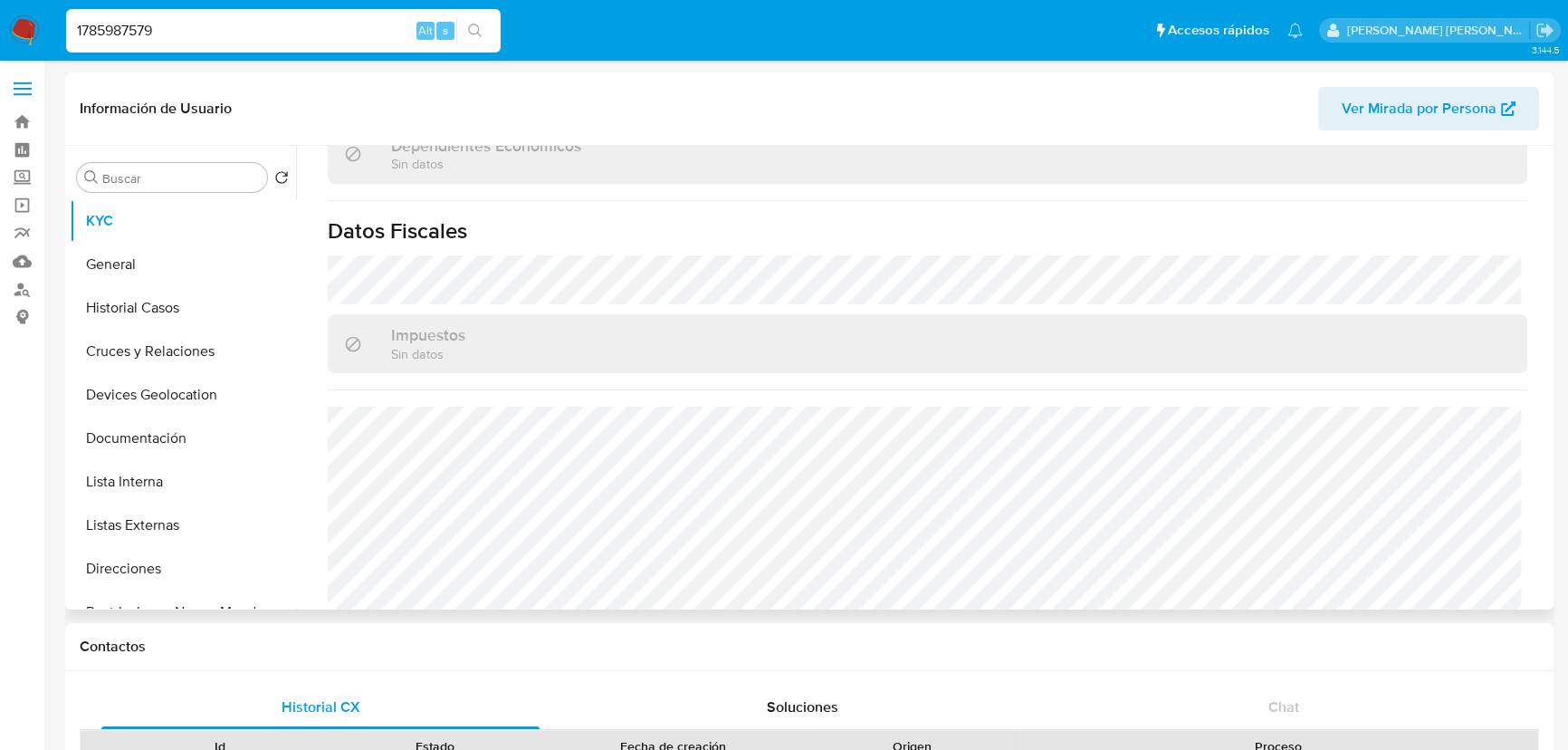 scroll, scrollTop: 1138, scrollLeft: 0, axis: vertical 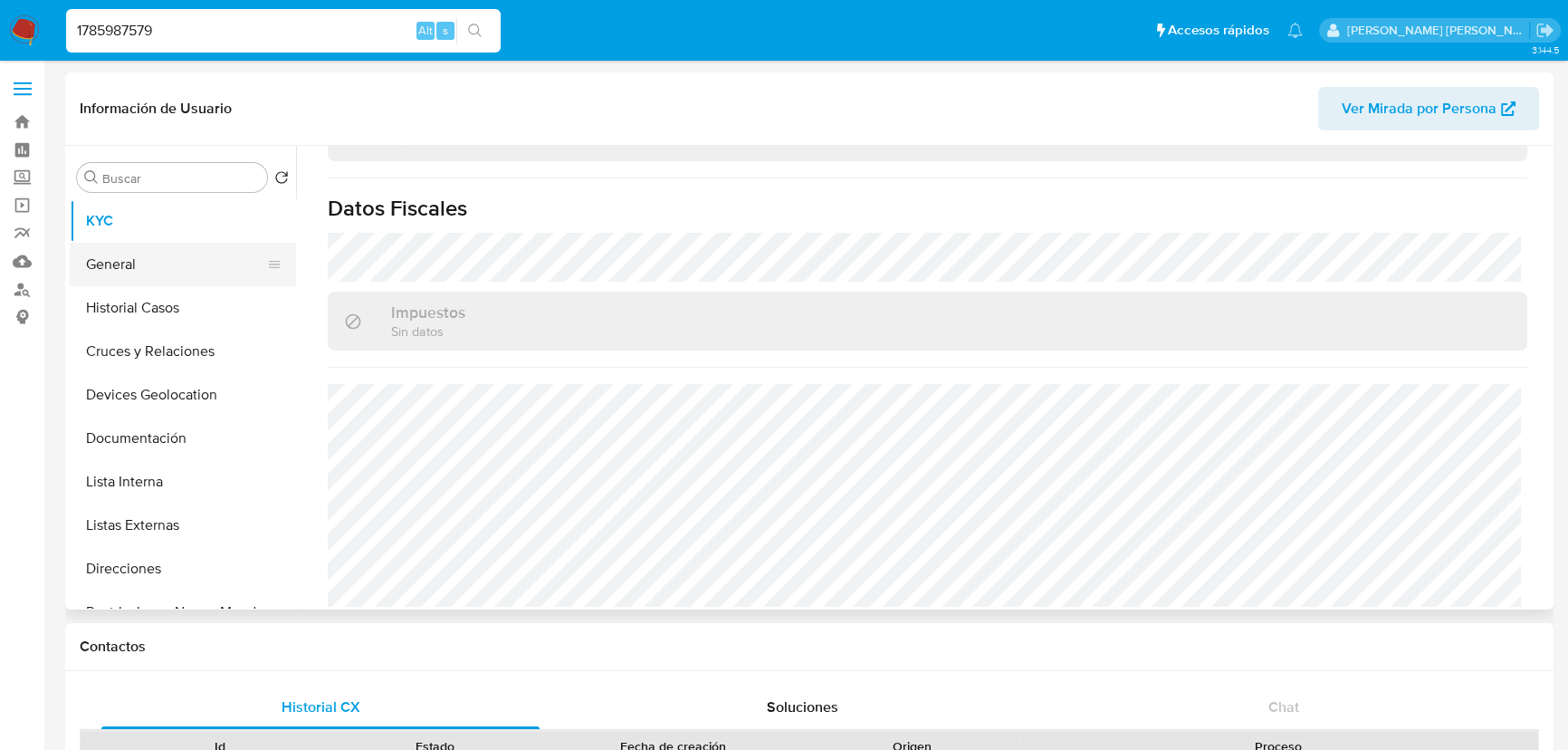 drag, startPoint x: 149, startPoint y: 260, endPoint x: 182, endPoint y: 255, distance: 33.376639 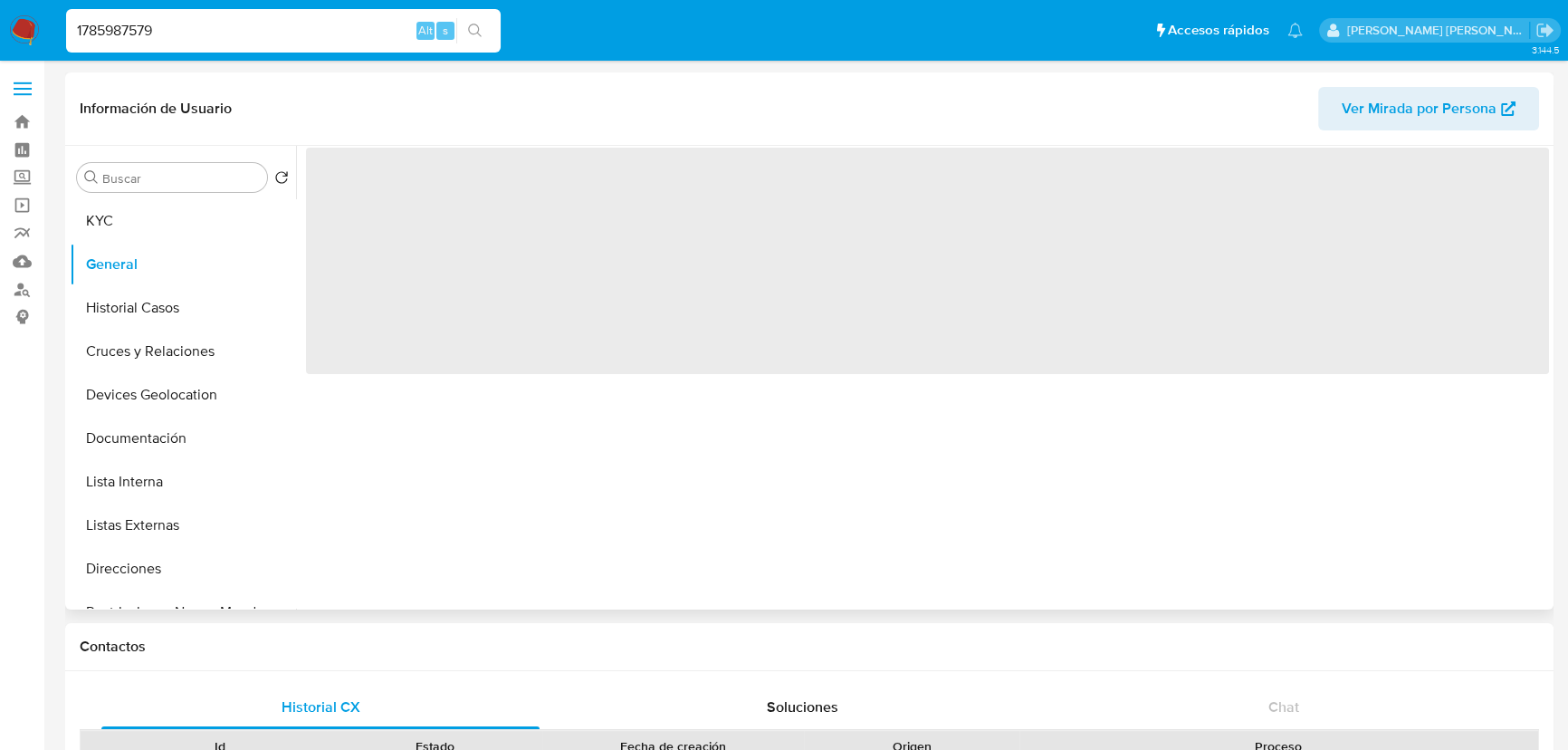 scroll, scrollTop: 0, scrollLeft: 0, axis: both 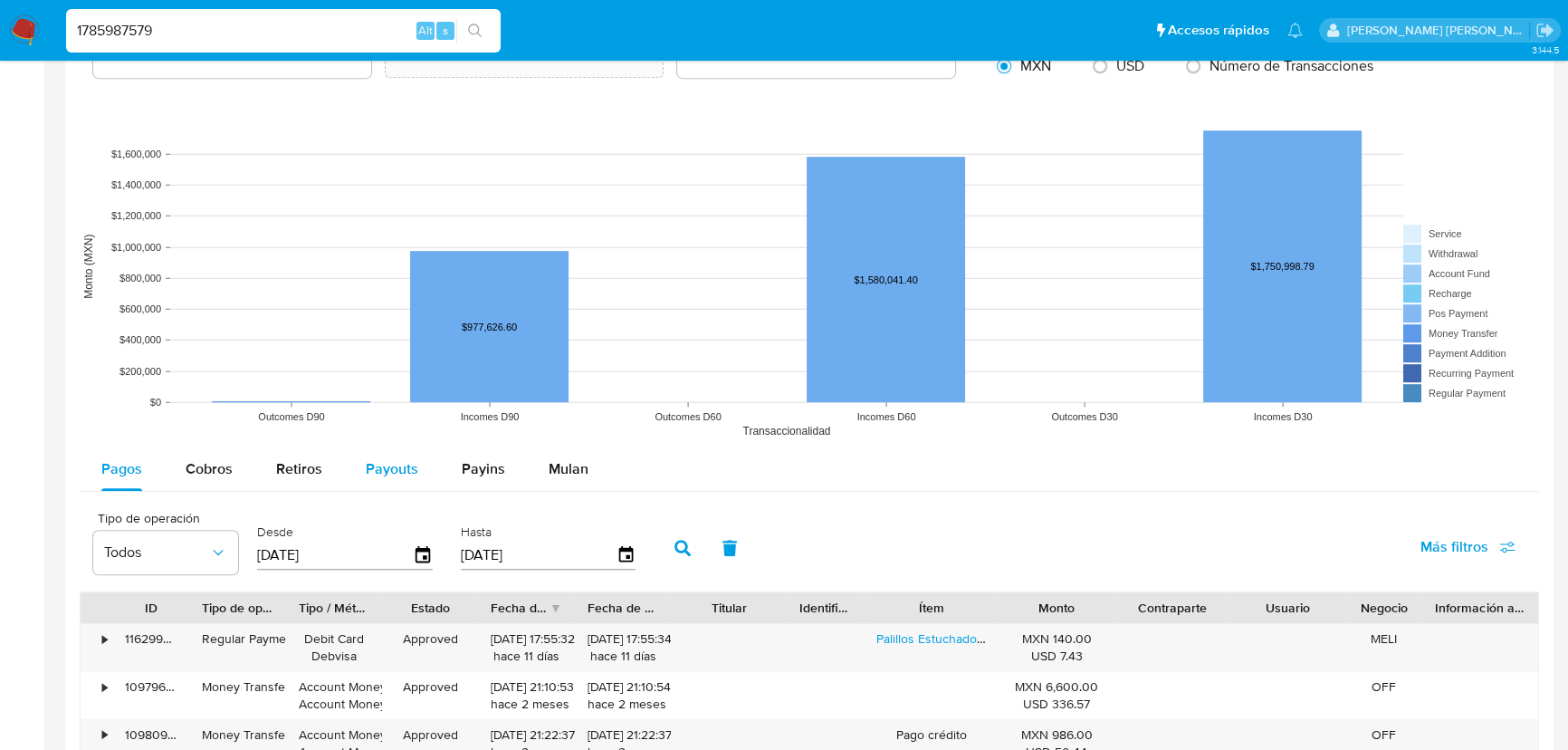 drag, startPoint x: 214, startPoint y: 471, endPoint x: 411, endPoint y: 478, distance: 197.12433 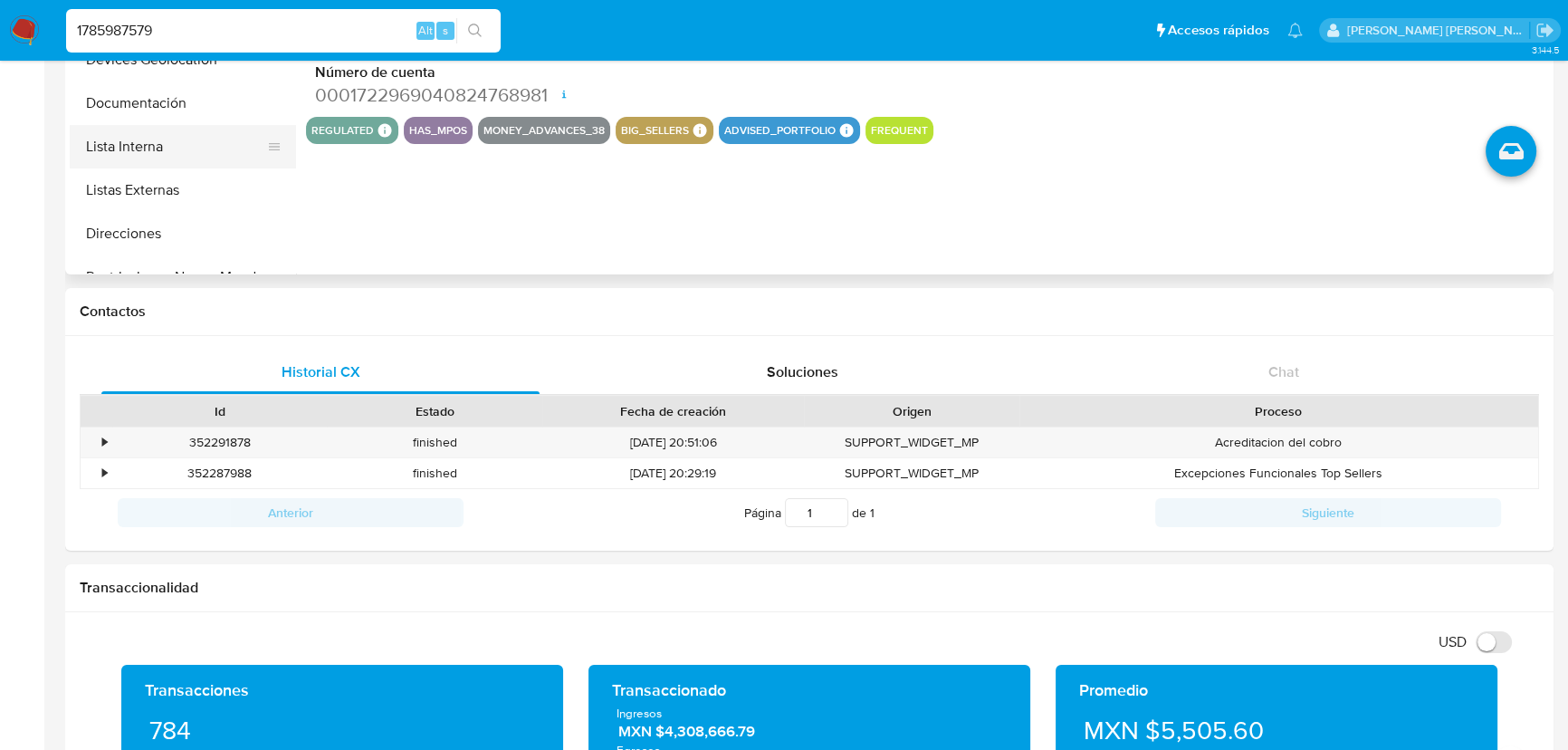 scroll, scrollTop: 82, scrollLeft: 0, axis: vertical 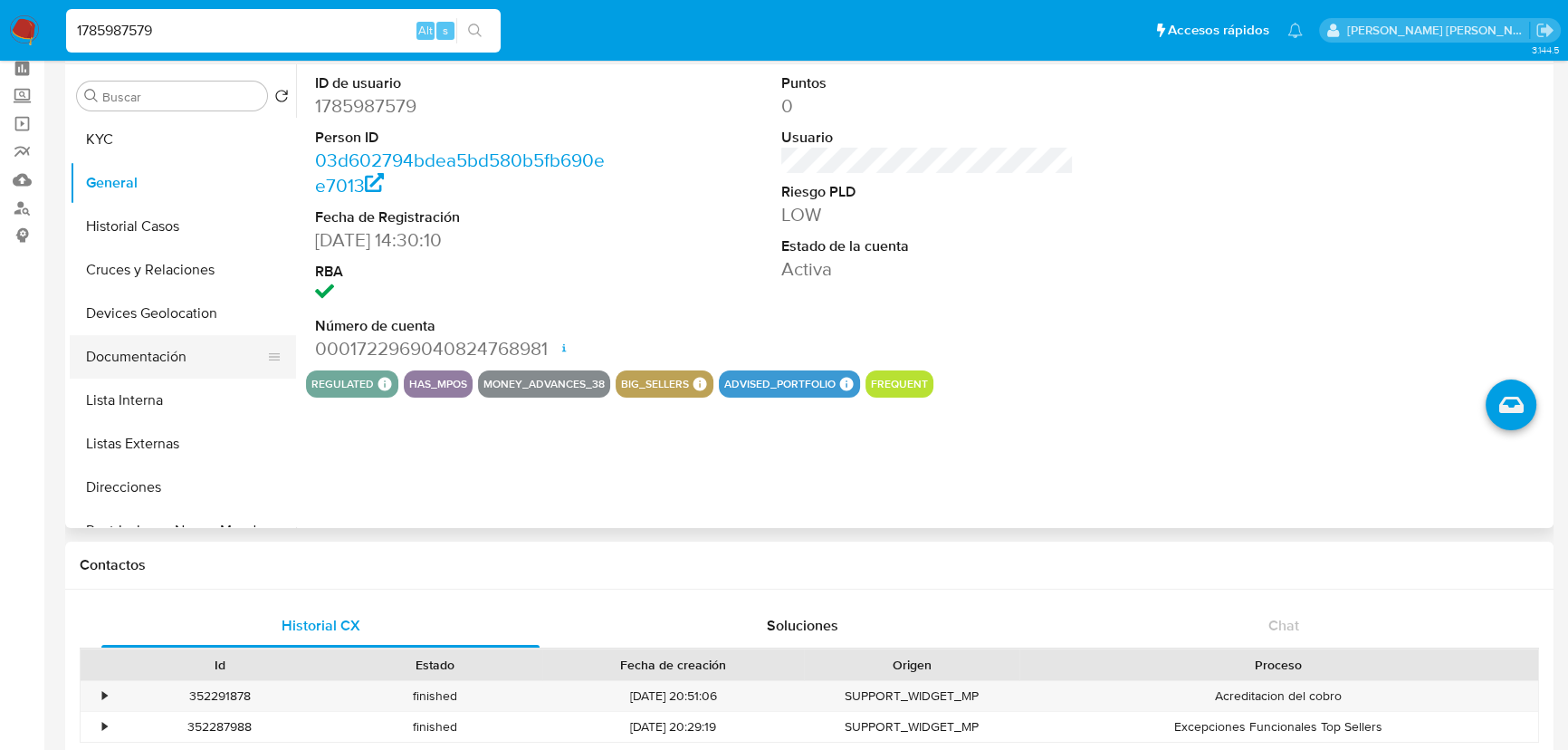 drag, startPoint x: 172, startPoint y: 359, endPoint x: 197, endPoint y: 346, distance: 28.178006 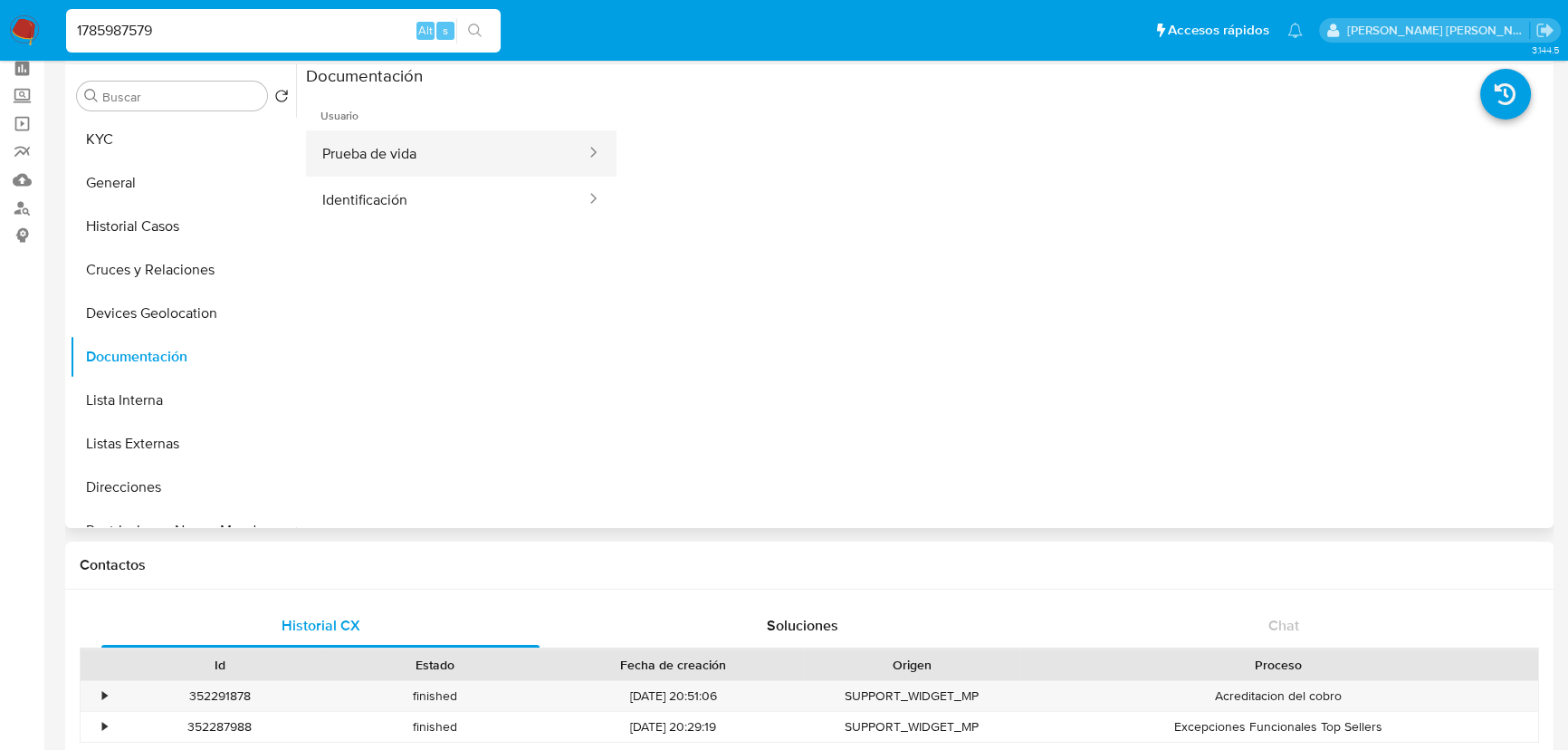 drag, startPoint x: 498, startPoint y: 213, endPoint x: 534, endPoint y: 173, distance: 53.814496 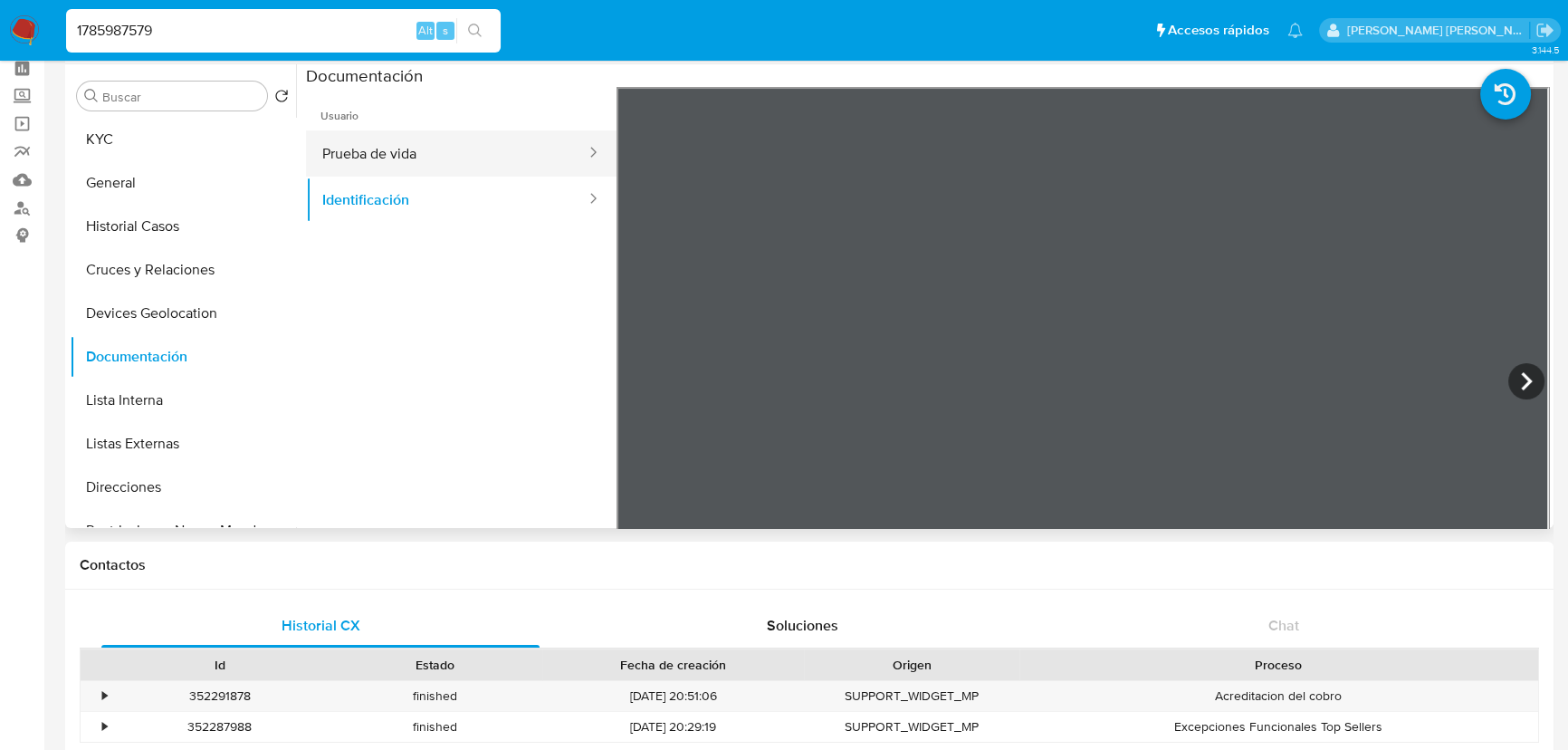 drag, startPoint x: 532, startPoint y: 152, endPoint x: 575, endPoint y: 159, distance: 43.566042 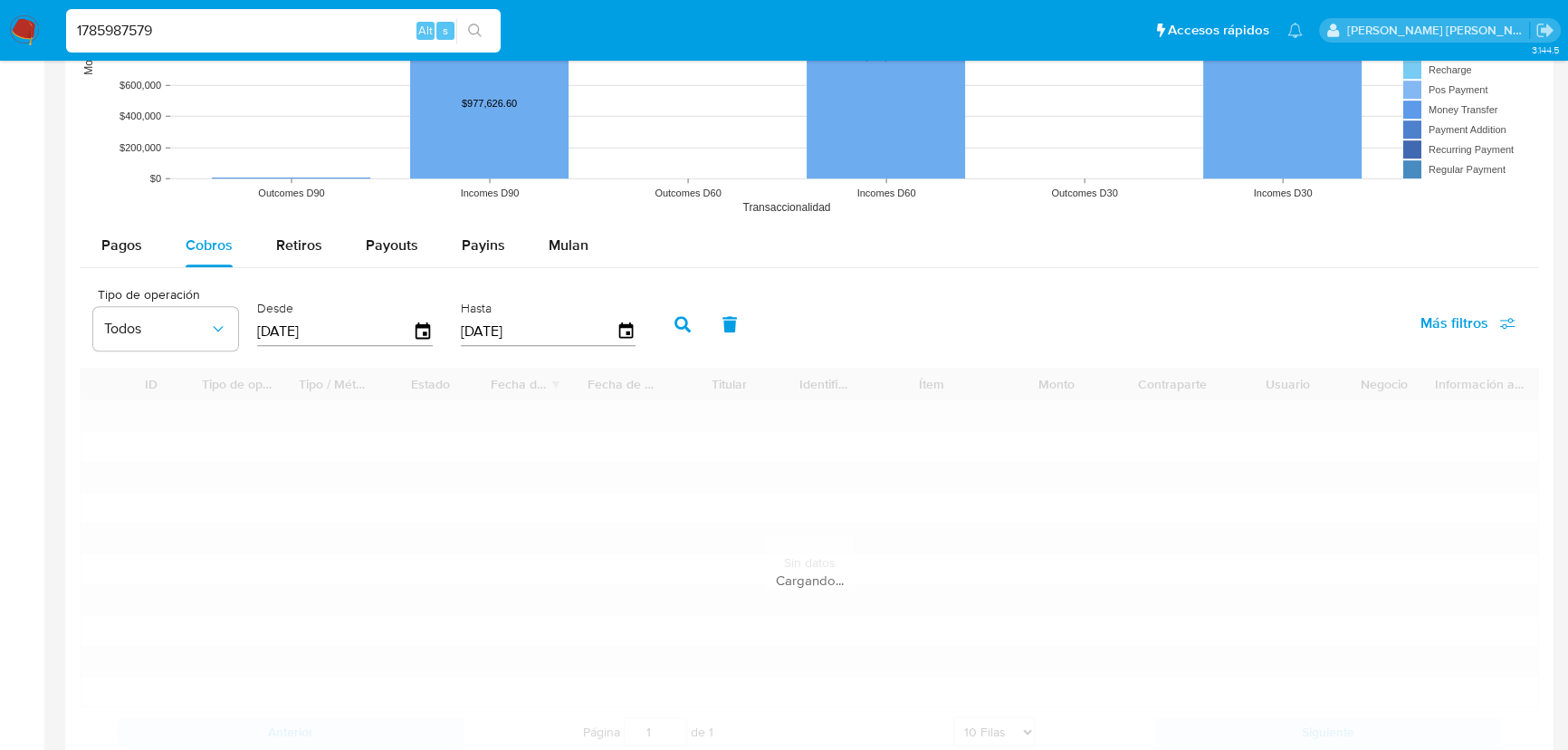 scroll, scrollTop: 1399, scrollLeft: 0, axis: vertical 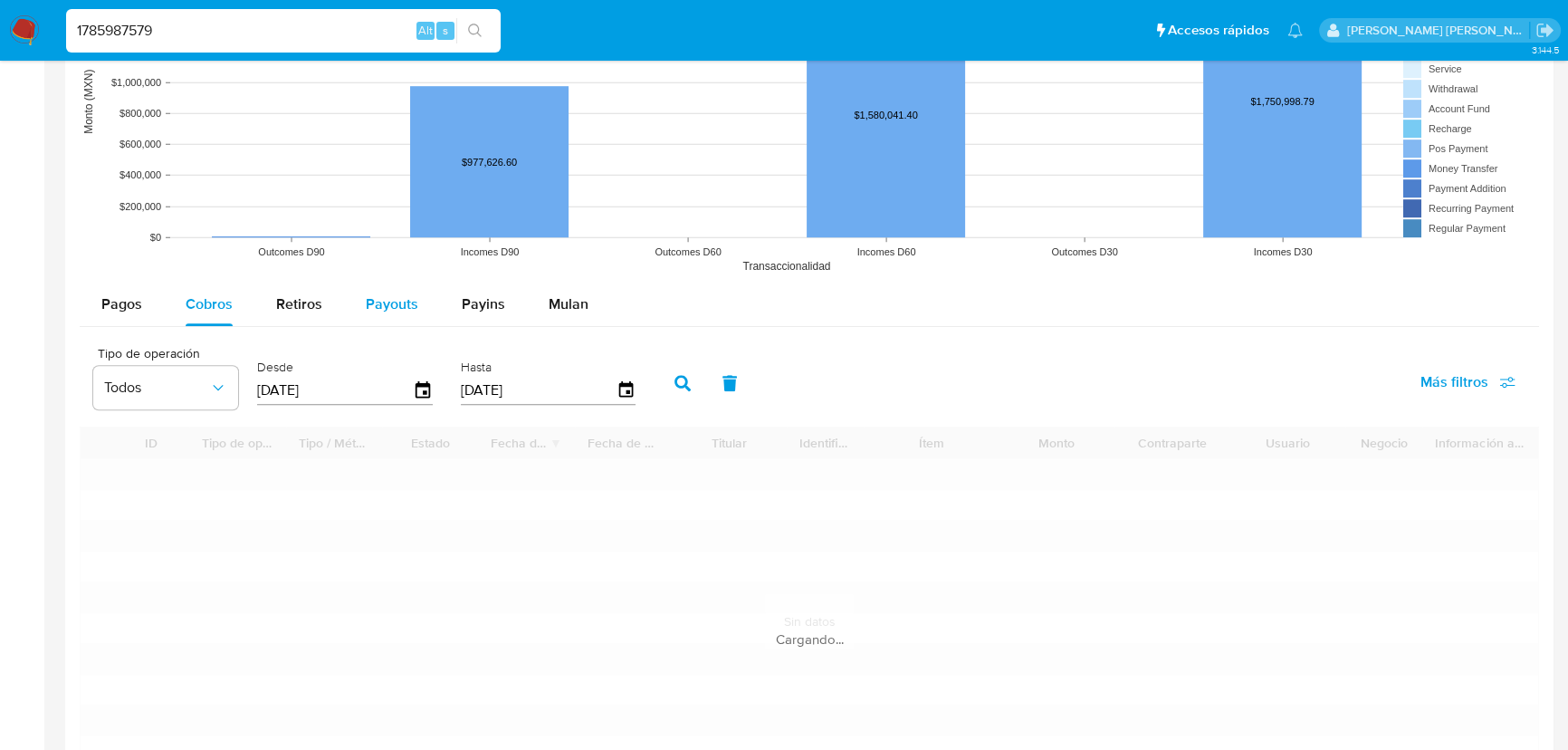 click on "Payouts" at bounding box center (392, 303) 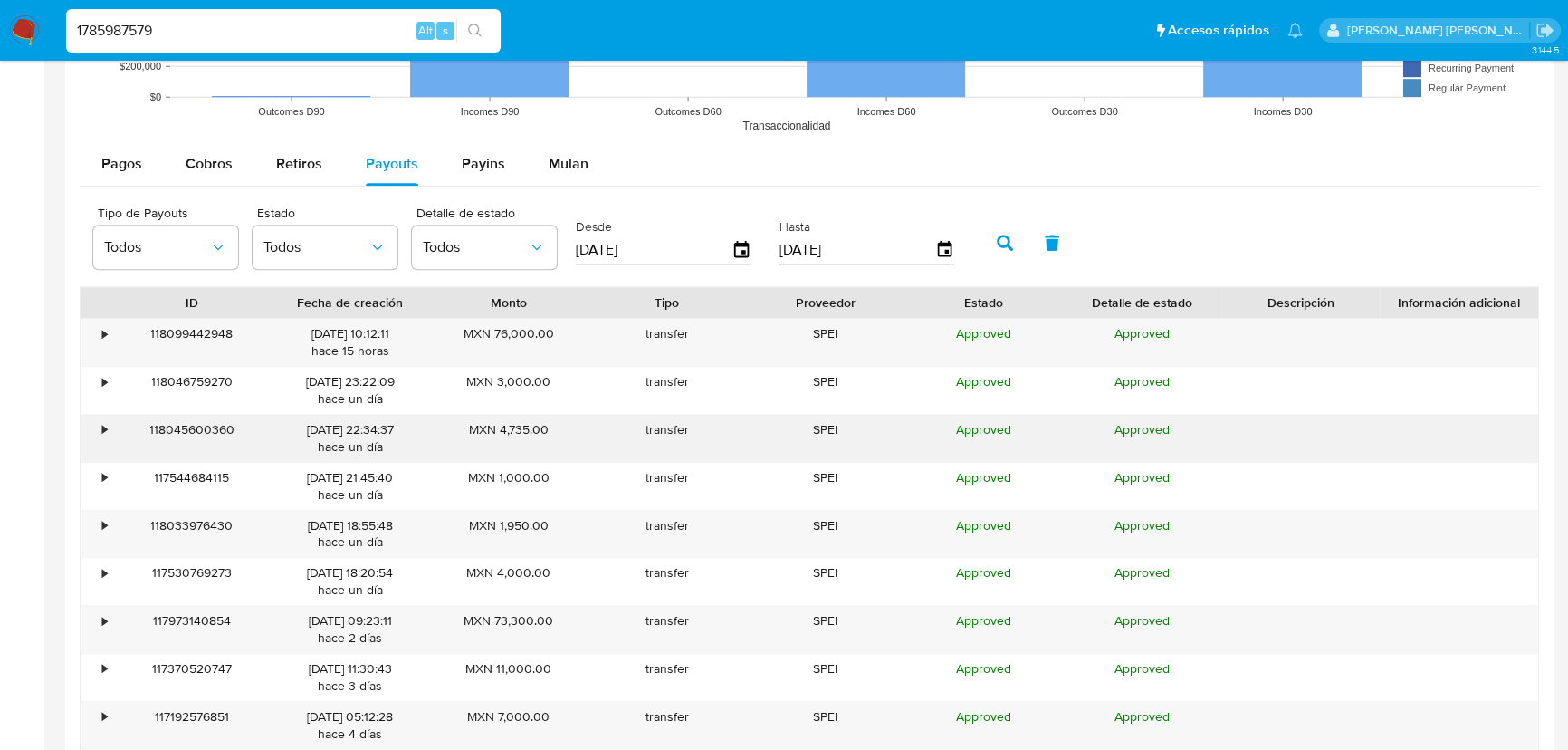 scroll, scrollTop: 1647, scrollLeft: 0, axis: vertical 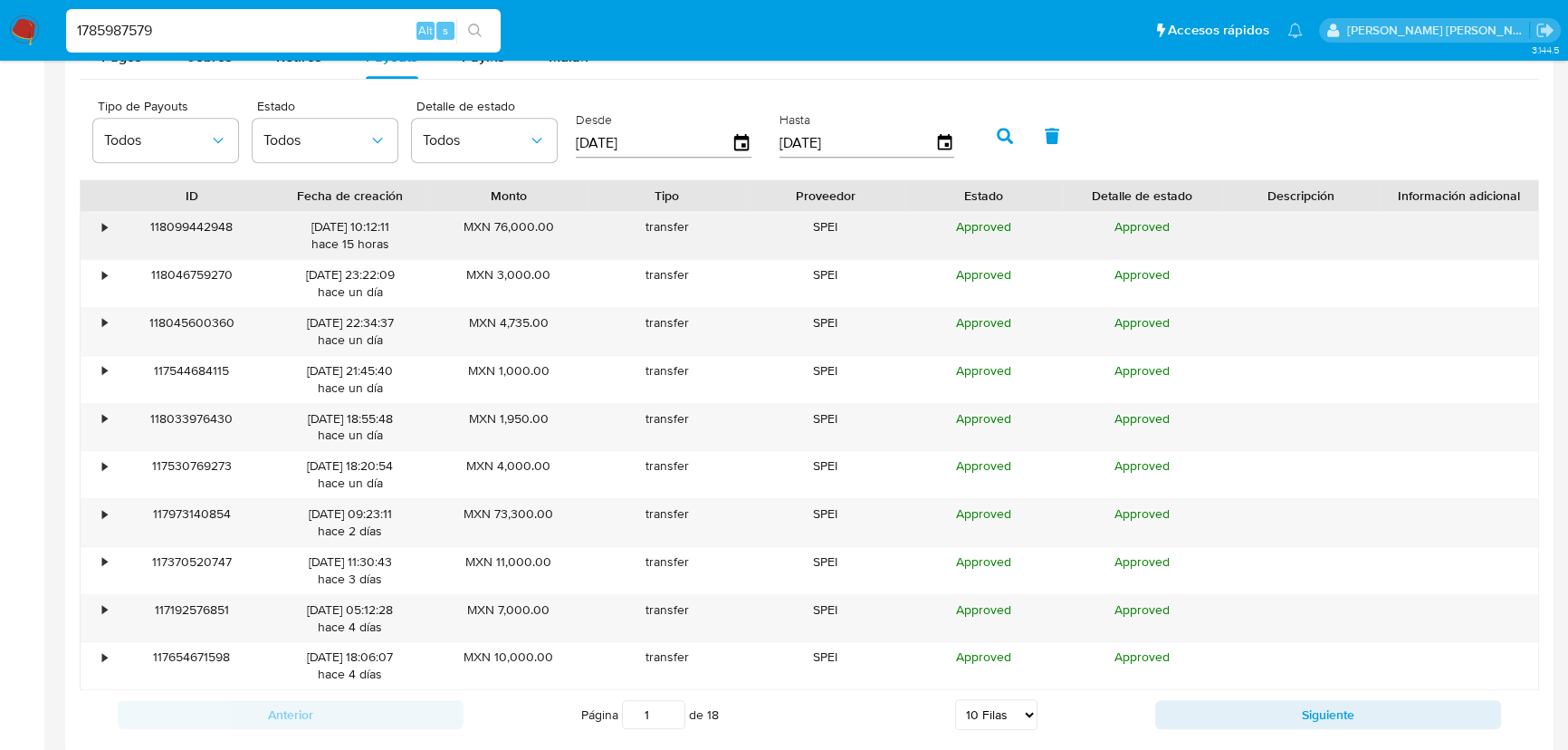 drag, startPoint x: 103, startPoint y: 224, endPoint x: 137, endPoint y: 244, distance: 39.446166 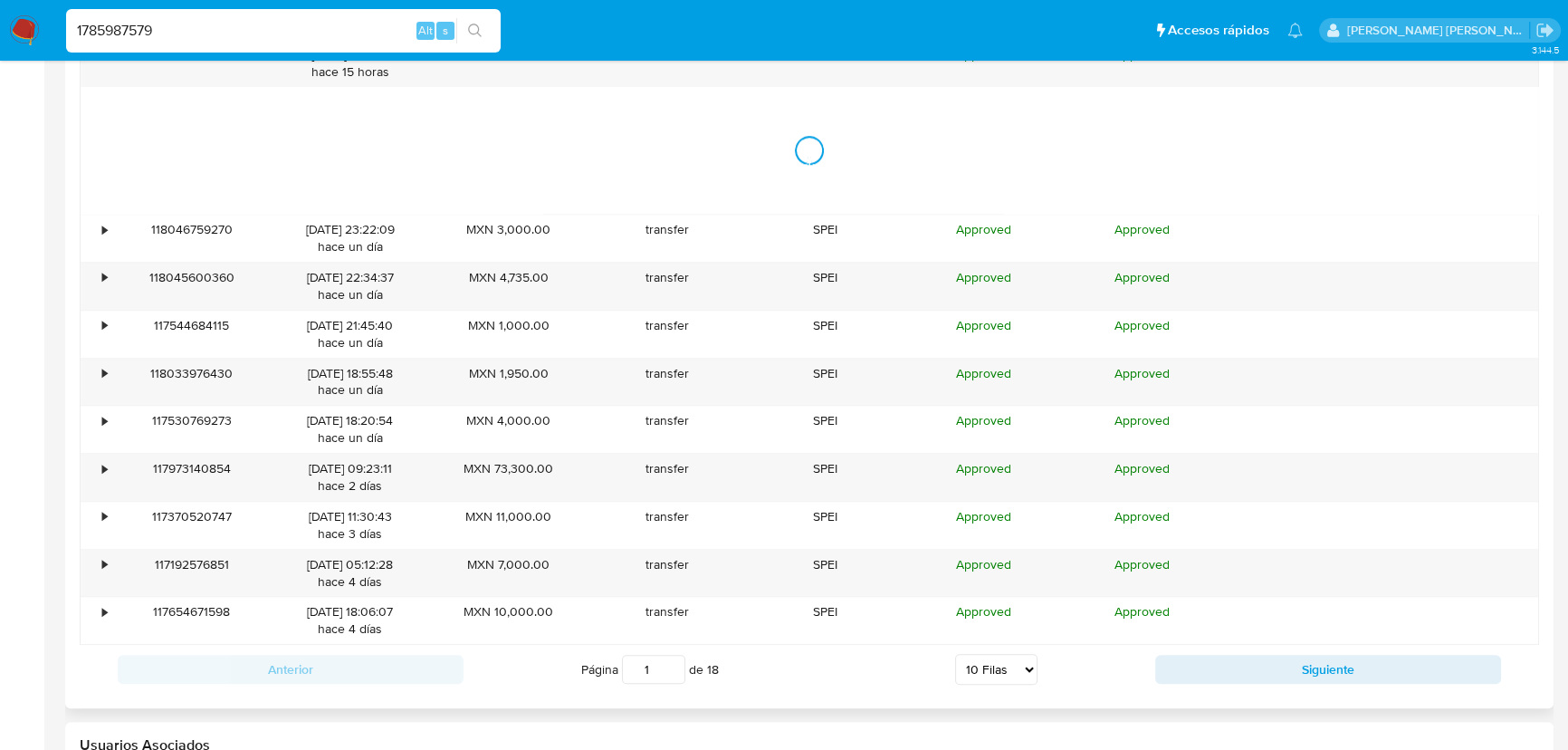 scroll, scrollTop: 1976, scrollLeft: 0, axis: vertical 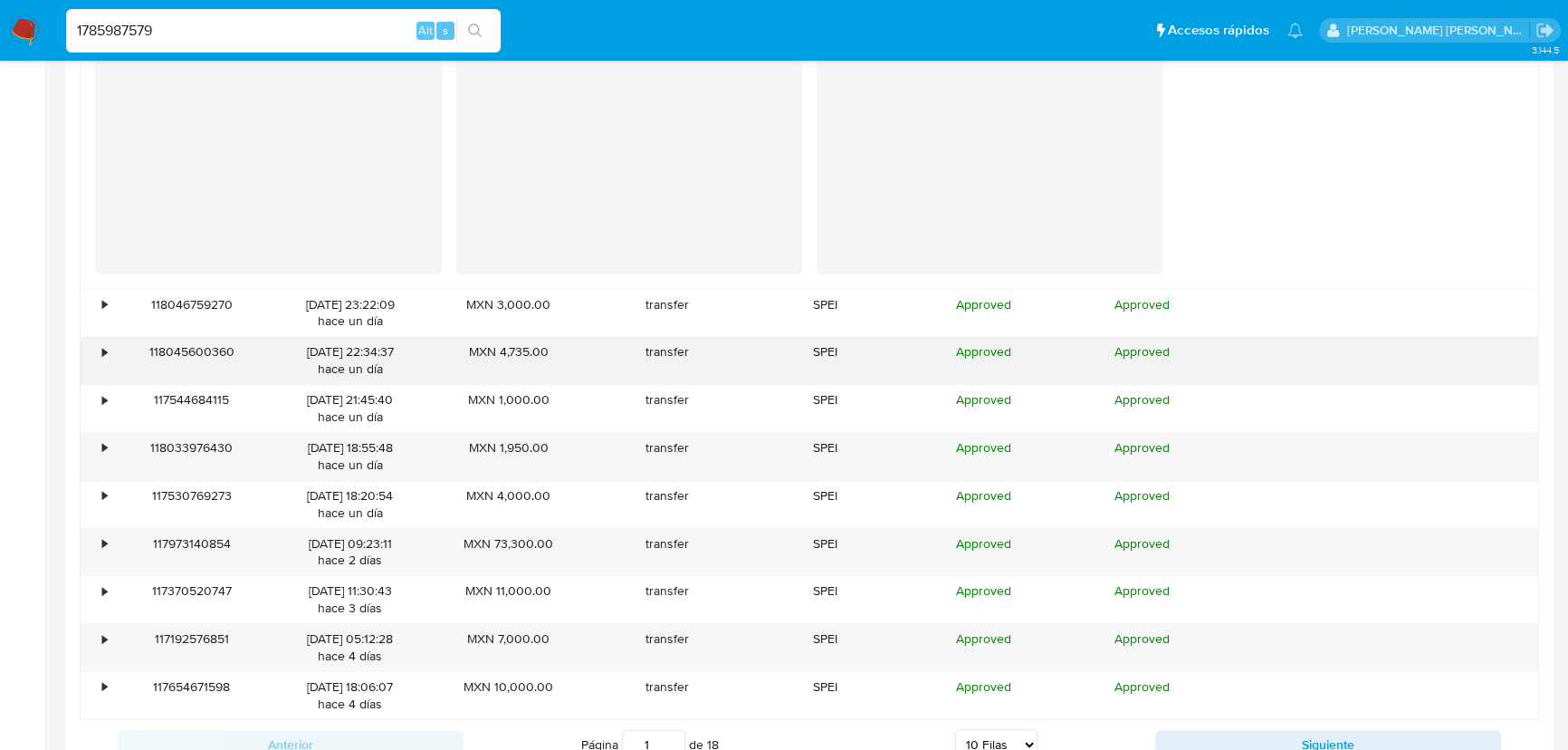 click on "•" at bounding box center (104, 351) 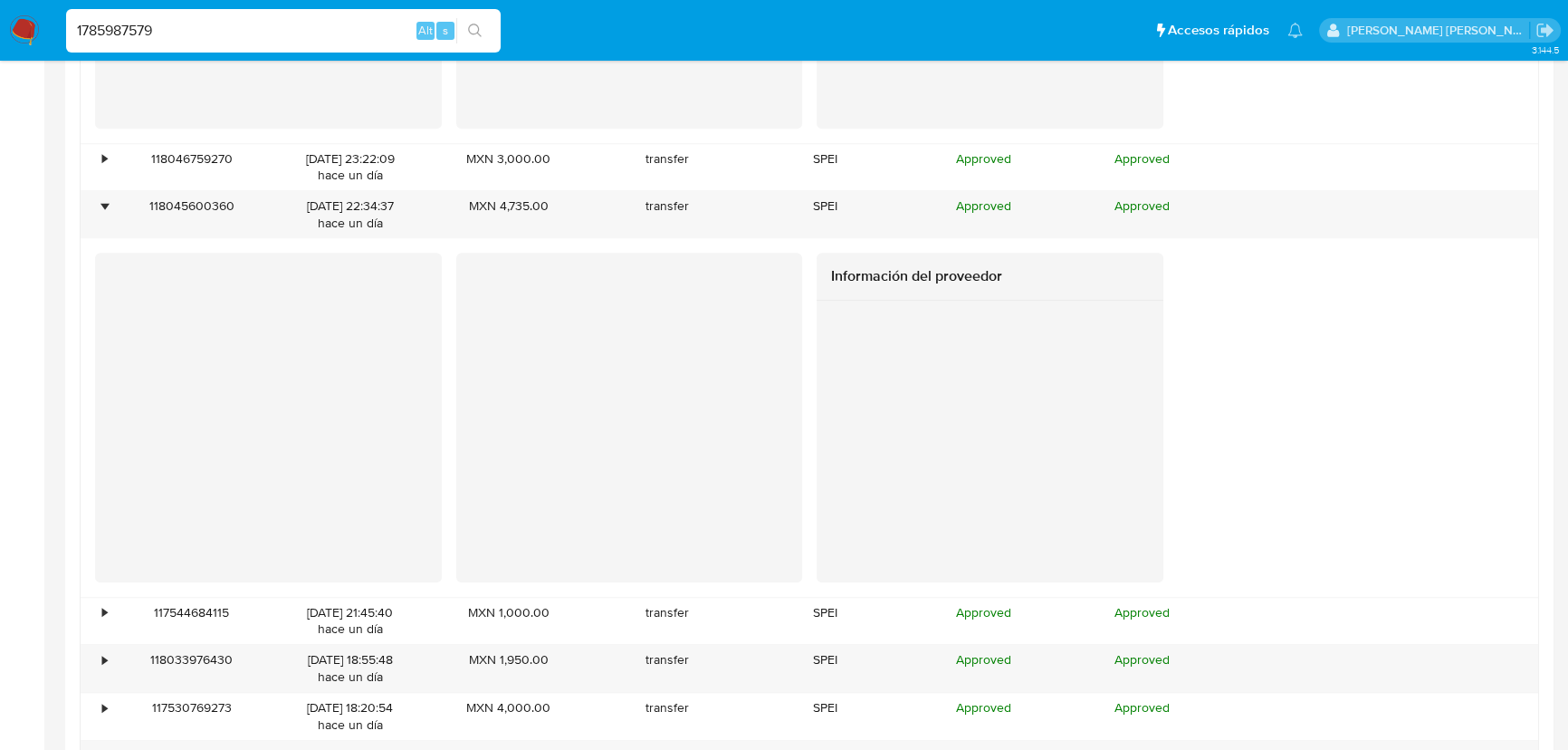 scroll, scrollTop: 2223, scrollLeft: 0, axis: vertical 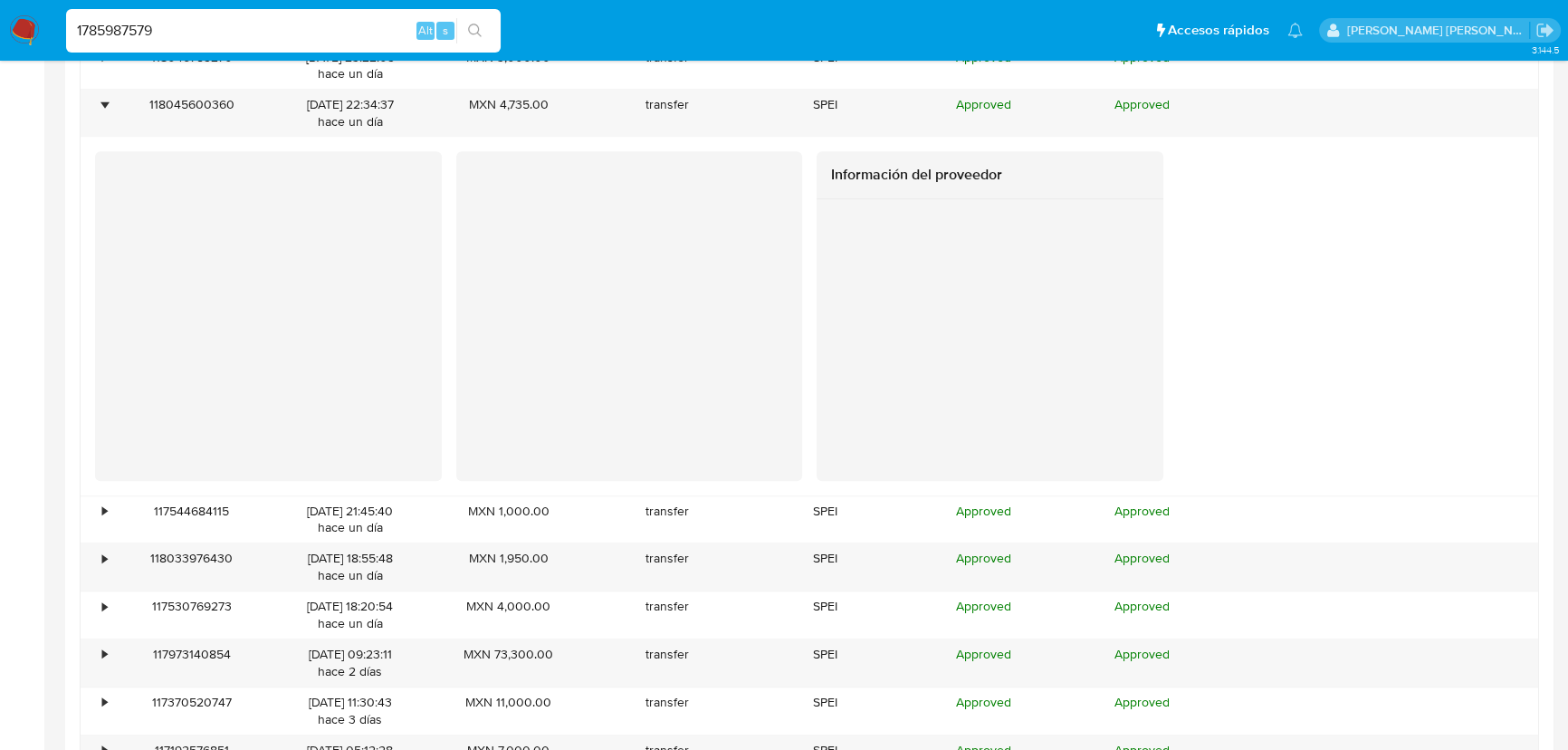 drag, startPoint x: 170, startPoint y: 30, endPoint x: 0, endPoint y: -14, distance: 175.60182 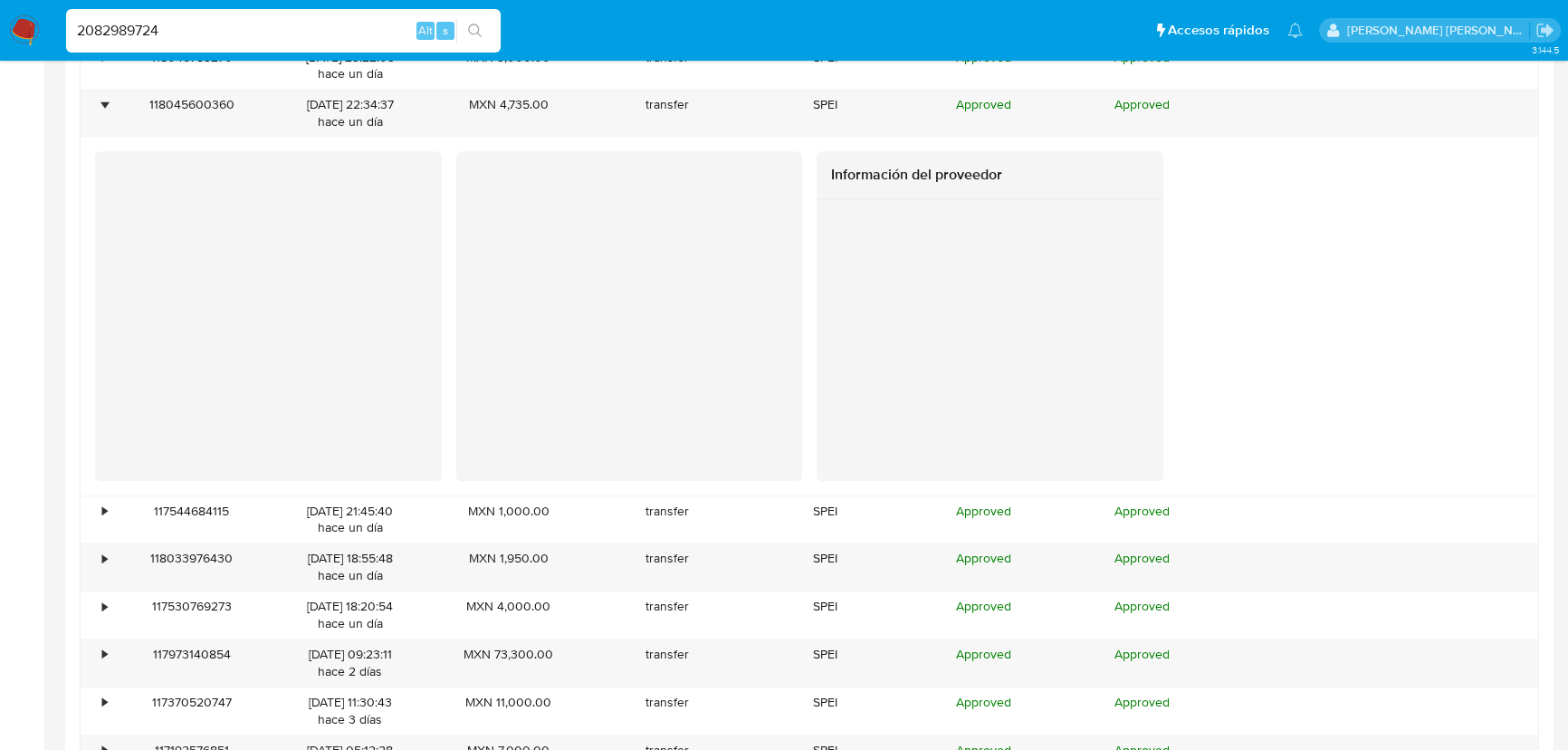 type on "2082989724" 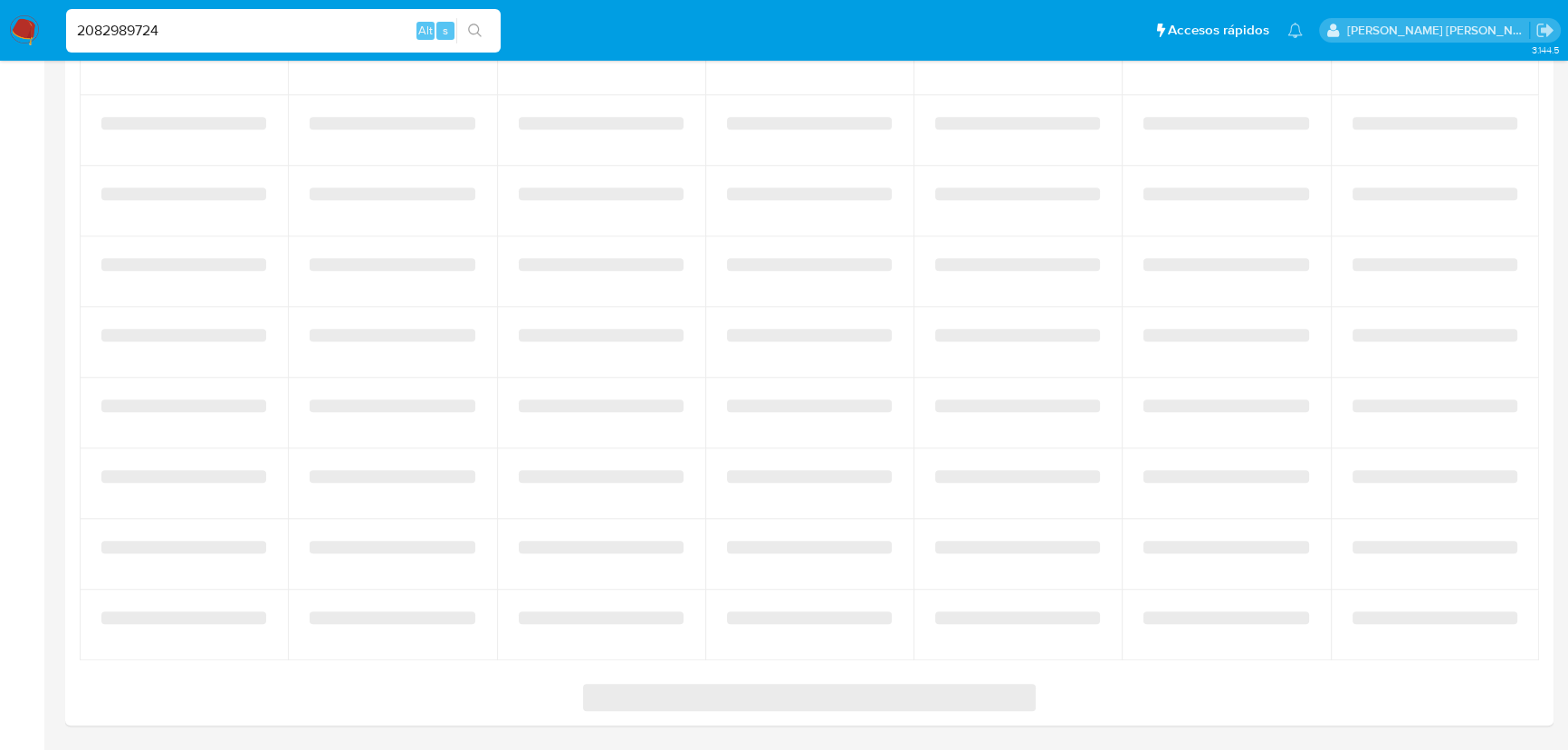 scroll, scrollTop: 0, scrollLeft: 0, axis: both 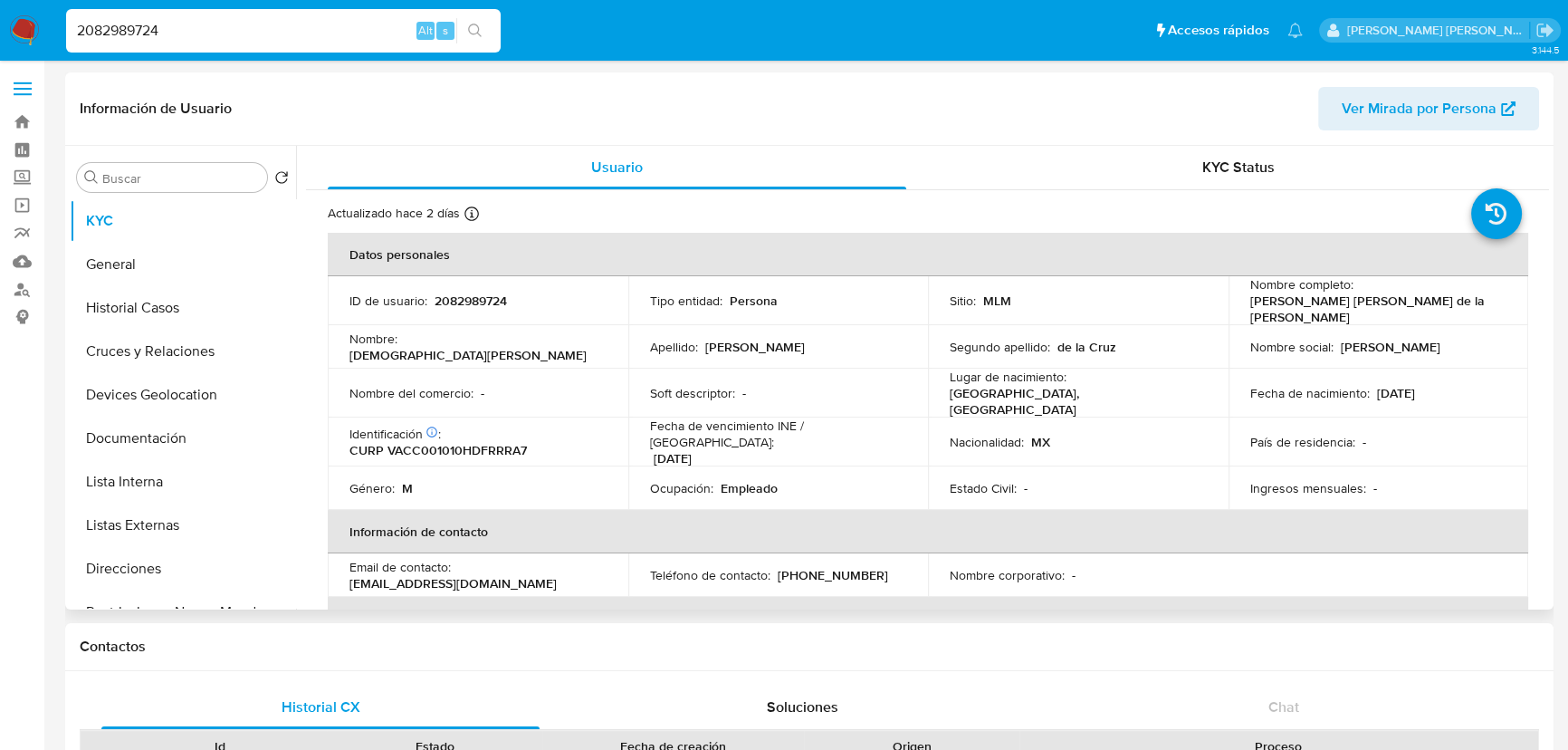 select on "10" 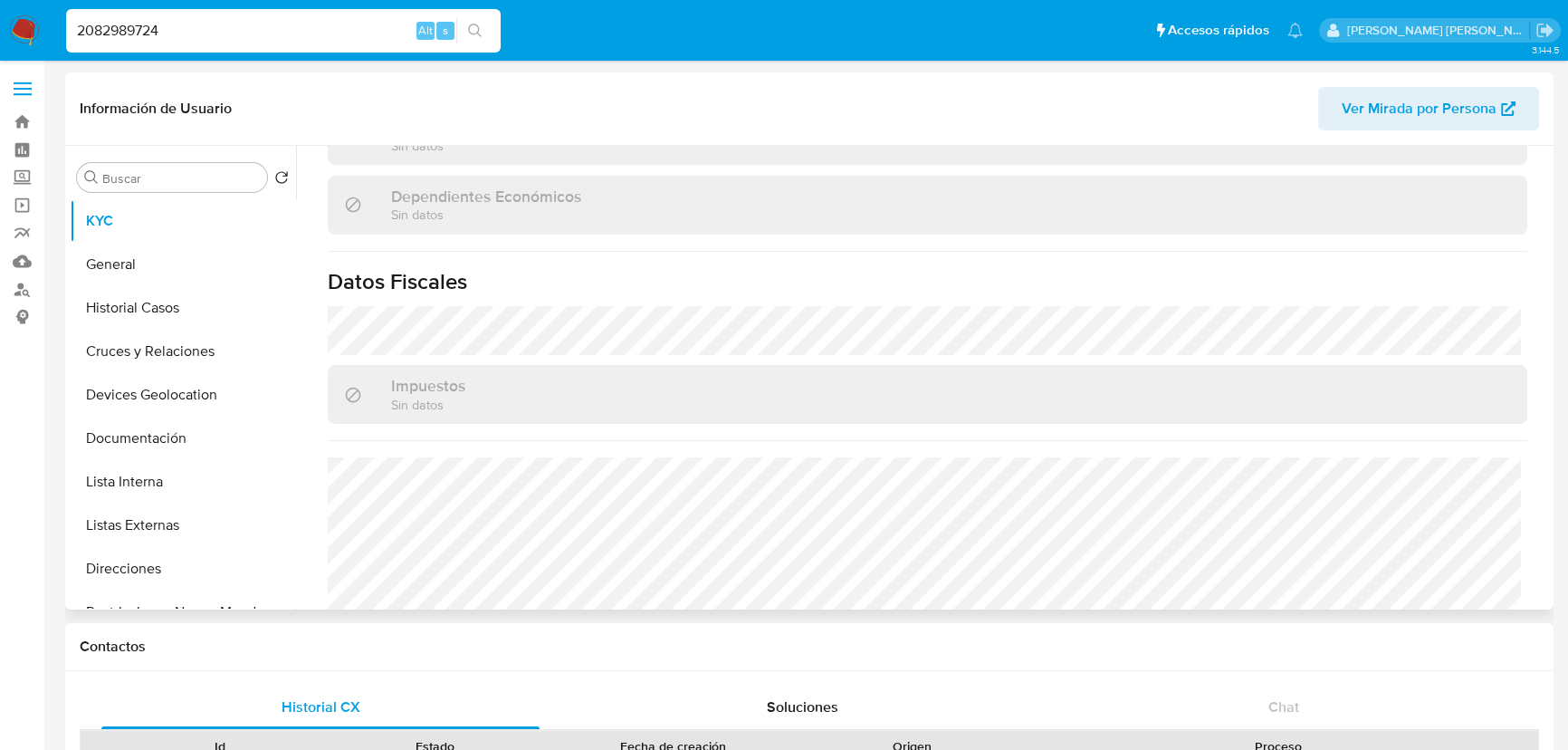 scroll, scrollTop: 1138, scrollLeft: 0, axis: vertical 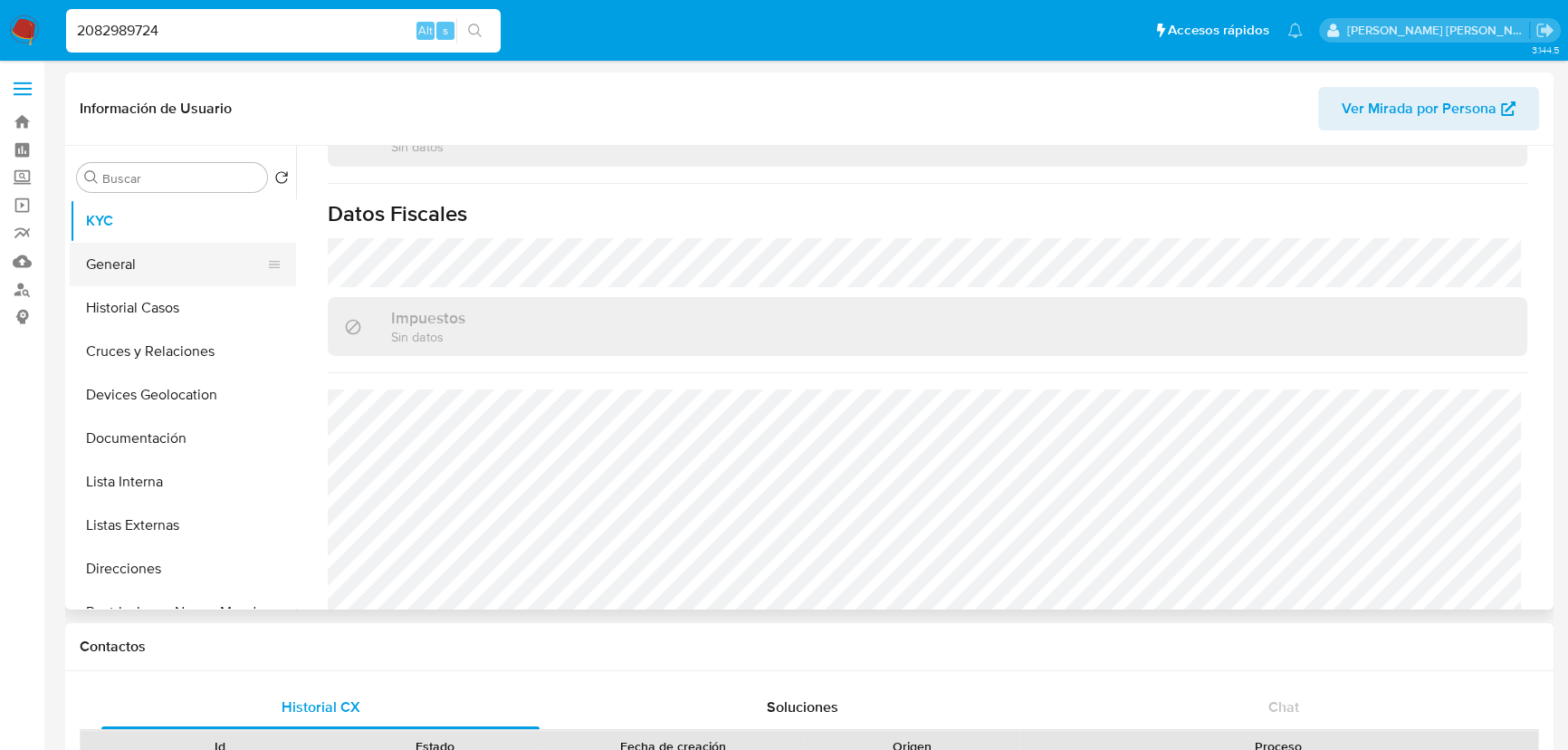 click on "General" at bounding box center [176, 264] 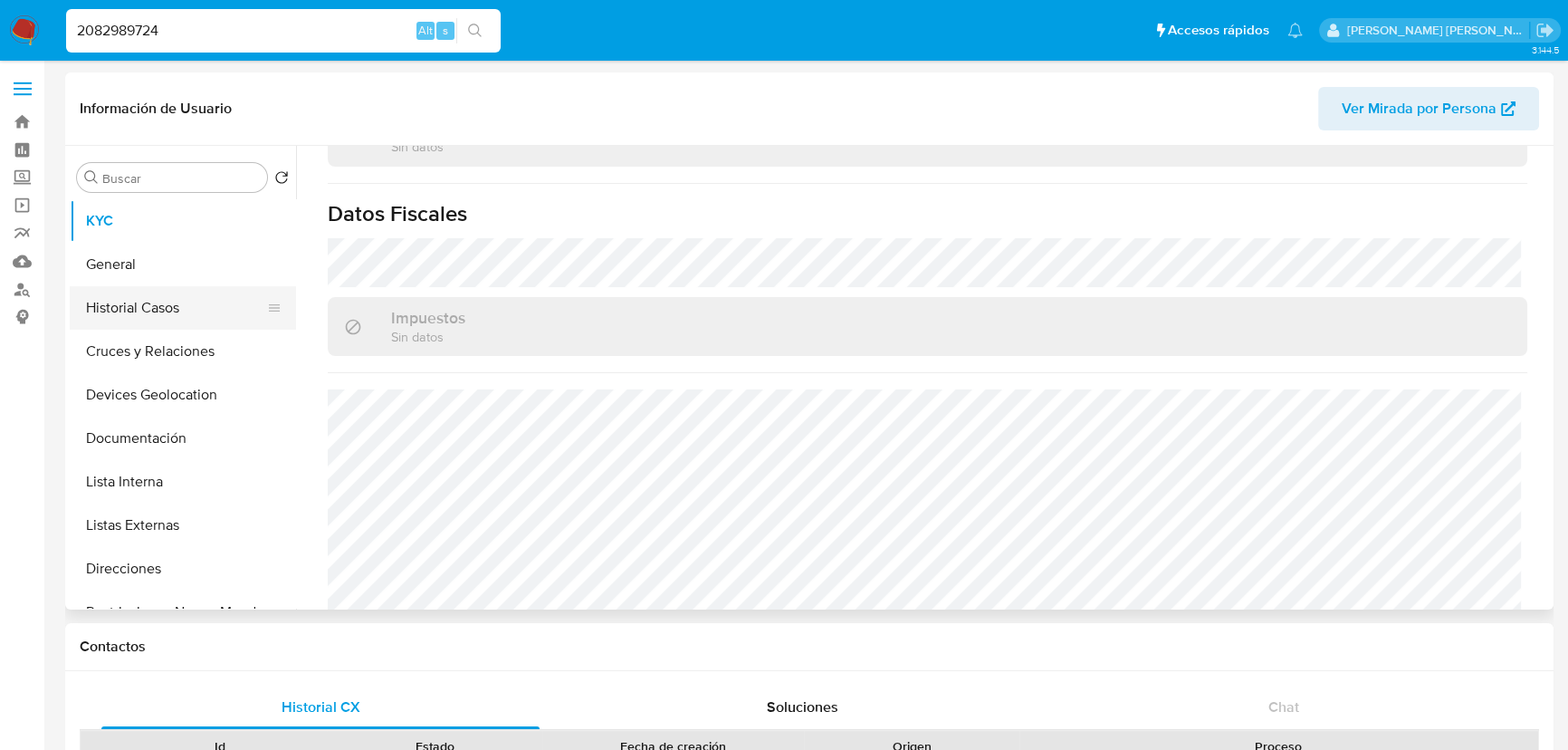 type 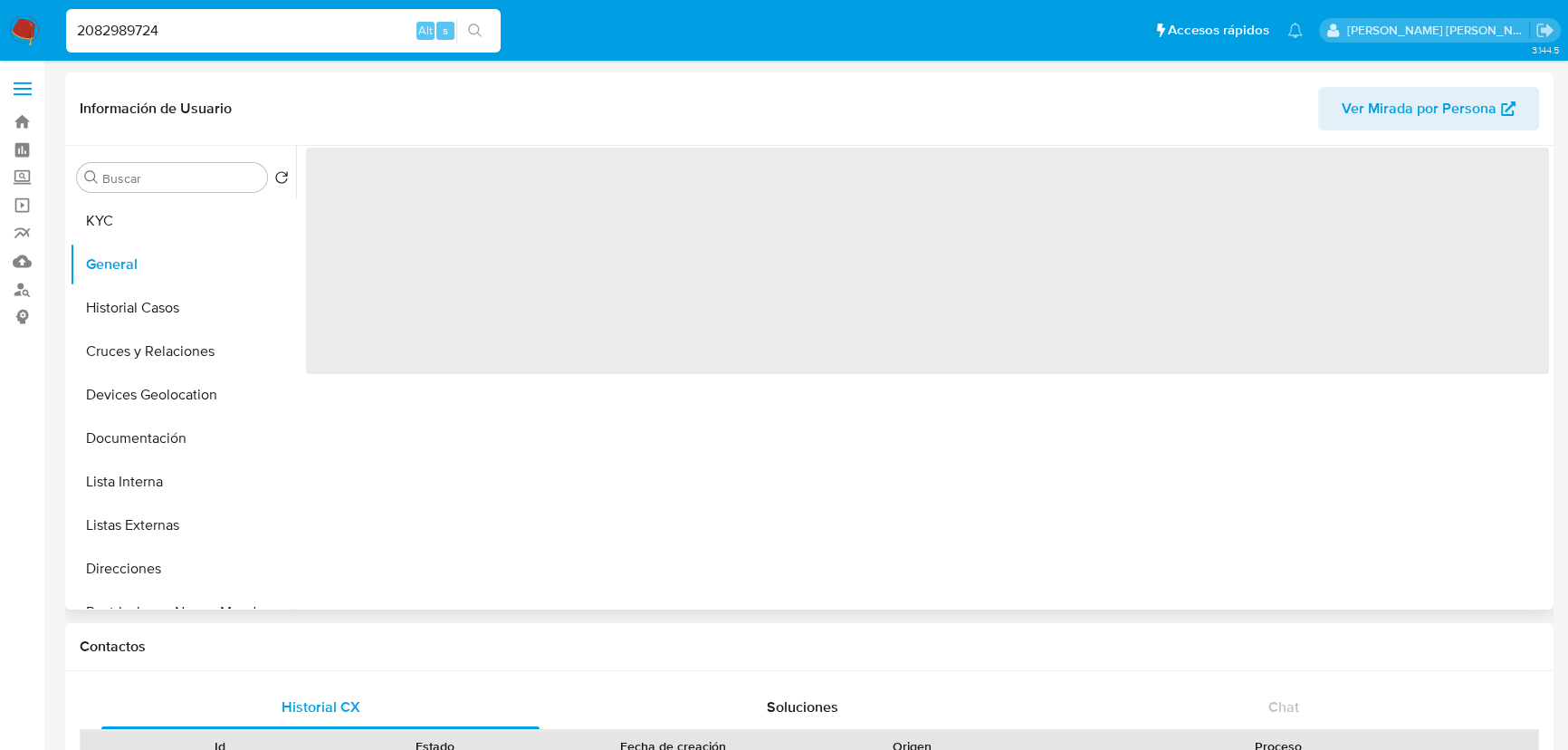scroll, scrollTop: 0, scrollLeft: 0, axis: both 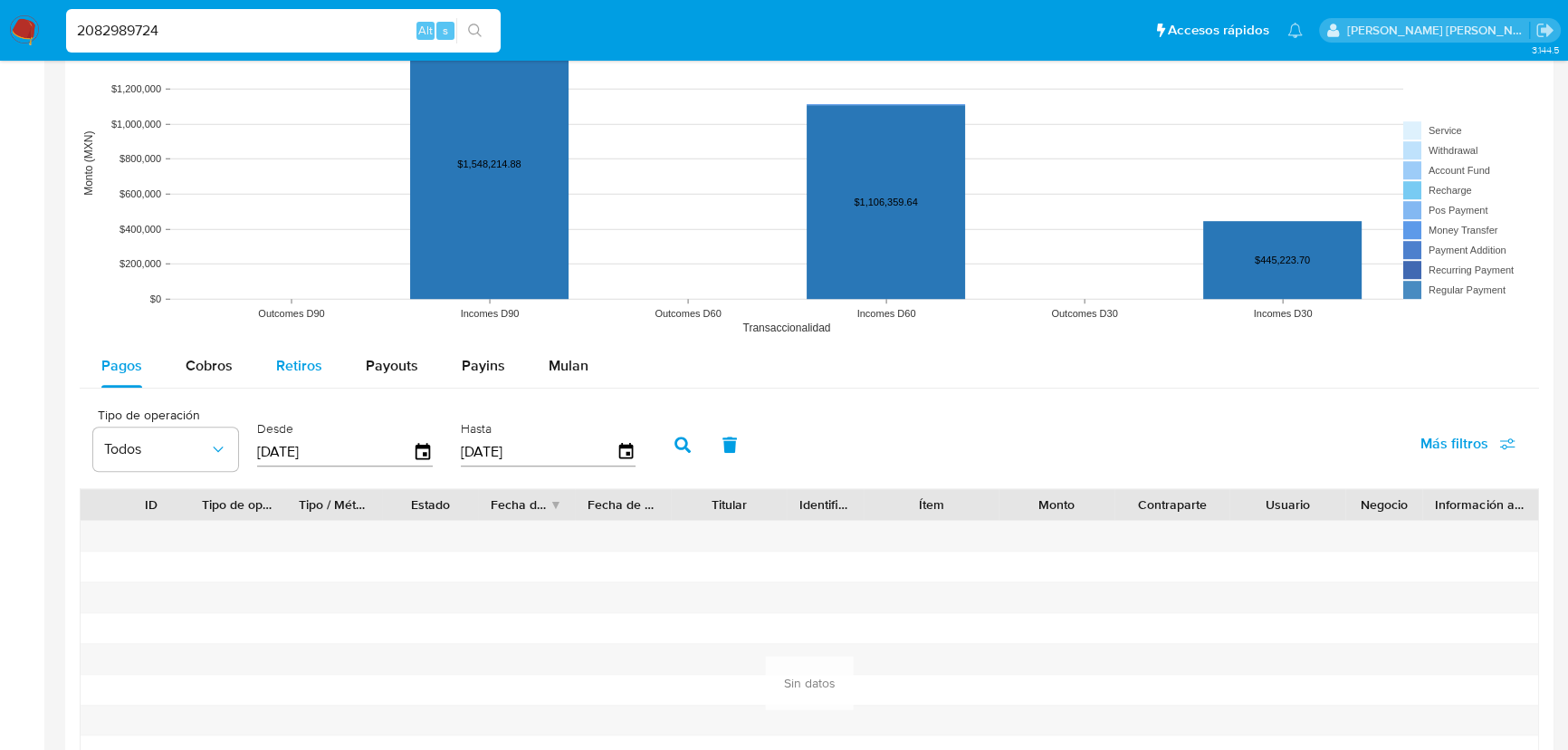 drag, startPoint x: 232, startPoint y: 353, endPoint x: 277, endPoint y: 366, distance: 46.84015 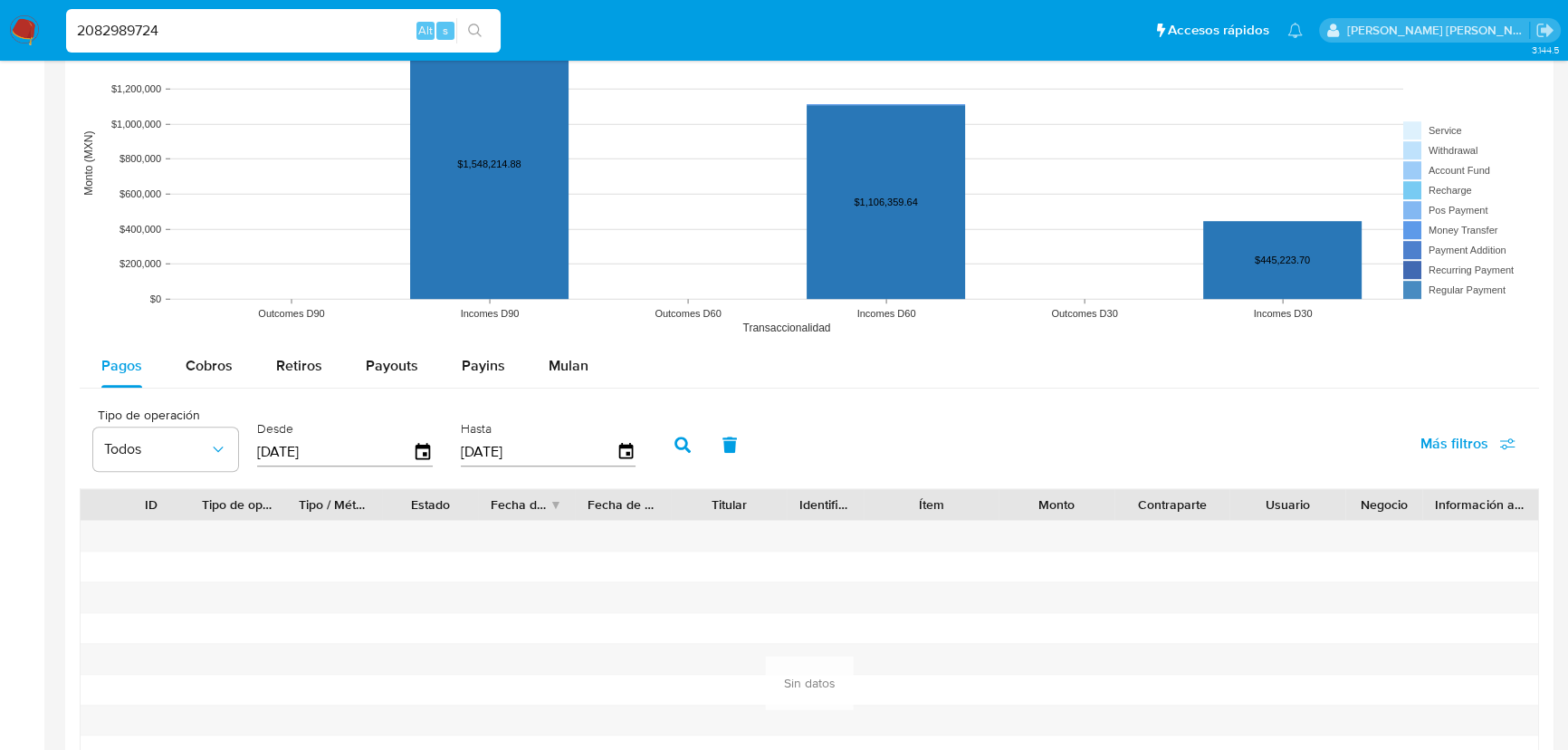 select on "10" 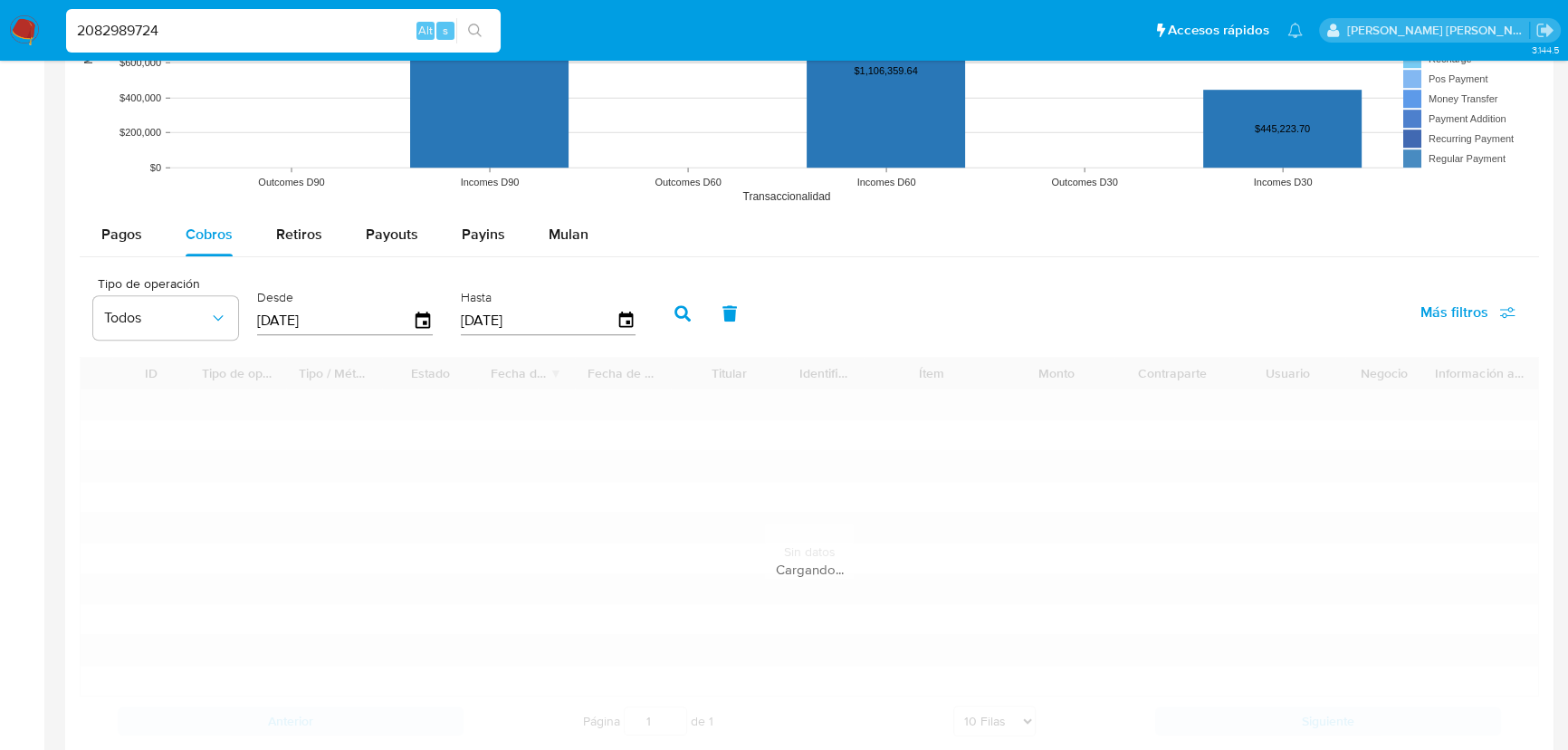 scroll, scrollTop: 1647, scrollLeft: 0, axis: vertical 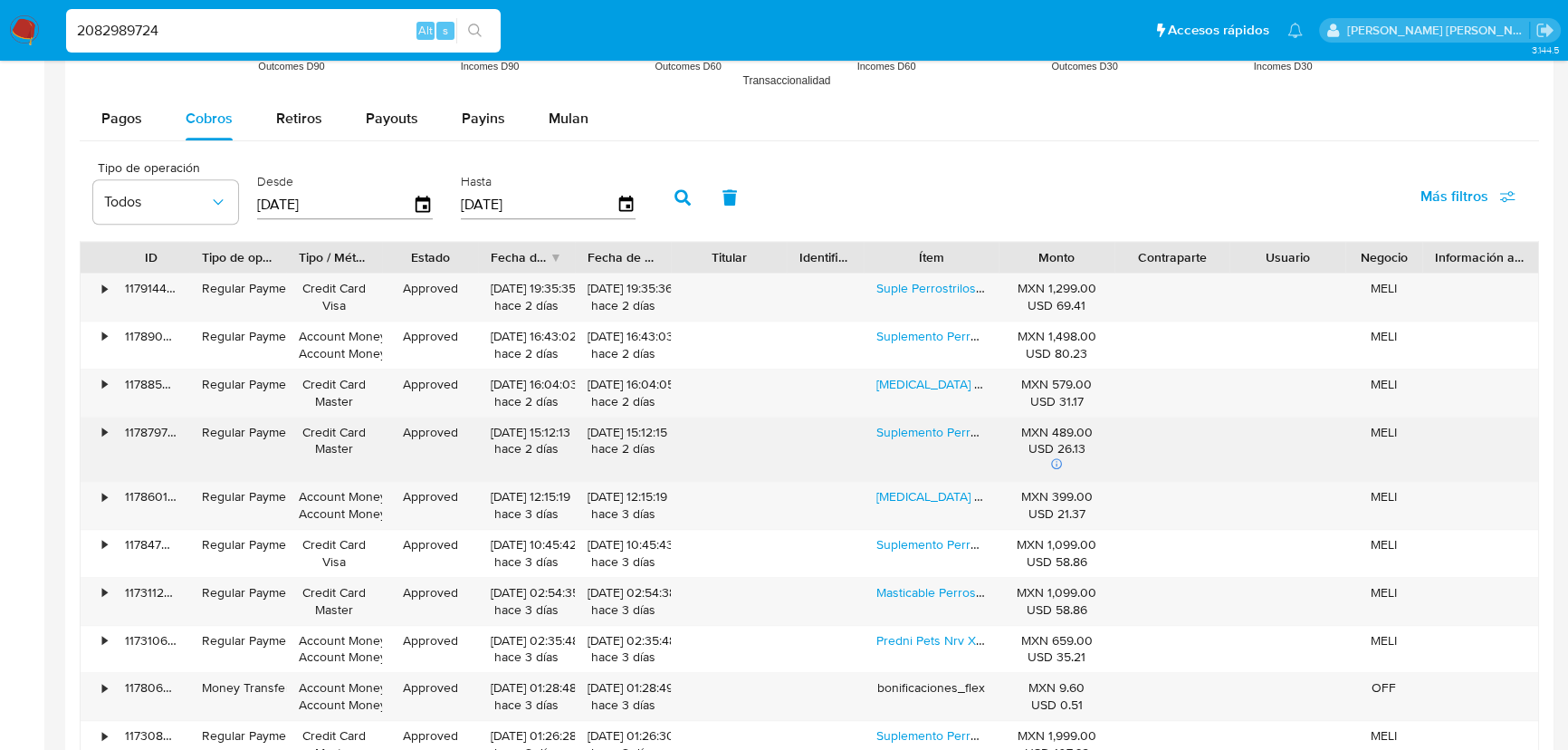 type on "1" 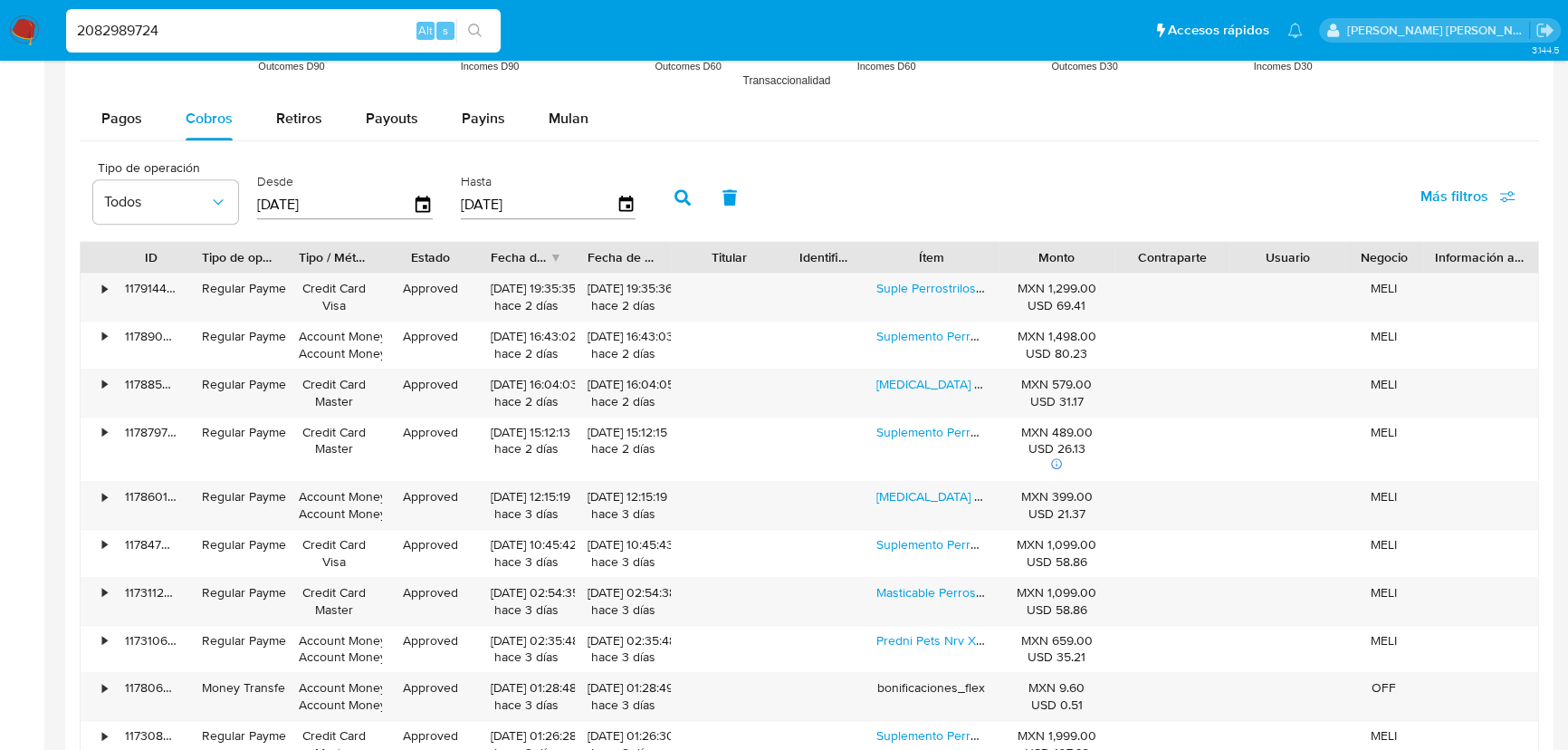 drag, startPoint x: 187, startPoint y: 35, endPoint x: 0, endPoint y: -24, distance: 196.08672 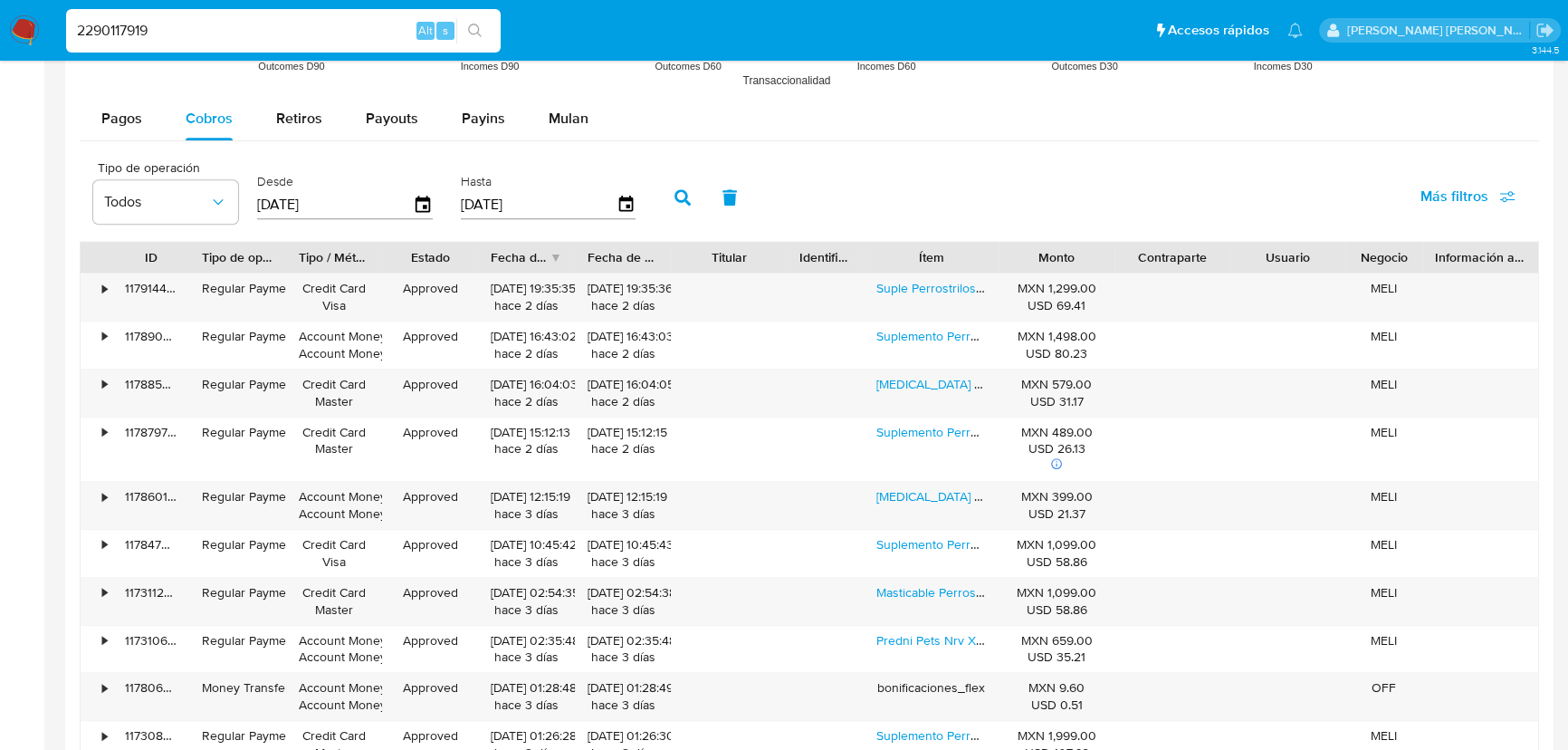type on "2290117919" 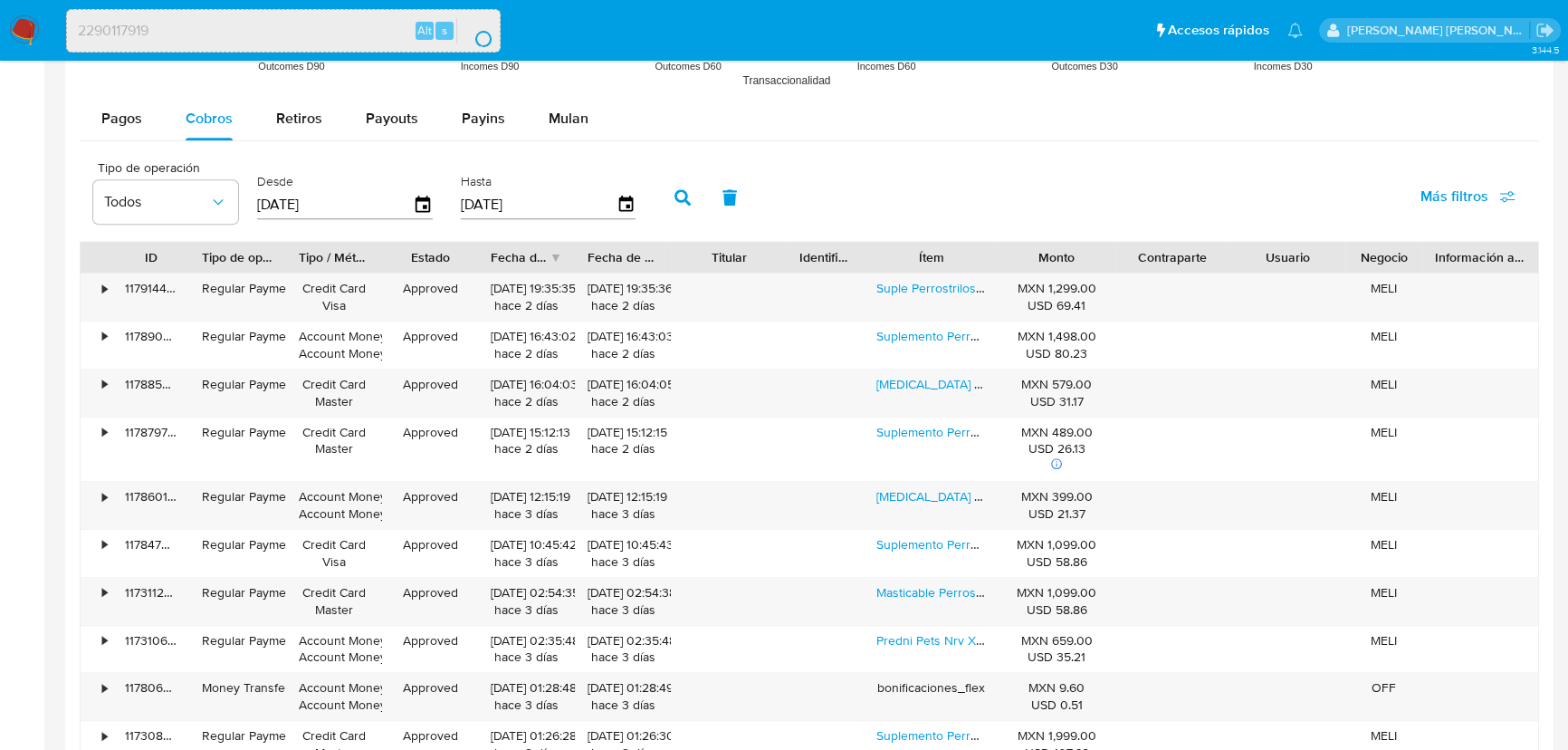 scroll, scrollTop: 0, scrollLeft: 0, axis: both 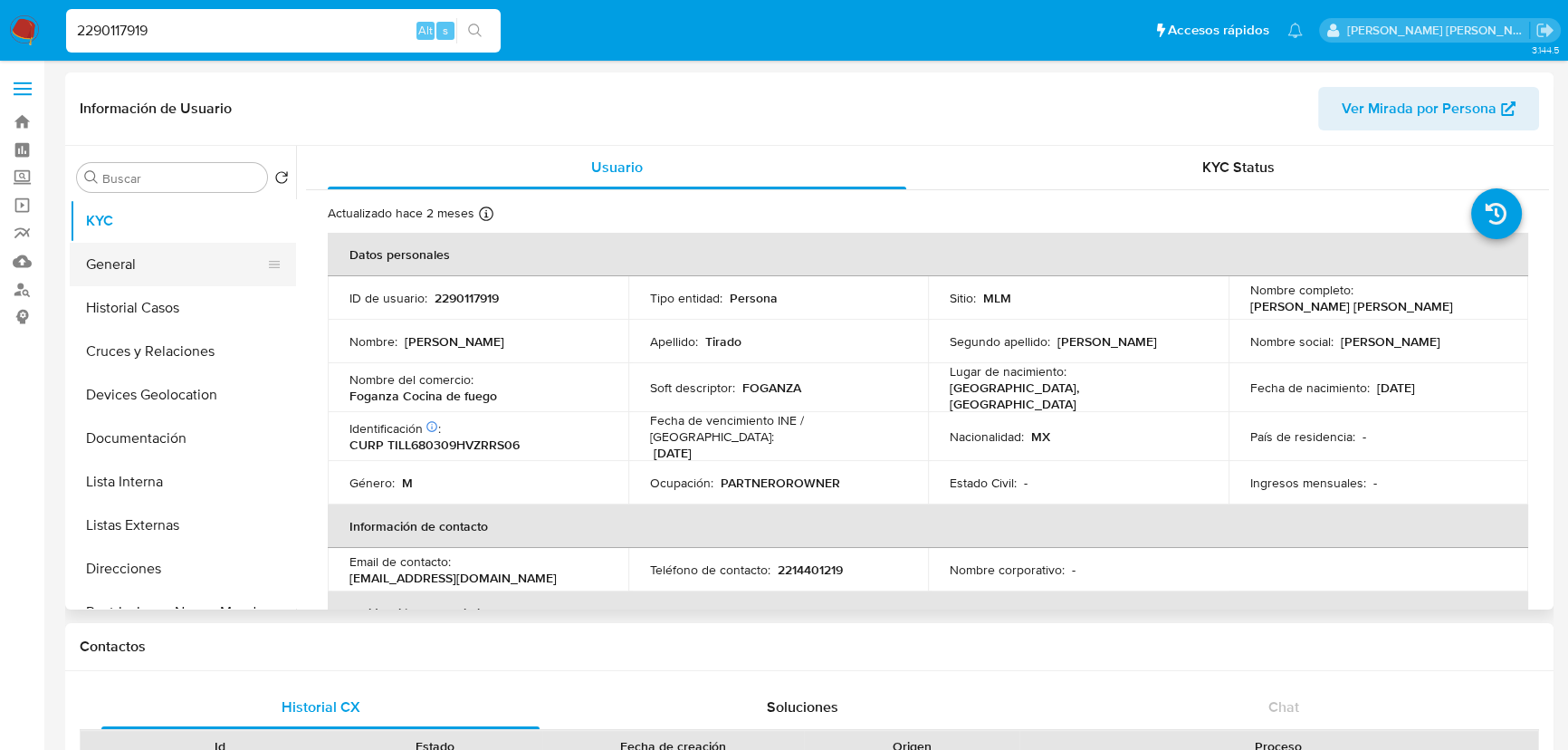 select on "10" 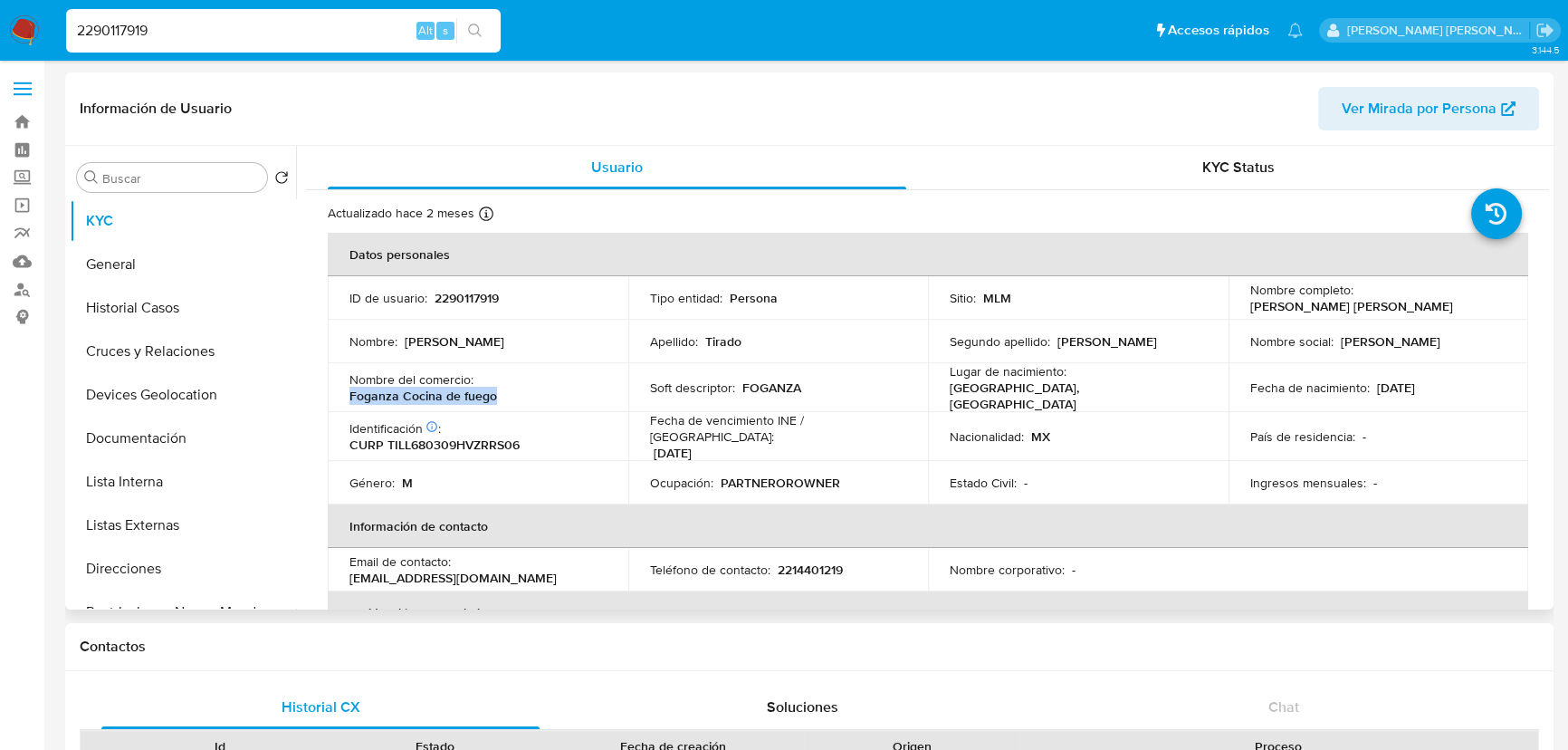 drag, startPoint x: 343, startPoint y: 388, endPoint x: 512, endPoint y: 388, distance: 169 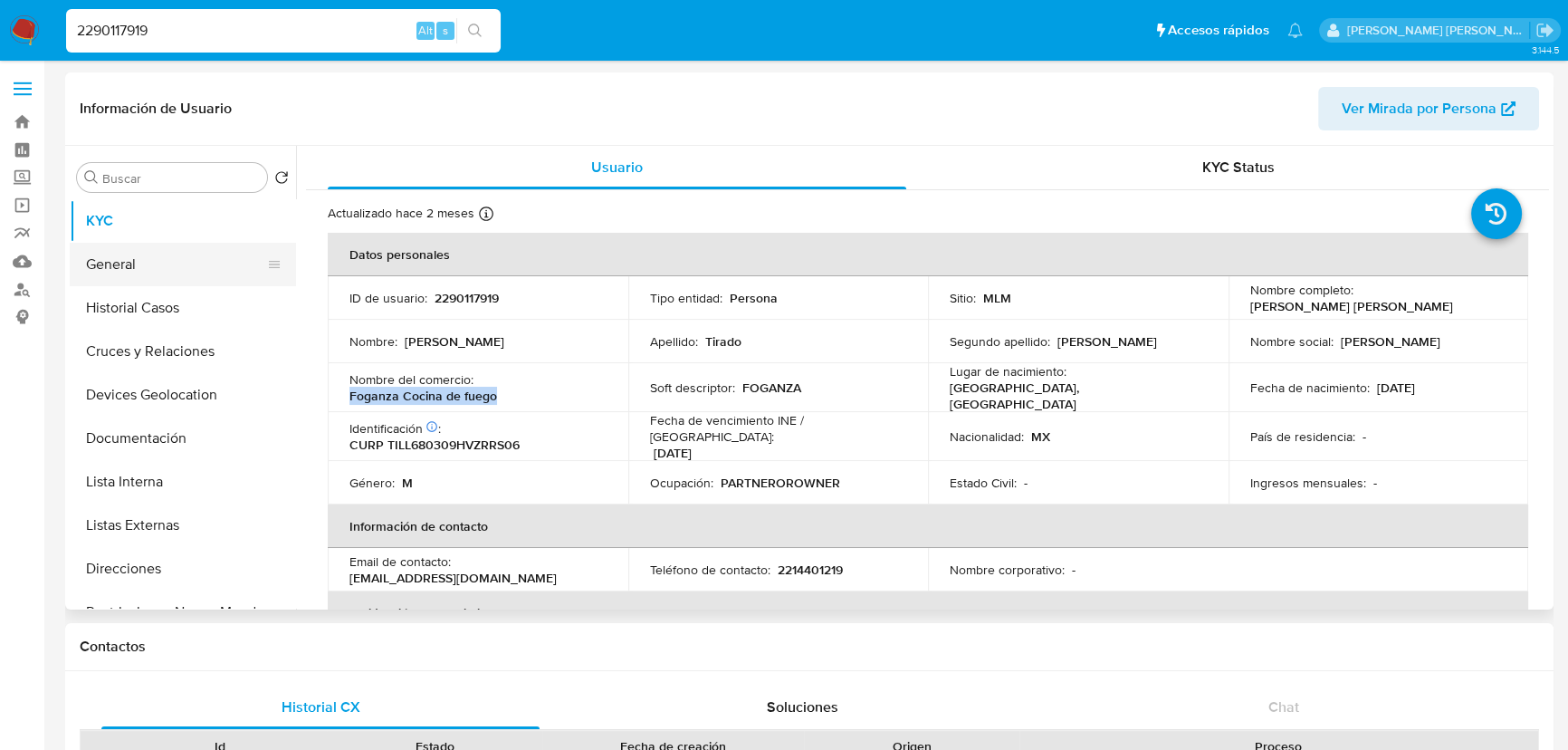 drag, startPoint x: 120, startPoint y: 259, endPoint x: 143, endPoint y: 272, distance: 26.41969 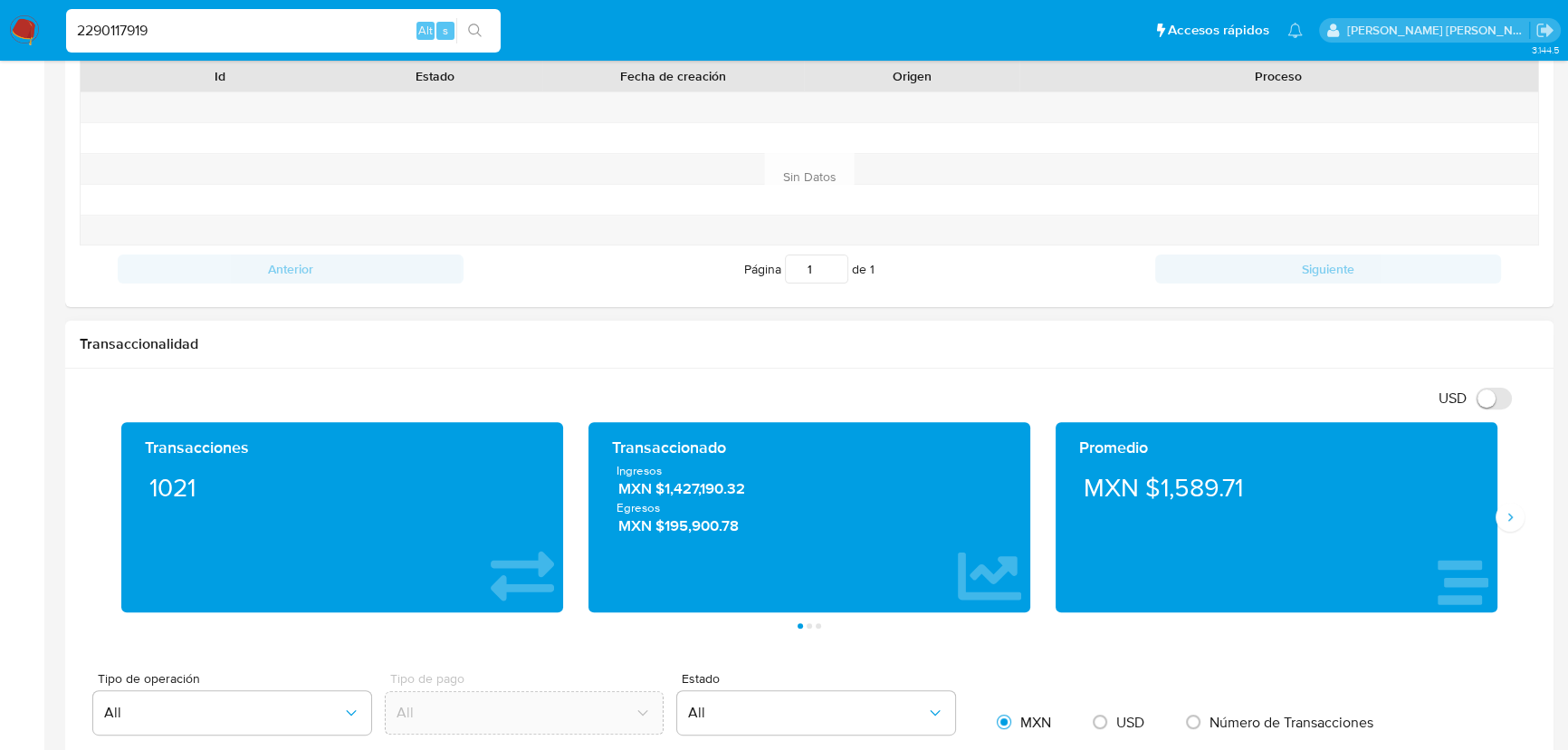 scroll, scrollTop: 741, scrollLeft: 0, axis: vertical 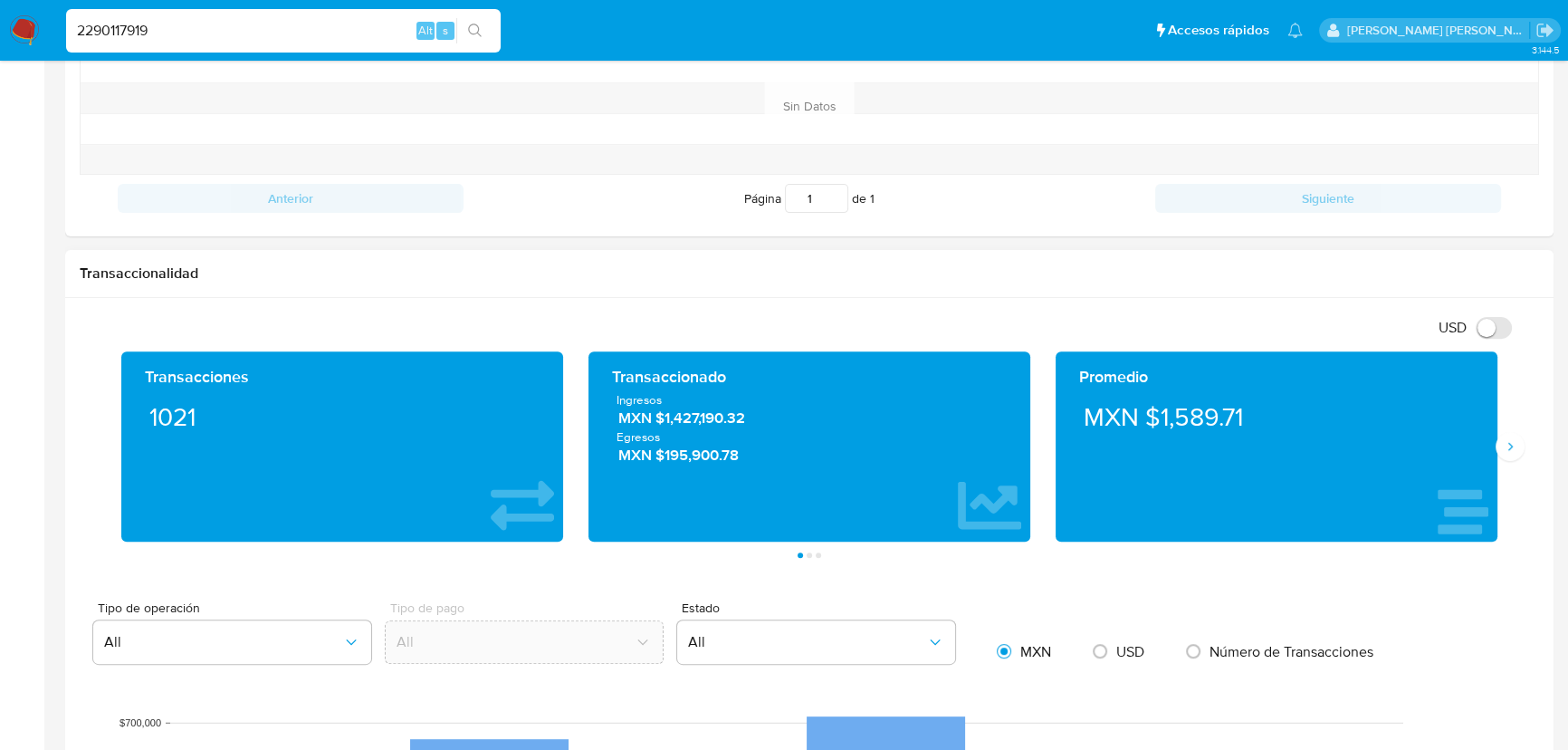 type 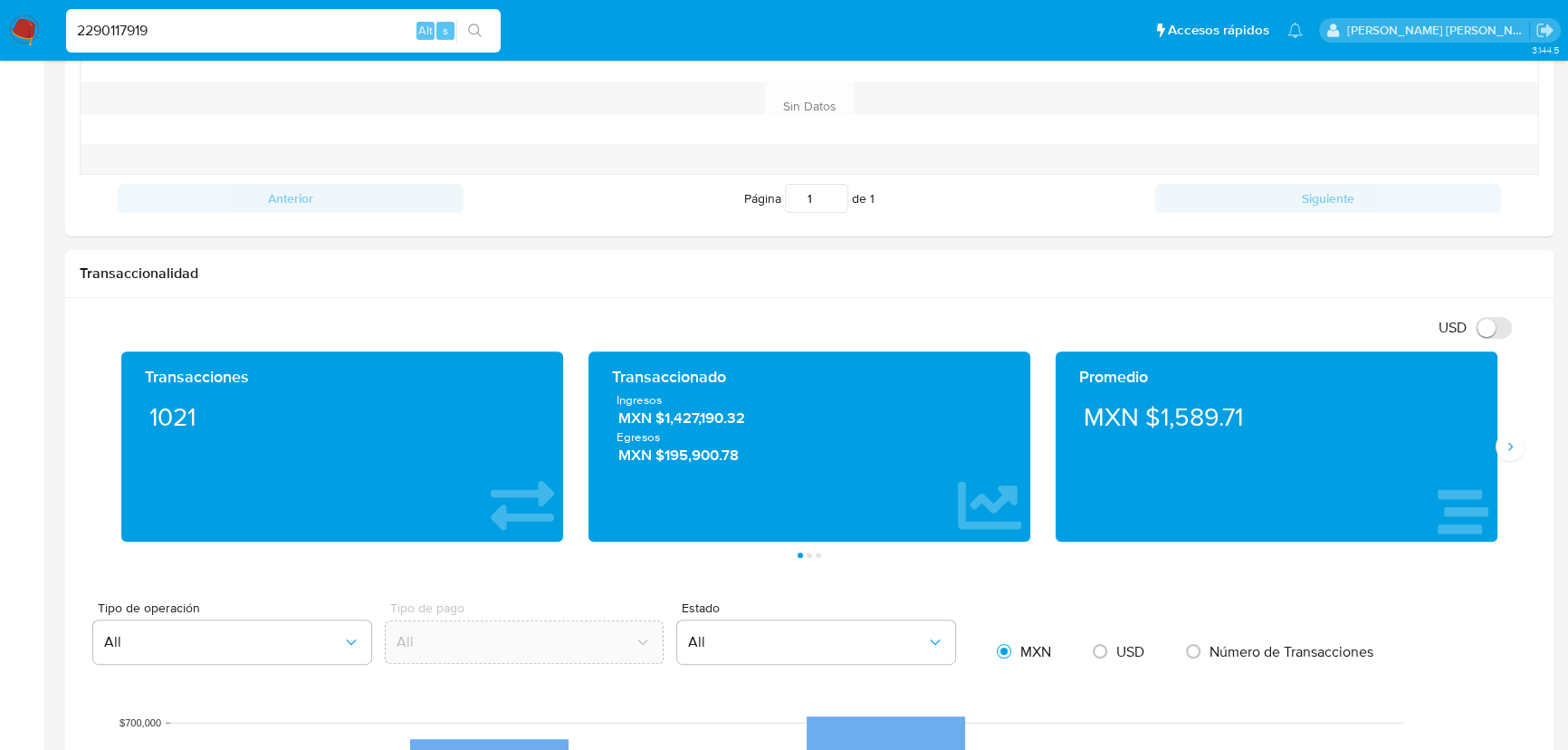drag, startPoint x: 244, startPoint y: 34, endPoint x: 0, endPoint y: 11, distance: 245.08162 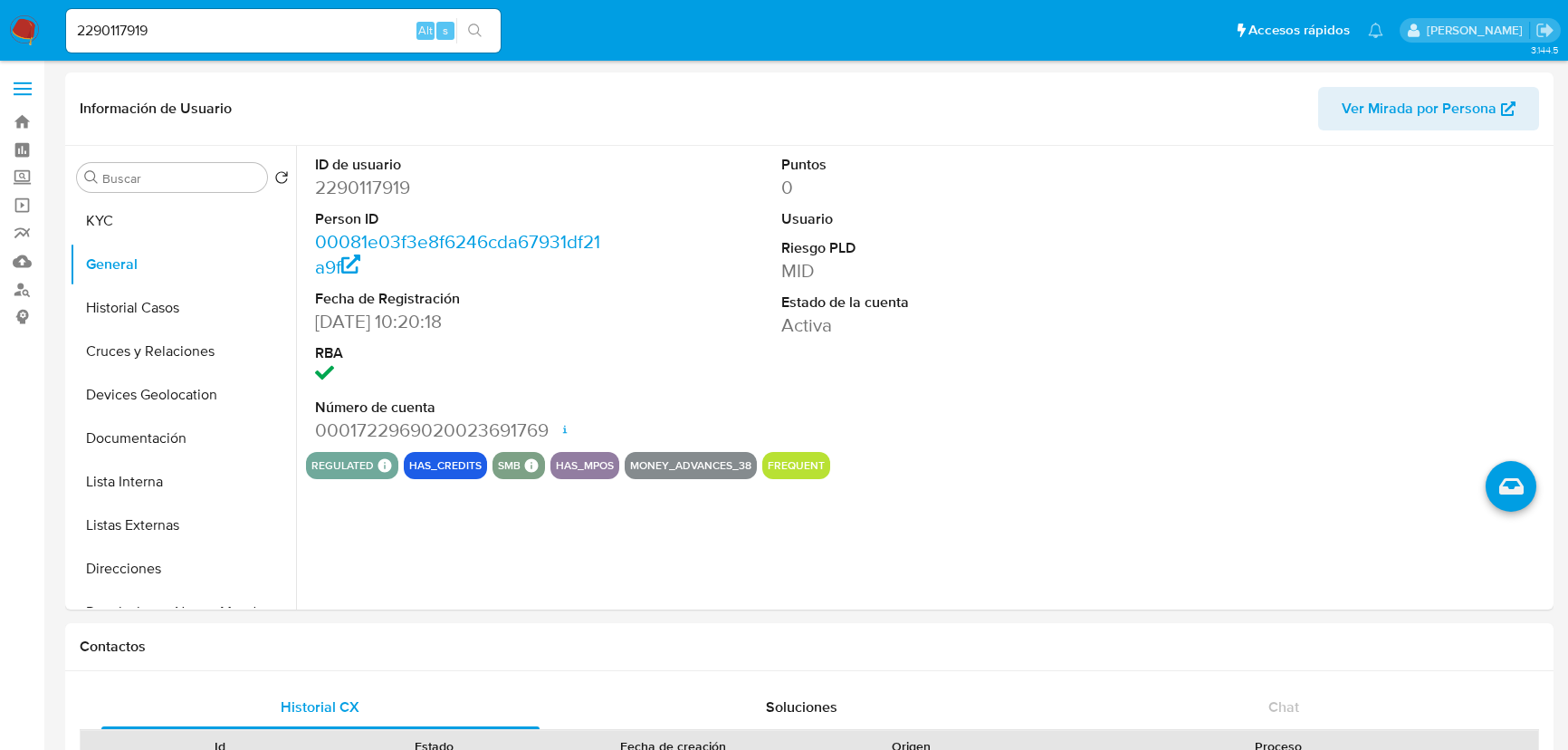 select on "10" 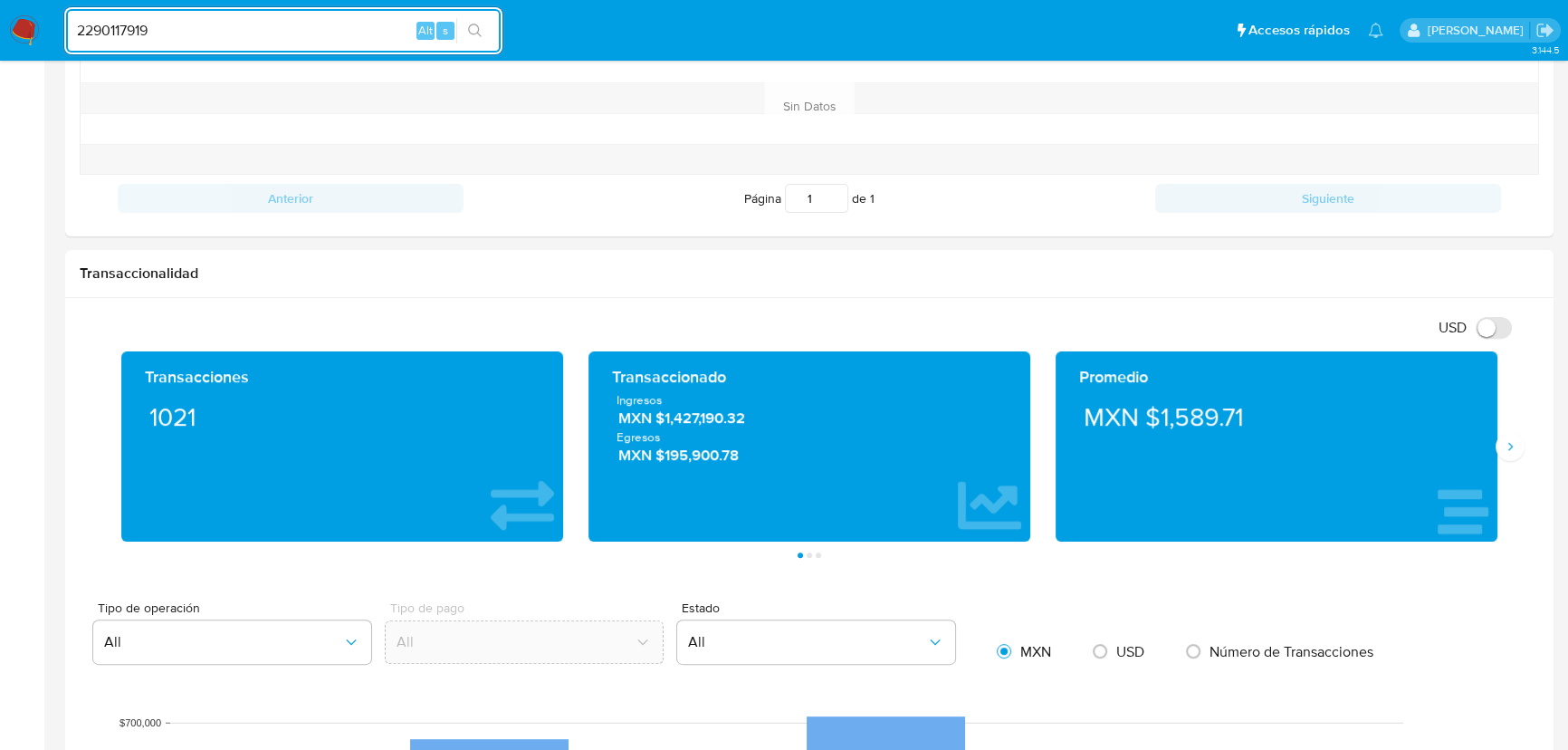 scroll, scrollTop: 741, scrollLeft: 0, axis: vertical 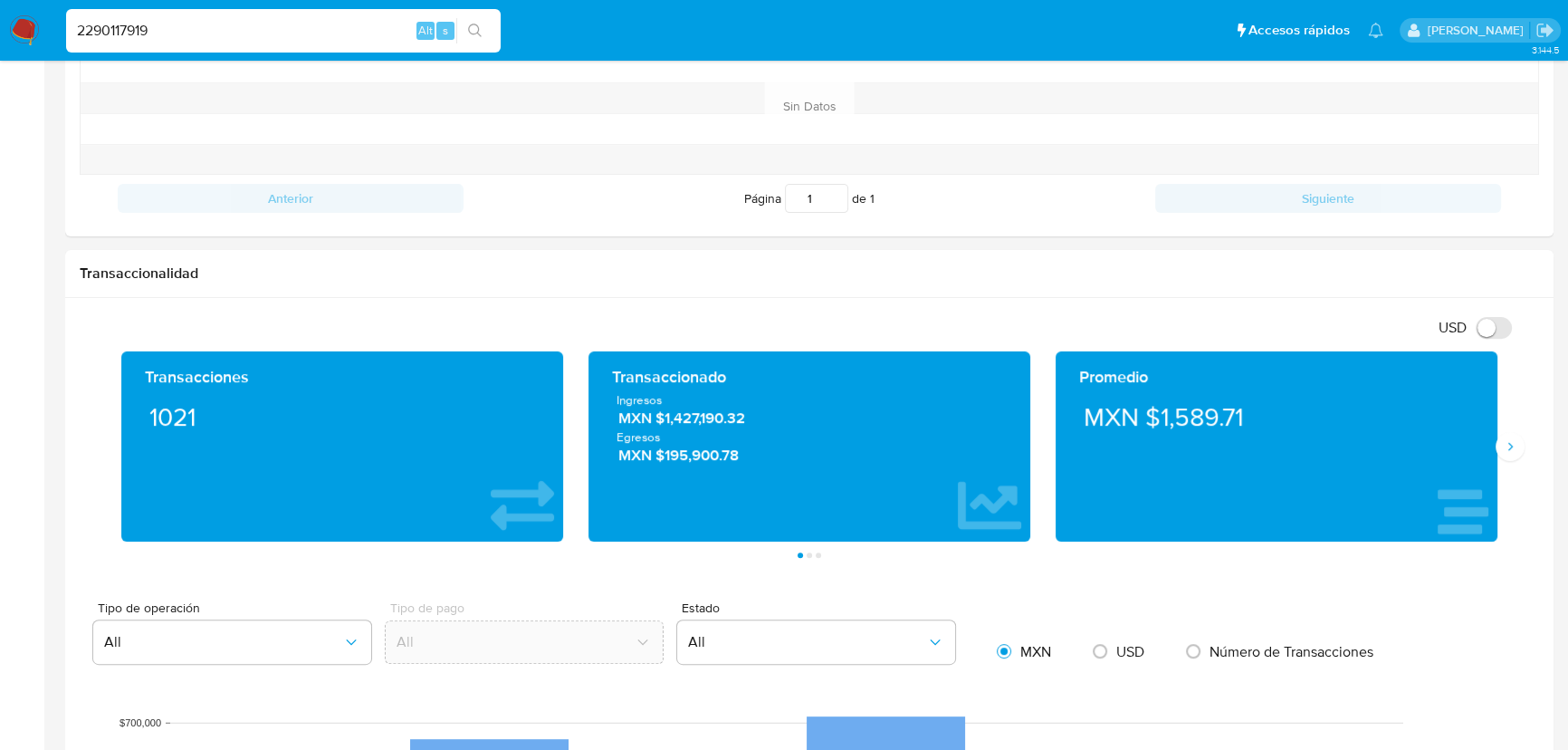 paste on "082989724" 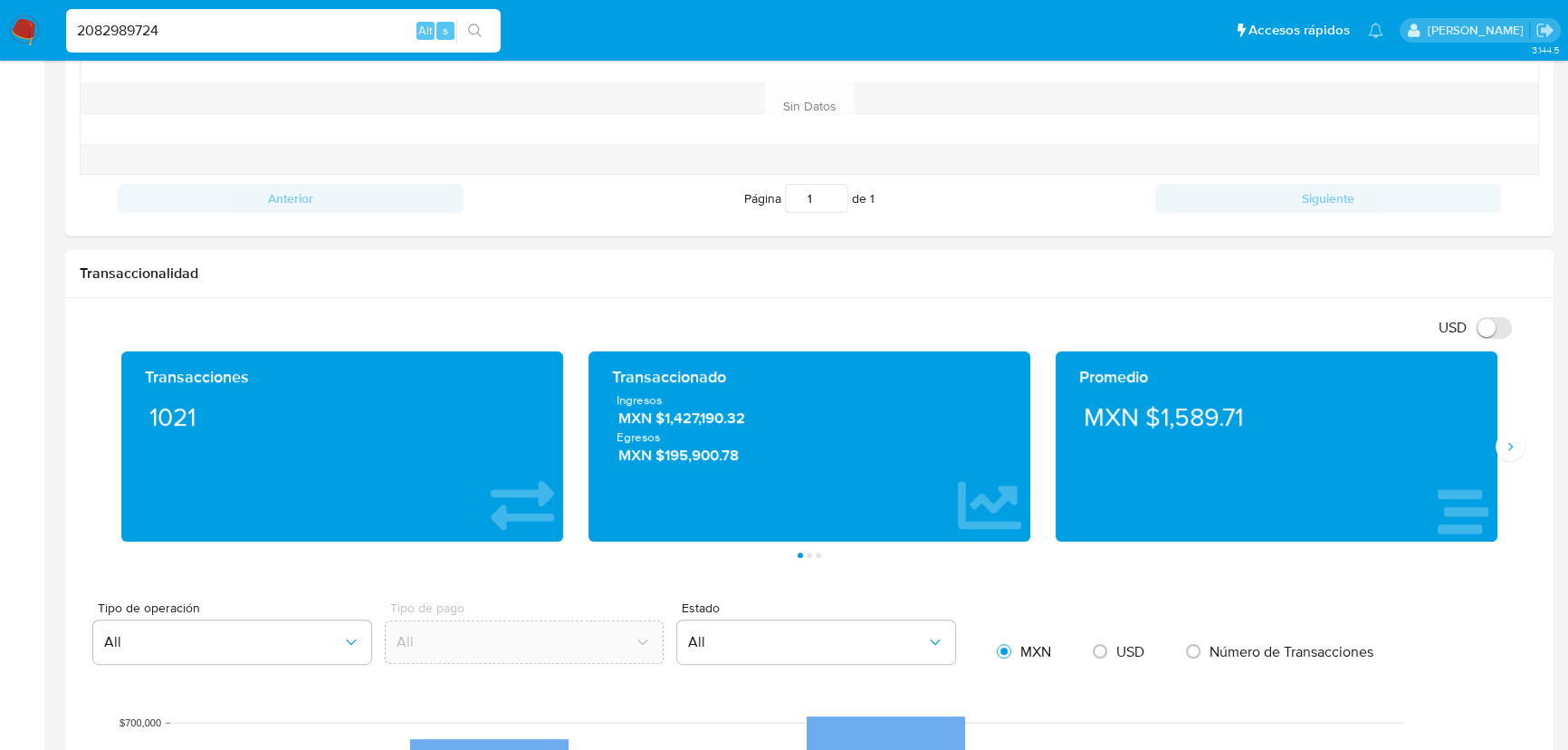 type on "2082989724" 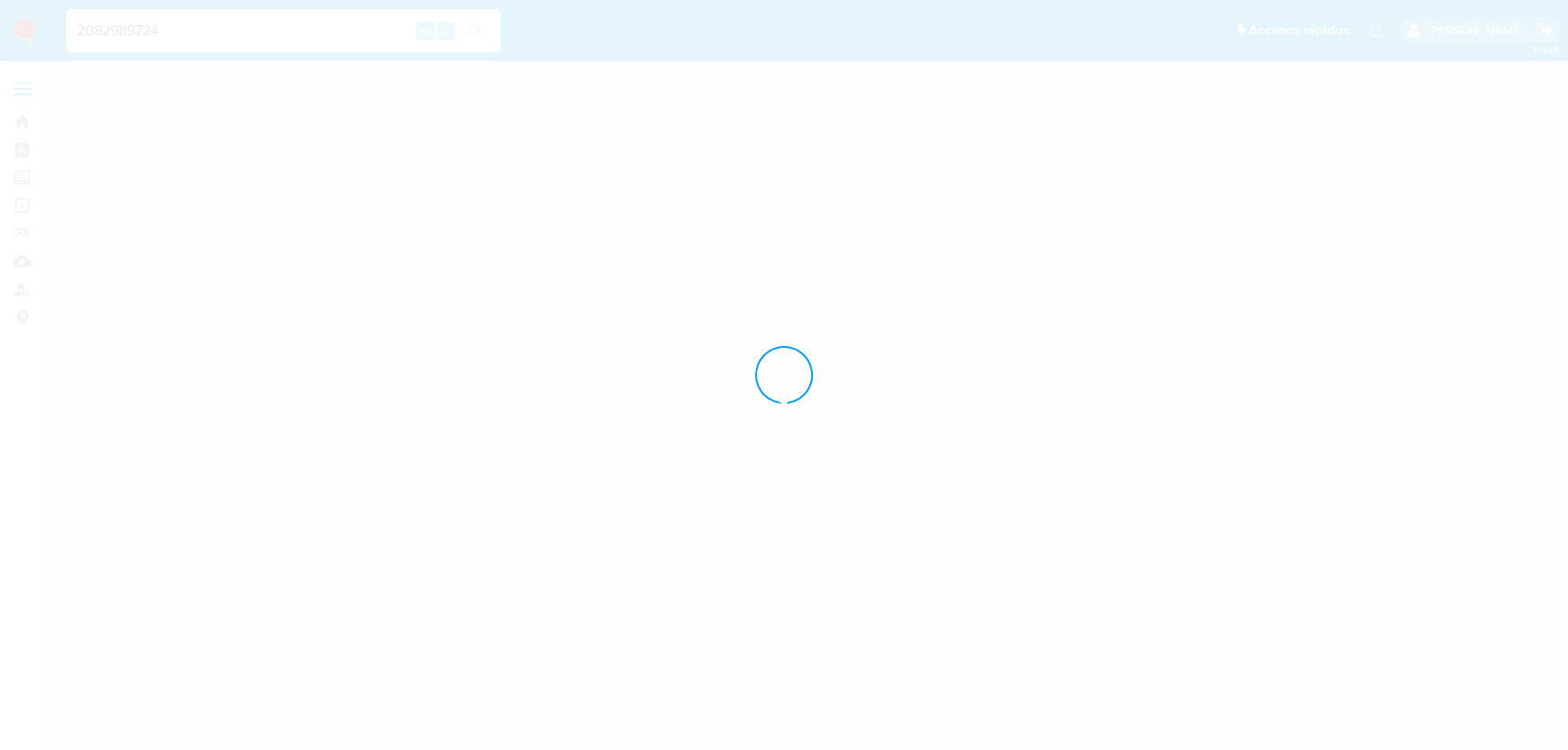 scroll, scrollTop: 0, scrollLeft: 0, axis: both 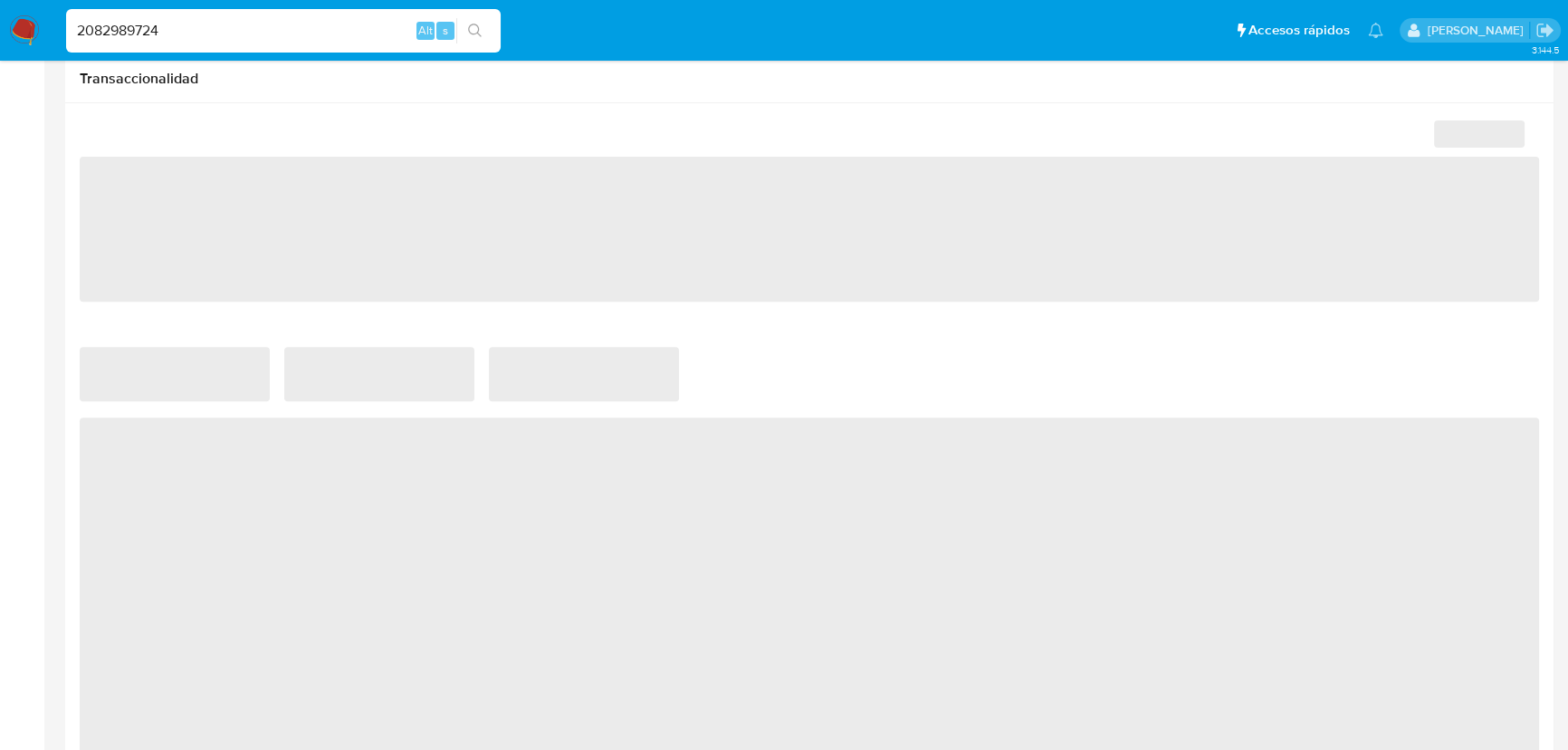 select on "10" 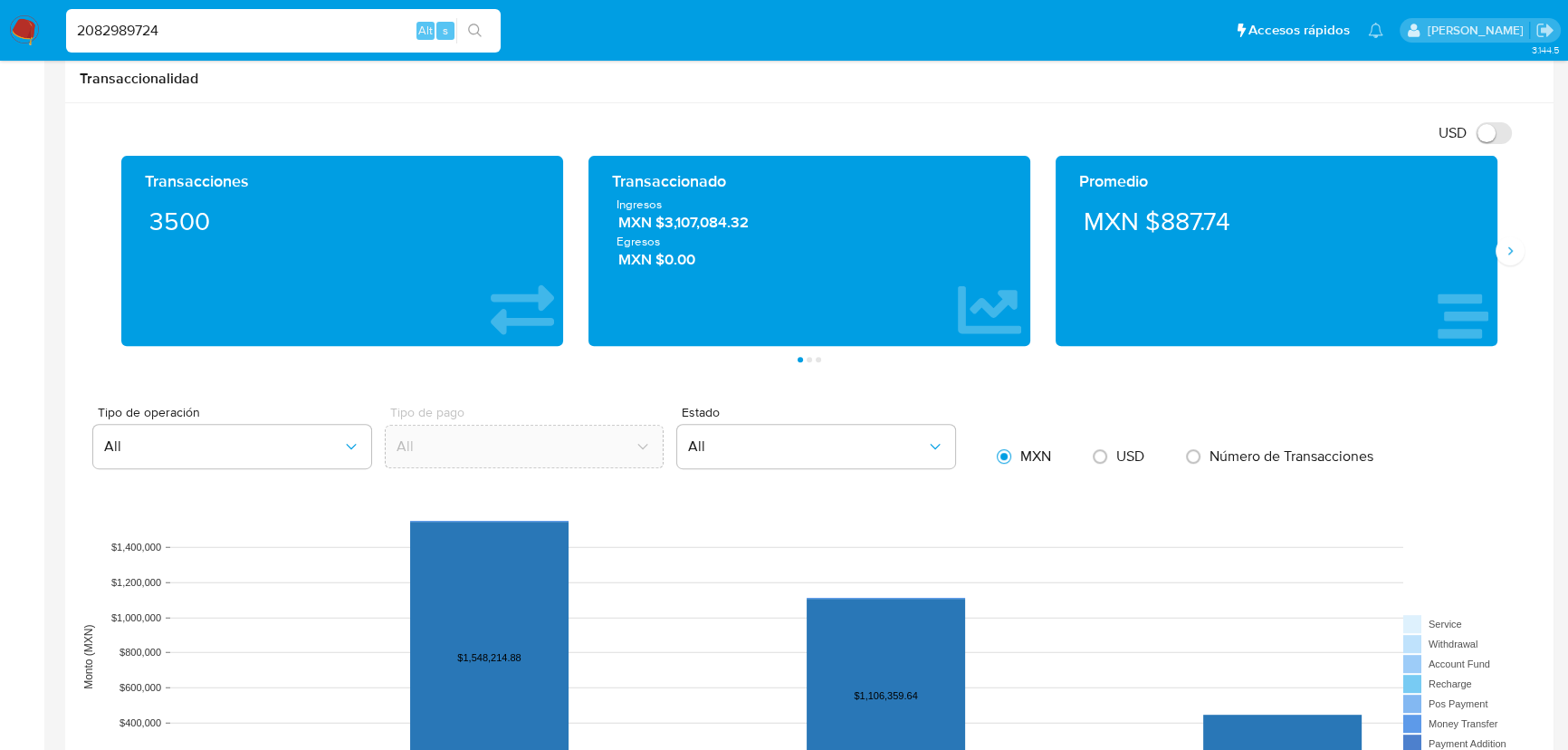 drag, startPoint x: 230, startPoint y: 33, endPoint x: 0, endPoint y: 0, distance: 232.35533 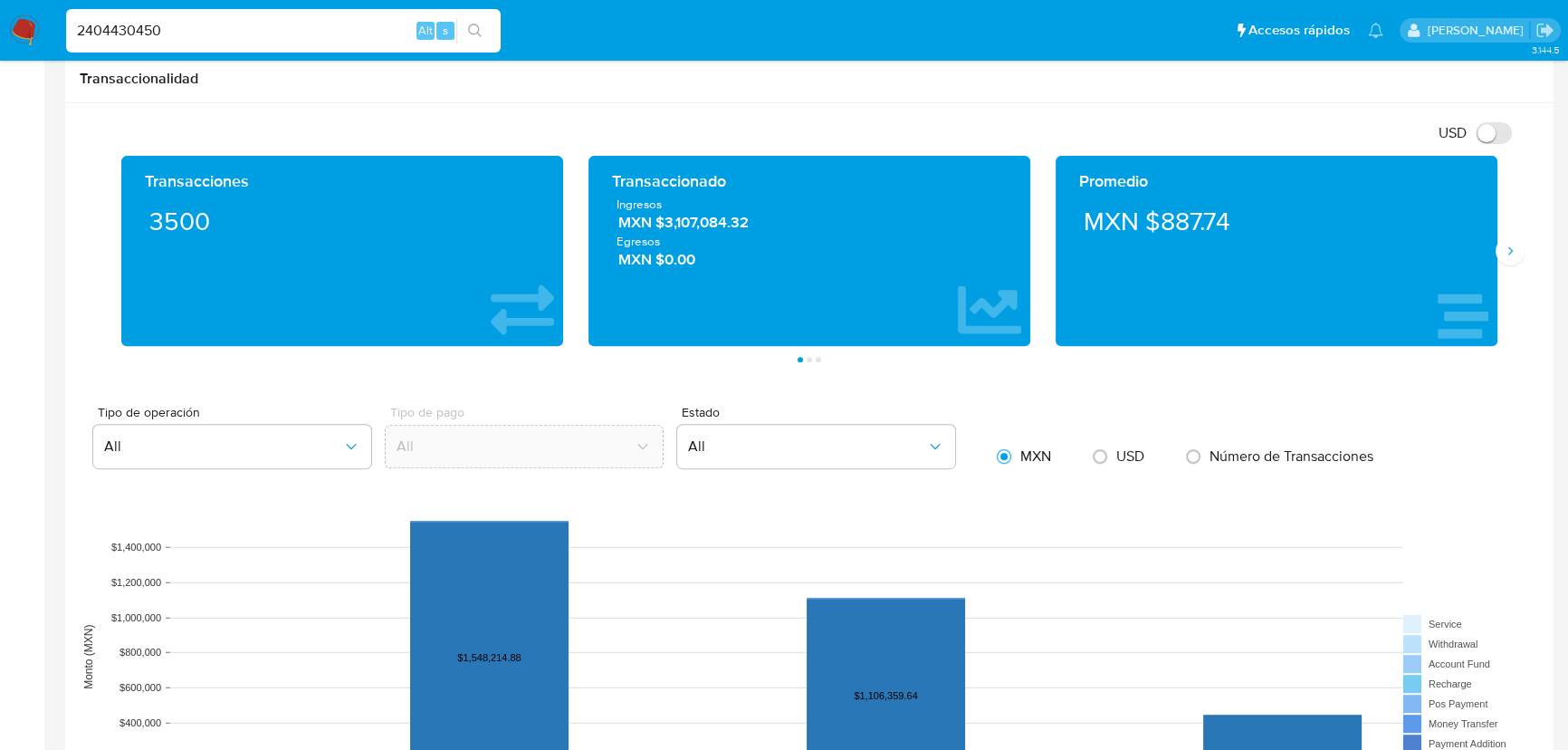 type on "2404430450" 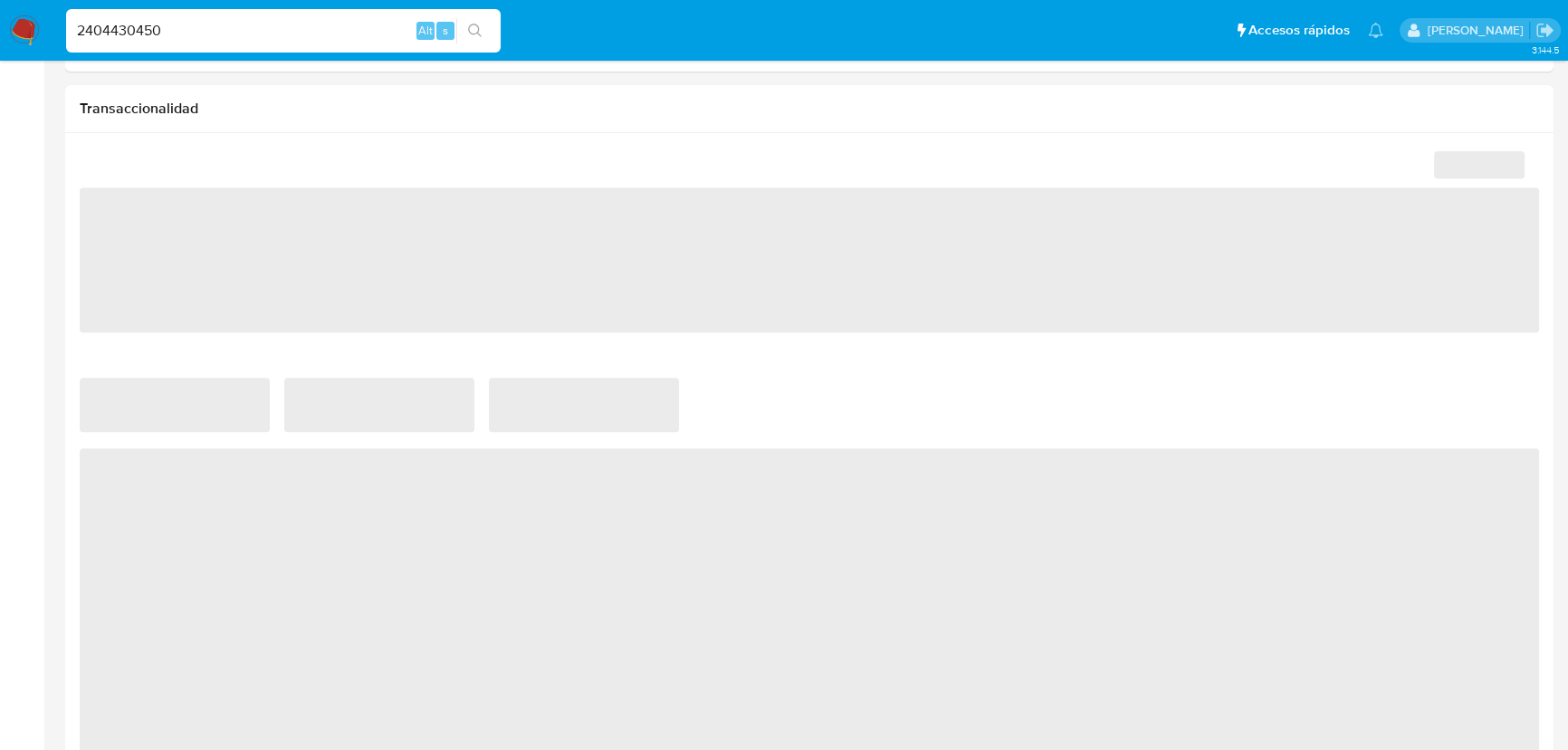 scroll, scrollTop: 0, scrollLeft: 0, axis: both 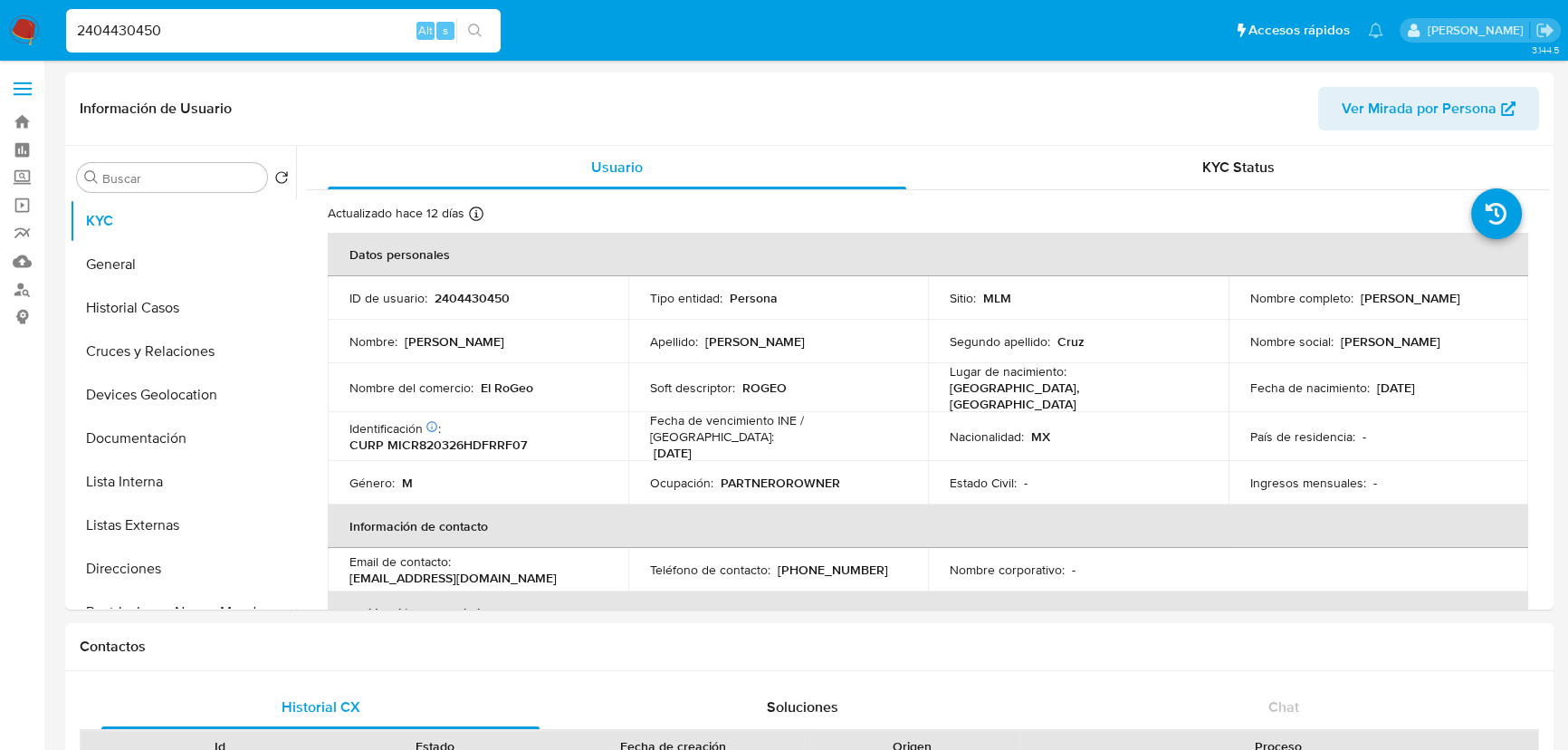 select on "10" 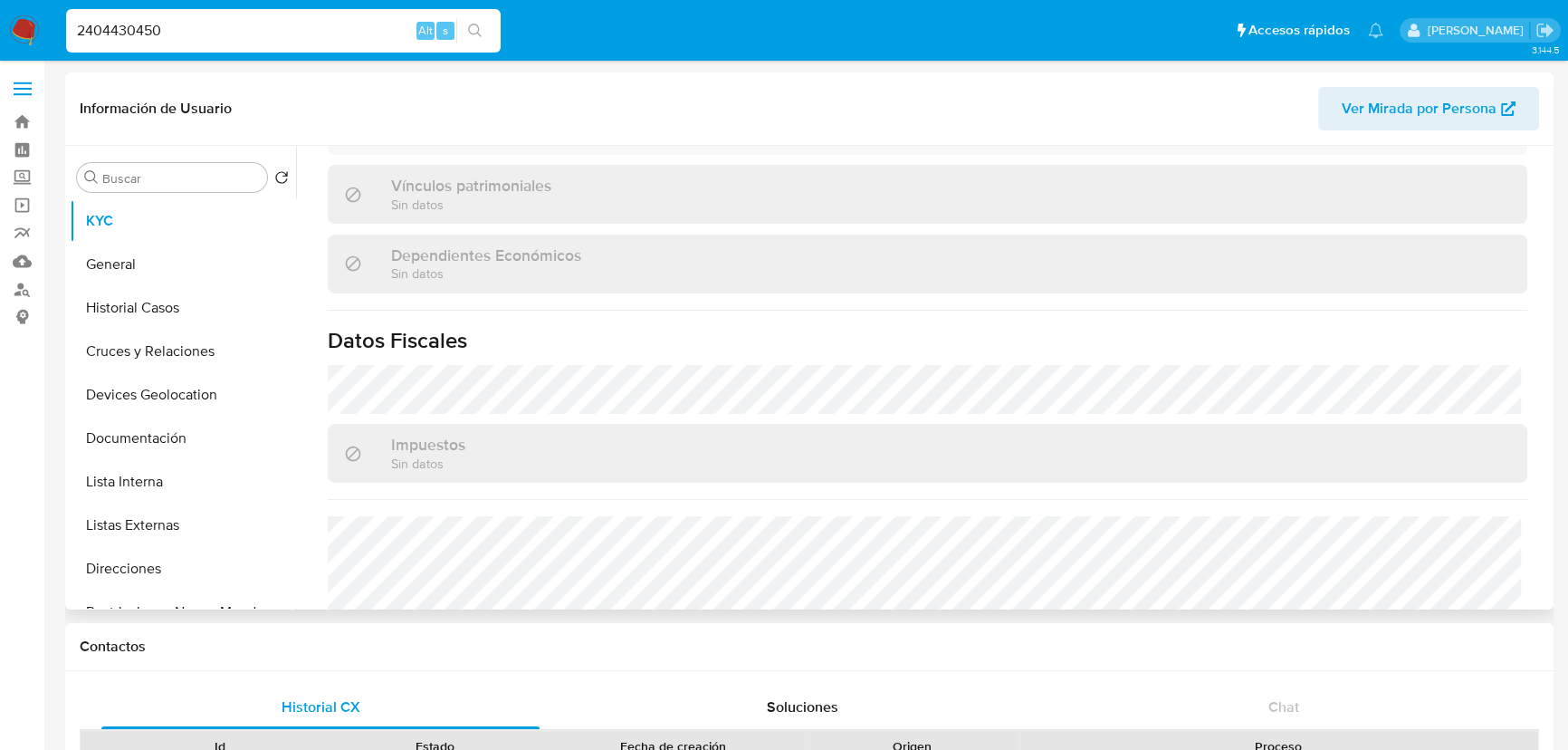 scroll, scrollTop: 1138, scrollLeft: 0, axis: vertical 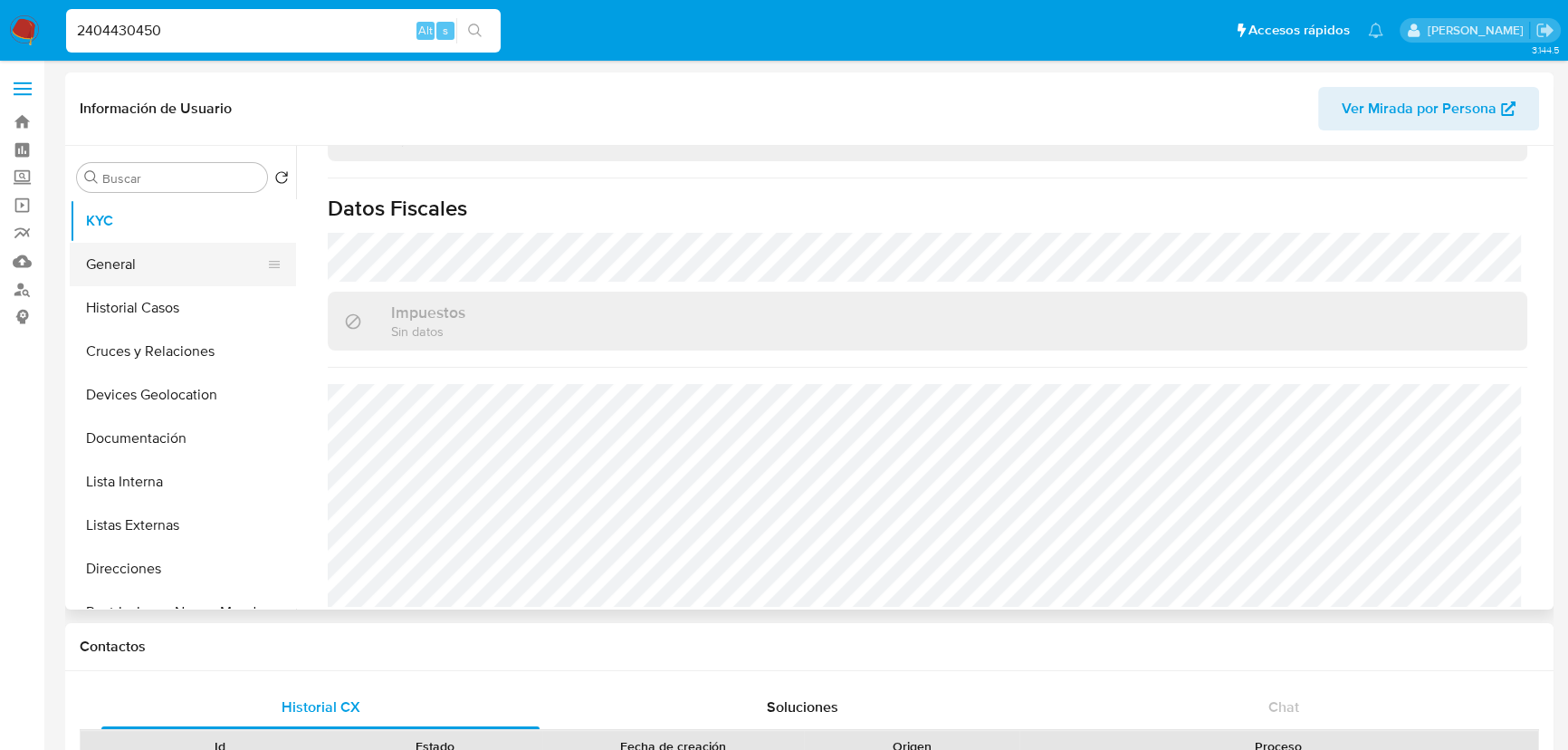 drag, startPoint x: 149, startPoint y: 264, endPoint x: 213, endPoint y: 261, distance: 64.070274 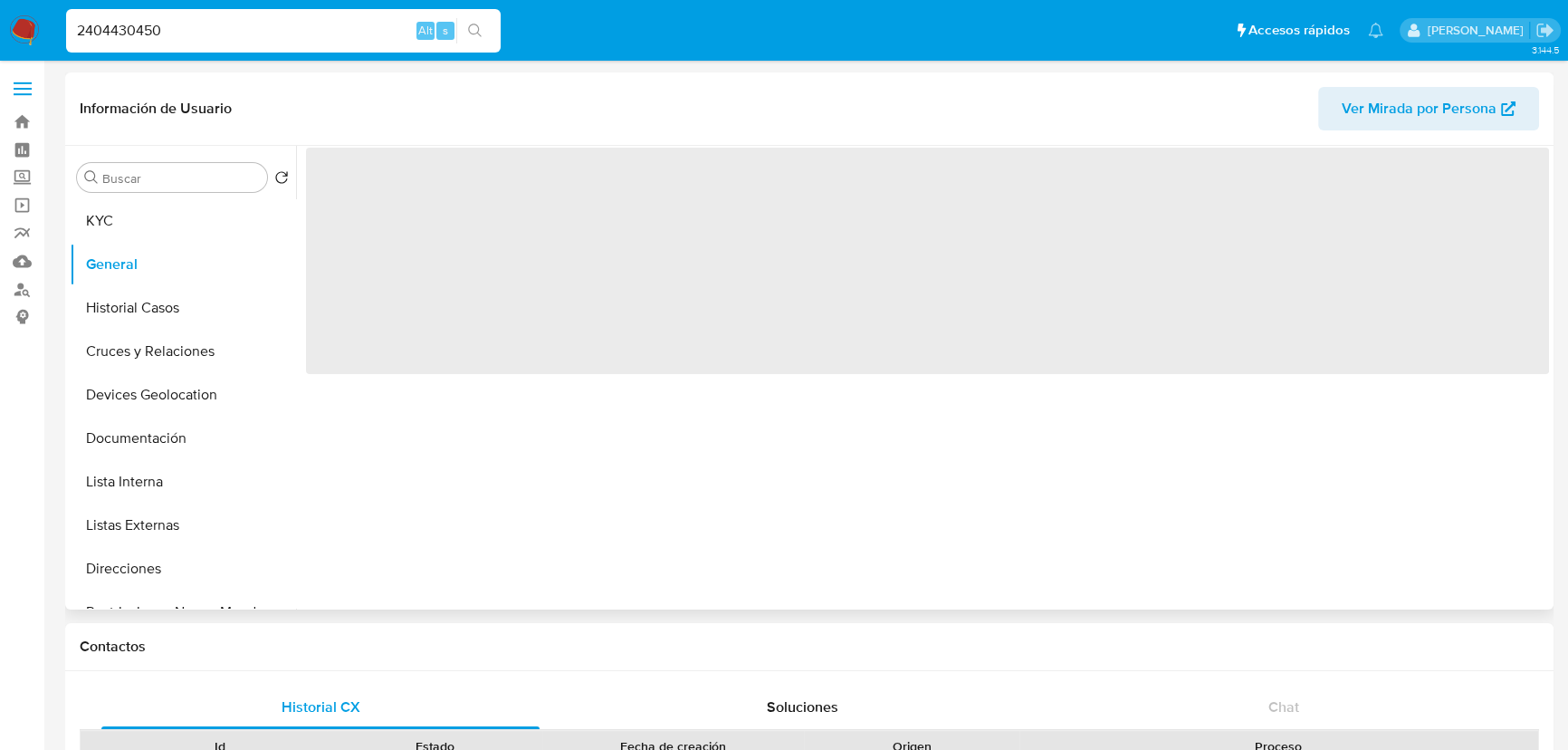 scroll, scrollTop: 0, scrollLeft: 0, axis: both 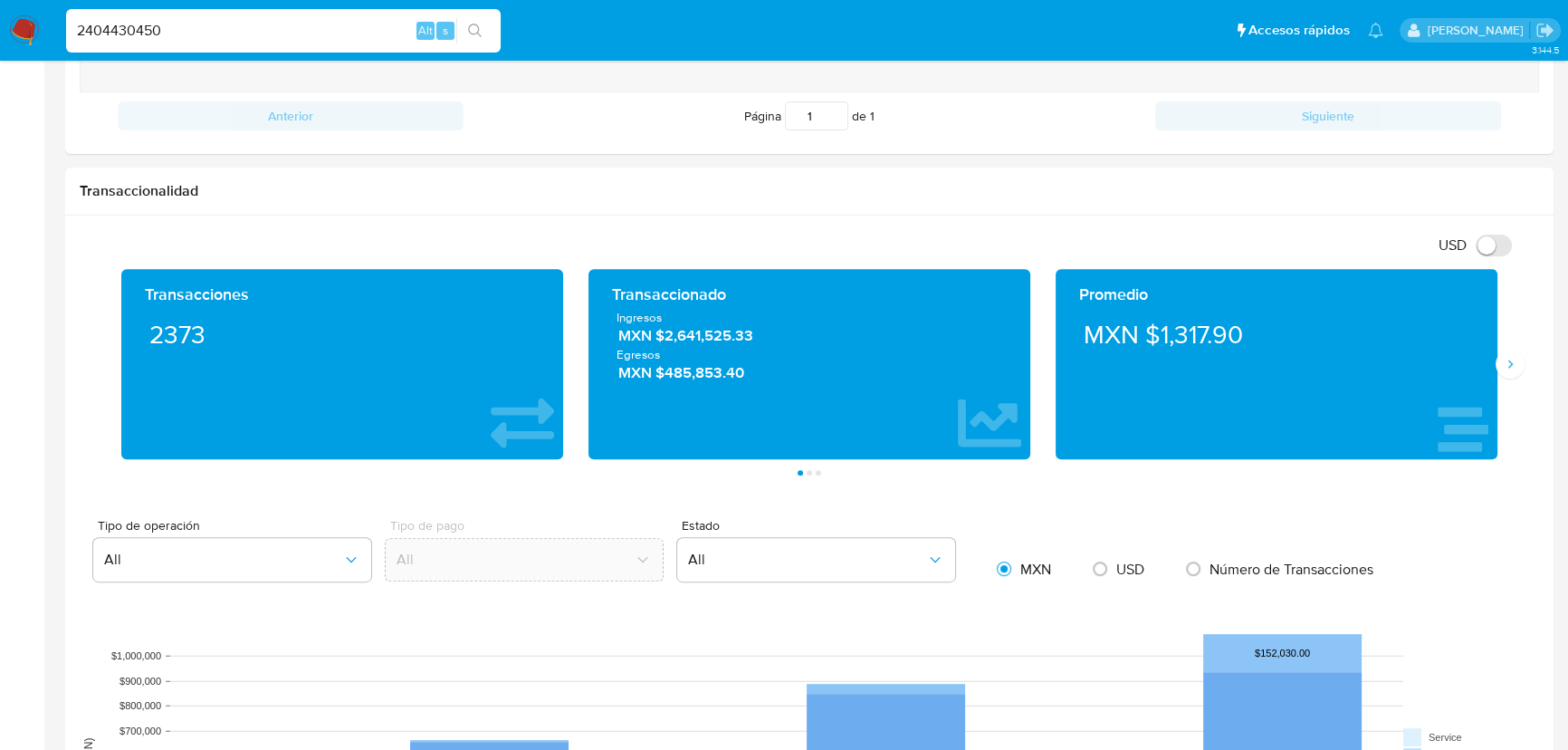 drag, startPoint x: 206, startPoint y: 26, endPoint x: 0, endPoint y: -12, distance: 209.47554 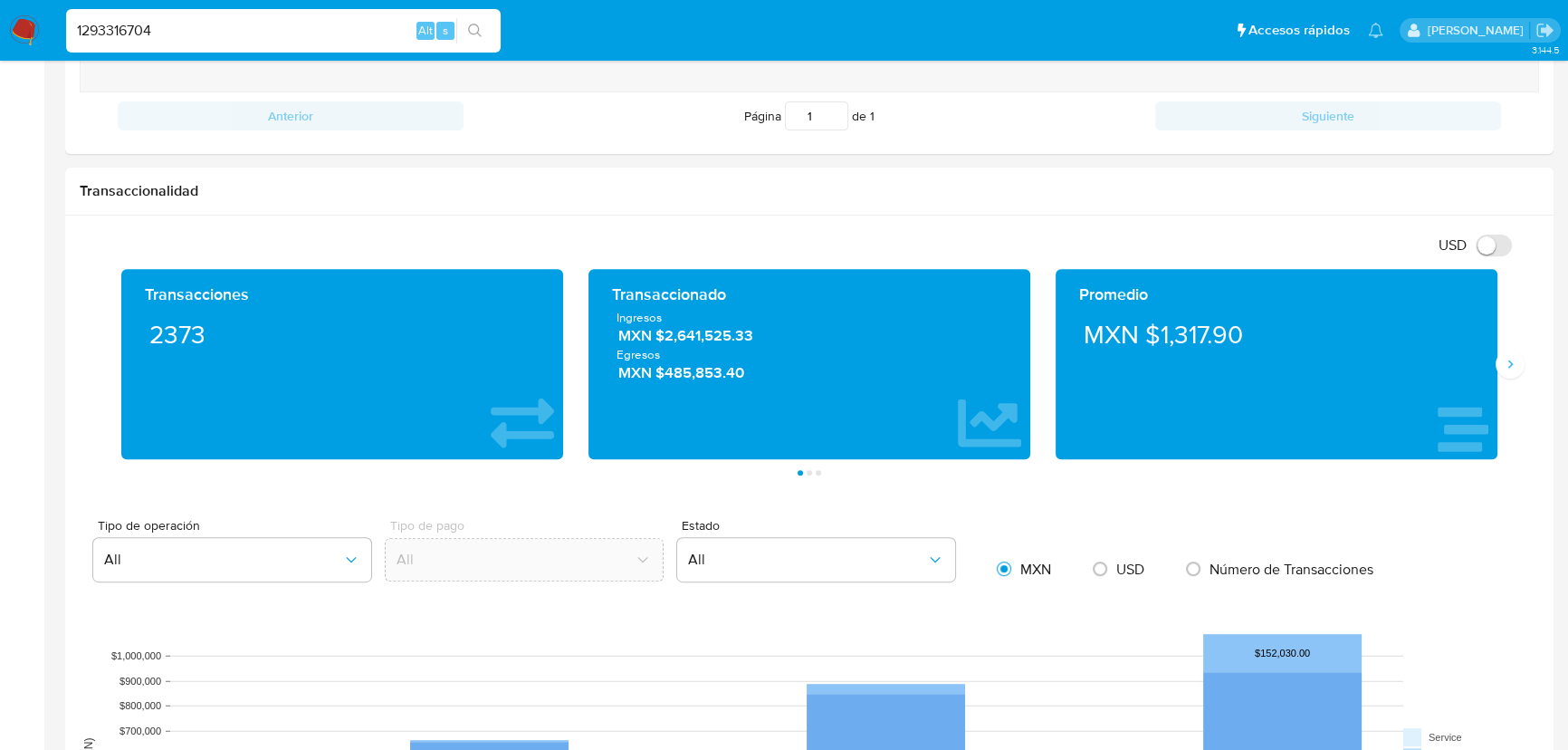 type on "1293316704" 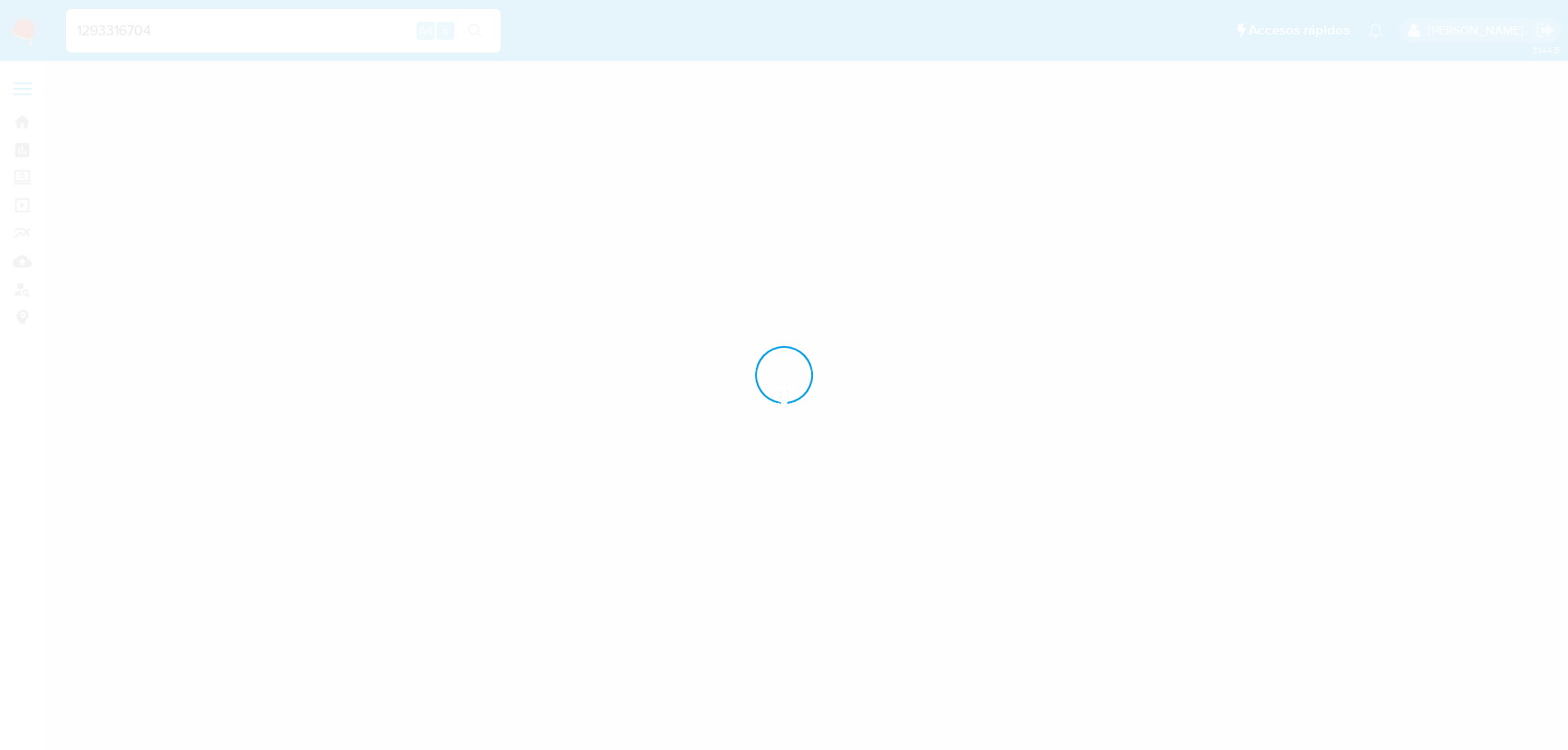scroll, scrollTop: 0, scrollLeft: 0, axis: both 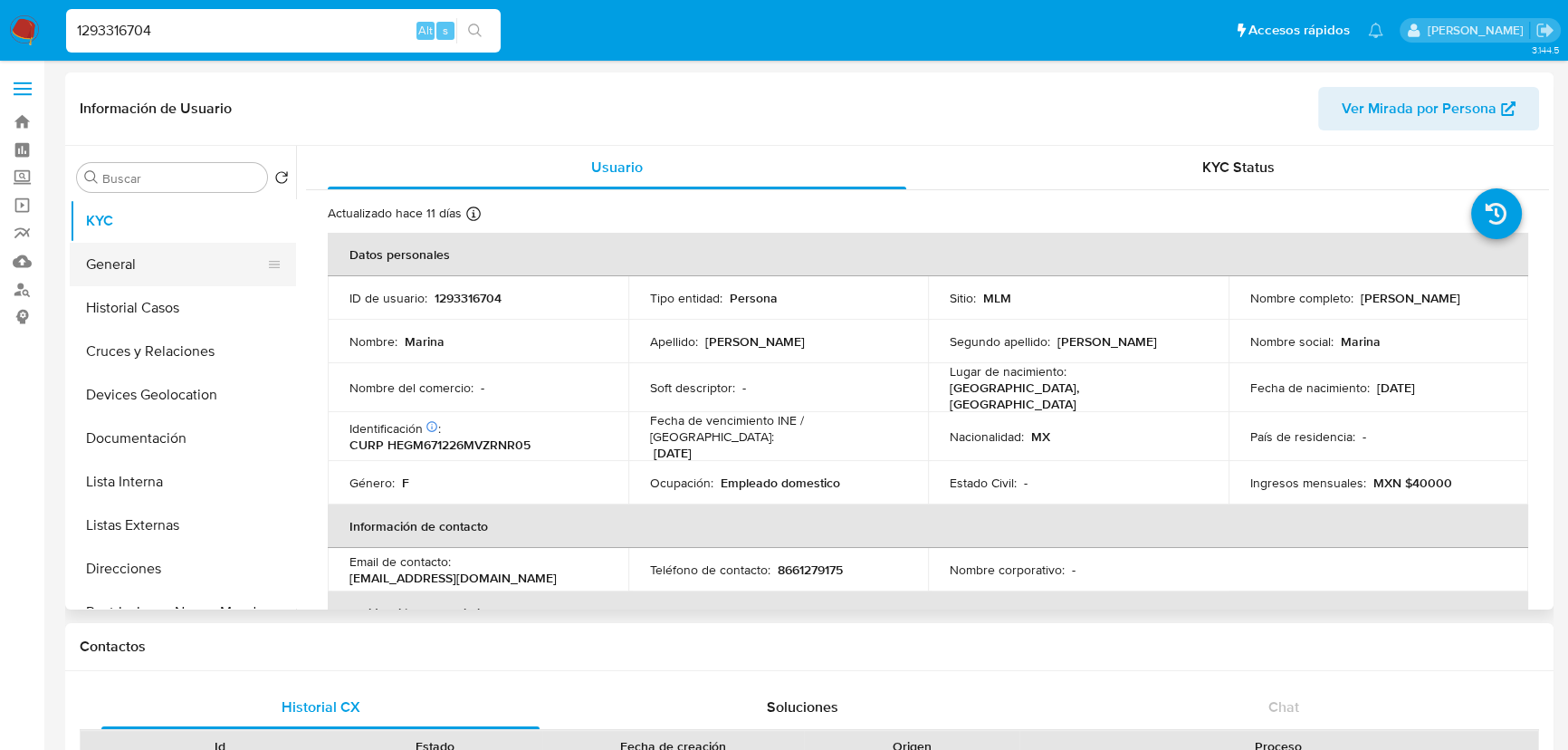 select on "10" 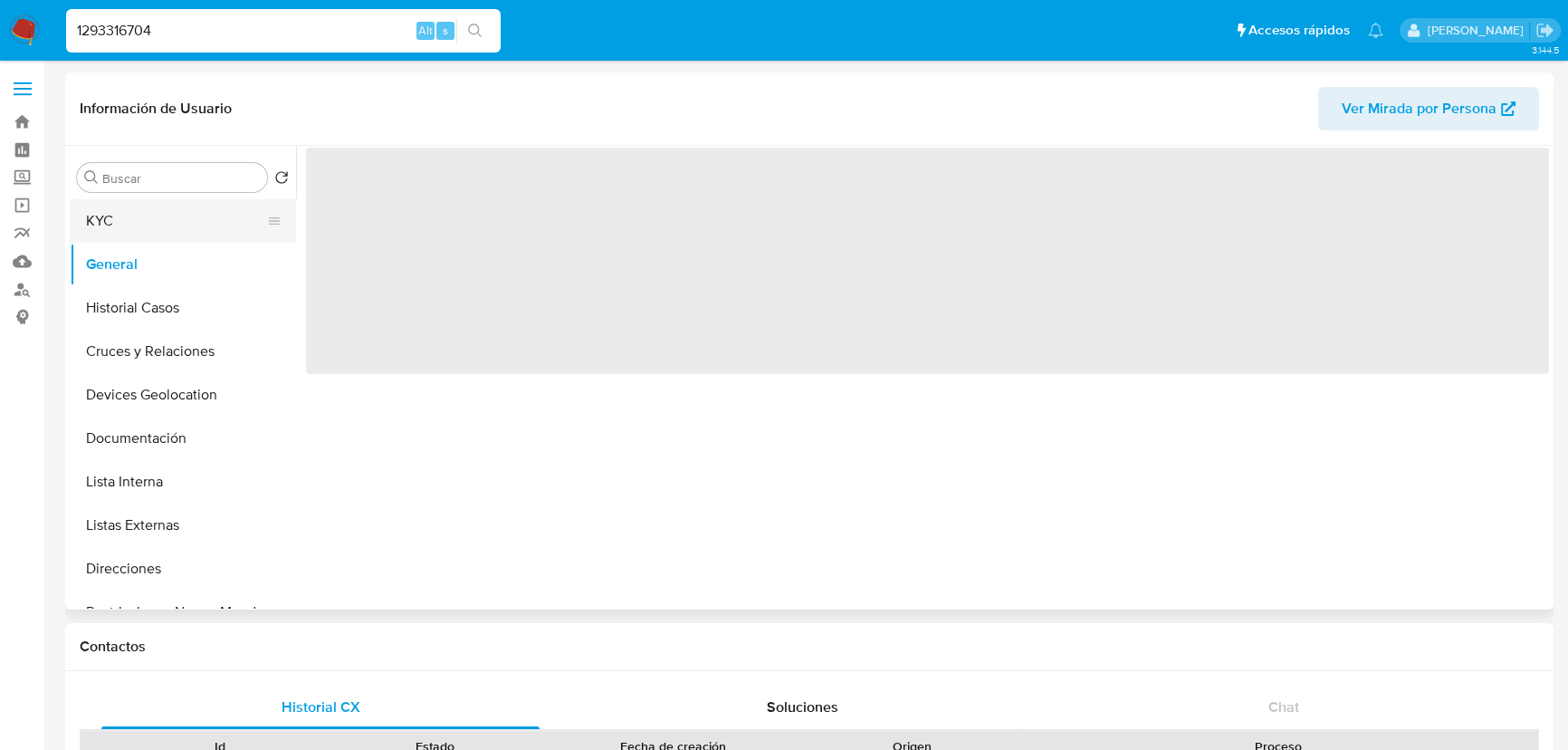 click on "KYC" at bounding box center [176, 221] 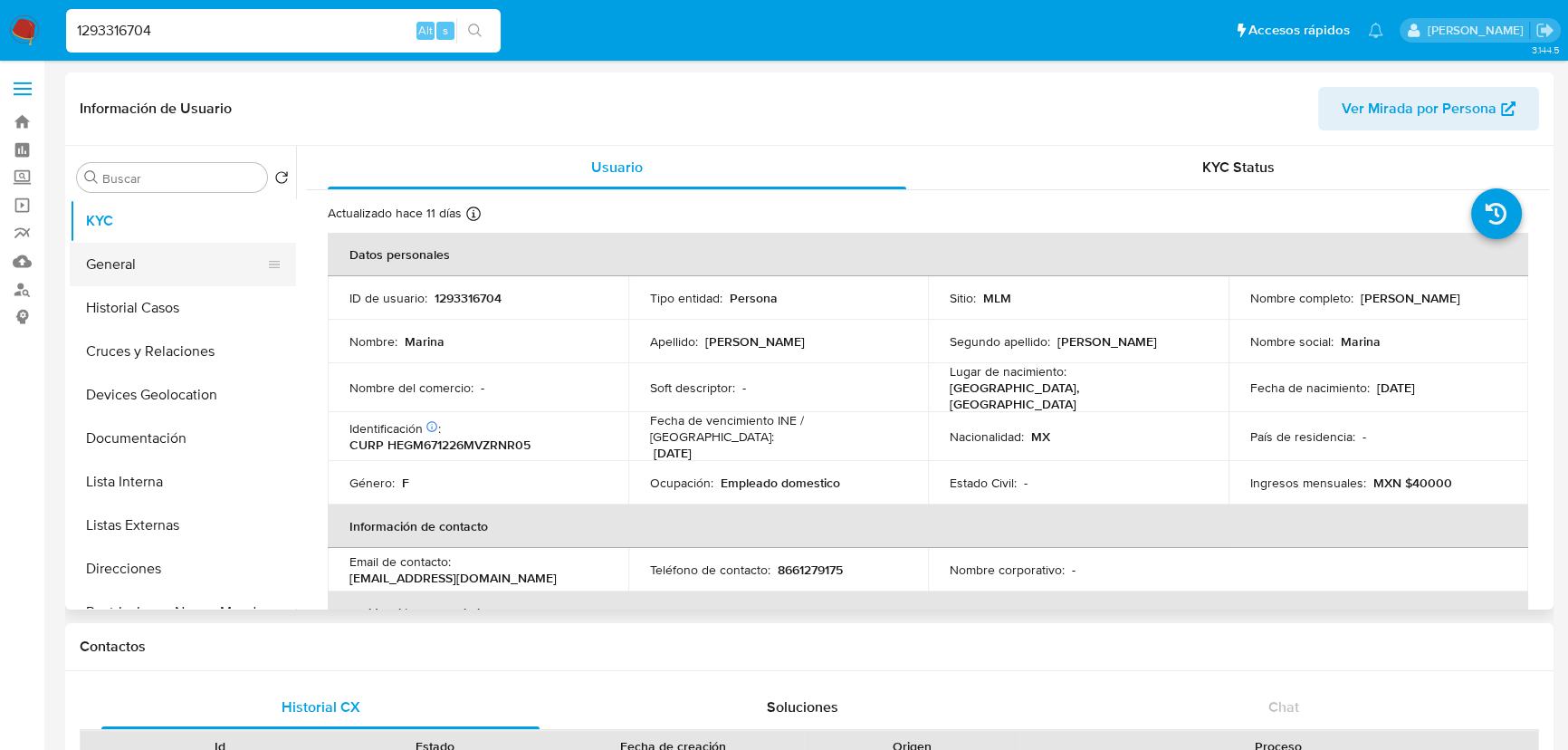 click on "General" at bounding box center (176, 264) 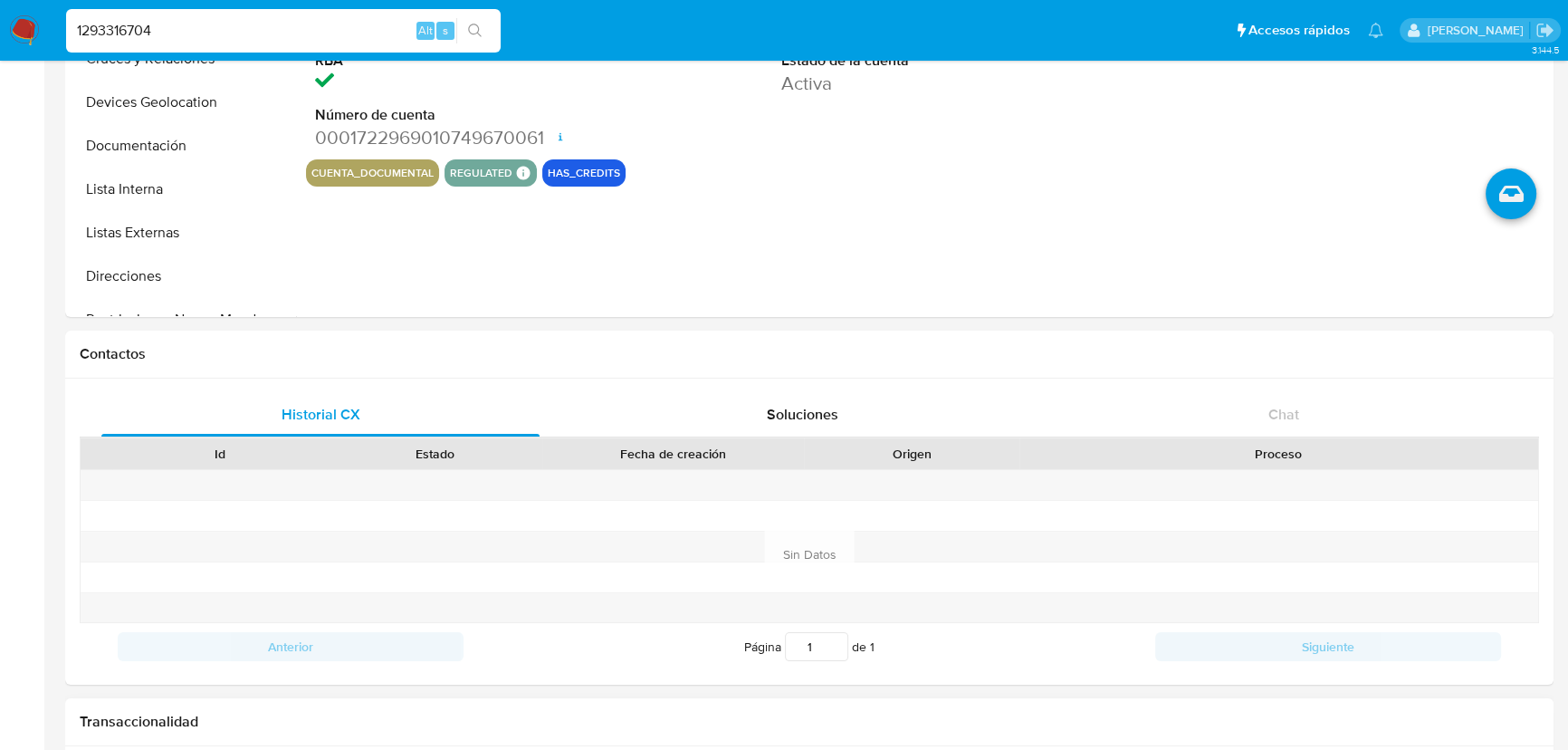 scroll, scrollTop: 576, scrollLeft: 0, axis: vertical 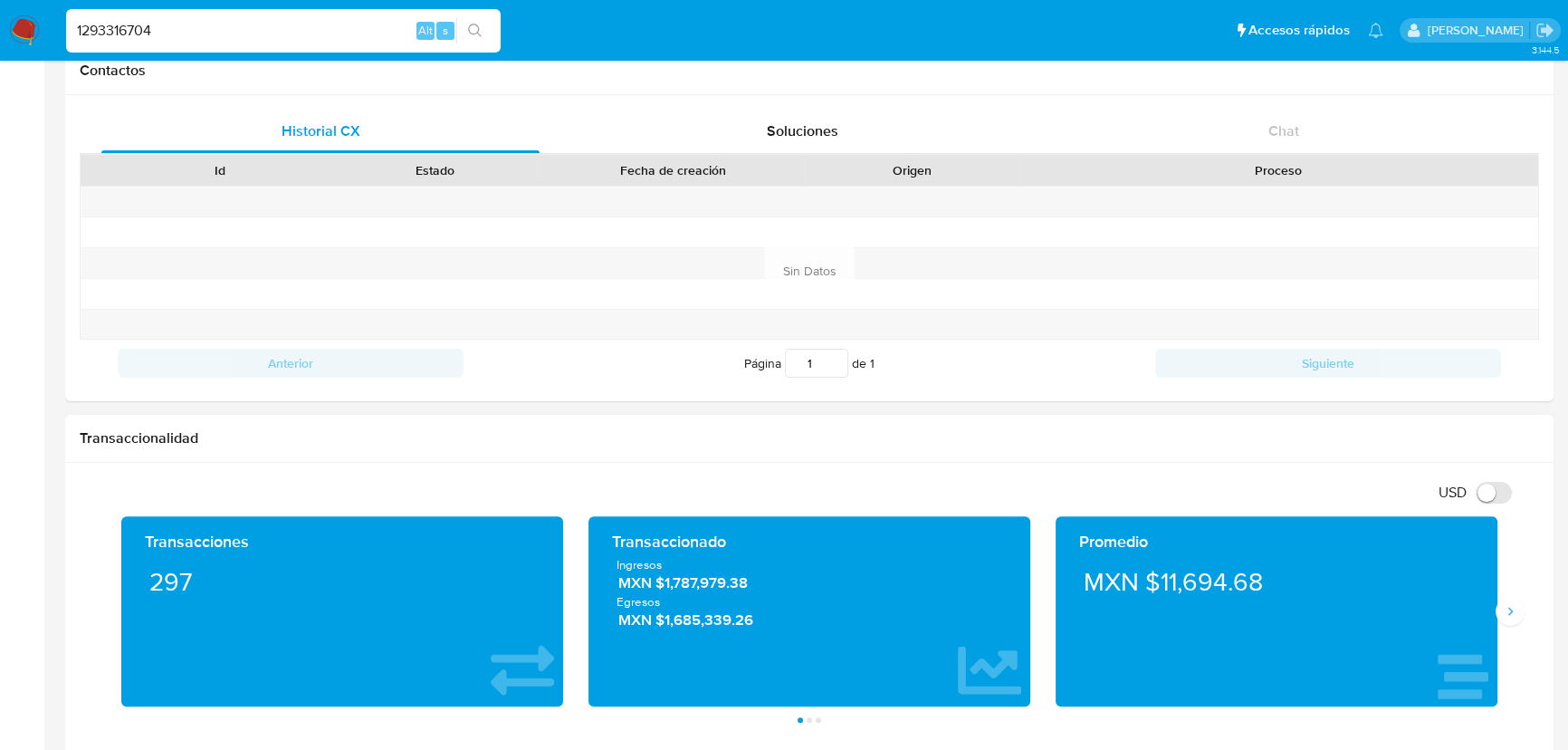 type 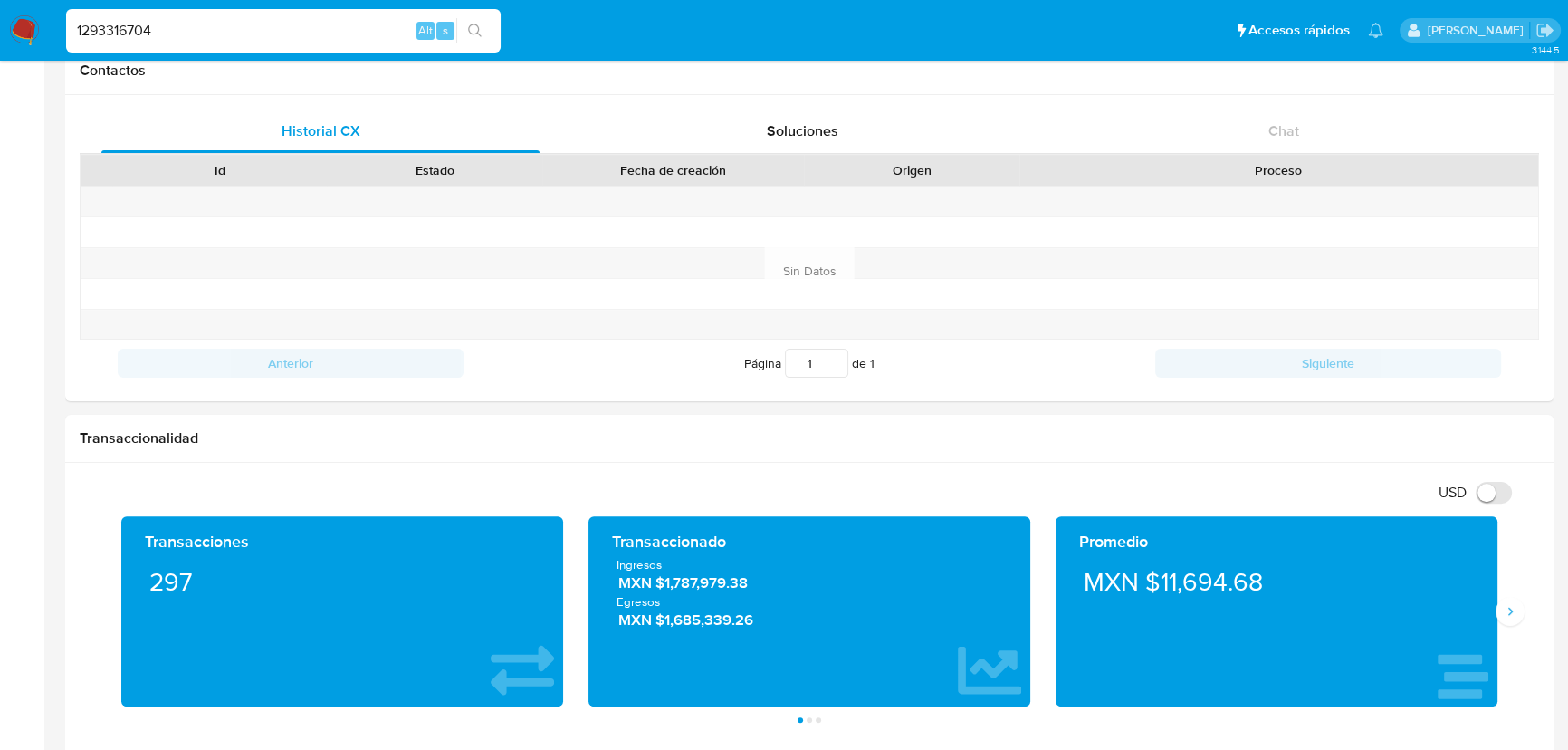 click on "Pausado Ver notificaciones 1293316704 Alt s Accesos rápidos   Presiona las siguientes teclas para acceder a algunas de las funciones Buscar caso o usuario Alt s Volver al home Alt h Agregar un archivo adjunto Alt a Michelle Angelica Rodriguez Bandeja Tablero Screening Búsqueda en Listas Watchlist Herramientas Operaciones masivas Reportes Mulan Buscador de personas Consolidado 3.144.5 Información de Usuario Ver Mirada por Persona Buscar   Volver al orden por defecto KYC General Historial Casos Cruces y Relaciones Devices Geolocation Documentación Lista Interna Listas Externas Direcciones Restricciones Nuevo Mundo Historial de conversaciones Archivos adjuntos Dispositivos Point Historial Riesgo PLD Información de accesos Datos Modificados Fecha Compliant IV Challenges Marcas AML Créditos Anticipos de dinero Cuentas Bancarias Insurtech Items Perfiles Tarjetas ID de usuario 1293316704 Person ID 549d3b706e59f1696ee5c3c66e68c849 Fecha de Registración 23/01/2023 02:56:08 RBA Número de cuenta   Estado ACTIVE" at bounding box center (784, 810) 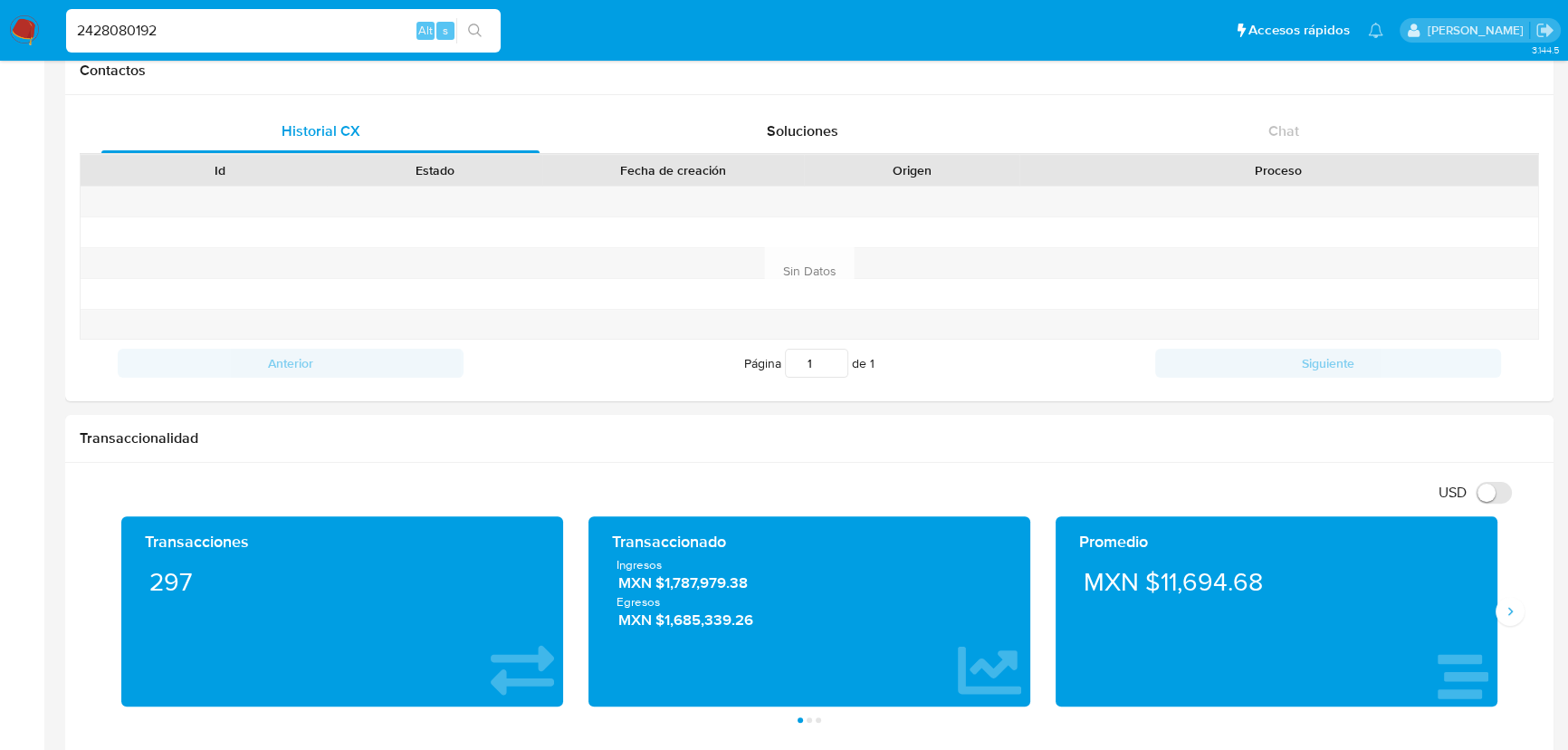 type on "2428080192" 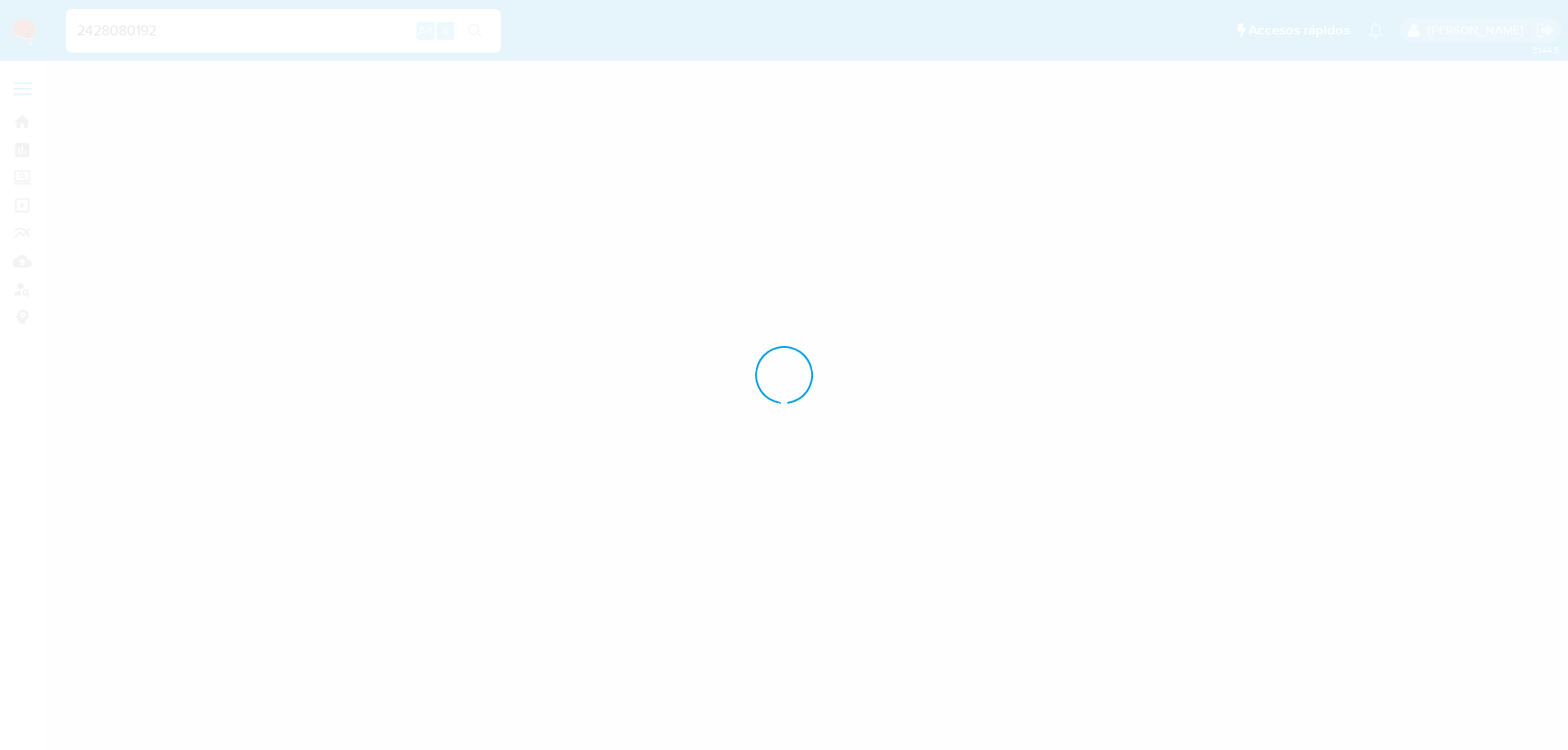 scroll, scrollTop: 0, scrollLeft: 0, axis: both 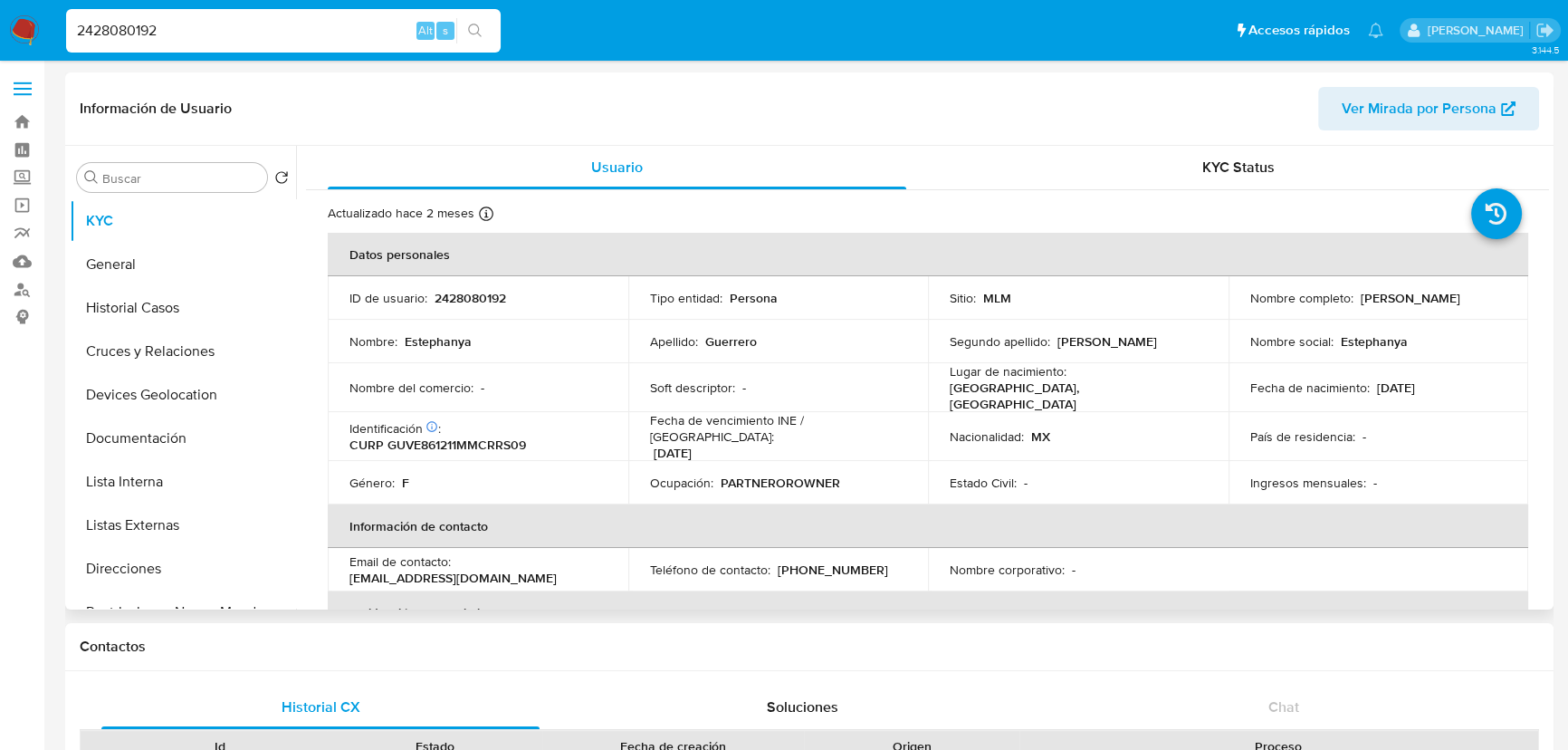 select on "10" 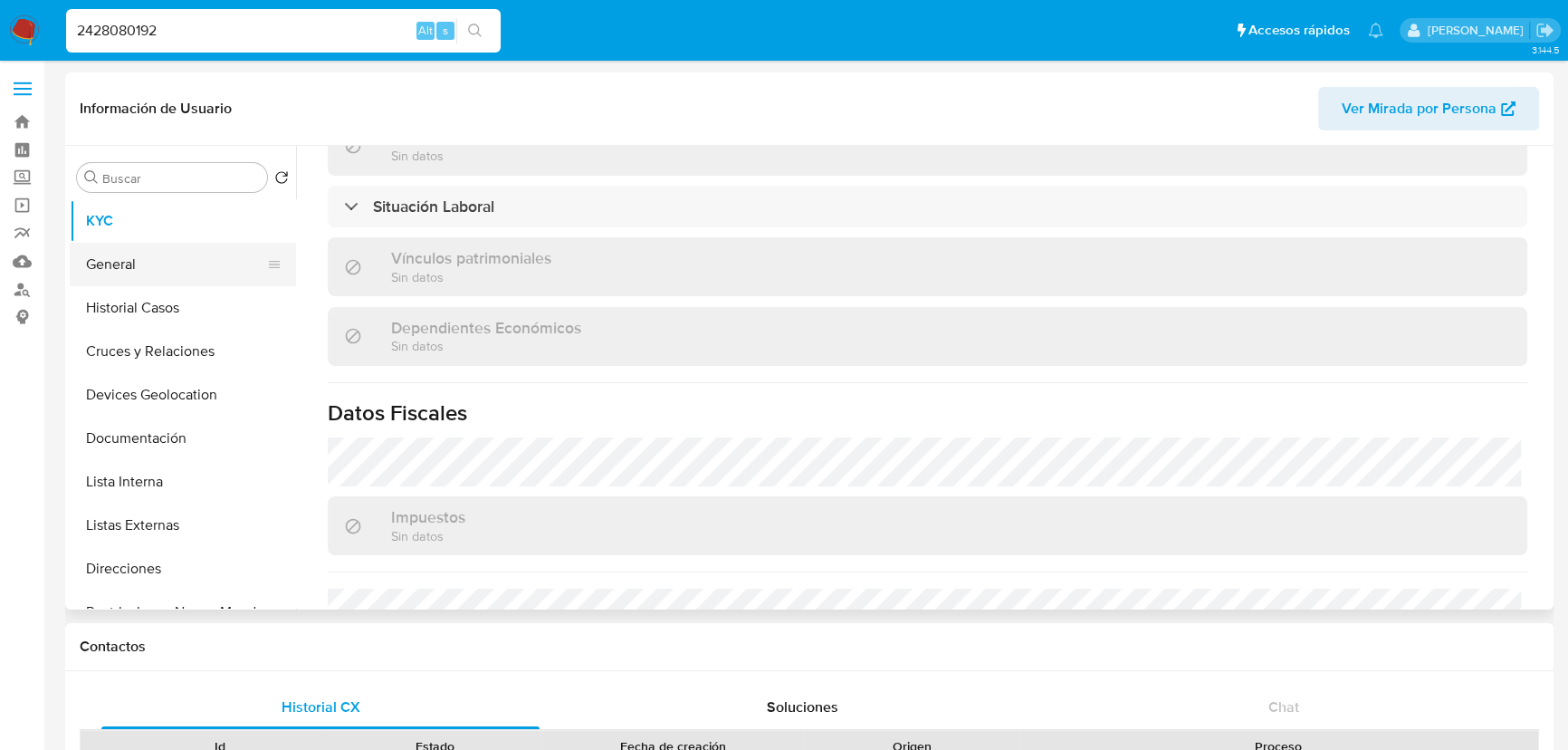 scroll, scrollTop: 726, scrollLeft: 0, axis: vertical 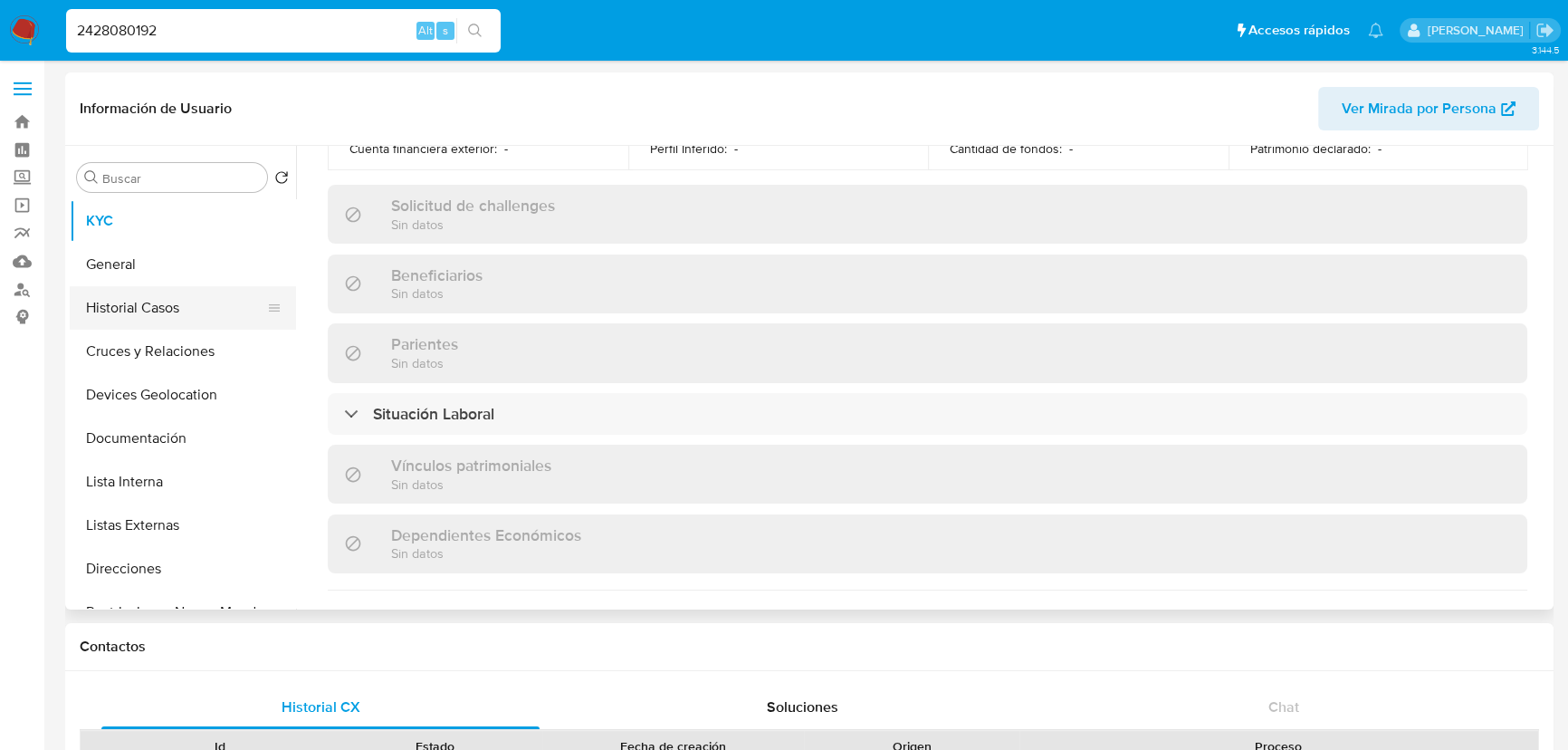 drag, startPoint x: 99, startPoint y: 260, endPoint x: 287, endPoint y: 298, distance: 191.80198 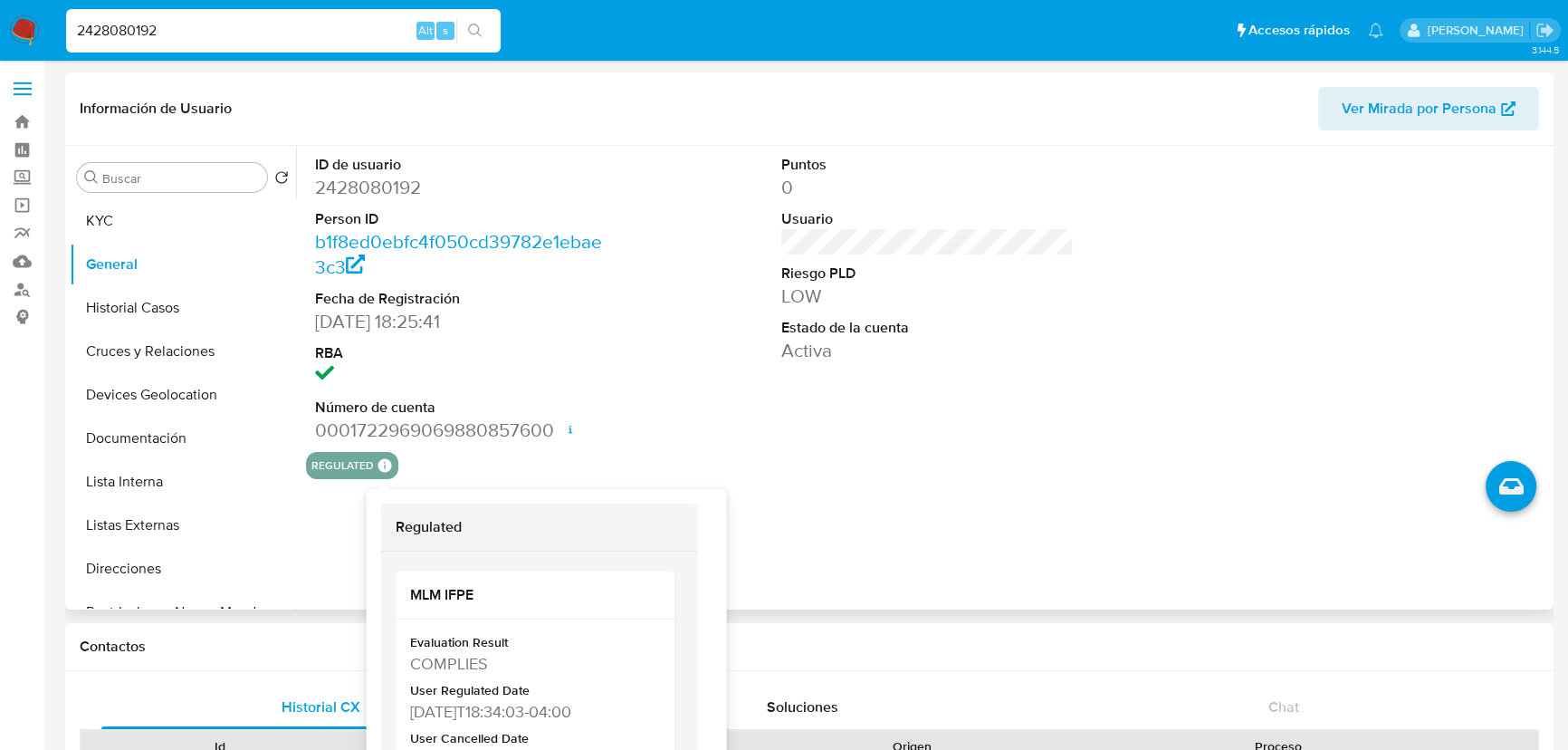 type 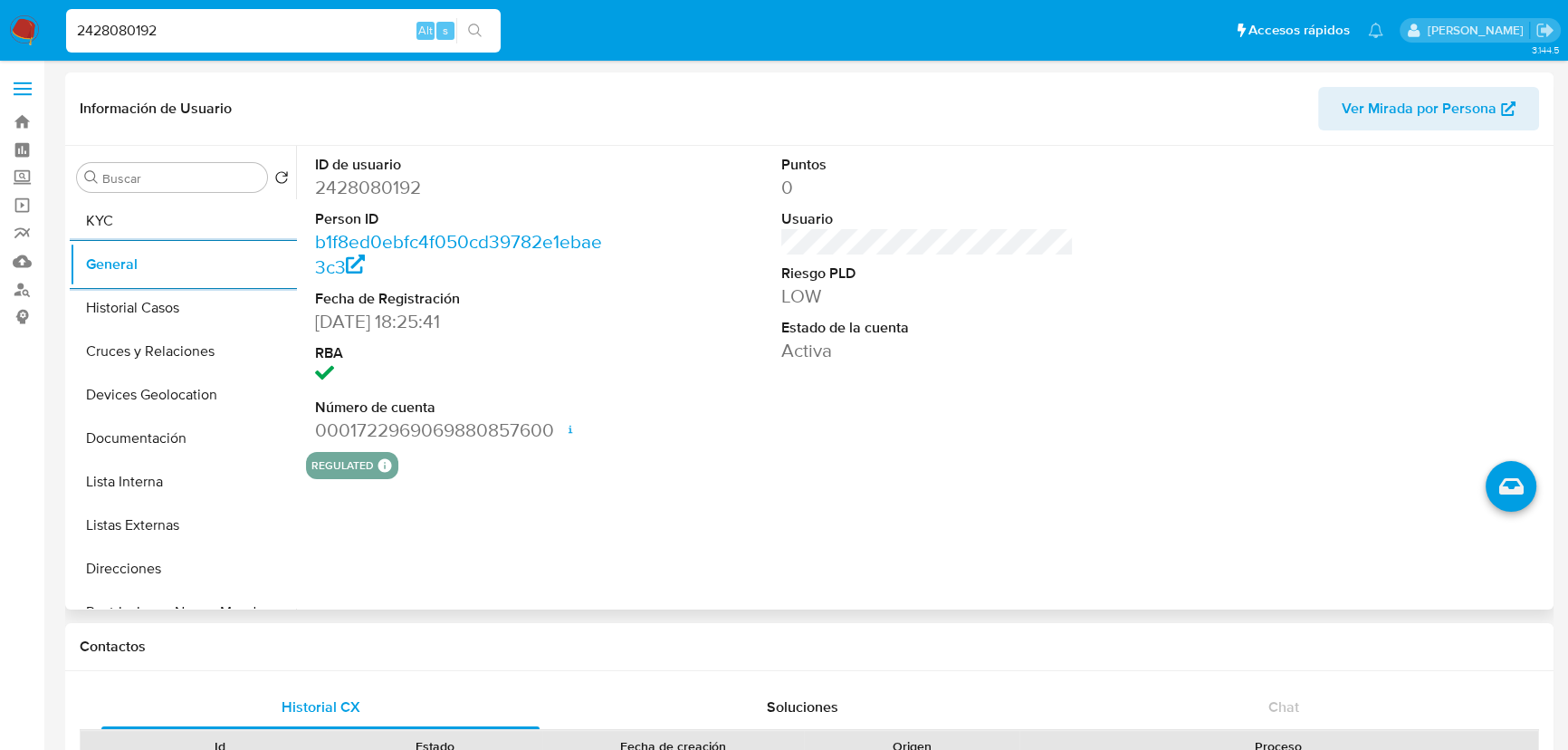 scroll, scrollTop: 411, scrollLeft: 0, axis: vertical 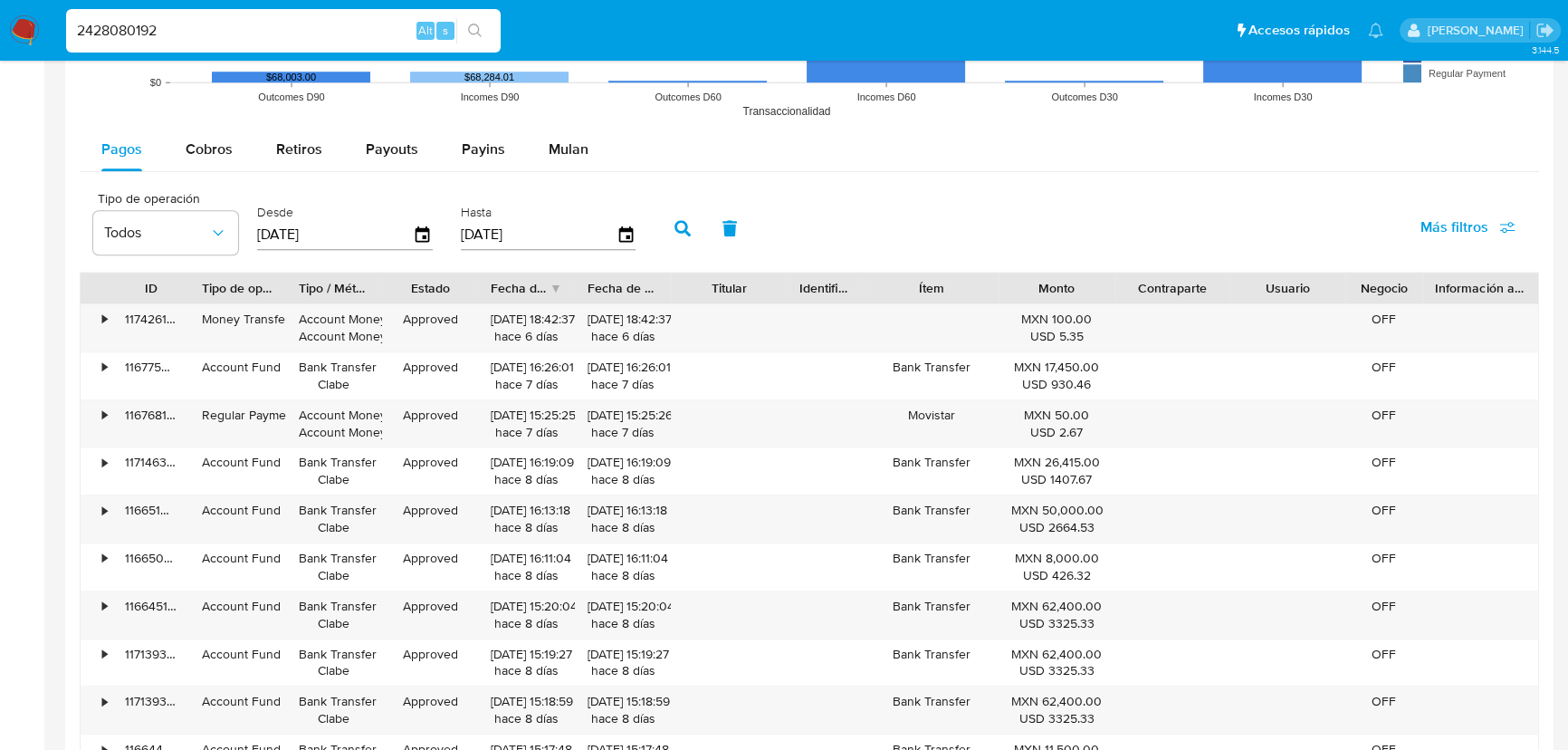 click on "Tipo de operación All Tipo de pago All Estado All MXN USD Número de Transacciones Outcomes D90 Incomes D90 Outcomes D60 Incomes D60 Outcomes D30 Incomes D30 Transaccionalidad $0 $200,000 $400,000 $600,000 $800,000 $1,000,000 $1,200,000 $1,400,000 $1,600,000 Monto (MXN)  $68,003.00  $1,050,376.16  $1,280,826.72  $68,284.01  $381,927.00  $466,912.00 Service Withdrawal Account Fund Recharge Pos Payment Money Transfer Payment Addition Recurring Payment Regular Payment Pagos Cobros Retiros Payouts Payins Mulan Tipo de operación Todos Desde 13/04/2025 Hasta 11/07/2025 Más filtros ID Tipo de operación Tipo / Método Estado Fecha de creación Fecha de aprobación Titular Identificación Ítem Monto Contraparte Usuario Negocio Información adicional • 117426197494 Money Transfer Account Money Account Money Approved 04/07/2025 18:42:37 hace 6 días 04/07/2025 18:42:37 hace 6 días MXN 100.00 USD 5.35 OFF • 116775205013 Account Fund Bank Transfer Clabe Approved 03/07/2025 16:26:01 hace 7 días USD 930.46" at bounding box center [809, 264] 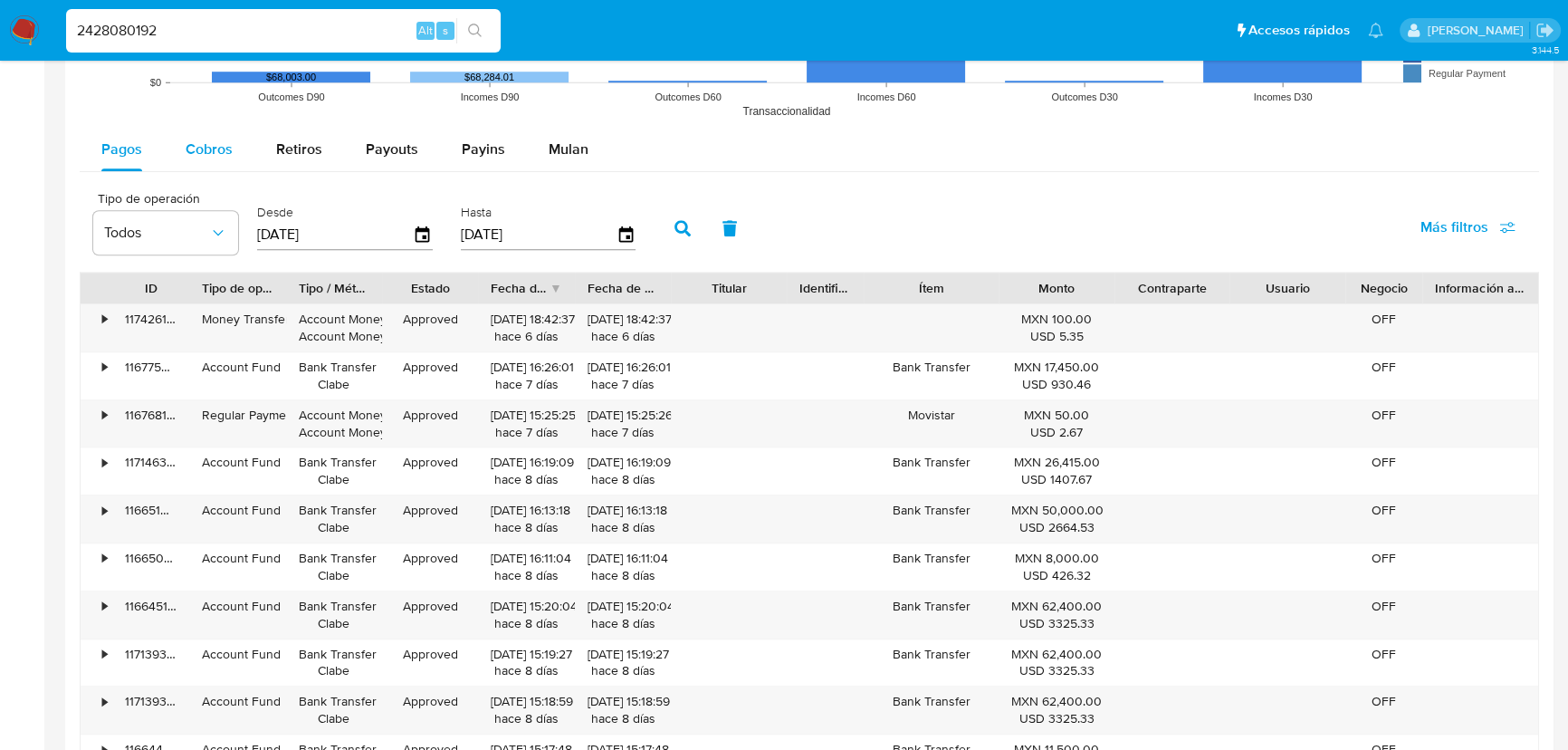 click on "Cobros" at bounding box center [209, 149] 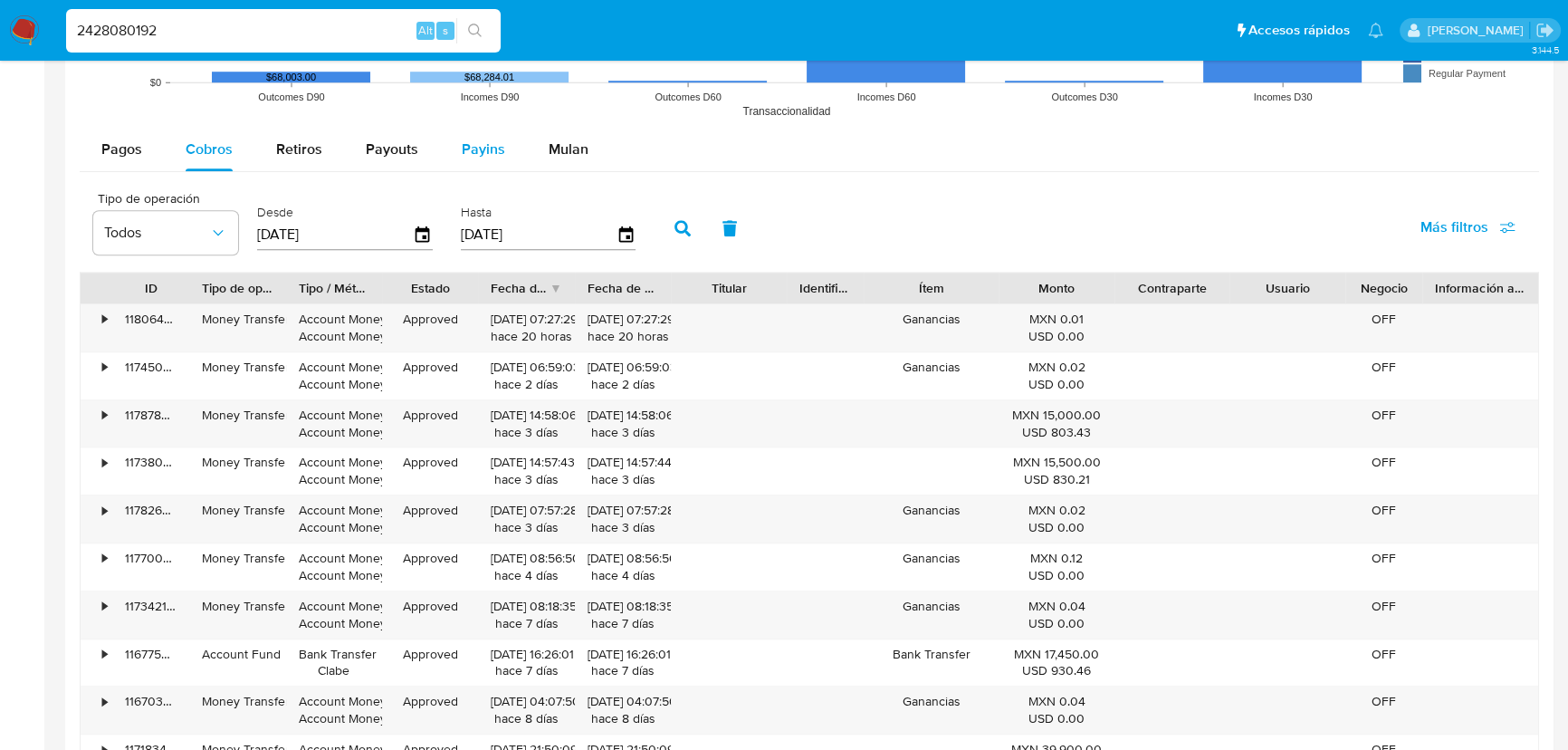 click on "Payins" at bounding box center [483, 149] 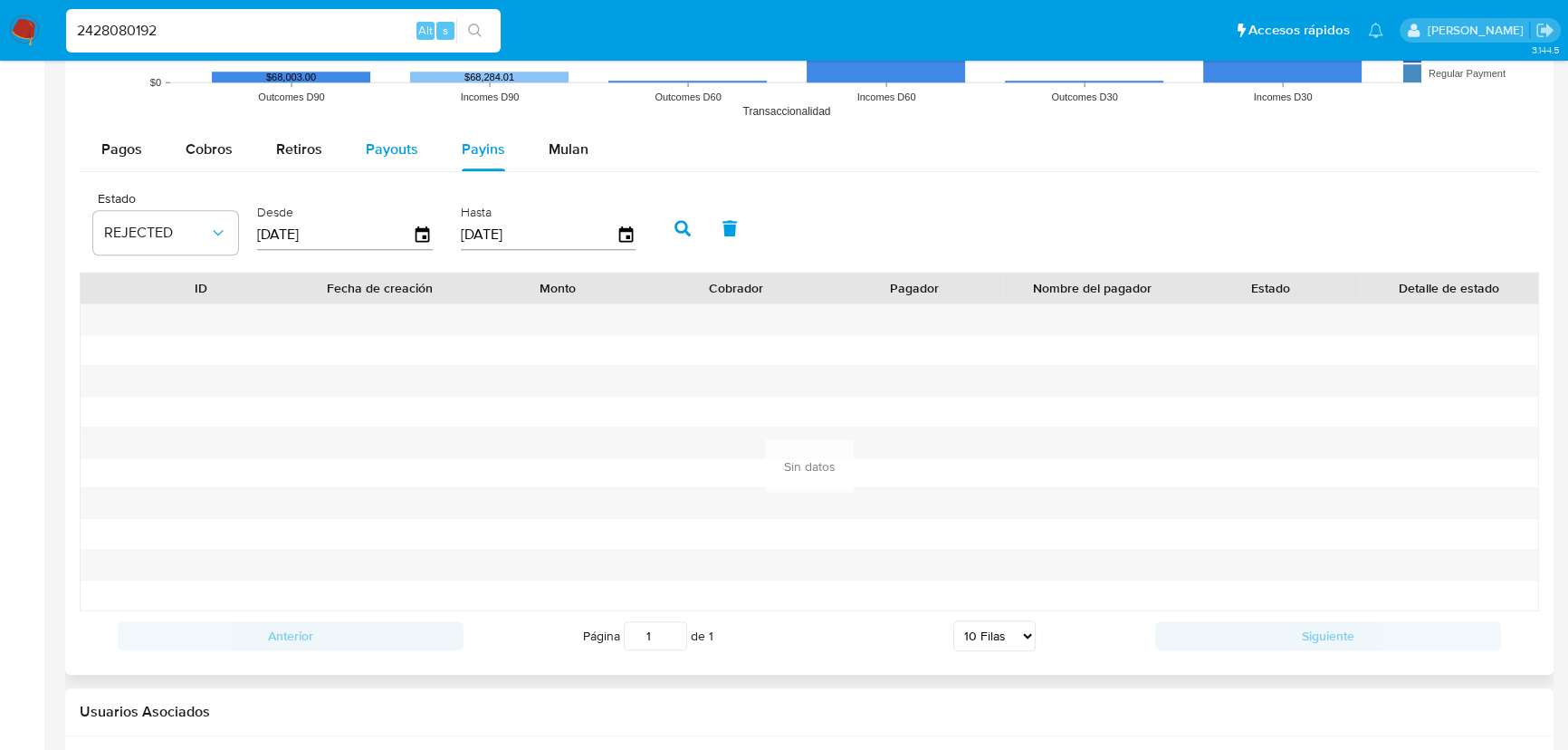 click on "Payouts" at bounding box center [392, 149] 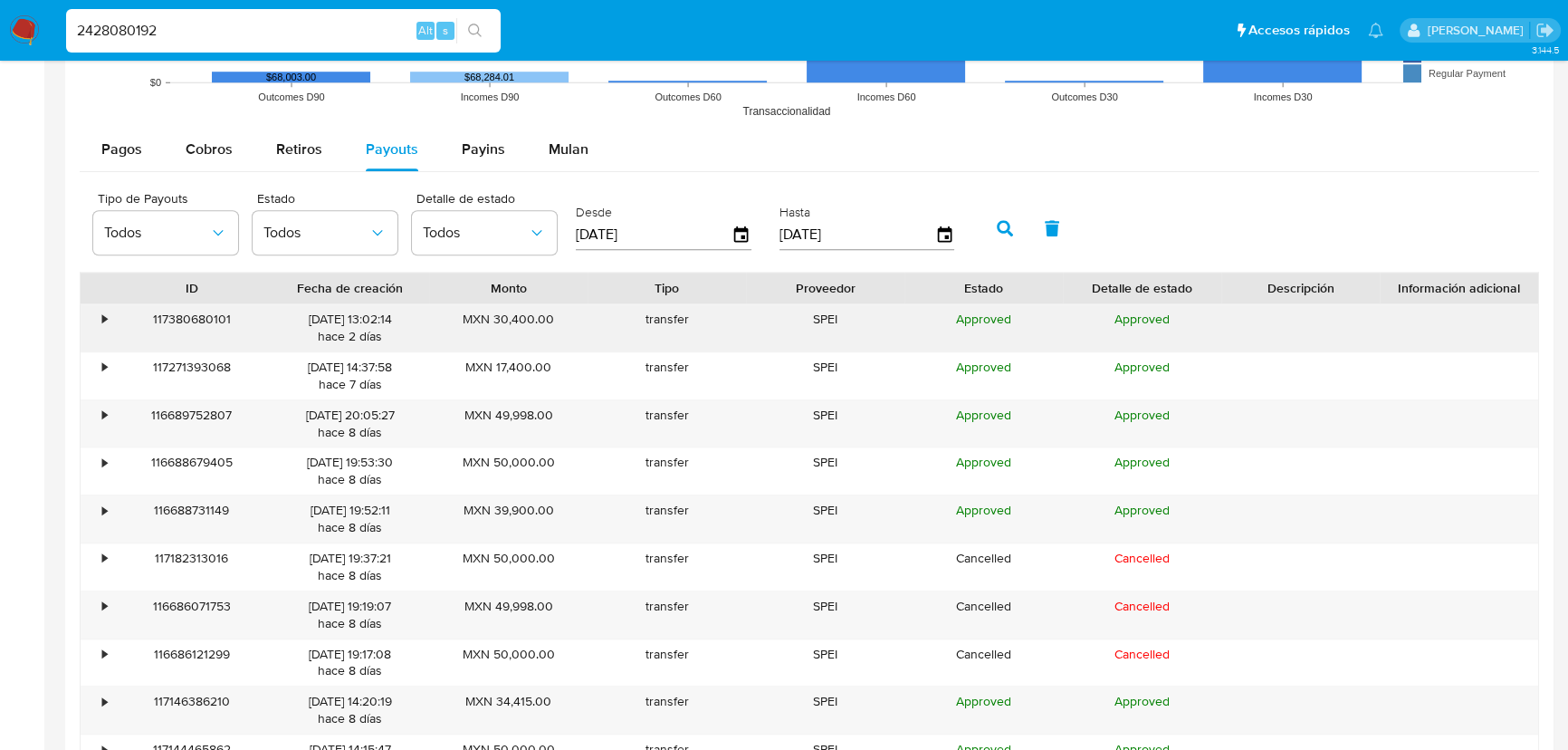 click on "•" at bounding box center [96, 328] 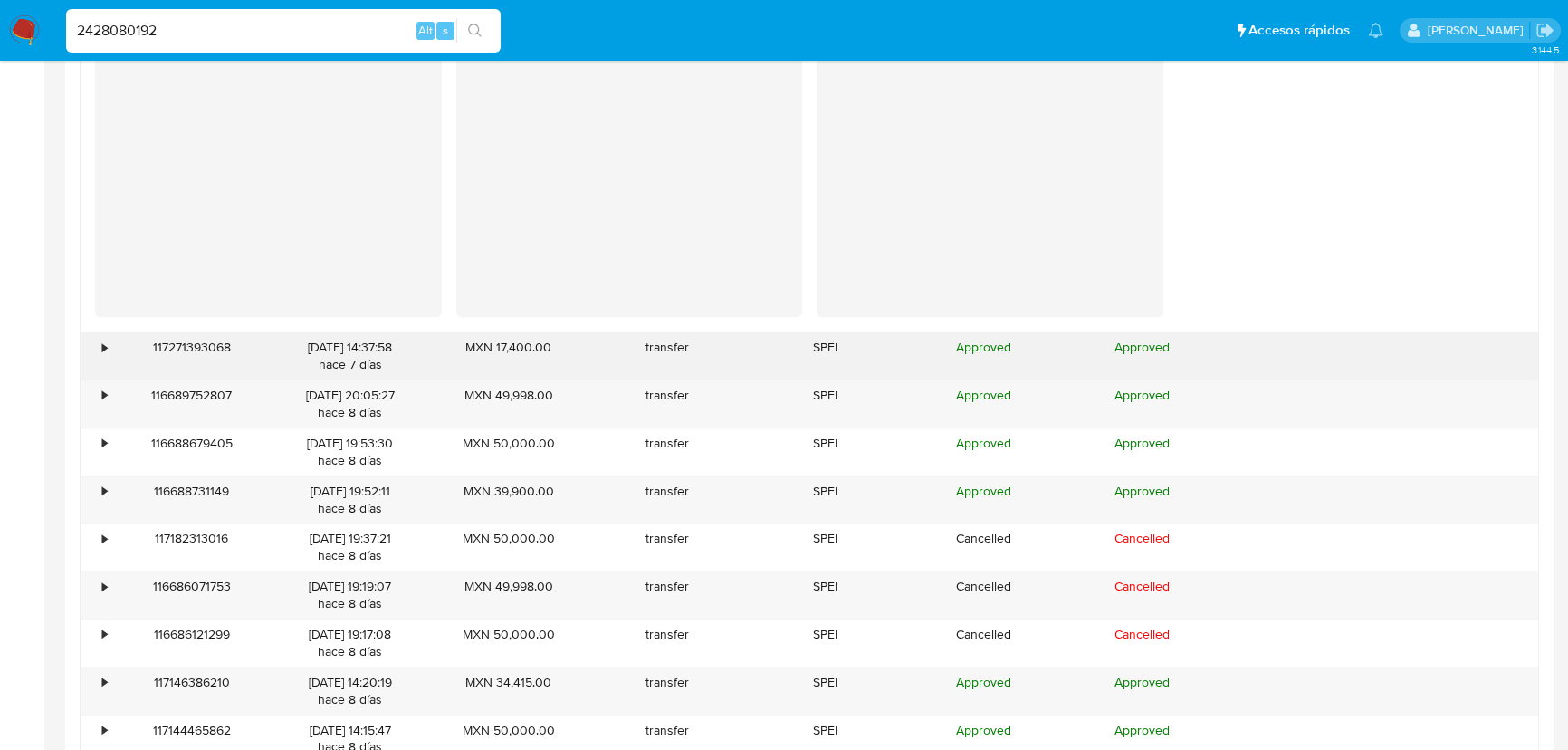 scroll, scrollTop: 2058, scrollLeft: 0, axis: vertical 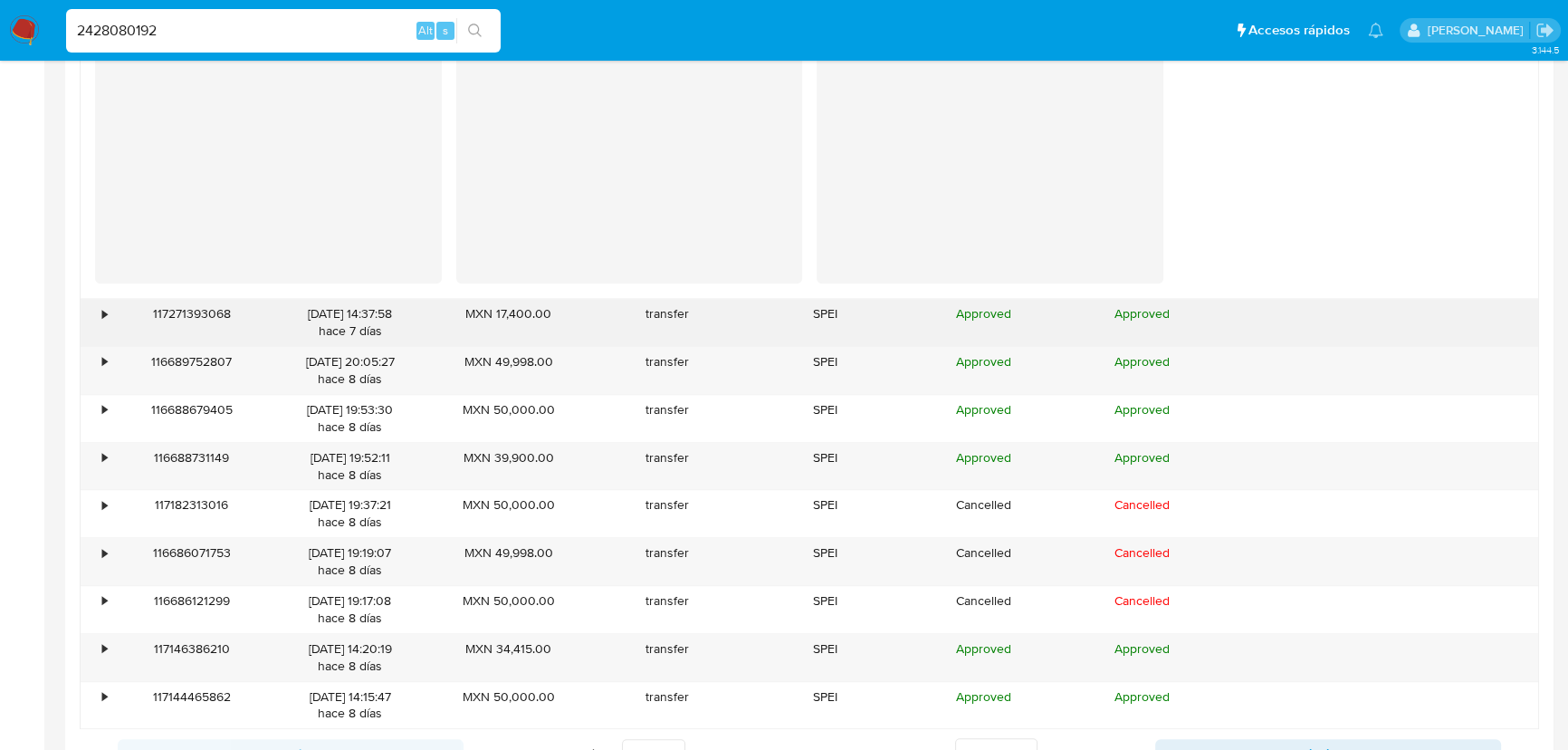 click on "•" at bounding box center (96, 322) 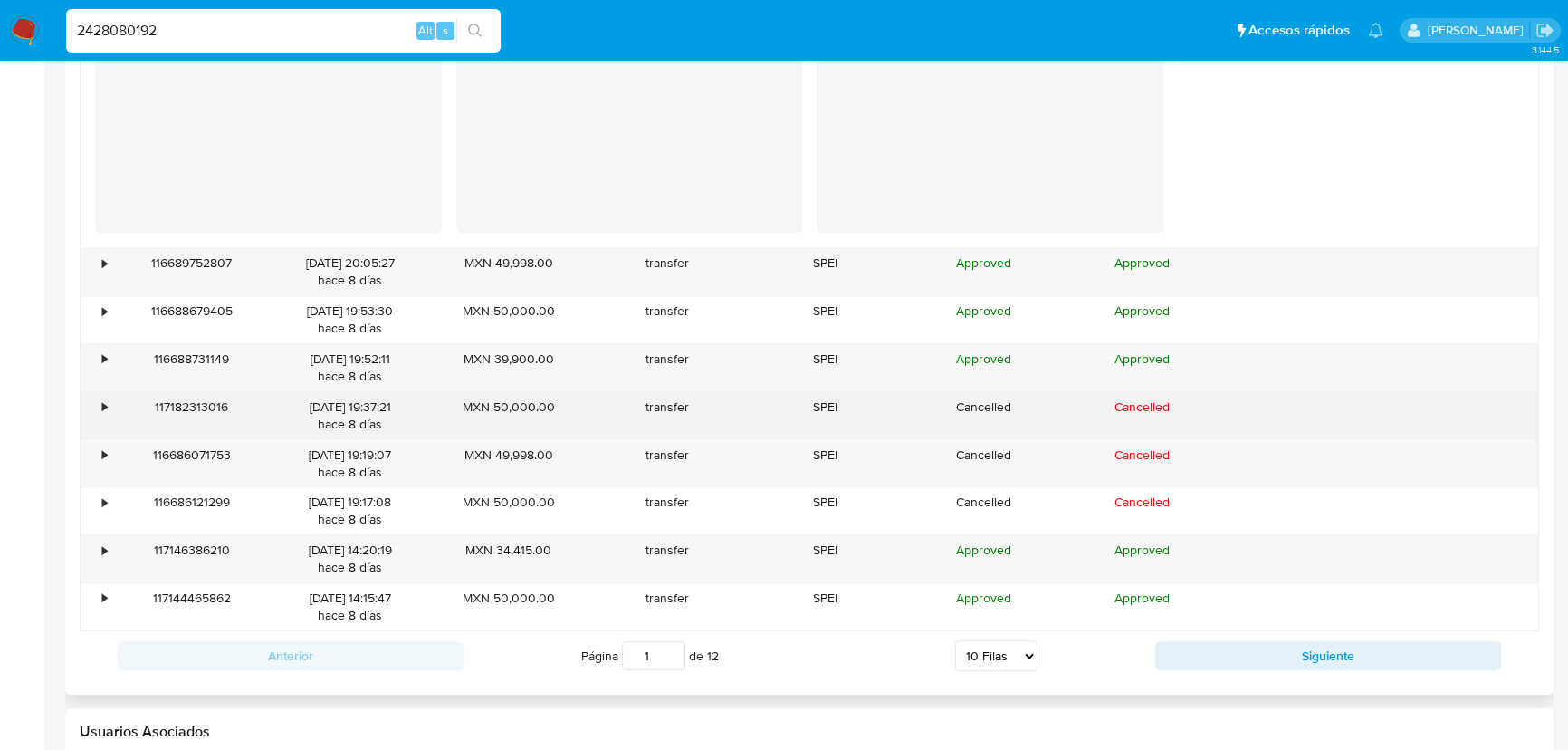 scroll, scrollTop: 2553, scrollLeft: 0, axis: vertical 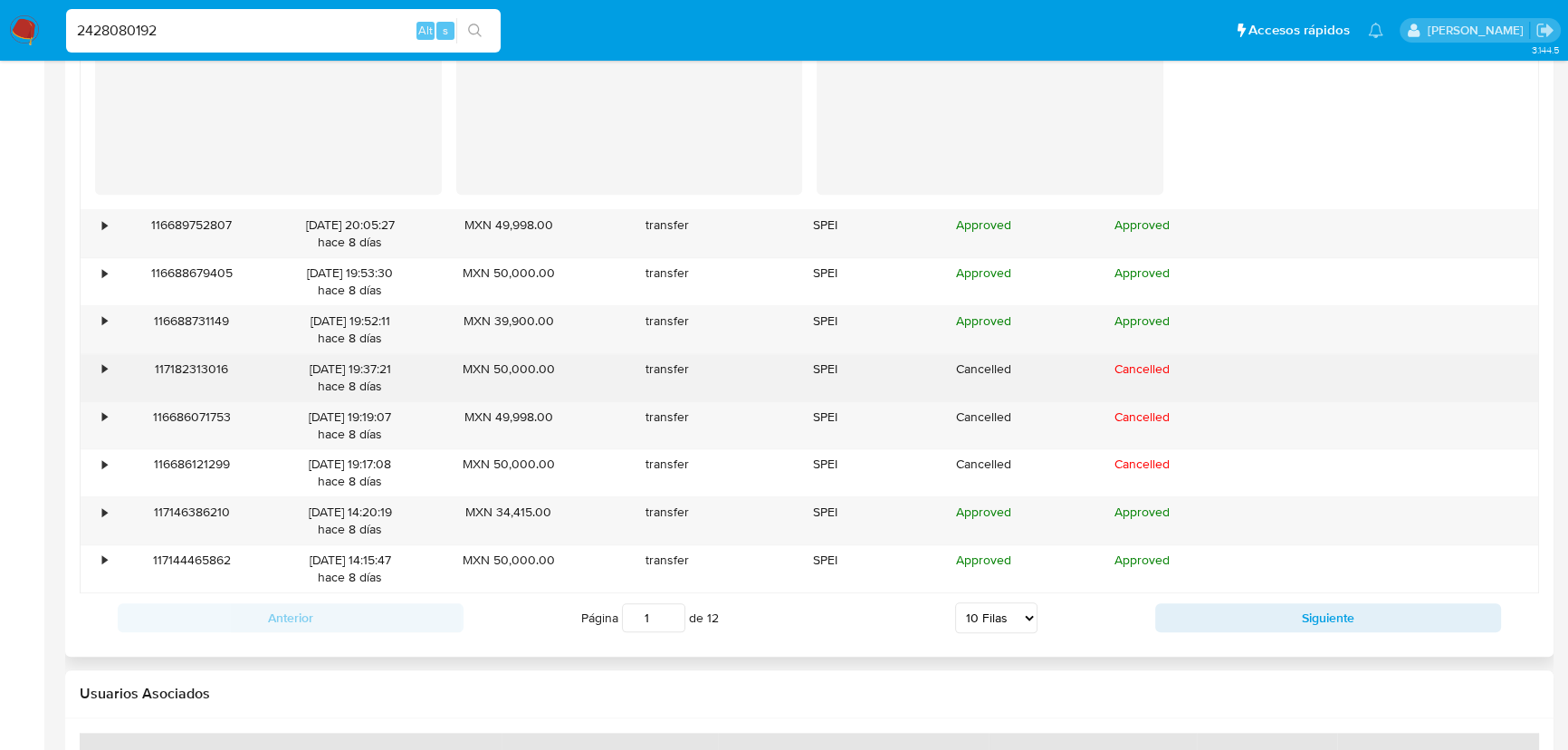 click on "•" at bounding box center (104, 369) 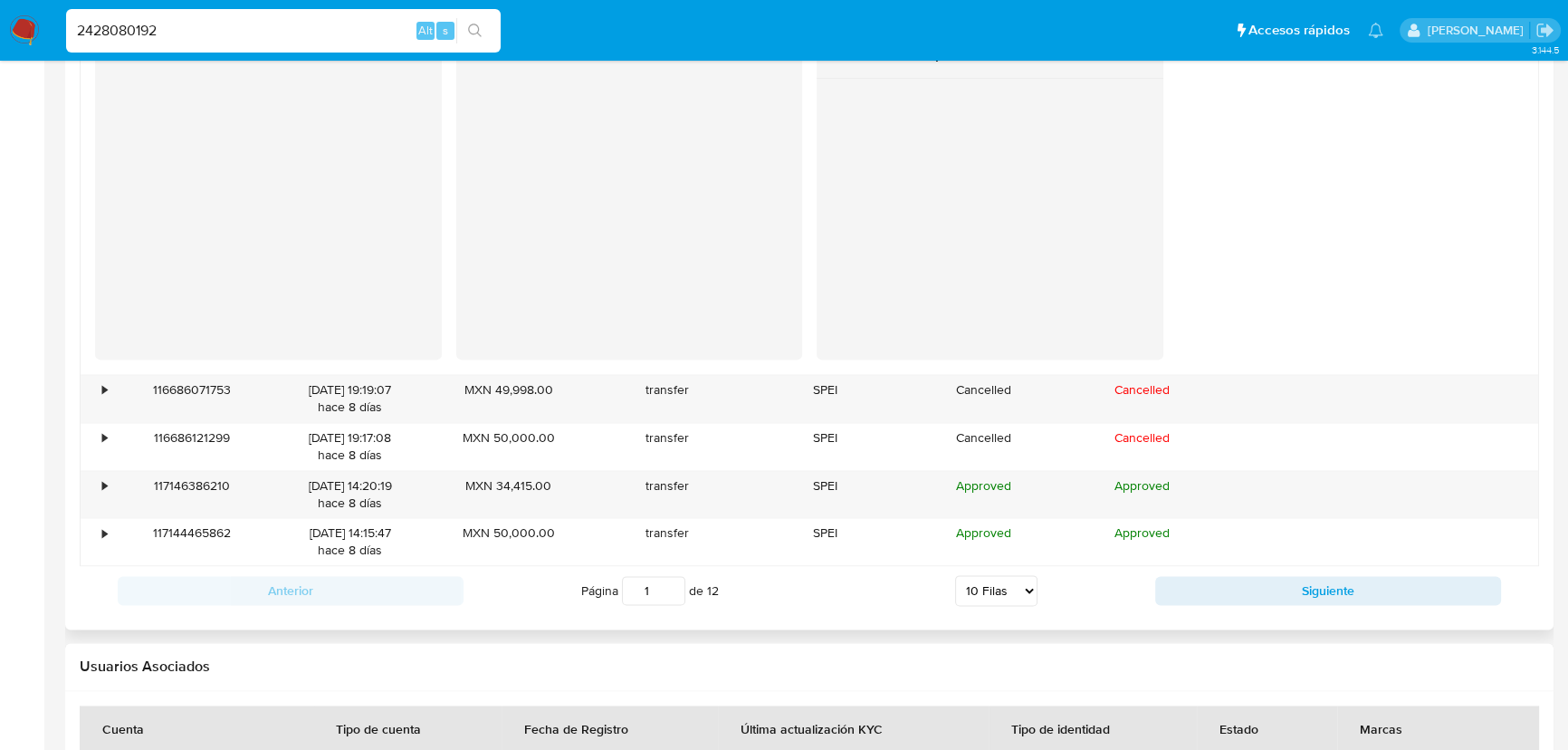 scroll, scrollTop: 2964, scrollLeft: 0, axis: vertical 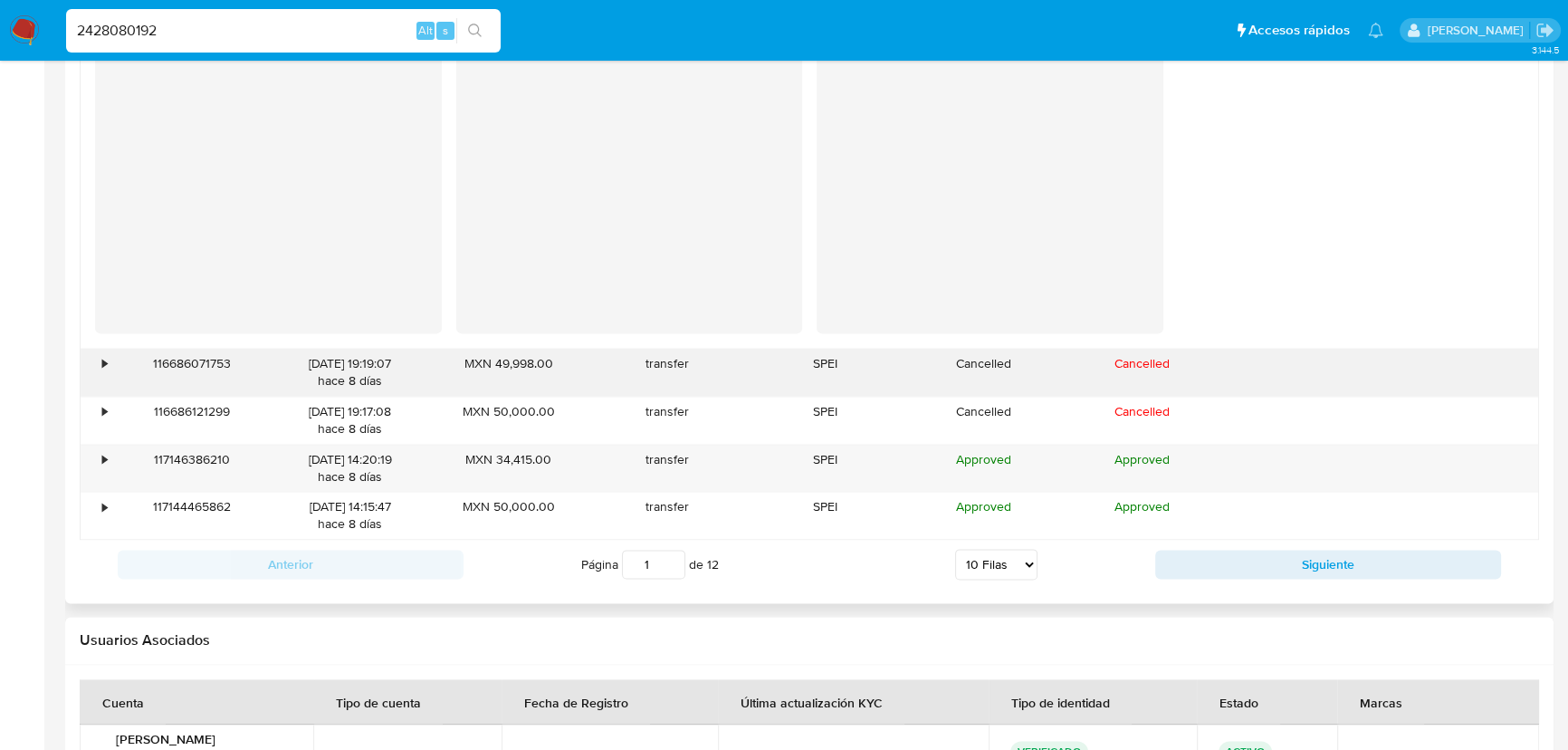 click on "•" at bounding box center (96, 372) 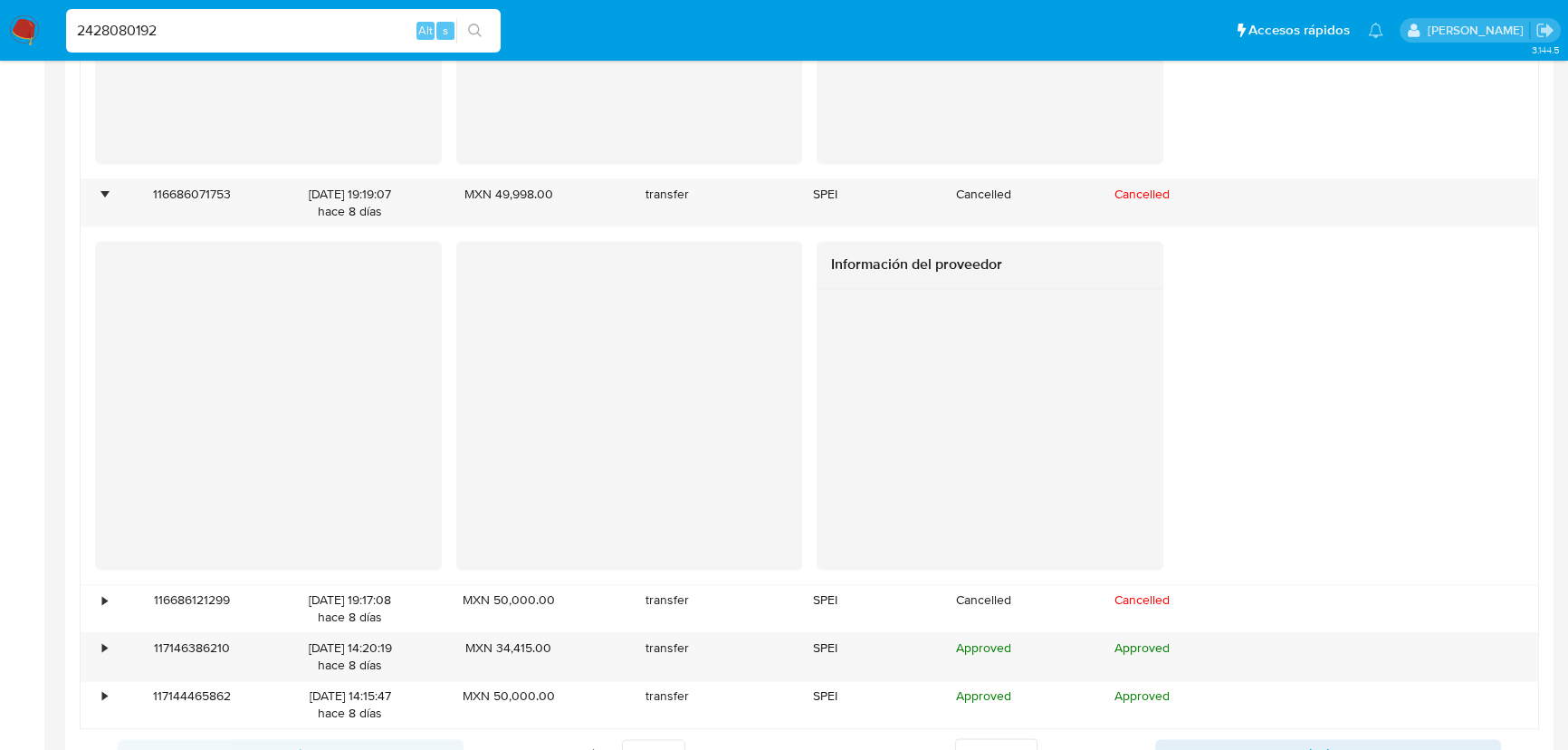 scroll, scrollTop: 3293, scrollLeft: 0, axis: vertical 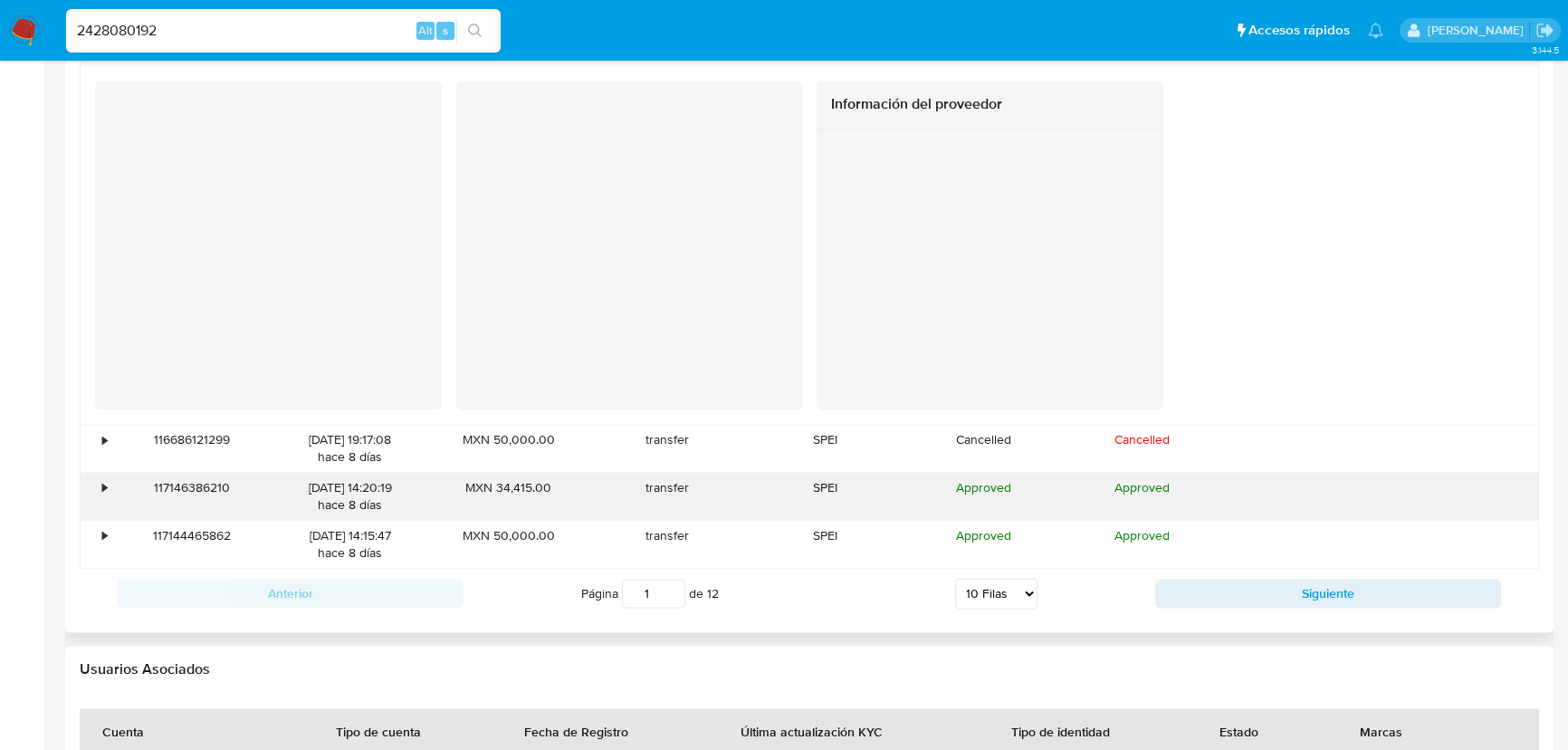 click on "•" at bounding box center (104, 487) 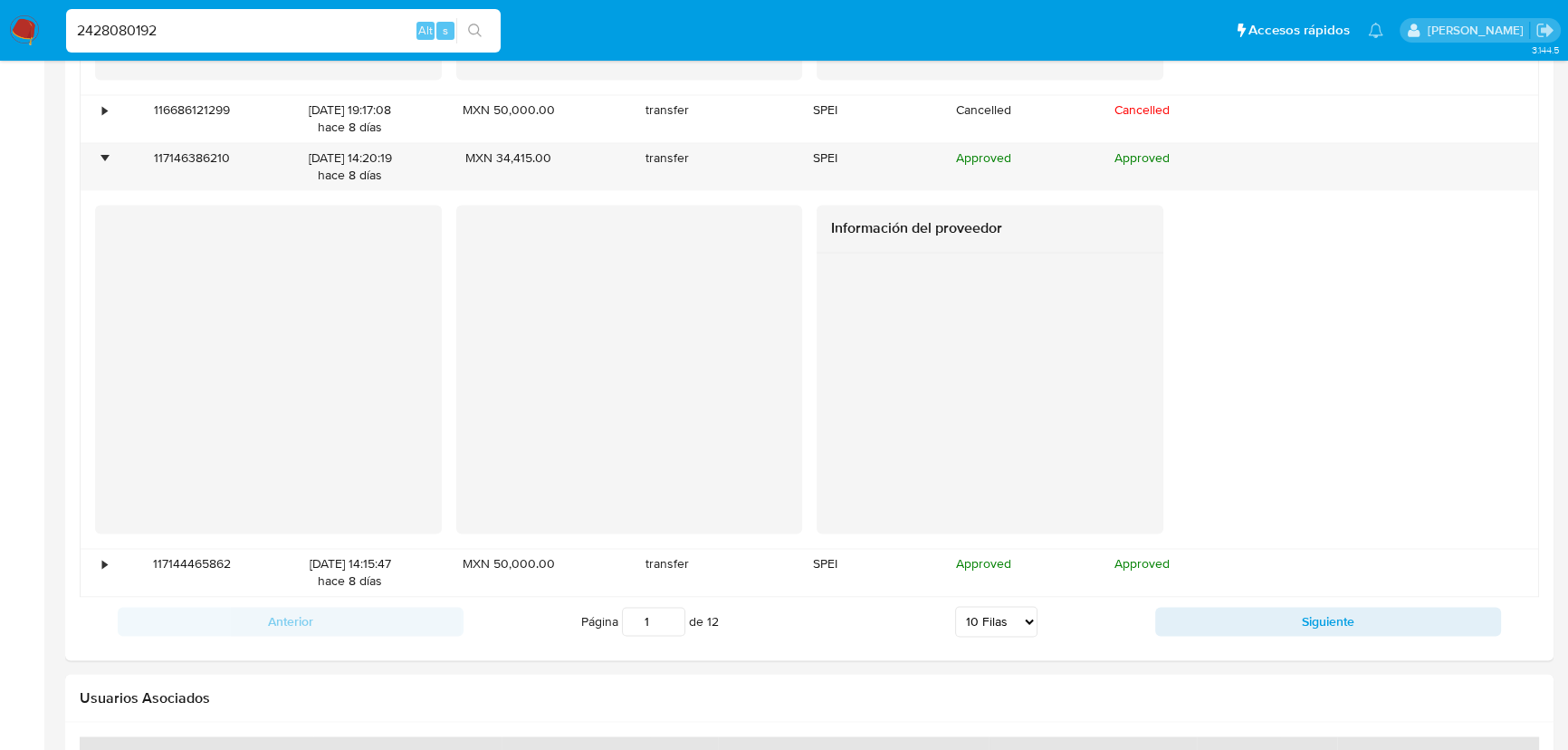 click on "Siguiente" at bounding box center [1328, 621] 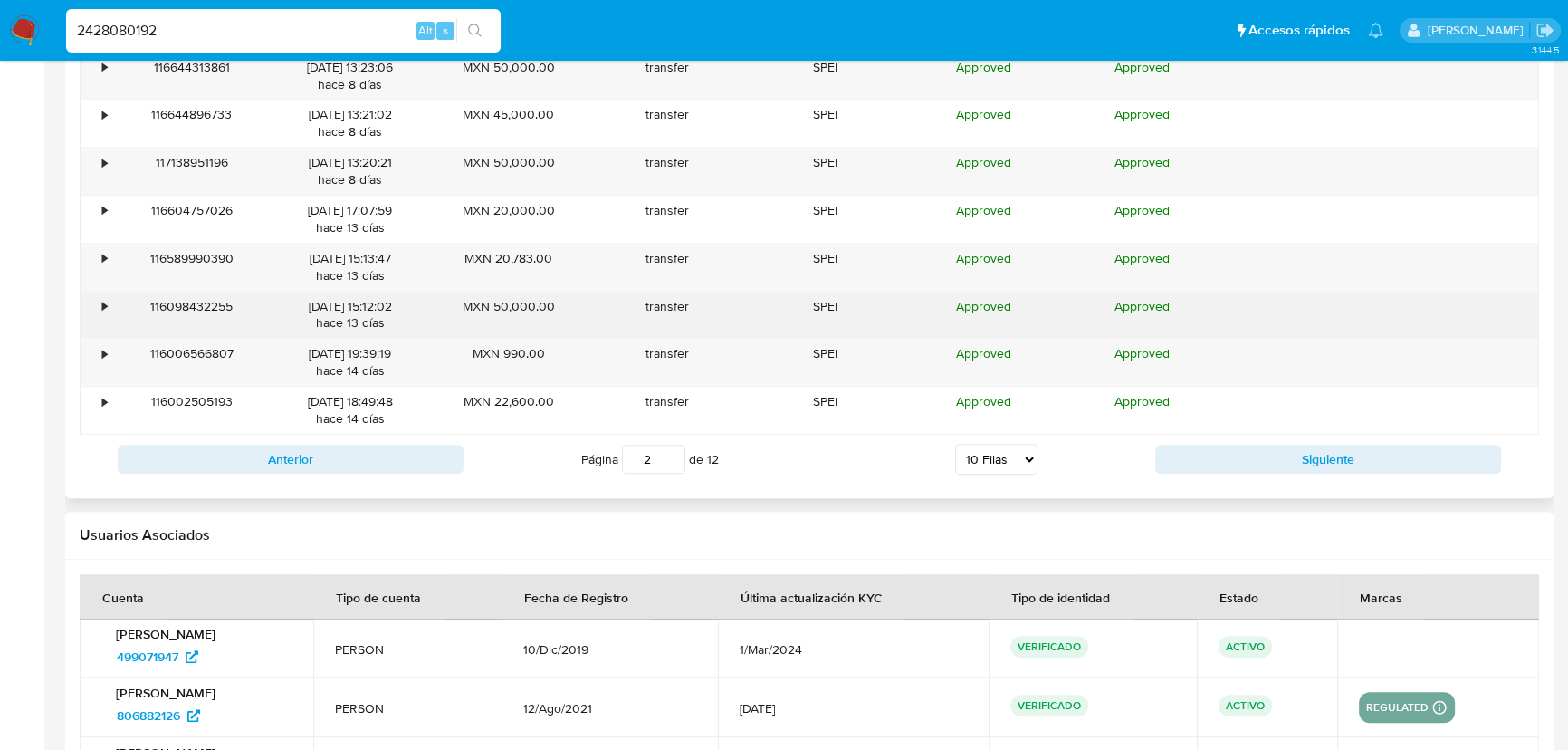 scroll, scrollTop: 1867, scrollLeft: 0, axis: vertical 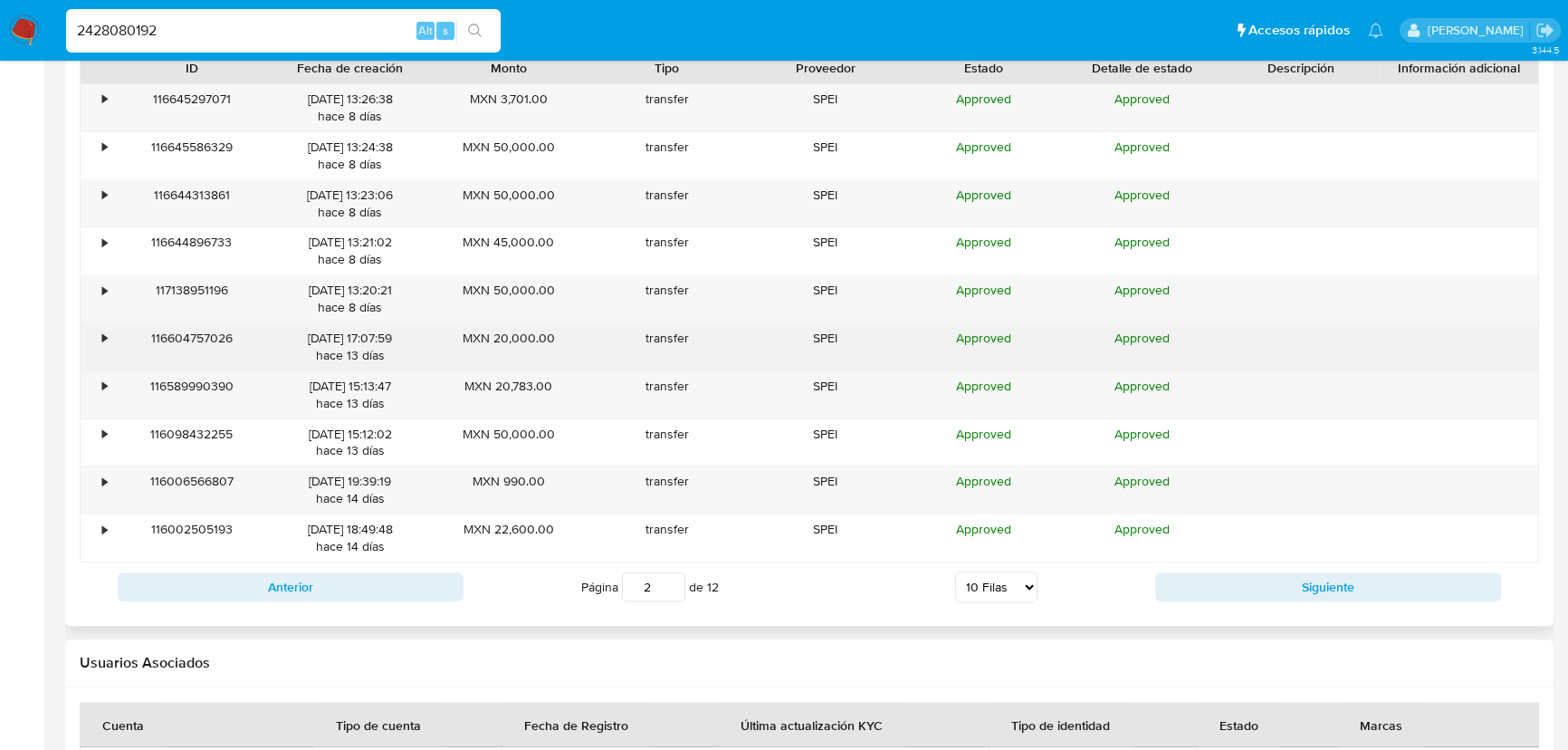 click on "•" at bounding box center [96, 347] 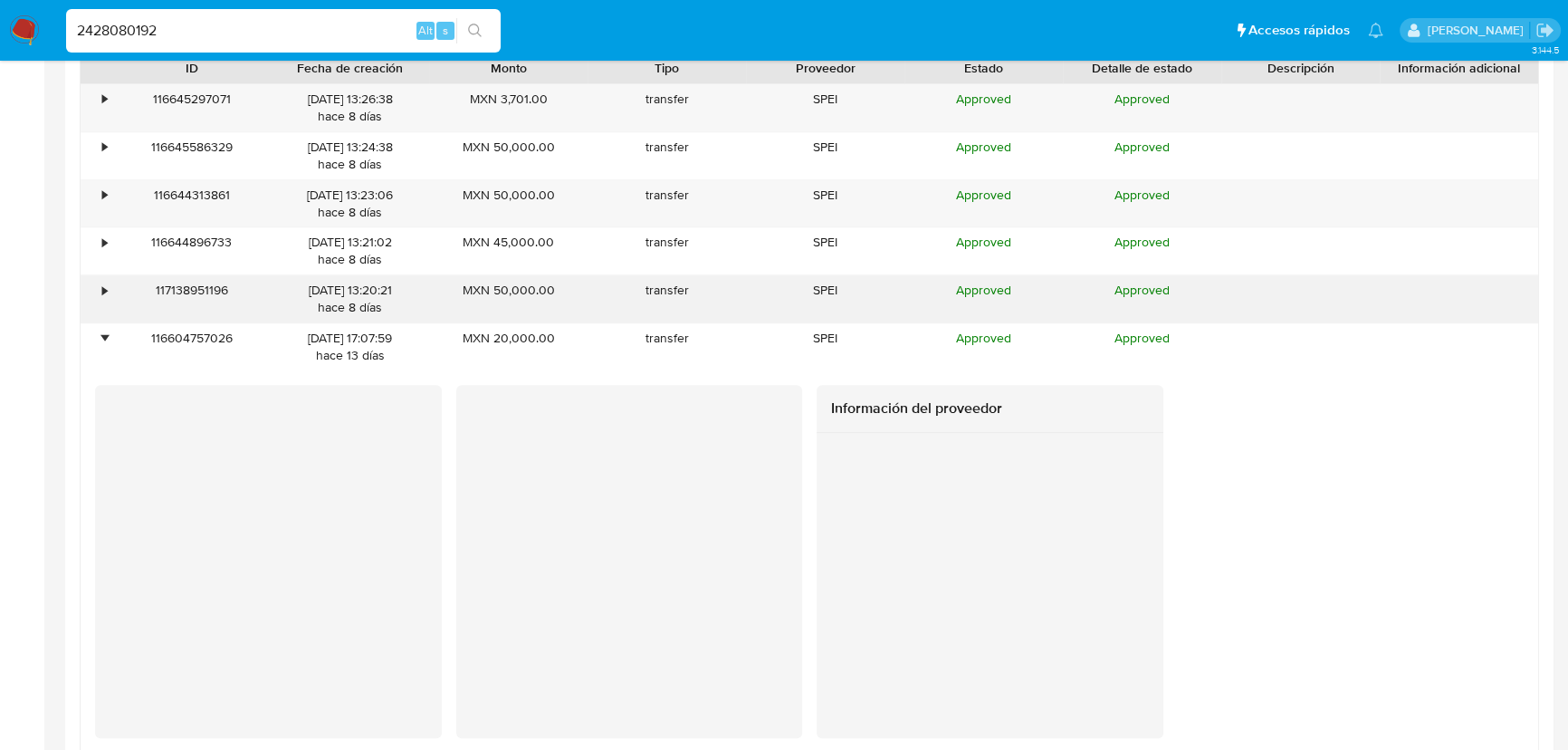 drag, startPoint x: 102, startPoint y: 302, endPoint x: 102, endPoint y: 290, distance: 12 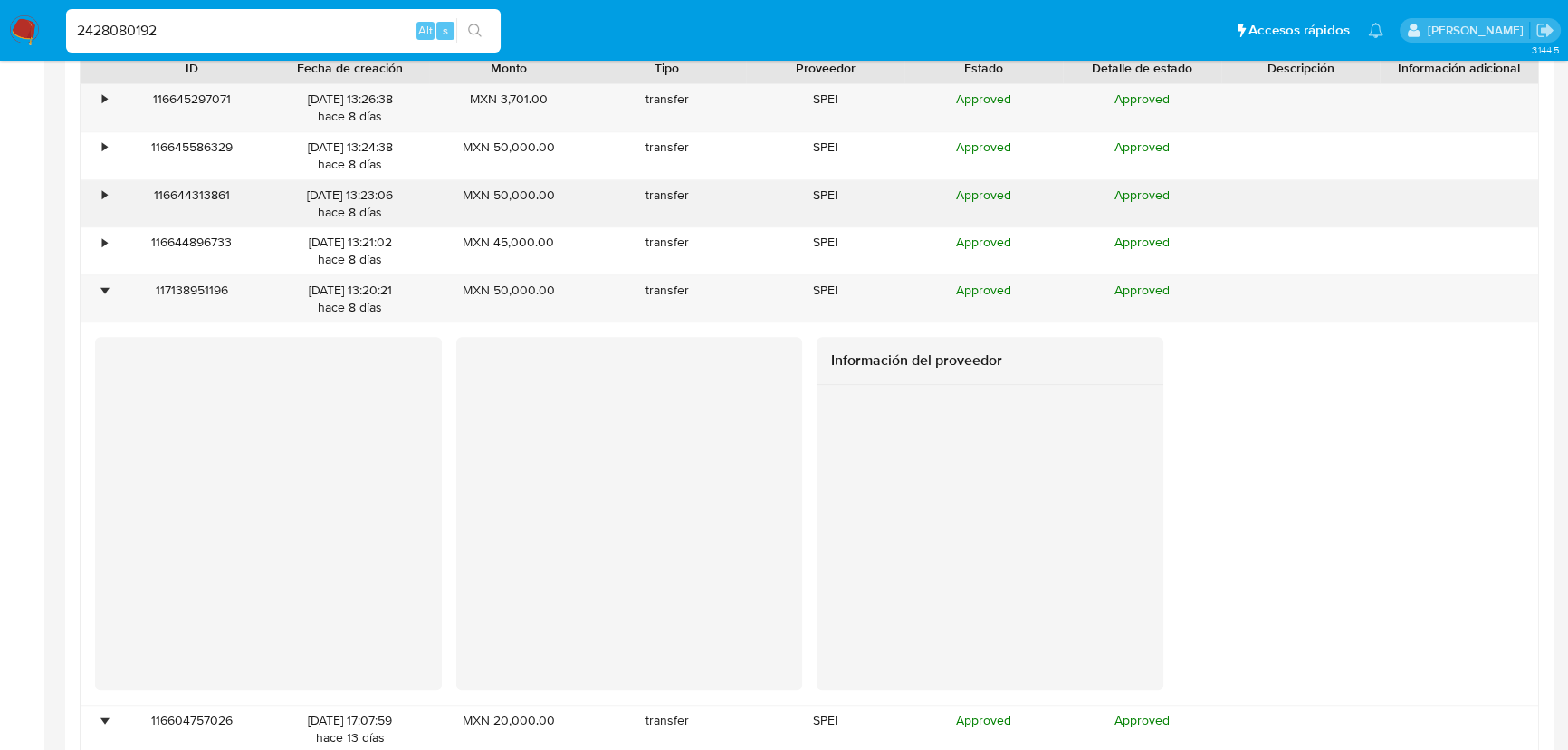 drag, startPoint x: 102, startPoint y: 257, endPoint x: 98, endPoint y: 218, distance: 39.204592 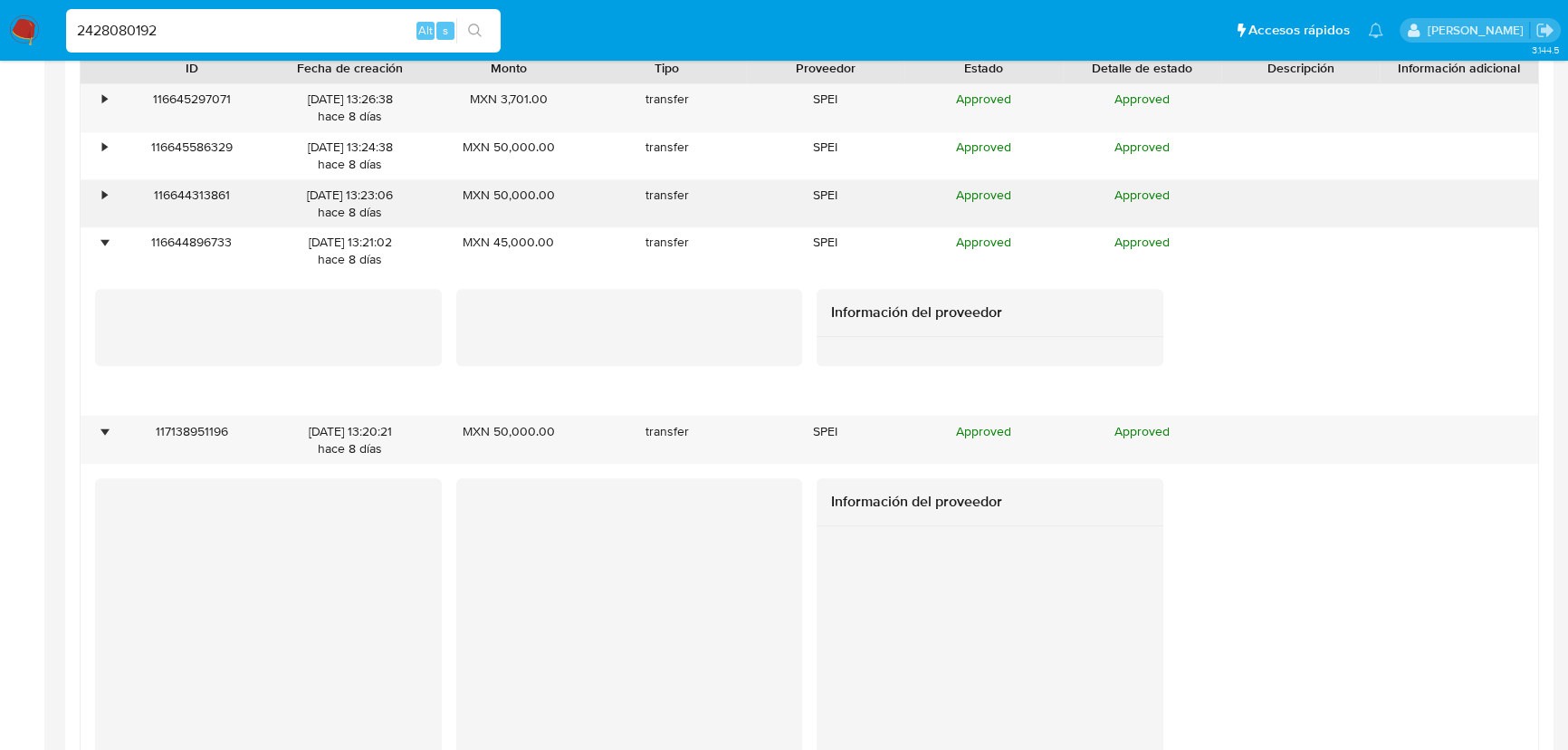 click on "•" at bounding box center (96, 204) 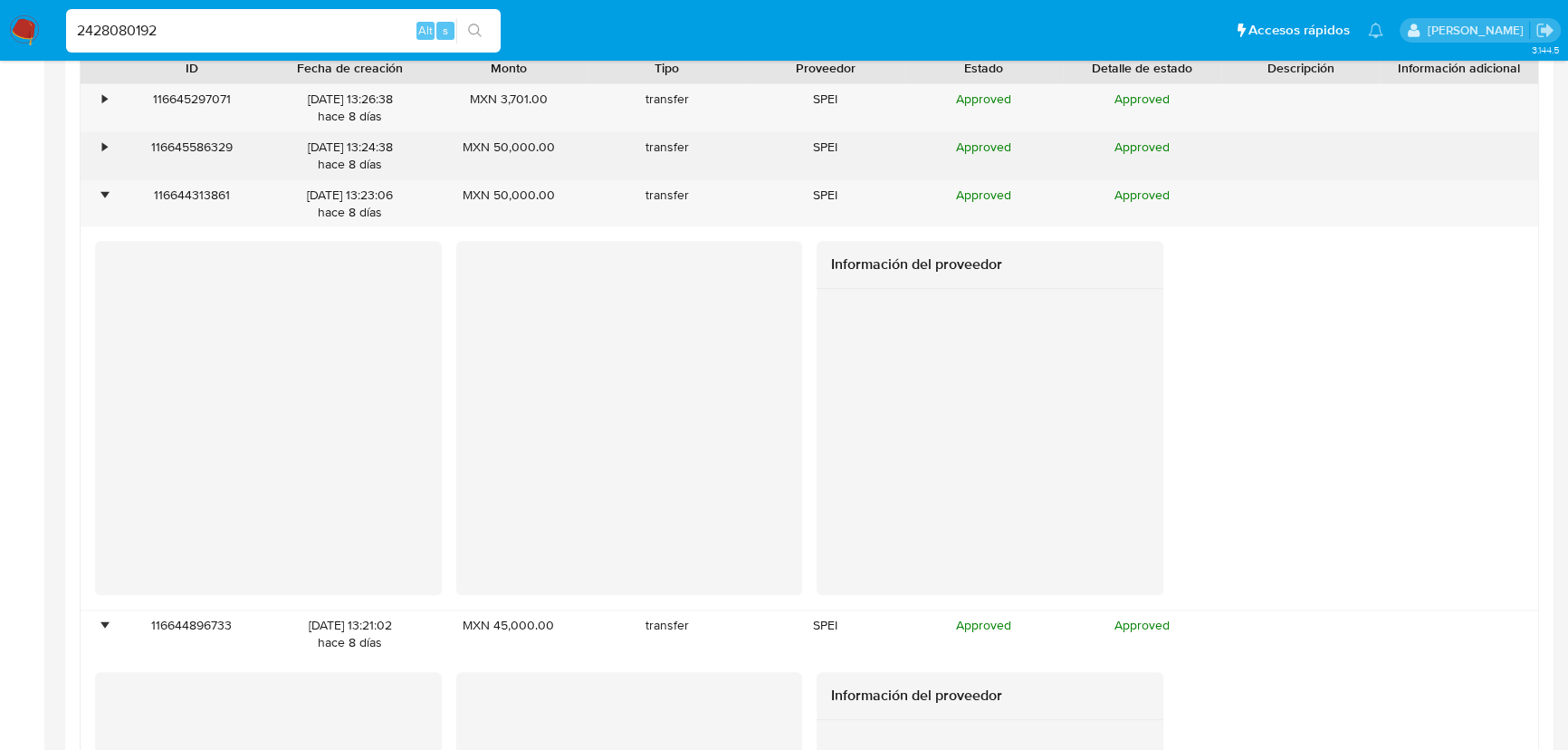 click on "•" at bounding box center [96, 156] 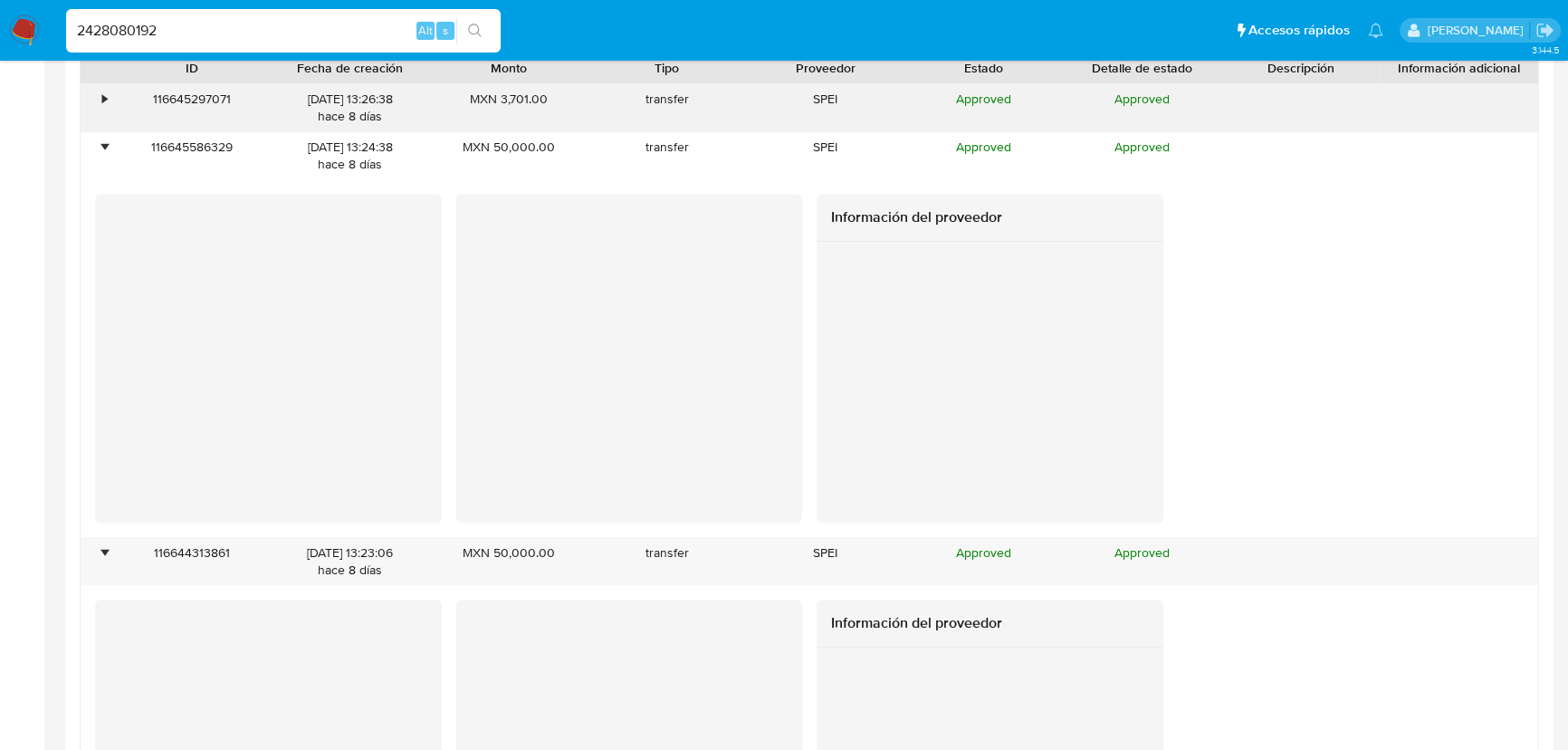click on "•" at bounding box center [104, 99] 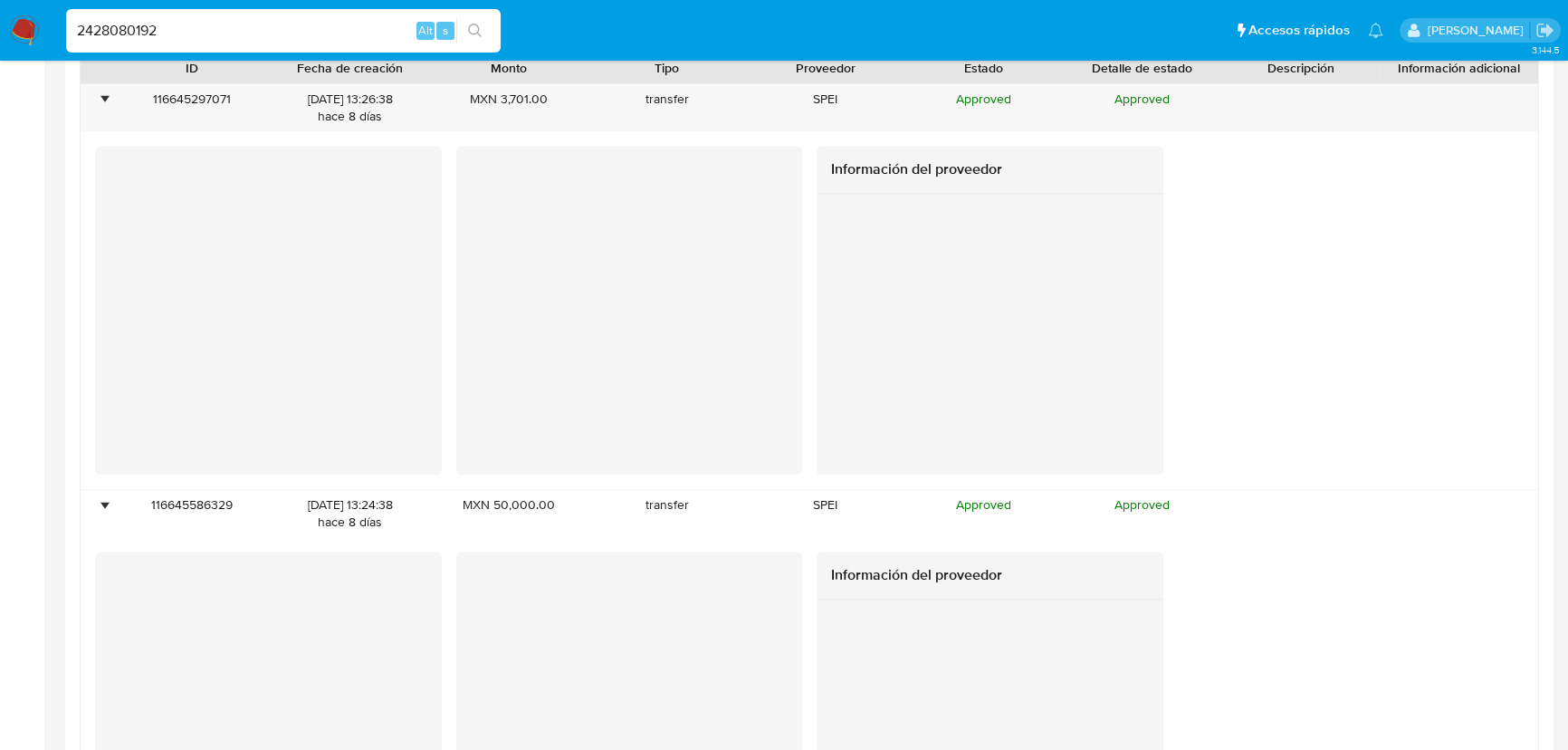 drag, startPoint x: 0, startPoint y: -10, endPoint x: 0, endPoint y: -68, distance: 58 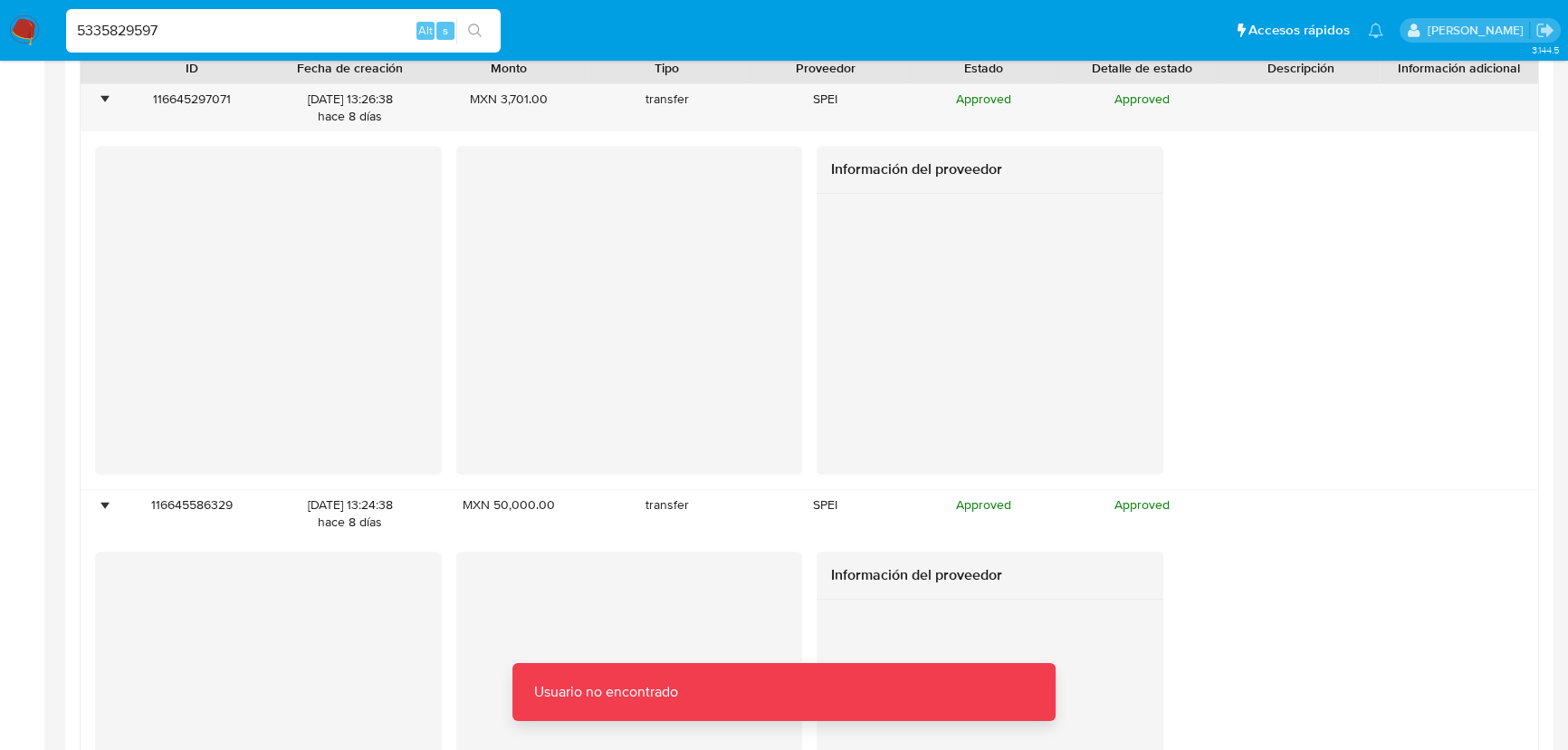 drag, startPoint x: 177, startPoint y: 24, endPoint x: 0, endPoint y: -34, distance: 186.26057 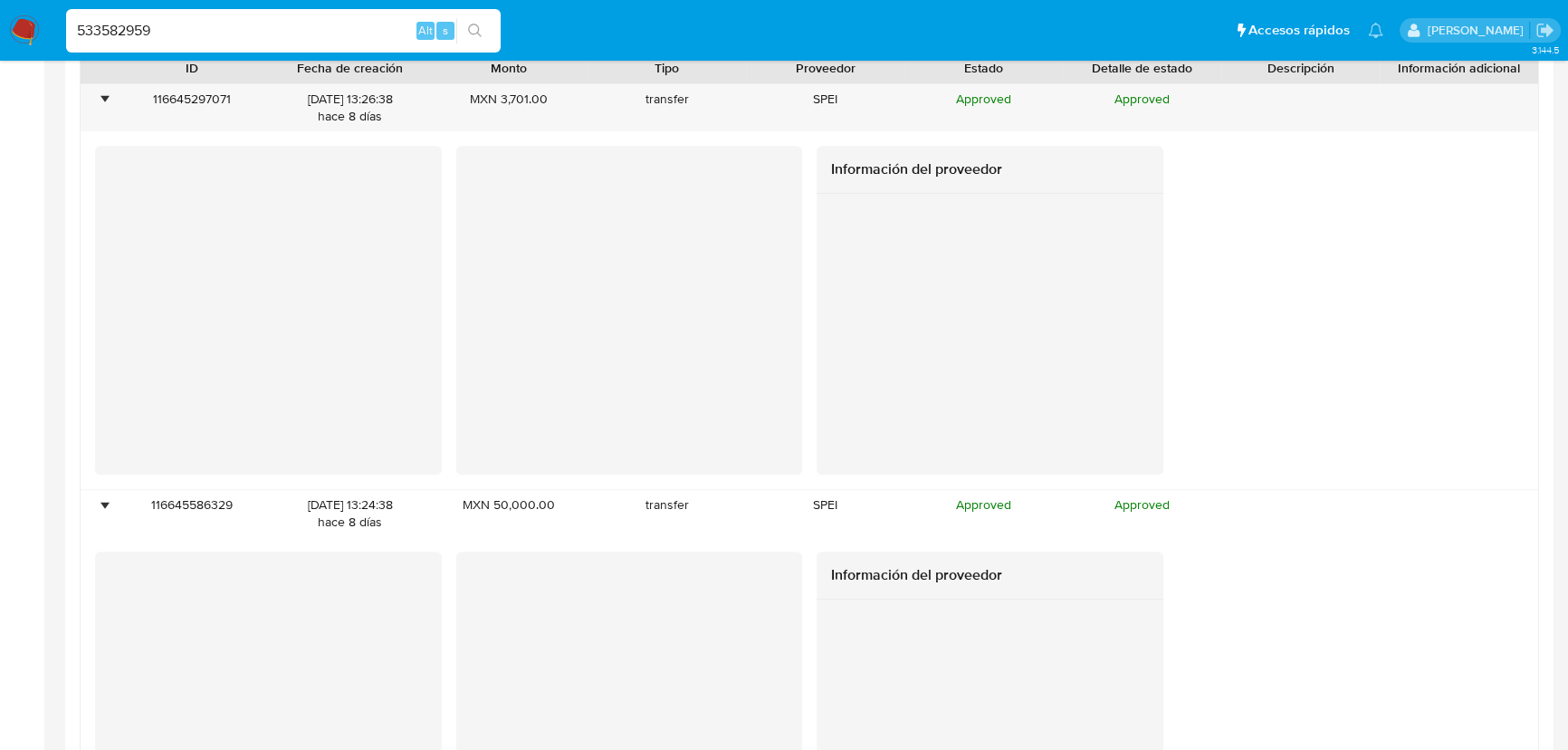 type on "533582959" 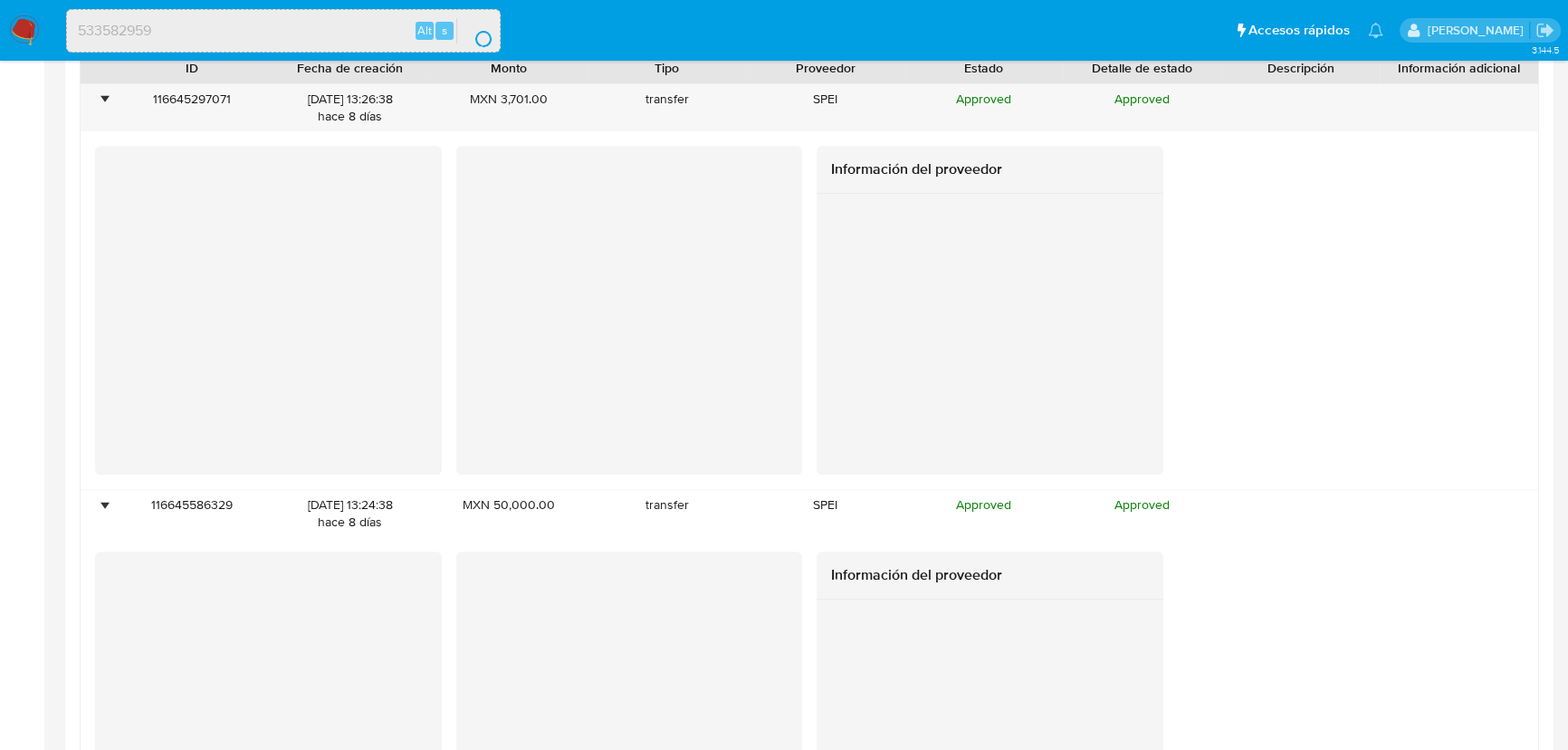 scroll, scrollTop: 0, scrollLeft: 0, axis: both 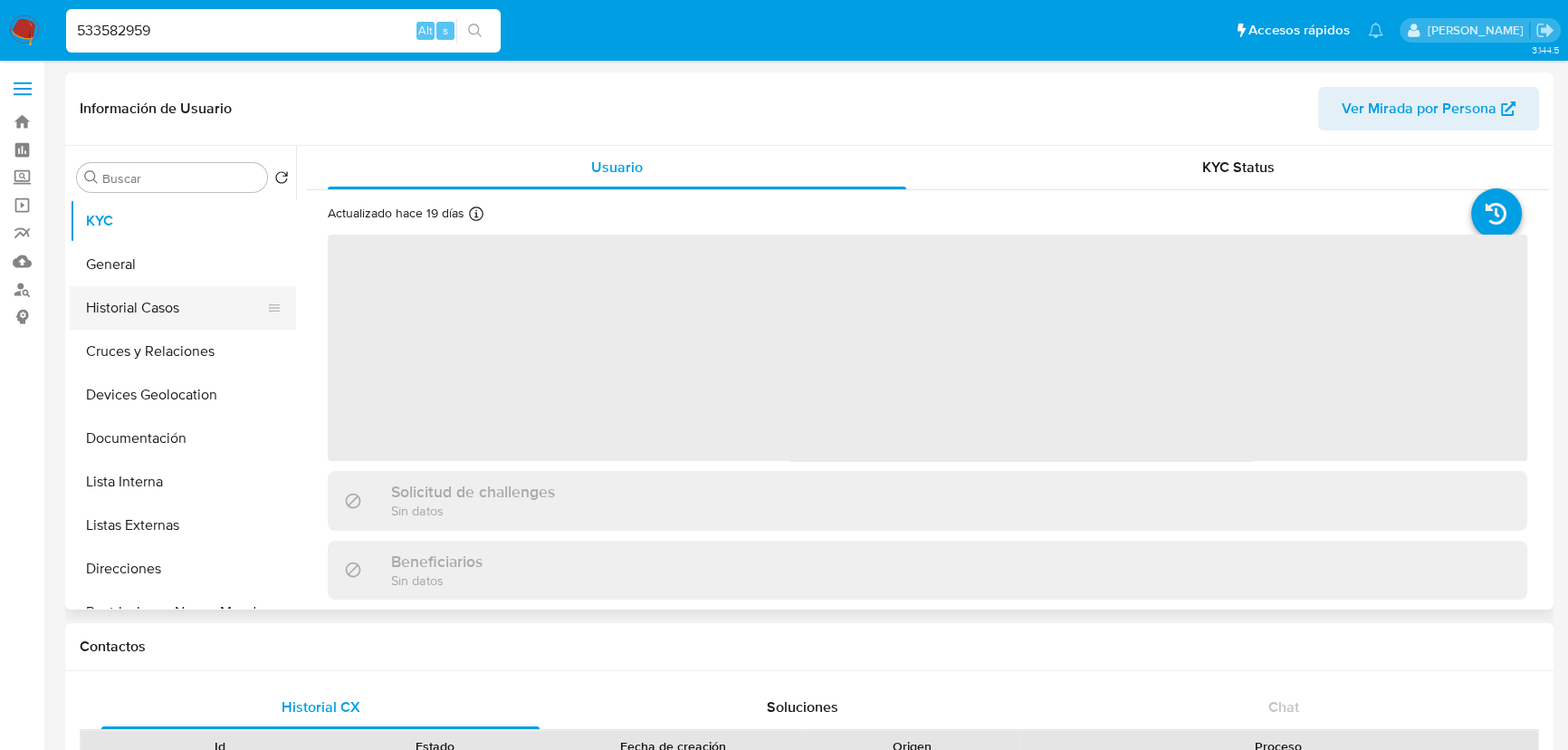 click on "Historial Casos" at bounding box center (176, 308) 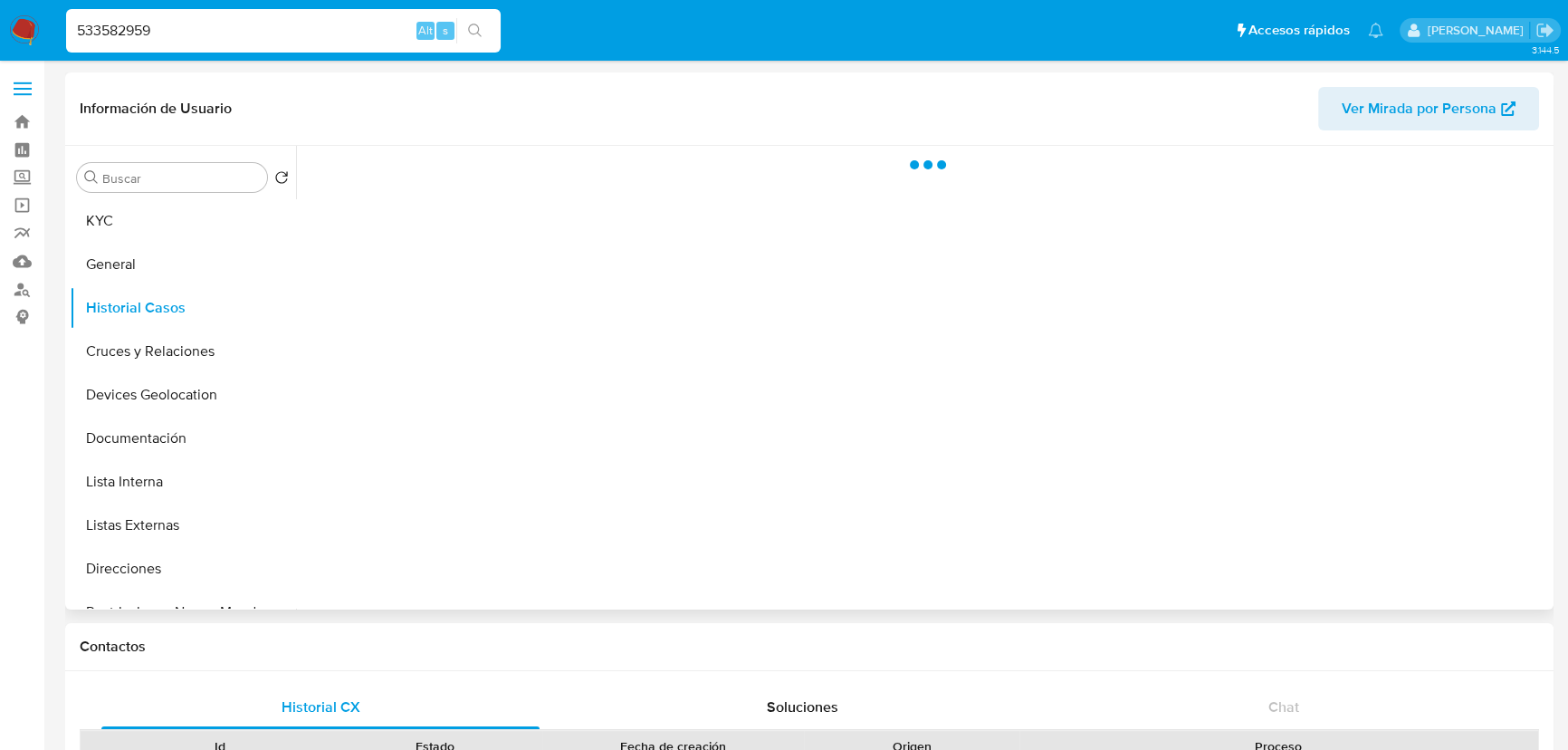 select on "10" 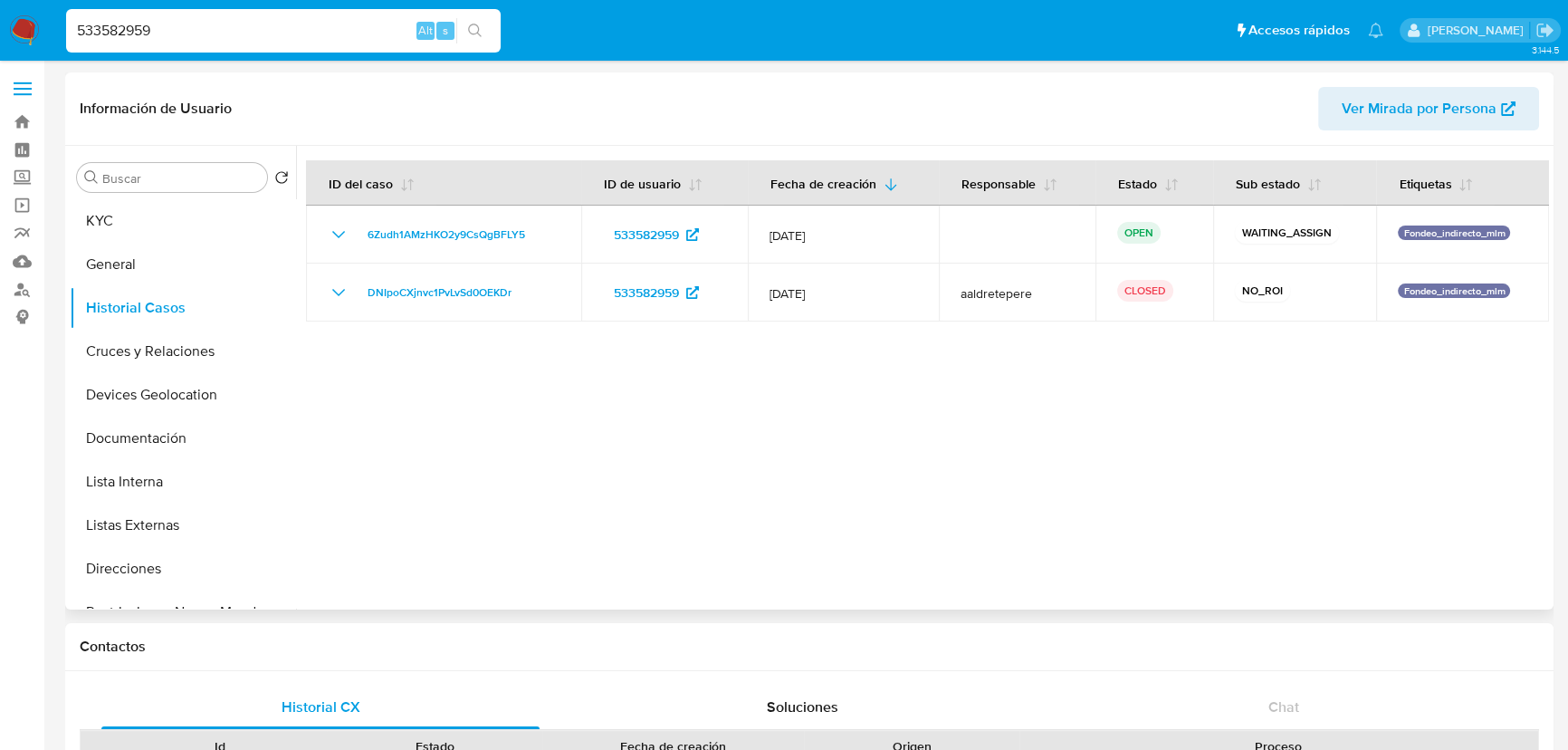 type 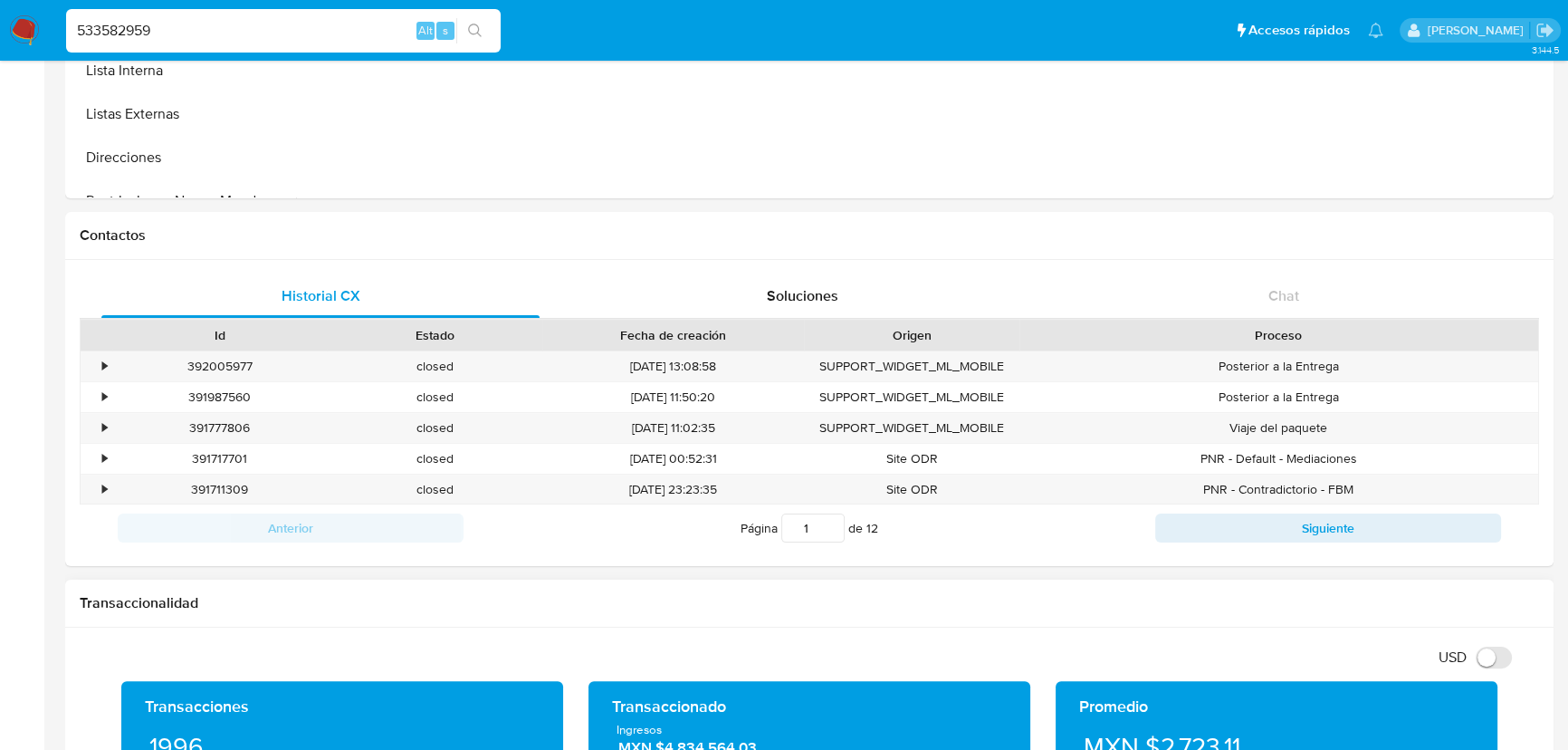 scroll, scrollTop: 741, scrollLeft: 0, axis: vertical 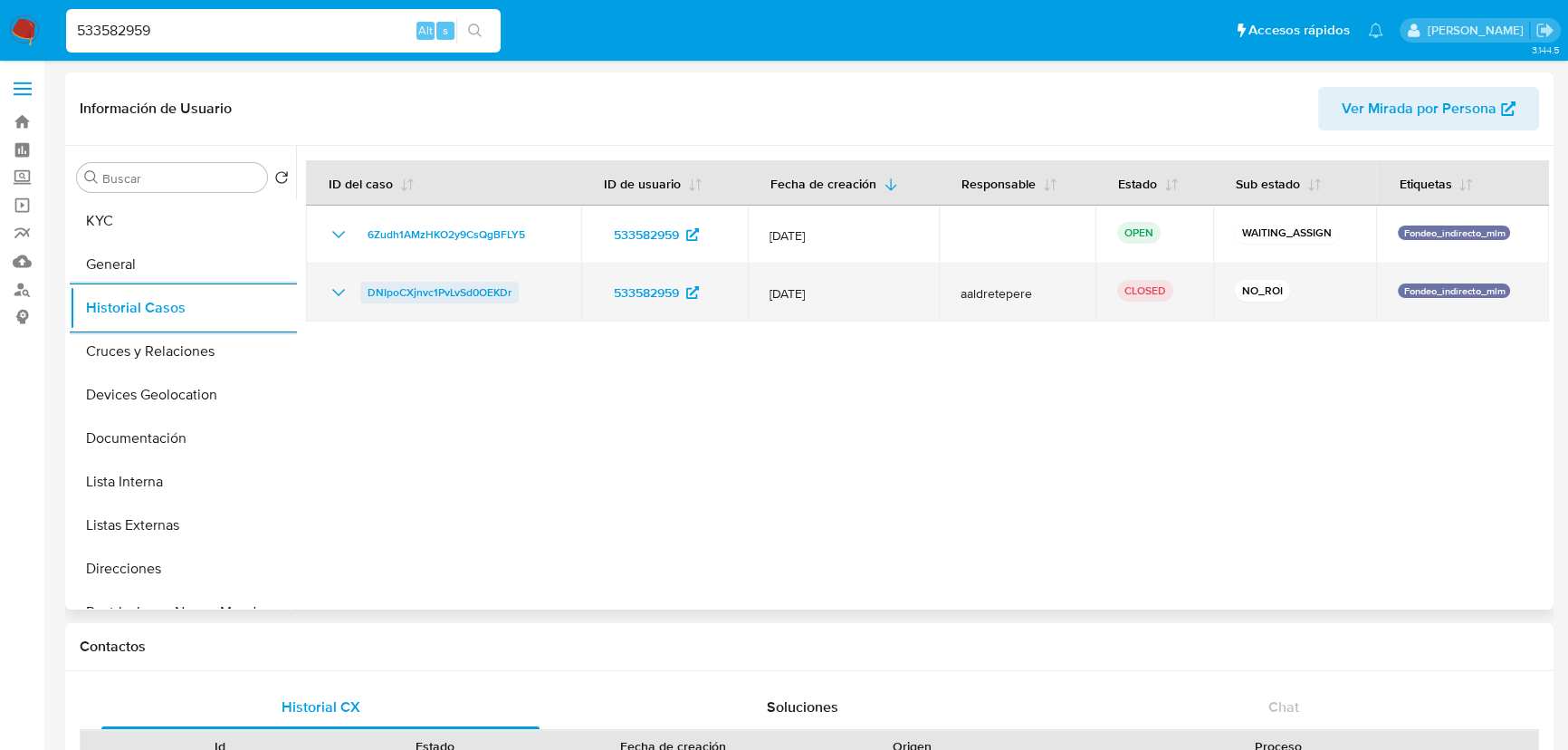 click 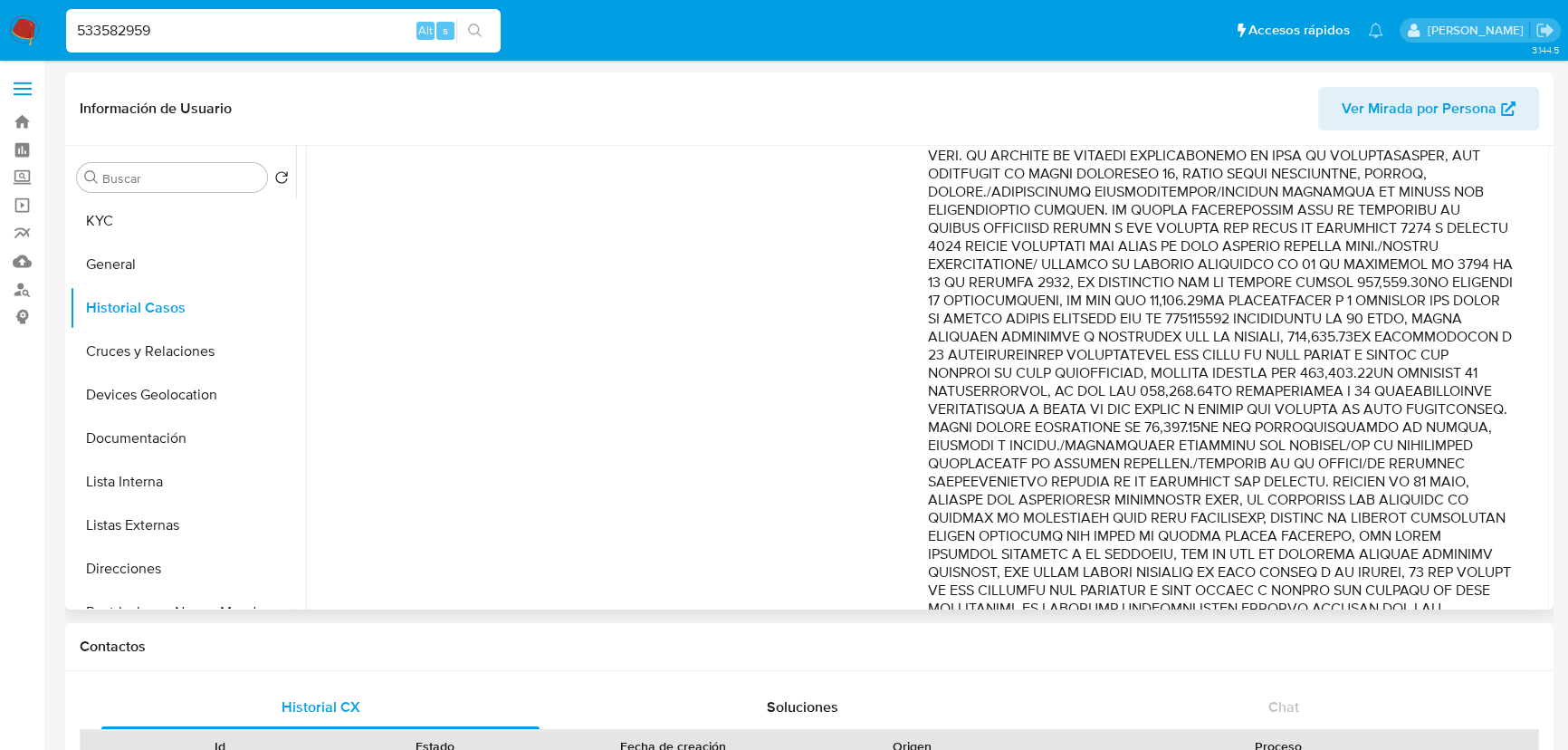 scroll, scrollTop: 476, scrollLeft: 0, axis: vertical 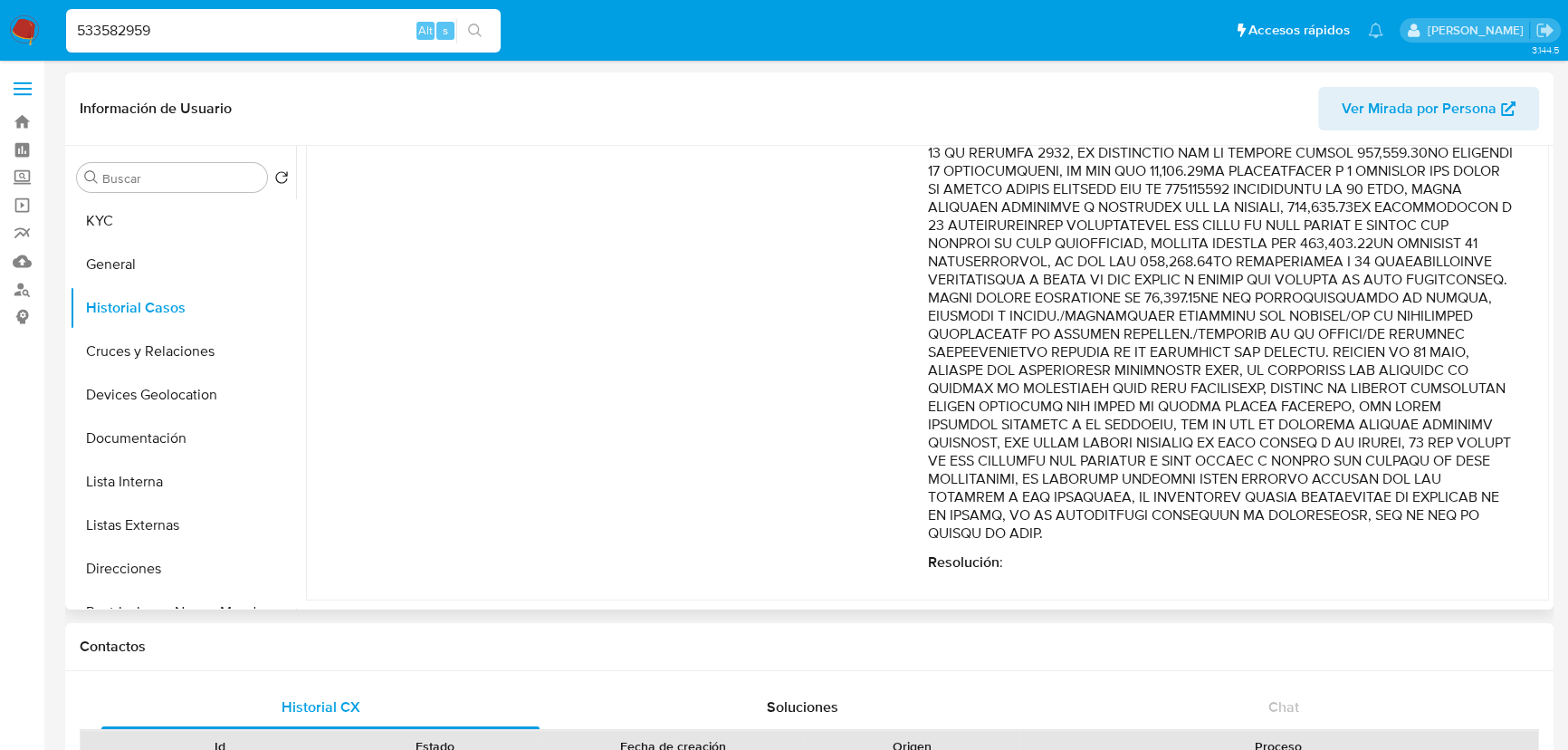 drag, startPoint x: 1324, startPoint y: 295, endPoint x: 1444, endPoint y: 562, distance: 292.72684 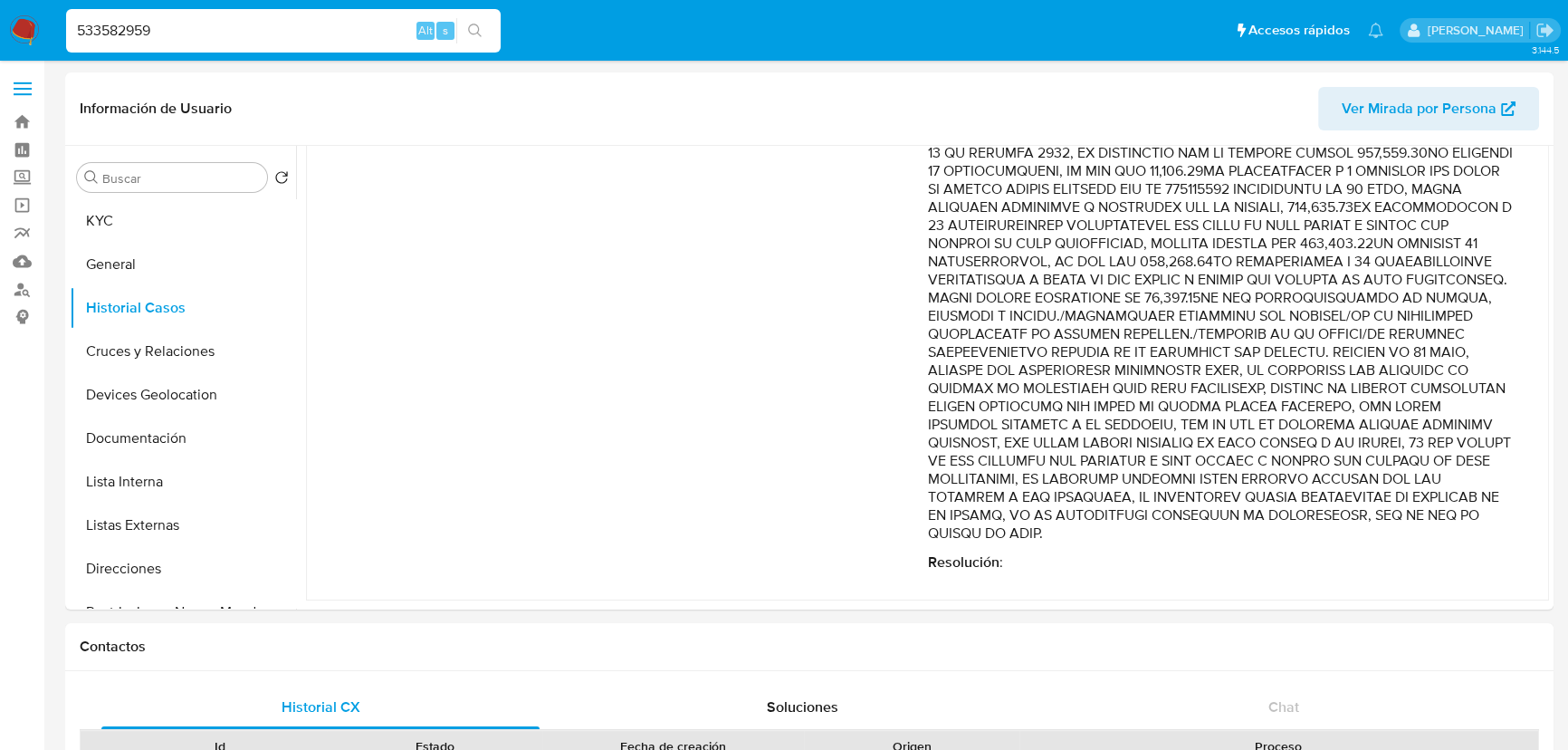 drag, startPoint x: 164, startPoint y: 29, endPoint x: 0, endPoint y: -42, distance: 178.70926 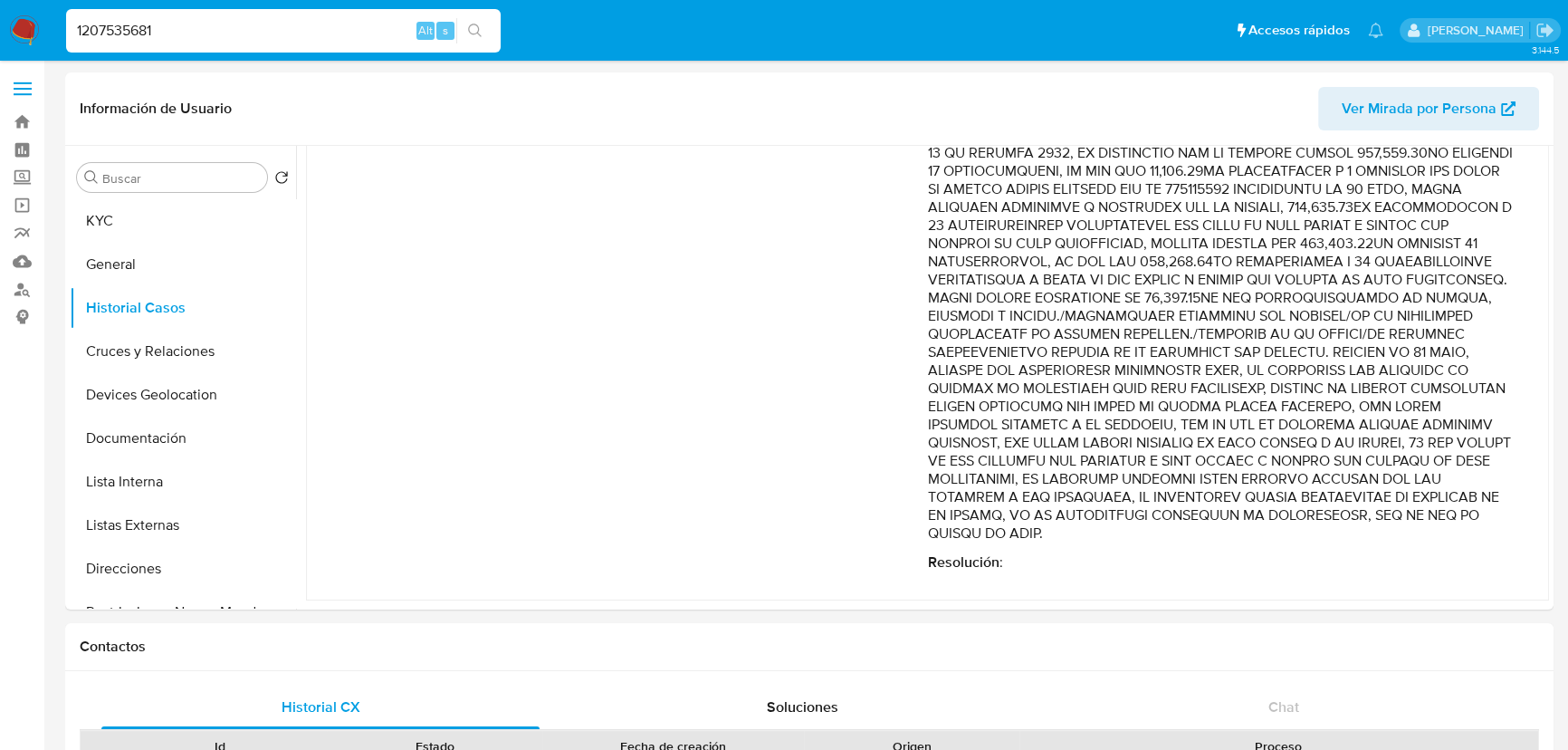 type on "1207535681" 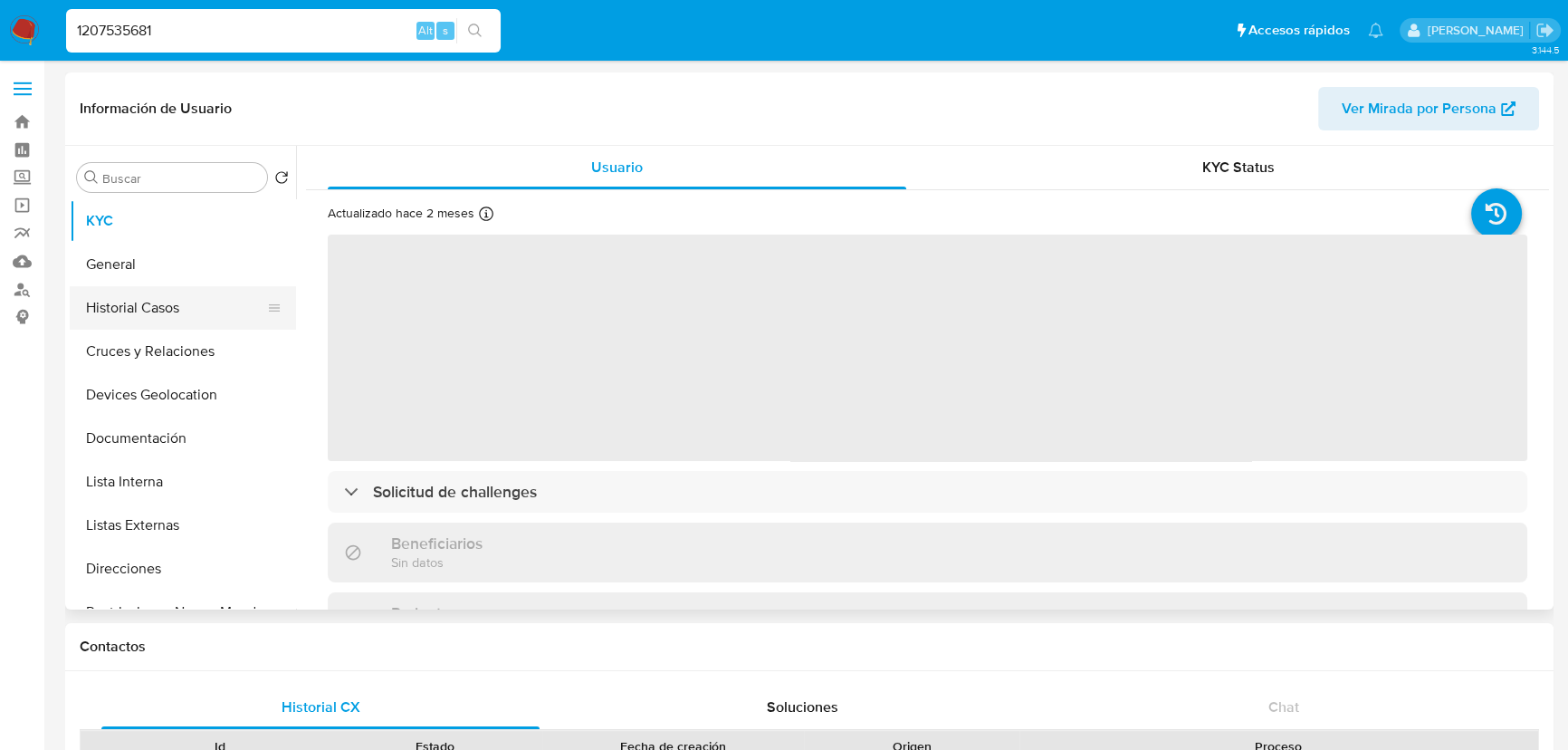 click on "Historial Casos" at bounding box center [176, 308] 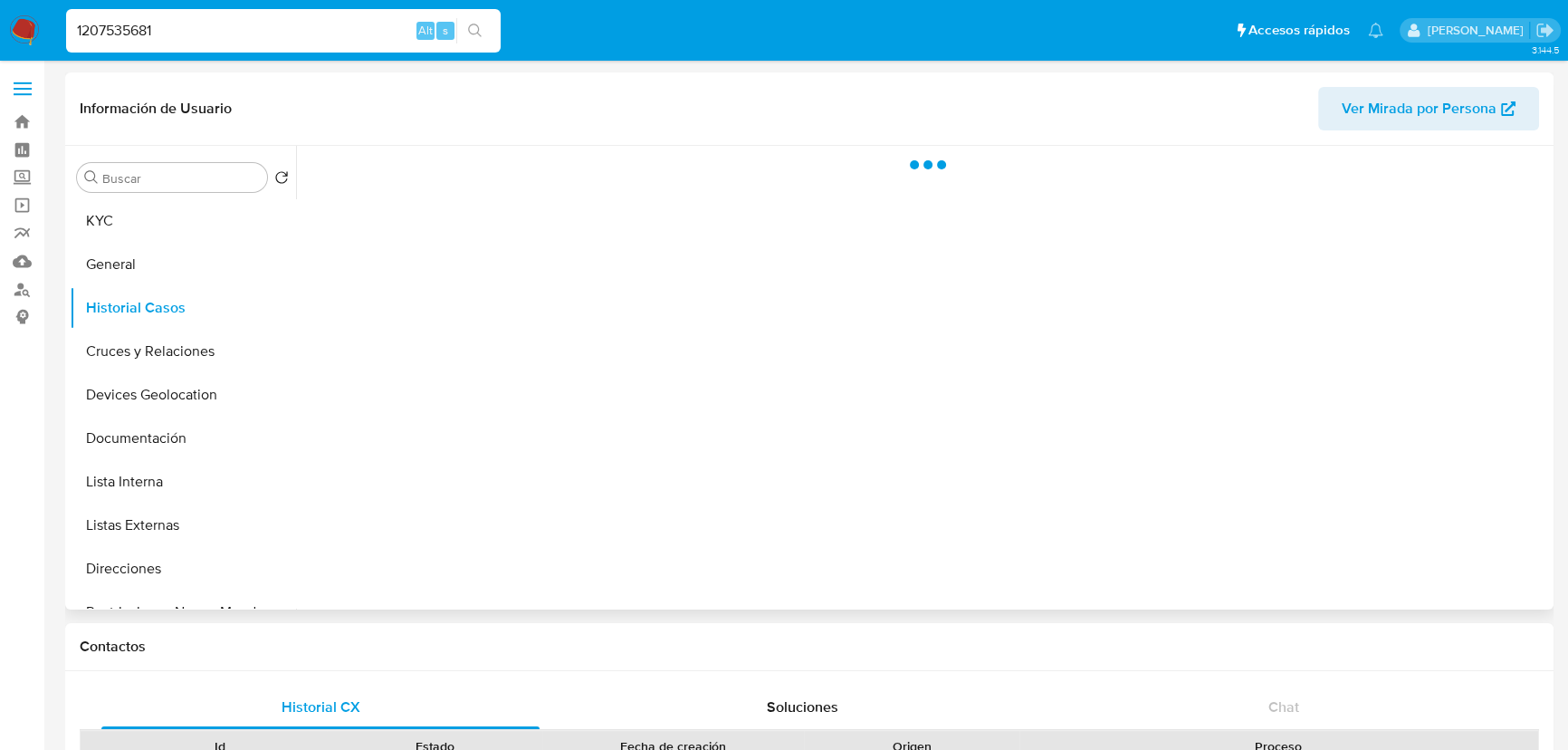 select on "10" 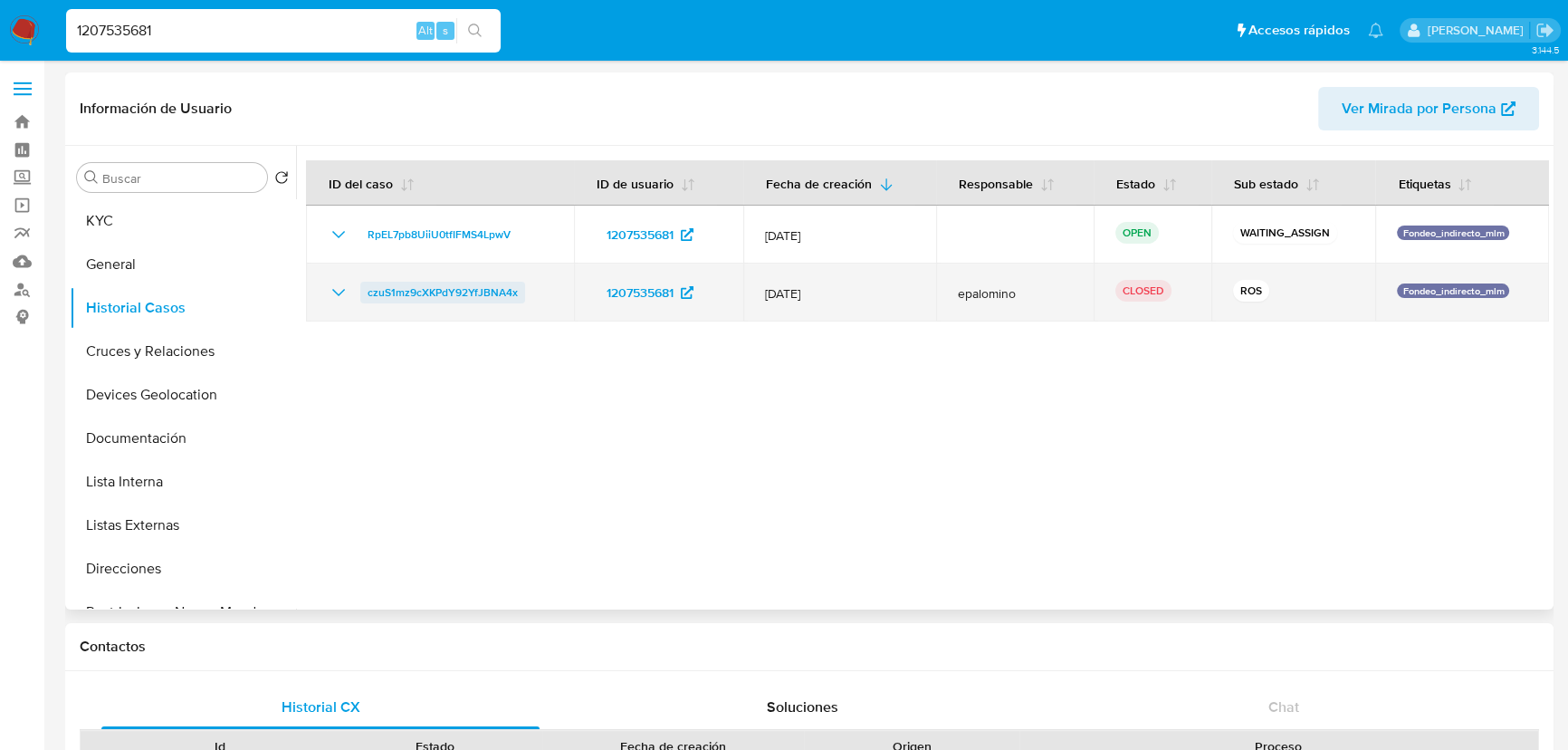 drag, startPoint x: 340, startPoint y: 289, endPoint x: 487, endPoint y: 319, distance: 150.03 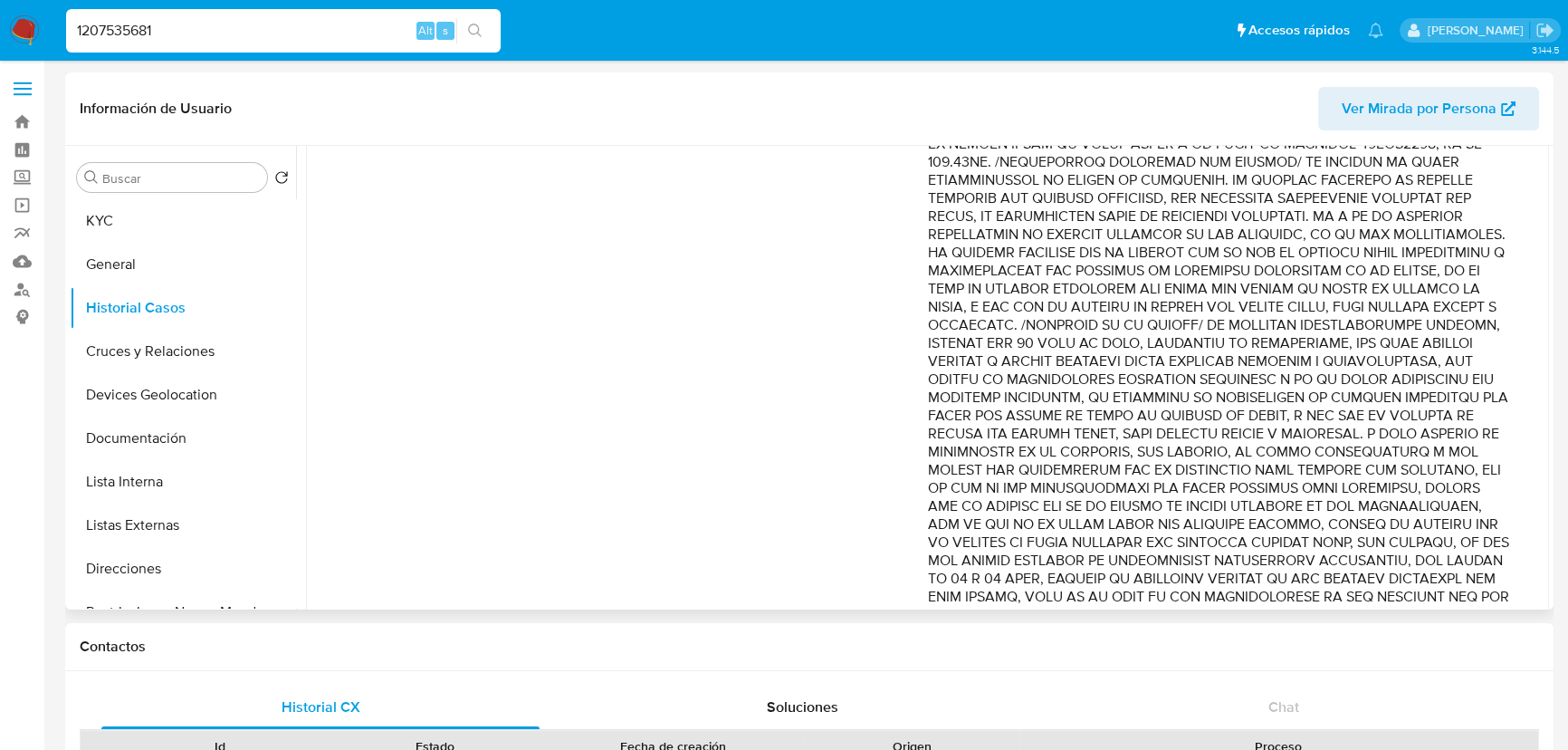 scroll, scrollTop: 741, scrollLeft: 0, axis: vertical 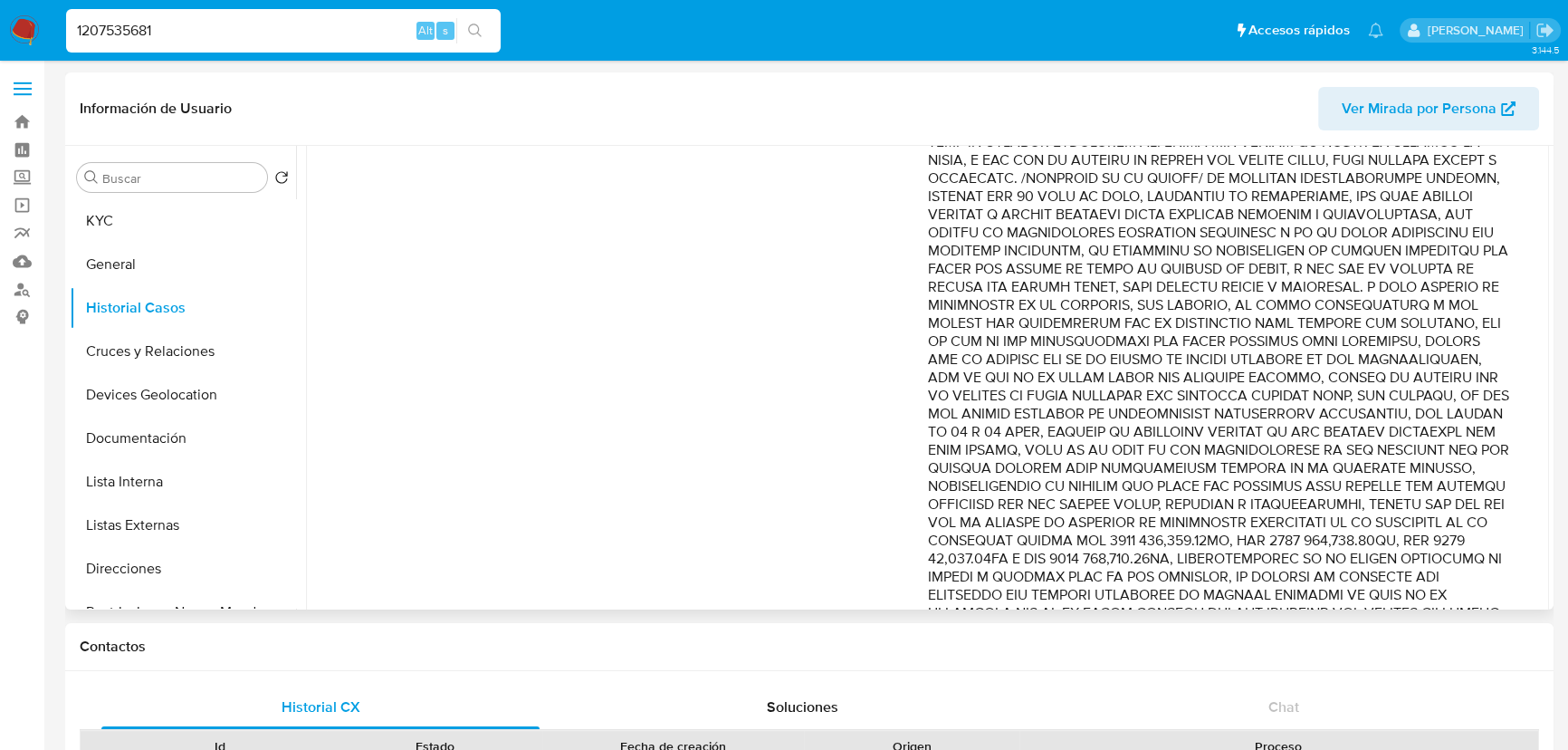drag, startPoint x: 1238, startPoint y: 329, endPoint x: 1358, endPoint y: 413, distance: 146.47867 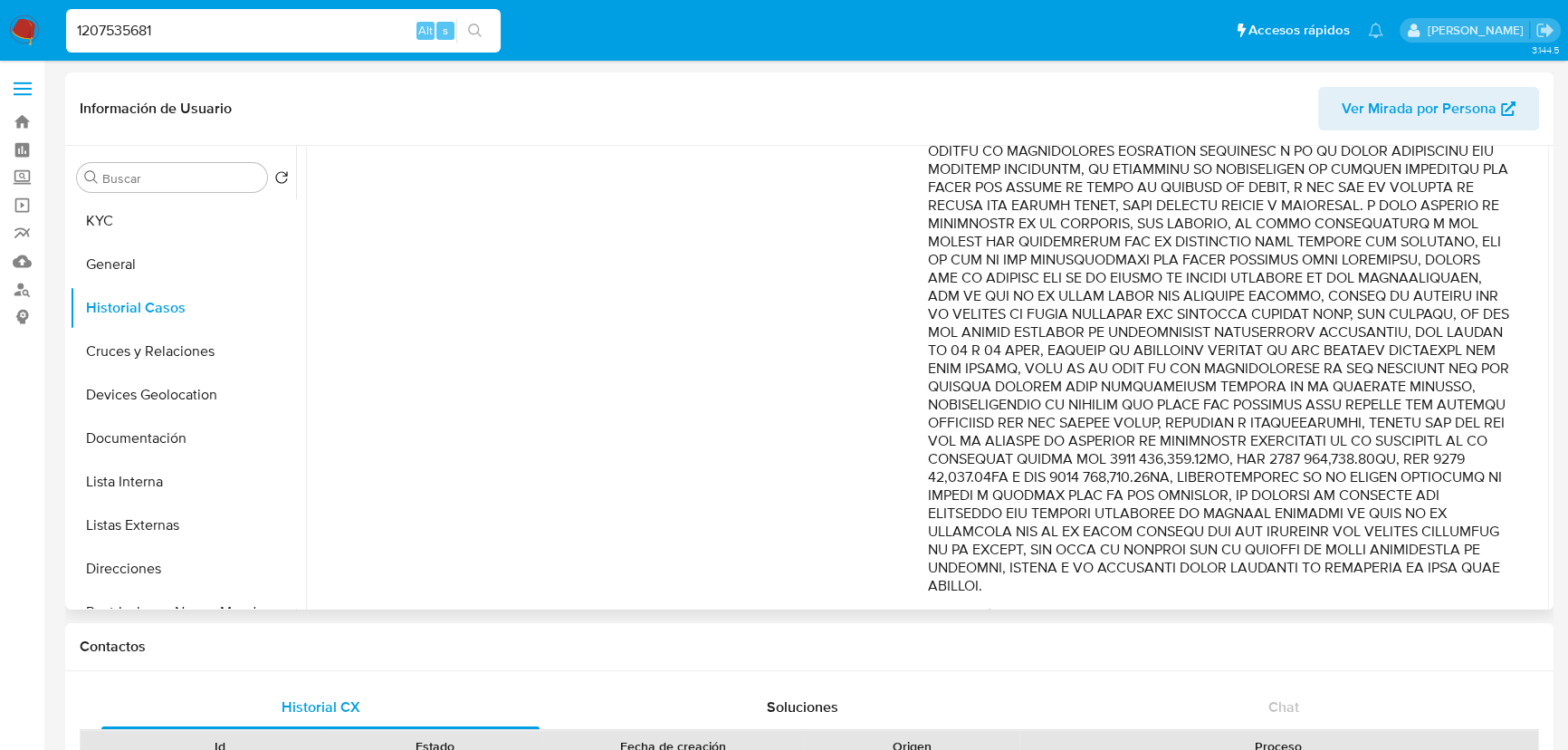 scroll, scrollTop: 911, scrollLeft: 0, axis: vertical 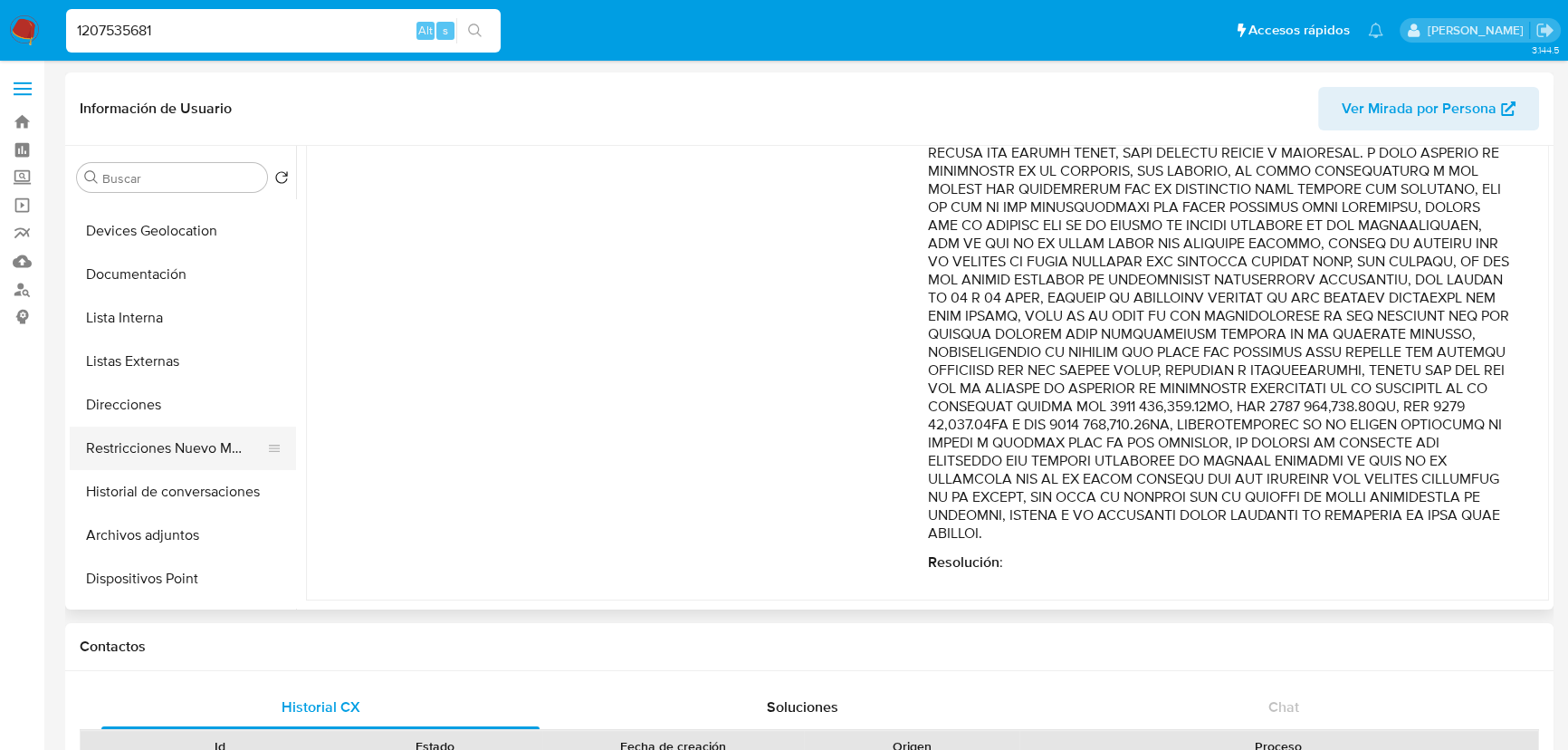 click on "Restricciones Nuevo Mundo" at bounding box center [176, 448] 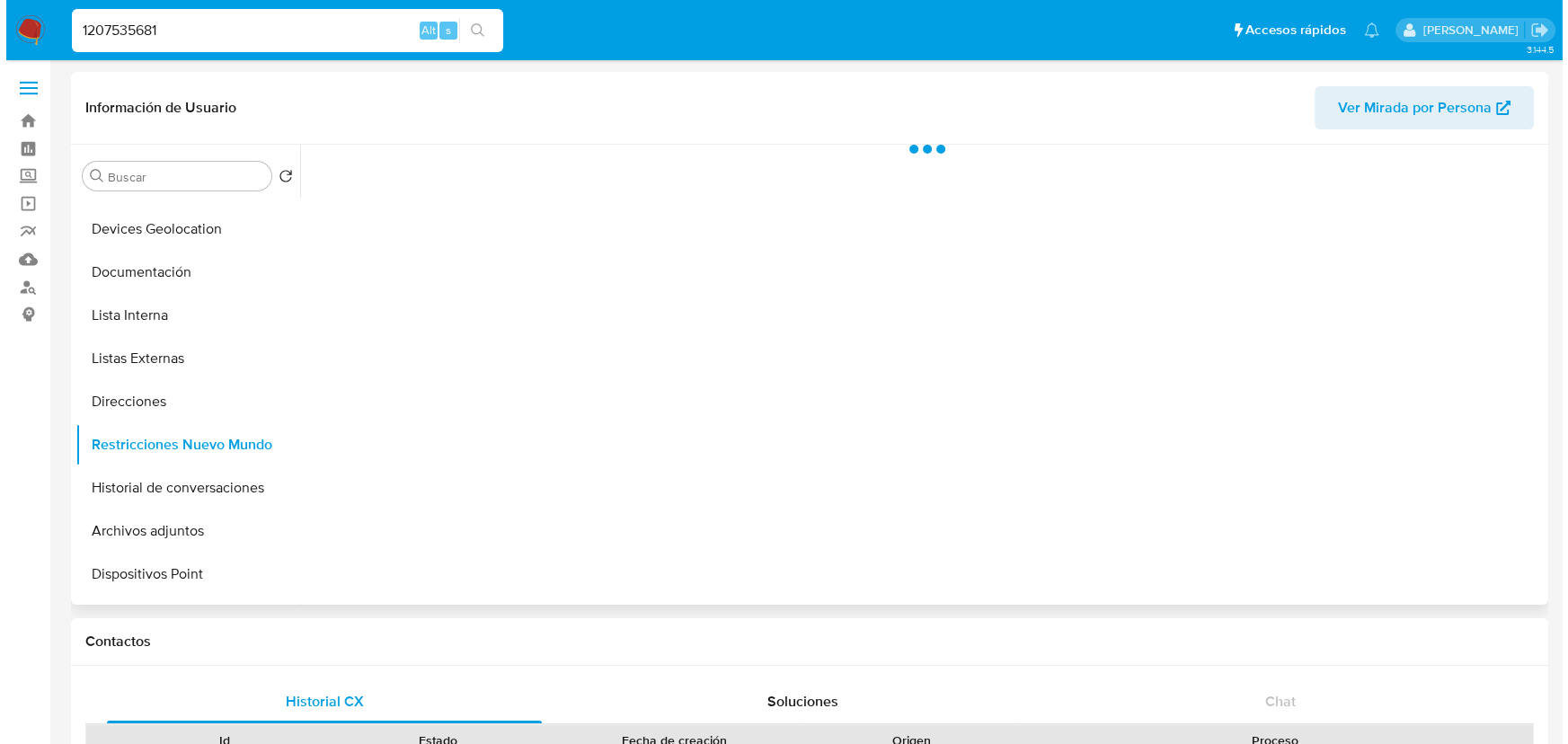 scroll, scrollTop: 0, scrollLeft: 0, axis: both 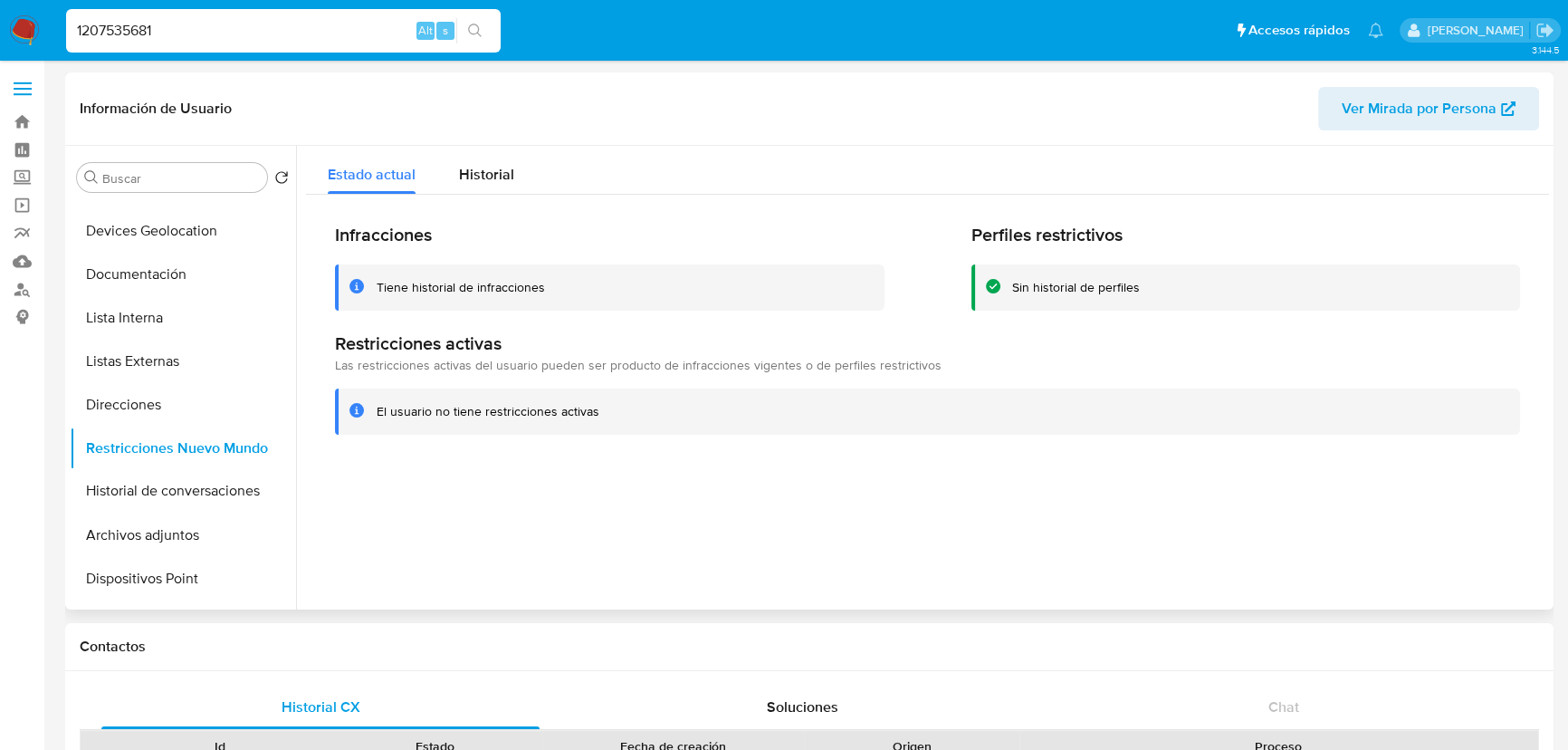 drag, startPoint x: 262, startPoint y: 493, endPoint x: 477, endPoint y: 431, distance: 223.76103 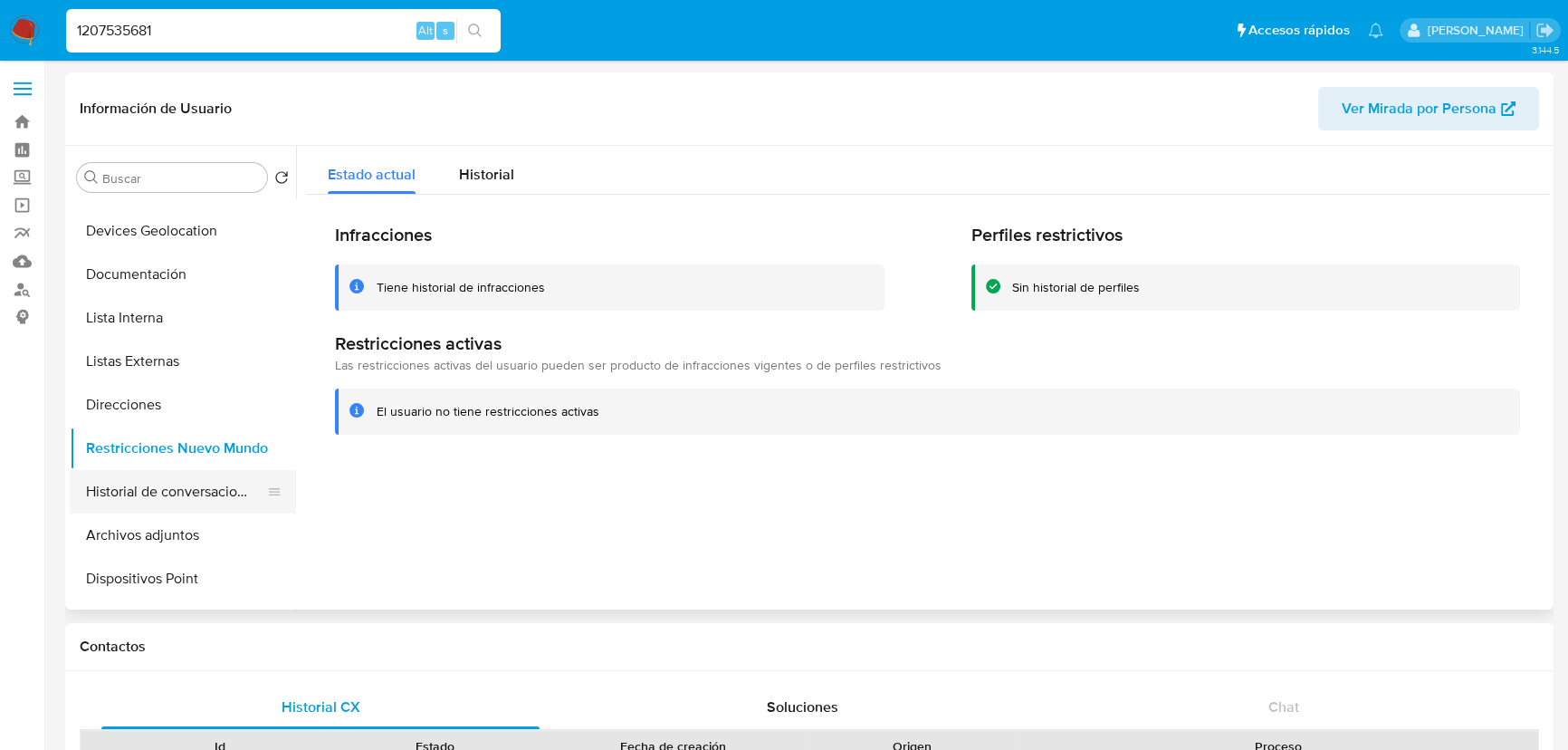 click on "Historial de conversaciones" at bounding box center [176, 492] 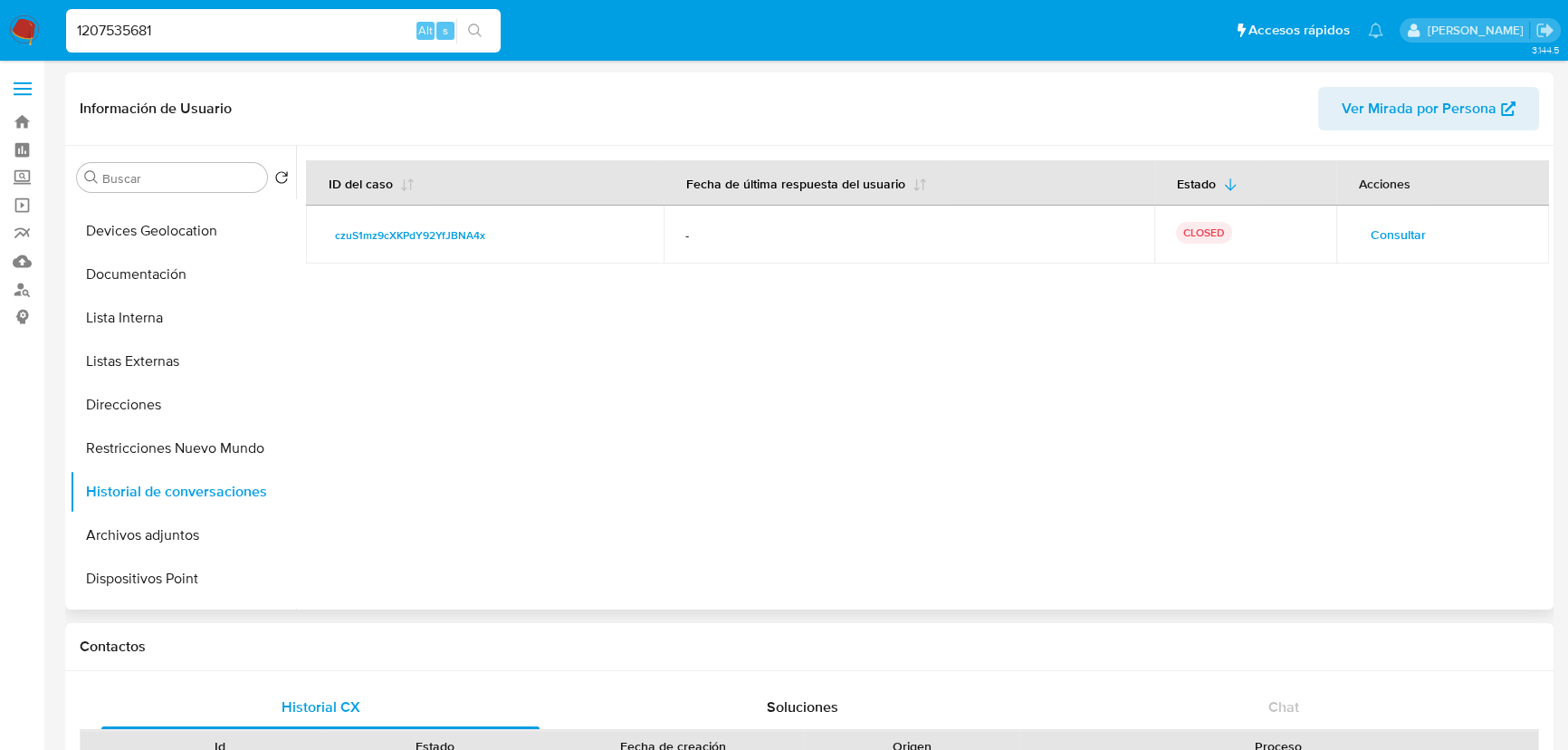 click on "Consultar" at bounding box center [1442, 235] 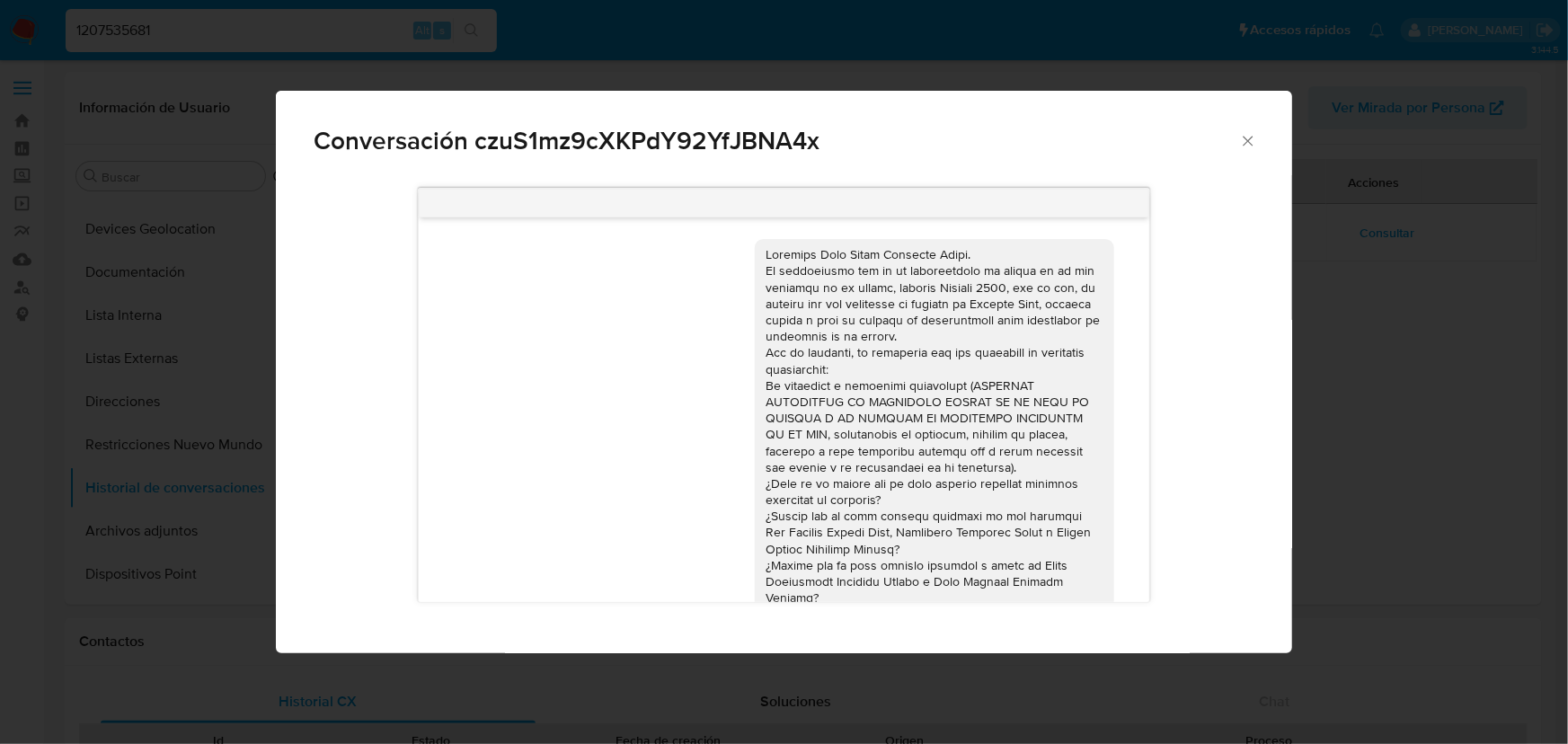 scroll, scrollTop: 476, scrollLeft: 0, axis: vertical 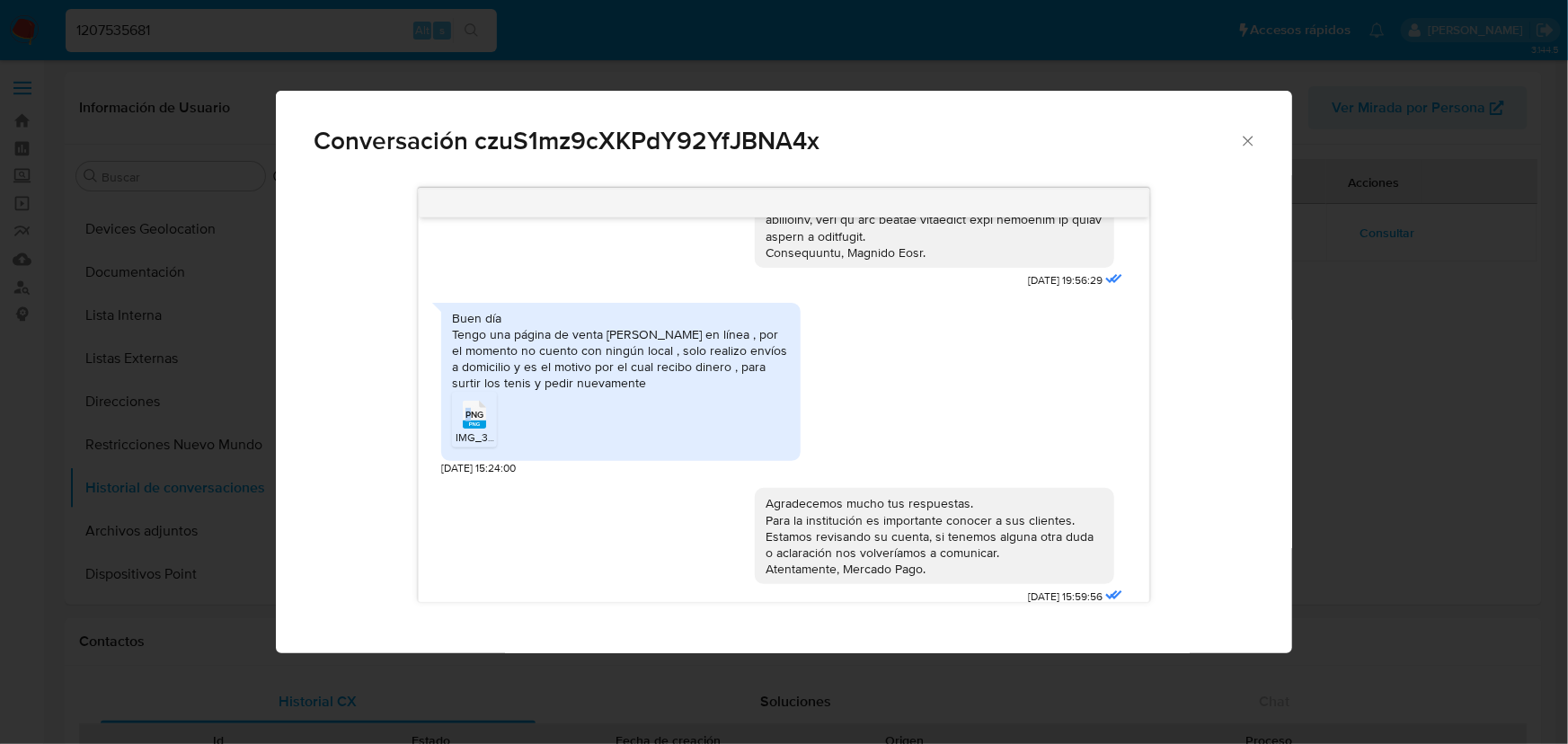 click on "PNG" at bounding box center (474, 414) 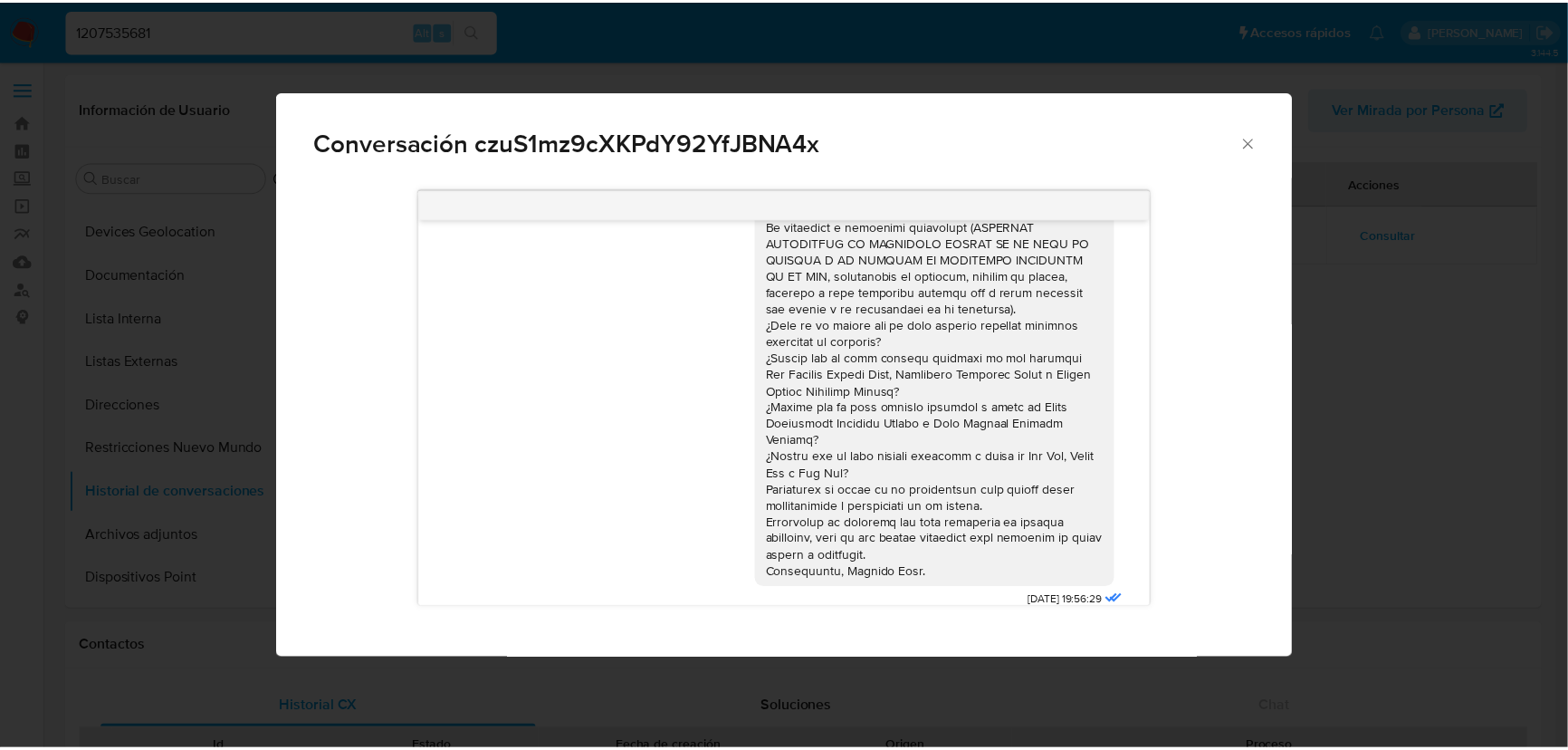scroll, scrollTop: 151, scrollLeft: 0, axis: vertical 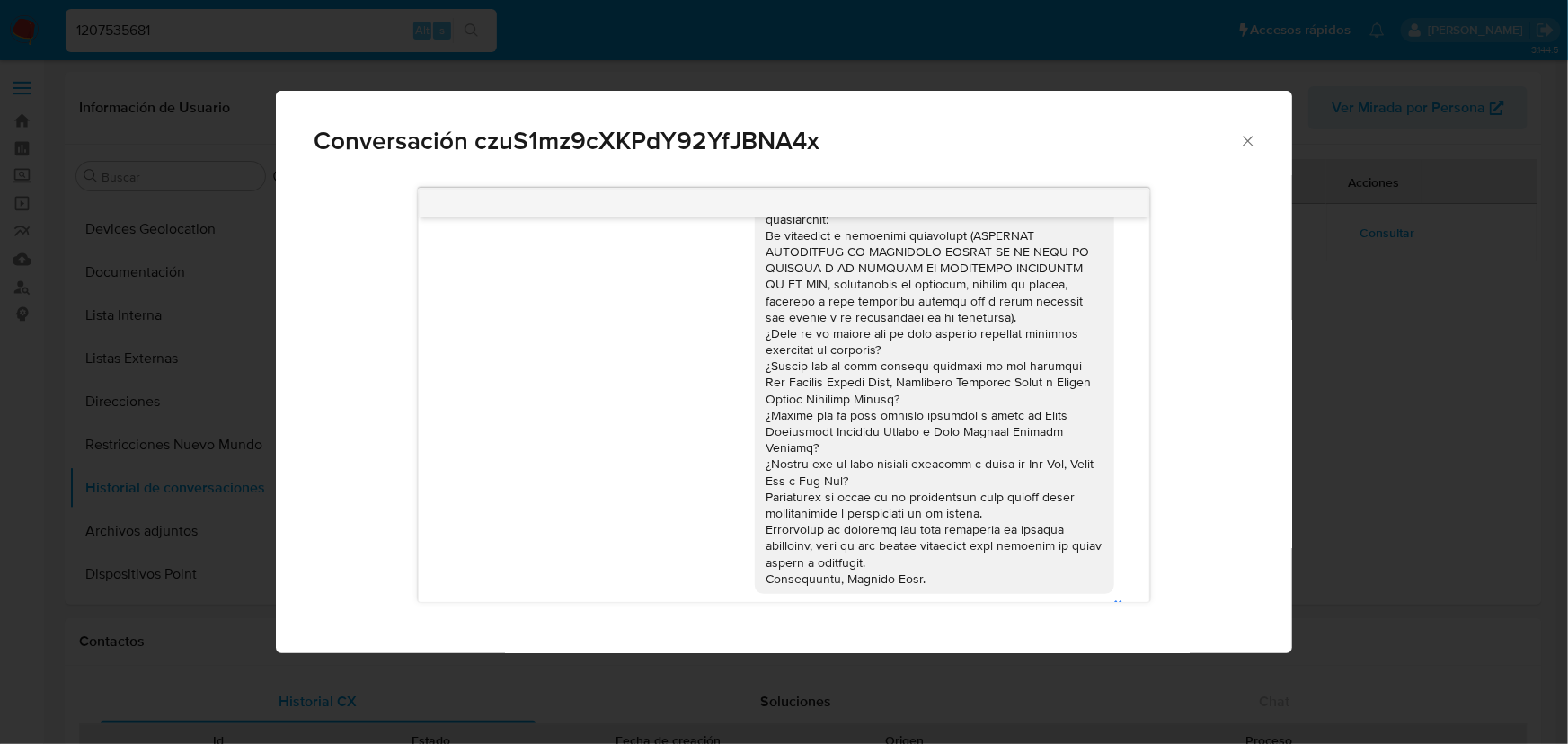 click 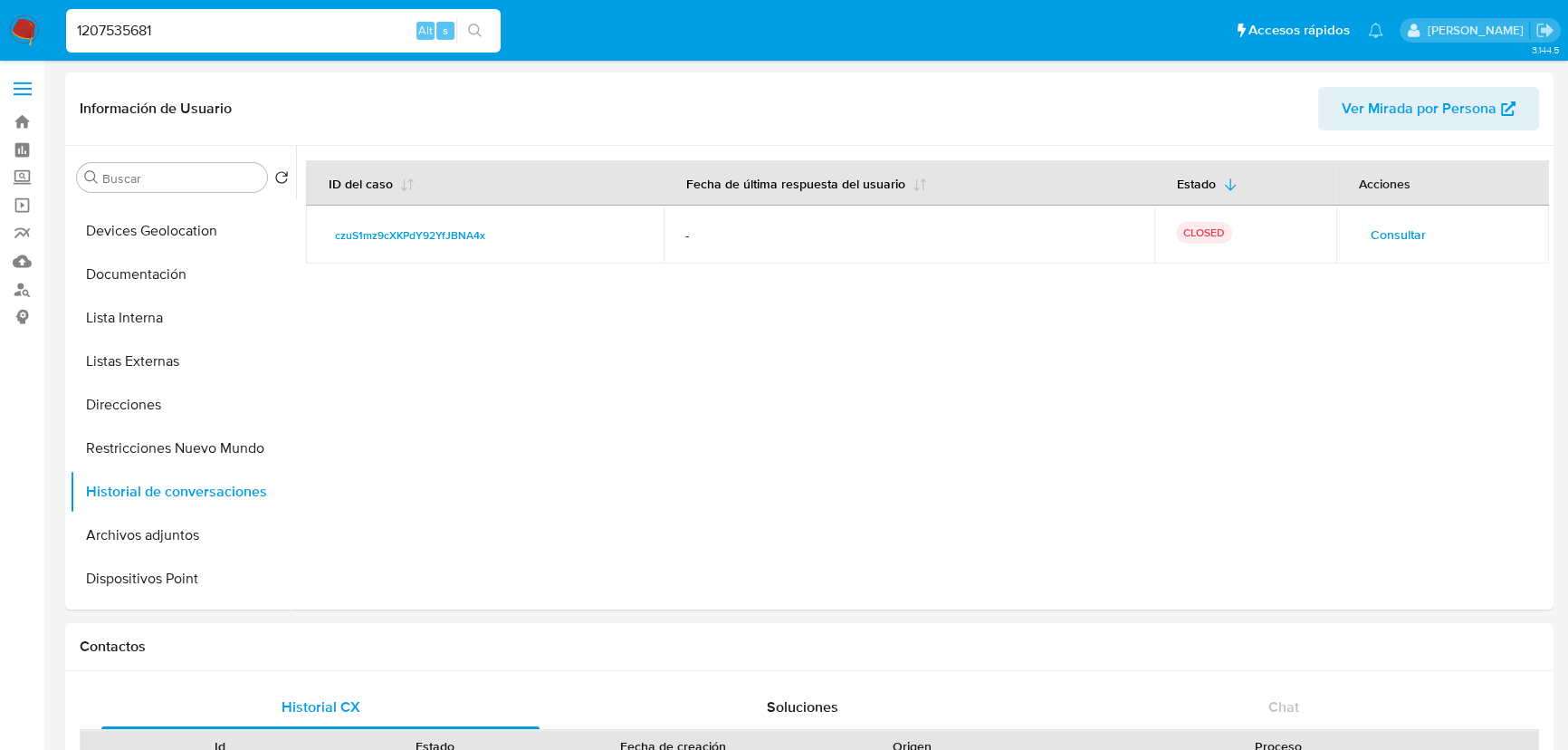drag, startPoint x: 69, startPoint y: 27, endPoint x: 0, endPoint y: 14, distance: 70.21396 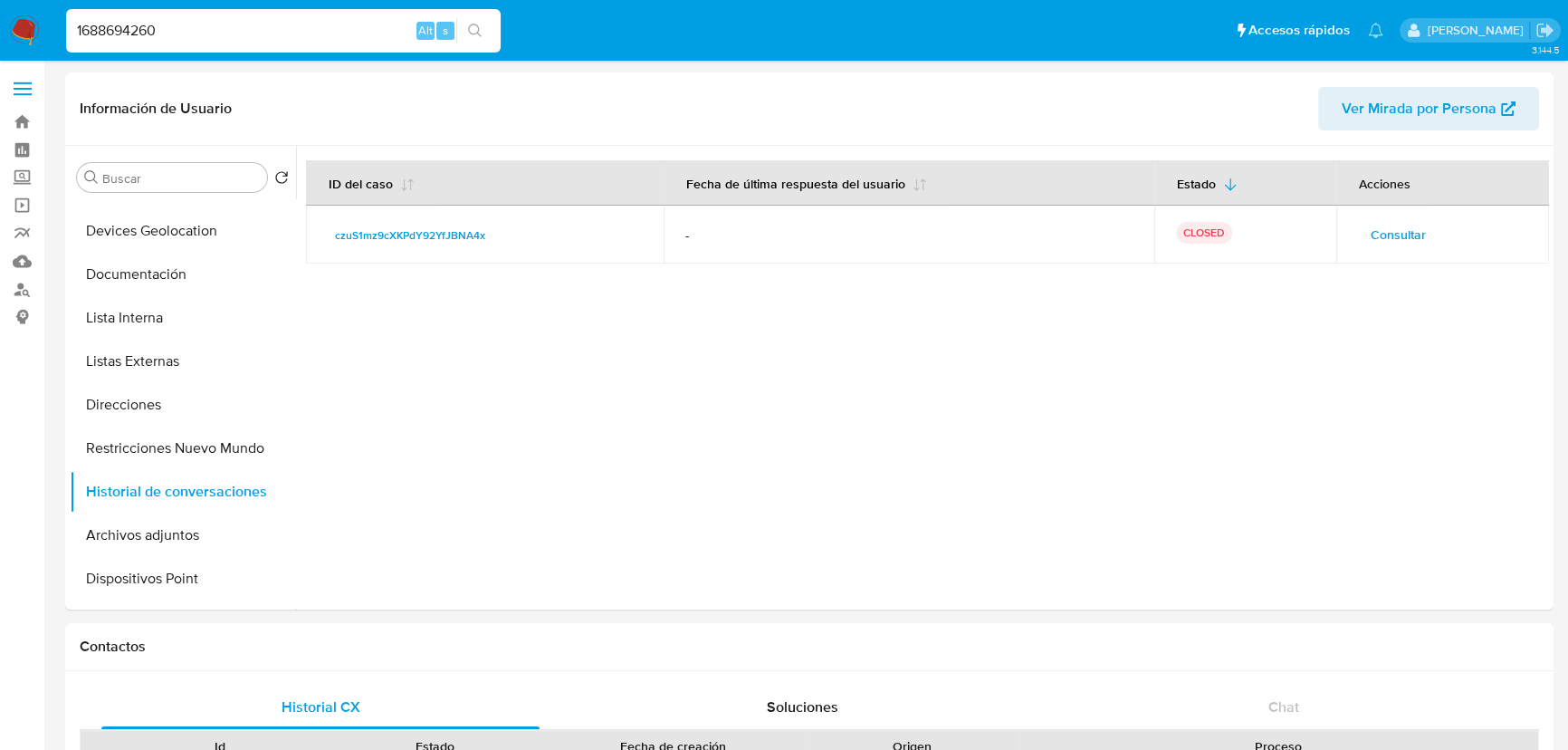 type on "1688694260" 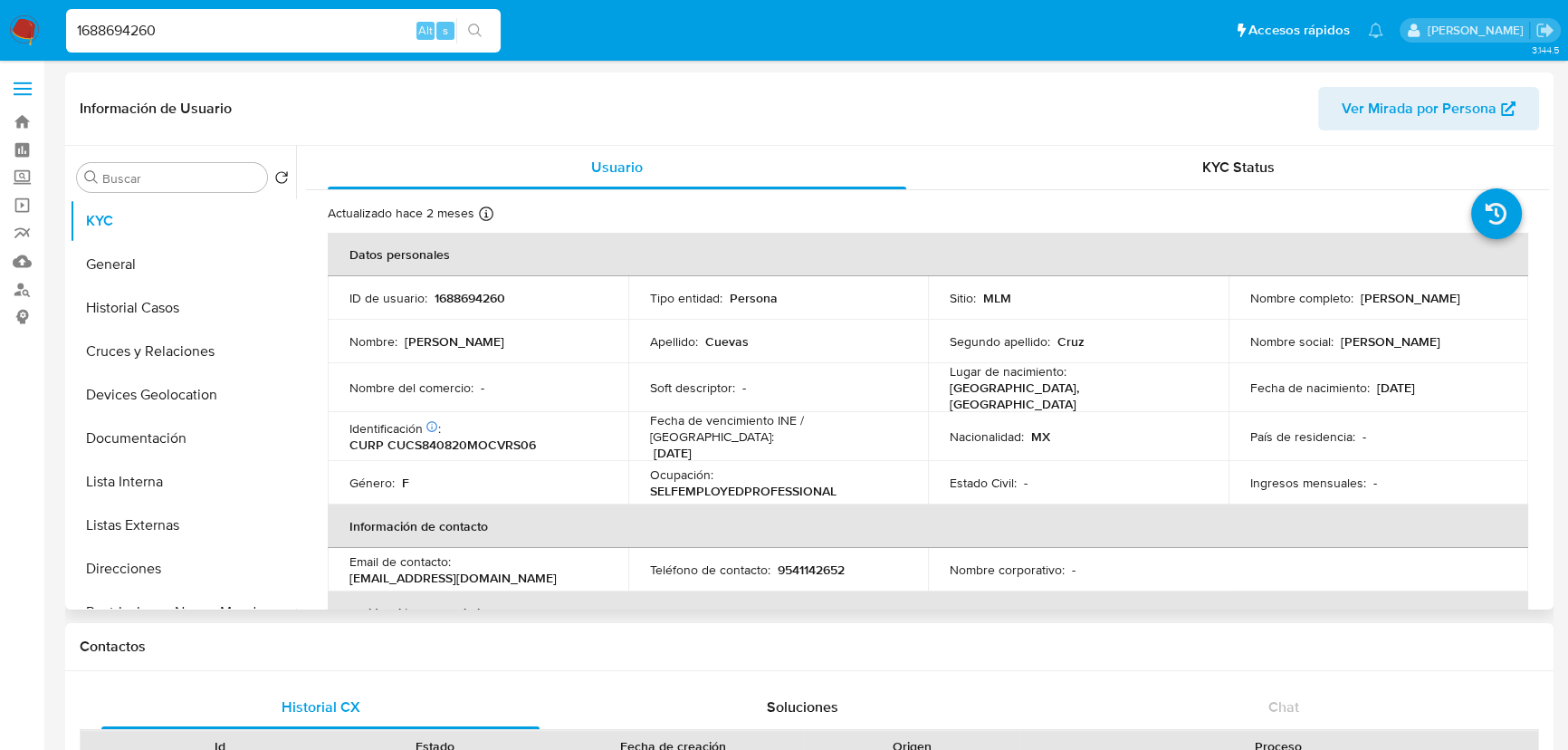 select on "10" 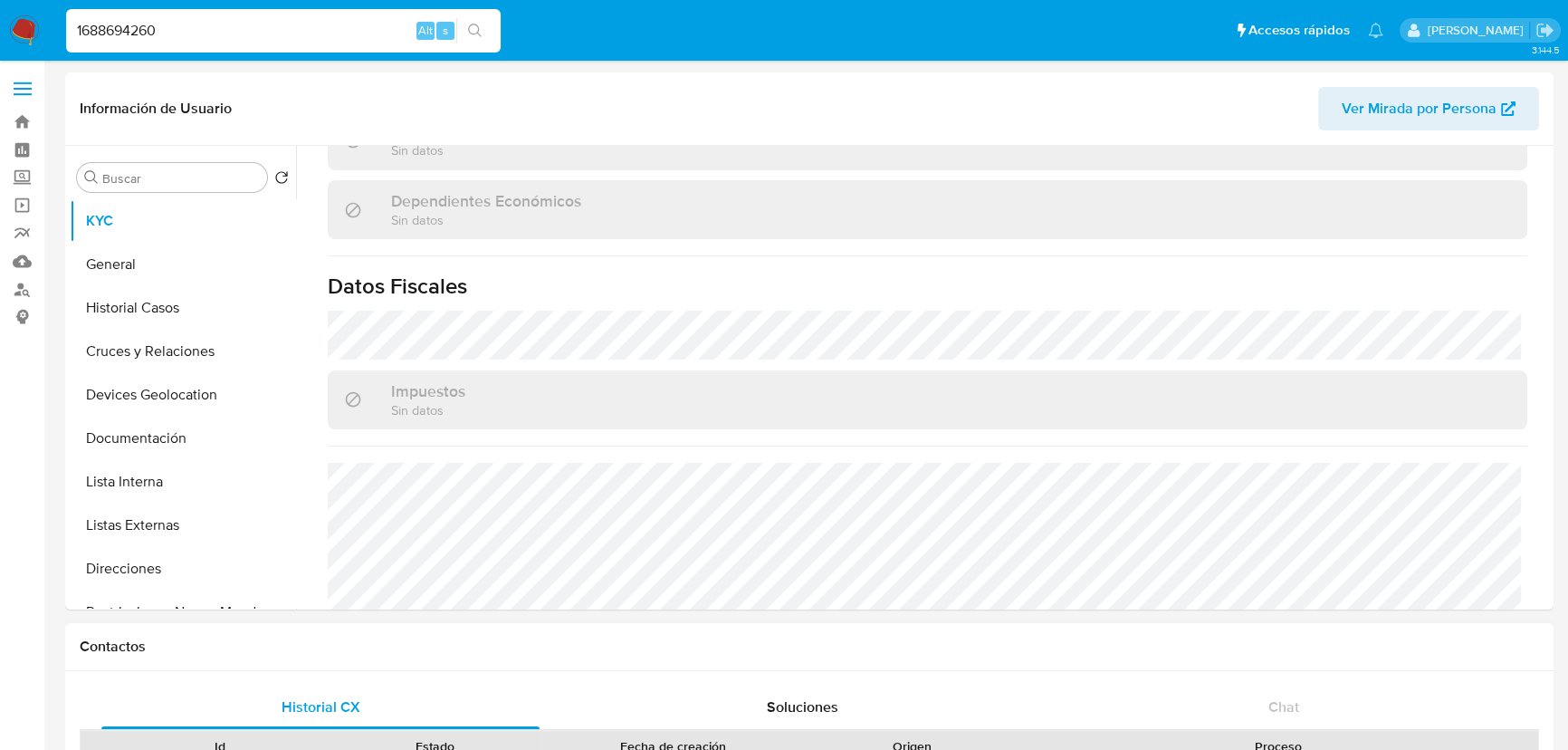 scroll, scrollTop: 1120, scrollLeft: 0, axis: vertical 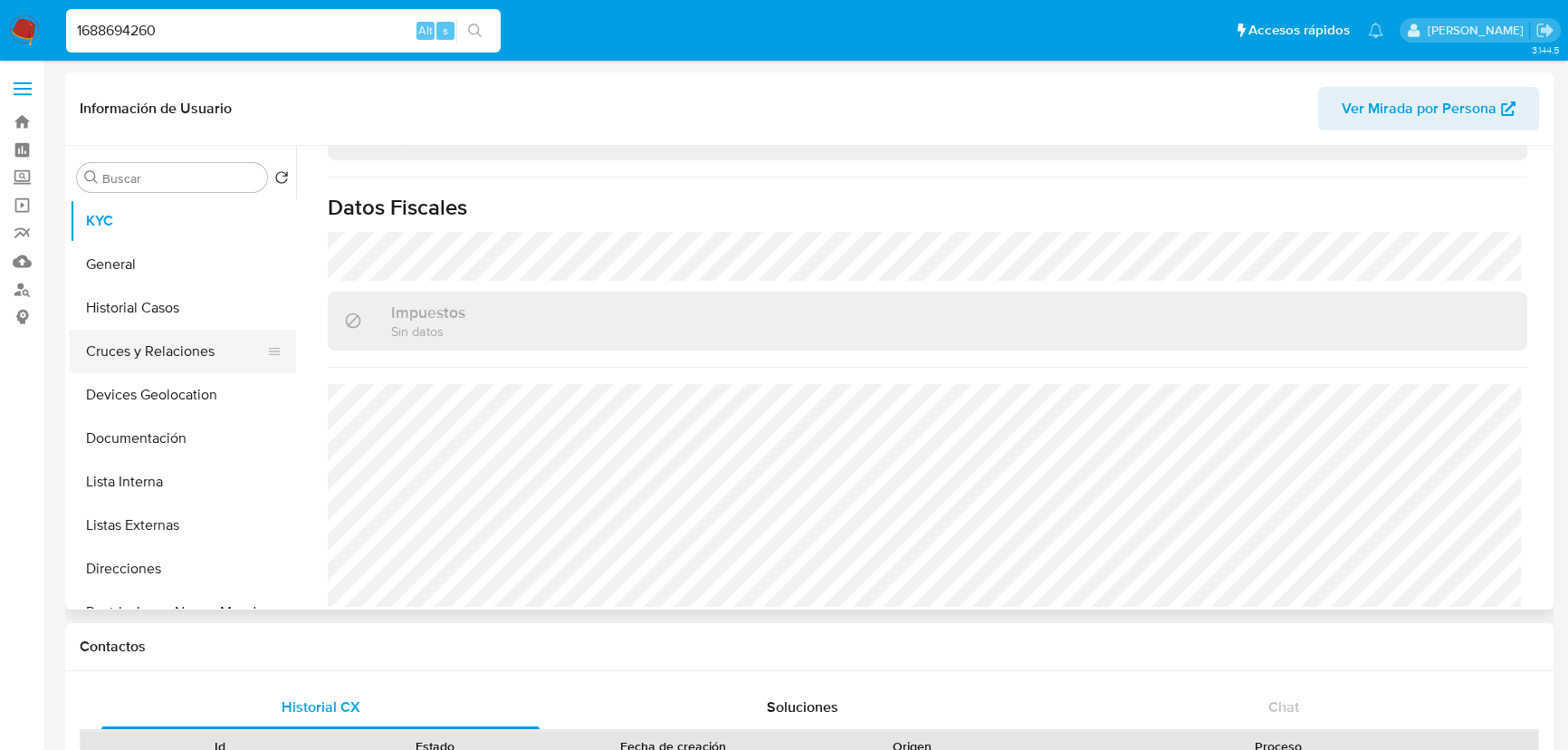 click on "Cruces y Relaciones" at bounding box center (176, 351) 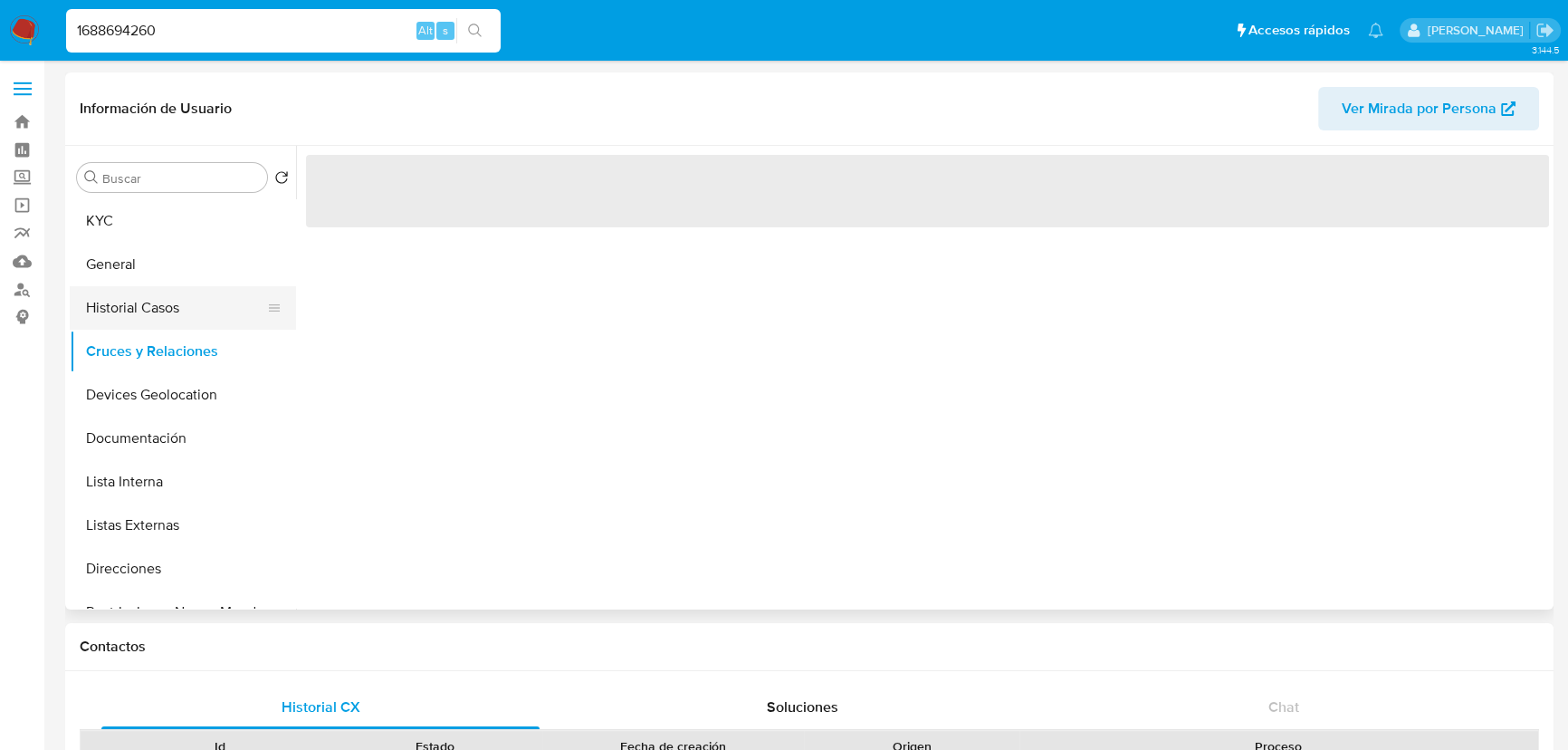 scroll, scrollTop: 0, scrollLeft: 0, axis: both 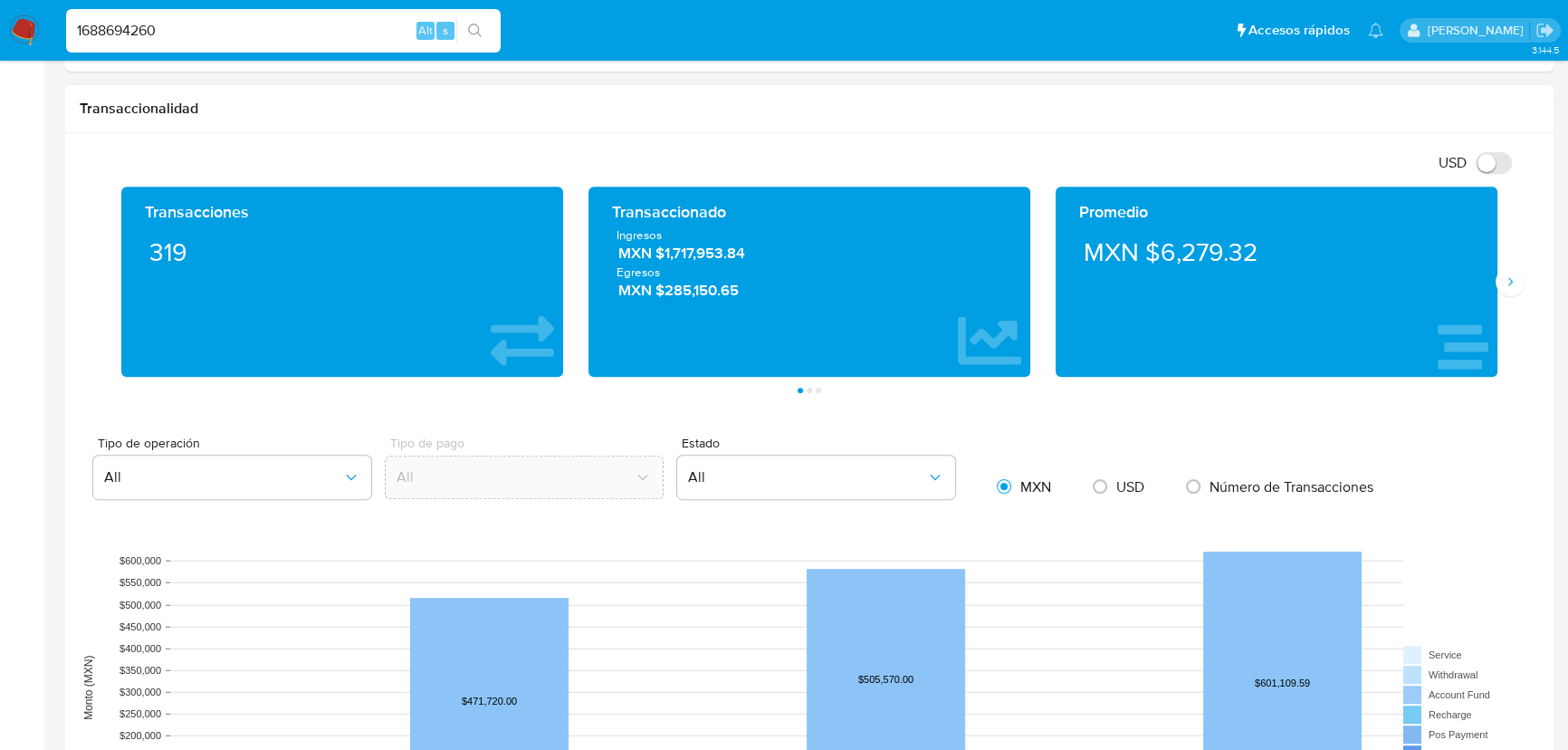type 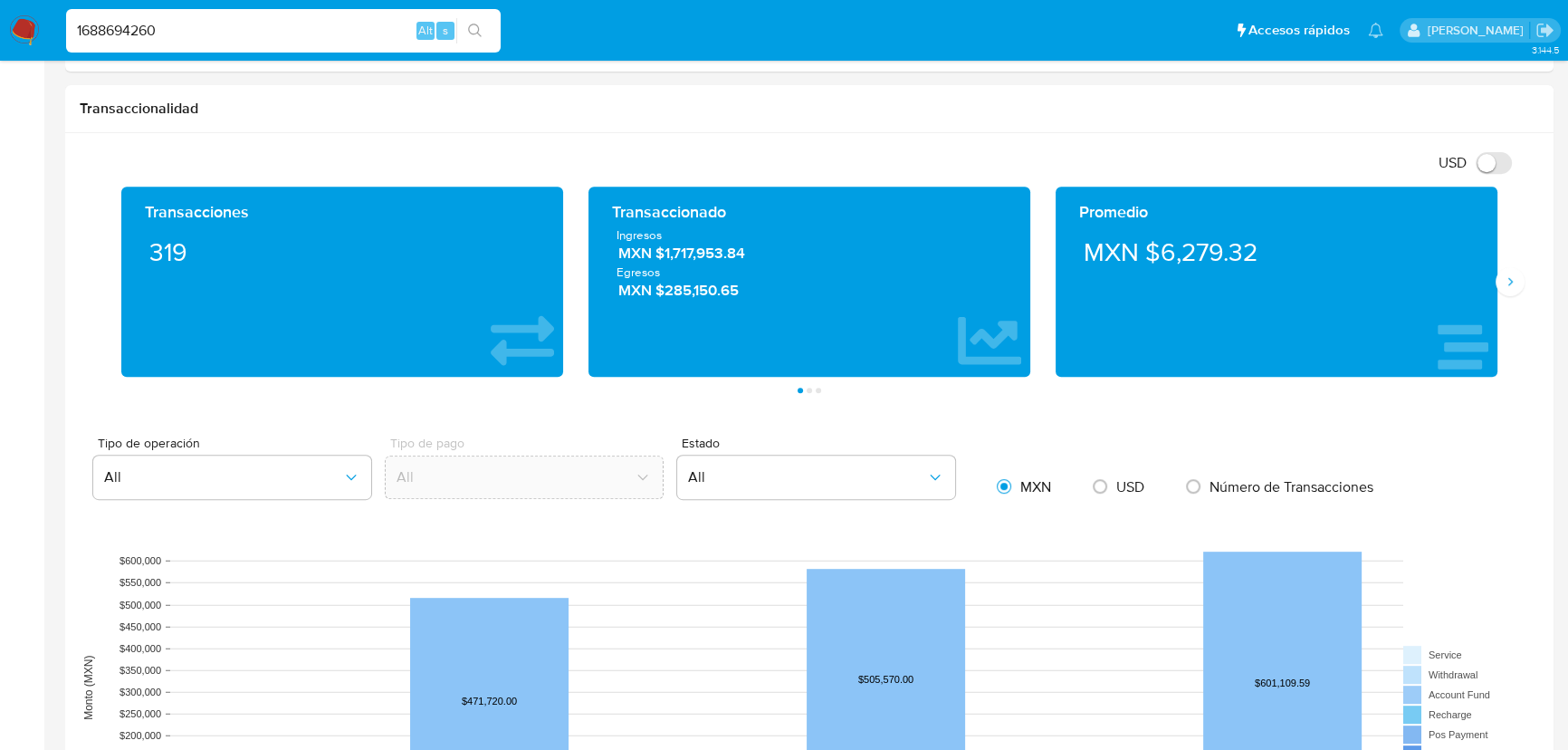 drag, startPoint x: 225, startPoint y: 42, endPoint x: 221, endPoint y: 27, distance: 15.524175 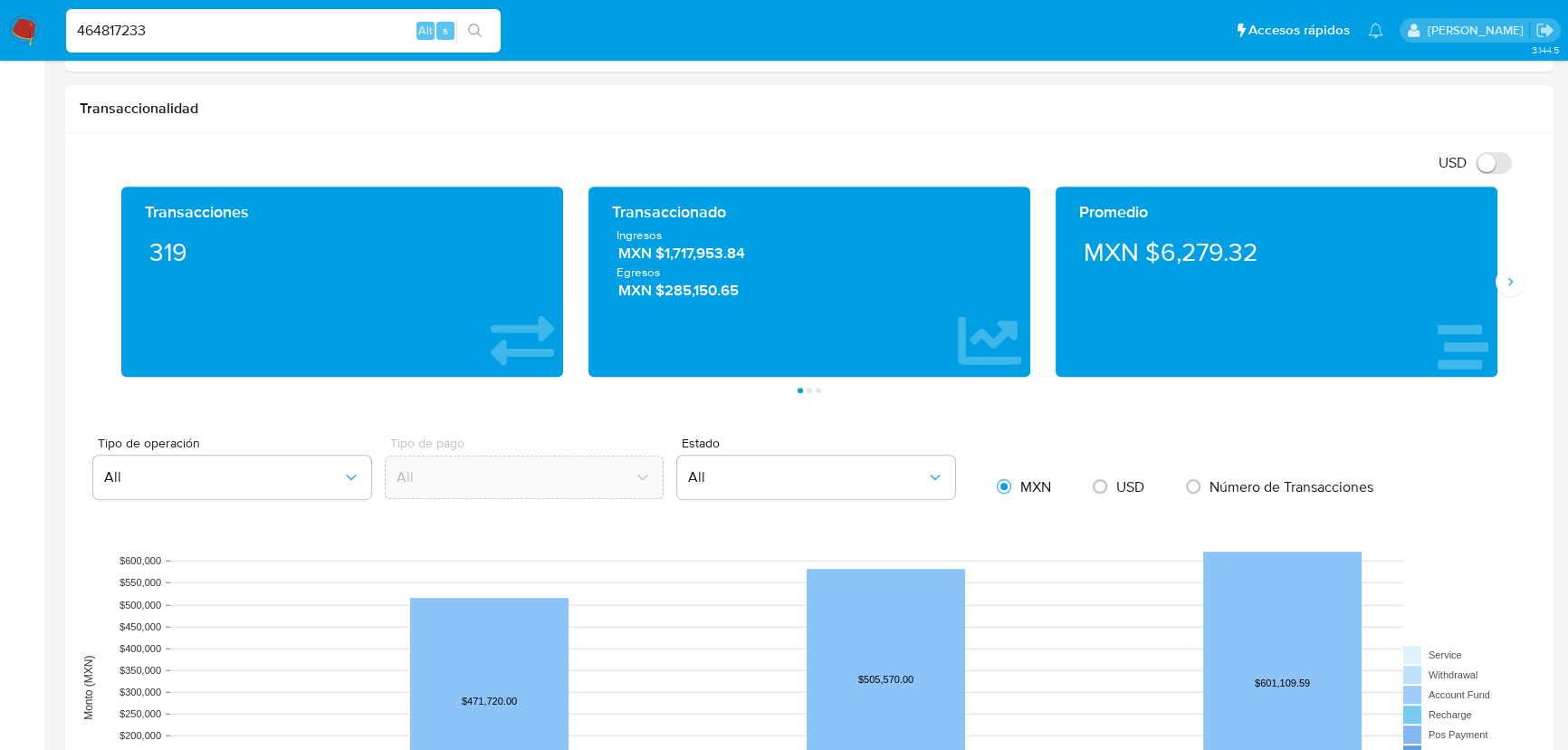 type on "464817233" 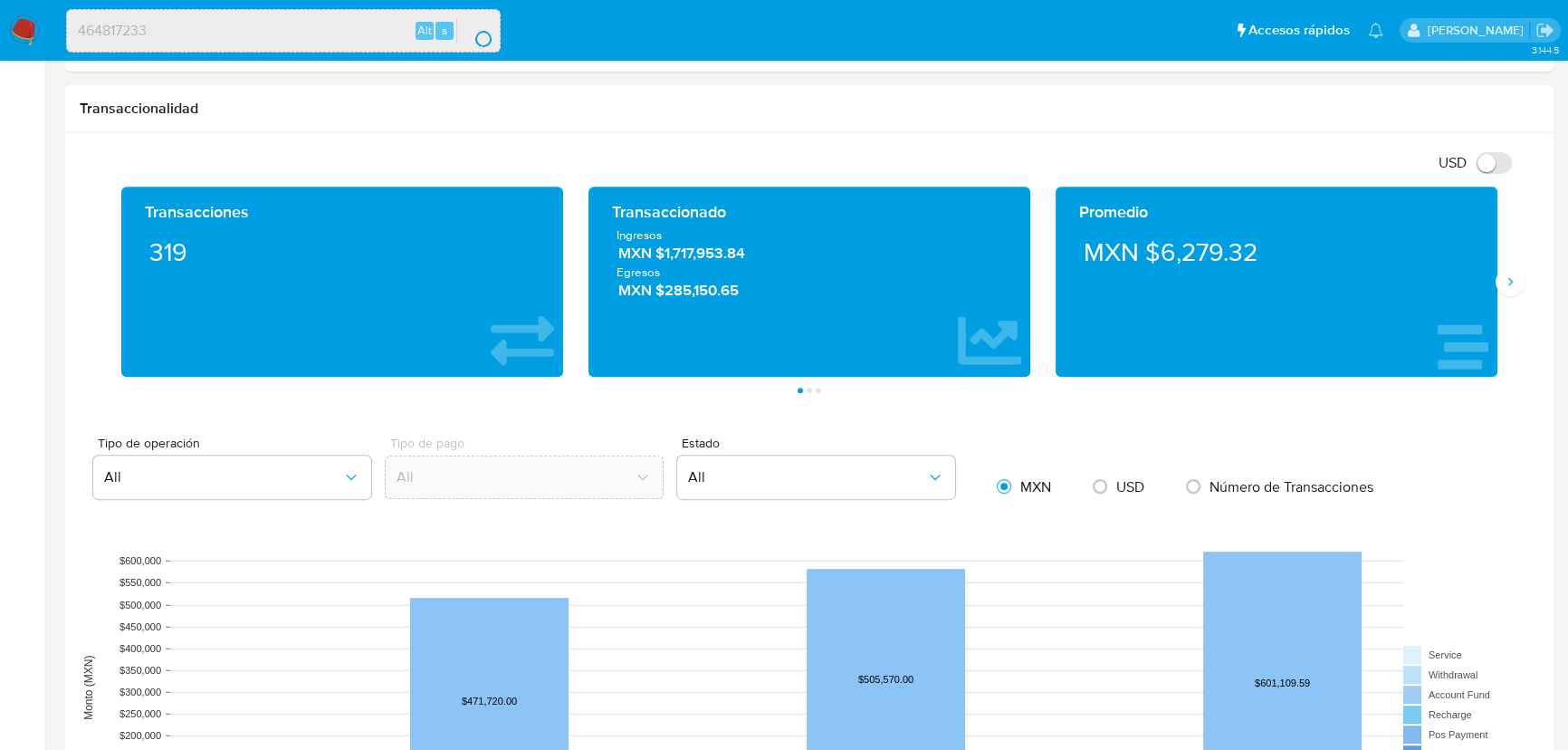 scroll, scrollTop: 0, scrollLeft: 0, axis: both 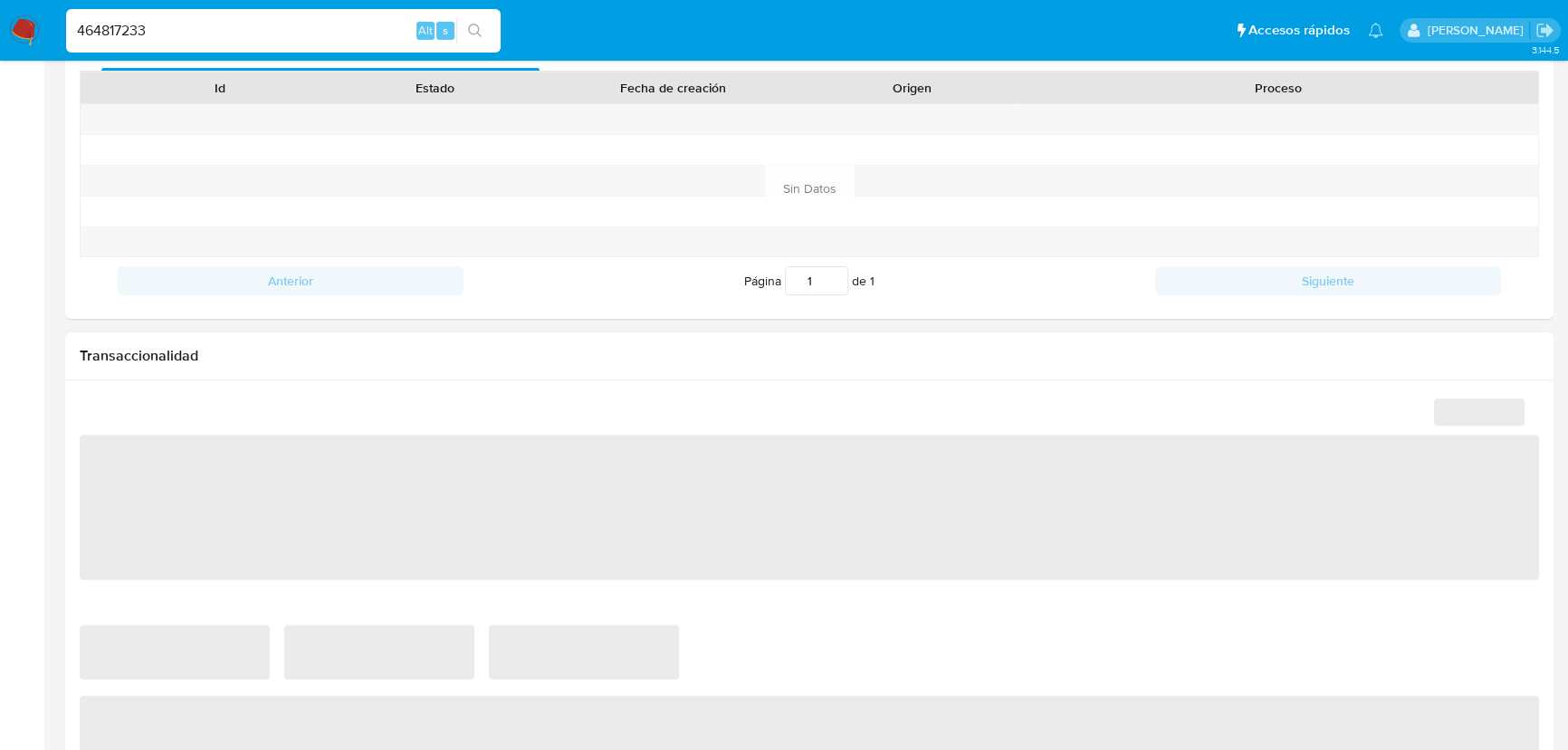 select on "10" 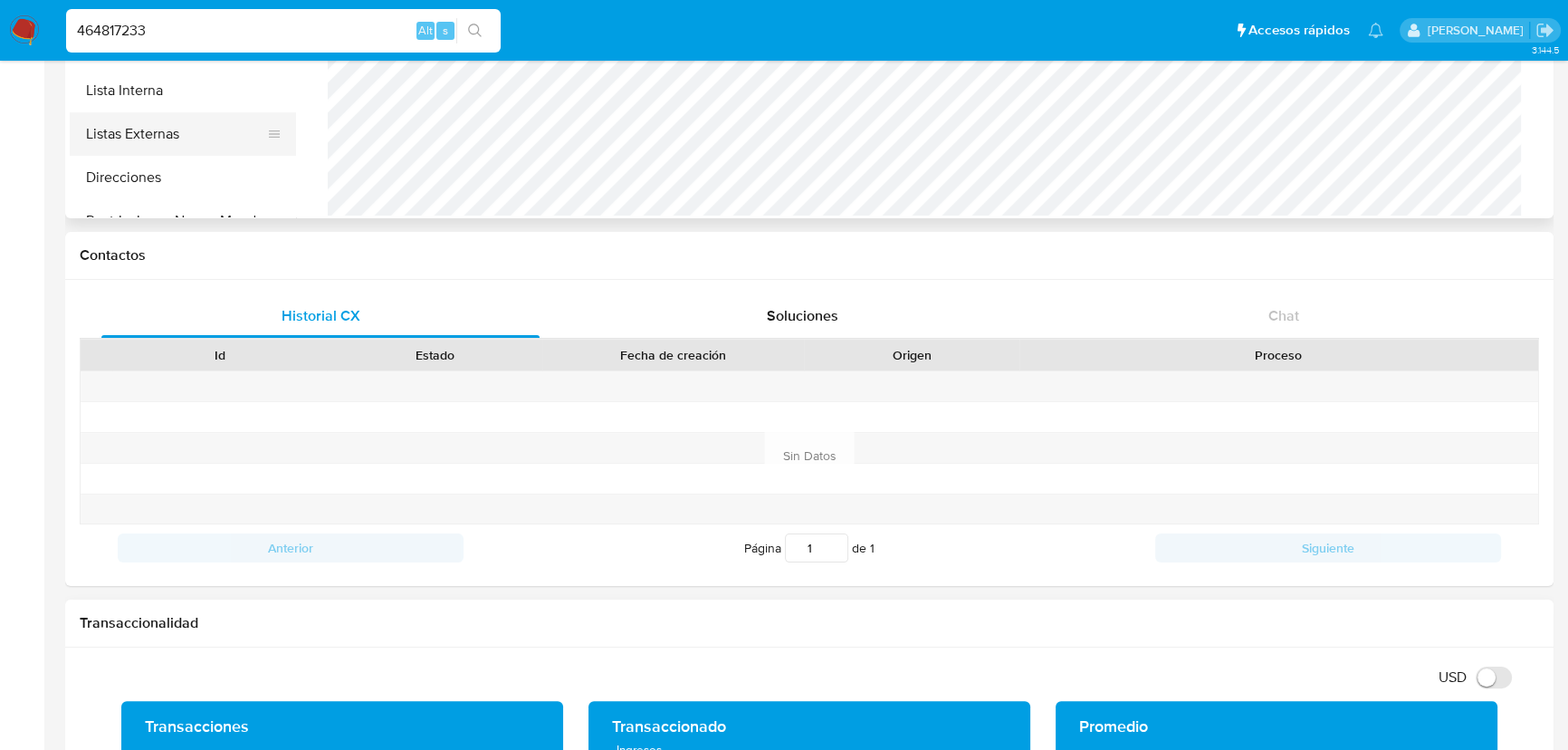 scroll, scrollTop: 164, scrollLeft: 0, axis: vertical 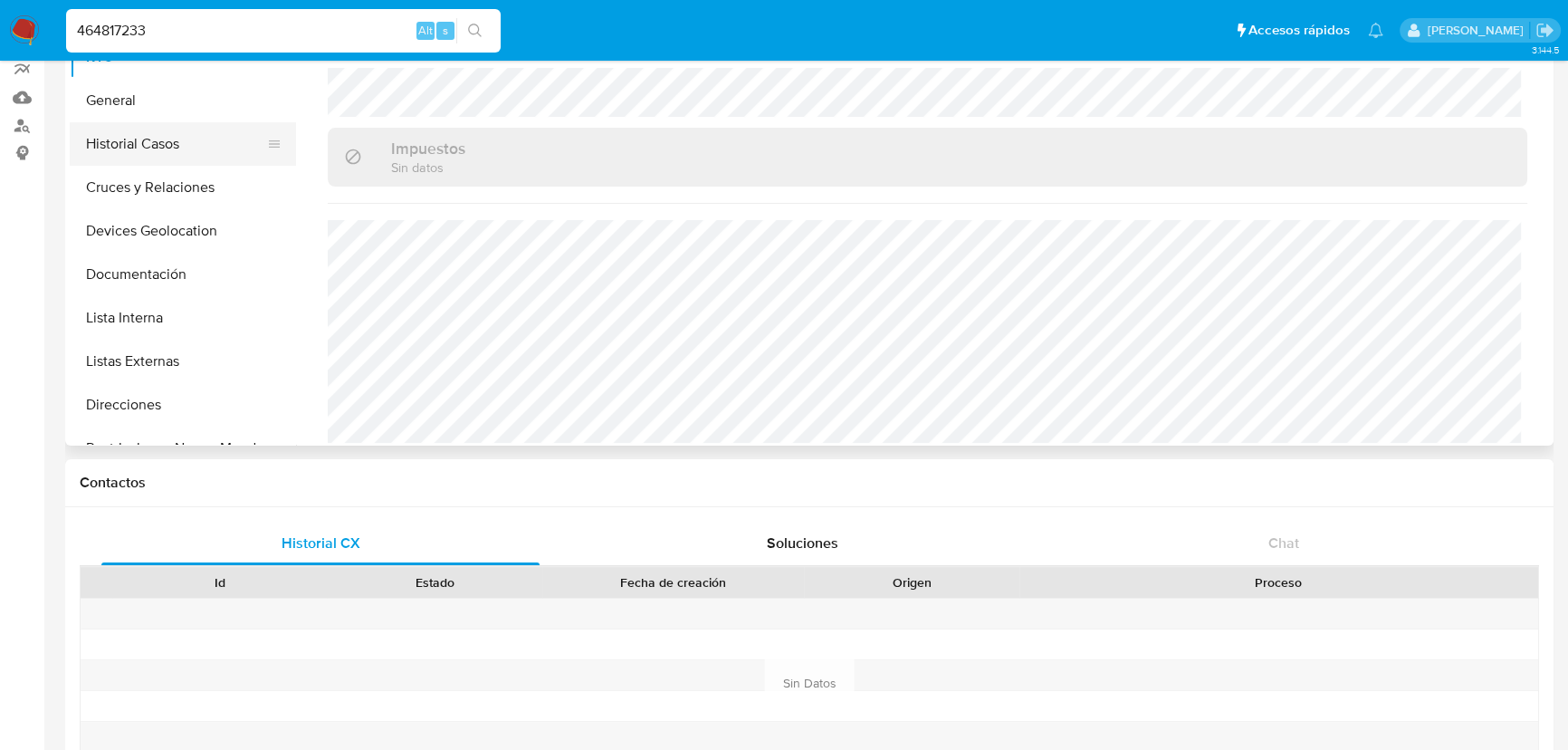 click on "Historial Casos" at bounding box center (176, 144) 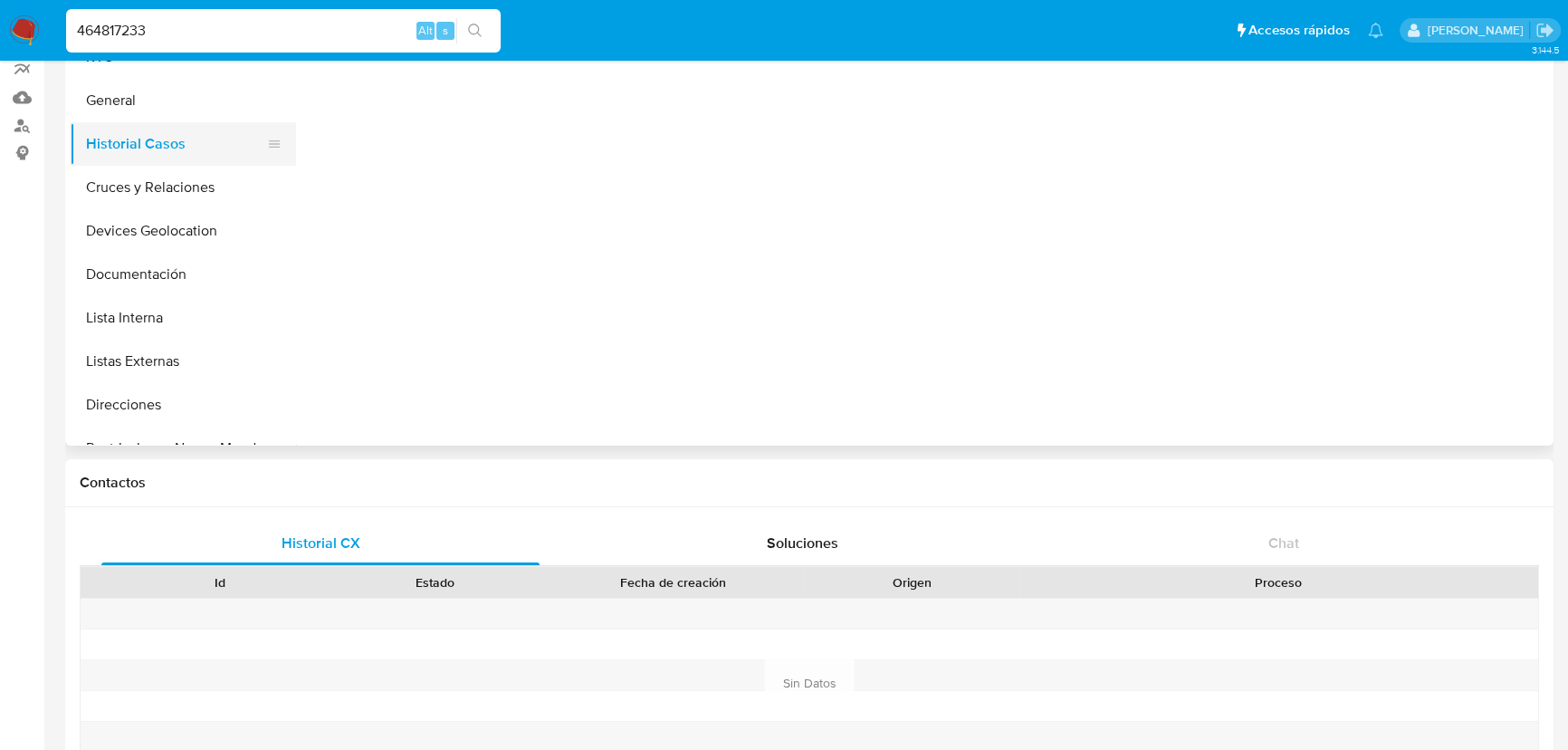 scroll, scrollTop: 0, scrollLeft: 0, axis: both 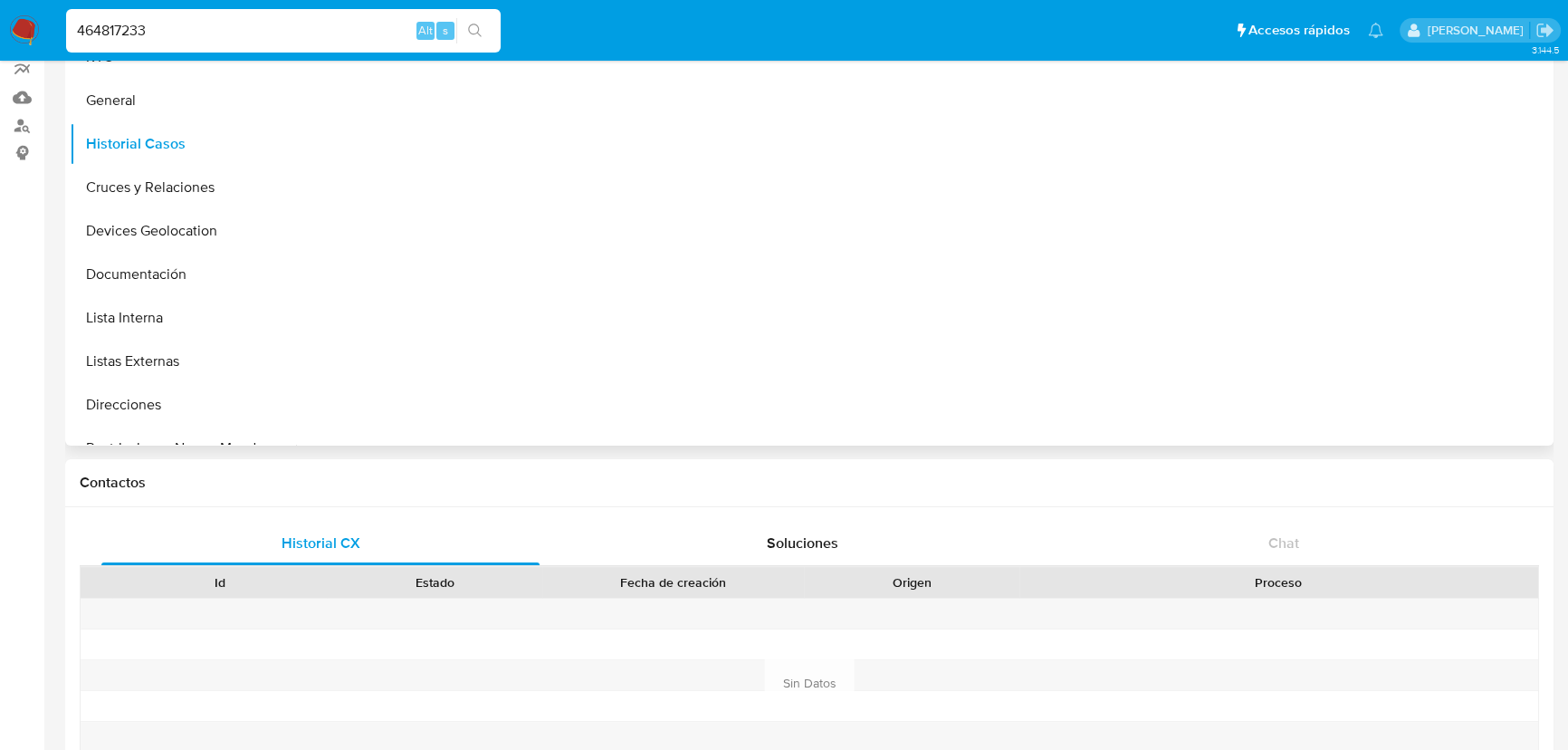 type 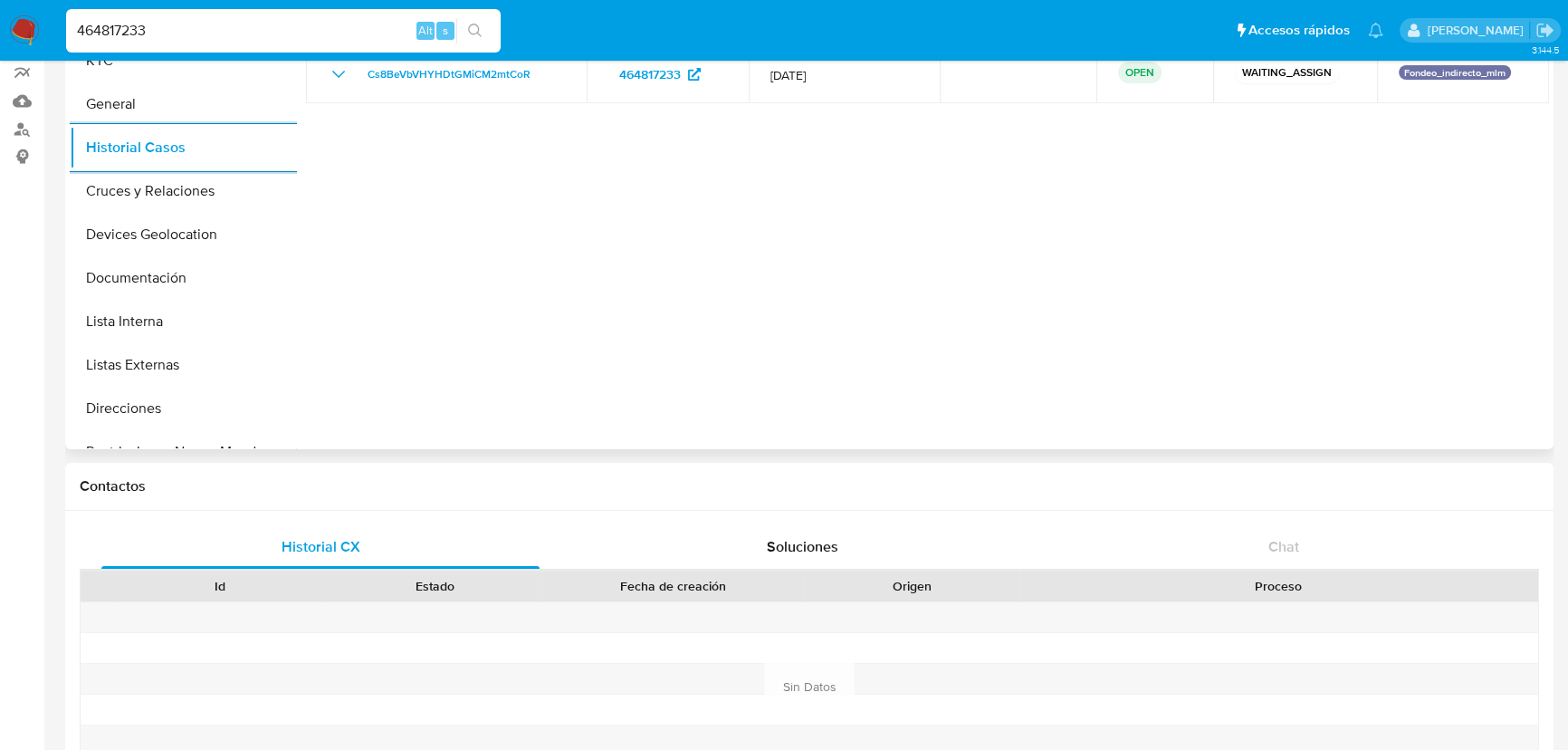 scroll, scrollTop: 0, scrollLeft: 0, axis: both 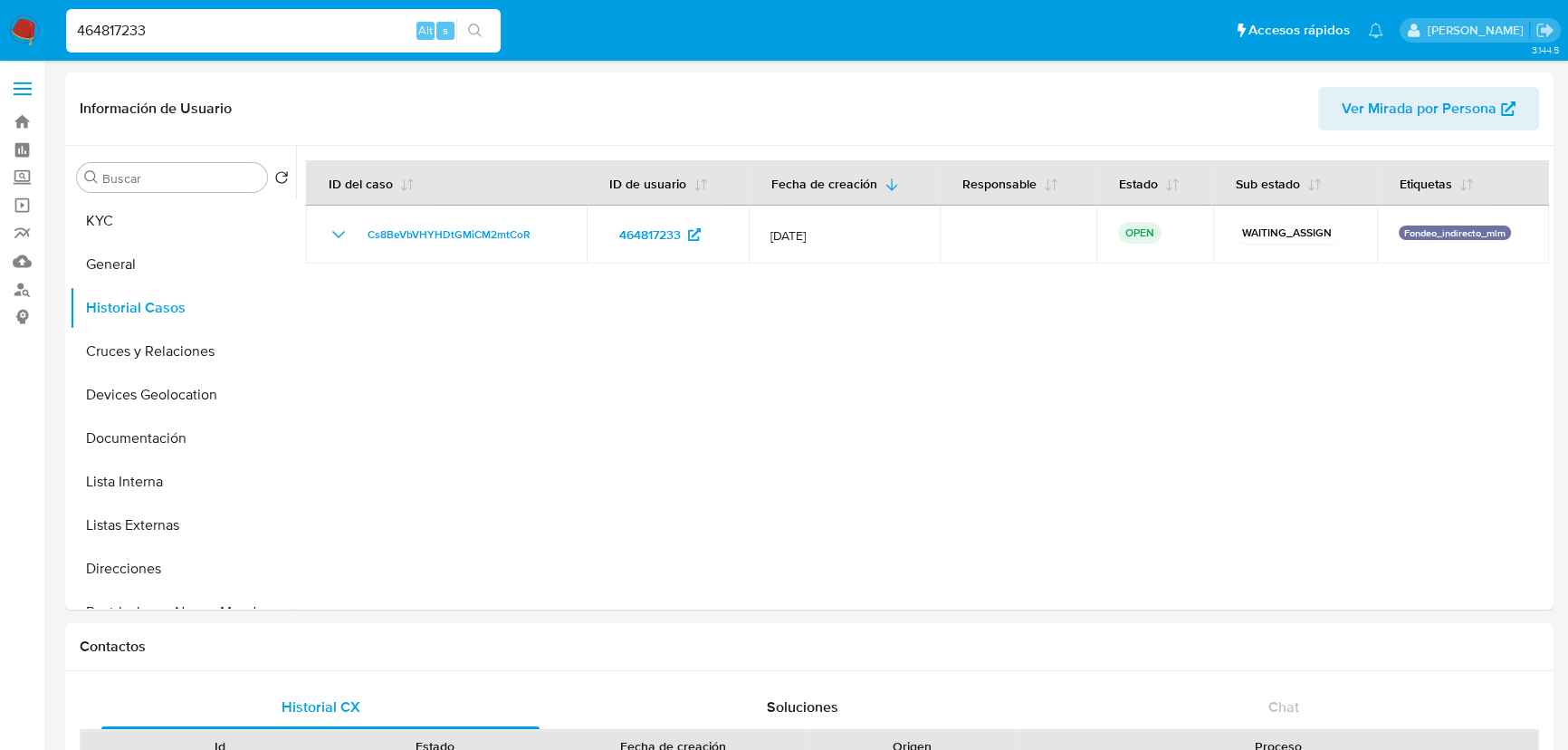 drag, startPoint x: 193, startPoint y: 34, endPoint x: 0, endPoint y: -20, distance: 200.4121 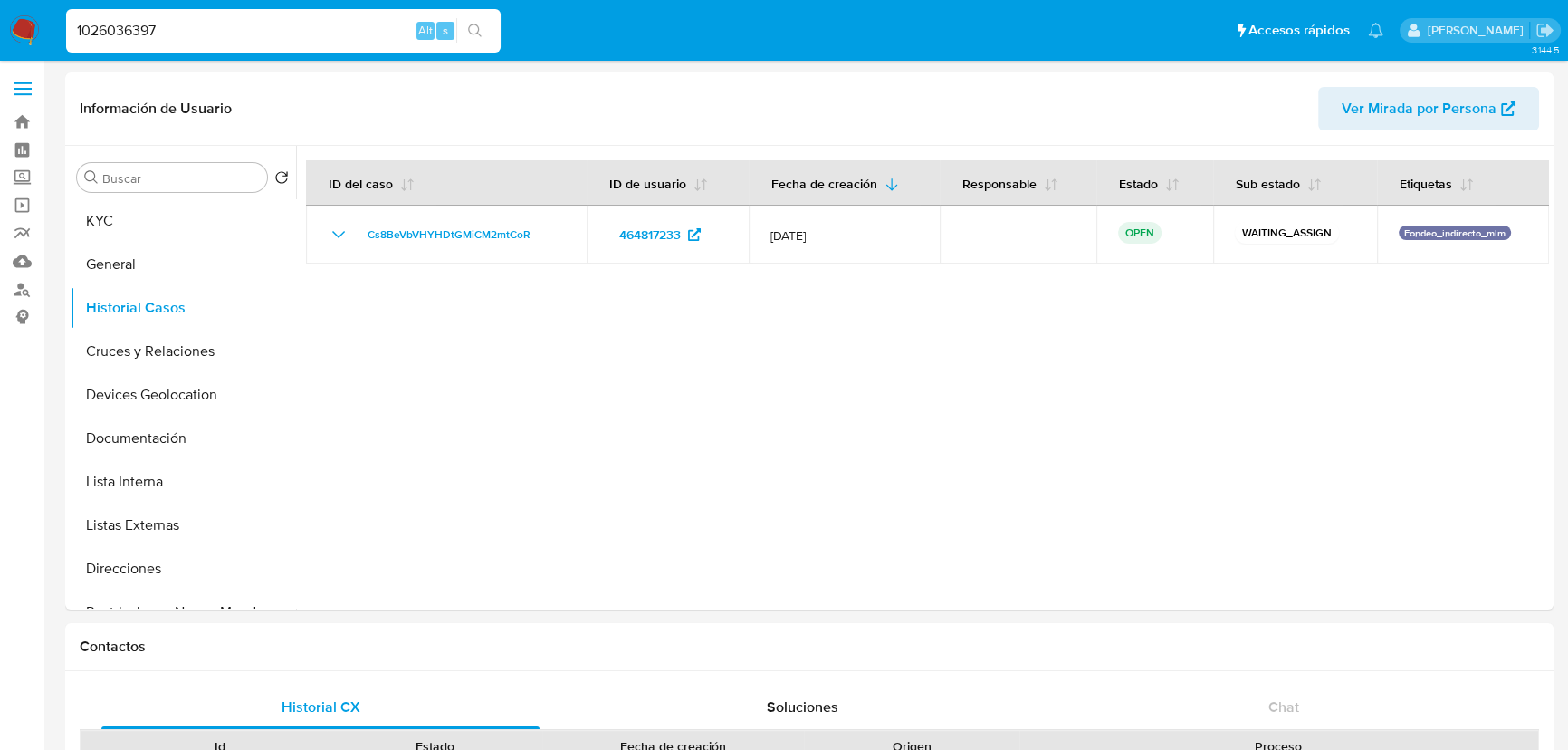 type on "1026036397" 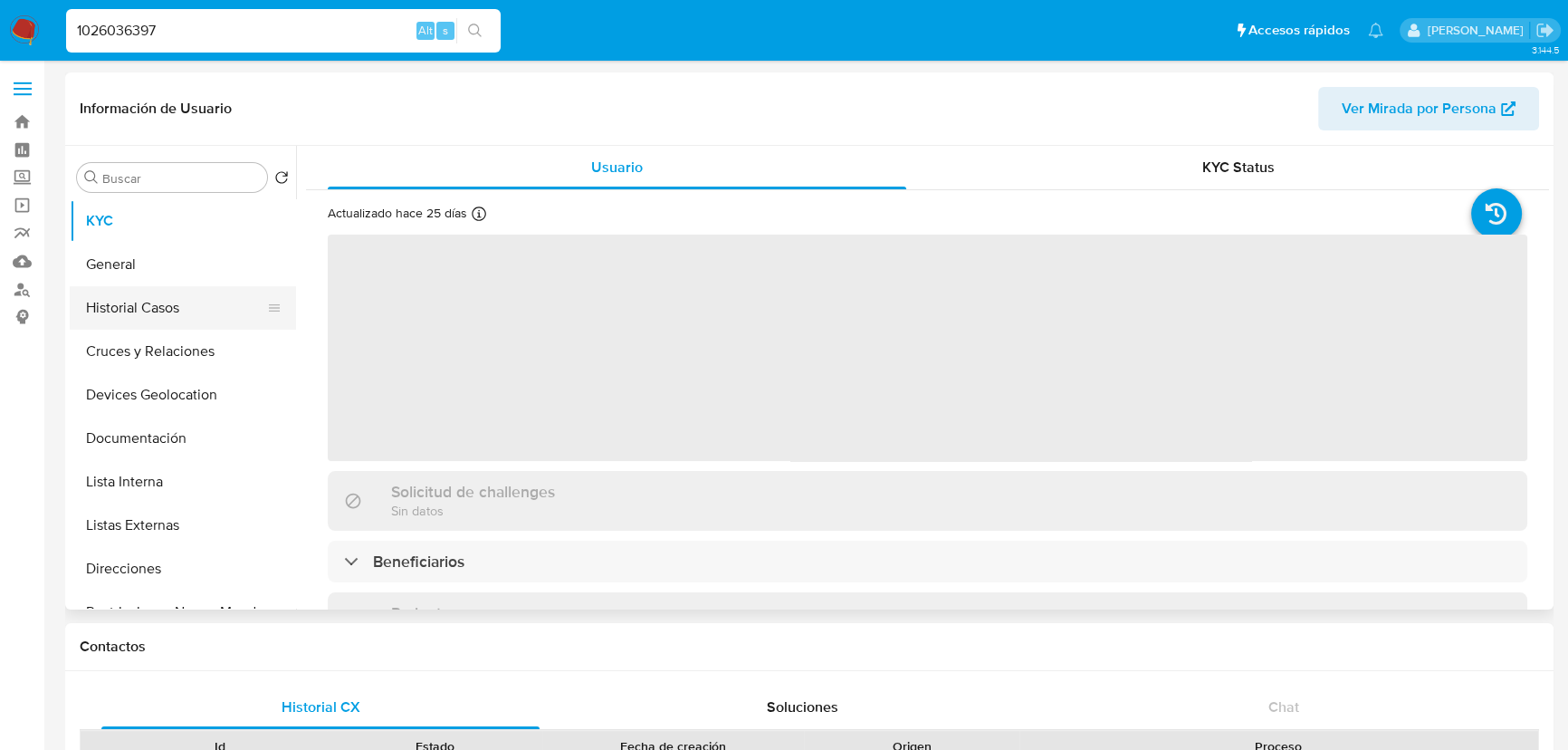 click on "Historial Casos" at bounding box center (176, 308) 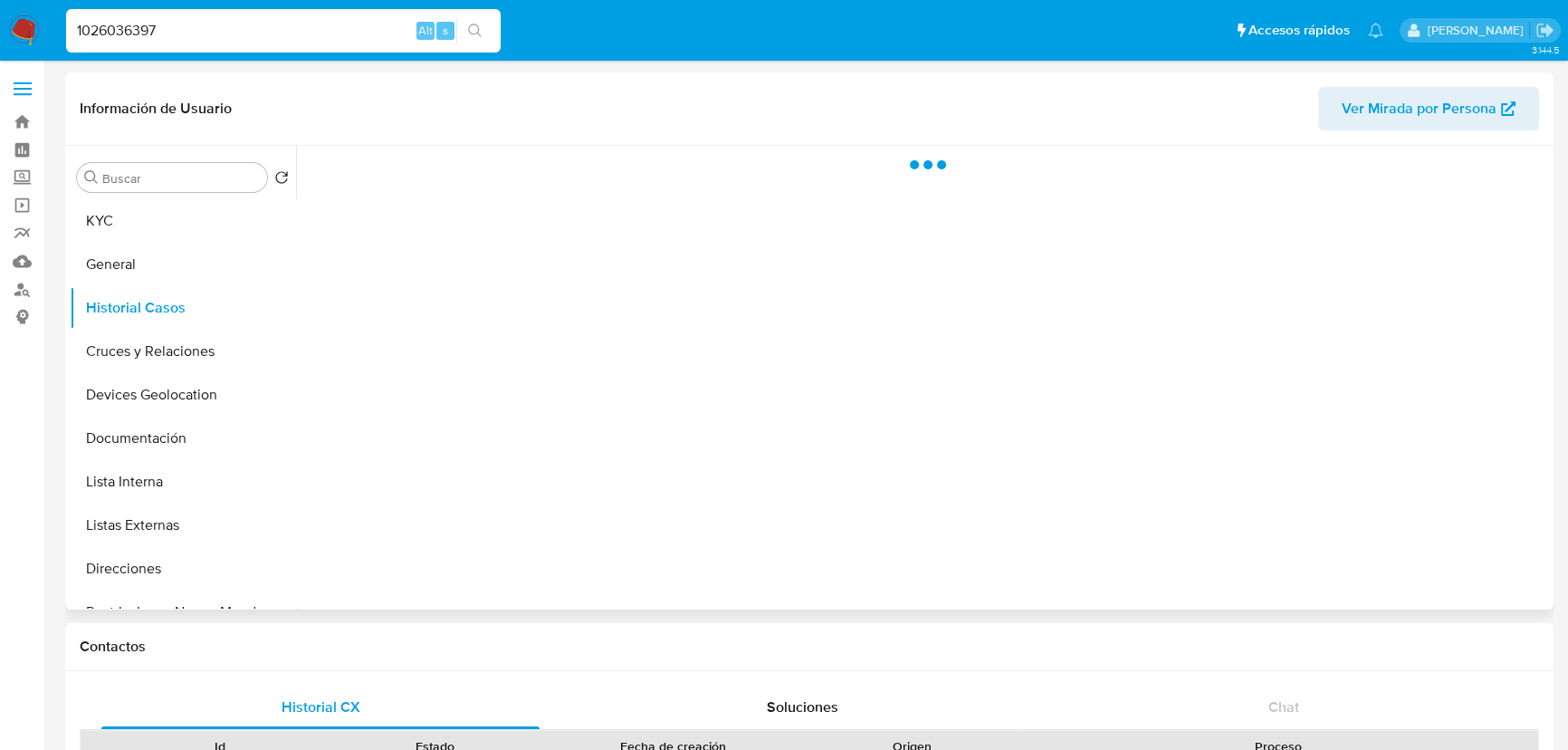 select on "10" 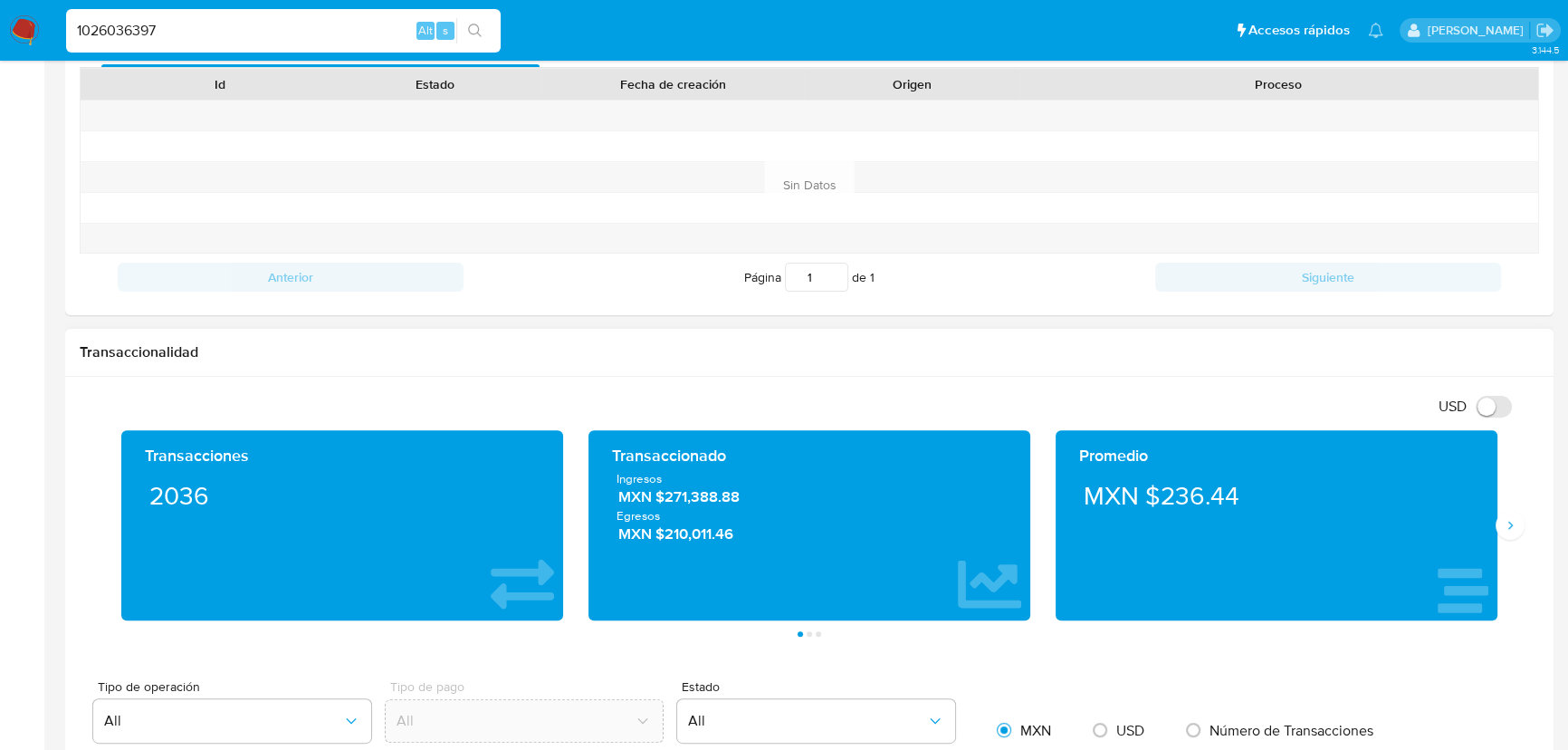 scroll, scrollTop: 741, scrollLeft: 0, axis: vertical 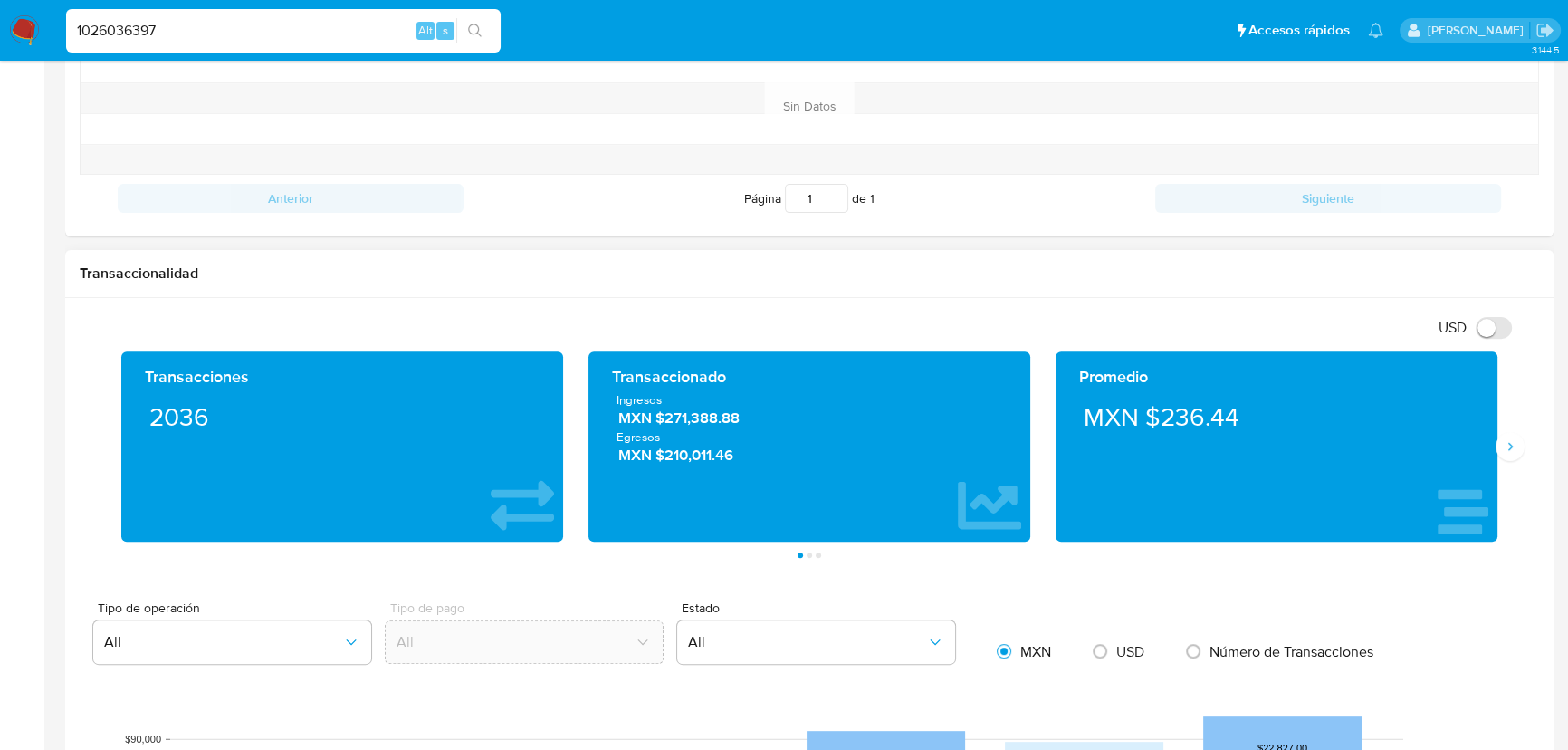 type 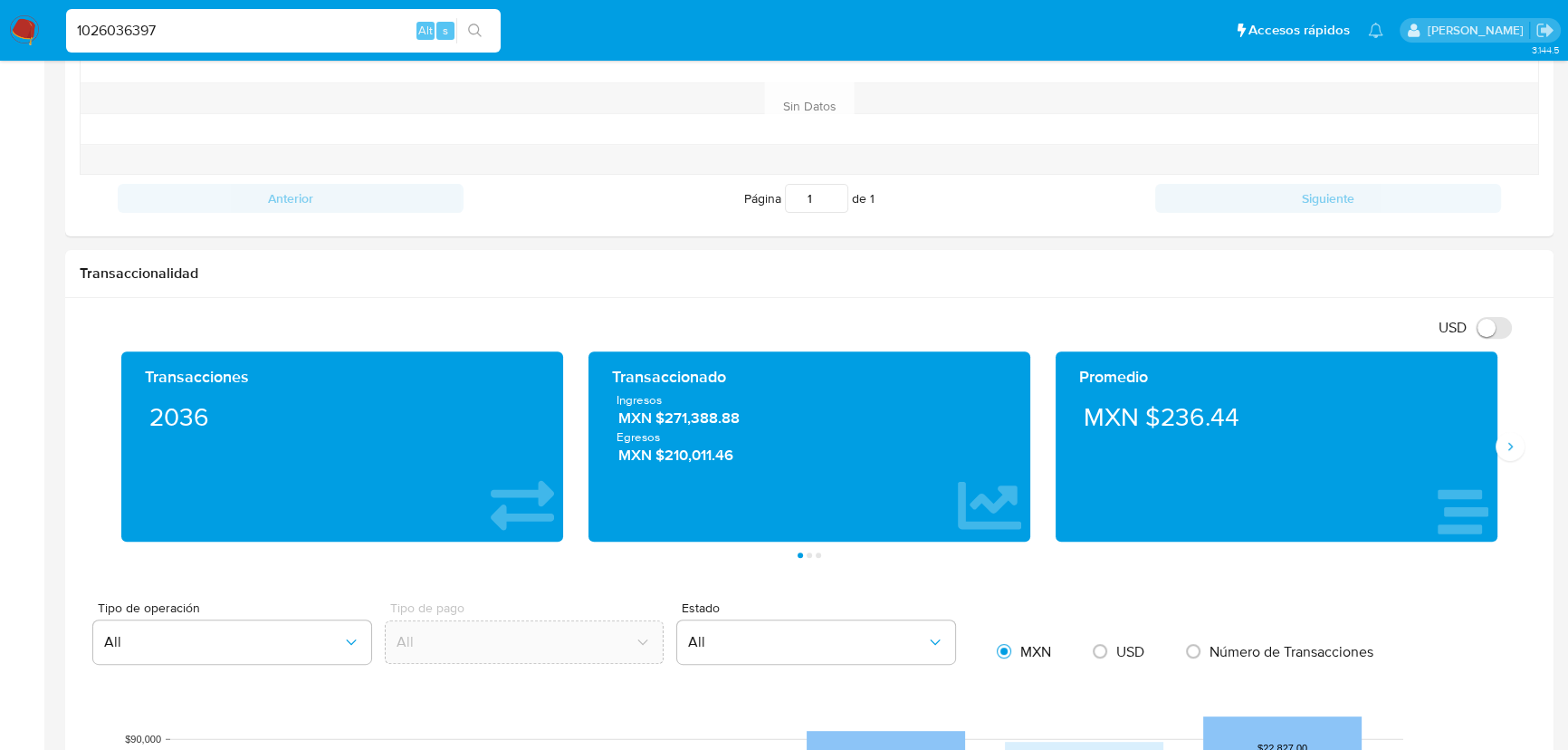 drag, startPoint x: 116, startPoint y: 12, endPoint x: 0, endPoint y: -40, distance: 127.12199 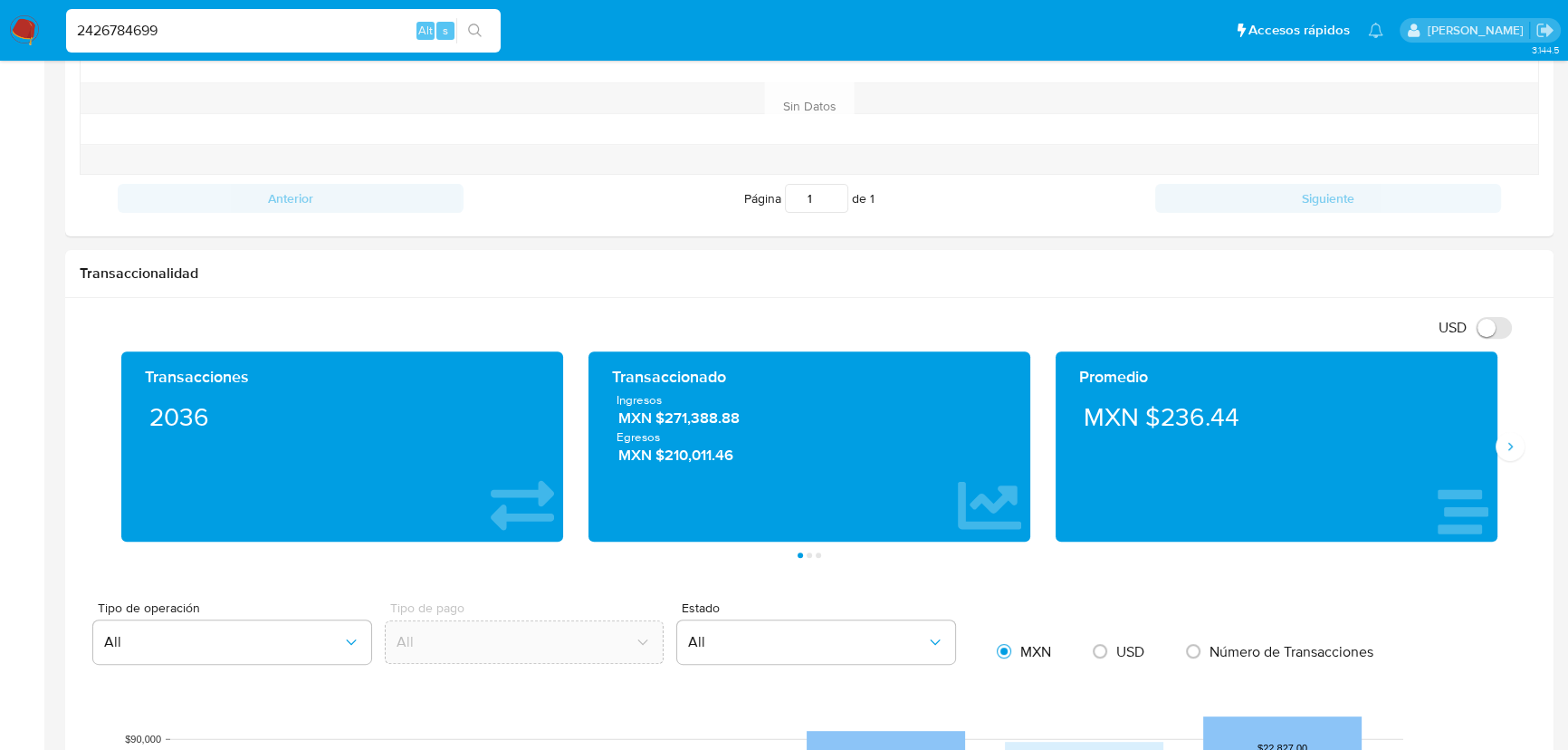 type on "2426784699" 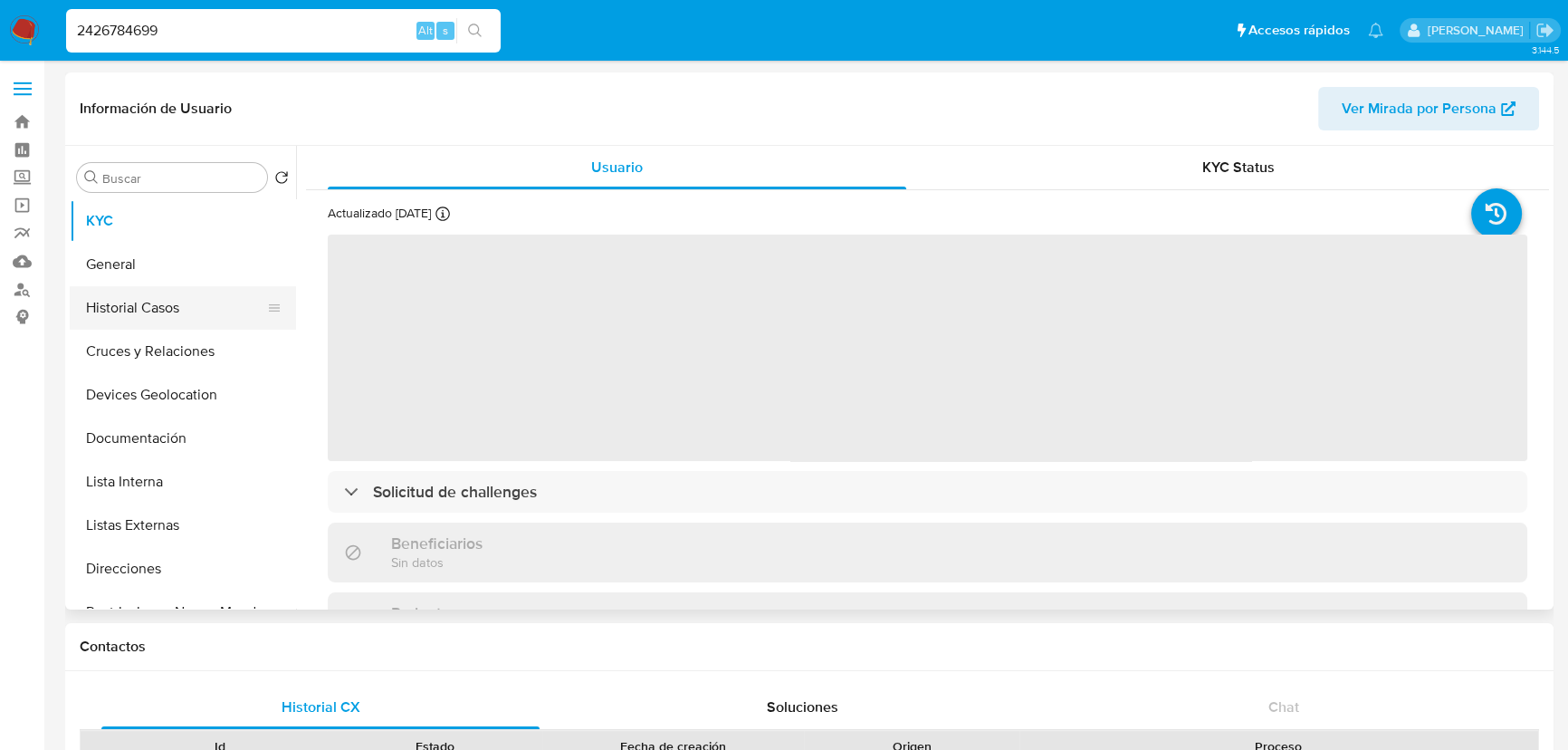 click on "Historial Casos" at bounding box center (176, 308) 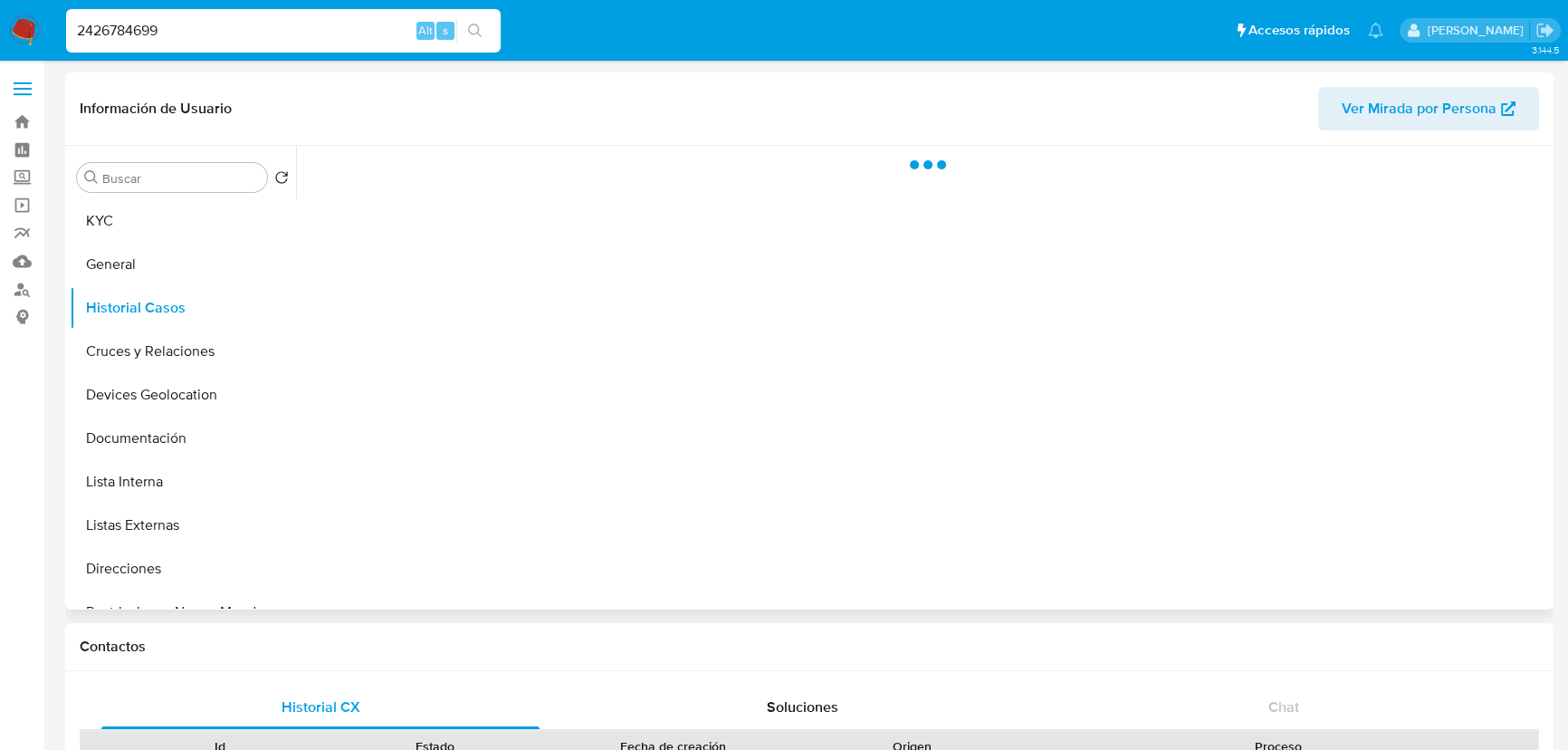 select on "10" 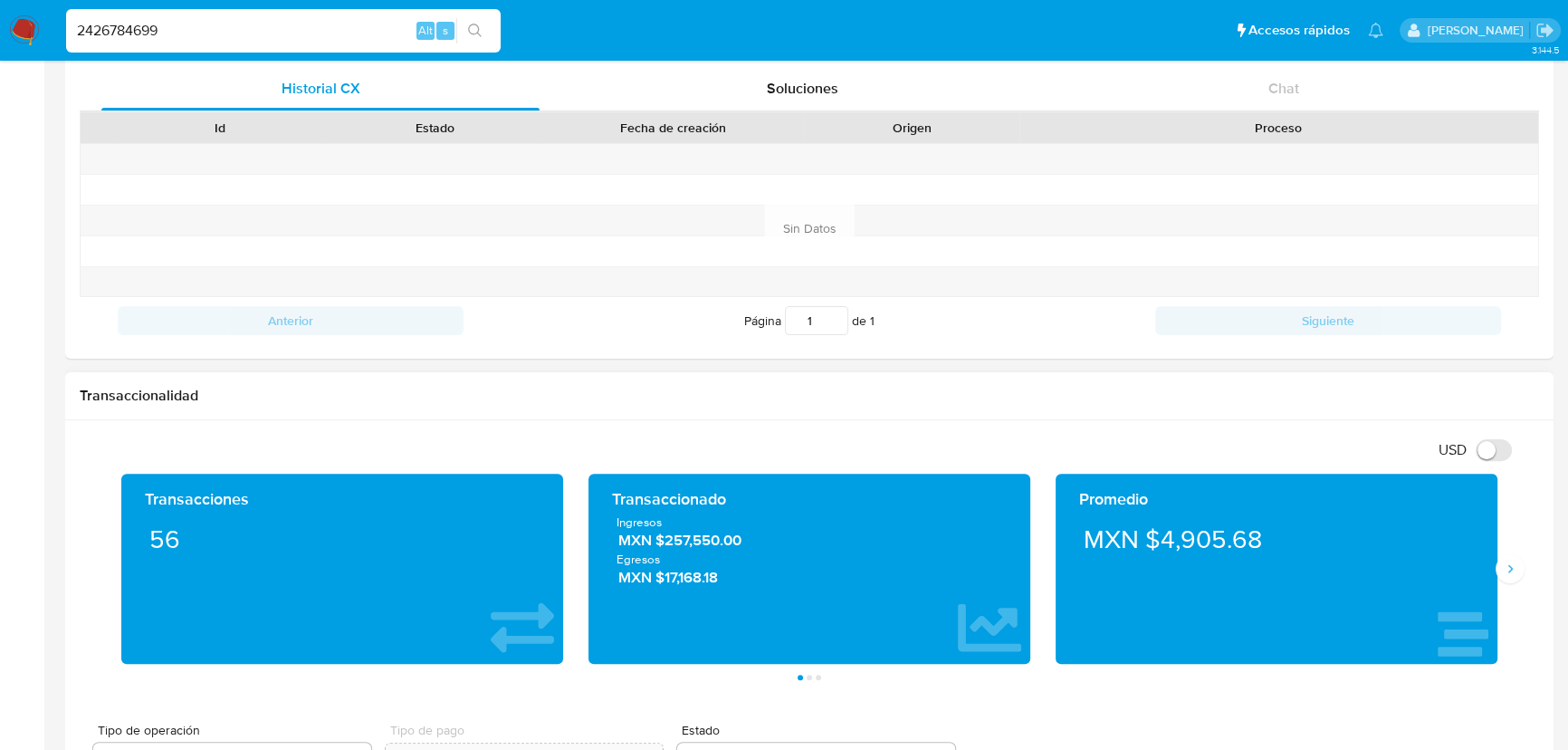 scroll, scrollTop: 823, scrollLeft: 0, axis: vertical 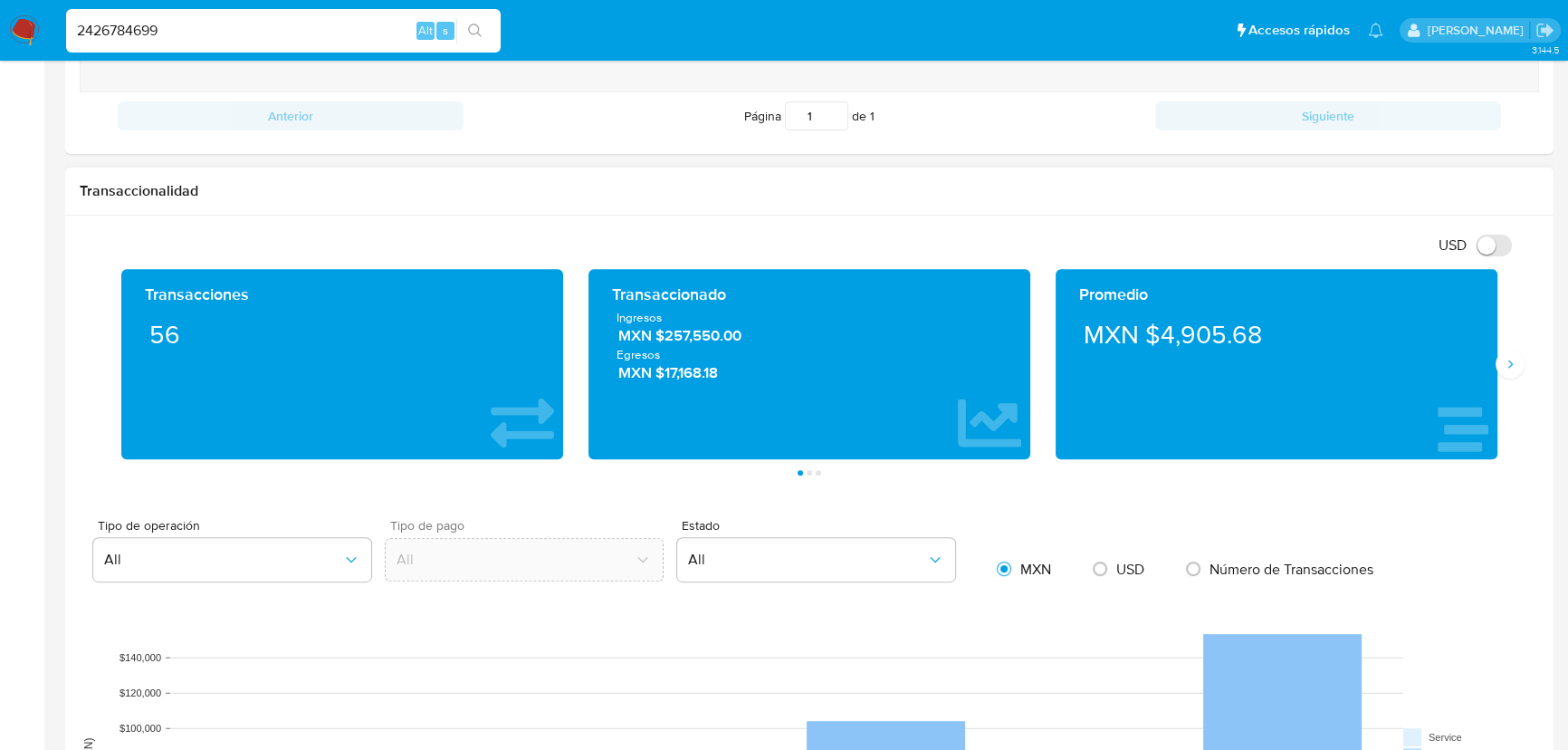 type 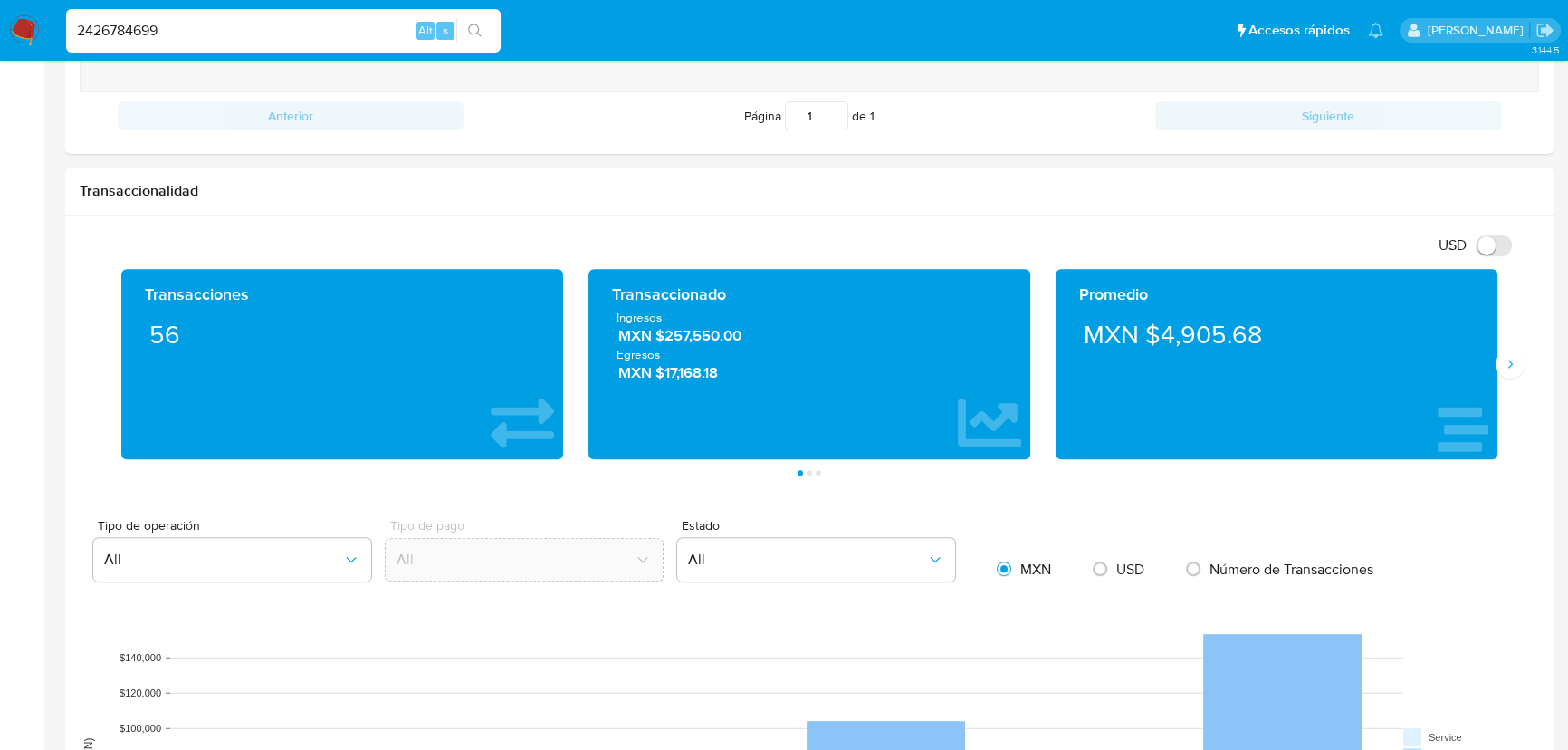 drag, startPoint x: 272, startPoint y: 36, endPoint x: 0, endPoint y: -10, distance: 275.86228 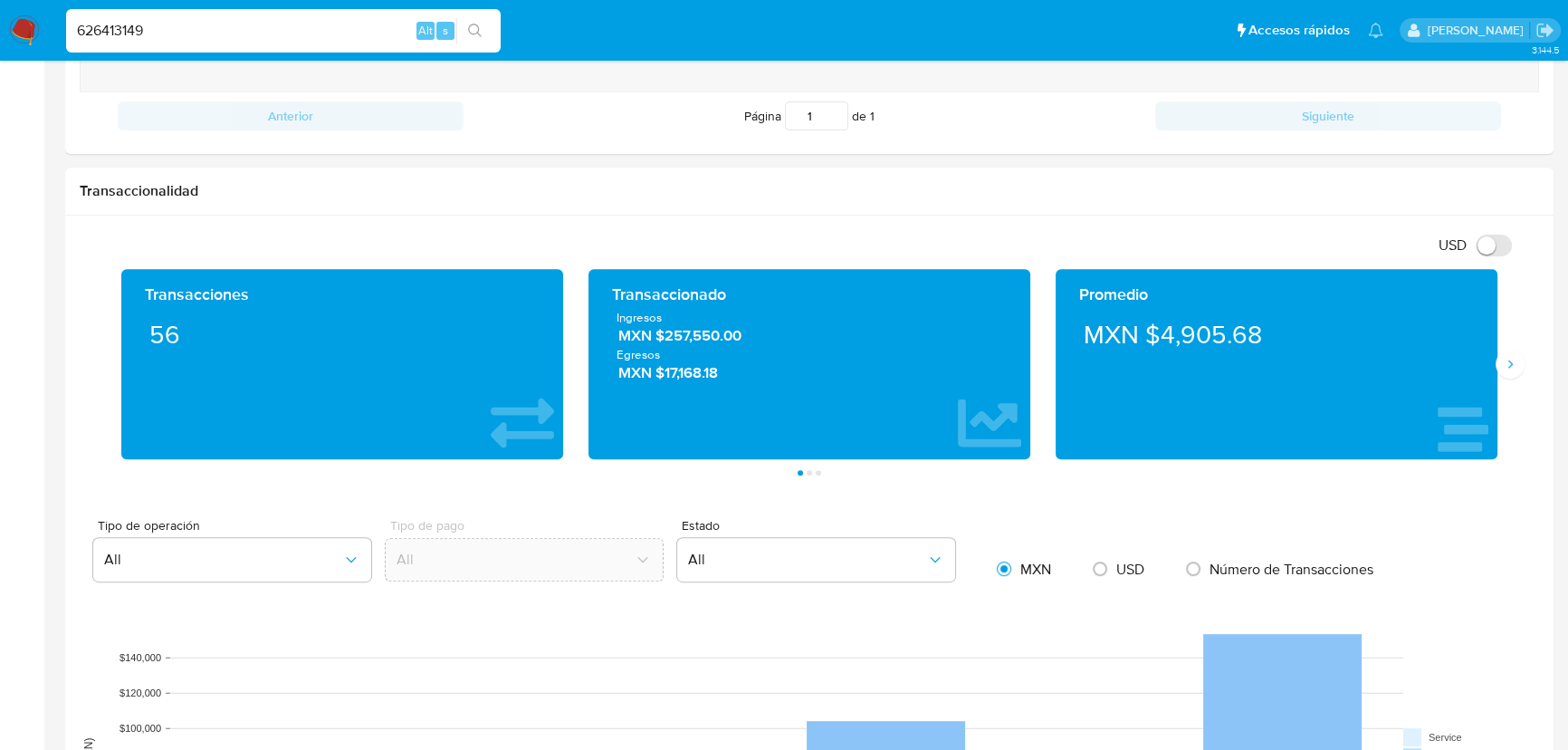 type on "626413149" 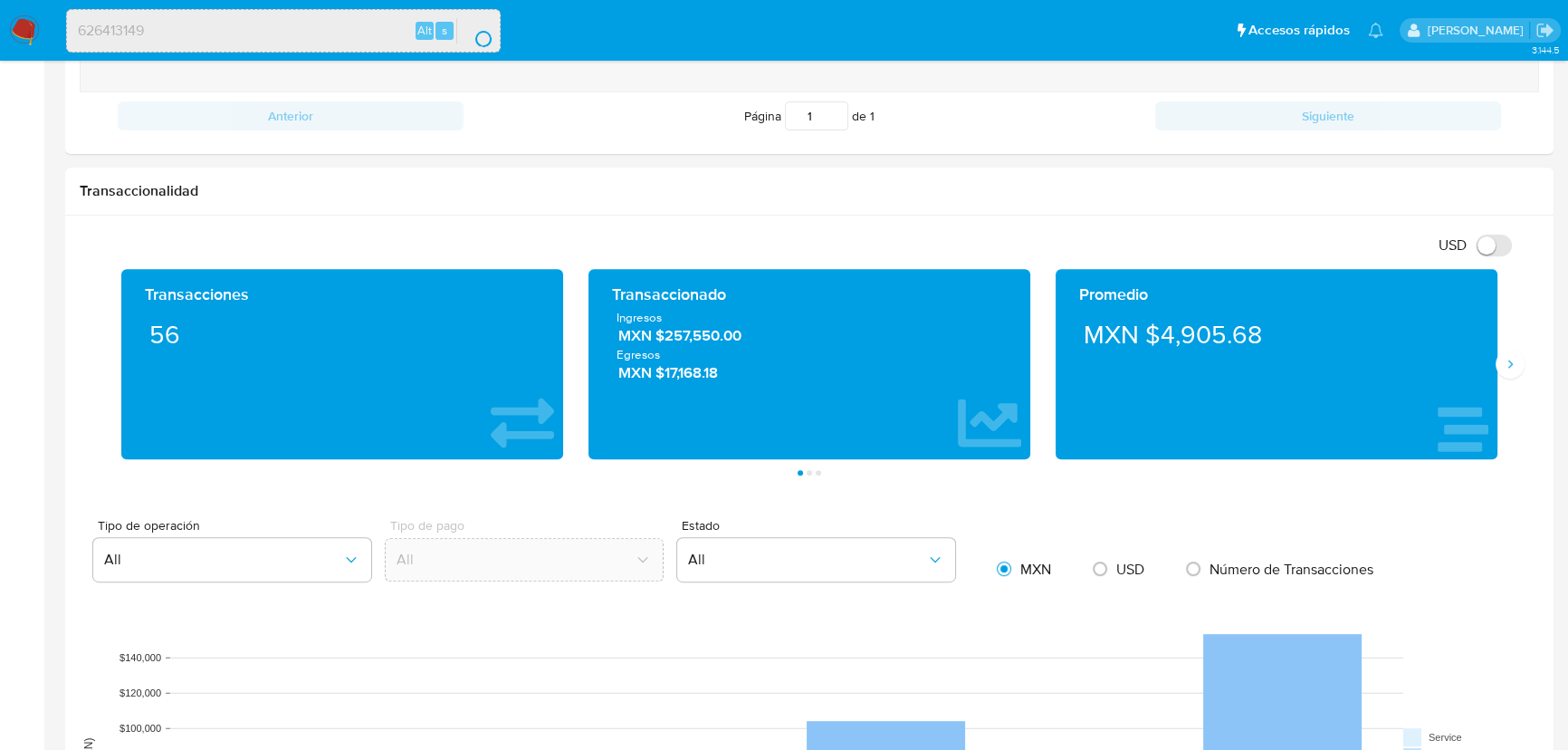 scroll, scrollTop: 0, scrollLeft: 0, axis: both 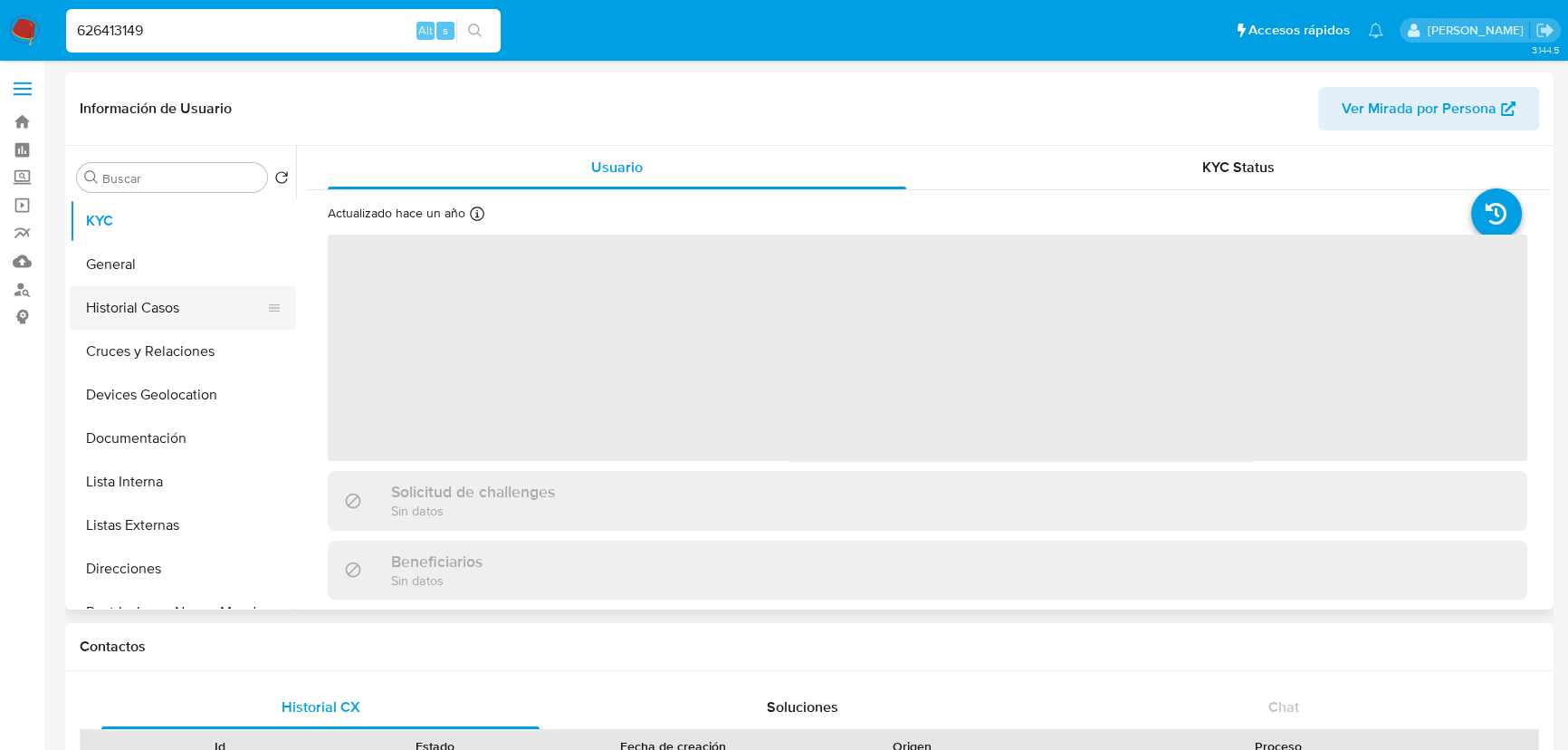 click on "Historial Casos" at bounding box center (176, 308) 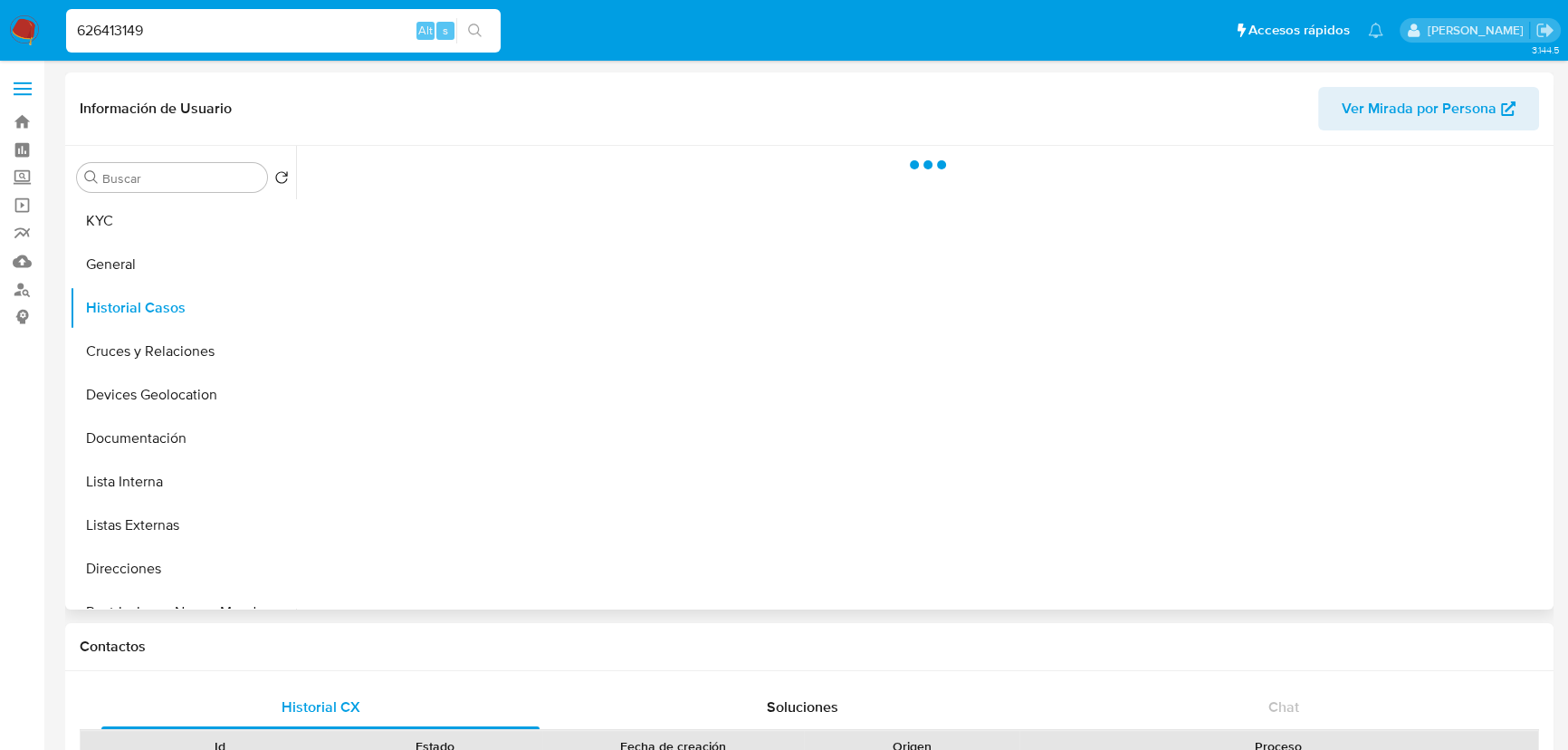 select on "10" 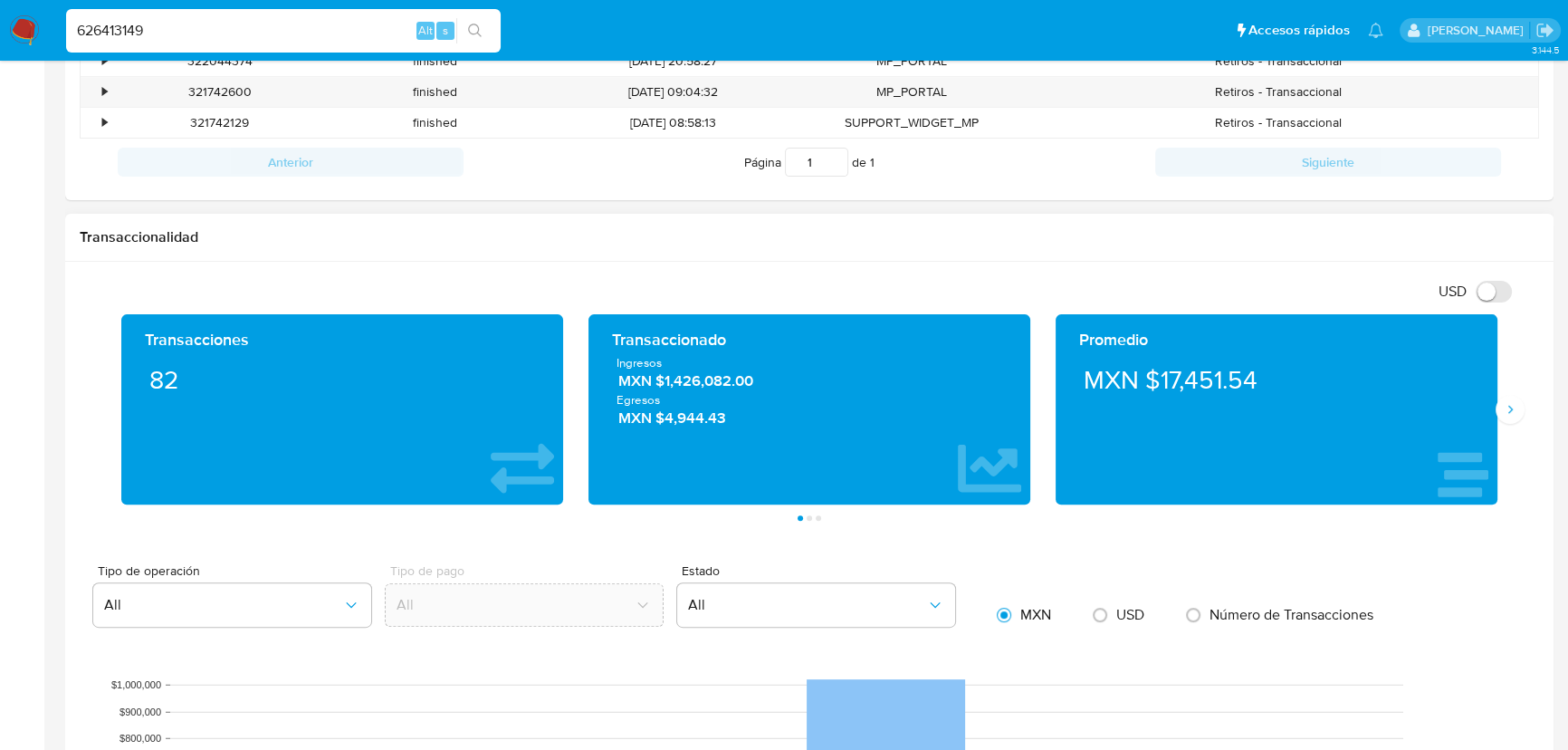 scroll, scrollTop: 823, scrollLeft: 0, axis: vertical 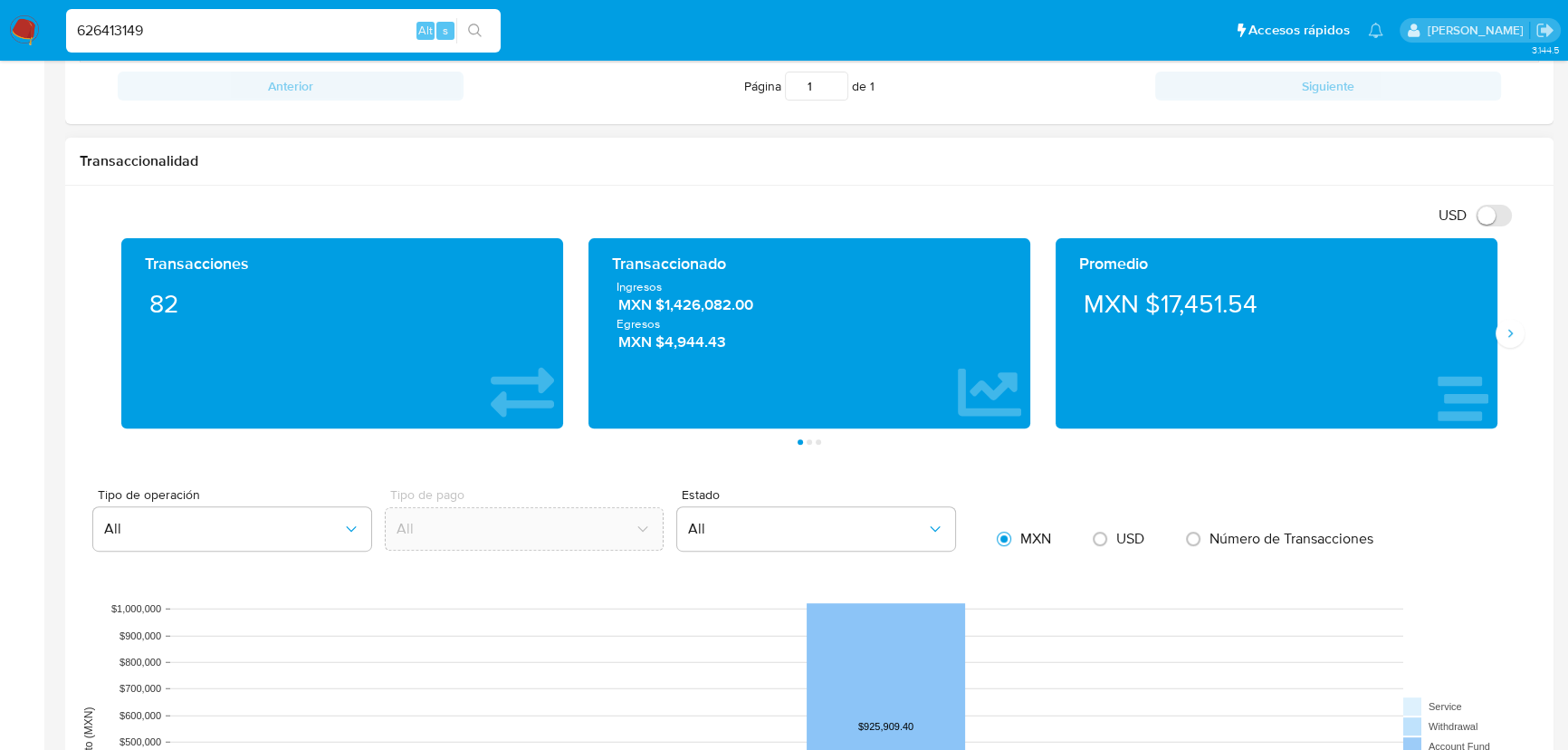 type 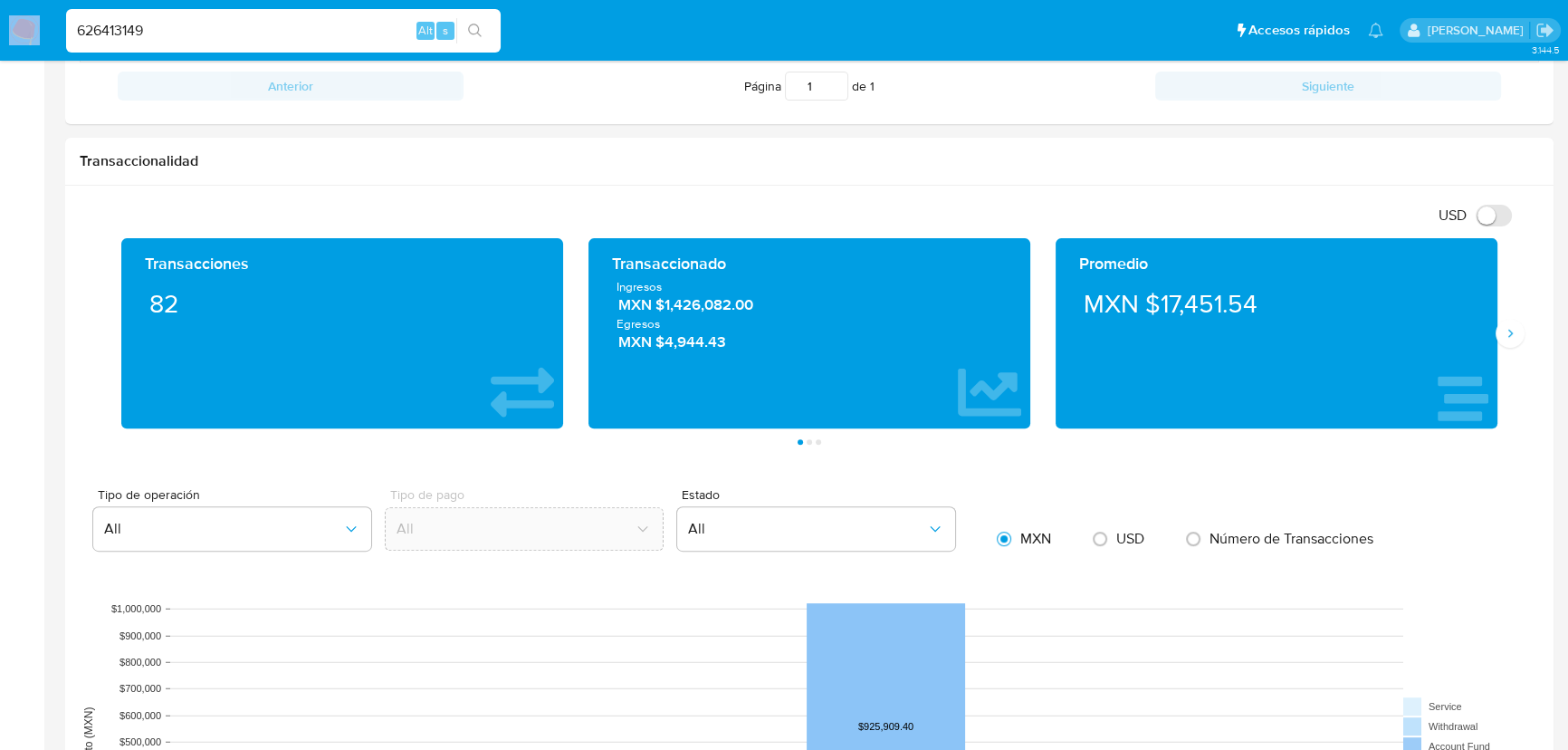 drag, startPoint x: 206, startPoint y: 43, endPoint x: 0, endPoint y: 24, distance: 206.87436 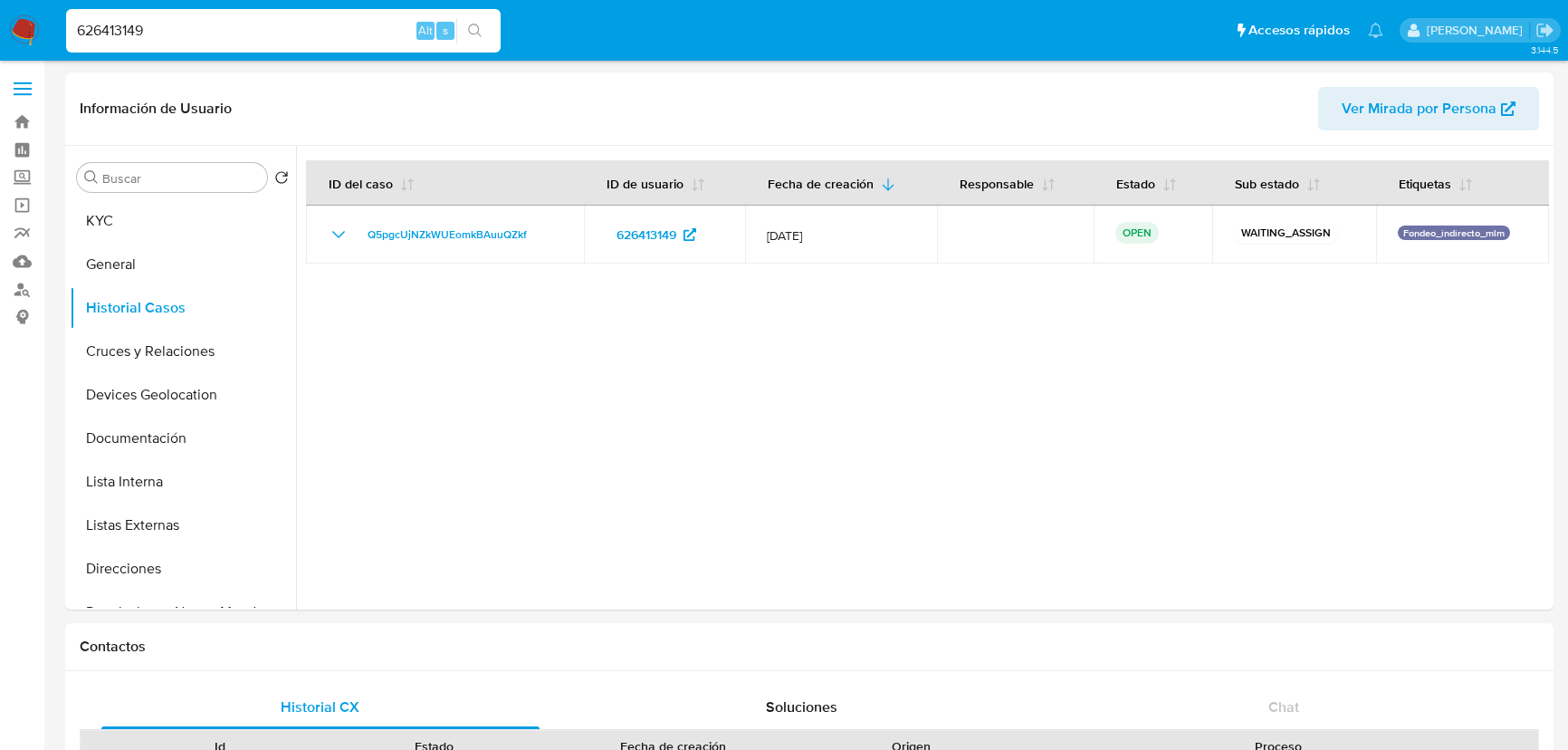 select on "10" 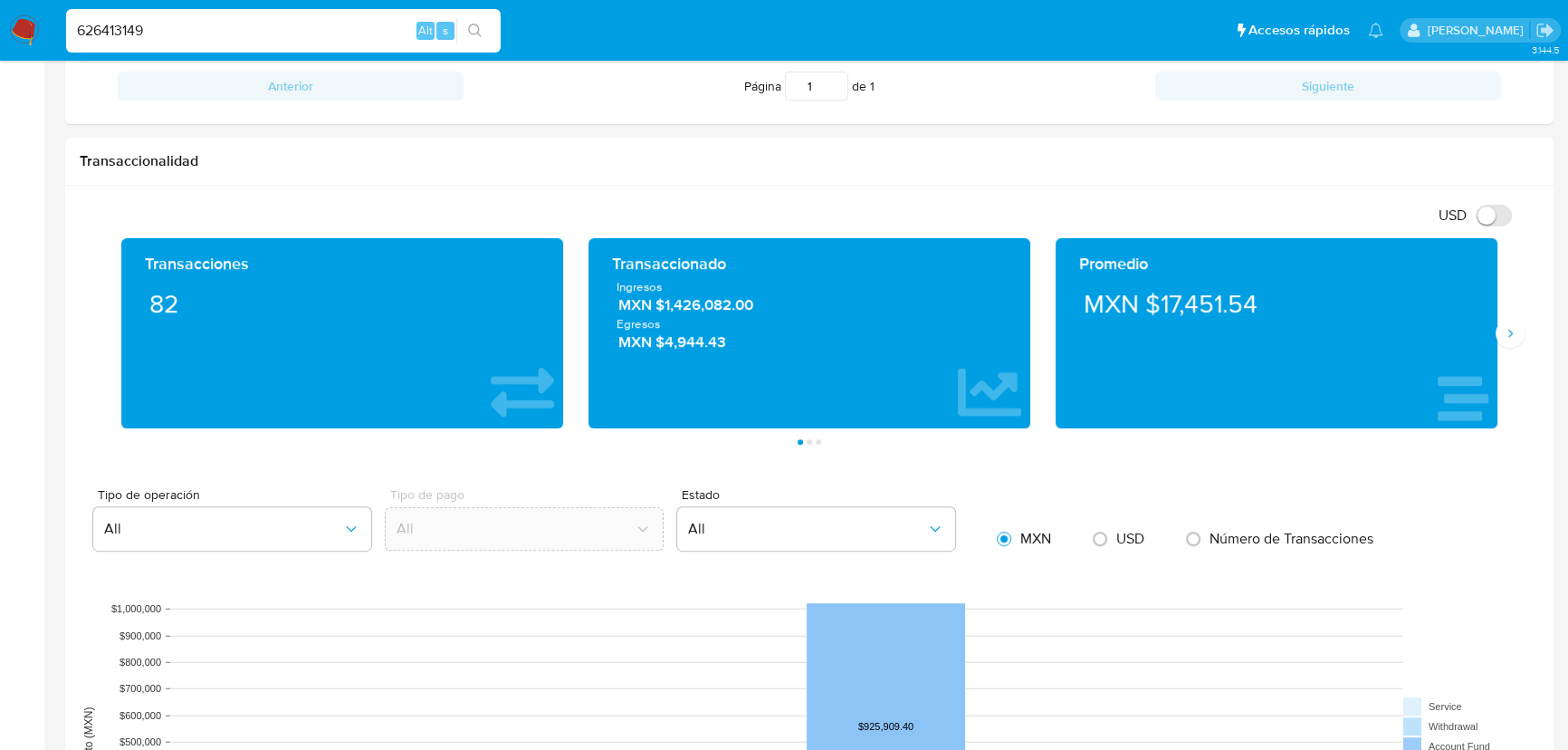 click on "Pausado Ver notificaciones 626413149 Alt s Accesos rápidos   Presiona las siguientes teclas para acceder a algunas de las funciones Buscar caso o usuario Alt s Volver al home Alt h Agregar un archivo adjunto Alt a [PERSON_NAME] Bandeja Tablero Screening Búsqueda en Listas Watchlist Herramientas Operaciones masivas Reportes Mulan Buscador de personas Consolidado 3.144.5 Información de Usuario Ver Mirada por Persona Buscar   Volver al orden por defecto KYC General Historial Casos Cruces y Relaciones Devices Geolocation Documentación Lista Interna Listas Externas Direcciones Restricciones Nuevo Mundo Historial de conversaciones Archivos adjuntos Dispositivos Point Historial Riesgo PLD Información de accesos Datos Modificados Fecha Compliant IV Challenges Marcas AML Créditos Anticipos de dinero Cuentas Bancarias Insurtech Items Perfiles Tarjetas Contactos Historial CX Soluciones Chat Id Estado Fecha de creación Origen Proceso • 328129396 finished [DATE] 23:41:32 SUPPORT_WIDGET_ML_MOBILE" at bounding box center (784, 547) 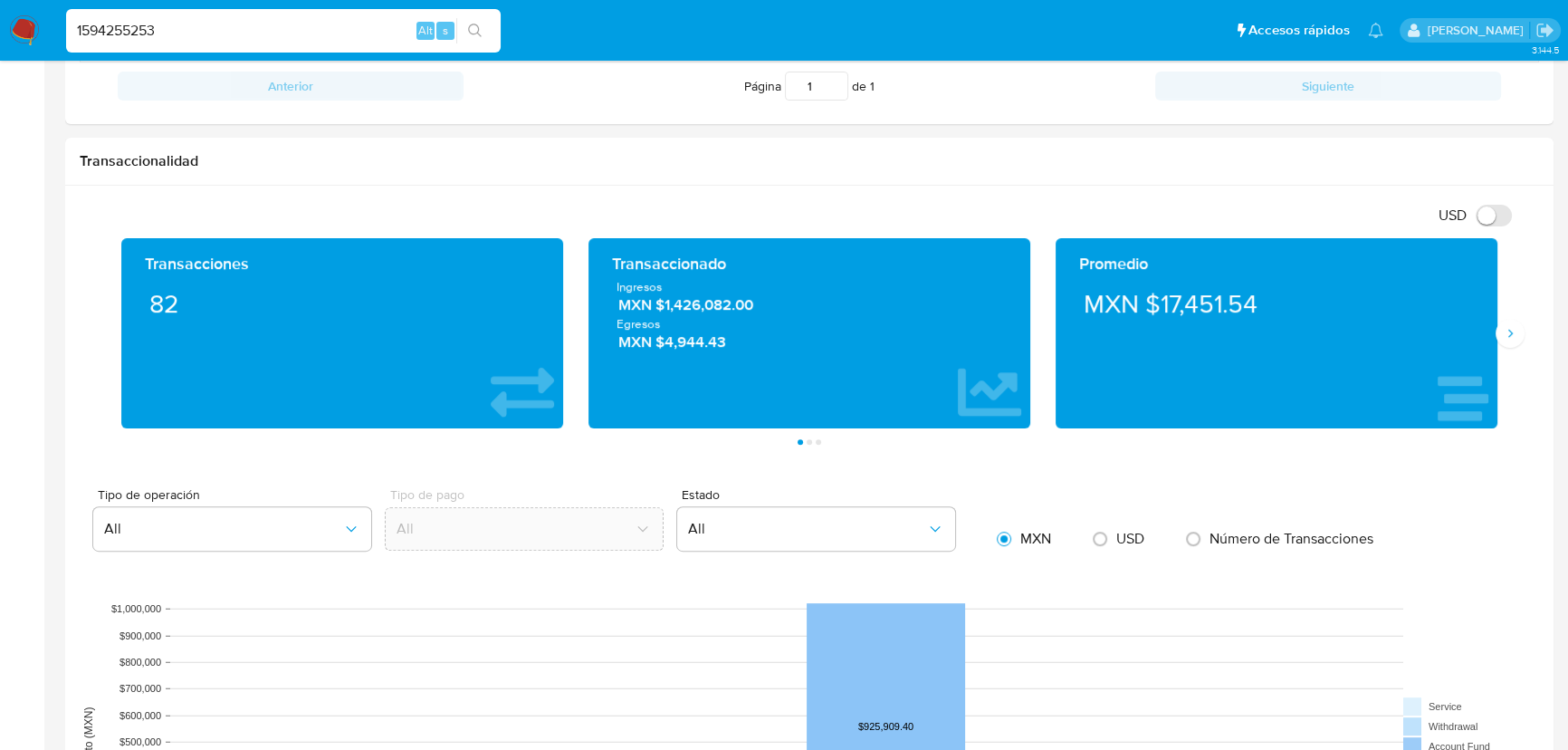 type on "1594255253" 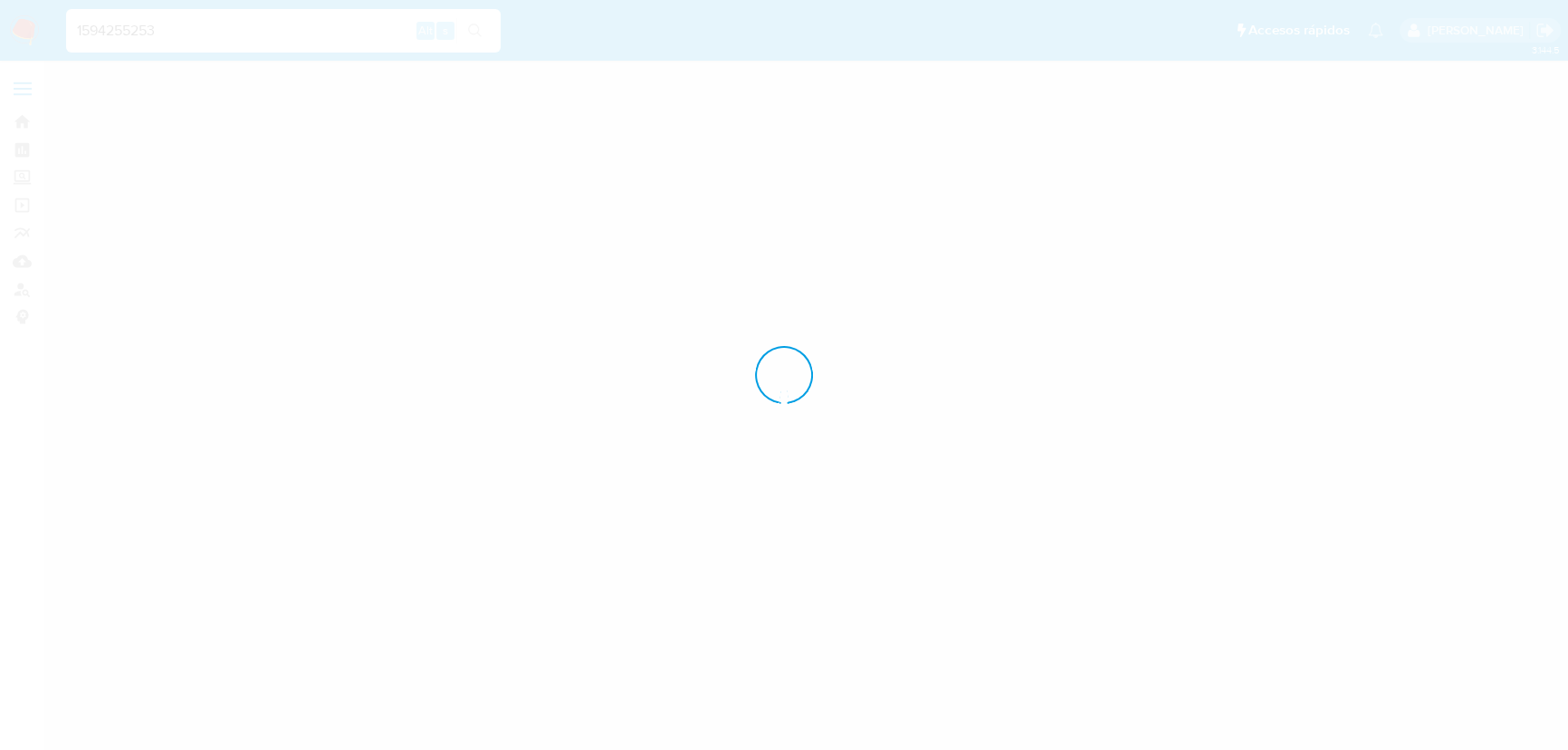 scroll, scrollTop: 0, scrollLeft: 0, axis: both 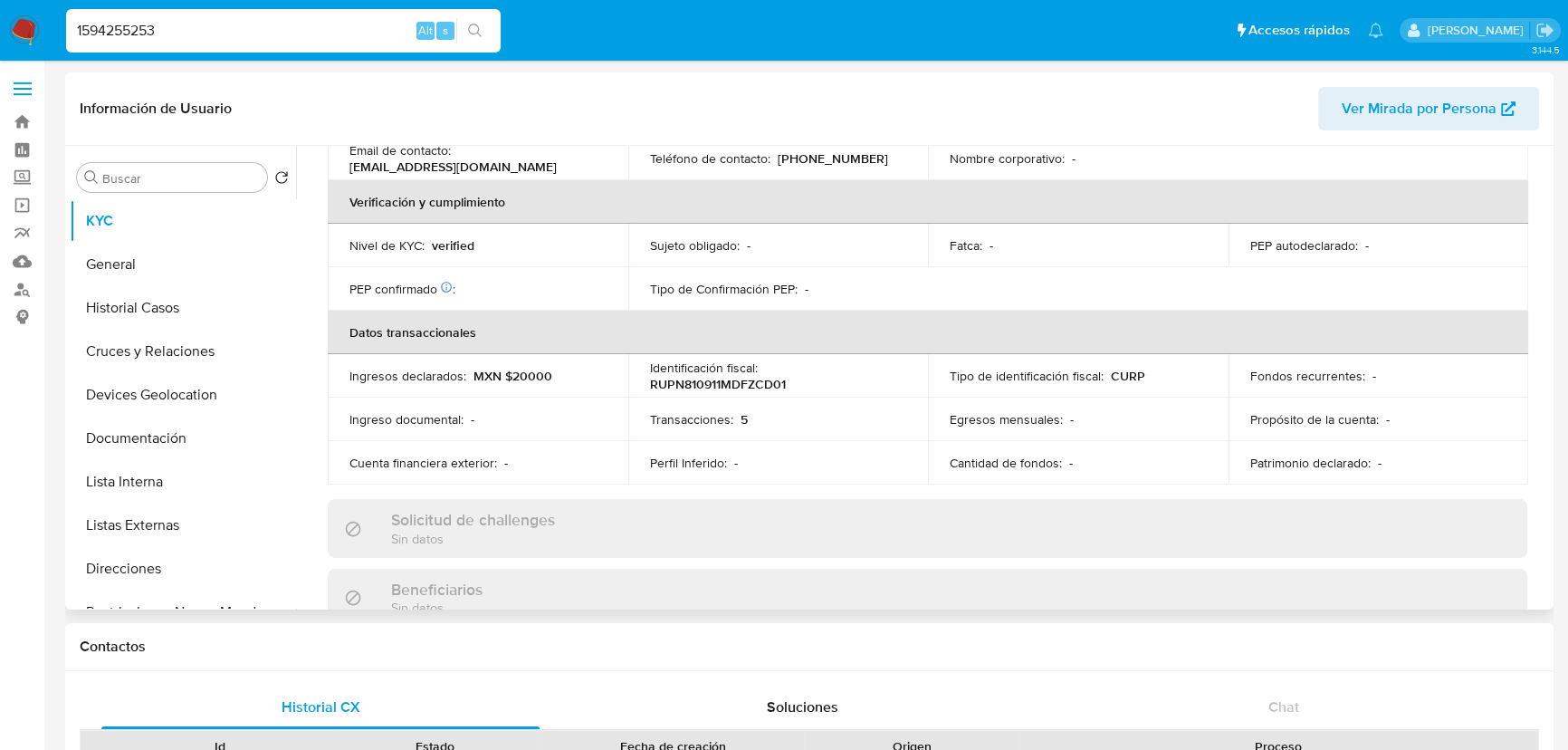 select on "10" 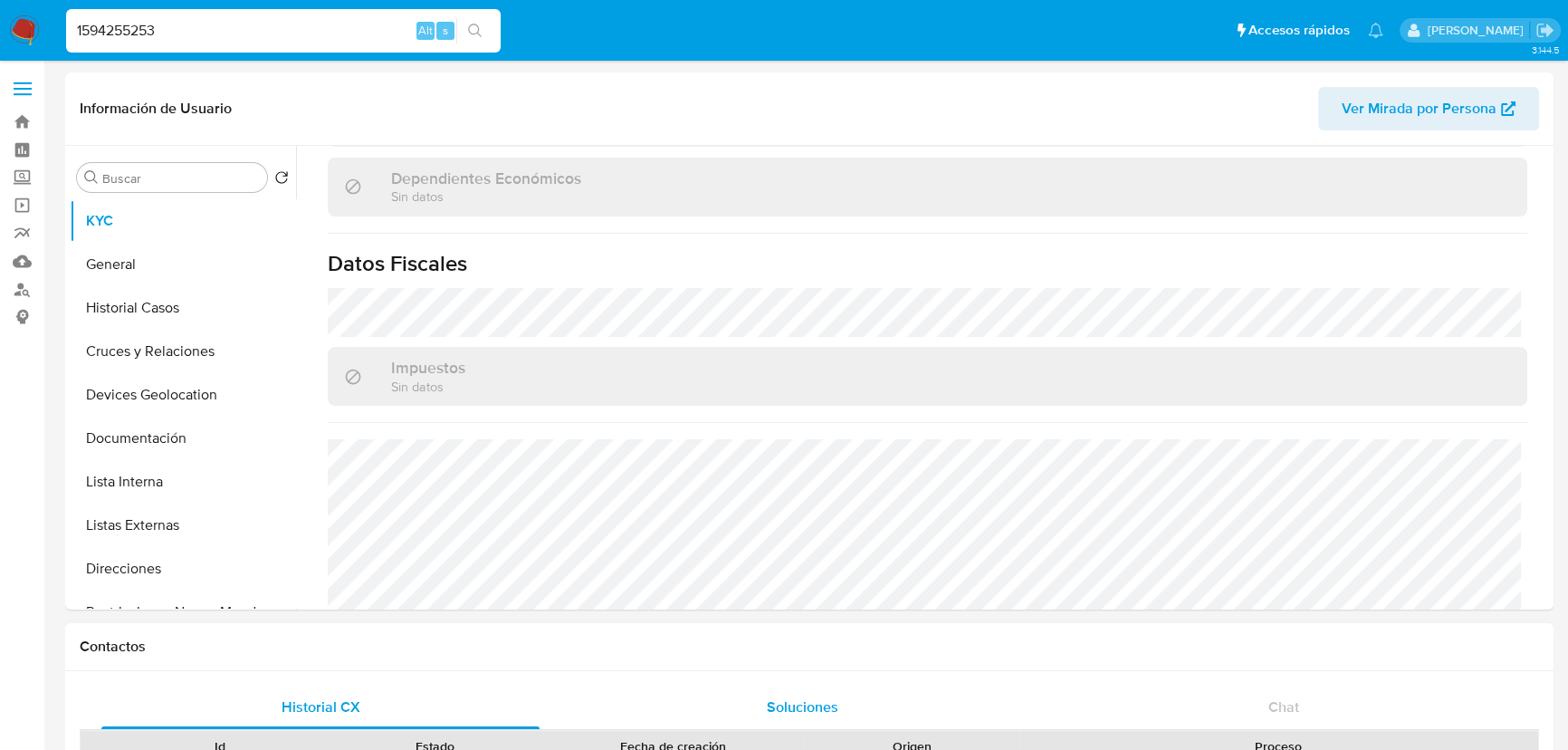scroll, scrollTop: 1138, scrollLeft: 0, axis: vertical 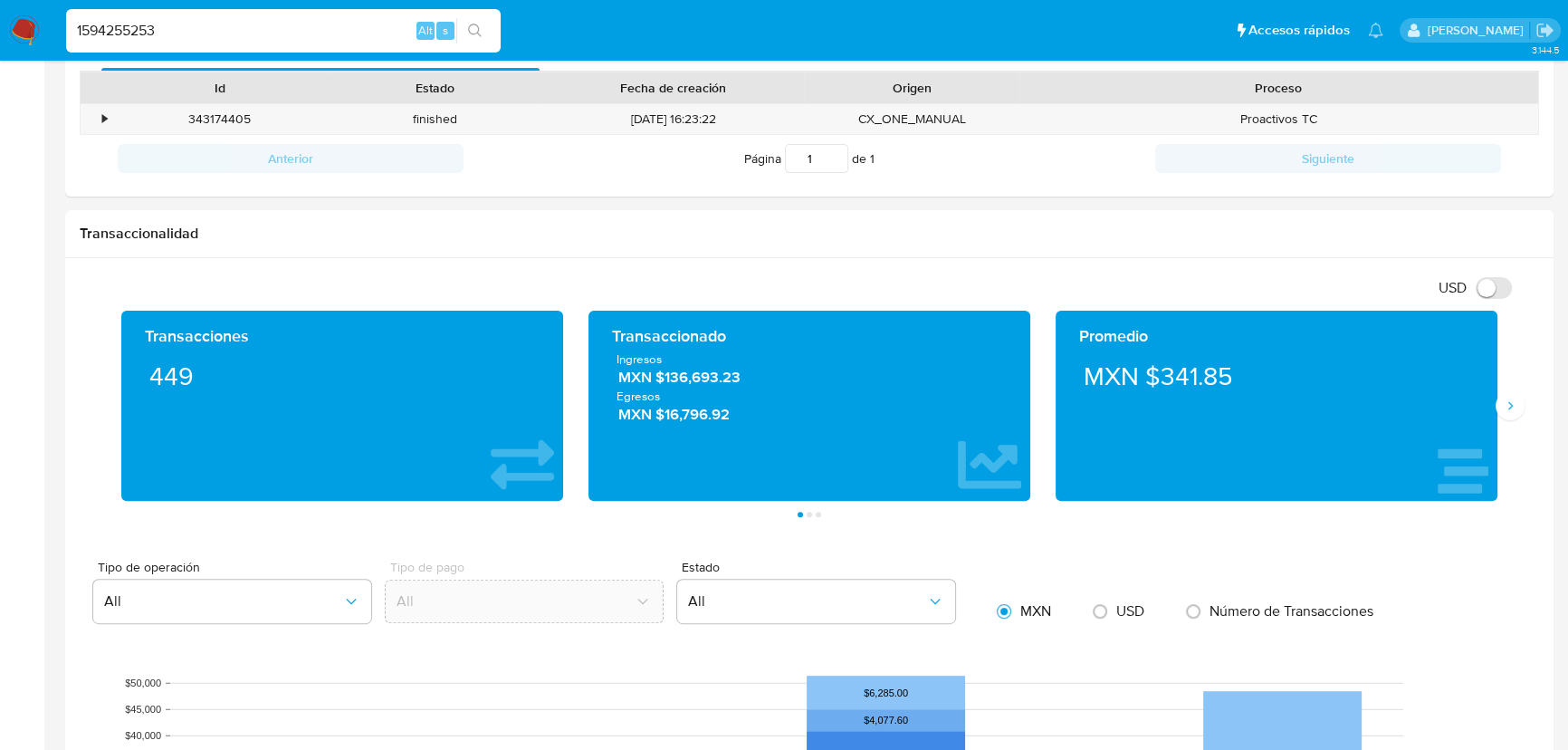 drag, startPoint x: 199, startPoint y: 18, endPoint x: 0, endPoint y: 11, distance: 199.1231 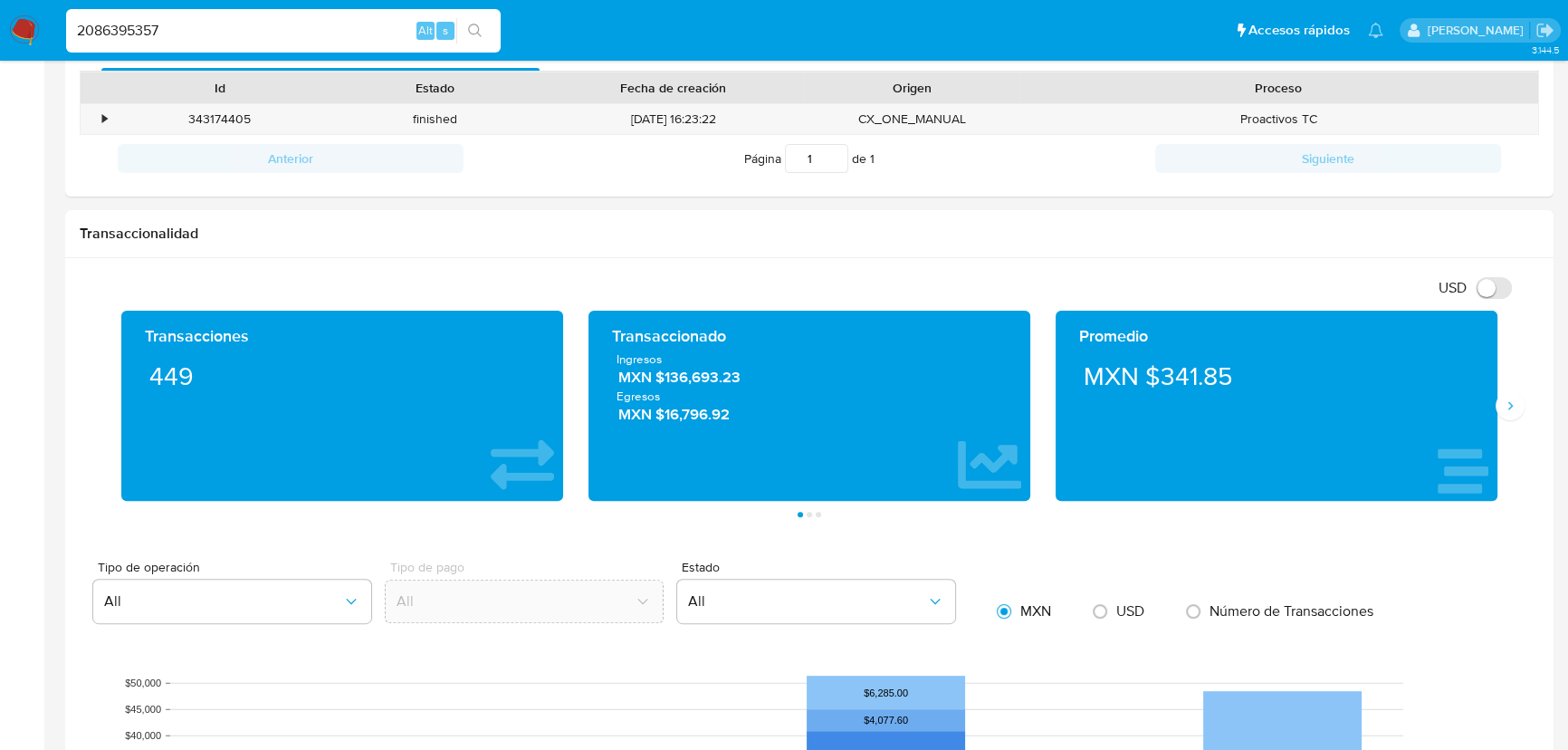 type on "2086395357" 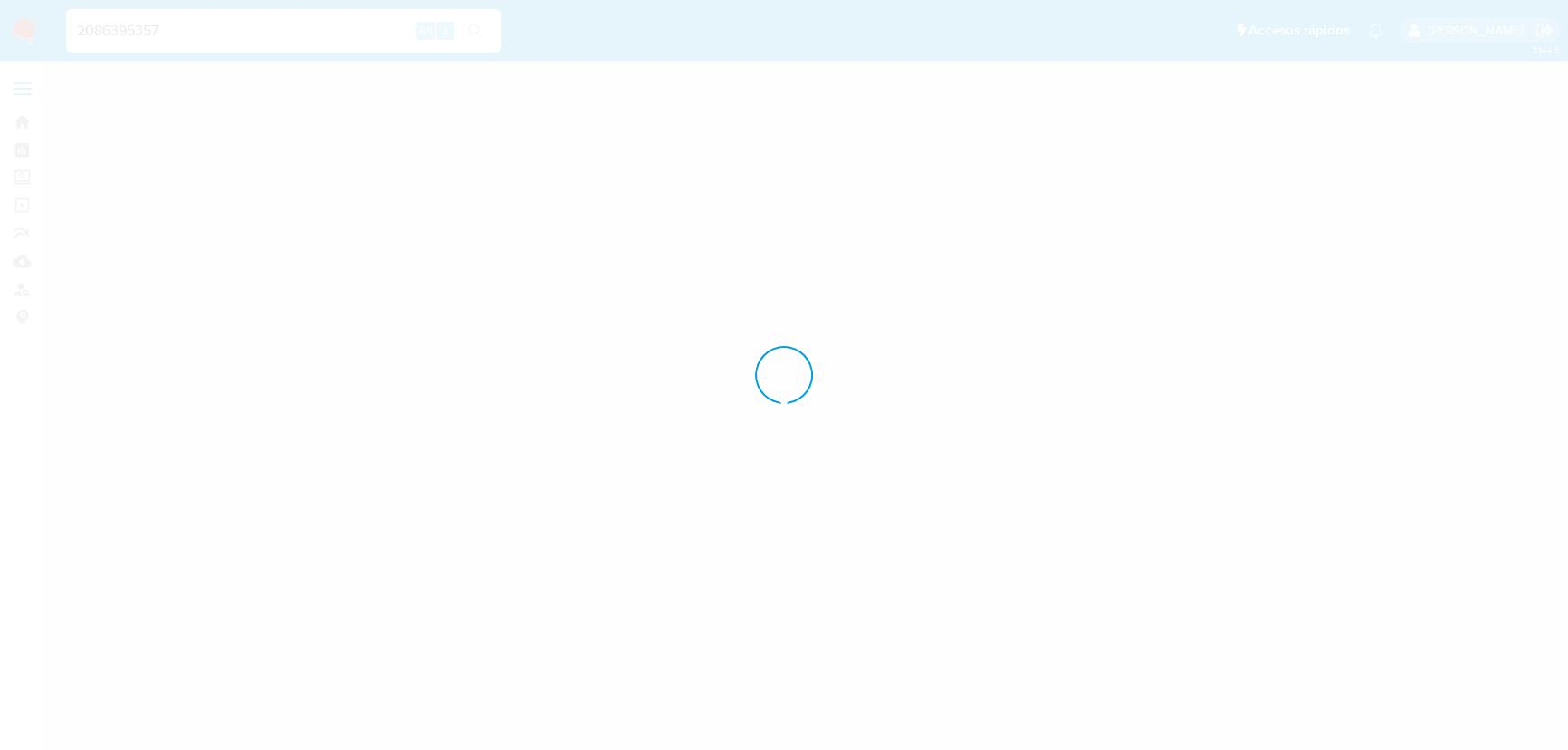 scroll, scrollTop: 0, scrollLeft: 0, axis: both 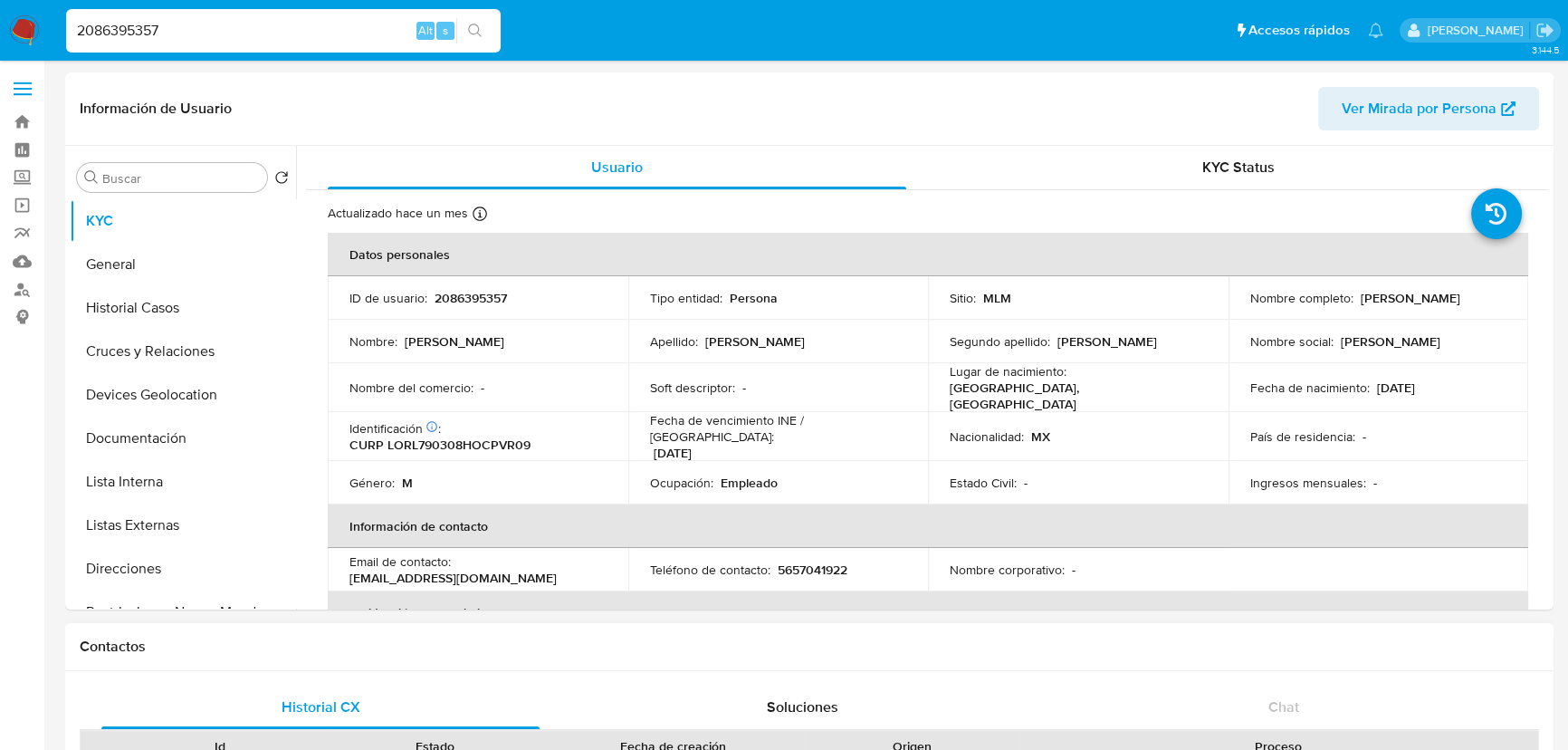 select on "10" 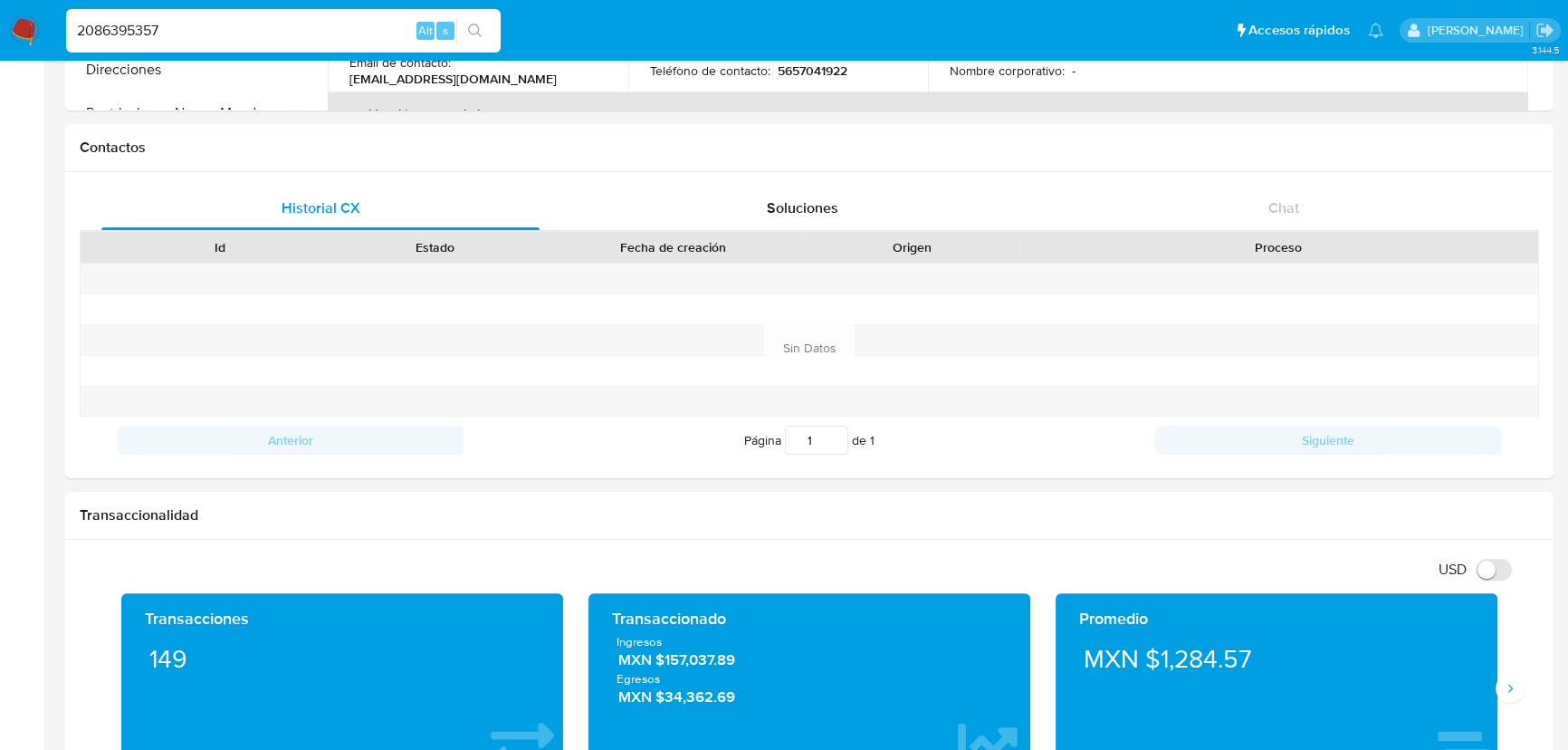 scroll, scrollTop: 659, scrollLeft: 0, axis: vertical 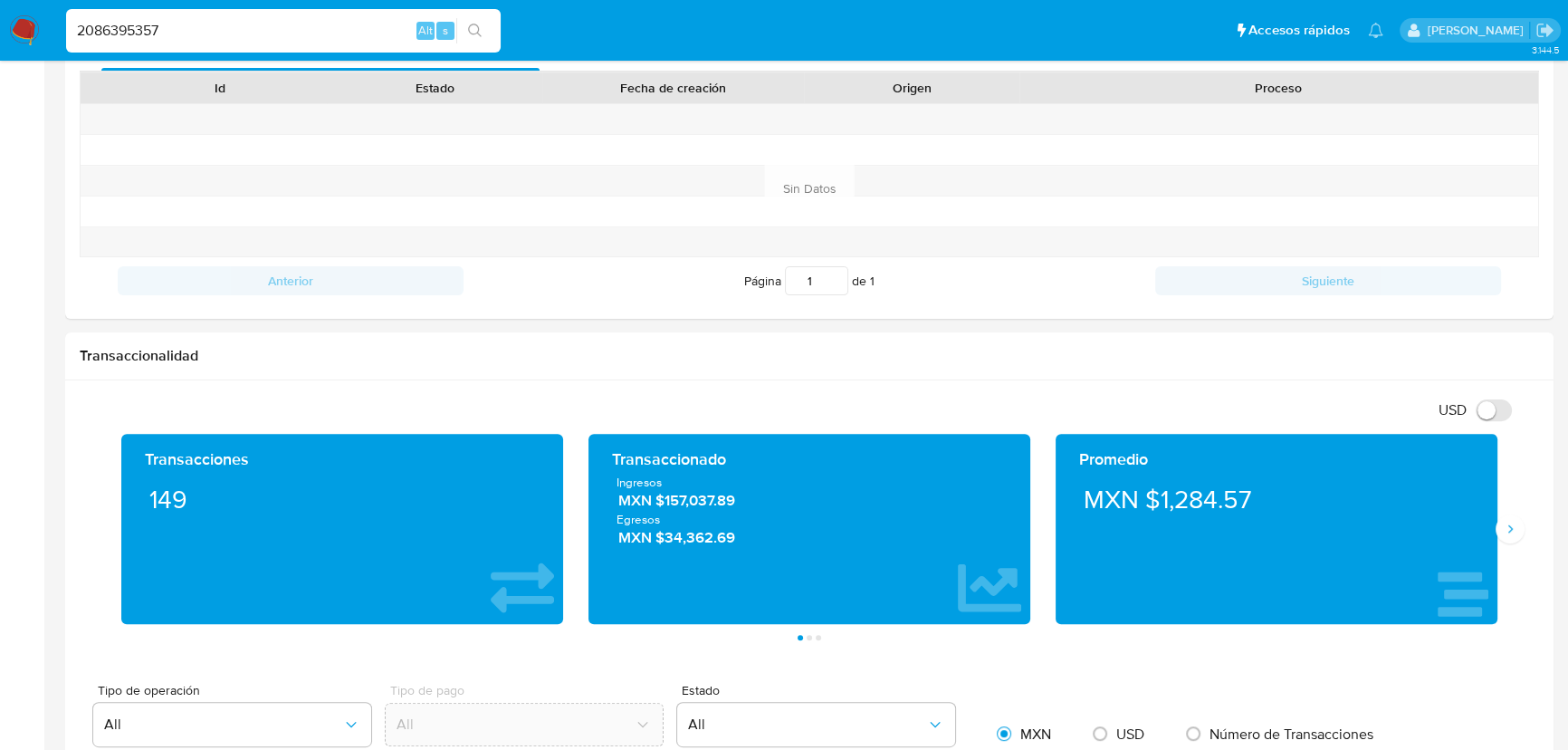 click on "Pausado Ver notificaciones 2086395357 Alt s Accesos rápidos   Presiona las siguientes teclas para acceder a algunas de las funciones Buscar caso o usuario Alt s Volver al home Alt h Agregar un archivo adjunto Alt a [PERSON_NAME]" at bounding box center [784, 30] 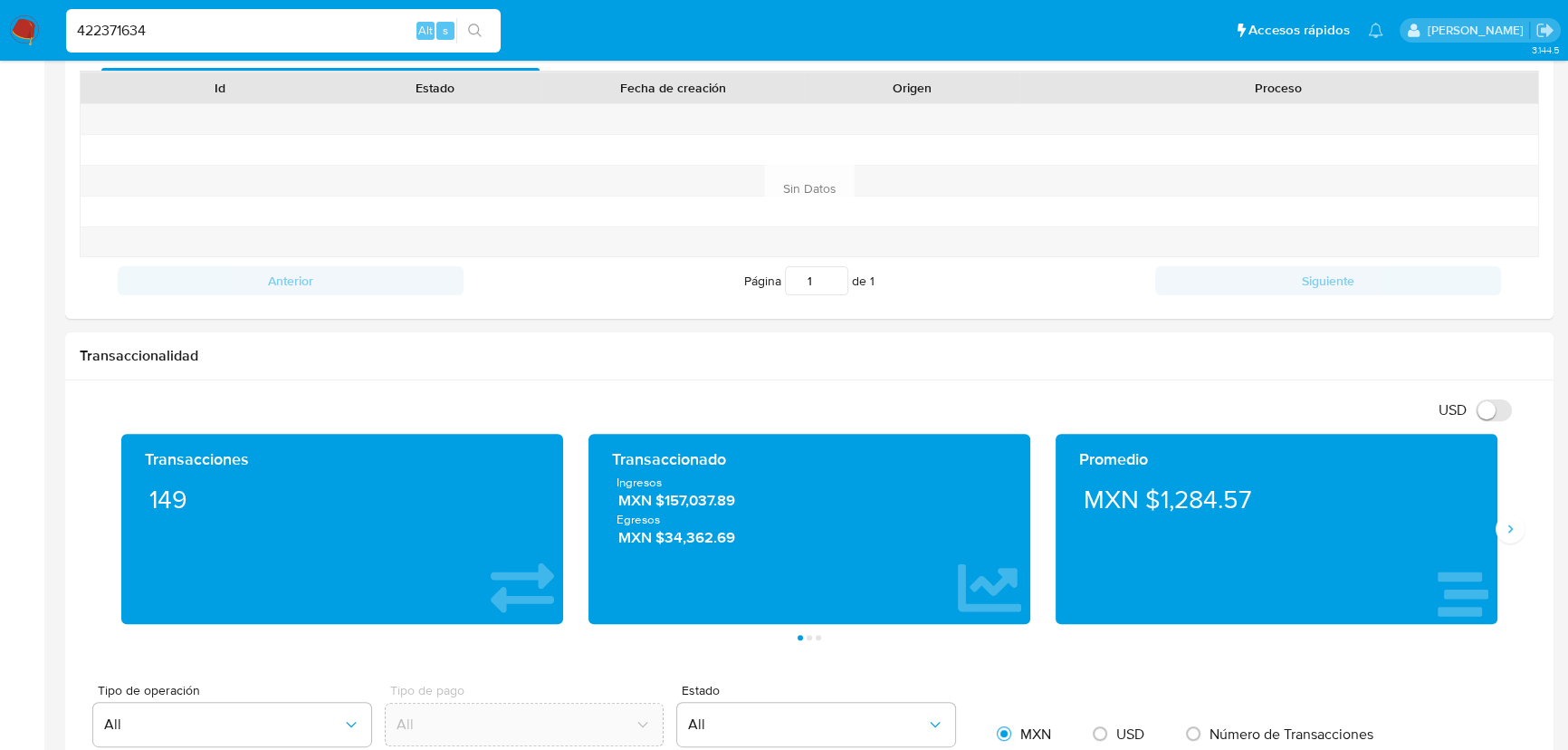 type on "422371634" 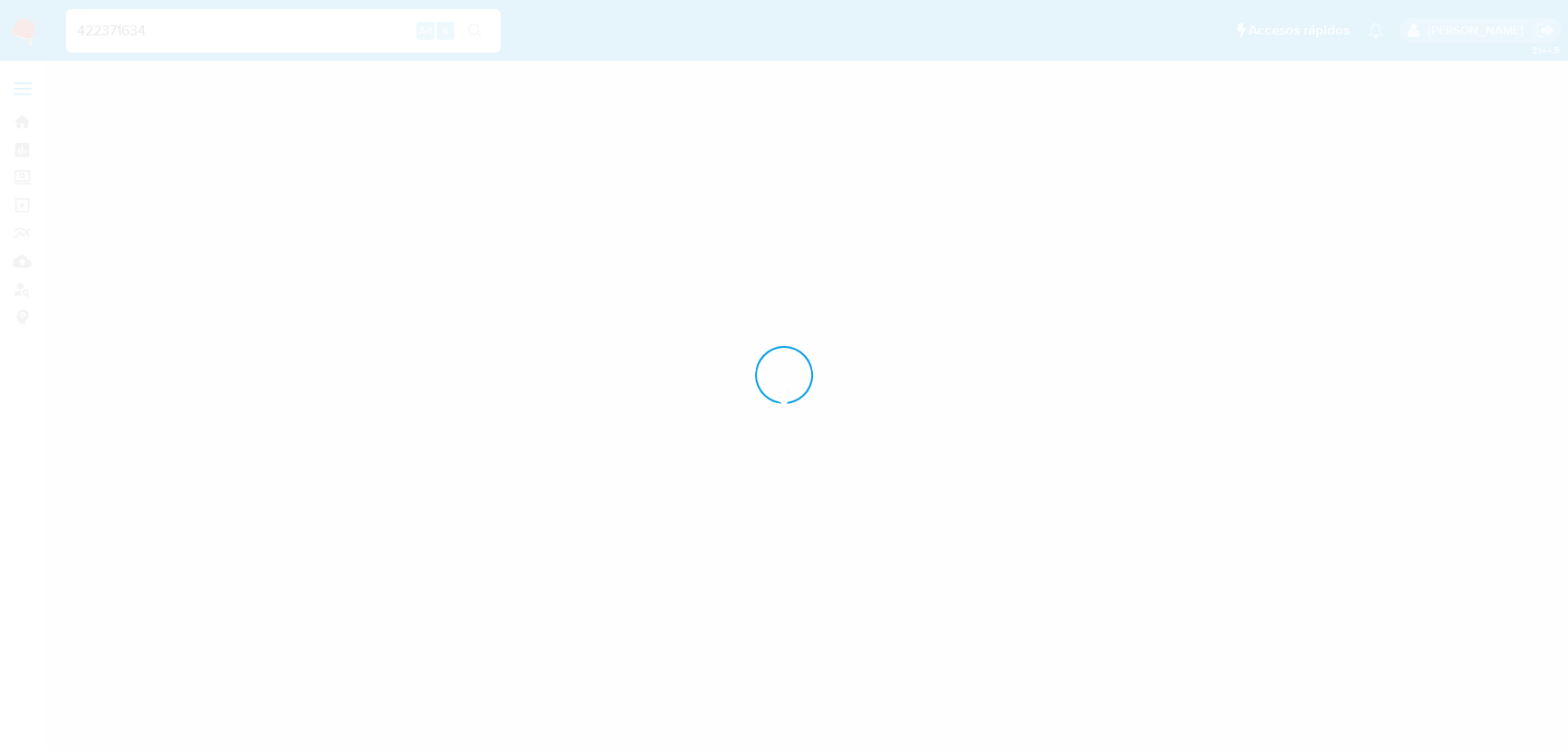 scroll, scrollTop: 0, scrollLeft: 0, axis: both 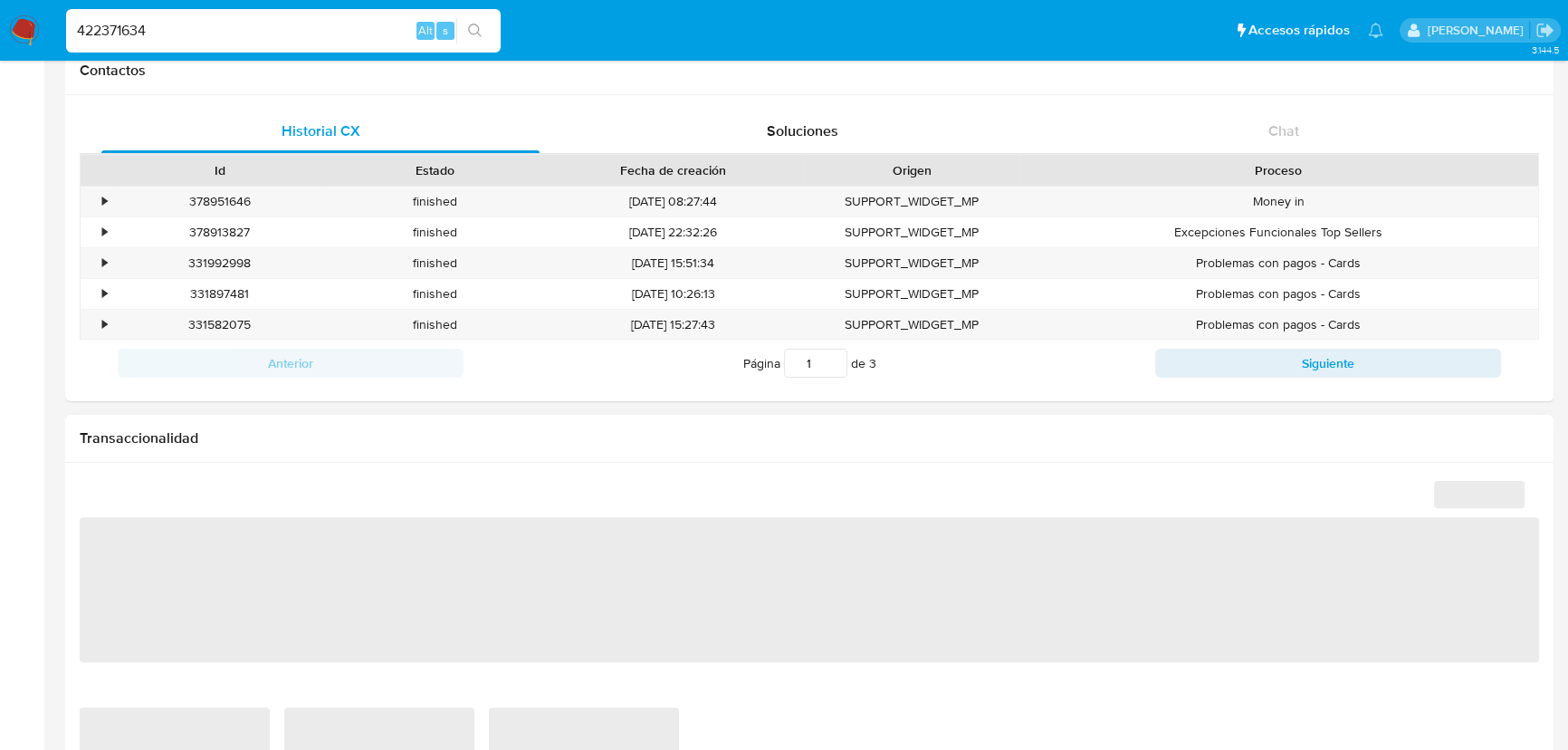 select on "10" 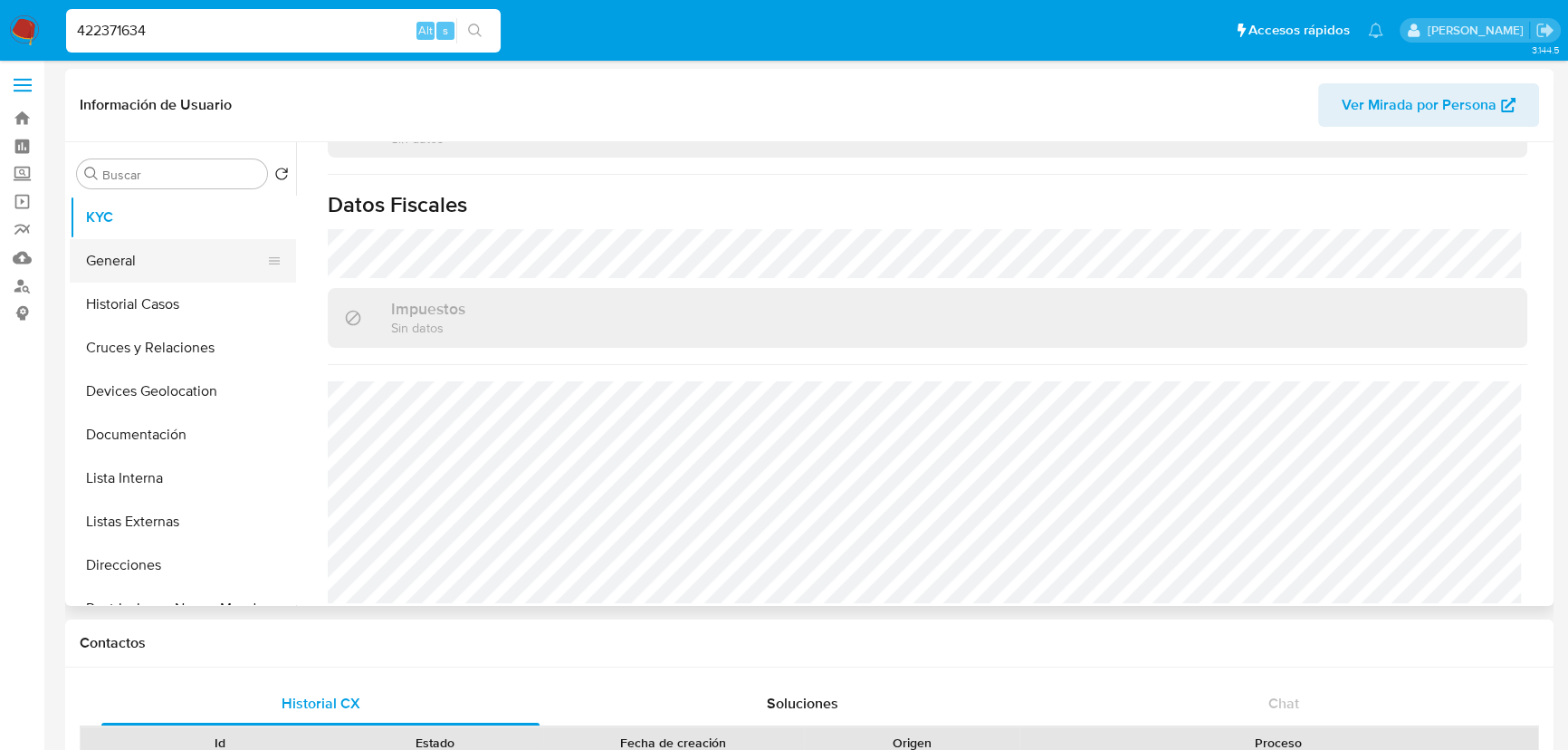 scroll, scrollTop: 0, scrollLeft: 0, axis: both 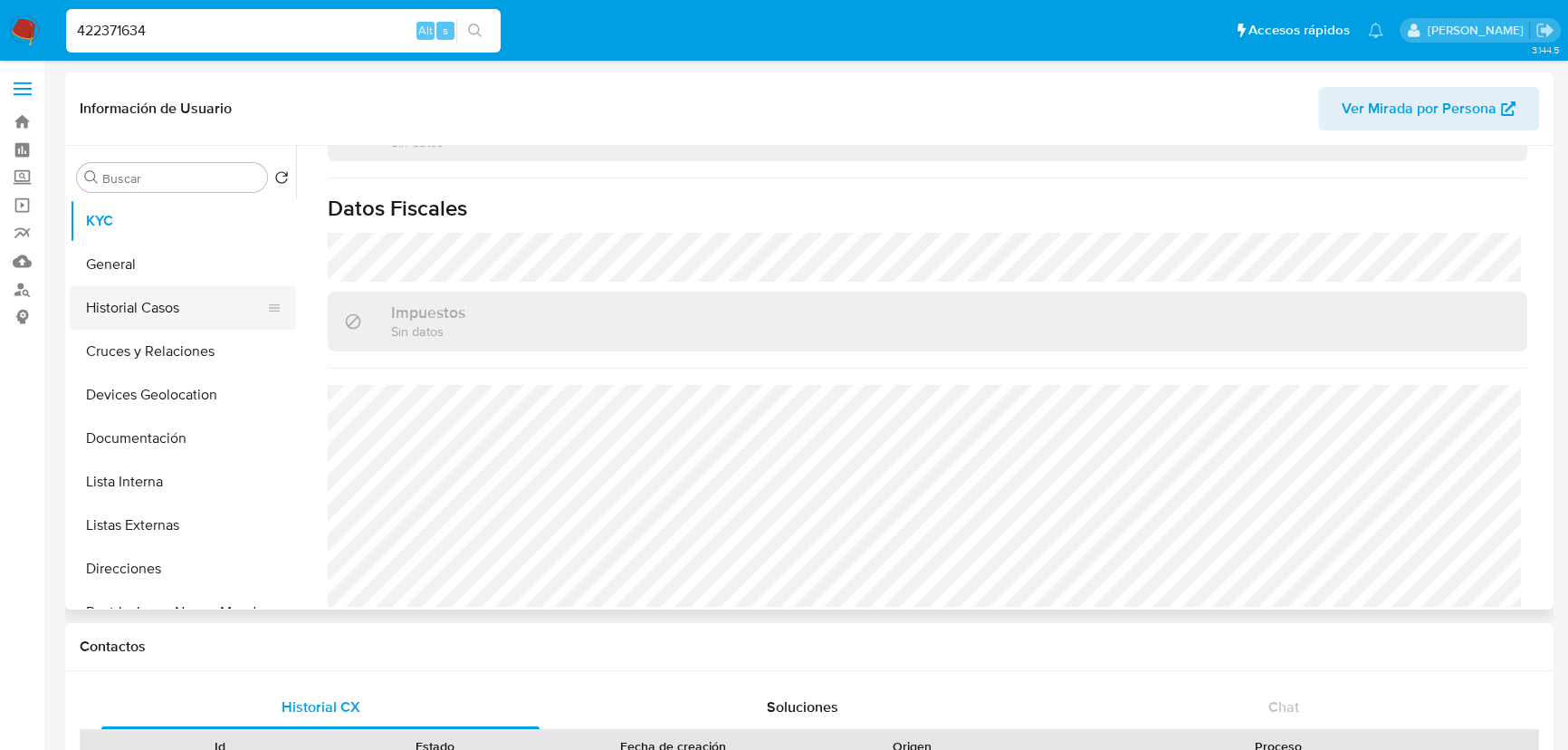click on "Historial Casos" at bounding box center [176, 308] 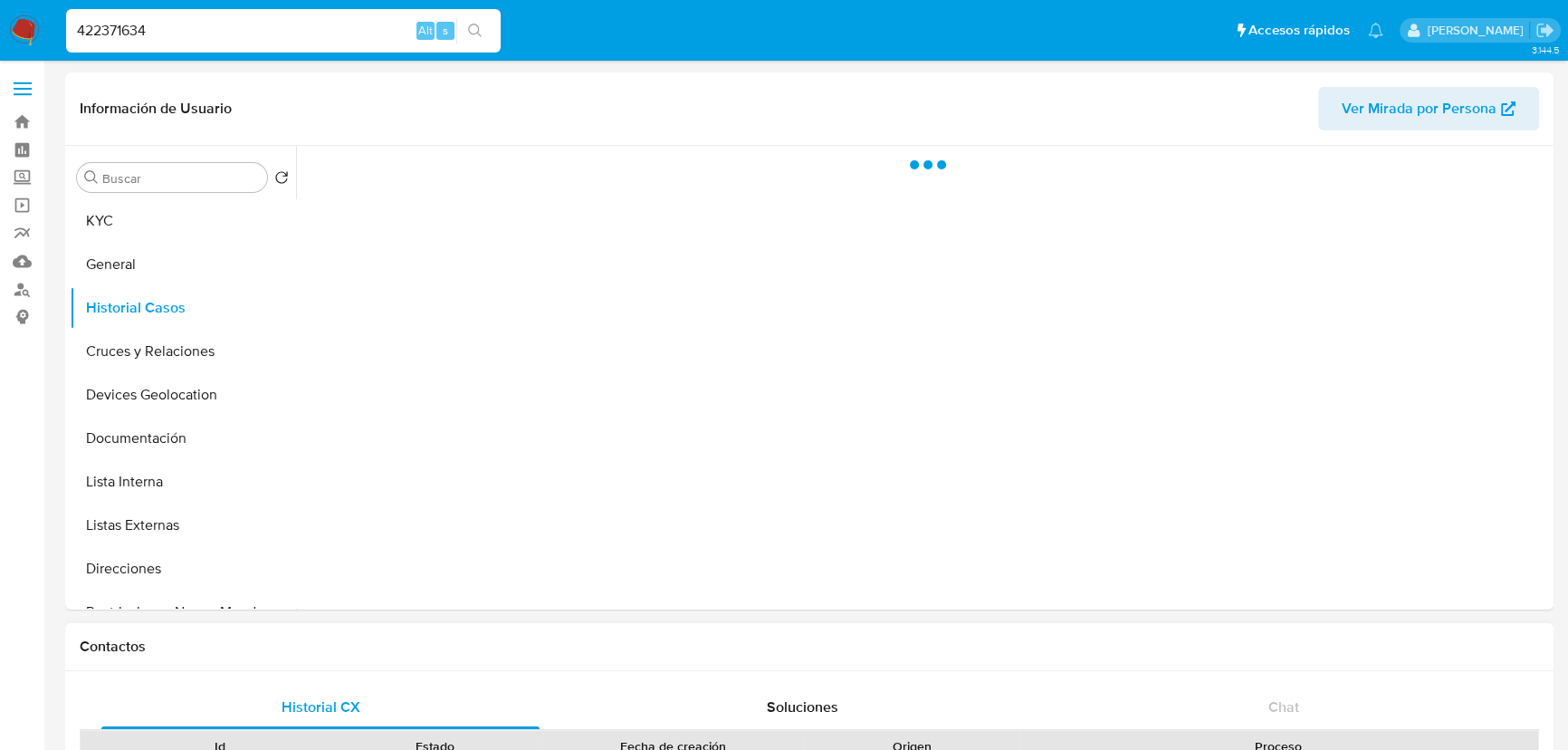 scroll, scrollTop: 0, scrollLeft: 0, axis: both 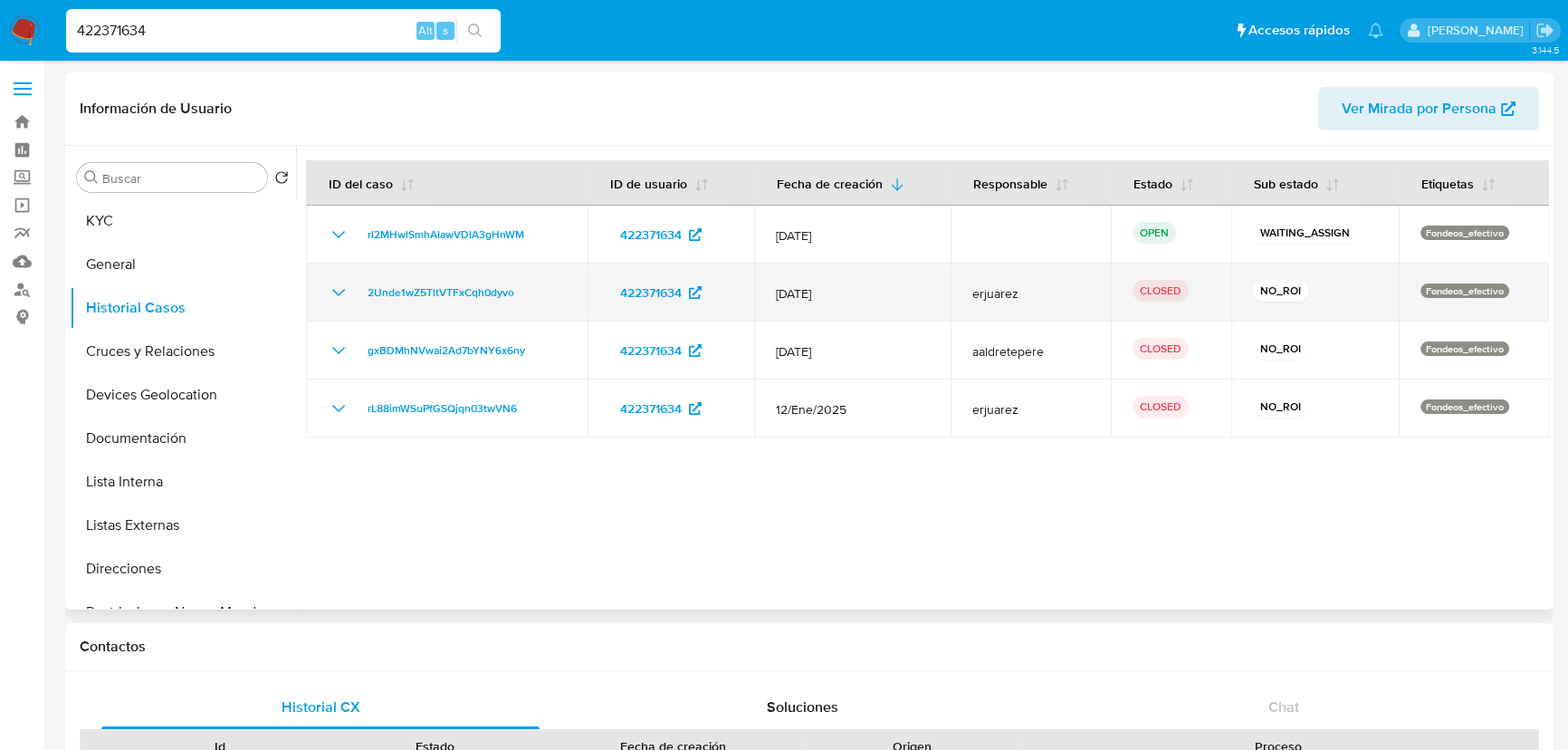 type 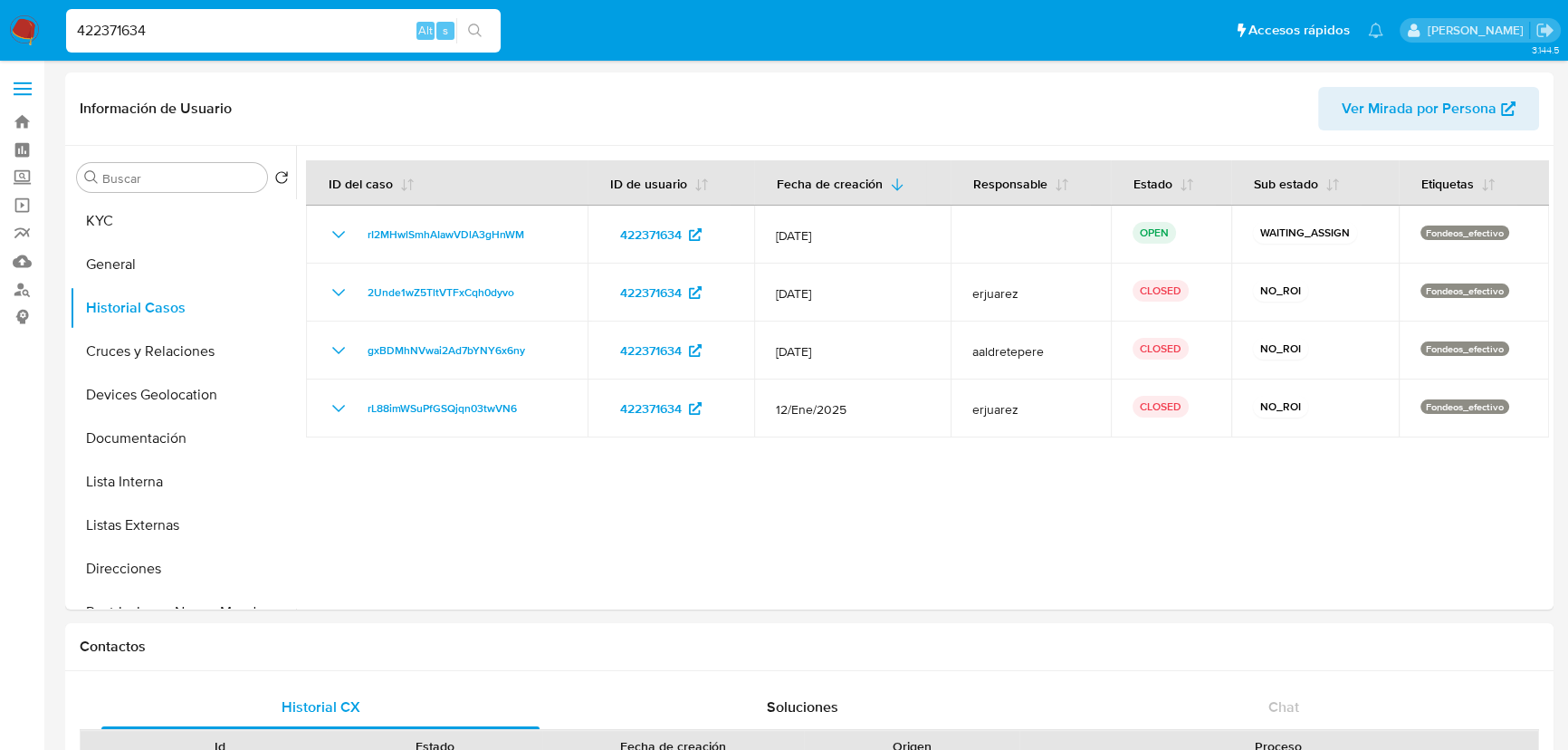 drag, startPoint x: 215, startPoint y: 36, endPoint x: 0, endPoint y: 12, distance: 216.33539 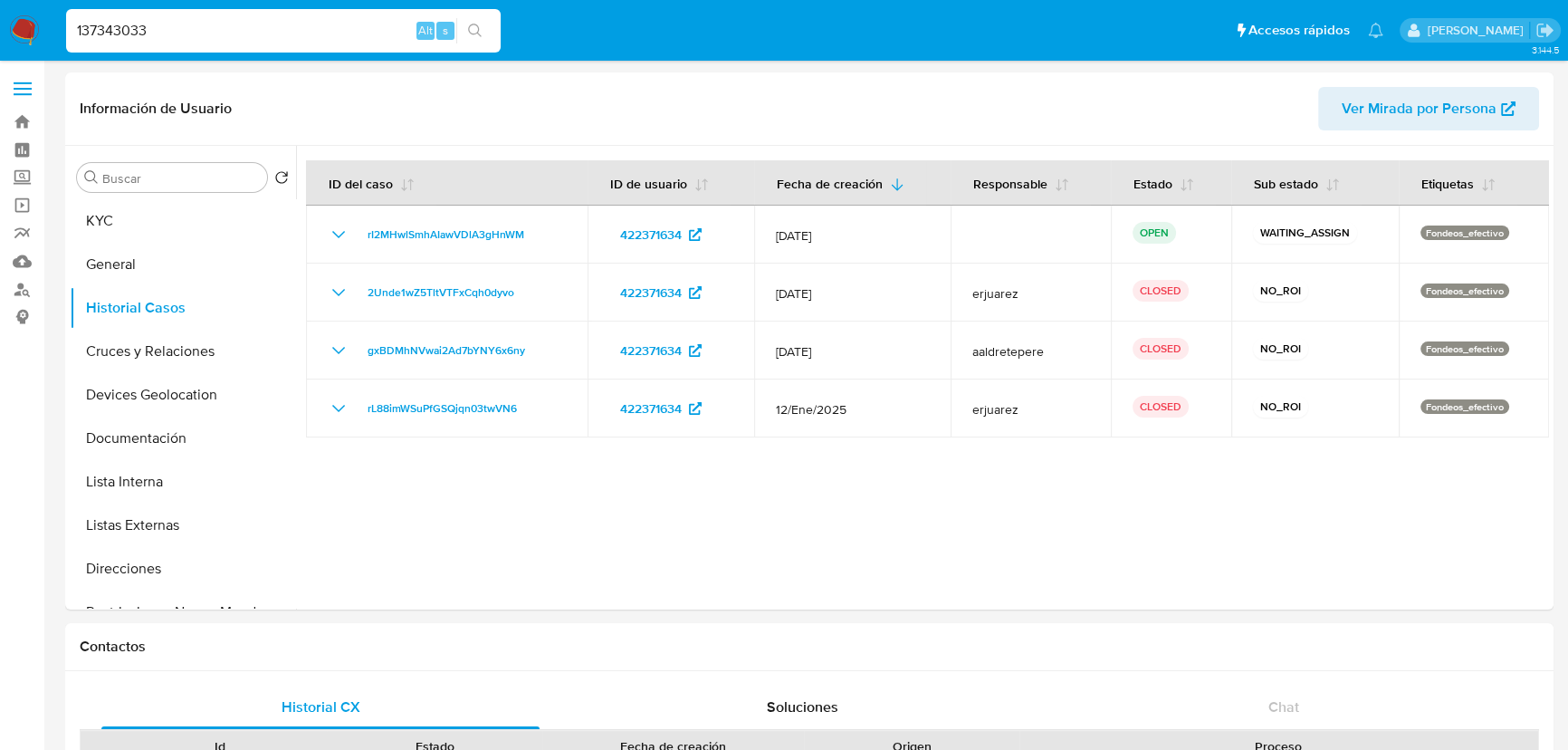 type on "137343033" 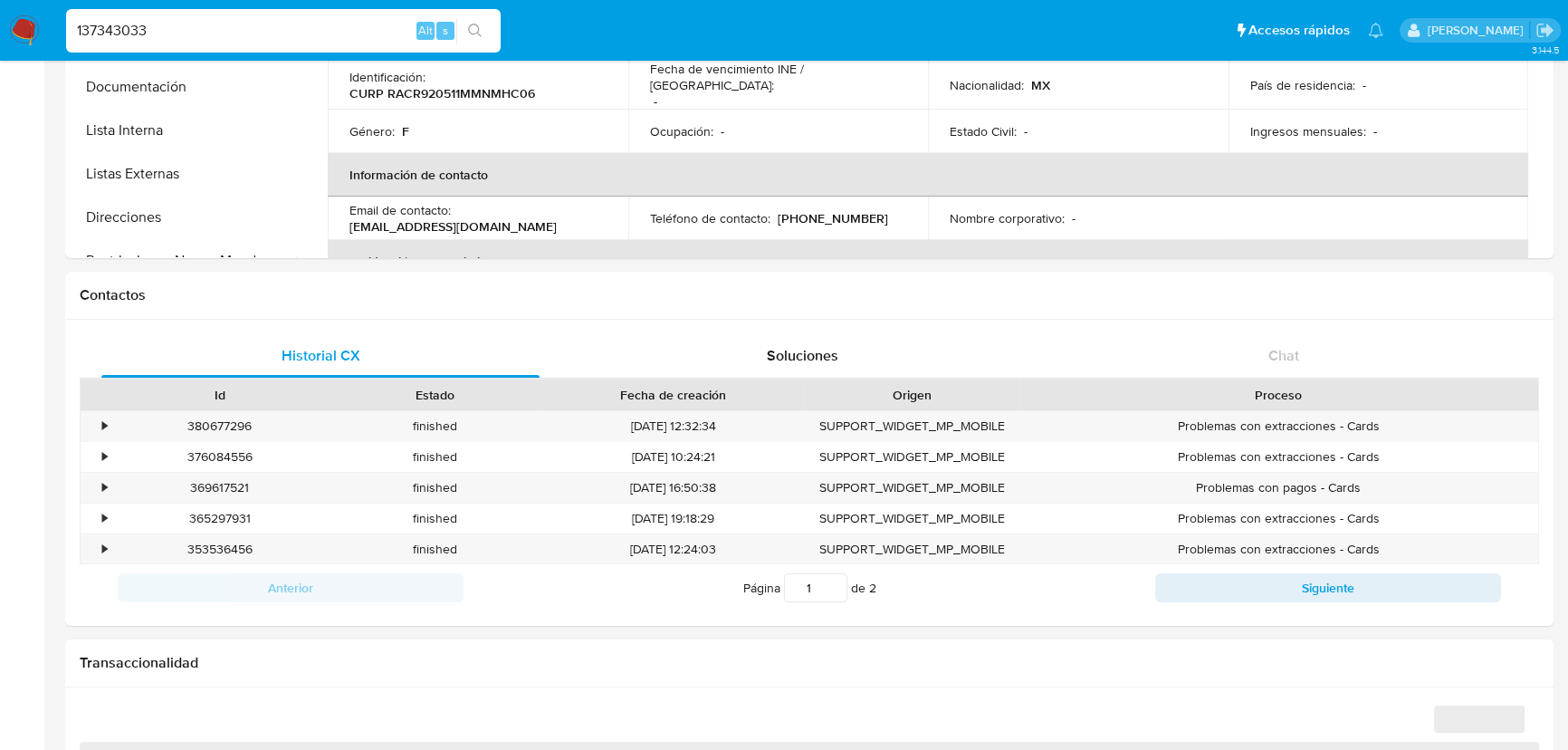 select on "10" 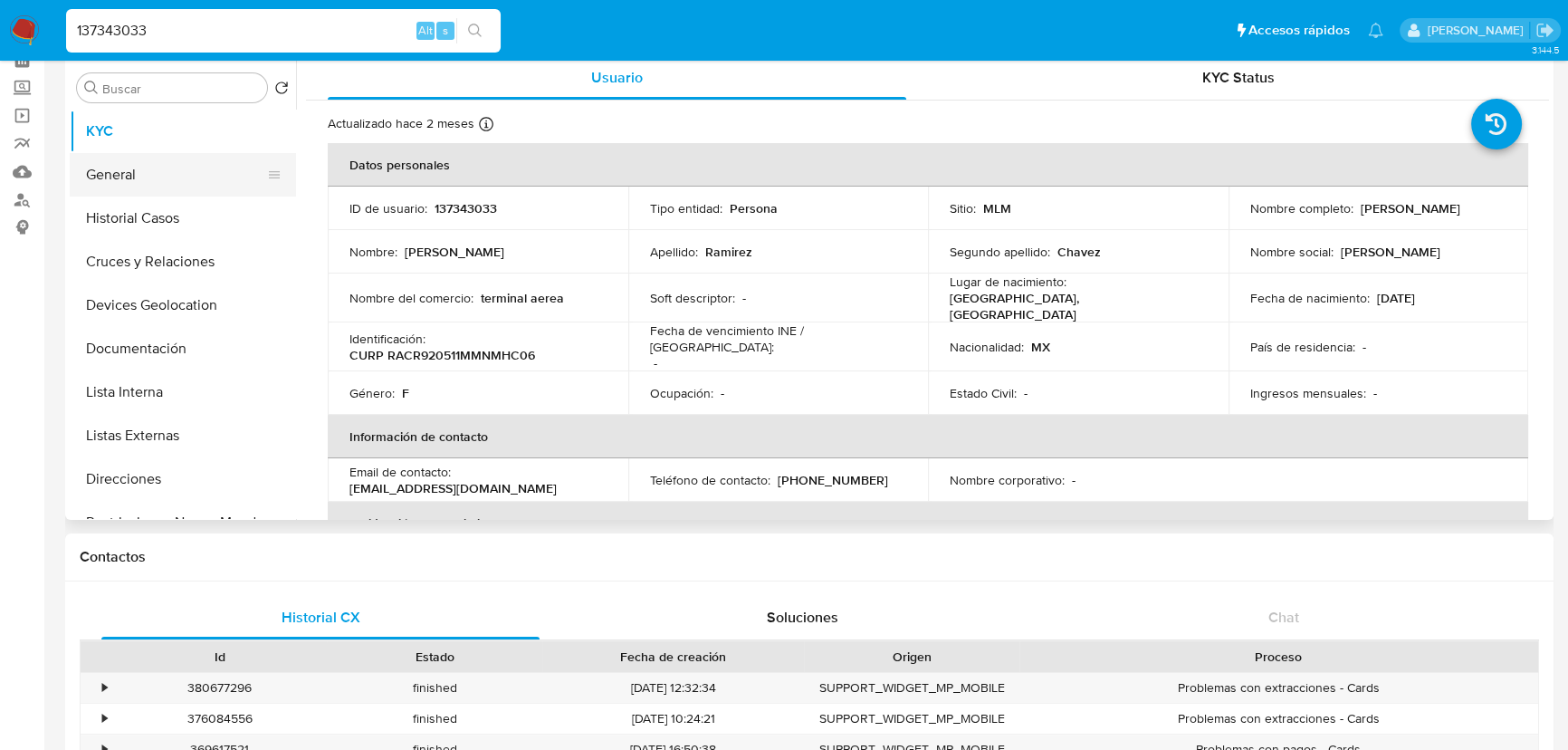 scroll, scrollTop: 0, scrollLeft: 0, axis: both 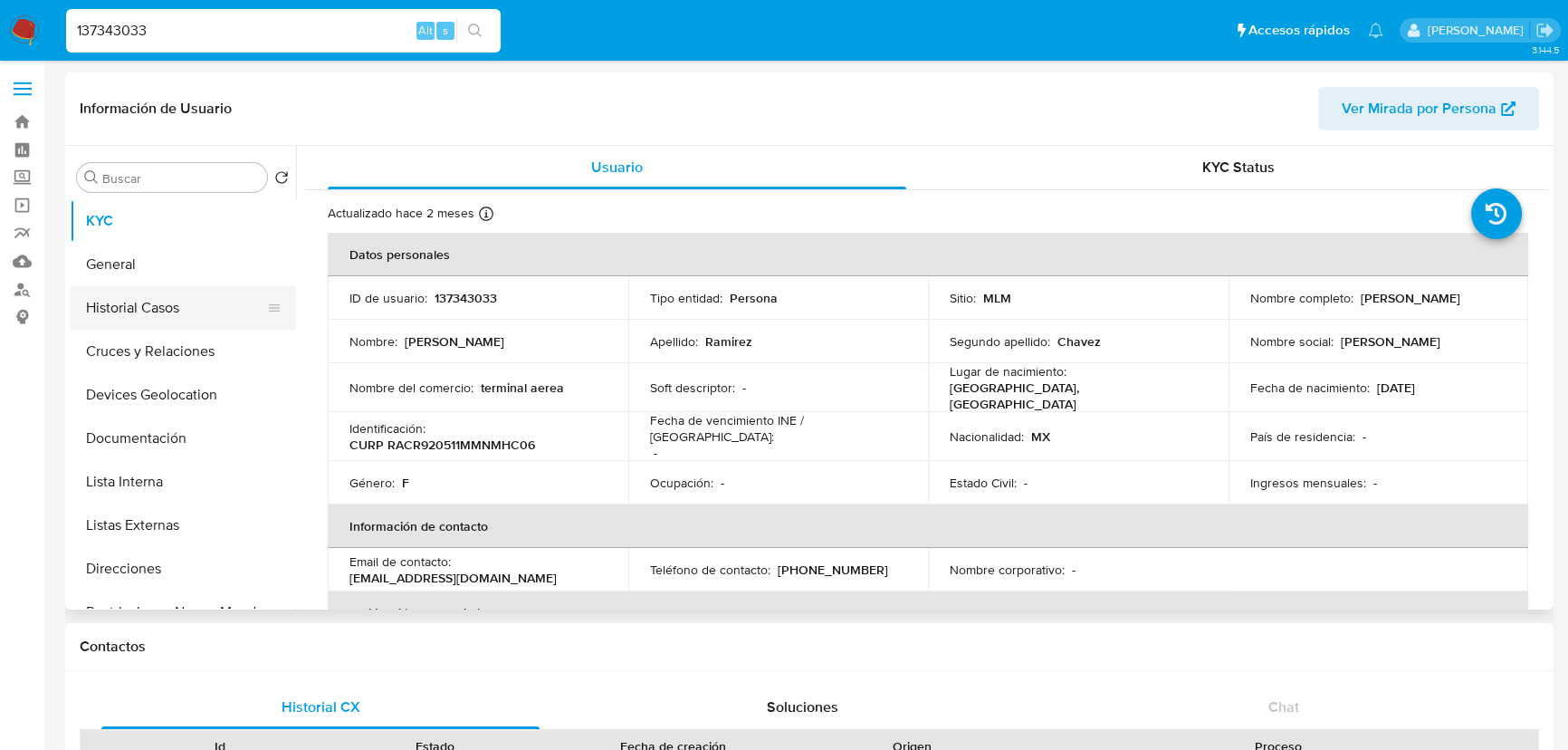 click on "Historial Casos" at bounding box center (176, 308) 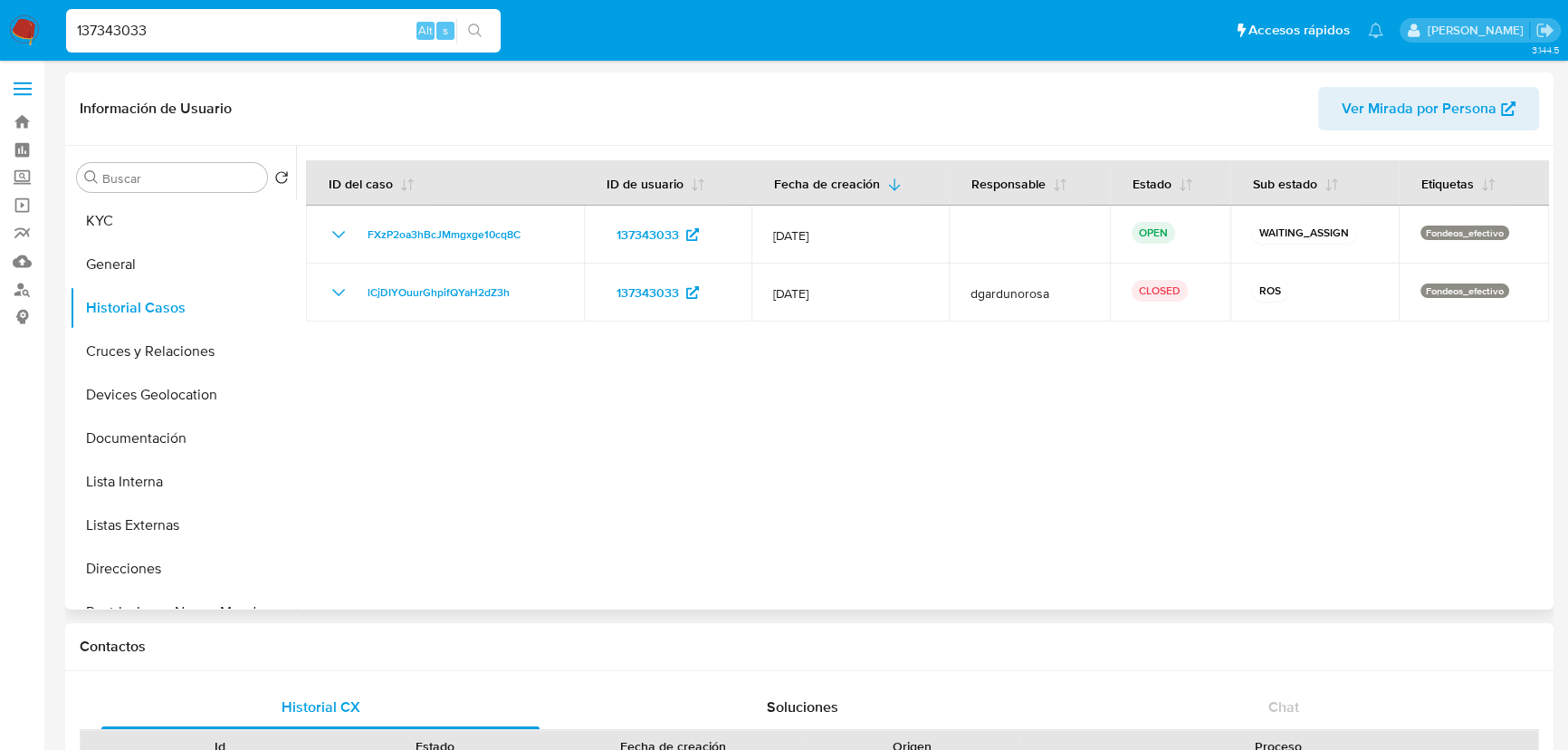 type 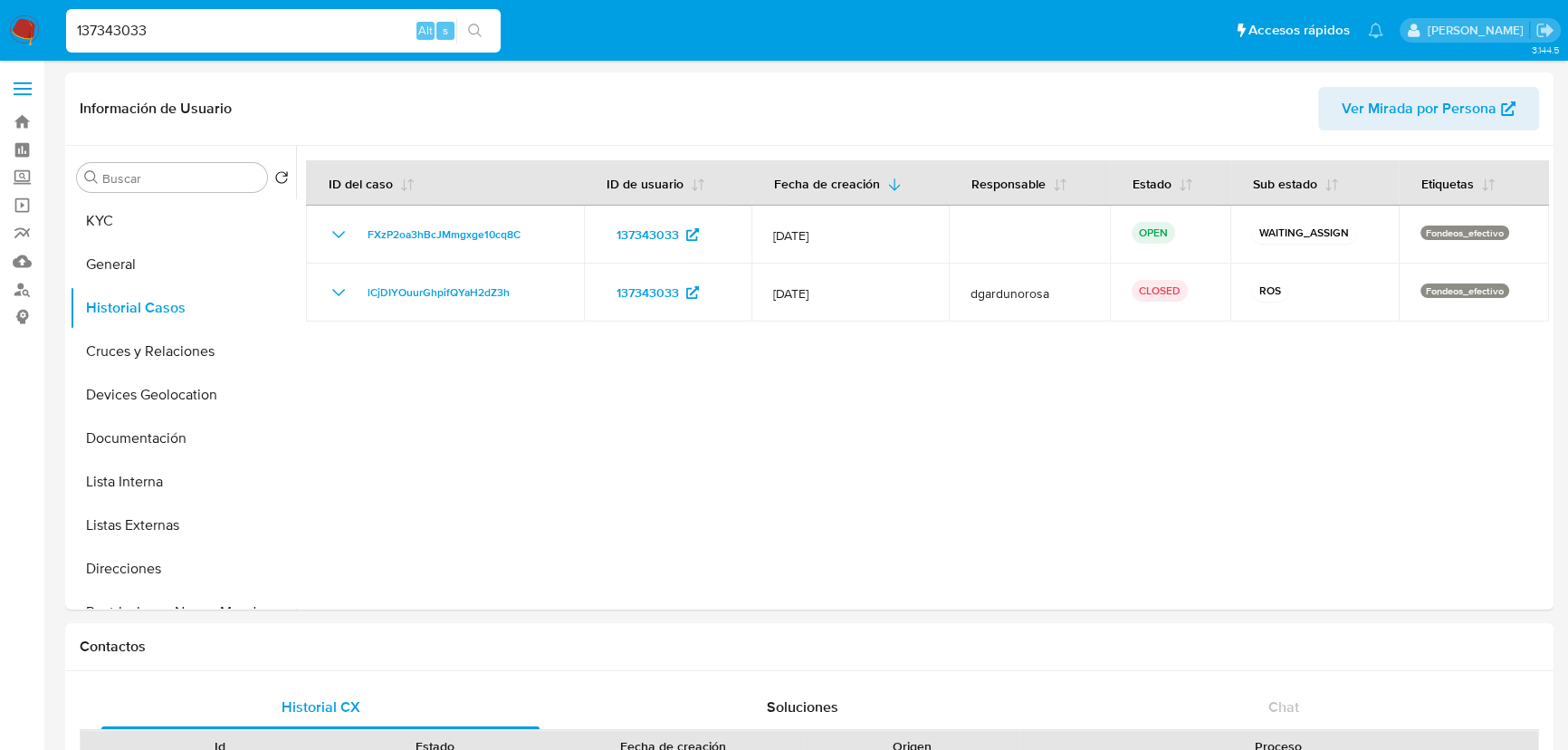 drag, startPoint x: 132, startPoint y: 34, endPoint x: 0, endPoint y: 18, distance: 132.96616 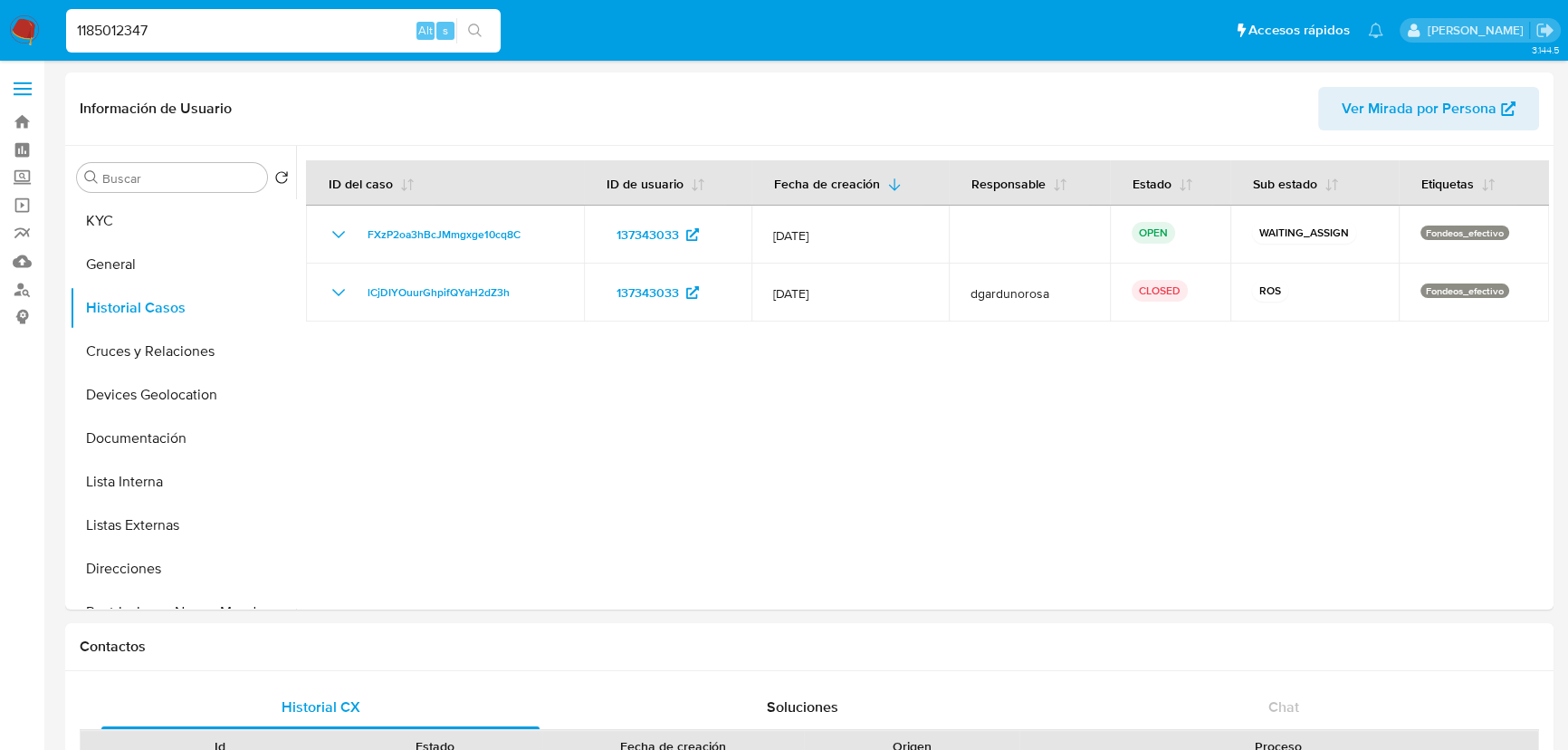 type on "1185012347" 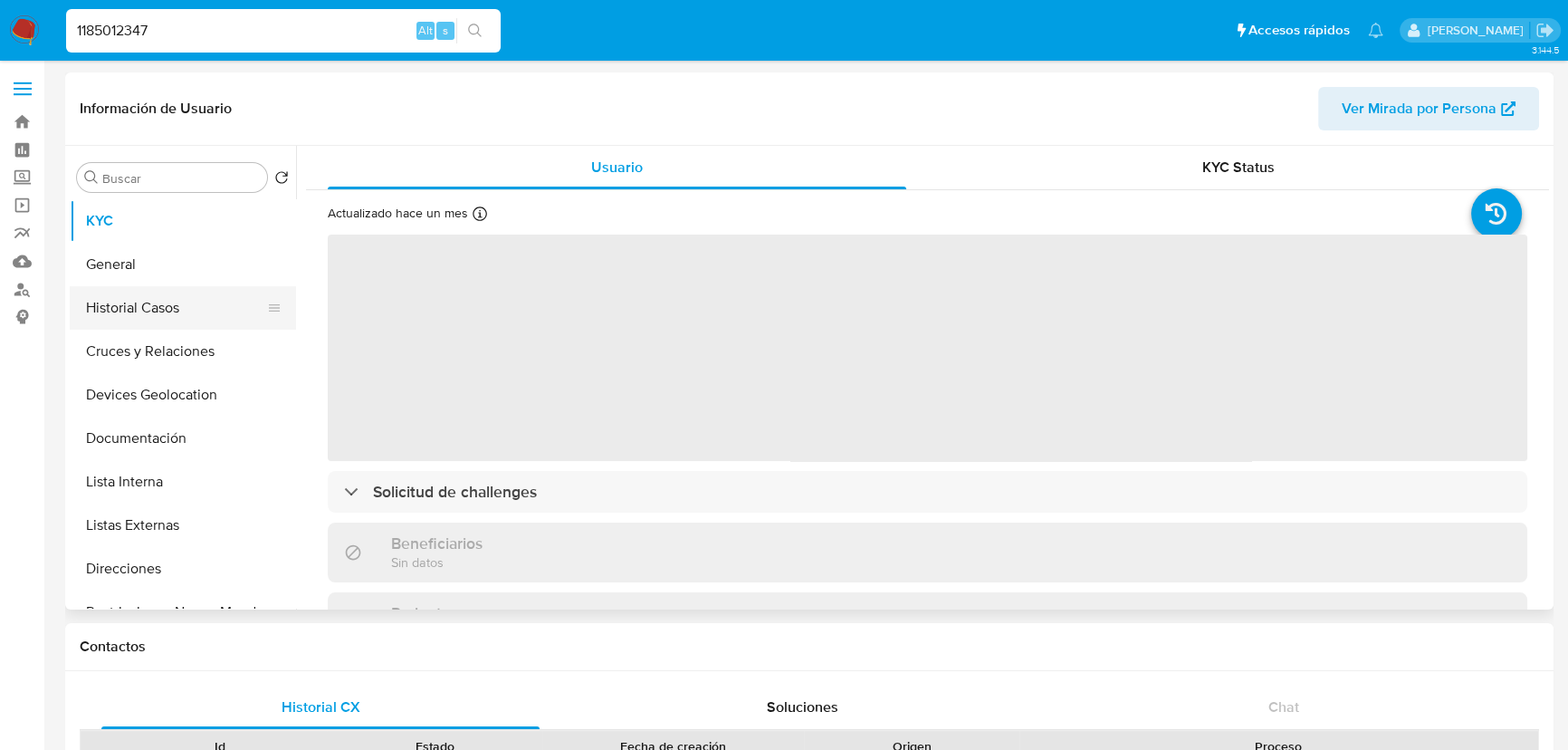 click on "Historial Casos" at bounding box center [176, 308] 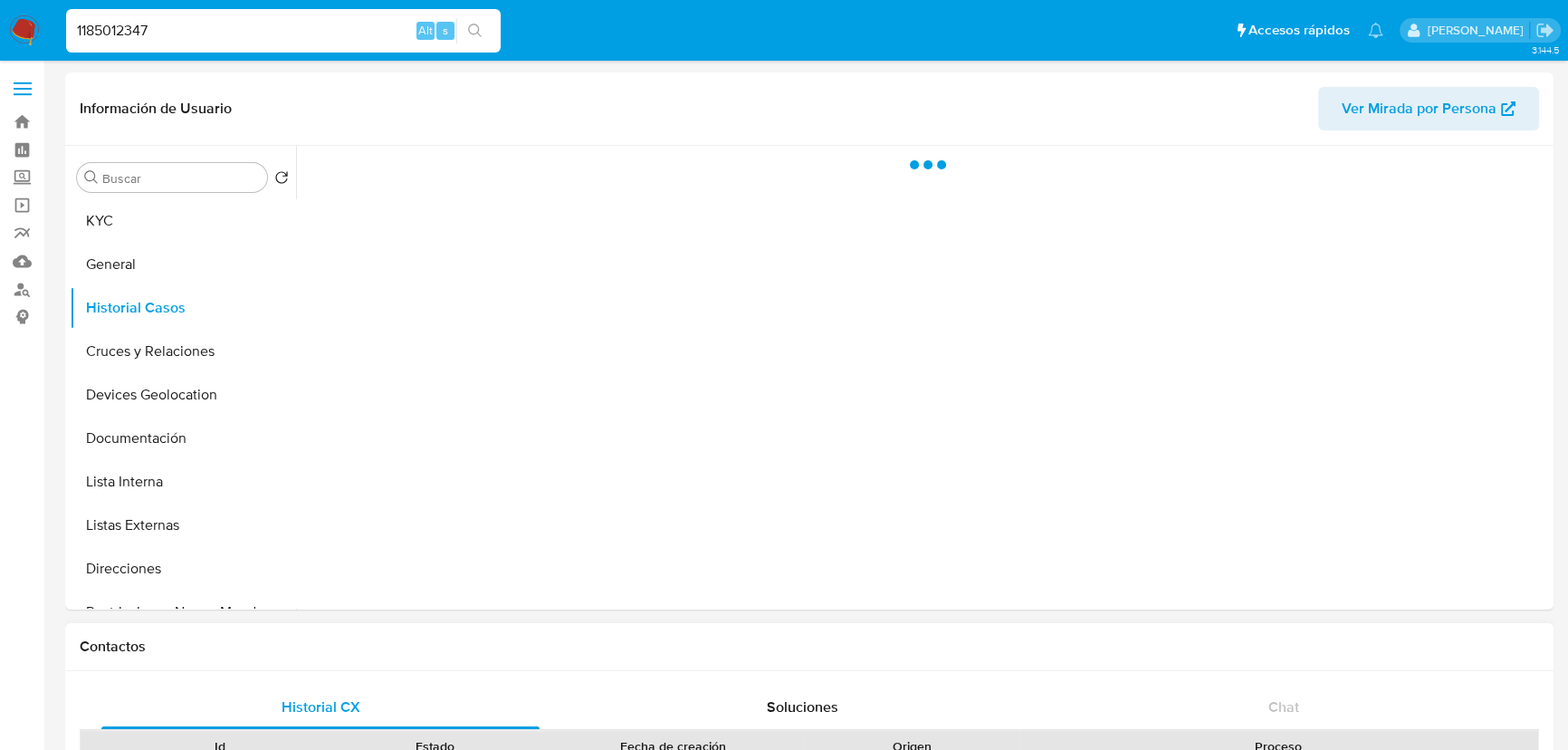 select on "10" 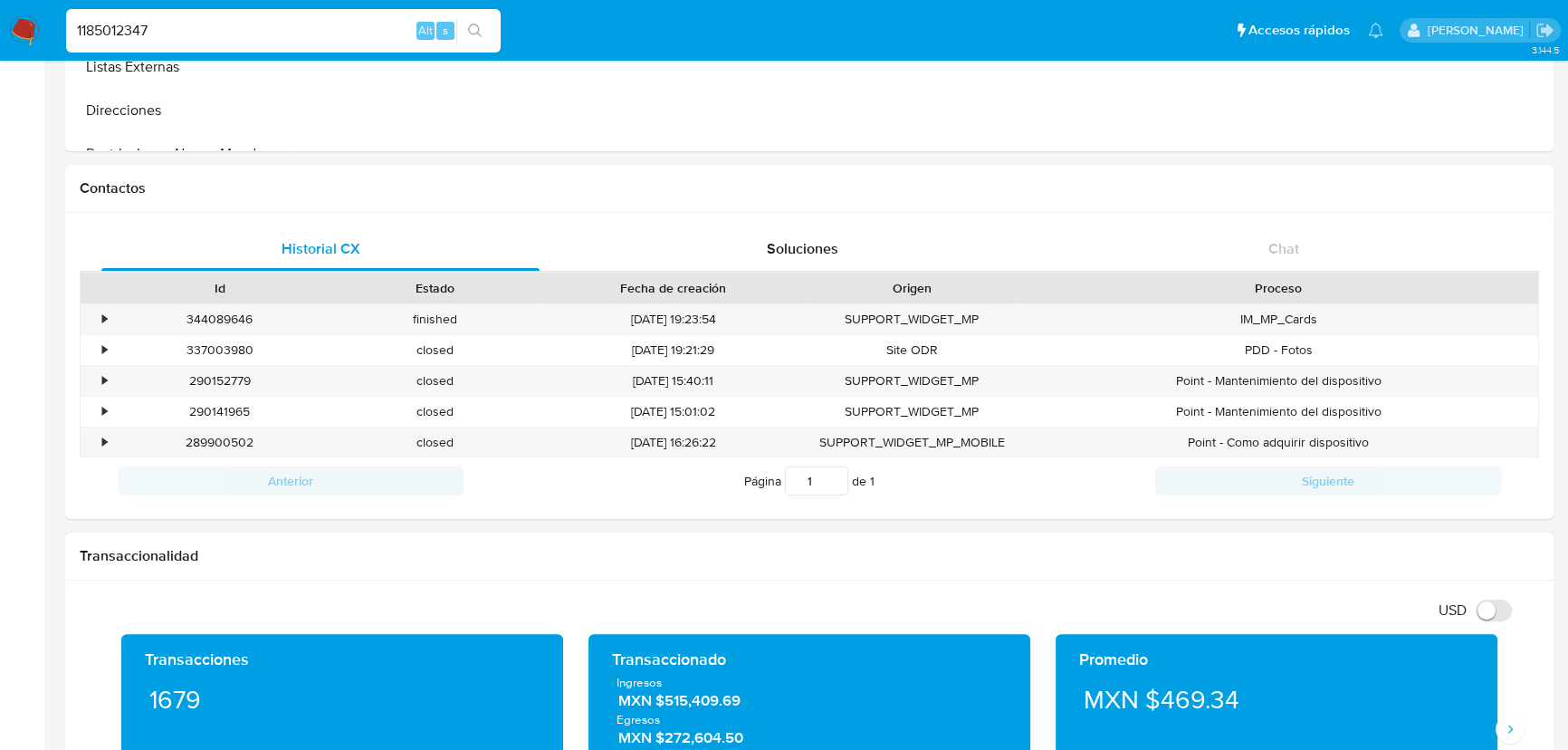scroll, scrollTop: 494, scrollLeft: 0, axis: vertical 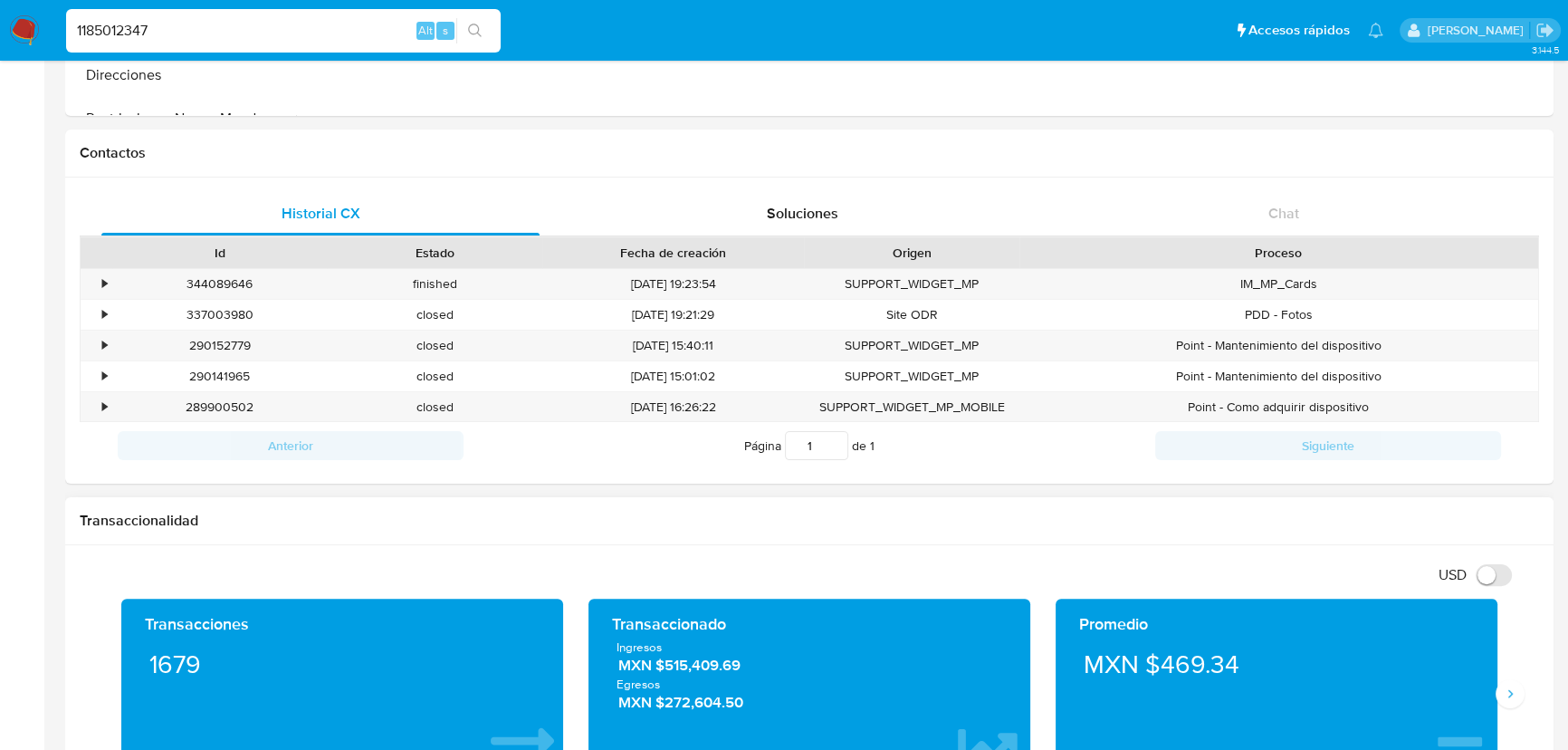 type 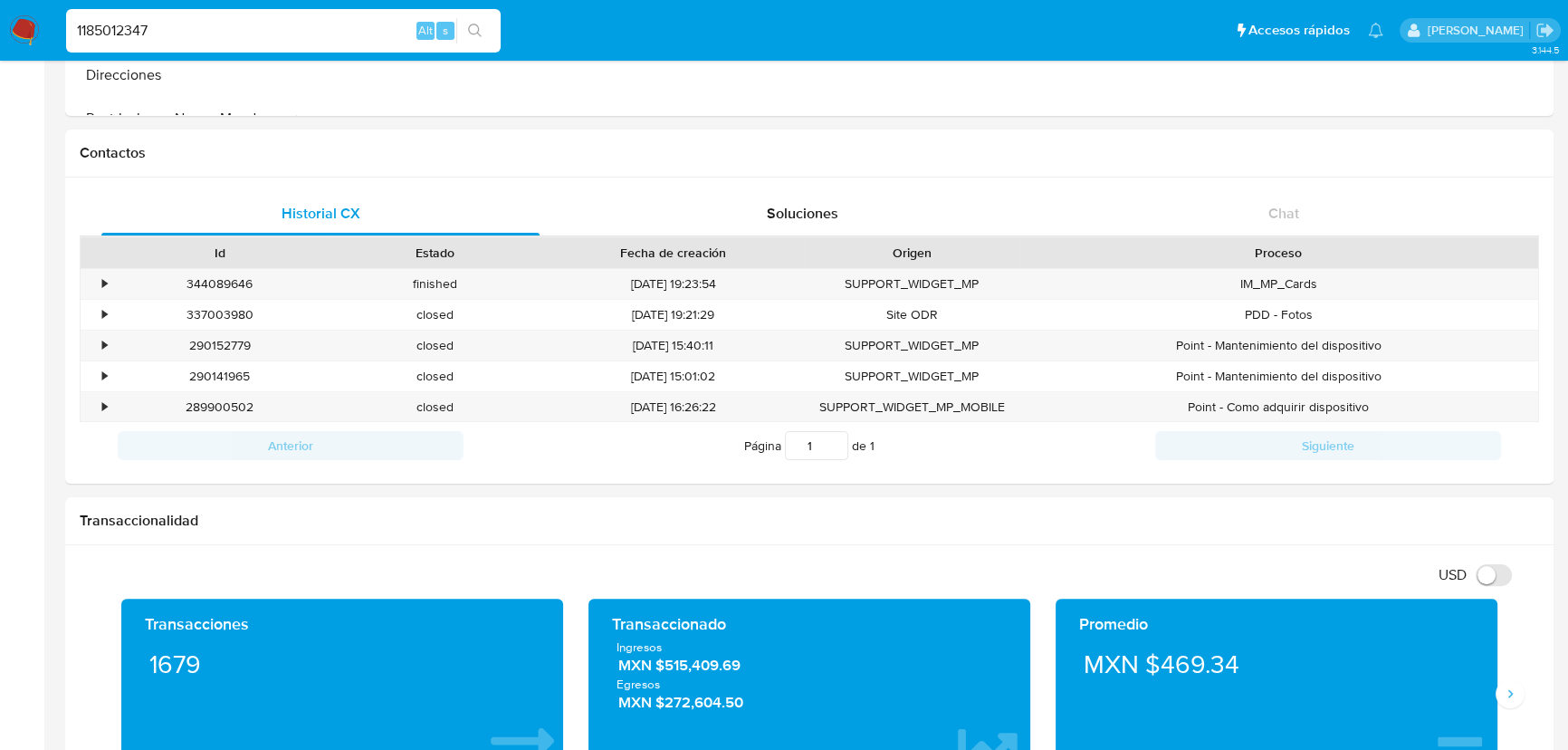 drag, startPoint x: 262, startPoint y: 36, endPoint x: 0, endPoint y: 4, distance: 263.94696 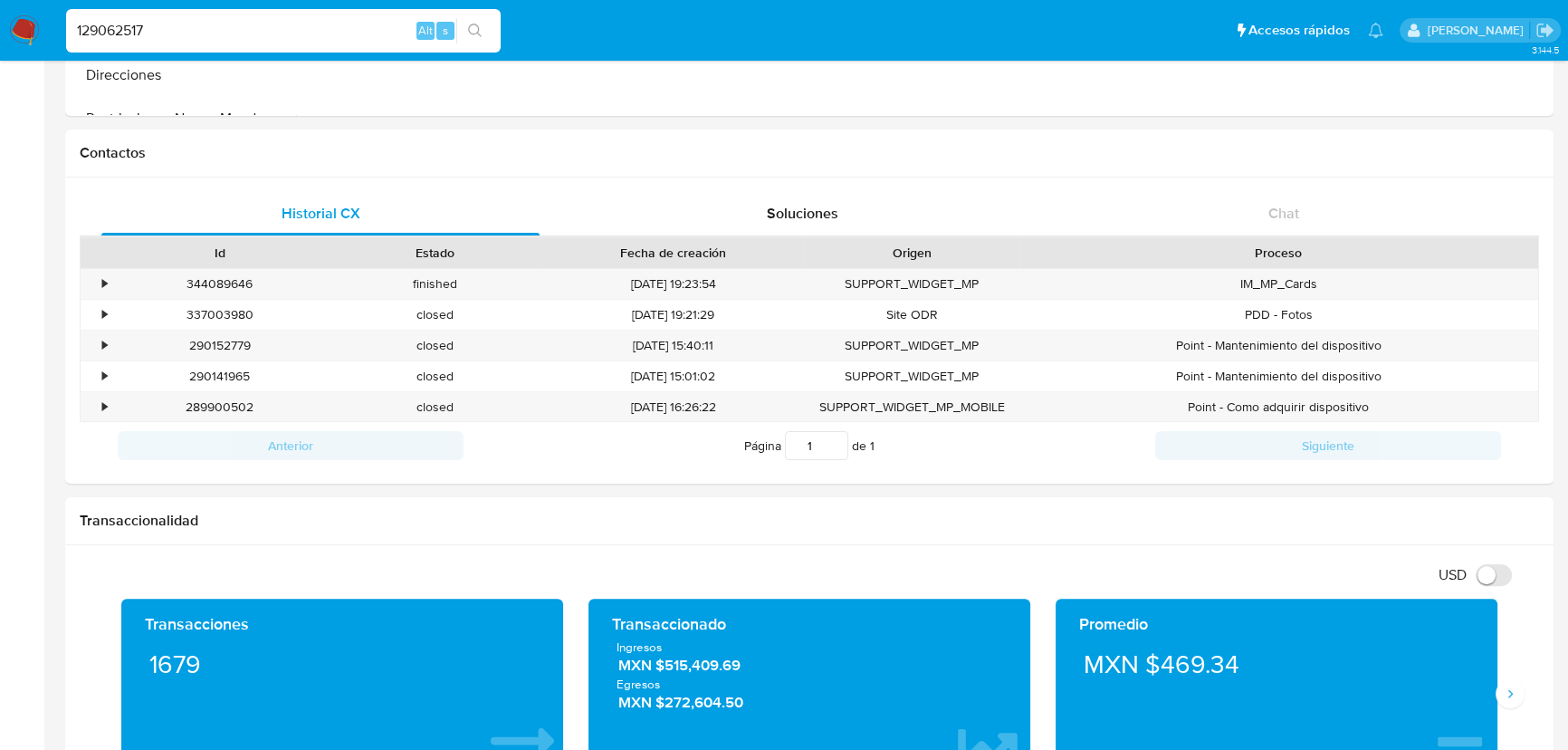 type on "129062517" 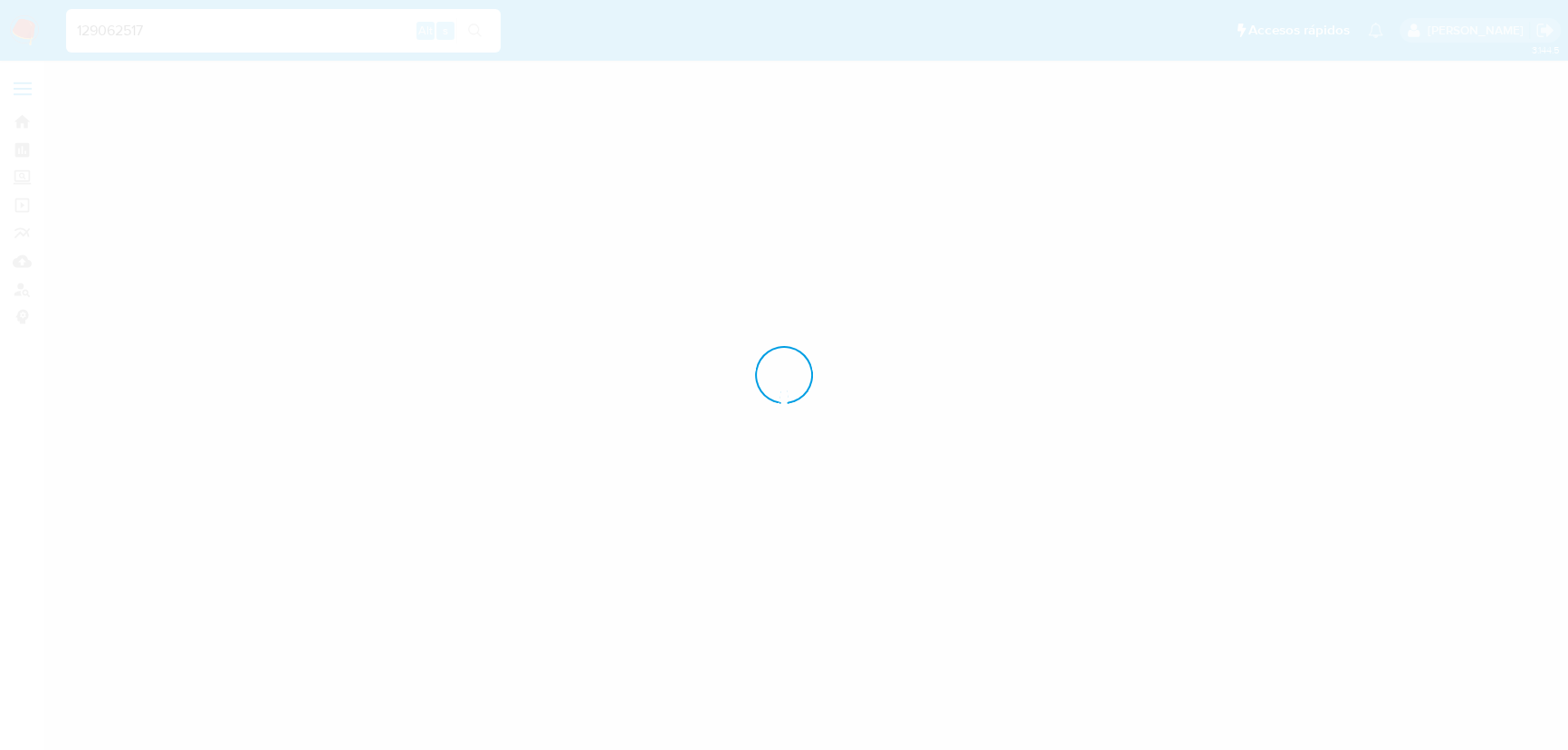 scroll, scrollTop: 0, scrollLeft: 0, axis: both 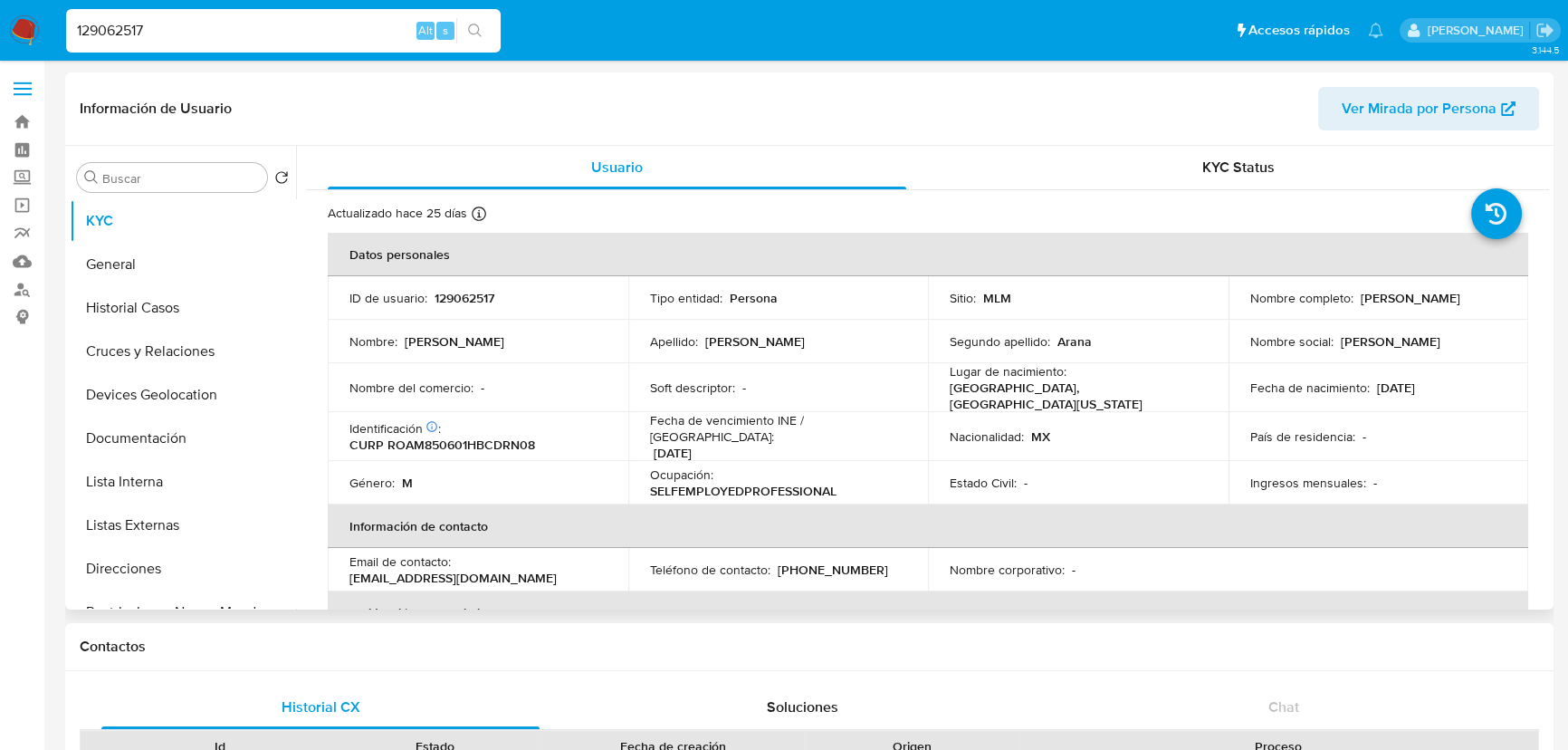 select on "10" 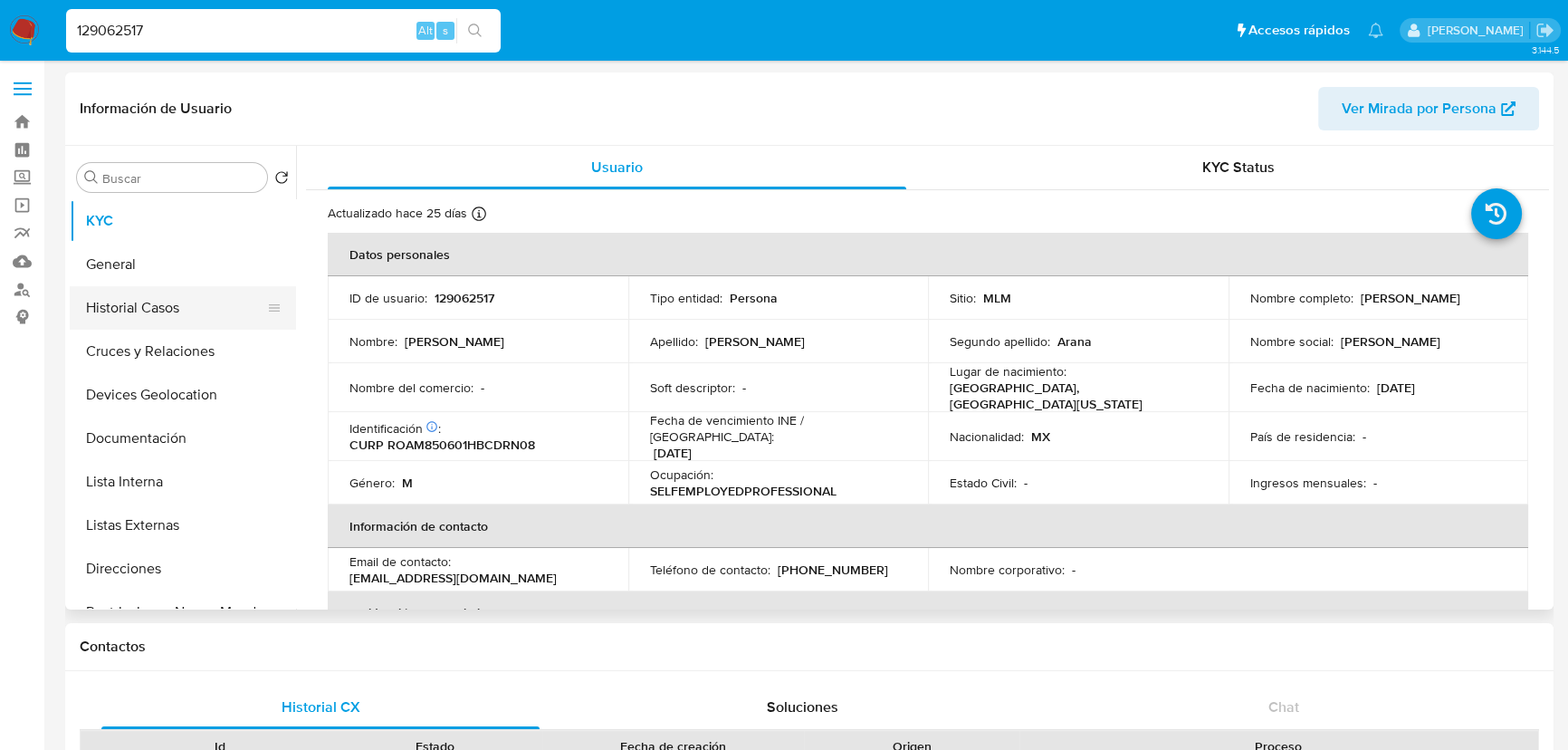 drag, startPoint x: 167, startPoint y: 308, endPoint x: 180, endPoint y: 300, distance: 15.264338 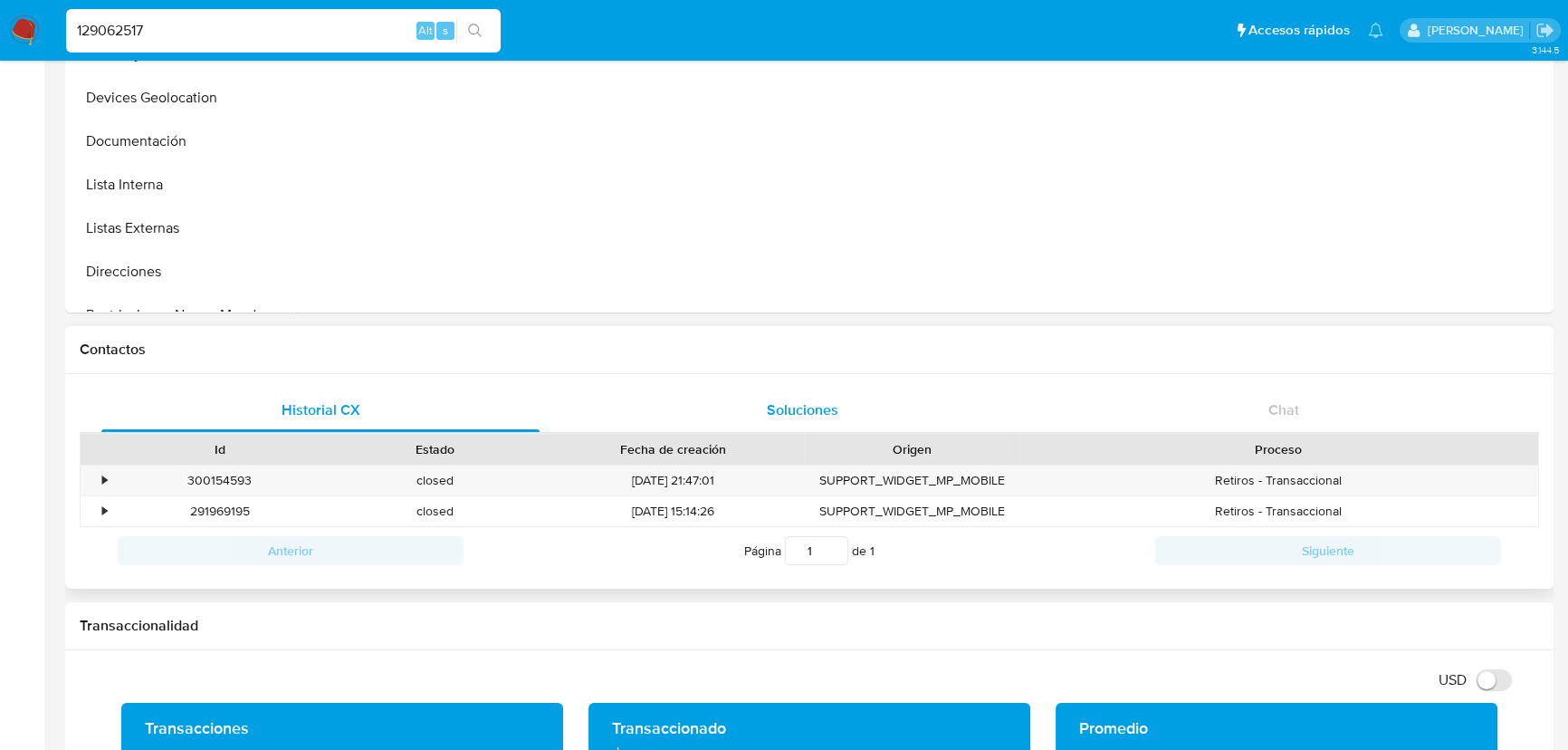 scroll, scrollTop: 494, scrollLeft: 0, axis: vertical 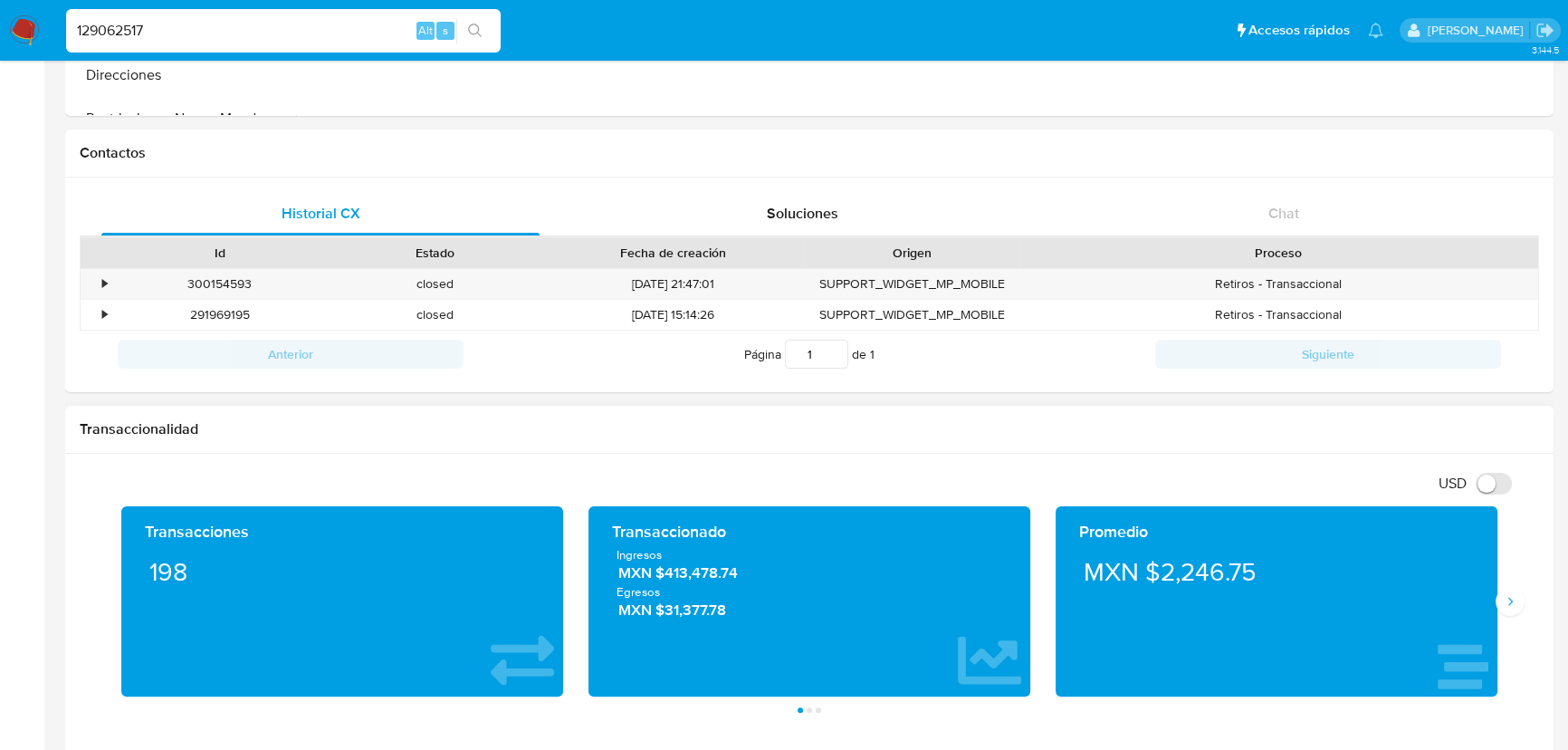 type 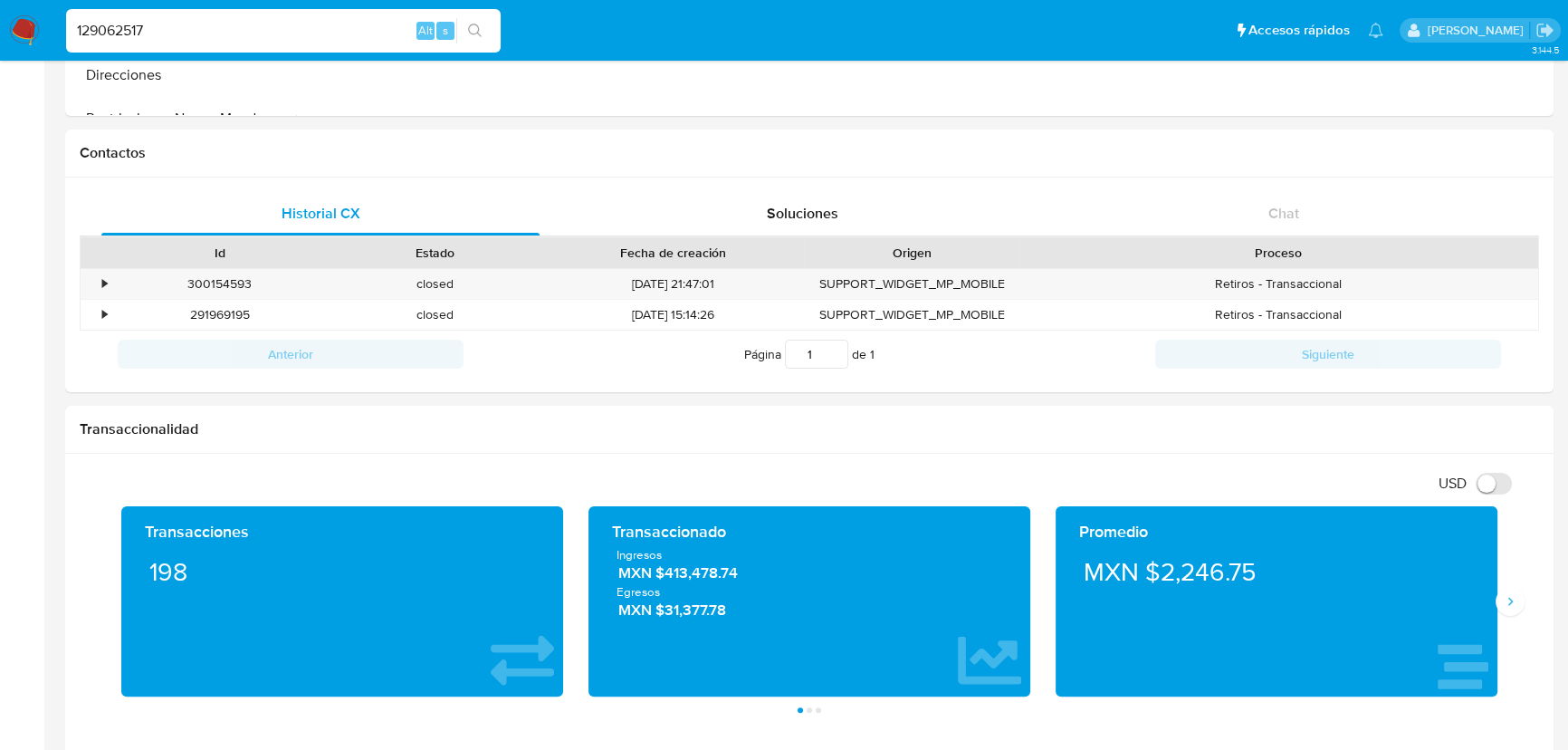 drag, startPoint x: 202, startPoint y: 34, endPoint x: 0, endPoint y: -36, distance: 213.78494 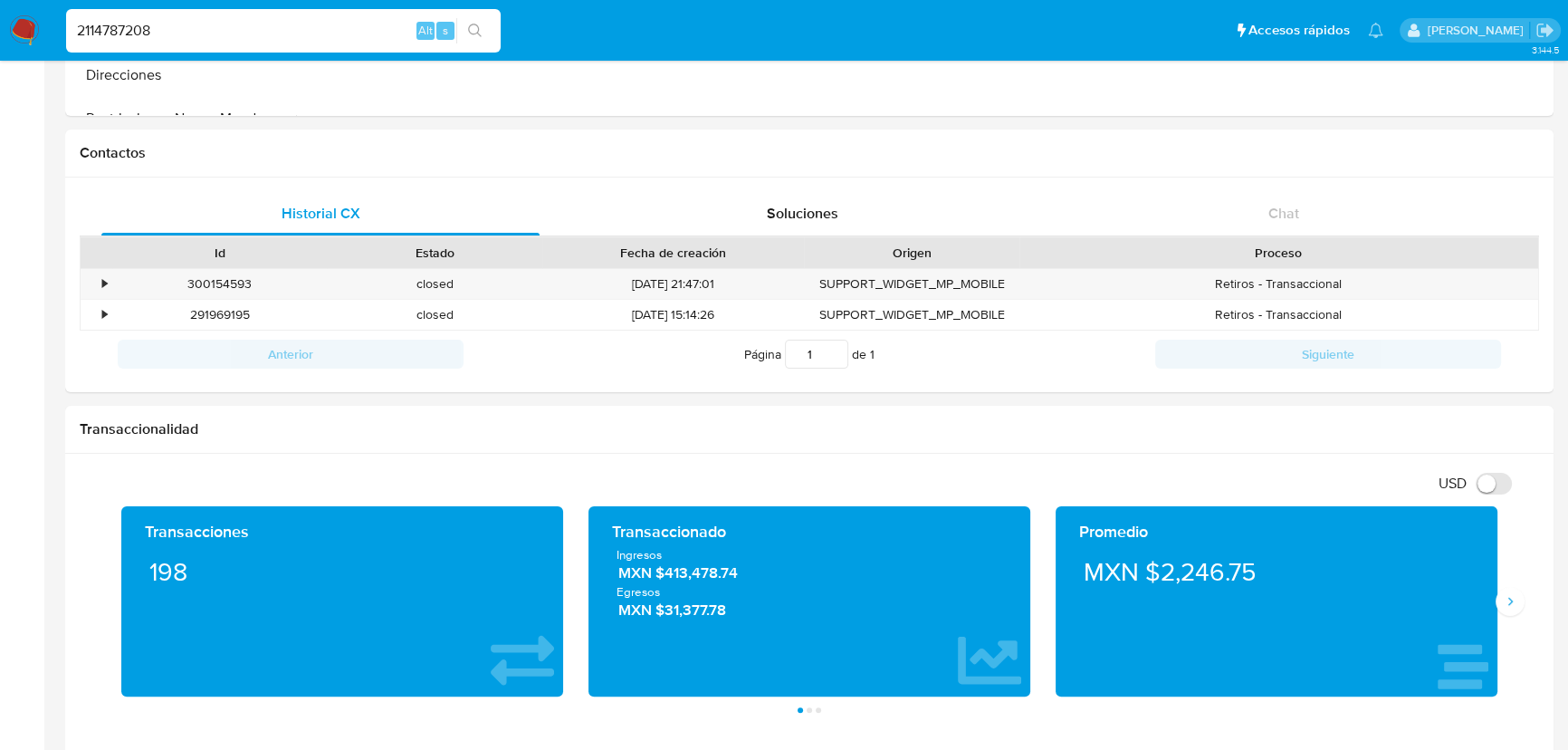 type on "2114787208" 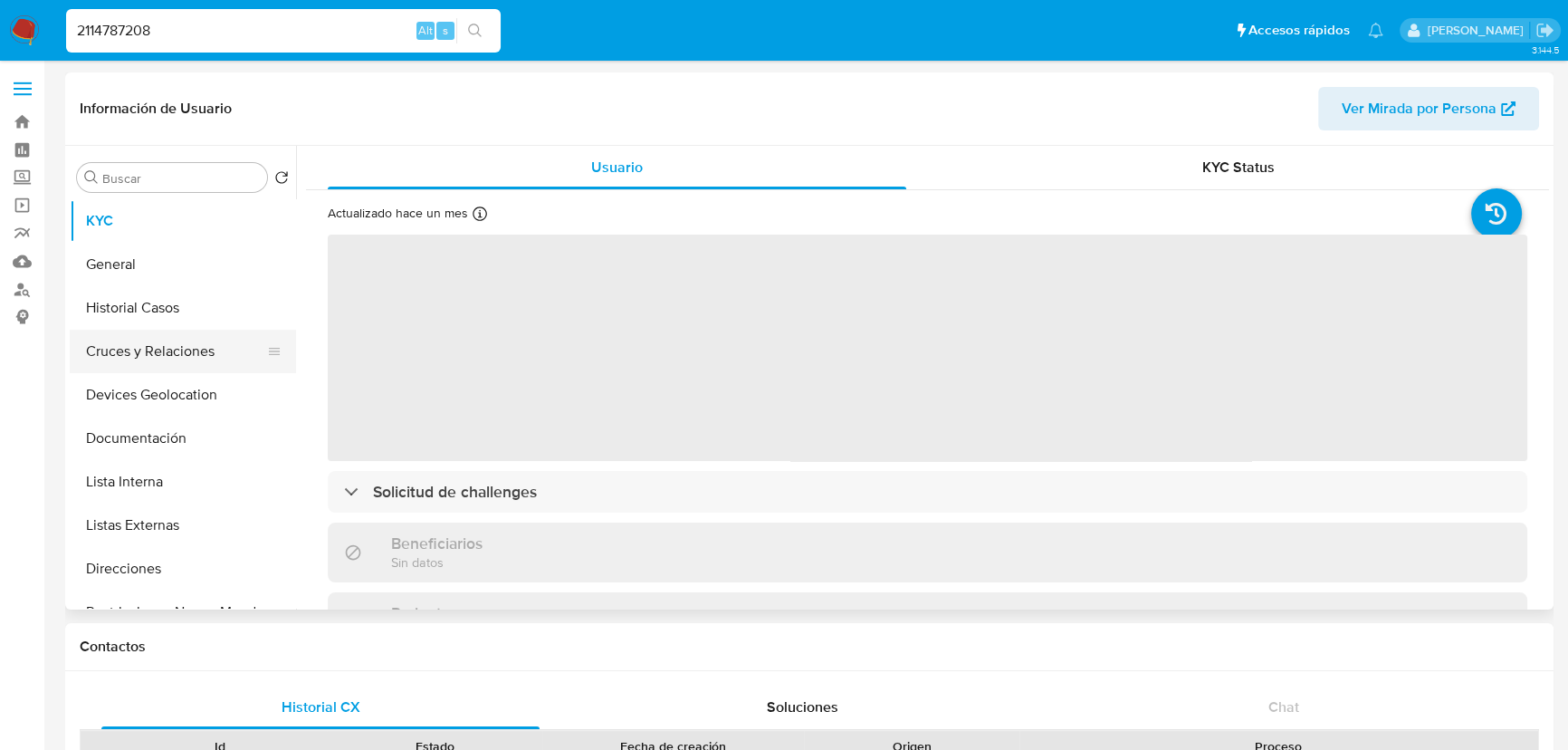 click on "Cruces y Relaciones" at bounding box center (176, 351) 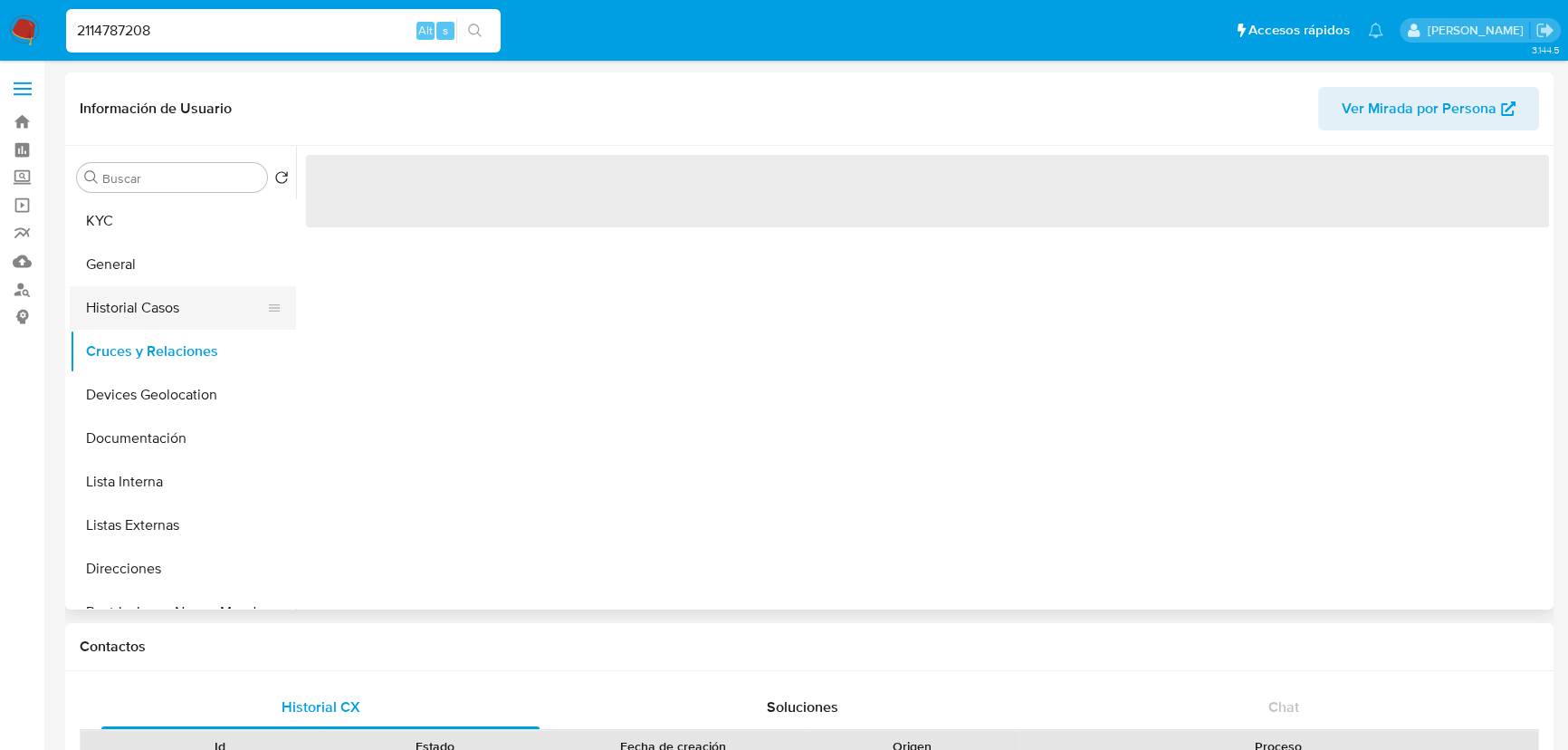 click on "Historial Casos" at bounding box center [176, 308] 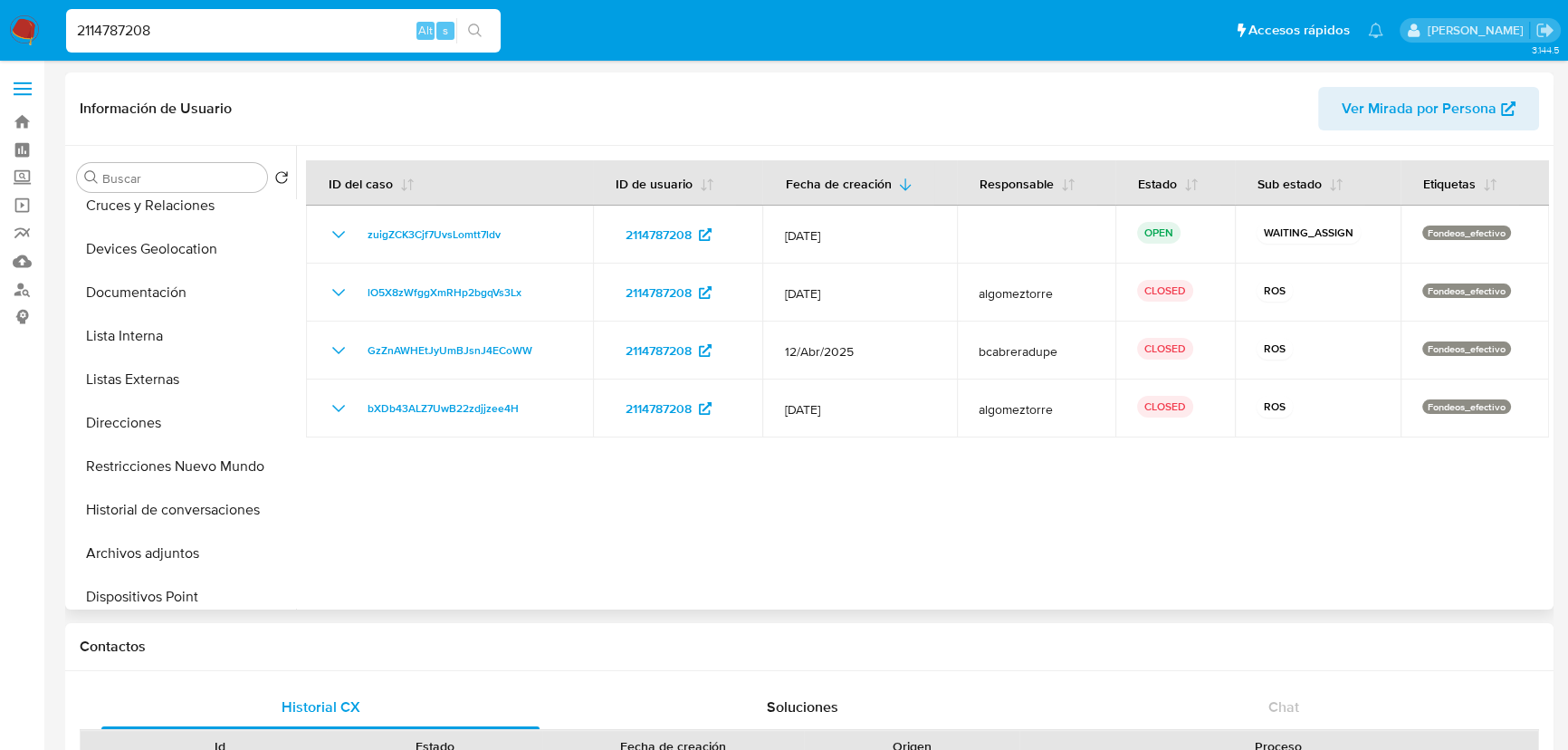 scroll, scrollTop: 329, scrollLeft: 0, axis: vertical 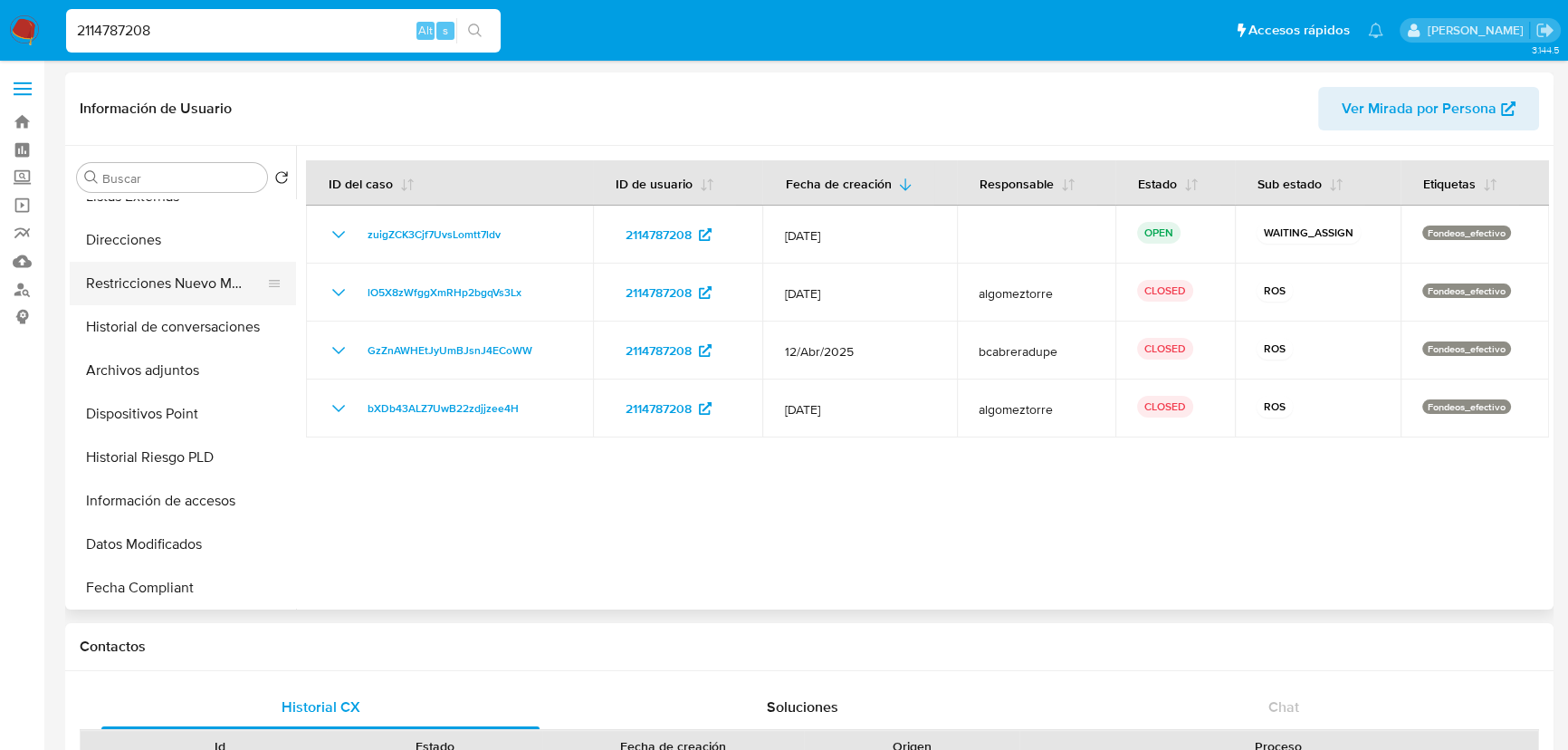 click on "Restricciones Nuevo Mundo" at bounding box center [176, 284] 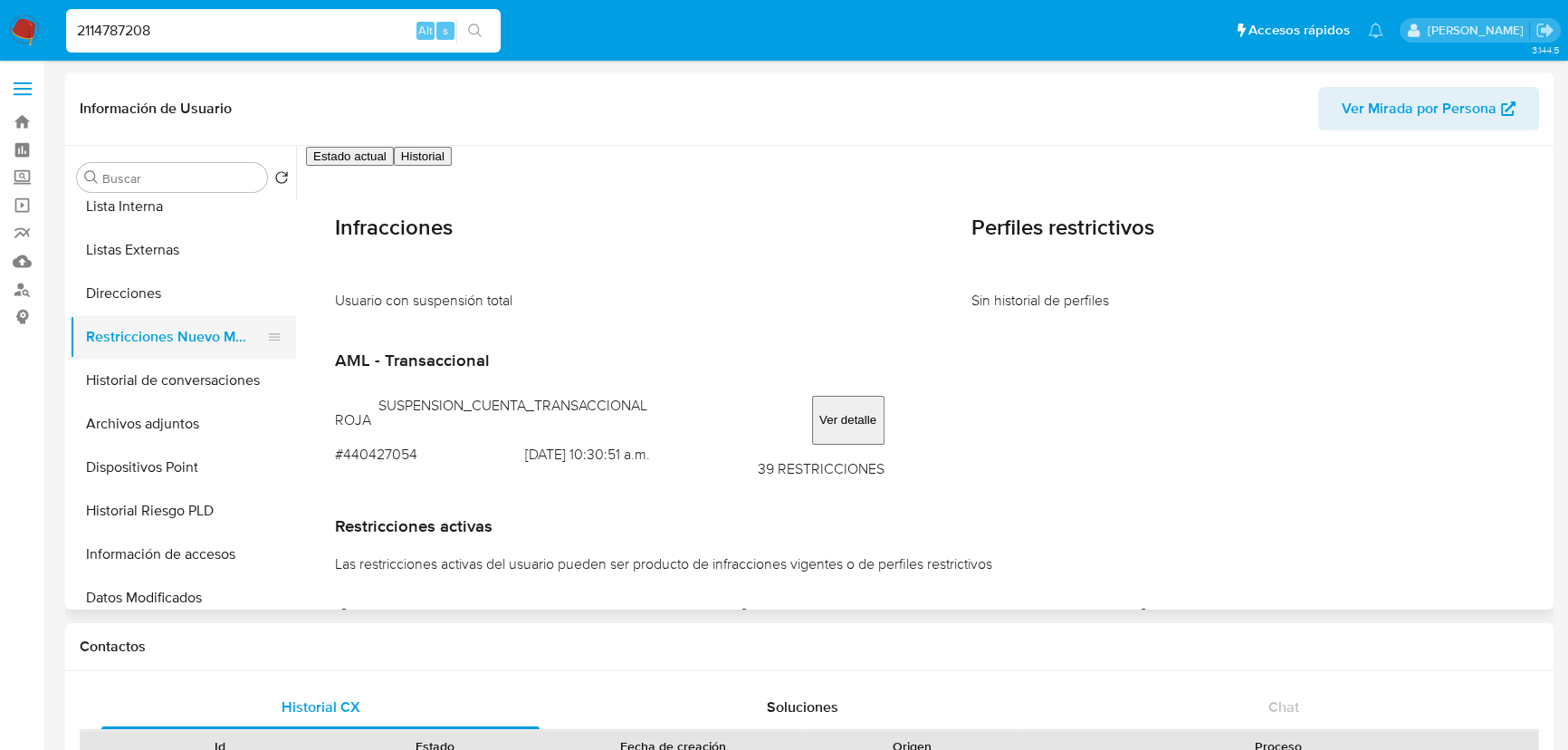 scroll, scrollTop: 246, scrollLeft: 0, axis: vertical 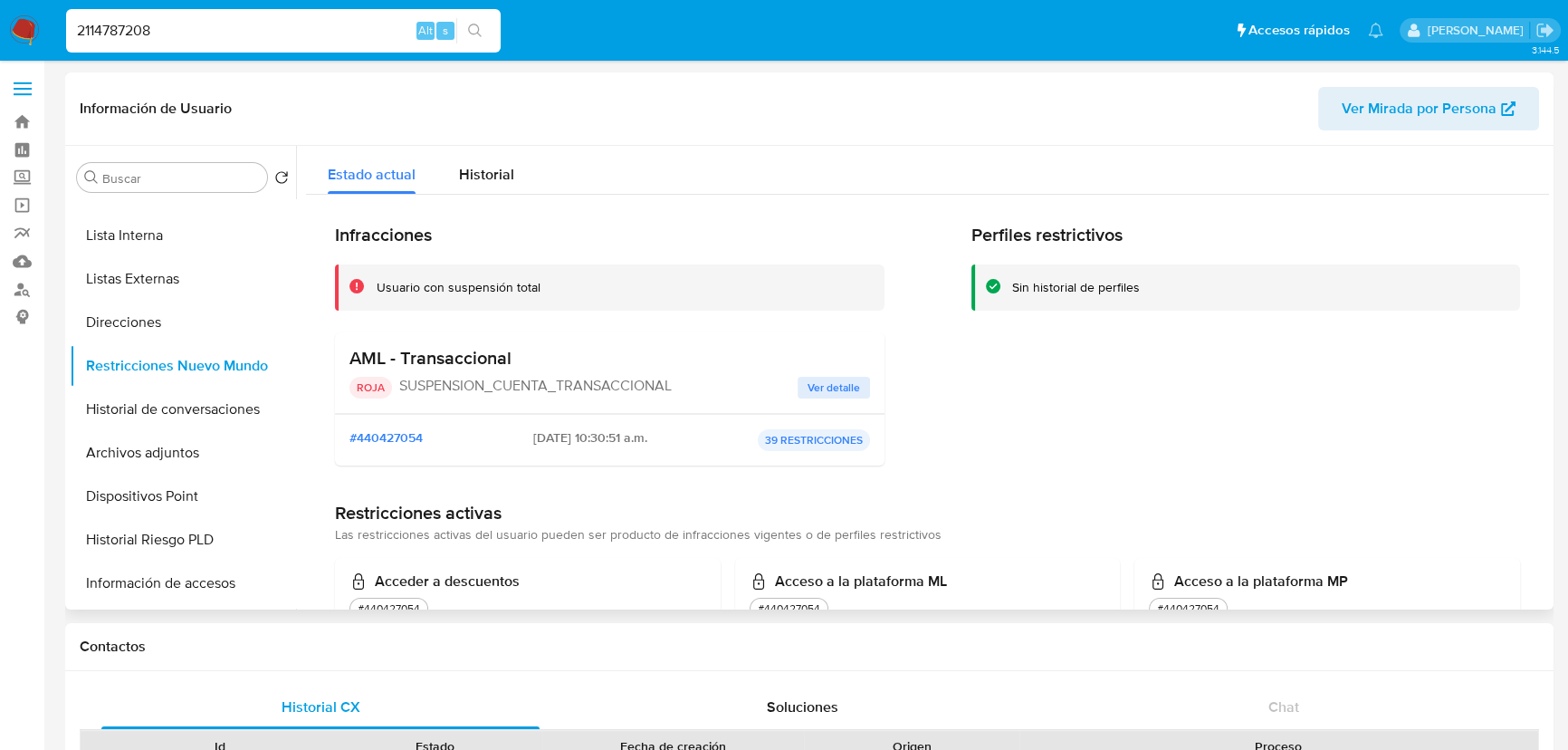 type 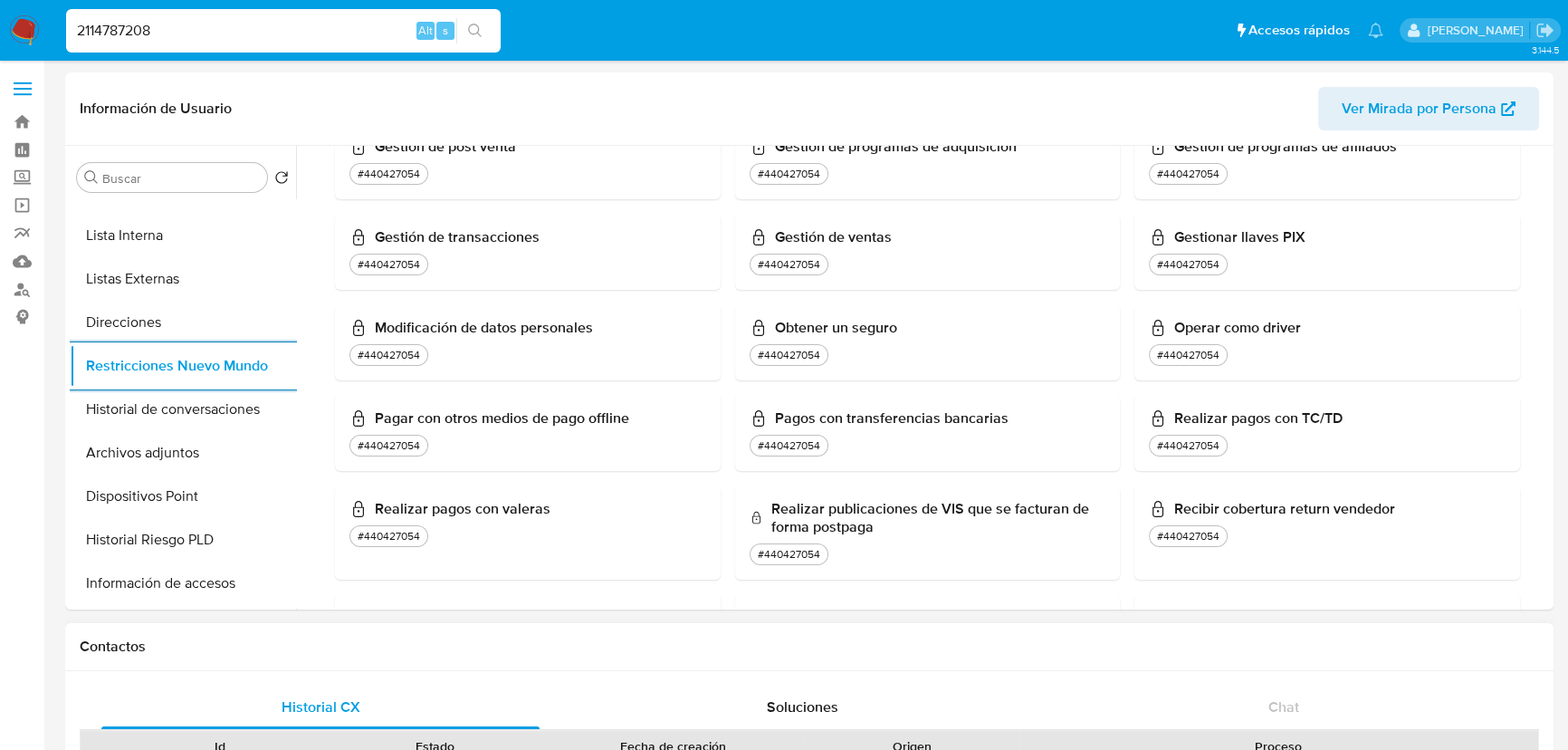 scroll, scrollTop: 906, scrollLeft: 0, axis: vertical 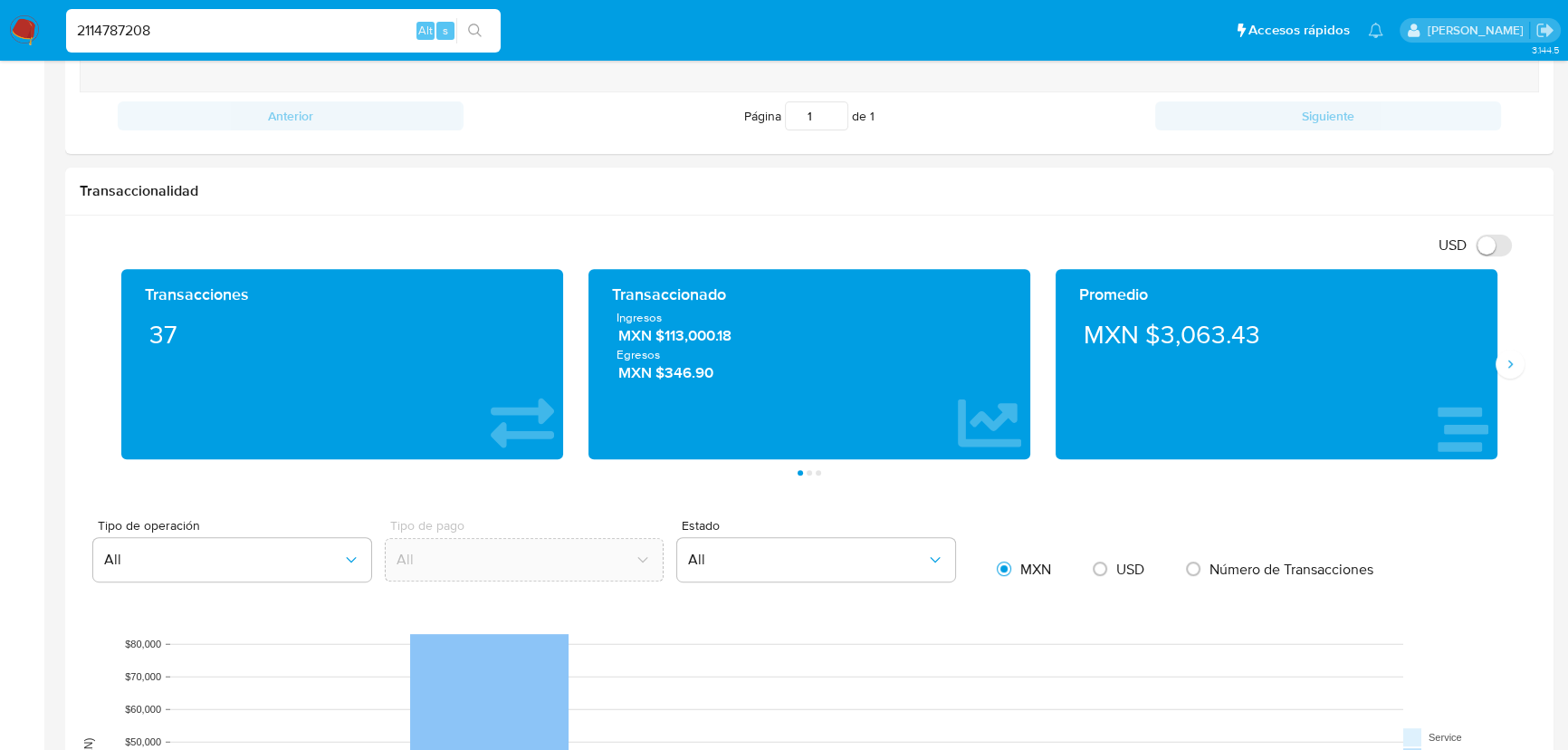 click on "Pausado Ver notificaciones 2114787208 Alt s Accesos rápidos   Presiona las siguientes teclas para acceder a algunas de las funciones Buscar caso o usuario Alt s Volver al home Alt h Agregar un archivo adjunto Alt a [PERSON_NAME] Bandeja Tablero Screening Búsqueda en Listas Watchlist Herramientas Operaciones masivas Reportes Mulan Buscador de personas Consolidado 3.144.5 Información de Usuario Ver Mirada por Persona Buscar   Volver al orden por defecto KYC General Historial Casos Cruces y Relaciones Devices Geolocation Documentación Lista Interna Listas Externas Direcciones Restricciones Nuevo Mundo Historial de conversaciones Archivos adjuntos Dispositivos Point Historial Riesgo PLD Información de accesos Datos Modificados Fecha Compliant IV Challenges Marcas AML Créditos Anticipos de dinero Cuentas Bancarias Insurtech Items Perfiles Tarjetas Contactos Historial CX Soluciones Chat Id Estado Fecha de creación Origen Proceso" at bounding box center [784, 660] 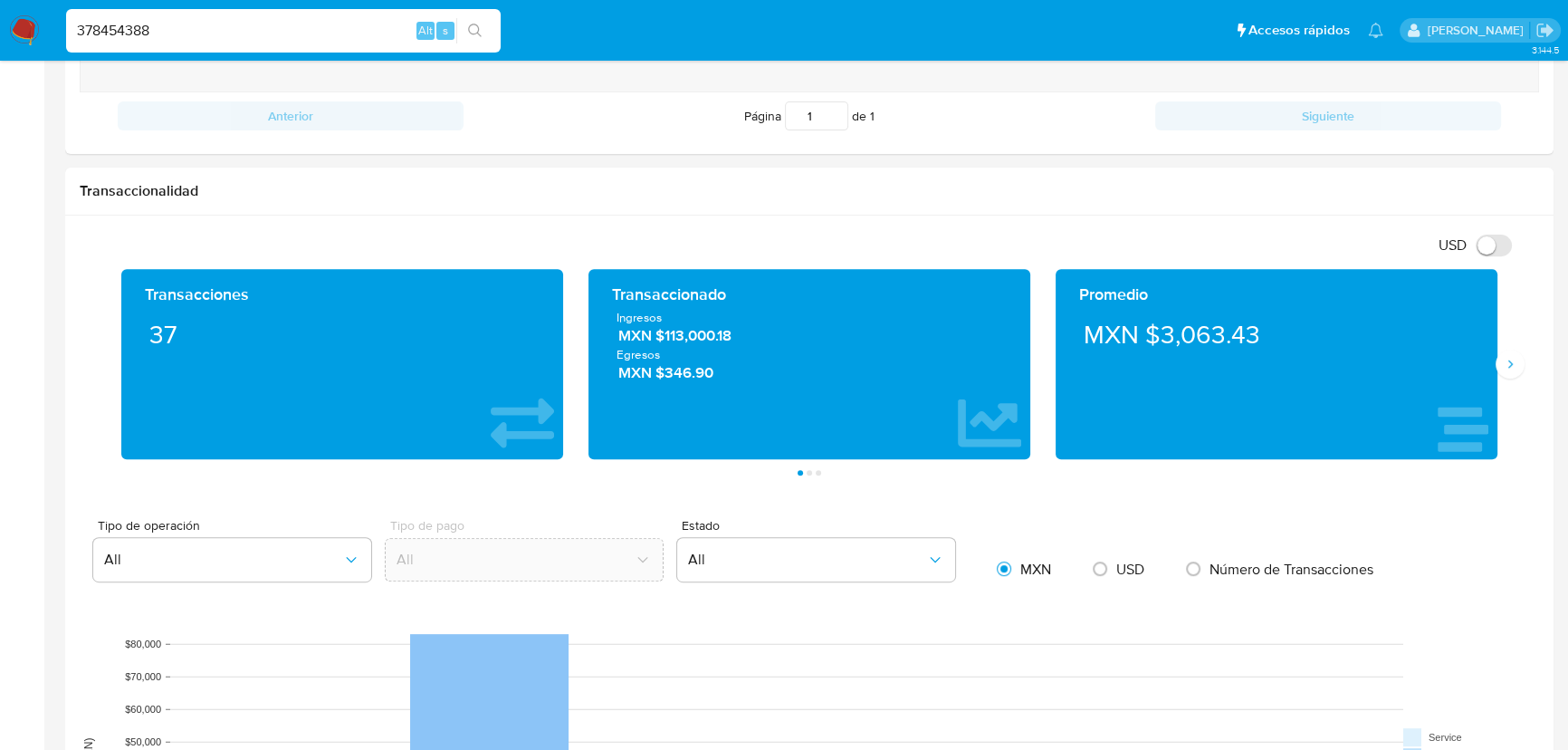type on "378454388" 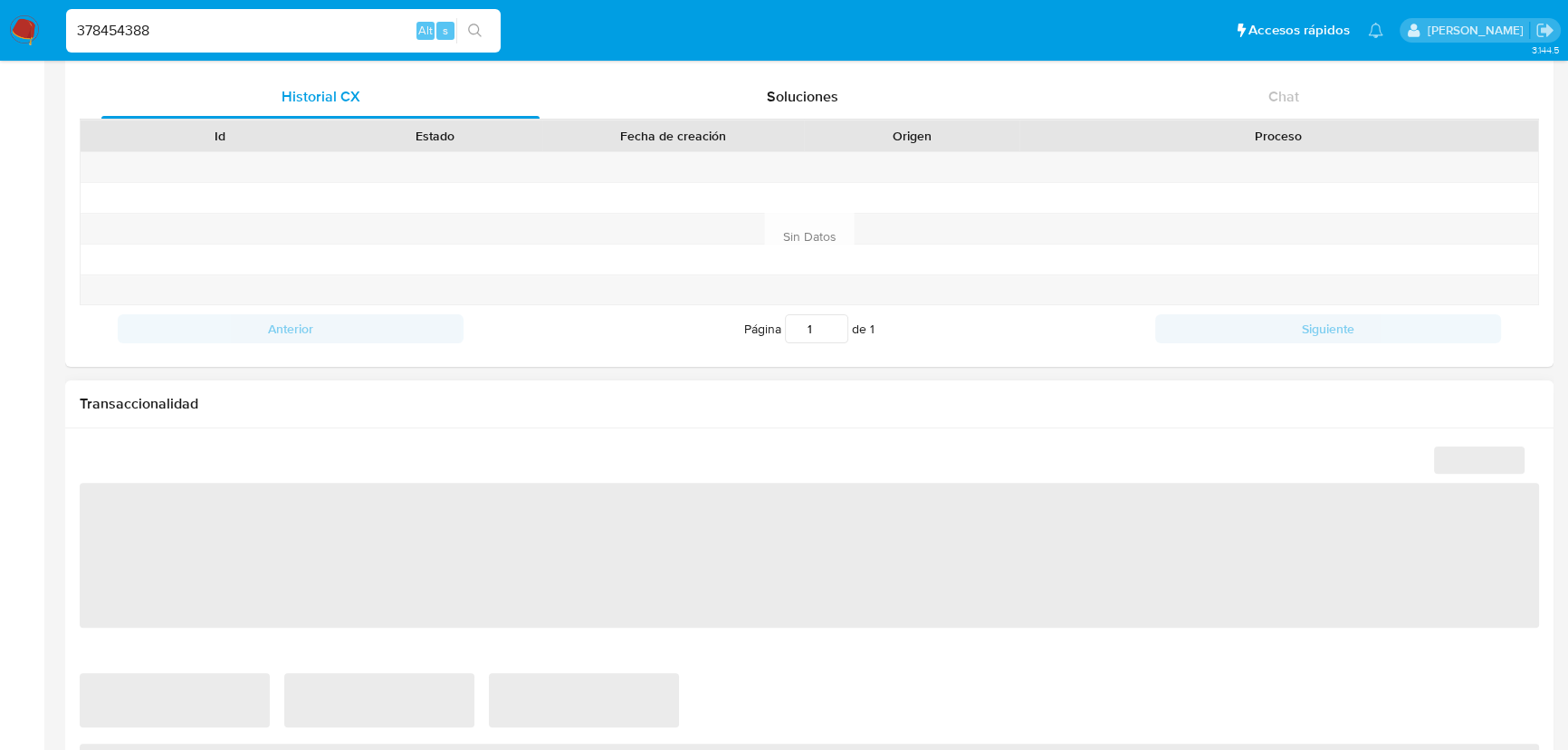 scroll, scrollTop: 741, scrollLeft: 0, axis: vertical 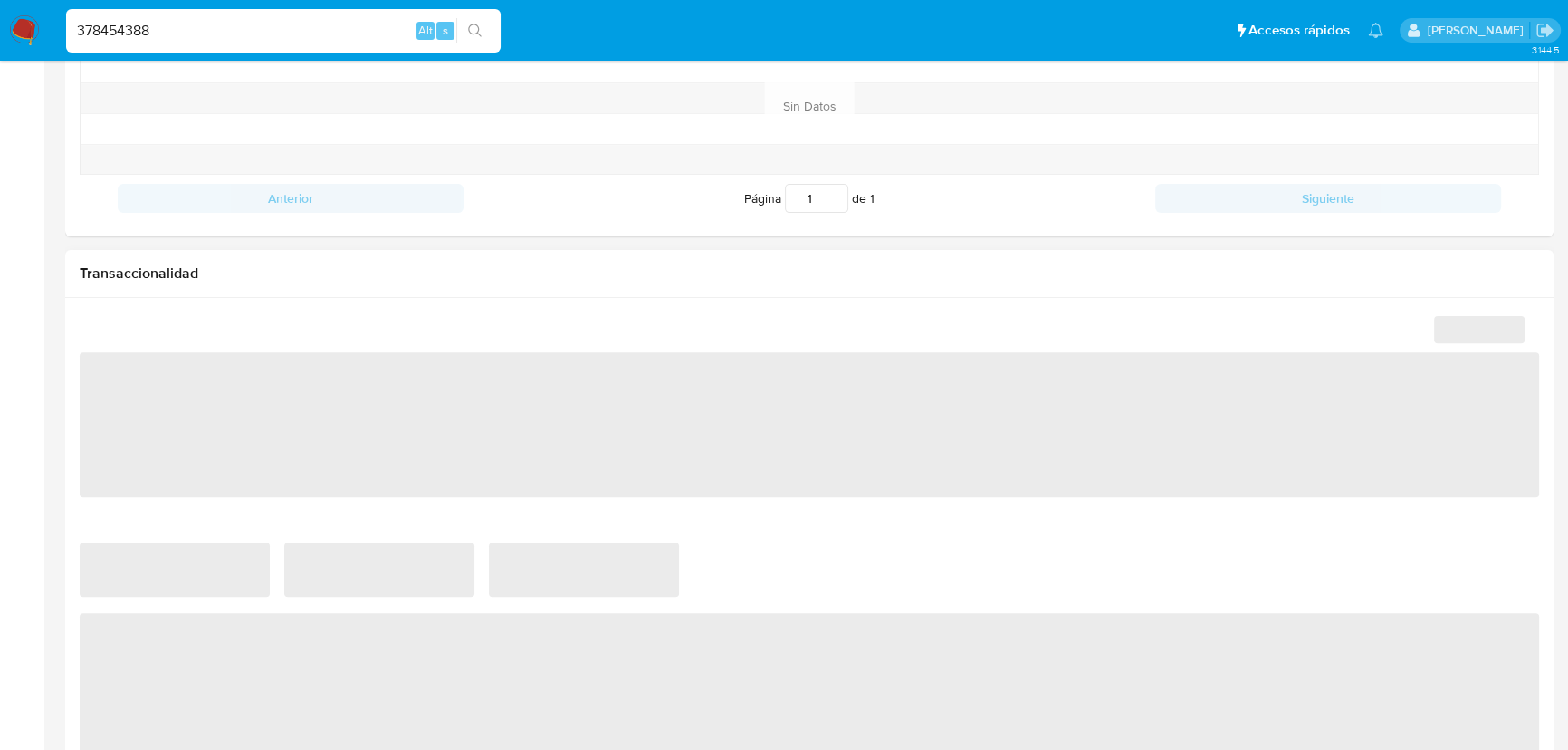 select on "10" 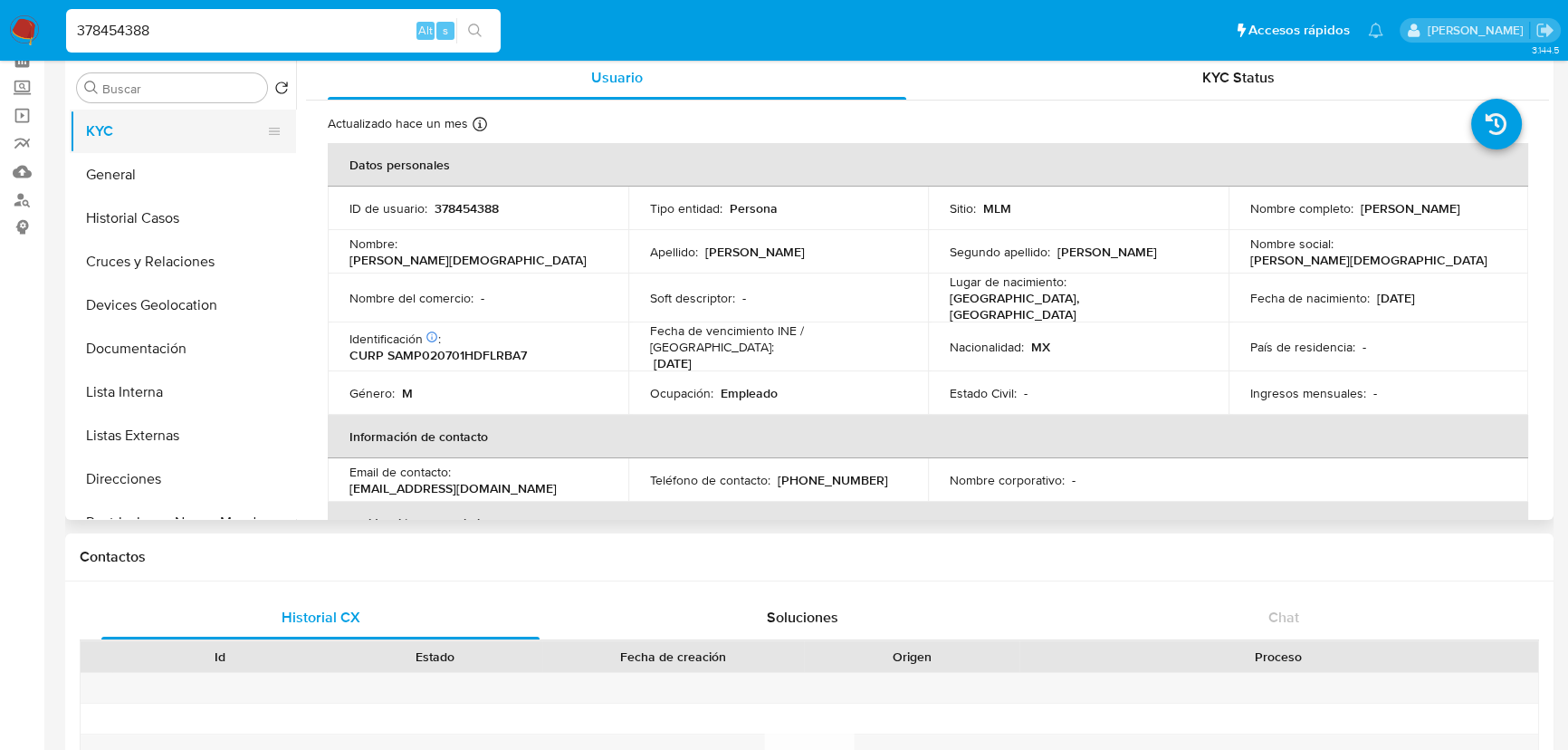 scroll, scrollTop: 0, scrollLeft: 0, axis: both 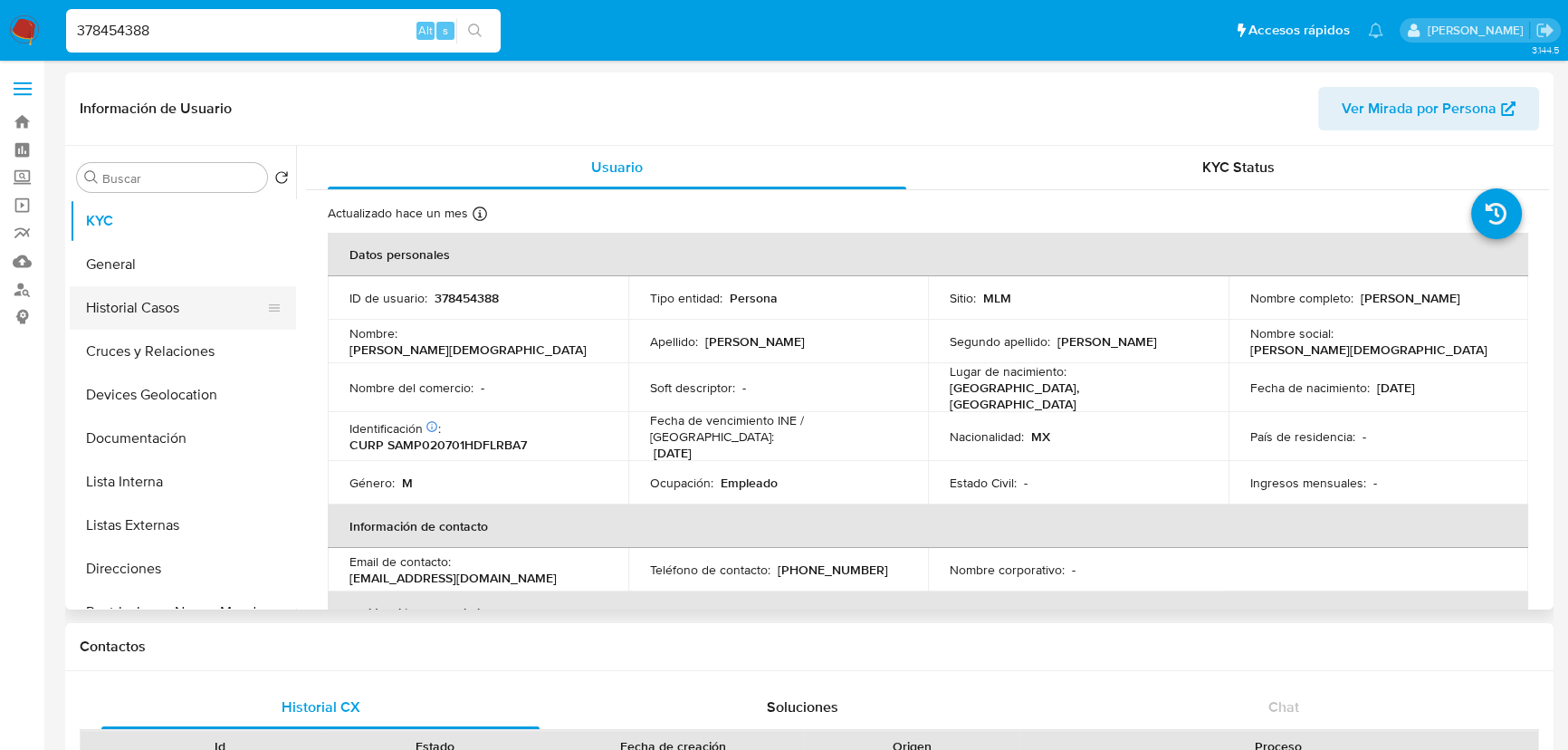 click on "Historial Casos" at bounding box center (176, 308) 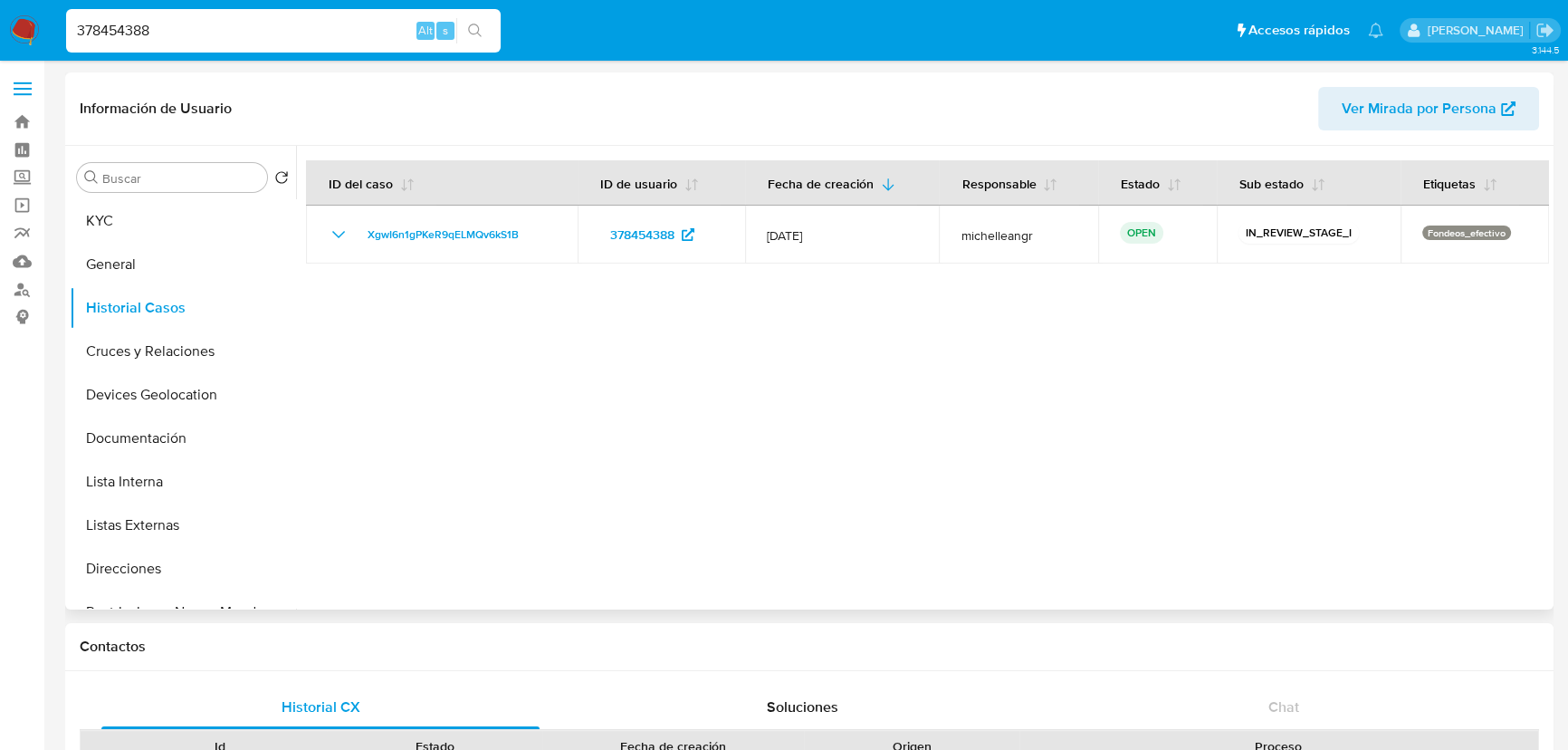 type 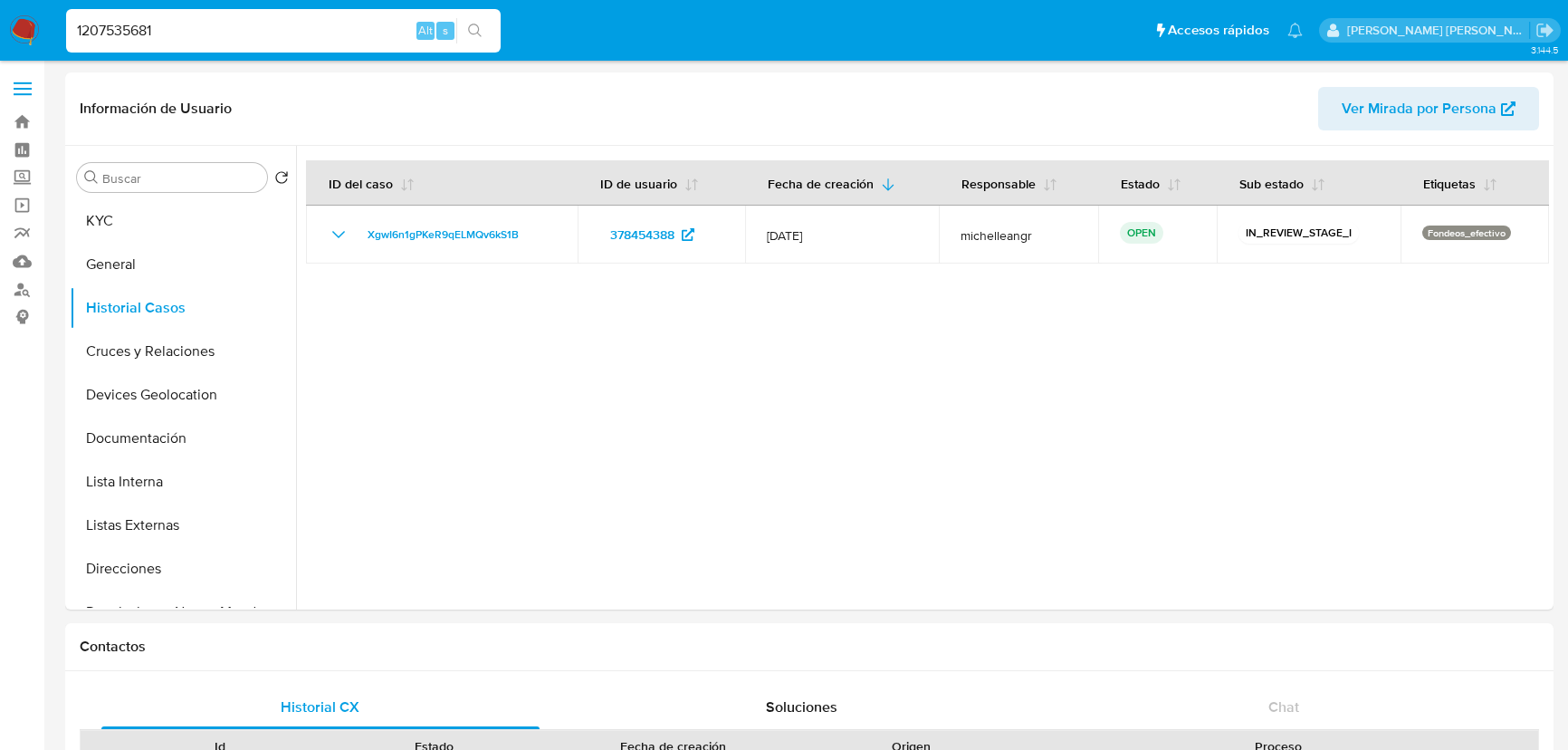 select on "10" 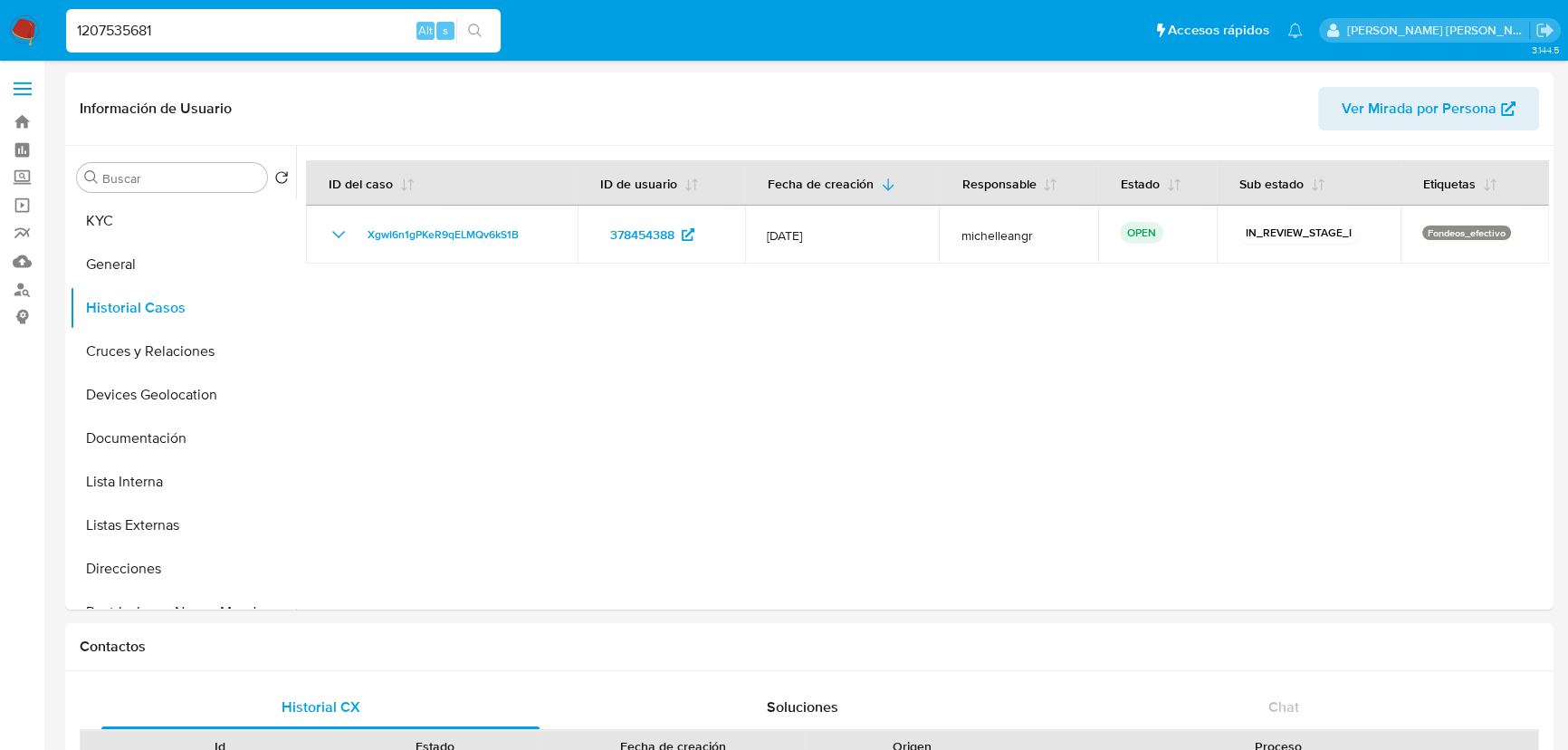 type on "1207535681" 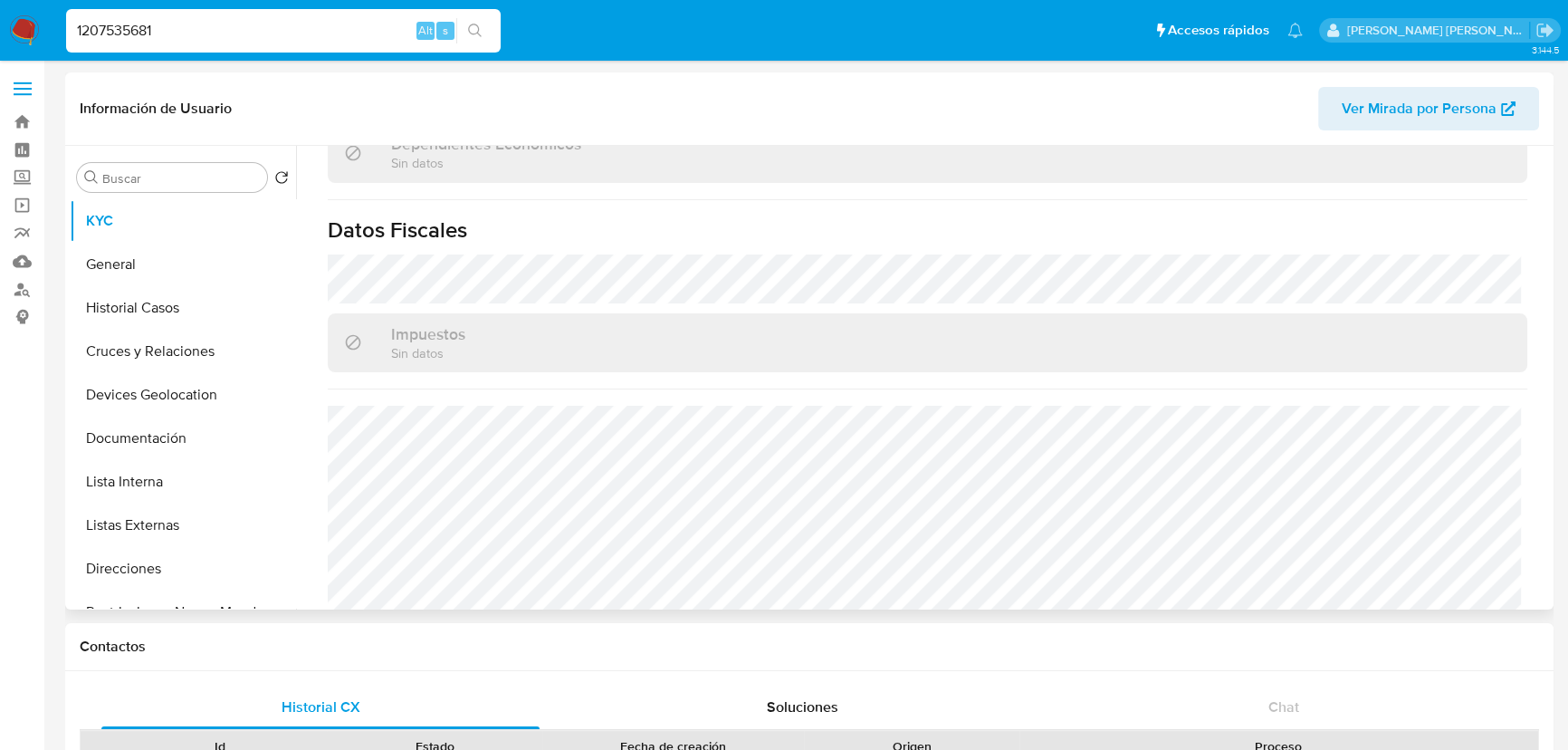 scroll, scrollTop: 693, scrollLeft: 0, axis: vertical 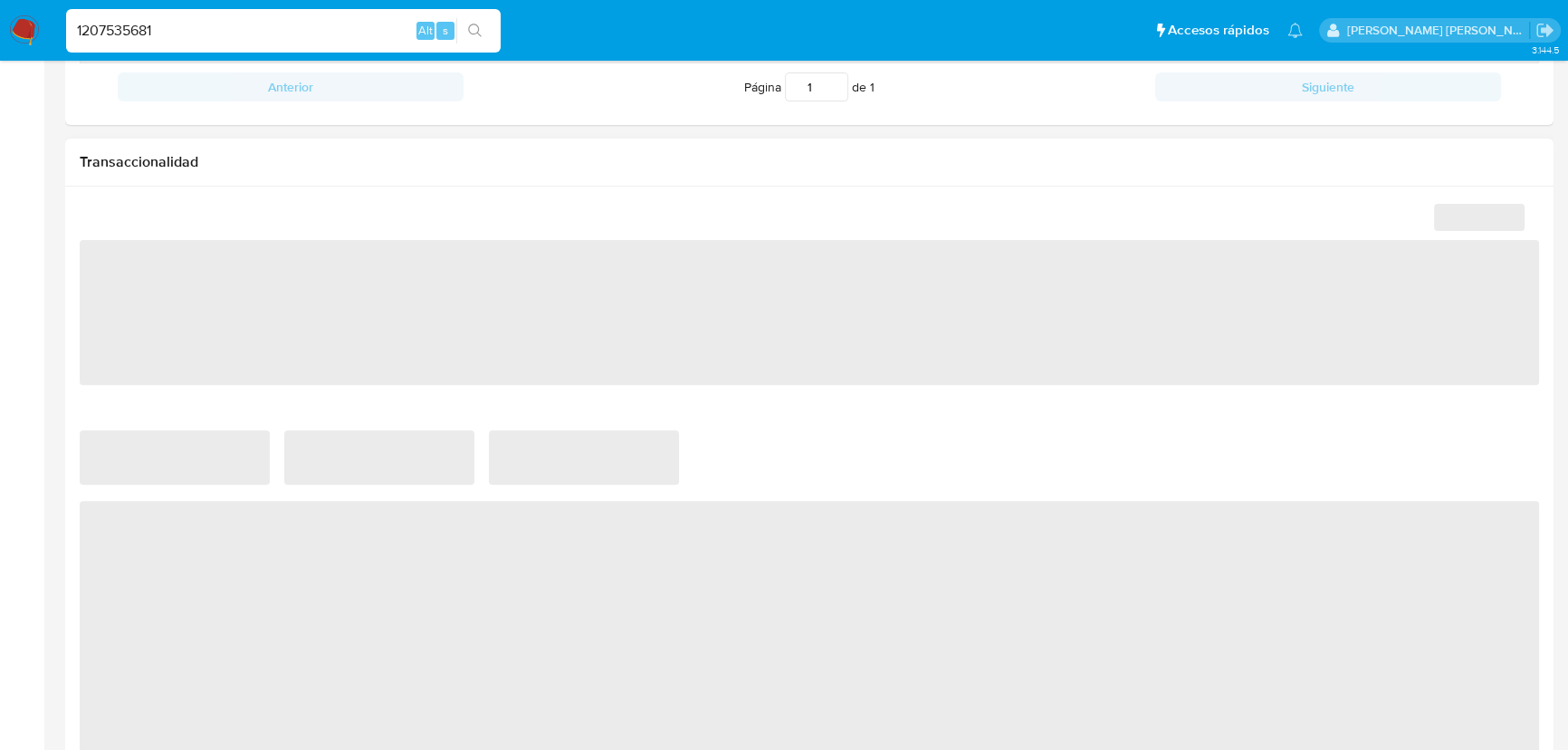 select on "10" 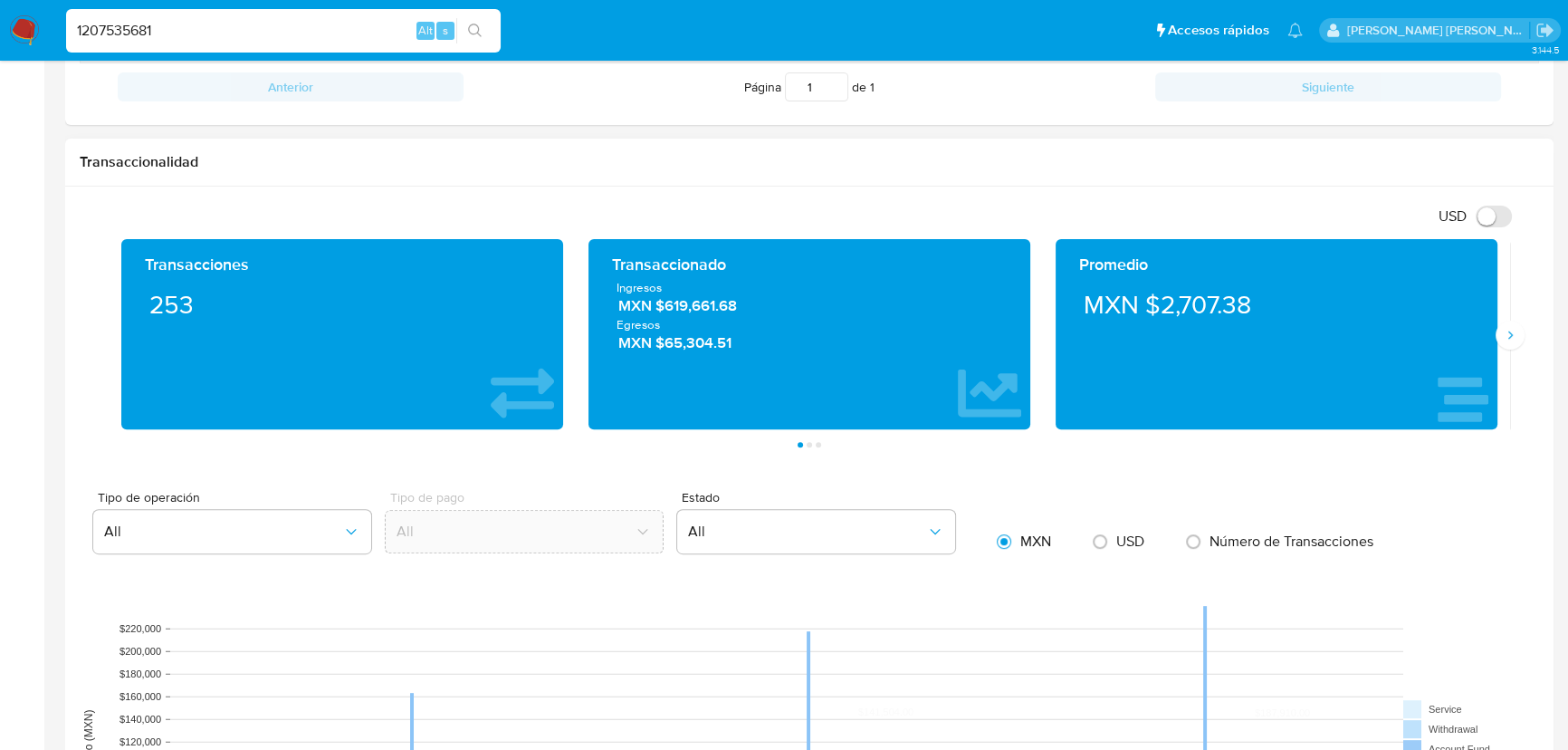 scroll, scrollTop: 823, scrollLeft: 0, axis: vertical 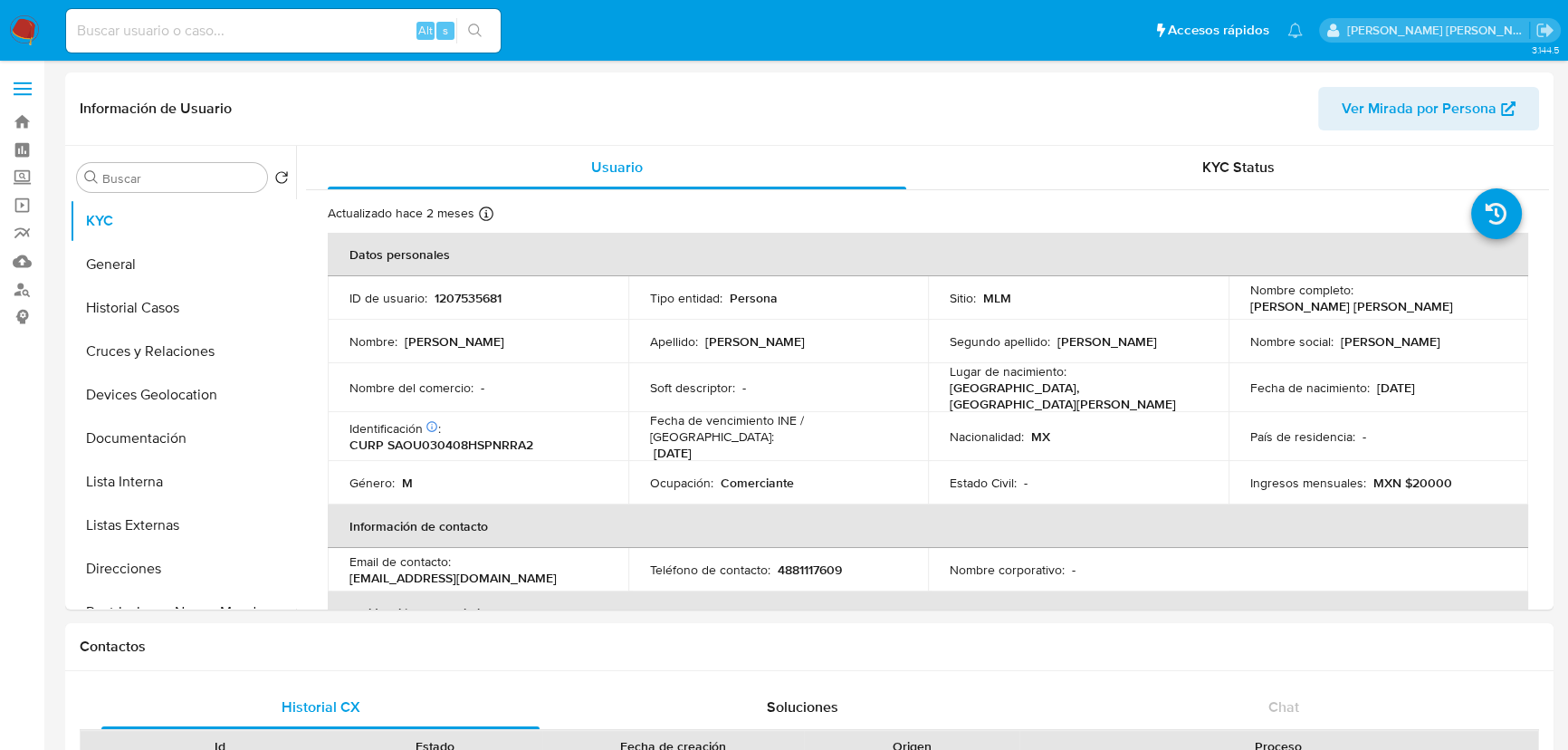select on "10" 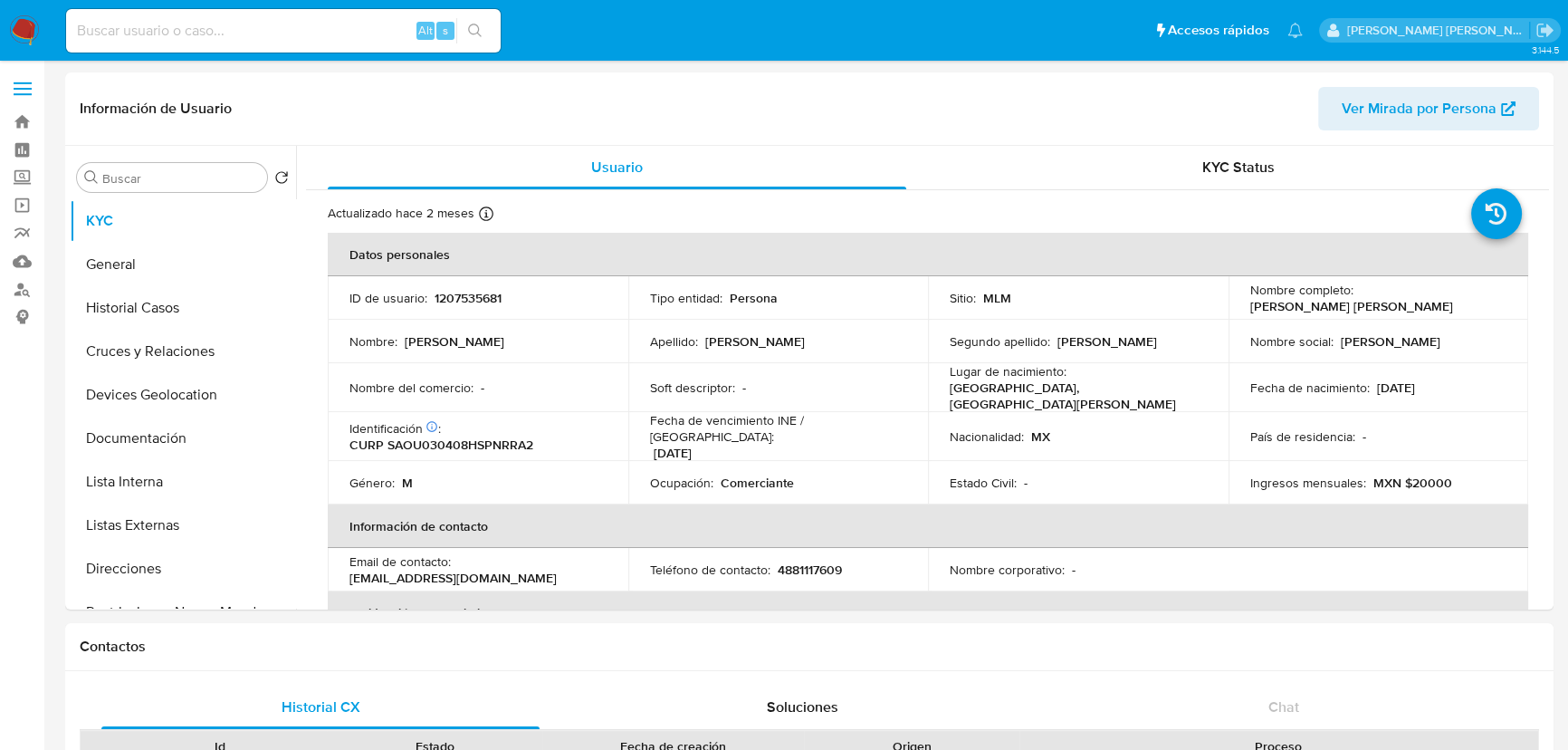 click at bounding box center [24, 31] 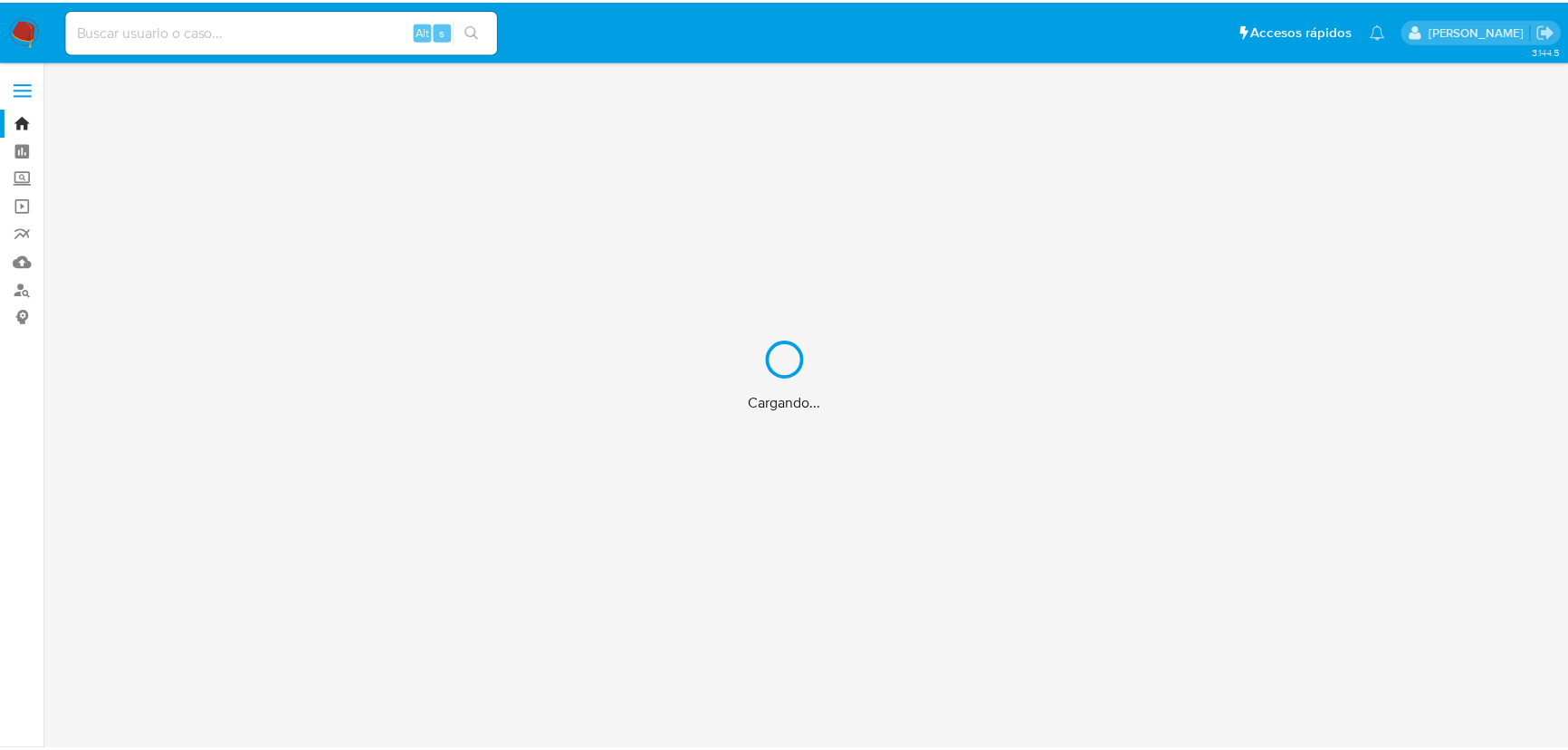 scroll, scrollTop: 0, scrollLeft: 0, axis: both 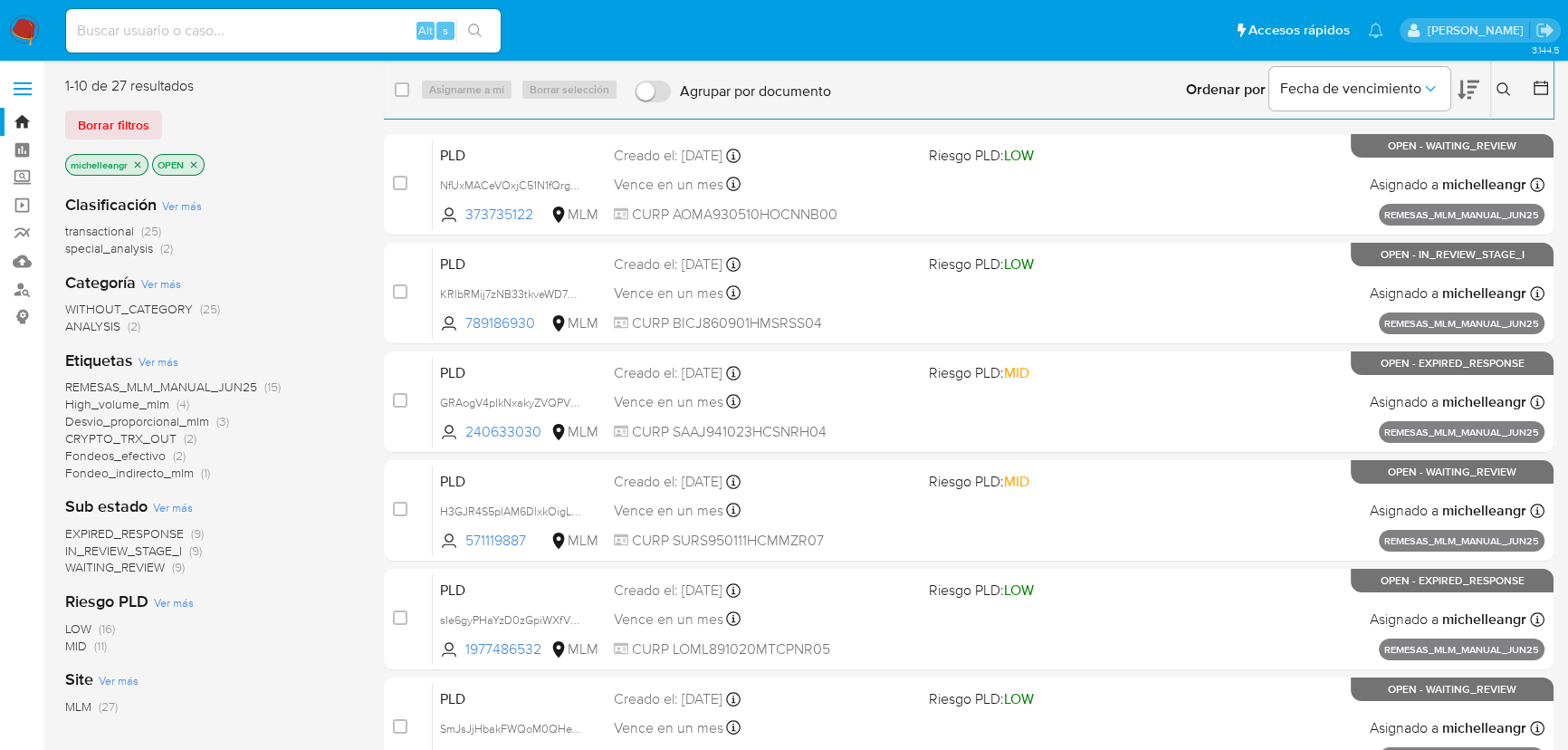 click 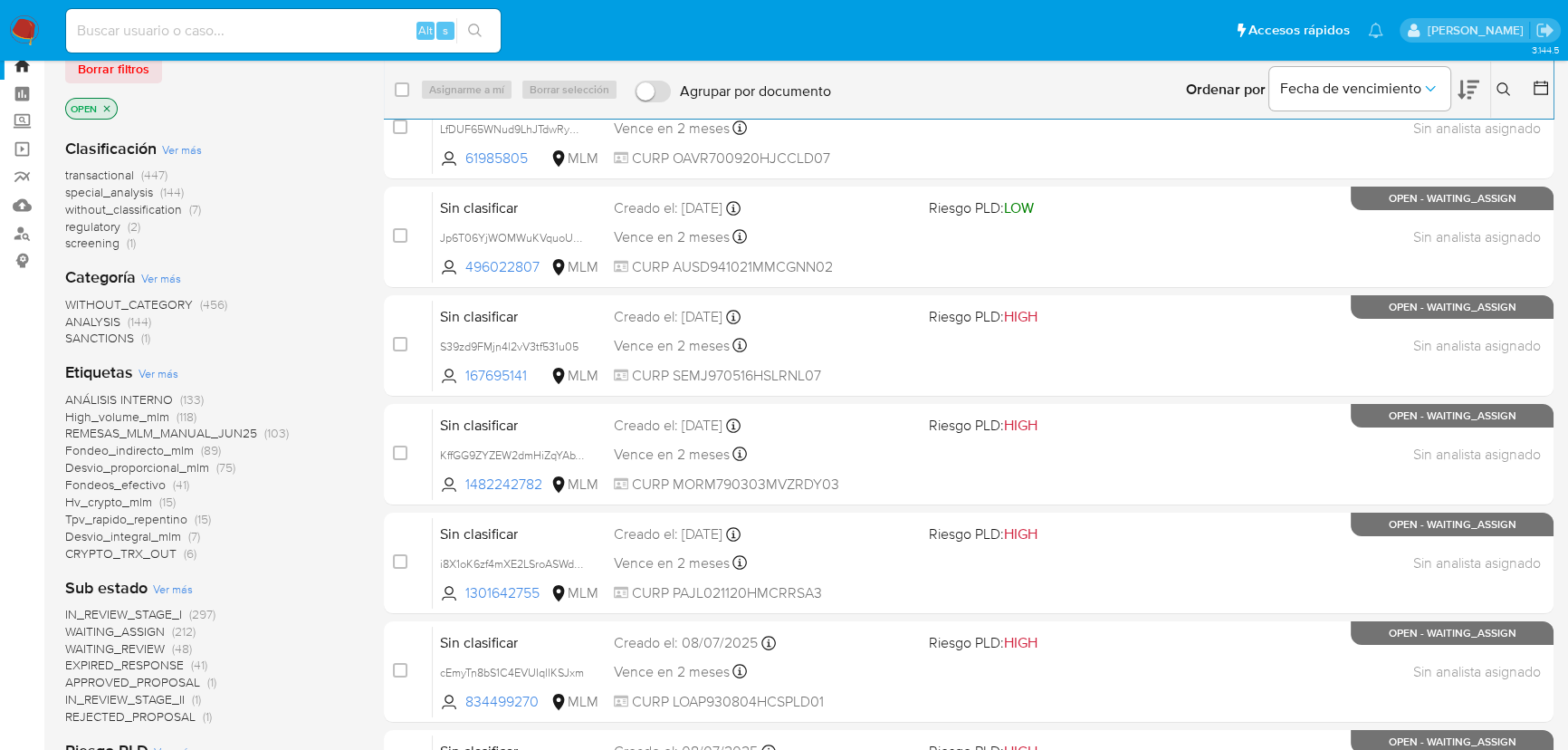 scroll, scrollTop: 164, scrollLeft: 0, axis: vertical 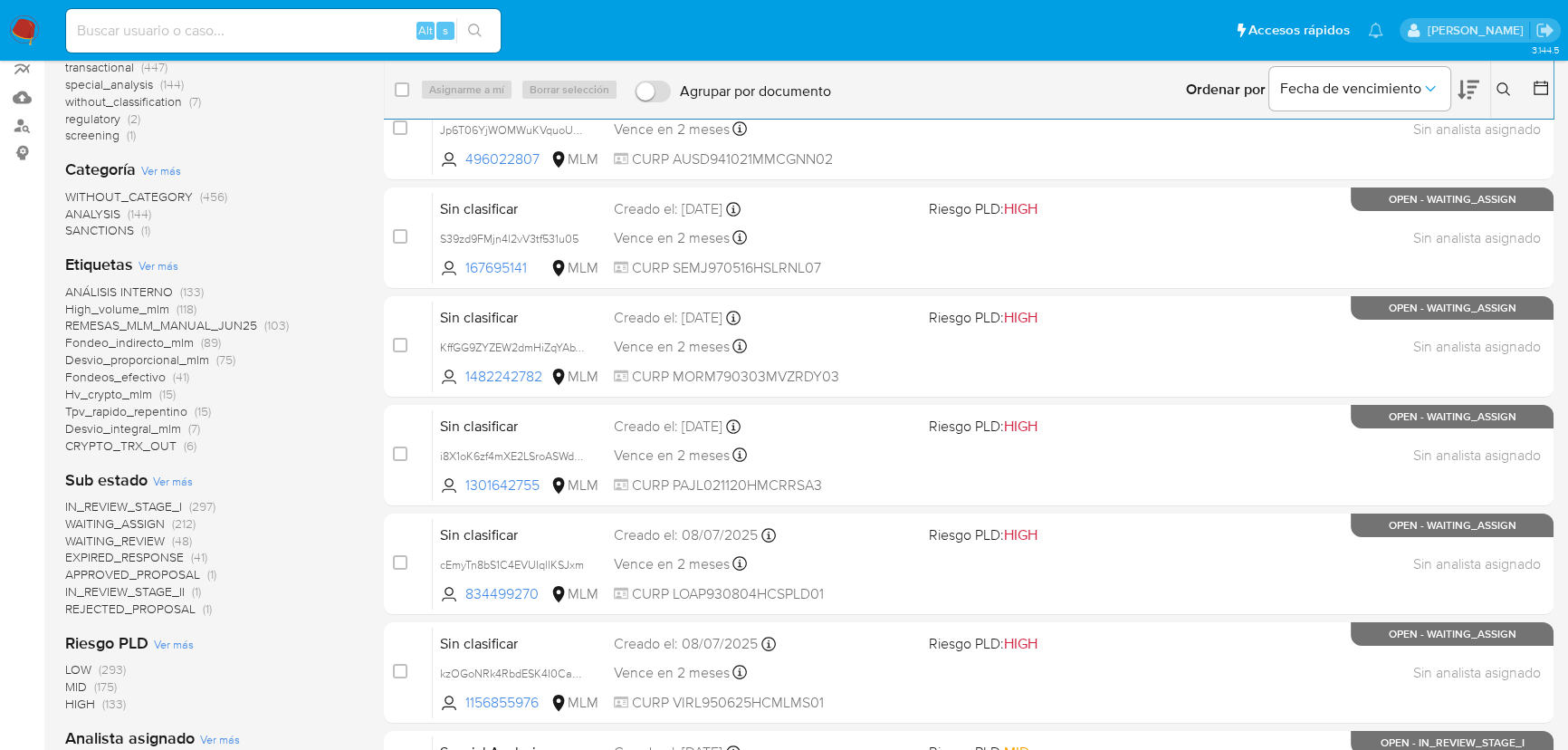 click on "EXPIRED_RESPONSE" at bounding box center [124, 557] 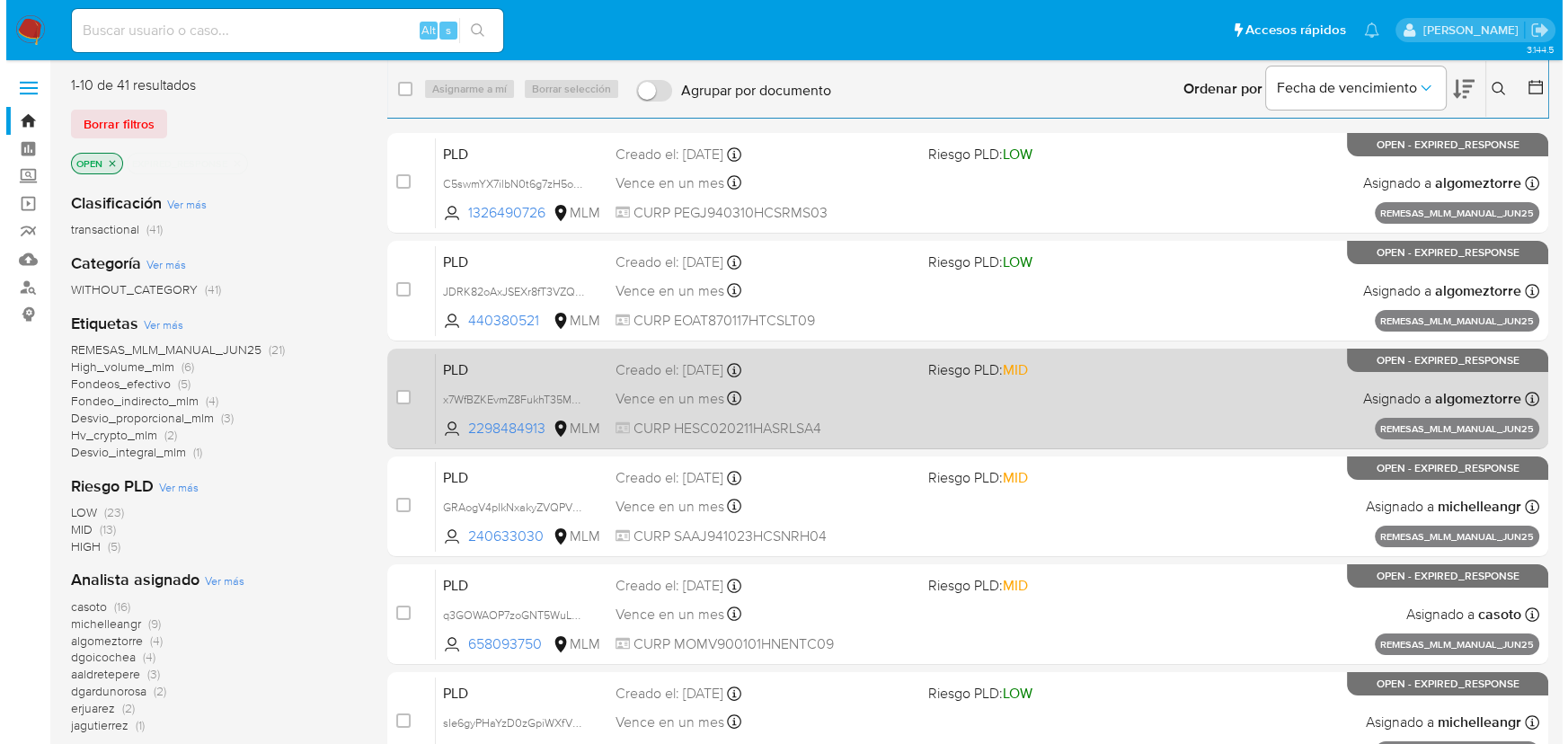scroll, scrollTop: 0, scrollLeft: 0, axis: both 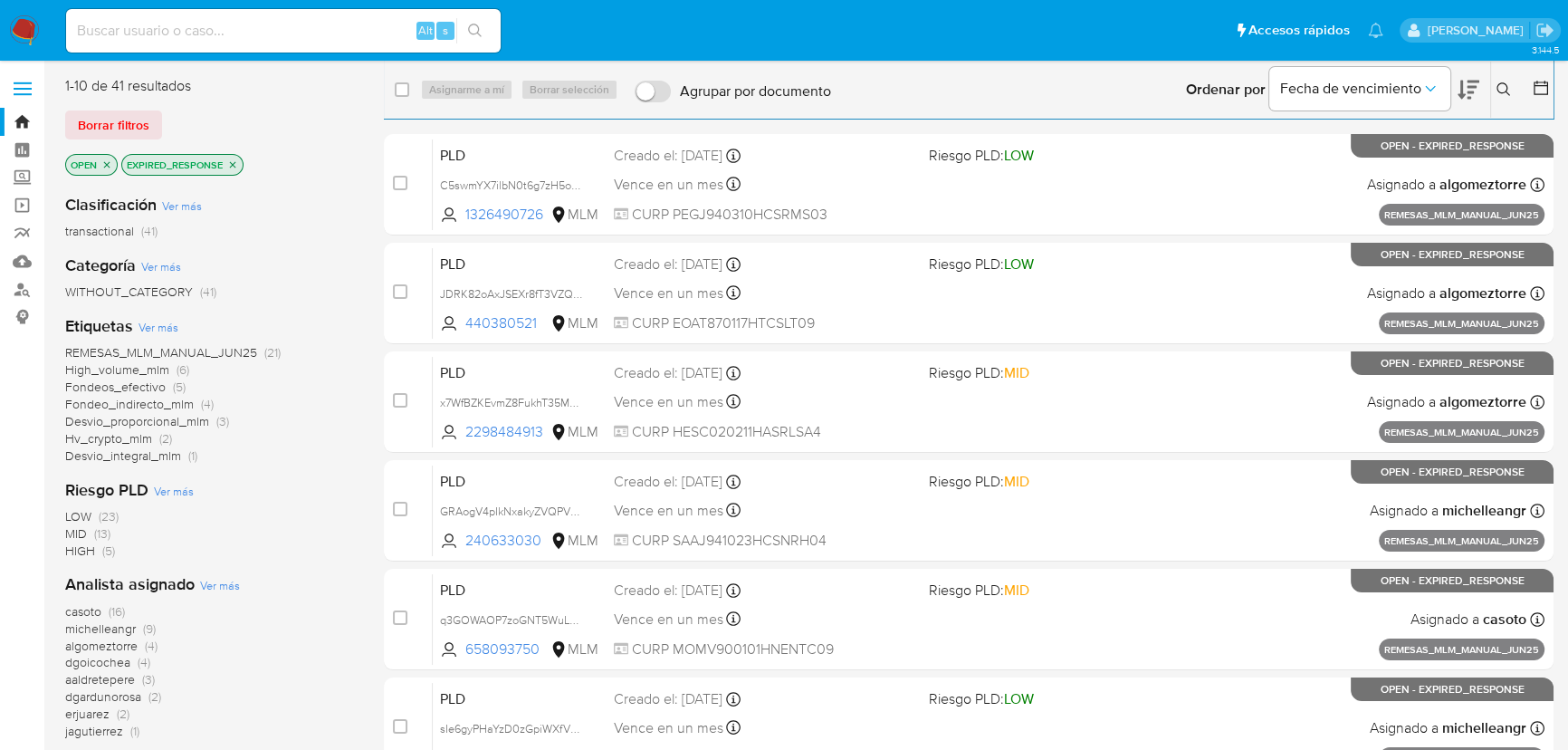 drag, startPoint x: 1500, startPoint y: 91, endPoint x: 1399, endPoint y: 147, distance: 115.48593 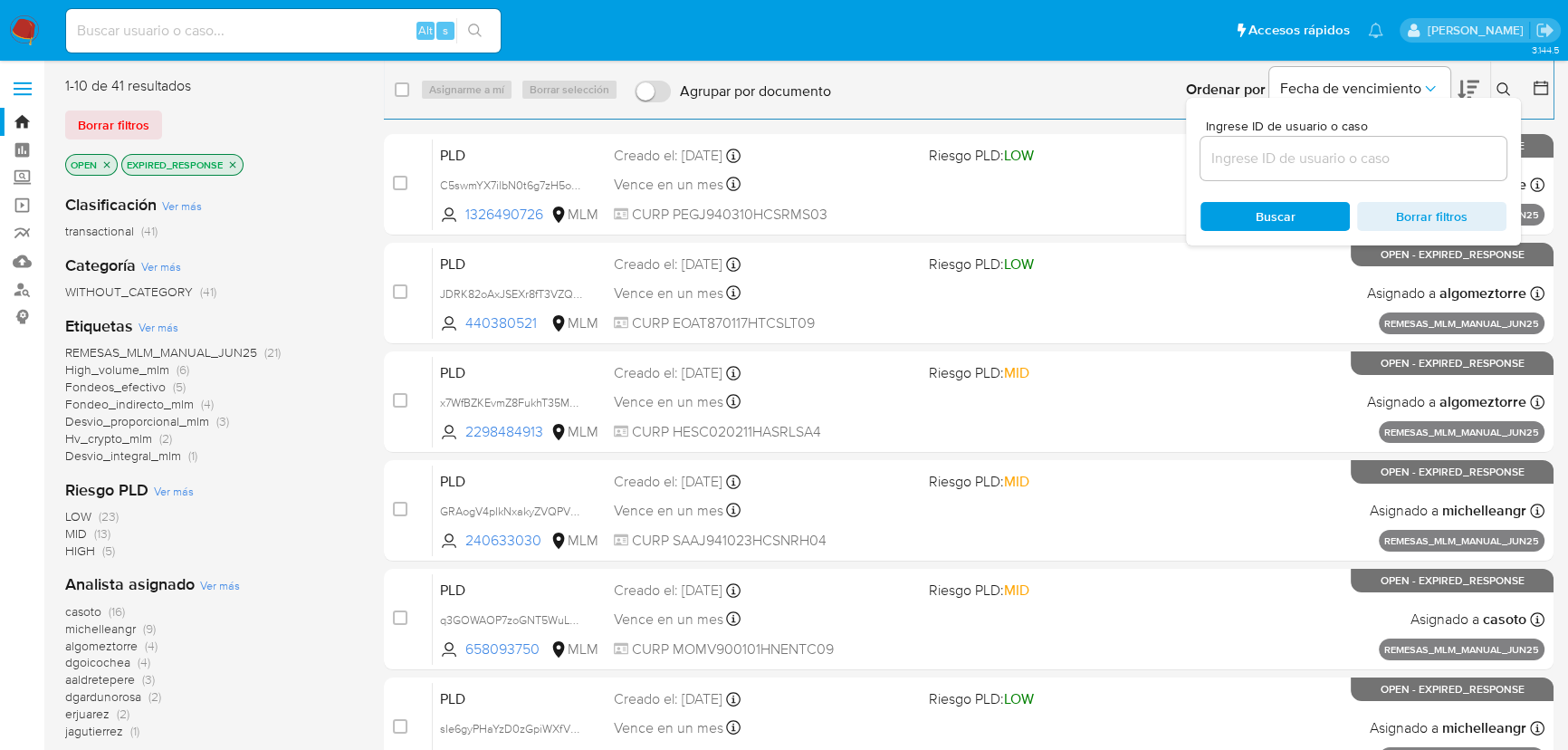 click at bounding box center (1353, 159) 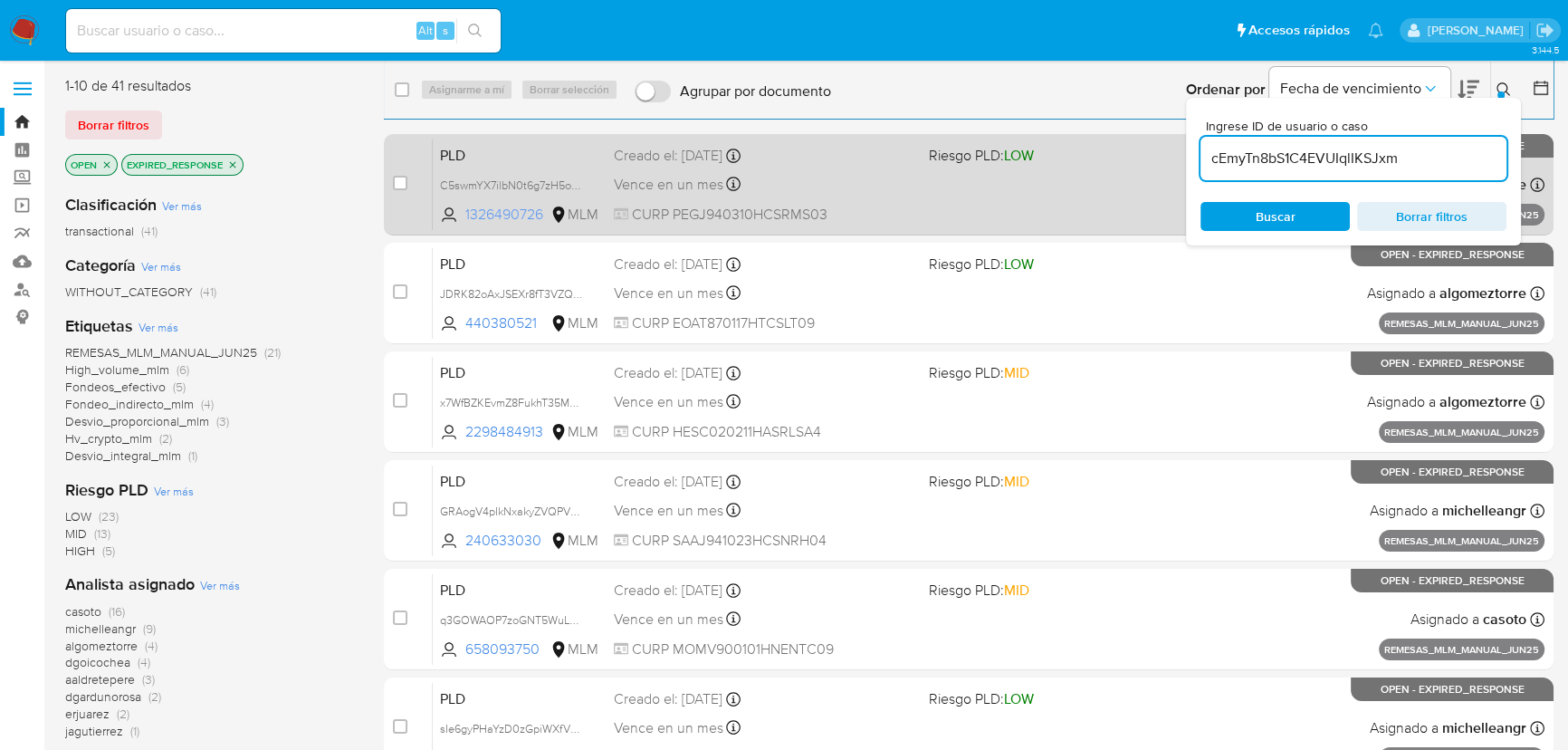 type on "cEmyTn8bS1C4EVUIqlIKSJxm" 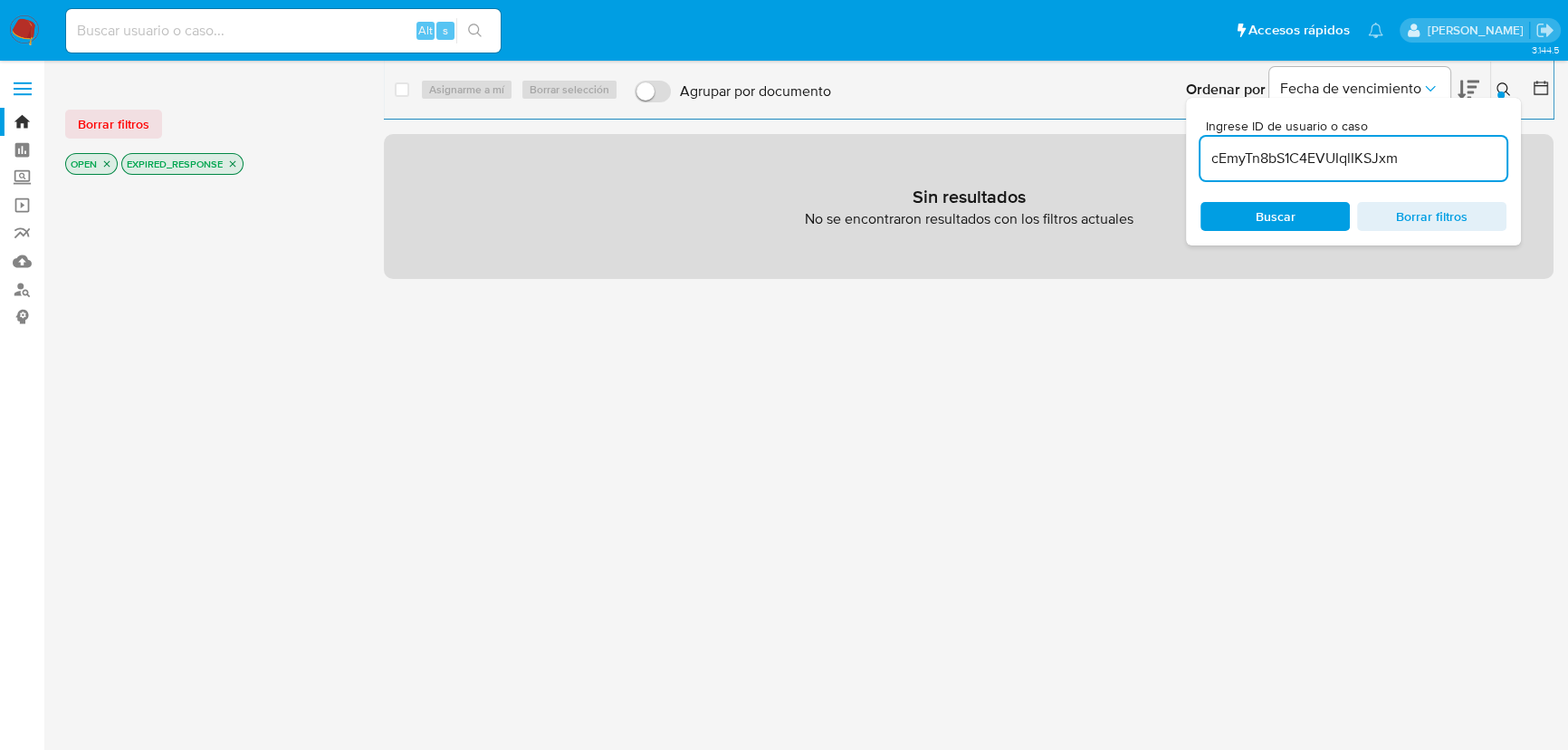 click on "cEmyTn8bS1C4EVUIqlIKSJxm" at bounding box center [1353, 159] 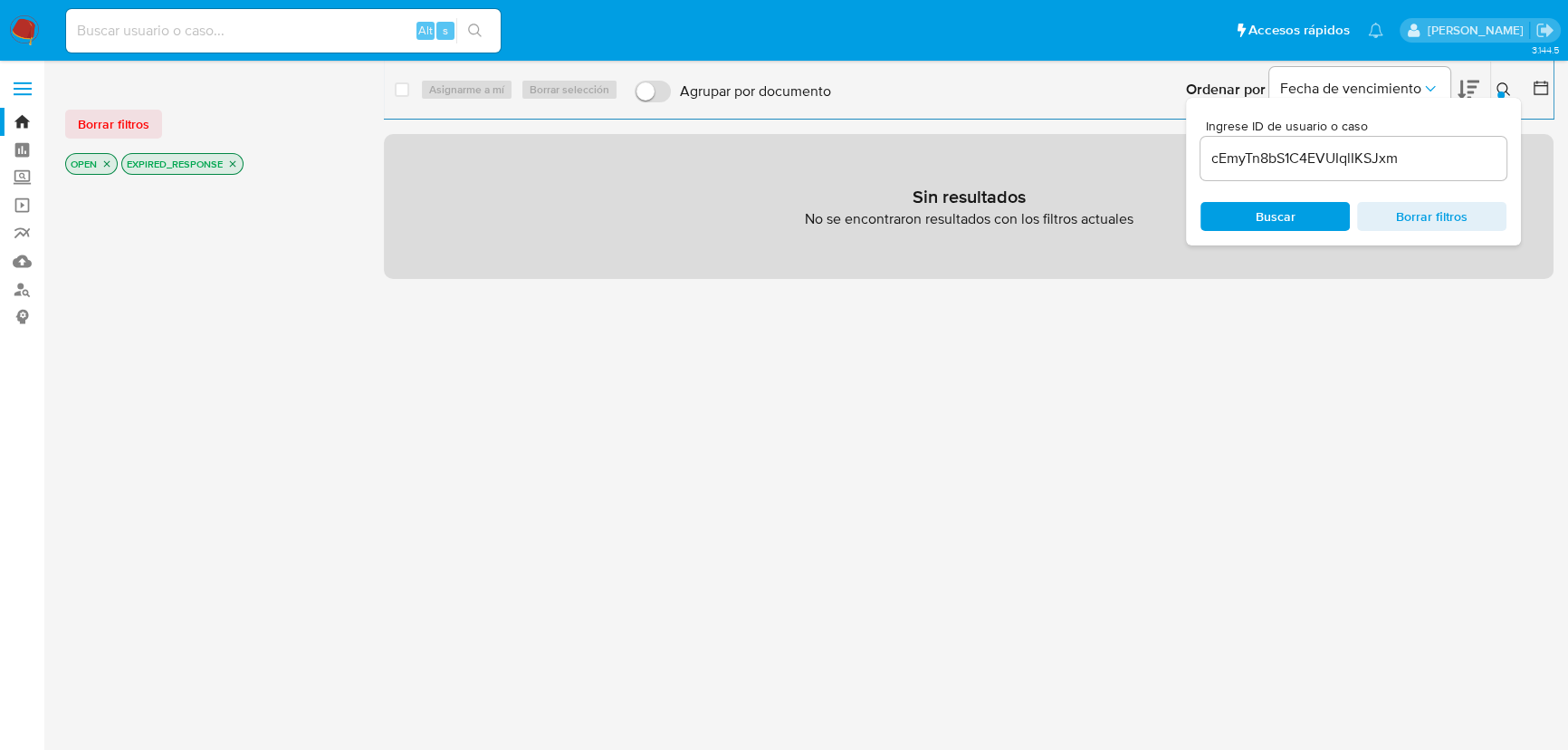 click on "EXPIRED_RESPONSE" at bounding box center (182, 164) 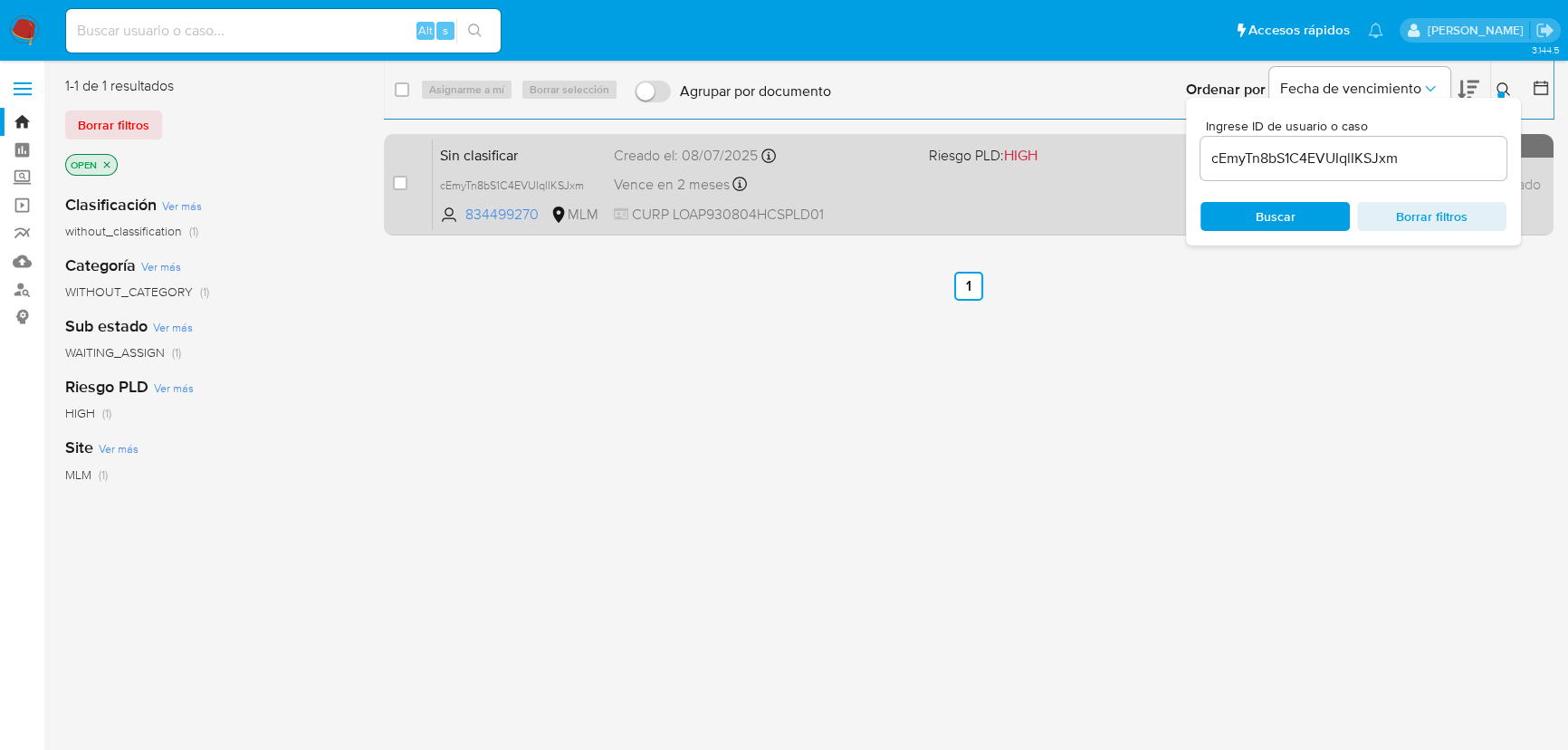 click on "Sin clasificar" at bounding box center [520, 154] 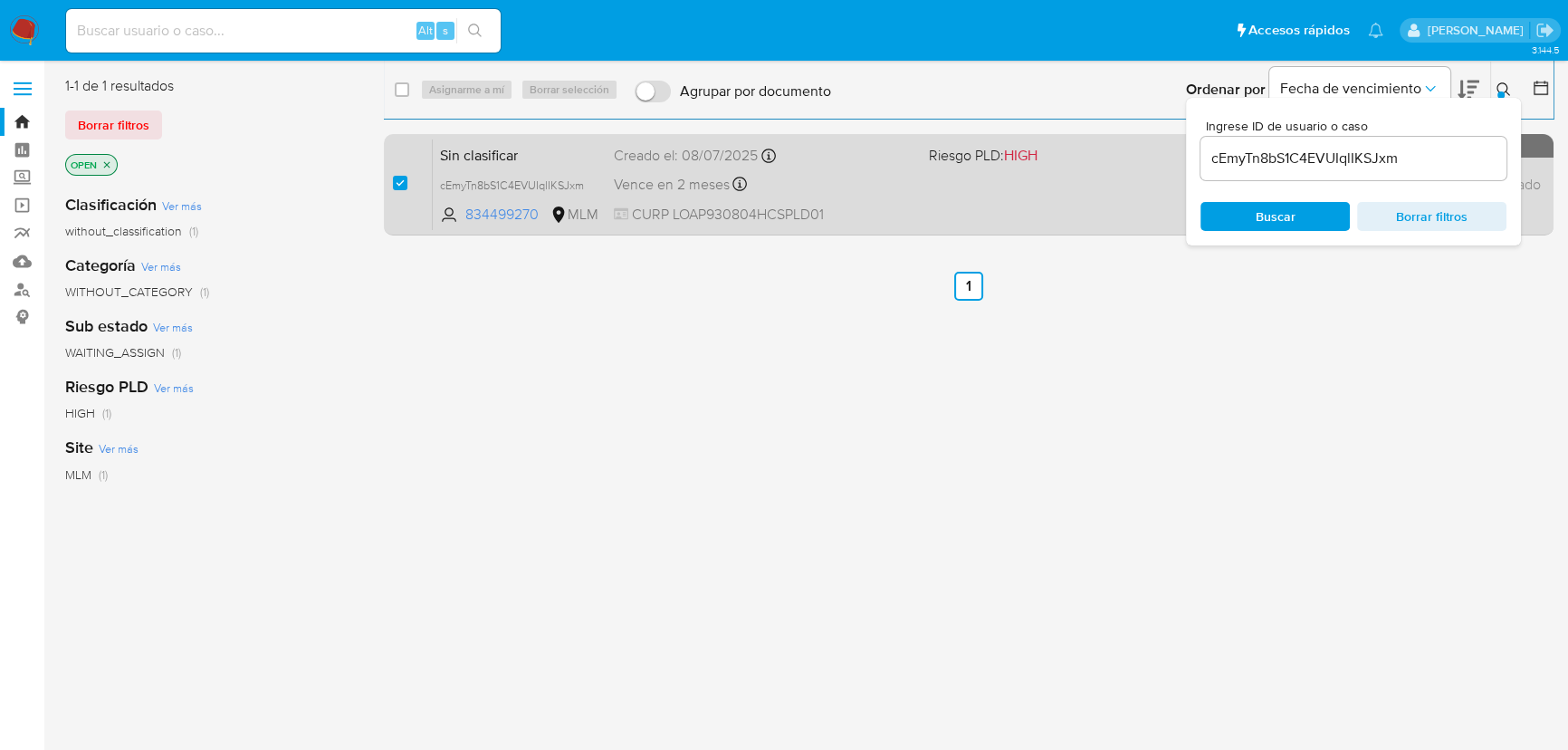 checkbox on "true" 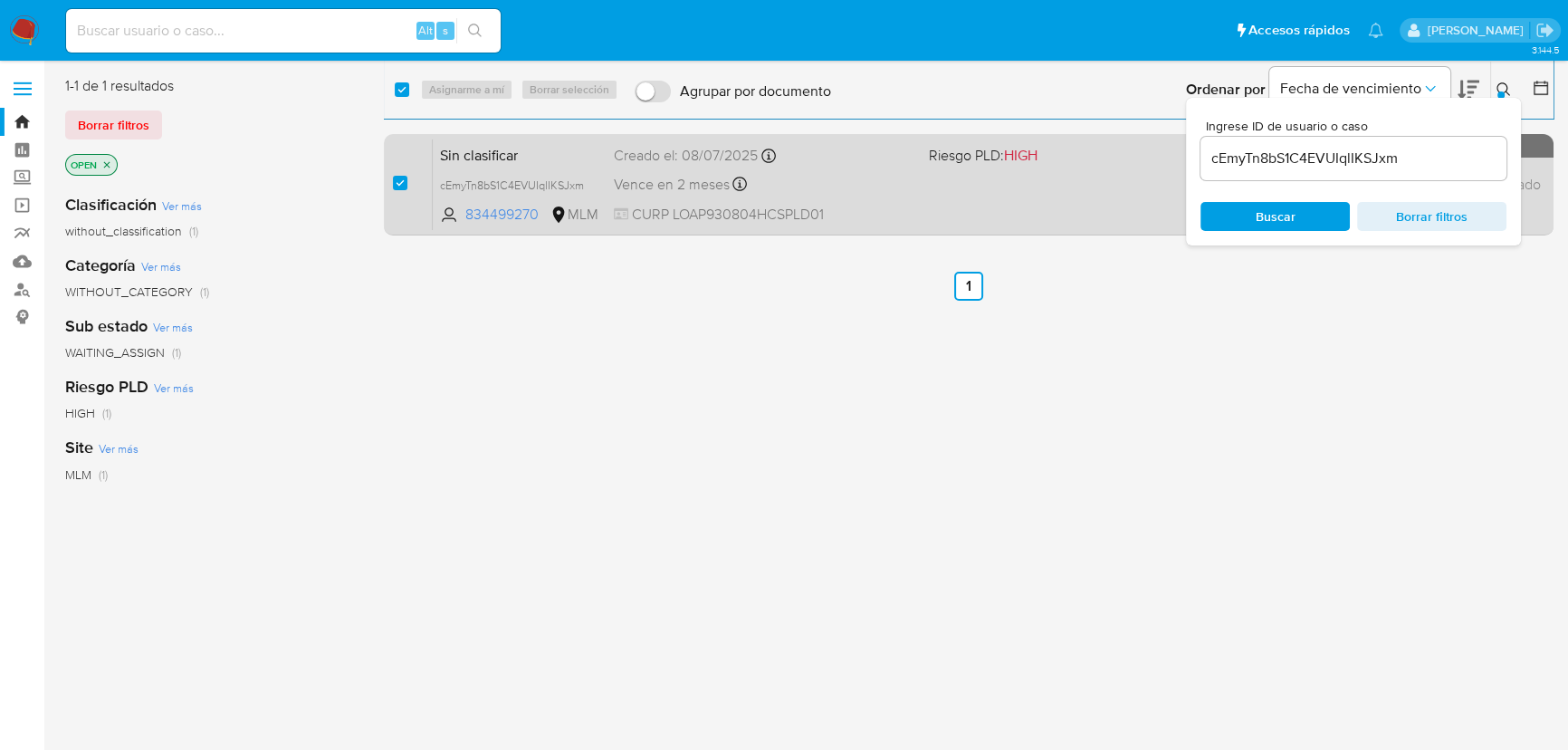 checkbox on "true" 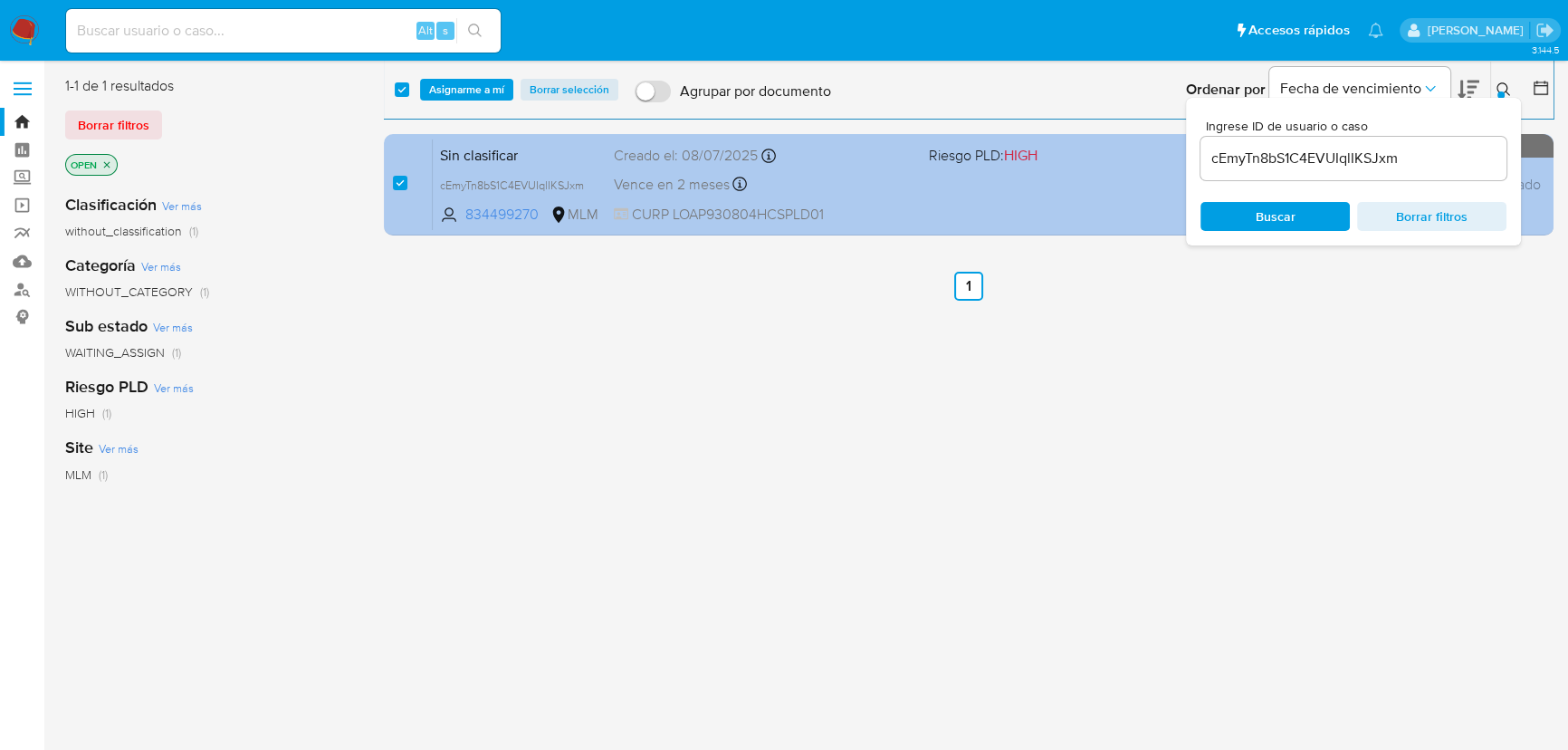 drag, startPoint x: 460, startPoint y: 91, endPoint x: 475, endPoint y: 154, distance: 64.7611 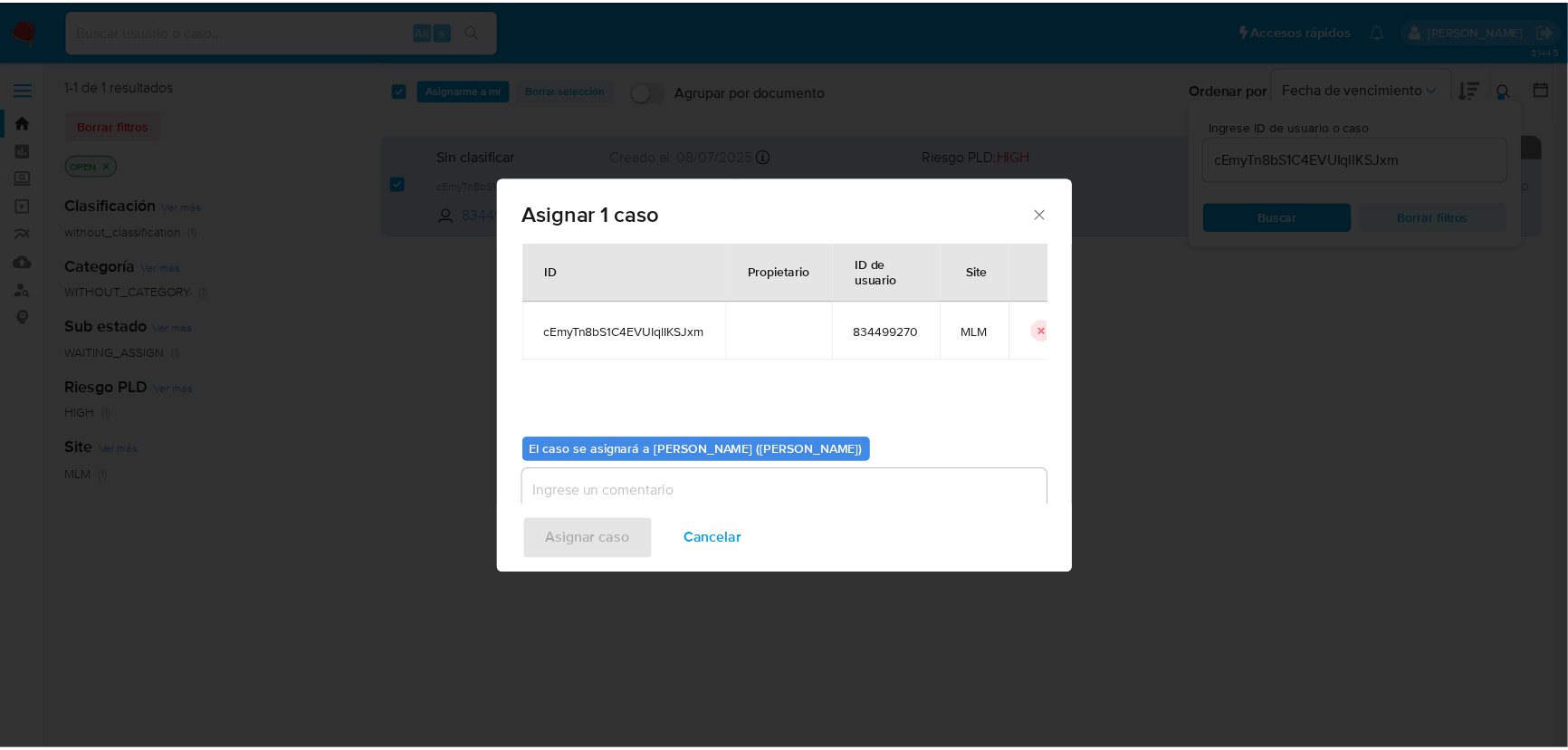 scroll, scrollTop: 92, scrollLeft: 0, axis: vertical 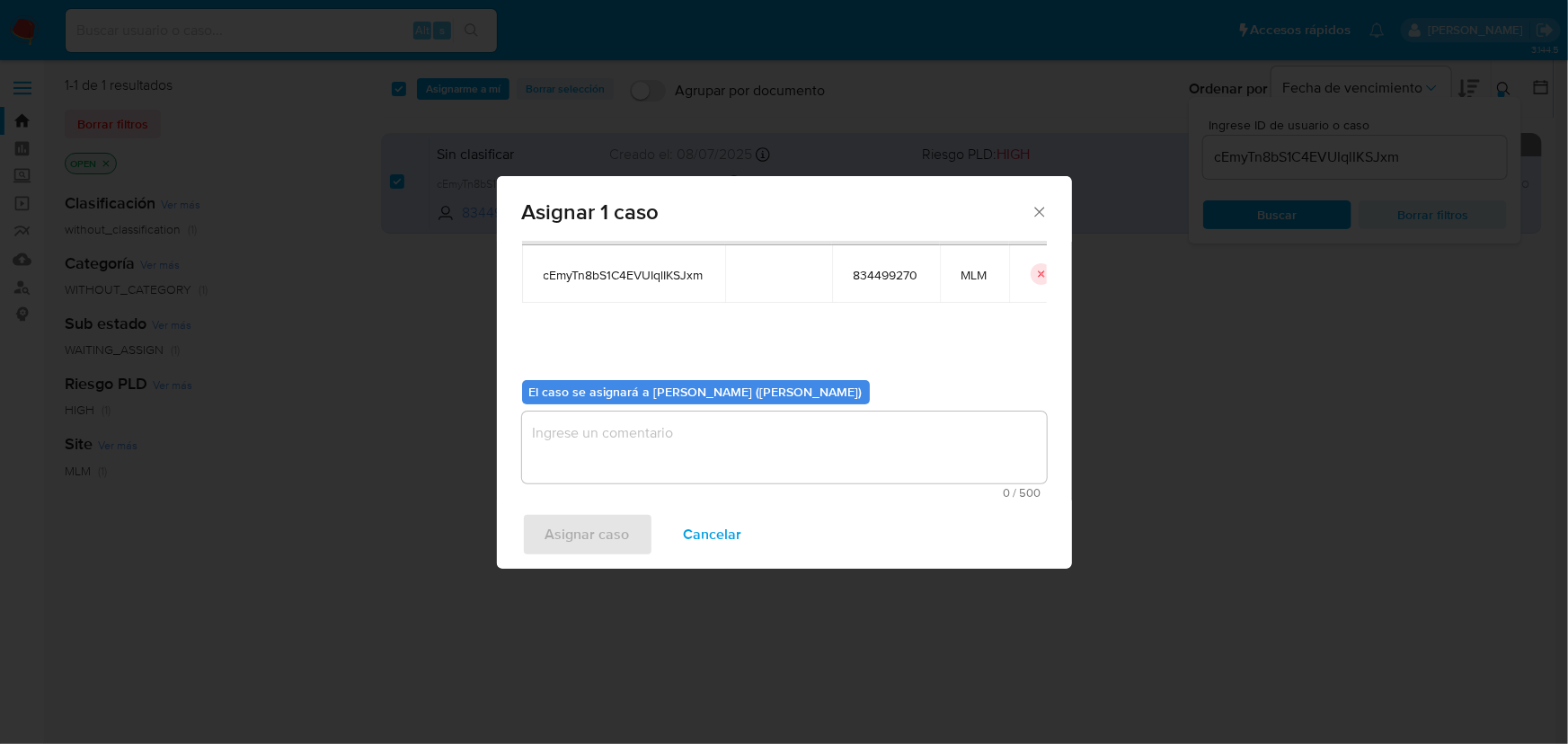 click at bounding box center (784, 447) 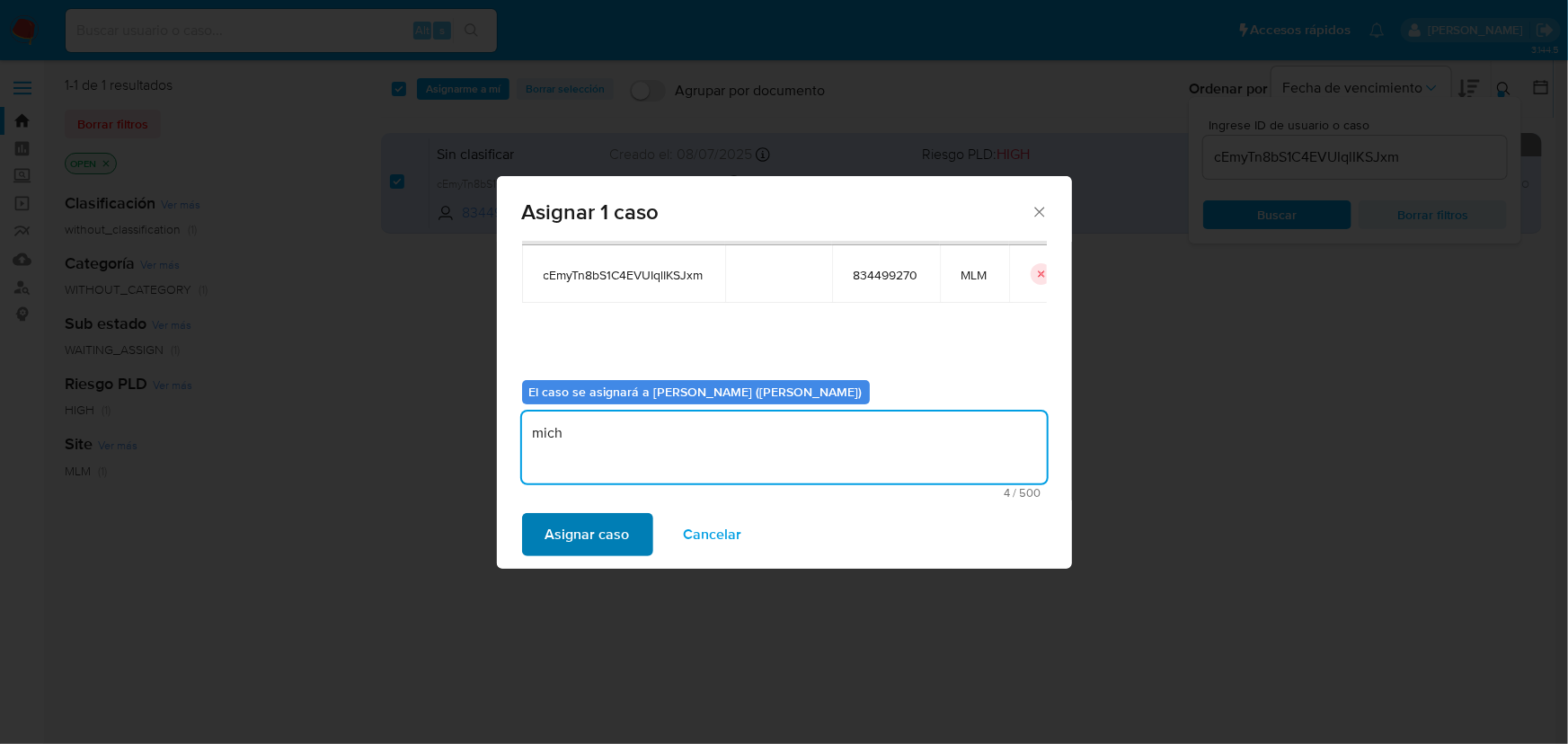 type on "mich" 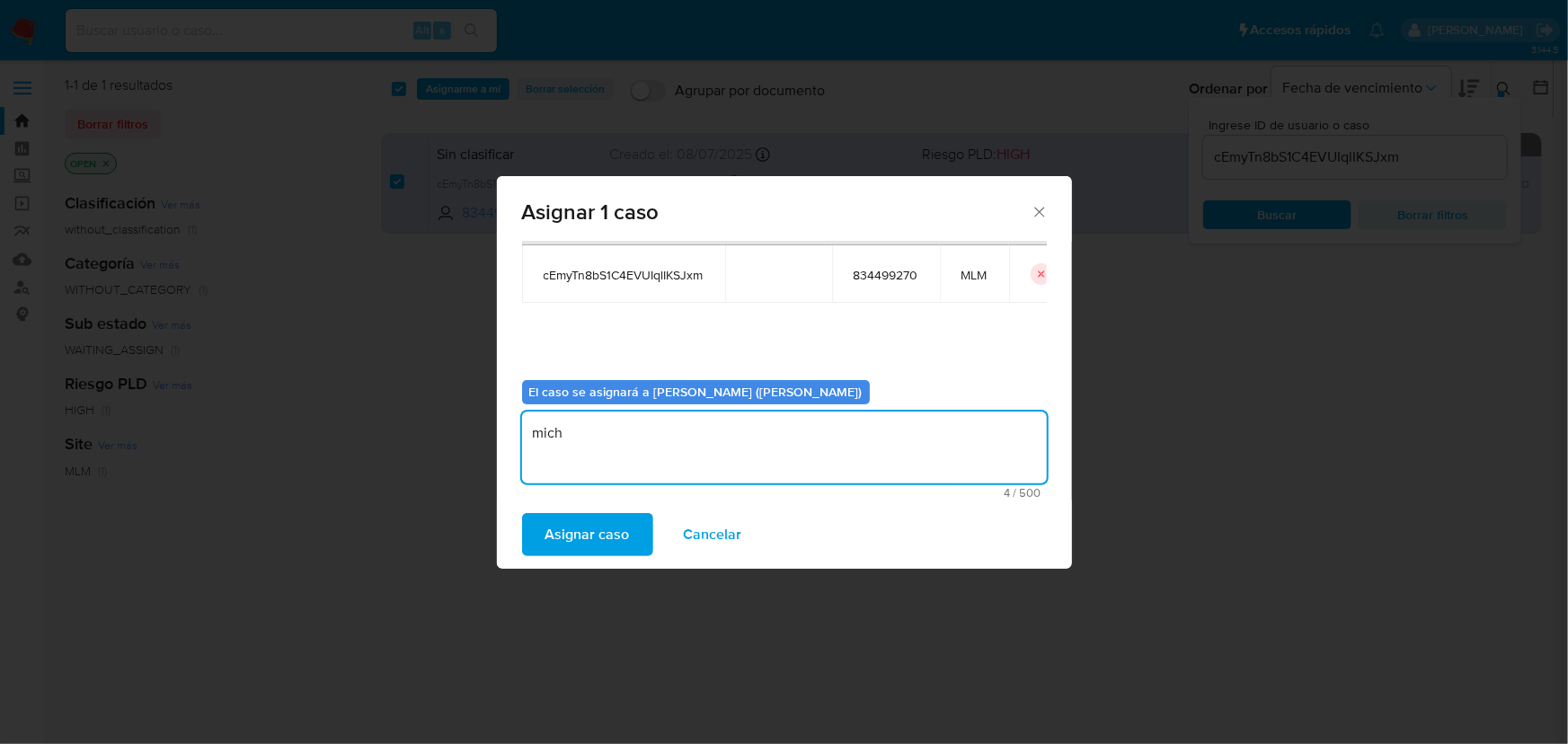 click on "Asignar caso" at bounding box center [588, 535] 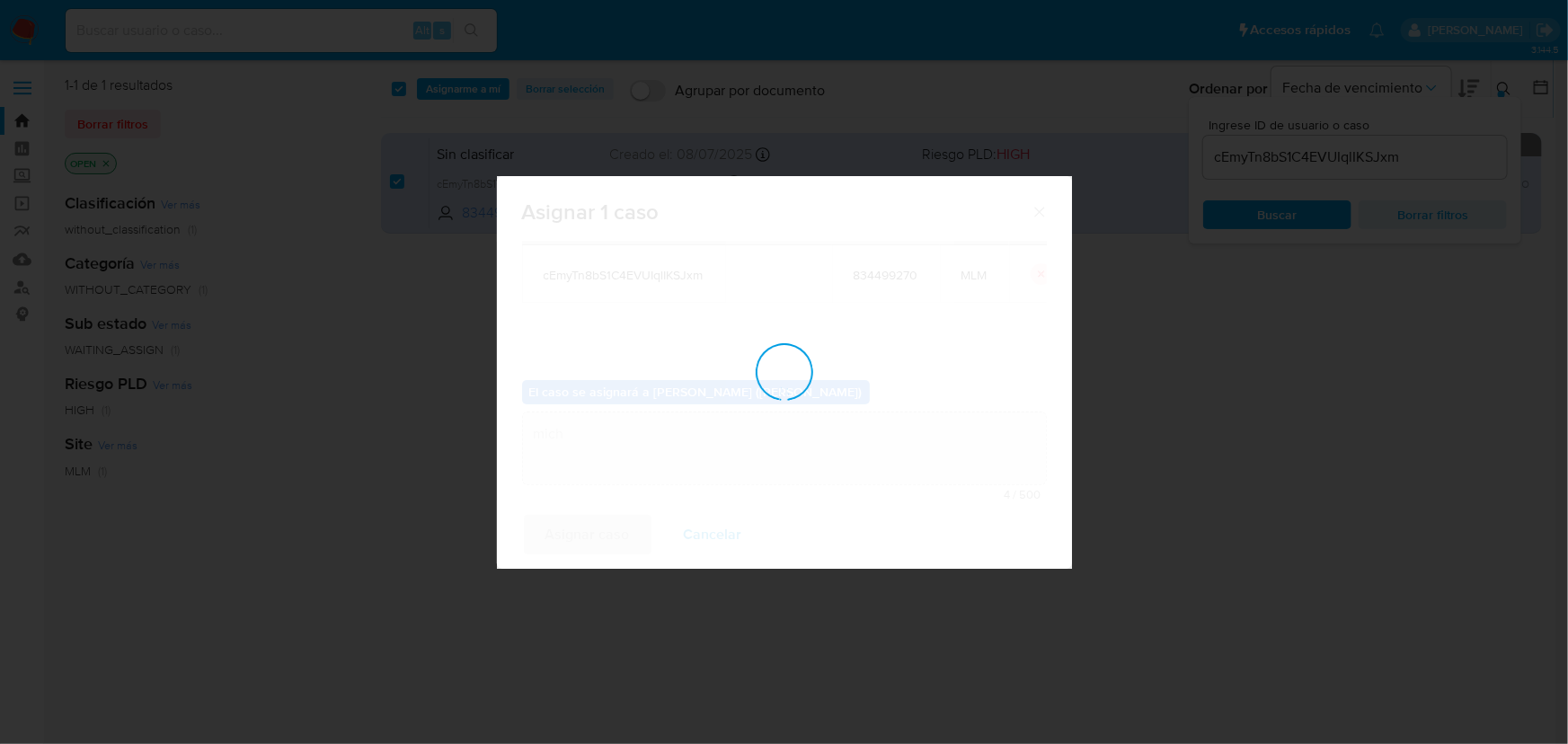 type 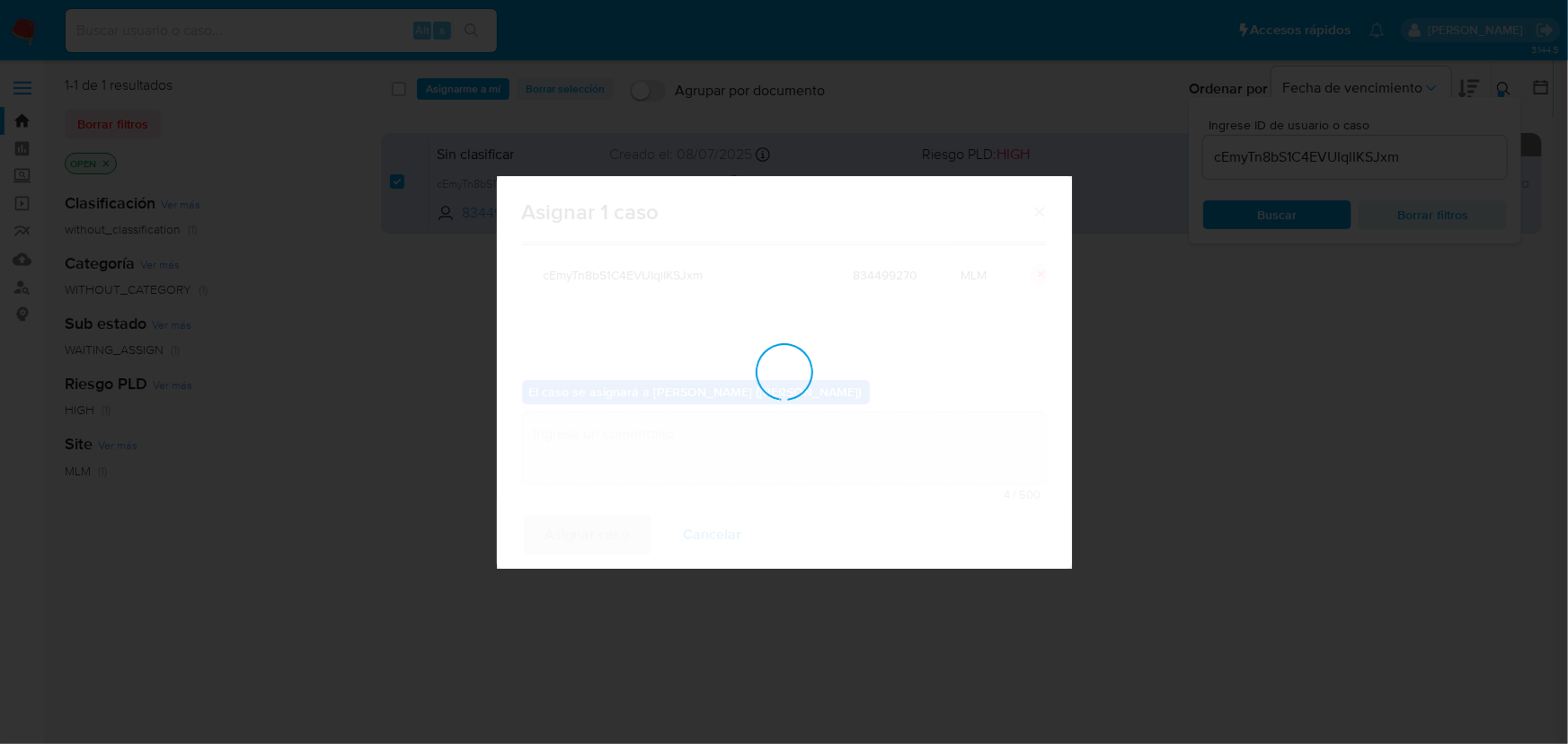 checkbox on "false" 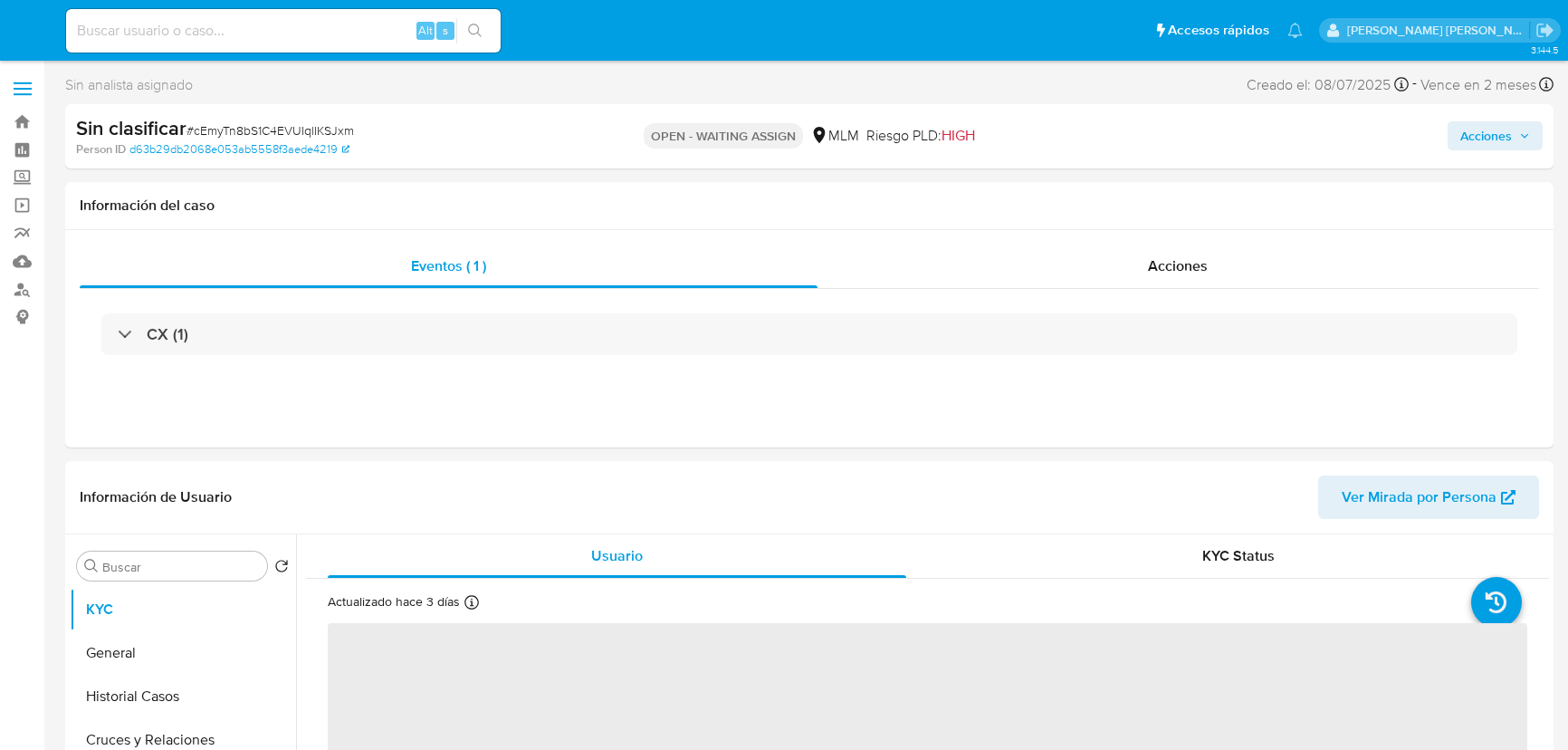 select on "10" 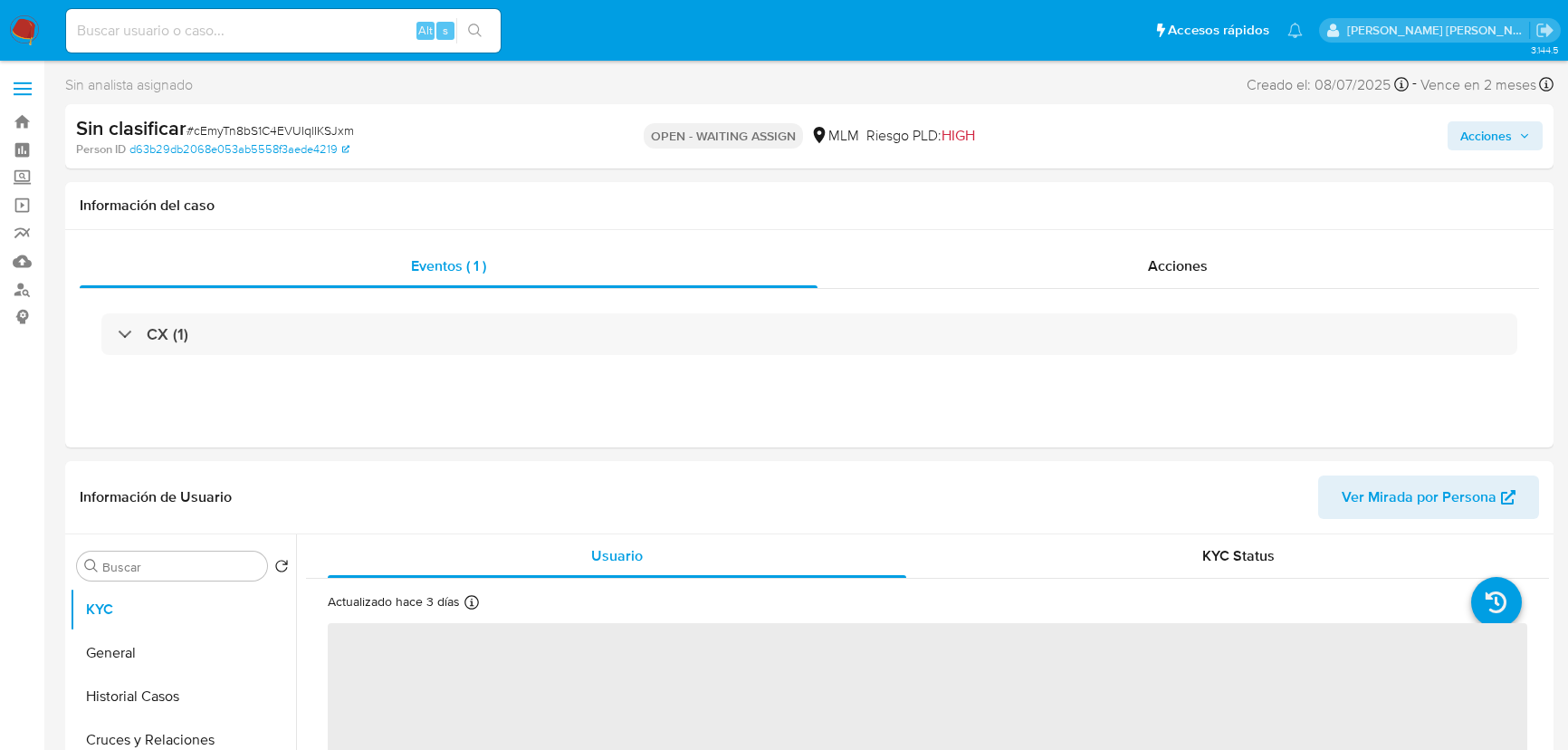 scroll, scrollTop: 0, scrollLeft: 0, axis: both 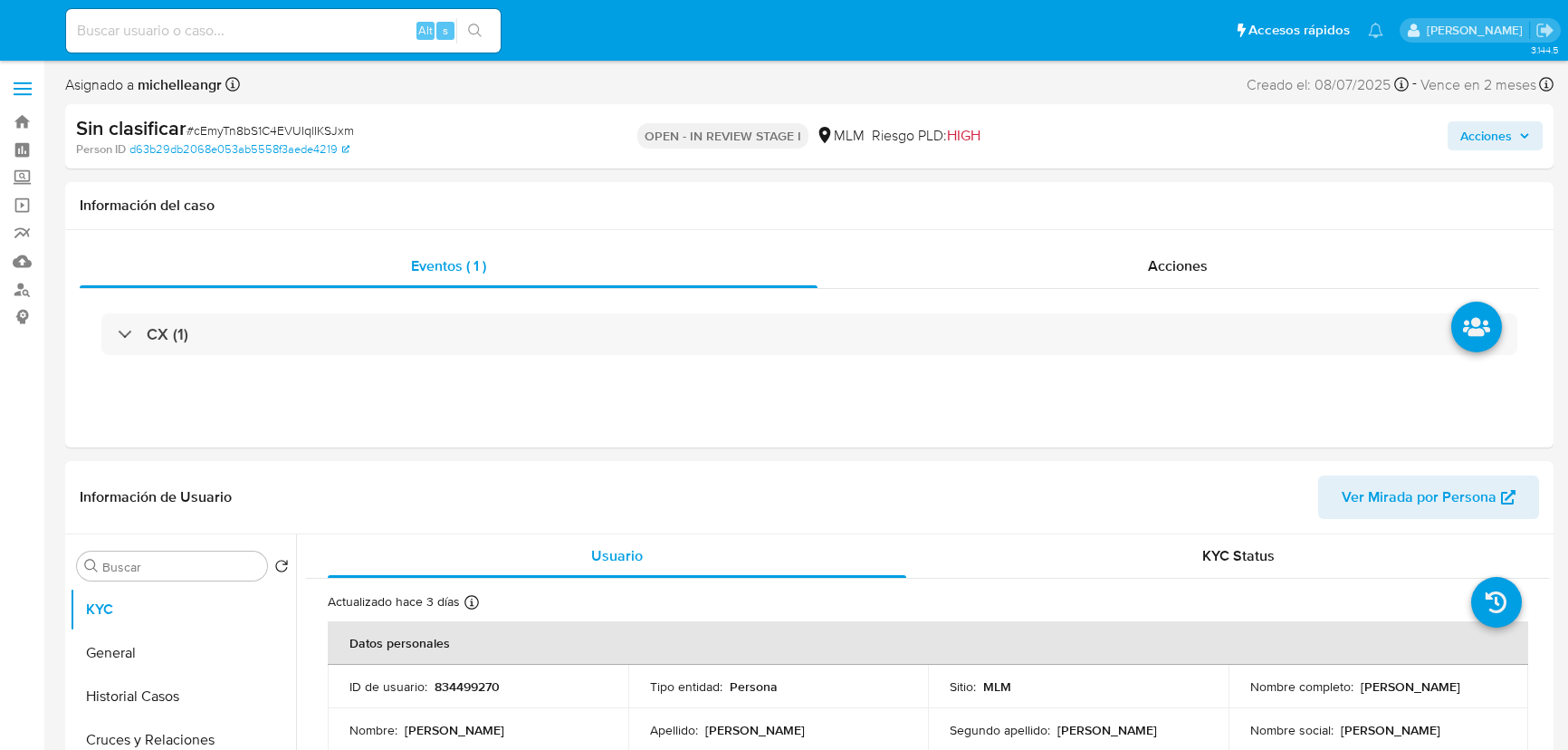 select on "10" 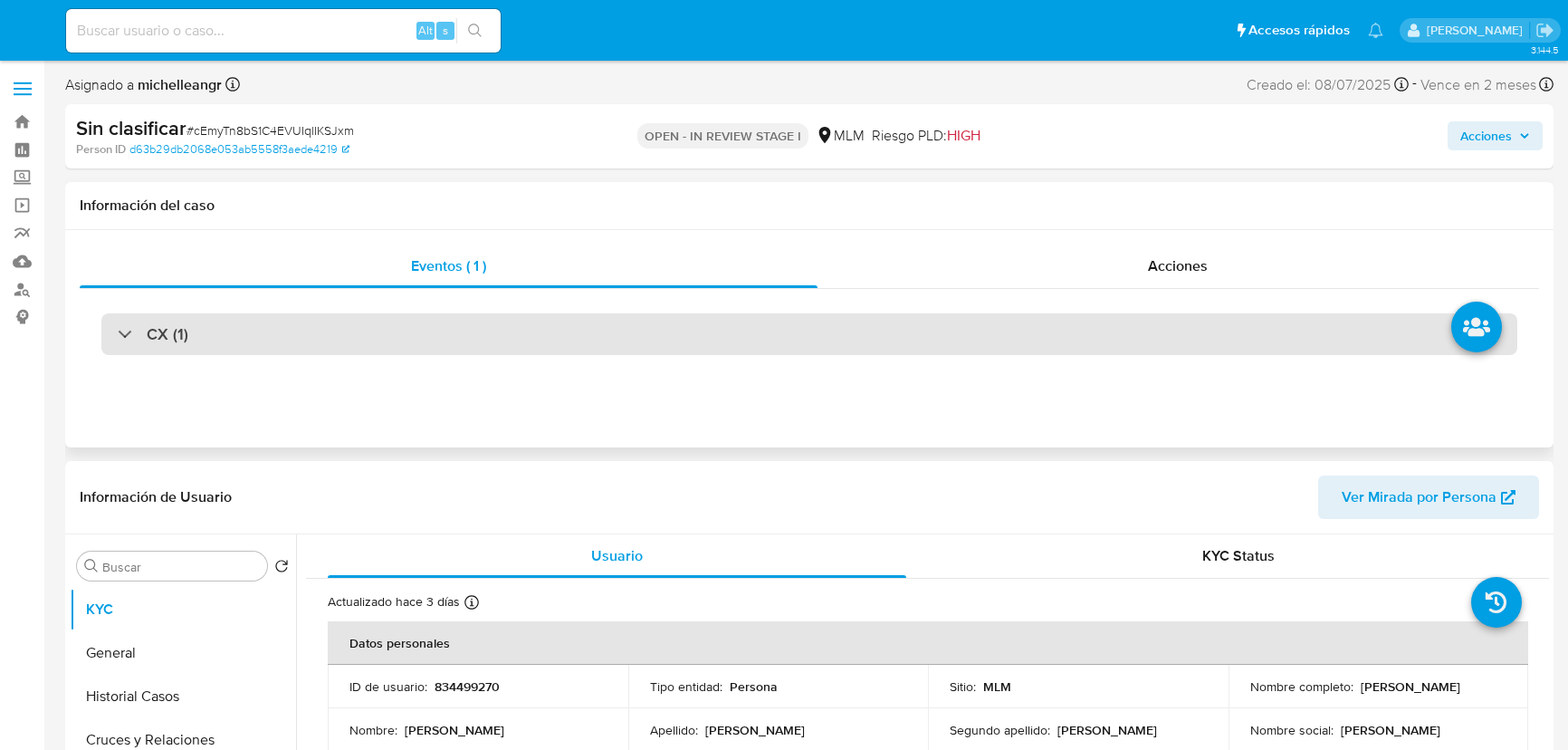 scroll, scrollTop: 0, scrollLeft: 0, axis: both 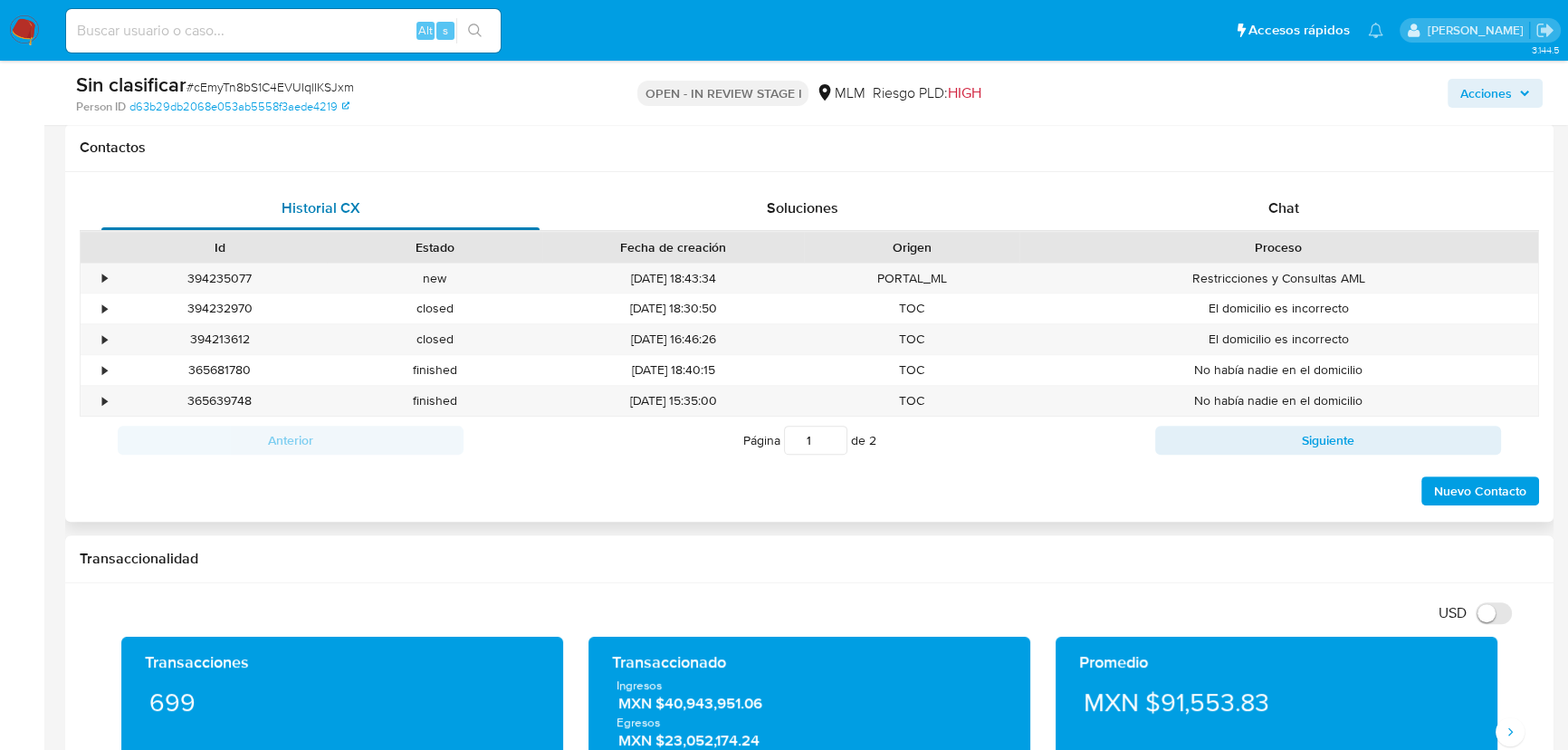 click on "Historial CX" at bounding box center (320, 208) 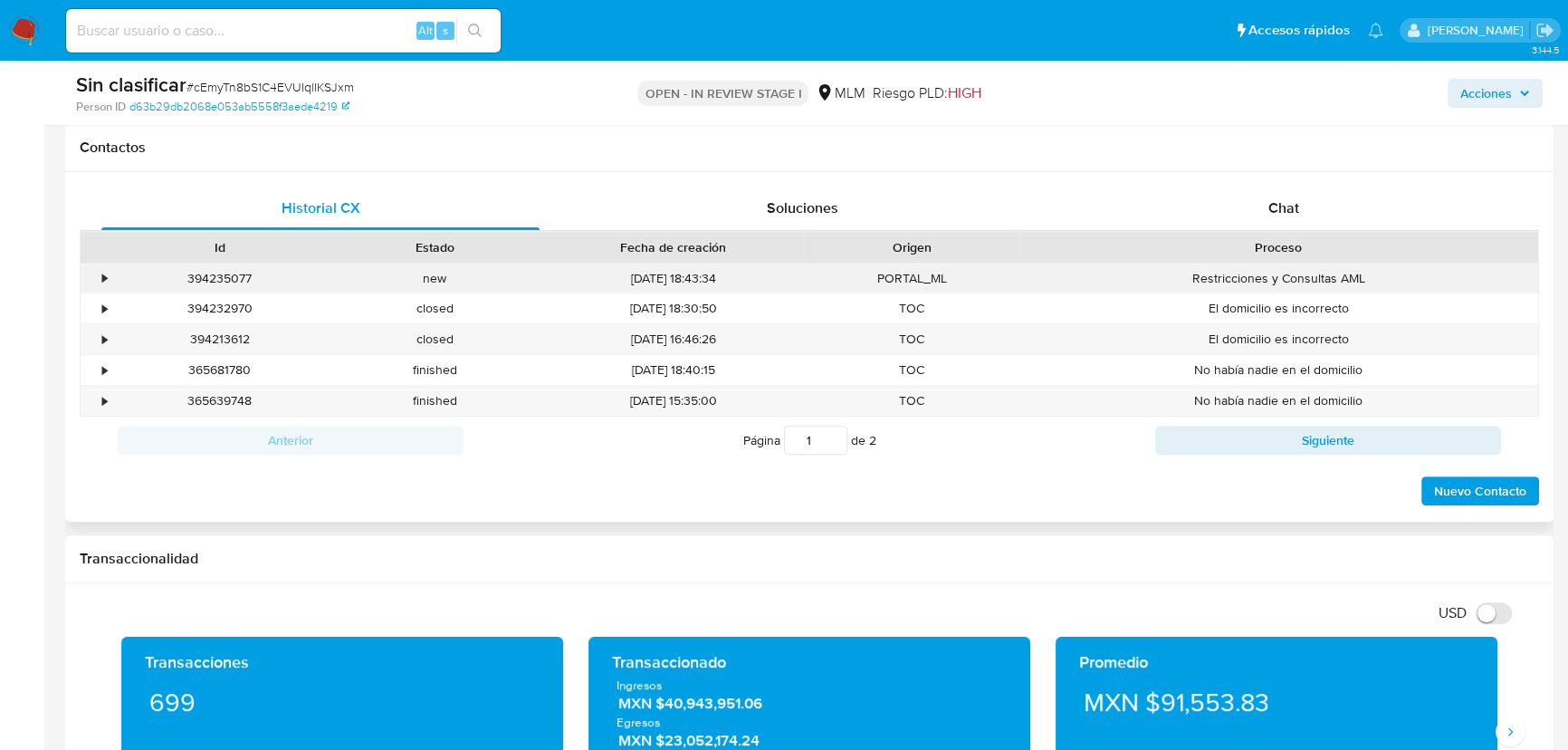 drag, startPoint x: 101, startPoint y: 273, endPoint x: 167, endPoint y: 287, distance: 67.46851 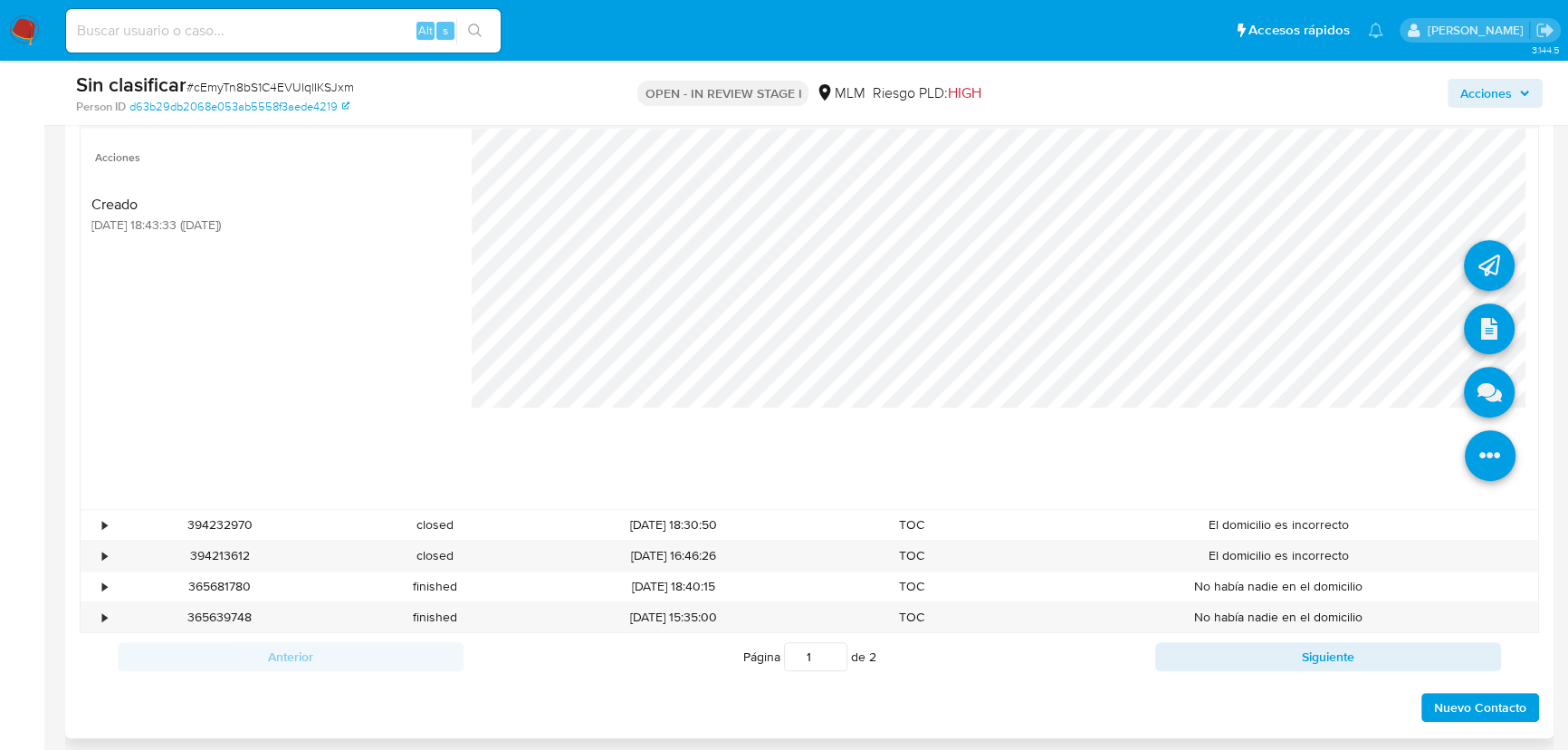 scroll, scrollTop: 987, scrollLeft: 0, axis: vertical 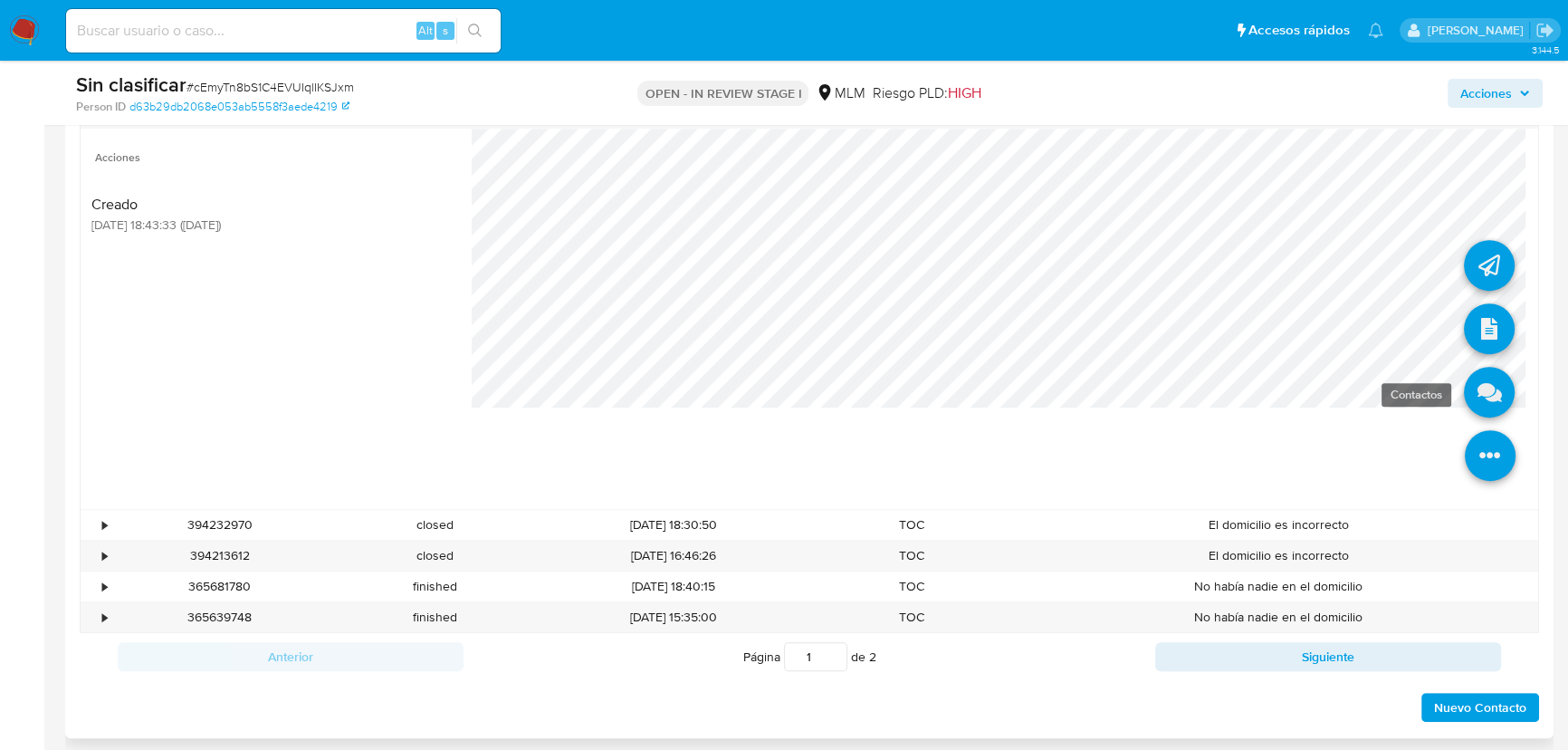 click at bounding box center (1489, 392) 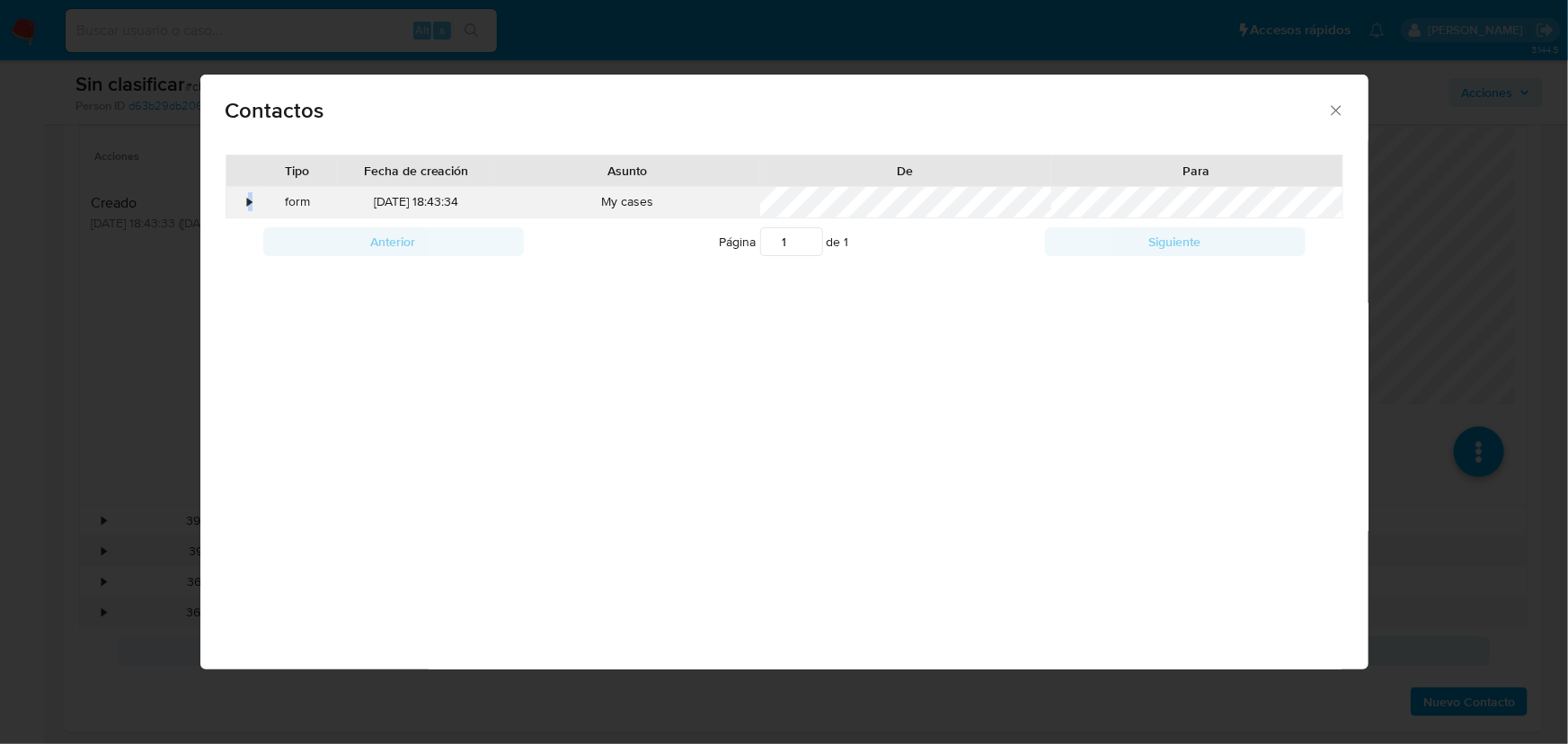 click on "•" at bounding box center [250, 202] 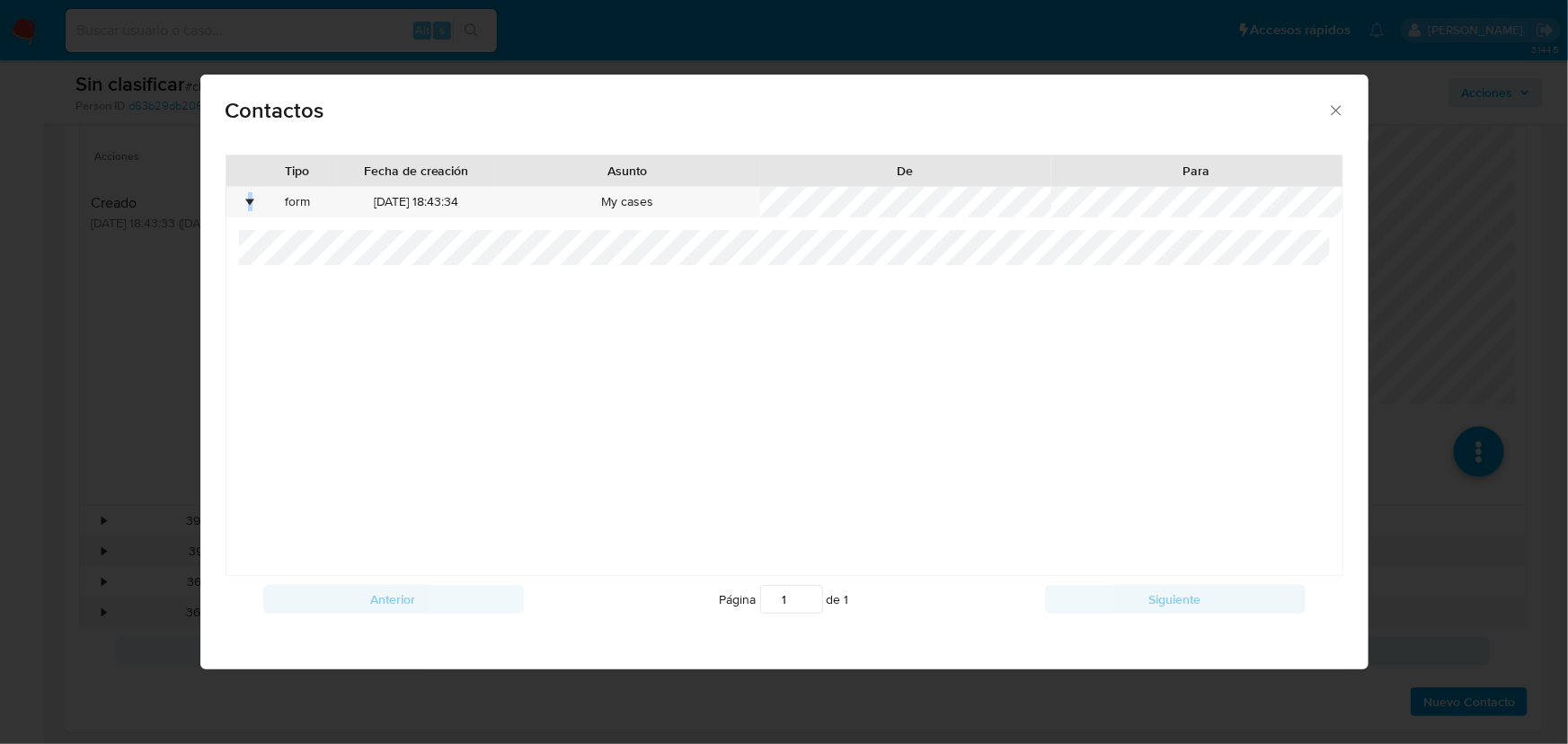 click 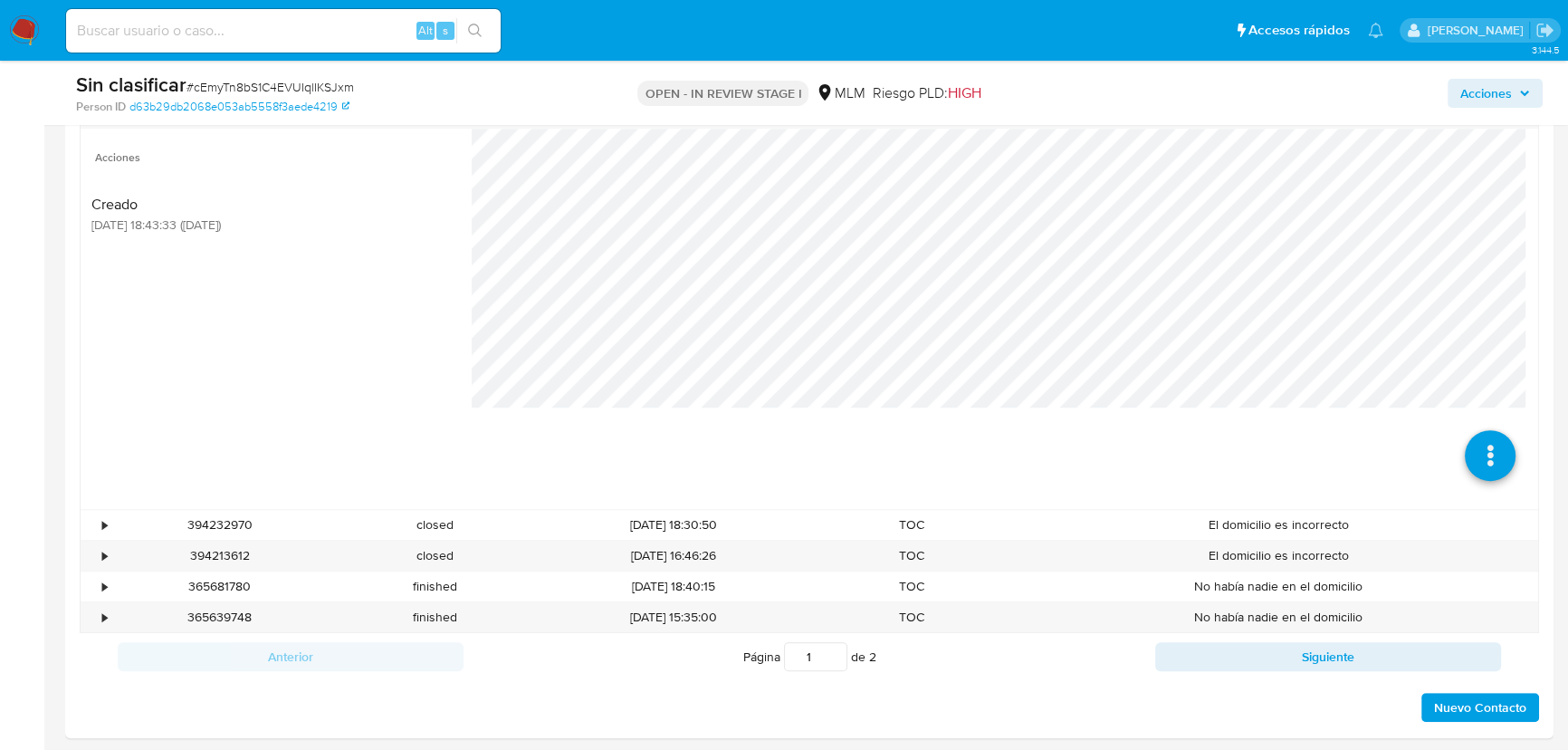 scroll, scrollTop: 576, scrollLeft: 0, axis: vertical 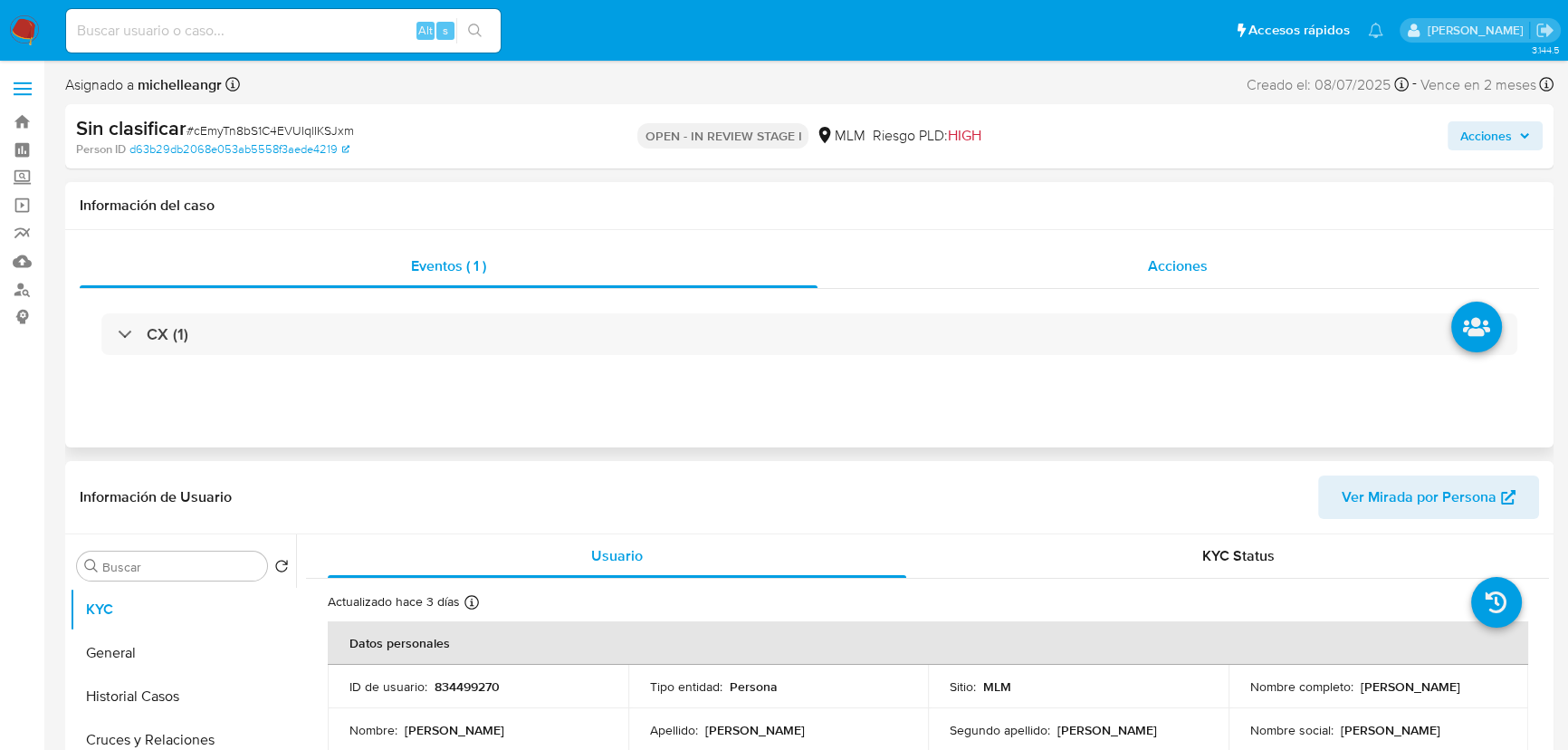 click on "Acciones" at bounding box center [1178, 265] 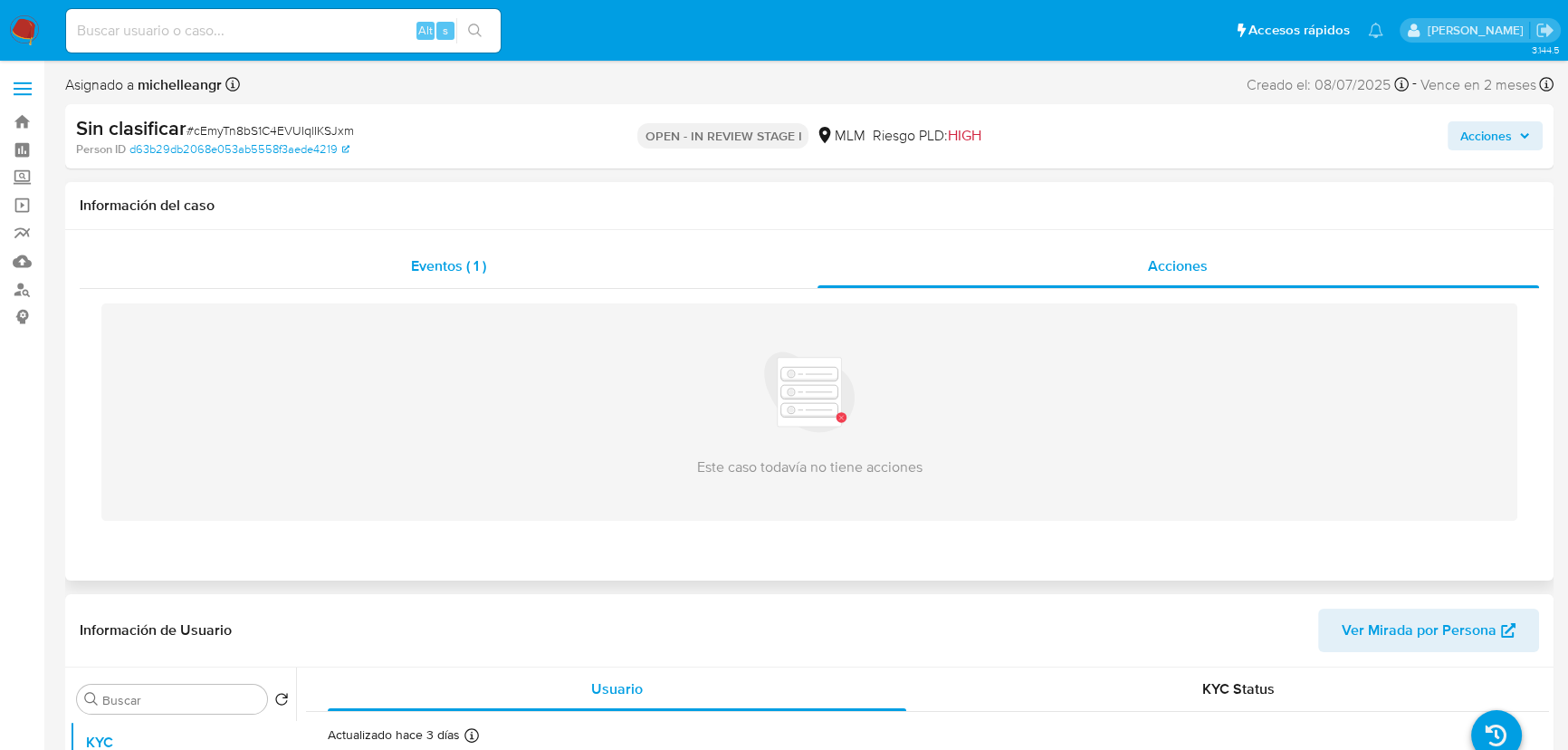 click on "Eventos ( 1 )" at bounding box center (448, 265) 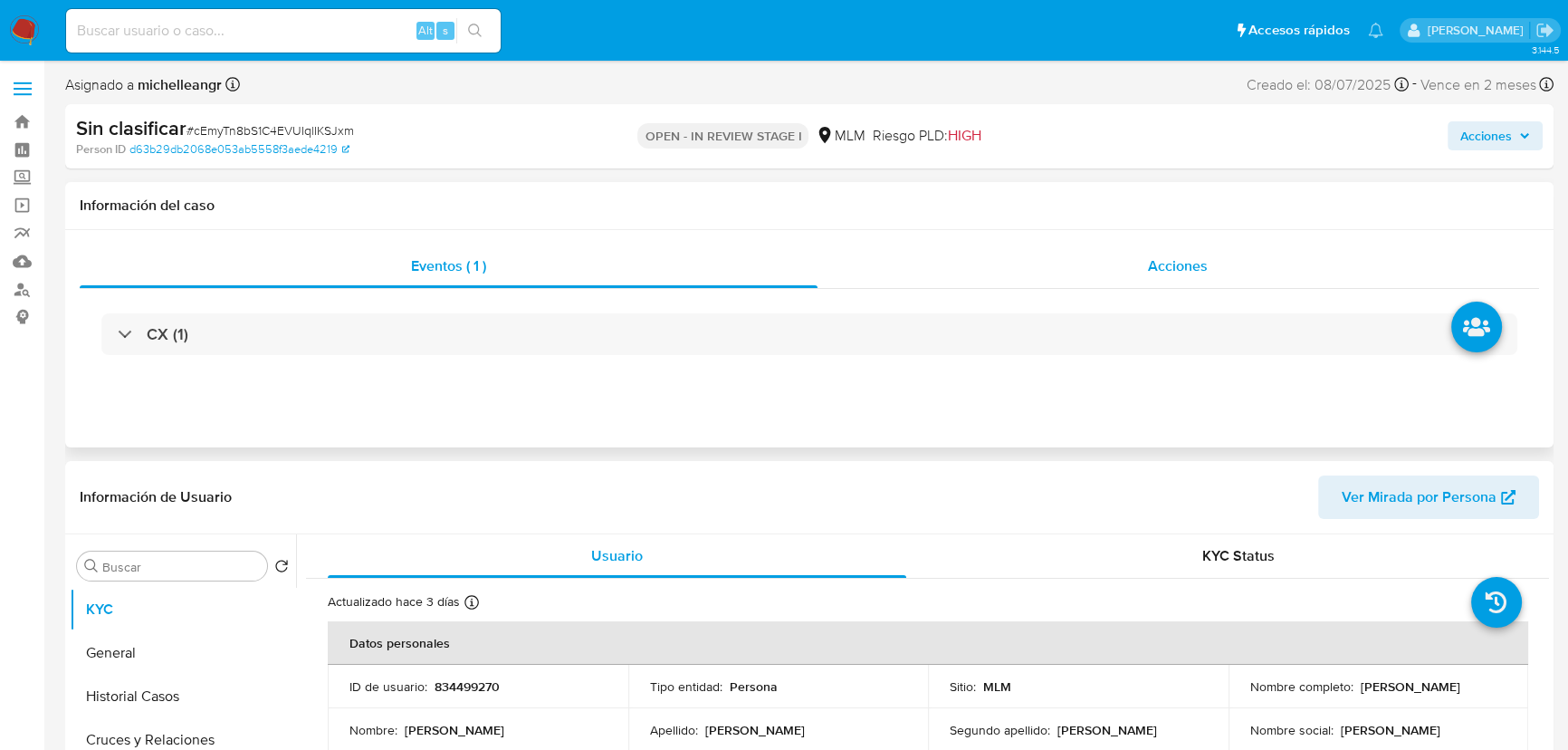 click on "Acciones" at bounding box center [1178, 265] 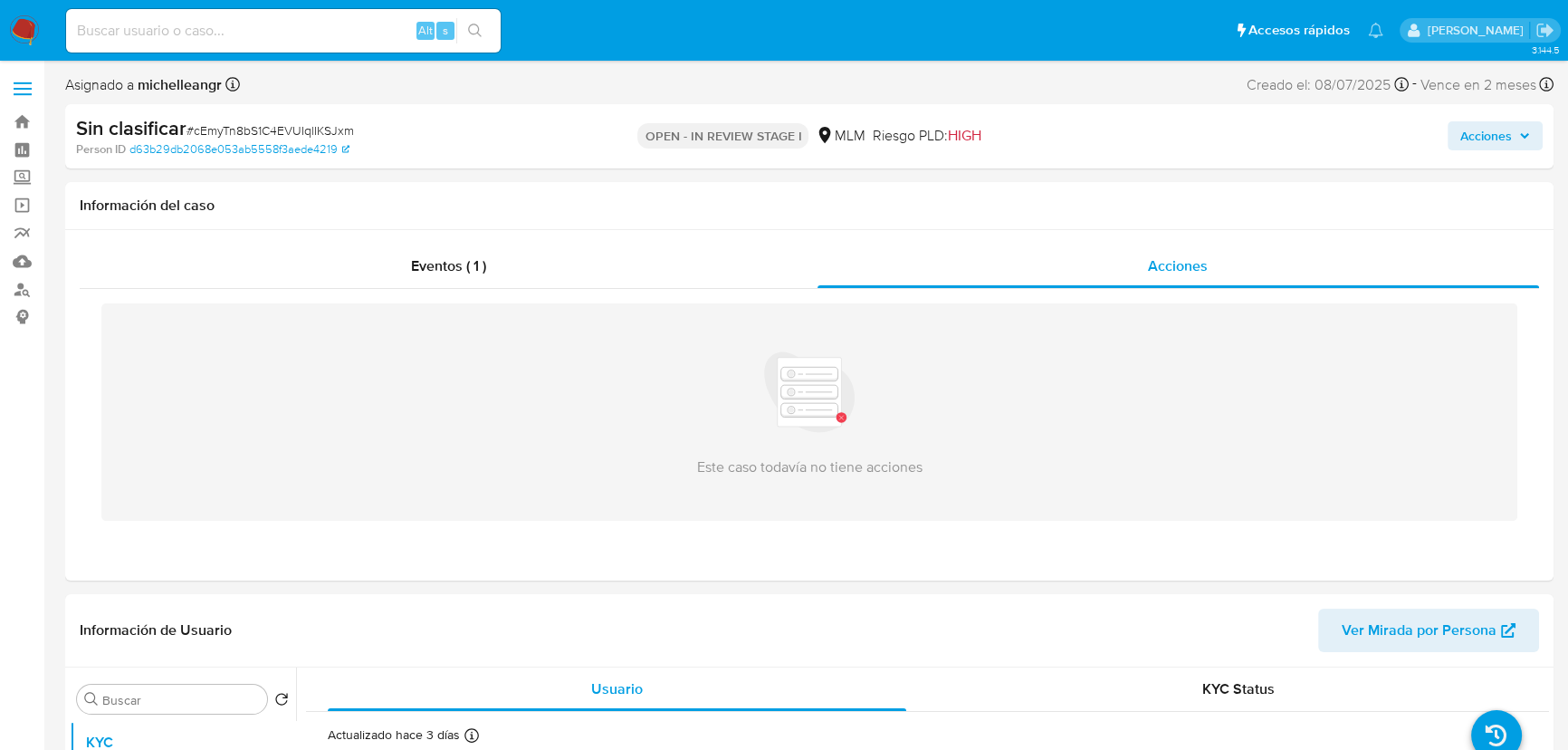 click on "Acciones" at bounding box center [1486, 136] 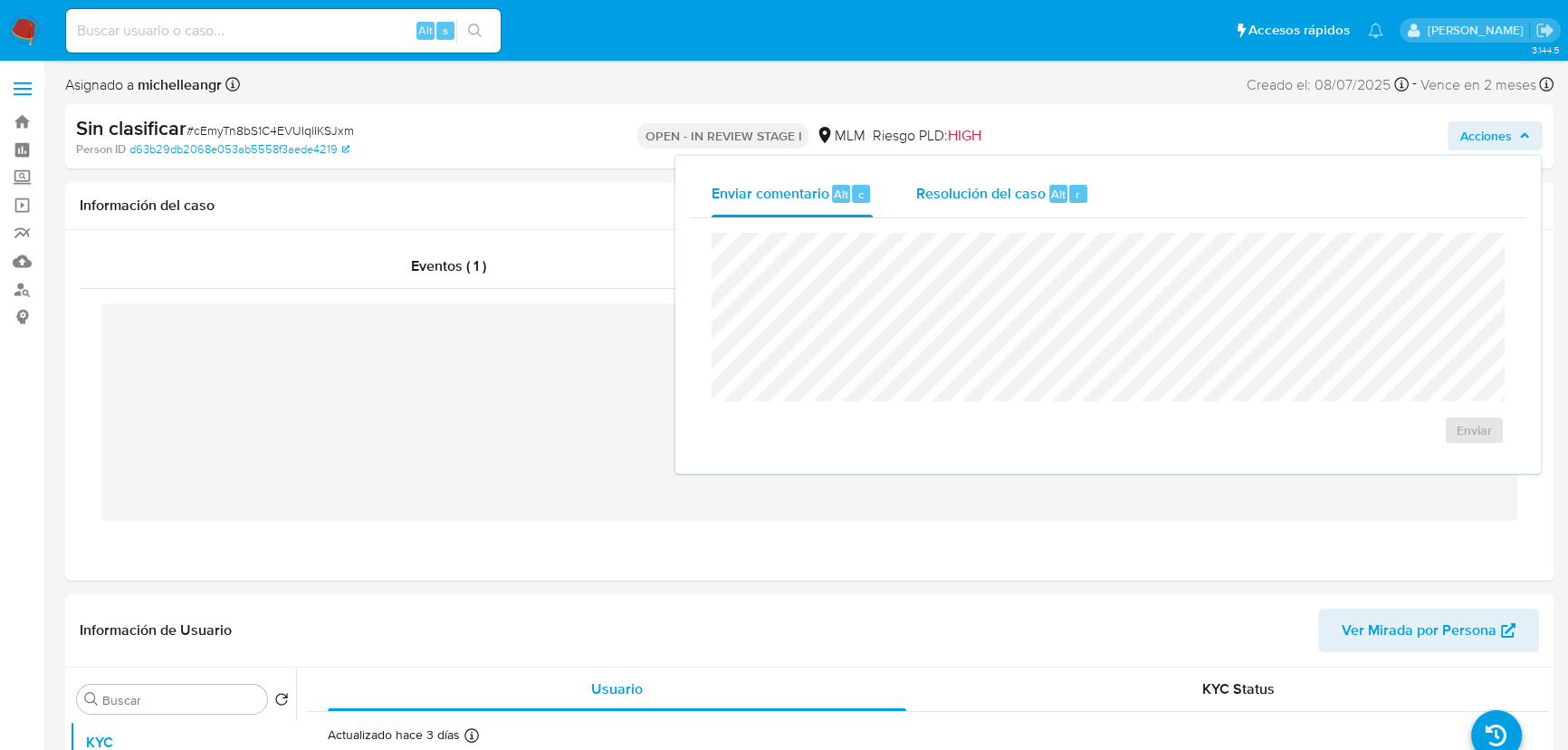 click on "Resolución del caso Alt r" at bounding box center [1002, 194] 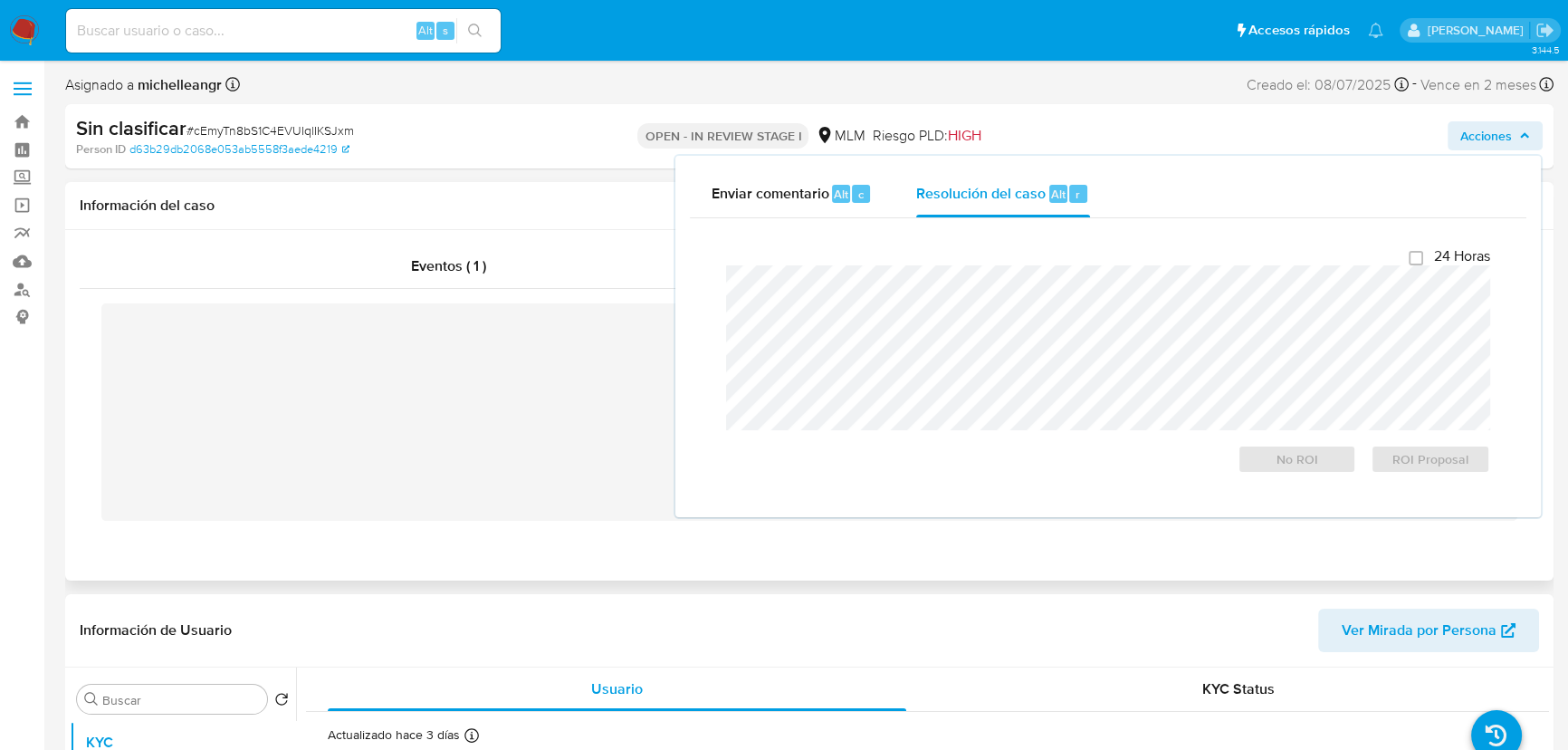 click on "Información del caso" at bounding box center [809, 206] 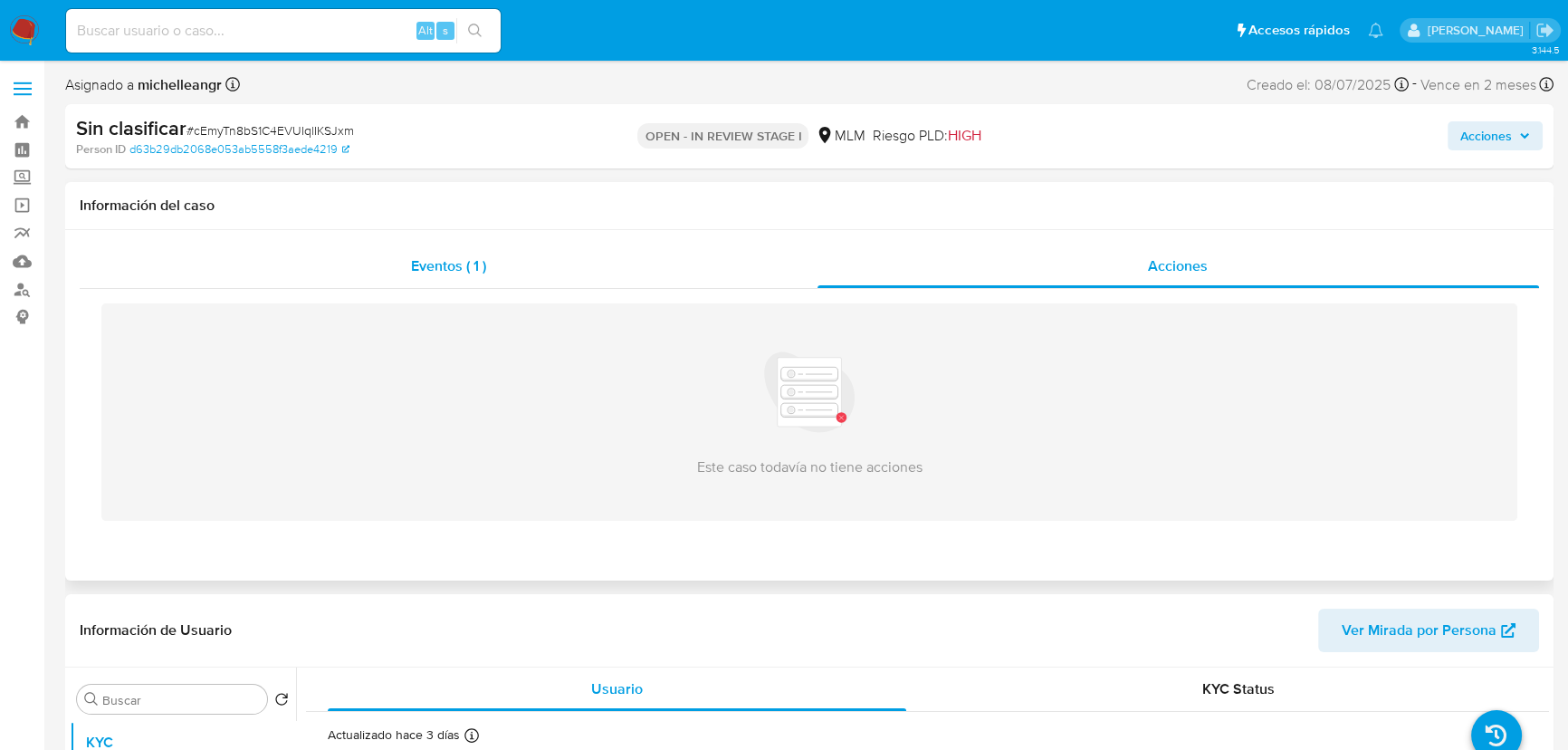 click on "Eventos ( 1 )" at bounding box center (448, 265) 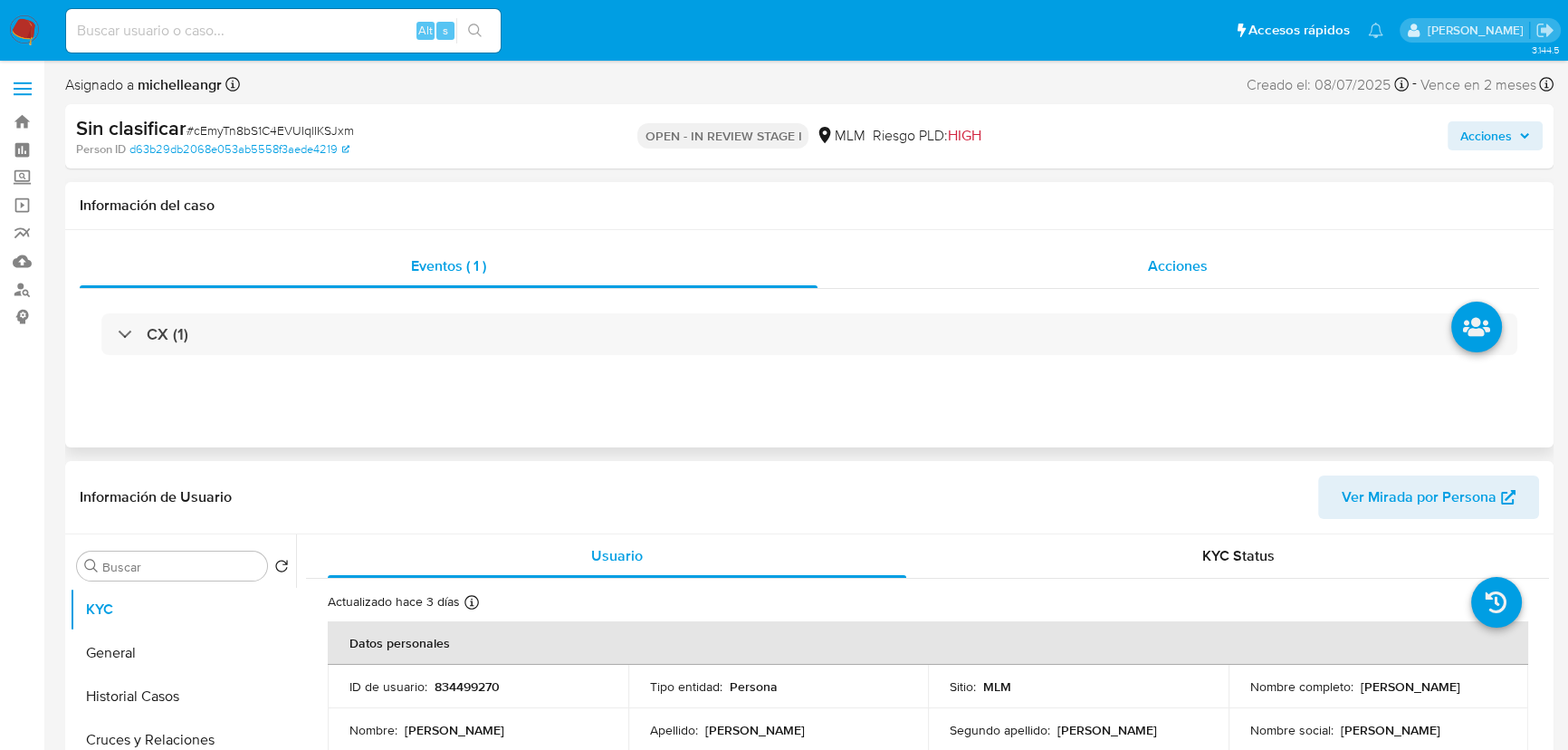 drag, startPoint x: 1189, startPoint y: 267, endPoint x: 1332, endPoint y: 219, distance: 150.84098 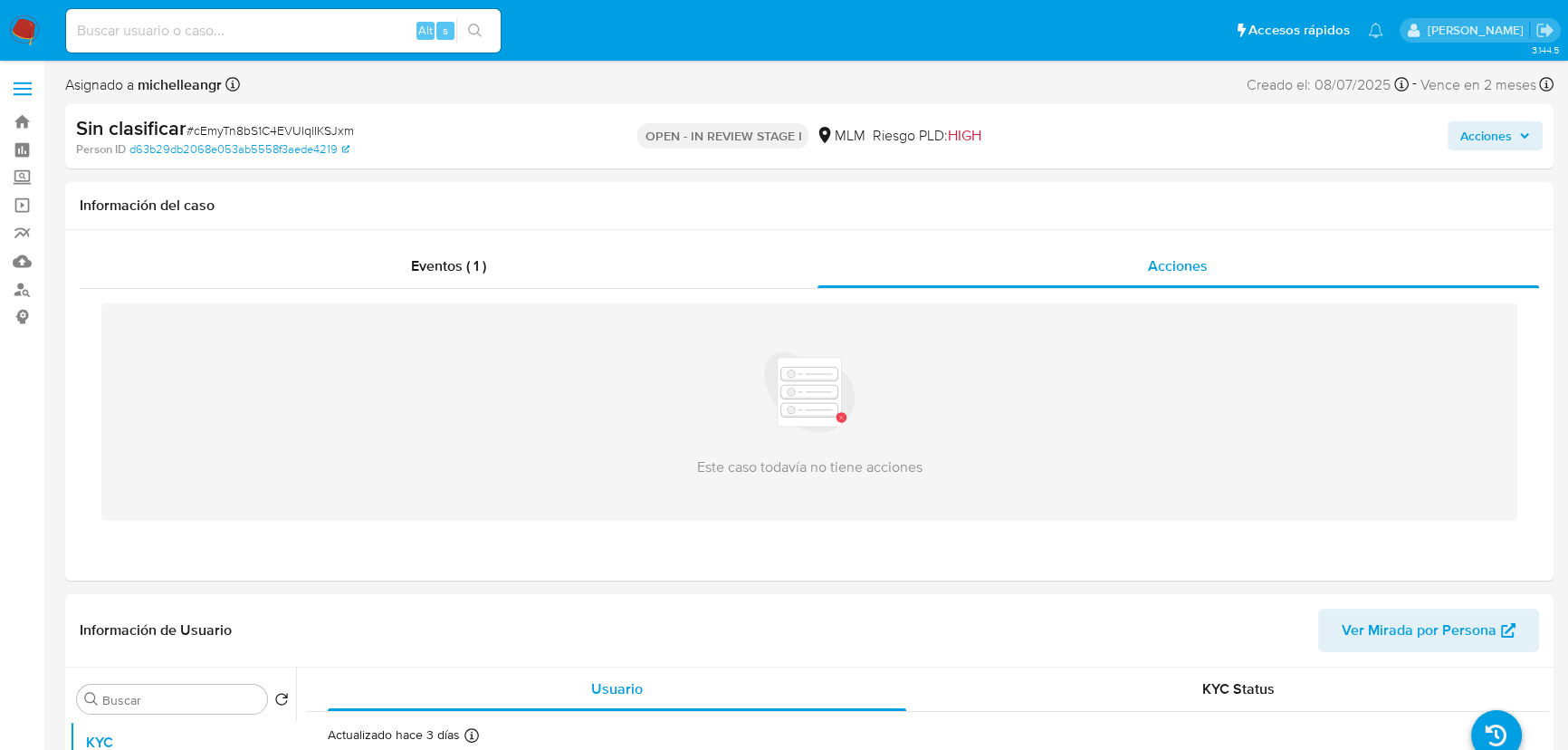click on "Acciones" at bounding box center (1486, 136) 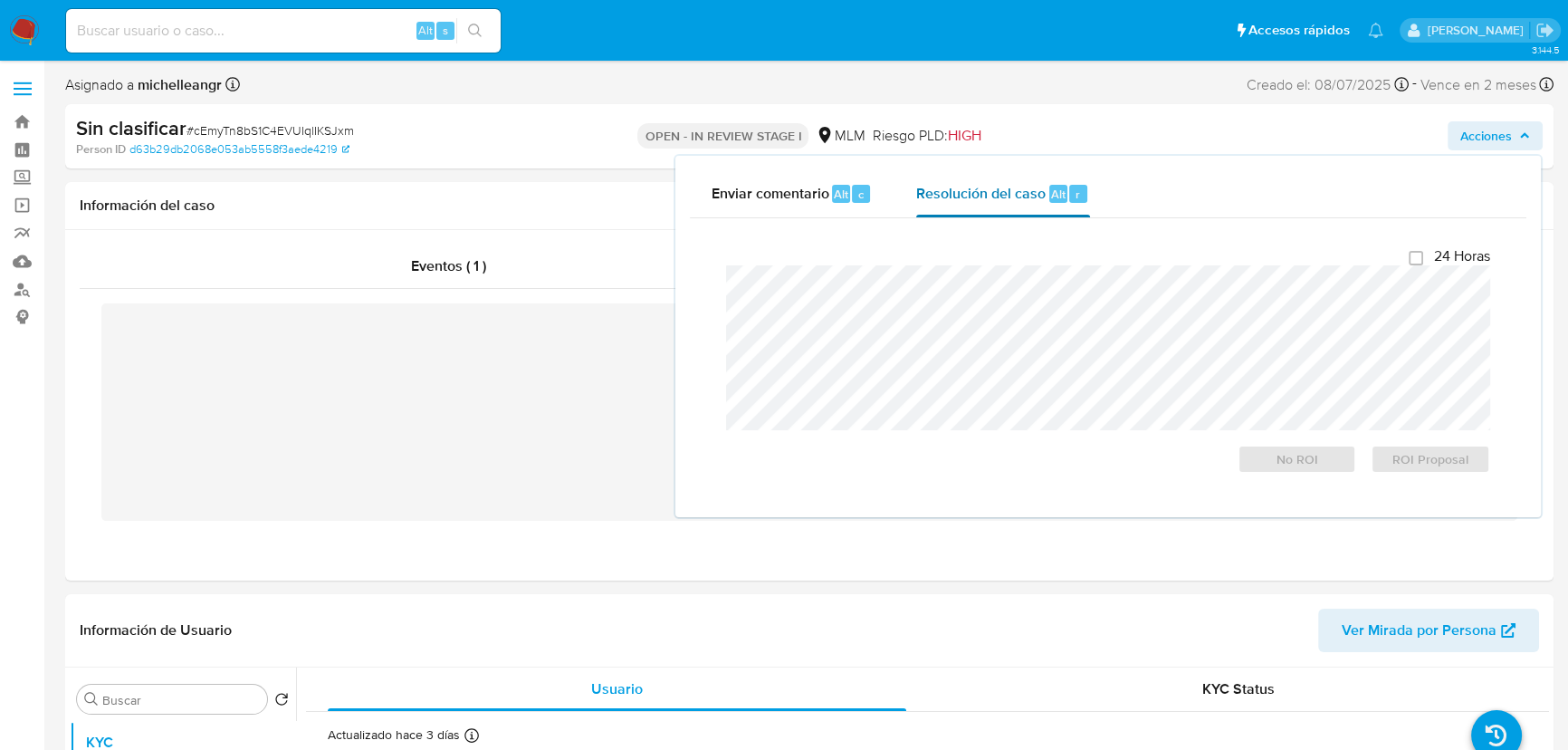 click on "Resolución del caso" at bounding box center [980, 193] 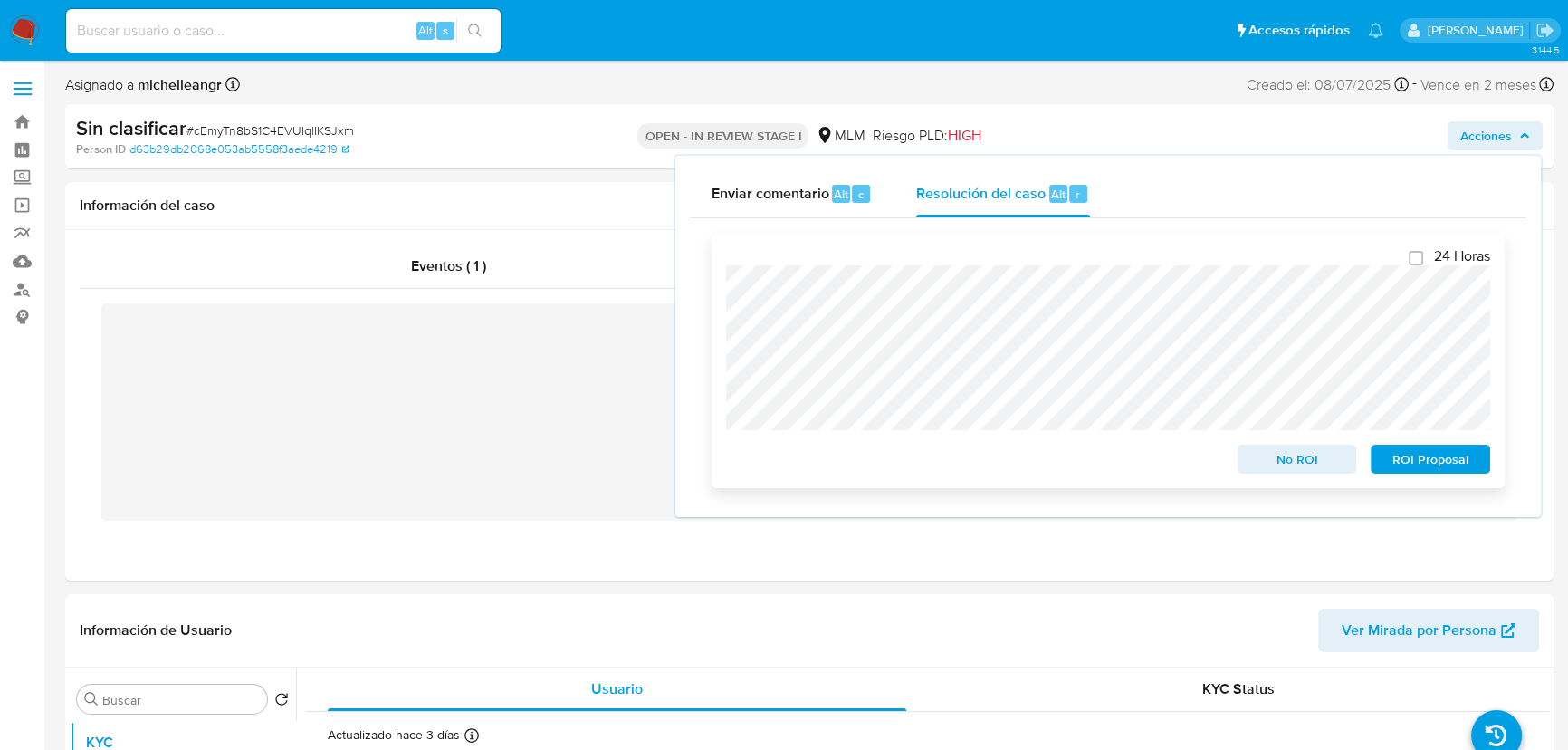 click on "24 Horas No ROI ROI Proposal" at bounding box center [1108, 361] 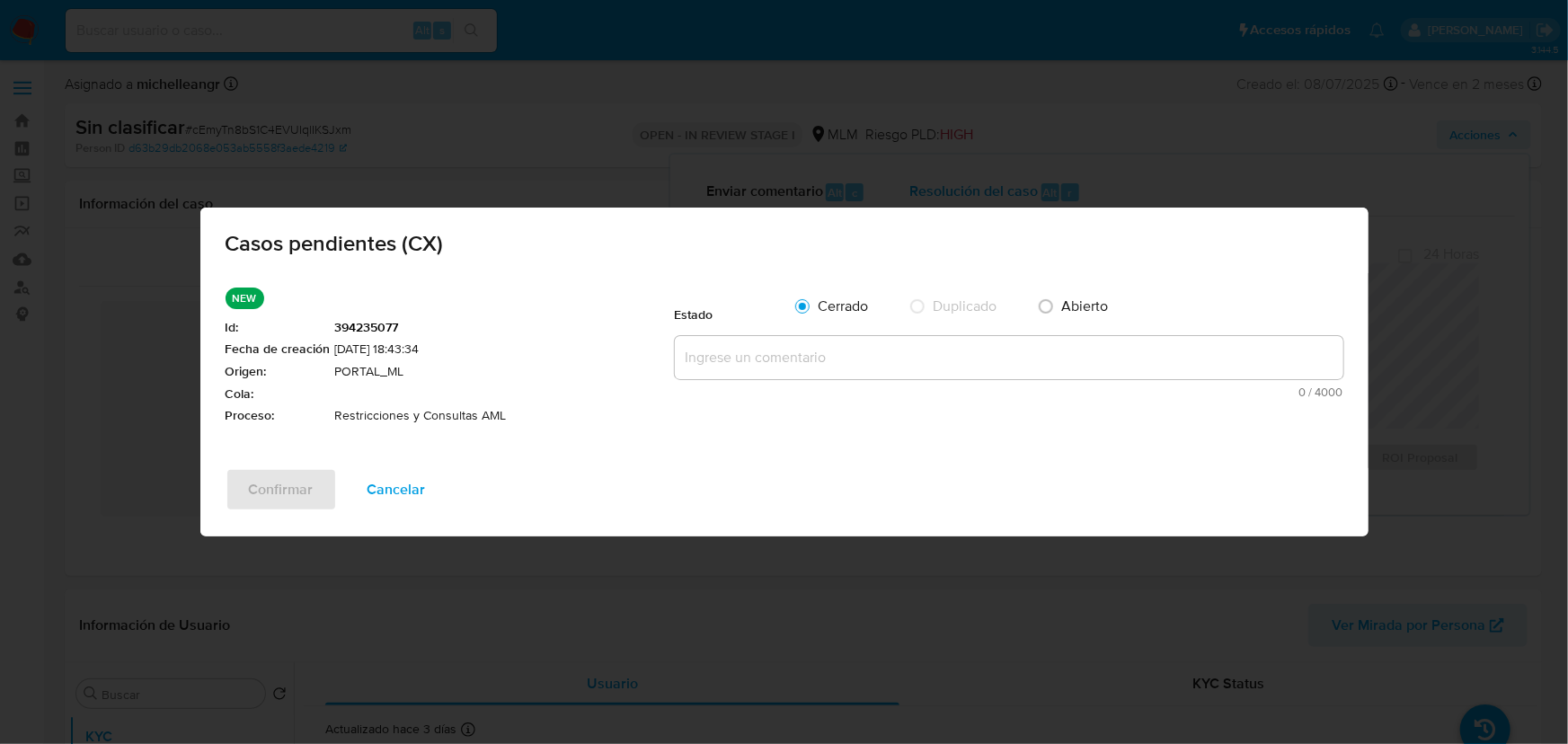 click at bounding box center (1009, 358) 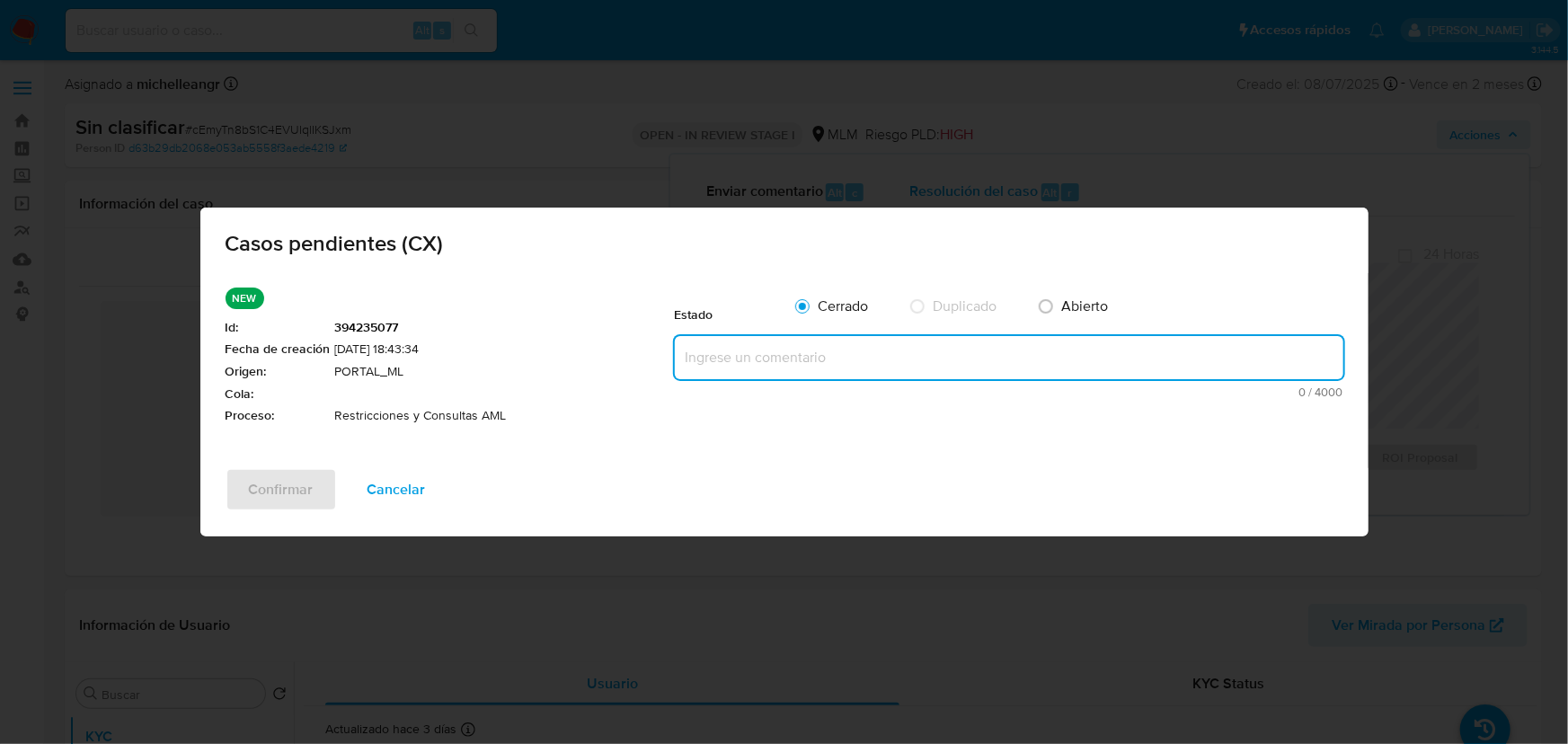 paste on "Se valida CX donde el cliente tiene dudas para la entrega de su paquete con clave, solicitud no es de la atención del equipo de AML." 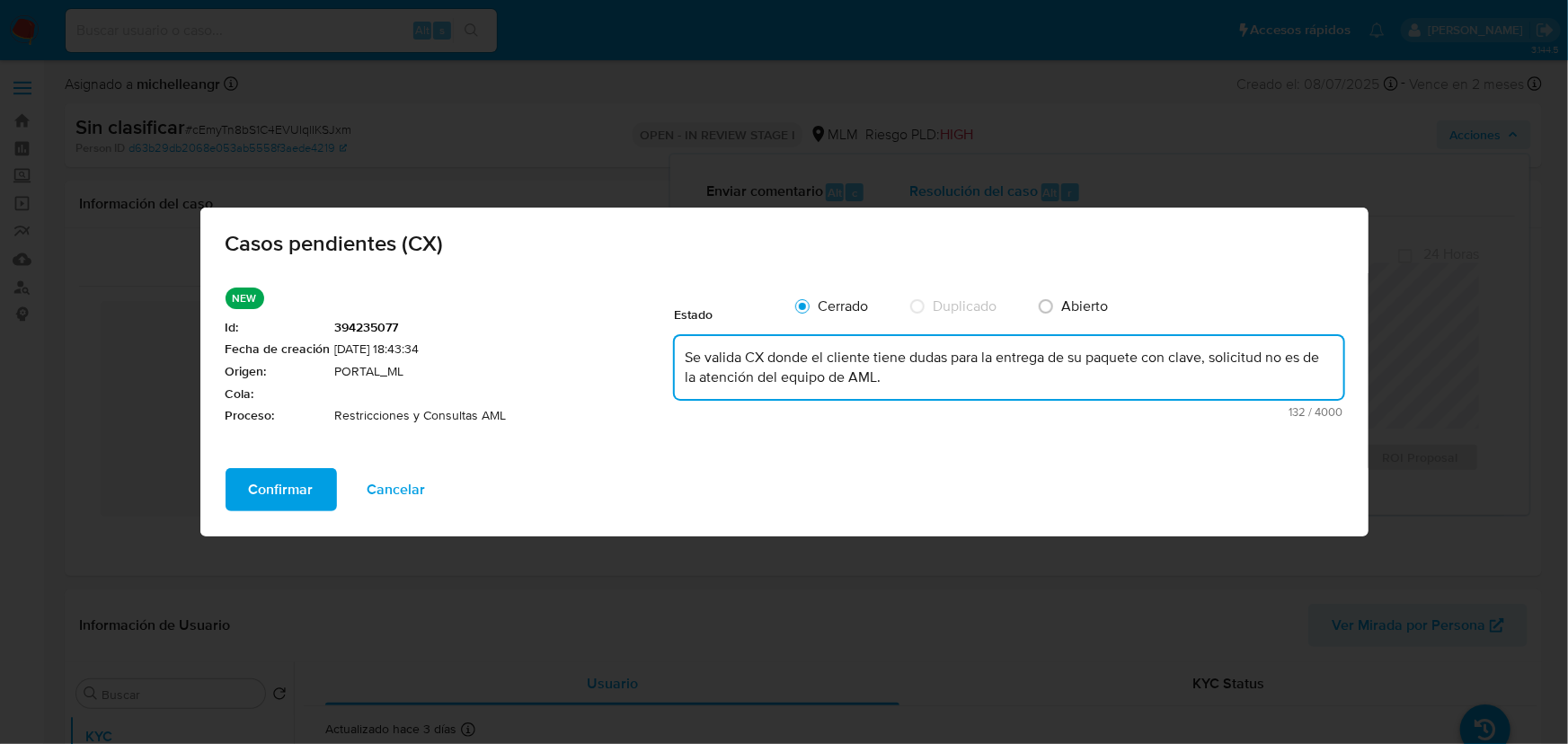 type on "Se valida CX donde el cliente tiene dudas para la entrega de su paquete con clave, solicitud no es de la atención del equipo de AML." 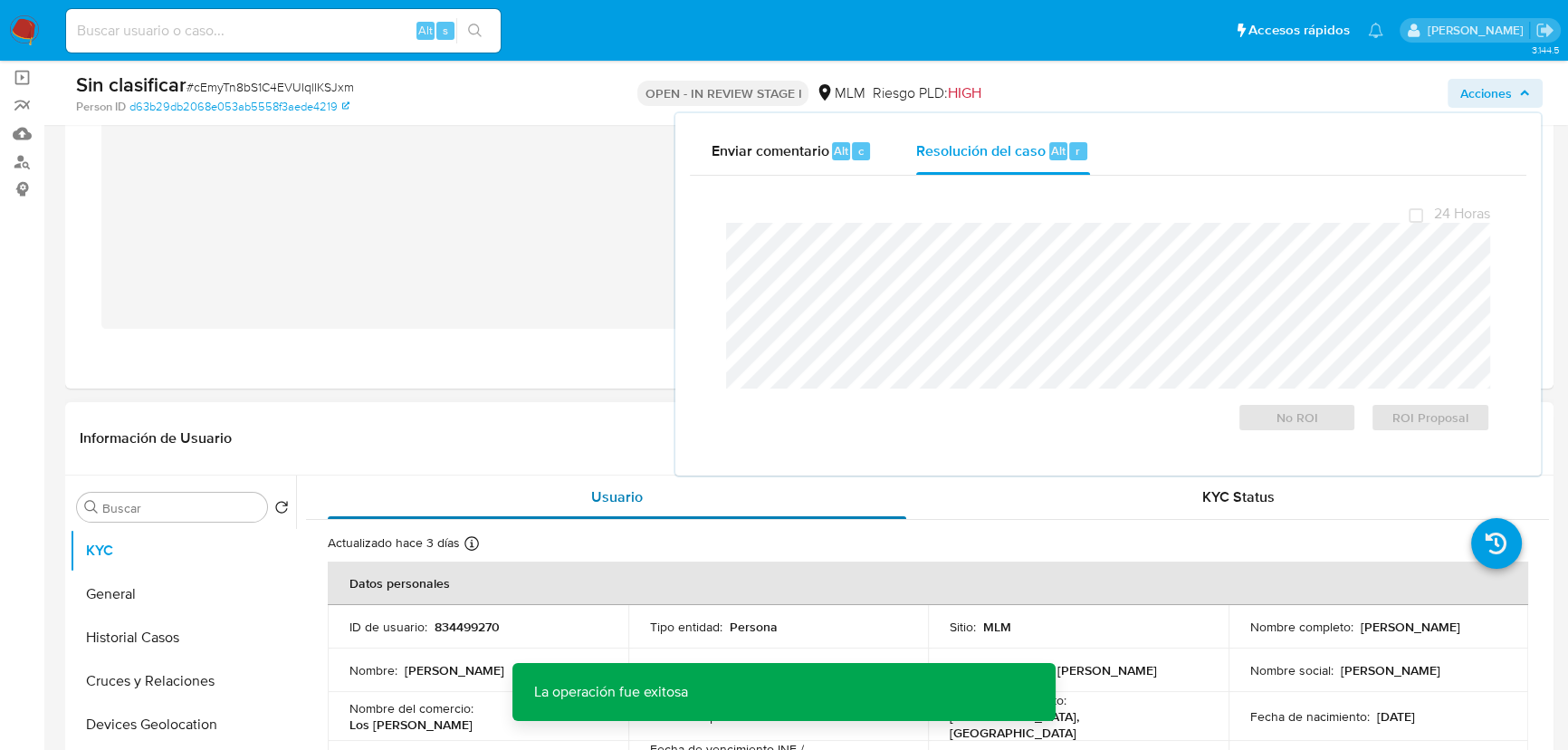scroll, scrollTop: 246, scrollLeft: 0, axis: vertical 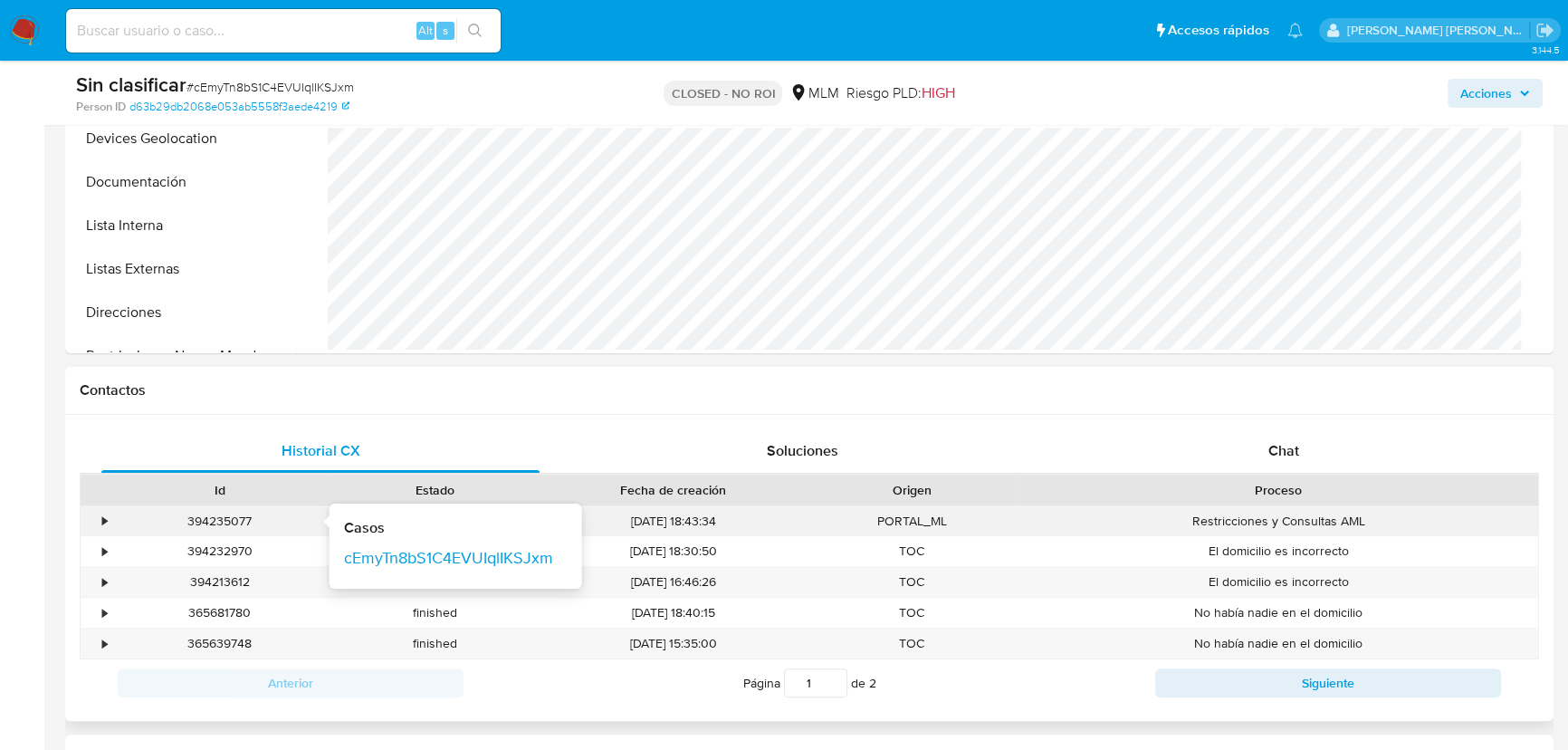 select on "10" 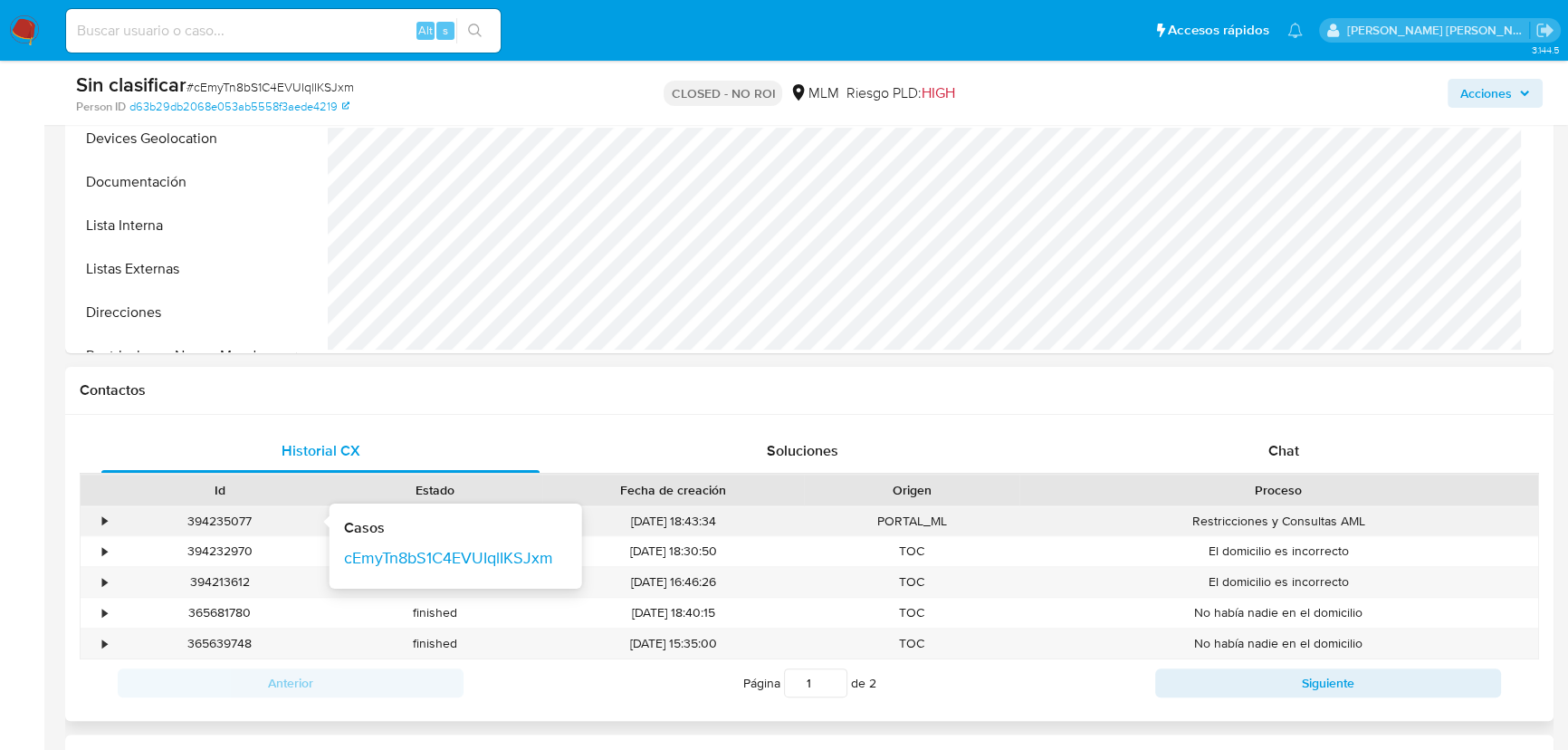 click on "•" at bounding box center (104, 521) 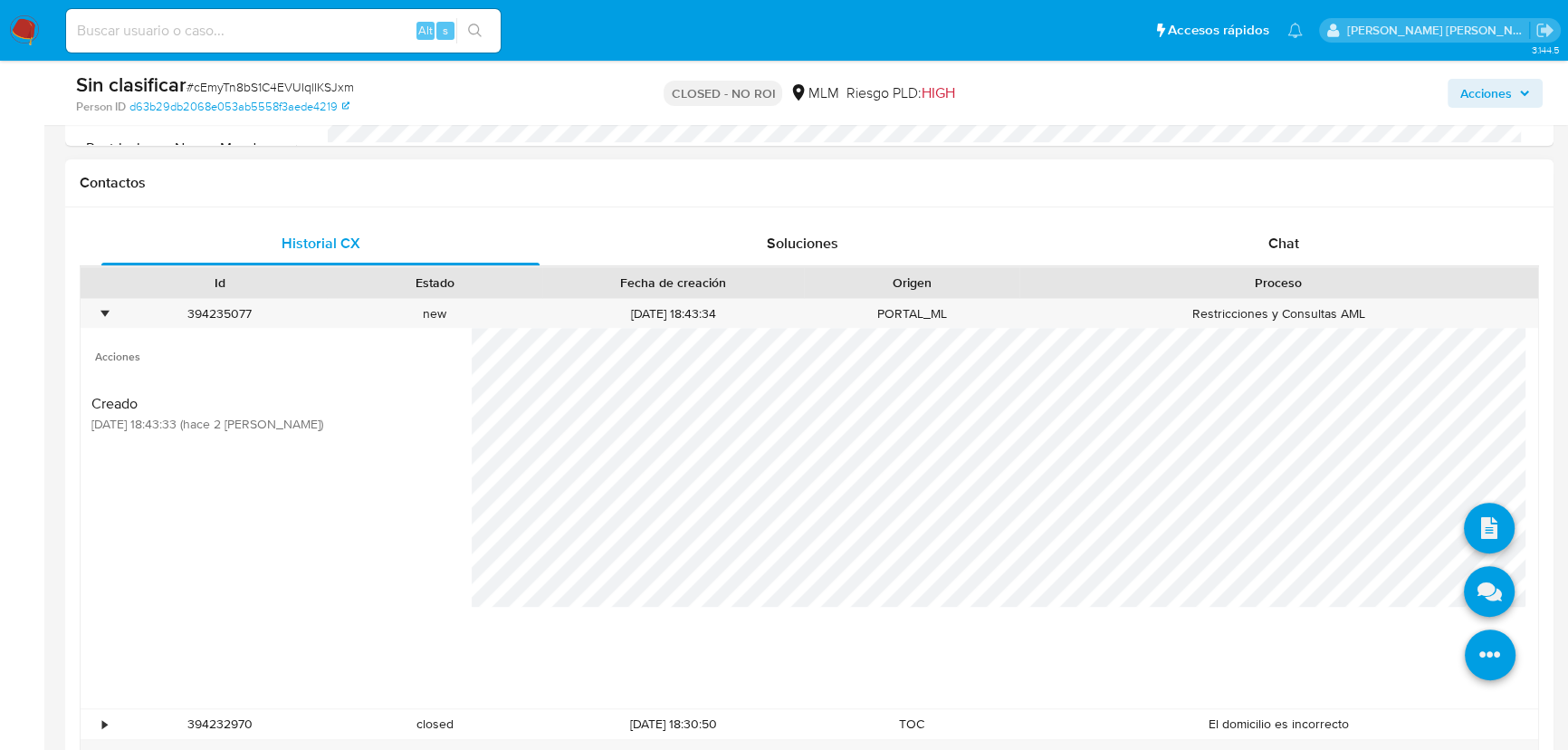 scroll, scrollTop: 906, scrollLeft: 0, axis: vertical 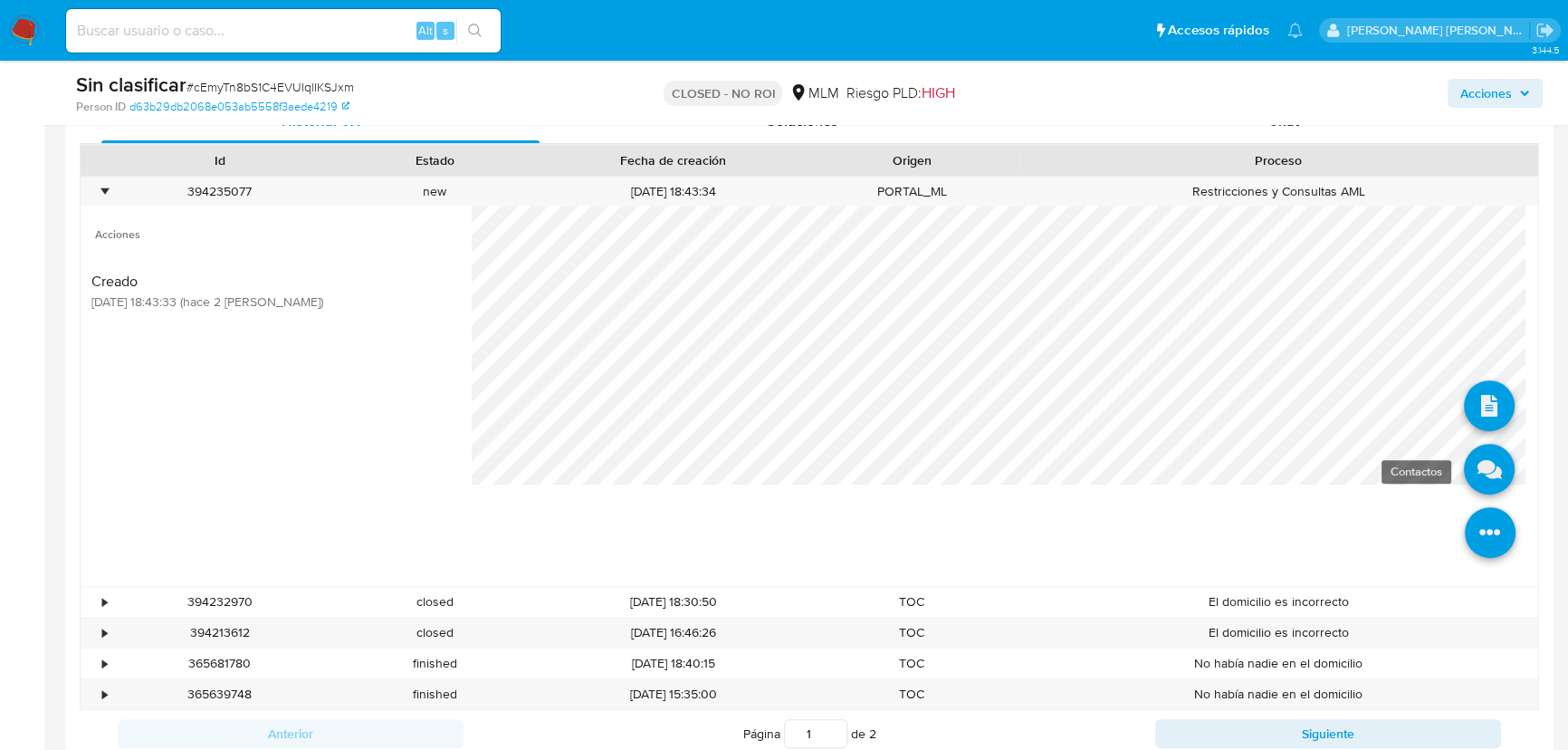 click at bounding box center [1489, 469] 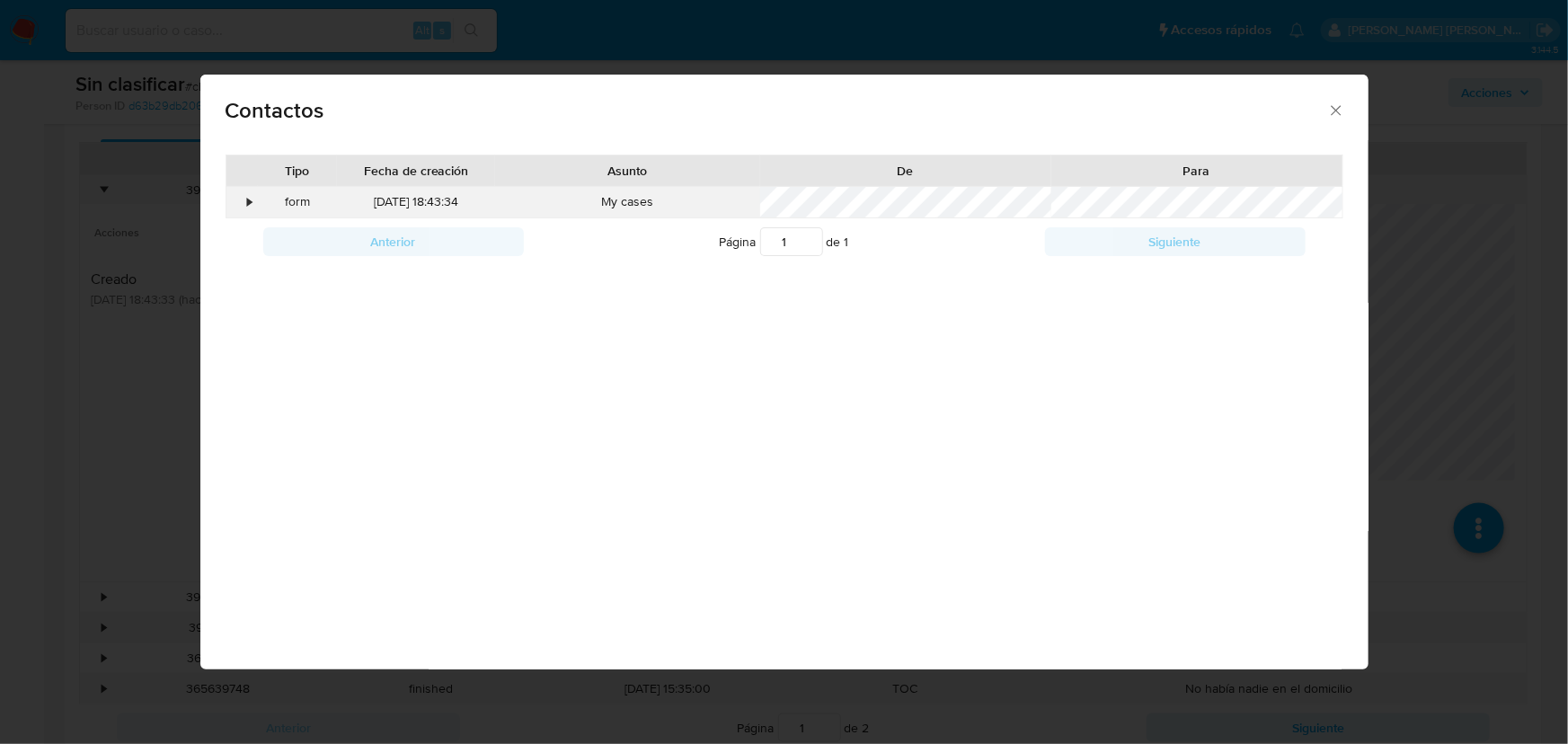 click on "•" at bounding box center (250, 202) 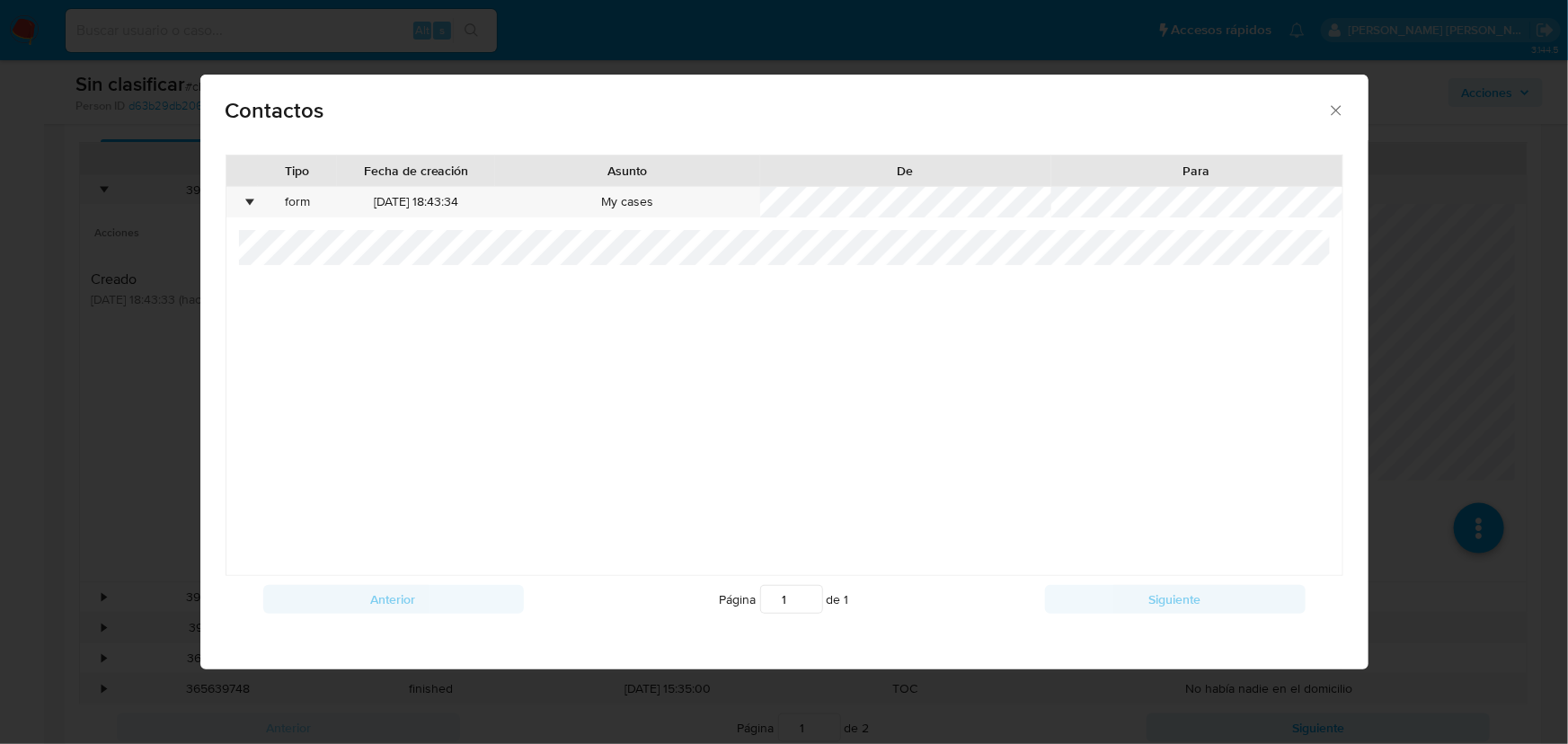 click 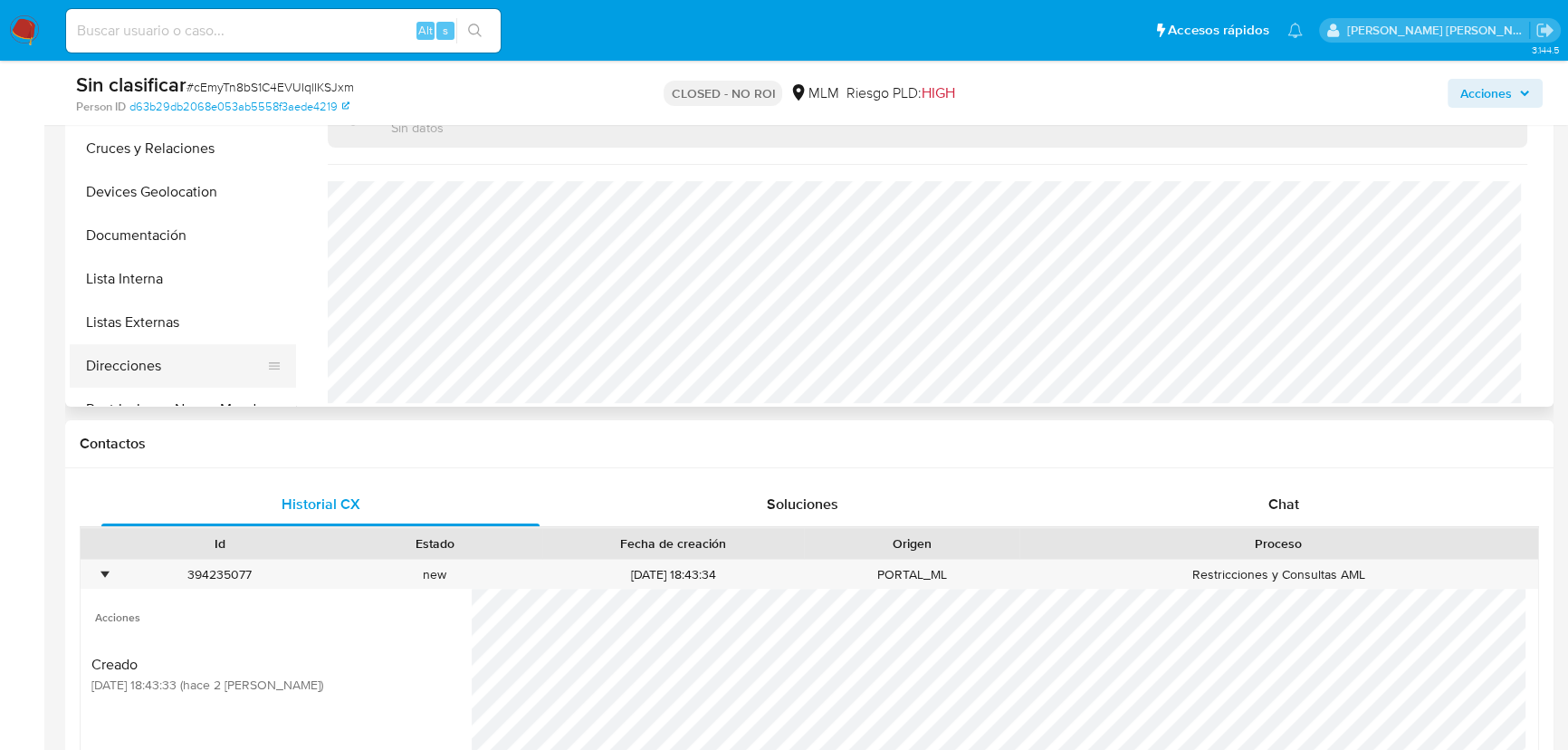 scroll, scrollTop: 494, scrollLeft: 0, axis: vertical 